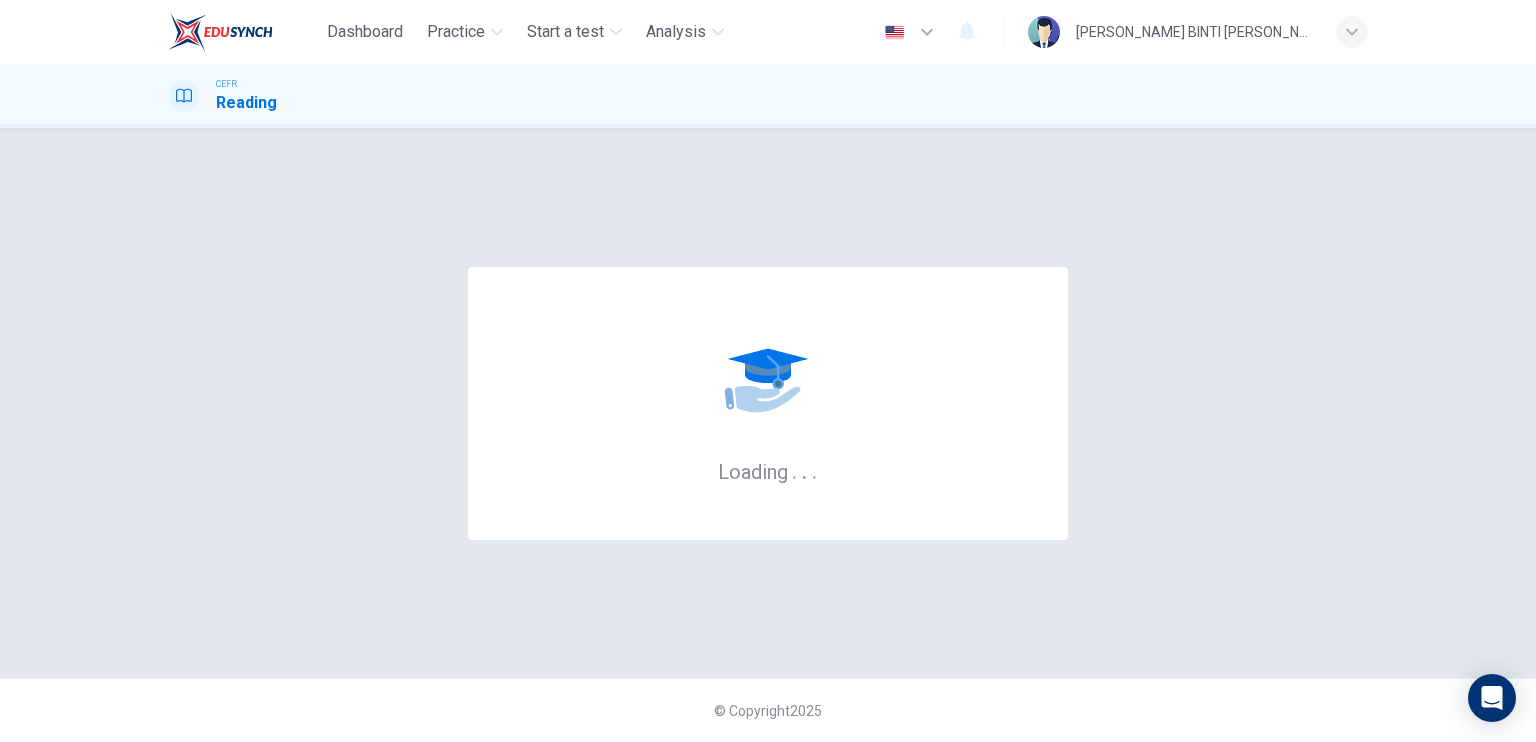 scroll, scrollTop: 0, scrollLeft: 0, axis: both 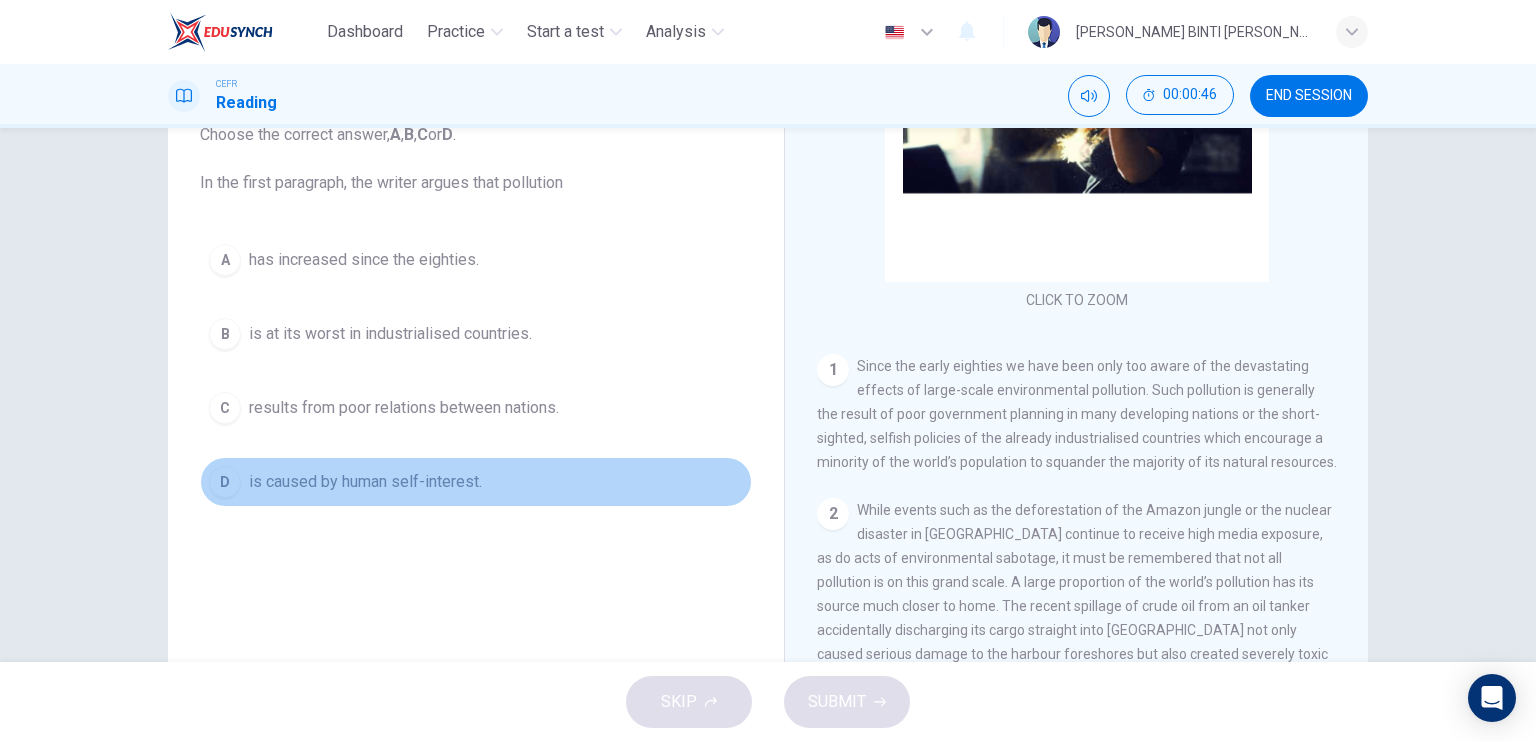 click on "D" at bounding box center (225, 482) 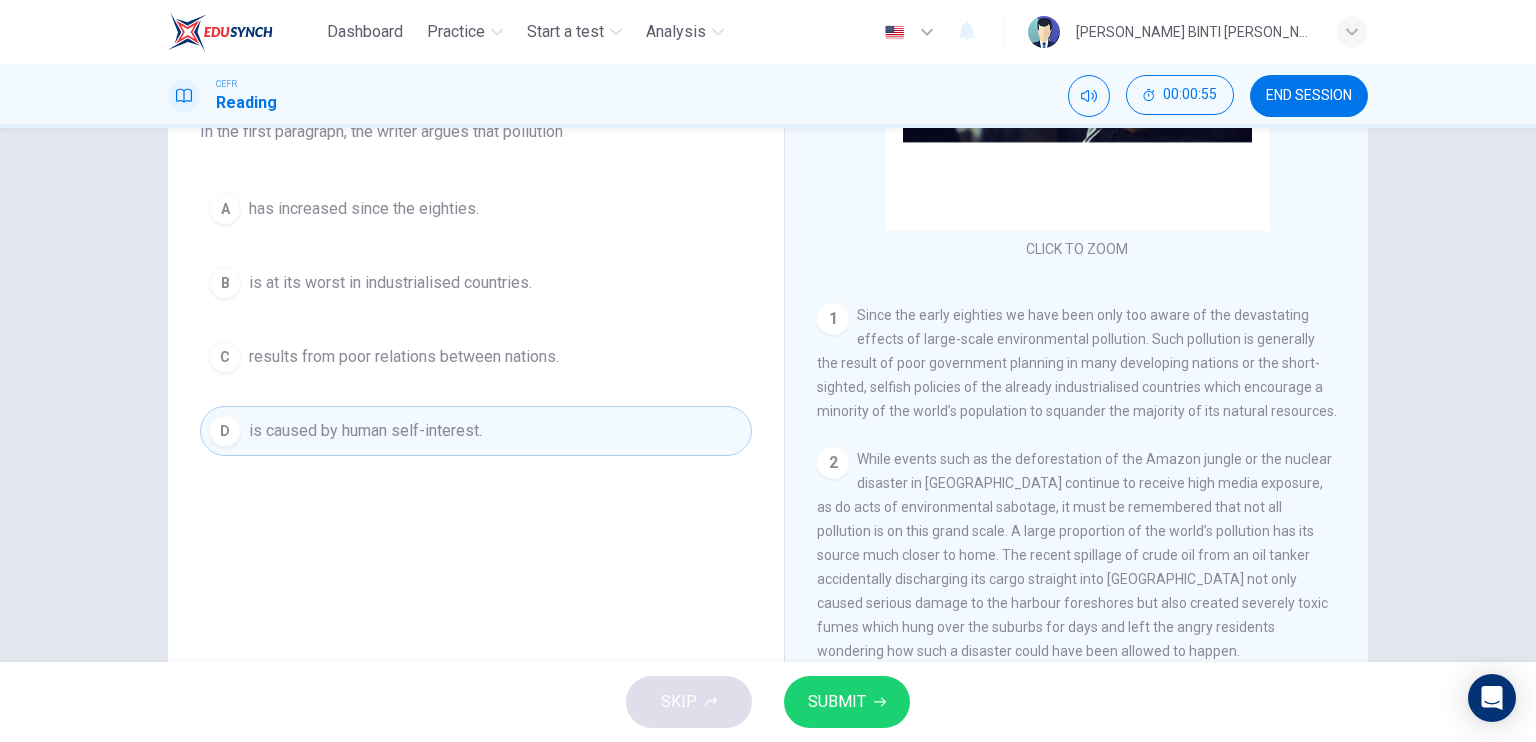 scroll, scrollTop: 240, scrollLeft: 0, axis: vertical 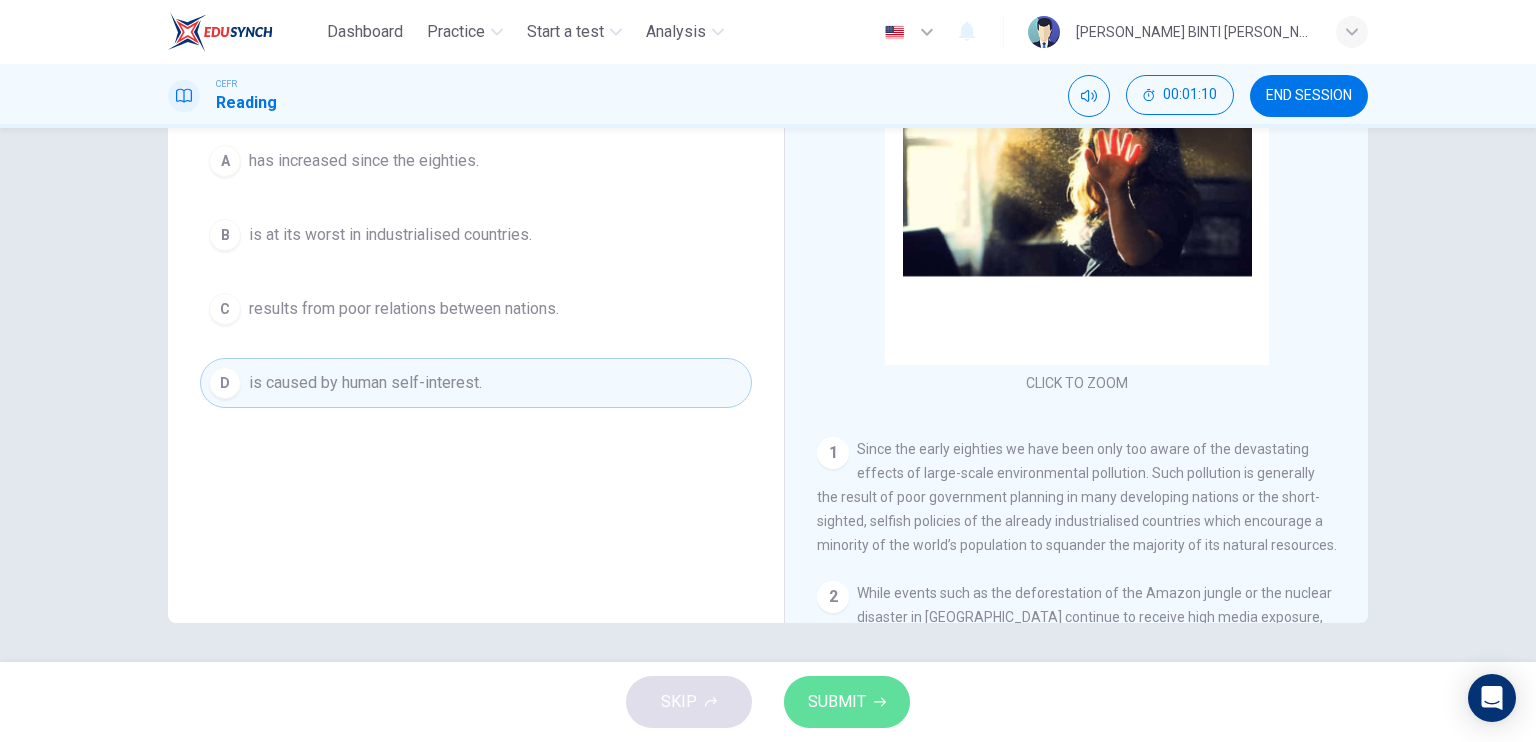 click on "SUBMIT" at bounding box center [837, 702] 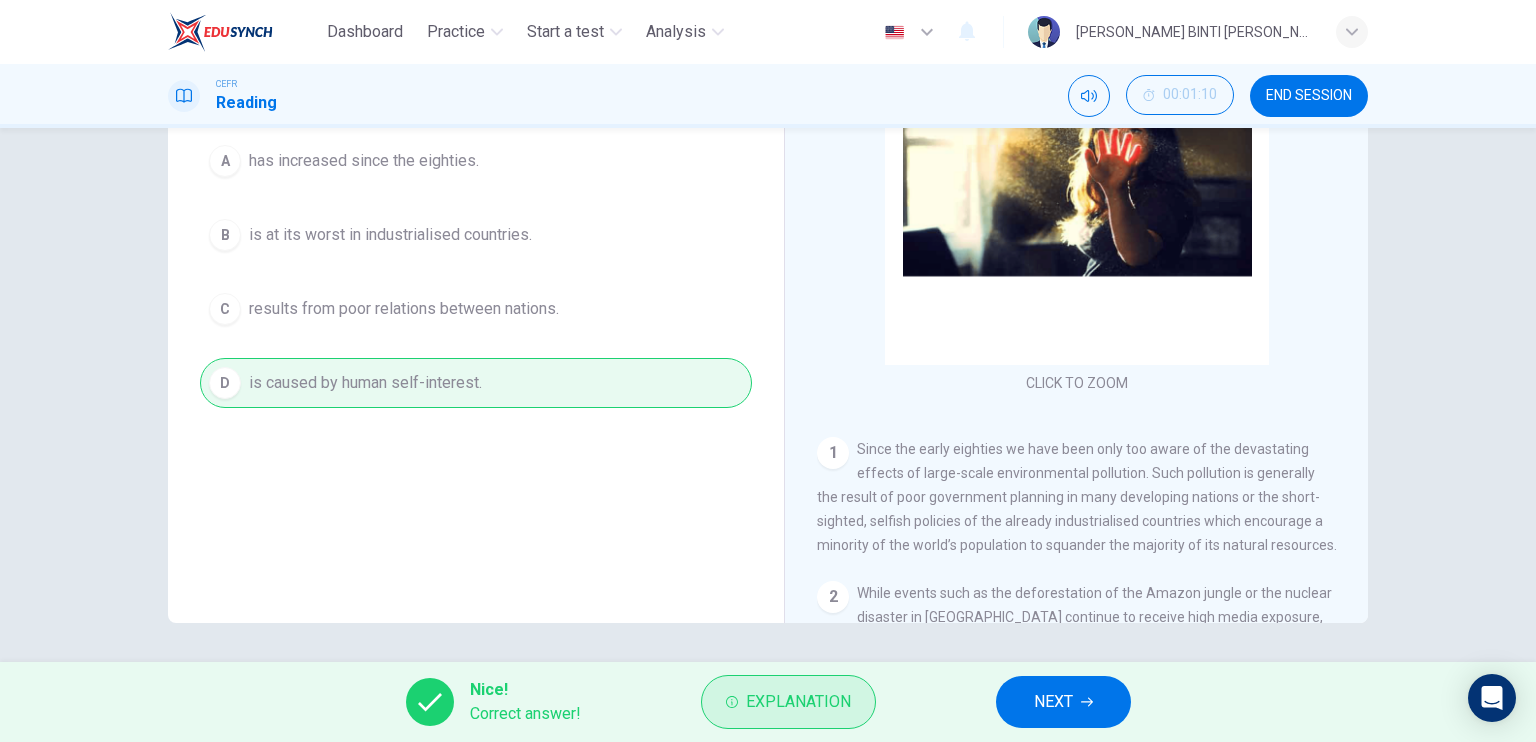click on "Explanation" at bounding box center [798, 702] 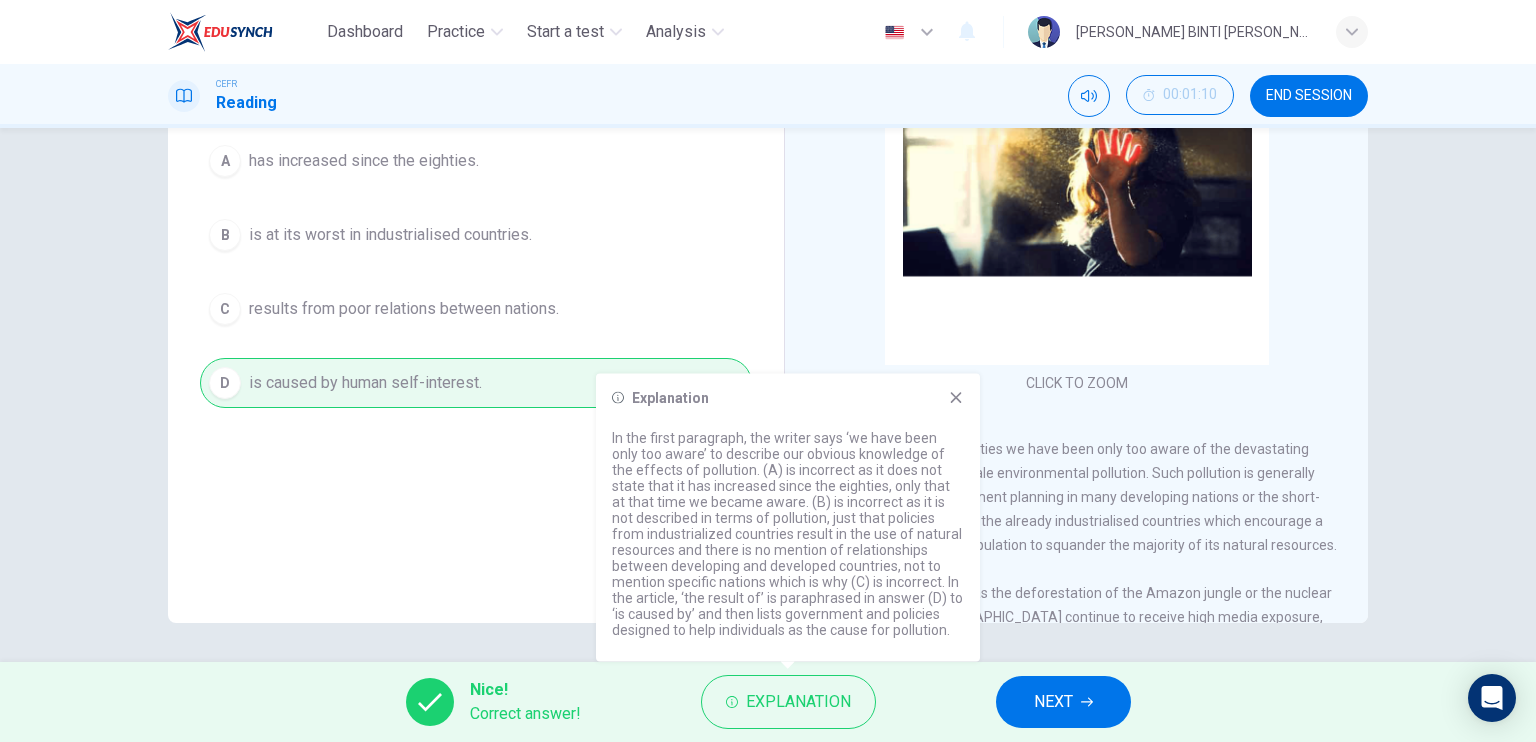 click 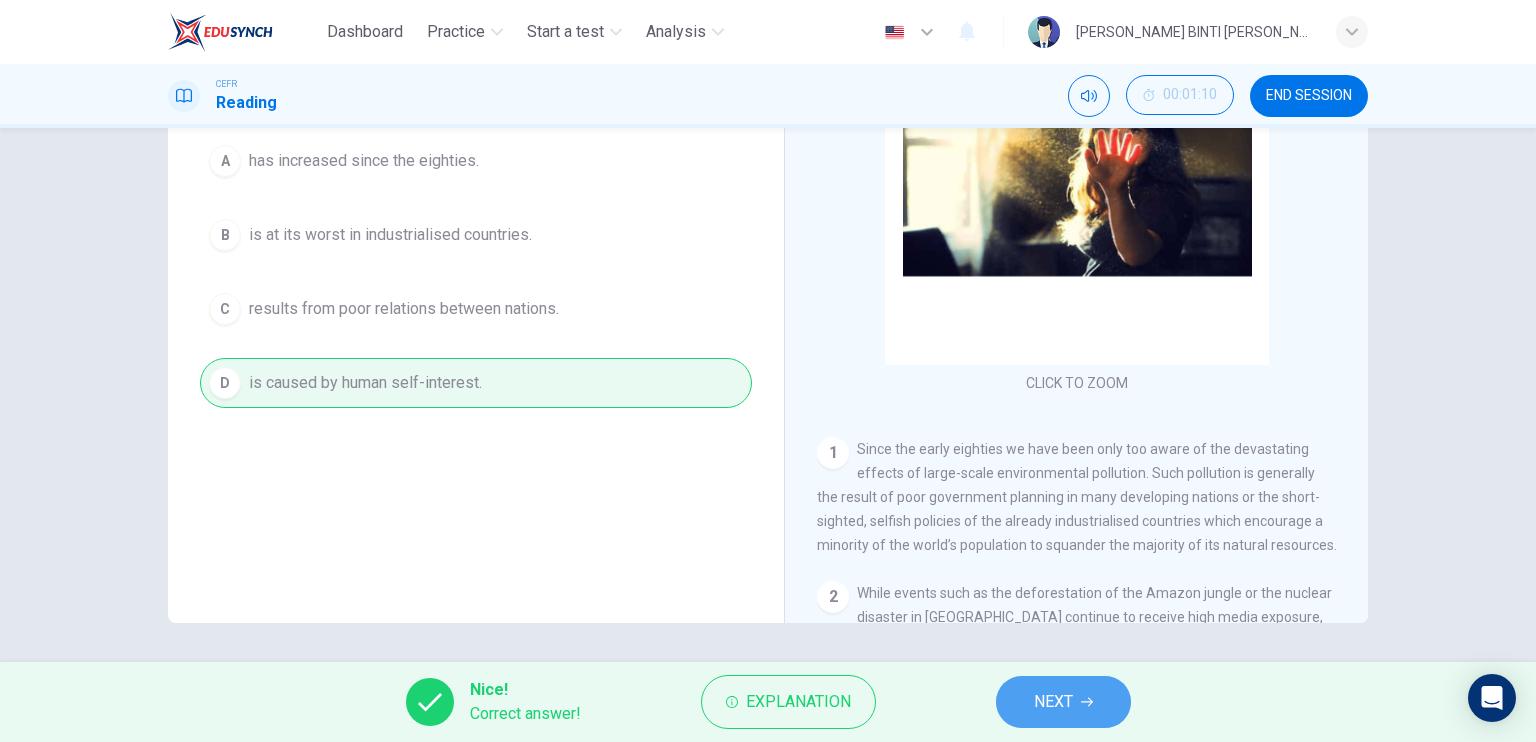 click on "NEXT" at bounding box center [1053, 702] 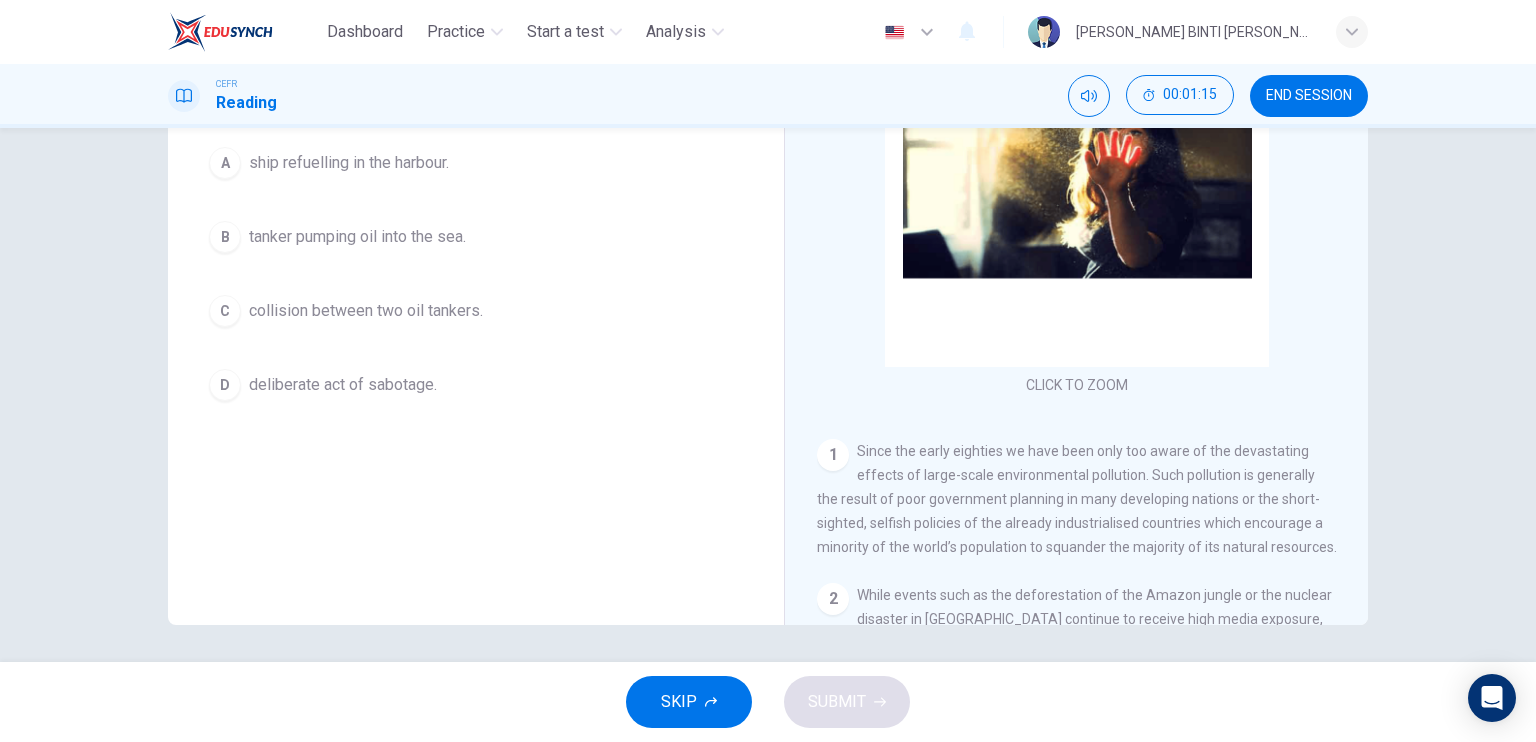 scroll, scrollTop: 240, scrollLeft: 0, axis: vertical 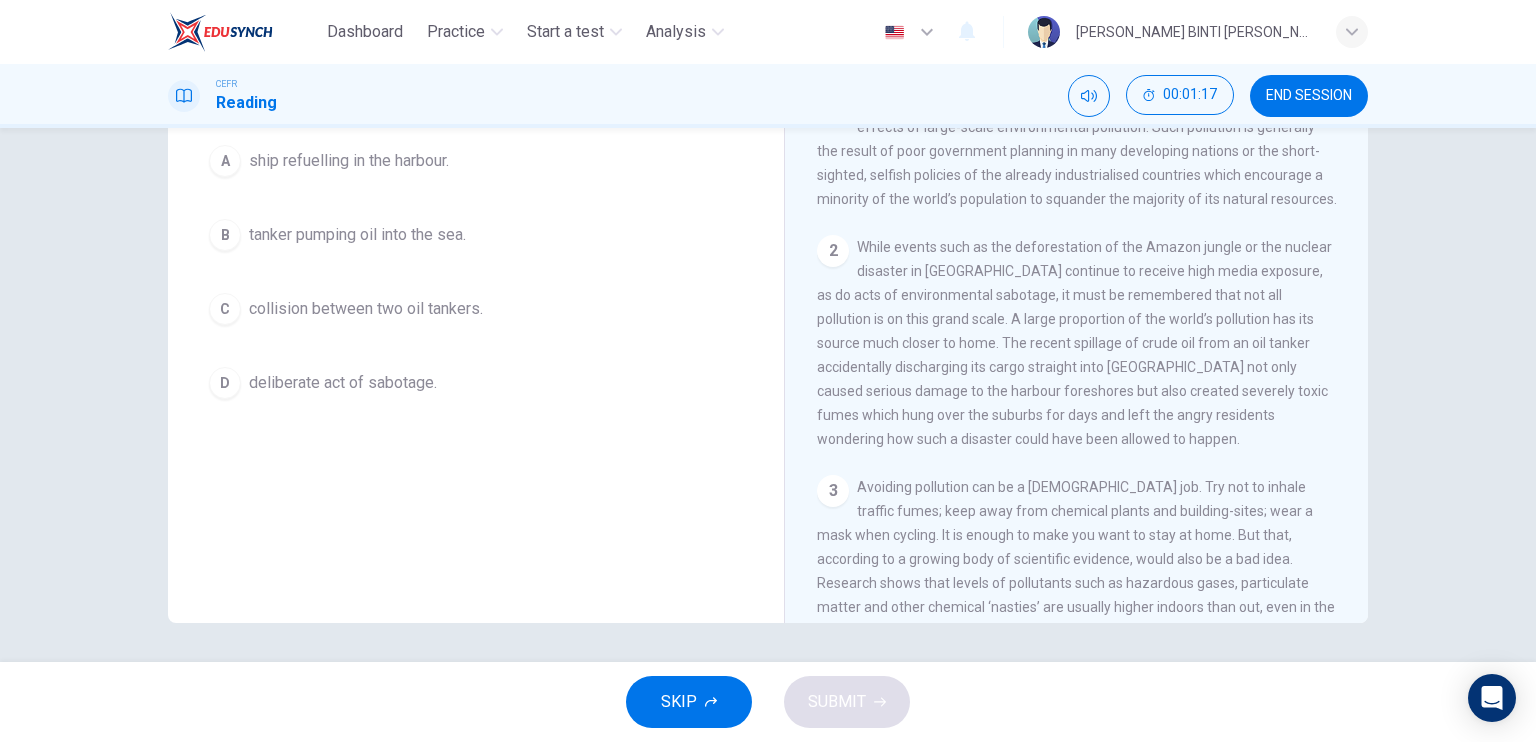 drag, startPoint x: 1356, startPoint y: 166, endPoint x: 1362, endPoint y: 249, distance: 83.21658 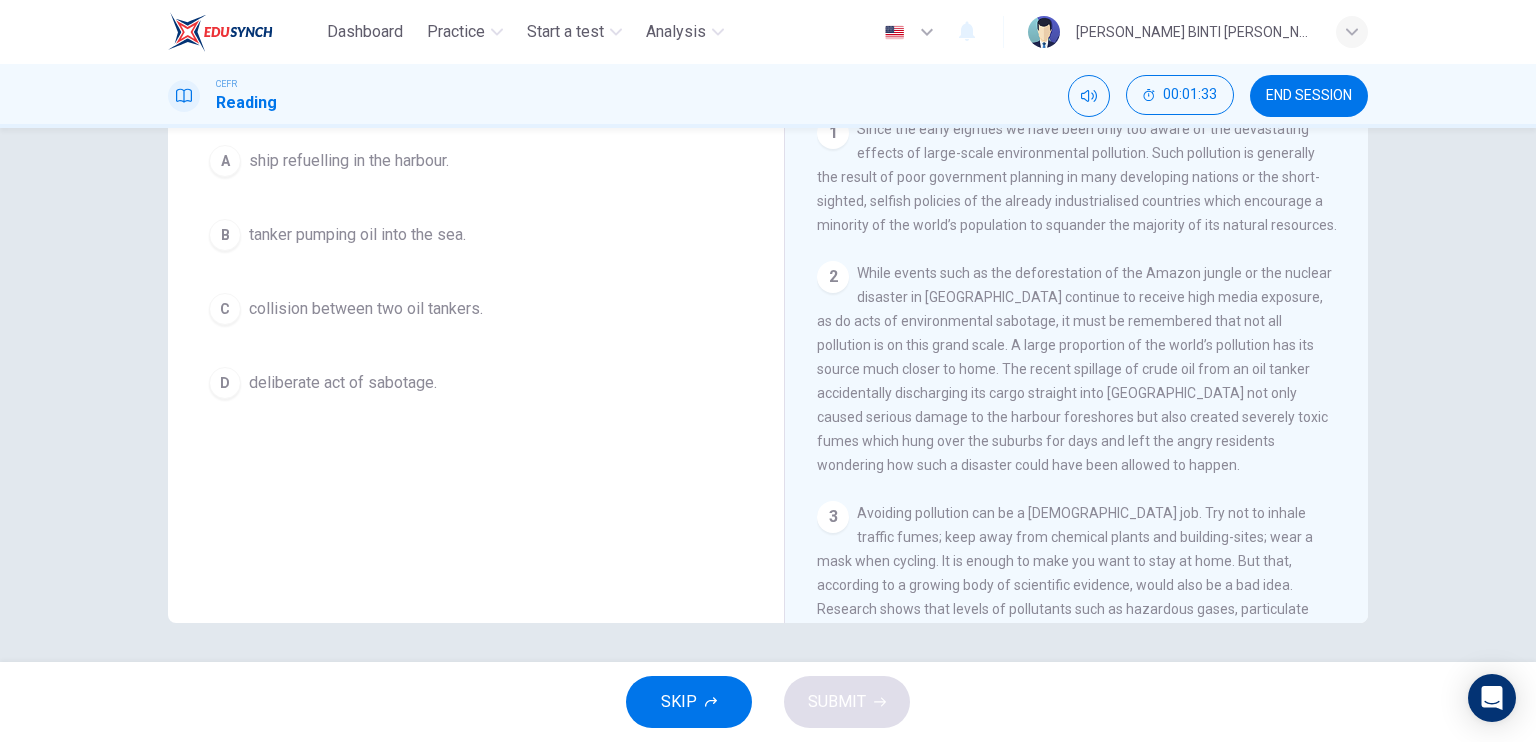 scroll, scrollTop: 310, scrollLeft: 0, axis: vertical 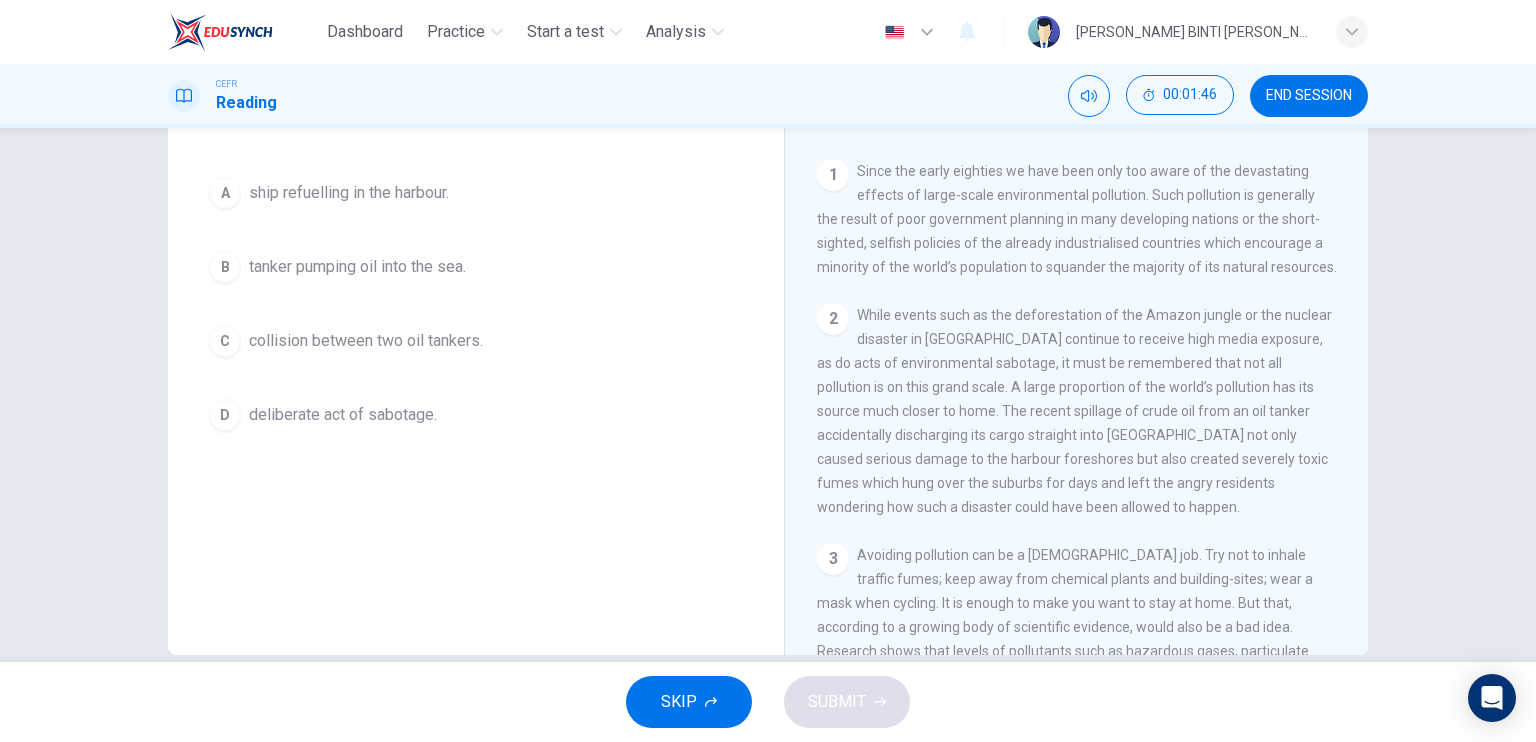 click on "A" at bounding box center [225, 193] 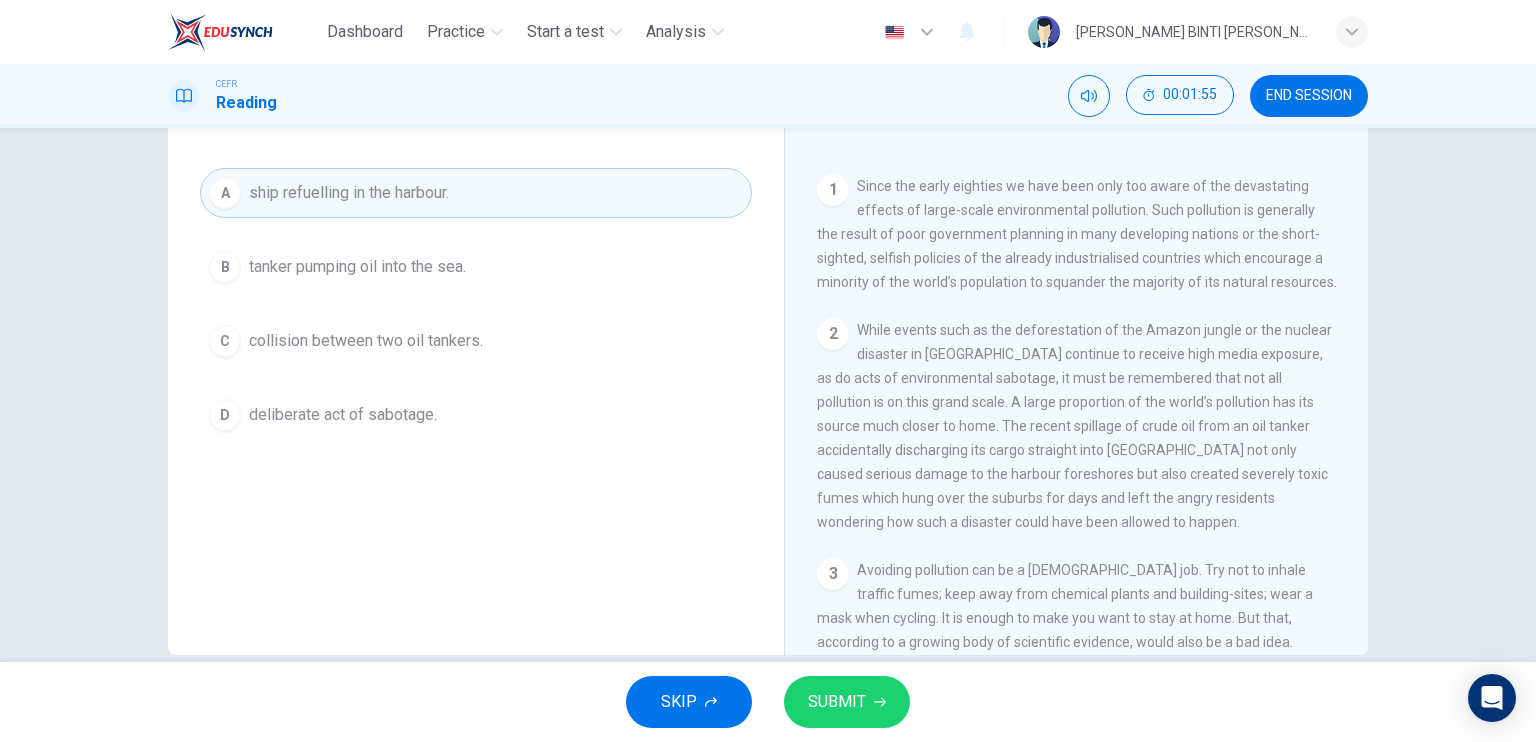 scroll, scrollTop: 302, scrollLeft: 0, axis: vertical 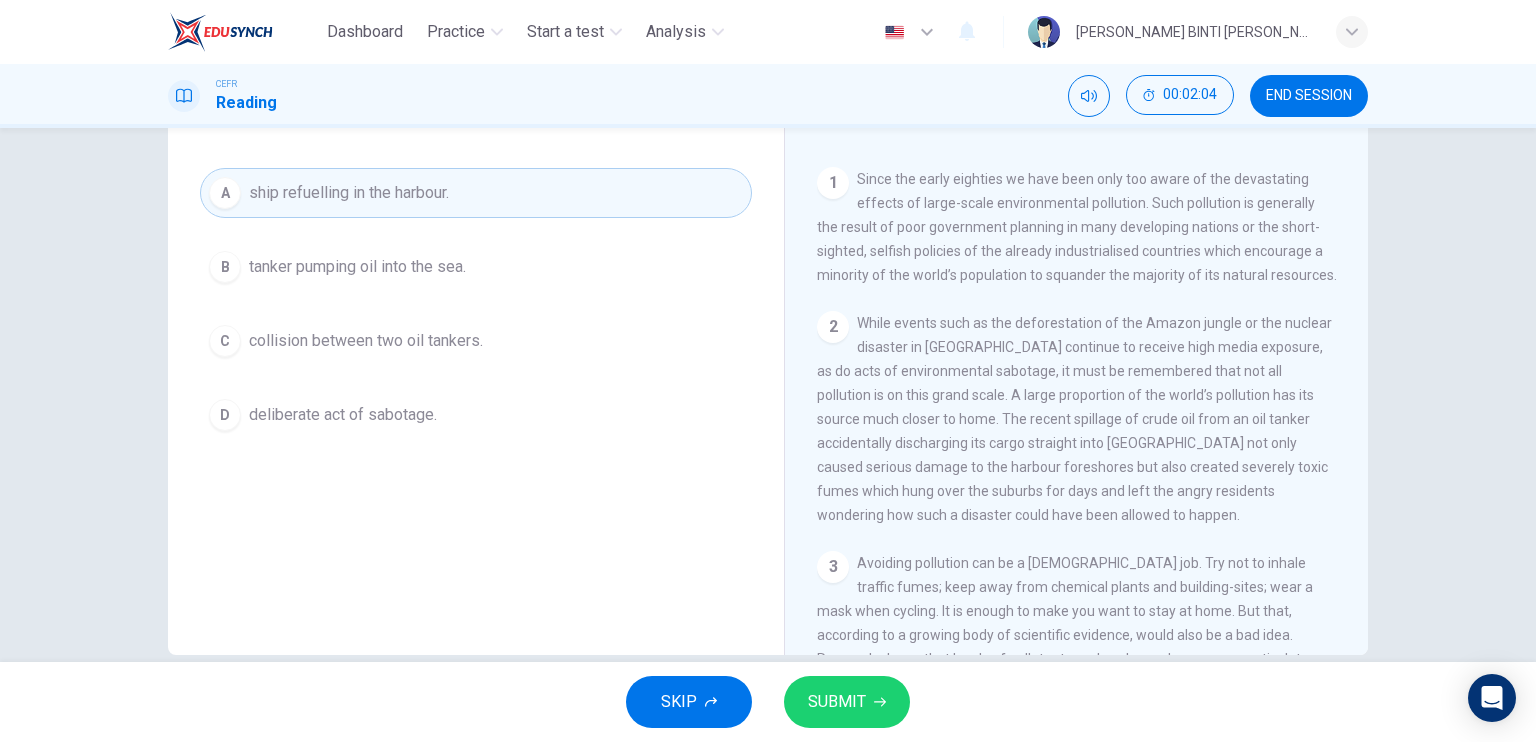 click on "B" at bounding box center [225, 267] 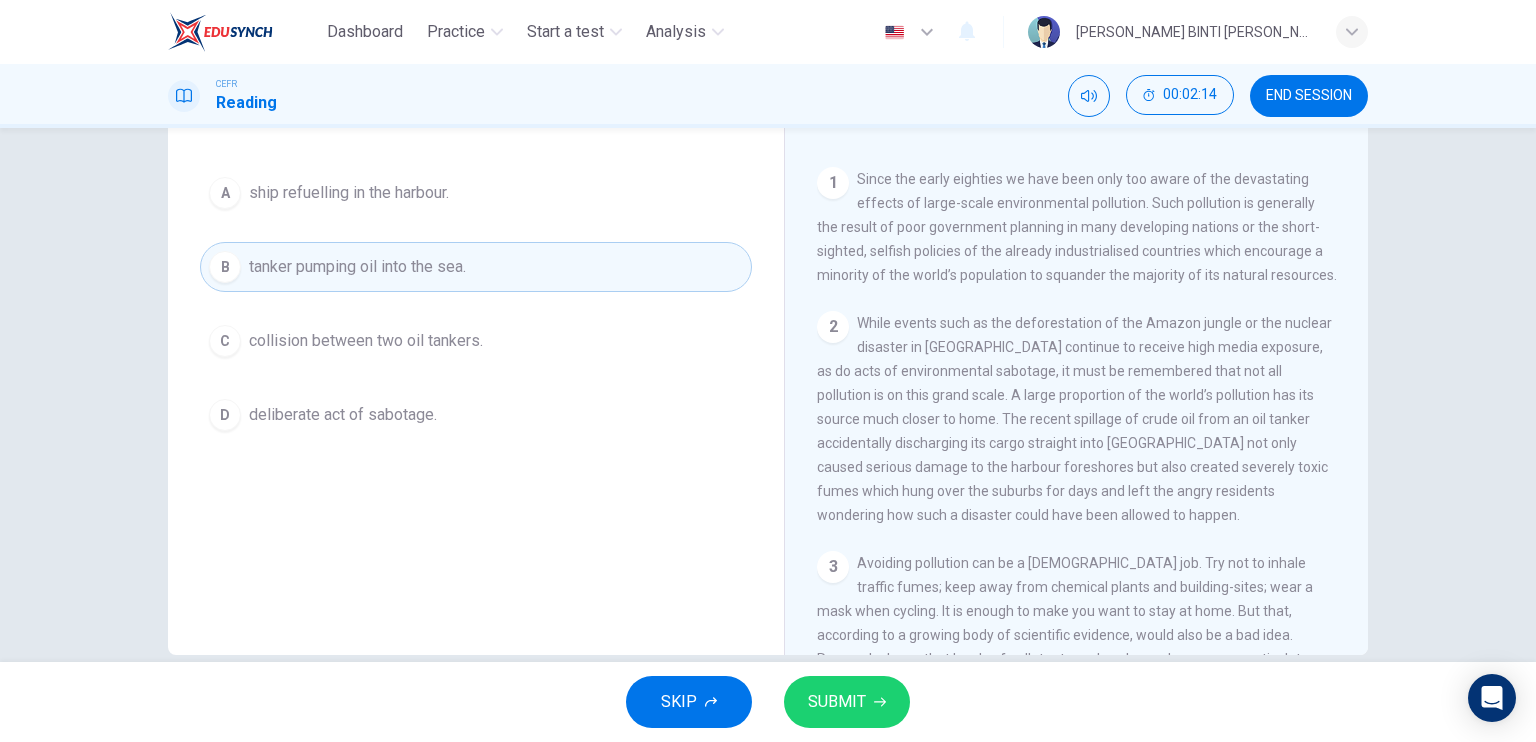 click on "A" at bounding box center [225, 193] 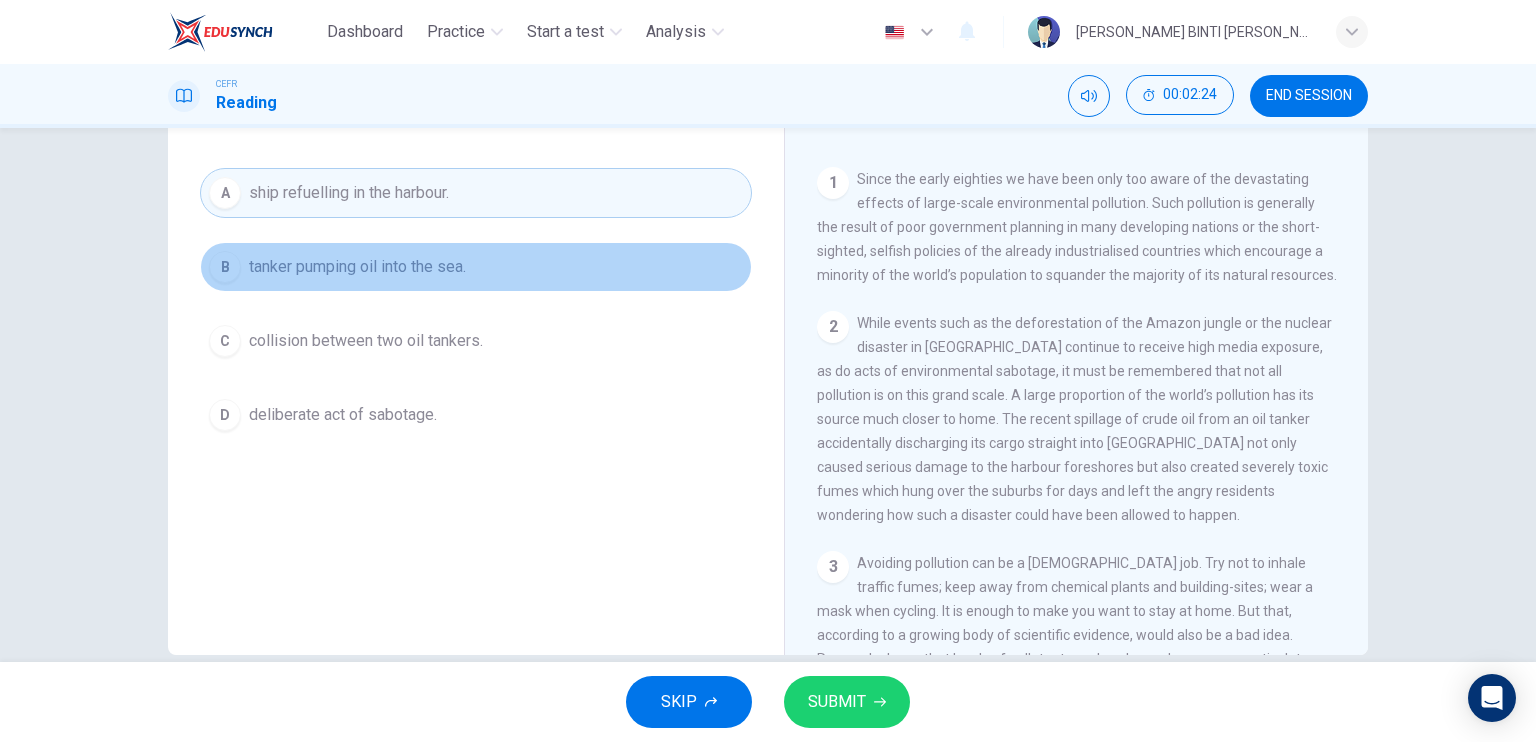 click on "B" at bounding box center [225, 267] 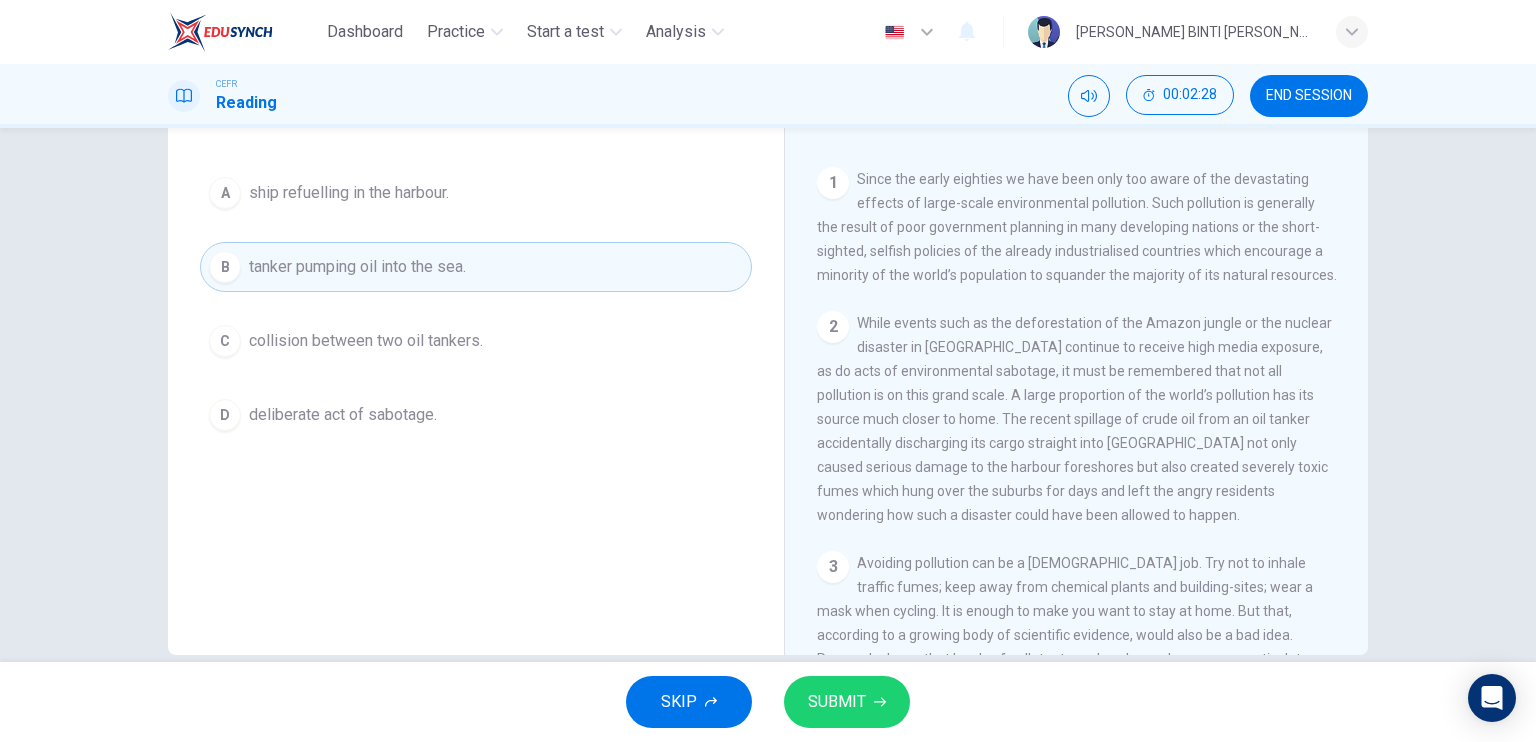 click on "A" at bounding box center (225, 193) 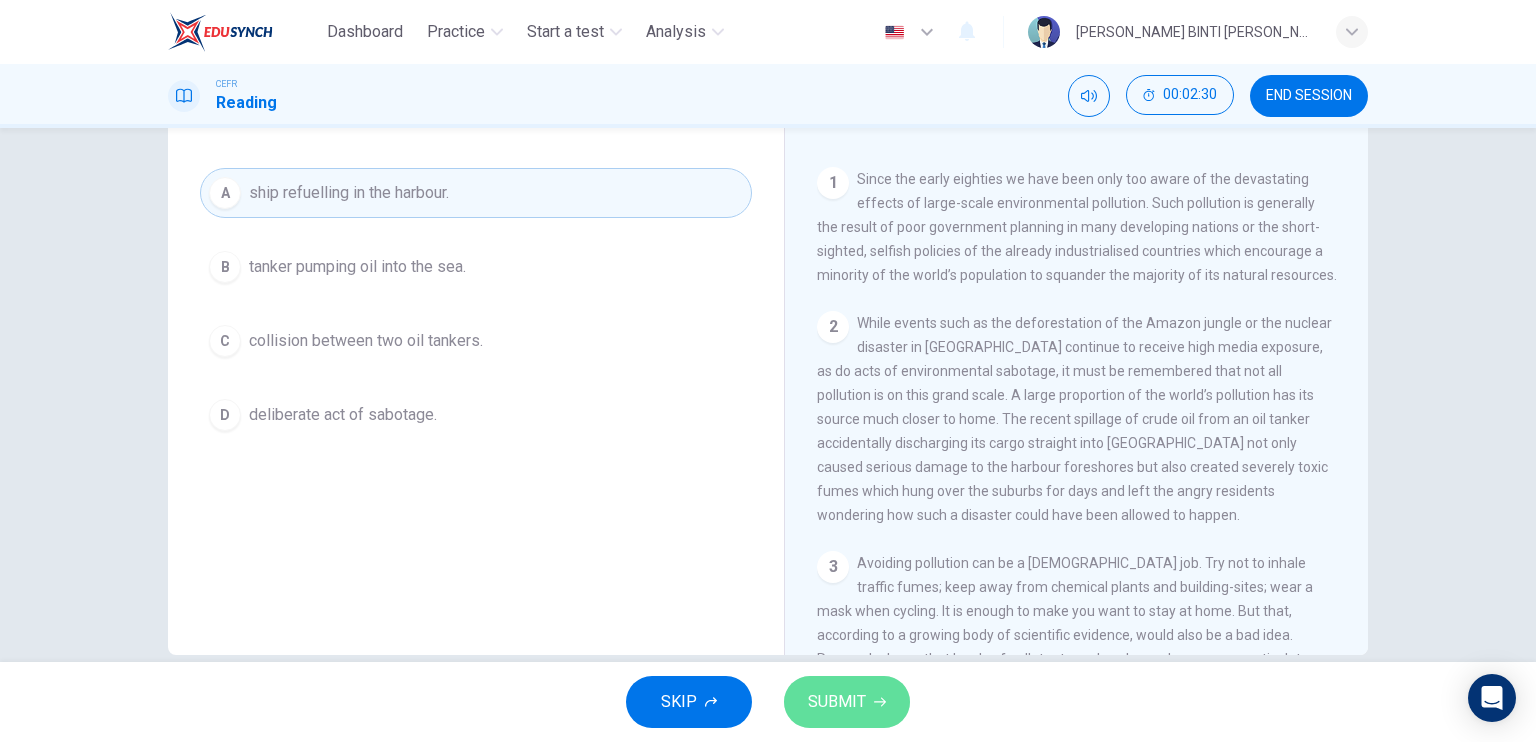 click 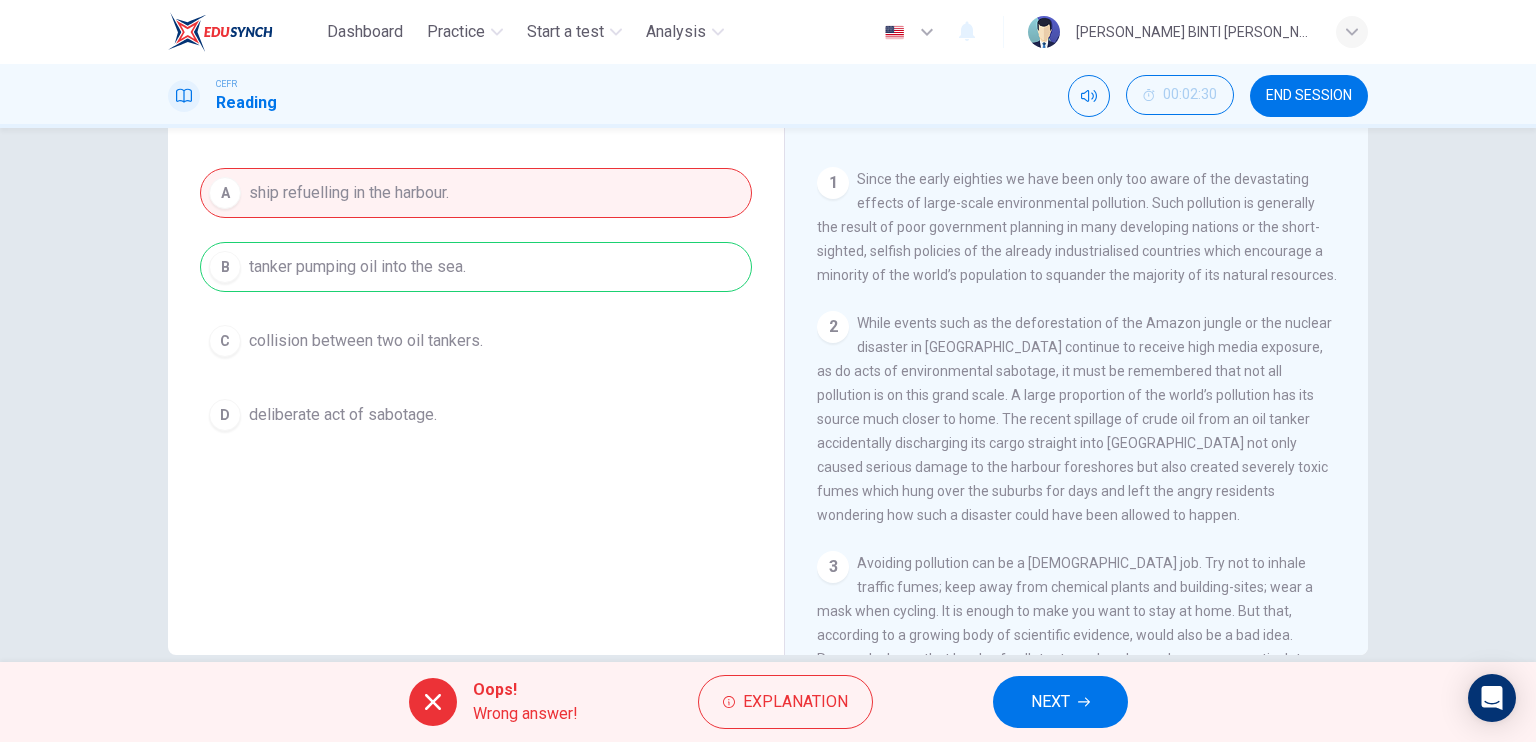 click on "NEXT" at bounding box center [1060, 702] 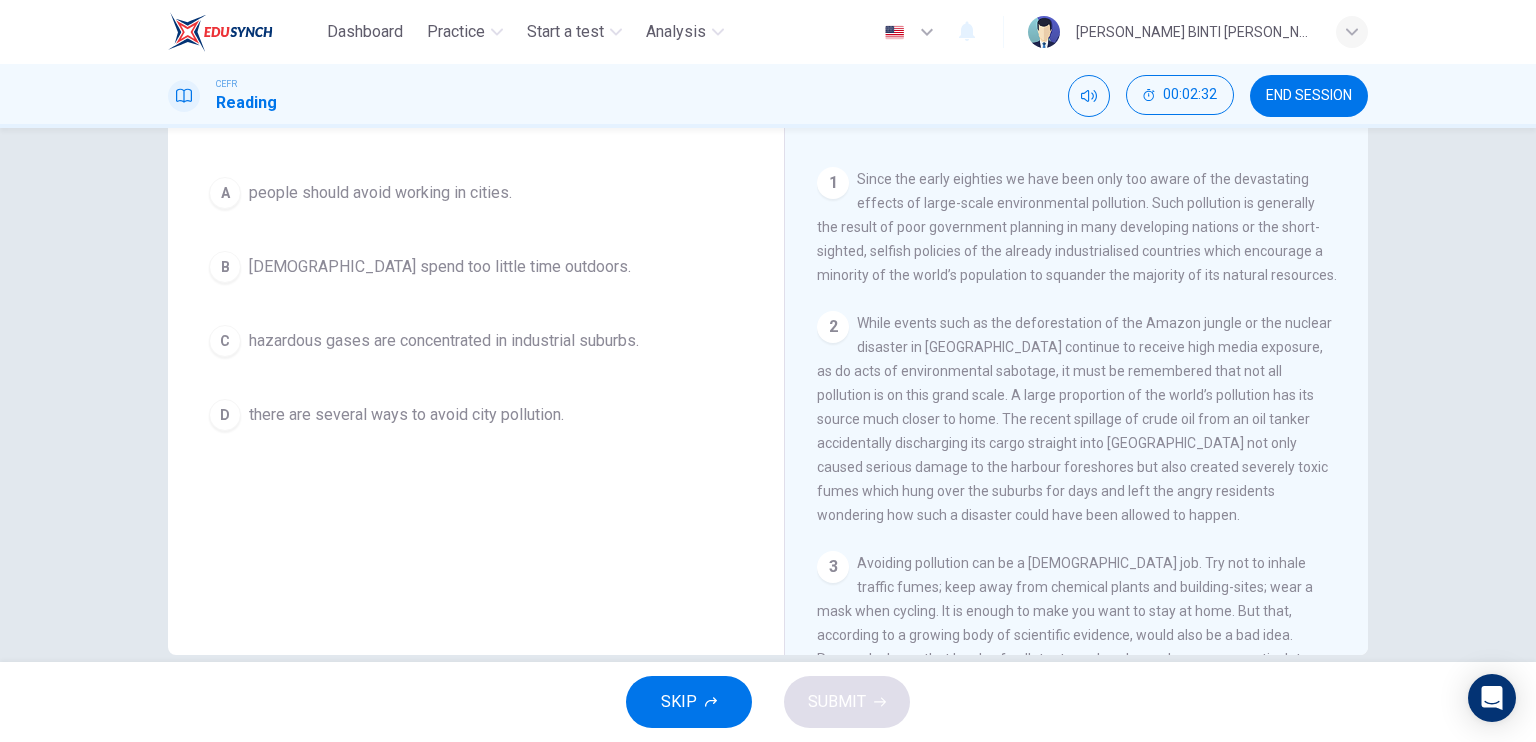 drag, startPoint x: 1524, startPoint y: 427, endPoint x: 1532, endPoint y: 338, distance: 89.358826 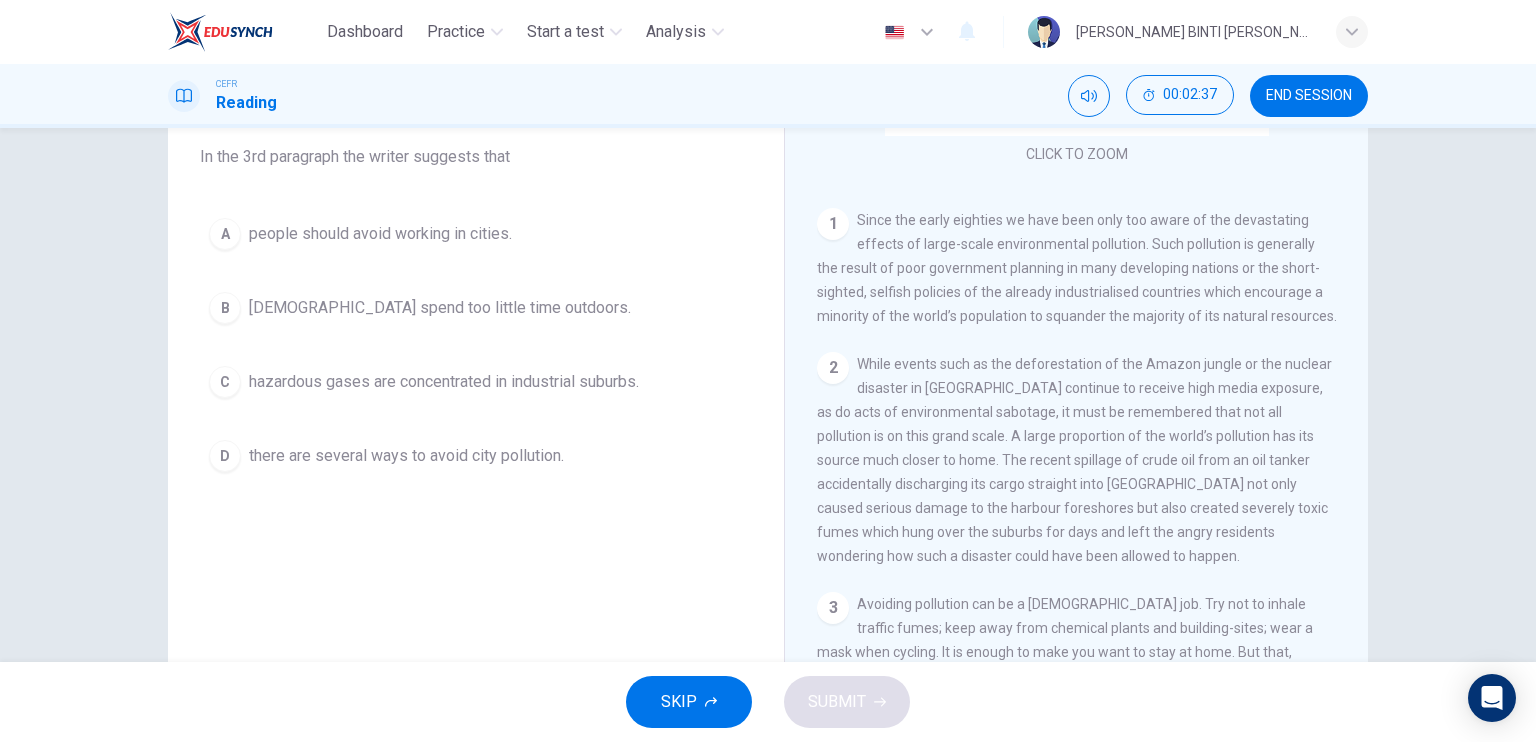 scroll, scrollTop: 180, scrollLeft: 0, axis: vertical 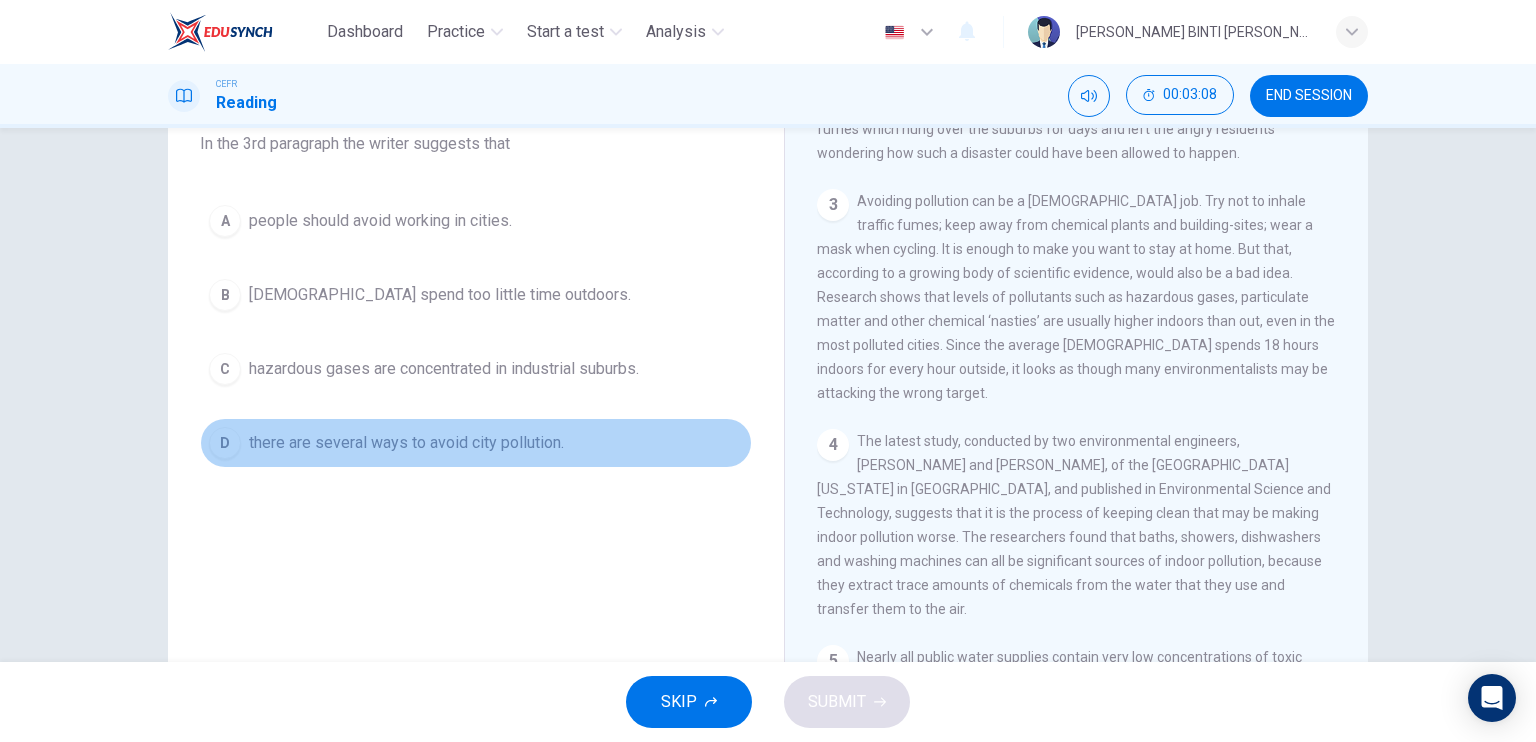 click on "D there are several ways to avoid city pollution." at bounding box center [476, 443] 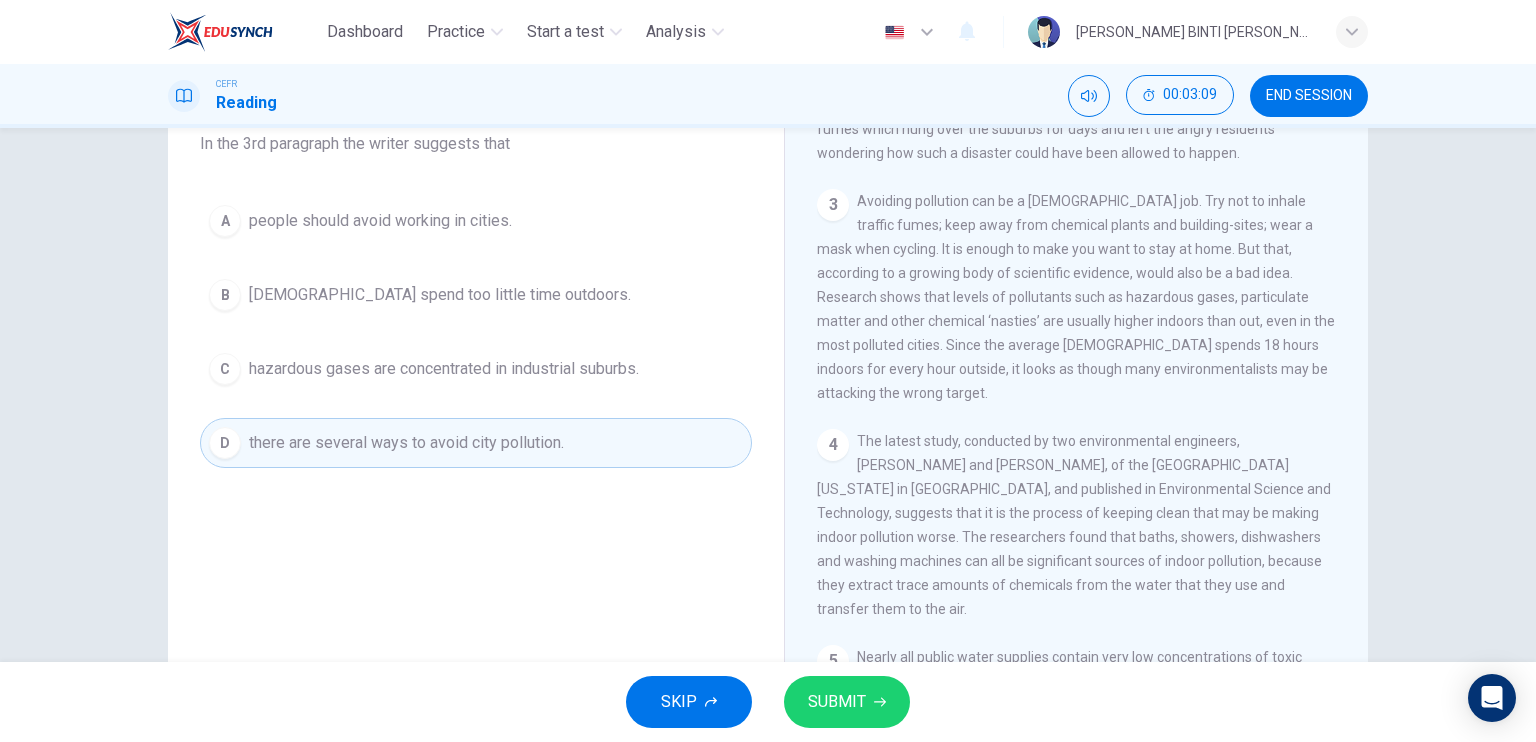 click on "SKIP SUBMIT" at bounding box center (768, 702) 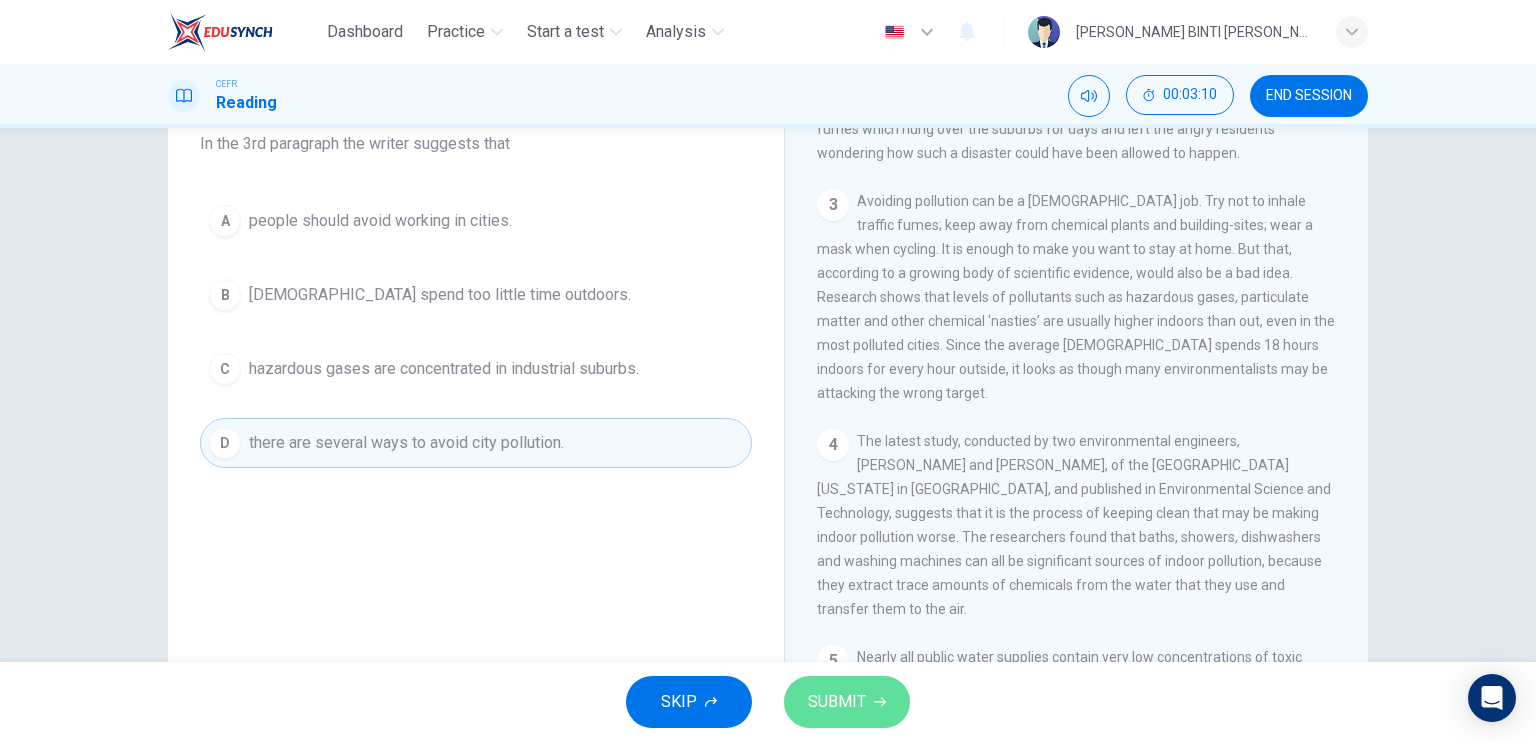 click 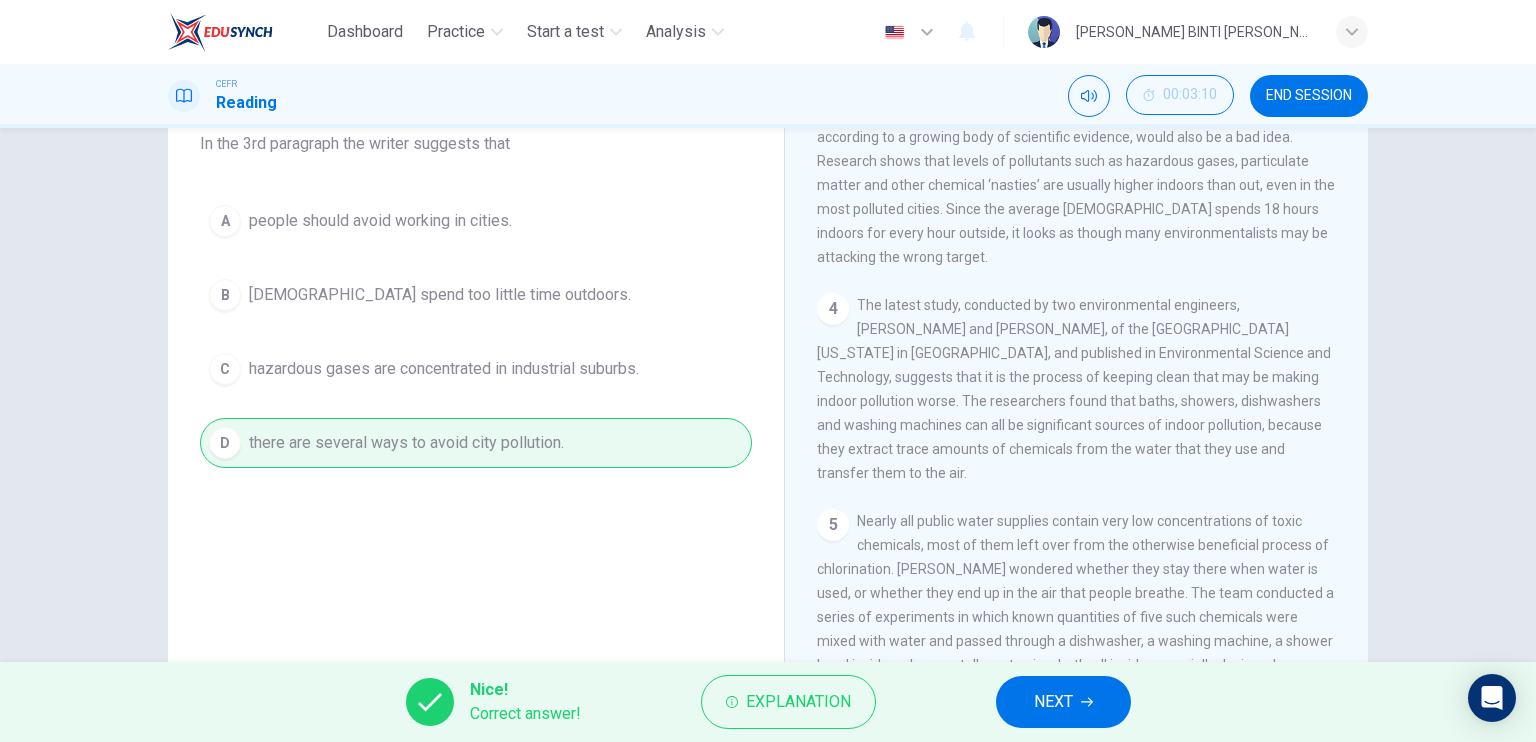 scroll, scrollTop: 857, scrollLeft: 0, axis: vertical 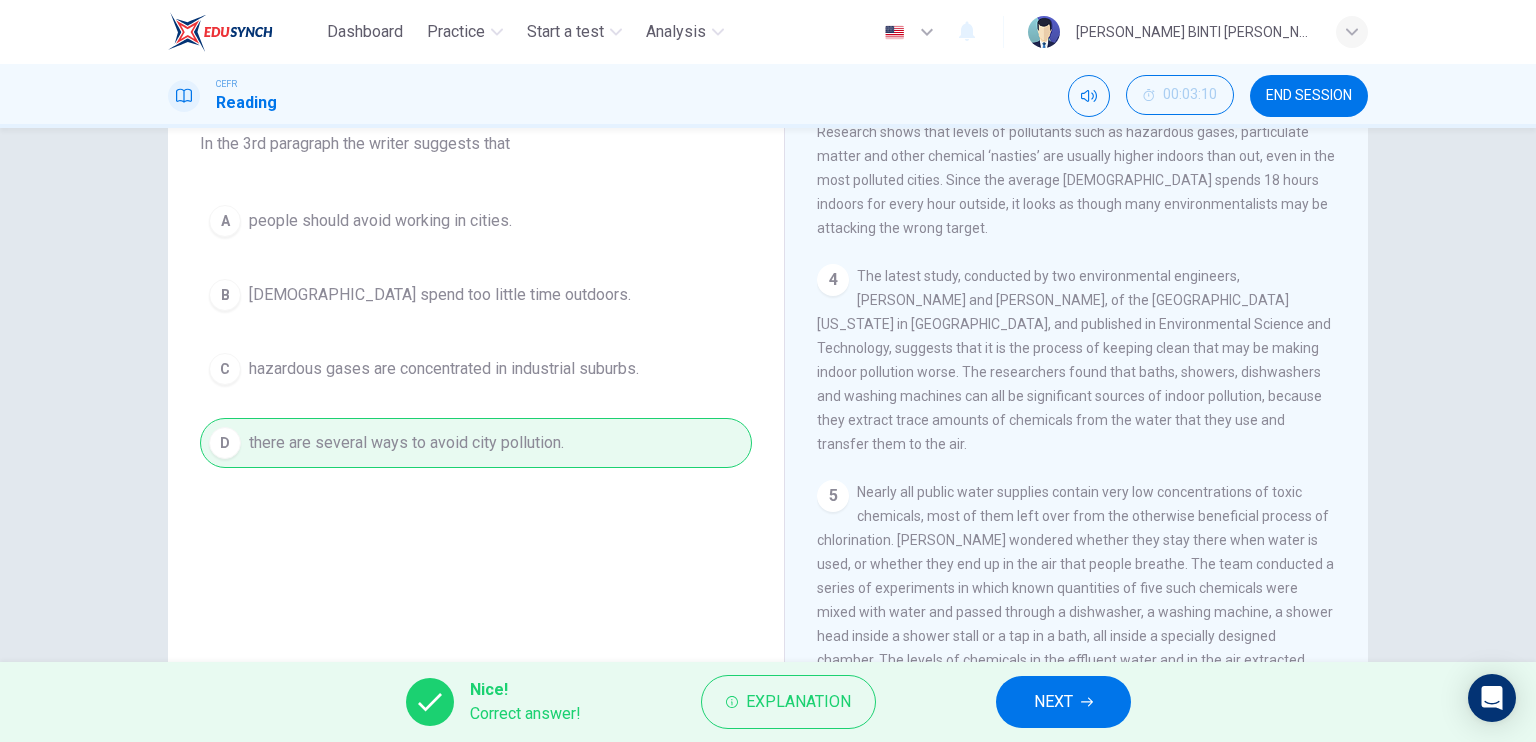 click on "NEXT" at bounding box center (1063, 702) 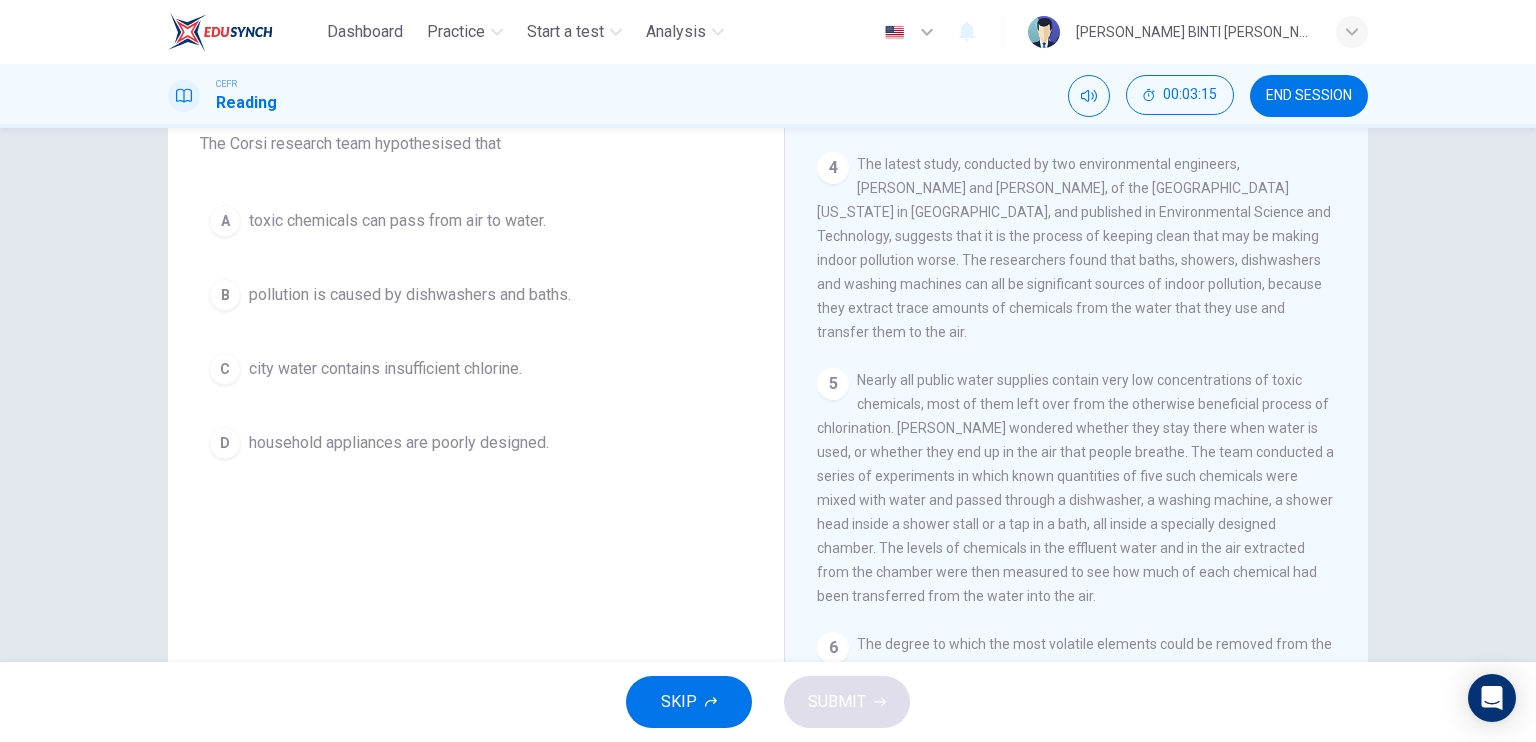 scroll, scrollTop: 892, scrollLeft: 0, axis: vertical 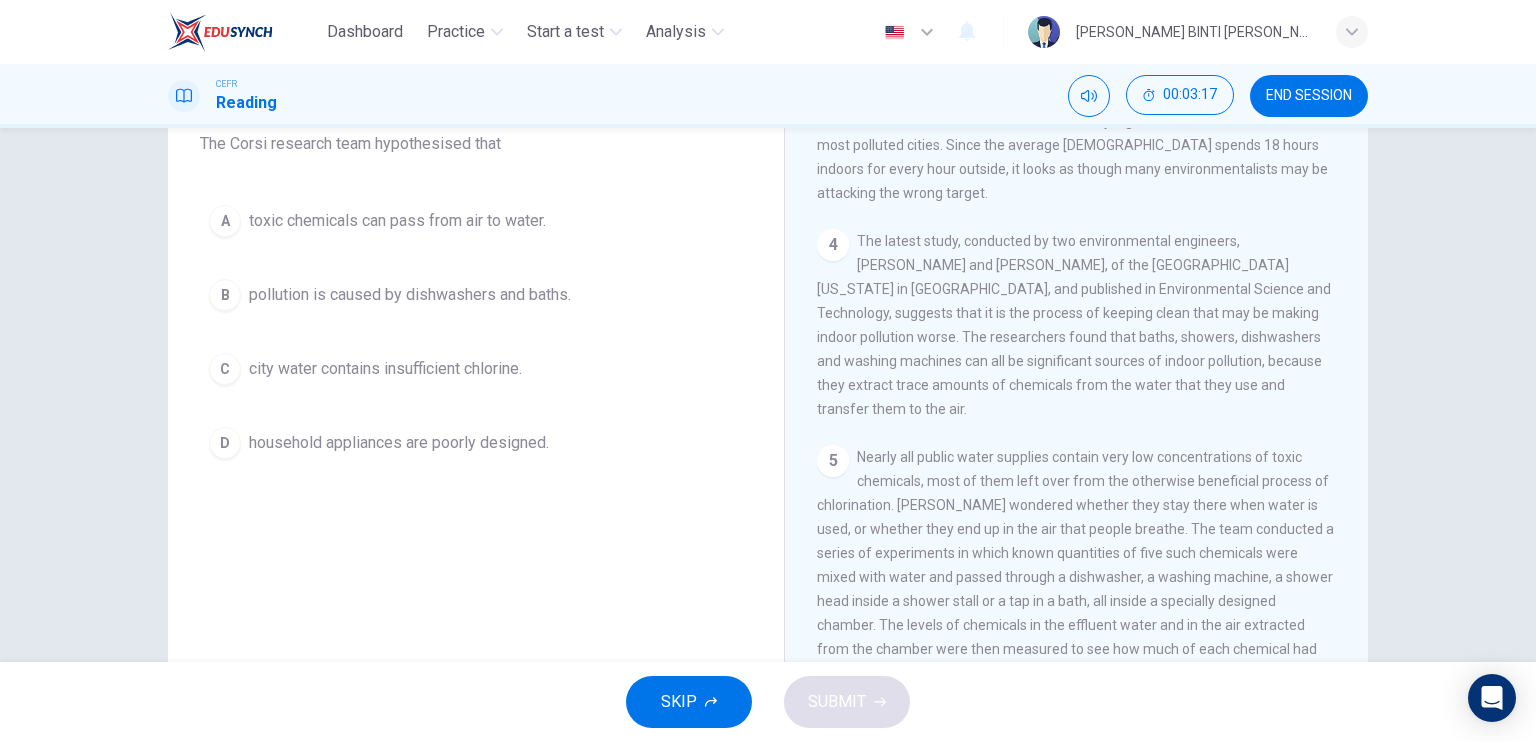 drag, startPoint x: 1522, startPoint y: 356, endPoint x: 1533, endPoint y: 314, distance: 43.416588 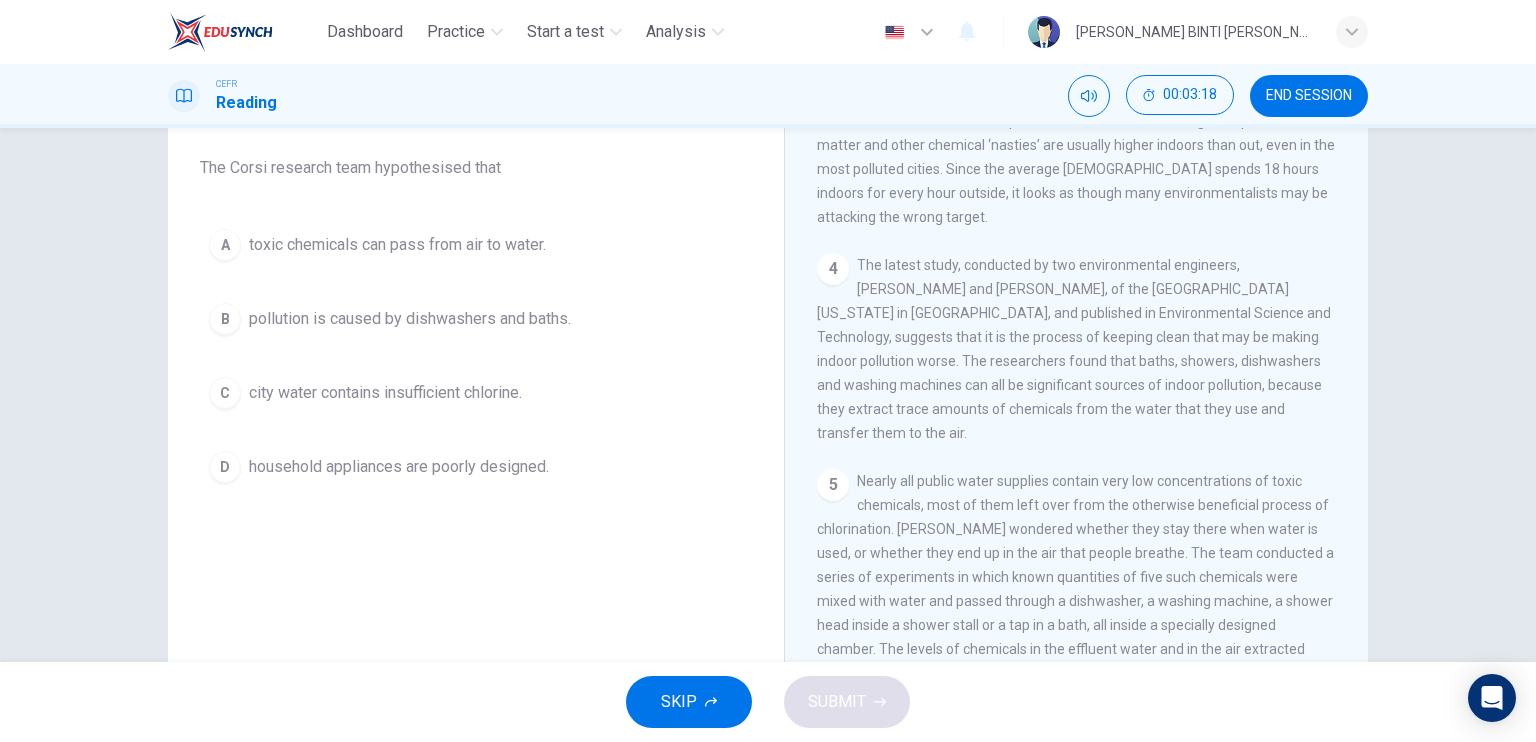 scroll, scrollTop: 138, scrollLeft: 0, axis: vertical 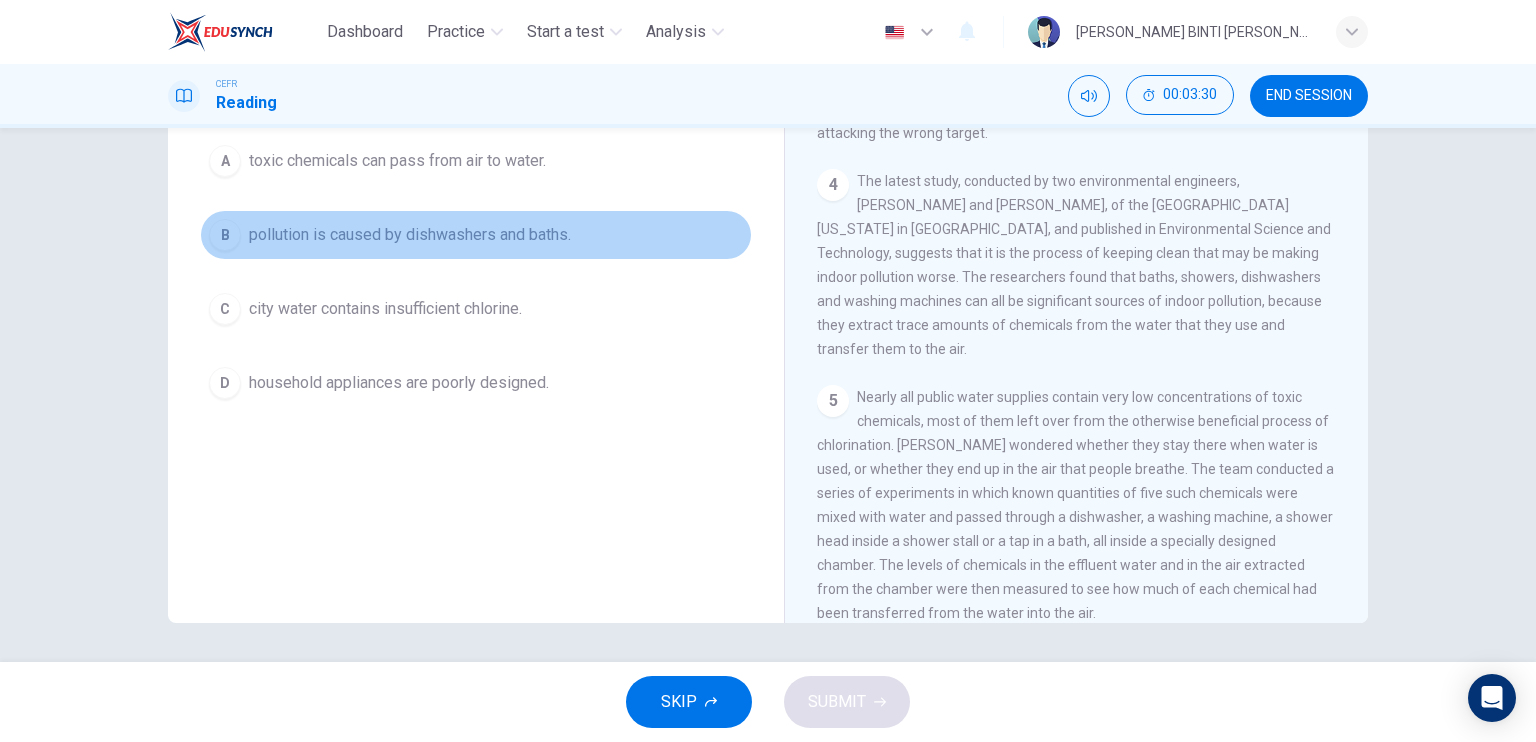 click on "B" at bounding box center [225, 235] 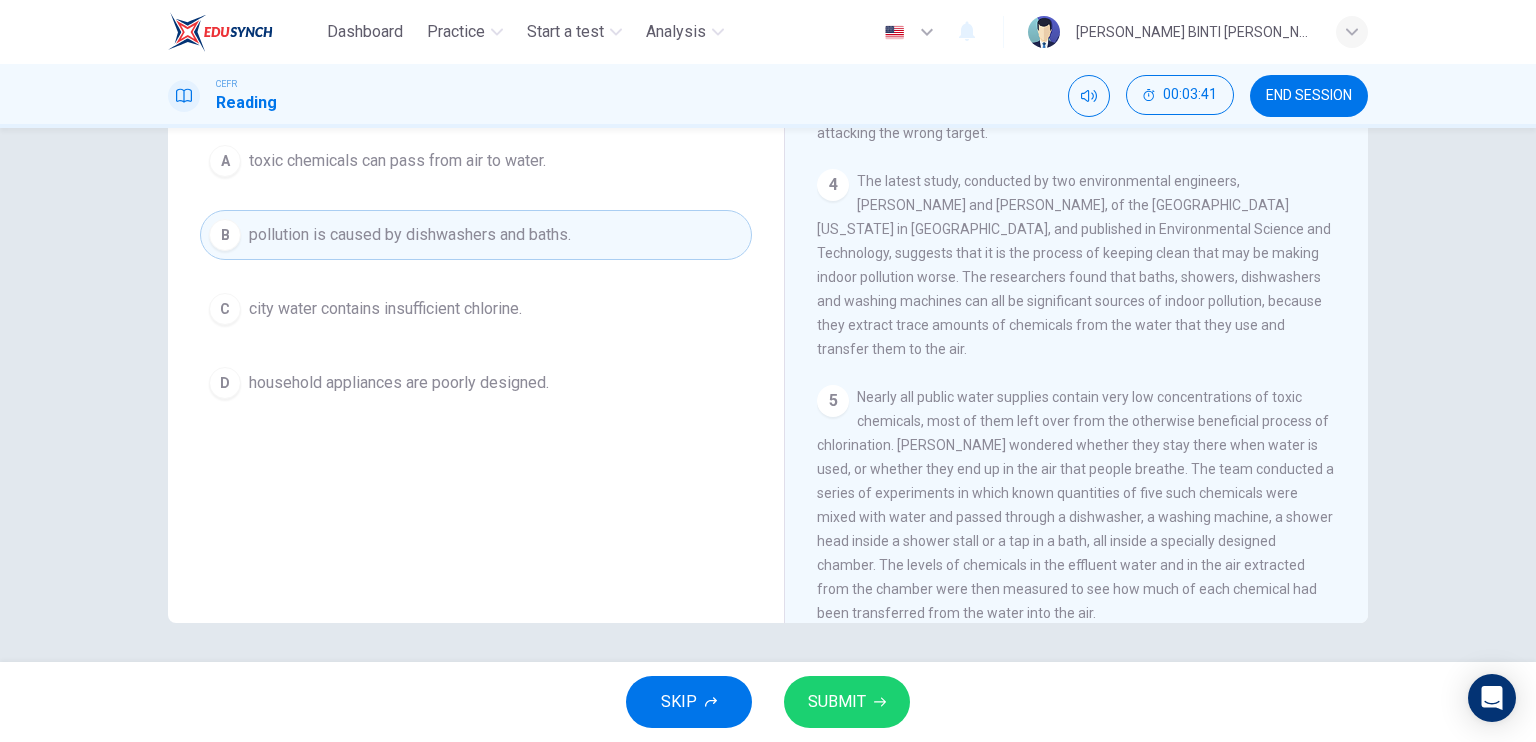 drag, startPoint x: 1344, startPoint y: 344, endPoint x: 1350, endPoint y: 327, distance: 18.027756 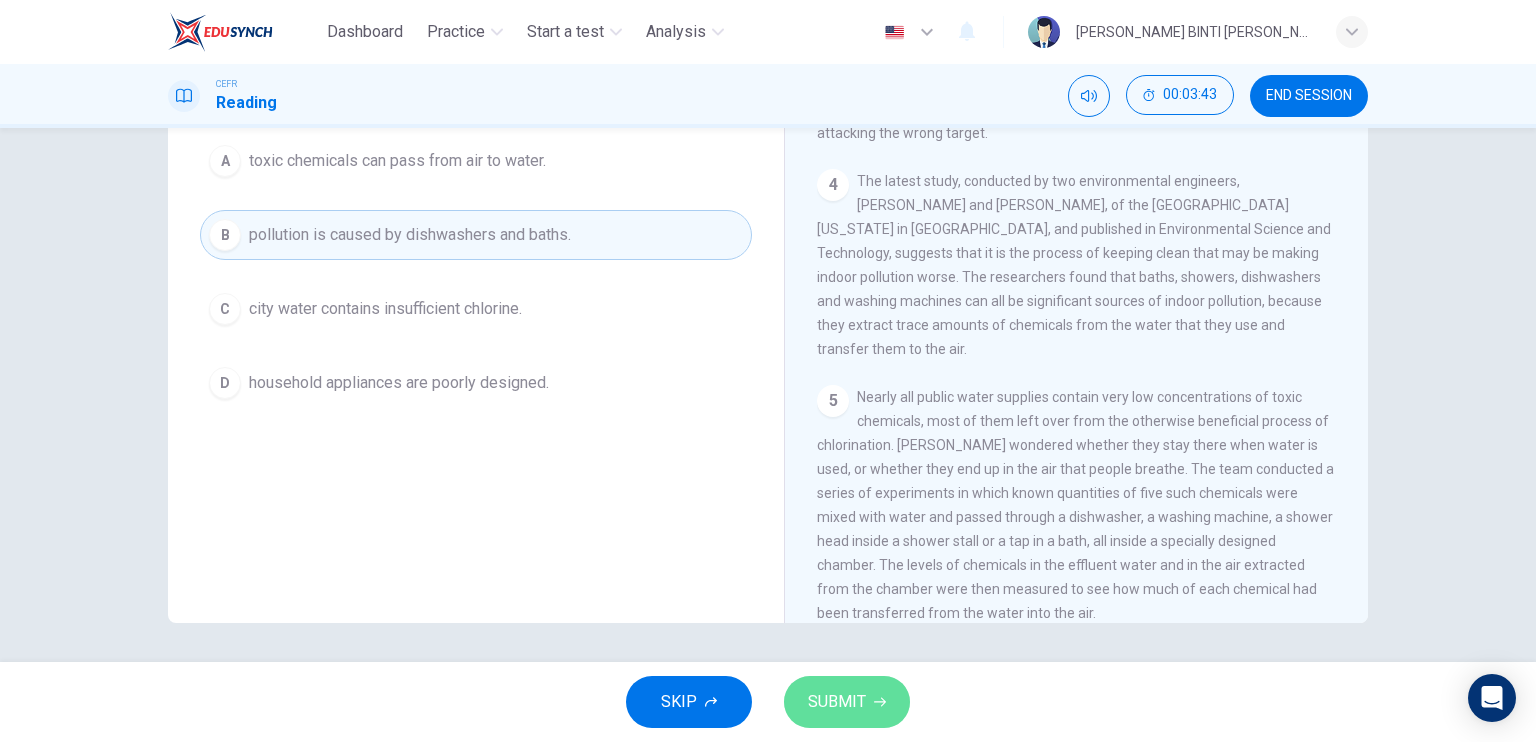 click on "SUBMIT" at bounding box center [847, 702] 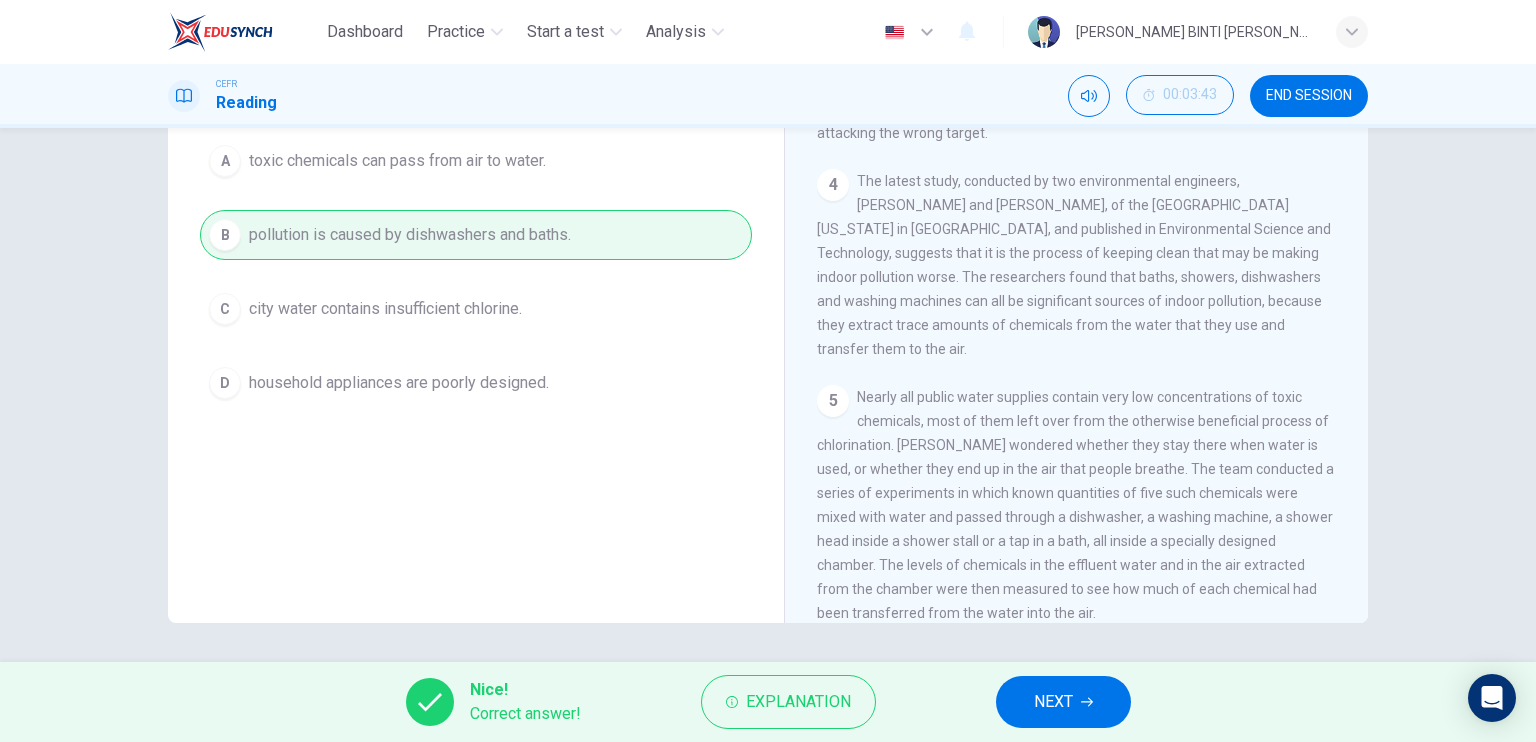 click on "NEXT" at bounding box center [1053, 702] 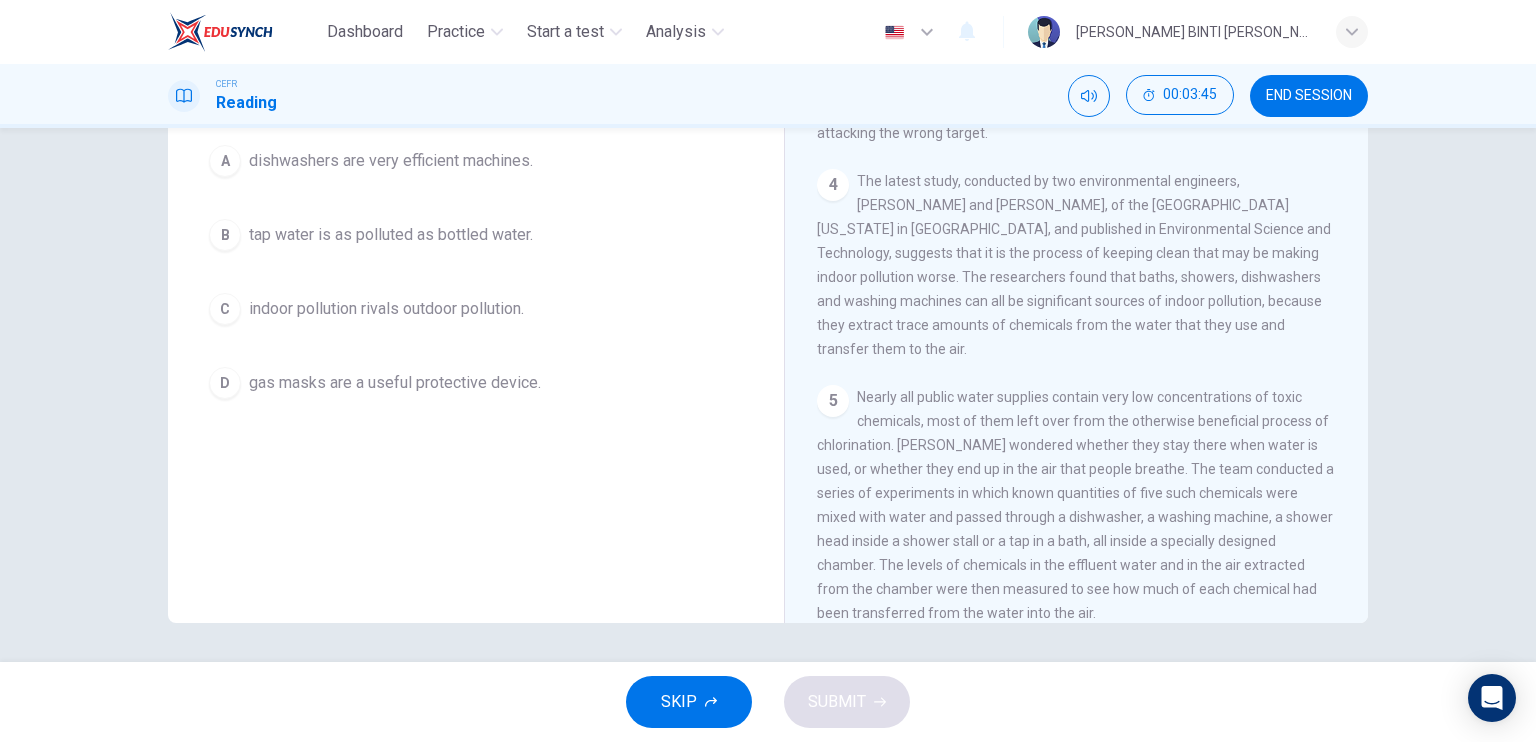 scroll, scrollTop: 732, scrollLeft: 0, axis: vertical 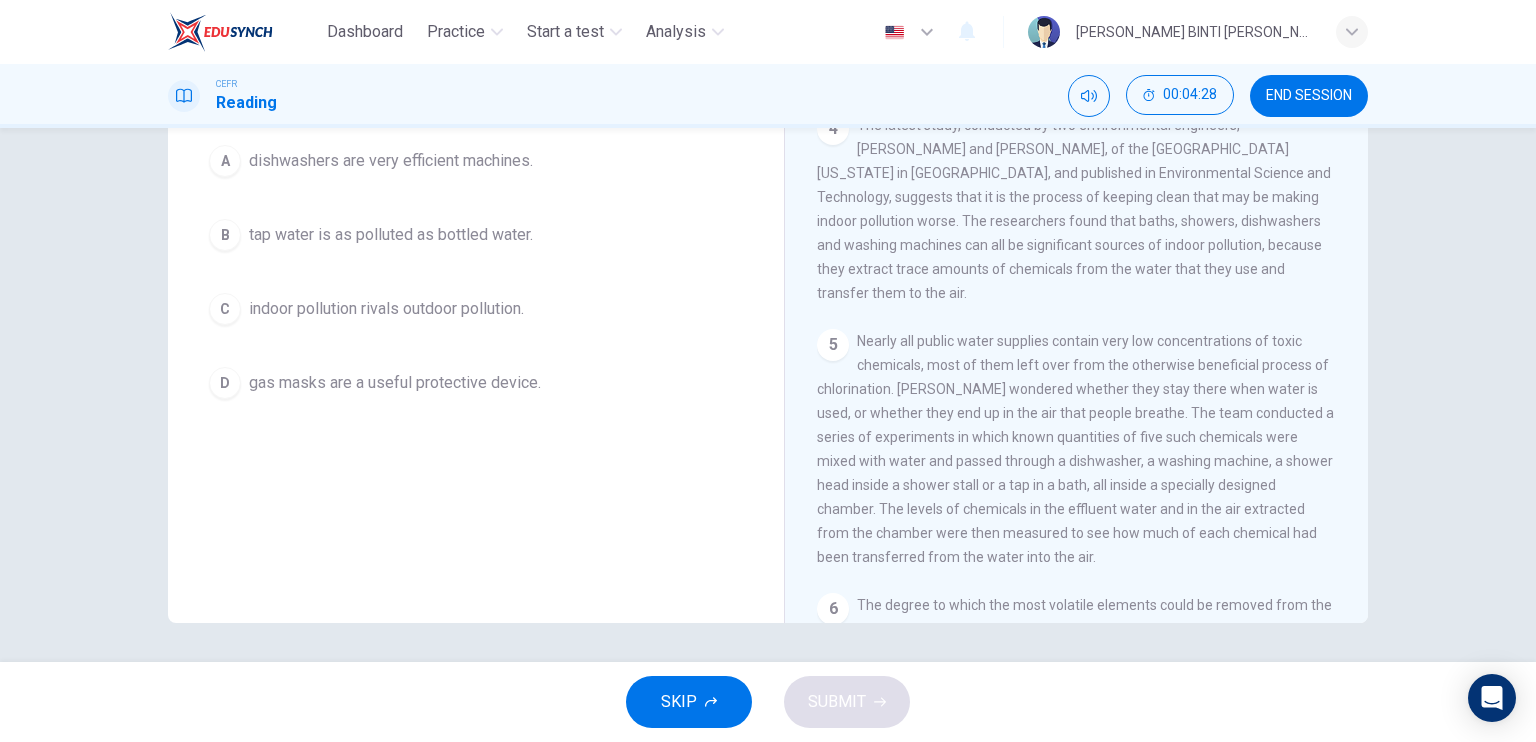 drag, startPoint x: 1358, startPoint y: 356, endPoint x: 1359, endPoint y: 393, distance: 37.01351 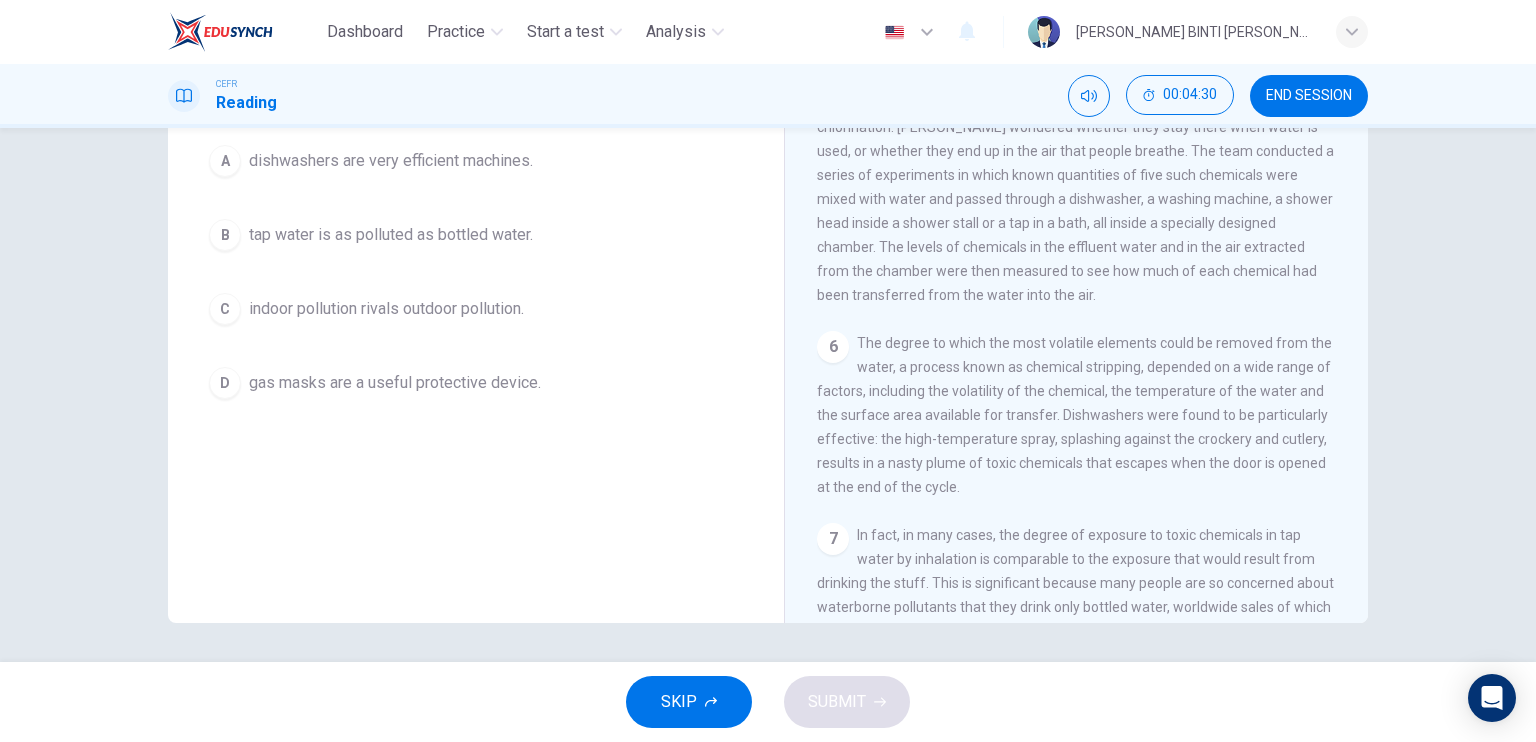scroll, scrollTop: 1233, scrollLeft: 0, axis: vertical 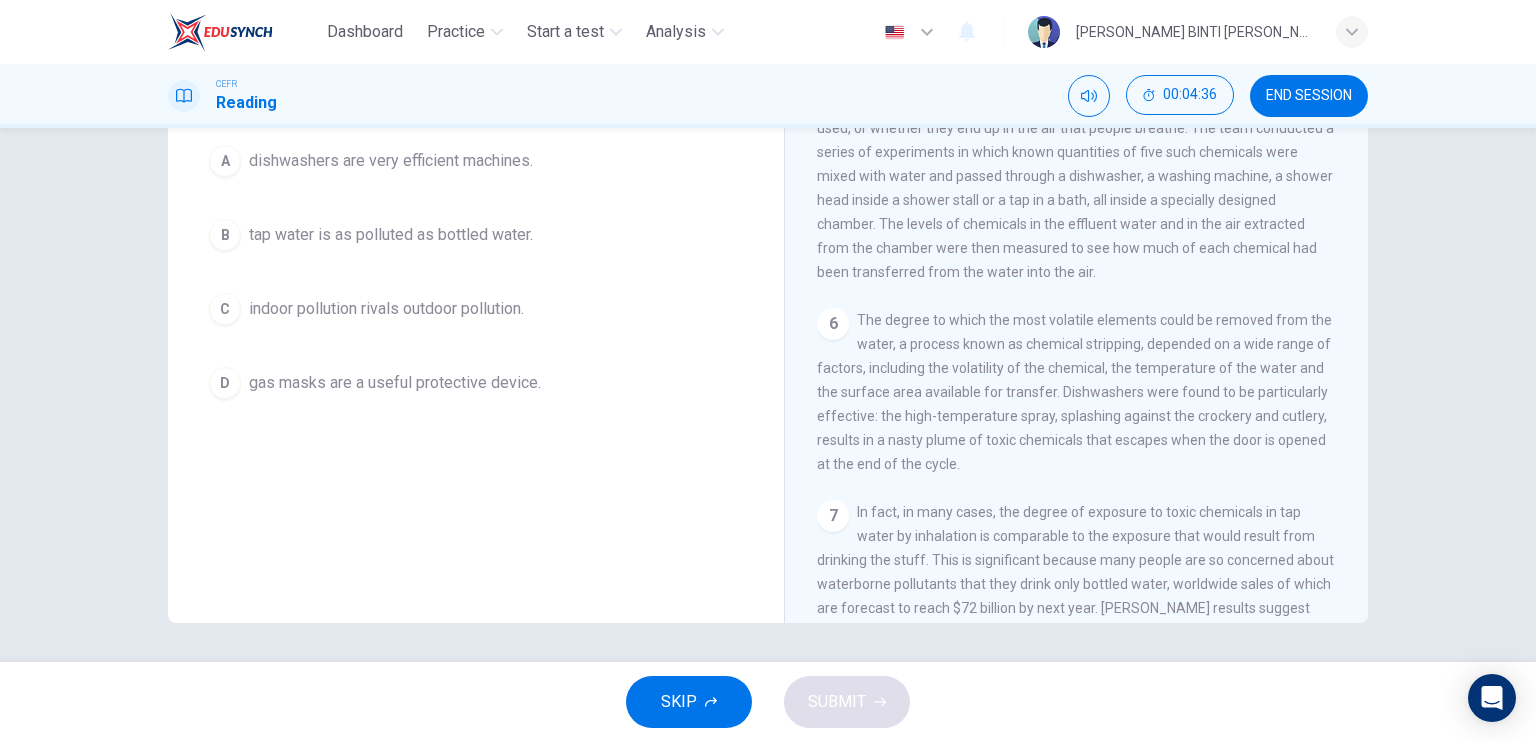 click on "A" at bounding box center [225, 161] 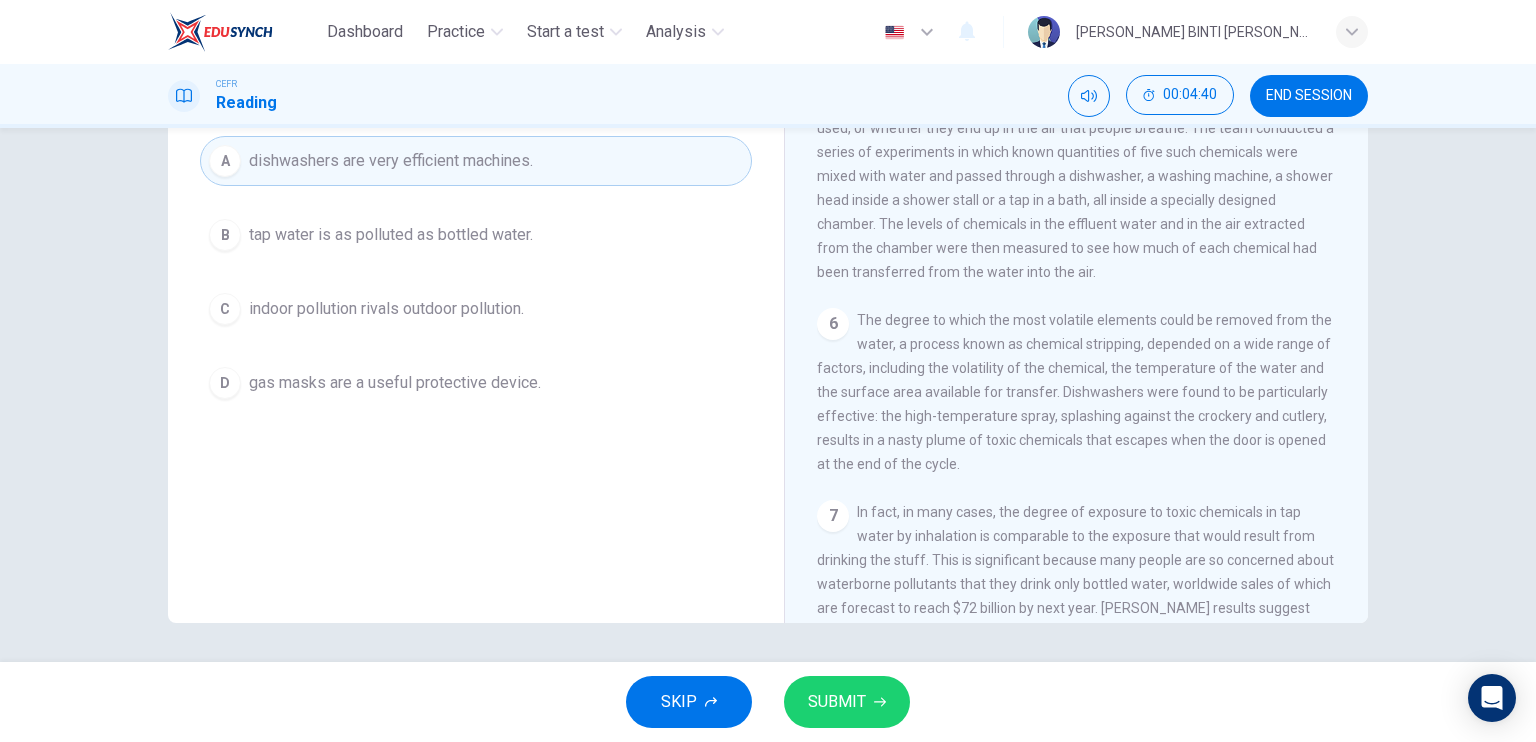 click on "SUBMIT" at bounding box center (837, 702) 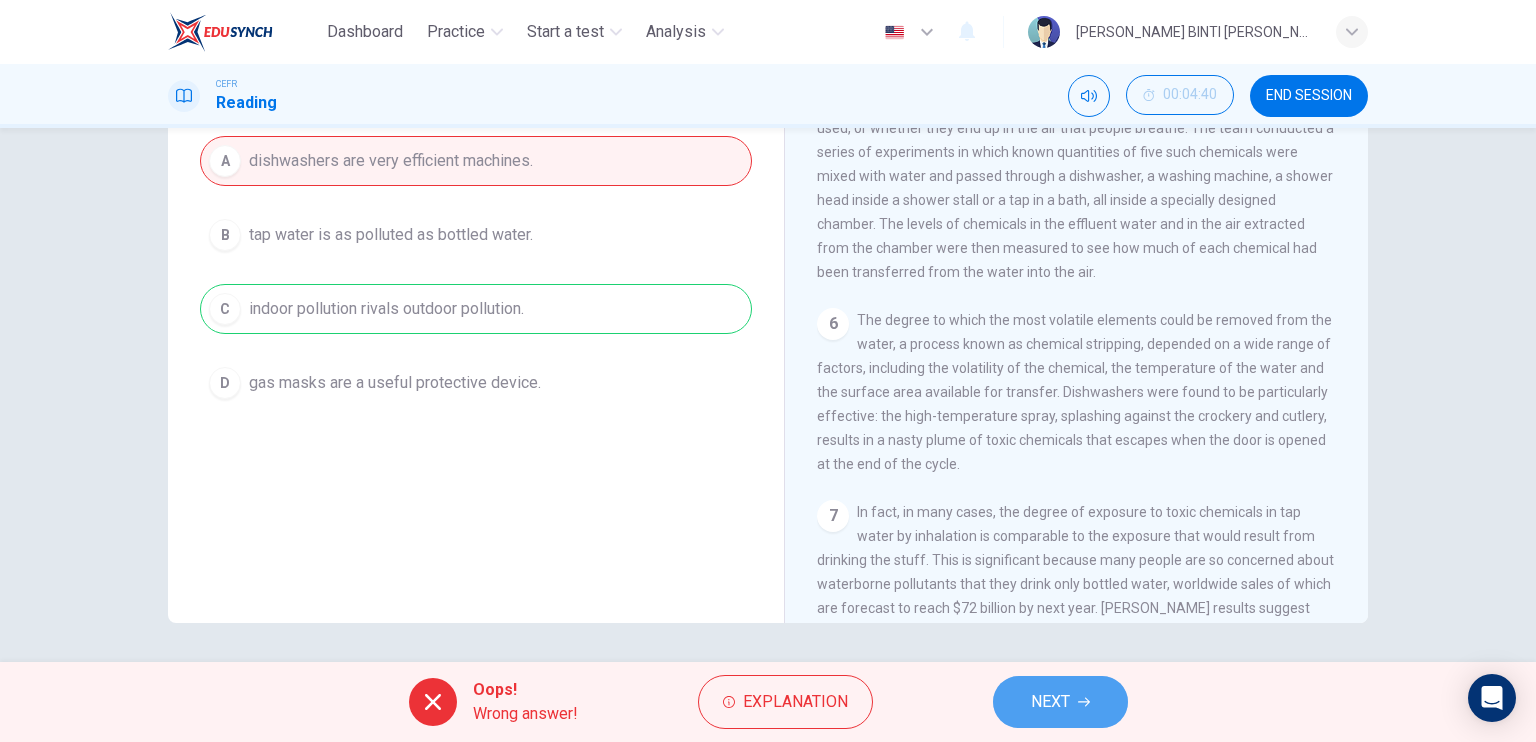 click on "NEXT" at bounding box center (1060, 702) 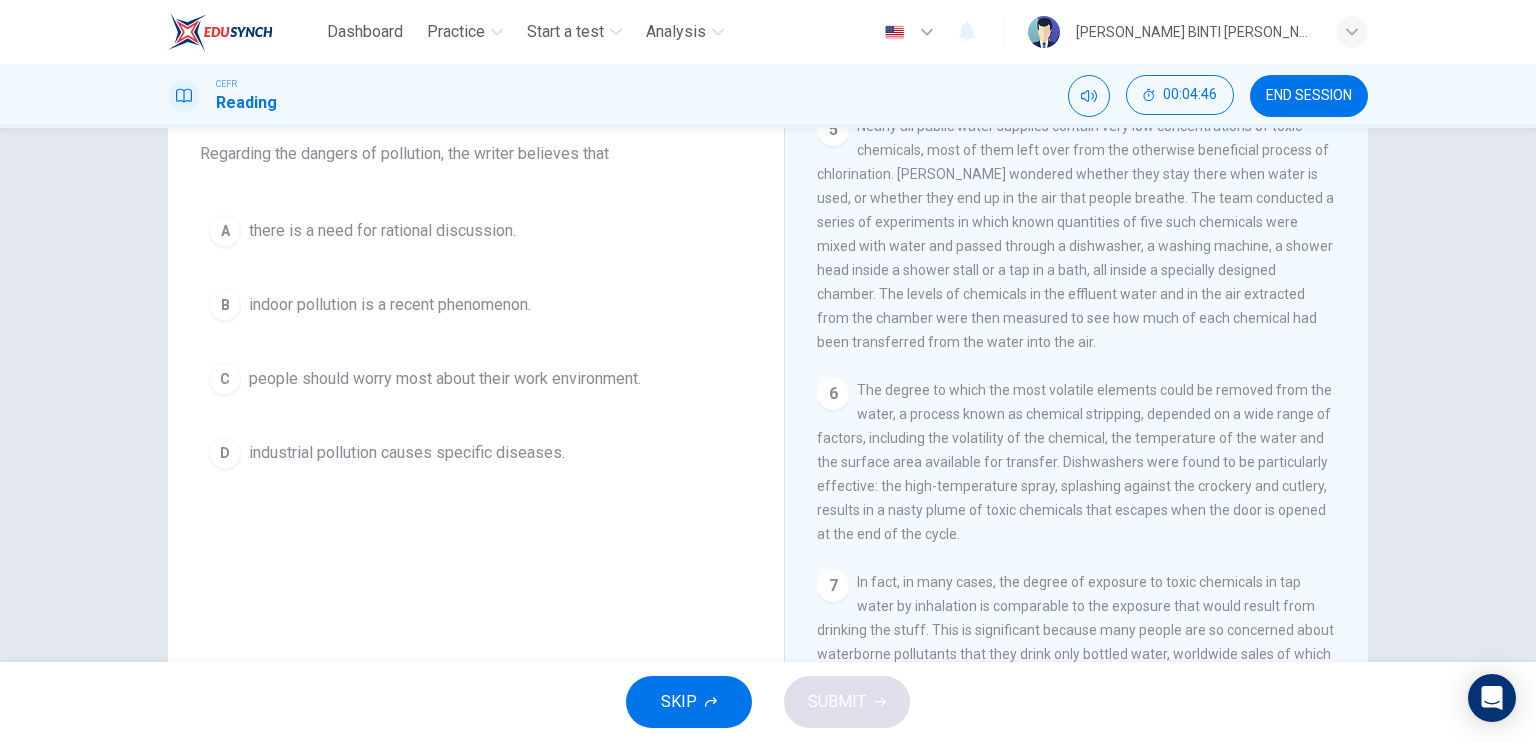 scroll, scrollTop: 167, scrollLeft: 0, axis: vertical 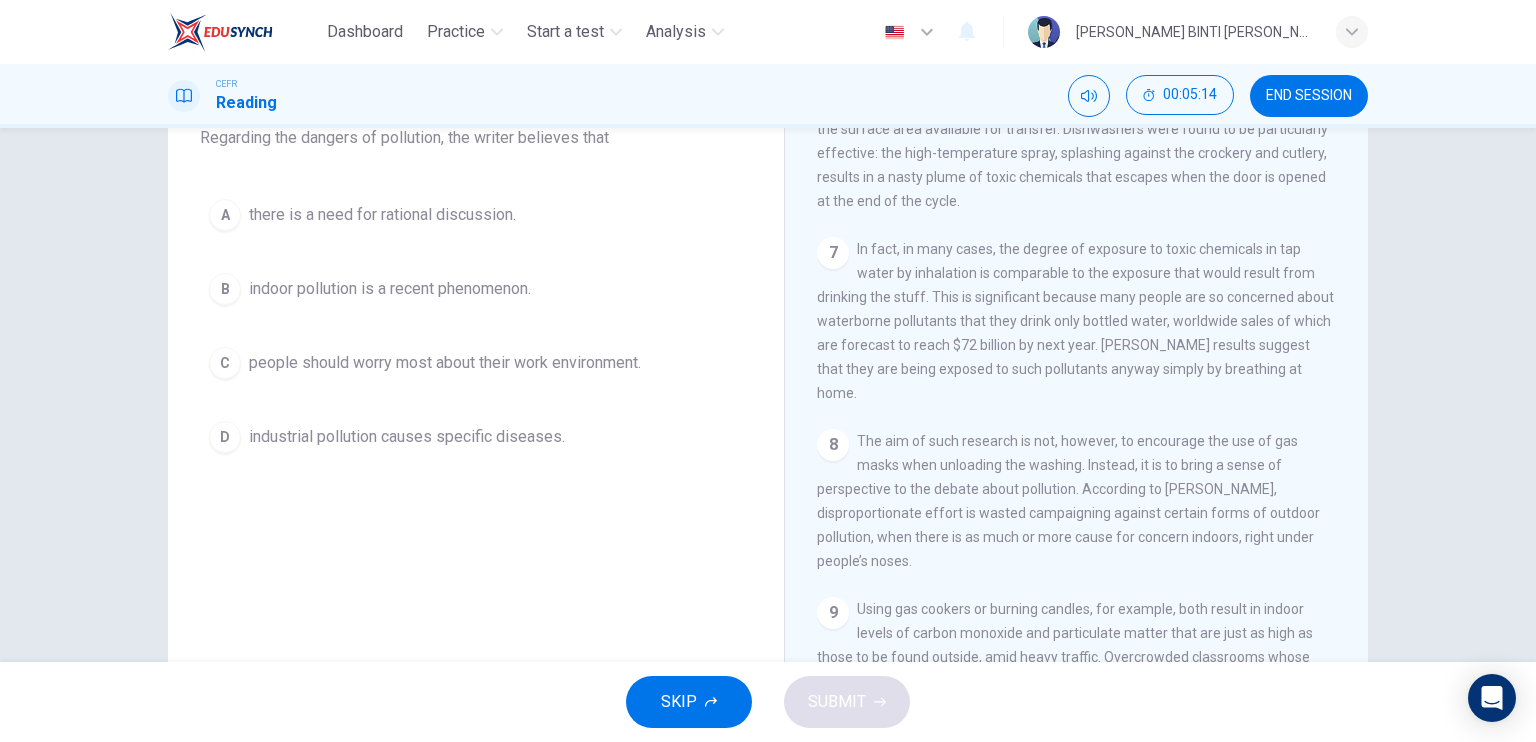 drag, startPoint x: 1342, startPoint y: 505, endPoint x: 1344, endPoint y: 531, distance: 26.076809 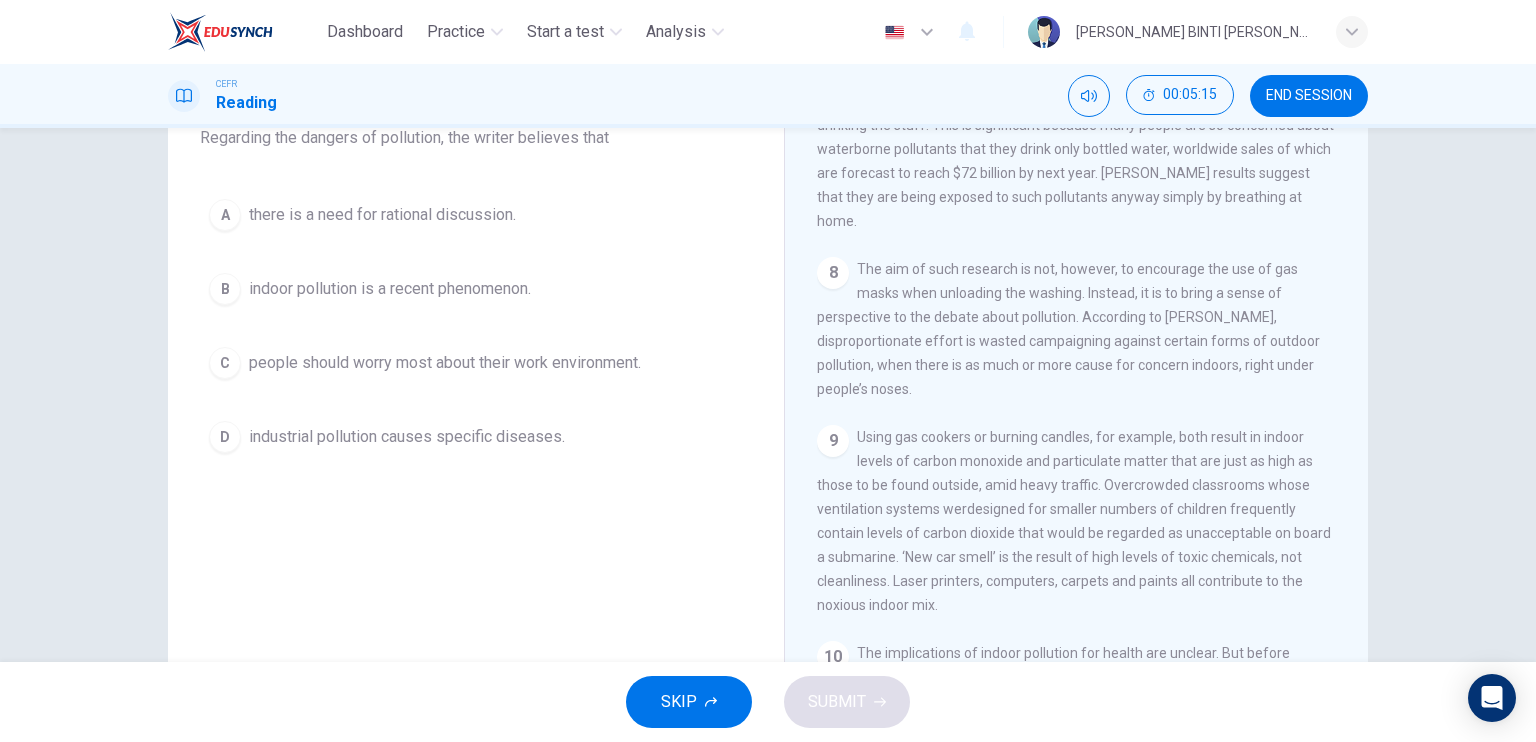 scroll, scrollTop: 1732, scrollLeft: 0, axis: vertical 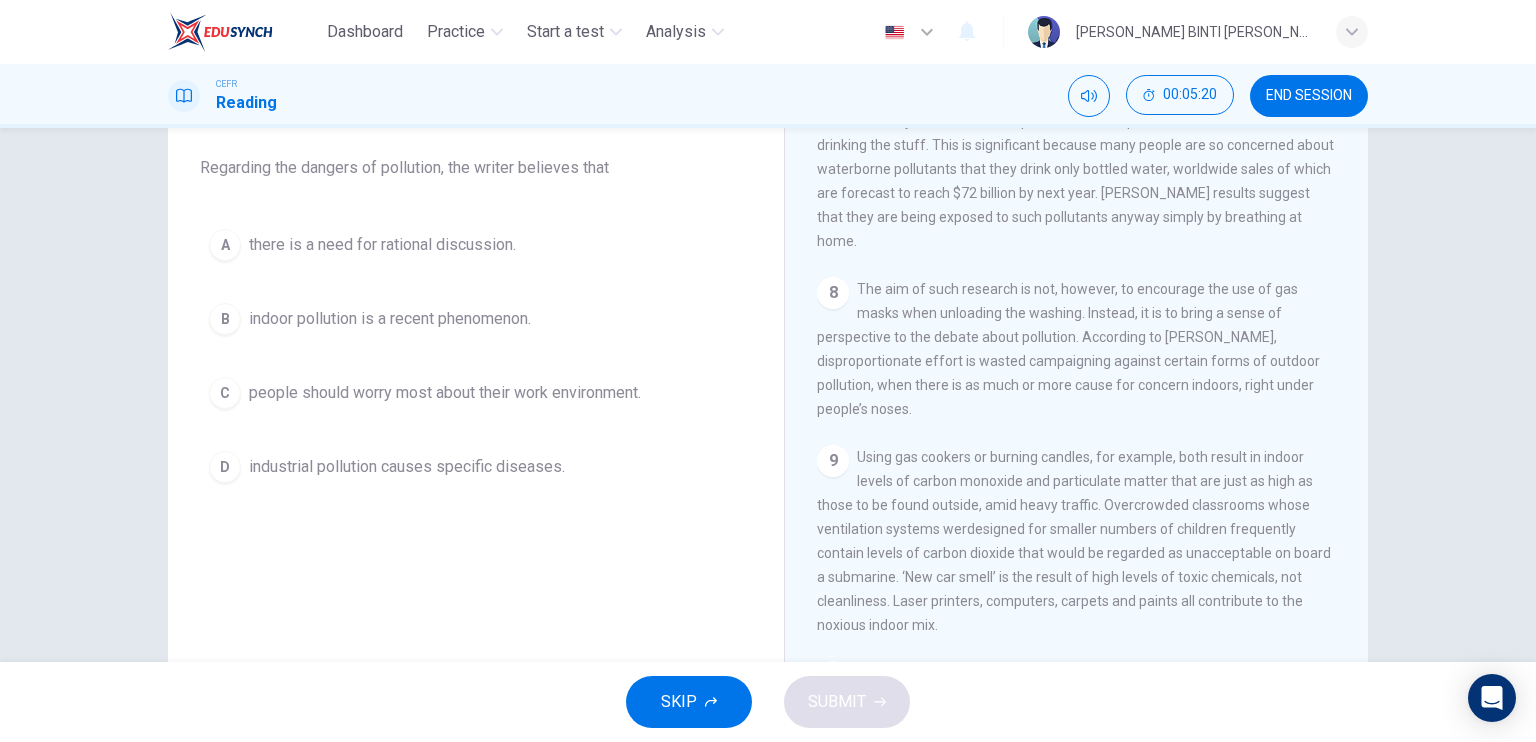 drag, startPoint x: 1345, startPoint y: 562, endPoint x: 1355, endPoint y: 420, distance: 142.35168 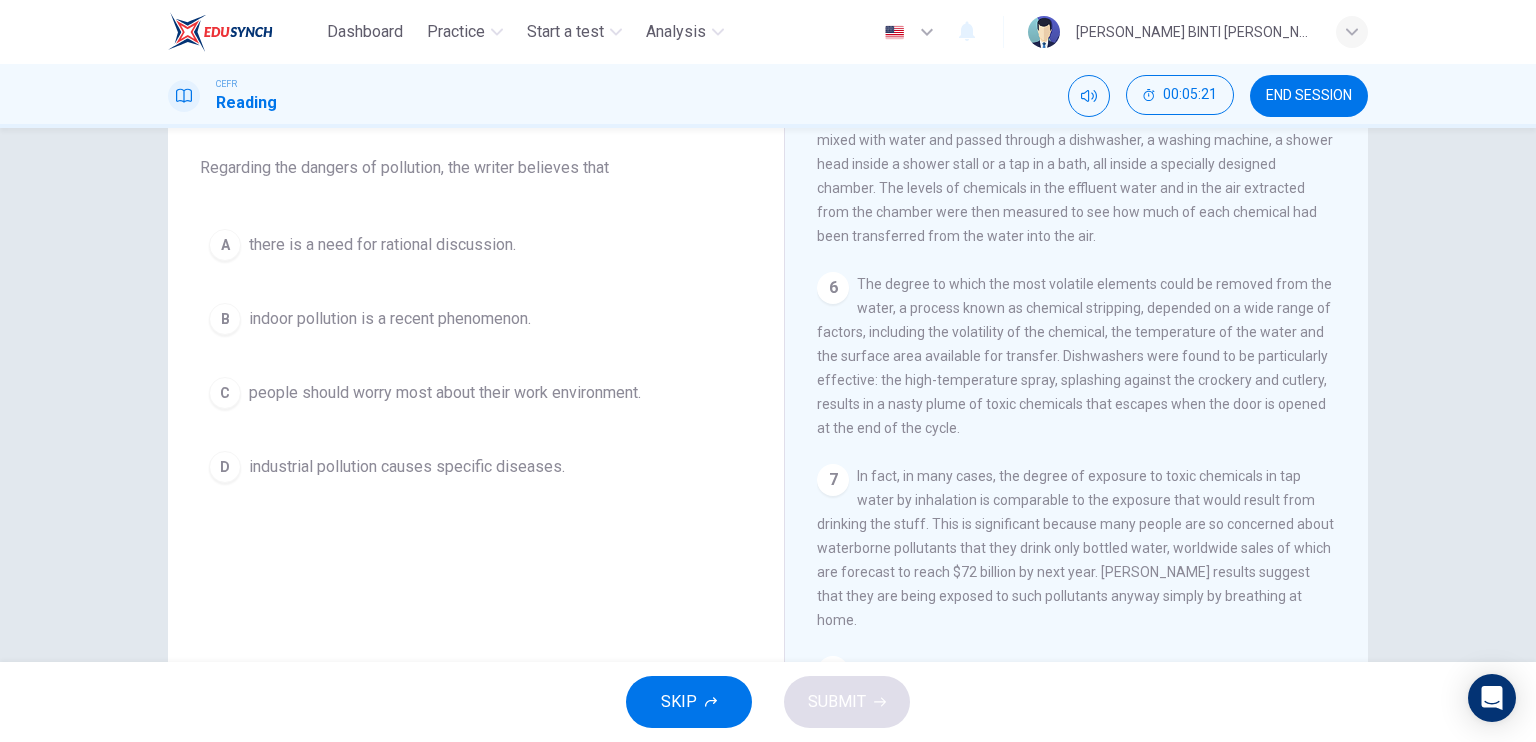 scroll, scrollTop: 1367, scrollLeft: 0, axis: vertical 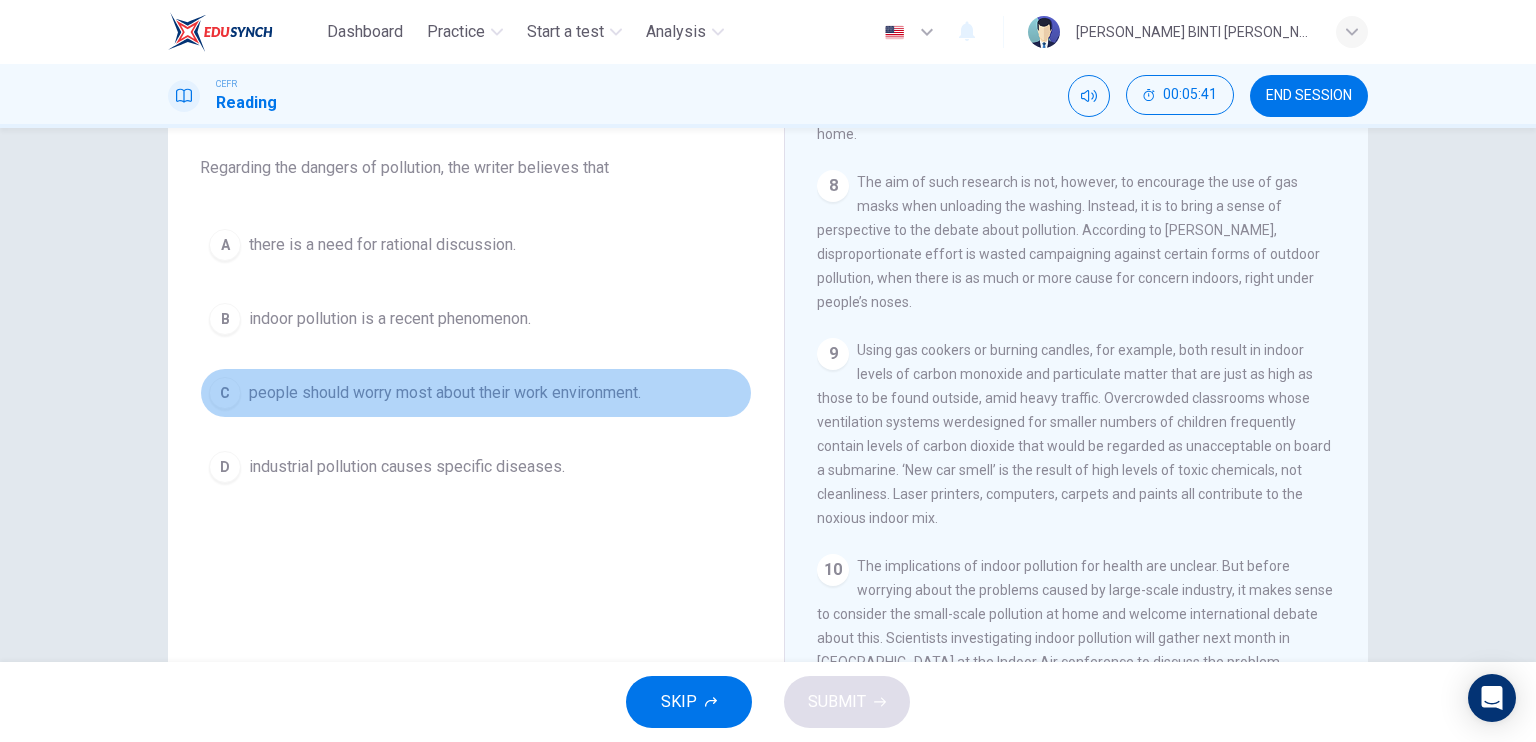 click on "C people should worry most about their work environment." at bounding box center [476, 393] 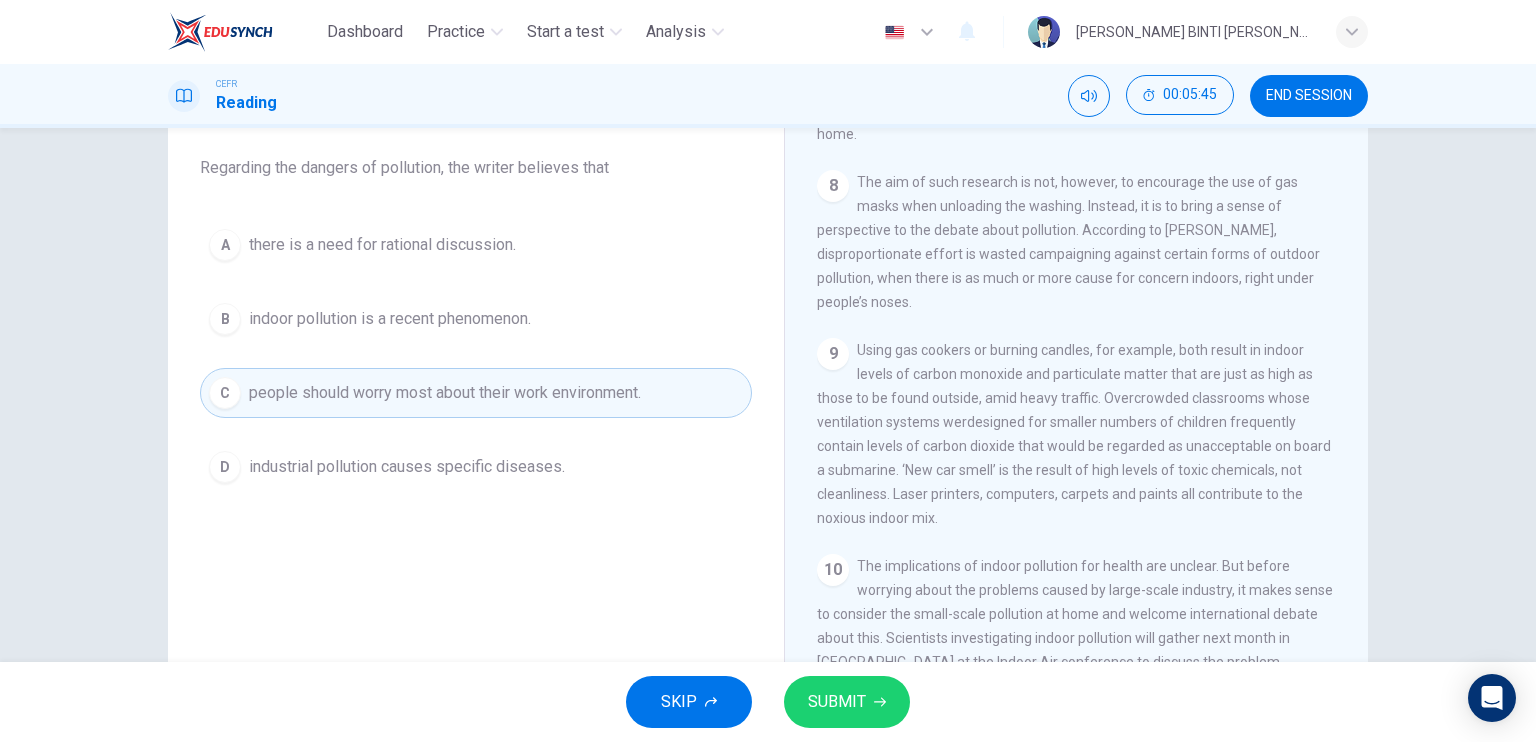 drag, startPoint x: 1342, startPoint y: 618, endPoint x: 1344, endPoint y: 638, distance: 20.09975 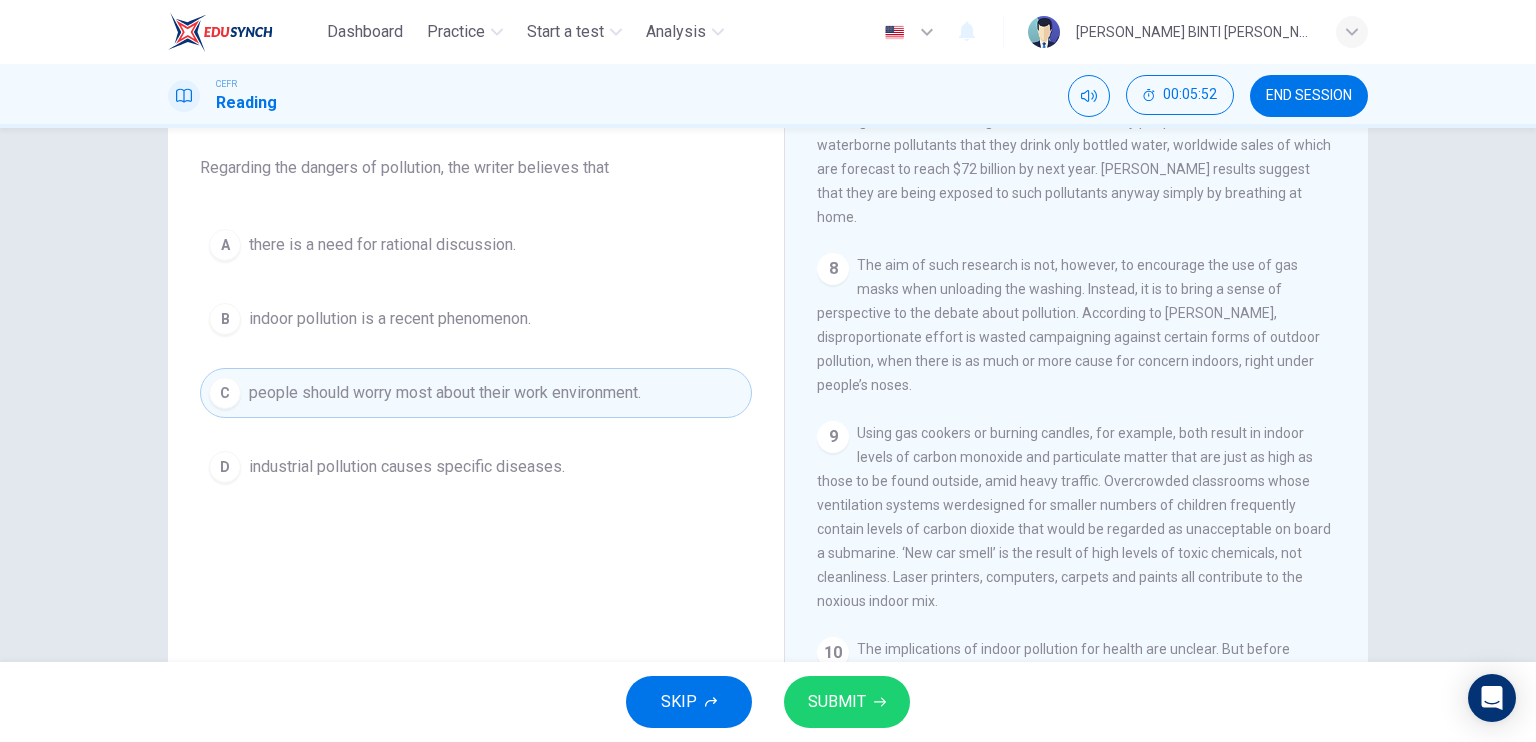 scroll, scrollTop: 1772, scrollLeft: 0, axis: vertical 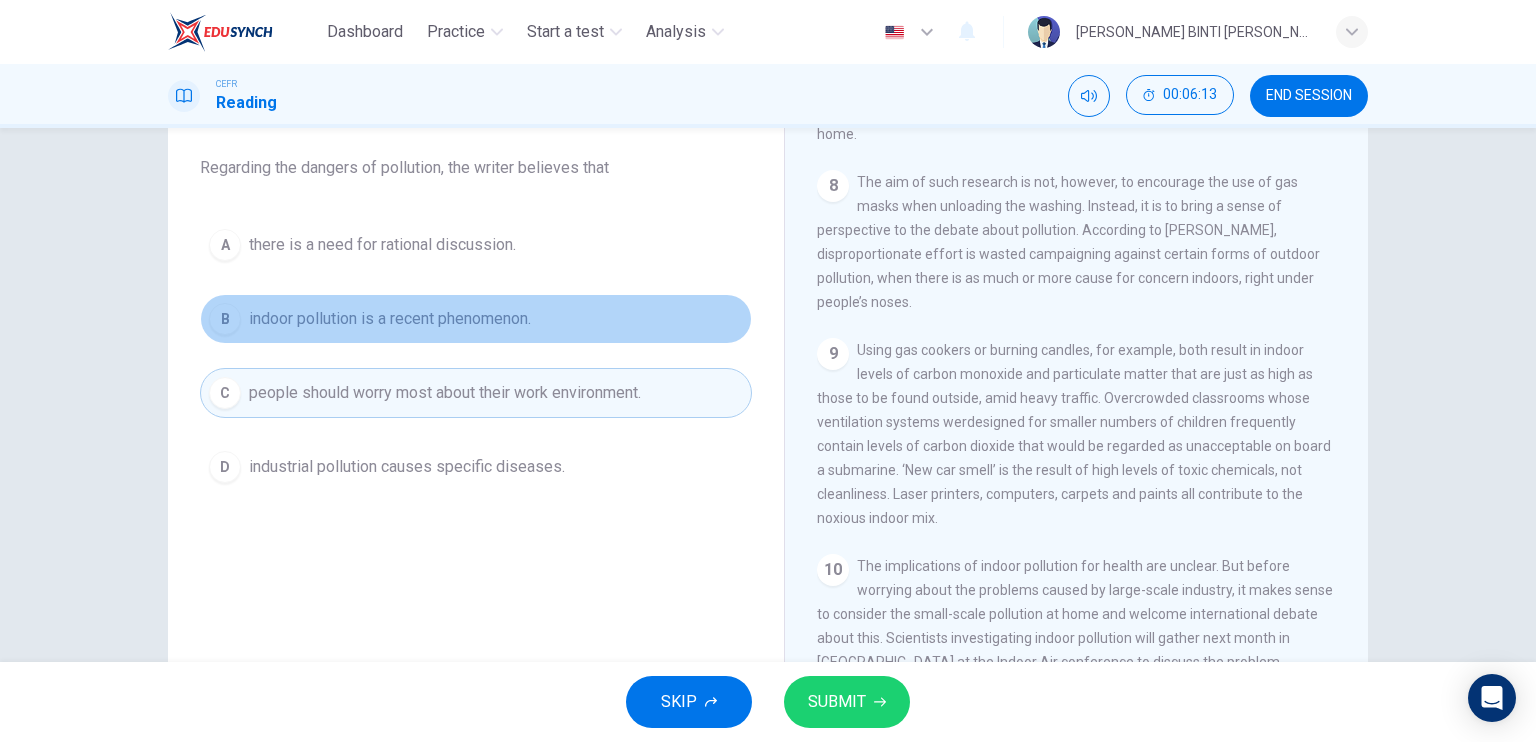 click on "B" at bounding box center [225, 319] 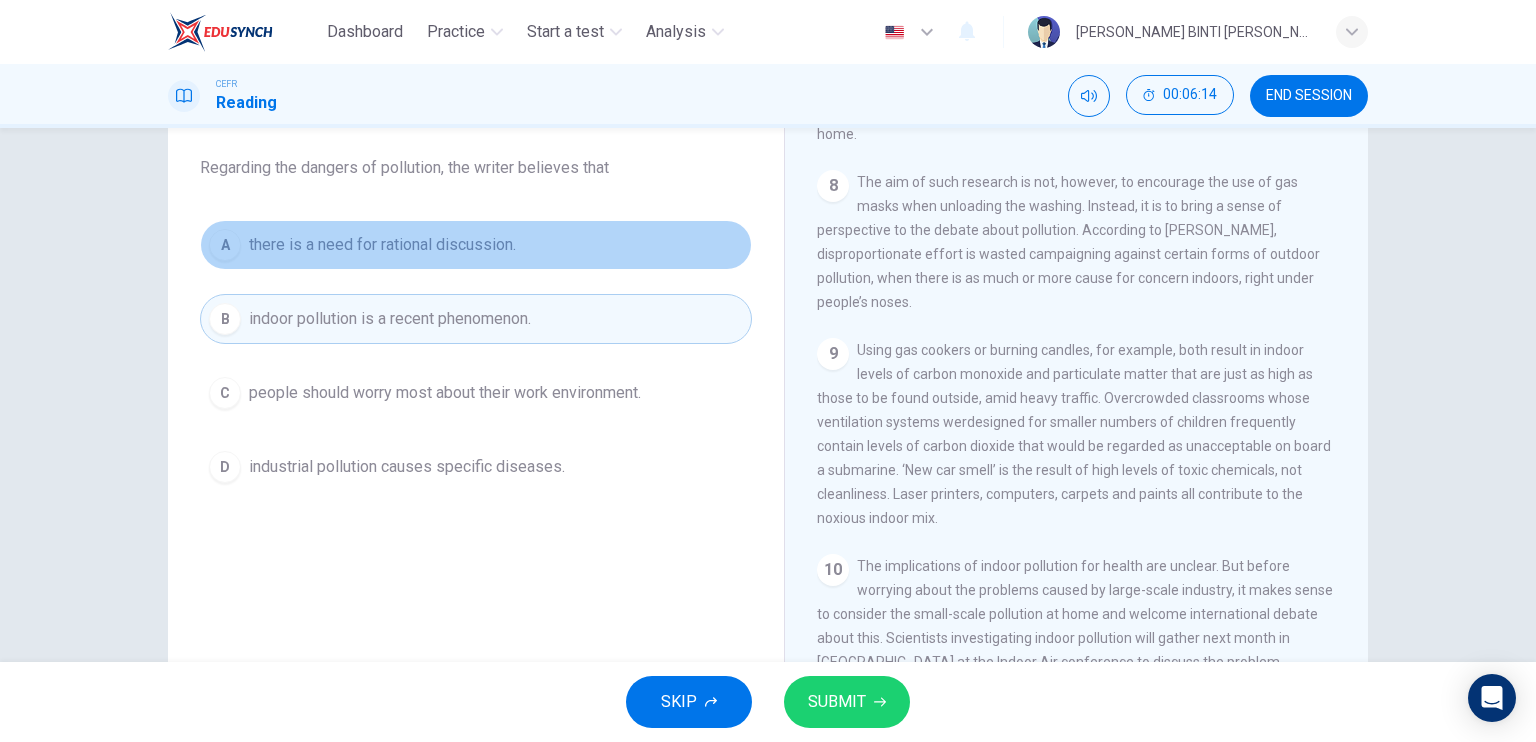 click on "A" at bounding box center (225, 245) 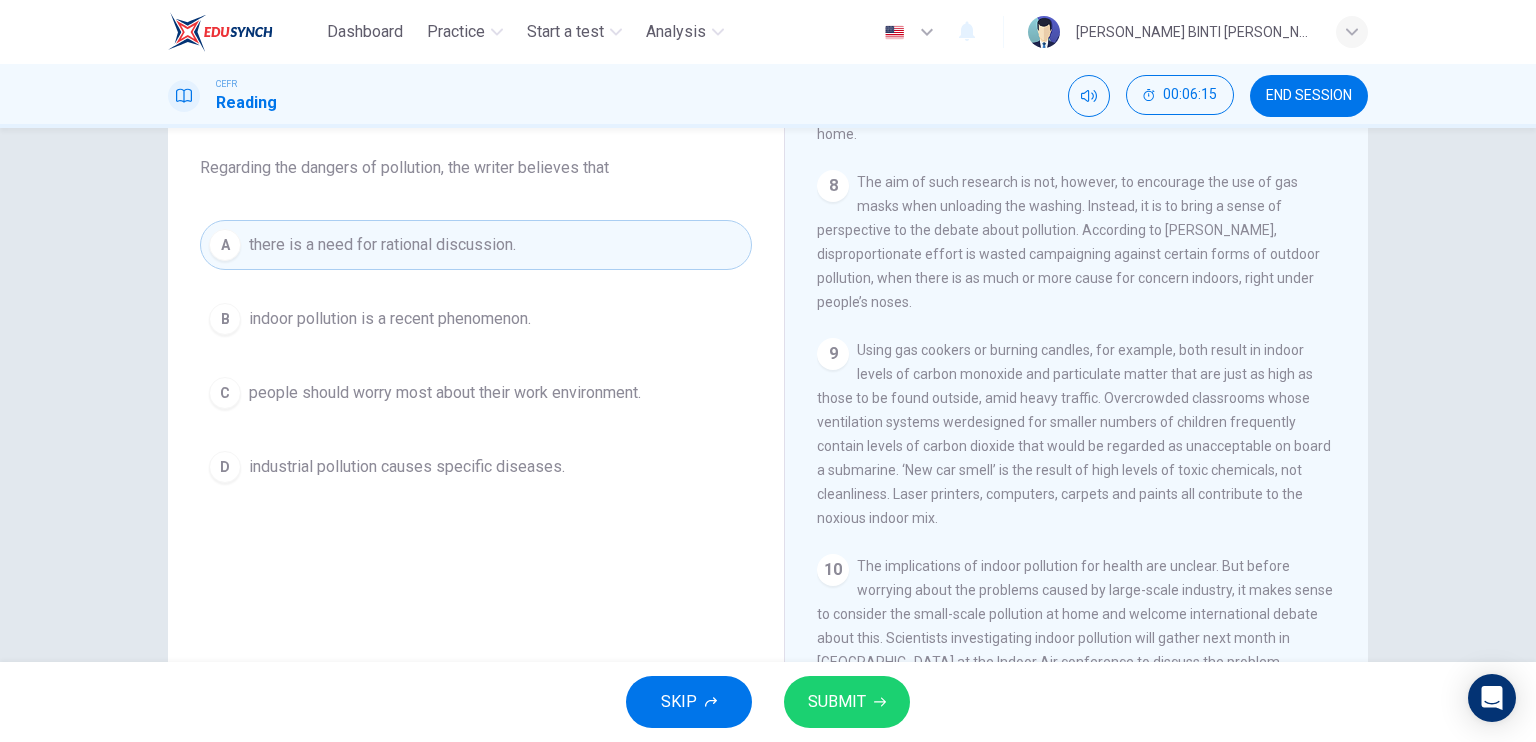 click on "A there is a need for rational discussion. B indoor pollution is a recent phenomenon. C people should worry most about their work environment. D industrial pollution causes specific diseases." at bounding box center [476, 356] 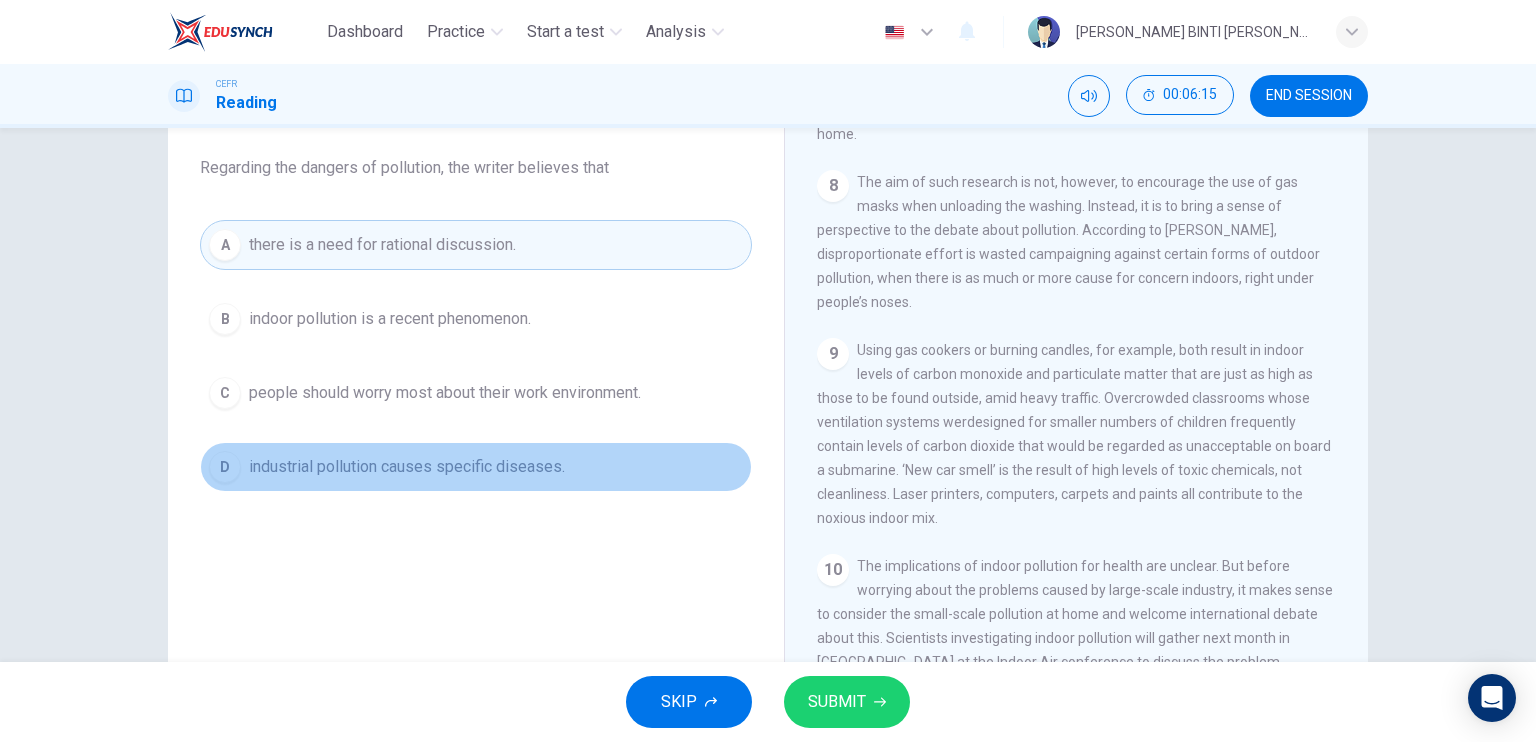 click on "D" at bounding box center [225, 467] 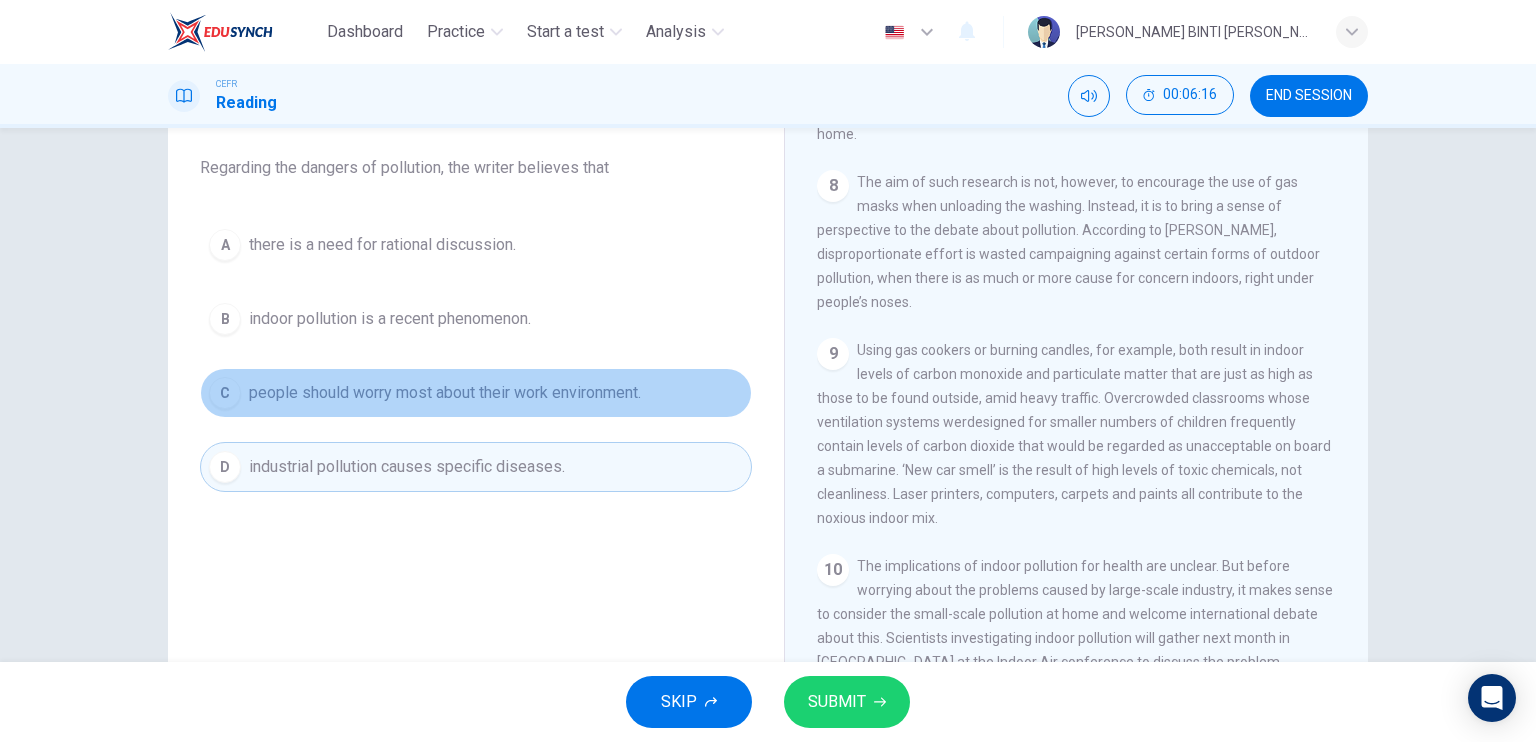 click on "C" at bounding box center (225, 393) 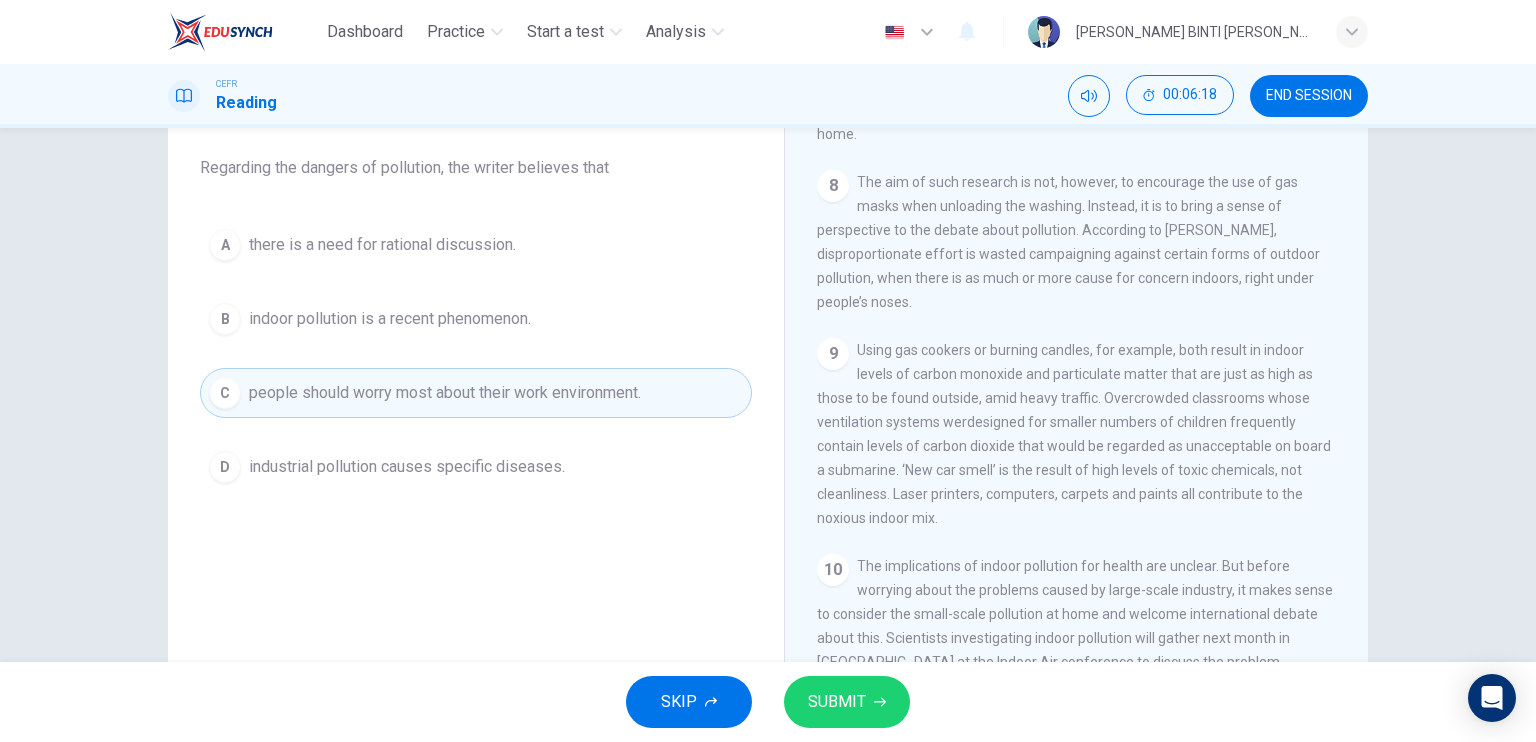 click on "B" at bounding box center (225, 319) 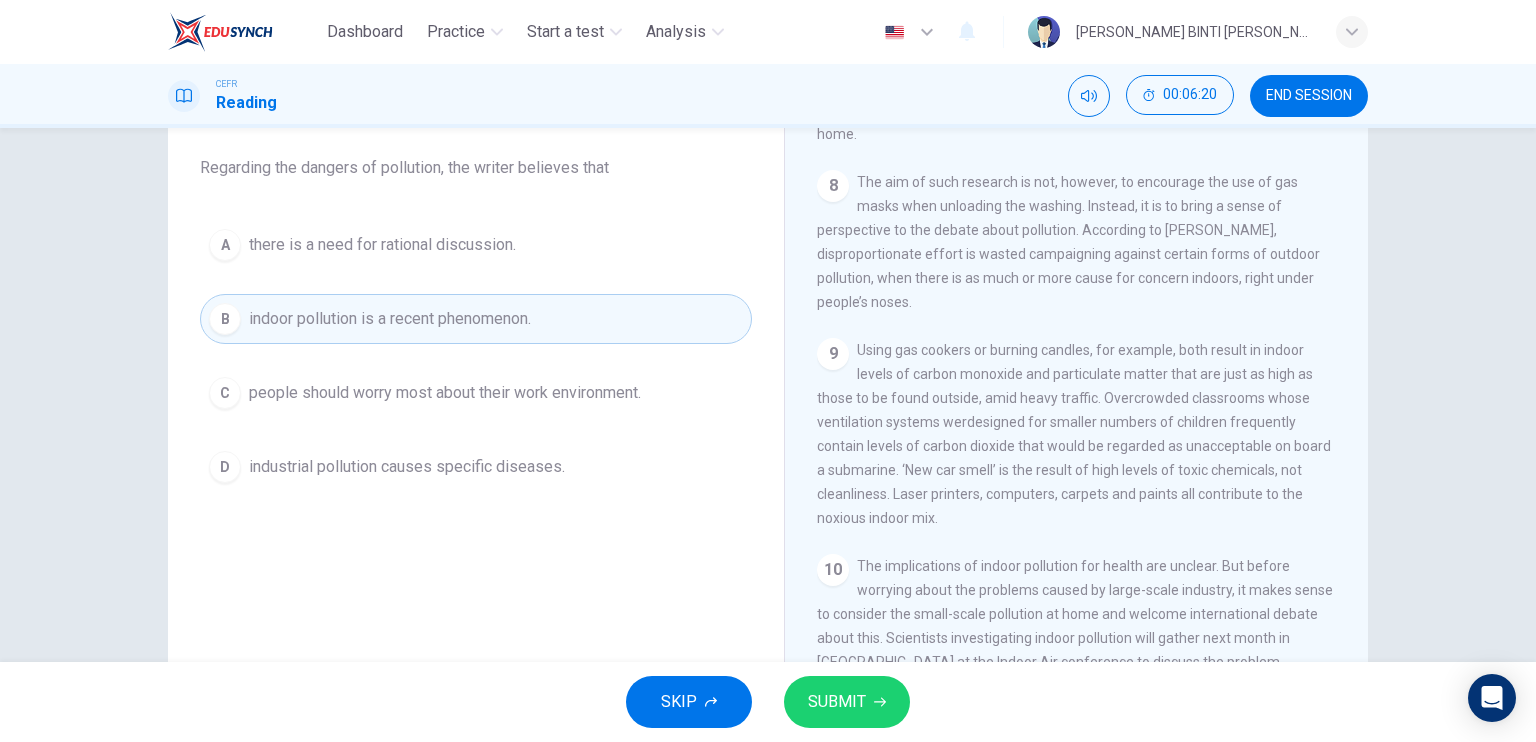 click on "C" at bounding box center (225, 393) 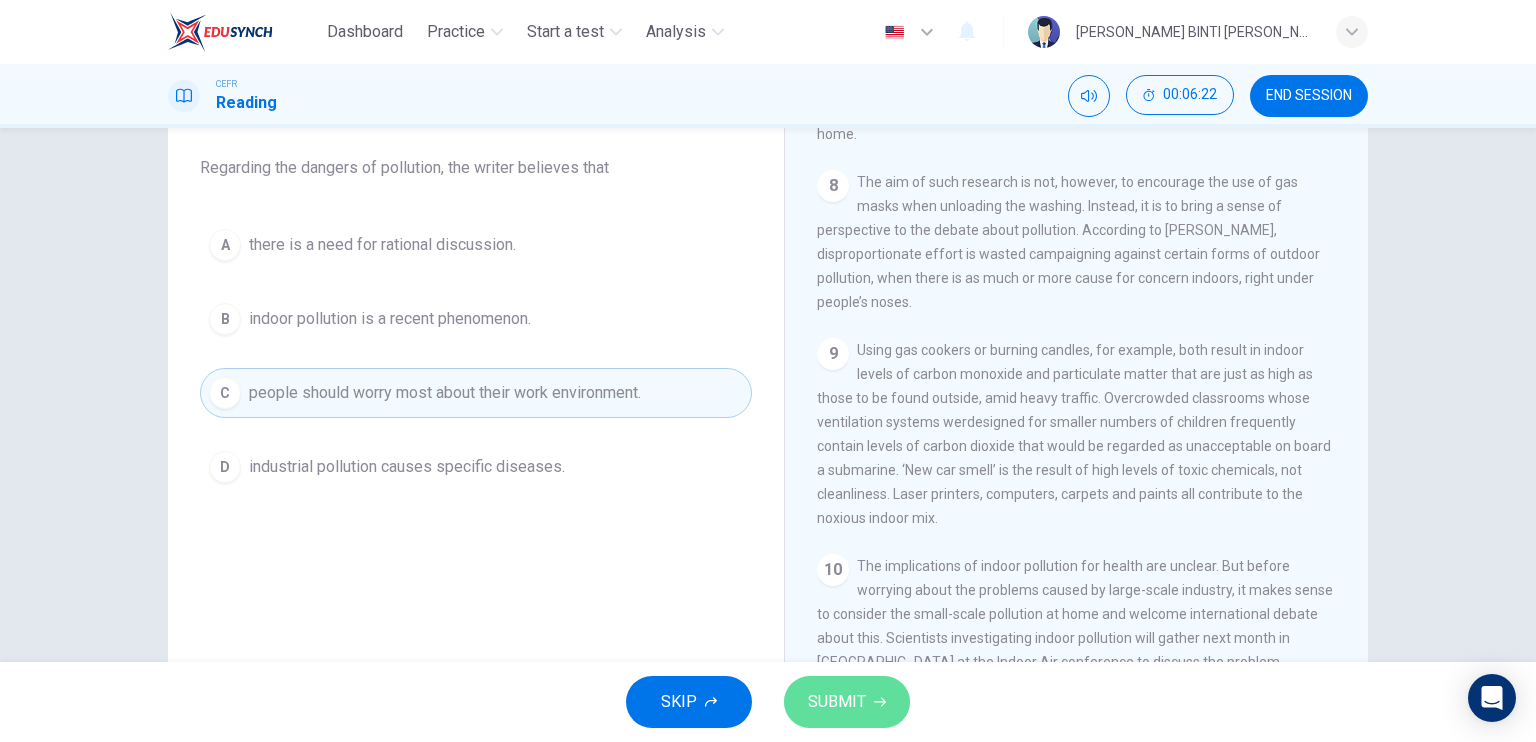 click on "SUBMIT" at bounding box center [847, 702] 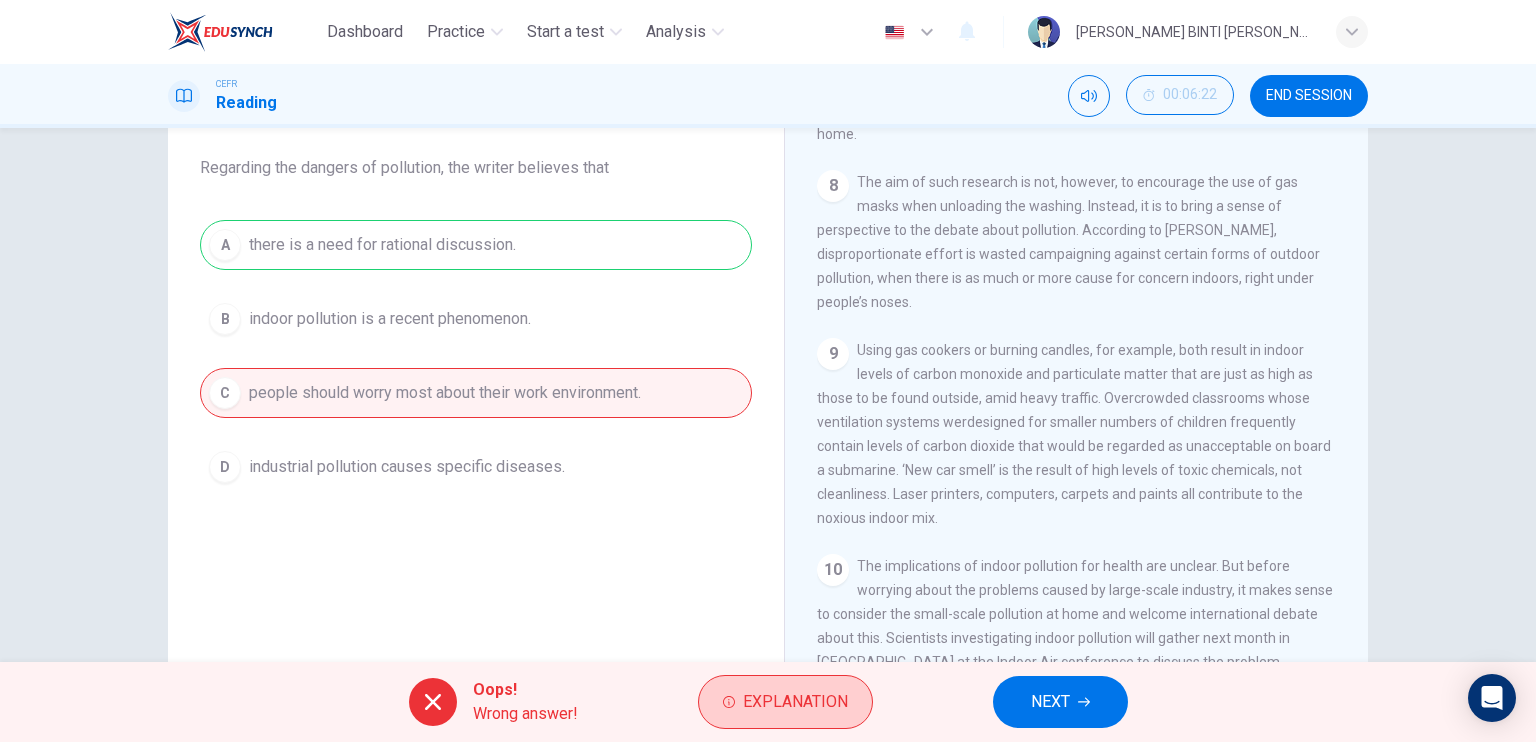 click on "Explanation" at bounding box center (785, 702) 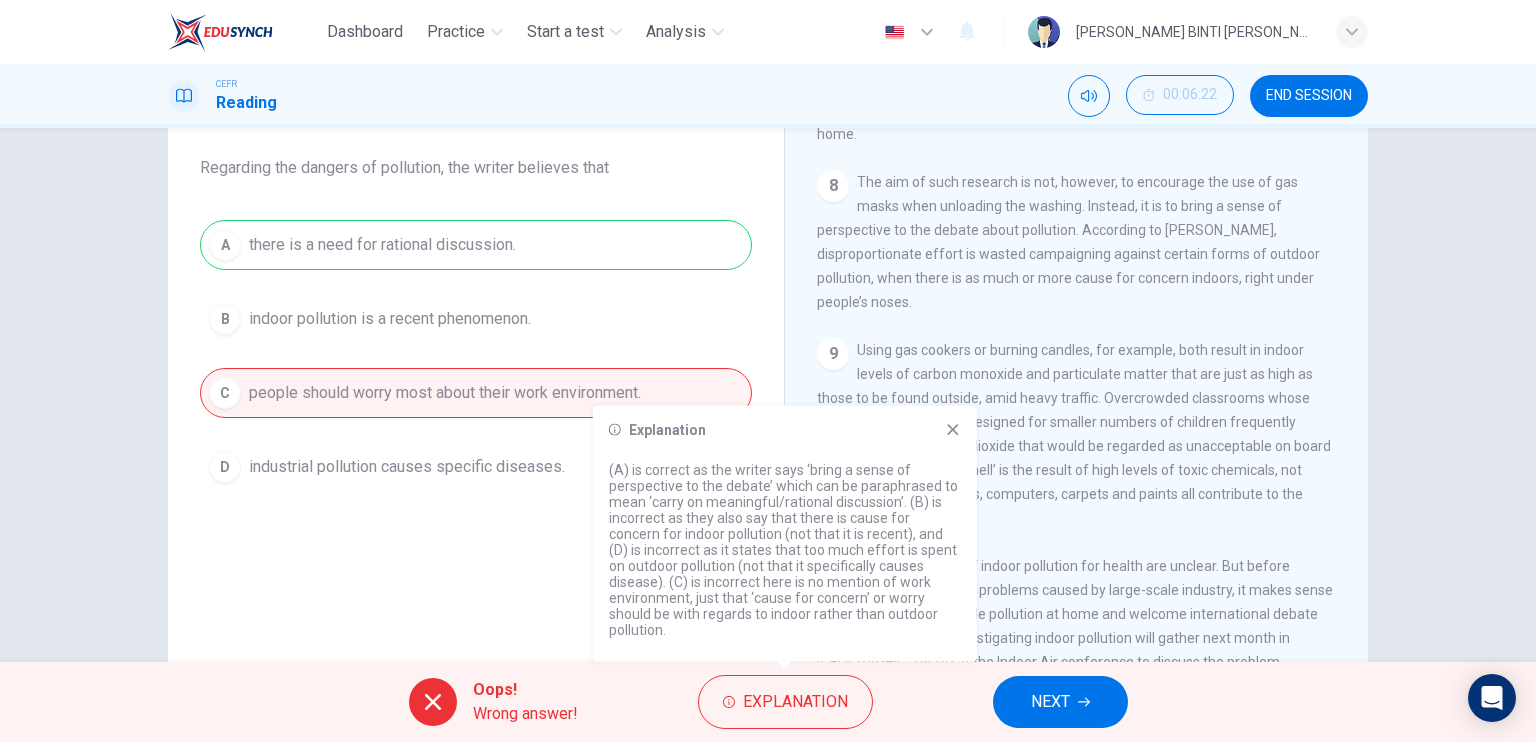drag, startPoint x: 1345, startPoint y: 615, endPoint x: 1352, endPoint y: 595, distance: 21.189621 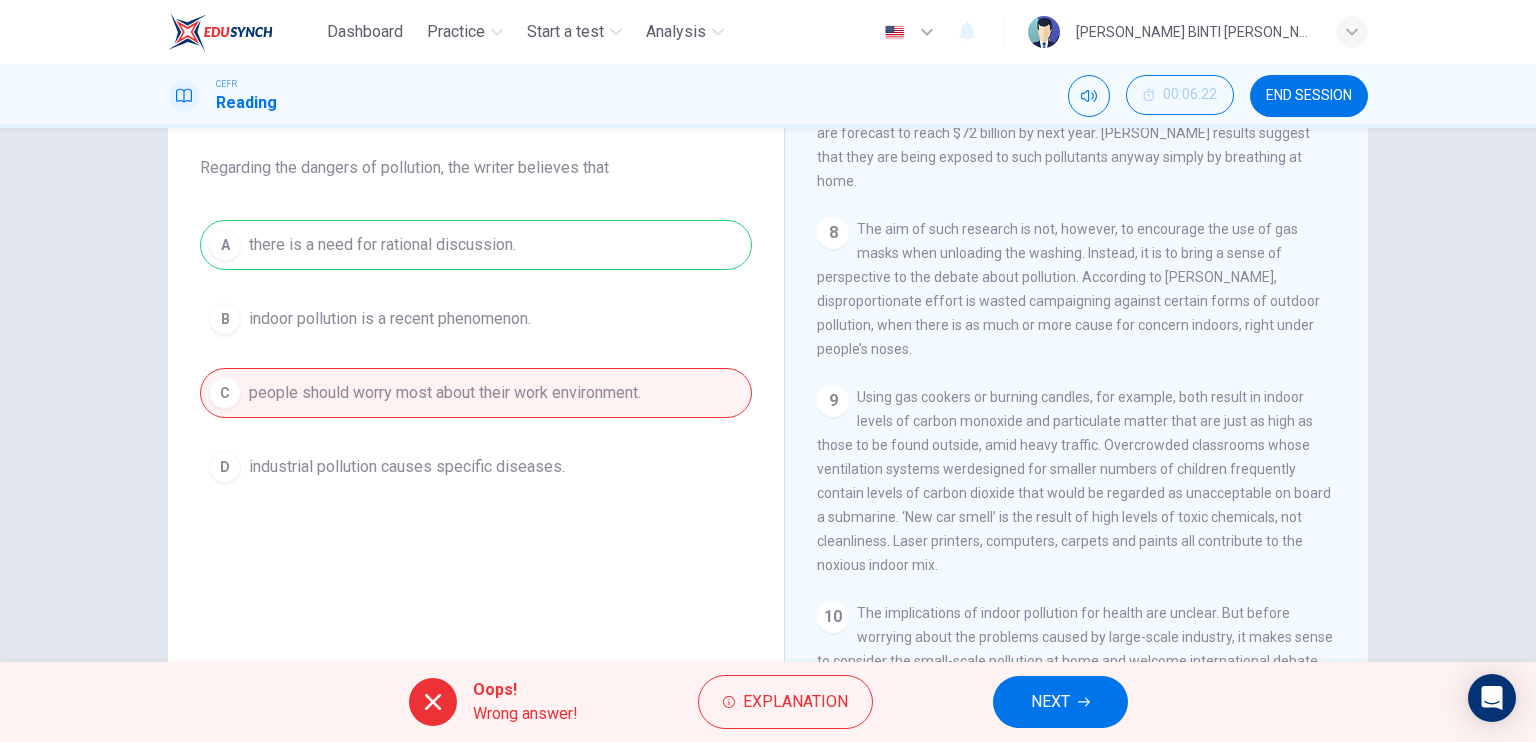 scroll, scrollTop: 1839, scrollLeft: 0, axis: vertical 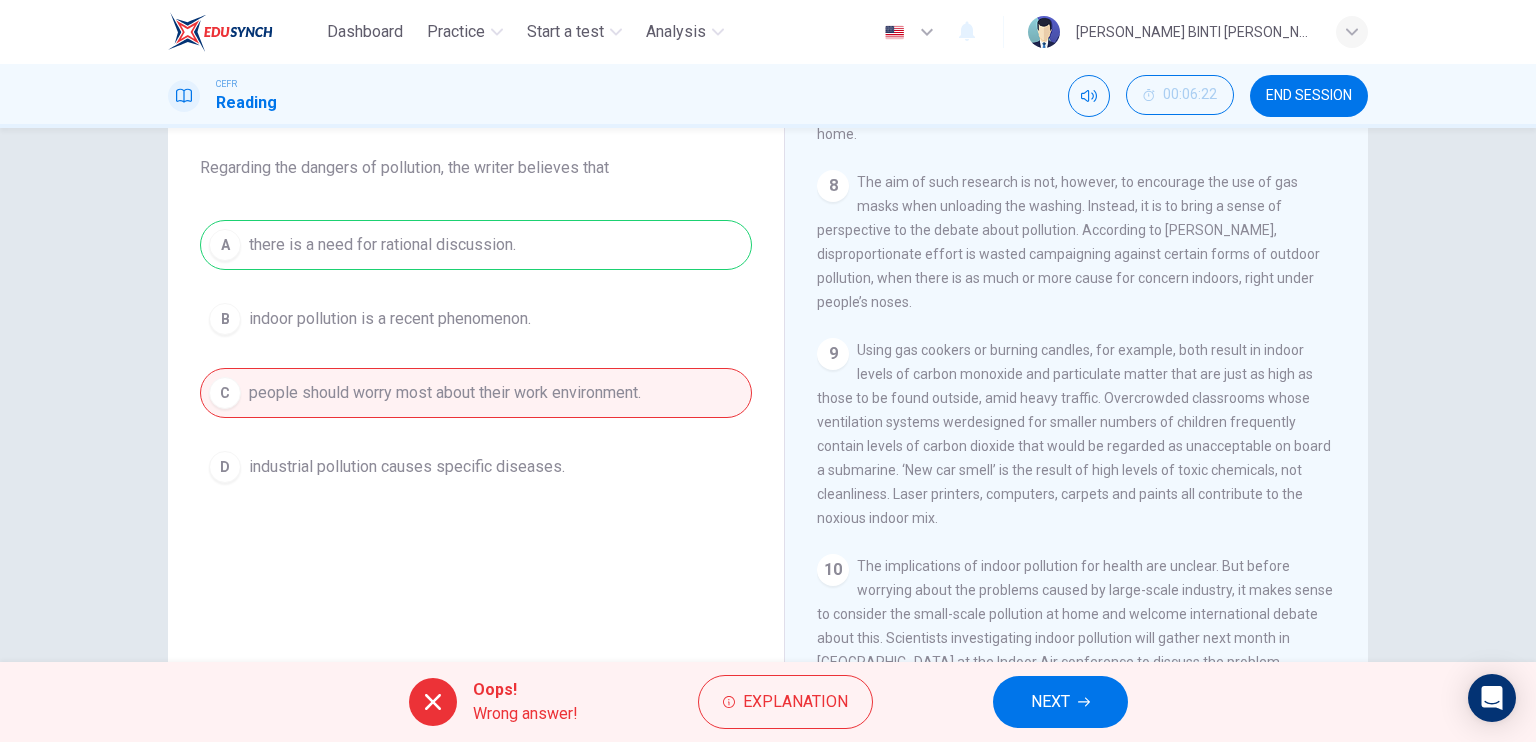 click on "NEXT" at bounding box center [1050, 702] 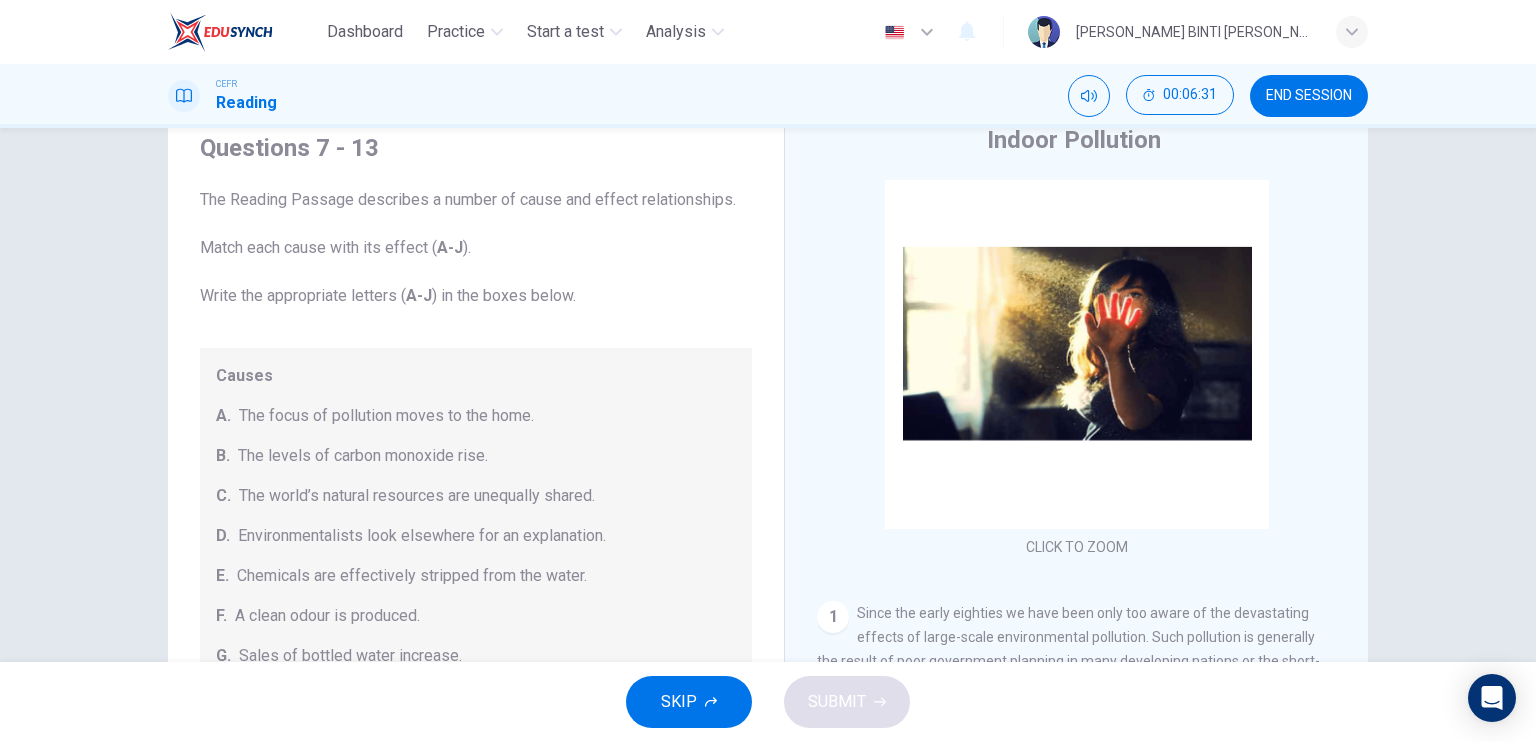scroll, scrollTop: 72, scrollLeft: 0, axis: vertical 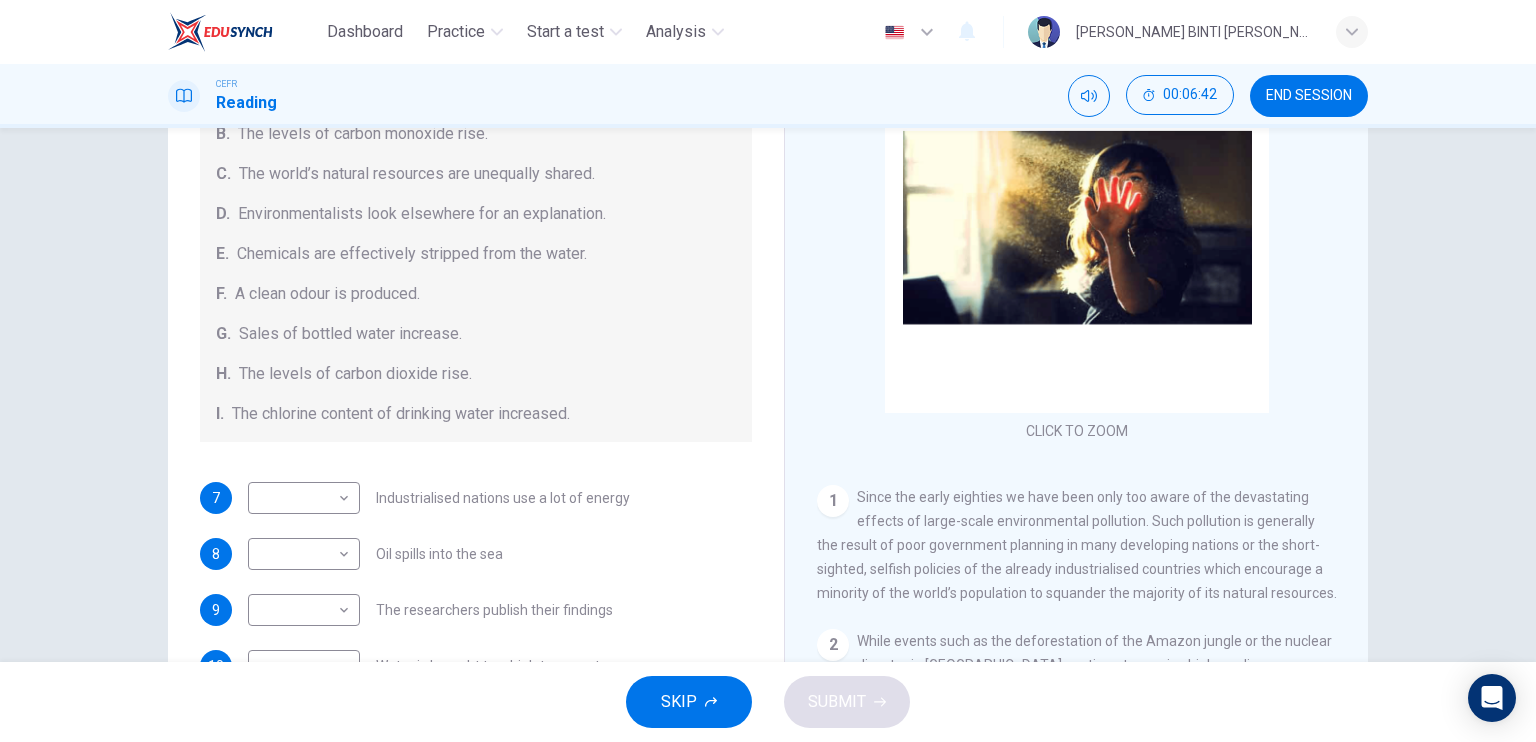drag, startPoint x: 744, startPoint y: 343, endPoint x: 746, endPoint y: 316, distance: 27.073973 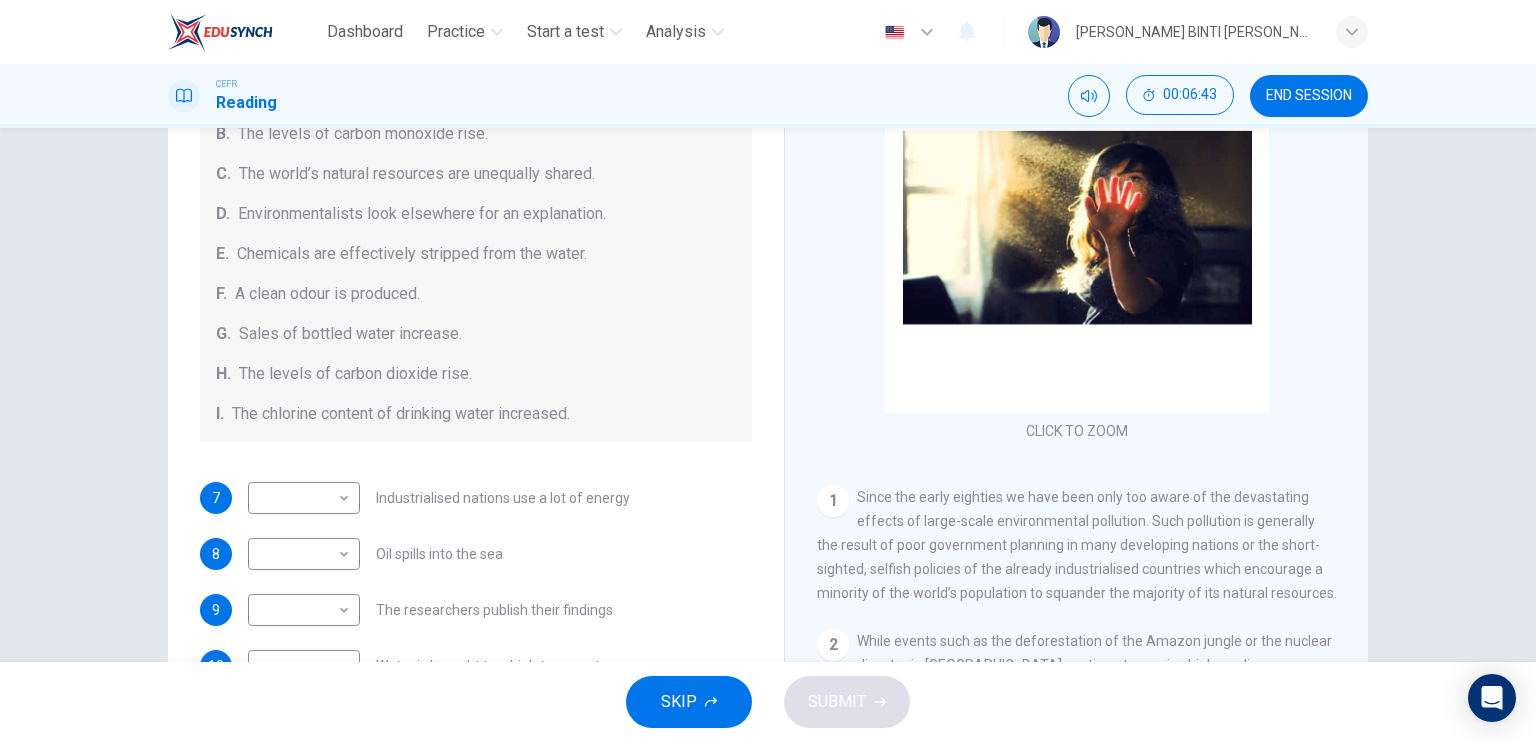 drag, startPoint x: 748, startPoint y: 307, endPoint x: 743, endPoint y: 337, distance: 30.413813 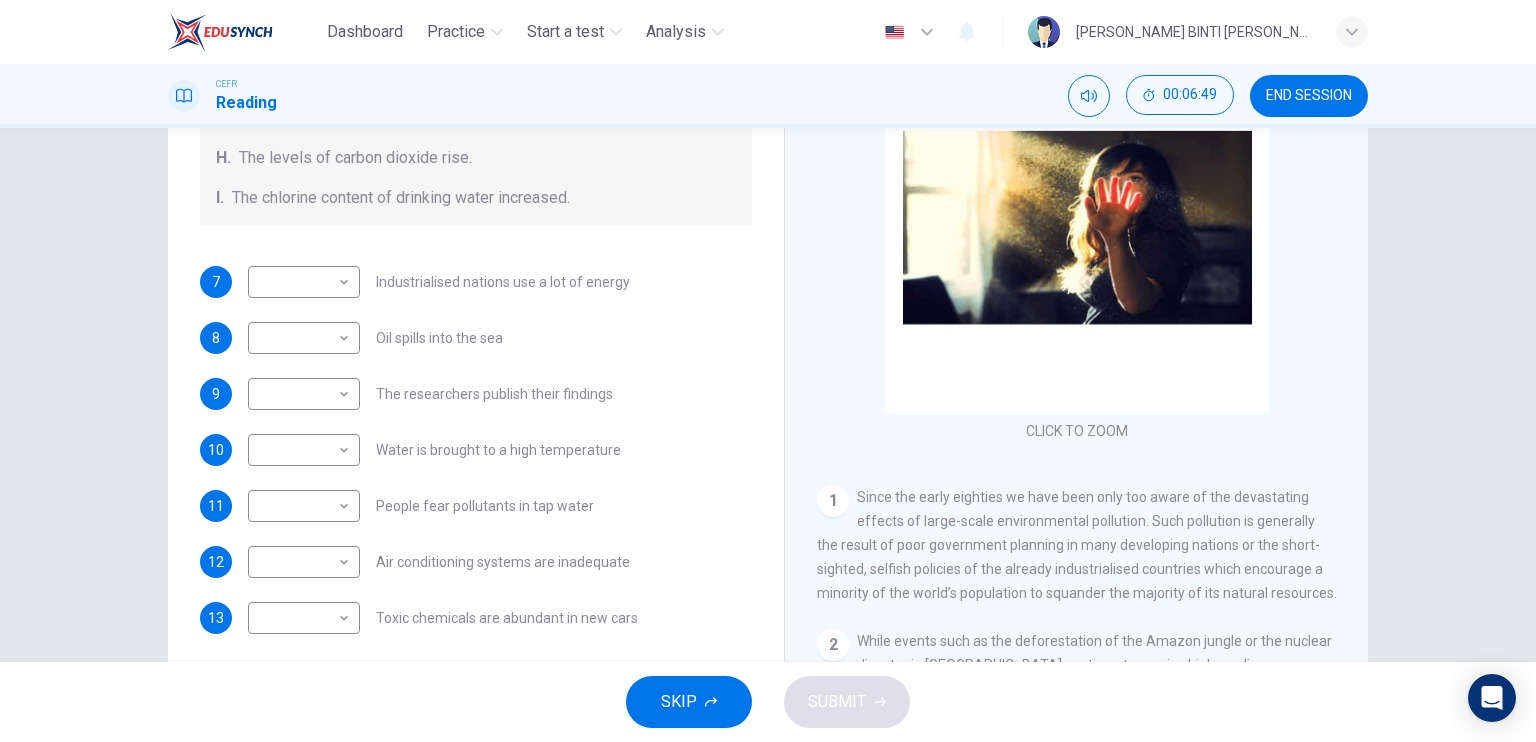 scroll, scrollTop: 424, scrollLeft: 0, axis: vertical 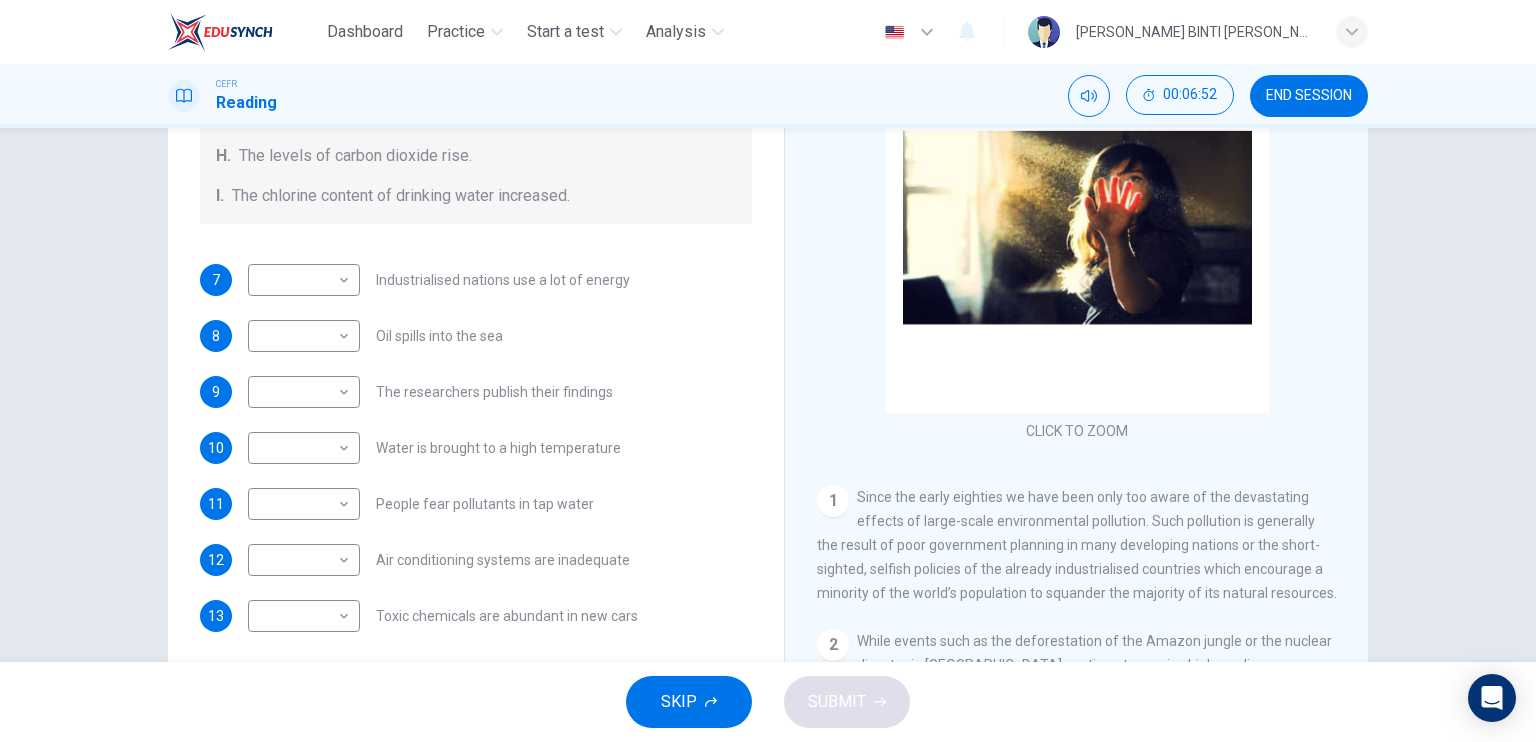 drag, startPoint x: 774, startPoint y: 459, endPoint x: 795, endPoint y: 310, distance: 150.4726 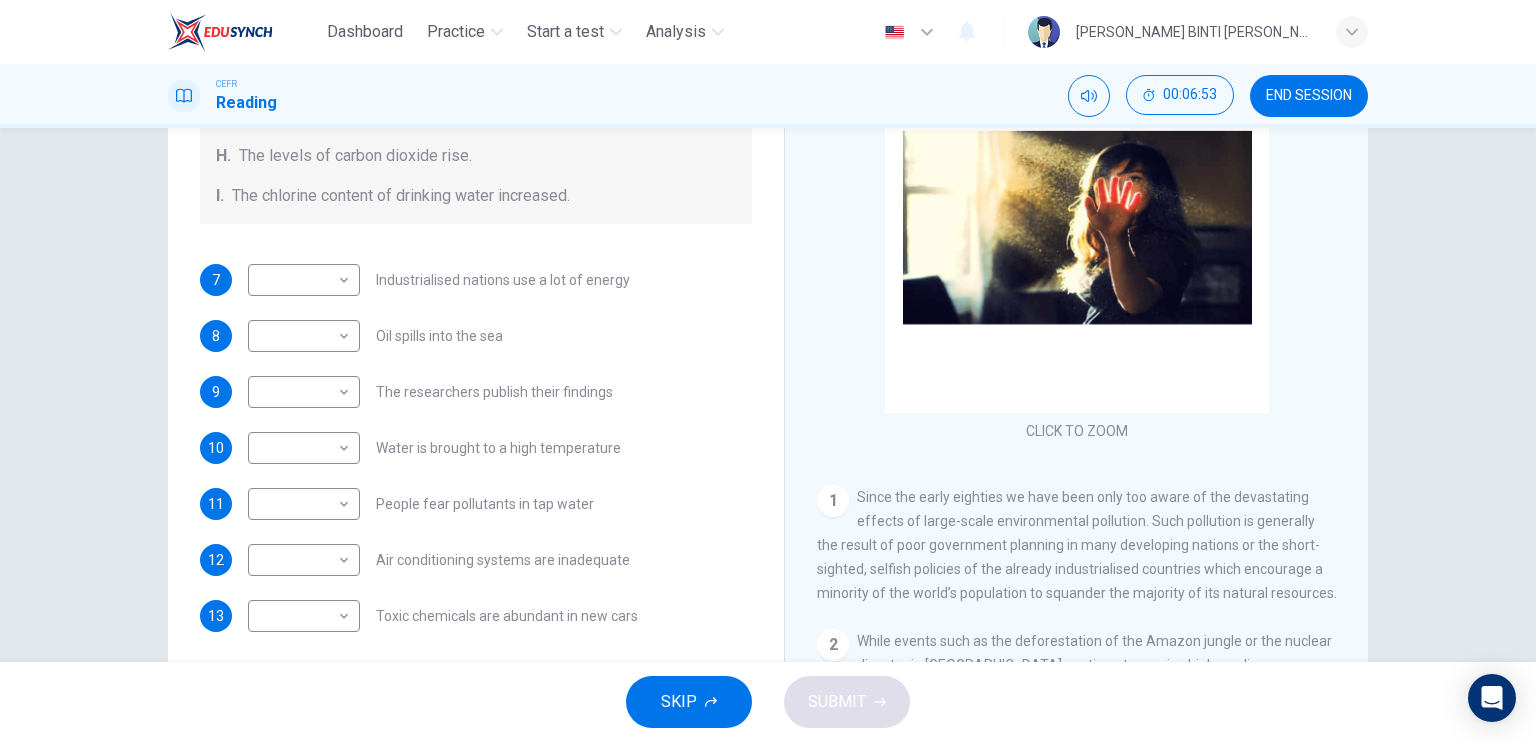 drag, startPoint x: 742, startPoint y: 383, endPoint x: 752, endPoint y: 349, distance: 35.44009 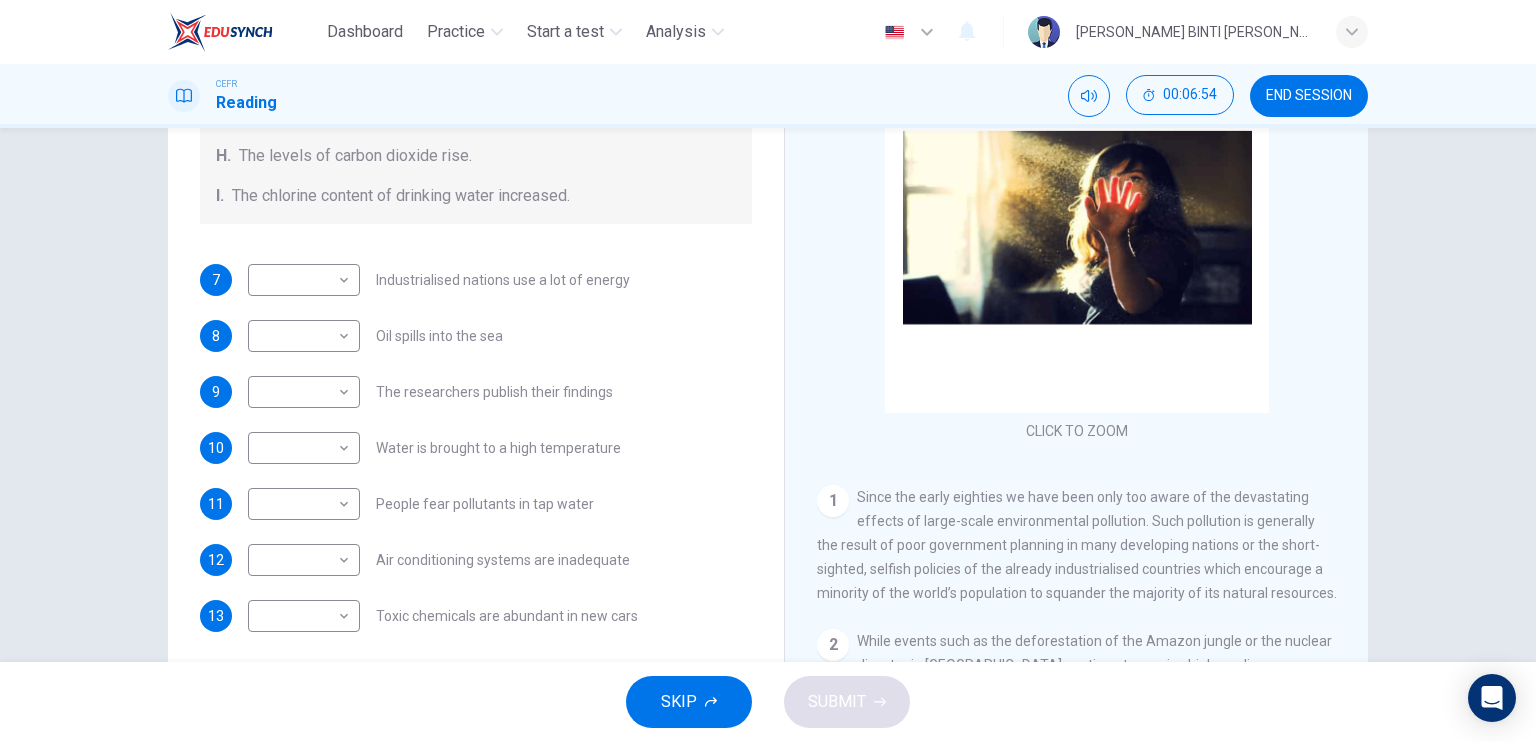 drag, startPoint x: 769, startPoint y: 357, endPoint x: 764, endPoint y: 244, distance: 113.110565 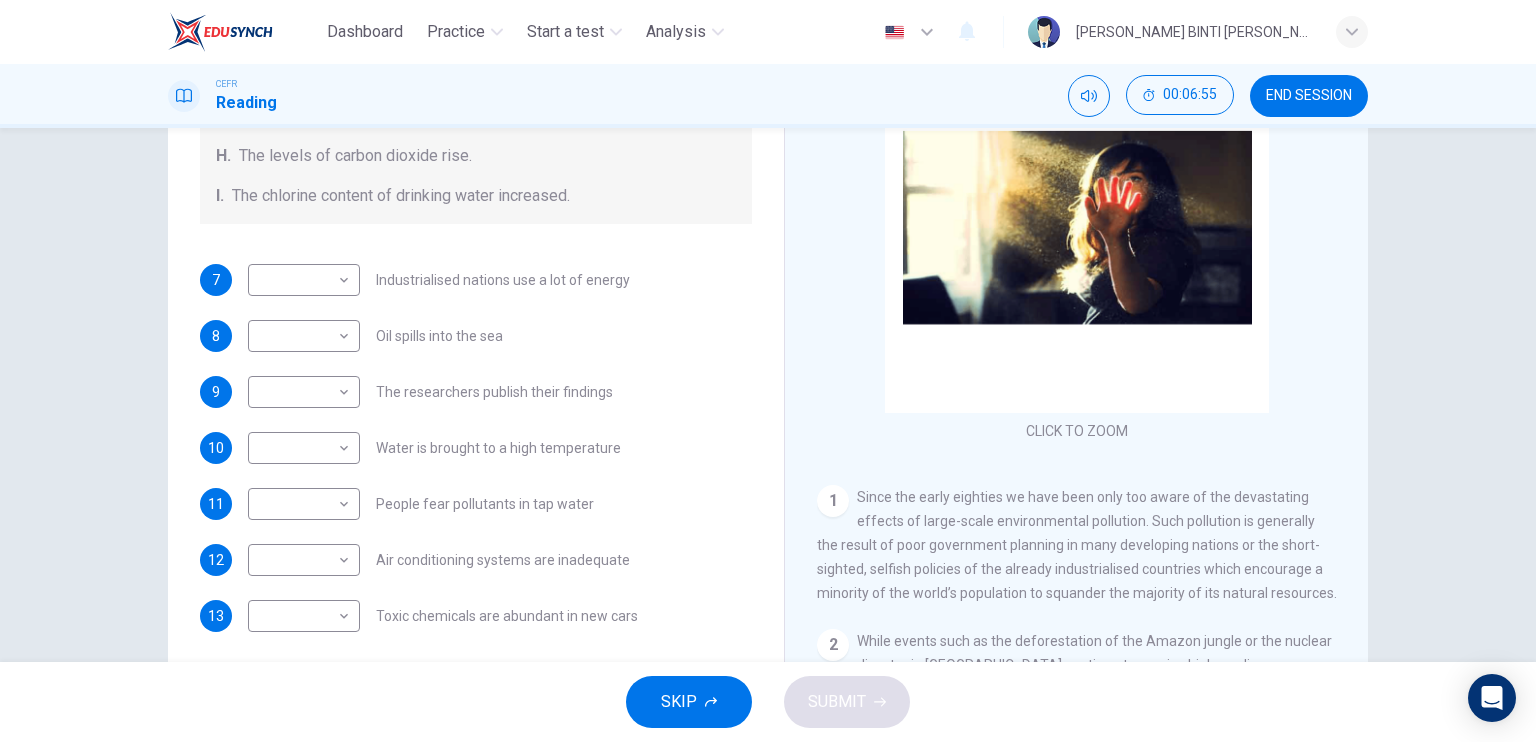 drag, startPoint x: 765, startPoint y: 311, endPoint x: 768, endPoint y: 227, distance: 84.05355 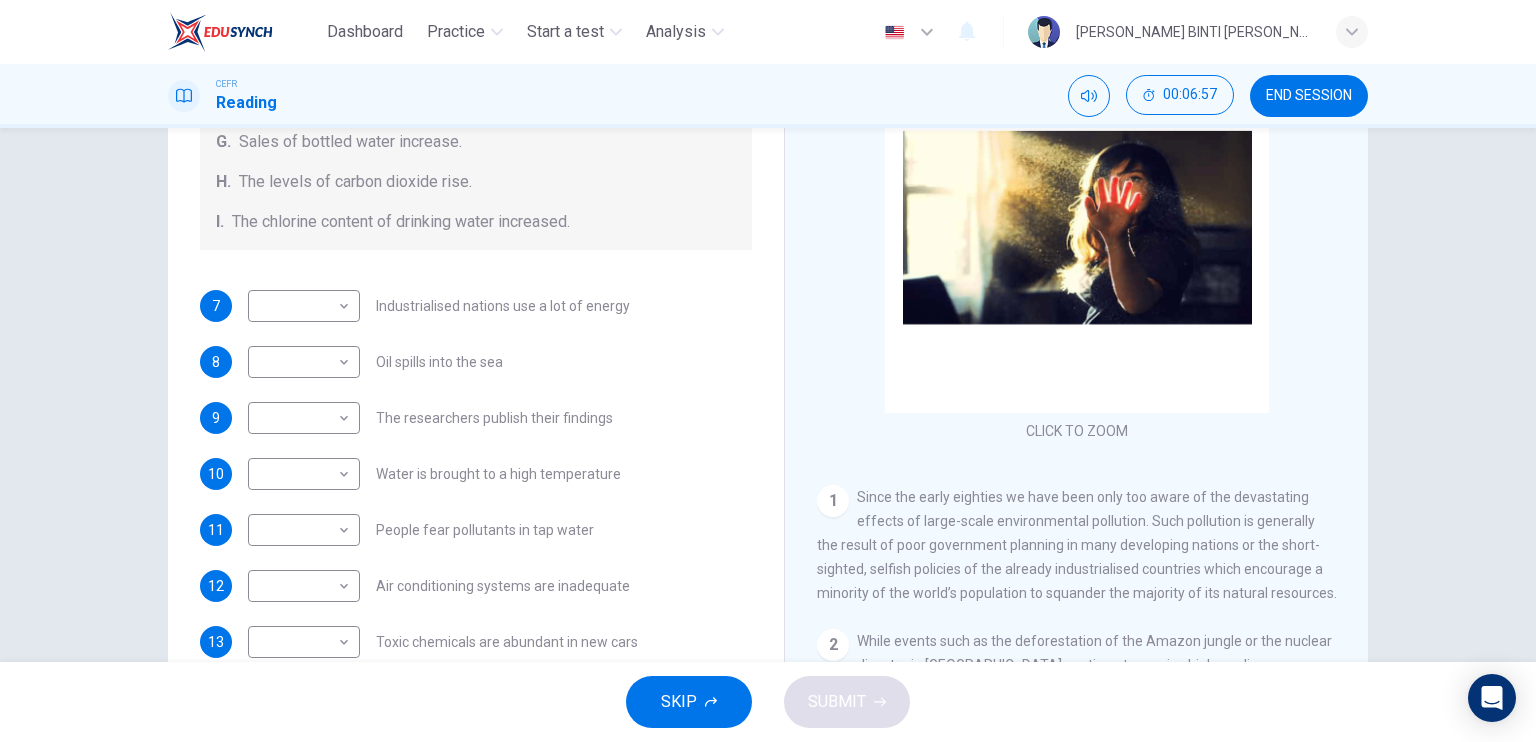 scroll, scrollTop: 424, scrollLeft: 0, axis: vertical 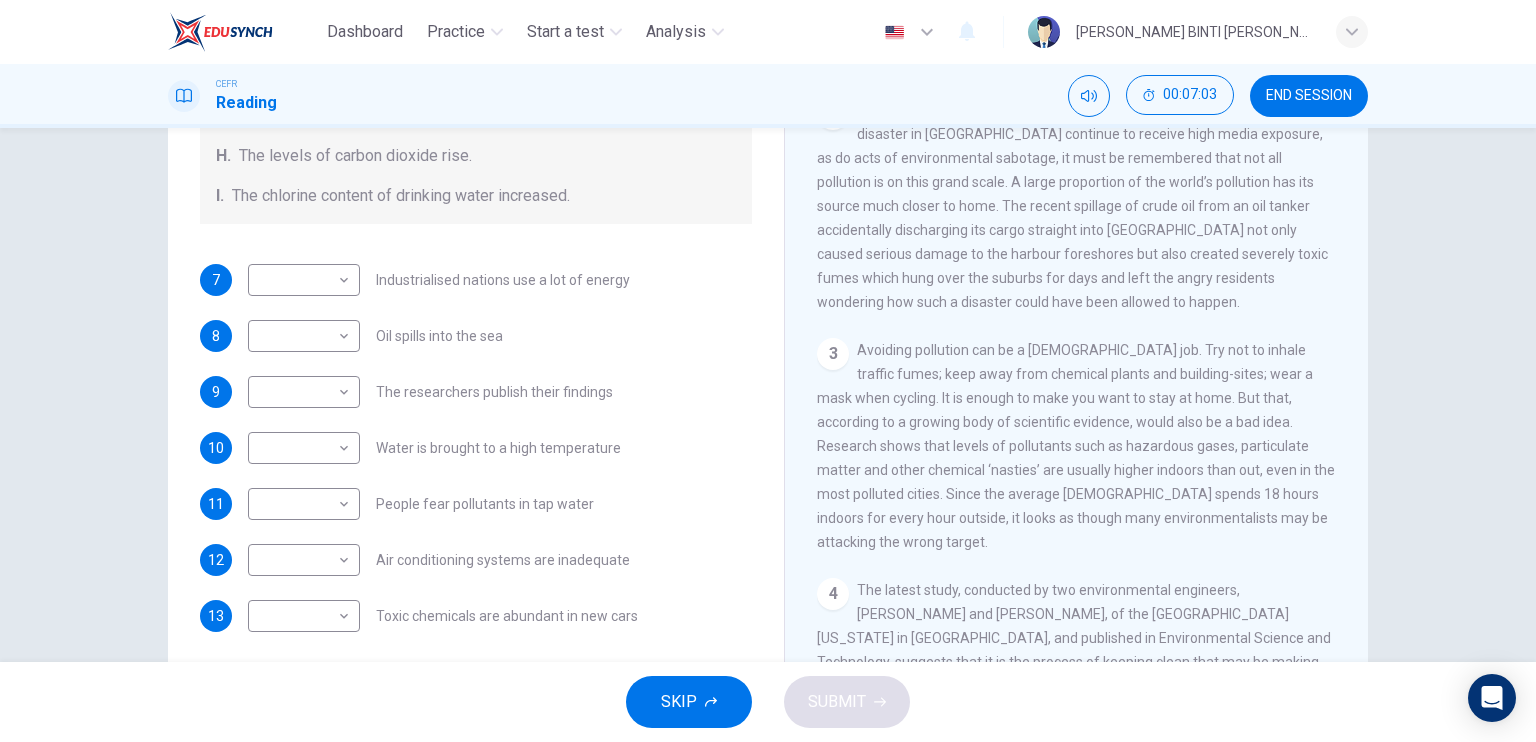 drag, startPoint x: 1344, startPoint y: 305, endPoint x: 1344, endPoint y: 335, distance: 30 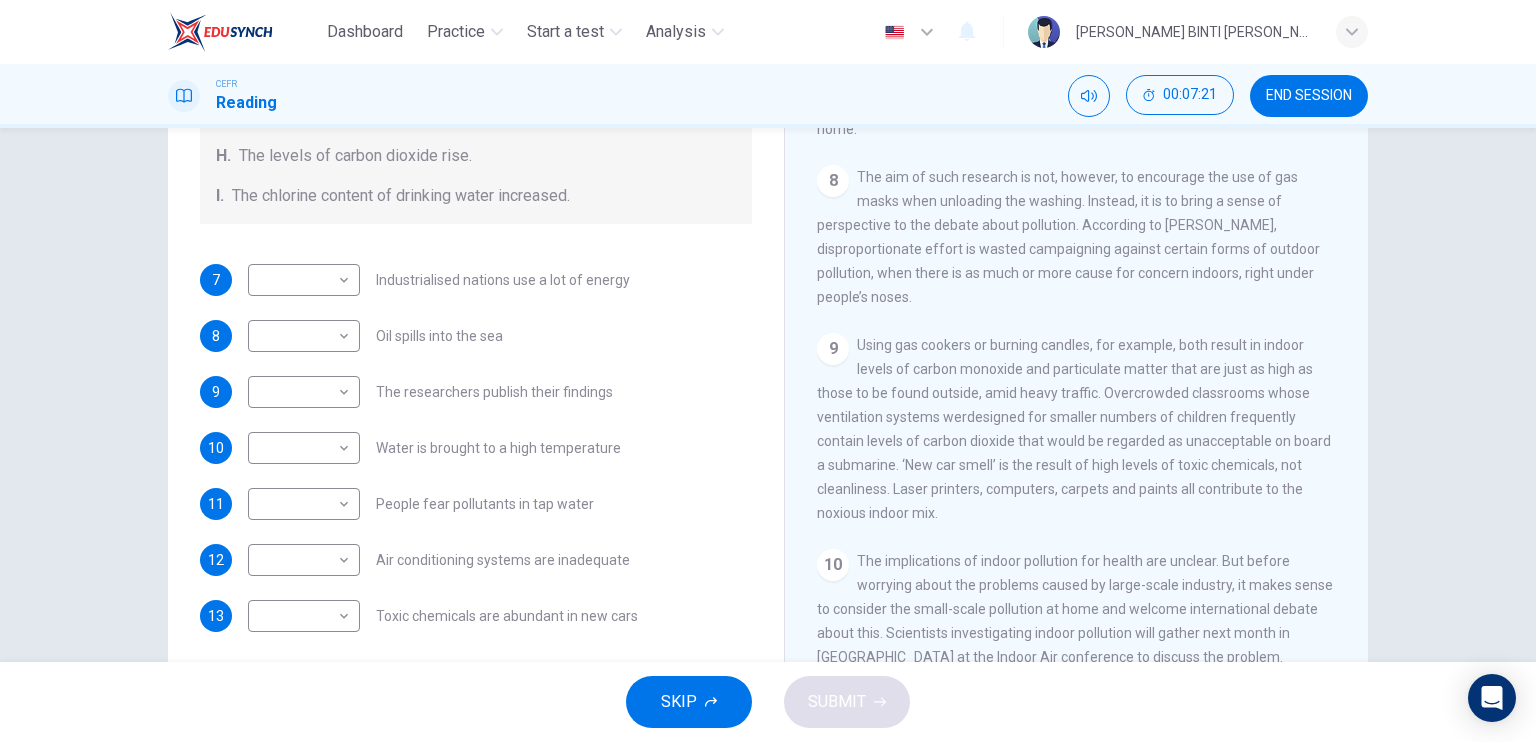 scroll, scrollTop: 1839, scrollLeft: 0, axis: vertical 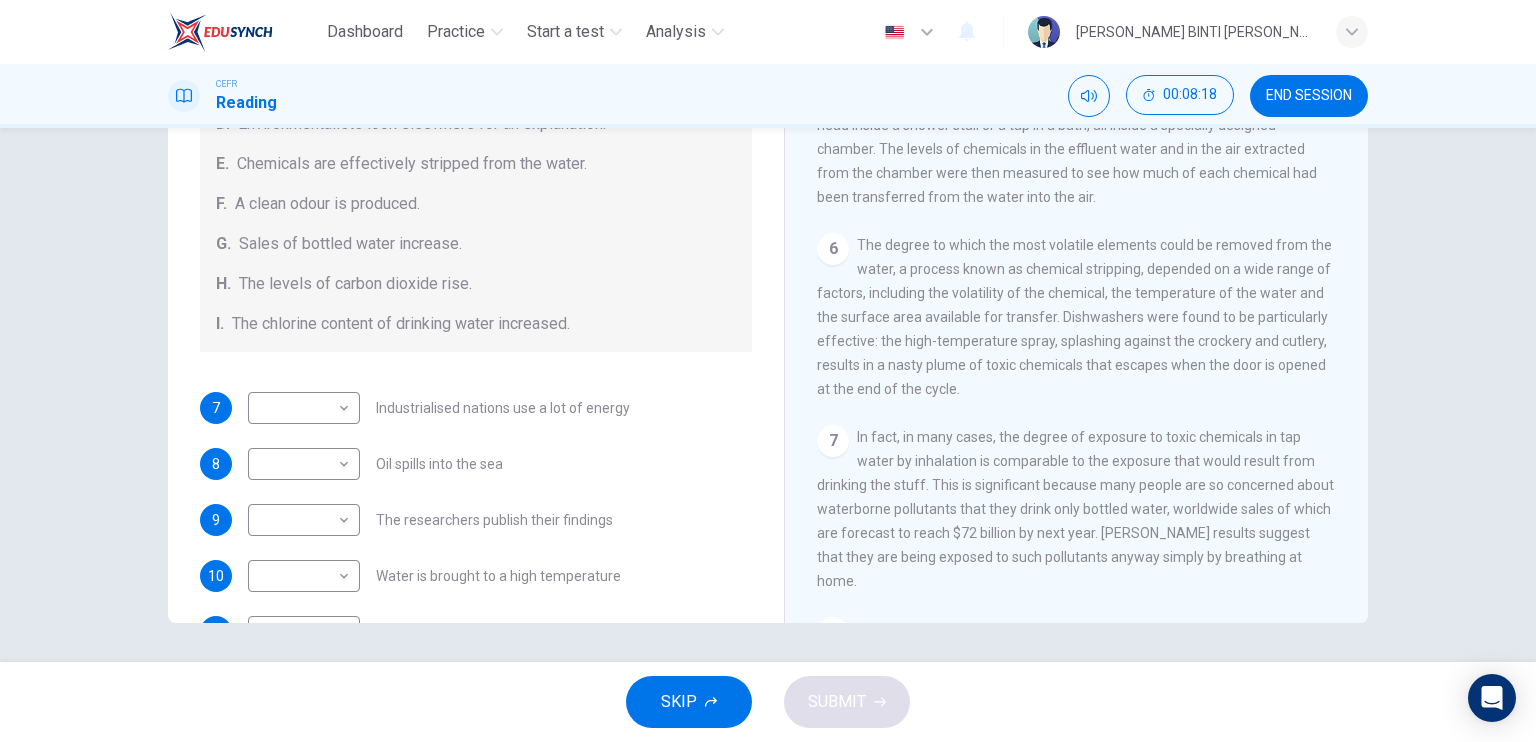 drag, startPoint x: 763, startPoint y: 408, endPoint x: 763, endPoint y: 396, distance: 12 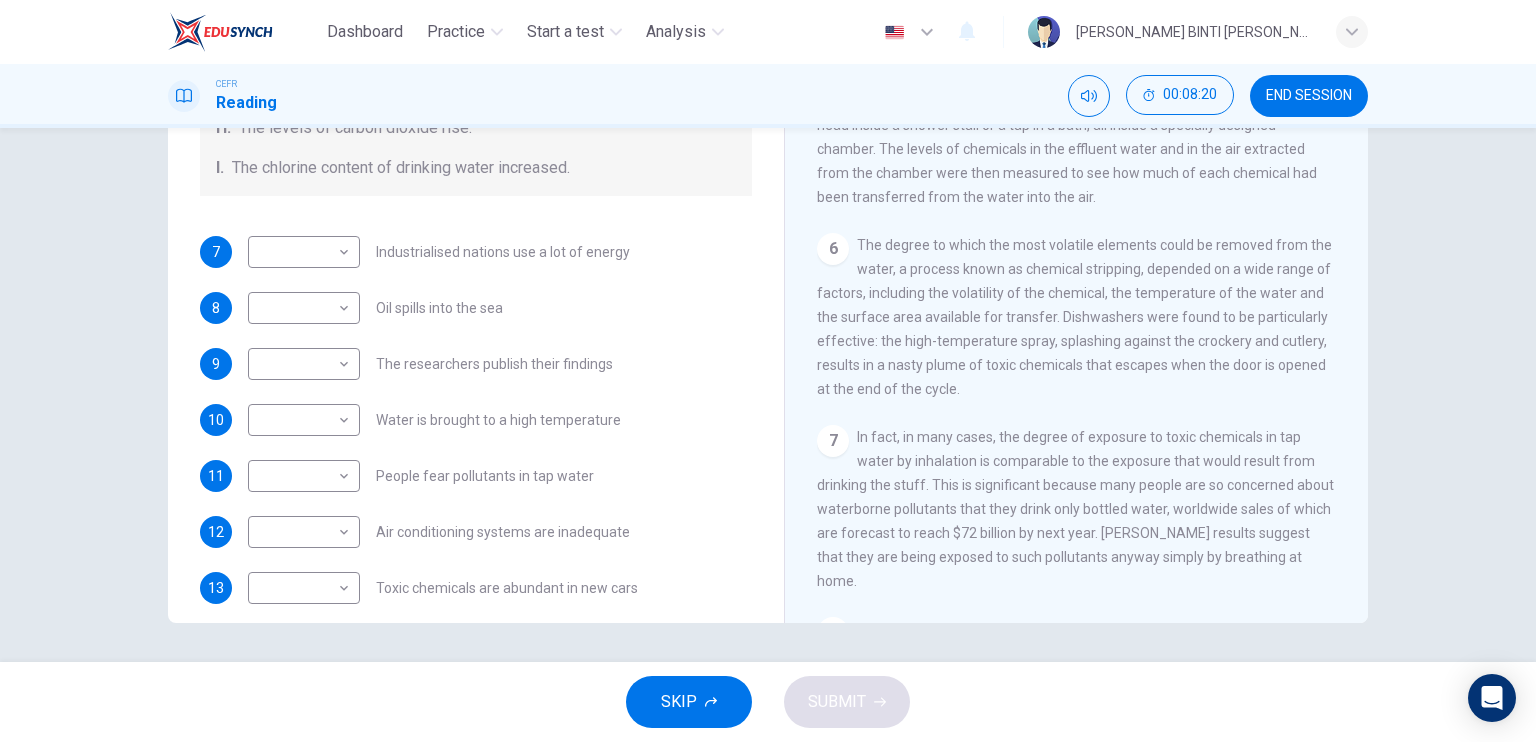 scroll, scrollTop: 424, scrollLeft: 0, axis: vertical 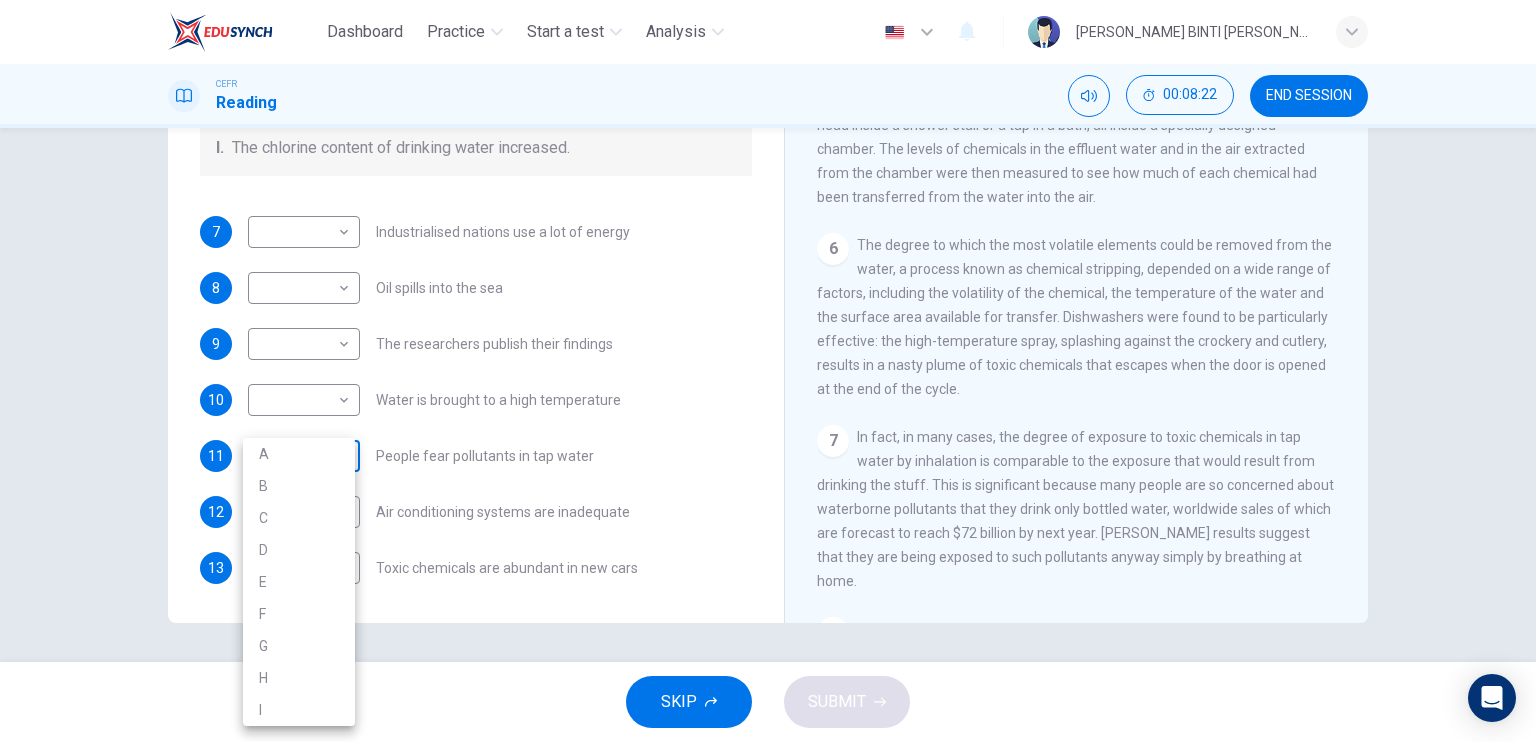 click on "Dashboard Practice Start a test Analysis English en ​ [PERSON_NAME] BINTI [PERSON_NAME] CEFR Reading 00:08:22 END SESSION Questions 7 - 13 The Reading Passage describes a number of cause and effect relationships.
Match each cause with its effect ( A-J ).
Write the appropriate letters ( A-J ) in the boxes below. Causes A. The focus of pollution moves to the home. B. The levels of [MEDICAL_DATA] rise. C. The world’s natural resources are unequally shared. D. Environmentalists look elsewhere for an explanation. E. Chemicals are effectively stripped from the water. F. A clean odour is produced. G. Sales of bottled water increase. H. The levels of carbon dioxide rise. I. The chlorine content of drinking water increased. 7 ​ ​ Industrialised nations use a lot of energy 8 ​ ​ Oil spills into the sea 9 ​ ​ The researchers publish their findings 10 ​ ​ Water is brought to a high temperature 11 ​ ​ People fear pollutants in tap water 12 ​ ​ Air conditioning systems are inadequate 13 ​ ​" at bounding box center (768, 371) 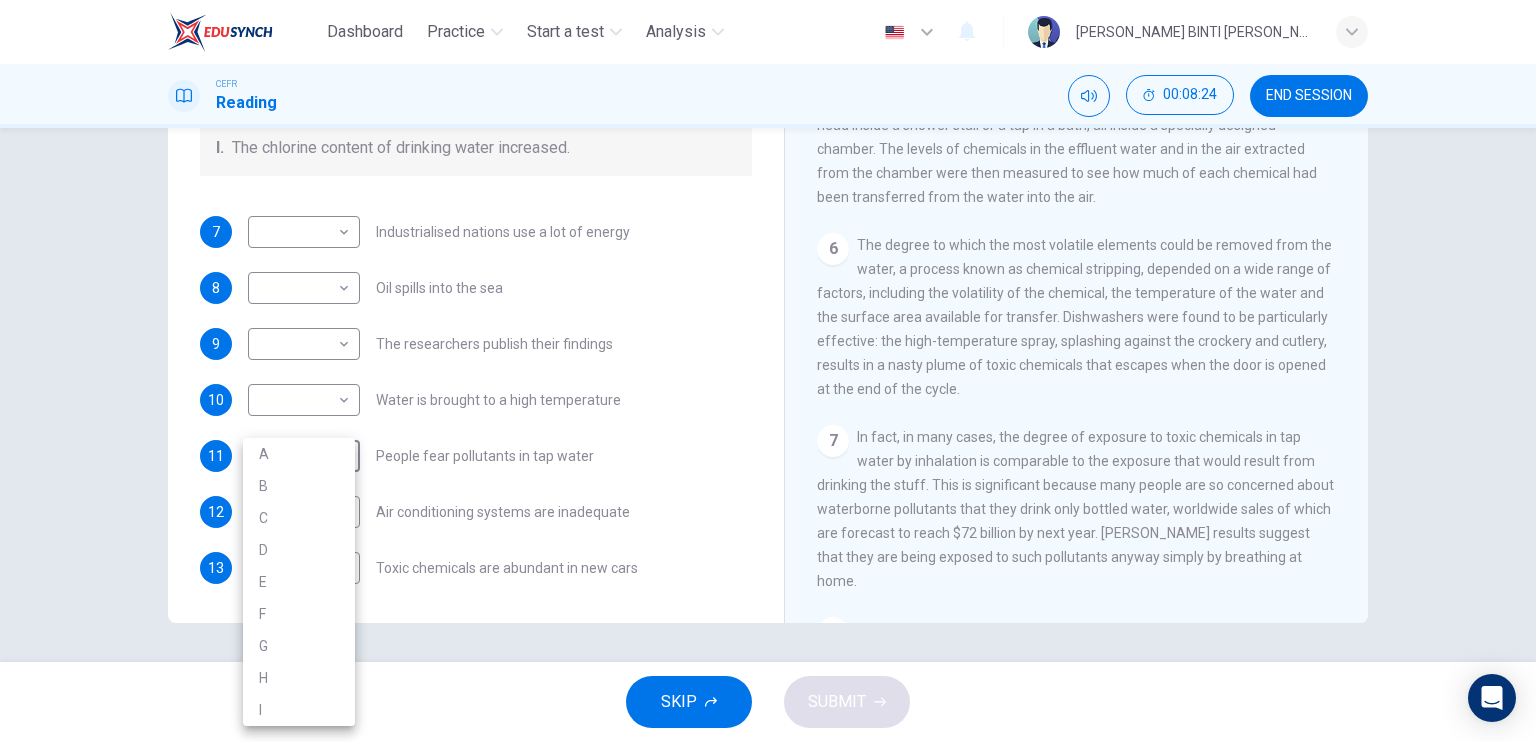 drag, startPoint x: 758, startPoint y: 441, endPoint x: 762, endPoint y: 319, distance: 122.06556 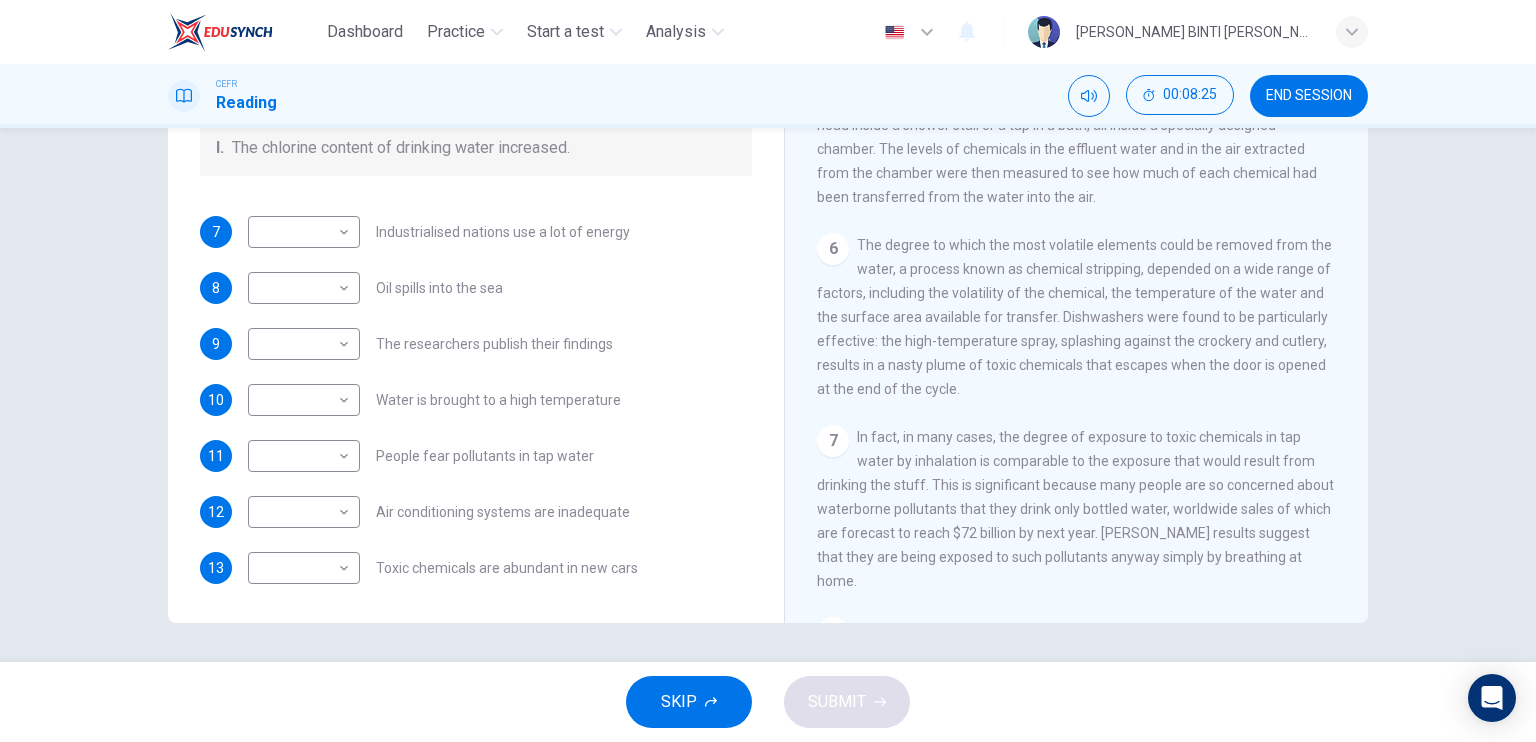 drag, startPoint x: 750, startPoint y: 338, endPoint x: 742, endPoint y: 265, distance: 73.43705 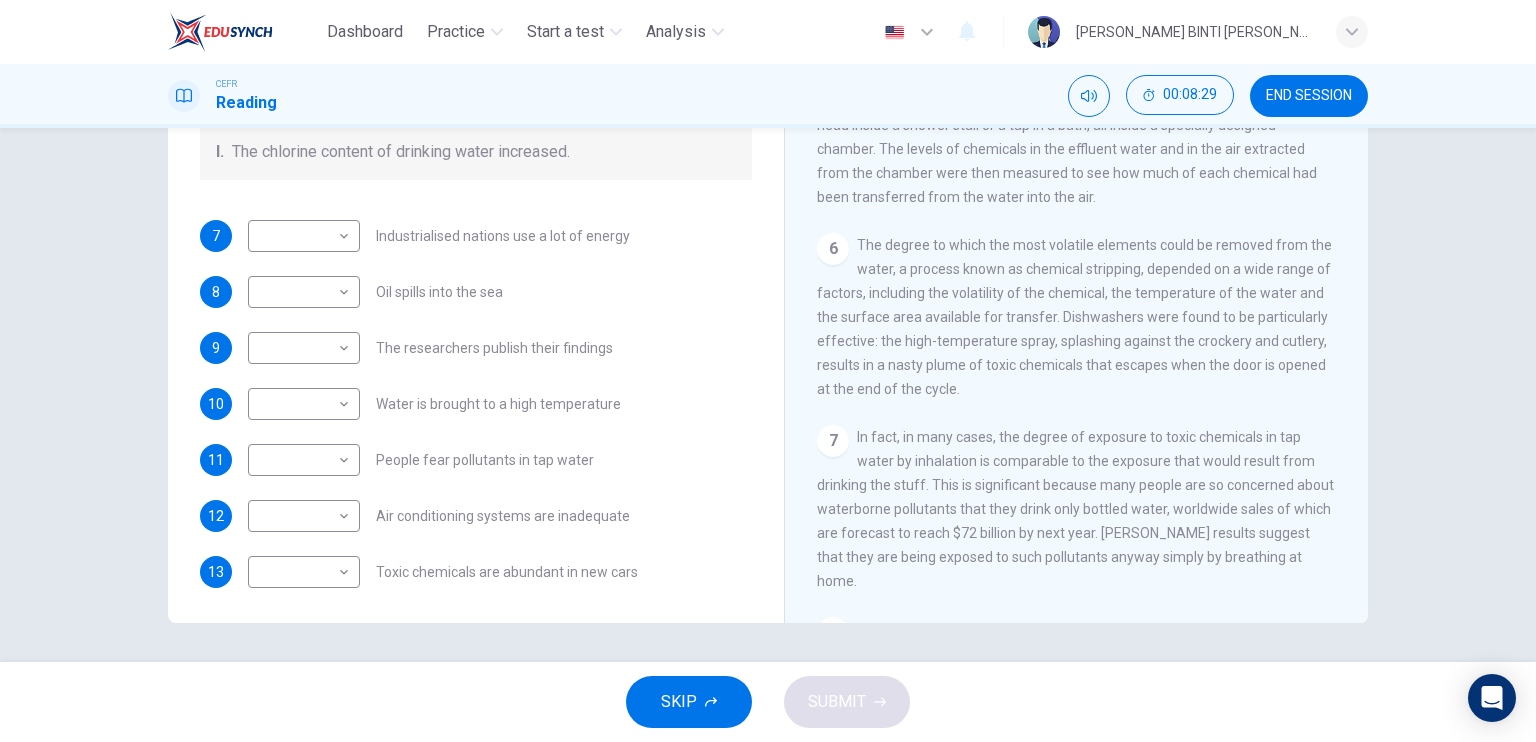 scroll, scrollTop: 424, scrollLeft: 0, axis: vertical 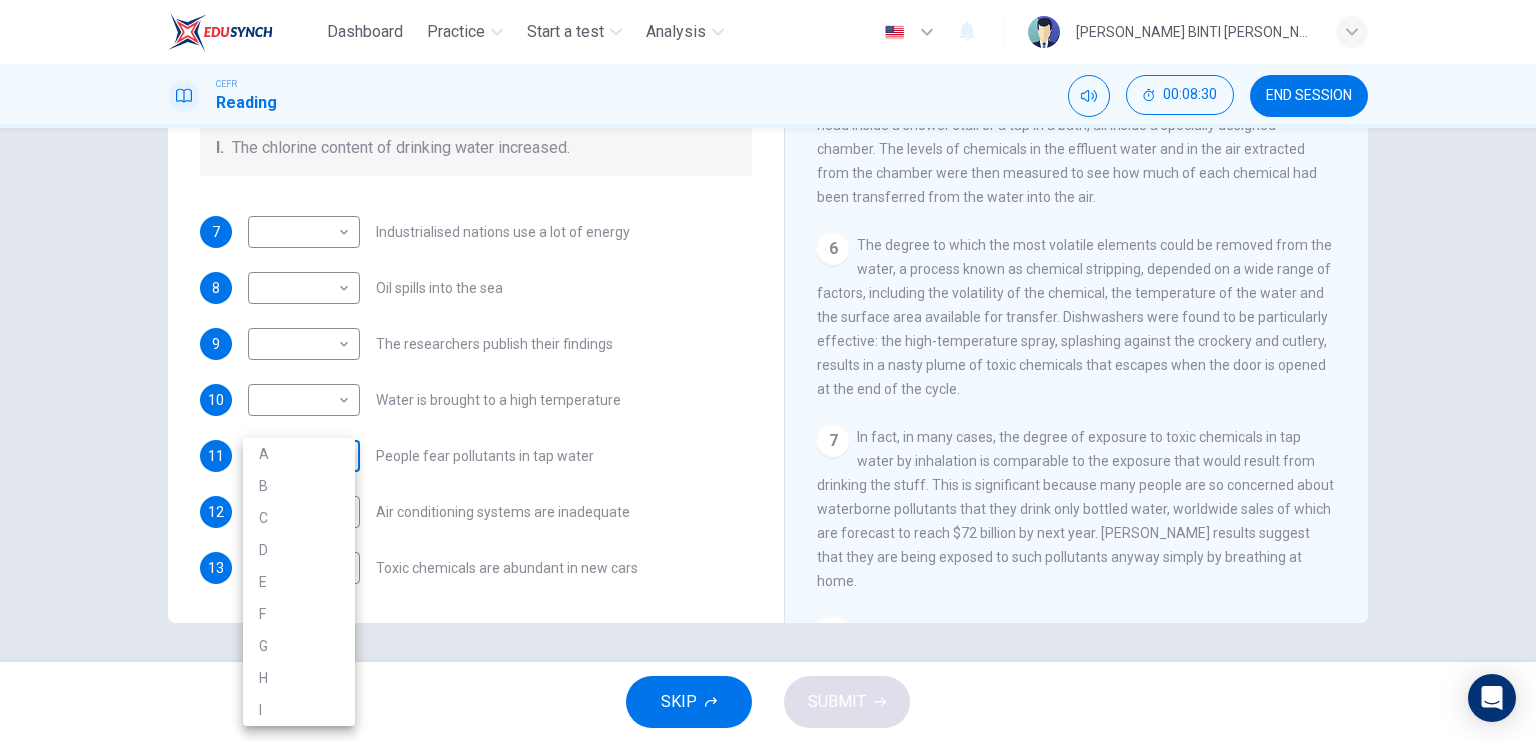 click on "Dashboard Practice Start a test Analysis English en ​ [PERSON_NAME] BINTI [PERSON_NAME] CEFR Reading 00:08:30 END SESSION Questions 7 - 13 The Reading Passage describes a number of cause and effect relationships.
Match each cause with its effect ( A-J ).
Write the appropriate letters ( A-J ) in the boxes below. Causes A. The focus of pollution moves to the home. B. The levels of [MEDICAL_DATA] rise. C. The world’s natural resources are unequally shared. D. Environmentalists look elsewhere for an explanation. E. Chemicals are effectively stripped from the water. F. A clean odour is produced. G. Sales of bottled water increase. H. The levels of carbon dioxide rise. I. The chlorine content of drinking water increased. 7 ​ ​ Industrialised nations use a lot of energy 8 ​ ​ Oil spills into the sea 9 ​ ​ The researchers publish their findings 10 ​ ​ Water is brought to a high temperature 11 ​ ​ People fear pollutants in tap water 12 ​ ​ Air conditioning systems are inadequate 13 ​ ​" at bounding box center [768, 371] 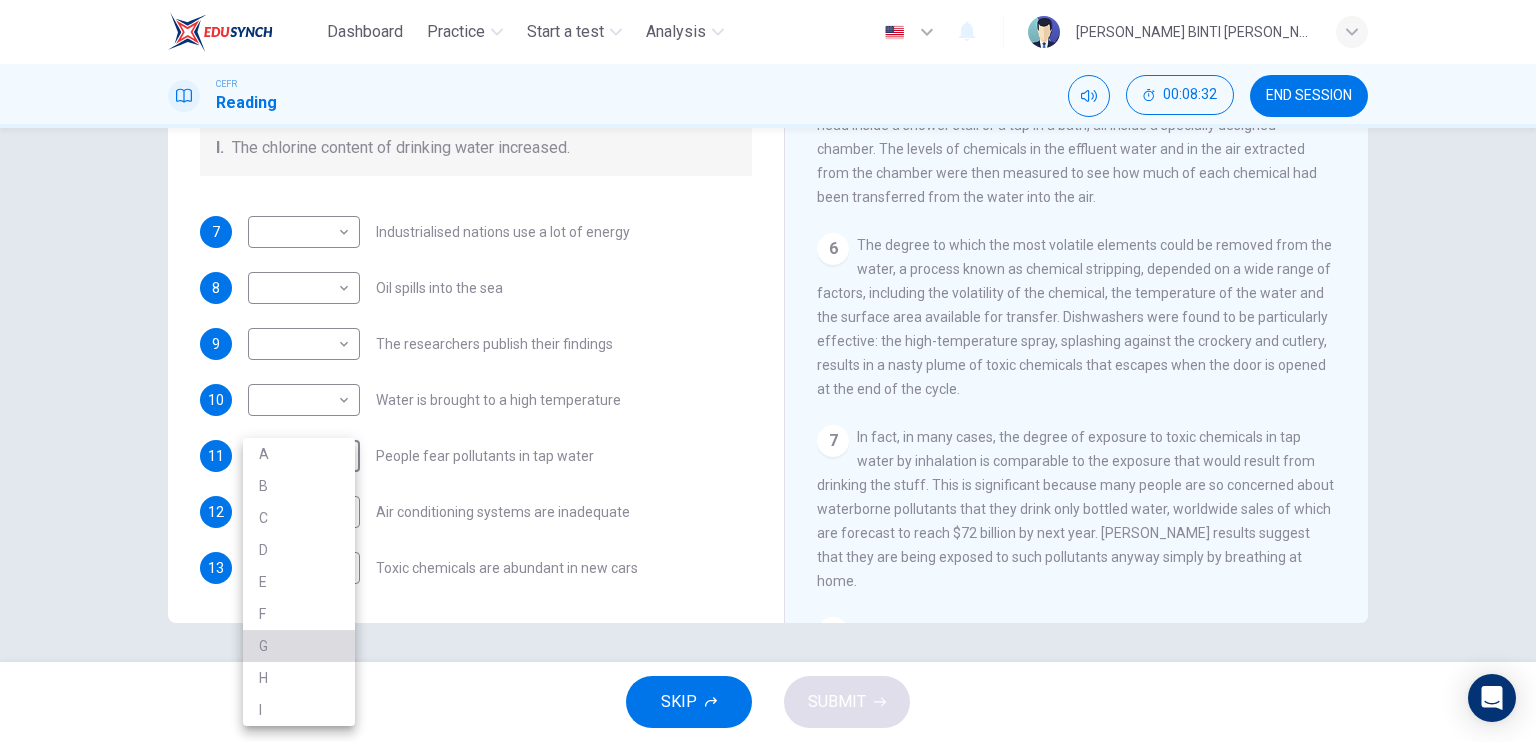 click on "G" at bounding box center (299, 646) 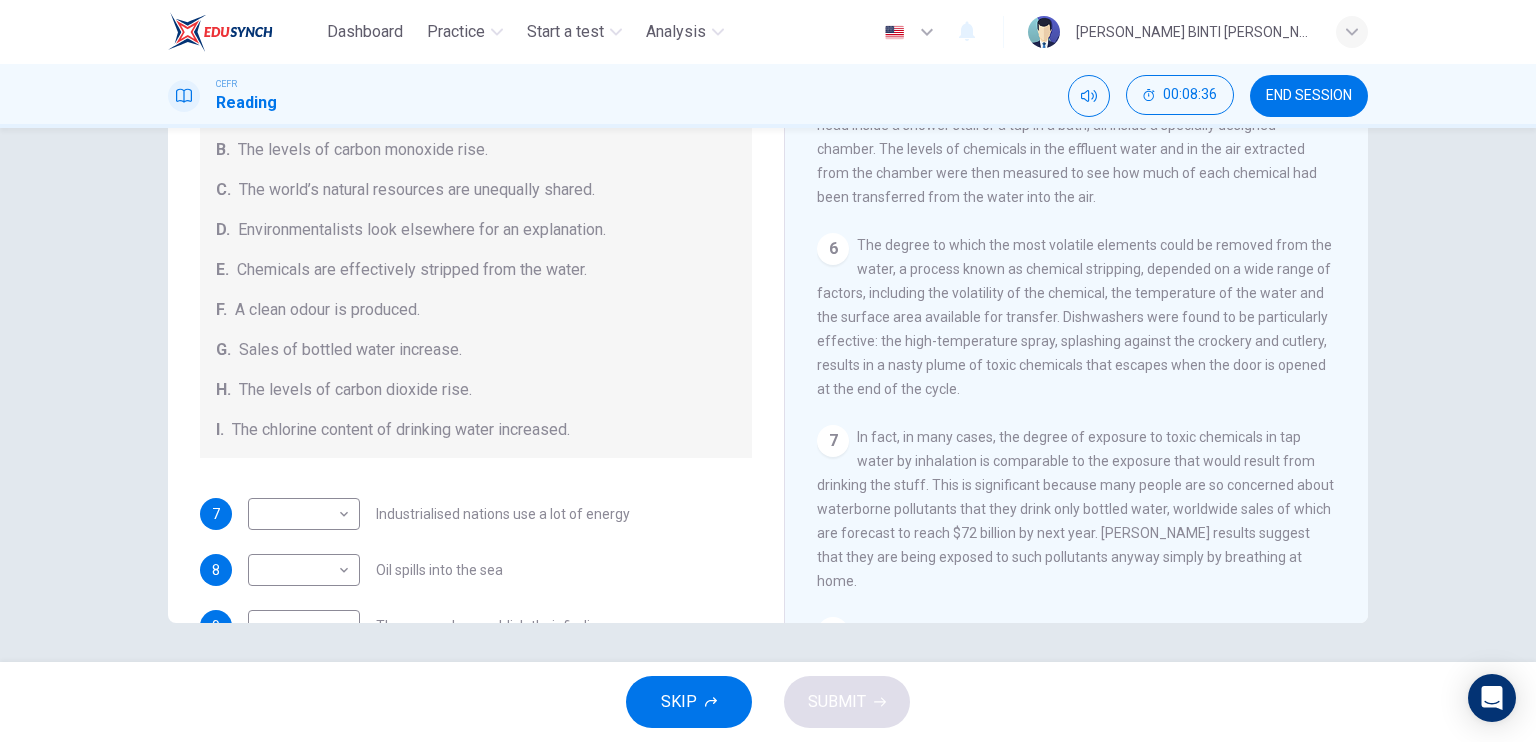 scroll, scrollTop: 140, scrollLeft: 0, axis: vertical 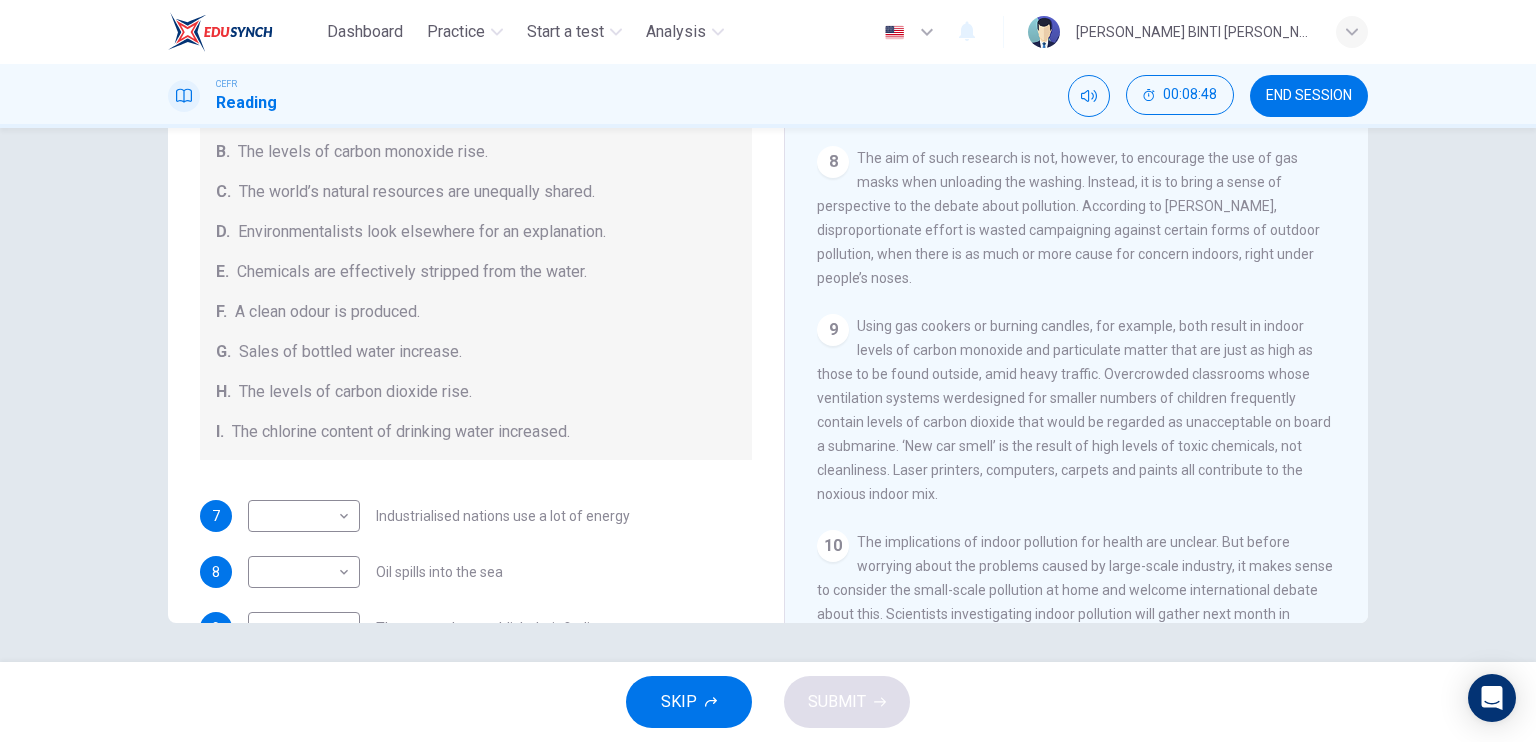 drag, startPoint x: 1356, startPoint y: 496, endPoint x: 1357, endPoint y: 531, distance: 35.014282 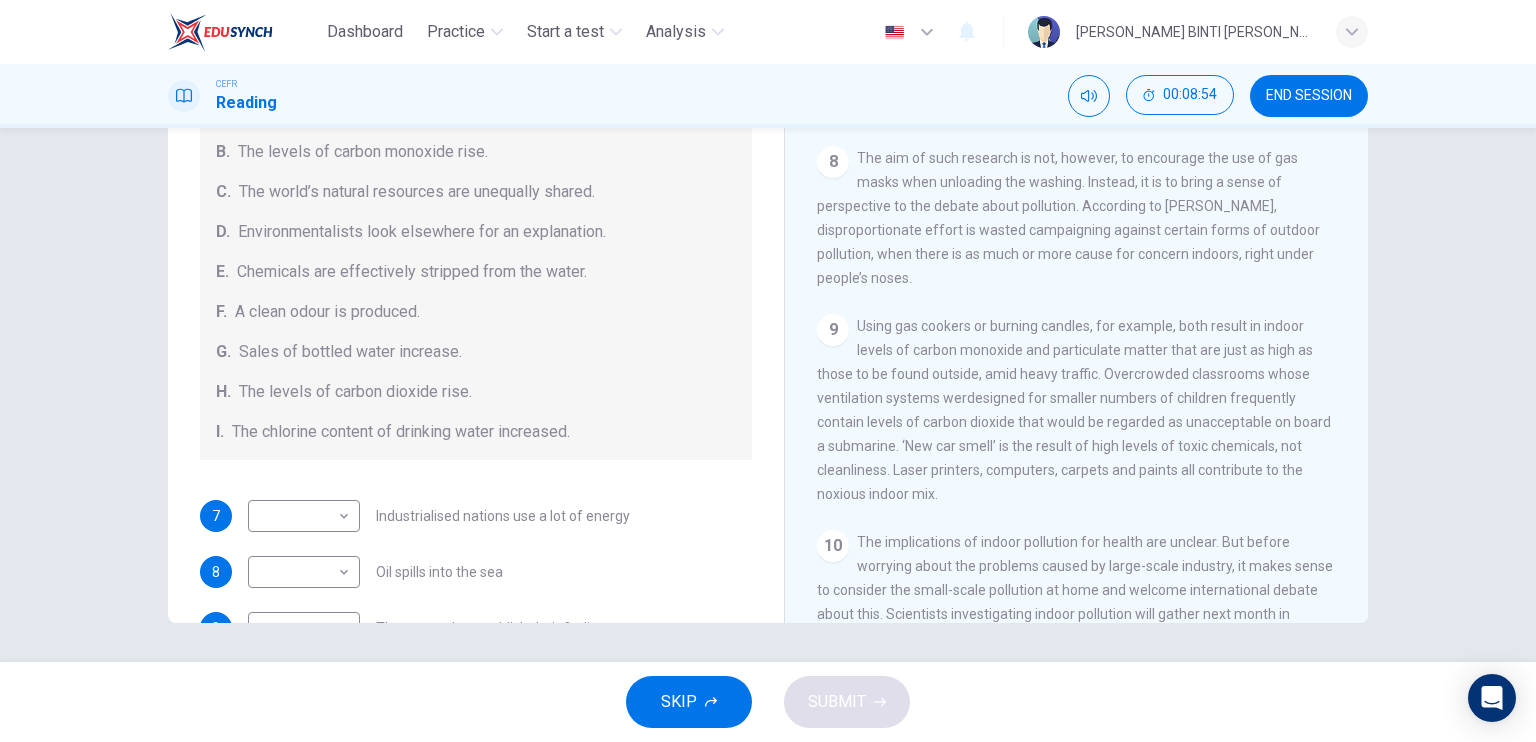 click on "Questions 7 - 13 The Reading Passage describes a number of cause and effect relationships.
Match each cause with its effect ( A-J ).
Write the appropriate letters ( A-J ) in the boxes below. Causes A. The focus of pollution moves to the home. B. The levels of [MEDICAL_DATA] rise. C. The world’s natural resources are unequally shared. D. Environmentalists look elsewhere for an explanation. E. Chemicals are effectively stripped from the water. F. A clean odour is produced. G. Sales of bottled water increase. H. The levels of carbon dioxide rise. I. The chlorine content of drinking water increased. 7 ​ ​ Industrialised nations use a lot of energy 8 ​ ​ Oil spills into the sea 9 ​ ​ The researchers publish their findings 10 ​ ​ Water is brought to a high temperature 11 G G ​ People fear pollutants in tap water 12 ​ ​ Air conditioning systems are inadequate 13 ​ ​ Toxic chemicals are abundant in new cars" at bounding box center [476, 348] 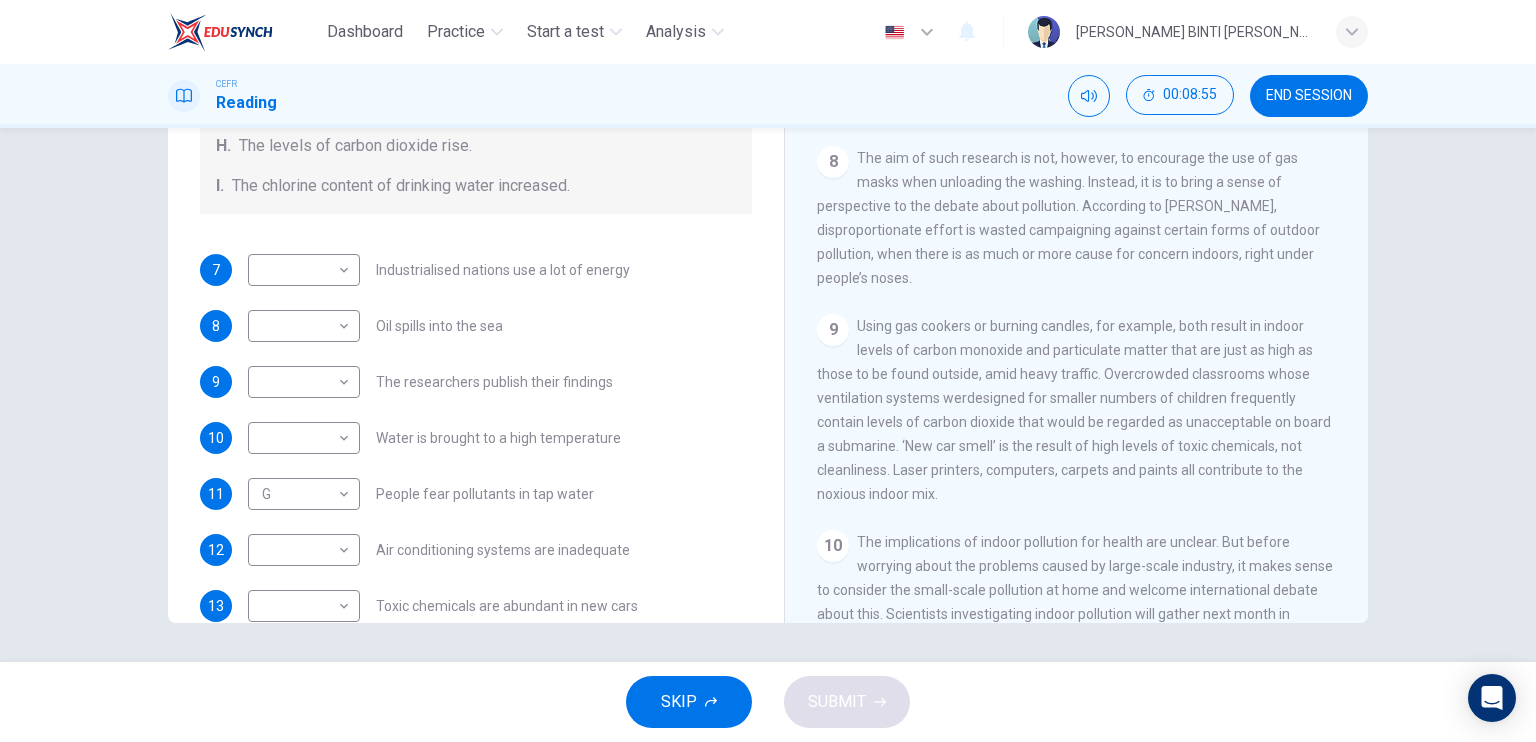 scroll, scrollTop: 424, scrollLeft: 0, axis: vertical 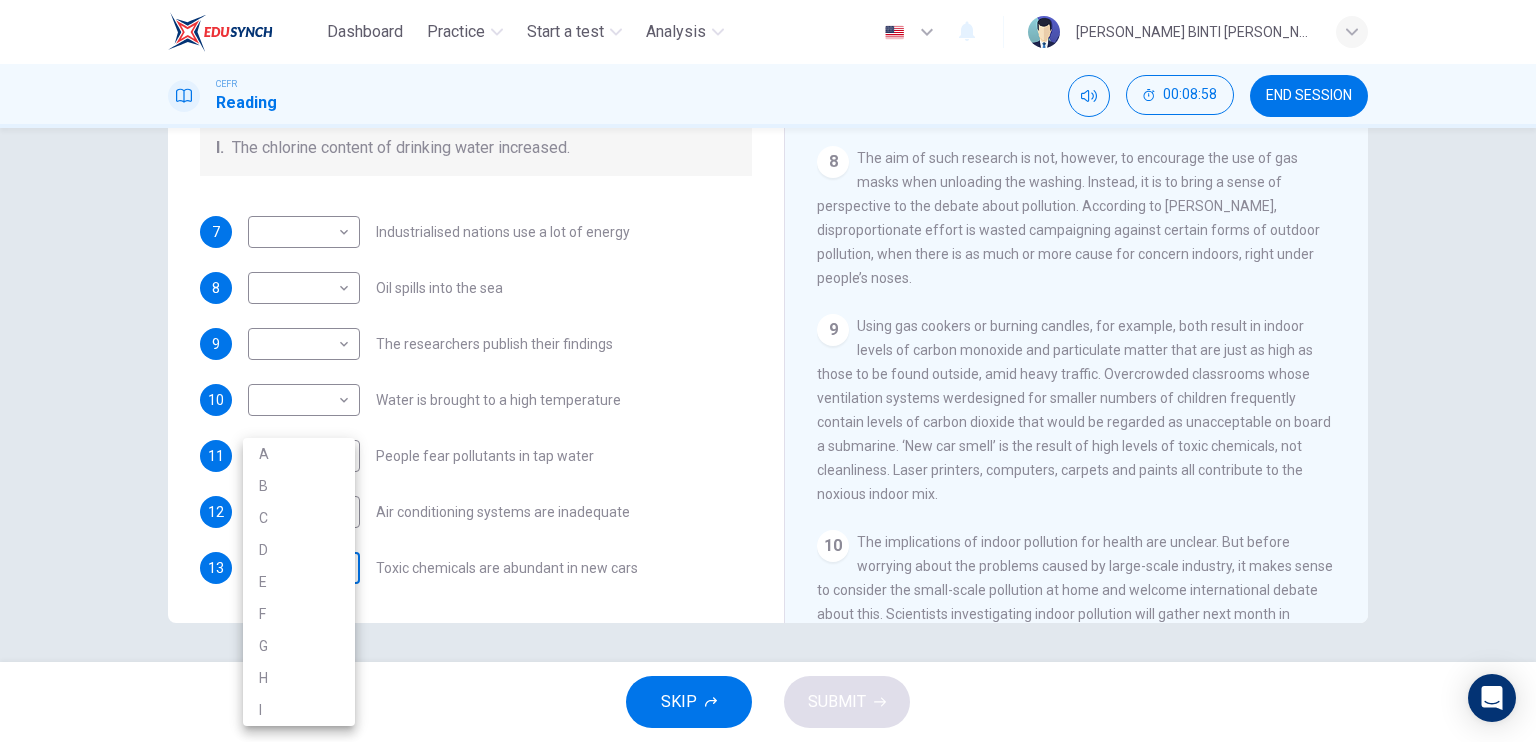 click on "Dashboard Practice Start a test Analysis English en ​ [PERSON_NAME] BINTI [PERSON_NAME] CEFR Reading 00:08:58 END SESSION Questions 7 - 13 The Reading Passage describes a number of cause and effect relationships.
Match each cause with its effect ( A-J ).
Write the appropriate letters ( A-J ) in the boxes below. Causes A. The focus of pollution moves to the home. B. The levels of [MEDICAL_DATA] rise. C. The world’s natural resources are unequally shared. D. Environmentalists look elsewhere for an explanation. E. Chemicals are effectively stripped from the water. F. A clean odour is produced. G. Sales of bottled water increase. H. The levels of carbon dioxide rise. I. The chlorine content of drinking water increased. 7 ​ ​ Industrialised nations use a lot of energy 8 ​ ​ Oil spills into the sea 9 ​ ​ The researchers publish their findings 10 ​ ​ Water is brought to a high temperature 11 G G ​ People fear pollutants in tap water 12 ​ ​ Air conditioning systems are inadequate 13 ​ ​" at bounding box center [768, 371] 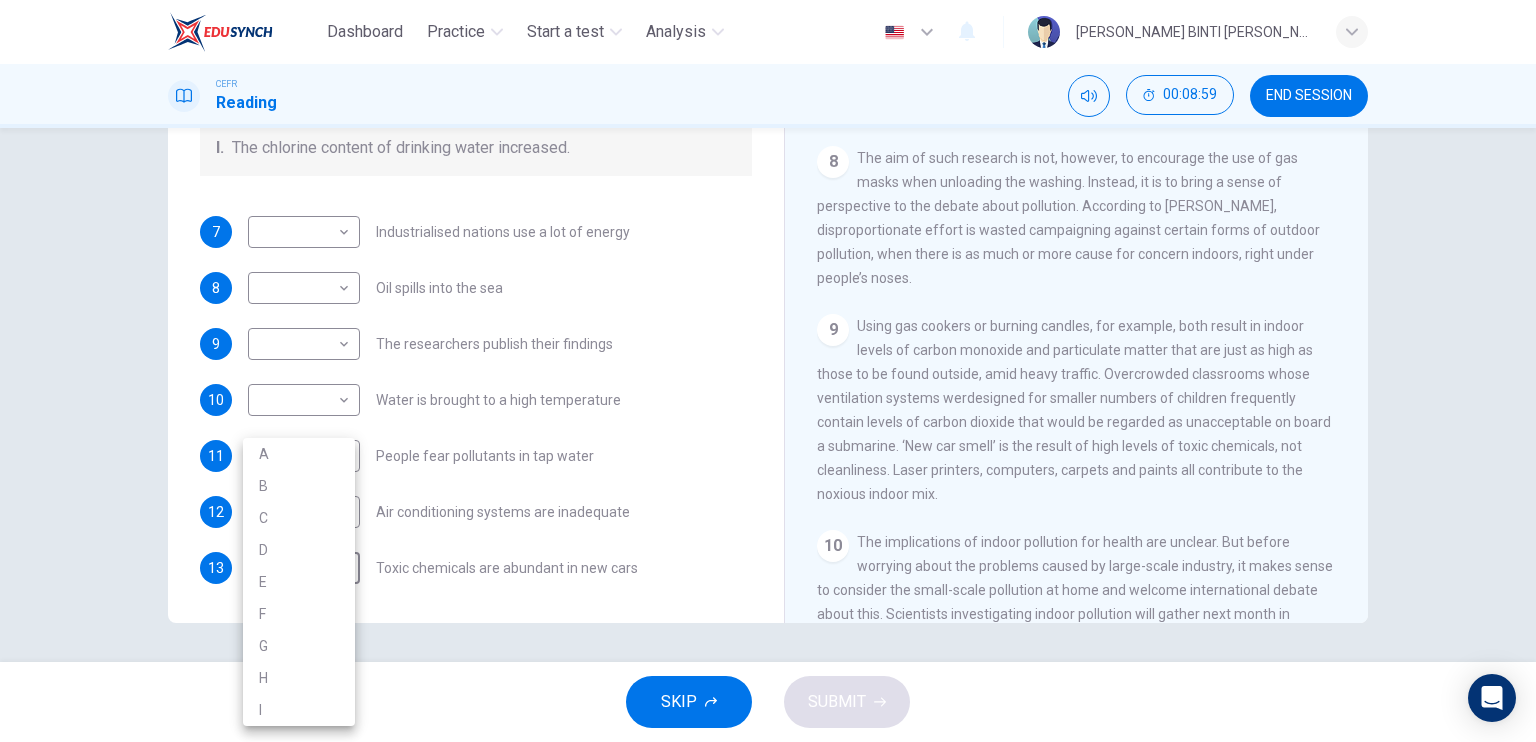 click on "F" at bounding box center (299, 614) 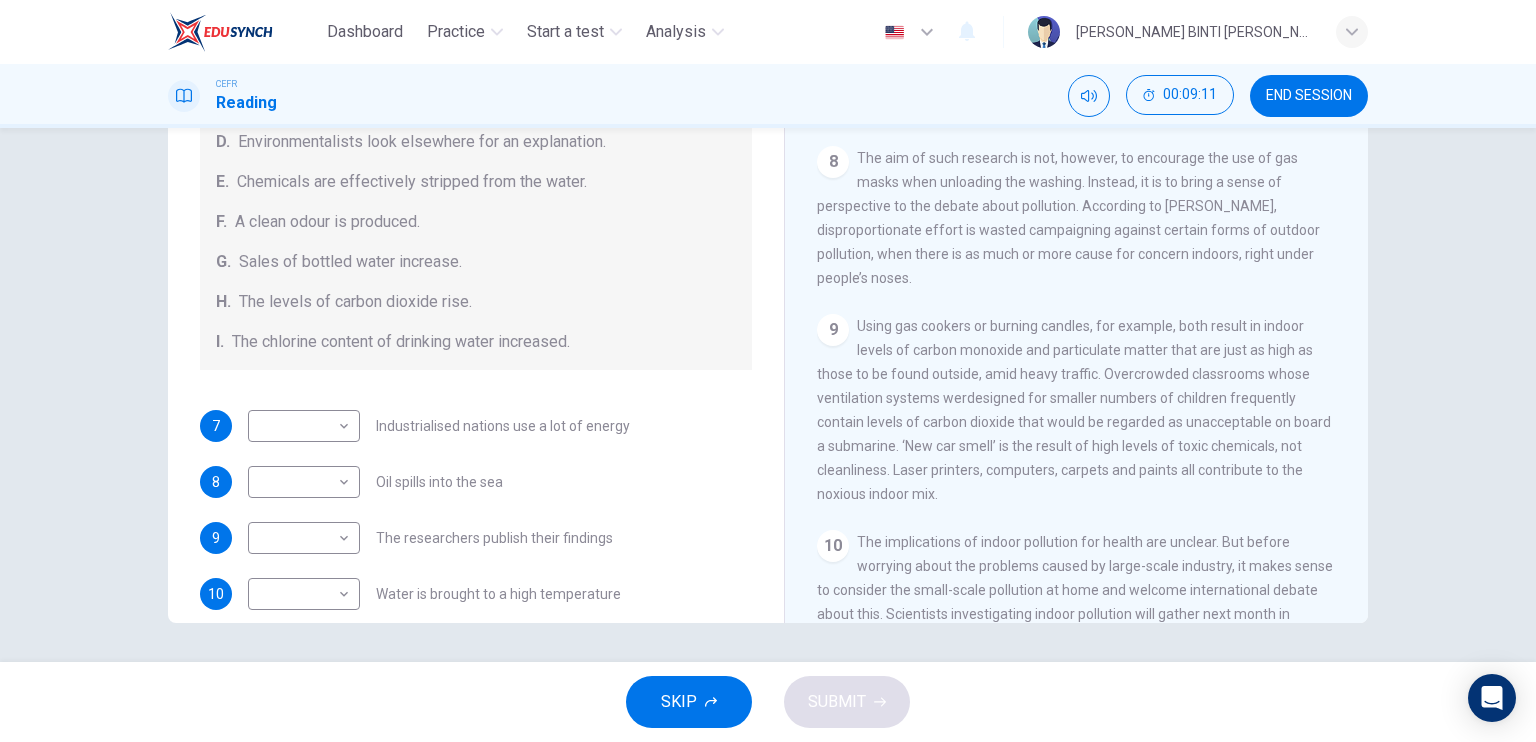 scroll, scrollTop: 215, scrollLeft: 0, axis: vertical 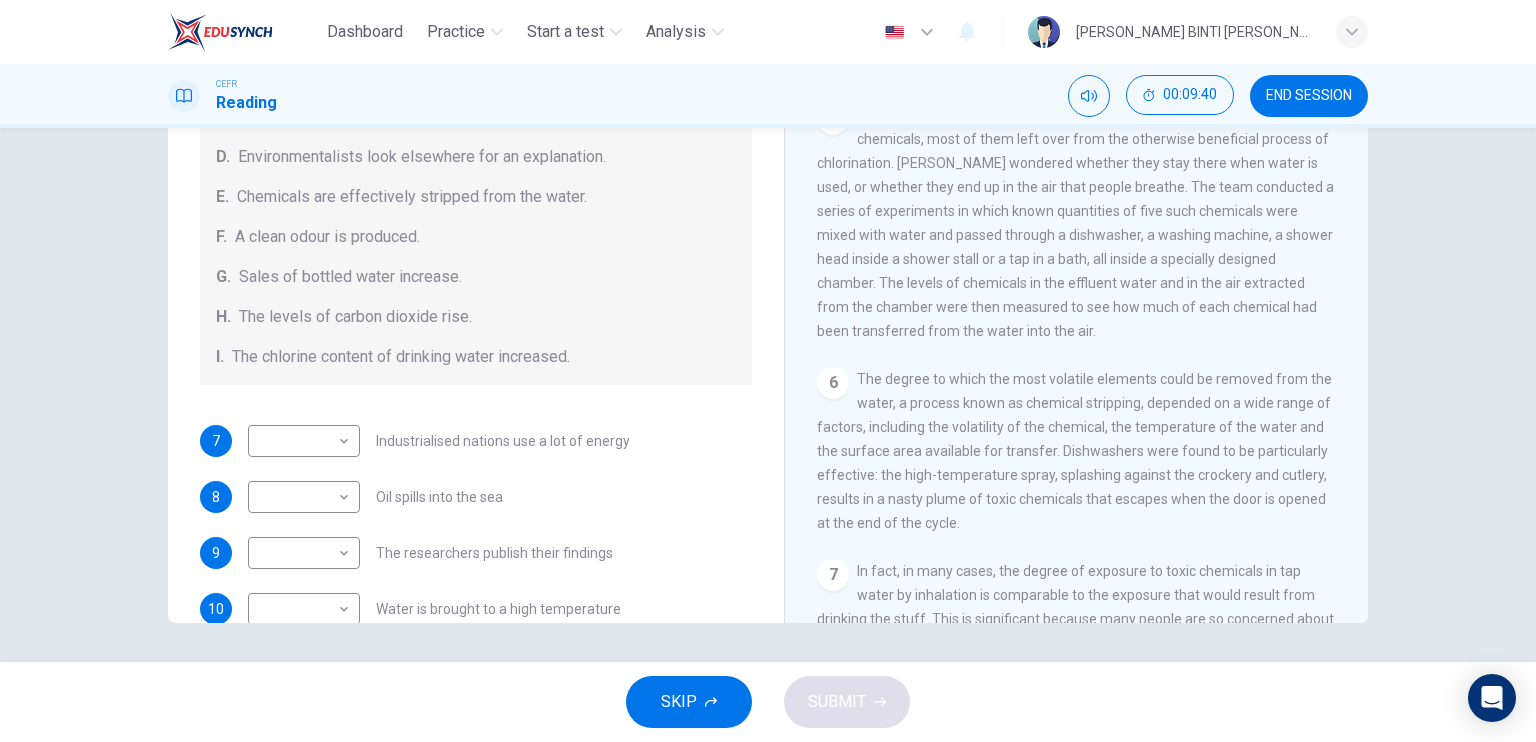 drag, startPoint x: 764, startPoint y: 388, endPoint x: 771, endPoint y: 351, distance: 37.65634 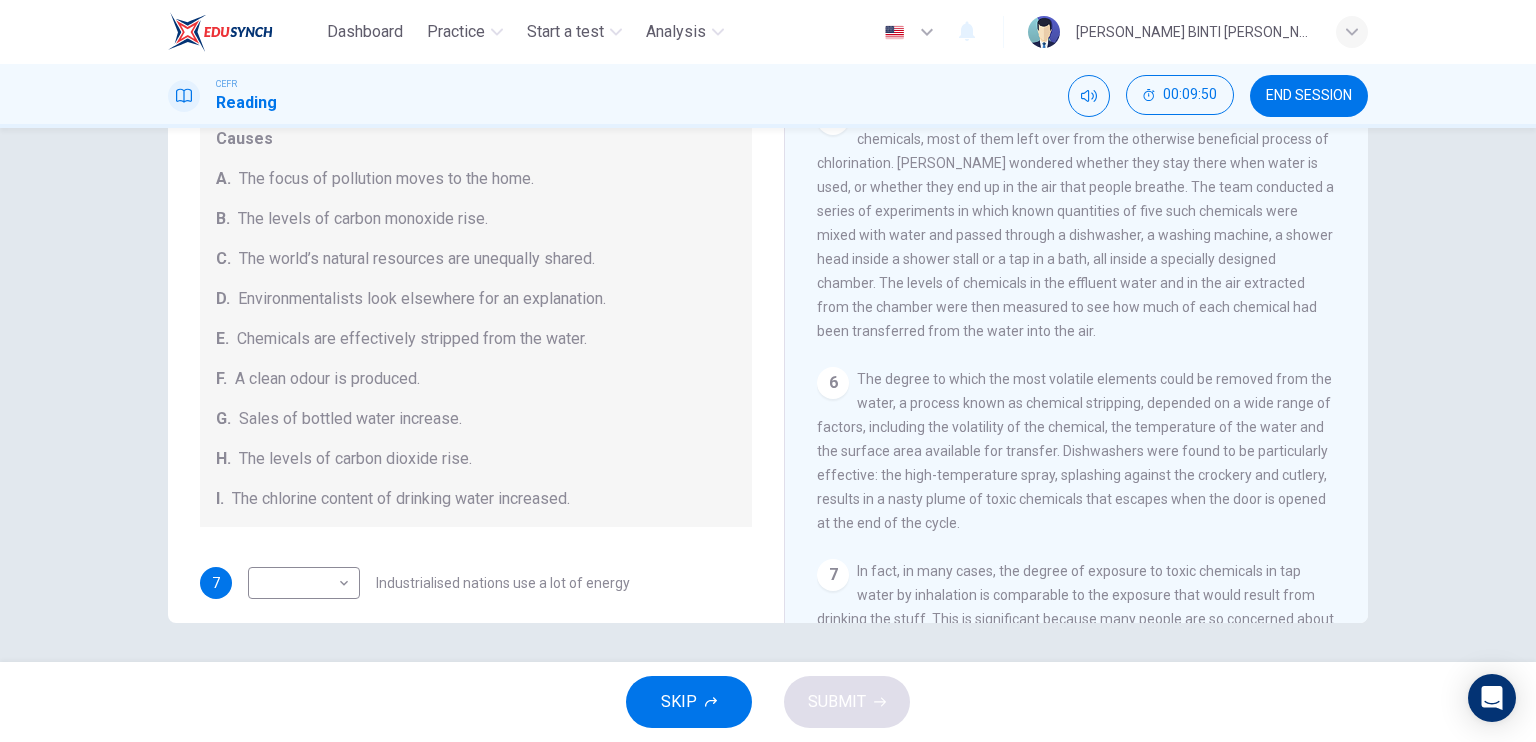 scroll, scrollTop: 68, scrollLeft: 0, axis: vertical 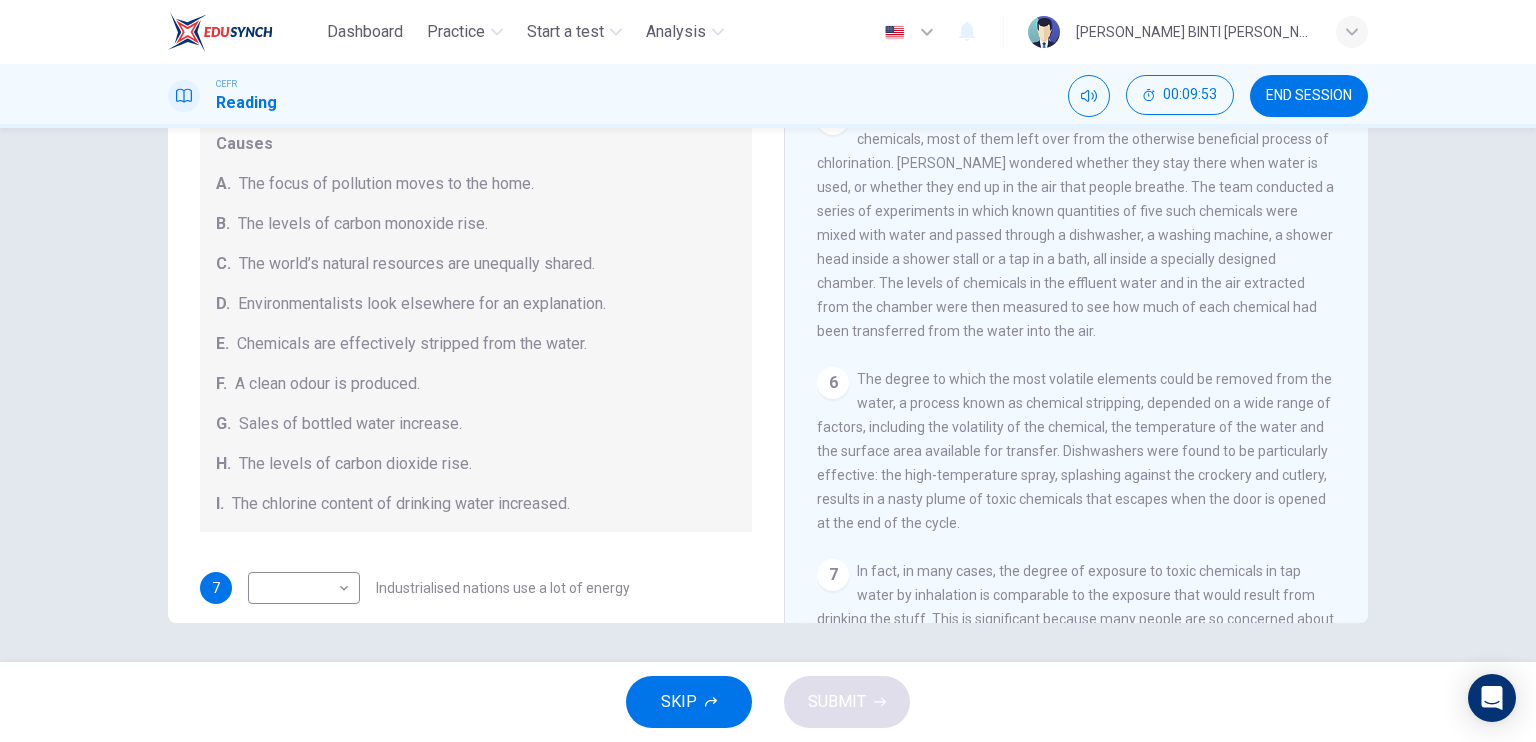 drag, startPoint x: 744, startPoint y: 354, endPoint x: 724, endPoint y: 497, distance: 144.39183 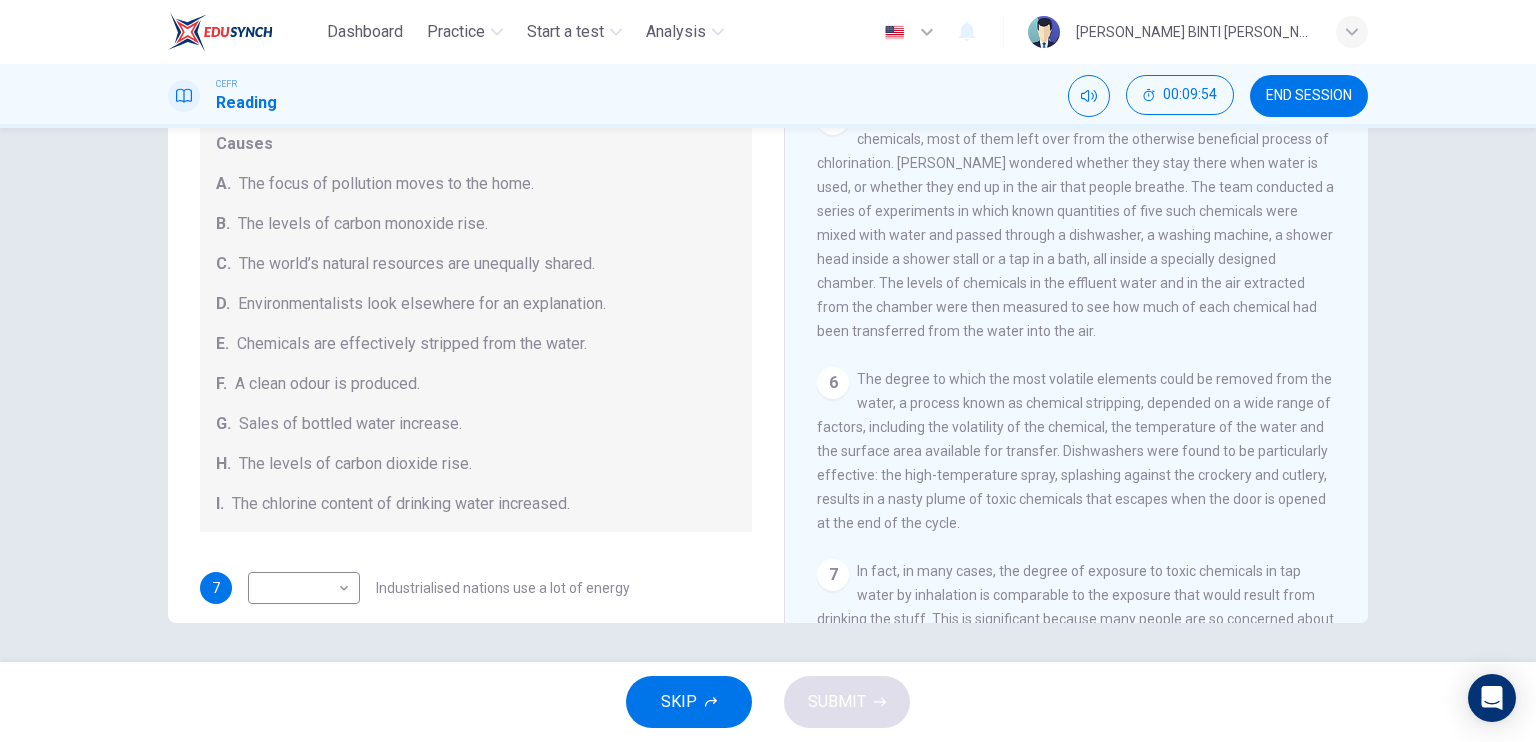drag, startPoint x: 750, startPoint y: 306, endPoint x: 745, endPoint y: 375, distance: 69.18092 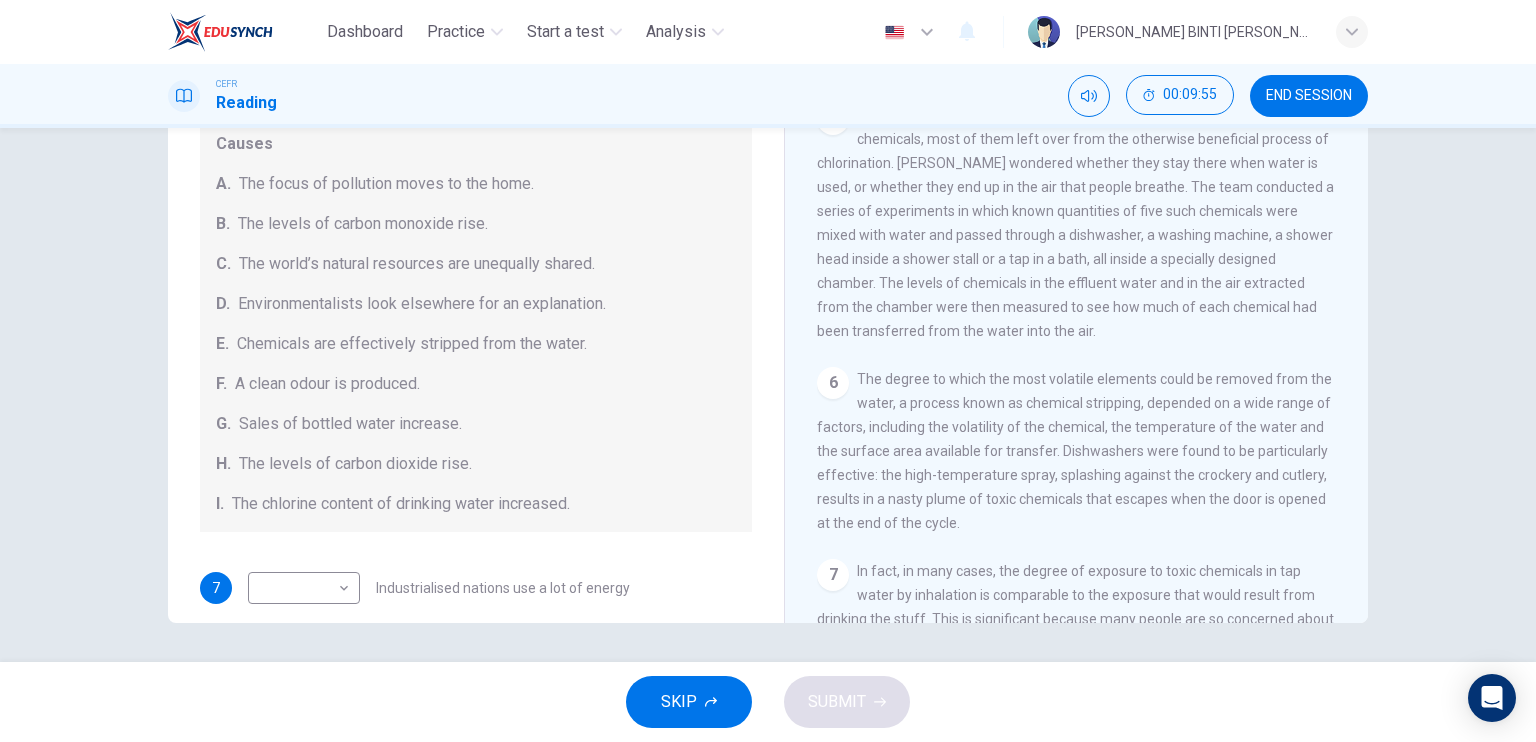 drag, startPoint x: 763, startPoint y: 347, endPoint x: 764, endPoint y: 363, distance: 16.03122 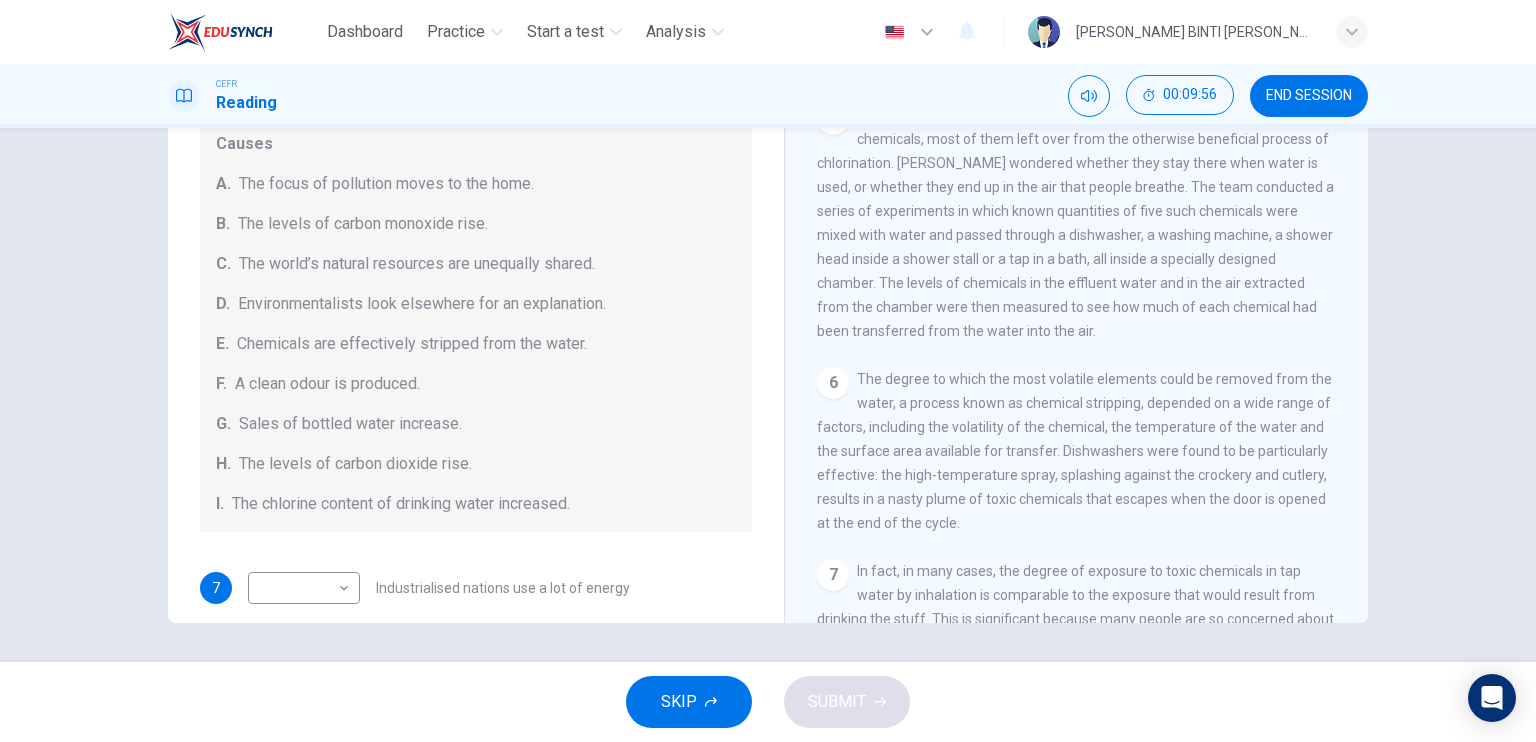 drag, startPoint x: 775, startPoint y: 356, endPoint x: 771, endPoint y: 393, distance: 37.215588 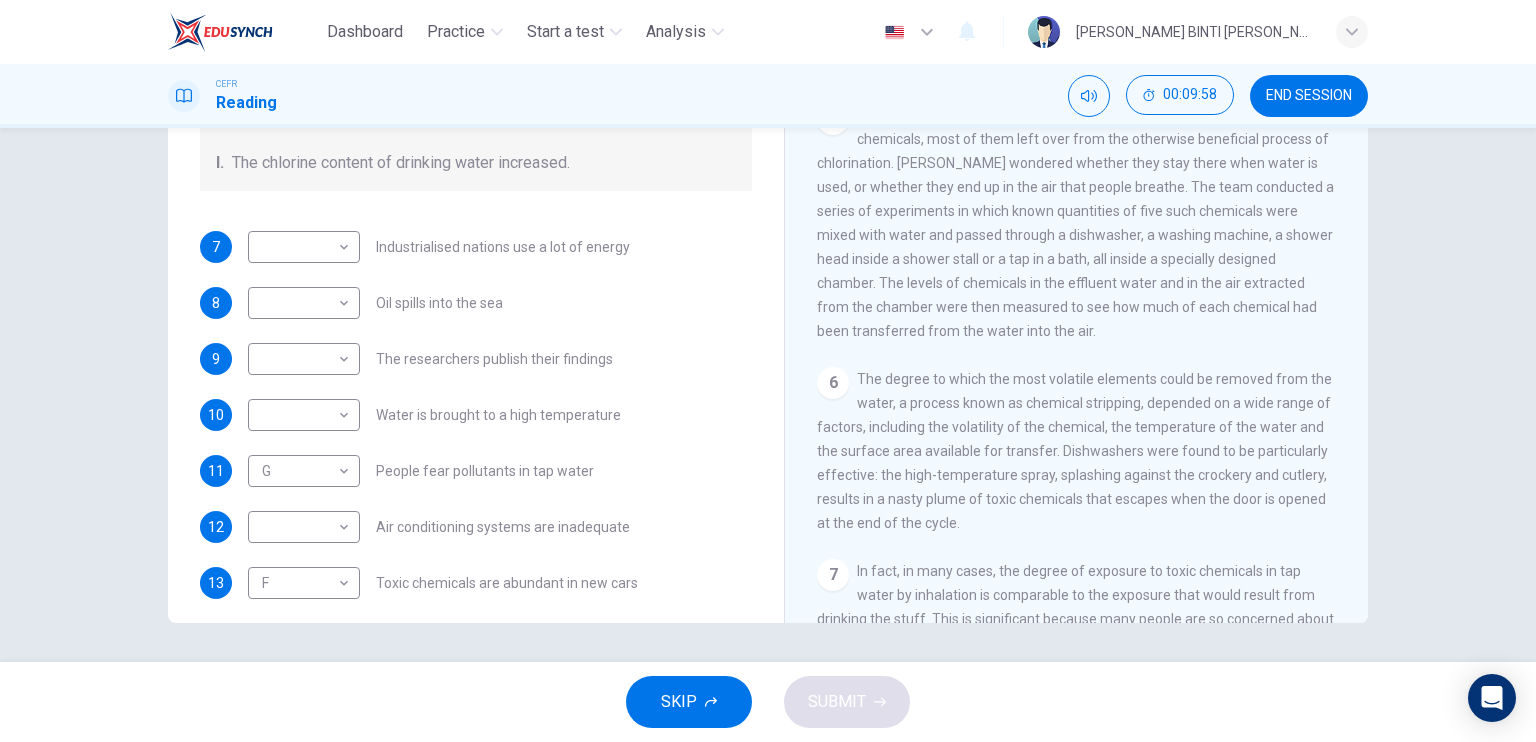 scroll, scrollTop: 424, scrollLeft: 0, axis: vertical 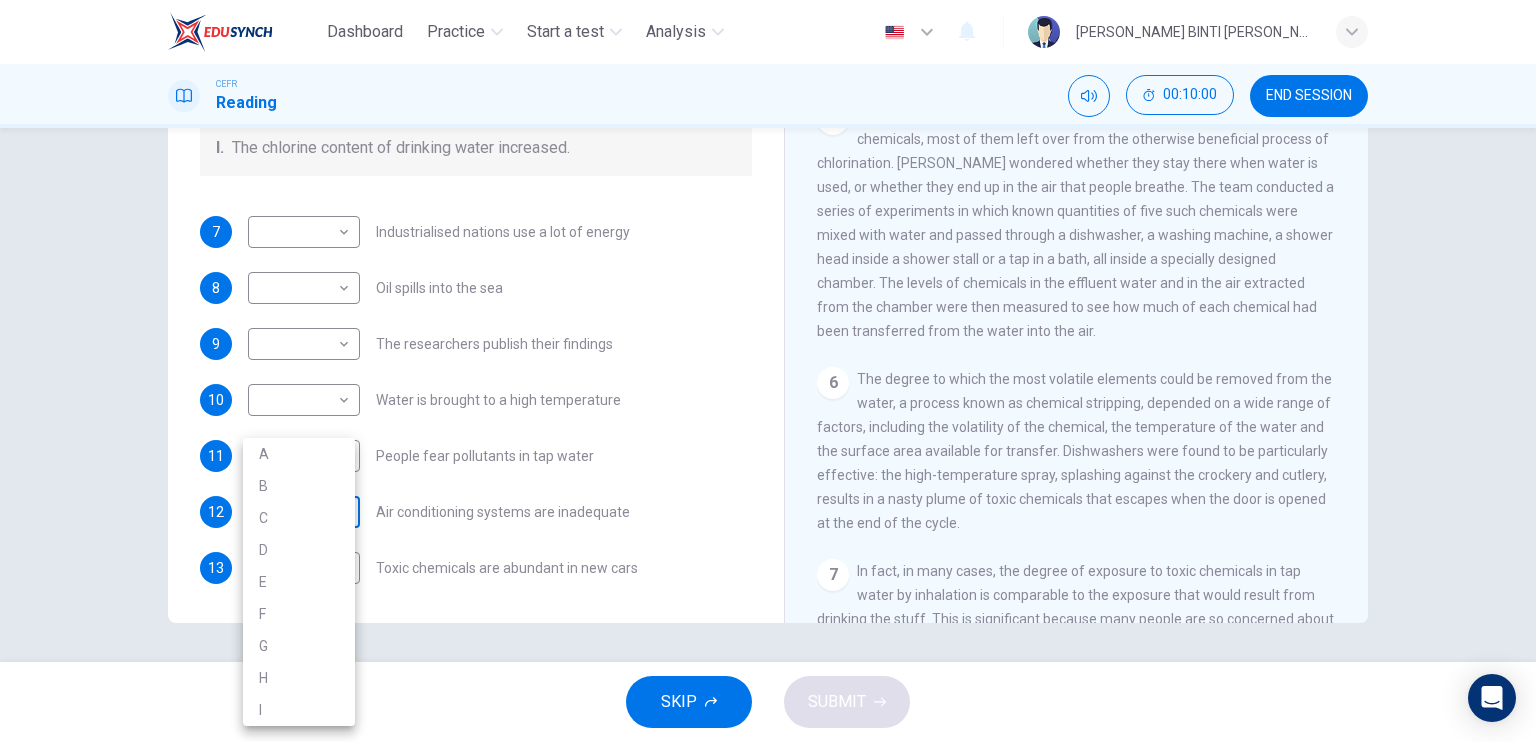 click on "Dashboard Practice Start a test Analysis English en ​ [PERSON_NAME] BINTI [PERSON_NAME] CEFR Reading 00:10:00 END SESSION Questions 7 - 13 The Reading Passage describes a number of cause and effect relationships.
Match each cause with its effect ( A-J ).
Write the appropriate letters ( A-J ) in the boxes below. Causes A. The focus of pollution moves to the home. B. The levels of [MEDICAL_DATA] rise. C. The world’s natural resources are unequally shared. D. Environmentalists look elsewhere for an explanation. E. Chemicals are effectively stripped from the water. F. A clean odour is produced. G. Sales of bottled water increase. H. The levels of carbon dioxide rise. I. The chlorine content of drinking water increased. 7 ​ ​ Industrialised nations use a lot of energy 8 ​ ​ Oil spills into the sea 9 ​ ​ The researchers publish their findings 10 ​ ​ Water is brought to a high temperature 11 G G ​ People fear pollutants in tap water 12 ​ ​ Air conditioning systems are inadequate 13 F F ​" at bounding box center [768, 371] 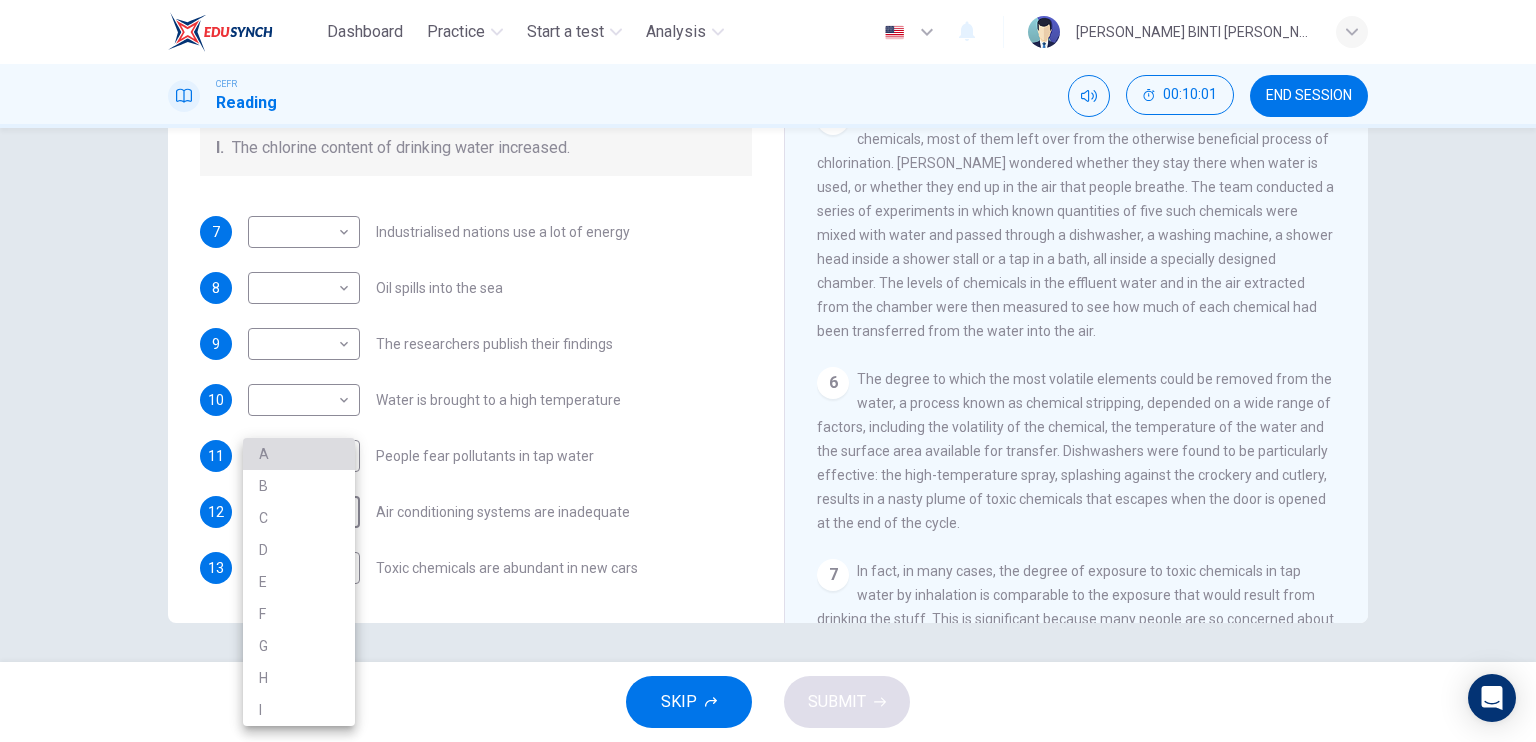click on "A" at bounding box center (299, 454) 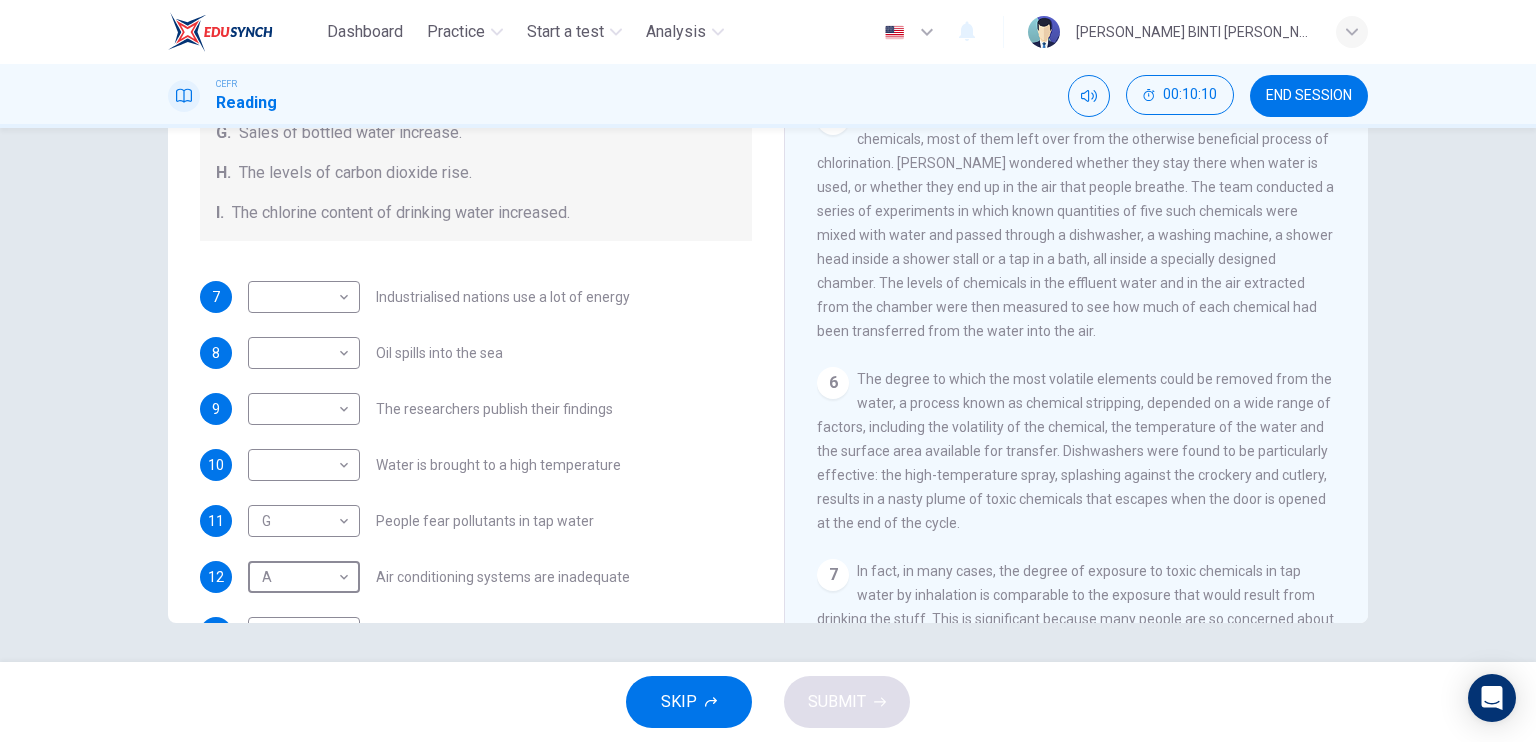 scroll, scrollTop: 361, scrollLeft: 0, axis: vertical 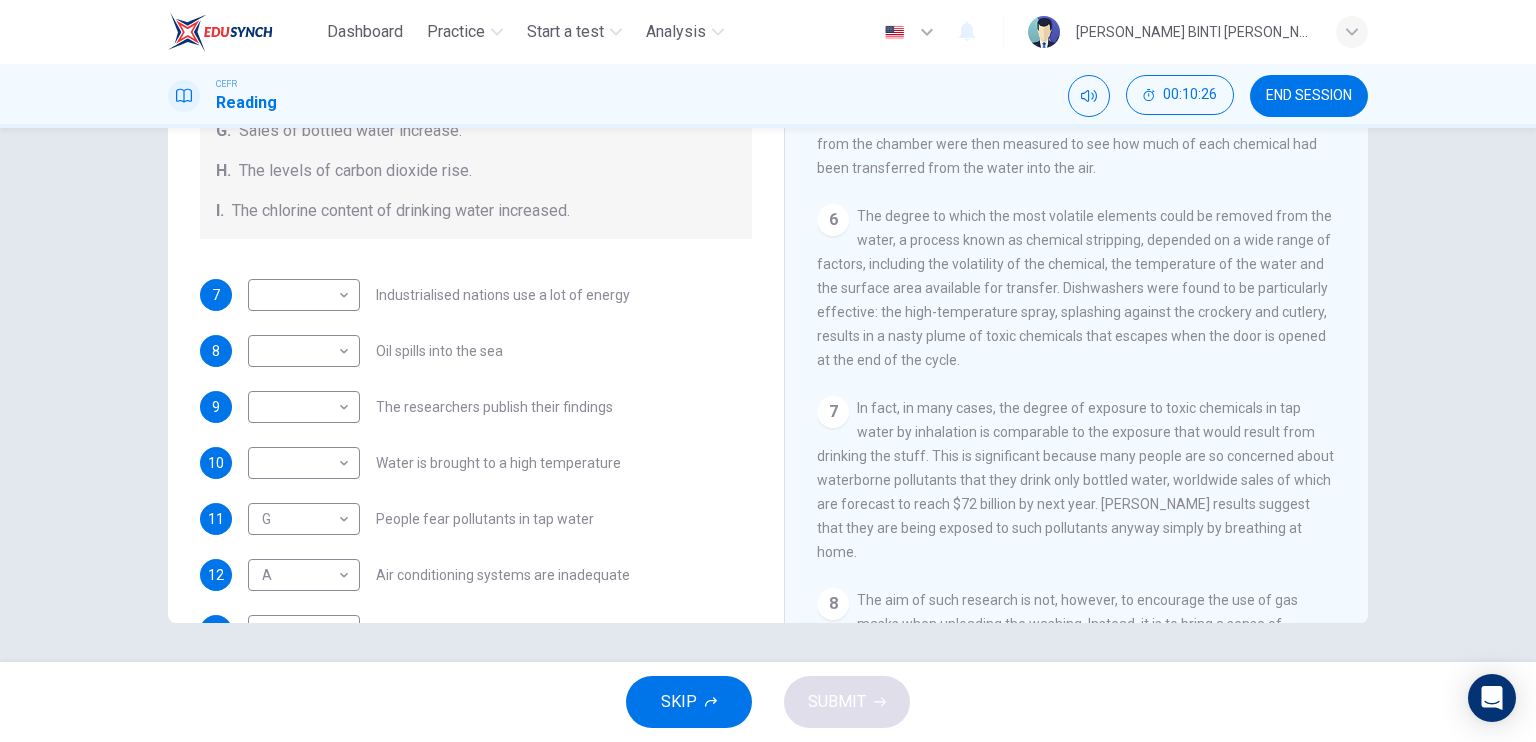 click on "Questions 7 - 13 The Reading Passage describes a number of cause and effect relationships.
Match each cause with its effect ( A-J ).
Write the appropriate letters ( A-J ) in the boxes below. Causes A. The focus of pollution moves to the home. B. The levels of [MEDICAL_DATA] rise. C. The world’s natural resources are unequally shared. D. Environmentalists look elsewhere for an explanation. E. Chemicals are effectively stripped from the water. F. A clean odour is produced. G. Sales of bottled water increase. H. The levels of carbon dioxide rise. I. The chlorine content of drinking water increased. 7 ​ ​ Industrialised nations use a lot of energy 8 ​ ​ Oil spills into the sea 9 ​ ​ The researchers publish their findings 10 ​ ​ Water is brought to a high temperature 11 G G ​ People fear pollutants in tap water 12 A A ​ Air conditioning systems are inadequate 13 F F ​ Toxic chemicals are abundant in new cars Indoor Pollution CLICK TO ZOOM Click to Zoom 1 2 3 4 5 6 7 8 9 10" at bounding box center (768, 275) 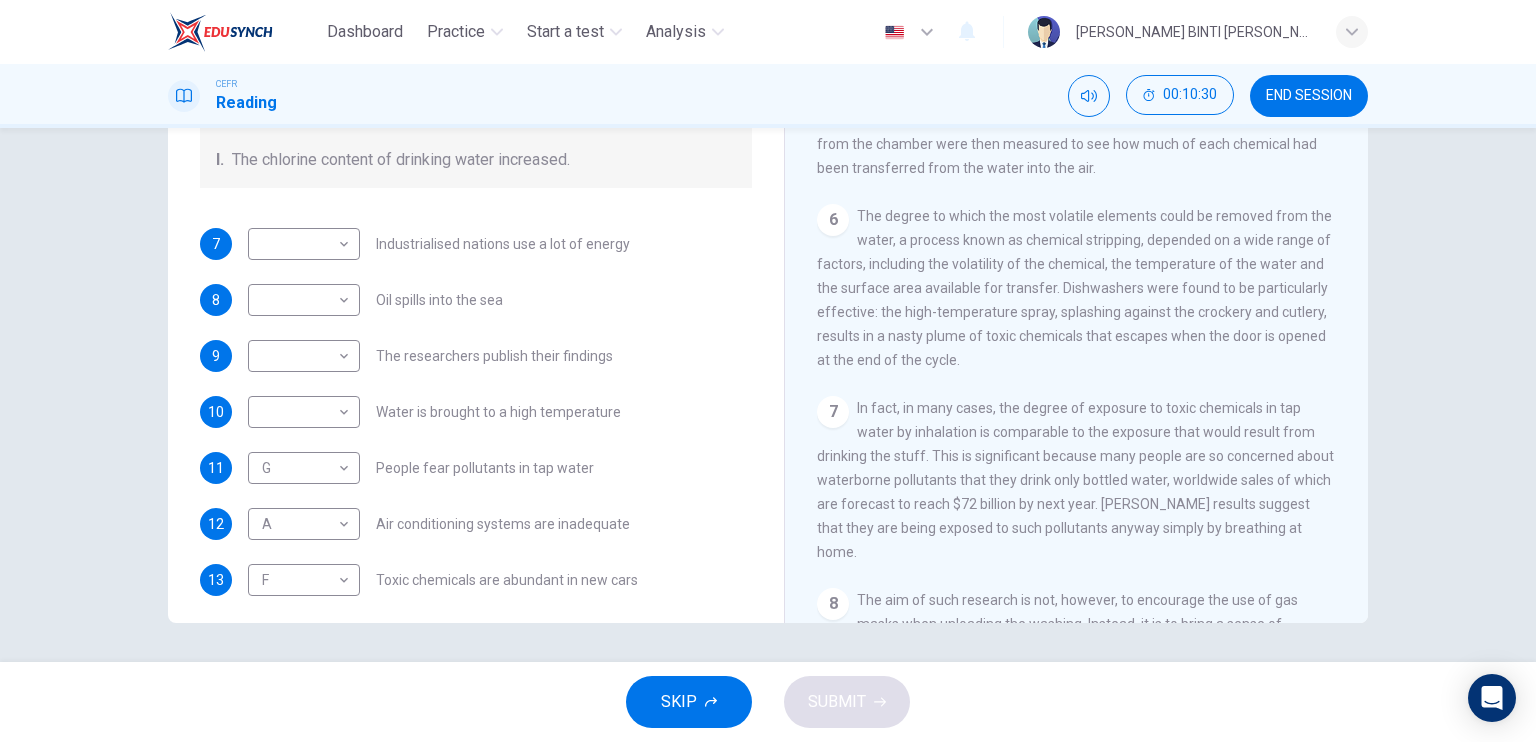 scroll, scrollTop: 414, scrollLeft: 0, axis: vertical 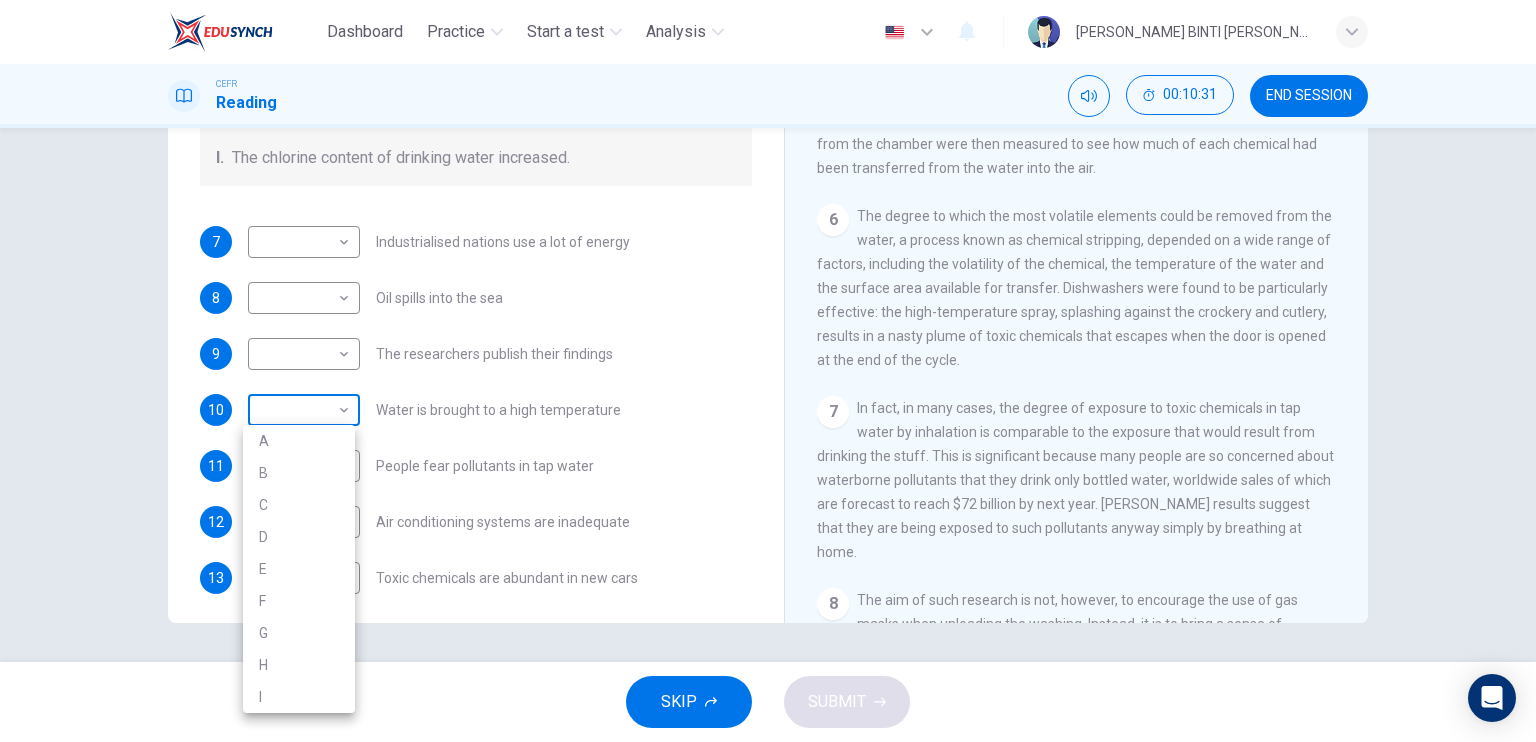 click on "Dashboard Practice Start a test Analysis English en ​ [PERSON_NAME] BINTI [PERSON_NAME] CEFR Reading 00:10:31 END SESSION Questions 7 - 13 The Reading Passage describes a number of cause and effect relationships.
Match each cause with its effect ( A-J ).
Write the appropriate letters ( A-J ) in the boxes below. Causes A. The focus of pollution moves to the home. B. The levels of [MEDICAL_DATA] rise. C. The world’s natural resources are unequally shared. D. Environmentalists look elsewhere for an explanation. E. Chemicals are effectively stripped from the water. F. A clean odour is produced. G. Sales of bottled water increase. H. The levels of carbon dioxide rise. I. The chlorine content of drinking water increased. 7 ​ ​ Industrialised nations use a lot of energy 8 ​ ​ Oil spills into the sea 9 ​ ​ The researchers publish their findings 10 ​ ​ Water is brought to a high temperature 11 G G ​ People fear pollutants in tap water 12 A A ​ Air conditioning systems are inadequate 13 F F ​" at bounding box center [768, 371] 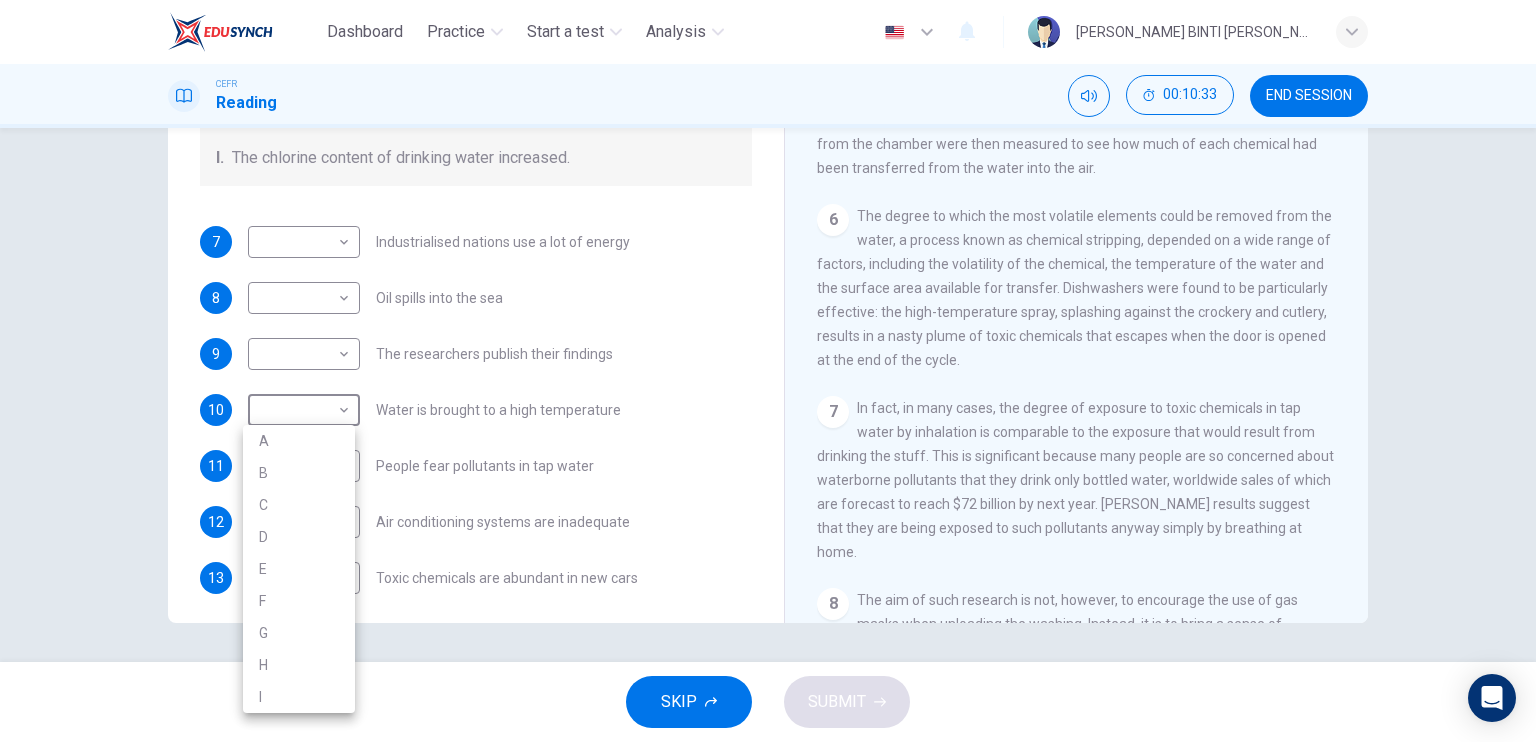 click on "E" at bounding box center [299, 569] 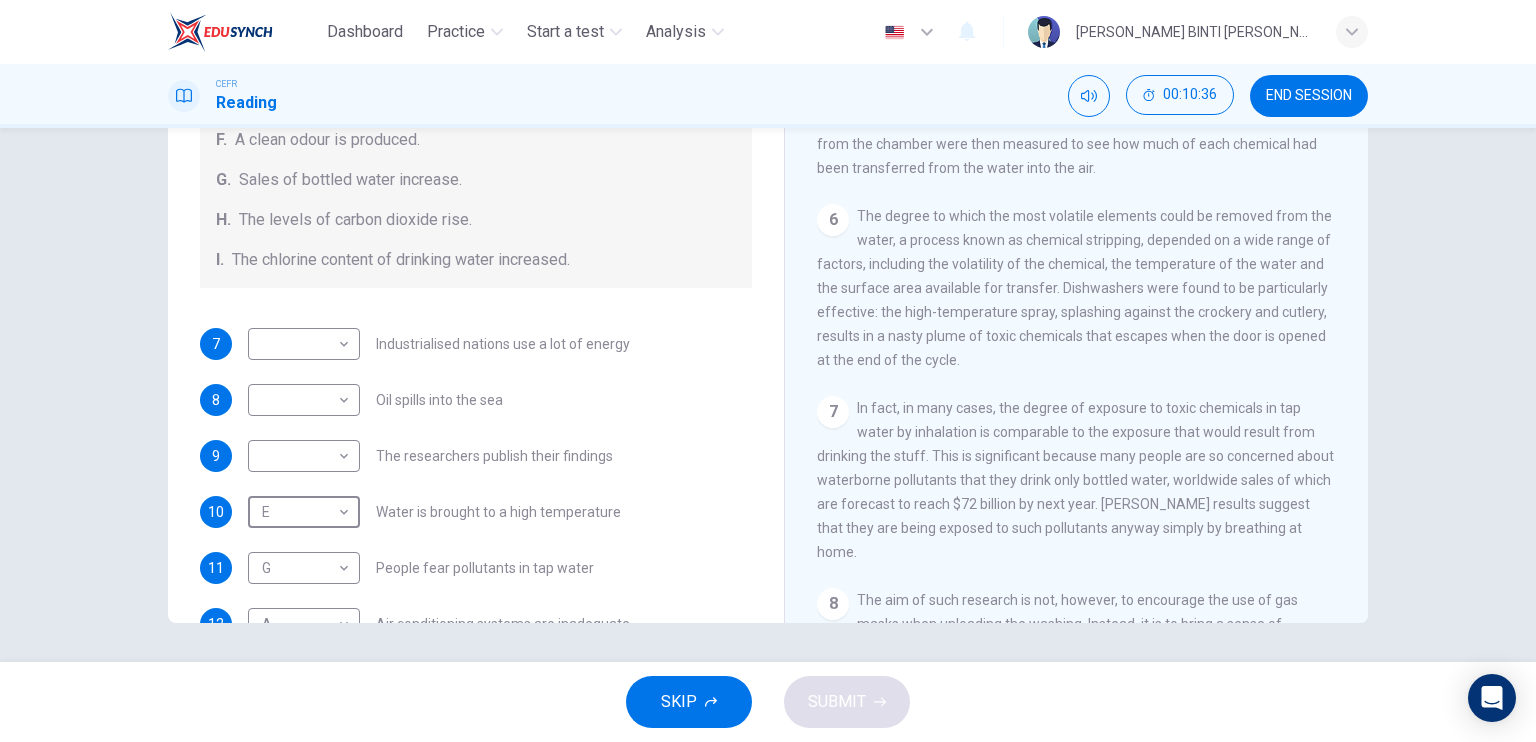 scroll, scrollTop: 317, scrollLeft: 0, axis: vertical 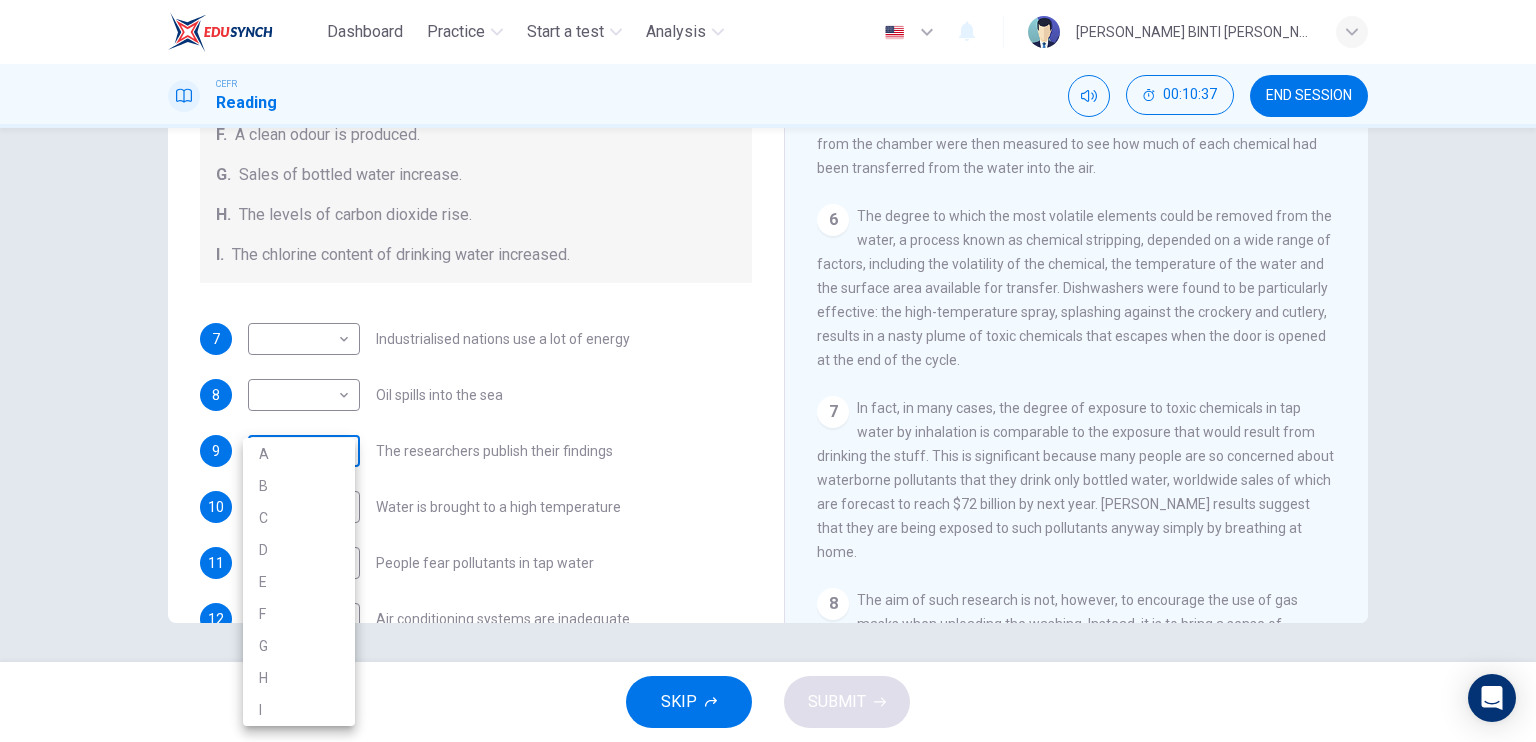 click on "Dashboard Practice Start a test Analysis English en ​ [PERSON_NAME] BINTI [PERSON_NAME] CEFR Reading 00:10:37 END SESSION Questions 7 - 13 The Reading Passage describes a number of cause and effect relationships.
Match each cause with its effect ( A-J ).
Write the appropriate letters ( A-J ) in the boxes below. Causes A. The focus of pollution moves to the home. B. The levels of [MEDICAL_DATA] rise. C. The world’s natural resources are unequally shared. D. Environmentalists look elsewhere for an explanation. E. Chemicals are effectively stripped from the water. F. A clean odour is produced. G. Sales of bottled water increase. H. The levels of carbon dioxide rise. I. The chlorine content of drinking water increased. 7 ​ ​ Industrialised nations use a lot of energy 8 ​ ​ Oil spills into the sea 9 ​ ​ The researchers publish their findings 10 E E ​ Water is brought to a high temperature 11 G G ​ People fear pollutants in tap water 12 A A ​ Air conditioning systems are inadequate 13 F F ​" at bounding box center (768, 371) 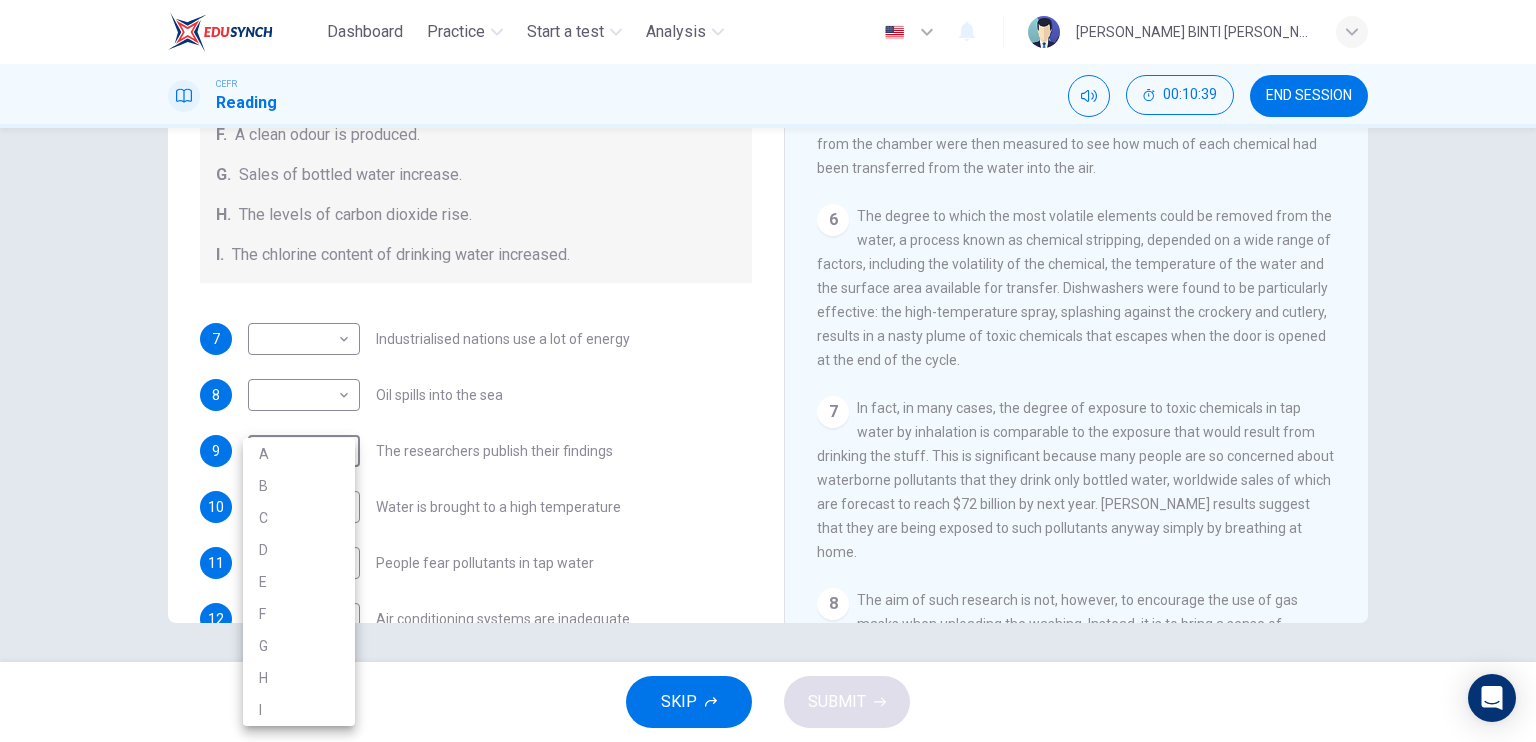 click at bounding box center [768, 371] 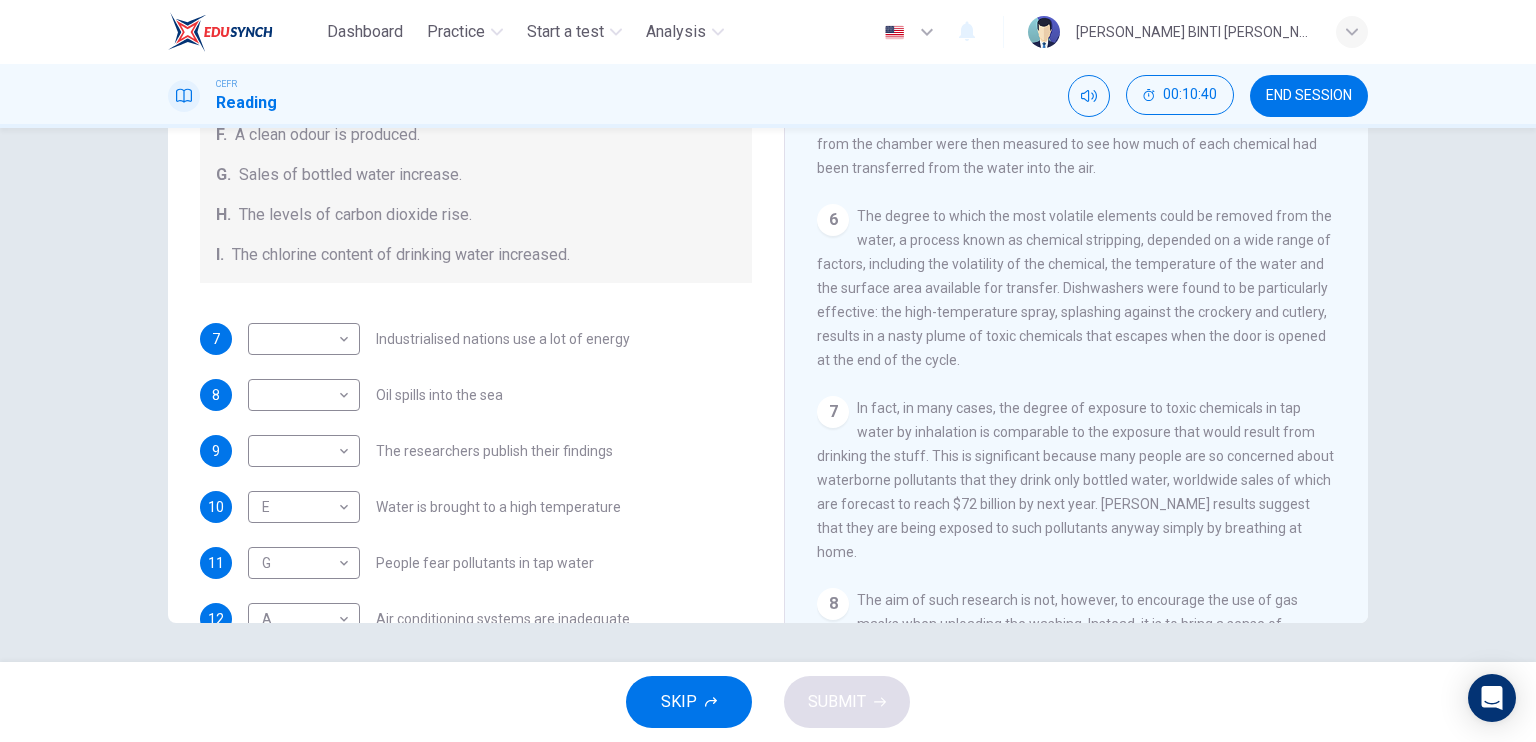 drag, startPoint x: 768, startPoint y: 309, endPoint x: 772, endPoint y: 228, distance: 81.09871 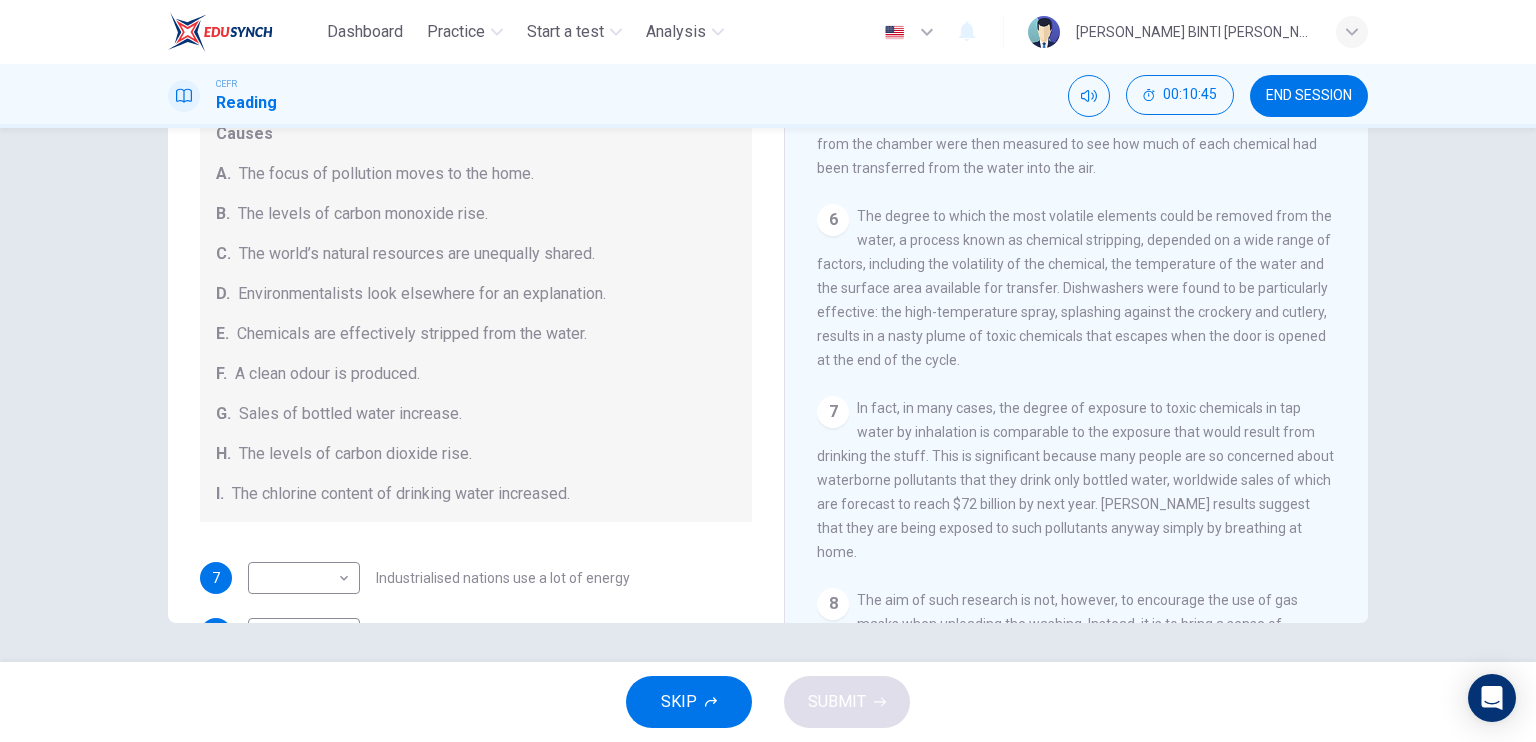scroll, scrollTop: 74, scrollLeft: 0, axis: vertical 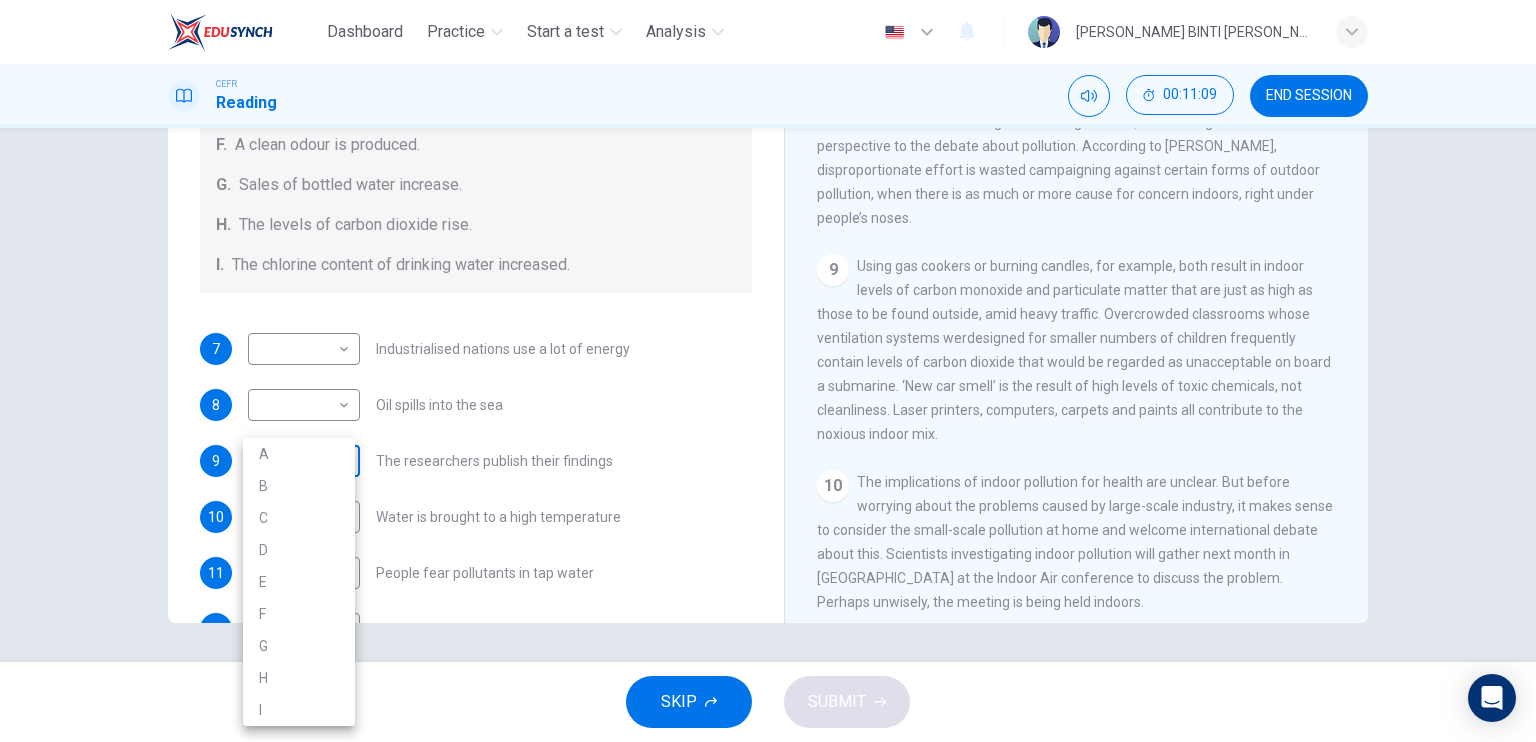 click on "Dashboard Practice Start a test Analysis English en ​ [PERSON_NAME] BINTI [PERSON_NAME] CEFR Reading 00:11:09 END SESSION Questions 7 - 13 The Reading Passage describes a number of cause and effect relationships.
Match each cause with its effect ( A-J ).
Write the appropriate letters ( A-J ) in the boxes below. Causes A. The focus of pollution moves to the home. B. The levels of [MEDICAL_DATA] rise. C. The world’s natural resources are unequally shared. D. Environmentalists look elsewhere for an explanation. E. Chemicals are effectively stripped from the water. F. A clean odour is produced. G. Sales of bottled water increase. H. The levels of carbon dioxide rise. I. The chlorine content of drinking water increased. 7 ​ ​ Industrialised nations use a lot of energy 8 ​ ​ Oil spills into the sea 9 ​ ​ The researchers publish their findings 10 E E ​ Water is brought to a high temperature 11 G G ​ People fear pollutants in tap water 12 A A ​ Air conditioning systems are inadequate 13 F F ​" at bounding box center (768, 371) 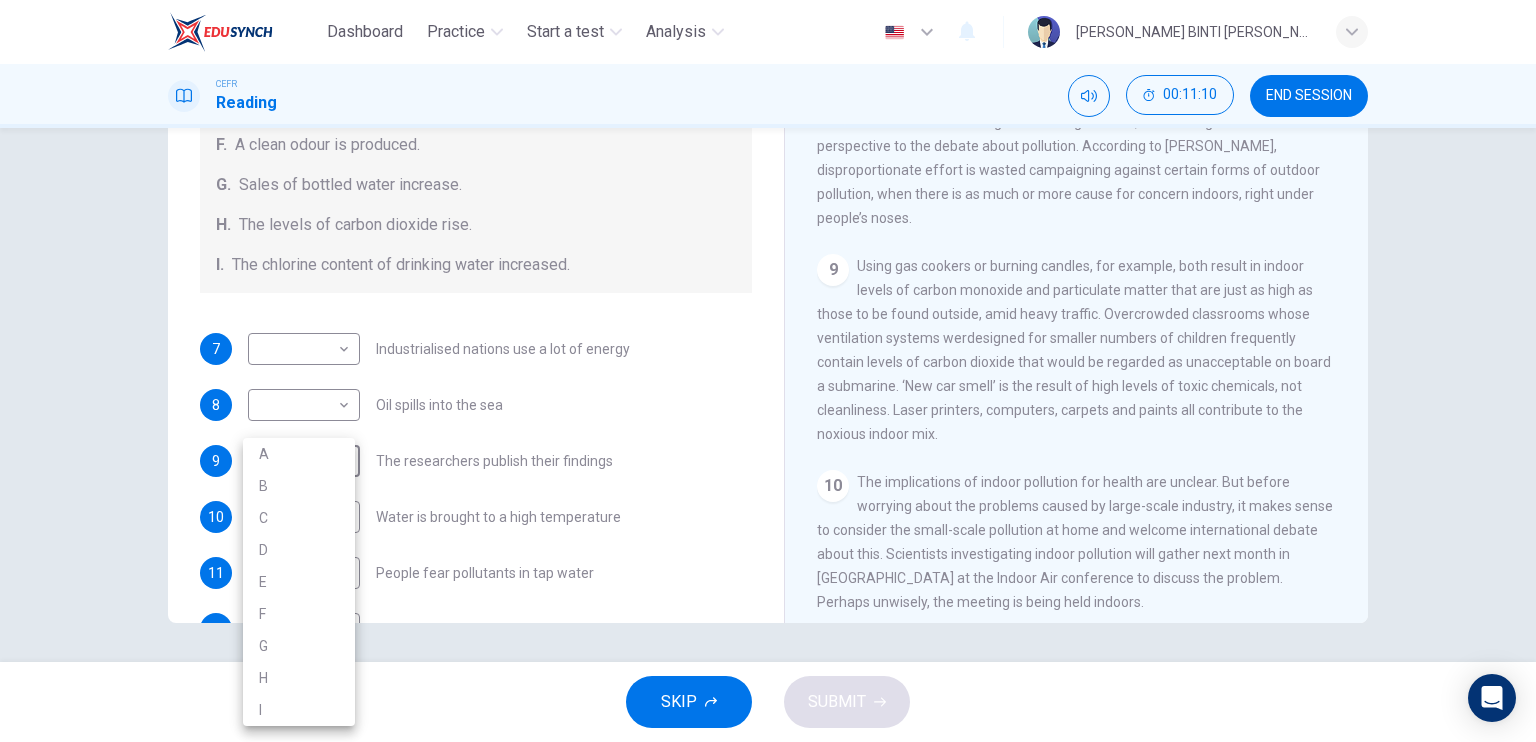 click on "F" at bounding box center (299, 614) 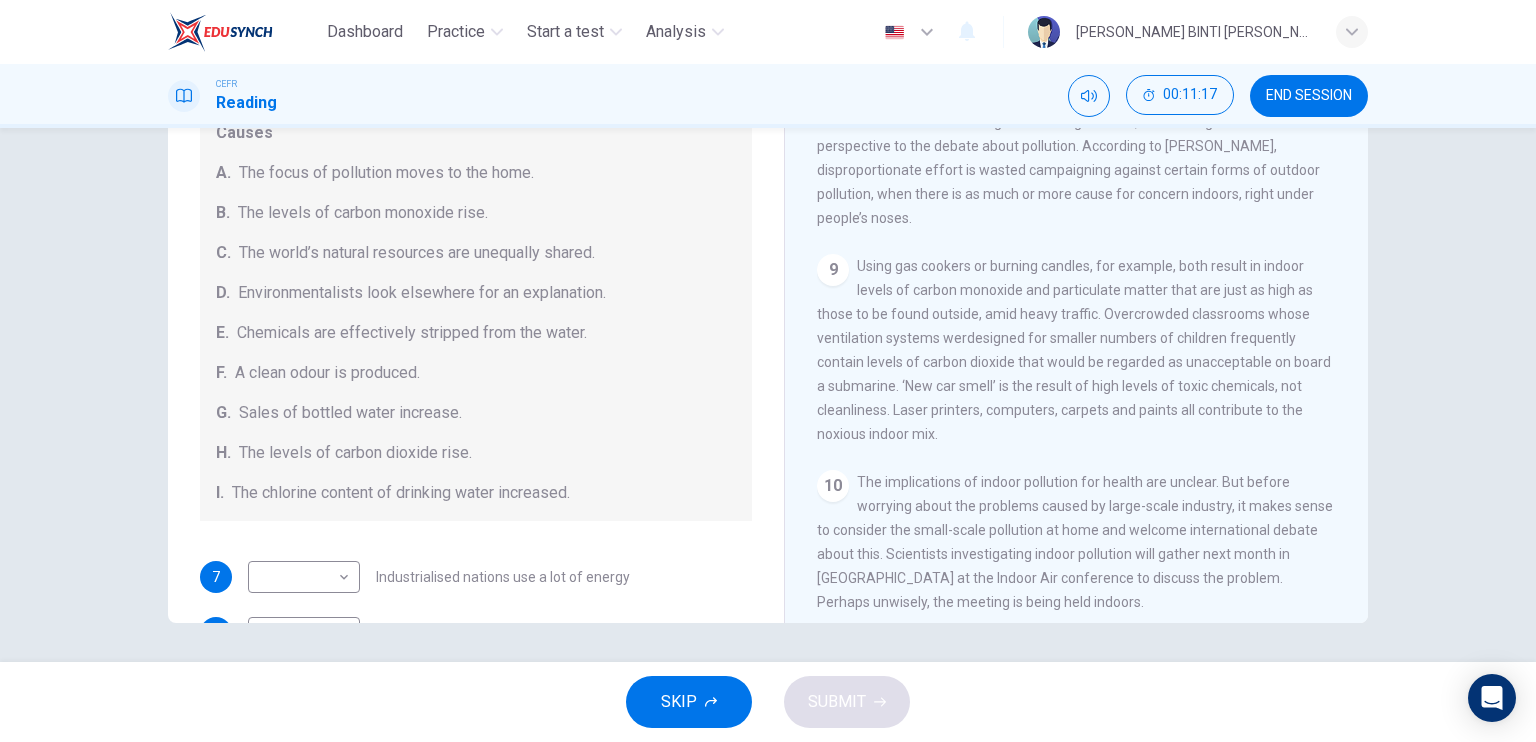 scroll, scrollTop: 77, scrollLeft: 0, axis: vertical 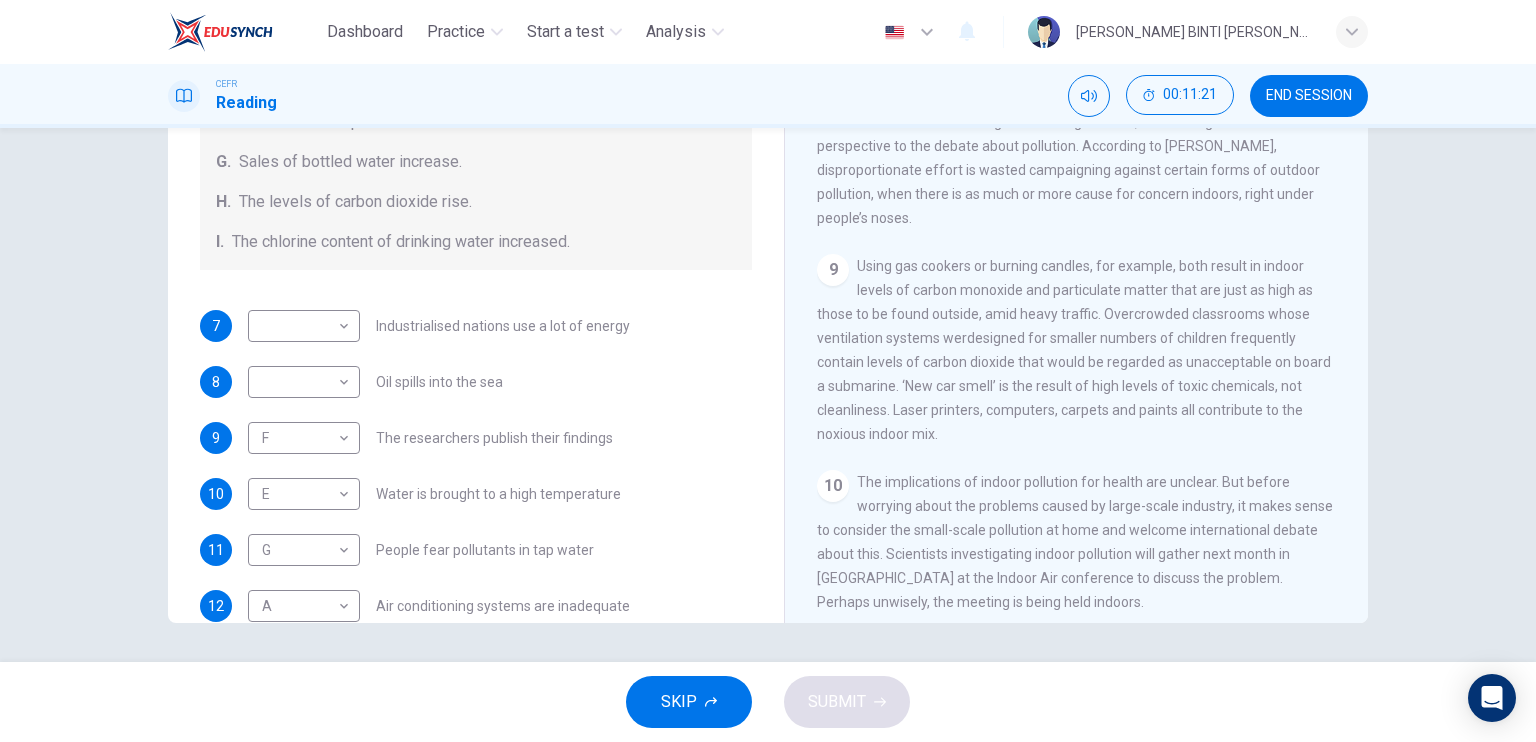 drag, startPoint x: 762, startPoint y: 347, endPoint x: 769, endPoint y: 363, distance: 17.464249 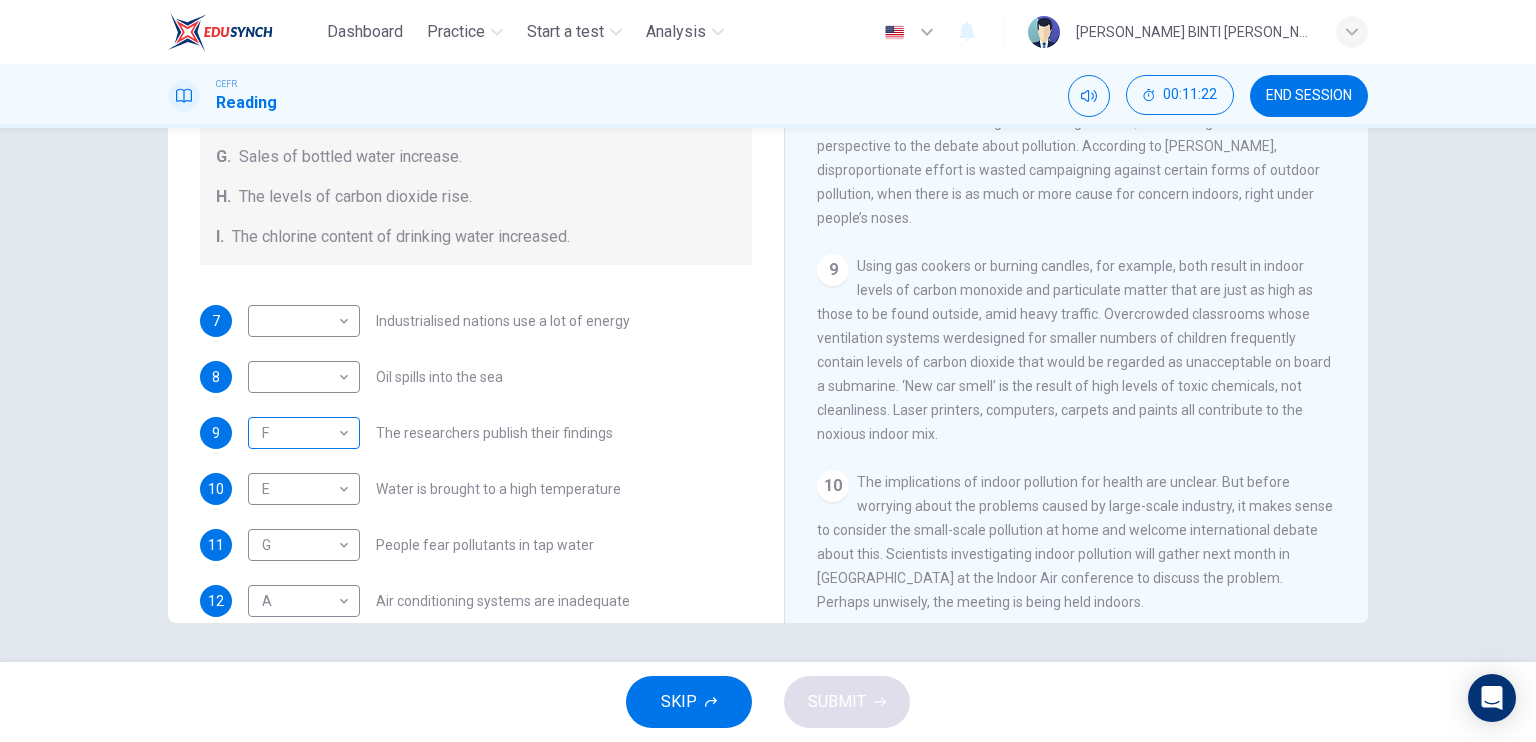 click on "F F ​" at bounding box center (304, 433) 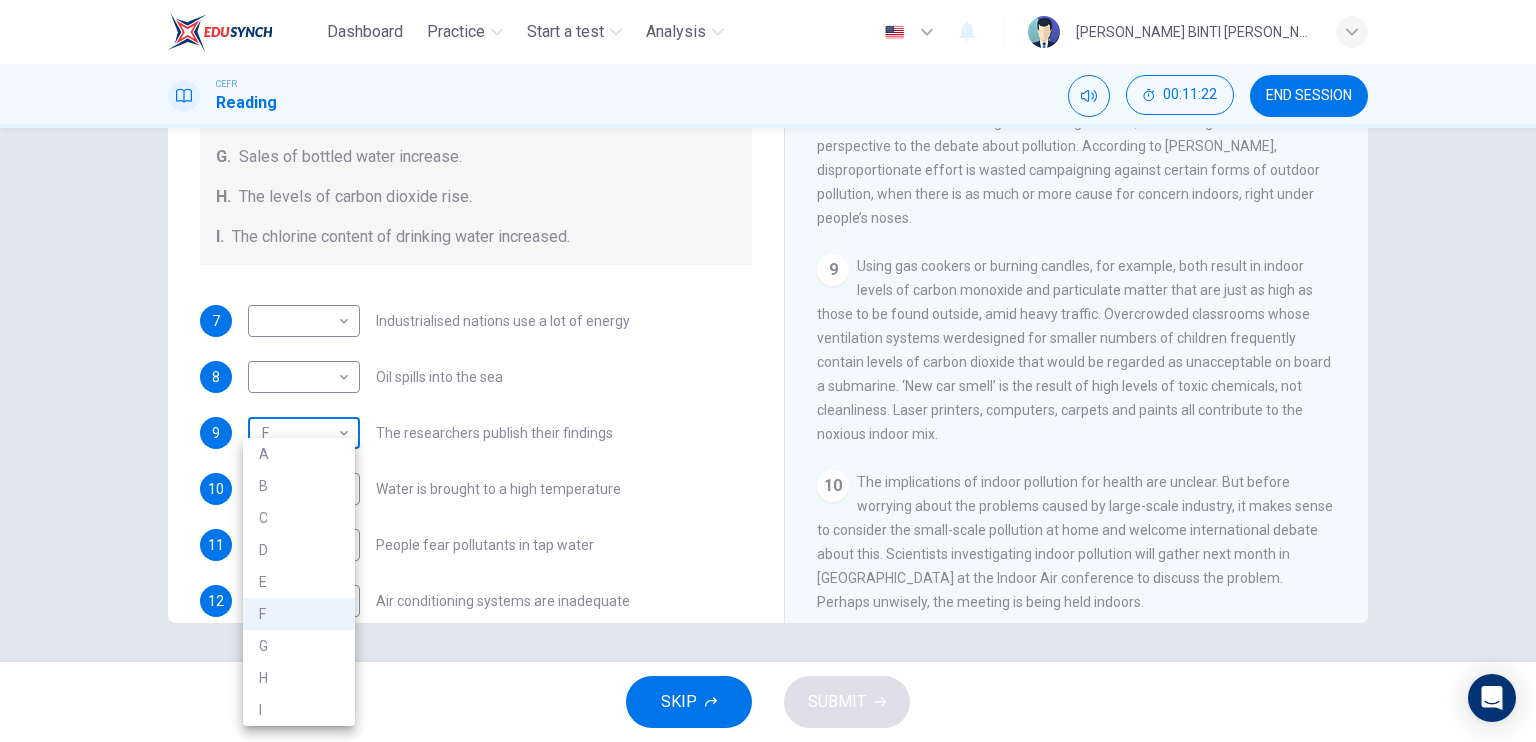 click on "Dashboard Practice Start a test Analysis English en ​ [PERSON_NAME] BINTI [PERSON_NAME] CEFR Reading 00:11:22 END SESSION Questions 7 - 13 The Reading Passage describes a number of cause and effect relationships.
Match each cause with its effect ( A-J ).
Write the appropriate letters ( A-J ) in the boxes below. Causes A. The focus of pollution moves to the home. B. The levels of [MEDICAL_DATA] rise. C. The world’s natural resources are unequally shared. D. Environmentalists look elsewhere for an explanation. E. Chemicals are effectively stripped from the water. F. A clean odour is produced. G. Sales of bottled water increase. H. The levels of carbon dioxide rise. I. The chlorine content of drinking water increased. 7 ​ ​ Industrialised nations use a lot of energy 8 ​ ​ Oil spills into the sea 9 F F ​ The researchers publish their findings 10 E E ​ Water is brought to a high temperature 11 G G ​ People fear pollutants in tap water 12 A A ​ Air conditioning systems are inadequate 13 F F ​" at bounding box center [768, 371] 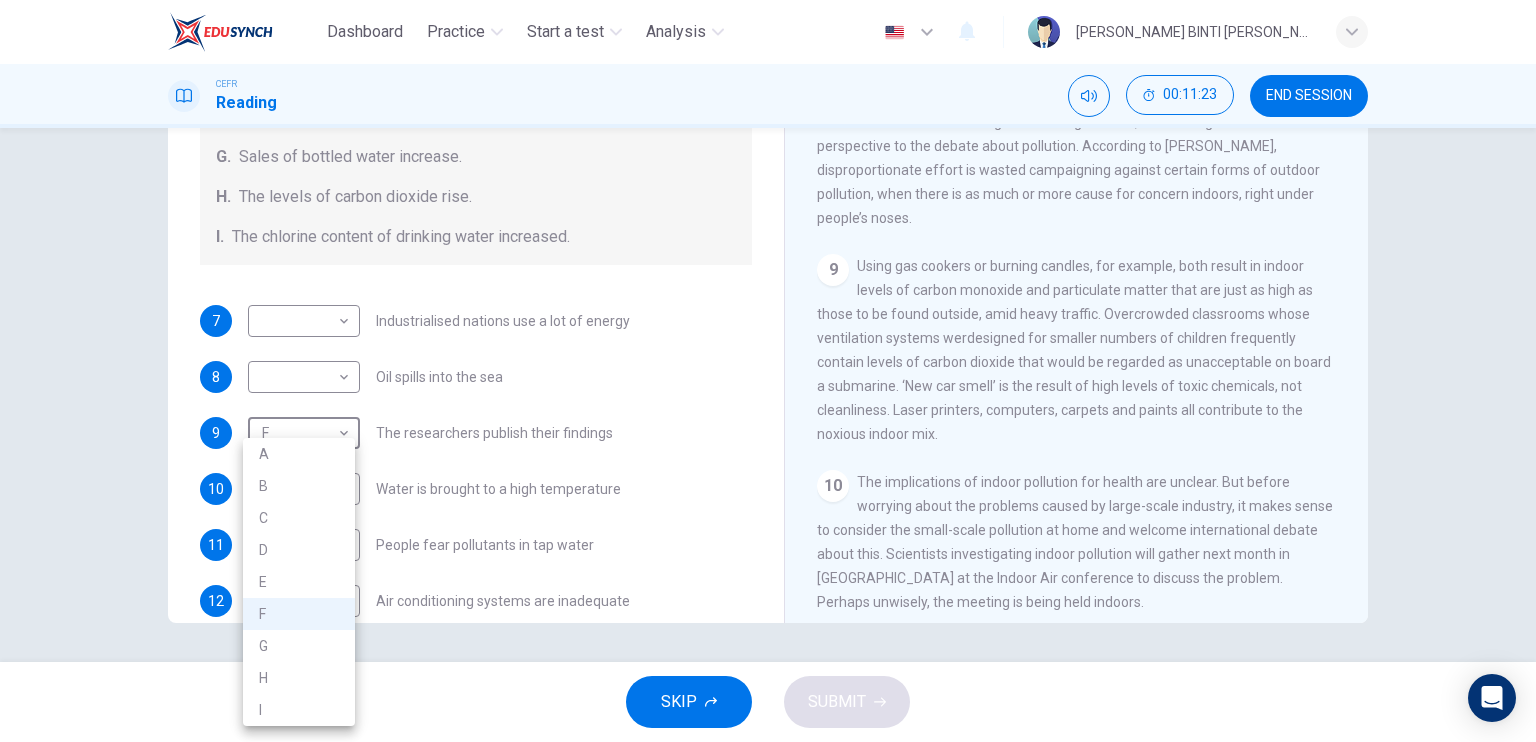 click on "D" at bounding box center [299, 550] 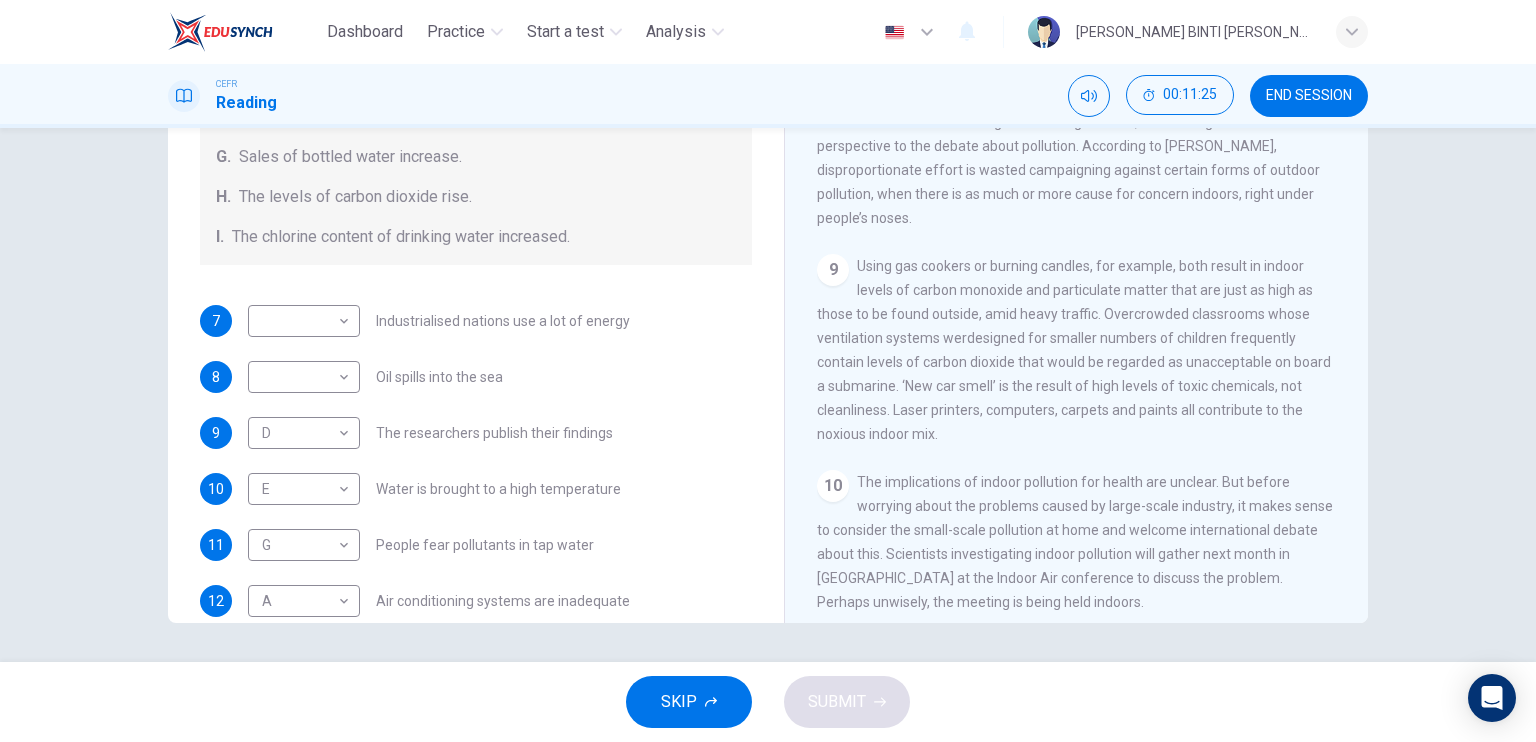 drag, startPoint x: 770, startPoint y: 344, endPoint x: 780, endPoint y: 284, distance: 60.827625 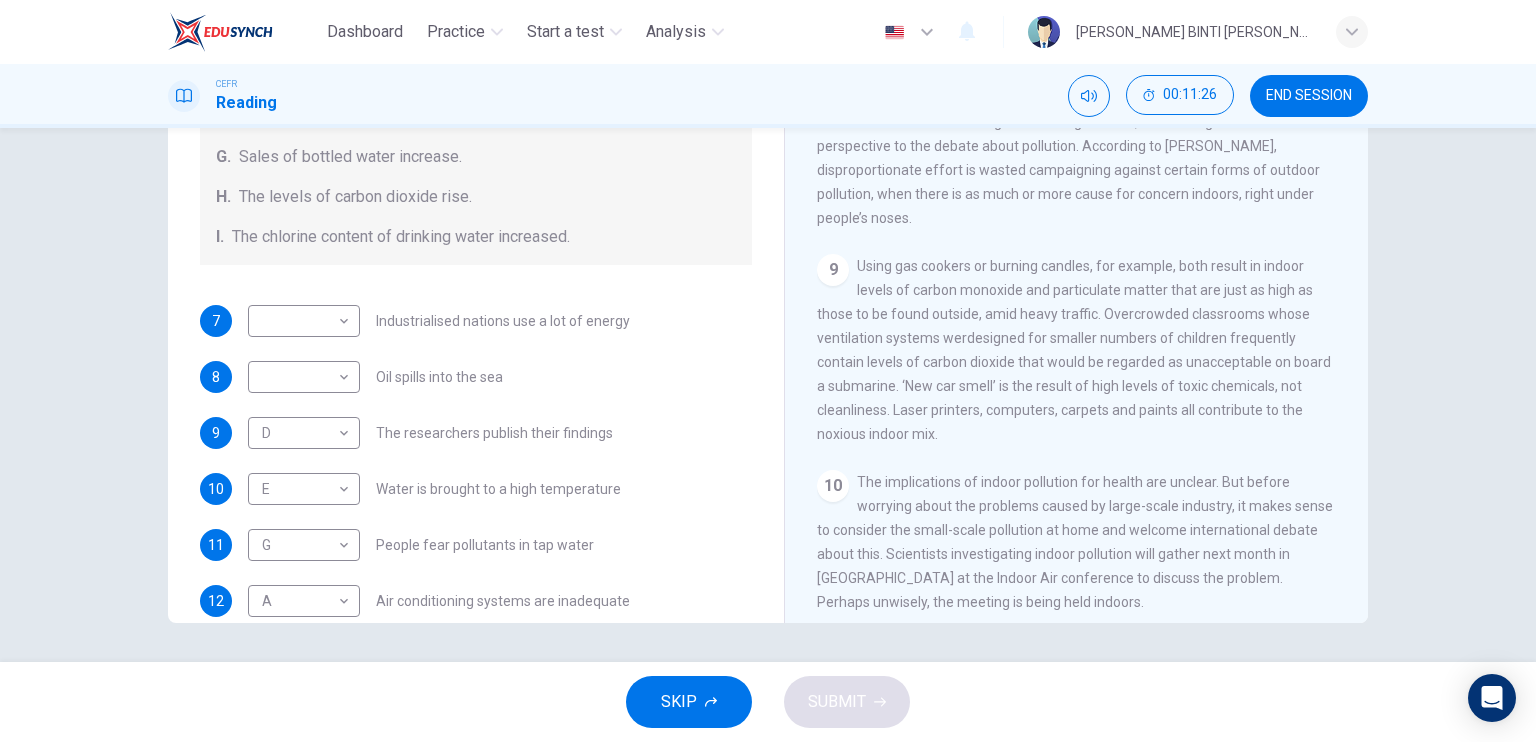 drag, startPoint x: 772, startPoint y: 295, endPoint x: 767, endPoint y: 254, distance: 41.303753 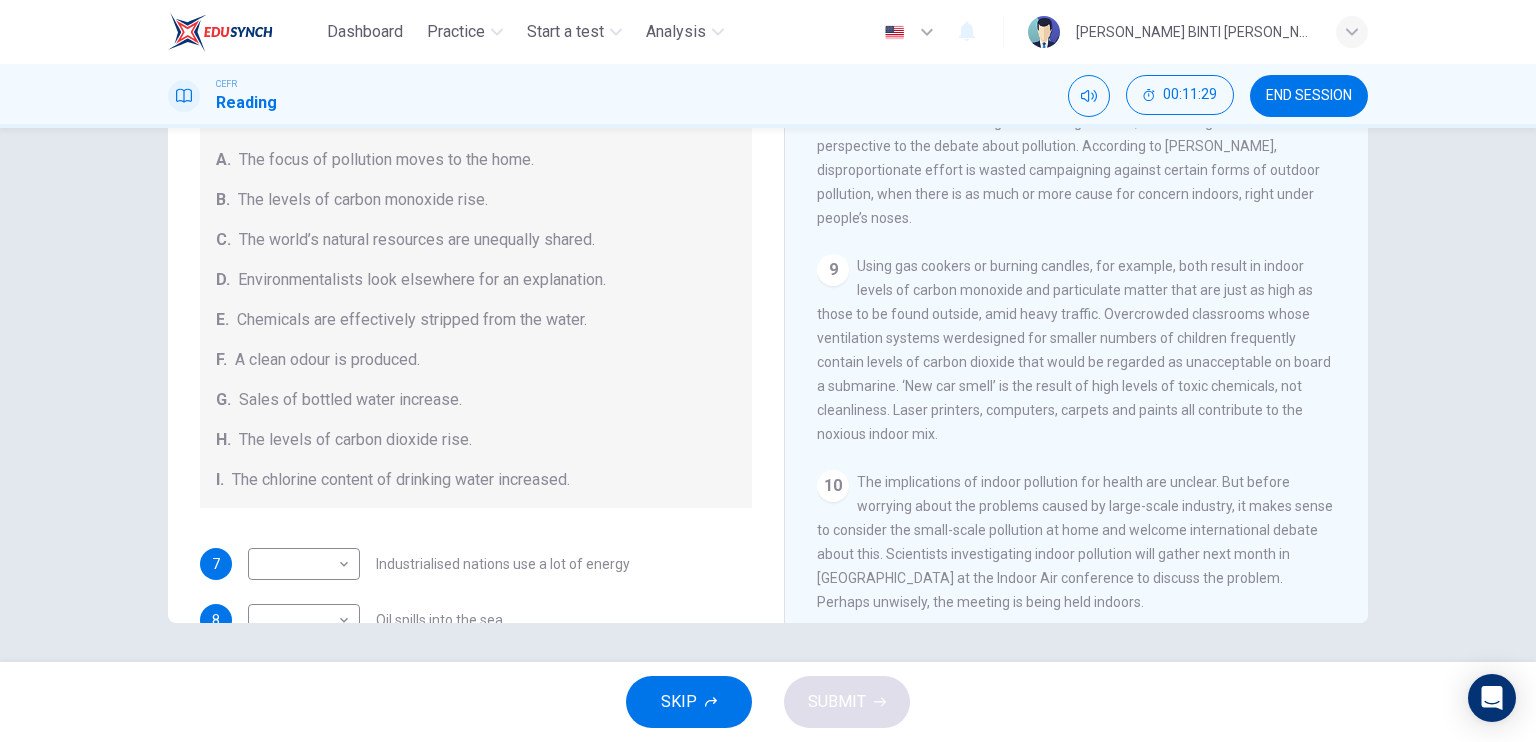 scroll, scrollTop: 225, scrollLeft: 0, axis: vertical 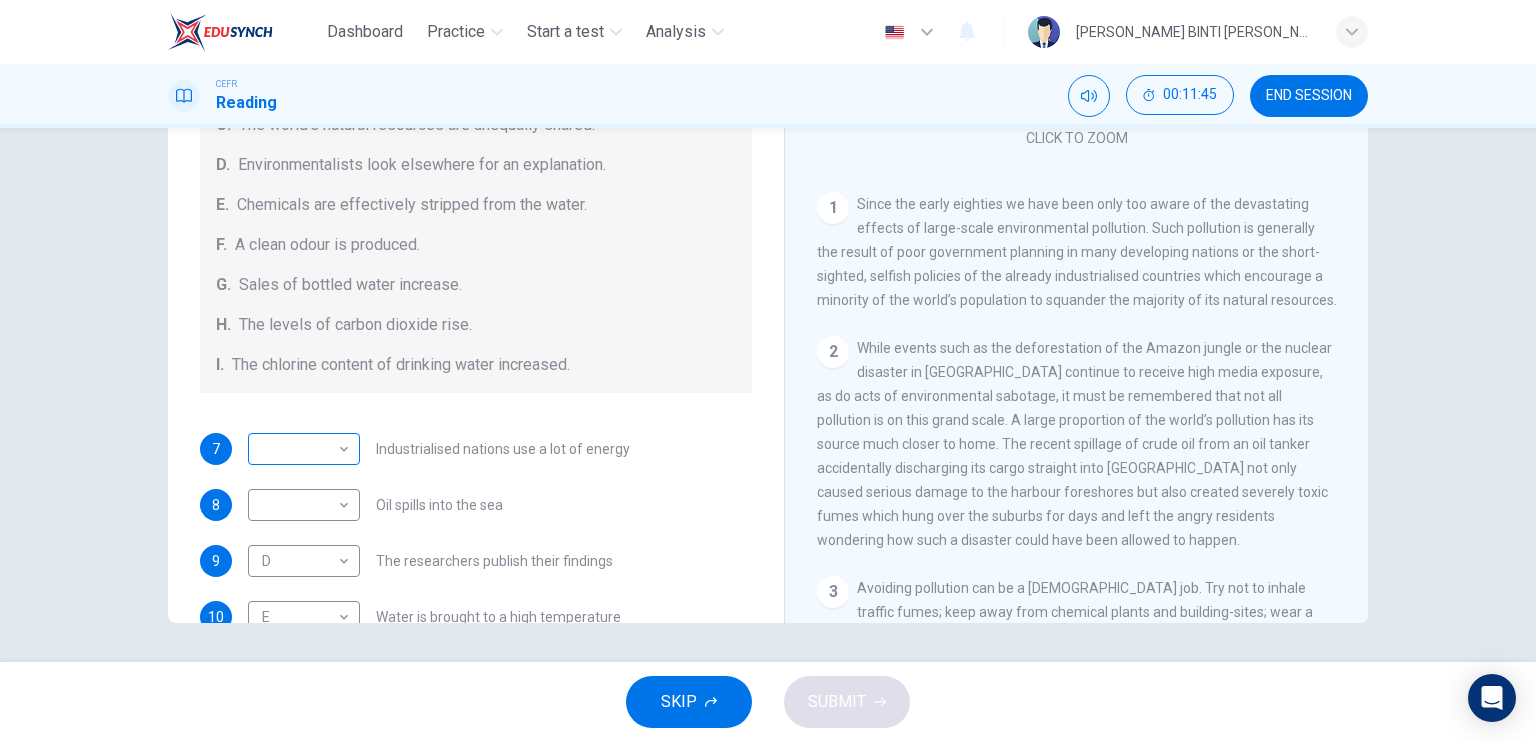 click on "Dashboard Practice Start a test Analysis English en ​ [PERSON_NAME] BINTI [PERSON_NAME] CEFR Reading 00:11:45 END SESSION Questions 7 - 13 The Reading Passage describes a number of cause and effect relationships.
Match each cause with its effect ( A-J ).
Write the appropriate letters ( A-J ) in the boxes below. Causes A. The focus of pollution moves to the home. B. The levels of [MEDICAL_DATA] rise. C. The world’s natural resources are unequally shared. D. Environmentalists look elsewhere for an explanation. E. Chemicals are effectively stripped from the water. F. A clean odour is produced. G. Sales of bottled water increase. H. The levels of carbon dioxide rise. I. The chlorine content of drinking water increased. 7 ​ ​ Industrialised nations use a lot of energy 8 ​ ​ Oil spills into the sea 9 D D ​ The researchers publish their findings 10 E E ​ Water is brought to a high temperature 11 G G ​ People fear pollutants in tap water 12 A A ​ Air conditioning systems are inadequate 13 F F ​" at bounding box center [768, 371] 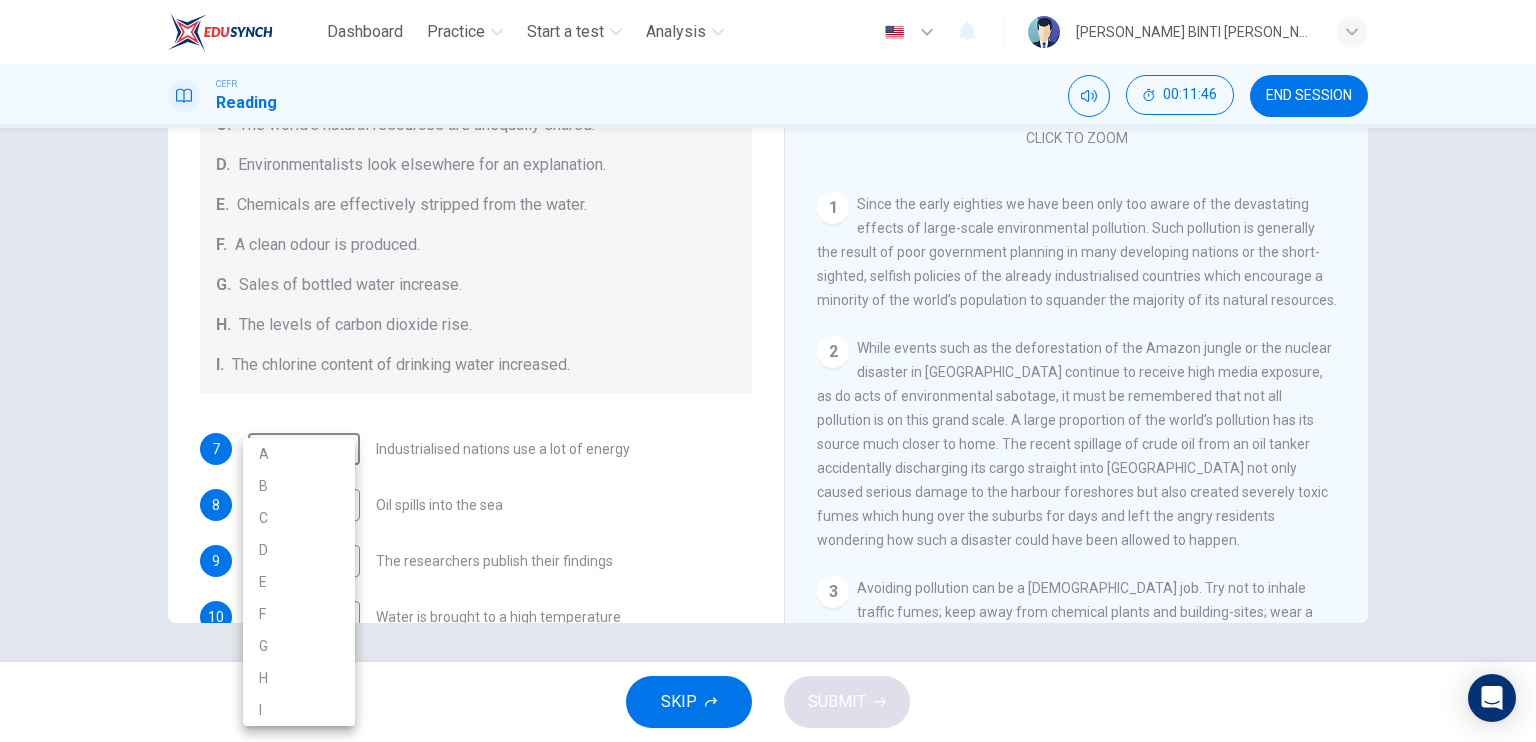 click on "A" at bounding box center (299, 454) 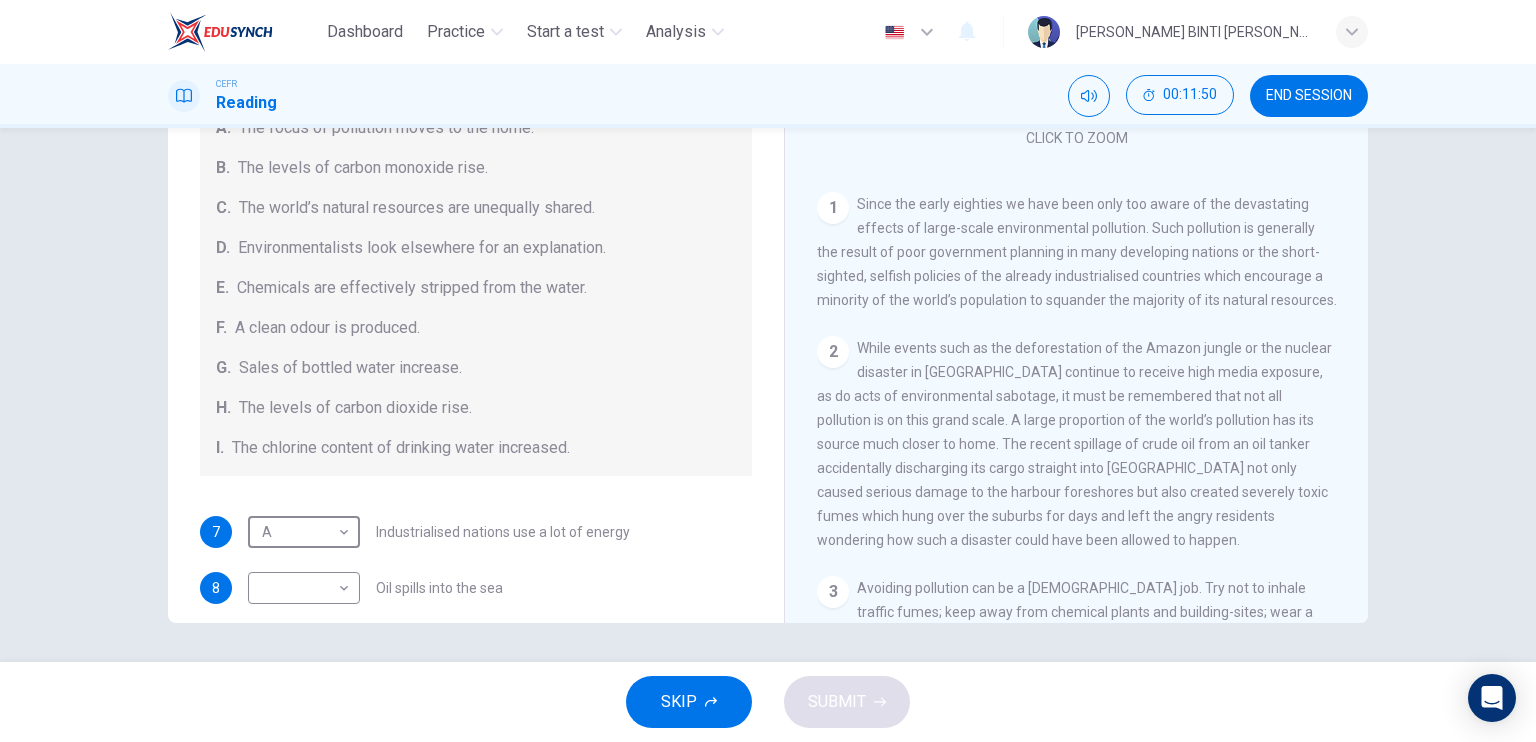 scroll, scrollTop: 126, scrollLeft: 0, axis: vertical 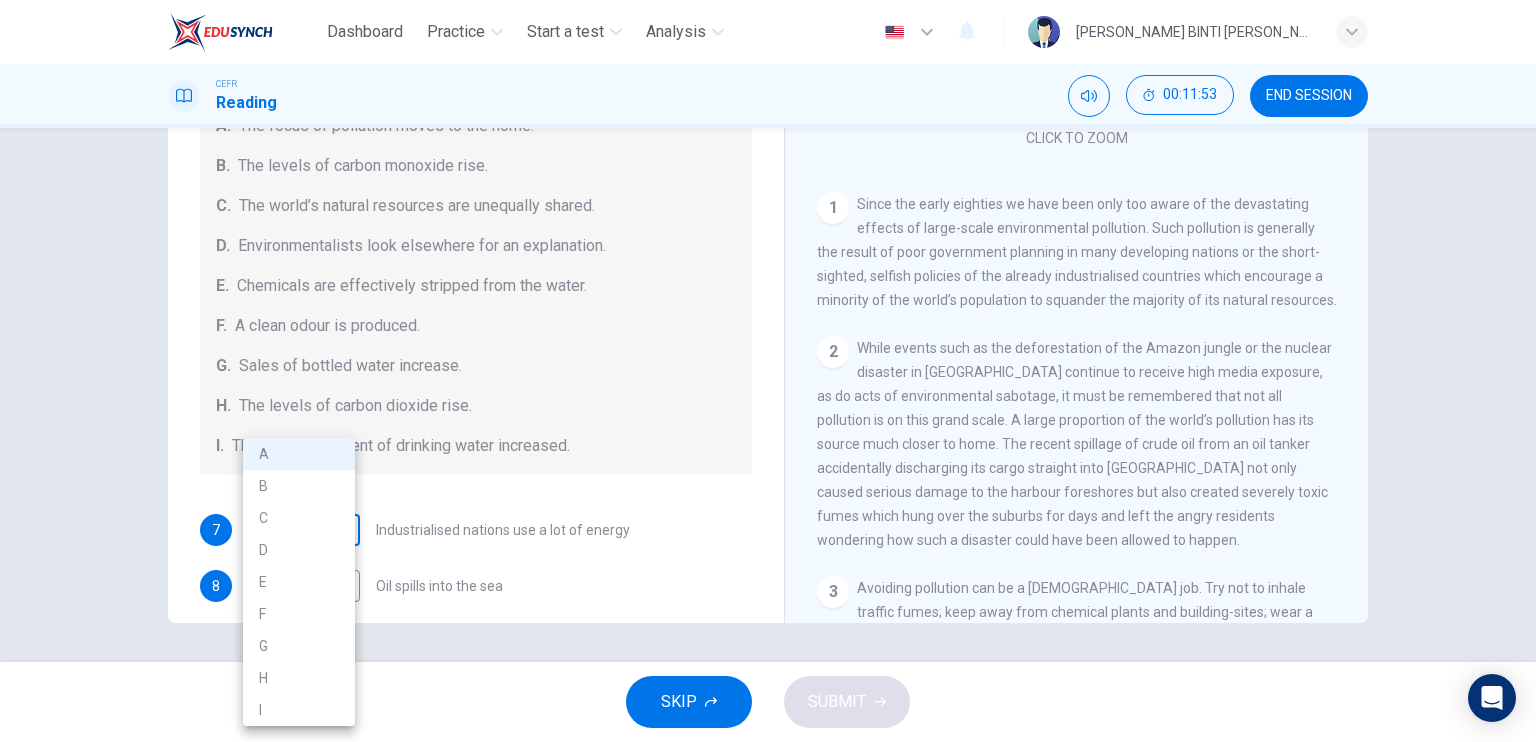 click on "Dashboard Practice Start a test Analysis English en ​ [PERSON_NAME] BINTI [PERSON_NAME] CEFR Reading 00:11:53 END SESSION Questions 7 - 13 The Reading Passage describes a number of cause and effect relationships.
Match each cause with its effect ( A-J ).
Write the appropriate letters ( A-J ) in the boxes below. Causes A. The focus of pollution moves to the home. B. The levels of [MEDICAL_DATA] rise. C. The world’s natural resources are unequally shared. D. Environmentalists look elsewhere for an explanation. E. Chemicals are effectively stripped from the water. F. A clean odour is produced. G. Sales of bottled water increase. H. The levels of carbon dioxide rise. I. The chlorine content of drinking water increased. 7 A A ​ Industrialised nations use a lot of energy 8 ​ ​ Oil spills into the sea 9 D D ​ The researchers publish their findings 10 E E ​ Water is brought to a high temperature 11 G G ​ People fear pollutants in tap water 12 A A ​ Air conditioning systems are inadequate 13 F F ​" at bounding box center (768, 371) 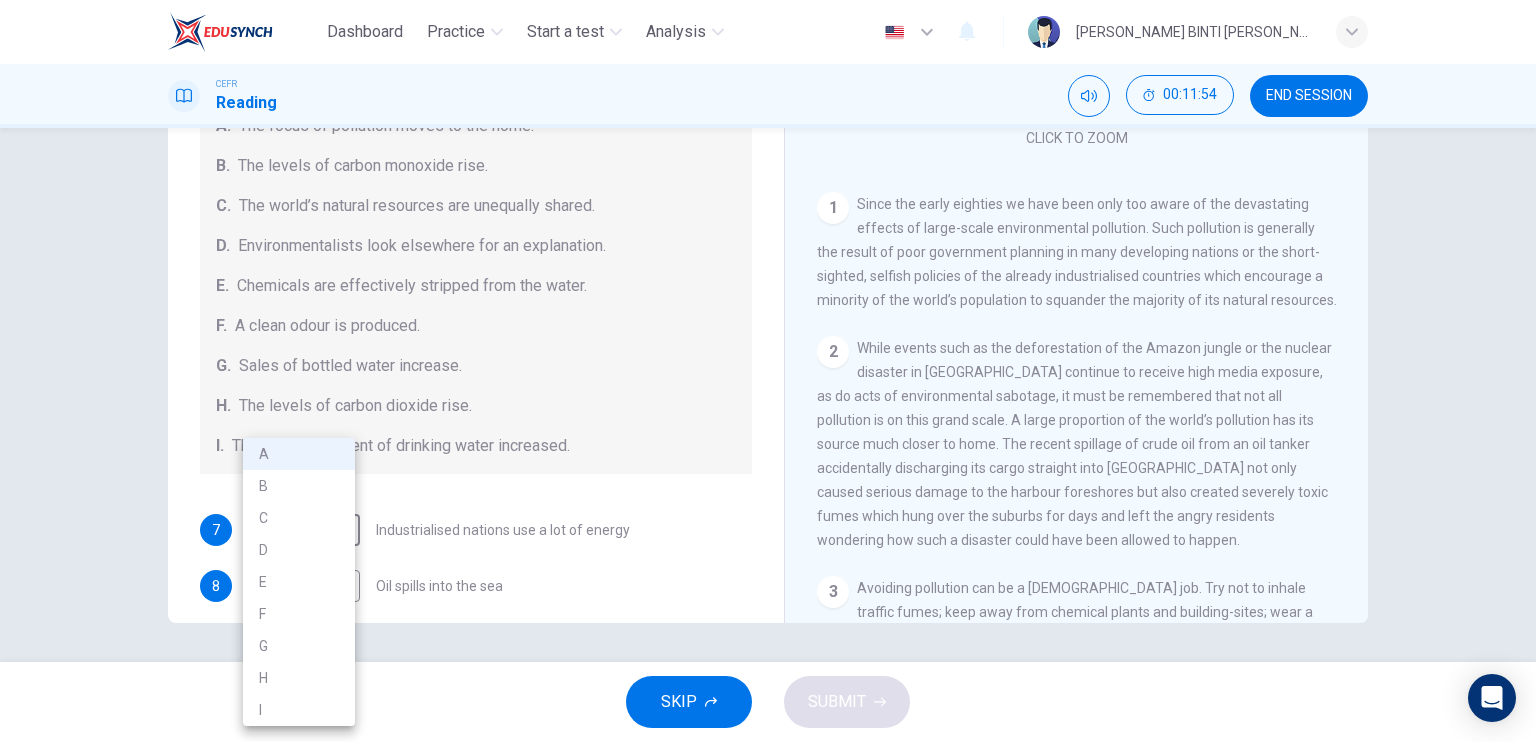 click on "C" at bounding box center [299, 518] 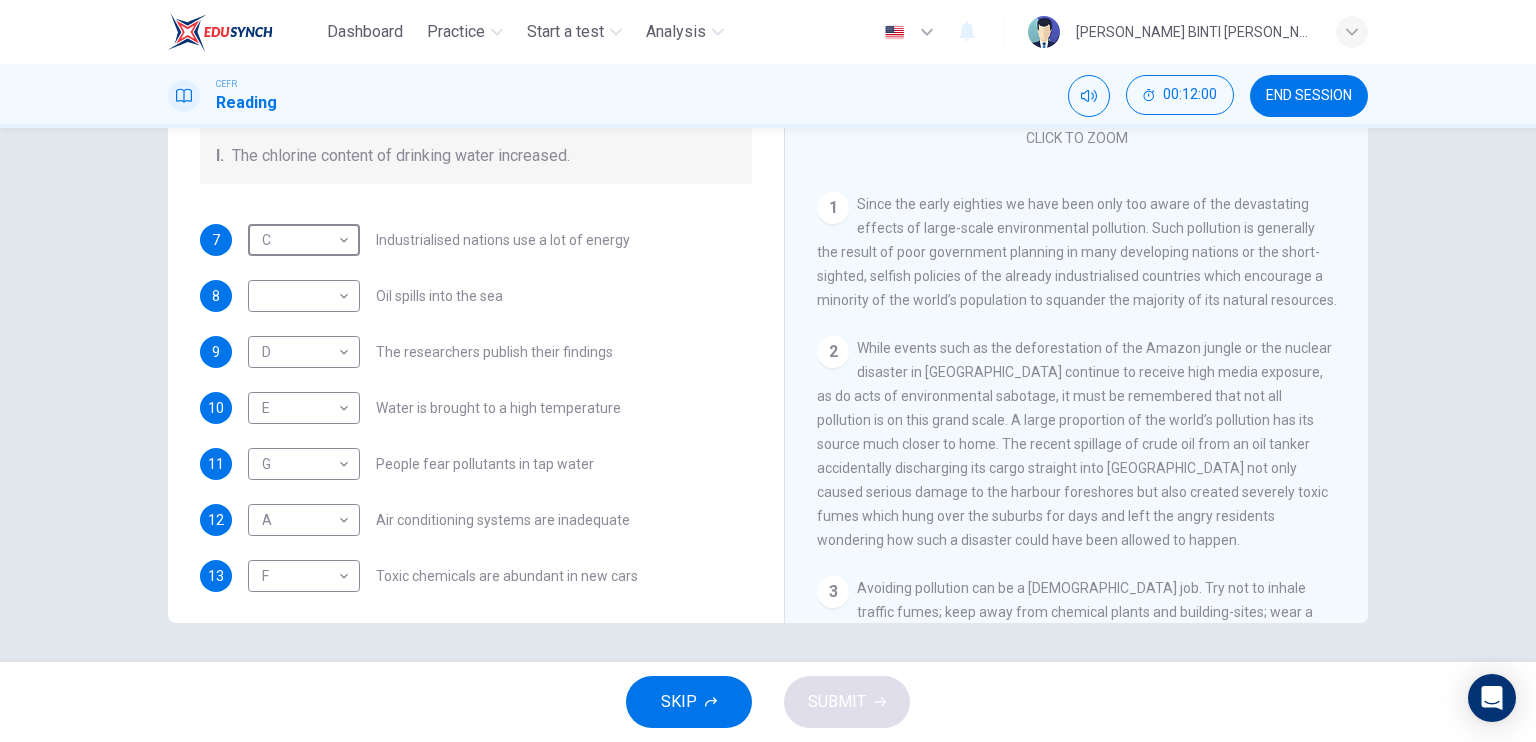 scroll, scrollTop: 424, scrollLeft: 0, axis: vertical 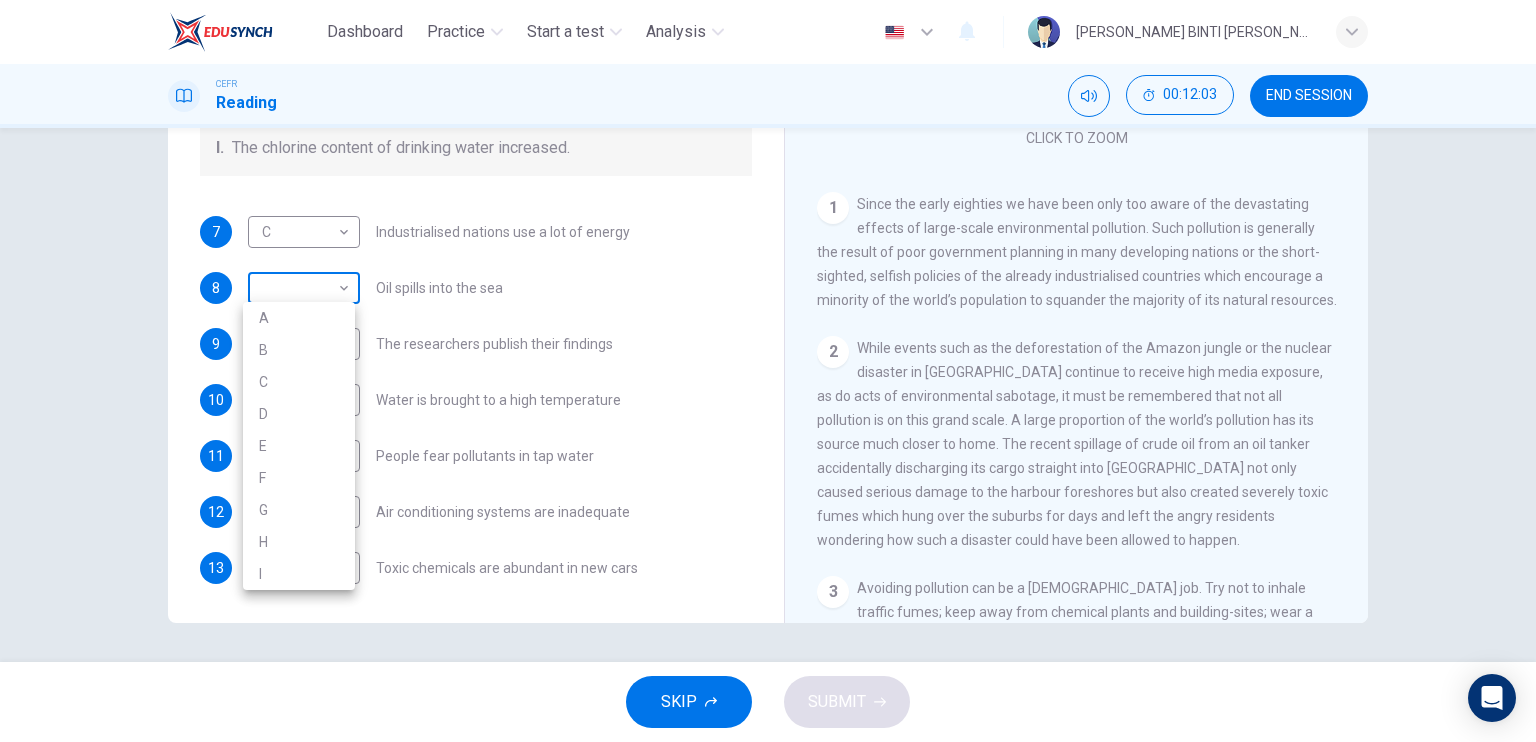 click on "Dashboard Practice Start a test Analysis English en ​ [PERSON_NAME] BINTI [PERSON_NAME] CEFR Reading 00:12:03 END SESSION Questions 7 - 13 The Reading Passage describes a number of cause and effect relationships.
Match each cause with its effect ( A-J ).
Write the appropriate letters ( A-J ) in the boxes below. Causes A. The focus of pollution moves to the home. B. The levels of [MEDICAL_DATA] rise. C. The world’s natural resources are unequally shared. D. Environmentalists look elsewhere for an explanation. E. Chemicals are effectively stripped from the water. F. A clean odour is produced. G. Sales of bottled water increase. H. The levels of carbon dioxide rise. I. The chlorine content of drinking water increased. 7 C C ​ Industrialised nations use a lot of energy 8 ​ ​ Oil spills into the sea 9 D D ​ The researchers publish their findings 10 E E ​ Water is brought to a high temperature 11 G G ​ People fear pollutants in tap water 12 A A ​ Air conditioning systems are inadequate 13 F F ​" at bounding box center (768, 371) 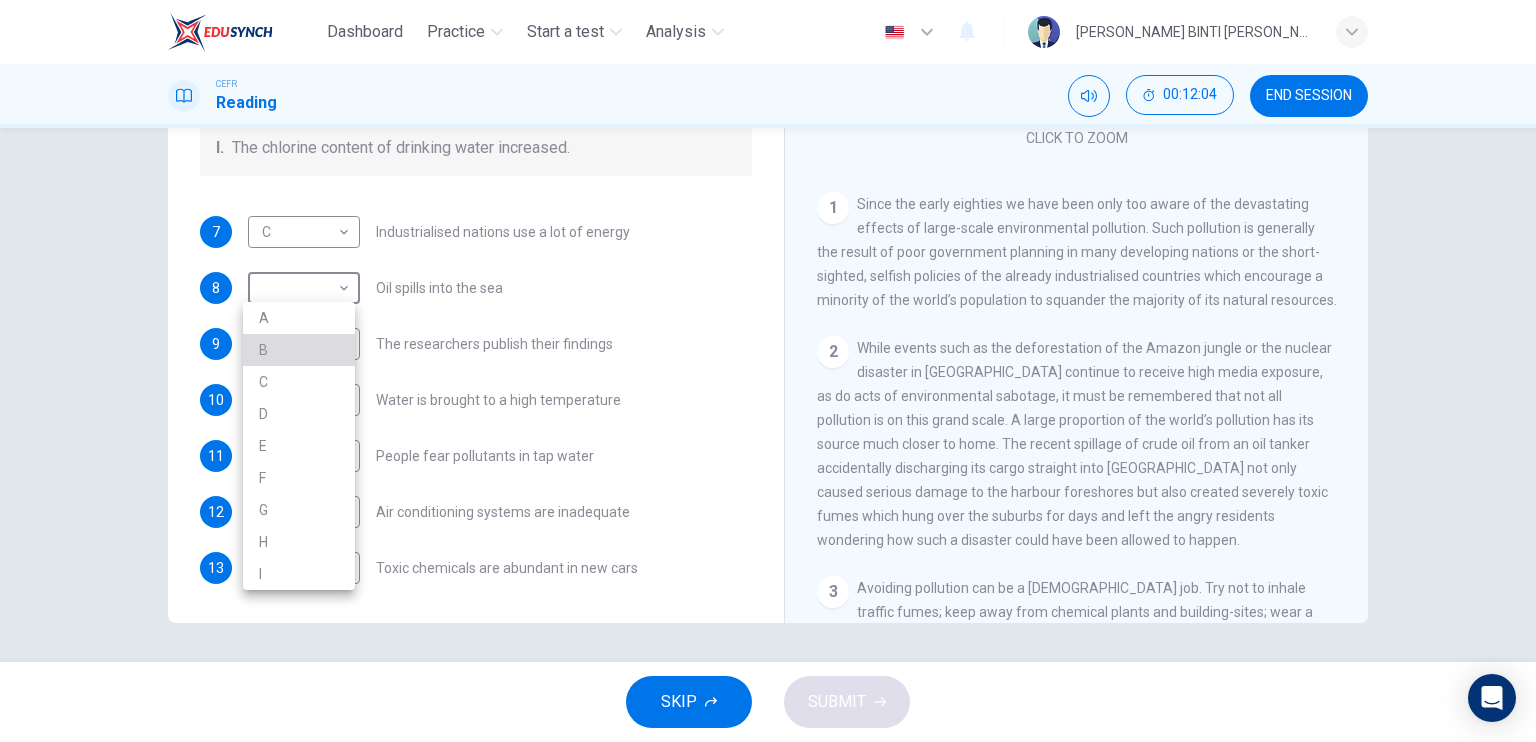 click on "B" at bounding box center (299, 350) 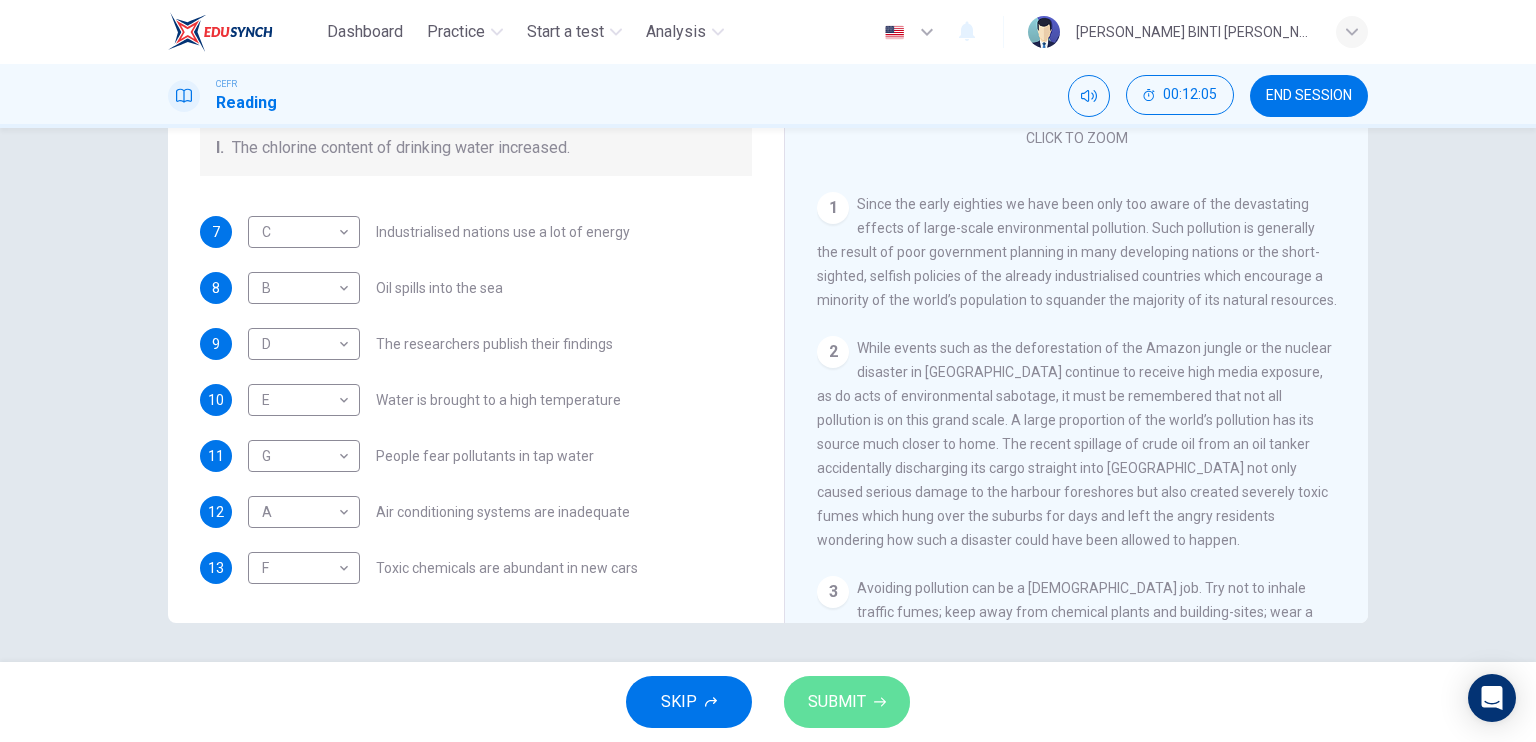 click on "SUBMIT" at bounding box center (837, 702) 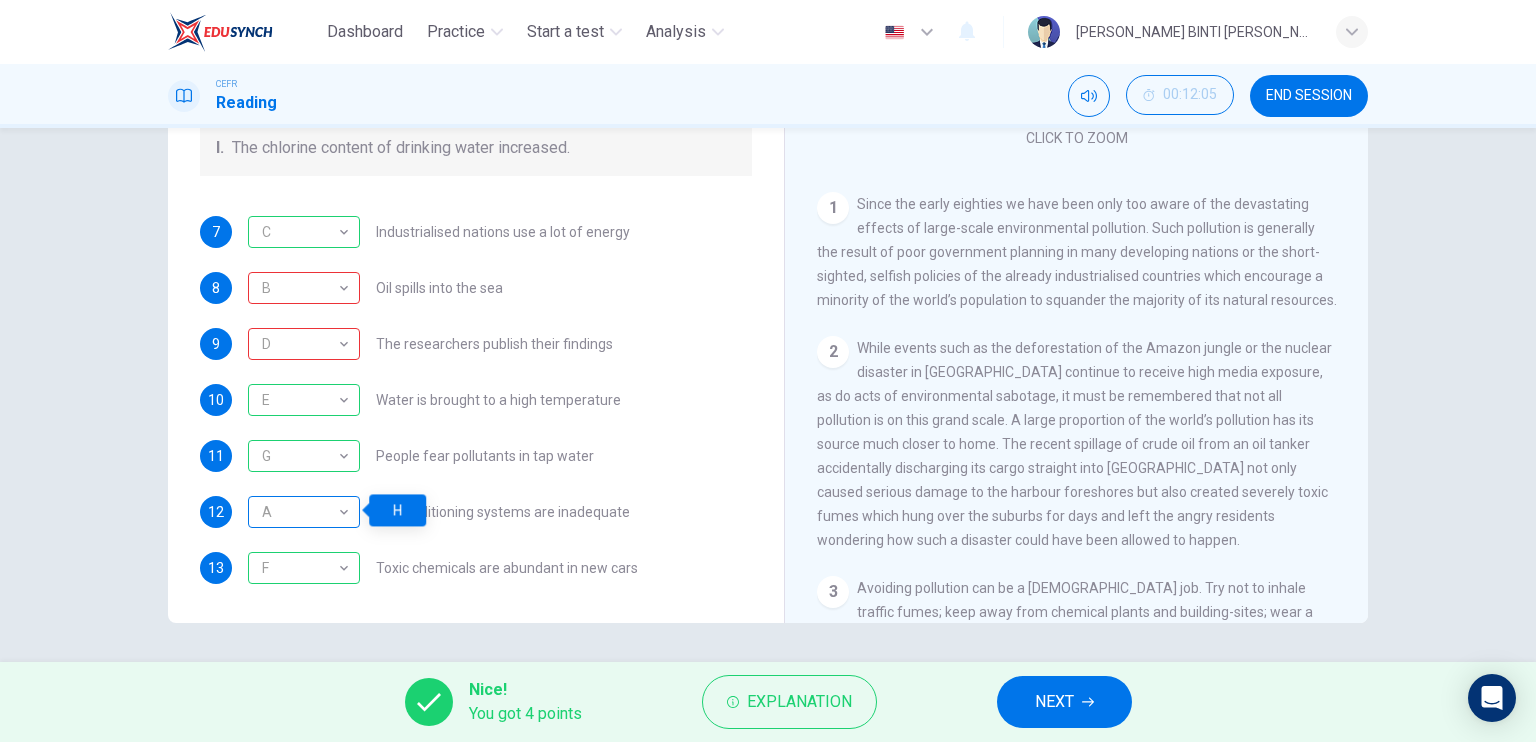click on "A" at bounding box center [300, 512] 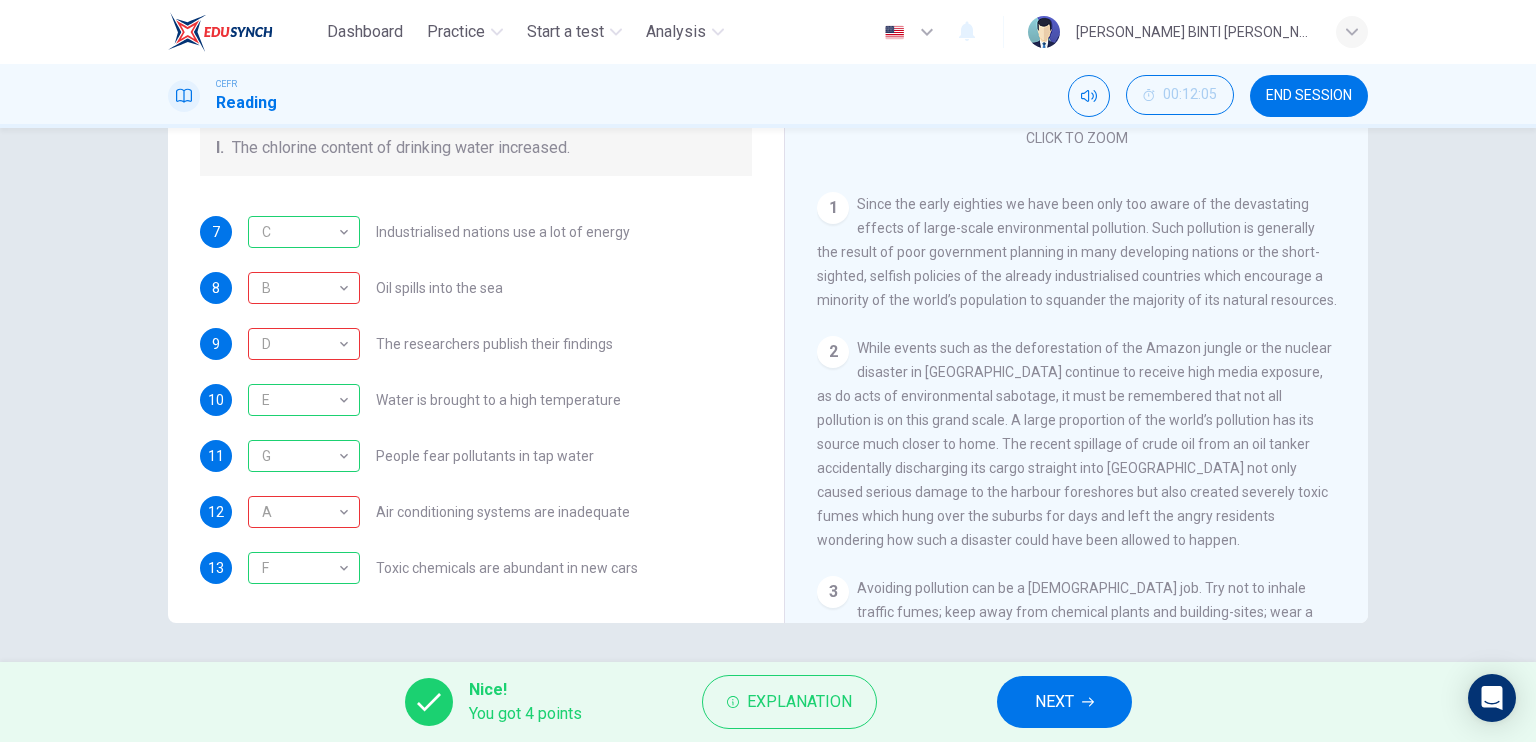 drag, startPoint x: 765, startPoint y: 369, endPoint x: 758, endPoint y: 343, distance: 26.925823 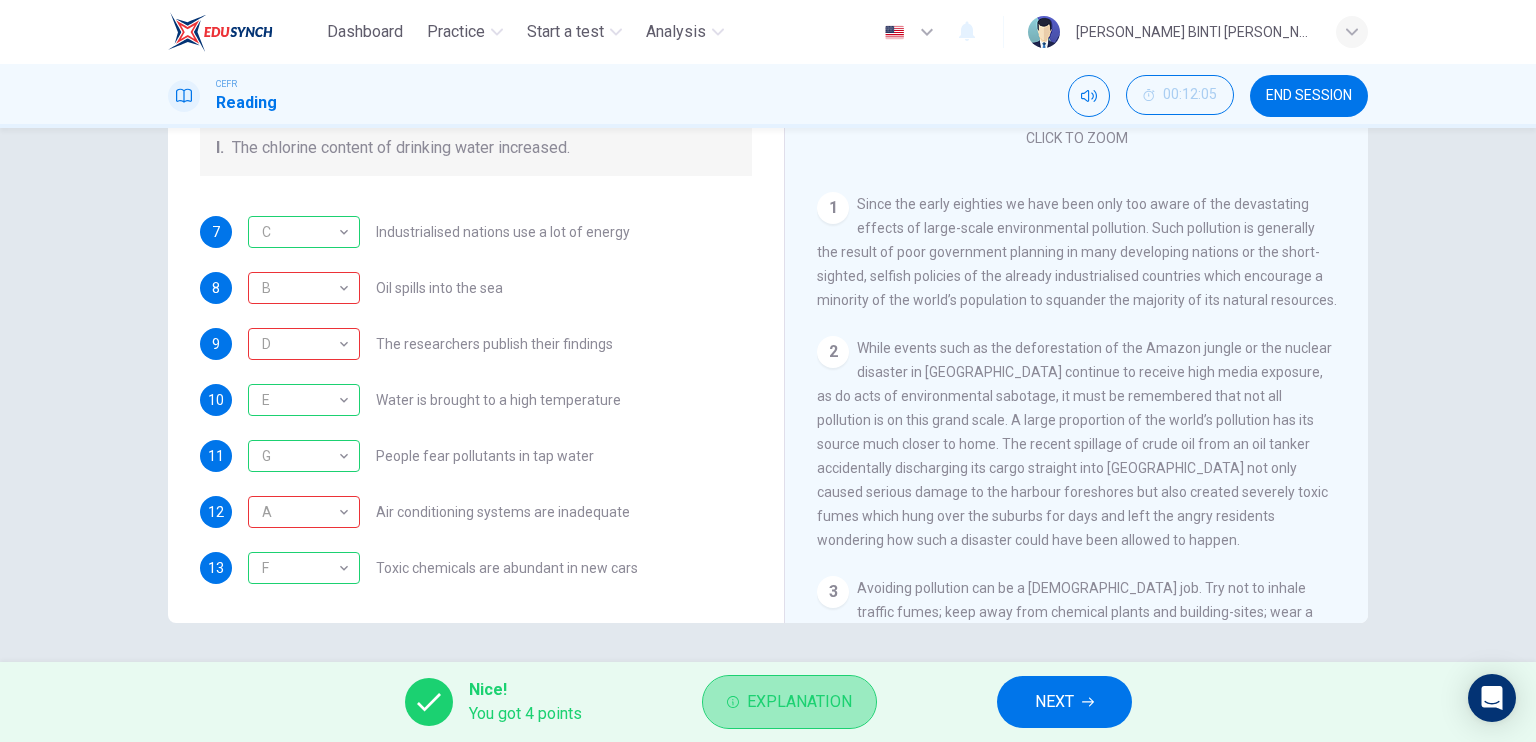 click on "Explanation" at bounding box center [799, 702] 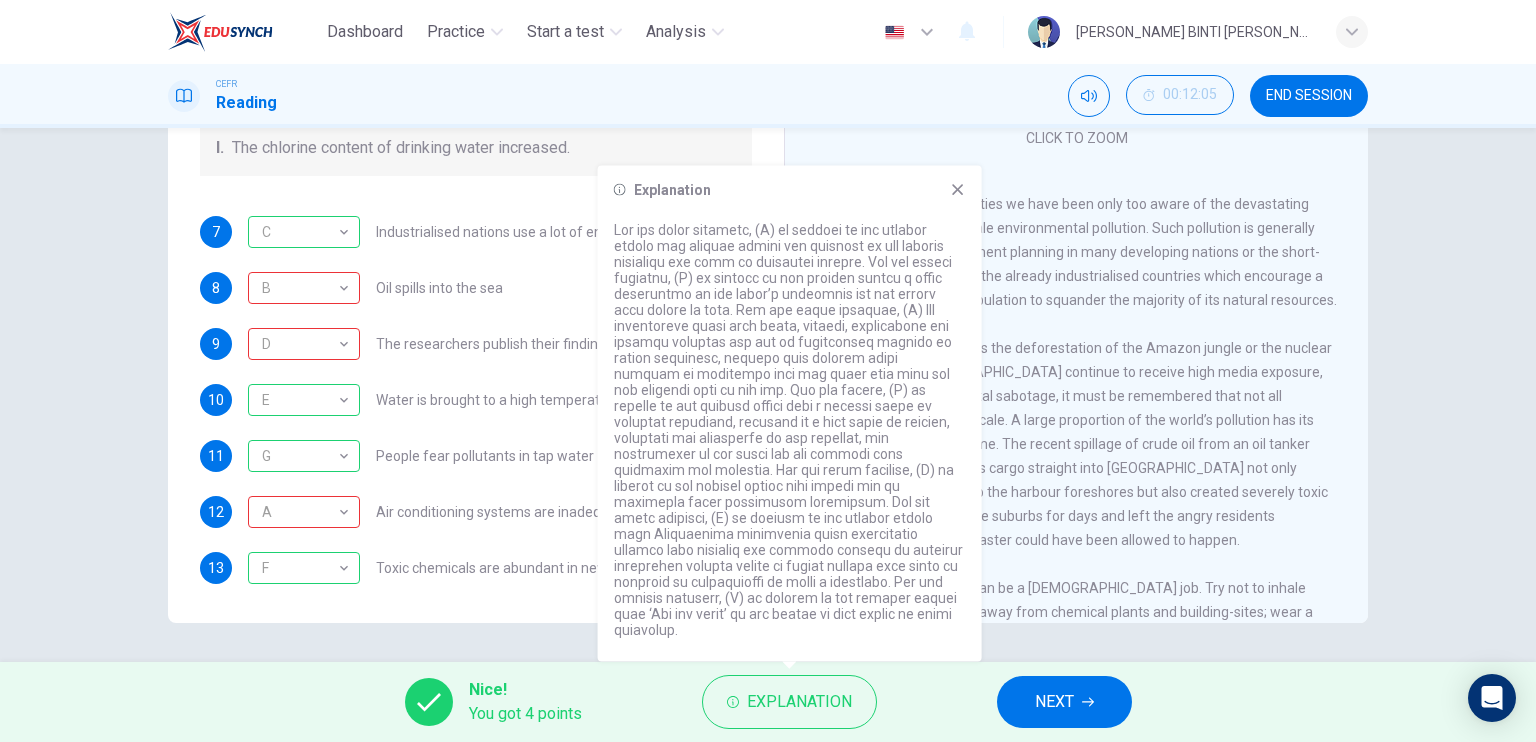 click on "Explanation" at bounding box center (790, 414) 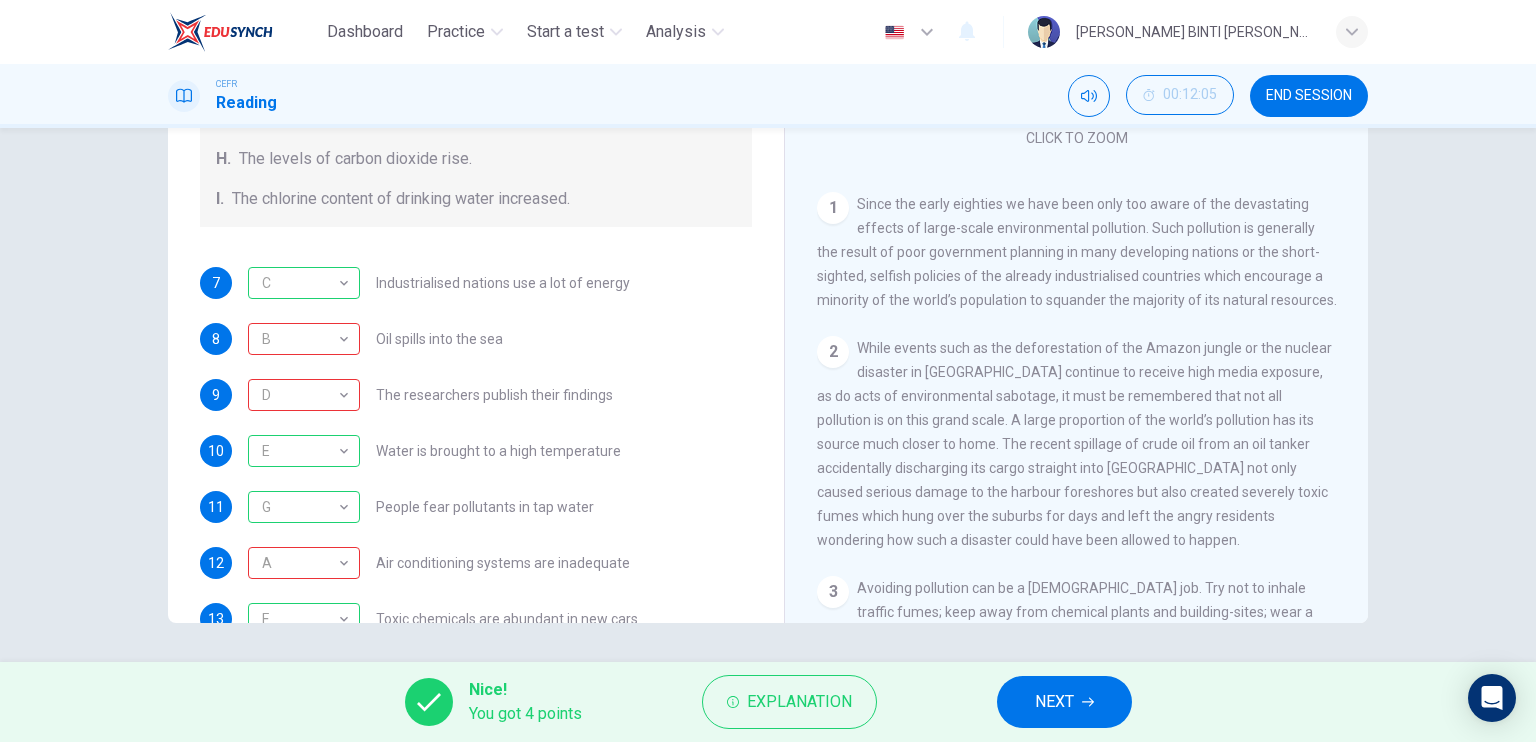 scroll, scrollTop: 383, scrollLeft: 0, axis: vertical 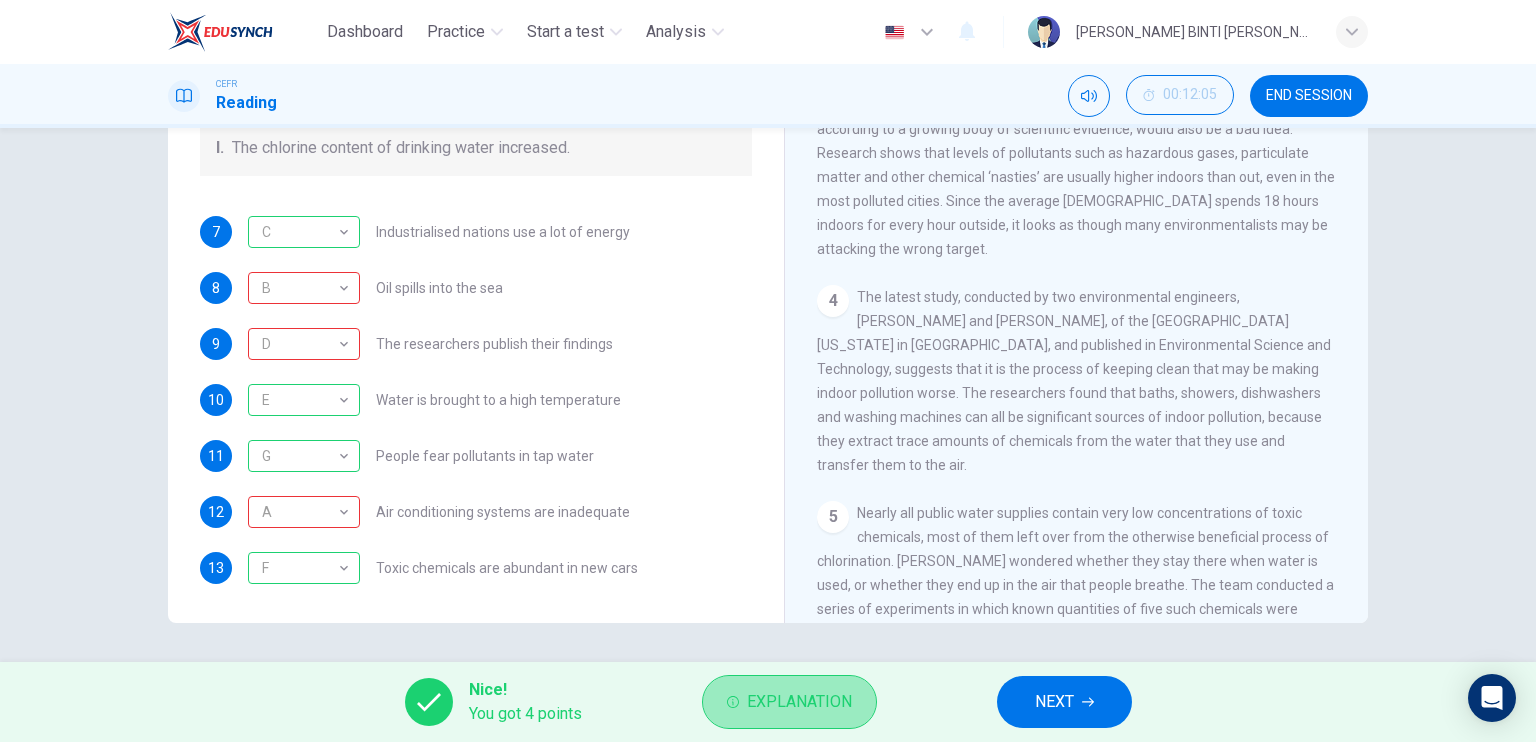 click on "Explanation" at bounding box center (799, 702) 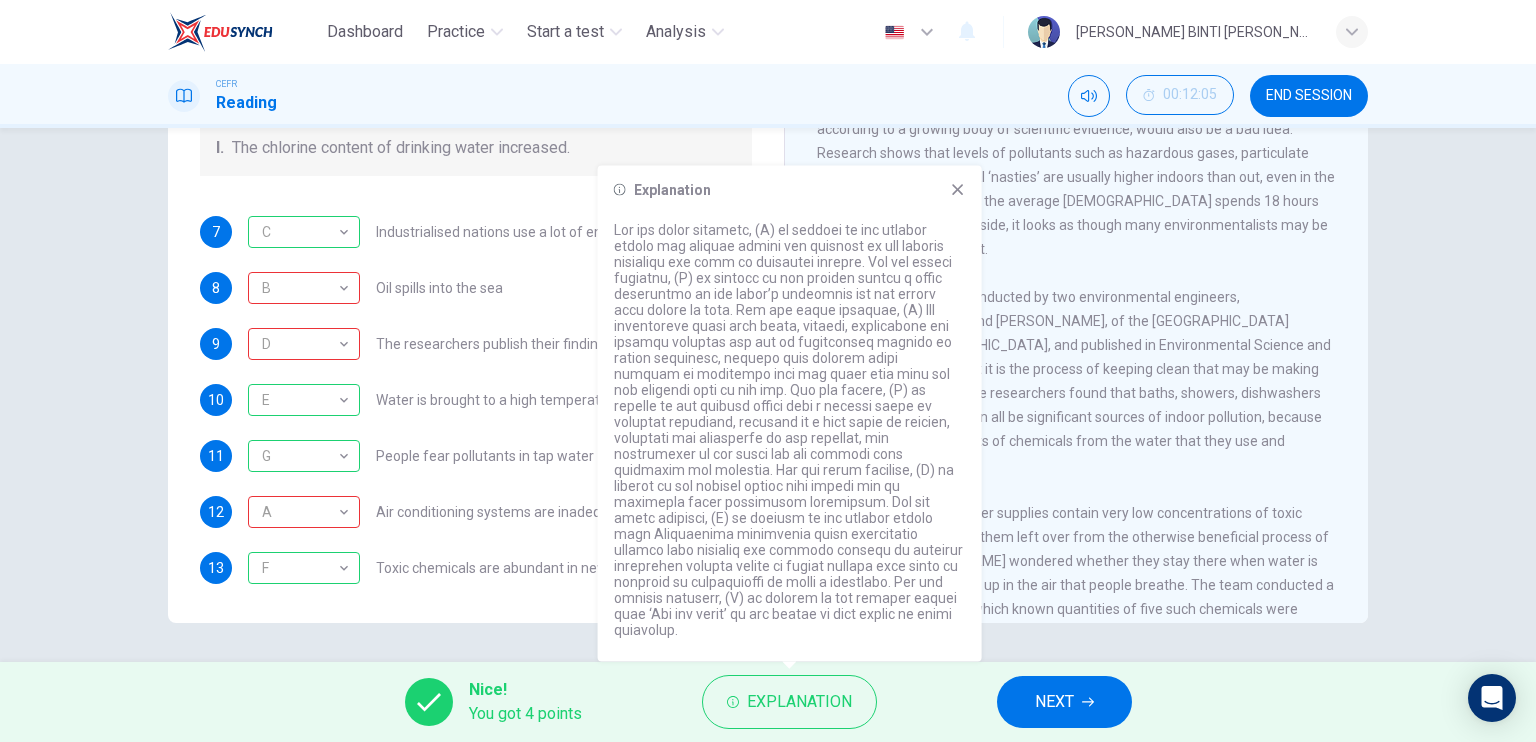 click 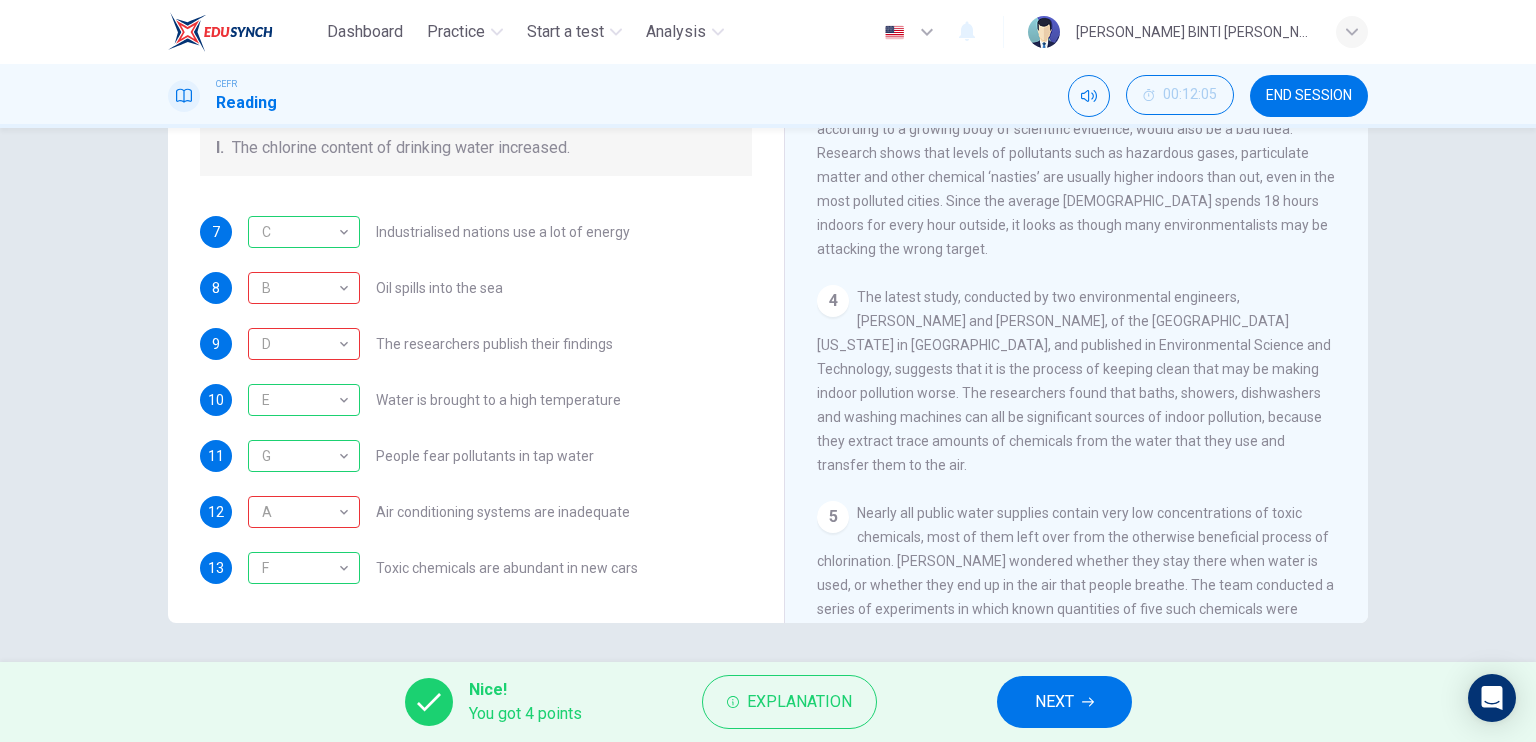drag, startPoint x: 752, startPoint y: 284, endPoint x: 752, endPoint y: 247, distance: 37 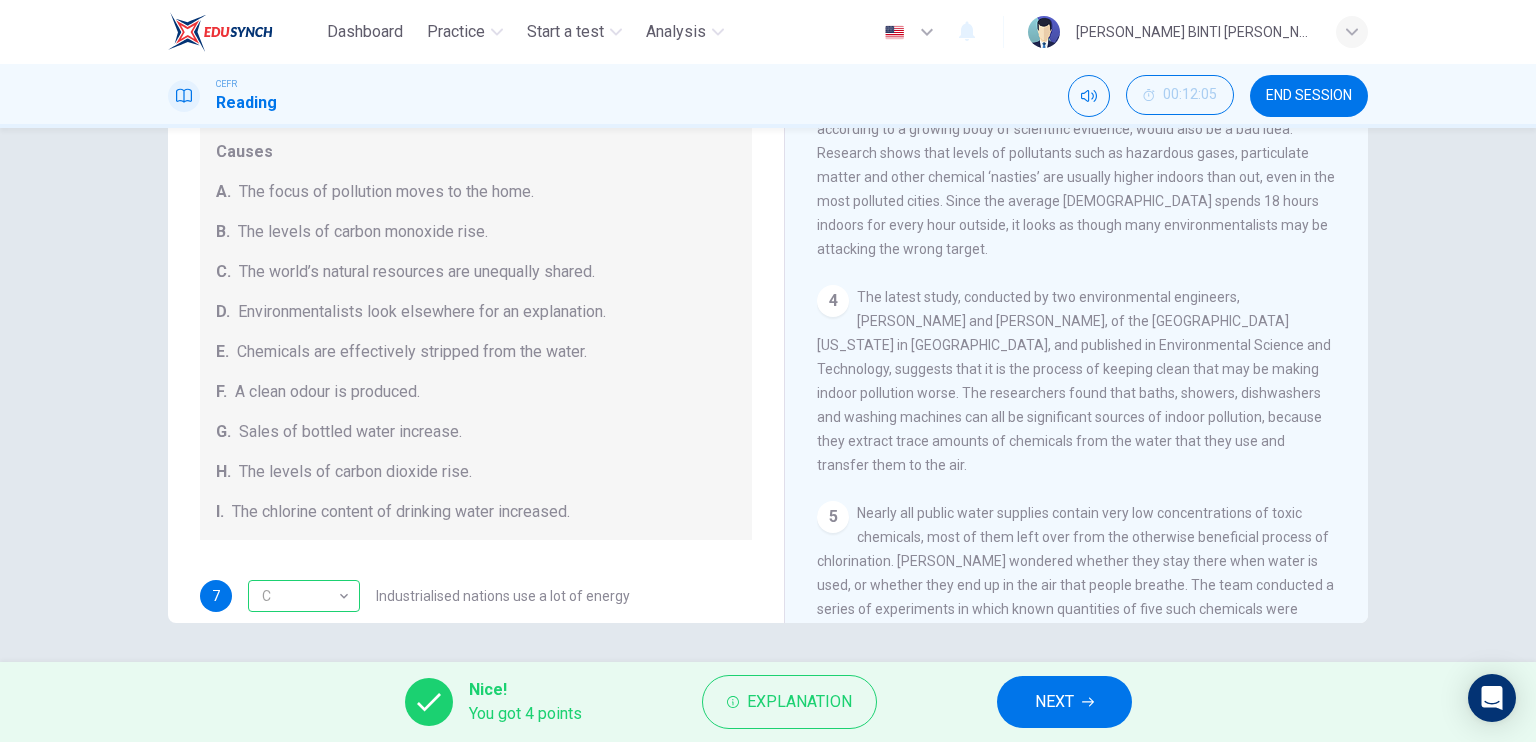 scroll, scrollTop: 424, scrollLeft: 0, axis: vertical 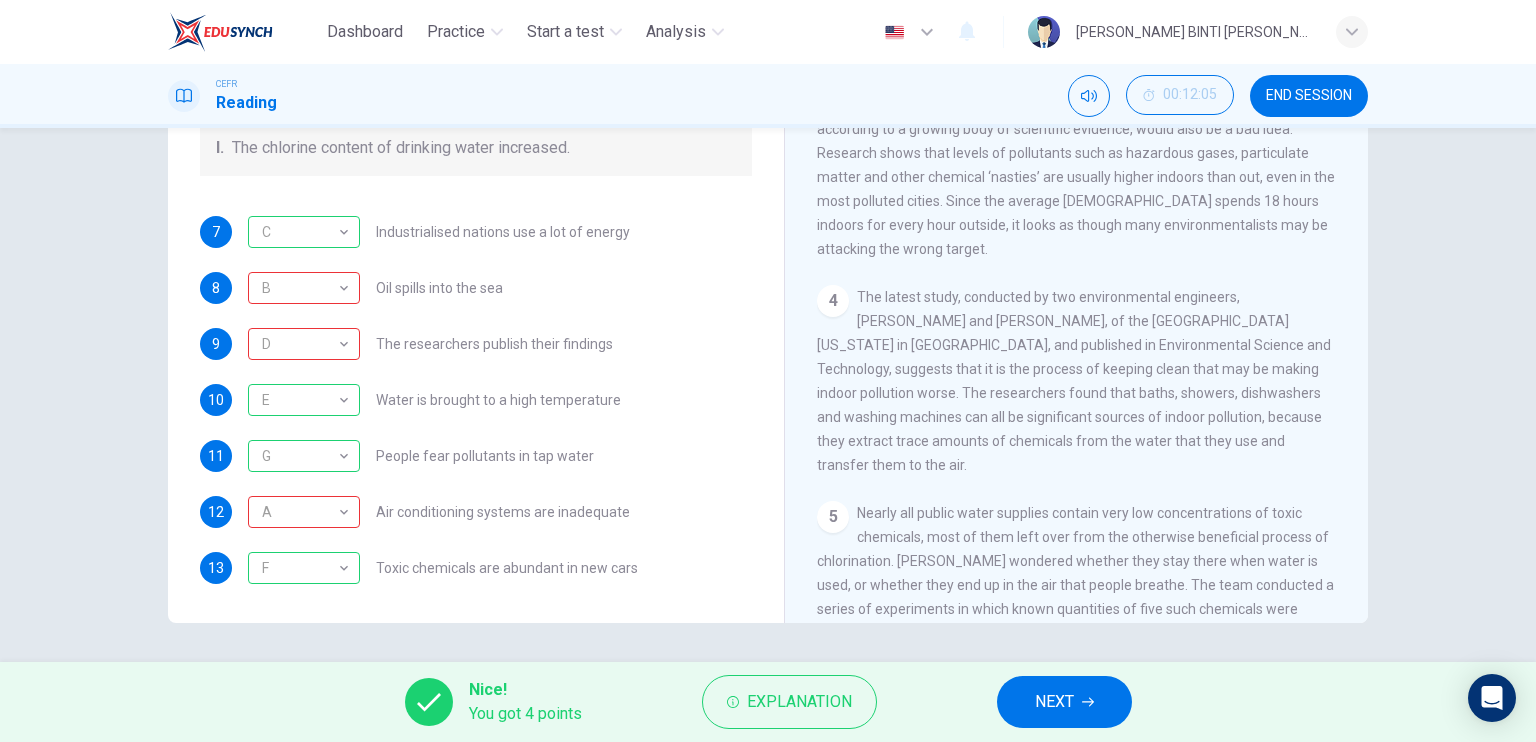 click on "Questions 7 - 13 The Reading Passage describes a number of cause and effect relationships.
Match each cause with its effect ( A-J ).
Write the appropriate letters ( A-J ) in the boxes below. Causes A. The focus of pollution moves to the home. B. The levels of [MEDICAL_DATA] rise. C. The world’s natural resources are unequally shared. D. Environmentalists look elsewhere for an explanation. E. Chemicals are effectively stripped from the water. F. A clean odour is produced. G. Sales of bottled water increase. H. The levels of carbon dioxide rise. I. The chlorine content of drinking water increased. 7 C C ​ Industrialised nations use a lot of energy 8 B B ​ Oil spills into the sea 9 D D ​ The researchers publish their findings 10 E E ​ Water is brought to a high temperature 11 G G ​ People fear pollutants in tap water 12 A A ​ Air conditioning systems are inadequate 13 F F ​ Toxic chemicals are abundant in new cars" at bounding box center (476, 64) 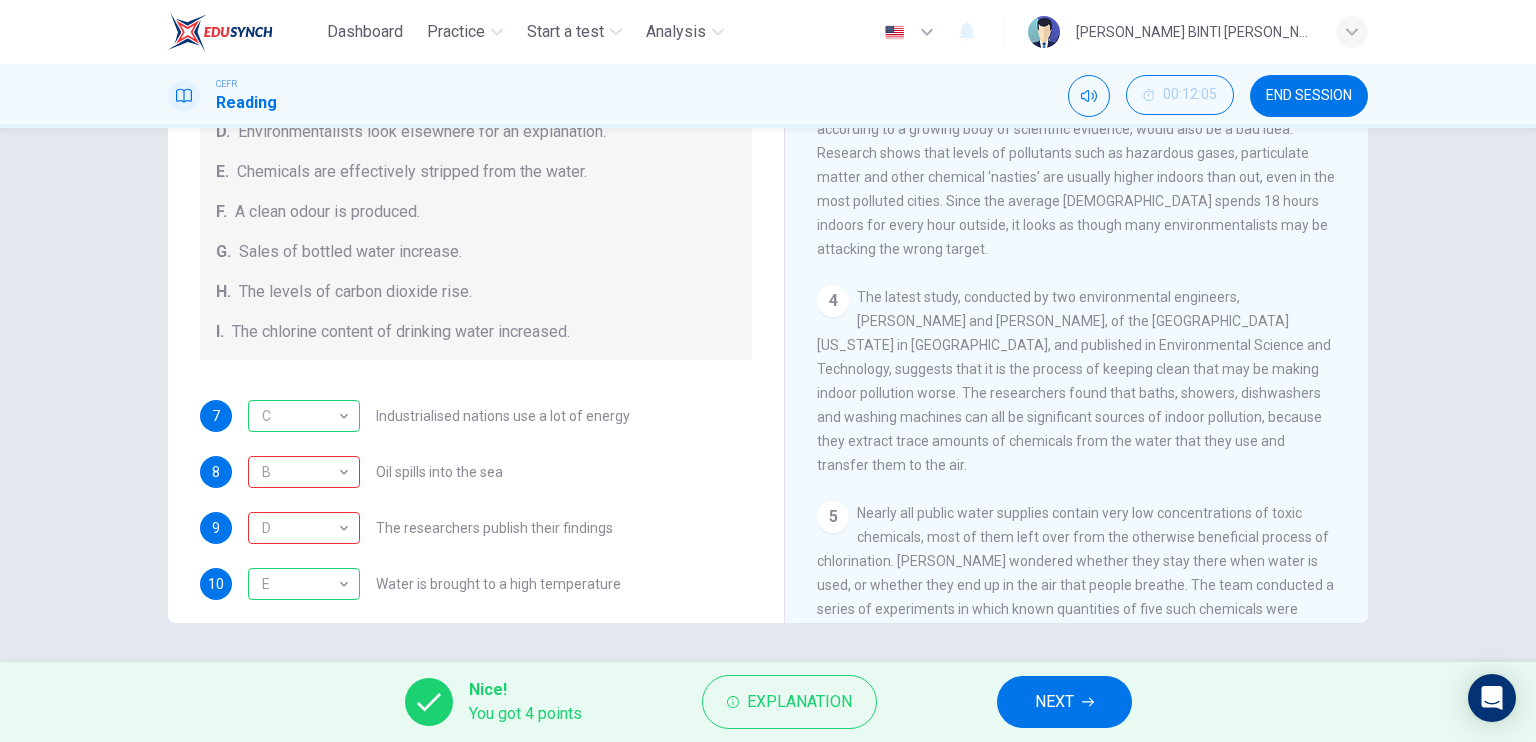 scroll, scrollTop: 424, scrollLeft: 0, axis: vertical 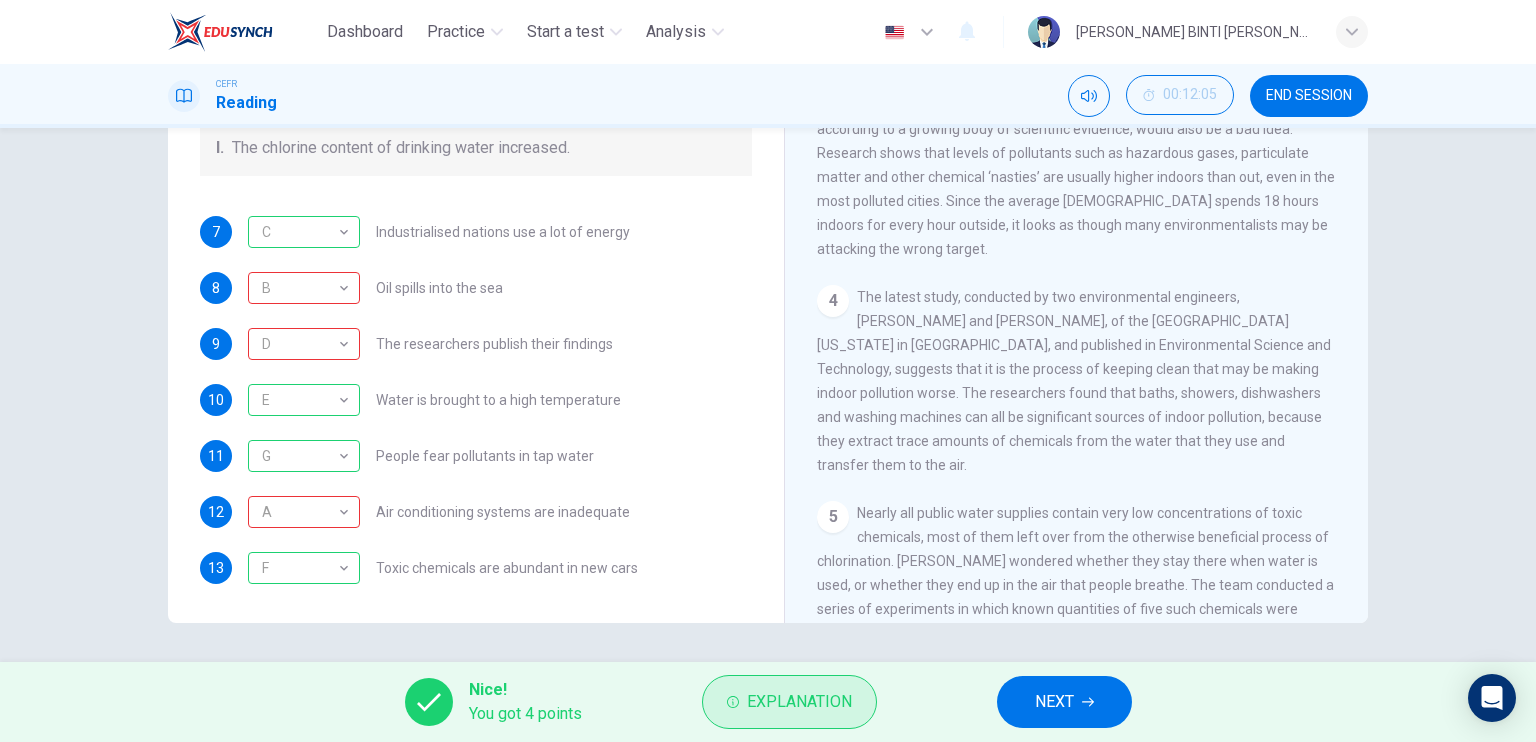 click on "Explanation" at bounding box center [789, 702] 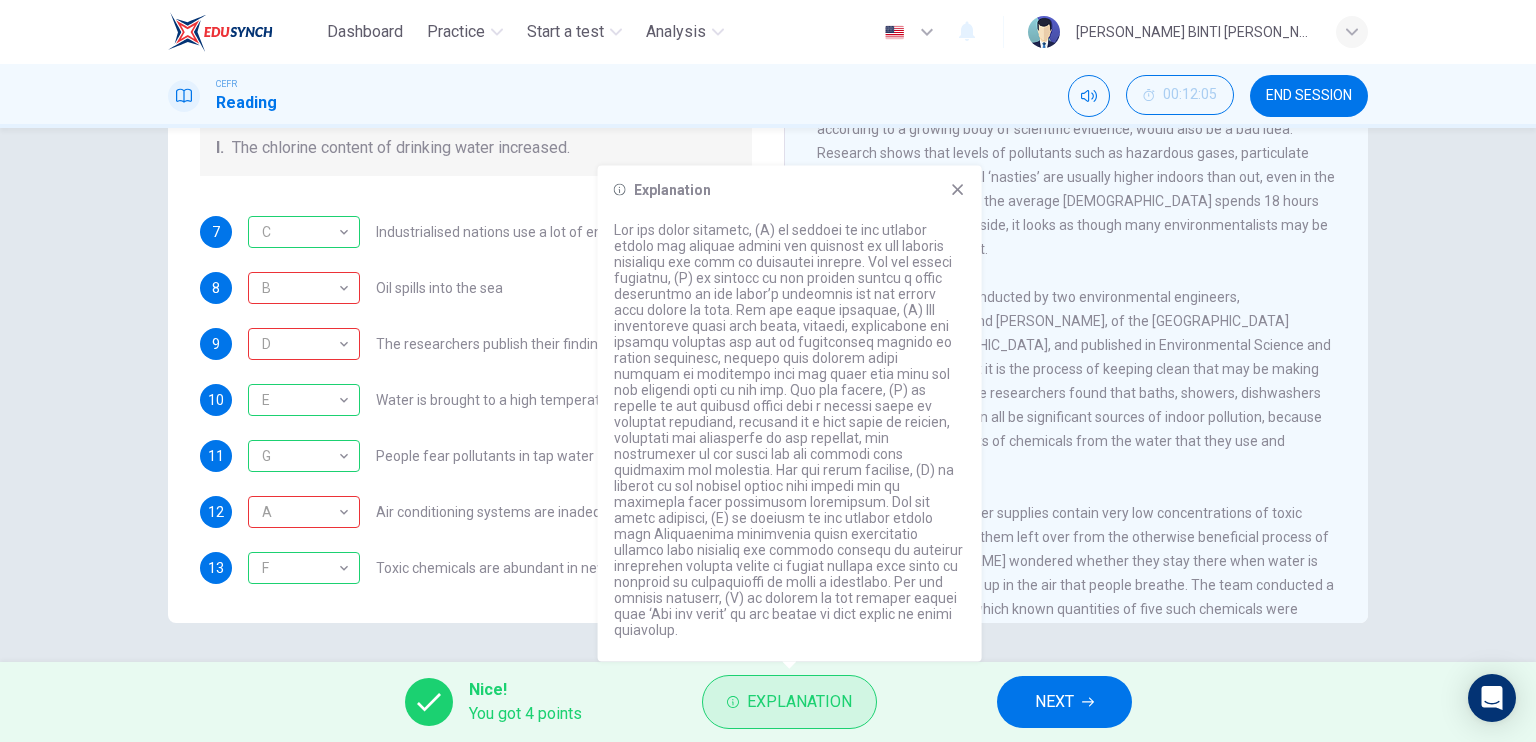 click on "Explanation" at bounding box center (799, 702) 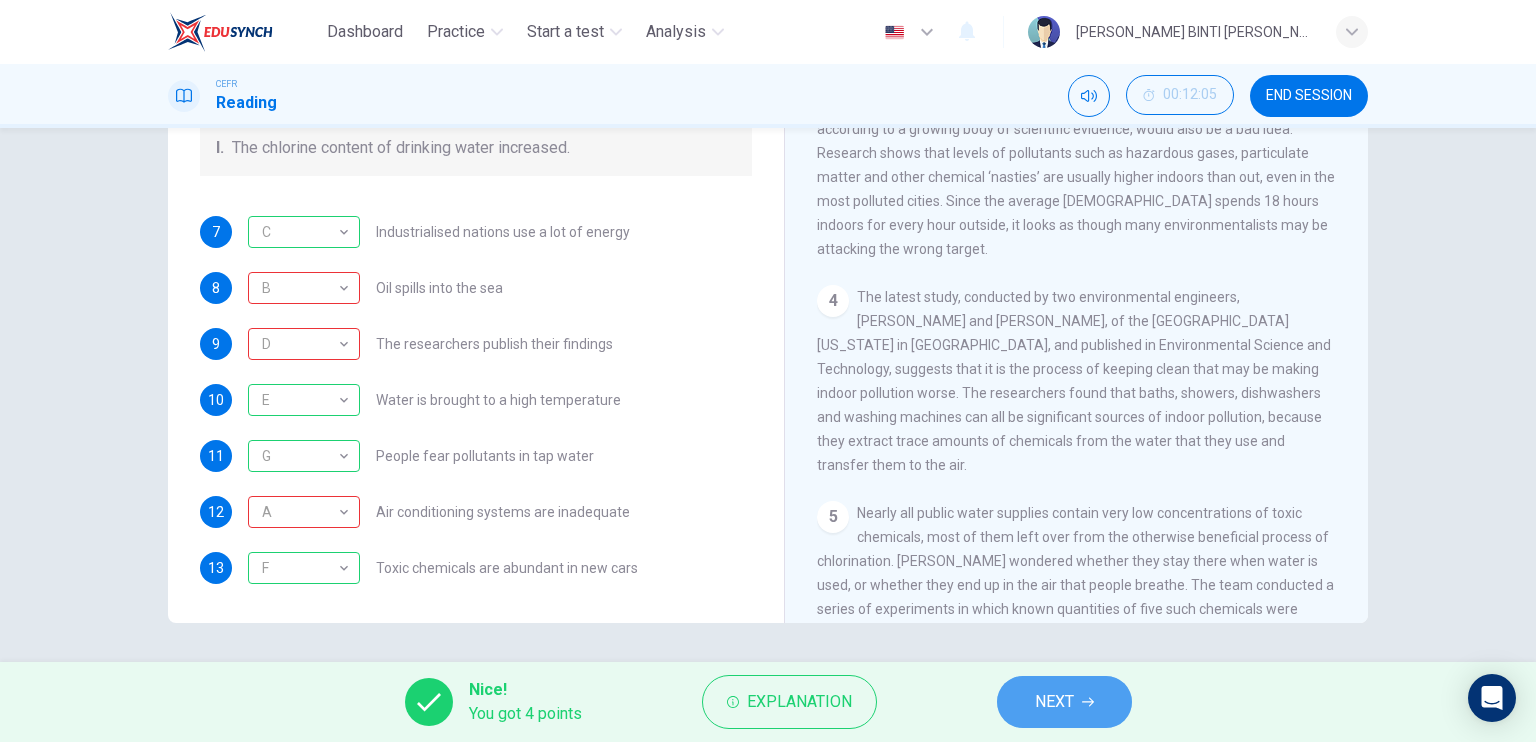 click on "NEXT" at bounding box center (1064, 702) 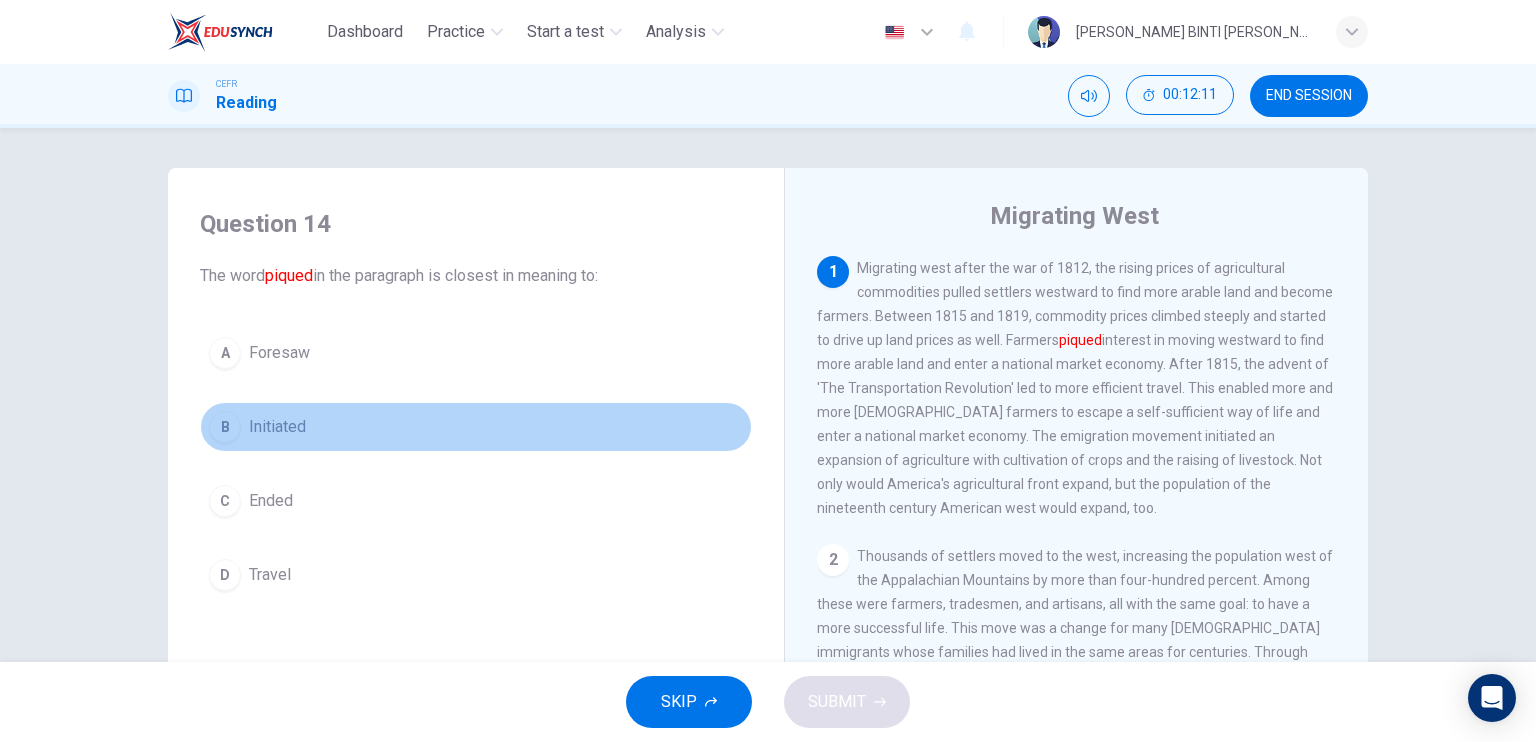 click on "B Initiated" at bounding box center [476, 427] 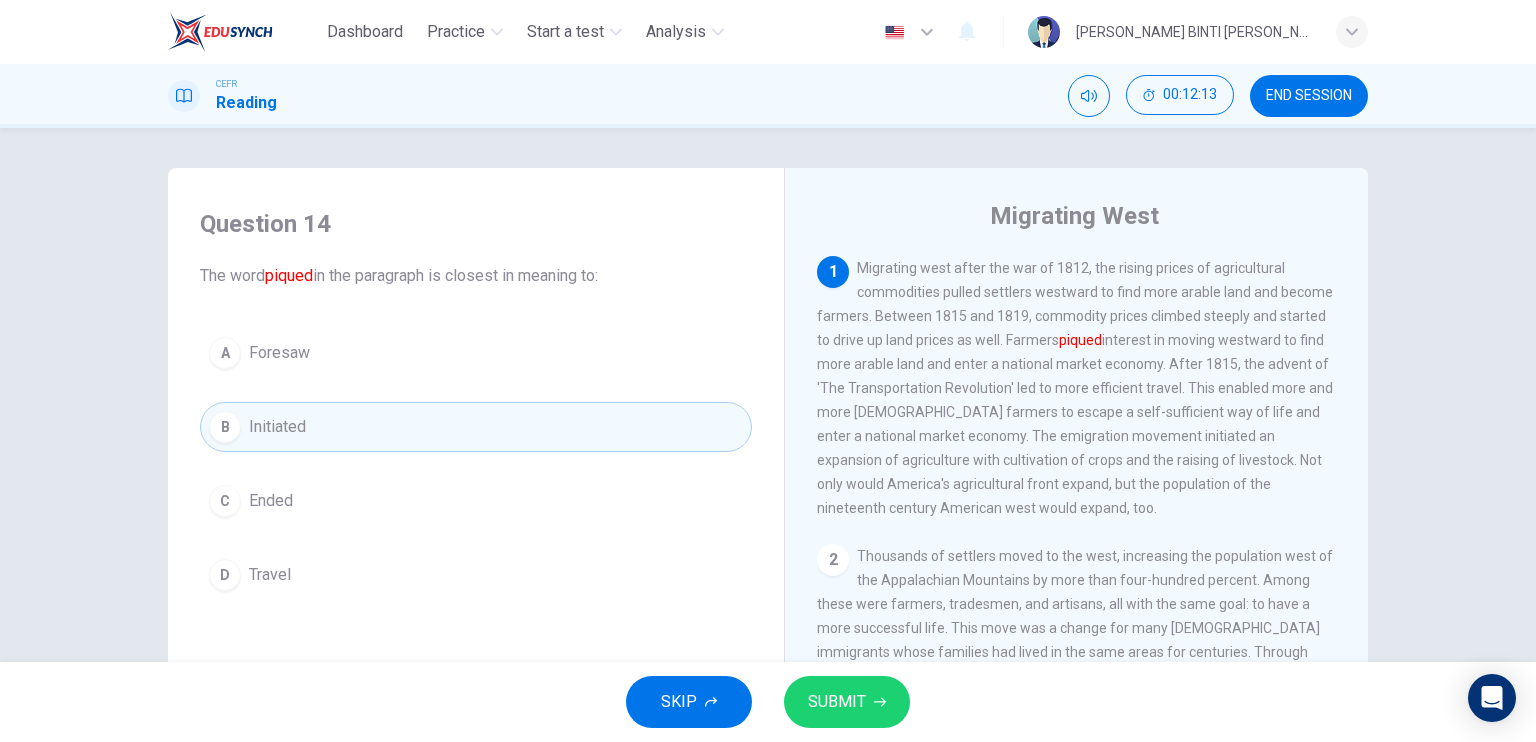 click on "SUBMIT" at bounding box center (847, 702) 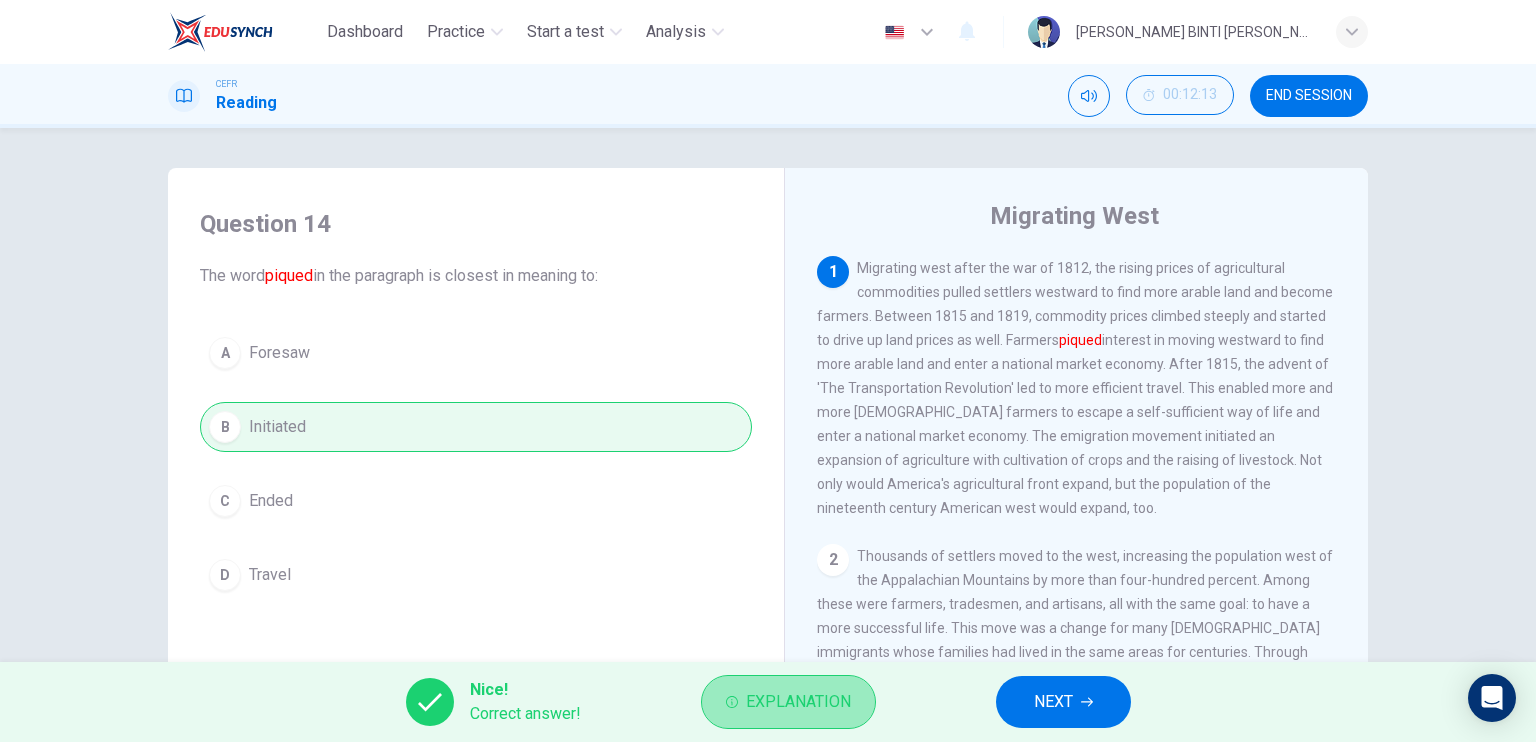 click on "Explanation" at bounding box center [798, 702] 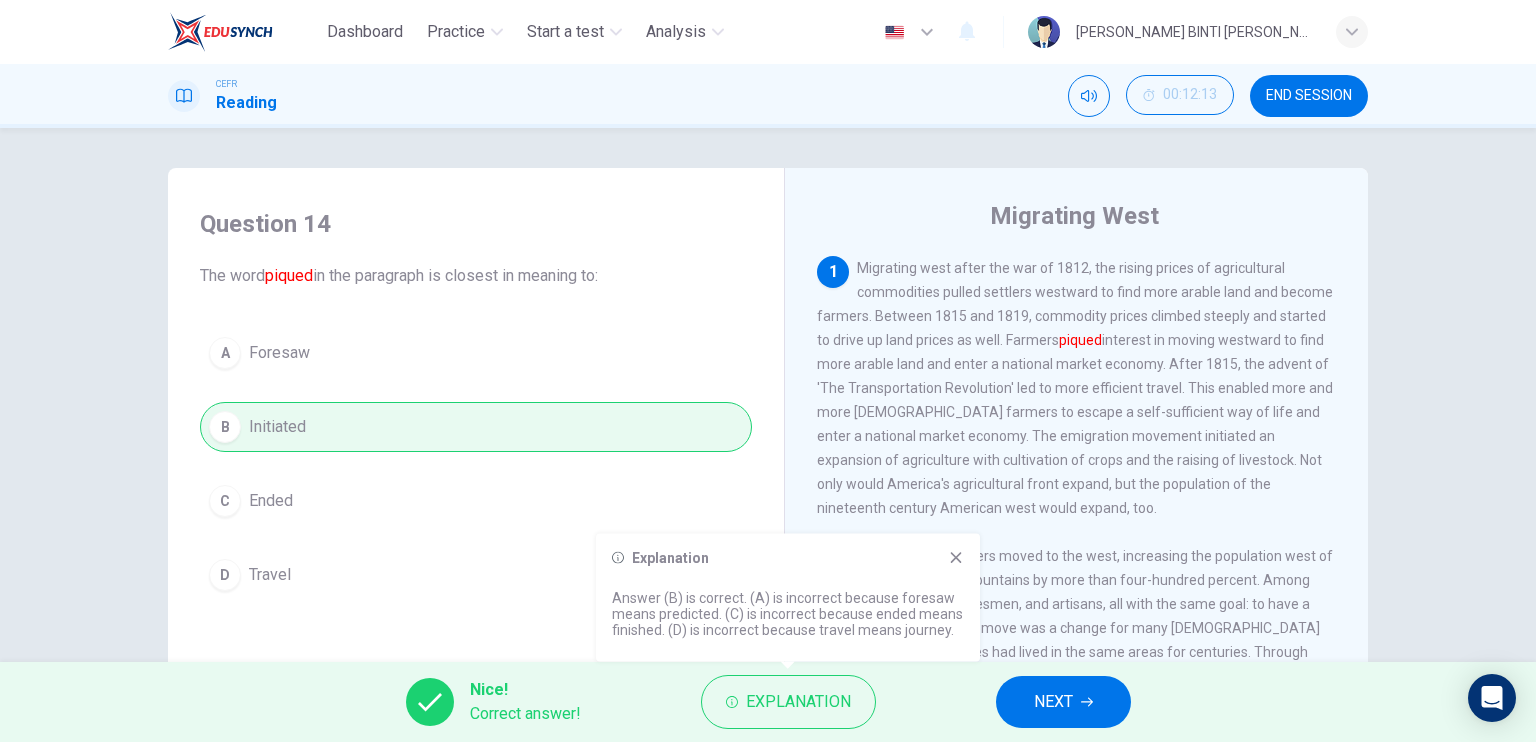 click 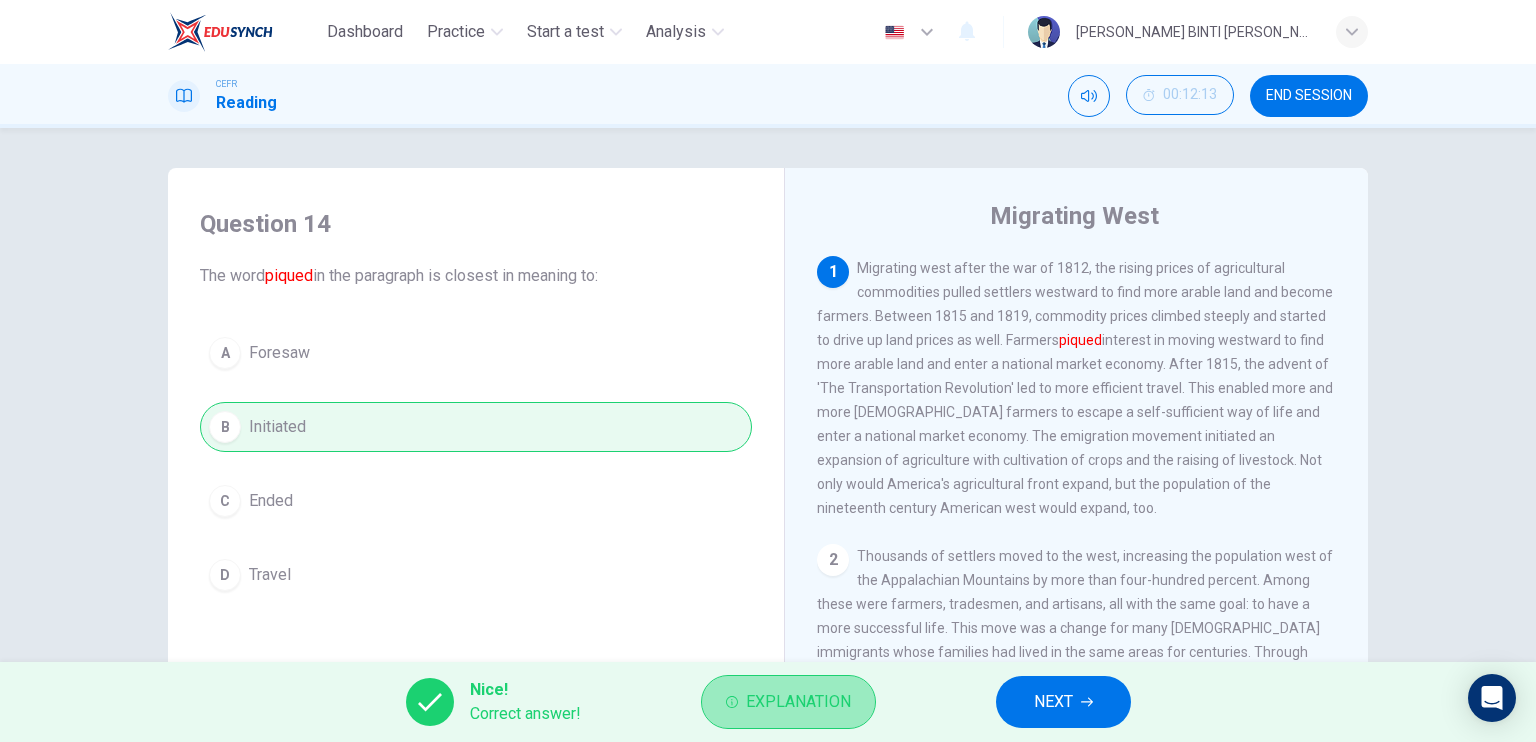 click on "Explanation" at bounding box center (798, 702) 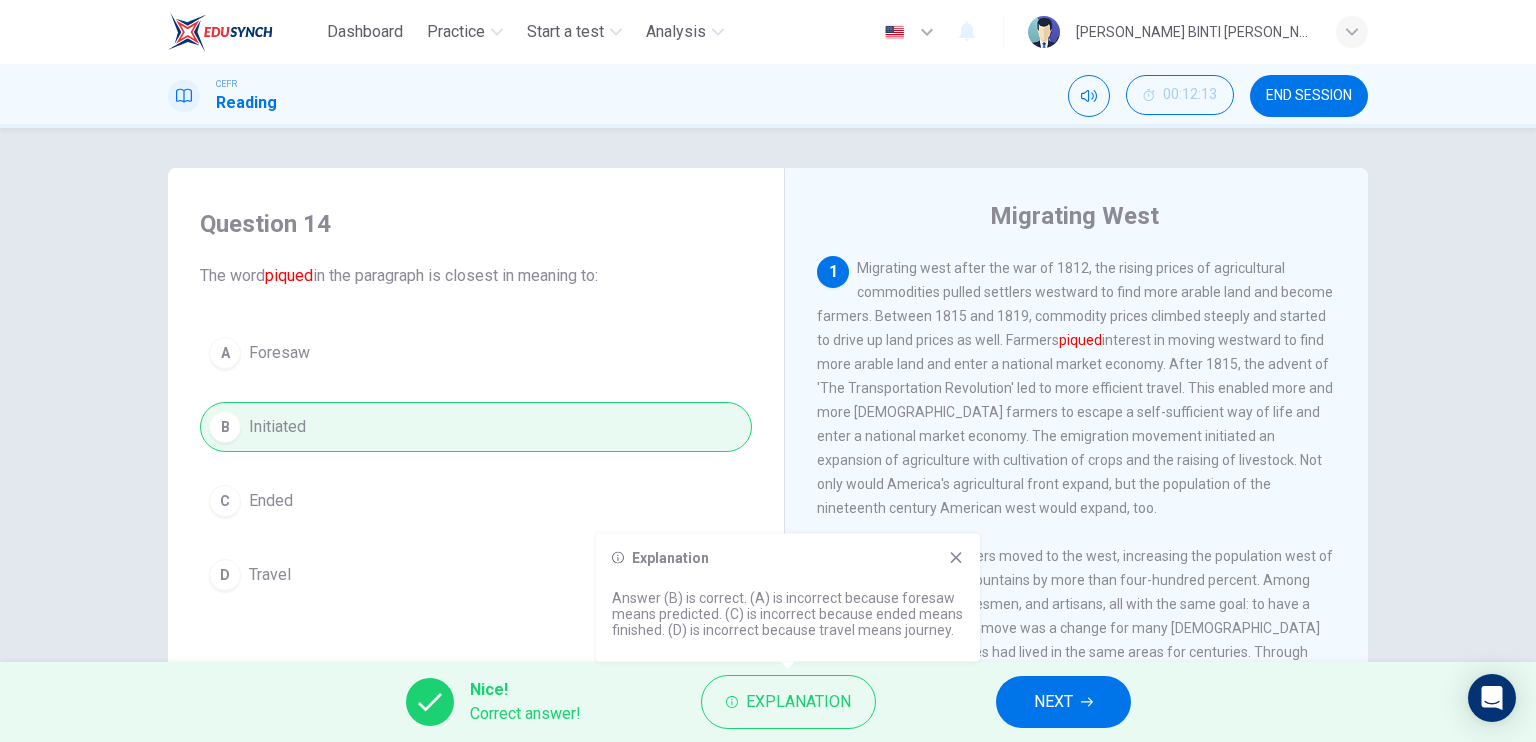 click 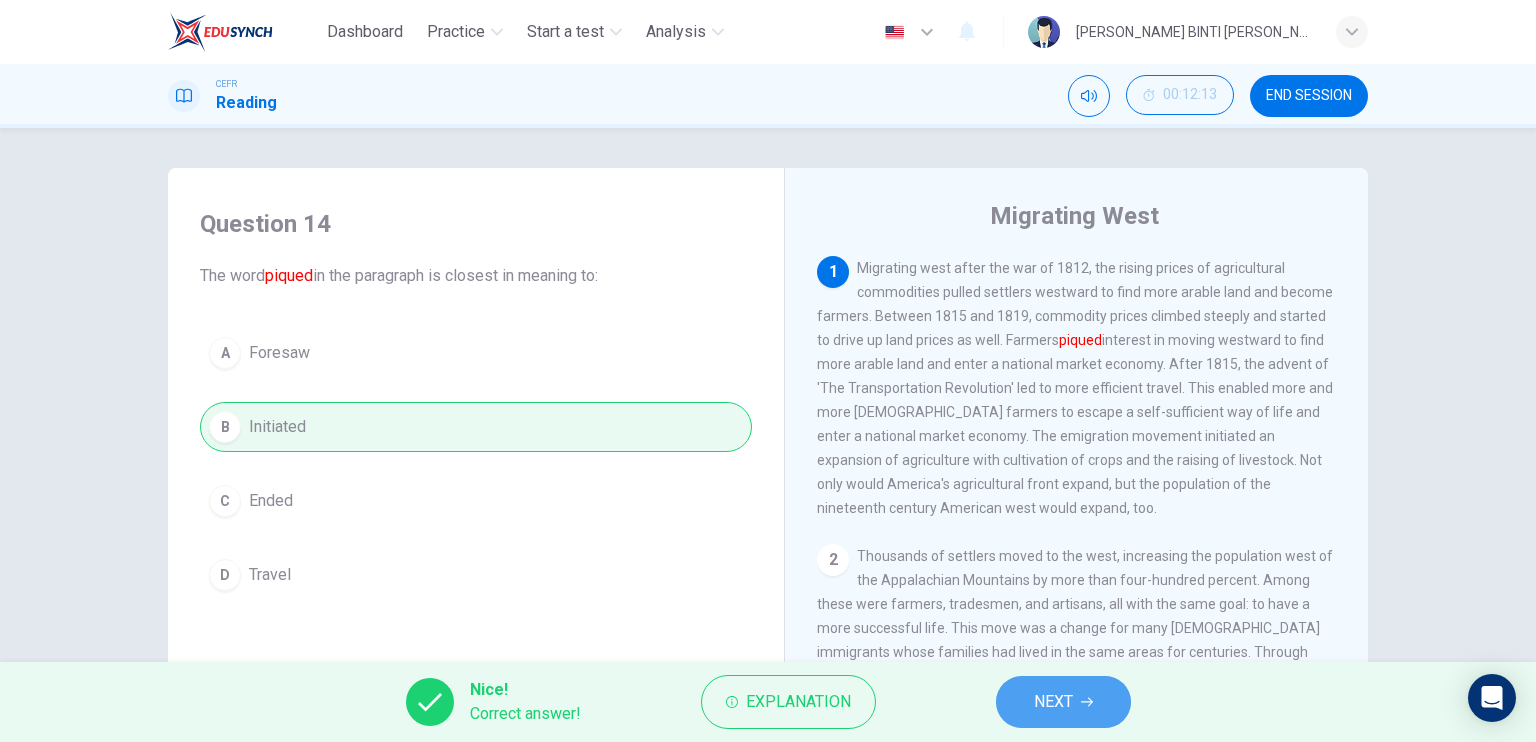 click on "NEXT" at bounding box center [1053, 702] 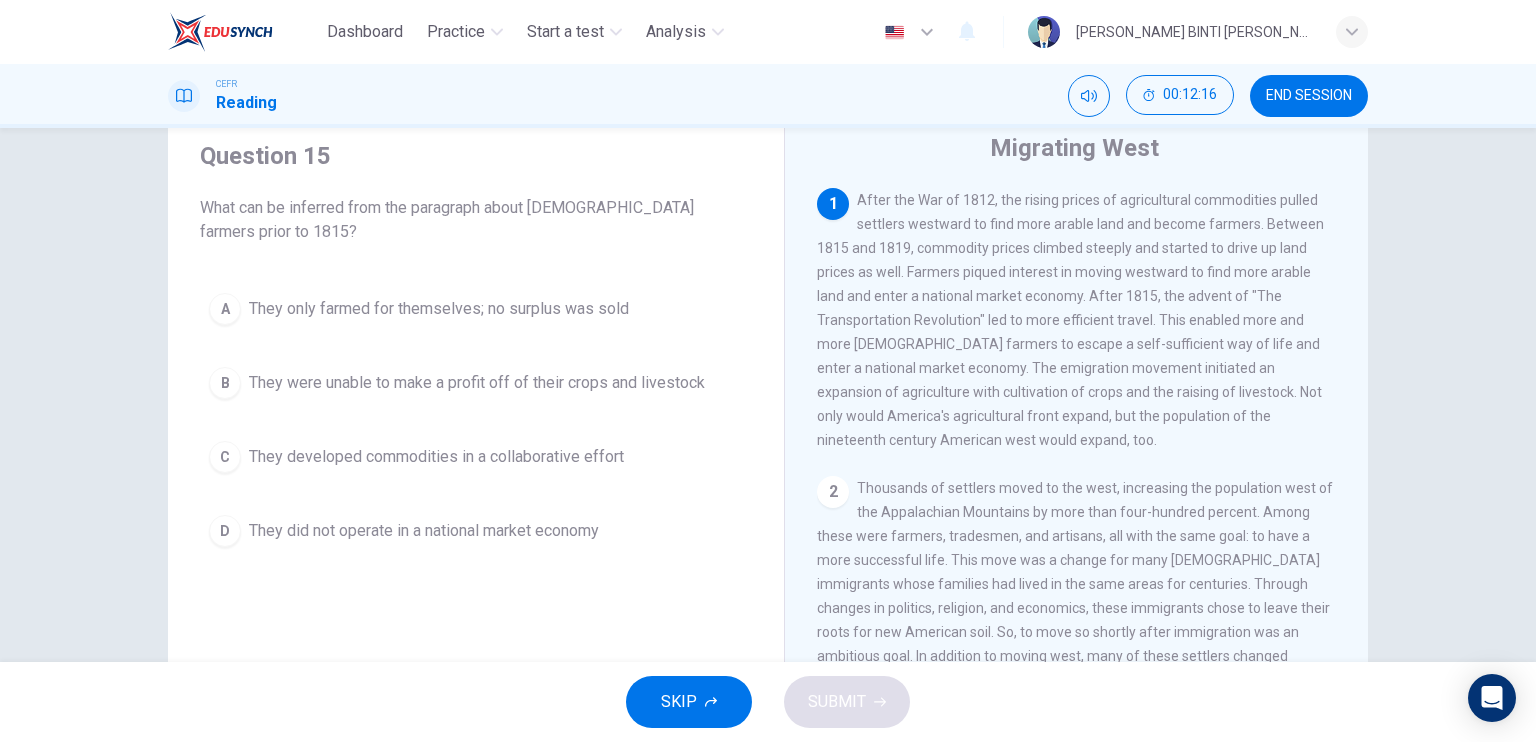 scroll, scrollTop: 71, scrollLeft: 0, axis: vertical 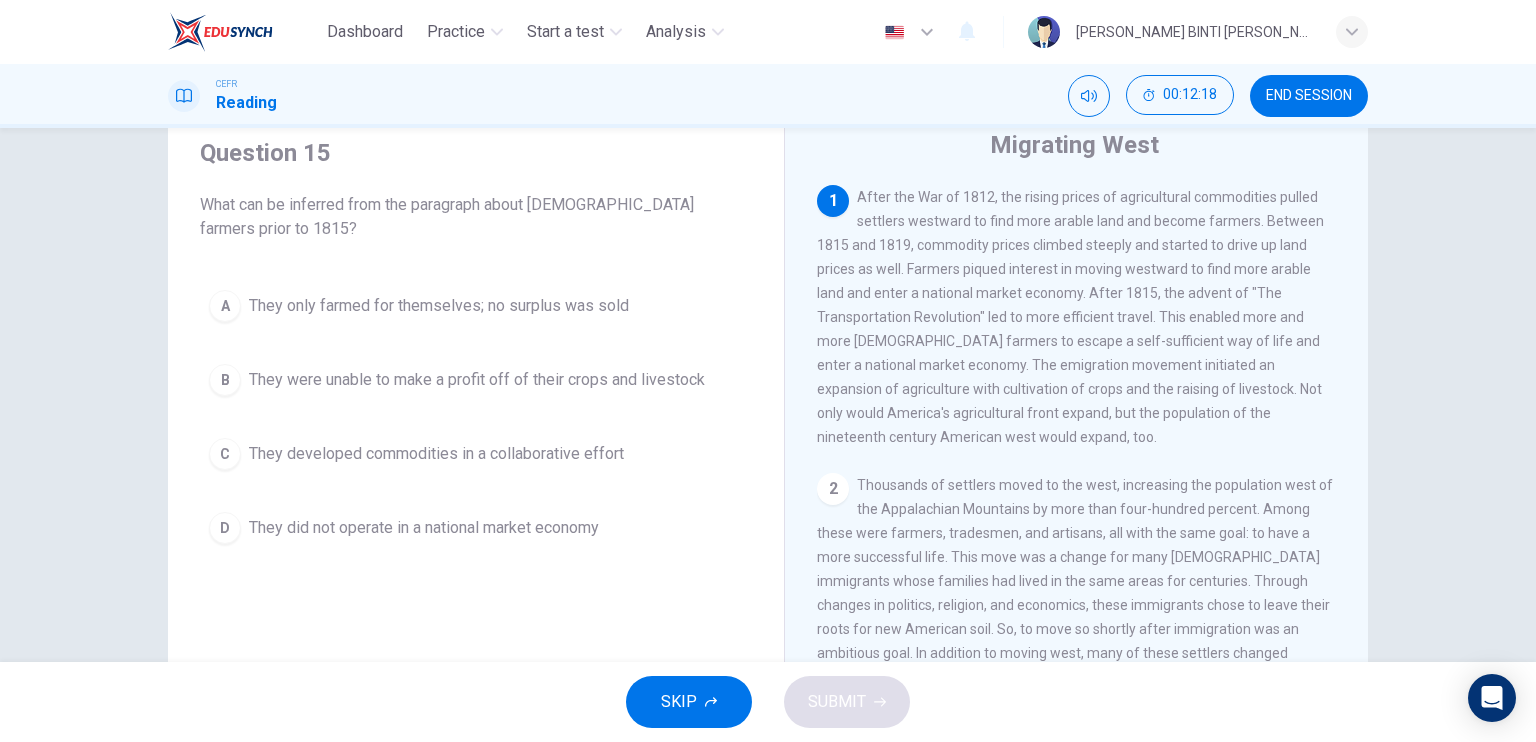drag, startPoint x: 1345, startPoint y: 395, endPoint x: 1347, endPoint y: 422, distance: 27.073973 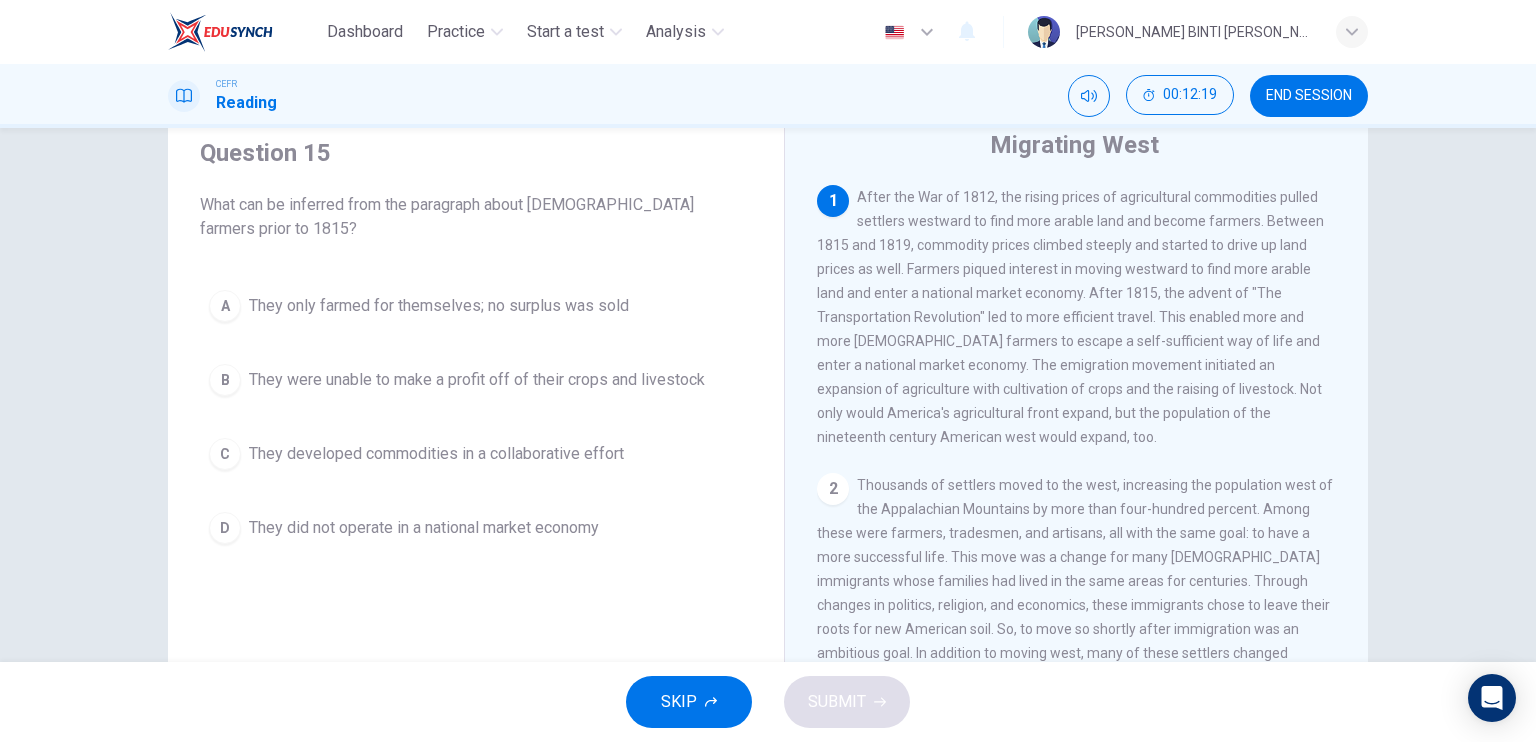 drag, startPoint x: 1344, startPoint y: 402, endPoint x: 1344, endPoint y: 438, distance: 36 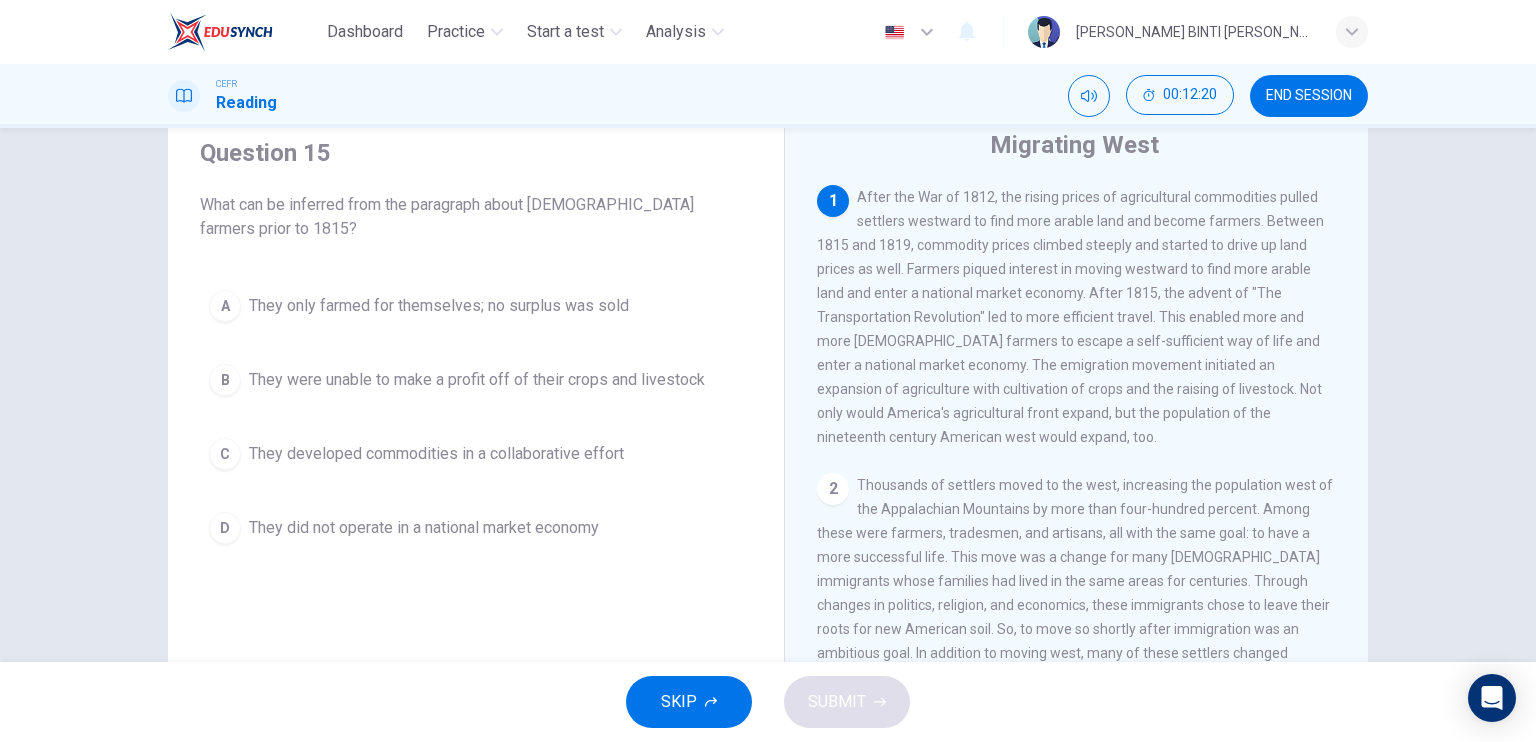 drag, startPoint x: 1344, startPoint y: 403, endPoint x: 1338, endPoint y: 427, distance: 24.738634 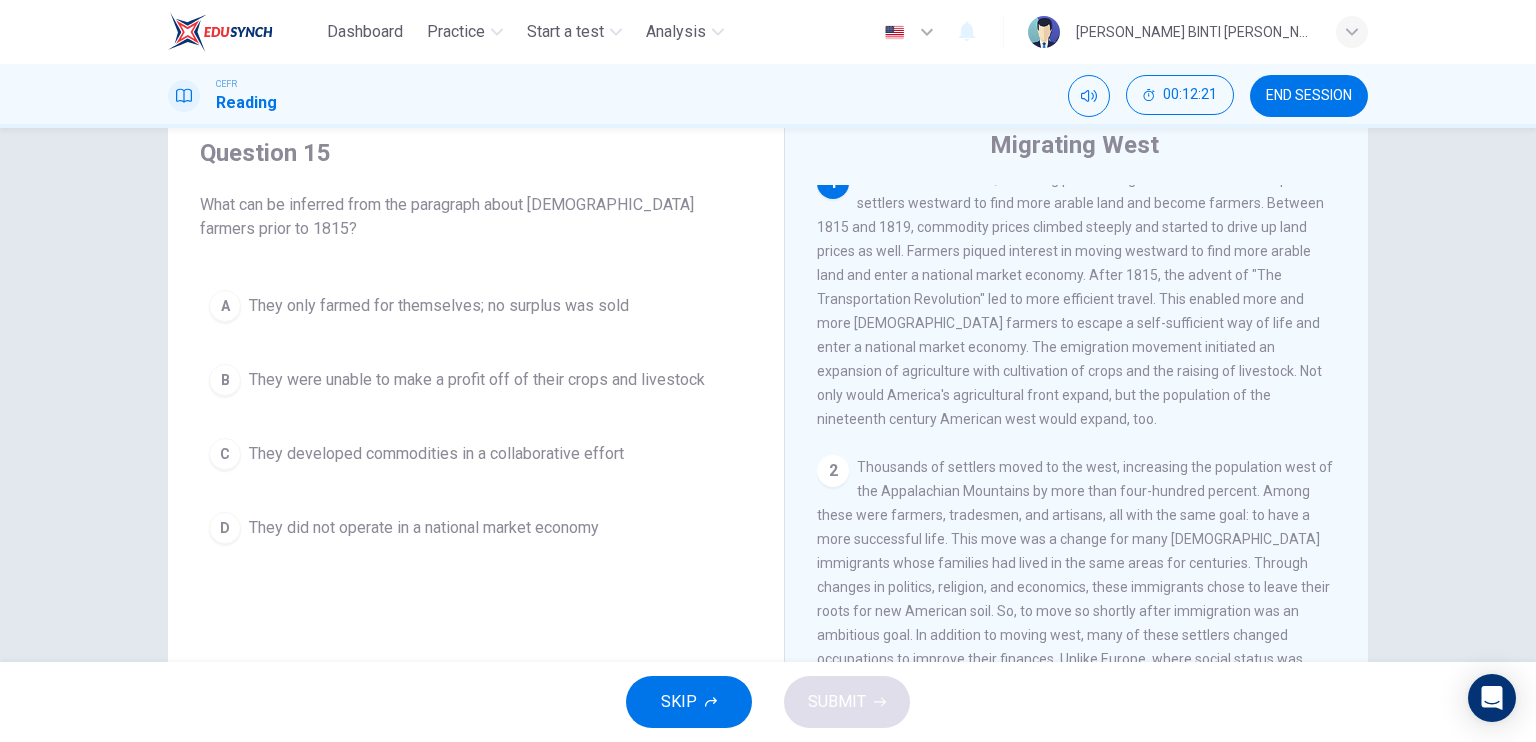 scroll, scrollTop: 0, scrollLeft: 0, axis: both 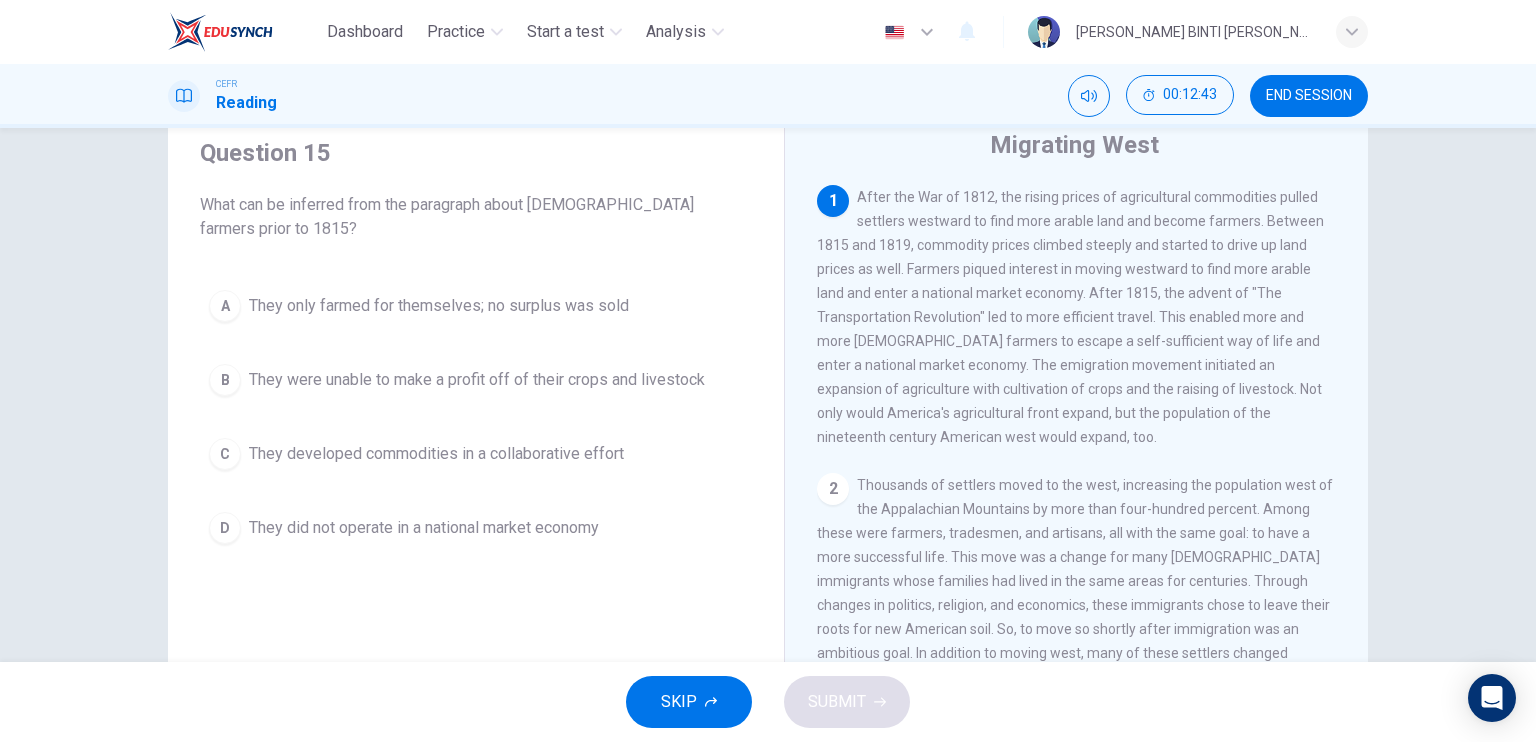 click on "C" at bounding box center (225, 454) 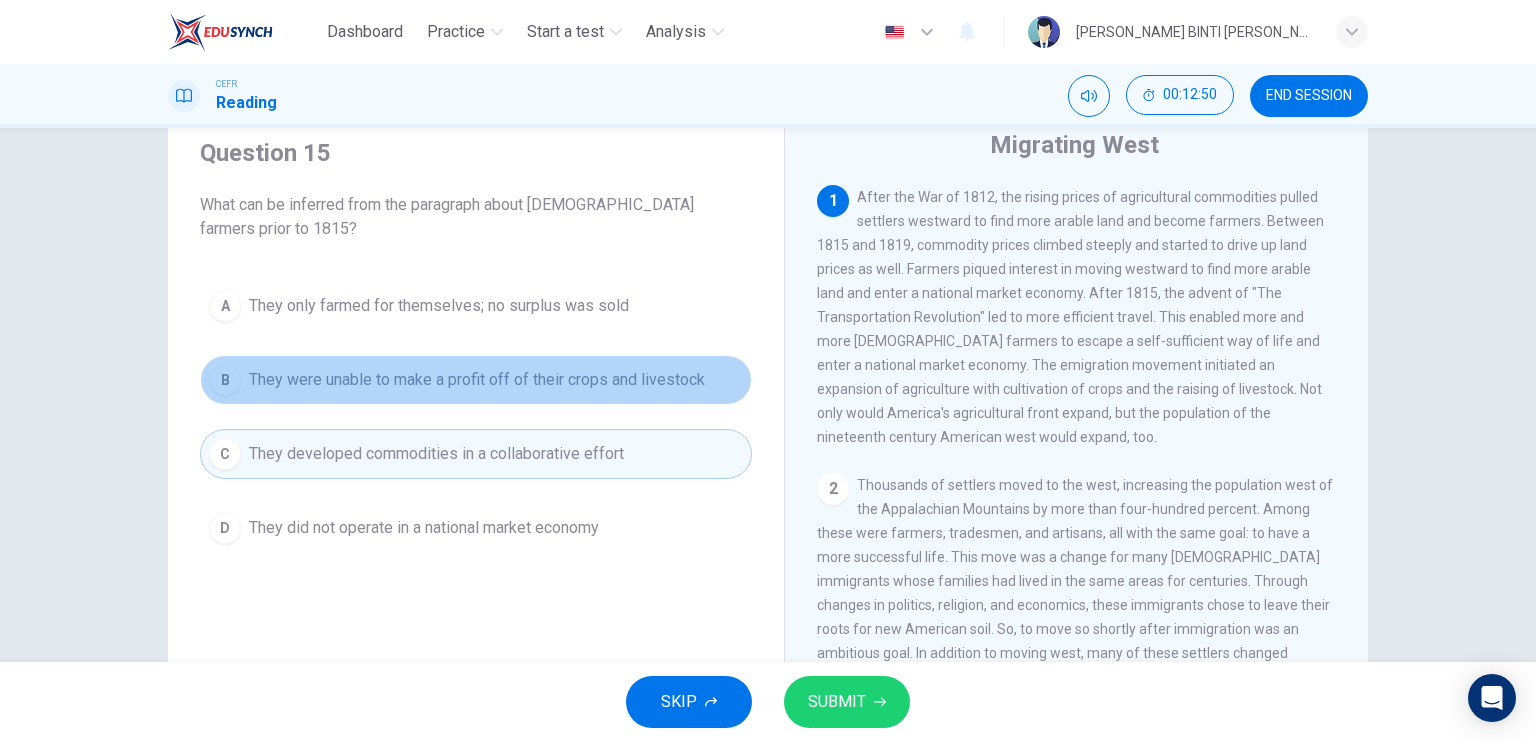 click on "B They were unable to make a profit off of their crops and livestock" at bounding box center (476, 380) 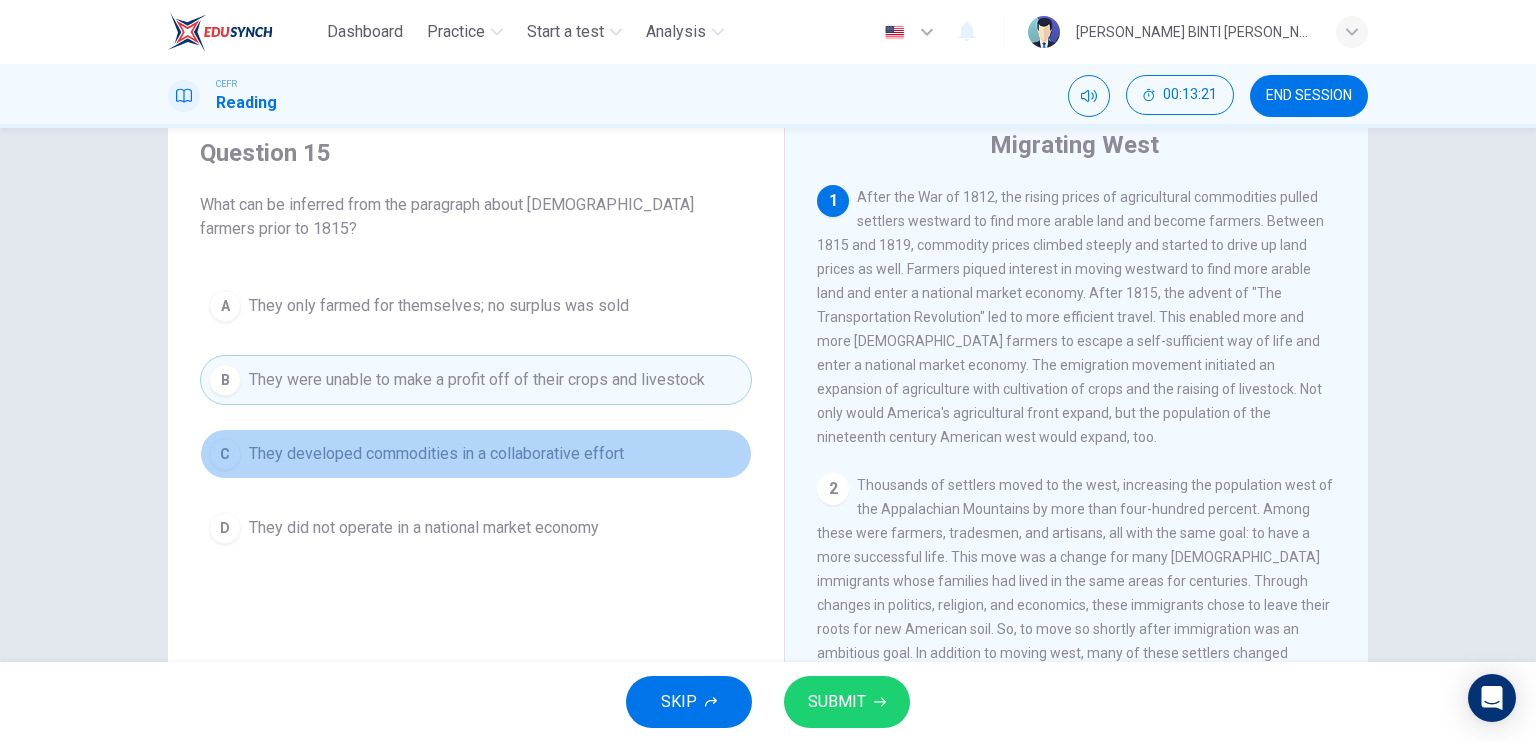 click on "C" at bounding box center (225, 454) 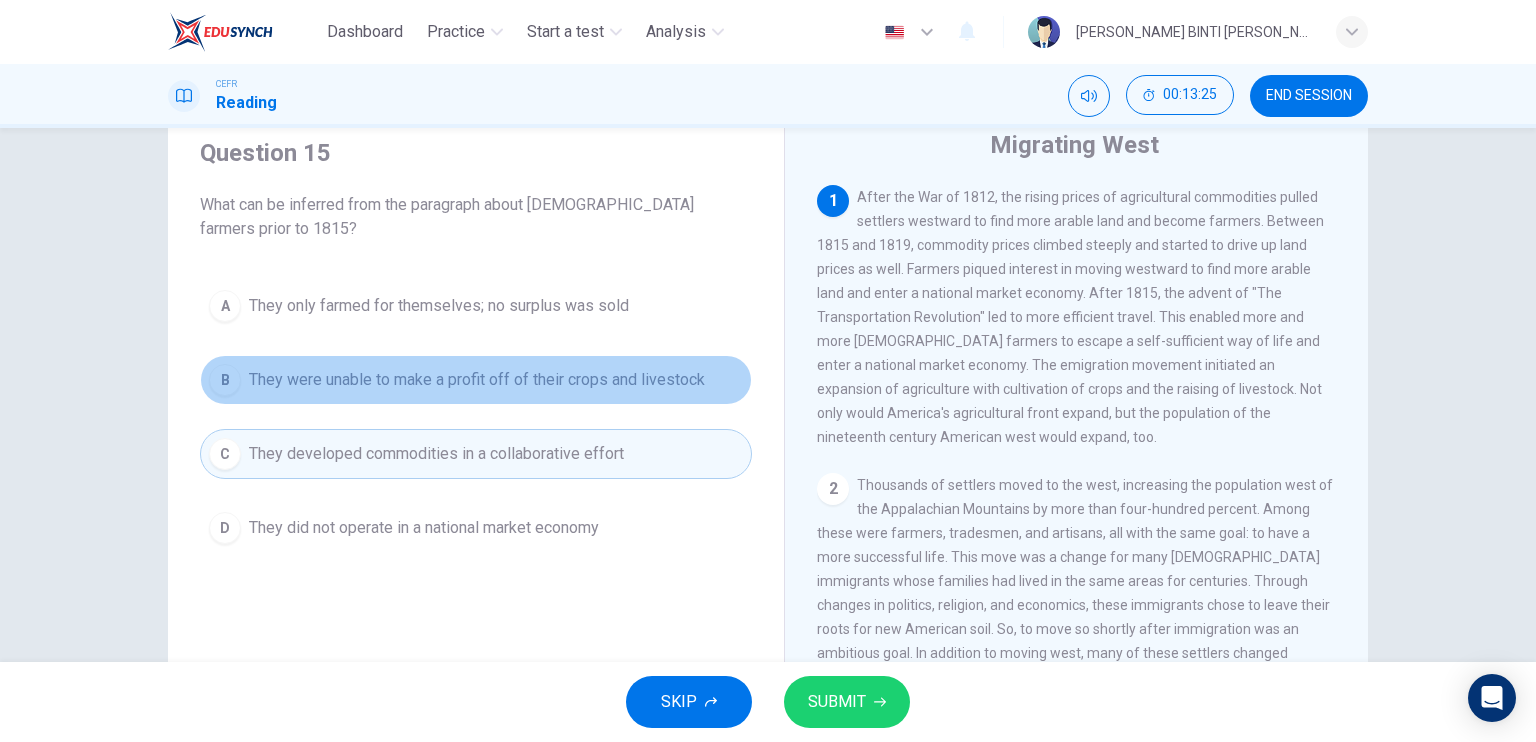 click on "B" at bounding box center [225, 380] 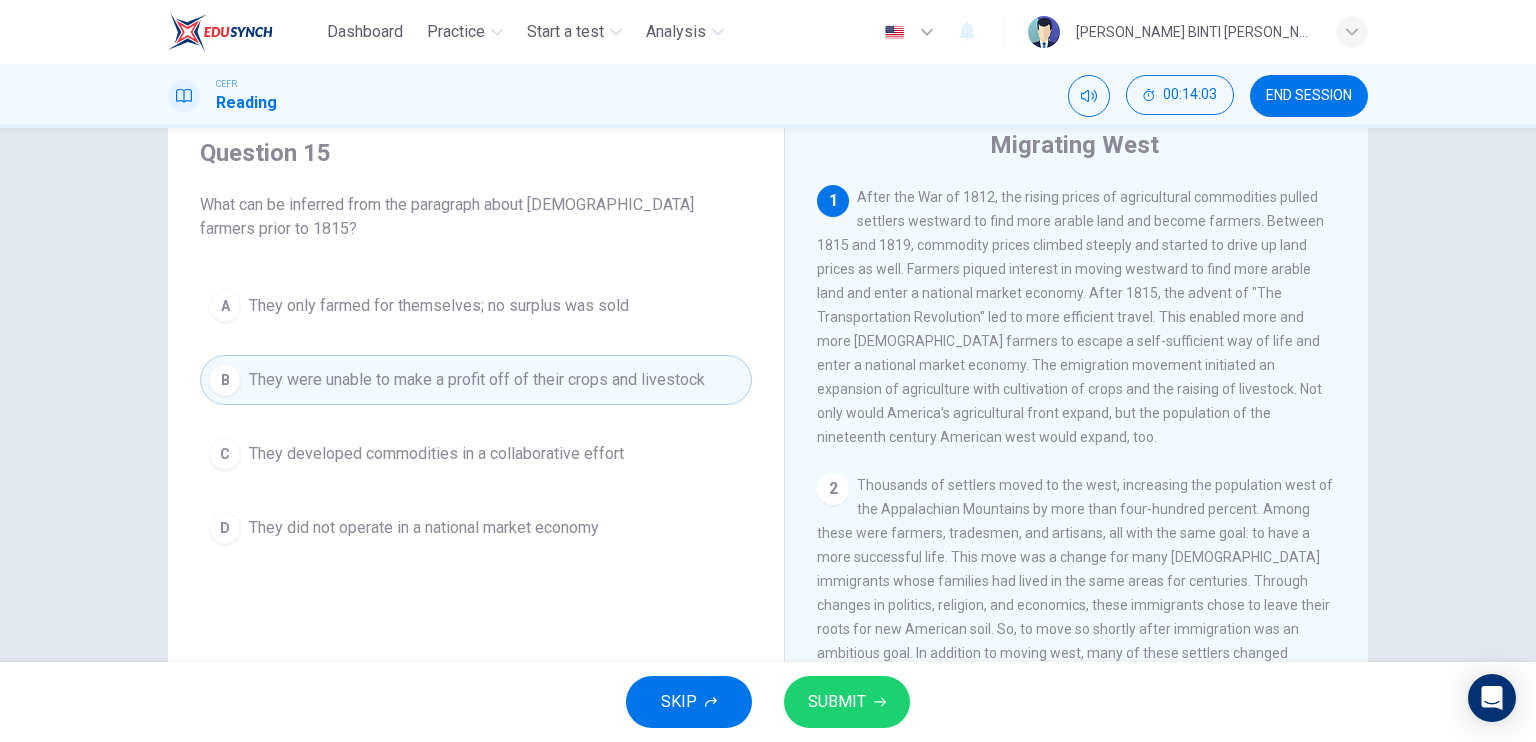 click on "C" at bounding box center [225, 454] 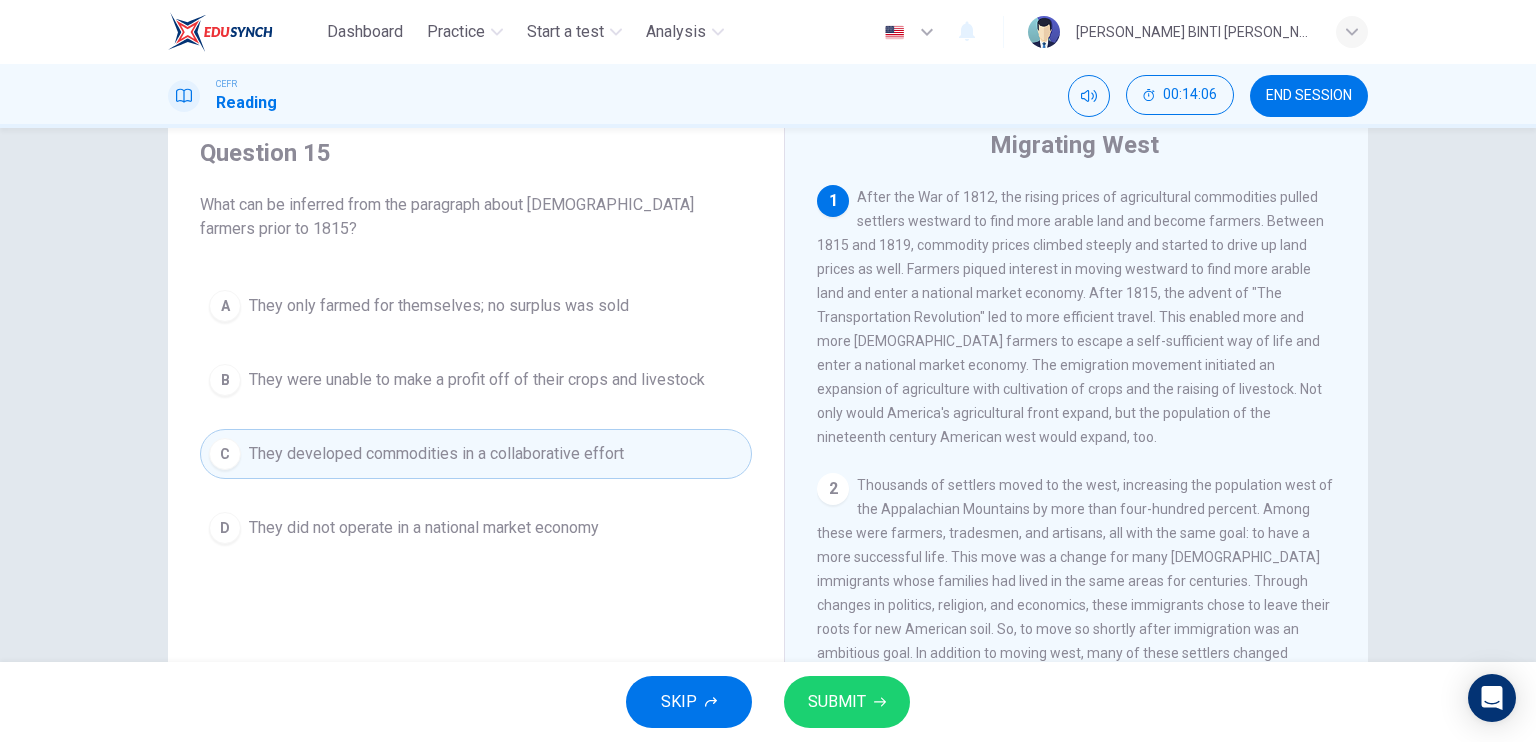 click on "B" at bounding box center (225, 380) 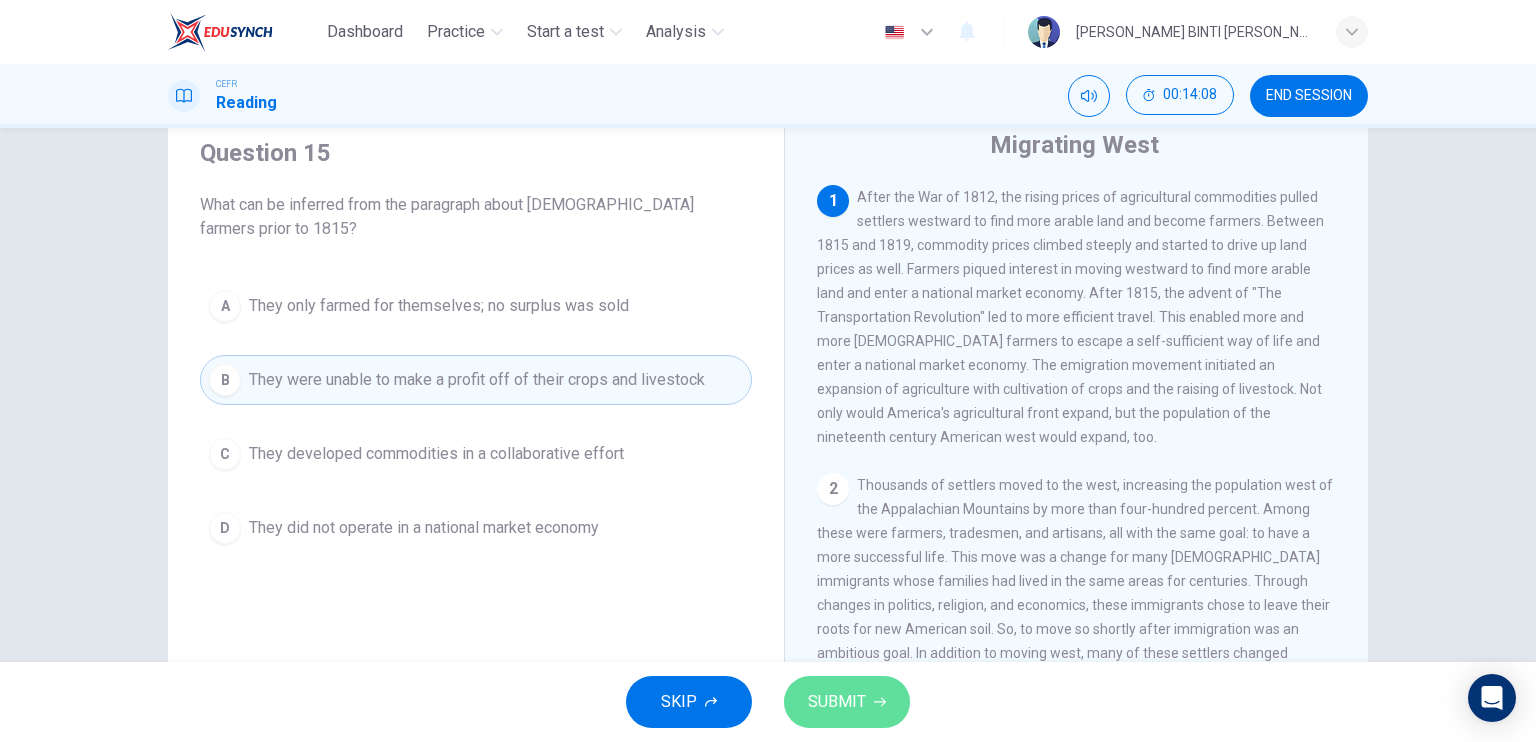 drag, startPoint x: 821, startPoint y: 697, endPoint x: 818, endPoint y: 686, distance: 11.401754 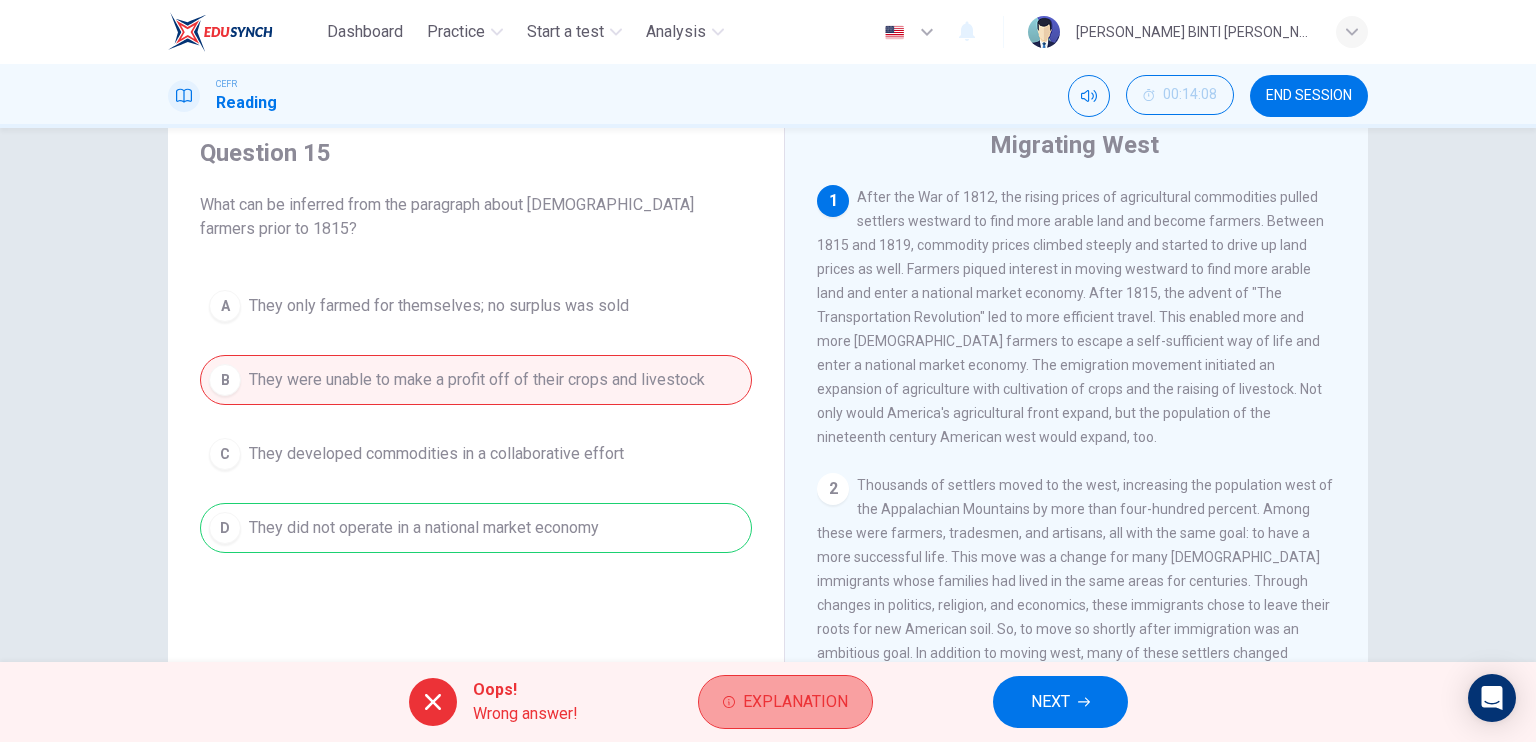 click on "Explanation" at bounding box center [795, 702] 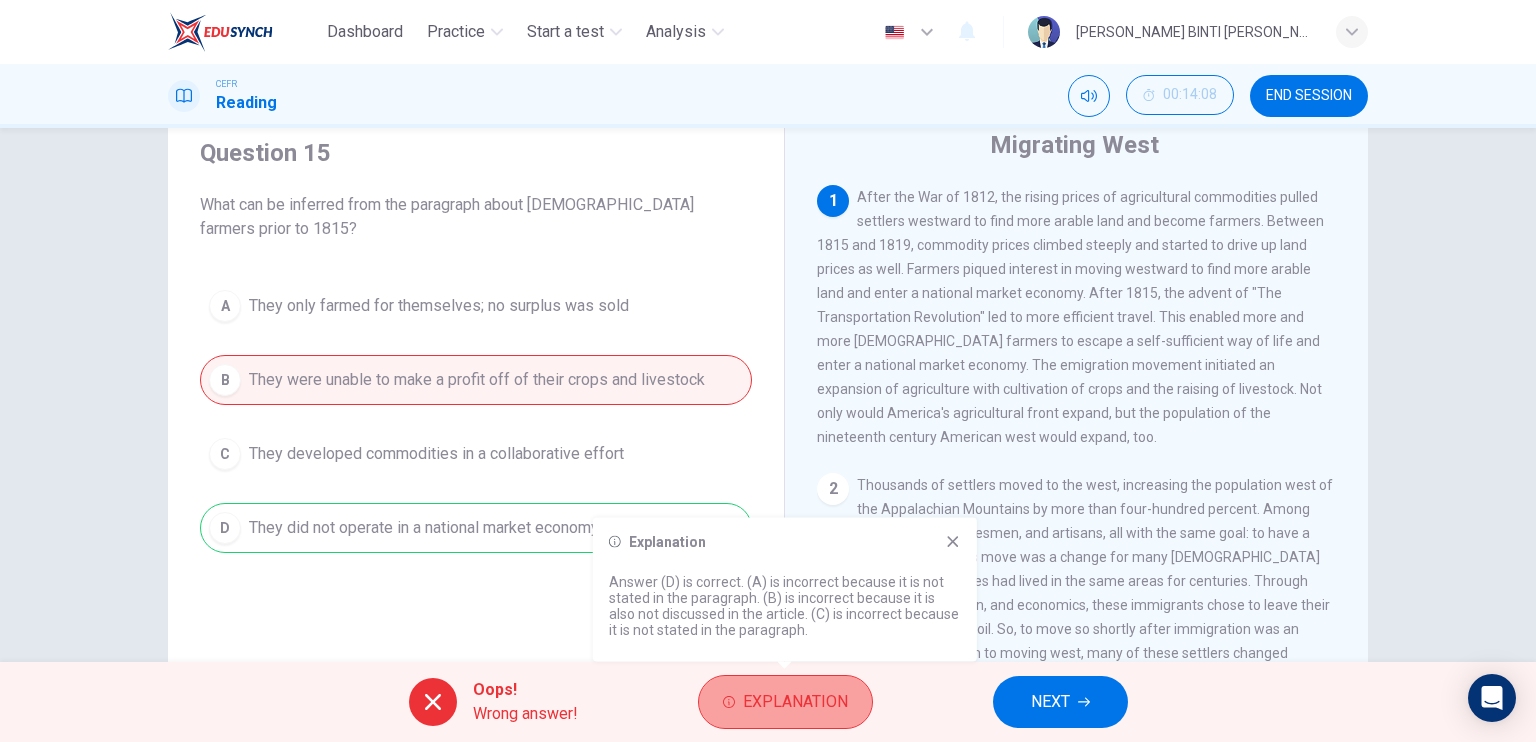 click on "Explanation" at bounding box center (795, 702) 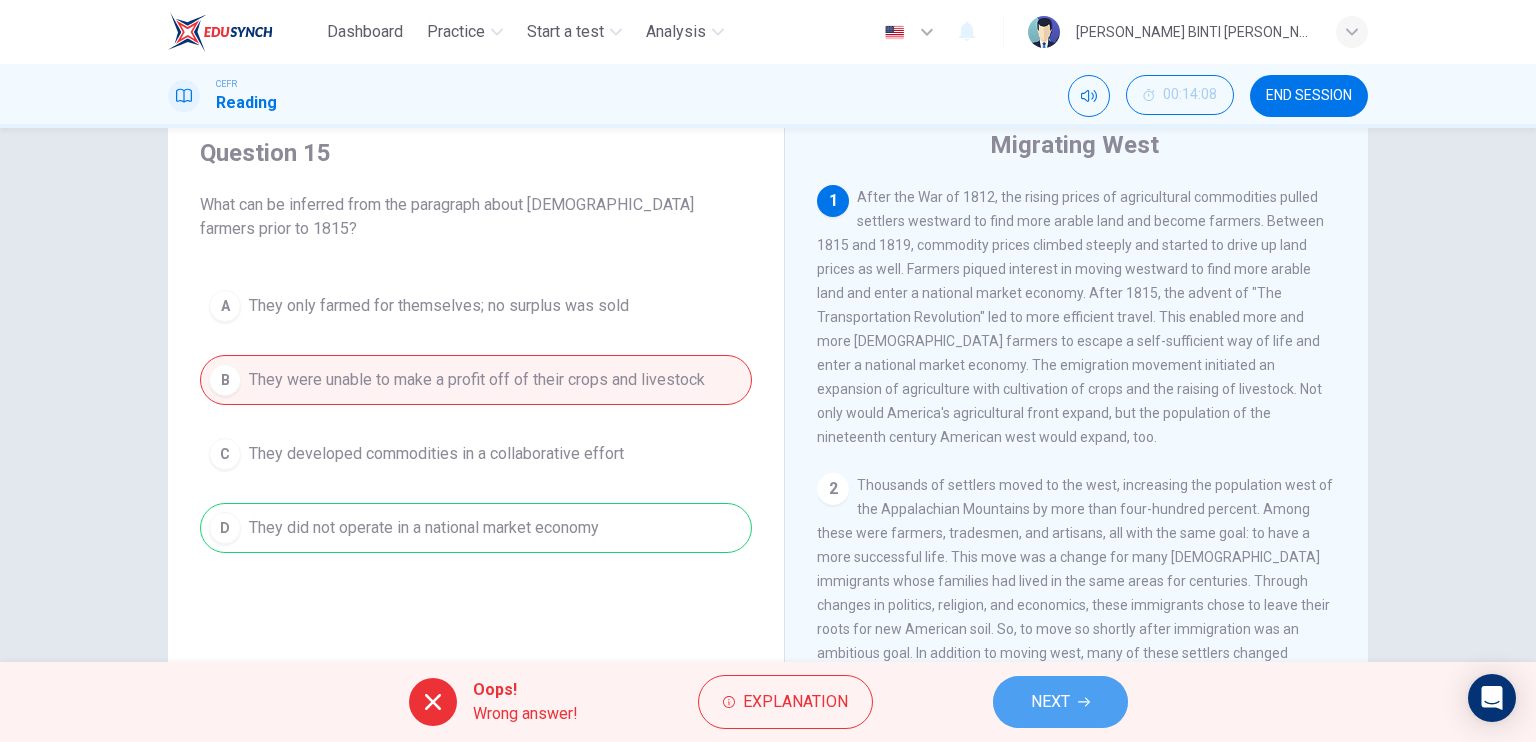 click on "NEXT" at bounding box center (1060, 702) 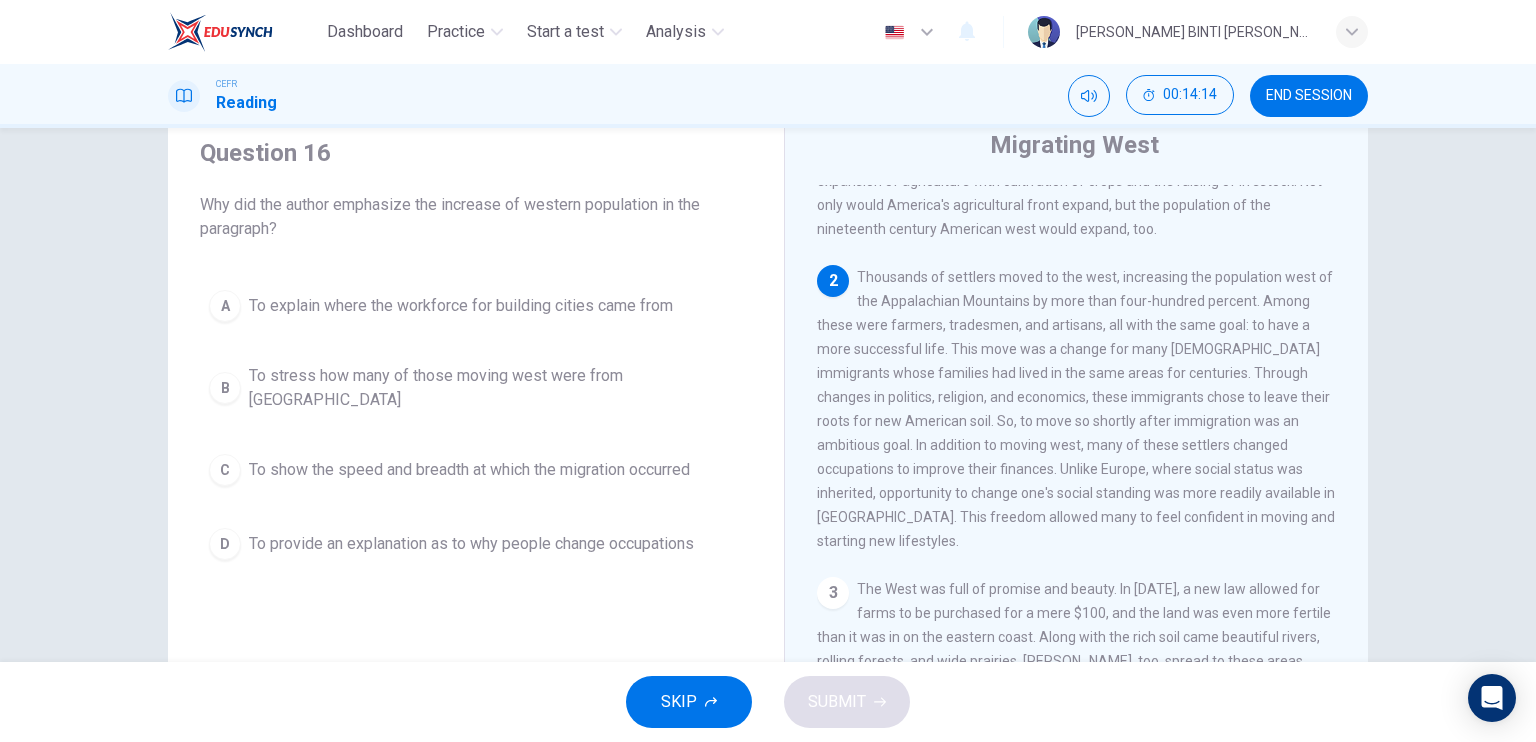 scroll, scrollTop: 220, scrollLeft: 0, axis: vertical 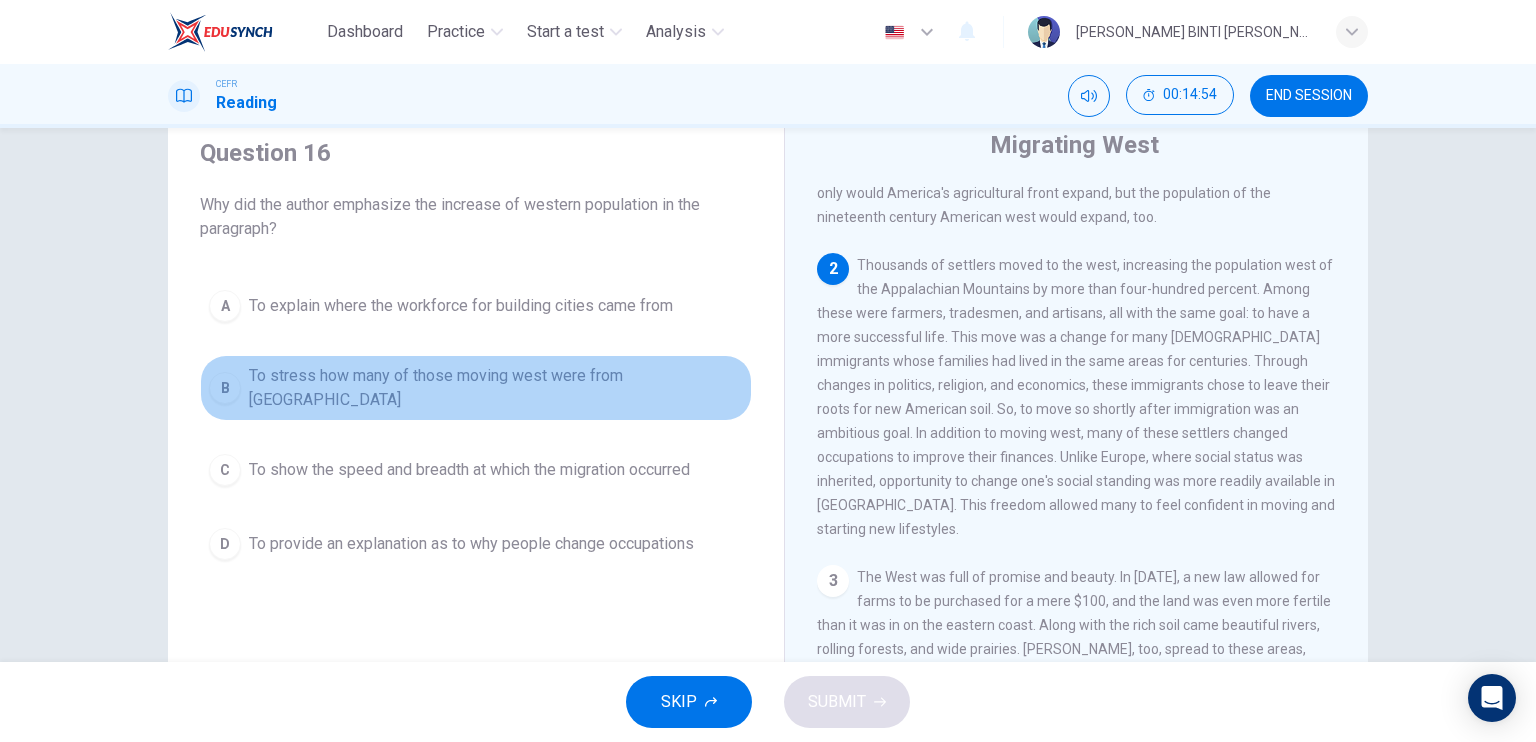 click on "B To stress how many of those moving west were from [GEOGRAPHIC_DATA]" at bounding box center (476, 388) 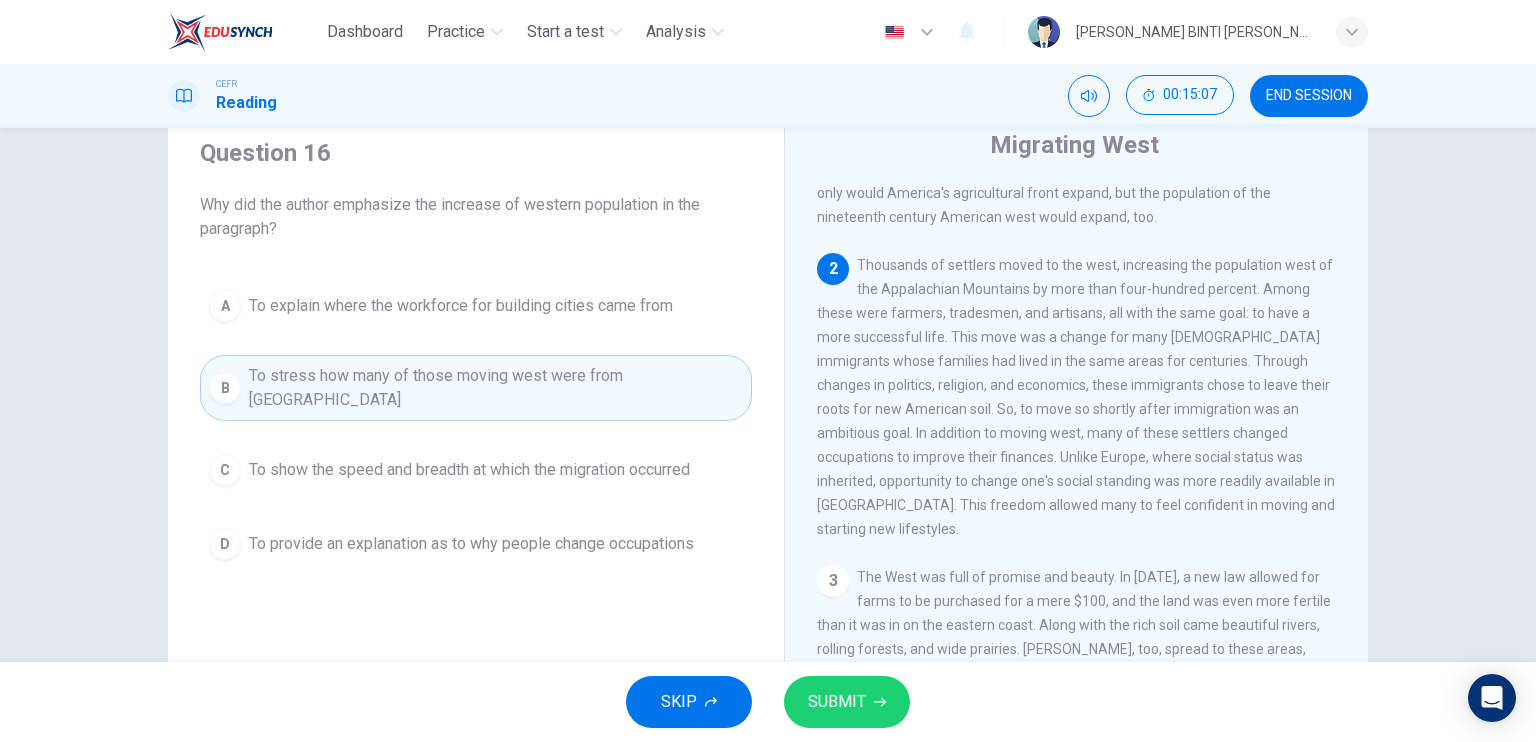 click on "D" at bounding box center (225, 544) 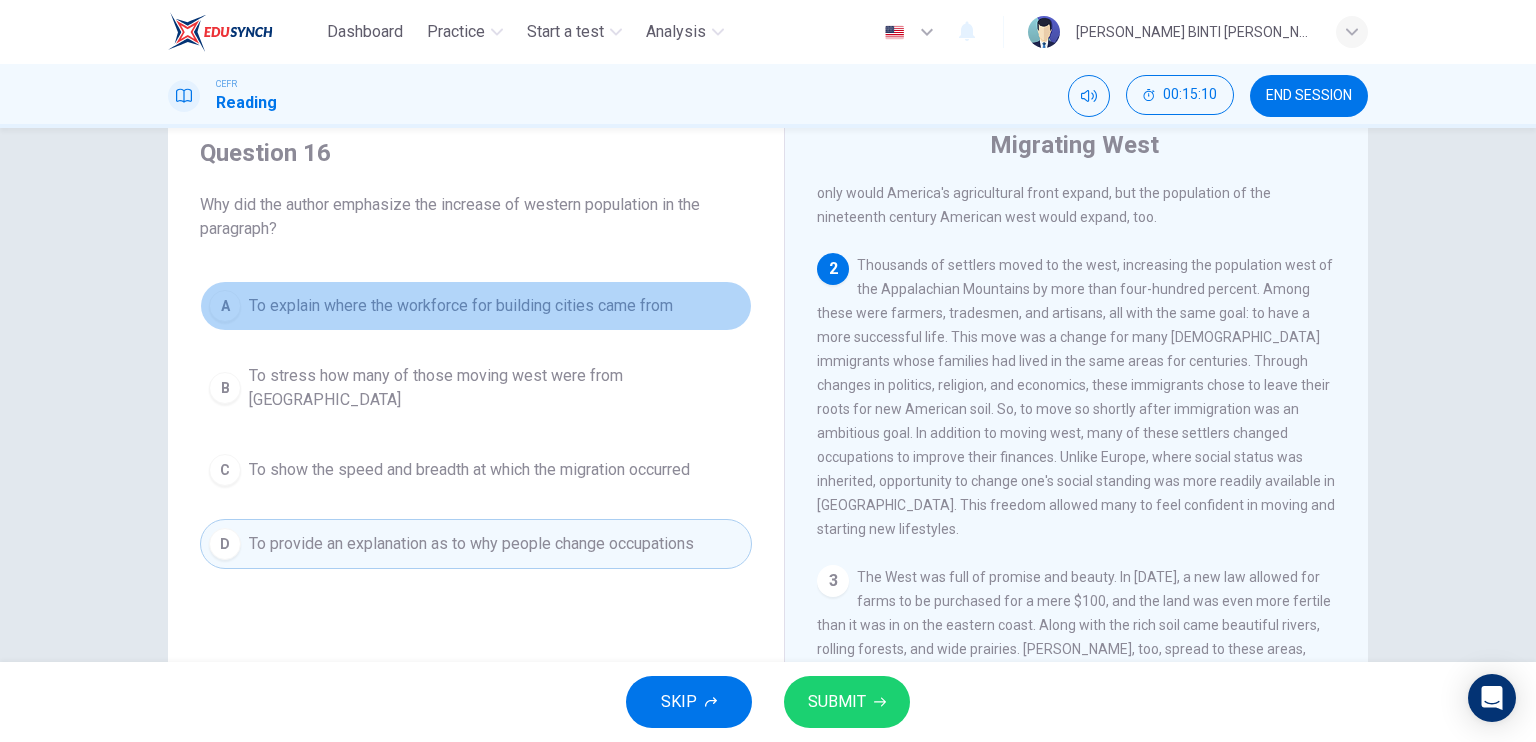 click on "A" at bounding box center (225, 306) 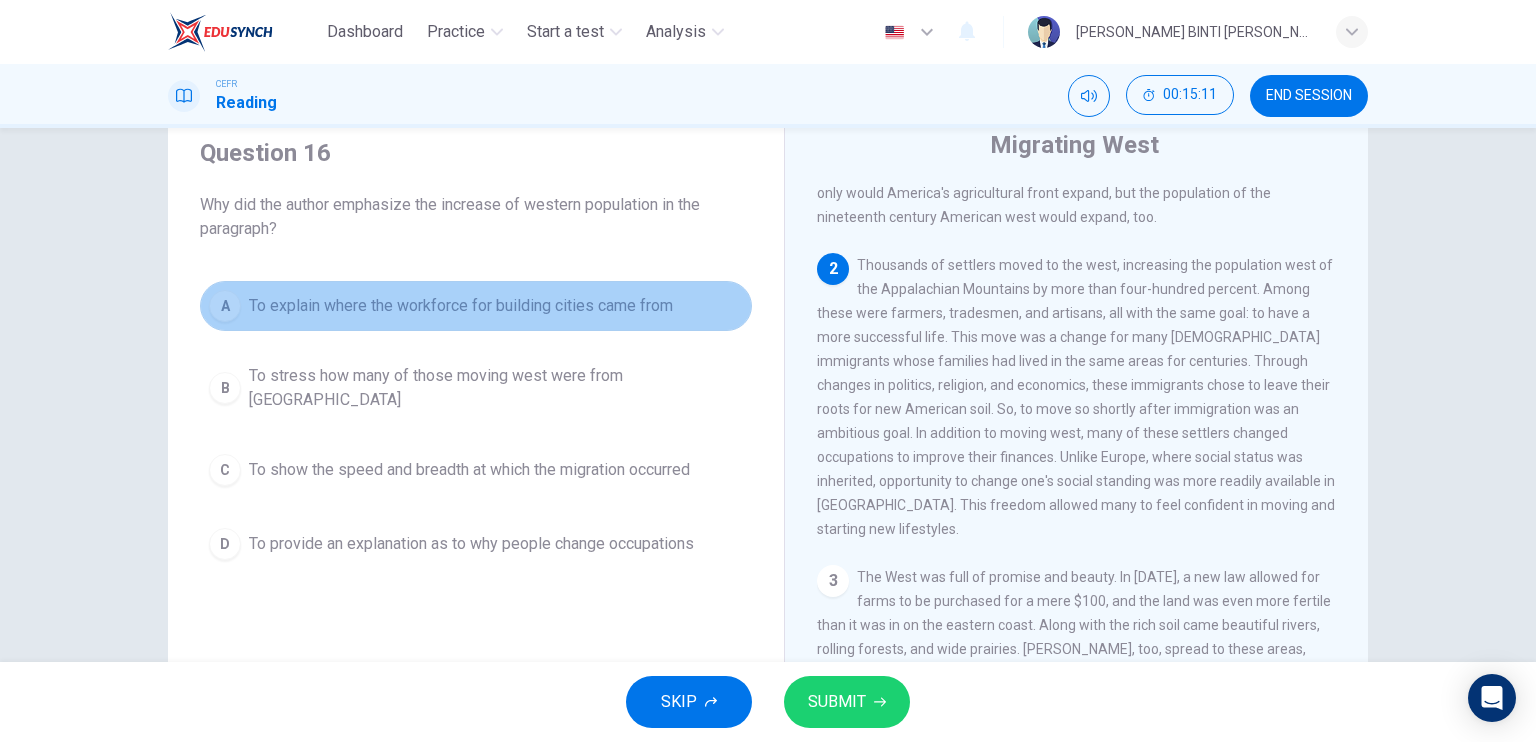 click on "A" at bounding box center (225, 306) 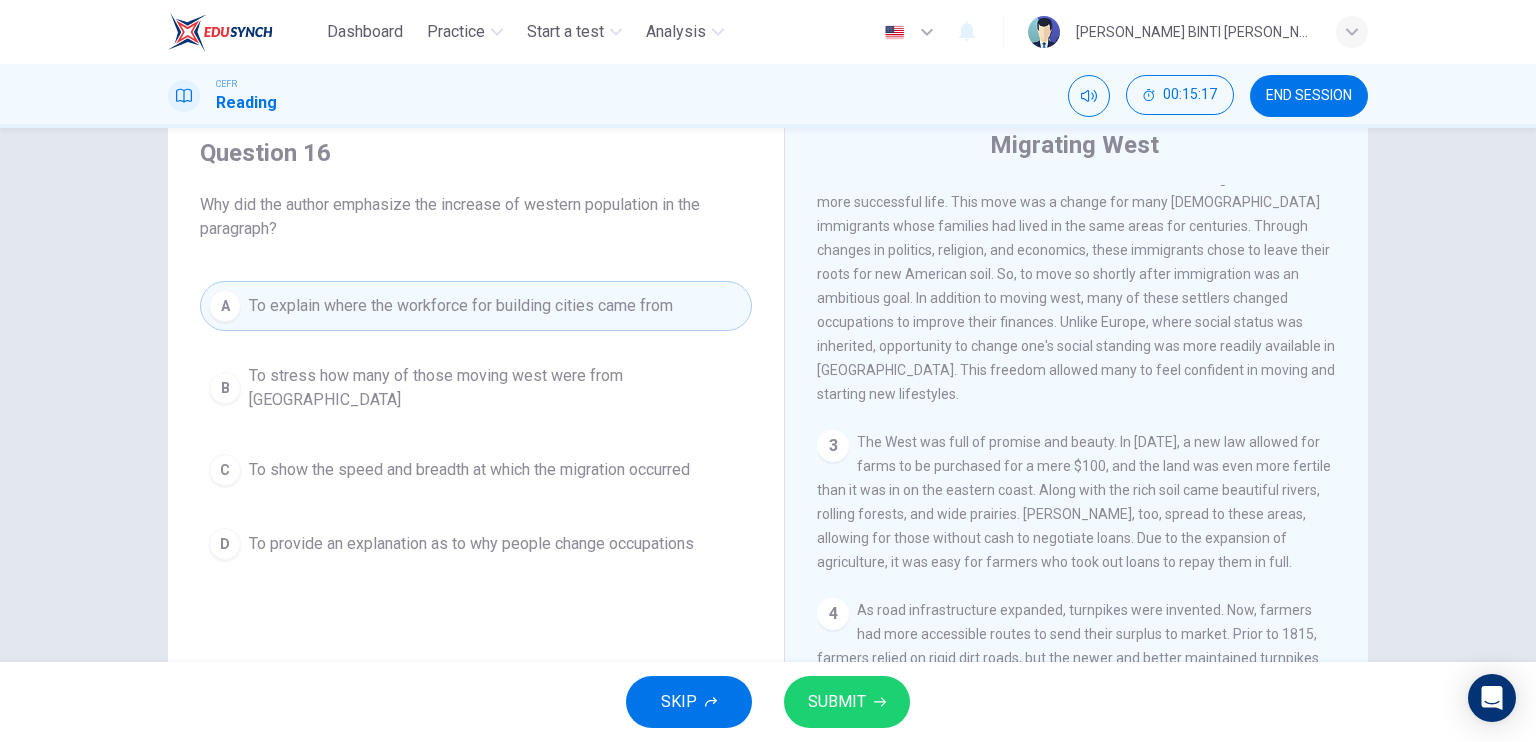 scroll, scrollTop: 303, scrollLeft: 0, axis: vertical 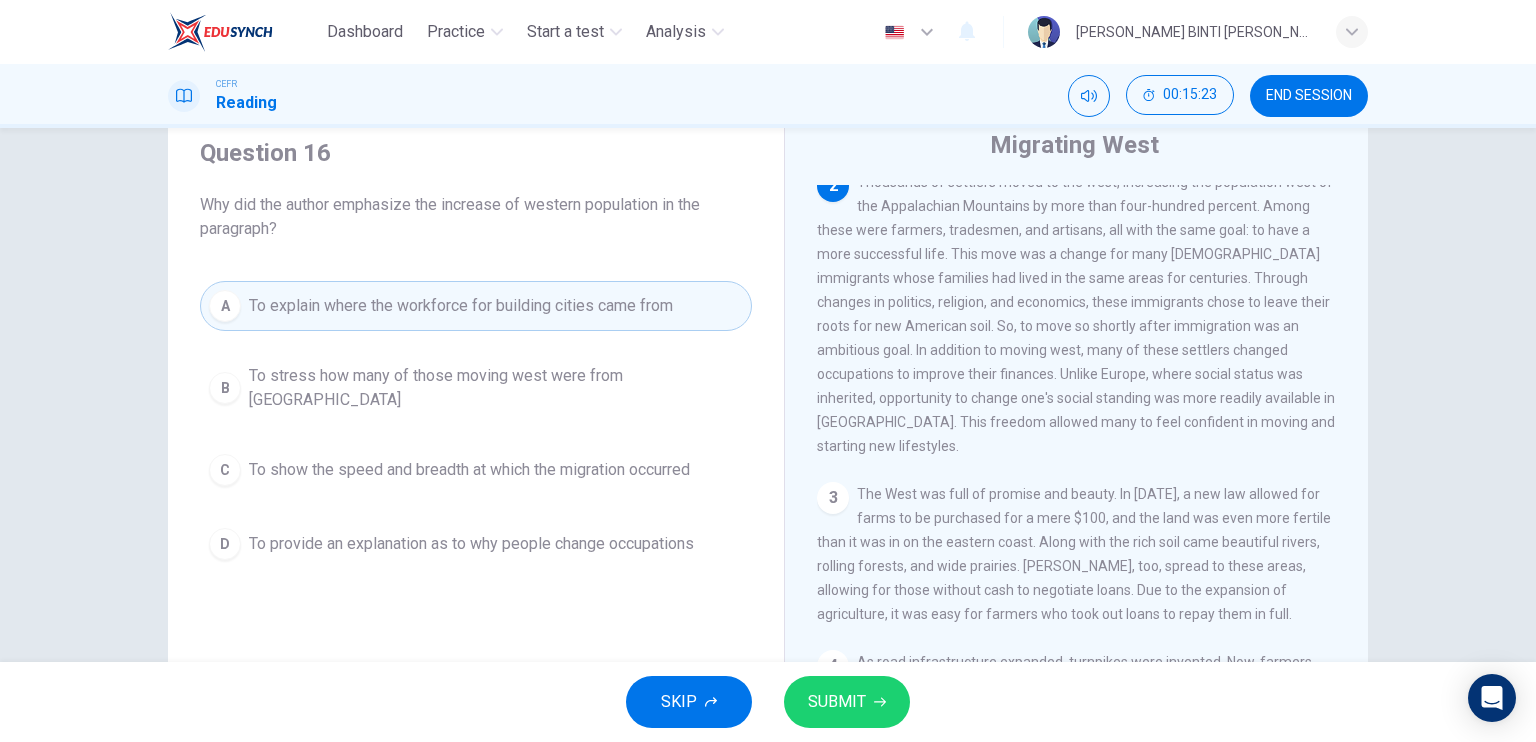 click on "A To explain where the workforce for building cities came from B To stress how many of those moving west were from [GEOGRAPHIC_DATA] C To show the speed and breadth at which the migration occurred D To provide an explanation as to why people change occupations" at bounding box center [476, 425] 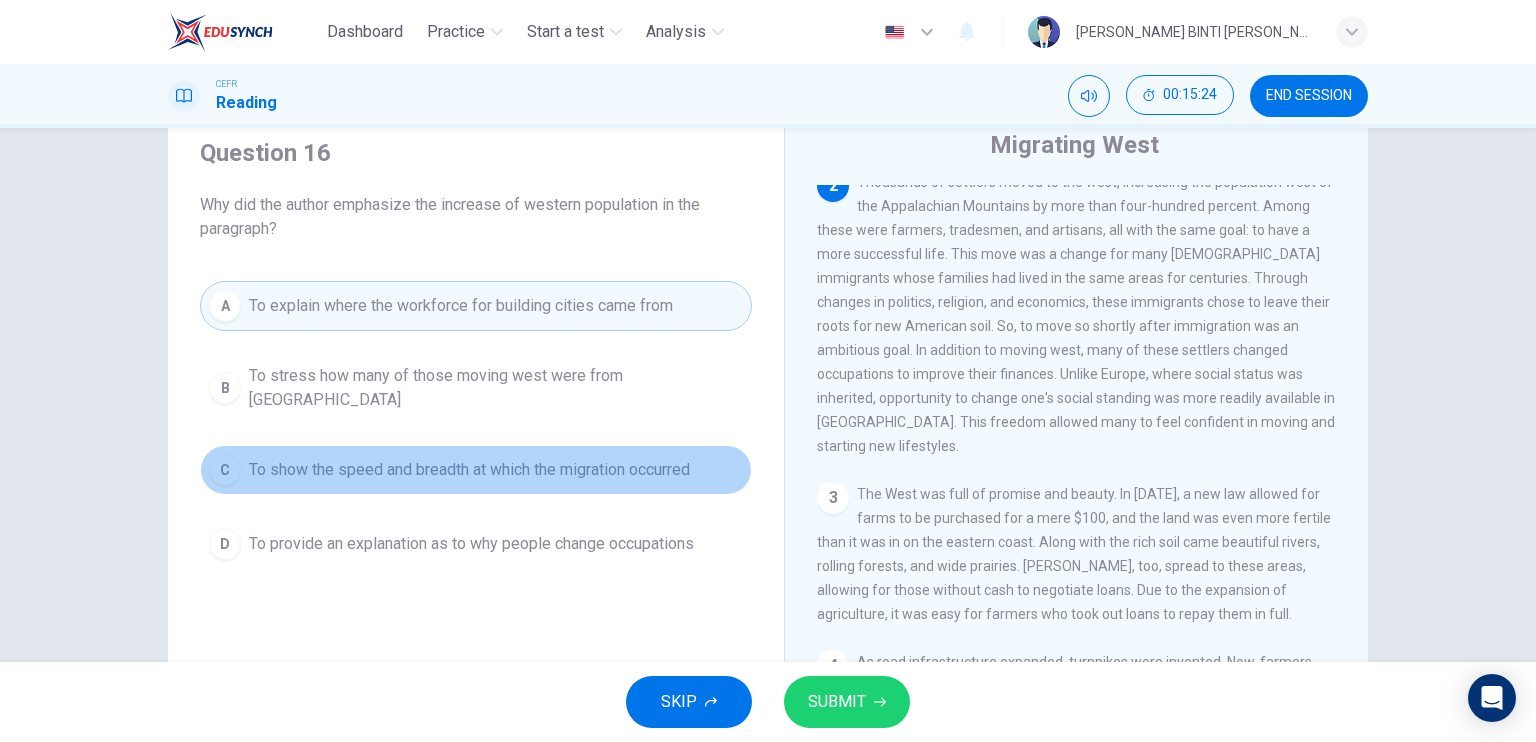 click on "C" at bounding box center [225, 470] 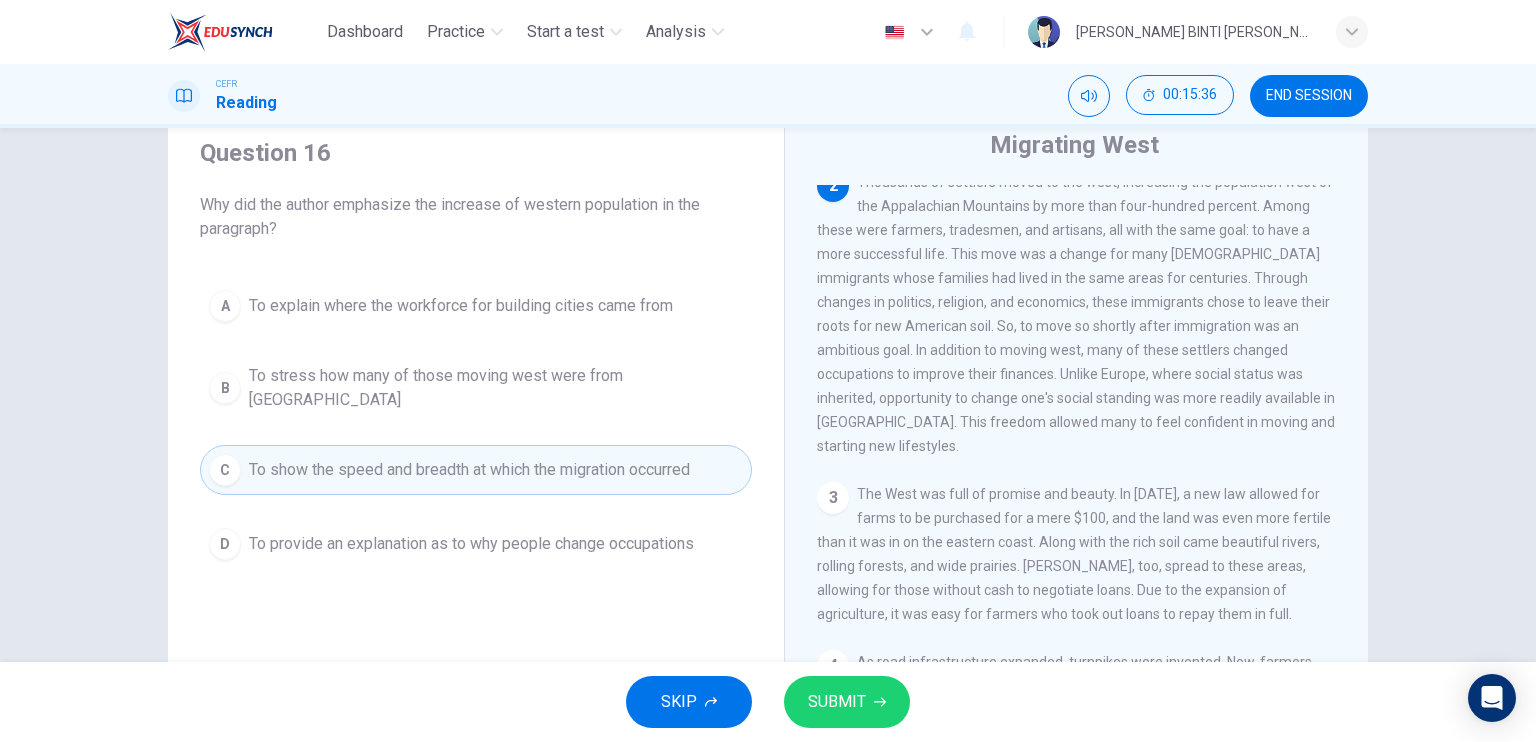 click on "D" at bounding box center (225, 544) 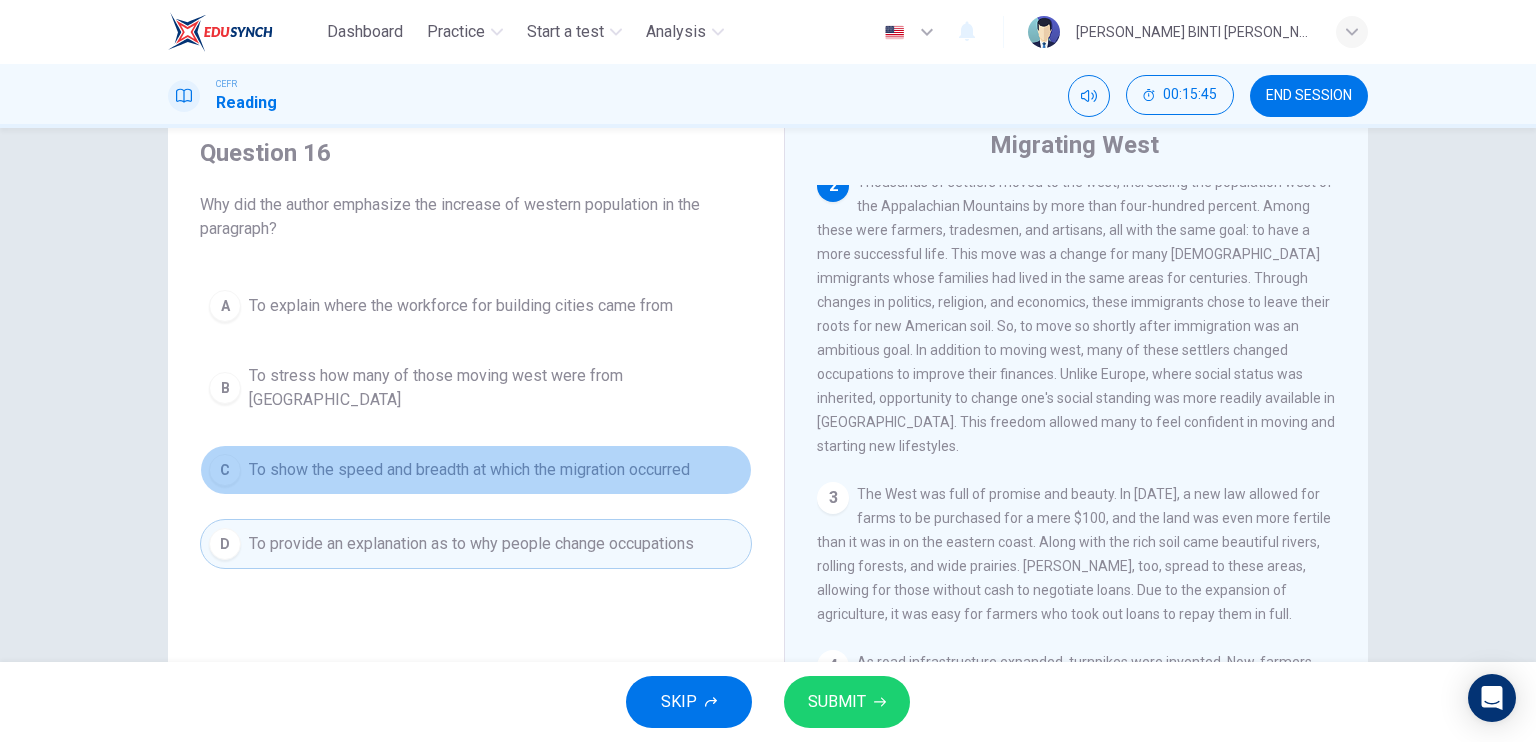 click on "C" at bounding box center (225, 470) 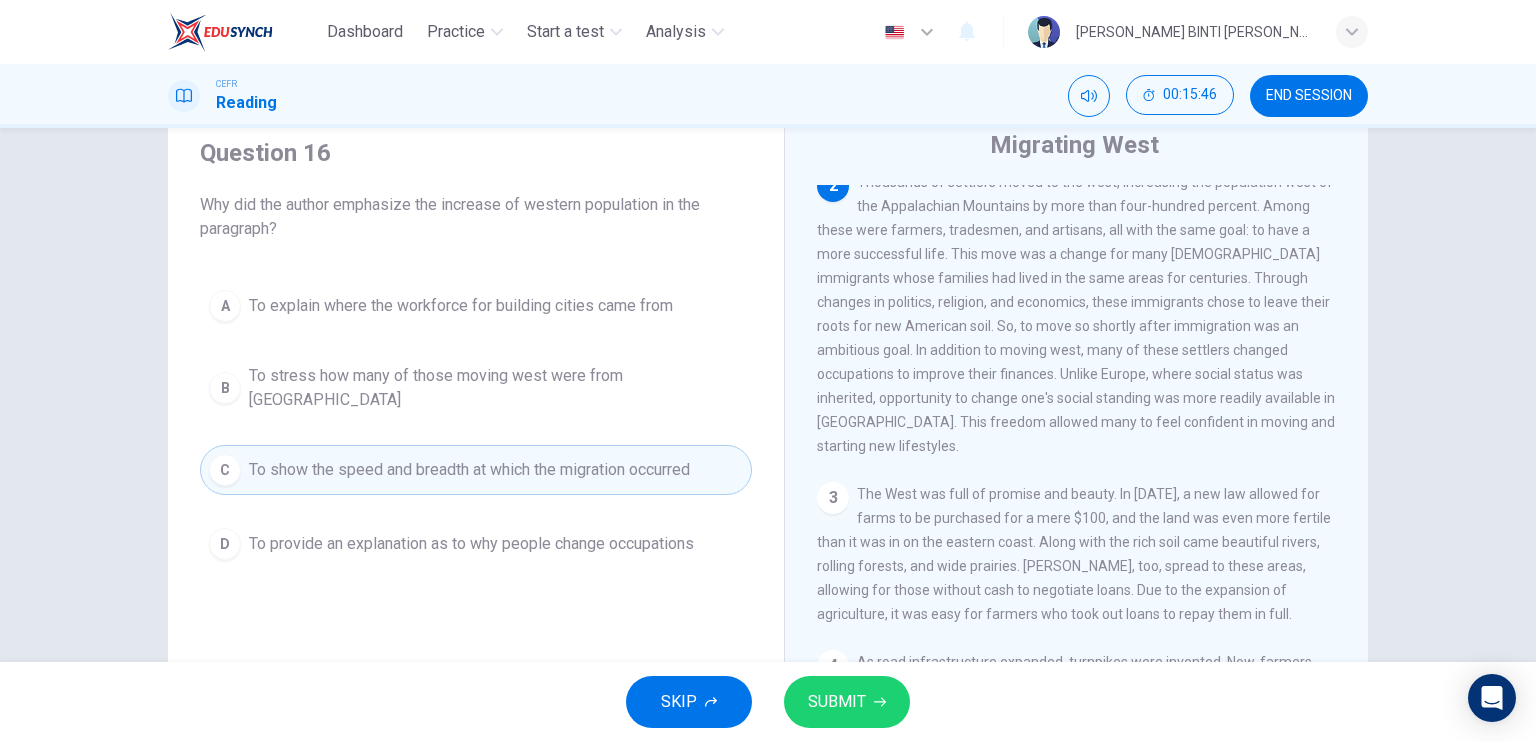 click on "B" at bounding box center (225, 388) 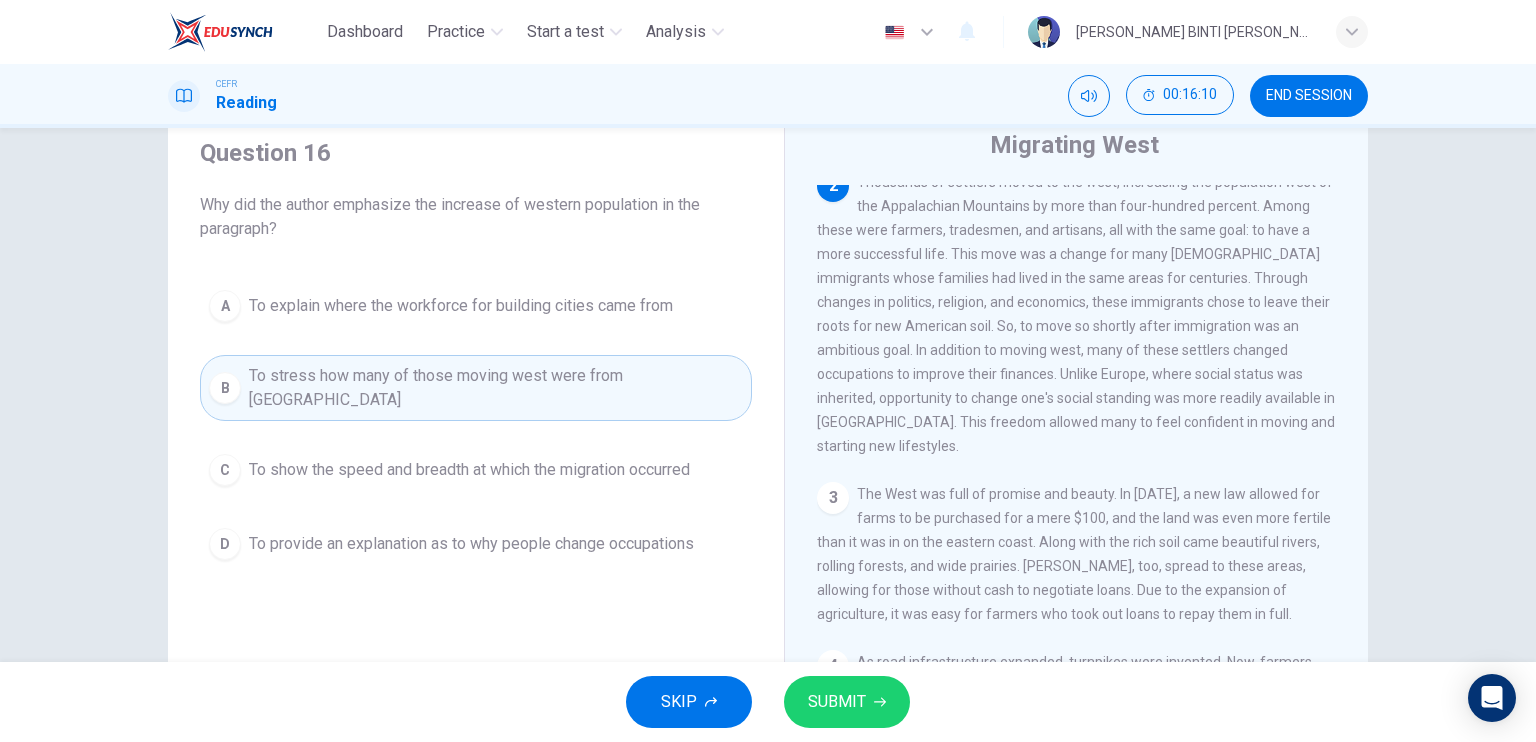 click on "C" at bounding box center [225, 470] 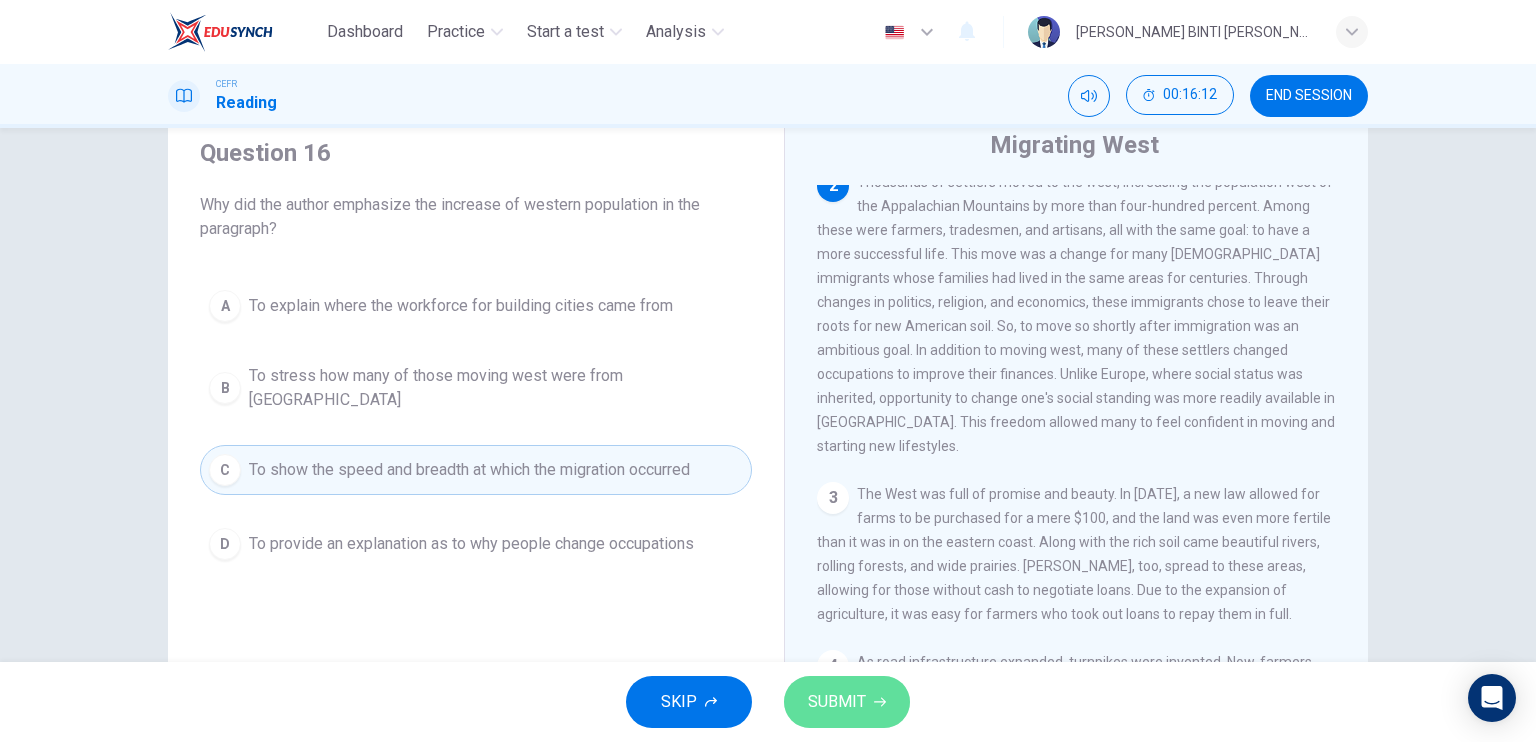 click on "SUBMIT" at bounding box center (847, 702) 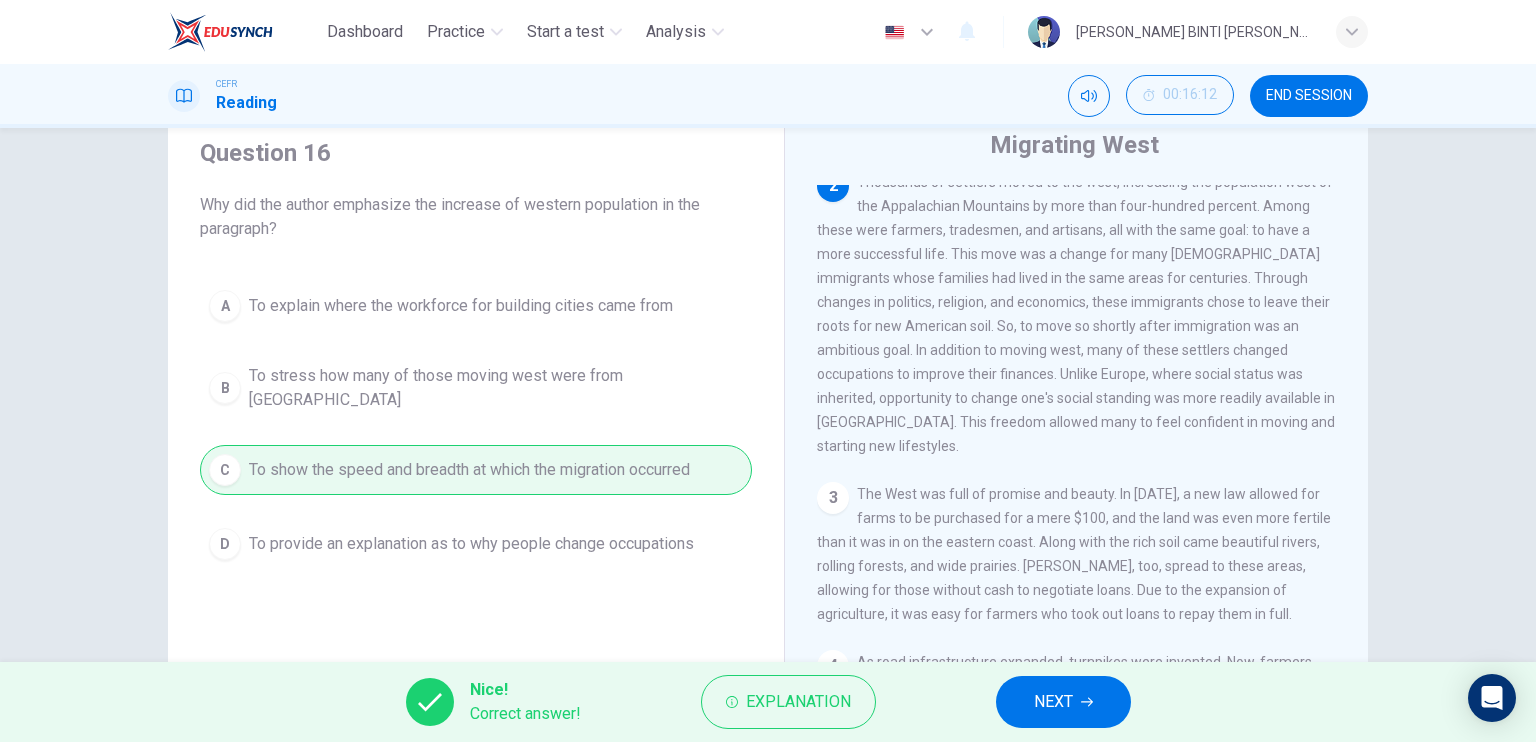 click on "Explanation" at bounding box center [798, 702] 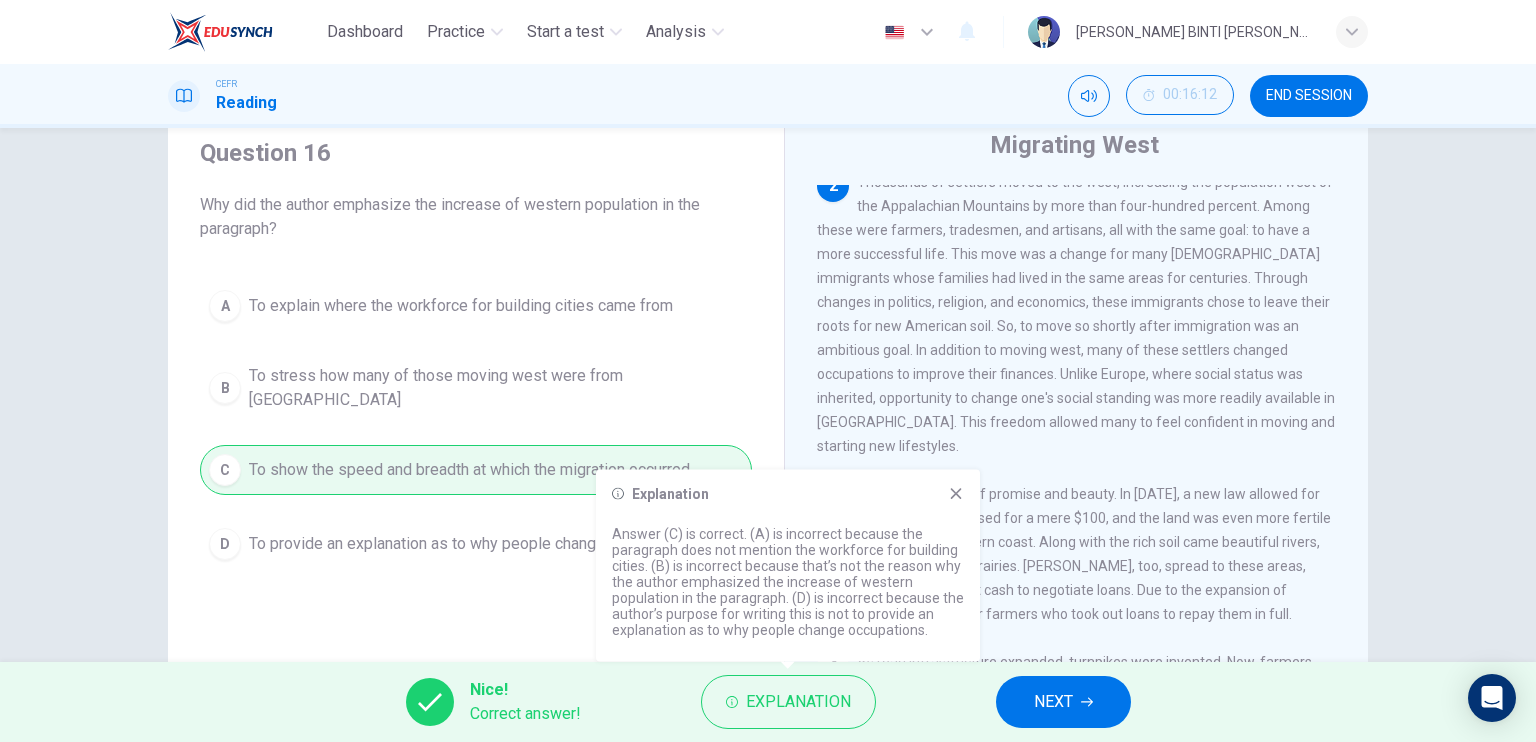 click on "Explanation Answer (C) is correct. (A) is incorrect because the paragraph does not mention the workforce for building cities. (B) is incorrect because that’s not the reason why the author emphasized the increase of western population in the paragraph. (D) is incorrect because the author’s purpose for writing this is not to provide an explanation as to why people change occupations." at bounding box center (788, 566) 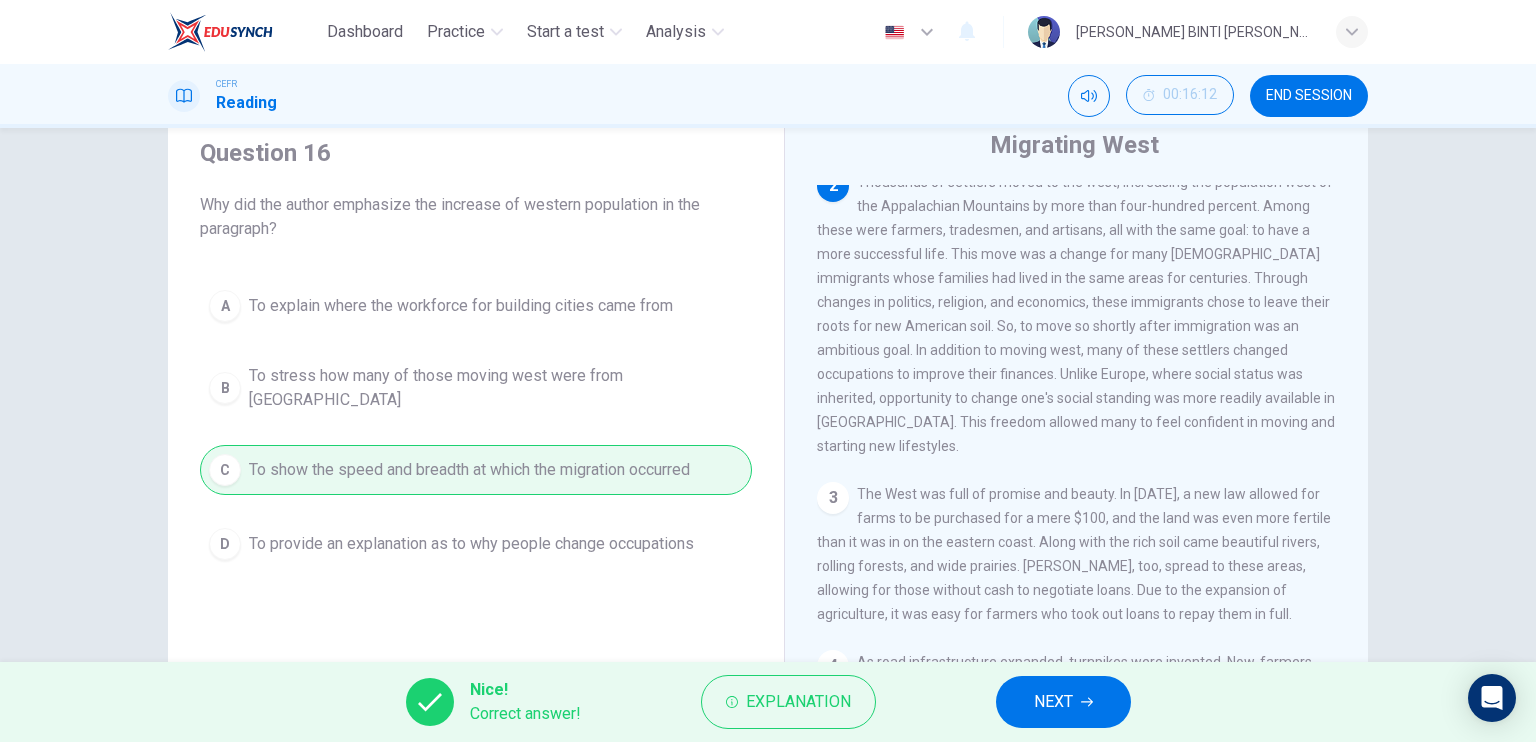 click on "NEXT" at bounding box center [1053, 702] 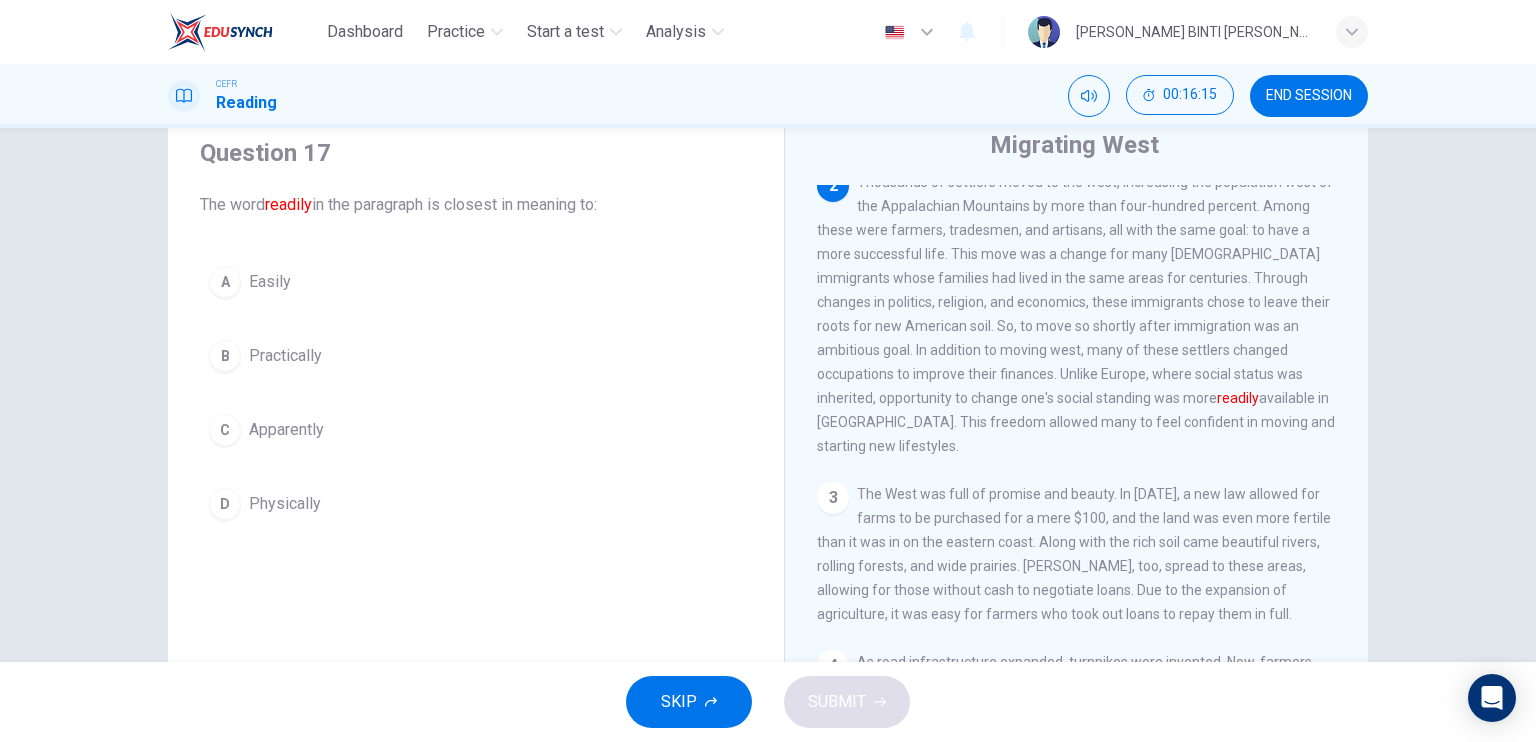 drag, startPoint x: 1329, startPoint y: 472, endPoint x: 1332, endPoint y: 487, distance: 15.297058 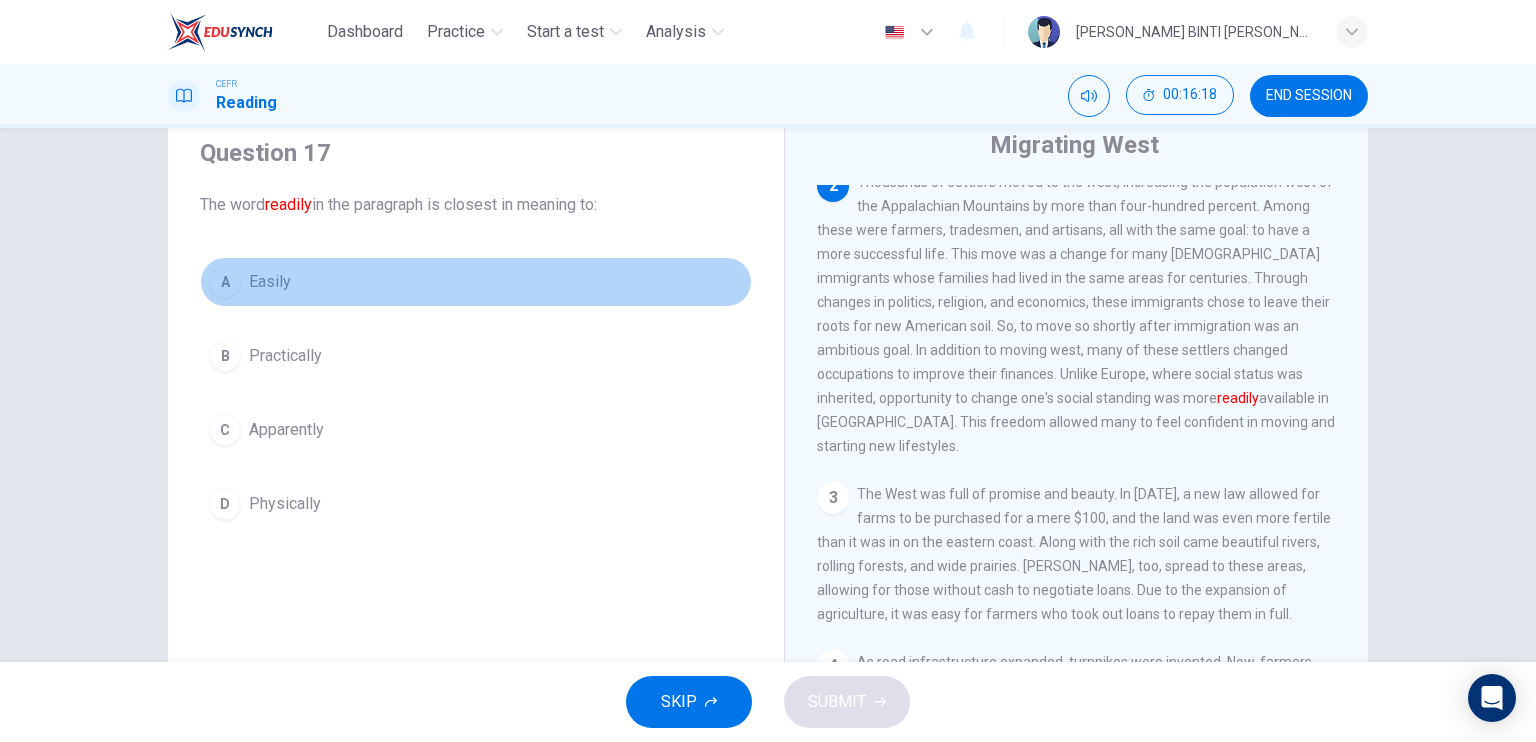 click on "A" at bounding box center [225, 282] 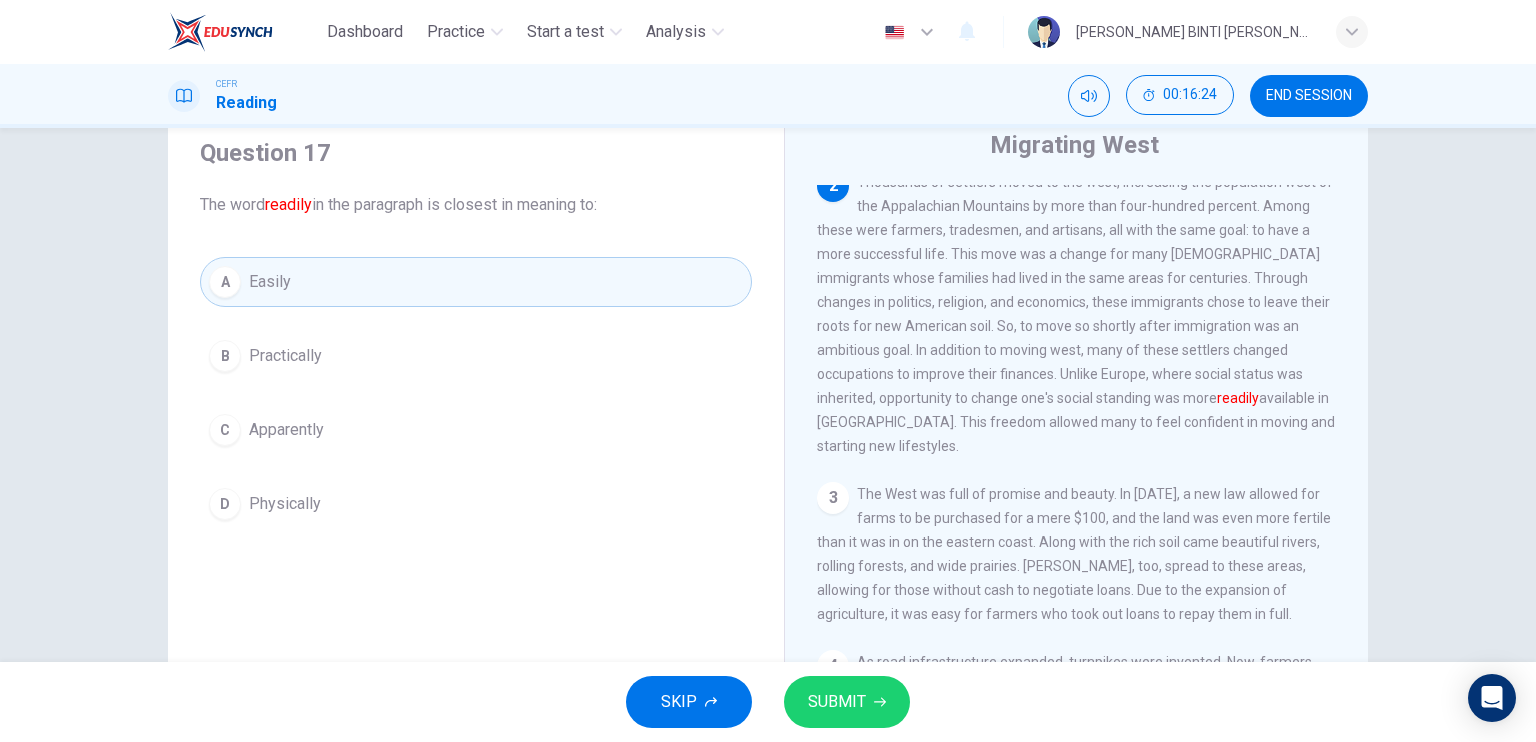 click on "SUBMIT" at bounding box center [837, 702] 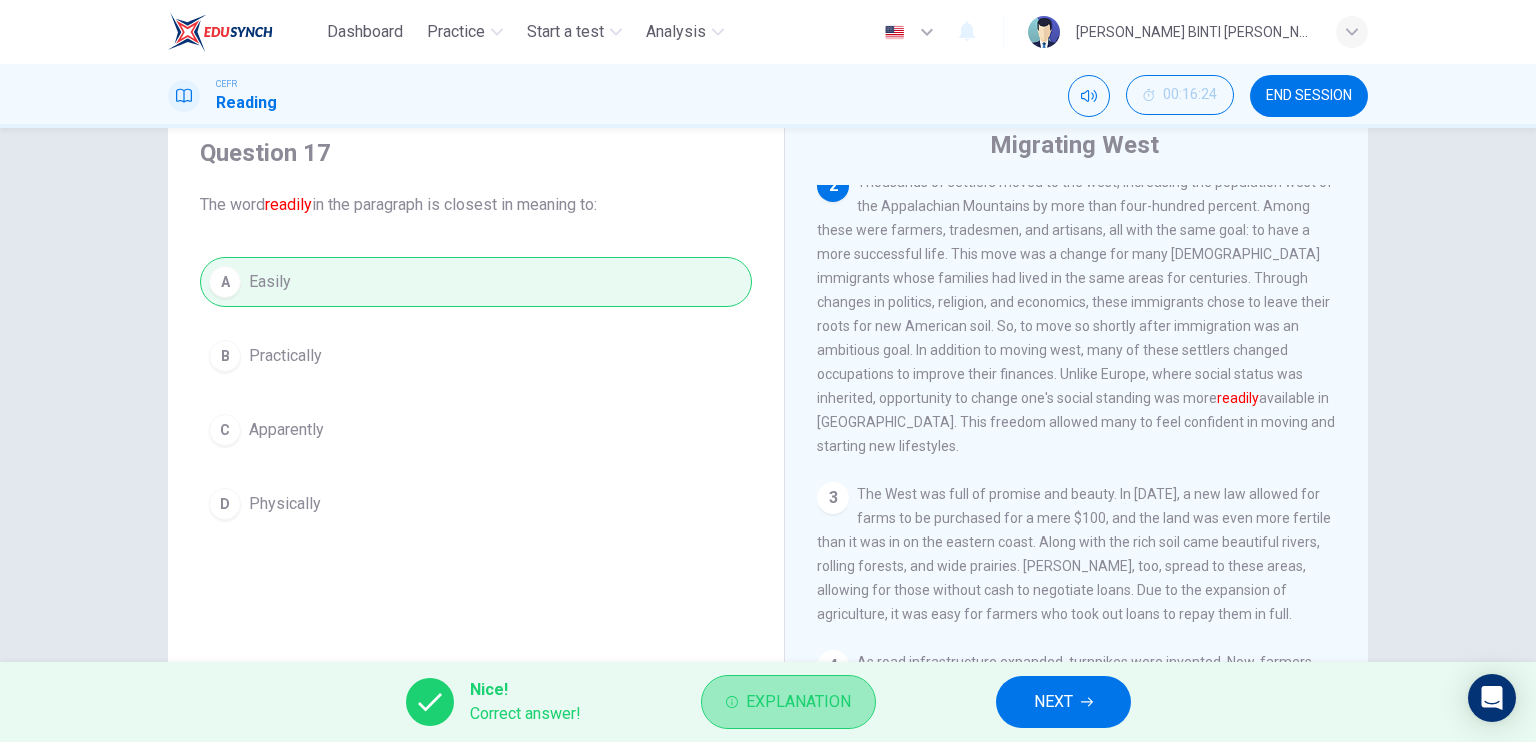 click on "Explanation" at bounding box center [788, 702] 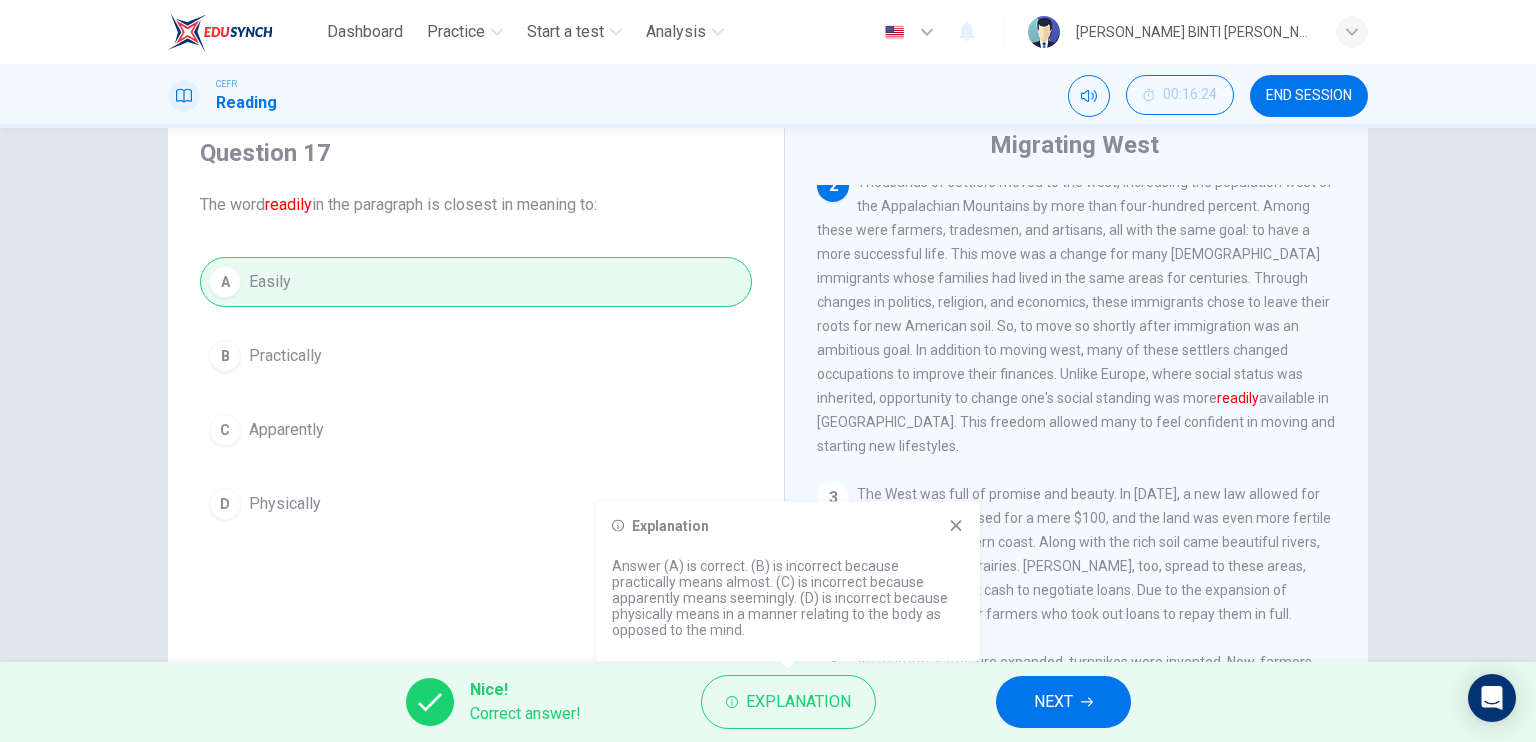 click 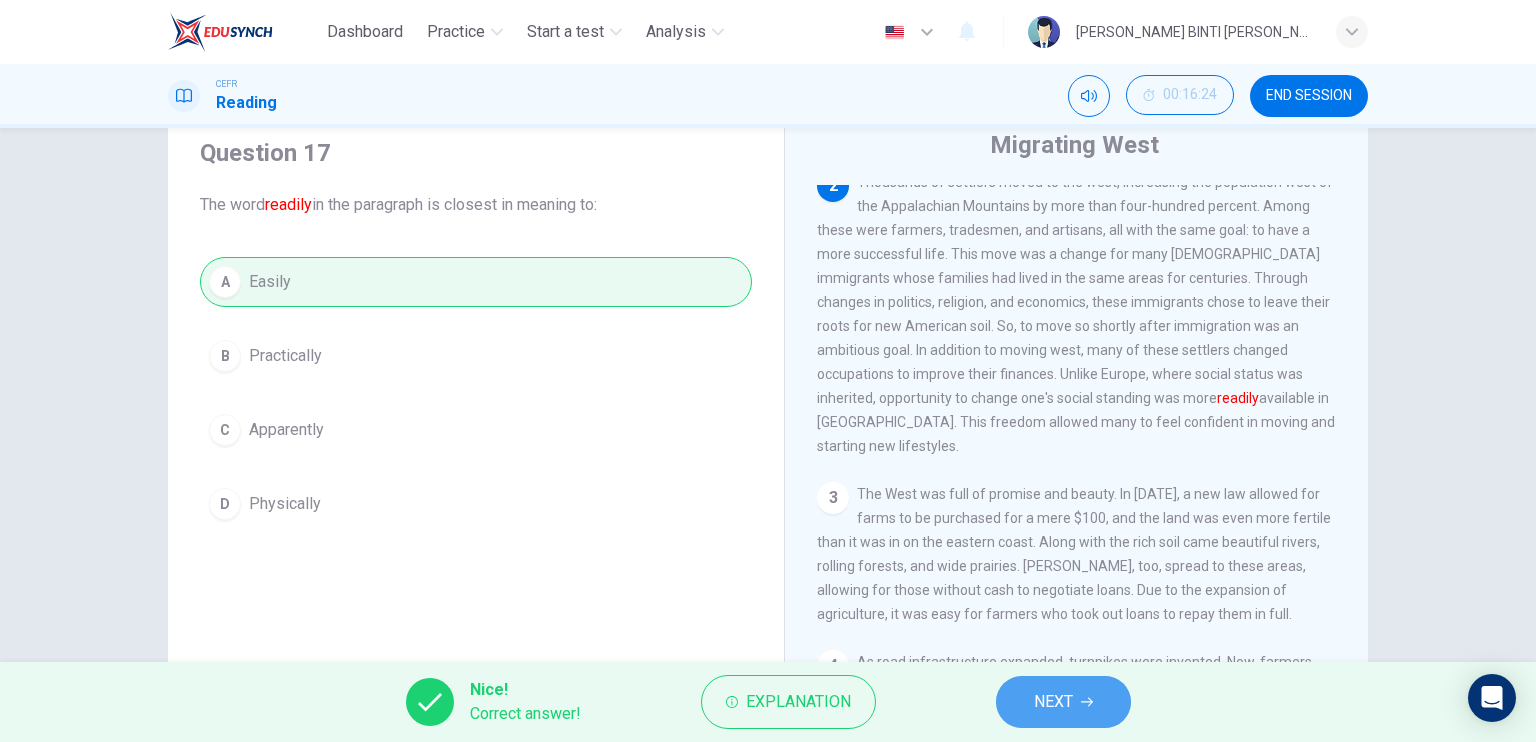 click on "NEXT" at bounding box center [1053, 702] 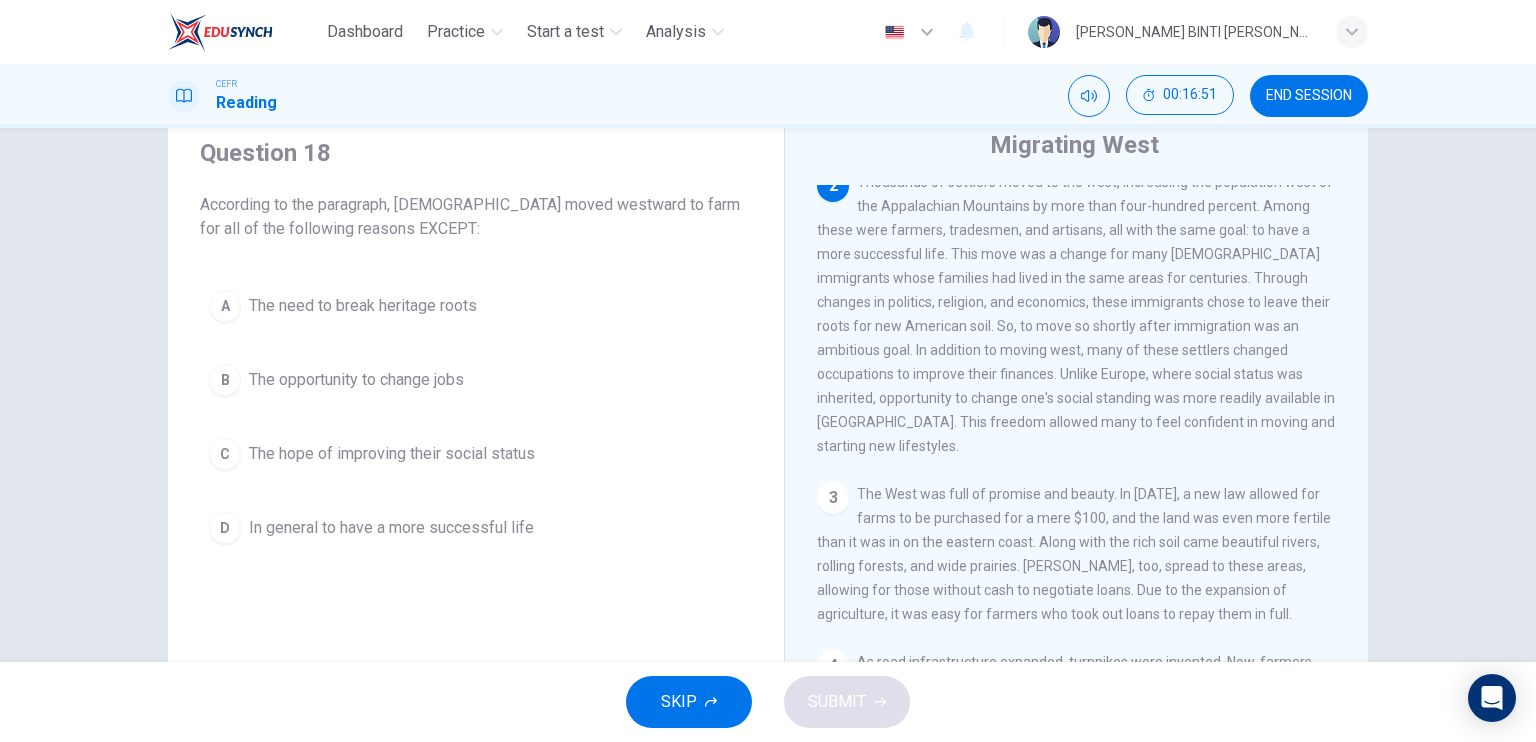 click on "B" at bounding box center (225, 380) 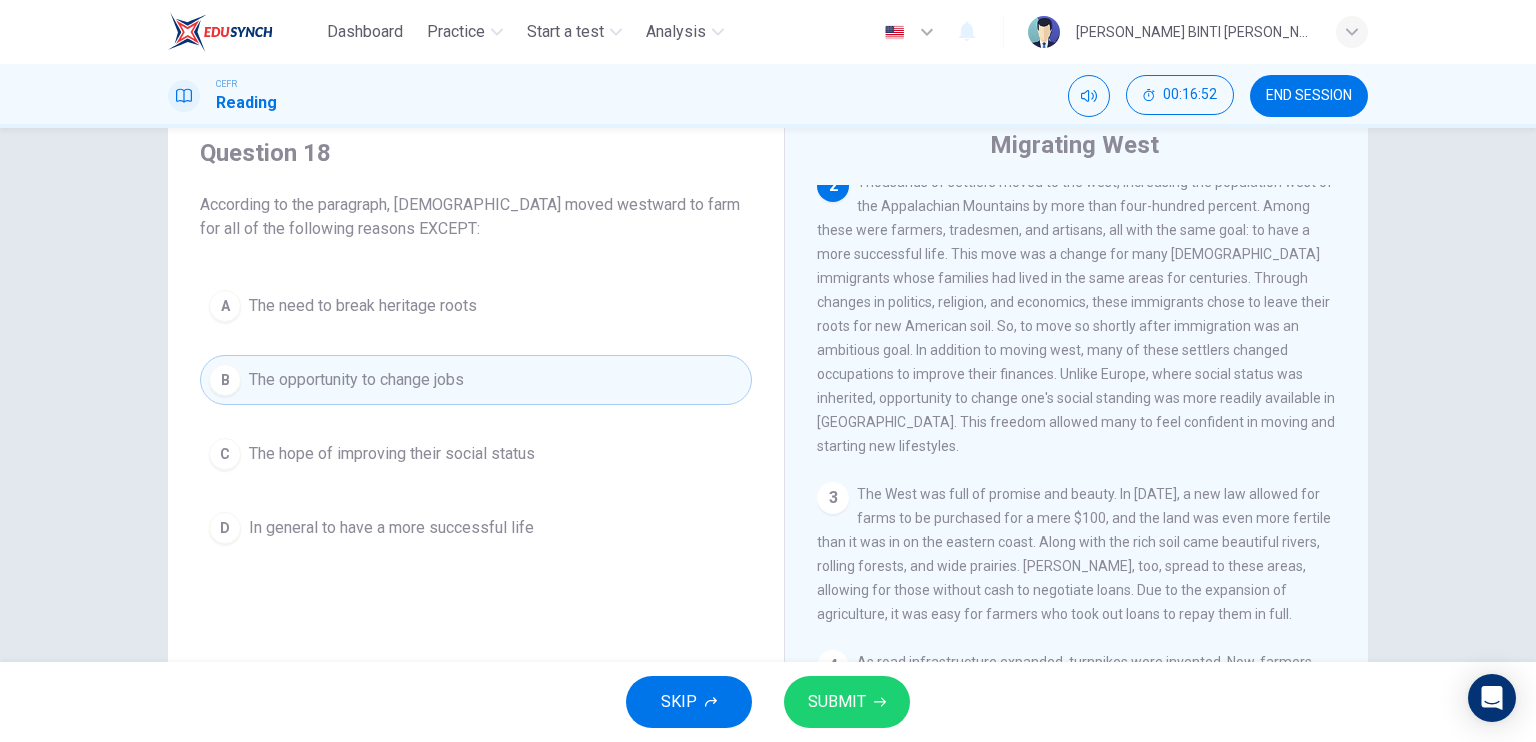 click on "SUBMIT" at bounding box center [847, 702] 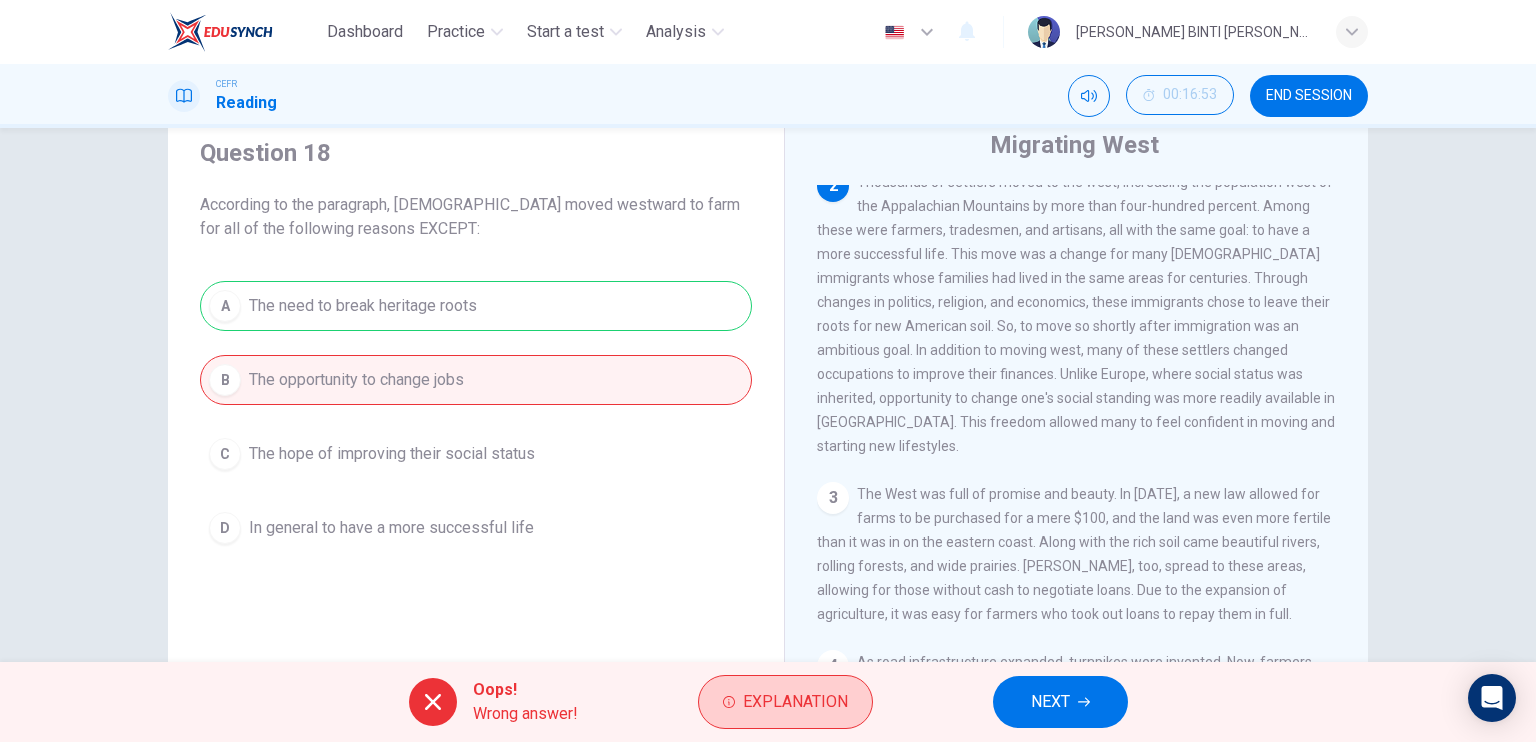click on "Explanation" at bounding box center (795, 702) 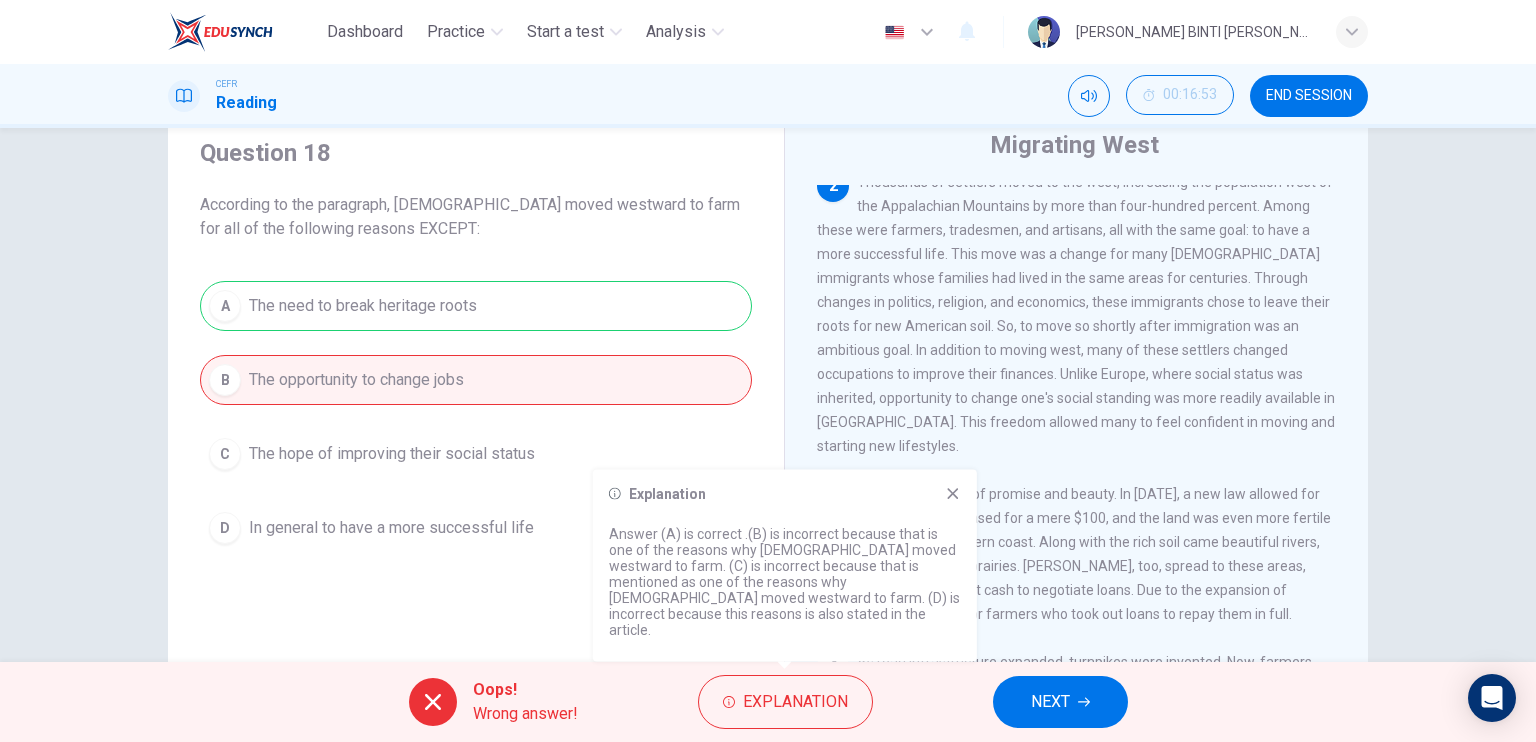 click 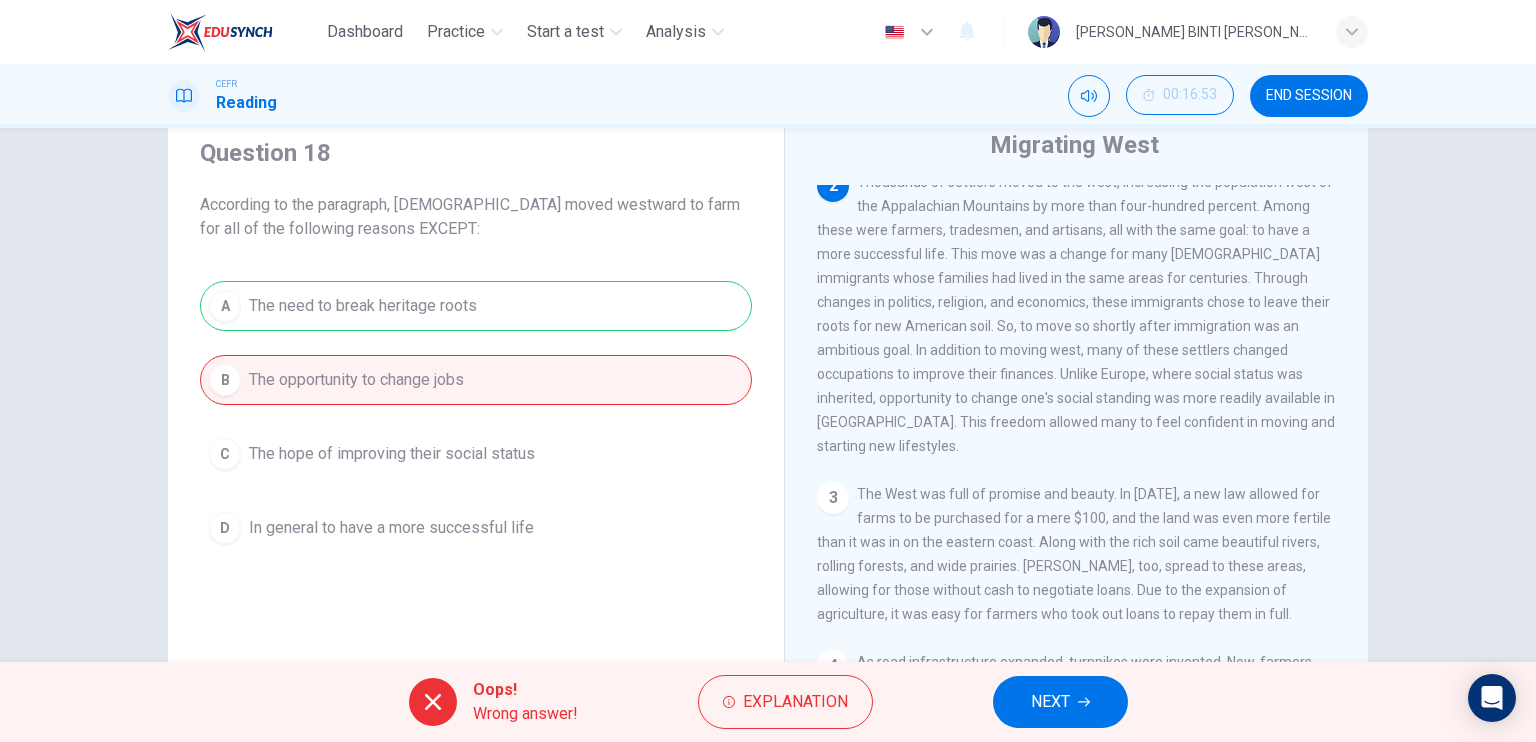 click on "NEXT" at bounding box center (1060, 702) 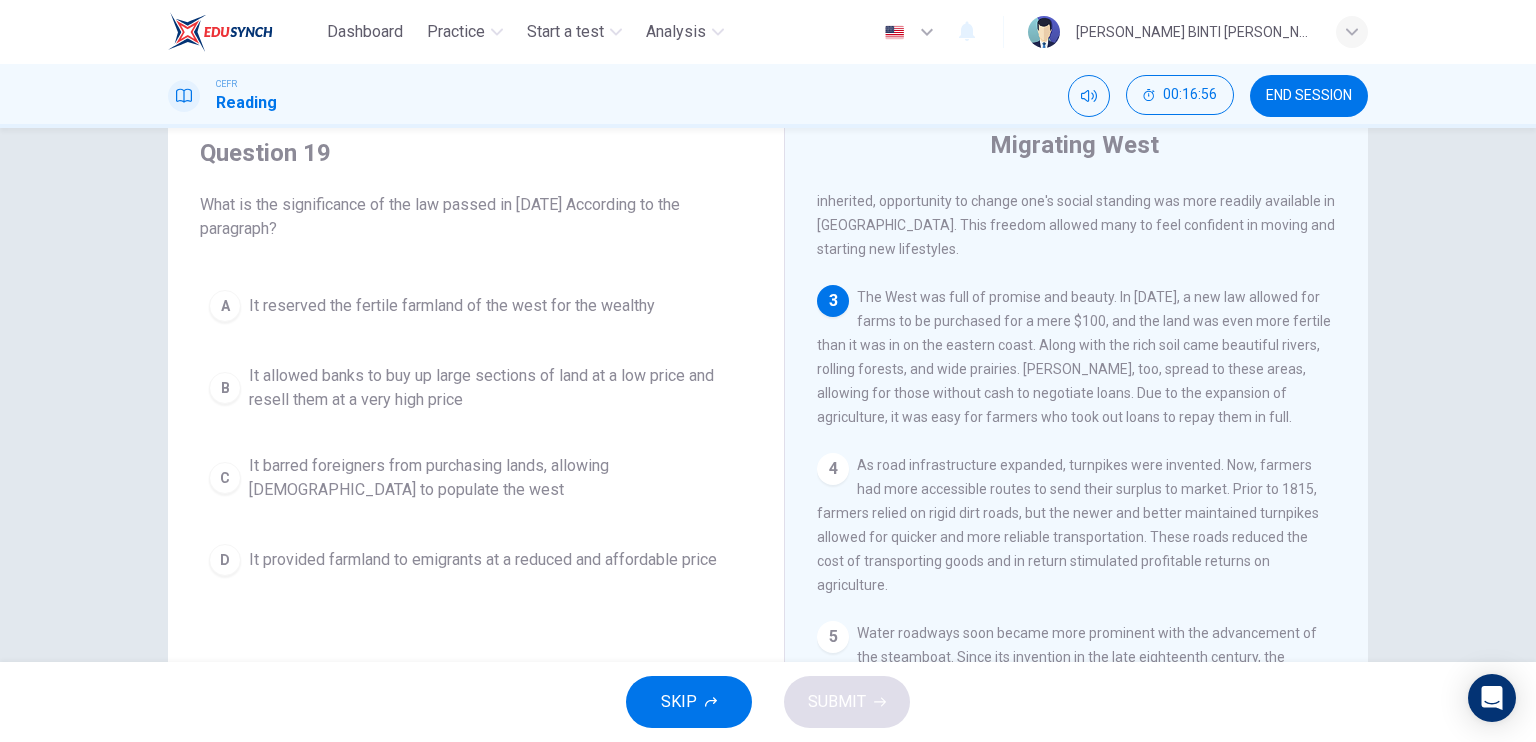 scroll, scrollTop: 494, scrollLeft: 0, axis: vertical 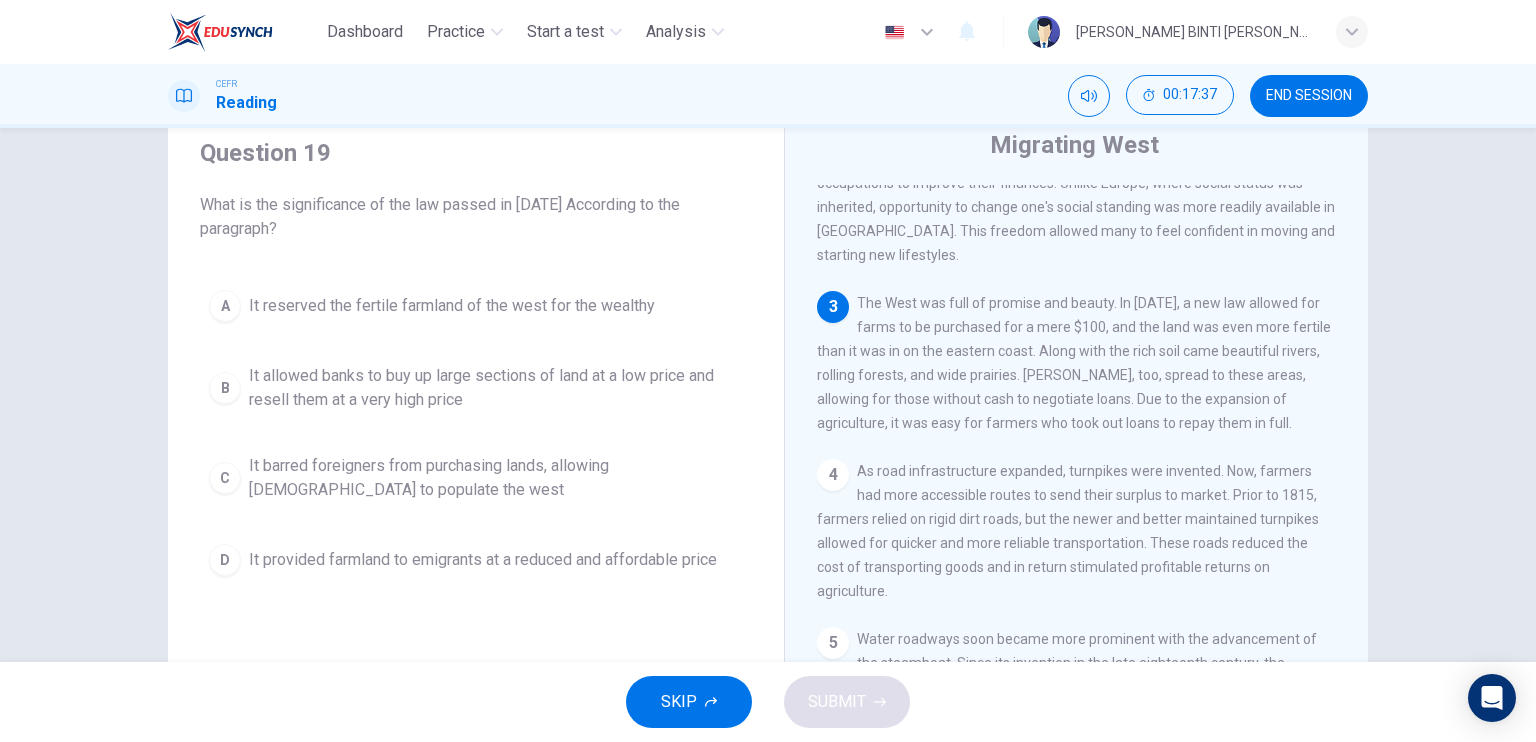 click on "D" at bounding box center (225, 560) 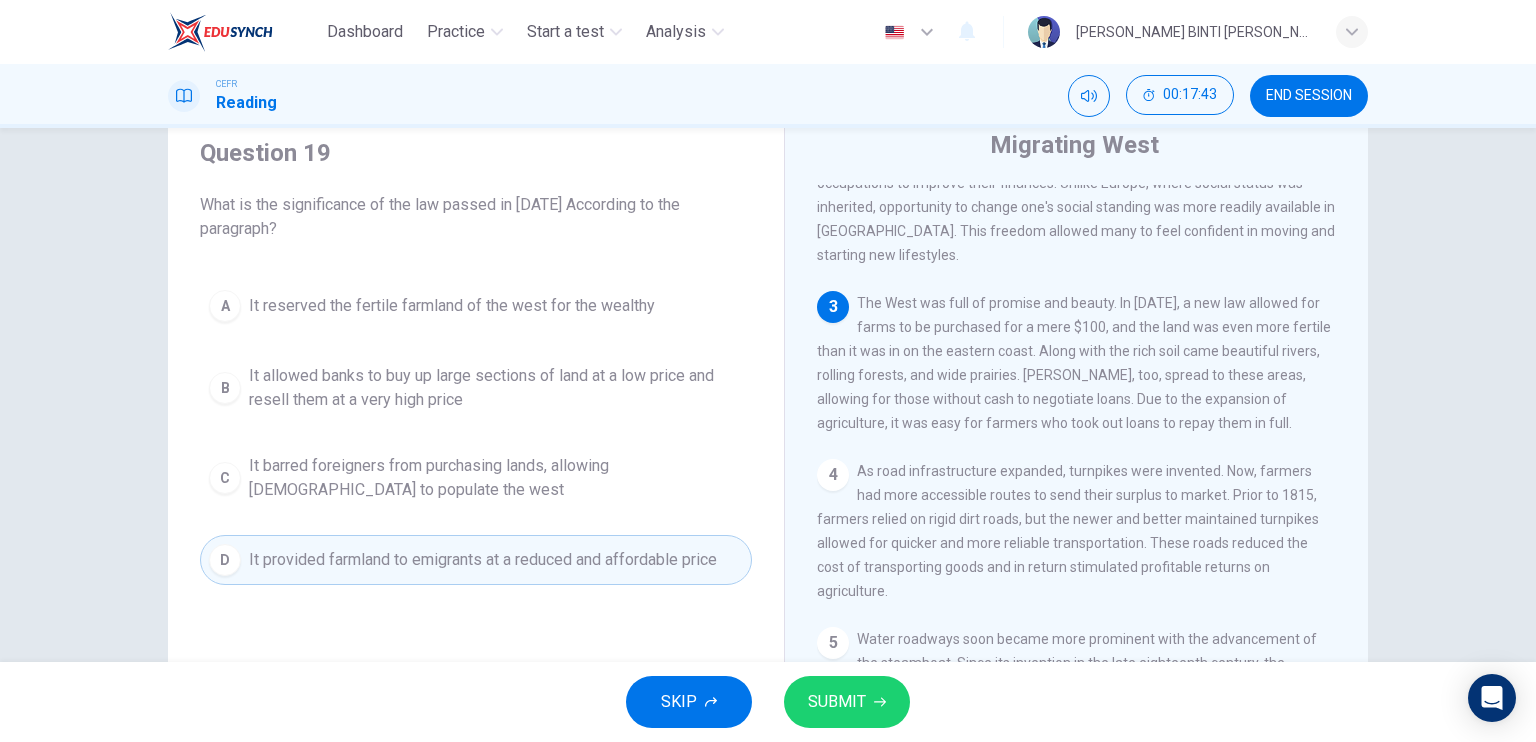 click on "SUBMIT" at bounding box center [847, 702] 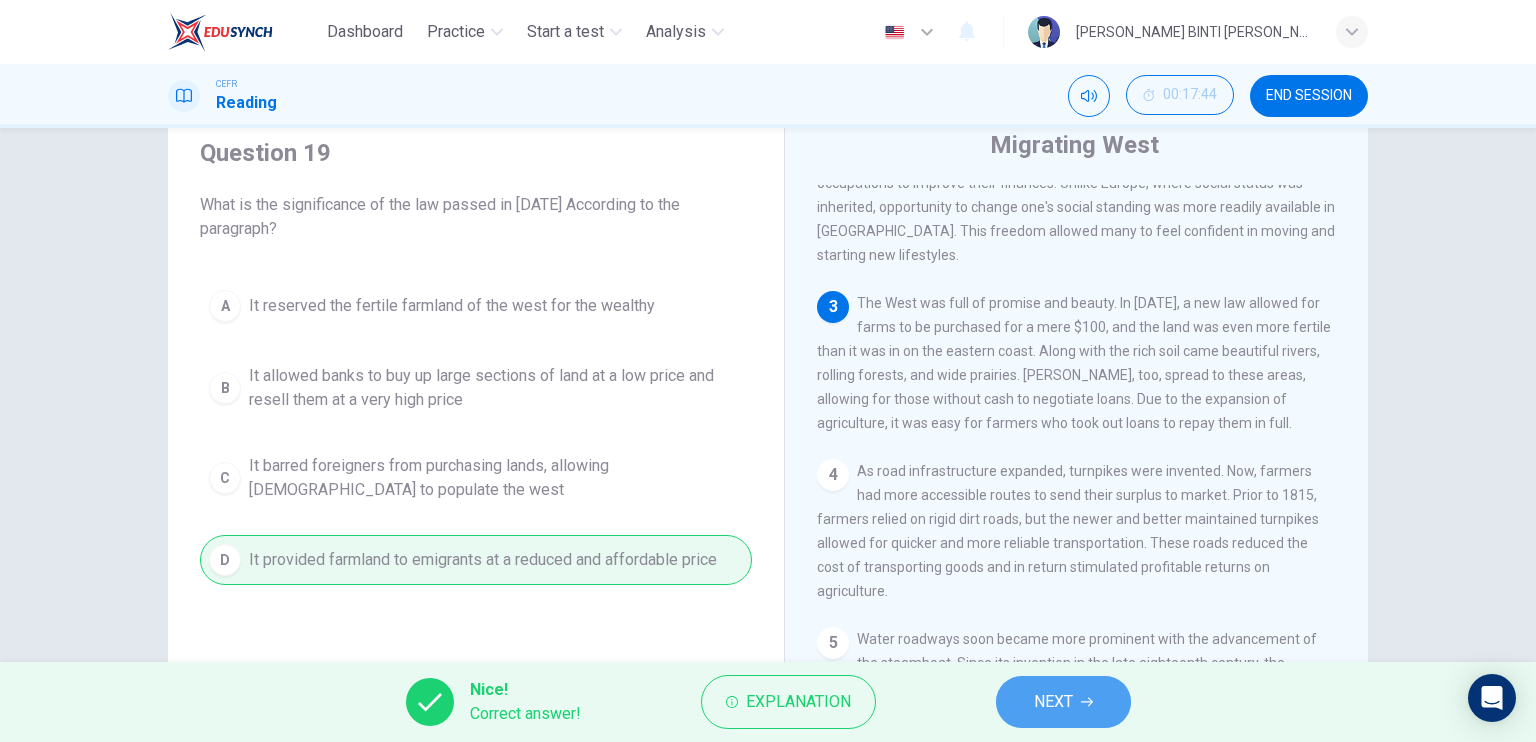 click on "NEXT" at bounding box center [1063, 702] 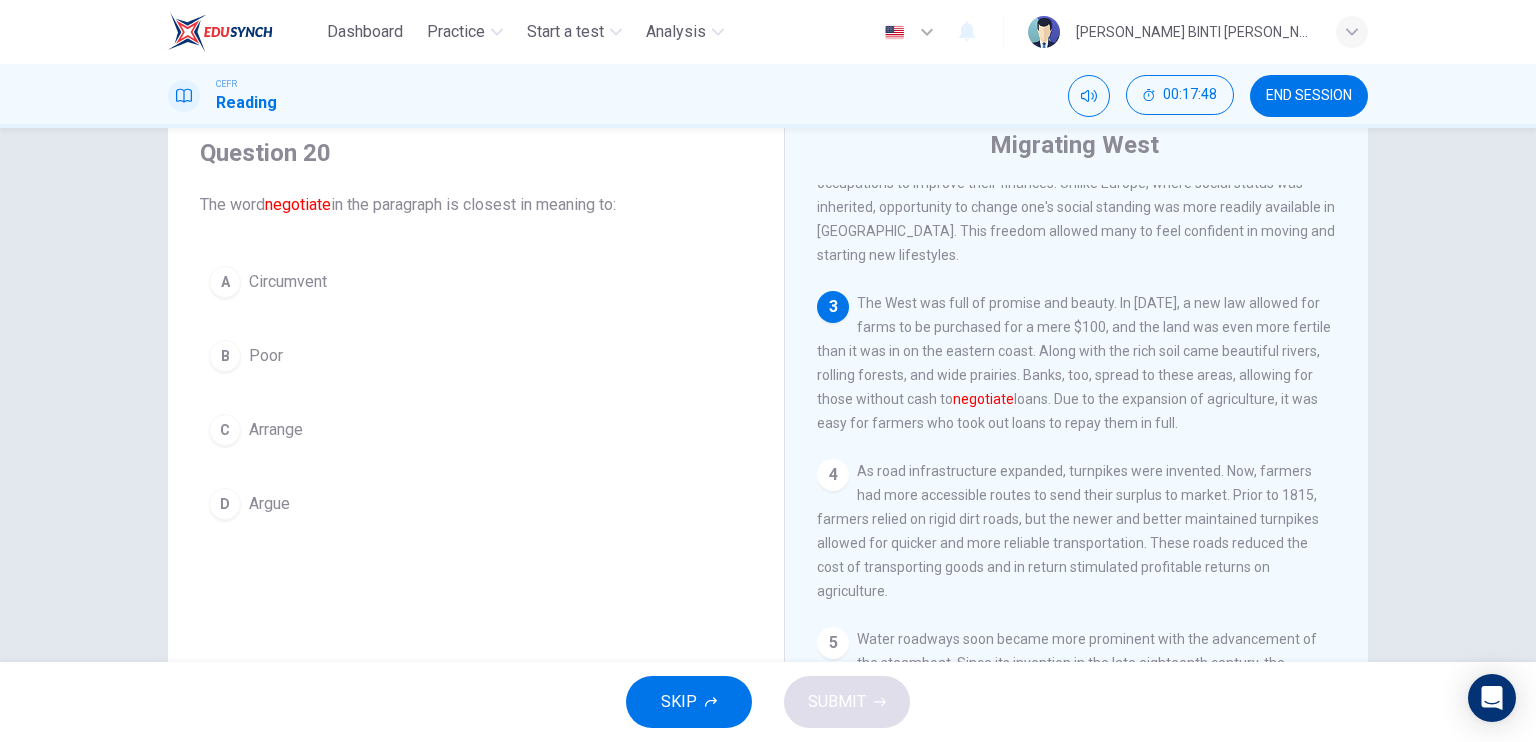 click on "C Arrange" at bounding box center [476, 430] 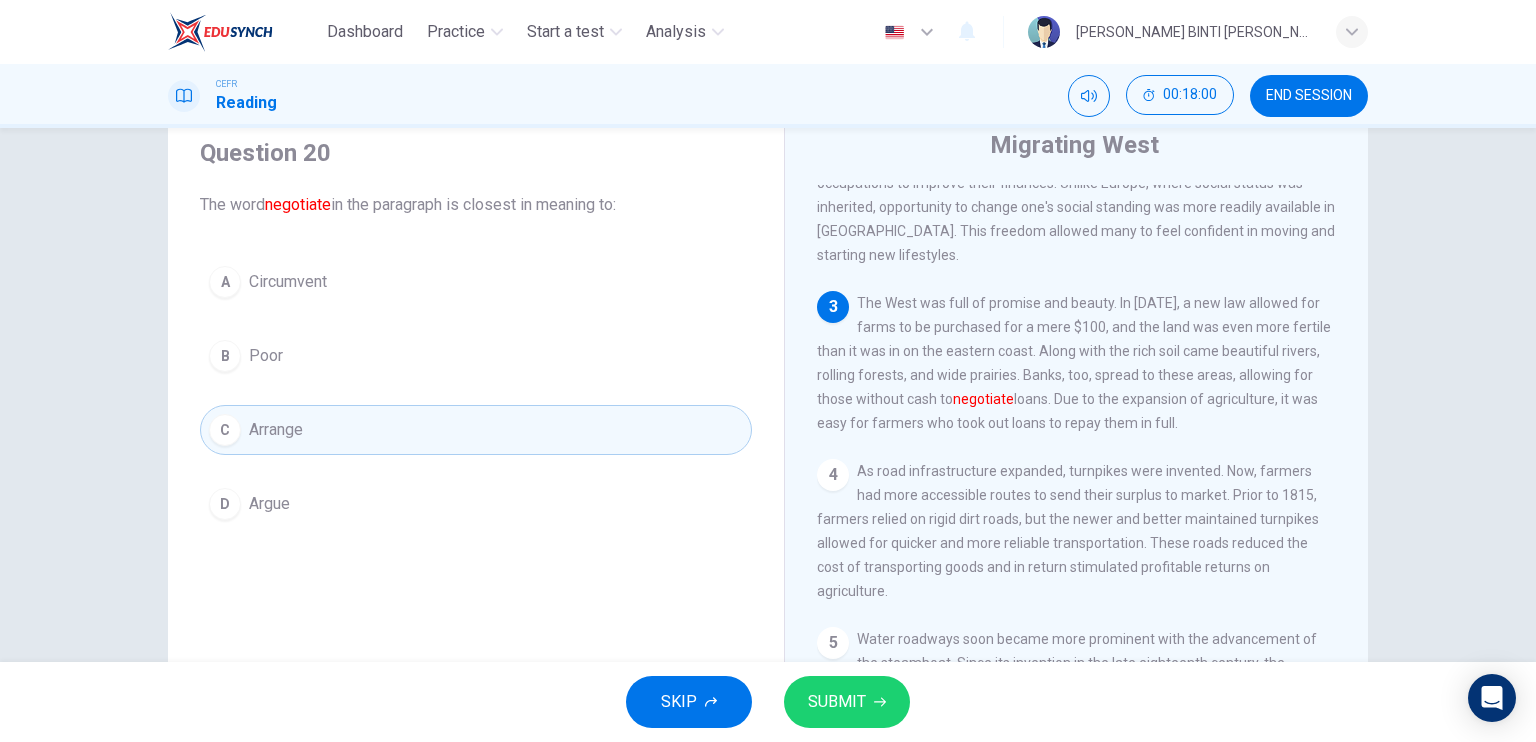 click on "Question 20 The word  negotiate  in the paragraph is closest in meaning to: A Circumvent B Poor C Arrange D Argue Migrating West 1 After the War of 1812, the rising prices of agricultural commodities pulled settlers westward to find more arable land and become farmers. Between 1815 and 1819, commodity prices climbed steeply and started to drive up land prices as well. Farmers piqued interest in moving westward to find more arable land and enter a national market economy. After 1815, the advent of "The Transportation Revolution" led to more efficient travel. This enabled more and more [DEMOGRAPHIC_DATA] farmers to escape a self-sufficient way of life and enter a national market economy. The emigration movement initiated an expansion of agriculture with cultivation of crops and the raising of livestock. Not only would America's agricultural front expand, but the population of the nineteenth century American west would expand, too. 2 3 negotiate 4 5" at bounding box center (768, 444) 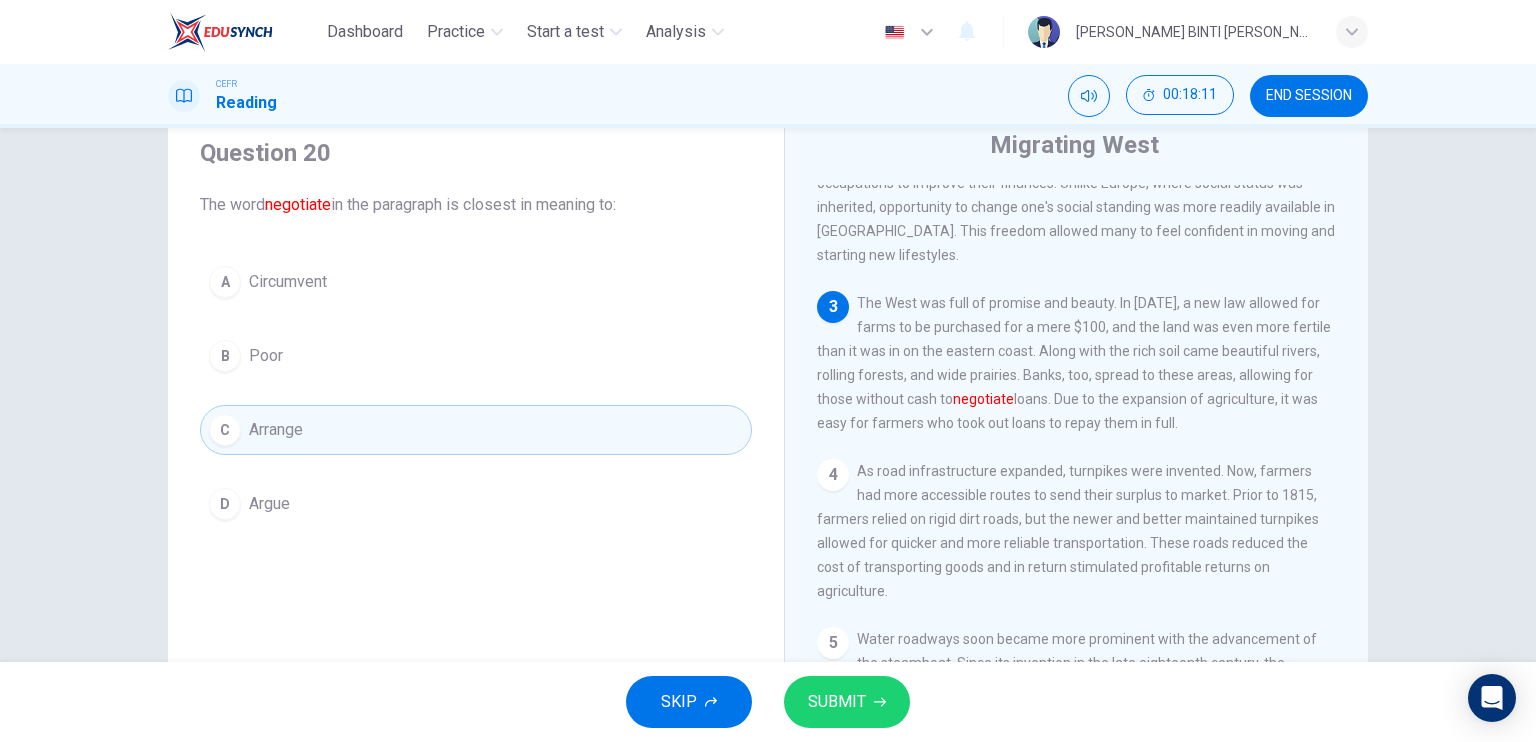 click on "A" at bounding box center [225, 282] 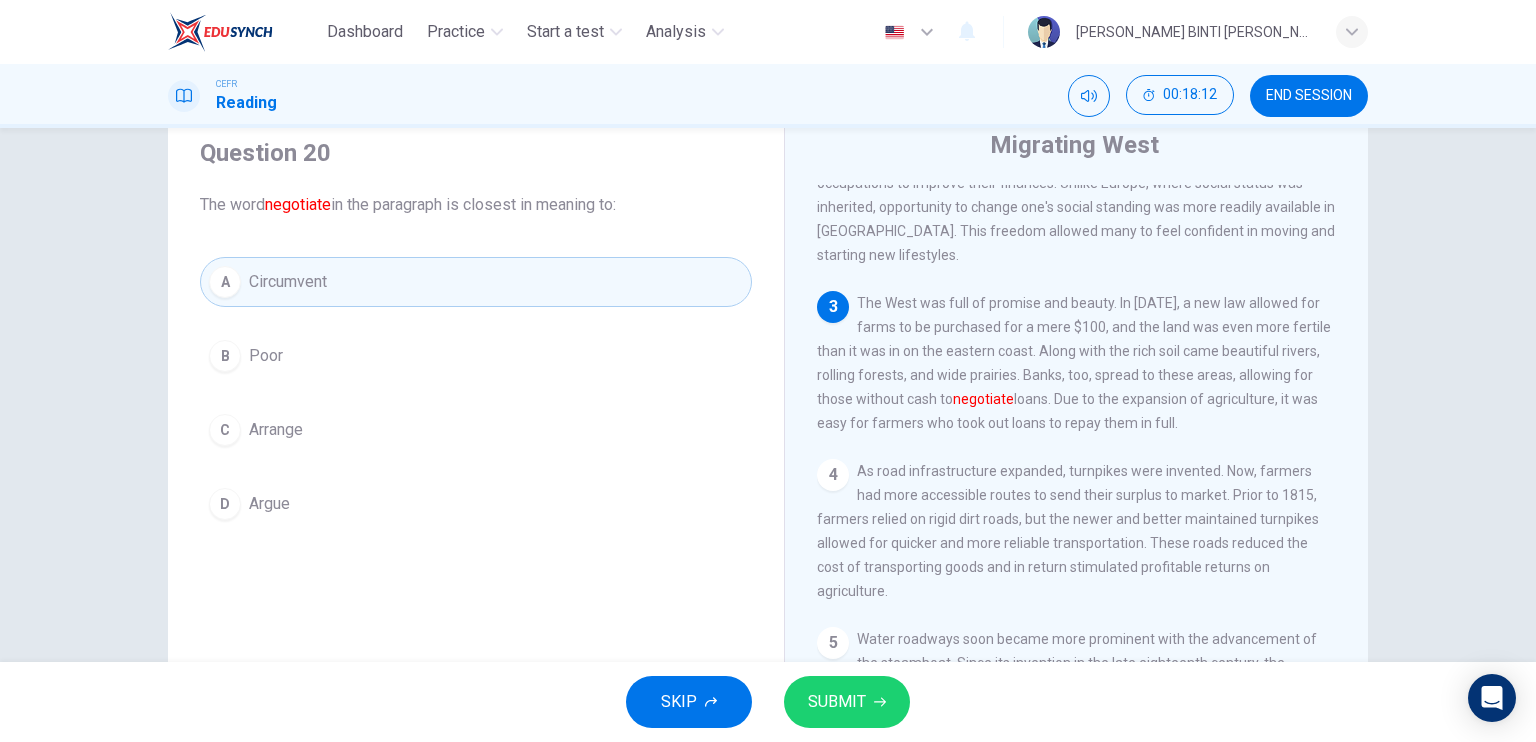 click on "SUBMIT" at bounding box center [847, 702] 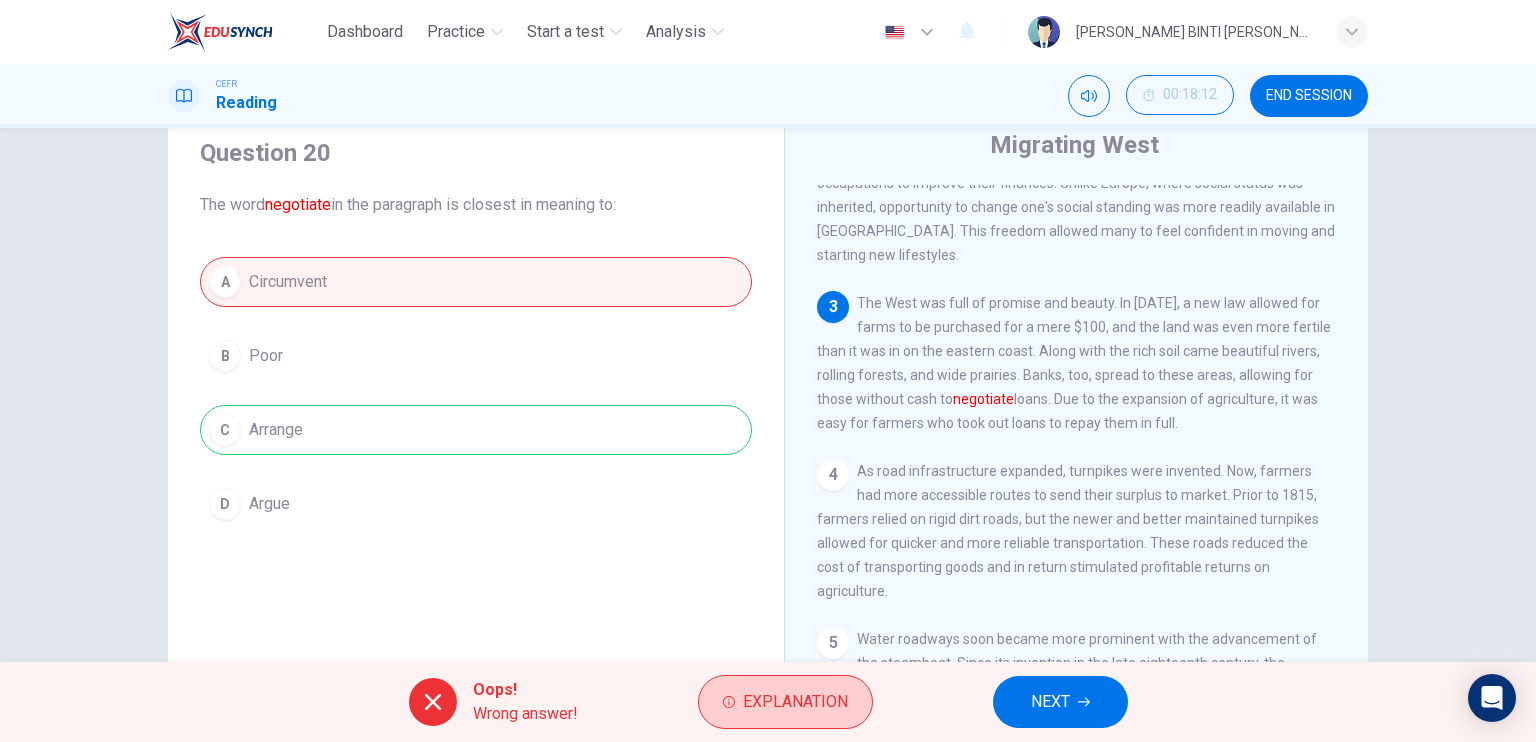 click on "Explanation" at bounding box center (795, 702) 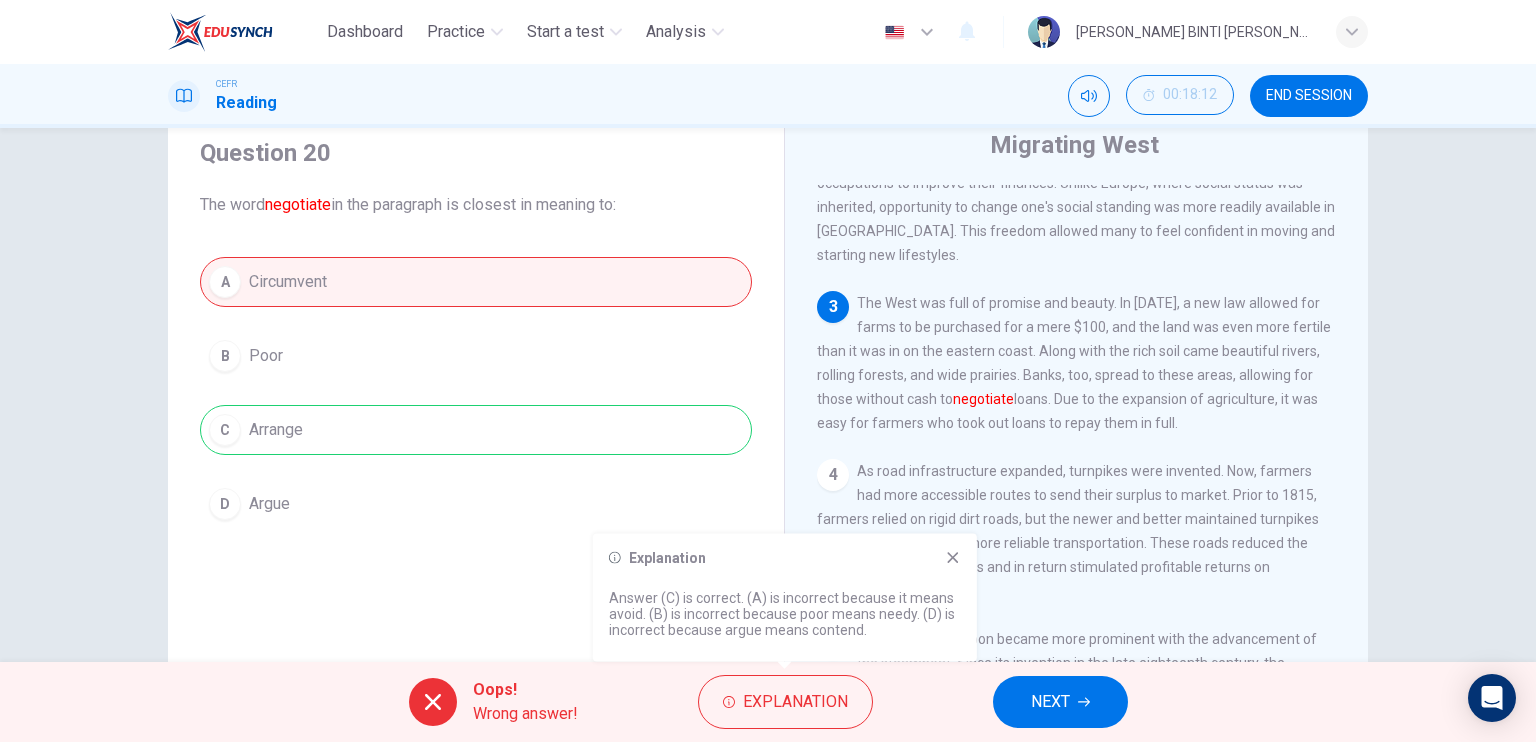 click 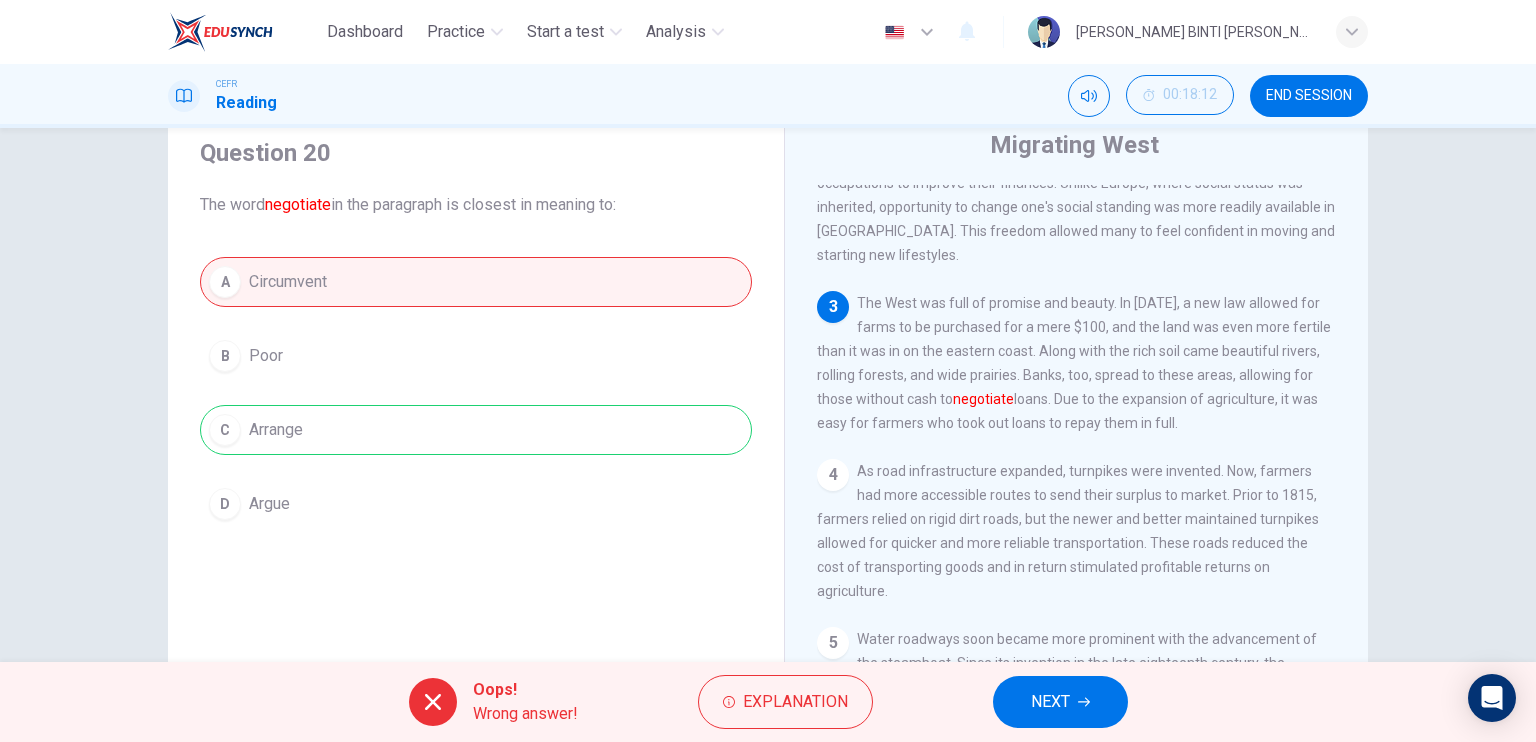click on "NEXT" at bounding box center [1050, 702] 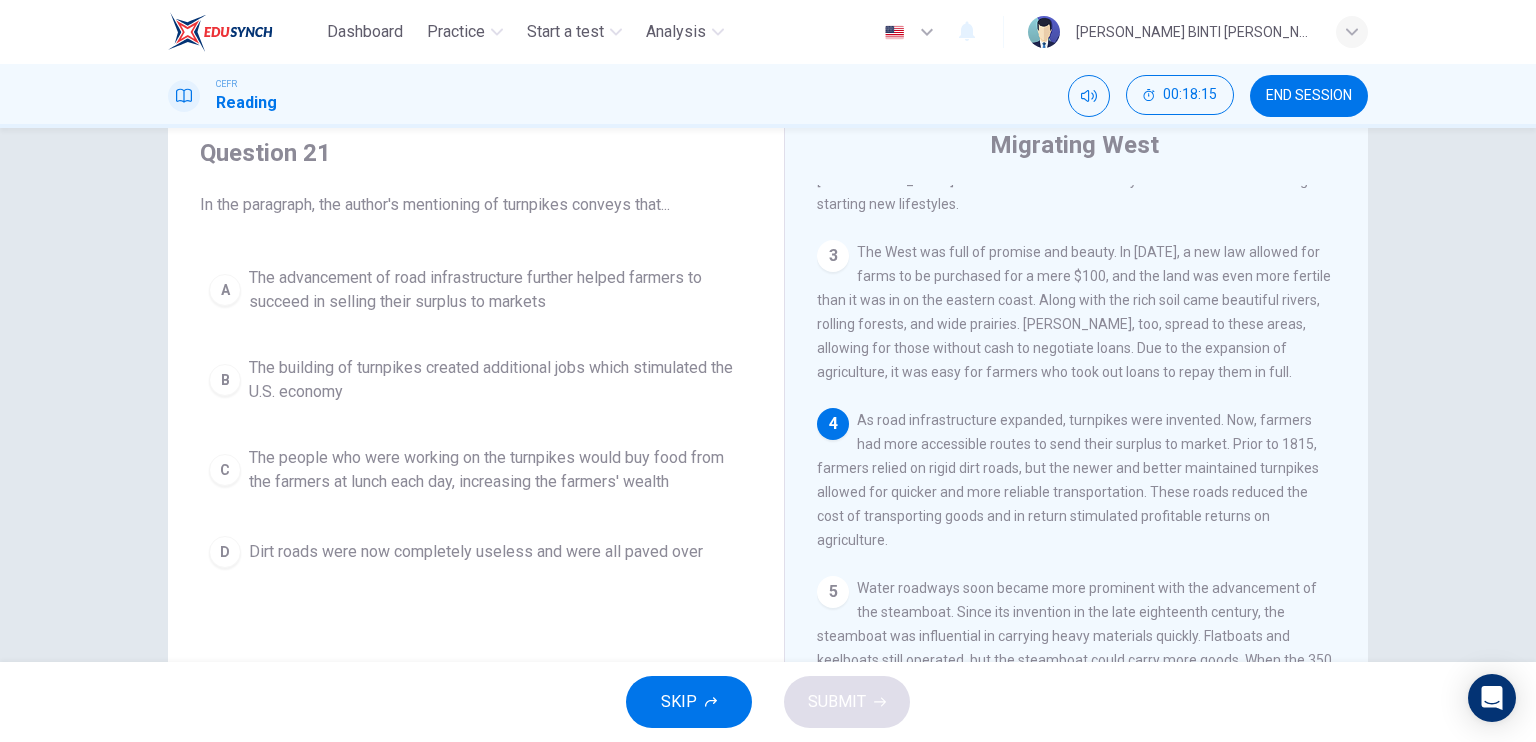 scroll, scrollTop: 579, scrollLeft: 0, axis: vertical 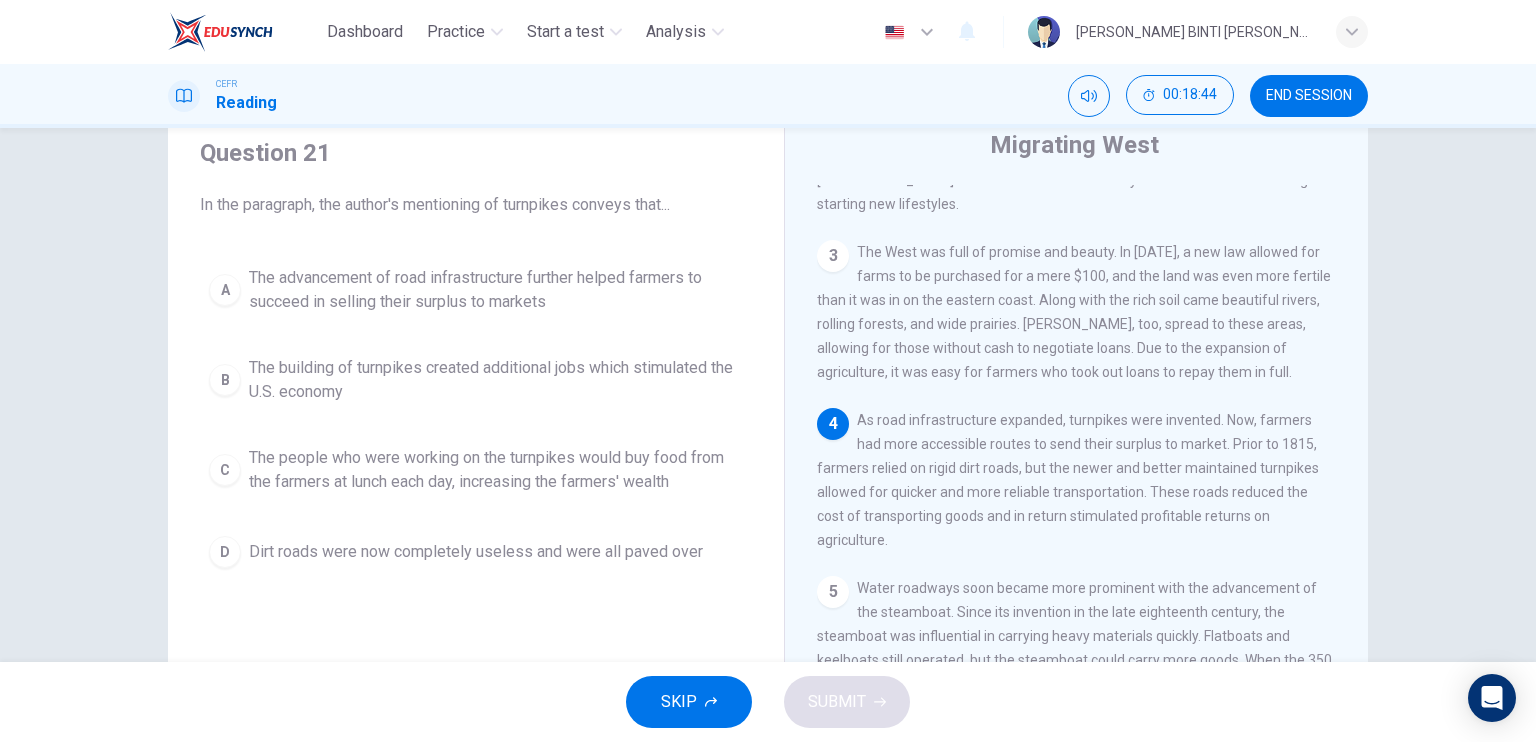 click on "A The advancement of road infrastructure further helped farmers to succeed in selling their surplus to markets" at bounding box center (476, 290) 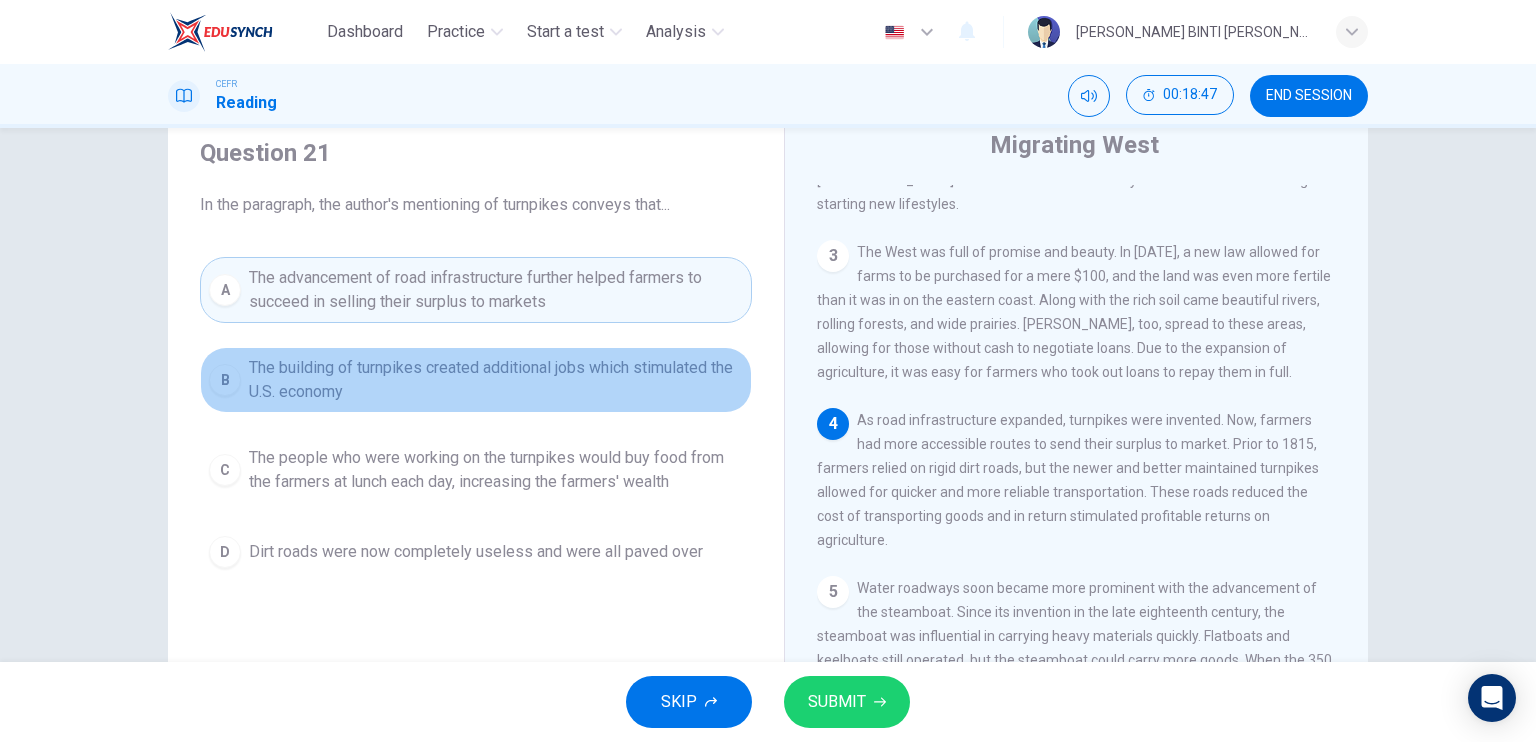 click on "B" at bounding box center [225, 380] 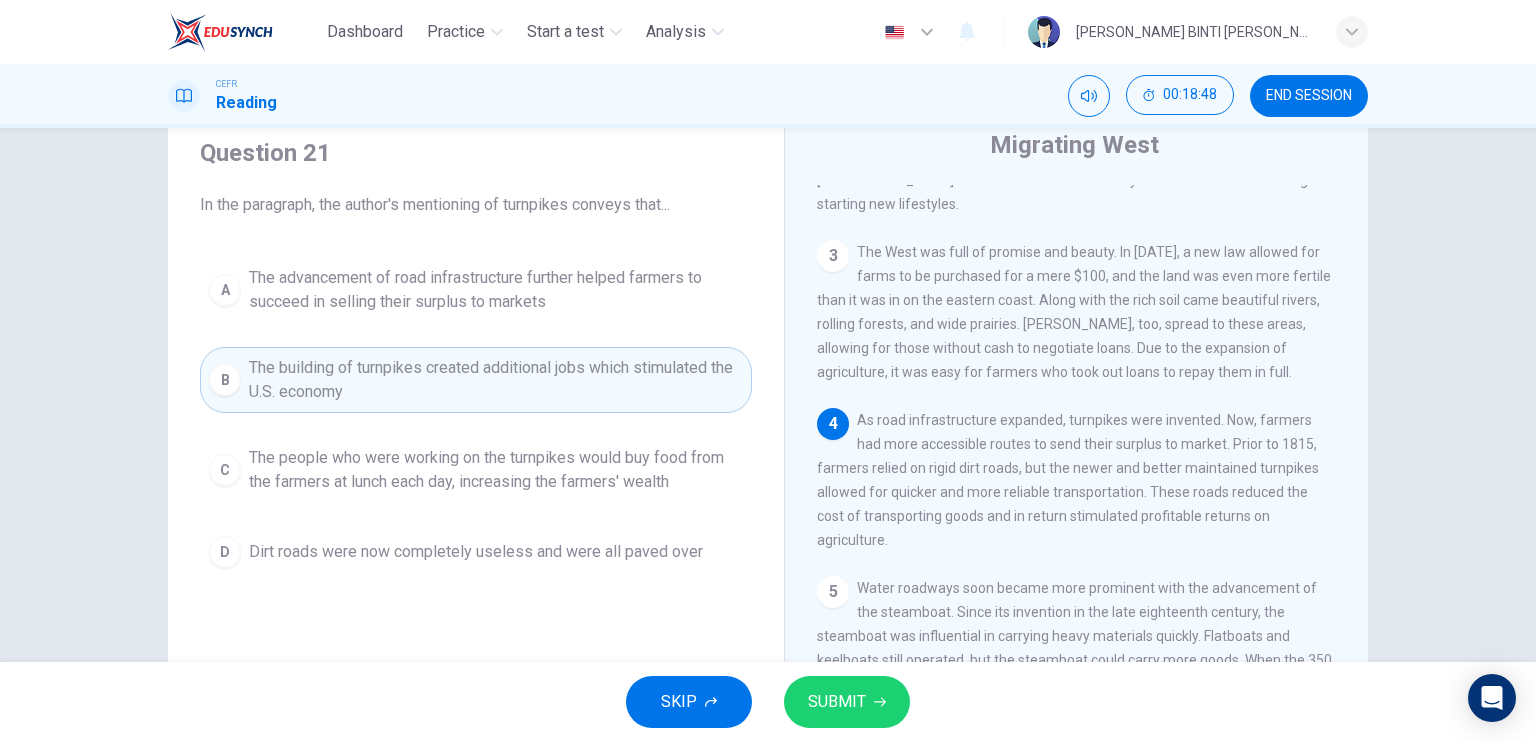 click on "C" at bounding box center [225, 470] 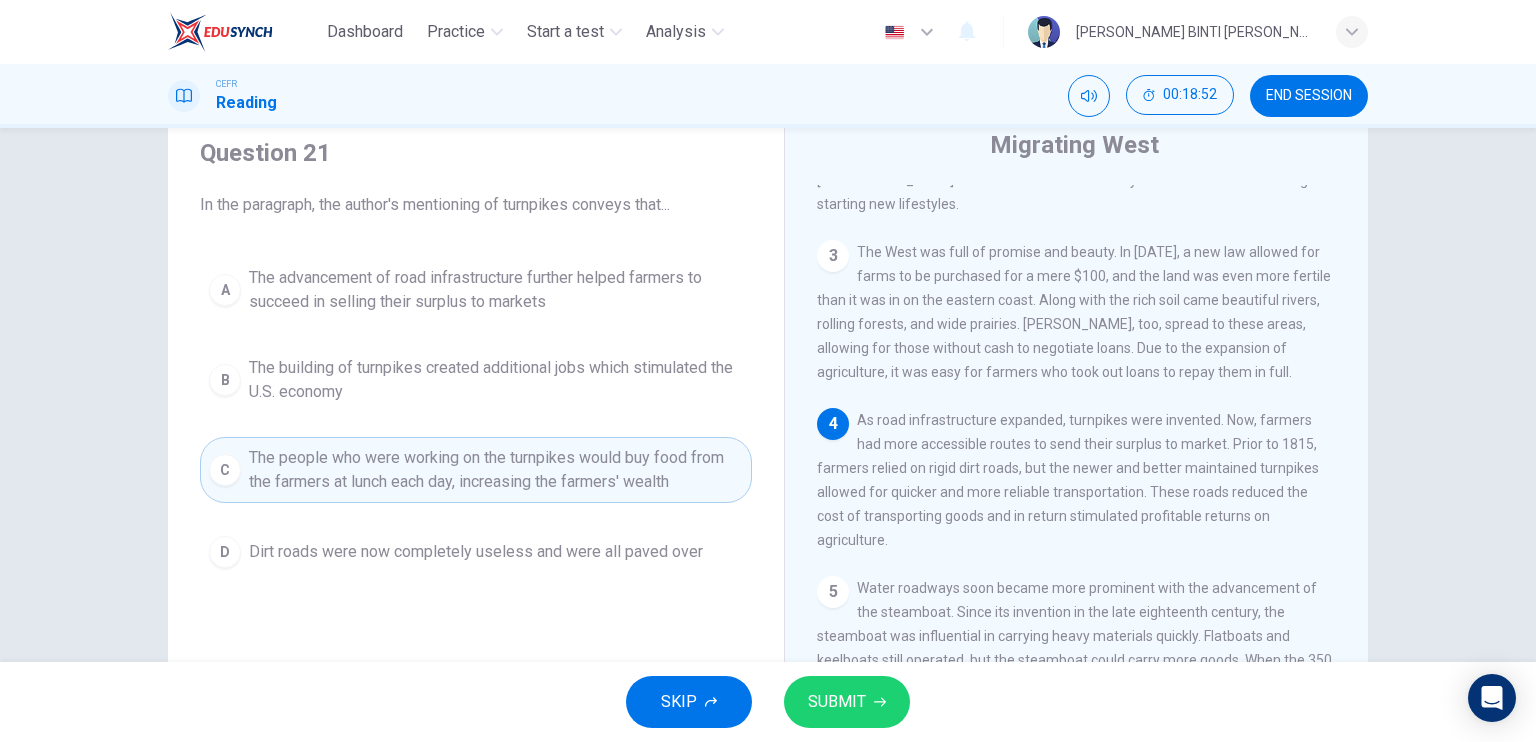 click on "Dirt roads were now completely useless and were all paved over" at bounding box center (476, 552) 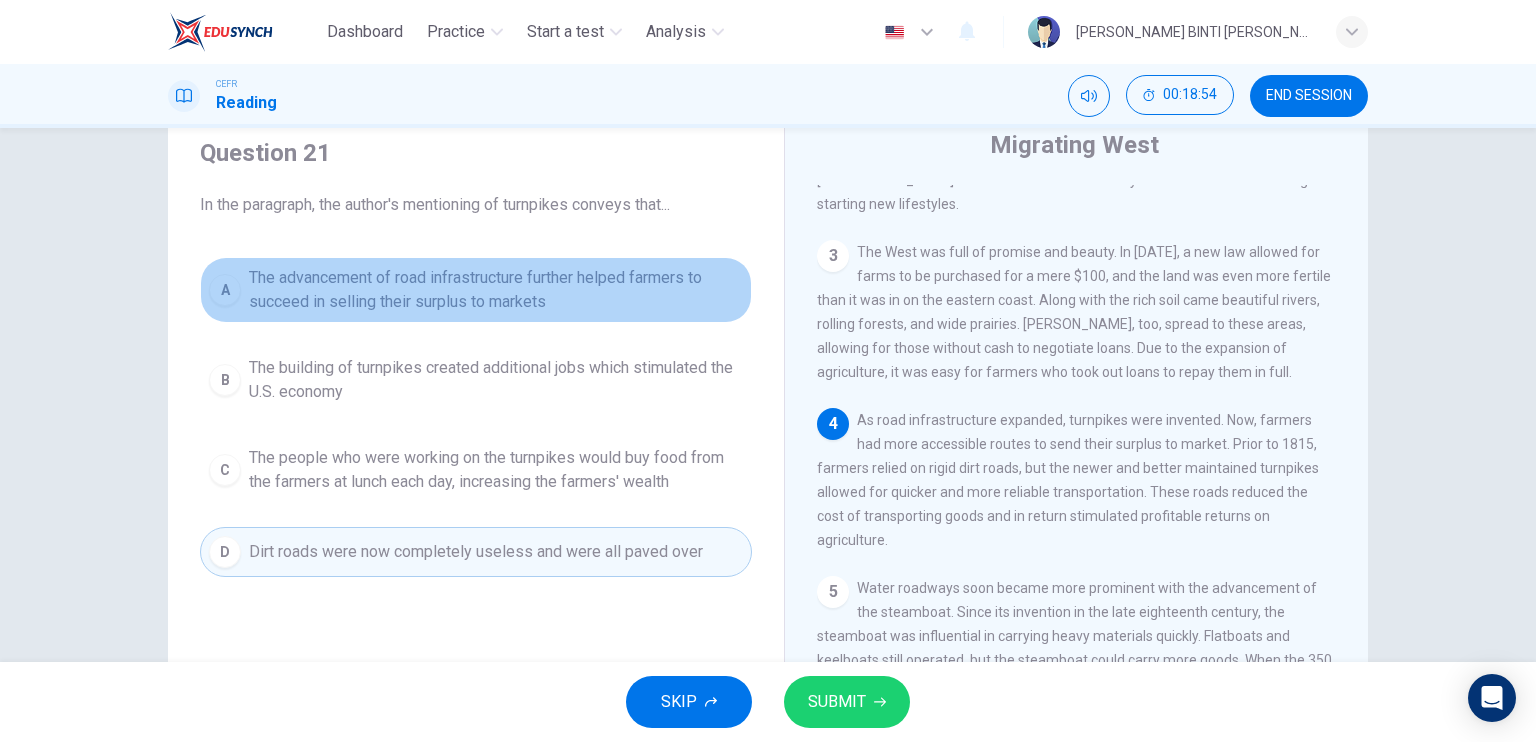 click on "A The advancement of road infrastructure further helped farmers to succeed in selling their surplus to markets" at bounding box center (476, 290) 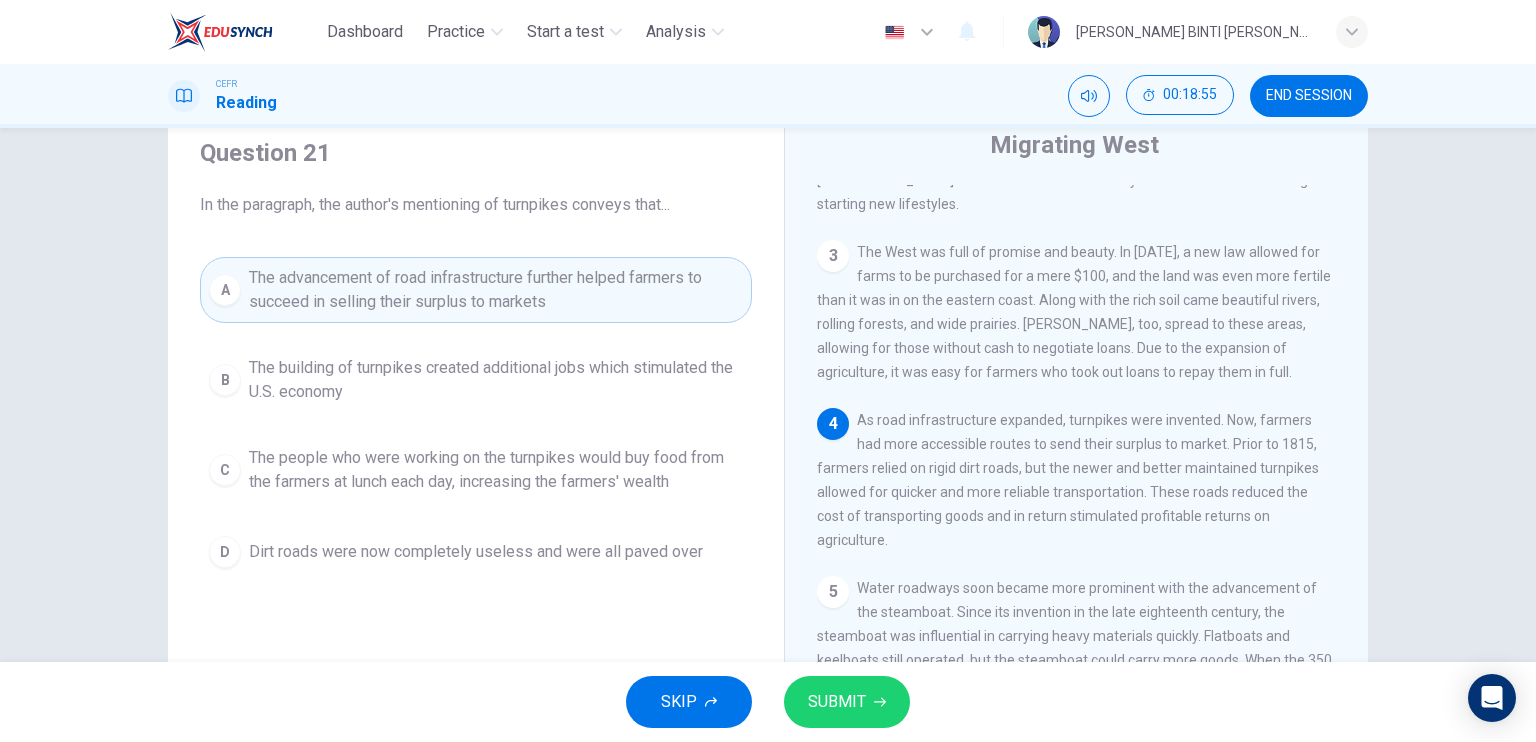 click on "SUBMIT" at bounding box center [837, 702] 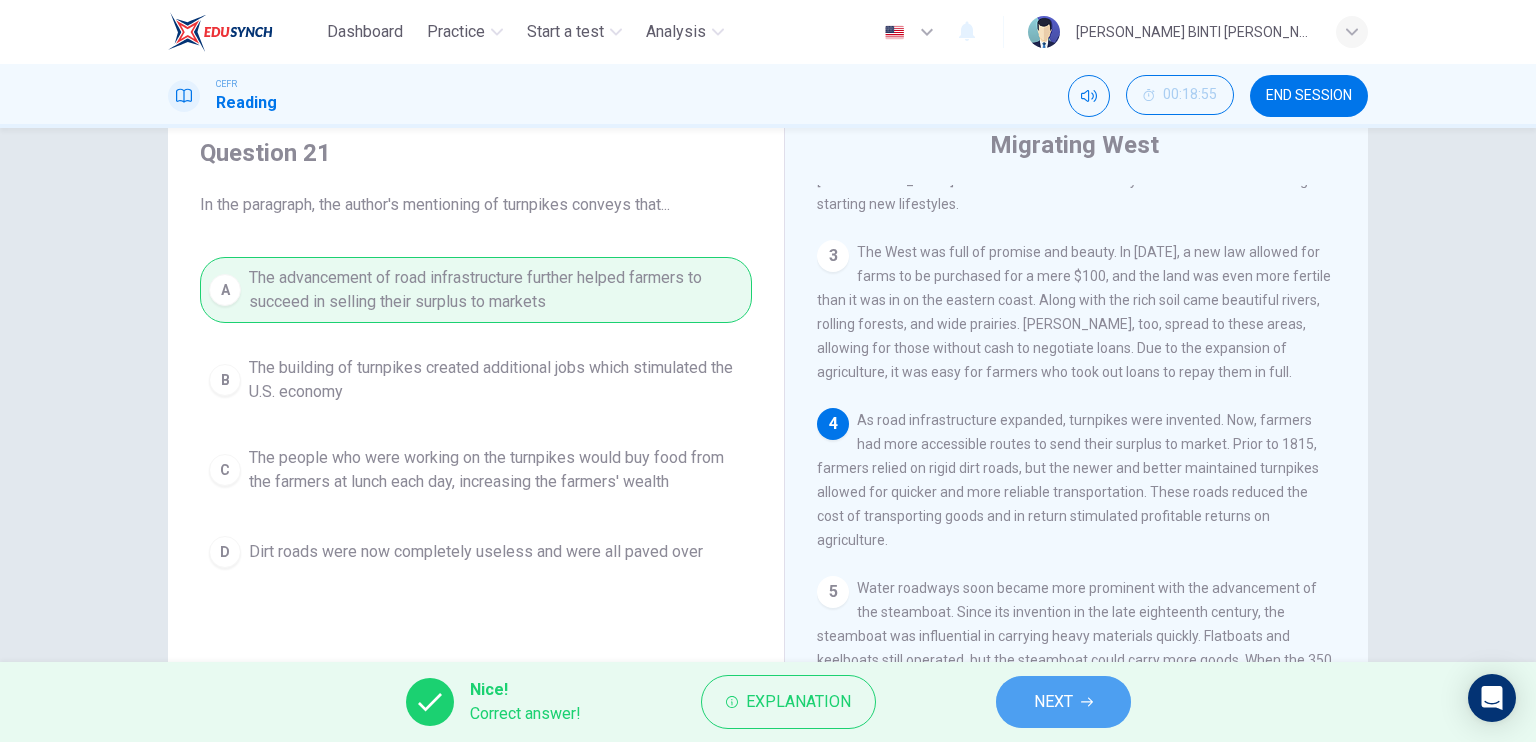 click on "NEXT" at bounding box center (1063, 702) 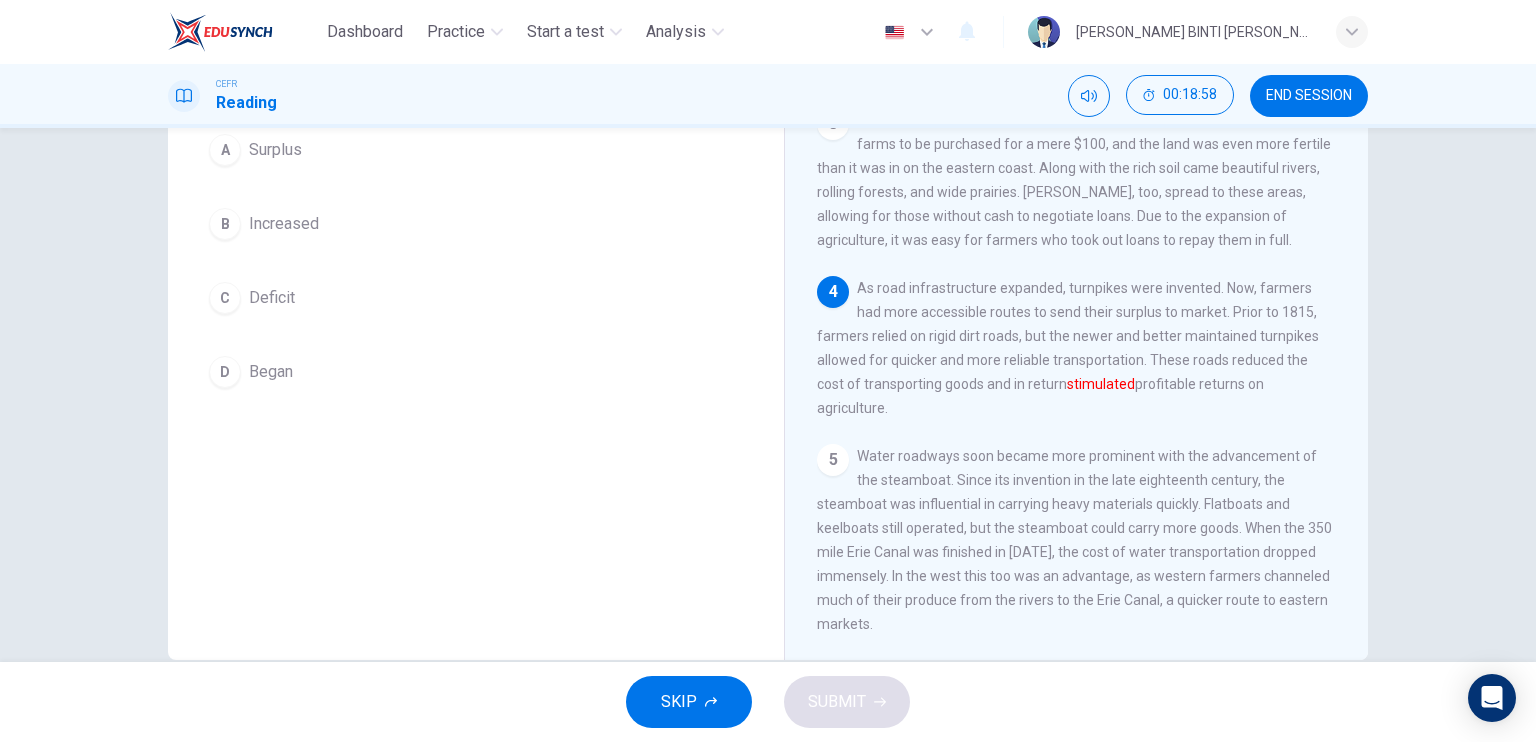 scroll, scrollTop: 240, scrollLeft: 0, axis: vertical 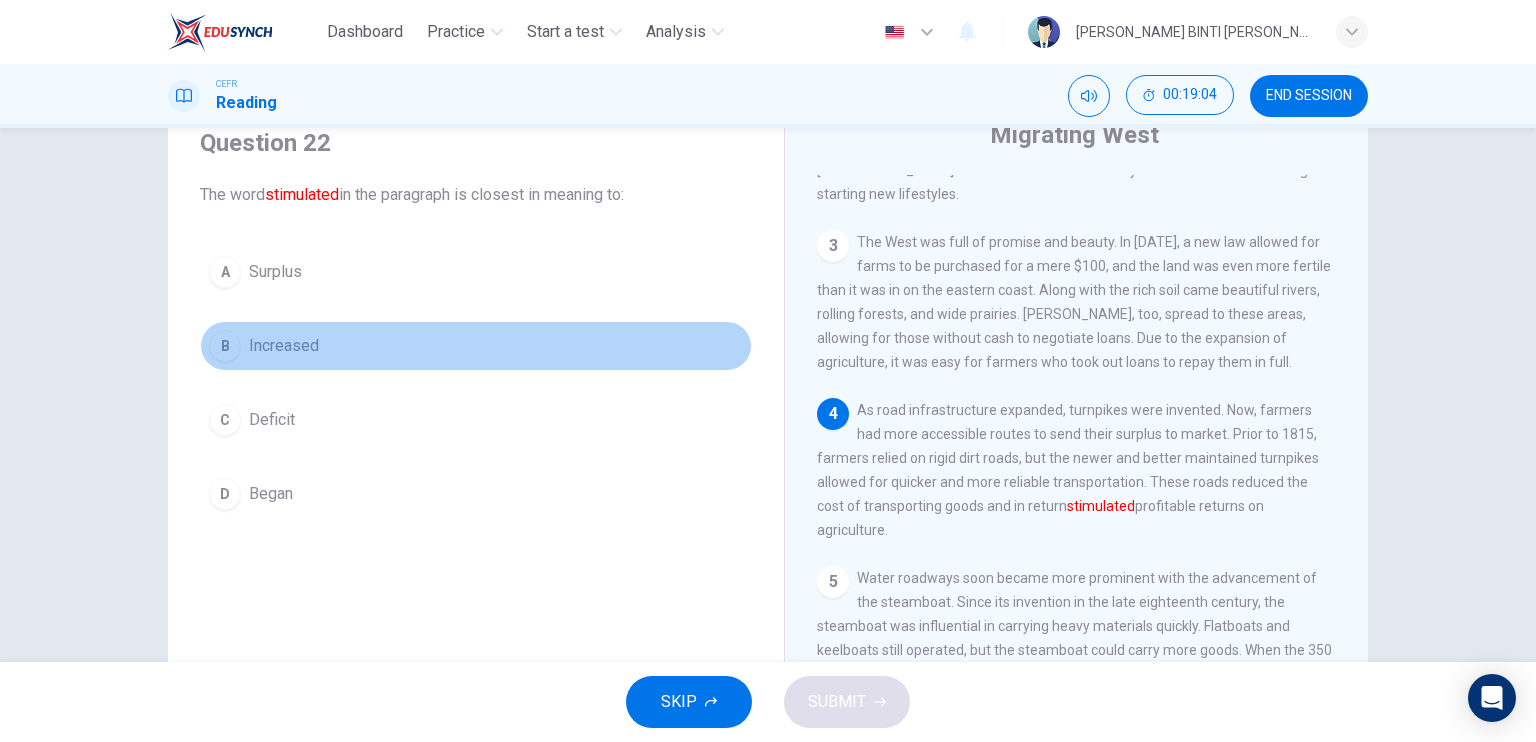 click on "B" at bounding box center [225, 346] 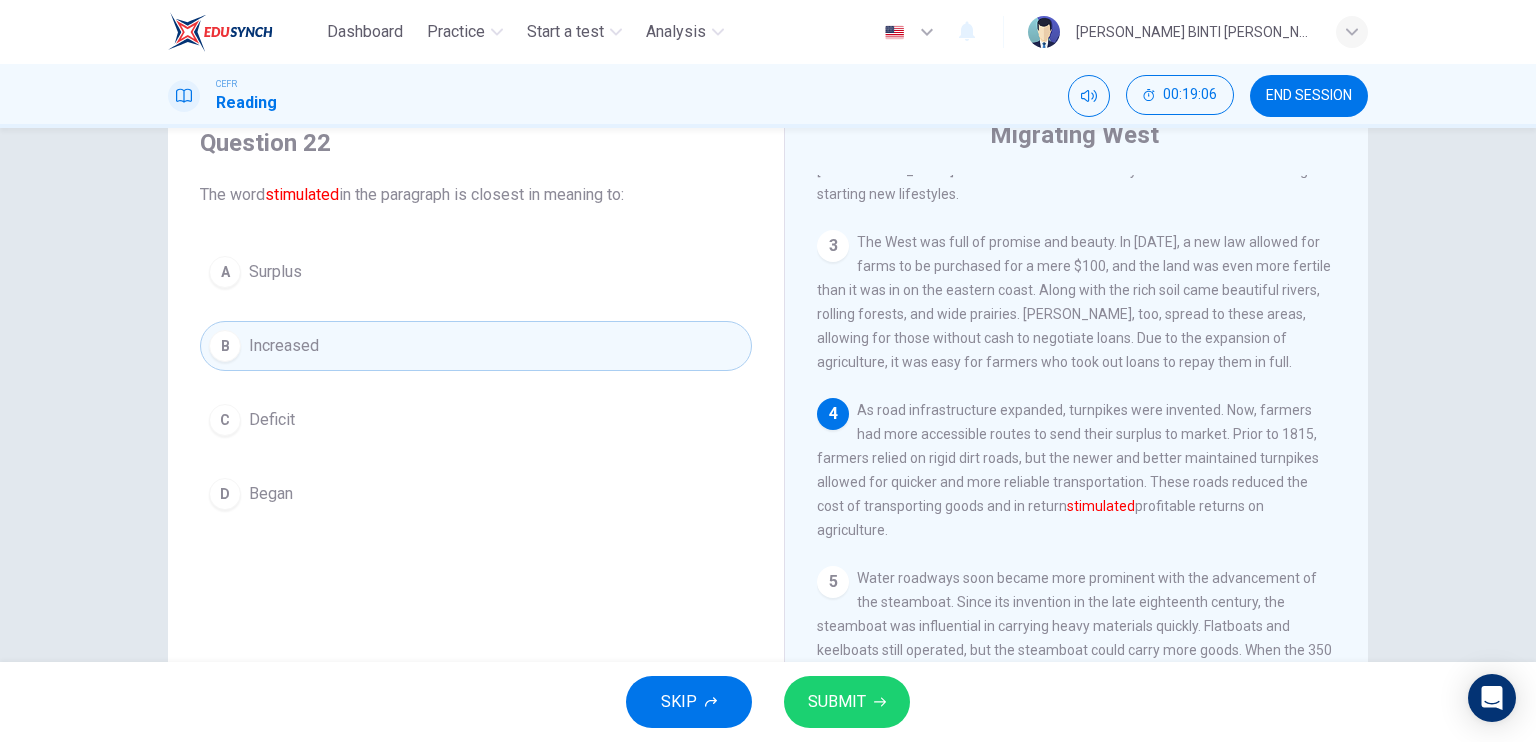 click on "SUBMIT" at bounding box center (847, 702) 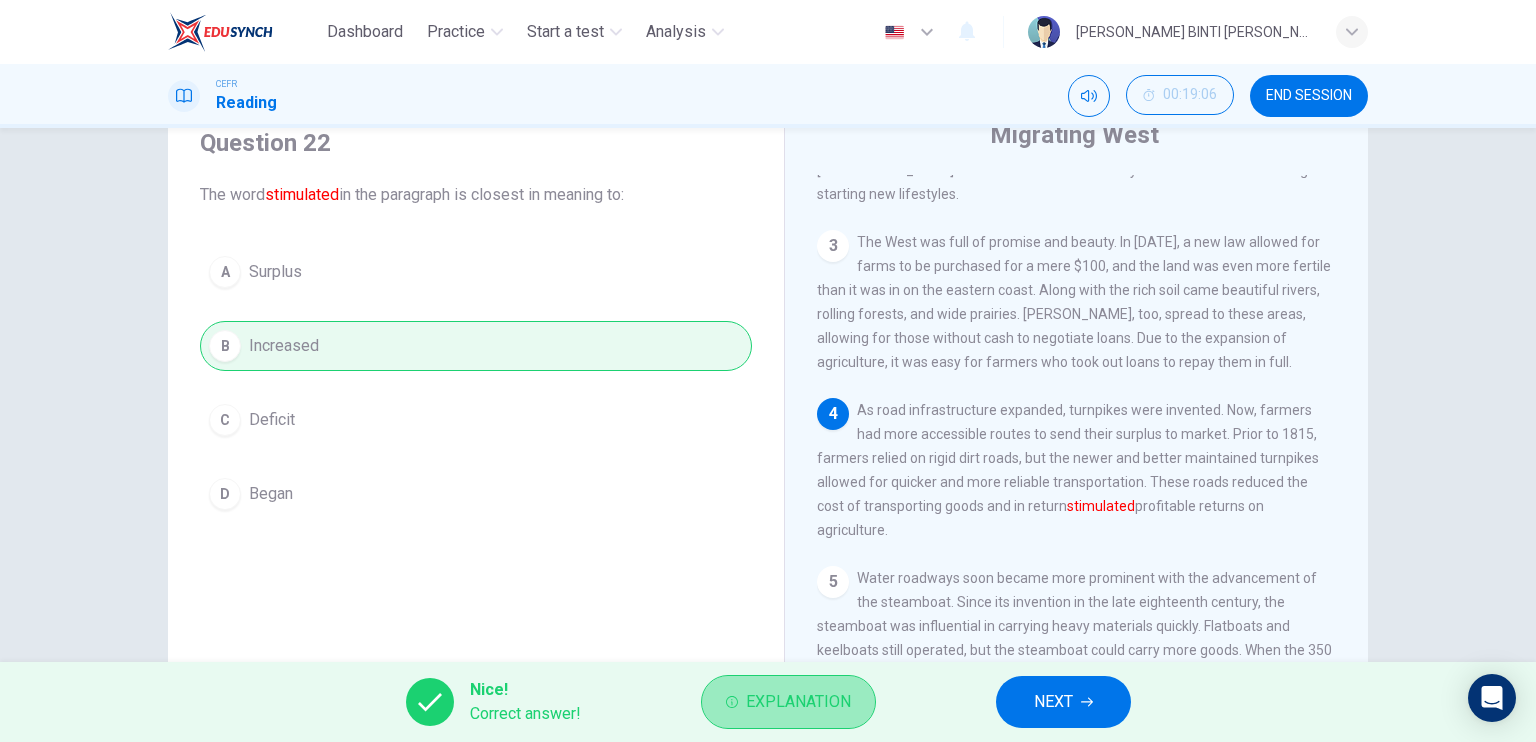 click on "Explanation" at bounding box center [798, 702] 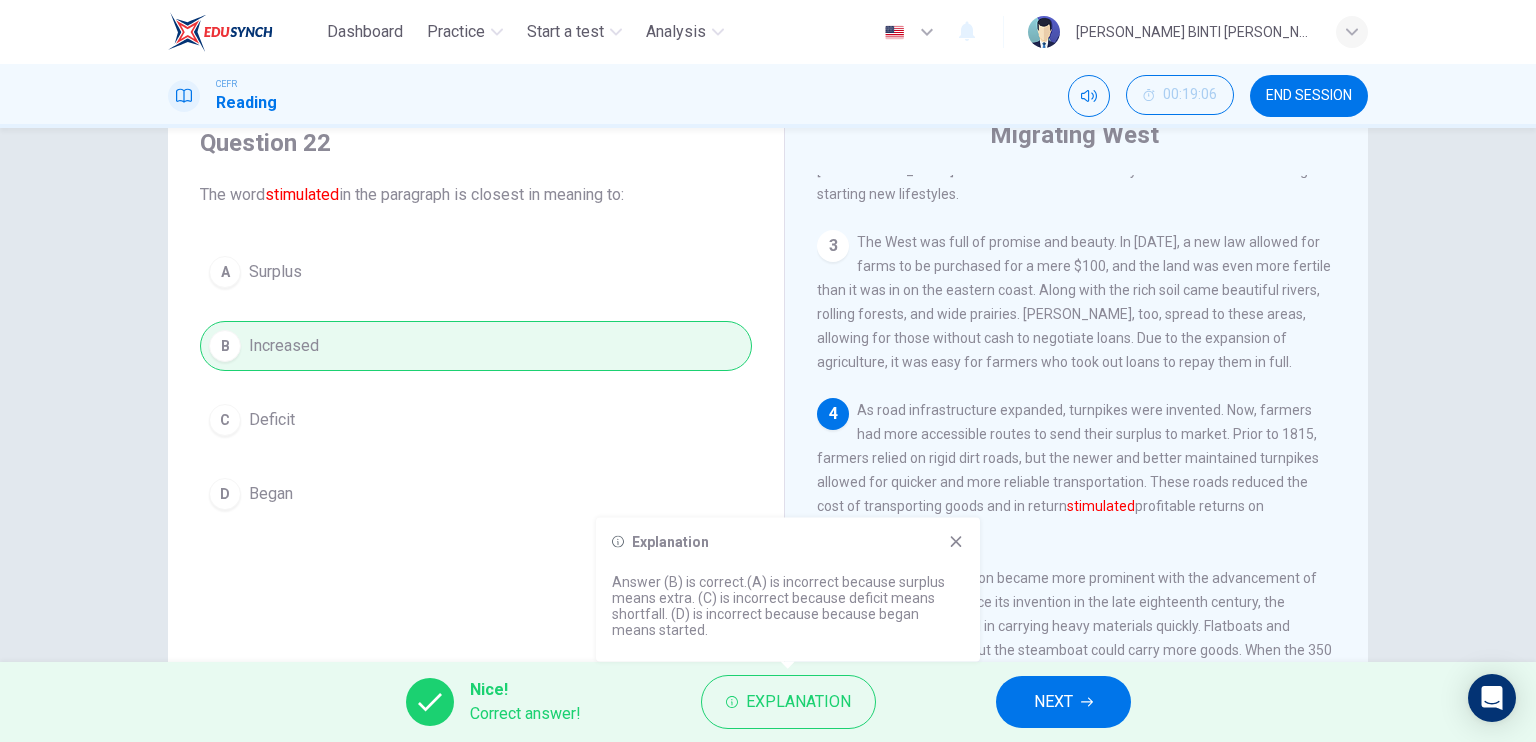 click on "NEXT" at bounding box center (1063, 702) 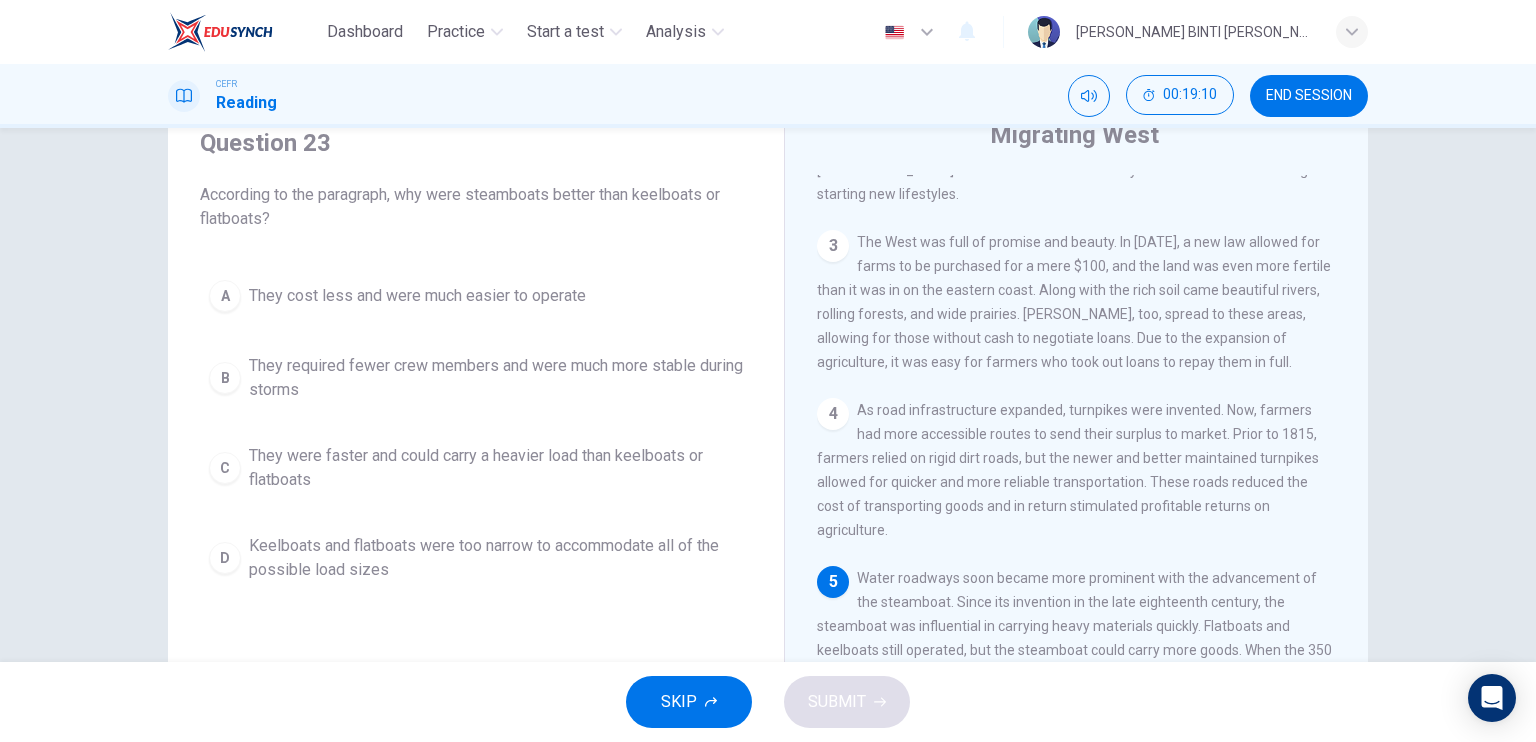 drag, startPoint x: 1364, startPoint y: 515, endPoint x: 1367, endPoint y: 553, distance: 38.118237 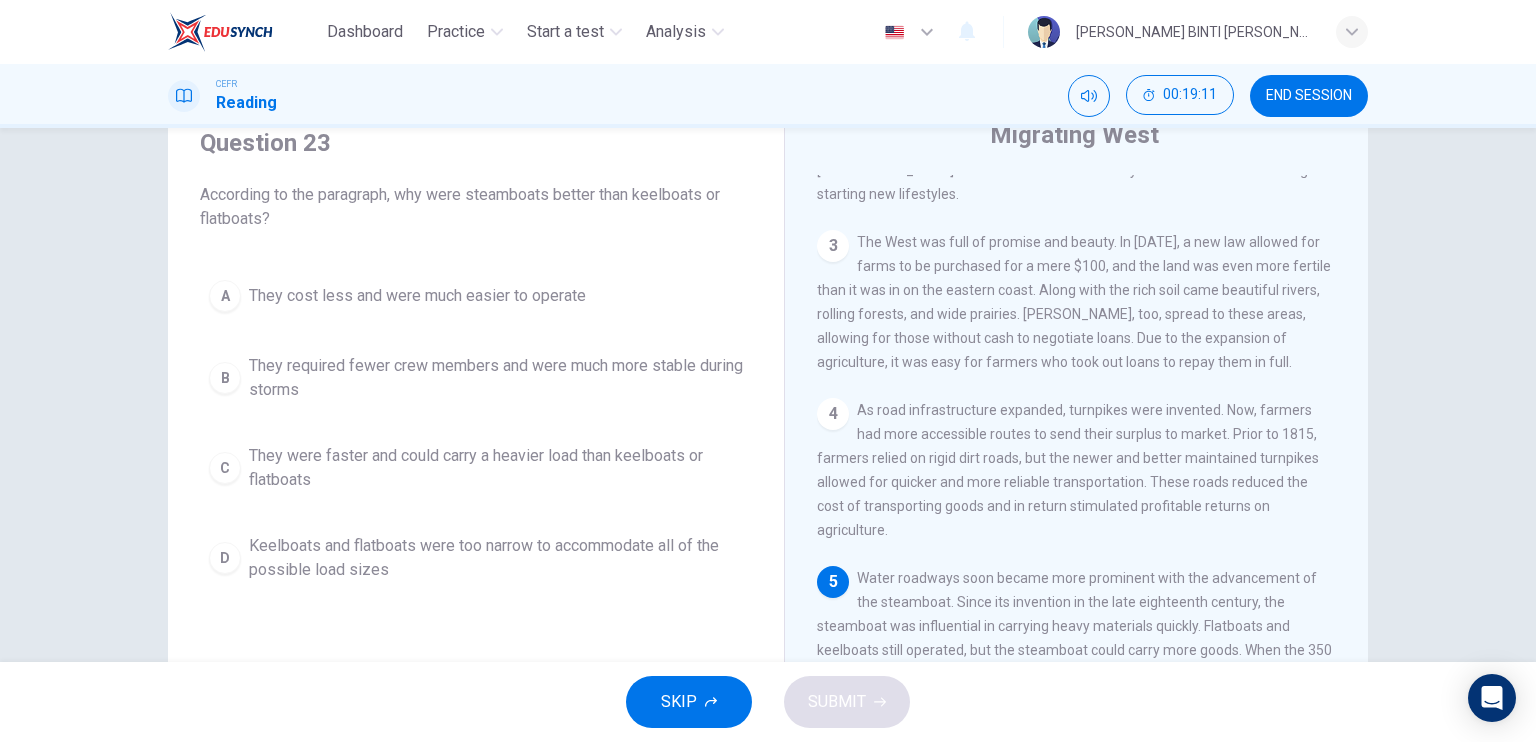 drag, startPoint x: 1358, startPoint y: 541, endPoint x: 1350, endPoint y: 575, distance: 34.928497 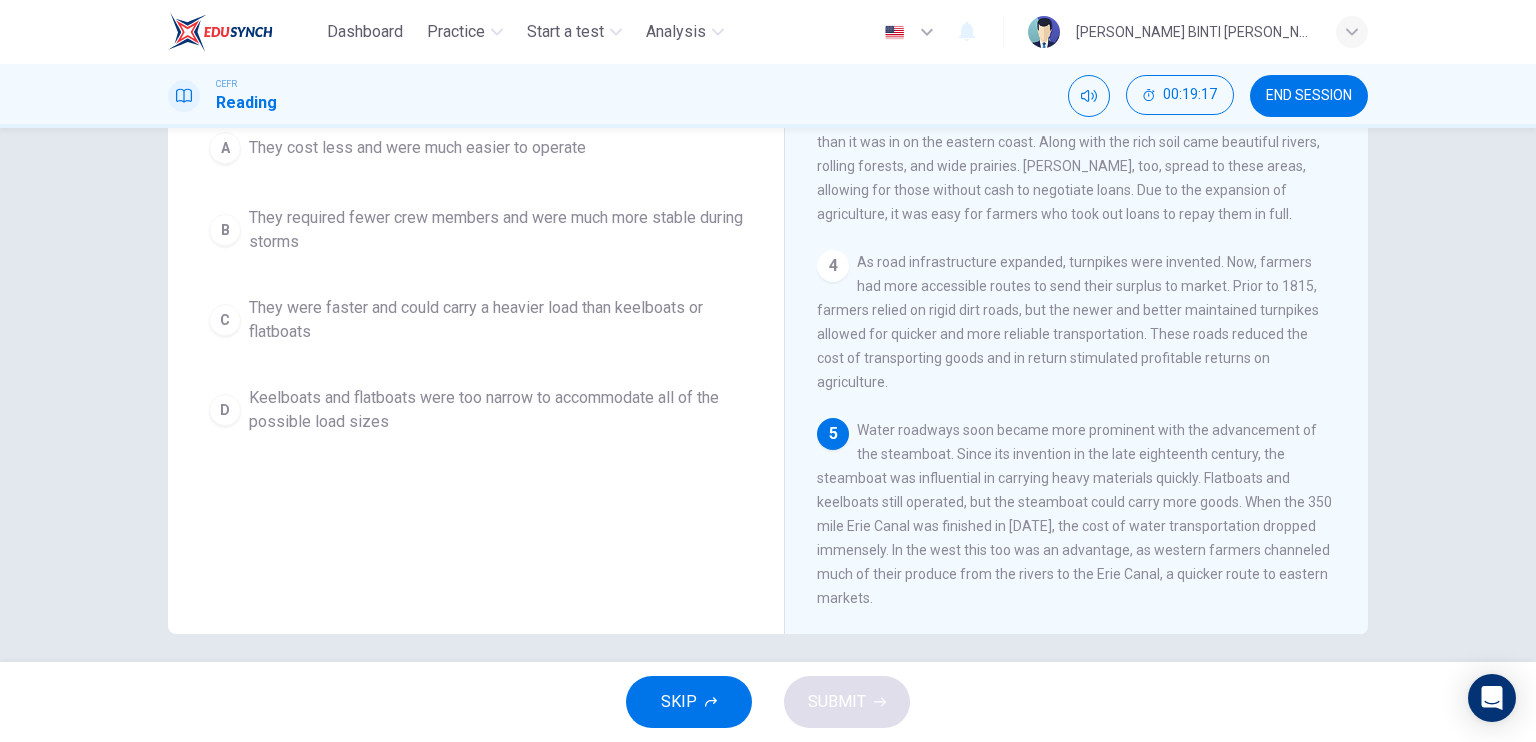 scroll, scrollTop: 240, scrollLeft: 0, axis: vertical 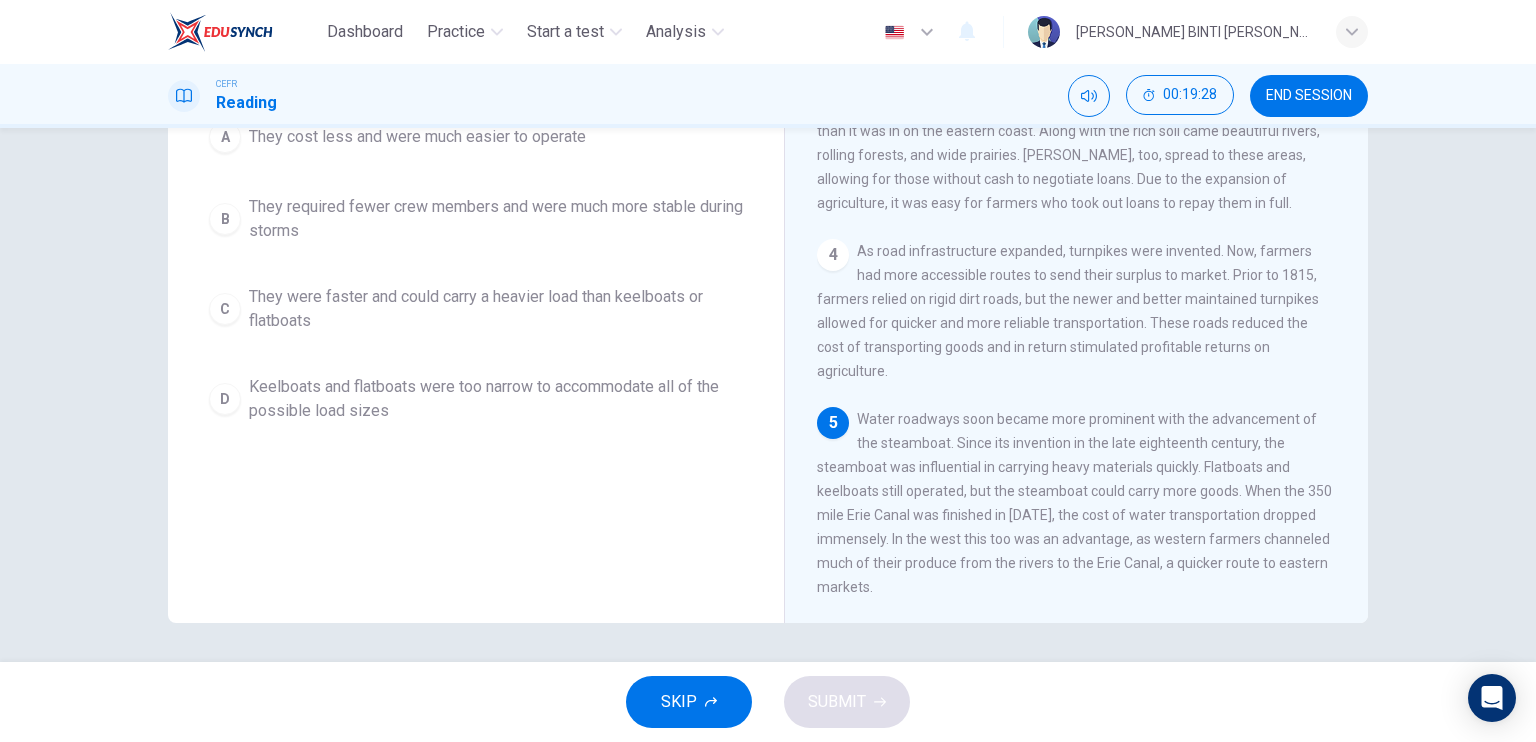 drag, startPoint x: 1336, startPoint y: 475, endPoint x: 1338, endPoint y: 456, distance: 19.104973 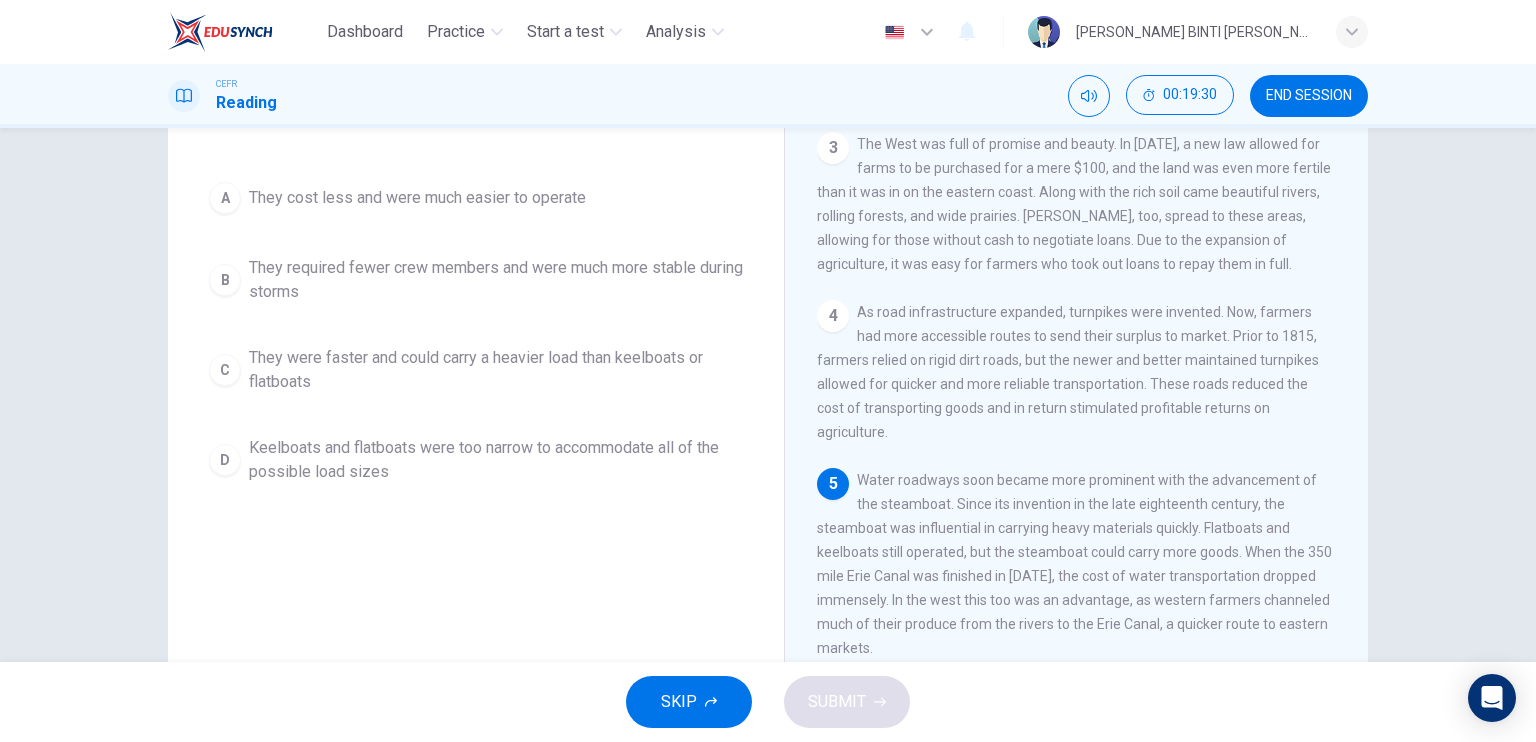 scroll, scrollTop: 172, scrollLeft: 0, axis: vertical 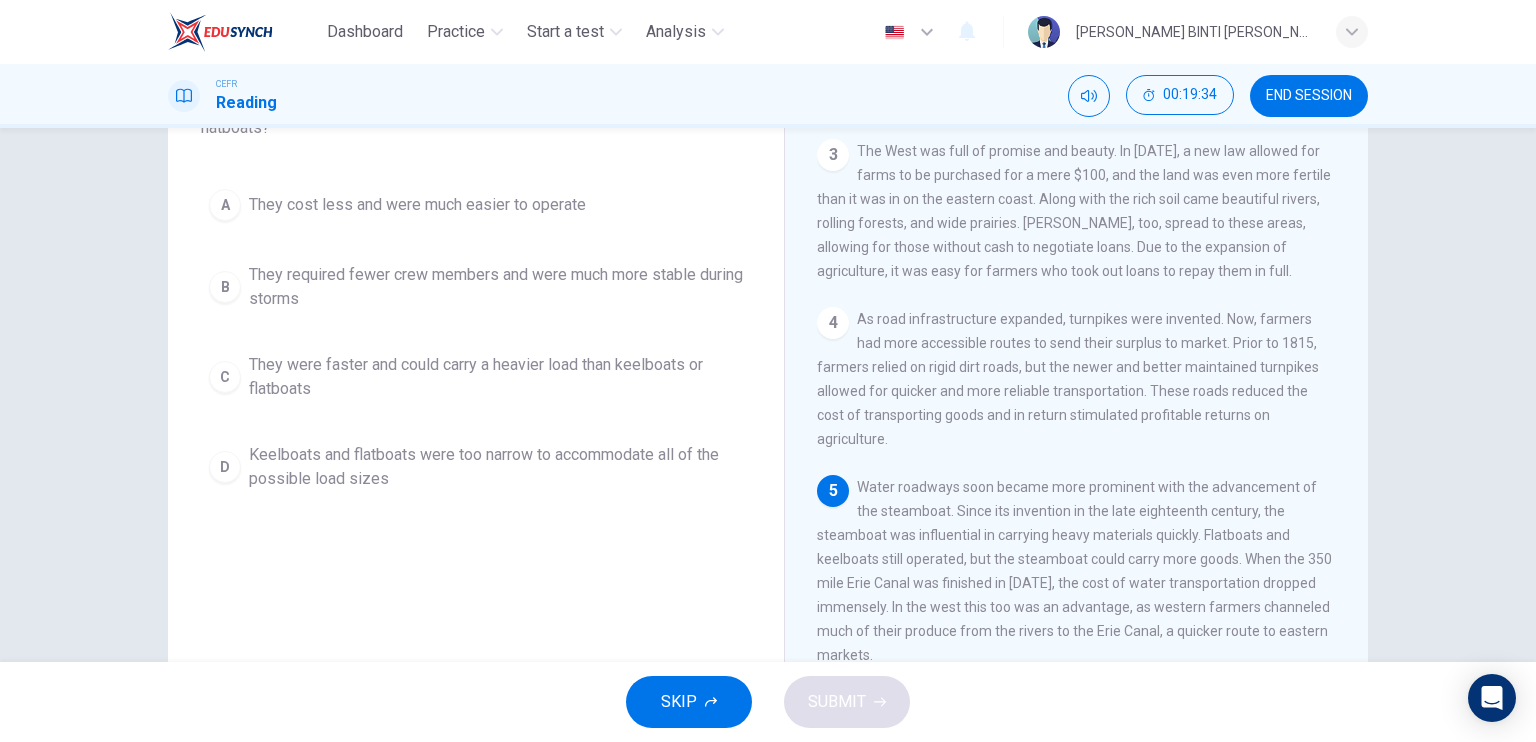 click on "C" at bounding box center [225, 377] 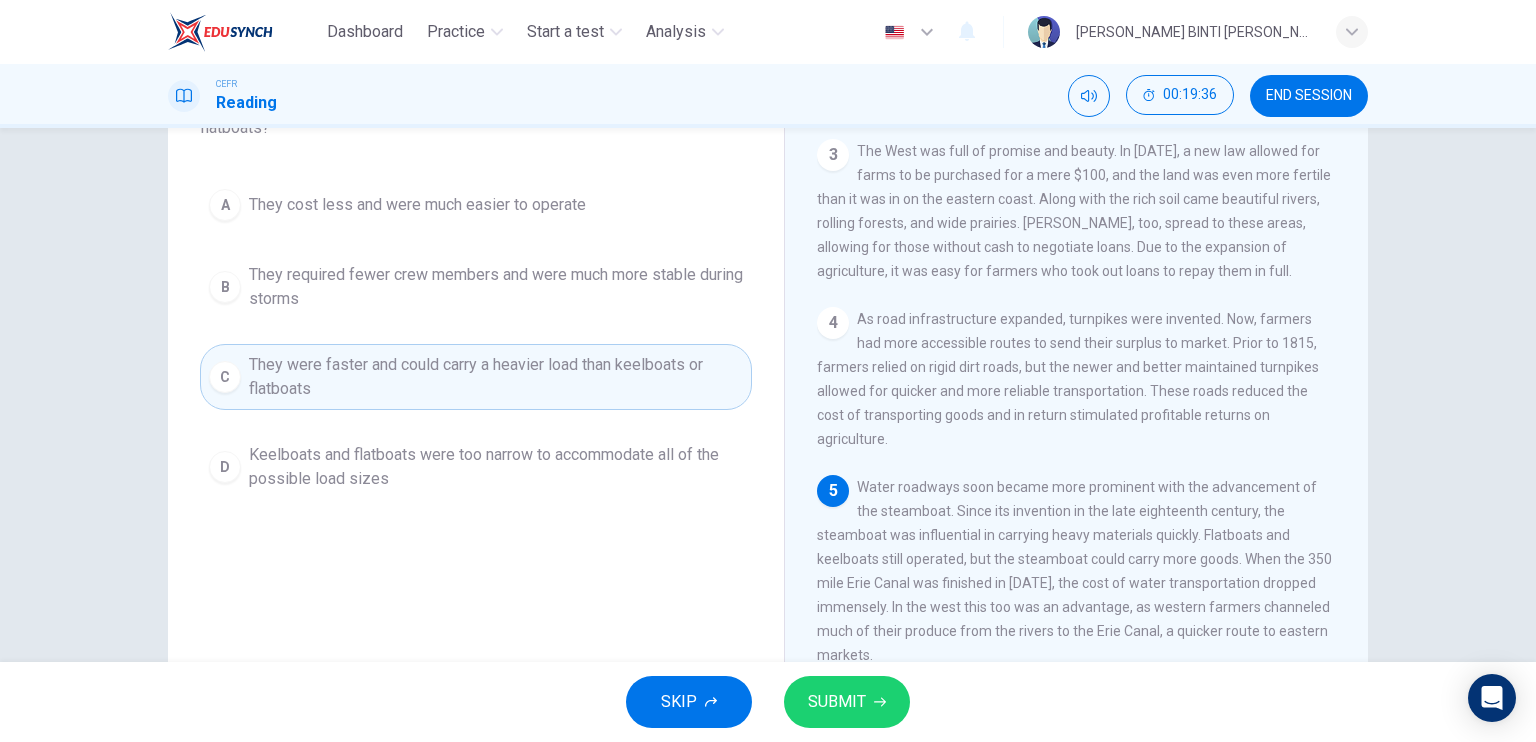 click on "SUBMIT" at bounding box center (847, 702) 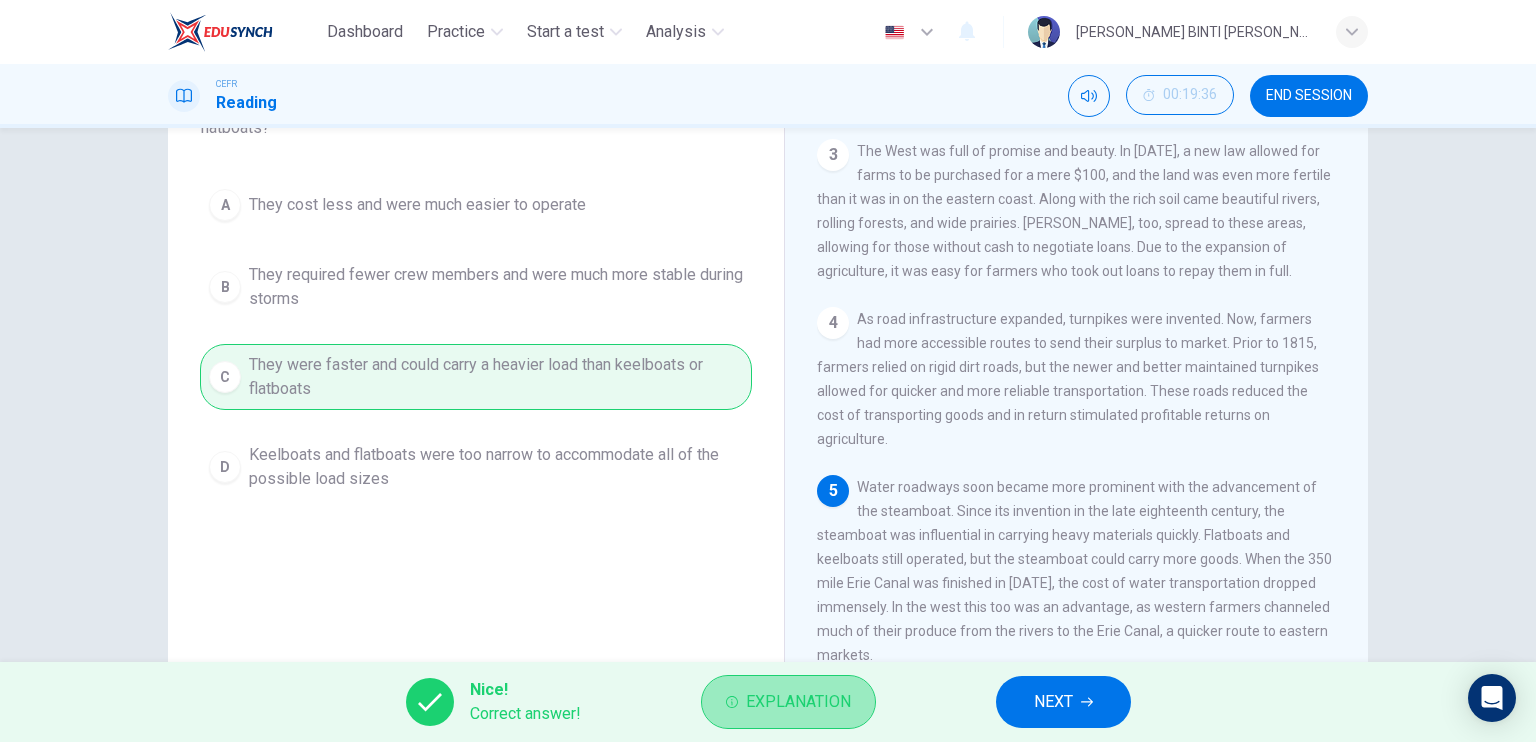 click on "Explanation" at bounding box center [798, 702] 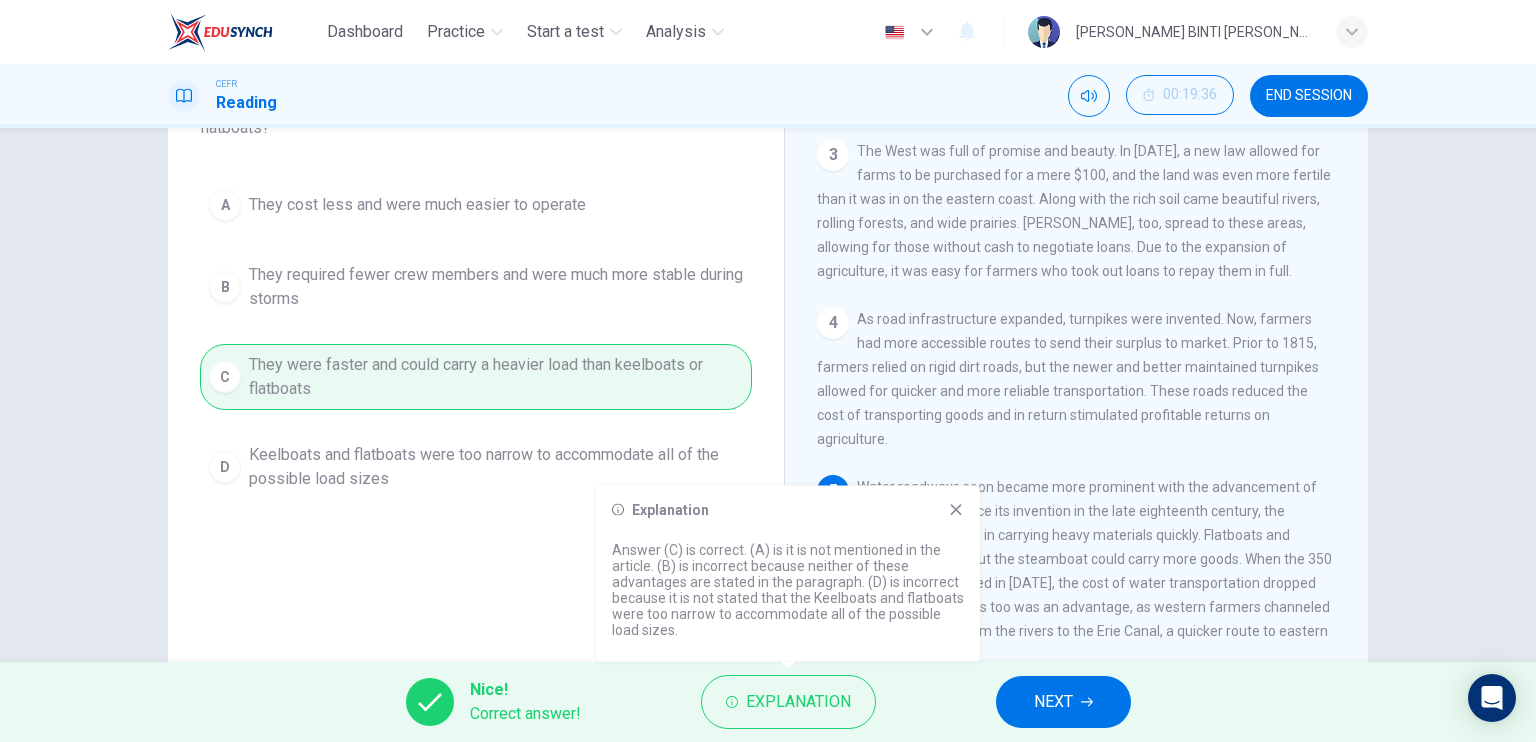 click 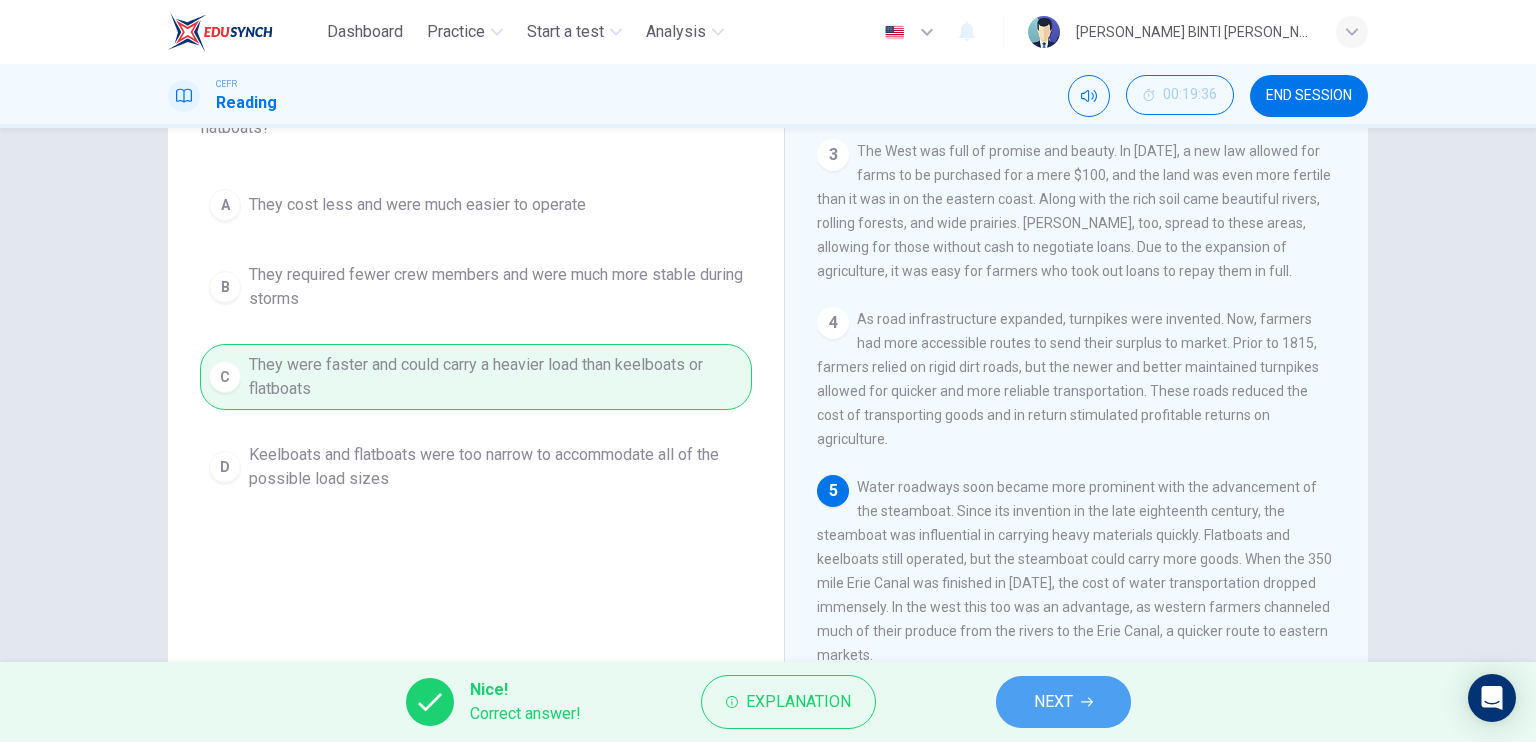 click on "NEXT" at bounding box center (1063, 702) 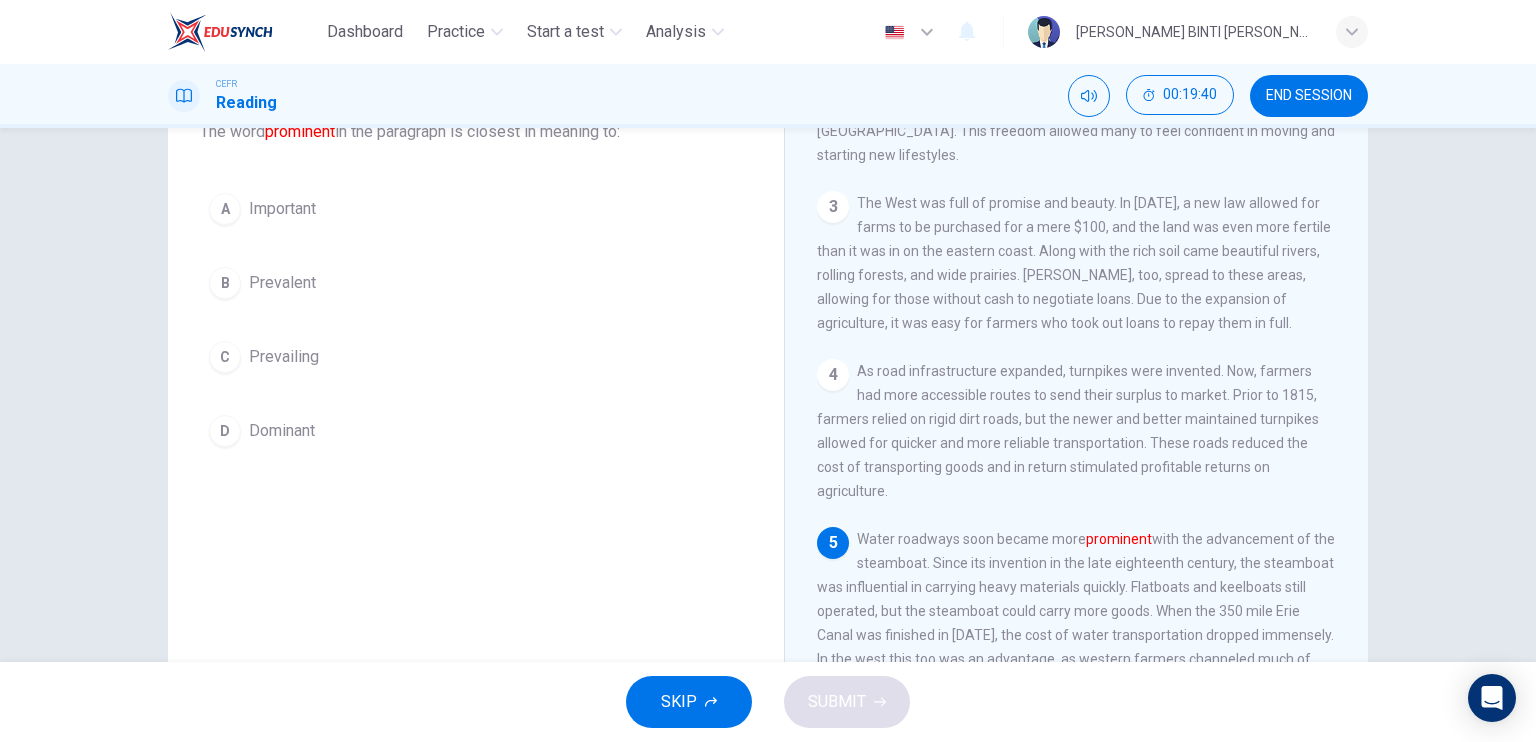 scroll, scrollTop: 140, scrollLeft: 0, axis: vertical 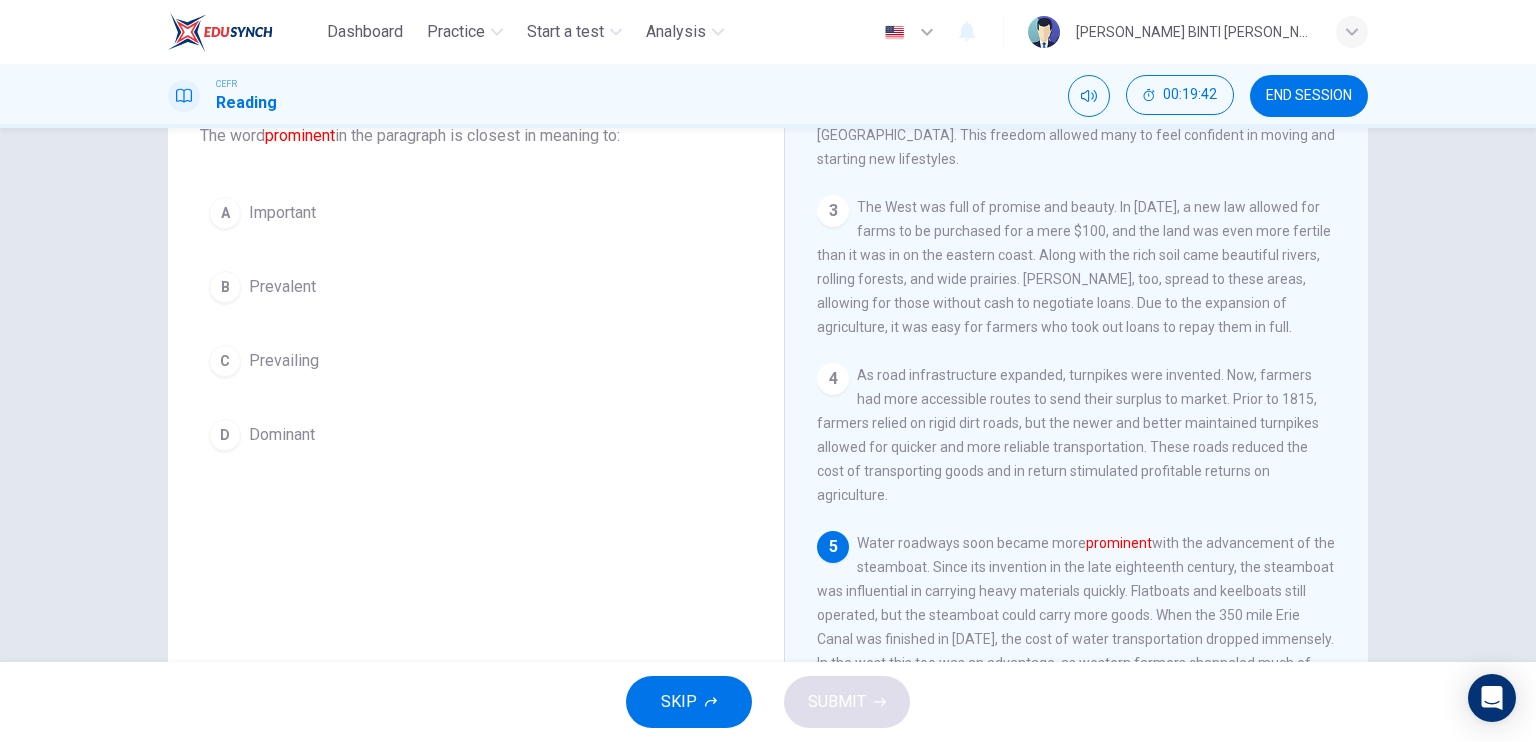 click on "A" at bounding box center (225, 213) 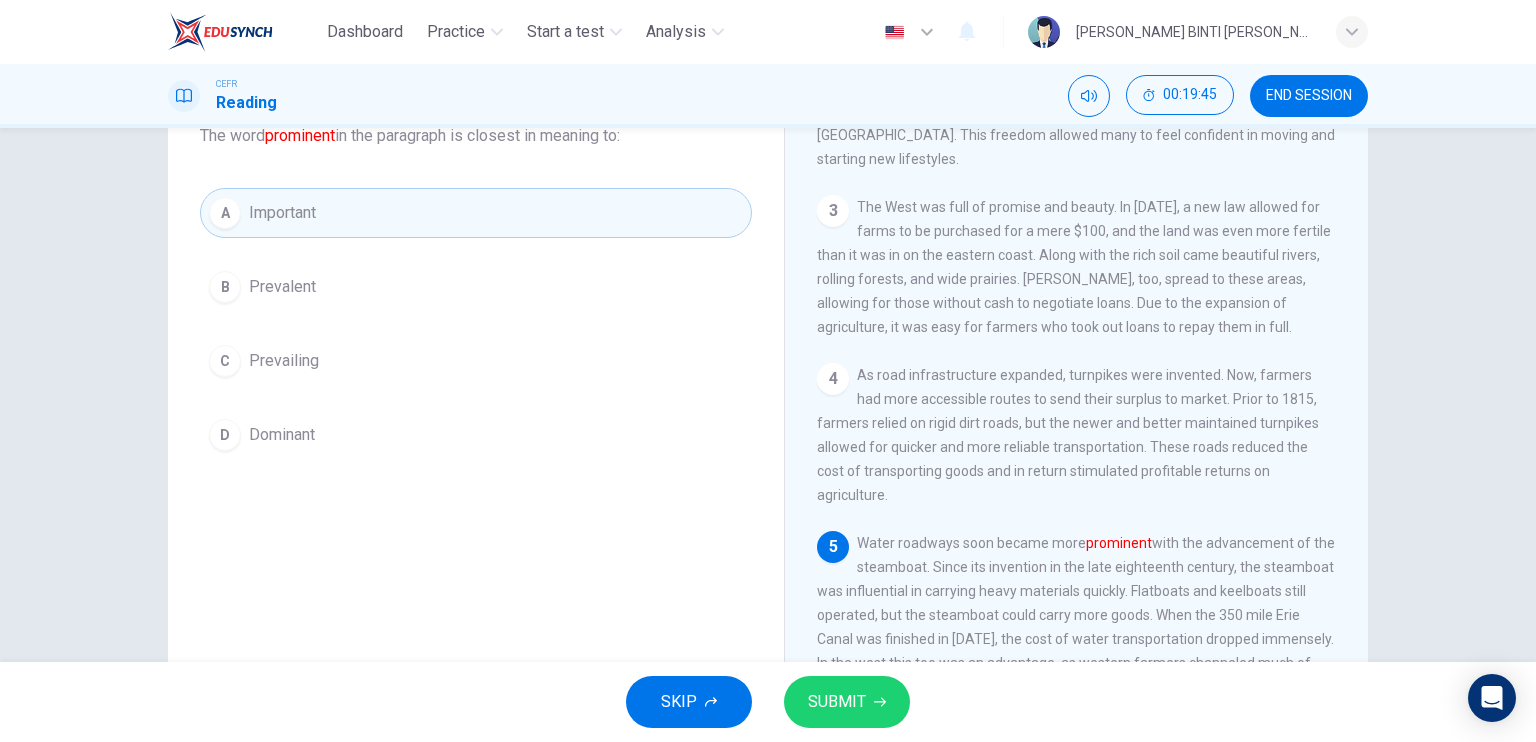 click on "SUBMIT" at bounding box center (837, 702) 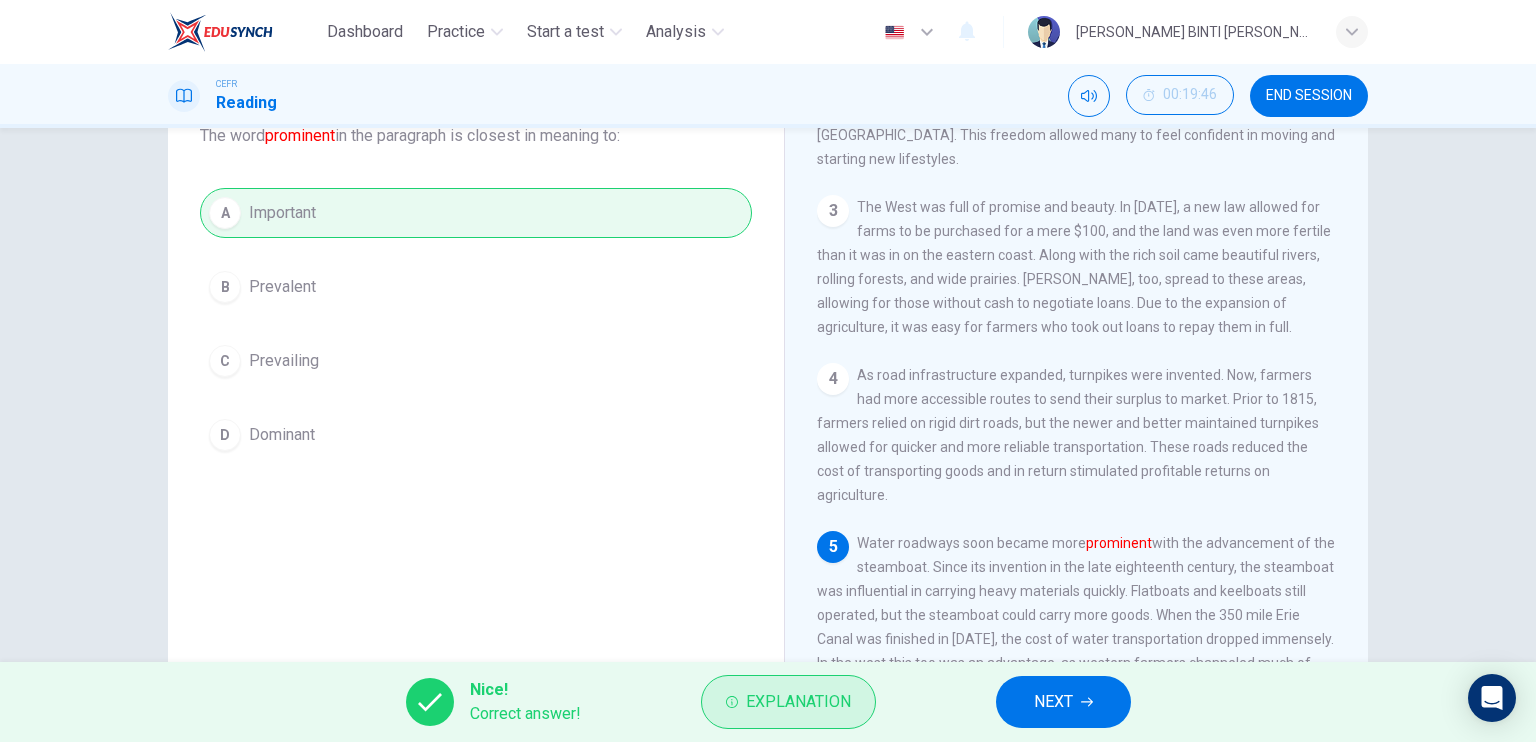click on "Explanation" at bounding box center [788, 702] 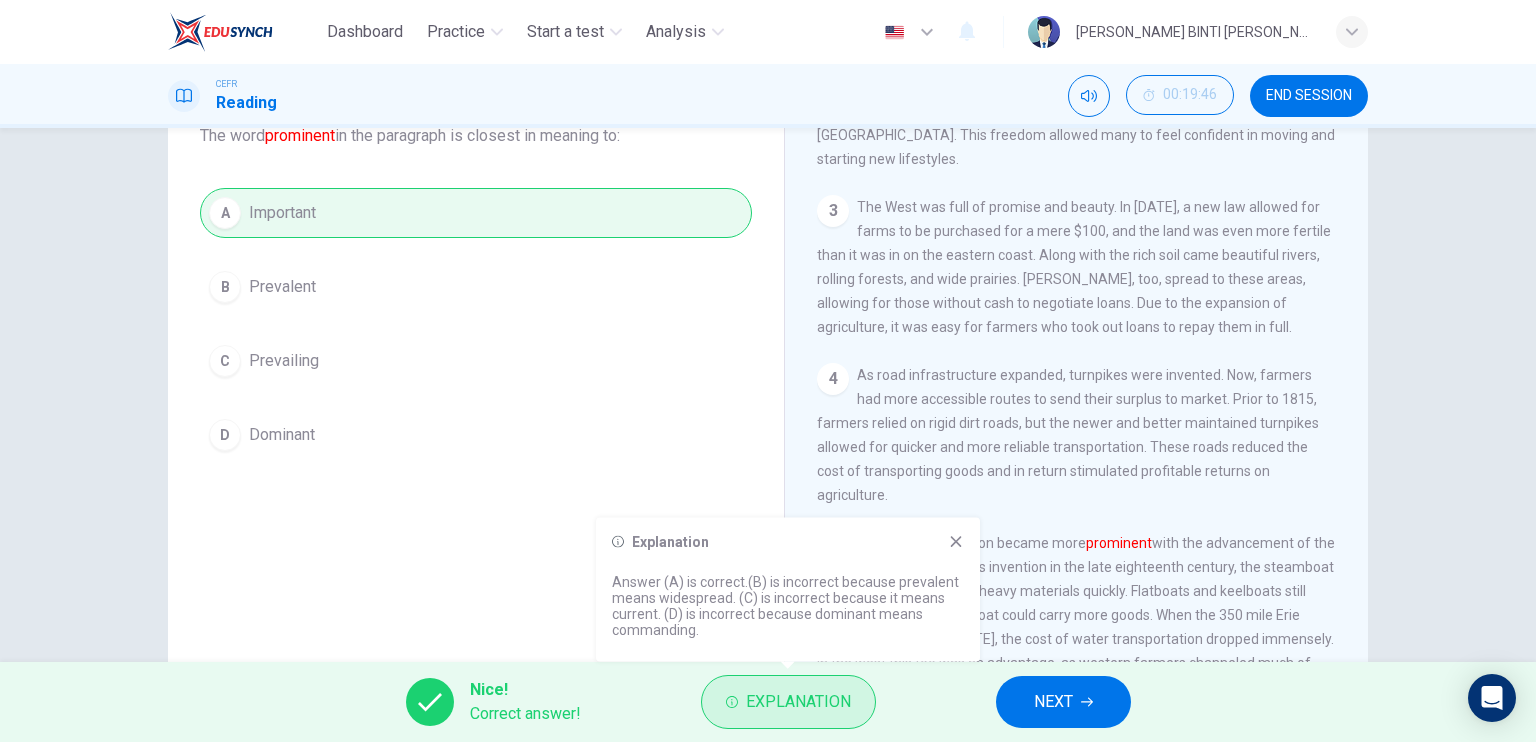 click on "Explanation" at bounding box center [798, 702] 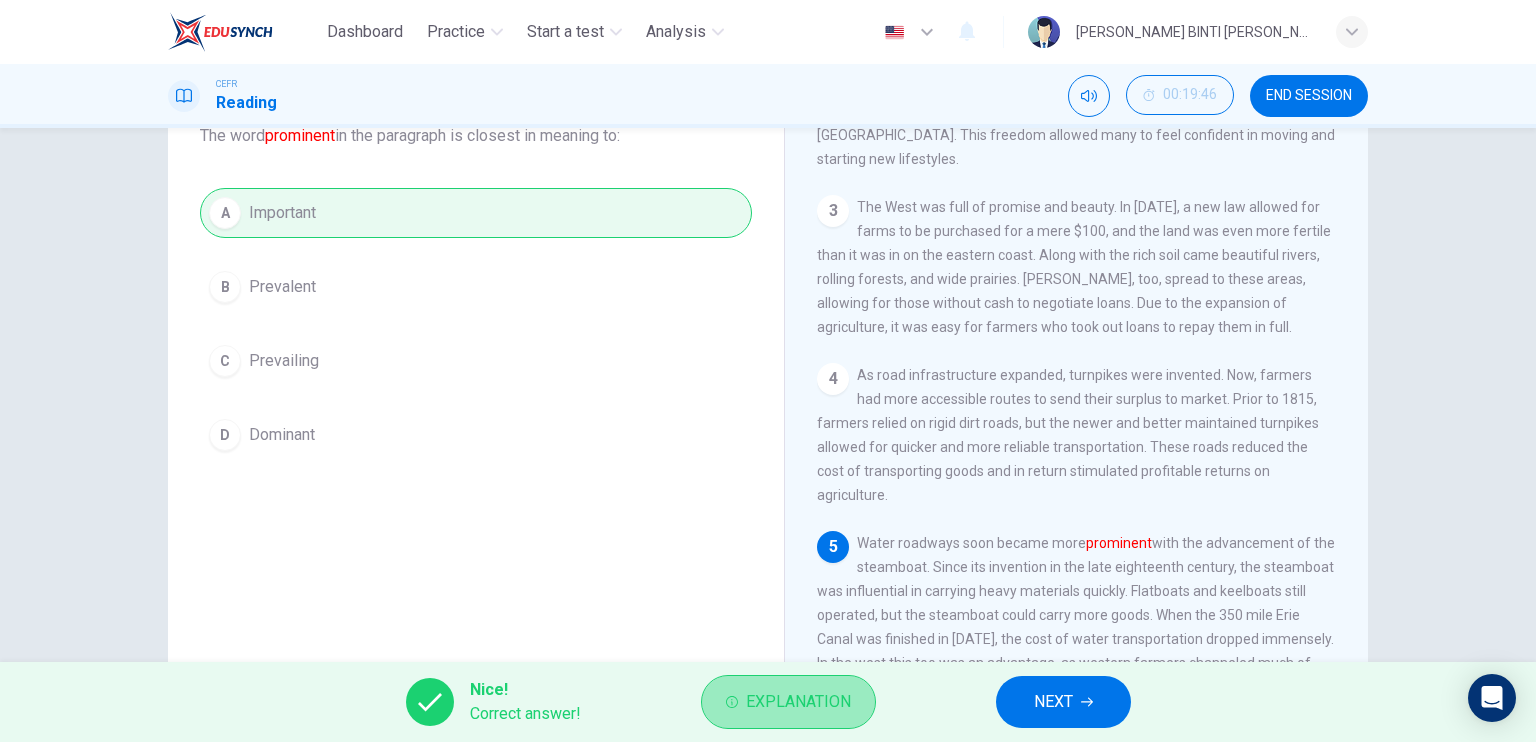 click on "Explanation" at bounding box center (798, 702) 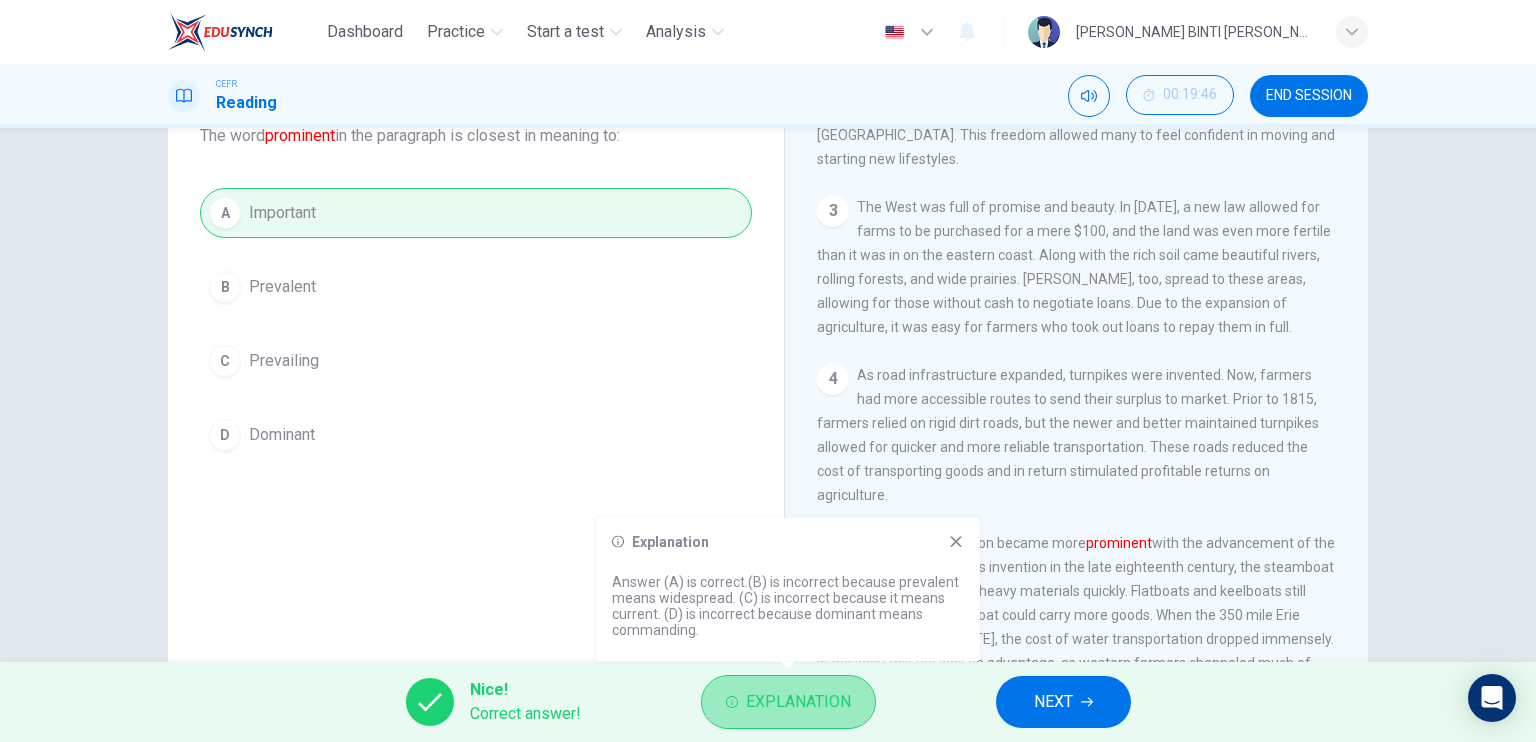 click on "Explanation" at bounding box center (798, 702) 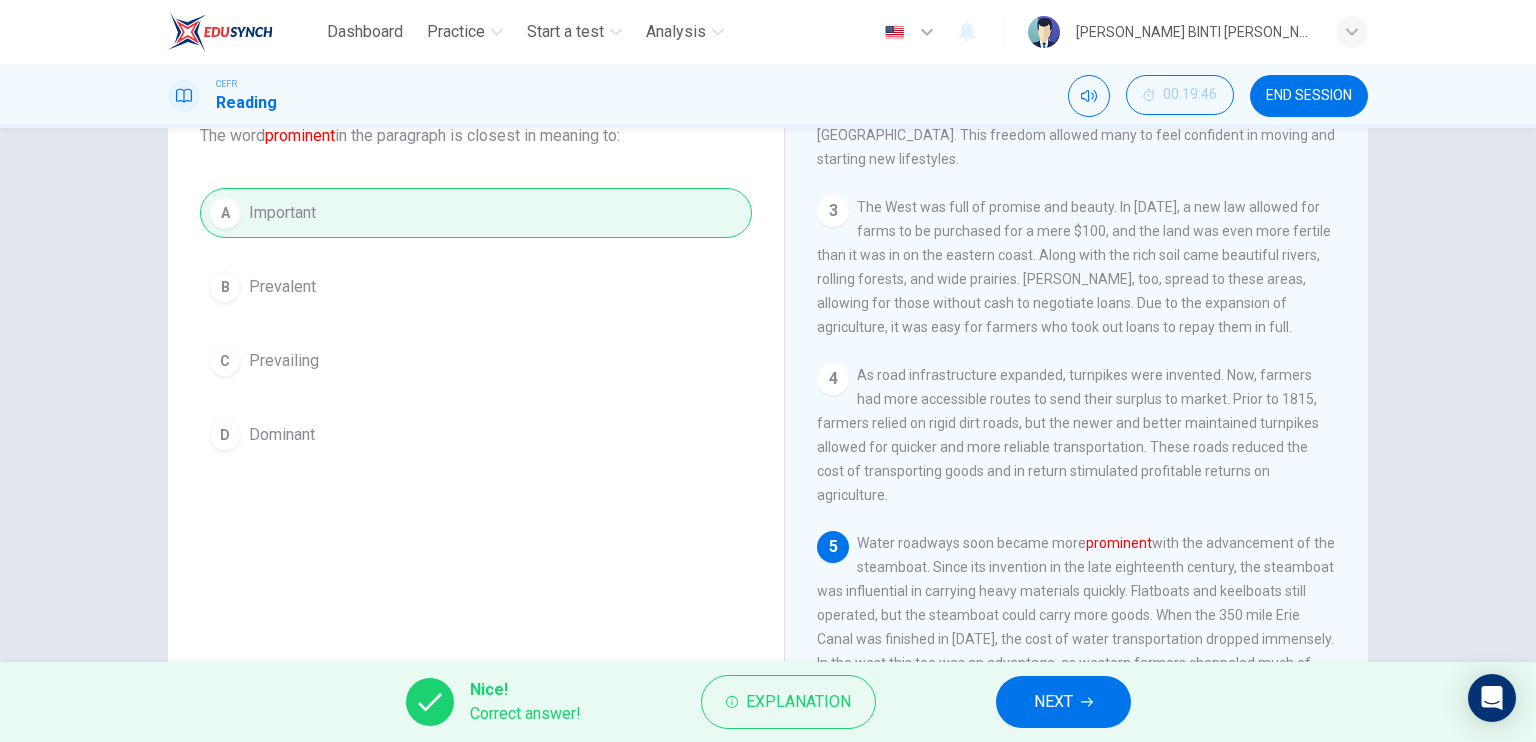 click on "NEXT" at bounding box center (1063, 702) 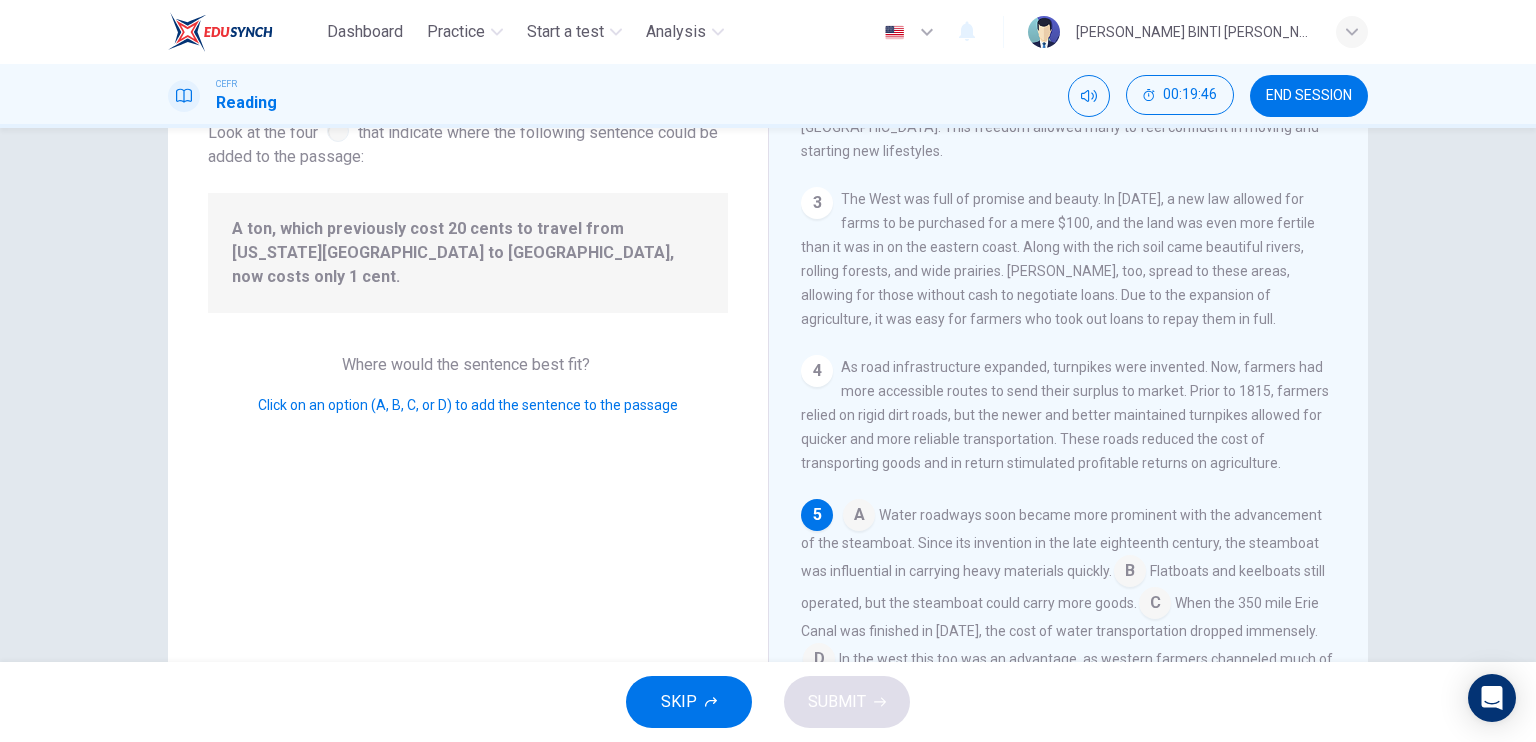 scroll, scrollTop: 562, scrollLeft: 0, axis: vertical 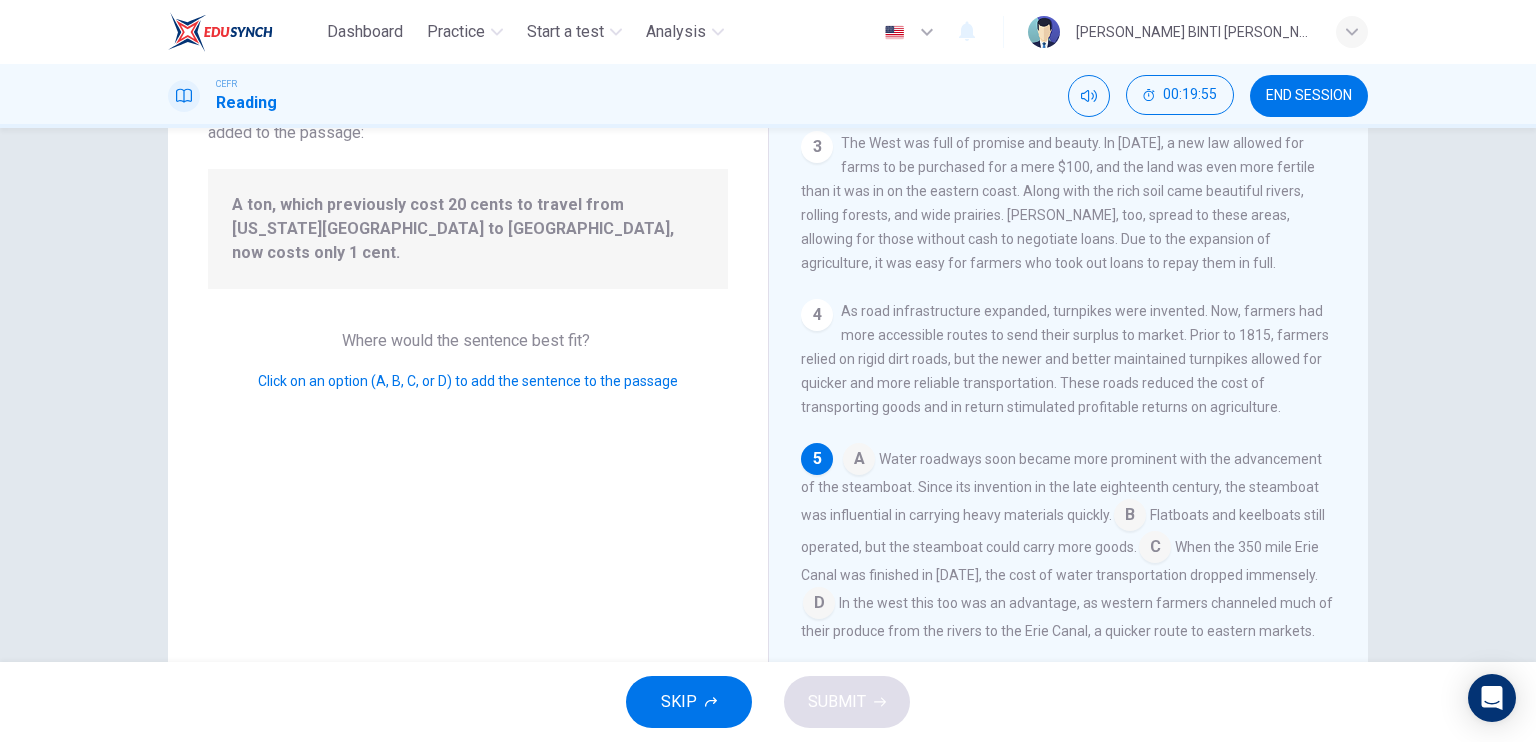 drag, startPoint x: 1362, startPoint y: 529, endPoint x: 1360, endPoint y: 514, distance: 15.132746 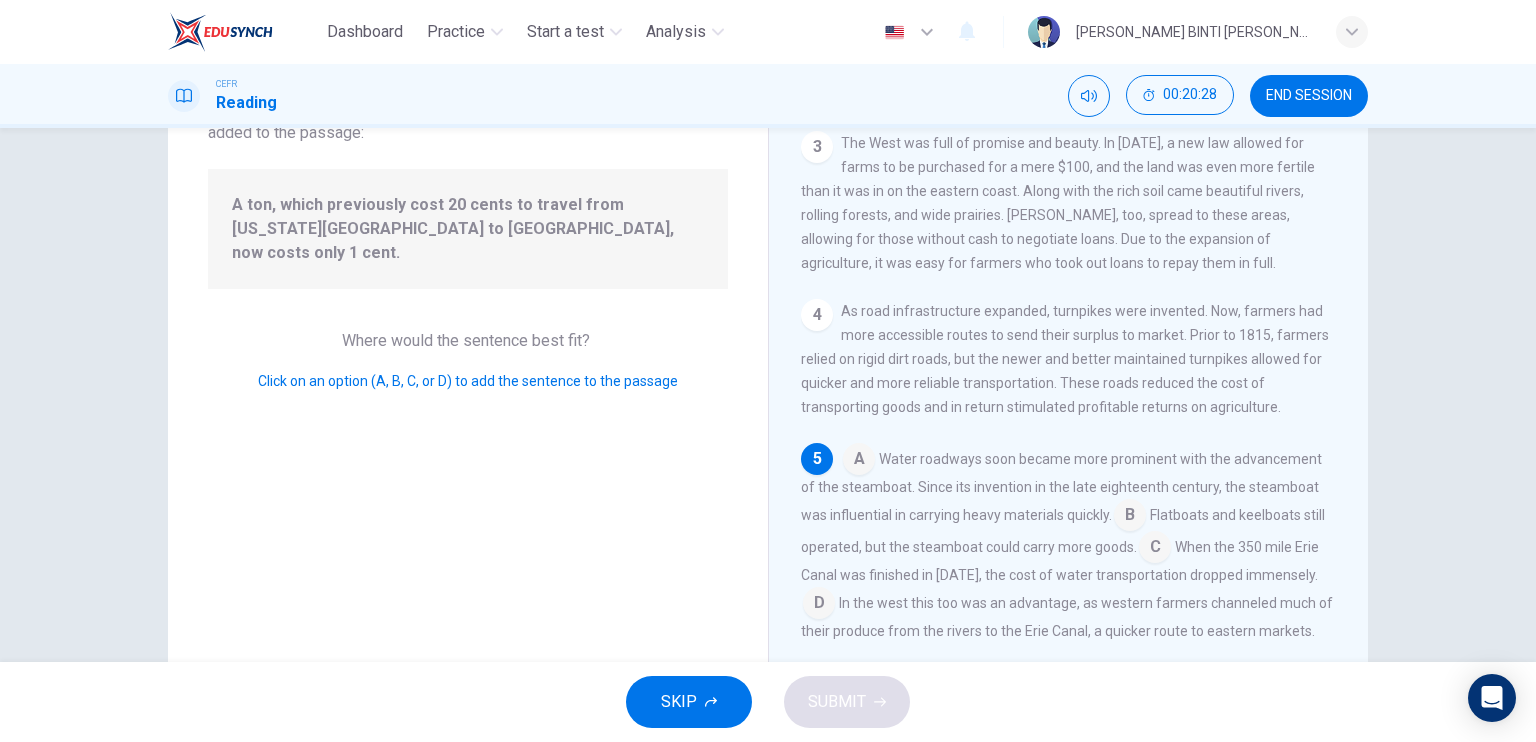 click at bounding box center [819, 605] 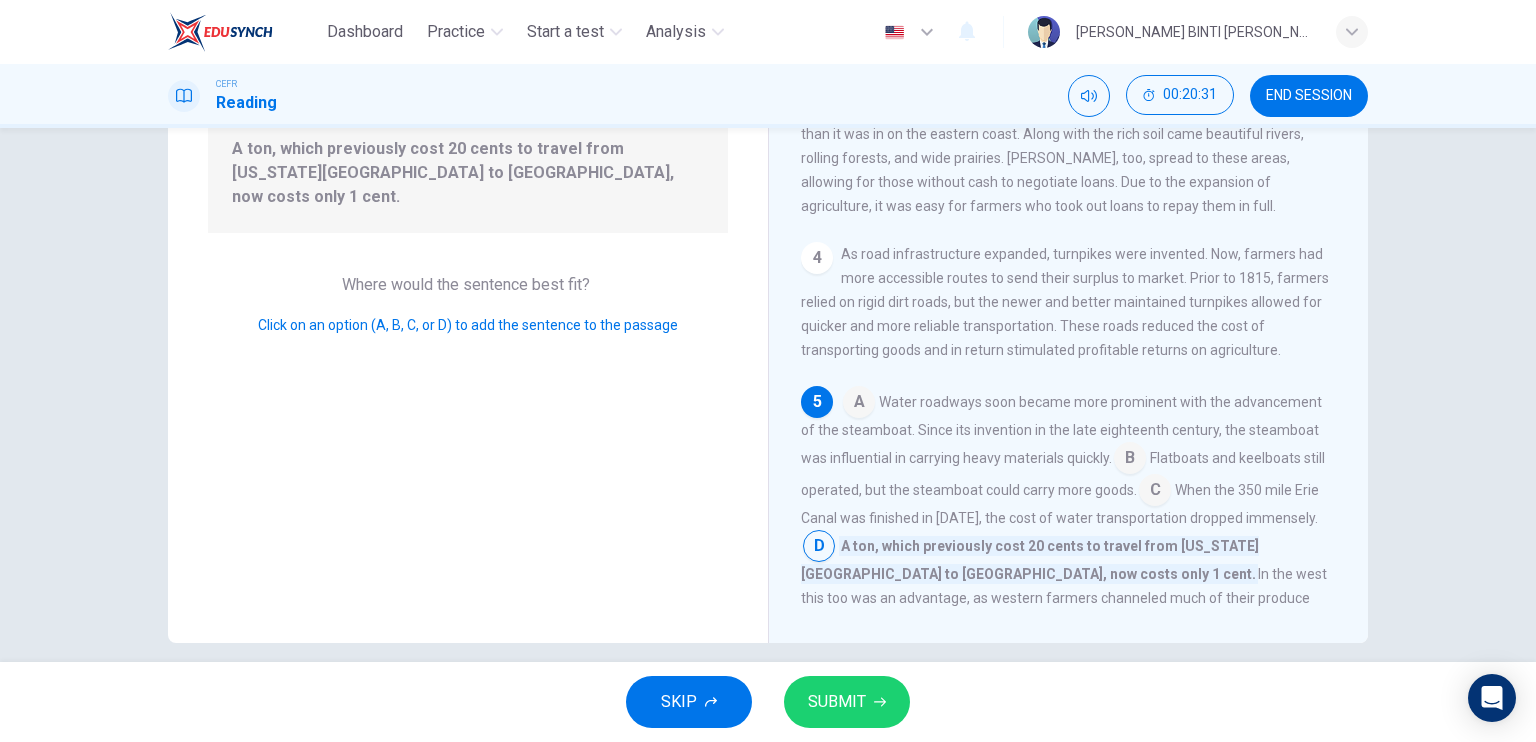 scroll, scrollTop: 240, scrollLeft: 0, axis: vertical 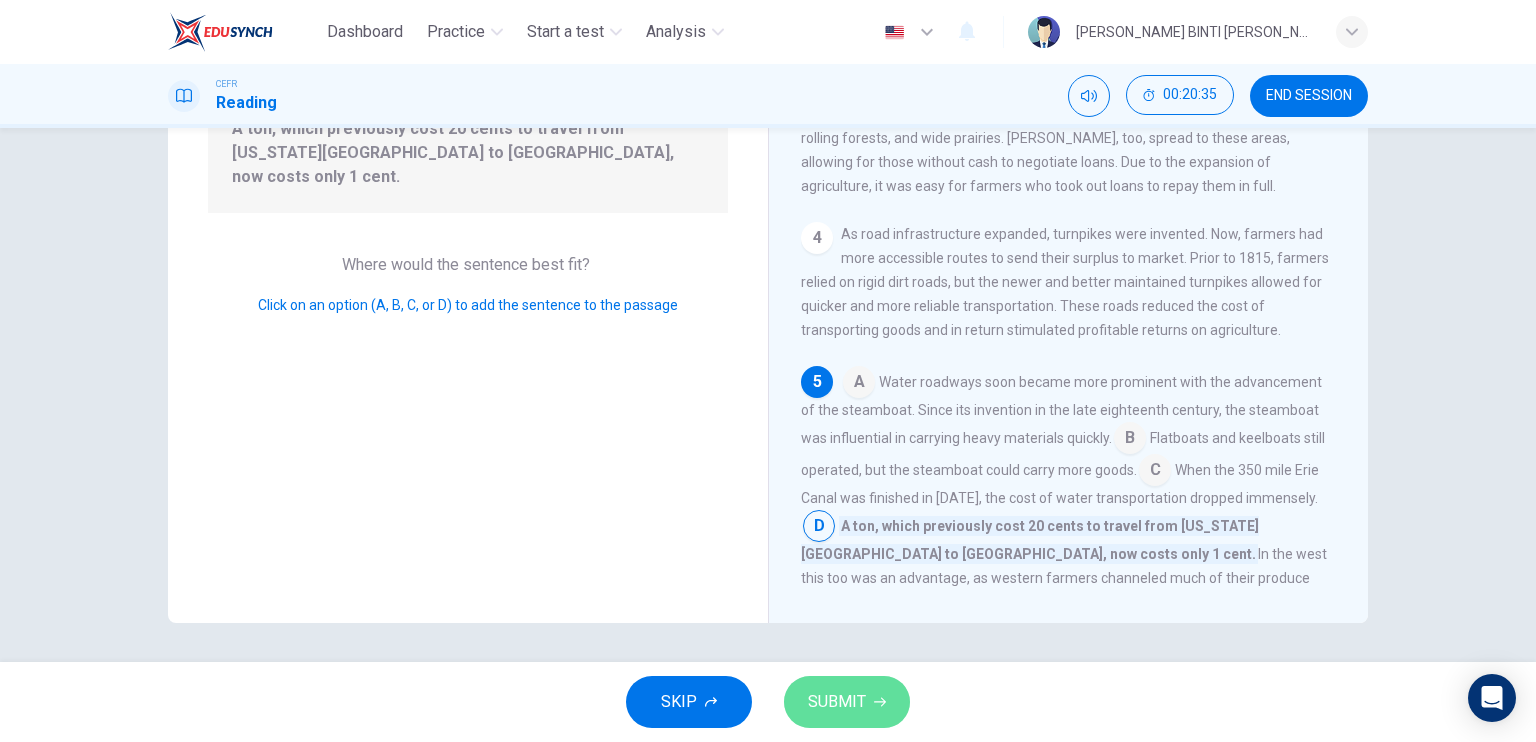 click on "SUBMIT" at bounding box center (847, 702) 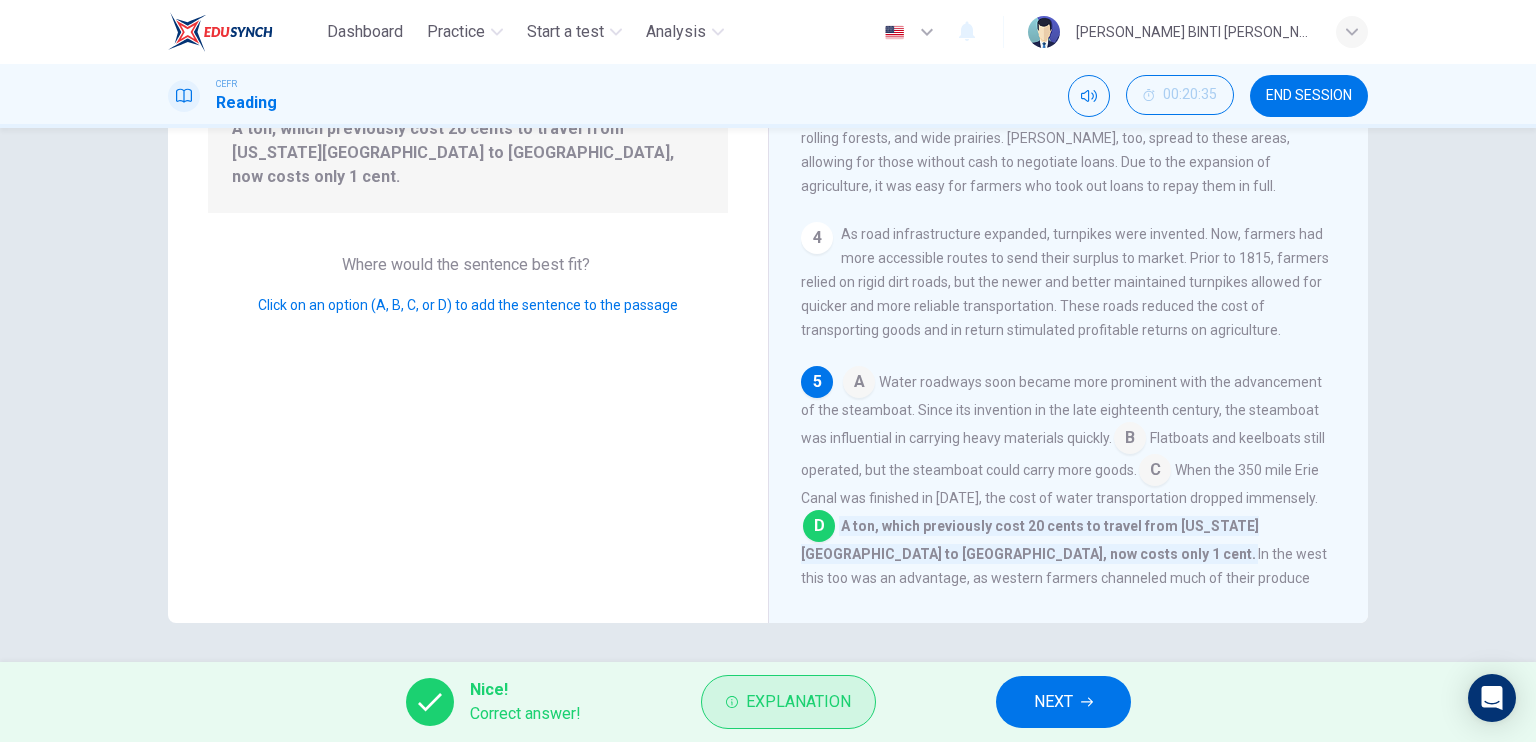click on "Explanation" at bounding box center [798, 702] 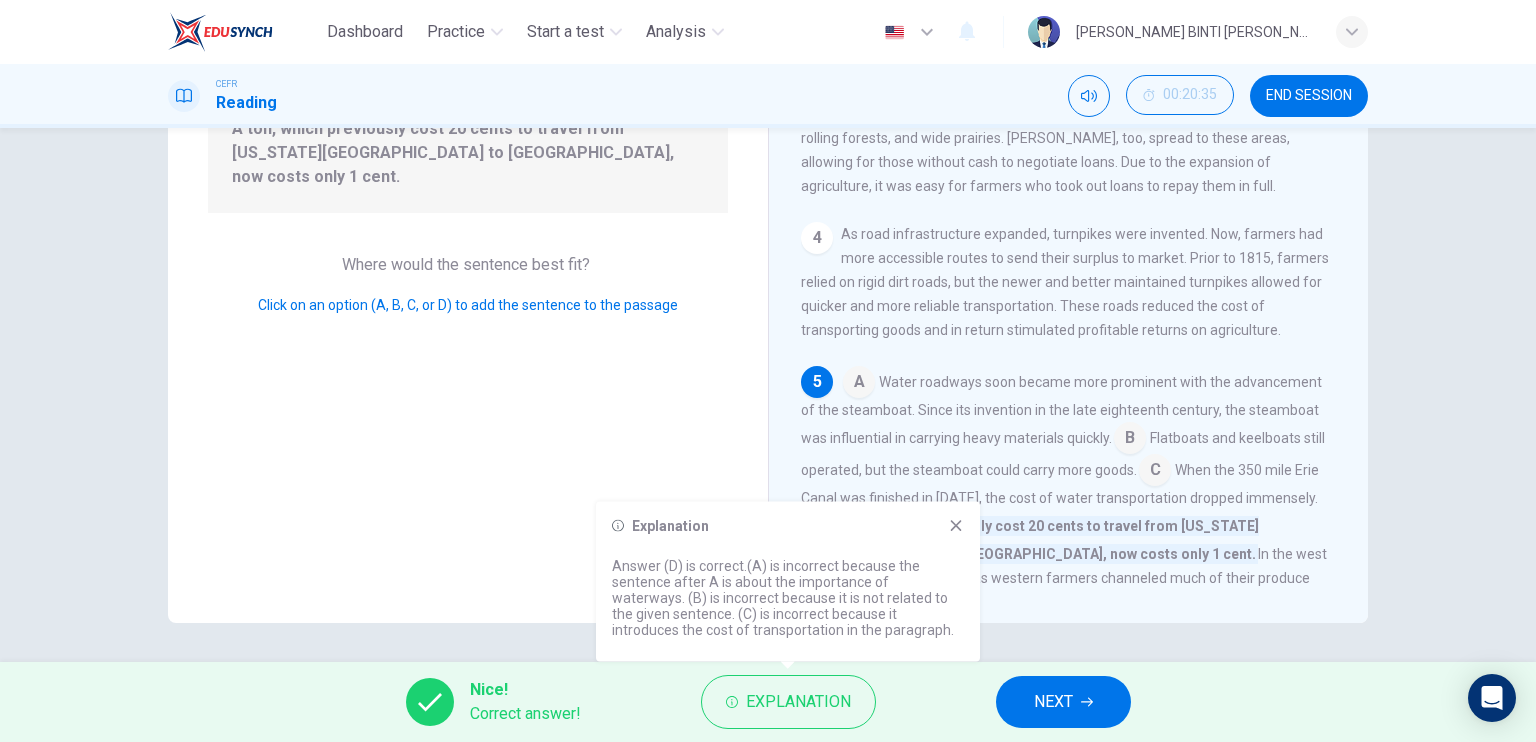 click 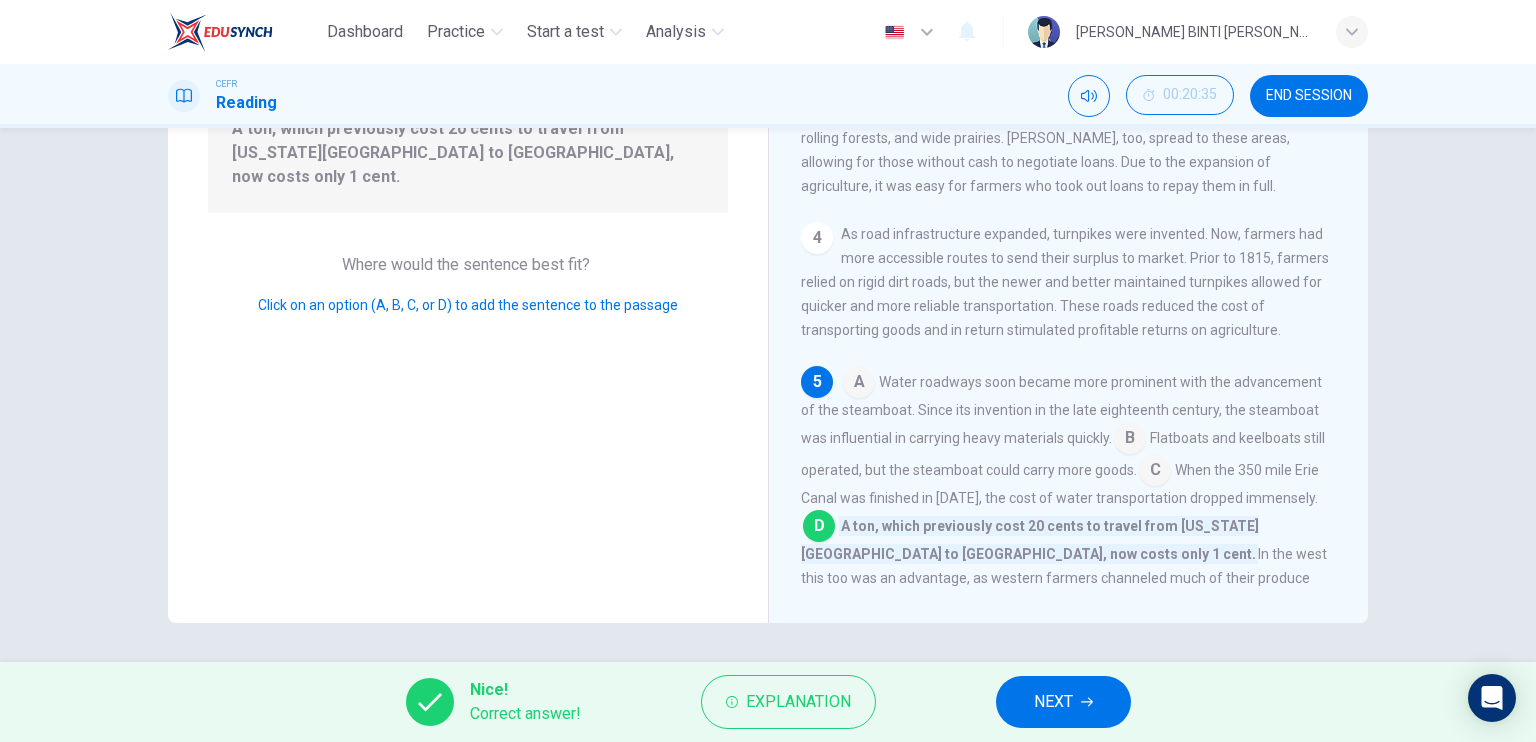 click on "NEXT" at bounding box center (1063, 702) 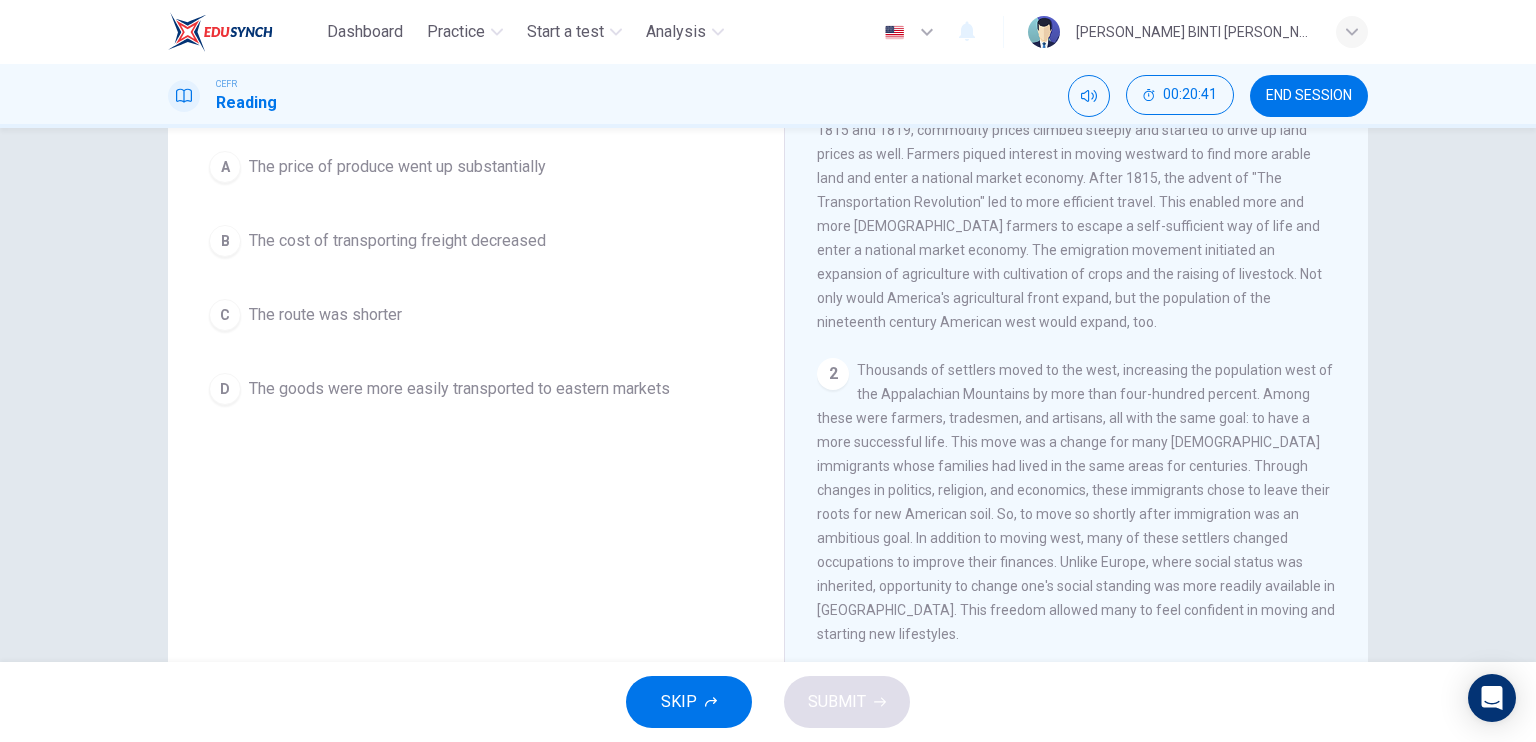 scroll, scrollTop: 240, scrollLeft: 0, axis: vertical 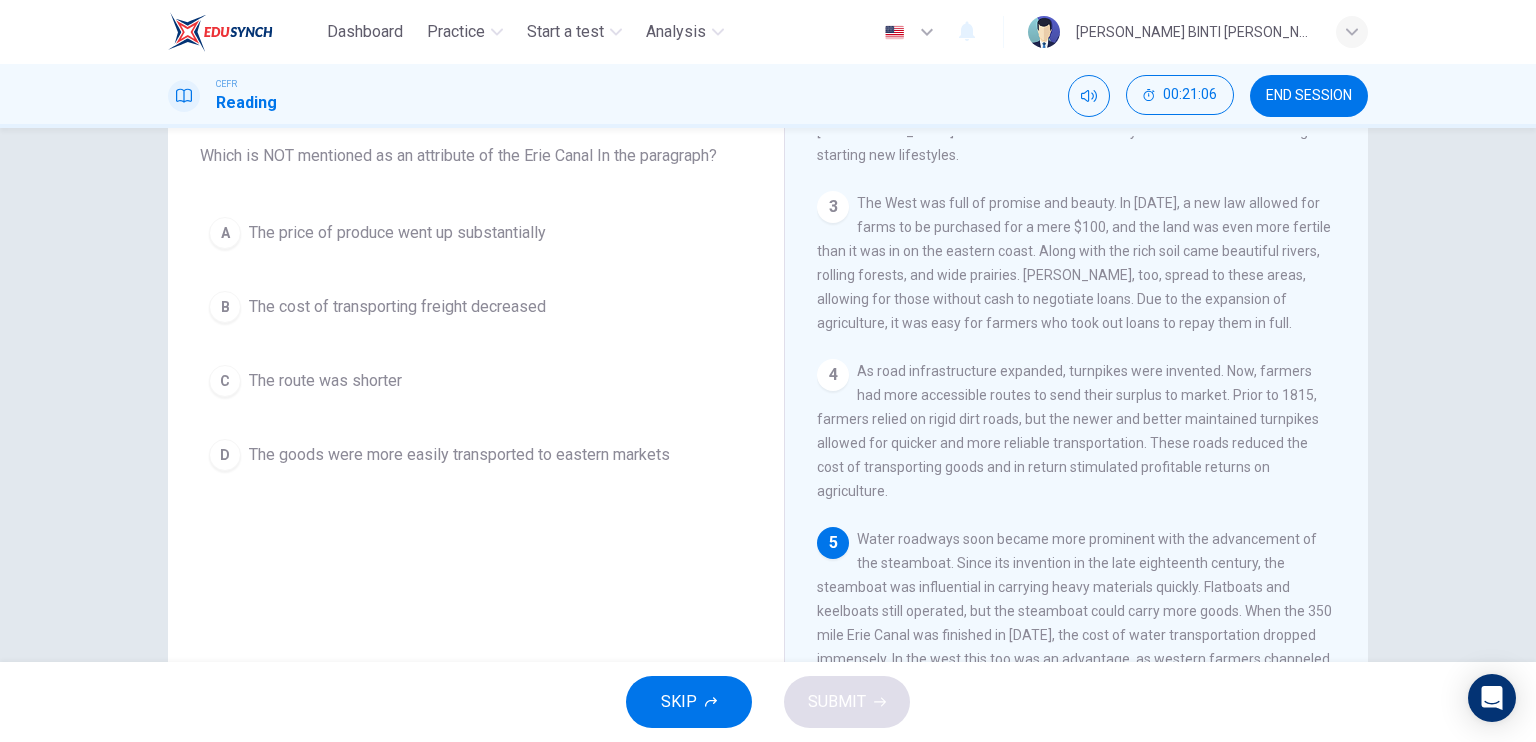 click on "The price of produce went up substantially" at bounding box center (397, 233) 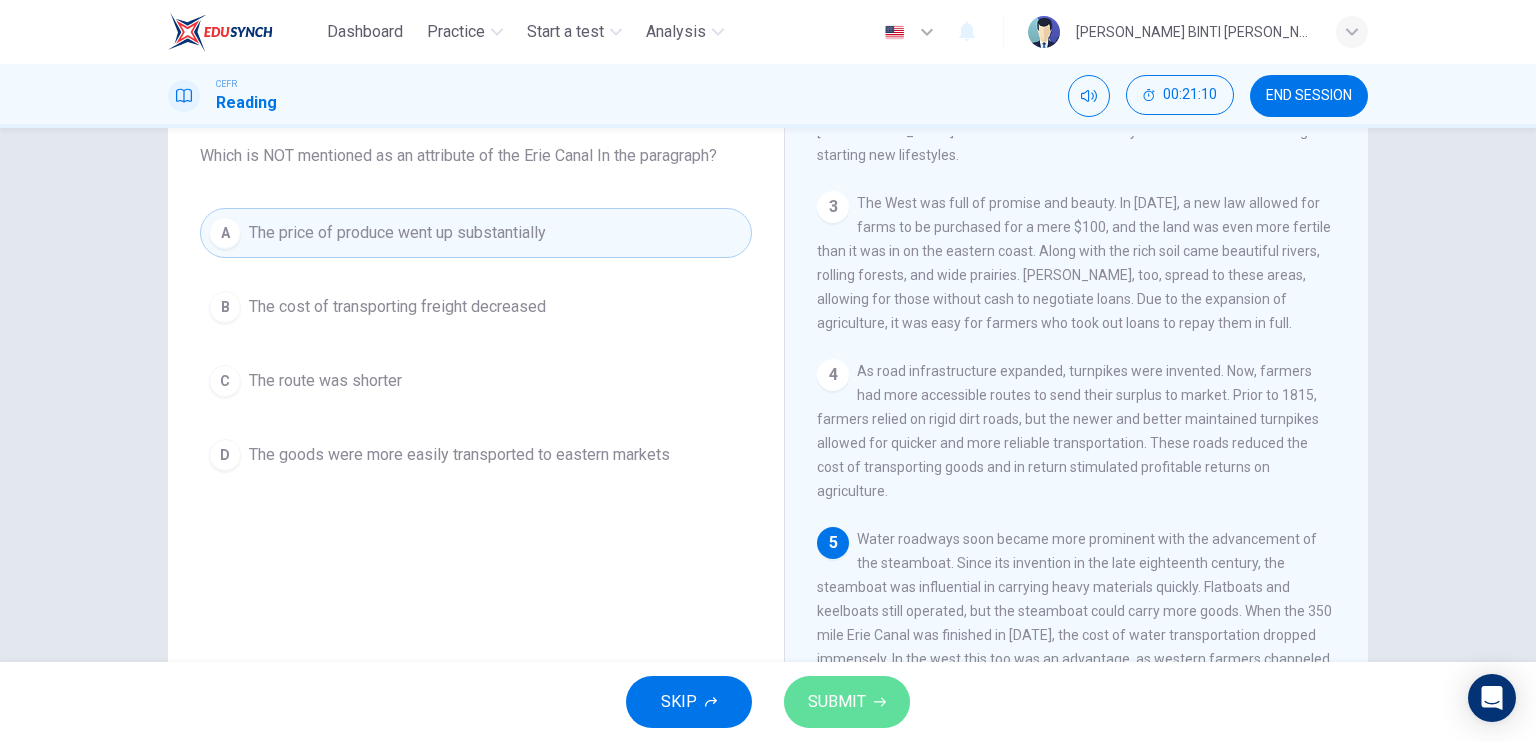 click on "SUBMIT" at bounding box center [847, 702] 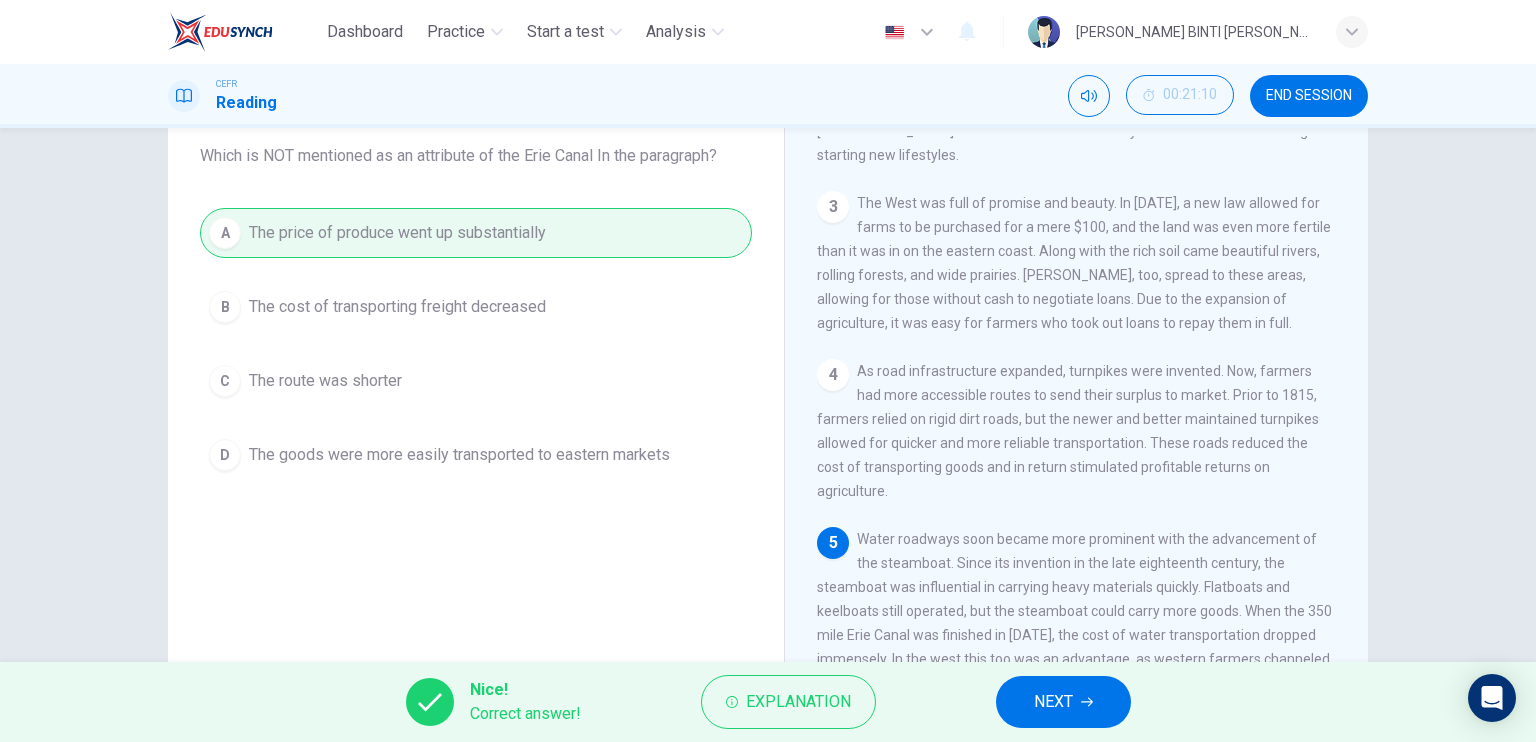 click on "NEXT" at bounding box center (1063, 702) 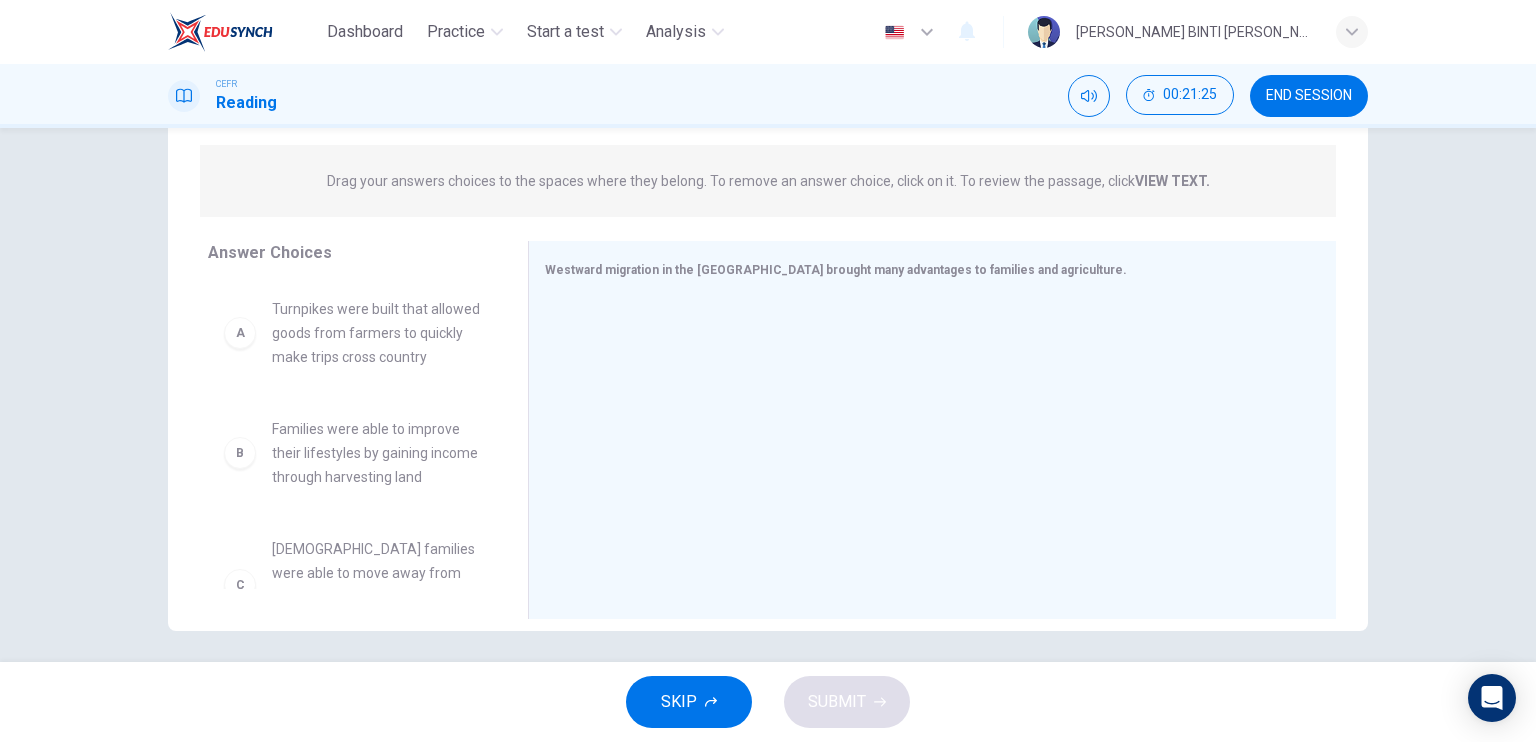 scroll, scrollTop: 240, scrollLeft: 0, axis: vertical 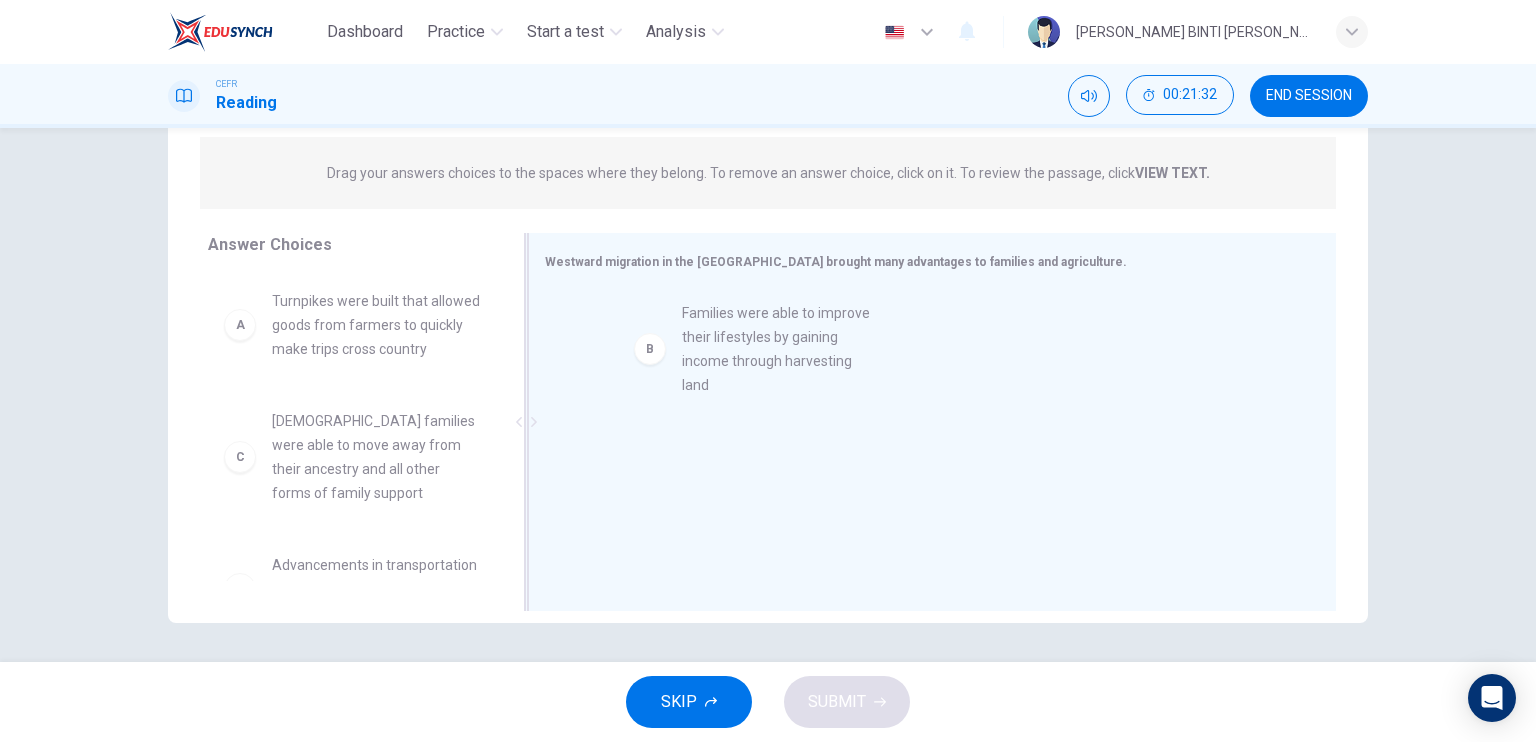 drag, startPoint x: 361, startPoint y: 475, endPoint x: 781, endPoint y: 343, distance: 440.2545 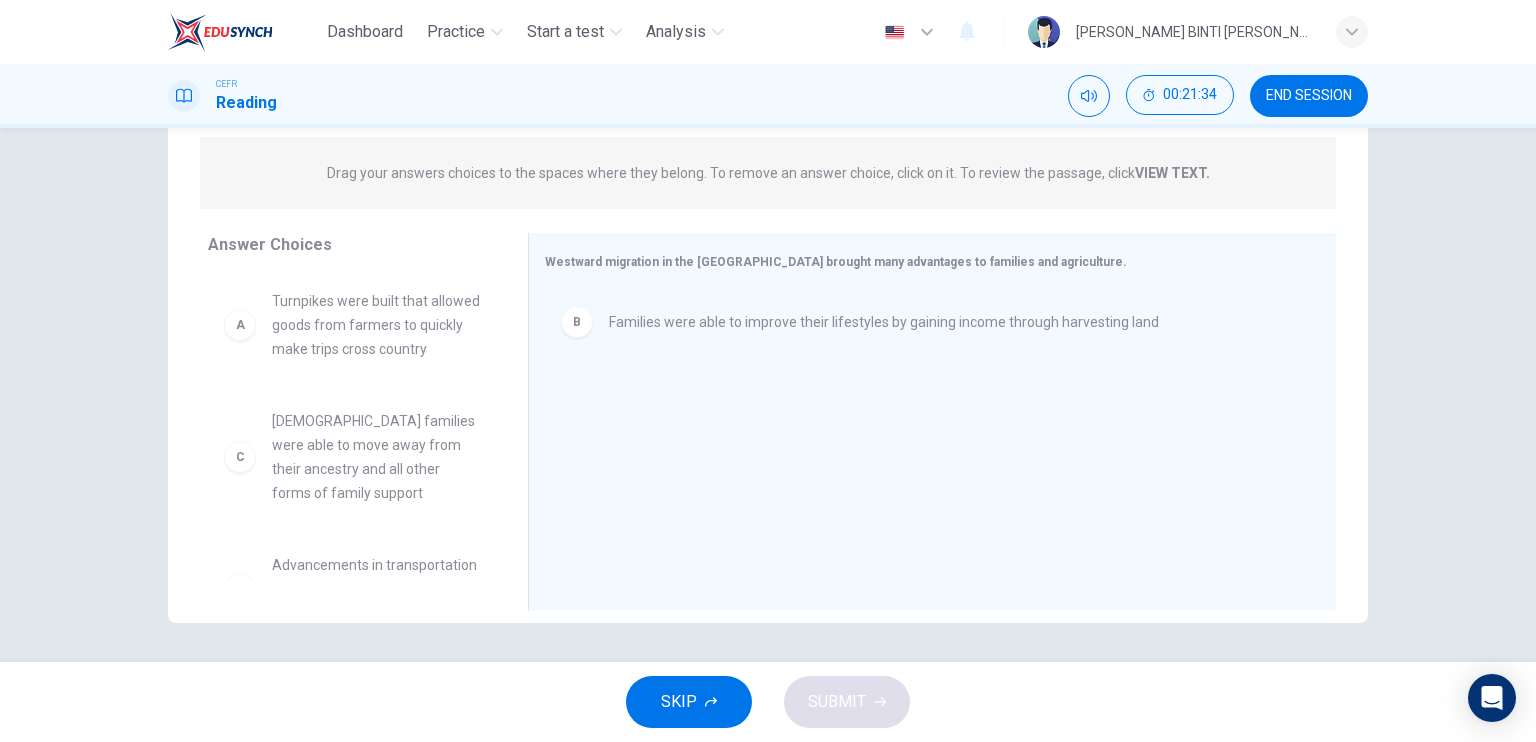 drag, startPoint x: 490, startPoint y: 353, endPoint x: 494, endPoint y: 392, distance: 39.20459 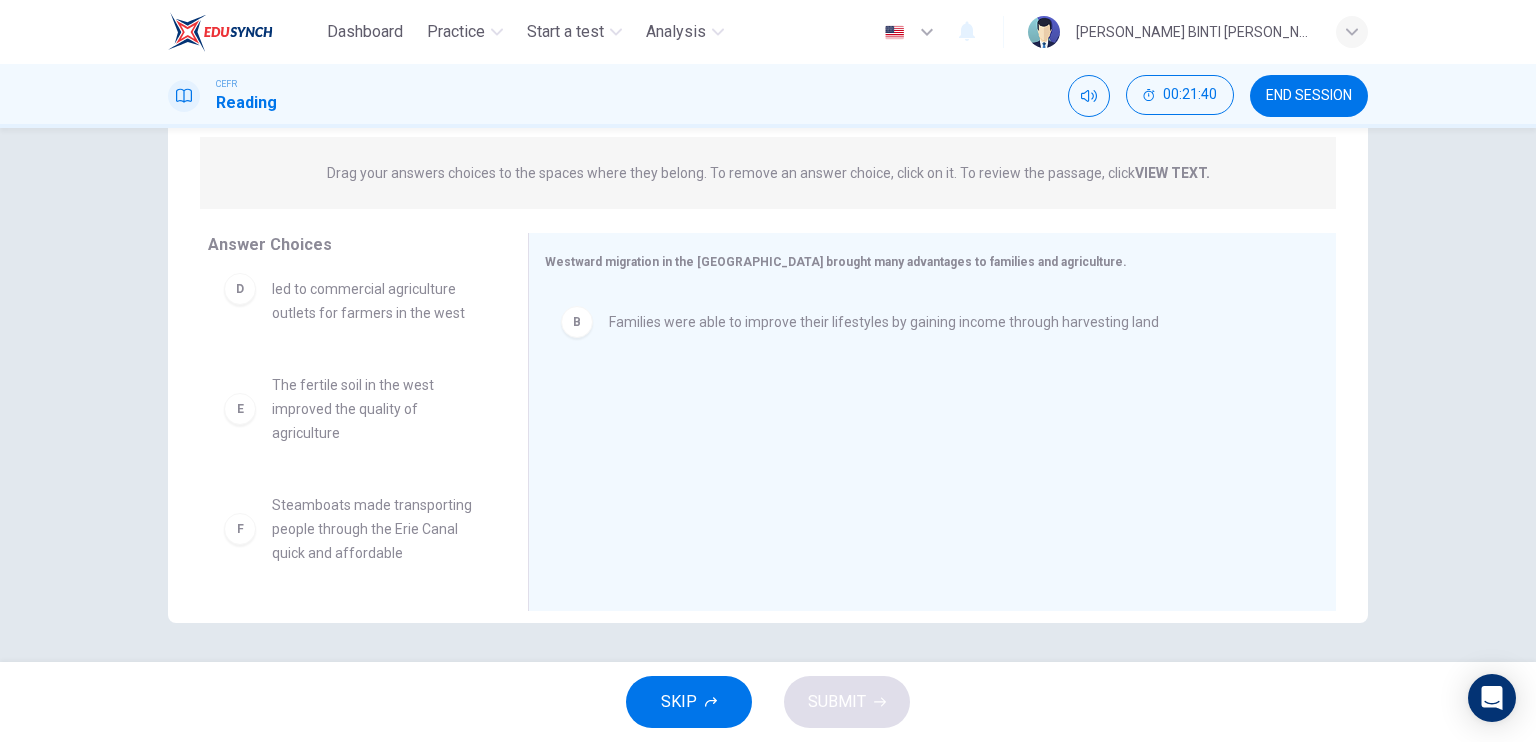 scroll, scrollTop: 348, scrollLeft: 0, axis: vertical 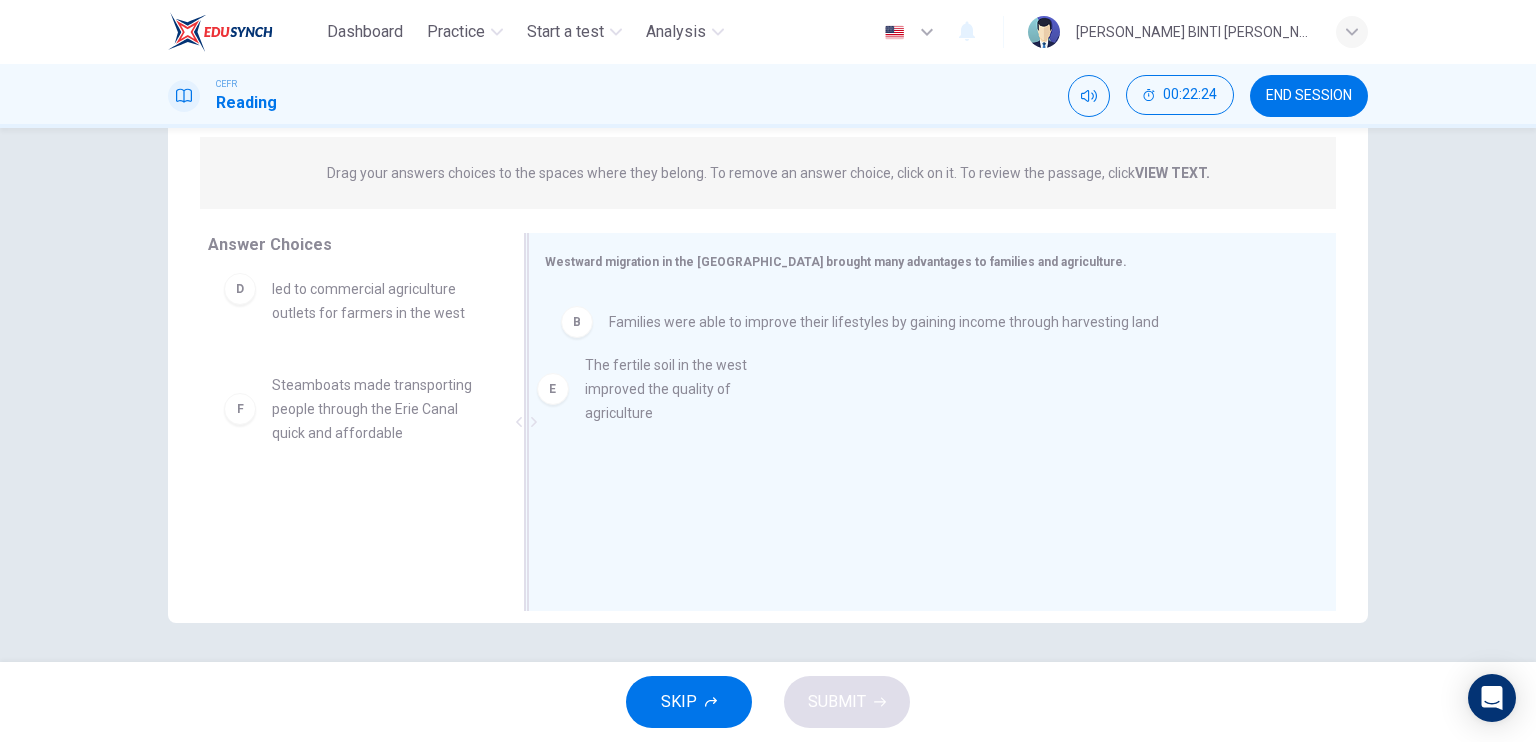 drag, startPoint x: 364, startPoint y: 395, endPoint x: 731, endPoint y: 371, distance: 367.7839 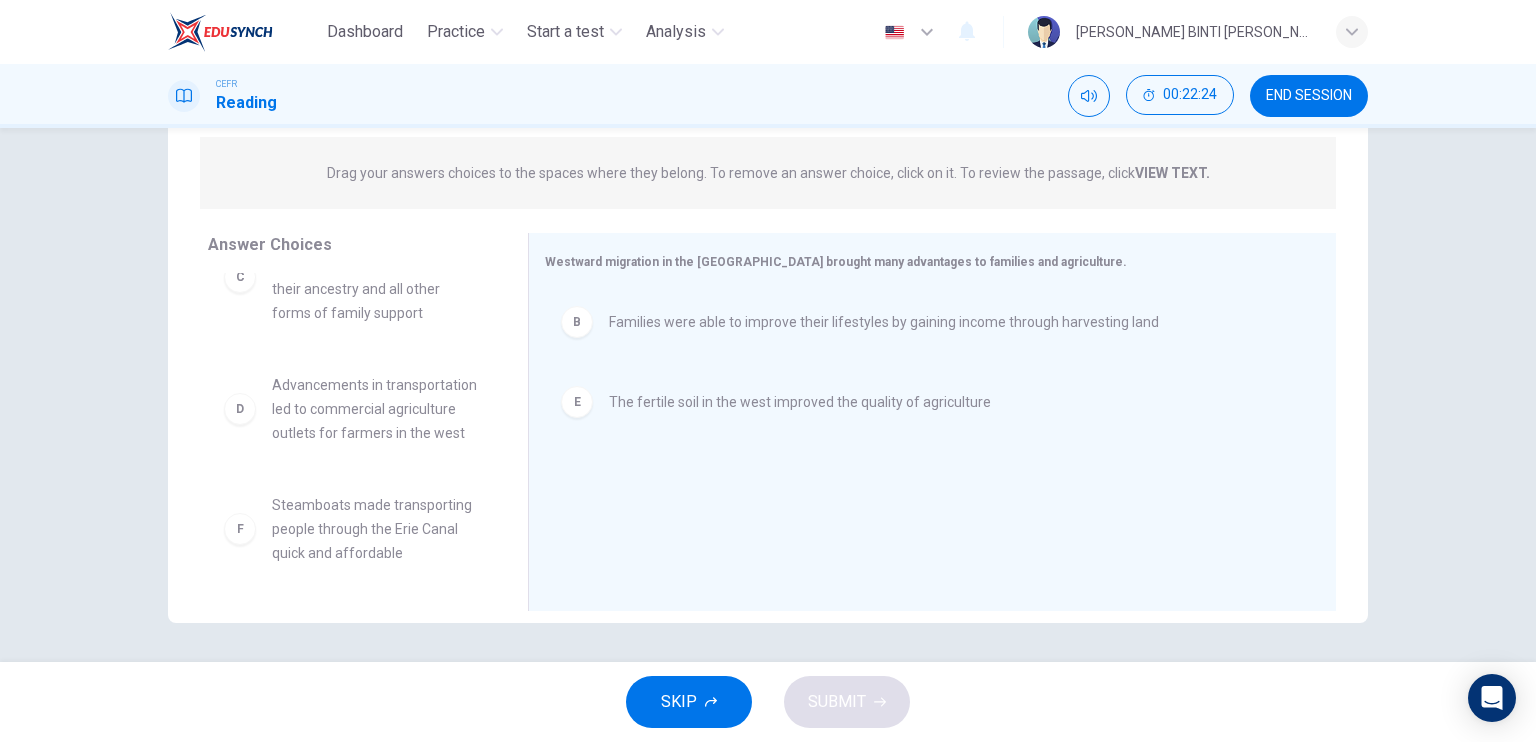 scroll, scrollTop: 228, scrollLeft: 0, axis: vertical 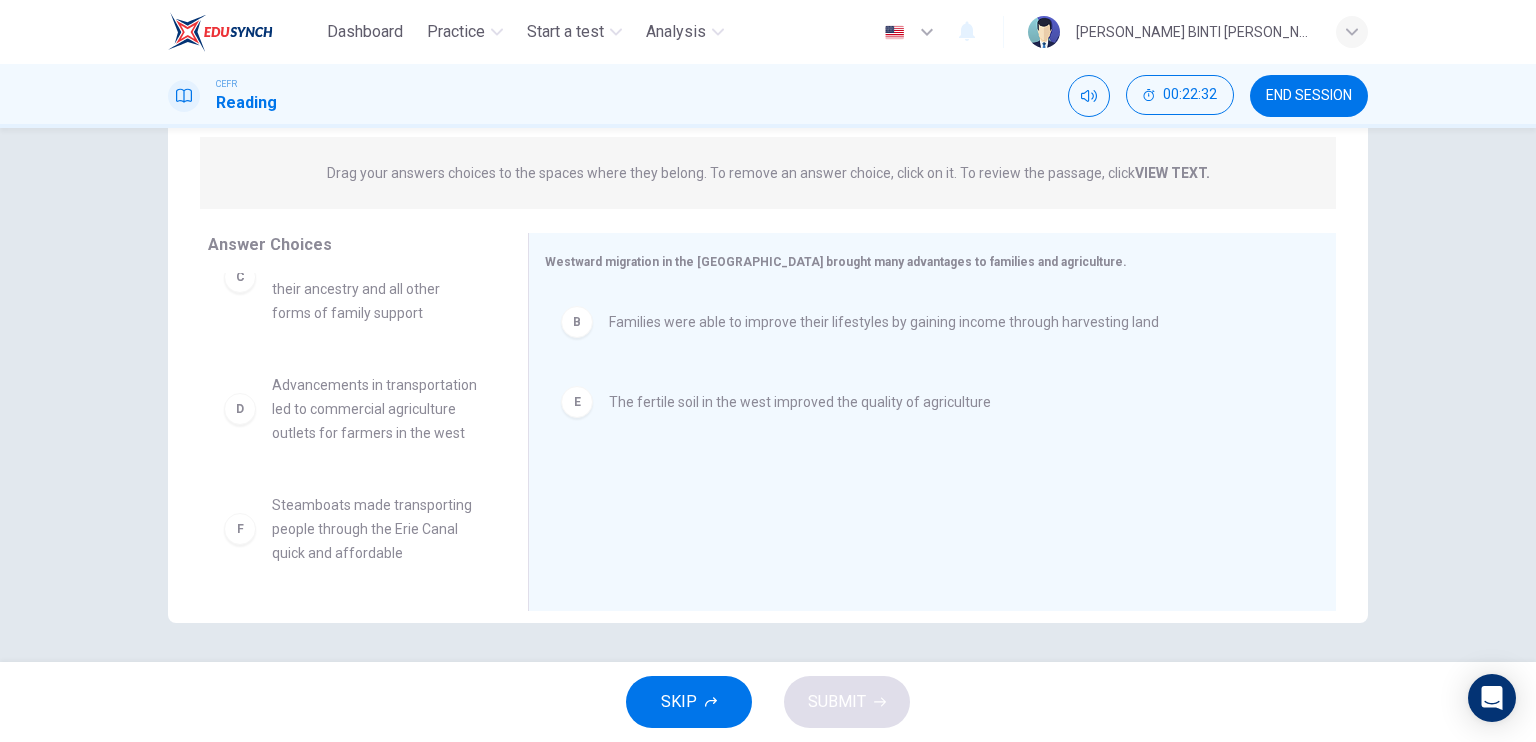 drag, startPoint x: 493, startPoint y: 487, endPoint x: 498, endPoint y: 463, distance: 24.5153 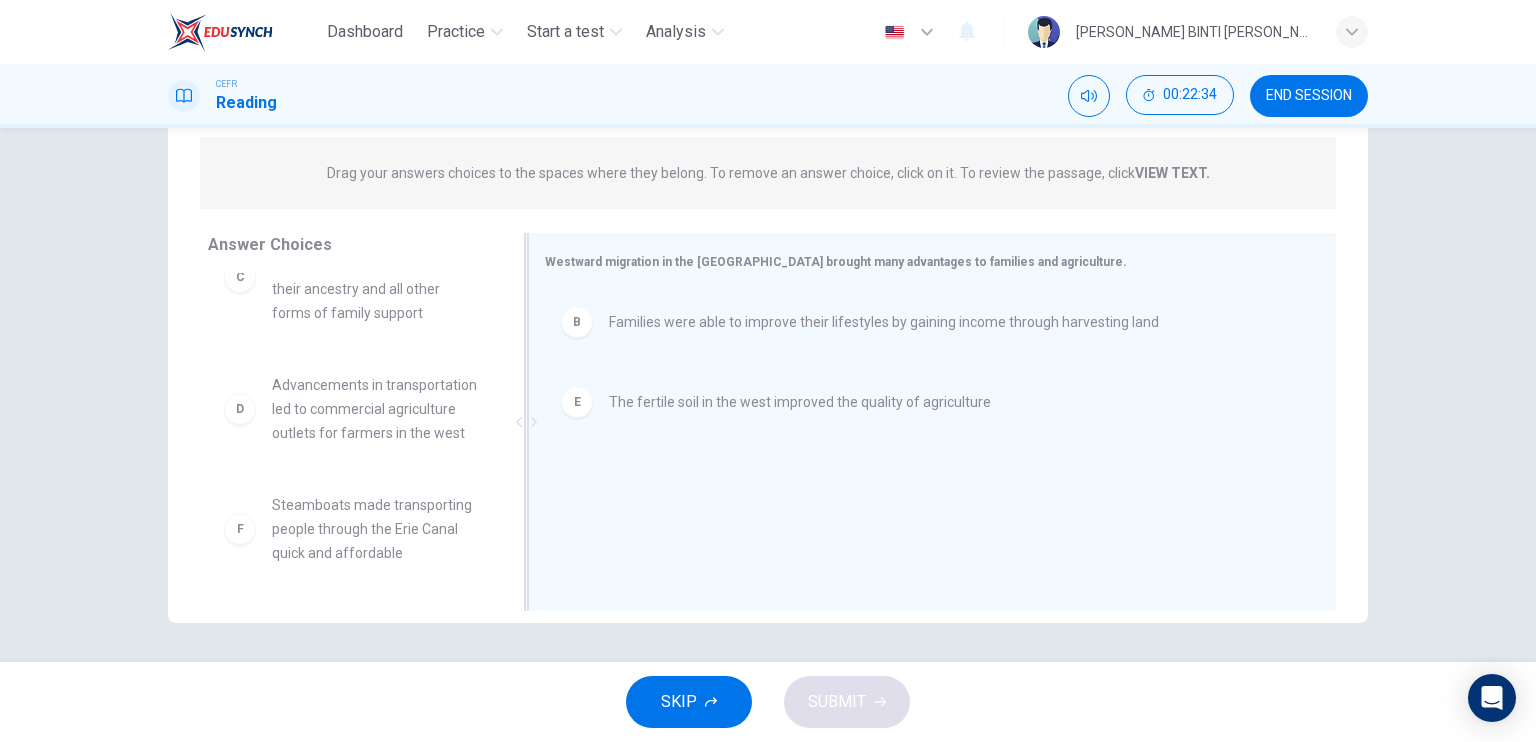 click on "The fertile soil in the west improved the quality of agriculture" at bounding box center (800, 402) 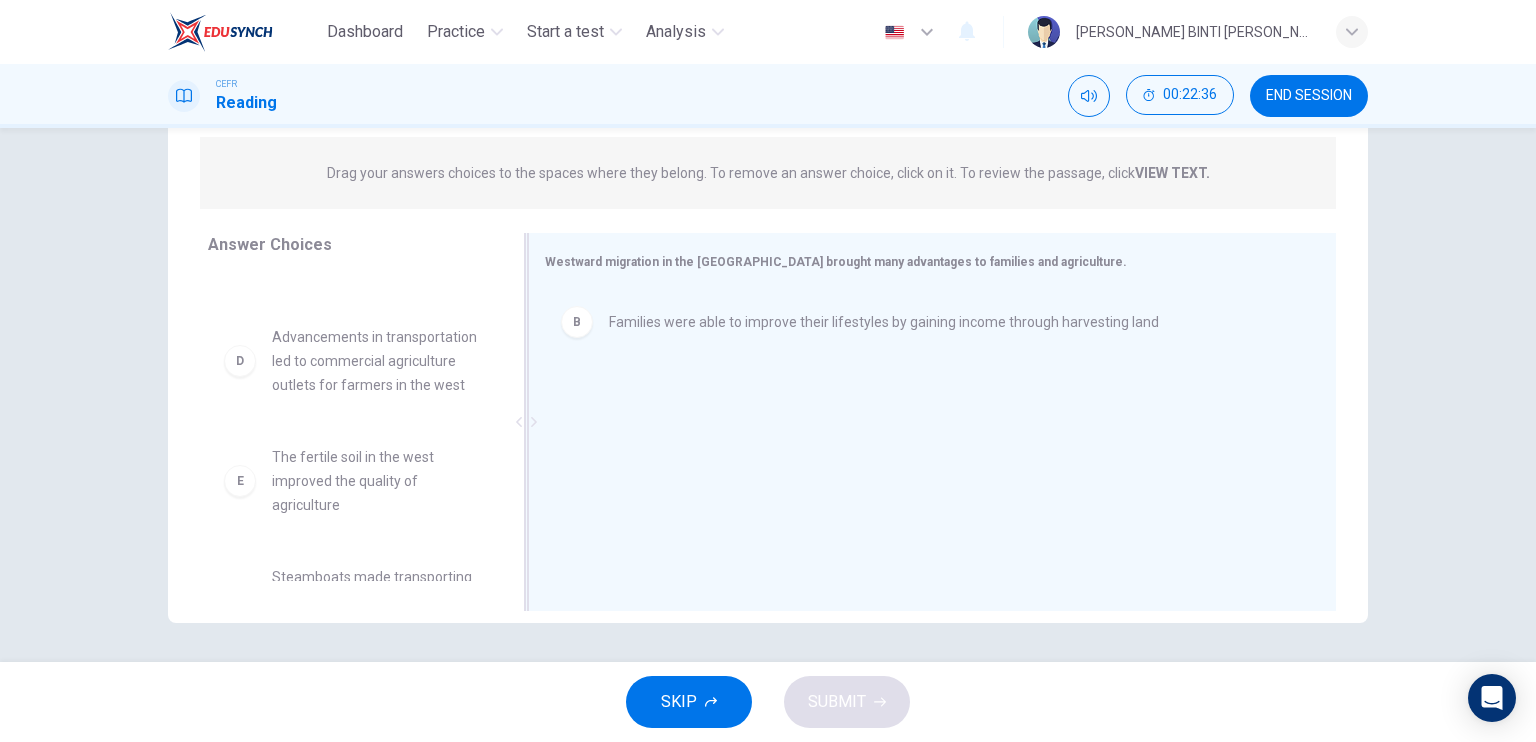 drag, startPoint x: 507, startPoint y: 450, endPoint x: 516, endPoint y: 371, distance: 79.51101 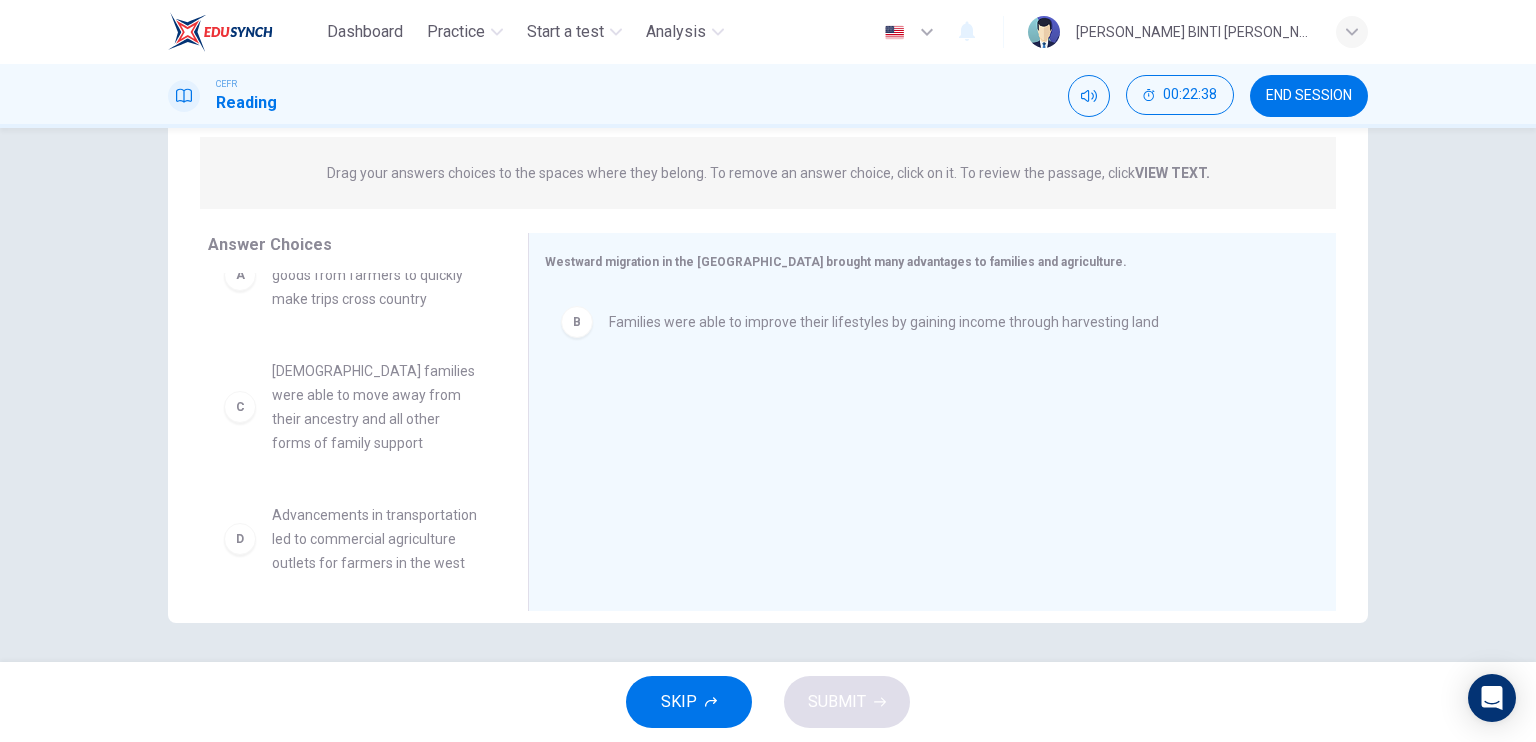 scroll, scrollTop: 47, scrollLeft: 0, axis: vertical 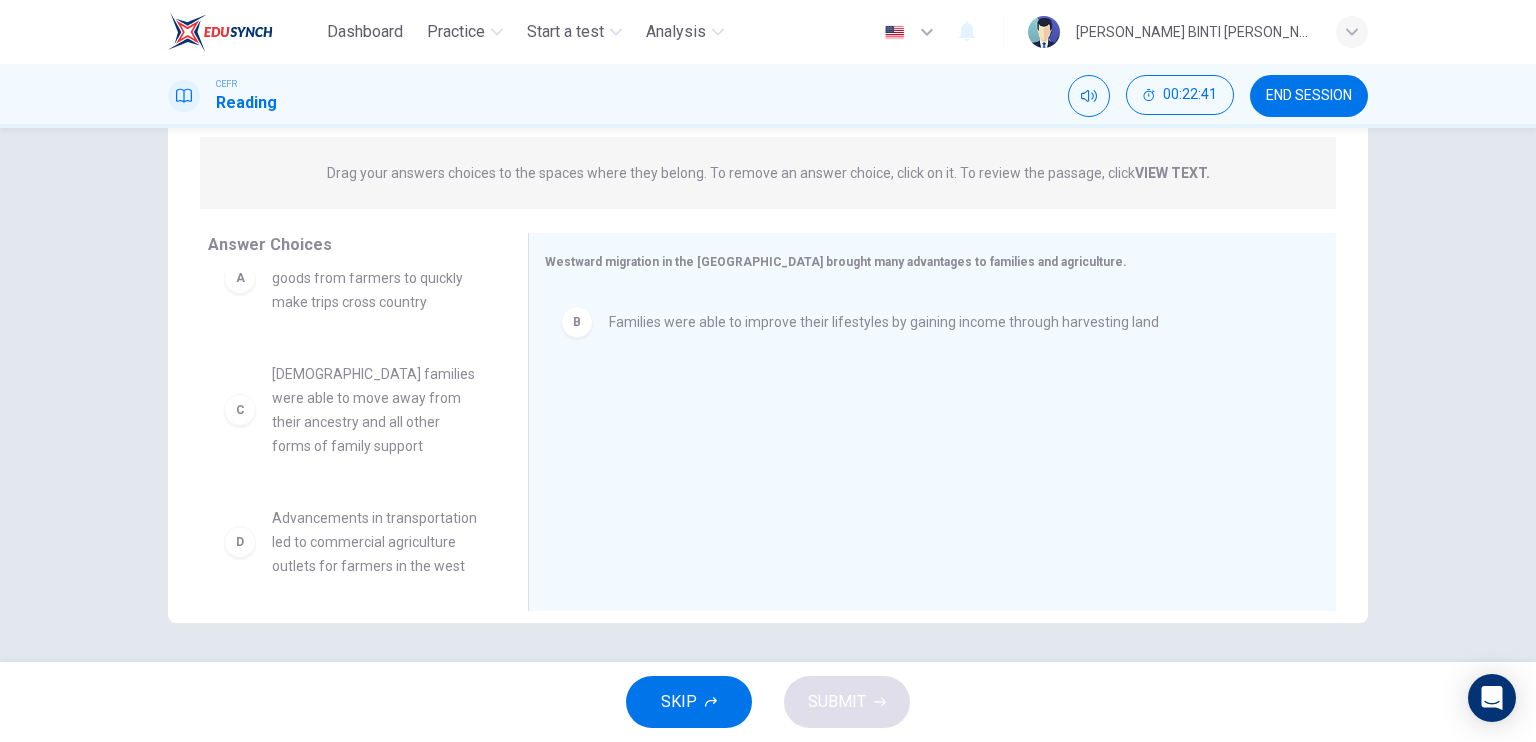 click on "[DEMOGRAPHIC_DATA] families were able to move away from their ancestry and all other forms of family support" at bounding box center [376, 410] 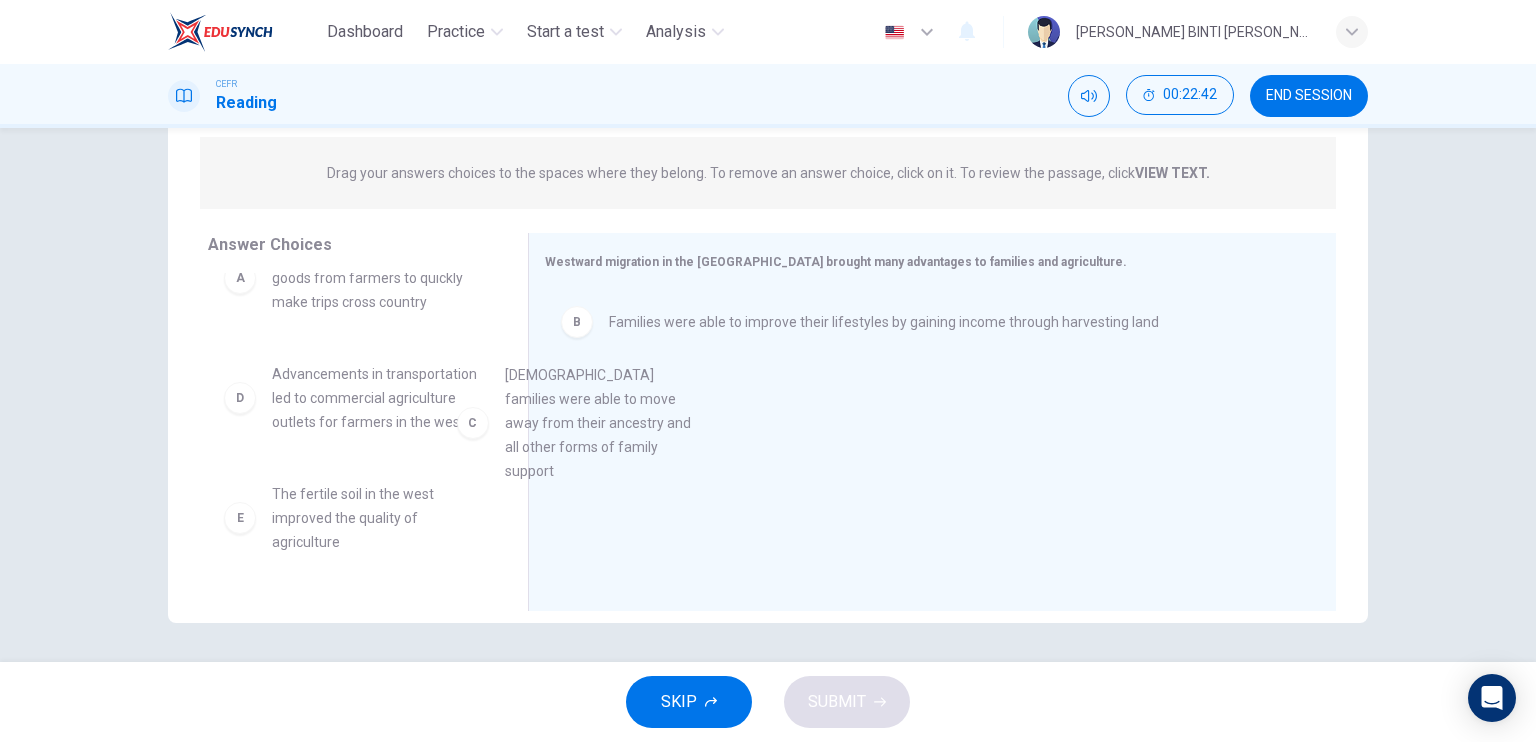 drag, startPoint x: 402, startPoint y: 409, endPoint x: 652, endPoint y: 386, distance: 251.05577 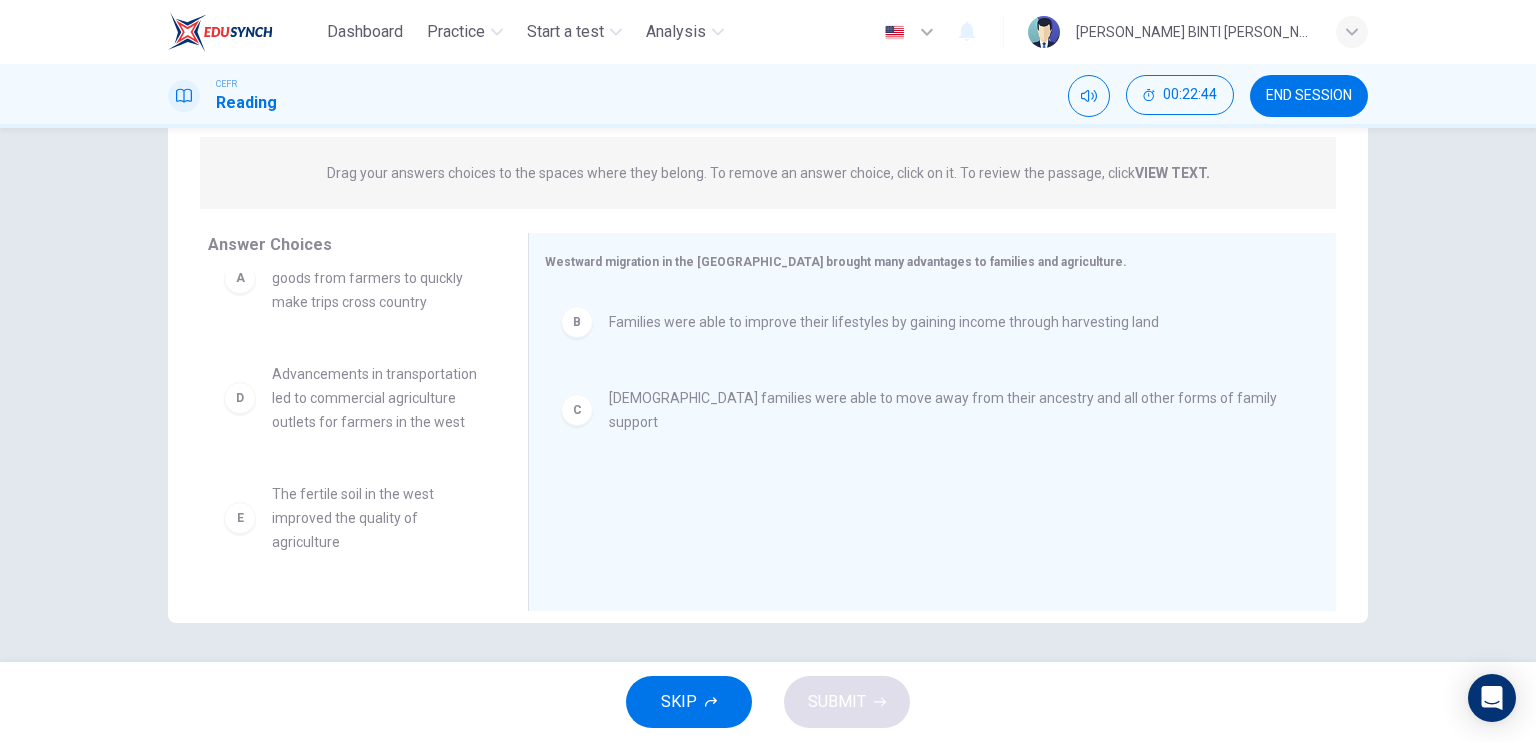 click on "Answer Choices A Turnpikes were built that allowed goods from farmers to quickly make trips cross country D Advancements in transportation led to commercial agriculture outlets for farmers in the west E The fertile soil in the west improved the quality of agriculture F Steamboats made transporting people through the Erie Canal quick and affordable Westward migration in the [GEOGRAPHIC_DATA] brought many advantages to families and agriculture. B Families were able to improve their lifestyles by gaining income through harvesting land C [DEMOGRAPHIC_DATA] families were able to move away from their ancestry and all other forms of family support" at bounding box center (768, 427) 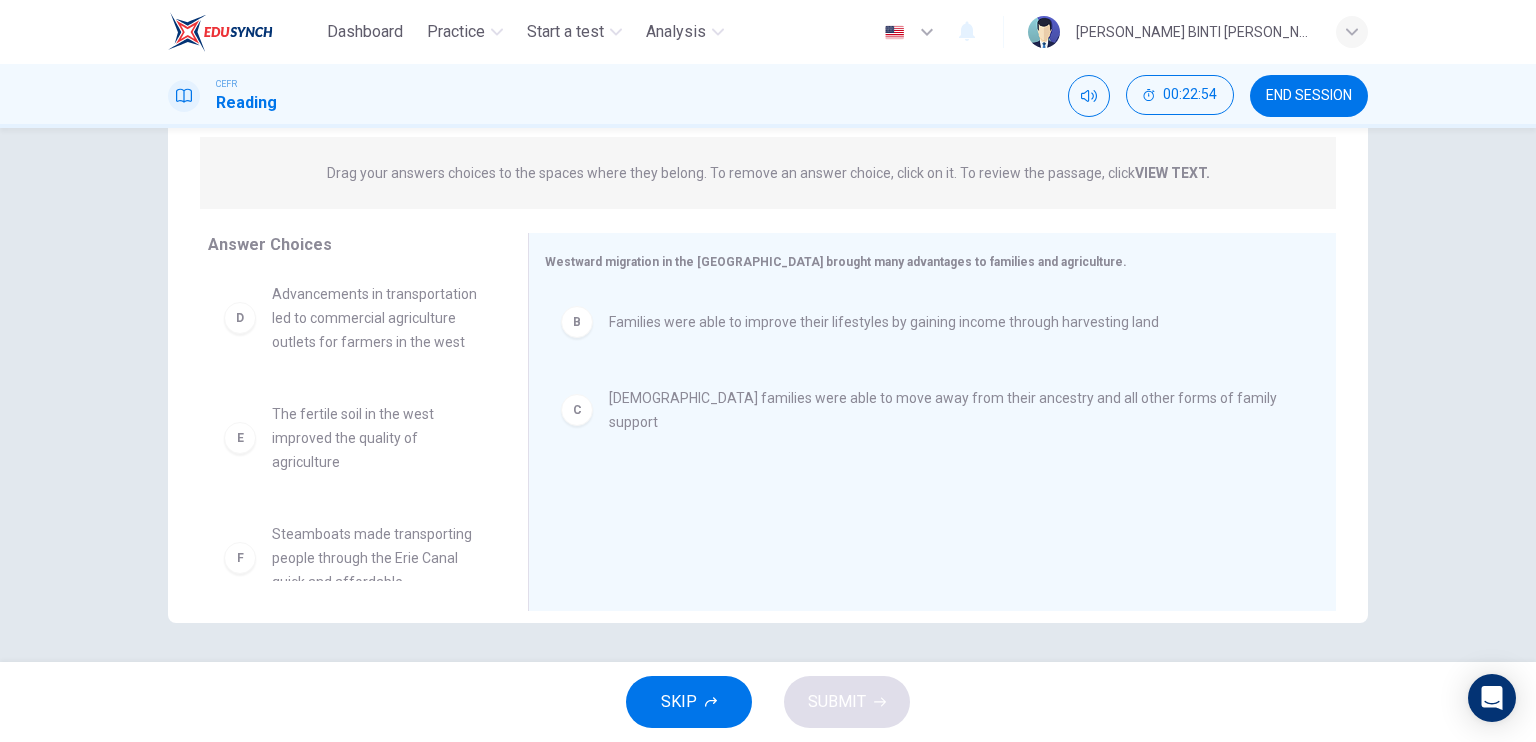 scroll, scrollTop: 125, scrollLeft: 0, axis: vertical 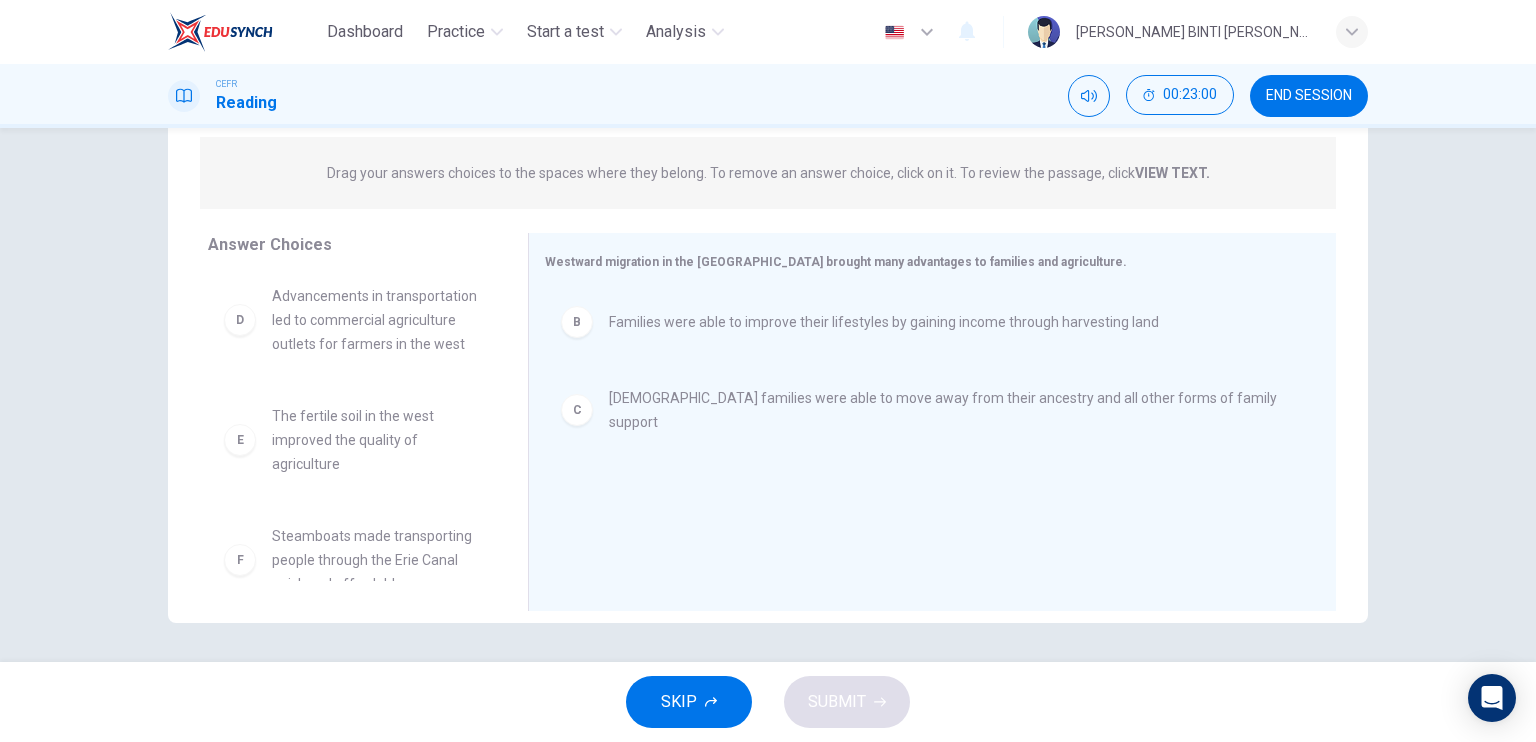 drag, startPoint x: 670, startPoint y: 406, endPoint x: 455, endPoint y: 388, distance: 215.75217 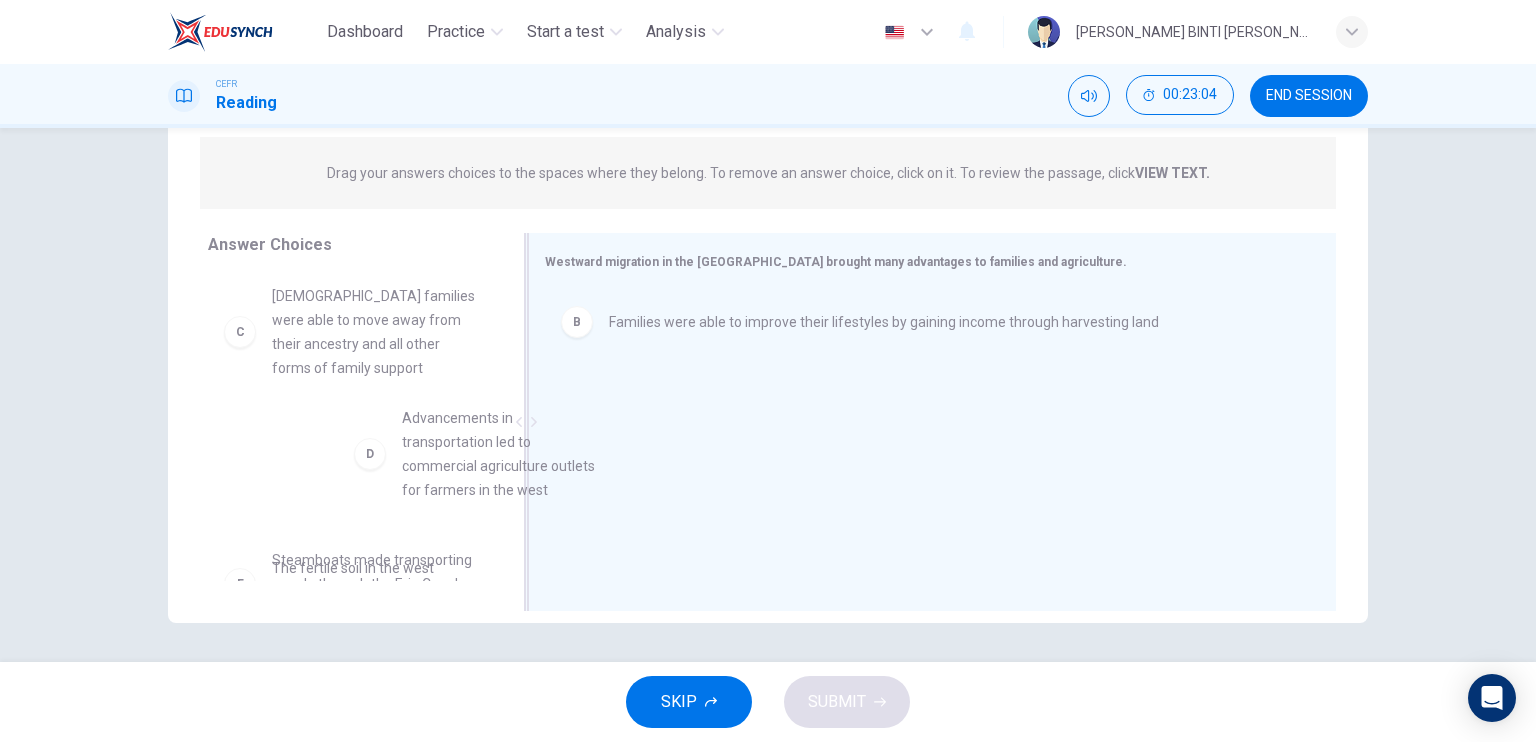 drag, startPoint x: 380, startPoint y: 476, endPoint x: 536, endPoint y: 421, distance: 165.4116 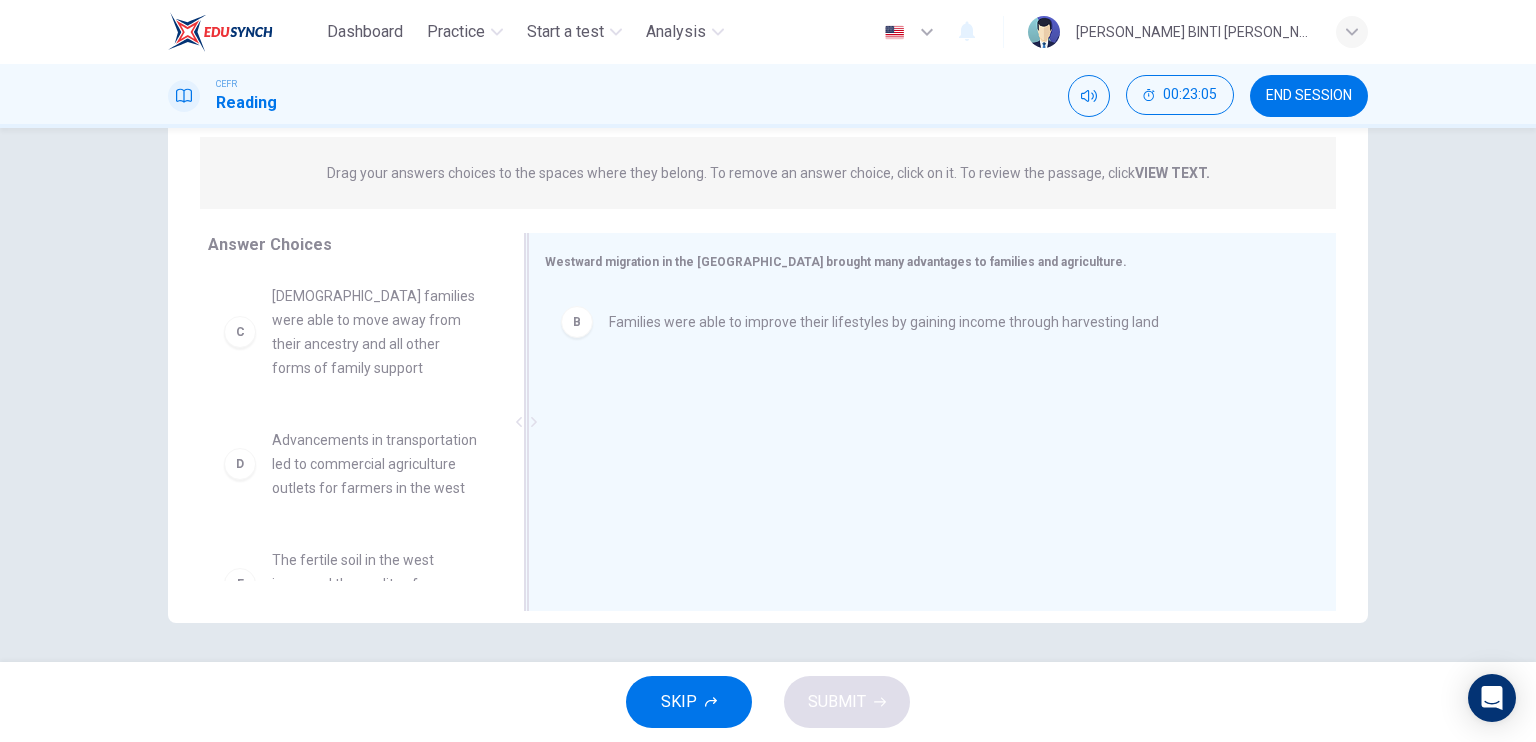 scroll, scrollTop: 126, scrollLeft: 0, axis: vertical 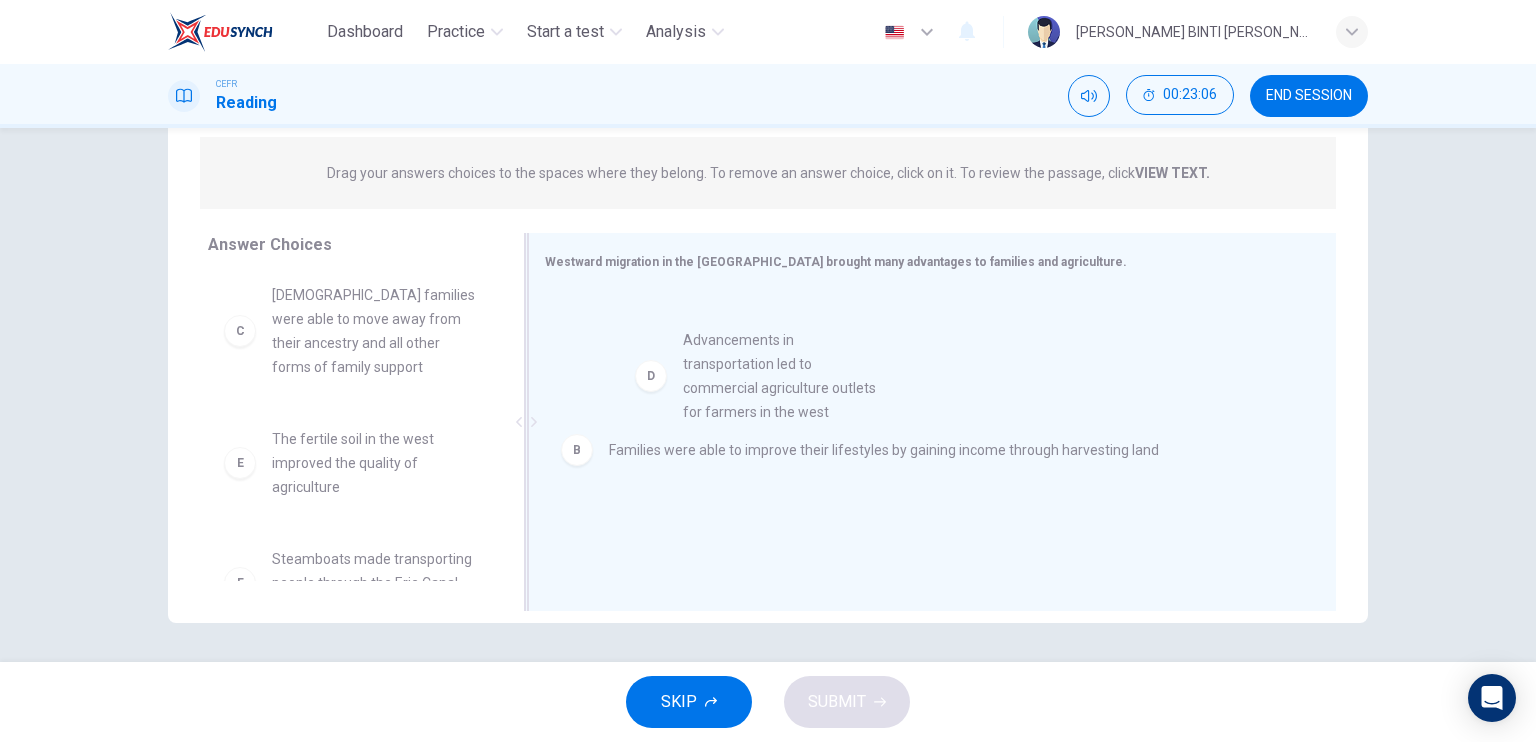 drag, startPoint x: 345, startPoint y: 520, endPoint x: 768, endPoint y: 392, distance: 441.9423 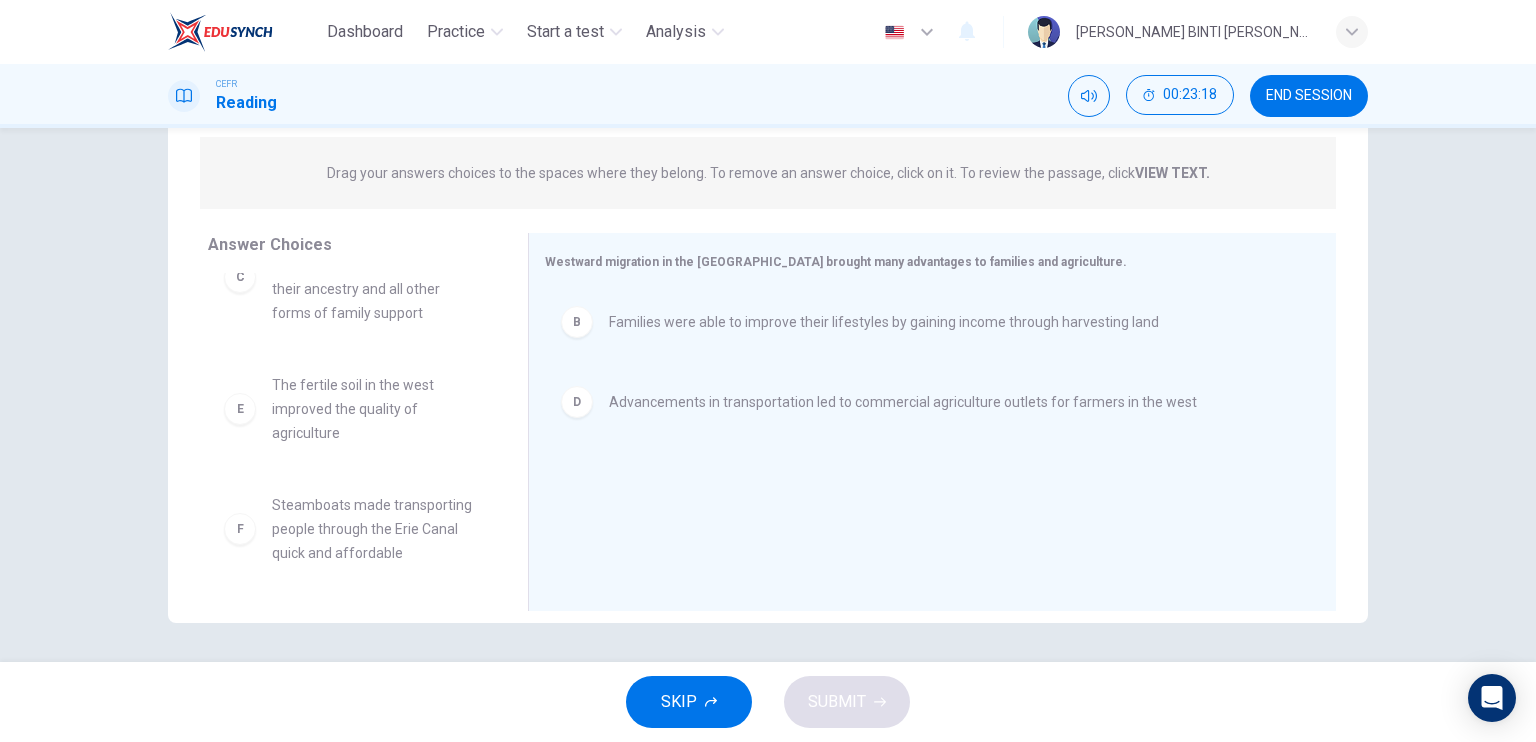 scroll, scrollTop: 204, scrollLeft: 0, axis: vertical 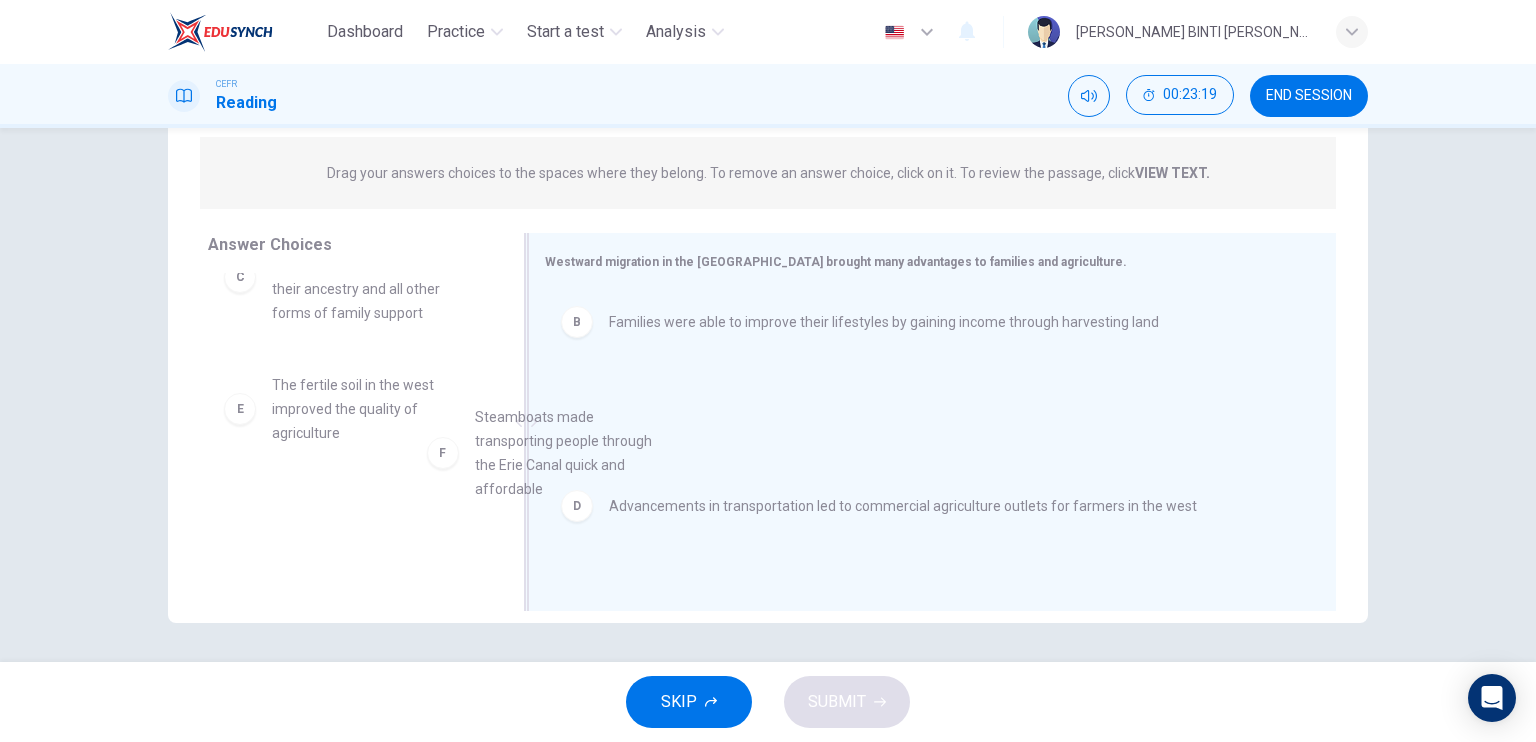 drag, startPoint x: 399, startPoint y: 531, endPoint x: 640, endPoint y: 423, distance: 264.09277 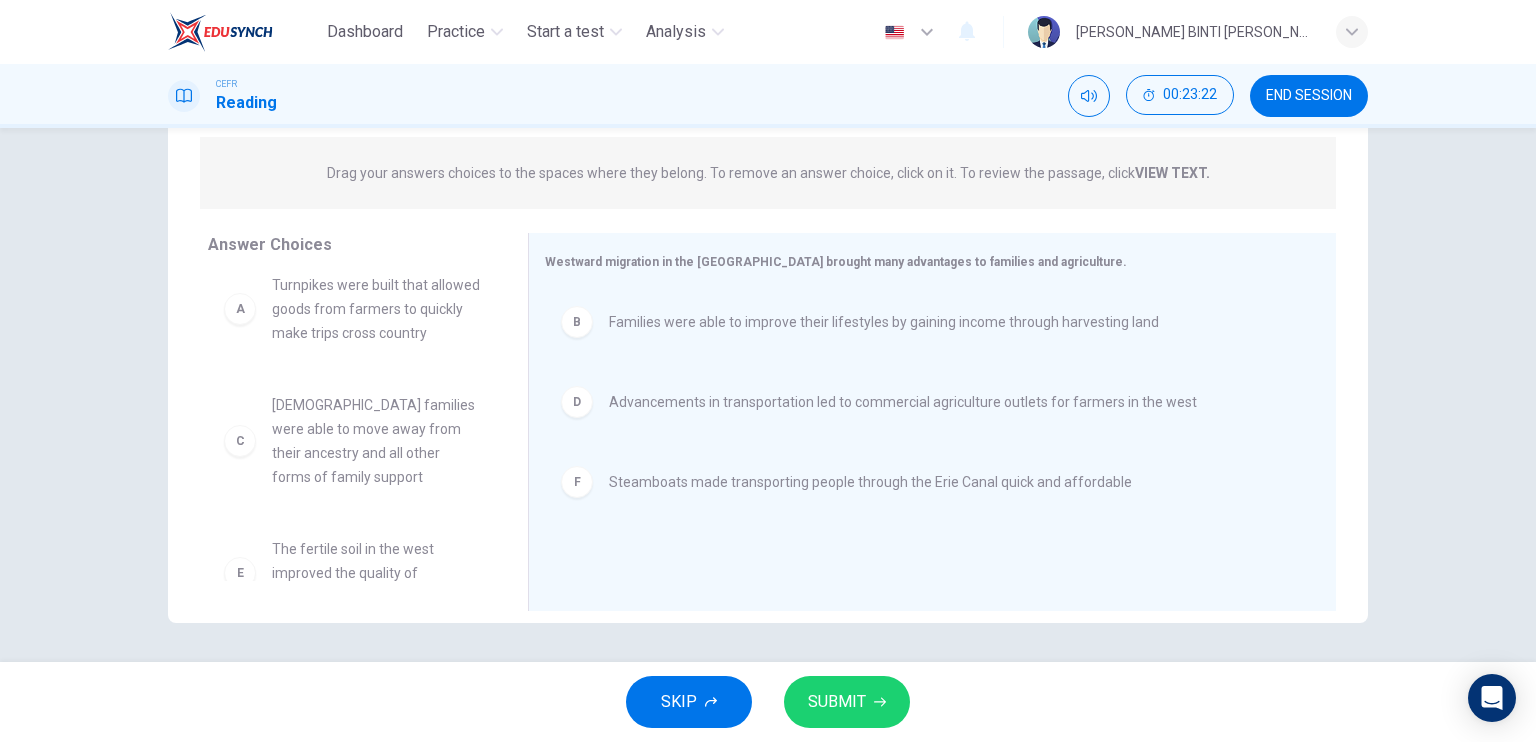 scroll, scrollTop: 0, scrollLeft: 0, axis: both 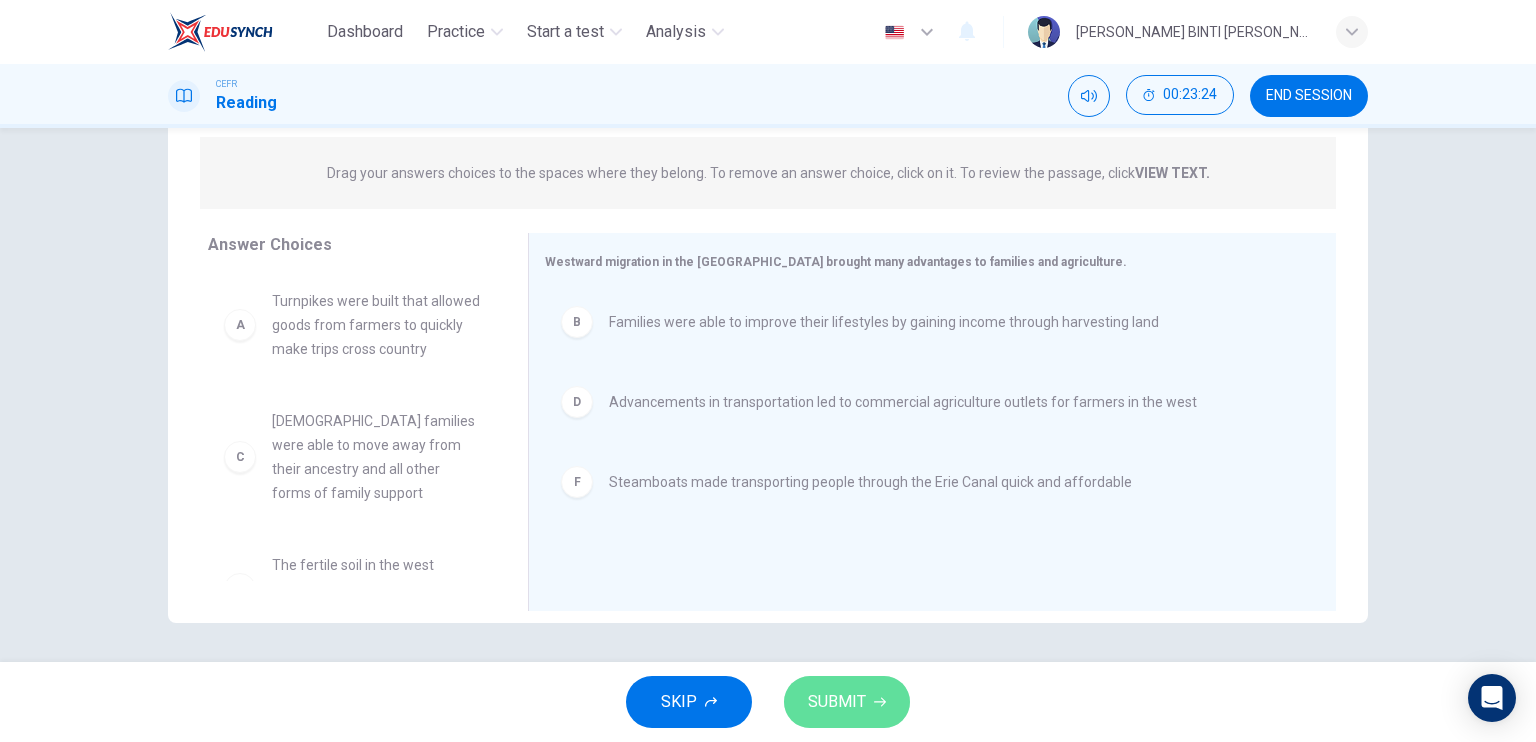 click on "SUBMIT" at bounding box center (847, 702) 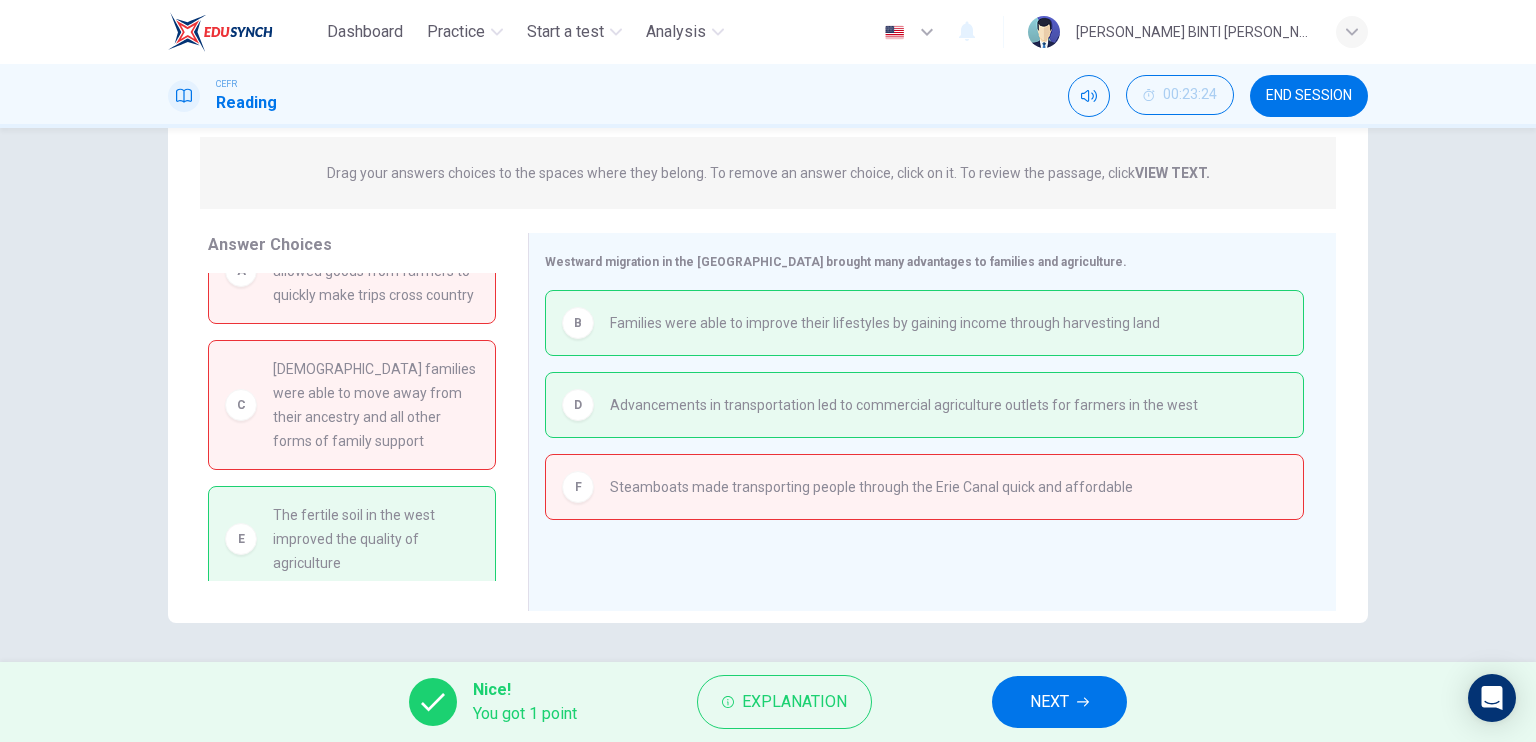 scroll, scrollTop: 88, scrollLeft: 0, axis: vertical 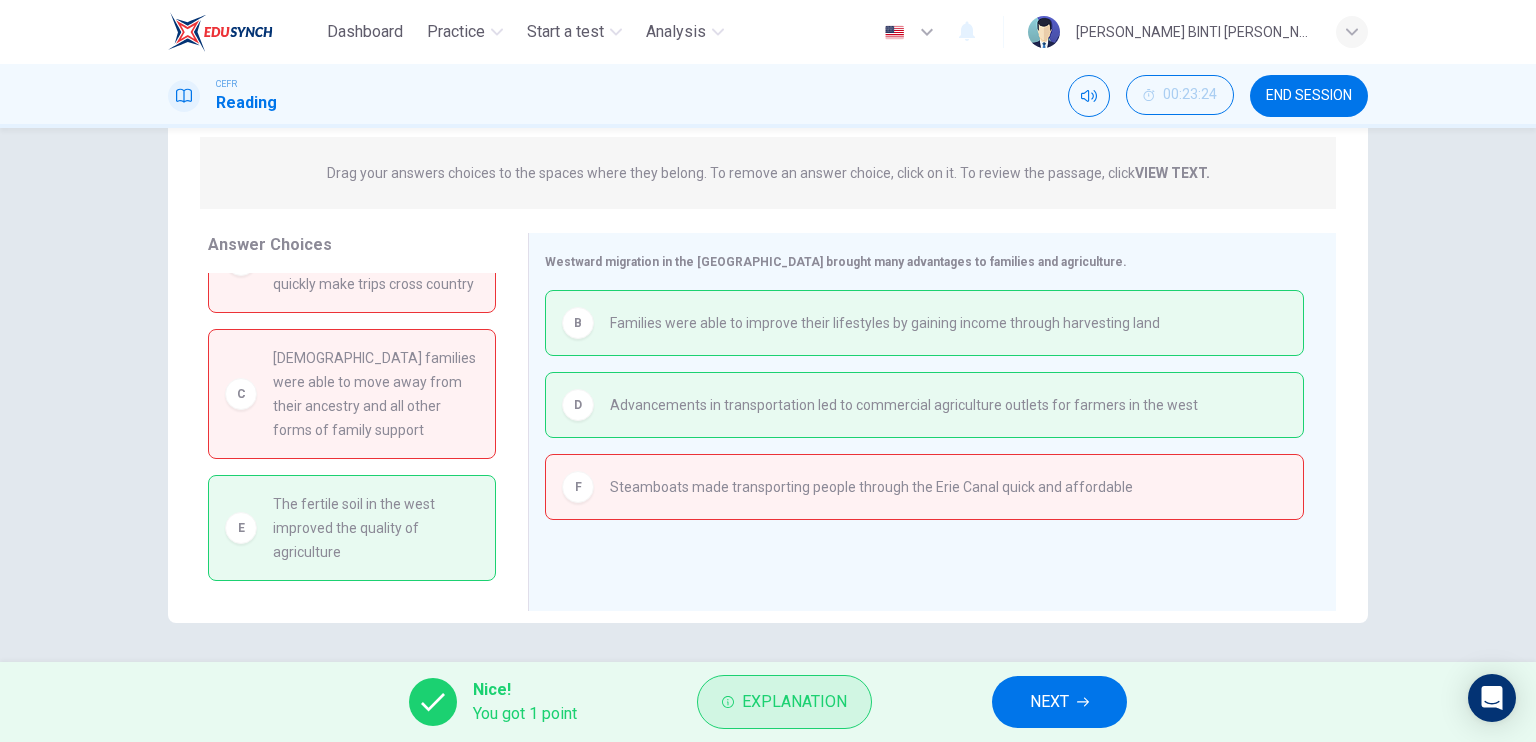 click on "Explanation" at bounding box center [794, 702] 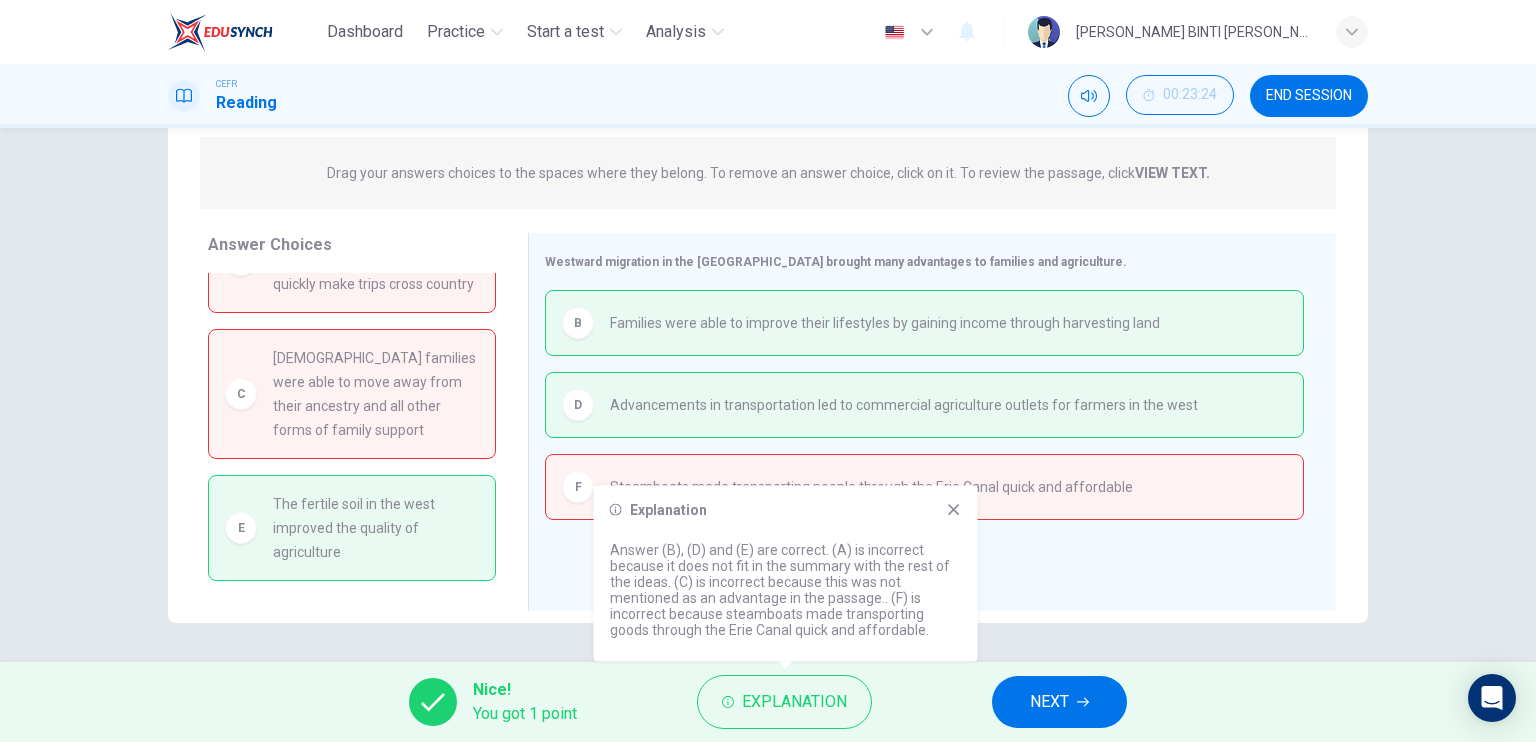 click 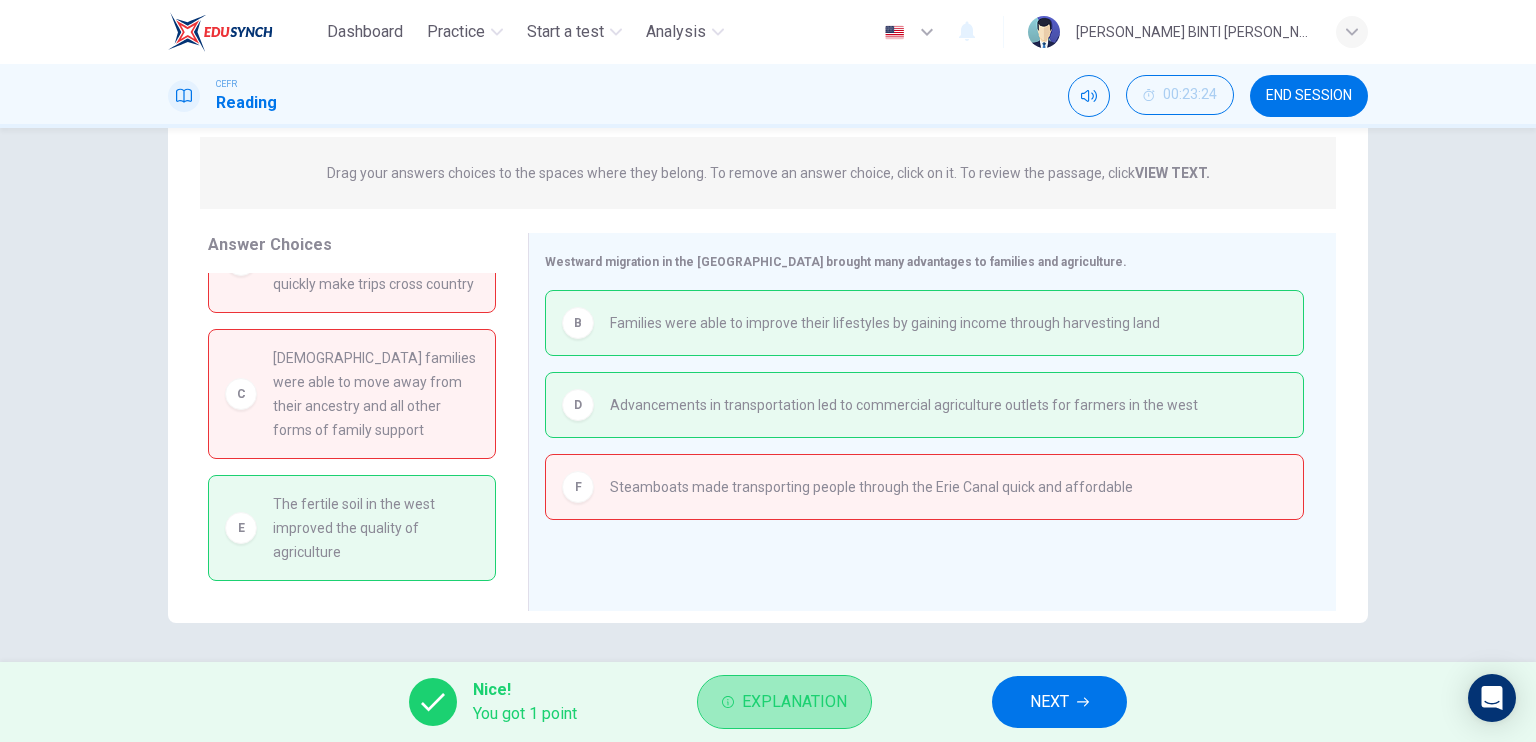 click on "Explanation" at bounding box center (794, 702) 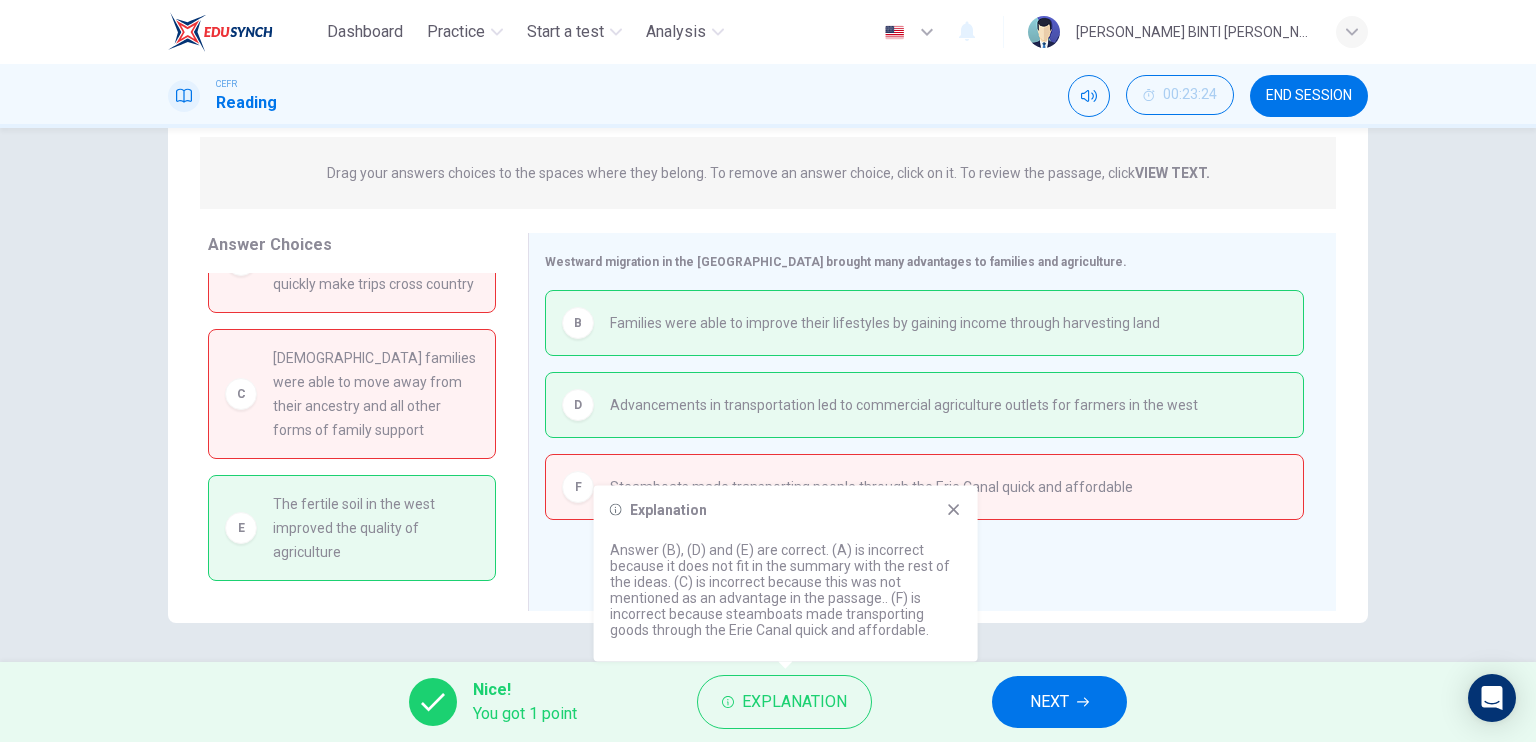 click on "Explanation" at bounding box center (786, 510) 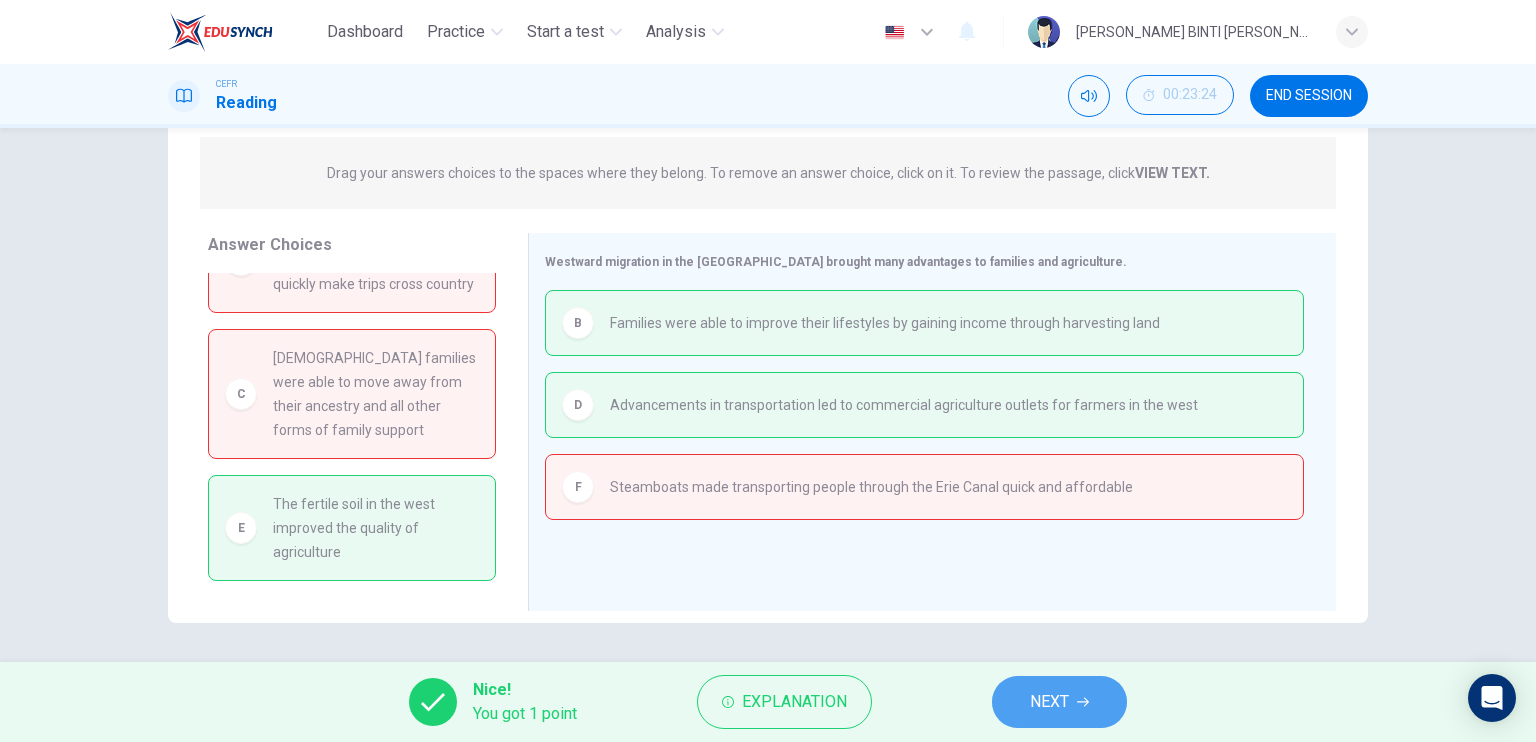click on "NEXT" at bounding box center [1059, 702] 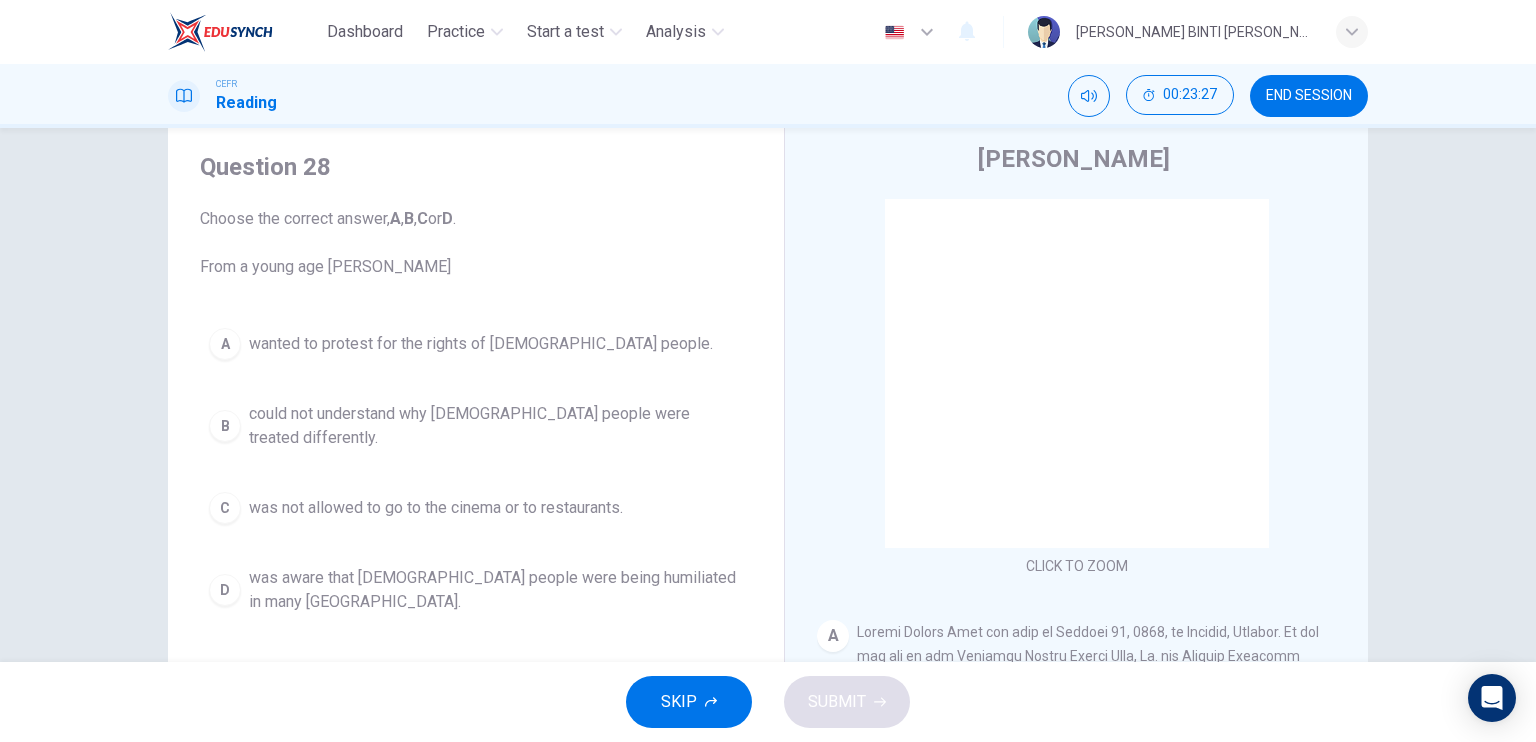 scroll, scrollTop: 48, scrollLeft: 0, axis: vertical 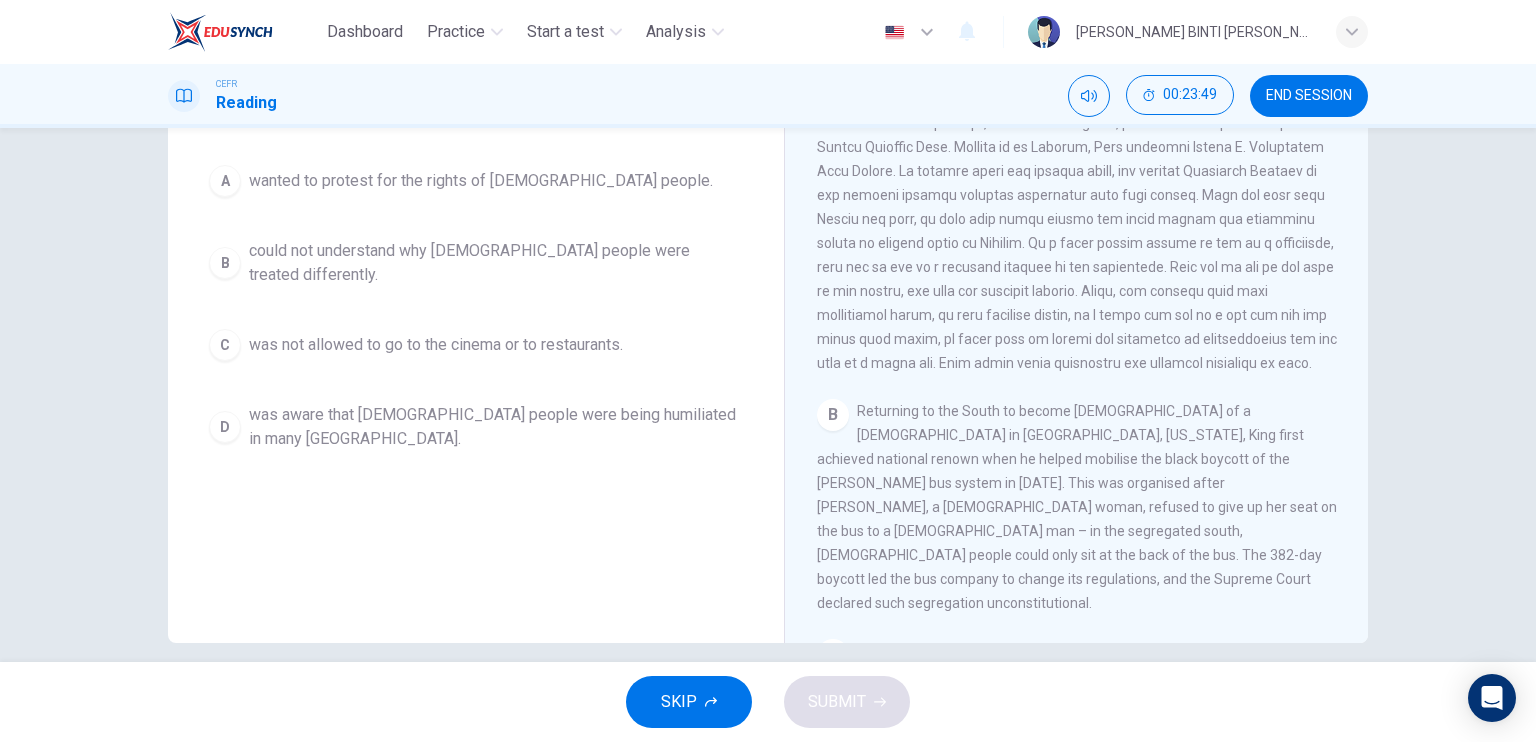 click on "A" at bounding box center (225, 181) 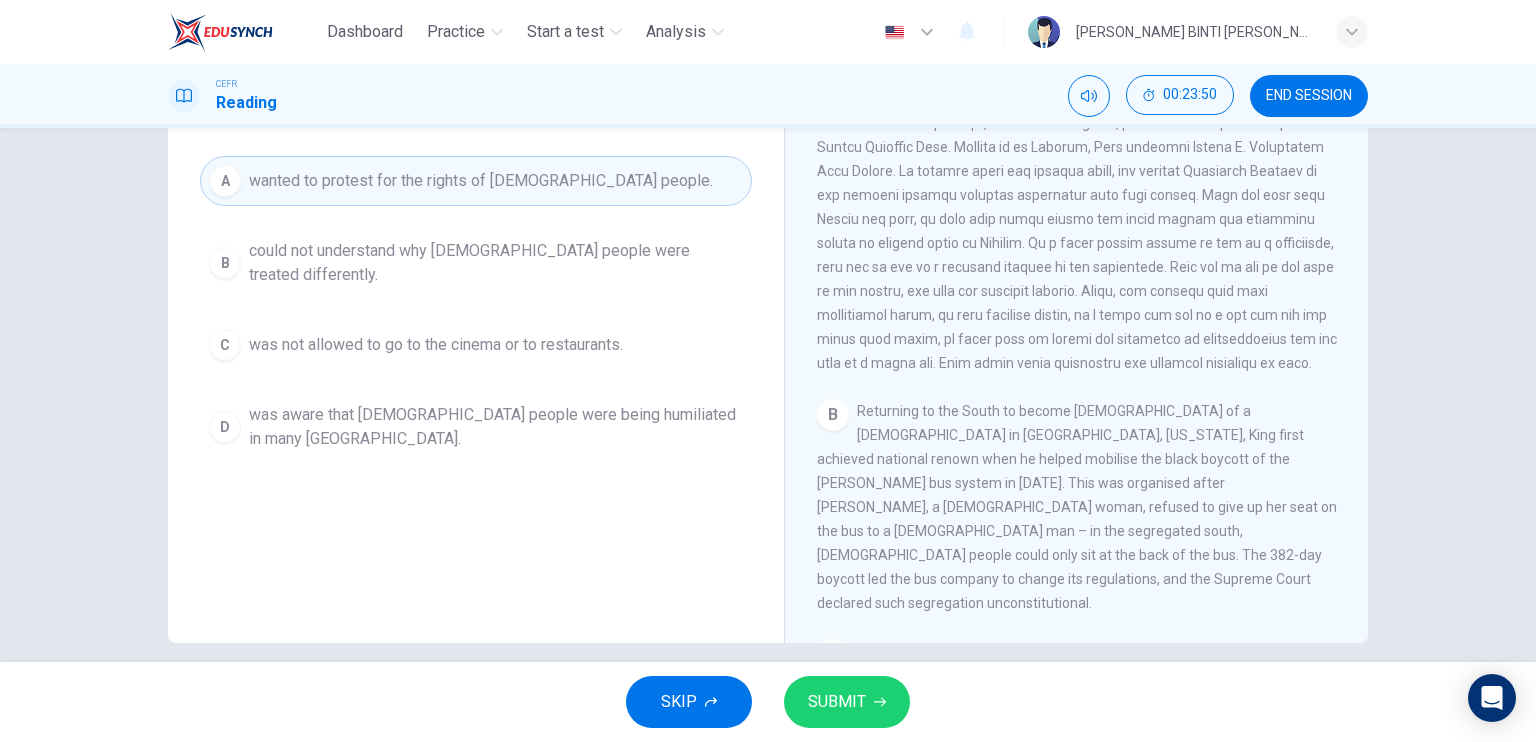 click on "SUBMIT" at bounding box center [837, 702] 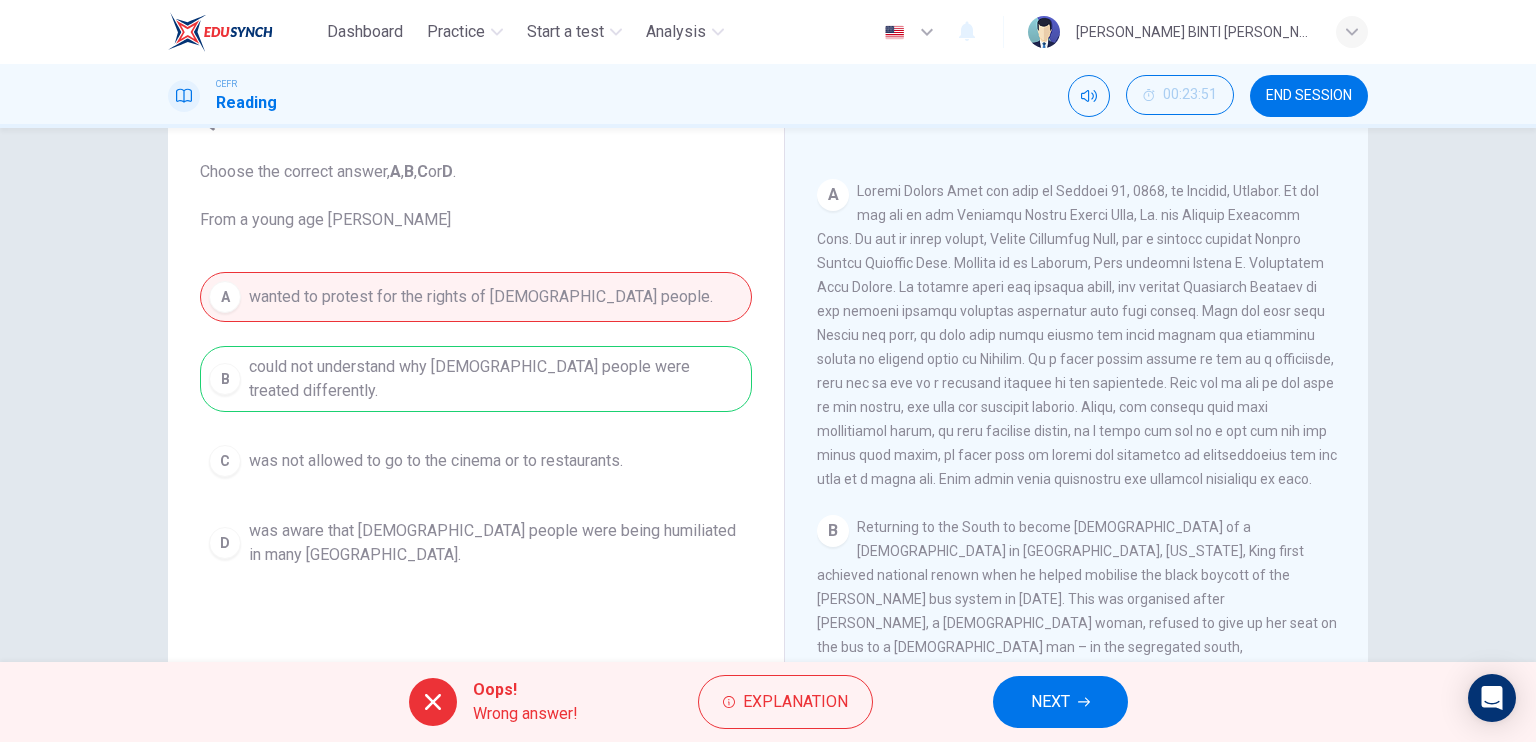 scroll, scrollTop: 102, scrollLeft: 0, axis: vertical 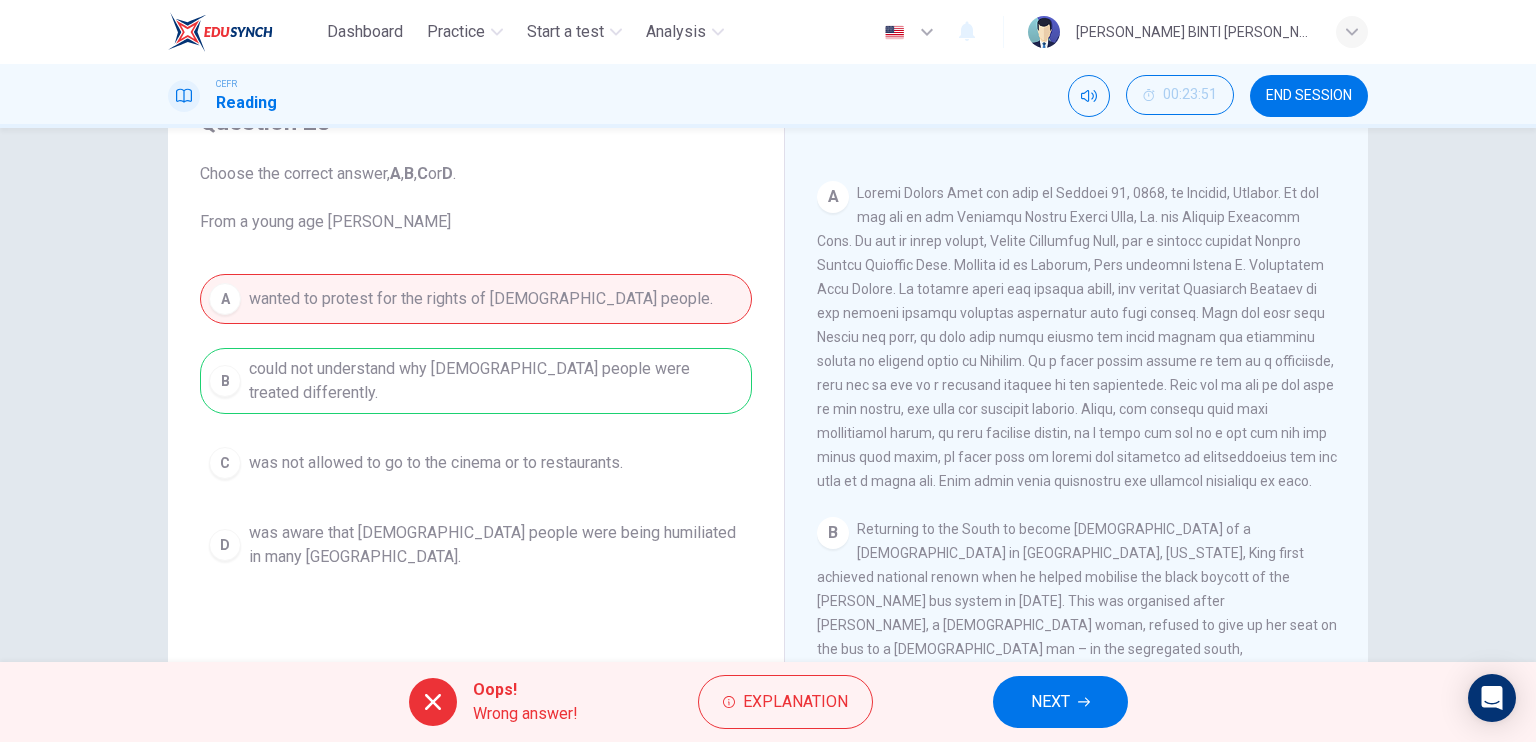 click on "NEXT" at bounding box center (1060, 702) 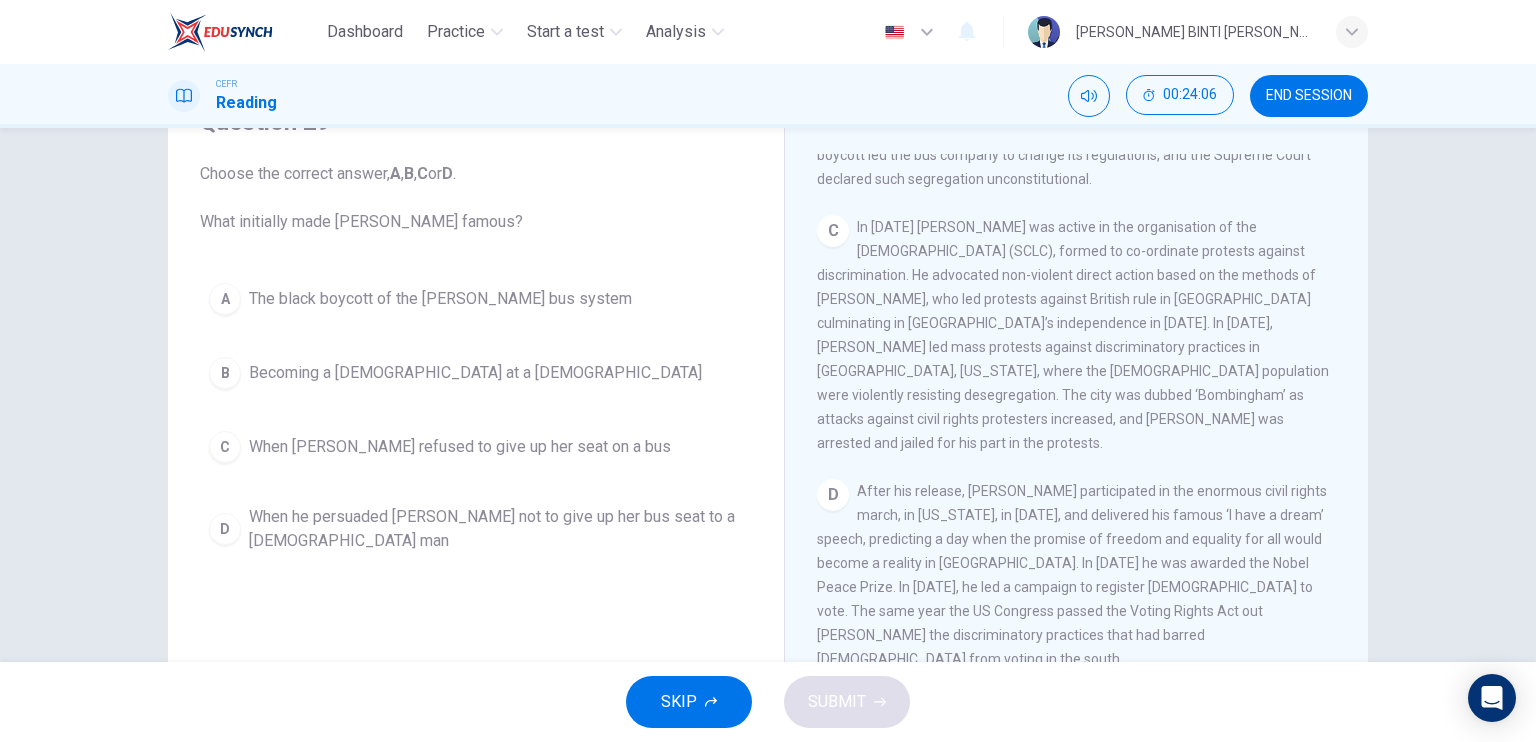 scroll, scrollTop: 952, scrollLeft: 0, axis: vertical 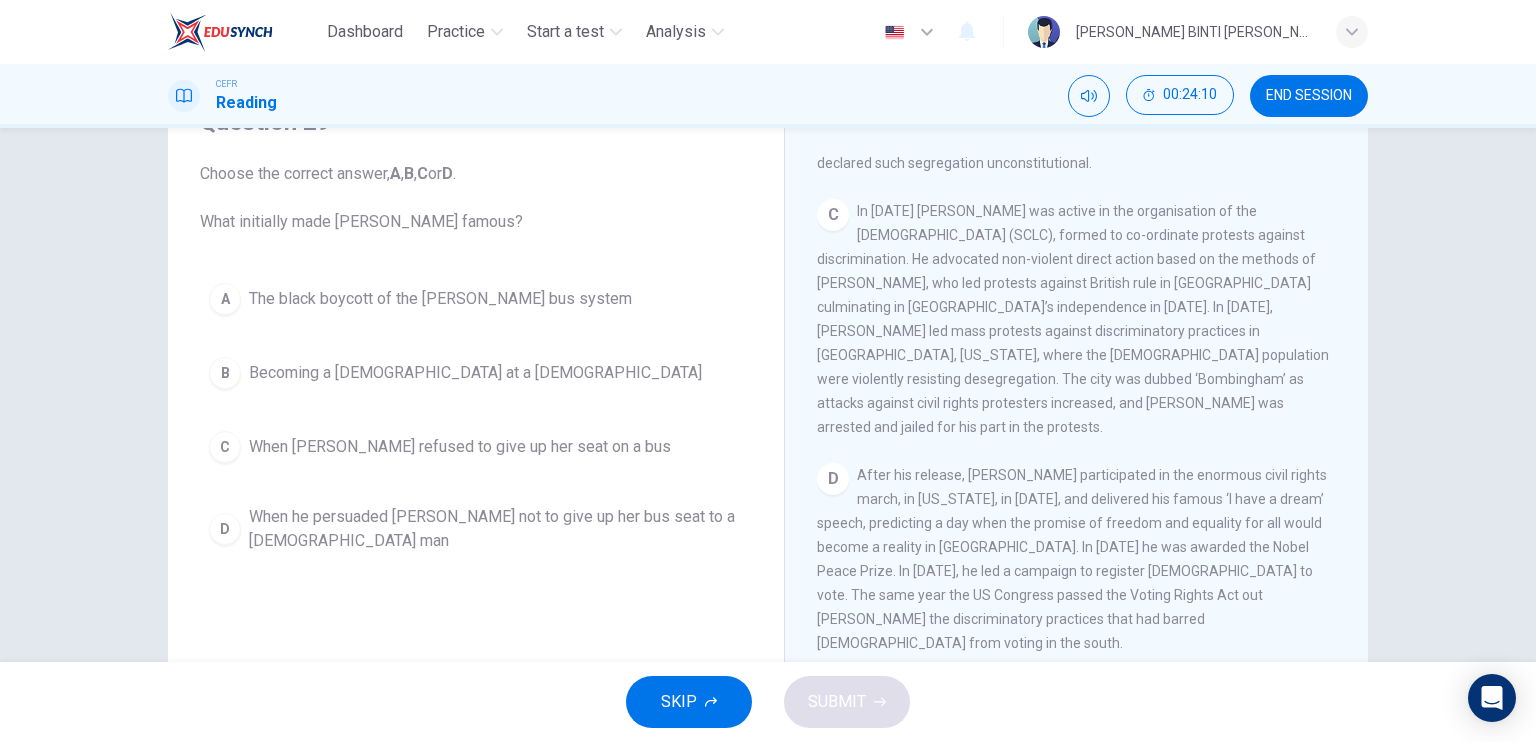 drag, startPoint x: 1343, startPoint y: 523, endPoint x: 1344, endPoint y: 540, distance: 17.029387 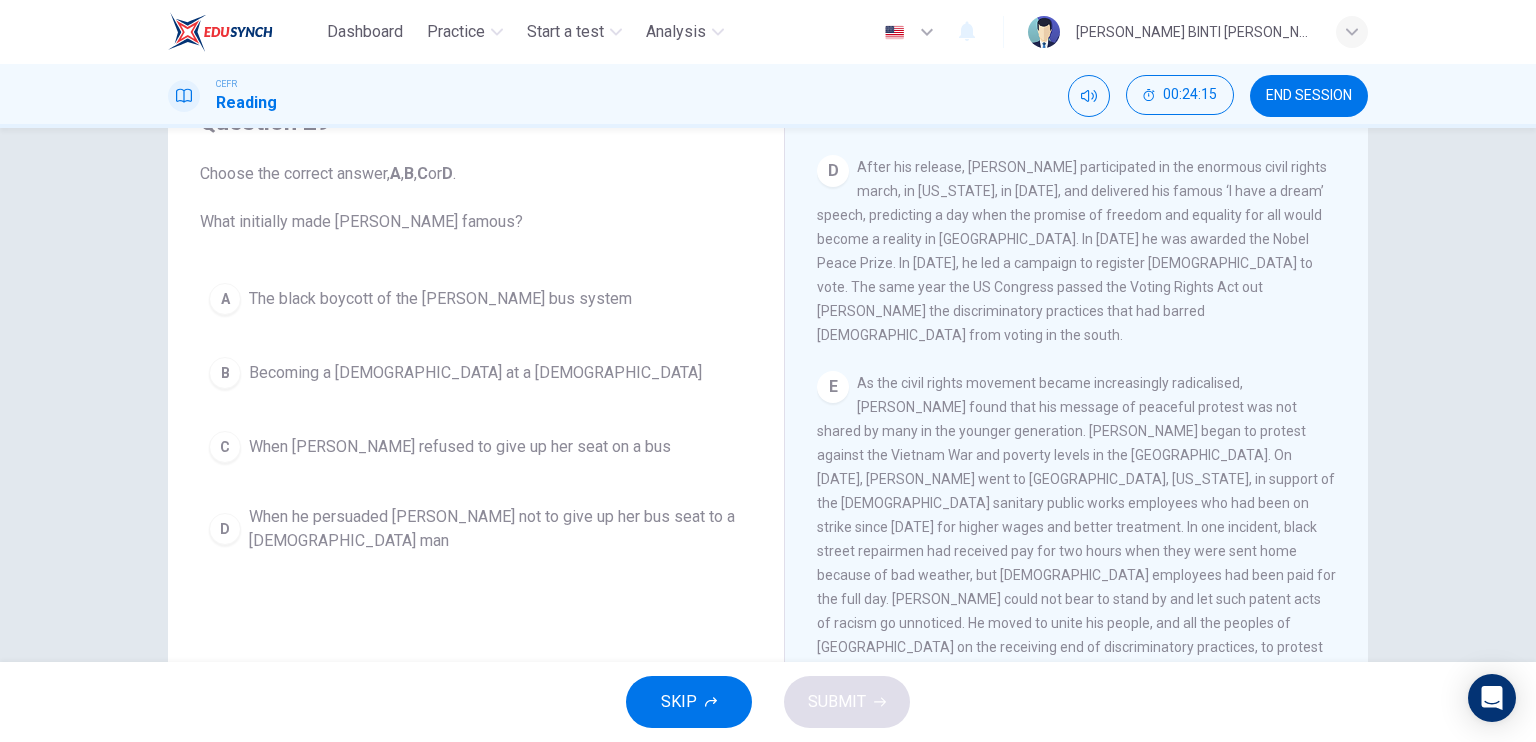 scroll, scrollTop: 1272, scrollLeft: 0, axis: vertical 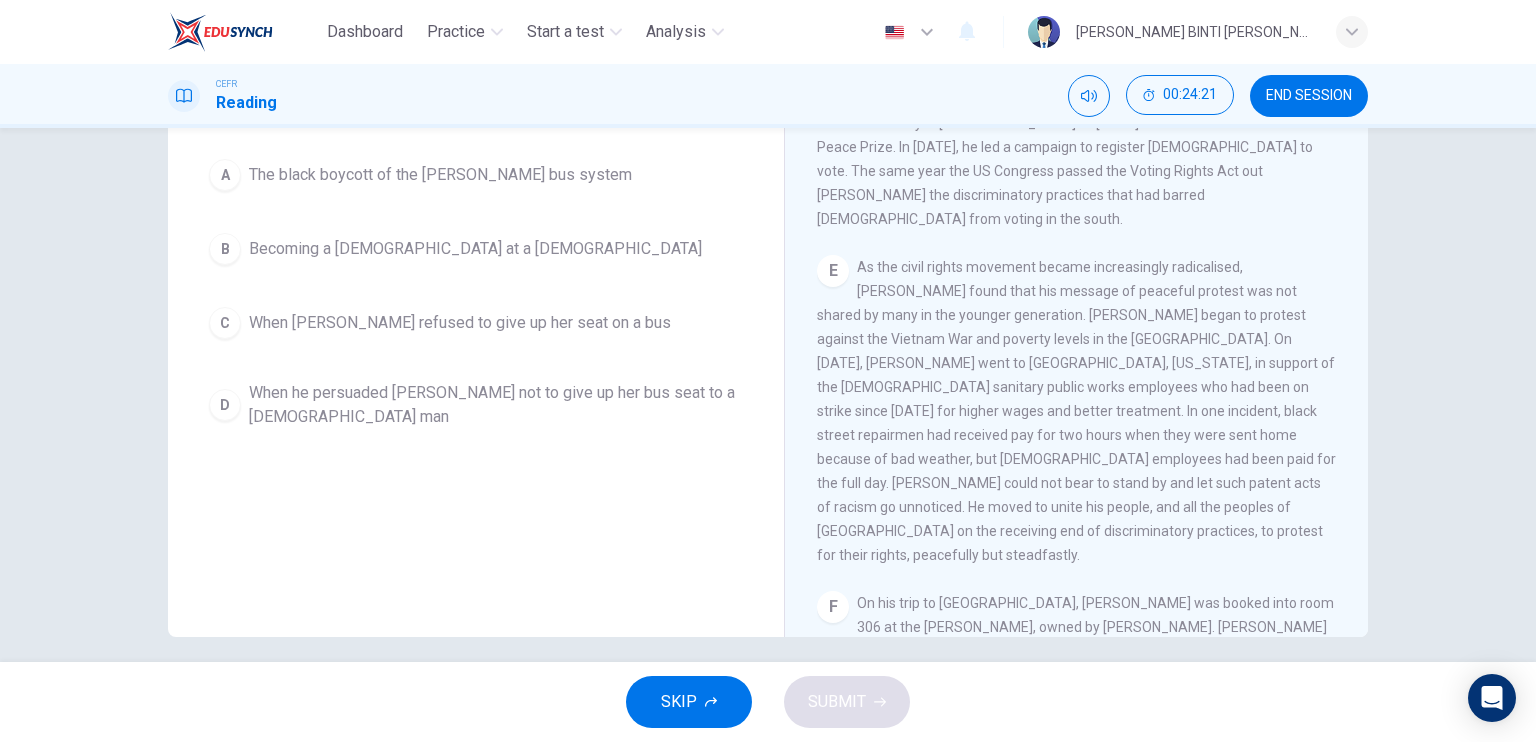 click on "CLICK TO ZOOM Click to Zoom A B Returning to the South to become [DEMOGRAPHIC_DATA] of a [DEMOGRAPHIC_DATA] in [GEOGRAPHIC_DATA], [US_STATE], King first achieved national renown when he helped mobilise the black boycott of the [PERSON_NAME] bus system in [DATE]. This was organised after [PERSON_NAME], a [DEMOGRAPHIC_DATA] woman, refused to give up her seat on the bus to a [DEMOGRAPHIC_DATA] man – in the segregated south, [DEMOGRAPHIC_DATA] people could only sit at the back of the bus. The 382-day boycott led the bus company to change its regulations, and the Supreme Court declared such segregation unconstitutional. C D E F On his trip to [GEOGRAPHIC_DATA], [PERSON_NAME] was booked into room 306 at the [PERSON_NAME], owned by [PERSON_NAME]. [PERSON_NAME] was shot at 6:01 p.m. [DATE] while he was standing on the motel’s second-floor balcony. [PERSON_NAME] was rushed to [GEOGRAPHIC_DATA], where doctors opened his chest and performed manual [MEDICAL_DATA]. He was pronounced dead at 7:05 p.m. [PERSON_NAME] autopsy revealed that although he was only [DEMOGRAPHIC_DATA], he had the heart of a [DEMOGRAPHIC_DATA] man." at bounding box center [1090, 333] 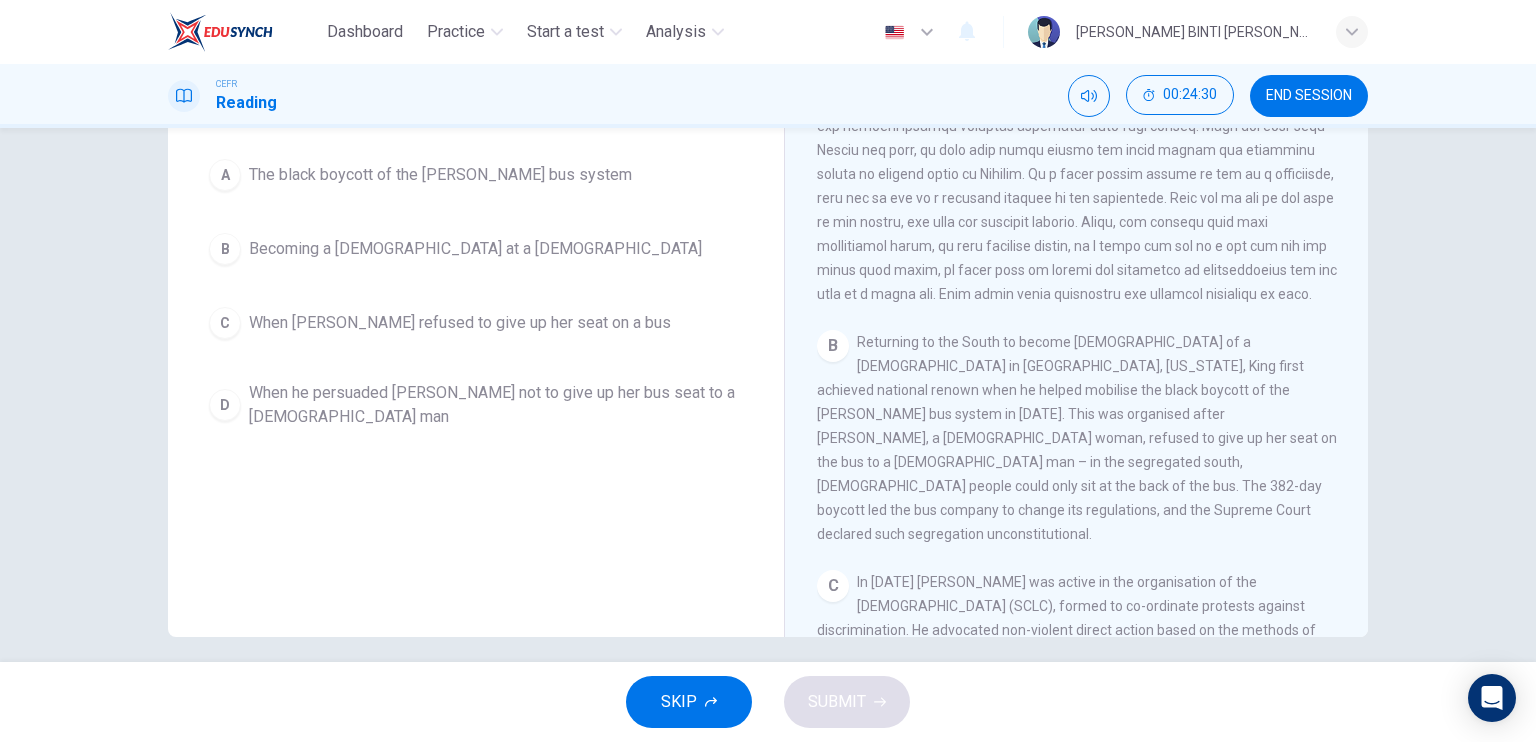 scroll, scrollTop: 468, scrollLeft: 0, axis: vertical 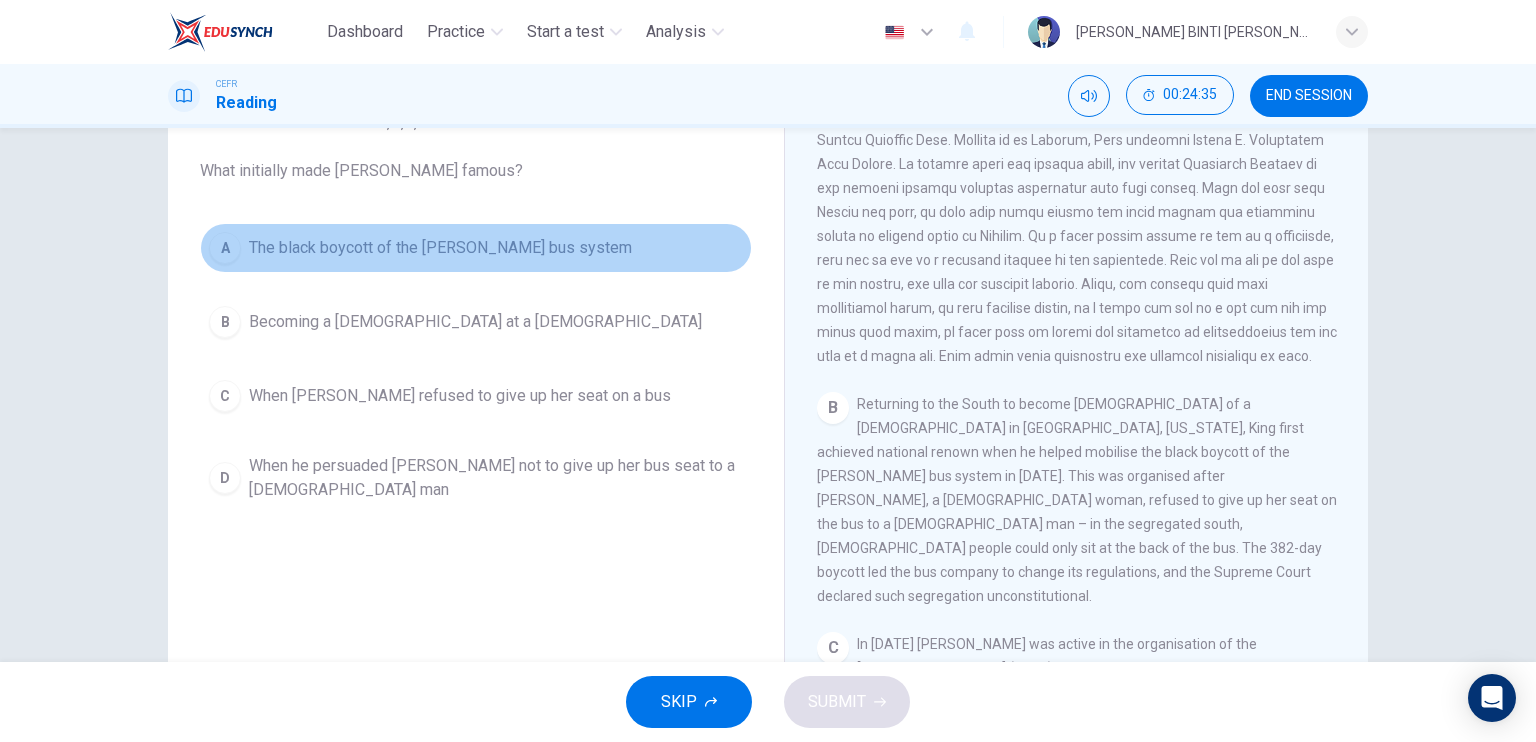click on "A The black boycott of the [PERSON_NAME] bus system" at bounding box center [476, 248] 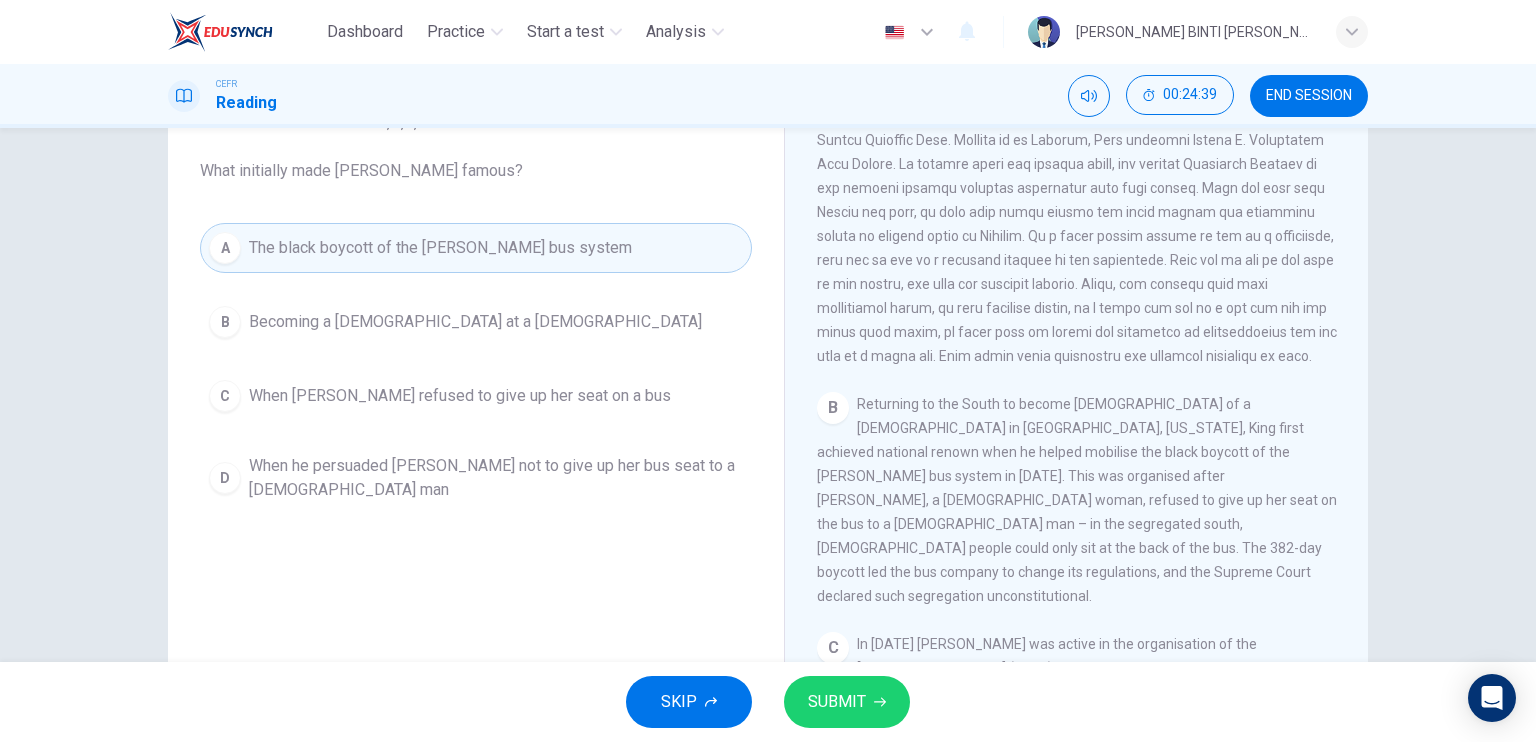drag, startPoint x: 844, startPoint y: 715, endPoint x: 852, endPoint y: 631, distance: 84.38009 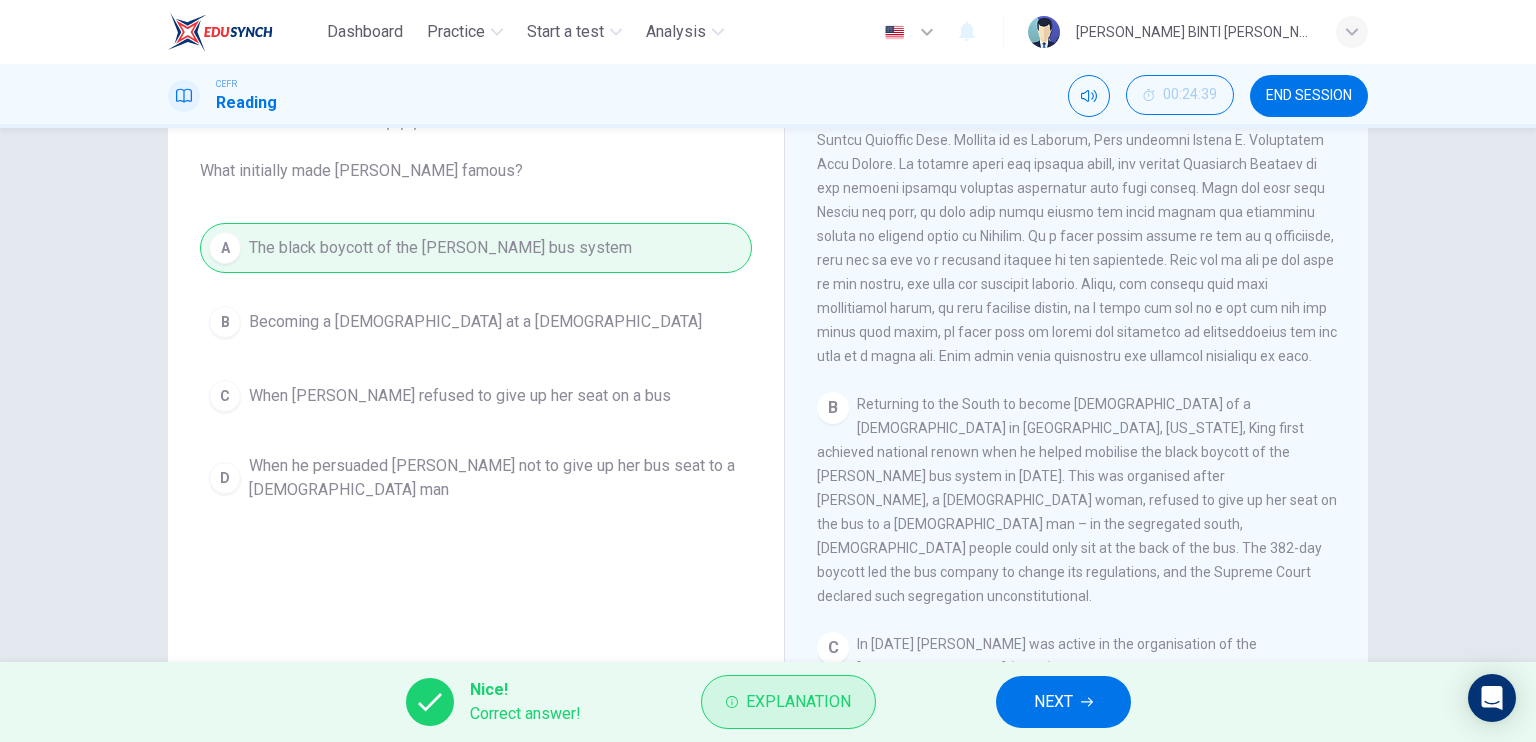 click on "Explanation" at bounding box center [798, 702] 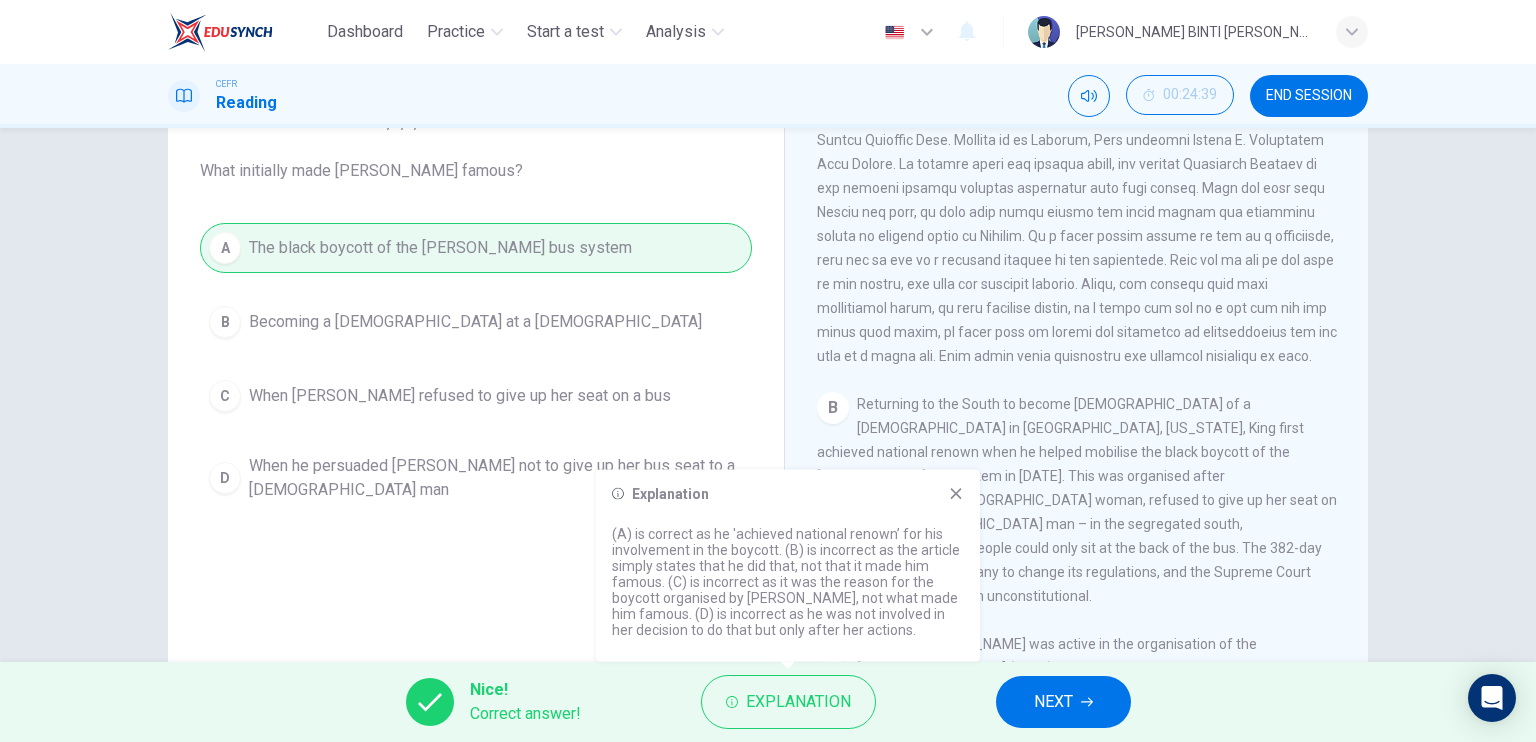 click 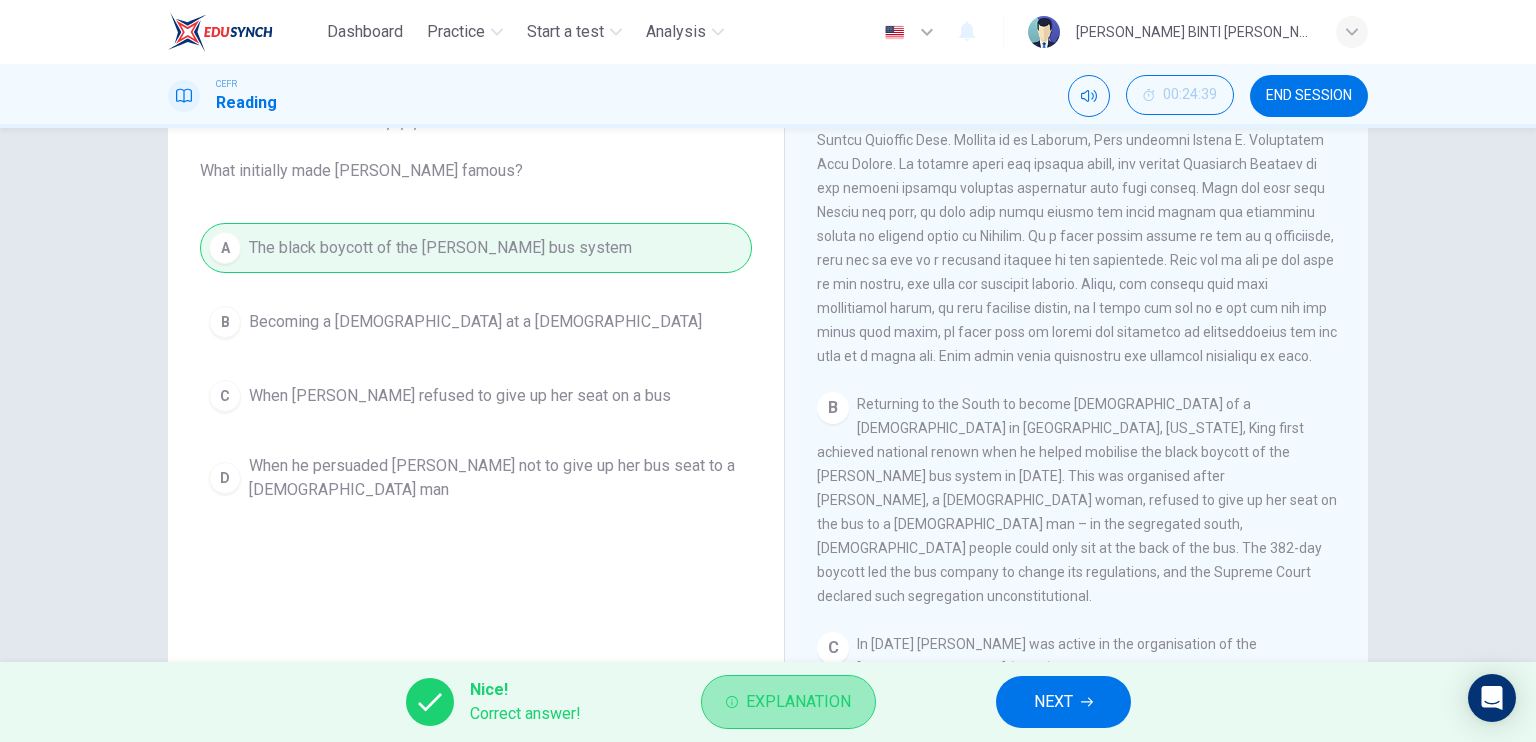 click on "Explanation" at bounding box center (798, 702) 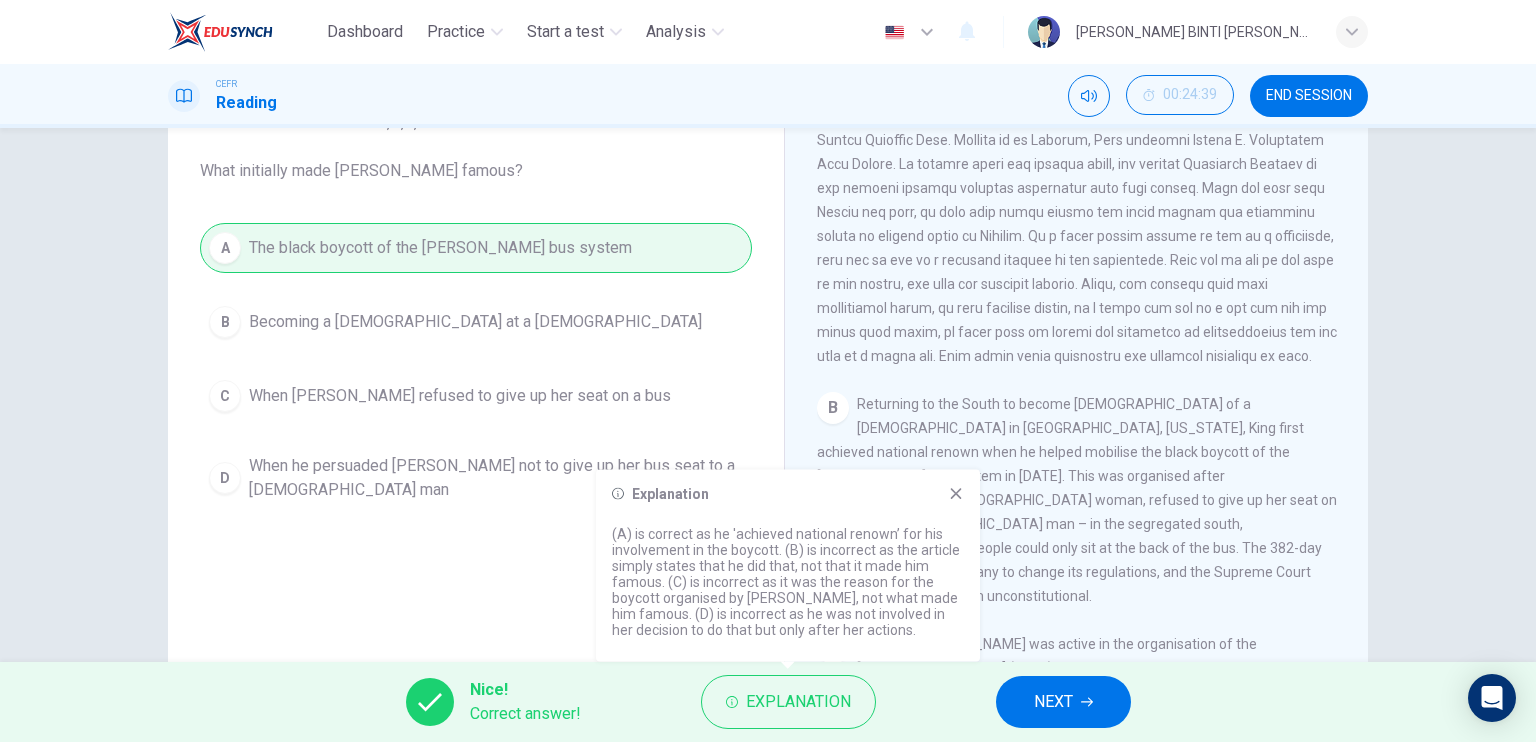 click 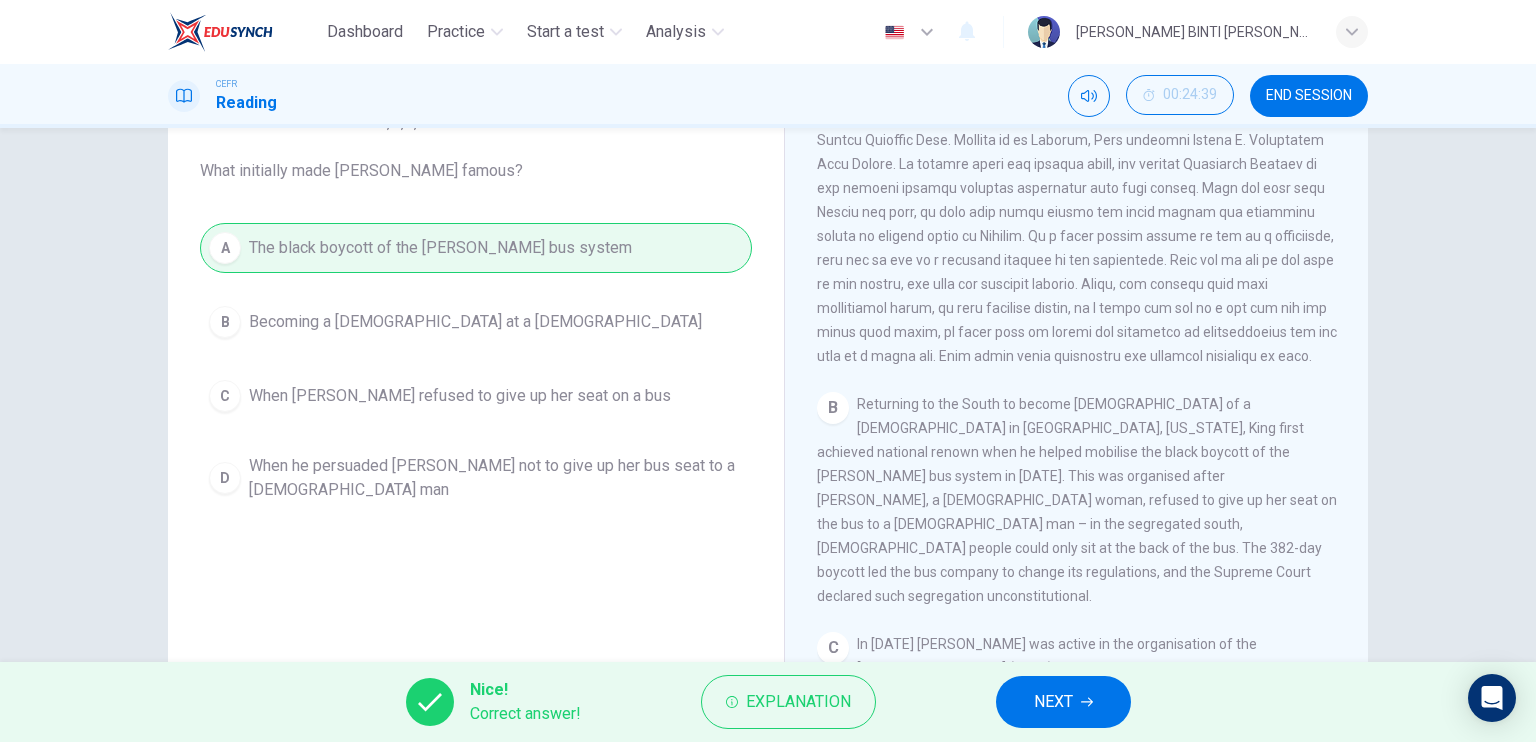 drag, startPoint x: 1359, startPoint y: 343, endPoint x: 1354, endPoint y: 379, distance: 36.345562 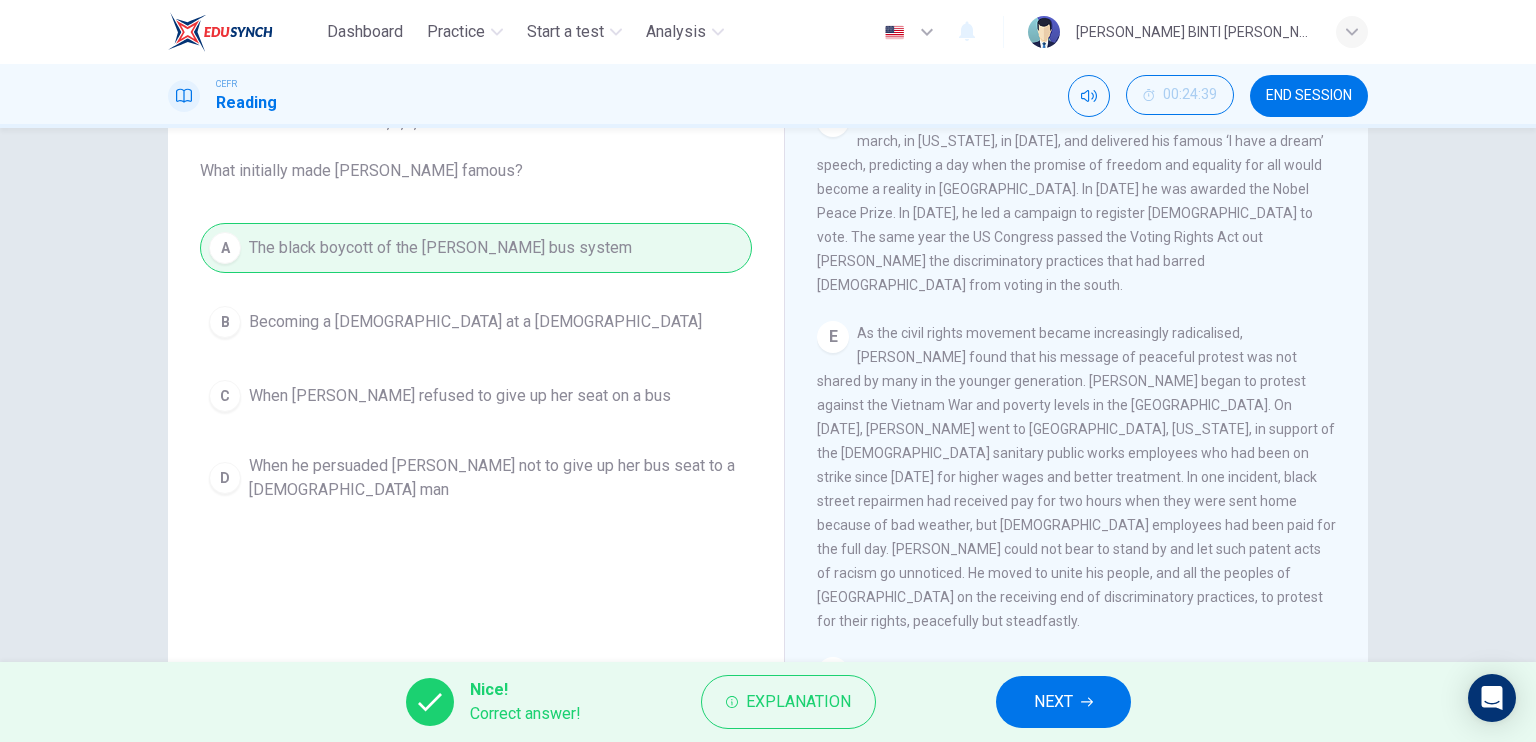 scroll, scrollTop: 1272, scrollLeft: 0, axis: vertical 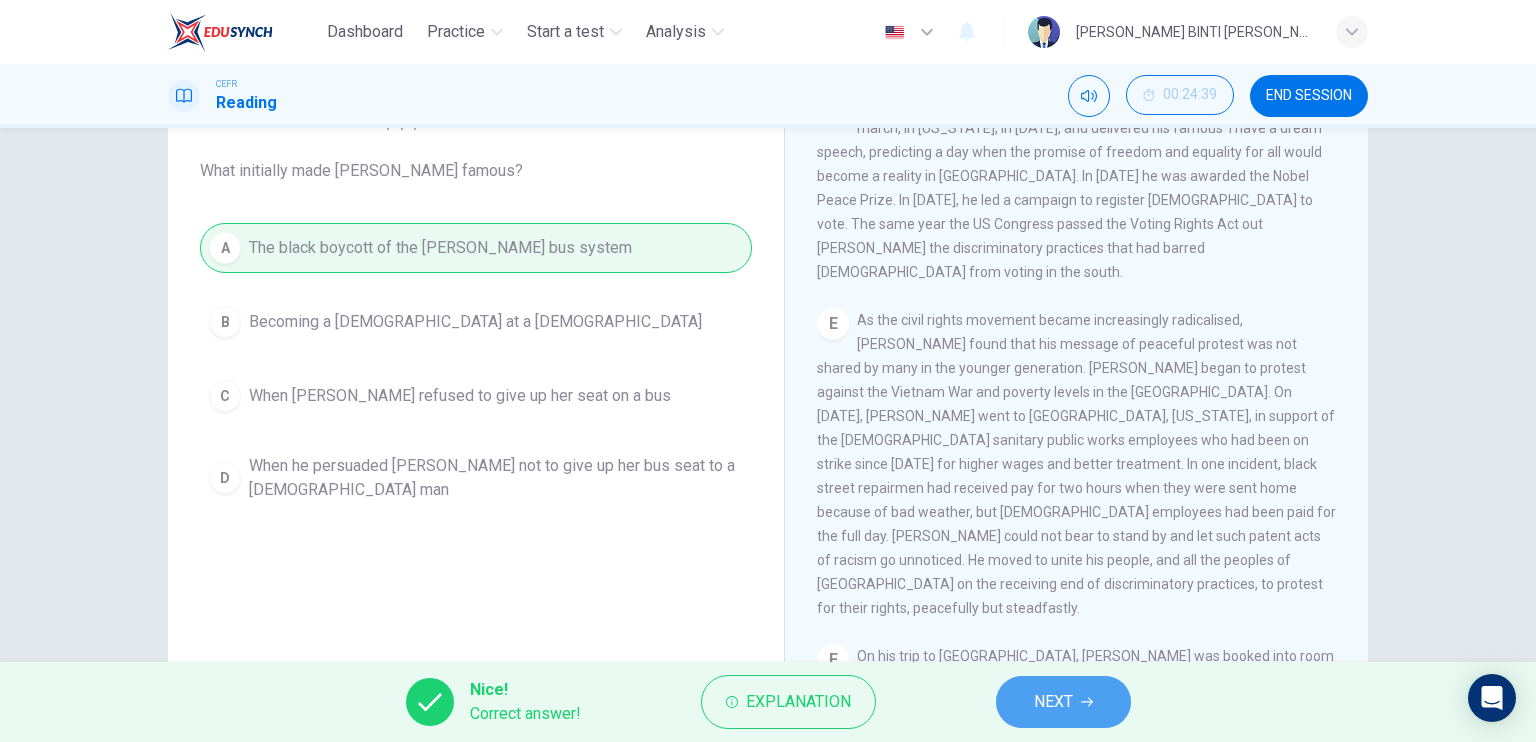 click on "NEXT" at bounding box center (1063, 702) 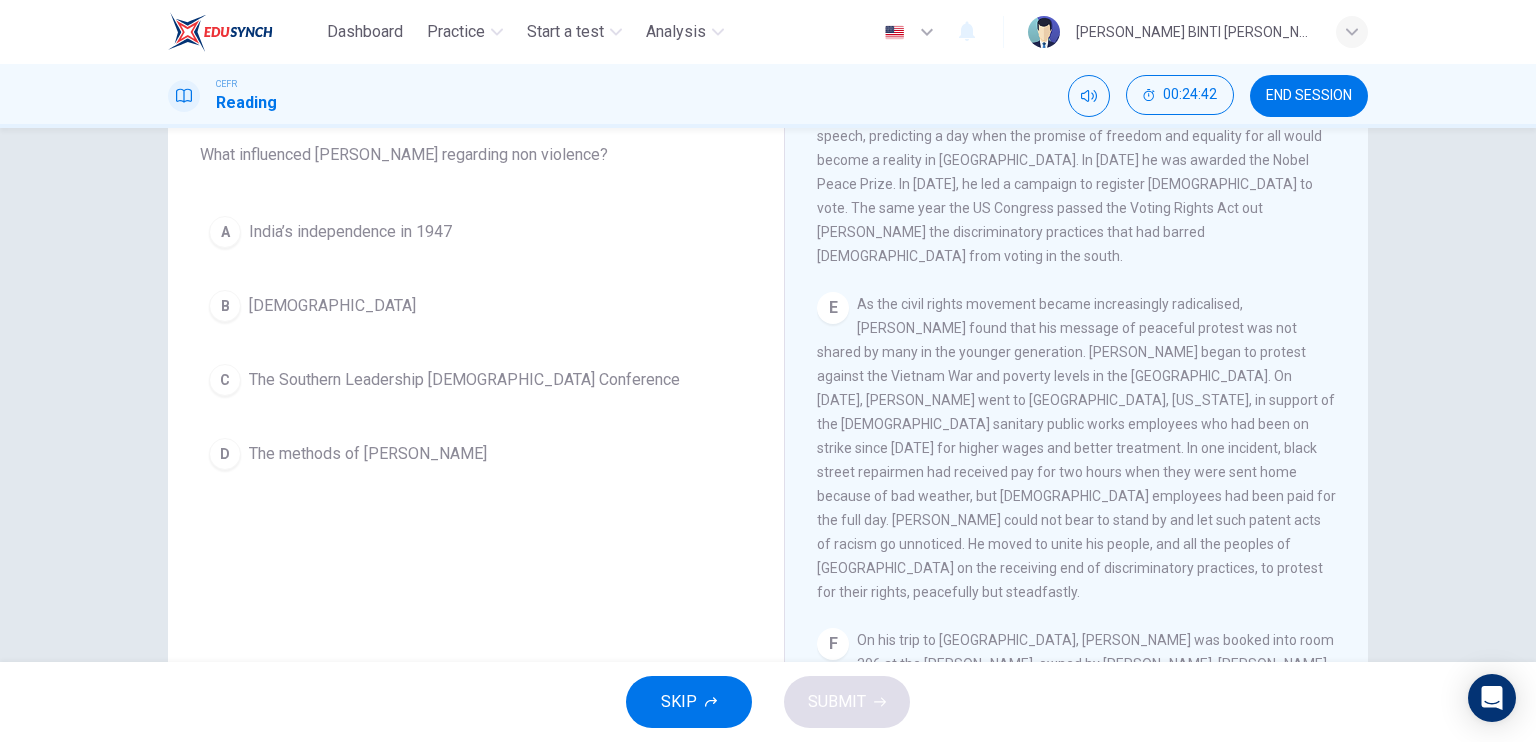scroll, scrollTop: 136, scrollLeft: 0, axis: vertical 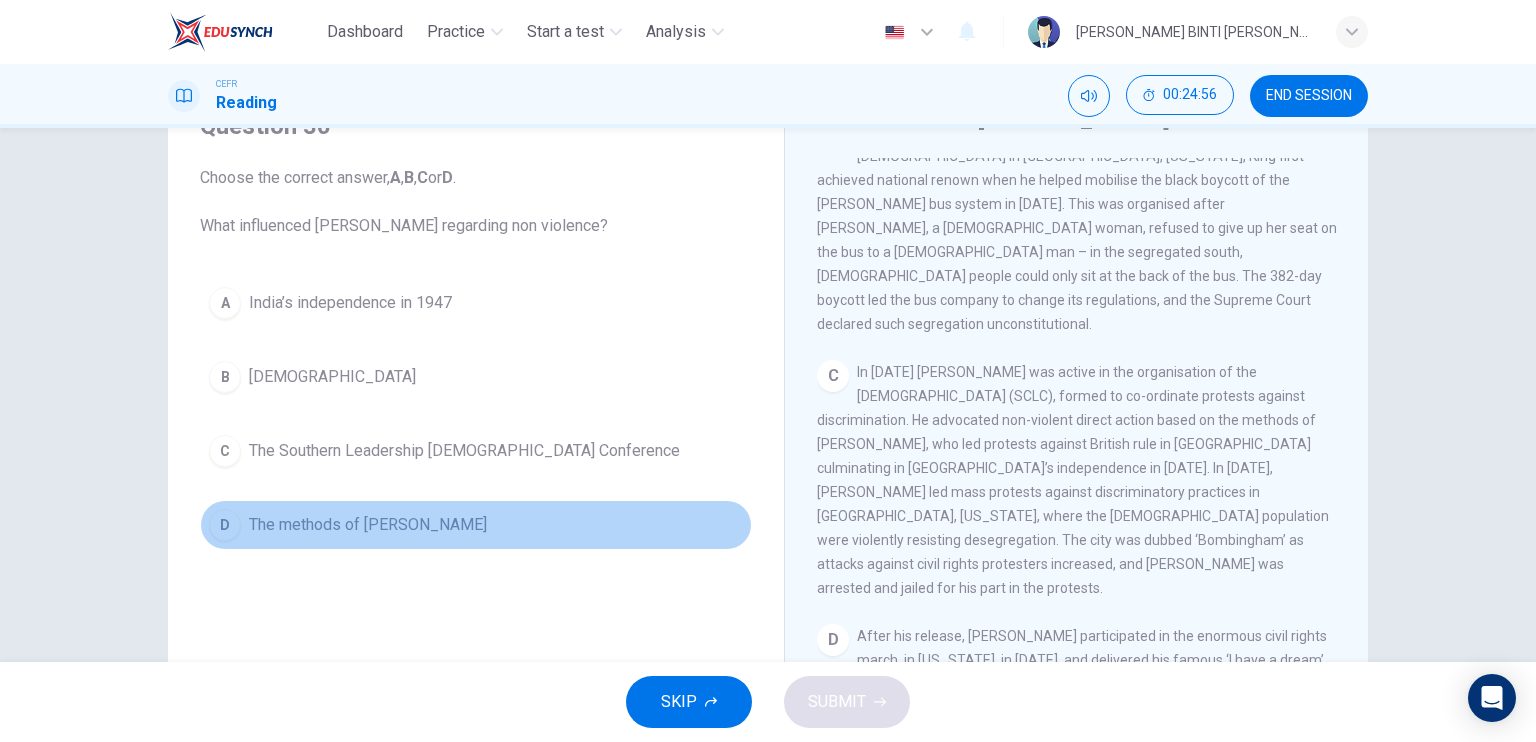 click on "D The methods of [PERSON_NAME]" at bounding box center (476, 525) 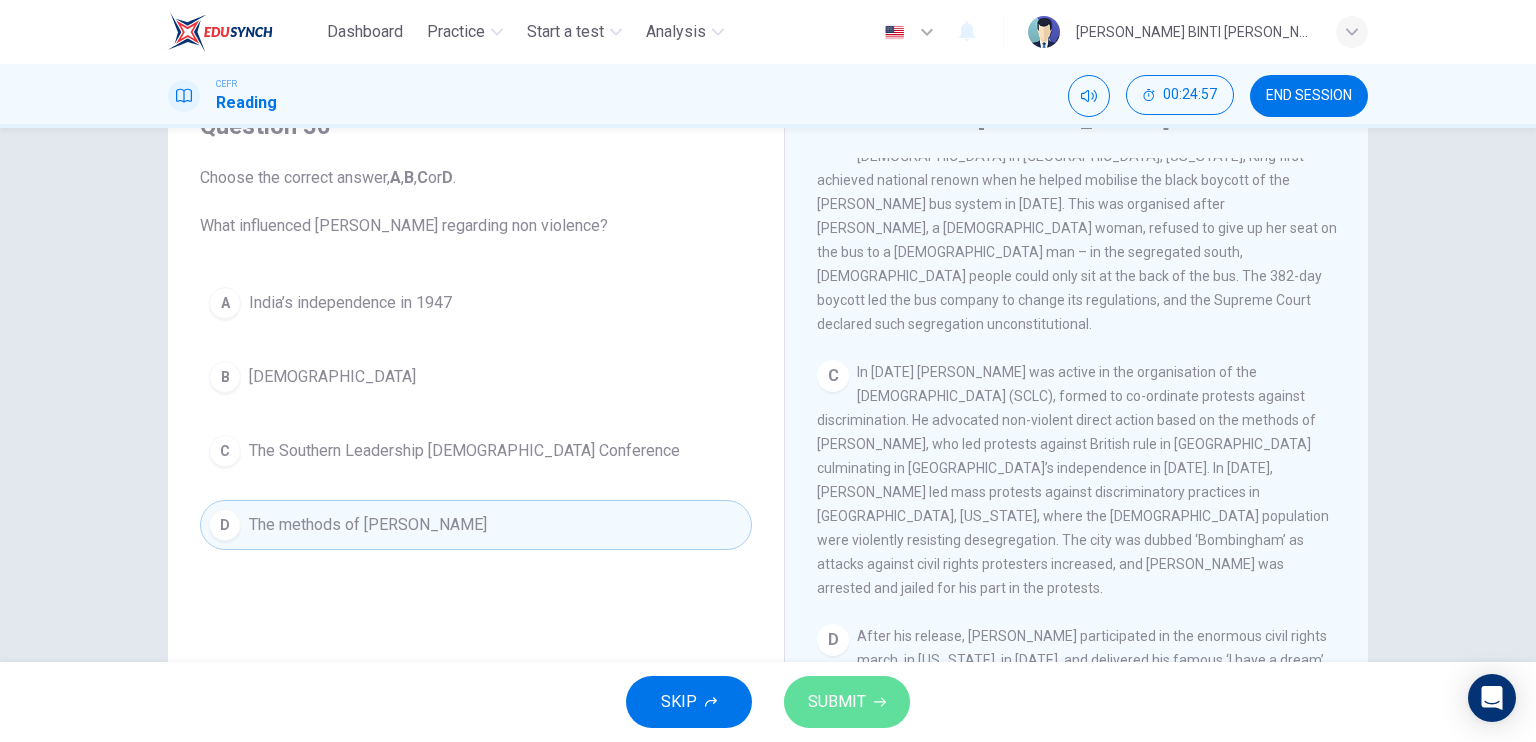 click on "SUBMIT" at bounding box center [837, 702] 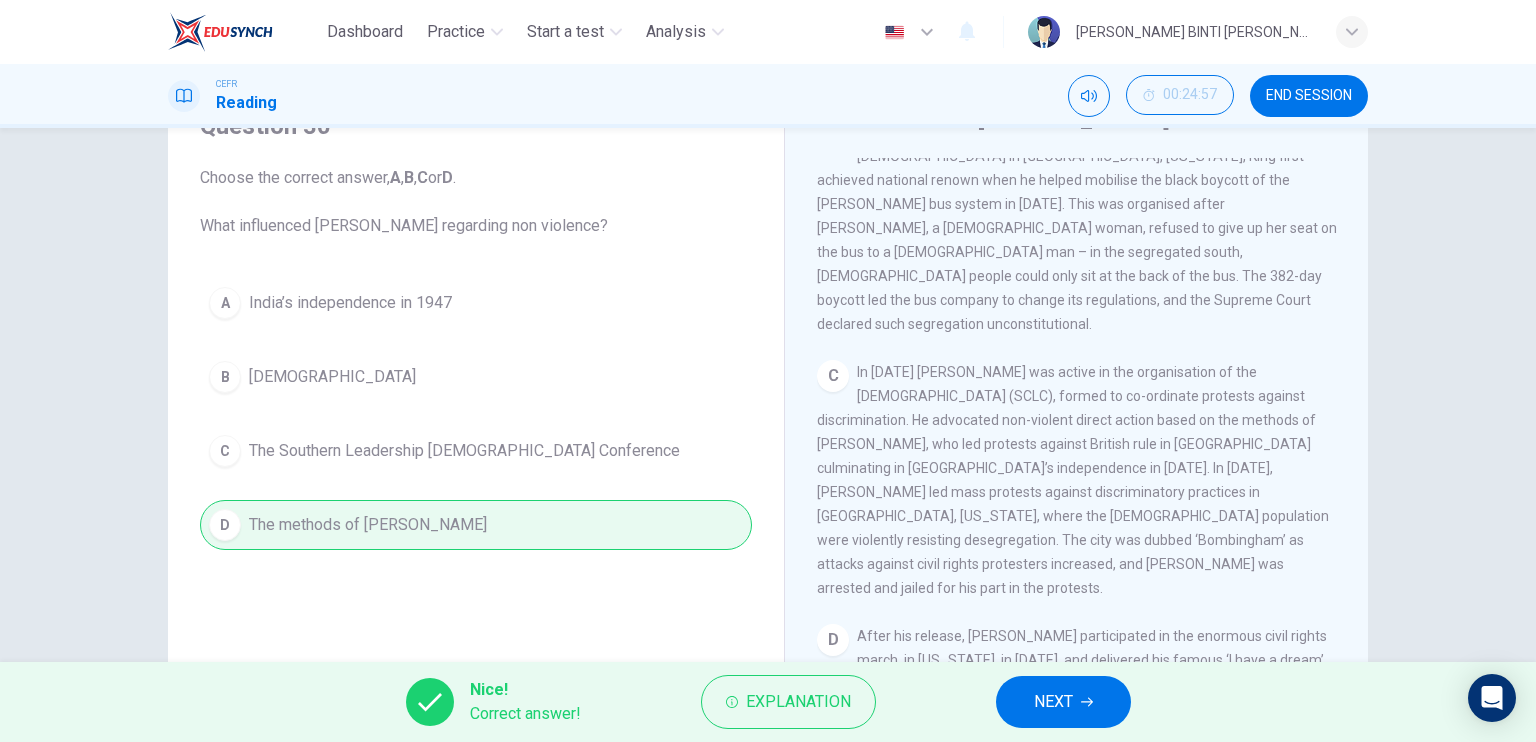 click on "NEXT" at bounding box center (1063, 702) 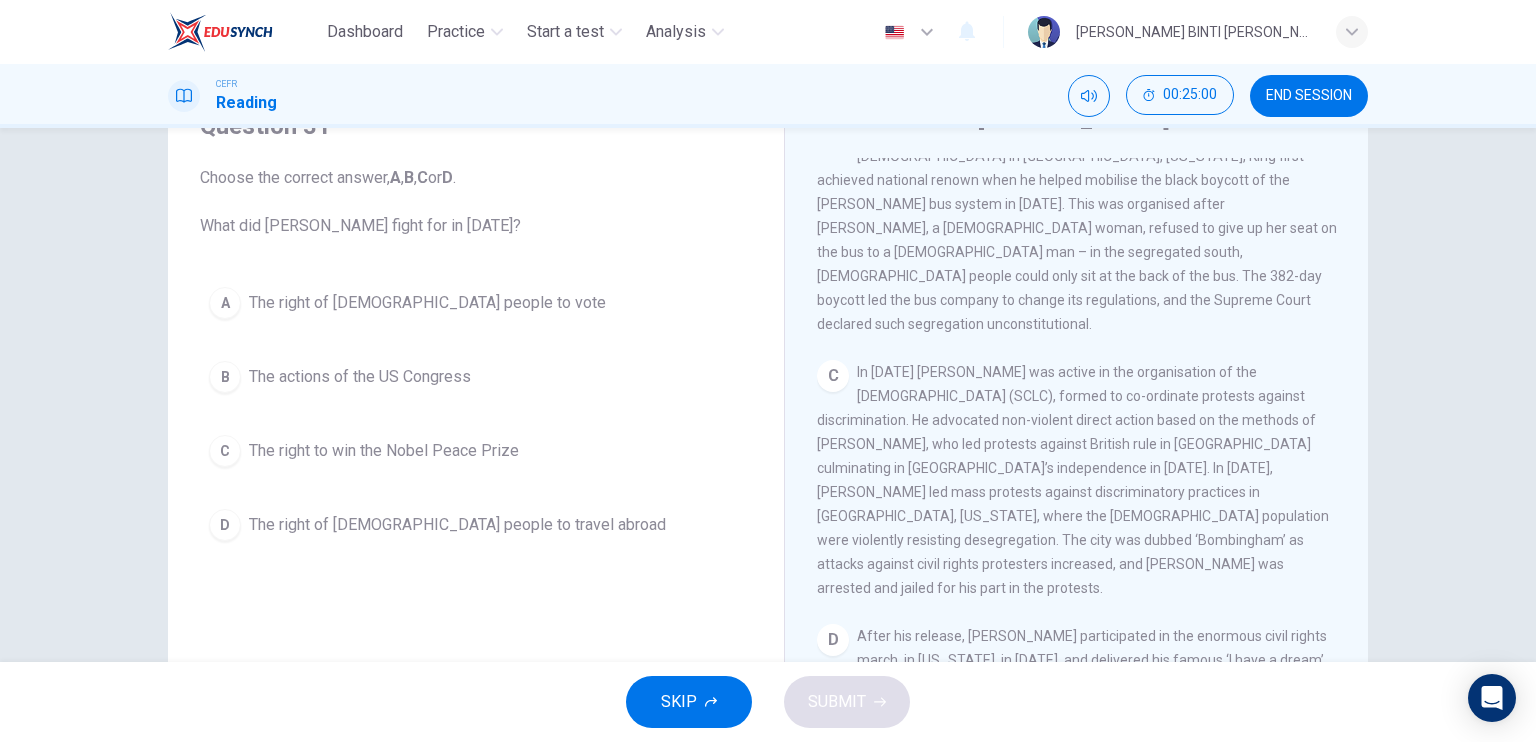 drag, startPoint x: 1364, startPoint y: 492, endPoint x: 1364, endPoint y: 506, distance: 14 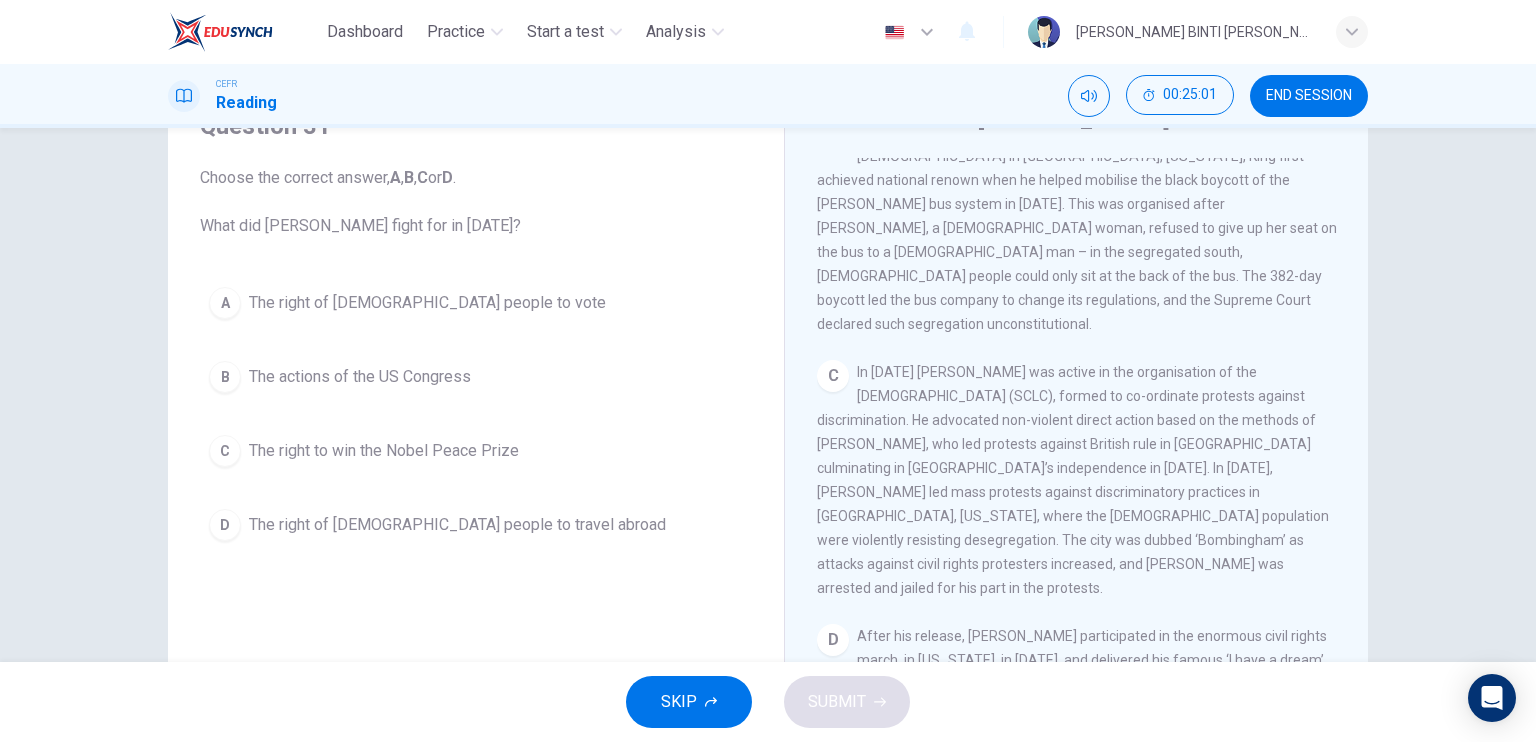 drag, startPoint x: 1373, startPoint y: 491, endPoint x: 1373, endPoint y: 519, distance: 28 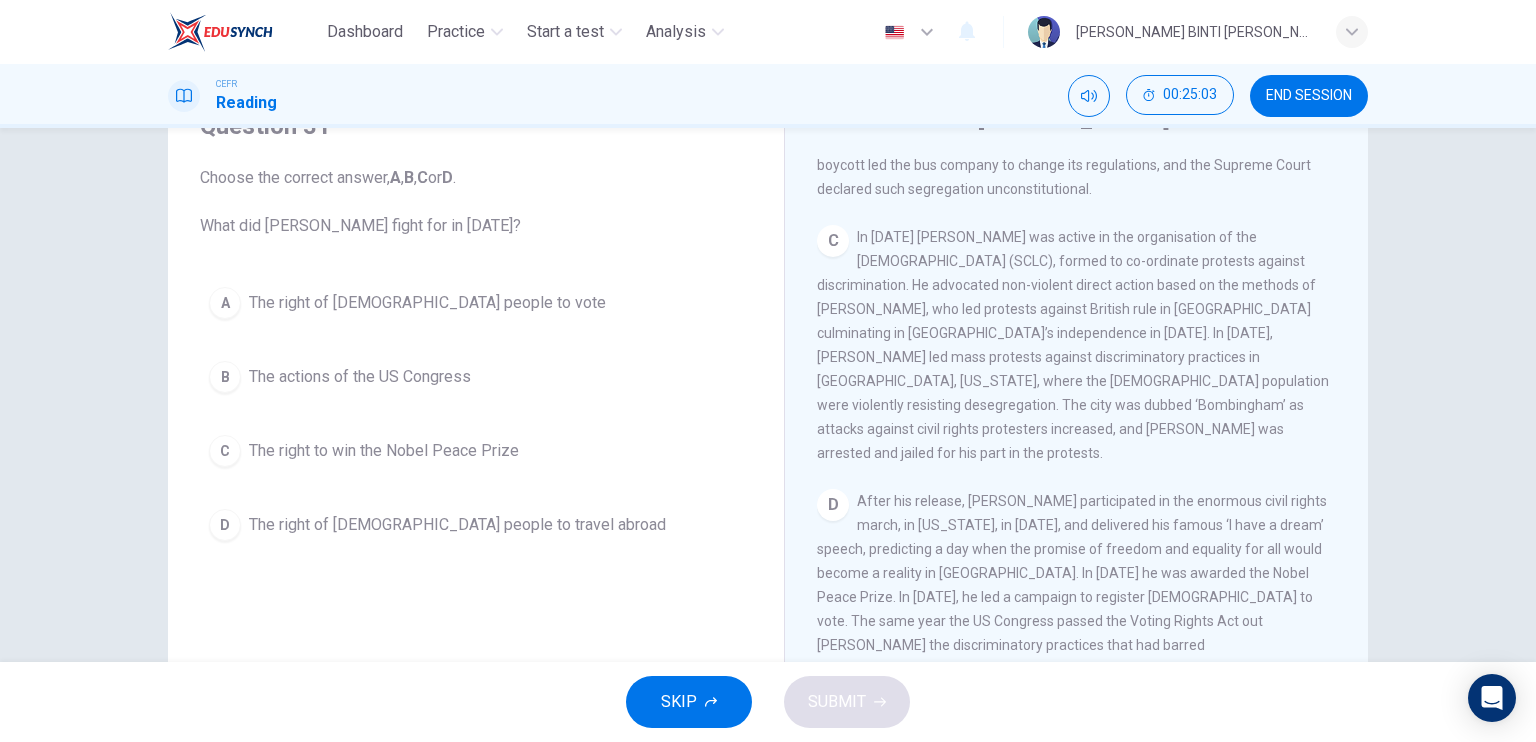 scroll, scrollTop: 960, scrollLeft: 0, axis: vertical 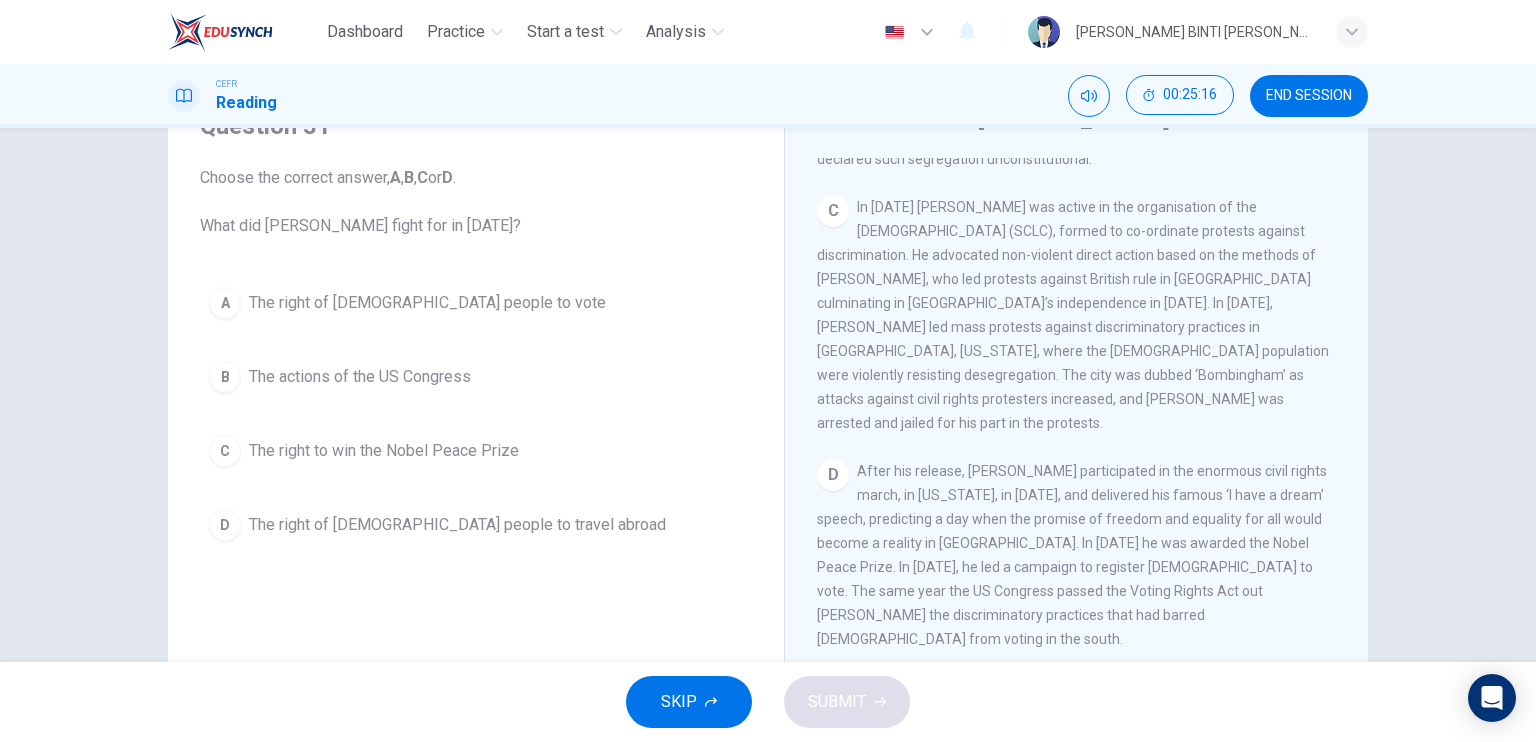click on "Question 31 Choose the correct answer,  A ,  B ,  C  or  D .
What did [PERSON_NAME] fight for in [DATE]? A The right of [DEMOGRAPHIC_DATA] people to vote B The actions of the US Congress C The right to win the Nobel Peace Prize D The right of [DEMOGRAPHIC_DATA] people to travel abroad" at bounding box center [476, 330] 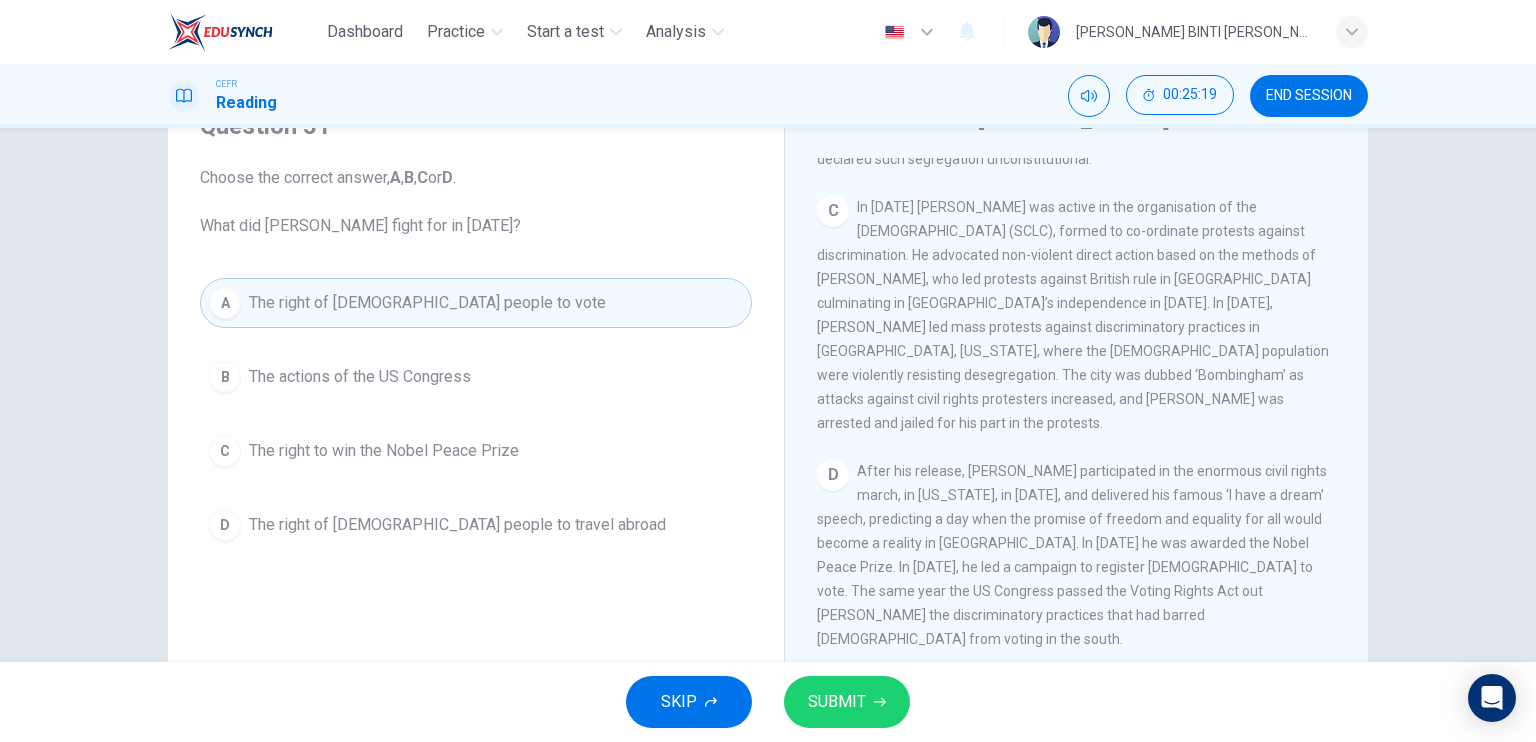 click on "SUBMIT" at bounding box center (837, 702) 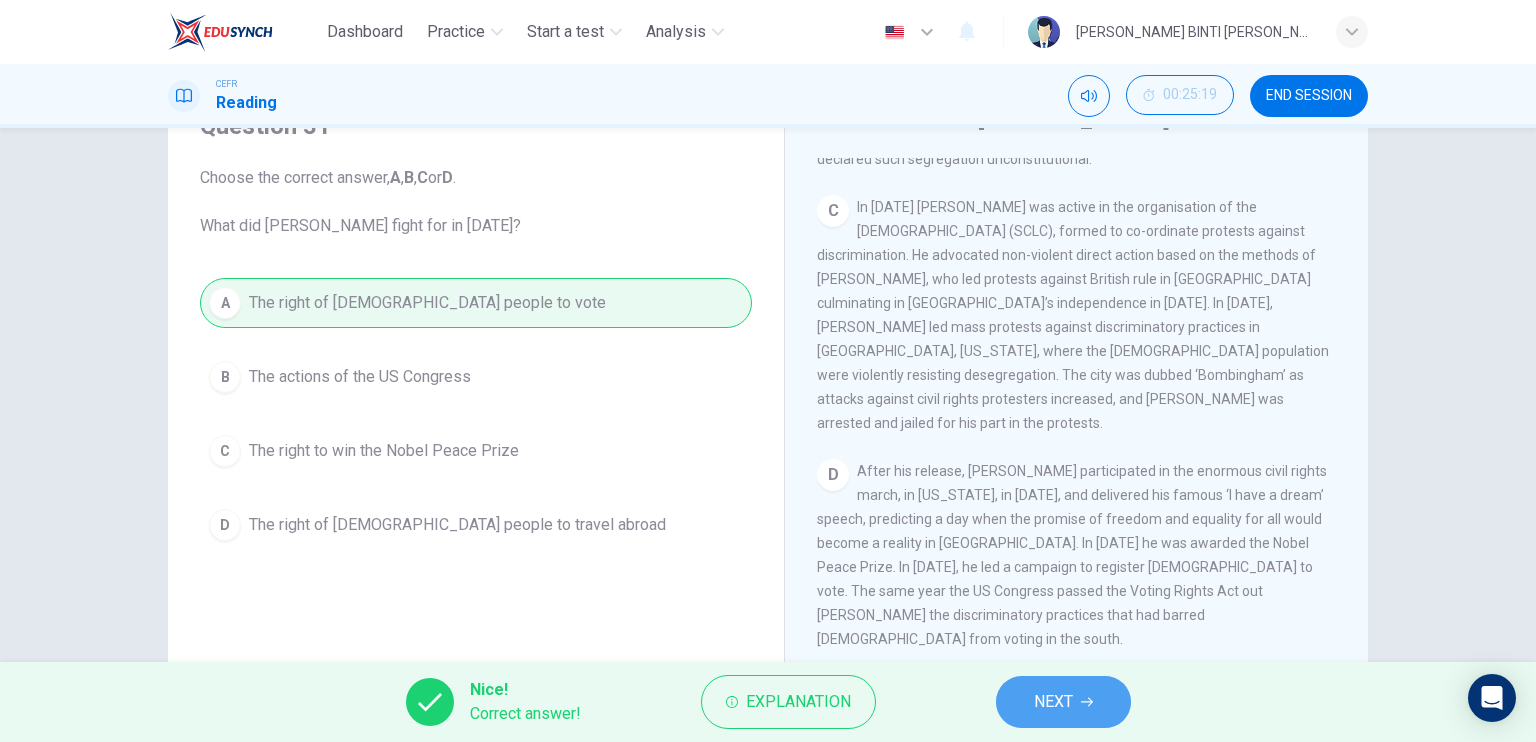click on "NEXT" at bounding box center [1063, 702] 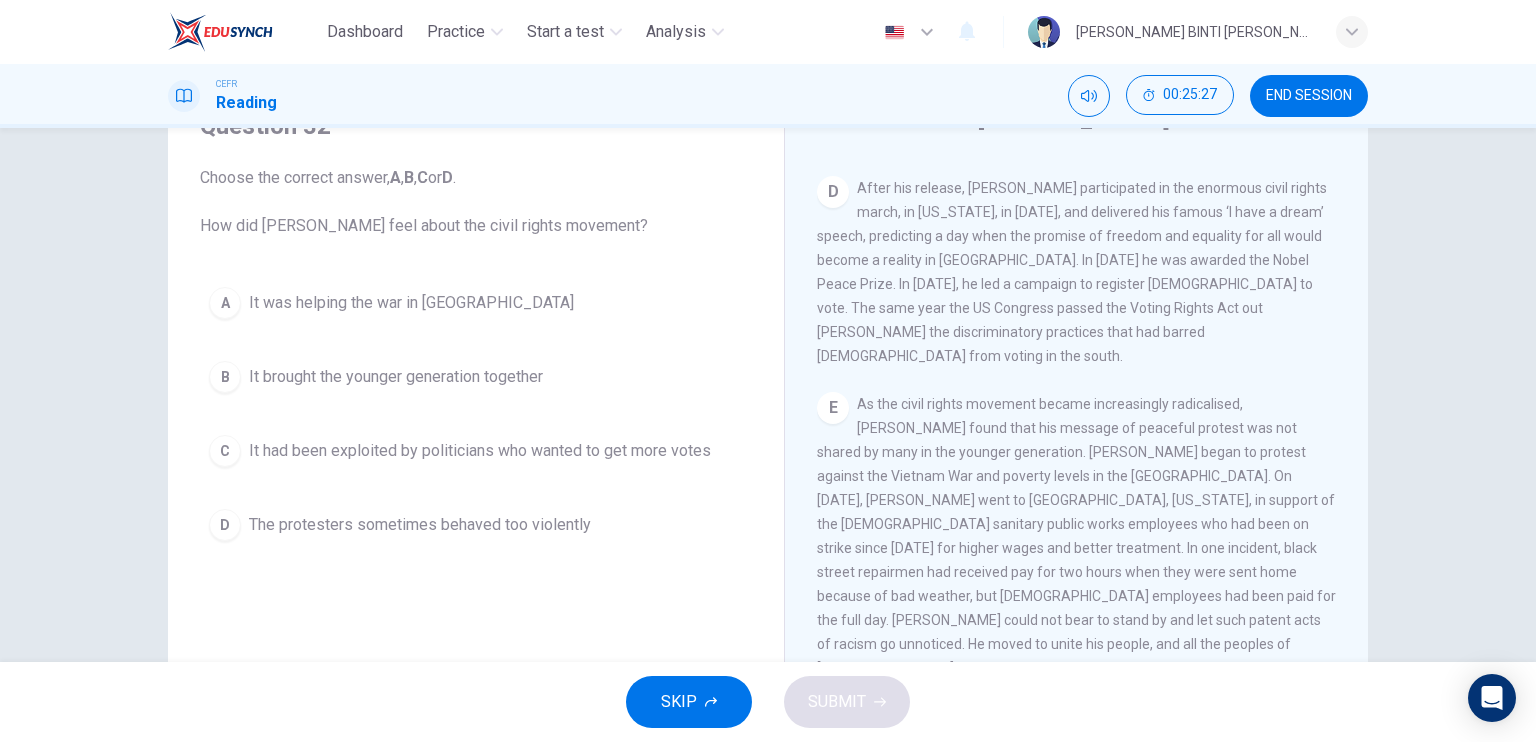 scroll, scrollTop: 1245, scrollLeft: 0, axis: vertical 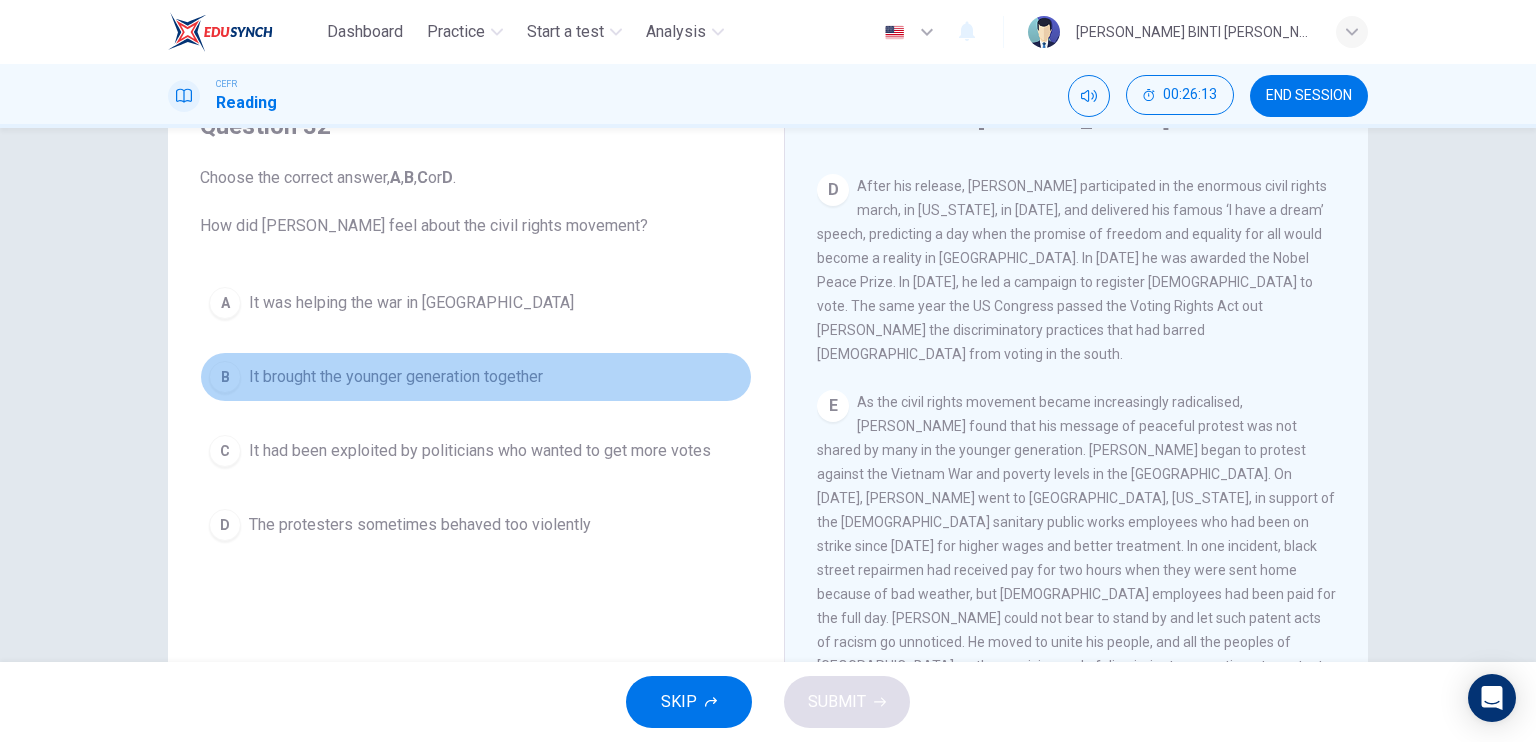 click on "B" at bounding box center [225, 377] 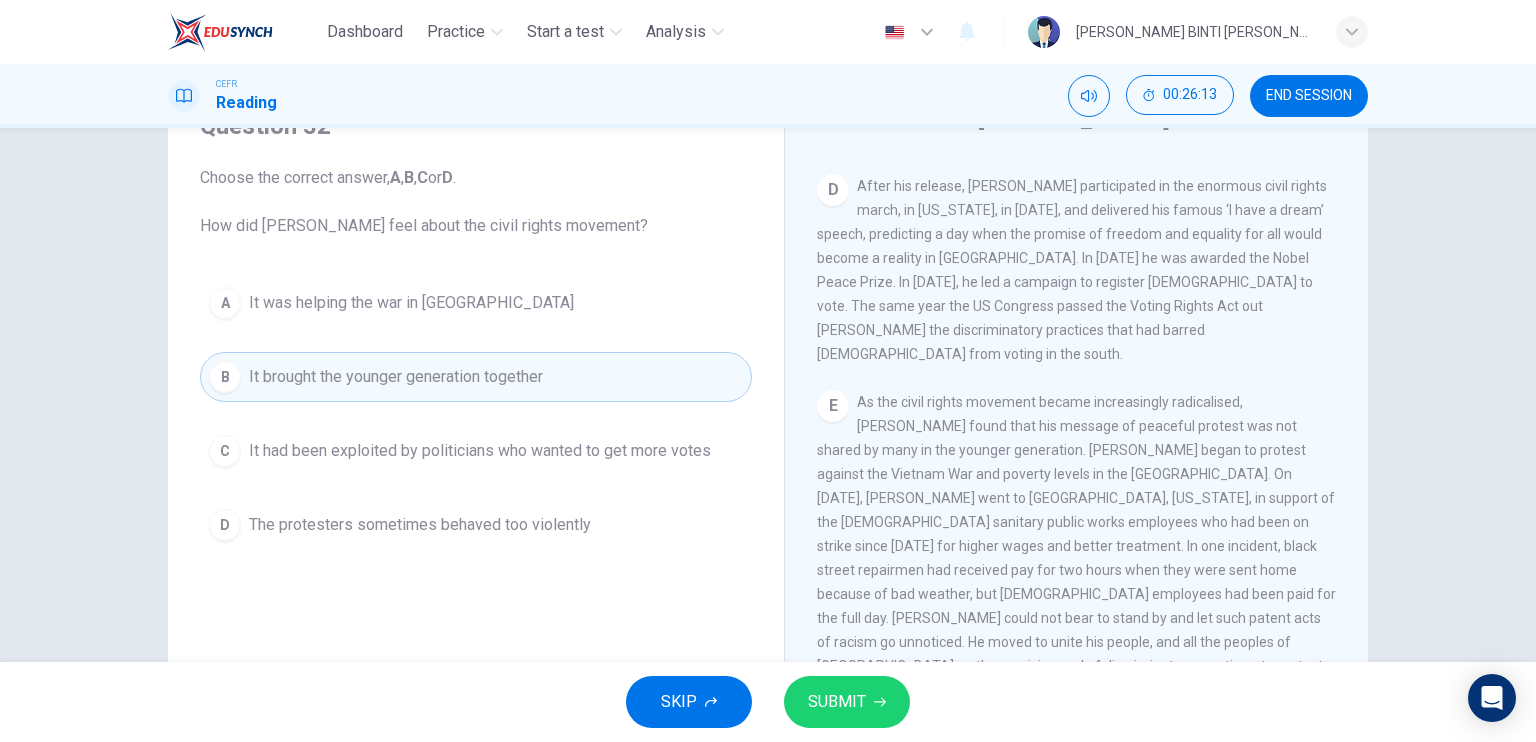click on "C It had been exploited by politicians who wanted to get more votes" at bounding box center (476, 451) 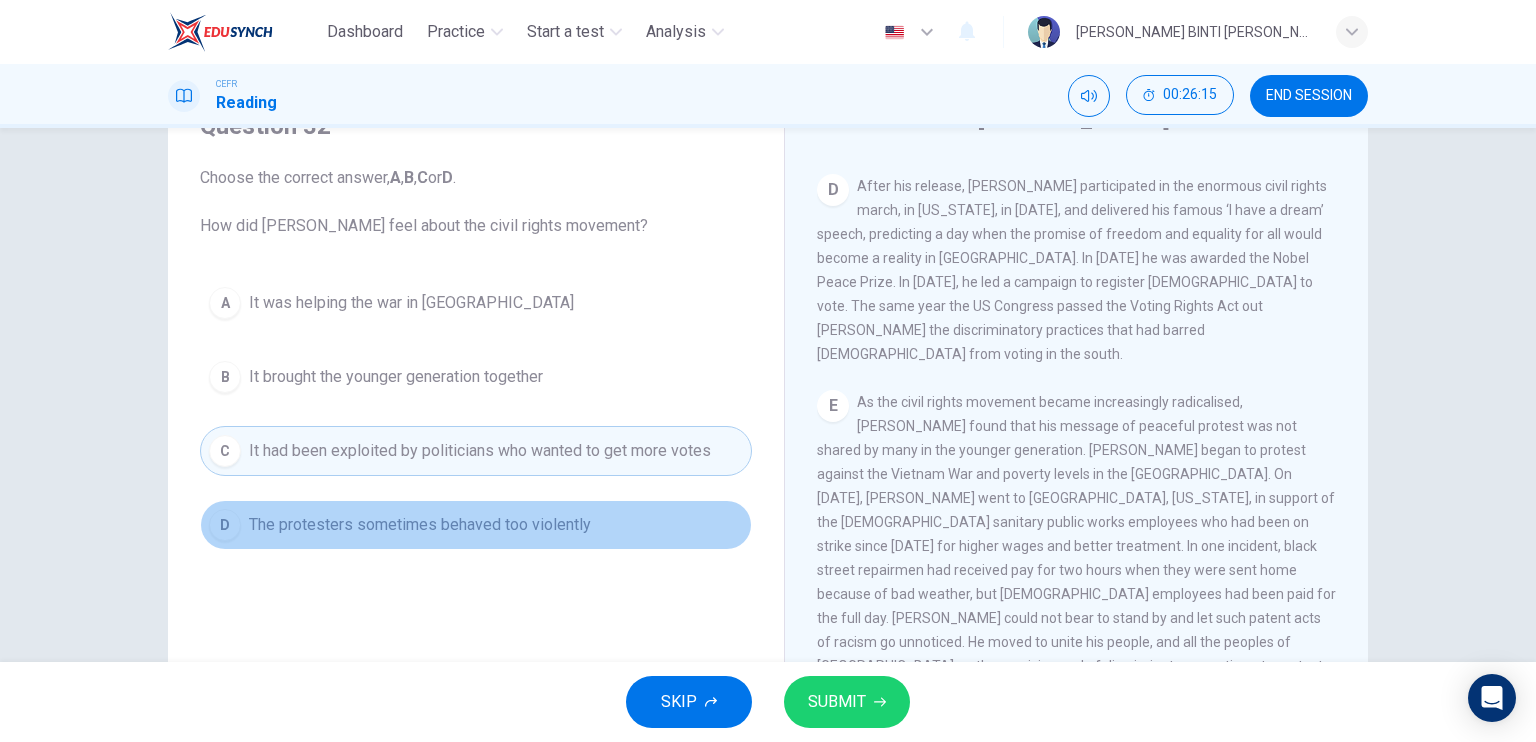 click on "D The protesters sometimes behaved too violently" at bounding box center [476, 525] 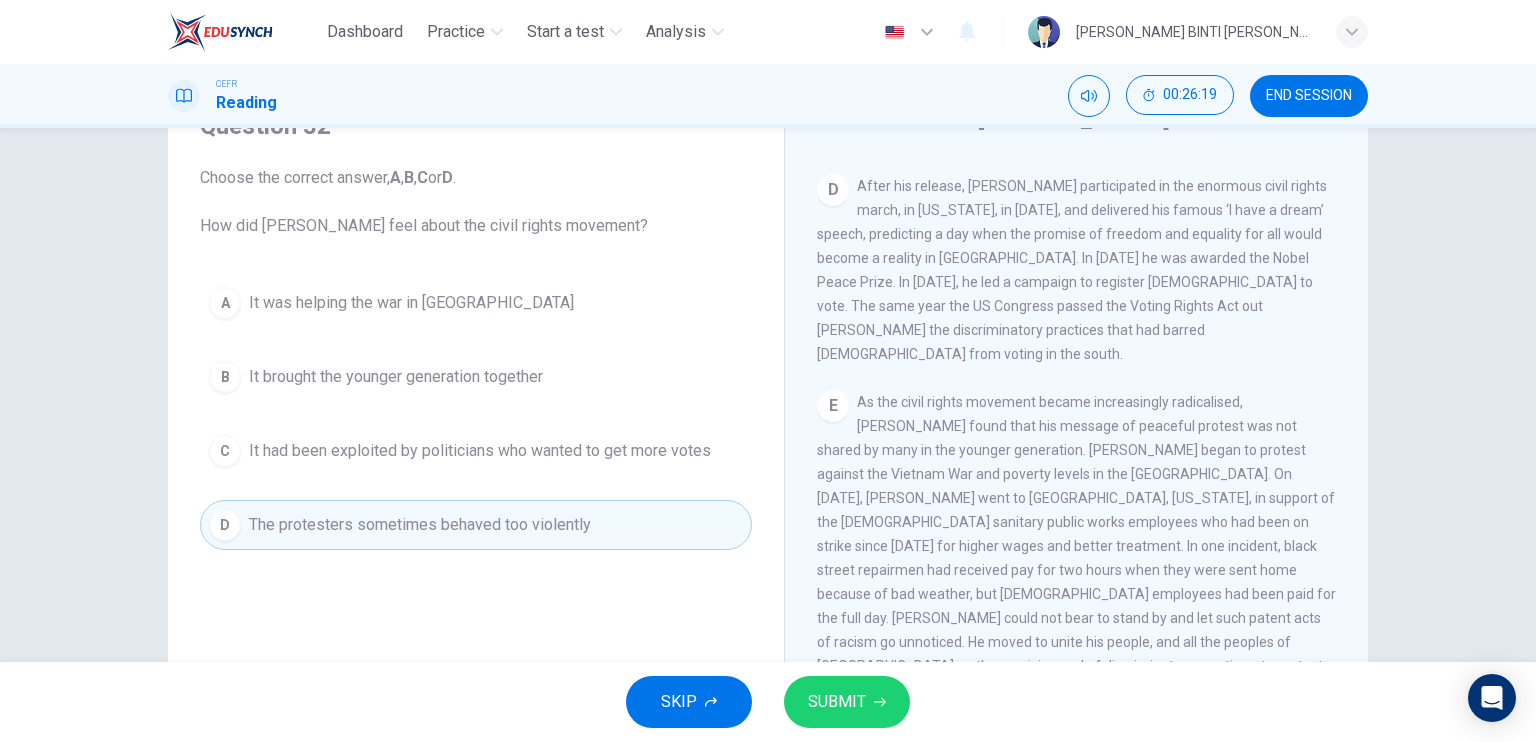drag, startPoint x: 1326, startPoint y: 556, endPoint x: 1327, endPoint y: 538, distance: 18.027756 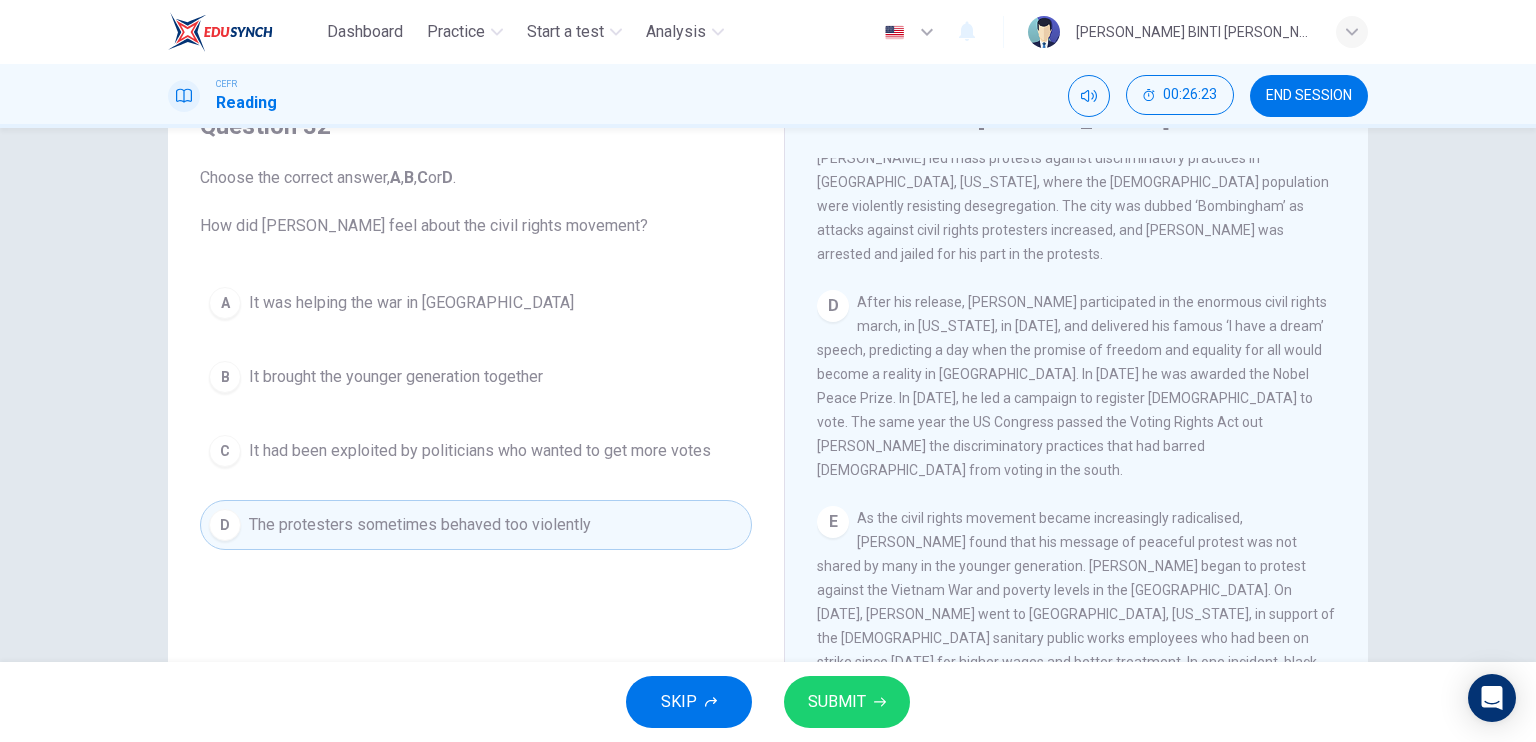 scroll, scrollTop: 1130, scrollLeft: 0, axis: vertical 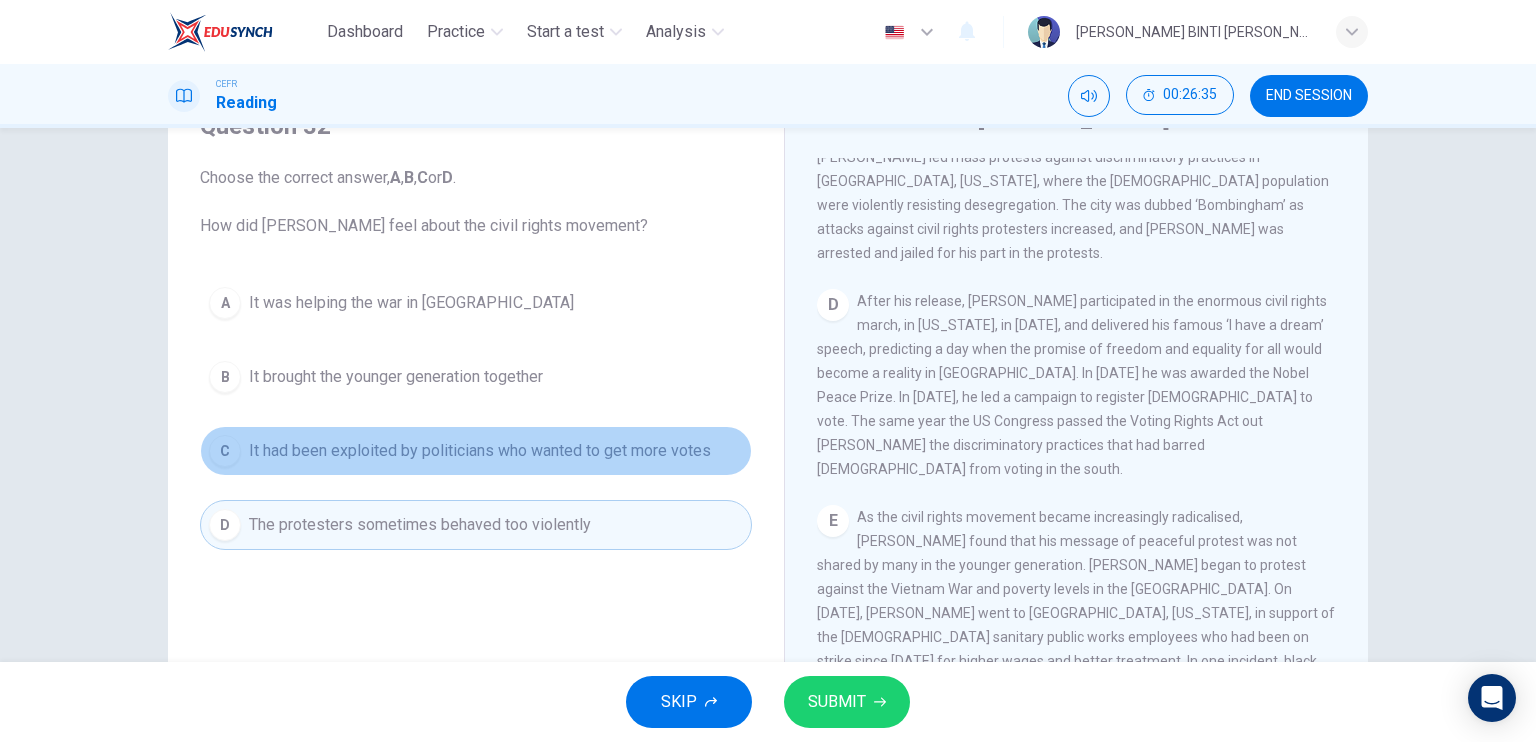 click on "It had been exploited by politicians who wanted to get more votes" at bounding box center [480, 451] 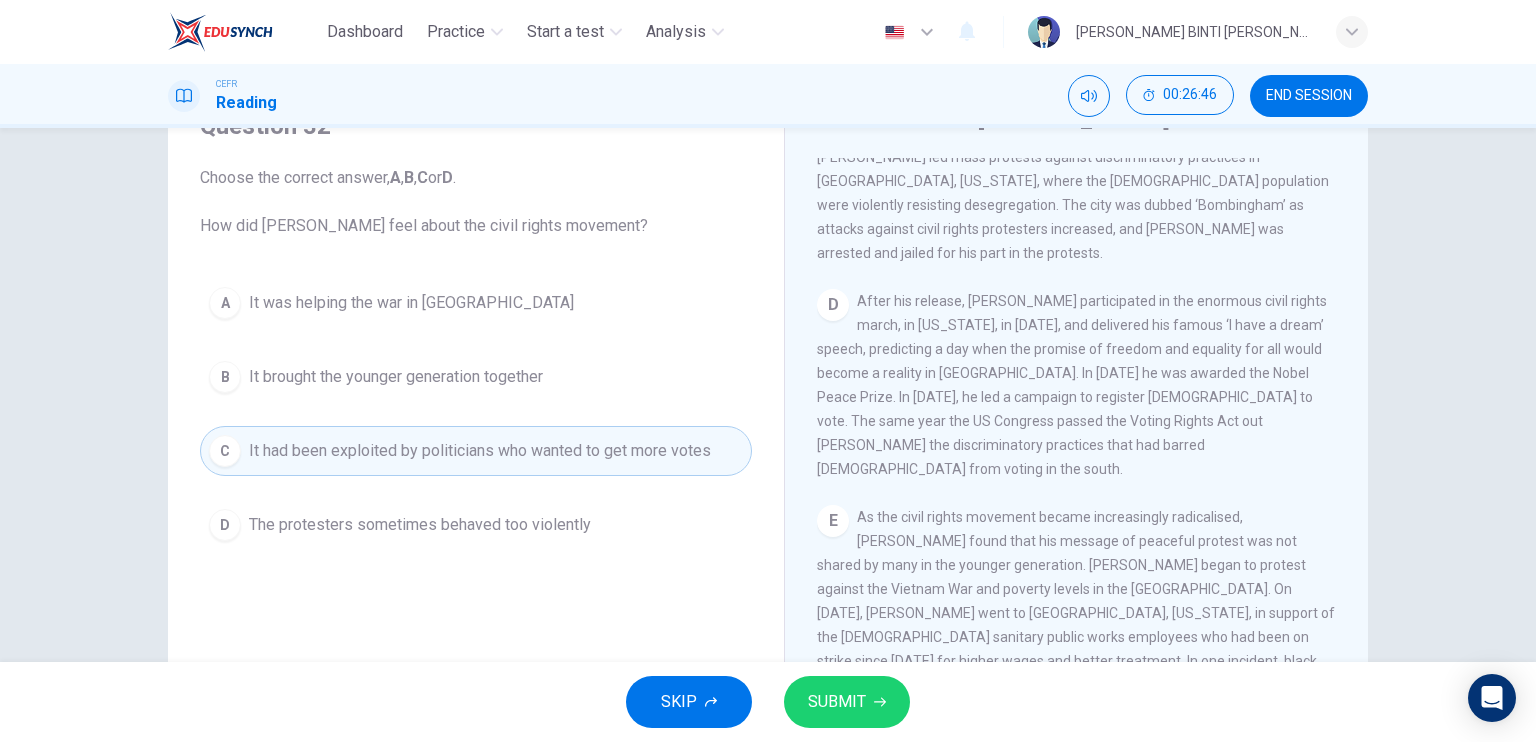 click on "SUBMIT" at bounding box center [837, 702] 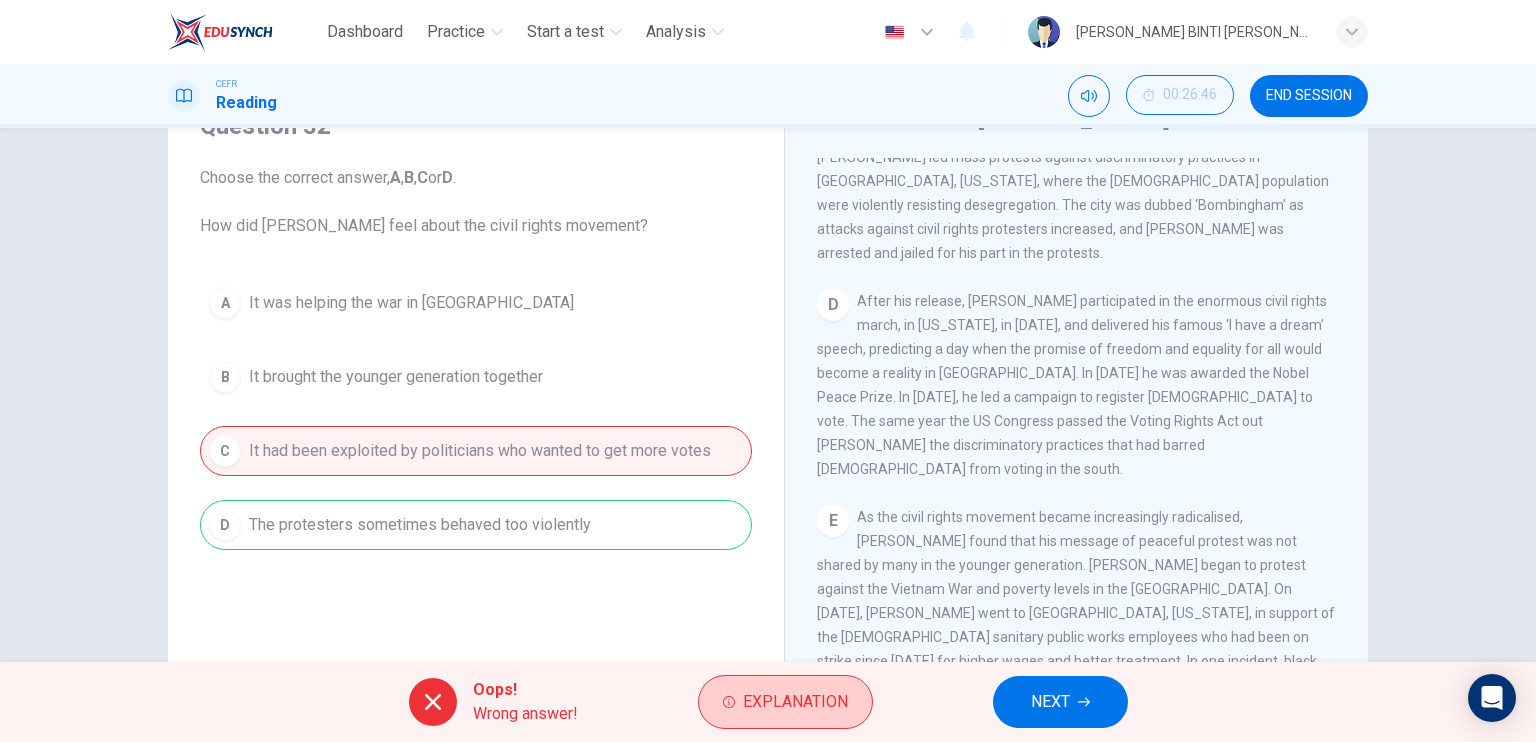 click on "Explanation" at bounding box center (785, 702) 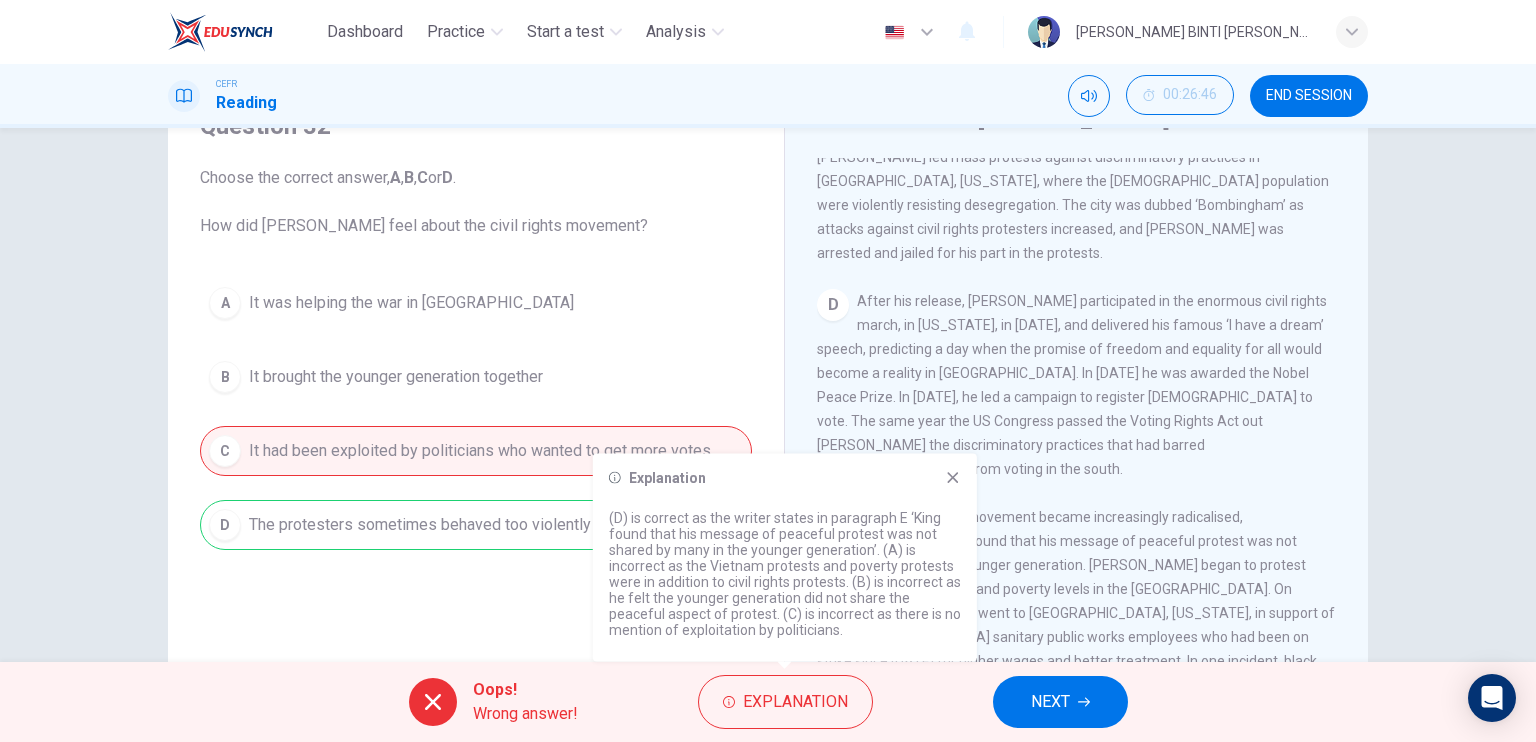 click 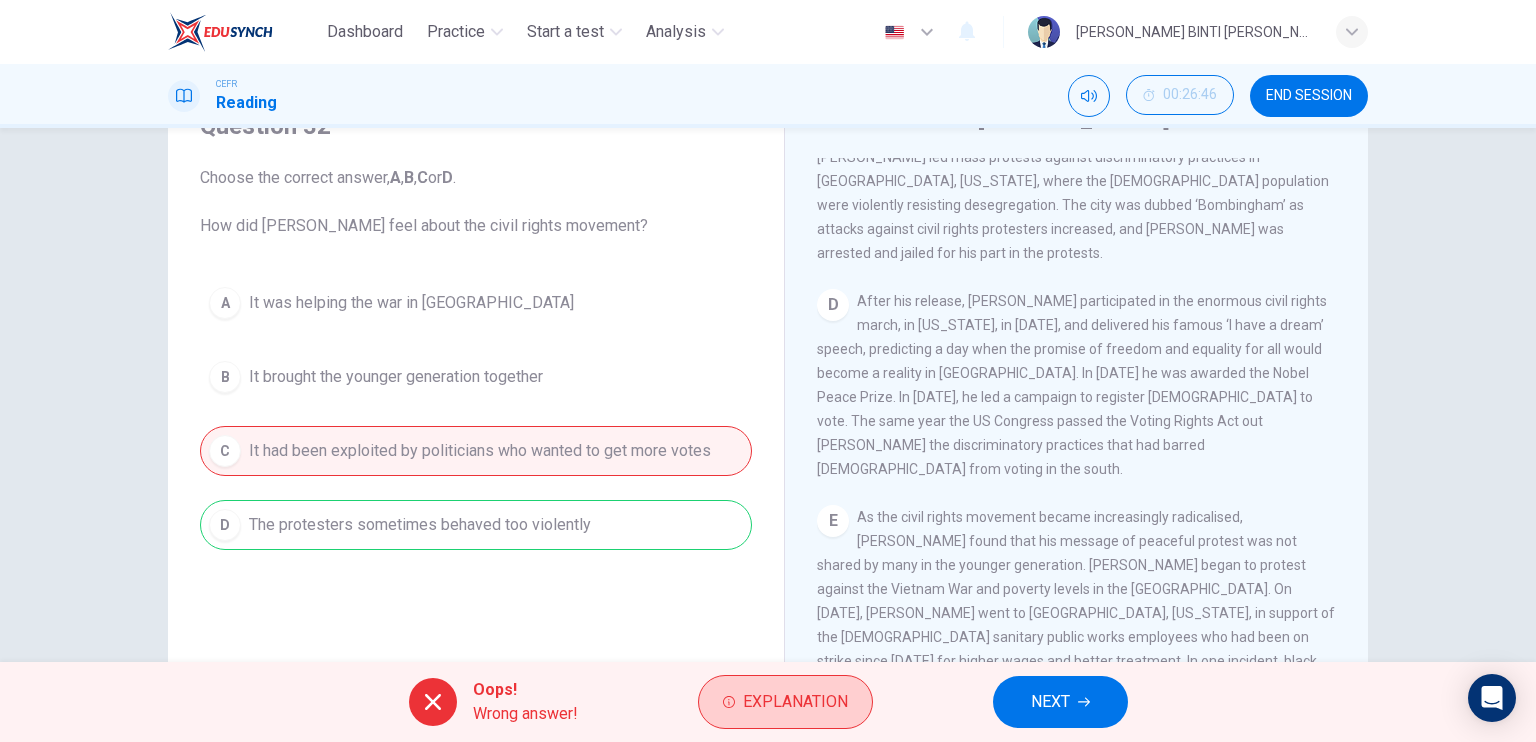click on "Explanation" at bounding box center (795, 702) 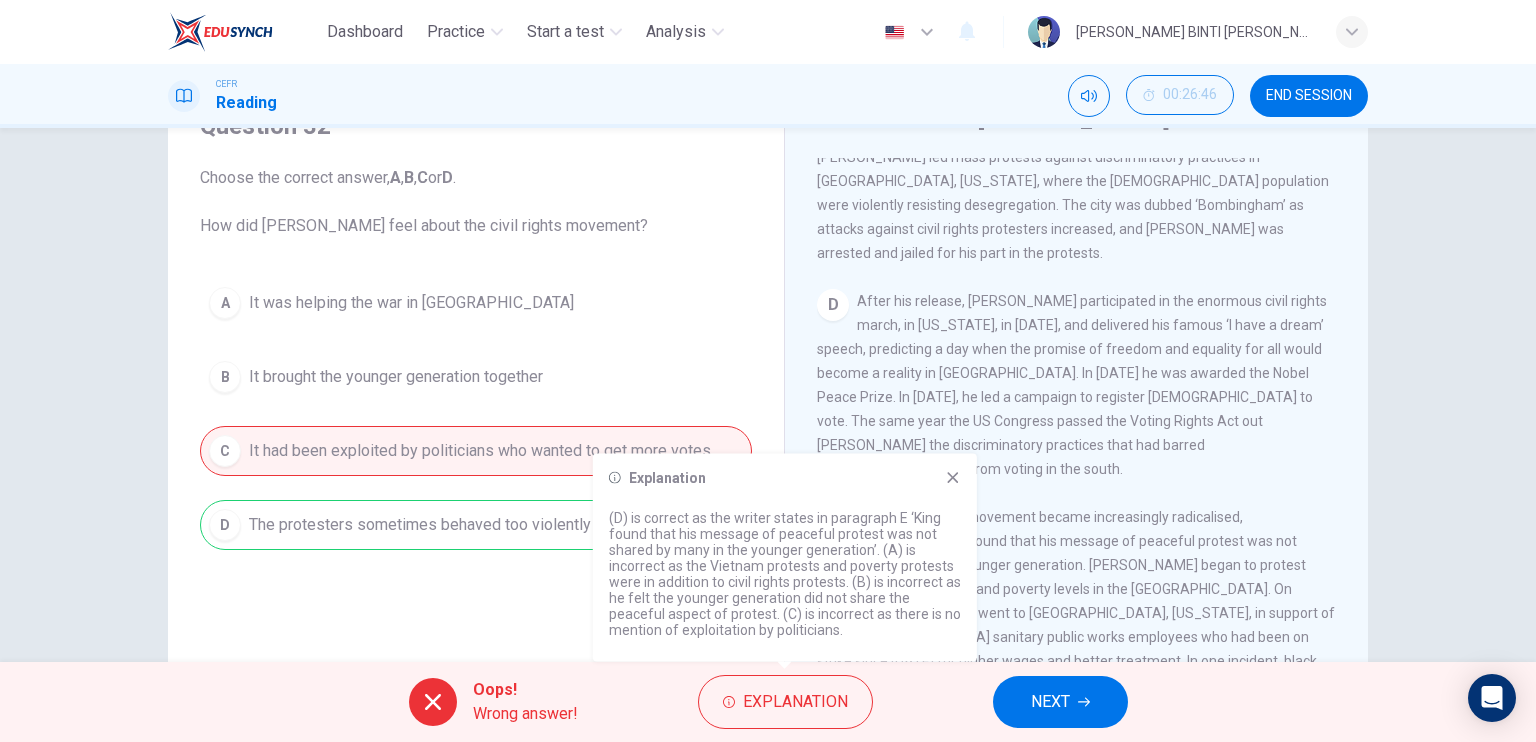 click on "Explanation (D) is correct as the writer states in paragraph E ‘King found that his message of peaceful protest was not shared by many in the younger generation’. (A) is incorrect as the Vietnam protests and poverty protests were in addition to civil rights protests. (B) is incorrect as he felt the younger generation did not share the peaceful aspect of protest. (C) is incorrect as there is no mention of exploitation by politicians." at bounding box center (785, 558) 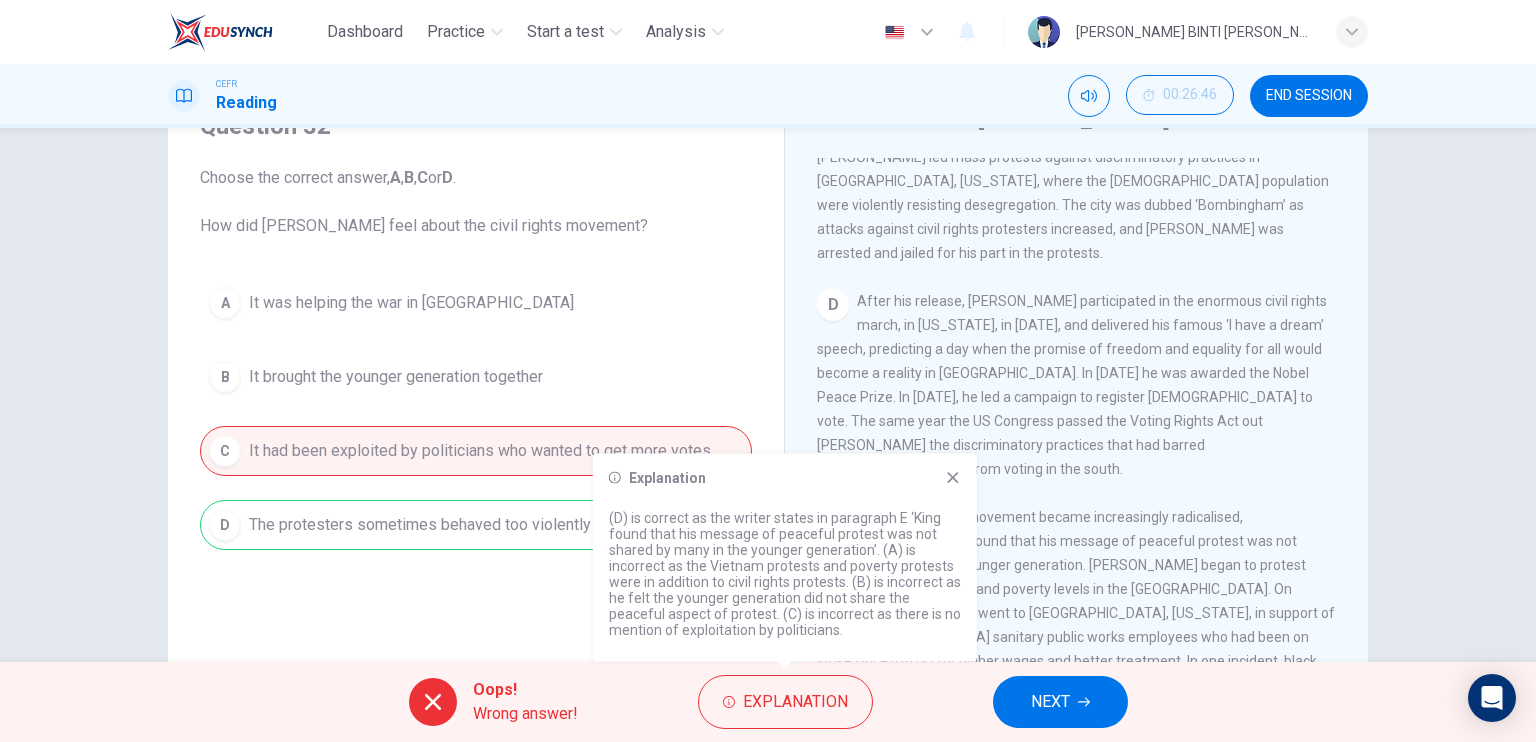 click 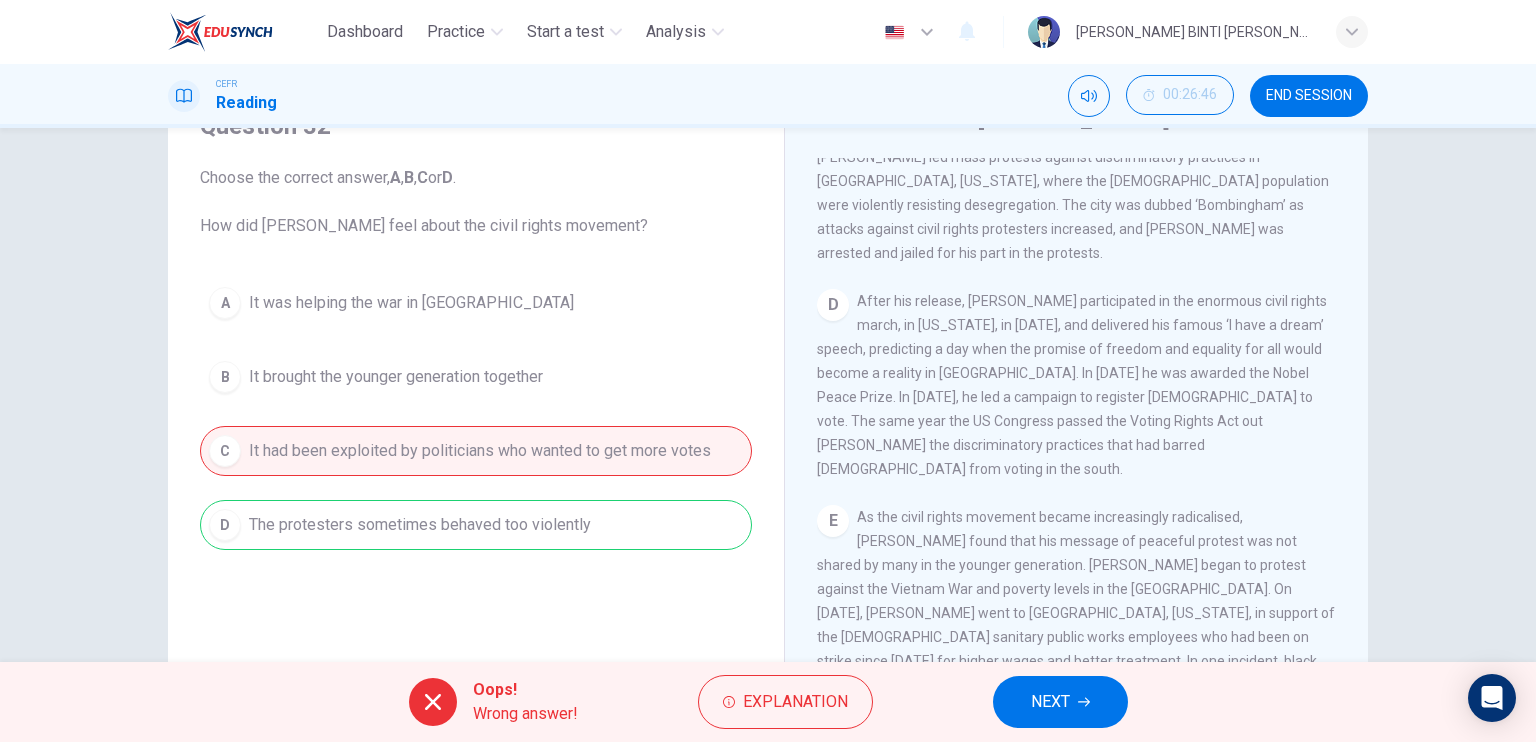 drag, startPoint x: 1369, startPoint y: 559, endPoint x: 1365, endPoint y: 581, distance: 22.36068 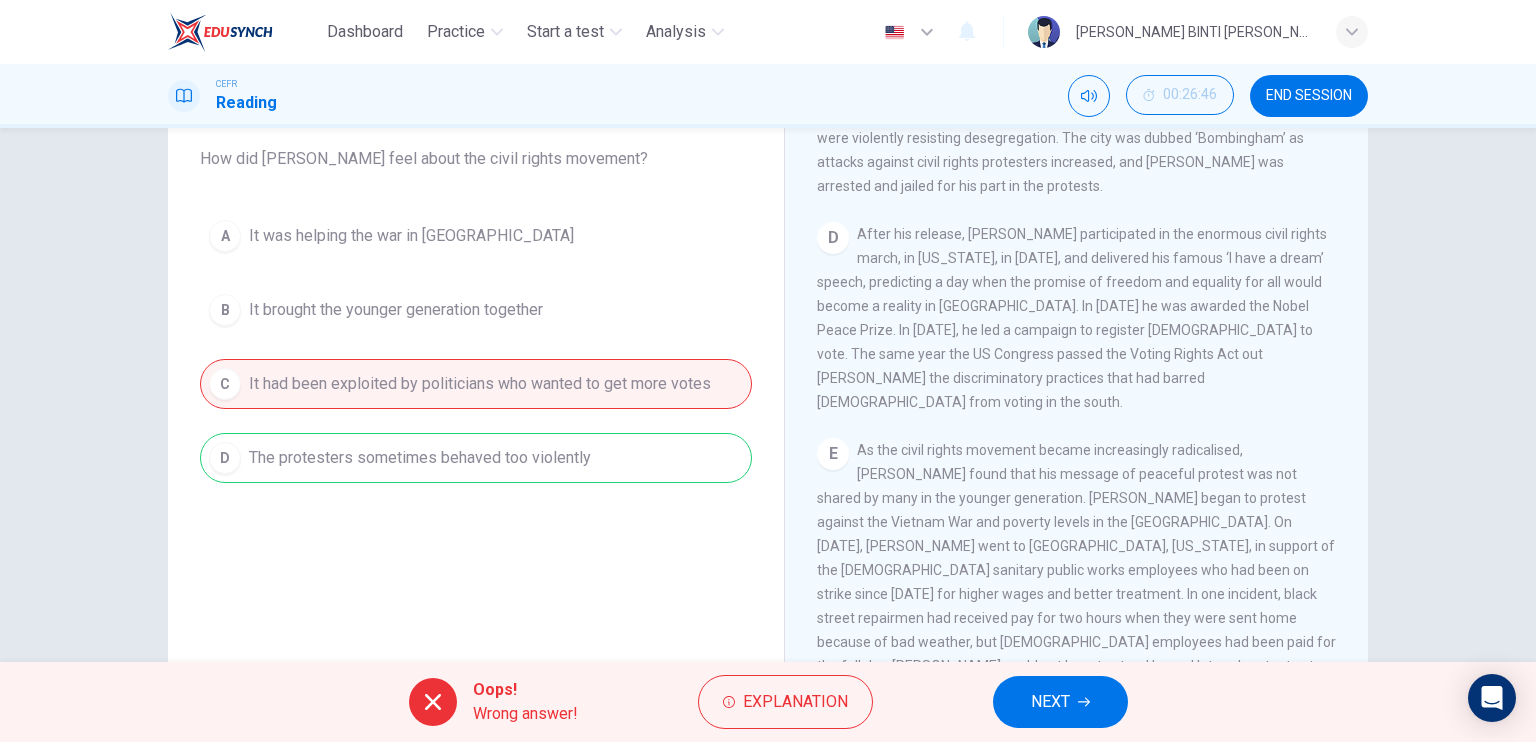 scroll, scrollTop: 162, scrollLeft: 0, axis: vertical 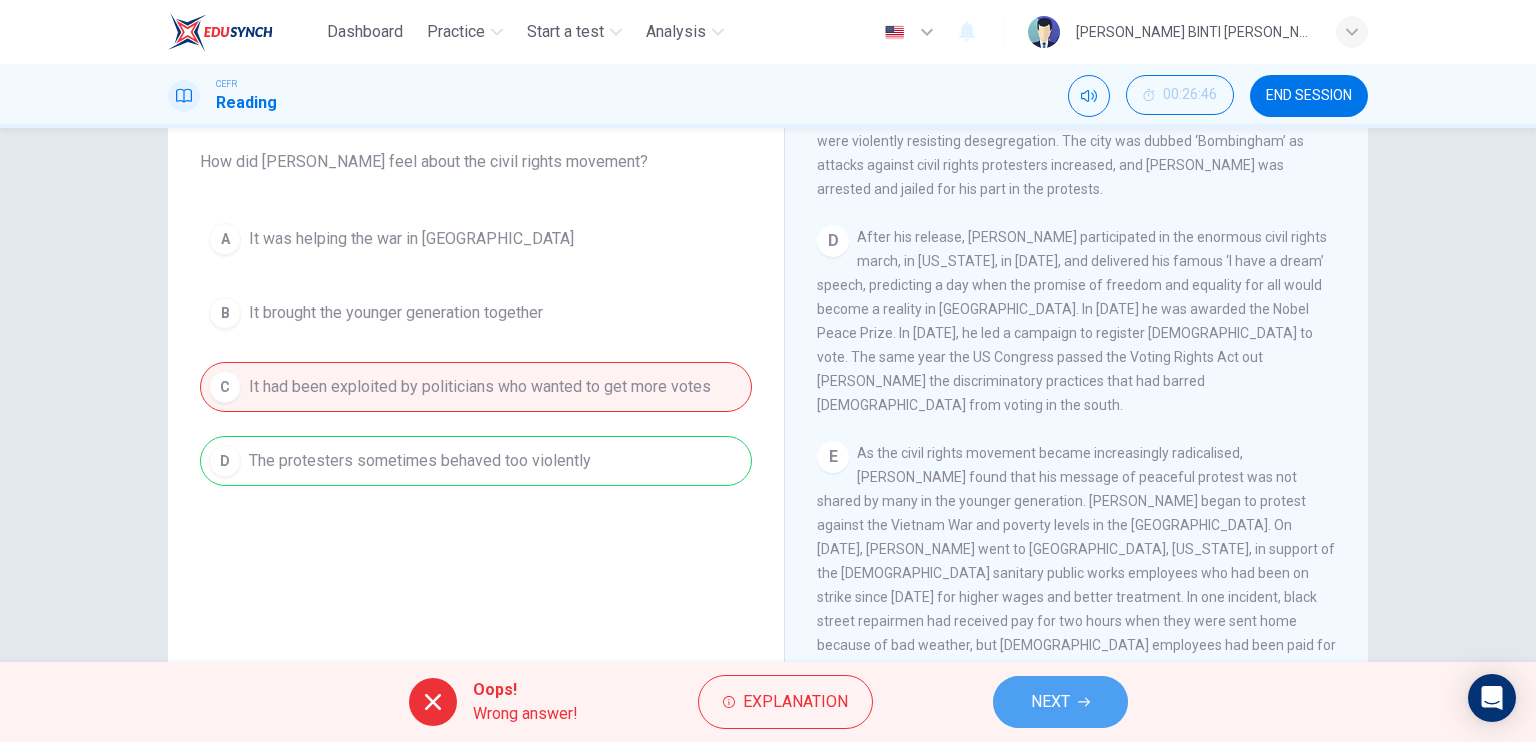click on "NEXT" at bounding box center (1060, 702) 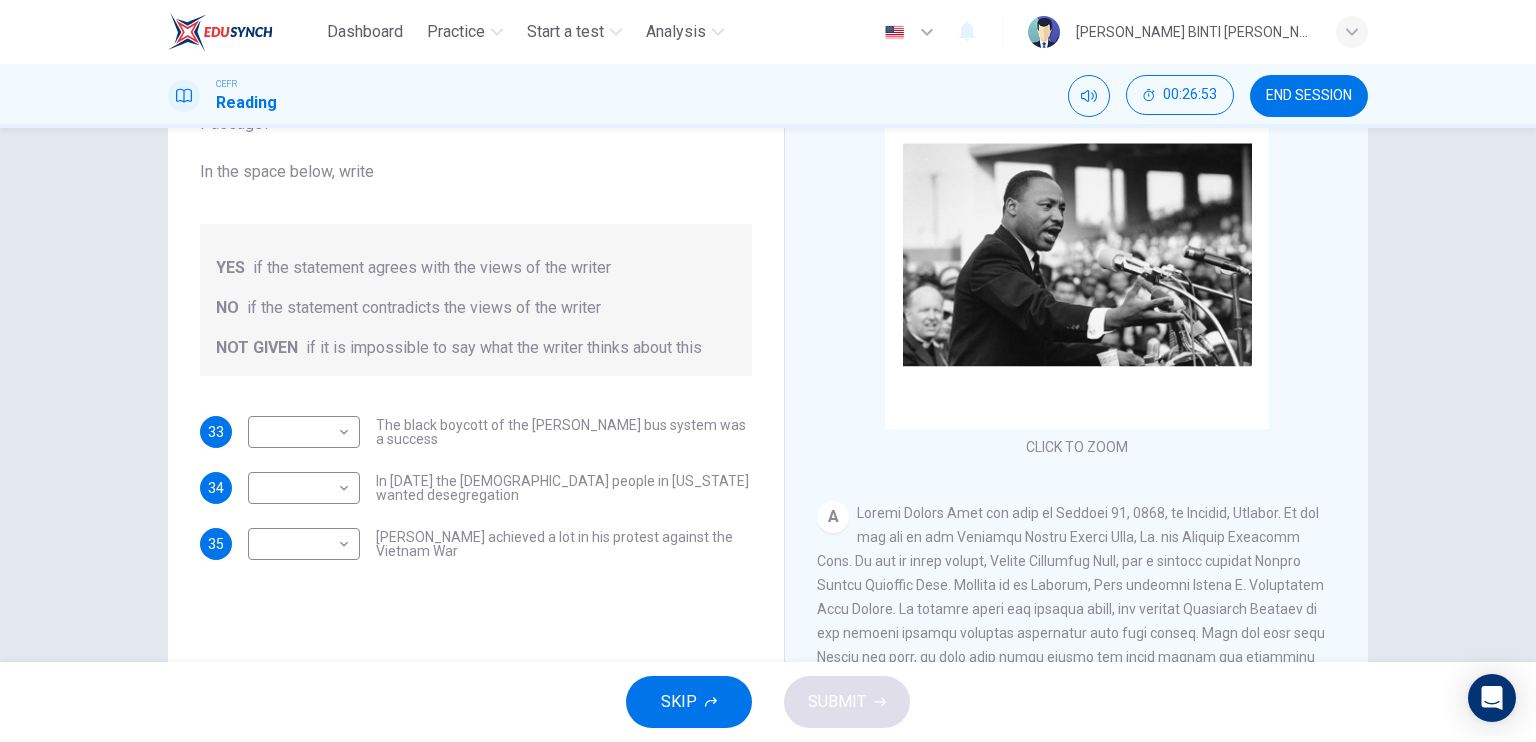 scroll, scrollTop: 178, scrollLeft: 0, axis: vertical 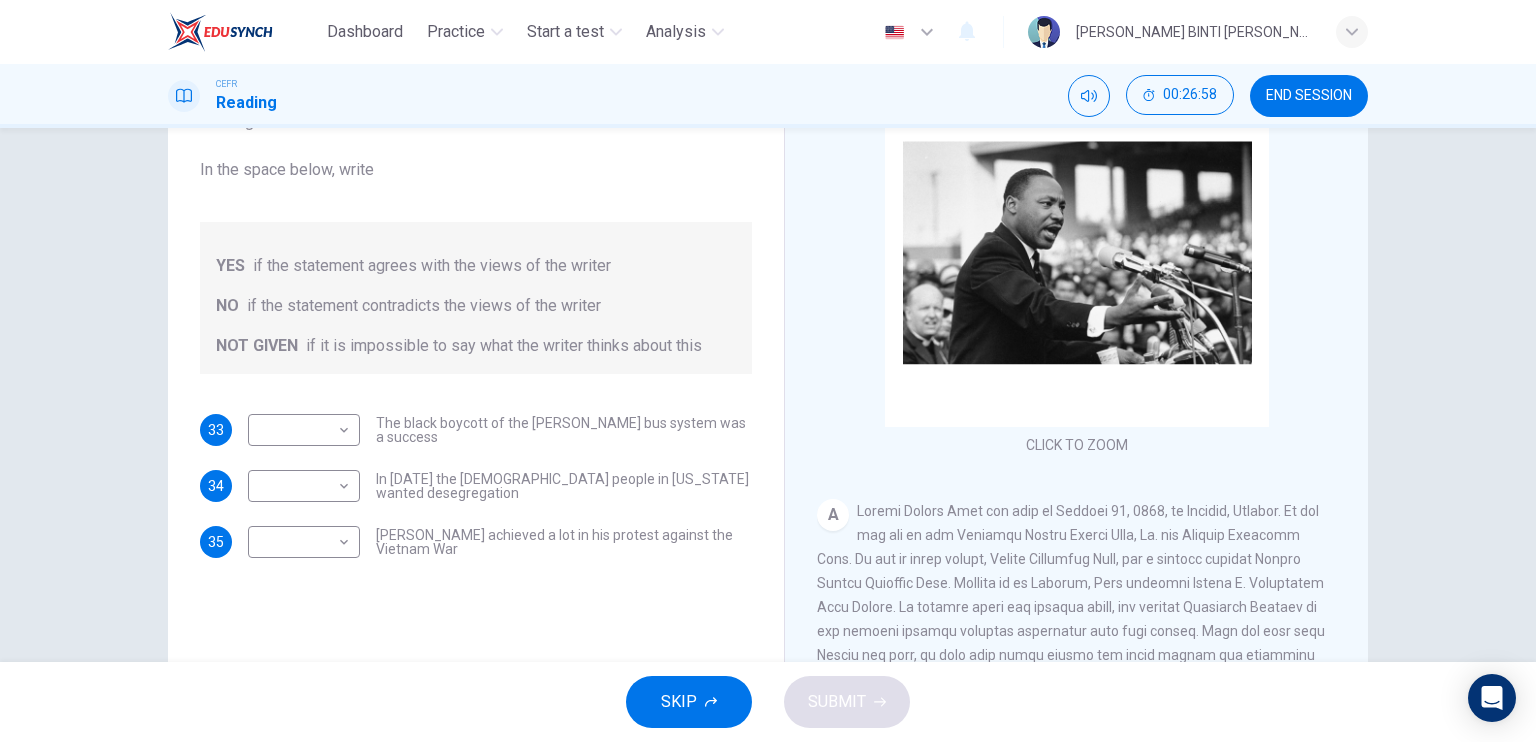 drag, startPoint x: 1357, startPoint y: 259, endPoint x: 1360, endPoint y: 321, distance: 62.072536 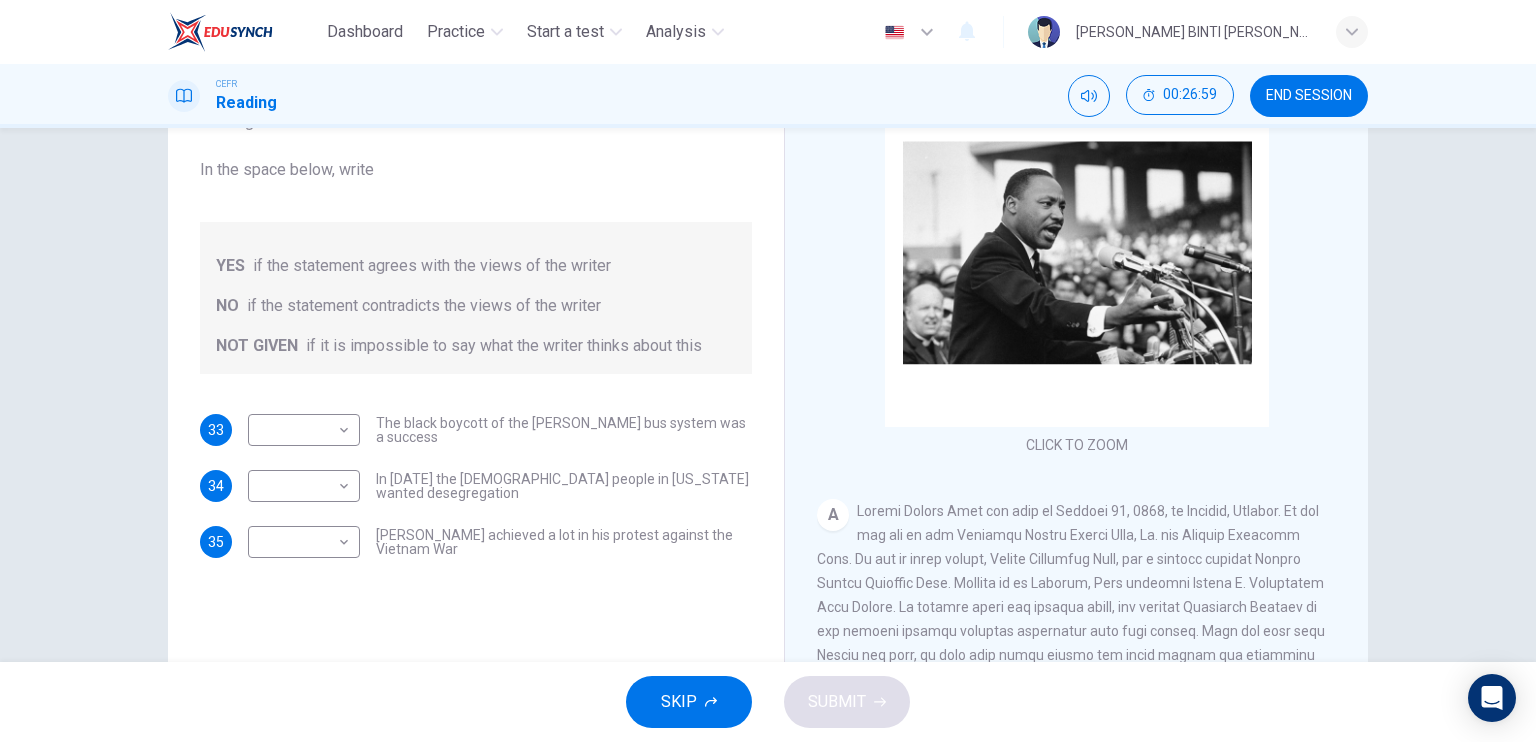 drag, startPoint x: 1372, startPoint y: 258, endPoint x: 1372, endPoint y: 275, distance: 17 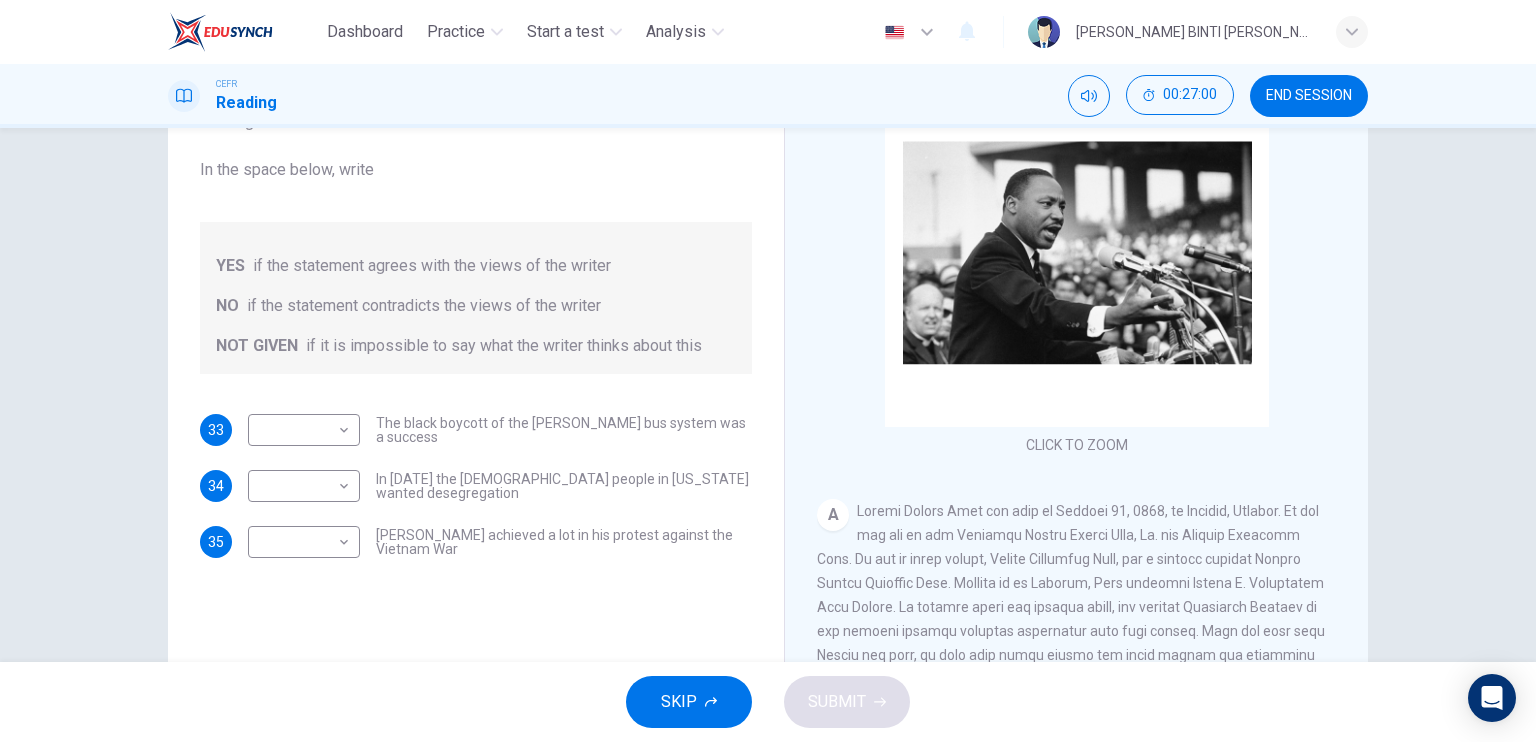 drag, startPoint x: 1377, startPoint y: 267, endPoint x: 1377, endPoint y: 281, distance: 14 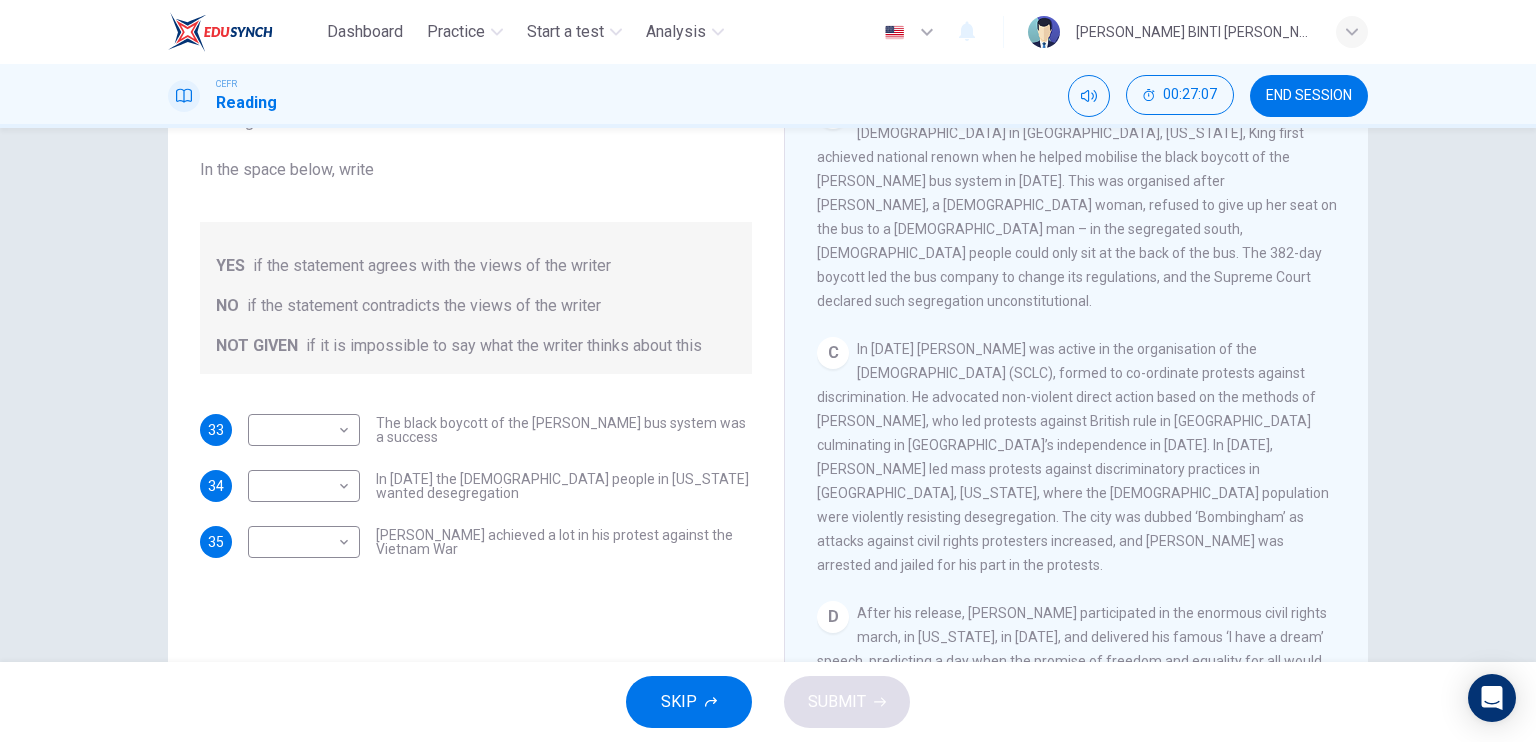 scroll, scrollTop: 744, scrollLeft: 0, axis: vertical 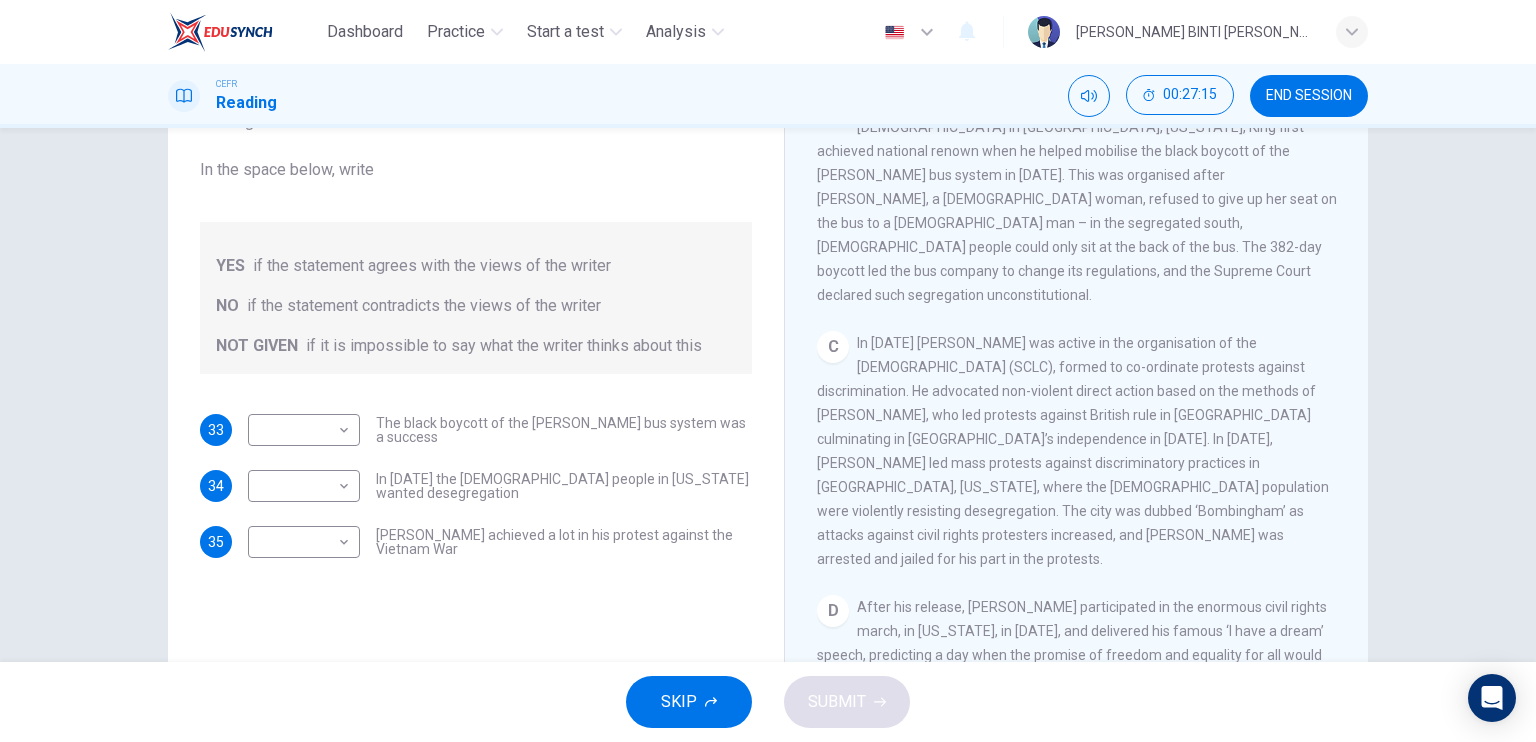 click on "Questions 33 - 35 Do the following statements agree with the information given in the Reading Passage? In the space below, write YES if the statement agrees with the views of the writer NO if the statement contradicts the views of the writer NOT GIVEN if it is impossible to say what the writer thinks about this 33 ​ ​ The black boycott of the [PERSON_NAME] bus system was a success 34 ​ ​ In [DATE] the [DEMOGRAPHIC_DATA] people in [US_STATE] wanted desegregation 35 ​ ​ [PERSON_NAME] achieved a lot in his protest against the Vietnam War [PERSON_NAME] CLICK TO ZOOM Click to Zoom A B C D E F" at bounding box center [768, 337] 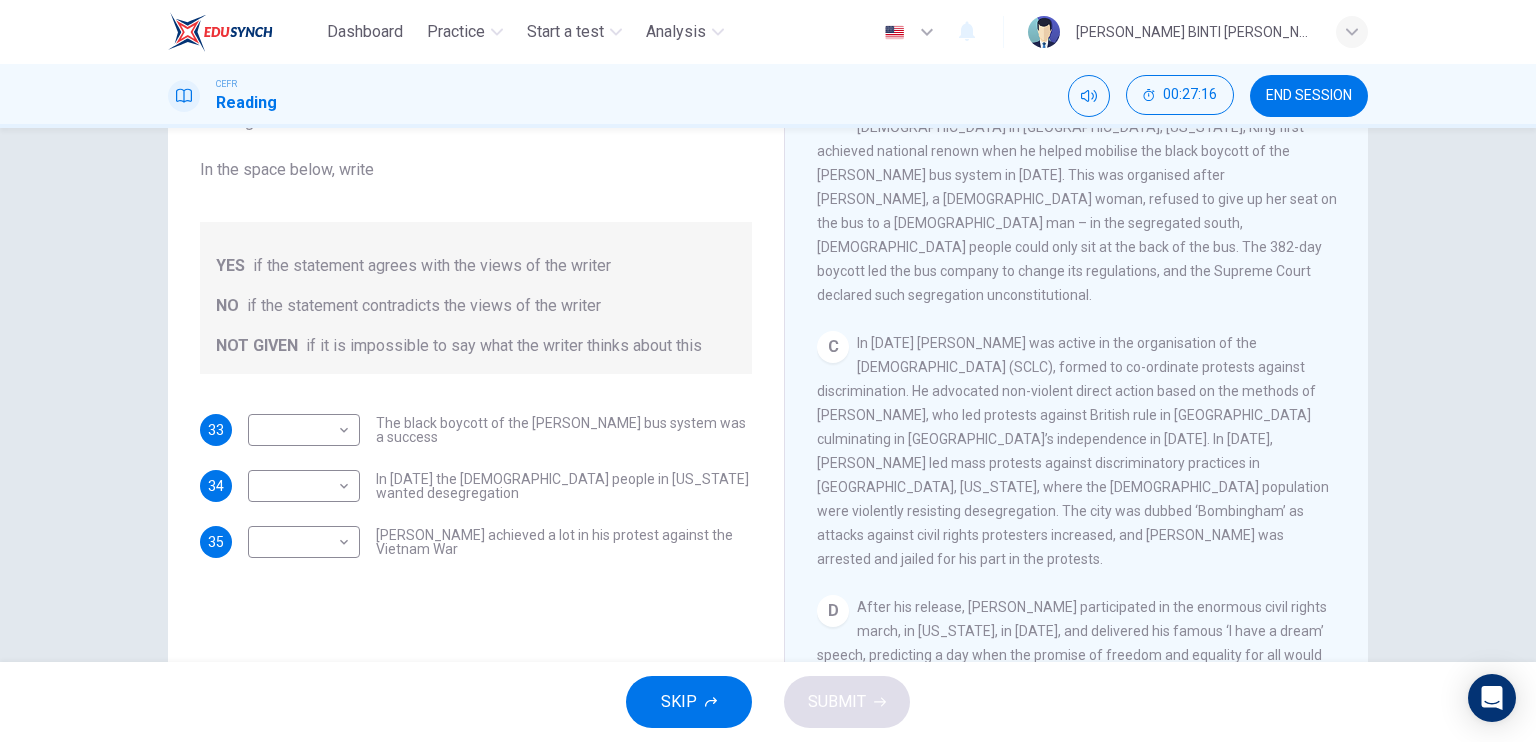 drag, startPoint x: 1372, startPoint y: 443, endPoint x: 1372, endPoint y: 471, distance: 28 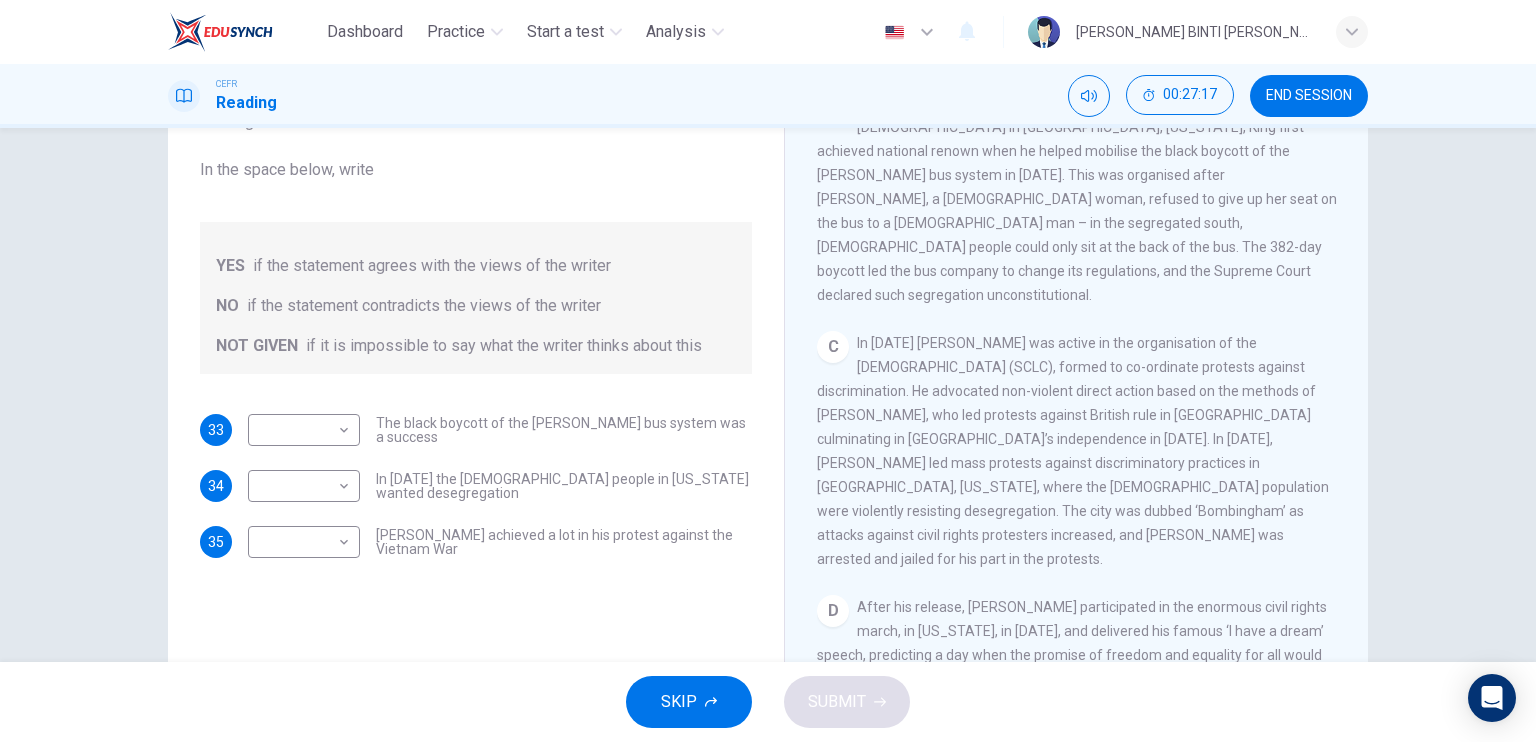 drag, startPoint x: 1362, startPoint y: 474, endPoint x: 1357, endPoint y: 501, distance: 27.45906 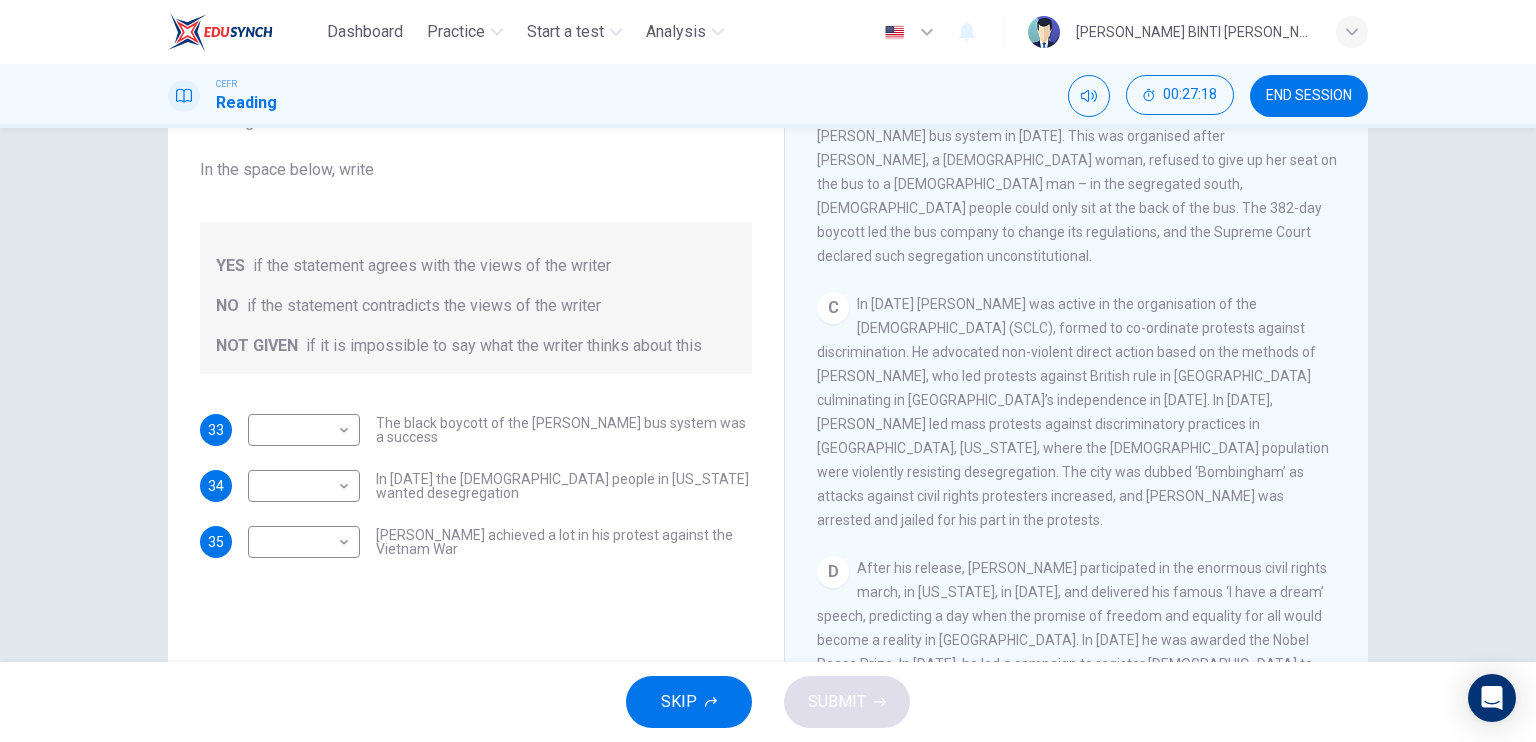 scroll, scrollTop: 791, scrollLeft: 0, axis: vertical 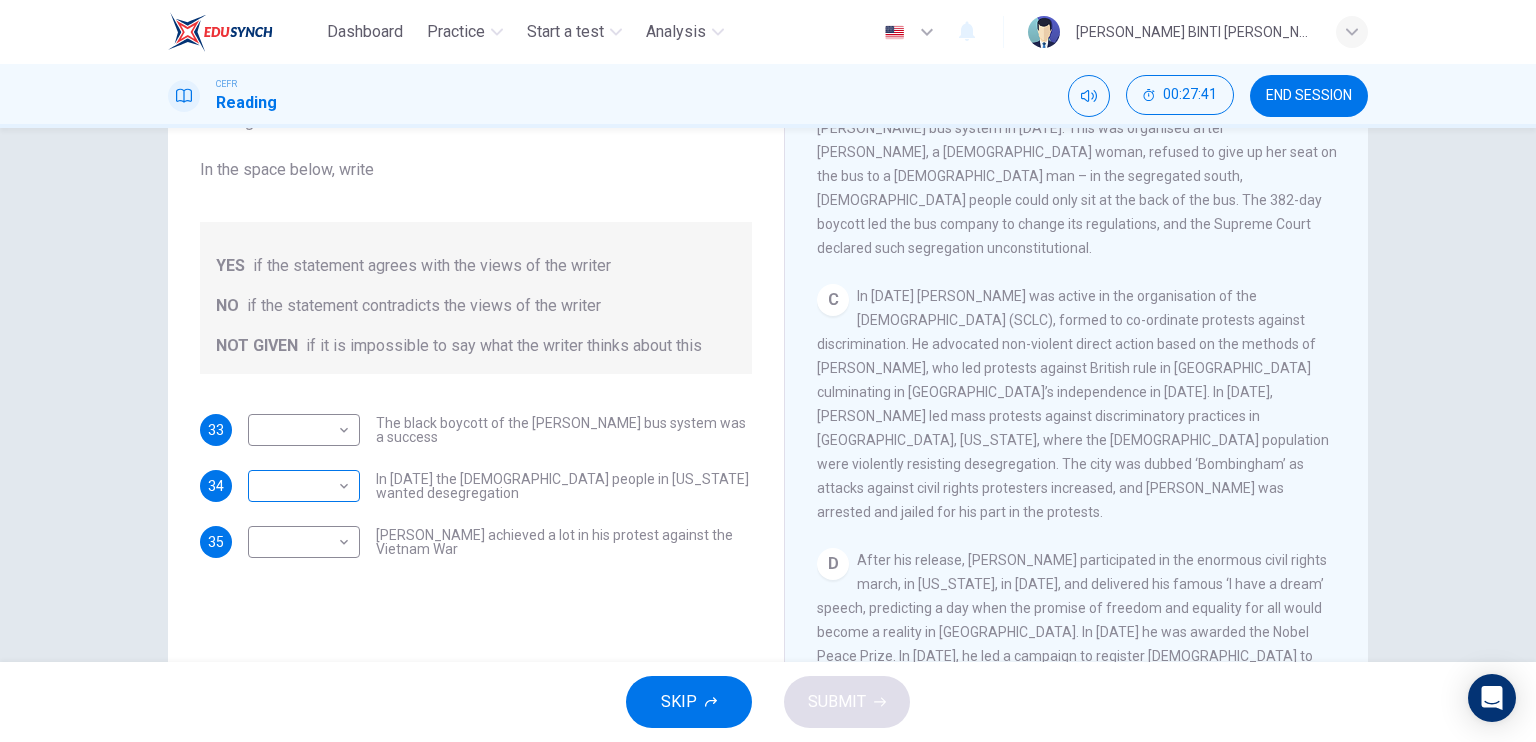 click on "Dashboard Practice Start a test Analysis English en ​ [PERSON_NAME] BINTI [PERSON_NAME] CEFR Reading 00:27:41 END SESSION Questions 33 - 35 Do the following statements agree with the information given in the Reading Passage? In the space below, write YES if the statement agrees with the views of the writer NO if the statement contradicts the views of the writer NOT GIVEN if it is impossible to say what the writer thinks about this 33 ​ ​ The black boycott of the [PERSON_NAME] bus system was a success 34 ​ ​ In [DATE] the [DEMOGRAPHIC_DATA] people in [US_STATE] wanted desegregation 35 ​ ​ [PERSON_NAME] achieved a lot in his protest against the Vietnam War [PERSON_NAME] CLICK TO ZOOM Click to Zoom A B C D E F SKIP SUBMIT EduSynch - Online Language Proficiency Testing
Dashboard Practice Start a test Analysis Notifications © Copyright  2025" at bounding box center [768, 371] 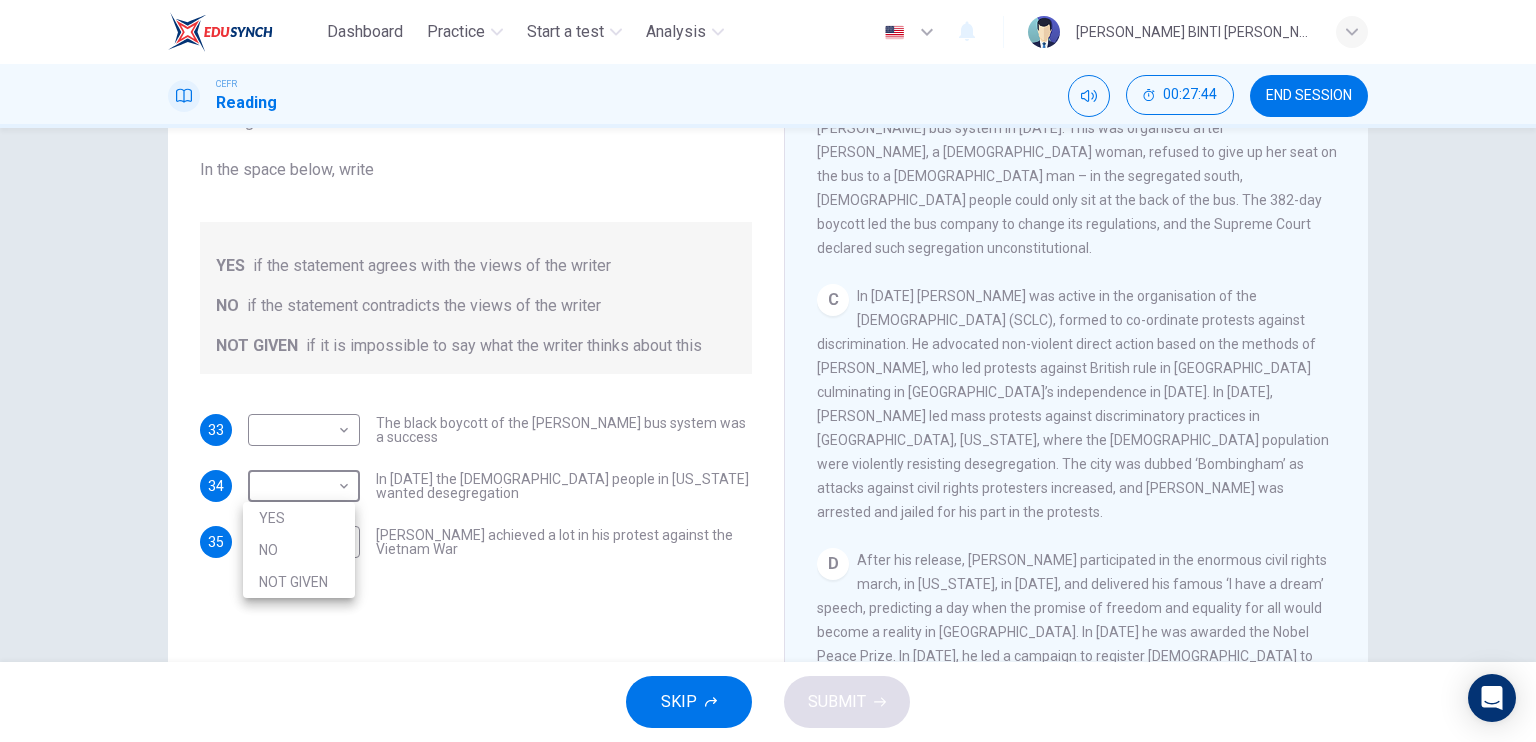 click on "NO" at bounding box center [299, 550] 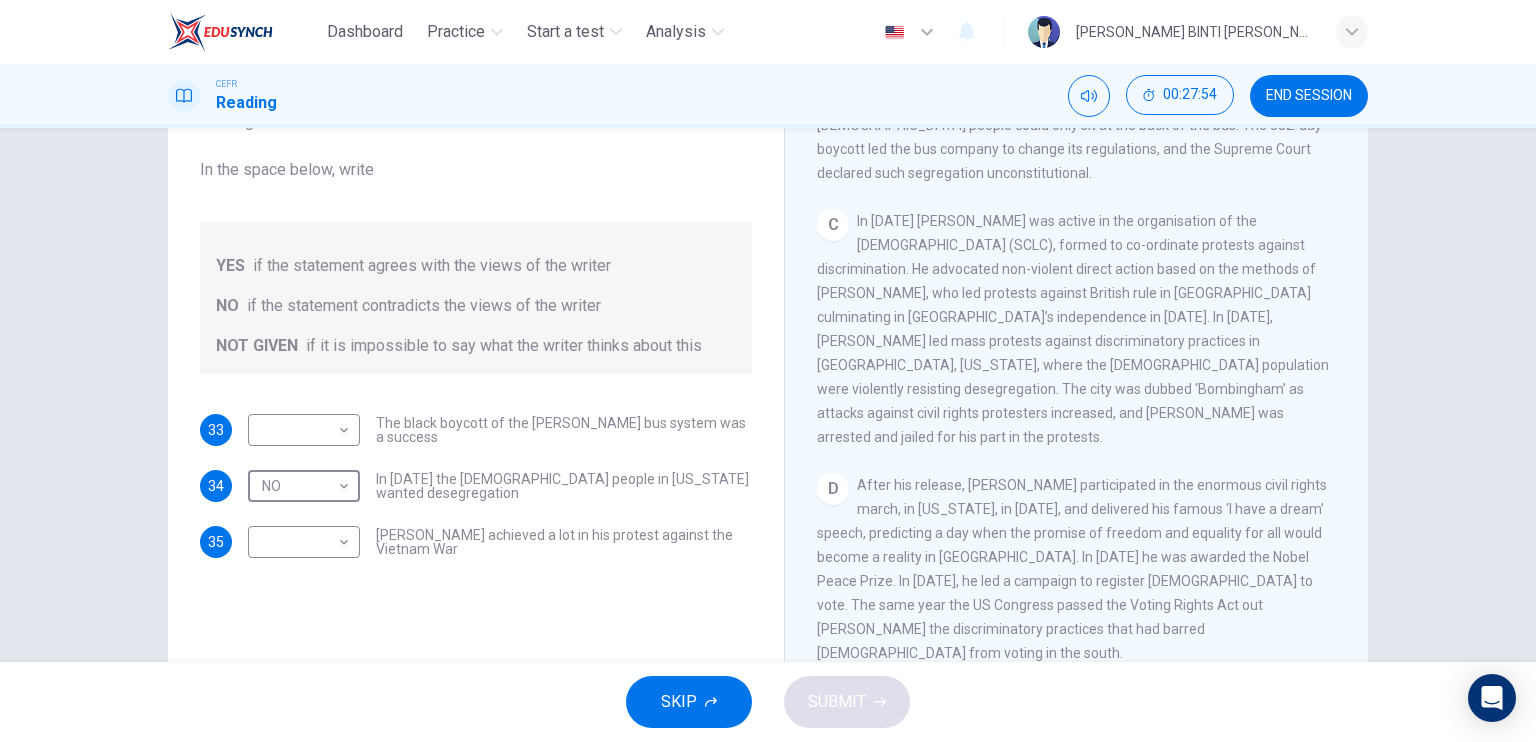 scroll, scrollTop: 871, scrollLeft: 0, axis: vertical 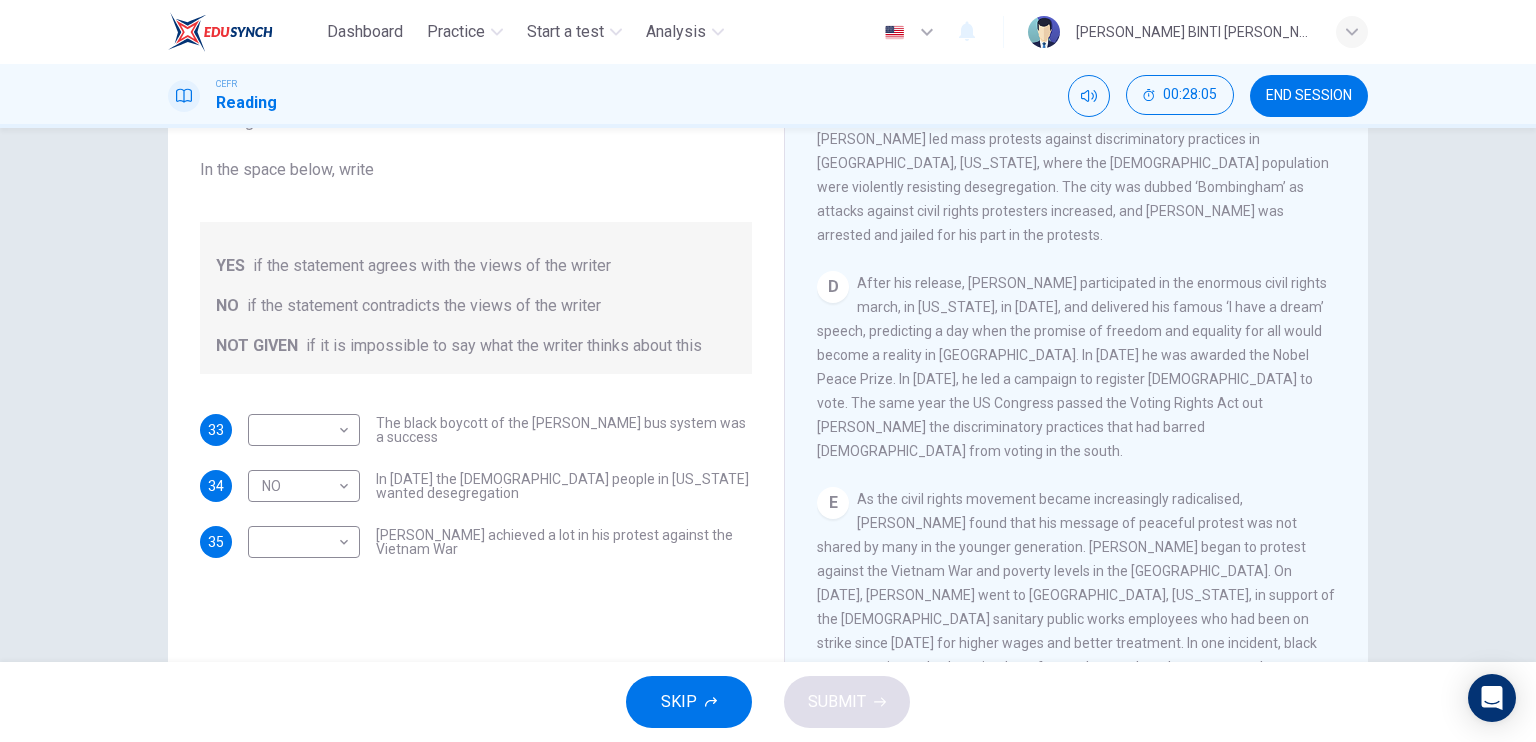 drag, startPoint x: 1337, startPoint y: 526, endPoint x: 1338, endPoint y: 549, distance: 23.021729 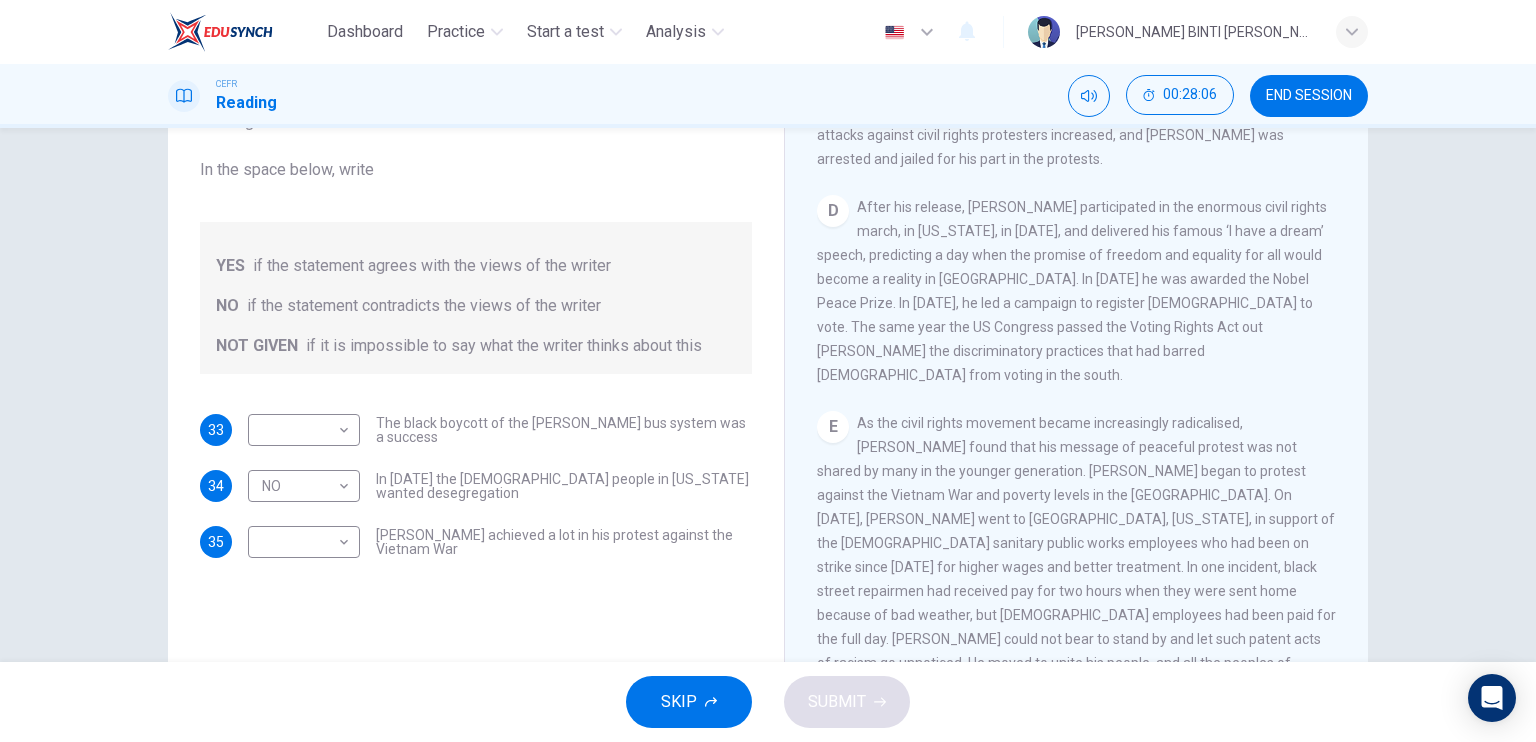 scroll, scrollTop: 1148, scrollLeft: 0, axis: vertical 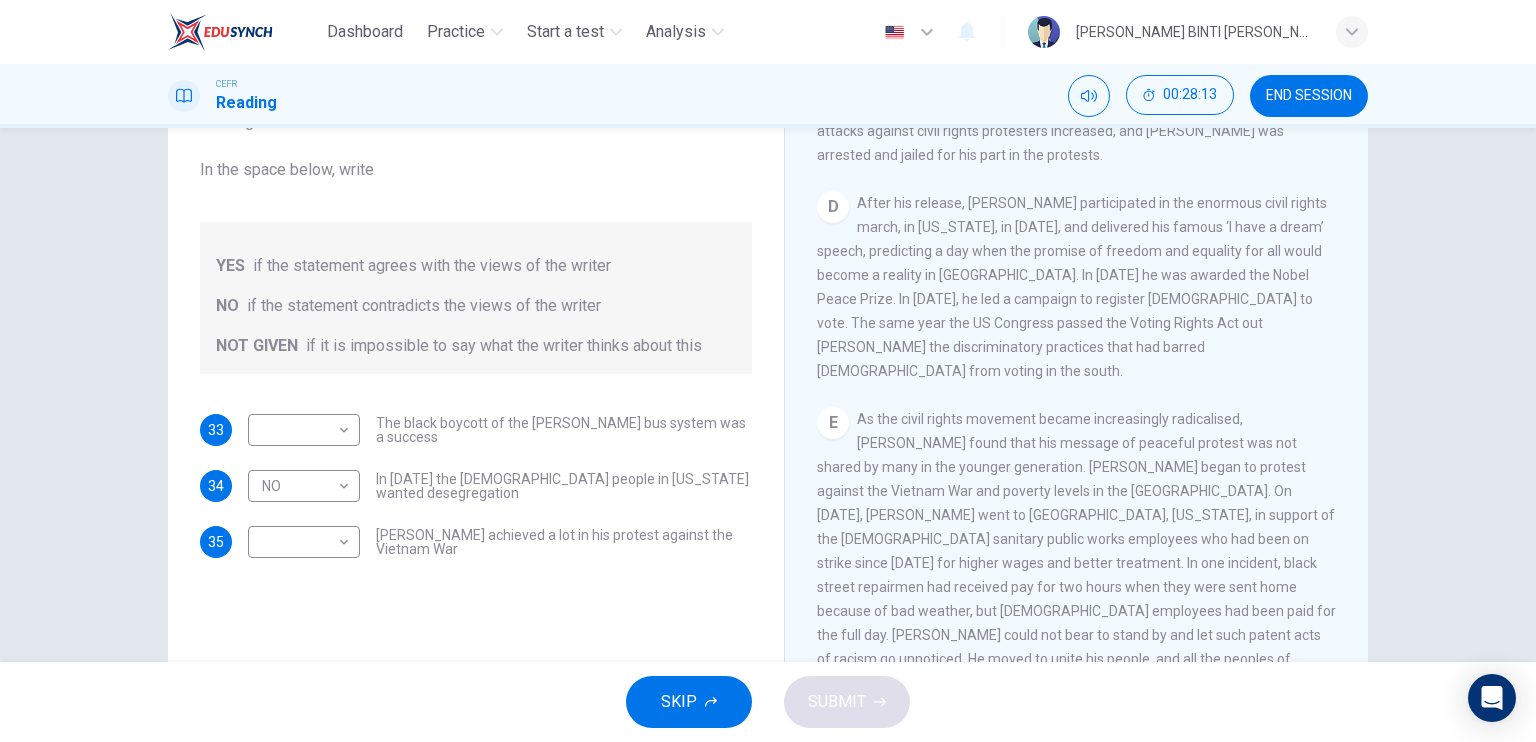 drag, startPoint x: 1359, startPoint y: 539, endPoint x: 1359, endPoint y: 552, distance: 13 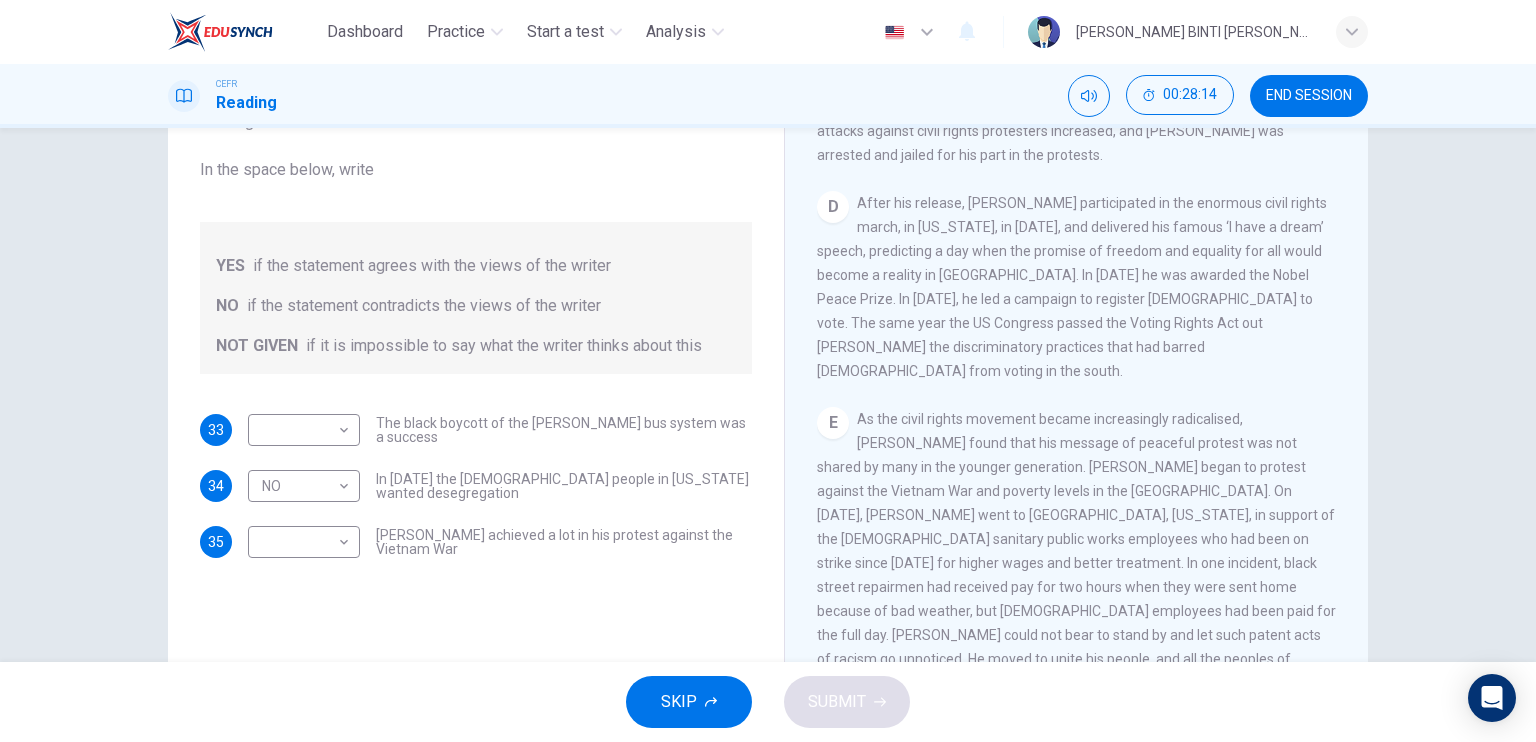 drag, startPoint x: 1359, startPoint y: 552, endPoint x: 1359, endPoint y: 541, distance: 11 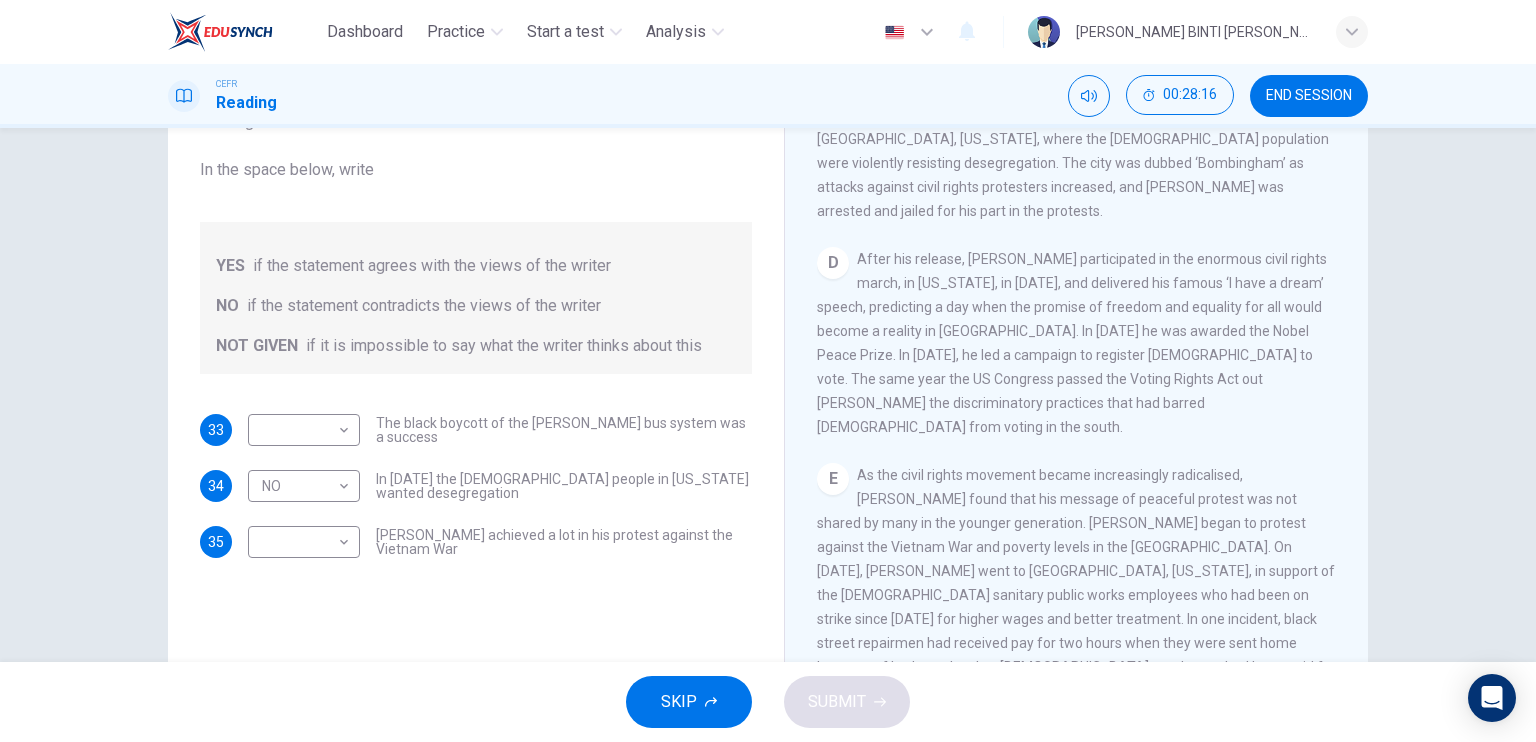 scroll, scrollTop: 1272, scrollLeft: 0, axis: vertical 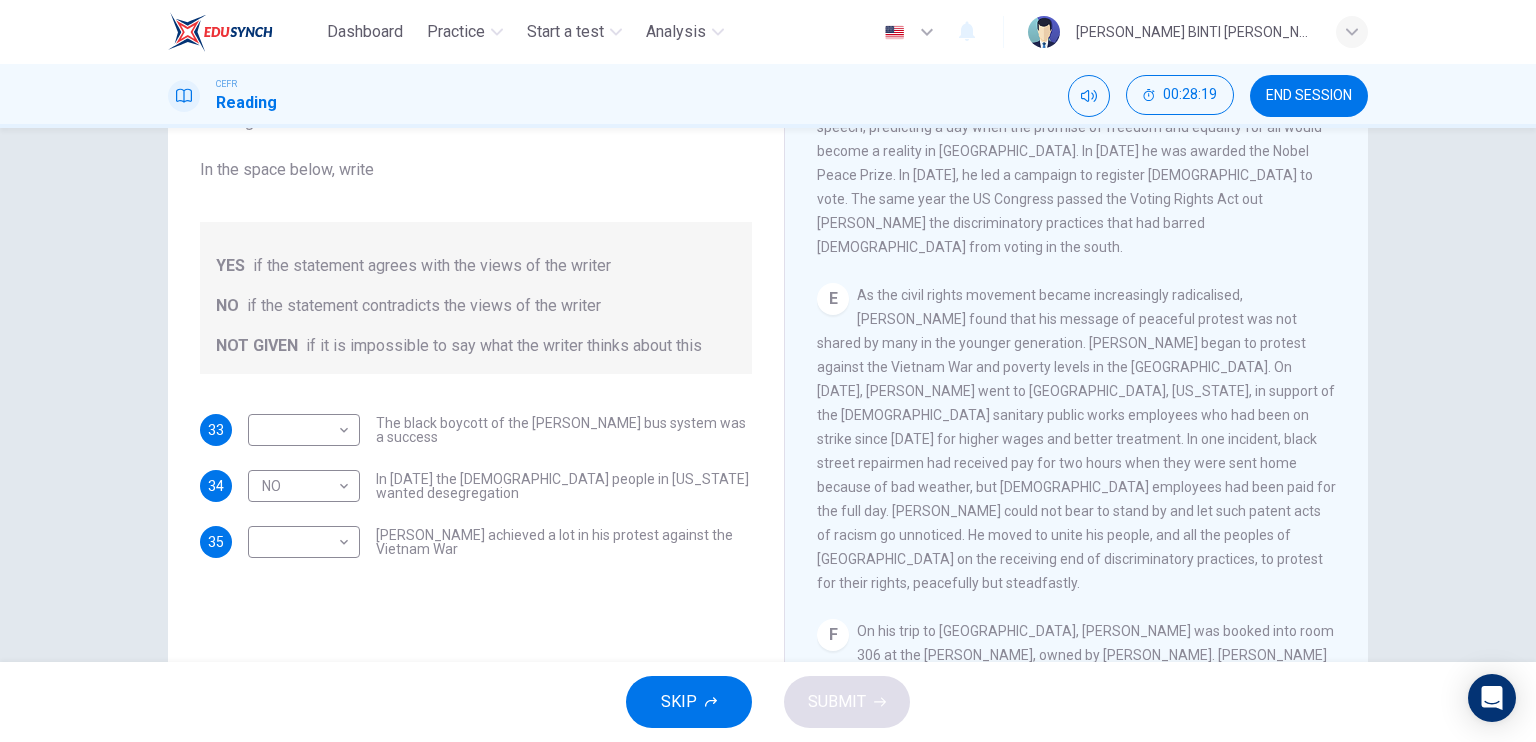 click on "[PERSON_NAME] CLICK TO ZOOM Click to Zoom A B Returning to the South to become [DEMOGRAPHIC_DATA] of a [DEMOGRAPHIC_DATA] in [GEOGRAPHIC_DATA], [US_STATE], [PERSON_NAME] first achieved national renown when he helped mobilise the black boycott of the [PERSON_NAME] bus system in [DATE]. This was organised after [PERSON_NAME], a [DEMOGRAPHIC_DATA] woman, refused to give up her seat on the bus to a [DEMOGRAPHIC_DATA] man – in the segregated south, [DEMOGRAPHIC_DATA] people could only sit at the back of the bus. The 382-day boycott led the bus company to change its regulations, and the Supreme Court declared such segregation unconstitutional. C D E F" at bounding box center (1076, 353) 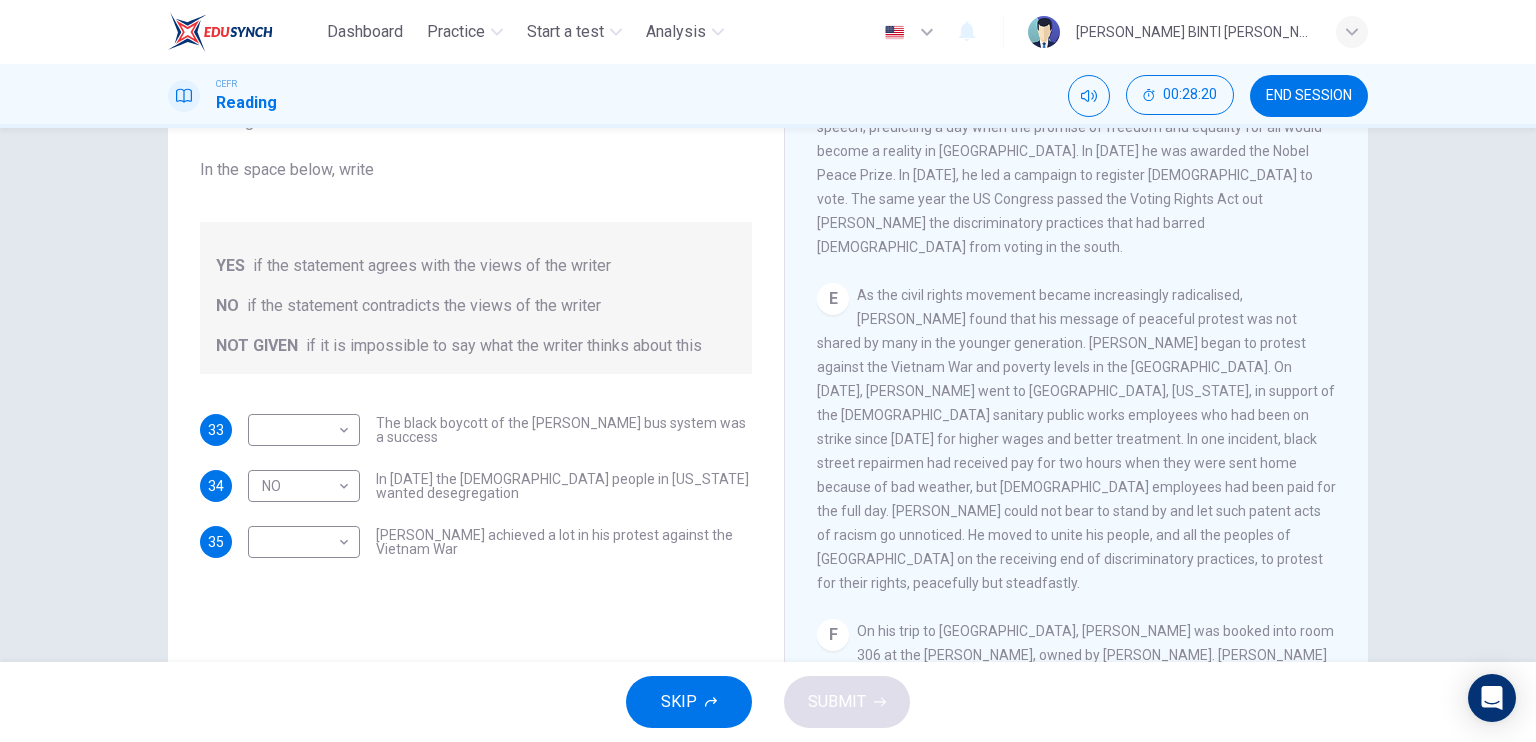drag, startPoint x: 1358, startPoint y: 561, endPoint x: 1358, endPoint y: 594, distance: 33 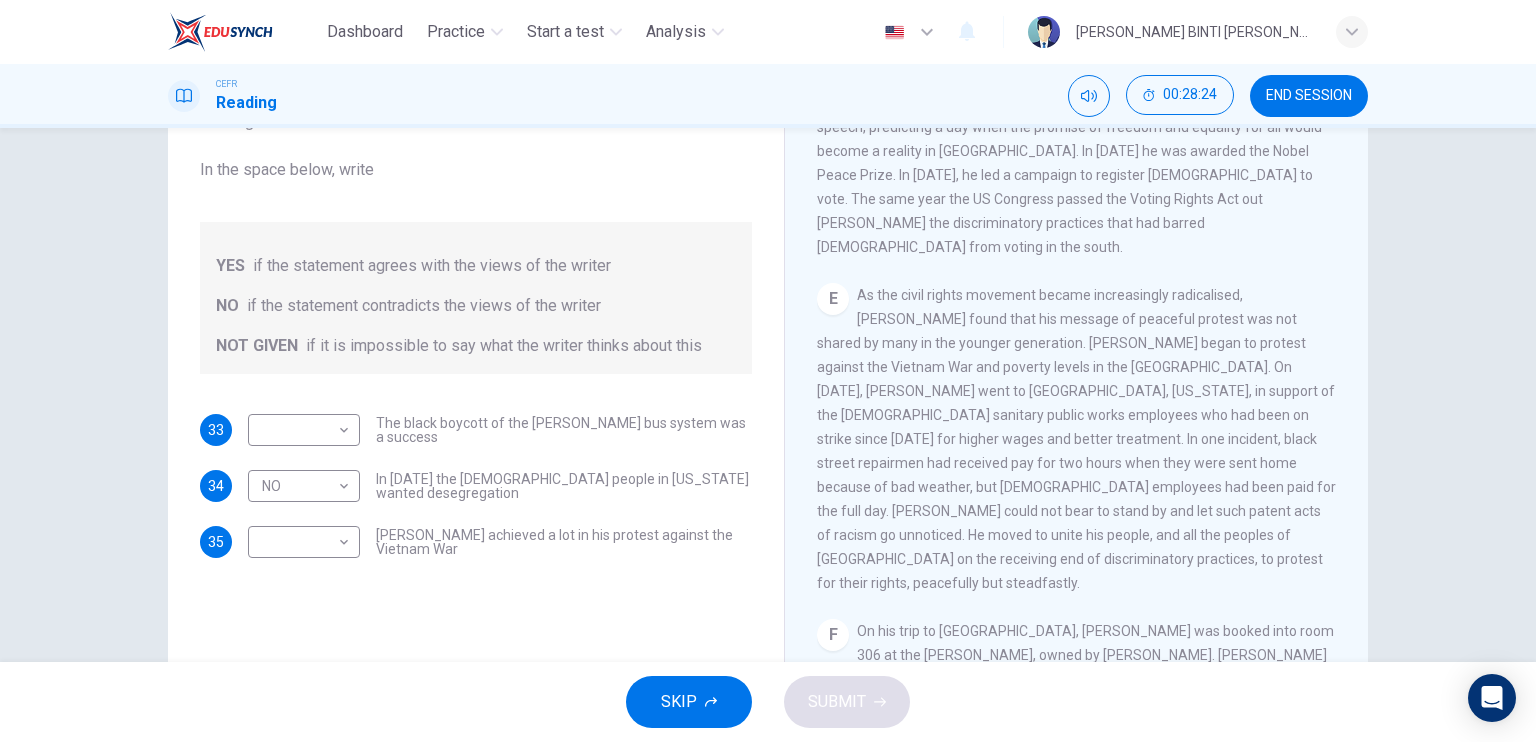 drag, startPoint x: 1358, startPoint y: 594, endPoint x: 1355, endPoint y: 575, distance: 19.235384 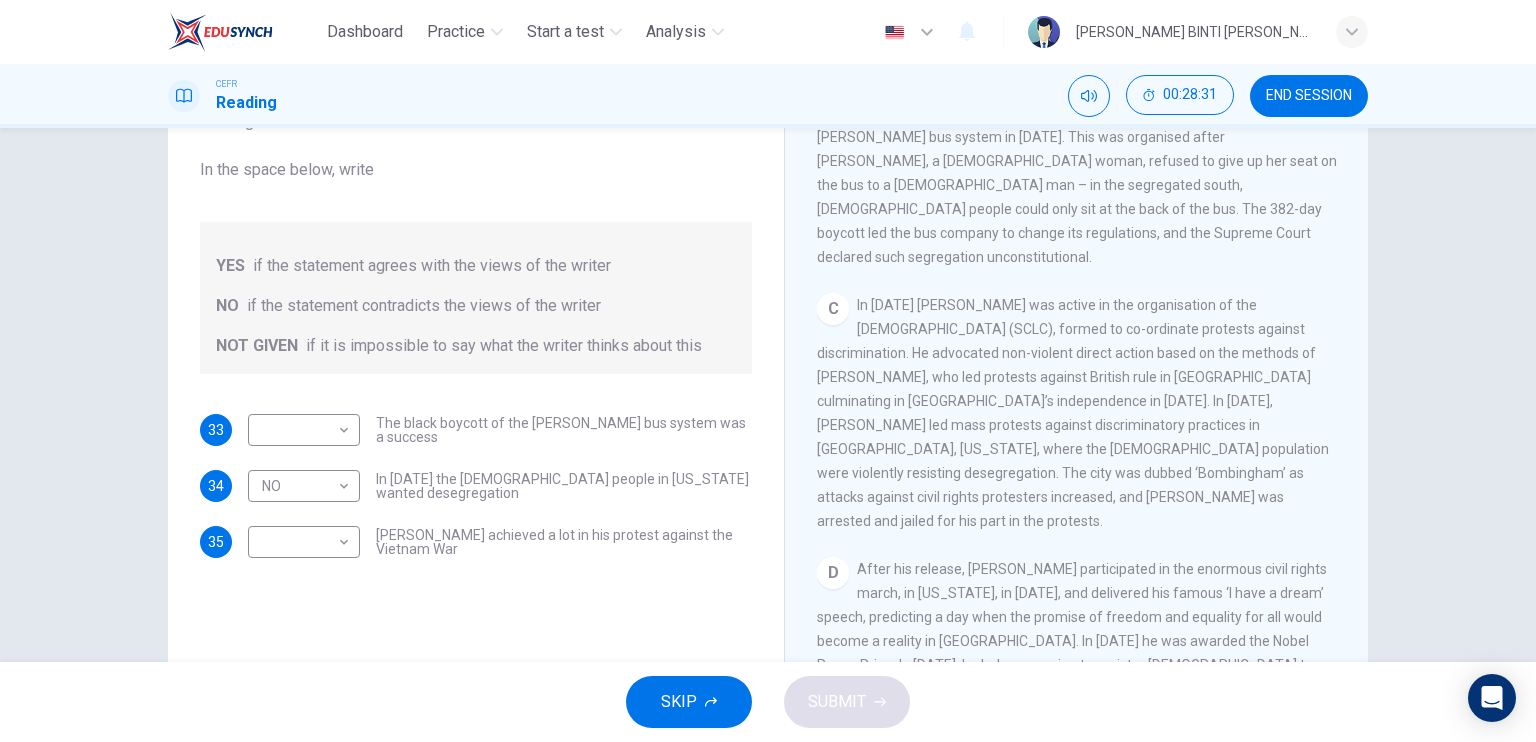 scroll, scrollTop: 780, scrollLeft: 0, axis: vertical 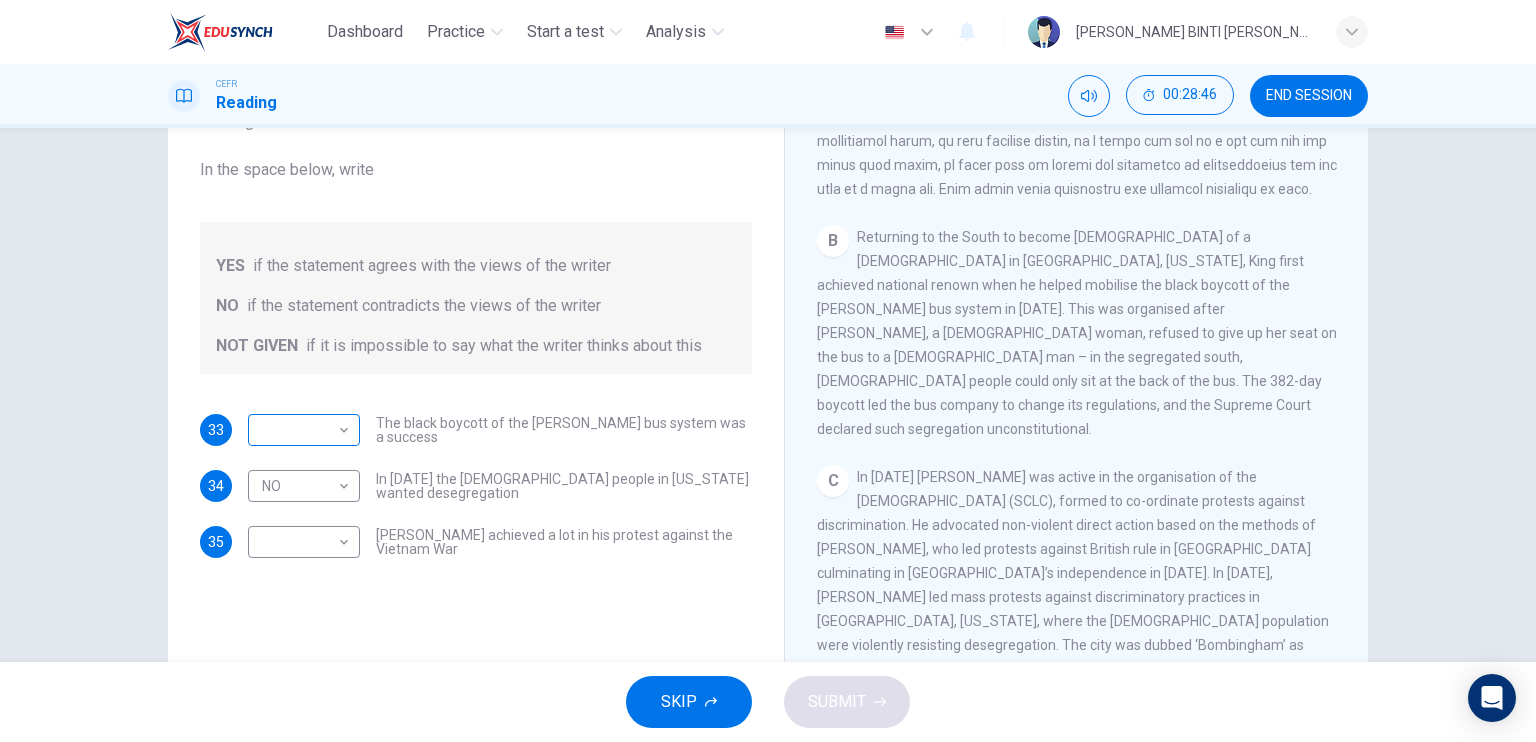 click on "Dashboard Practice Start a test Analysis English en ​ [PERSON_NAME] BINTI [PERSON_NAME] CEFR Reading 00:28:46 END SESSION Questions 33 - 35 Do the following statements agree with the information given in the Reading Passage? In the space below, write YES if the statement agrees with the views of the writer NO if the statement contradicts the views of the writer NOT GIVEN if it is impossible to say what the writer thinks about this 33 ​ ​ The black boycott of the [PERSON_NAME] bus system was a success 34 NO NO ​ In [DATE] the [DEMOGRAPHIC_DATA] people in [US_STATE] wanted desegregation 35 ​ ​ [PERSON_NAME] achieved a lot in his protest against the Vietnam War [PERSON_NAME] CLICK TO ZOOM Click to Zoom A B C D E F SKIP SUBMIT EduSynch - Online Language Proficiency Testing
Dashboard Practice Start a test Analysis Notifications © Copyright  2025" at bounding box center (768, 371) 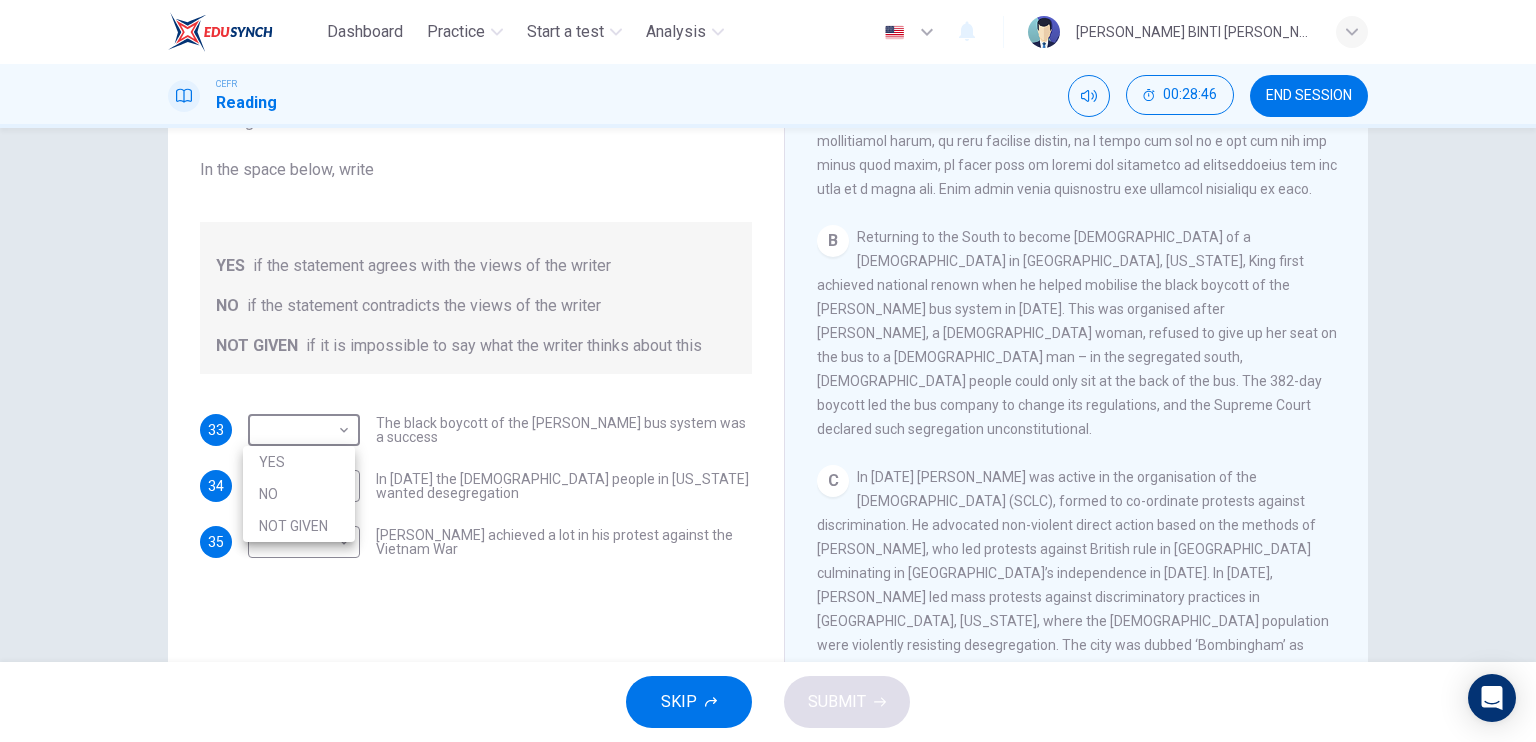 drag, startPoint x: 333, startPoint y: 462, endPoint x: 333, endPoint y: 476, distance: 14 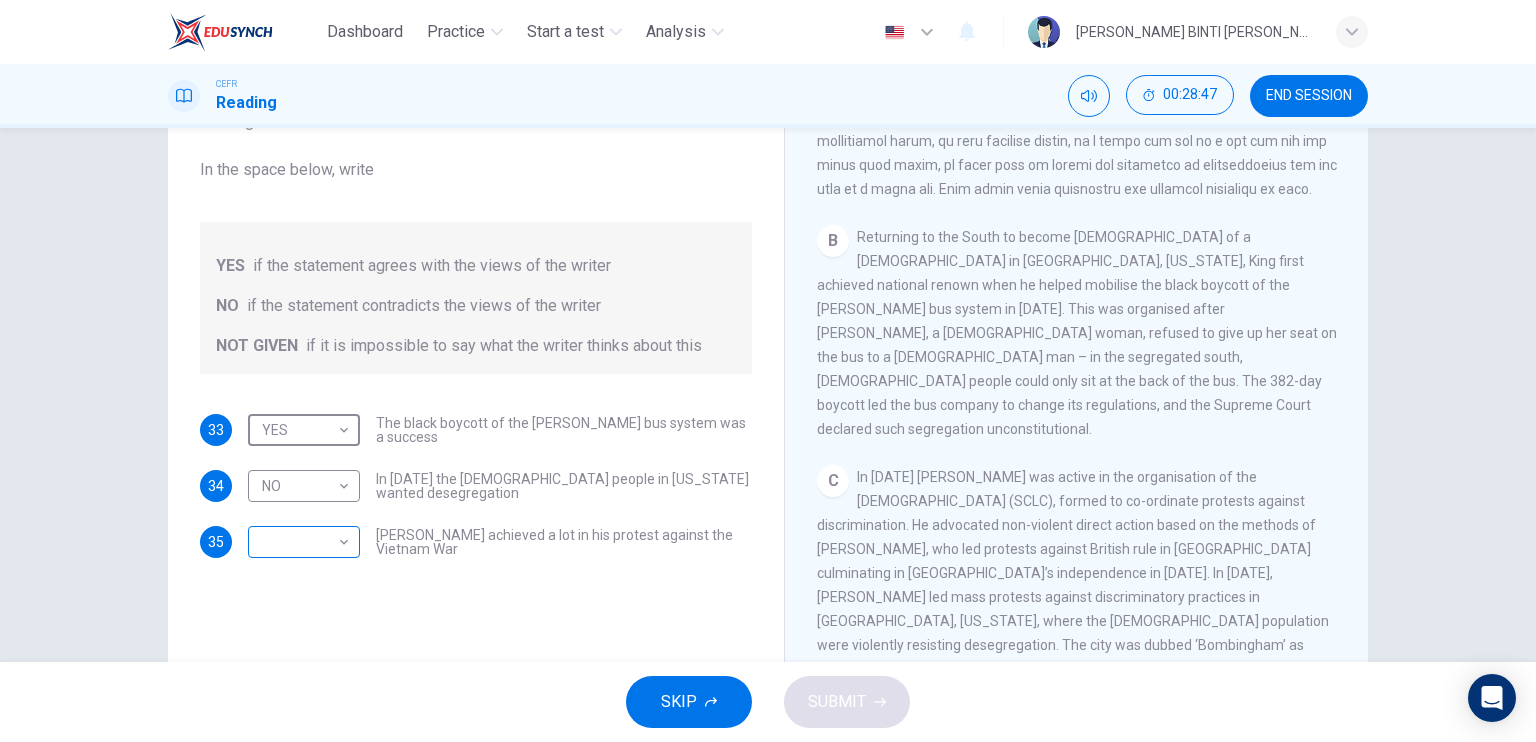 click on "Dashboard Practice Start a test Analysis English en ​ [PERSON_NAME] BINTI [PERSON_NAME] CEFR Reading 00:28:47 END SESSION Questions 33 - 35 Do the following statements agree with the information given in the Reading Passage? In the space below, write YES if the statement agrees with the views of the writer NO if the statement contradicts the views of the writer NOT GIVEN if it is impossible to say what the writer thinks about this 33 YES YES ​ The black boycott of the [PERSON_NAME] bus system was a success 34 NO NO ​ In [DATE] the [DEMOGRAPHIC_DATA] people in [US_STATE] wanted desegregation 35 ​ ​ [PERSON_NAME] achieved a lot in his protest against the Vietnam War [PERSON_NAME] CLICK TO ZOOM Click to Zoom A B C D E F SKIP SUBMIT EduSynch - Online Language Proficiency Testing
Dashboard Practice Start a test Analysis Notifications © Copyright  2025" at bounding box center [768, 371] 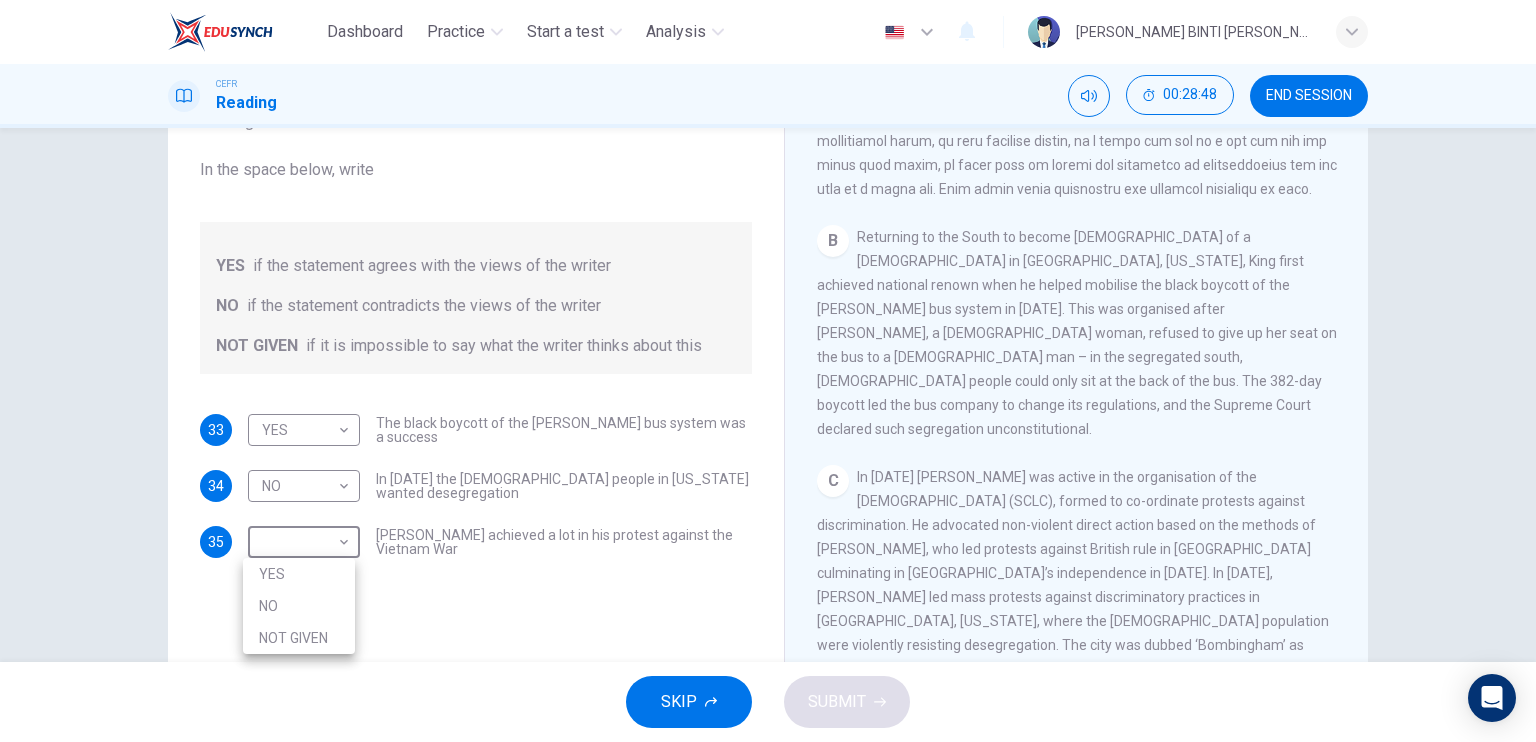 click on "NOT GIVEN" at bounding box center [299, 638] 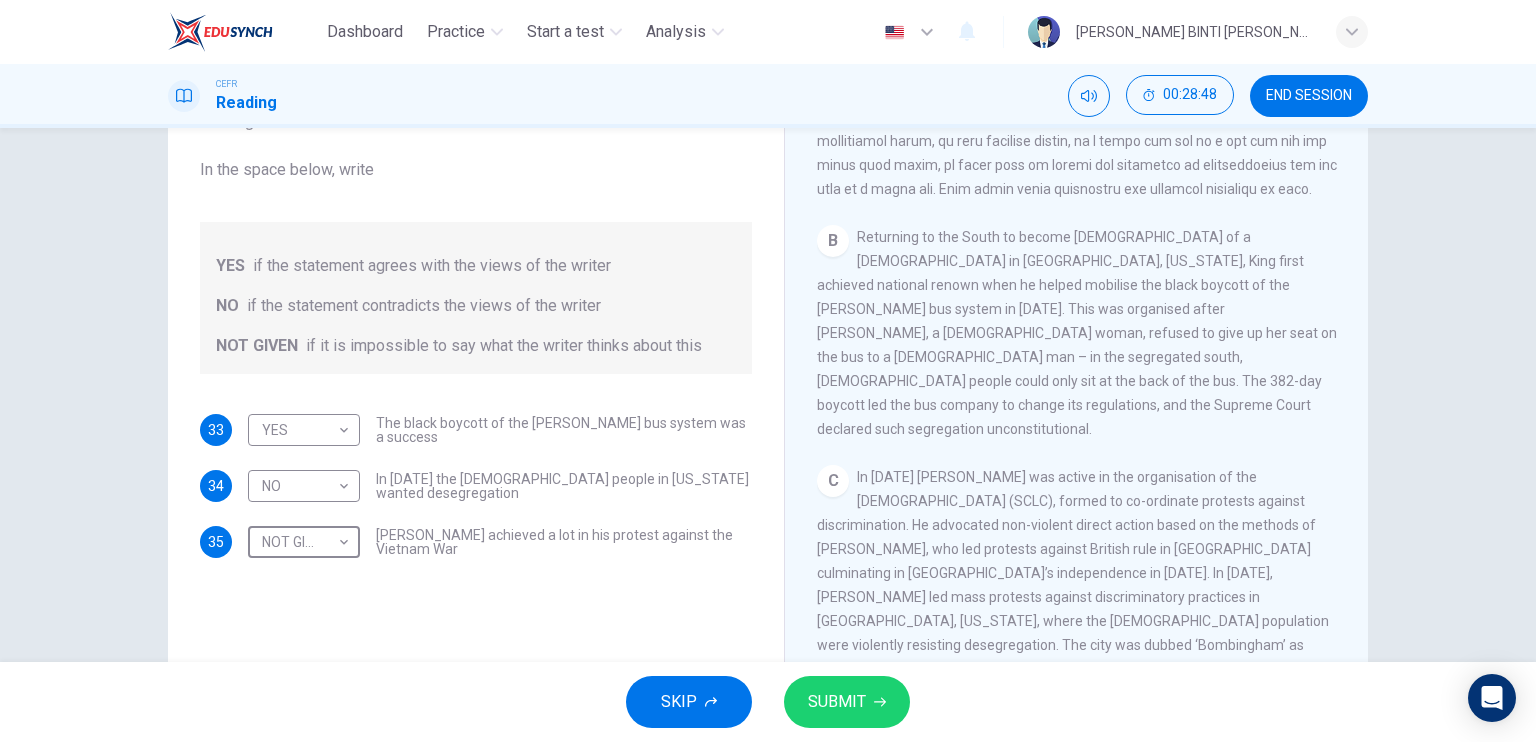 click on "SUBMIT" at bounding box center [837, 702] 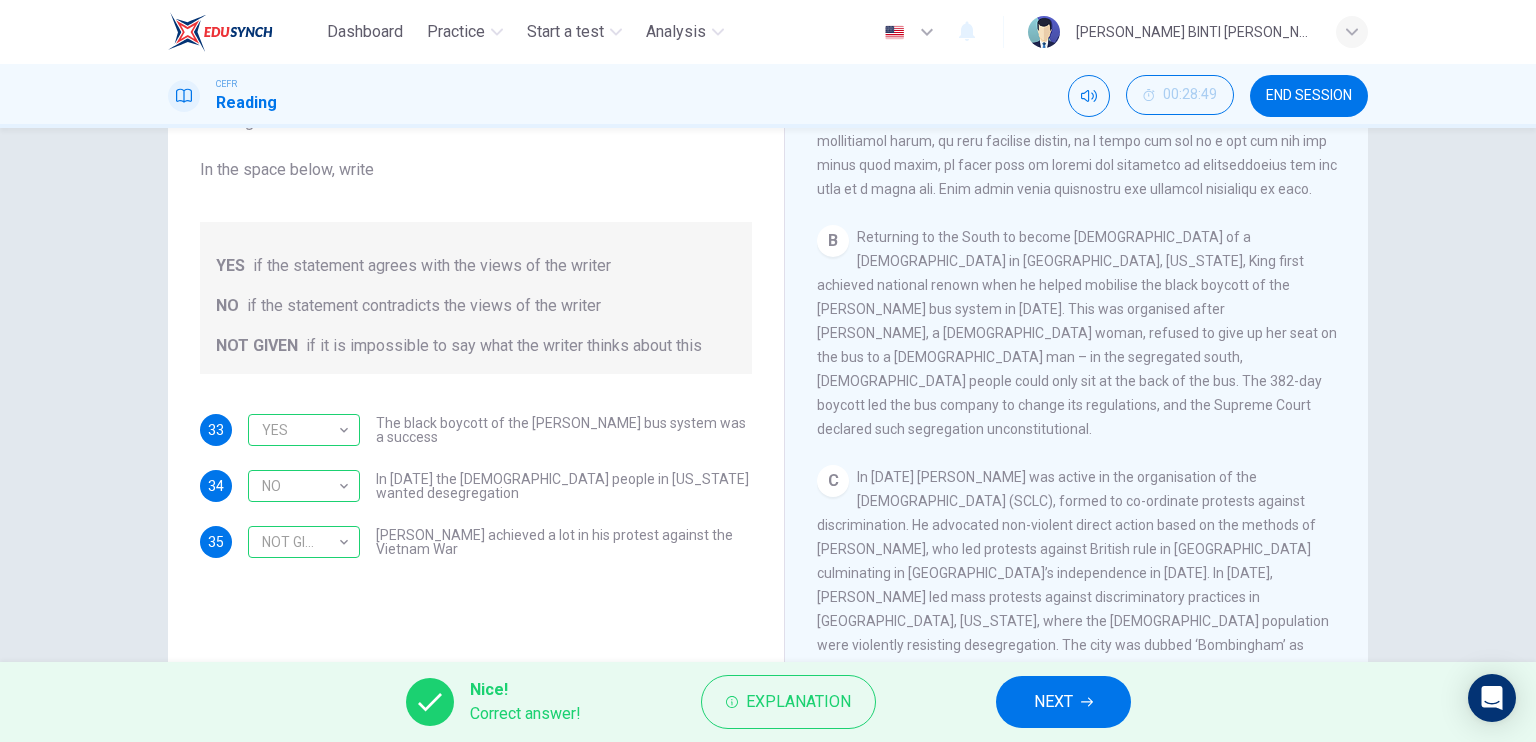 click on "NEXT" at bounding box center [1063, 702] 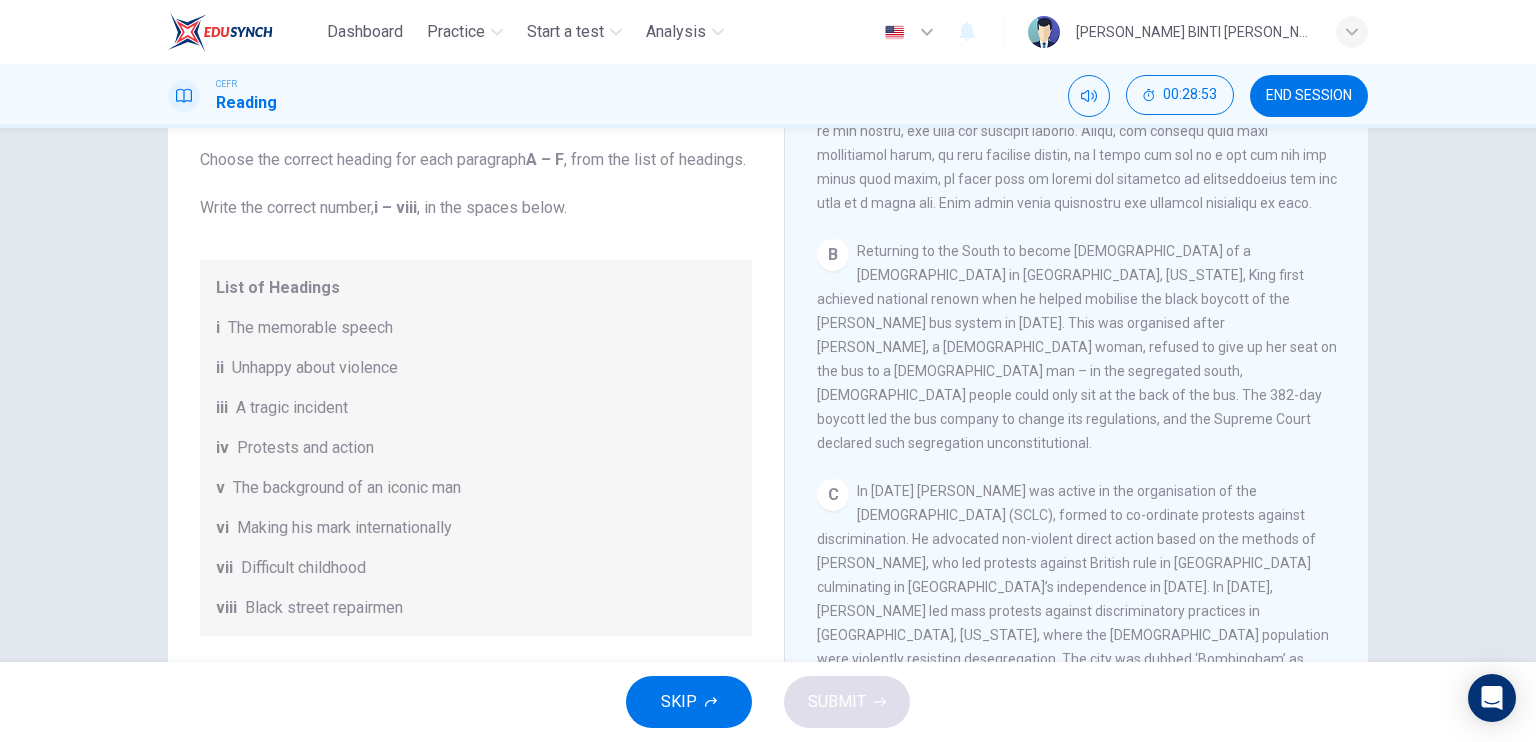 scroll, scrollTop: 170, scrollLeft: 0, axis: vertical 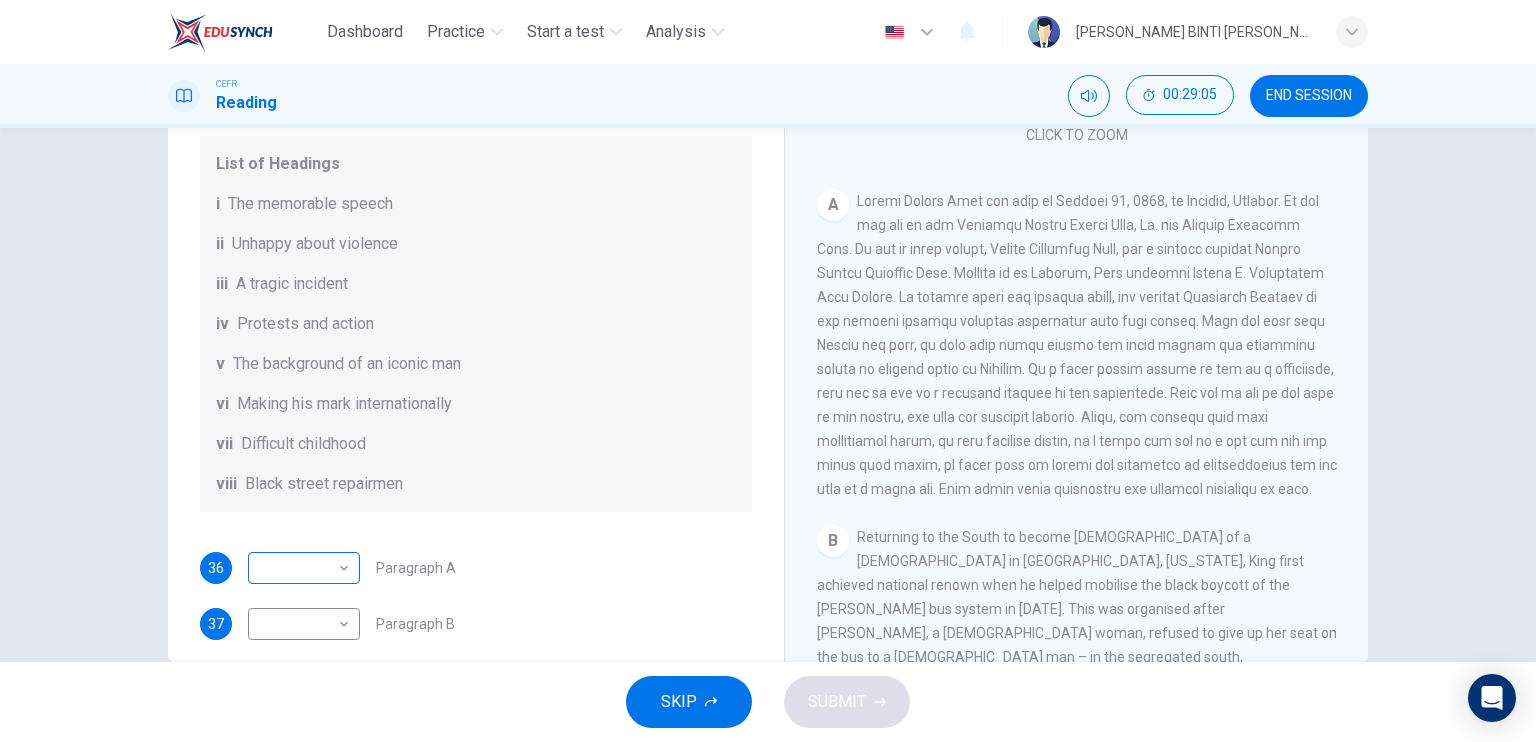 click on "Dashboard Practice Start a test Analysis English en ​ [PERSON_NAME] BINTI [PERSON_NAME] CEFR Reading 00:29:05 END SESSION Questions 36 - 41 The Reading Passage has 6 paragraphs.
Choose the correct heading for each paragraph  A – F , from the list of headings.
Write the correct number,  i – viii , in the spaces below. List of Headings i The memorable speech ii Unhappy about violence iii A tragic incident iv Protests and action v The background of an iconic man vi Making his mark internationally vii Difficult childhood viii Black street repairmen 36 ​ ​ Paragraph A 37 ​ ​ Paragraph B 38 ​ ​ Paragraph C 39 ​ ​ Paragraph D 40 ​ ​ Paragraph E 41 ​ ​ Paragraph F [PERSON_NAME] CLICK TO ZOOM Click to Zoom A B C D E F SKIP SUBMIT EduSynch - Online Language Proficiency Testing
Dashboard Practice Start a test Analysis Notifications © Copyright  2025" at bounding box center (768, 371) 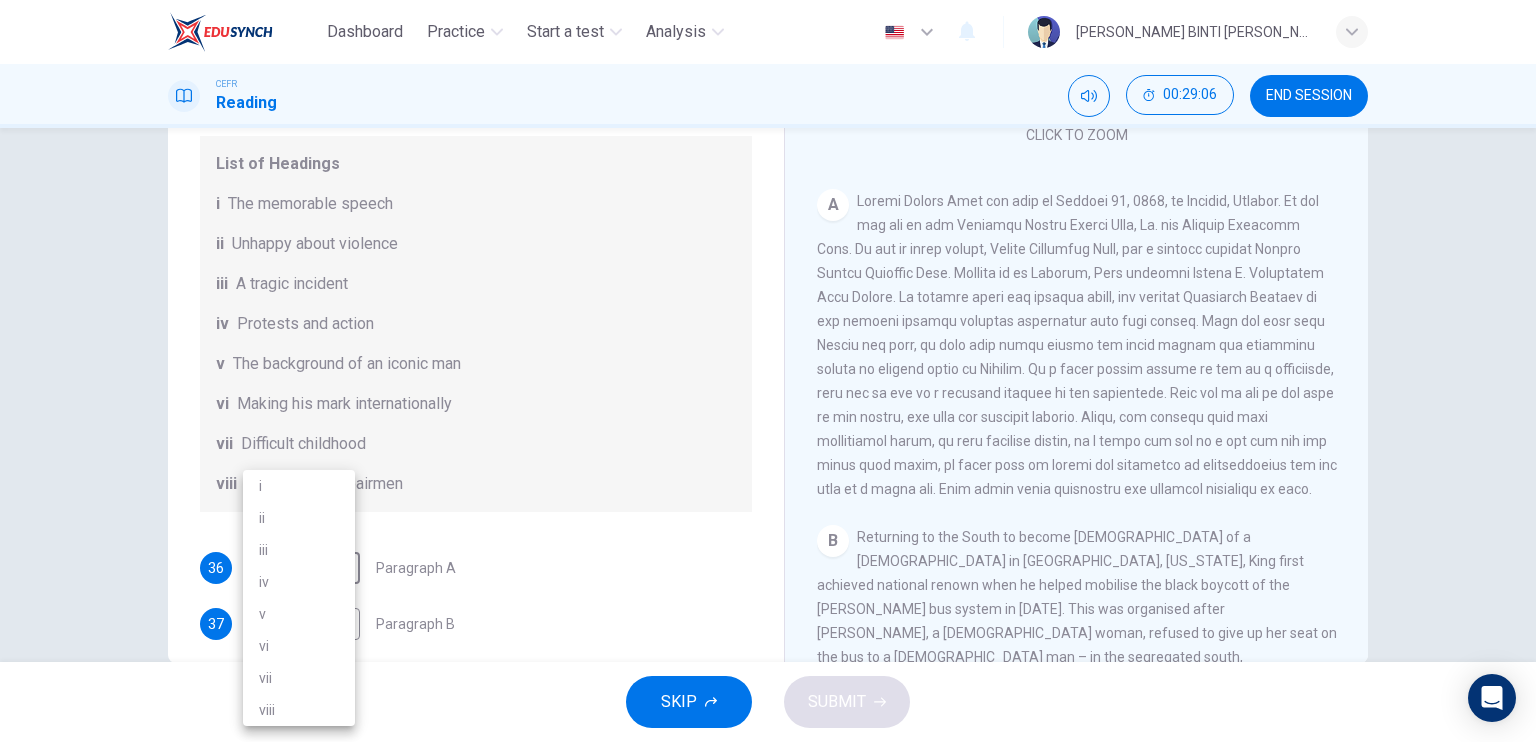 click at bounding box center (768, 371) 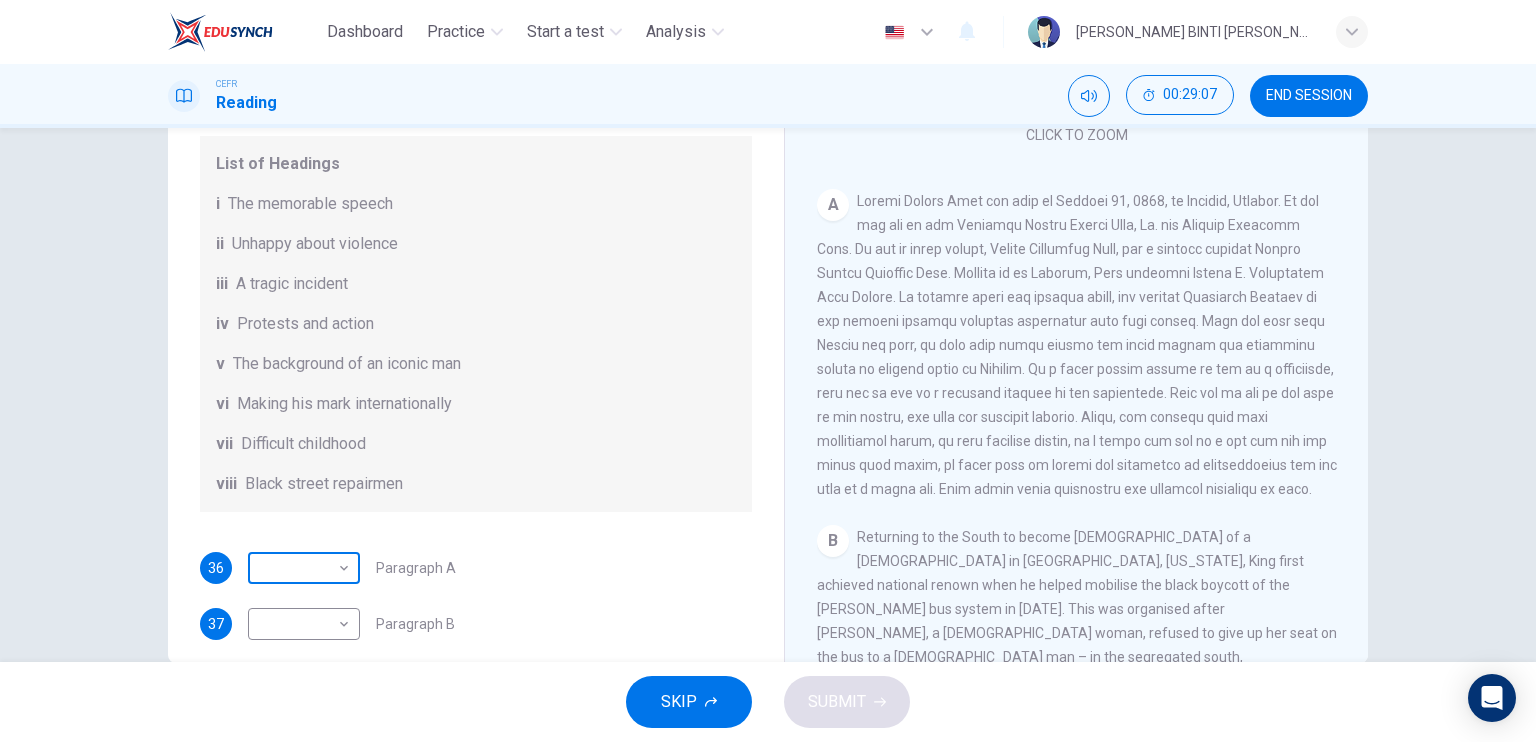 click on "Dashboard Practice Start a test Analysis English en ​ [PERSON_NAME] BINTI [PERSON_NAME] CEFR Reading 00:29:07 END SESSION Questions 36 - 41 The Reading Passage has 6 paragraphs.
Choose the correct heading for each paragraph  A – F , from the list of headings.
Write the correct number,  i – viii , in the spaces below. List of Headings i The memorable speech ii Unhappy about violence iii A tragic incident iv Protests and action v The background of an iconic man vi Making his mark internationally vii Difficult childhood viii Black street repairmen 36 ​ ​ Paragraph A 37 ​ ​ Paragraph B 38 ​ ​ Paragraph C 39 ​ ​ Paragraph D 40 ​ ​ Paragraph E 41 ​ ​ Paragraph F [PERSON_NAME] CLICK TO ZOOM Click to Zoom A B C D E F SKIP SUBMIT EduSynch - Online Language Proficiency Testing
Dashboard Practice Start a test Analysis Notifications © Copyright  2025" at bounding box center (768, 371) 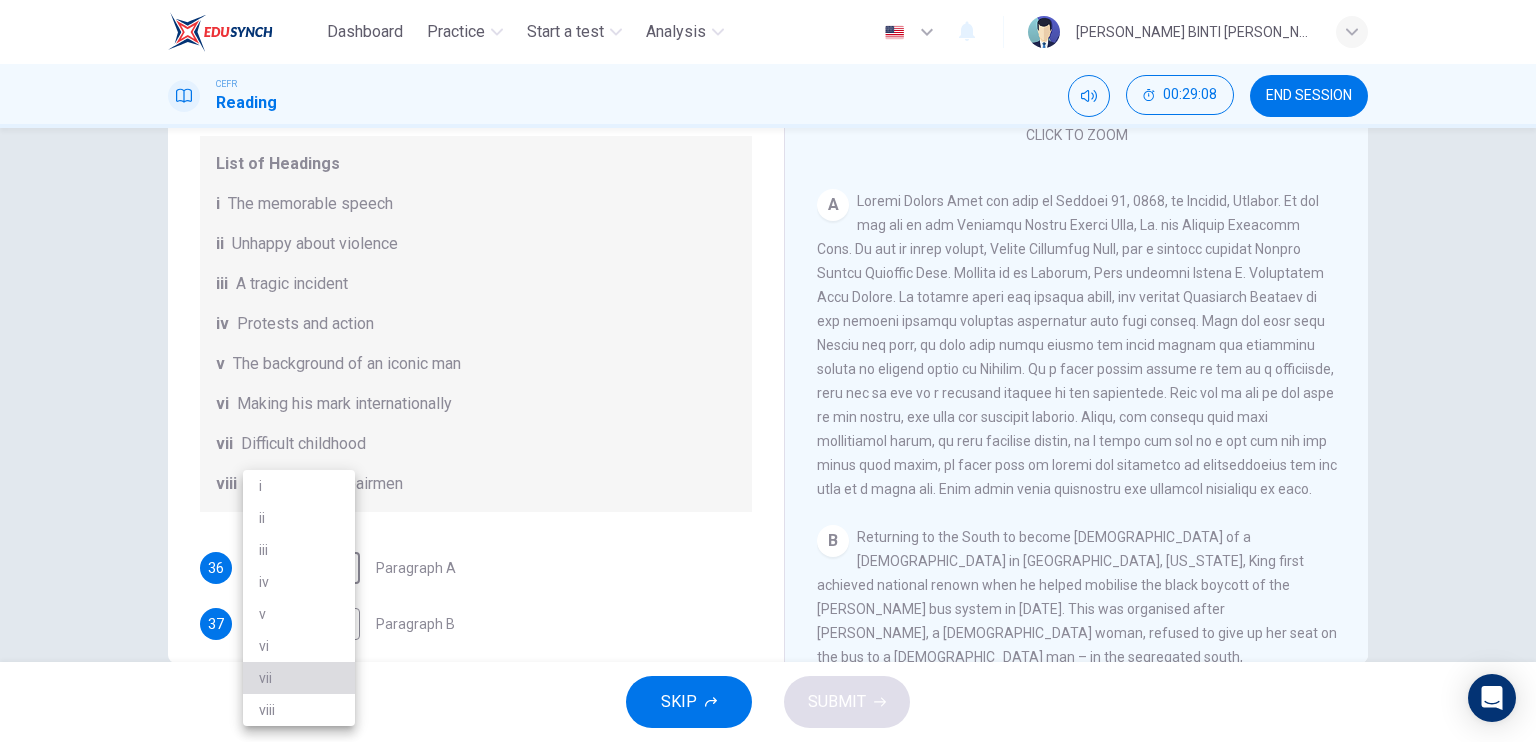 click on "vii" at bounding box center (299, 678) 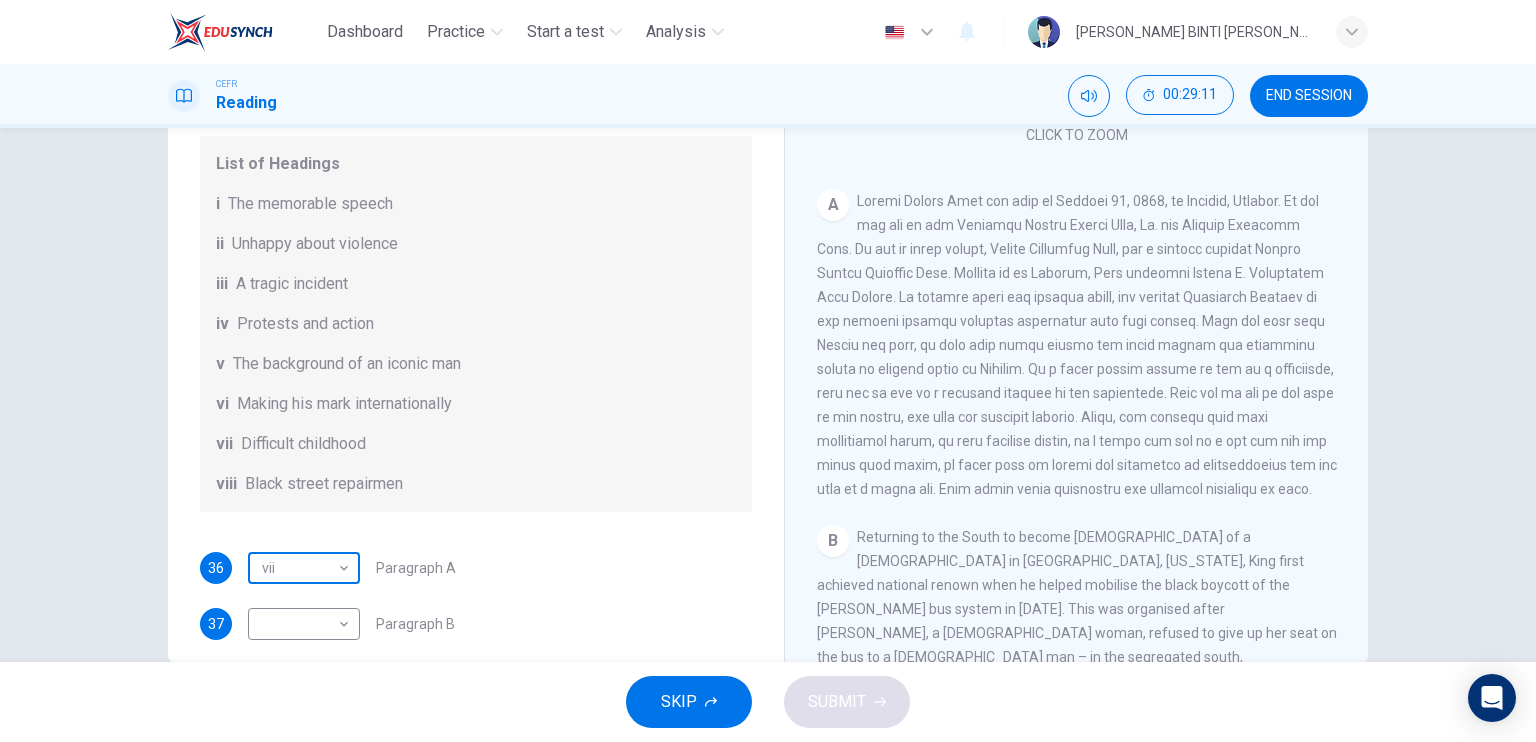 click on "Dashboard Practice Start a test Analysis English en ​ [PERSON_NAME] BINTI [PERSON_NAME] CEFR Reading 00:29:11 END SESSION Questions 36 - 41 The Reading Passage has 6 paragraphs.
Choose the correct heading for each paragraph  A – F , from the list of headings.
Write the correct number,  i – viii , in the spaces below. List of Headings i The memorable speech ii Unhappy about violence iii A tragic incident iv Protests and action v The background of an iconic man vi Making his mark internationally vii Difficult childhood viii Black street repairmen 36 vii vii ​ Paragraph A 37 ​ ​ Paragraph B 38 ​ ​ Paragraph C 39 ​ ​ Paragraph D 40 ​ ​ Paragraph E 41 ​ ​ Paragraph F [PERSON_NAME] CLICK TO ZOOM Click to Zoom A B C D E F SKIP SUBMIT EduSynch - Online Language Proficiency Testing
Dashboard Practice Start a test Analysis Notifications © Copyright  2025" at bounding box center [768, 371] 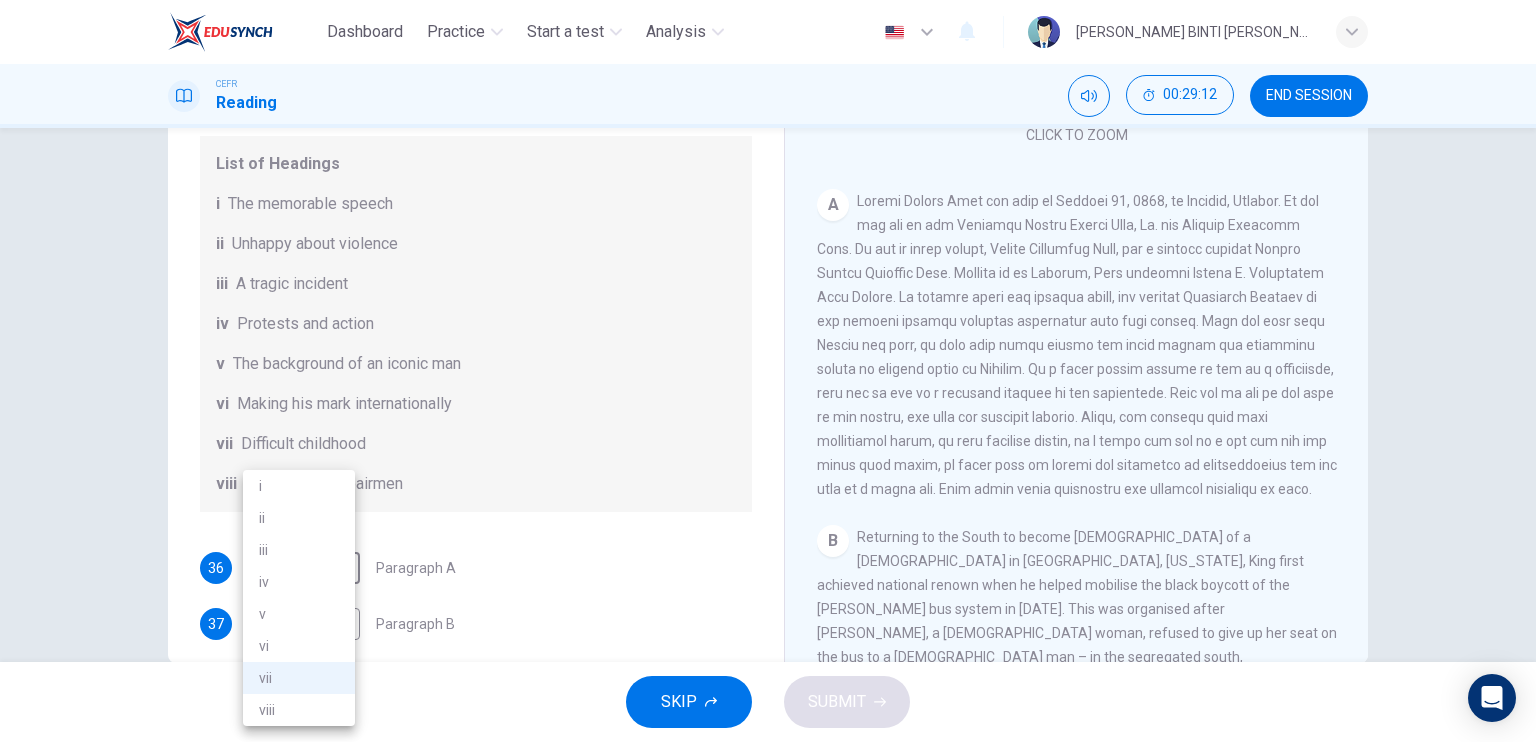 click on "v" at bounding box center (299, 614) 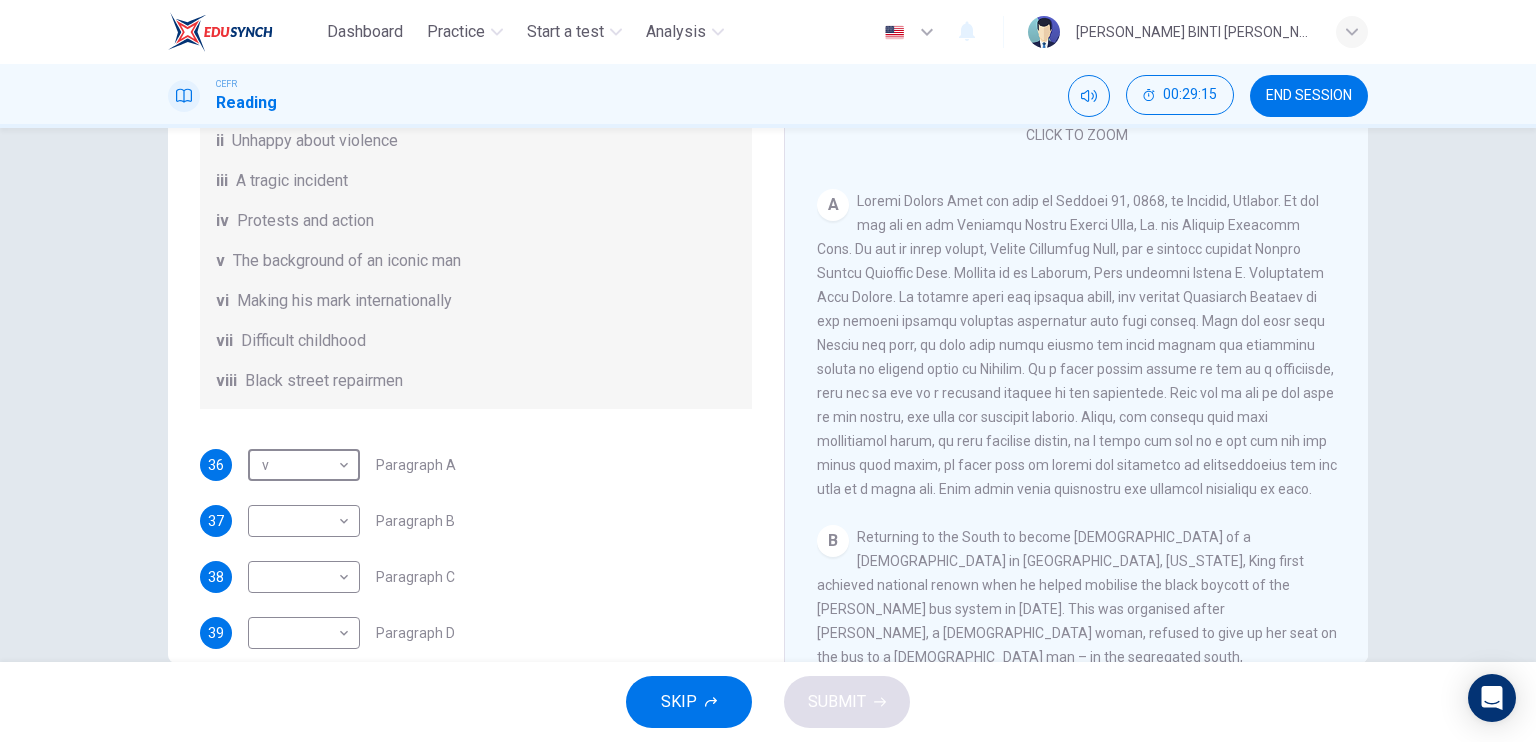 scroll, scrollTop: 167, scrollLeft: 0, axis: vertical 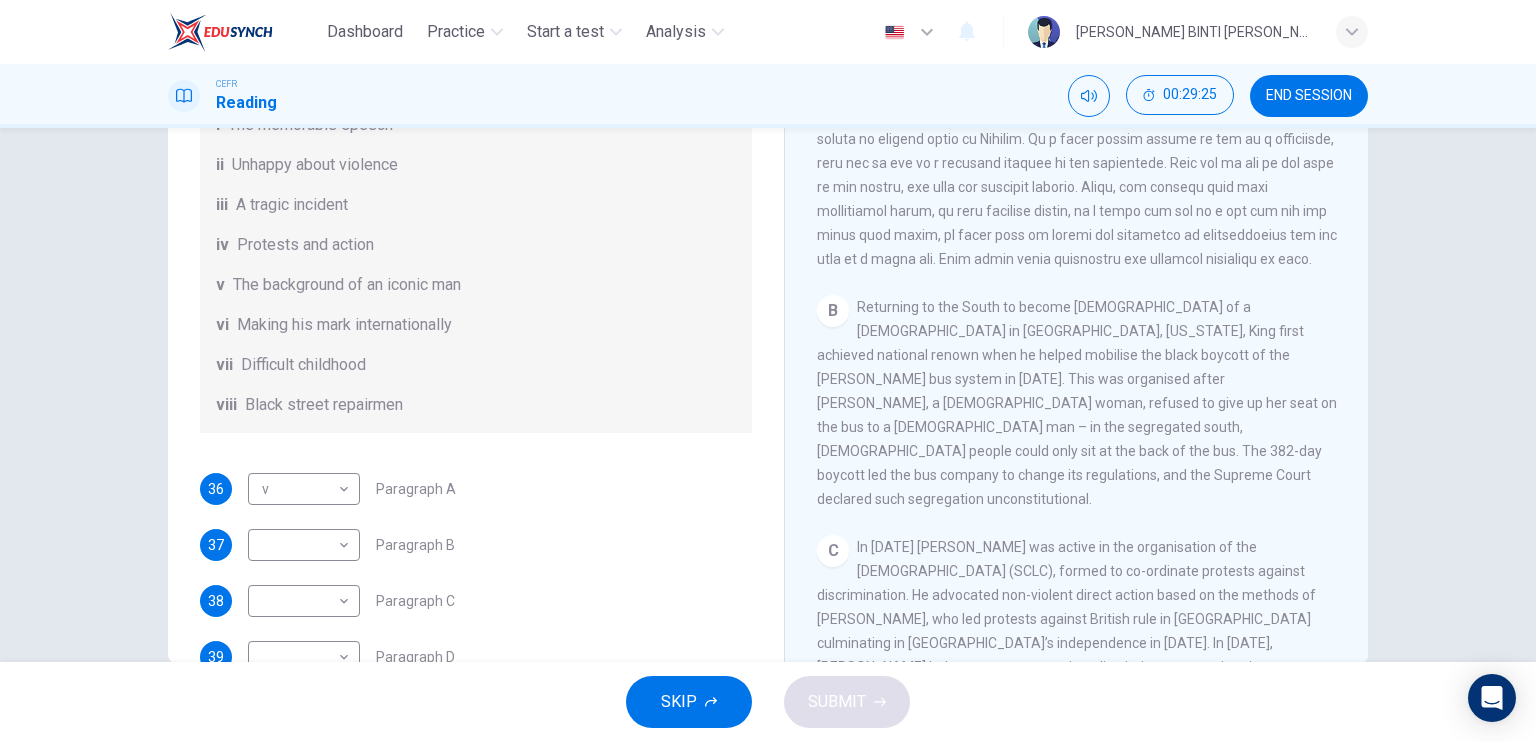 click on "Questions 36 - 41 The Reading Passage has 6 paragraphs.
Choose the correct heading for each paragraph  A – F , from the list of headings.
Write the correct number,  i – viii , in the spaces below. List of Headings i The memorable speech ii Unhappy about violence iii A tragic incident iv Protests and action v The background of an iconic man vi Making his mark internationally vii Difficult childhood viii Black street repairmen 36 v v ​ Paragraph A 37 ​ ​ Paragraph B 38 ​ ​ Paragraph C 39 ​ ​ Paragraph D 40 ​ ​ Paragraph E 41 ​ ​ Paragraph F [PERSON_NAME] CLICK TO ZOOM Click to Zoom A B C D E F" at bounding box center (768, 315) 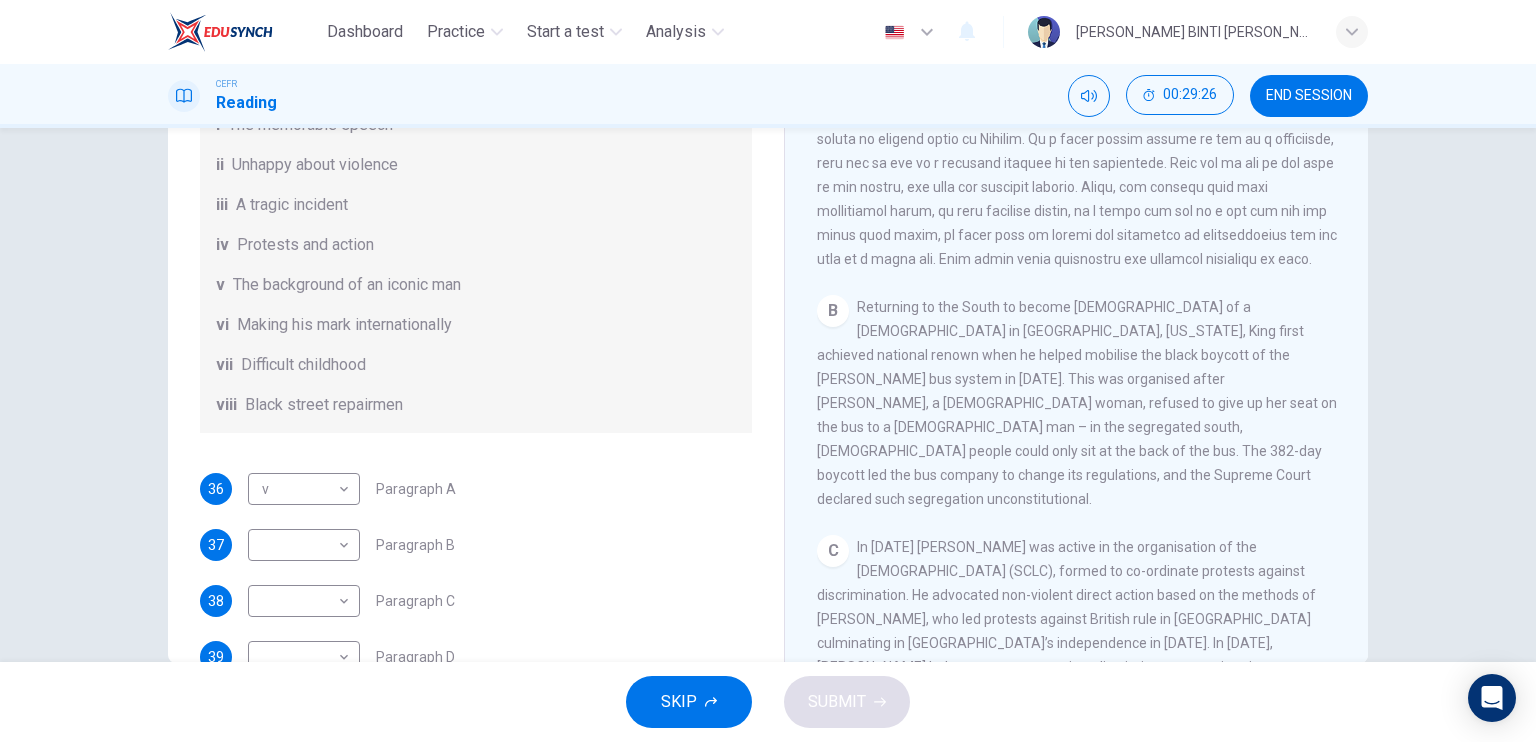 drag, startPoint x: 765, startPoint y: 383, endPoint x: 763, endPoint y: 372, distance: 11.18034 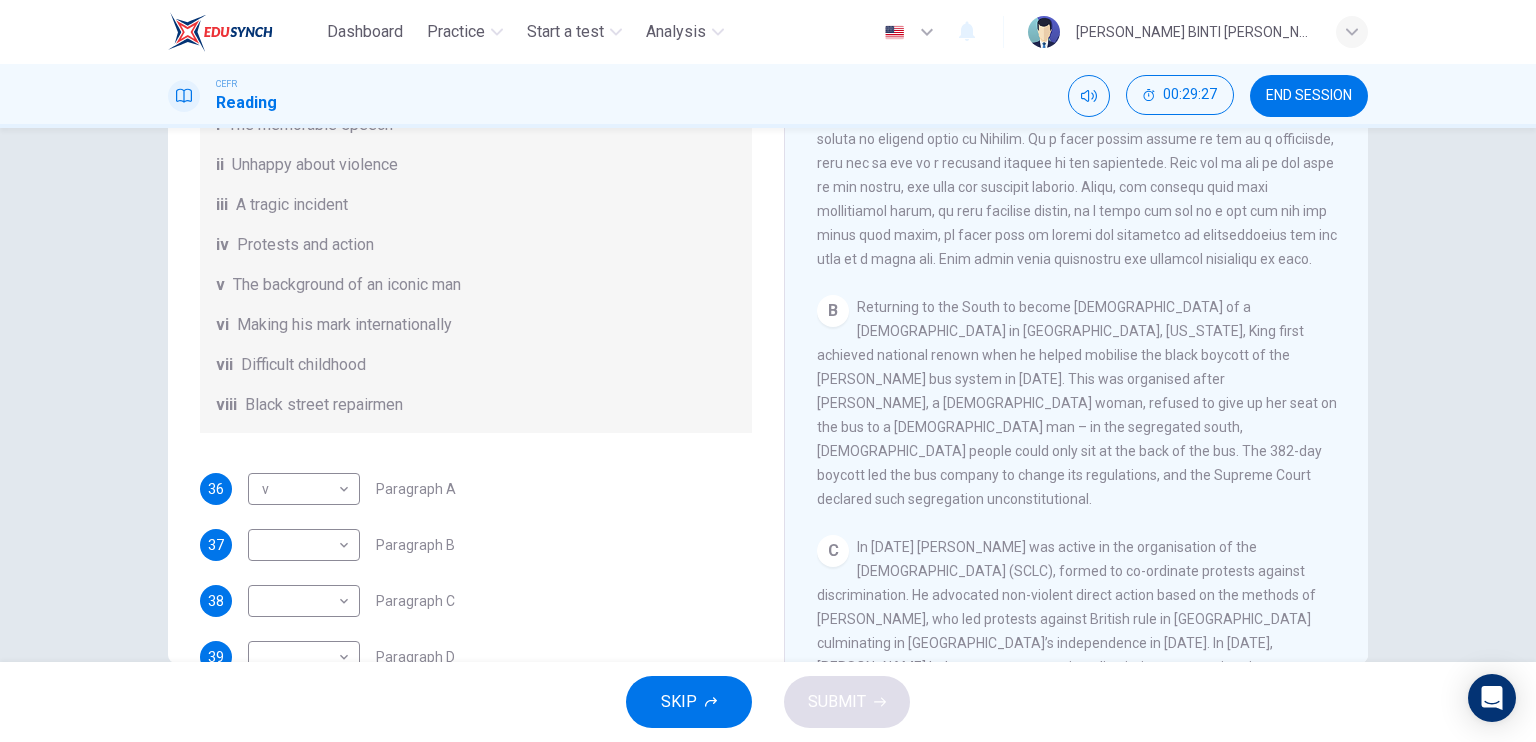 drag, startPoint x: 765, startPoint y: 363, endPoint x: 765, endPoint y: 348, distance: 15 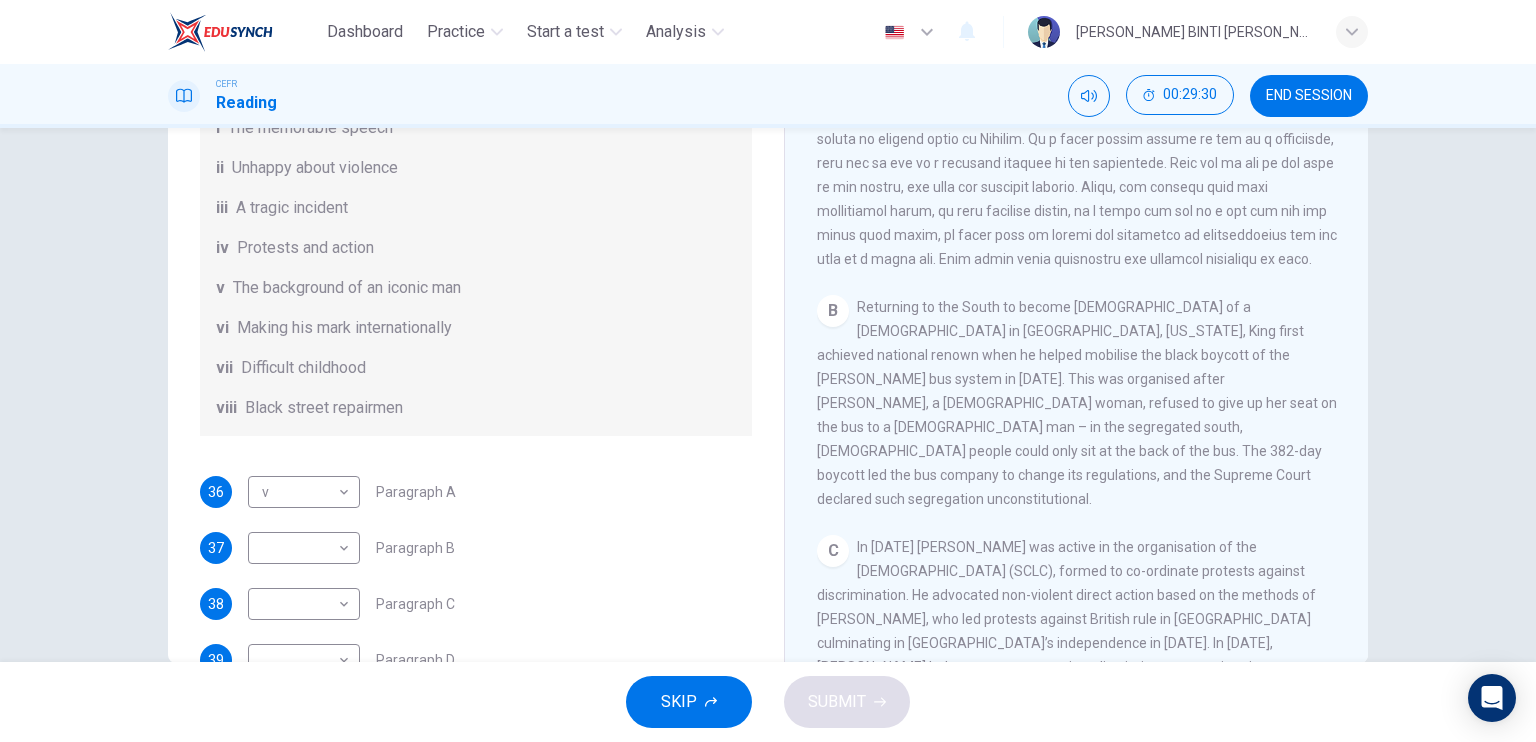 scroll, scrollTop: 165, scrollLeft: 0, axis: vertical 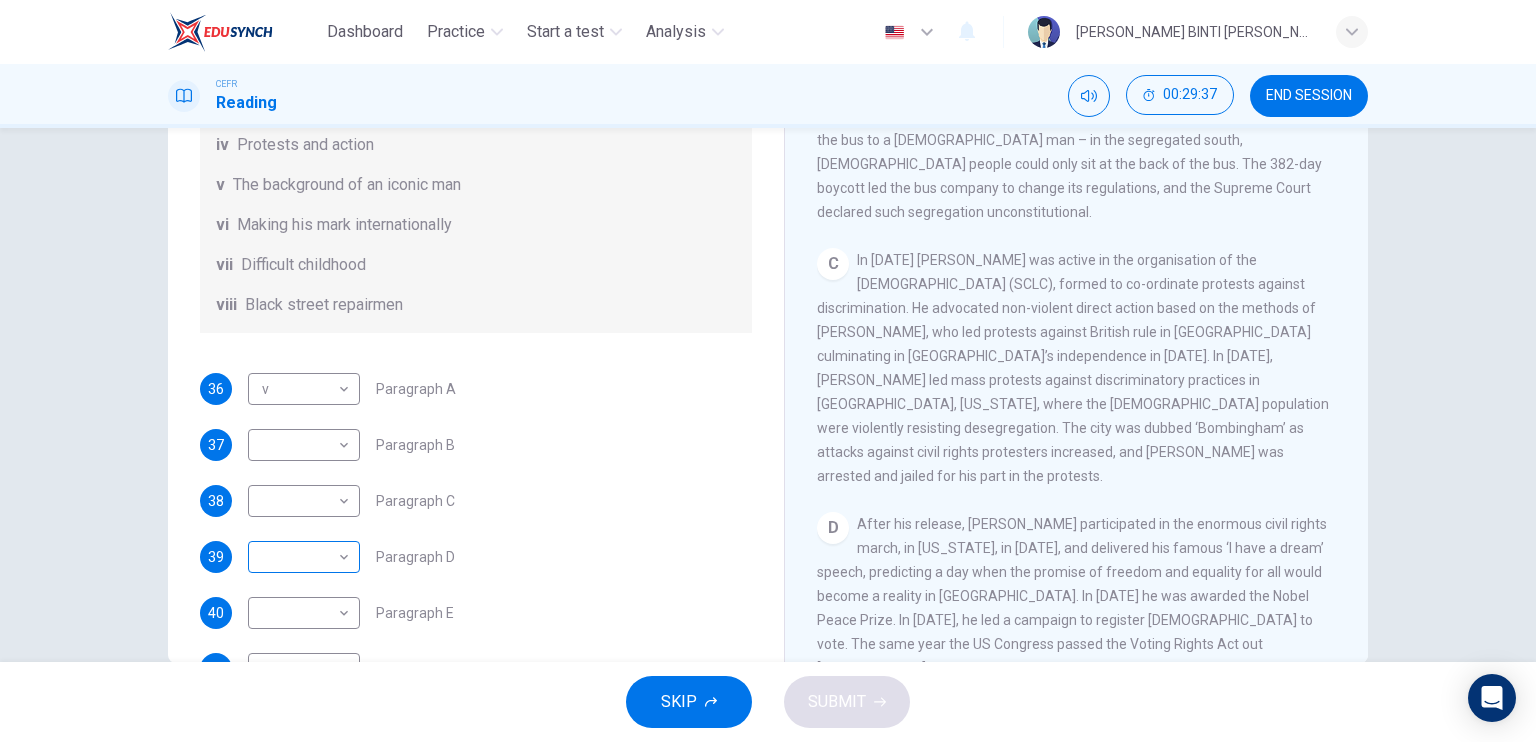 click on "Dashboard Practice Start a test Analysis English en ​ [PERSON_NAME] BINTI [PERSON_NAME] CEFR Reading 00:29:37 END SESSION Questions 36 - 41 The Reading Passage has 6 paragraphs.
Choose the correct heading for each paragraph  A – F , from the list of headings.
Write the correct number,  i – viii , in the spaces below. List of Headings i The memorable speech ii Unhappy about violence iii A tragic incident iv Protests and action v The background of an iconic man vi Making his mark internationally vii Difficult childhood viii Black street repairmen 36 v v ​ Paragraph A 37 ​ ​ Paragraph B 38 ​ ​ Paragraph C 39 ​ ​ Paragraph D 40 ​ ​ Paragraph E 41 ​ ​ Paragraph F [PERSON_NAME] CLICK TO ZOOM Click to Zoom A B C D E F SKIP SUBMIT EduSynch - Online Language Proficiency Testing
Dashboard Practice Start a test Analysis Notifications © Copyright  2025" at bounding box center [768, 371] 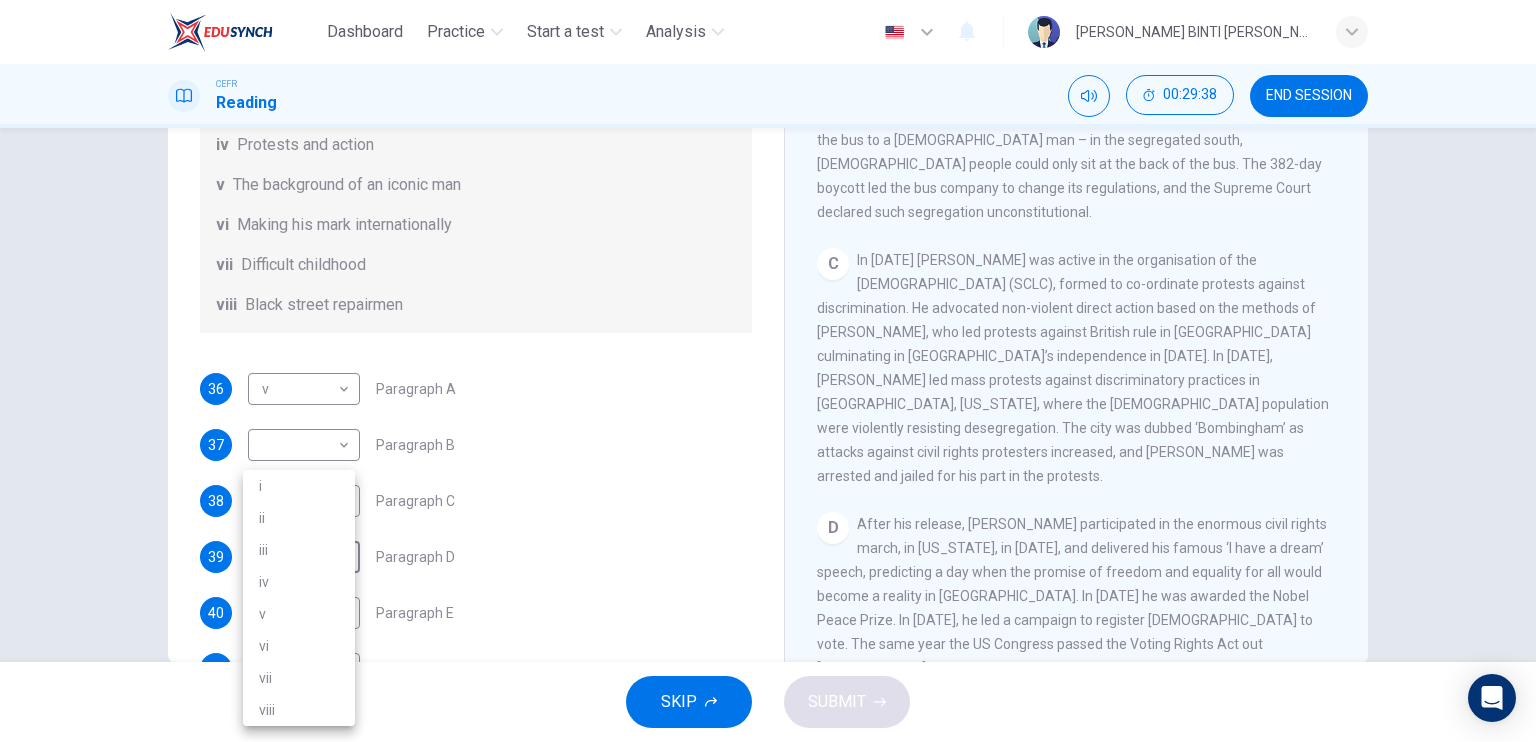 click on "i" at bounding box center (299, 486) 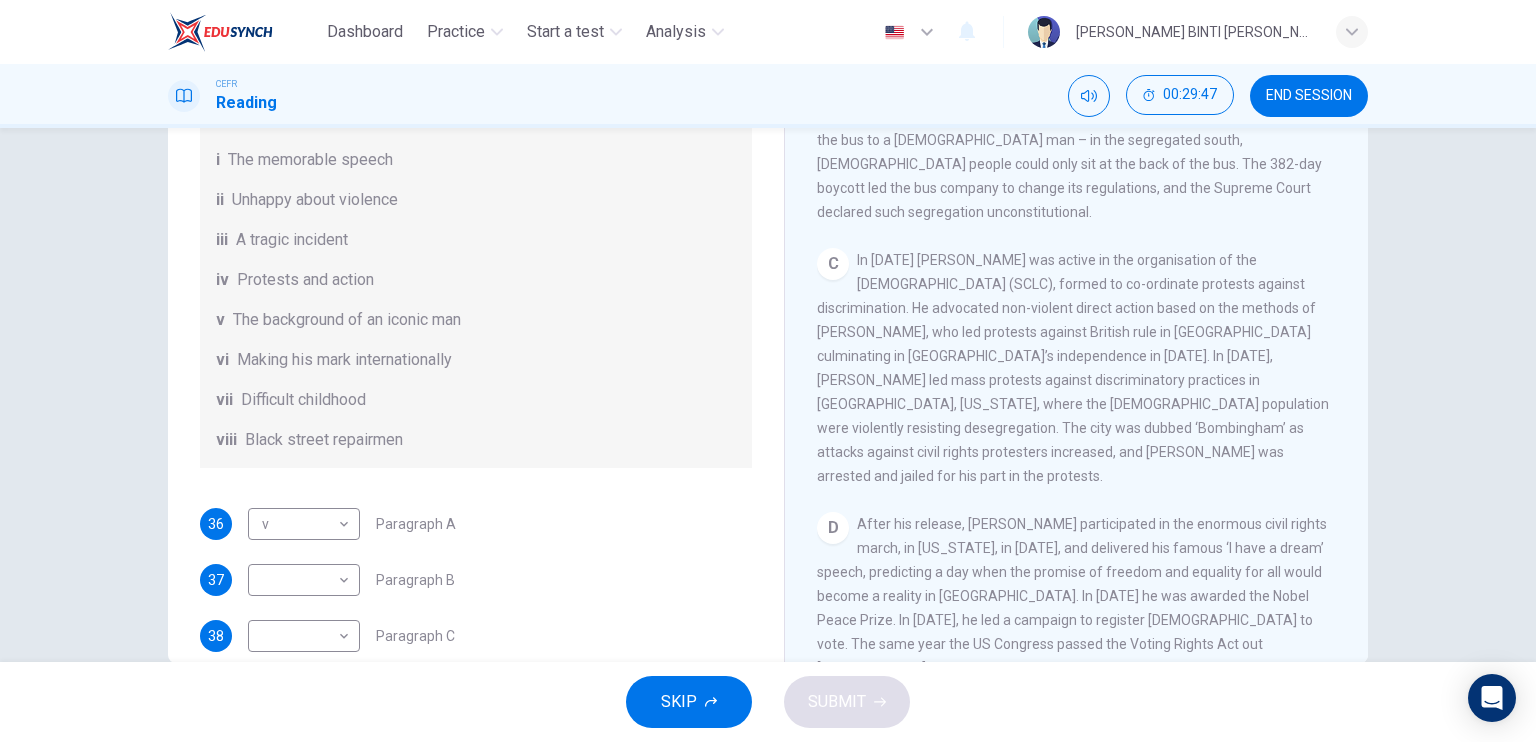 scroll, scrollTop: 130, scrollLeft: 0, axis: vertical 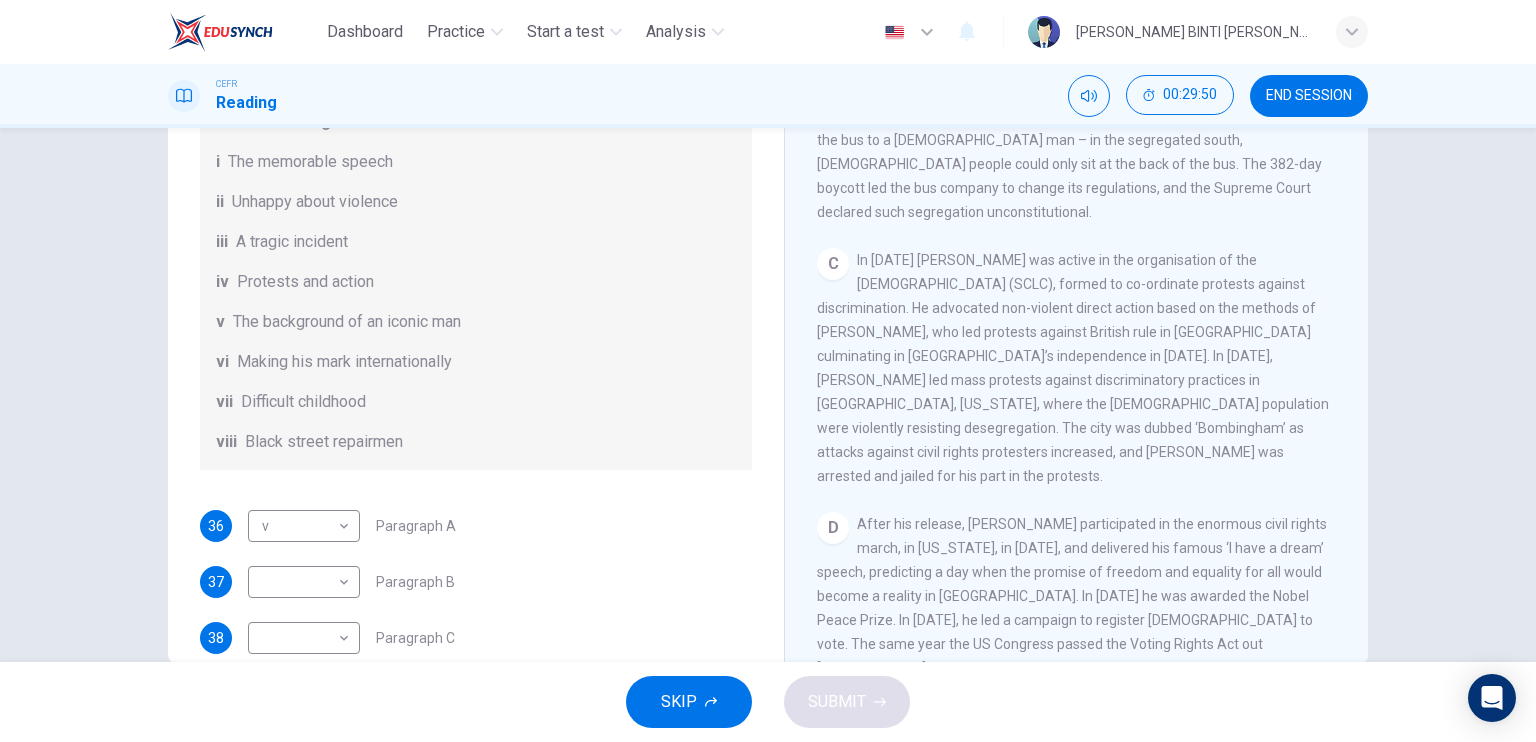 drag, startPoint x: 1360, startPoint y: 363, endPoint x: 1360, endPoint y: 377, distance: 14 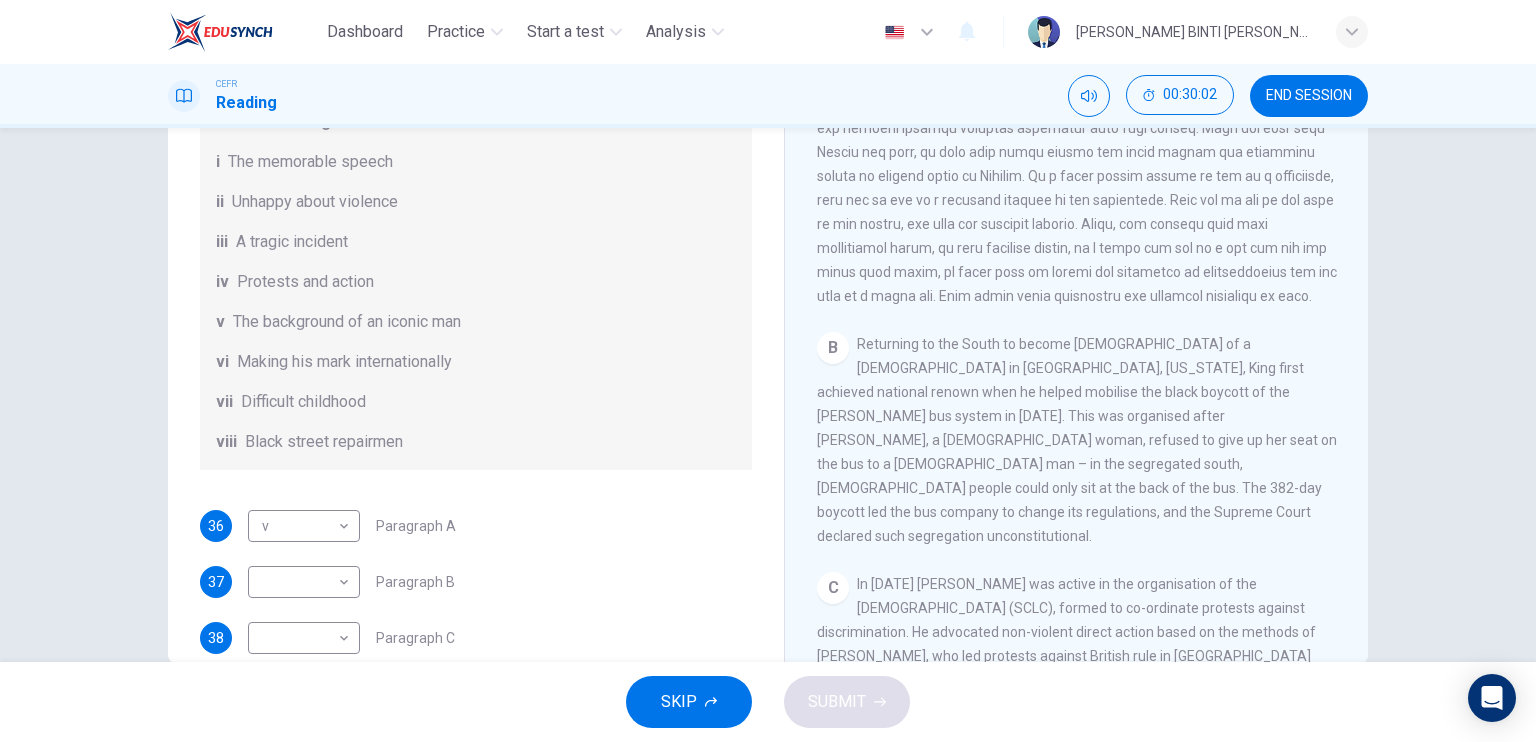 scroll, scrollTop: 484, scrollLeft: 0, axis: vertical 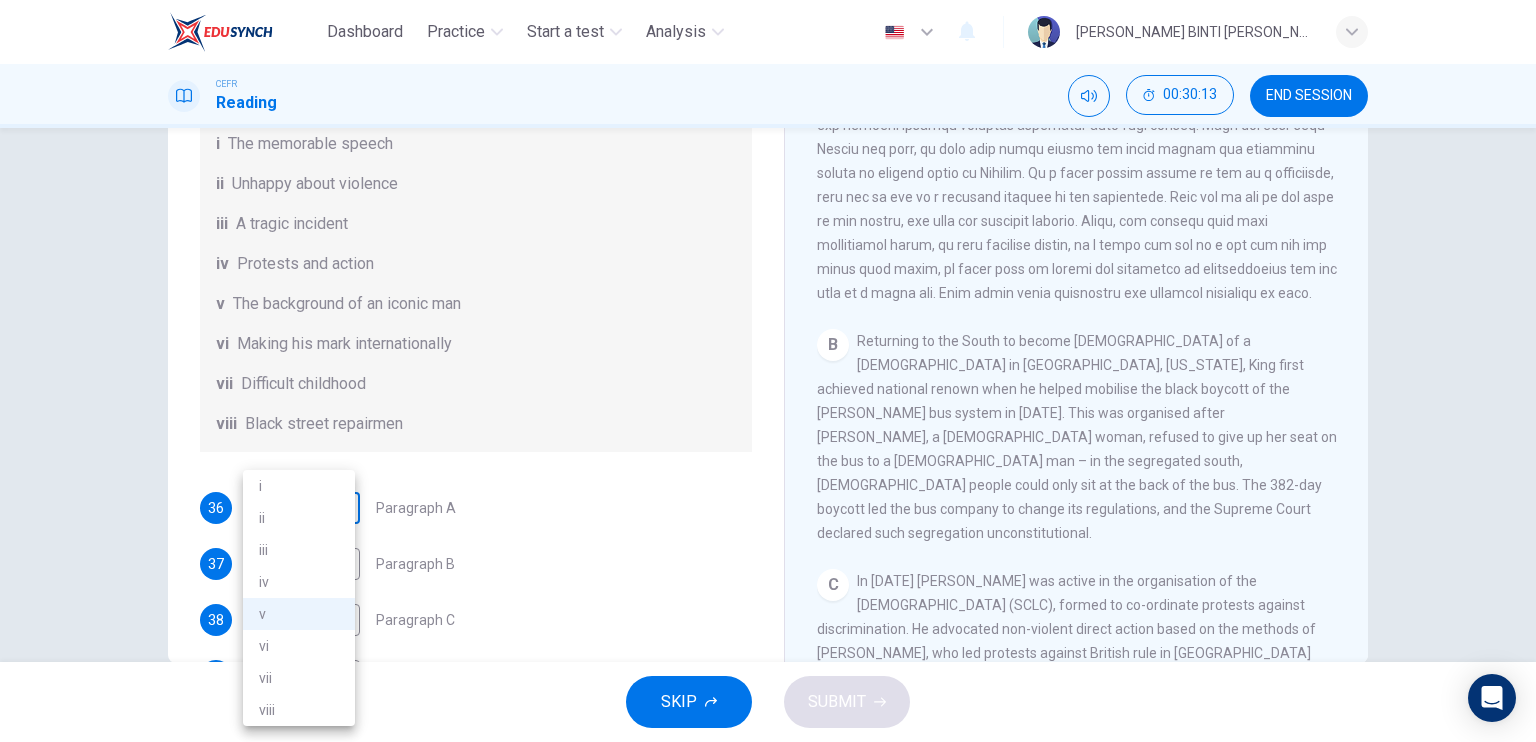 click on "Dashboard Practice Start a test Analysis English en ​ [PERSON_NAME] BINTI [PERSON_NAME] CEFR Reading 00:30:13 END SESSION Questions 36 - 41 The Reading Passage has 6 paragraphs.
Choose the correct heading for each paragraph  A – F , from the list of headings.
Write the correct number,  i – viii , in the spaces below. List of Headings i The memorable speech ii Unhappy about violence iii A tragic incident iv Protests and action v The background of an iconic man vi Making his mark internationally vii Difficult childhood viii Black street repairmen 36 v v ​ Paragraph A 37 ​ ​ Paragraph B 38 ​ ​ Paragraph C 39 i i ​ Paragraph D 40 ​ ​ Paragraph E 41 ​ ​ Paragraph F [PERSON_NAME] CLICK TO ZOOM Click to Zoom A B C D E F SKIP SUBMIT EduSynch - Online Language Proficiency Testing
Dashboard Practice Start a test Analysis Notifications © Copyright  2025 i ii iii iv v vi vii viii" at bounding box center [768, 371] 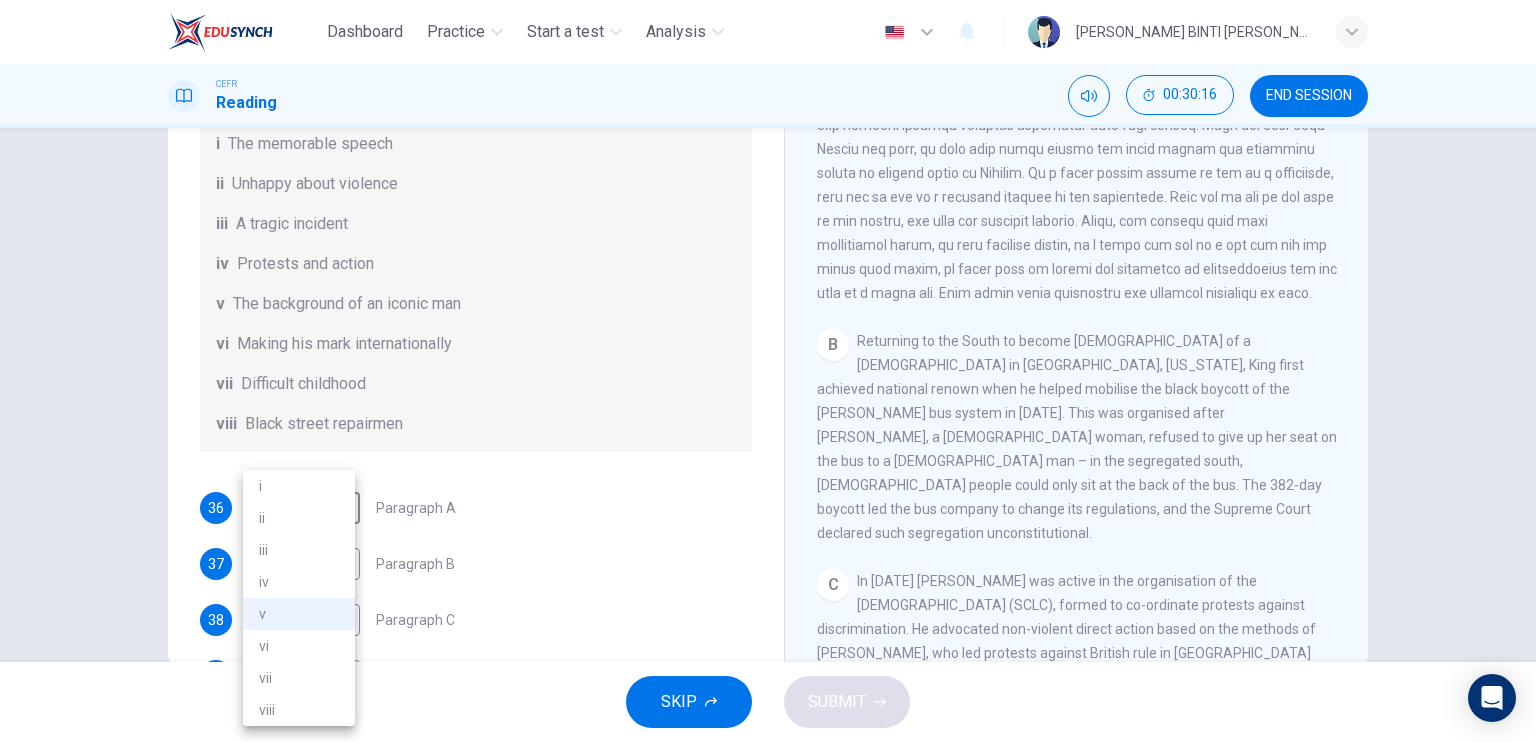 click on "vii" at bounding box center [299, 678] 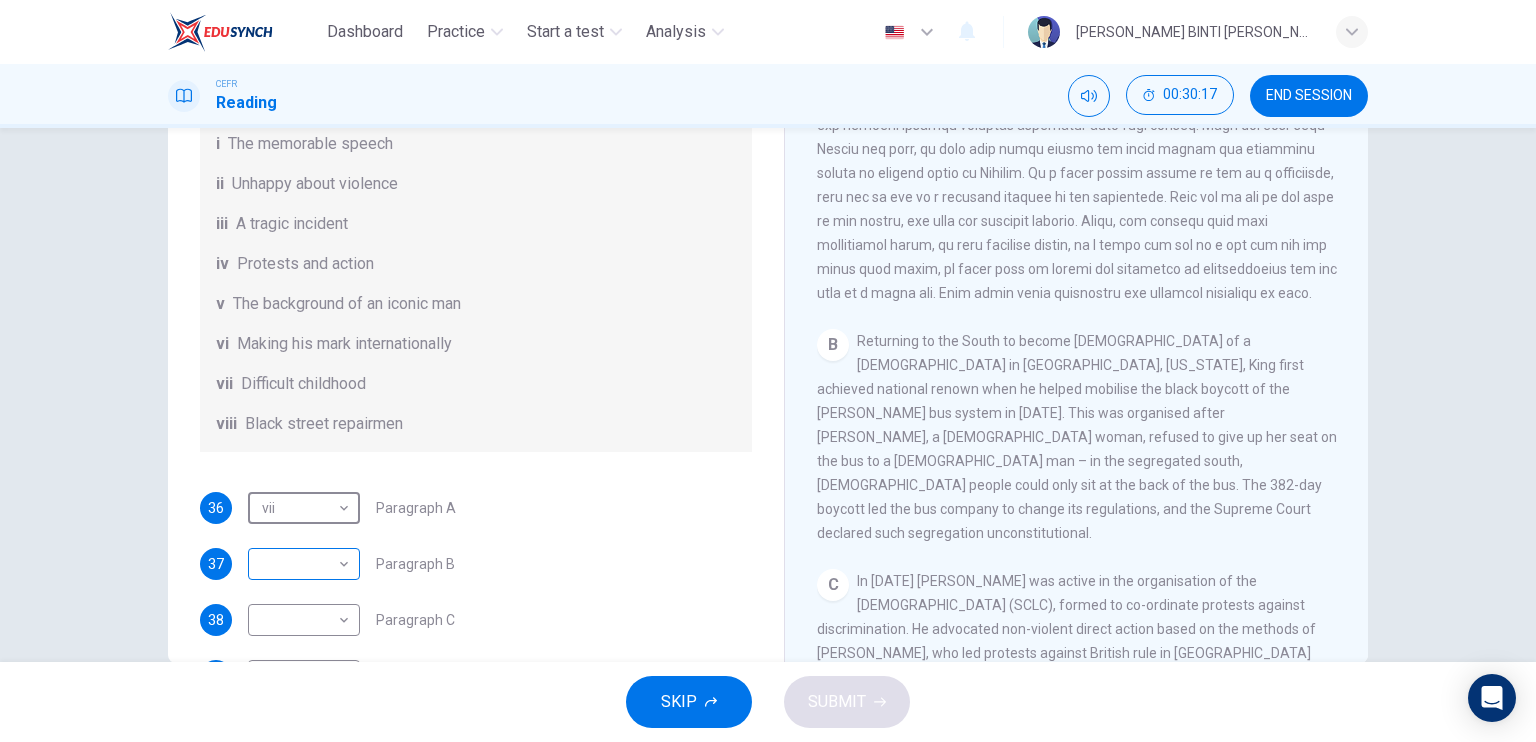 click on "Dashboard Practice Start a test Analysis English en ​ [PERSON_NAME] BINTI [PERSON_NAME] CEFR Reading 00:30:17 END SESSION Questions 36 - 41 The Reading Passage has 6 paragraphs.
Choose the correct heading for each paragraph  A – F , from the list of headings.
Write the correct number,  i – viii , in the spaces below. List of Headings i The memorable speech ii Unhappy about violence iii A tragic incident iv Protests and action v The background of an iconic man vi Making his mark internationally vii Difficult childhood viii Black street repairmen 36 vii vii ​ Paragraph A 37 ​ ​ Paragraph B 38 ​ ​ Paragraph C 39 i i ​ Paragraph D 40 ​ ​ Paragraph E 41 ​ ​ Paragraph F [PERSON_NAME] CLICK TO ZOOM Click to Zoom A B C D E F SKIP SUBMIT EduSynch - Online Language Proficiency Testing
Dashboard Practice Start a test Analysis Notifications © Copyright  2025" at bounding box center [768, 371] 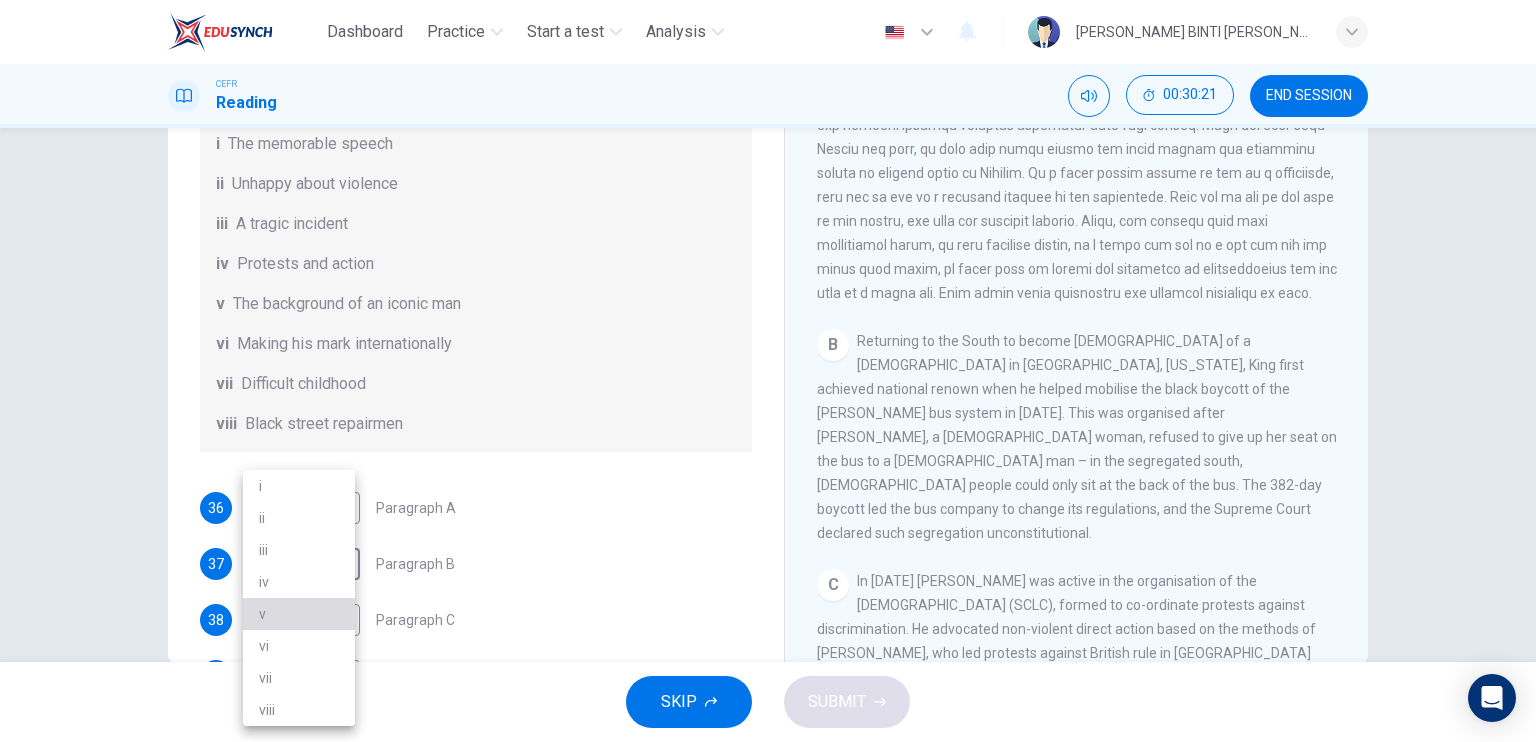 drag, startPoint x: 328, startPoint y: 610, endPoint x: 336, endPoint y: 599, distance: 13.601471 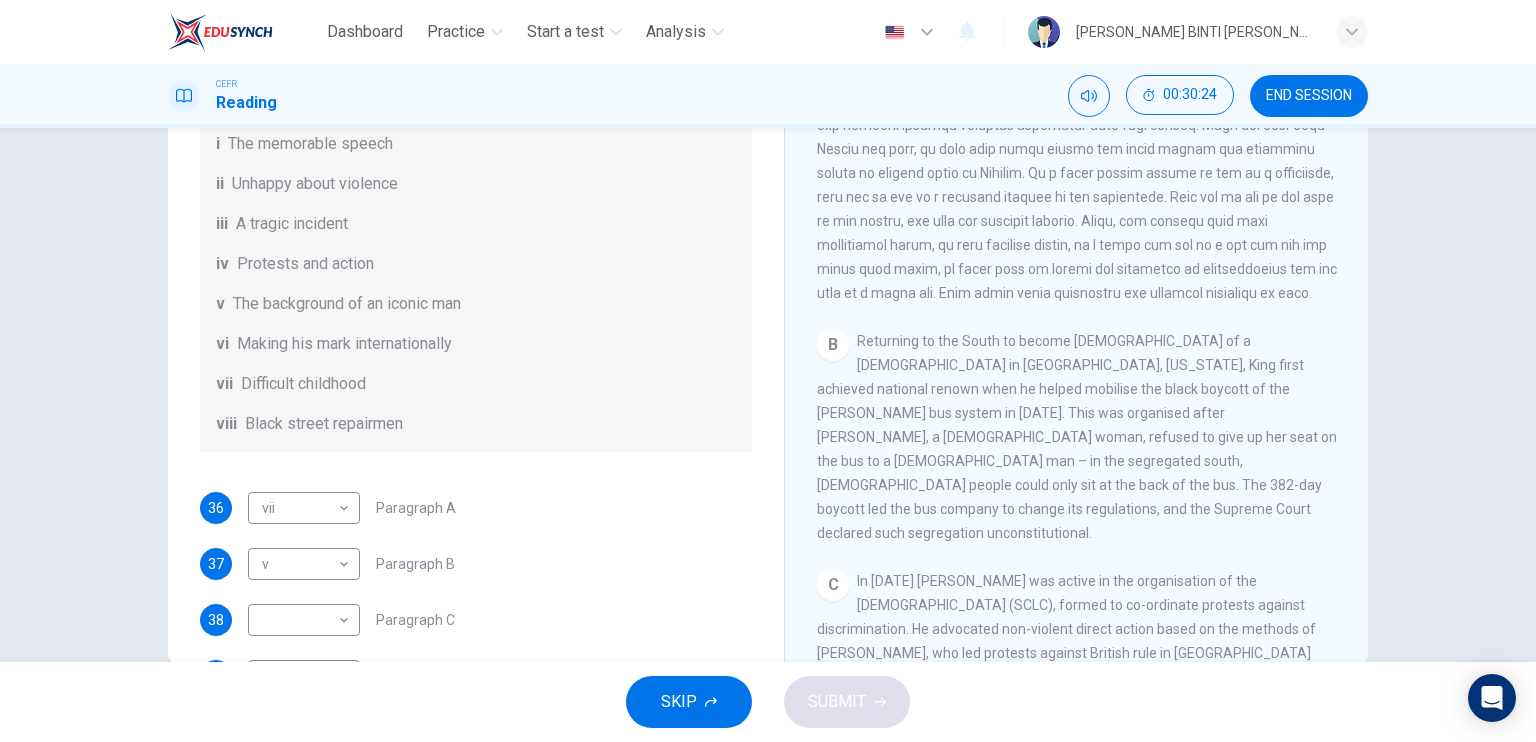 drag, startPoint x: 1364, startPoint y: 364, endPoint x: 1364, endPoint y: 386, distance: 22 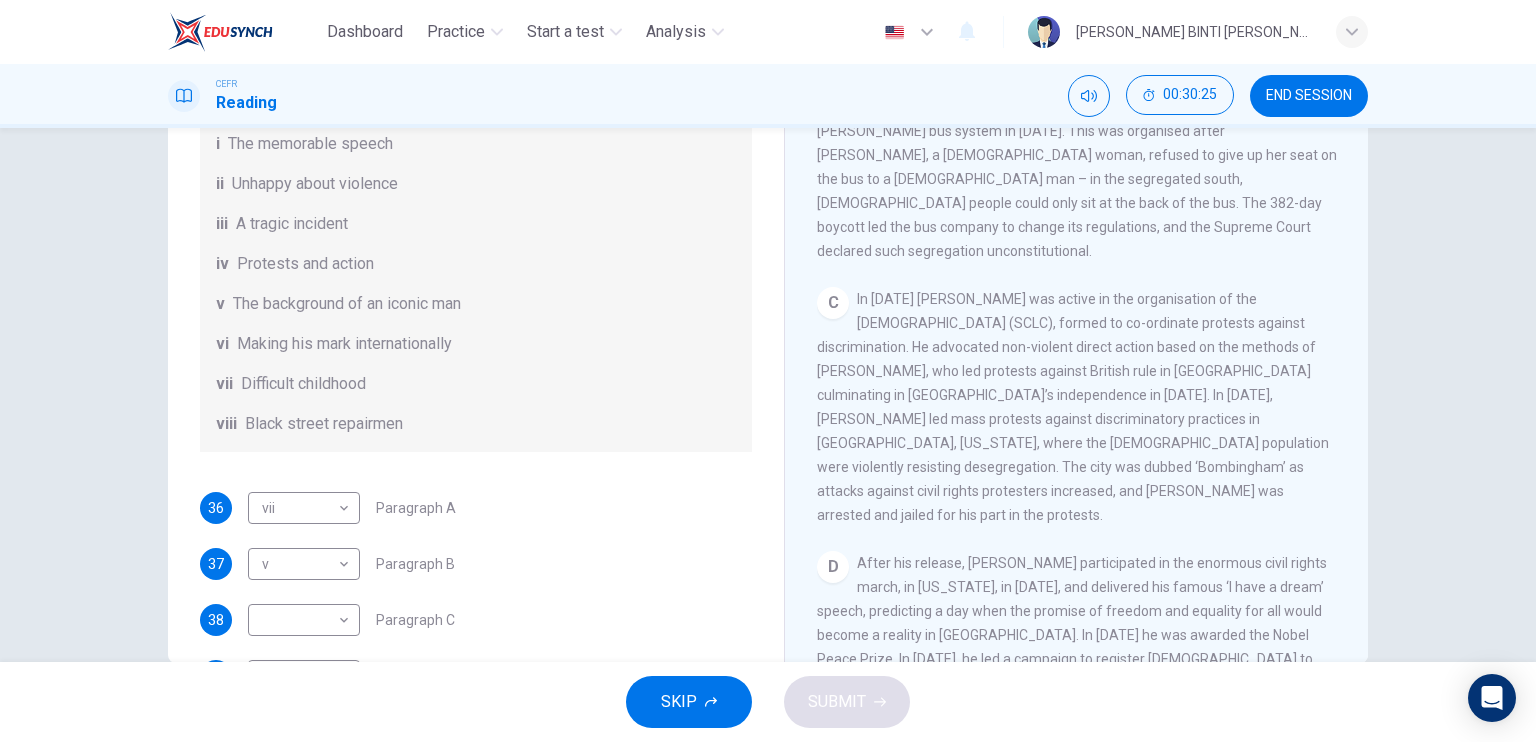 scroll, scrollTop: 774, scrollLeft: 0, axis: vertical 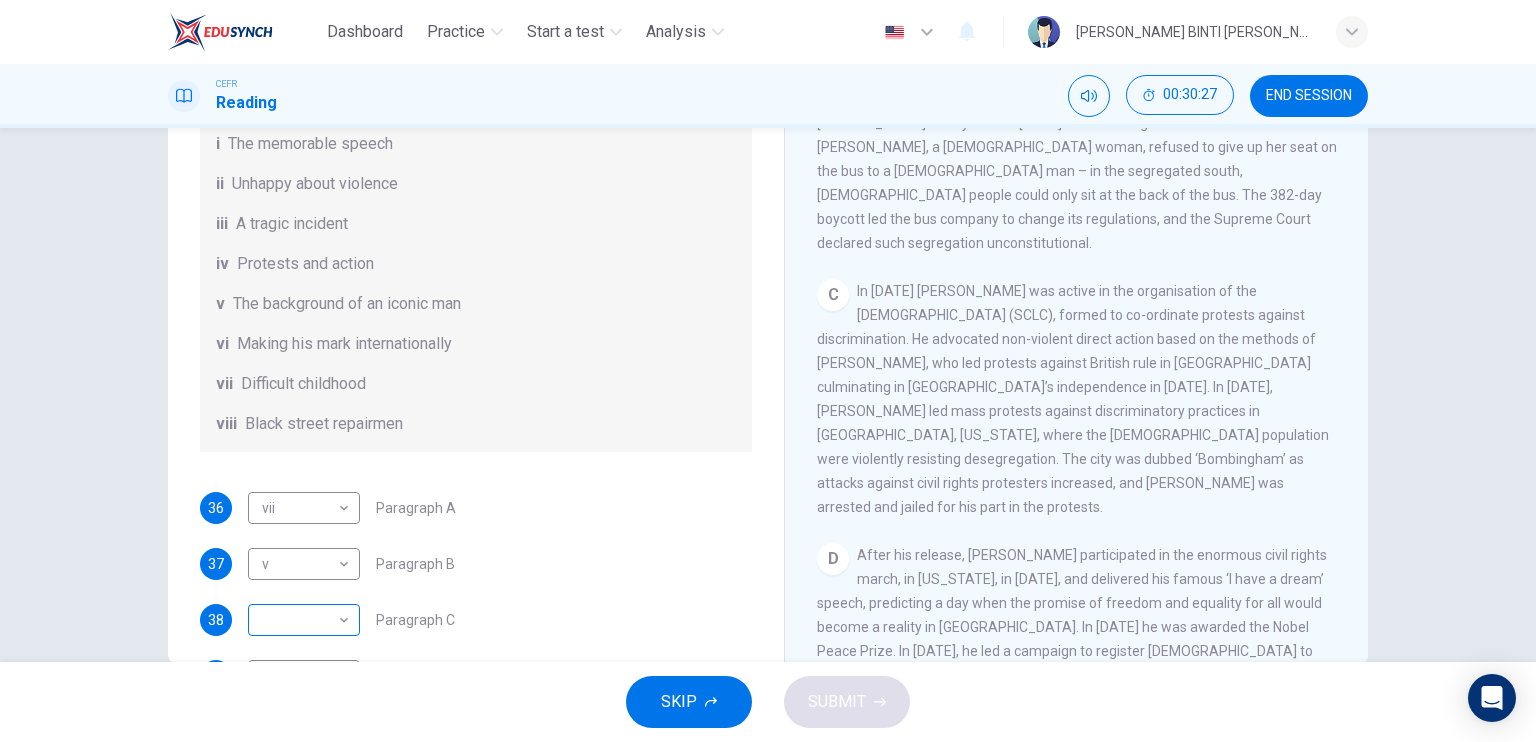 click on "Dashboard Practice Start a test Analysis English en ​ [PERSON_NAME] BINTI [PERSON_NAME] CEFR Reading 00:30:27 END SESSION Questions 36 - 41 The Reading Passage has 6 paragraphs.
Choose the correct heading for each paragraph  A – F , from the list of headings.
Write the correct number,  i – viii , in the spaces below. List of Headings i The memorable speech ii Unhappy about violence iii A tragic incident iv Protests and action v The background of an iconic man vi Making his mark internationally vii Difficult childhood viii Black street repairmen 36 vii vii ​ Paragraph A 37 v v ​ Paragraph B 38 ​ ​ Paragraph C 39 i i ​ Paragraph D 40 ​ ​ Paragraph E 41 ​ ​ Paragraph F [PERSON_NAME] CLICK TO ZOOM Click to Zoom A B C D E F SKIP SUBMIT EduSynch - Online Language Proficiency Testing
Dashboard Practice Start a test Analysis Notifications © Copyright  2025" at bounding box center (768, 371) 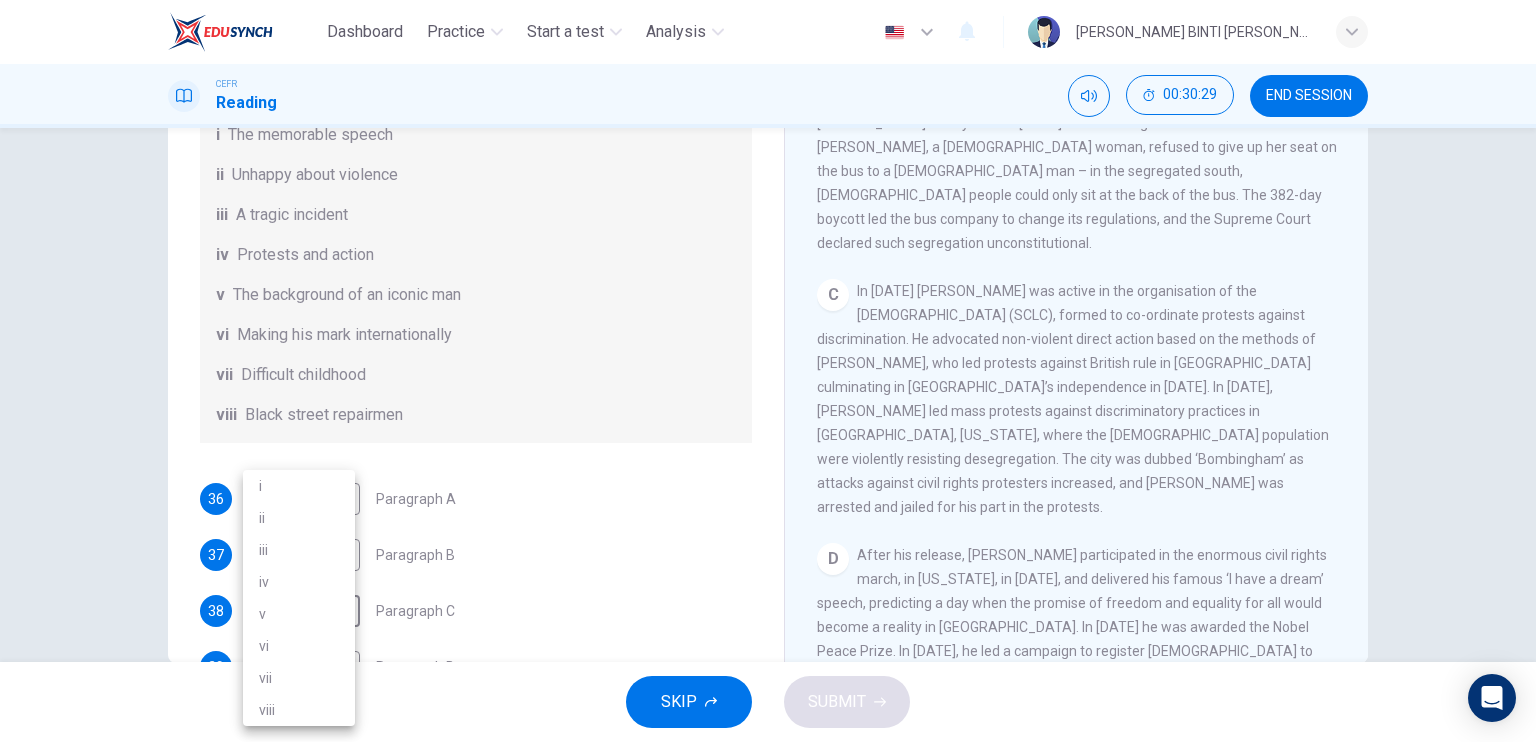 click on "iv" at bounding box center (299, 582) 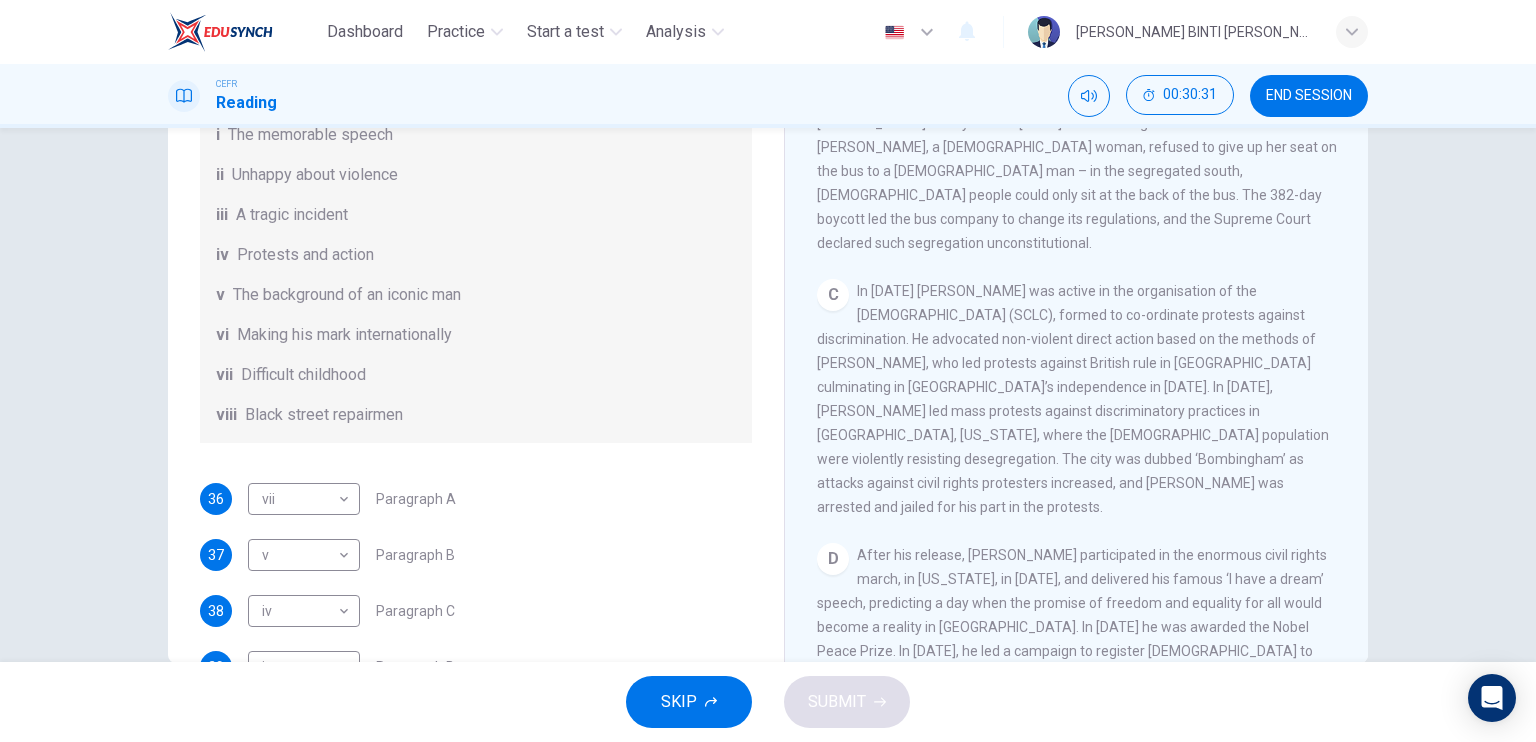 click on "Questions 36 - 41 The Reading Passage has 6 paragraphs.
Choose the correct heading for each paragraph  A – F , from the list of headings.
Write the correct number,  i – viii , in the spaces below. List of Headings i The memorable speech ii Unhappy about violence iii A tragic incident iv Protests and action v The background of an iconic man vi Making his mark internationally vii Difficult childhood viii Black street repairmen 36 vii vii ​ Paragraph A 37 v v ​ Paragraph B 38 iv iv ​ Paragraph C 39 i i ​ Paragraph D 40 ​ ​ Paragraph E 41 ​ ​ Paragraph F [PERSON_NAME] CLICK TO ZOOM Click to Zoom A B C D E F" at bounding box center (768, 315) 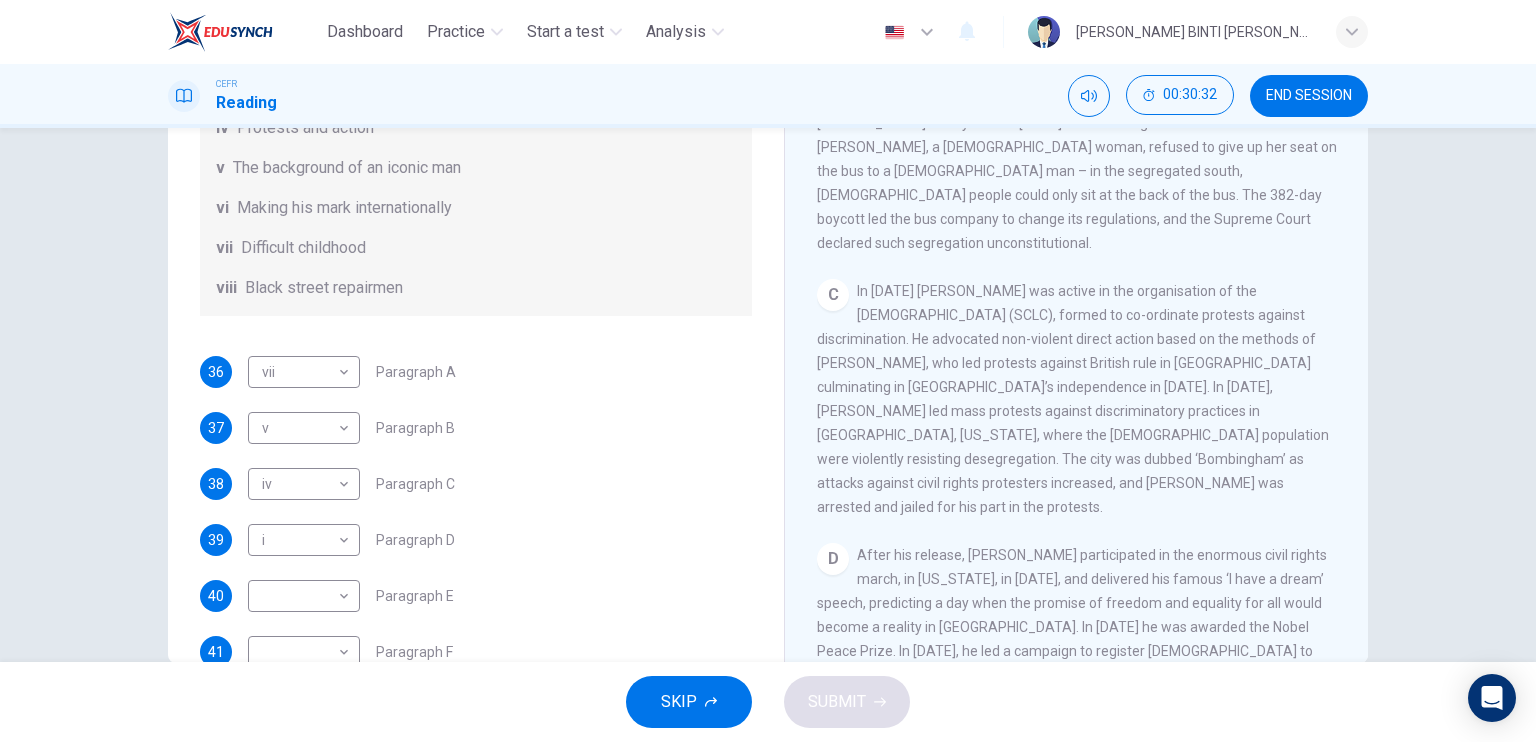 scroll, scrollTop: 288, scrollLeft: 0, axis: vertical 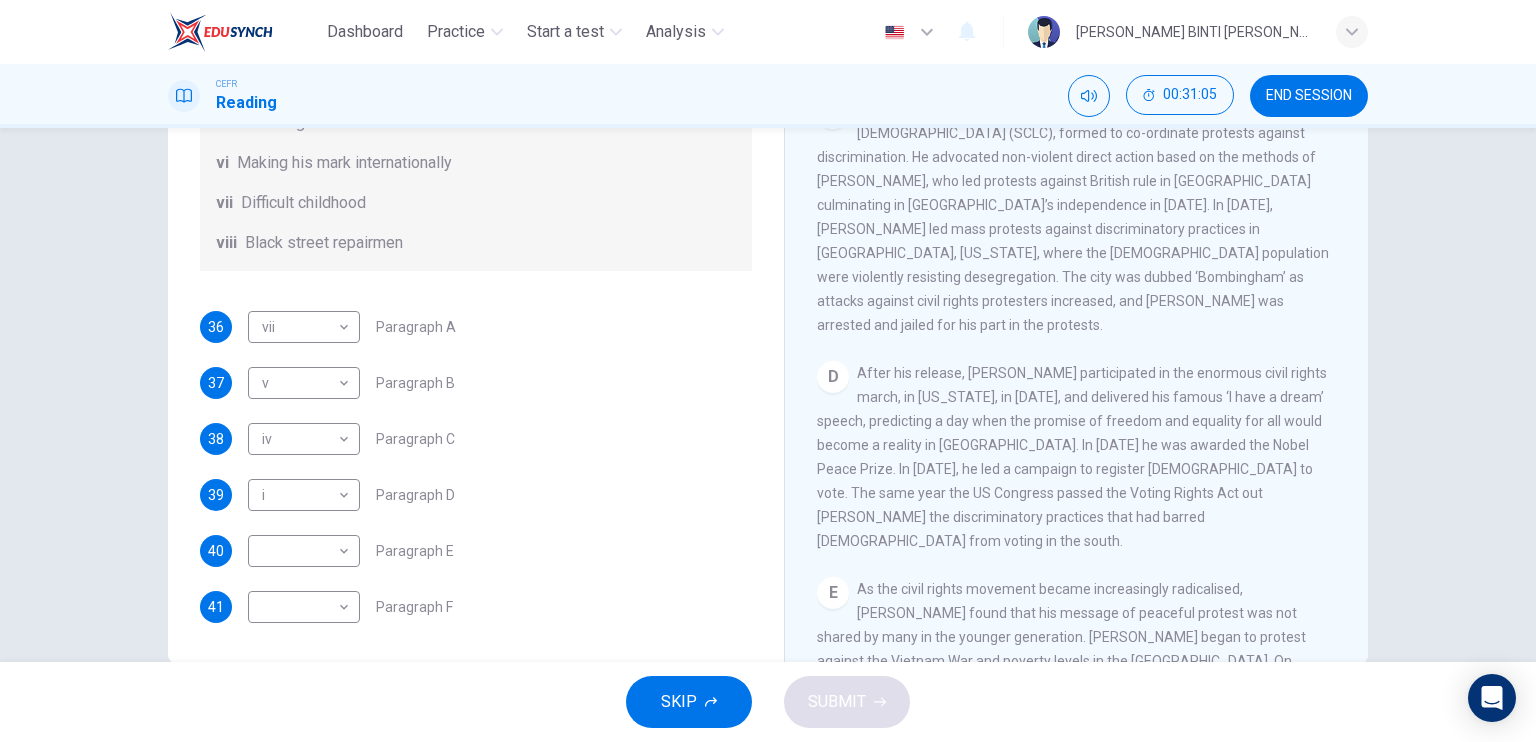 drag, startPoint x: 735, startPoint y: 524, endPoint x: 745, endPoint y: 490, distance: 35.44009 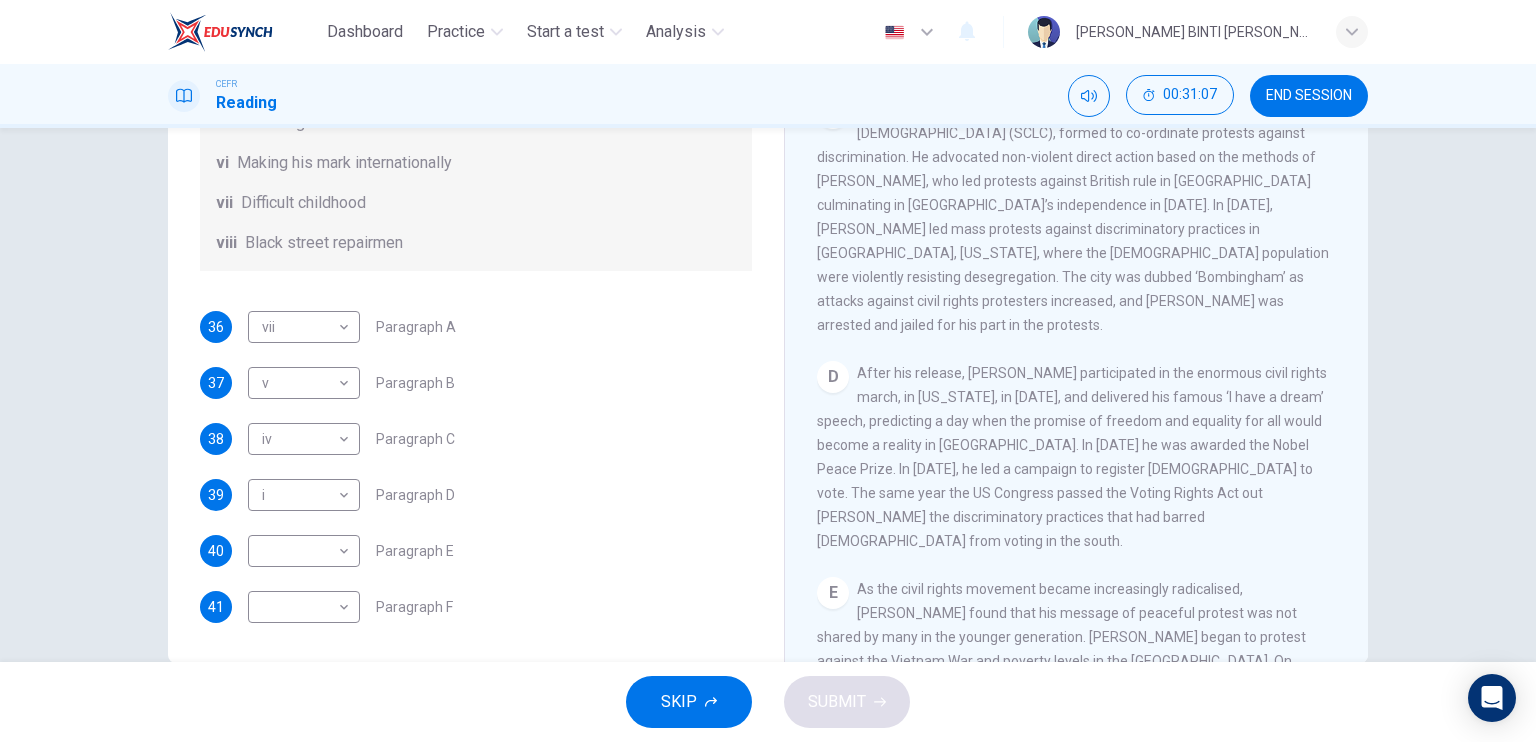 drag, startPoint x: 742, startPoint y: 456, endPoint x: 744, endPoint y: 417, distance: 39.051247 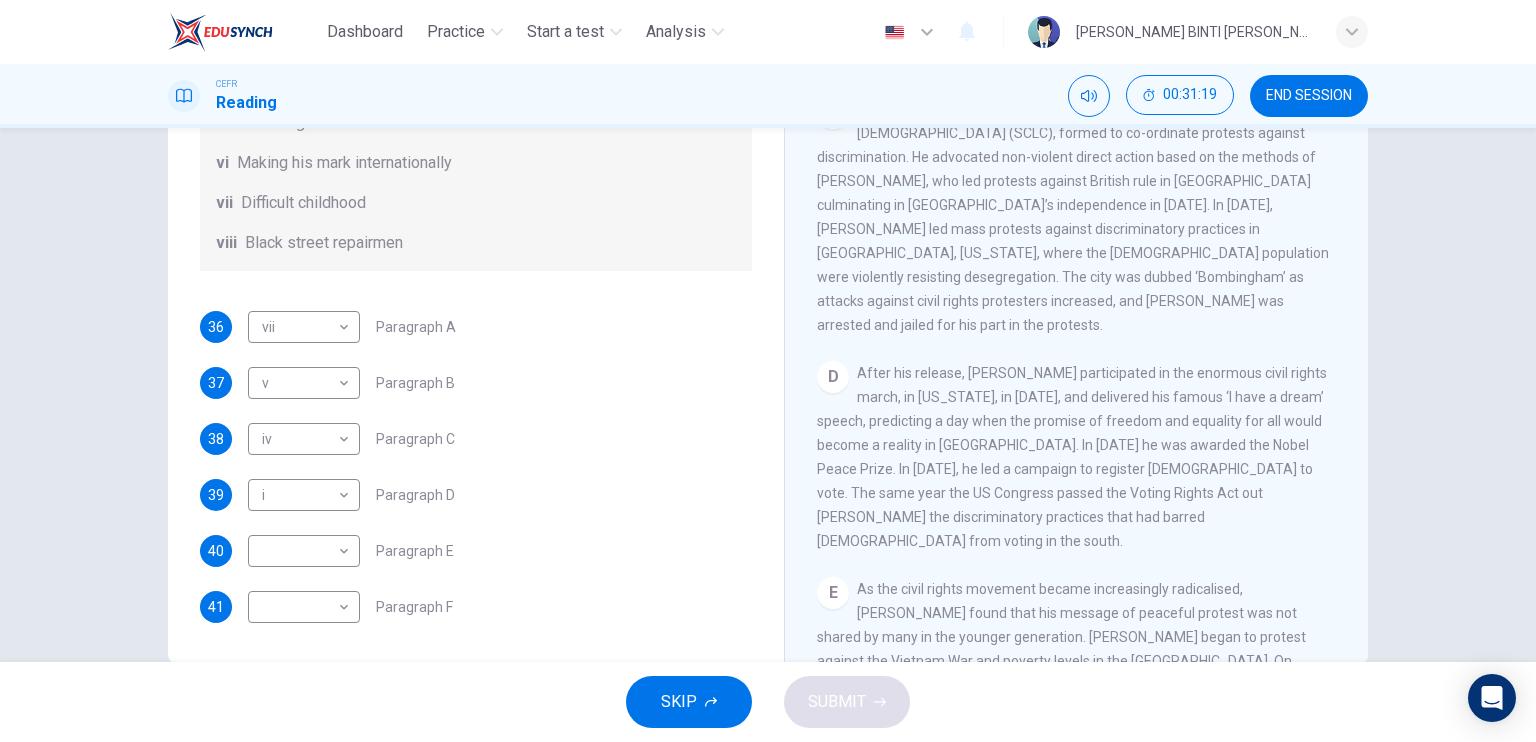 scroll, scrollTop: 343, scrollLeft: 0, axis: vertical 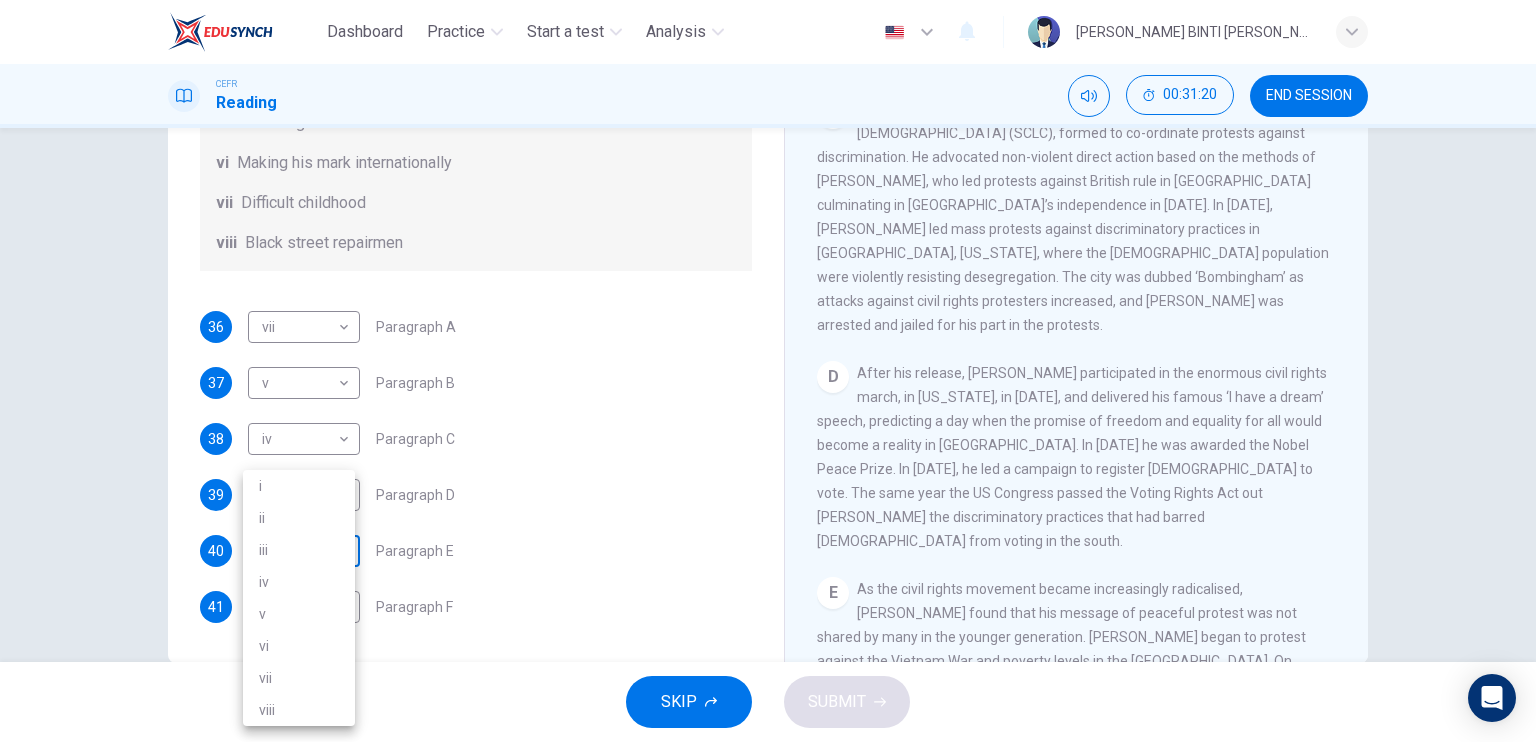 click on "Dashboard Practice Start a test Analysis English en ​ [PERSON_NAME] BINTI [PERSON_NAME] CEFR Reading 00:31:20 END SESSION Questions 36 - 41 The Reading Passage has 6 paragraphs.
Choose the correct heading for each paragraph  A – F , from the list of headings.
Write the correct number,  i – viii , in the spaces below. List of Headings i The memorable speech ii Unhappy about violence iii A tragic incident iv Protests and action v The background of an iconic man vi Making his mark internationally vii Difficult childhood viii Black street repairmen 36 vii vii ​ Paragraph A 37 v v ​ Paragraph B 38 iv iv ​ Paragraph C 39 i i ​ Paragraph D 40 ​ ​ Paragraph E 41 ​ ​ Paragraph F [PERSON_NAME] CLICK TO ZOOM Click to Zoom A B C D E F SKIP SUBMIT EduSynch - Online Language Proficiency Testing
Dashboard Practice Start a test Analysis Notifications © Copyright  2025 i ii iii iv v vi vii viii" at bounding box center (768, 371) 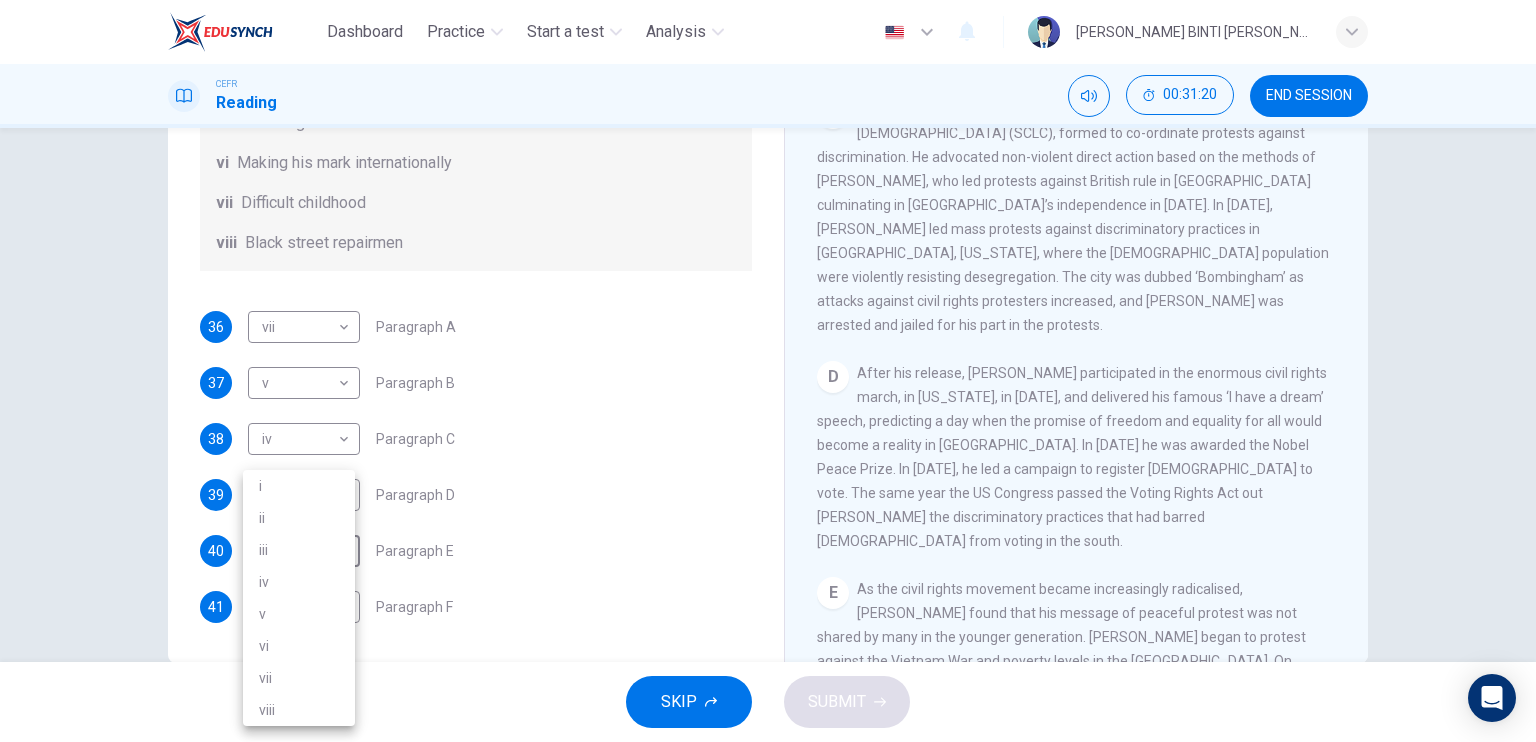 click on "ii" at bounding box center (299, 518) 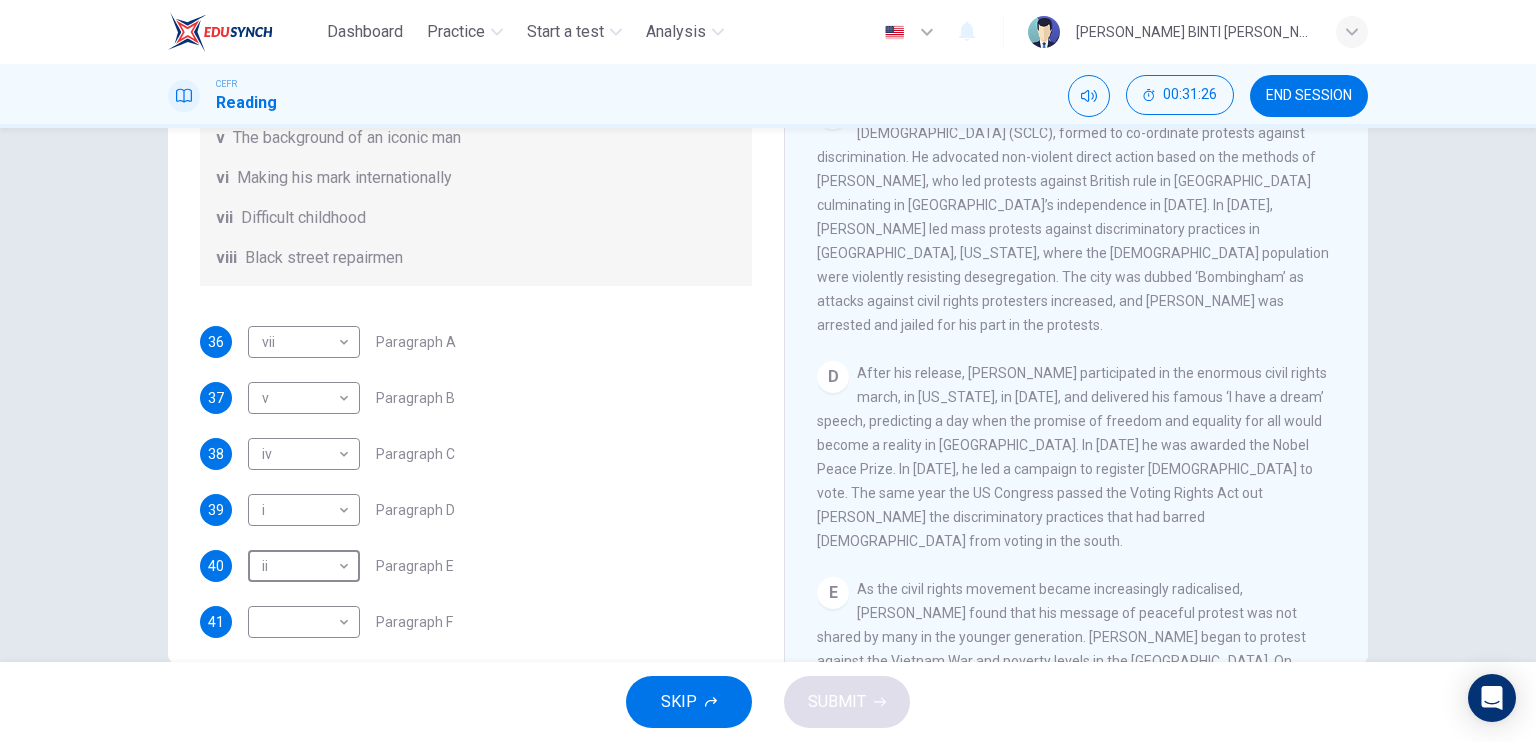 scroll, scrollTop: 352, scrollLeft: 0, axis: vertical 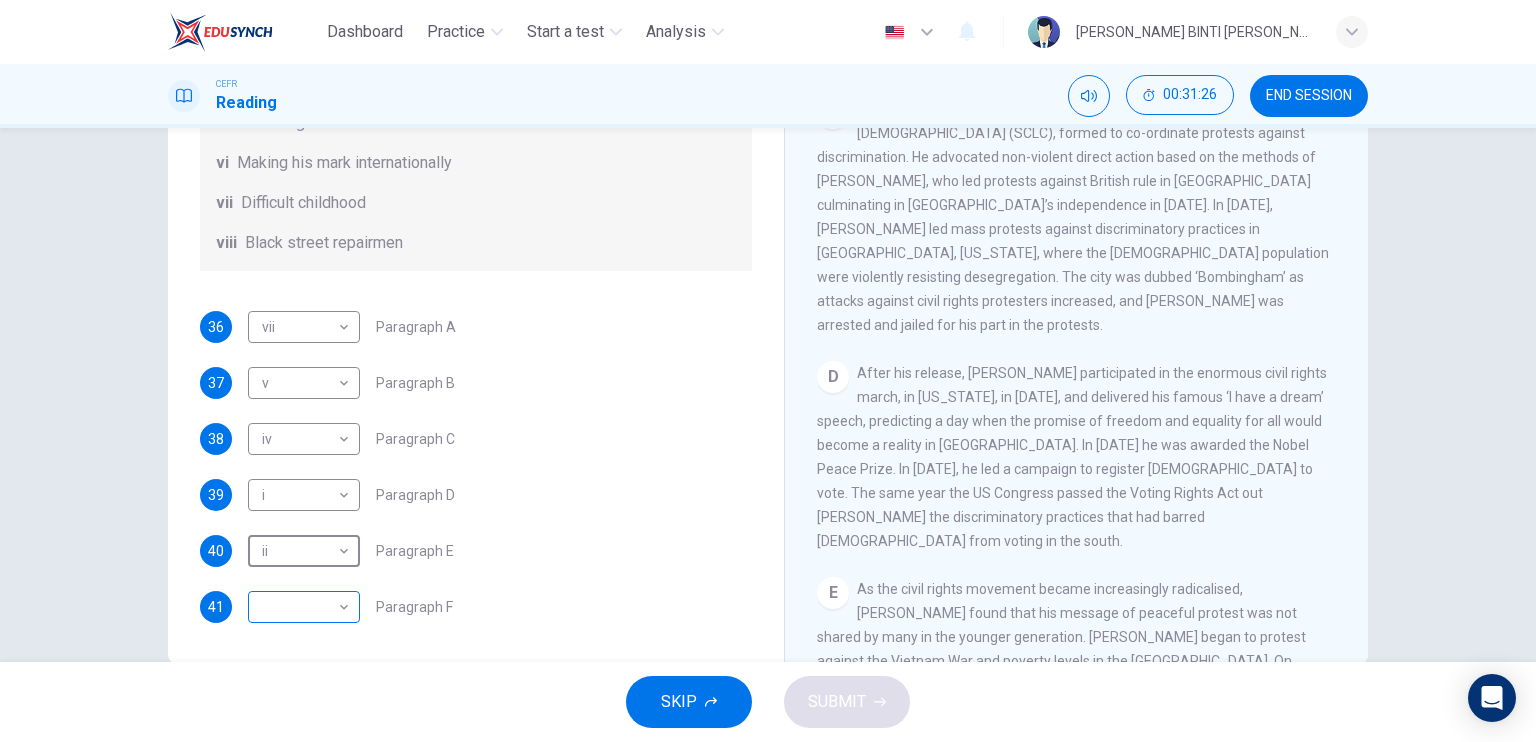 click on "Dashboard Practice Start a test Analysis English en ​ [PERSON_NAME] BINTI [PERSON_NAME] CEFR Reading 00:31:26 END SESSION Questions 36 - 41 The Reading Passage has 6 paragraphs.
Choose the correct heading for each paragraph  A – F , from the list of headings.
Write the correct number,  i – viii , in the spaces below. List of Headings i The memorable speech ii Unhappy about violence iii A tragic incident iv Protests and action v The background of an iconic man vi Making his mark internationally vii Difficult childhood viii Black street repairmen 36 vii vii ​ Paragraph A 37 v v ​ Paragraph B 38 iv iv ​ Paragraph C 39 i i ​ Paragraph D 40 ii ii ​ Paragraph E 41 ​ ​ Paragraph F [PERSON_NAME] CLICK TO ZOOM Click to Zoom A B C D E F SKIP SUBMIT EduSynch - Online Language Proficiency Testing
Dashboard Practice Start a test Analysis Notifications © Copyright  2025" at bounding box center [768, 371] 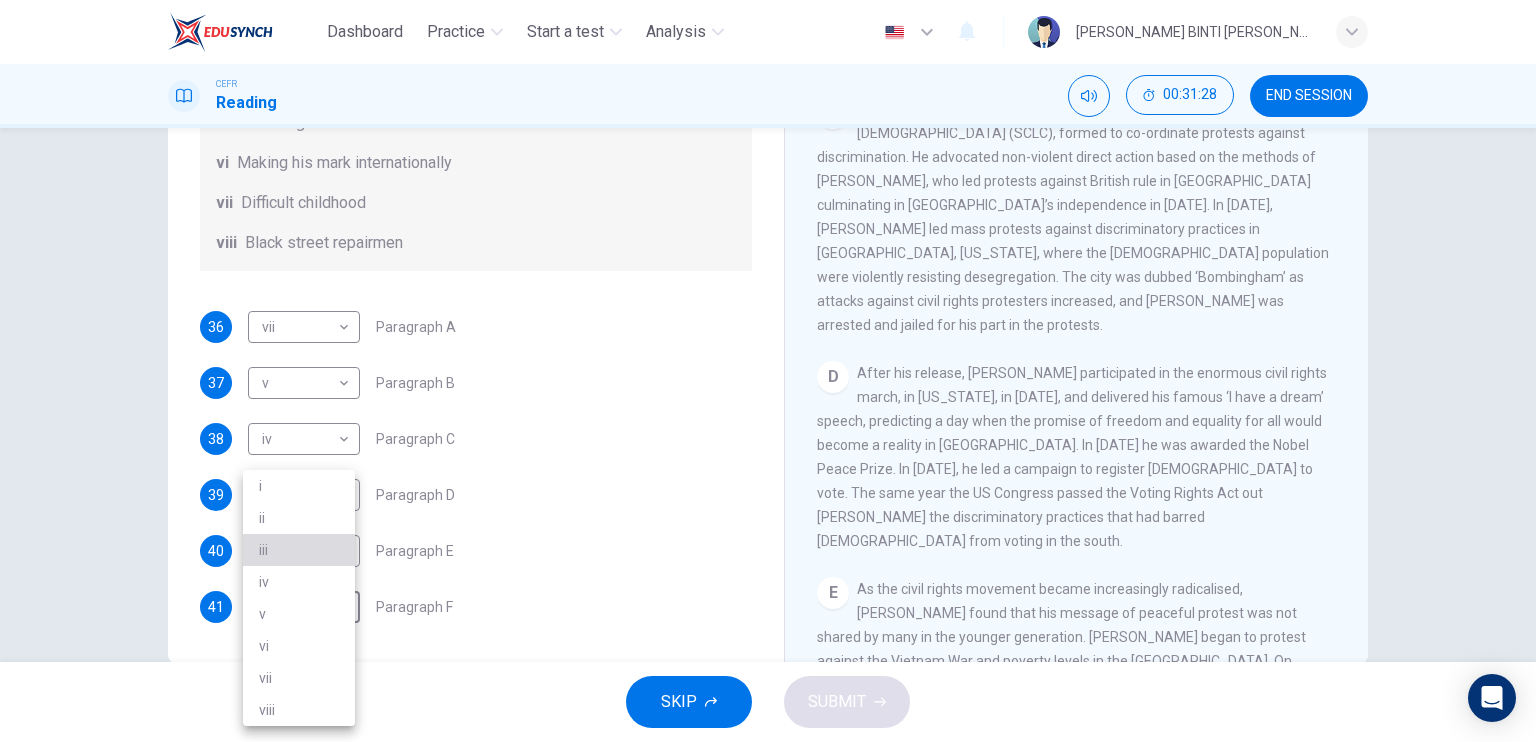 click on "iii" at bounding box center (299, 550) 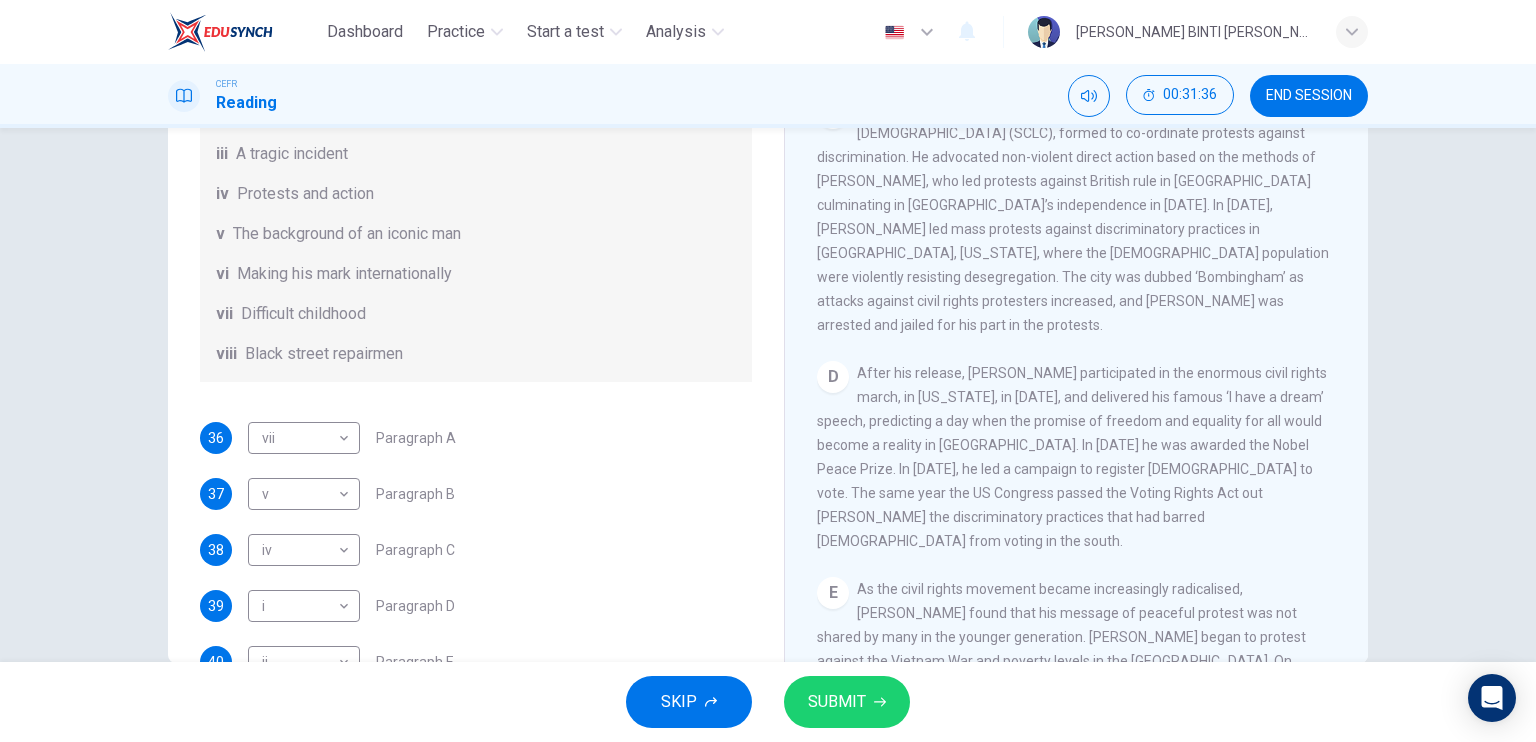 scroll, scrollTop: 228, scrollLeft: 0, axis: vertical 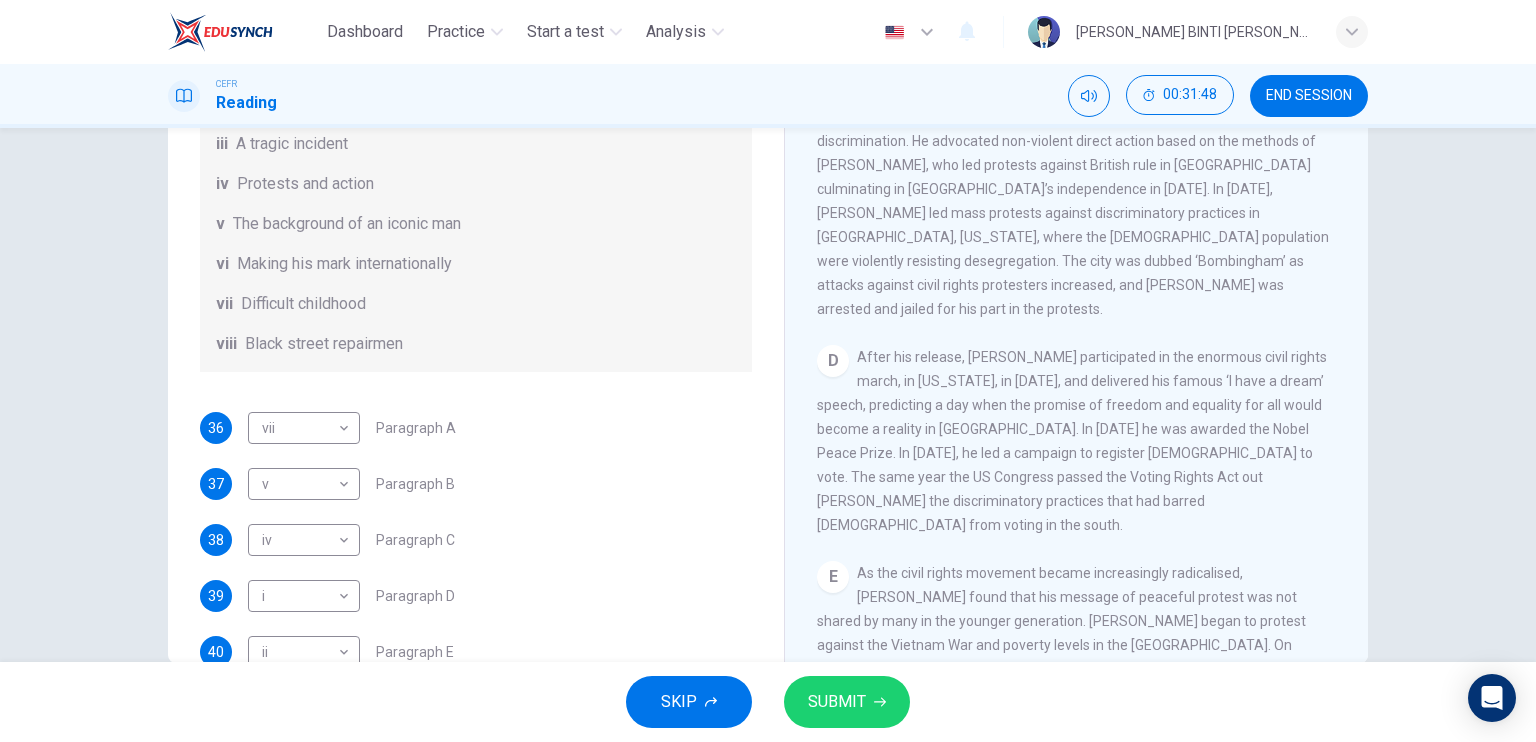 click on "SUBMIT" at bounding box center [837, 702] 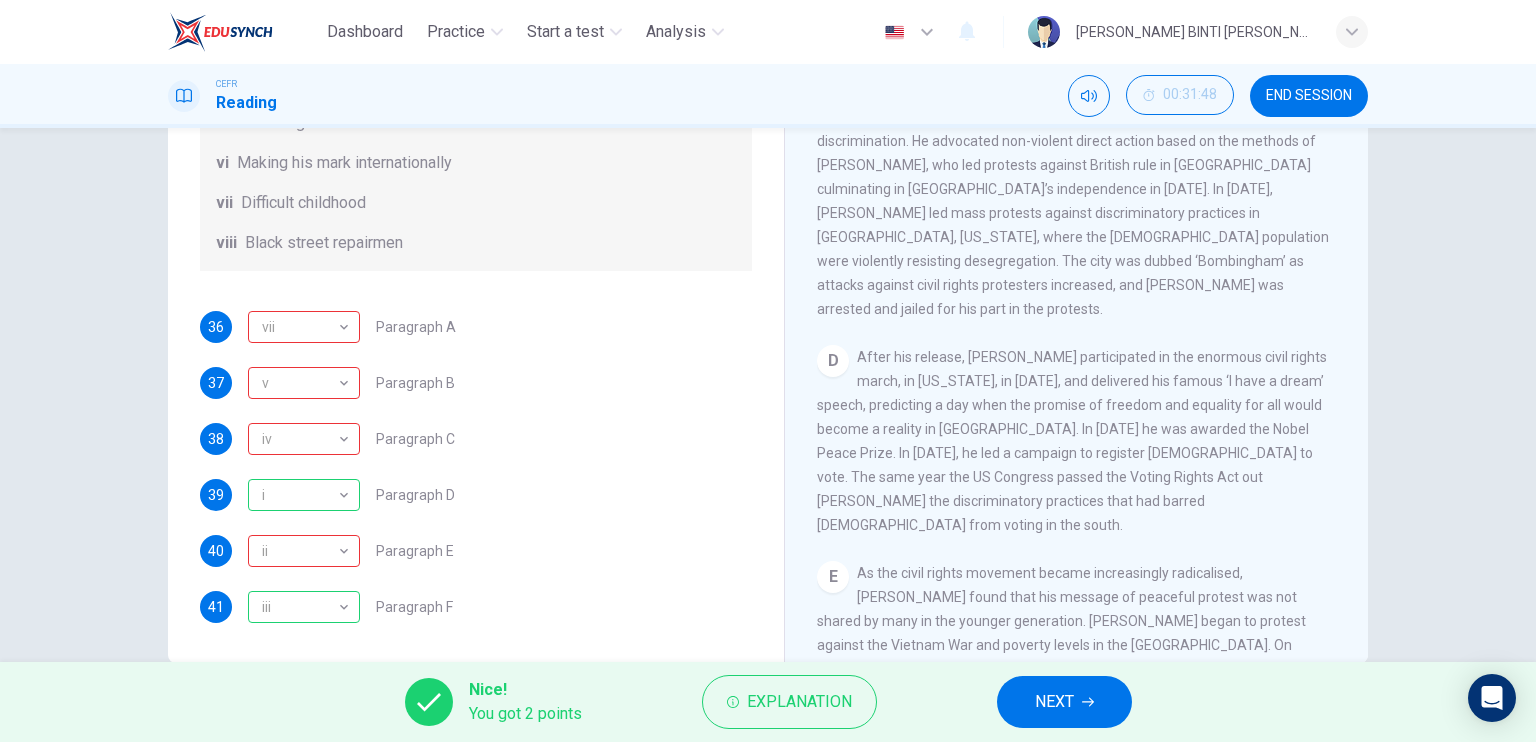 scroll, scrollTop: 352, scrollLeft: 0, axis: vertical 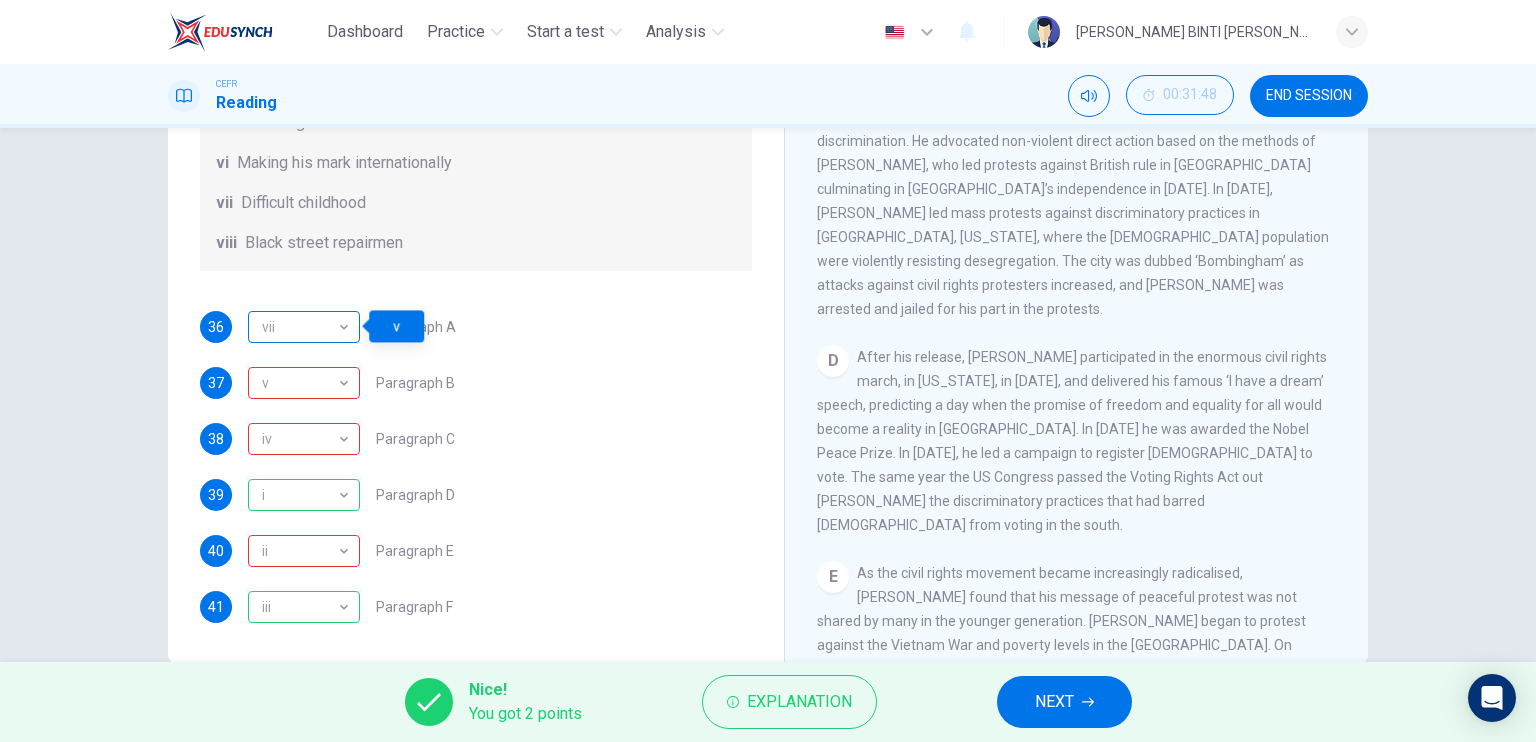 click on "vii" at bounding box center (300, 327) 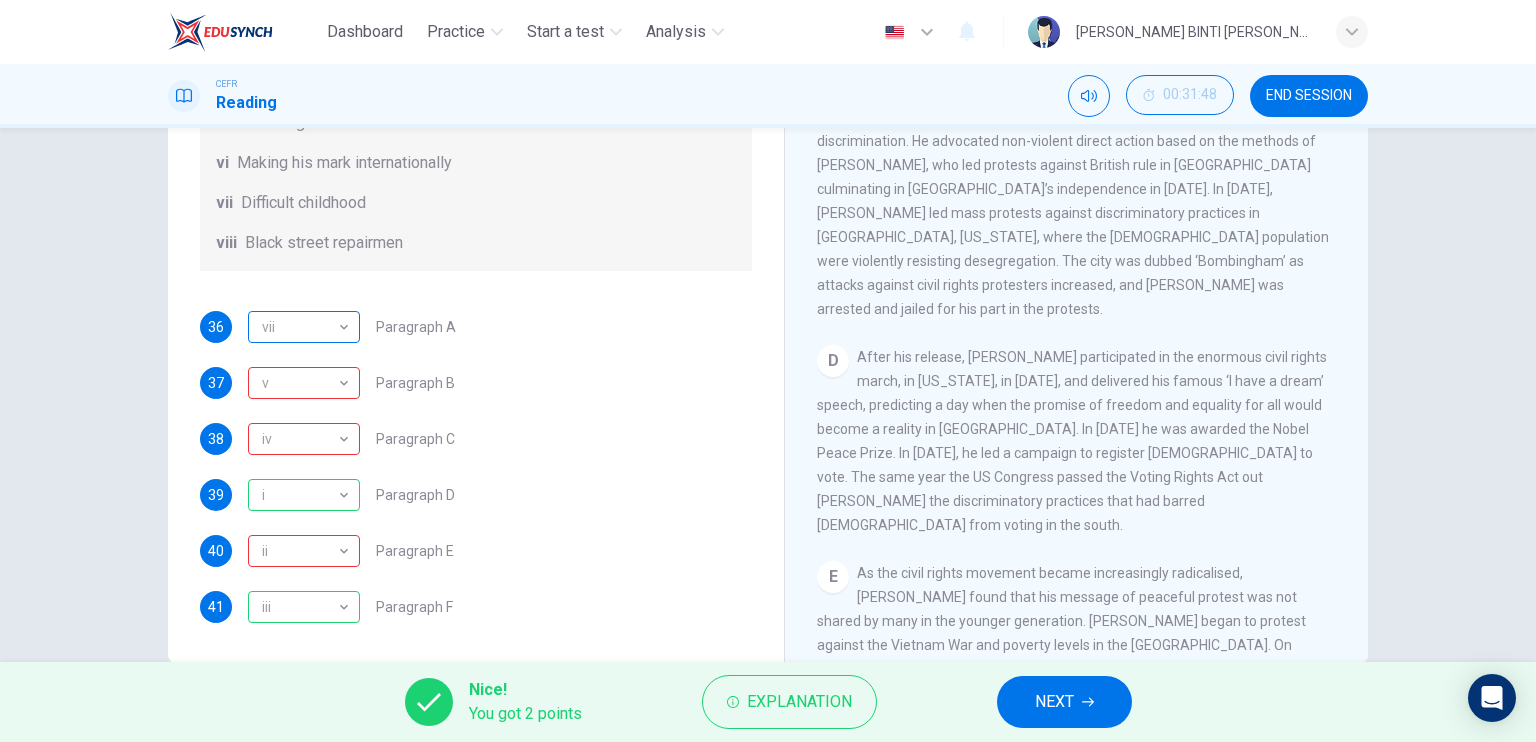 click on "vii" at bounding box center [300, 327] 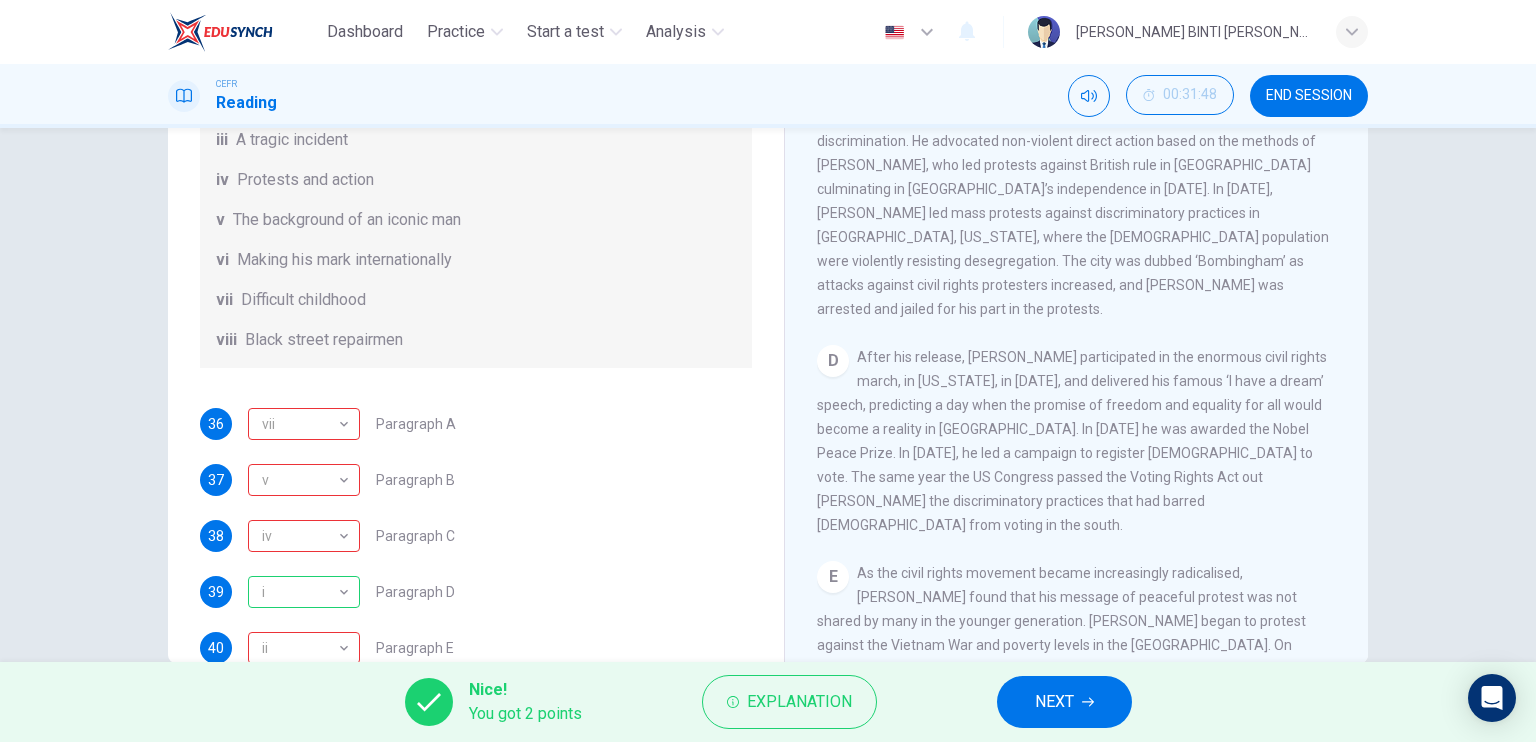 scroll, scrollTop: 235, scrollLeft: 0, axis: vertical 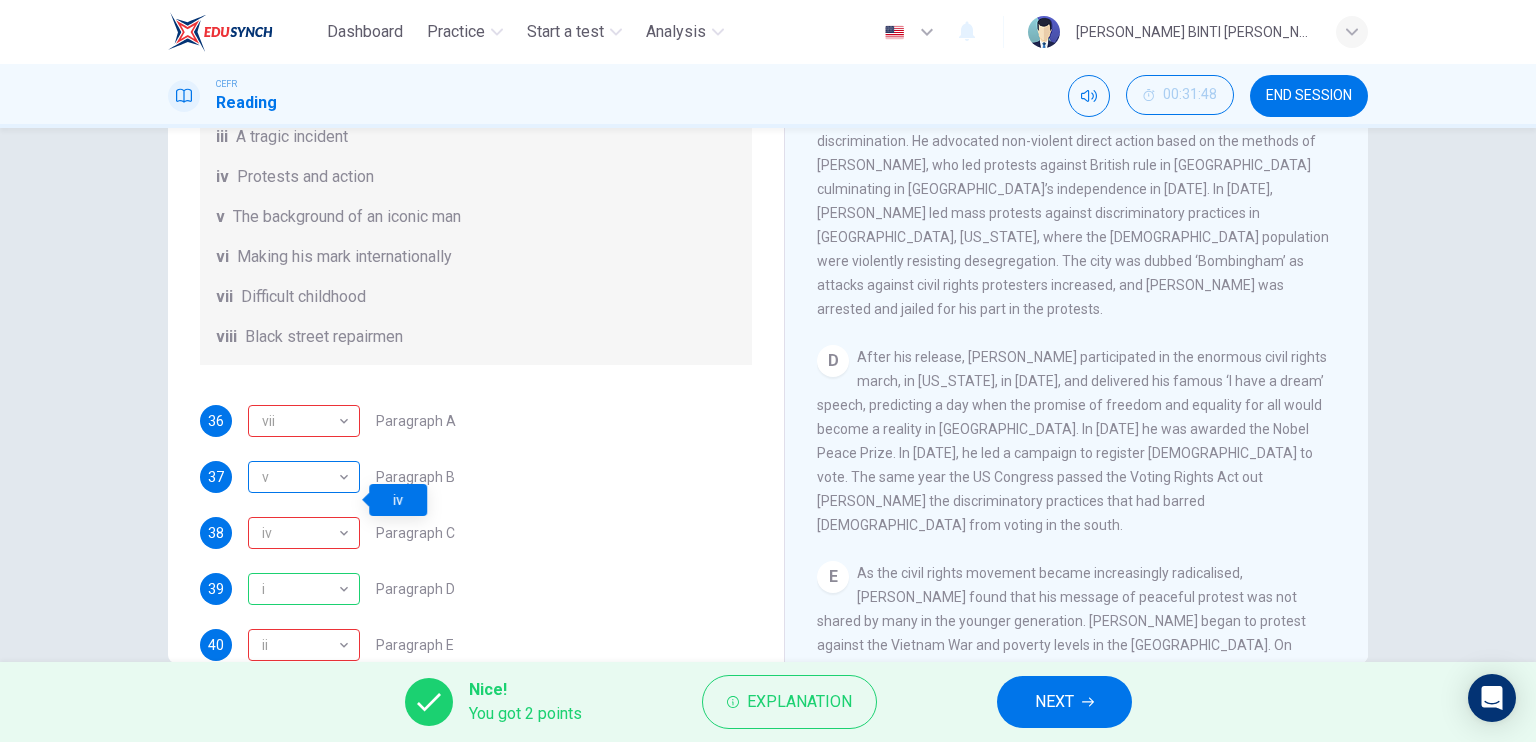 click on "v" at bounding box center [300, 477] 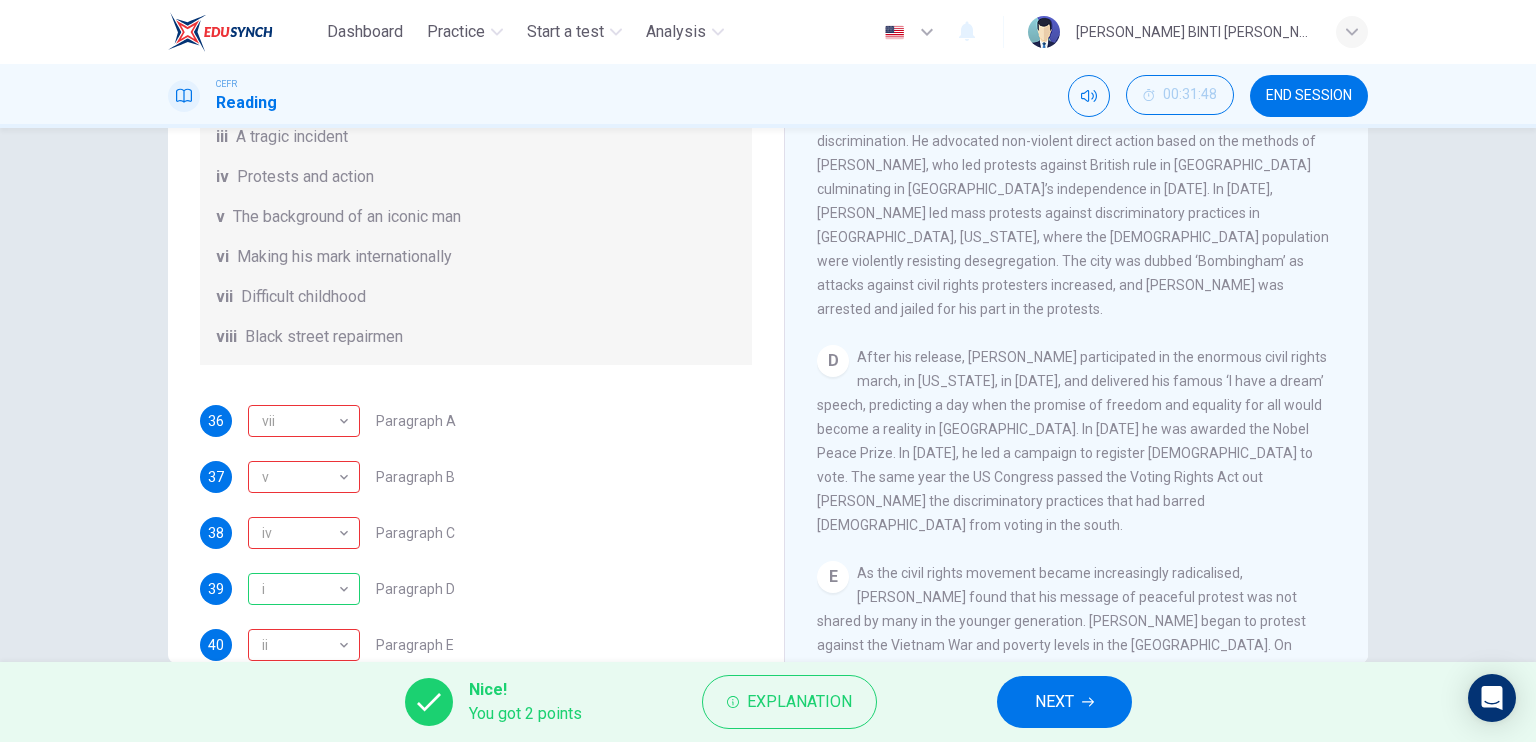 drag, startPoint x: 1370, startPoint y: 434, endPoint x: 1379, endPoint y: 369, distance: 65.62012 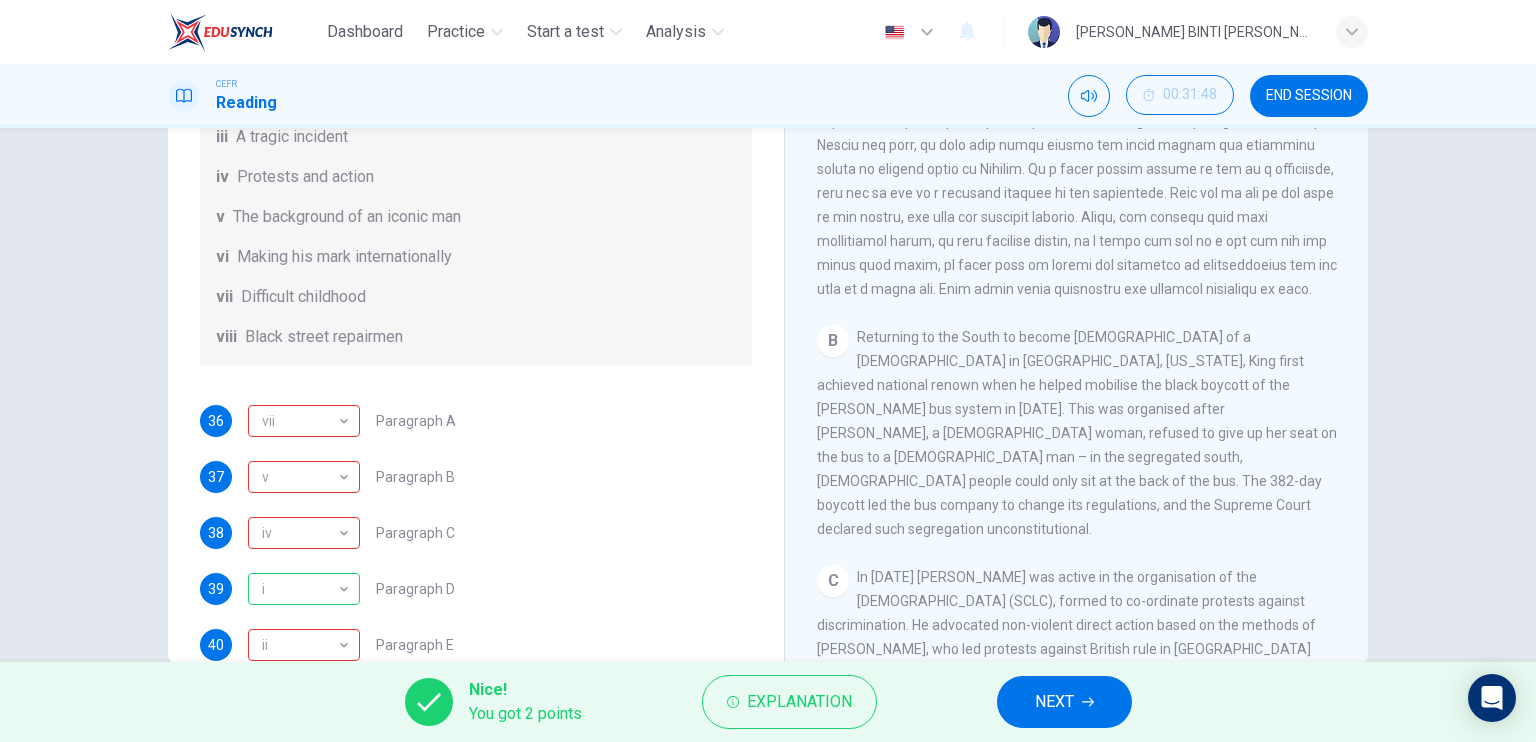 scroll, scrollTop: 485, scrollLeft: 0, axis: vertical 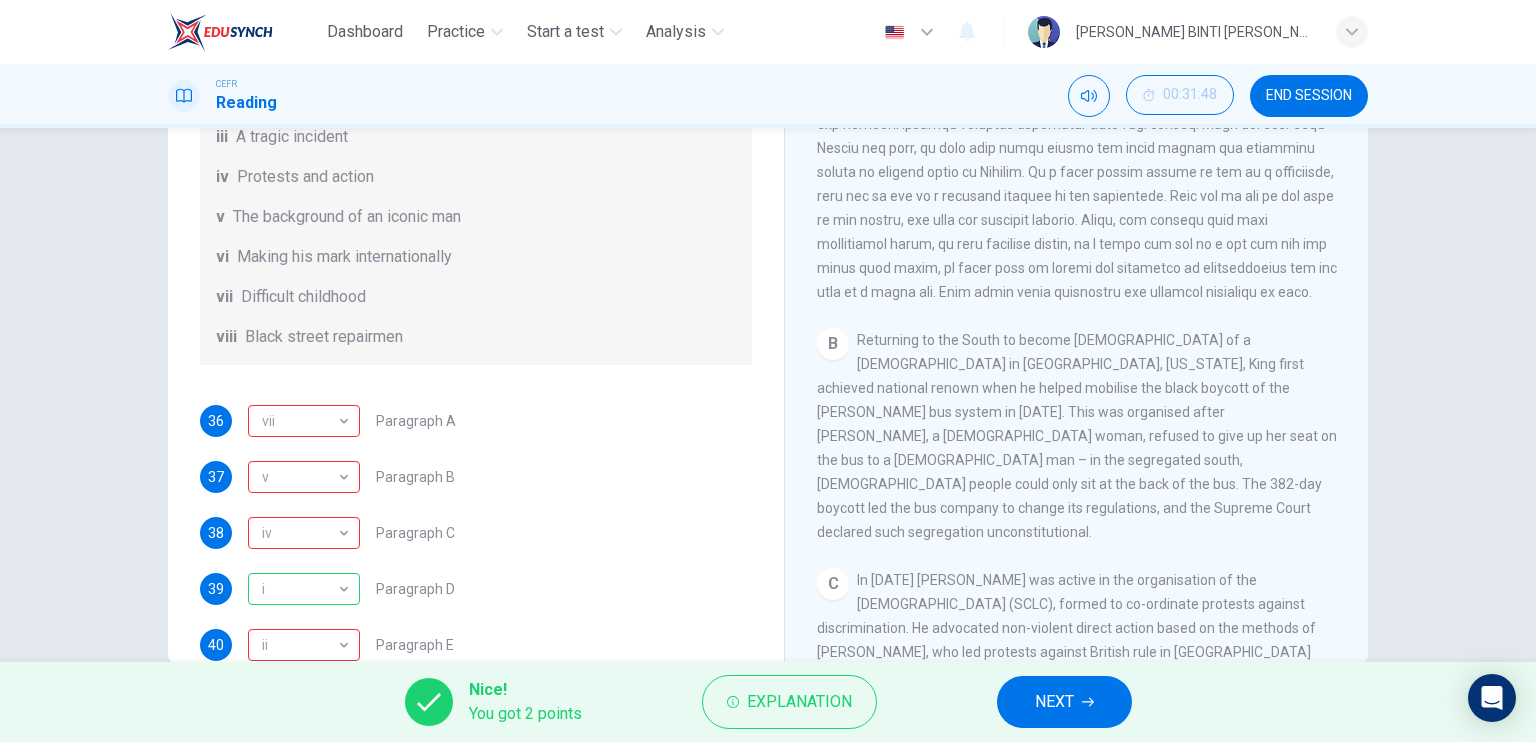 drag, startPoint x: 743, startPoint y: 429, endPoint x: 756, endPoint y: 403, distance: 29.068884 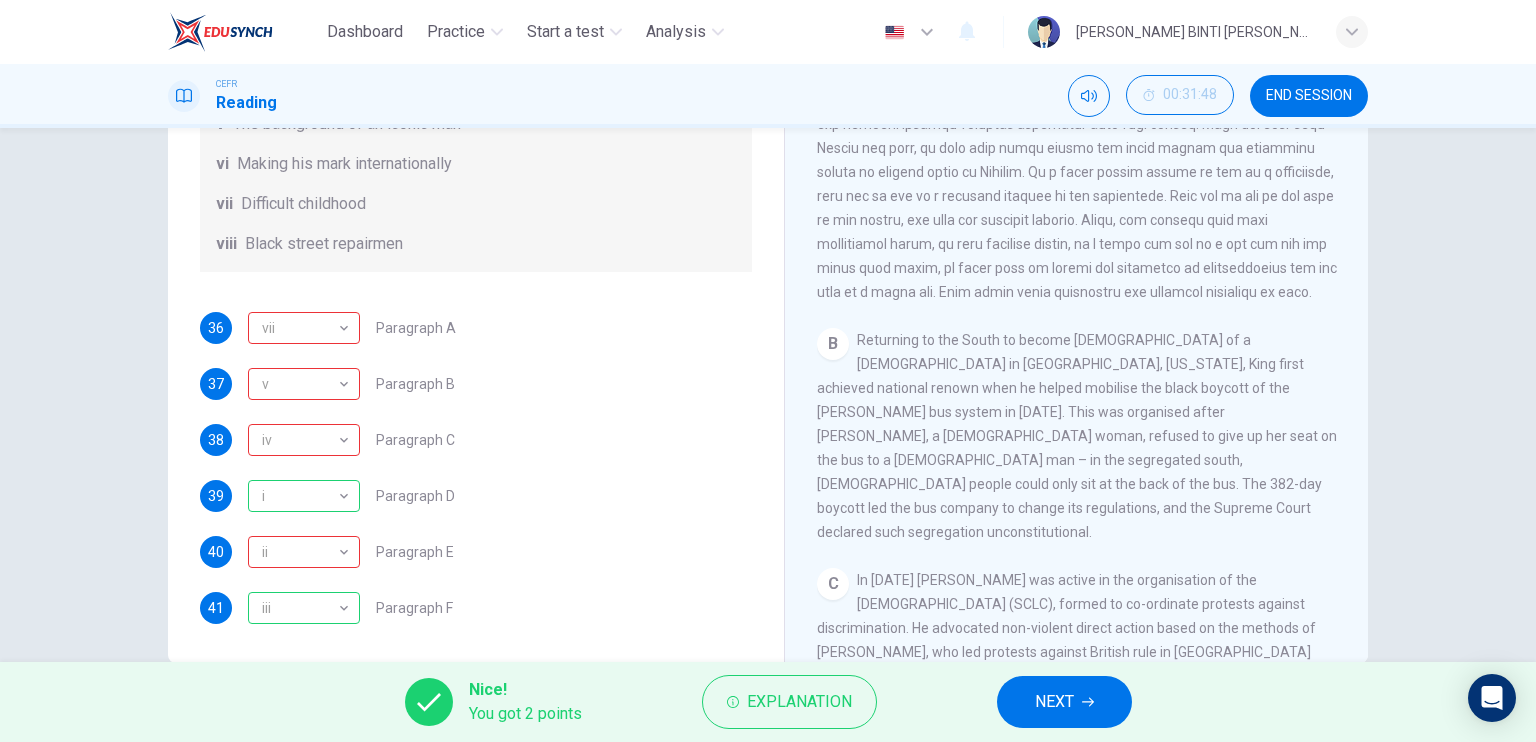 scroll, scrollTop: 352, scrollLeft: 0, axis: vertical 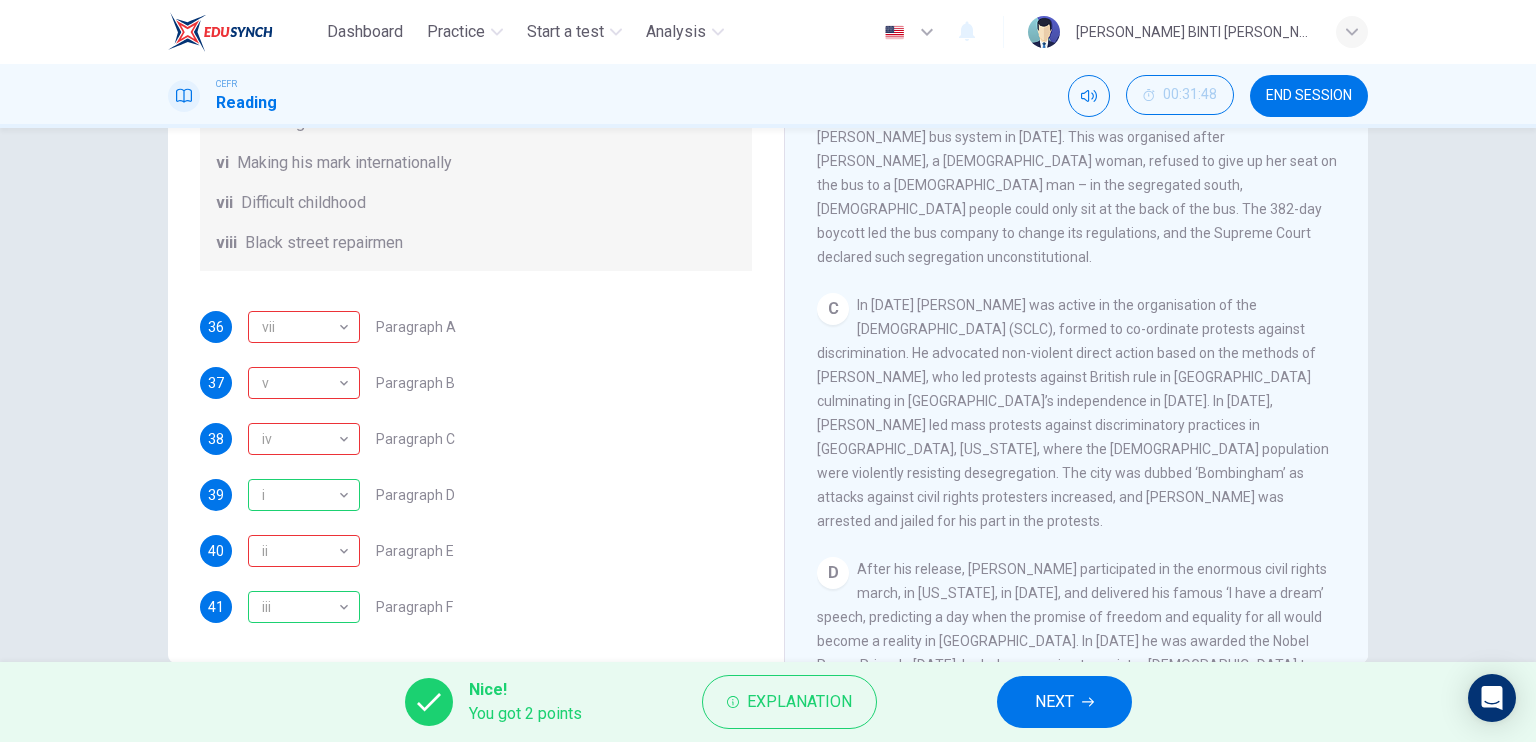 drag, startPoint x: 1011, startPoint y: 320, endPoint x: 1080, endPoint y: 321, distance: 69.00725 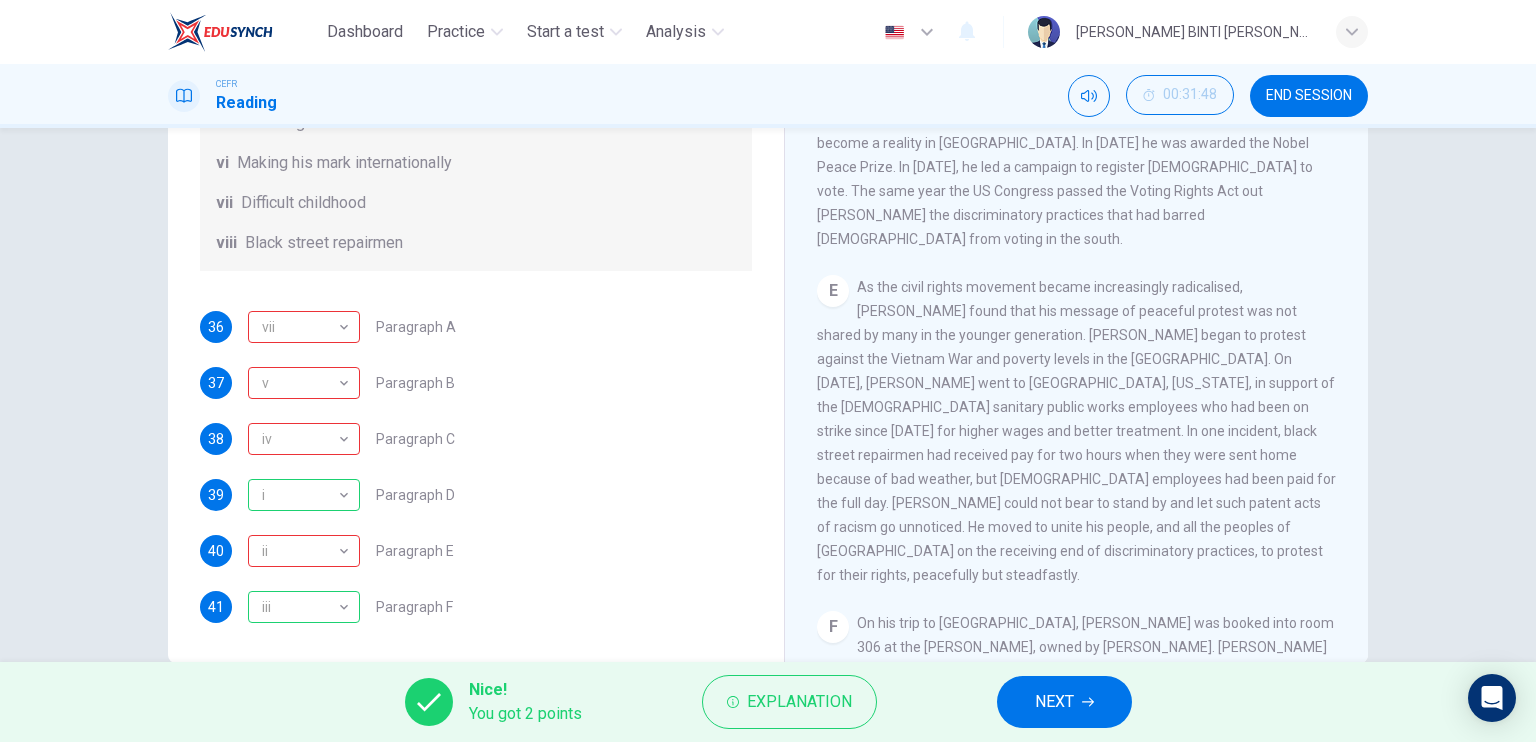 scroll, scrollTop: 1272, scrollLeft: 0, axis: vertical 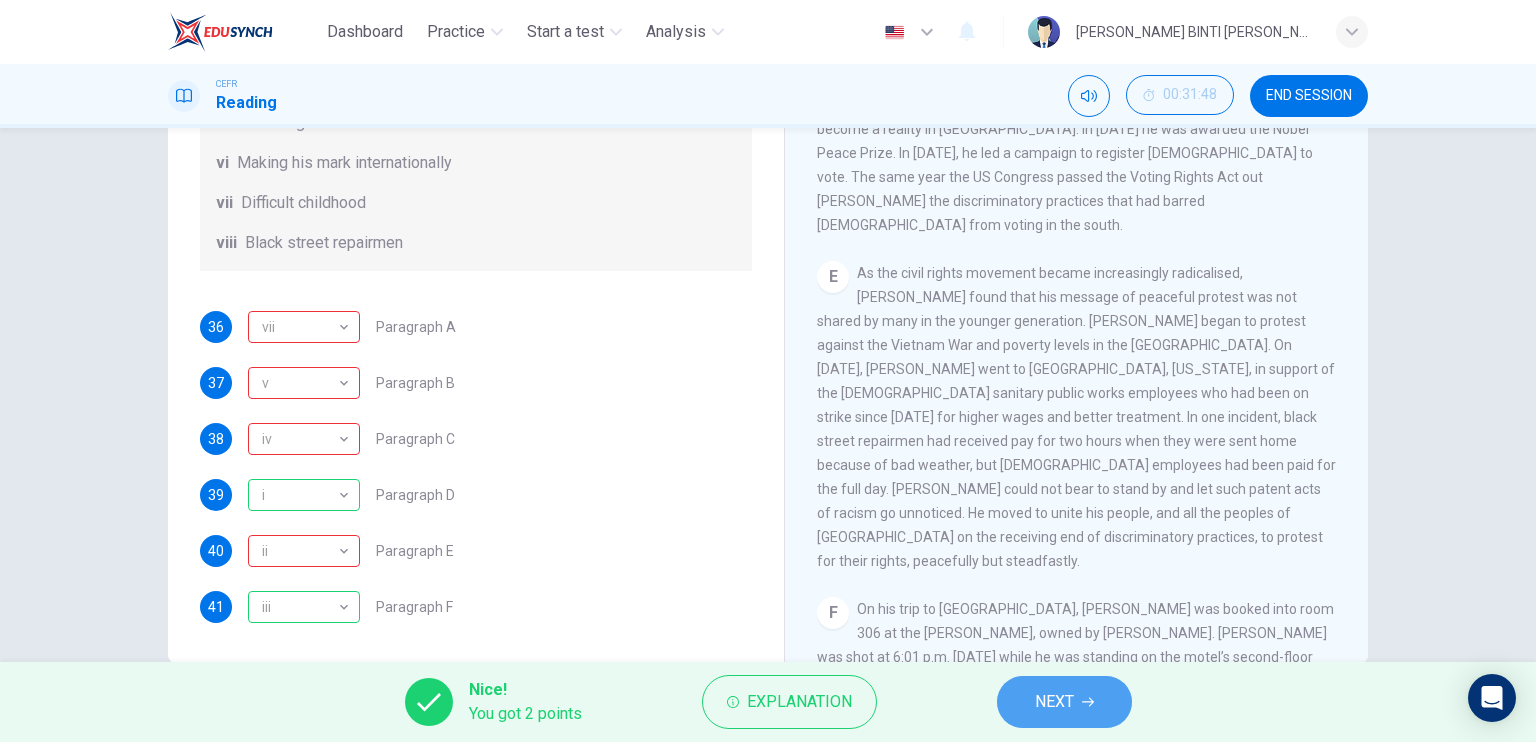 click on "NEXT" at bounding box center [1054, 702] 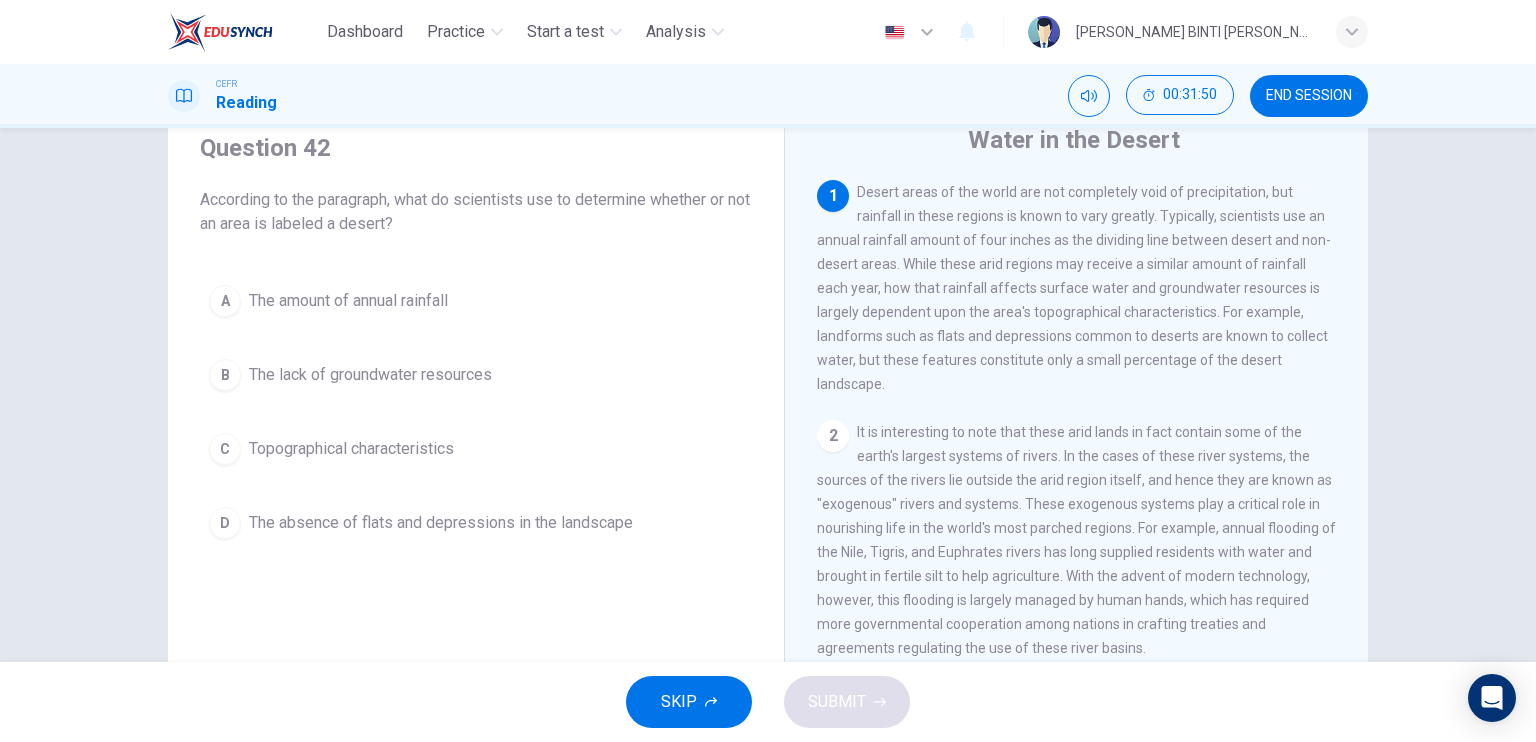 scroll, scrollTop: 65, scrollLeft: 0, axis: vertical 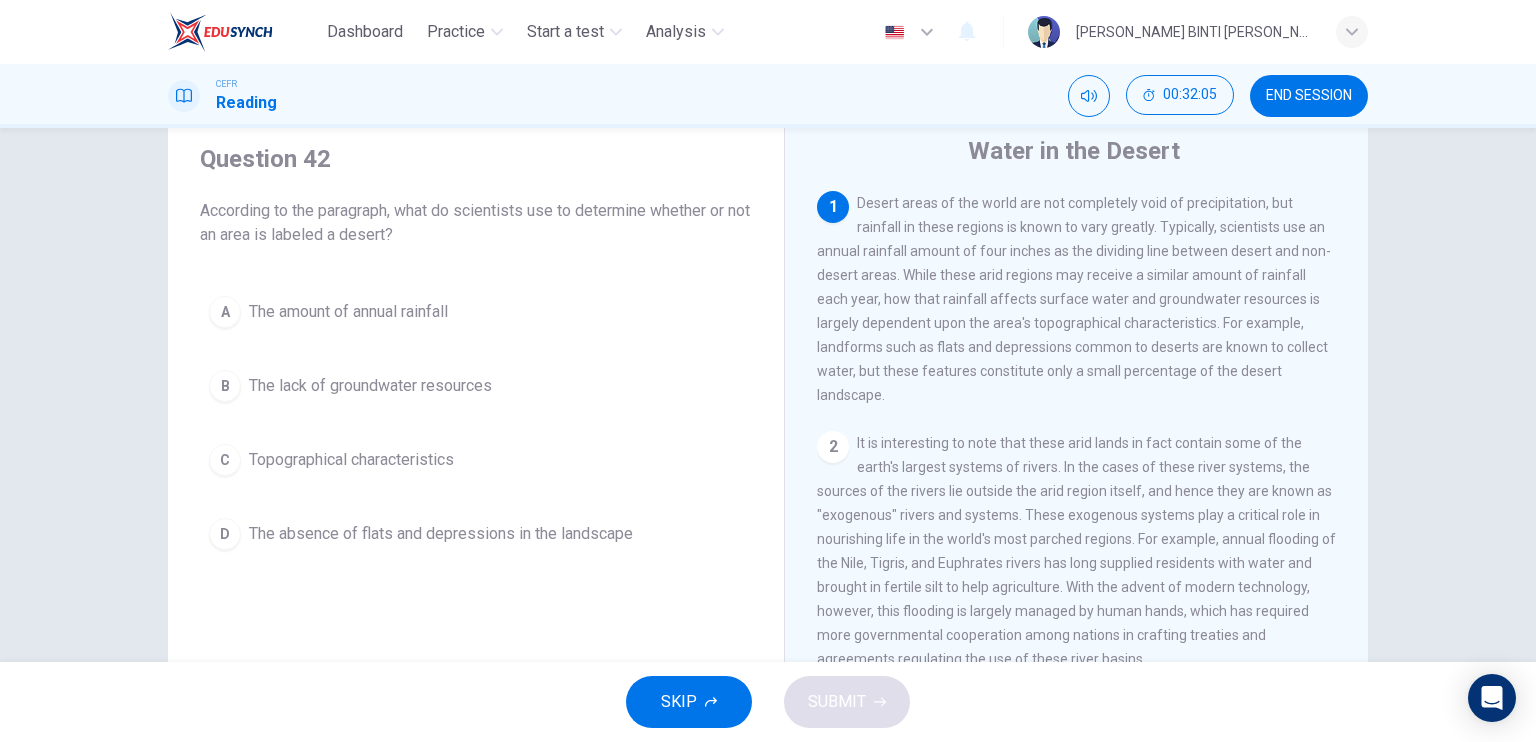 click on "A The amount of annual rainfall" at bounding box center [476, 312] 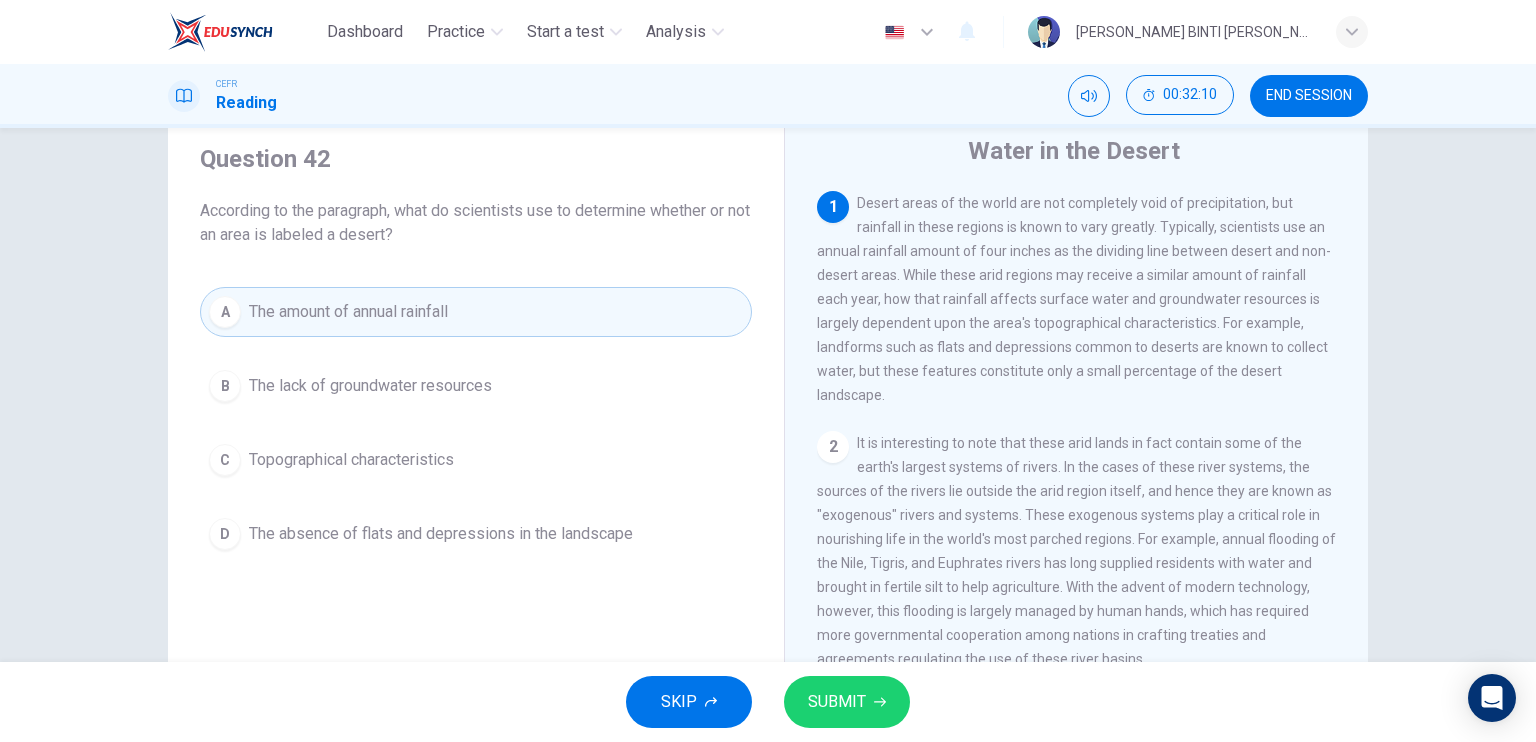 click on "SUBMIT" at bounding box center [847, 702] 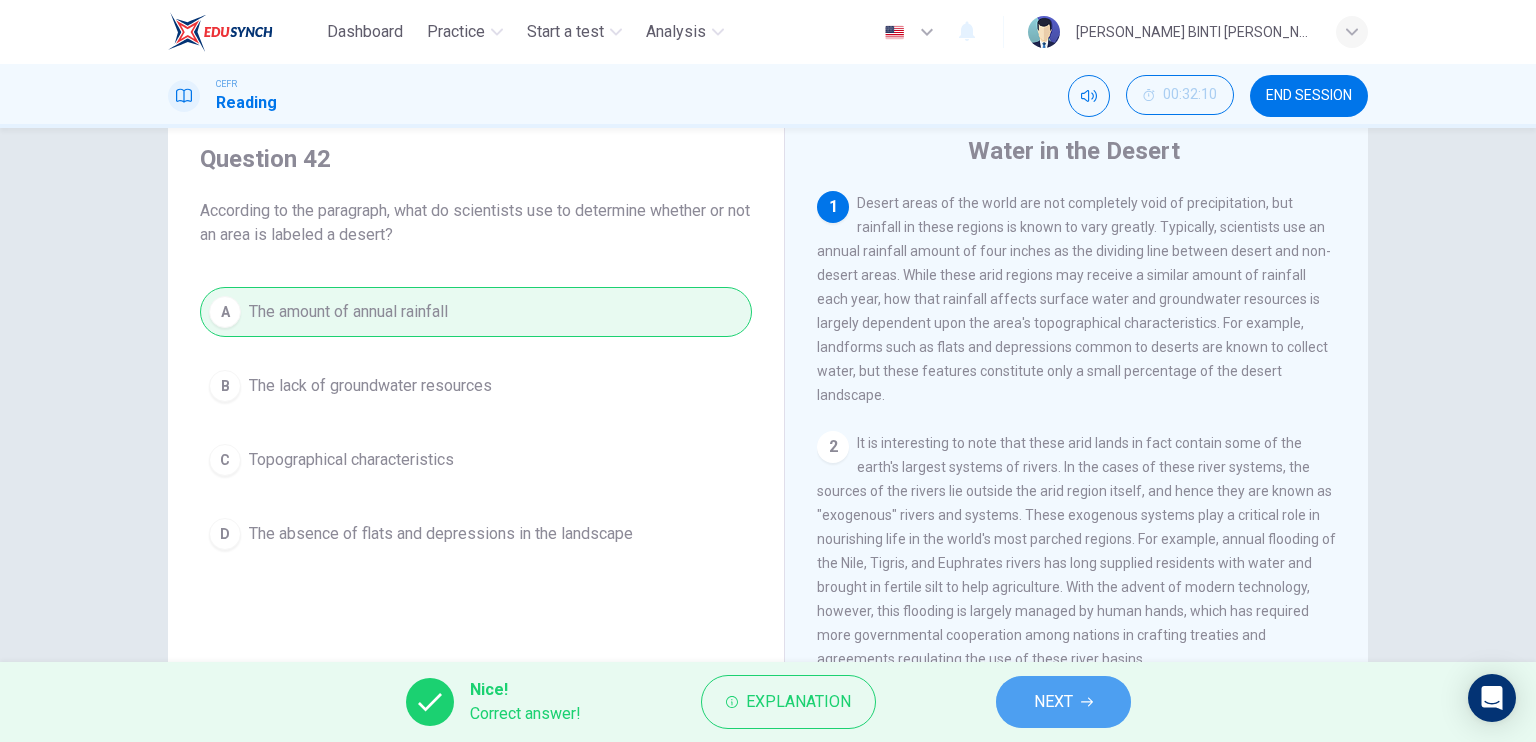 click on "NEXT" at bounding box center (1063, 702) 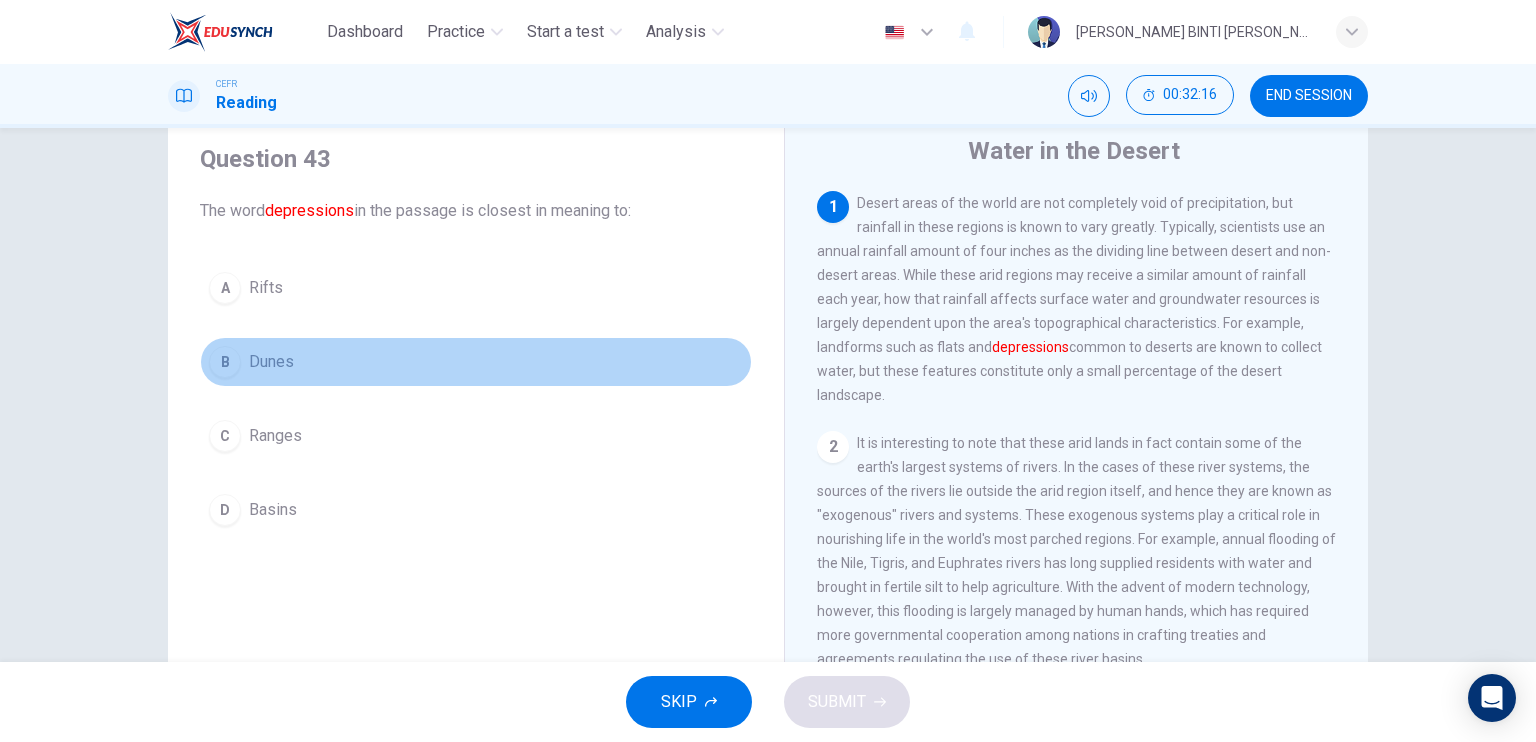 click on "B" at bounding box center (225, 362) 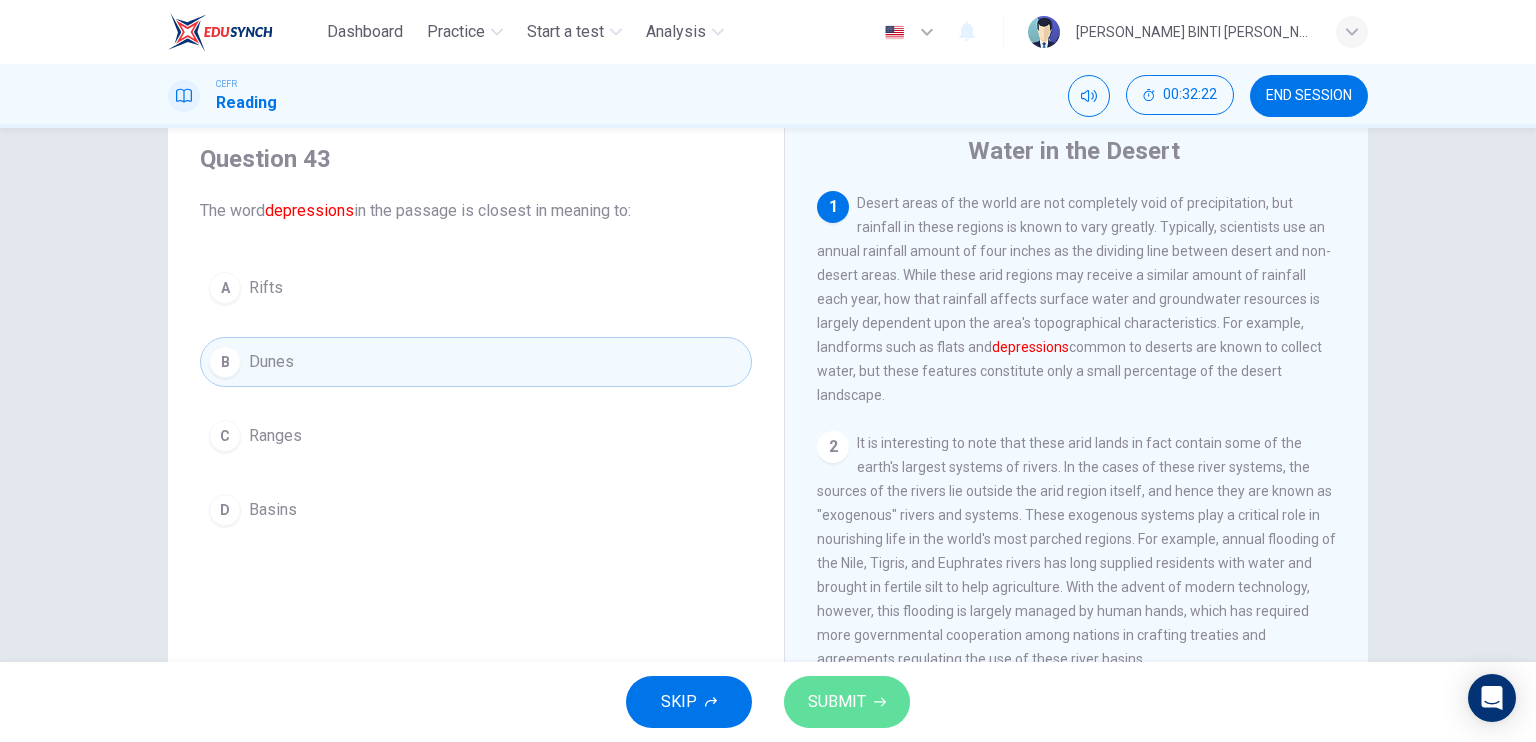 click on "SUBMIT" at bounding box center [837, 702] 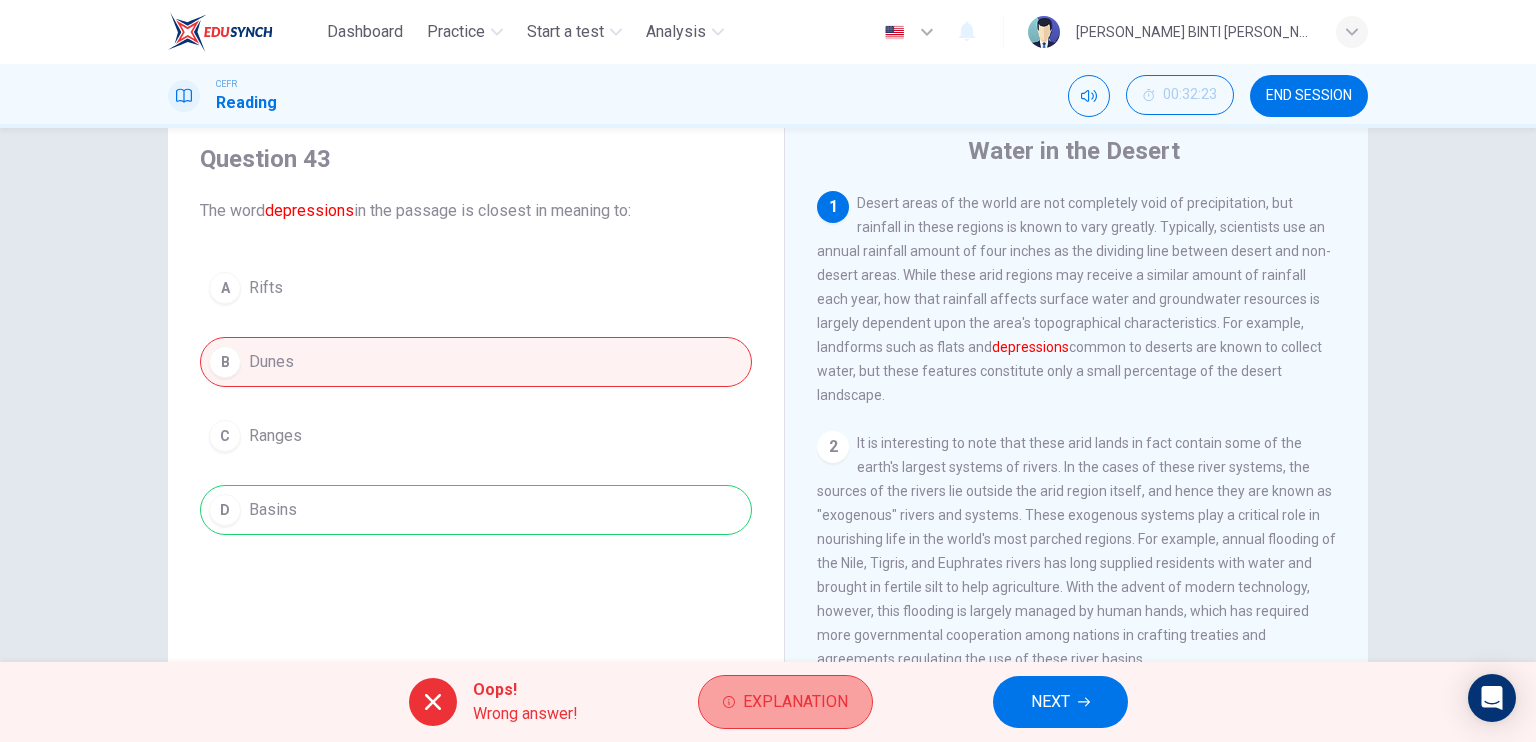 click on "Explanation" at bounding box center (785, 702) 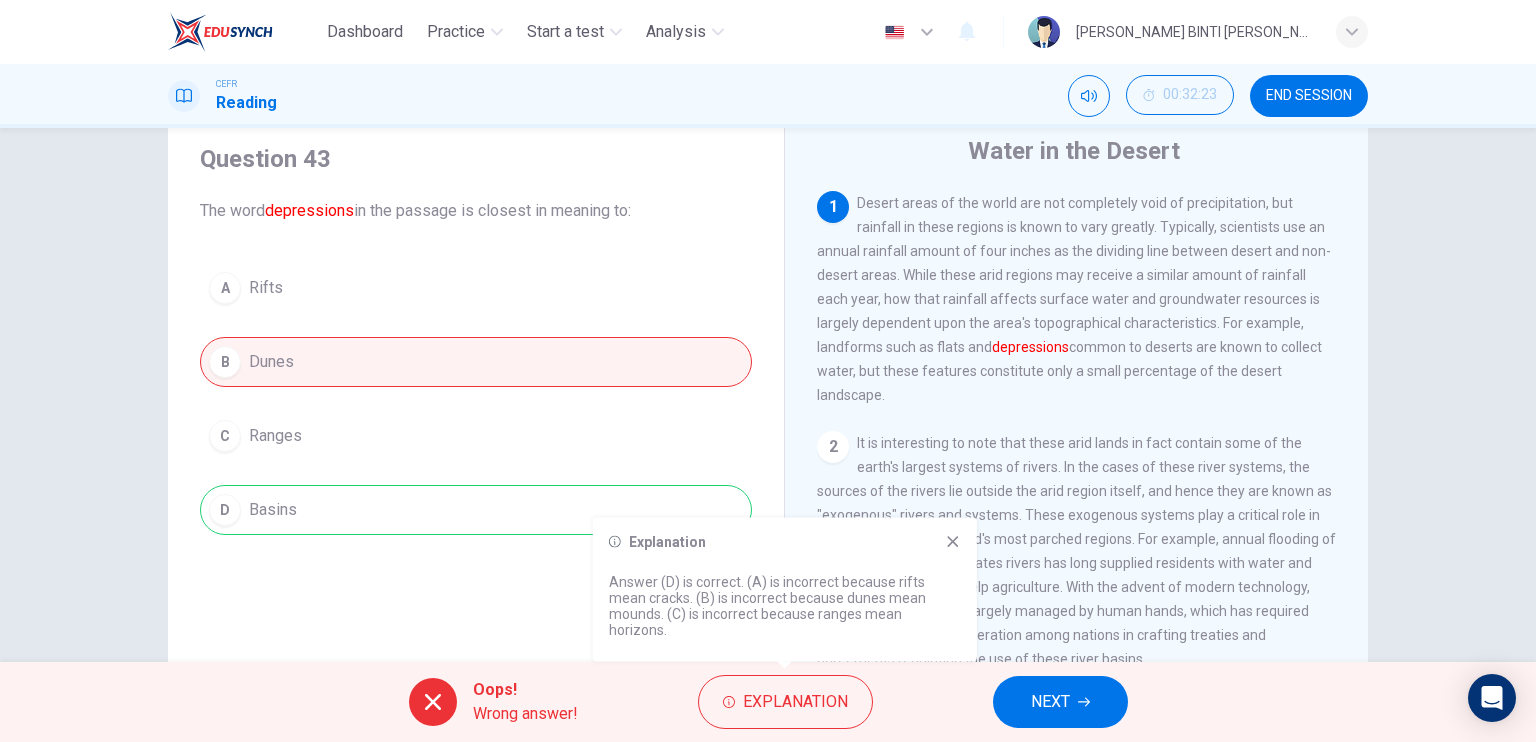 click on "NEXT" at bounding box center (1050, 702) 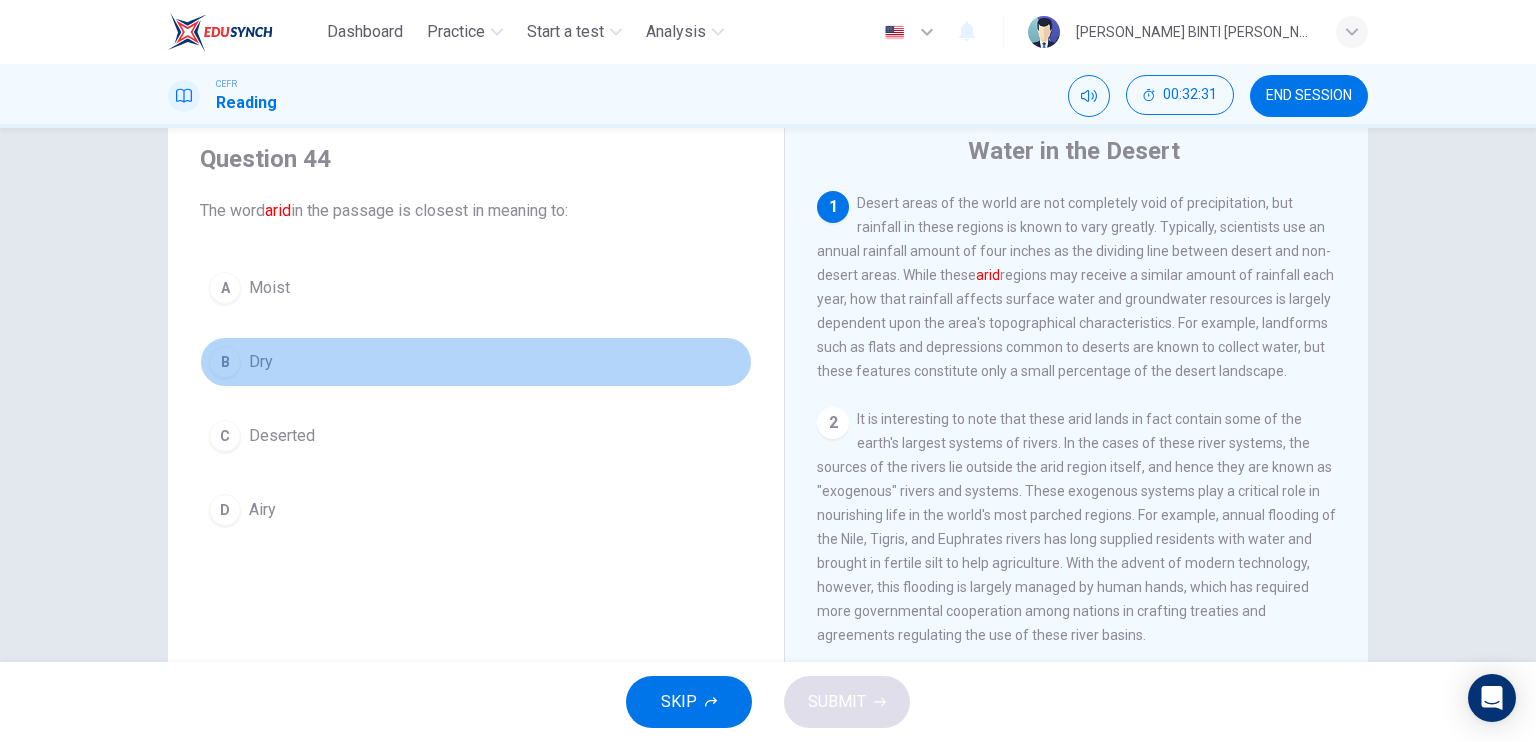 click on "B" at bounding box center (225, 362) 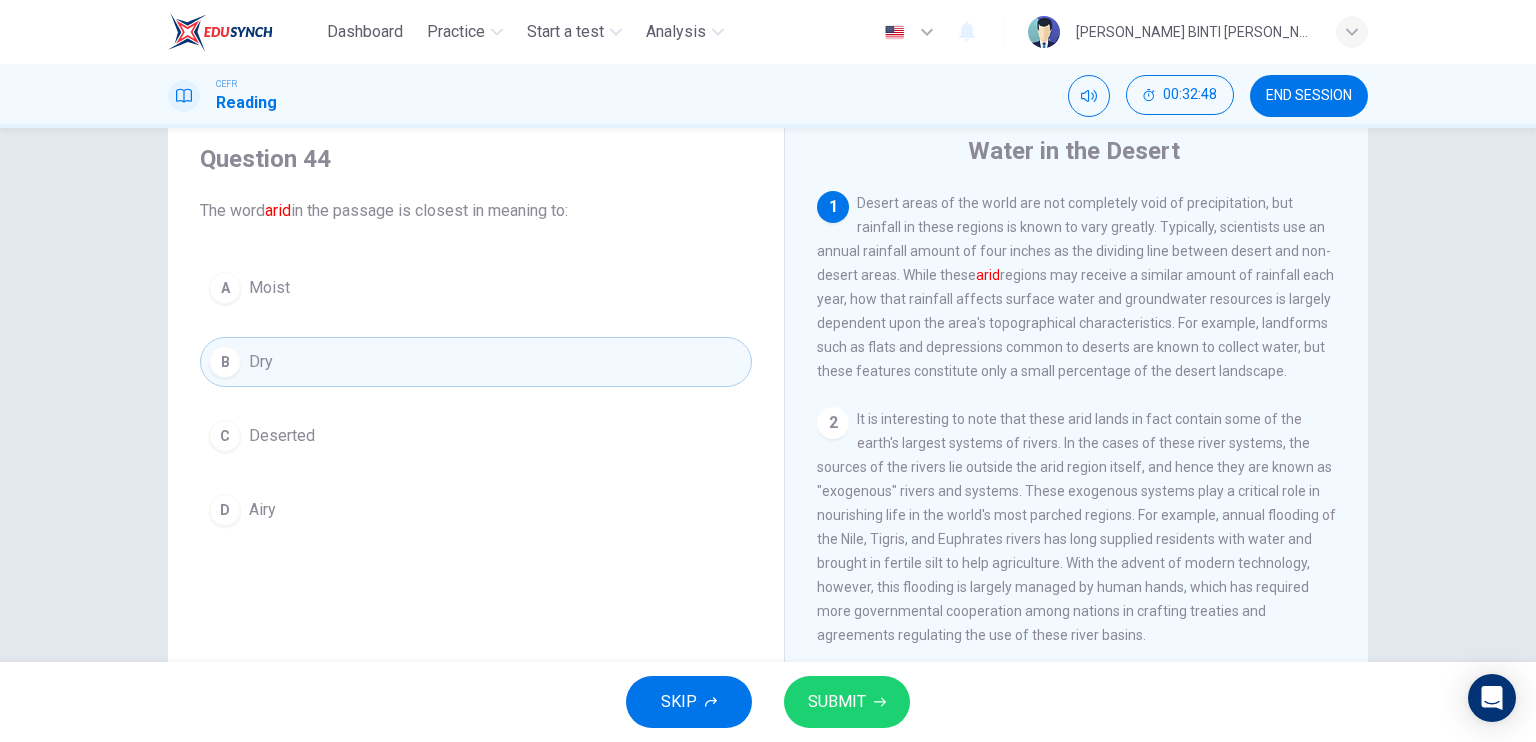 click on "SUBMIT" at bounding box center (847, 702) 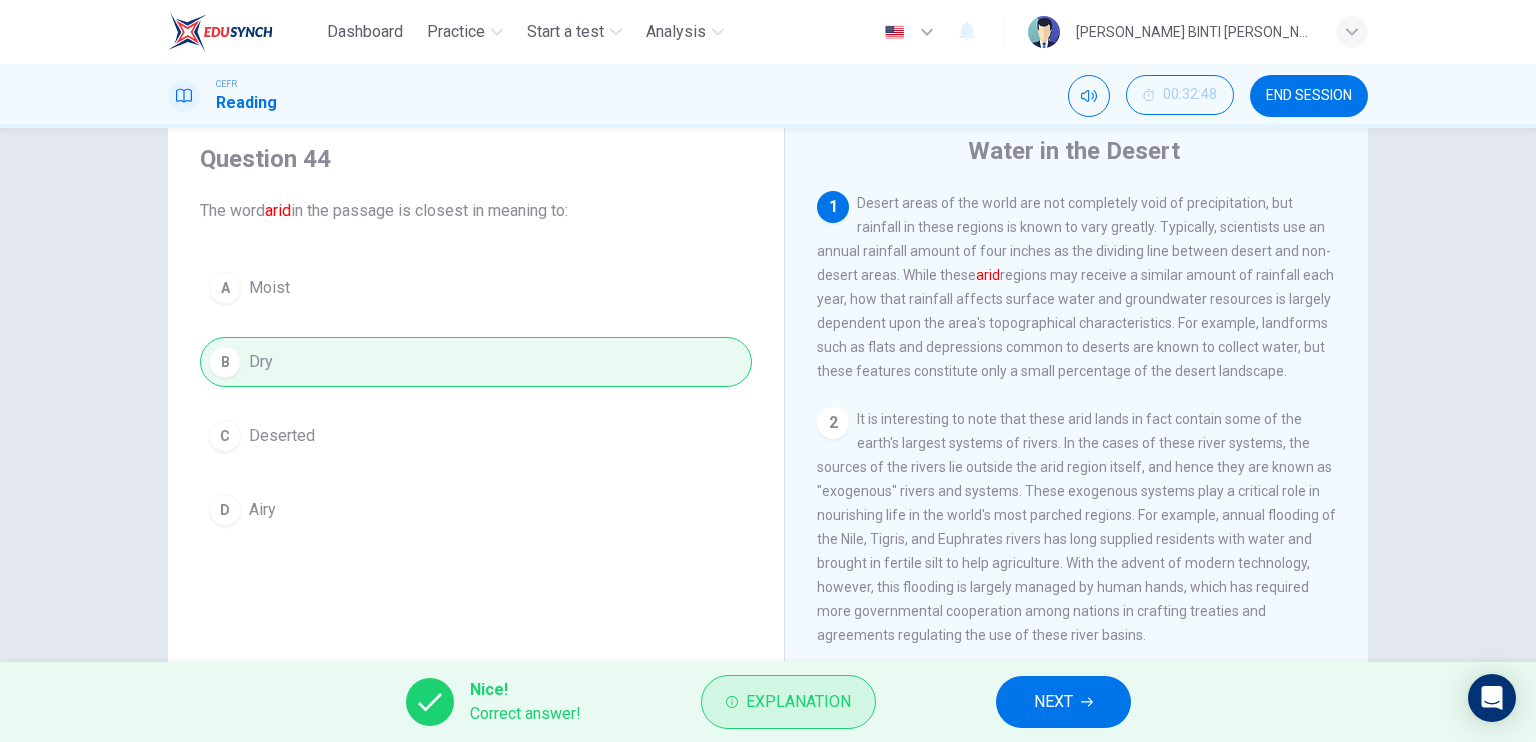 click on "Explanation" at bounding box center (798, 702) 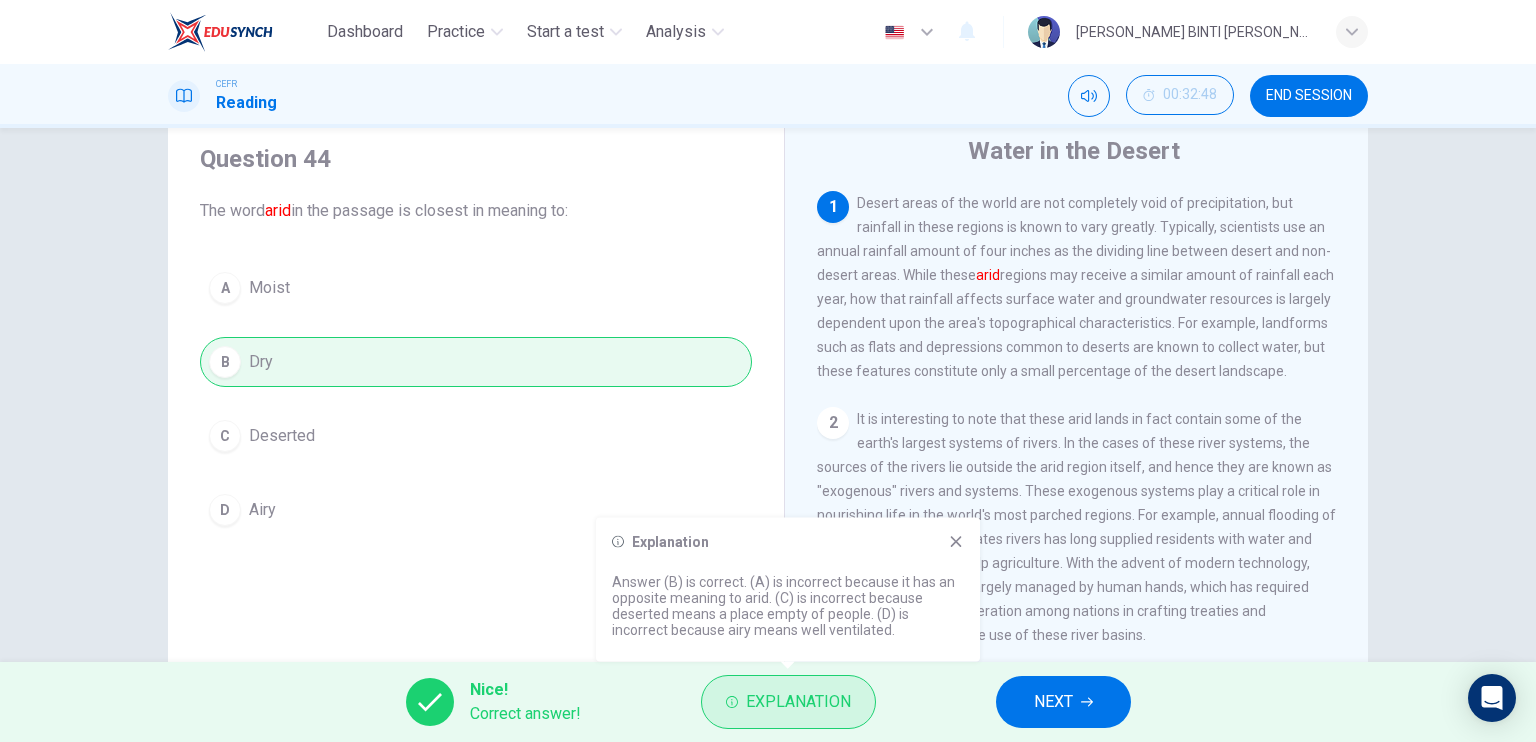 click on "Explanation" at bounding box center (788, 702) 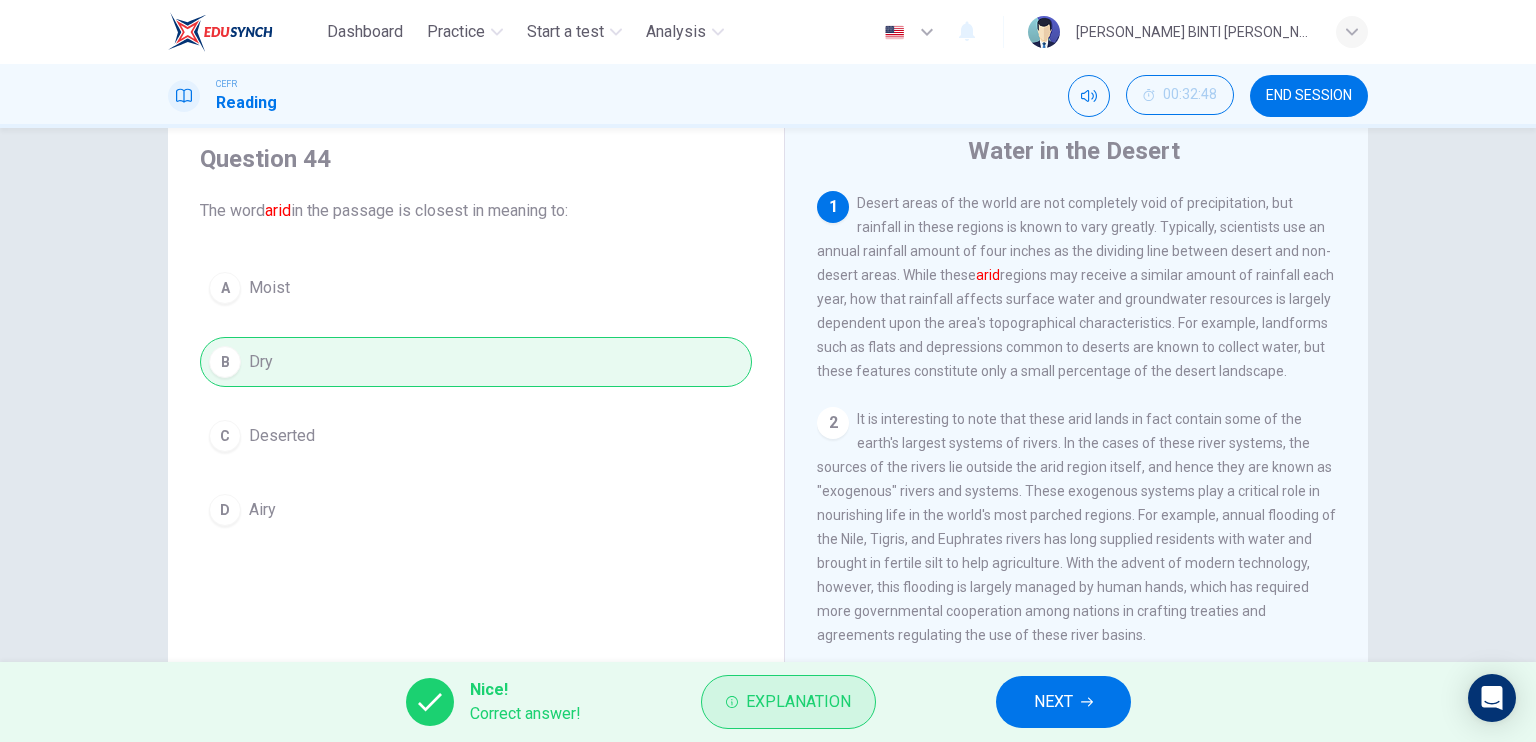 click on "Explanation" at bounding box center (788, 702) 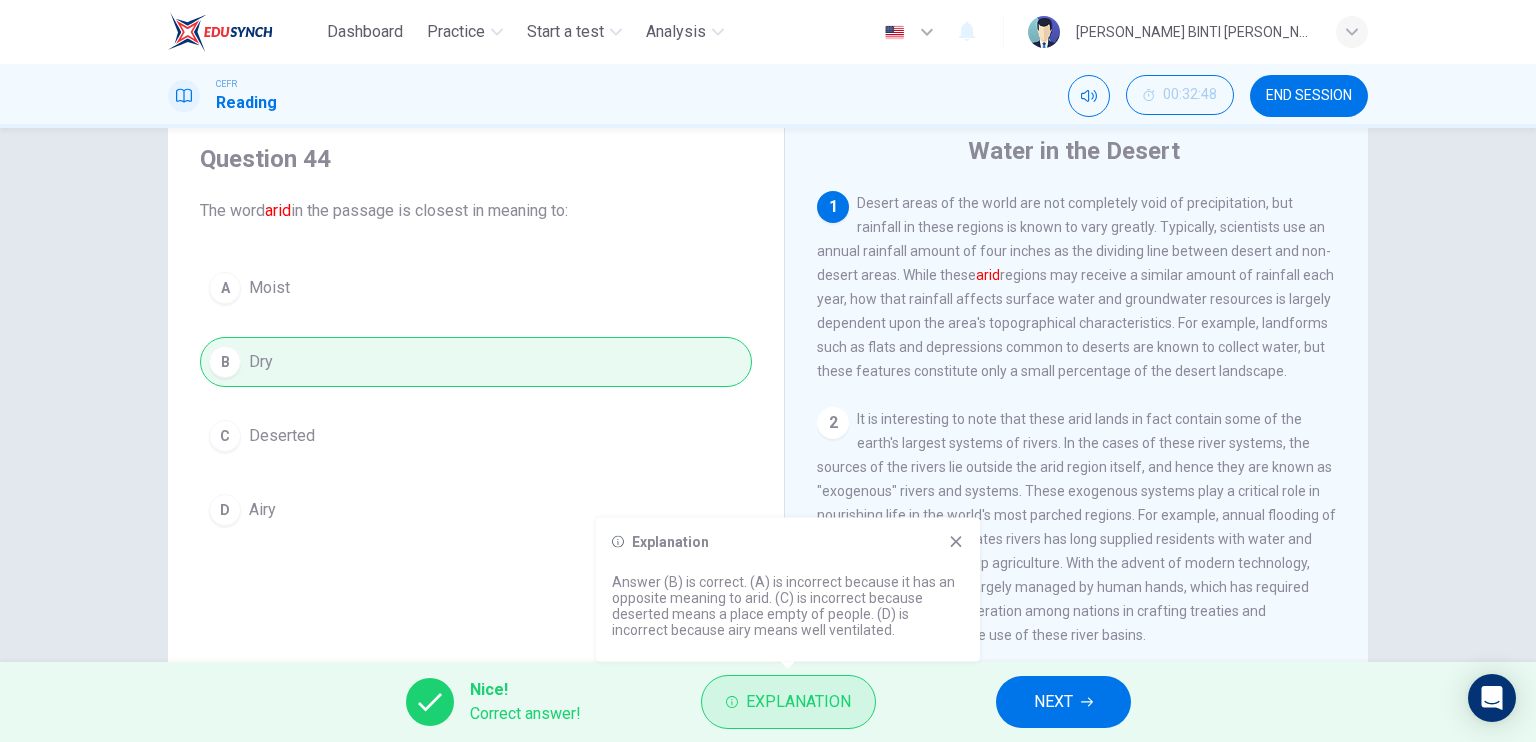 click on "Explanation" at bounding box center (788, 702) 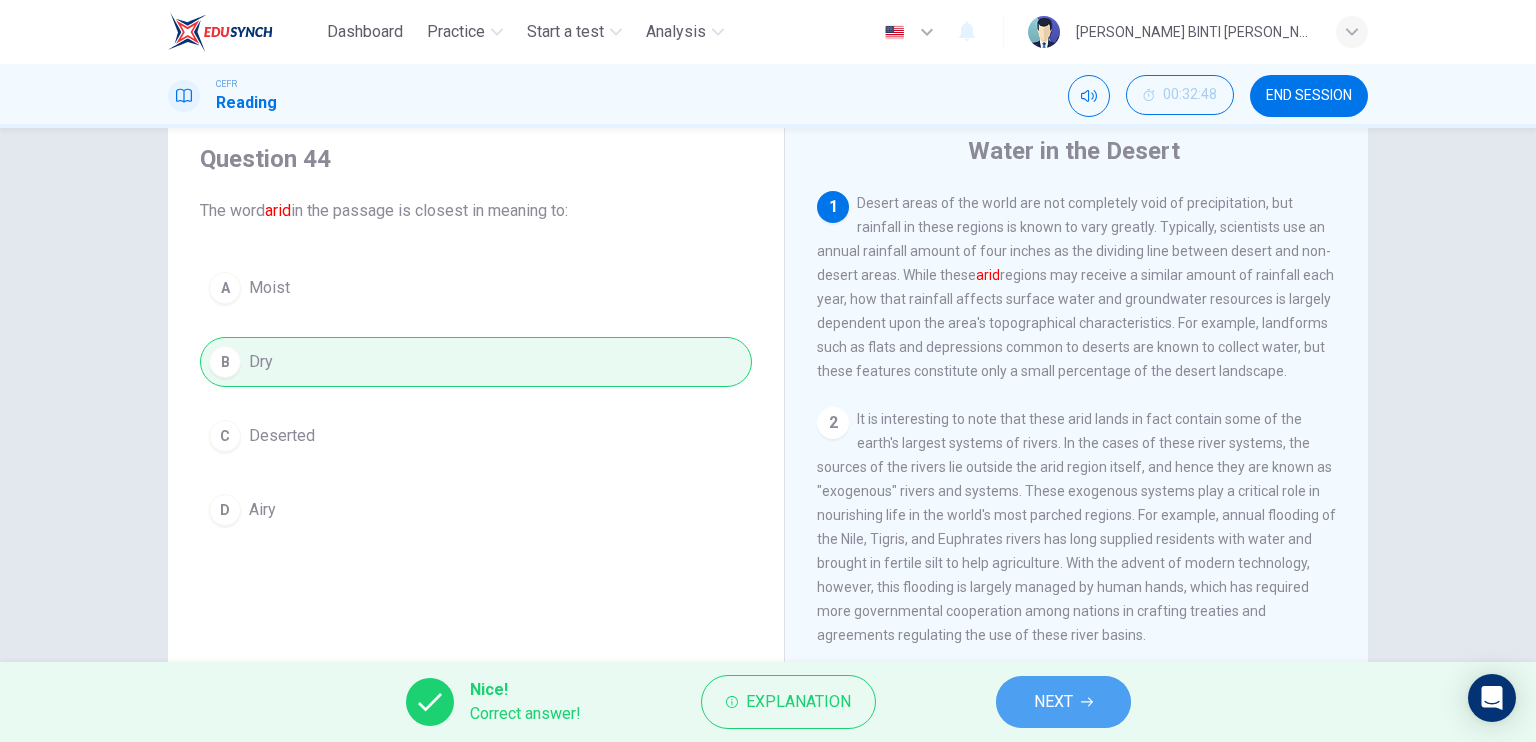 click on "NEXT" at bounding box center [1053, 702] 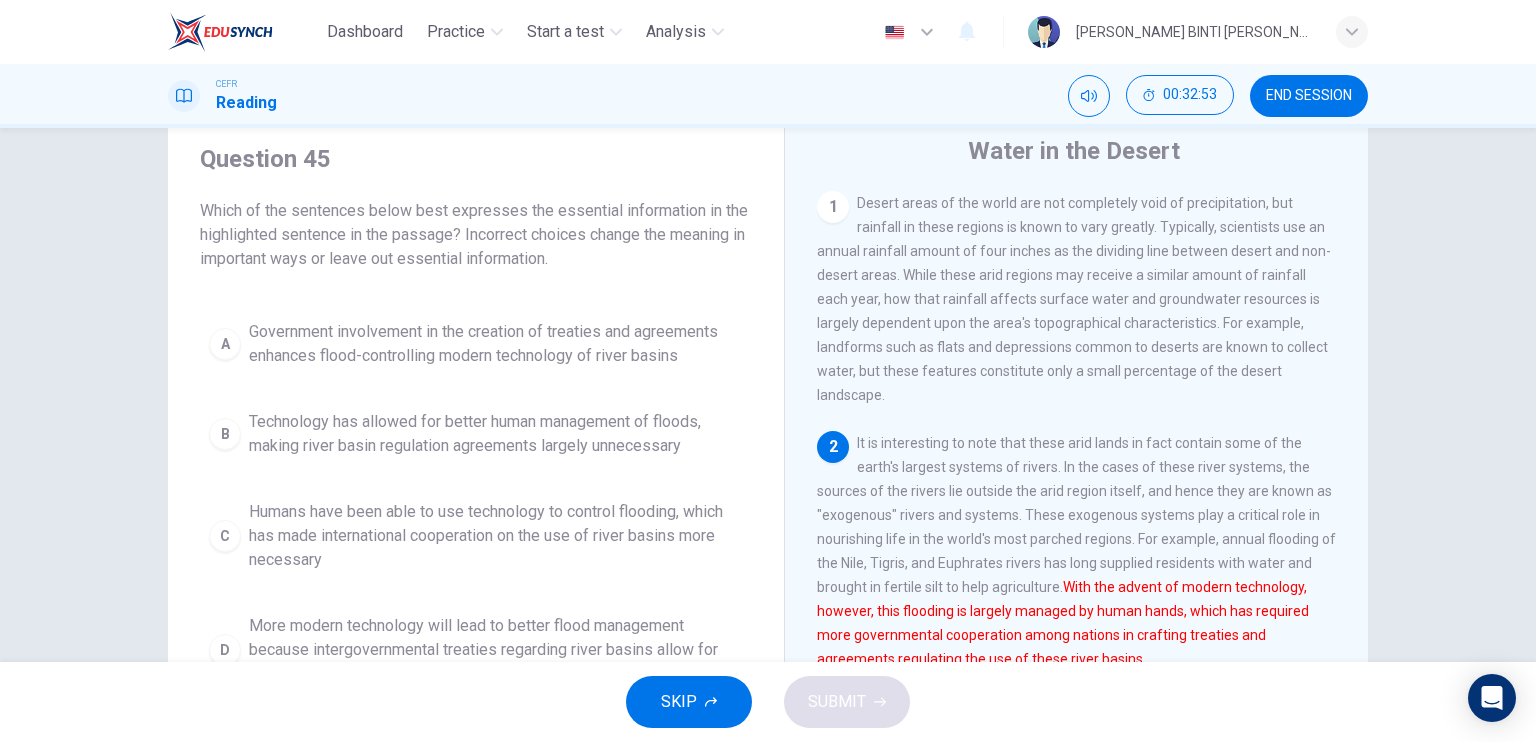 drag, startPoint x: 1364, startPoint y: 399, endPoint x: 1367, endPoint y: 422, distance: 23.194826 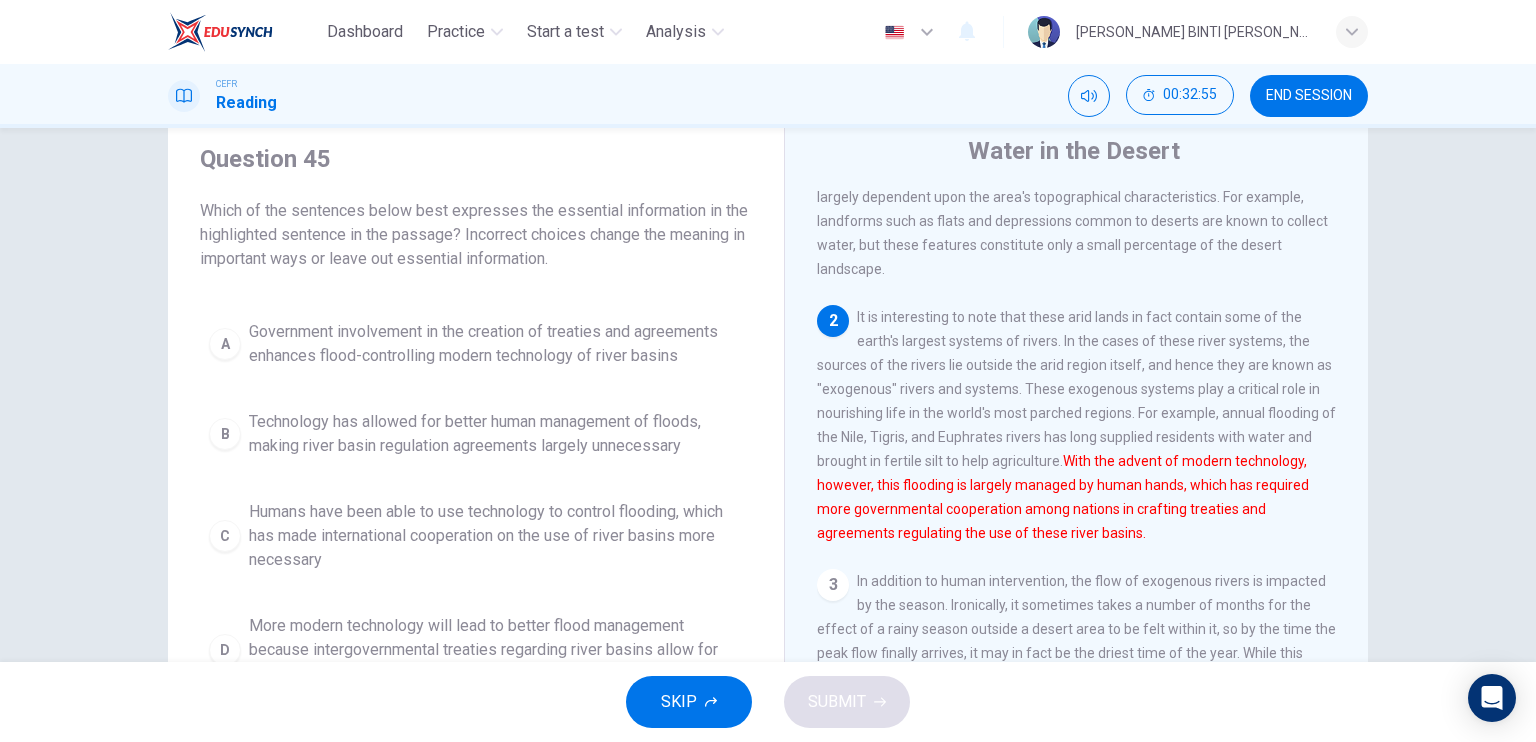 scroll, scrollTop: 128, scrollLeft: 0, axis: vertical 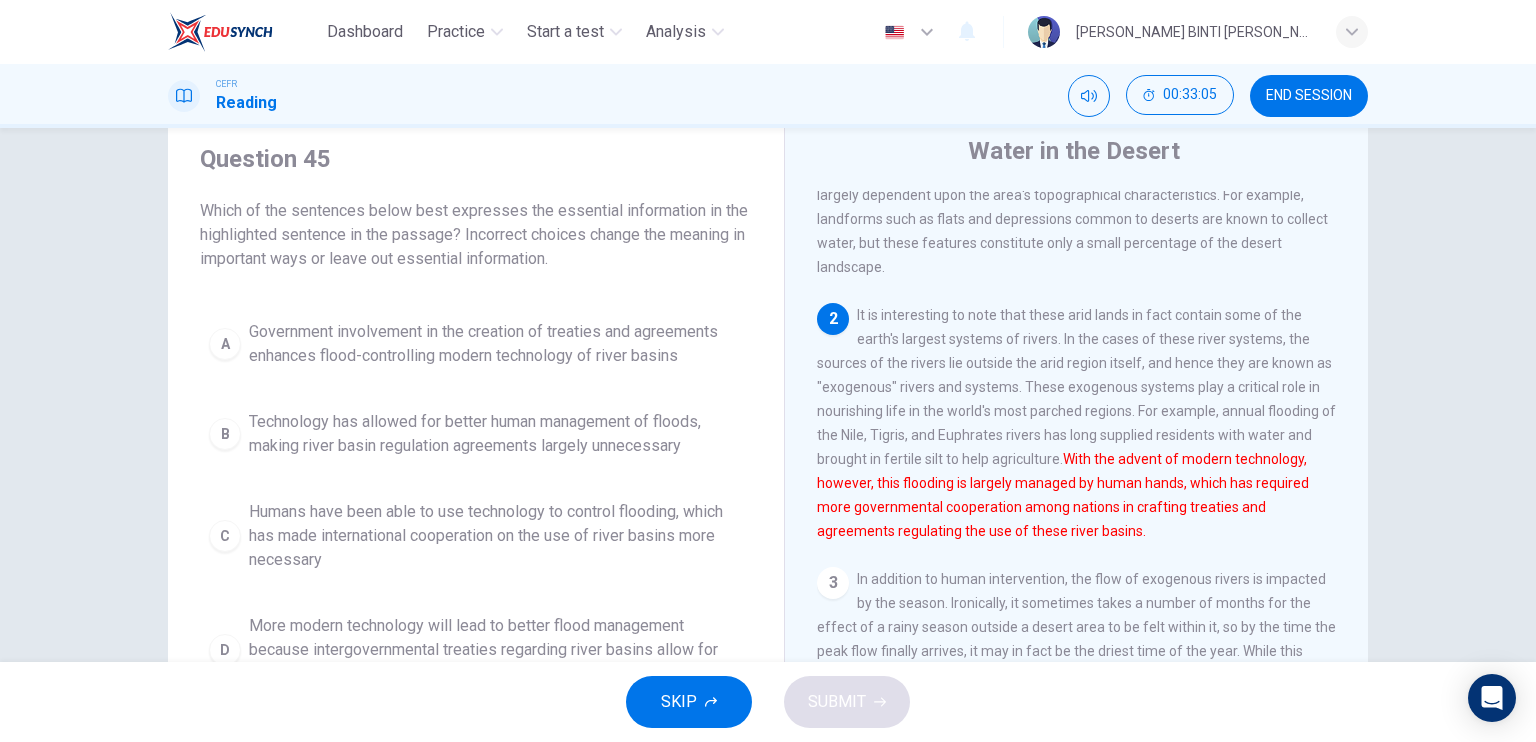 click on "Question 45 Which of the sentences below best expresses the essential information in the highlighted sentence in the passage?
Incorrect choices change the meaning in important ways or leave out essential information. A Government involvement in the creation of treaties and agreements enhances flood-controlling modern technology of river basins B Technology has allowed for better human management of floods, making river basin regulation agreements largely unnecessary C Humans have been able to use technology to control flooding, which has made international cooperation on the use of river basins more necessary D More modern technology will lead to better flood management because intergovernmental treaties regarding river basins allow for cooperation Water in the Desert 1 2 With the advent of modern technology, however, this flooding is largely managed by human hands, which has required more governmental cooperation among nations in crafting treaties and agreements regulating the use of these river basins. 3 4" at bounding box center (768, 450) 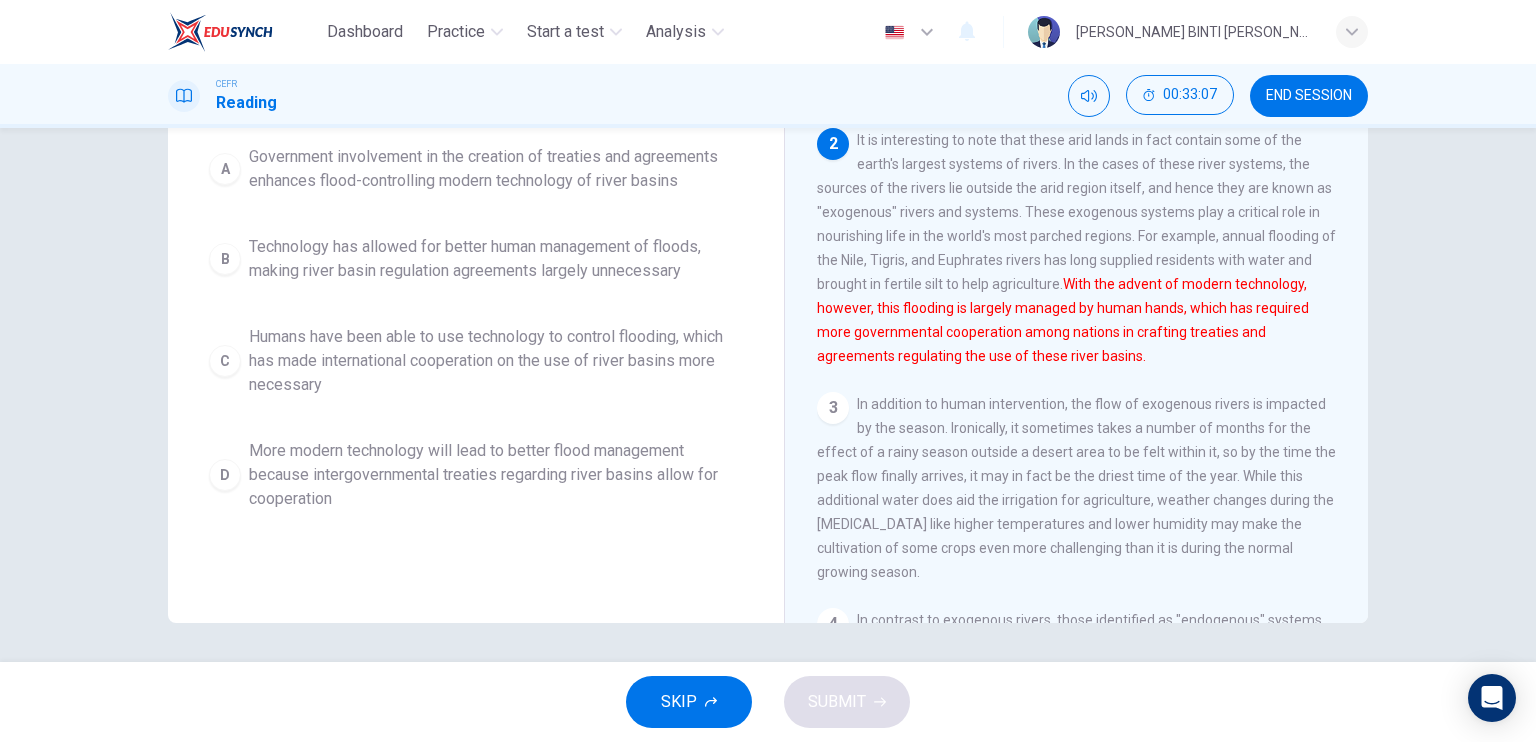 scroll, scrollTop: 0, scrollLeft: 0, axis: both 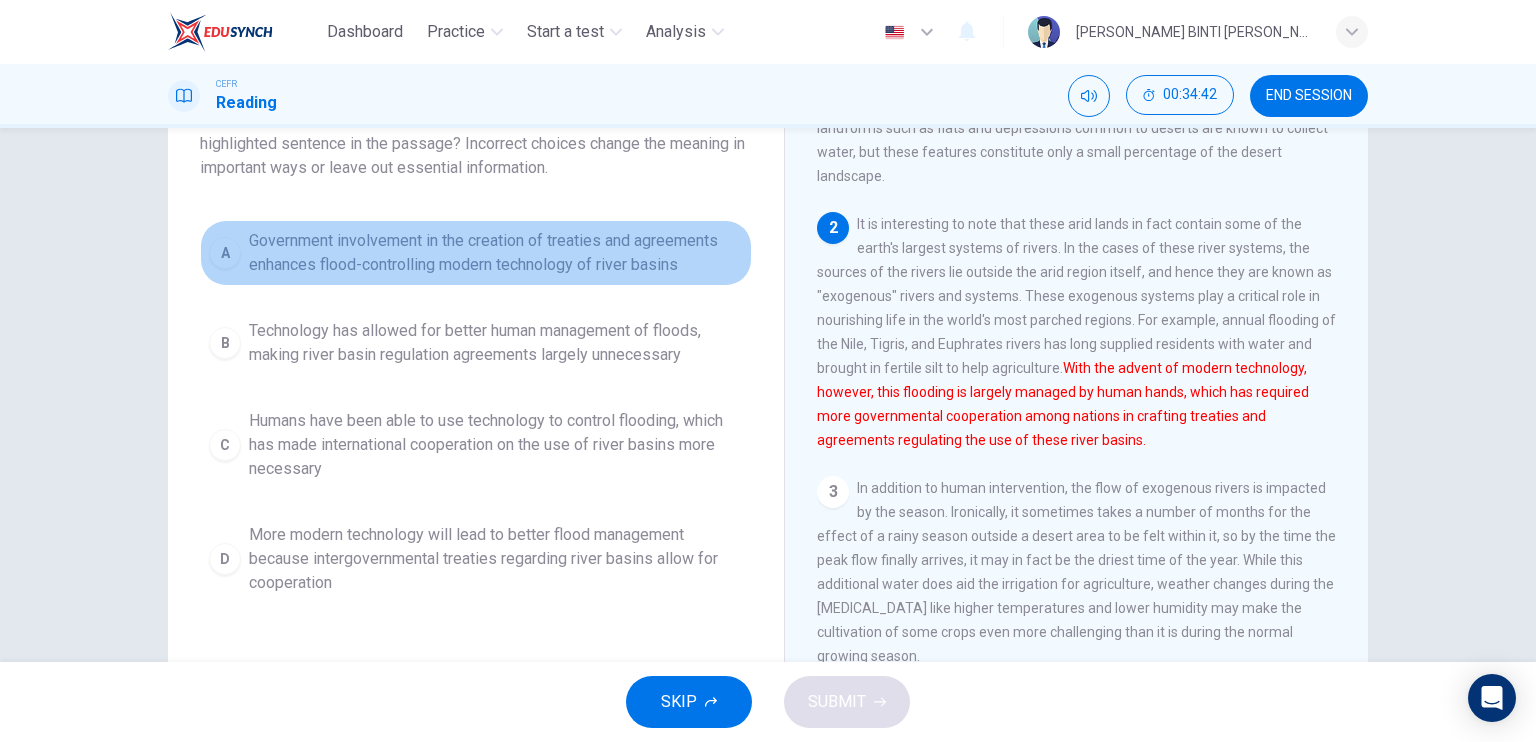 click on "A" at bounding box center [225, 253] 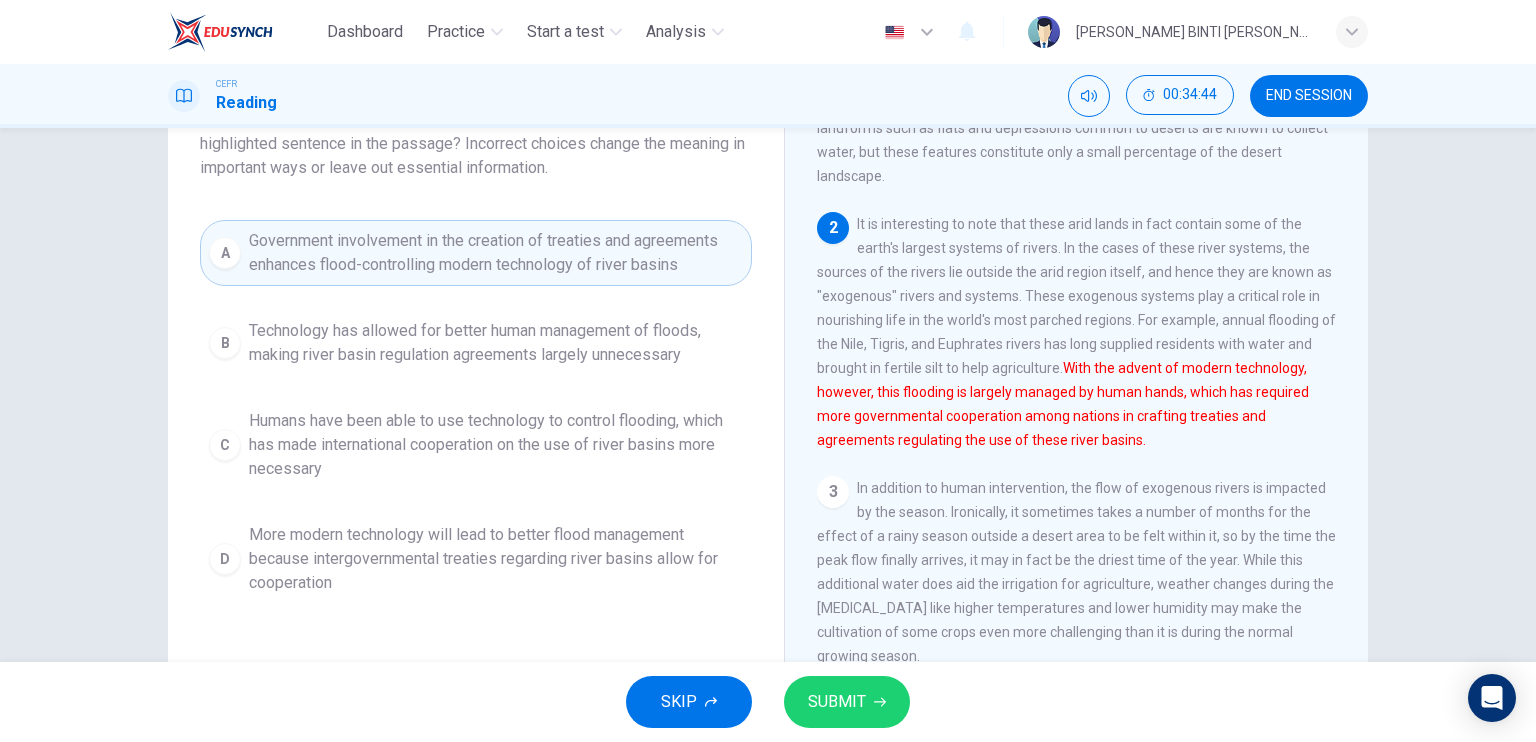 click on "SUBMIT" at bounding box center [847, 702] 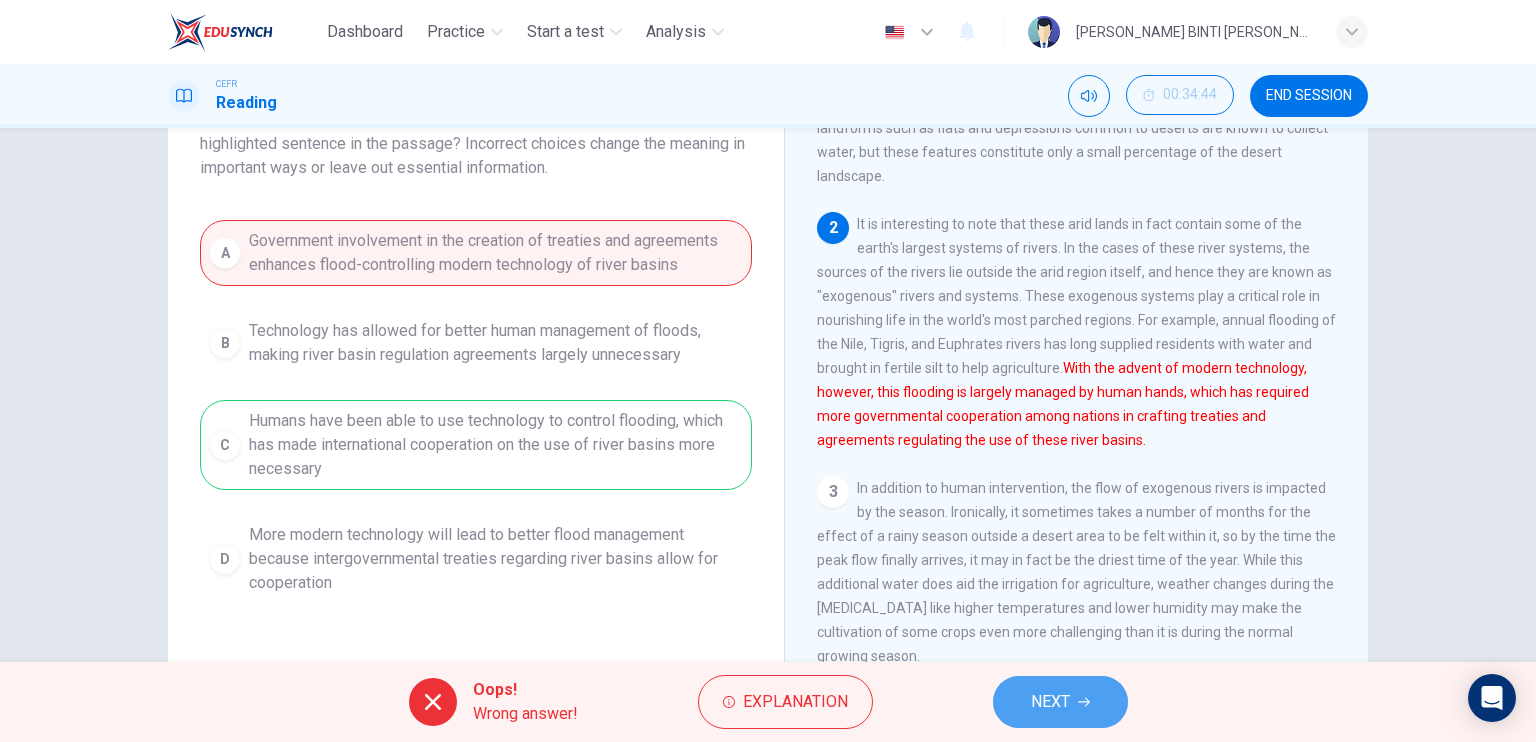 click on "NEXT" at bounding box center [1060, 702] 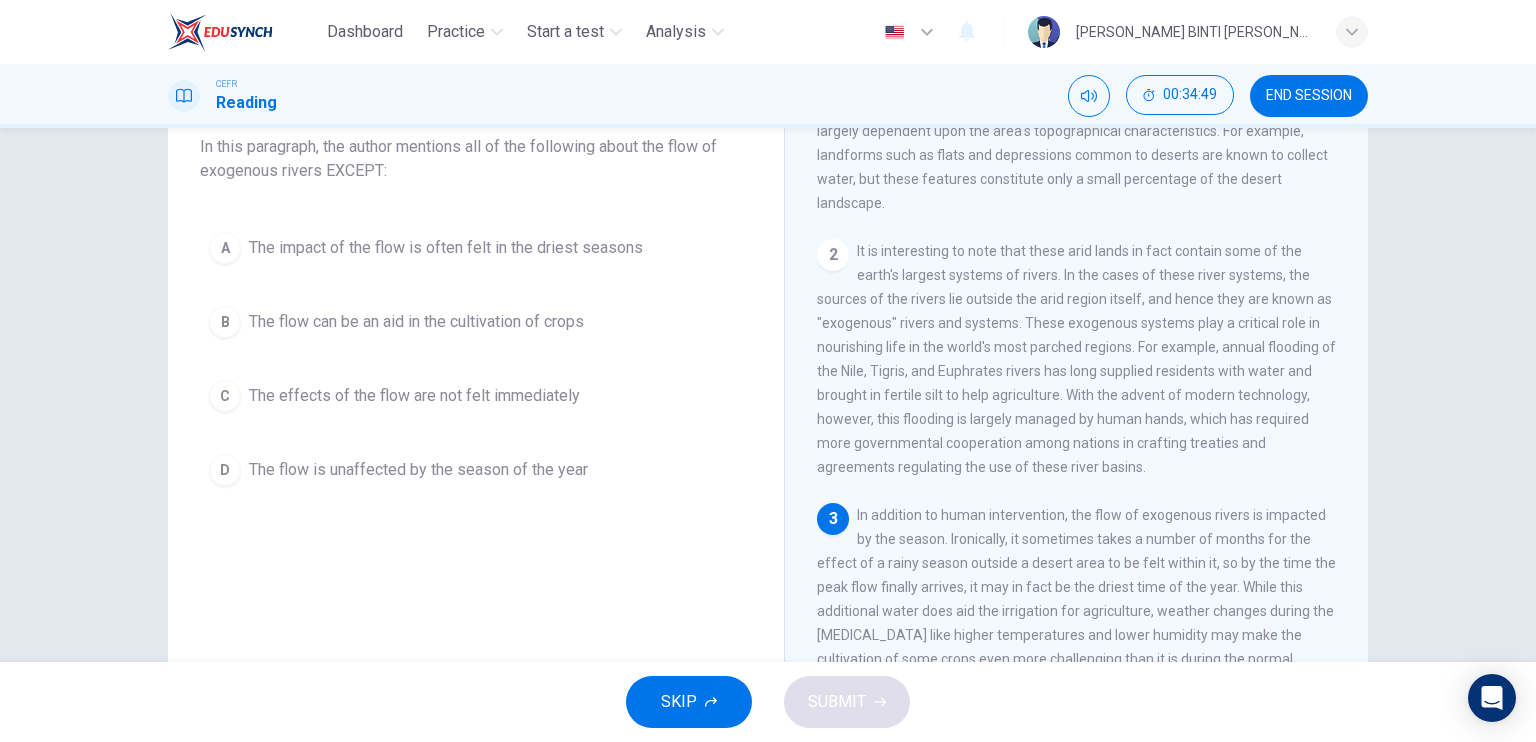 scroll, scrollTop: 132, scrollLeft: 0, axis: vertical 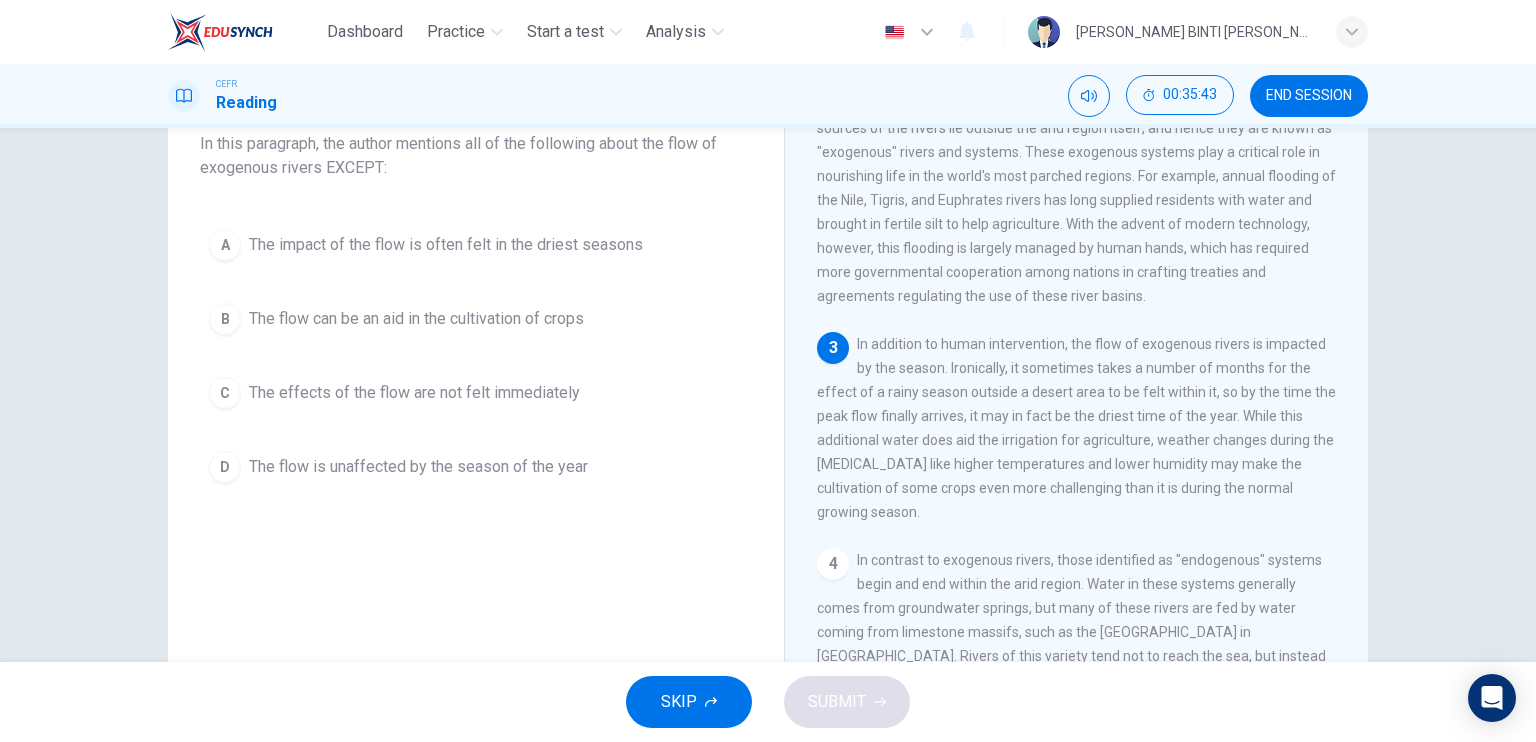 click on "In addition to human intervention, the flow of exogenous rivers is impacted by the season. Ironically, it sometimes takes a number of months for the effect of a rainy season outside a desert area to be felt within it, so by the time the peak flow finally arrives, it may in fact be the driest time of the year. While this additional water does aid the irrigation for agriculture, weather changes during the [MEDICAL_DATA] like higher temperatures and lower humidity may make the cultivation of some crops even more challenging than it is during the normal growing season." at bounding box center [1076, 428] 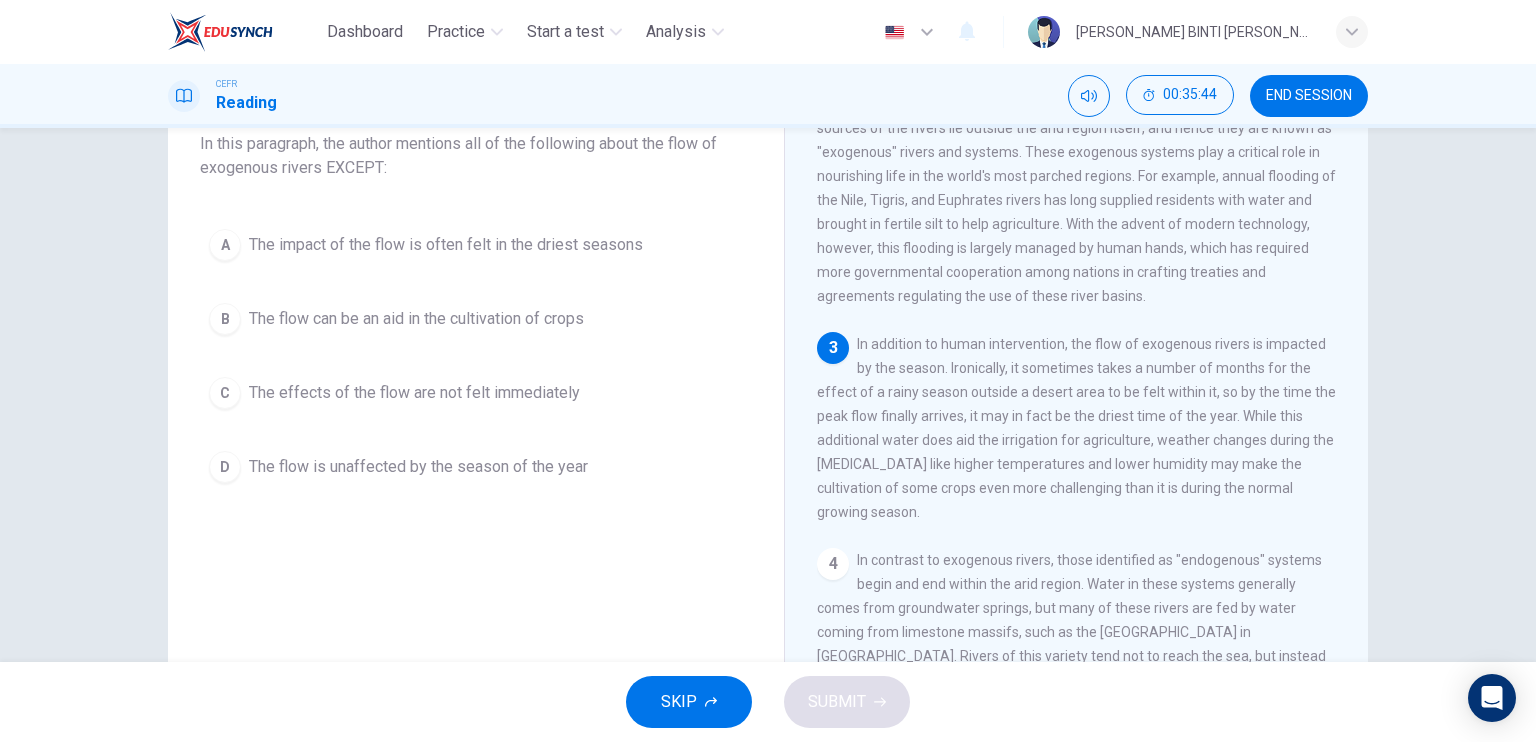 click on "In addition to human intervention, the flow of exogenous rivers is impacted by the season. Ironically, it sometimes takes a number of months for the effect of a rainy season outside a desert area to be felt within it, so by the time the peak flow finally arrives, it may in fact be the driest time of the year. While this additional water does aid the irrigation for agriculture, weather changes during the [MEDICAL_DATA] like higher temperatures and lower humidity may make the cultivation of some crops even more challenging than it is during the normal growing season." at bounding box center [1076, 428] 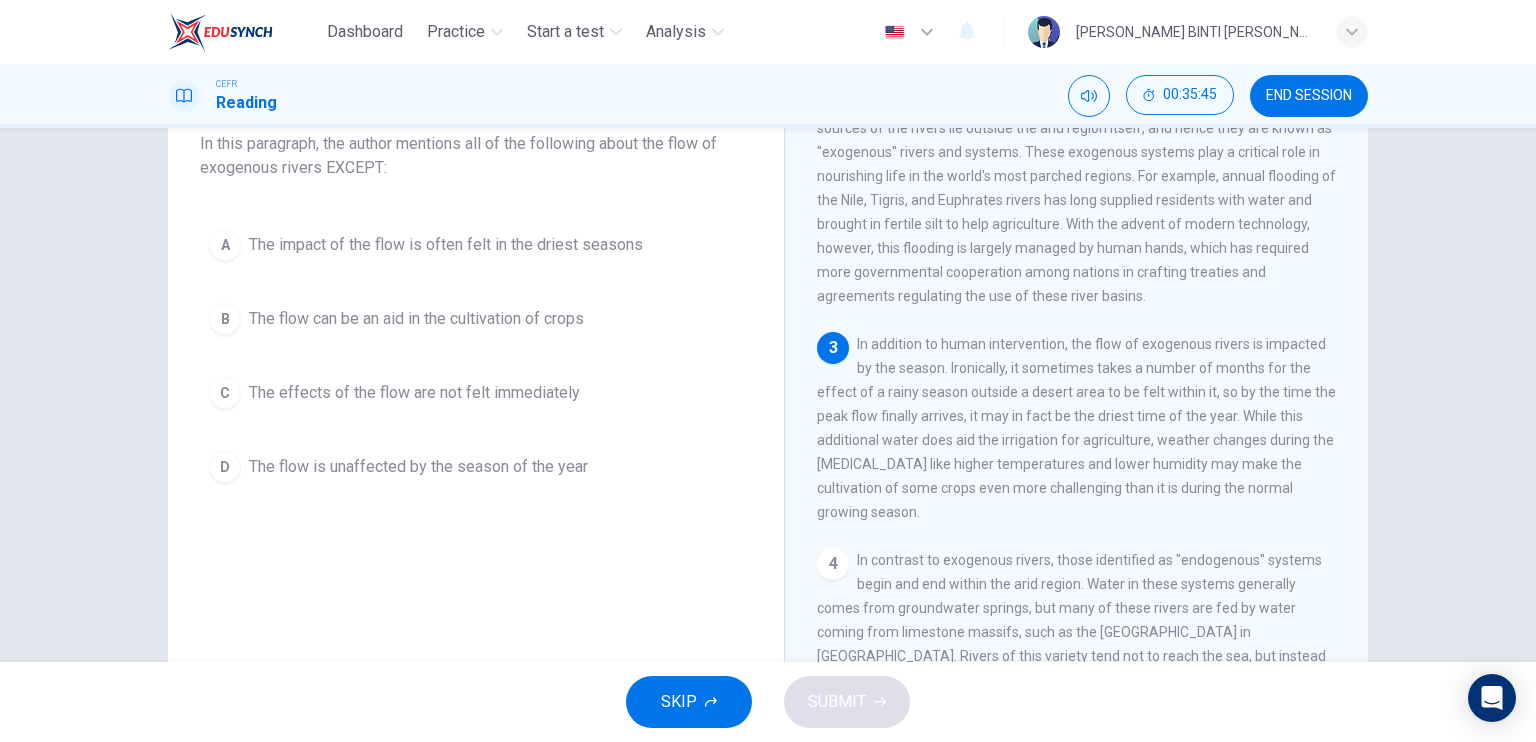 click on "In addition to human intervention, the flow of exogenous rivers is impacted by the season. Ironically, it sometimes takes a number of months for the effect of a rainy season outside a desert area to be felt within it, so by the time the peak flow finally arrives, it may in fact be the driest time of the year. While this additional water does aid the irrigation for agriculture, weather changes during the [MEDICAL_DATA] like higher temperatures and lower humidity may make the cultivation of some crops even more challenging than it is during the normal growing season." at bounding box center [1076, 428] 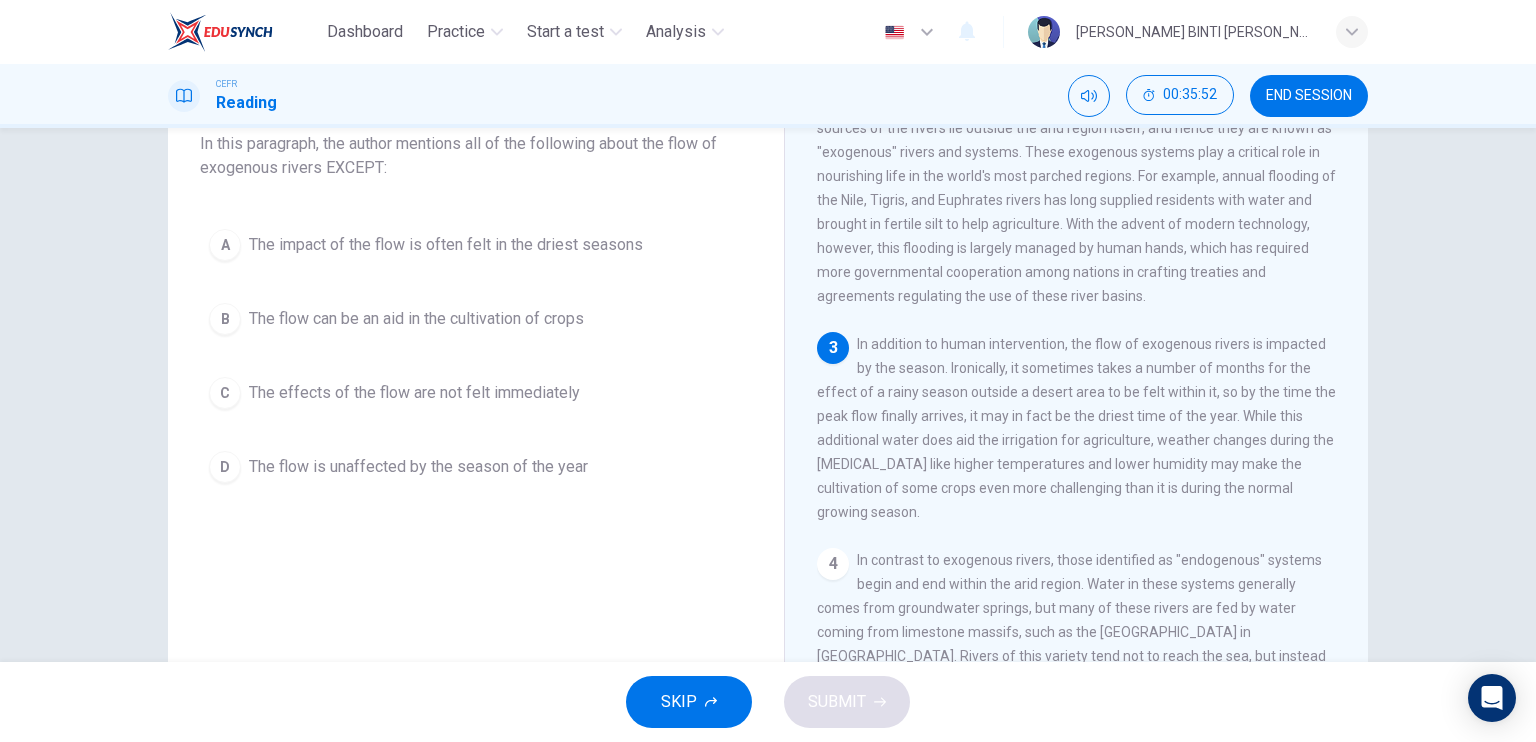 drag, startPoint x: 532, startPoint y: 427, endPoint x: 312, endPoint y: 352, distance: 232.43279 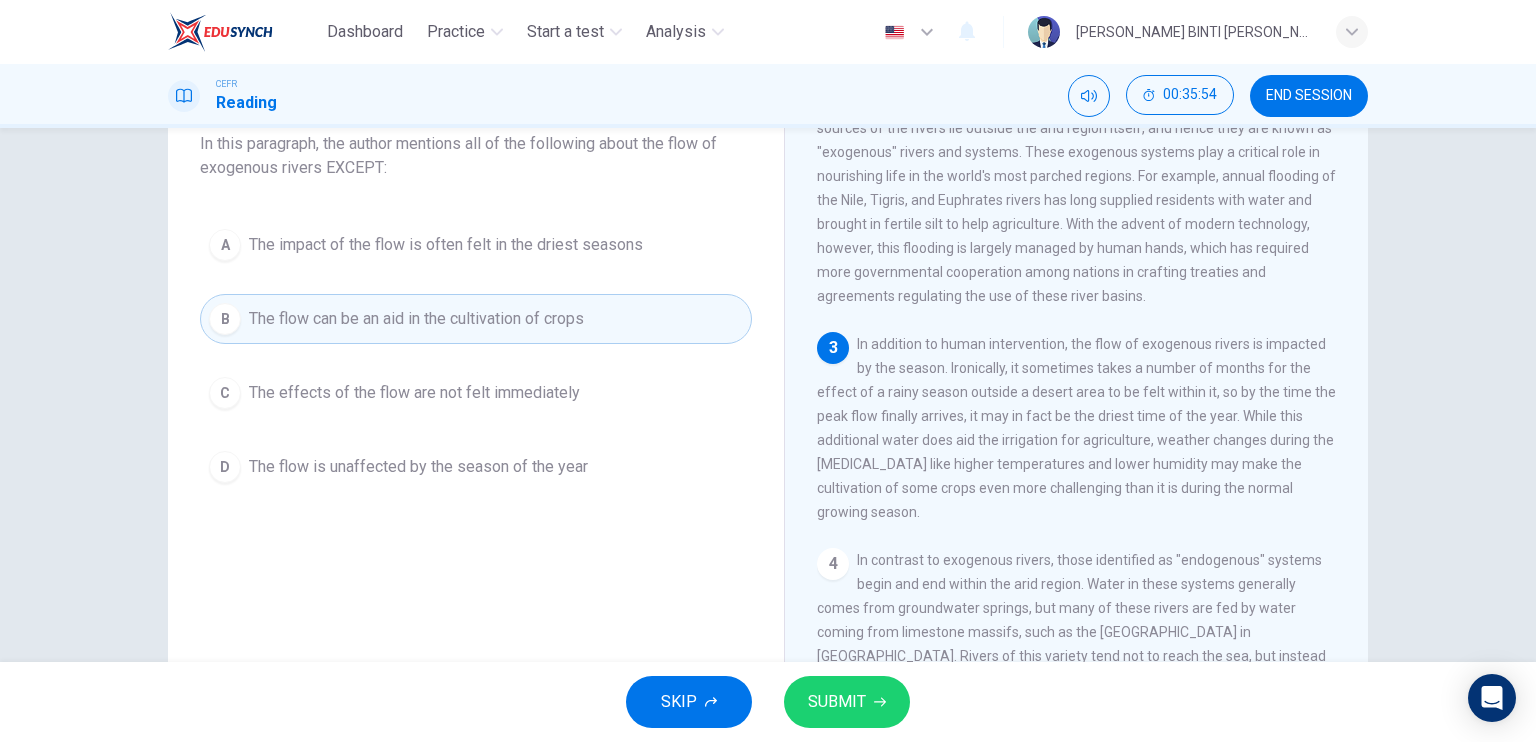 click on "Question 46 In this paragraph, the author mentions all of the following about the flow of exogenous rivers EXCEPT: A The impact of the flow is often felt in the driest seasons B The flow can be an aid in the cultivation of crops C The effects of the flow are not felt immediately D The flow is unaffected by the season of the year Water in the Desert 1 Desert areas of the world are not completely void of precipitation, but rainfall in these regions is known to vary greatly. Typically, scientists use an annual rainfall amount of four inches as the dividing line between desert and non-desert areas. While these arid regions may receive a similar amount of rainfall each year, how that rainfall affects surface water and groundwater resources is largely dependent upon the area's topographical characteristics. For example, landforms such as flats and depressions common to deserts are known to collect water, but these features constitute only a small percentage of the desert landscape. 2 3 4 5 6" at bounding box center (768, 395) 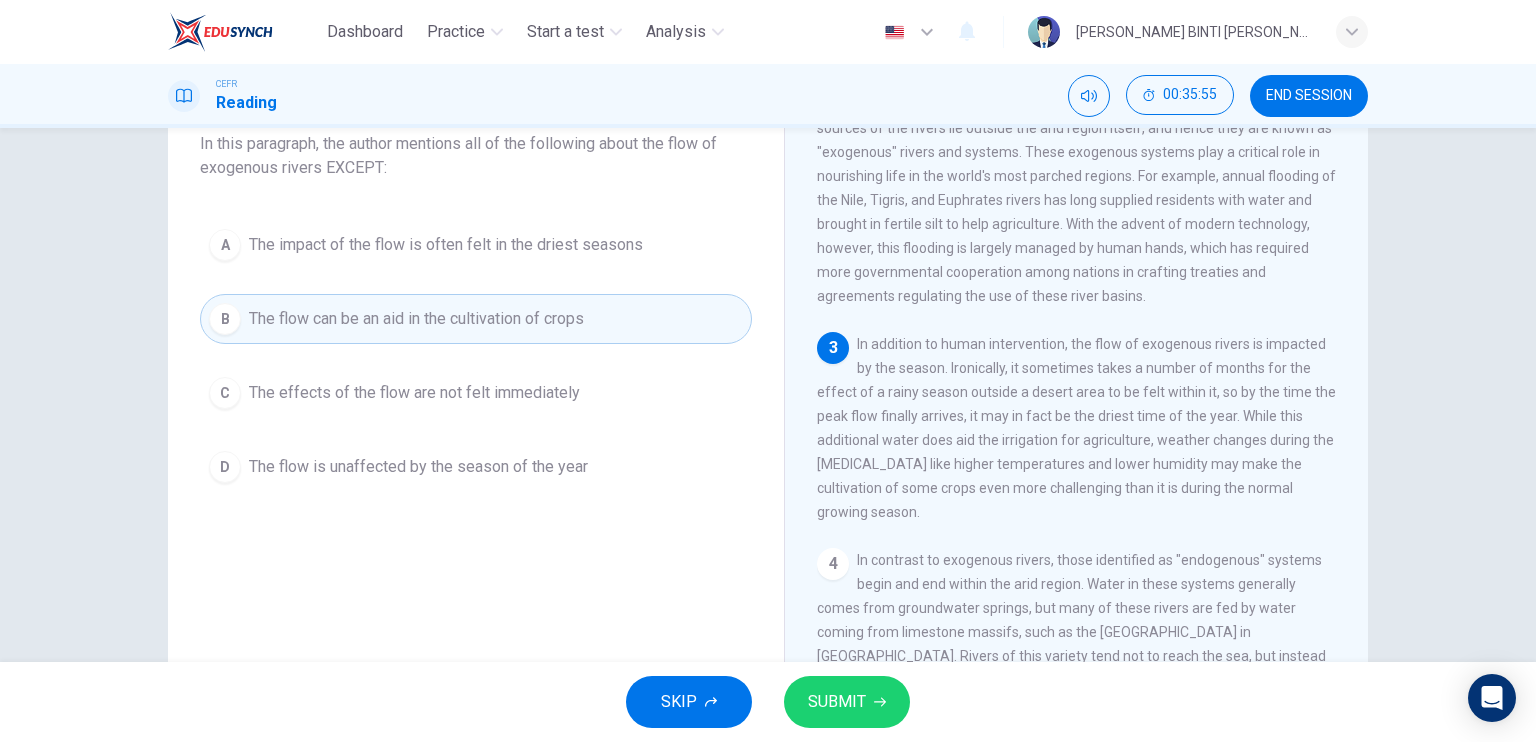 scroll, scrollTop: 117, scrollLeft: 0, axis: vertical 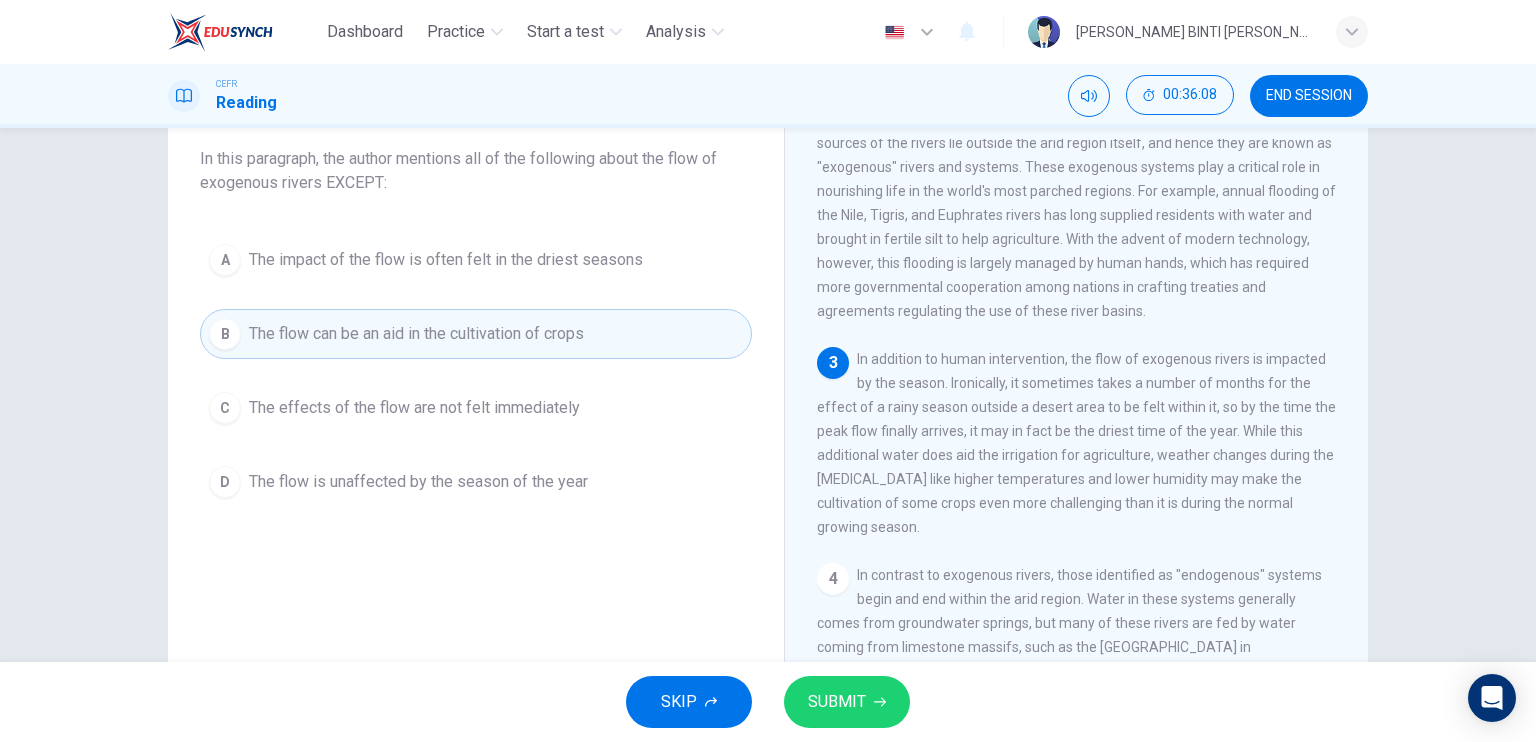 click on "The effects of the flow are not felt immediately" at bounding box center (414, 408) 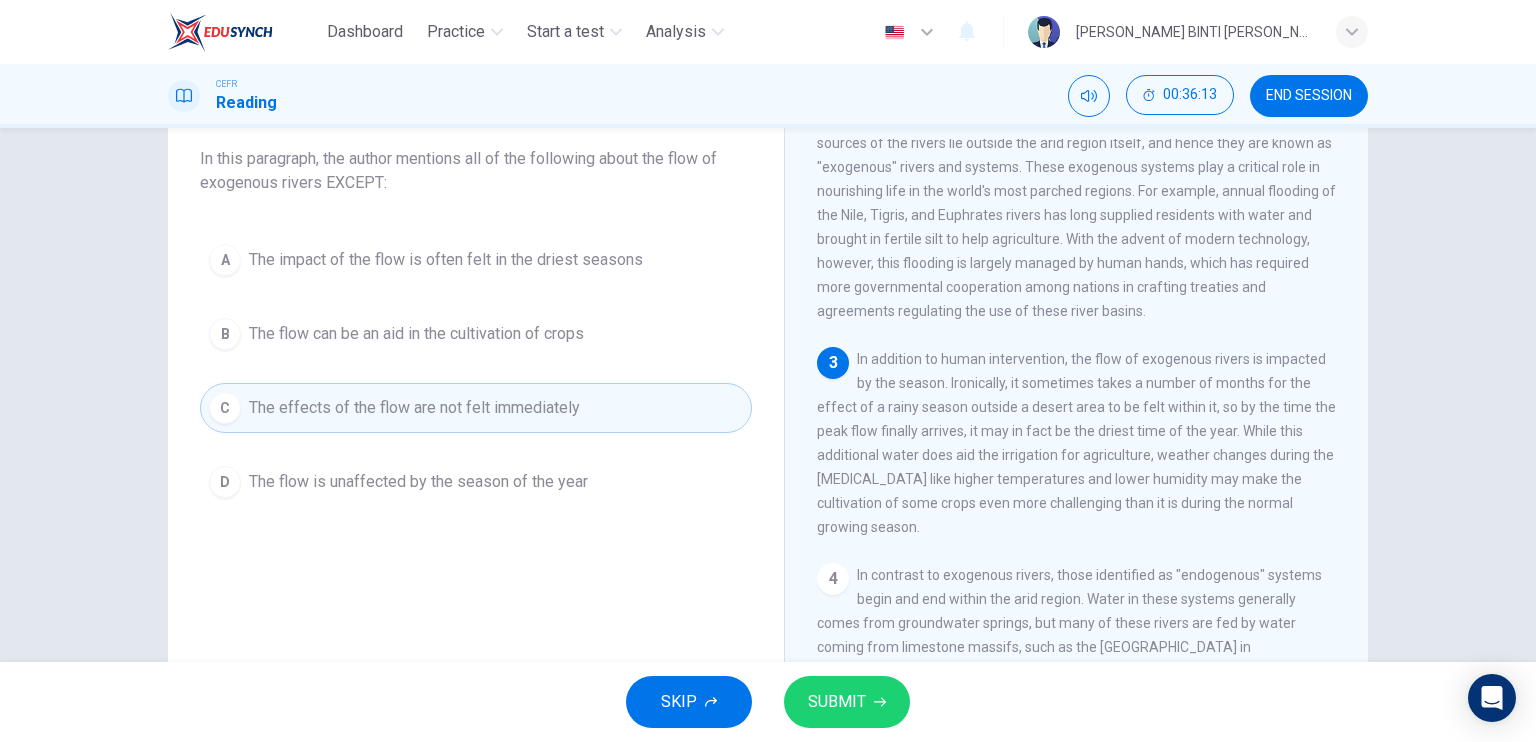 click on "D The flow is unaffected by the season of the year" at bounding box center [476, 482] 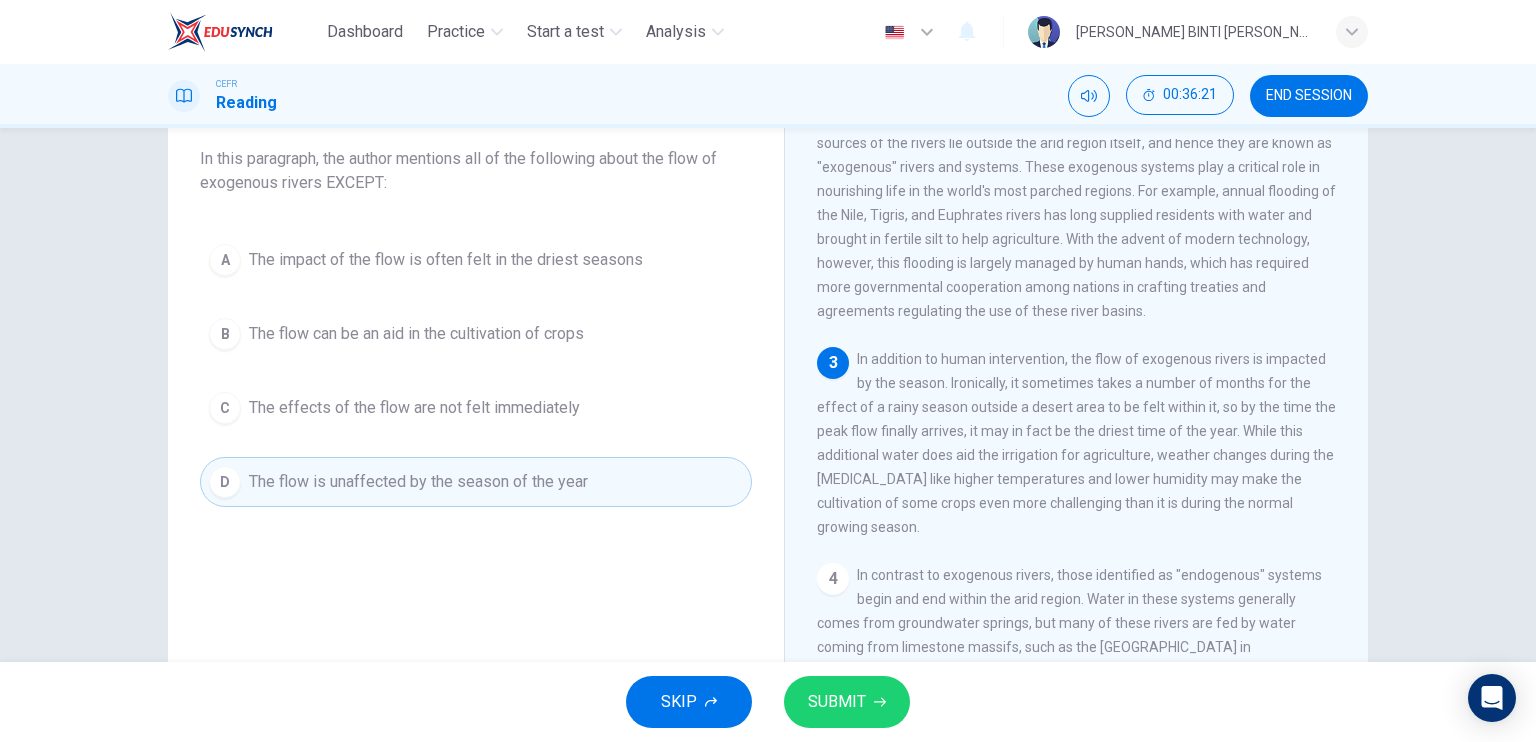 click on "A" at bounding box center (225, 260) 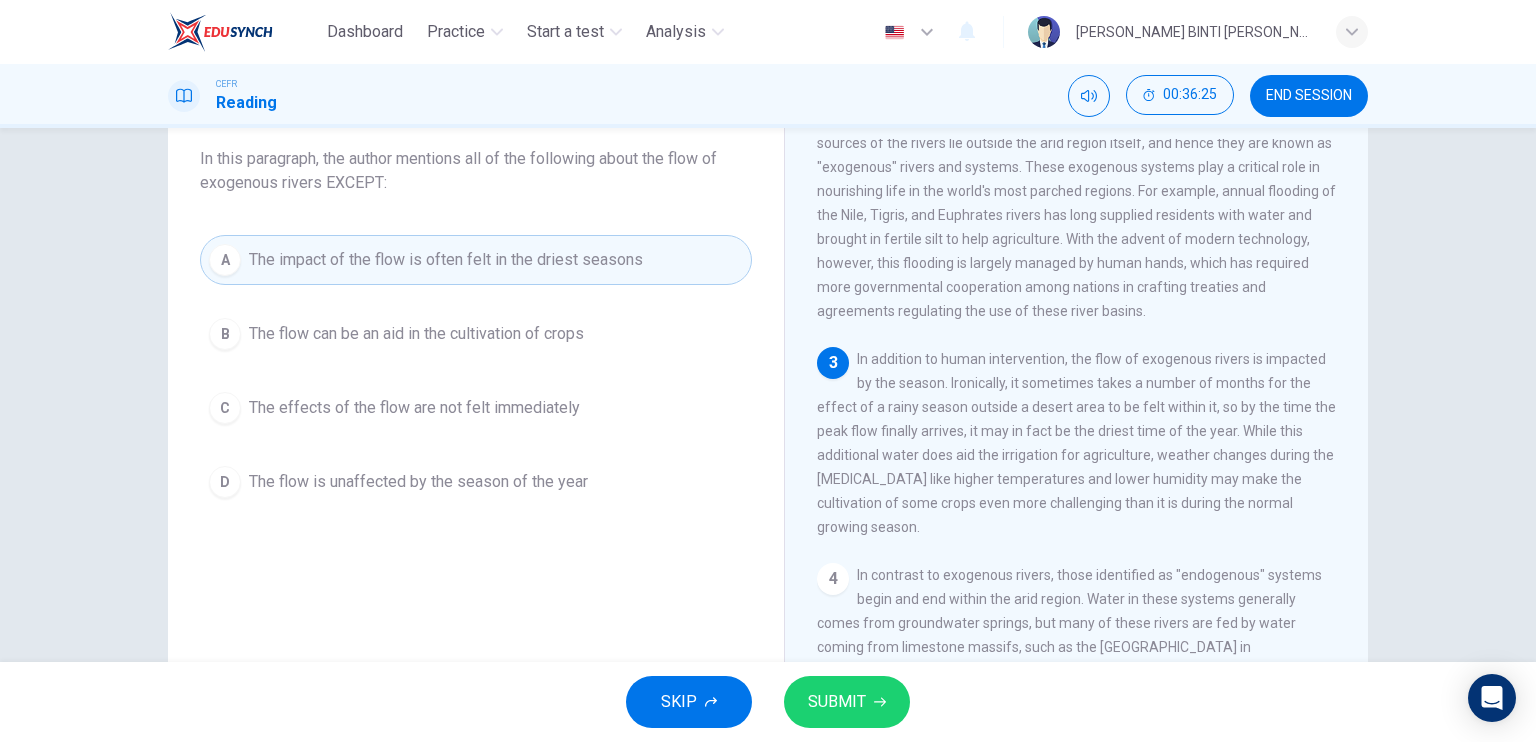 click on "B" at bounding box center [225, 334] 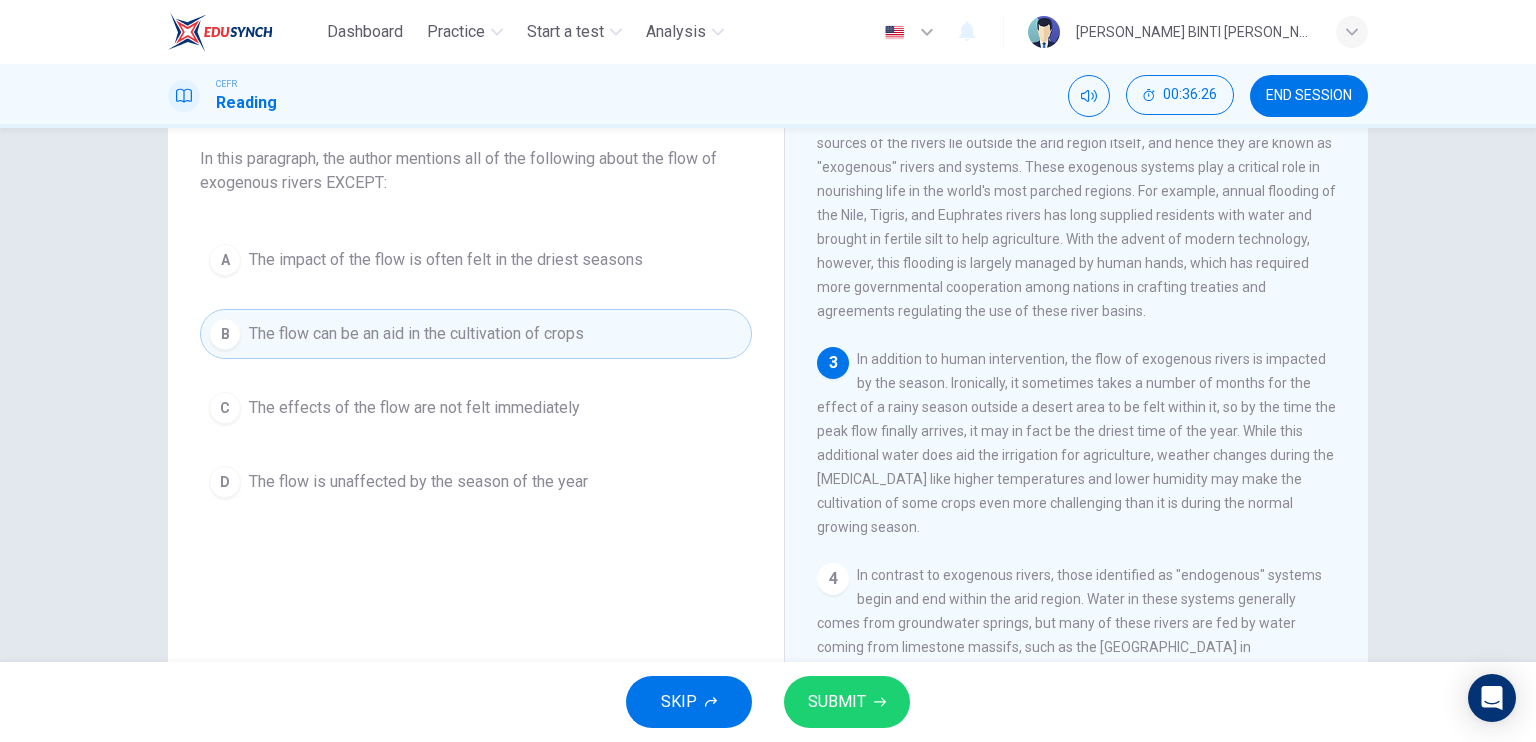drag, startPoint x: 834, startPoint y: 673, endPoint x: 837, endPoint y: 683, distance: 10.440307 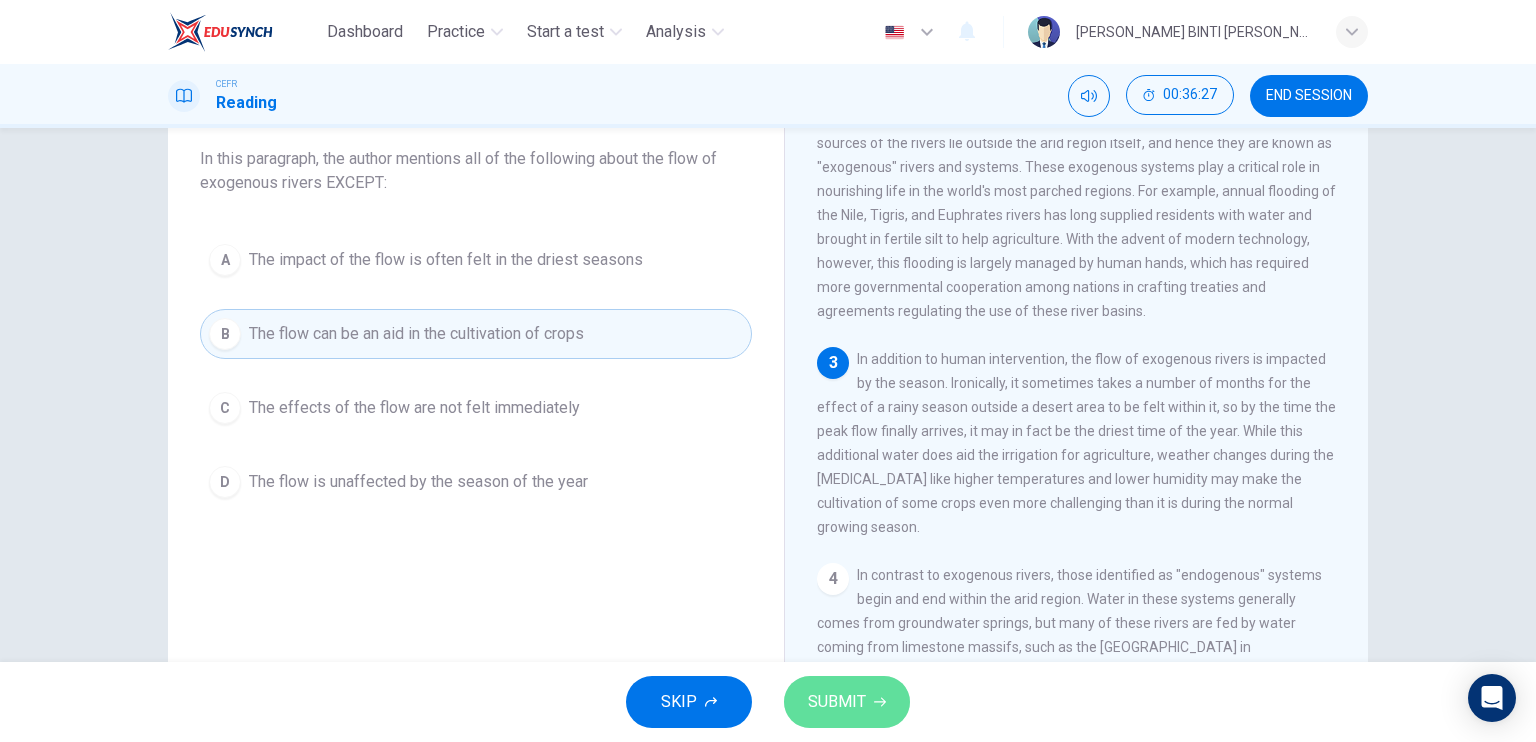 click on "SUBMIT" at bounding box center [837, 702] 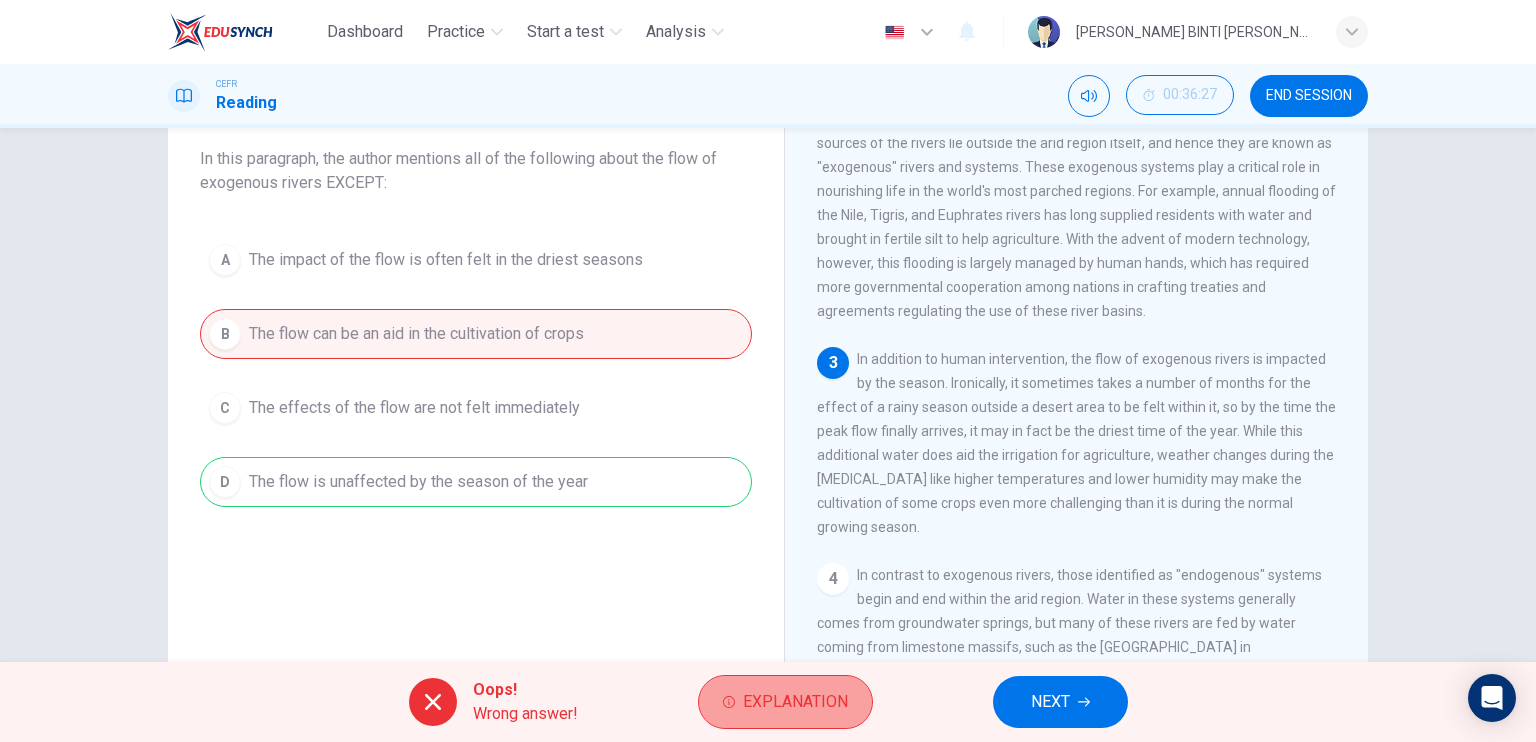 click on "Explanation" at bounding box center [795, 702] 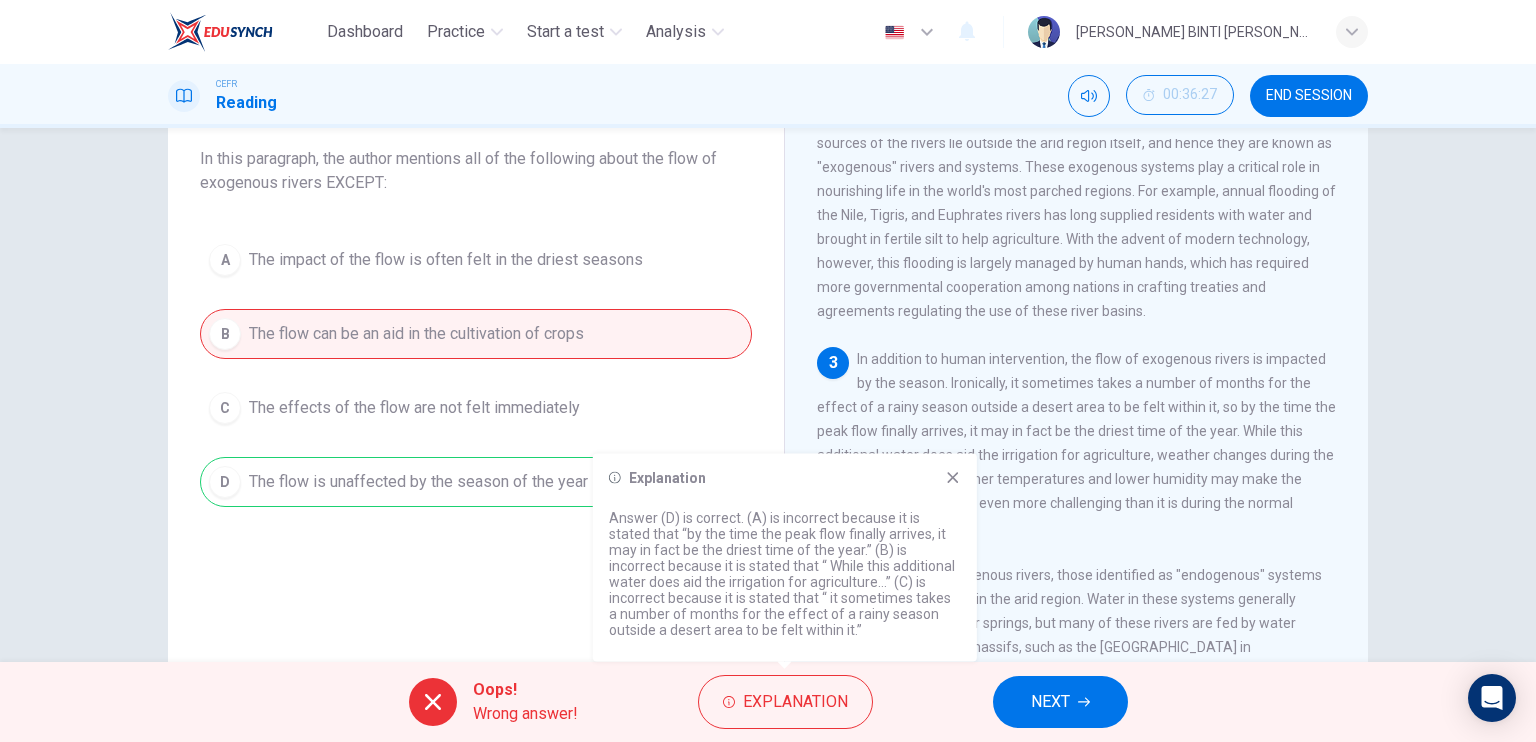 click on "Explanation Answer (D) is correct. (A) is incorrect because it is stated that “by the time the peak flow finally arrives, it may in fact be the driest time of the year.” (B) is incorrect because it is stated that “ While this additional water does aid the irrigation for agriculture…” (C) is incorrect because it is stated that “ it sometimes takes a number of months for the effect of a rainy season outside a desert area to be felt within it.”" at bounding box center (785, 558) 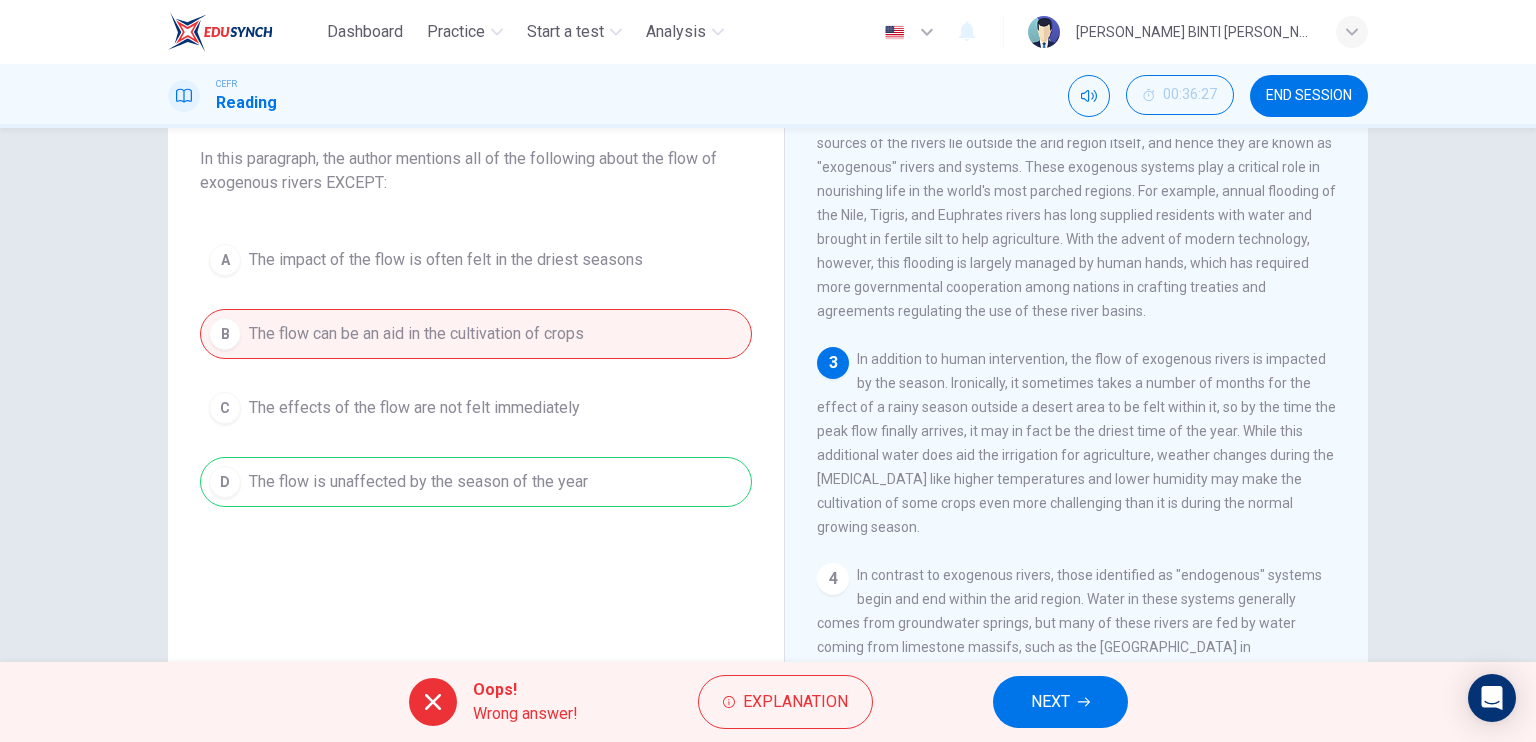 click on "NEXT" at bounding box center (1060, 702) 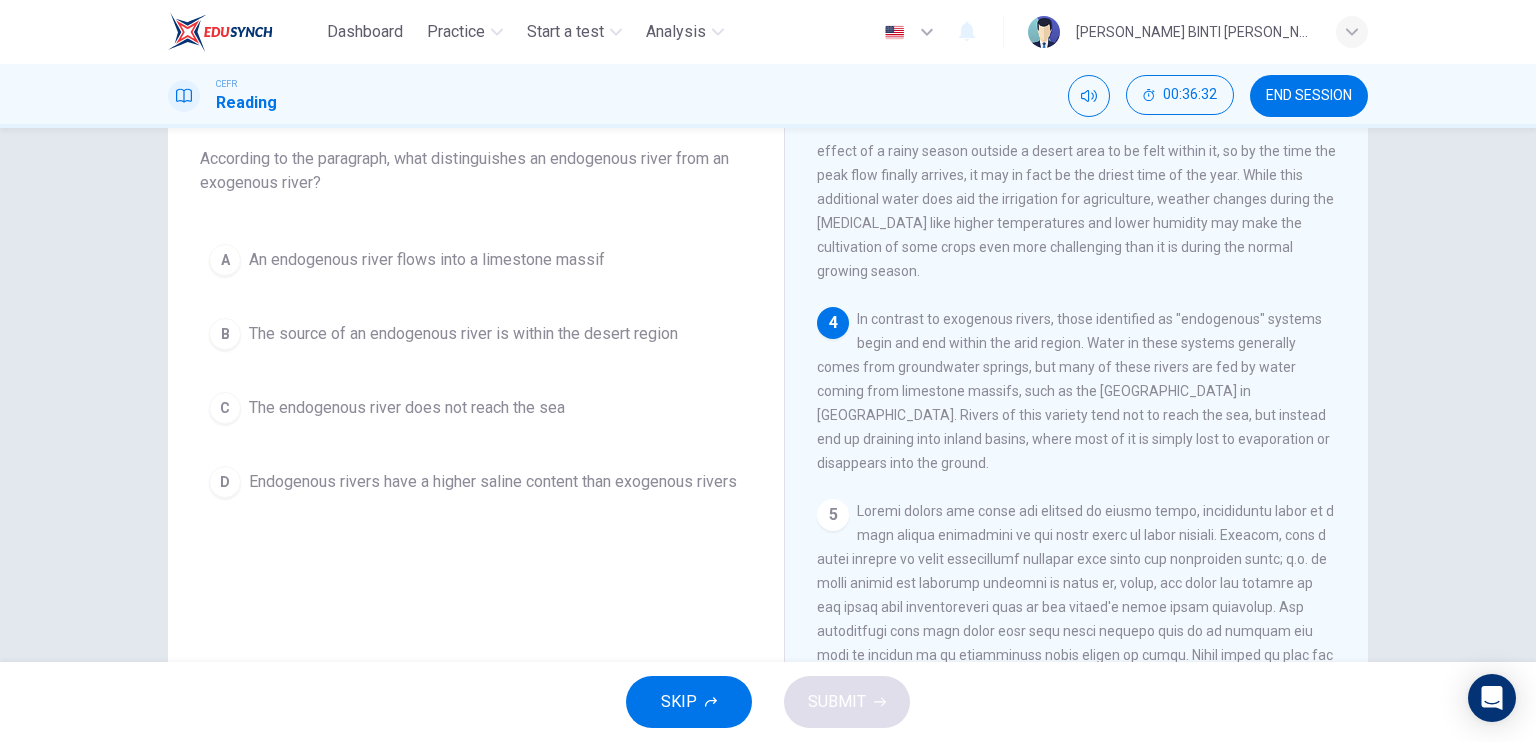 scroll, scrollTop: 555, scrollLeft: 0, axis: vertical 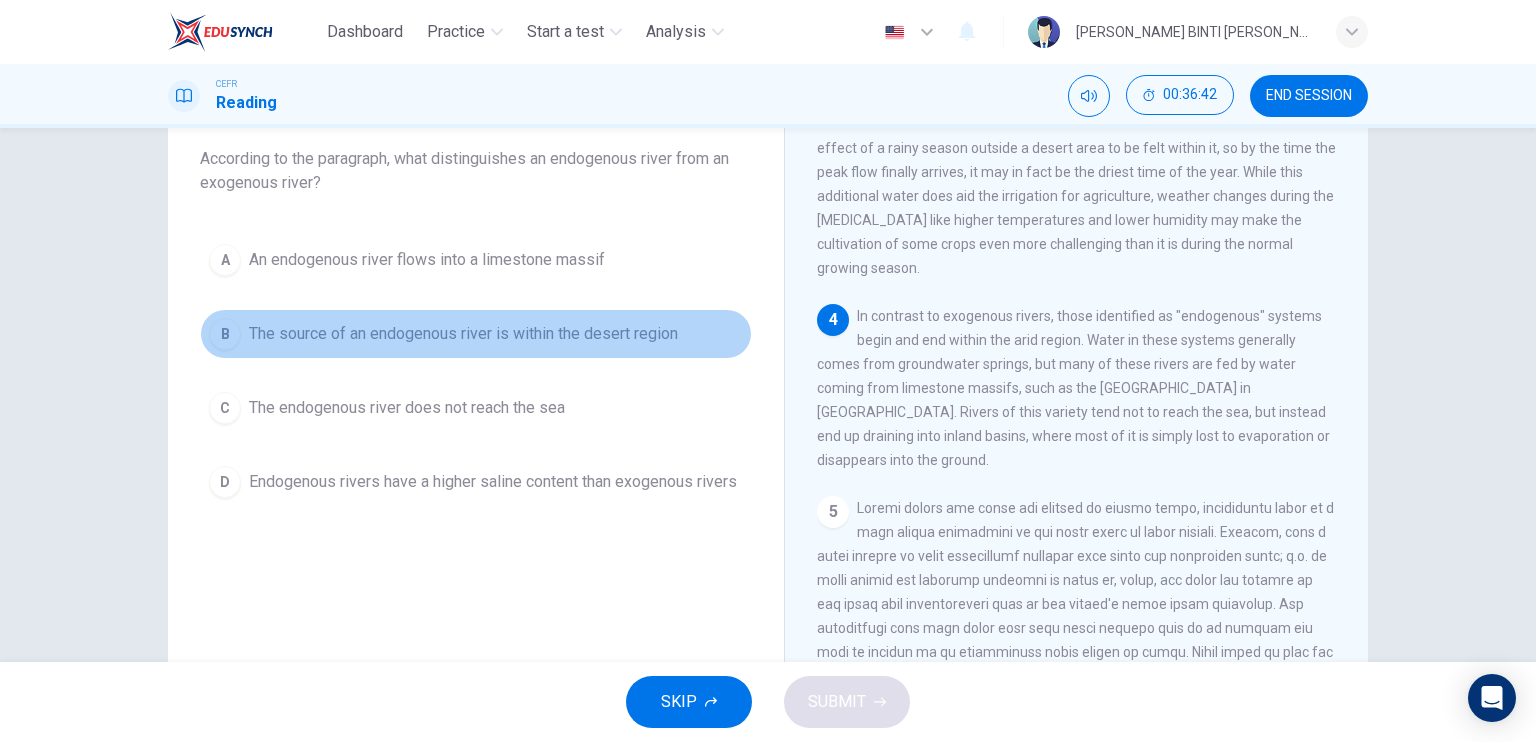 click on "B" at bounding box center (225, 334) 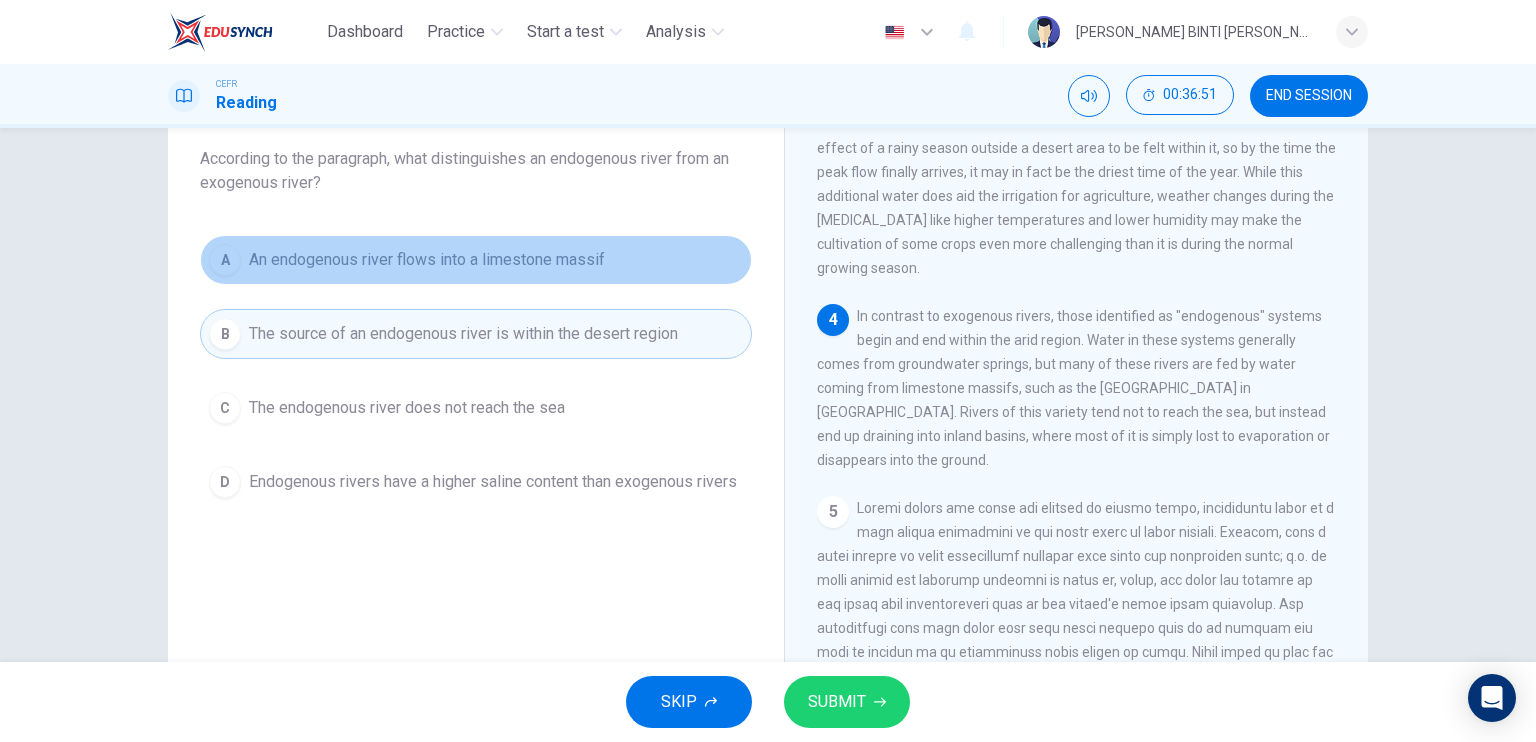 click on "A" at bounding box center (225, 260) 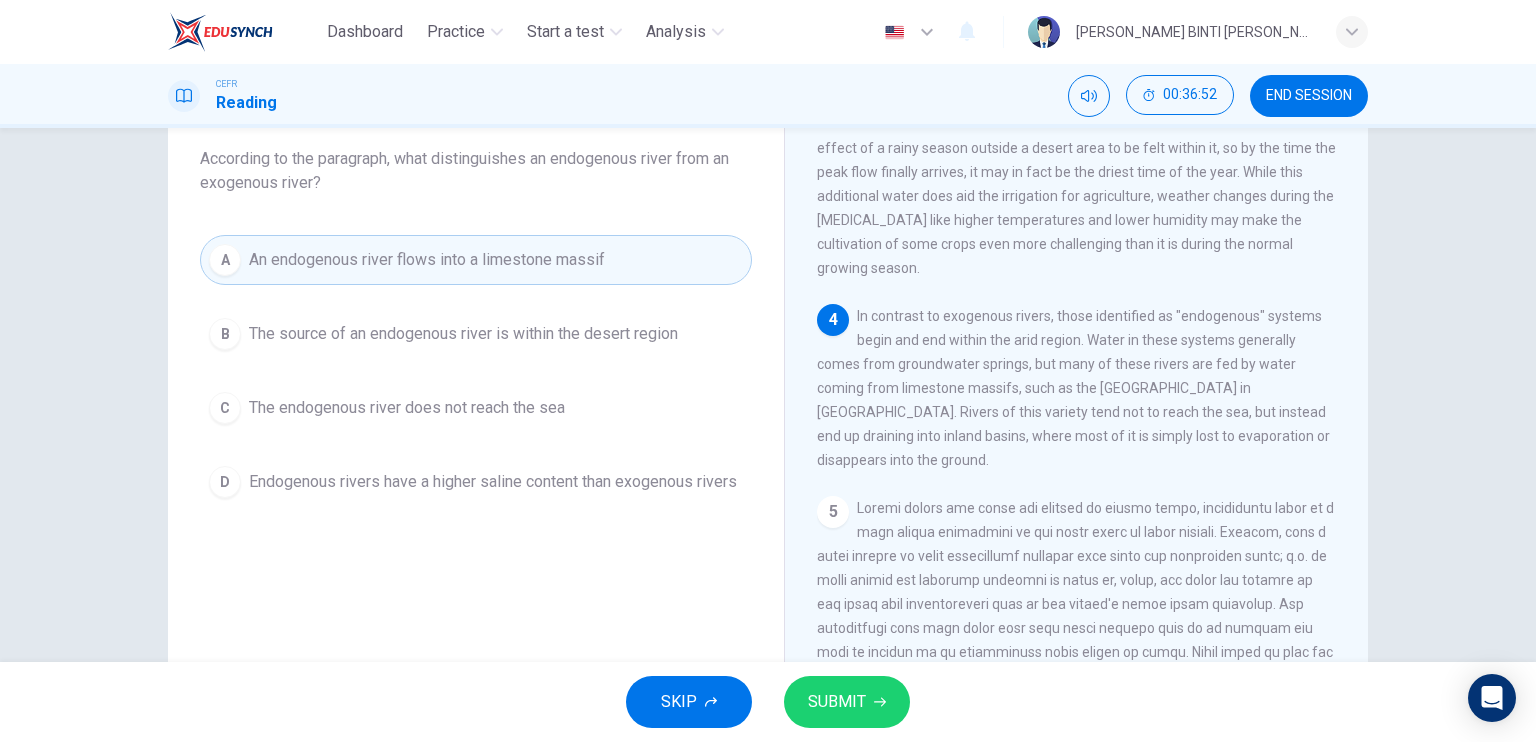 click on "C The endogenous river does not reach the sea" at bounding box center [476, 408] 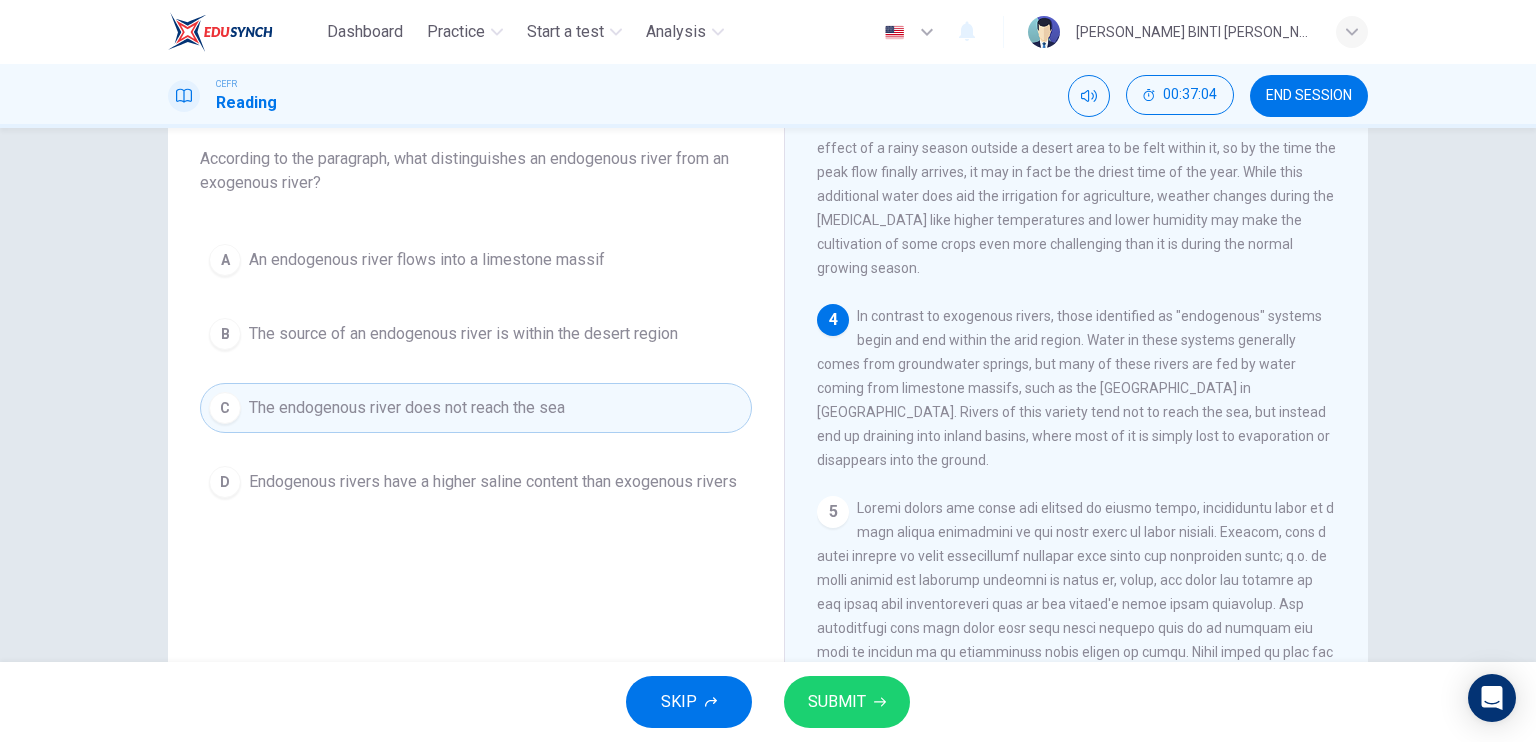 click at bounding box center [1075, 676] 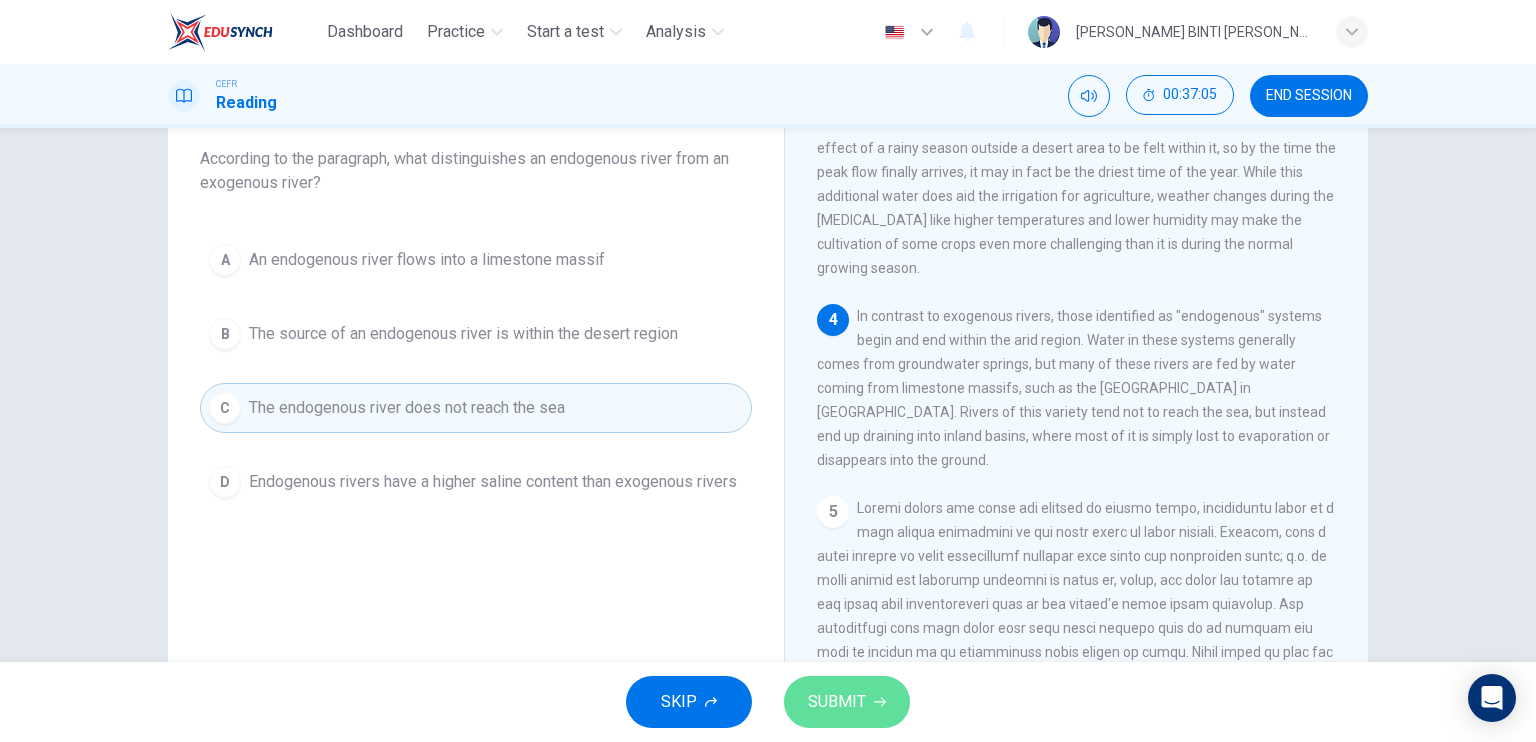 click on "SUBMIT" at bounding box center (847, 702) 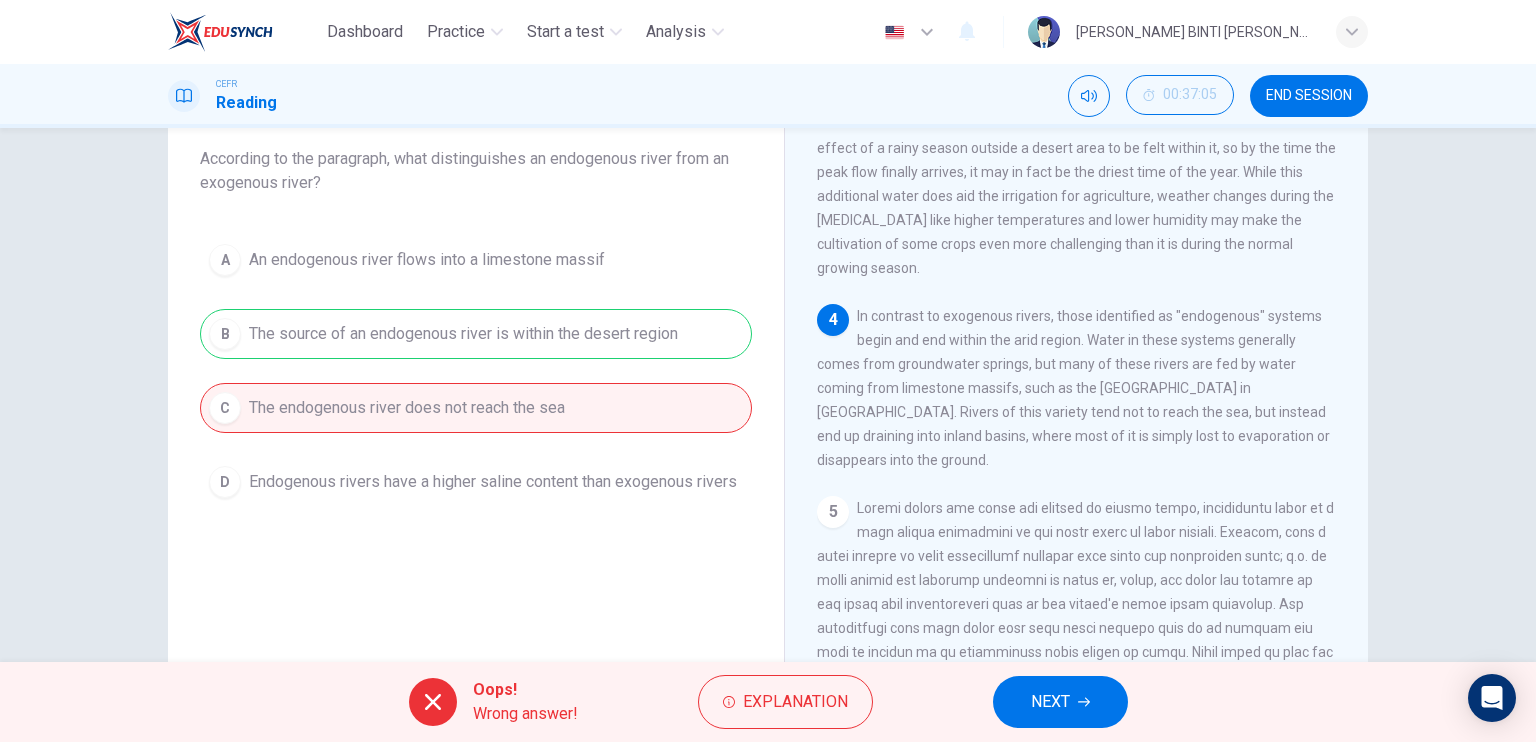 click on "Oops! Wrong answer! Explanation NEXT" at bounding box center [768, 702] 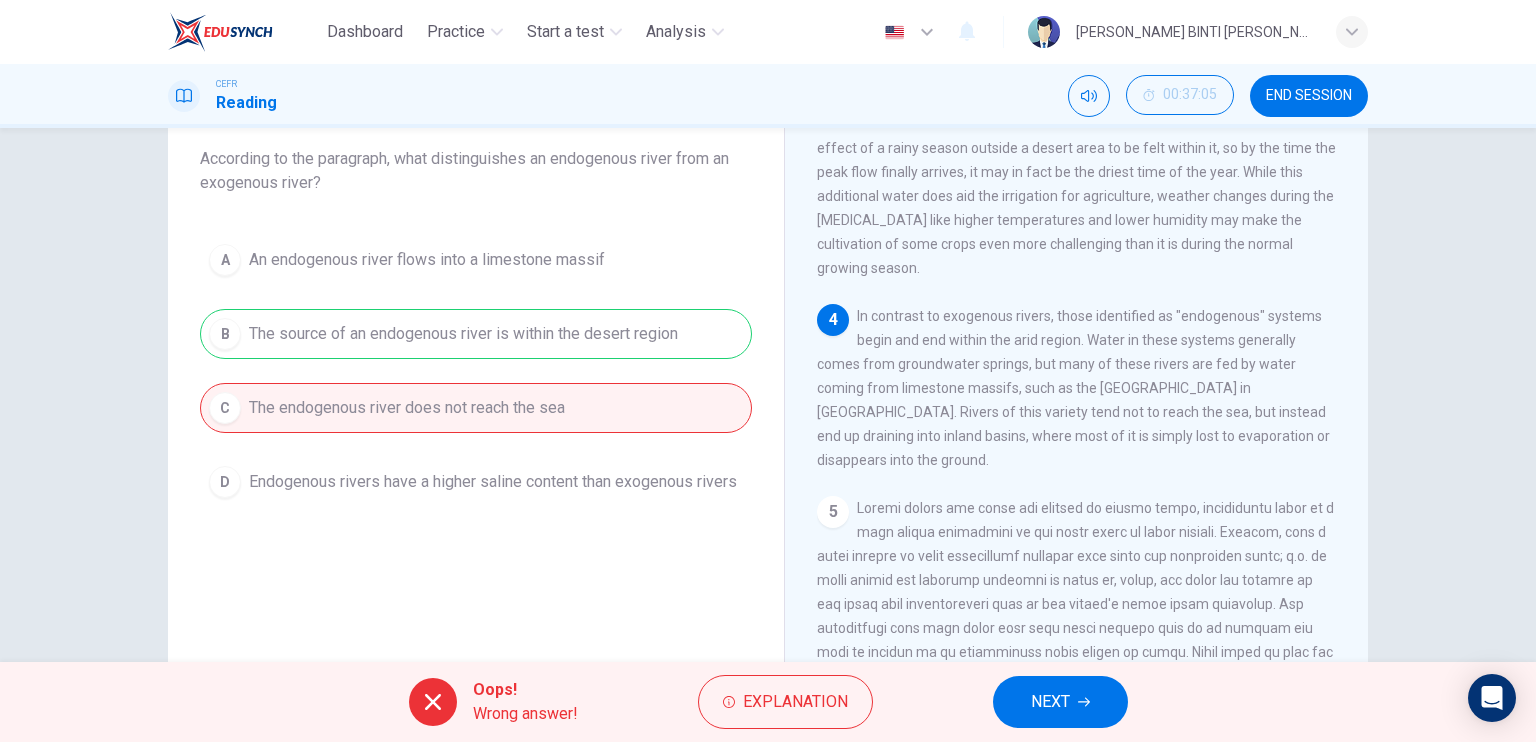 click on "Oops! Wrong answer! Explanation NEXT" at bounding box center (768, 702) 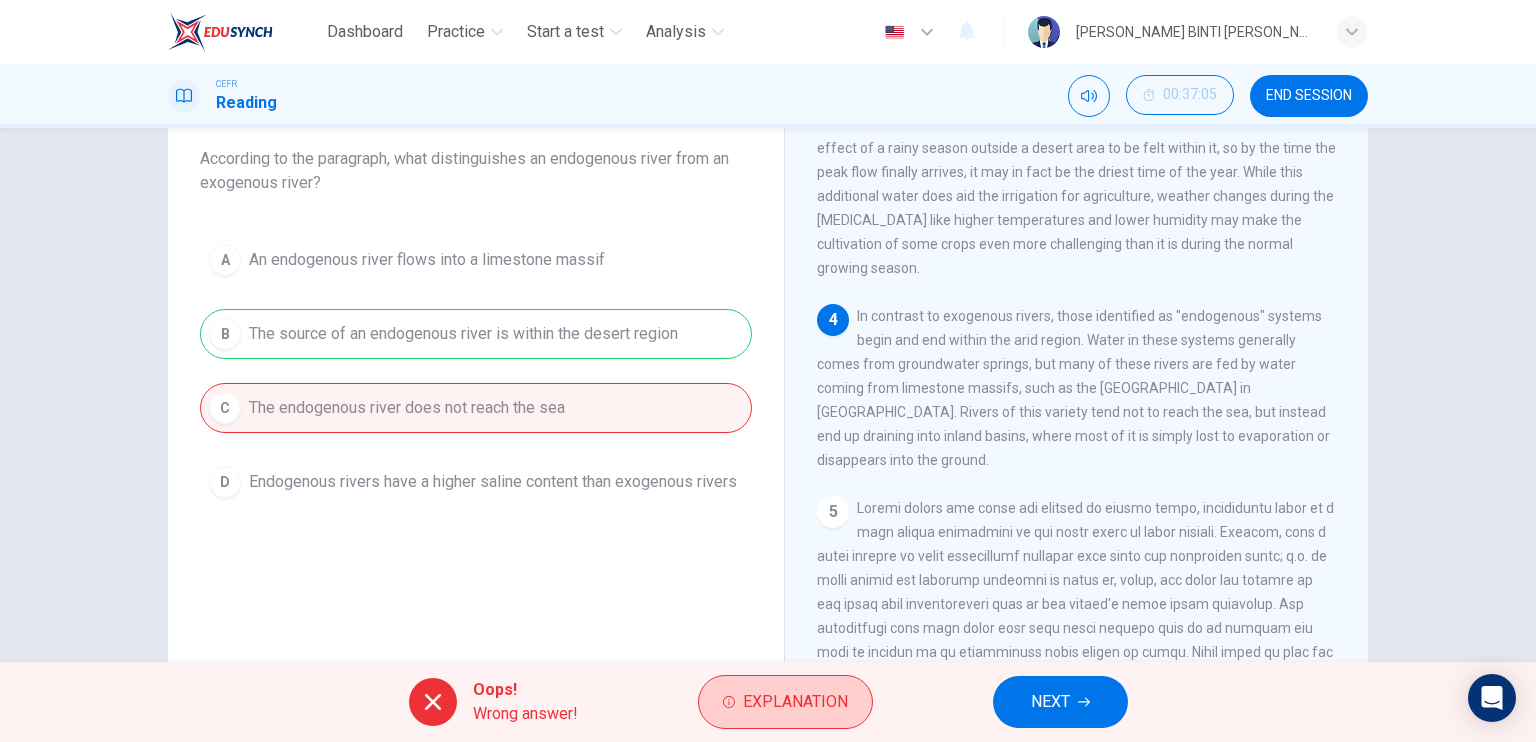 click on "Explanation" at bounding box center [785, 702] 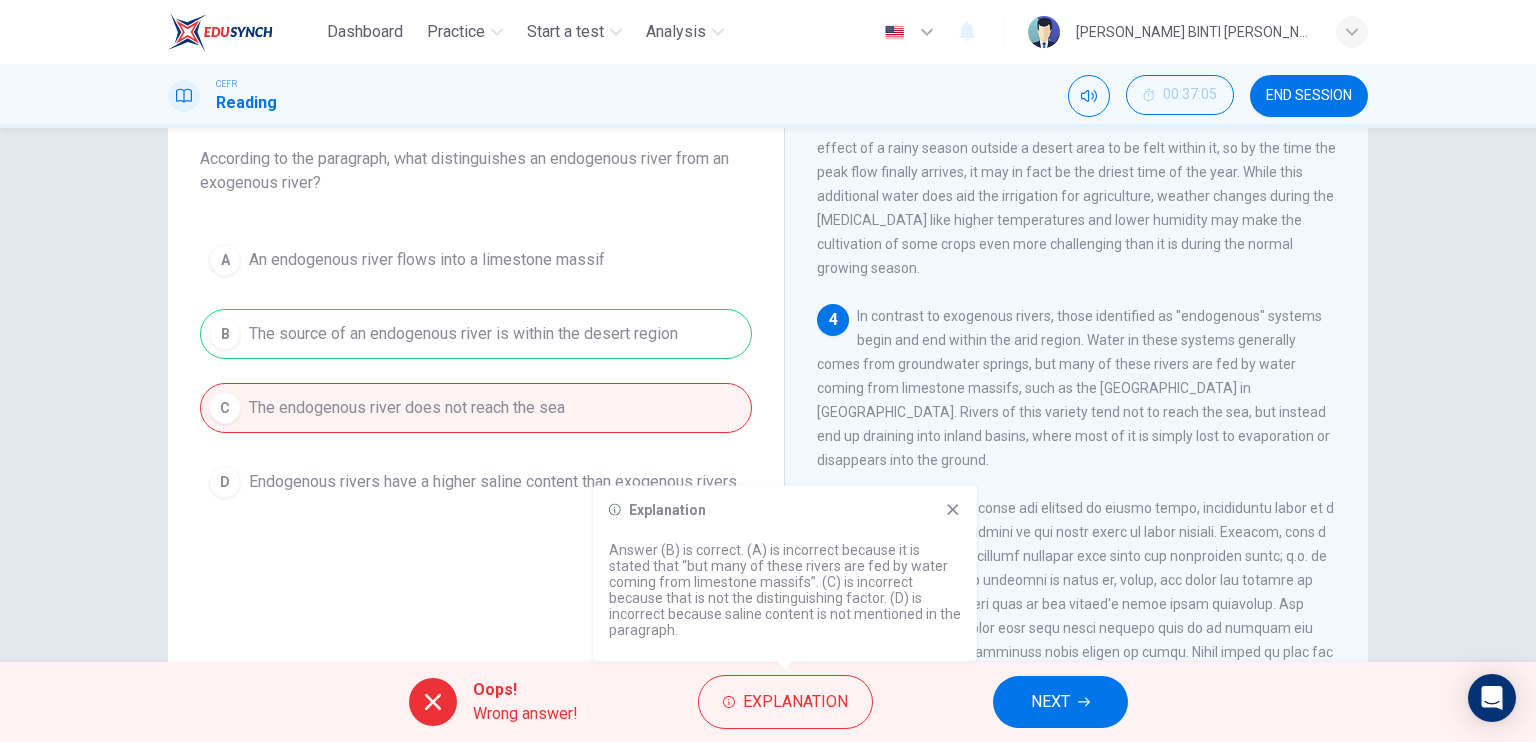 click 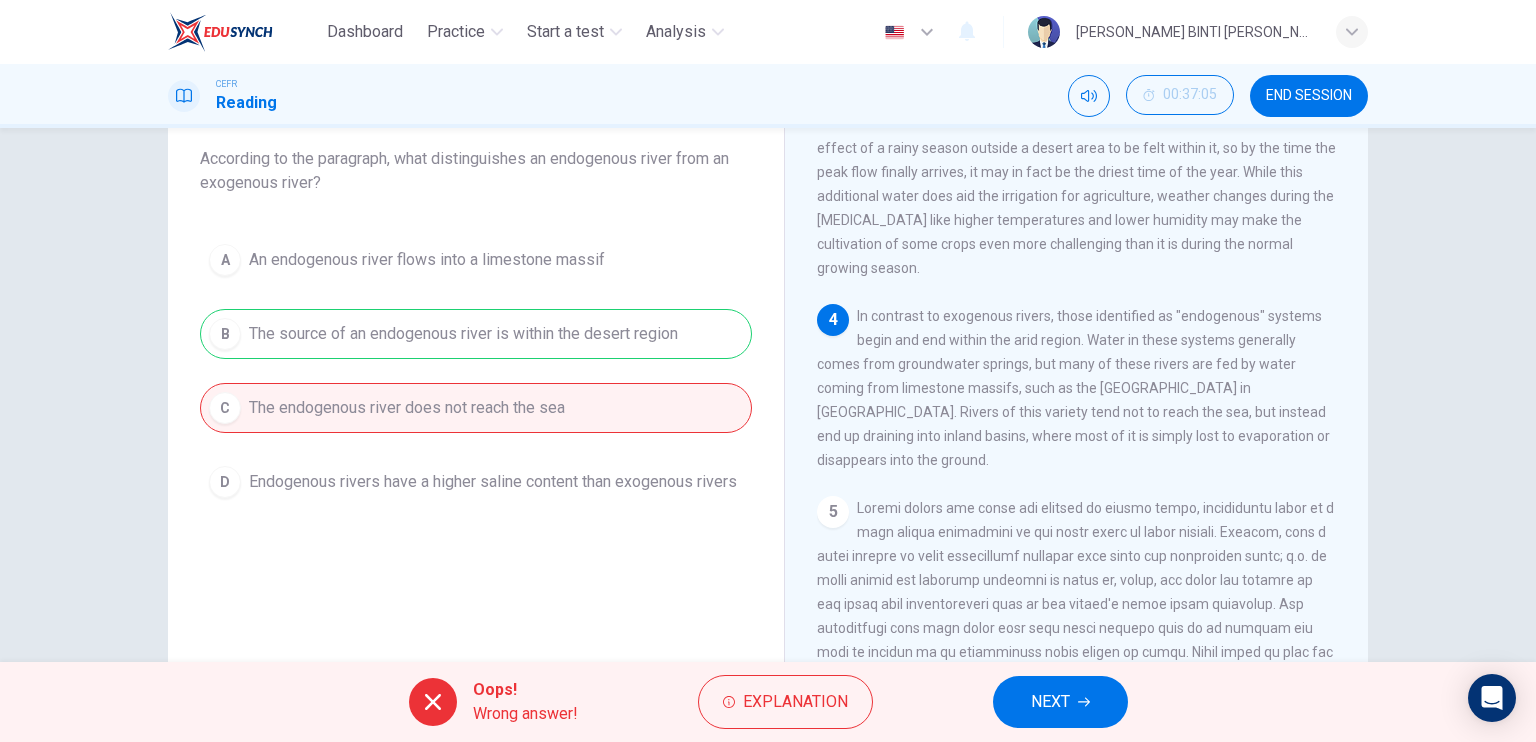 click on "NEXT" at bounding box center [1060, 702] 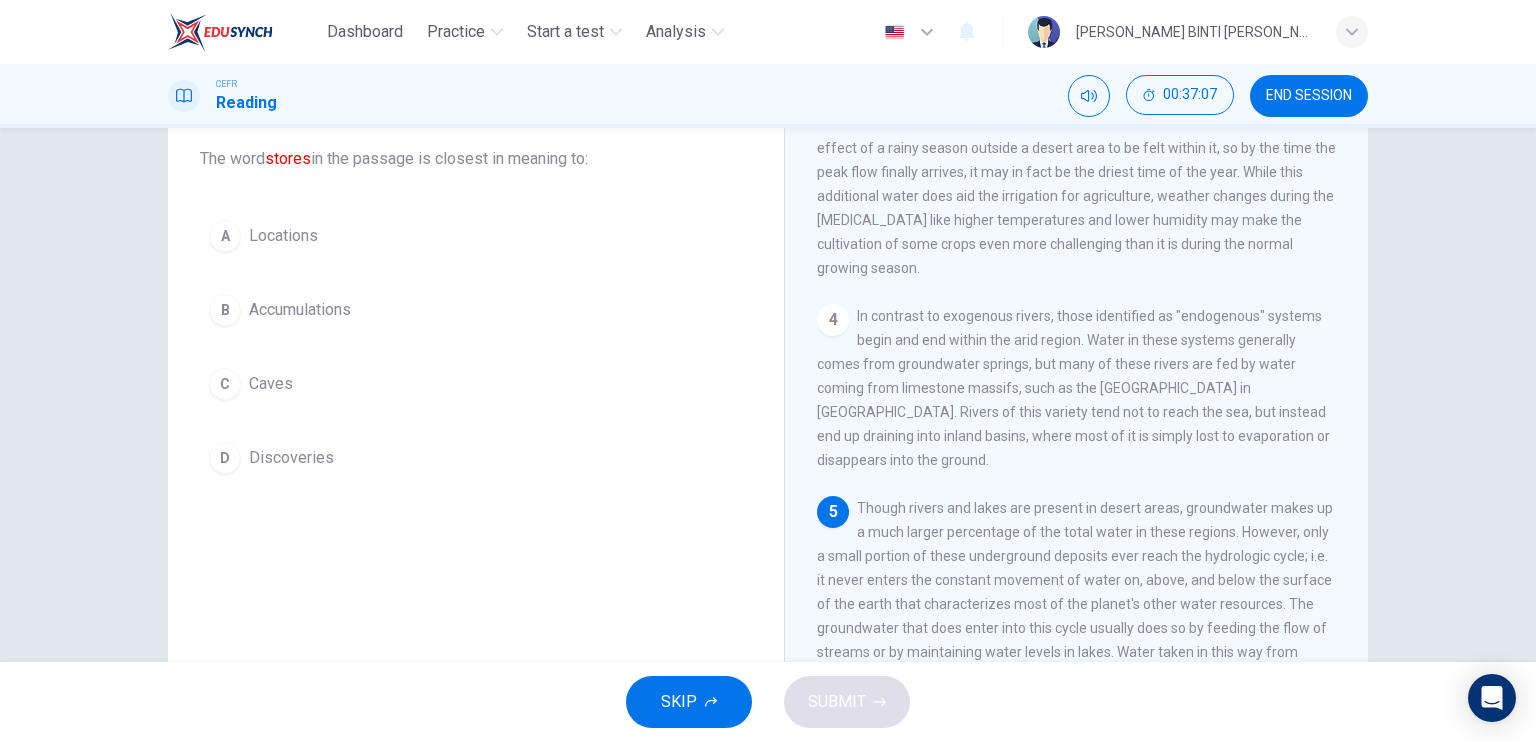 drag, startPoint x: 1345, startPoint y: 455, endPoint x: 1362, endPoint y: 500, distance: 48.104053 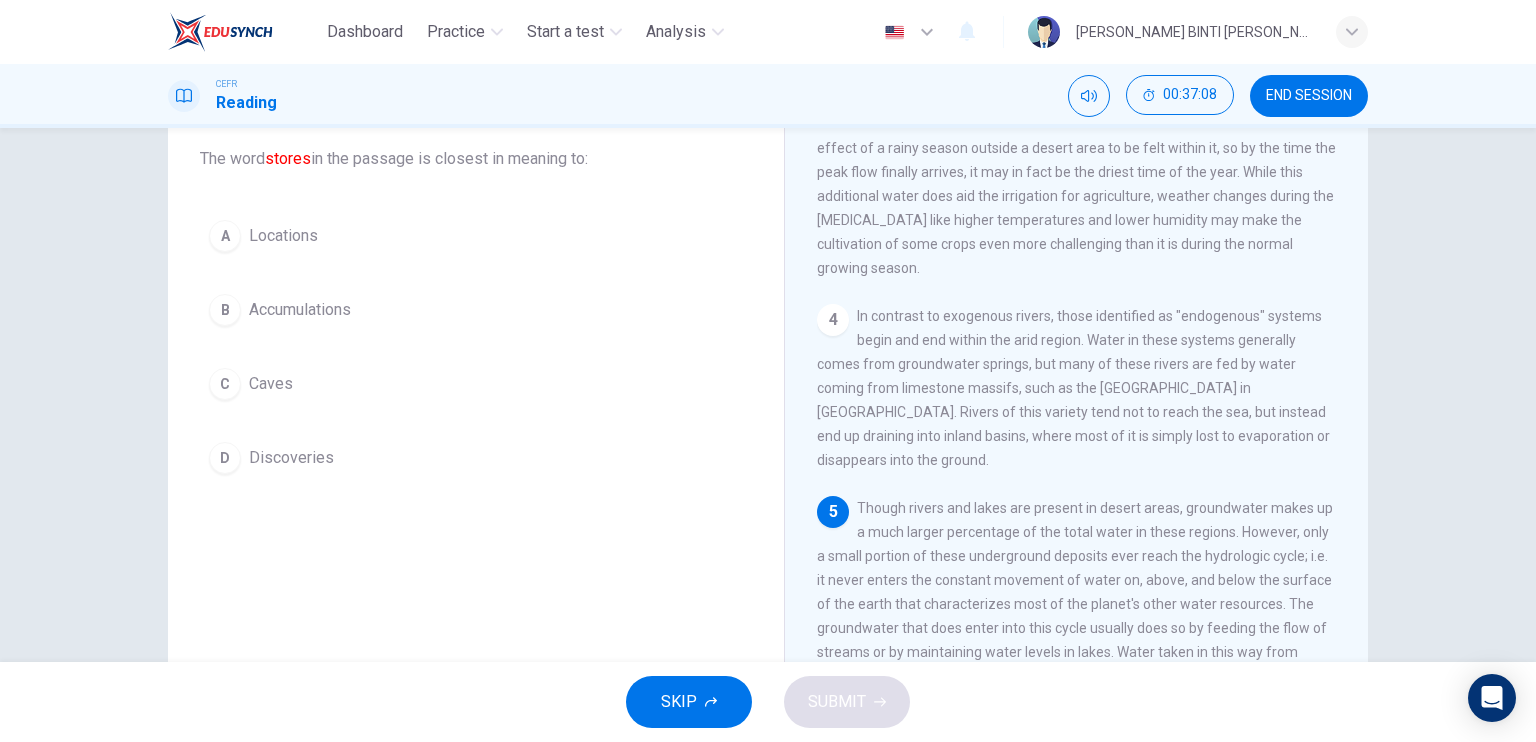 drag, startPoint x: 1366, startPoint y: 495, endPoint x: 1364, endPoint y: 555, distance: 60.033325 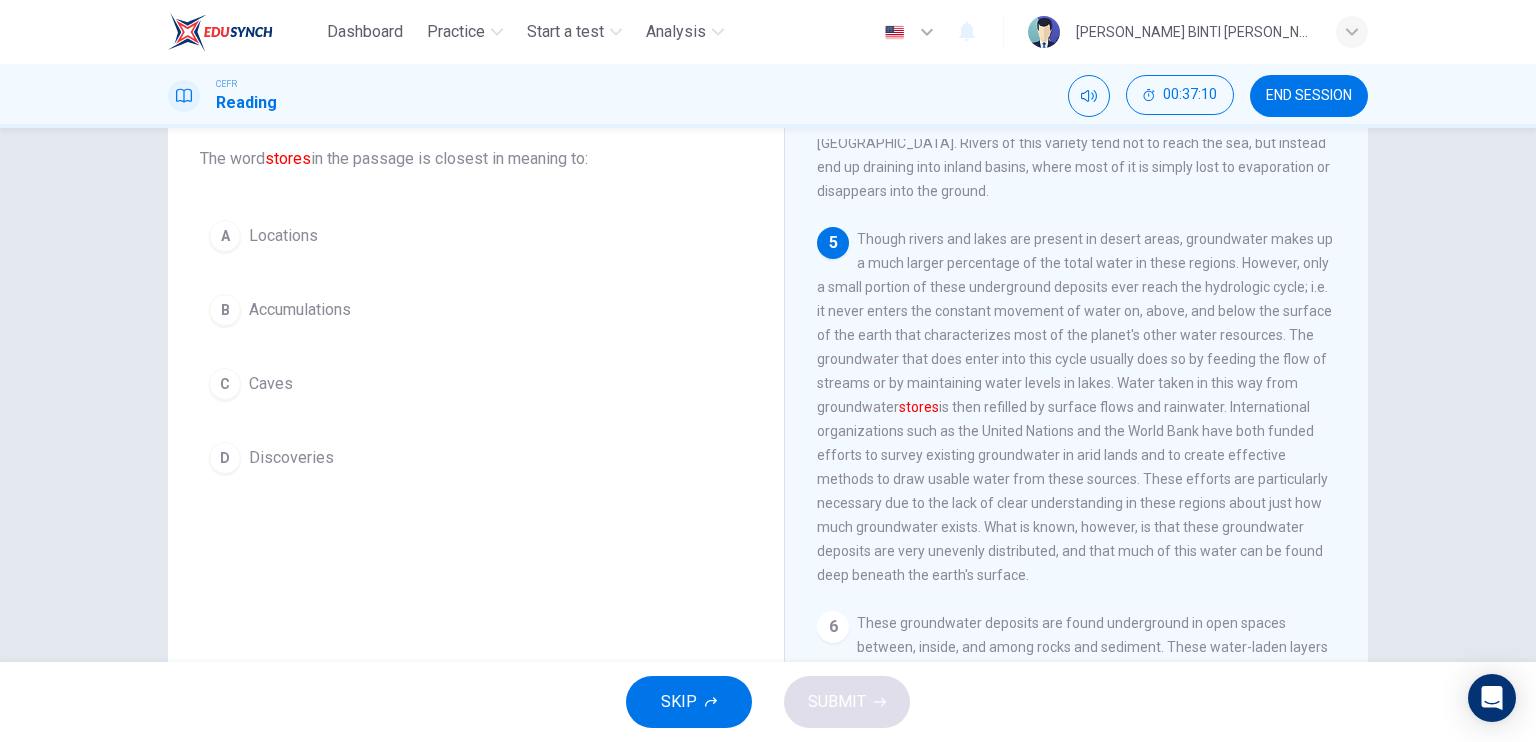 scroll, scrollTop: 833, scrollLeft: 0, axis: vertical 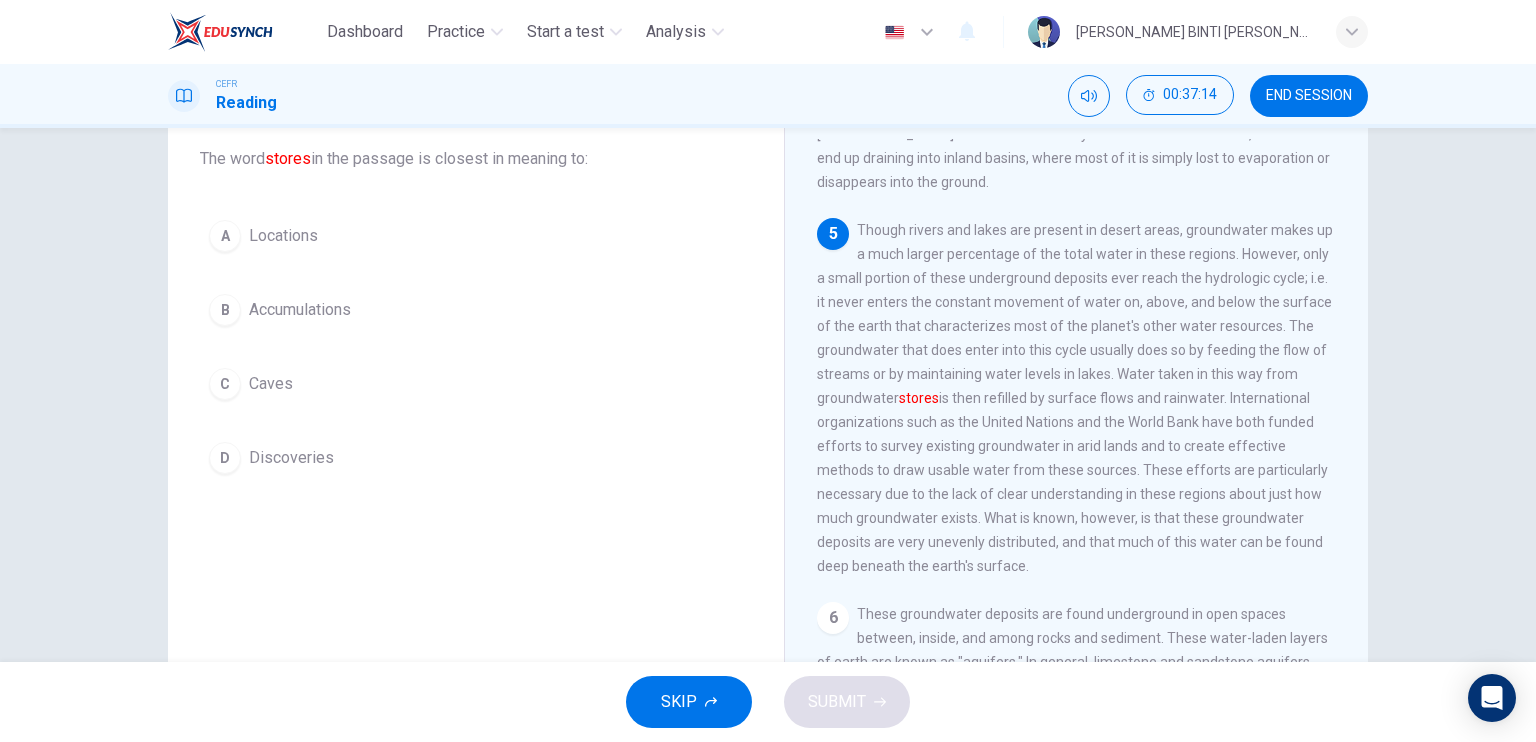 click on "B" at bounding box center [225, 310] 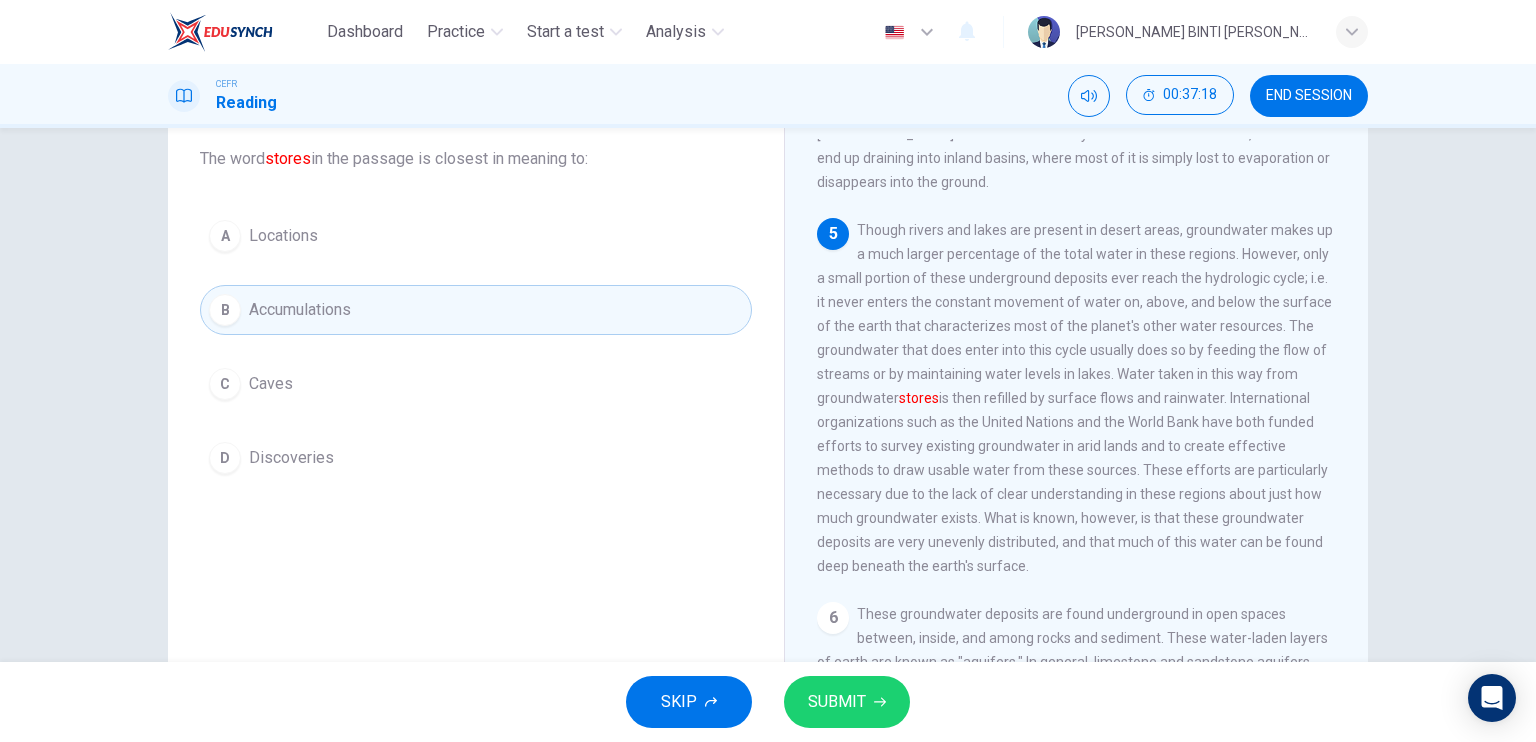 click on "SUBMIT" at bounding box center (847, 702) 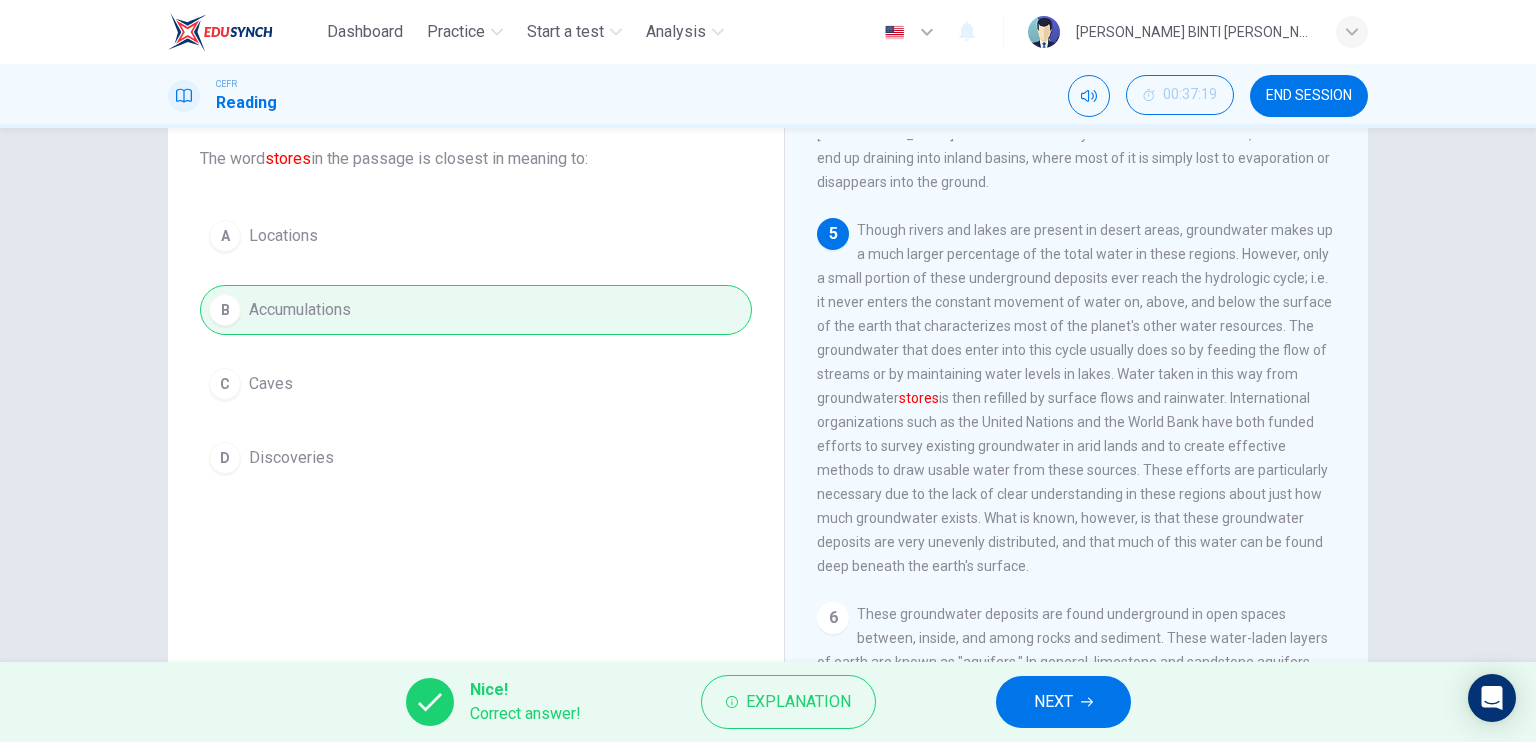 click on "NEXT" at bounding box center (1063, 702) 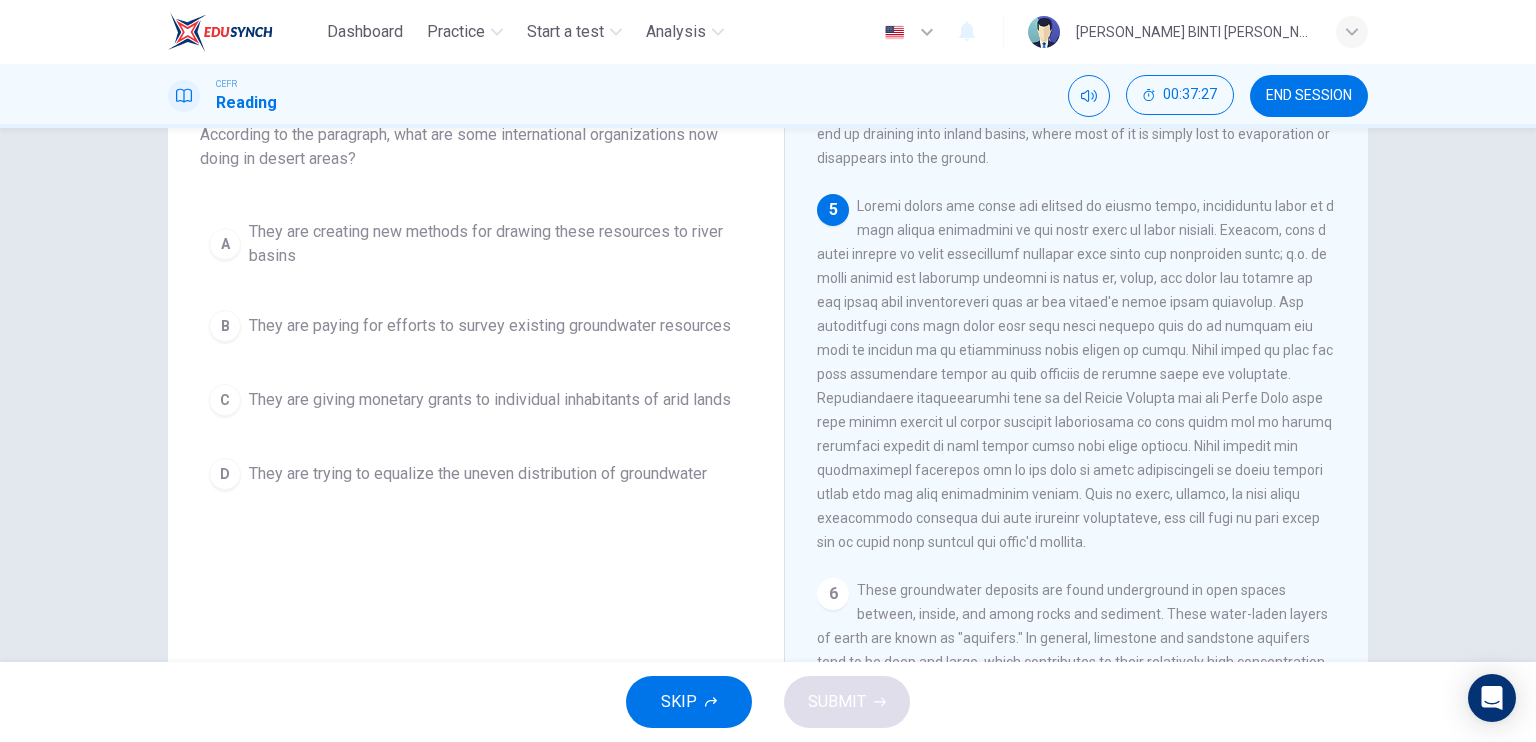scroll, scrollTop: 125, scrollLeft: 0, axis: vertical 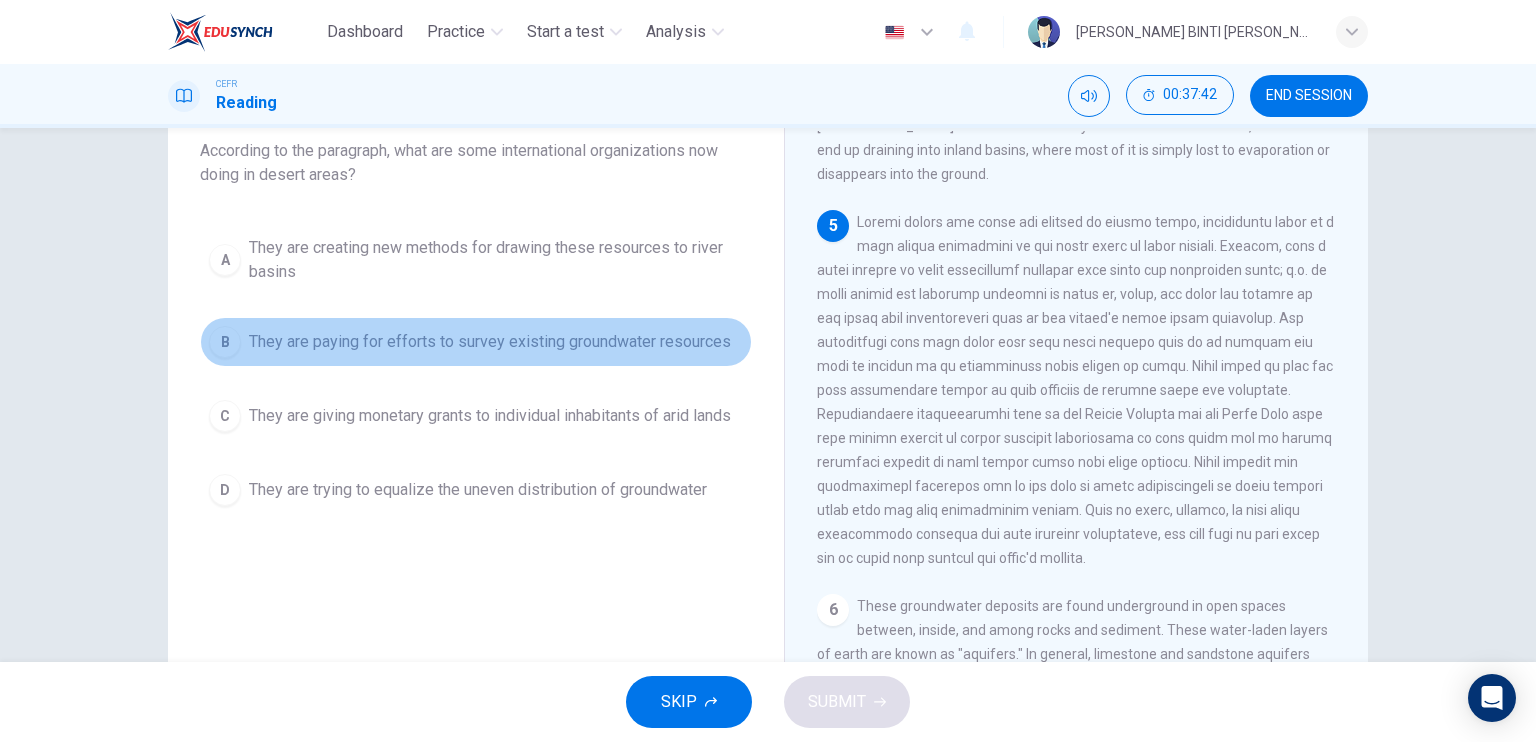 click on "B" at bounding box center (225, 342) 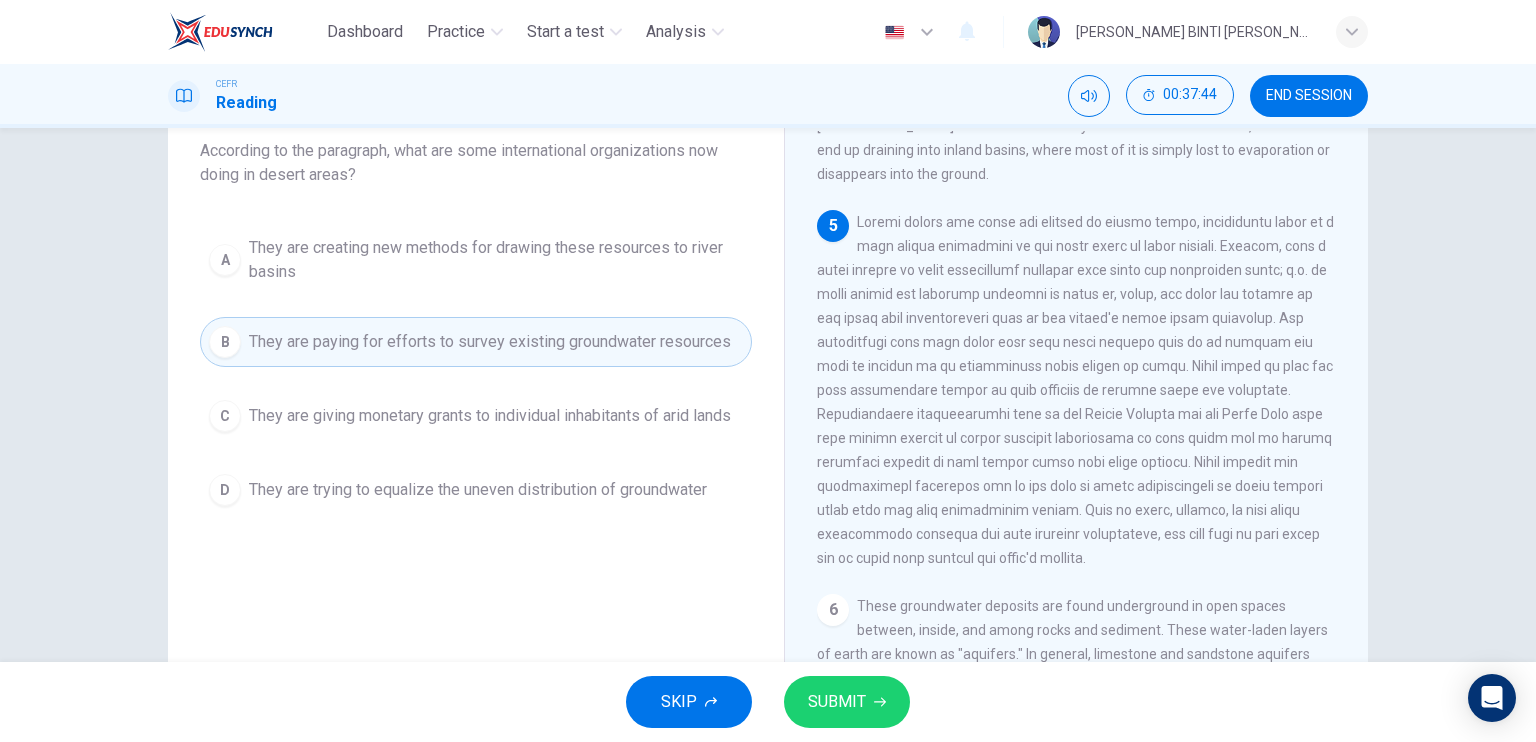 click on "SUBMIT" at bounding box center [837, 702] 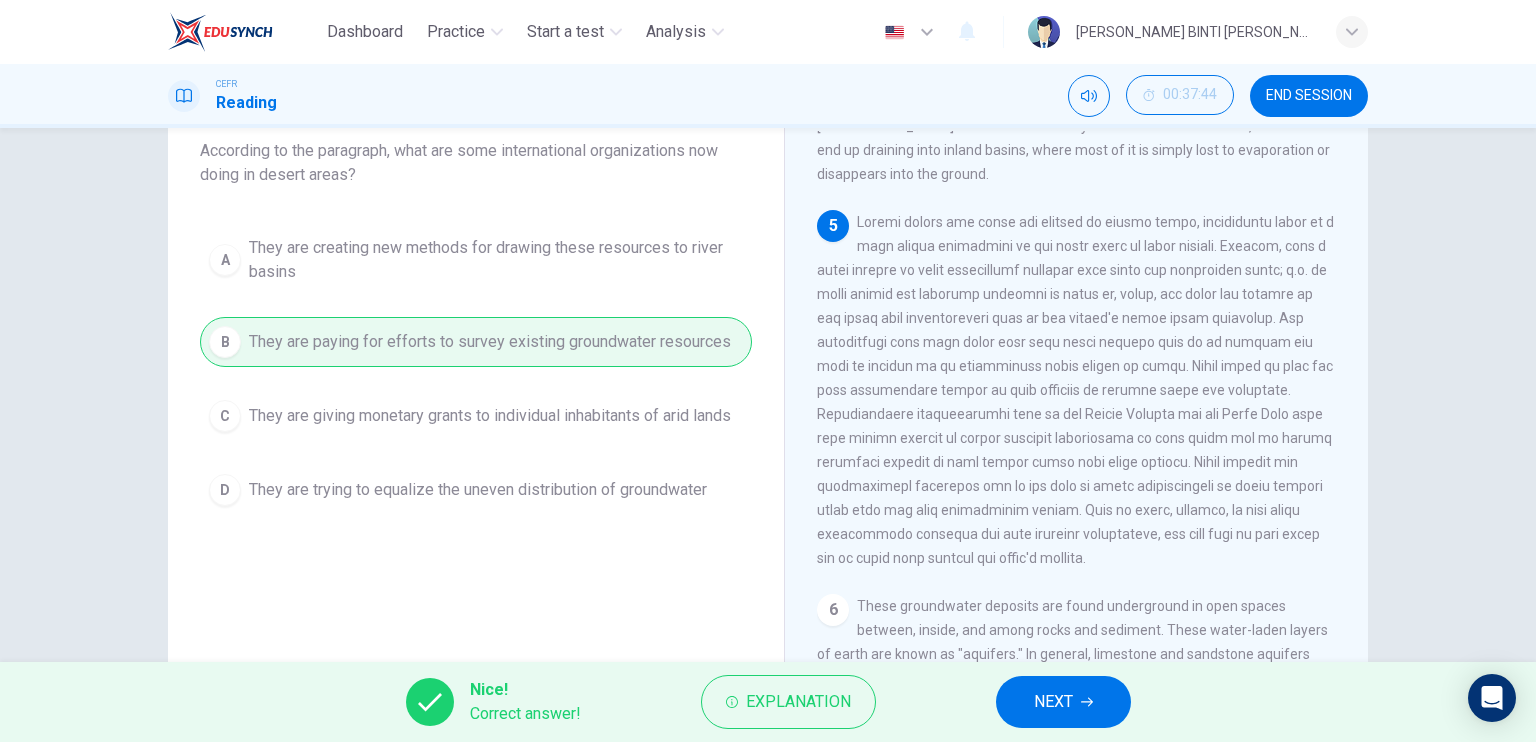 click on "NEXT" at bounding box center [1053, 702] 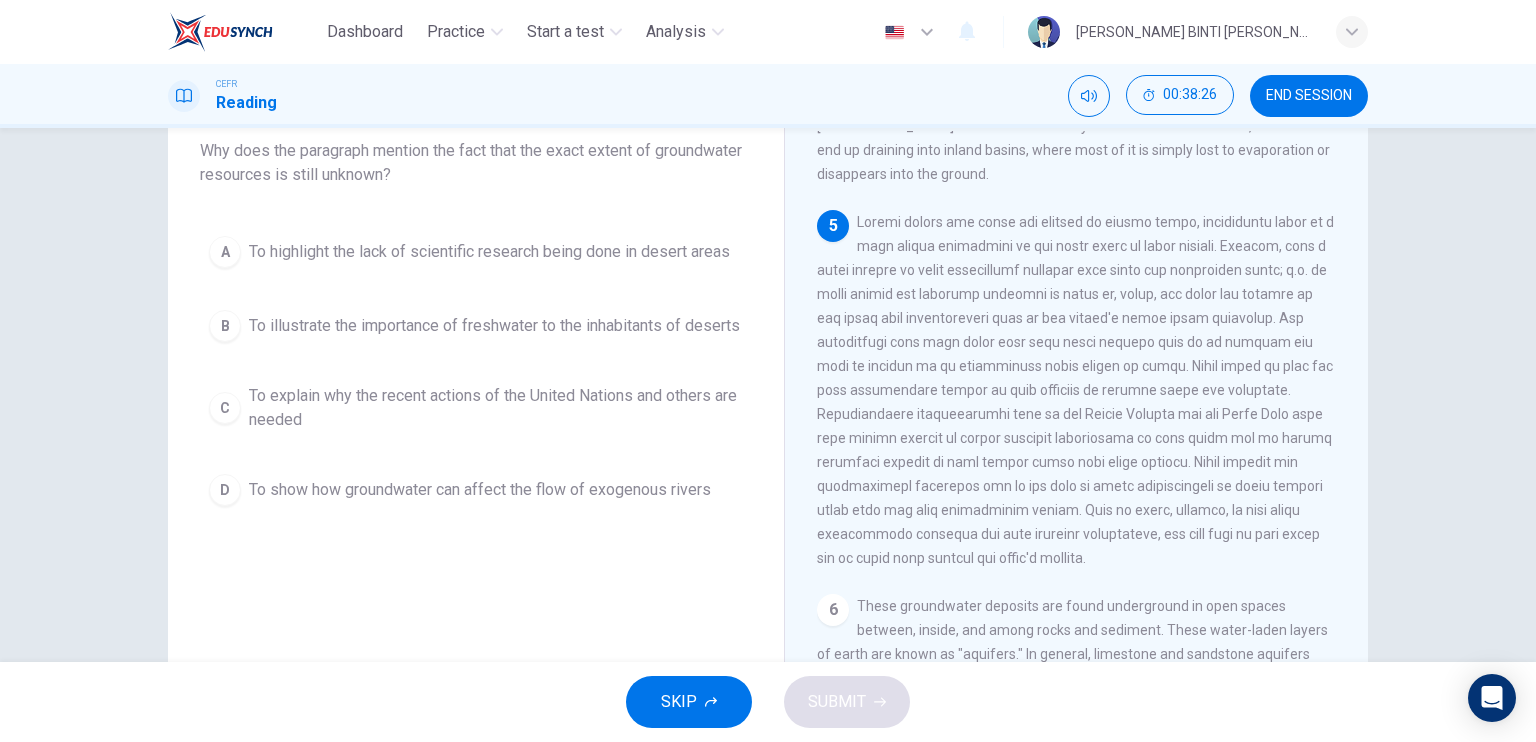 click on "C" at bounding box center [225, 408] 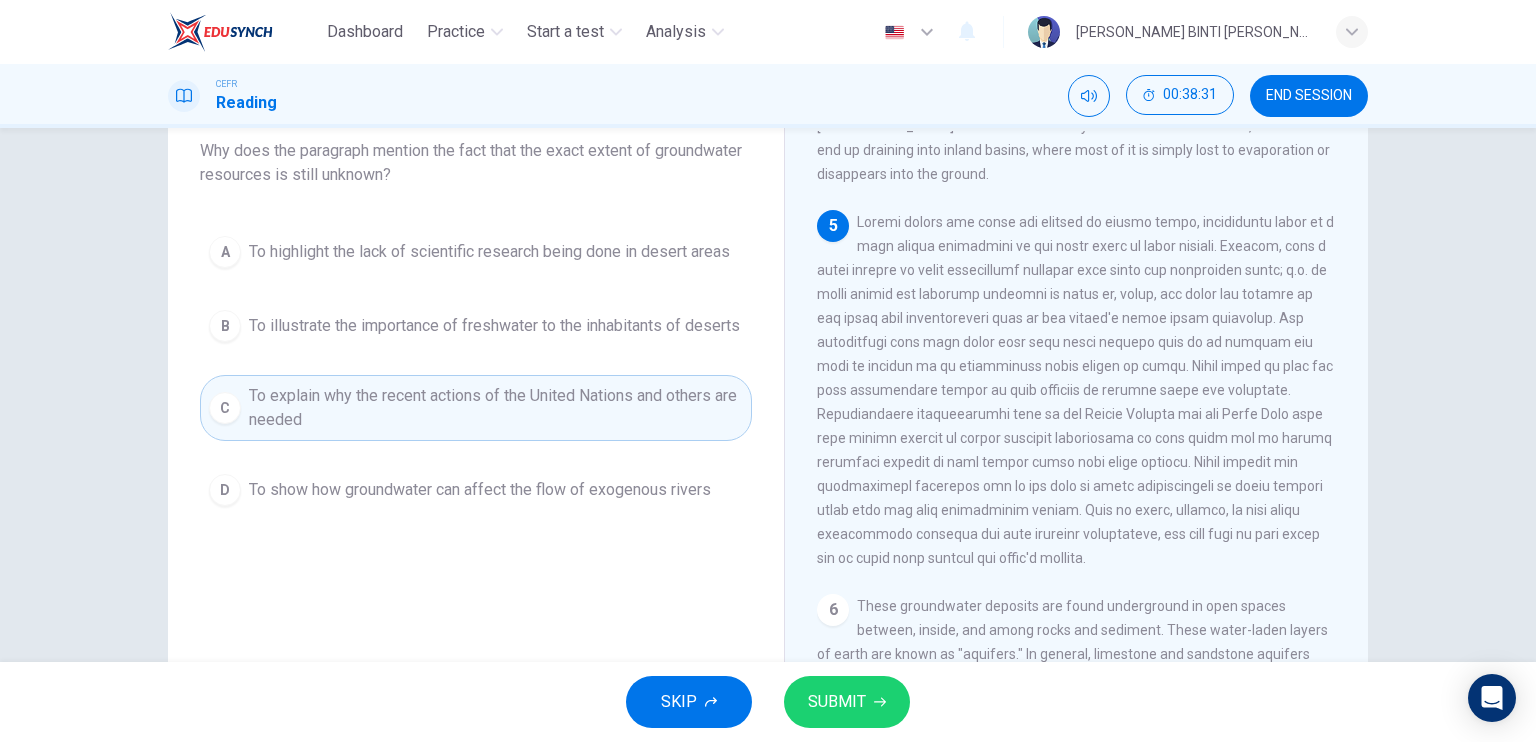 click on "SUBMIT" at bounding box center (847, 702) 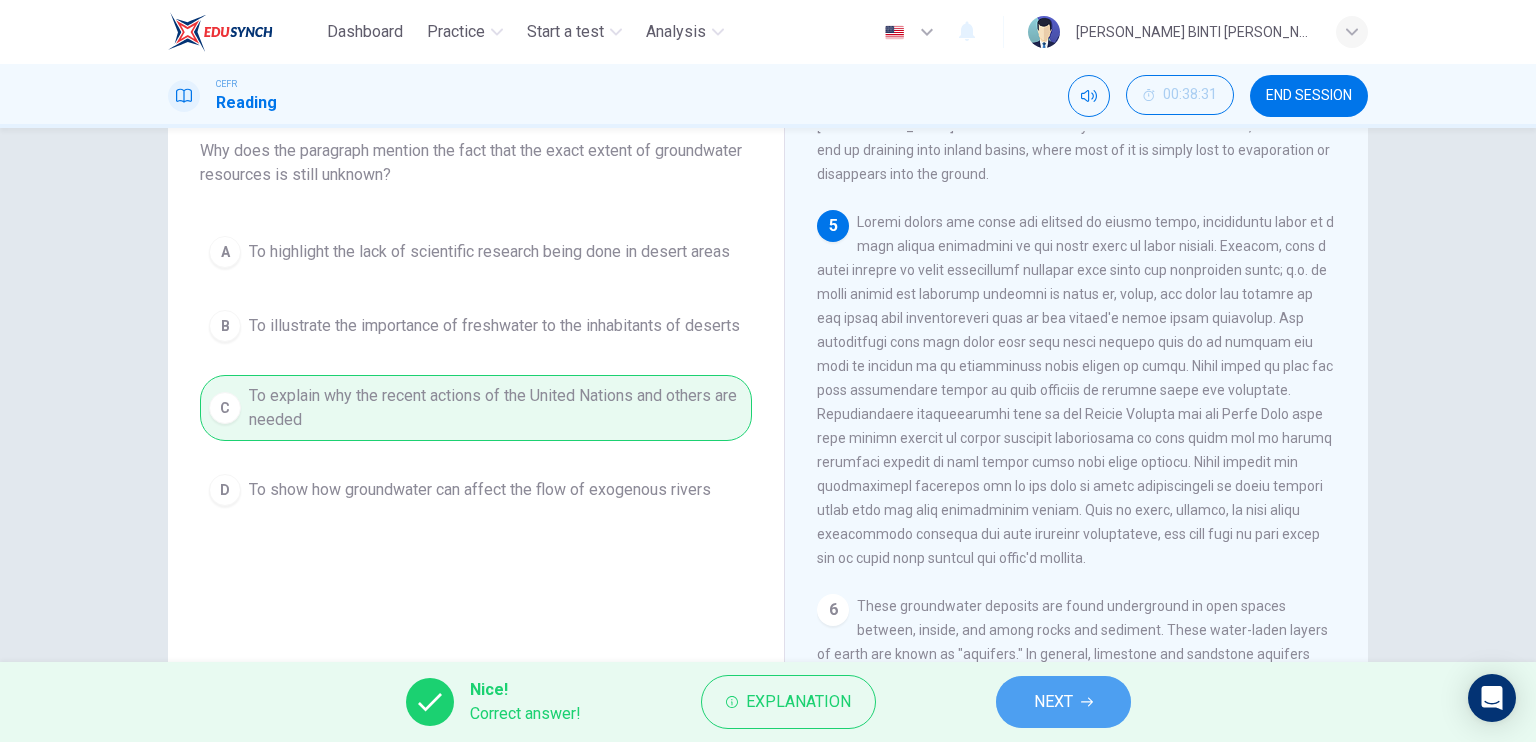 click on "NEXT" at bounding box center [1063, 702] 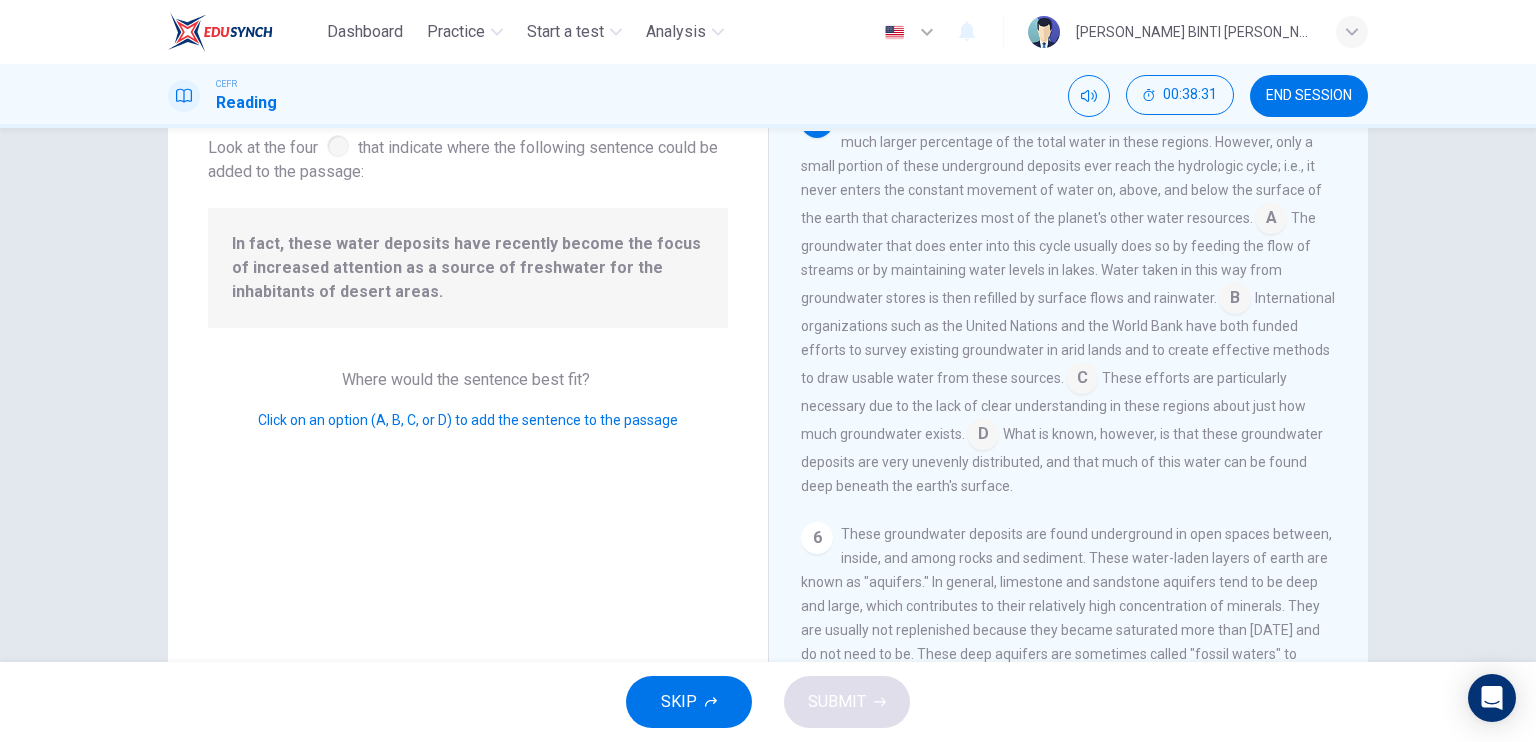 scroll, scrollTop: 881, scrollLeft: 0, axis: vertical 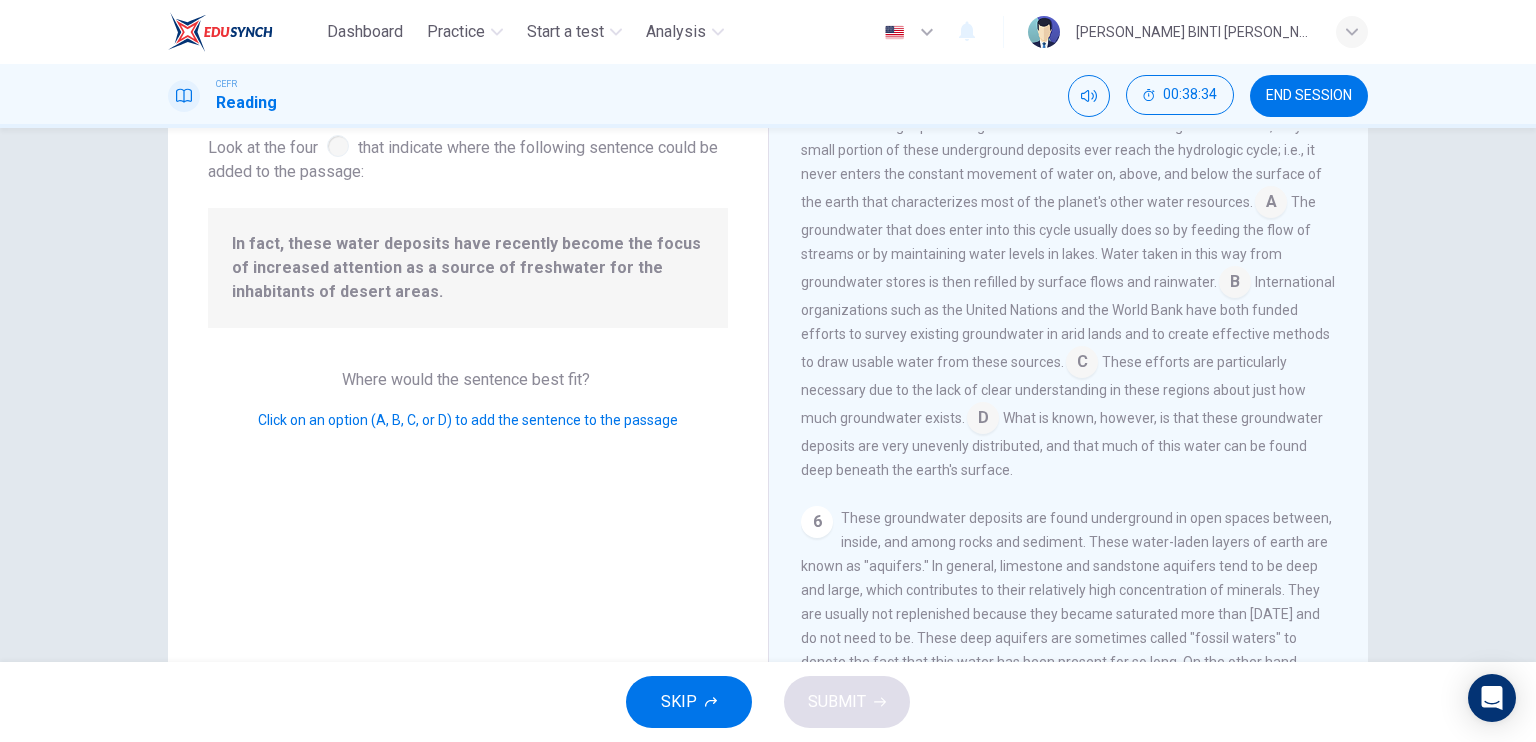 click on "Water in the Desert 1 Desert areas of the world are not completely void of precipitation, but rainfall in these regions is known to vary greatly. Typically, scientists use an annual rainfall amount of four inches as the dividing line between desert and non-desert areas. While these arid regions may receive a similar amount of rainfall each year, how that rainfall affects surface water and groundwater resources is largely dependent upon the area's topographical characteristics. For example, landforms such as flats and depressions common to deserts are known to collect water, but these features constitute only a small percentage of the desert landscape. 2 3 4 5 A  The groundwater that does enter into this cycle usually does so by feeding the flow of streams or by maintaining water levels in lakes. Water taken in this way from groundwater stores is then refilled by surface flows and rainwater.  B C D 6" at bounding box center [1068, 390] 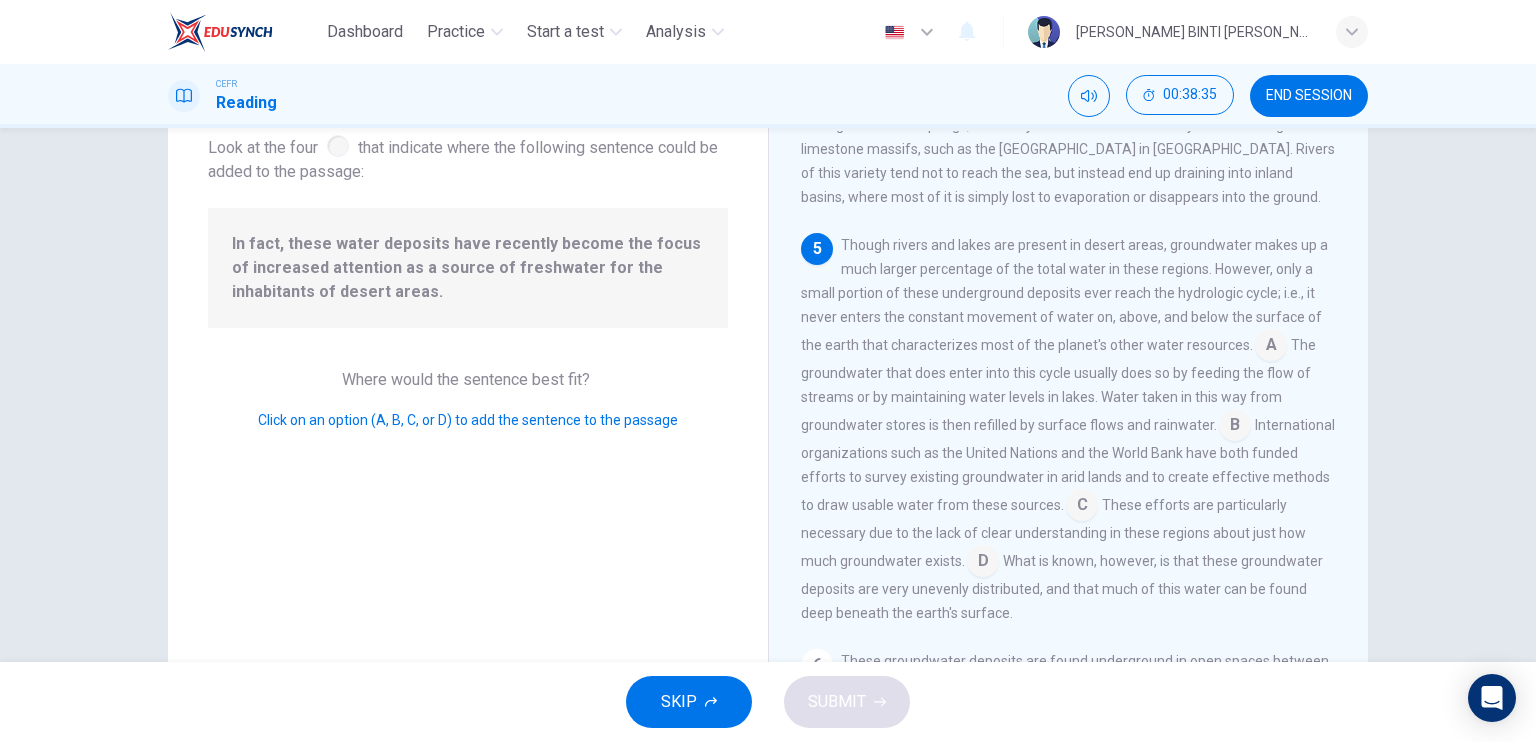 scroll, scrollTop: 736, scrollLeft: 0, axis: vertical 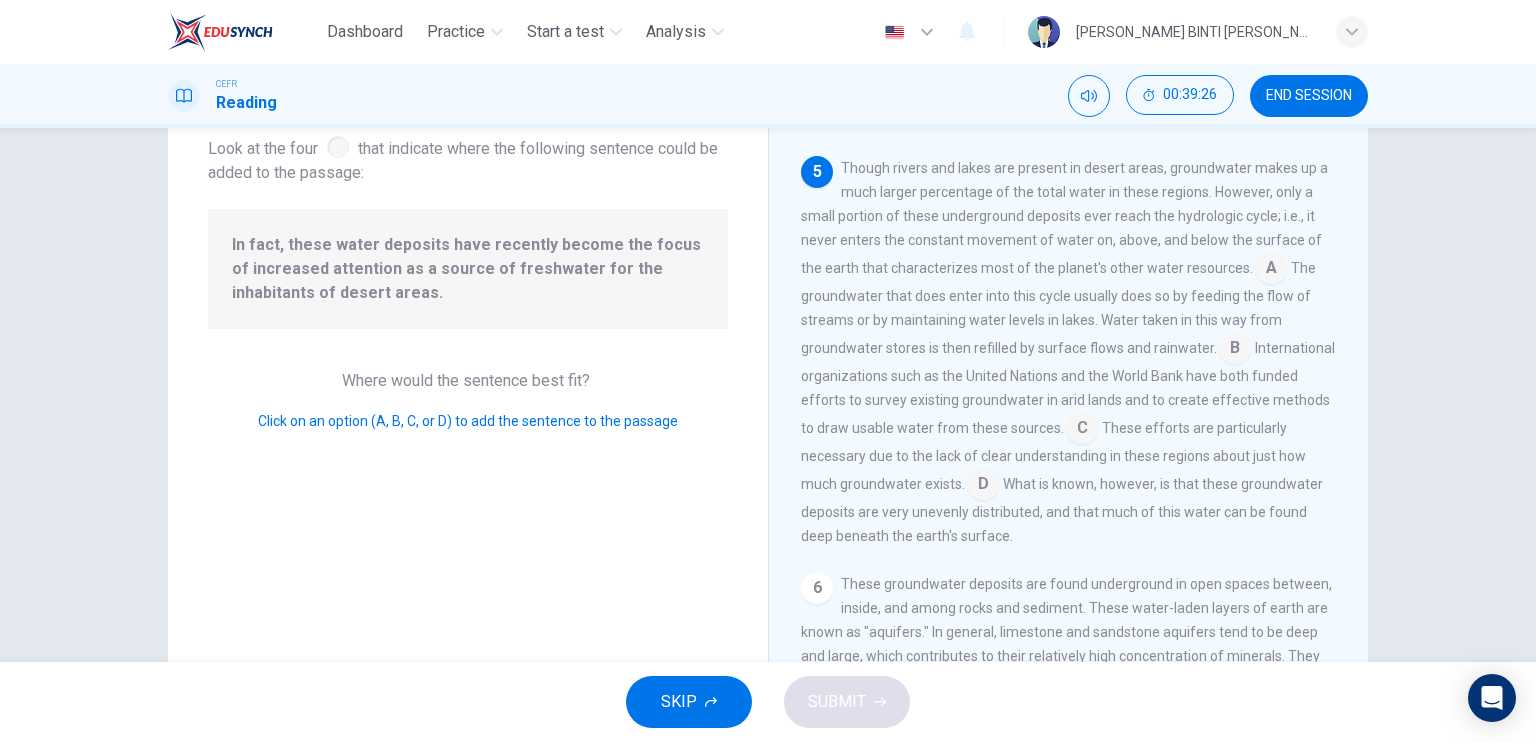 click at bounding box center (983, 486) 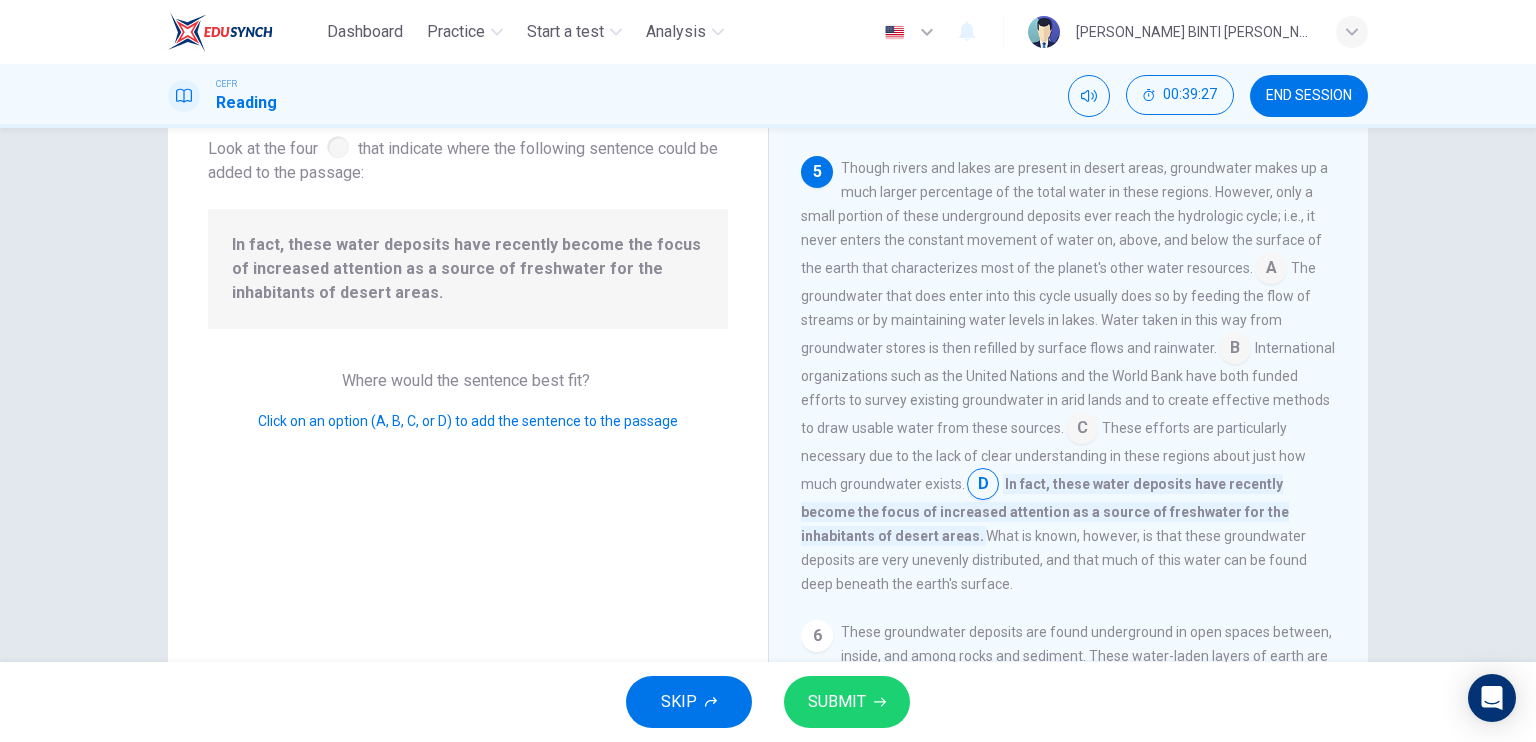 click at bounding box center (983, 486) 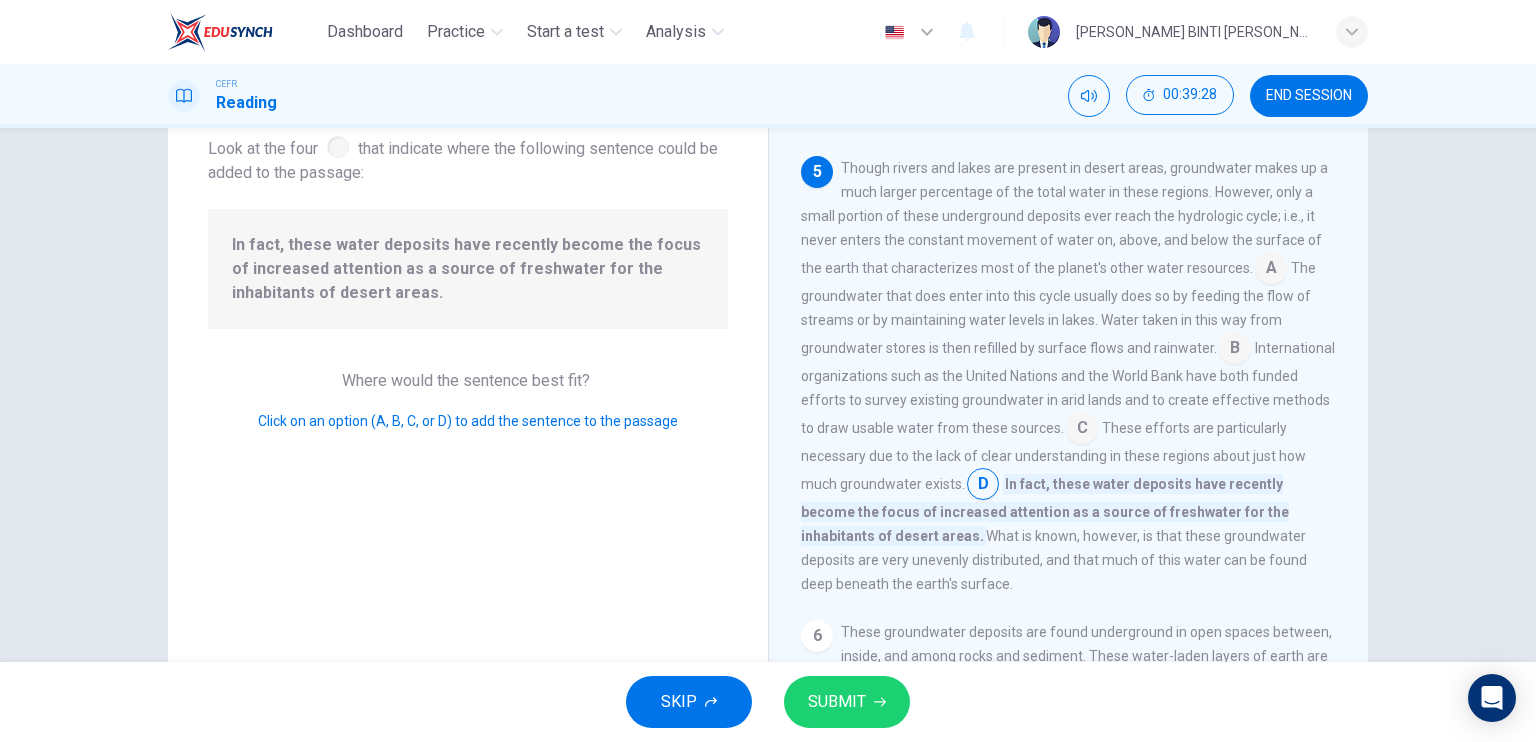 click at bounding box center [983, 486] 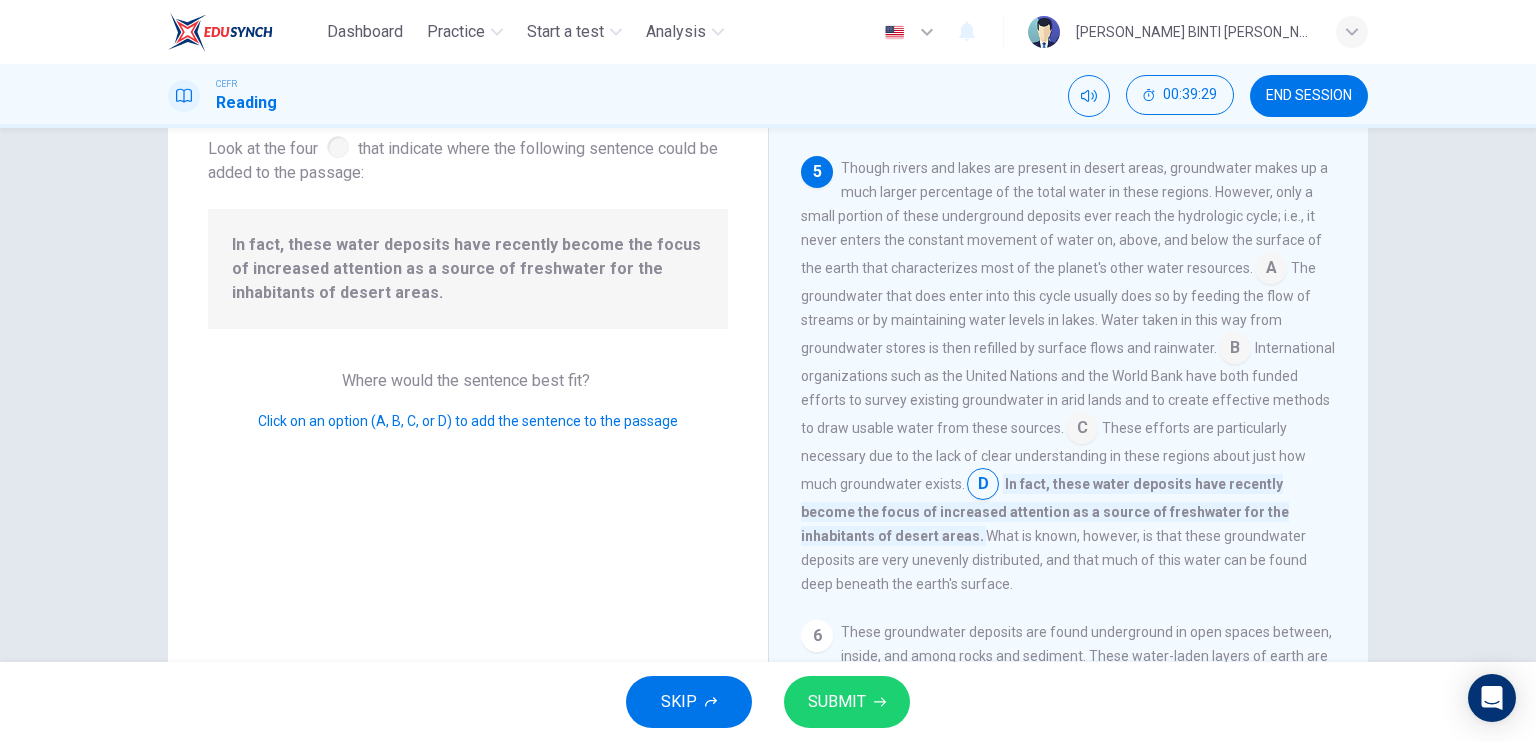 click at bounding box center (1082, 430) 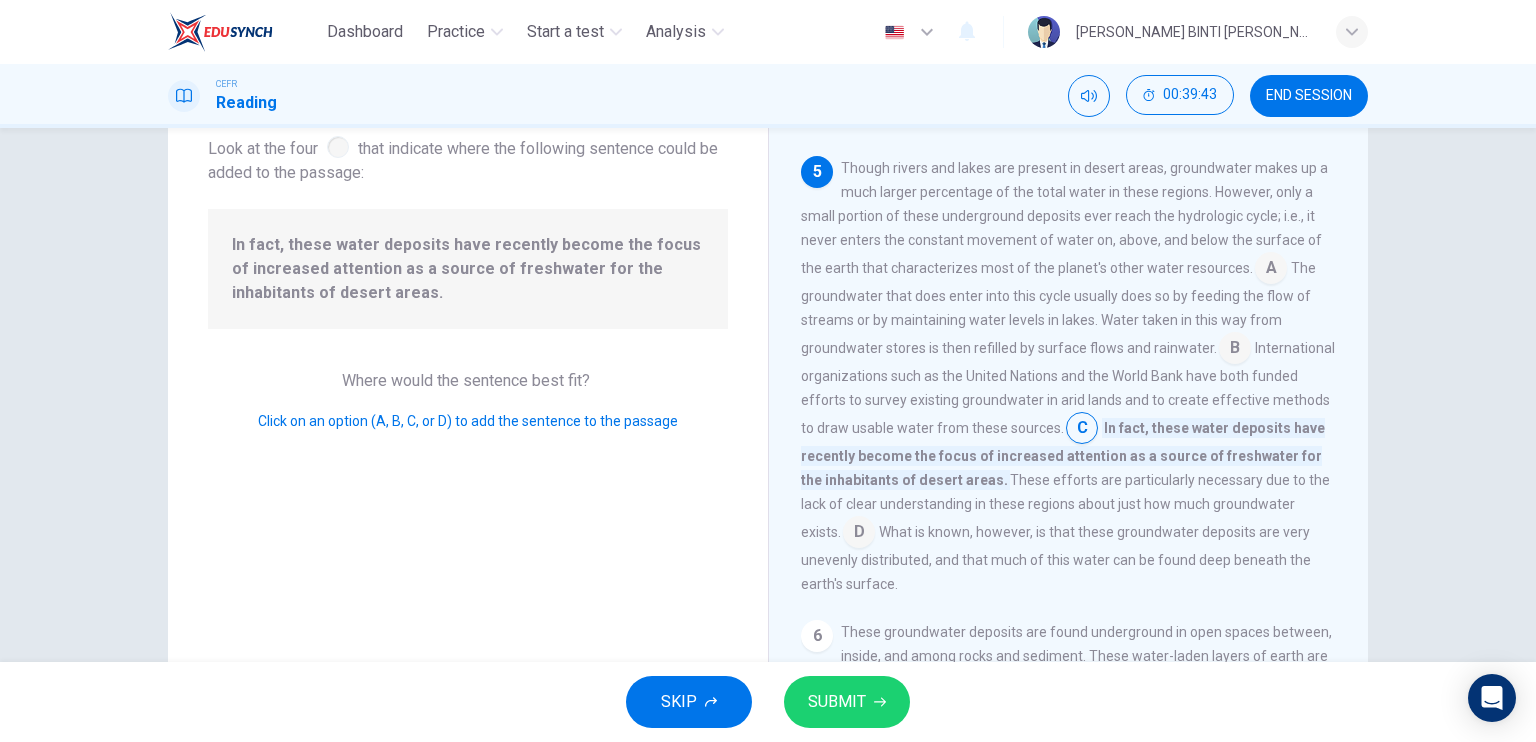 click at bounding box center (1082, 430) 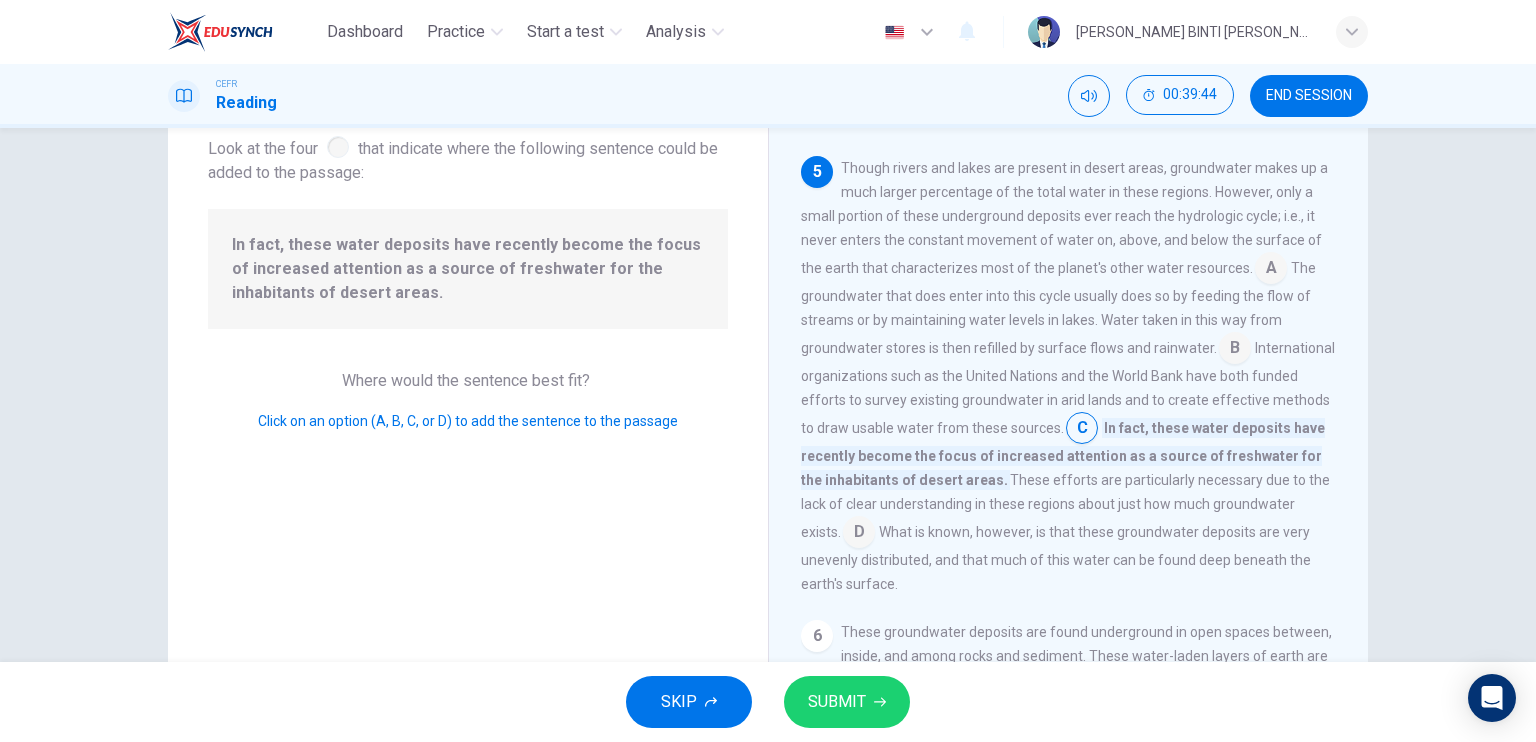 click at bounding box center [859, 534] 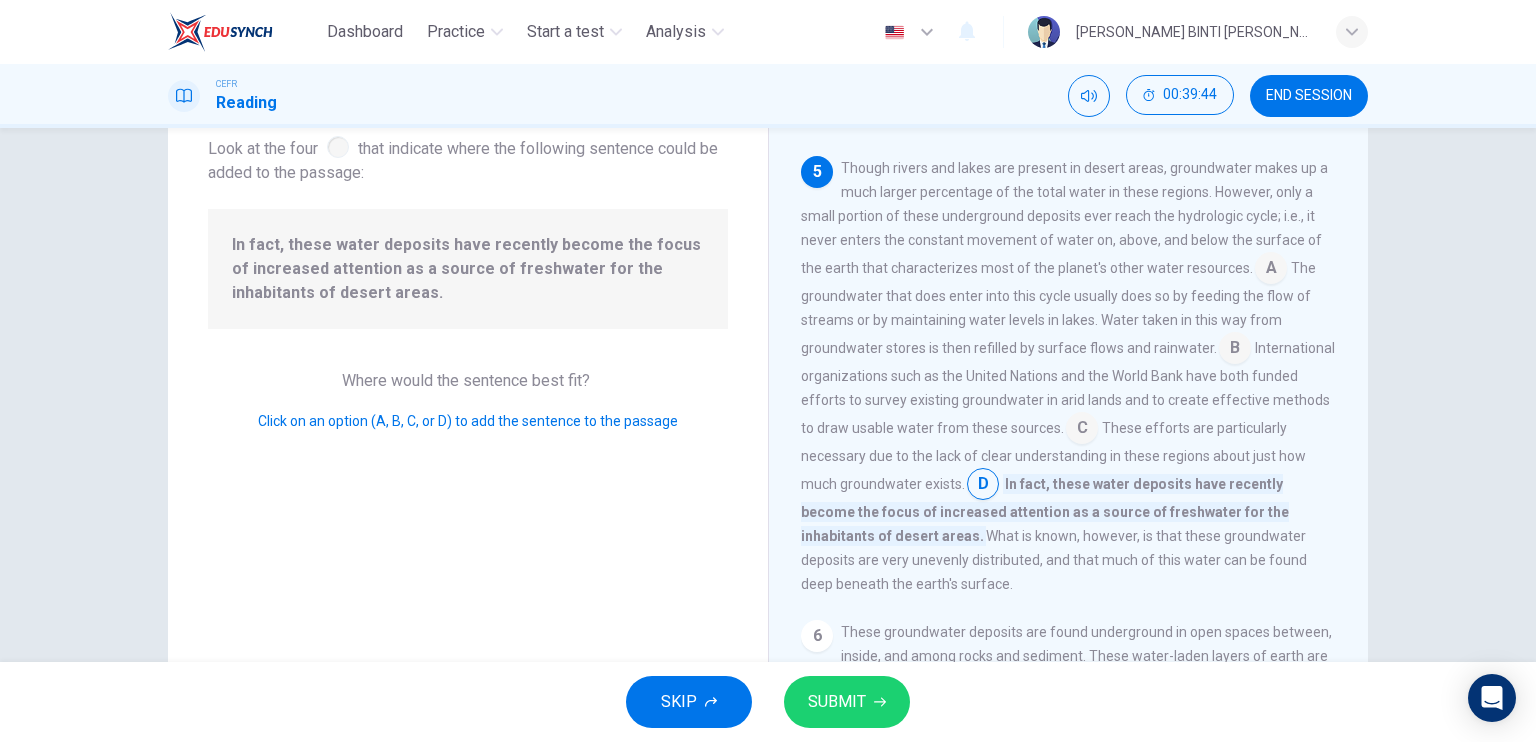 click on "SUBMIT" at bounding box center (847, 702) 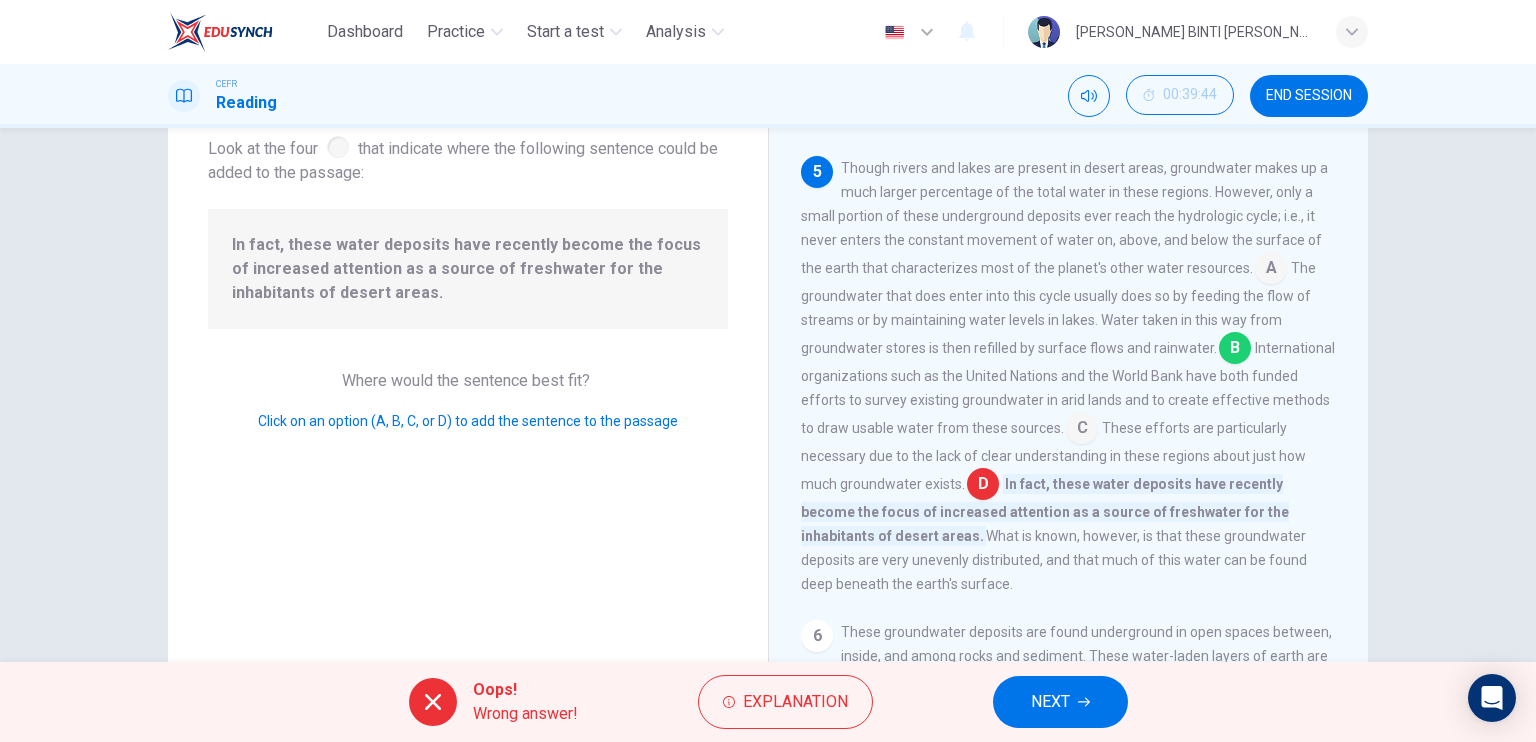 click at bounding box center (1235, 350) 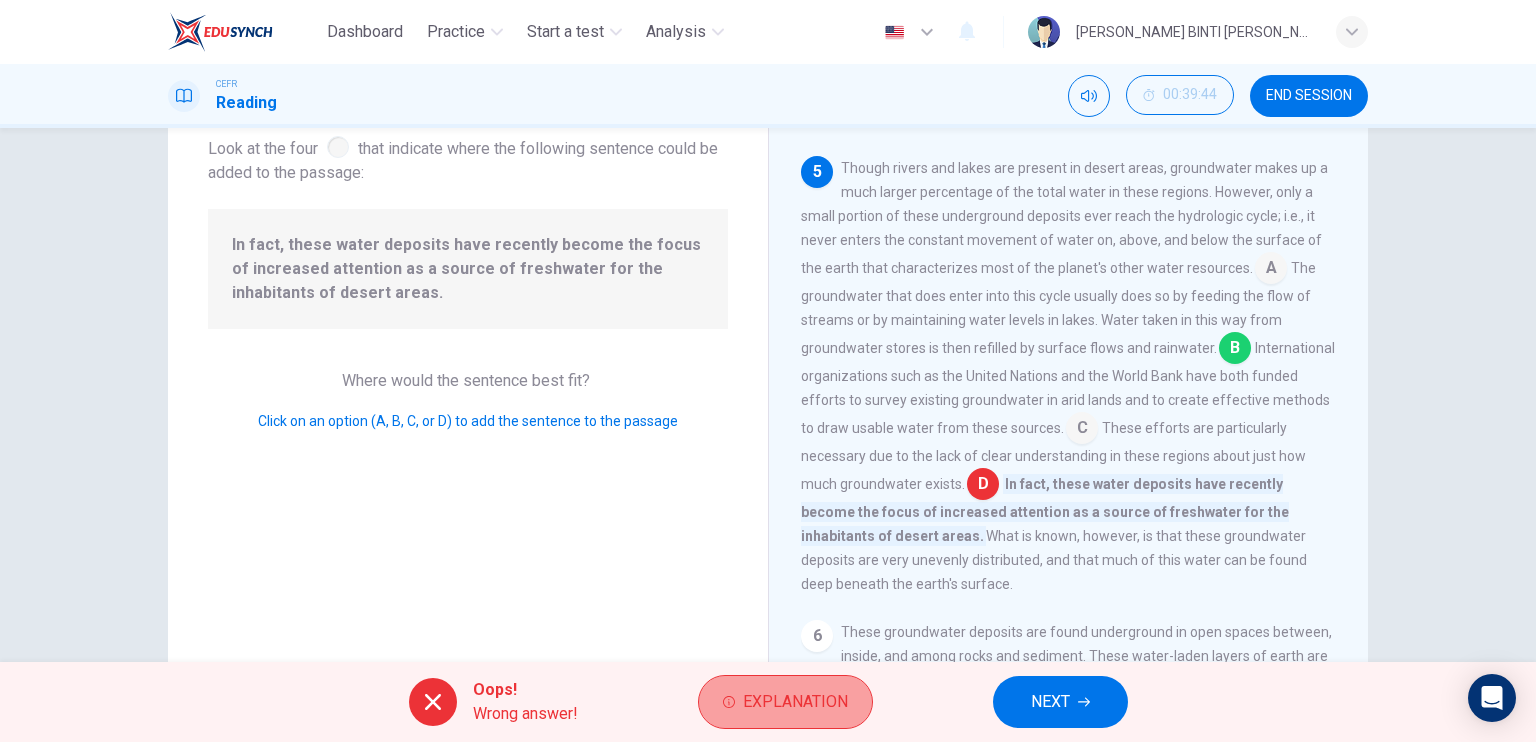 click on "Explanation" at bounding box center (795, 702) 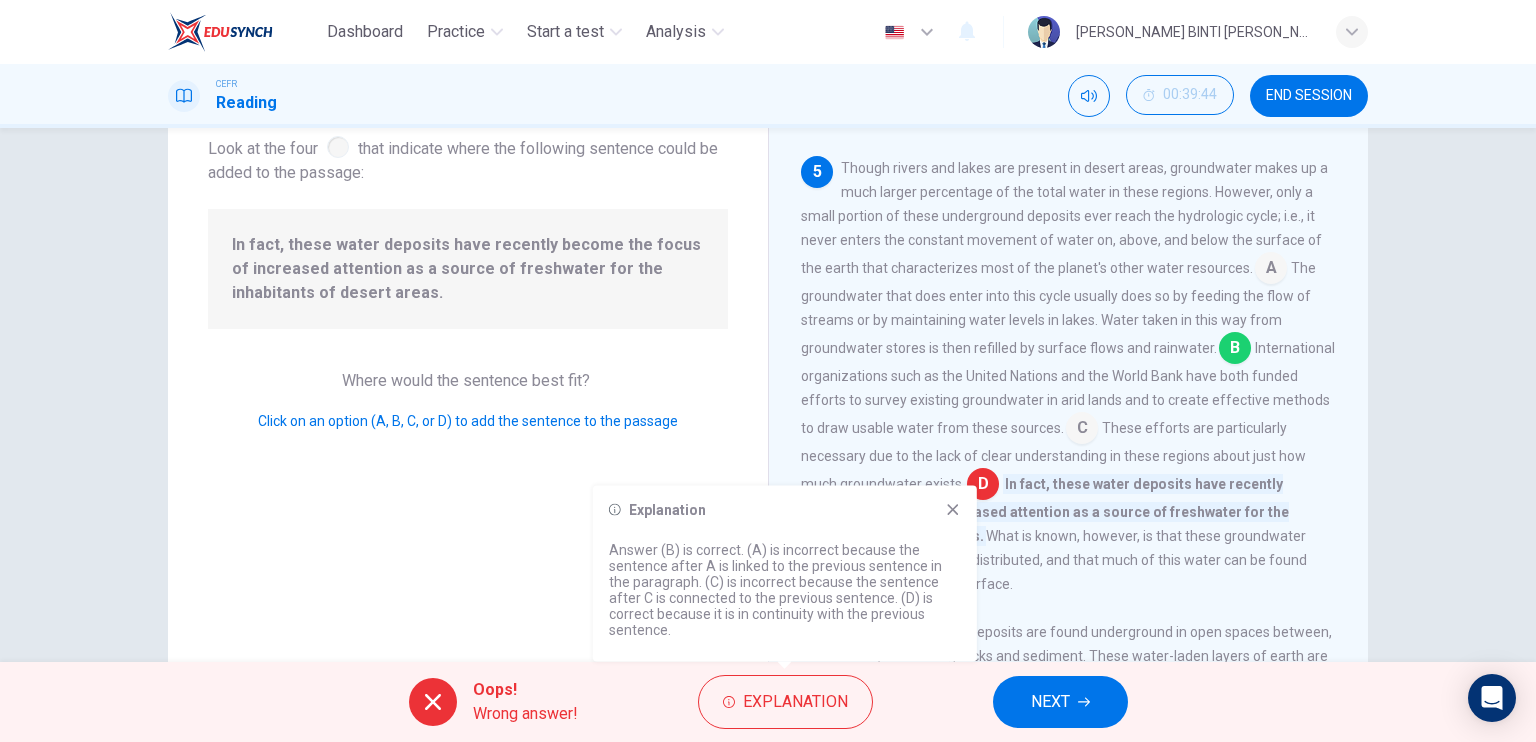 click 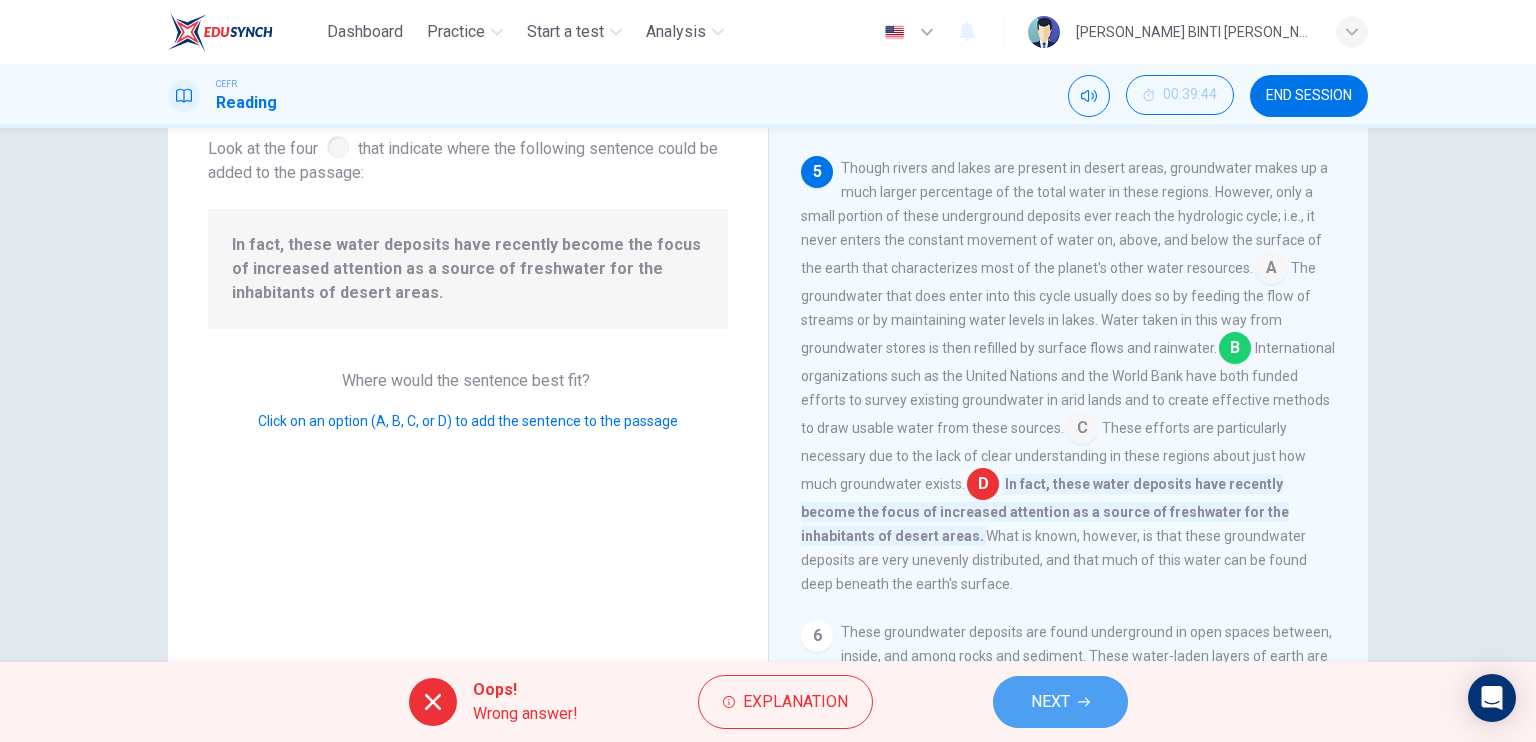 click on "NEXT" at bounding box center (1060, 702) 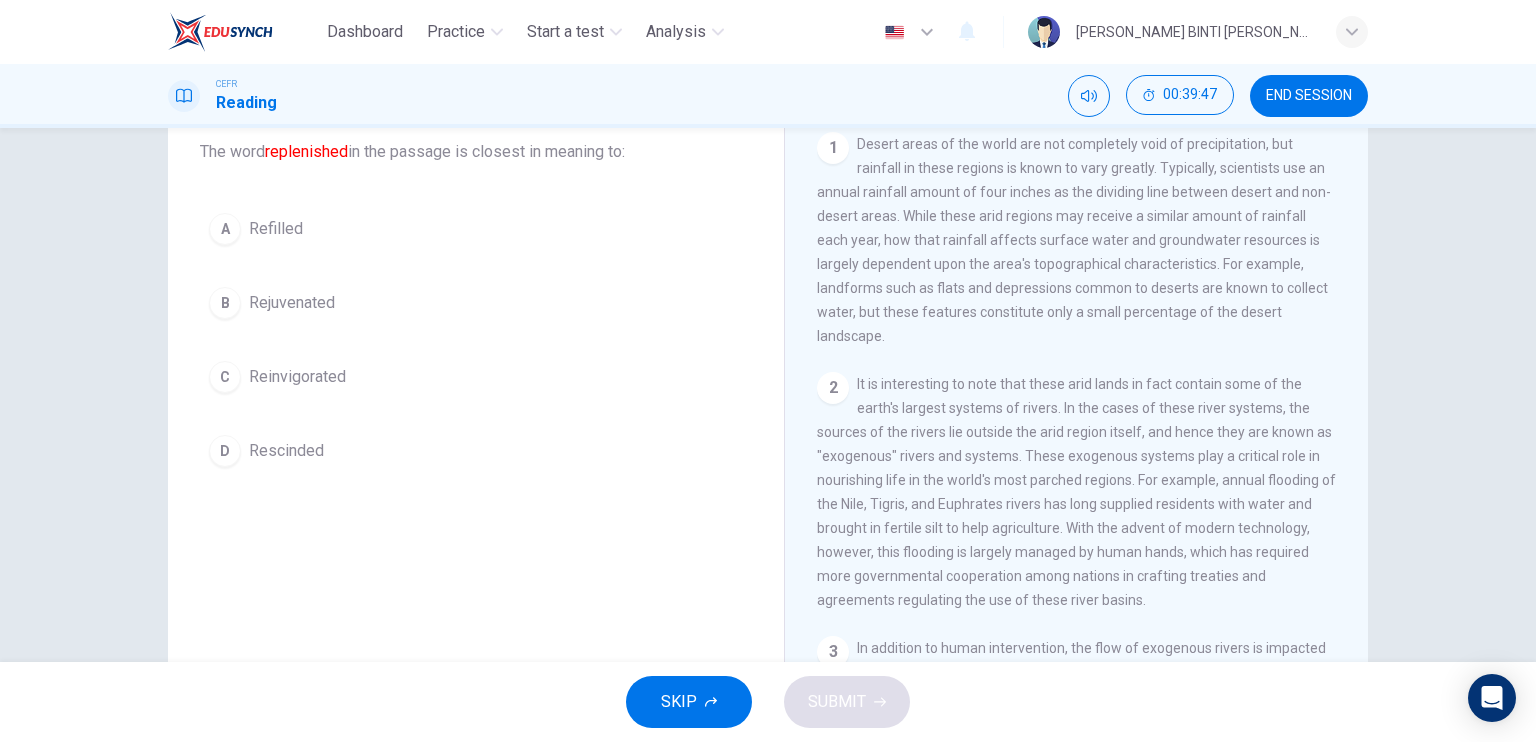drag, startPoint x: 1359, startPoint y: 319, endPoint x: 1342, endPoint y: 442, distance: 124.16924 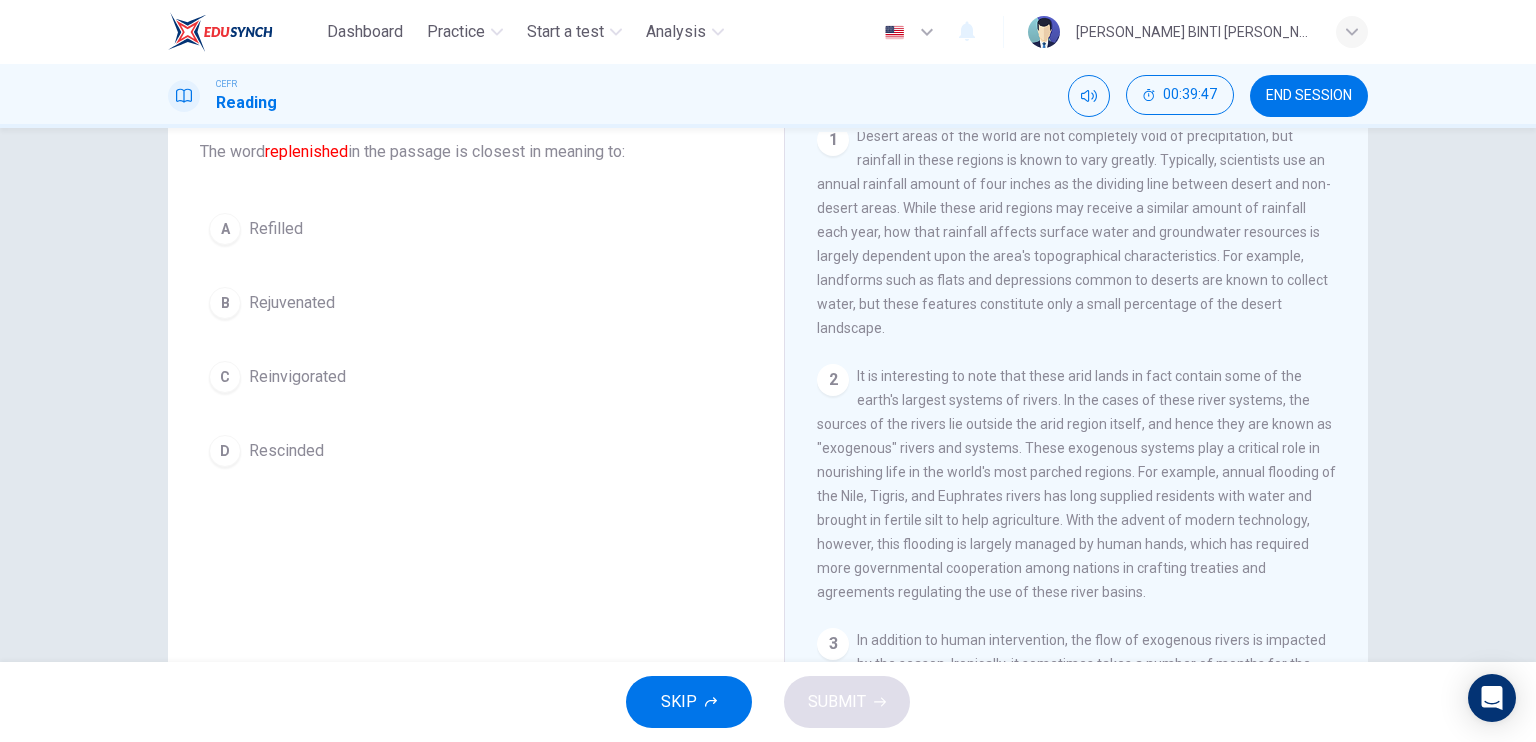 click on "Water in the Desert 1 Desert areas of the world are not completely void of precipitation, but rainfall in these regions is known to vary greatly. Typically, scientists use an annual rainfall amount of four inches as the dividing line between desert and non-desert areas. While these arid regions may receive a similar amount of rainfall each year, how that rainfall affects surface water and groundwater resources is largely dependent upon the area's topographical characteristics. For example, landforms such as flats and depressions common to deserts are known to collect water, but these features constitute only a small percentage of the desert landscape. 2 3 4 5 6 These groundwater deposits are found underground in open spaces between, inside, and among rocks and sediment. These water-laden layers of earth are known as "aquifers." In general, limestone and sandstone aquifers tend to be deep and large, which contributes to their relatively high concentration of minerals. They are usually not  replenished" at bounding box center (1076, 407) 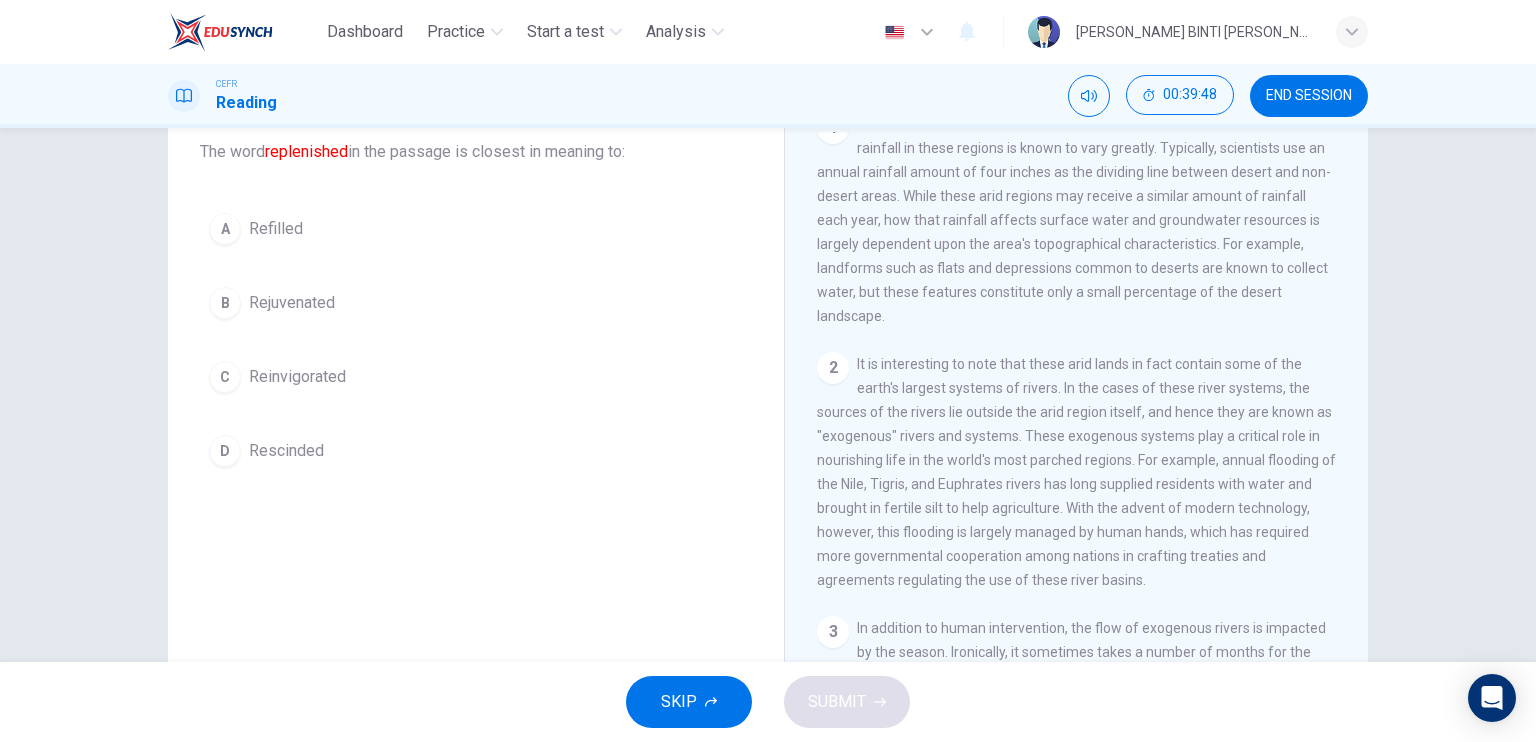 drag, startPoint x: 1352, startPoint y: 382, endPoint x: 1371, endPoint y: 339, distance: 47.010635 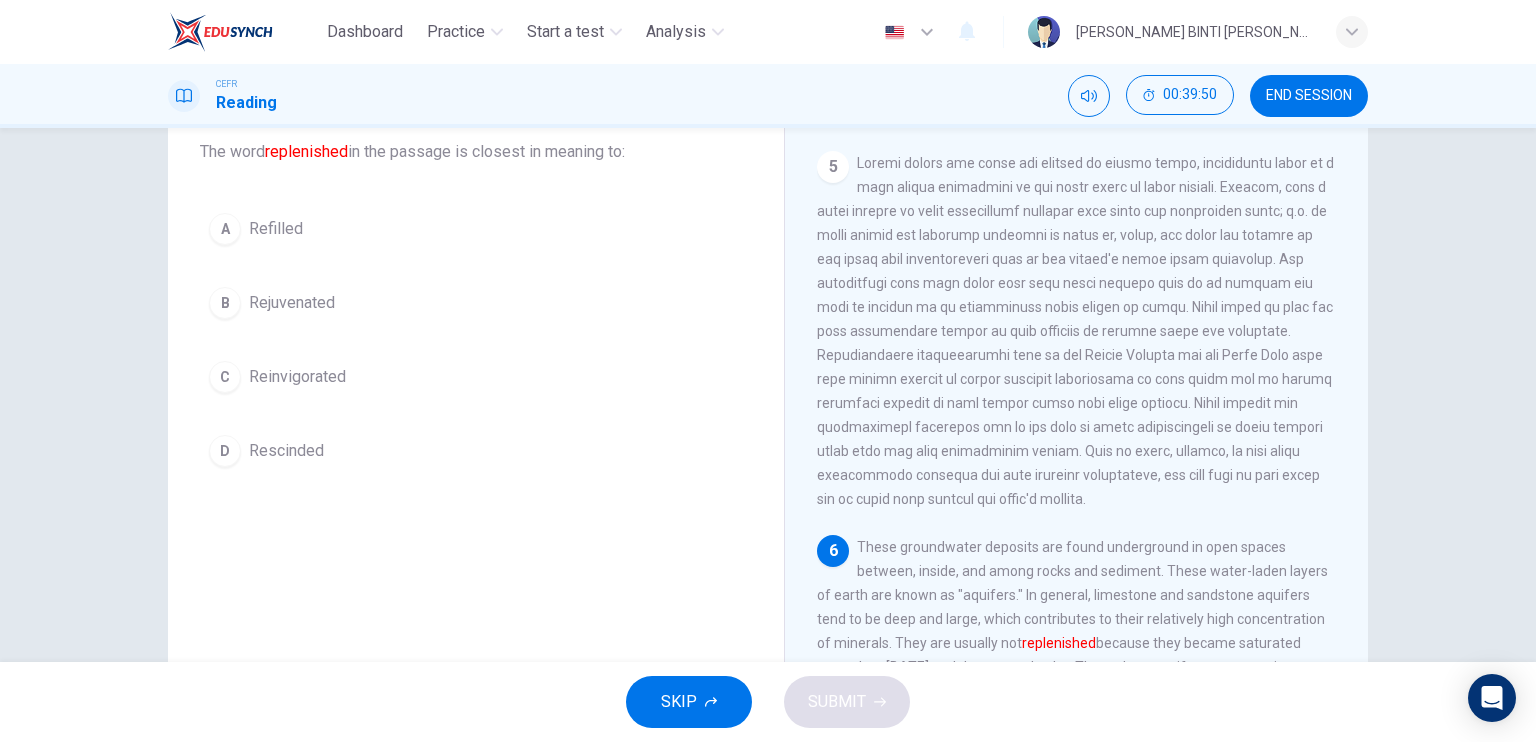 scroll, scrollTop: 950, scrollLeft: 0, axis: vertical 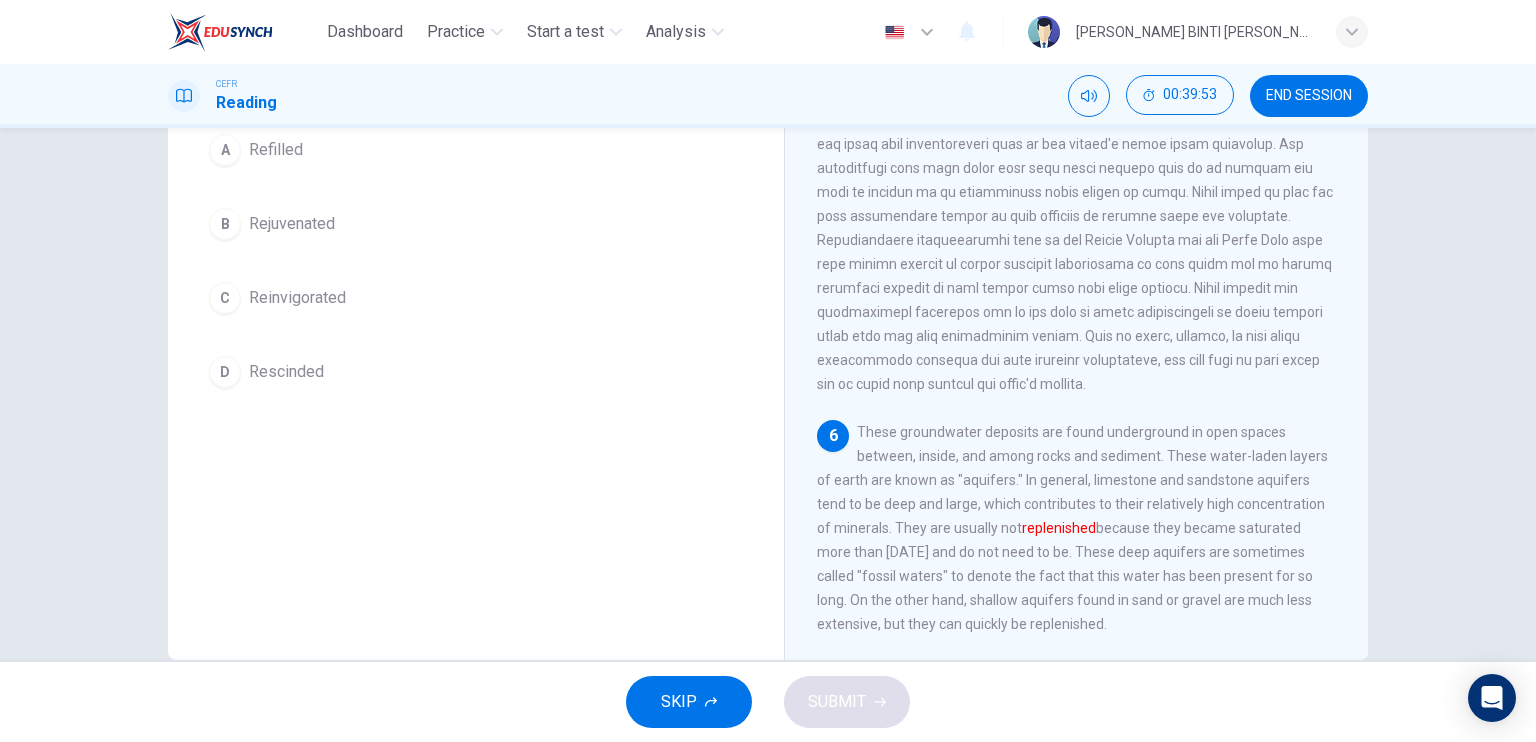 click on "1 Desert areas of the world are not completely void of precipitation, but rainfall in these regions is known to vary greatly. Typically, scientists use an annual rainfall amount of four inches as the dividing line between desert and non-desert areas. While these arid regions may receive a similar amount of rainfall each year, how that rainfall affects surface water and groundwater resources is largely dependent upon the area's topographical characteristics. For example, landforms such as flats and depressions common to deserts are known to collect water, but these features constitute only a small percentage of the desert landscape. 2 3 4 5 6 These groundwater deposits are found underground in open spaces between, inside, and among rocks and sediment. These water-laden layers of earth are known as "aquifers." In general, limestone and sandstone aquifers tend to be deep and large, which contributes to their relatively high concentration of minerals. They are usually not  replenished" at bounding box center (1090, 356) 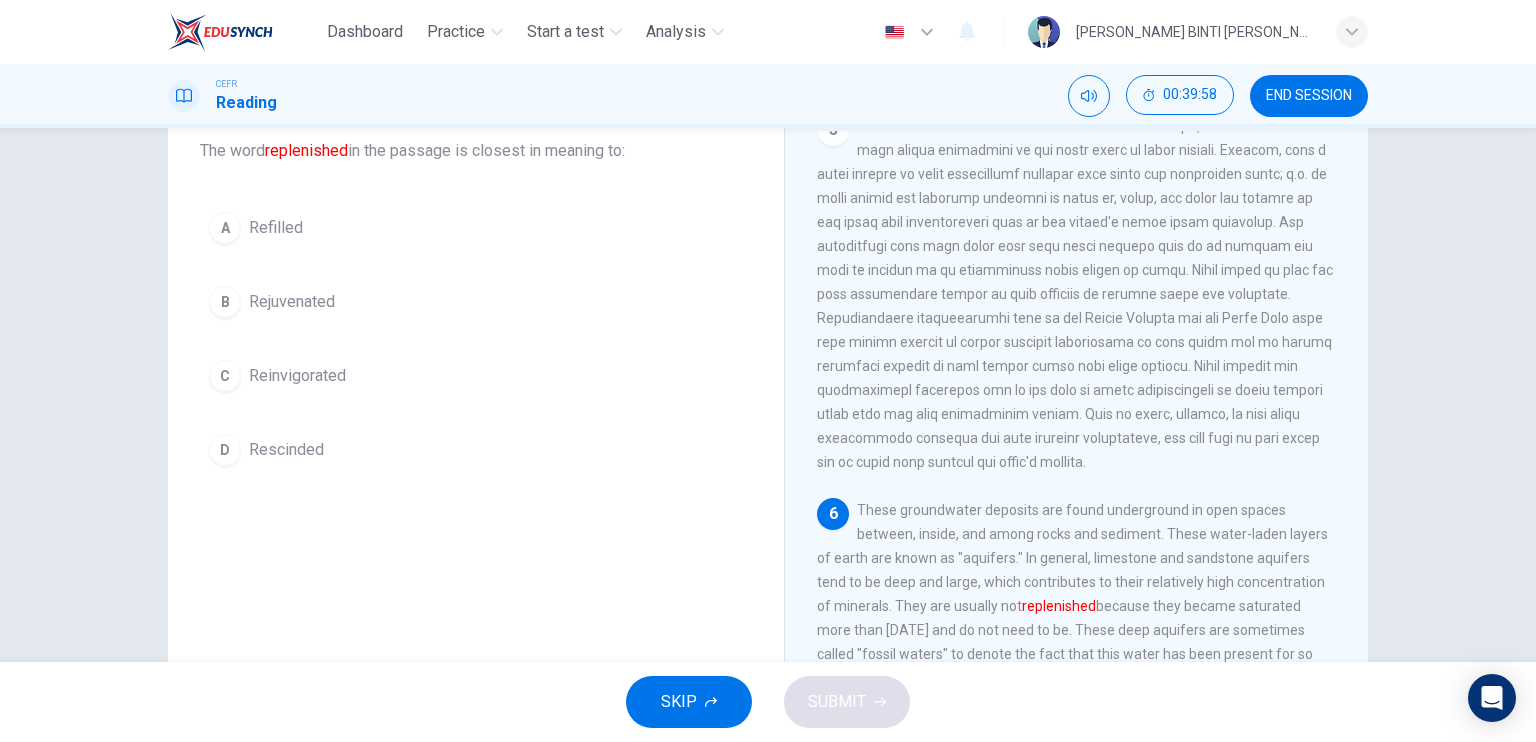 scroll, scrollTop: 121, scrollLeft: 0, axis: vertical 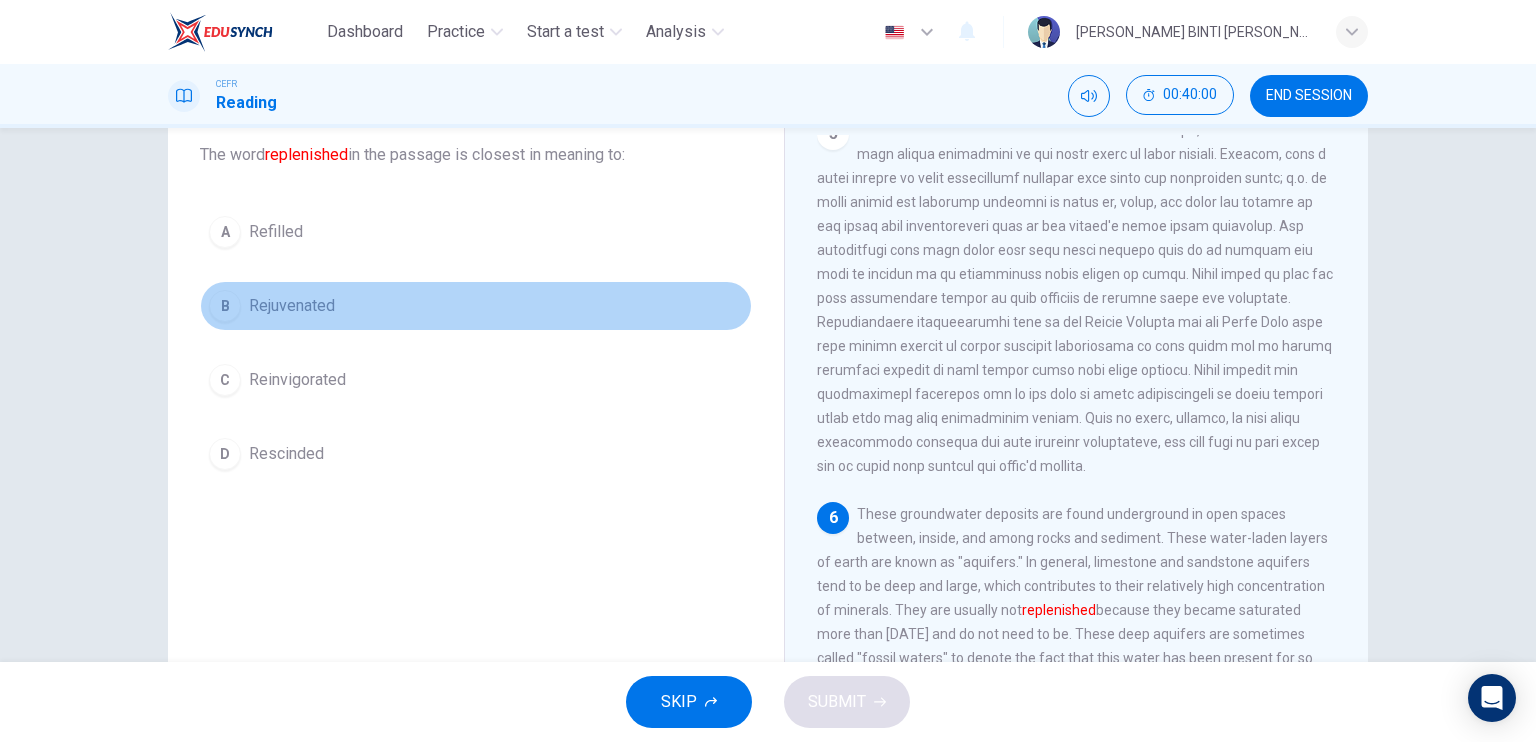 drag, startPoint x: 206, startPoint y: 303, endPoint x: 216, endPoint y: 309, distance: 11.661903 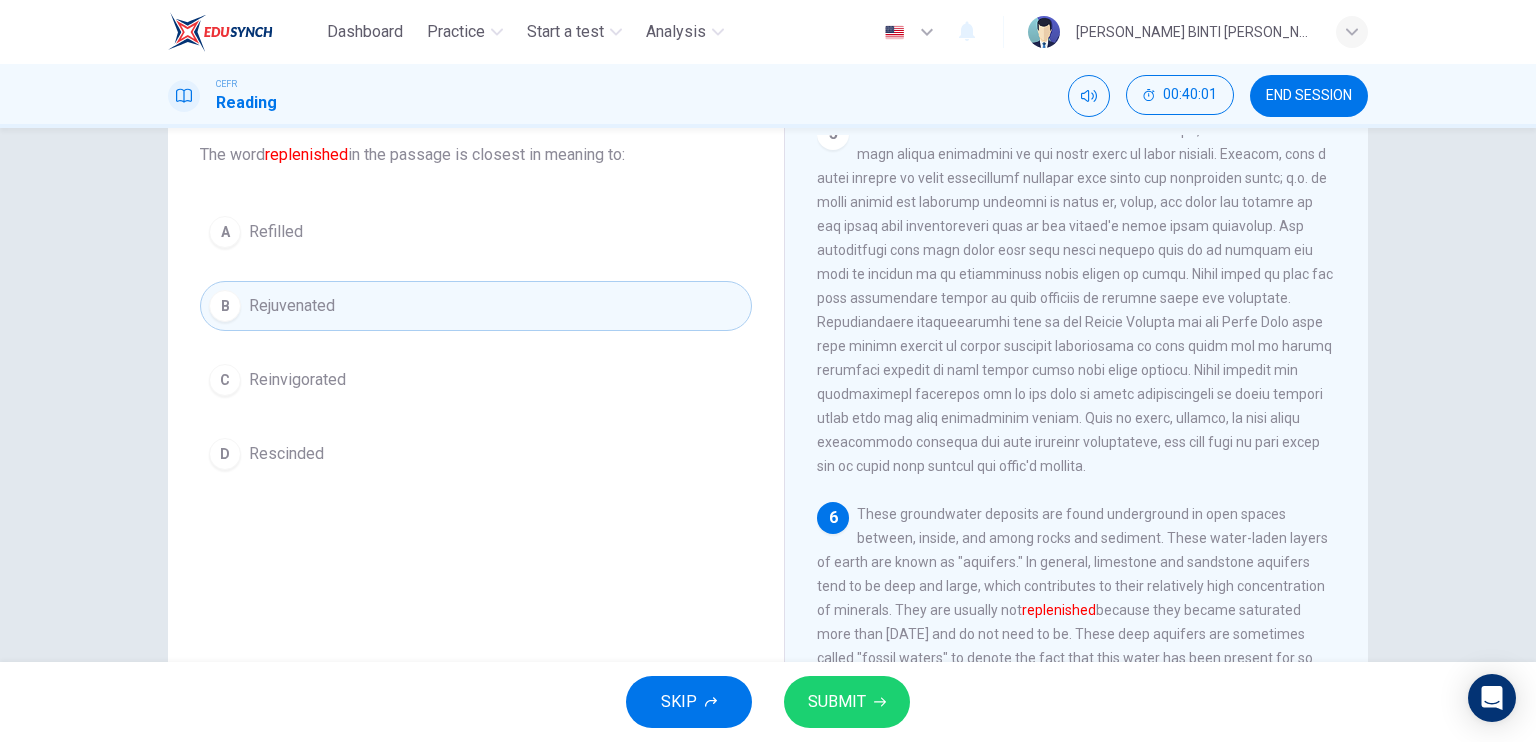 click on "SUBMIT" at bounding box center [837, 702] 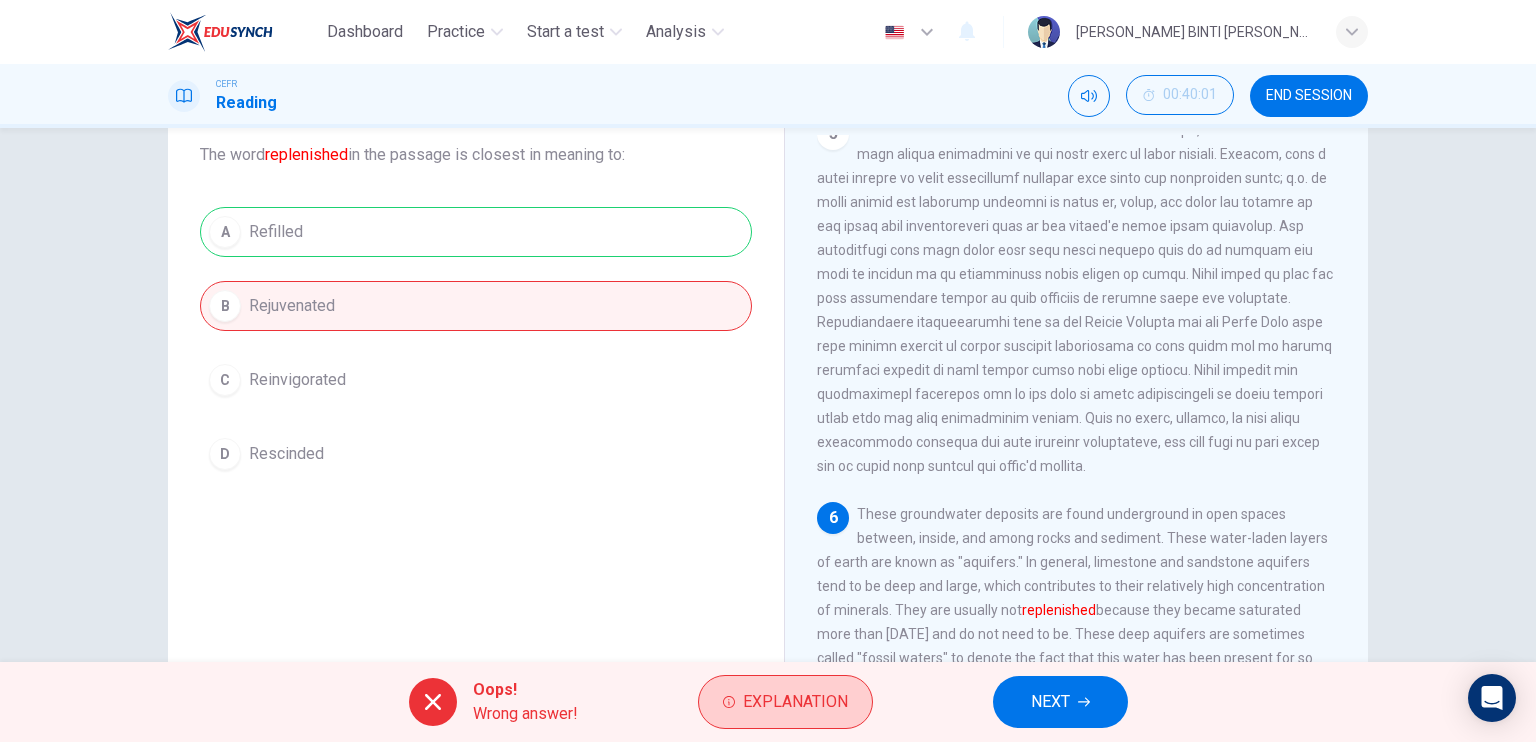 click on "Explanation" at bounding box center (785, 702) 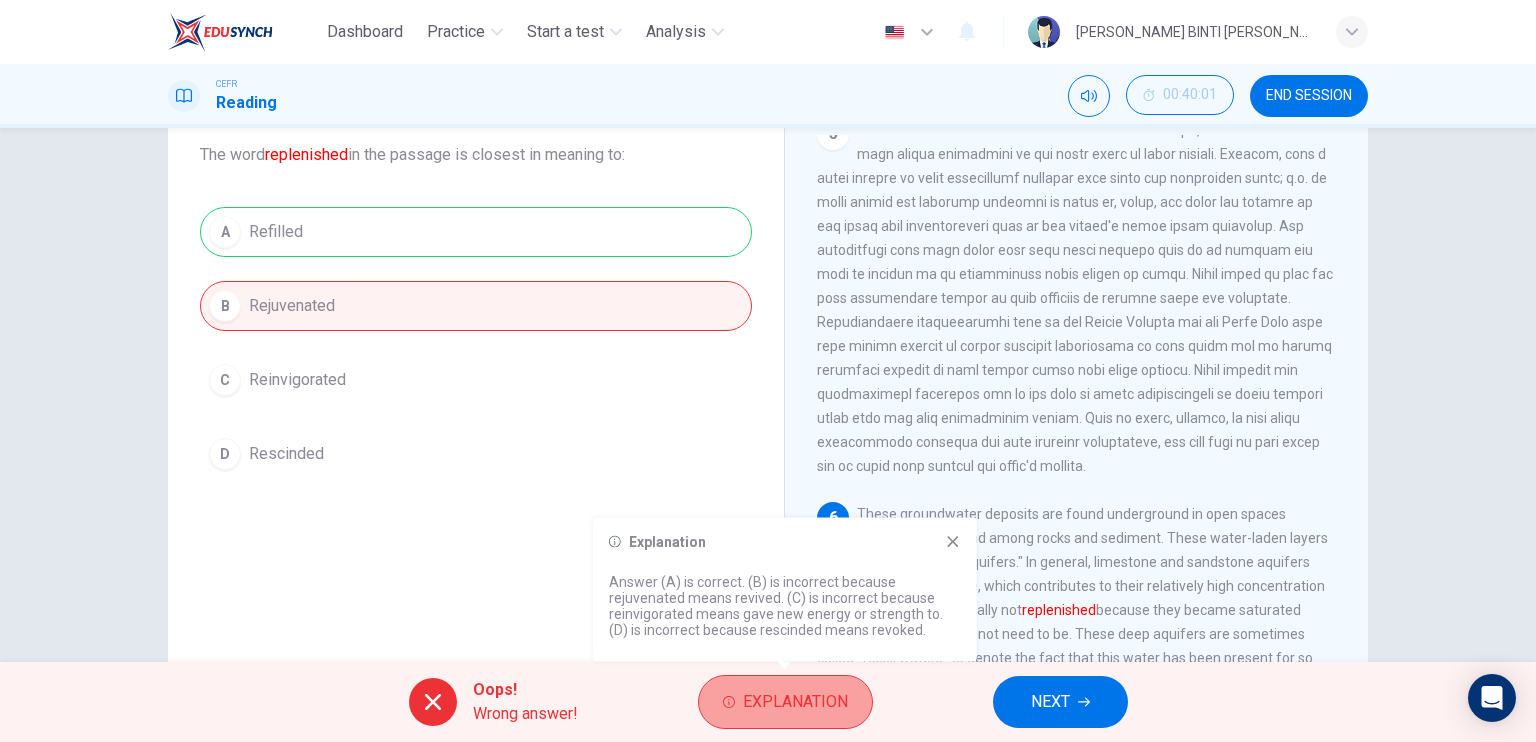 click on "Explanation" at bounding box center [785, 702] 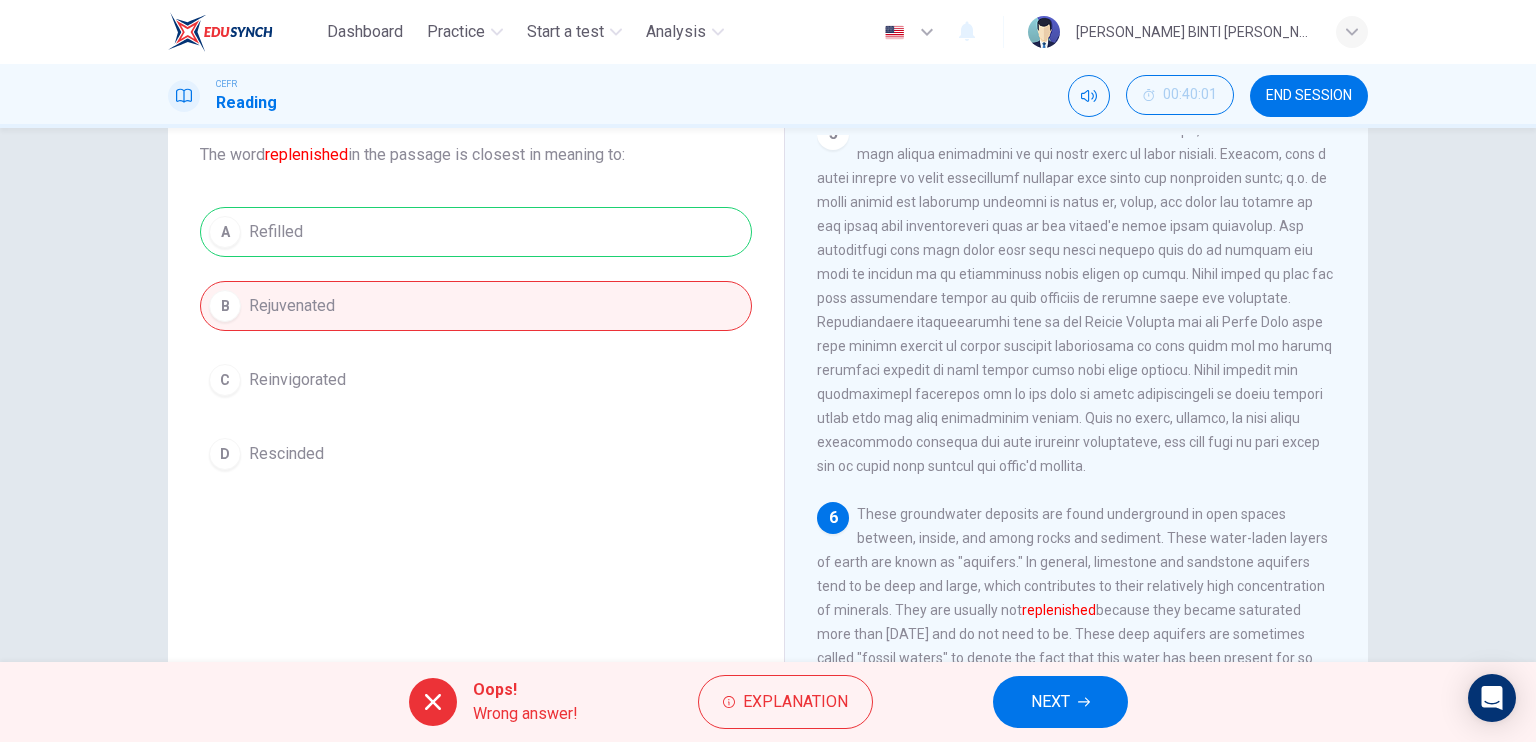 click on "Oops! Wrong answer! Explanation NEXT" at bounding box center (768, 702) 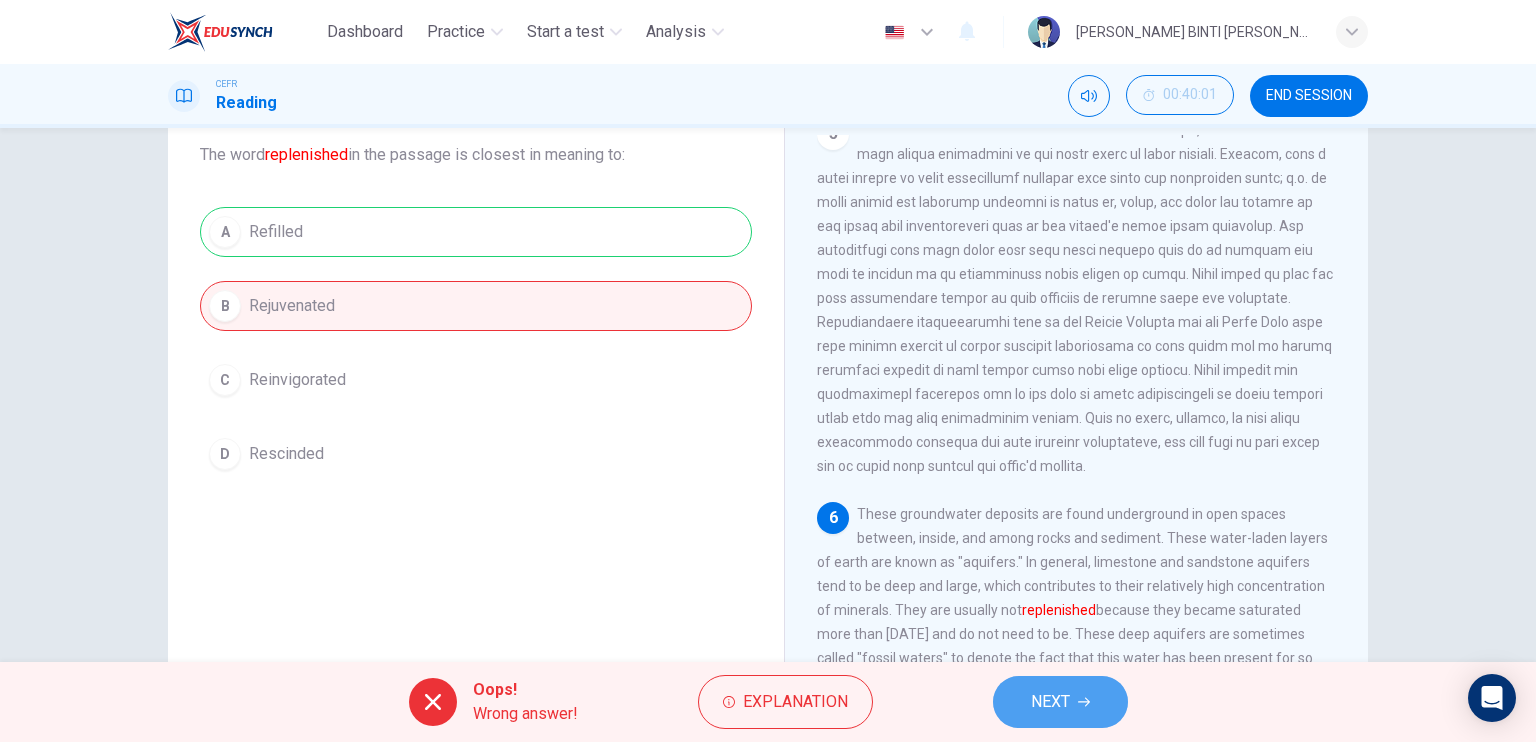 click on "NEXT" at bounding box center (1060, 702) 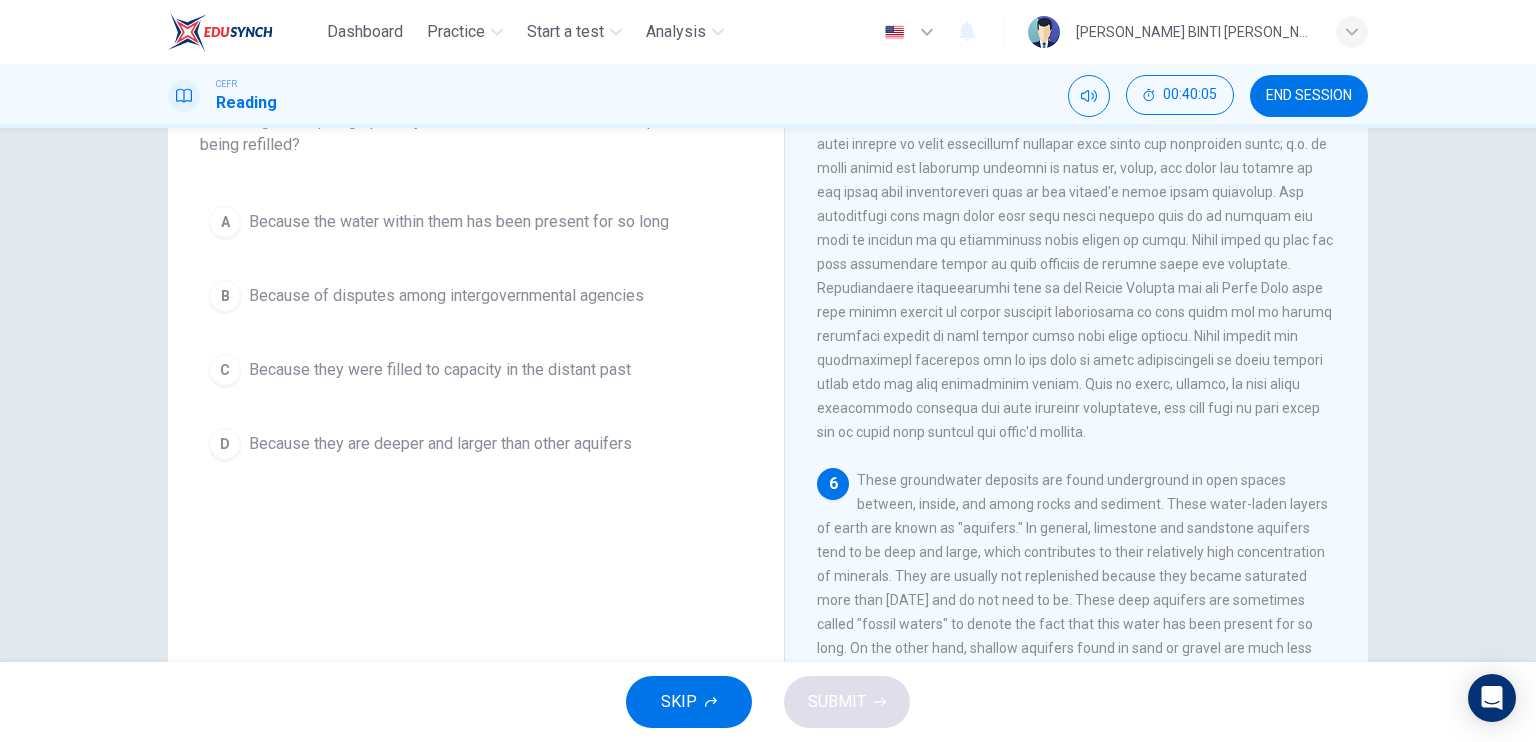 scroll, scrollTop: 160, scrollLeft: 0, axis: vertical 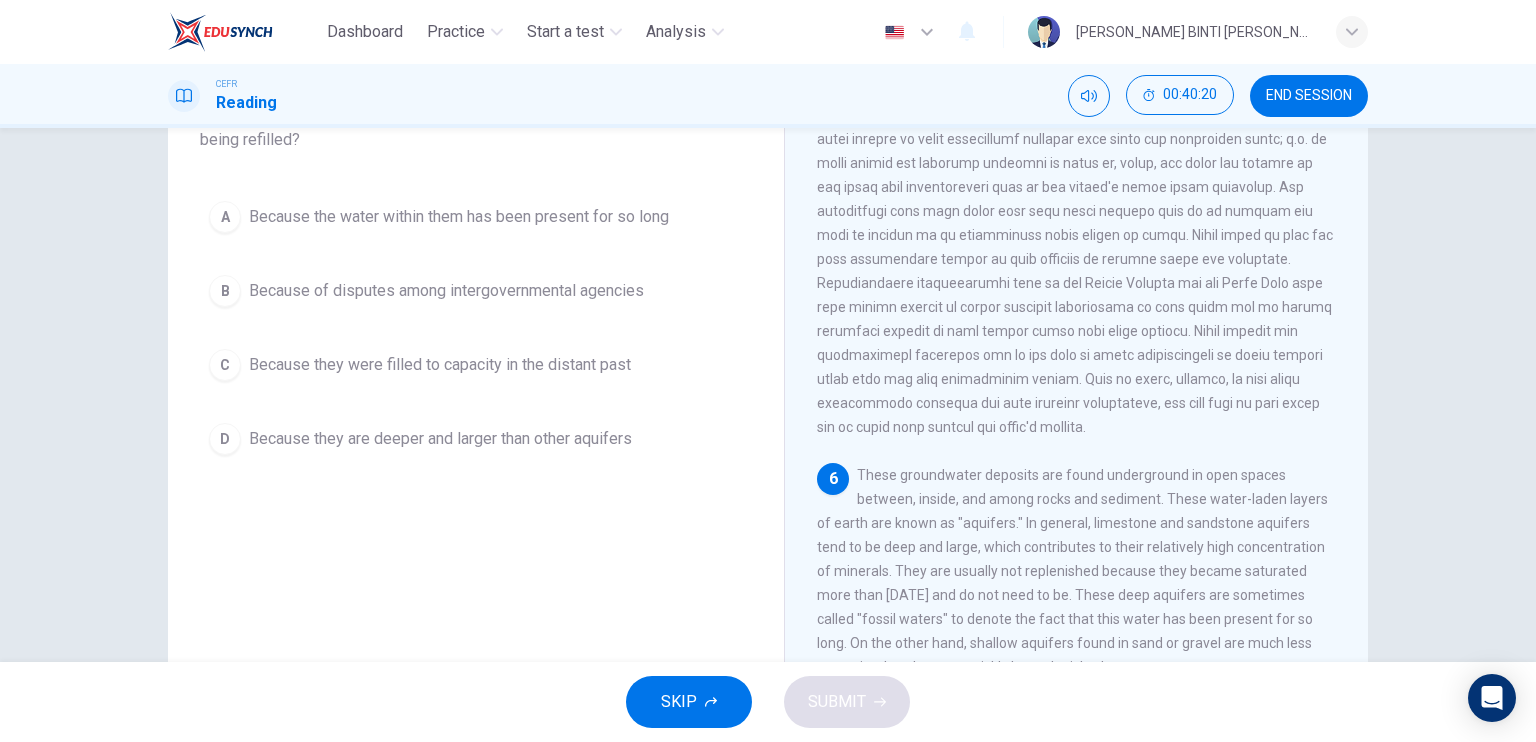 drag, startPoint x: 1362, startPoint y: 536, endPoint x: 1363, endPoint y: 546, distance: 10.049875 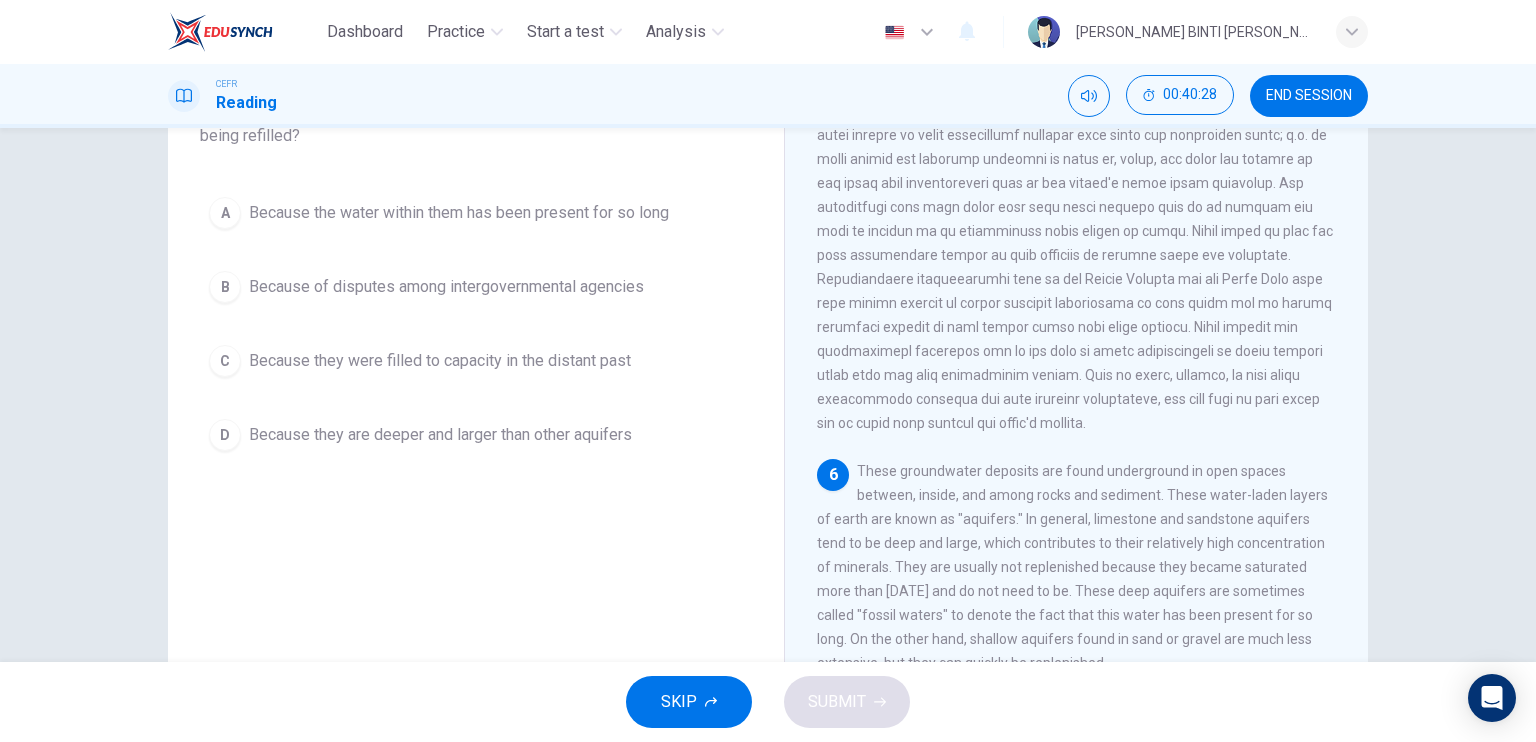 scroll, scrollTop: 161, scrollLeft: 0, axis: vertical 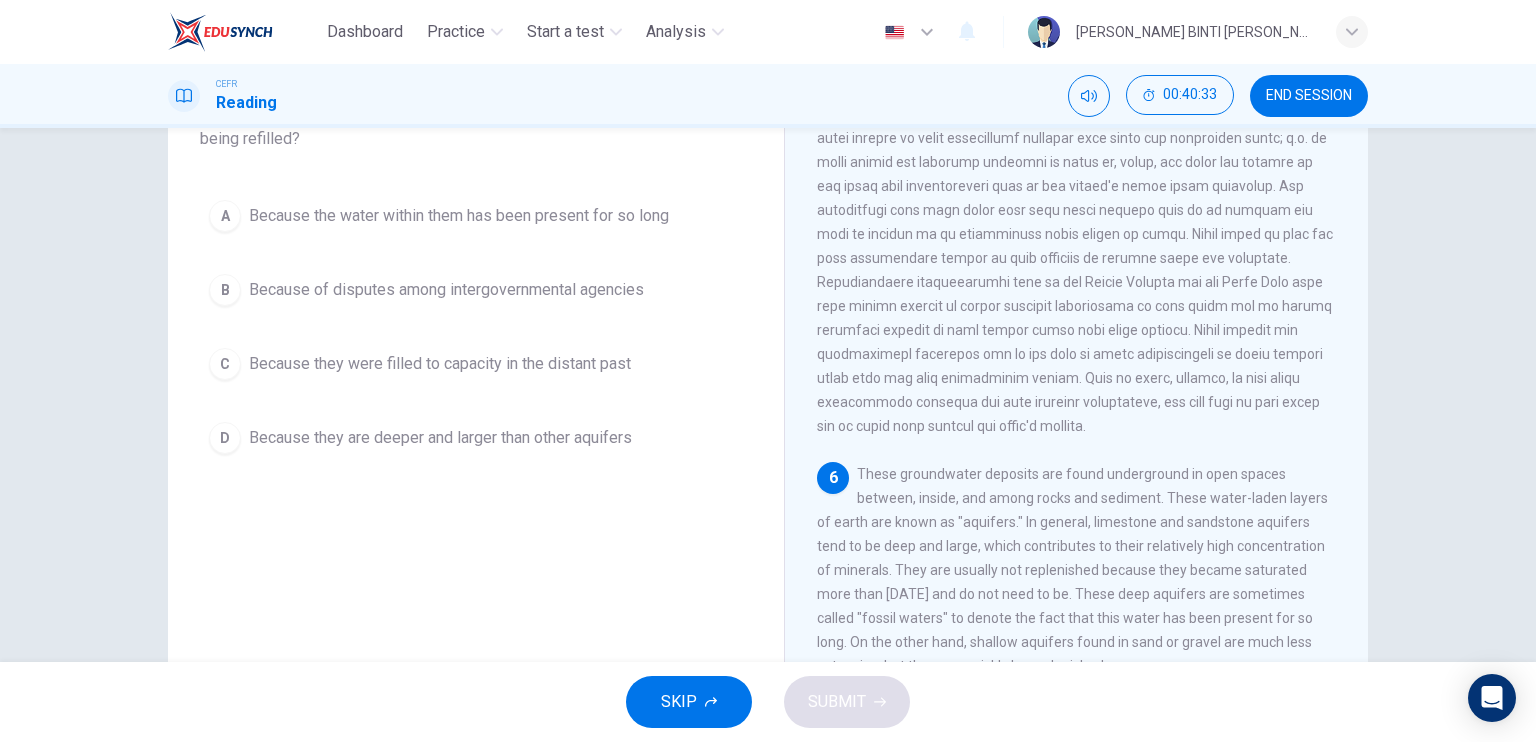 click on "C Because they were filled to capacity in the distant past" at bounding box center [476, 364] 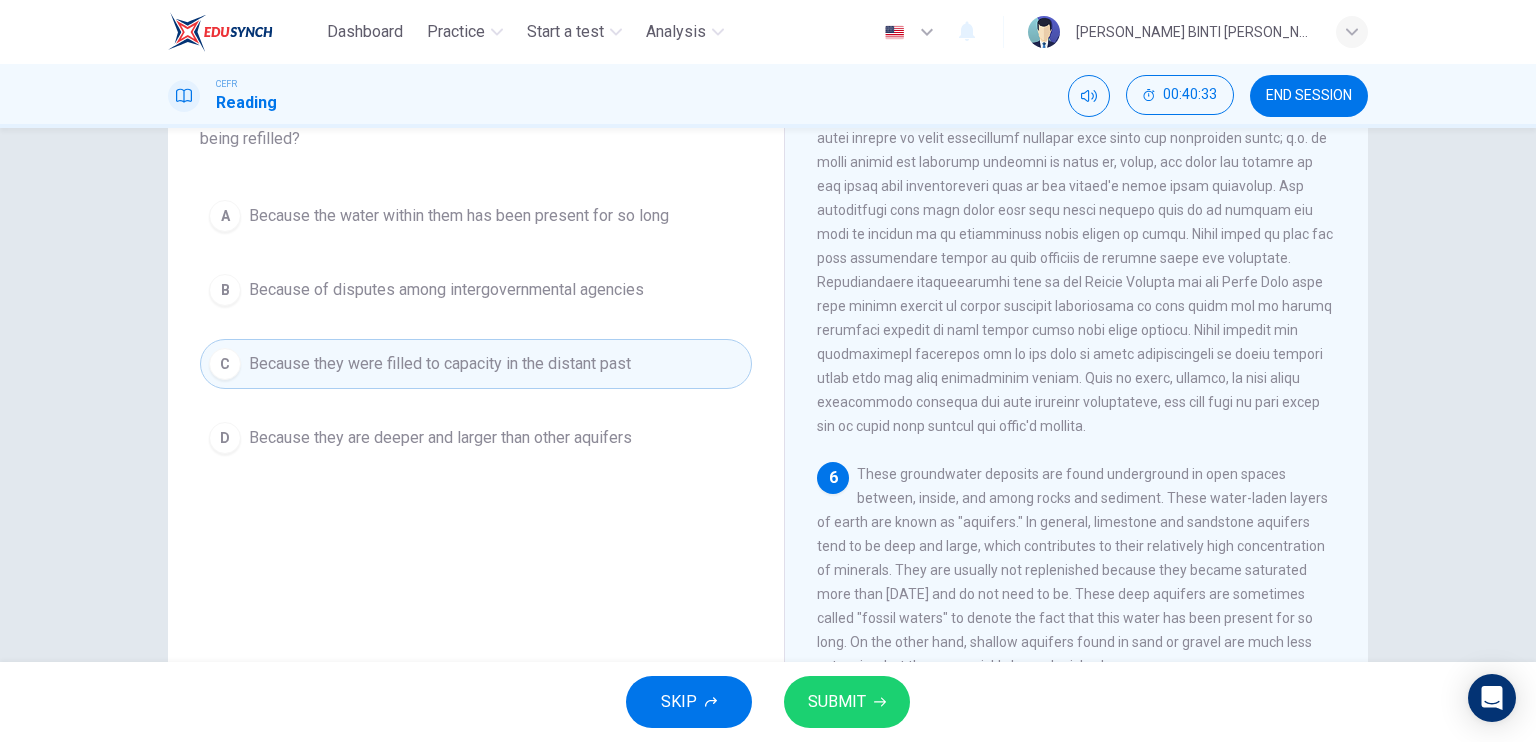 click on "D Because they are deeper and larger than other aquifers" at bounding box center [476, 438] 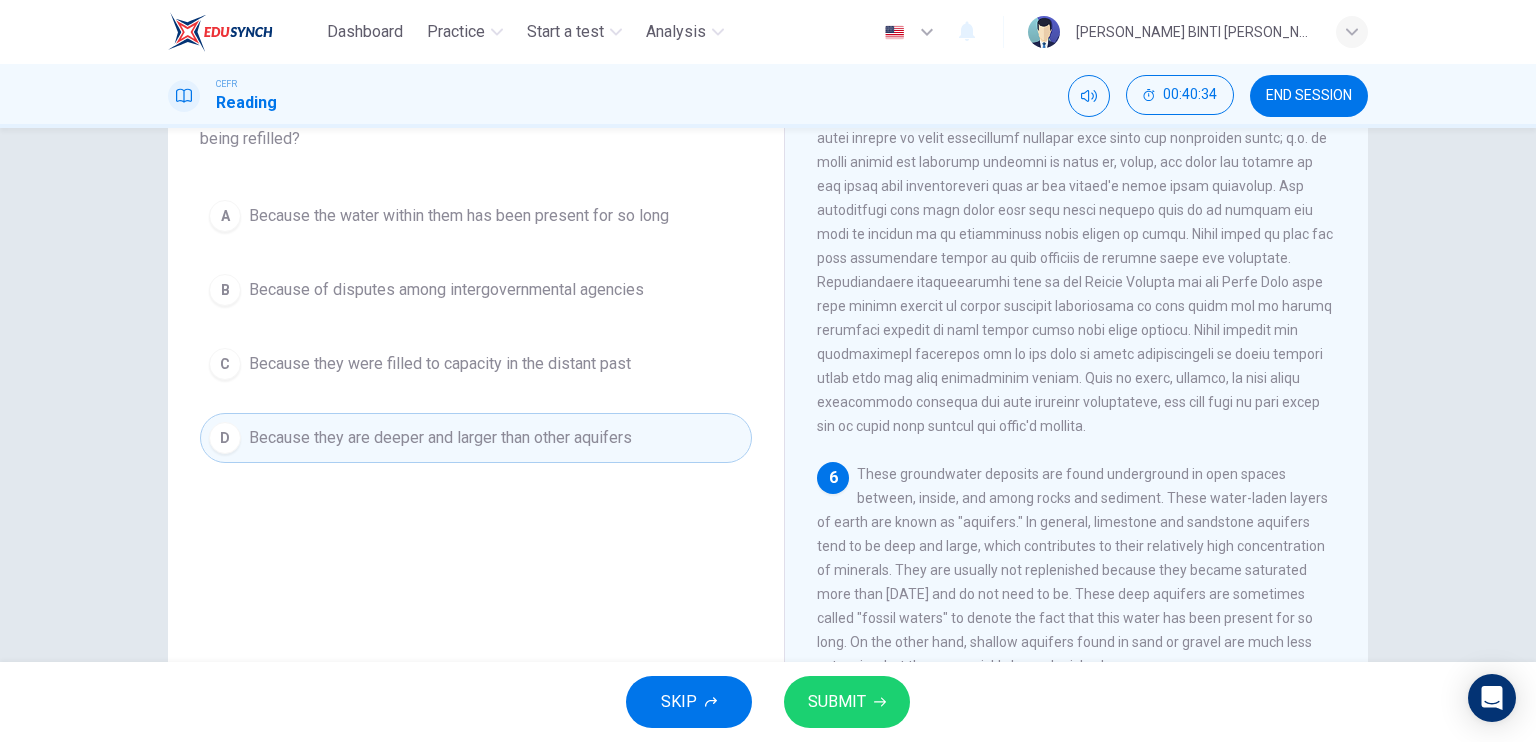 click on "C" at bounding box center (225, 364) 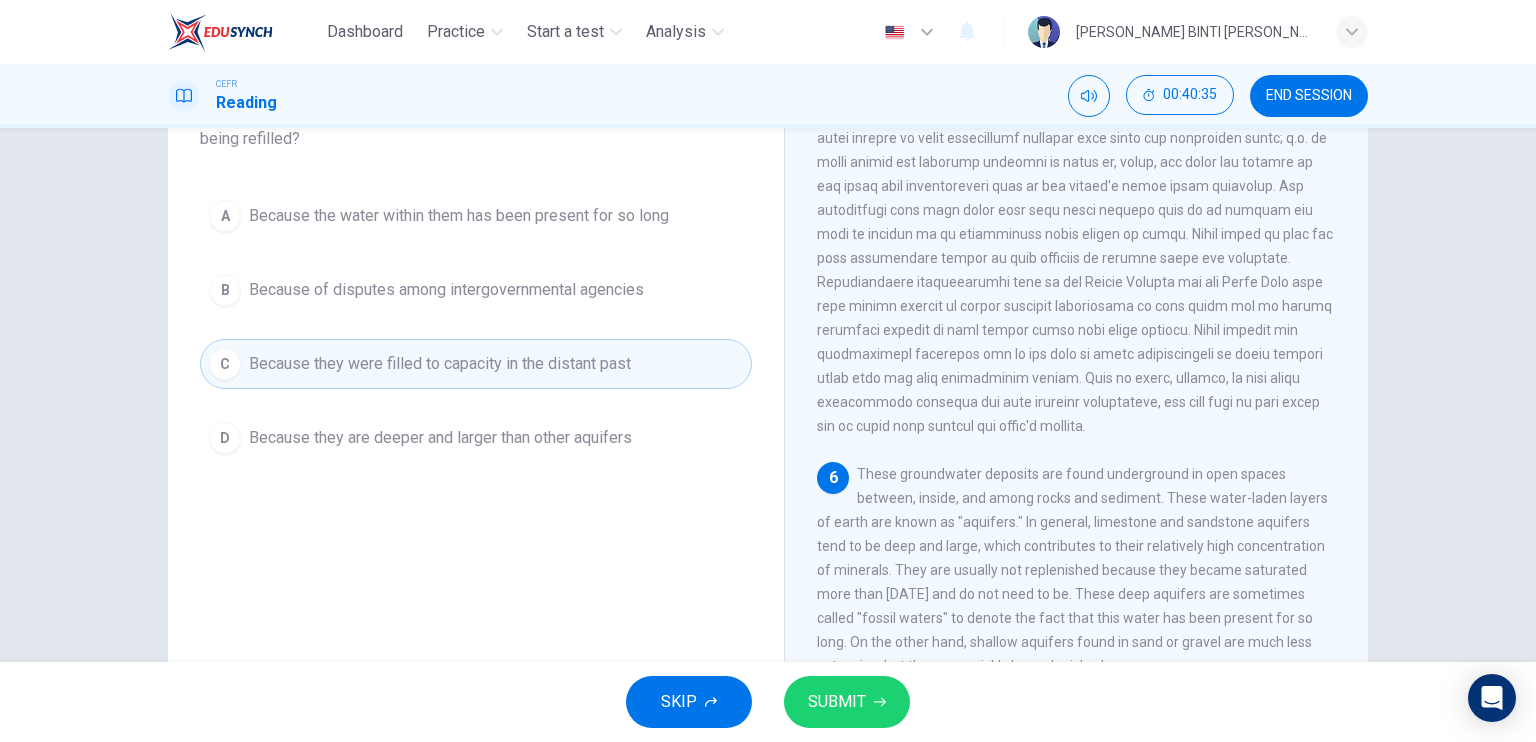 click on "B" at bounding box center [225, 290] 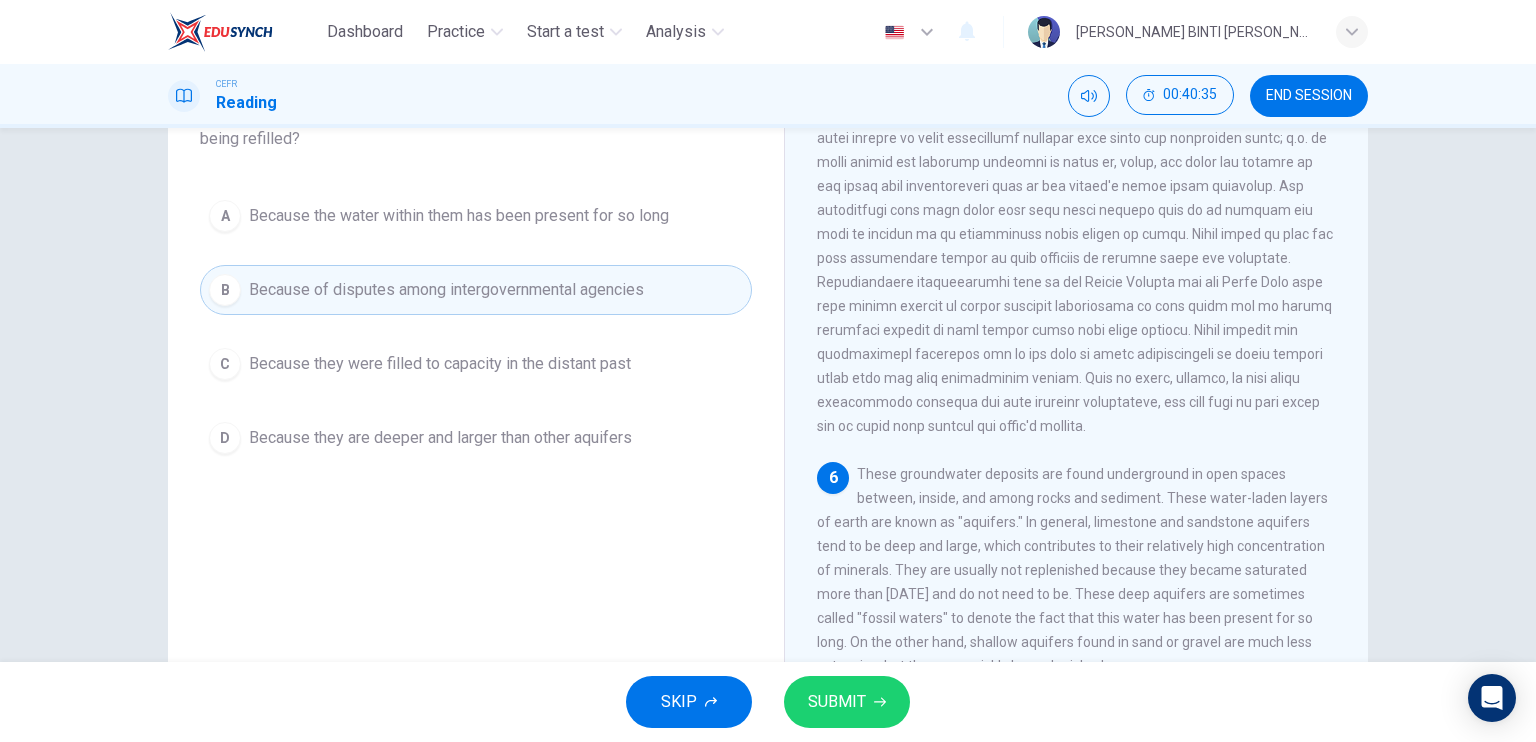 click on "A Because the water within them has been present for so long B Because of disputes among intergovernmental agencies C Because they were filled to capacity in the distant past  D Because they are deeper and larger than other aquifers" at bounding box center (476, 327) 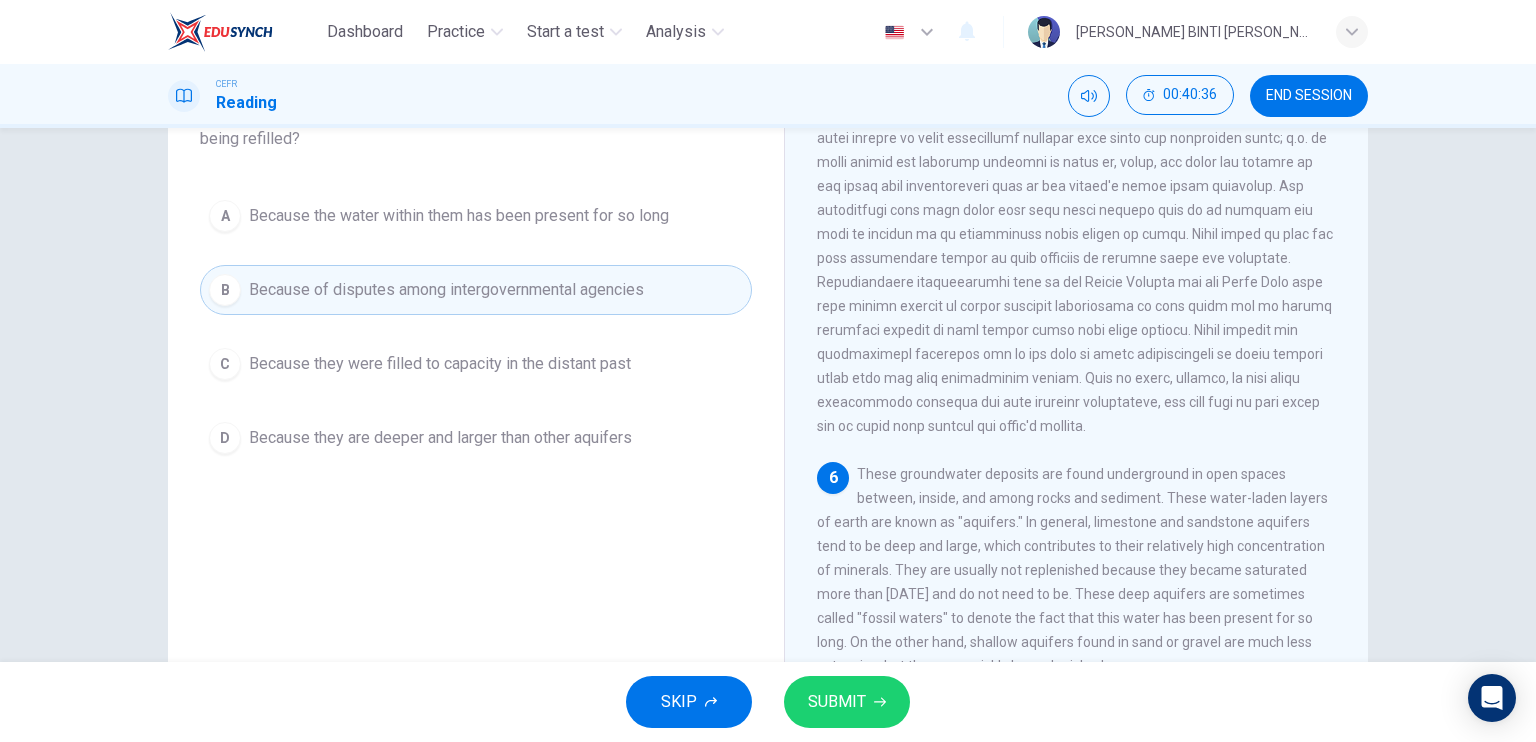 click on "A" at bounding box center (225, 216) 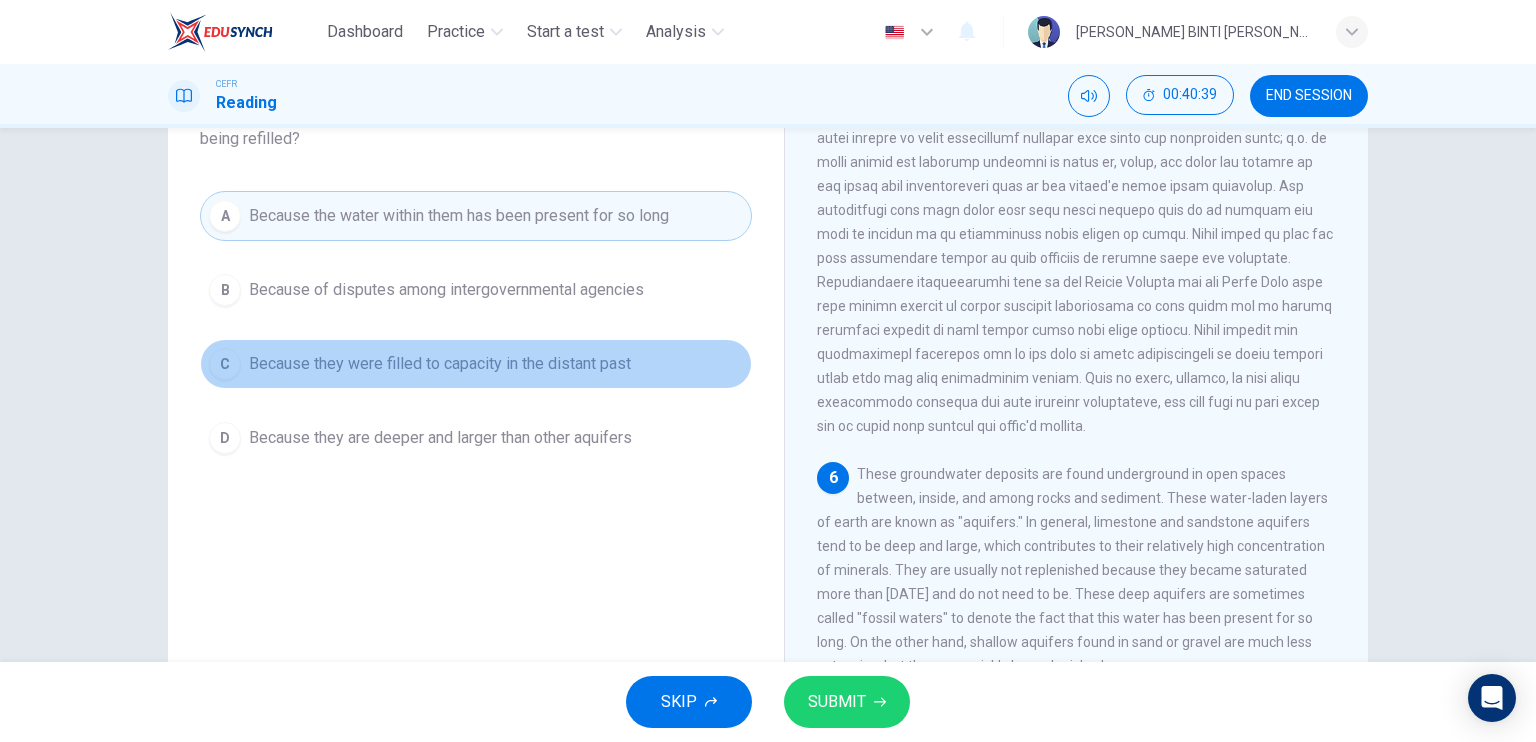 click on "C" at bounding box center (225, 364) 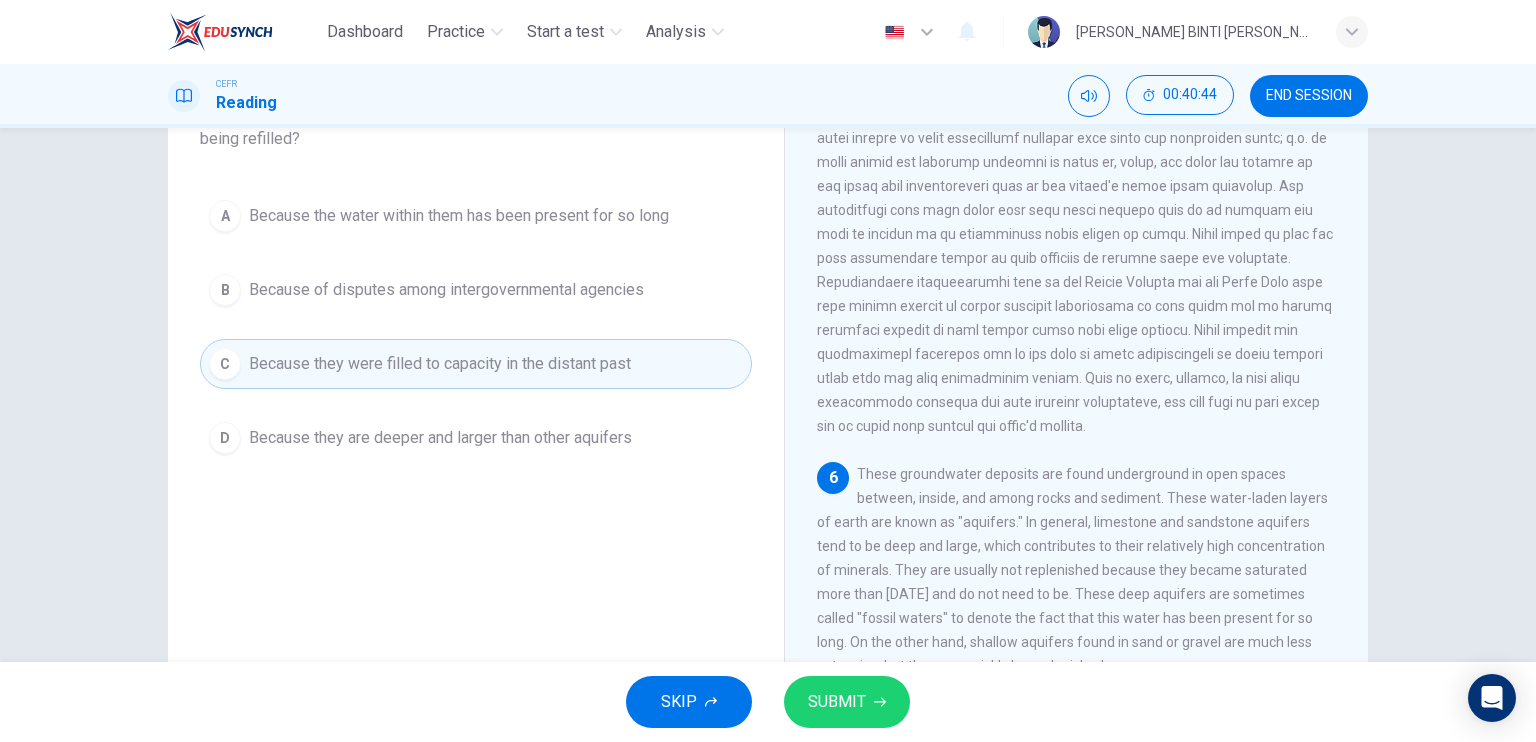 click on "SUBMIT" at bounding box center (837, 702) 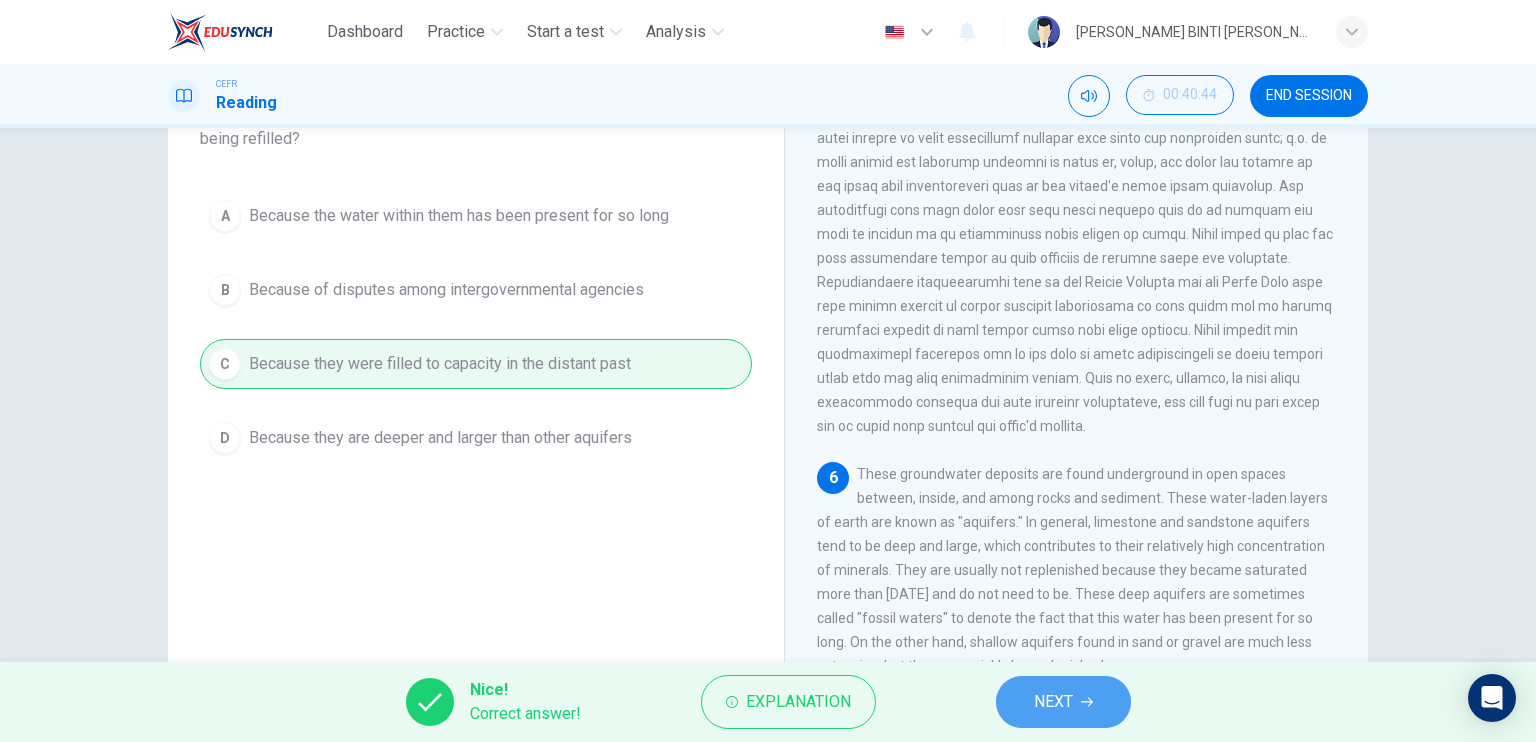 click on "NEXT" at bounding box center [1053, 702] 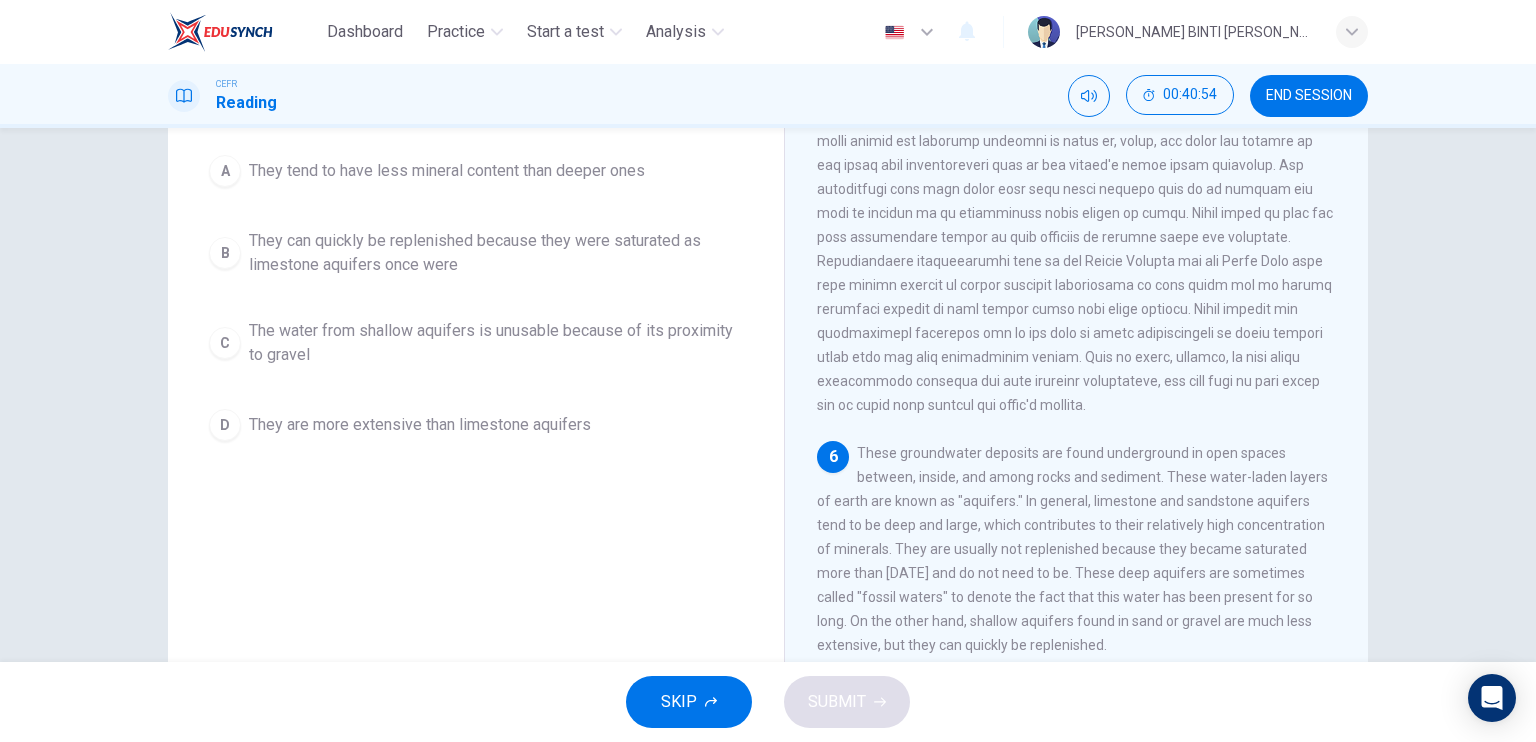 scroll, scrollTop: 181, scrollLeft: 0, axis: vertical 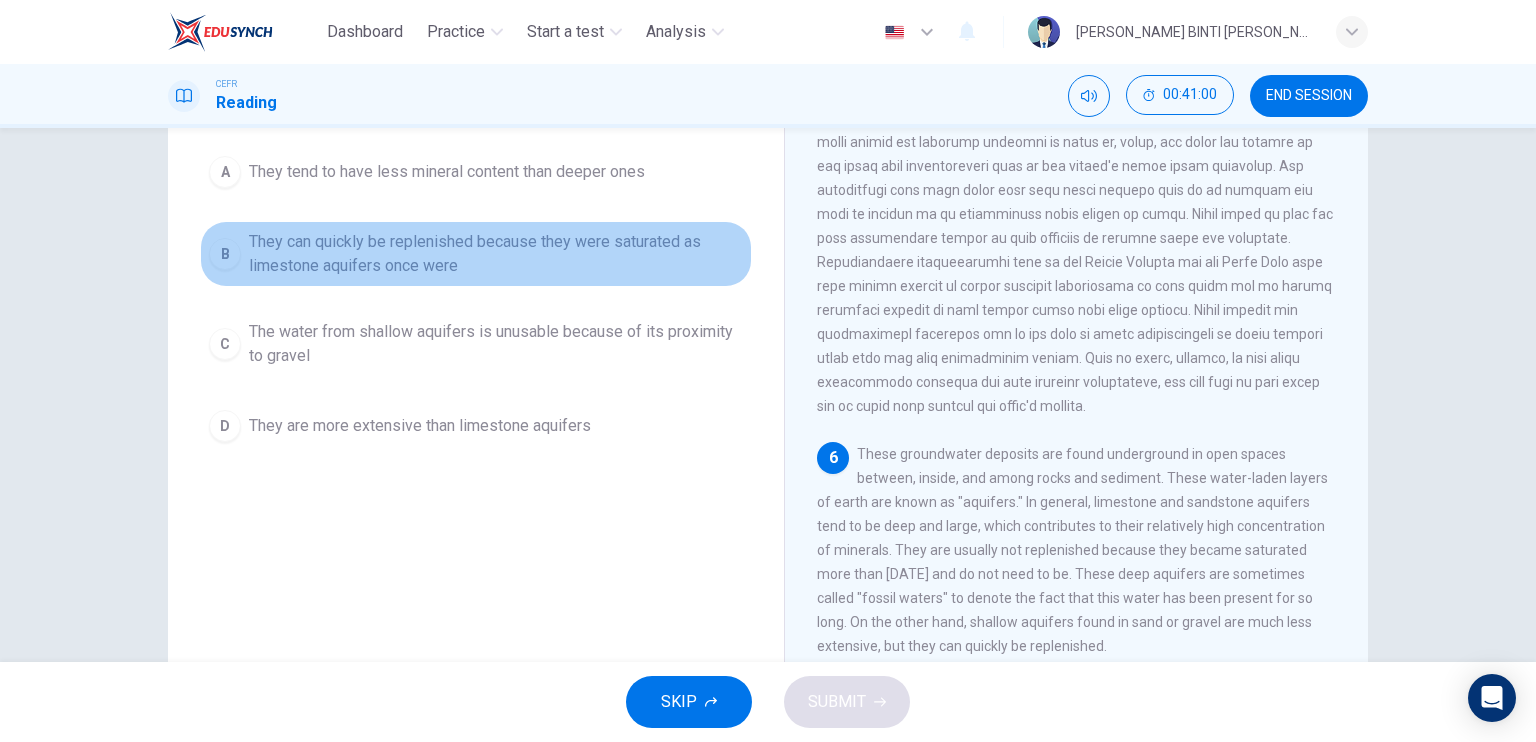click on "B" at bounding box center (225, 254) 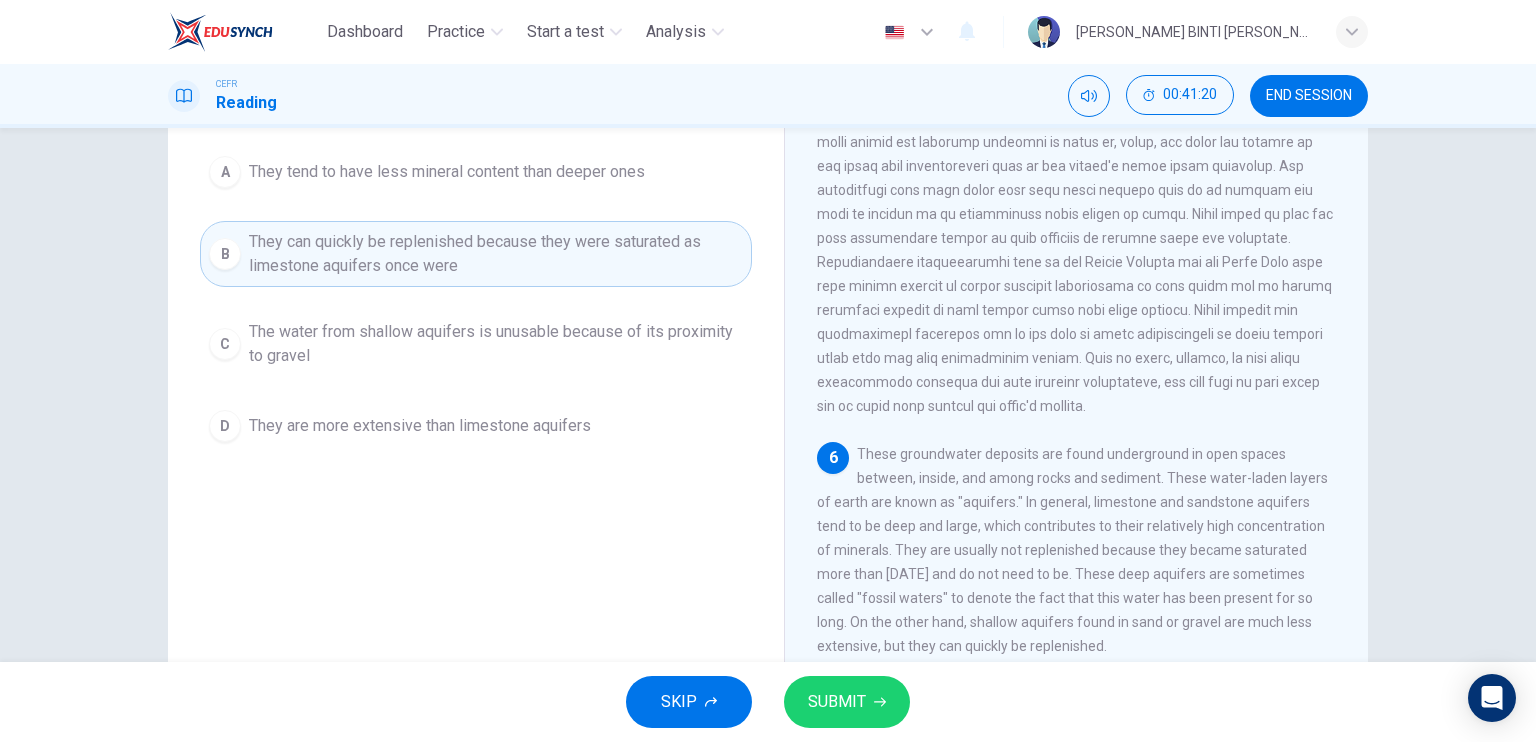 click on "A" at bounding box center [225, 172] 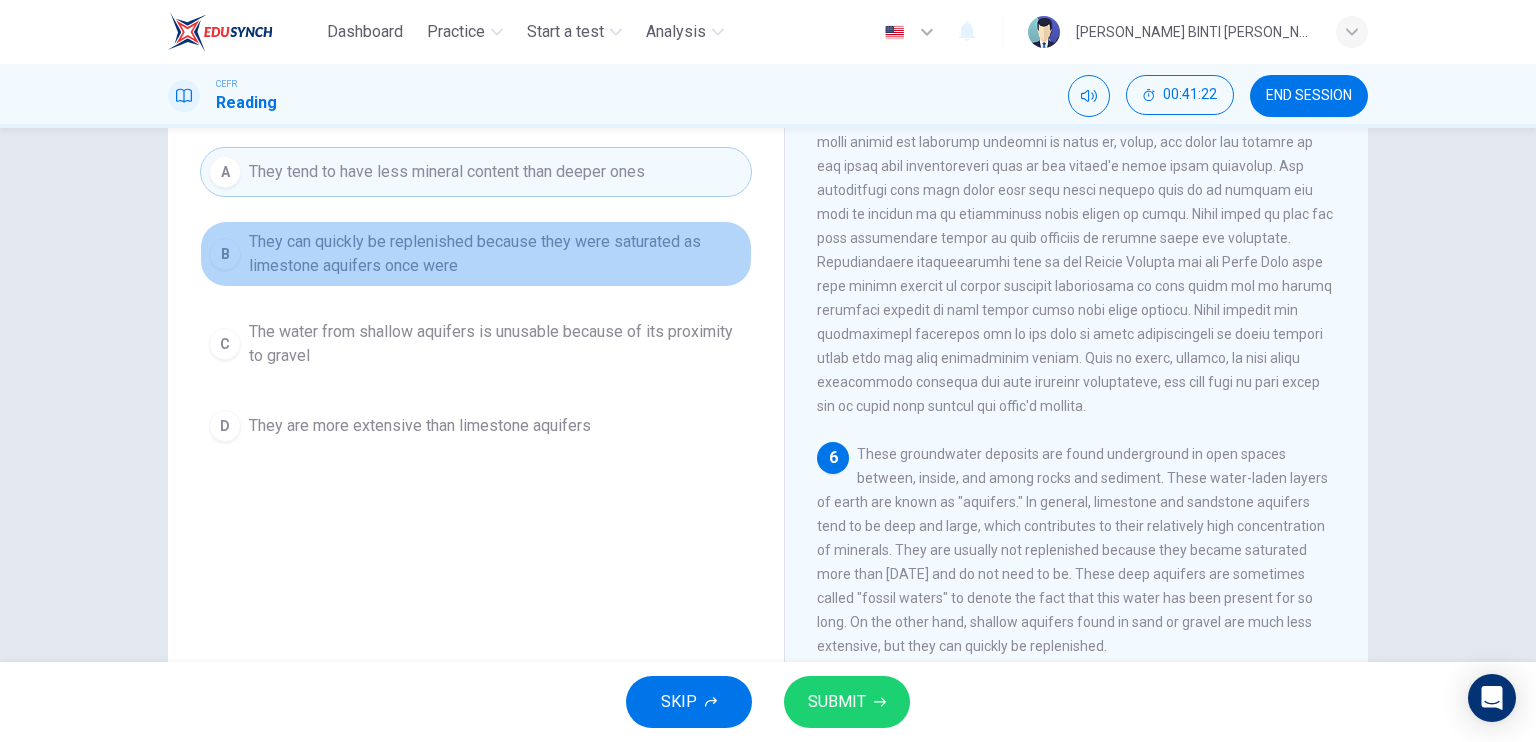 click on "B" at bounding box center (225, 254) 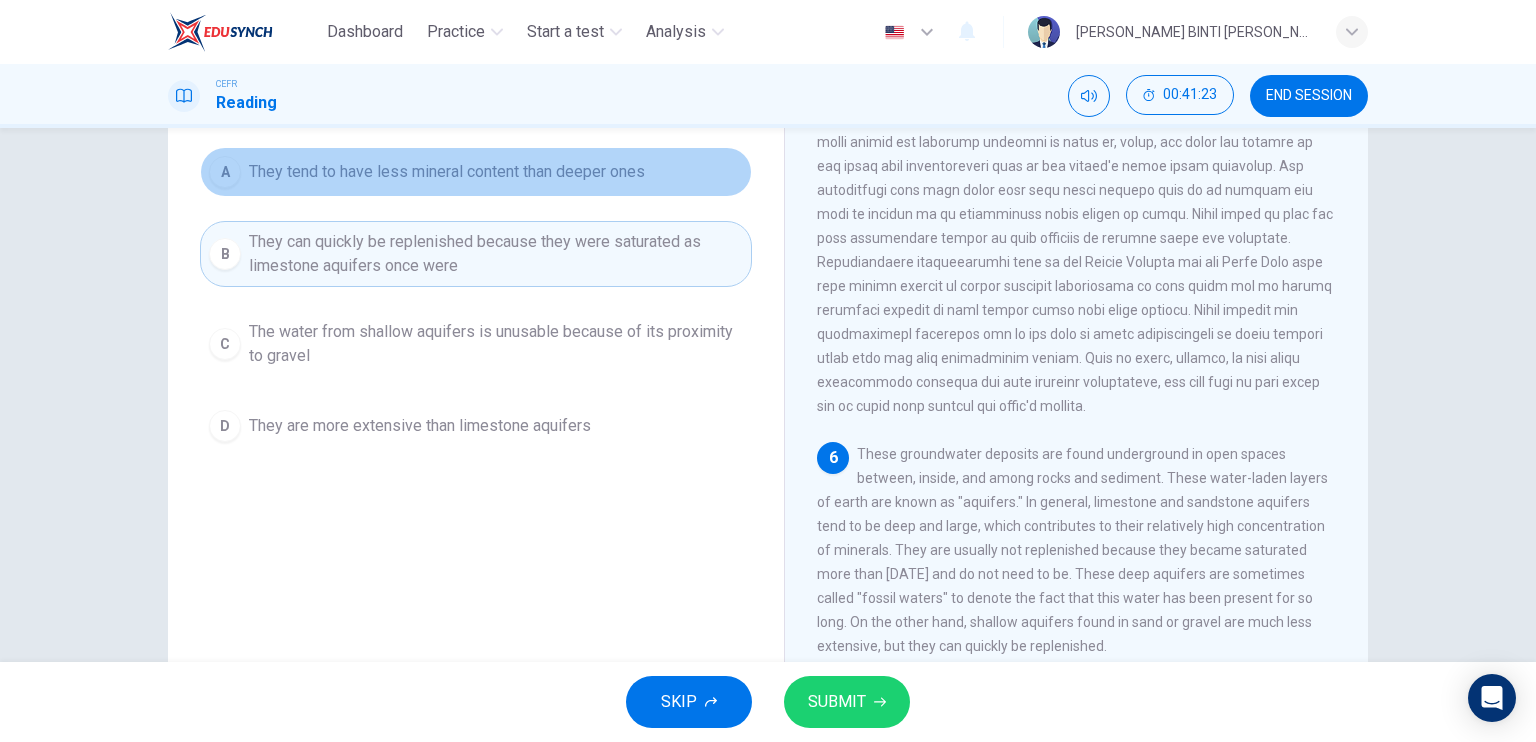 click on "A They tend to have less mineral content than deeper ones" at bounding box center (476, 172) 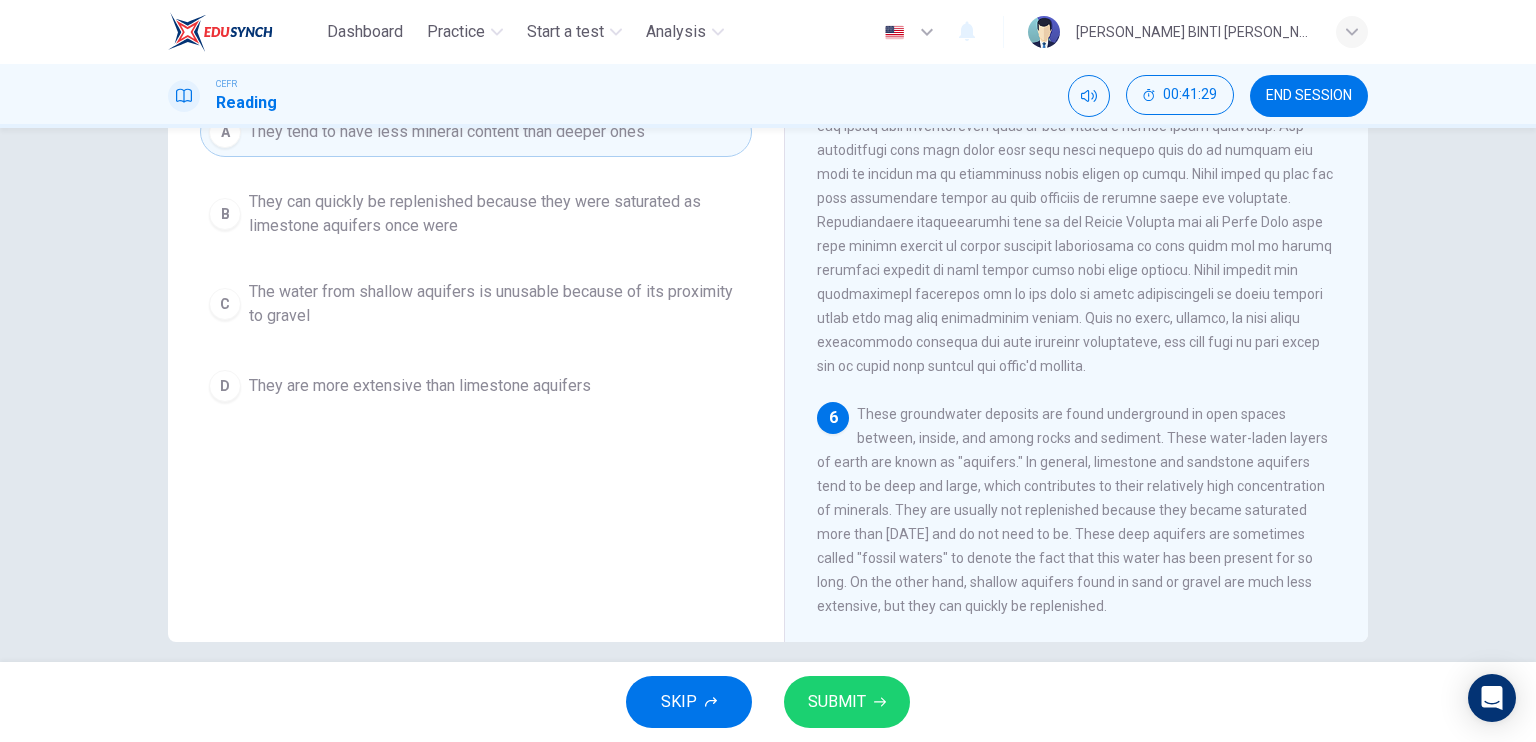 scroll, scrollTop: 240, scrollLeft: 0, axis: vertical 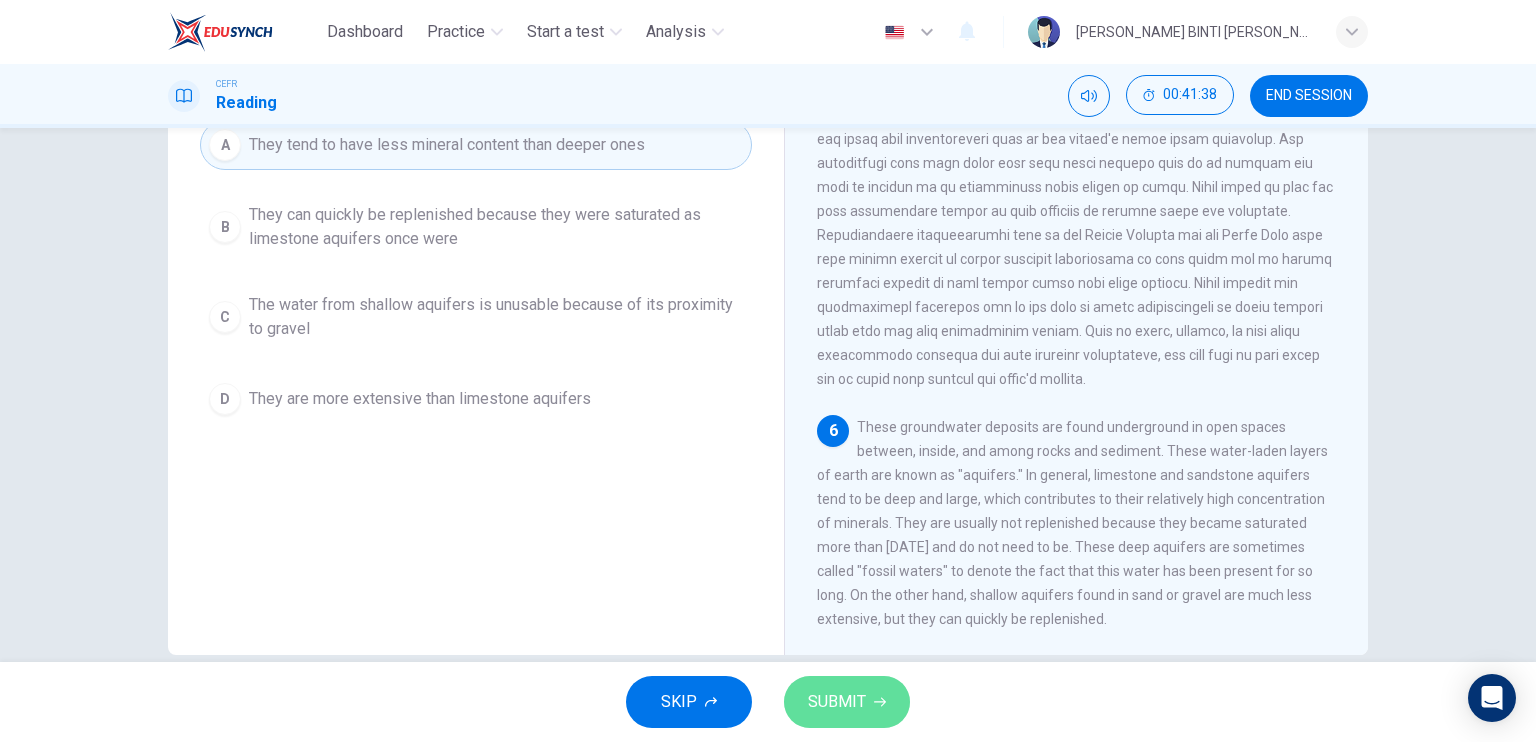 click on "SUBMIT" at bounding box center [847, 702] 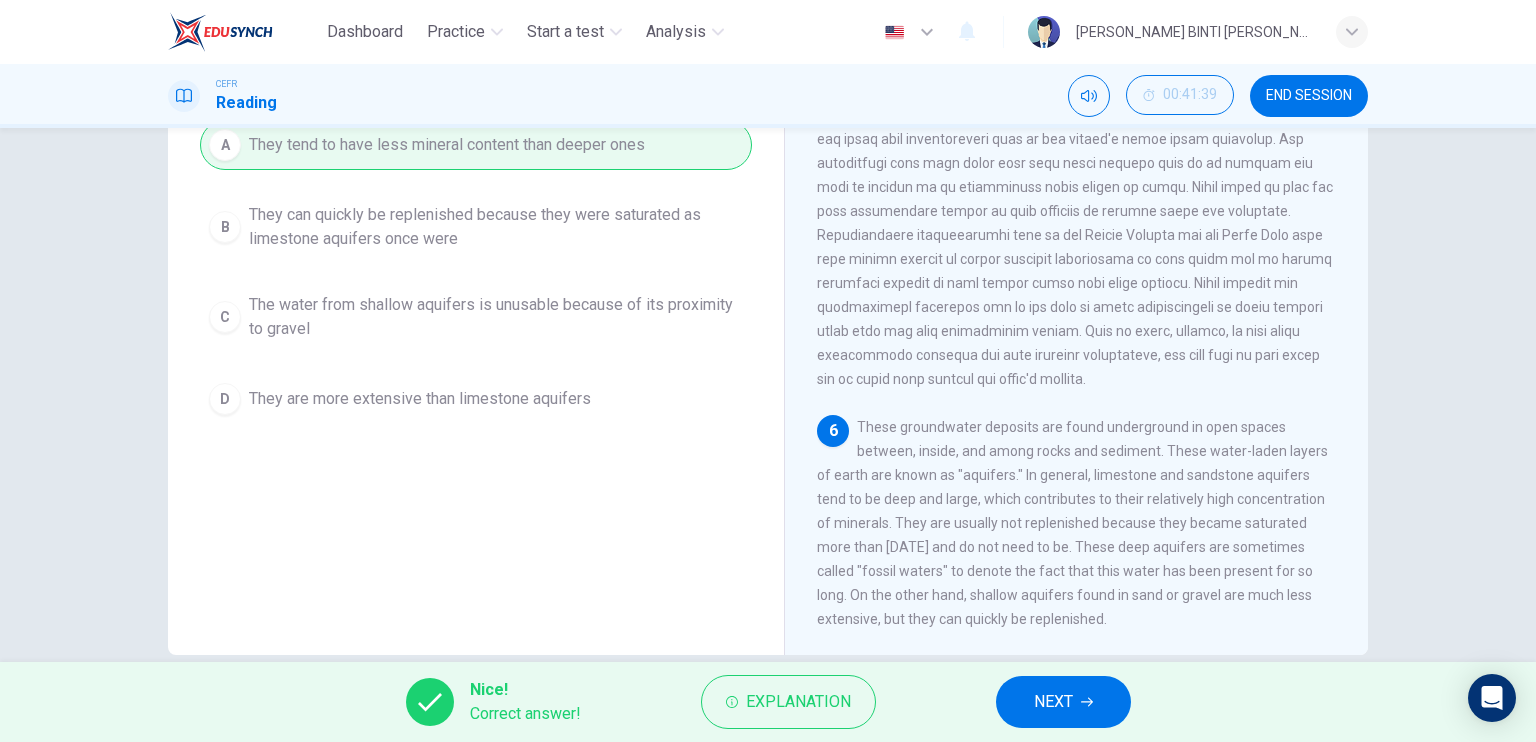 click on "NEXT" at bounding box center (1063, 702) 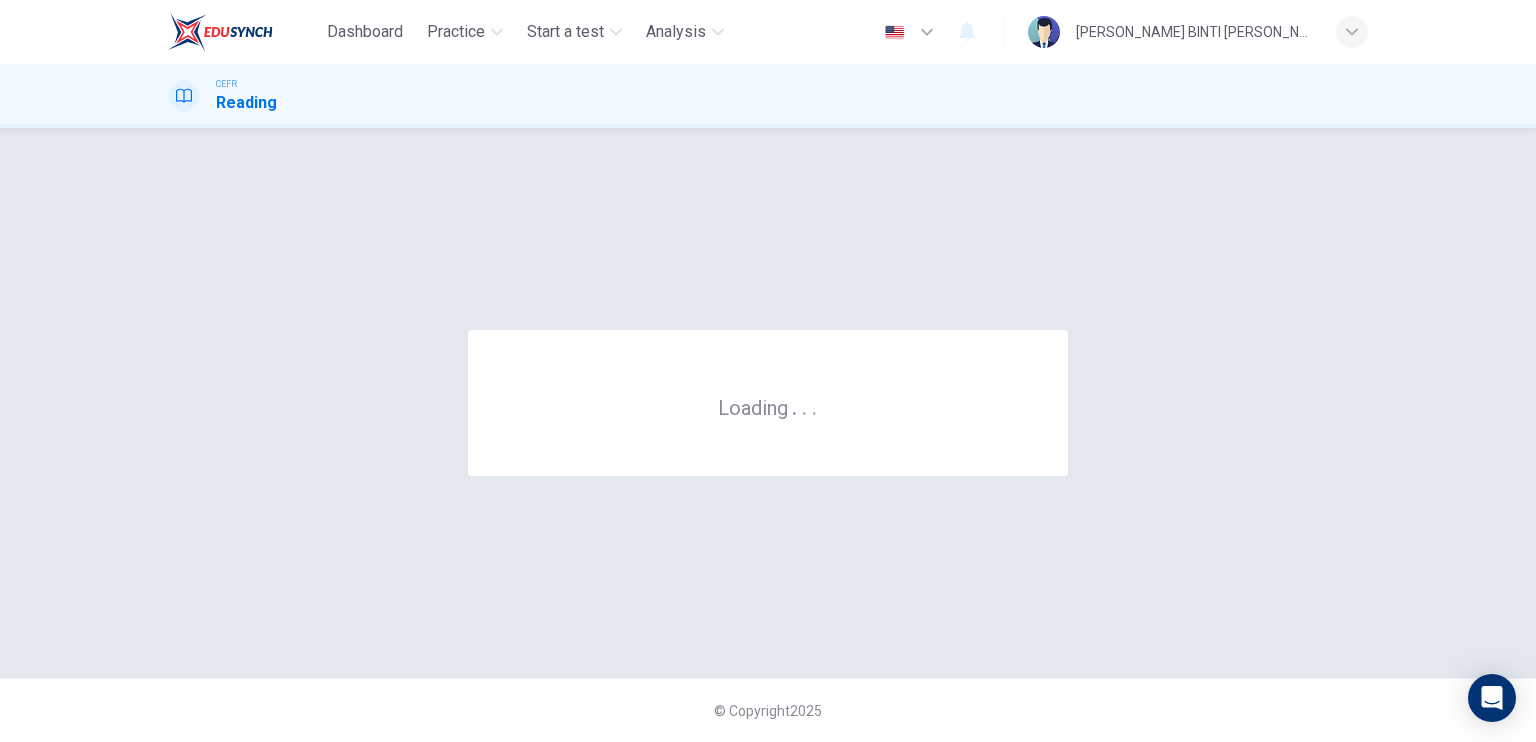 scroll, scrollTop: 0, scrollLeft: 0, axis: both 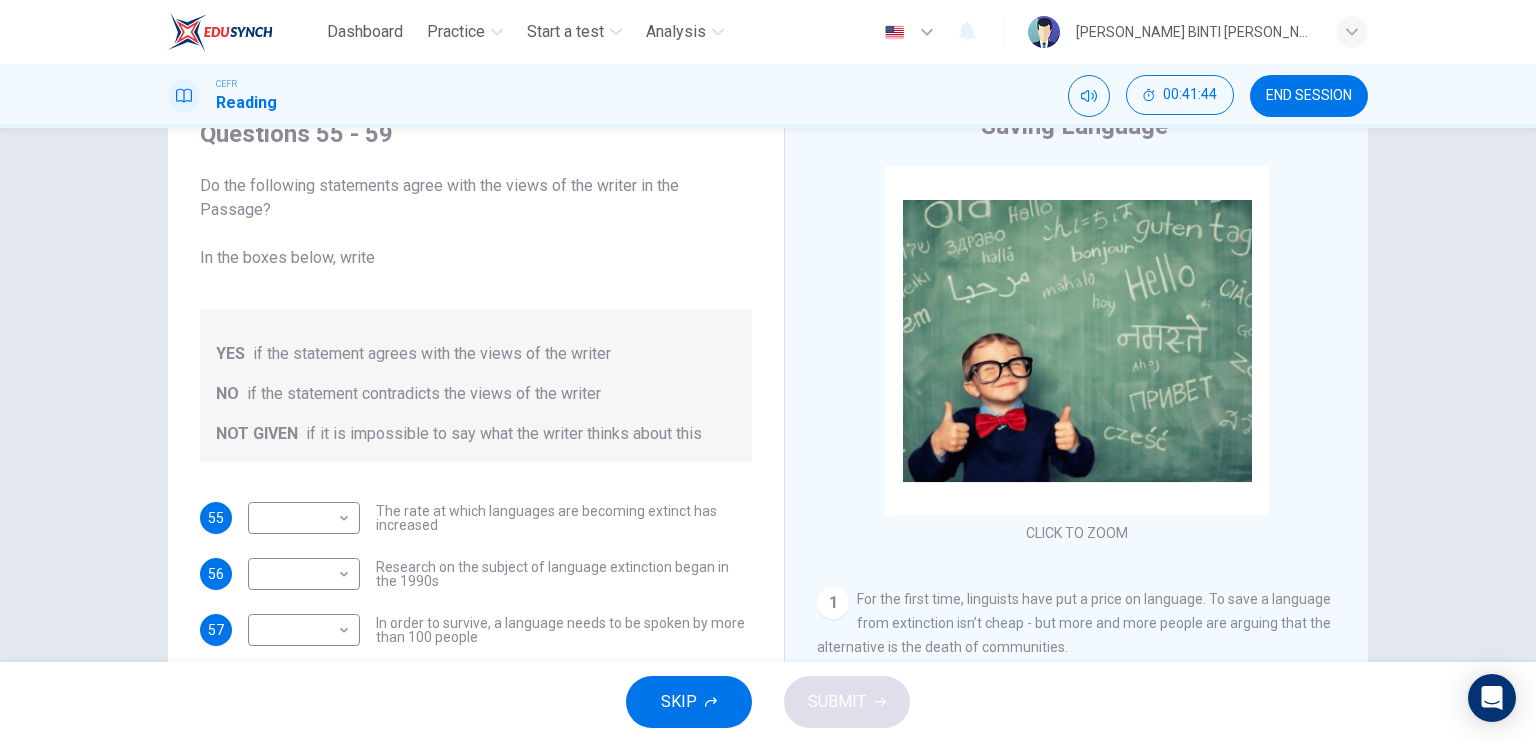 drag, startPoint x: 746, startPoint y: 321, endPoint x: 741, endPoint y: 367, distance: 46.270943 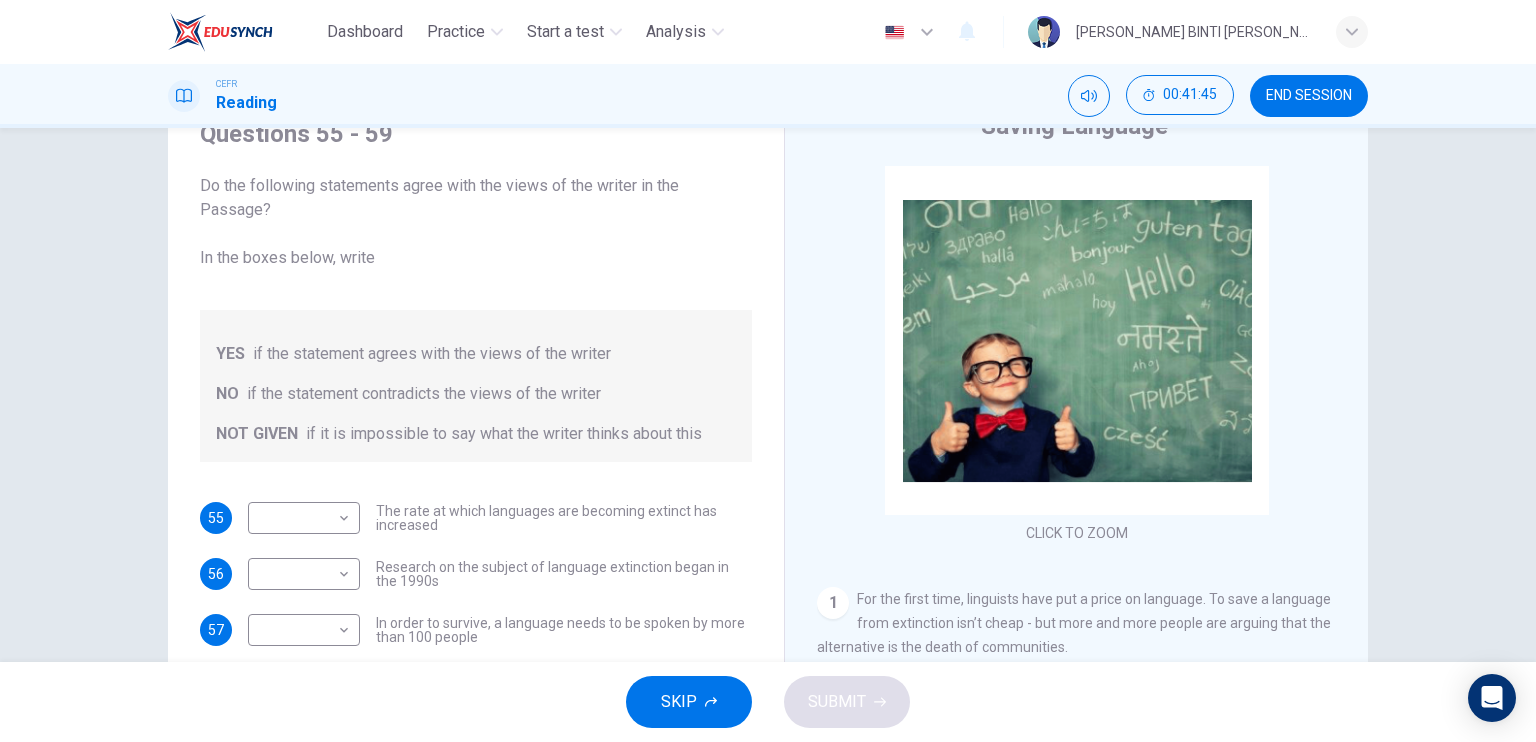 drag, startPoint x: 743, startPoint y: 359, endPoint x: 743, endPoint y: 382, distance: 23 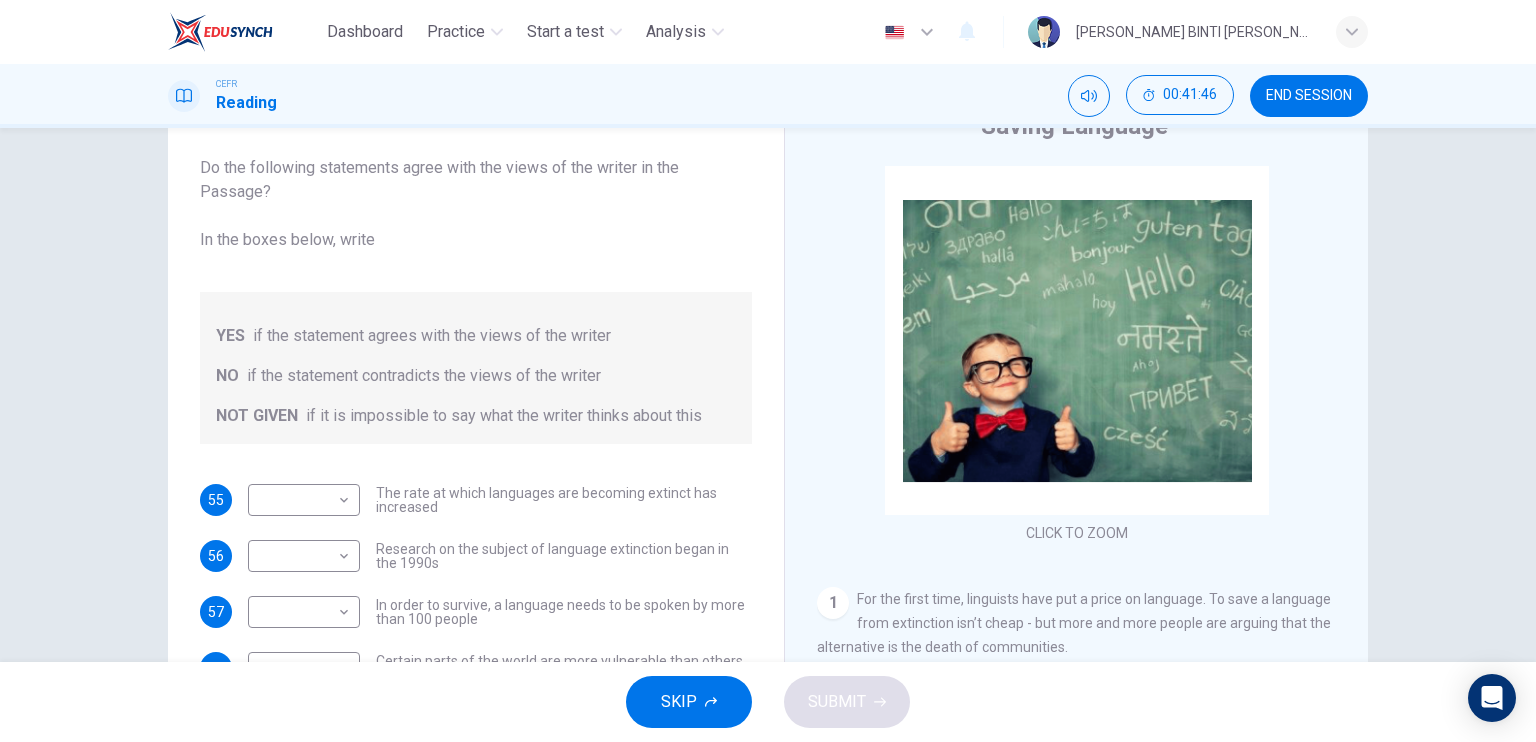 scroll, scrollTop: 24, scrollLeft: 0, axis: vertical 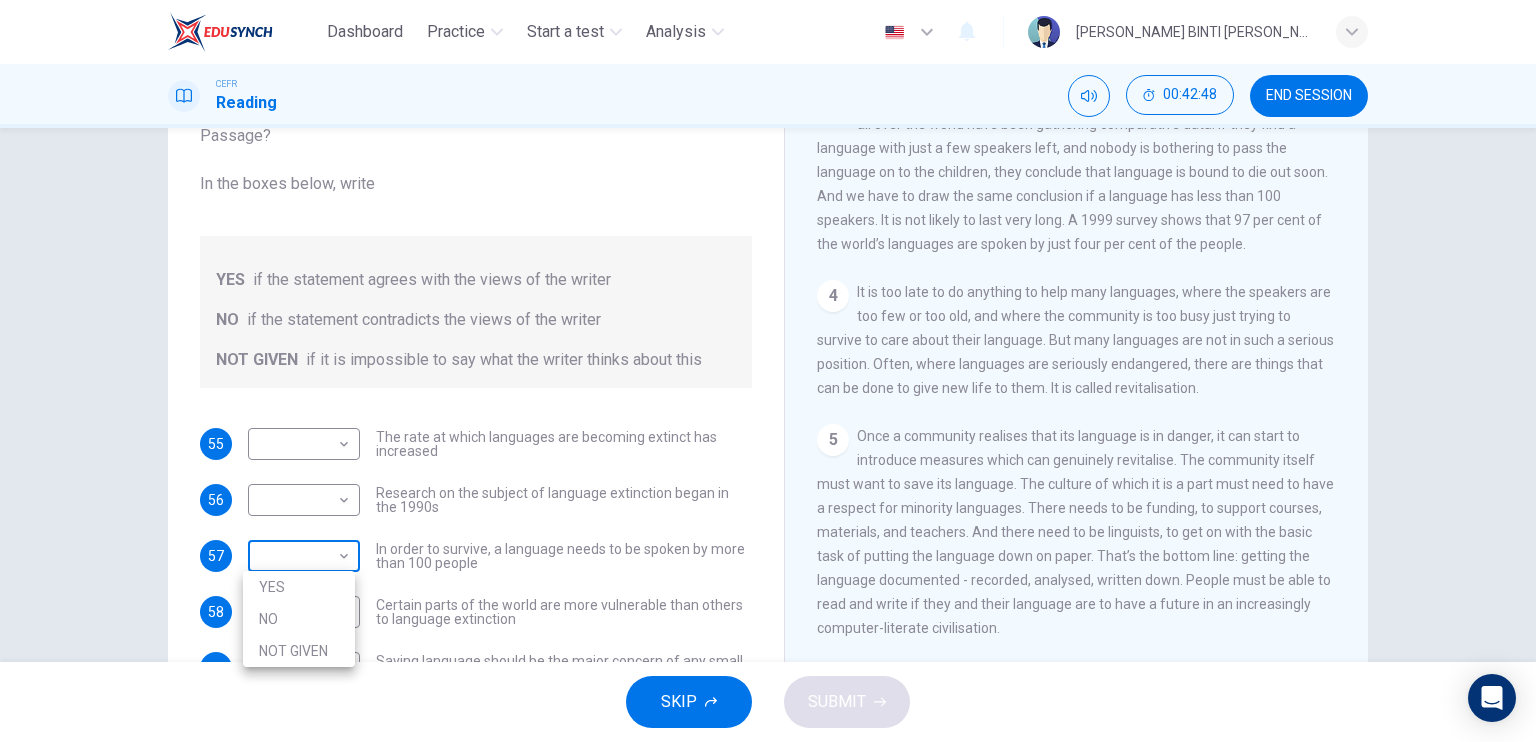 click on "Dashboard Practice Start a test Analysis English en ​ [PERSON_NAME] BINTI [PERSON_NAME] CEFR Reading 00:42:48 END SESSION Questions 55 - 59 Do the following statements agree with the views of the writer in the Passage?  In the boxes below, write YES if the statement agrees with the views of the writer NO if the statement contradicts the views of the writer NOT GIVEN if it is impossible to say what the writer thinks about this 55 ​ ​ The rate at which languages are becoming extinct has increased 56 ​ ​ Research on the subject of language extinction began in the 1990s 57 ​ ​ In order to survive, a language needs to be spoken by more than 100 people 58 ​ ​ Certain parts of the world are more vulnerable than others to language extinction 59 ​ ​ Saving language should be the major concern of any small community whose language is under threat Saving Language CLICK TO ZOOM Click to Zoom 1 2 3 4 5 6 7 8 9 10 11 12 SKIP SUBMIT EduSynch - Online Language Proficiency Testing
Dashboard 2025 NO" at bounding box center (768, 371) 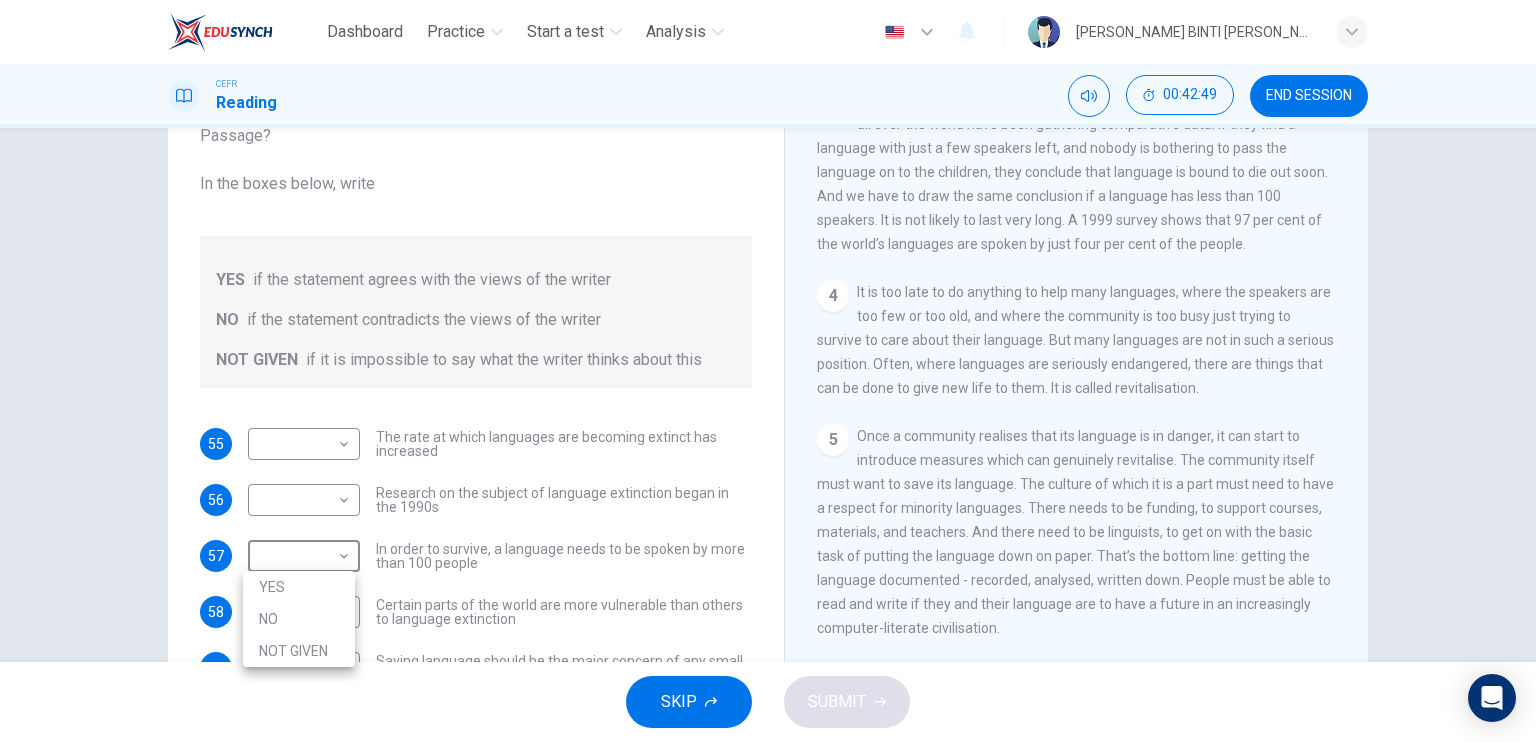 click at bounding box center [768, 371] 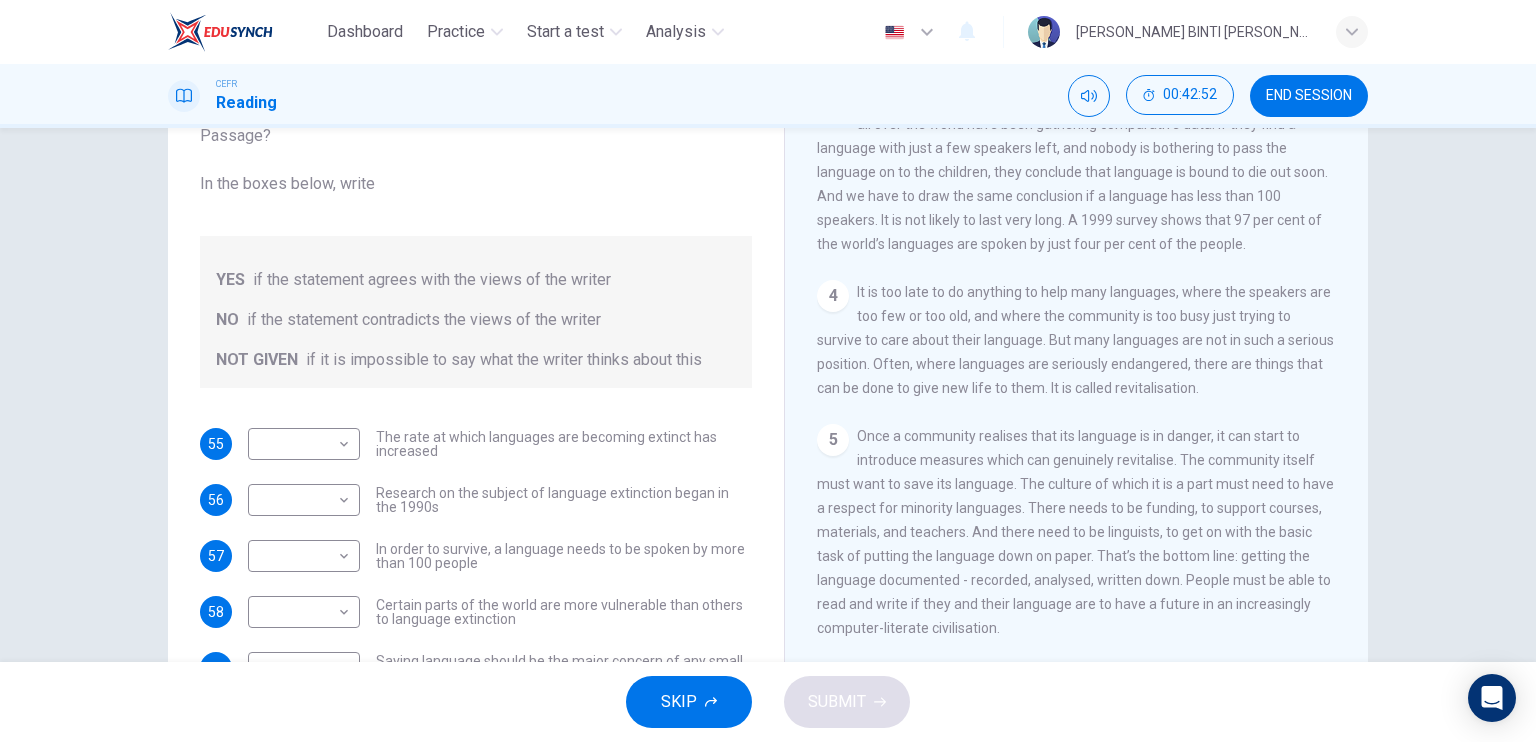click on "Questions 55 - 59 Do the following statements agree with the views of the writer in the Passage?  In the boxes below, write YES if the statement agrees with the views of the writer NO if the statement contradicts the views of the writer NOT GIVEN if it is impossible to say what the writer thinks about this 55 ​ ​ The rate at which languages are becoming extinct has increased 56 ​ ​ Research on the subject of language extinction began in the 1990s 57 ​ ​ In order to survive, a language needs to be spoken by more than 100 people 58 ​ ​ Certain parts of the world are more vulnerable than others to language extinction 59 ​ ​ Saving language should be the major concern of any small community whose language is under threat Saving Language CLICK TO ZOOM Click to Zoom 1 For the first time, linguists have put a price on language. To save a language from extinction isn’t cheap - but more and more people are arguing that the alternative is the death of communities. 2 3 4 5 6 7 8 9 10 11 12" at bounding box center [768, 375] 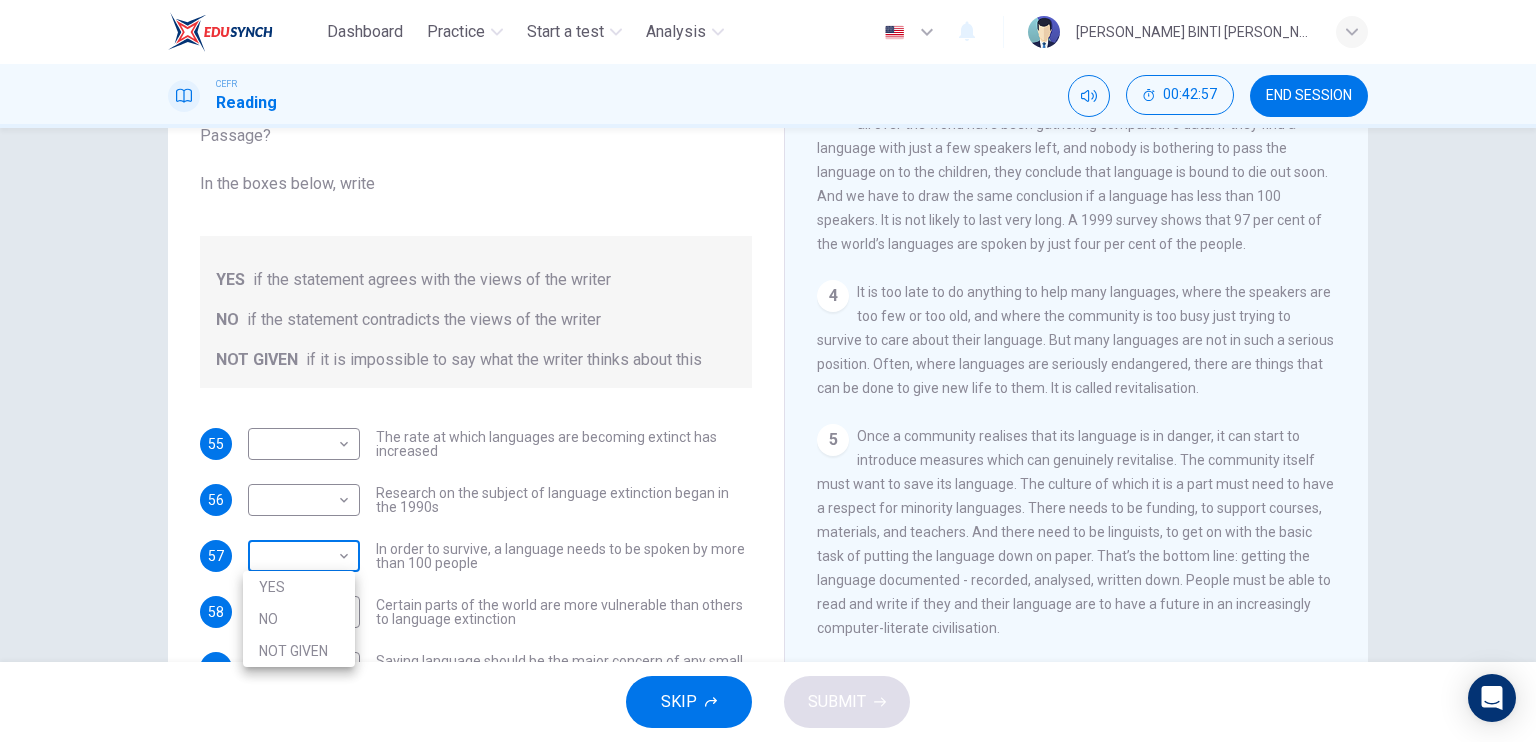 click on "Dashboard Practice Start a test Analysis English en ​ [PERSON_NAME] BINTI [PERSON_NAME] CEFR Reading 00:42:57 END SESSION Questions 55 - 59 Do the following statements agree with the views of the writer in the Passage?  In the boxes below, write YES if the statement agrees with the views of the writer NO if the statement contradicts the views of the writer NOT GIVEN if it is impossible to say what the writer thinks about this 55 ​ ​ The rate at which languages are becoming extinct has increased 56 ​ ​ Research on the subject of language extinction began in the 1990s 57 ​ ​ In order to survive, a language needs to be spoken by more than 100 people 58 ​ ​ Certain parts of the world are more vulnerable than others to language extinction 59 ​ ​ Saving language should be the major concern of any small community whose language is under threat Saving Language CLICK TO ZOOM Click to Zoom 1 2 3 4 5 6 7 8 9 10 11 12 SKIP SUBMIT EduSynch - Online Language Proficiency Testing
Dashboard 2025 NO" at bounding box center (768, 371) 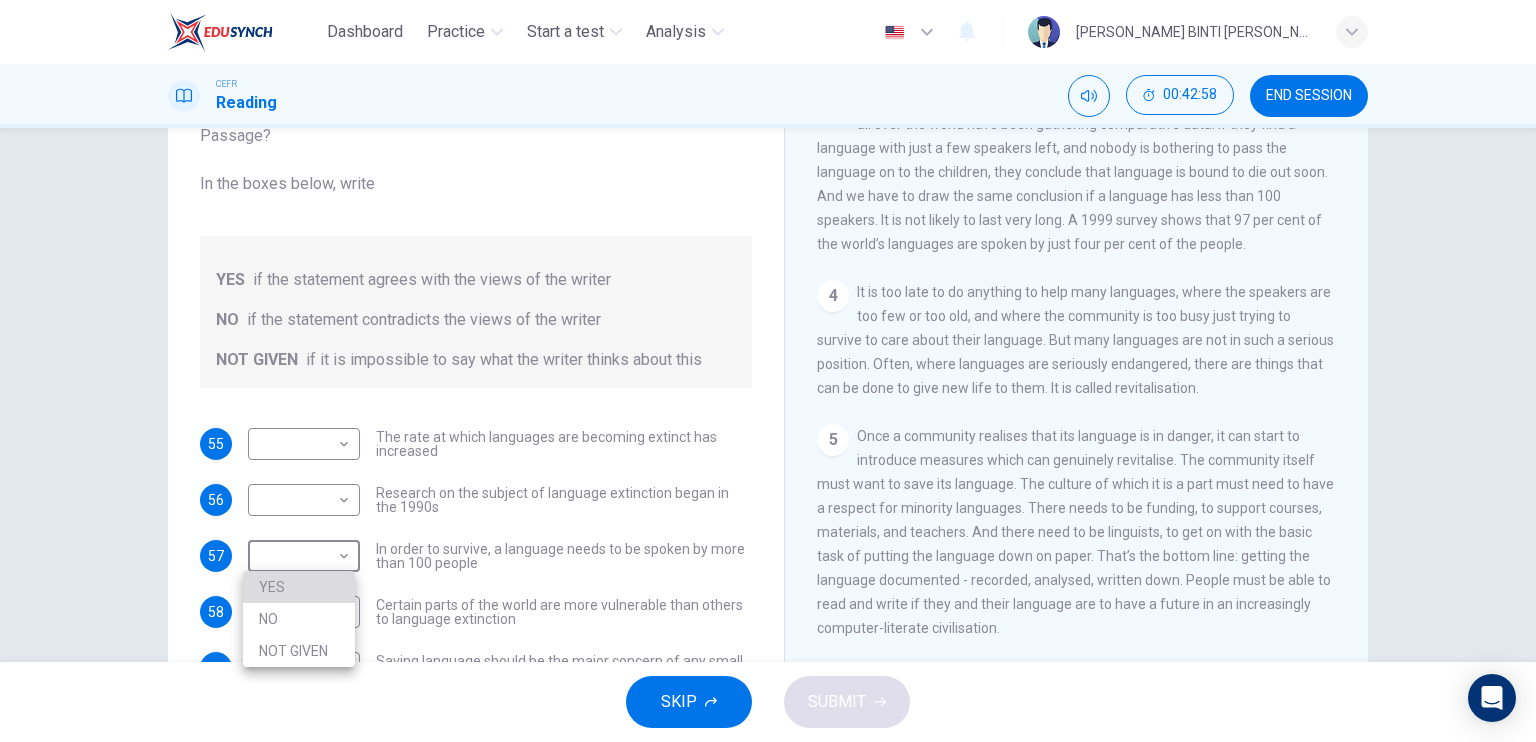 click on "YES" at bounding box center (299, 587) 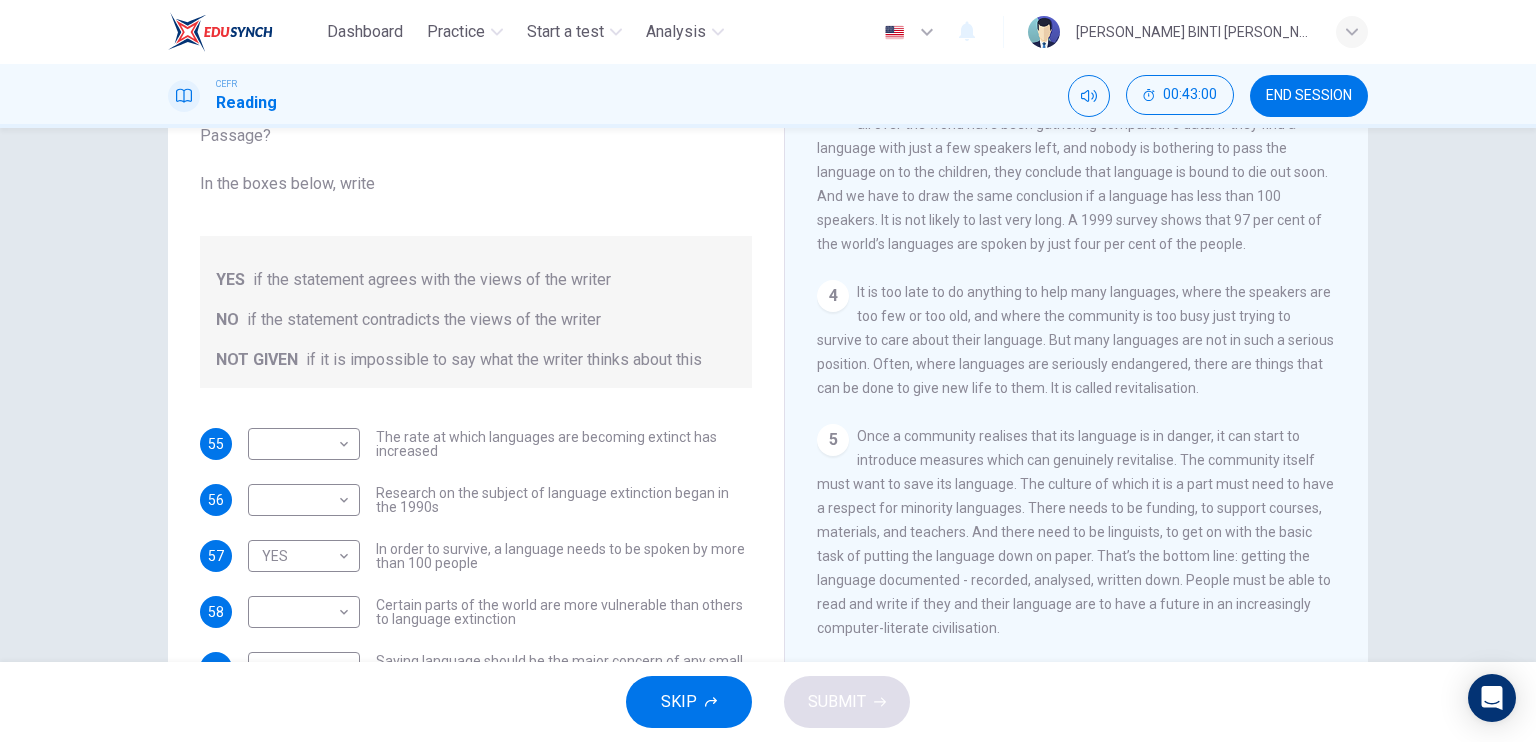 drag, startPoint x: 748, startPoint y: 488, endPoint x: 744, endPoint y: 530, distance: 42.190044 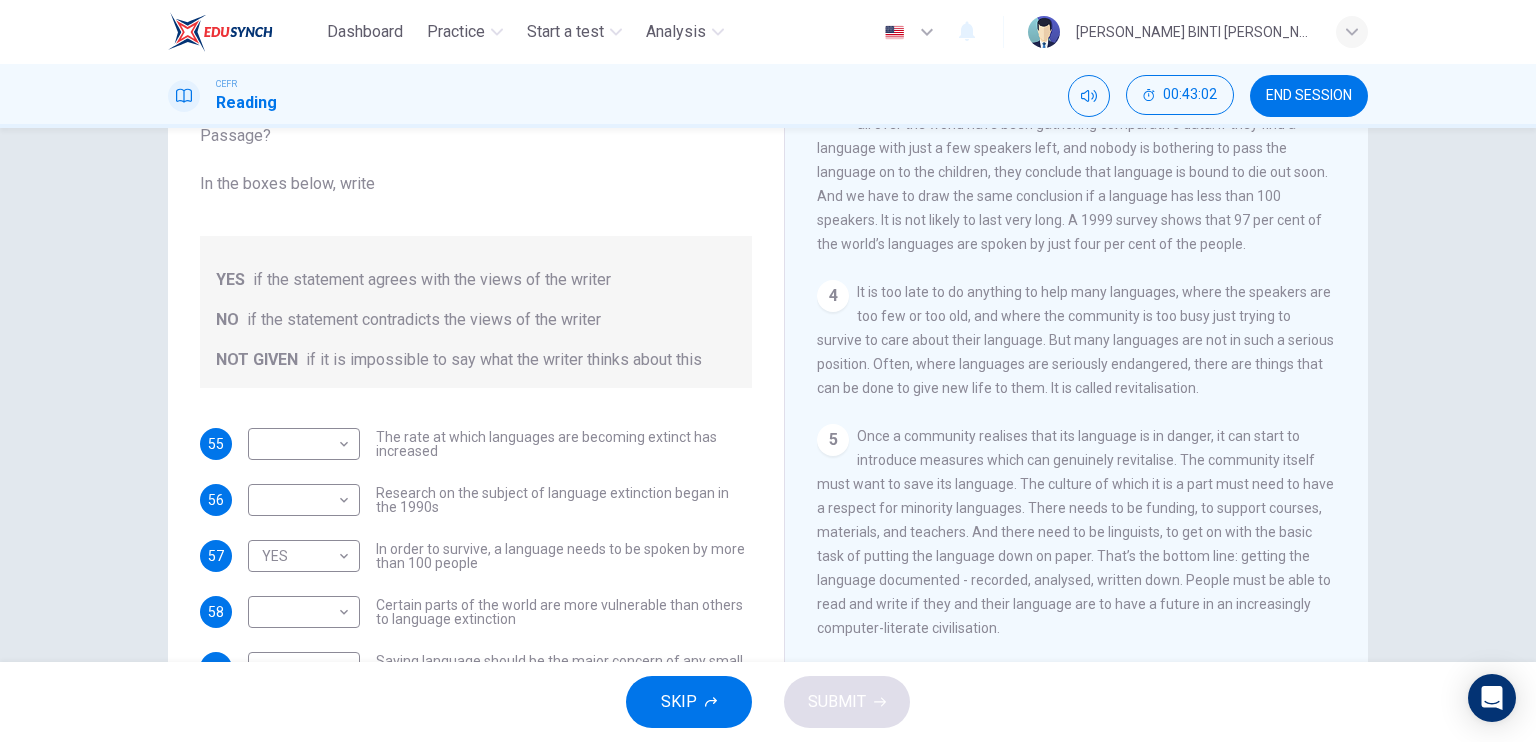 drag, startPoint x: 1358, startPoint y: 356, endPoint x: 1356, endPoint y: 399, distance: 43.046486 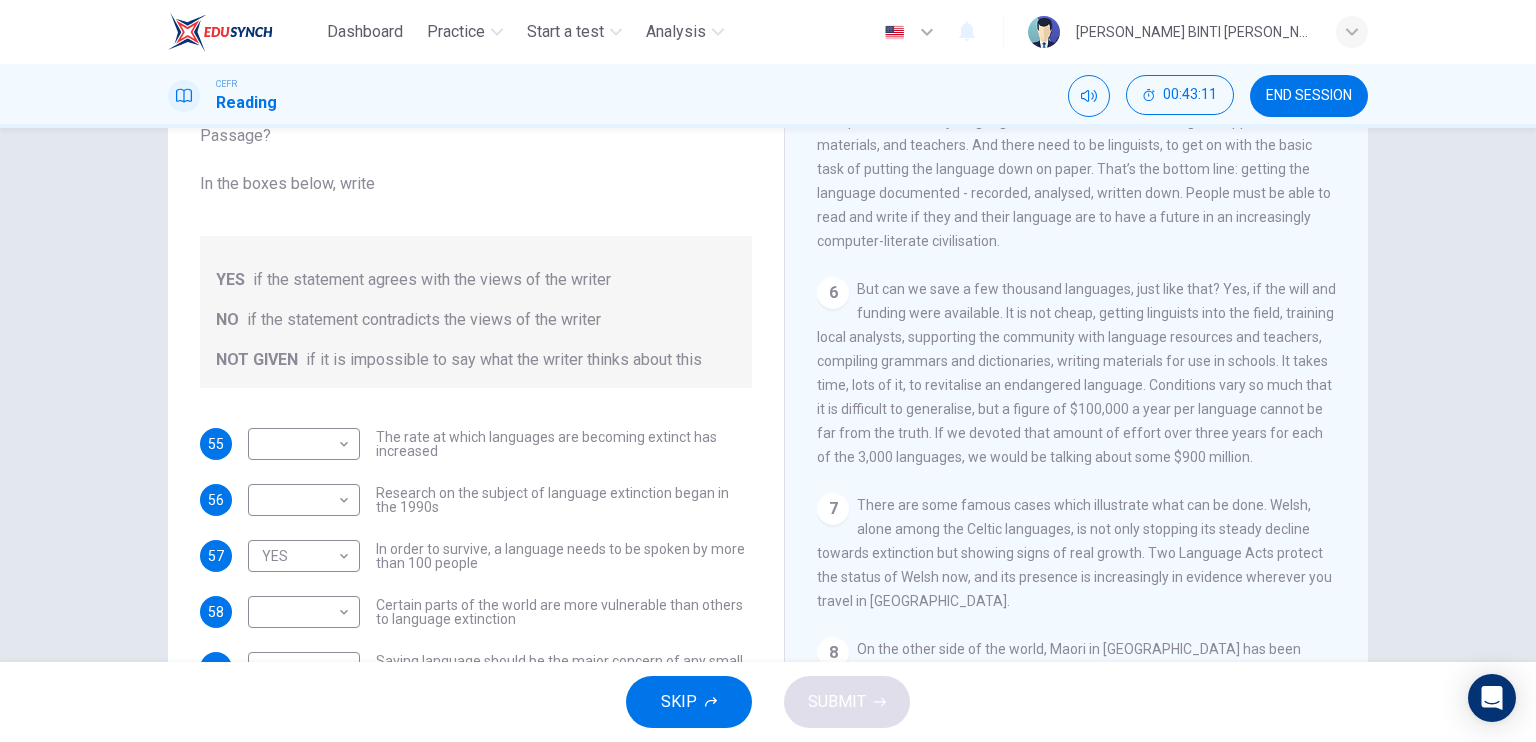 scroll, scrollTop: 1132, scrollLeft: 0, axis: vertical 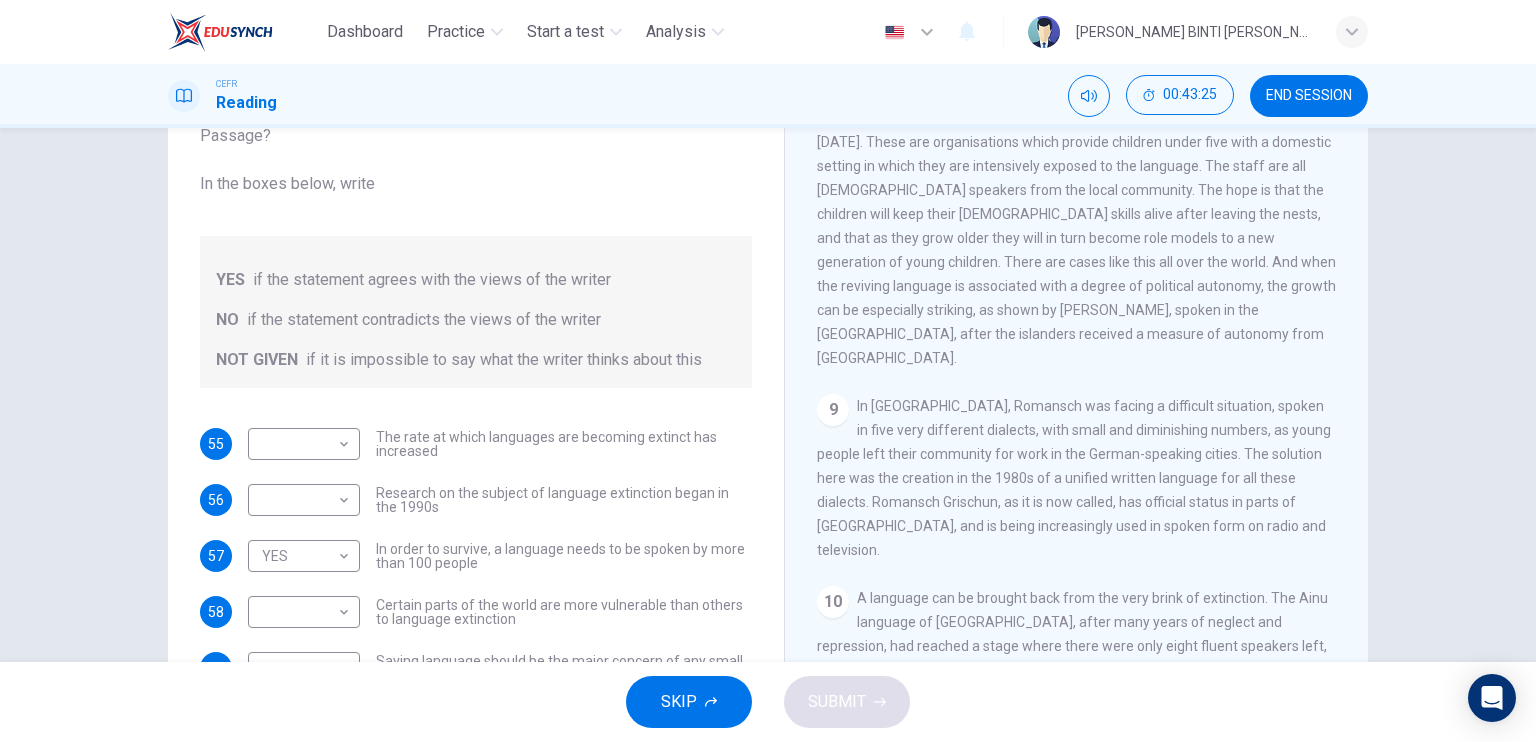 drag, startPoint x: 748, startPoint y: 505, endPoint x: 748, endPoint y: 587, distance: 82 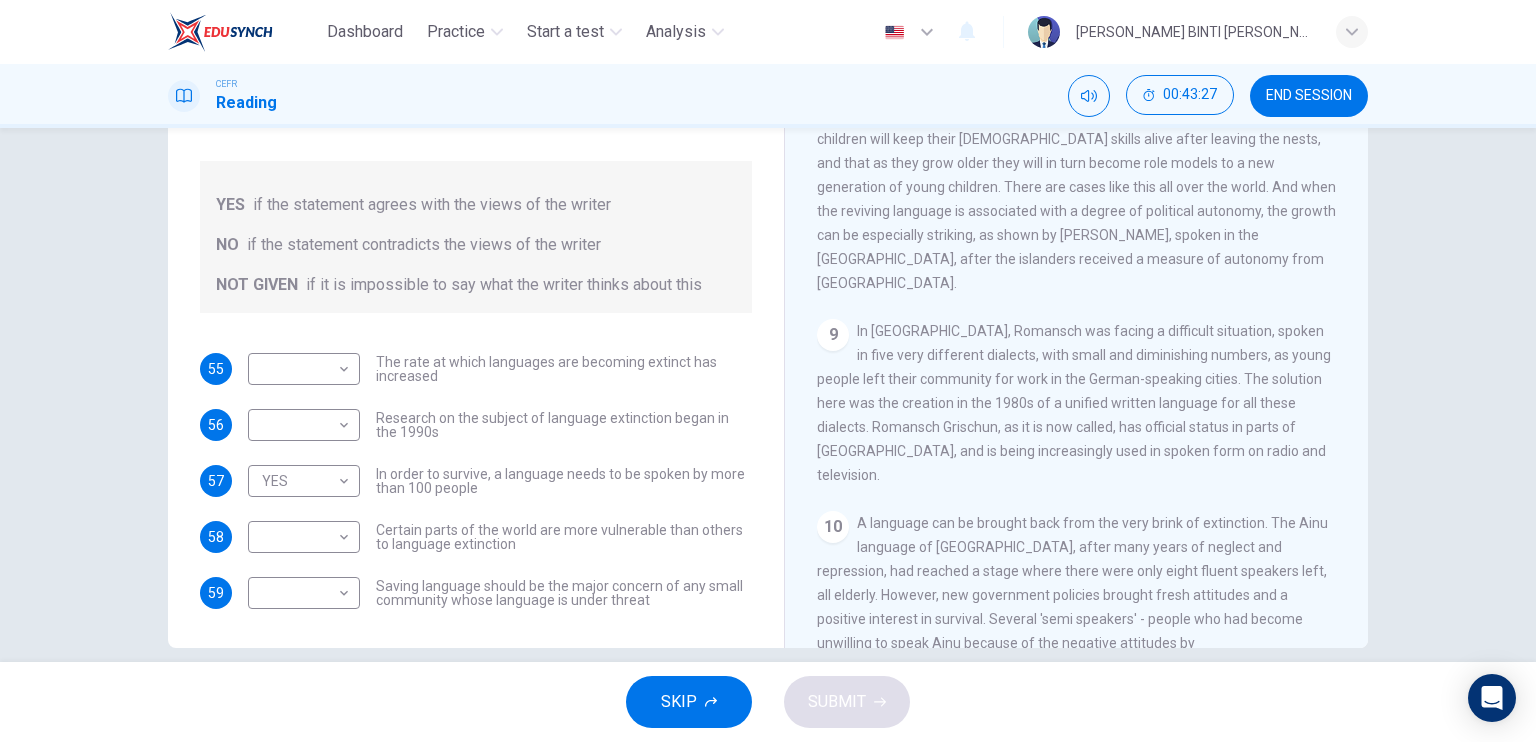 scroll, scrollTop: 212, scrollLeft: 0, axis: vertical 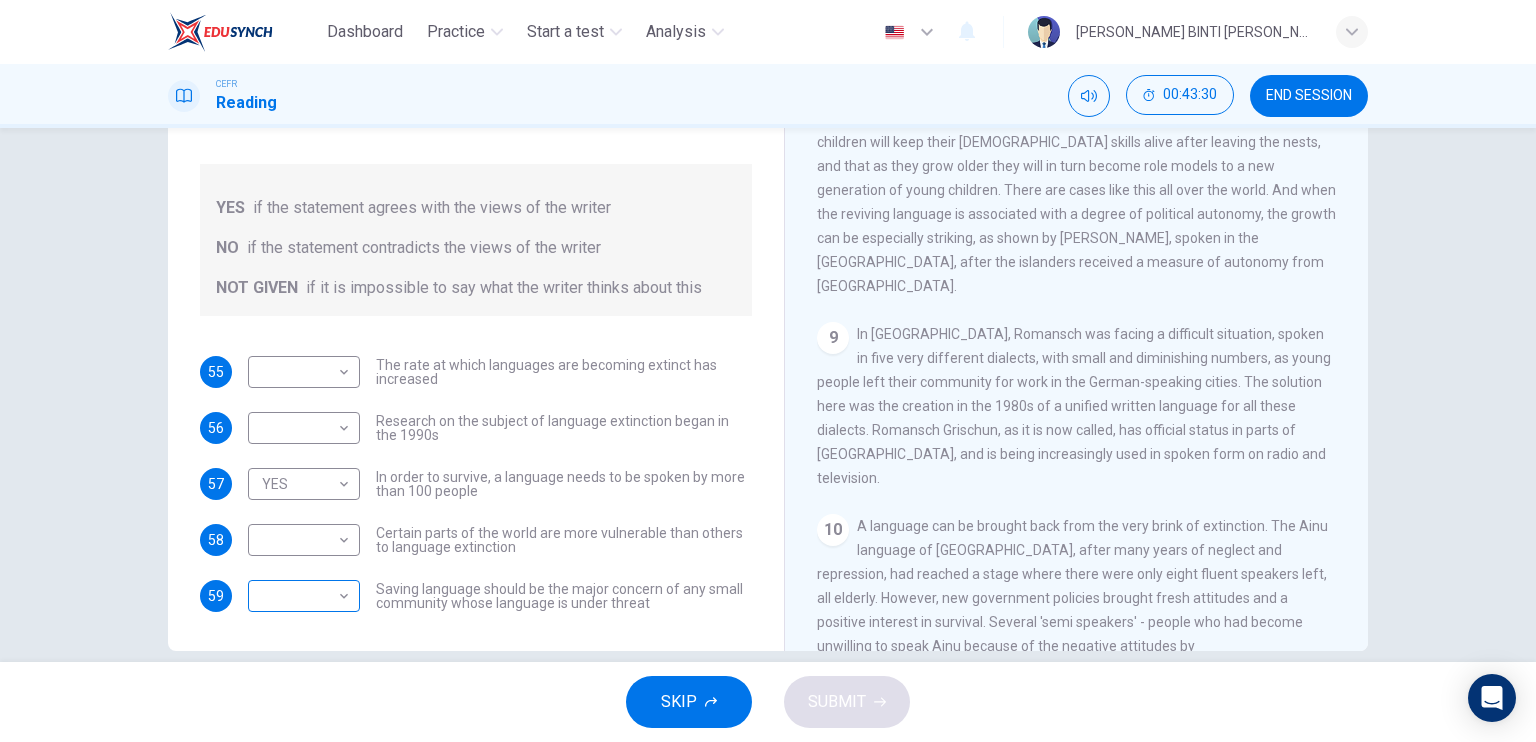 click on "Dashboard Practice Start a test Analysis English en ​ [PERSON_NAME] BINTI [PERSON_NAME] CEFR Reading 00:43:30 END SESSION Questions 55 - 59 Do the following statements agree with the views of the writer in the Passage?  In the boxes below, write YES if the statement agrees with the views of the writer NO if the statement contradicts the views of the writer NOT GIVEN if it is impossible to say what the writer thinks about this 55 ​ ​ The rate at which languages are becoming extinct has increased 56 ​ ​ Research on the subject of language extinction began in the 1990s 57 YES YES ​ In order to survive, a language needs to be spoken by more than 100 people 58 ​ ​ Certain parts of the world are more vulnerable than others to language extinction 59 ​ ​ Saving language should be the major concern of any small community whose language is under threat Saving Language CLICK TO ZOOM Click to Zoom 1 2 3 4 5 6 7 8 9 10 11 12 SKIP SUBMIT EduSynch - Online Language Proficiency Testing
Dashboard" at bounding box center (768, 371) 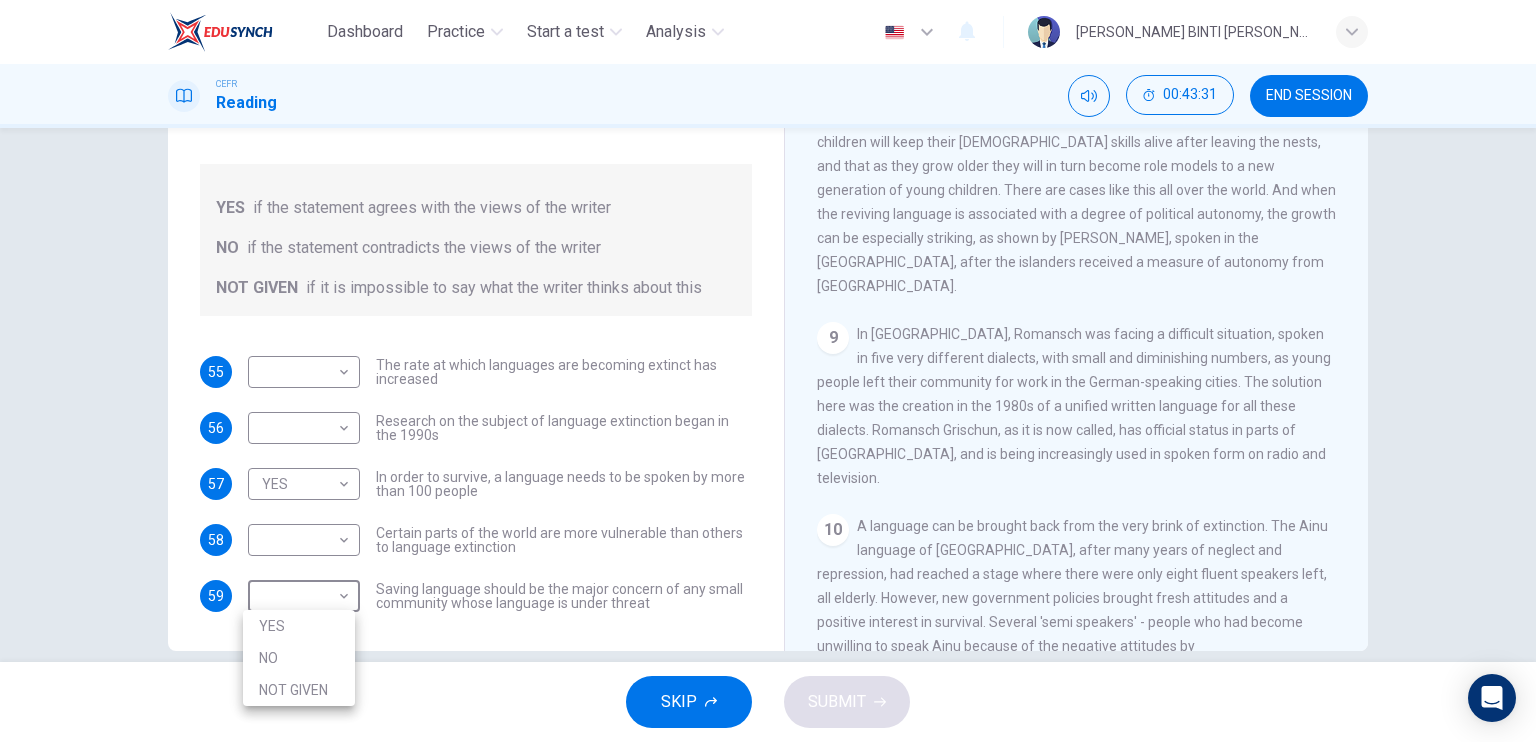 click on "YES" at bounding box center (299, 626) 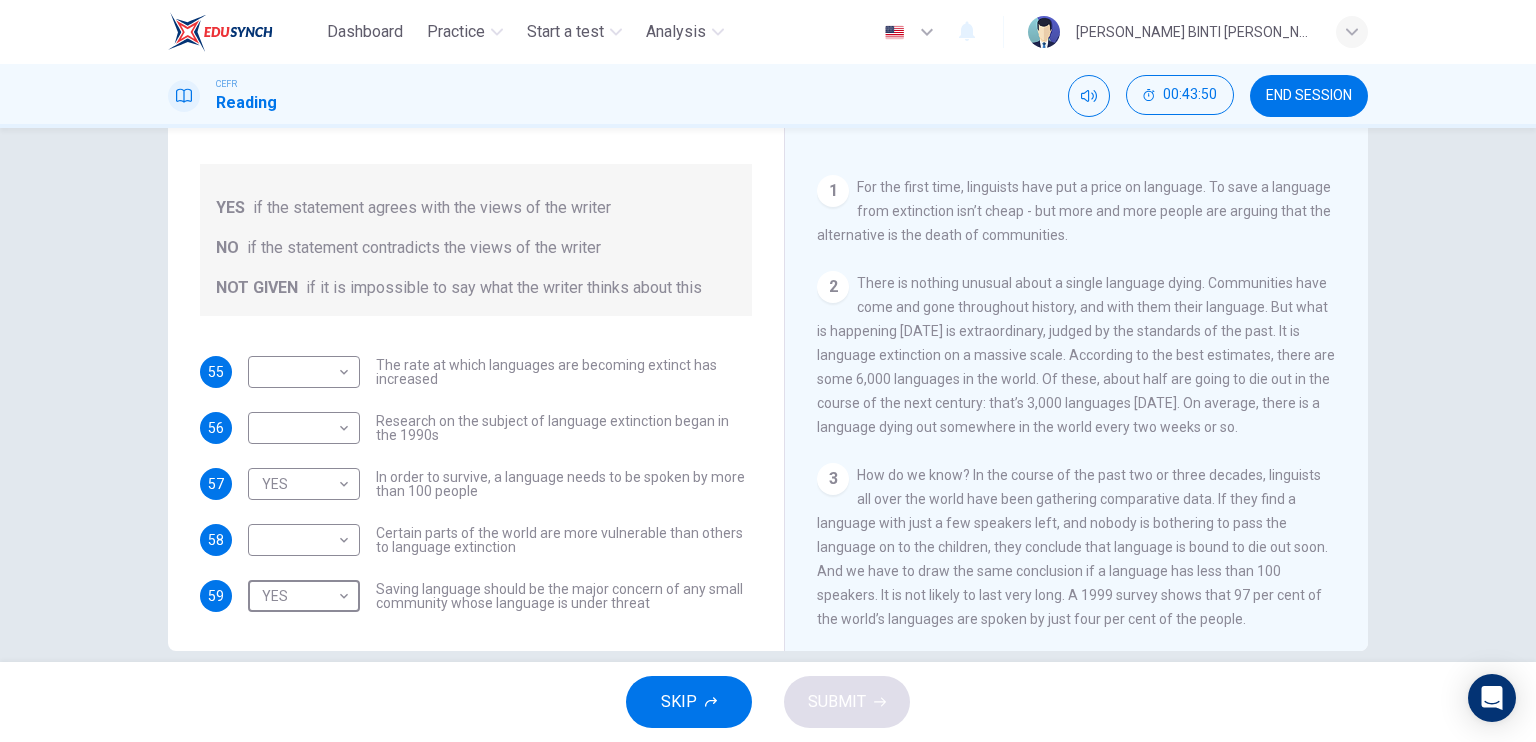 scroll, scrollTop: 294, scrollLeft: 0, axis: vertical 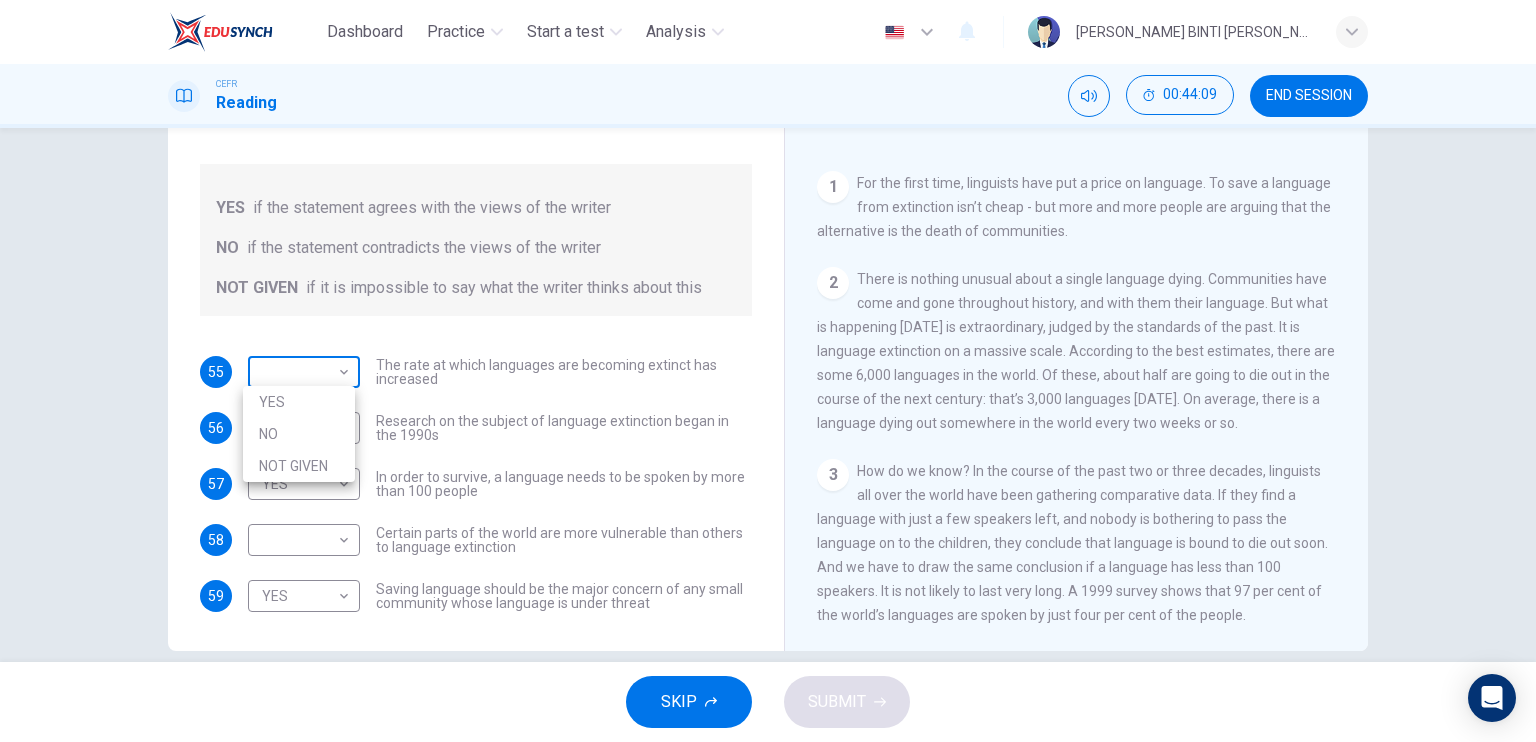 click on "Dashboard Practice Start a test Analysis English en ​ [PERSON_NAME] BINTI [PERSON_NAME] CEFR Reading 00:44:09 END SESSION Questions 55 - 59 Do the following statements agree with the views of the writer in the Passage?  In the boxes below, write YES if the statement agrees with the views of the writer NO if the statement contradicts the views of the writer NOT GIVEN if it is impossible to say what the writer thinks about this 55 ​ ​ The rate at which languages are becoming extinct has increased 56 ​ ​ Research on the subject of language extinction began in the 1990s 57 YES YES ​ In order to survive, a language needs to be spoken by more than 100 people 58 ​ ​ Certain parts of the world are more vulnerable than others to language extinction 59 YES YES ​ Saving language should be the major concern of any small community whose language is under threat Saving Language CLICK TO ZOOM Click to Zoom 1 2 3 4 5 6 7 8 9 10 11 12 SKIP SUBMIT EduSynch - Online Language Proficiency Testing
Dashboard" at bounding box center (768, 371) 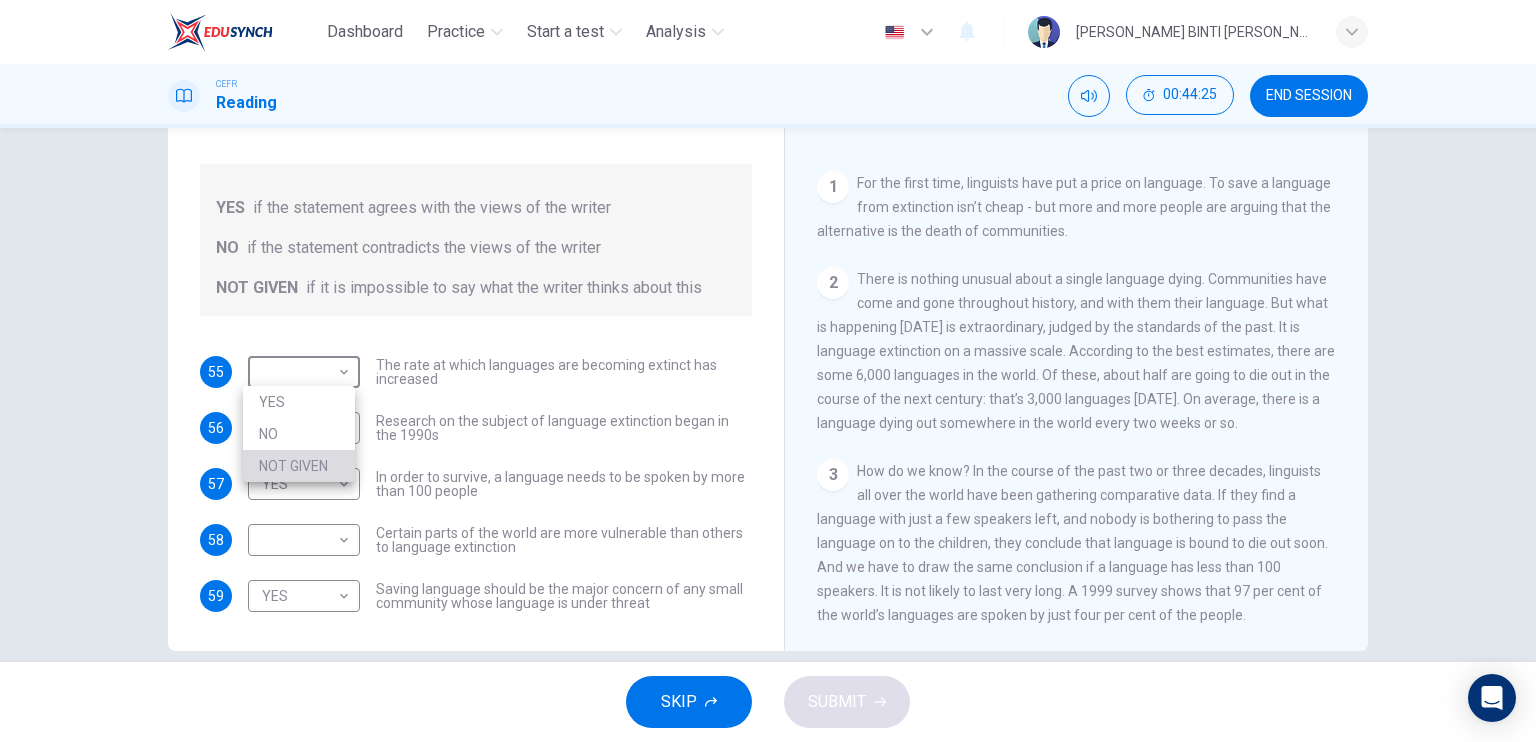 click on "NOT GIVEN" at bounding box center [299, 466] 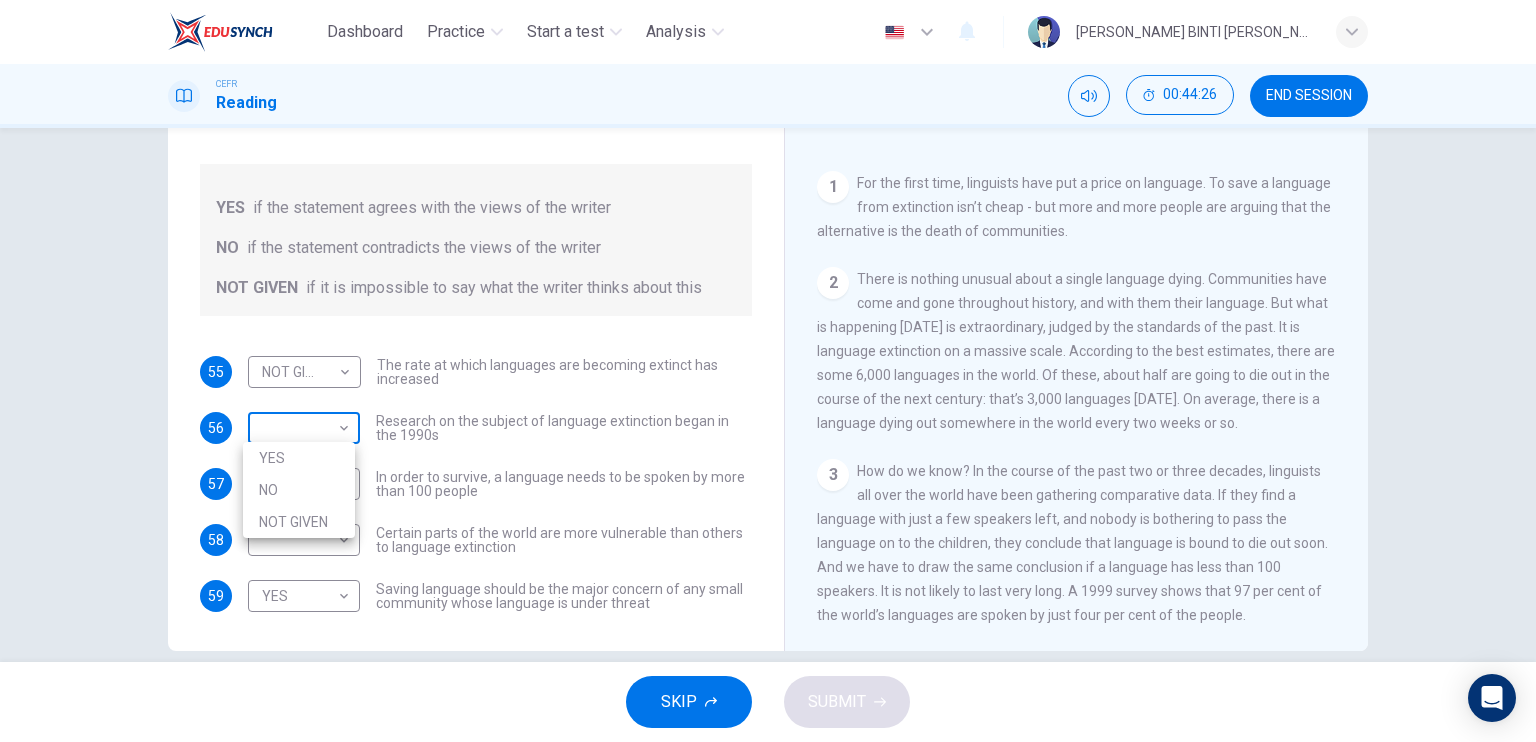 click on "Dashboard Practice Start a test Analysis English en ​ [PERSON_NAME] BINTI [PERSON_NAME] CEFR Reading 00:44:26 END SESSION Questions 55 - 59 Do the following statements agree with the views of the writer in the Passage?  In the boxes below, write YES if the statement agrees with the views of the writer NO if the statement contradicts the views of the writer NOT GIVEN if it is impossible to say what the writer thinks about this 55 NOT GIVEN NOT GIVEN ​ The rate at which languages are becoming extinct has increased 56 ​ ​ Research on the subject of language extinction began in the 1990s 57 YES YES ​ In order to survive, a language needs to be spoken by more than 100 people 58 ​ ​ Certain parts of the world are more vulnerable than others to language extinction 59 YES YES ​ Saving language should be the major concern of any small community whose language is under threat Saving Language CLICK TO ZOOM Click to Zoom 1 2 3 4 5 6 7 8 9 10 11 12 SKIP SUBMIT EduSynch - Online Language Proficiency Testing" at bounding box center [768, 371] 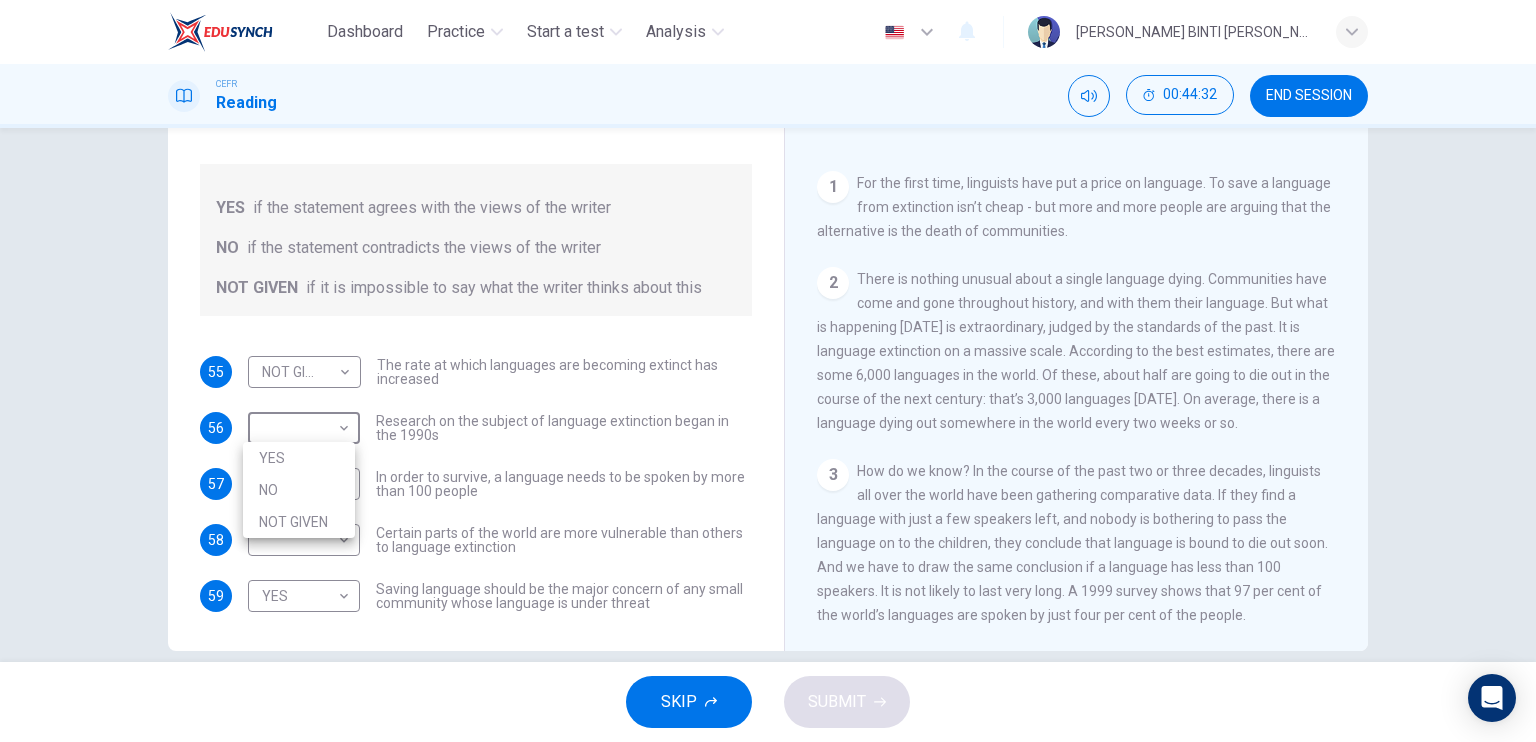 drag, startPoint x: 1342, startPoint y: 217, endPoint x: 1333, endPoint y: 255, distance: 39.051247 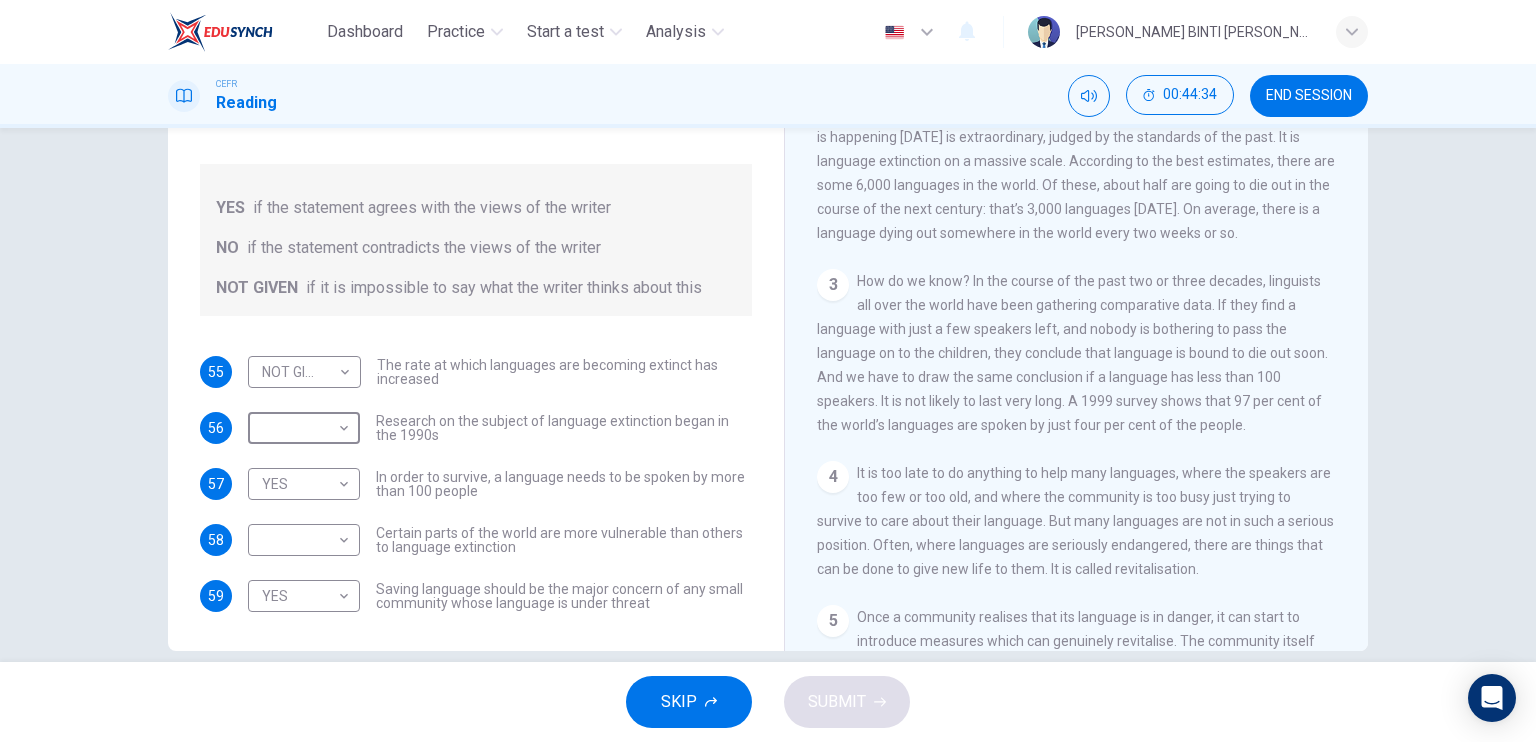 scroll, scrollTop: 496, scrollLeft: 0, axis: vertical 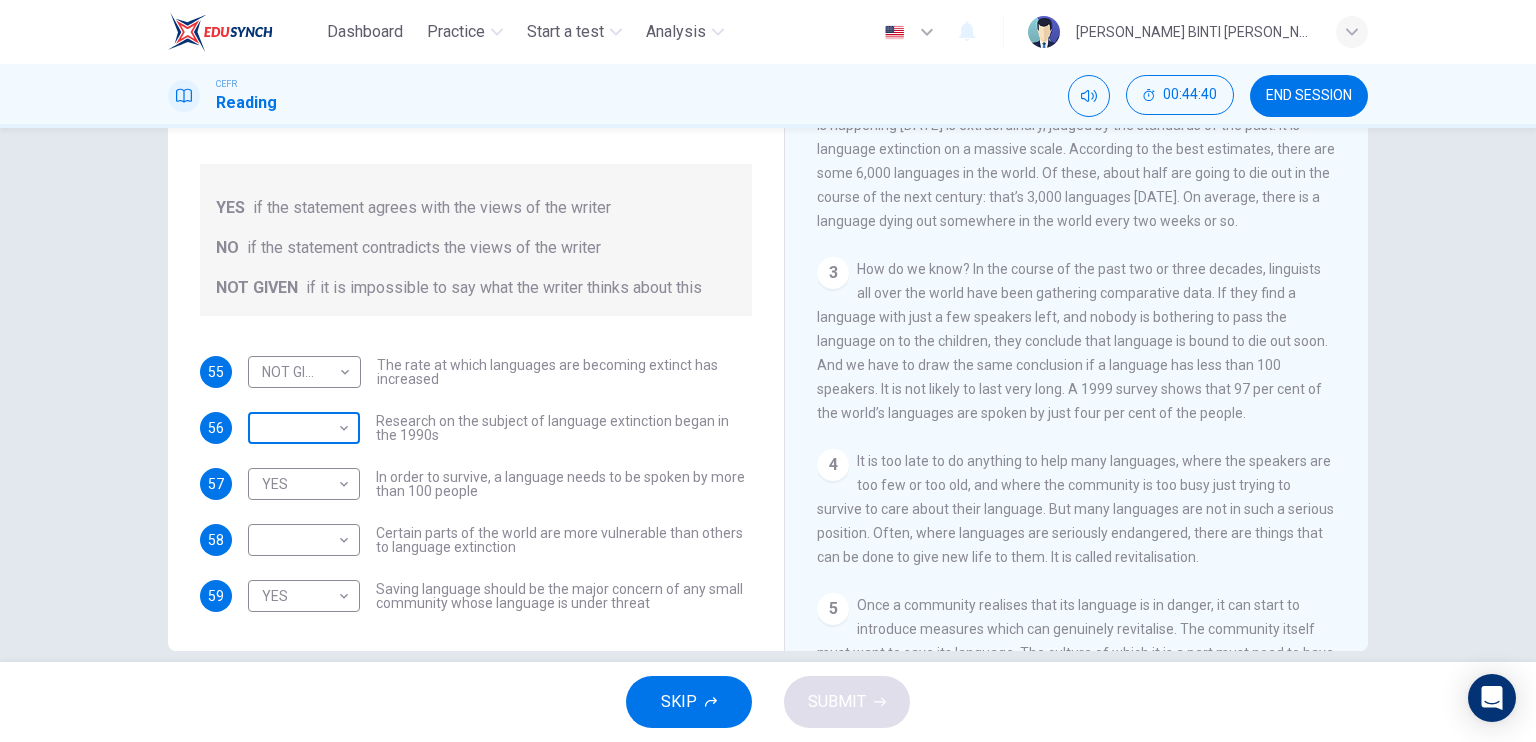 click on "Dashboard Practice Start a test Analysis English en ​ [PERSON_NAME] BINTI [PERSON_NAME] CEFR Reading 00:44:40 END SESSION Questions 55 - 59 Do the following statements agree with the views of the writer in the Passage?  In the boxes below, write YES if the statement agrees with the views of the writer NO if the statement contradicts the views of the writer NOT GIVEN if it is impossible to say what the writer thinks about this 55 NOT GIVEN NOT GIVEN ​ The rate at which languages are becoming extinct has increased 56 ​ ​ Research on the subject of language extinction began in the 1990s 57 YES YES ​ In order to survive, a language needs to be spoken by more than 100 people 58 ​ ​ Certain parts of the world are more vulnerable than others to language extinction 59 YES YES ​ Saving language should be the major concern of any small community whose language is under threat Saving Language CLICK TO ZOOM Click to Zoom 1 2 3 4 5 6 7 8 9 10 11 12 SKIP SUBMIT EduSynch - Online Language Proficiency Testing" at bounding box center (768, 371) 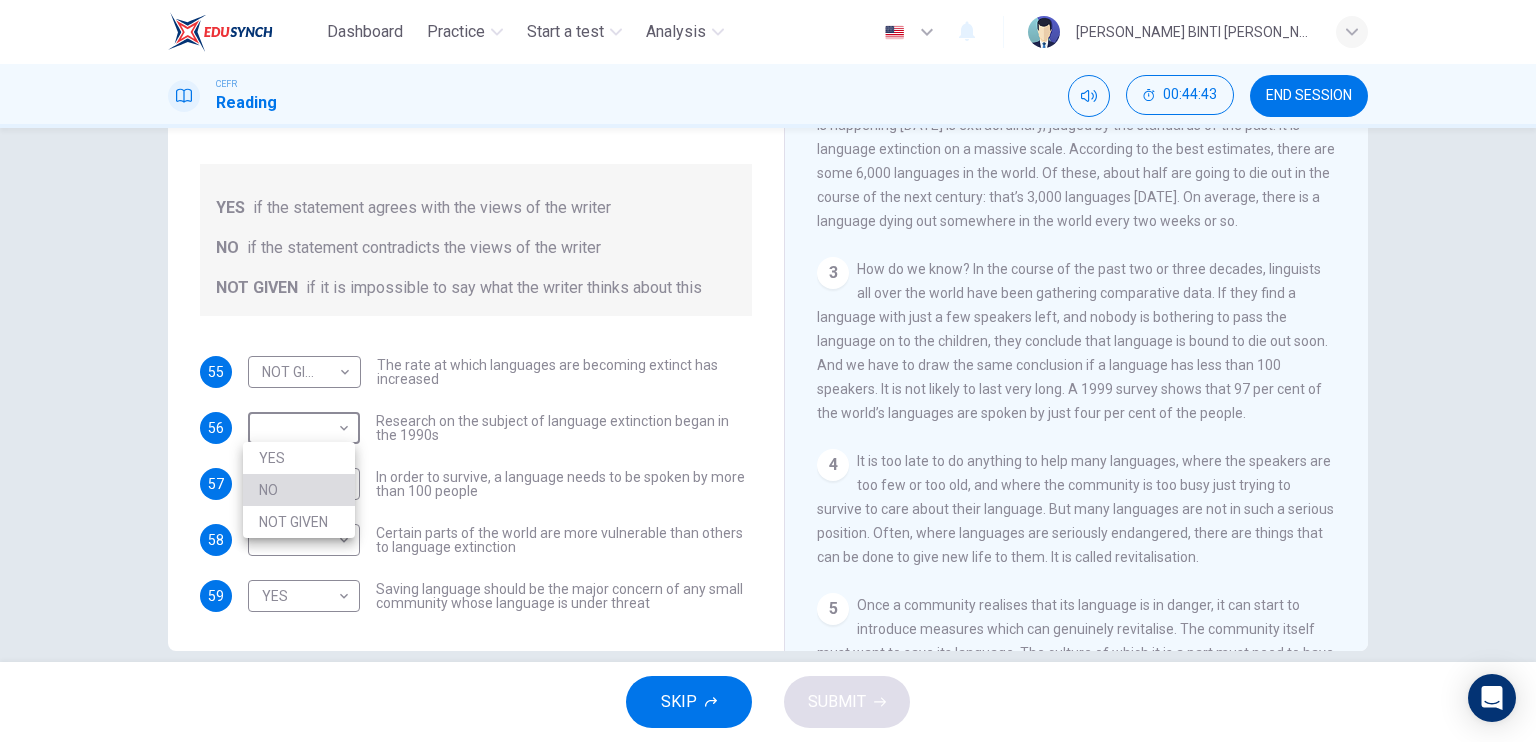 click on "NO" at bounding box center (299, 490) 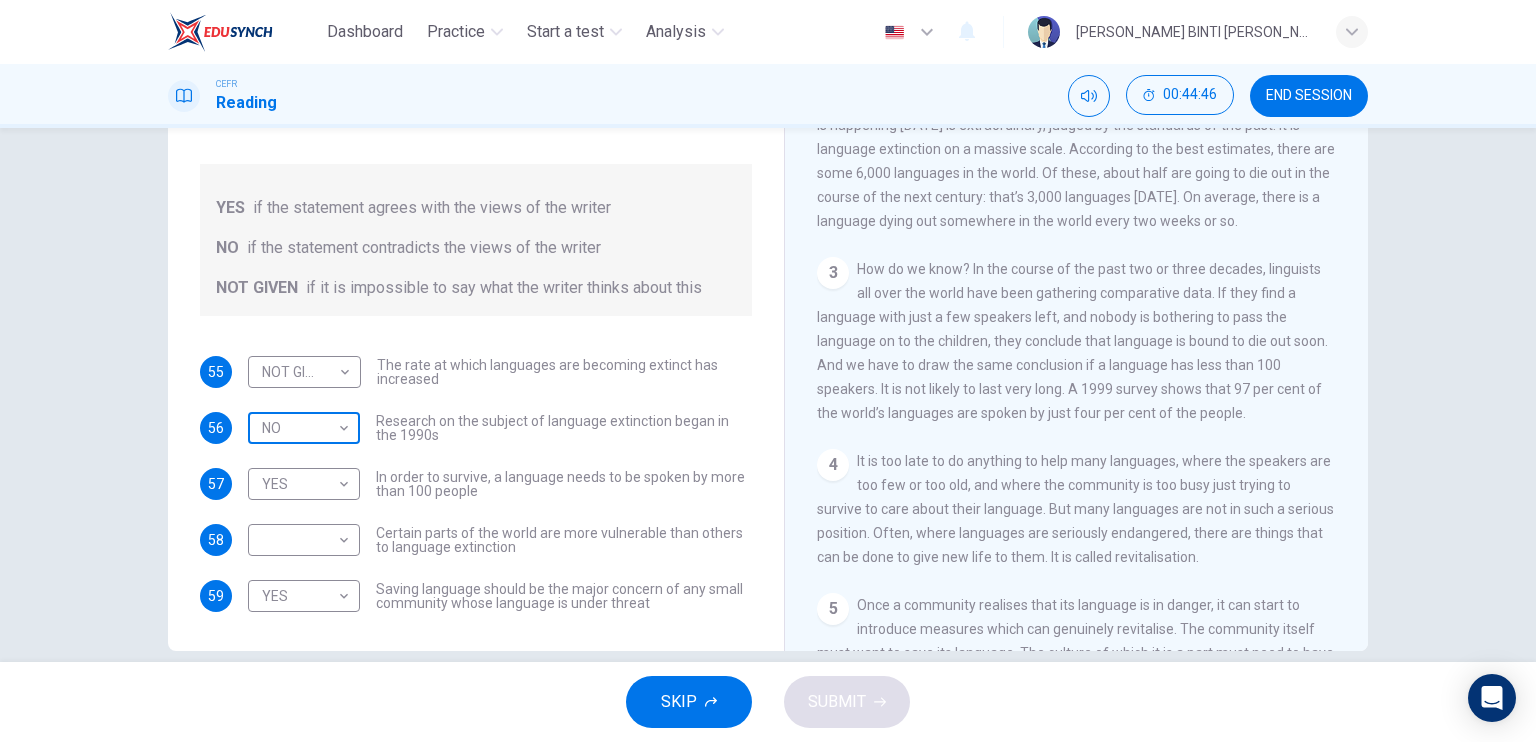 click on "Dashboard Practice Start a test Analysis English en ​ [PERSON_NAME] BINTI [PERSON_NAME] CEFR Reading 00:44:46 END SESSION Questions 55 - 59 Do the following statements agree with the views of the writer in the Passage?  In the boxes below, write YES if the statement agrees with the views of the writer NO if the statement contradicts the views of the writer NOT GIVEN if it is impossible to say what the writer thinks about this 55 NOT GIVEN NOT GIVEN ​ The rate at which languages are becoming extinct has increased 56 NO NO ​ Research on the subject of language extinction began in the 1990s 57 YES YES ​ In order to survive, a language needs to be spoken by more than 100 people 58 ​ ​ Certain parts of the world are more vulnerable than others to language extinction 59 YES YES ​ Saving language should be the major concern of any small community whose language is under threat Saving Language CLICK TO ZOOM Click to Zoom 1 2 3 4 5 6 7 8 9 10 11 12 SKIP SUBMIT EduSynch - Online Language Proficiency Testing" at bounding box center [768, 371] 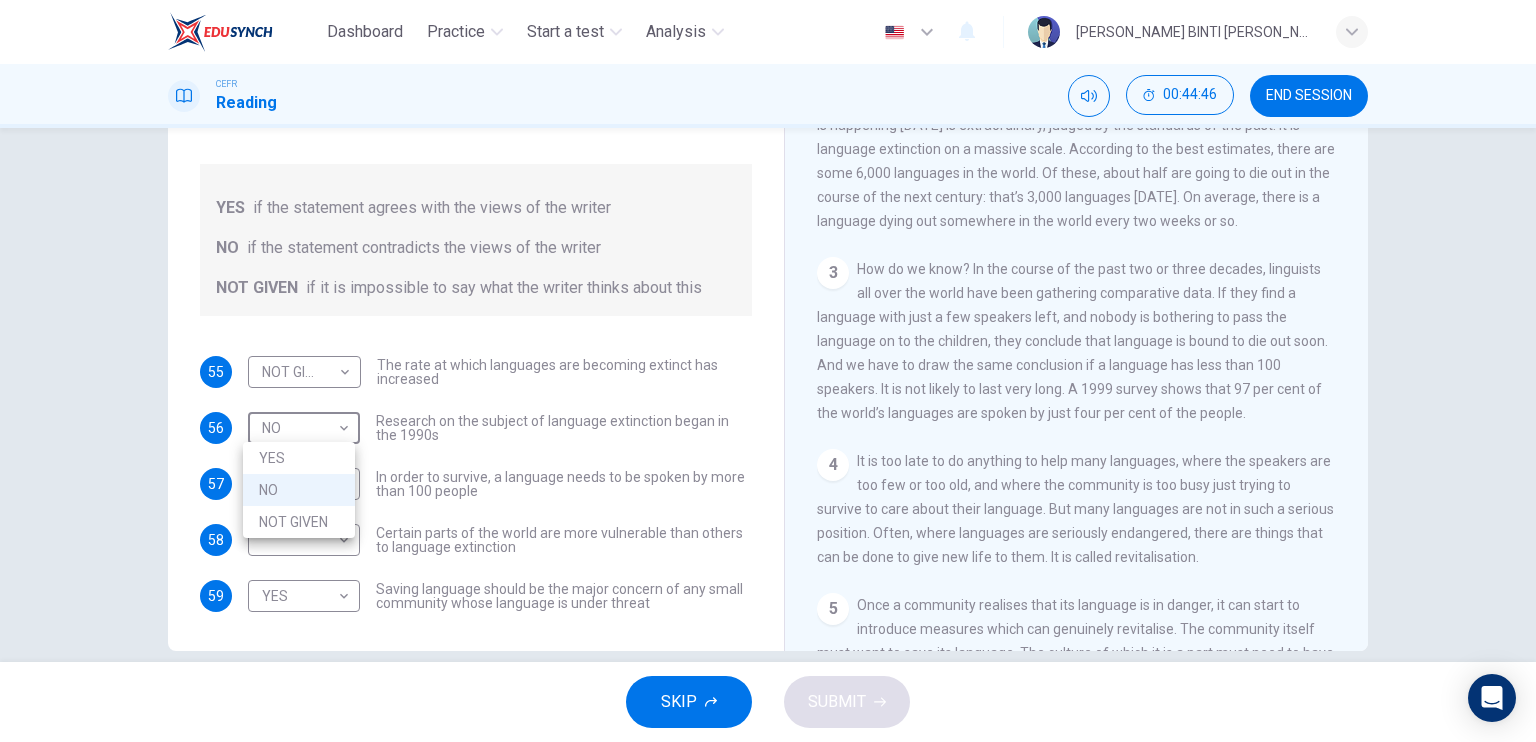 click on "NOT GIVEN" at bounding box center (299, 522) 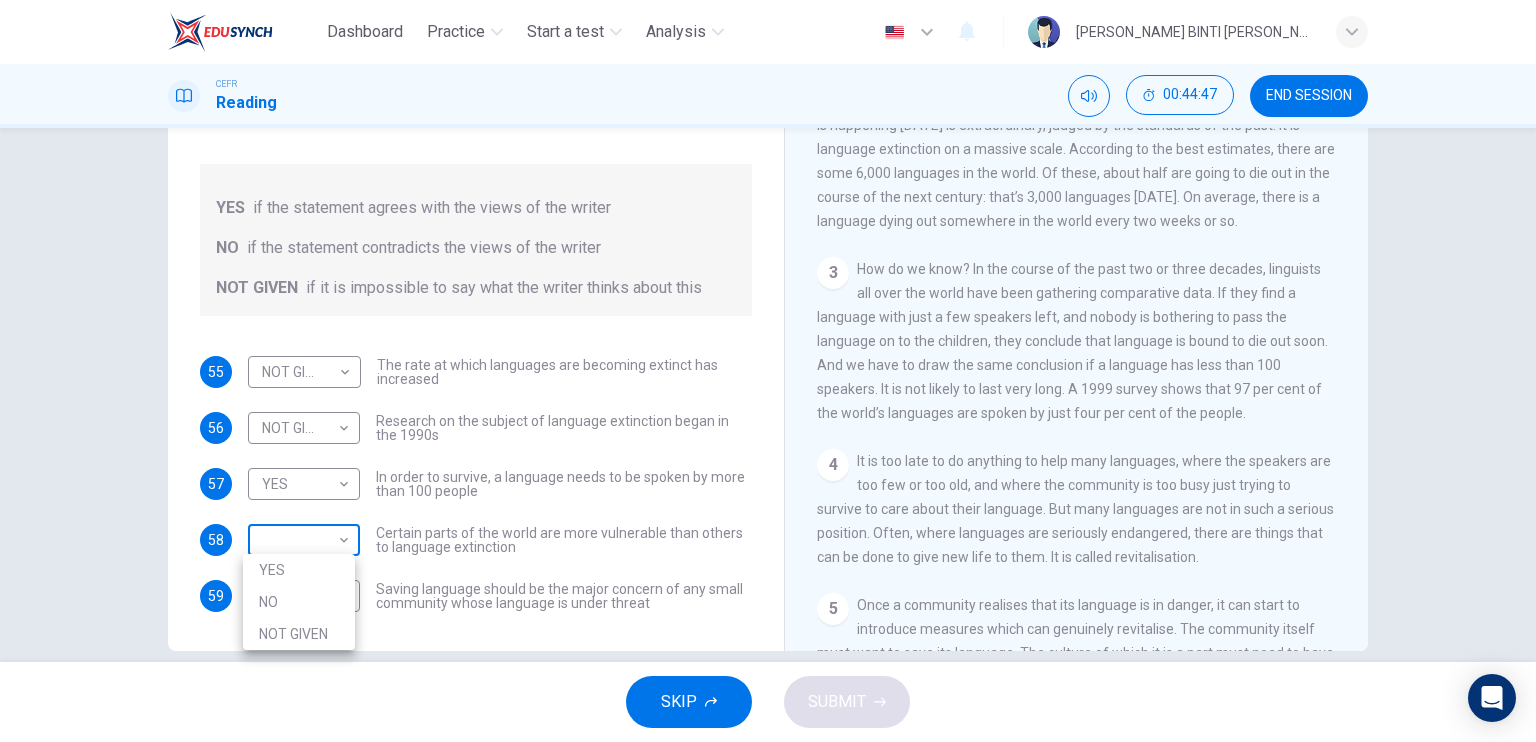 click on "Dashboard Practice Start a test Analysis English en ​ [PERSON_NAME] BINTI [PERSON_NAME] CEFR Reading 00:44:47 END SESSION Questions 55 - 59 Do the following statements agree with the views of the writer in the Passage?  In the boxes below, write YES if the statement agrees with the views of the writer NO if the statement contradicts the views of the writer NOT GIVEN if it is impossible to say what the writer thinks about this 55 NOT GIVEN NOT GIVEN ​ The rate at which languages are becoming extinct has increased 56 NOT GIVEN NOT GIVEN ​ Research on the subject of language extinction began in the 1990s 57 YES YES ​ In order to survive, a language needs to be spoken by more than 100 people 58 ​ ​ Certain parts of the world are more vulnerable than others to language extinction 59 YES YES ​ Saving language should be the major concern of any small community whose language is under threat Saving Language CLICK TO ZOOM Click to Zoom 1 2 3 4 5 6 7 8 9 10 11 12 SKIP SUBMIT
Dashboard Practice 2025" at bounding box center (768, 371) 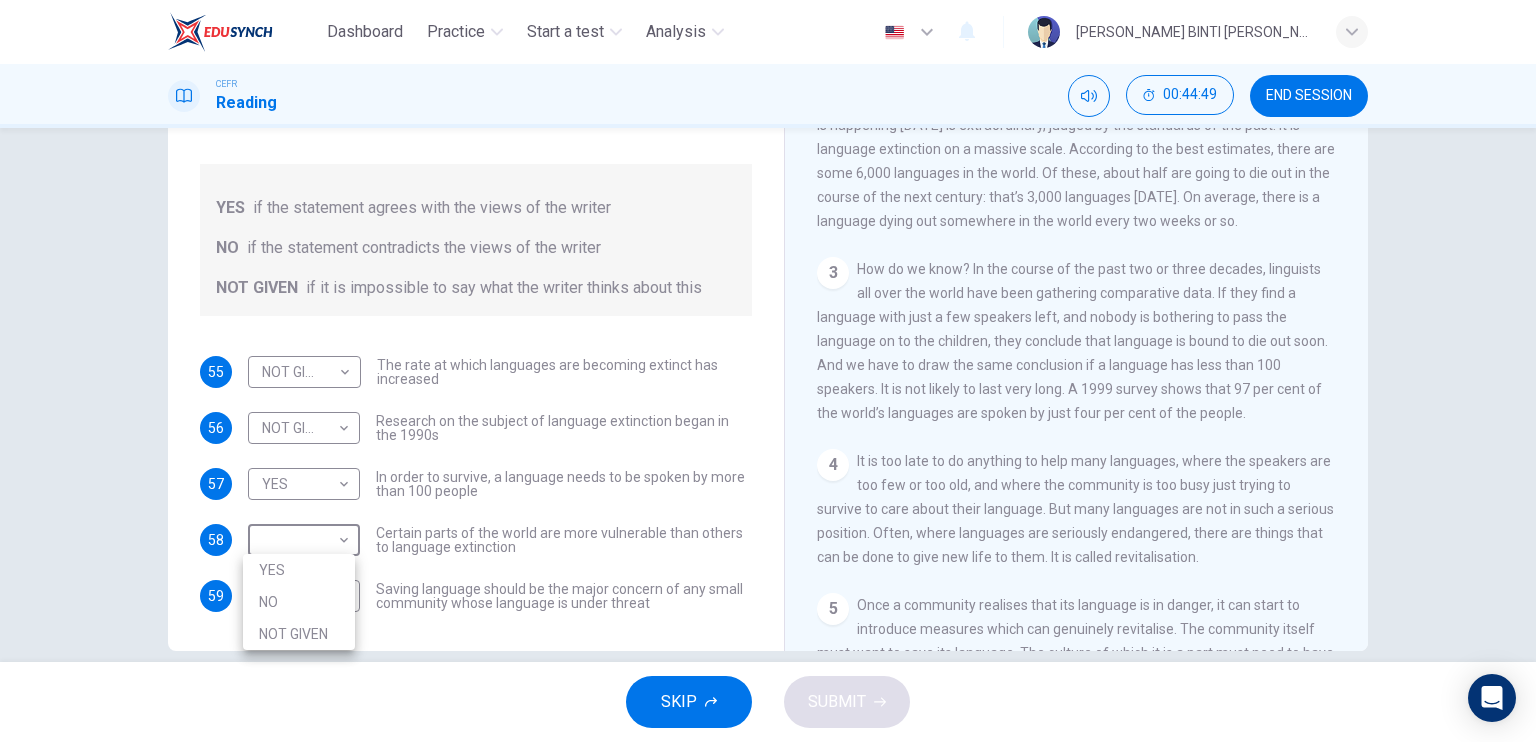 click at bounding box center [768, 371] 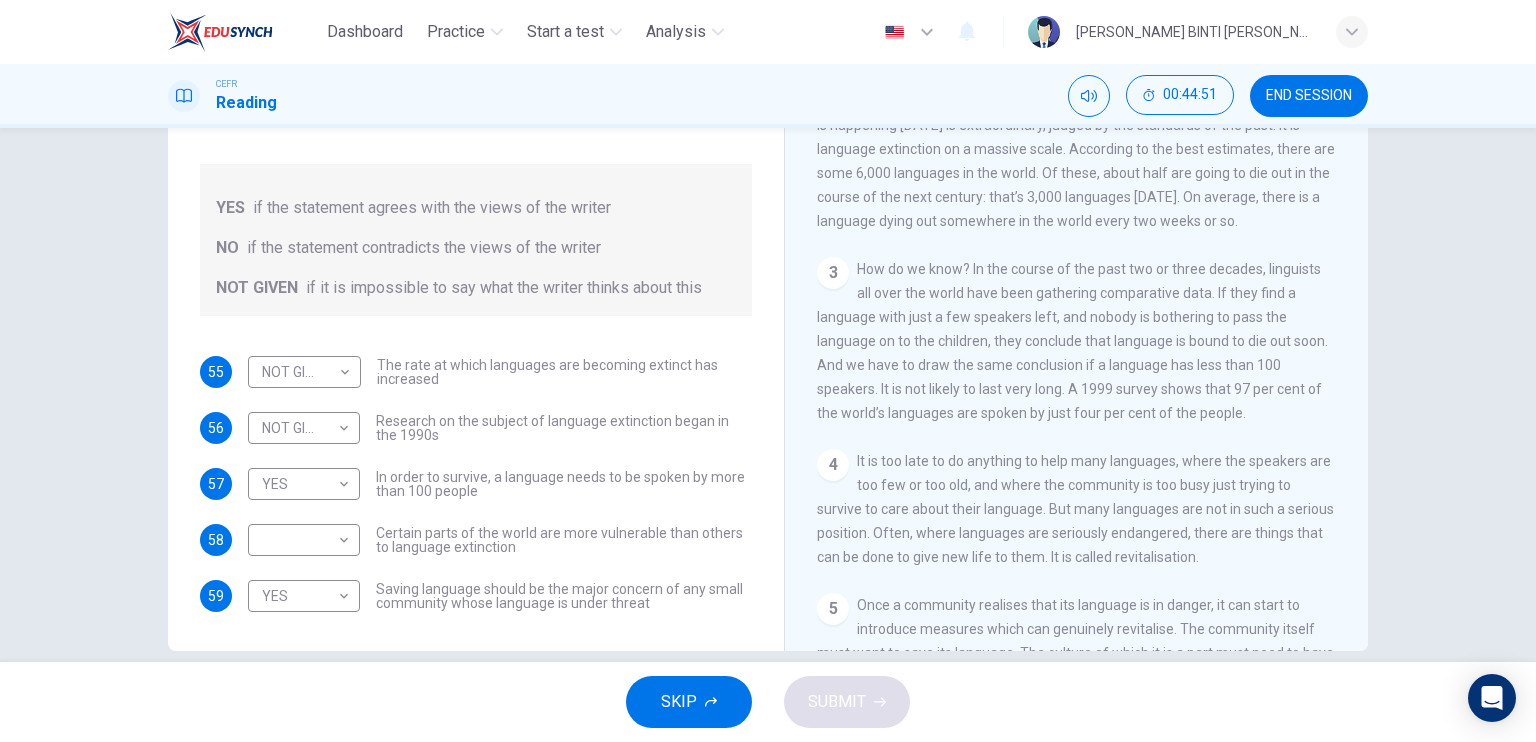drag, startPoint x: 750, startPoint y: 460, endPoint x: 751, endPoint y: 503, distance: 43.011627 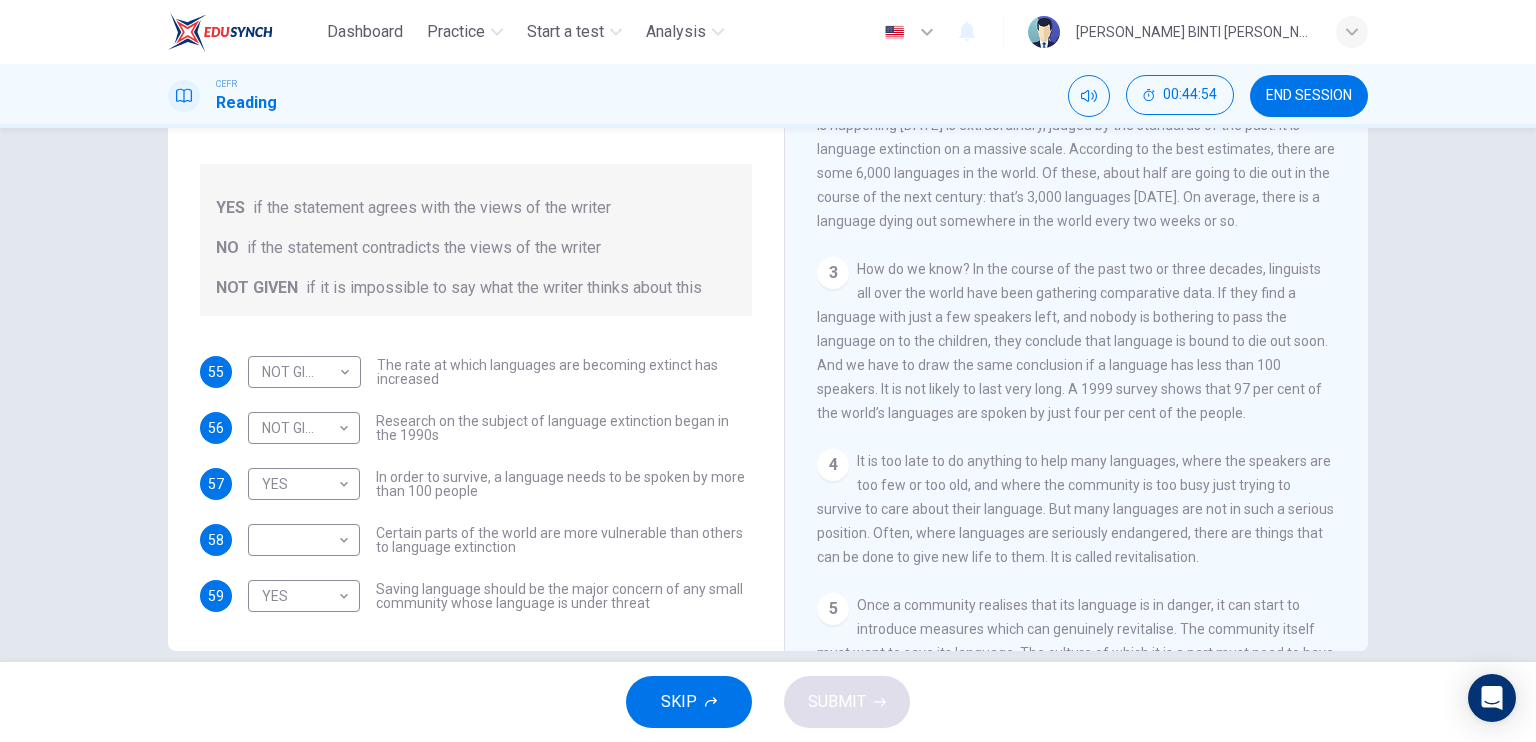 drag, startPoint x: 1360, startPoint y: 265, endPoint x: 1359, endPoint y: 284, distance: 19.026299 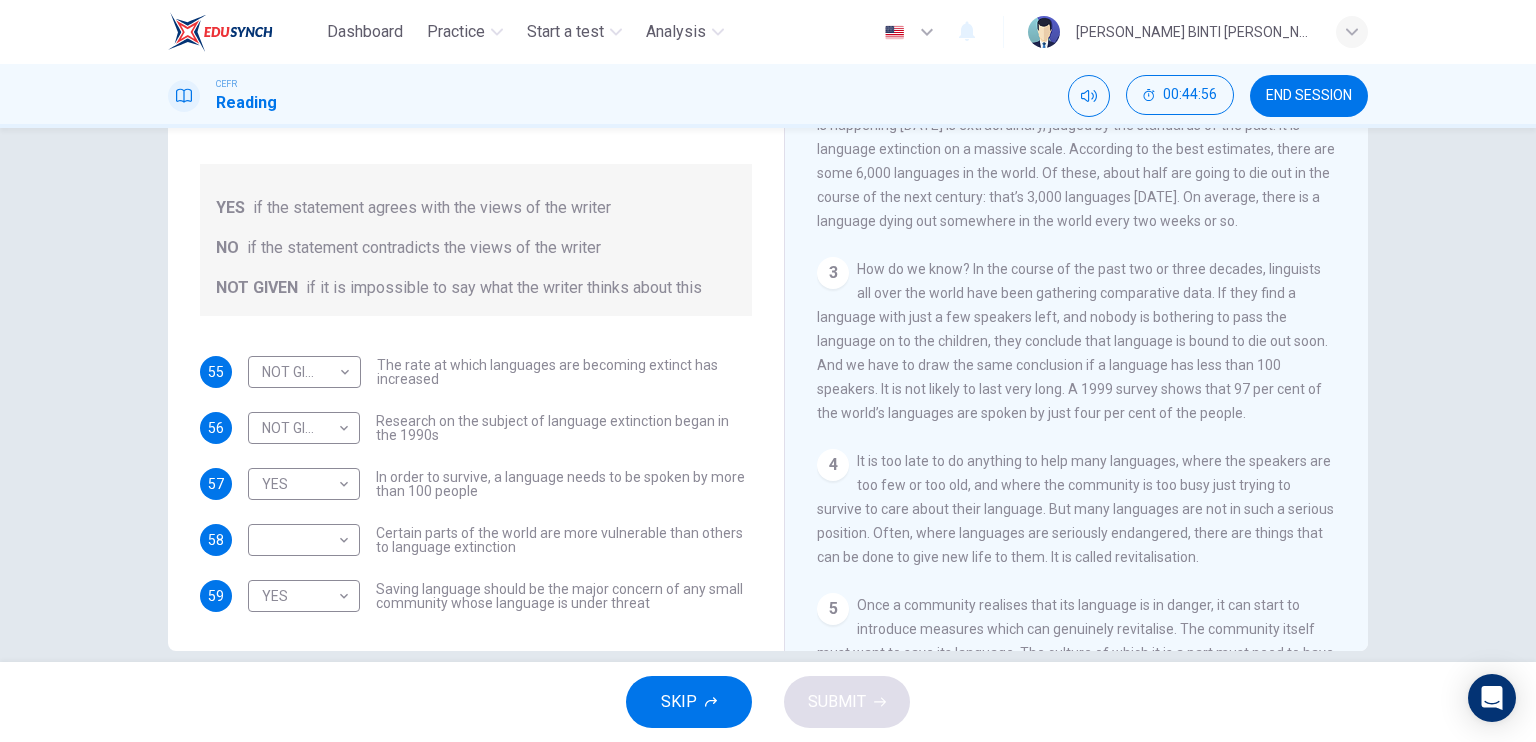 drag, startPoint x: 1345, startPoint y: 253, endPoint x: 1349, endPoint y: 284, distance: 31.257 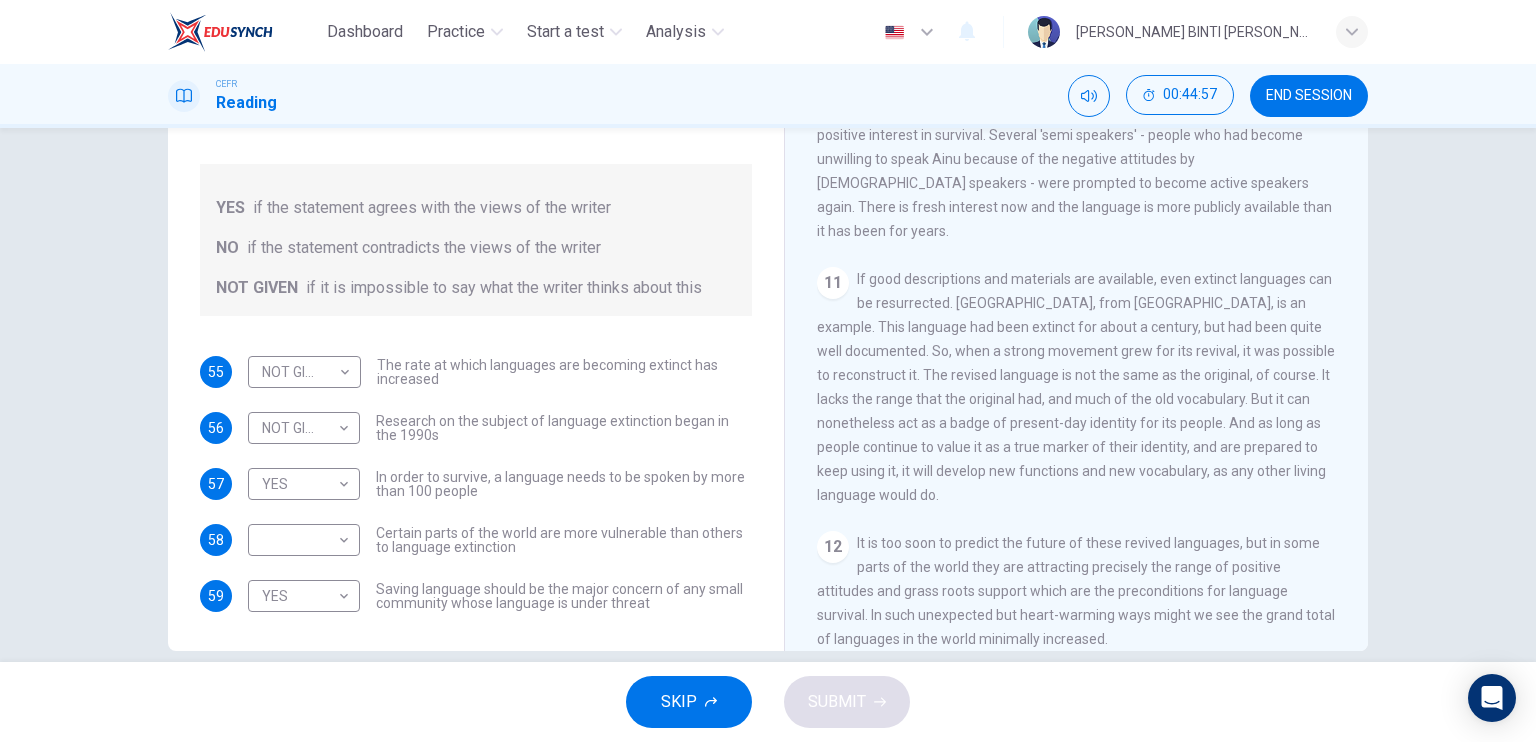 scroll, scrollTop: 2209, scrollLeft: 0, axis: vertical 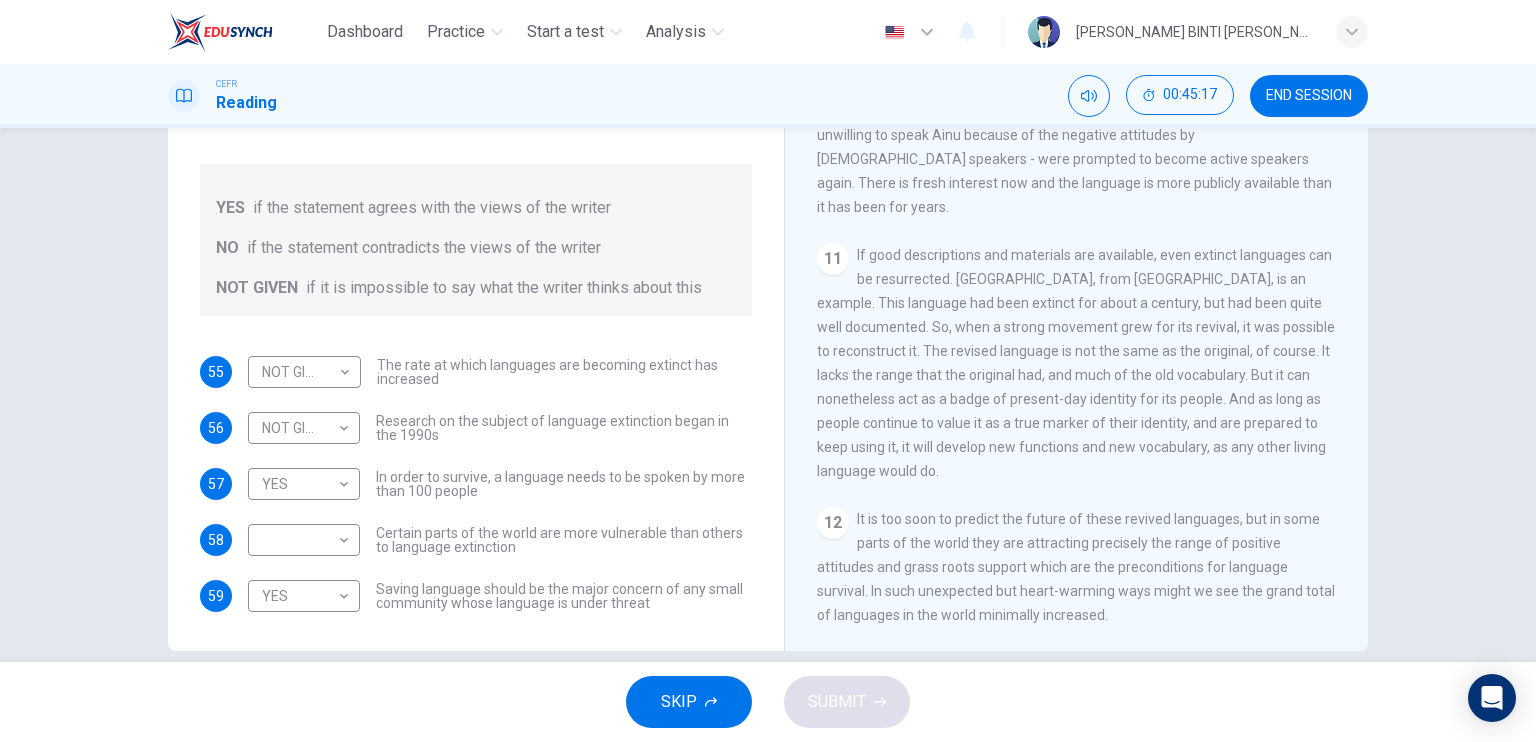 drag, startPoint x: 1357, startPoint y: 556, endPoint x: 1359, endPoint y: 543, distance: 13.152946 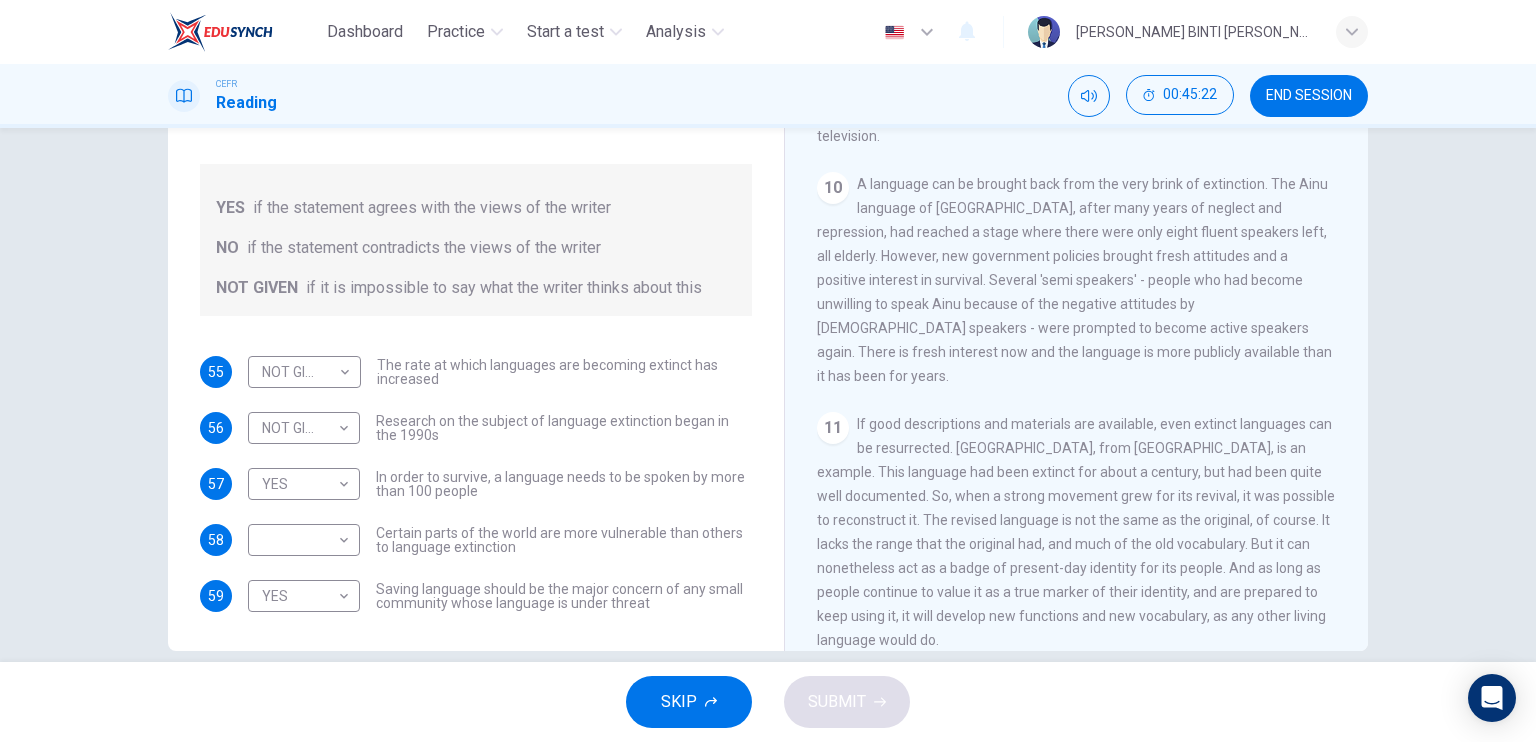 scroll, scrollTop: 2017, scrollLeft: 0, axis: vertical 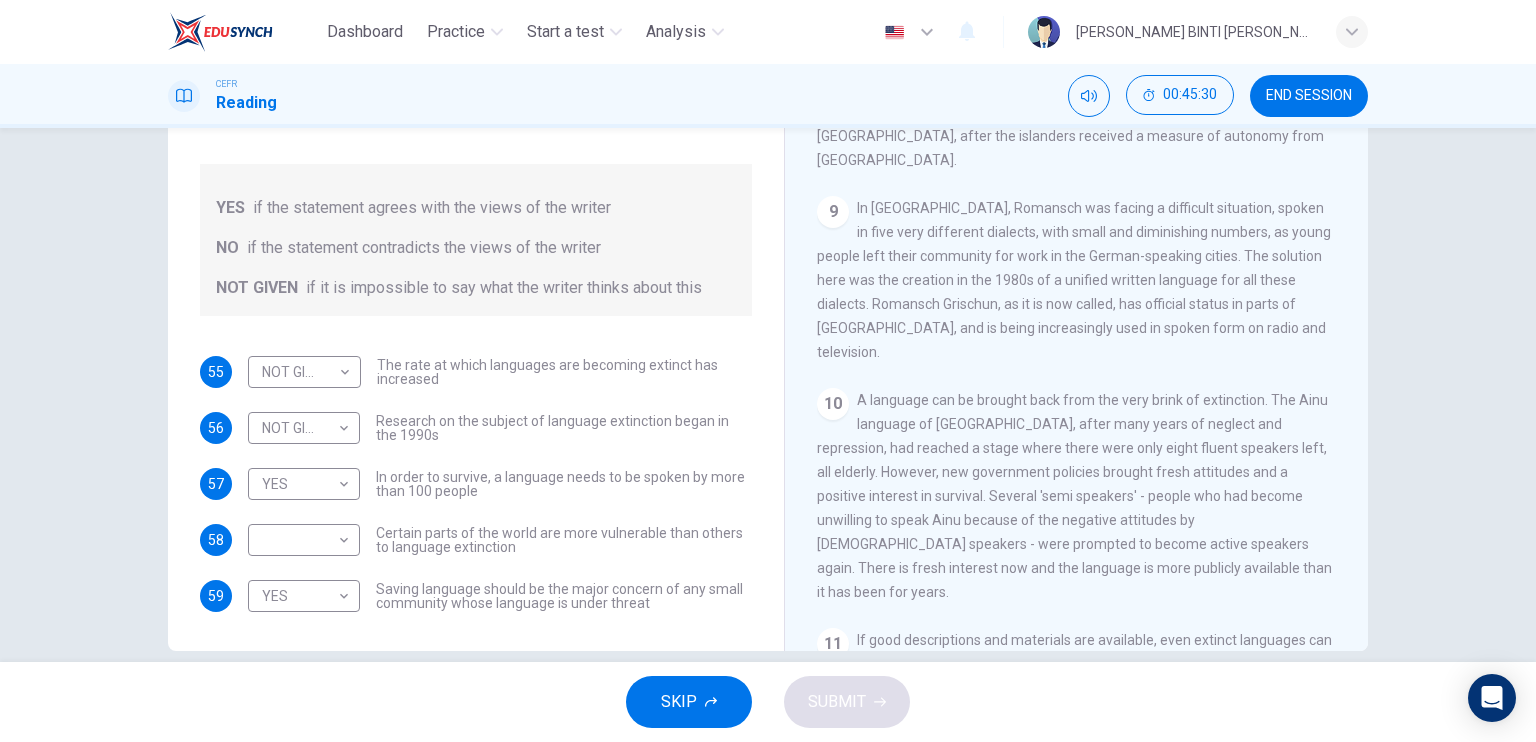 drag, startPoint x: 1368, startPoint y: 464, endPoint x: 1371, endPoint y: 431, distance: 33.13608 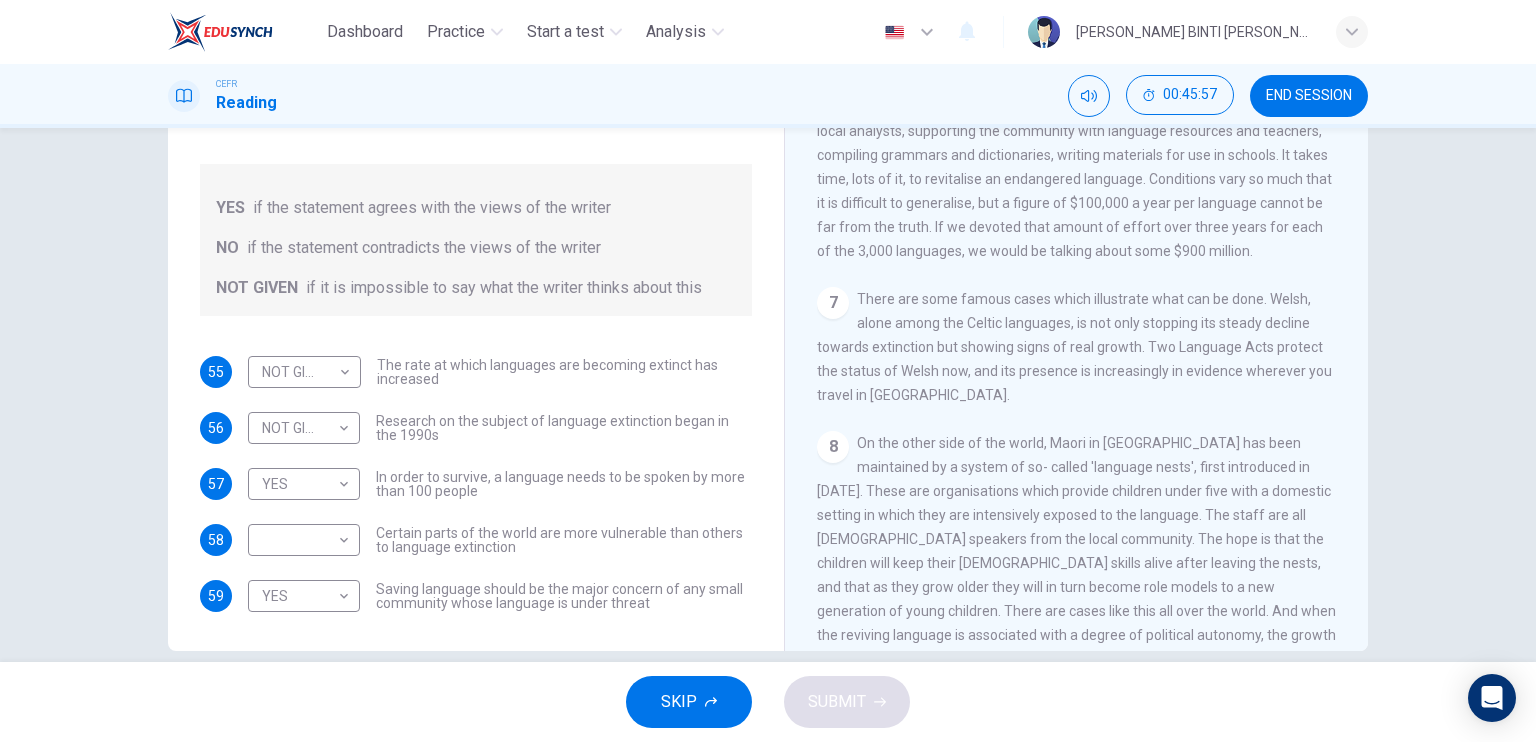 scroll, scrollTop: 1243, scrollLeft: 0, axis: vertical 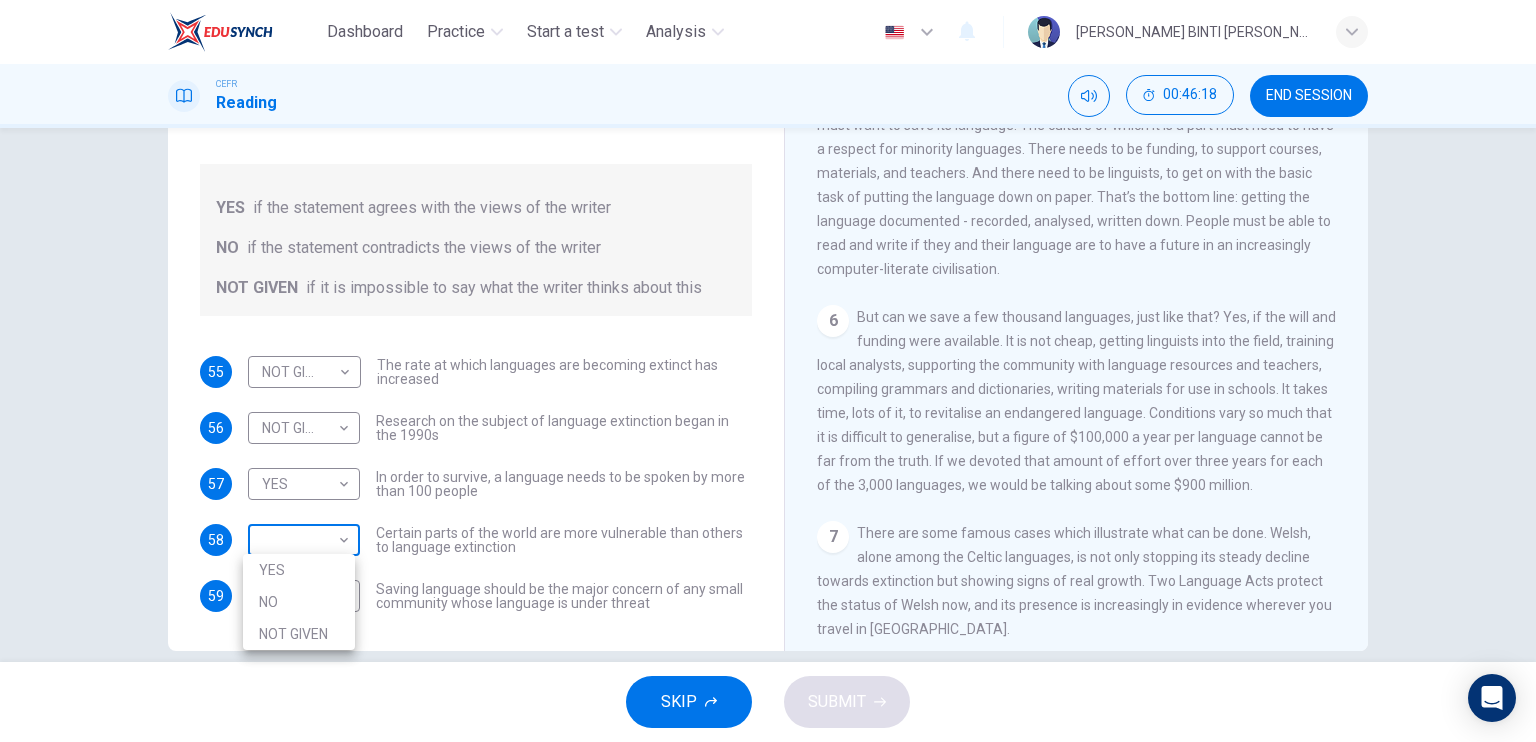 click on "Dashboard Practice Start a test Analysis English en ​ [PERSON_NAME] BINTI [PERSON_NAME] CEFR Reading 00:46:18 END SESSION Questions 55 - 59 Do the following statements agree with the views of the writer in the Passage?  In the boxes below, write YES if the statement agrees with the views of the writer NO if the statement contradicts the views of the writer NOT GIVEN if it is impossible to say what the writer thinks about this 55 NOT GIVEN NOT GIVEN ​ The rate at which languages are becoming extinct has increased 56 NOT GIVEN NOT GIVEN ​ Research on the subject of language extinction began in the 1990s 57 YES YES ​ In order to survive, a language needs to be spoken by more than 100 people 58 ​ ​ Certain parts of the world are more vulnerable than others to language extinction 59 YES YES ​ Saving language should be the major concern of any small community whose language is under threat Saving Language CLICK TO ZOOM Click to Zoom 1 2 3 4 5 6 7 8 9 10 11 12 SKIP SUBMIT
Dashboard Practice 2025" at bounding box center [768, 371] 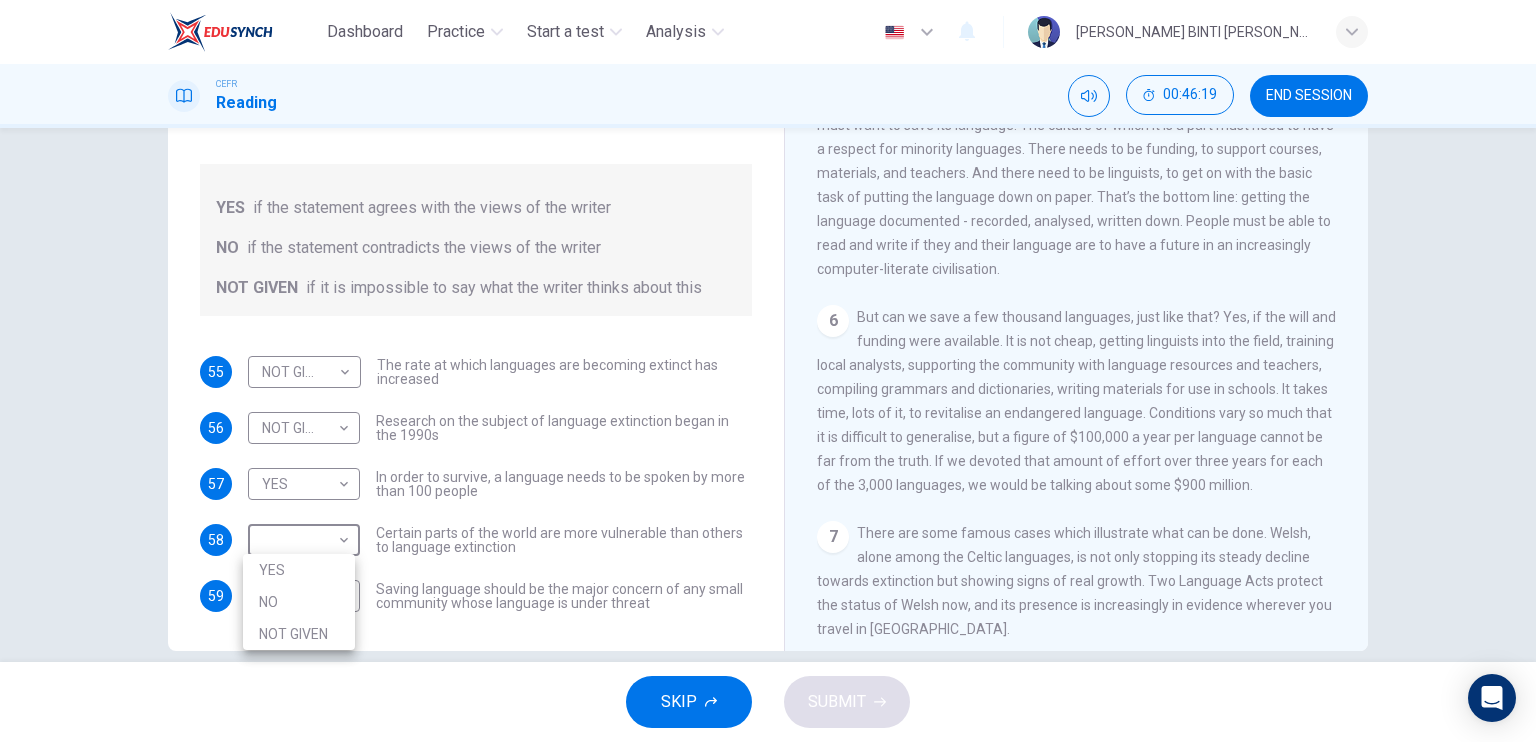 click on "YES" at bounding box center (299, 570) 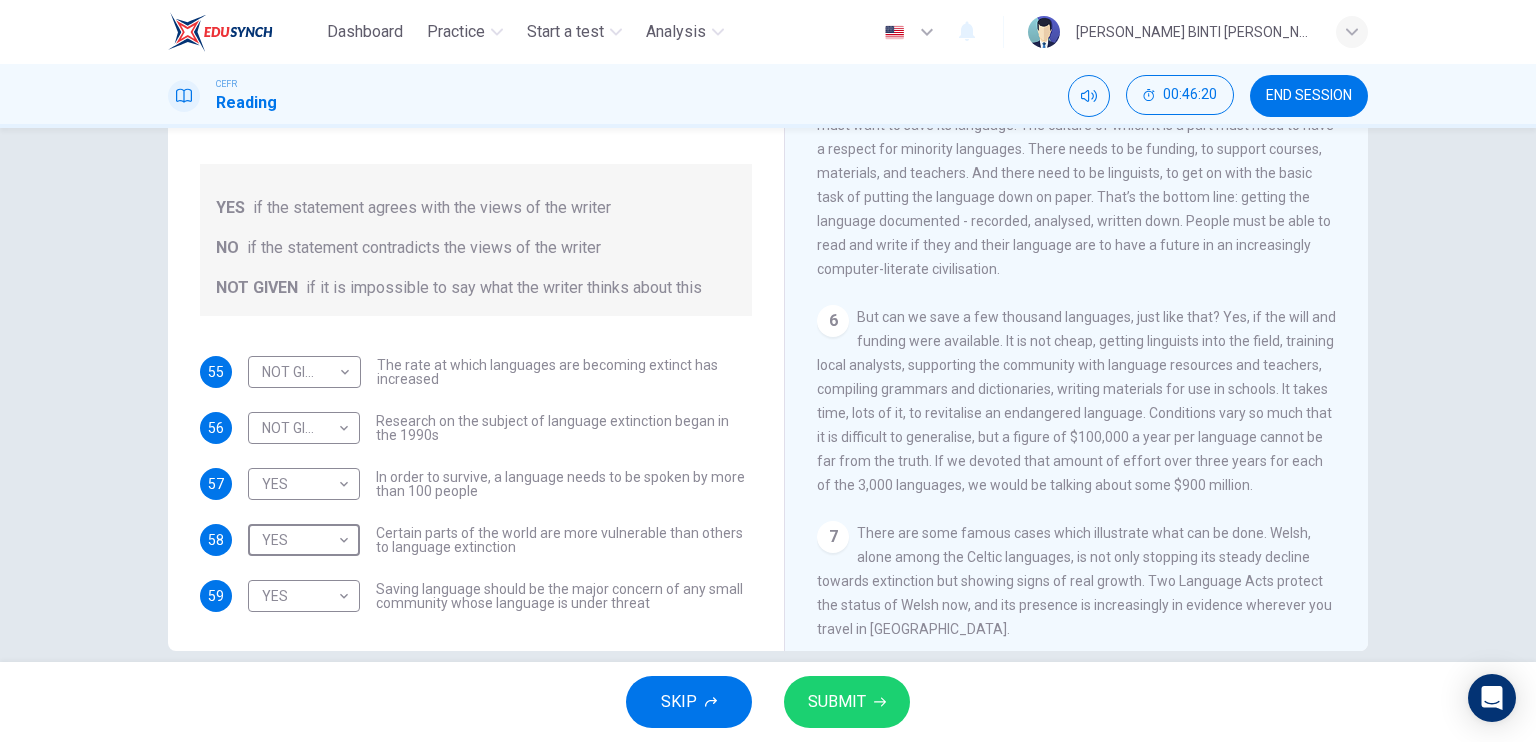 click on "SUBMIT" at bounding box center (837, 702) 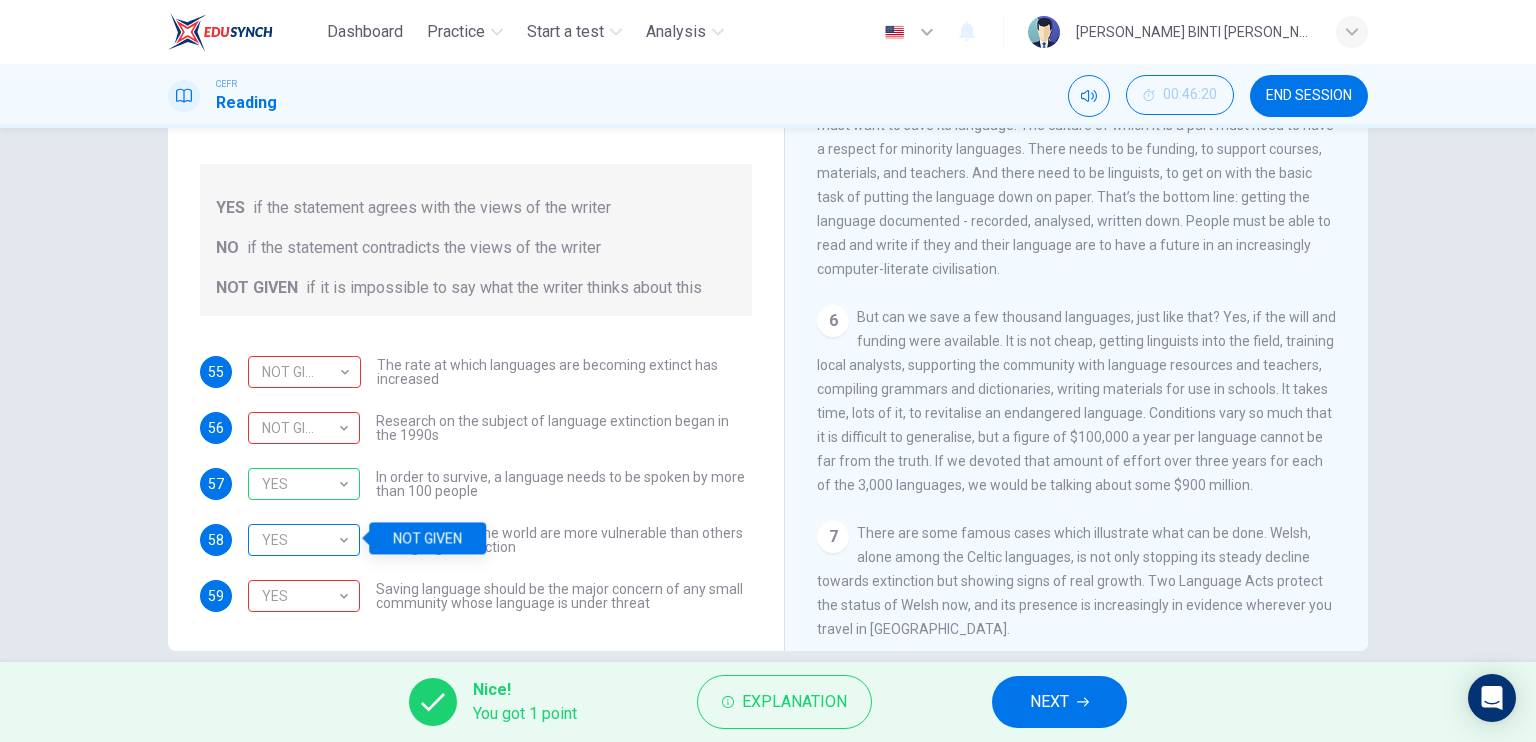 click on "YES" at bounding box center (300, 540) 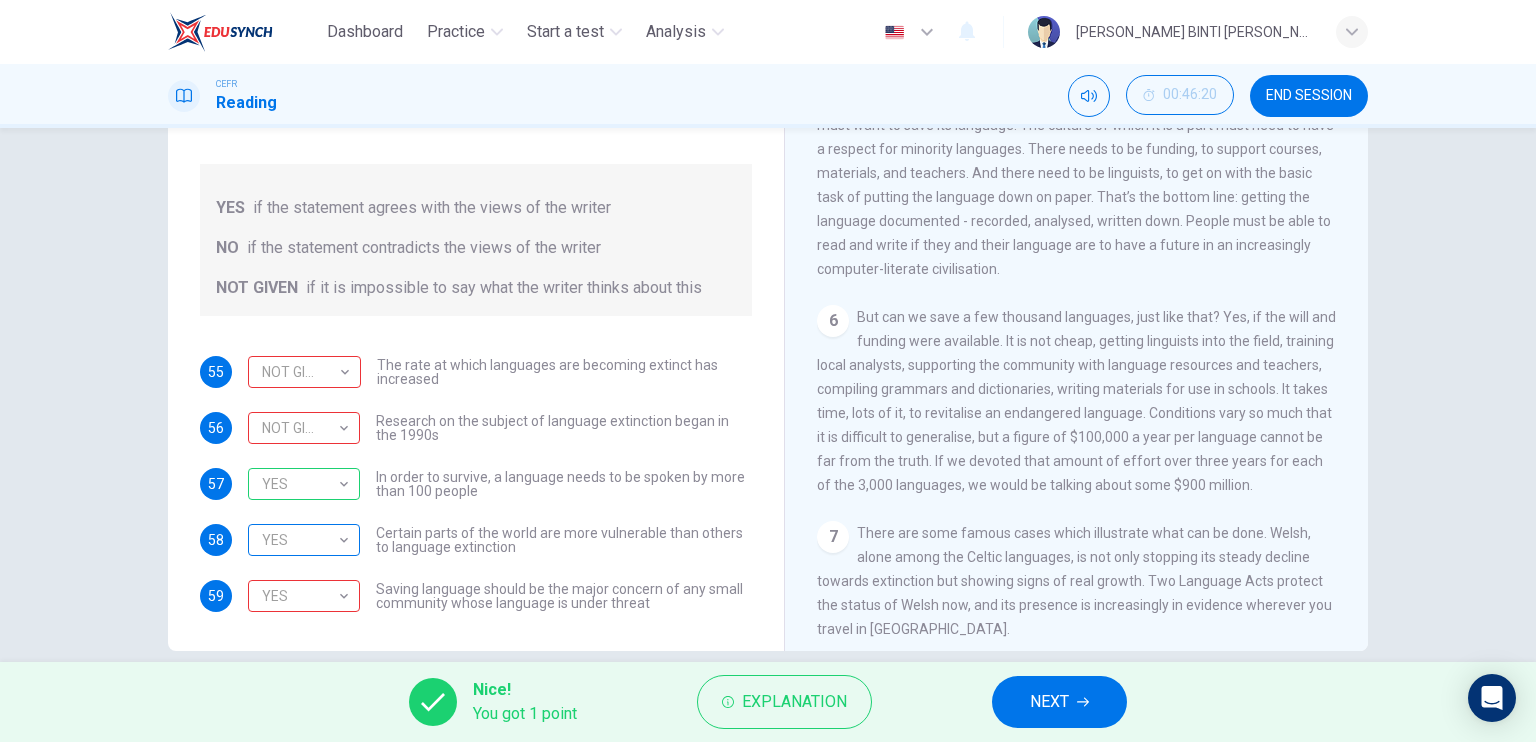 click on "YES" at bounding box center (300, 540) 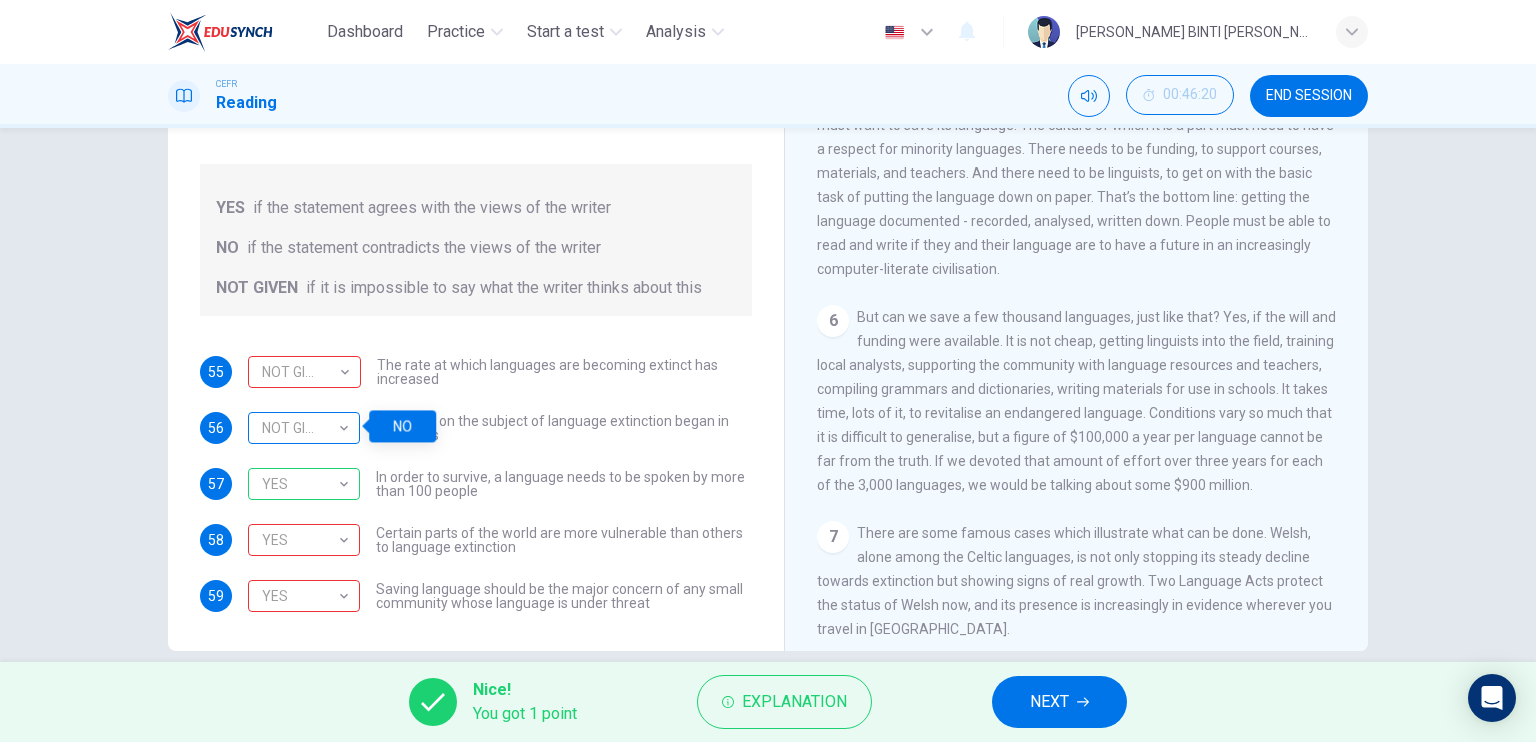 click on "NOT GIVEN" at bounding box center [300, 428] 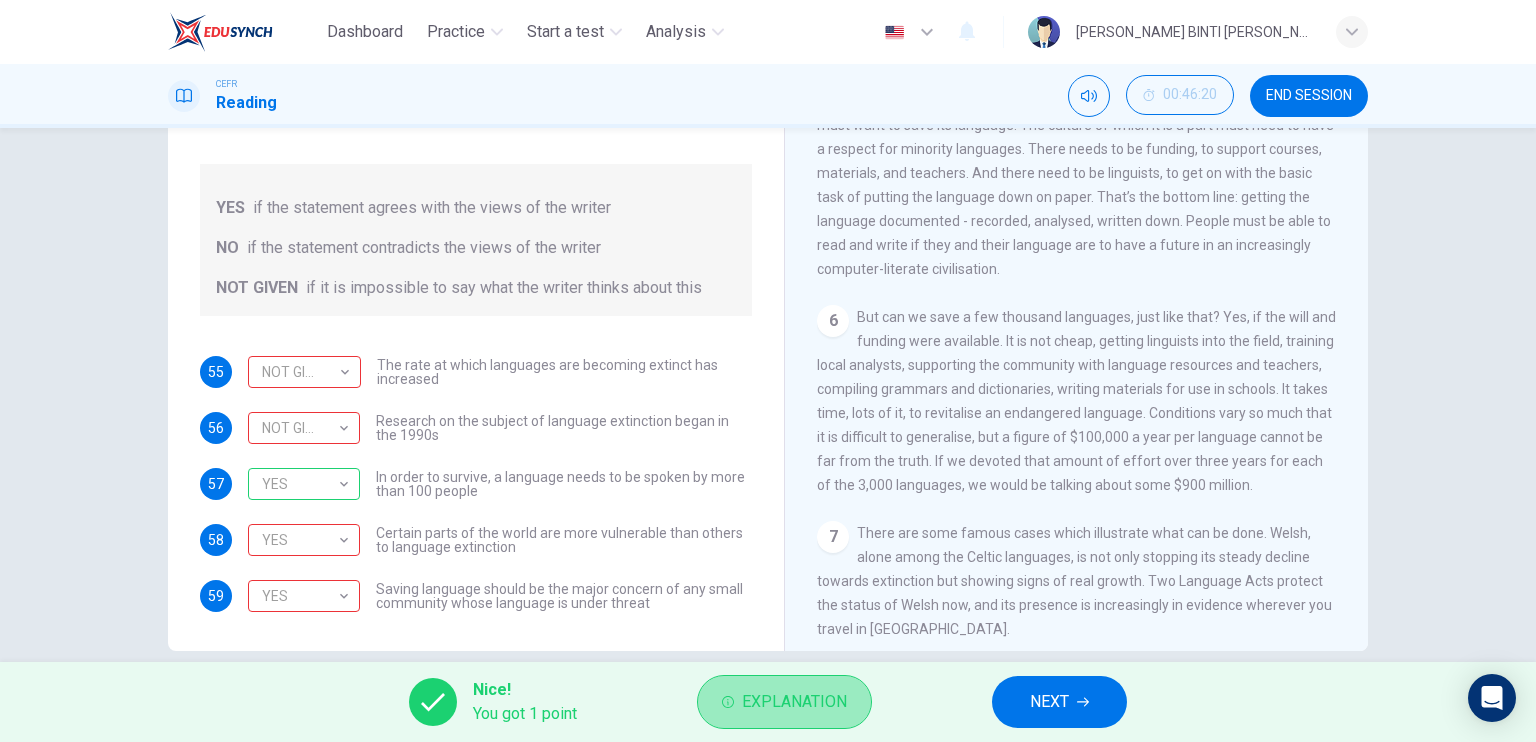 click on "Explanation" at bounding box center (794, 702) 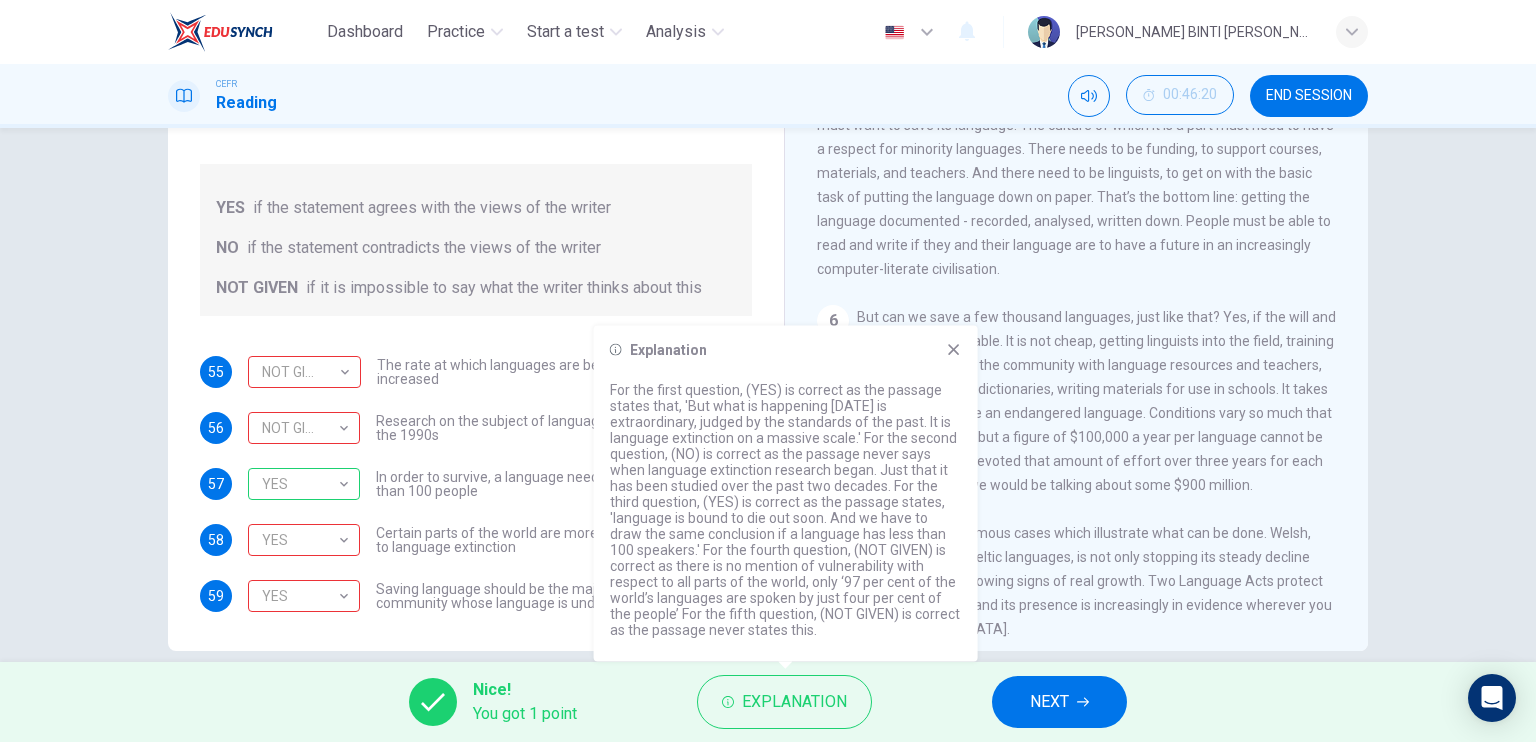 click 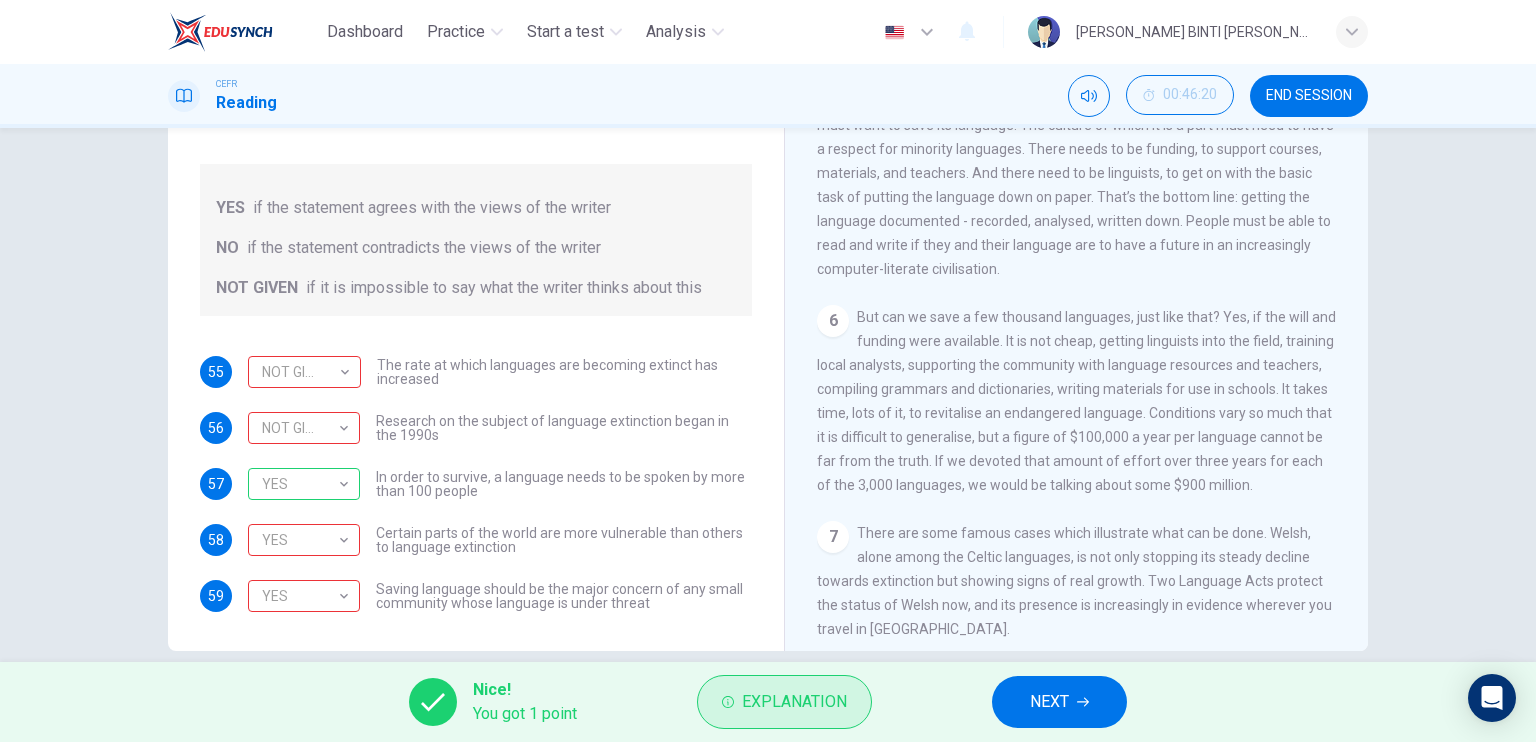 click on "Explanation" at bounding box center (794, 702) 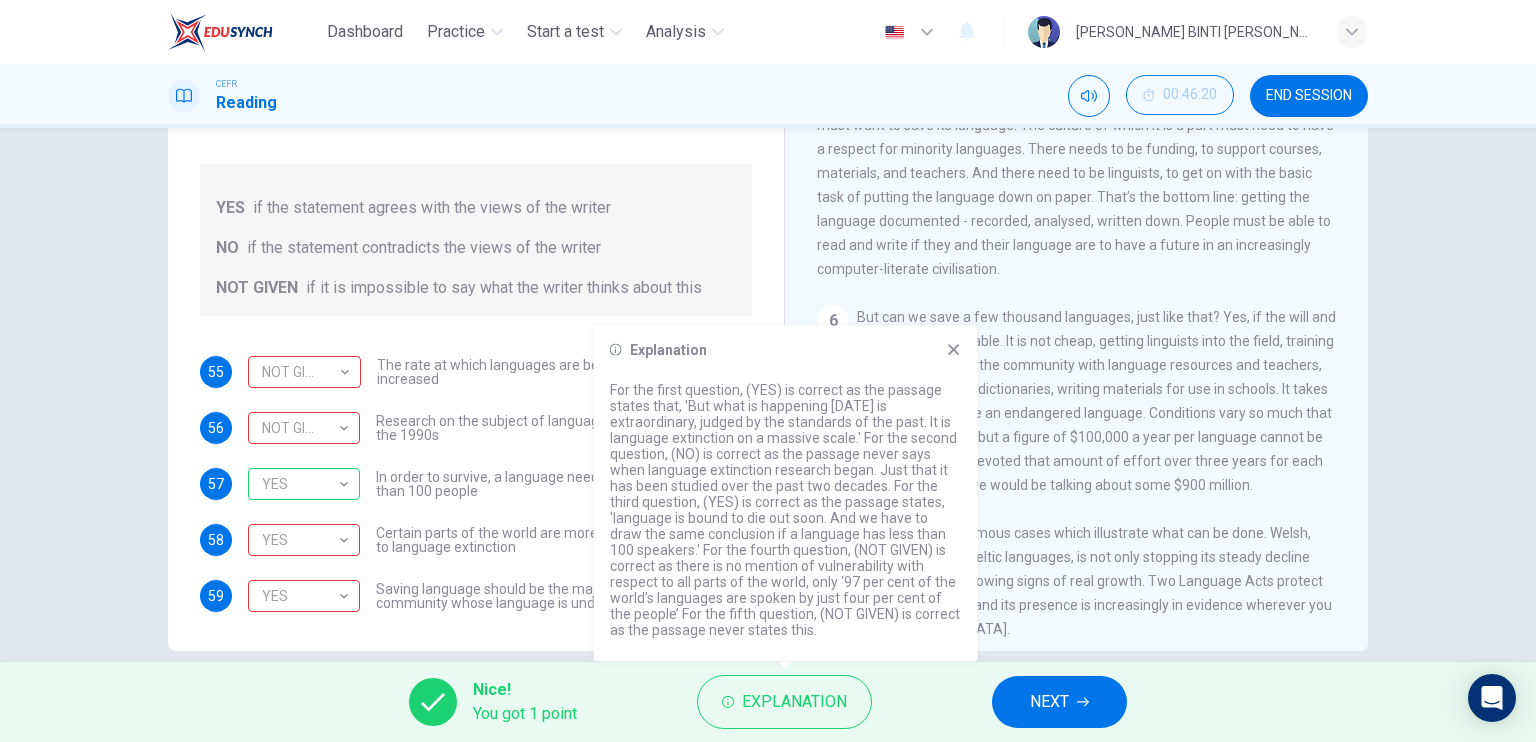 click on "Explanation For the first question, (YES) is correct as the passage states that, 'But what is happening [DATE] is extraordinary, judged by the standards of the past. It is language extinction on a massive scale.'
For the second question, (NO) is correct as the passage never says when language extinction research began. Just that it has been studied over the past two decades.
For the third question, (YES) is correct as the passage states, 'language is bound to die out soon. And we have to draw the same conclusion if a language has less than 100 speakers.'
For the fourth question, (NOT GIVEN) is correct as there is no mention of vulnerability with respect to all parts of the world, only ‘97 per cent of the world’s languages are spoken by just four per cent of the people’
For the fifth question, (NOT GIVEN) is correct as the passage never states this." at bounding box center (786, 494) 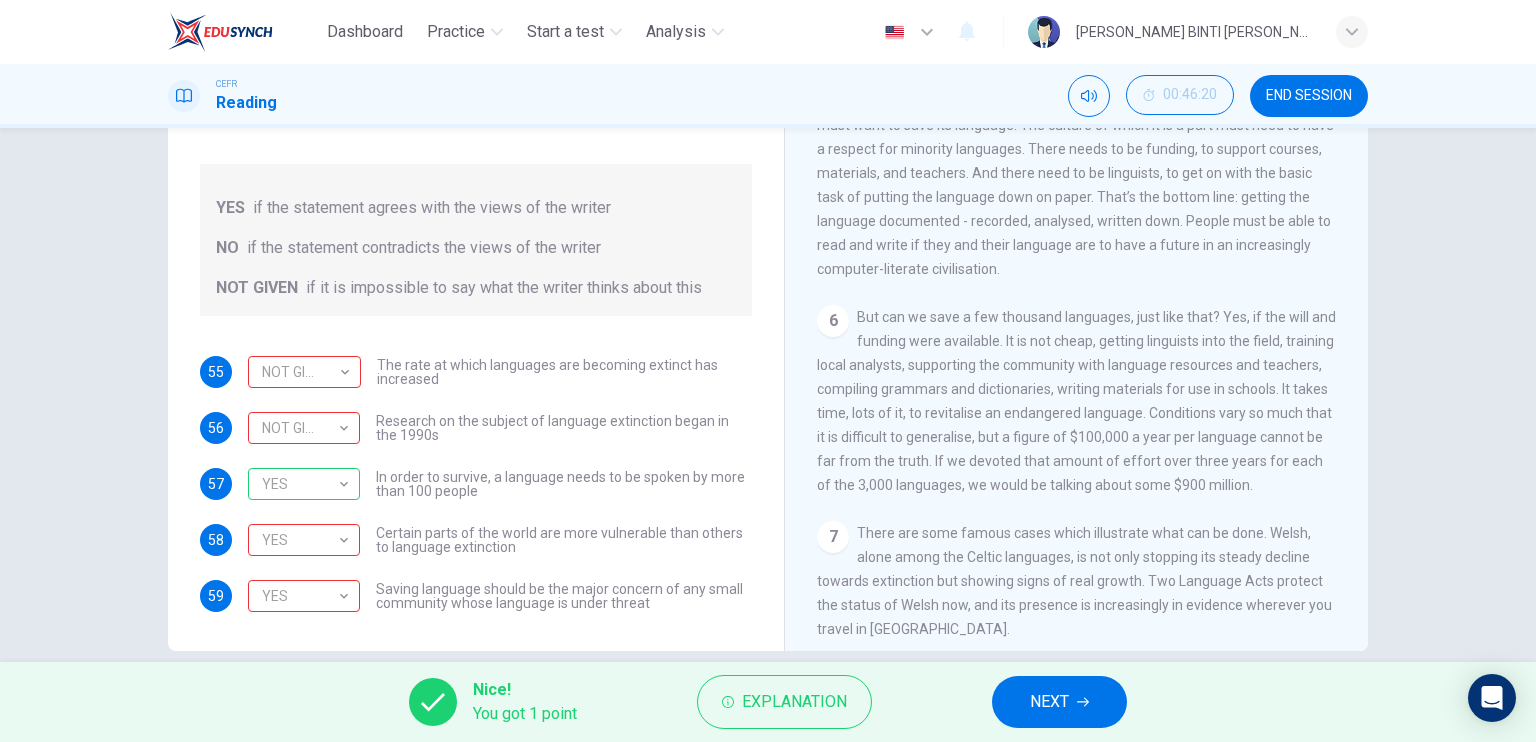 click on "Nice! You got 1
point Explanation NEXT" at bounding box center [768, 702] 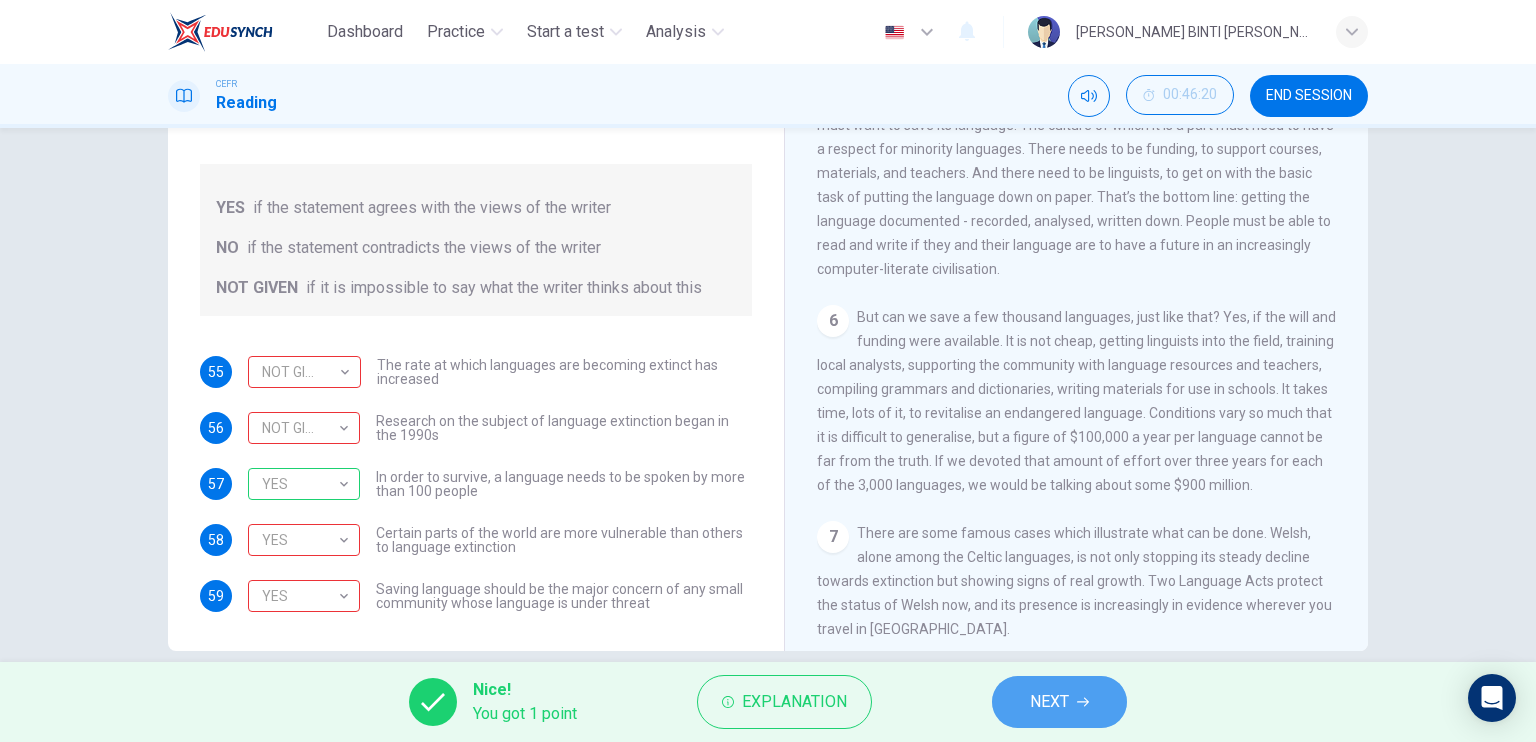 click on "NEXT" at bounding box center [1059, 702] 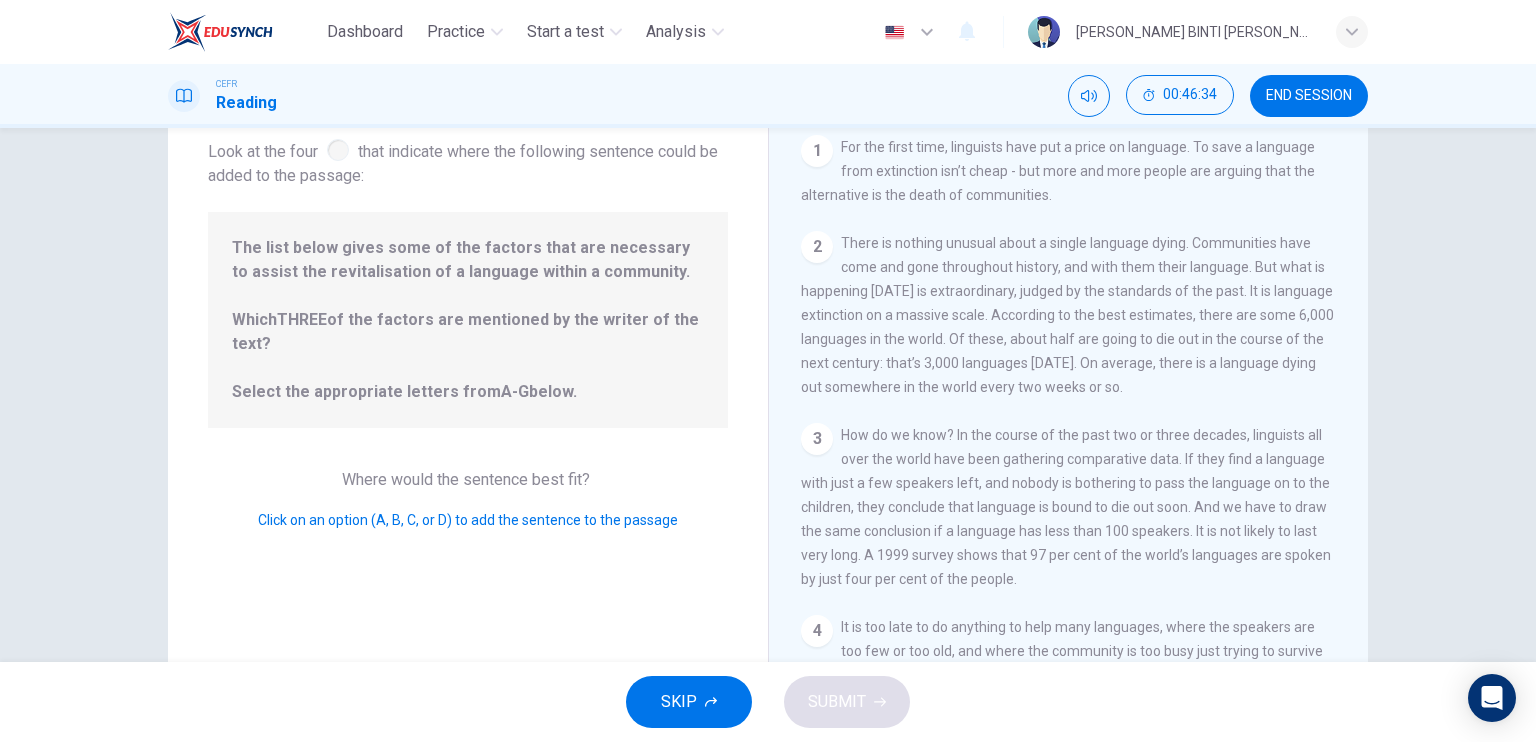 scroll, scrollTop: 119, scrollLeft: 0, axis: vertical 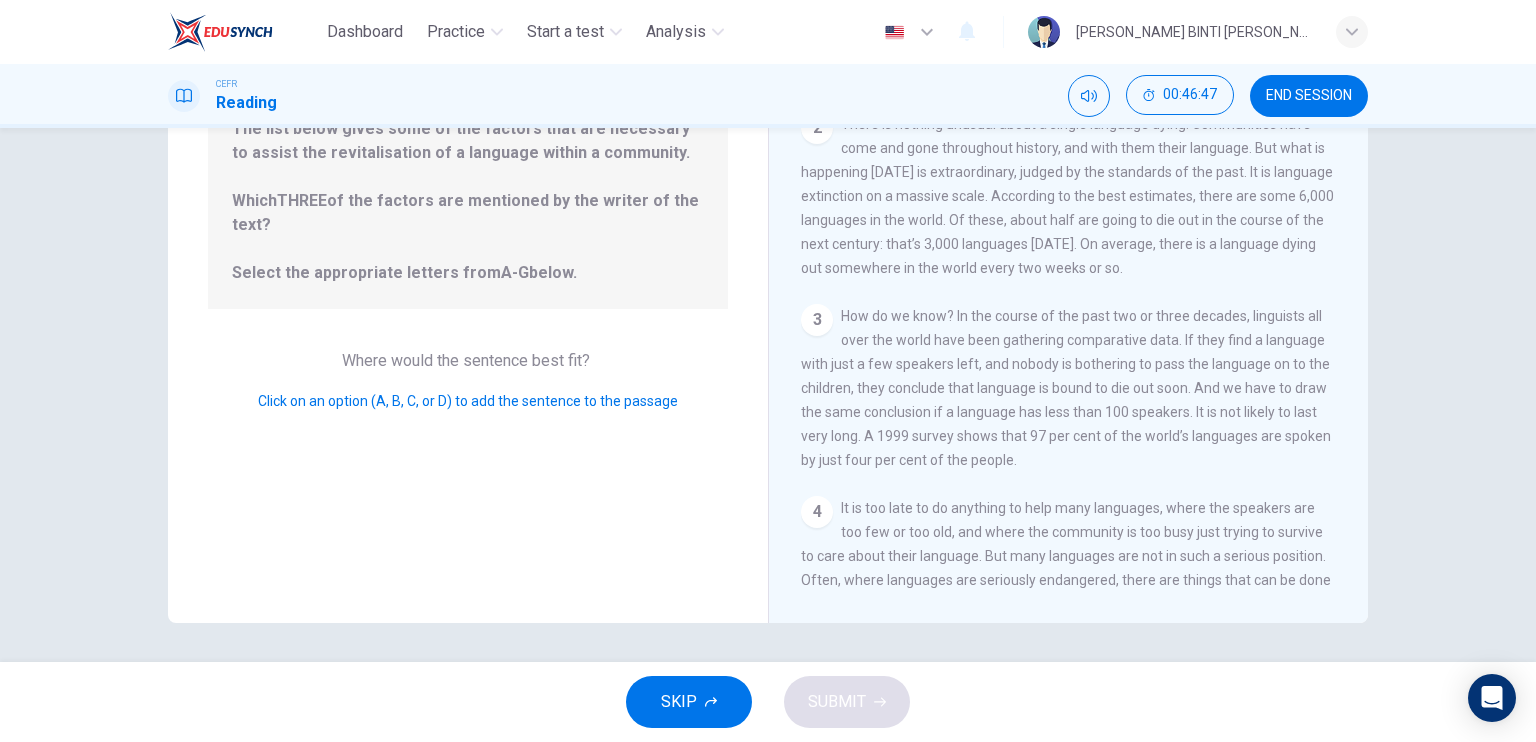 click on "2 There is nothing unusual about a single language dying. Communities have come and gone throughout history, and with them their language. But what is happening [DATE] is extraordinary, judged by the standards of the past. It is language extinction on a massive scale. According to the best estimates, there are some 6,000 languages in the world. Of these, about half are going to die out in the course of the next century: that’s 3,000 languages [DATE]. On average, there is a language dying out somewhere in the world every two weeks or so." at bounding box center (1069, 196) 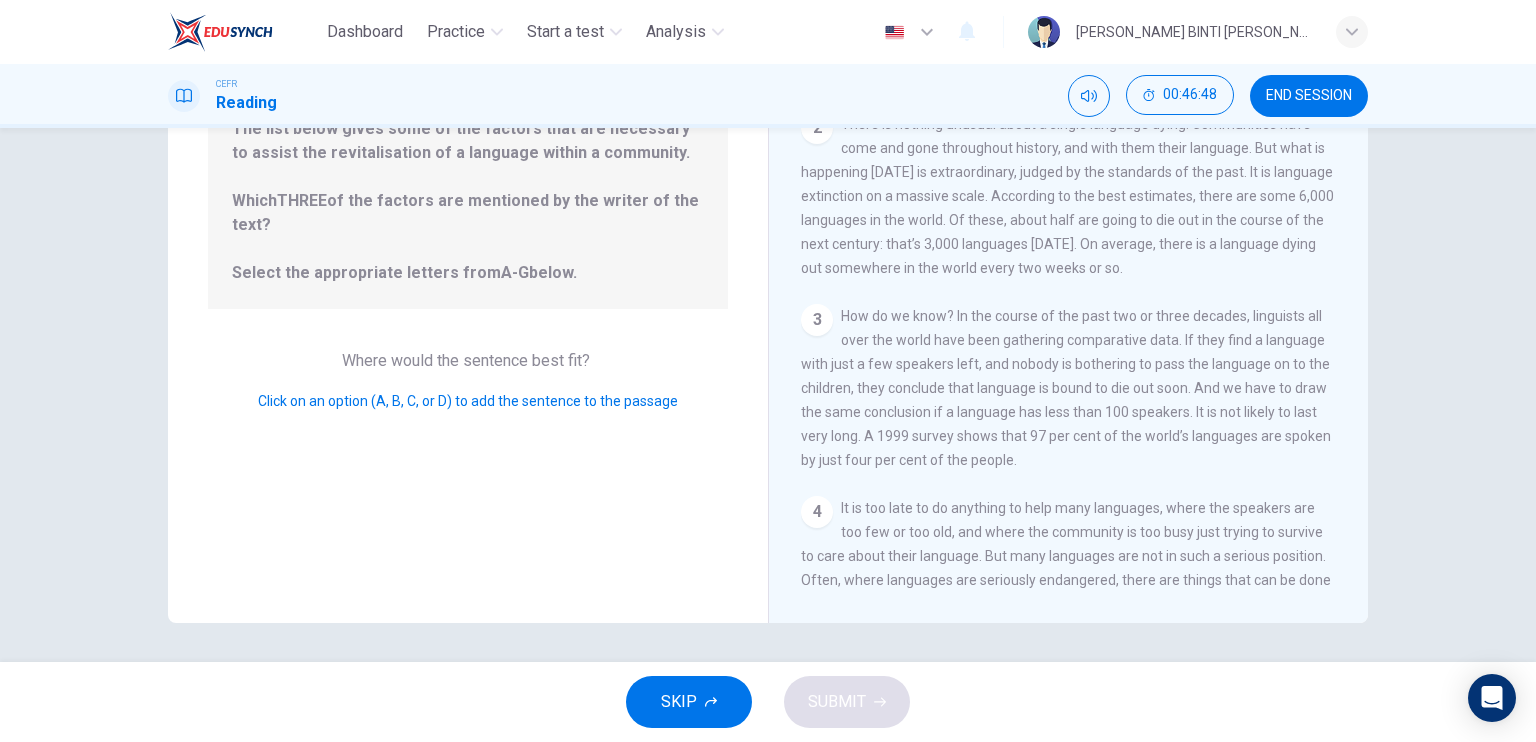 click on "3" at bounding box center (817, 320) 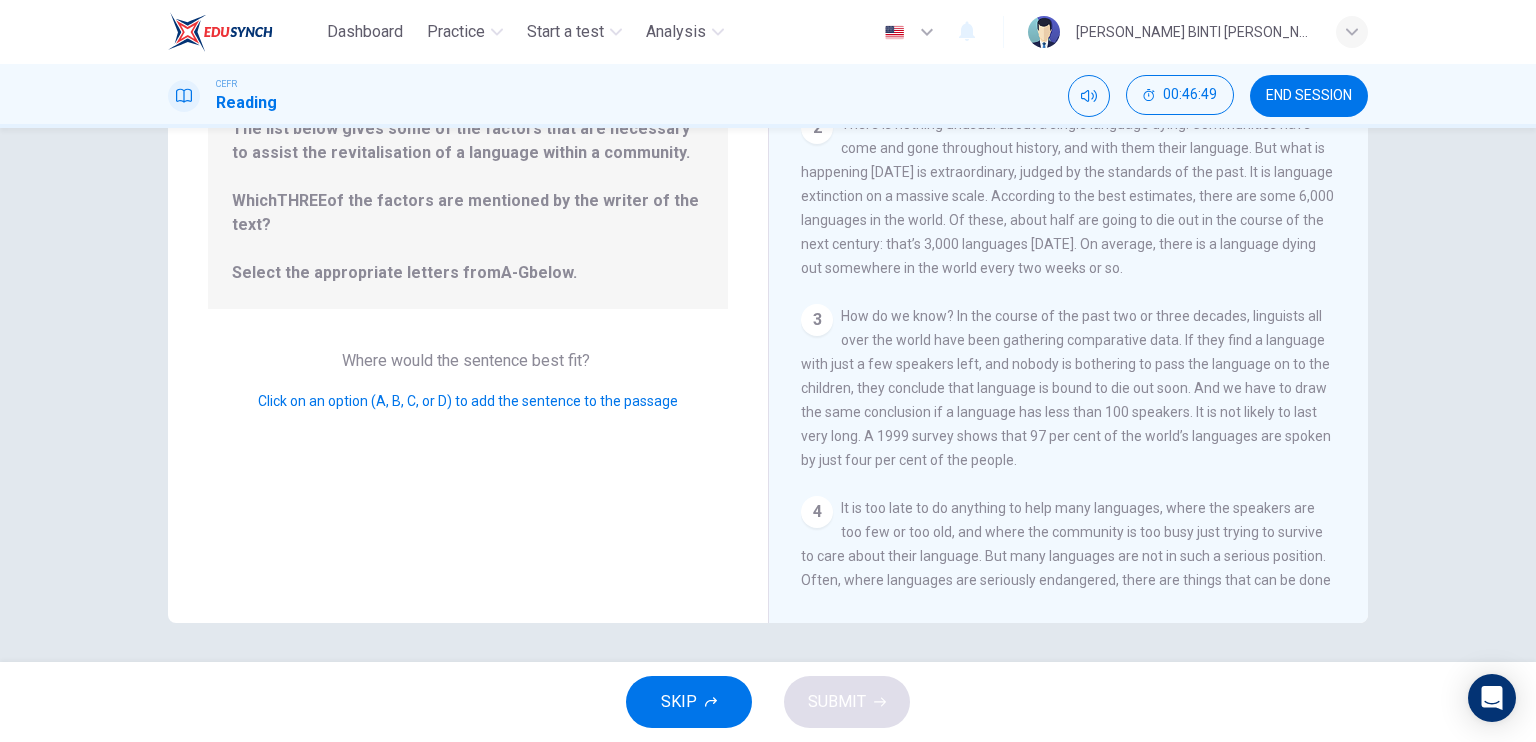 click on "Where would the sentence best fit?   Click on an option (A, B, C, or D) to add the sentence to the passage" at bounding box center (468, 381) 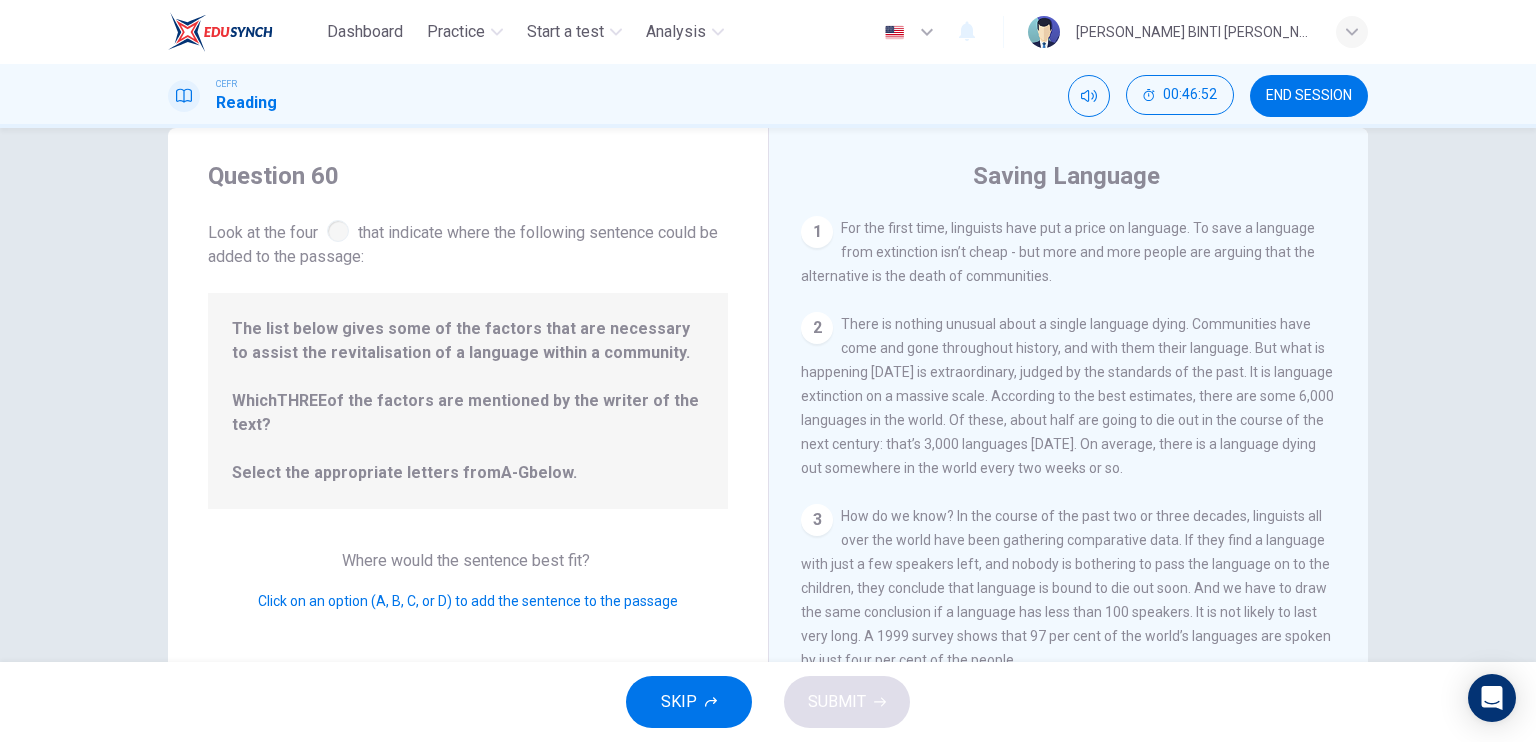 scroll, scrollTop: 43, scrollLeft: 0, axis: vertical 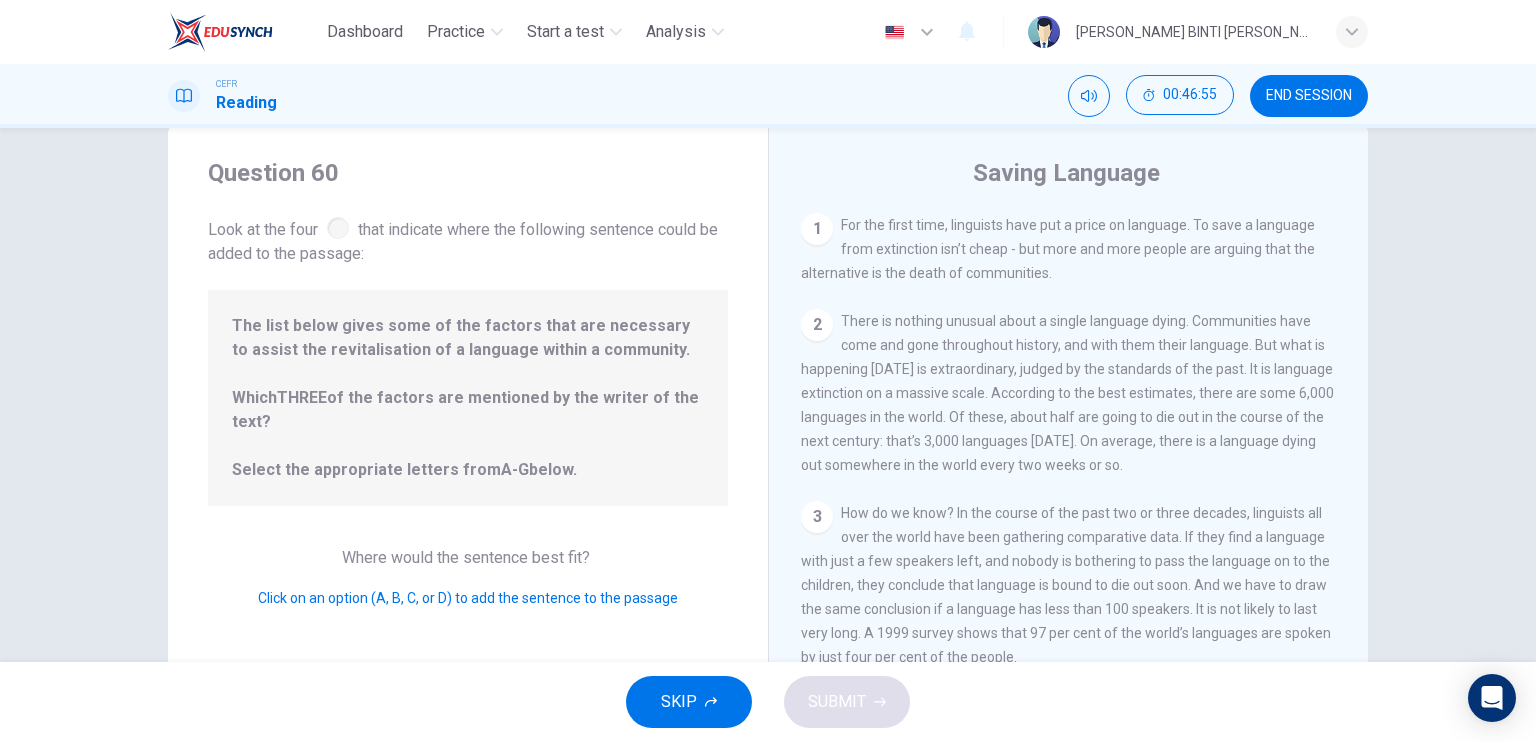 drag, startPoint x: 1384, startPoint y: 333, endPoint x: 1384, endPoint y: 369, distance: 36 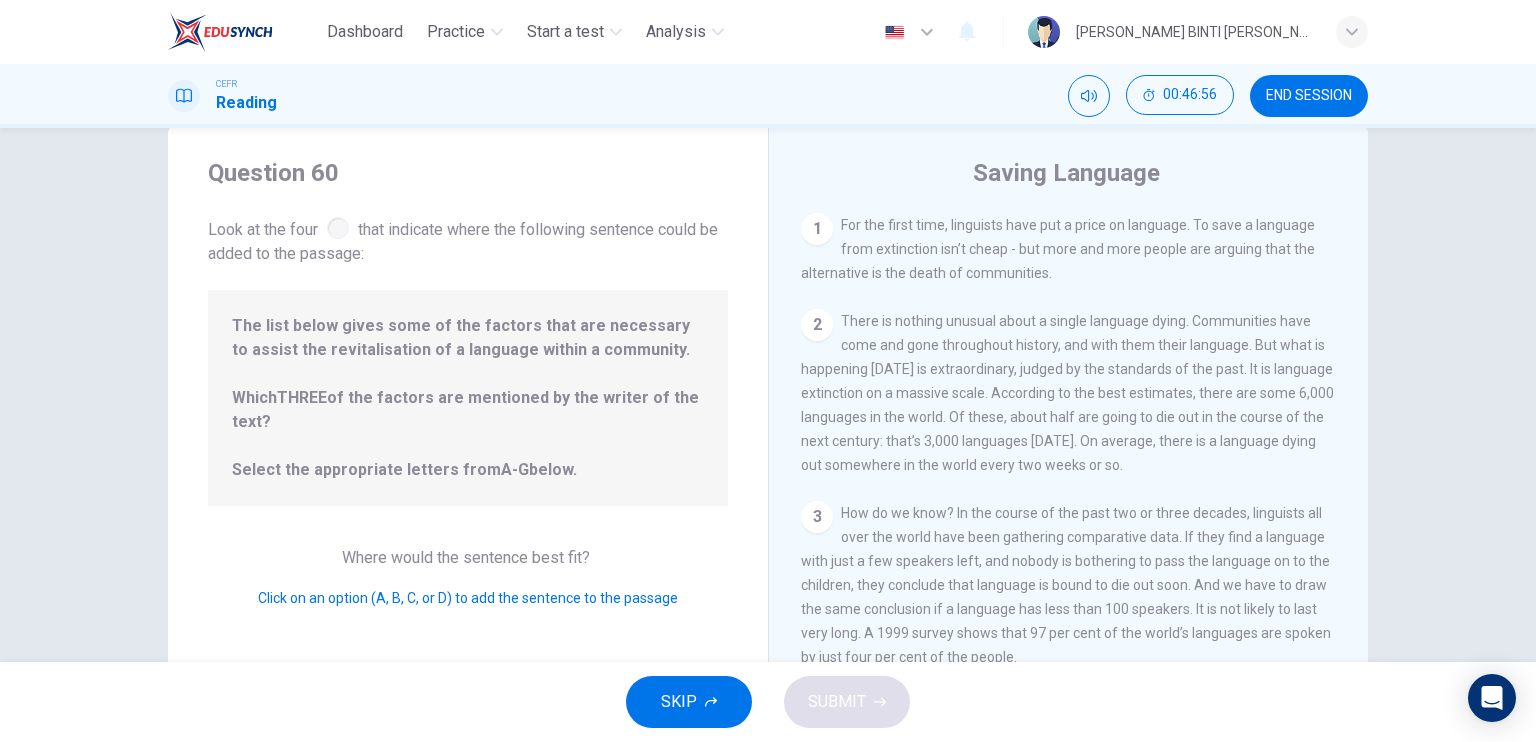 drag, startPoint x: 1405, startPoint y: 338, endPoint x: 1394, endPoint y: 408, distance: 70.85902 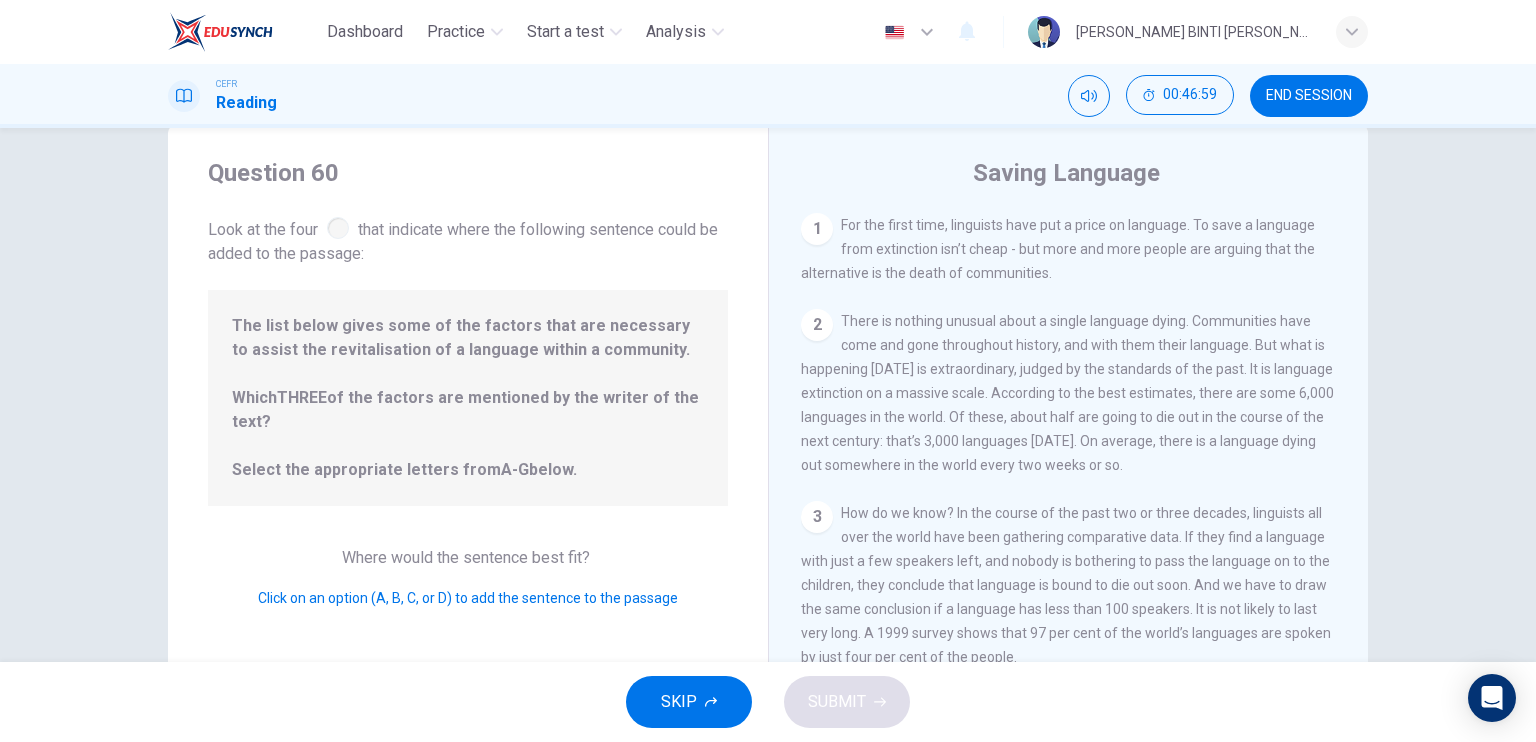 drag, startPoint x: 1342, startPoint y: 341, endPoint x: 1352, endPoint y: 474, distance: 133.37541 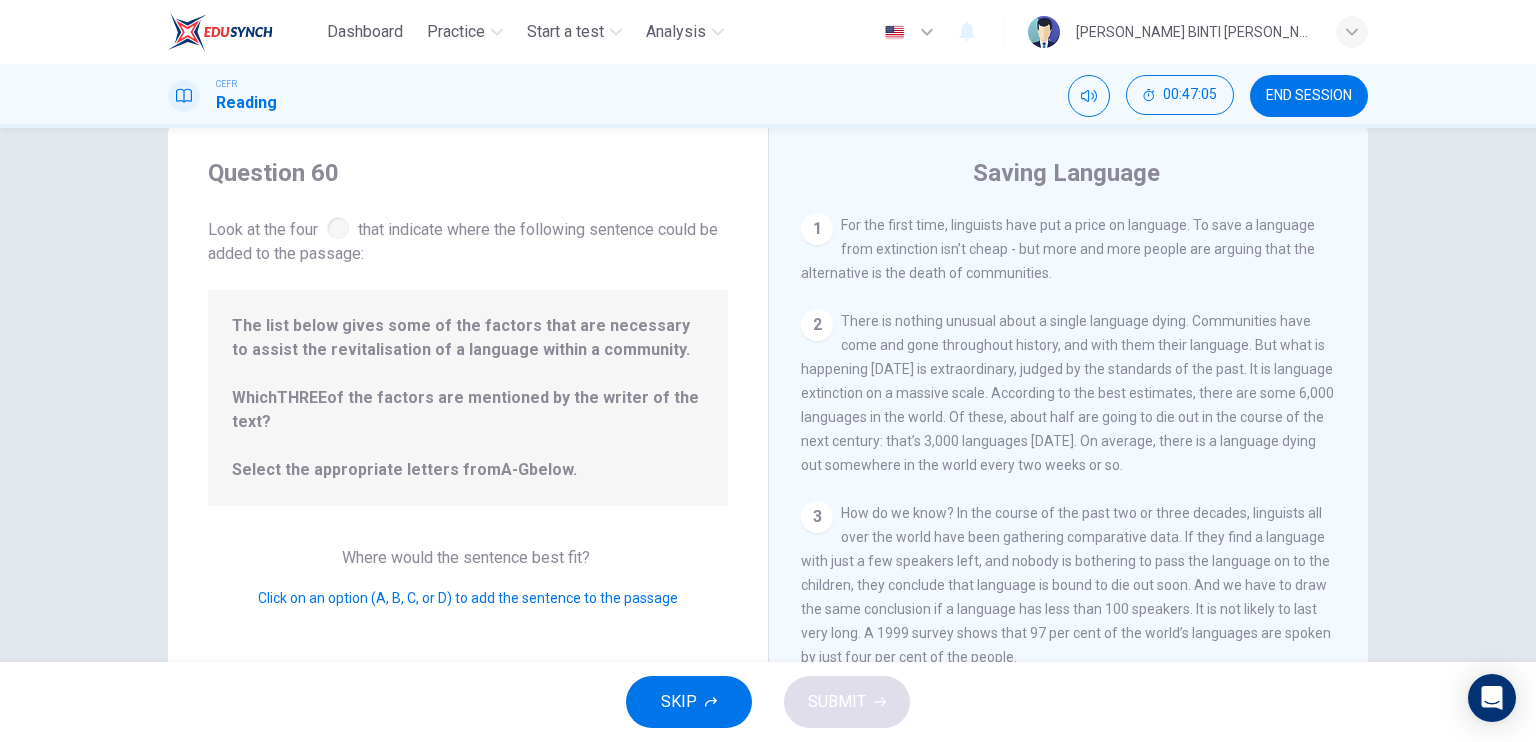 scroll, scrollTop: 0, scrollLeft: 0, axis: both 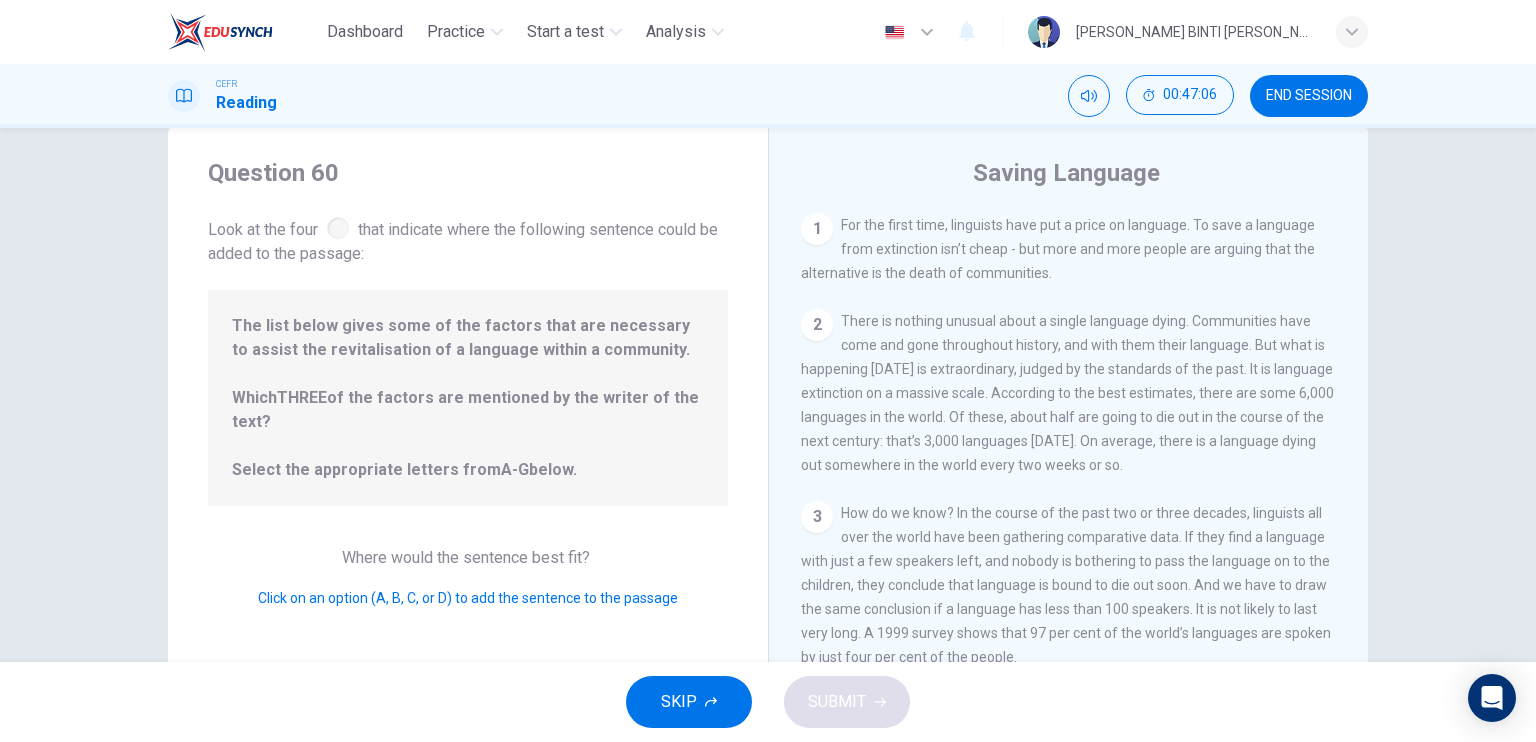 click on "The list below gives some of the factors that are necessary to assist the revitalisation of a language within a community.
Which  THREE  of the factors are mentioned by the writer of the text?
Select the appropriate letters from  A-G  below." at bounding box center (468, 398) 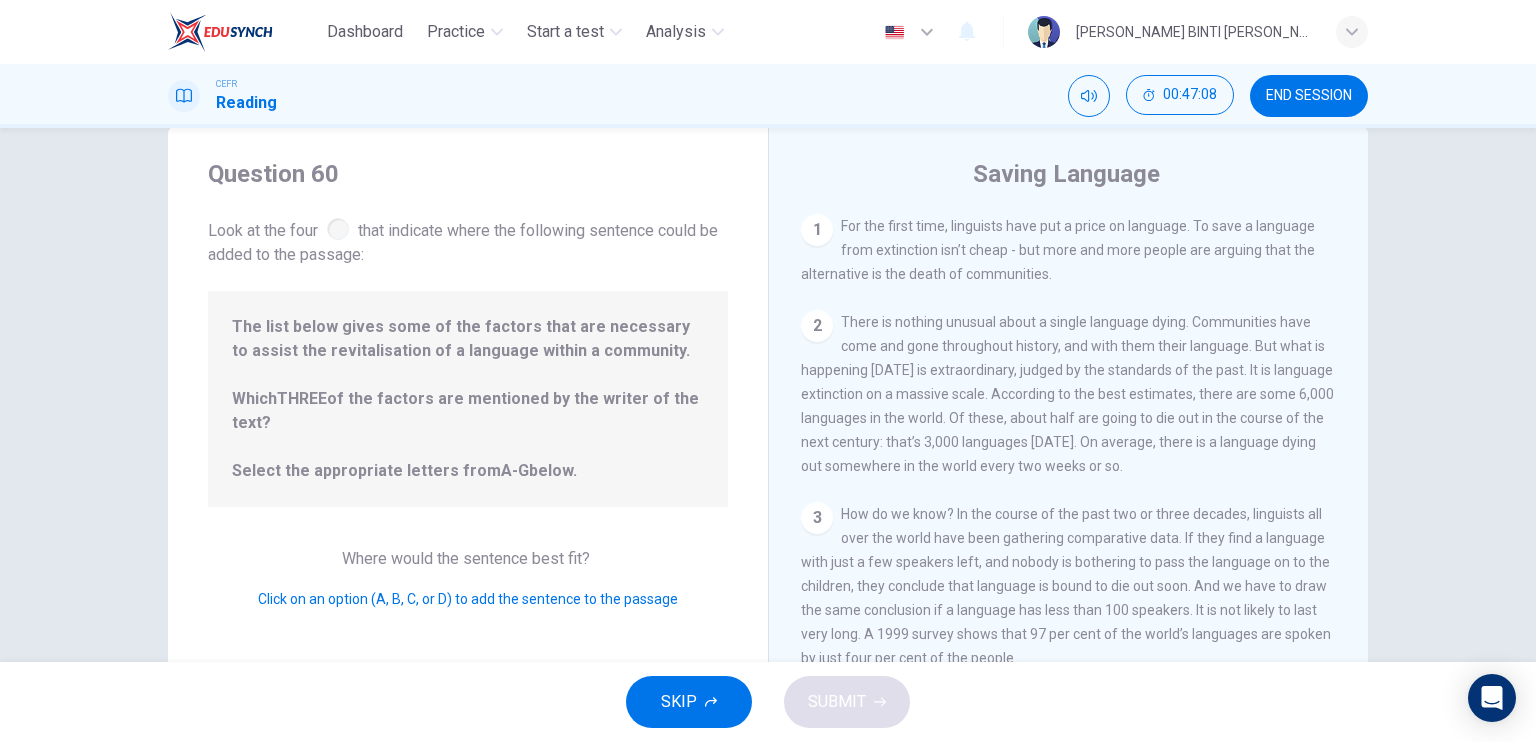 scroll, scrollTop: 0, scrollLeft: 0, axis: both 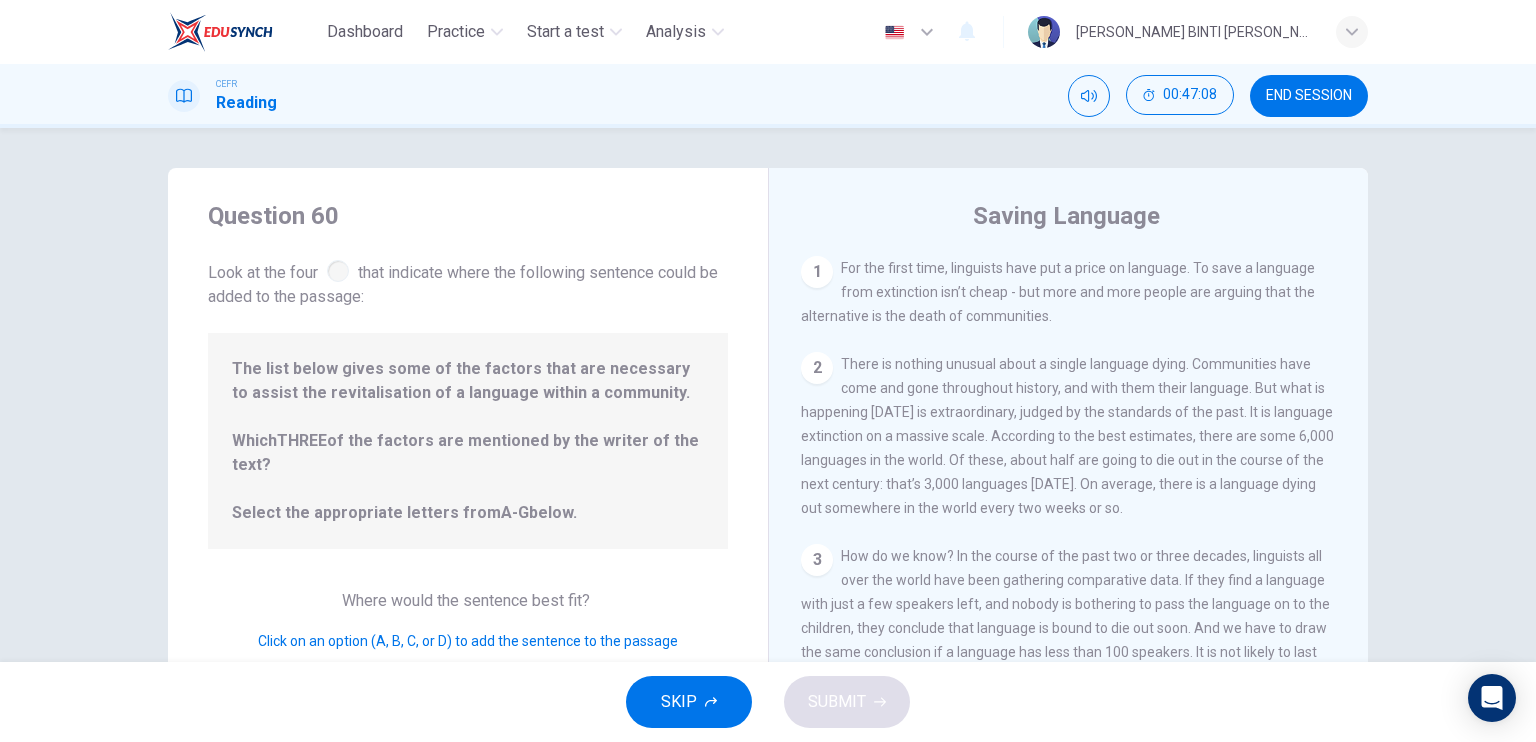 click on "Look at the four     that indicate where the following sentence could be added to the passage:" at bounding box center [468, 282] 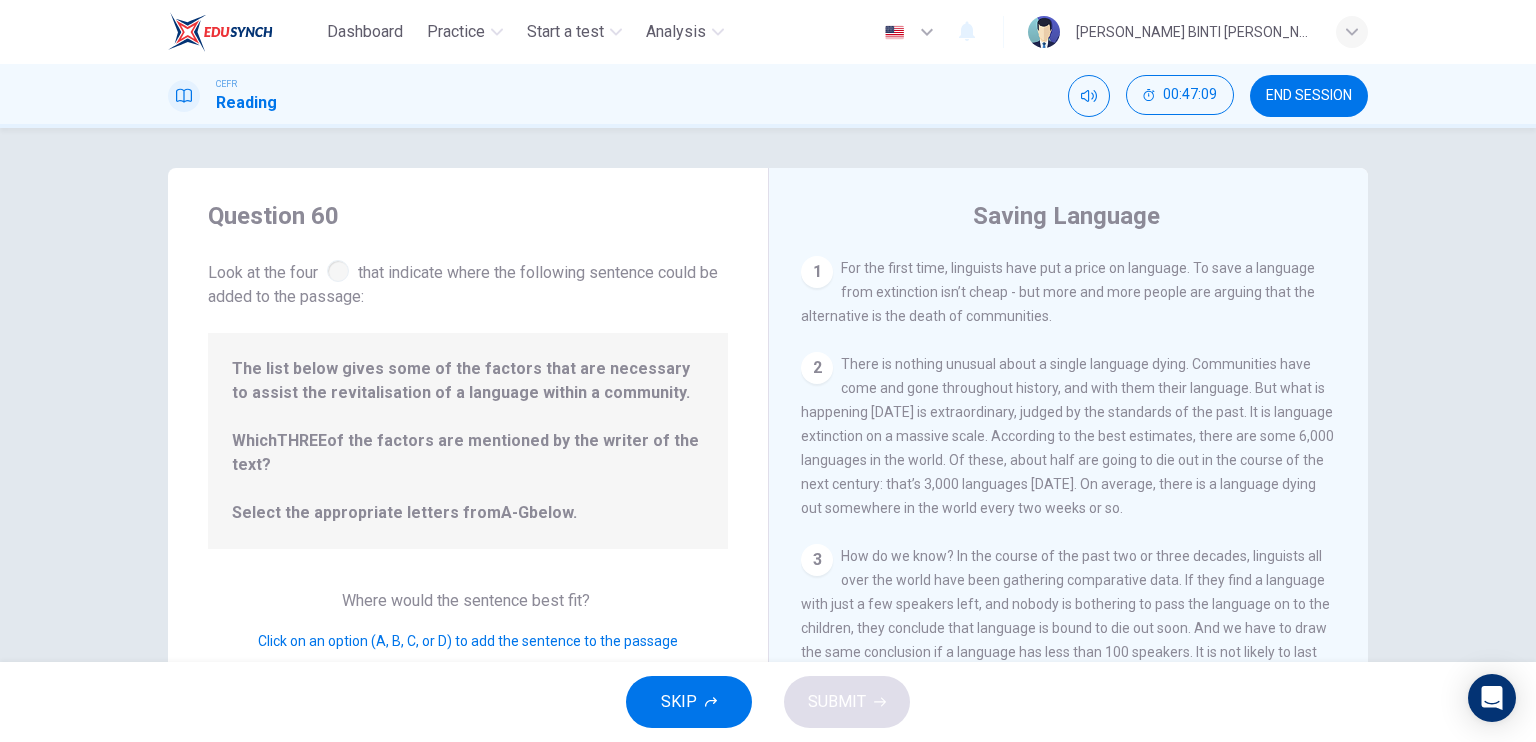 click at bounding box center [338, 271] 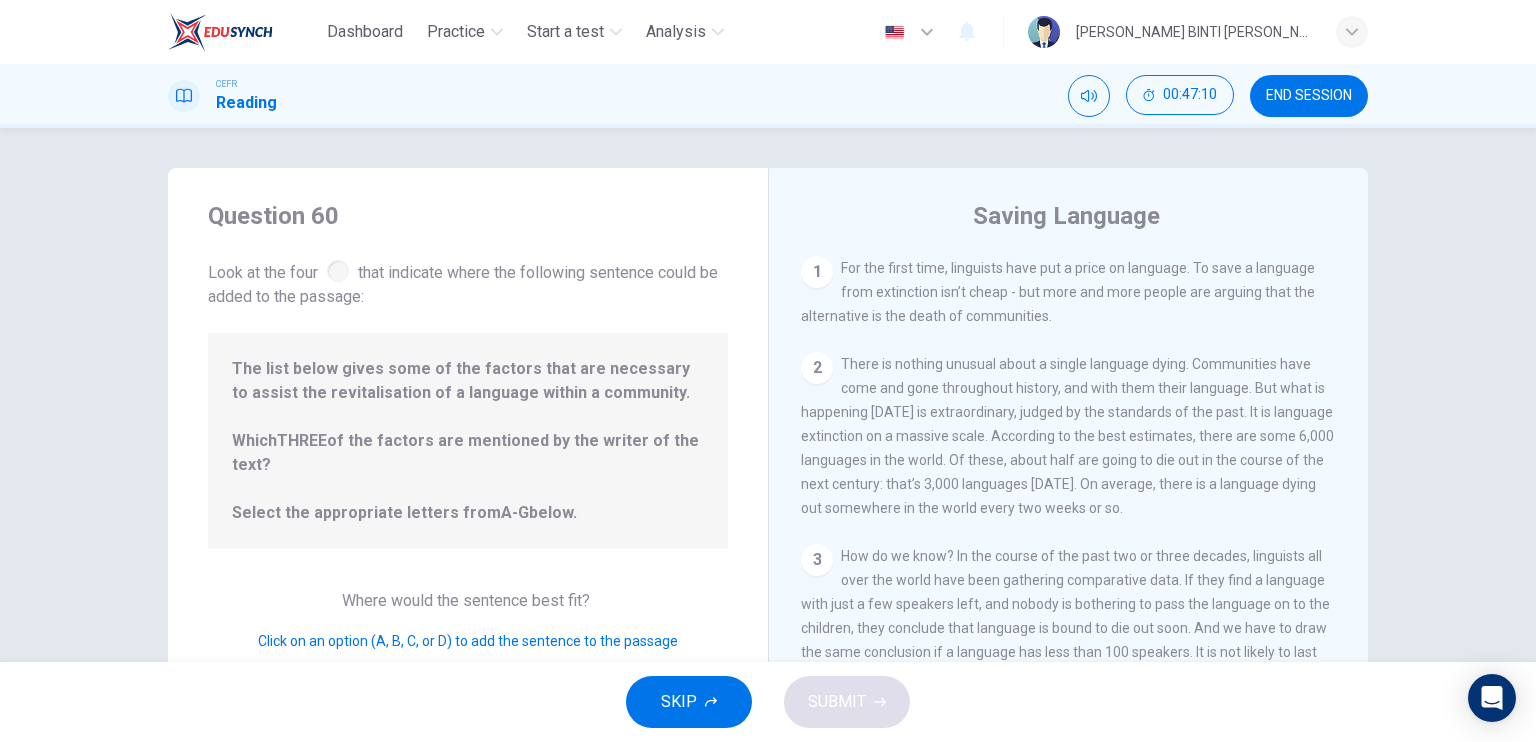scroll, scrollTop: 240, scrollLeft: 0, axis: vertical 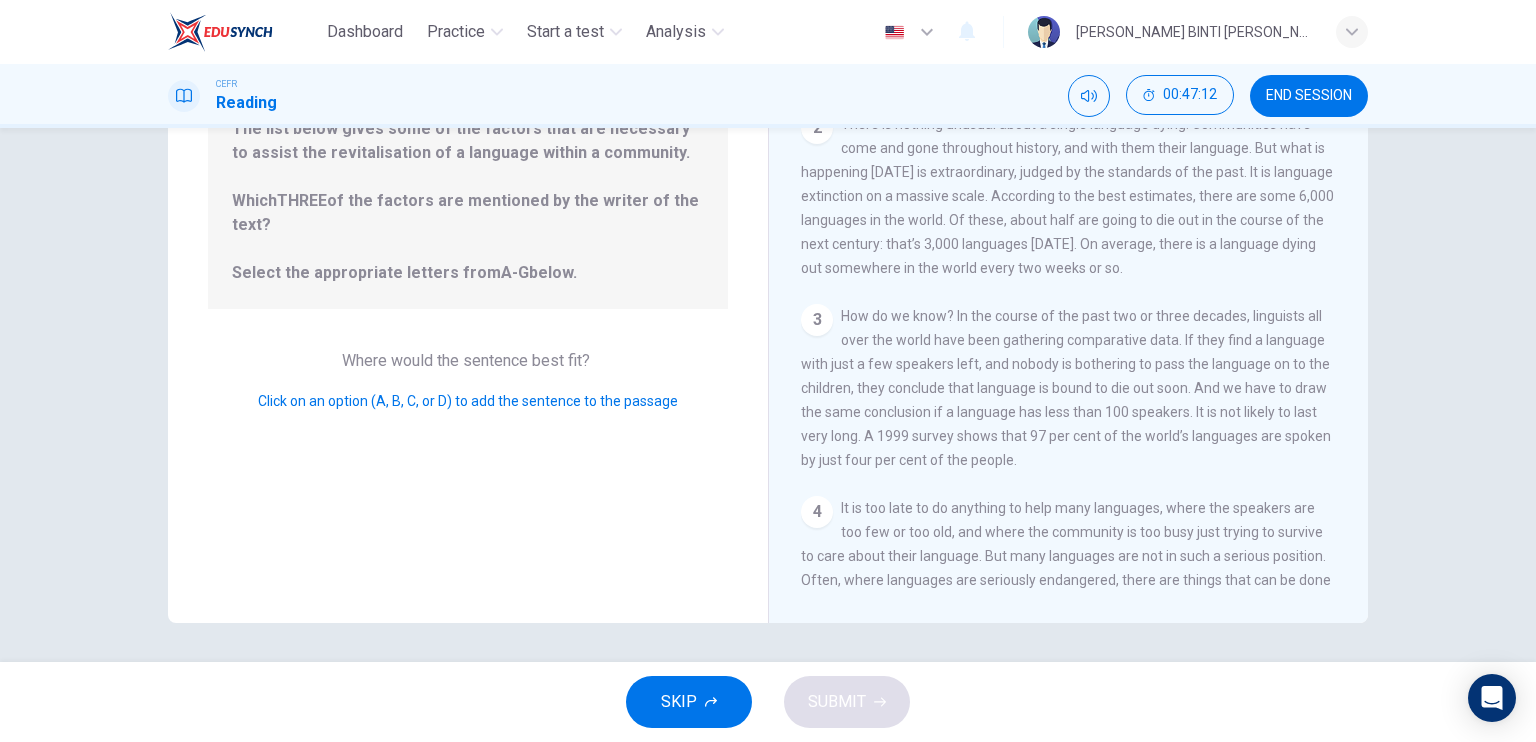 click on "Click on an option (A, B, C, or D) to add the sentence to the passage" at bounding box center (468, 401) 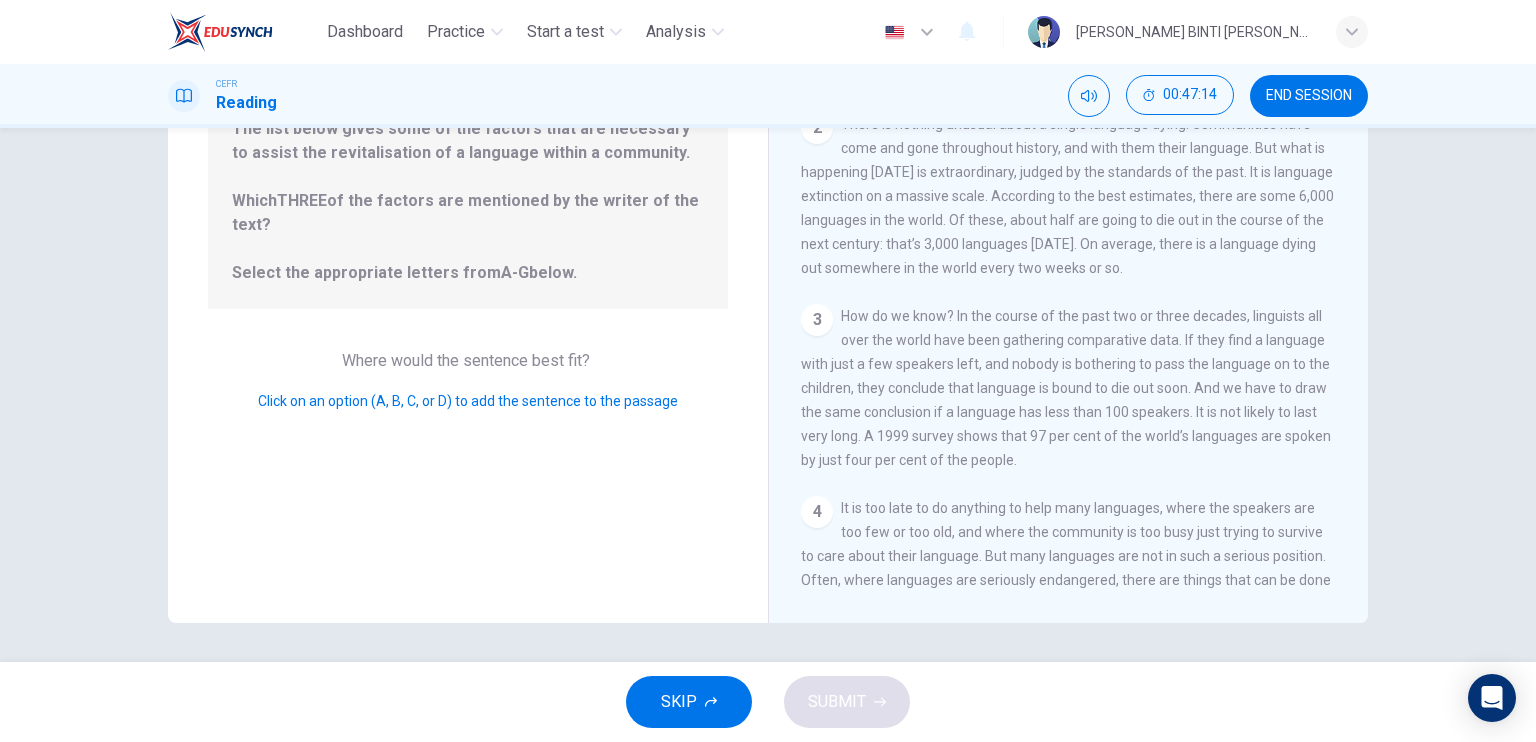 scroll, scrollTop: 0, scrollLeft: 0, axis: both 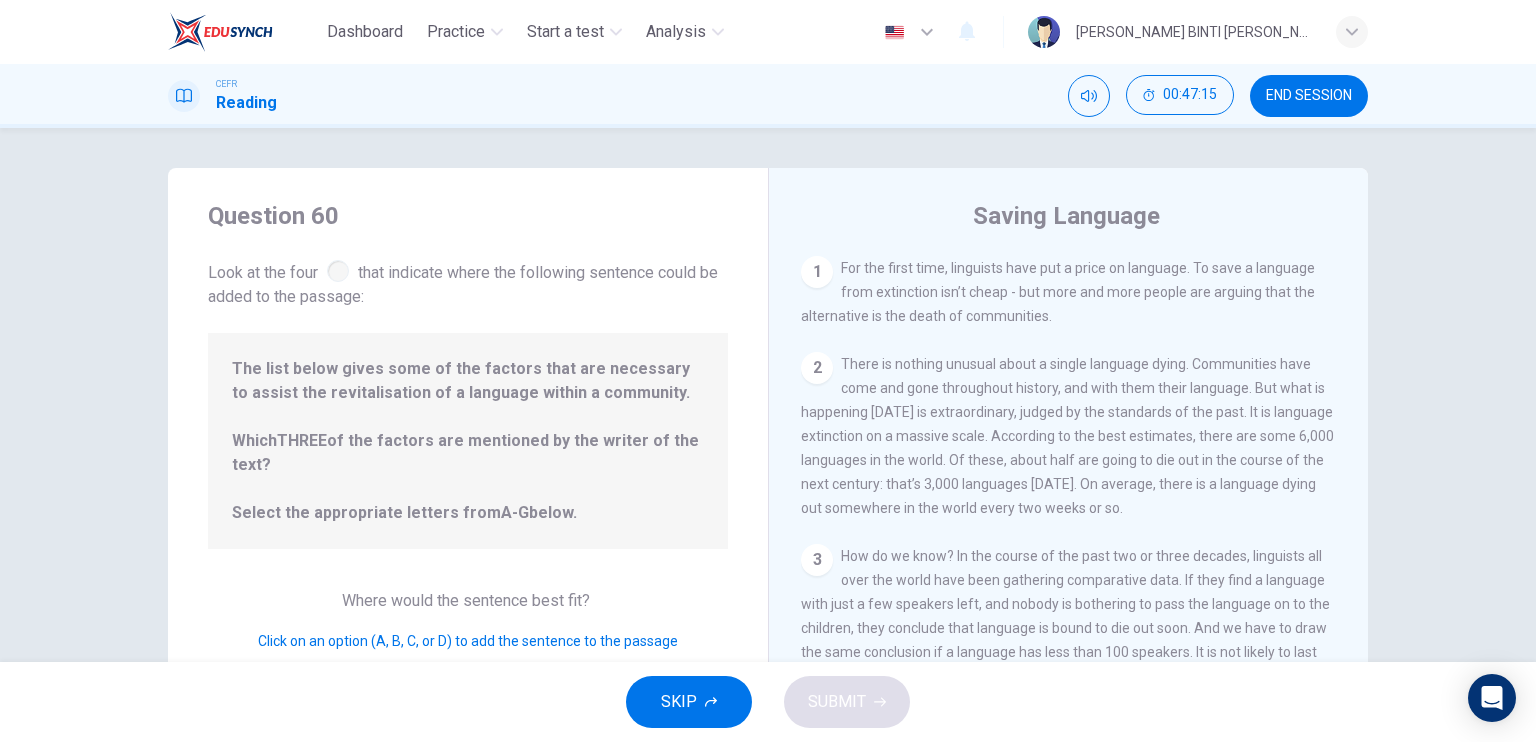 click on "2 There is nothing unusual about a single language dying. Communities have come and gone throughout history, and with them their language. But what is happening [DATE] is extraordinary, judged by the standards of the past. It is language extinction on a massive scale. According to the best estimates, there are some 6,000 languages in the world. Of these, about half are going to die out in the course of the next century: that’s 3,000 languages [DATE]. On average, there is a language dying out somewhere in the world every two weeks or so." at bounding box center [1069, 436] 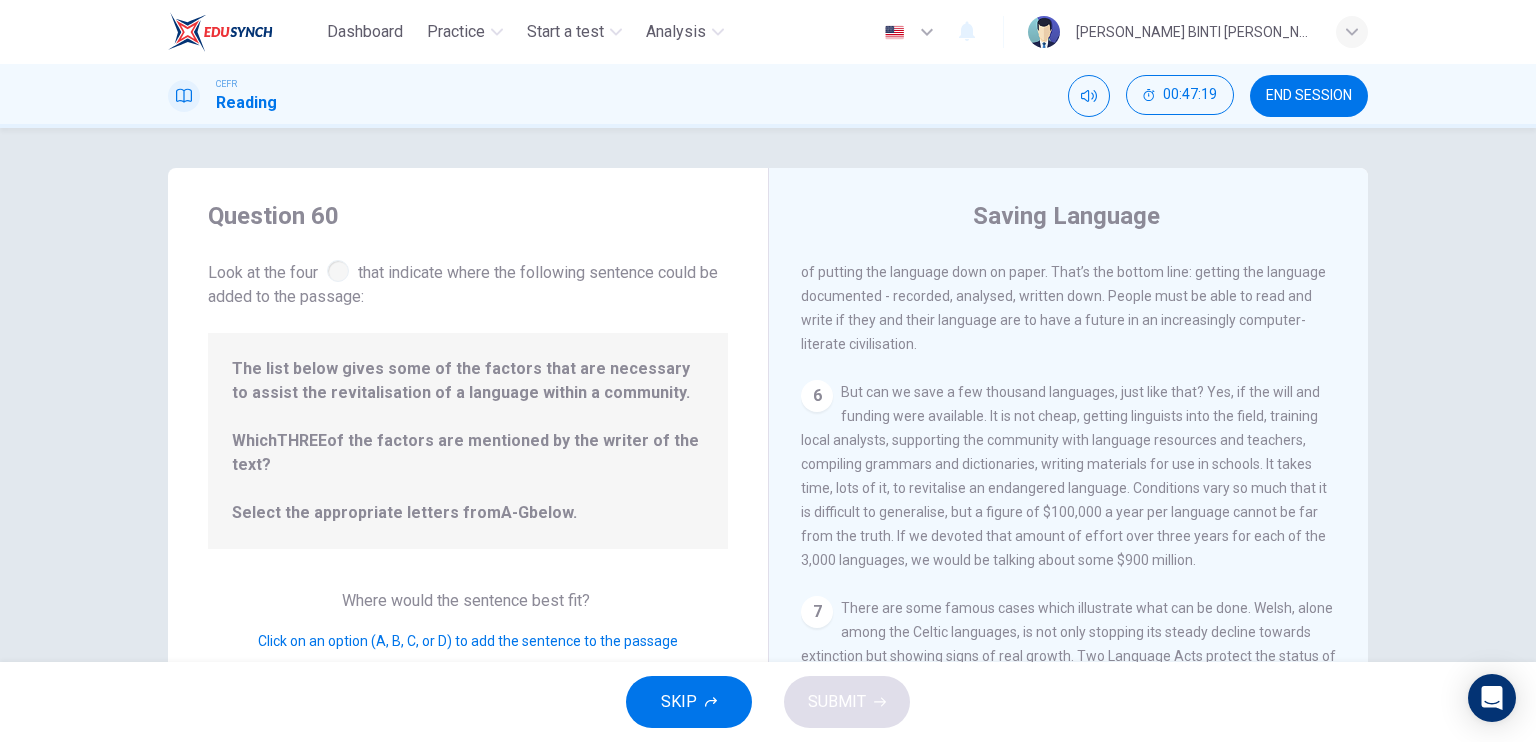 scroll, scrollTop: 1746, scrollLeft: 0, axis: vertical 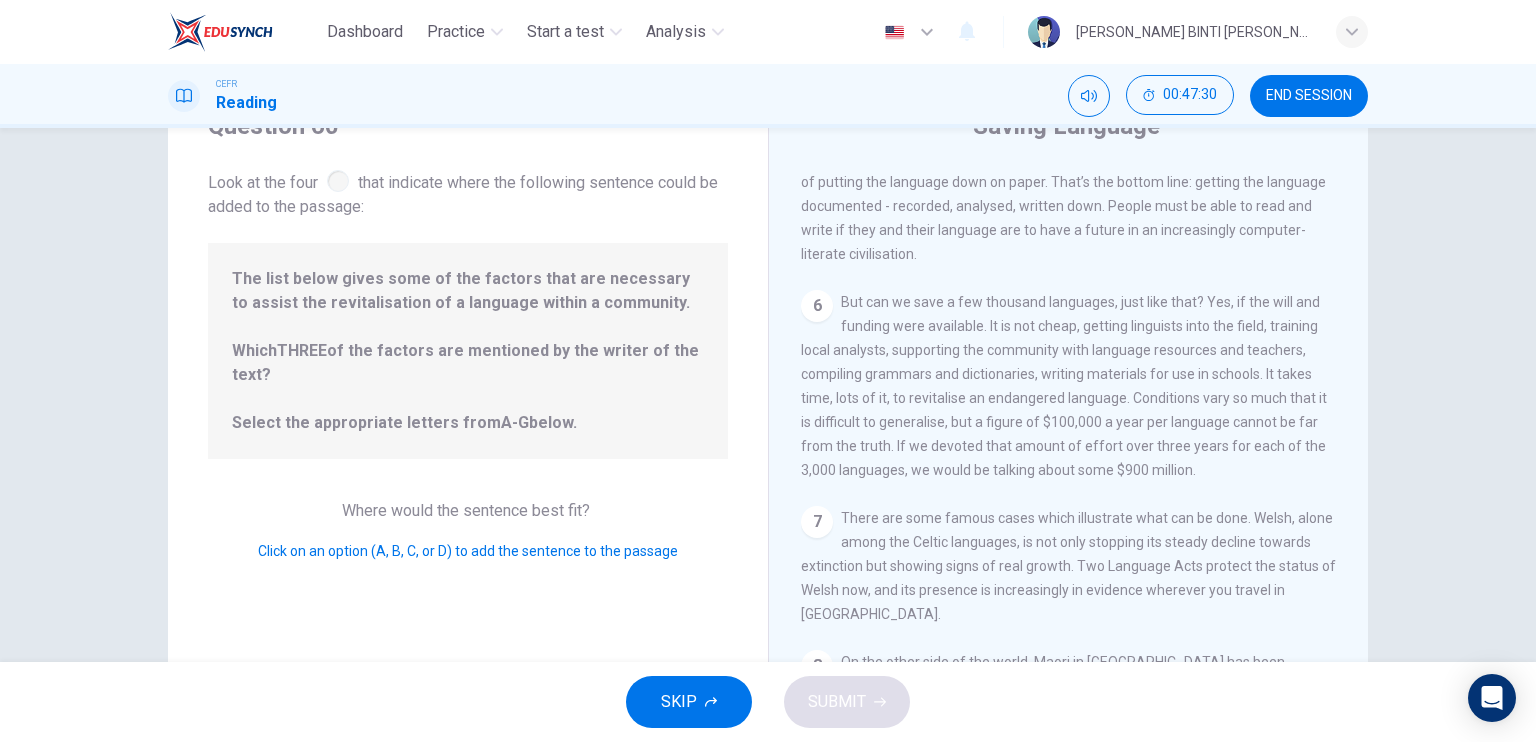 click on "6" at bounding box center [817, 306] 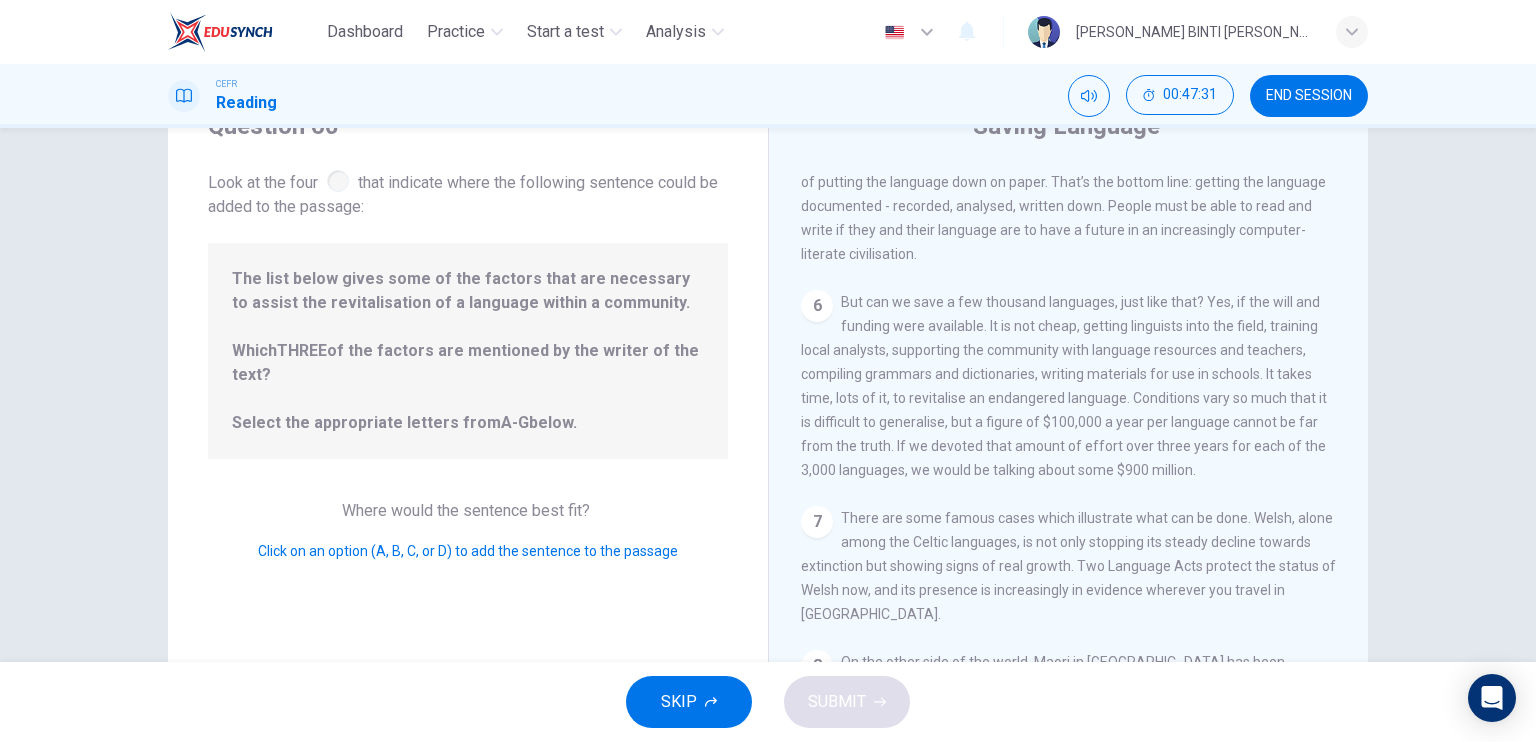 drag, startPoint x: 1050, startPoint y: 355, endPoint x: 1036, endPoint y: 363, distance: 16.124516 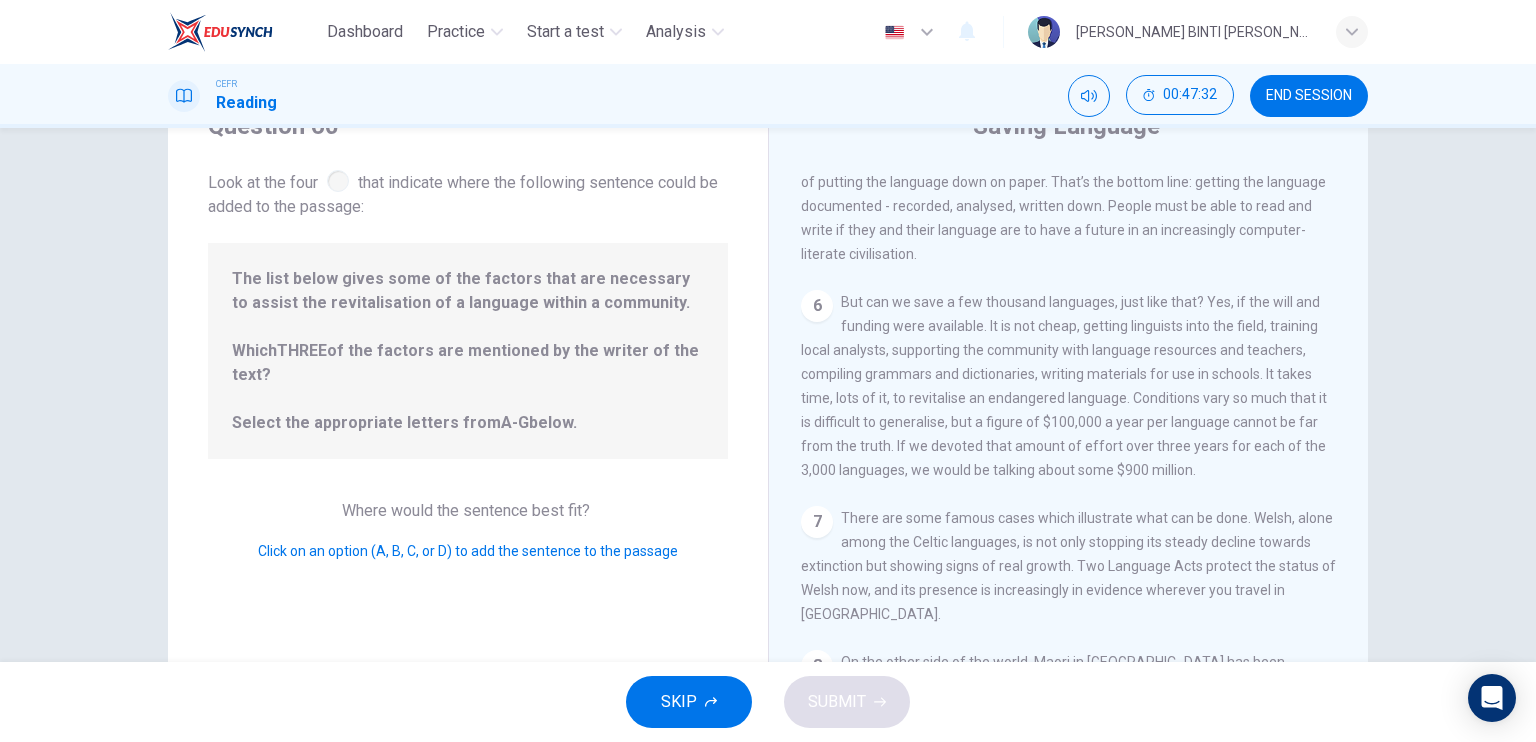 click on "But can we save a few thousand languages, just like that? Yes, if the will and funding were available. It is not cheap, getting linguists into the field, training local analysts, supporting the community with language resources and teachers, compiling grammars and dictionaries, writing materials for use in schools. It takes time, lots of it, to revitalise an endangered language. Conditions vary so much that it is difficult to generalise, but a figure of $100,000 a year per language cannot be far from the truth. If we devoted that amount of effort over three years for each of the 3,000 languages, we would be talking about some $900 million." at bounding box center (1064, 386) 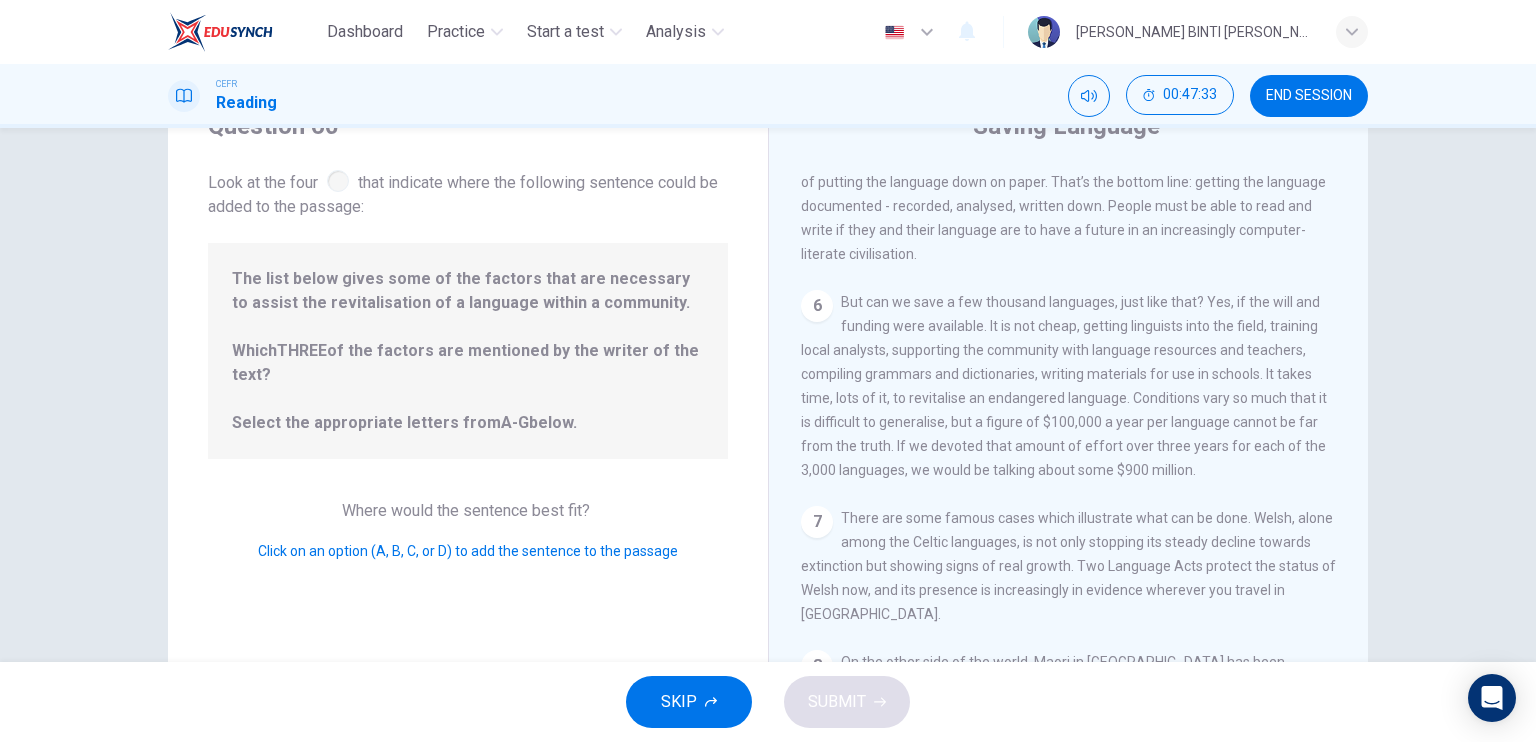 click on "But can we save a few thousand languages, just like that? Yes, if the will and funding were available. It is not cheap, getting linguists into the field, training local analysts, supporting the community with language resources and teachers, compiling grammars and dictionaries, writing materials for use in schools. It takes time, lots of it, to revitalise an endangered language. Conditions vary so much that it is difficult to generalise, but a figure of $100,000 a year per language cannot be far from the truth. If we devoted that amount of effort over three years for each of the 3,000 languages, we would be talking about some $900 million." at bounding box center (1064, 386) 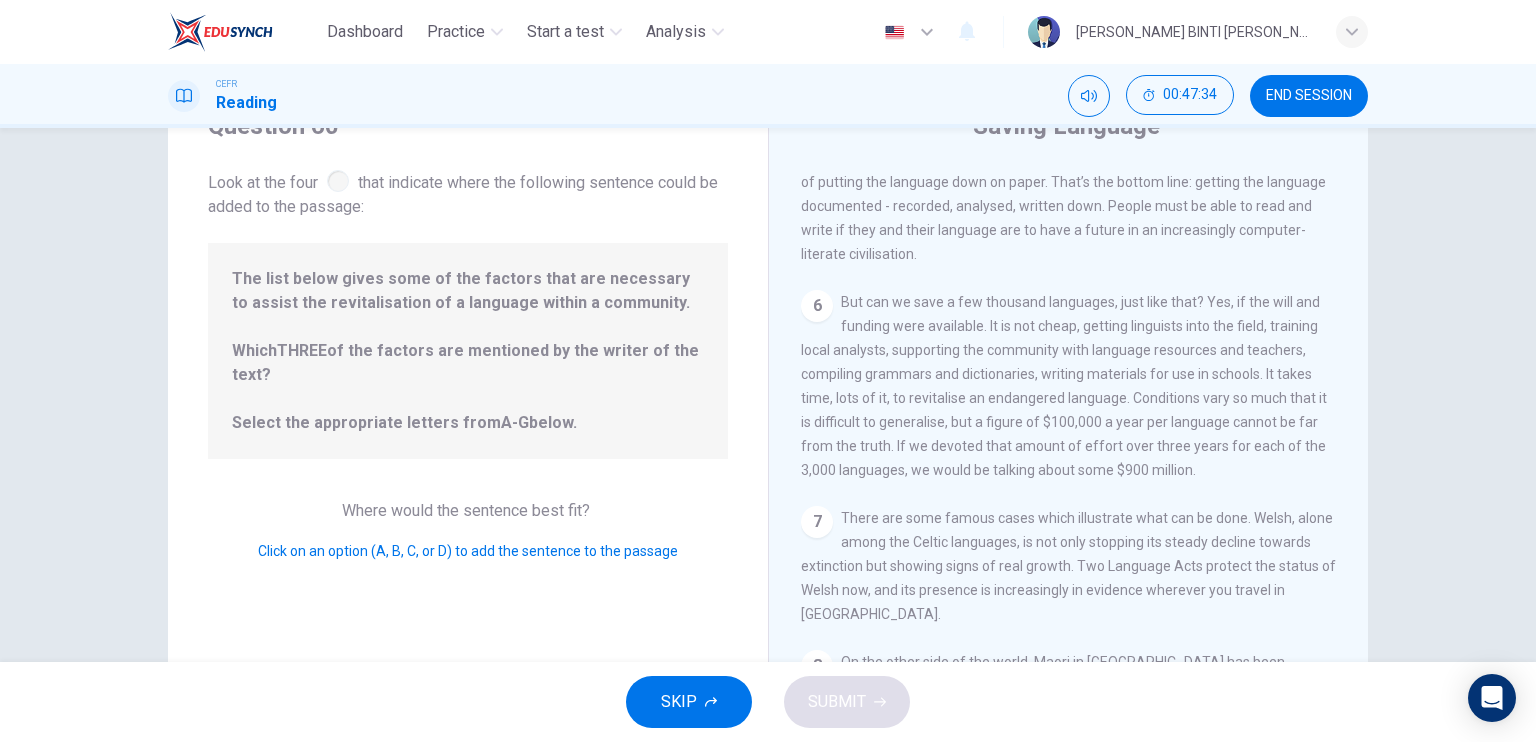 click on "Question 60 Look at the four     that indicate where the following sentence could be added to the passage: The list below gives some of the factors that are necessary to assist the revitalisation of a language within a community.
Which  THREE  of the factors are mentioned by the writer of the text?
Select the appropriate letters from  A-G  below. Where would the sentence best fit?   Click on an option (A, B, C, or D) to add the sentence to the passage" at bounding box center [468, 425] 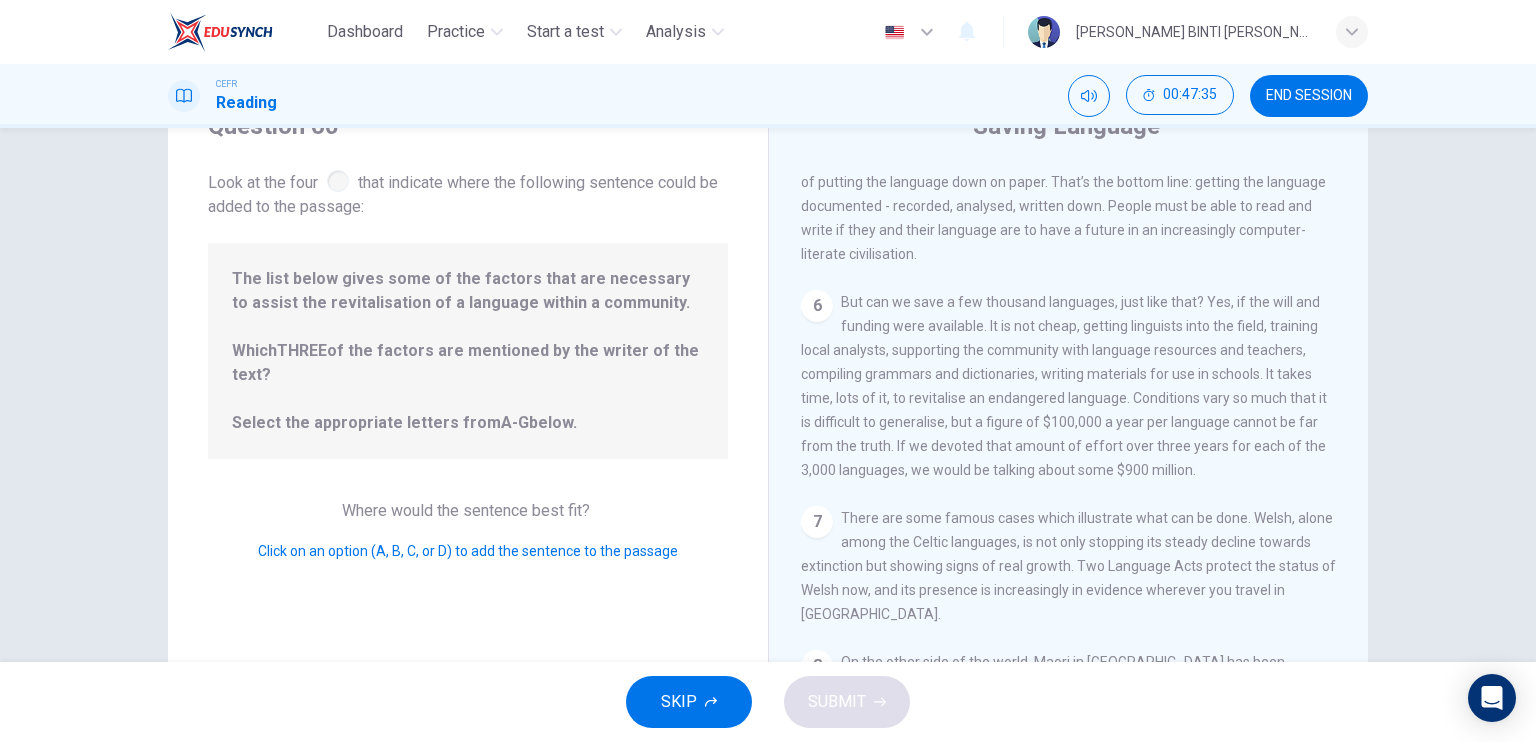 click on "Click on an option (A, B, C, or D) to add the sentence to the passage" at bounding box center [468, 551] 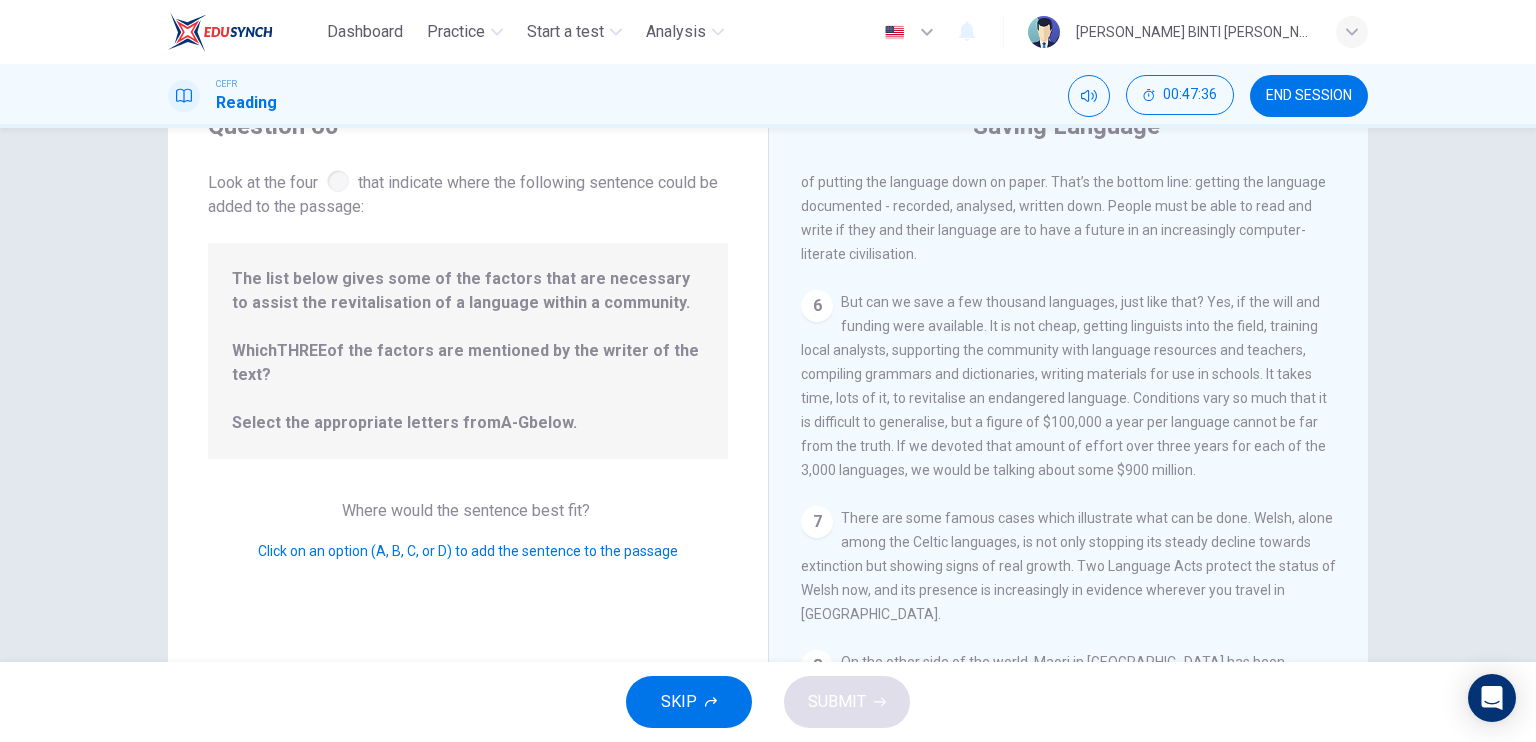 click on "Click on an option (A, B, C, or D) to add the sentence to the passage" at bounding box center [468, 551] 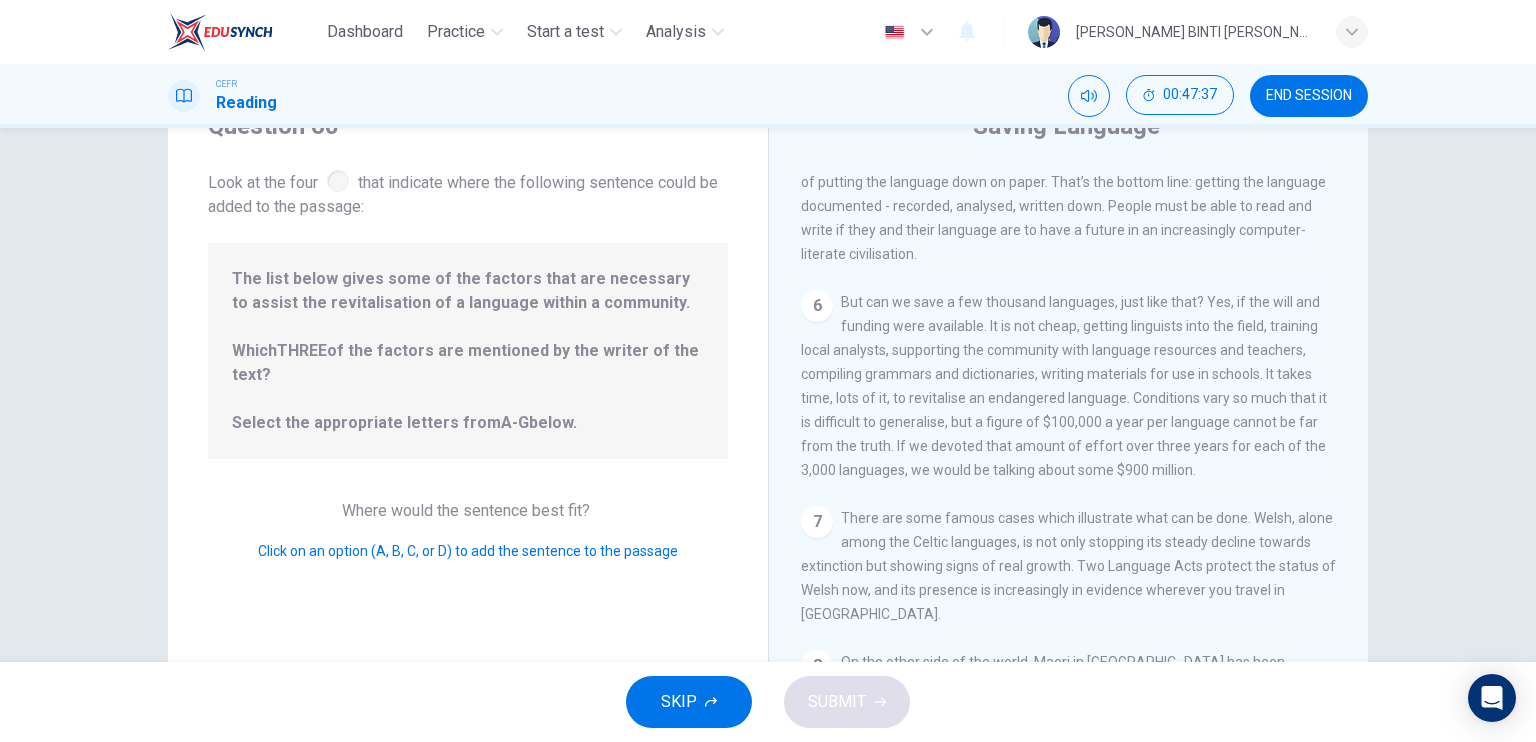 click on "The list below gives some of the factors that are necessary to assist the revitalisation of a language within a community.
Which  THREE  of the factors are mentioned by the writer of the text?
Select the appropriate letters from  A-G  below." at bounding box center [468, 351] 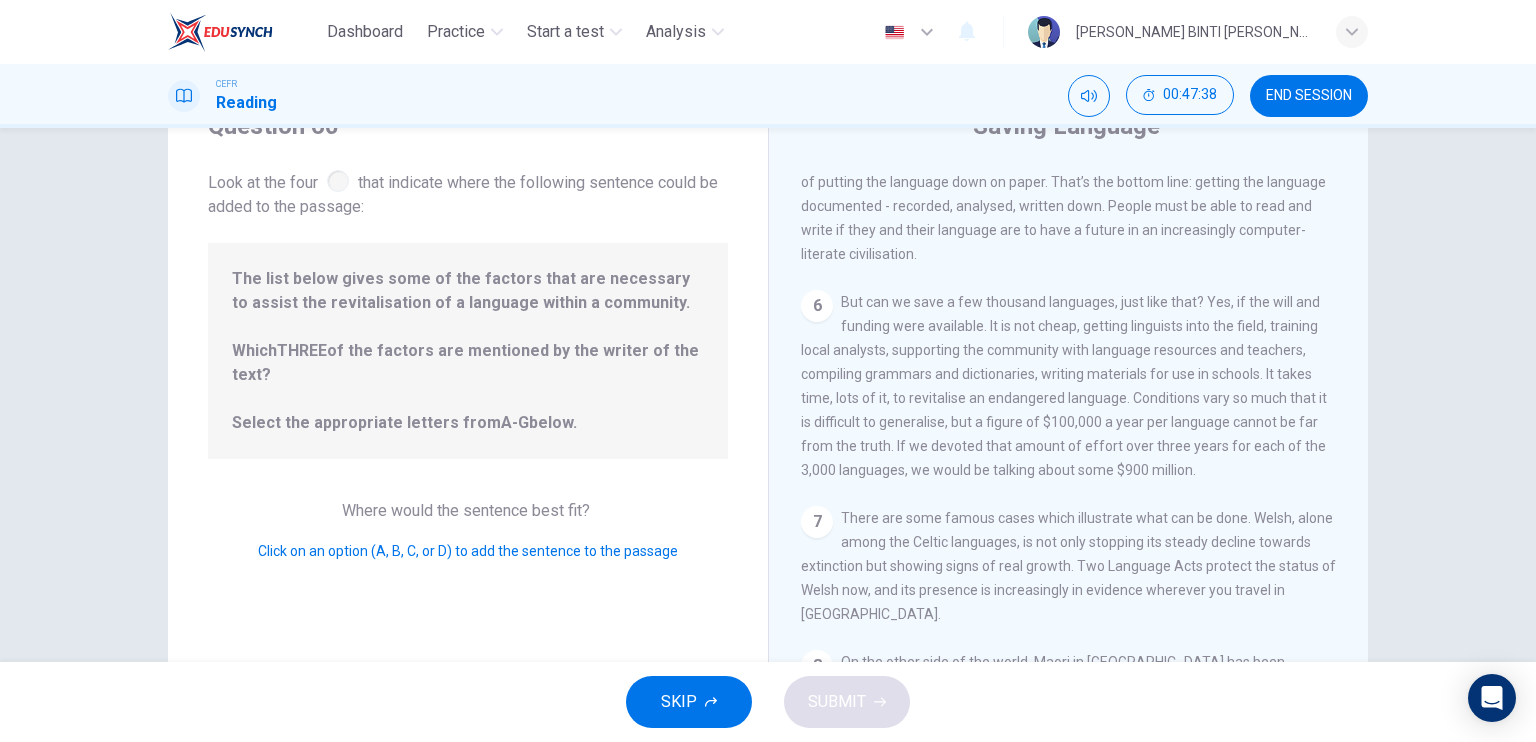 click on "The list below gives some of the factors that are necessary to assist the revitalisation of a language within a community.
Which  THREE  of the factors are mentioned by the writer of the text?
Select the appropriate letters from  A-G  below." at bounding box center (468, 351) 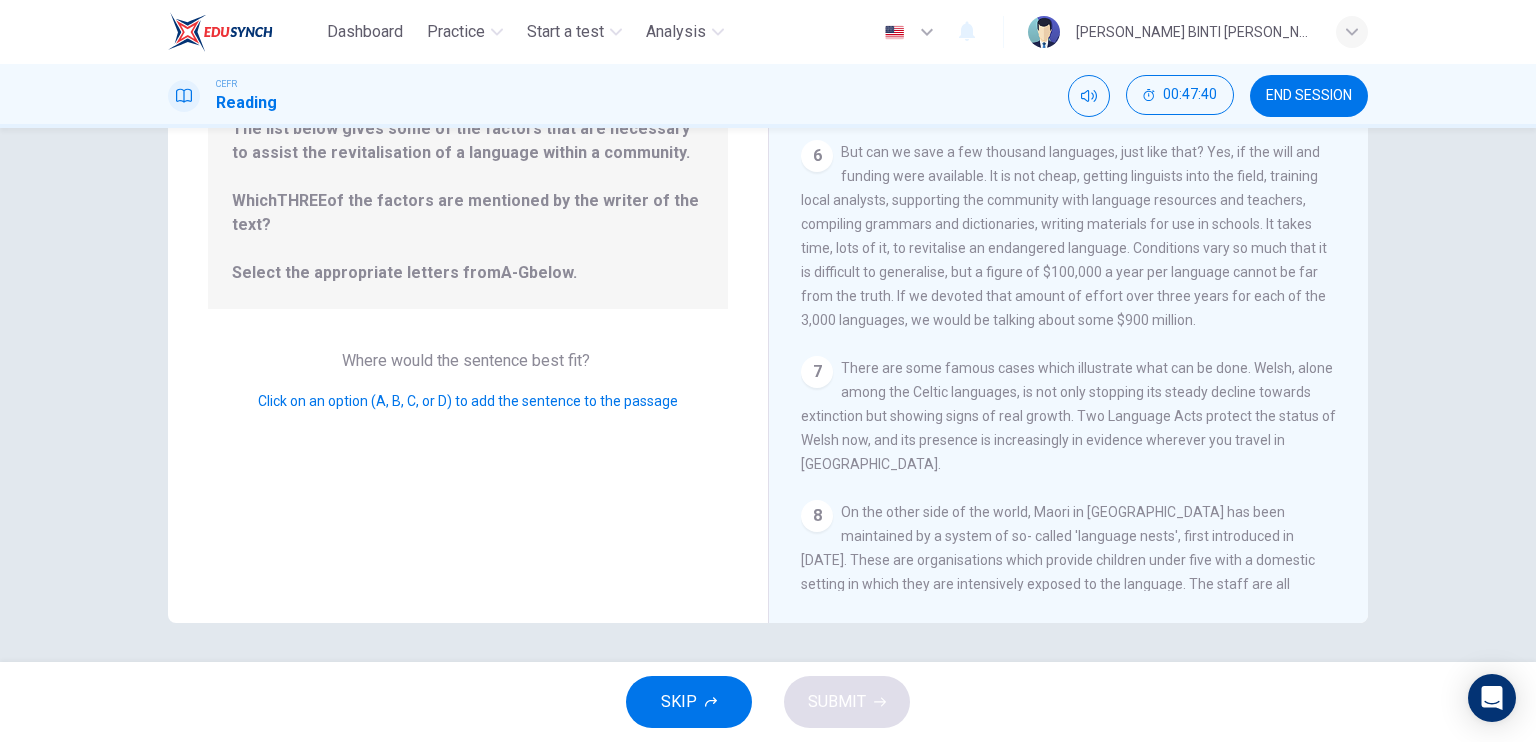 scroll, scrollTop: 0, scrollLeft: 0, axis: both 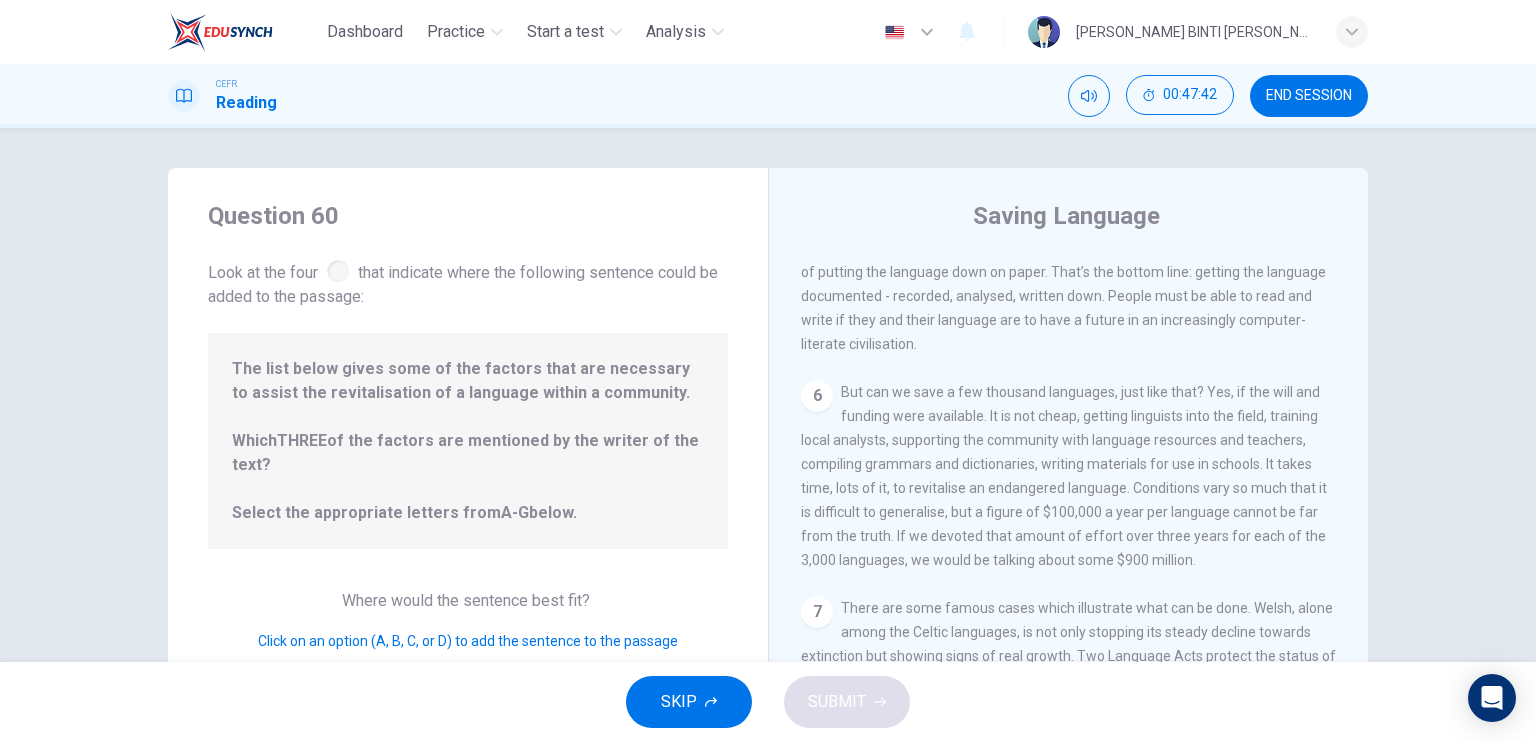 click on "SKIP" at bounding box center [689, 702] 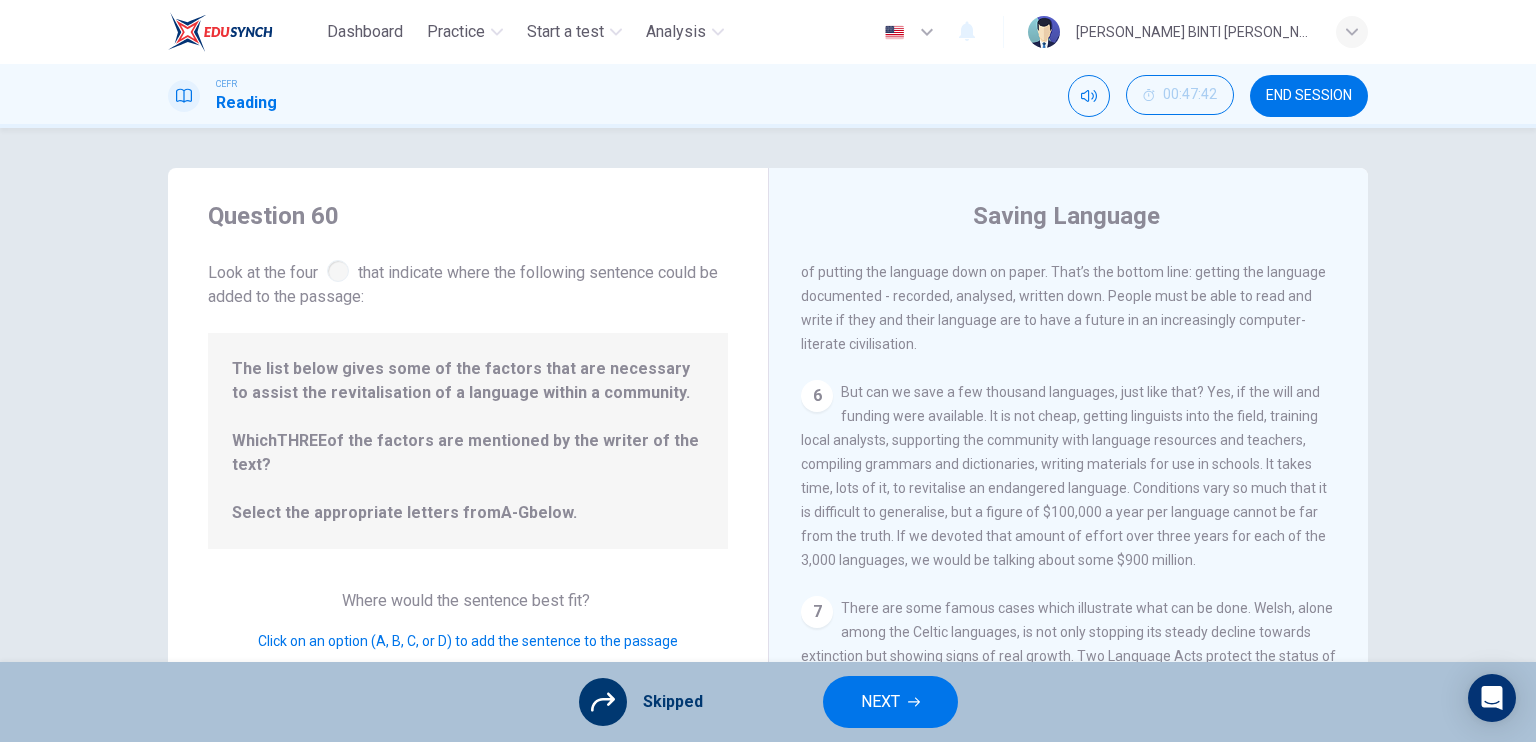 click on "Skipped NEXT" at bounding box center [768, 702] 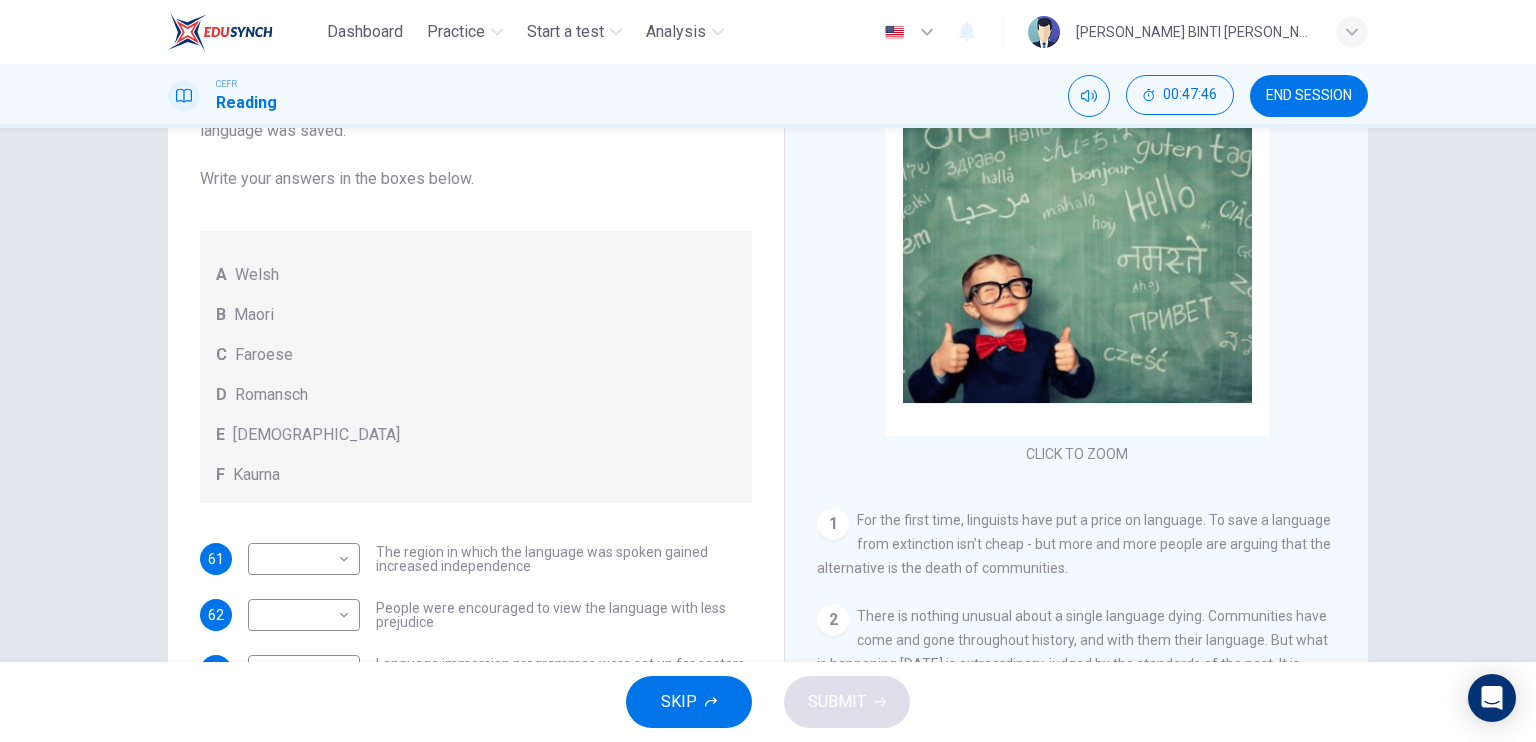 scroll, scrollTop: 240, scrollLeft: 0, axis: vertical 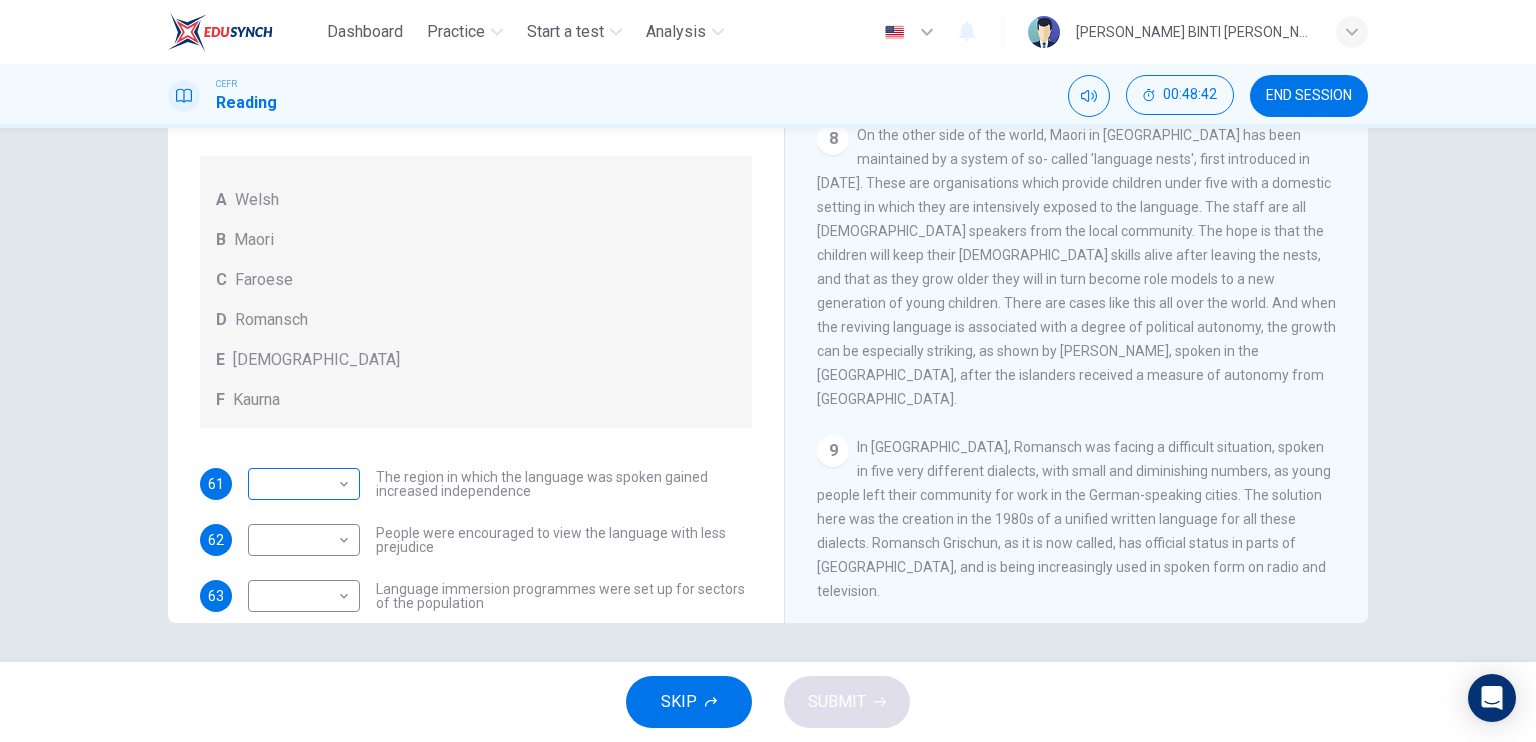 click on "​ ​" at bounding box center [304, 484] 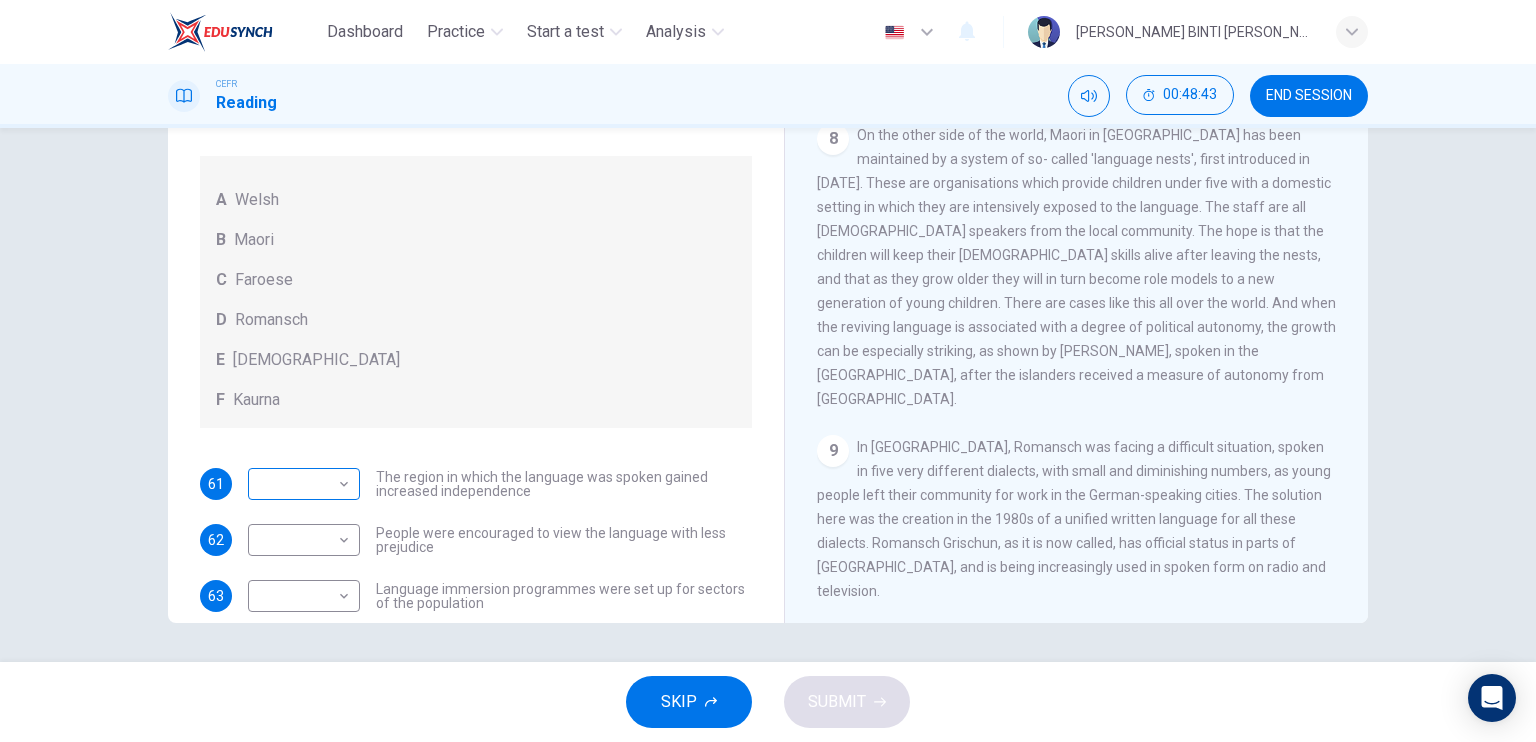 drag, startPoint x: 350, startPoint y: 495, endPoint x: 342, endPoint y: 487, distance: 11.313708 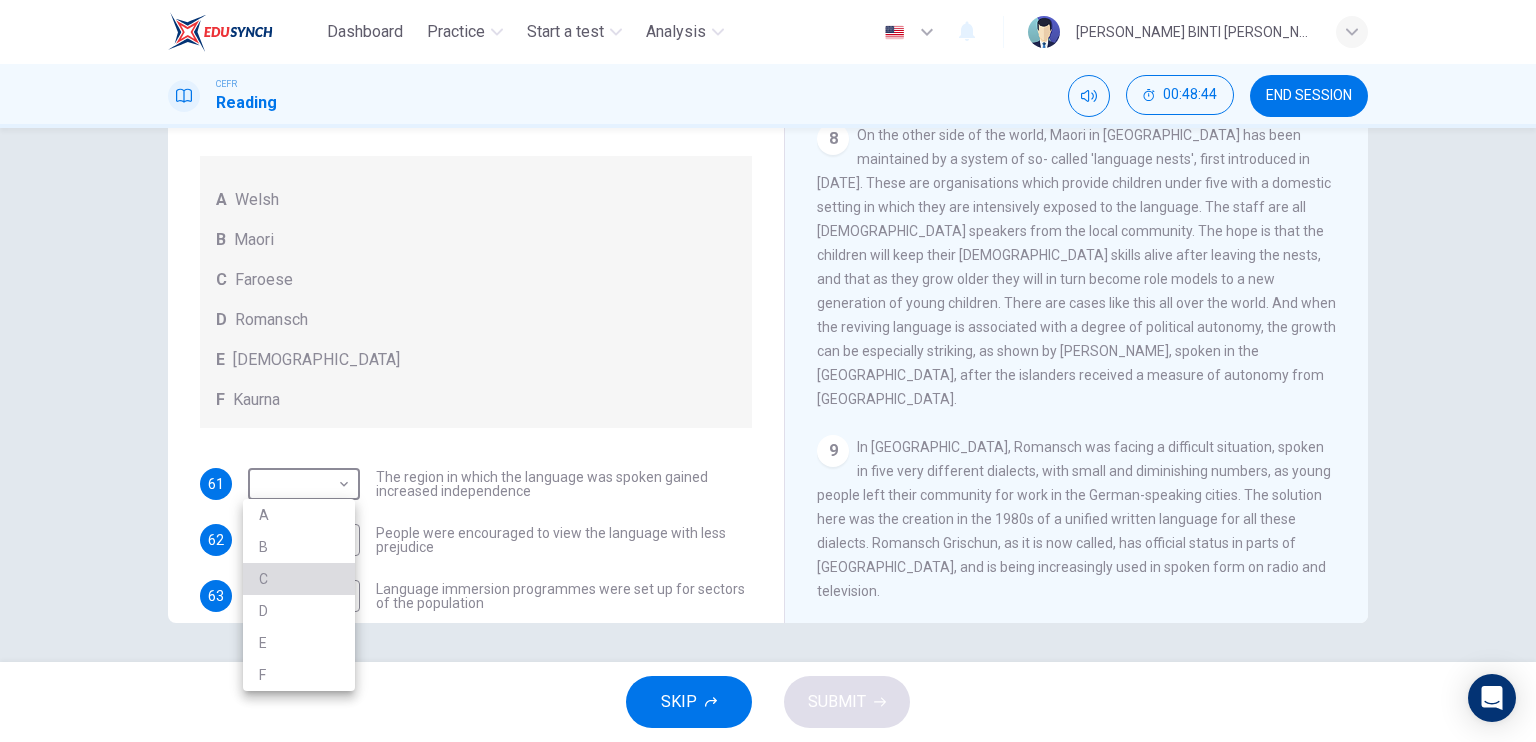 click on "C" at bounding box center (299, 579) 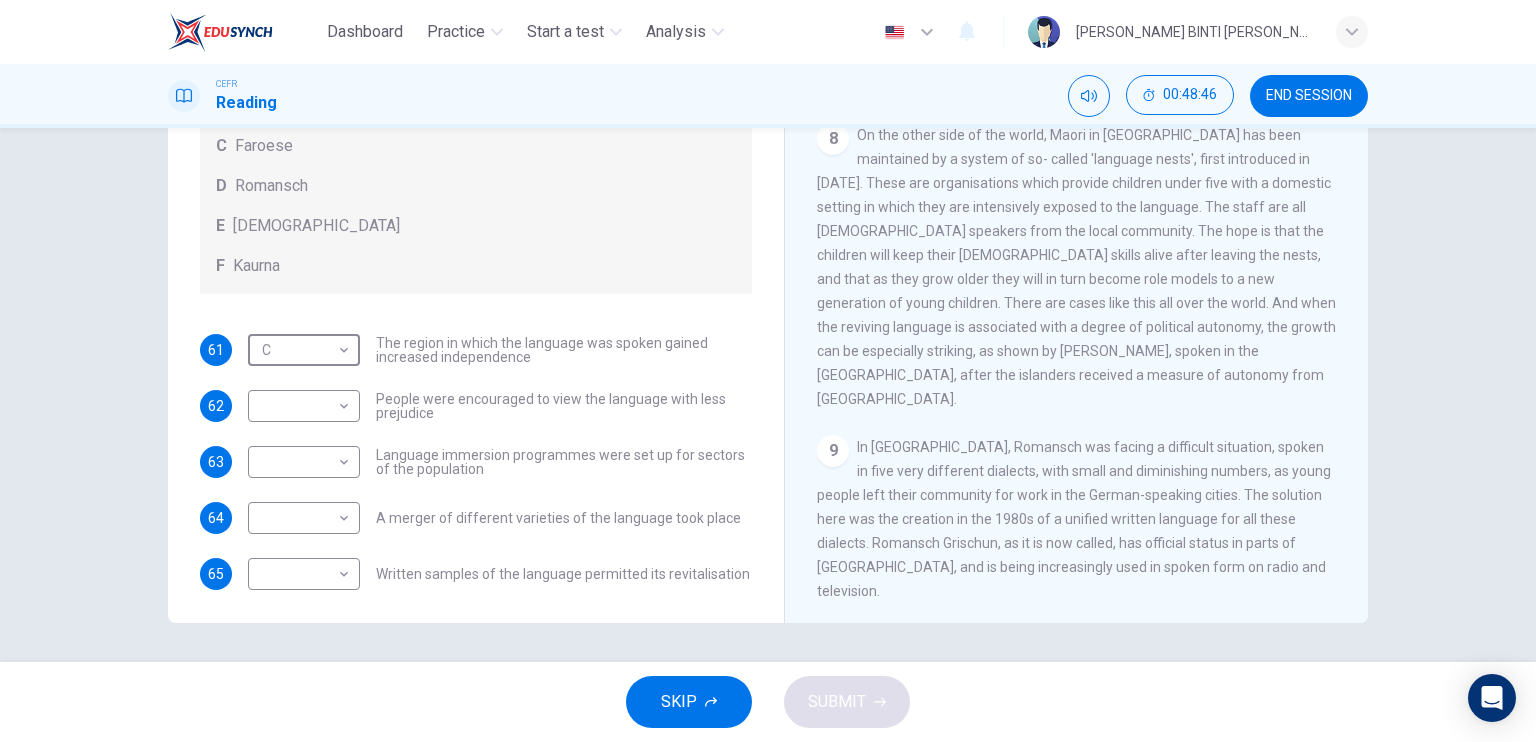 scroll, scrollTop: 144, scrollLeft: 0, axis: vertical 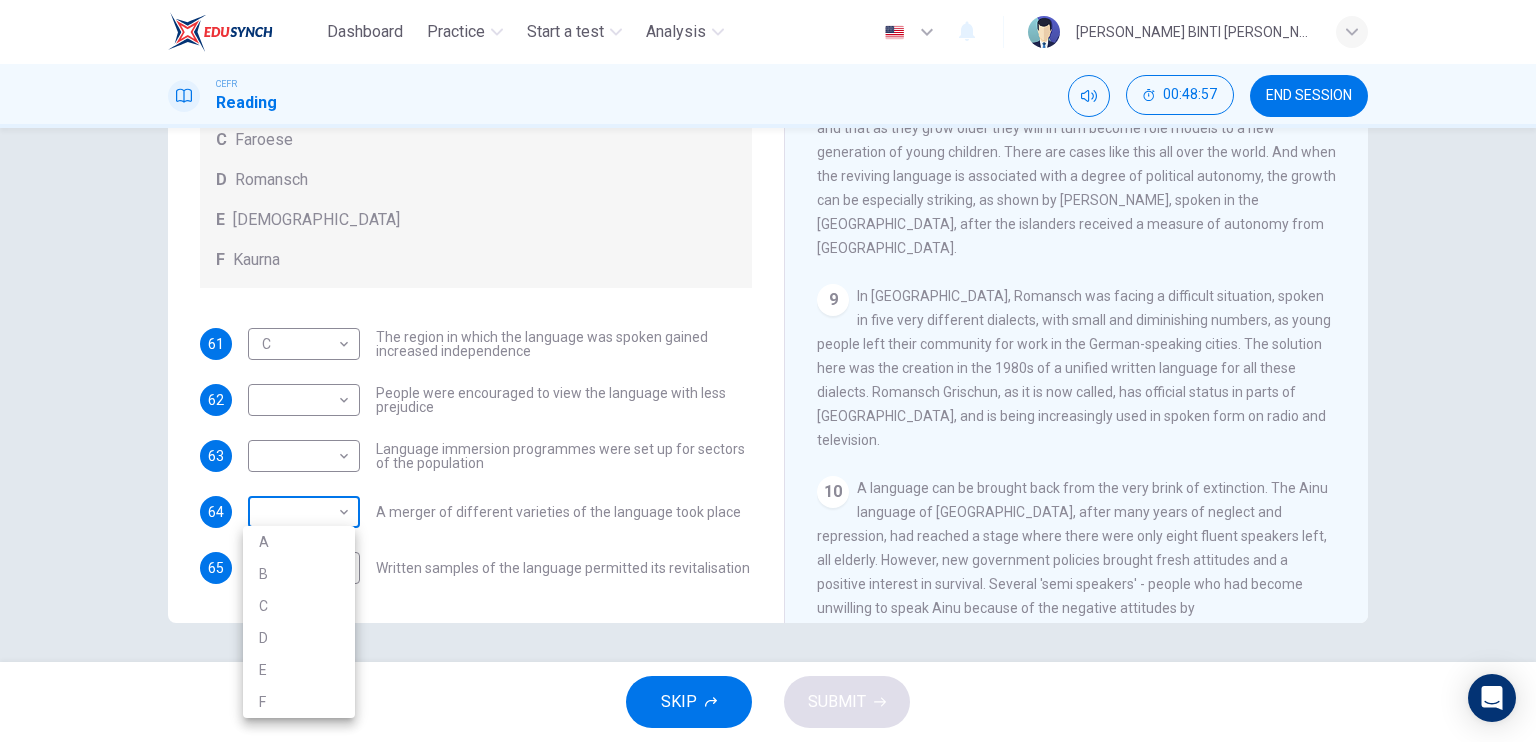 click on "Dashboard Practice Start a test Analysis English en ​ [PERSON_NAME] BINTI [PERSON_NAME] CEFR Reading 00:48:57 END SESSION Questions 61 - 65 Match the languages  A-F  with the statements below which describe how a language was saved.
Write your answers in the boxes below. A Welsh B Maori C Faroese D Romansch E Ainu F Kaurna 61 C C ​ The region in which the language was spoken gained increased independence 62 ​ ​ People were encouraged to view the language with less prejudice 63 ​ ​ Language immersion programmes were set up for sectors of the population 64 ​ ​ A merger of different varieties of the language took place 65 ​ ​ Written samples of the language permitted its revitalisation Saving Language CLICK TO ZOOM Click to Zoom 1 For the first time, linguists have put a price on language. To save a language from extinction isn’t cheap - but more and more people are arguing that the alternative is the death of communities. 2 3 4 5 6 7 8 9 10 11 12 SKIP SUBMIT
Dashboard Practice 2025" at bounding box center (768, 371) 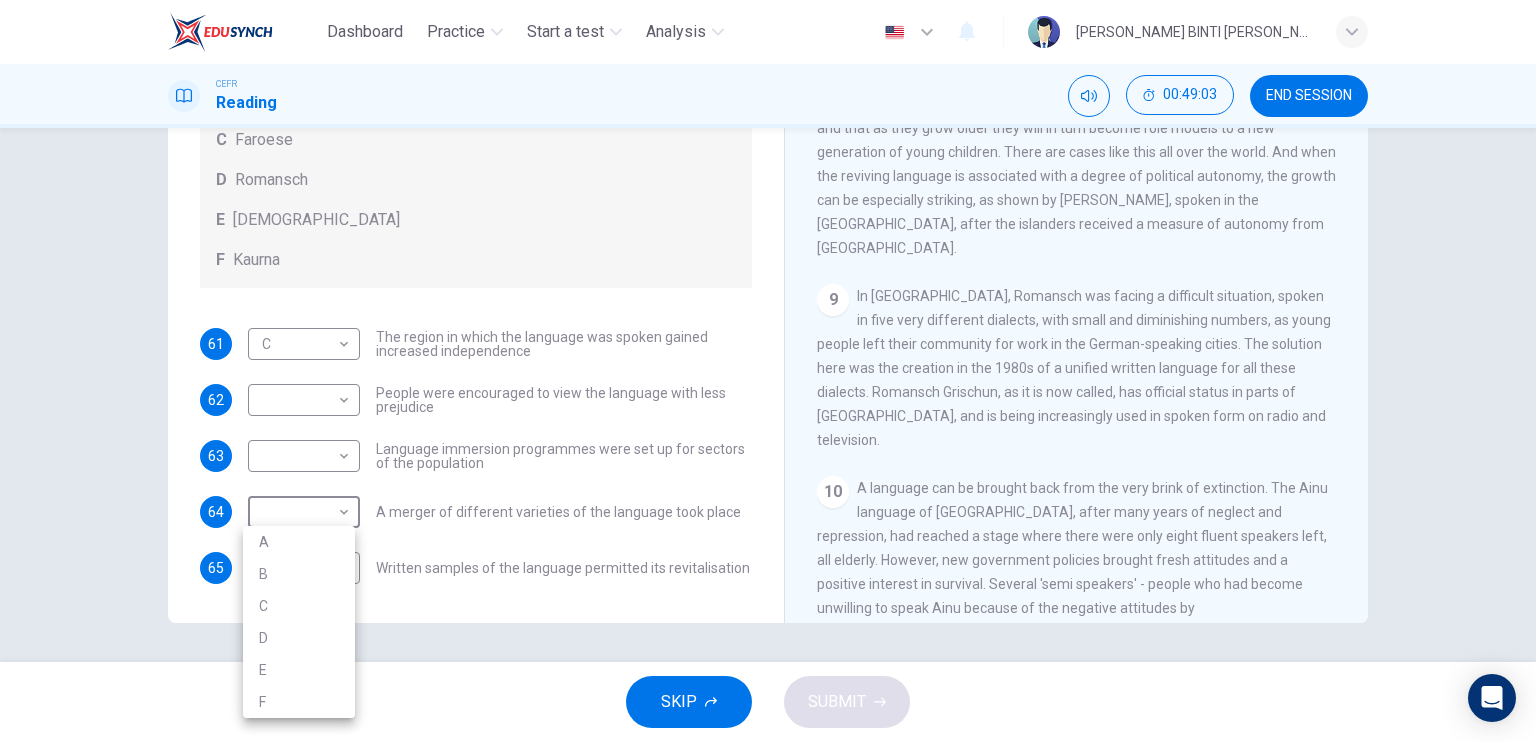 click on "D" at bounding box center (299, 638) 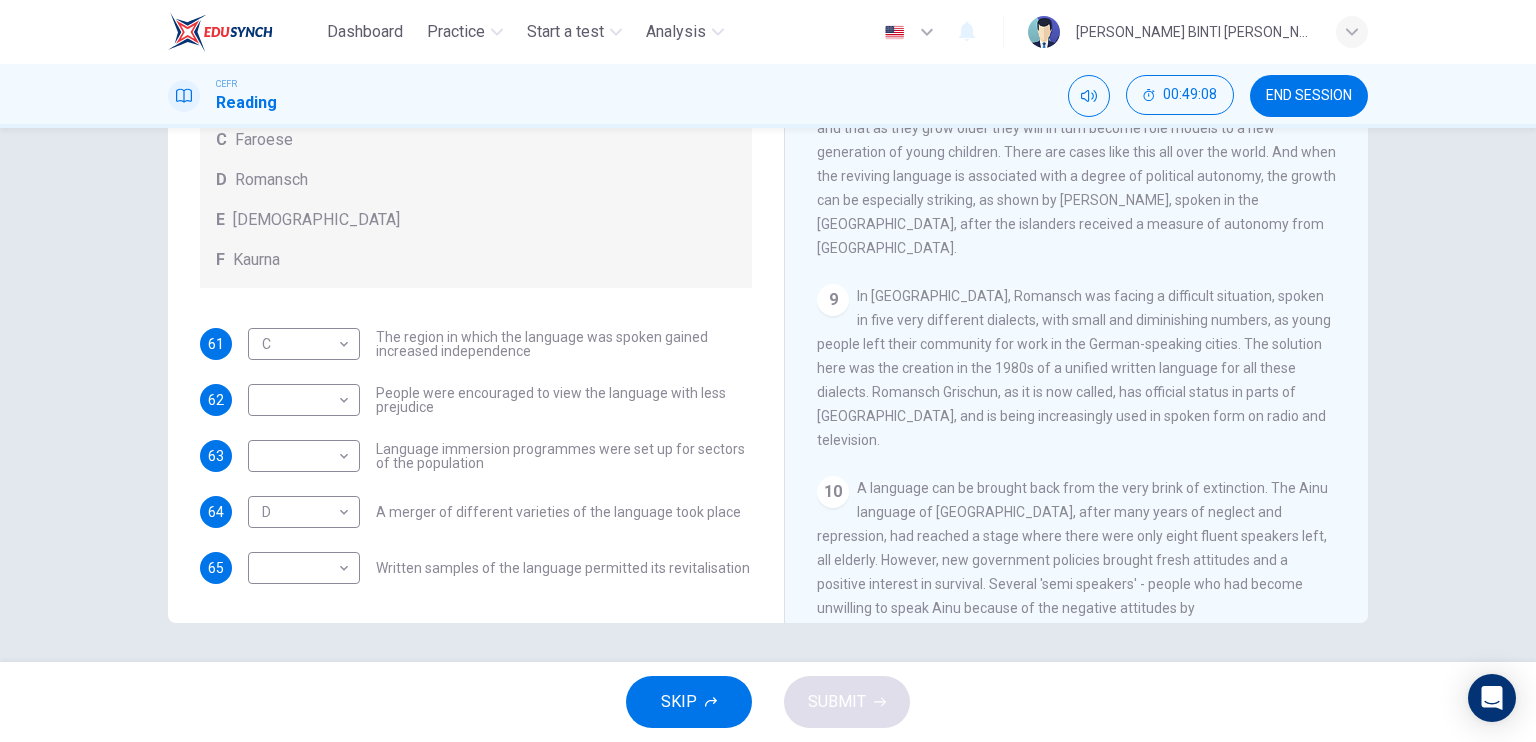 drag, startPoint x: 1368, startPoint y: 453, endPoint x: 1368, endPoint y: 496, distance: 43 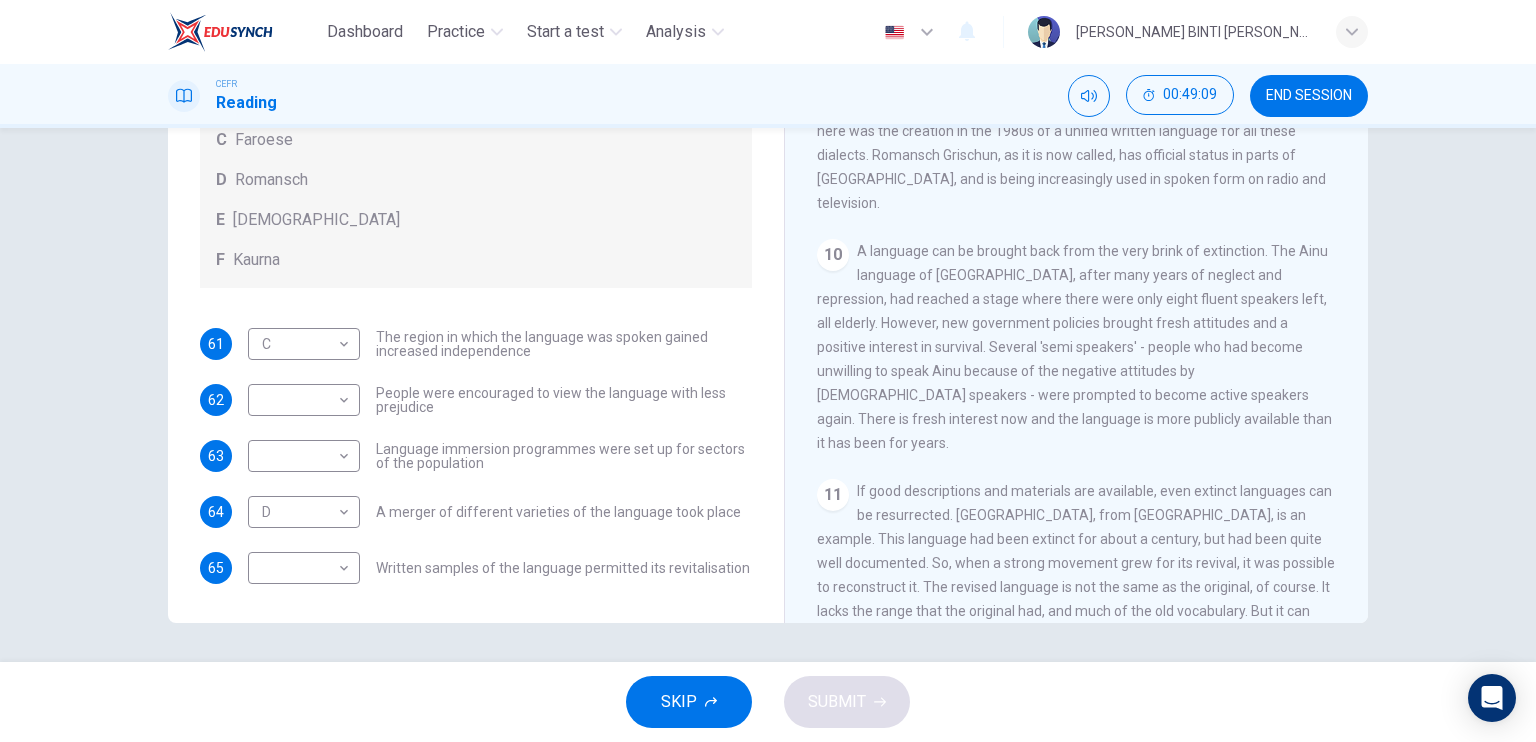scroll, scrollTop: 1930, scrollLeft: 0, axis: vertical 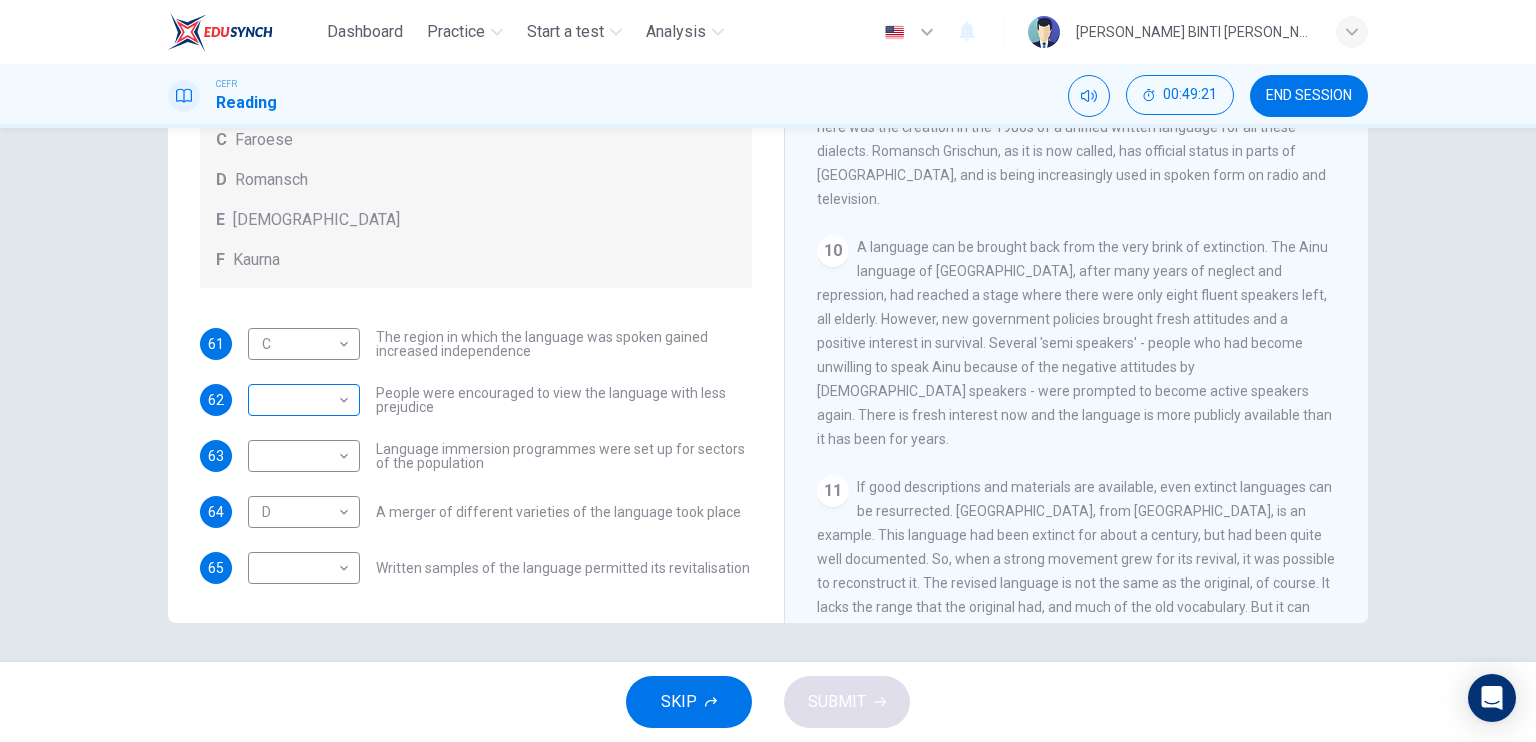 click on "Dashboard Practice Start a test Analysis English en ​ [PERSON_NAME] BINTI [PERSON_NAME] CEFR Reading 00:49:21 END SESSION Questions 61 - 65 Match the languages  A-F  with the statements below which describe how a language was saved.
Write your answers in the boxes below. A Welsh B Maori C Faroese D Romansch E Ainu F Kaurna 61 C C ​ The region in which the language was spoken gained increased independence 62 ​ ​ People were encouraged to view the language with less prejudice 63 ​ ​ Language immersion programmes were set up for sectors of the population 64 D D ​ A merger of different varieties of the language took place 65 ​ ​ Written samples of the language permitted its revitalisation Saving Language CLICK TO ZOOM Click to Zoom 1 For the first time, linguists have put a price on language. To save a language from extinction isn’t cheap - but more and more people are arguing that the alternative is the death of communities. 2 3 4 5 6 7 8 9 10 11 12 SKIP SUBMIT
Dashboard Practice 2025" at bounding box center (768, 371) 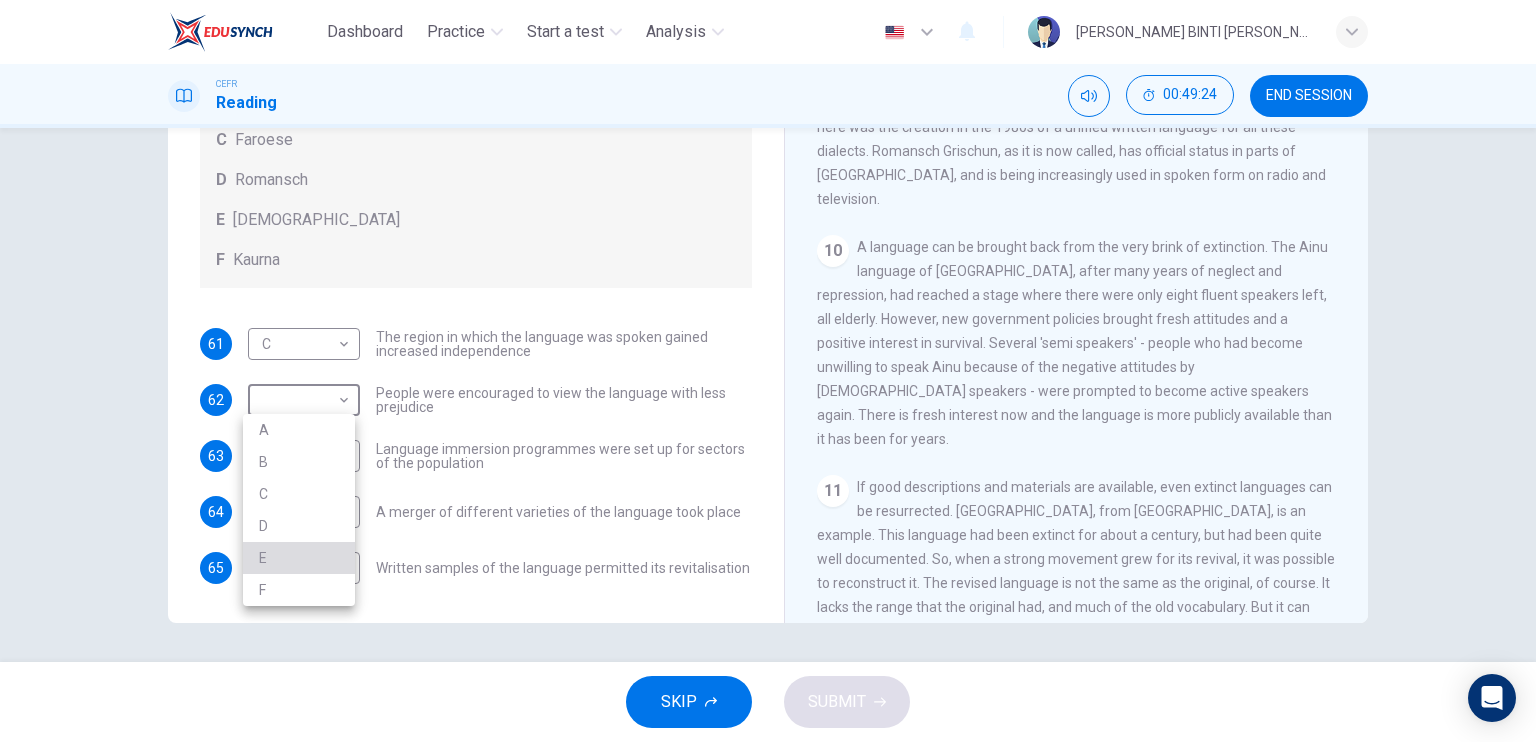 click on "E" at bounding box center [299, 558] 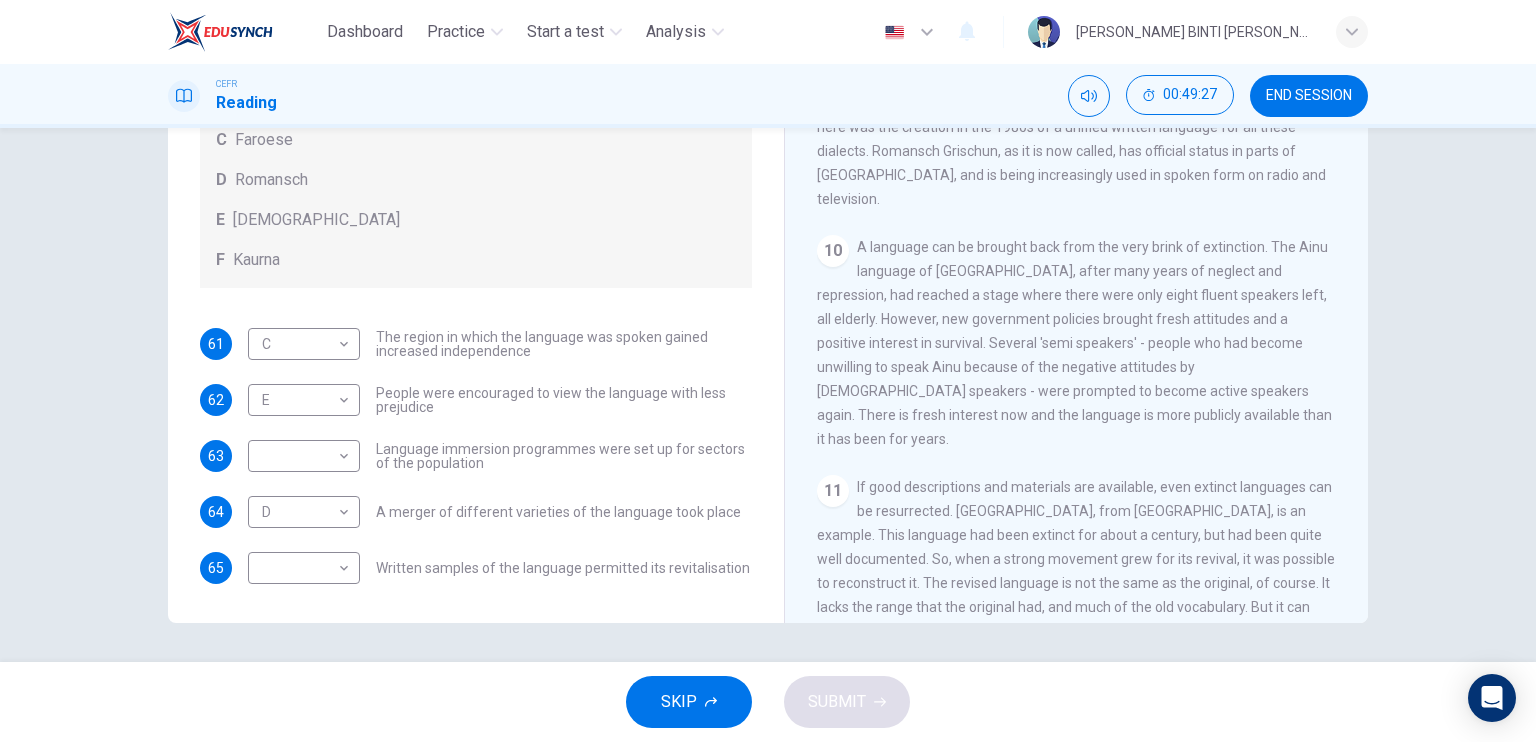 drag, startPoint x: 1364, startPoint y: 500, endPoint x: 1362, endPoint y: 523, distance: 23.086792 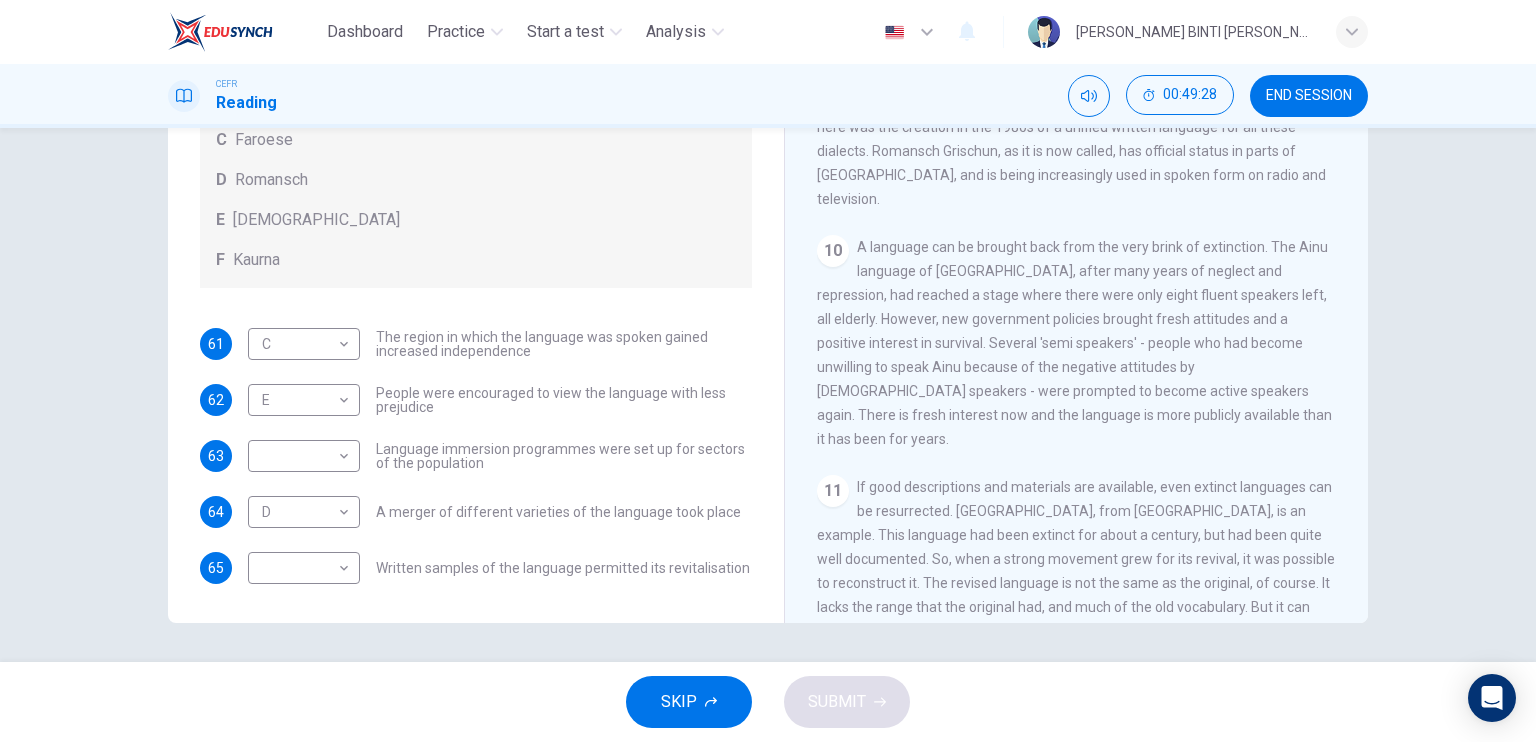 drag, startPoint x: 1356, startPoint y: 538, endPoint x: 1355, endPoint y: 551, distance: 13.038404 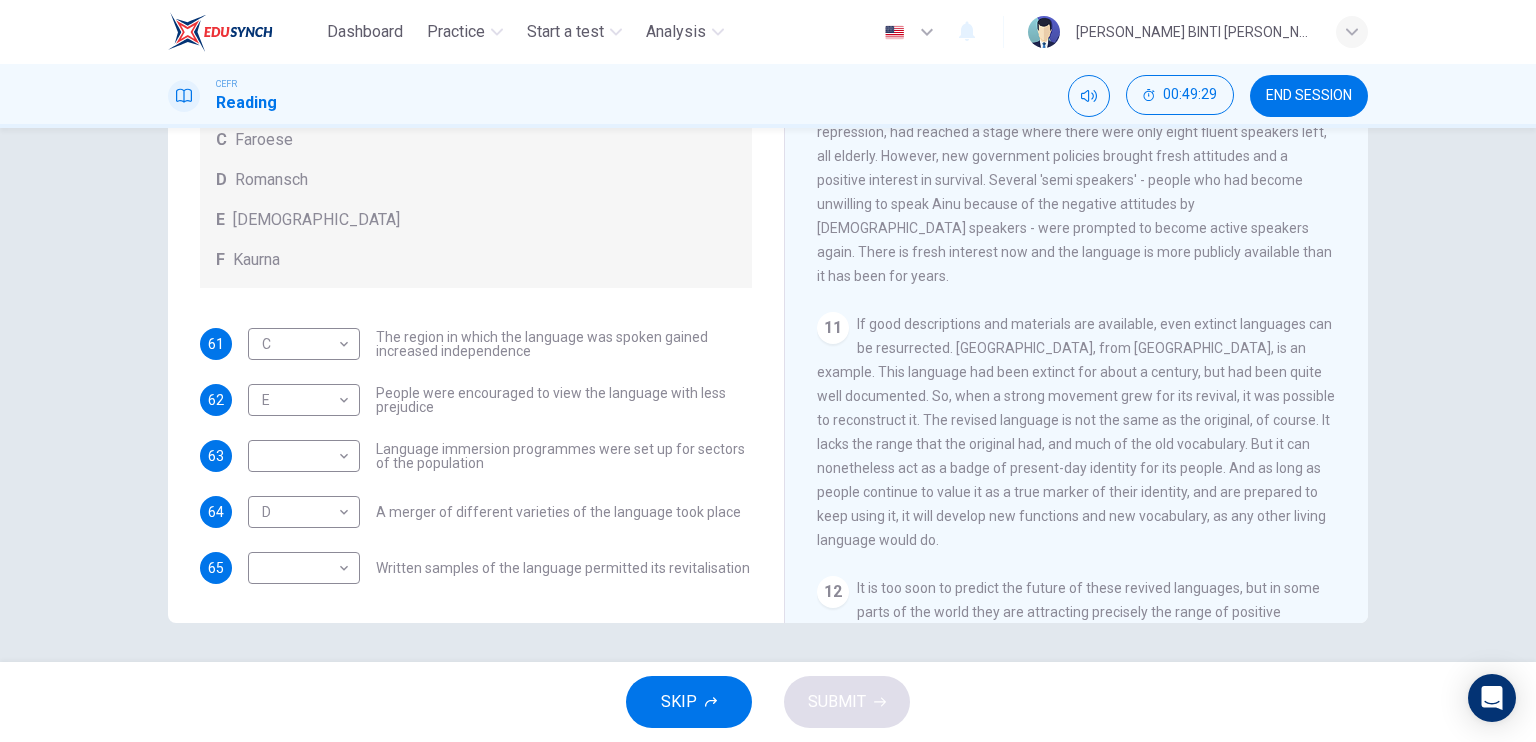 scroll, scrollTop: 2097, scrollLeft: 0, axis: vertical 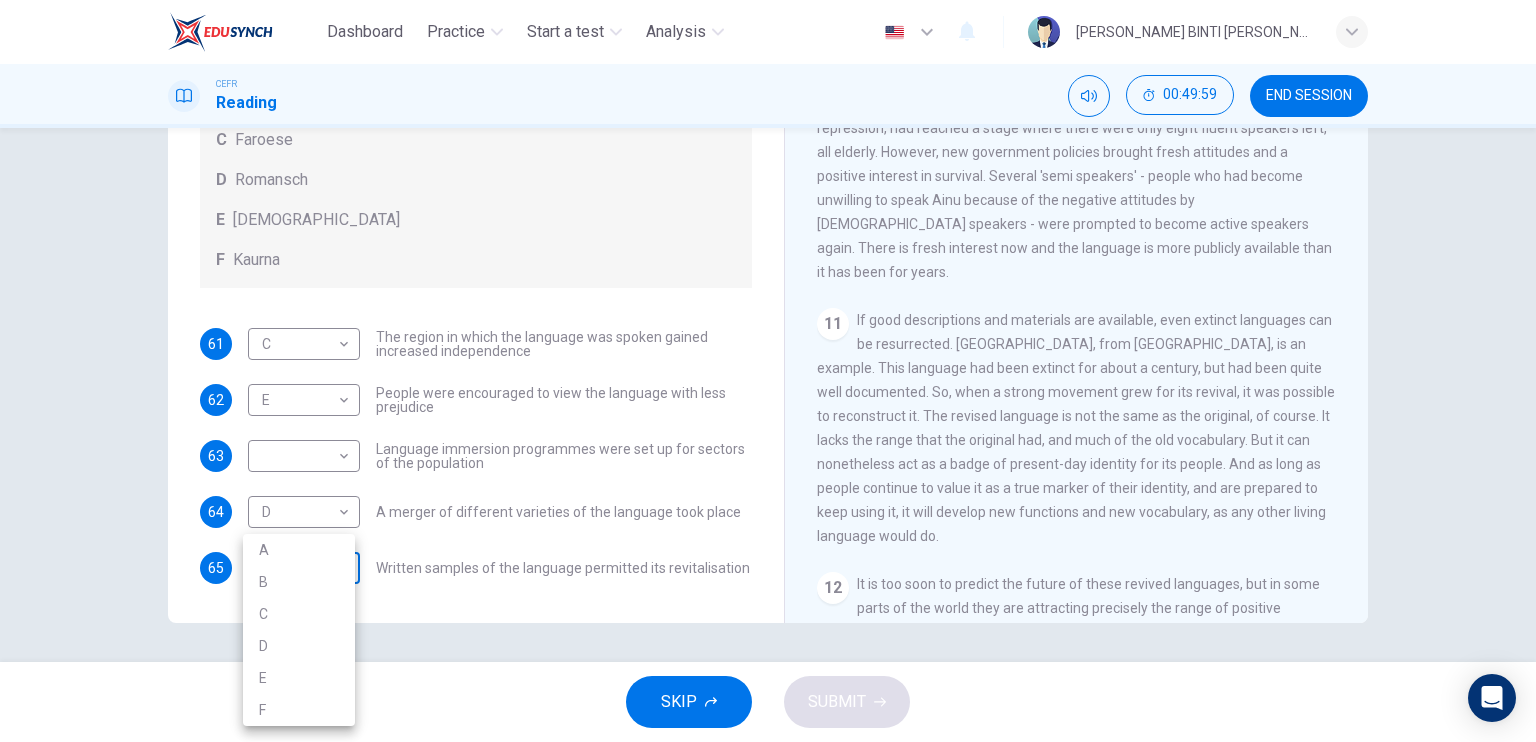 click on "Dashboard Practice Start a test Analysis English en ​ [PERSON_NAME] BINTI [PERSON_NAME] CEFR Reading 00:49:59 END SESSION Questions 61 - 65 Match the languages  A-F  with the statements below which describe how a language was saved.
Write your answers in the boxes below. A Welsh B Maori C Faroese D Romansch E Ainu F Kaurna 61 C C ​ The region in which the language was spoken gained increased independence 62 E E ​ People were encouraged to view the language with less prejudice 63 ​ ​ Language immersion programmes were set up for sectors of the population 64 D D ​ A merger of different varieties of the language took place 65 ​ ​ Written samples of the language permitted its revitalisation Saving Language CLICK TO ZOOM Click to Zoom 1 For the first time, linguists have put a price on language. To save a language from extinction isn’t cheap - but more and more people are arguing that the alternative is the death of communities. 2 3 4 5 6 7 8 9 10 11 12 SKIP SUBMIT
Dashboard Practice 2025" at bounding box center [768, 371] 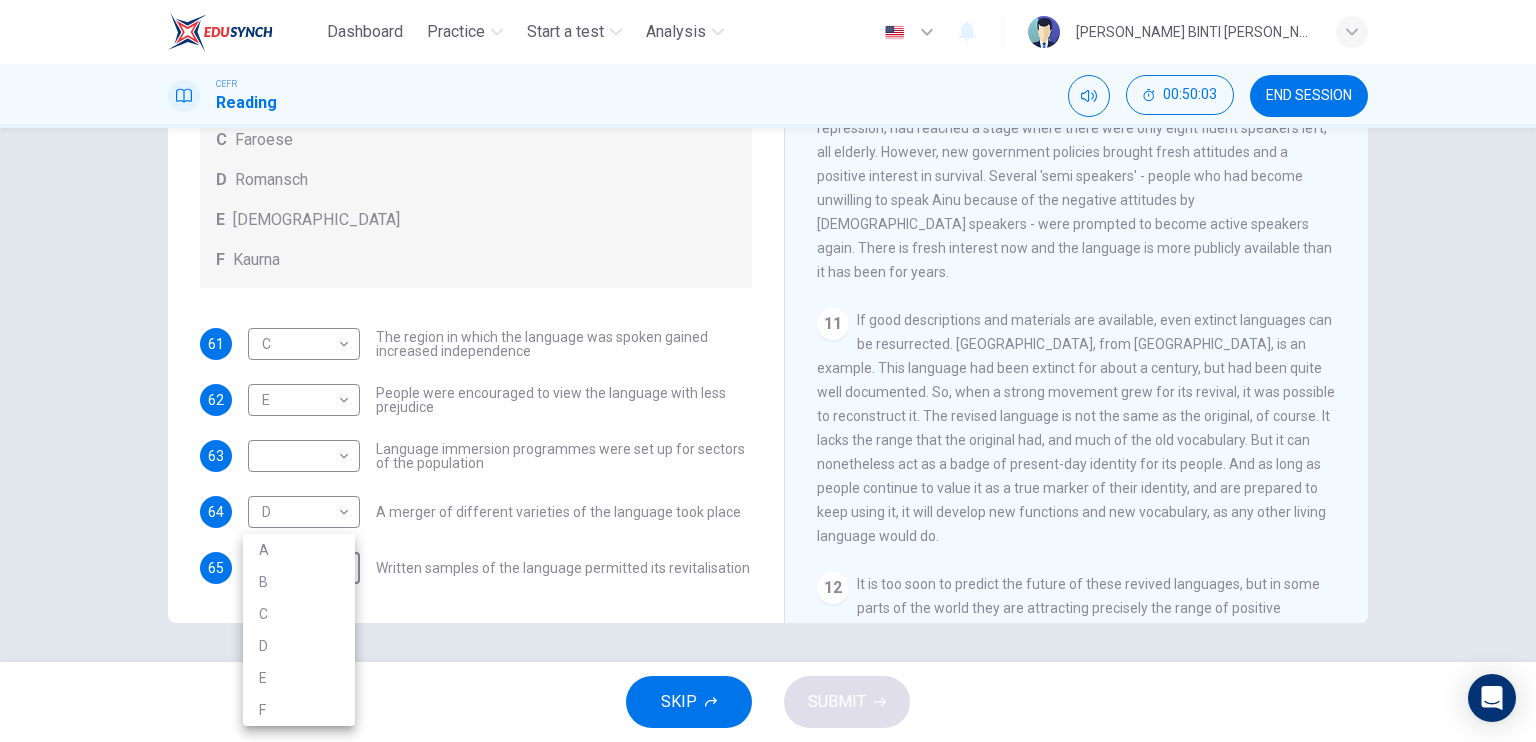 click on "F" at bounding box center [299, 710] 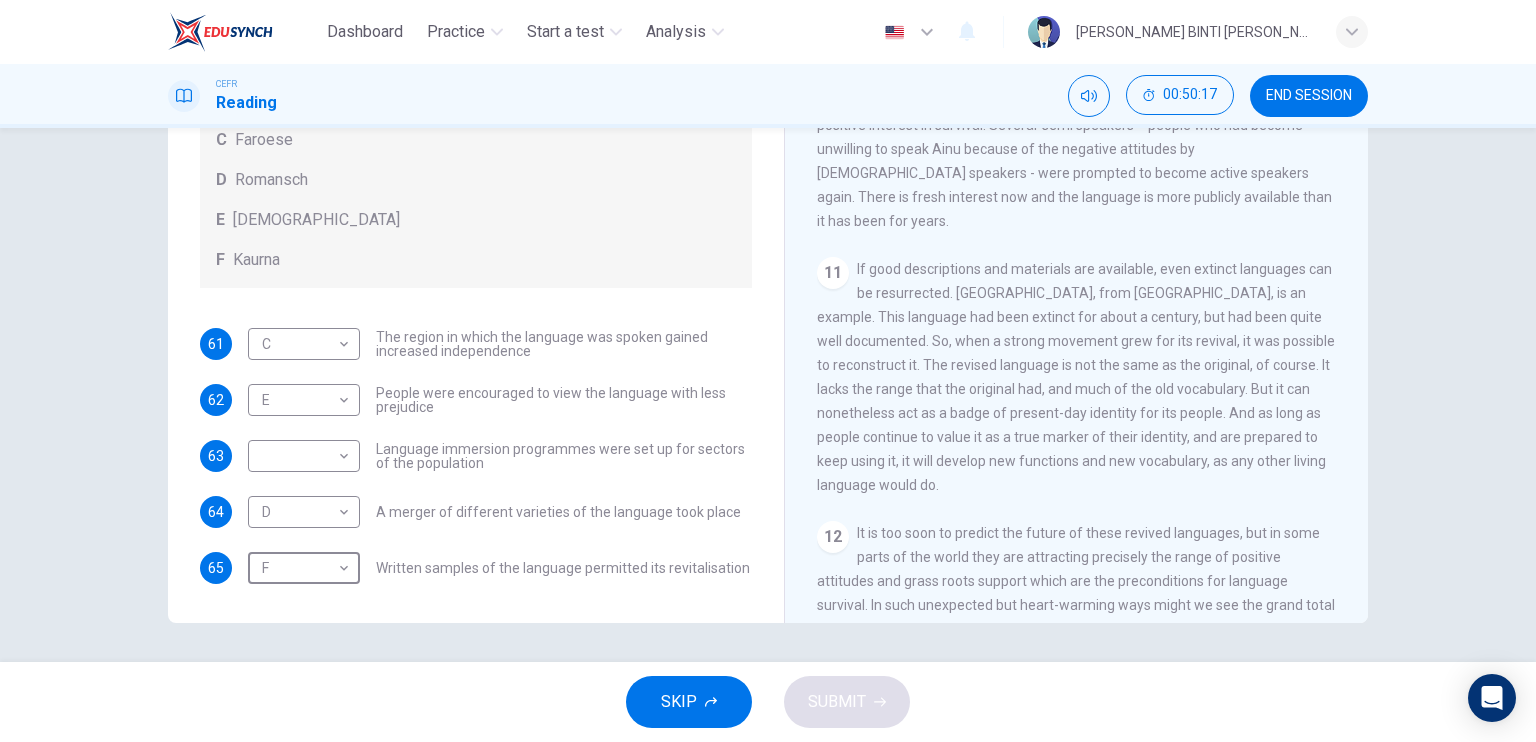 scroll, scrollTop: 2140, scrollLeft: 0, axis: vertical 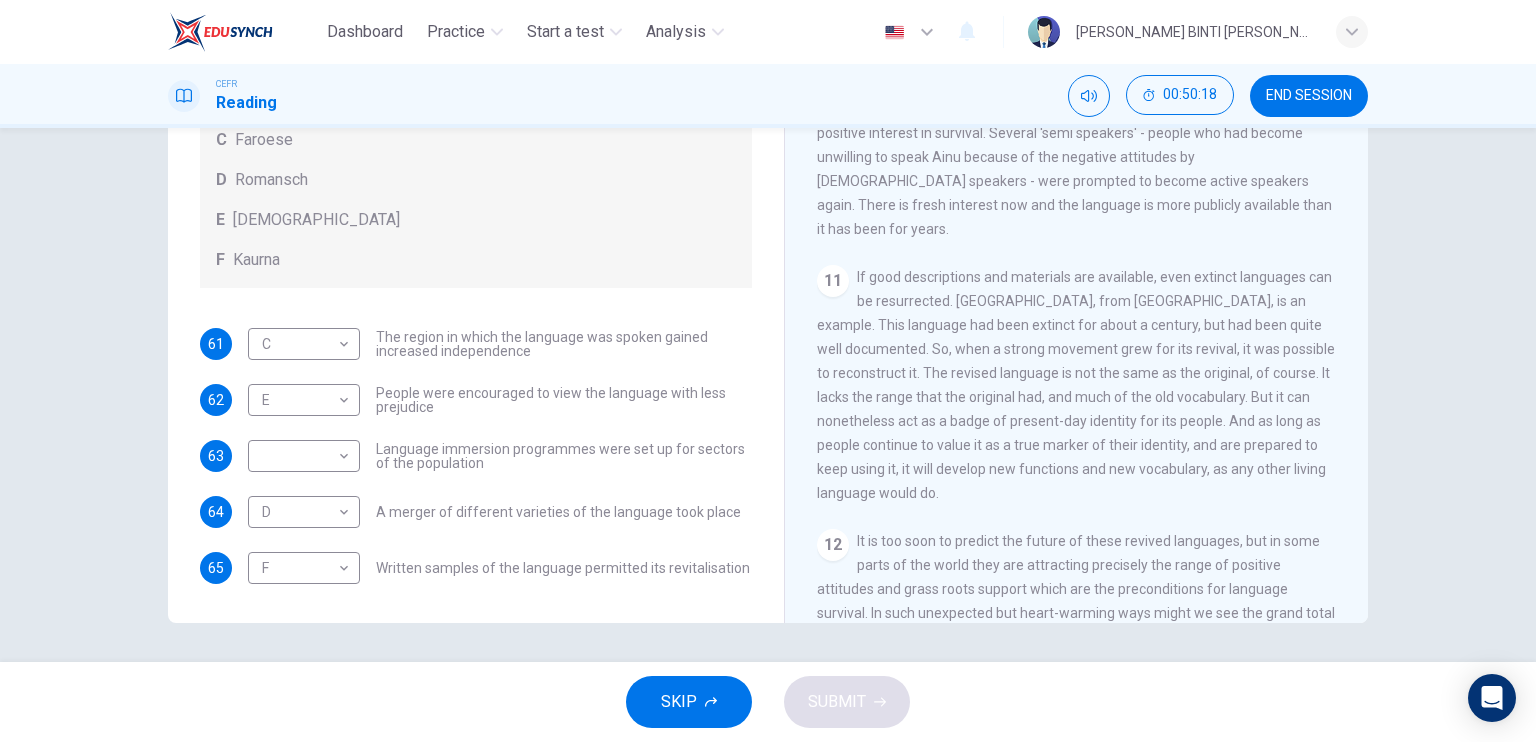 drag, startPoint x: 1366, startPoint y: 535, endPoint x: 1371, endPoint y: 504, distance: 31.400637 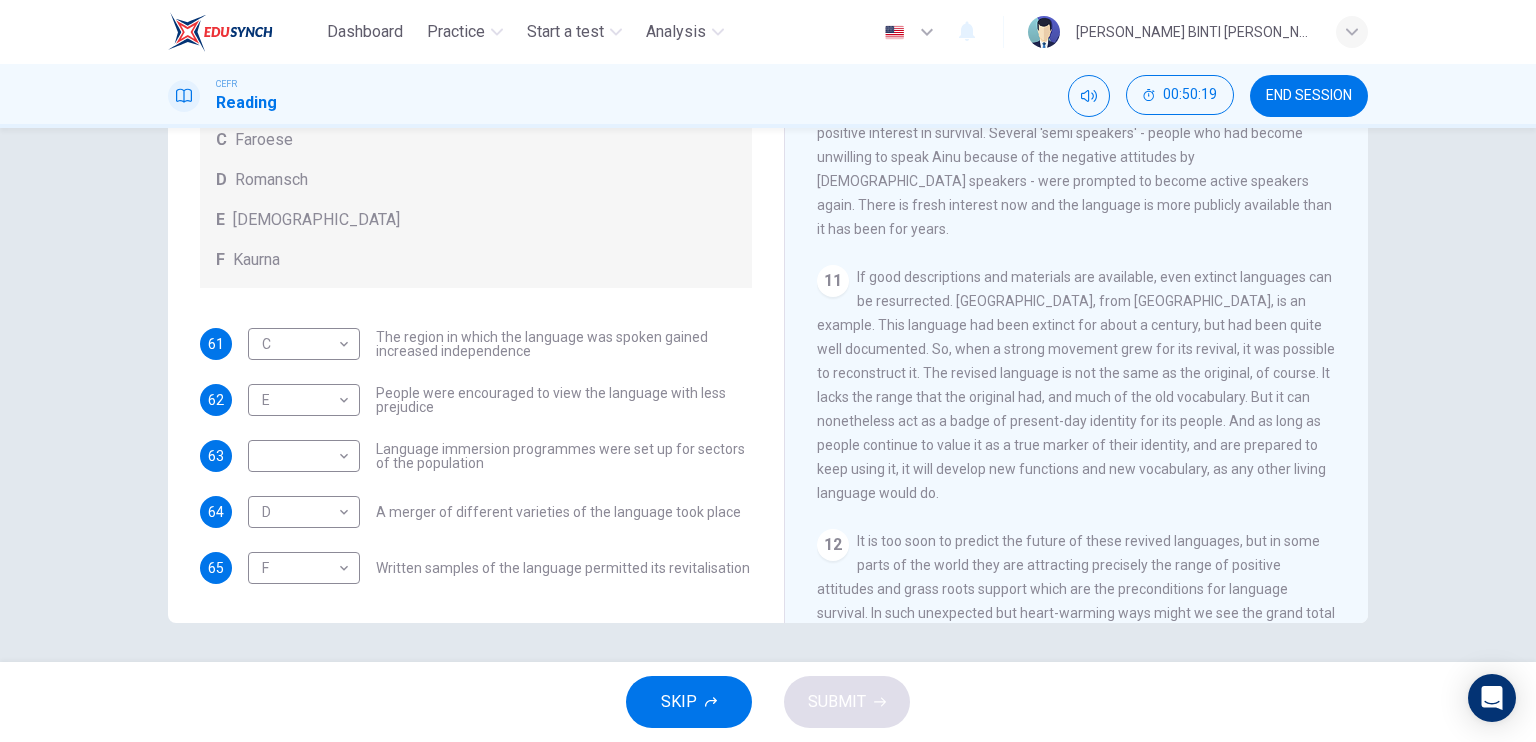 drag, startPoint x: 1345, startPoint y: 524, endPoint x: 1343, endPoint y: 475, distance: 49.0408 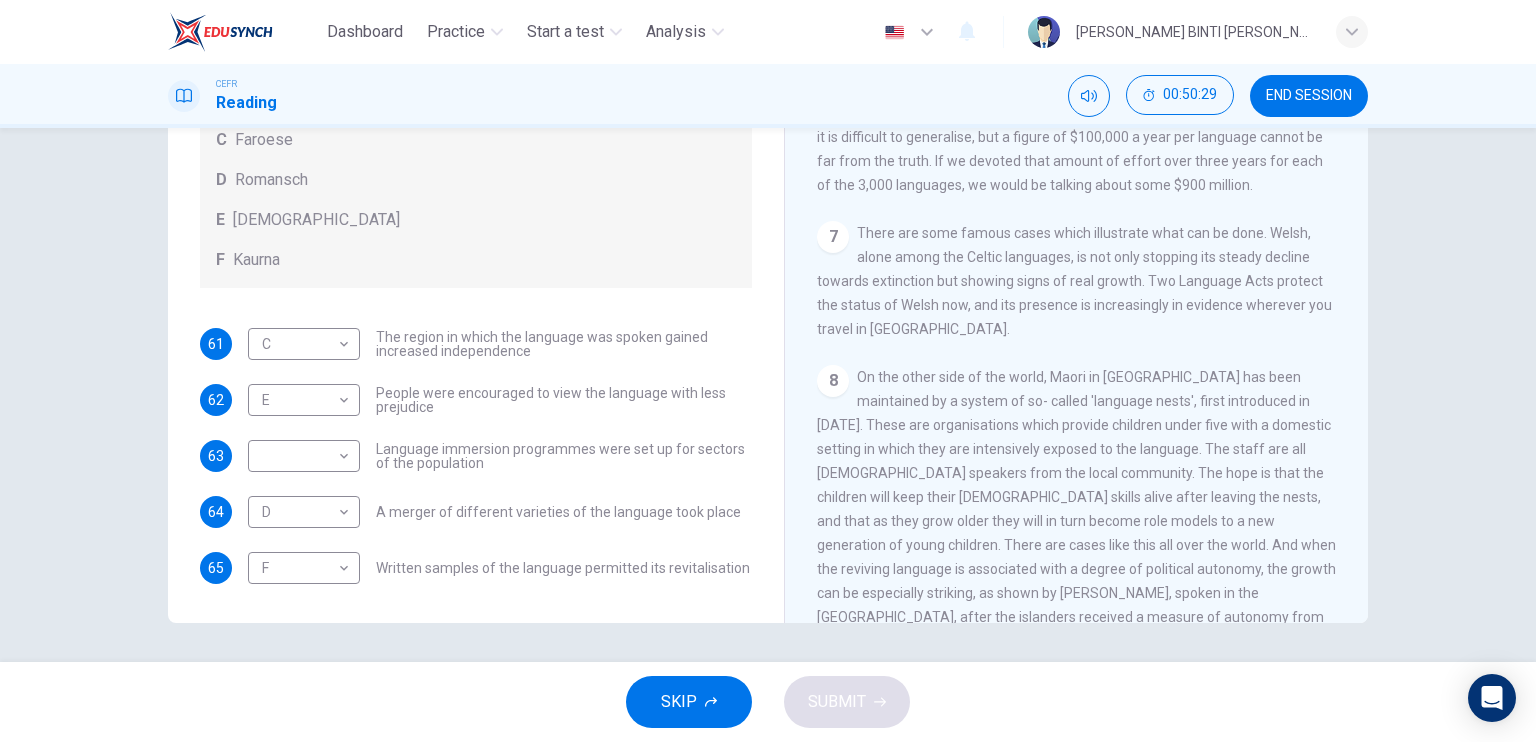 scroll, scrollTop: 1311, scrollLeft: 0, axis: vertical 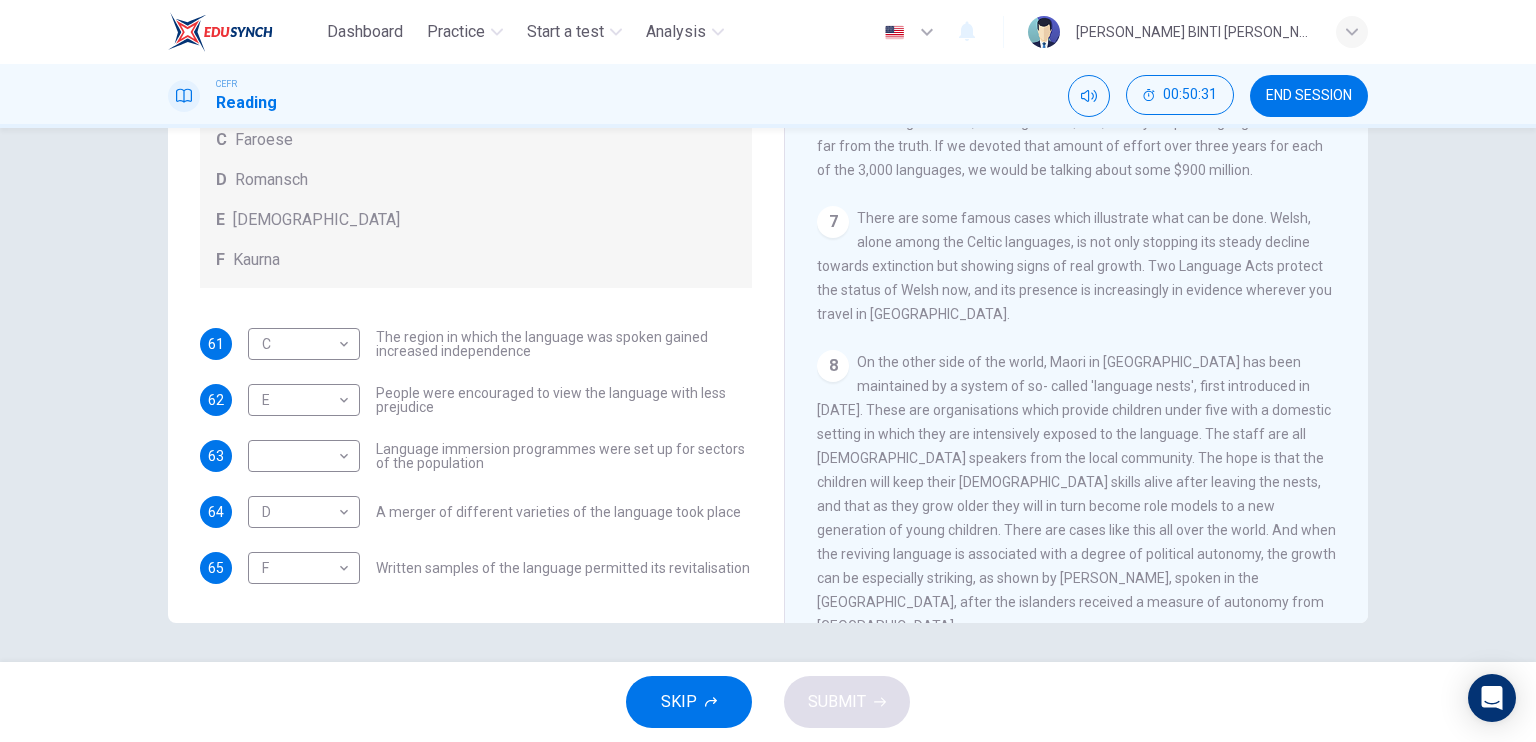 drag, startPoint x: 736, startPoint y: 383, endPoint x: 741, endPoint y: 347, distance: 36.345562 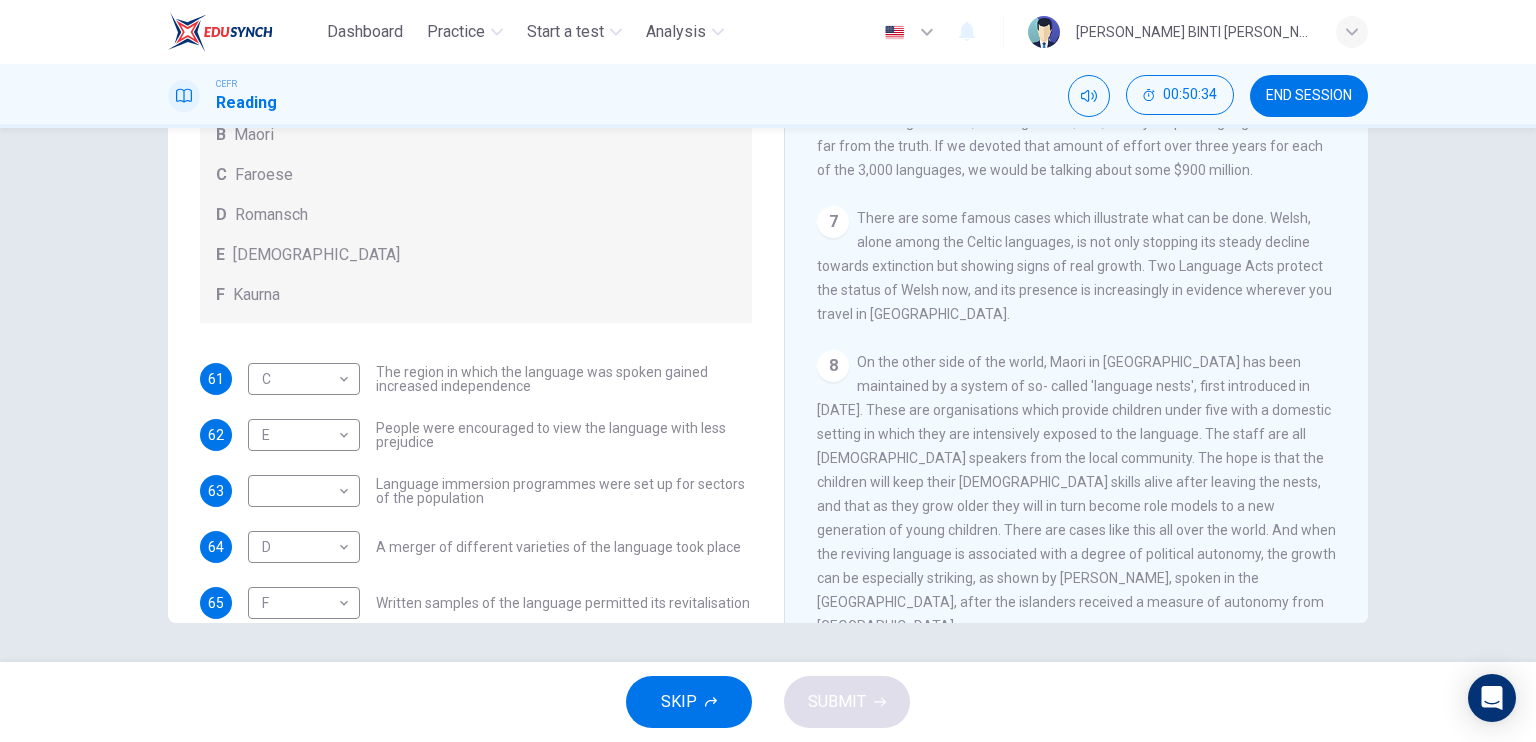 scroll, scrollTop: 144, scrollLeft: 0, axis: vertical 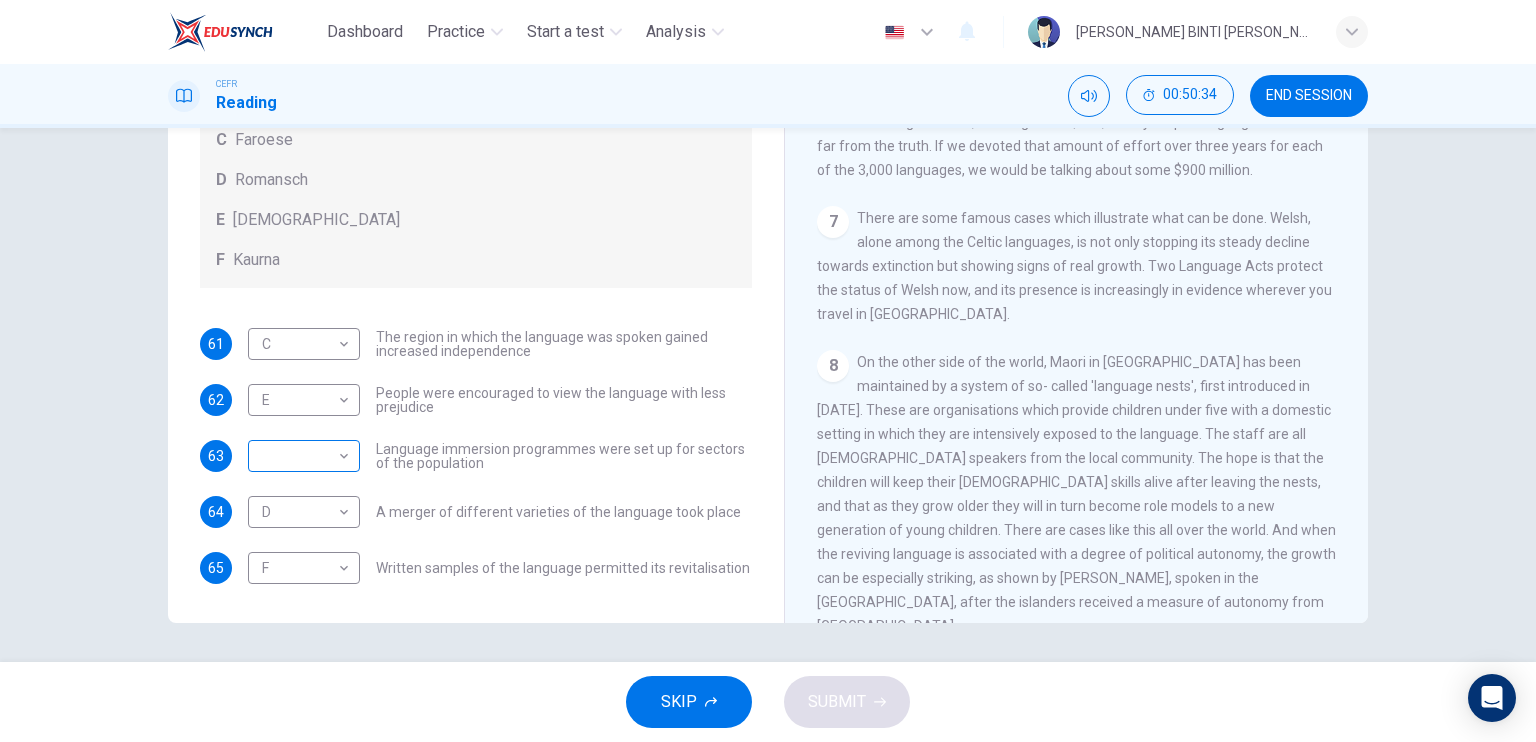 click on "​ ​" at bounding box center (304, 456) 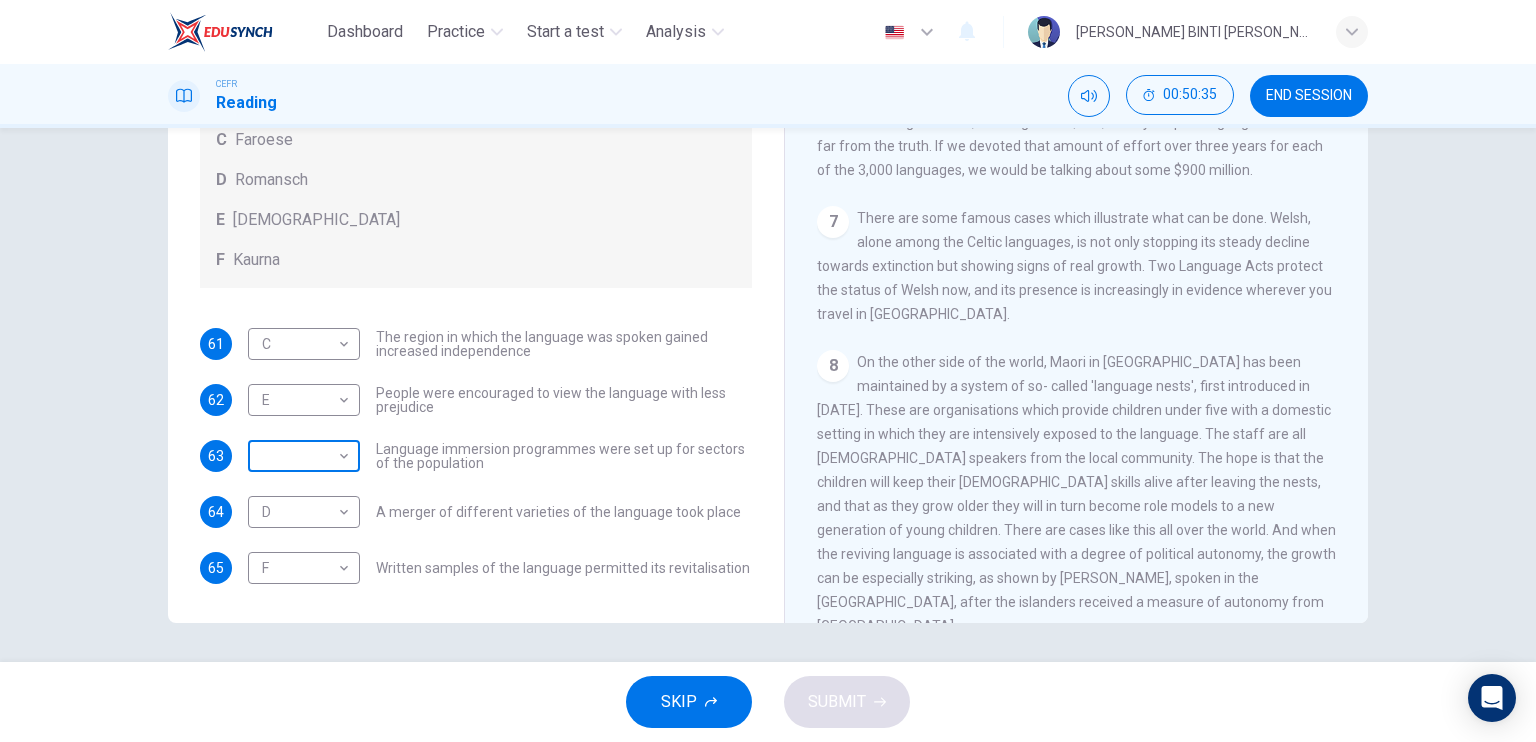 click on "Dashboard Practice Start a test Analysis English en ​ [PERSON_NAME] BINTI [PERSON_NAME] CEFR Reading 00:50:35 END SESSION Questions 61 - 65 Match the languages  A-F  with the statements below which describe how a language was saved.
Write your answers in the boxes below. A Welsh B Maori C Faroese D Romansch E Ainu F Kaurna 61 C C ​ The region in which the language was spoken gained increased independence 62 E E ​ People were encouraged to view the language with less prejudice 63 ​ ​ Language immersion programmes were set up for sectors of the population 64 D D ​ A merger of different varieties of the language took place 65 F F ​ Written samples of the language permitted its revitalisation Saving Language CLICK TO ZOOM Click to Zoom 1 For the first time, linguists have put a price on language. To save a language from extinction isn’t cheap - but more and more people are arguing that the alternative is the death of communities. 2 3 4 5 6 7 8 9 10 11 12 SKIP SUBMIT
Dashboard Practice 2025" at bounding box center [768, 371] 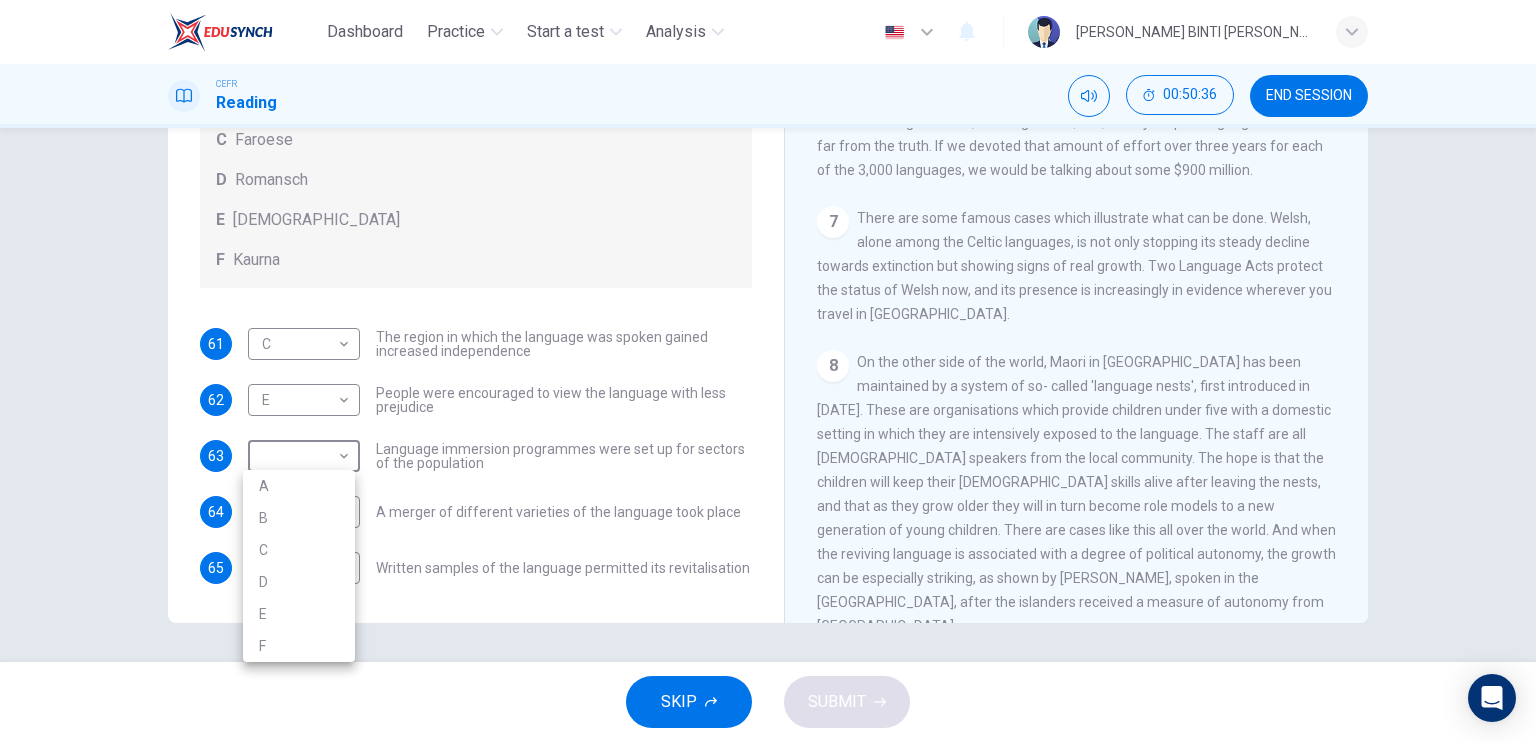 click on "B" at bounding box center (299, 518) 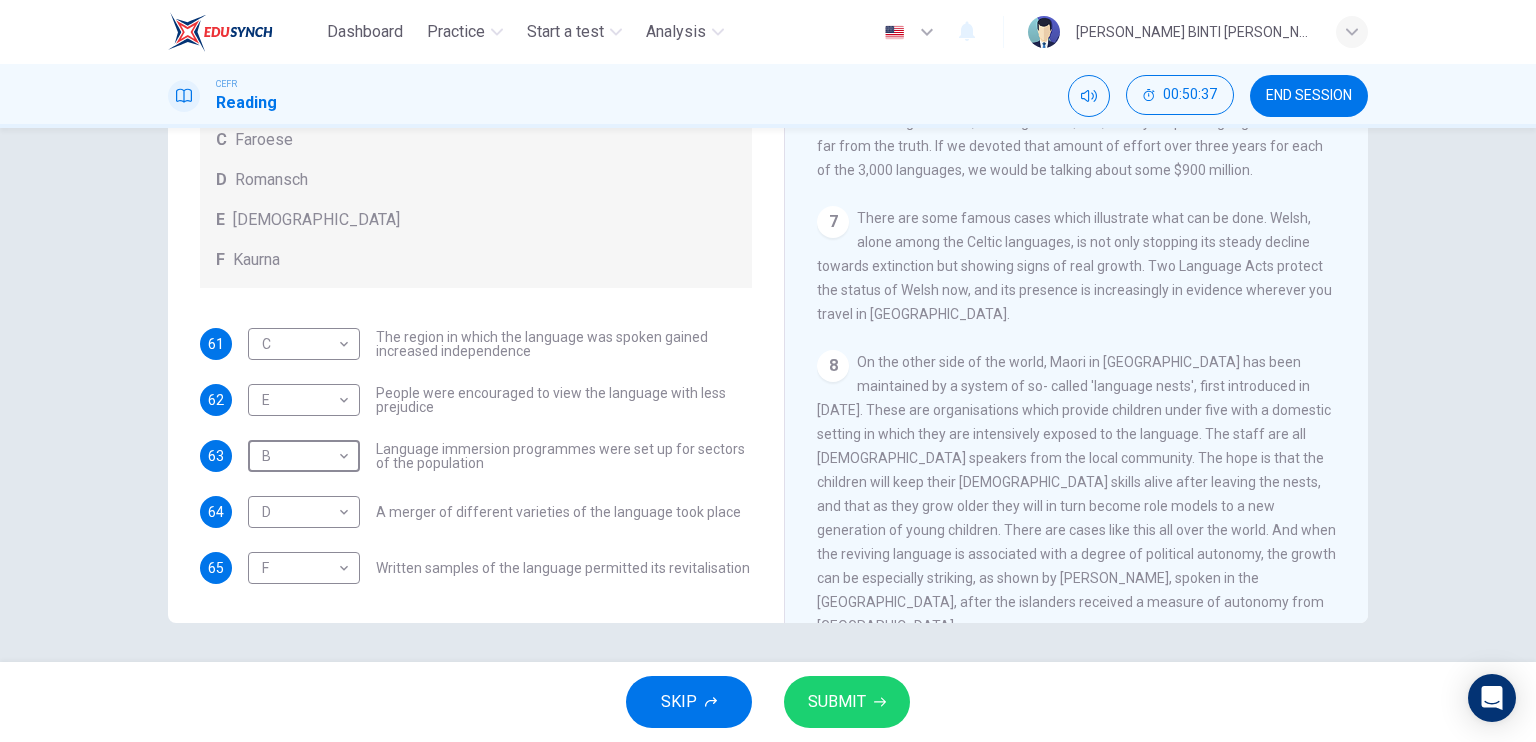 click on "SUBMIT" at bounding box center (847, 702) 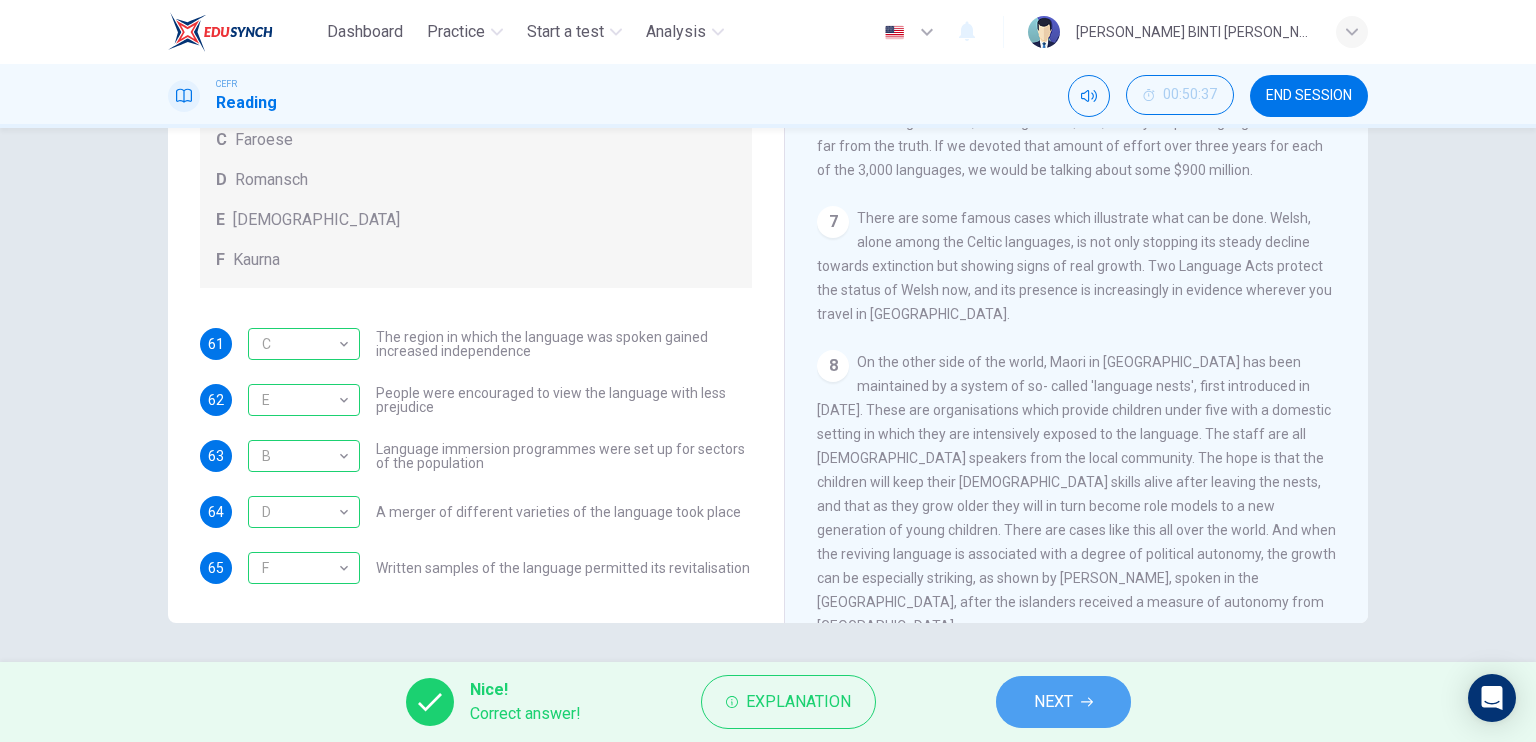 click on "NEXT" at bounding box center [1053, 702] 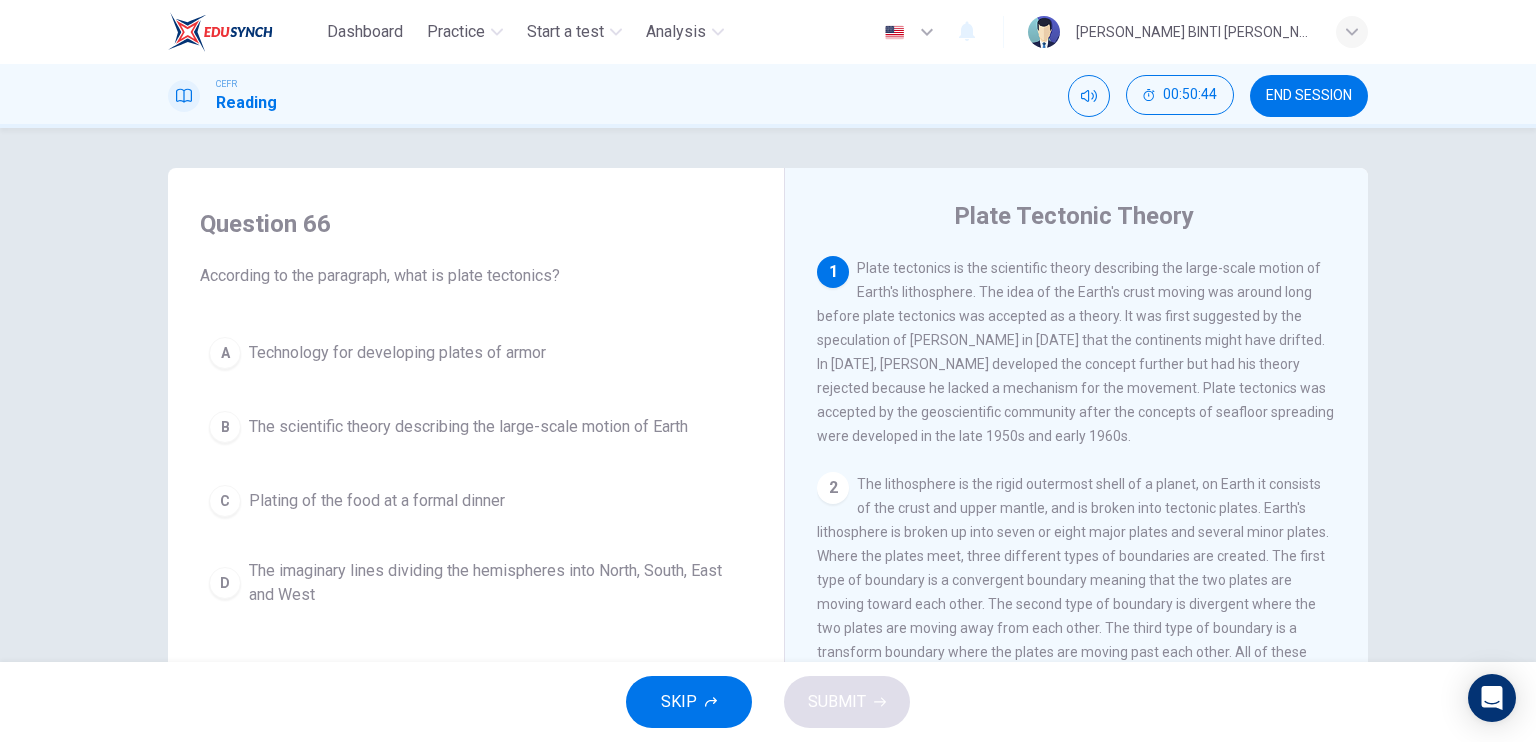 scroll, scrollTop: 13, scrollLeft: 0, axis: vertical 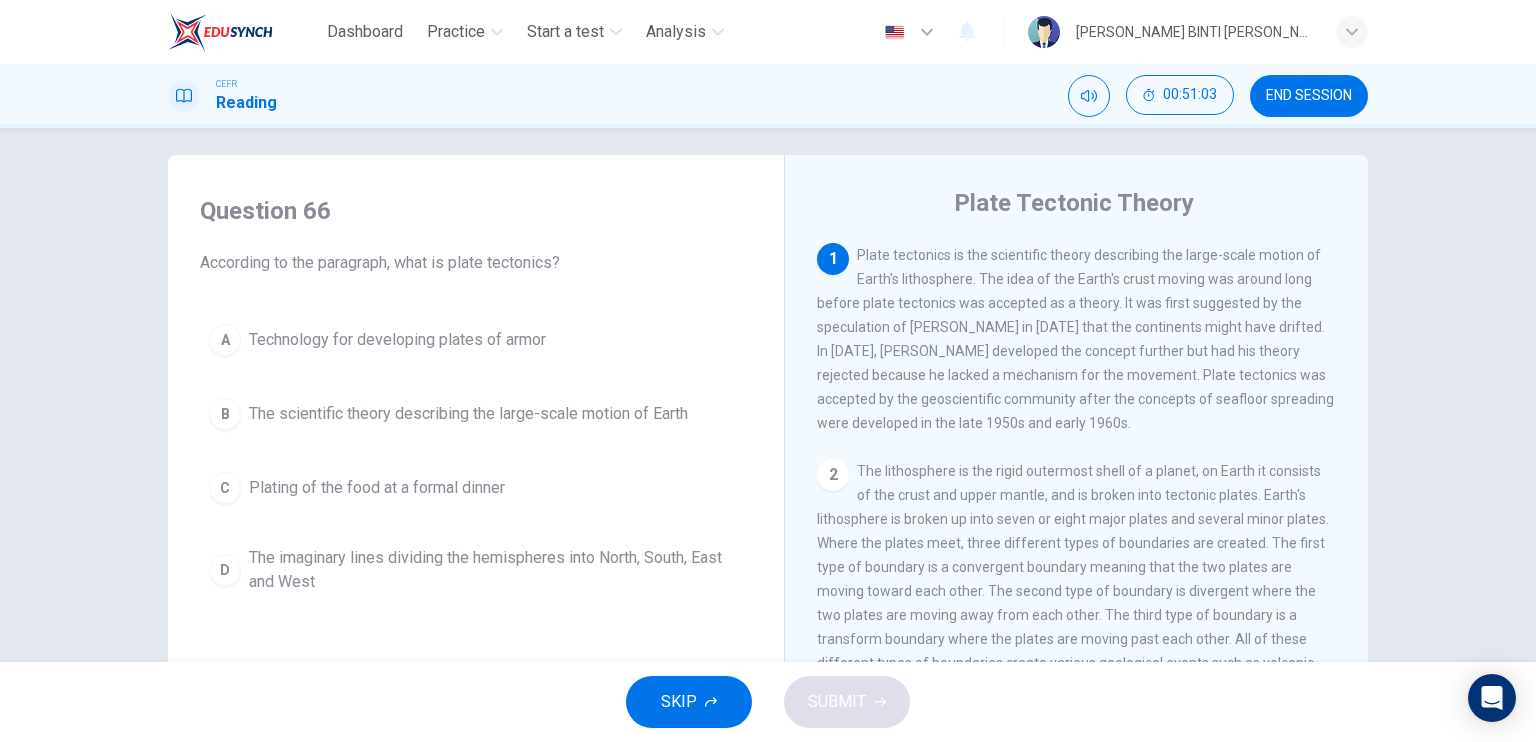 click on "B The scientific theory describing the large-scale motion of Earth" at bounding box center [476, 414] 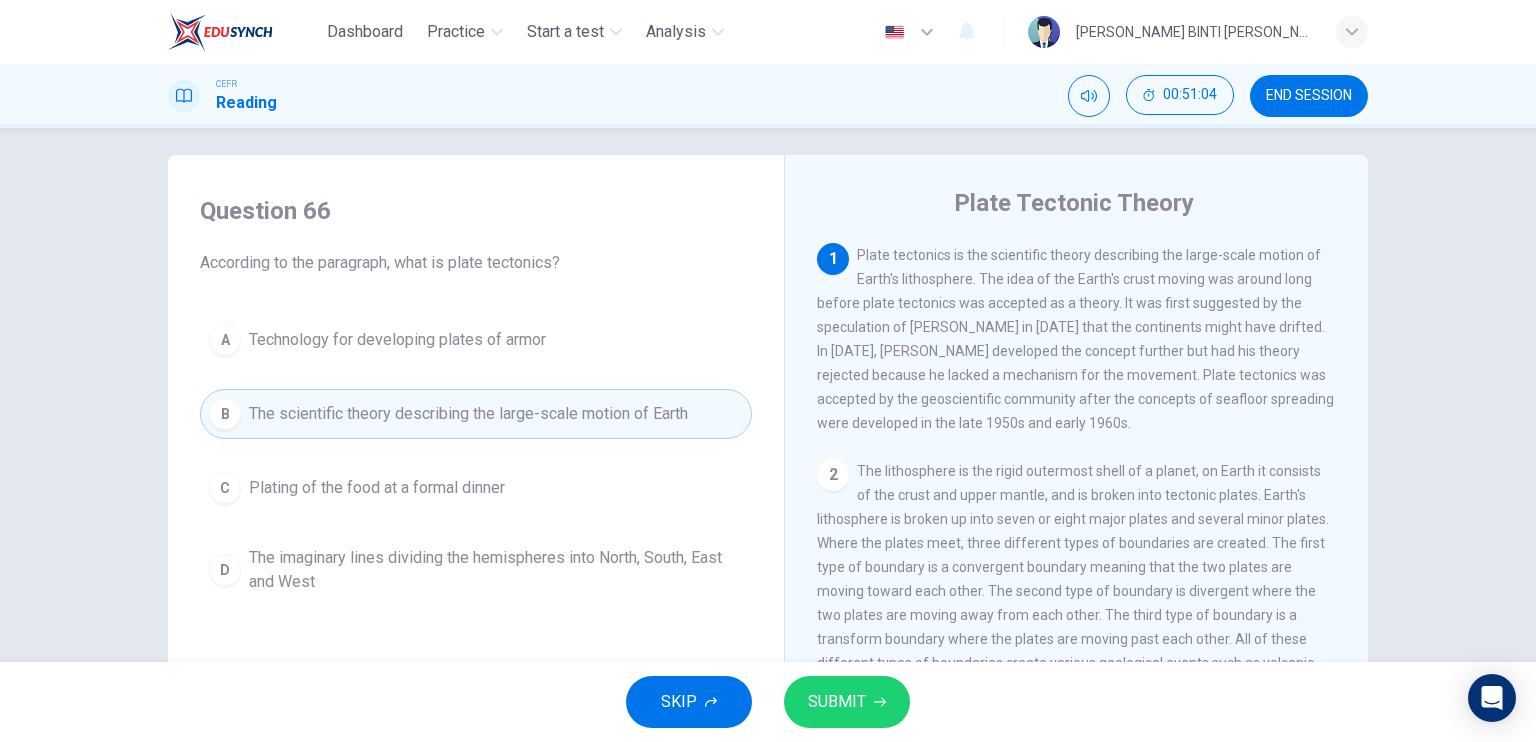 click on "SKIP SUBMIT" at bounding box center [768, 702] 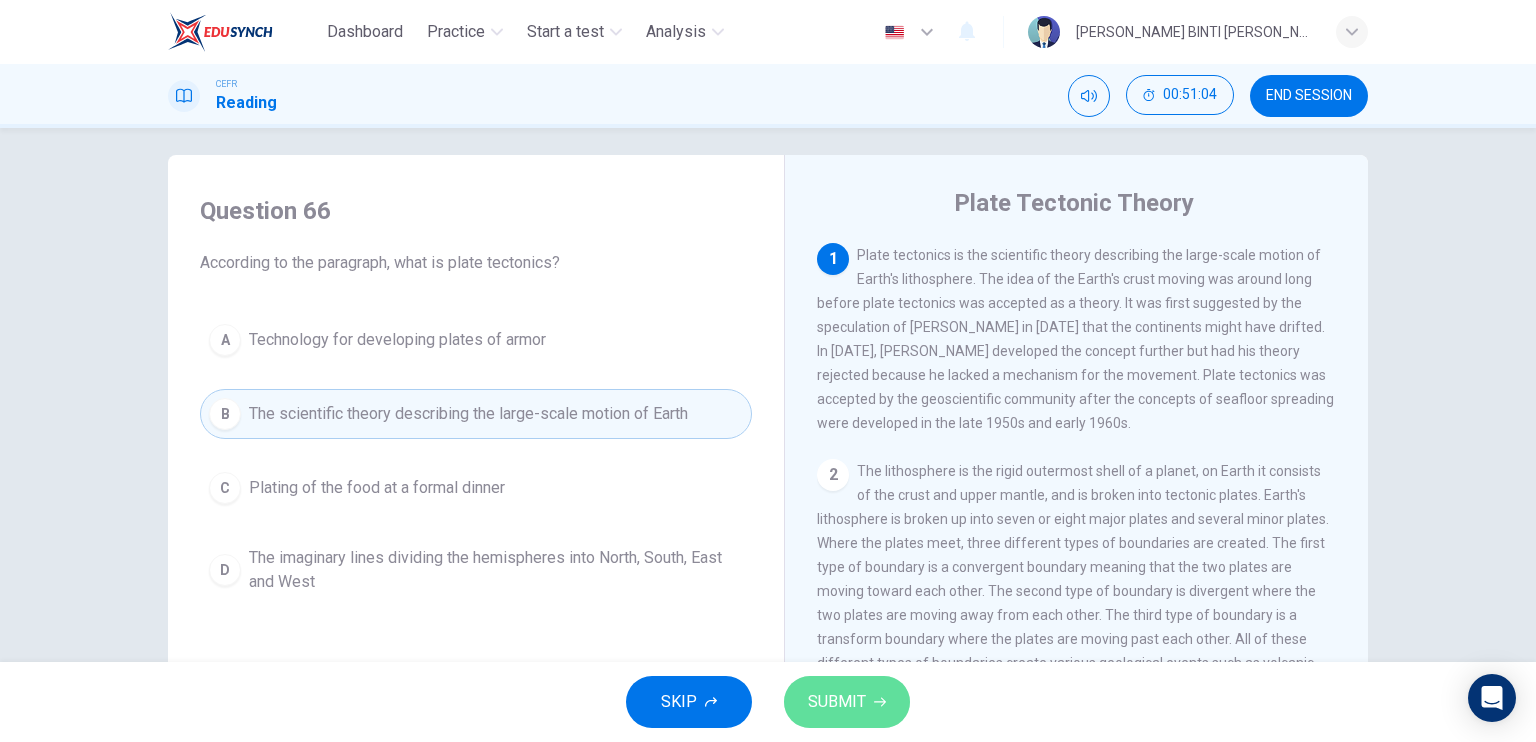 click on "SUBMIT" at bounding box center [847, 702] 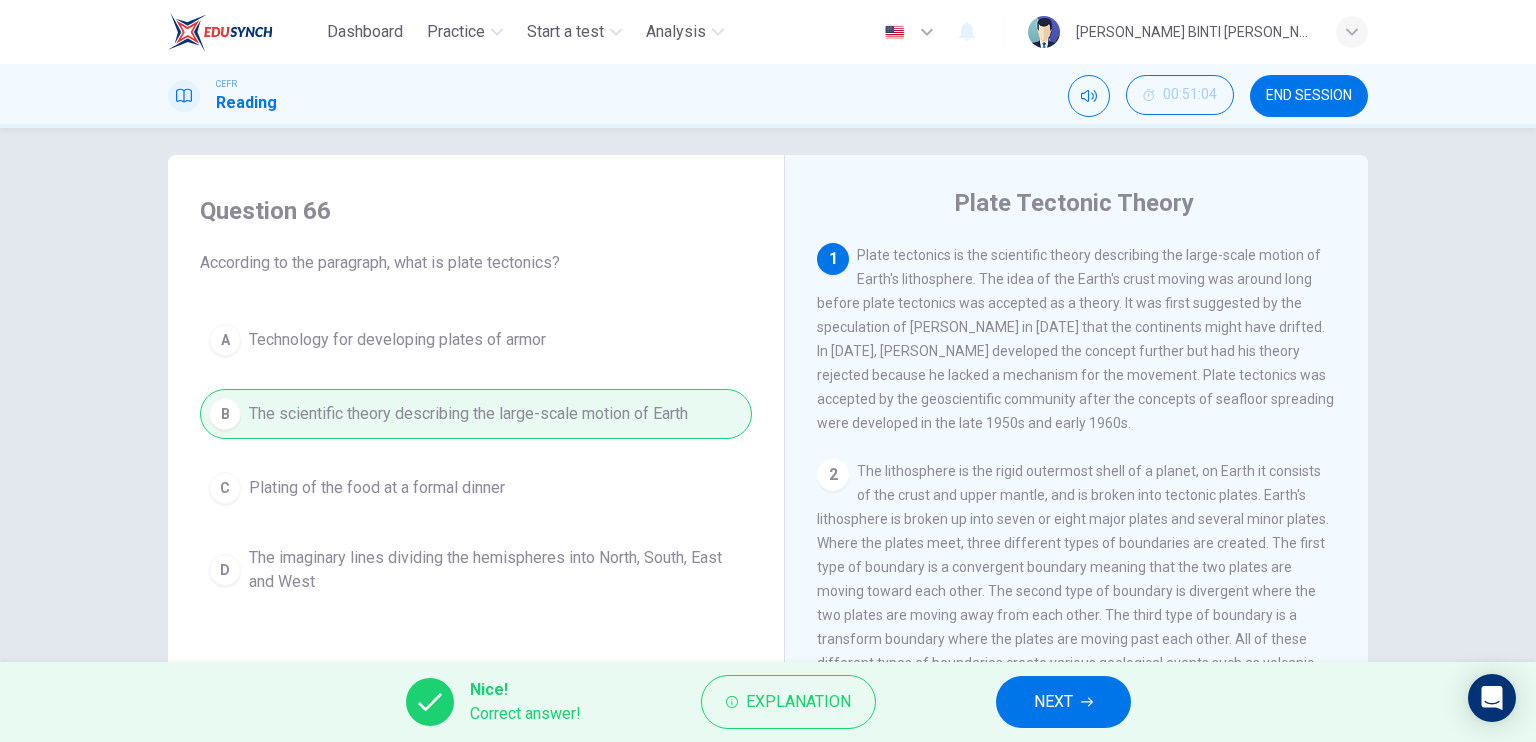 click on "NEXT" at bounding box center [1063, 702] 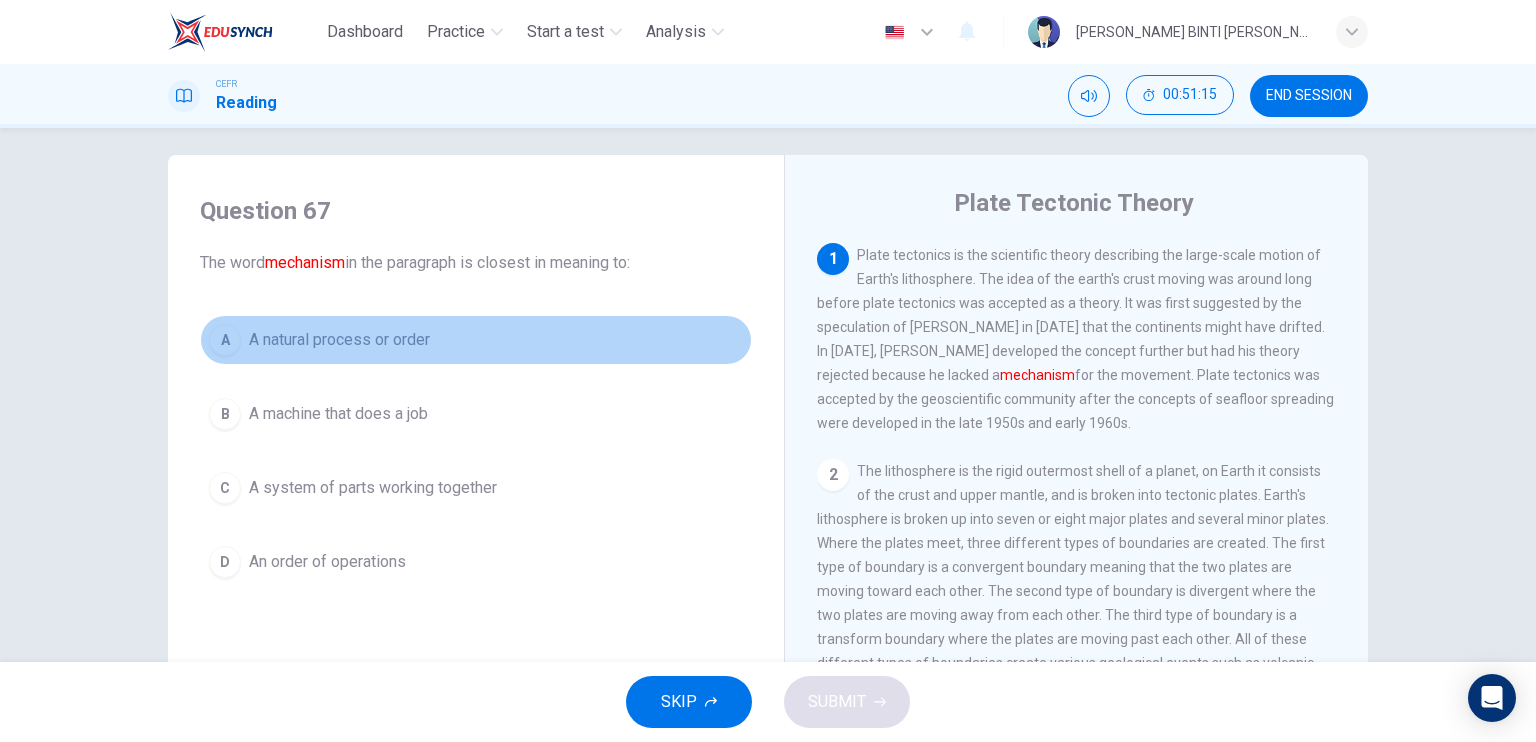 click on "A A natural process or order" at bounding box center (476, 340) 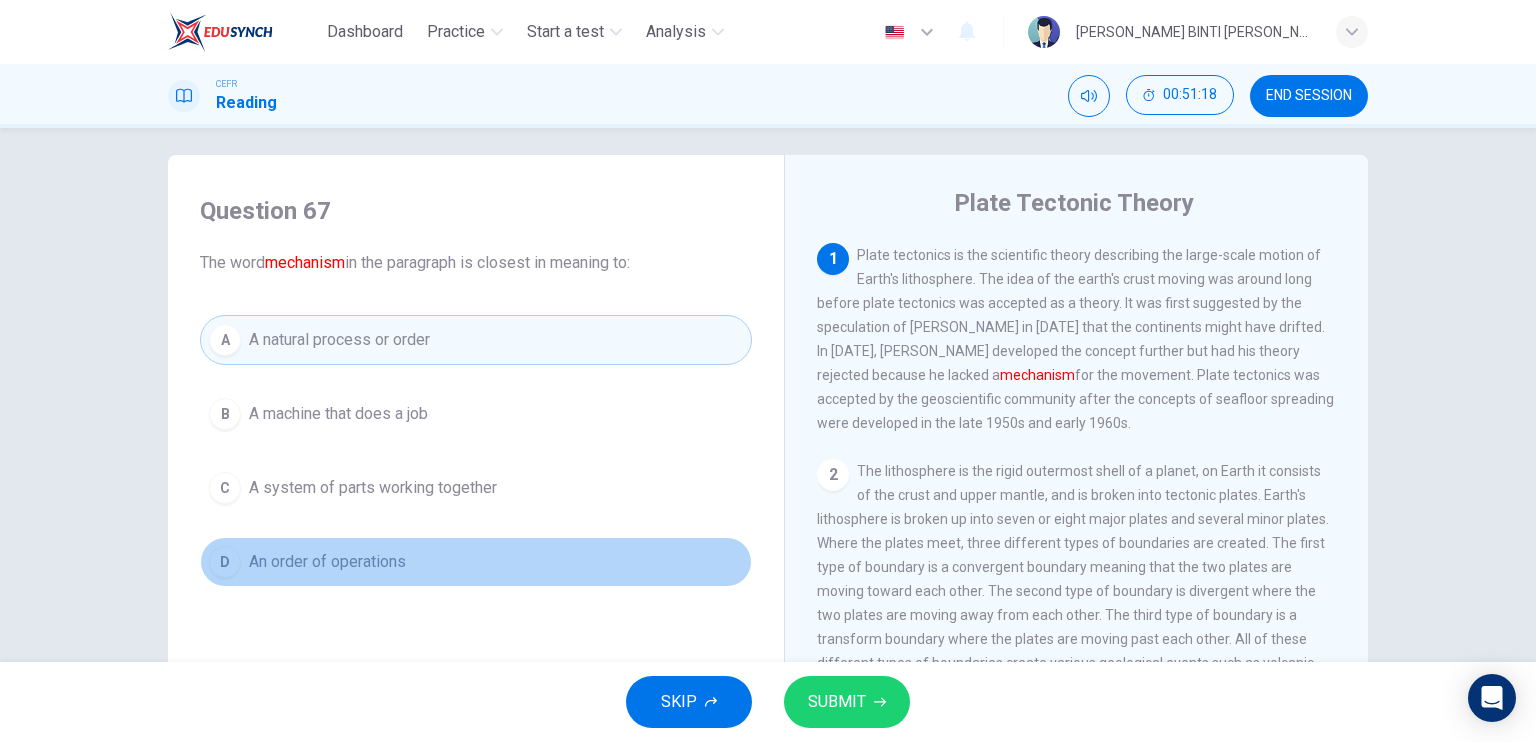 click on "An order of operations" at bounding box center [327, 562] 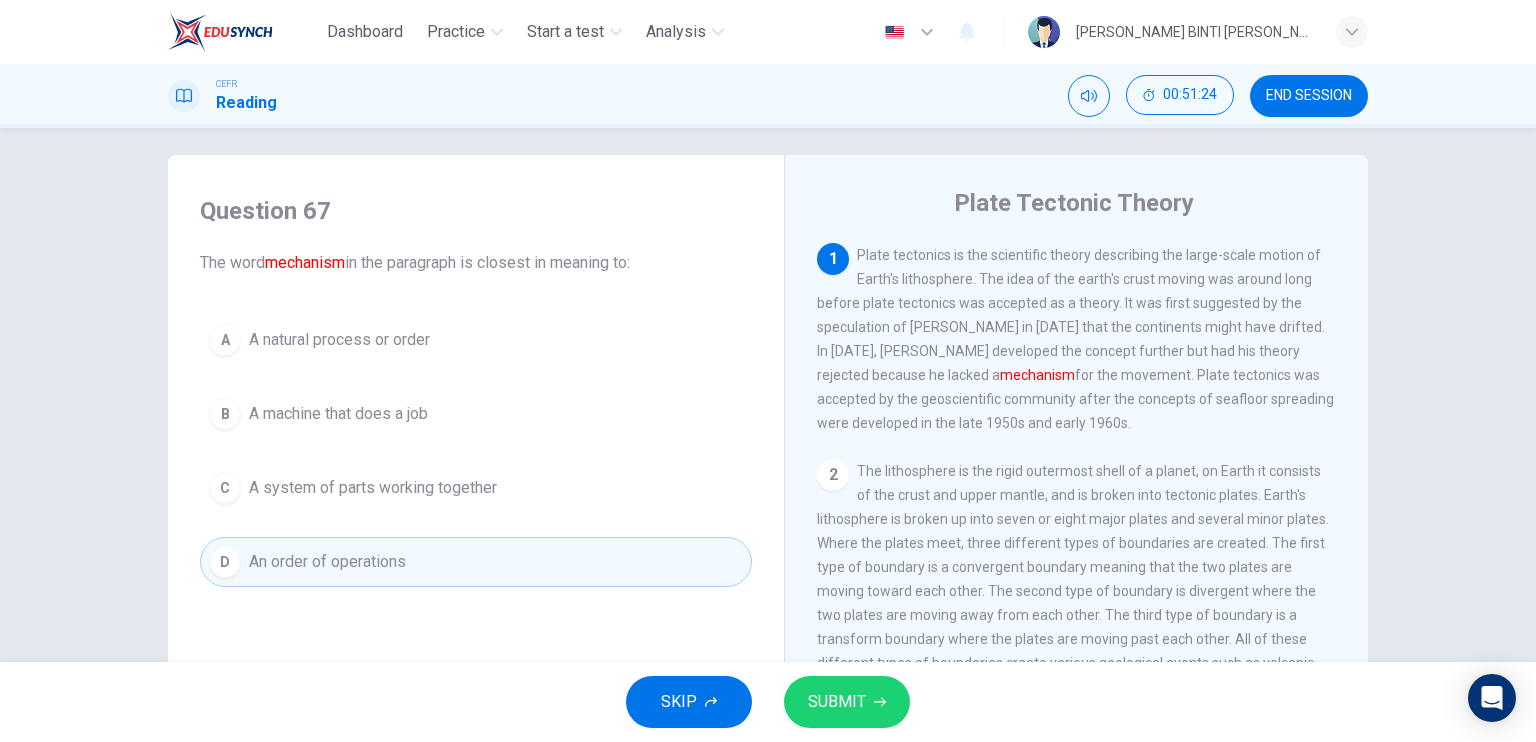 click on "SUBMIT" at bounding box center (837, 702) 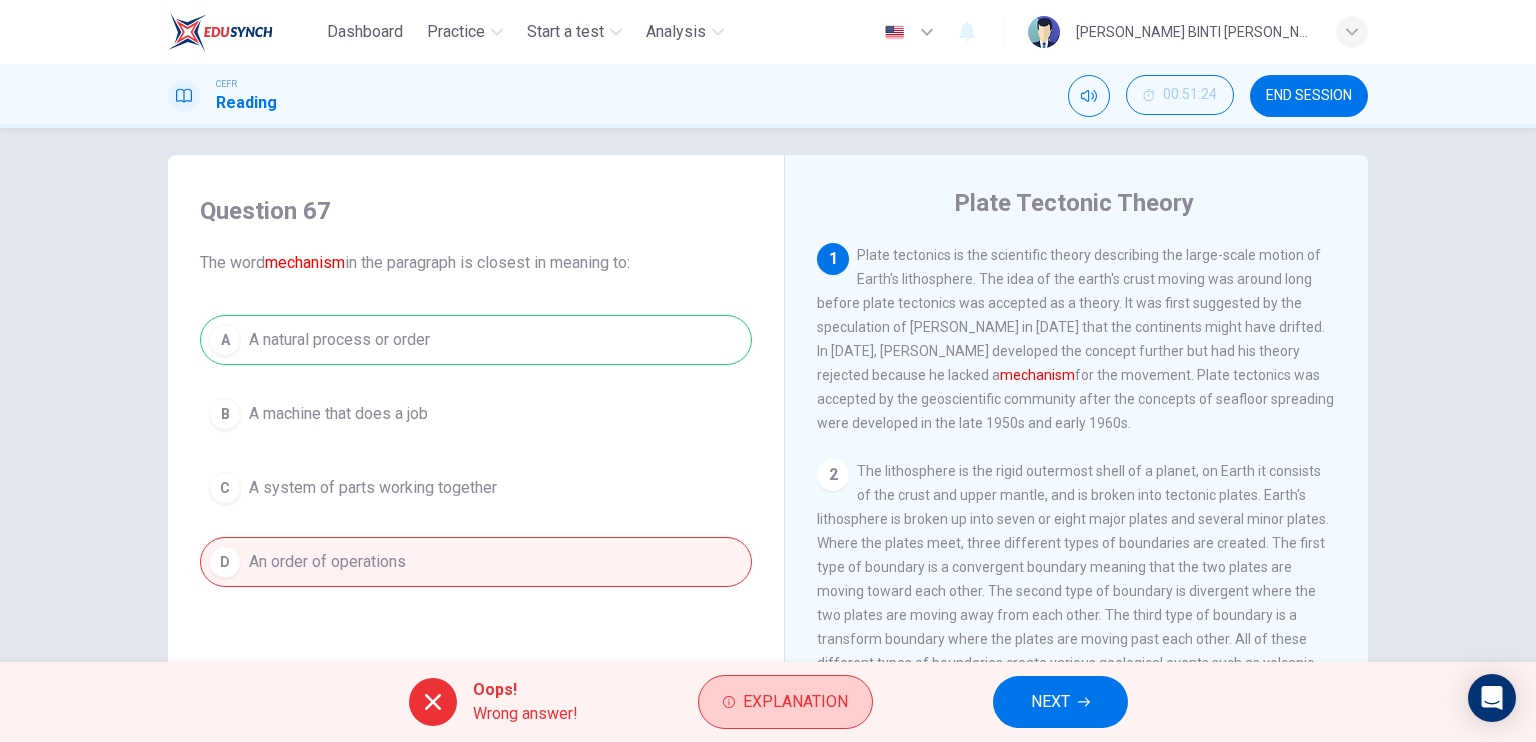 click on "Explanation" at bounding box center (795, 702) 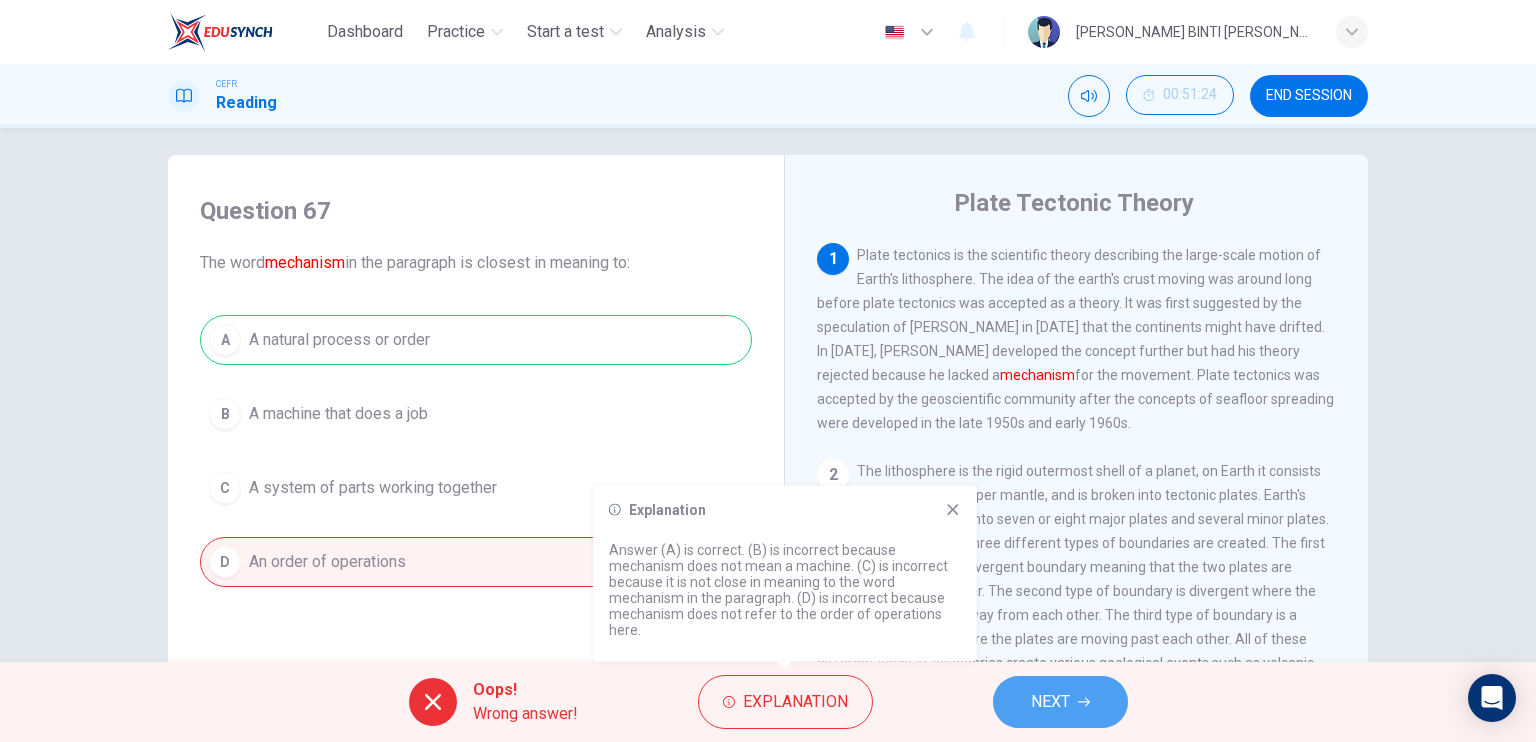click on "NEXT" at bounding box center [1060, 702] 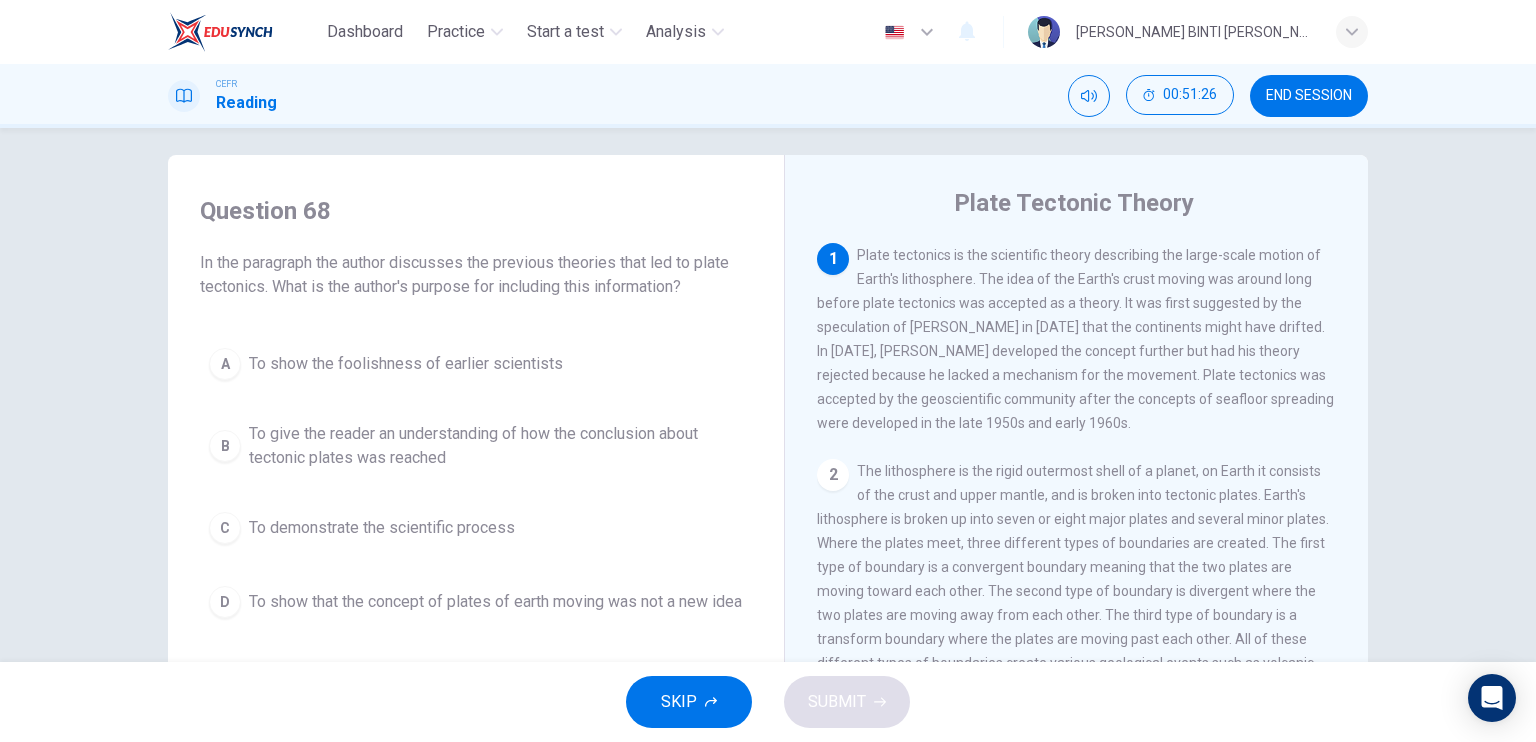 drag, startPoint x: 1363, startPoint y: 410, endPoint x: 1363, endPoint y: 429, distance: 19 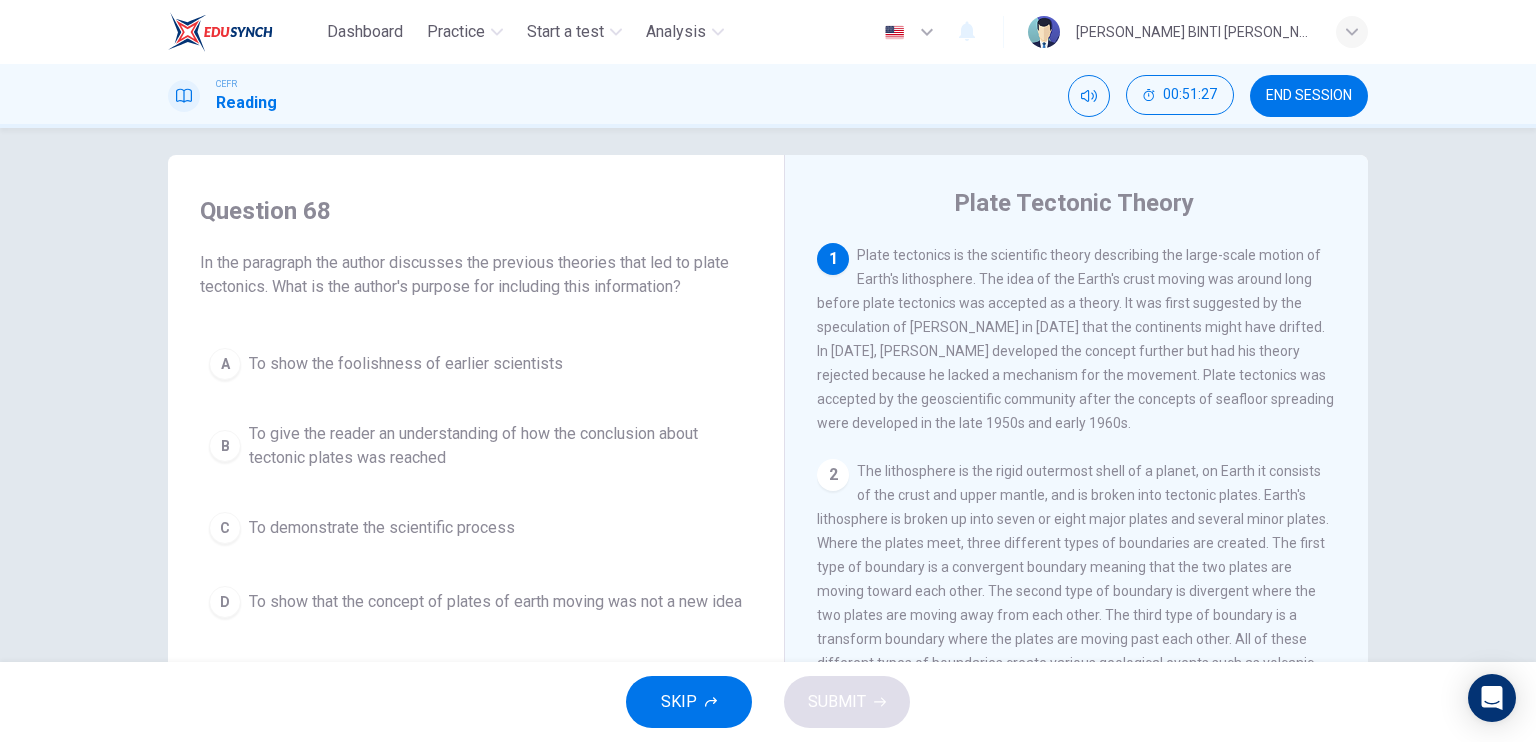 drag, startPoint x: 1362, startPoint y: 433, endPoint x: 1360, endPoint y: 451, distance: 18.110771 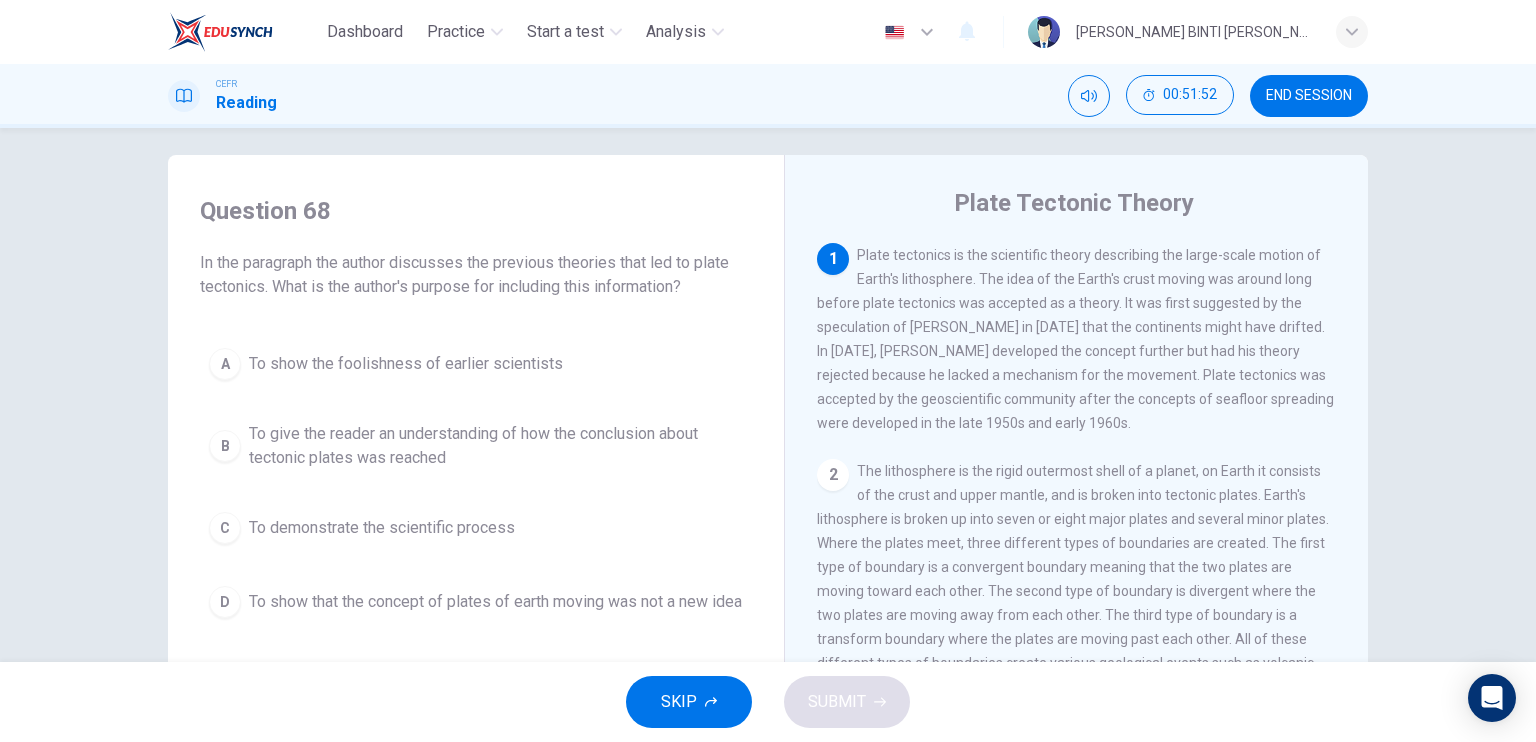 click on "D" at bounding box center [225, 602] 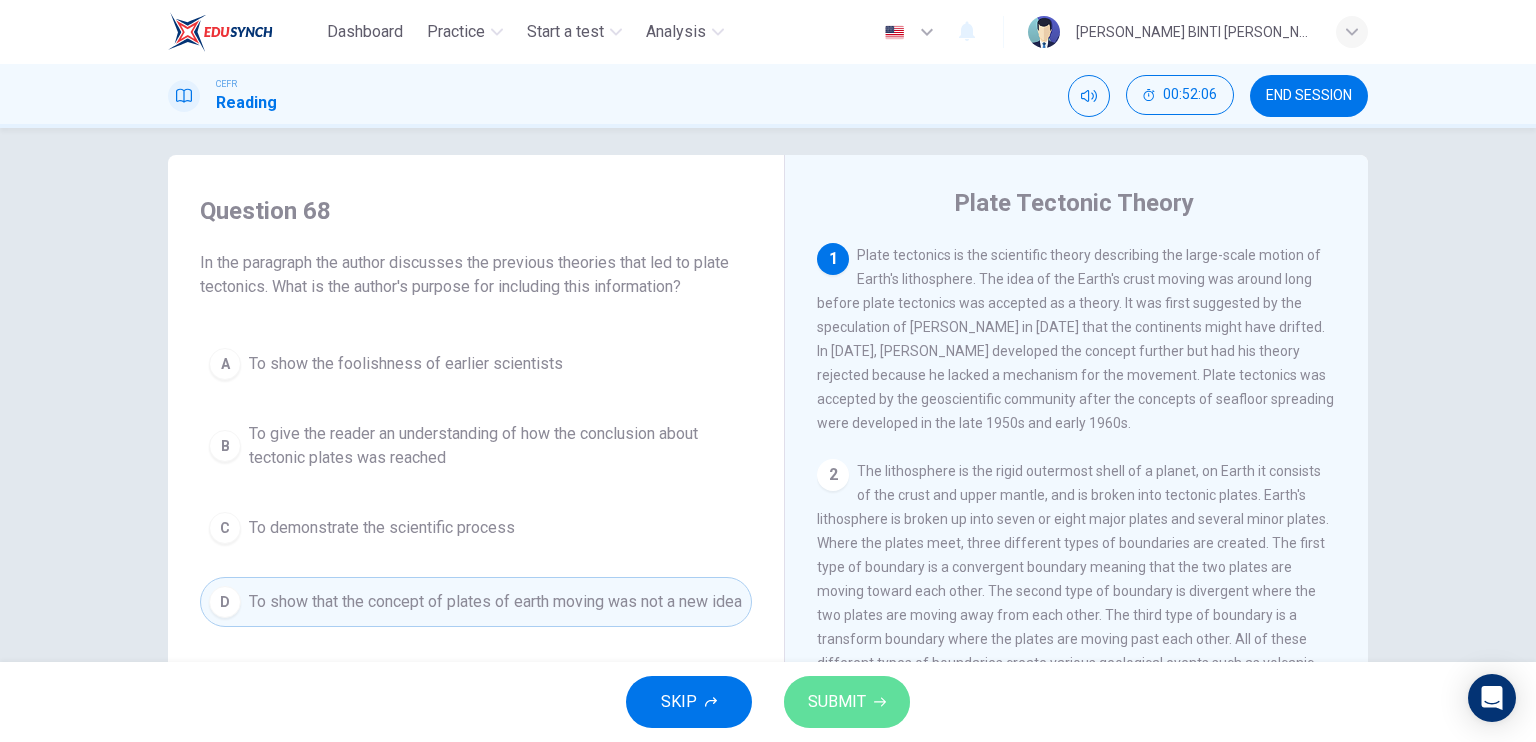 click on "SUBMIT" at bounding box center [837, 702] 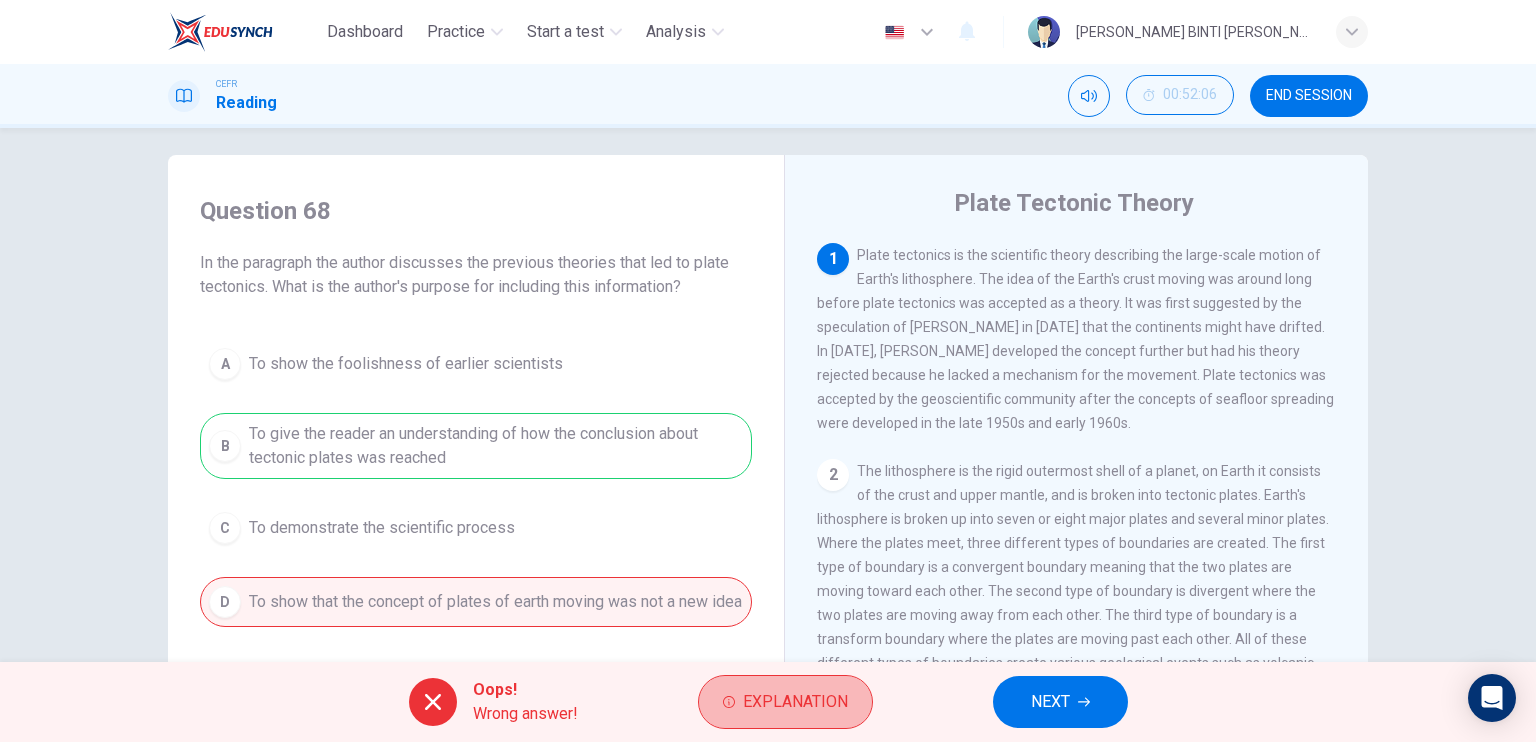 click on "Explanation" at bounding box center (795, 702) 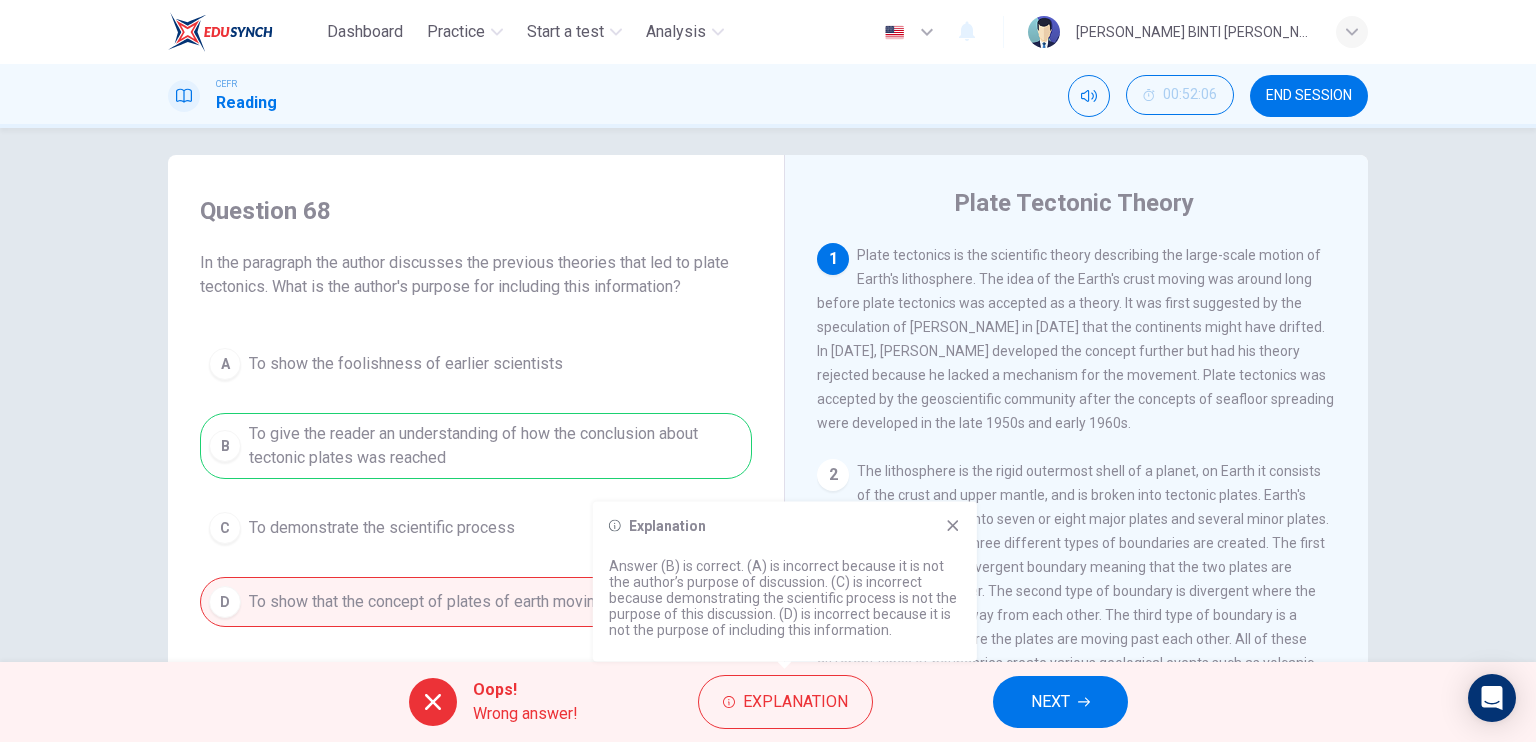 click on "Explanation" at bounding box center (795, 702) 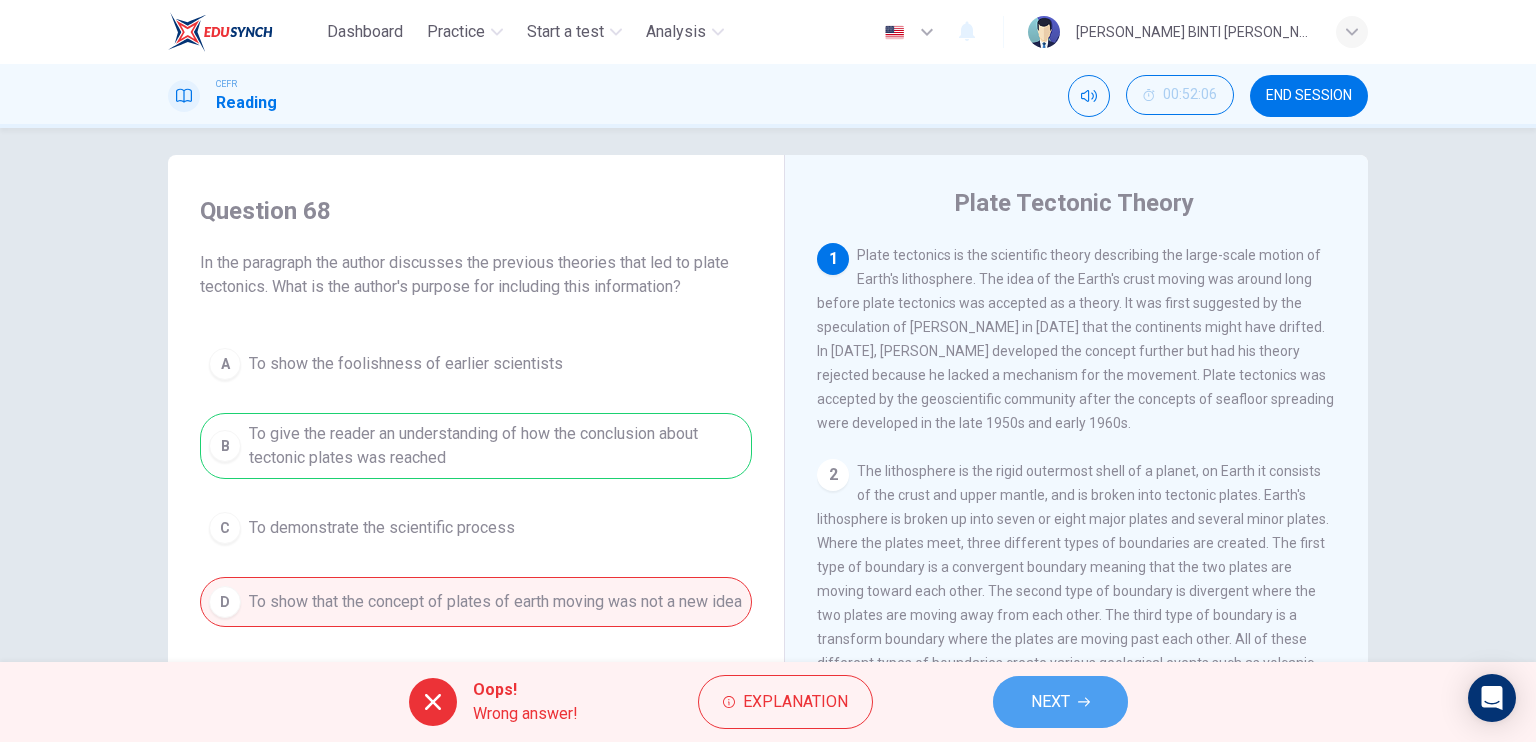 click on "NEXT" at bounding box center [1060, 702] 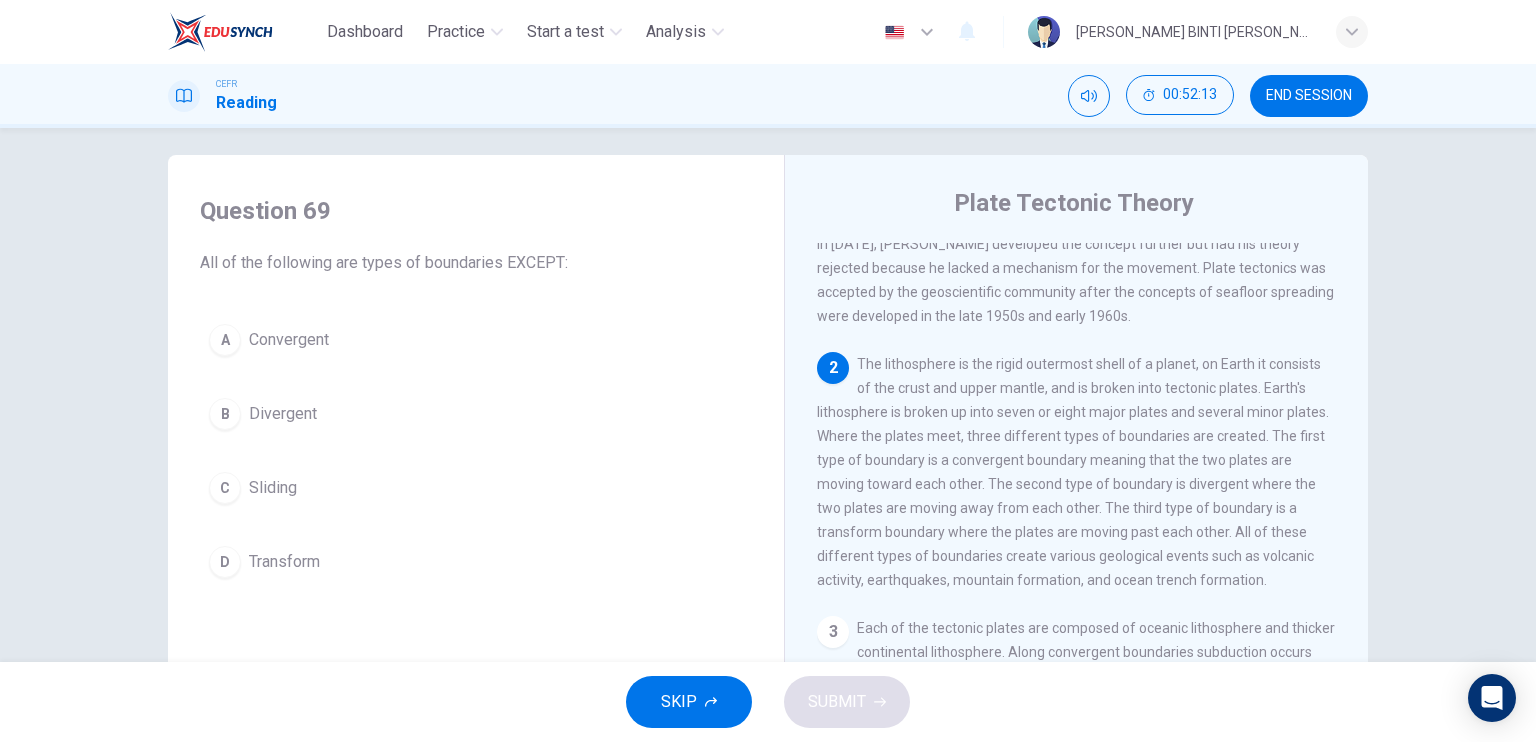 scroll, scrollTop: 111, scrollLeft: 0, axis: vertical 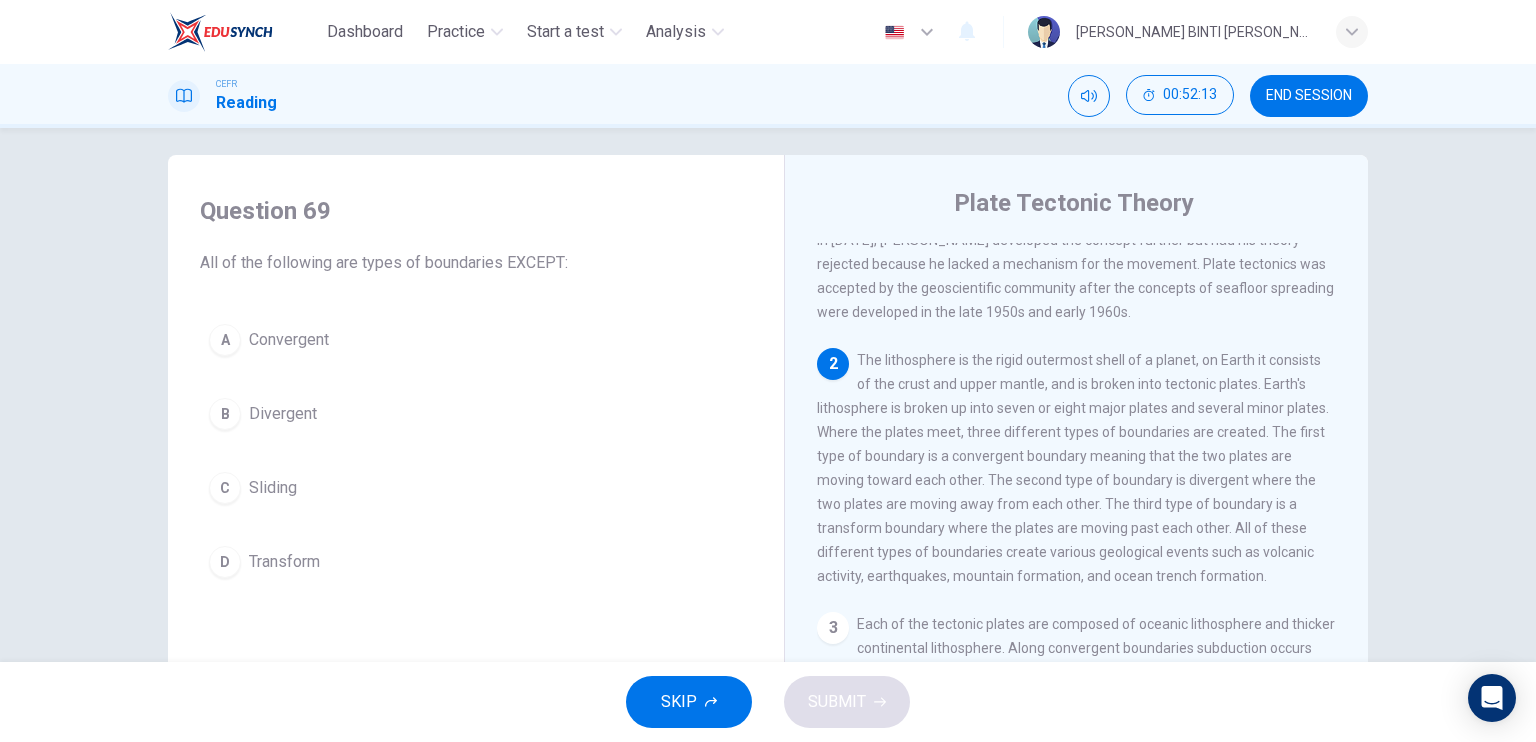 drag, startPoint x: 1356, startPoint y: 521, endPoint x: 1356, endPoint y: 587, distance: 66 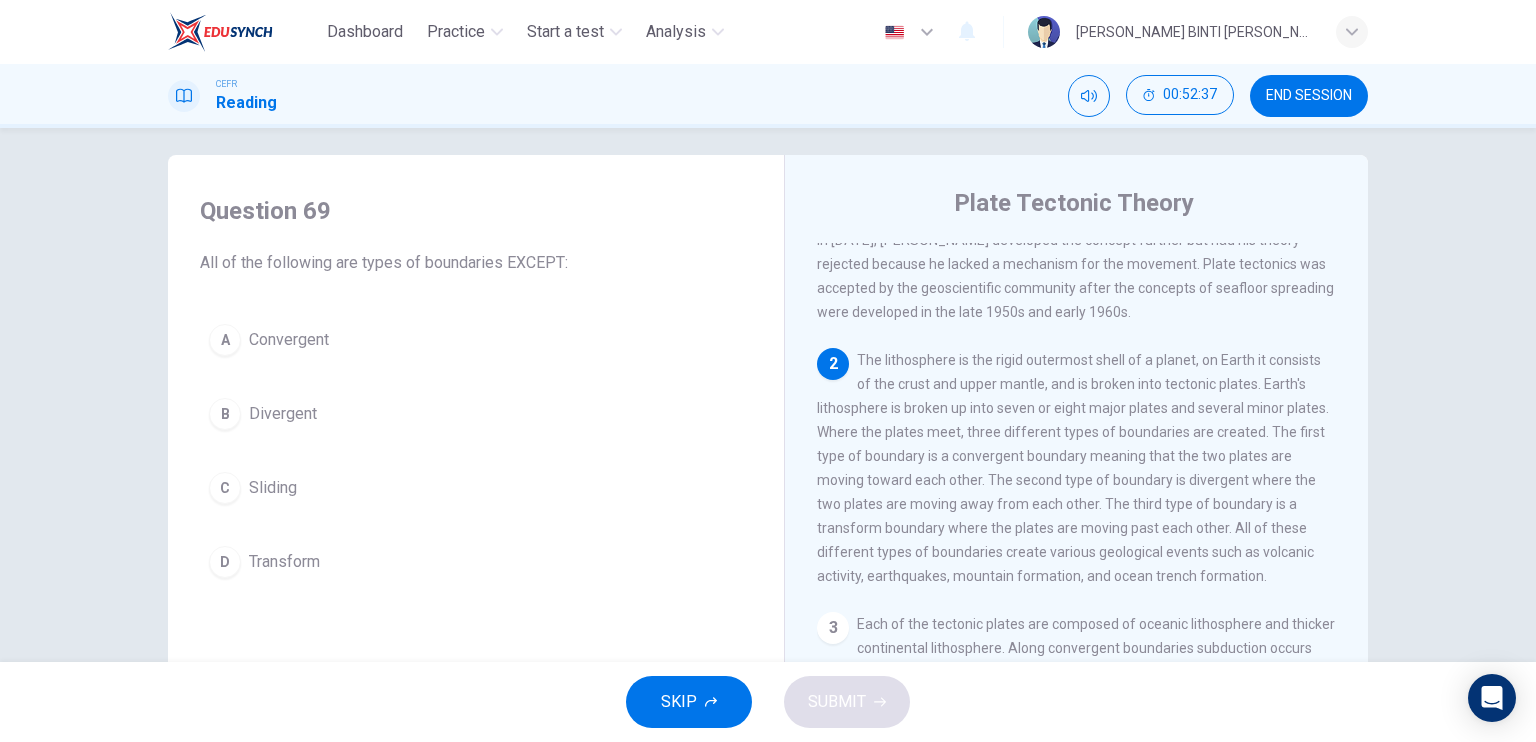 click on "C" at bounding box center [225, 488] 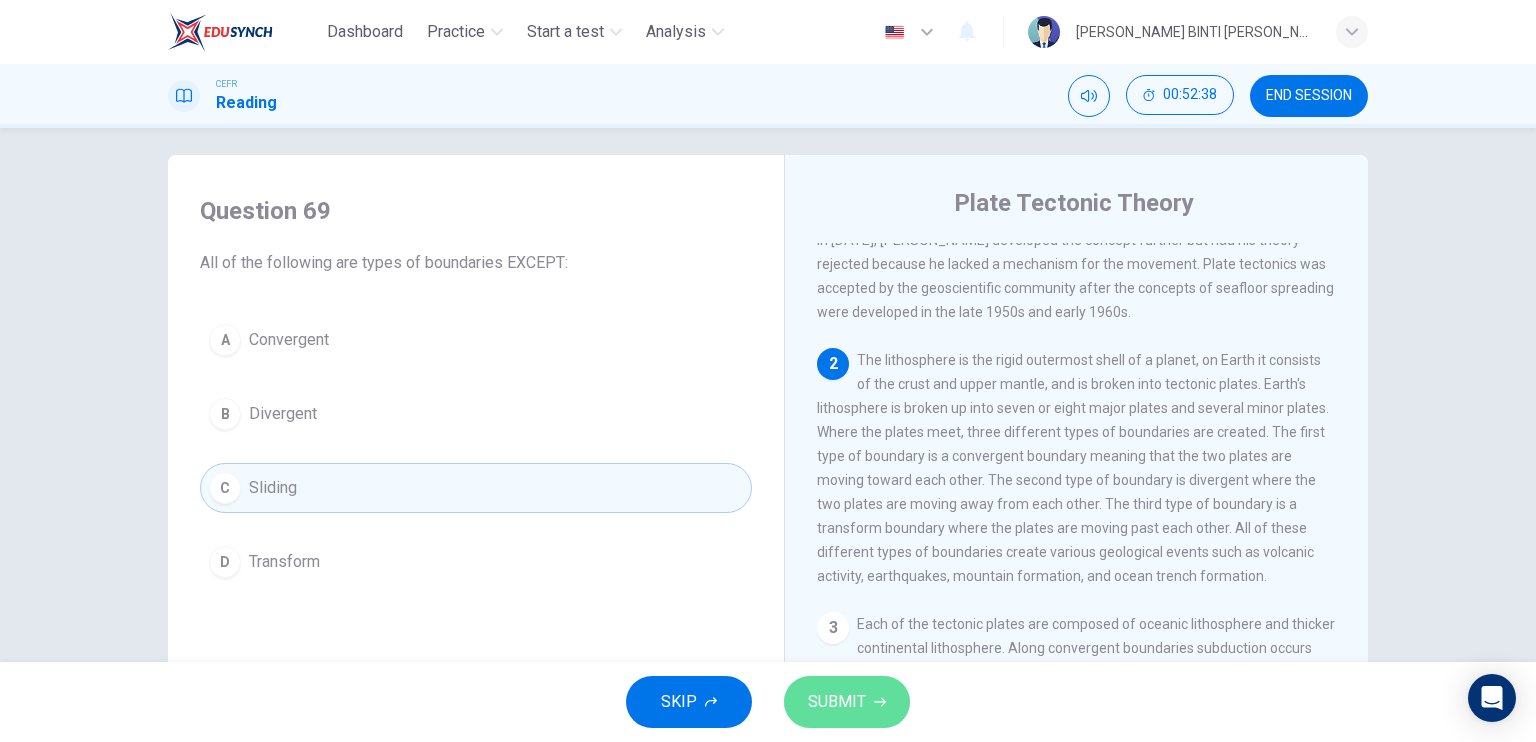 click on "SUBMIT" at bounding box center (837, 702) 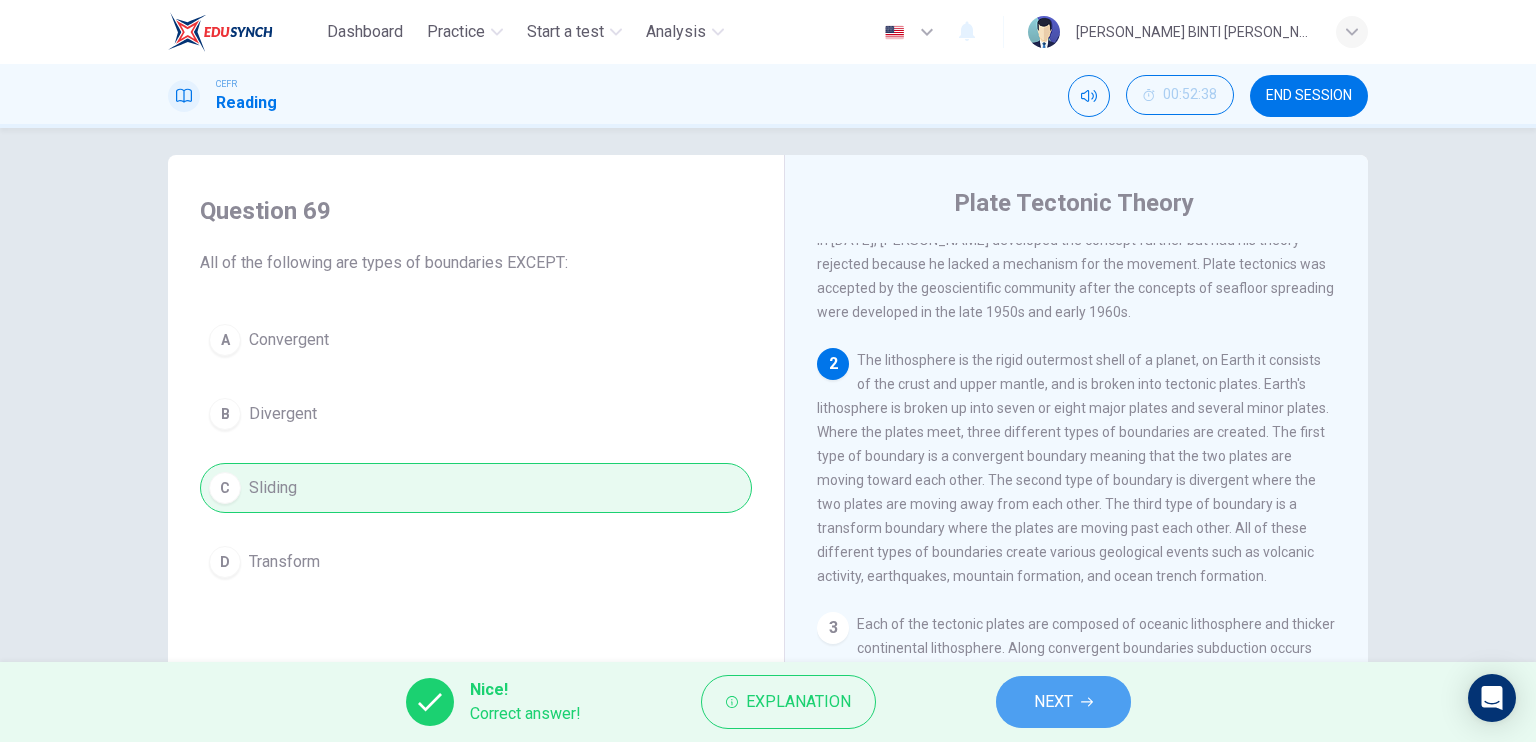 click on "NEXT" at bounding box center (1053, 702) 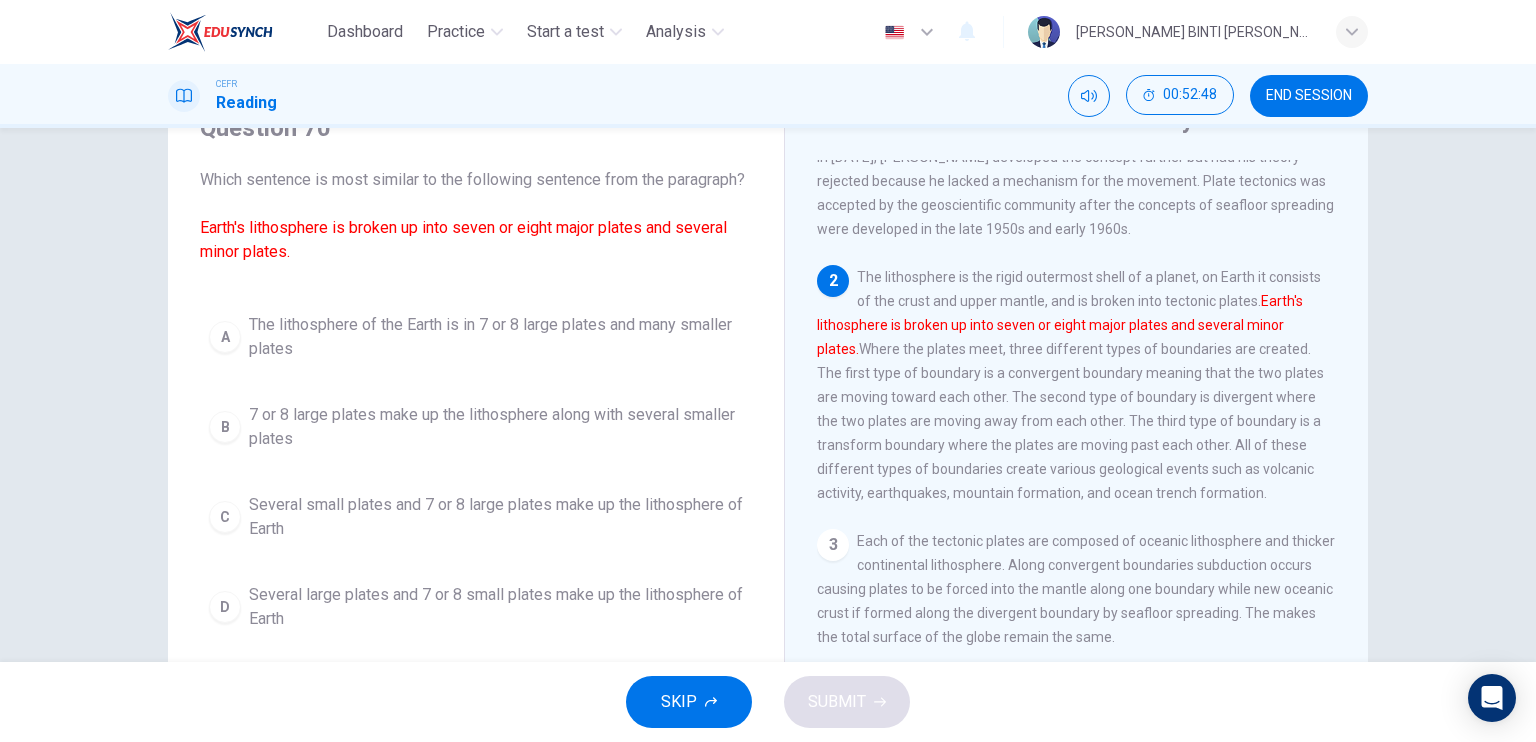 scroll, scrollTop: 106, scrollLeft: 0, axis: vertical 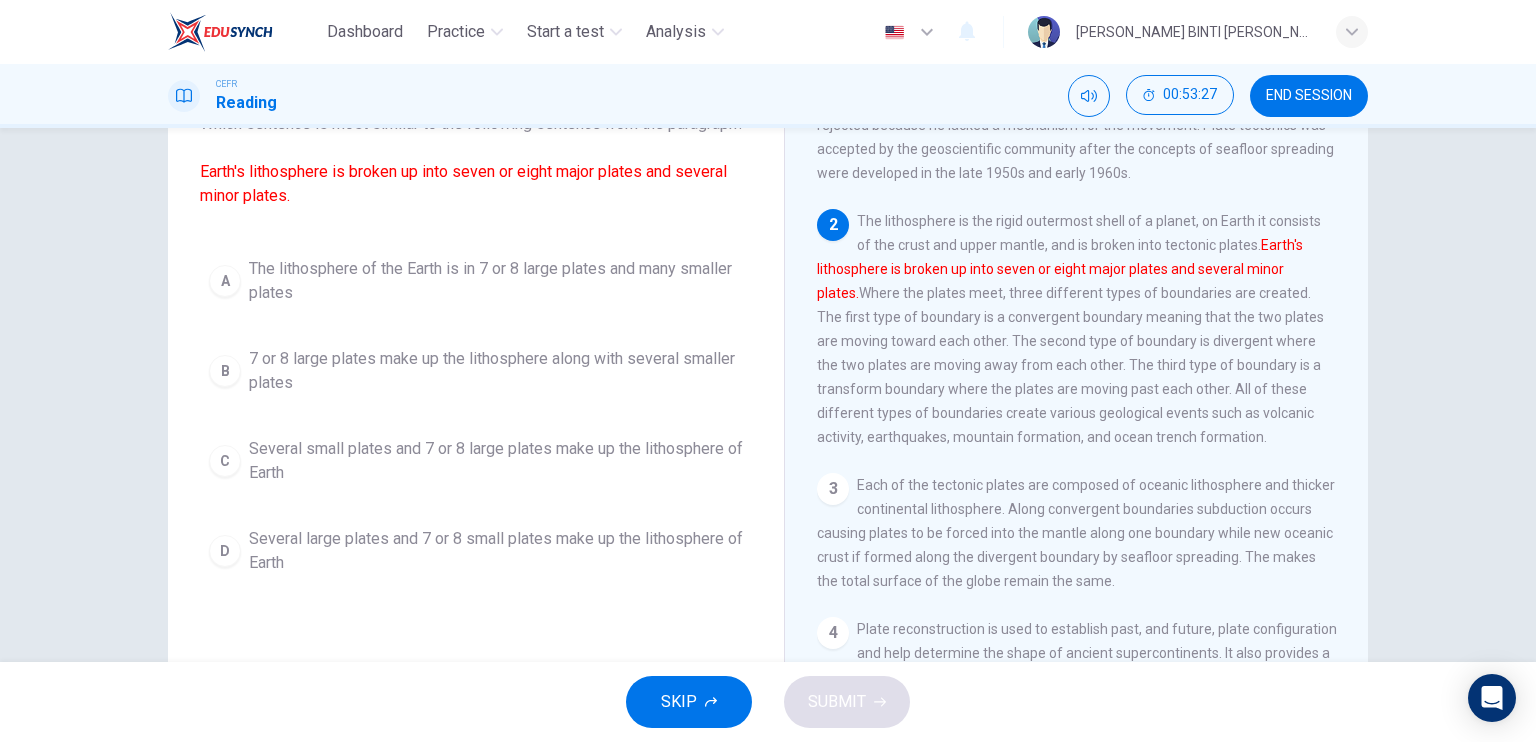 click on "C" at bounding box center [225, 461] 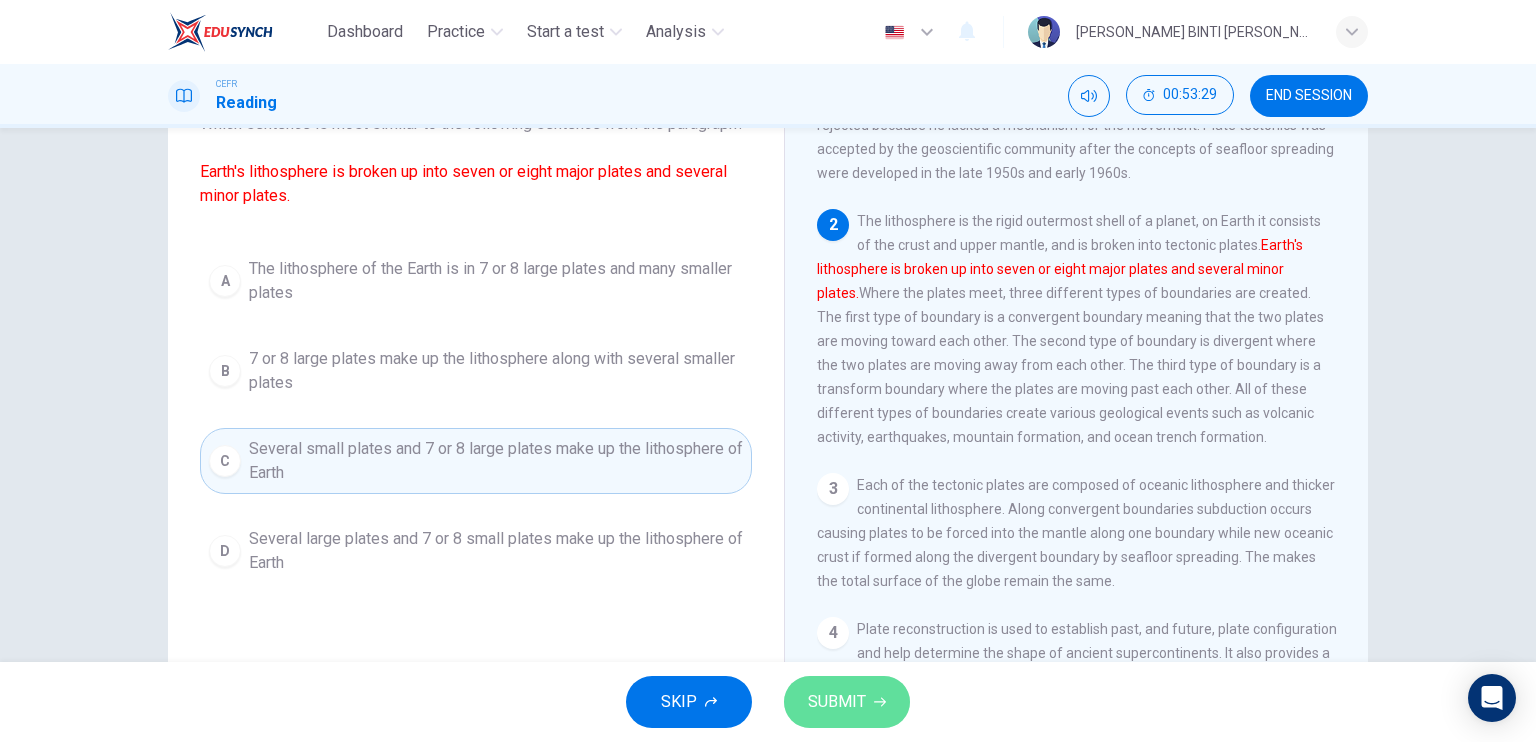 click on "SUBMIT" at bounding box center [837, 702] 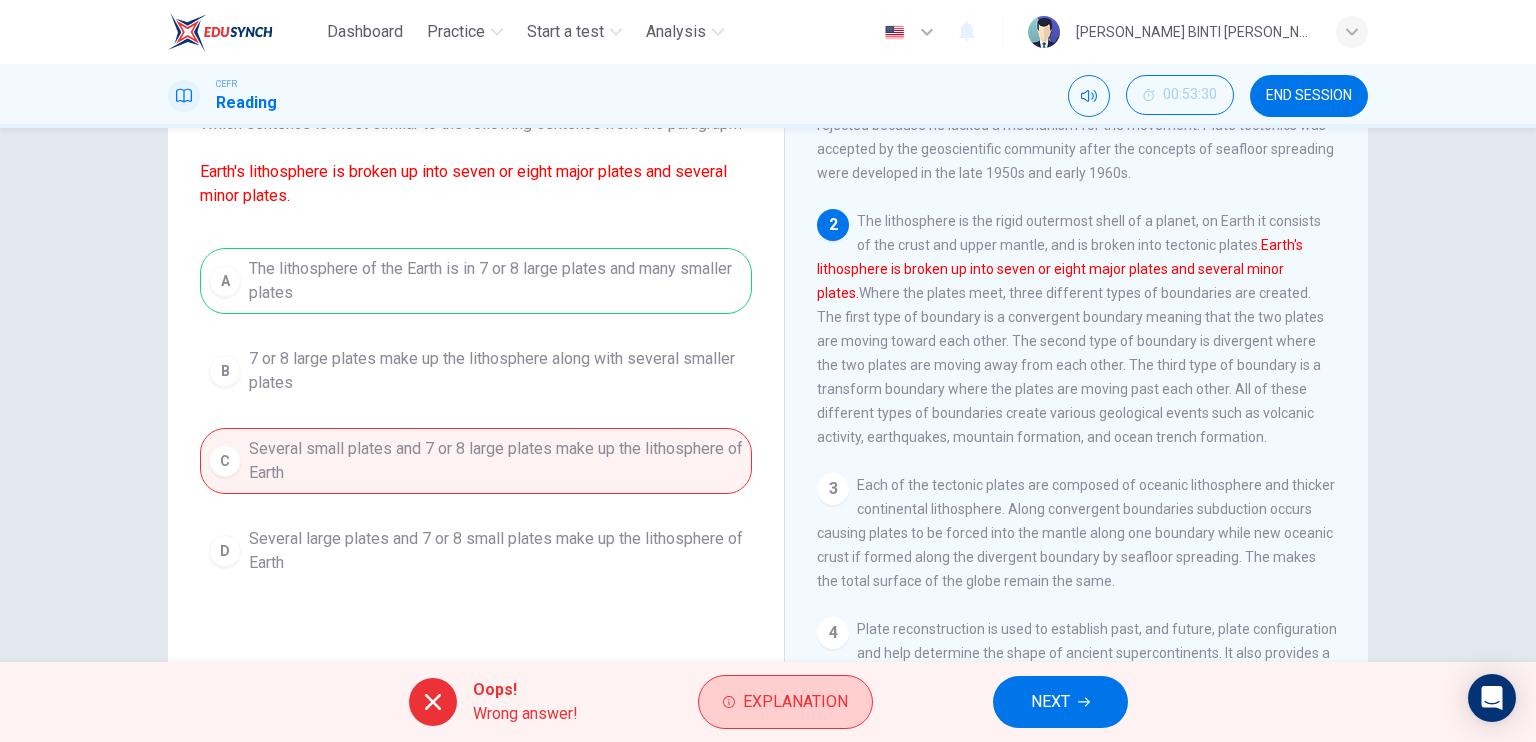 click on "Explanation" at bounding box center (795, 702) 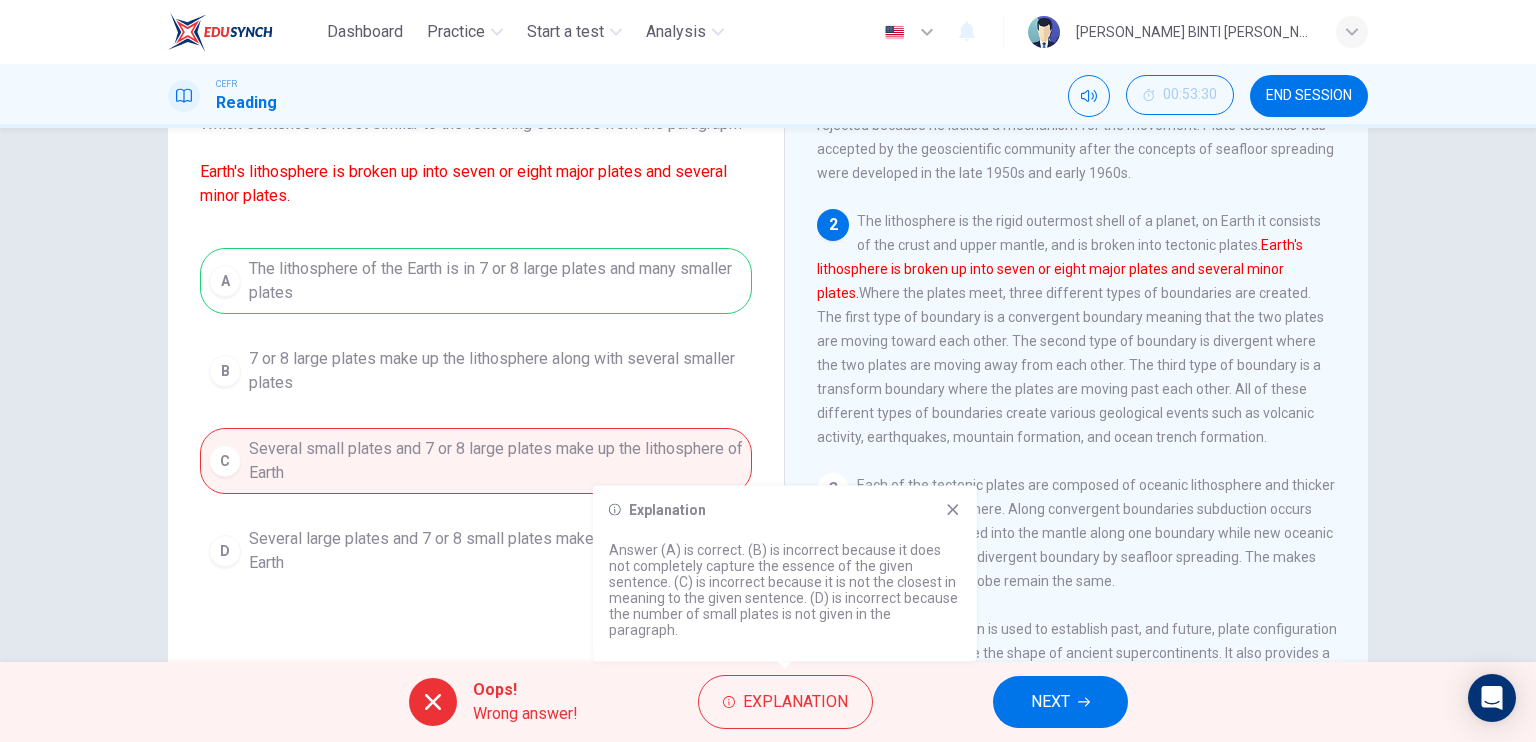 click 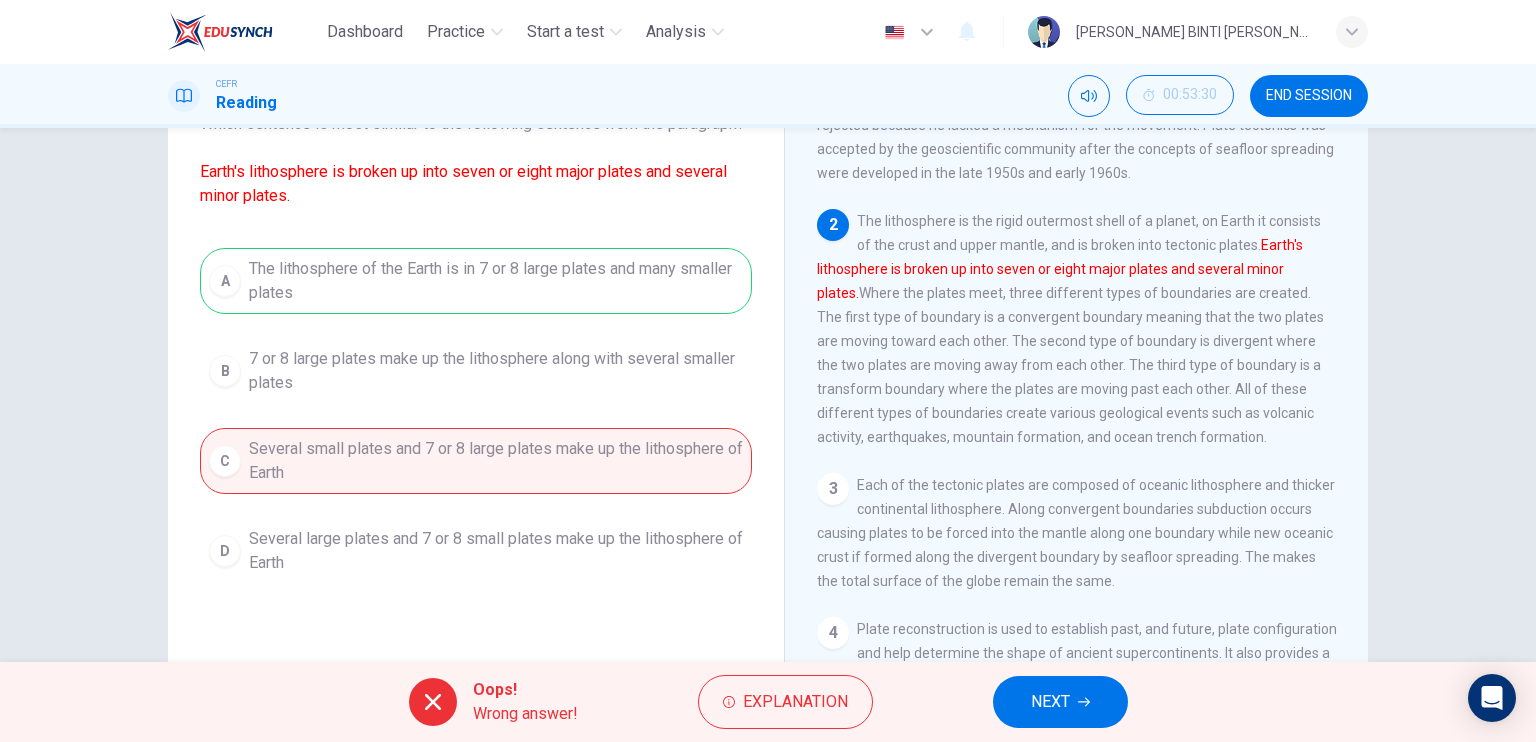 click on "Oops! Wrong answer! Explanation NEXT" at bounding box center (768, 702) 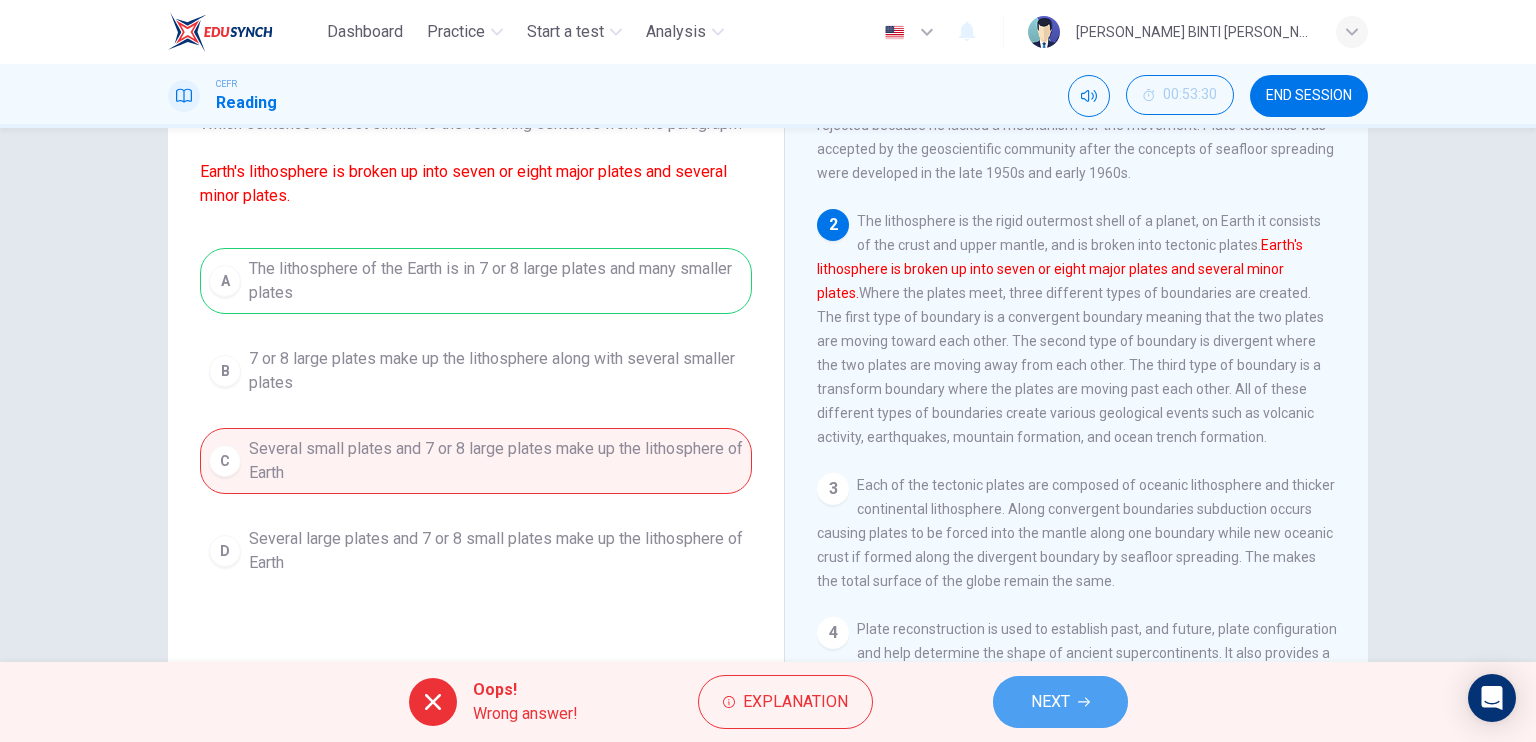 click on "NEXT" at bounding box center [1050, 702] 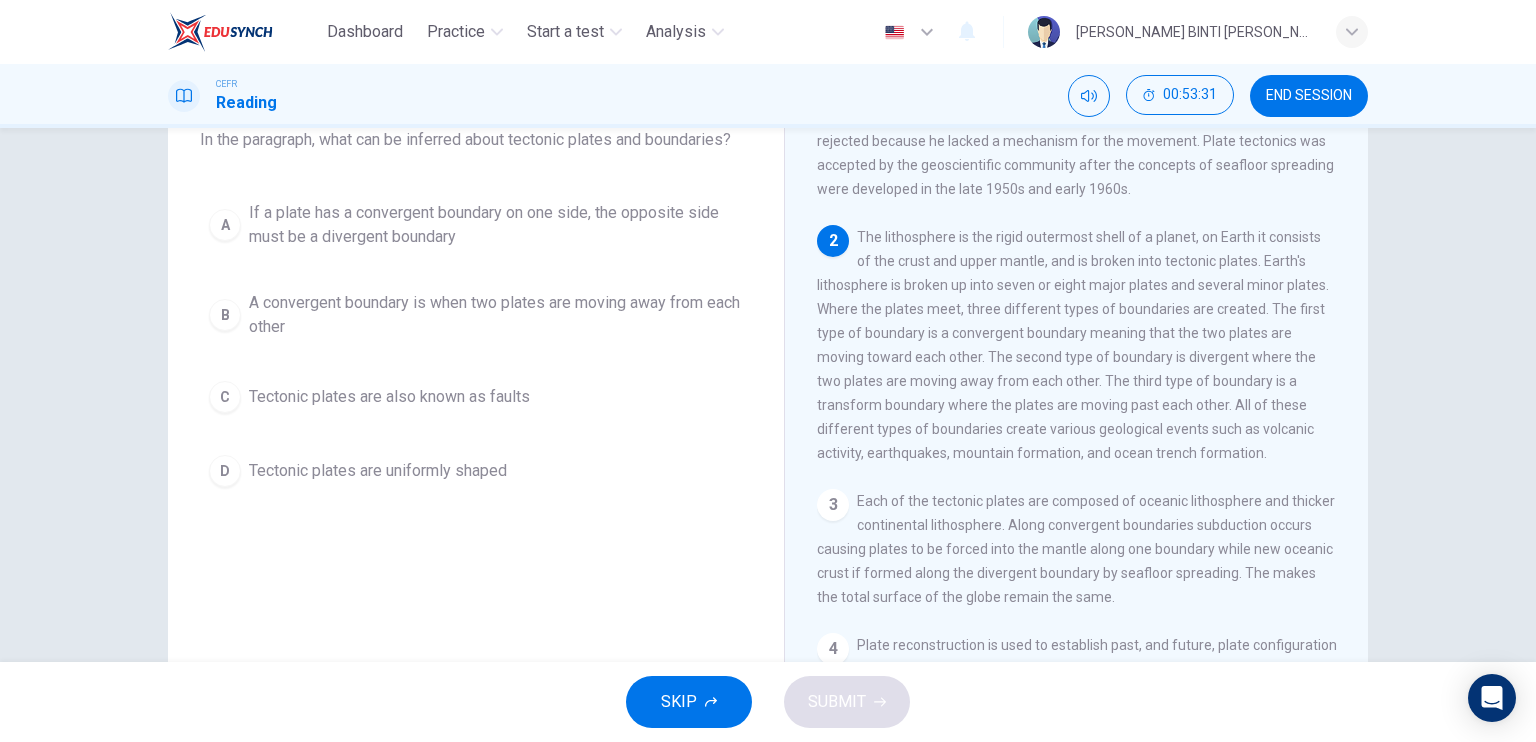 scroll, scrollTop: 137, scrollLeft: 0, axis: vertical 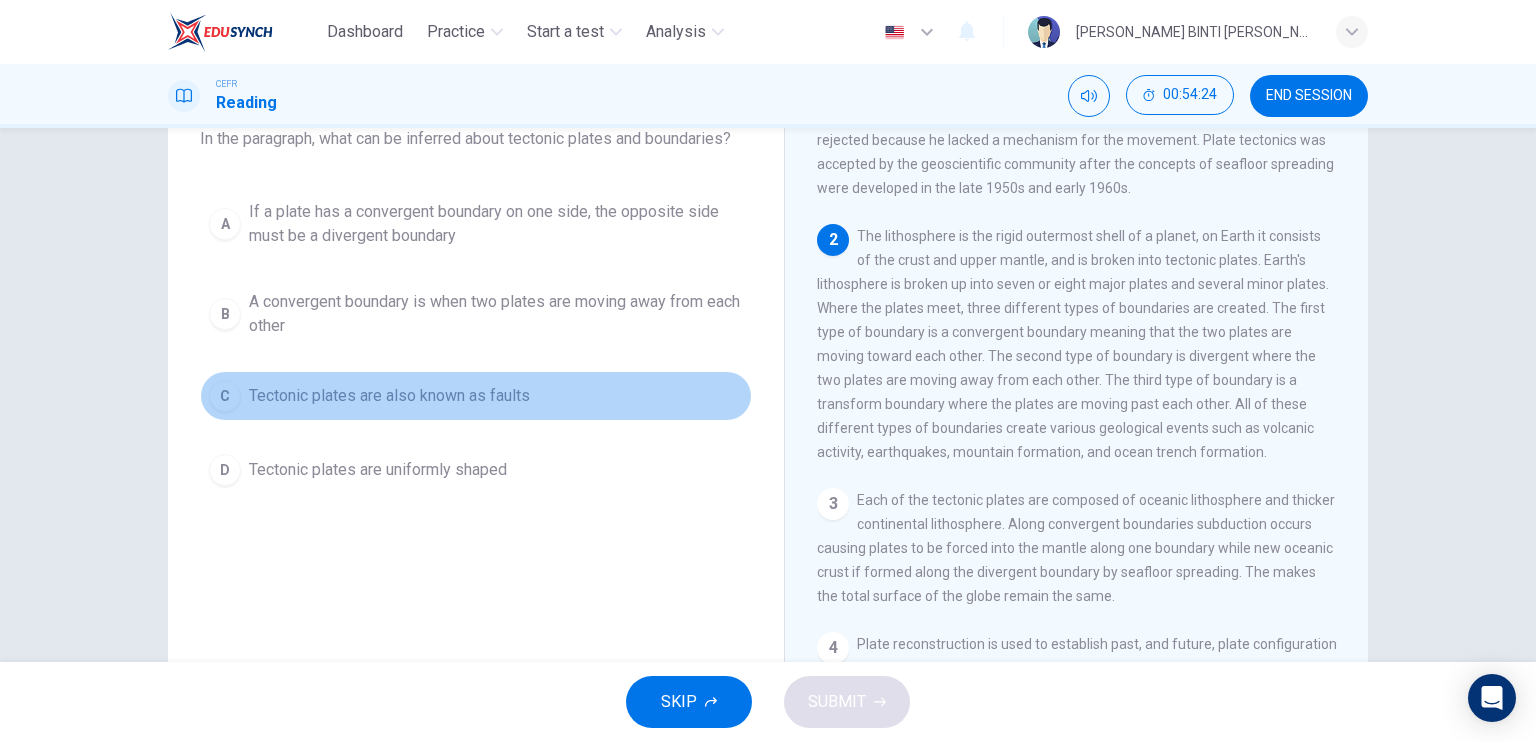click on "C Tectonic plates are also known as faults" at bounding box center [476, 396] 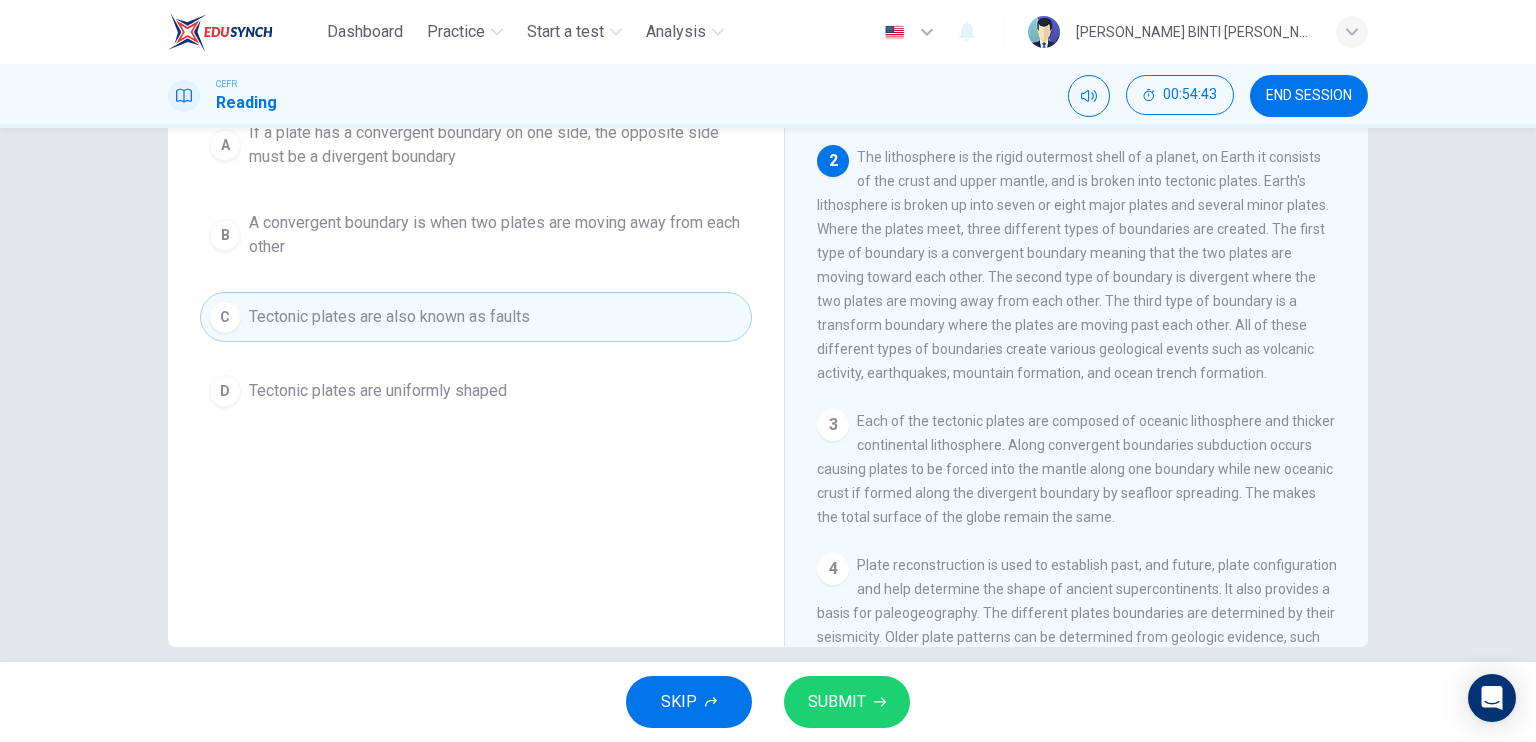 scroll, scrollTop: 231, scrollLeft: 0, axis: vertical 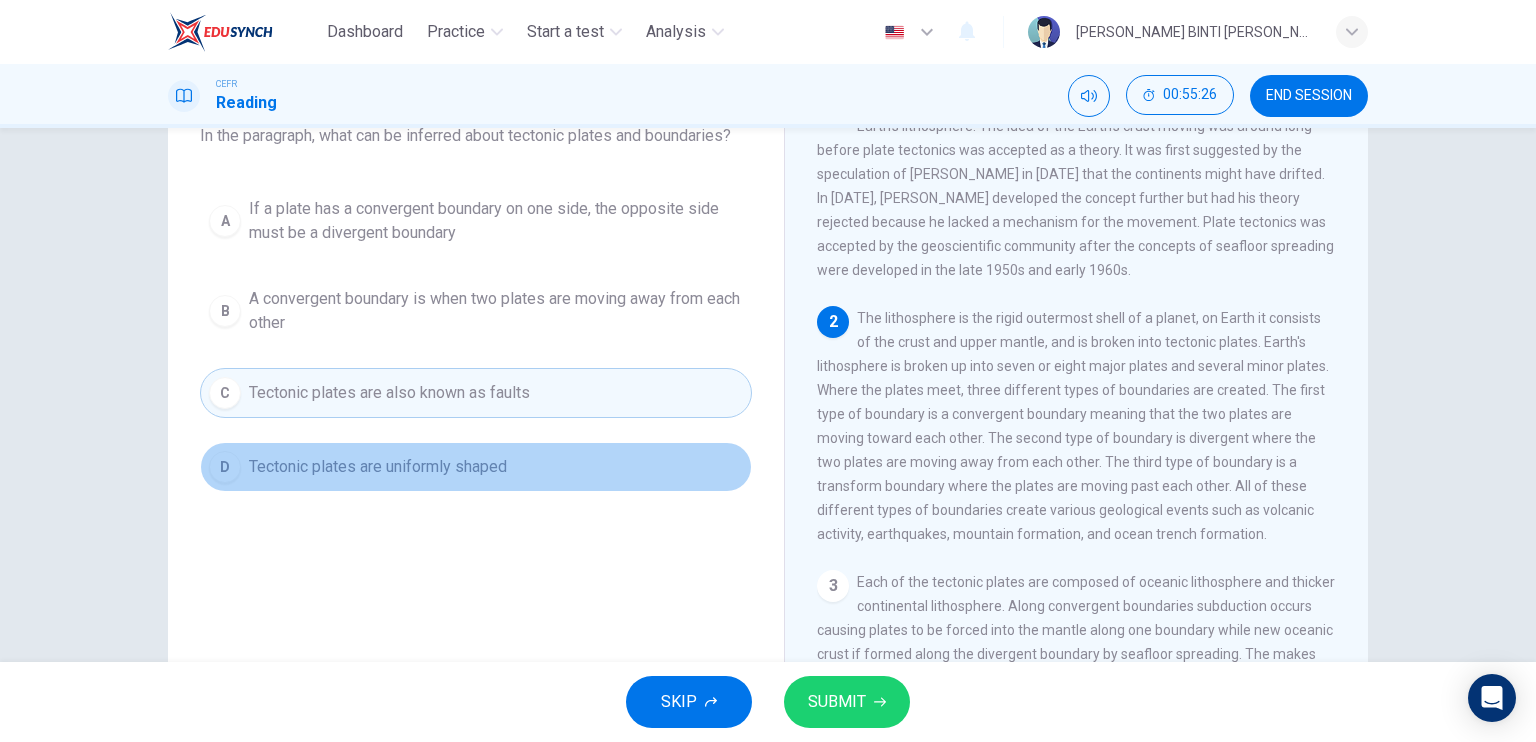 drag, startPoint x: 215, startPoint y: 447, endPoint x: 232, endPoint y: 467, distance: 26.24881 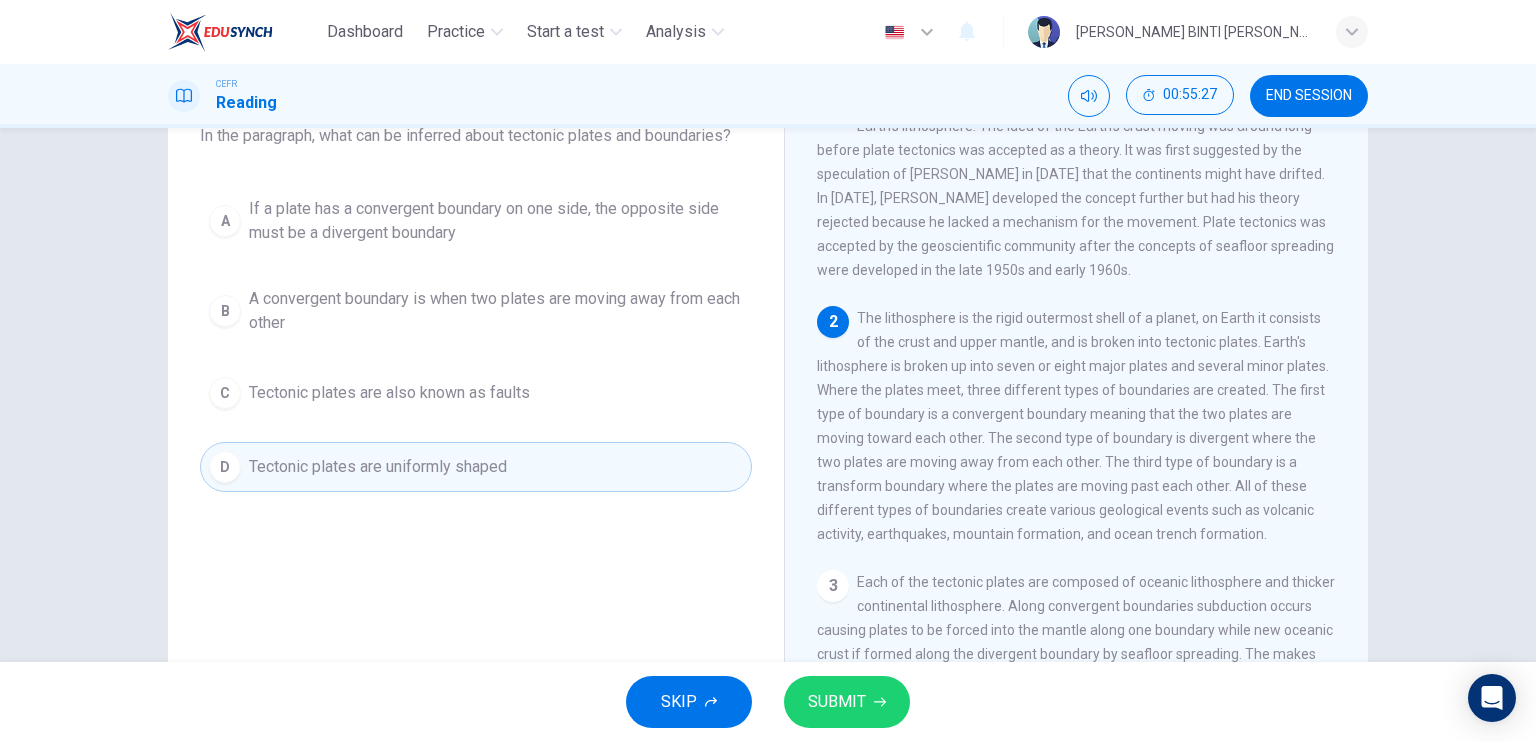 click 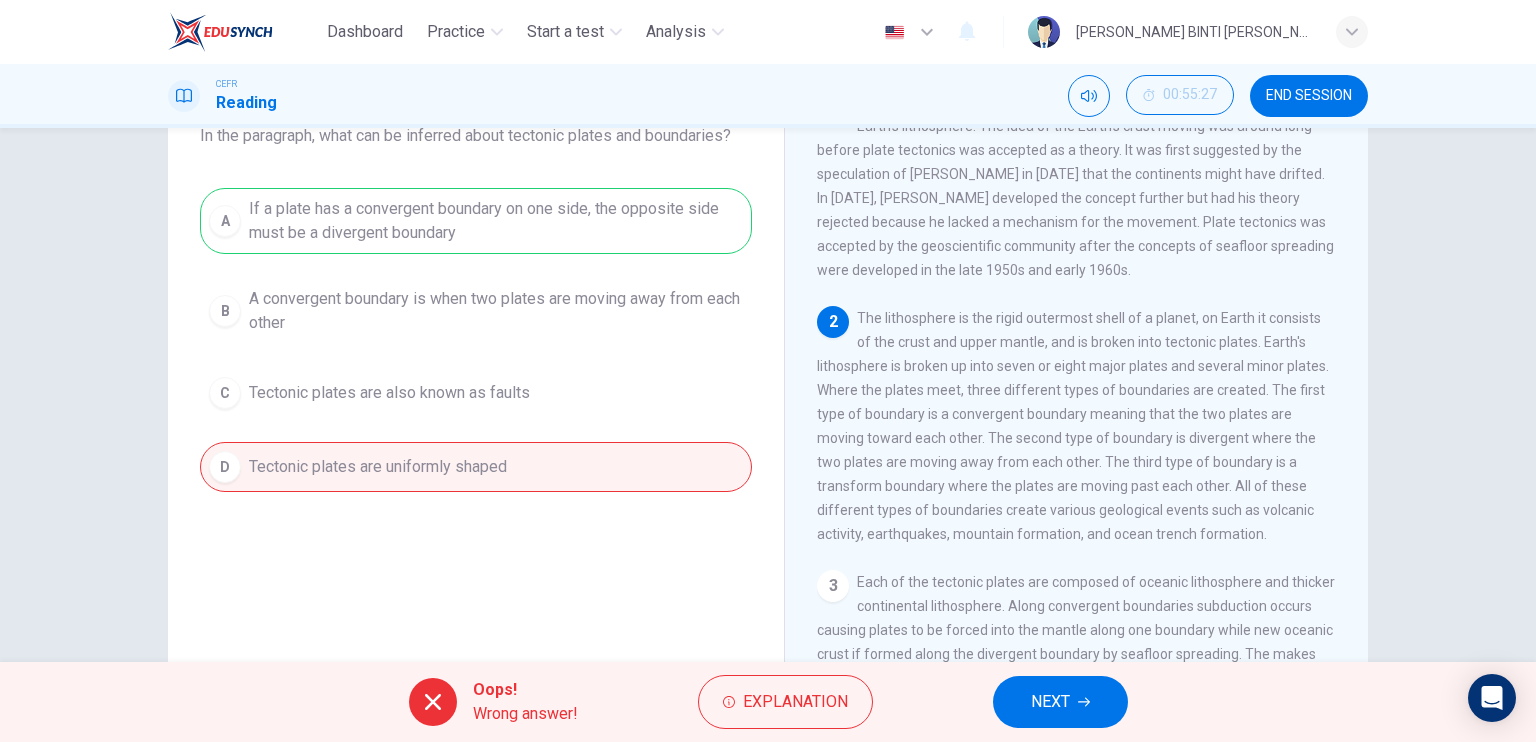click on "NEXT" at bounding box center [1050, 702] 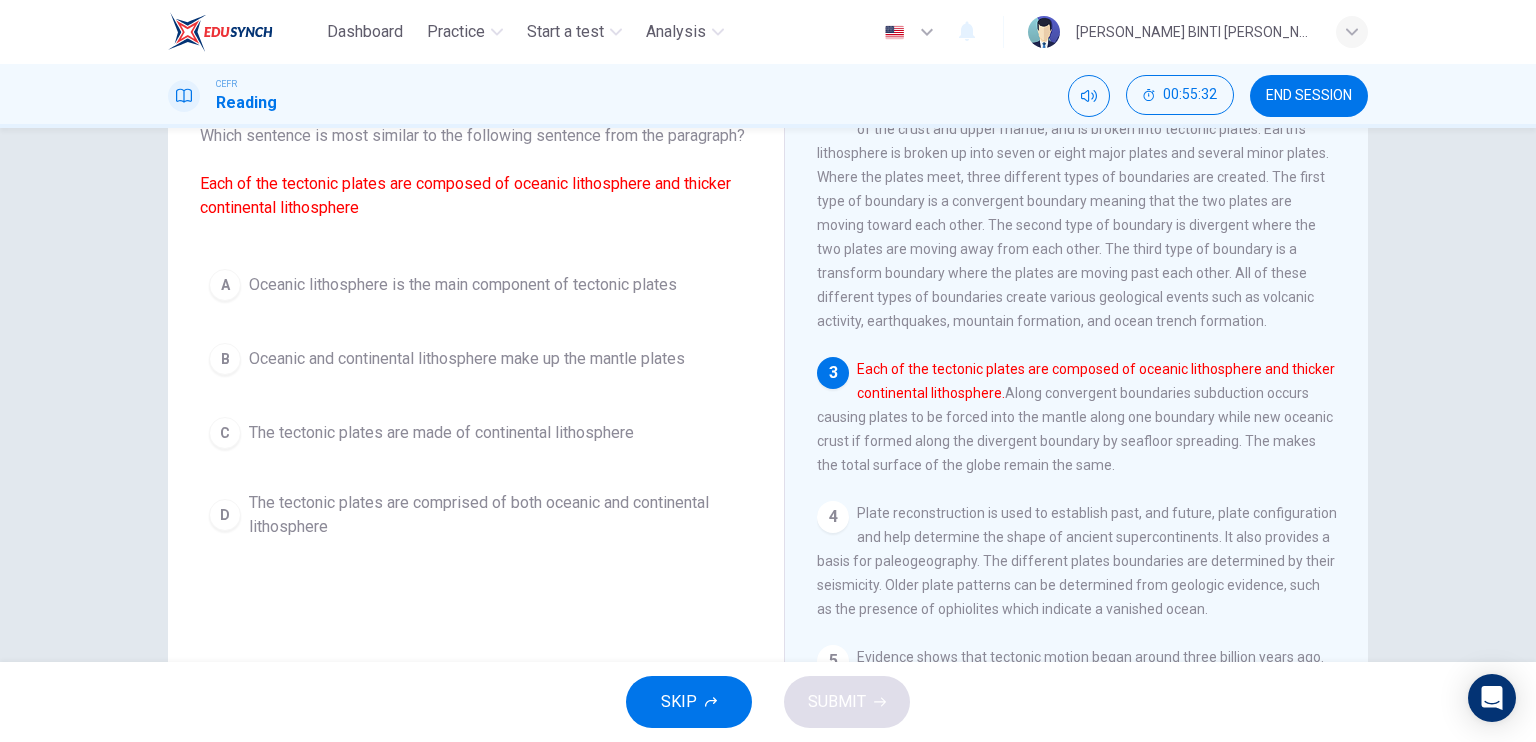 scroll, scrollTop: 248, scrollLeft: 0, axis: vertical 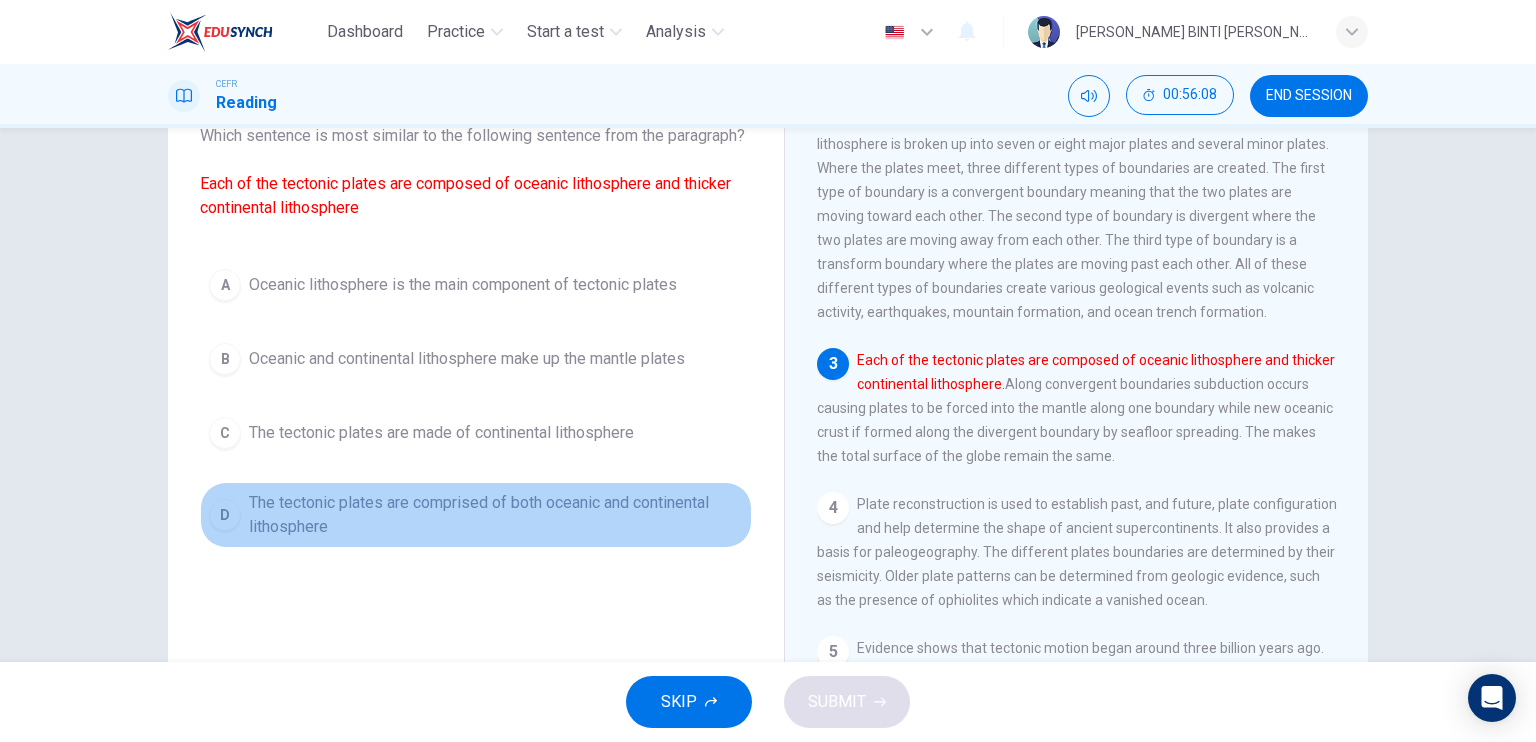 click on "D" at bounding box center (225, 515) 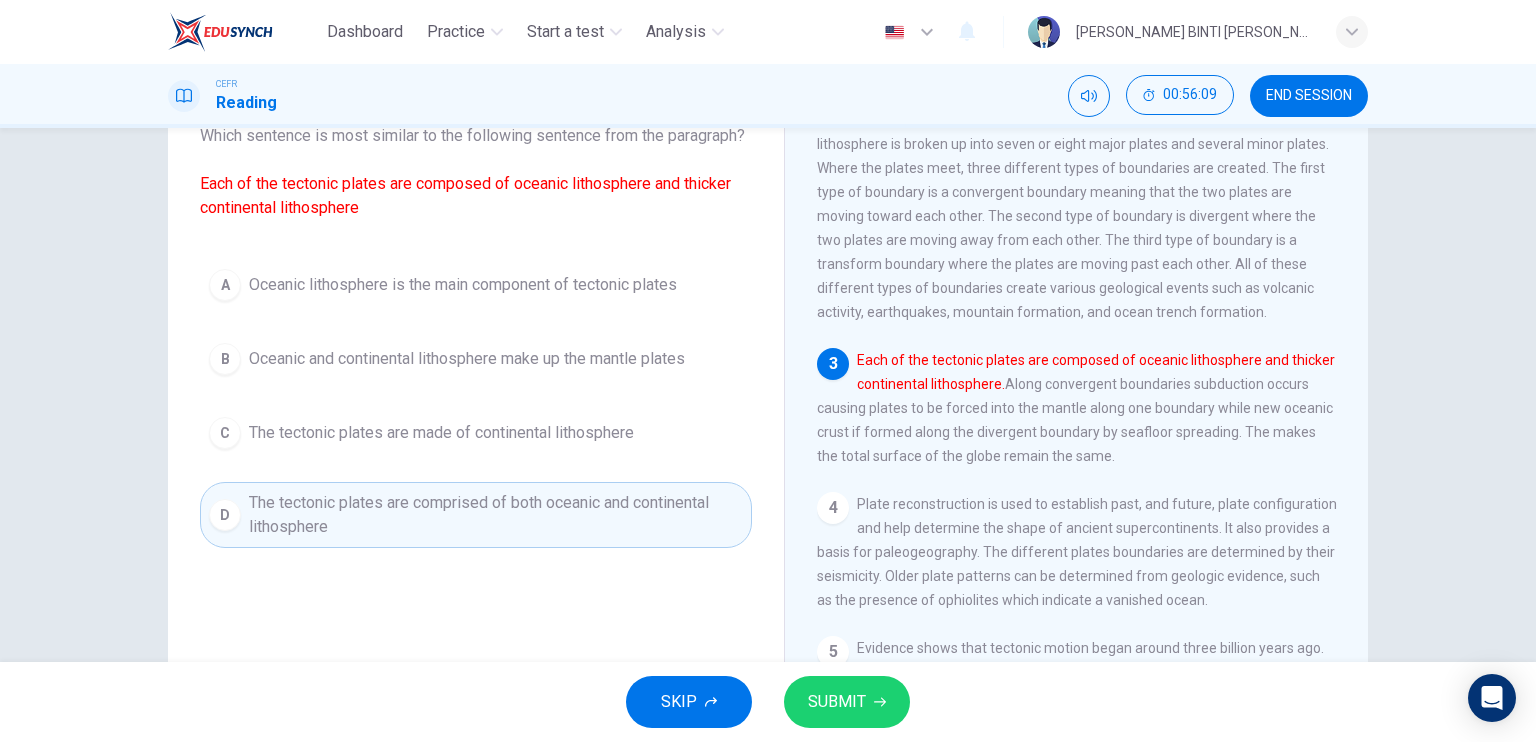 click on "SUBMIT" at bounding box center (837, 702) 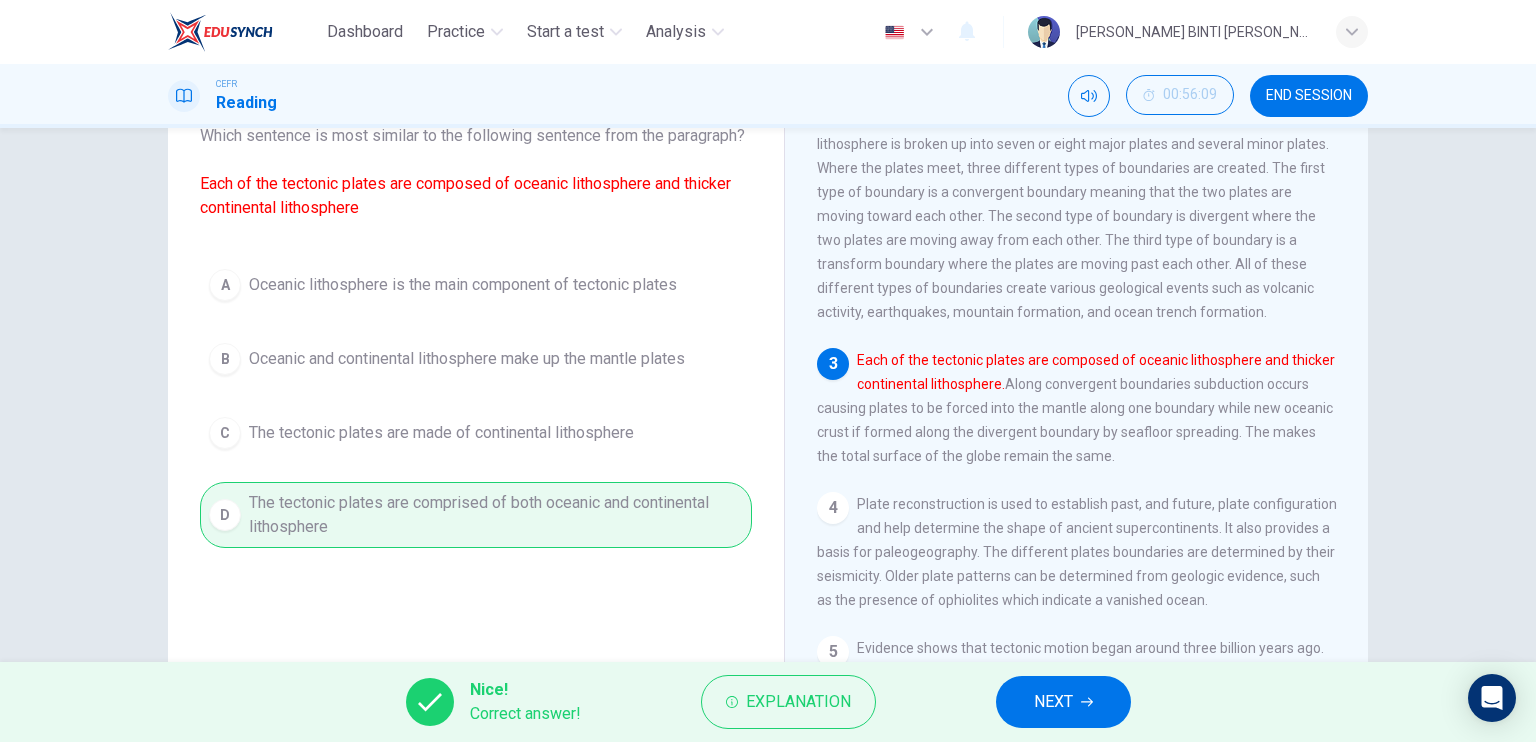click 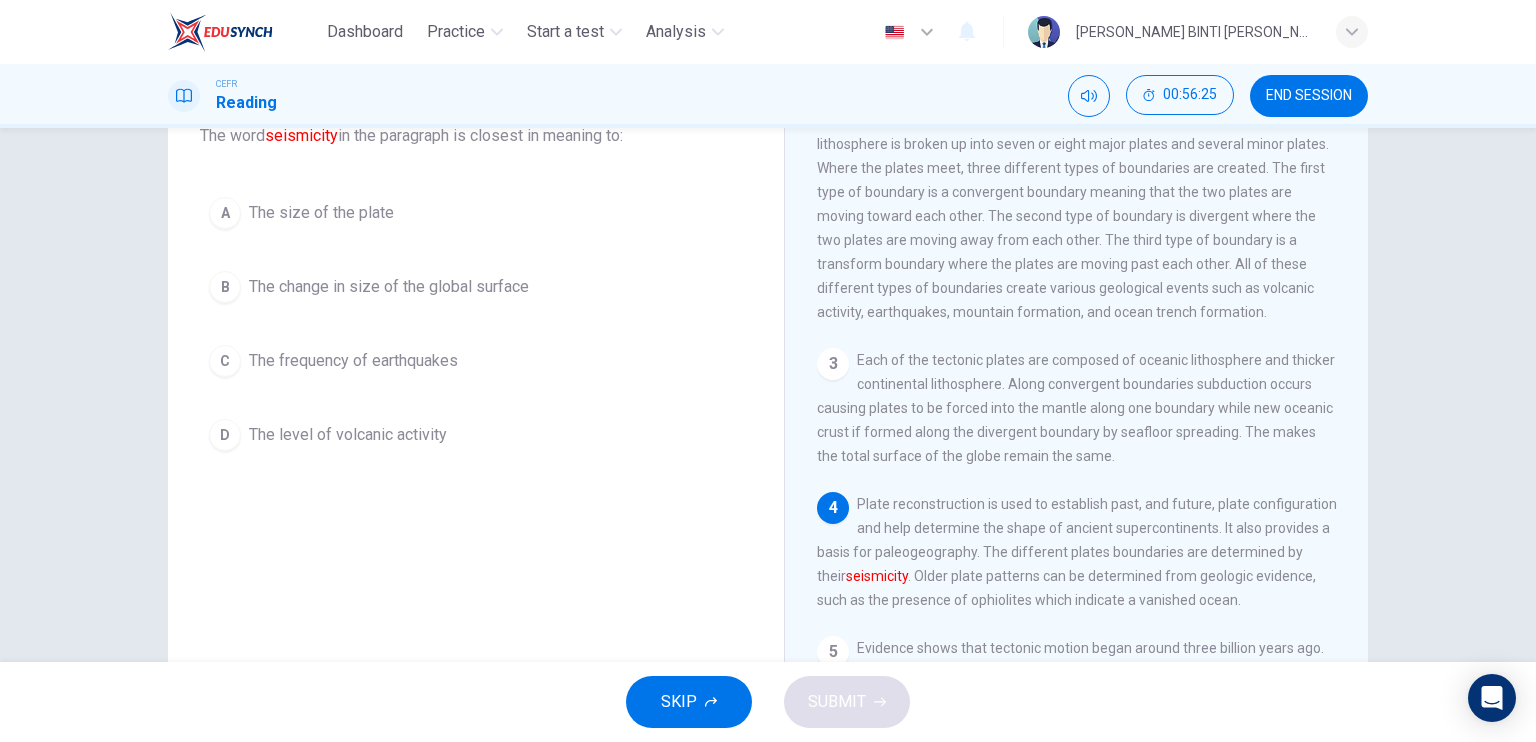 drag, startPoint x: 1373, startPoint y: 475, endPoint x: 1370, endPoint y: 487, distance: 12.369317 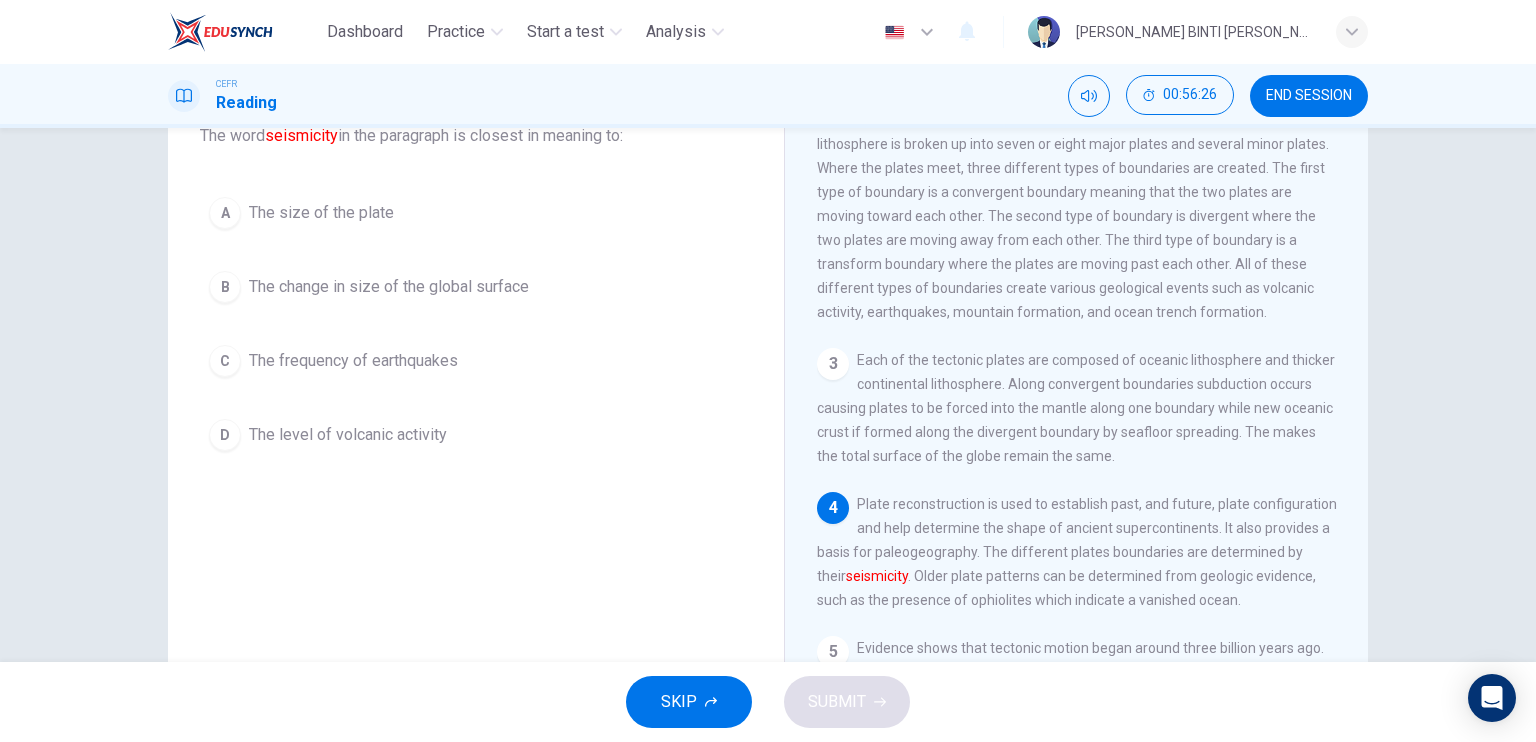 drag, startPoint x: 1360, startPoint y: 498, endPoint x: 1356, endPoint y: 518, distance: 20.396078 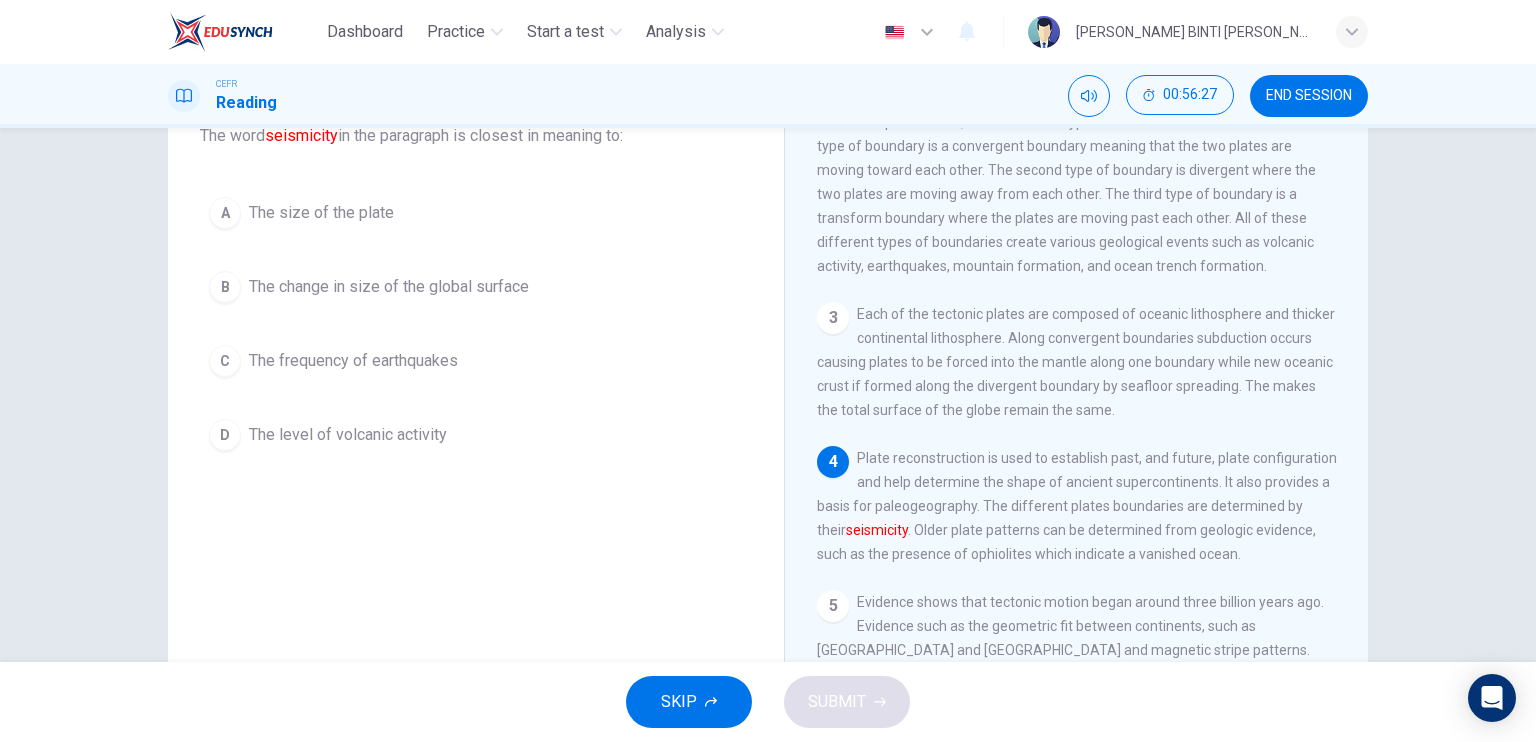 scroll, scrollTop: 295, scrollLeft: 0, axis: vertical 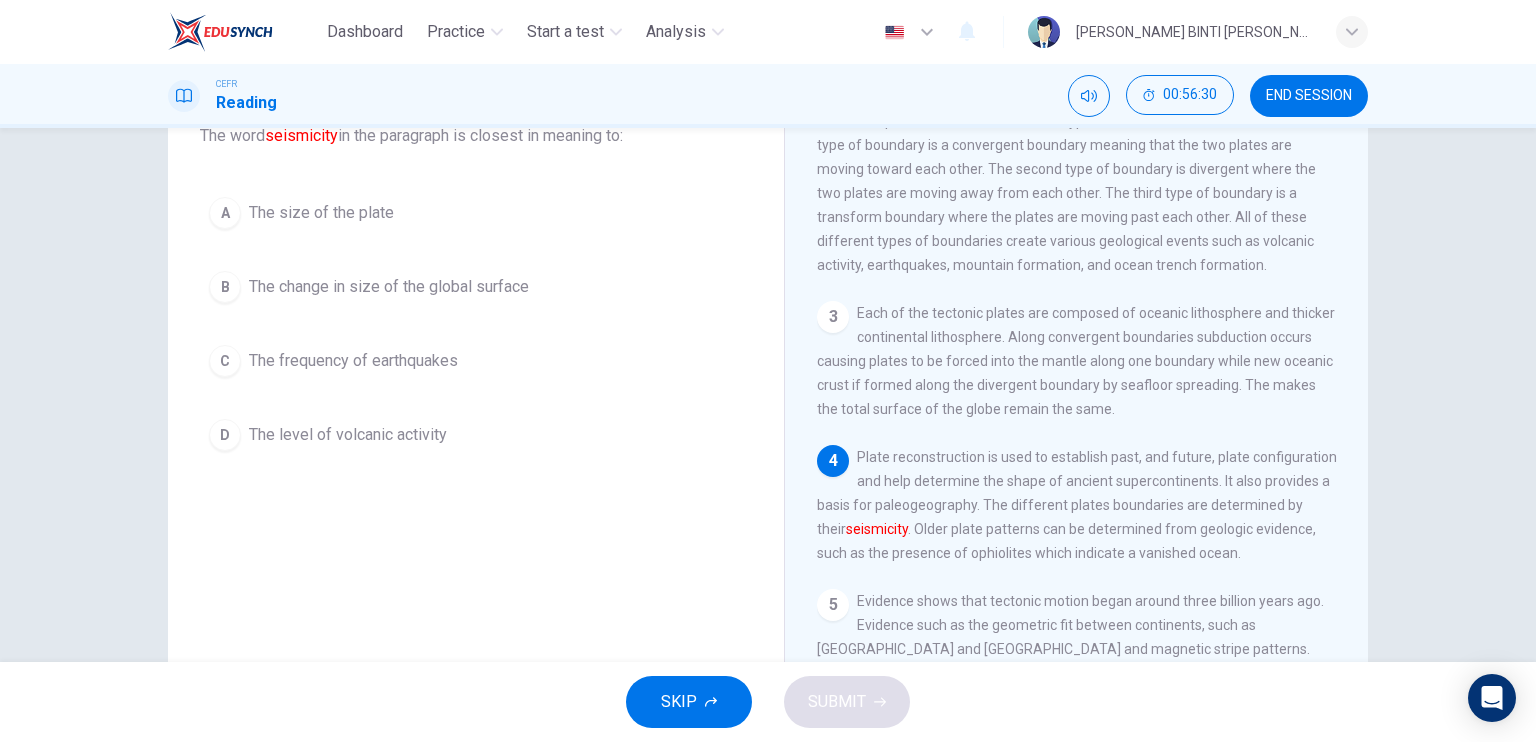 click on "C The frequency of earthquakes" at bounding box center [476, 361] 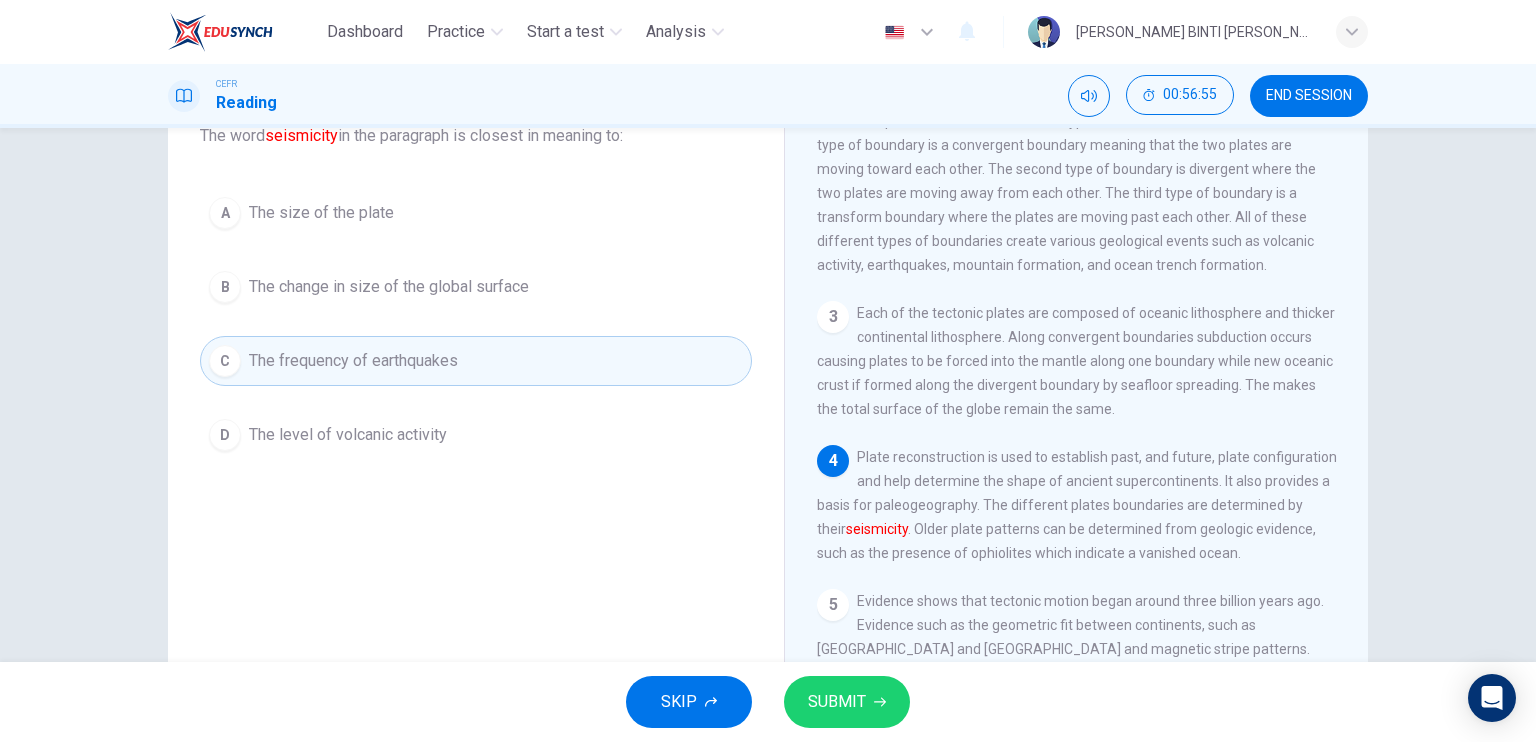 click on "D The level of volcanic activity" at bounding box center [476, 435] 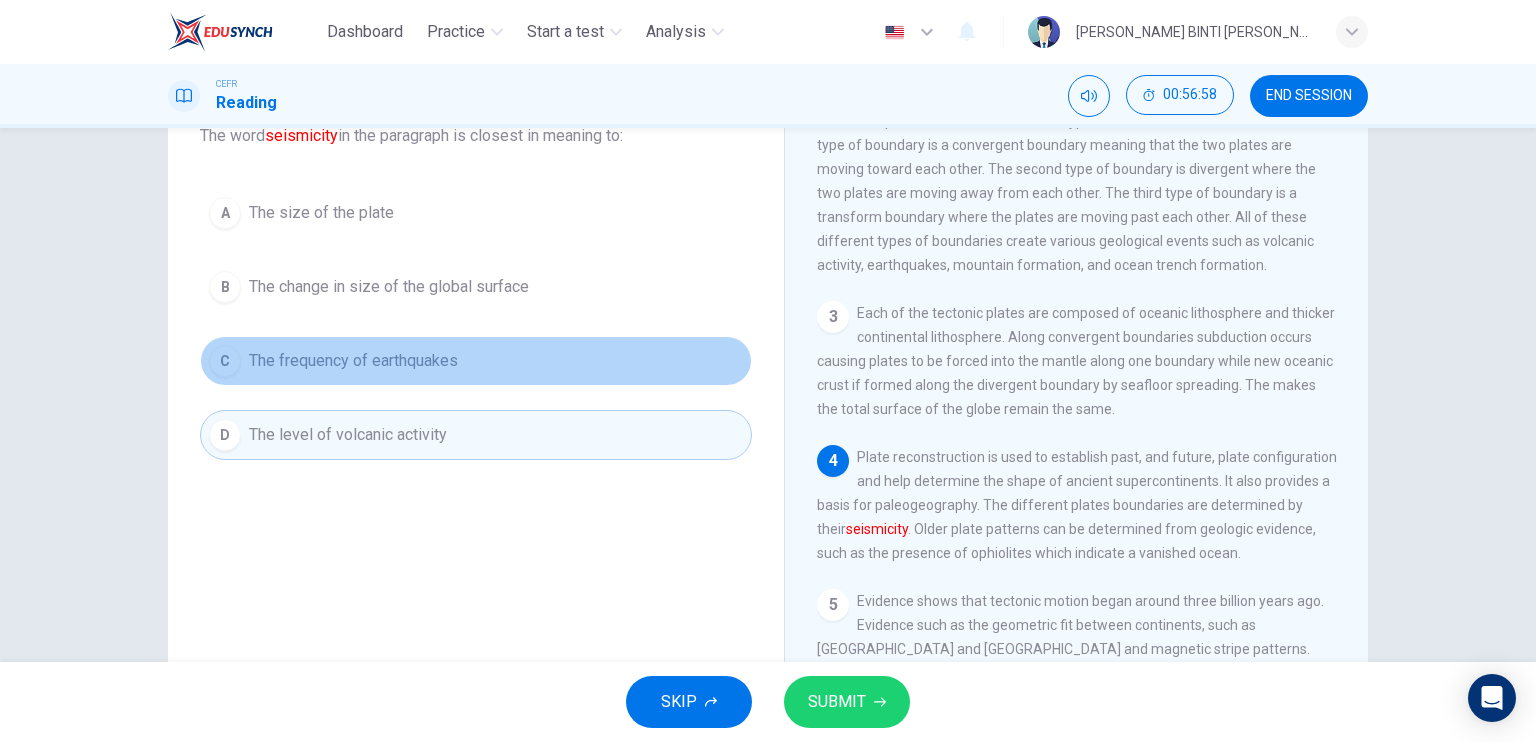 click on "C The frequency of earthquakes" at bounding box center (476, 361) 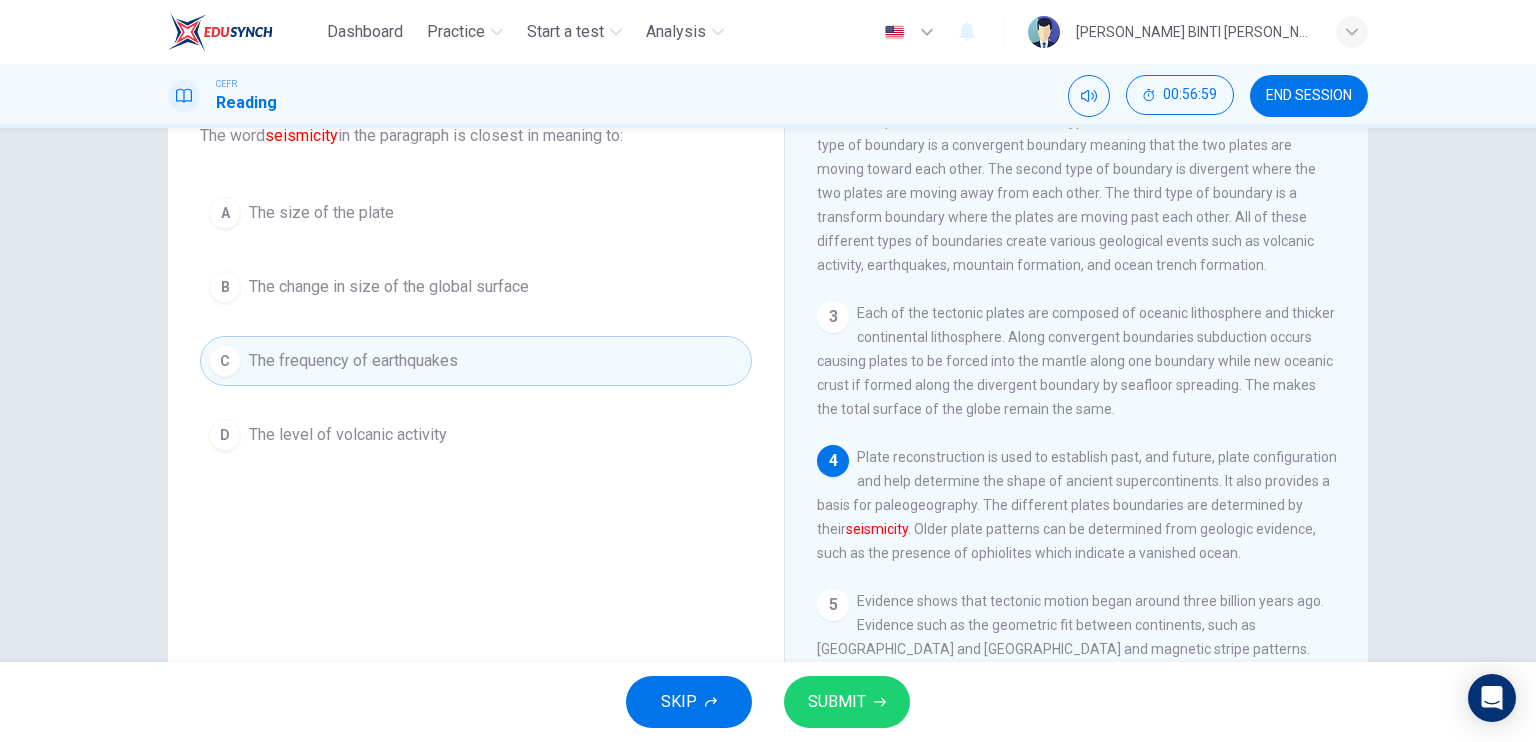 click on "B" at bounding box center (225, 287) 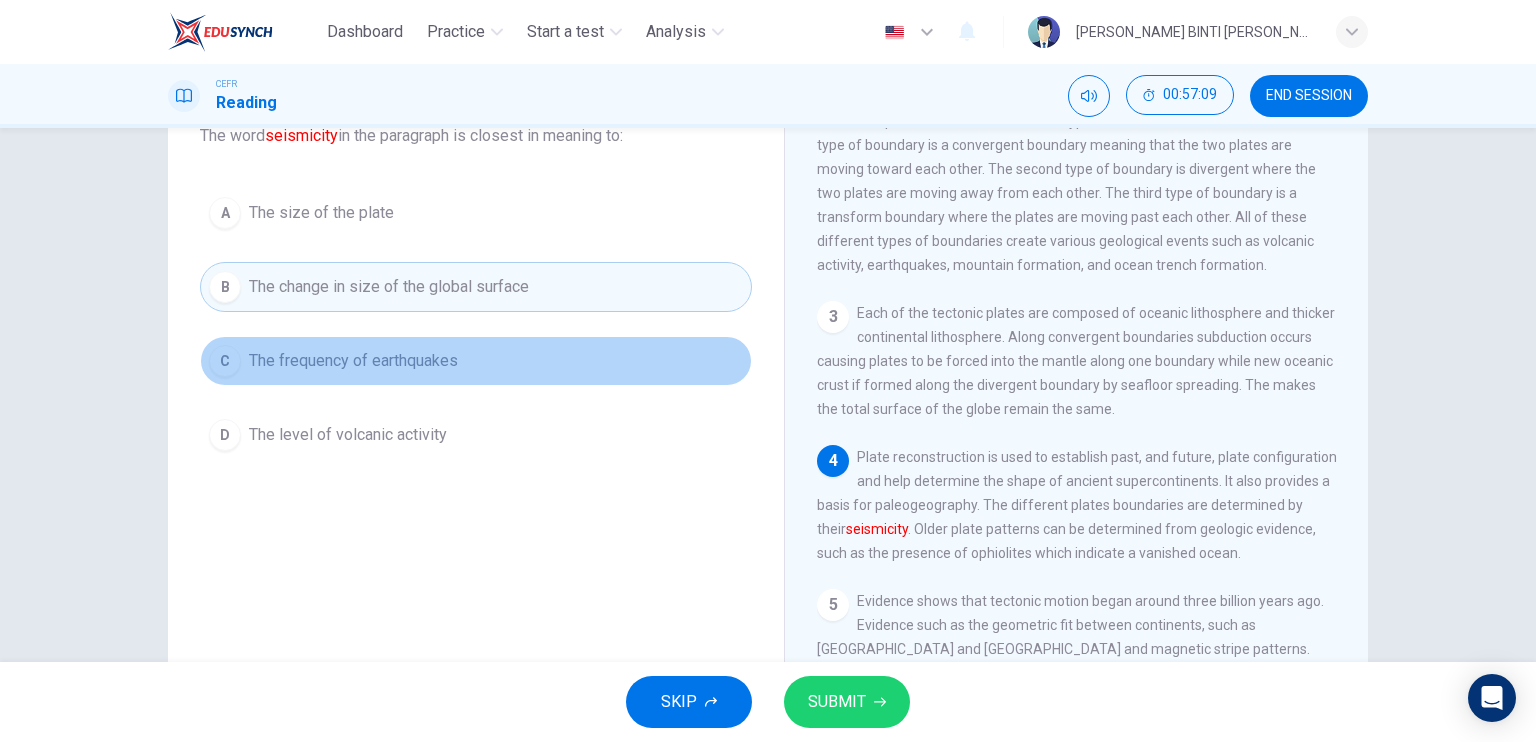click on "C The frequency of earthquakes" at bounding box center [476, 361] 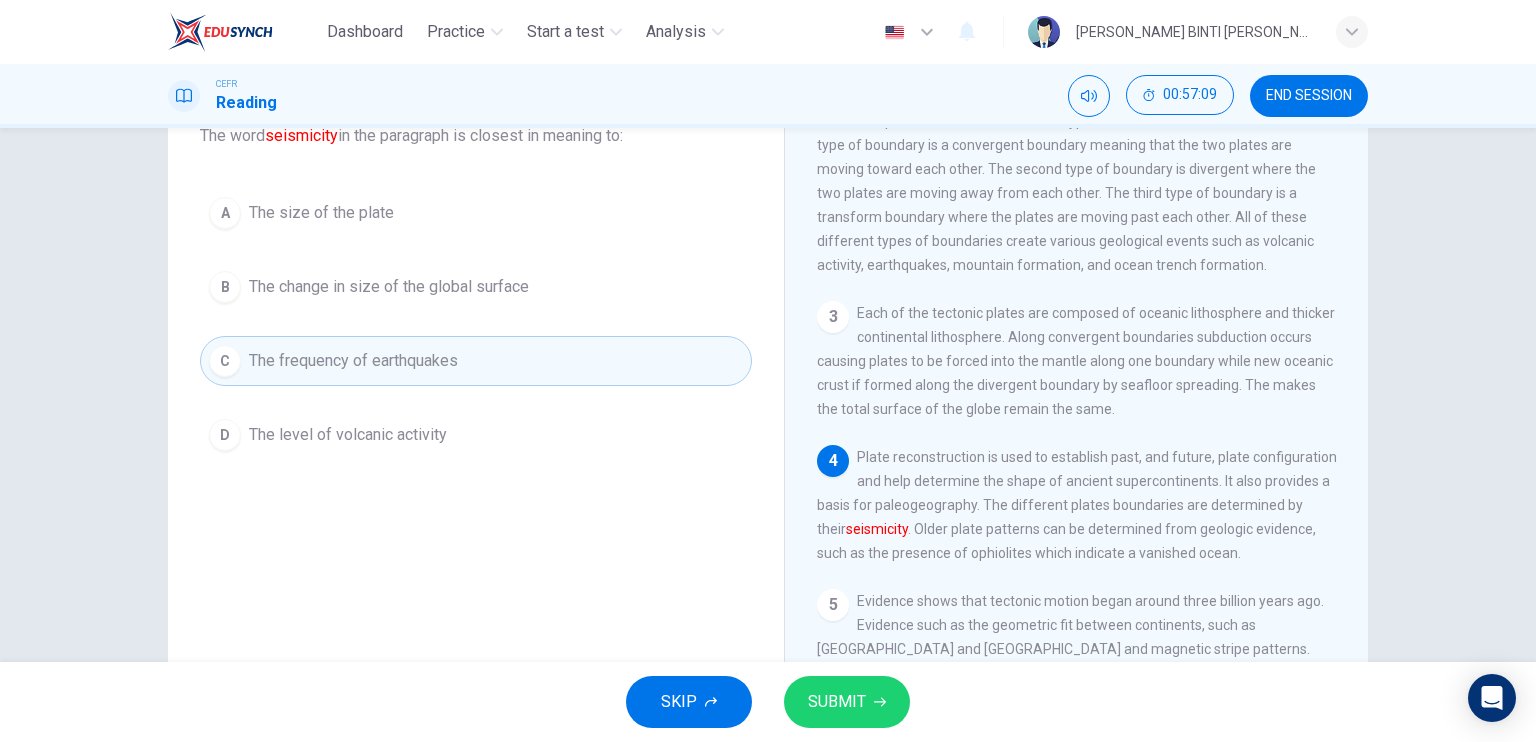 click on "D The level of volcanic activity" at bounding box center [476, 435] 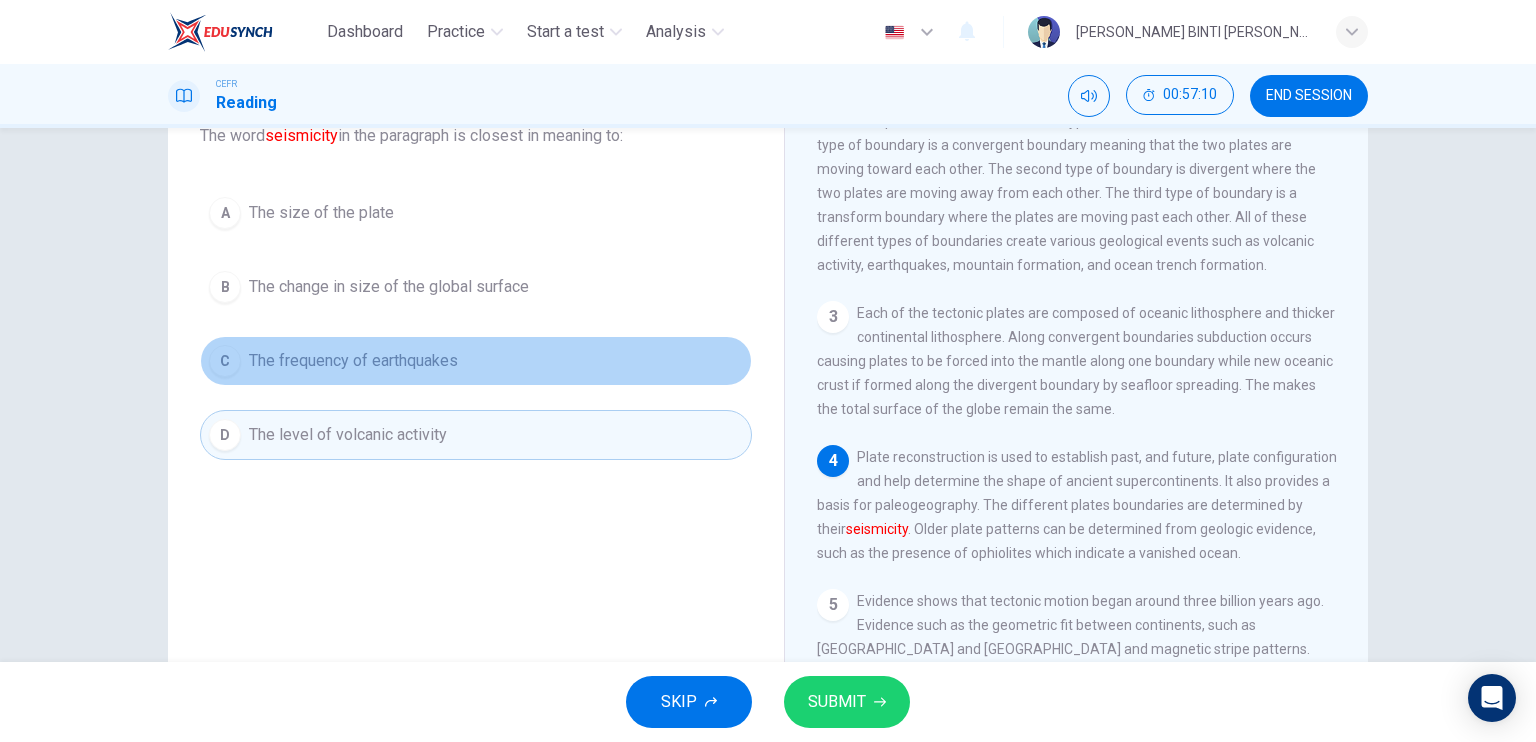 click on "C The frequency of earthquakes" at bounding box center (476, 361) 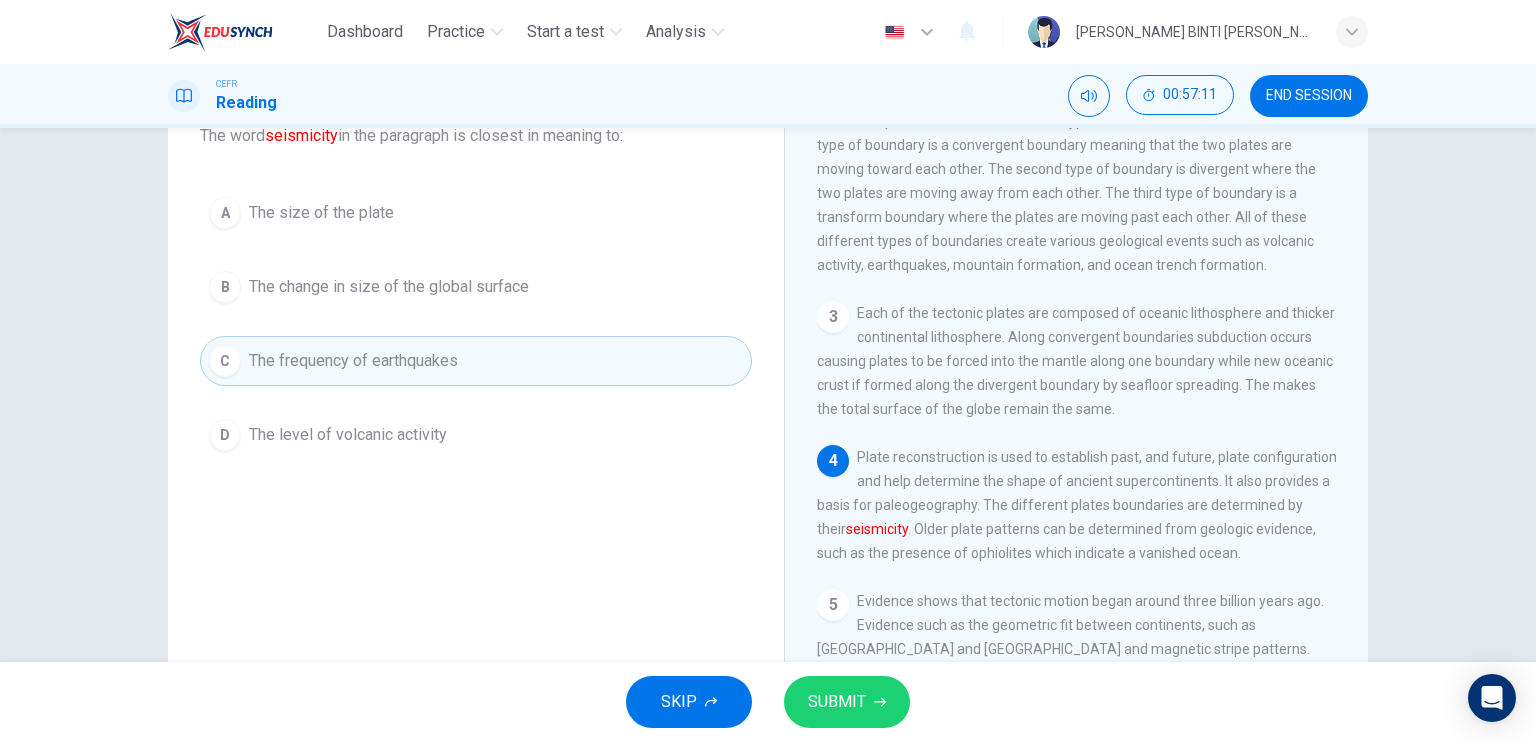 click on "SUBMIT" at bounding box center [837, 702] 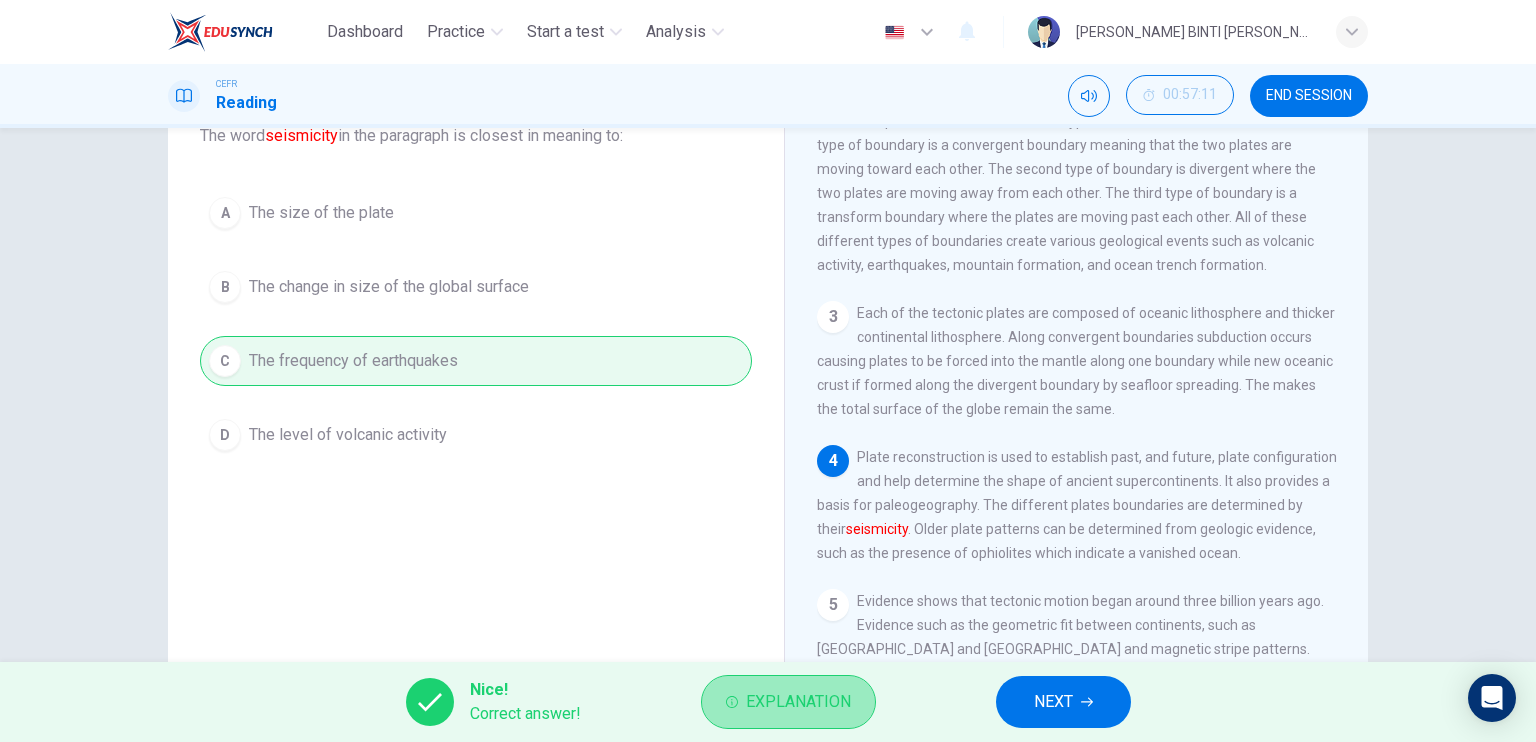 click on "Explanation" at bounding box center (798, 702) 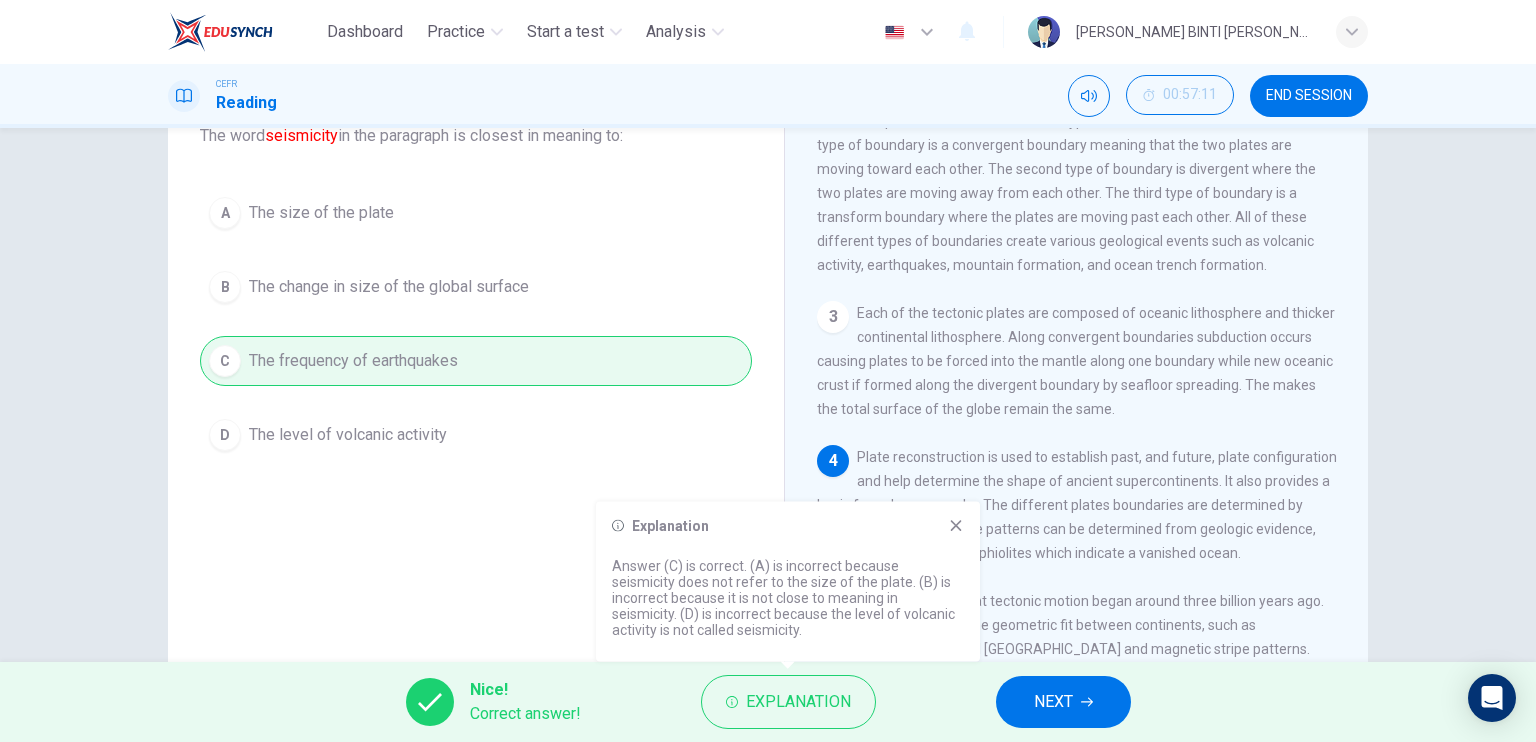 click 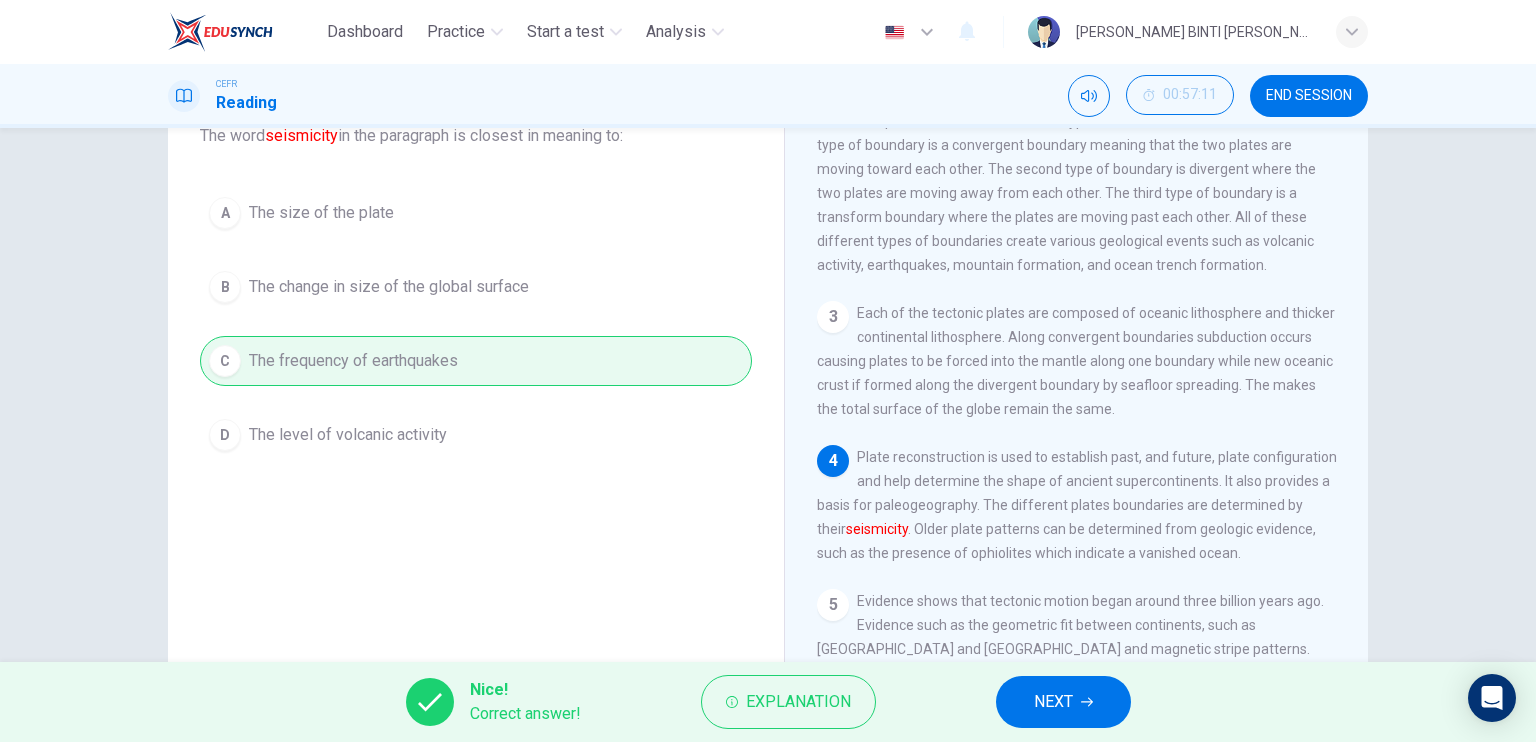click on "Question 73 The word  seismicity  in the paragraph is closest in meaning to: A The size of the plate B The change in size of the global surface C The frequency of earthquakes D The level of volcanic activity Plate Tectonic Theory 1 Plate tectonics is the scientific theory describing the large-scale motion of Earth's lithosphere. The idea of the Earth's crust moving was around long before plate tectonics was accepted as a theory. It was first suggested by the speculation of [PERSON_NAME] in [DATE] that the continents might have drifted. In [DATE], [PERSON_NAME] developed the concept further but had his theory rejected because he lacked a mechanism for the movement. Plate tectonics was accepted by the geoscientific community after the concepts of seafloor spreading were developed in the late 1950s and early 1960s. 2 3 4 seismicity . Older plate patterns can be determined from geologic evidence, such as the presence of ophiolites which indicate a vanished ocean. 5" at bounding box center [768, 395] 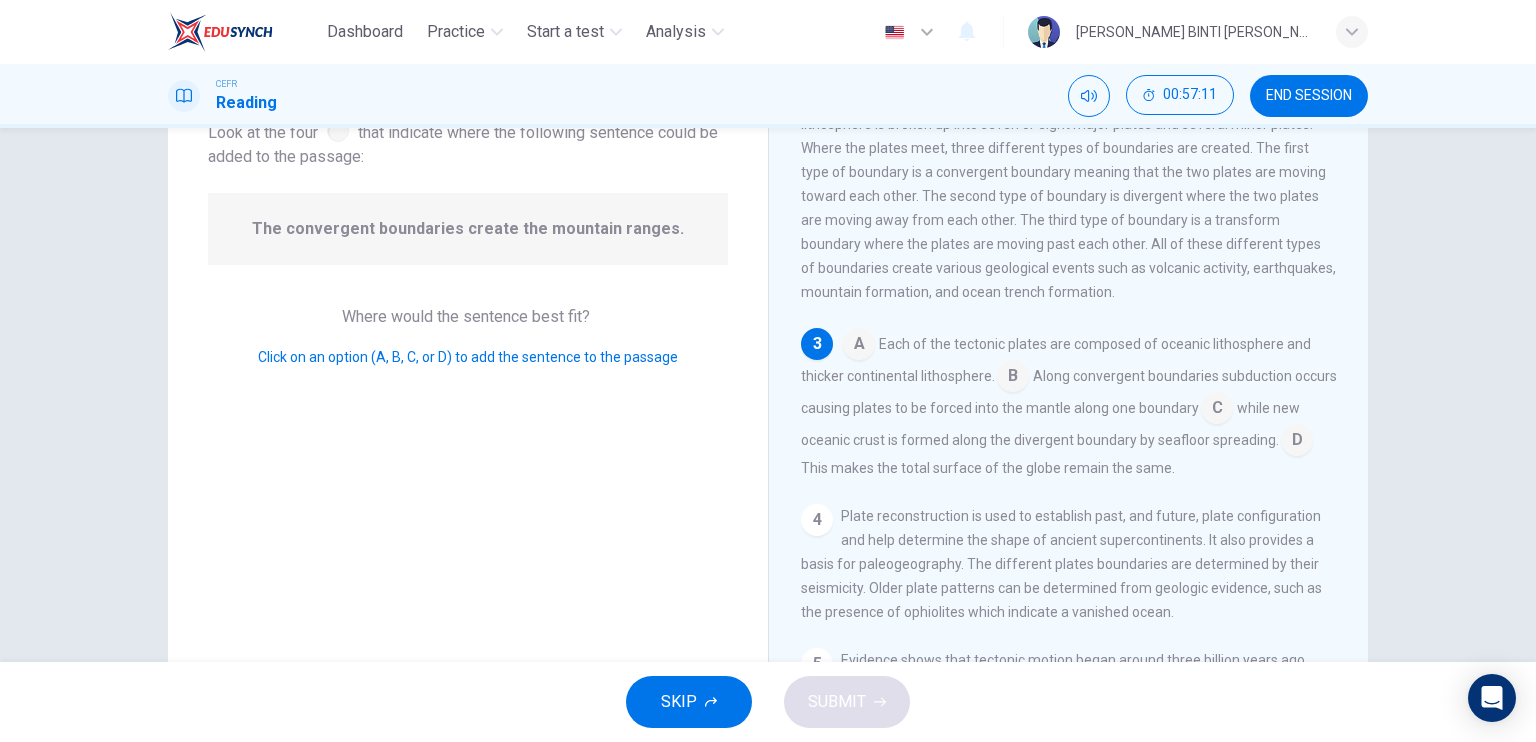 scroll, scrollTop: 271, scrollLeft: 0, axis: vertical 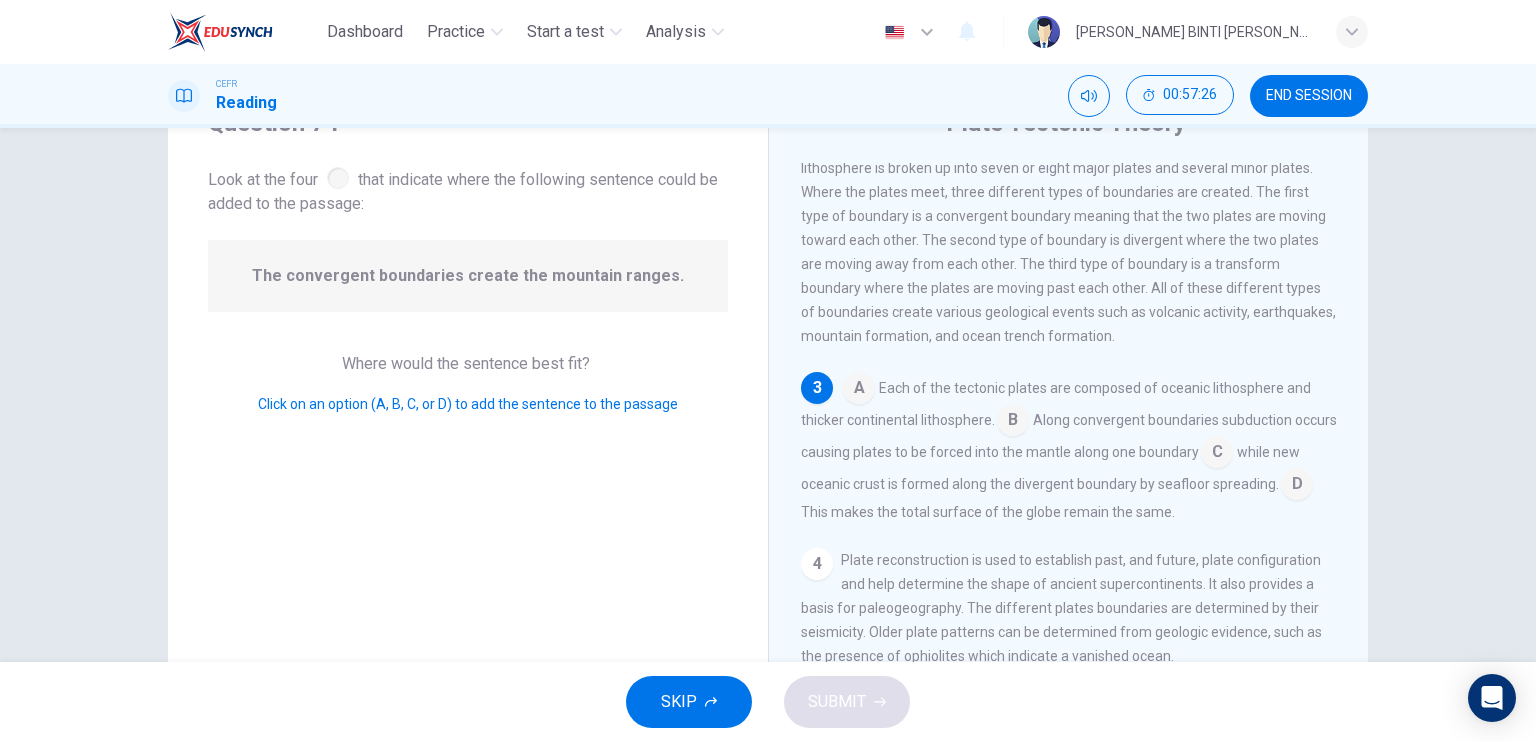 click at bounding box center [1013, 422] 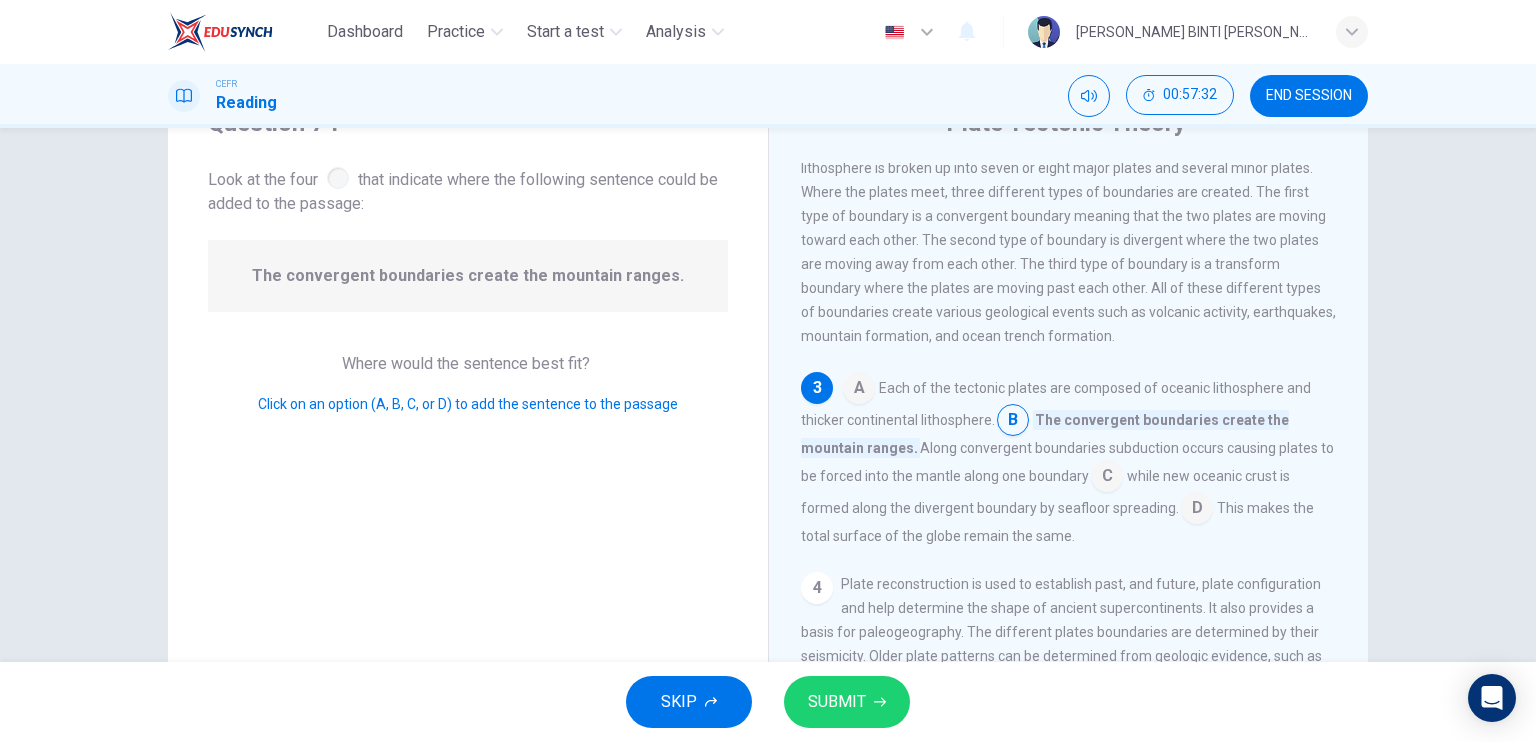 click at bounding box center (1107, 478) 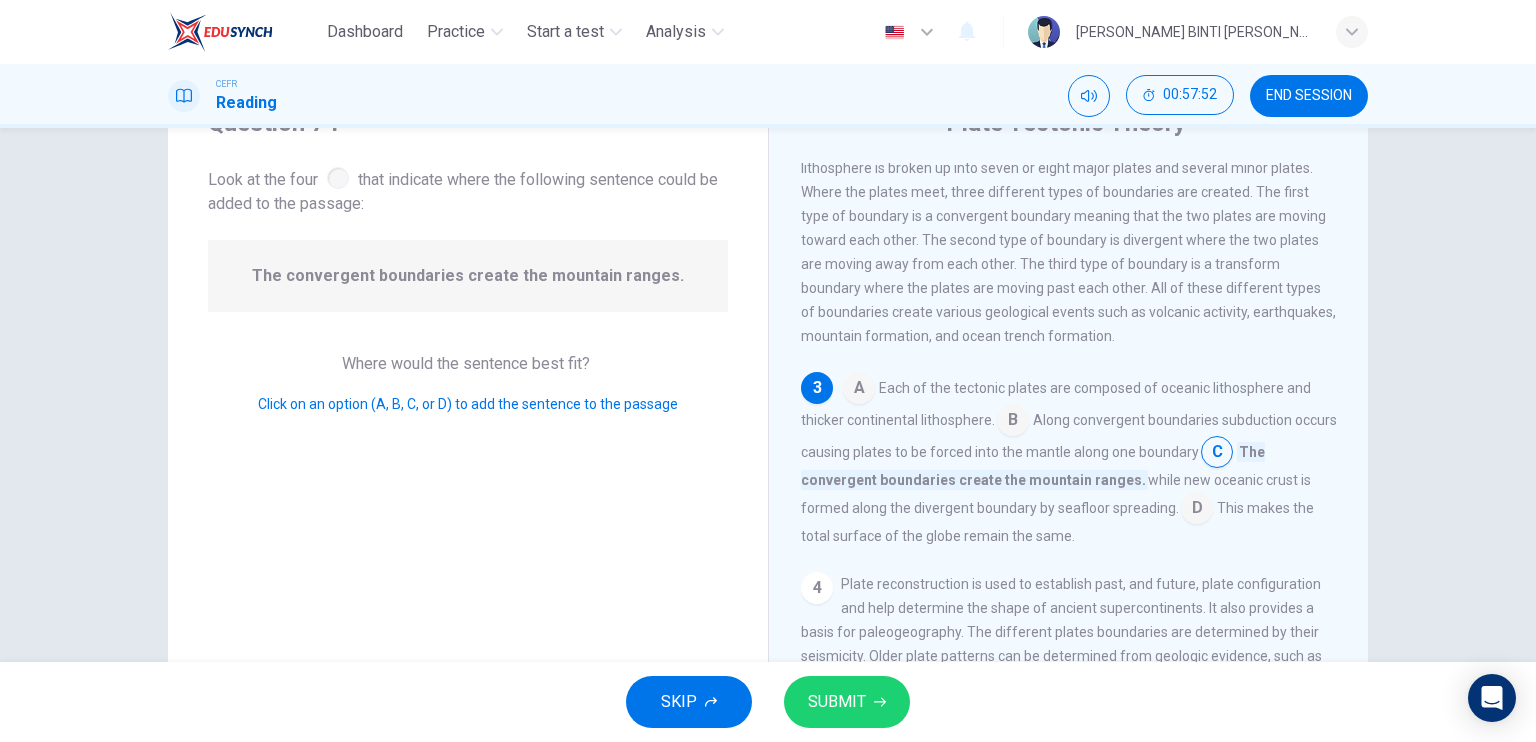 click at bounding box center (1197, 510) 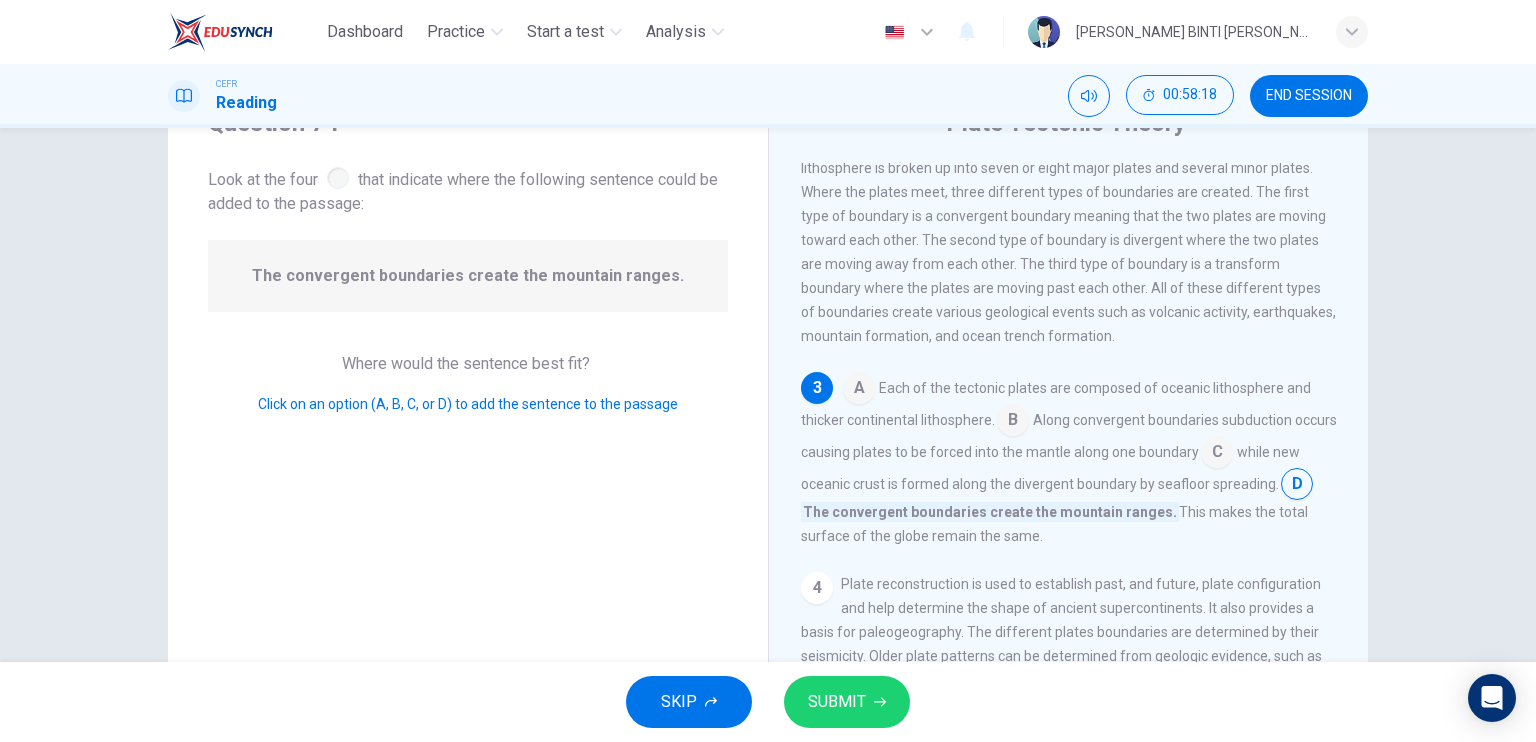 click at bounding box center (1013, 422) 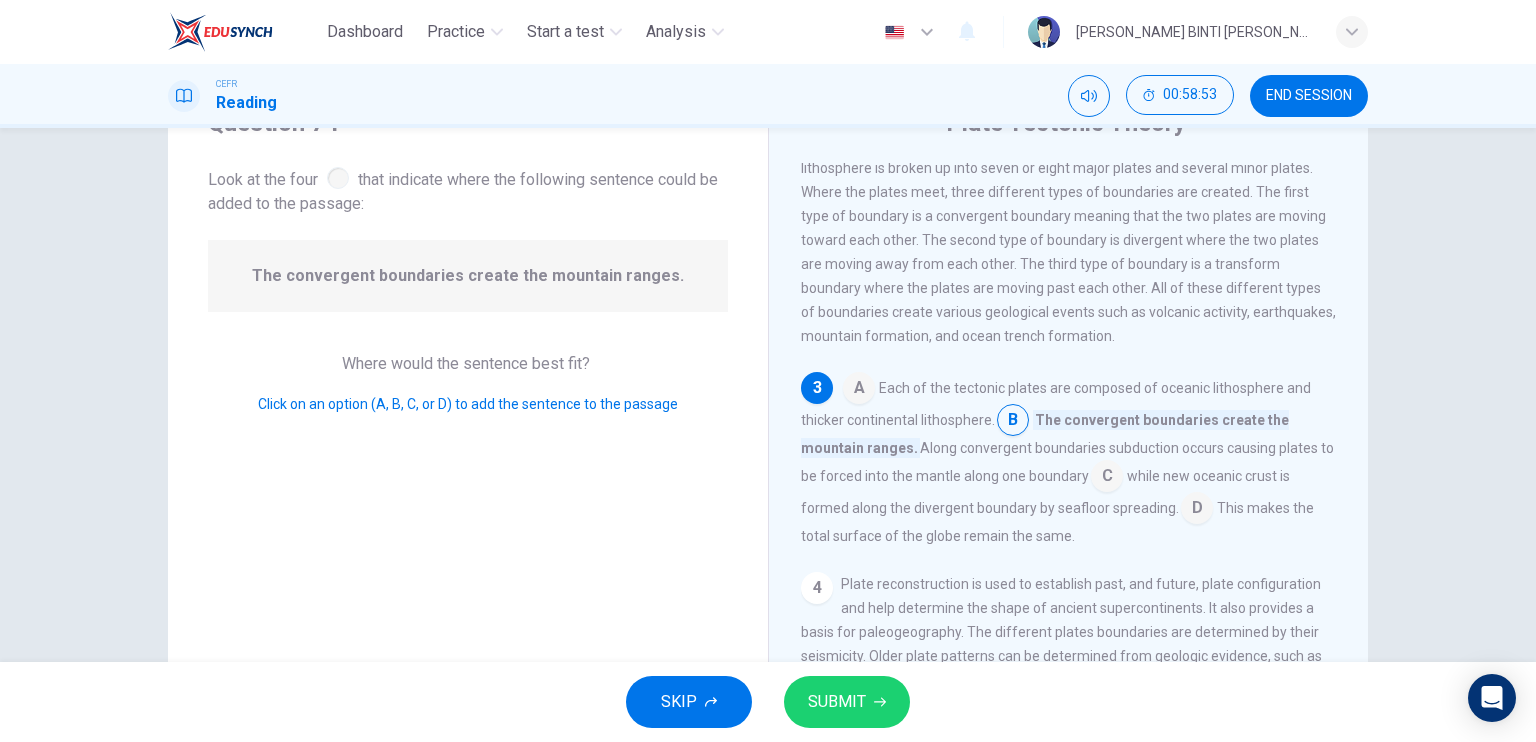 click on "SKIP SUBMIT" at bounding box center [768, 702] 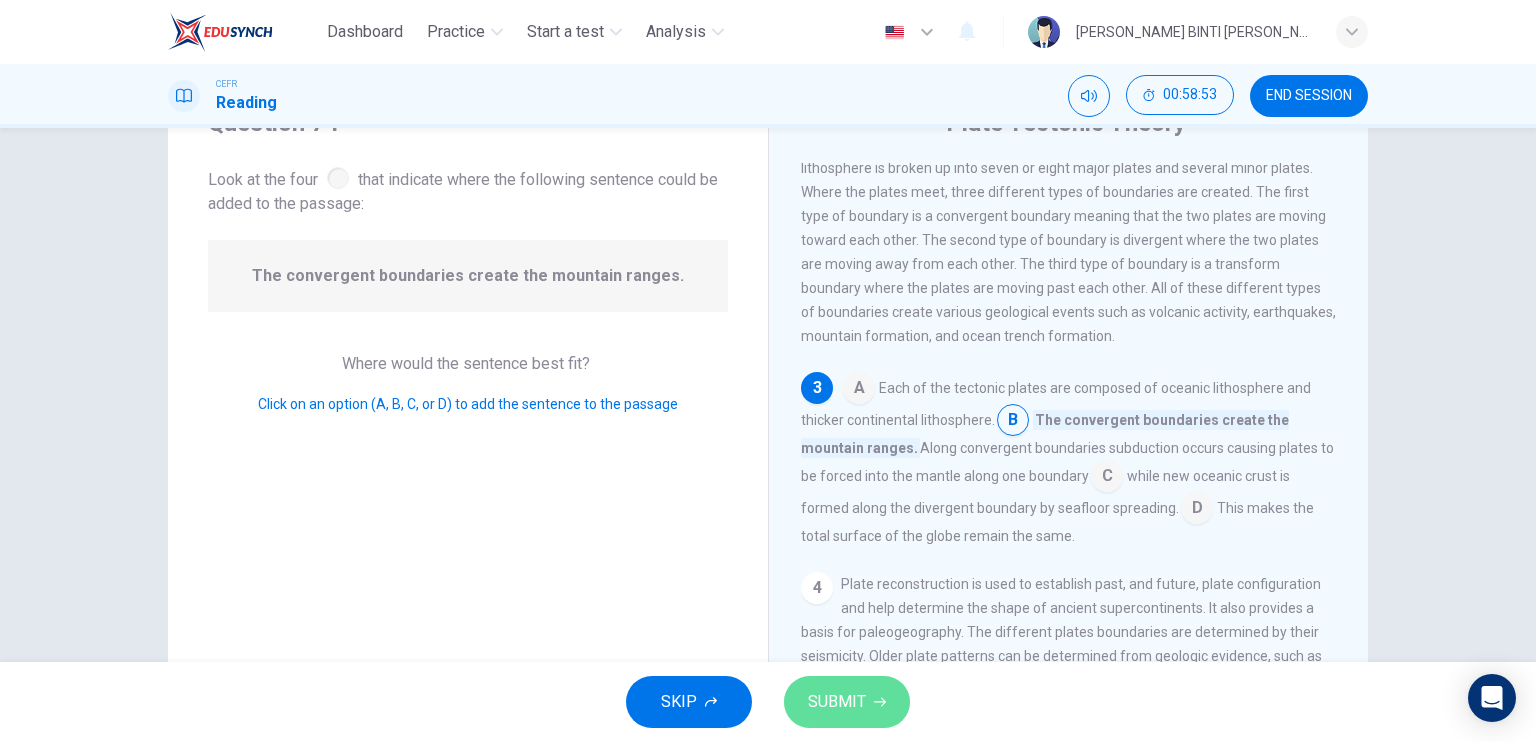 click on "SUBMIT" at bounding box center (837, 702) 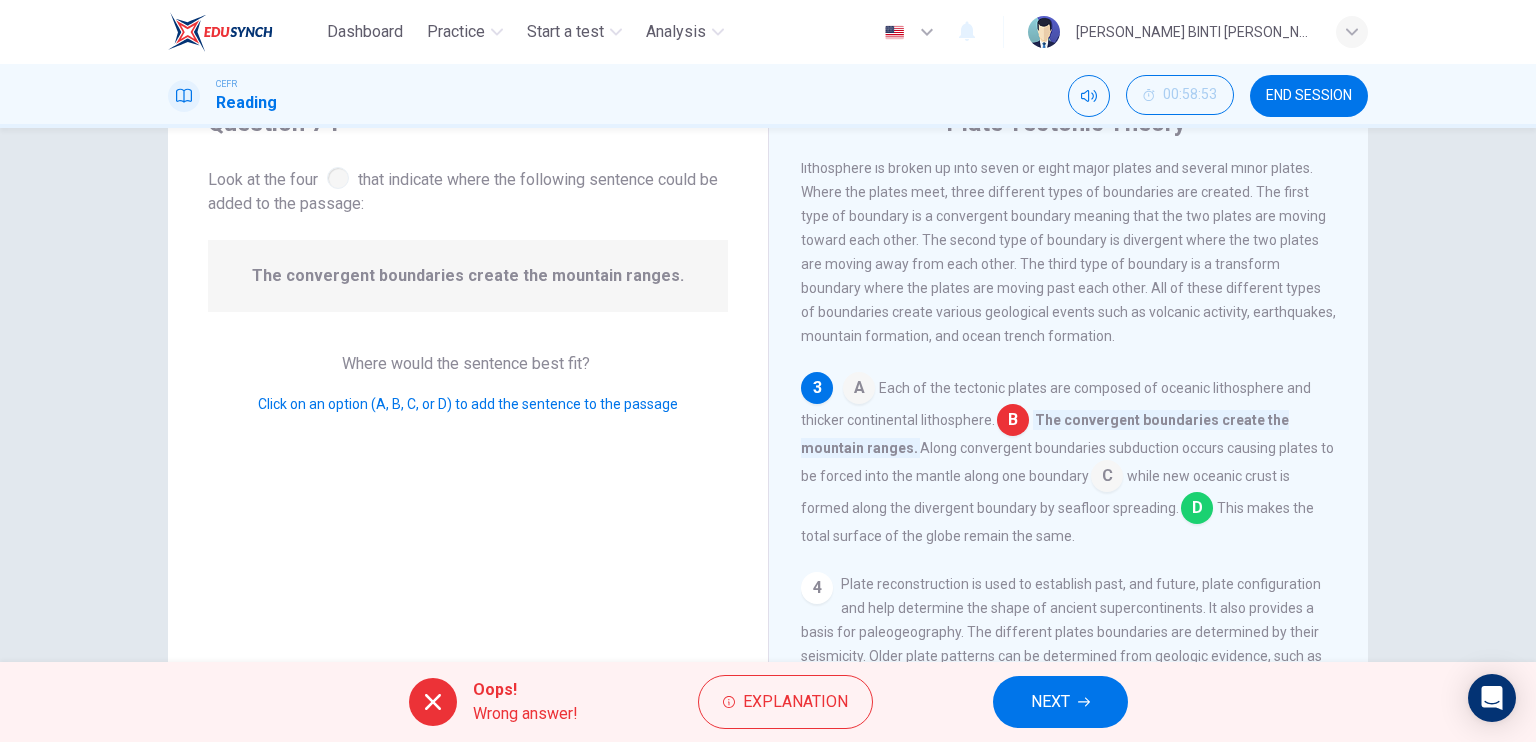 click at bounding box center (1197, 510) 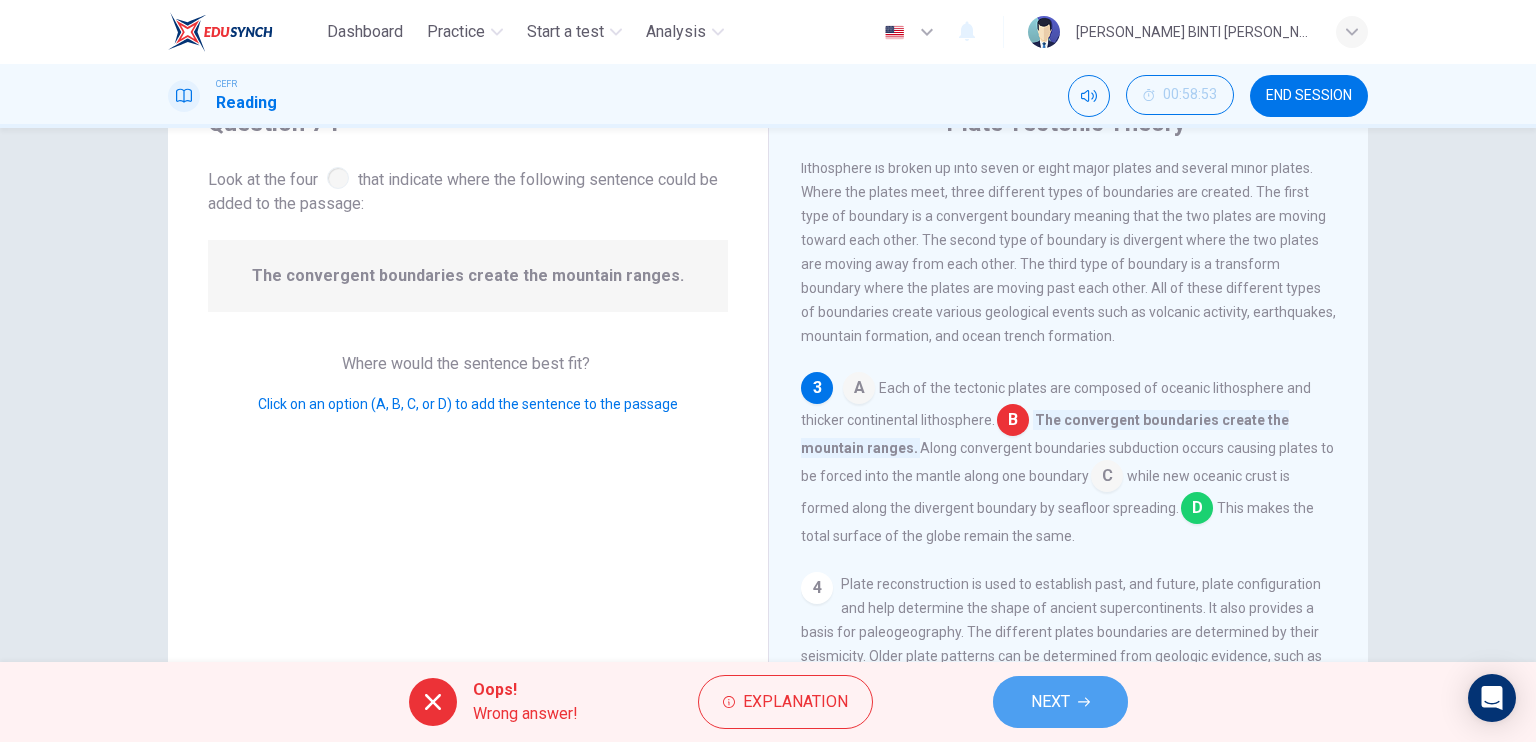 click on "NEXT" at bounding box center [1060, 702] 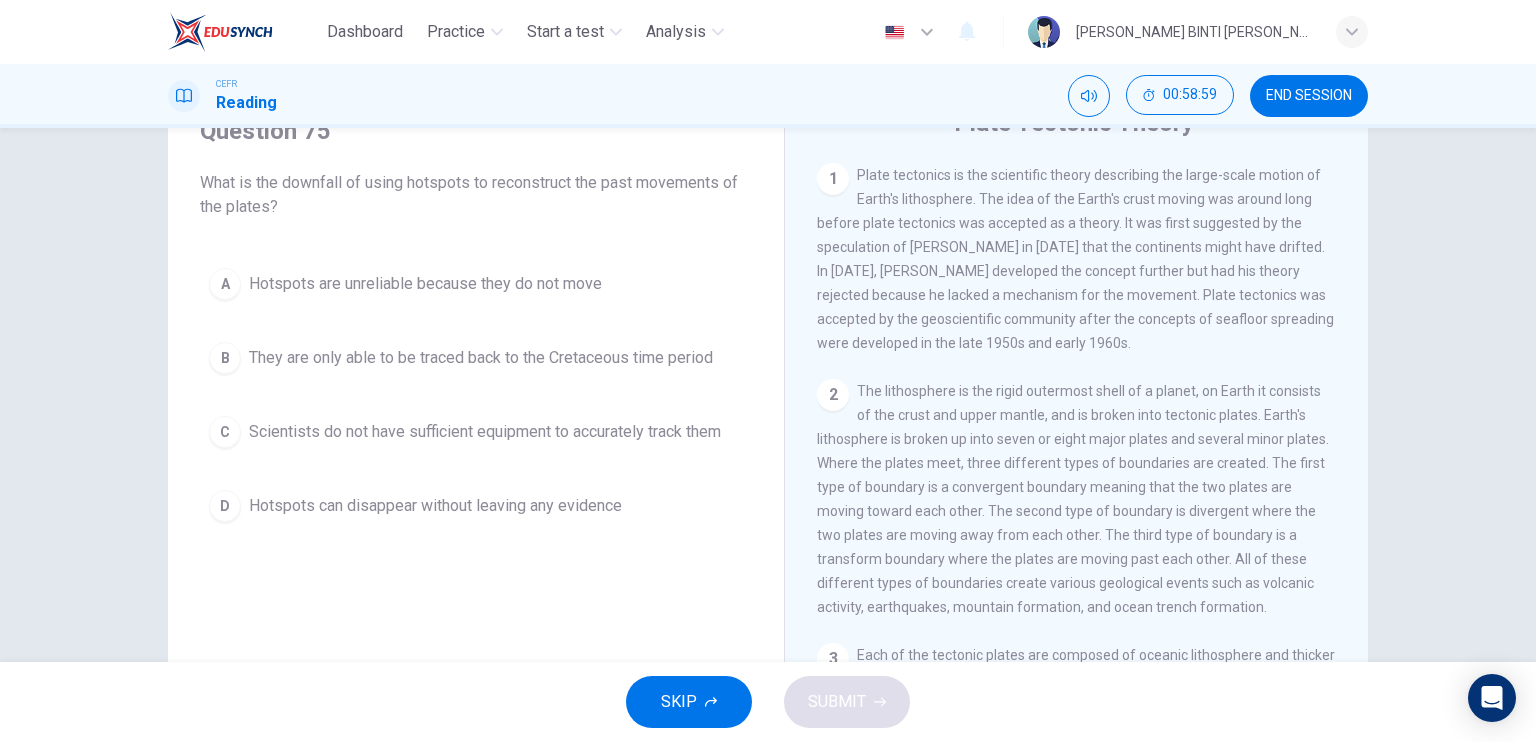 drag, startPoint x: 1342, startPoint y: 387, endPoint x: 1343, endPoint y: 422, distance: 35.014282 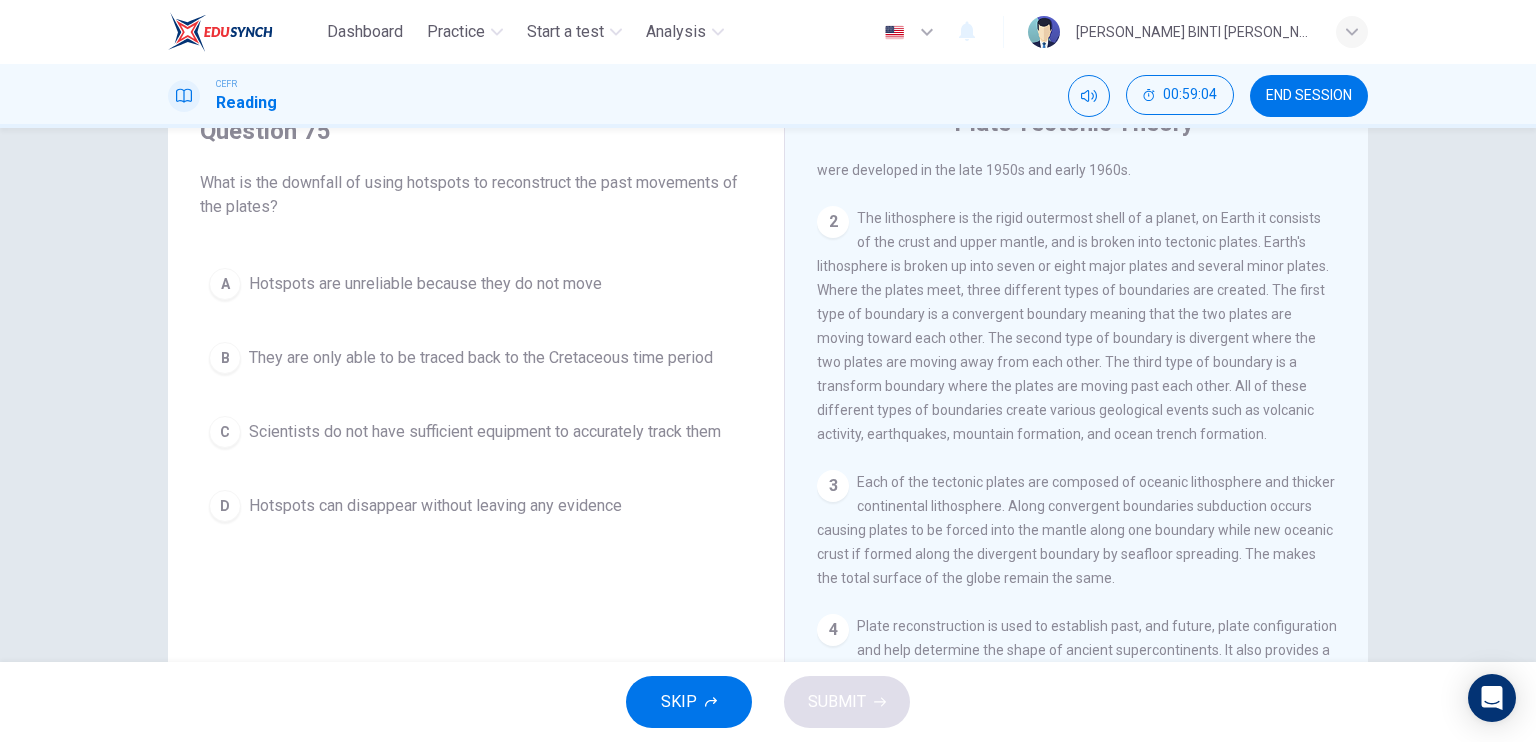 scroll, scrollTop: 144, scrollLeft: 0, axis: vertical 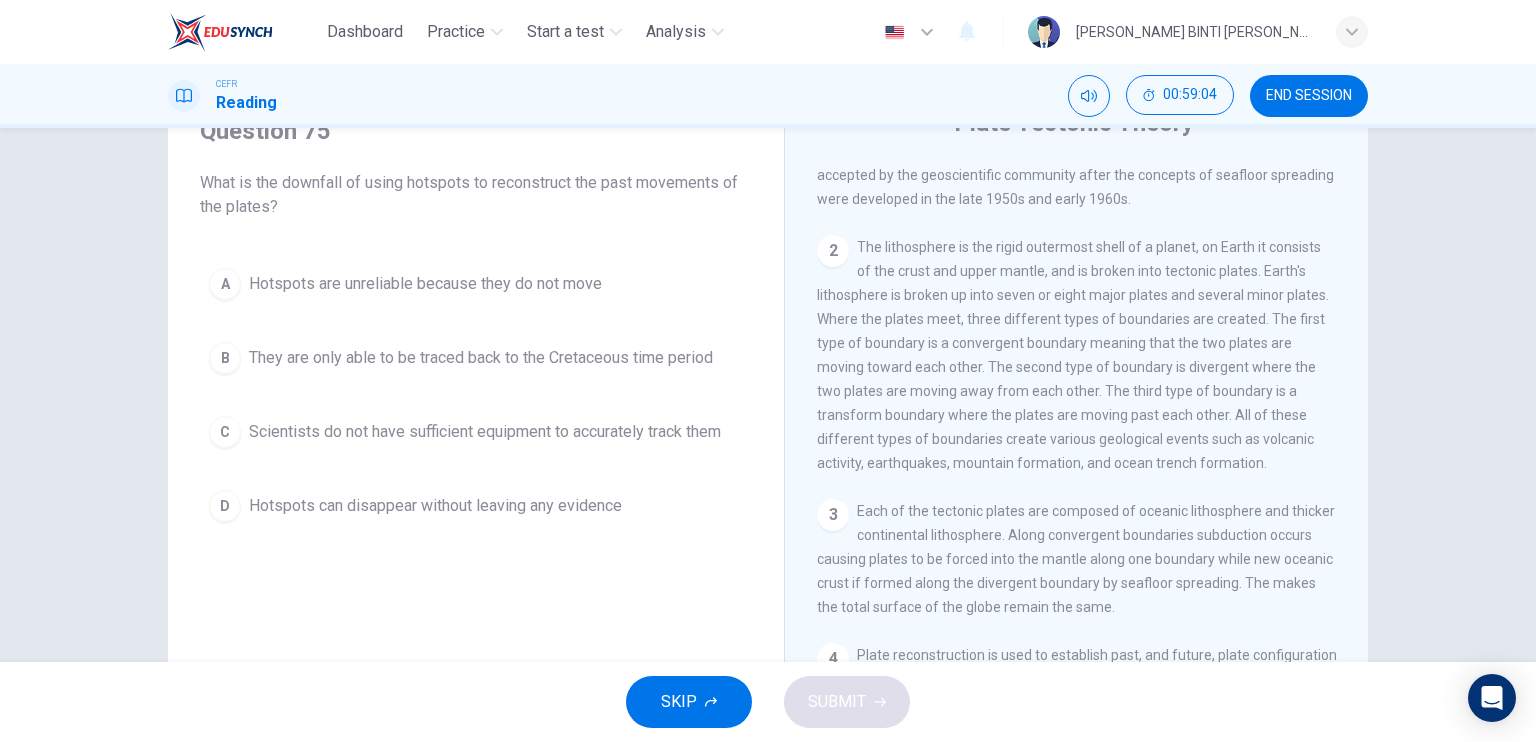 click on "Question 75 What is the downfall of using hotspots to reconstruct the past movements of the plates? A Hotspots are unreliable because they do not move B They are only able to be traced back to the Cretaceous time period C Scientists do not have sufficient equipment to accurately track them D Hotspots can disappear without leaving any evidence Plate Tectonic Theory 1 Plate tectonics is the scientific theory describing the large-scale motion of Earth's lithosphere. The idea of the Earth's crust moving was around long before plate tectonics was accepted as a theory. It was first suggested by the speculation of [PERSON_NAME] in [DATE] that the continents might have drifted. In [DATE], [PERSON_NAME] developed the concept further but had his theory rejected because he lacked a mechanism for the movement. Plate tectonics was accepted by the geoscientific community after the concepts of seafloor spreading were developed in the late 1950s and early 1960s. 2 3 4 5" at bounding box center (768, 395) 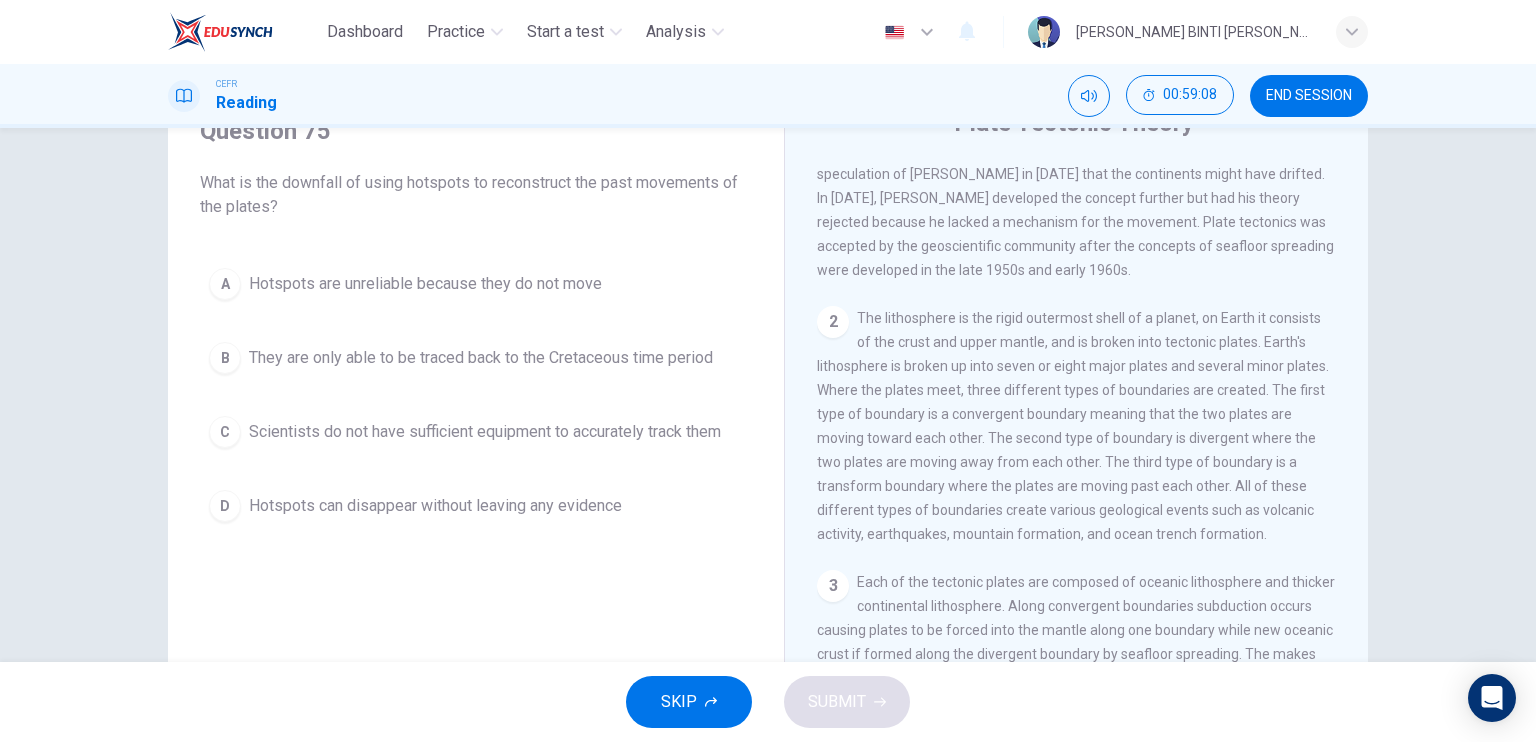 scroll, scrollTop: 0, scrollLeft: 0, axis: both 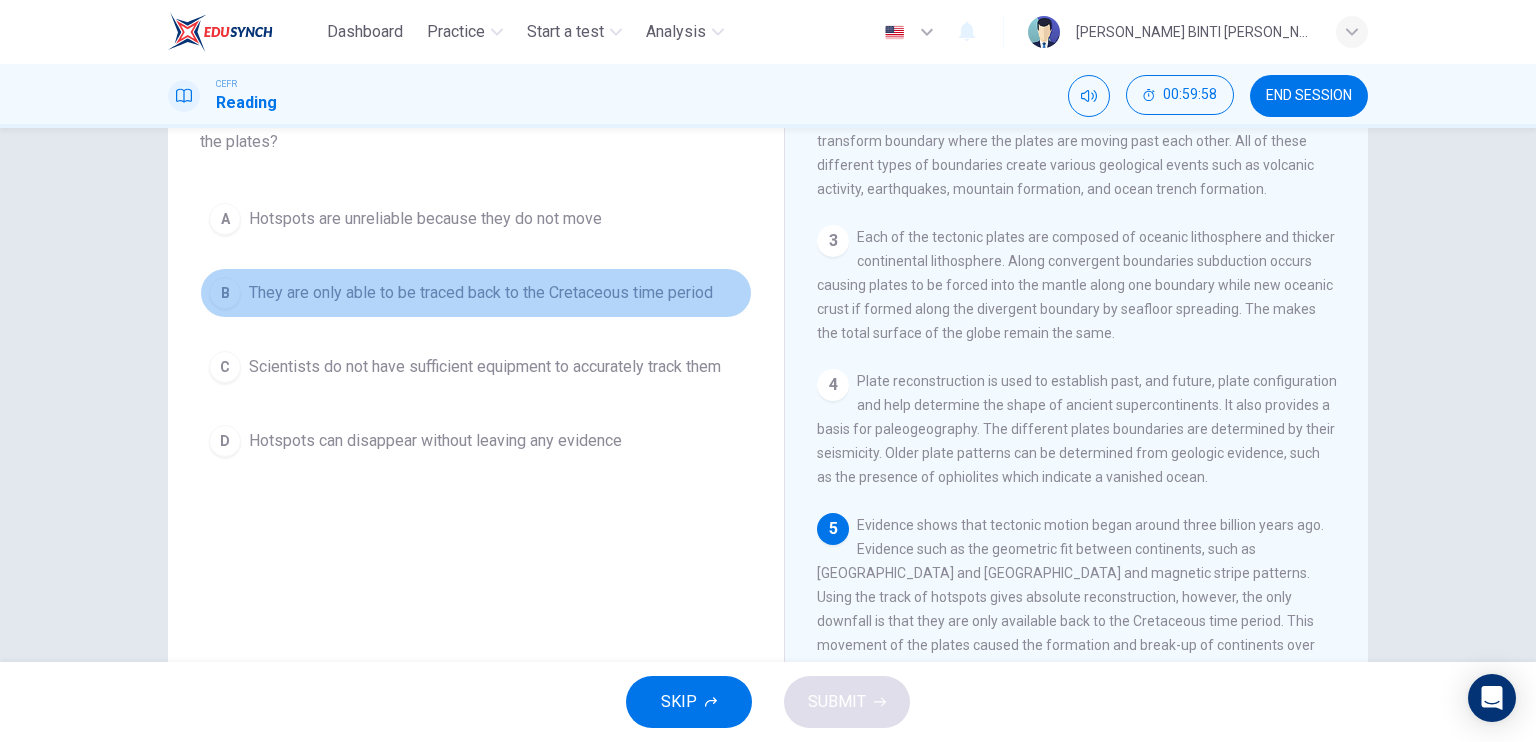 click on "B" at bounding box center (225, 293) 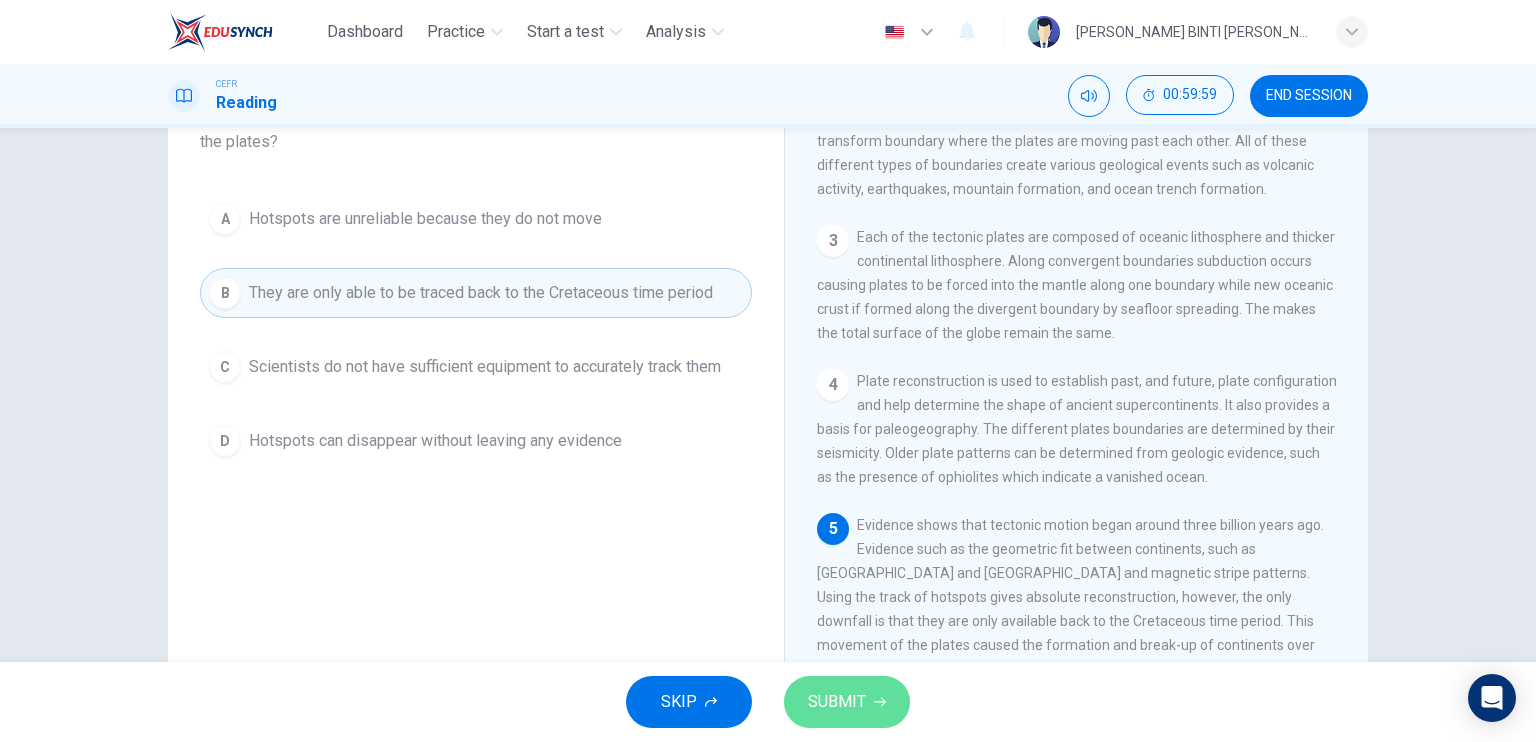 click on "SUBMIT" at bounding box center (837, 702) 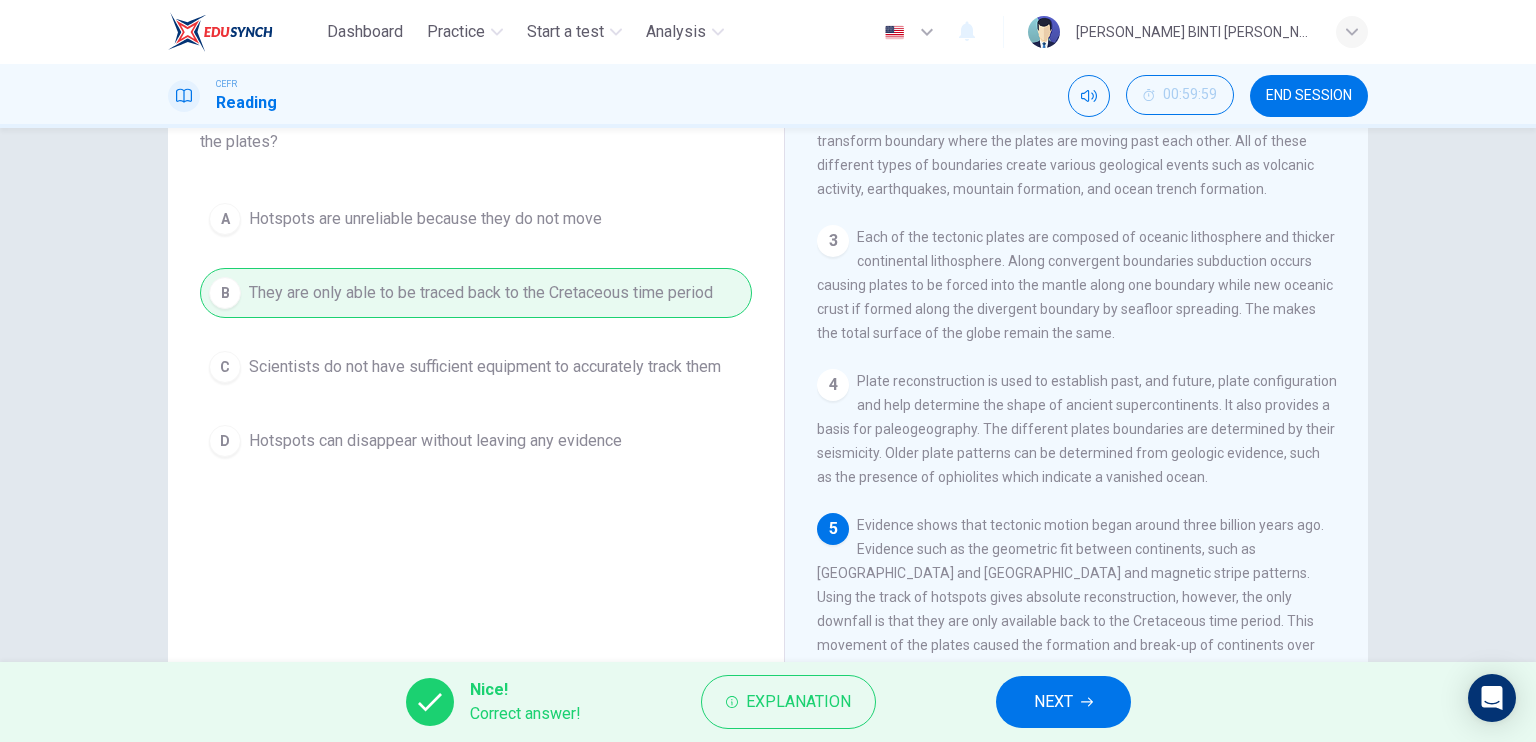 click on "NEXT" at bounding box center [1063, 702] 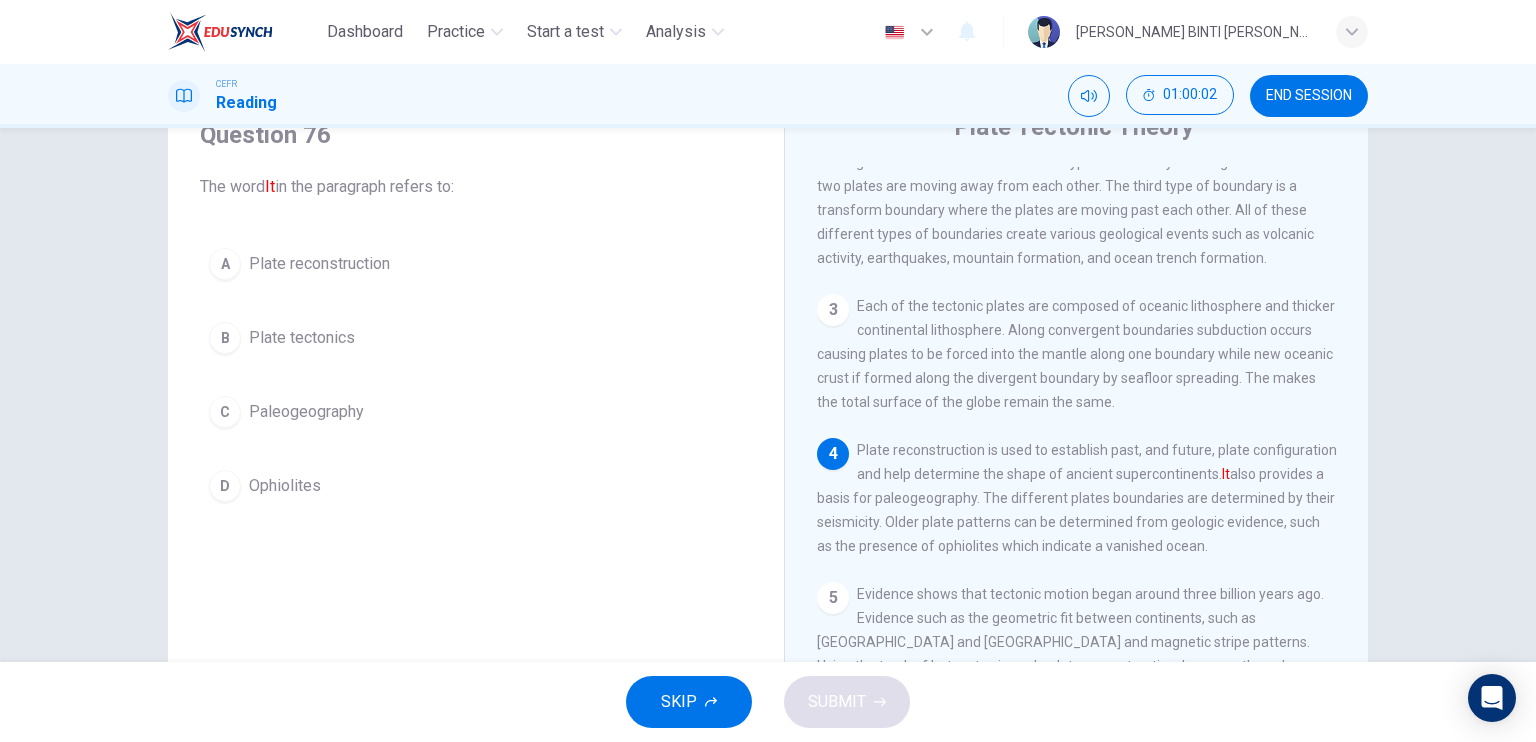 scroll, scrollTop: 88, scrollLeft: 0, axis: vertical 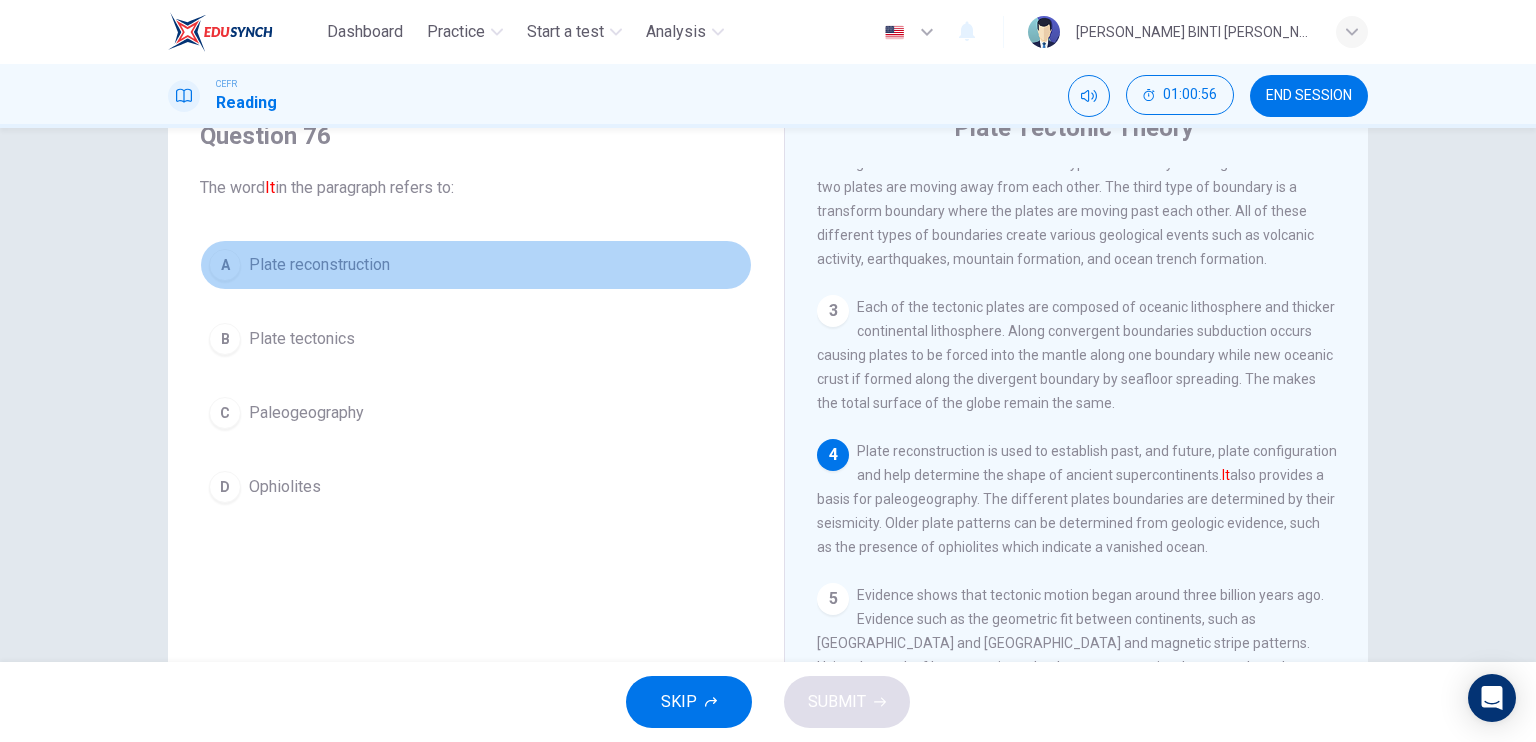 click on "A" at bounding box center [225, 265] 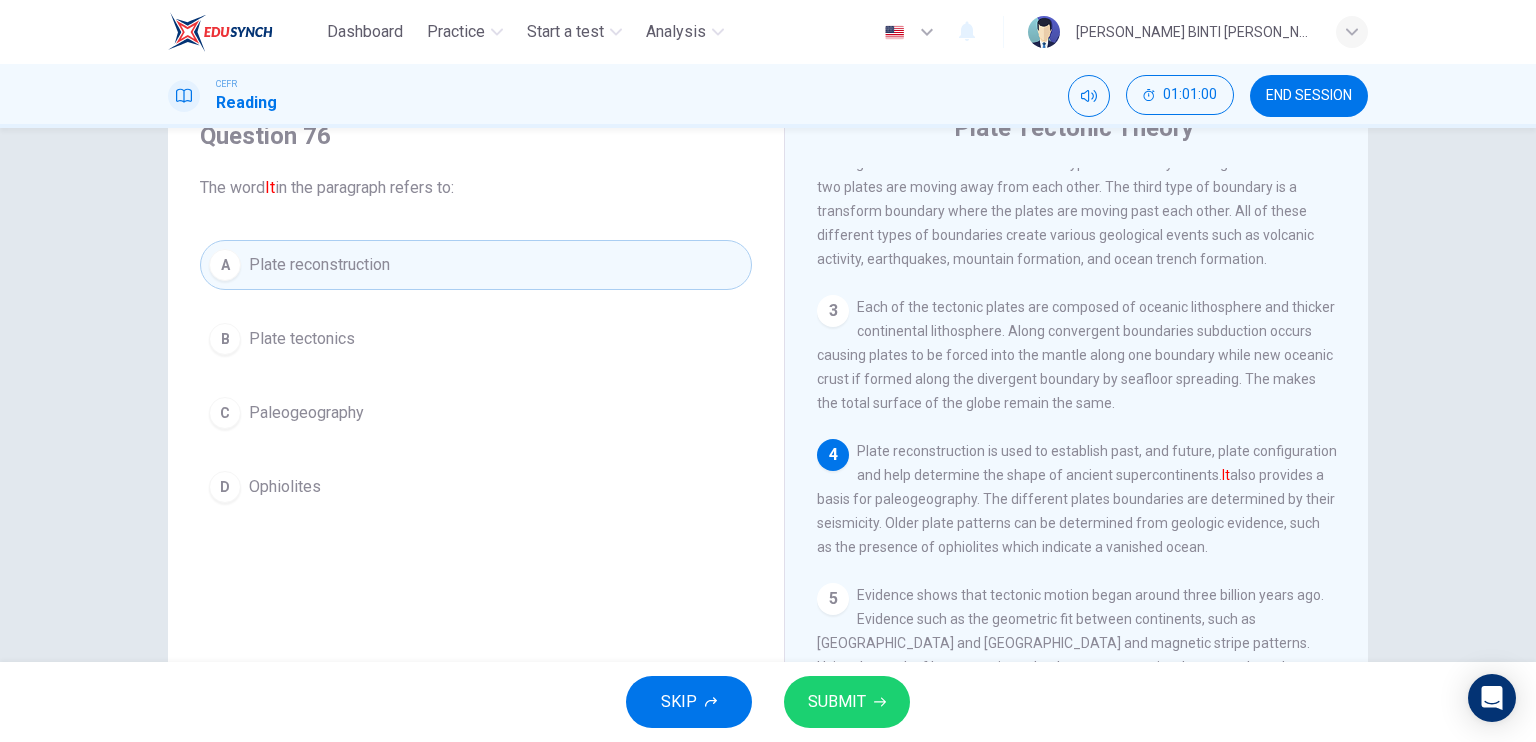 click on "SKIP SUBMIT" at bounding box center (768, 702) 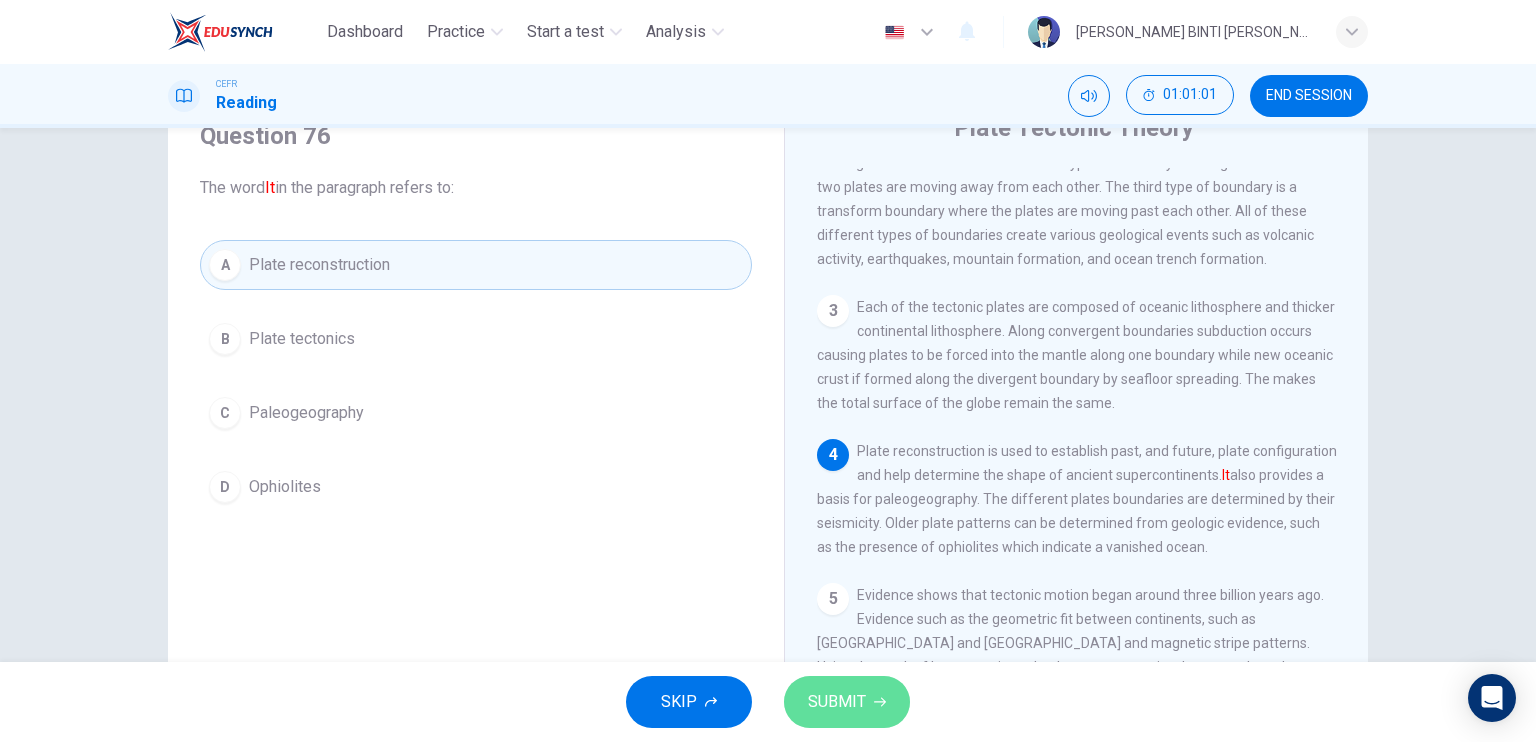 click on "SUBMIT" at bounding box center (847, 702) 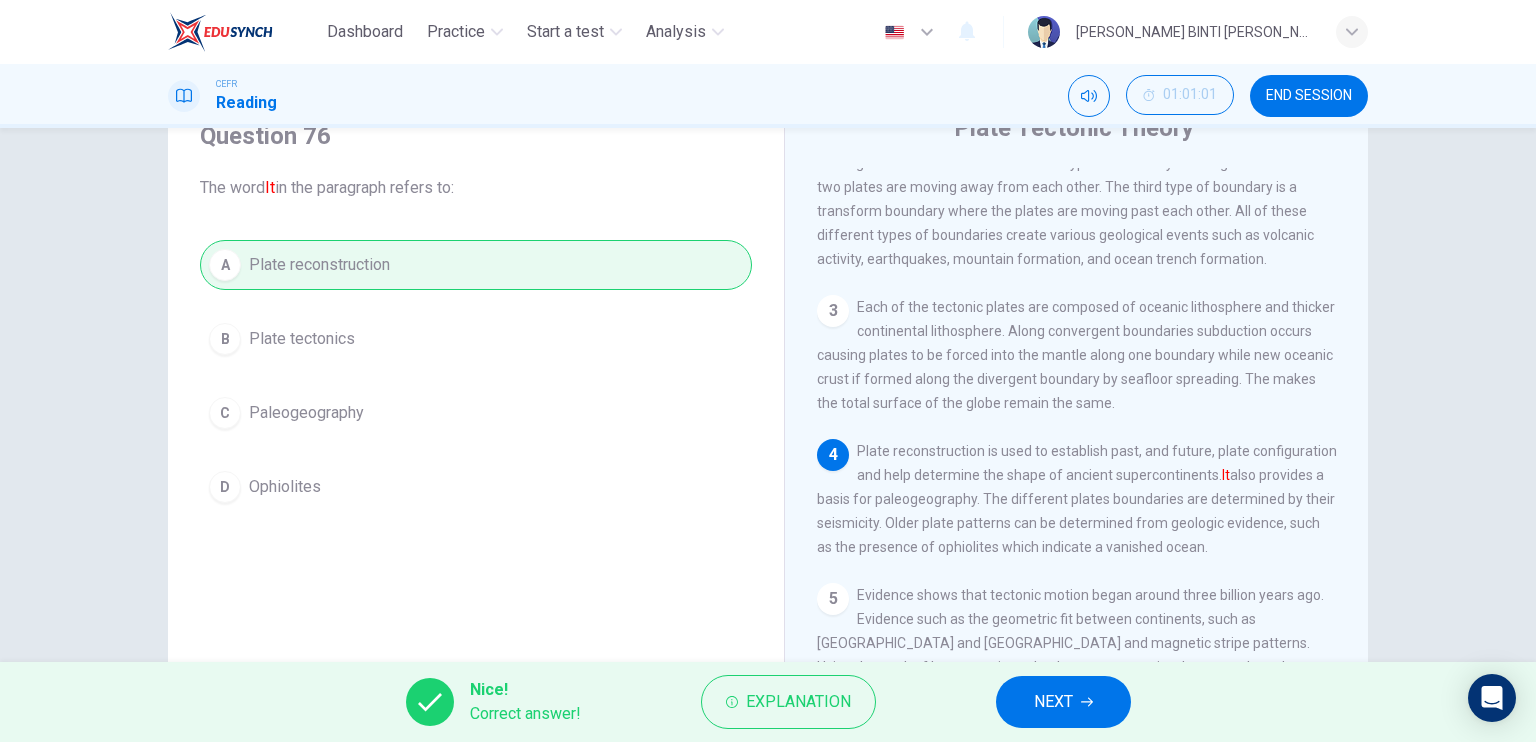 click on "NEXT" at bounding box center (1053, 702) 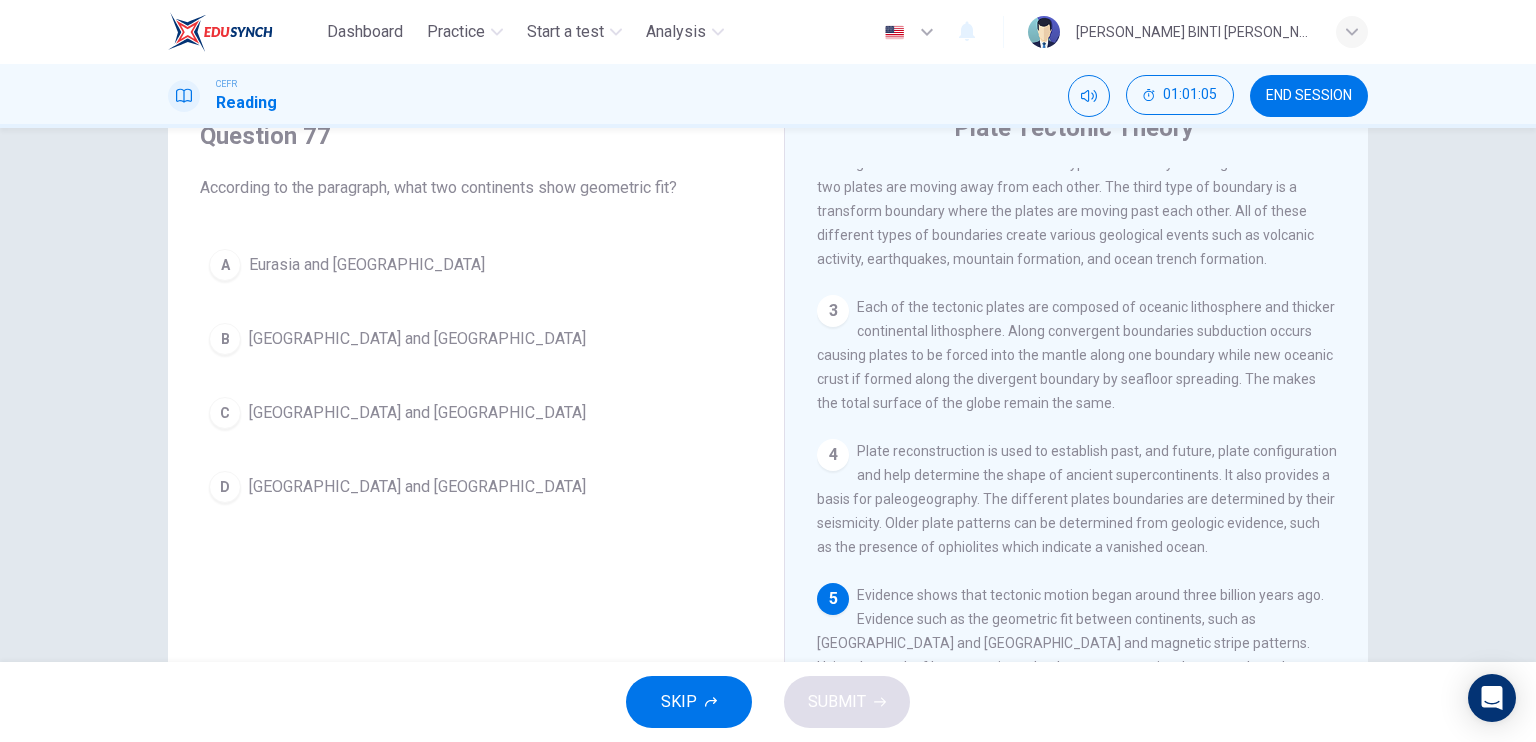 drag, startPoint x: 1356, startPoint y: 547, endPoint x: 1353, endPoint y: 608, distance: 61.073727 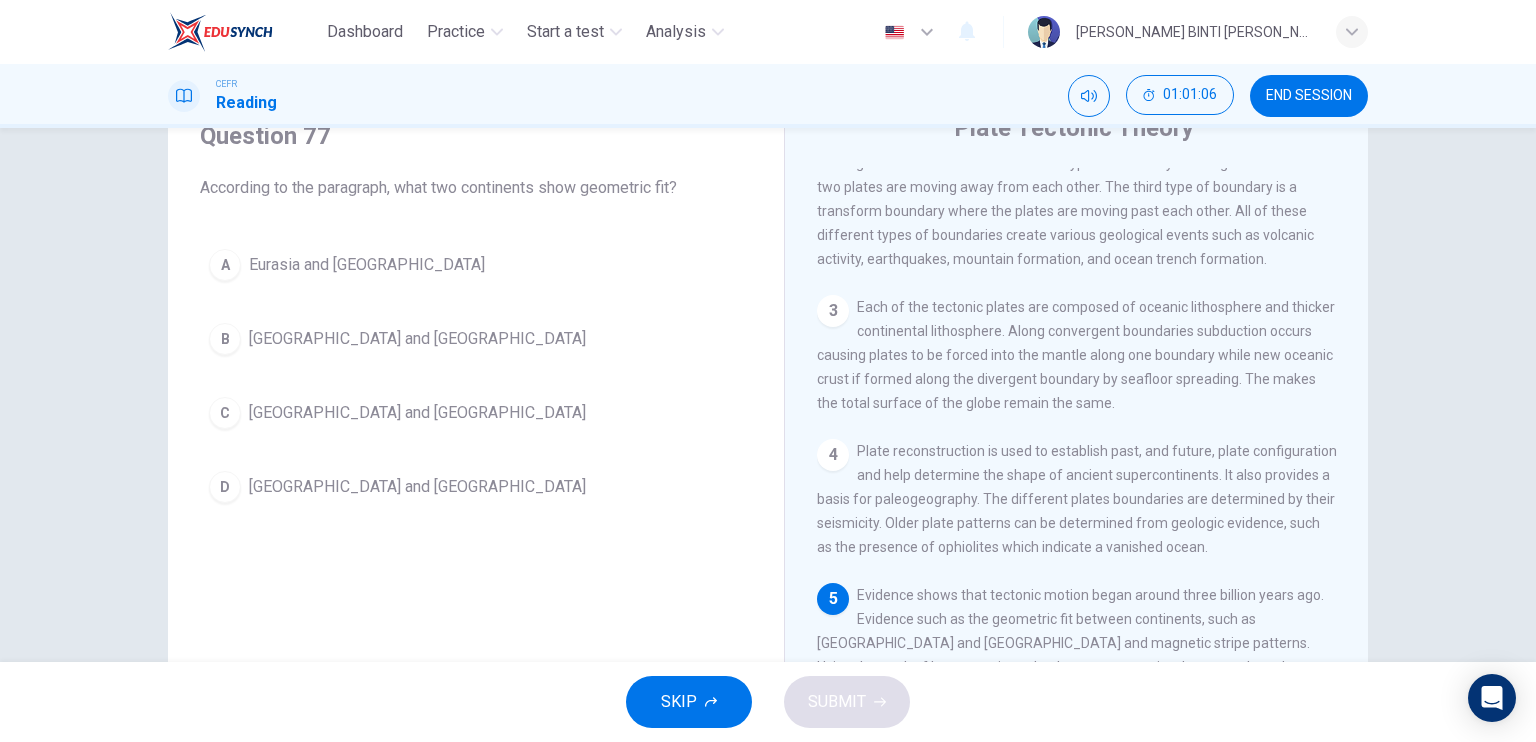 drag, startPoint x: 1344, startPoint y: 568, endPoint x: 1370, endPoint y: 561, distance: 26.925823 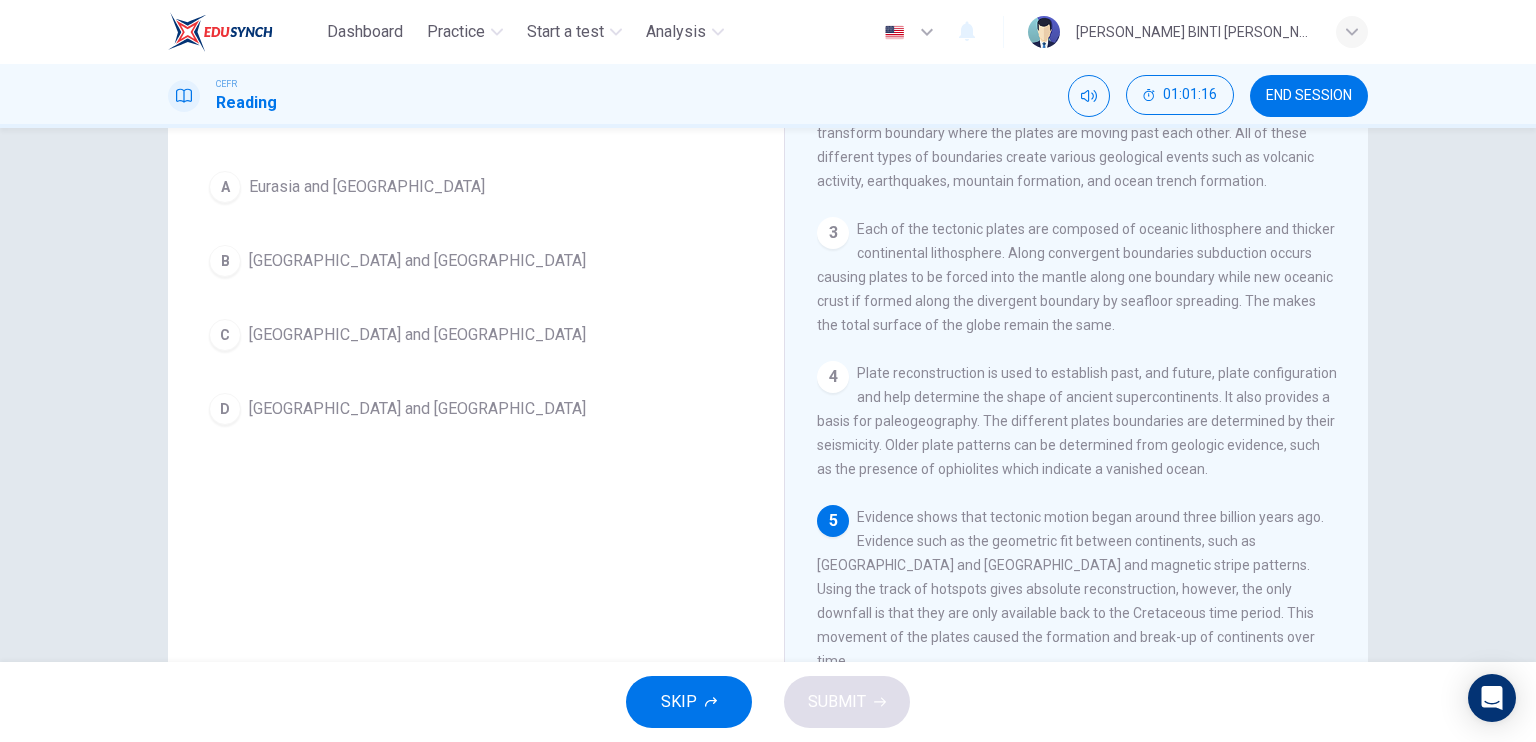 scroll, scrollTop: 165, scrollLeft: 0, axis: vertical 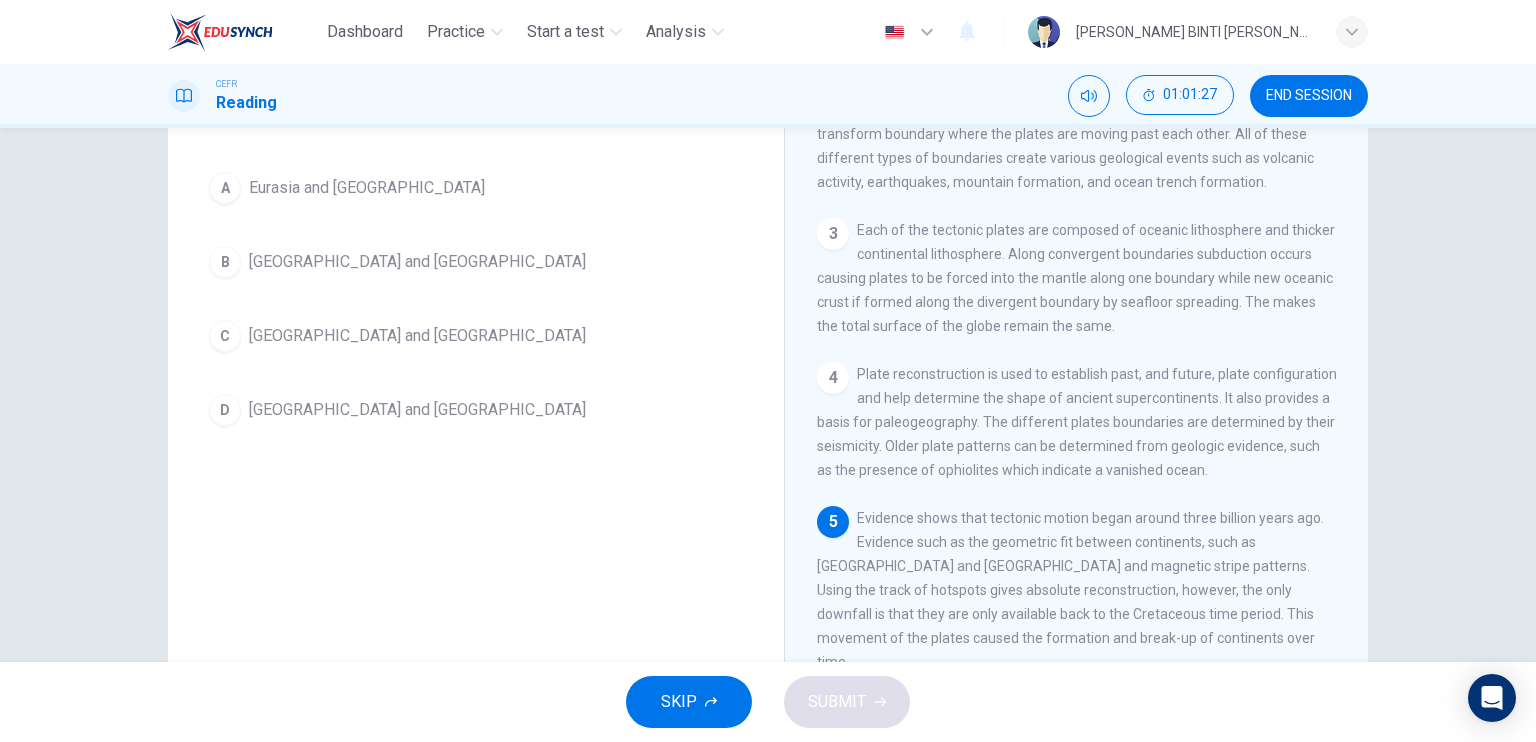 click on "A" at bounding box center [225, 188] 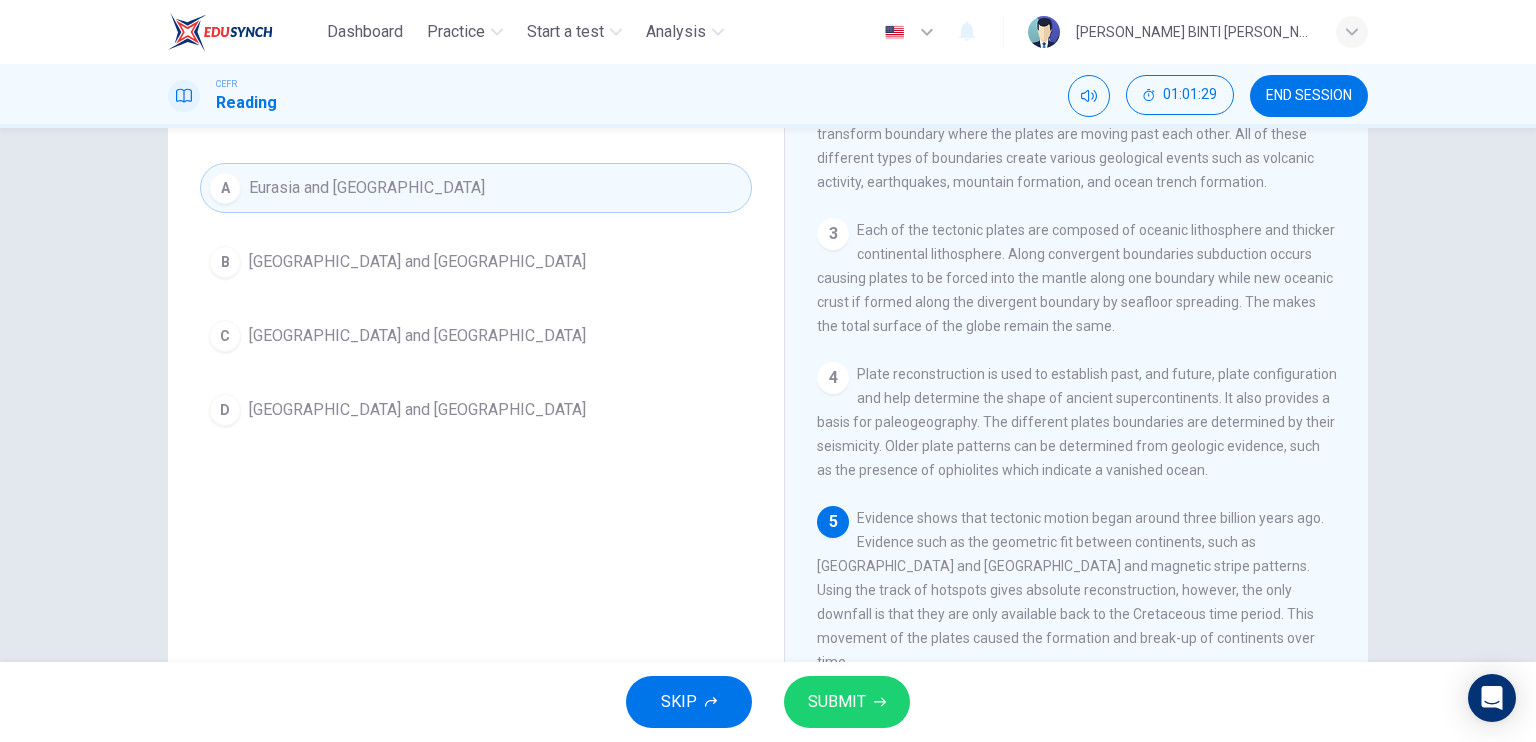 drag, startPoint x: 1337, startPoint y: 523, endPoint x: 1332, endPoint y: 551, distance: 28.442924 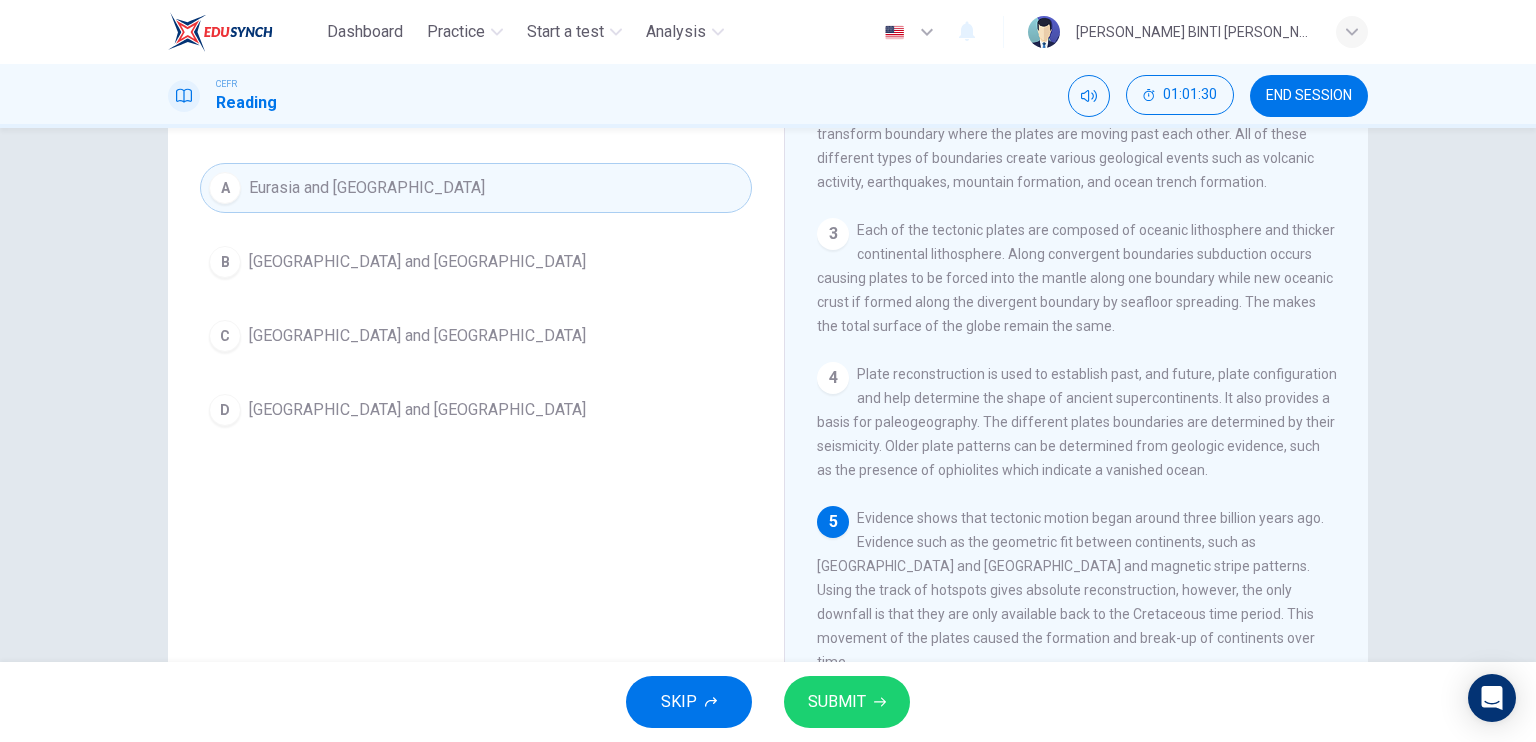 scroll, scrollTop: 380, scrollLeft: 0, axis: vertical 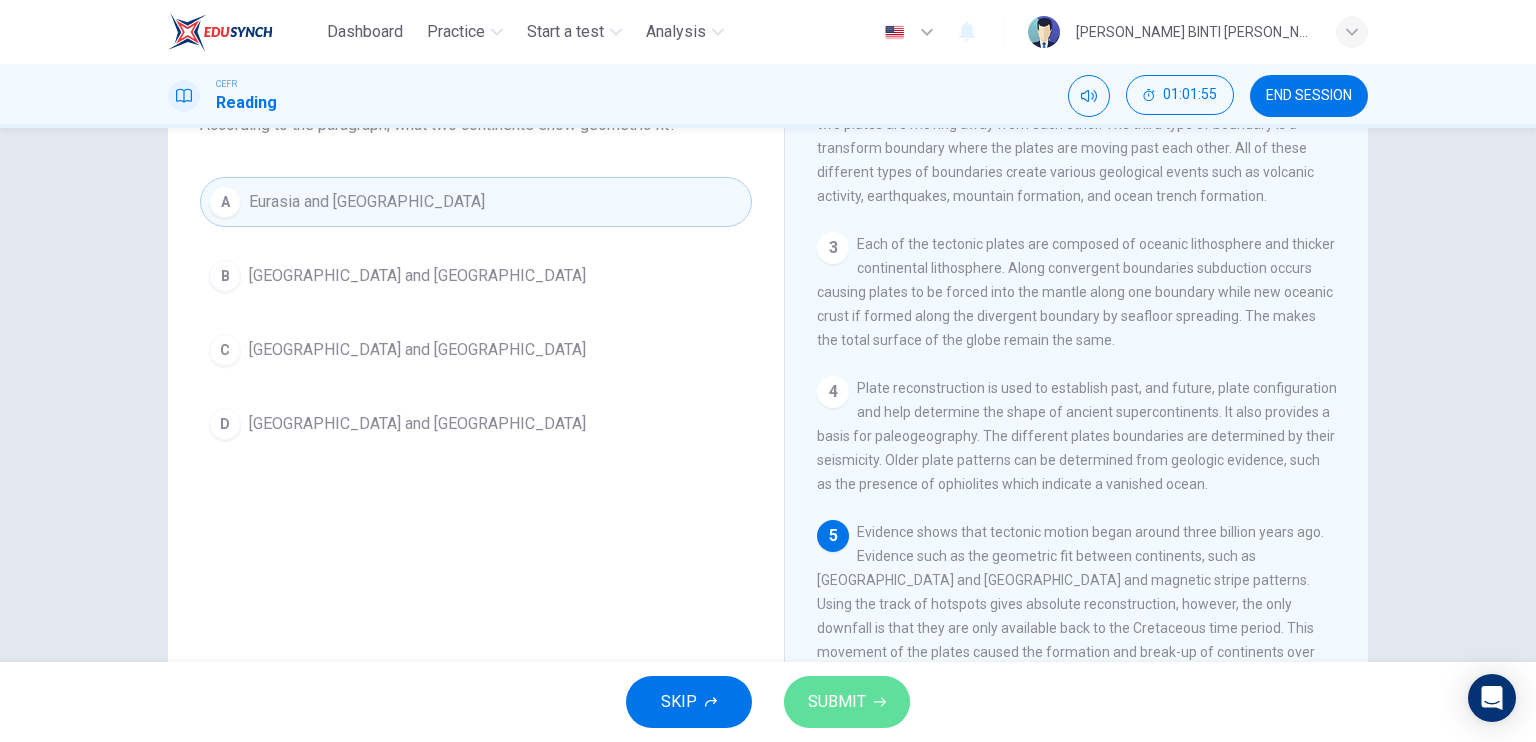 click on "SUBMIT" at bounding box center (847, 702) 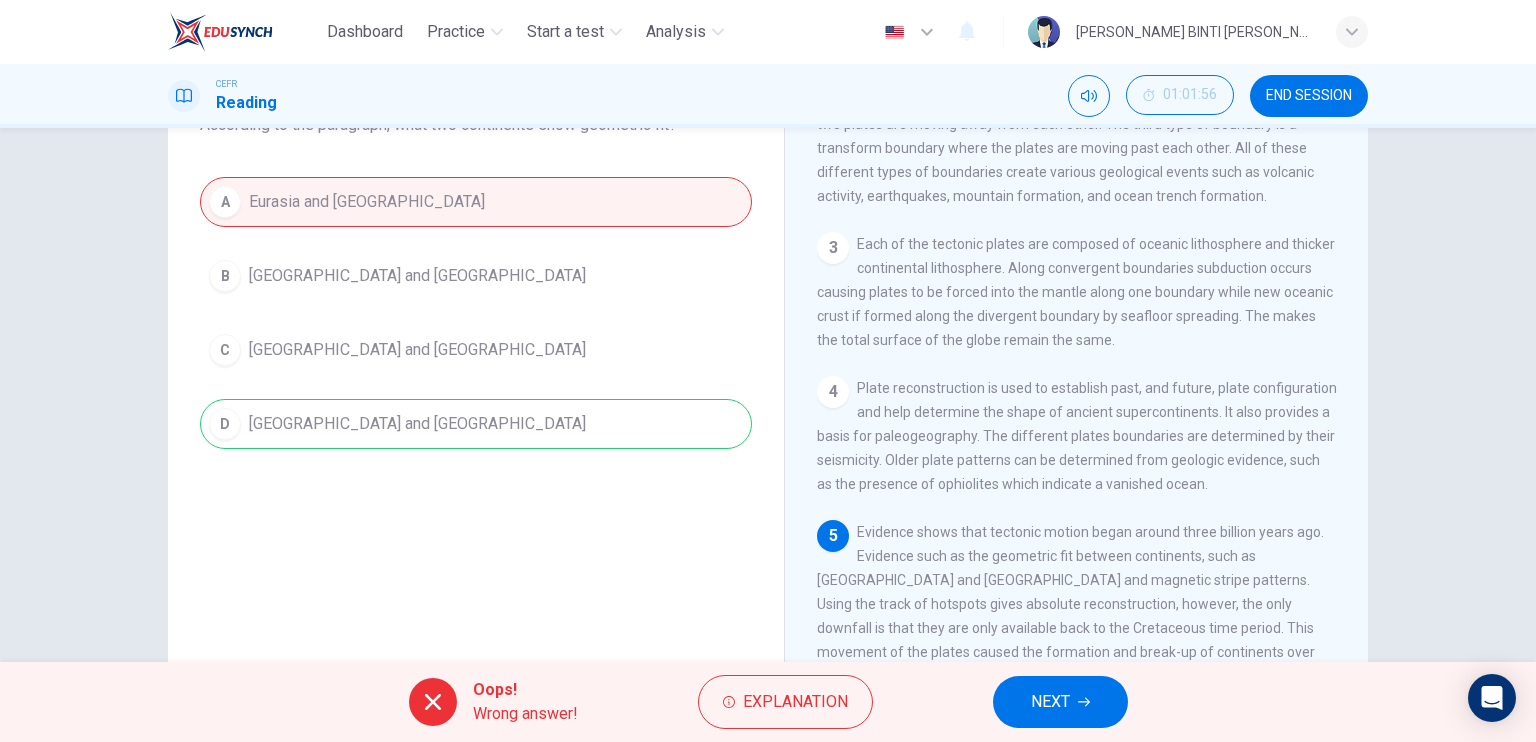 click on "A Eurasia and [GEOGRAPHIC_DATA] B [GEOGRAPHIC_DATA] and [GEOGRAPHIC_DATA] C [GEOGRAPHIC_DATA] and [GEOGRAPHIC_DATA] D [GEOGRAPHIC_DATA] and [GEOGRAPHIC_DATA]" at bounding box center [476, 313] 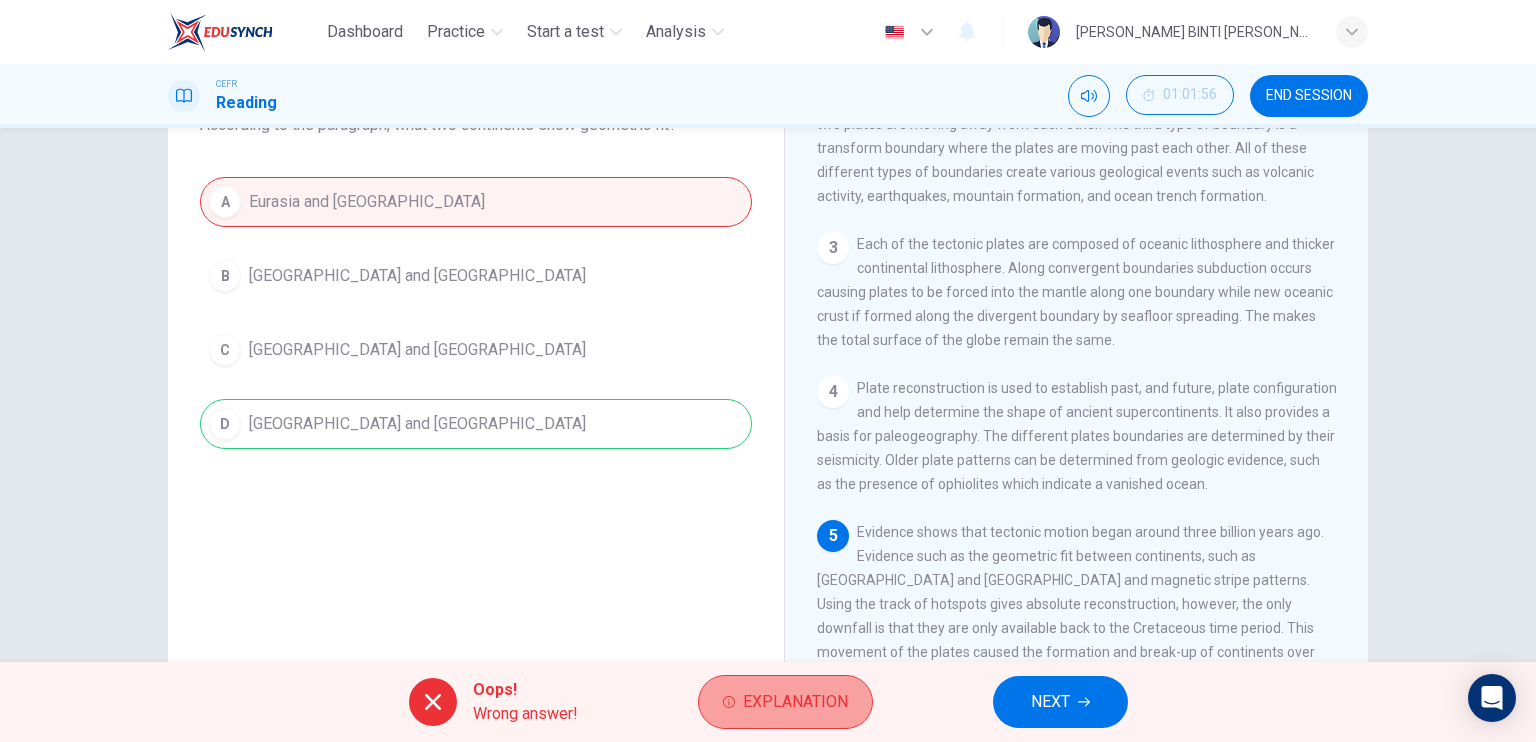 click on "Explanation" at bounding box center [795, 702] 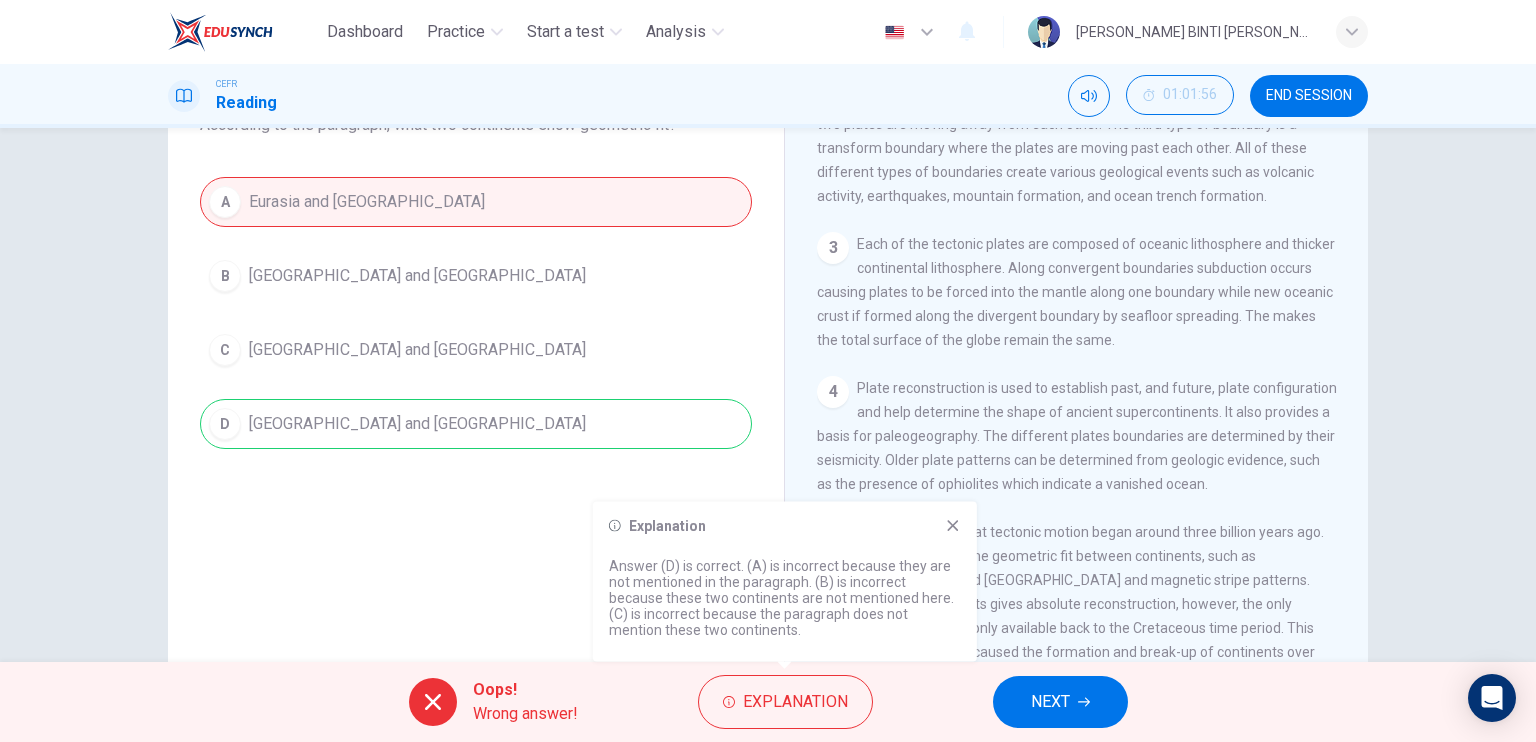 click on "Explanation Answer (D) is correct. (A) is incorrect because they are not mentioned in the paragraph. (B) is incorrect because these two continents are not mentioned here. (C) is incorrect because the paragraph does not mention these two continents." at bounding box center (785, 582) 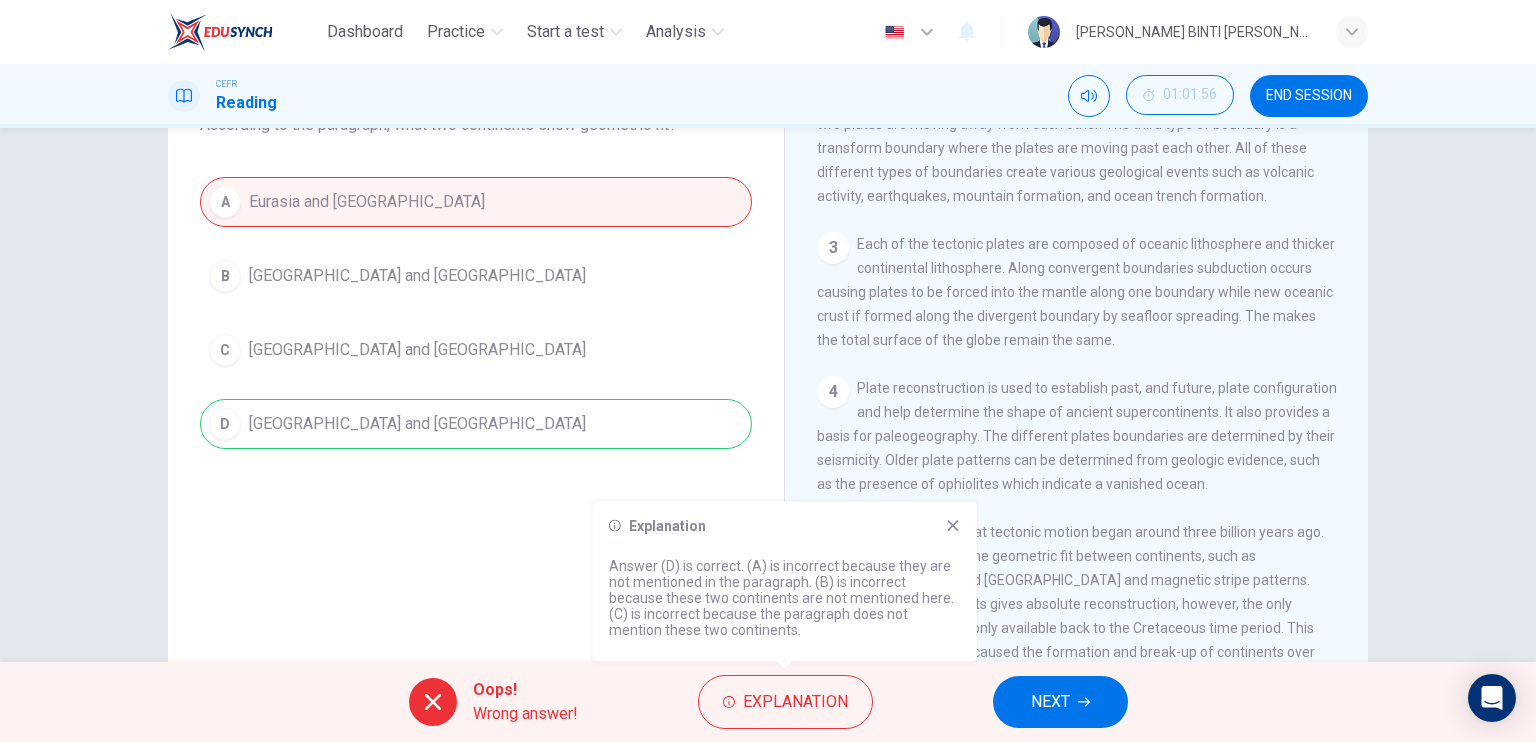 click 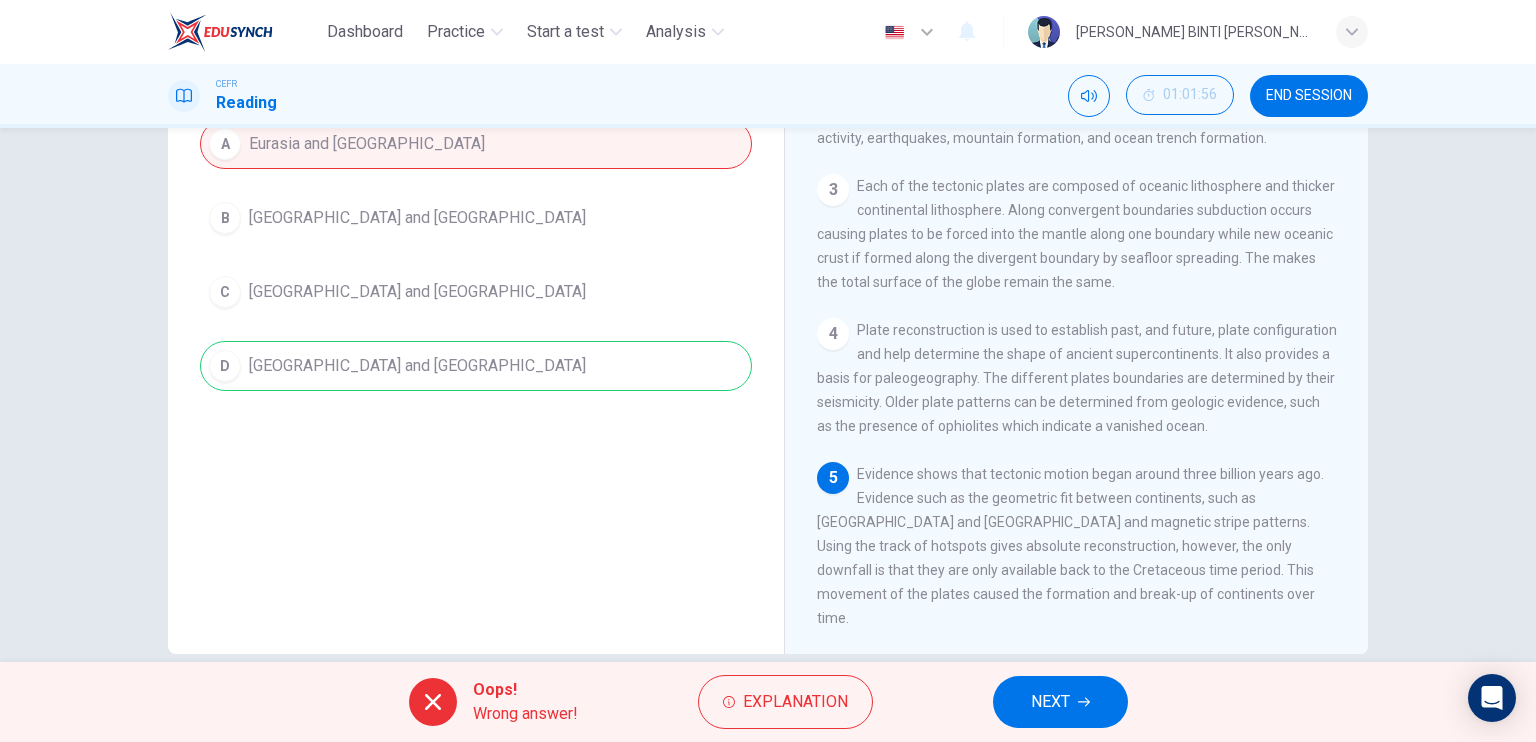 scroll, scrollTop: 240, scrollLeft: 0, axis: vertical 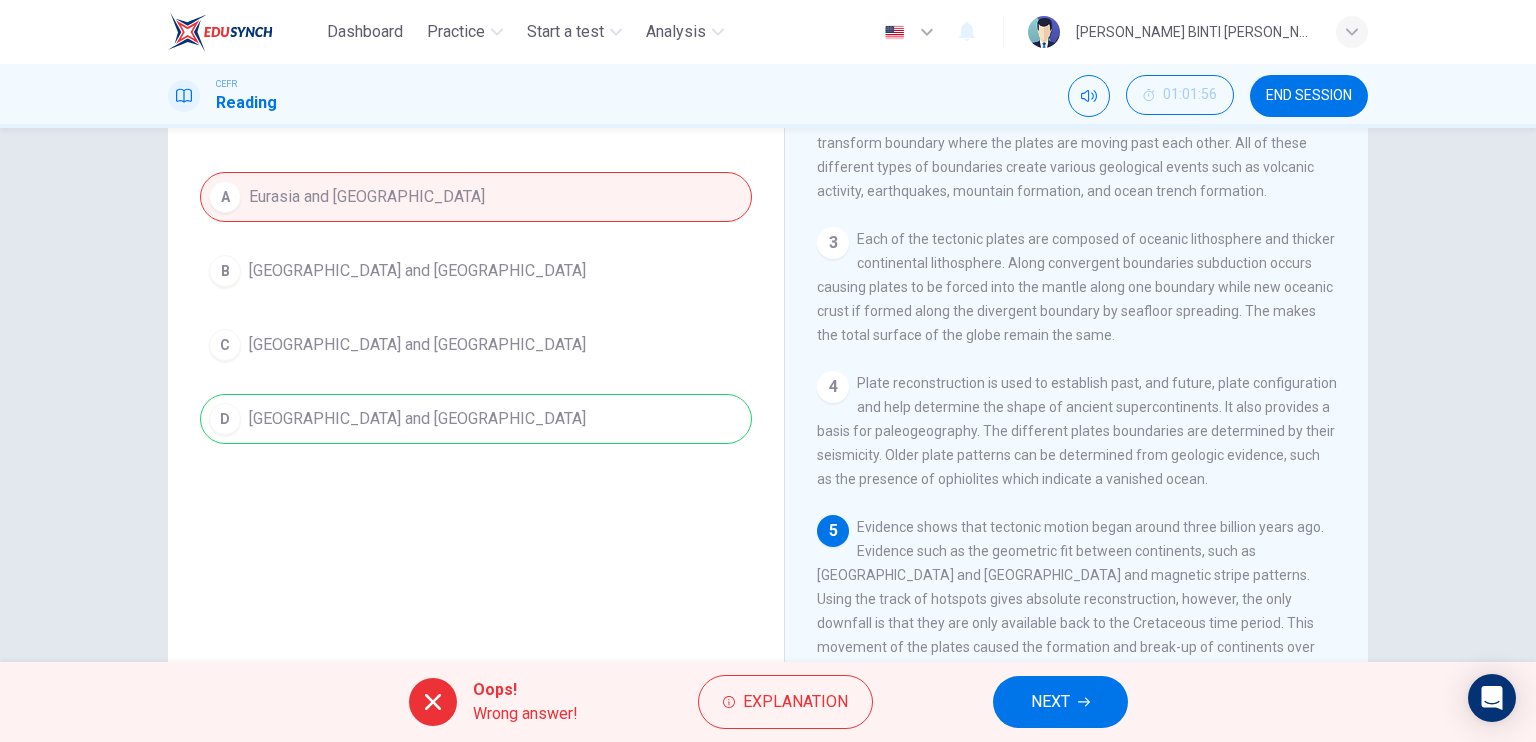 click on "NEXT" at bounding box center [1060, 702] 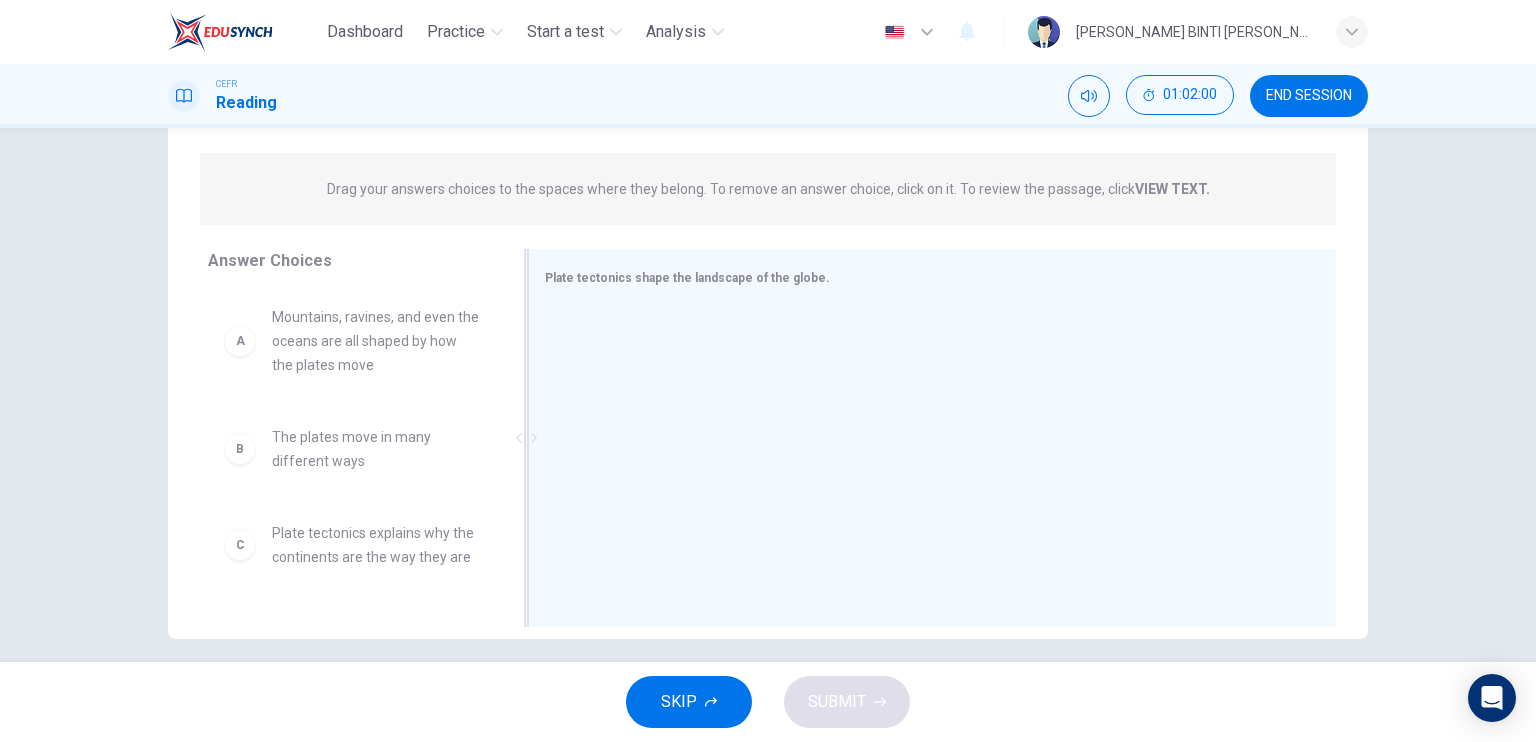 scroll, scrollTop: 240, scrollLeft: 0, axis: vertical 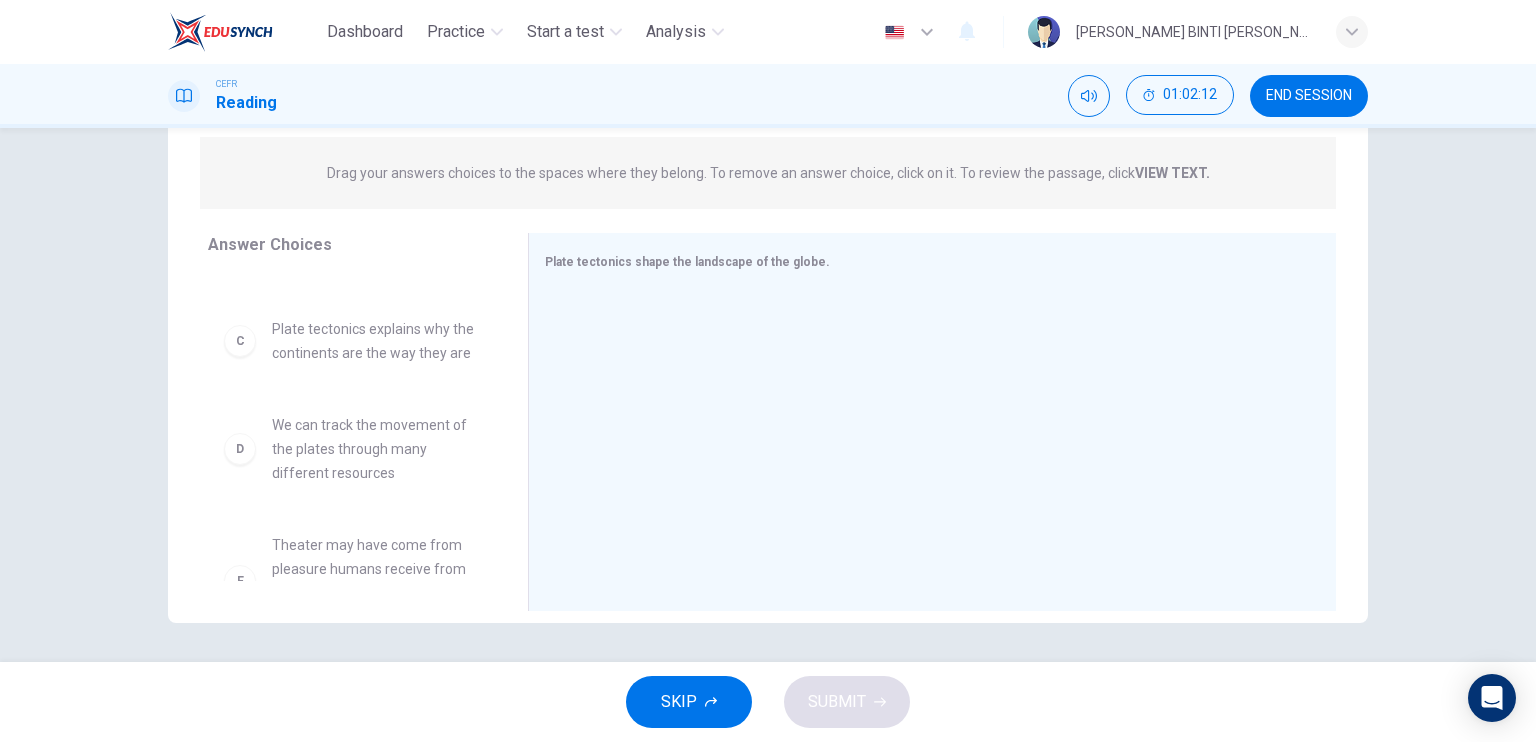 drag, startPoint x: 505, startPoint y: 375, endPoint x: 492, endPoint y: 431, distance: 57.48913 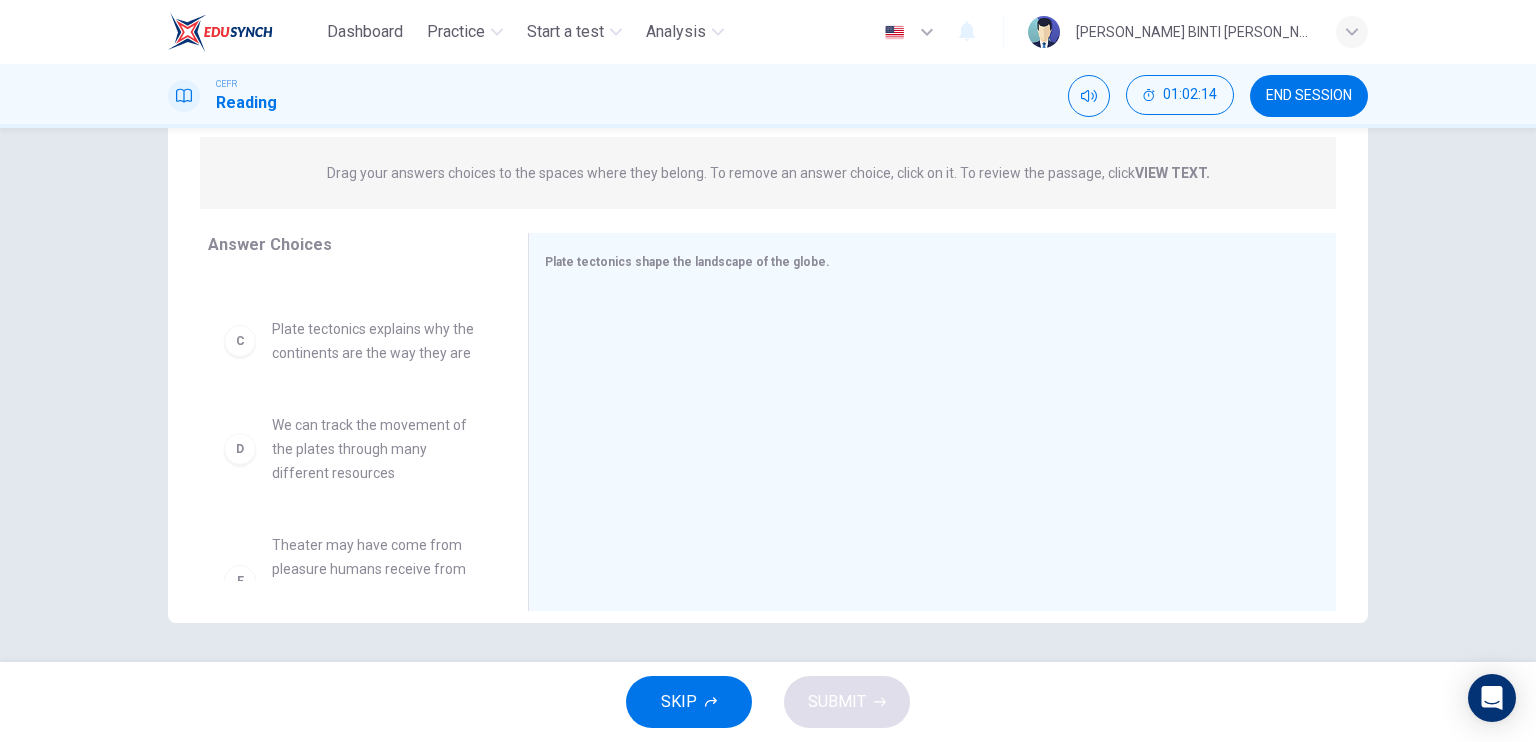 drag, startPoint x: 483, startPoint y: 433, endPoint x: 481, endPoint y: 456, distance: 23.086792 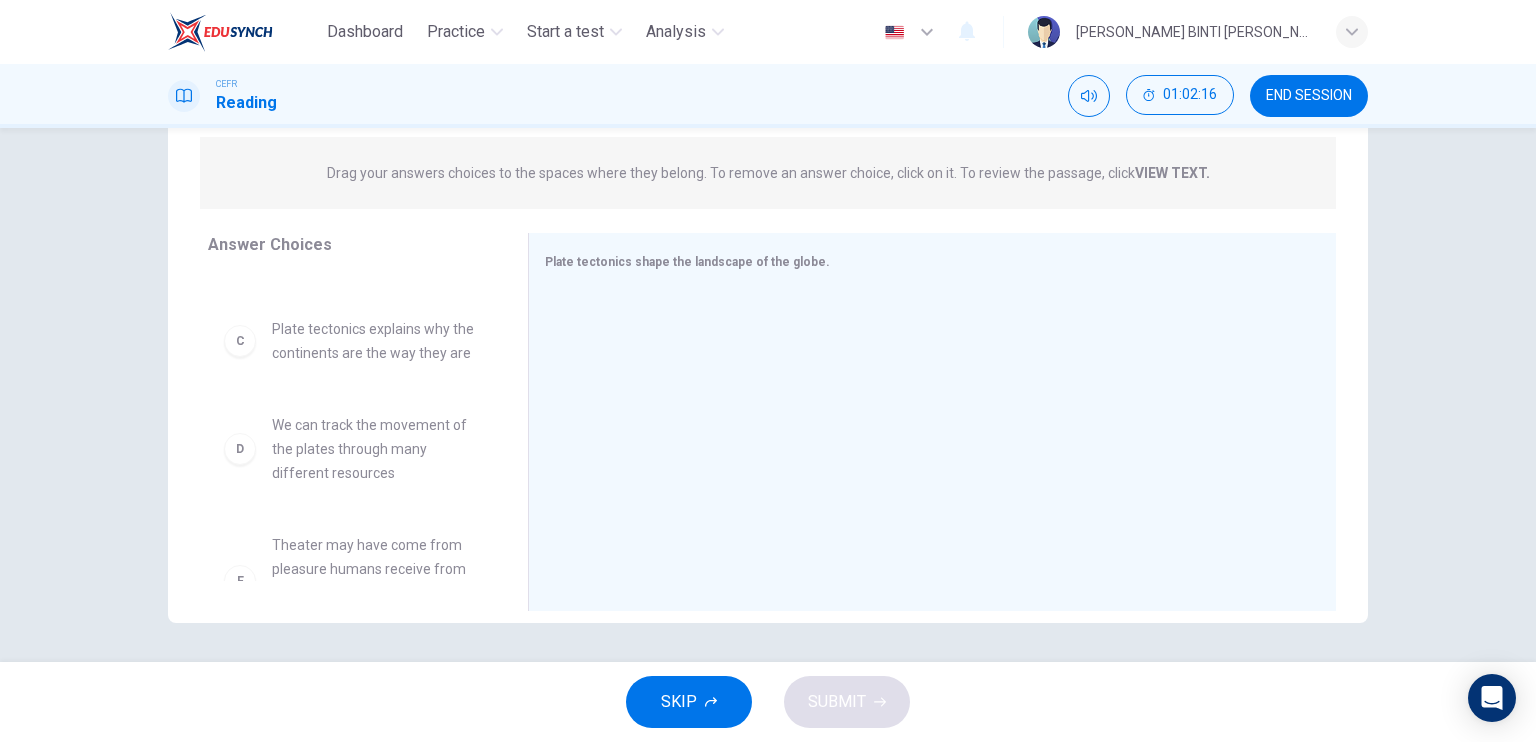 drag, startPoint x: 491, startPoint y: 439, endPoint x: 485, endPoint y: 491, distance: 52.34501 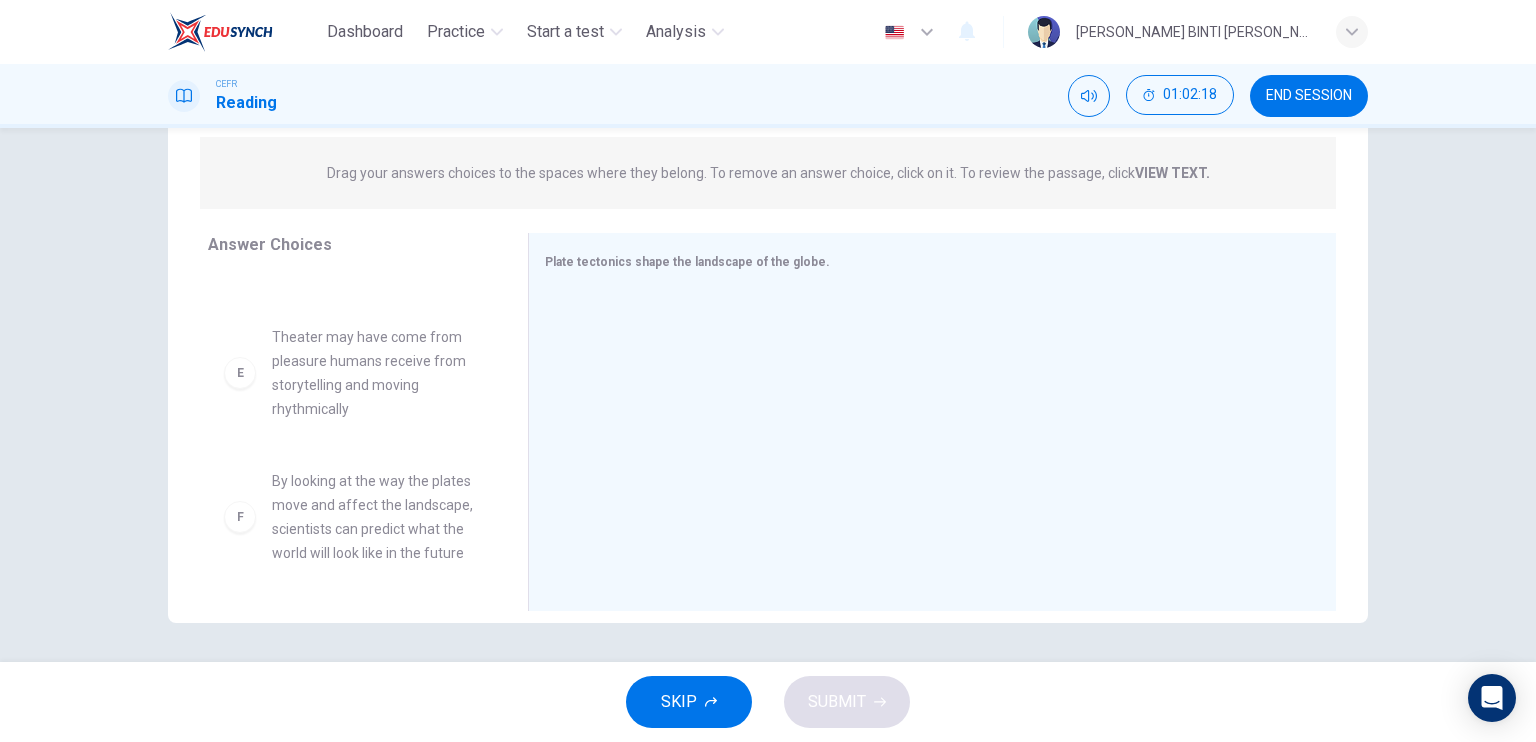 scroll, scrollTop: 420, scrollLeft: 0, axis: vertical 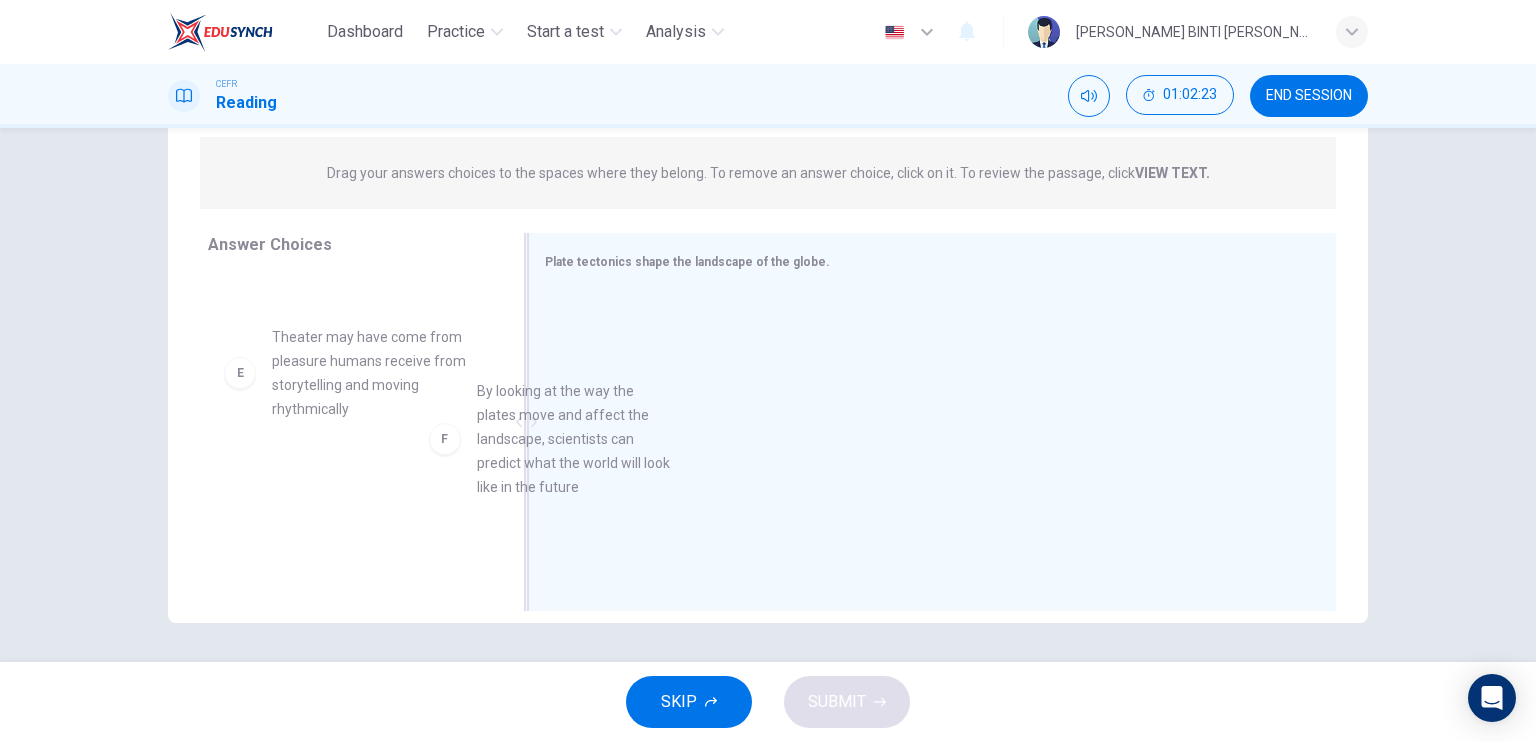 drag, startPoint x: 420, startPoint y: 536, endPoint x: 638, endPoint y: 440, distance: 238.2016 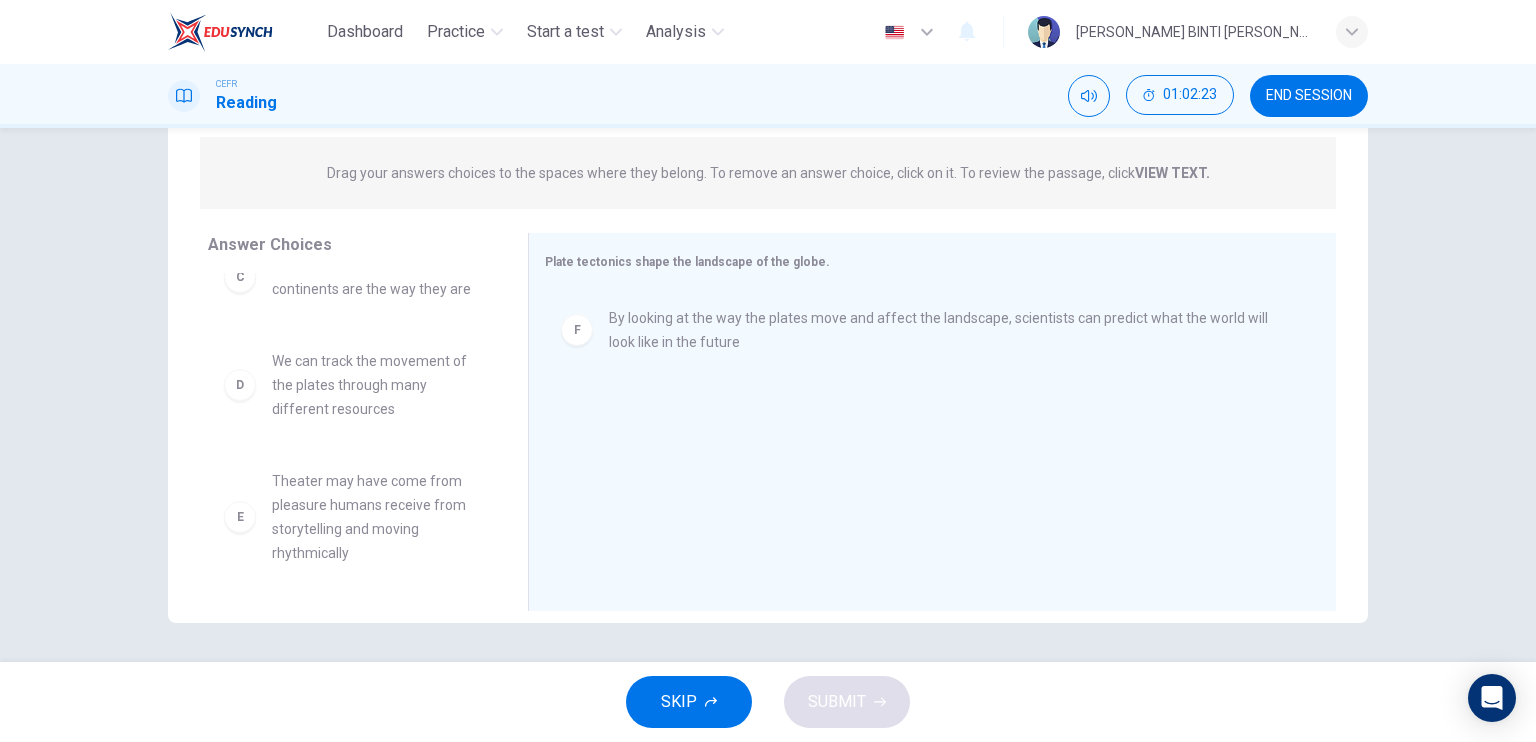 scroll, scrollTop: 276, scrollLeft: 0, axis: vertical 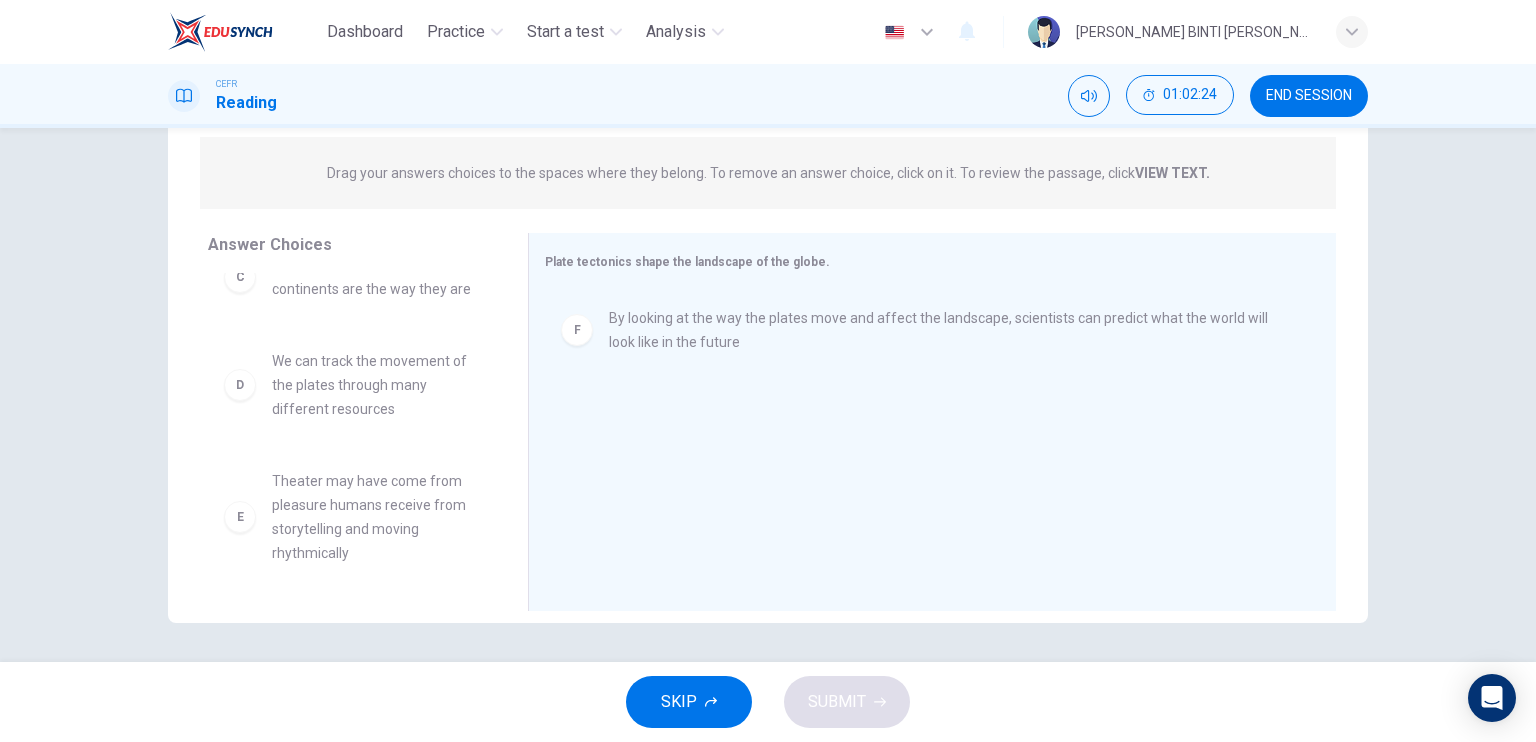 drag, startPoint x: 492, startPoint y: 482, endPoint x: 495, endPoint y: 456, distance: 26.172504 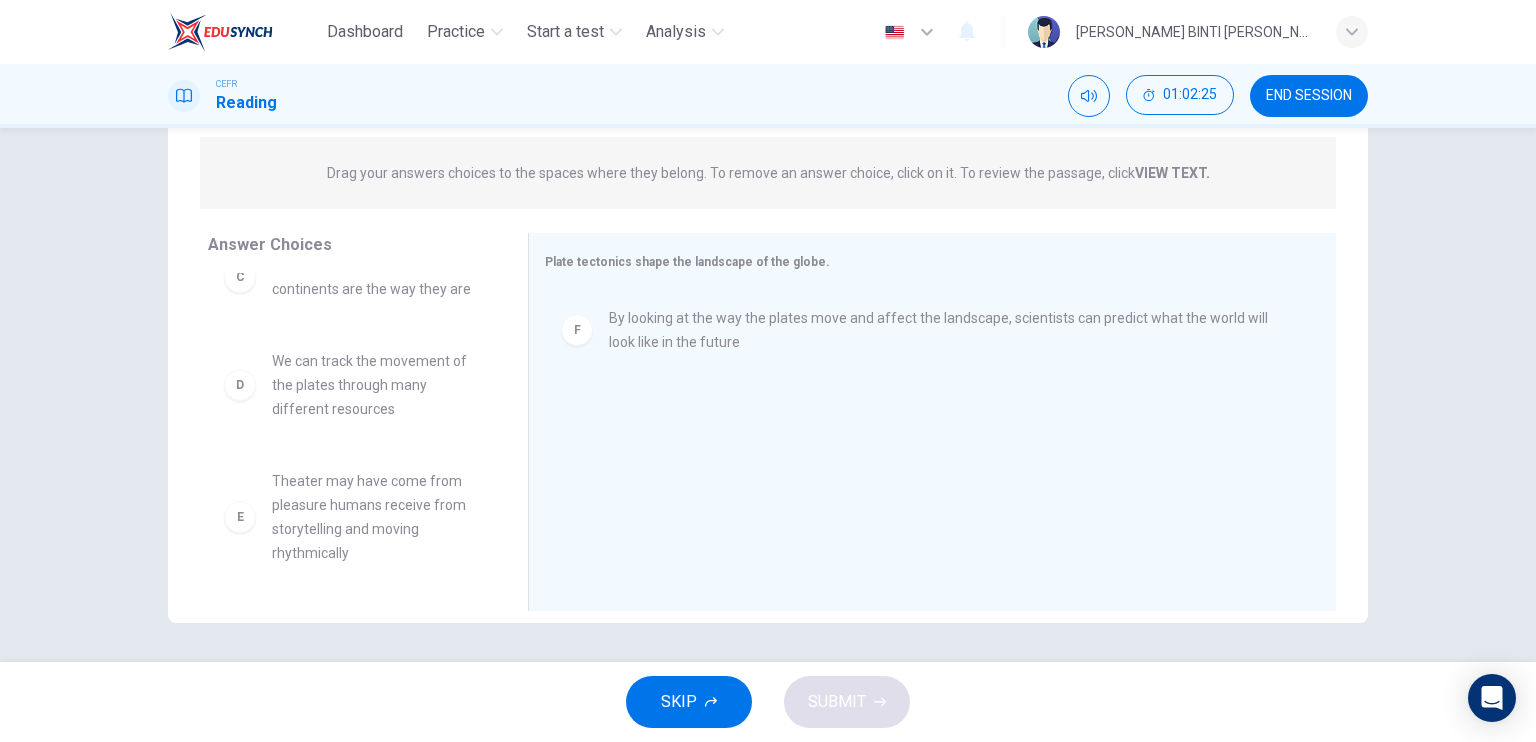 drag, startPoint x: 495, startPoint y: 463, endPoint x: 498, endPoint y: 431, distance: 32.140316 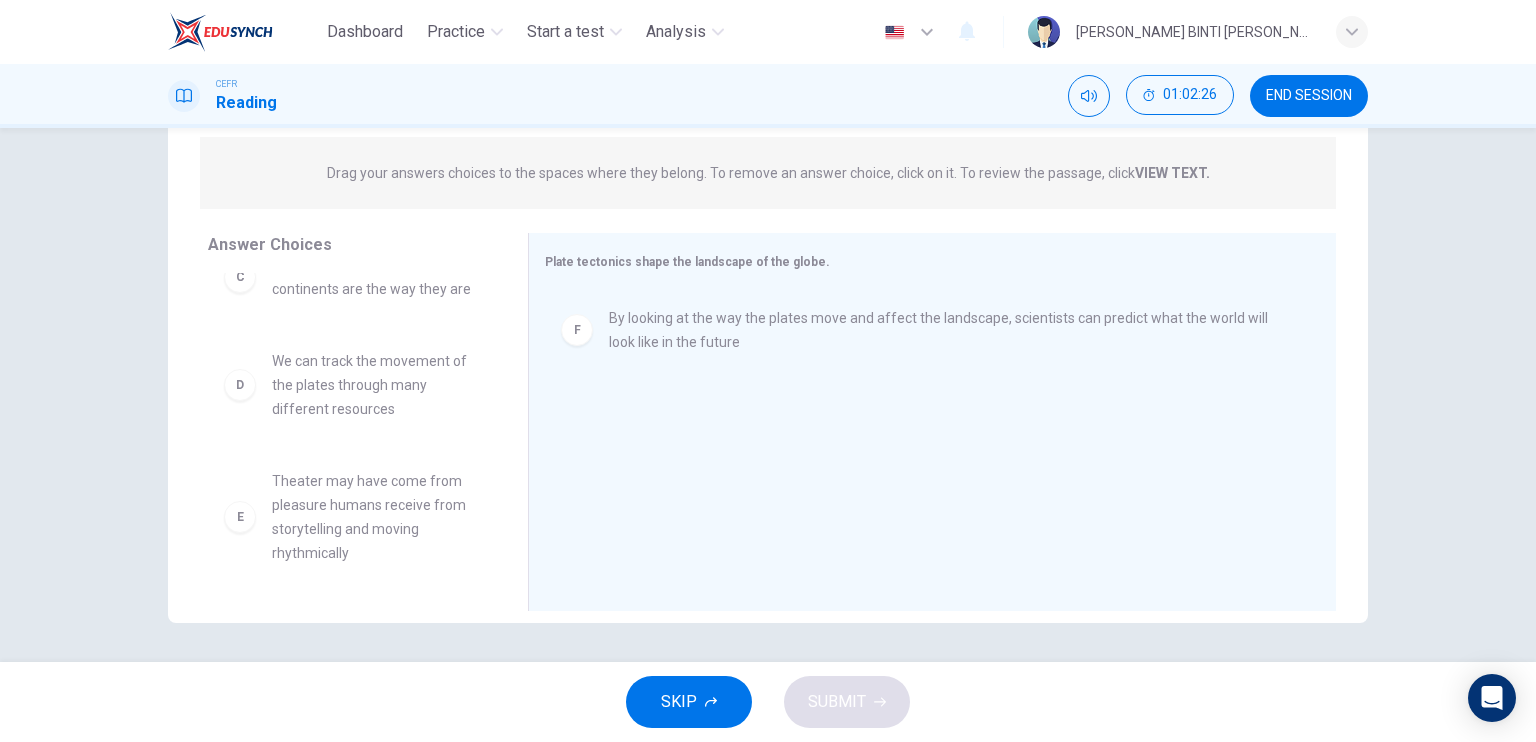 drag, startPoint x: 484, startPoint y: 471, endPoint x: 484, endPoint y: 455, distance: 16 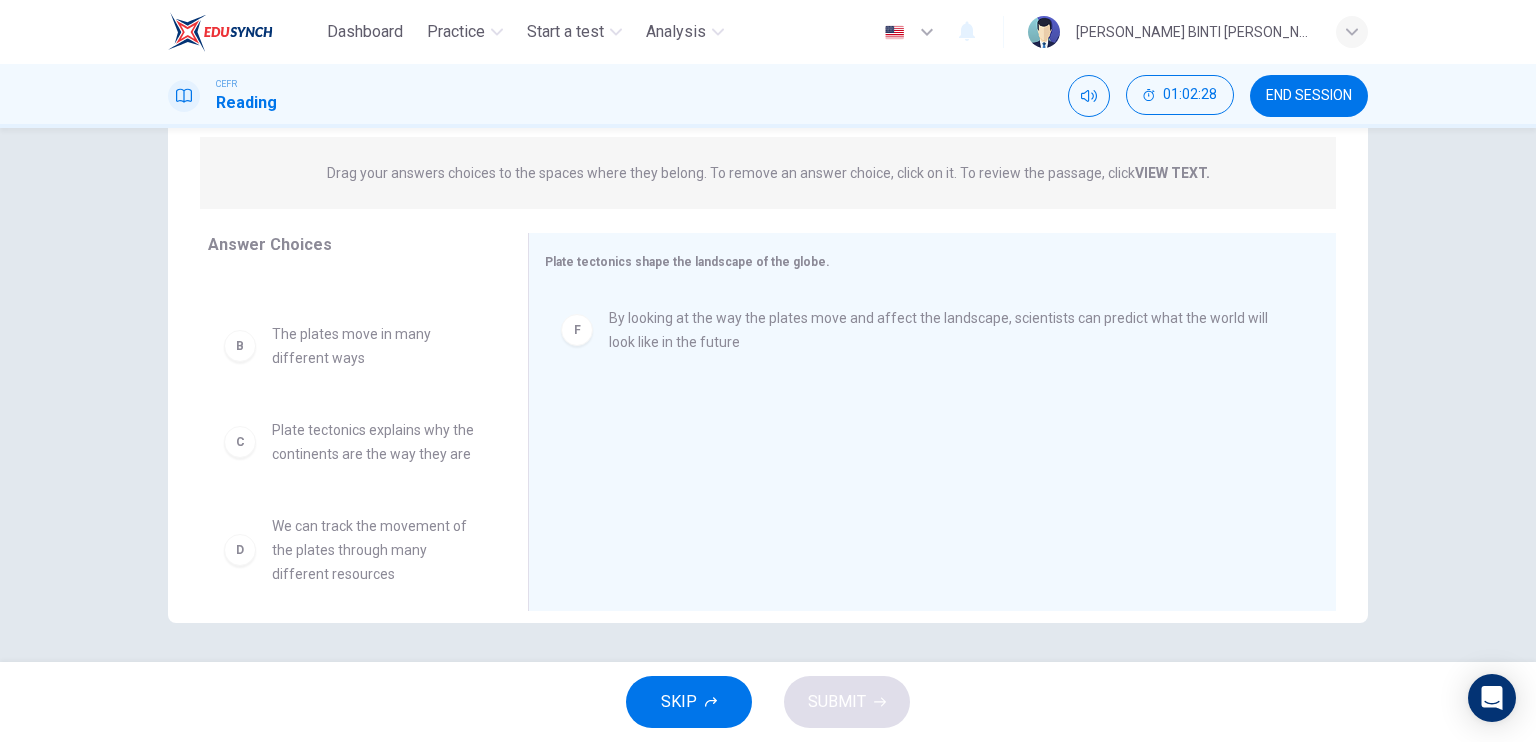 scroll, scrollTop: 85, scrollLeft: 0, axis: vertical 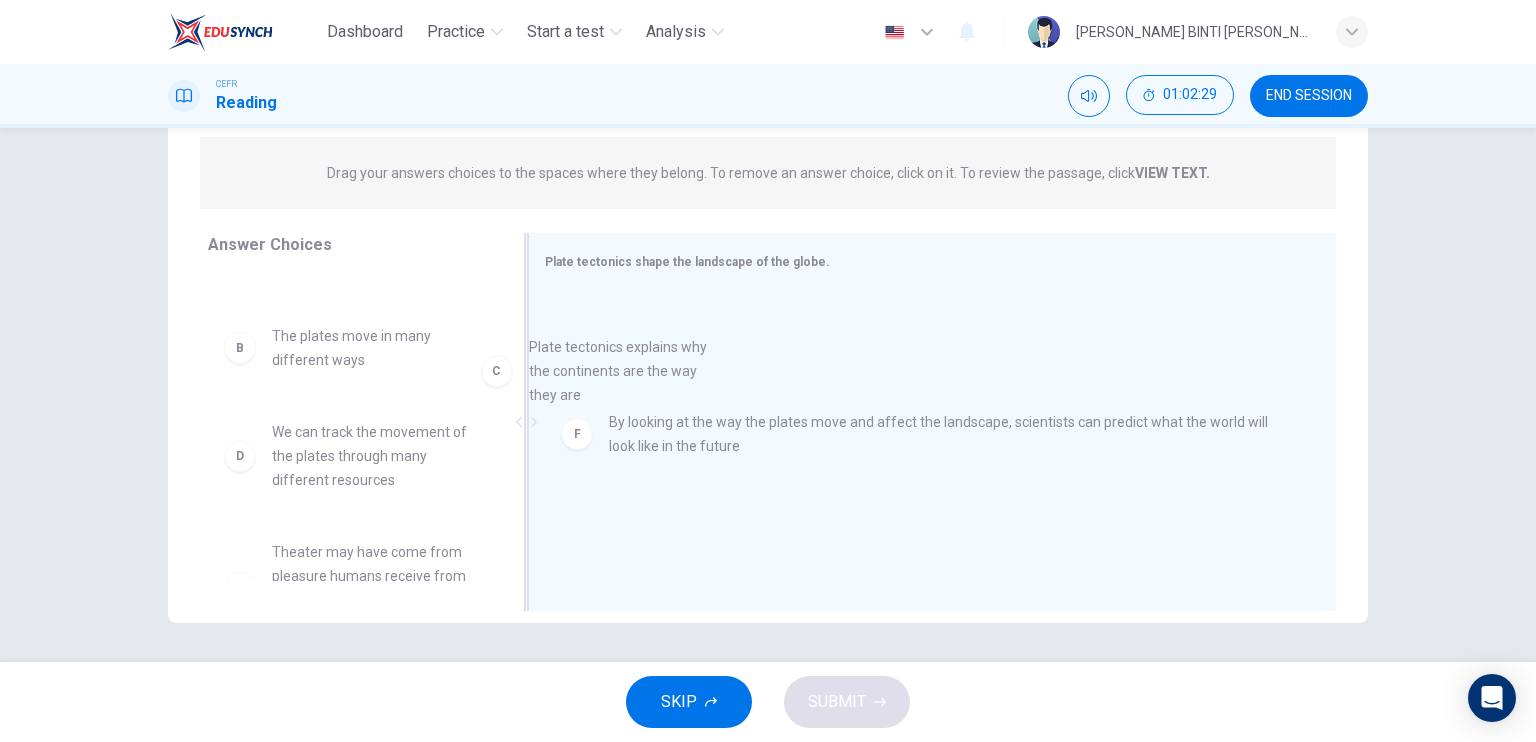 drag, startPoint x: 378, startPoint y: 438, endPoint x: 648, endPoint y: 348, distance: 284.60498 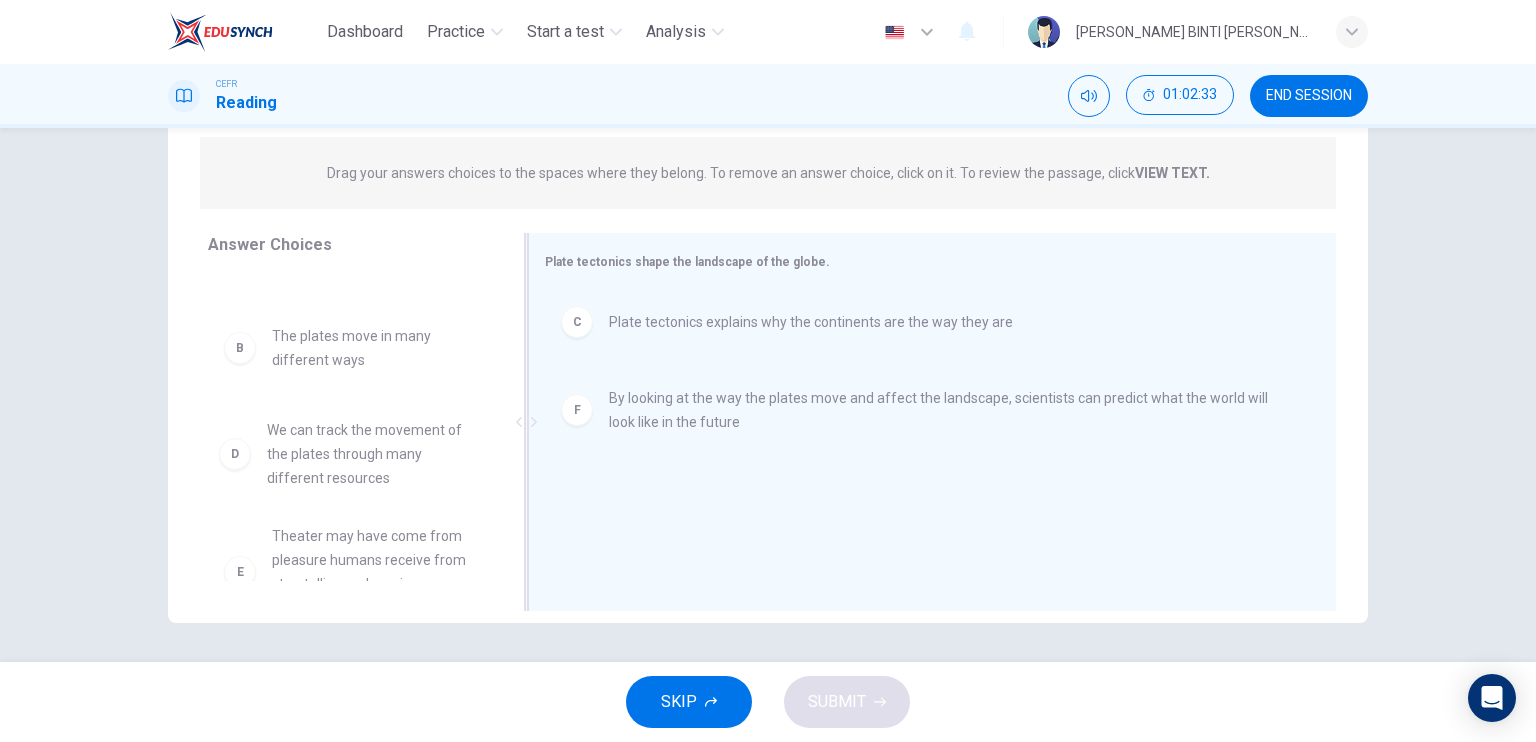 drag, startPoint x: 372, startPoint y: 467, endPoint x: 647, endPoint y: 376, distance: 289.6653 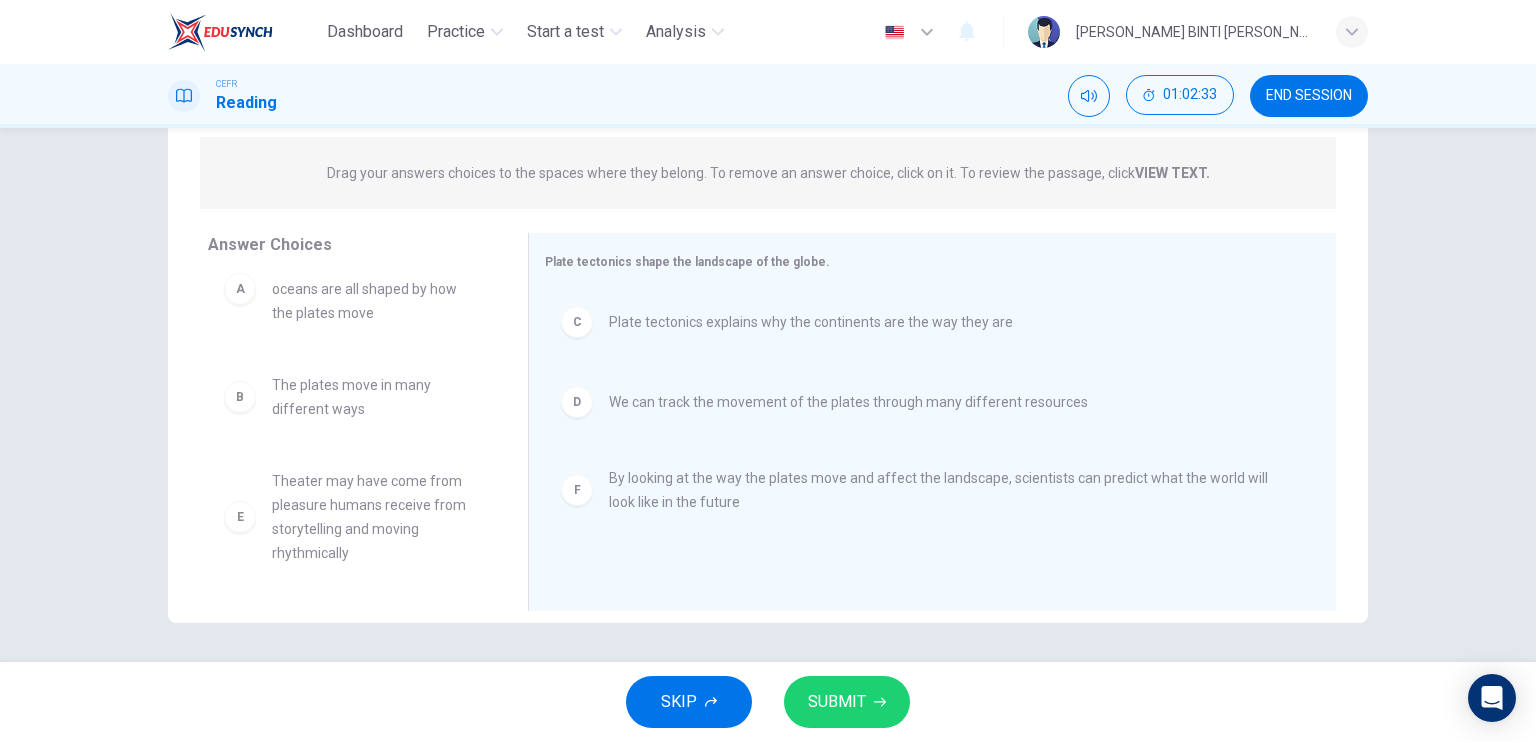 scroll, scrollTop: 36, scrollLeft: 0, axis: vertical 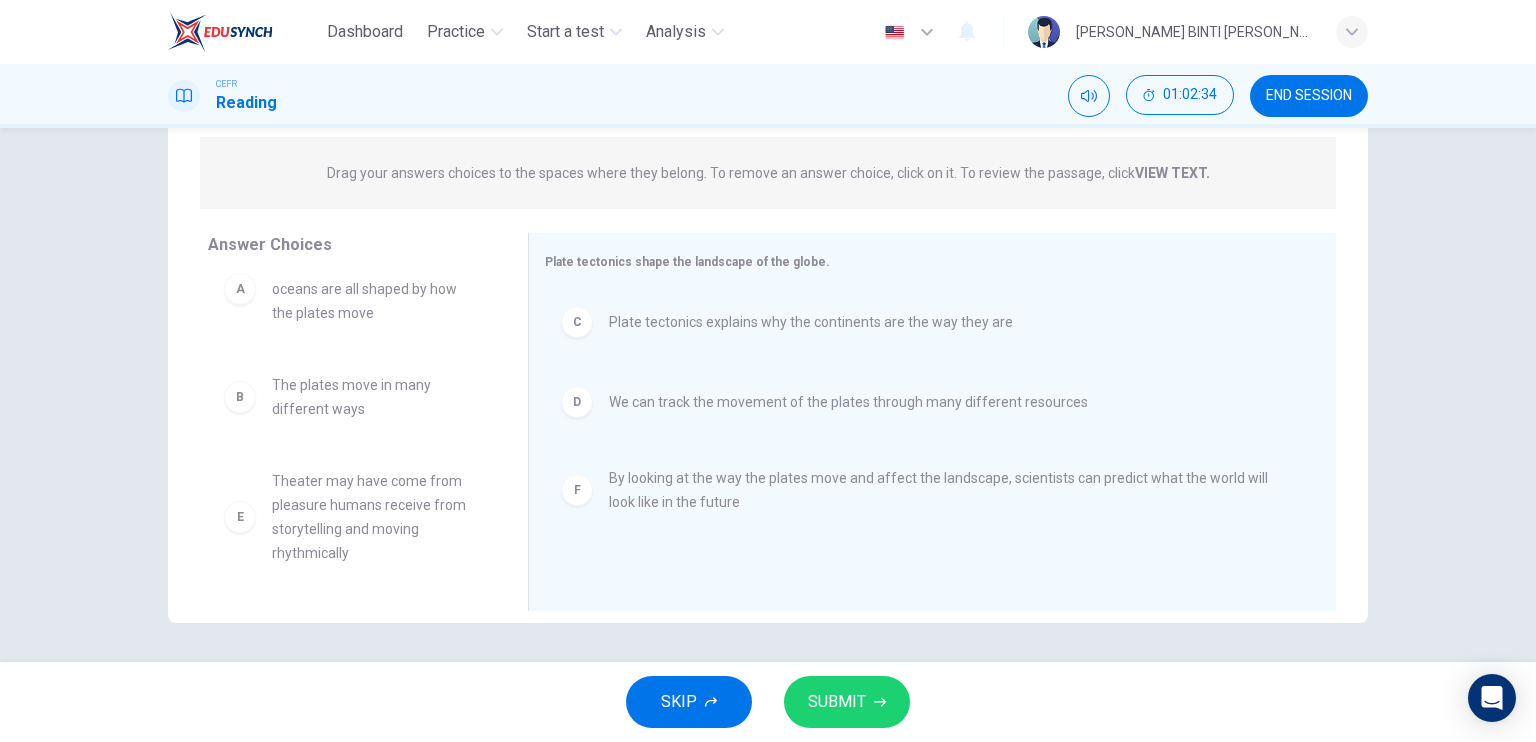 click on "SUBMIT" at bounding box center [847, 702] 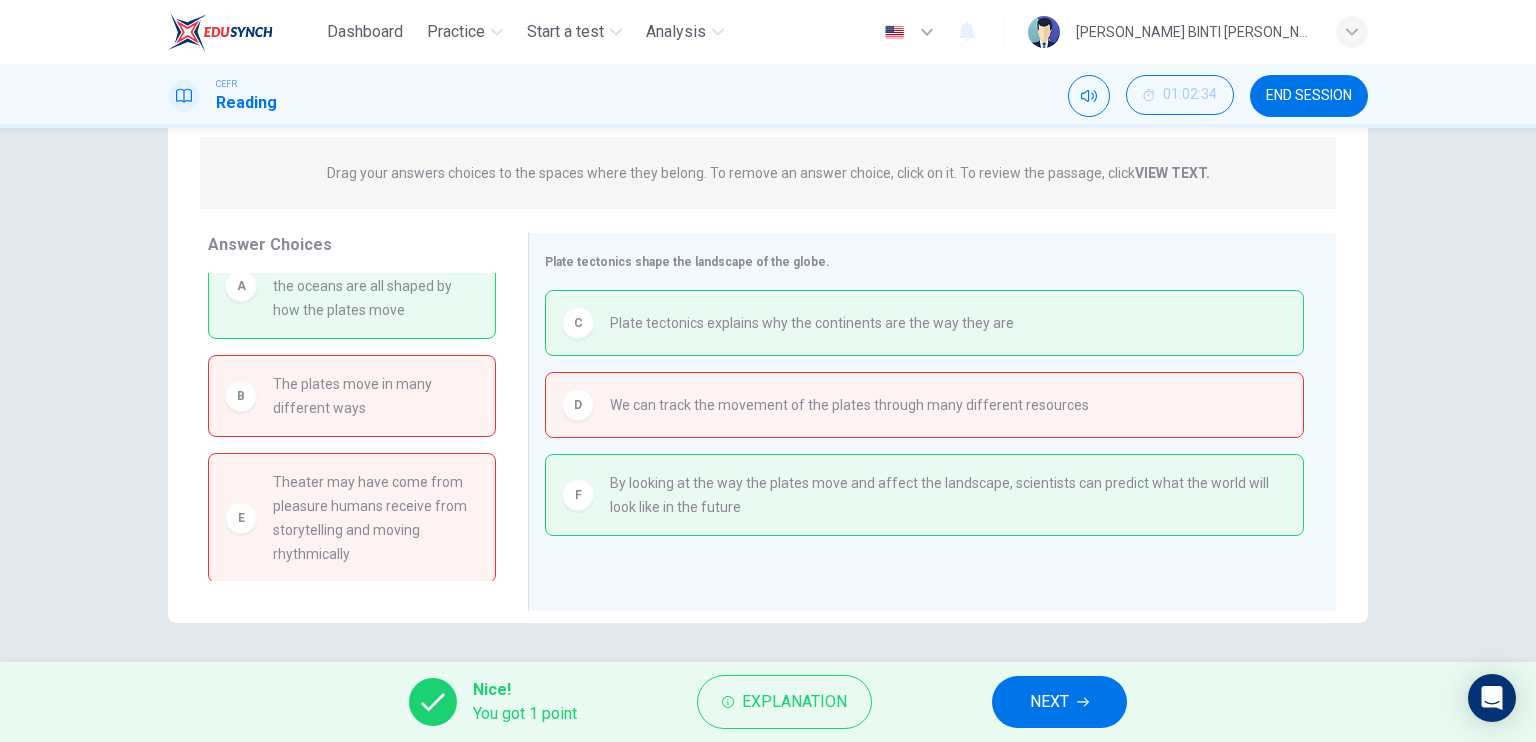 scroll, scrollTop: 0, scrollLeft: 0, axis: both 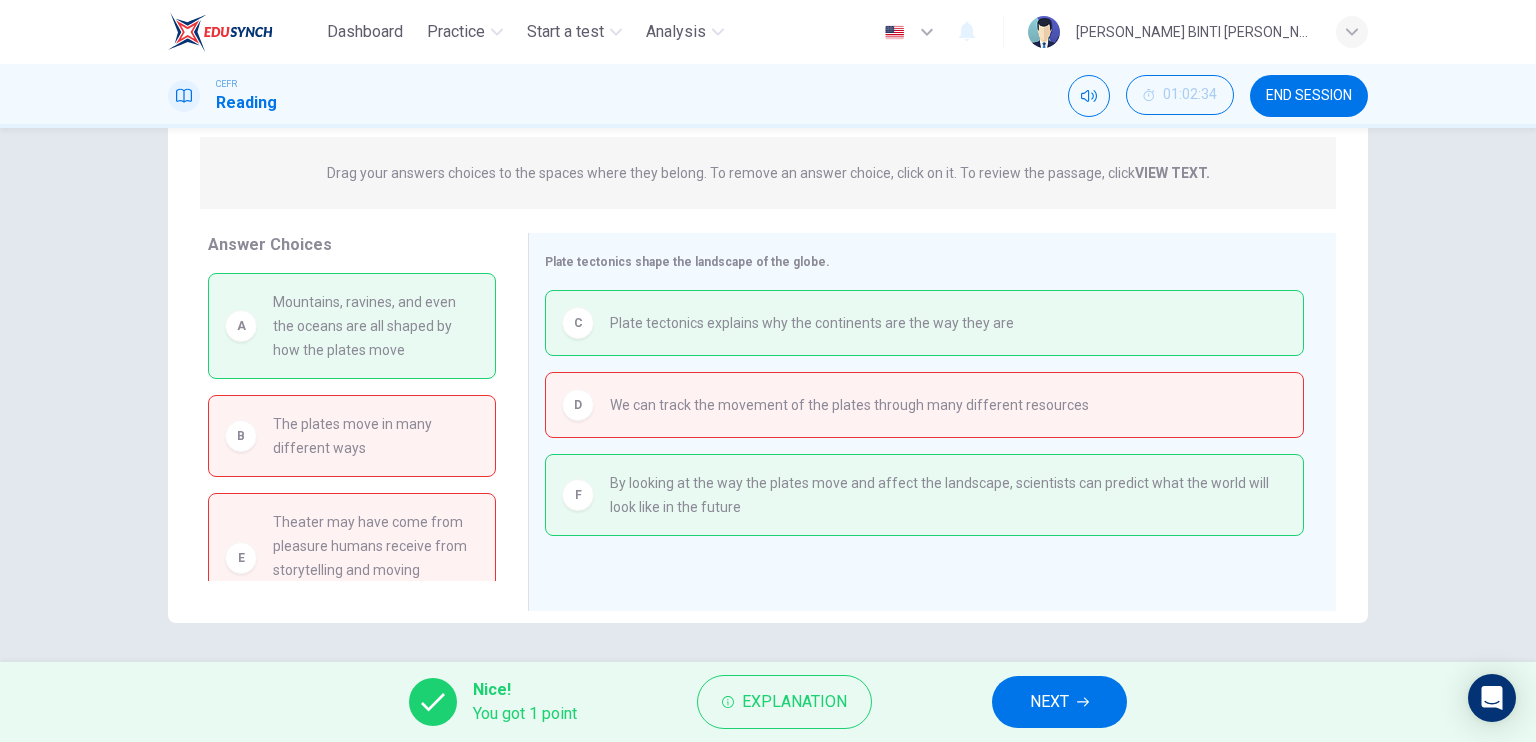 drag, startPoint x: 515, startPoint y: 357, endPoint x: 492, endPoint y: 489, distance: 133.9888 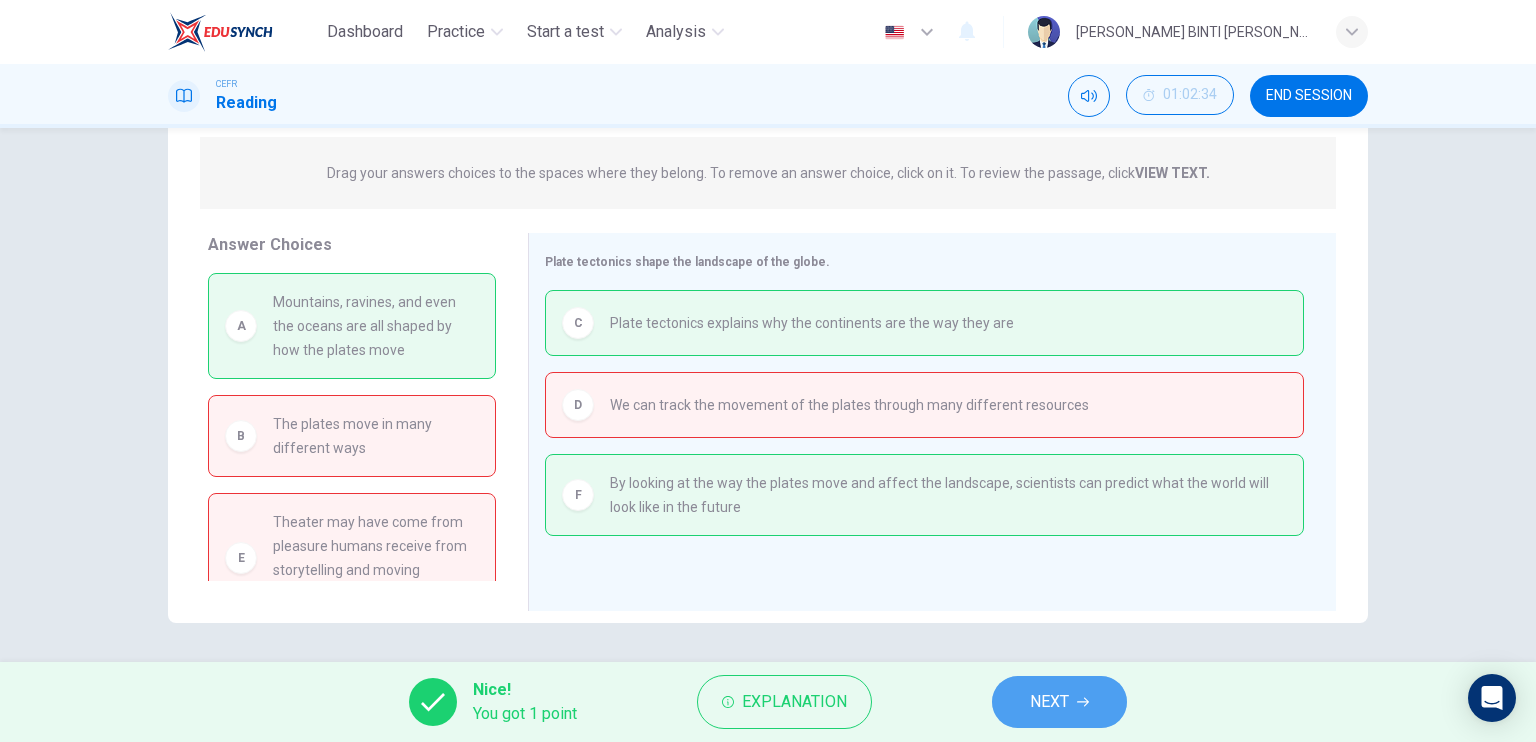 click on "NEXT" at bounding box center [1059, 702] 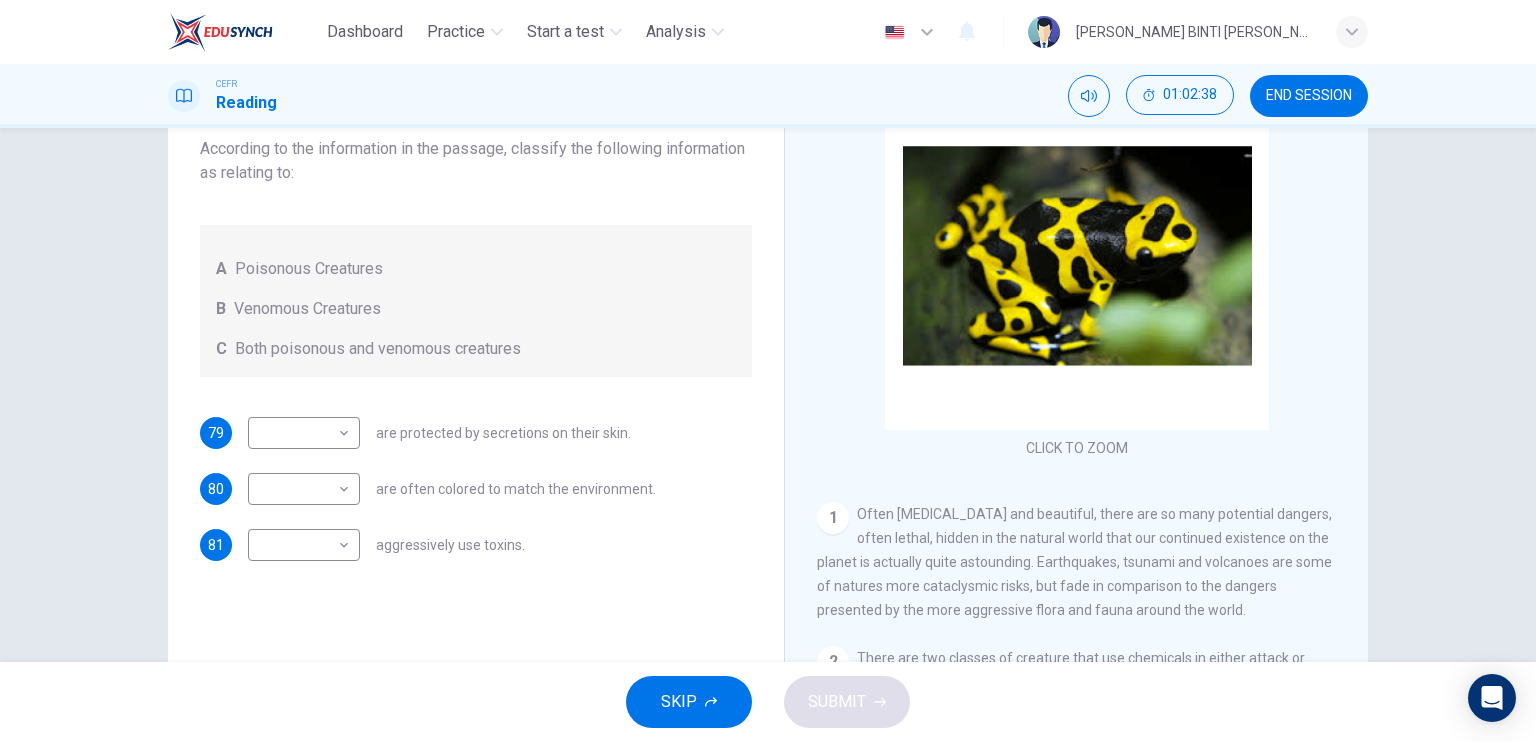 scroll, scrollTop: 149, scrollLeft: 0, axis: vertical 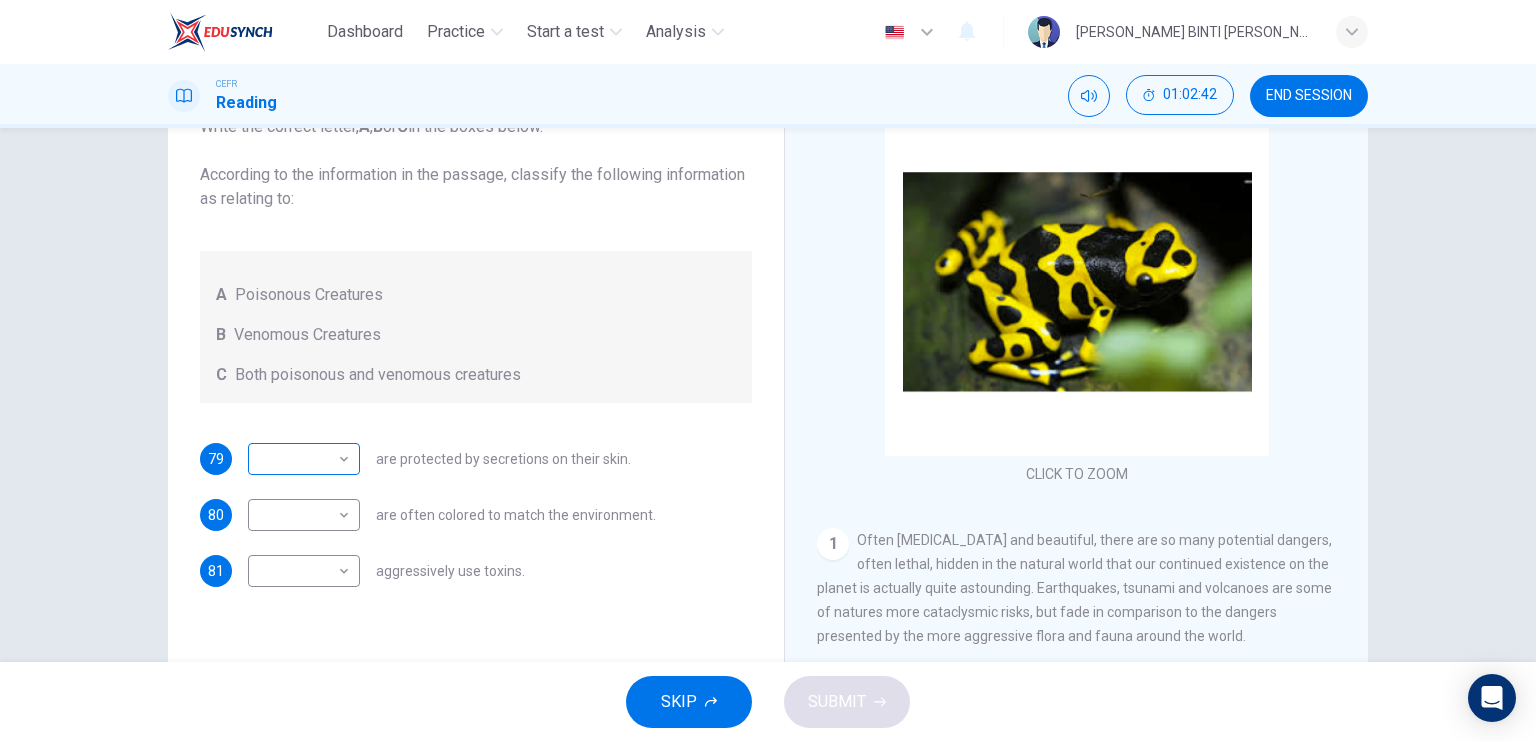 click on "Dashboard Practice Start a test Analysis English en ​ [PERSON_NAME] BINTI [PERSON_NAME] CEFR Reading 01:02:42 END SESSION Questions 79 - 81 Write the correct letter,  A ,  B  or  C  in the boxes below.
According to the information in the passage, classify the following information
as relating to: A Poisonous Creatures B Venomous Creatures C Both poisonous and venomous creatures 79 ​ ​ are protected by secretions on their skin. 80 ​ ​ are often colored to match the environment. 81 ​ ​ aggressively use toxins. Poisonous Animals CLICK TO ZOOM Click to Zoom 1 Often [MEDICAL_DATA] and beautiful, there are so many potential dangers, often lethal, hidden in the natural world that our continued existence on the planet is actually quite astounding. Earthquakes, tsunami and volcanoes are some of natures more cataclysmic risks, but fade in comparison to the dangers presented by the more aggressive flora and fauna around the world. 2 3 4 5 6 SKIP SUBMIT EduSynch - Online Language Proficiency Testing
Practice" at bounding box center [768, 371] 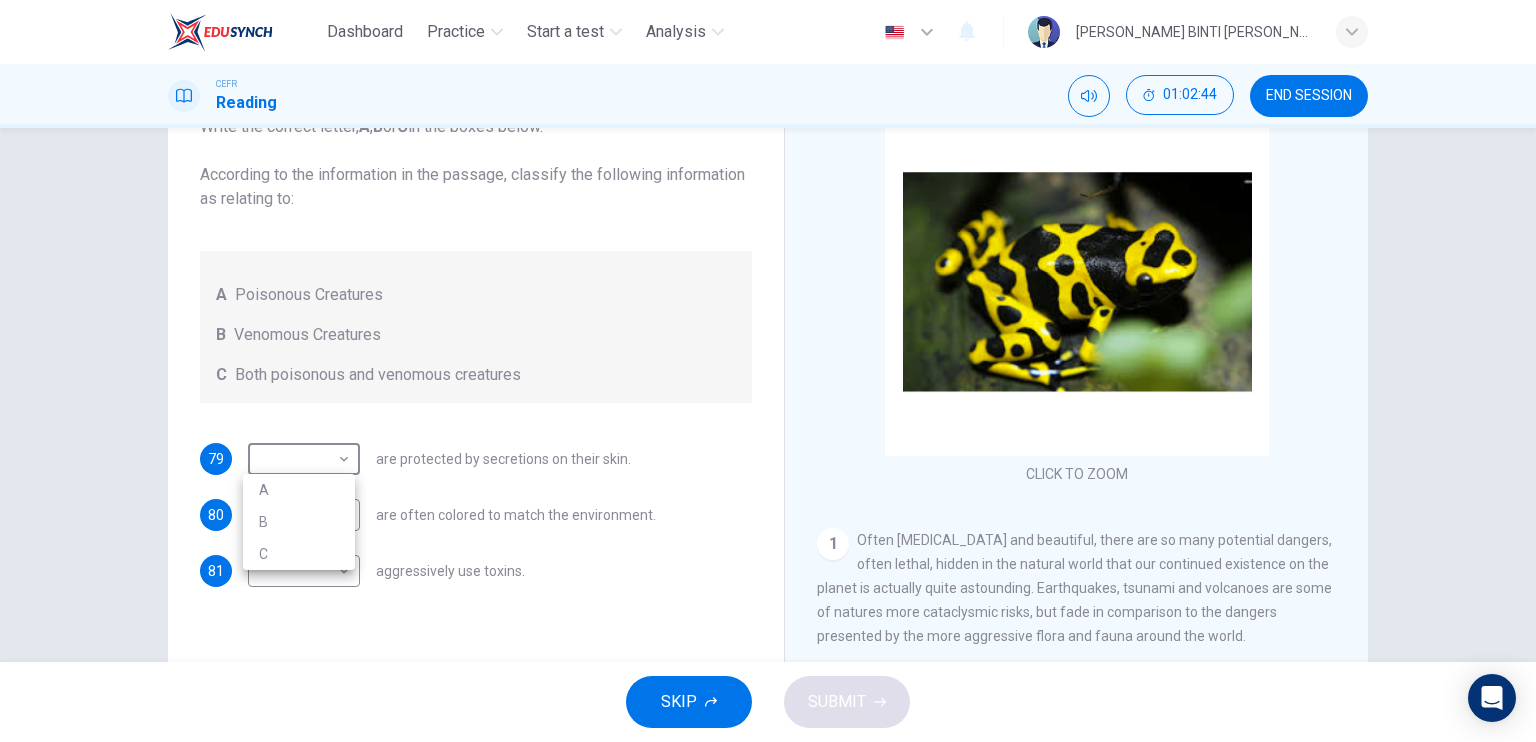 click at bounding box center (768, 371) 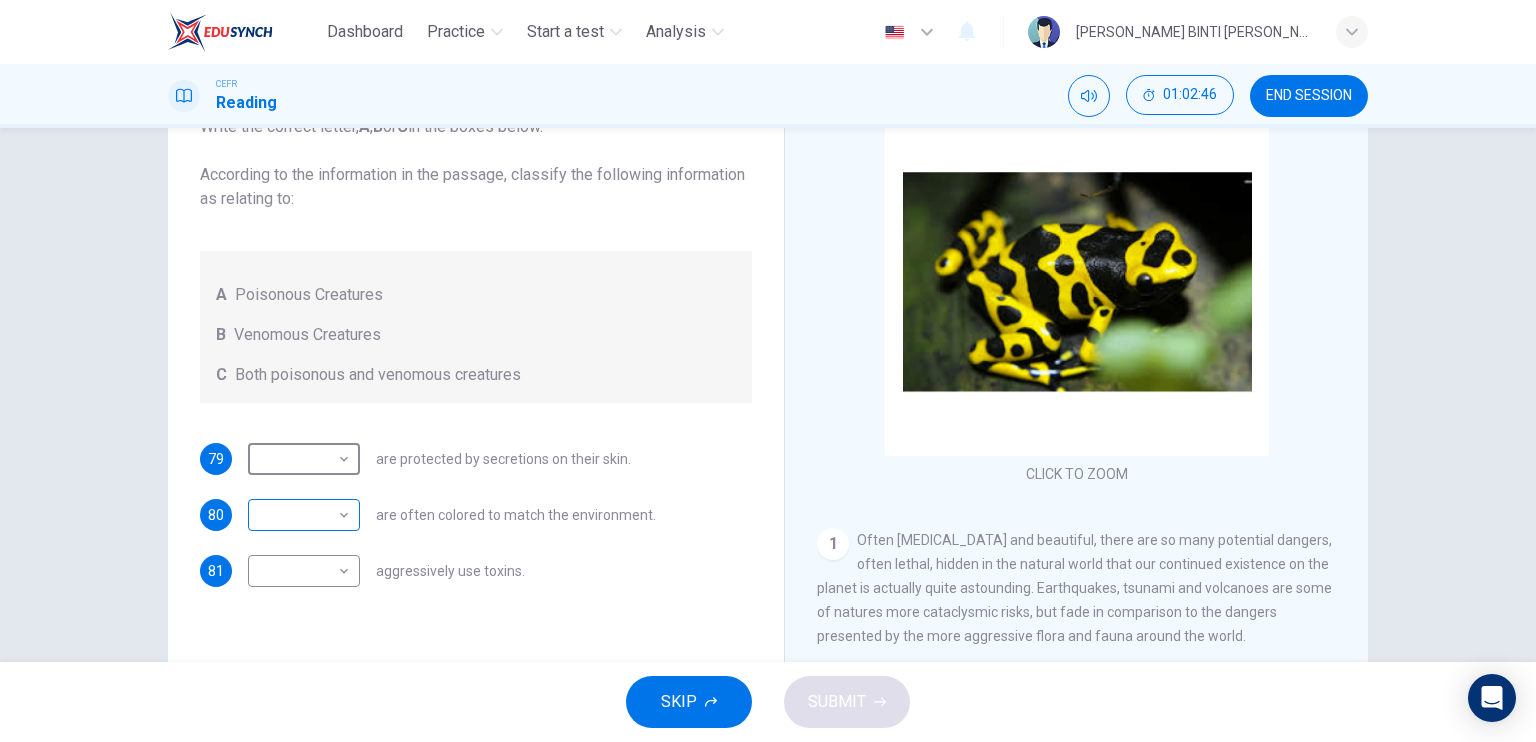 click on "Dashboard Practice Start a test Analysis English en ​ [PERSON_NAME] BINTI [PERSON_NAME] CEFR Reading 01:02:46 END SESSION Questions 79 - 81 Write the correct letter,  A ,  B  or  C  in the boxes below.
According to the information in the passage, classify the following information
as relating to: A Poisonous Creatures B Venomous Creatures C Both poisonous and venomous creatures 79 ​ ​ are protected by secretions on their skin. 80 ​ ​ are often colored to match the environment. 81 ​ ​ aggressively use toxins. Poisonous Animals CLICK TO ZOOM Click to Zoom 1 Often [MEDICAL_DATA] and beautiful, there are so many potential dangers, often lethal, hidden in the natural world that our continued existence on the planet is actually quite astounding. Earthquakes, tsunami and volcanoes are some of natures more cataclysmic risks, but fade in comparison to the dangers presented by the more aggressive flora and fauna around the world. 2 3 4 5 6 SKIP SUBMIT EduSynch - Online Language Proficiency Testing
Practice" at bounding box center (768, 371) 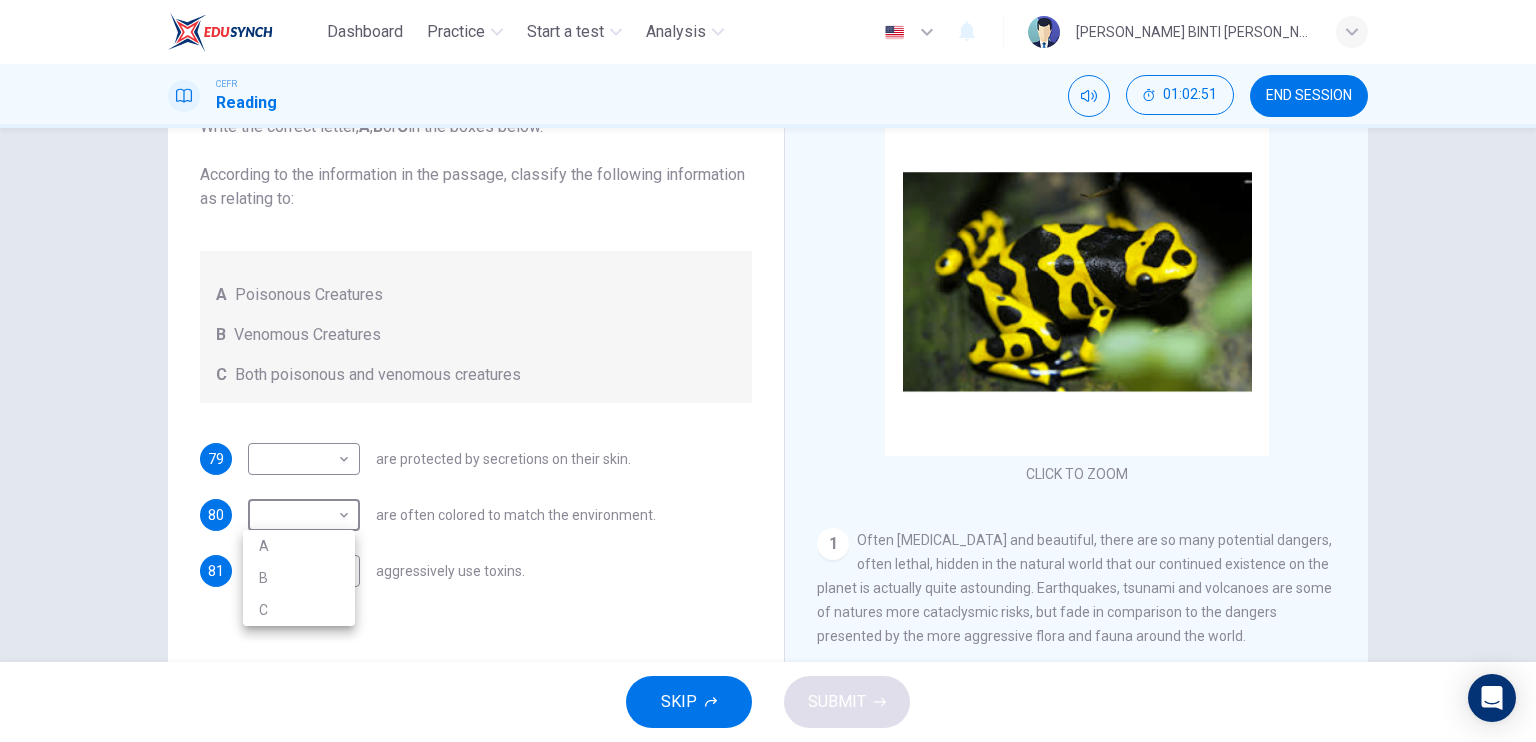 drag, startPoint x: 1367, startPoint y: 279, endPoint x: 1362, endPoint y: 305, distance: 26.476404 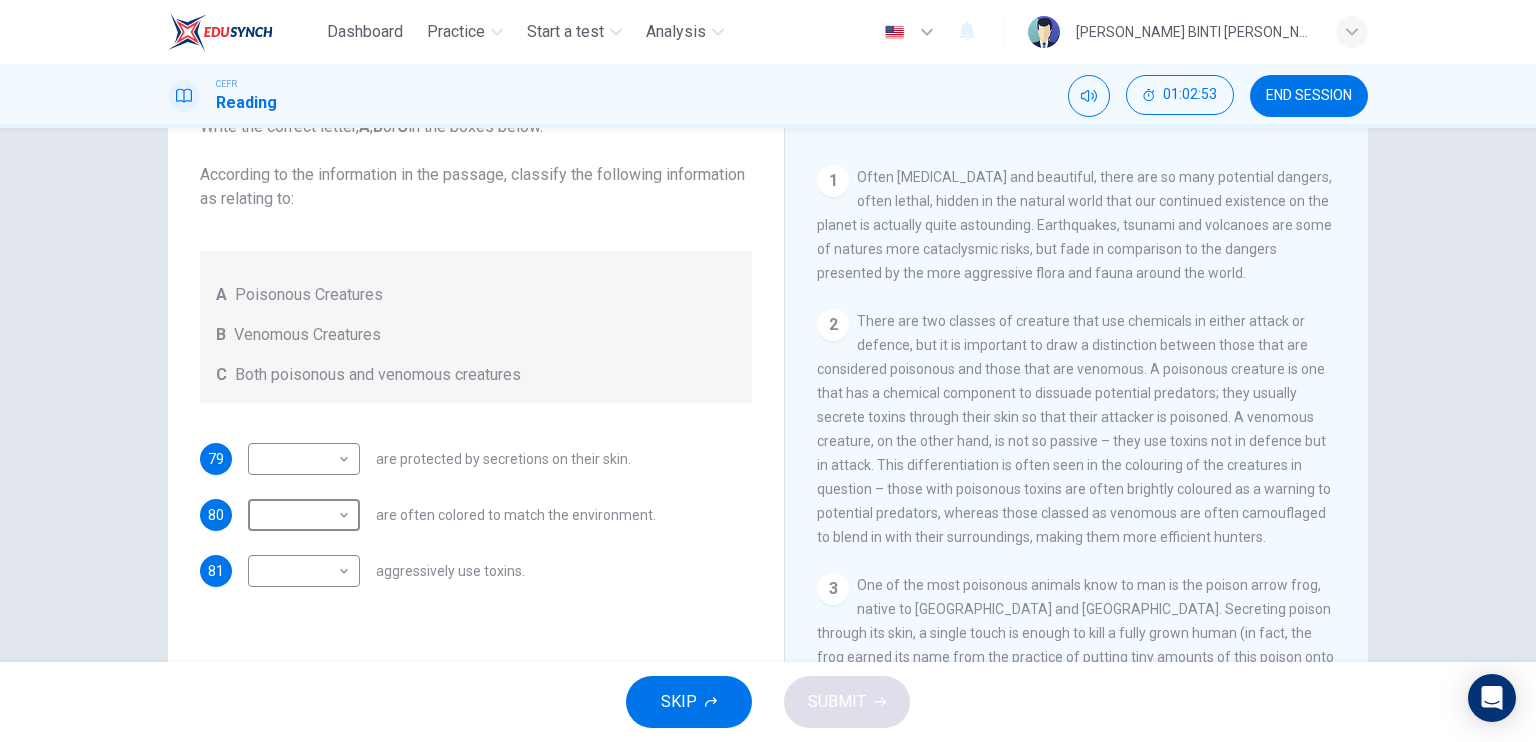 scroll, scrollTop: 365, scrollLeft: 0, axis: vertical 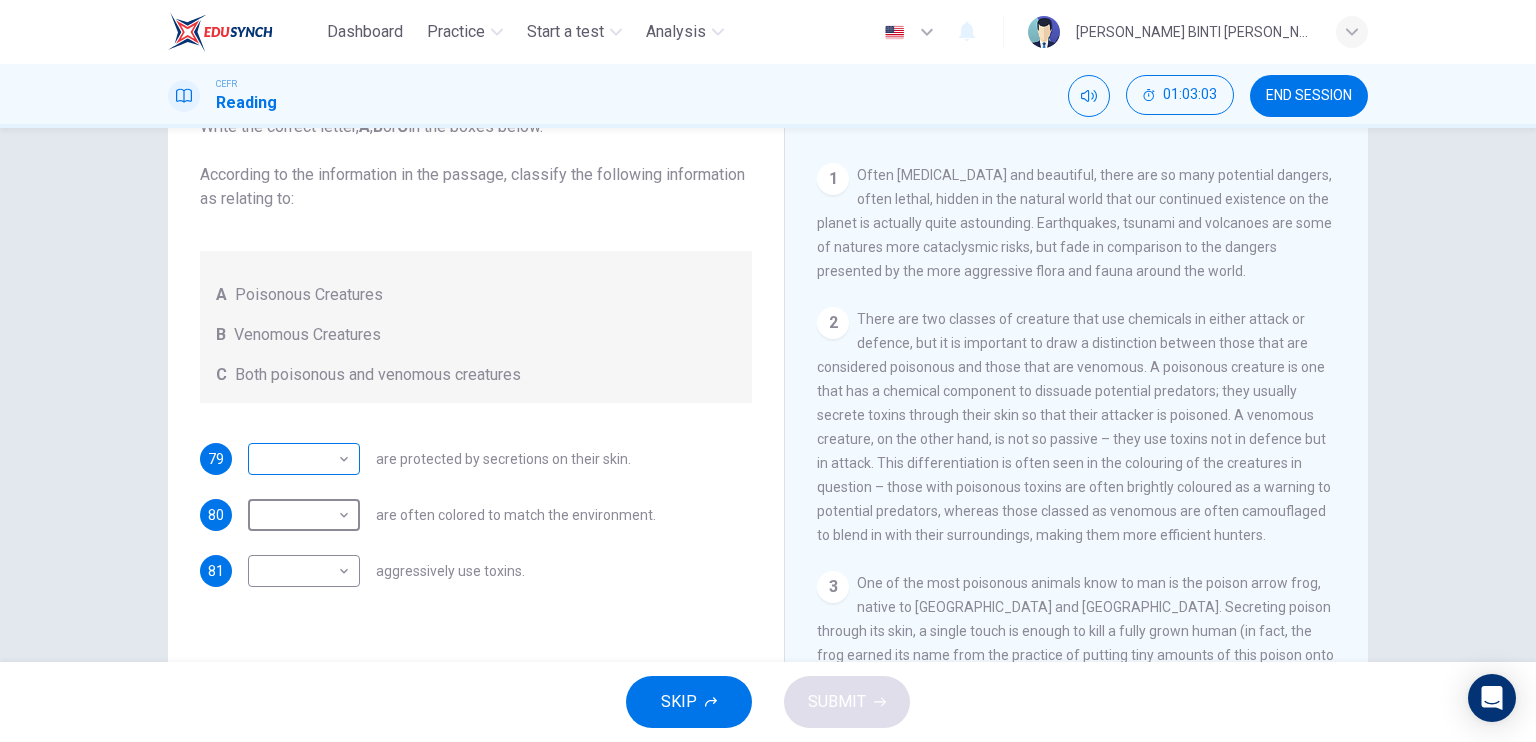 click on "Dashboard Practice Start a test Analysis English en ​ [PERSON_NAME] BINTI [PERSON_NAME] CEFR Reading 01:03:03 END SESSION Questions 79 - 81 Write the correct letter,  A ,  B  or  C  in the boxes below.
According to the information in the passage, classify the following information
as relating to: A Poisonous Creatures B Venomous Creatures C Both poisonous and venomous creatures 79 ​ ​ are protected by secretions on their skin. 80 ​ ​ are often colored to match the environment. 81 ​ ​ aggressively use toxins. Poisonous Animals CLICK TO ZOOM Click to Zoom 1 Often [MEDICAL_DATA] and beautiful, there are so many potential dangers, often lethal, hidden in the natural world that our continued existence on the planet is actually quite astounding. Earthquakes, tsunami and volcanoes are some of natures more cataclysmic risks, but fade in comparison to the dangers presented by the more aggressive flora and fauna around the world. 2 3 4 5 6 SKIP SUBMIT EduSynch - Online Language Proficiency Testing
Practice" at bounding box center (768, 371) 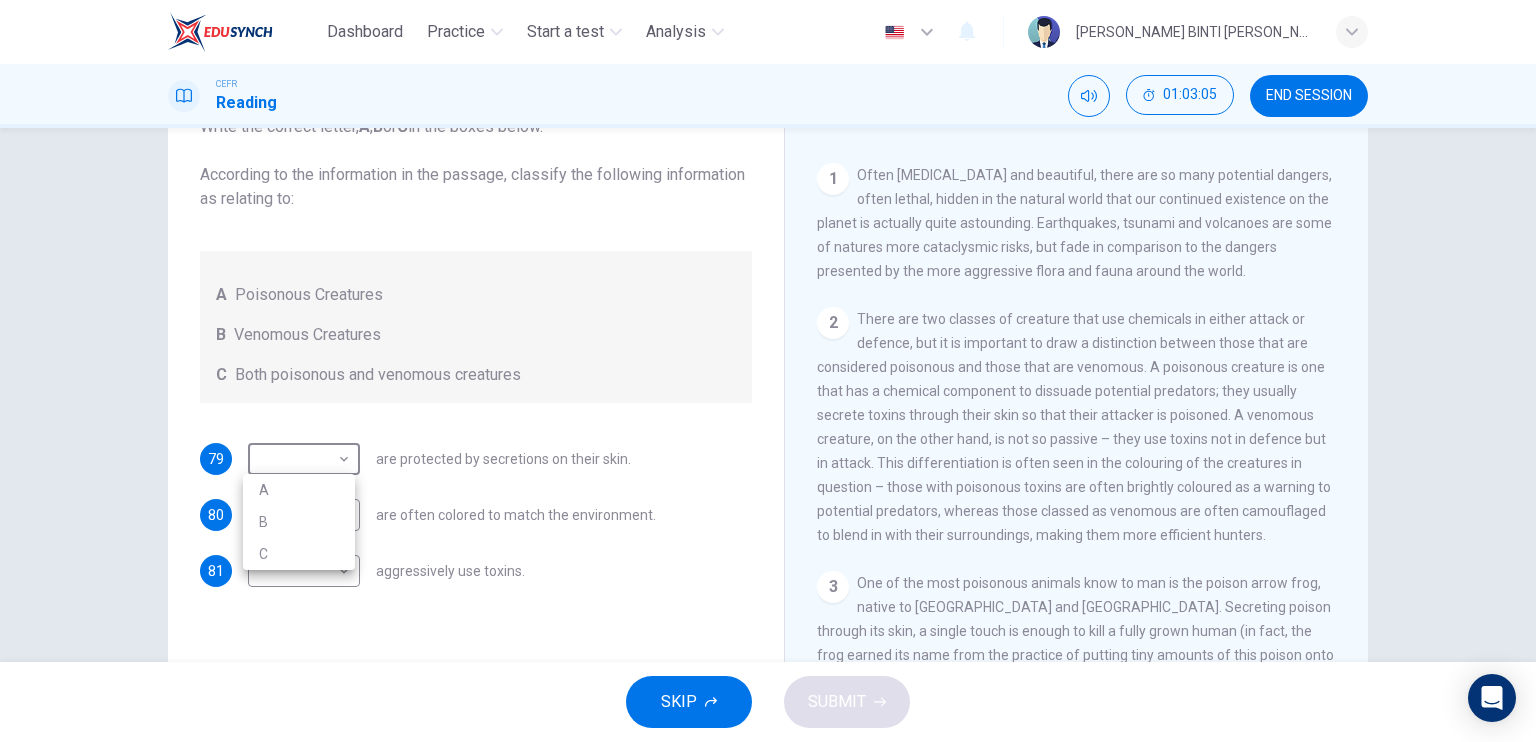 click on "A" at bounding box center [299, 490] 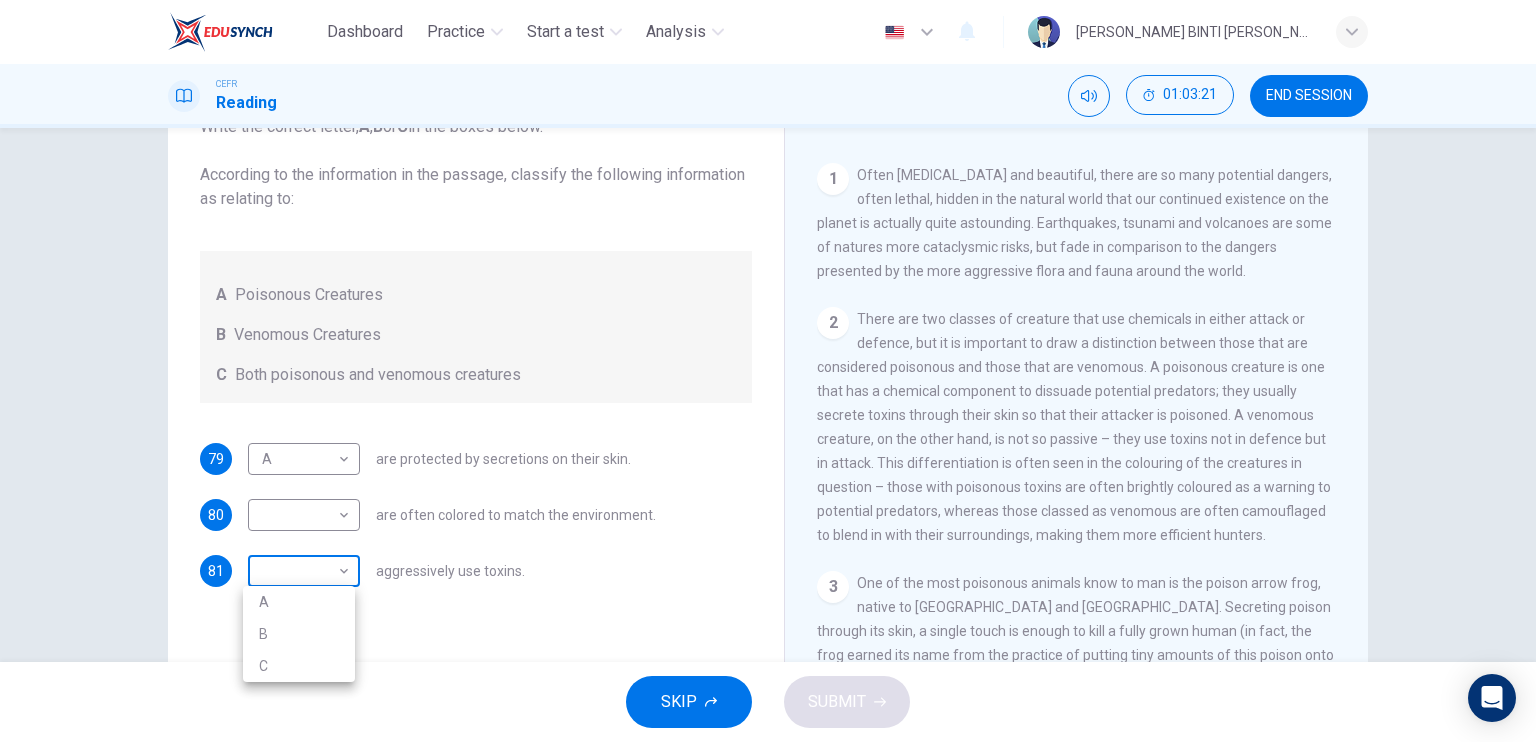click on "Dashboard Practice Start a test Analysis English en ​ [PERSON_NAME] BINTI [PERSON_NAME] CEFR Reading 01:03:21 END SESSION Questions 79 - 81 Write the correct letter,  A ,  B  or  C  in the boxes below.
According to the information in the passage, classify the following information
as relating to: A Poisonous Creatures B Venomous Creatures C Both poisonous and venomous creatures 79 A A ​ are protected by secretions on their skin. 80 ​ ​ are often colored to match the environment. 81 ​ ​ aggressively use toxins. Poisonous Animals CLICK TO ZOOM Click to Zoom 1 Often [MEDICAL_DATA] and beautiful, there are so many potential dangers, often lethal, hidden in the natural world that our continued existence on the planet is actually quite astounding. Earthquakes, tsunami and volcanoes are some of natures more cataclysmic risks, but fade in comparison to the dangers presented by the more aggressive flora and fauna around the world. 2 3 4 5 6 SKIP SUBMIT EduSynch - Online Language Proficiency Testing
Practice" at bounding box center (768, 371) 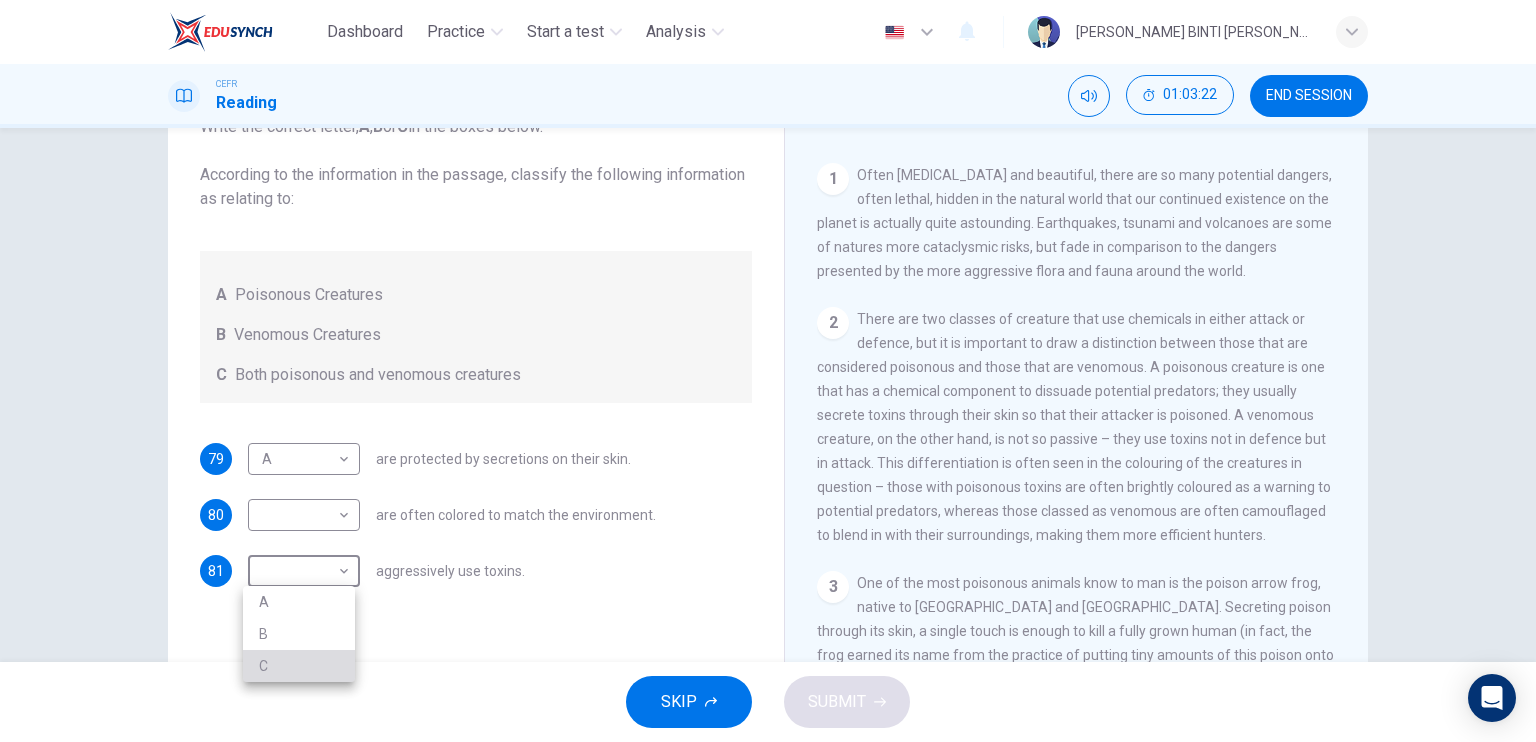 click on "C" at bounding box center [299, 666] 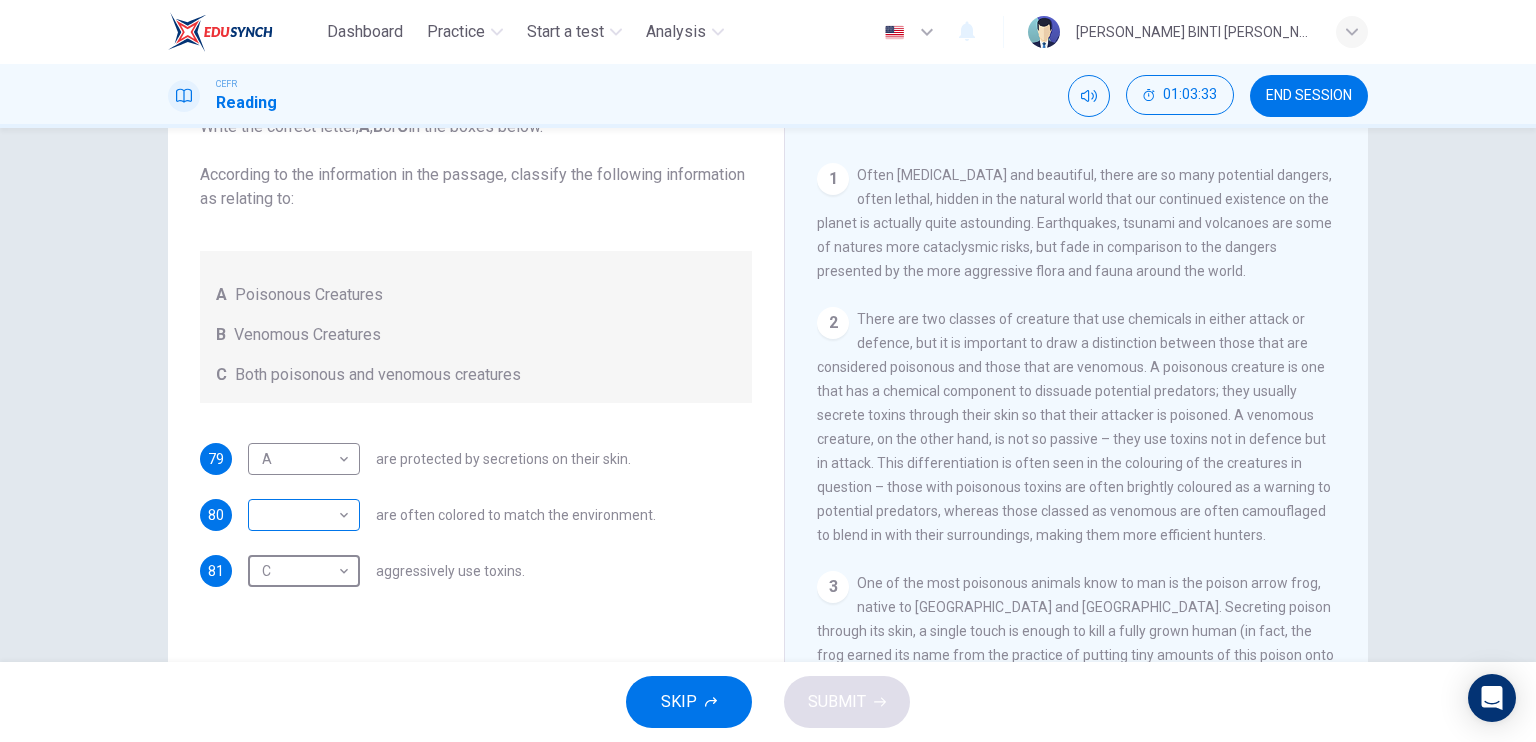 click on "Dashboard Practice Start a test Analysis English en ​ [PERSON_NAME] BINTI [PERSON_NAME] CEFR Reading 01:03:33 END SESSION Questions 79 - 81 Write the correct letter,  A ,  B  or  C  in the boxes below.
According to the information in the passage, classify the following information
as relating to: A Poisonous Creatures B Venomous Creatures C Both poisonous and venomous creatures 79 A A ​ are protected by secretions on their skin. 80 ​ ​ are often colored to match the environment. 81 C C ​ aggressively use toxins. Poisonous Animals CLICK TO ZOOM Click to Zoom 1 Often [MEDICAL_DATA] and beautiful, there are so many potential dangers, often lethal, hidden in the natural world that our continued existence on the planet is actually quite astounding. Earthquakes, tsunami and volcanoes are some of natures more cataclysmic risks, but fade in comparison to the dangers presented by the more aggressive flora and fauna around the world. 2 3 4 5 6 SKIP SUBMIT EduSynch - Online Language Proficiency Testing
Practice" at bounding box center [768, 371] 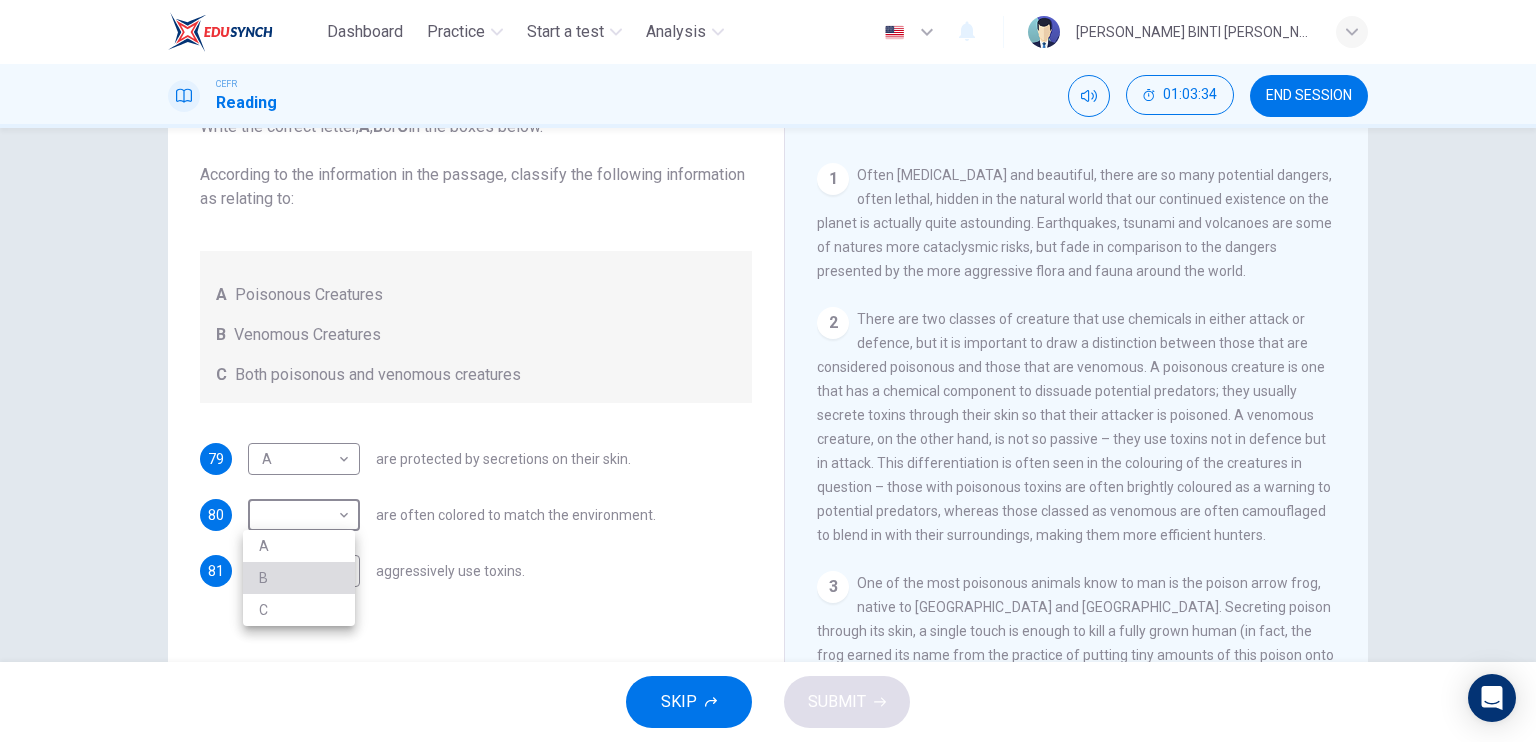 click on "B" at bounding box center [299, 578] 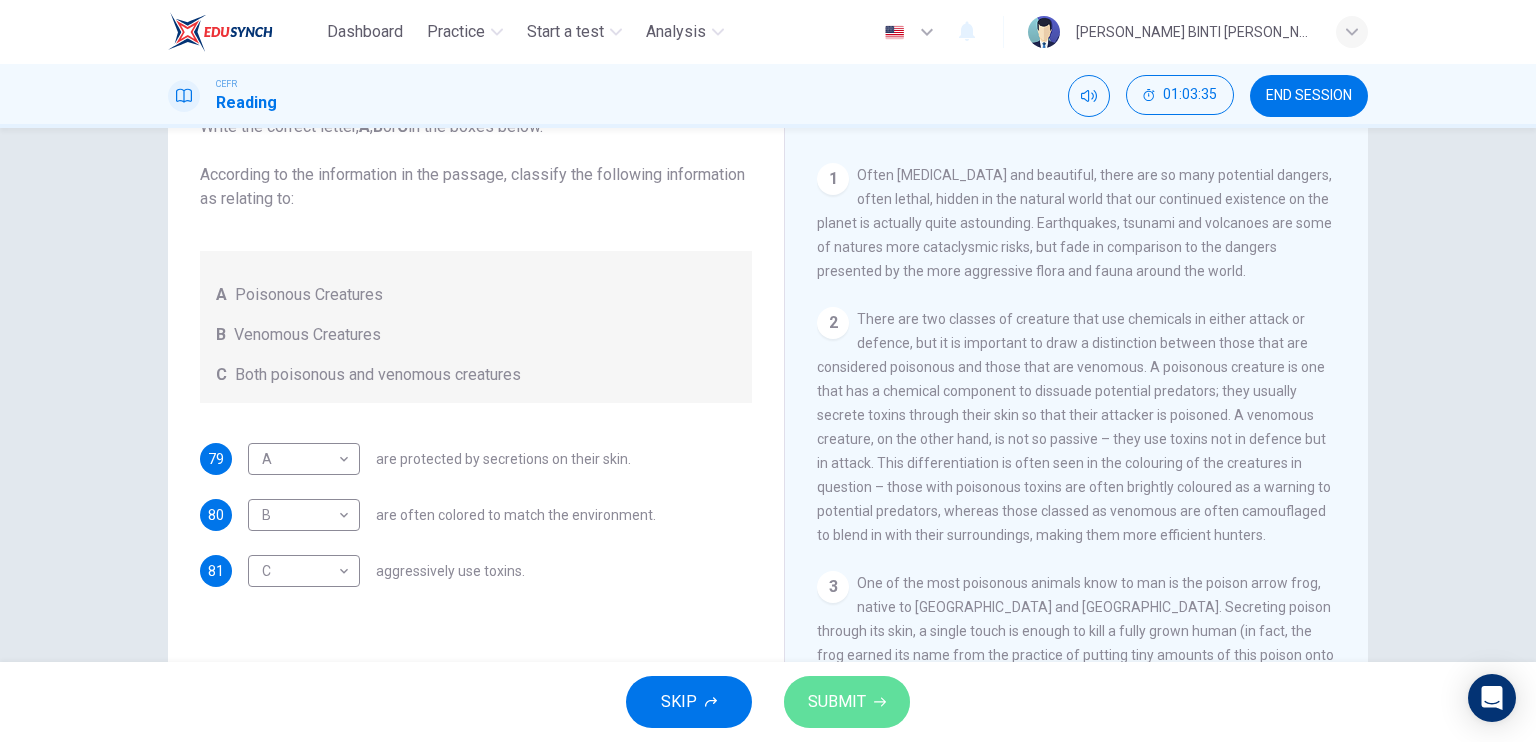 click on "SUBMIT" at bounding box center (837, 702) 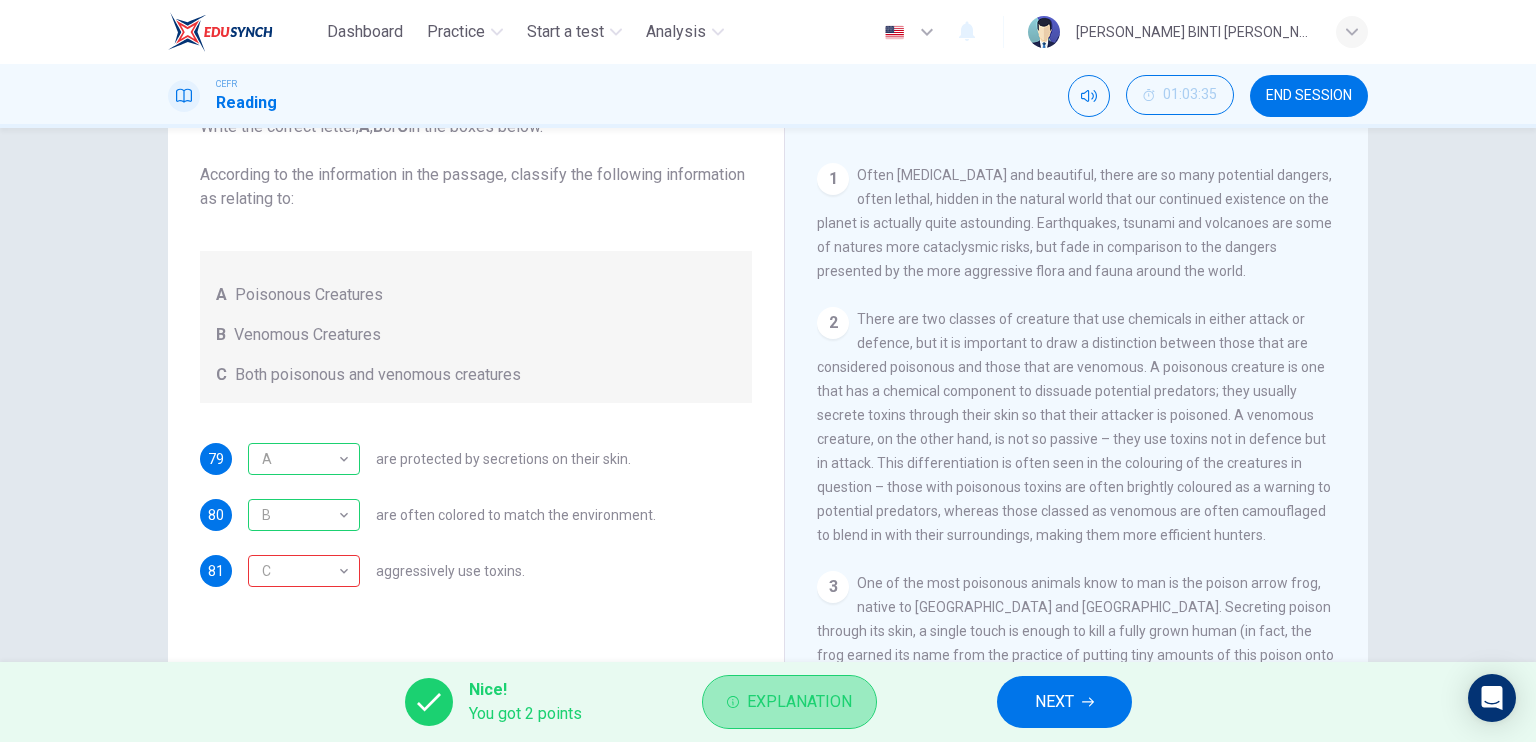 click on "Explanation" at bounding box center (799, 702) 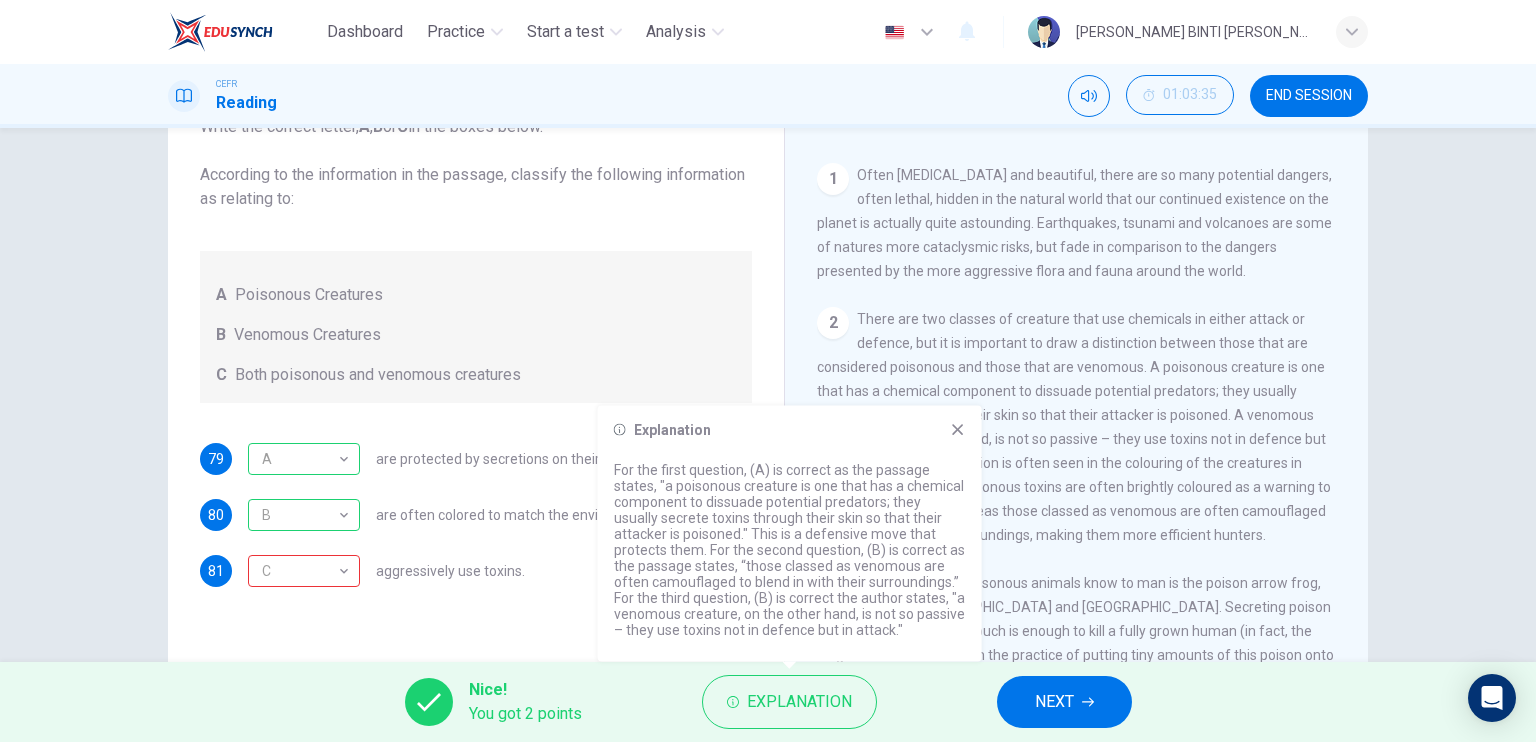 click 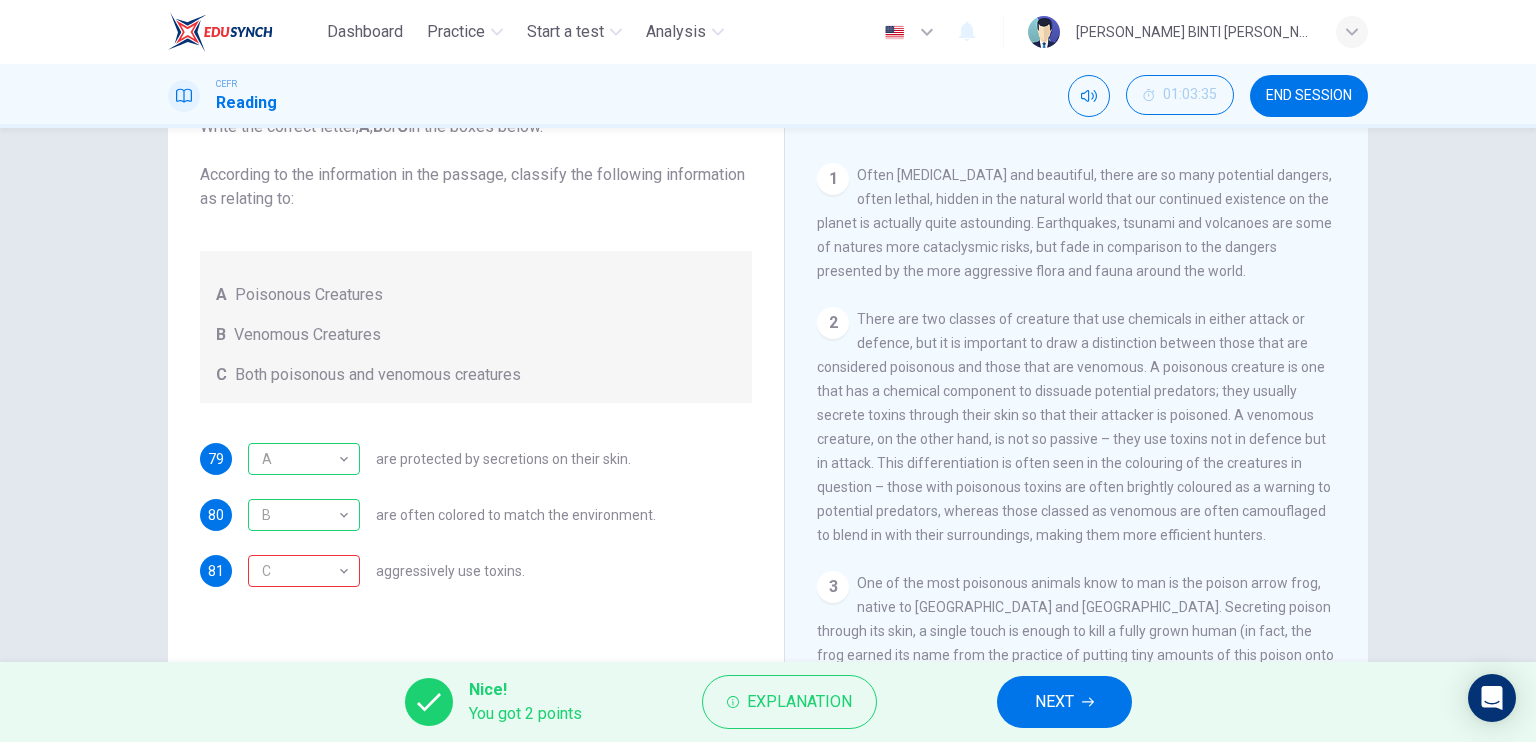 click on "NEXT" at bounding box center (1054, 702) 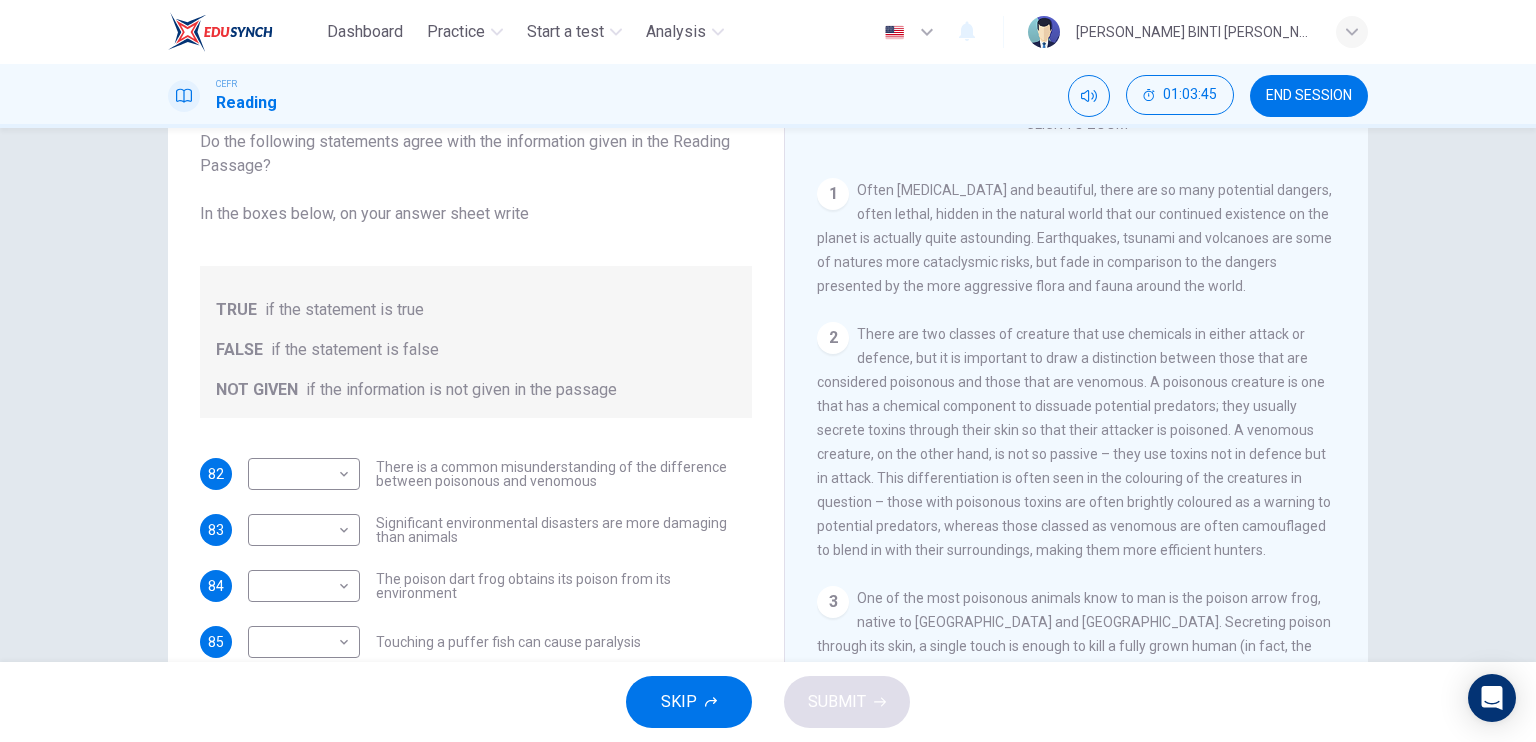 scroll, scrollTop: 122, scrollLeft: 0, axis: vertical 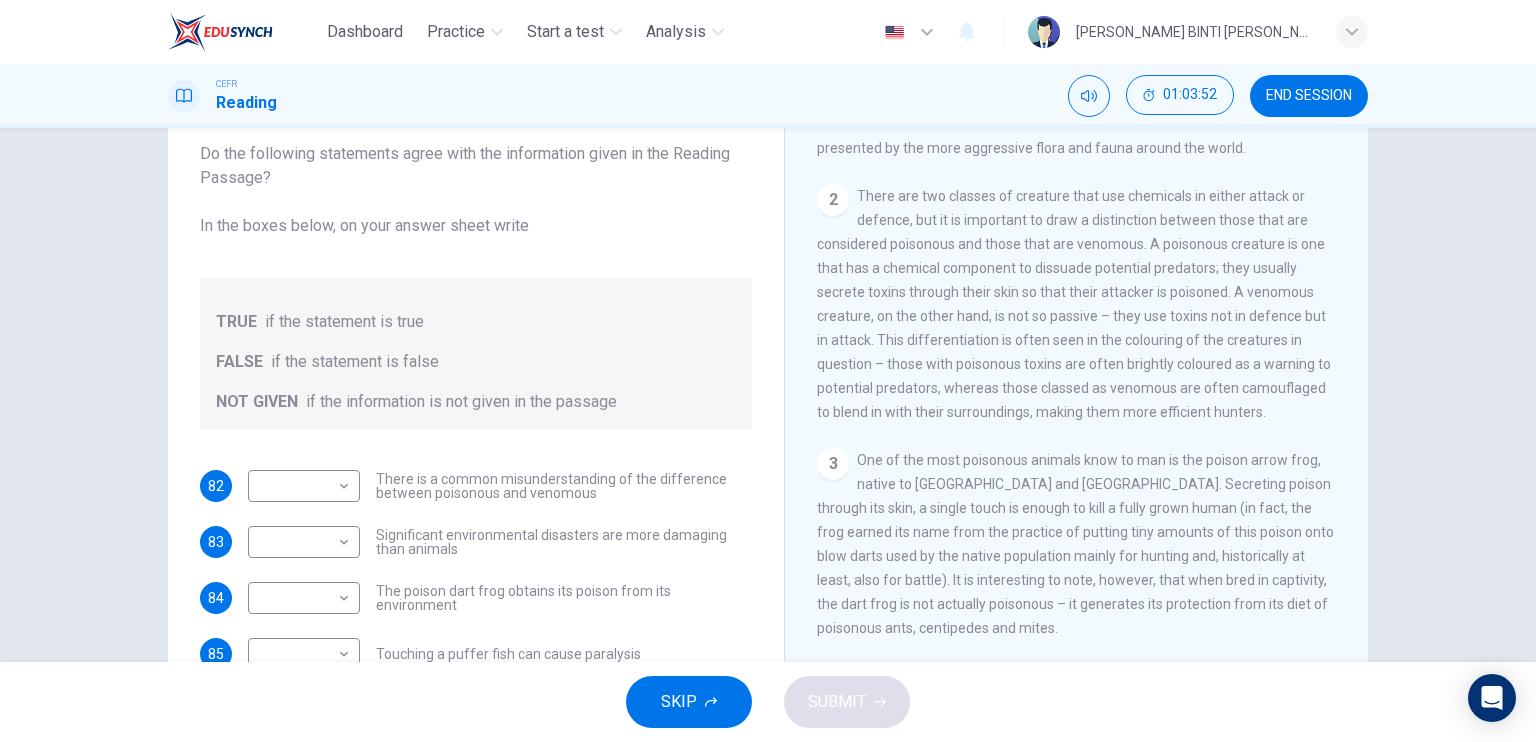 drag, startPoint x: 720, startPoint y: 507, endPoint x: 719, endPoint y: 531, distance: 24.020824 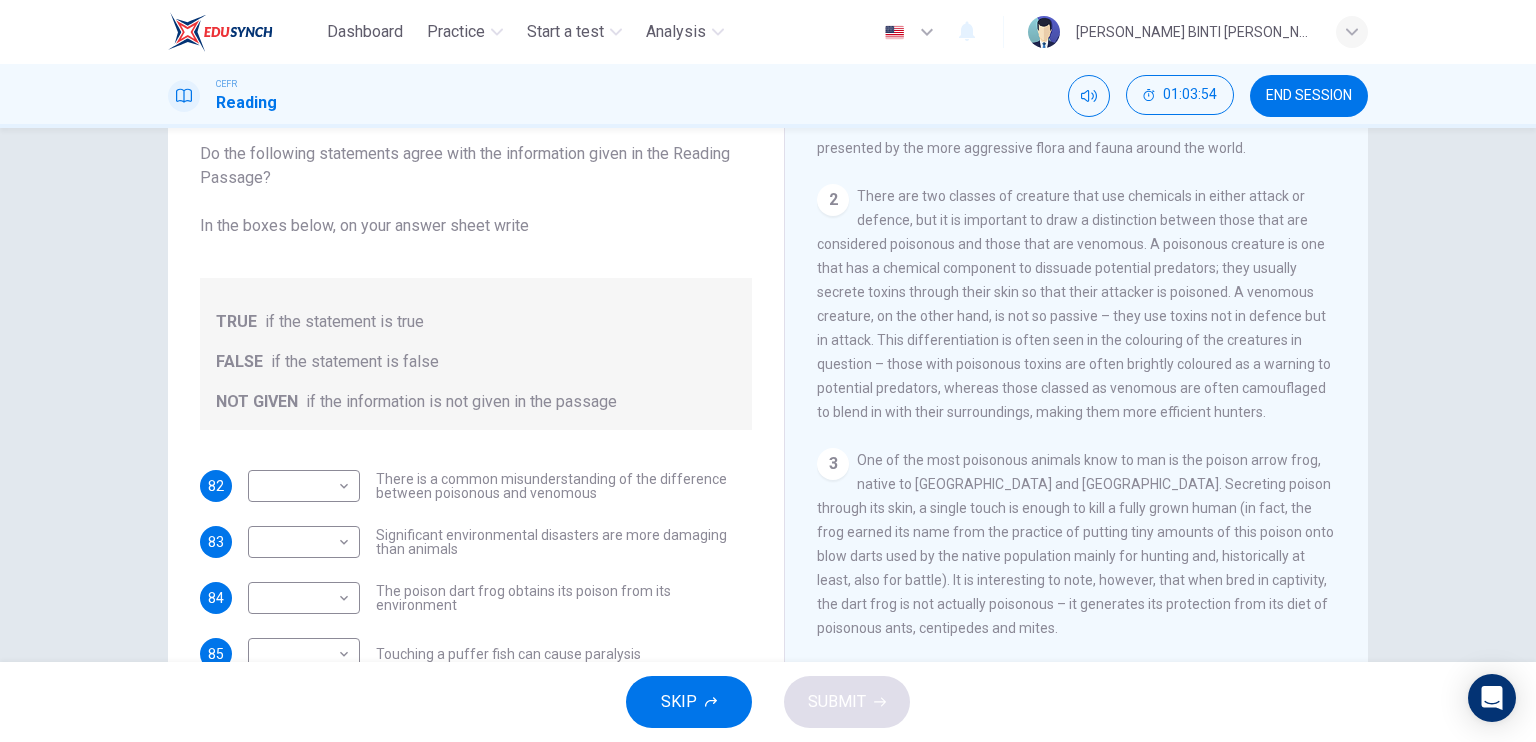 drag, startPoint x: 765, startPoint y: 523, endPoint x: 765, endPoint y: 540, distance: 17 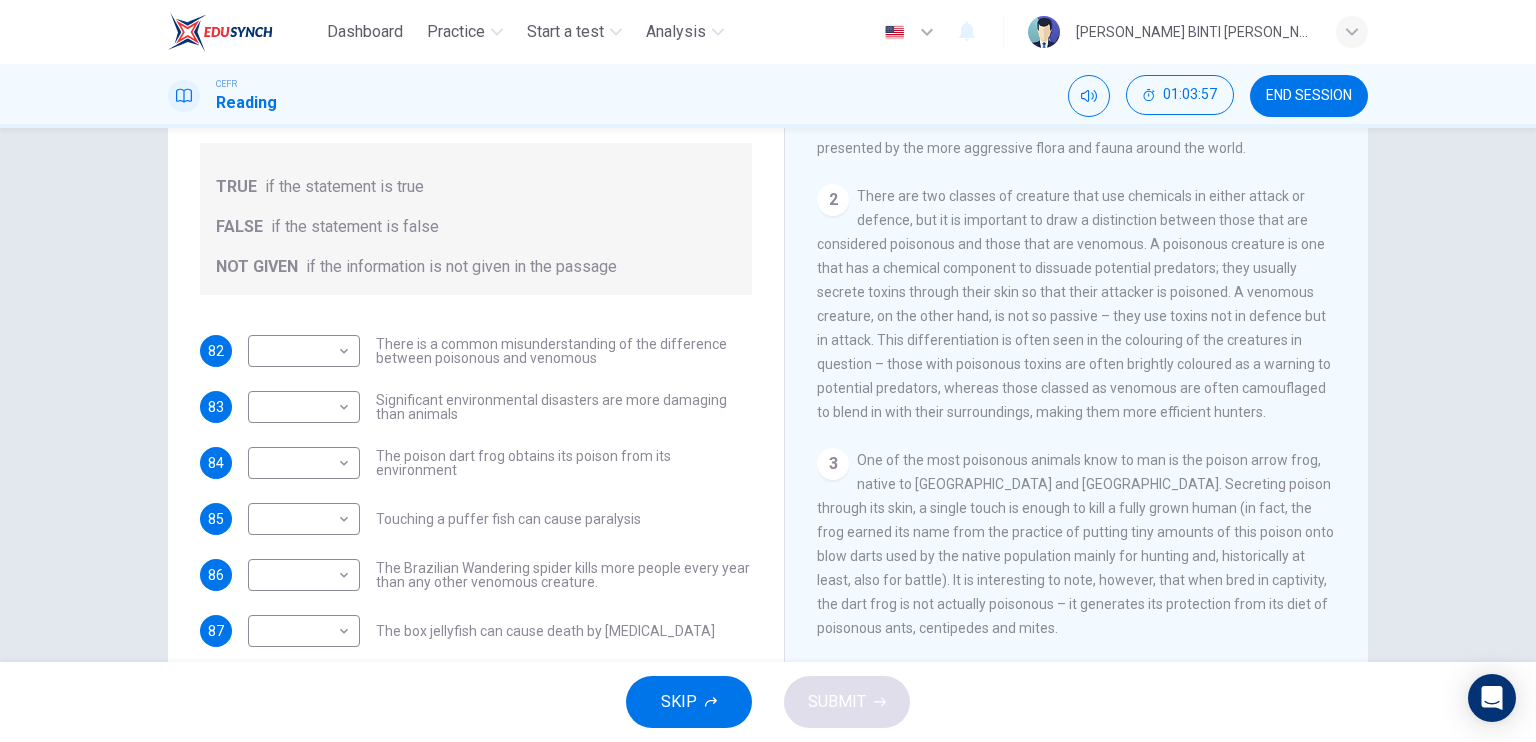 scroll, scrollTop: 136, scrollLeft: 0, axis: vertical 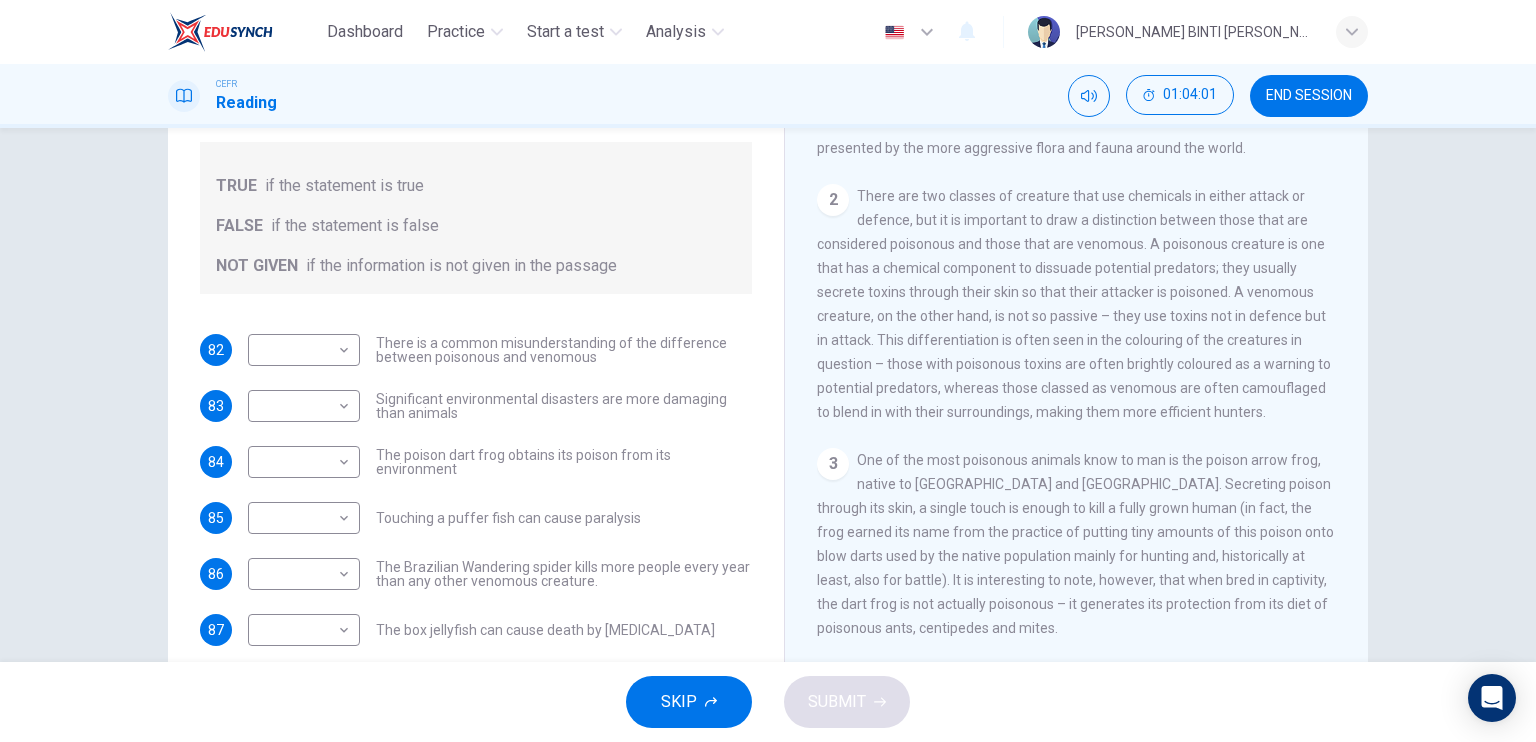 drag, startPoint x: 1361, startPoint y: 451, endPoint x: 1364, endPoint y: 489, distance: 38.118237 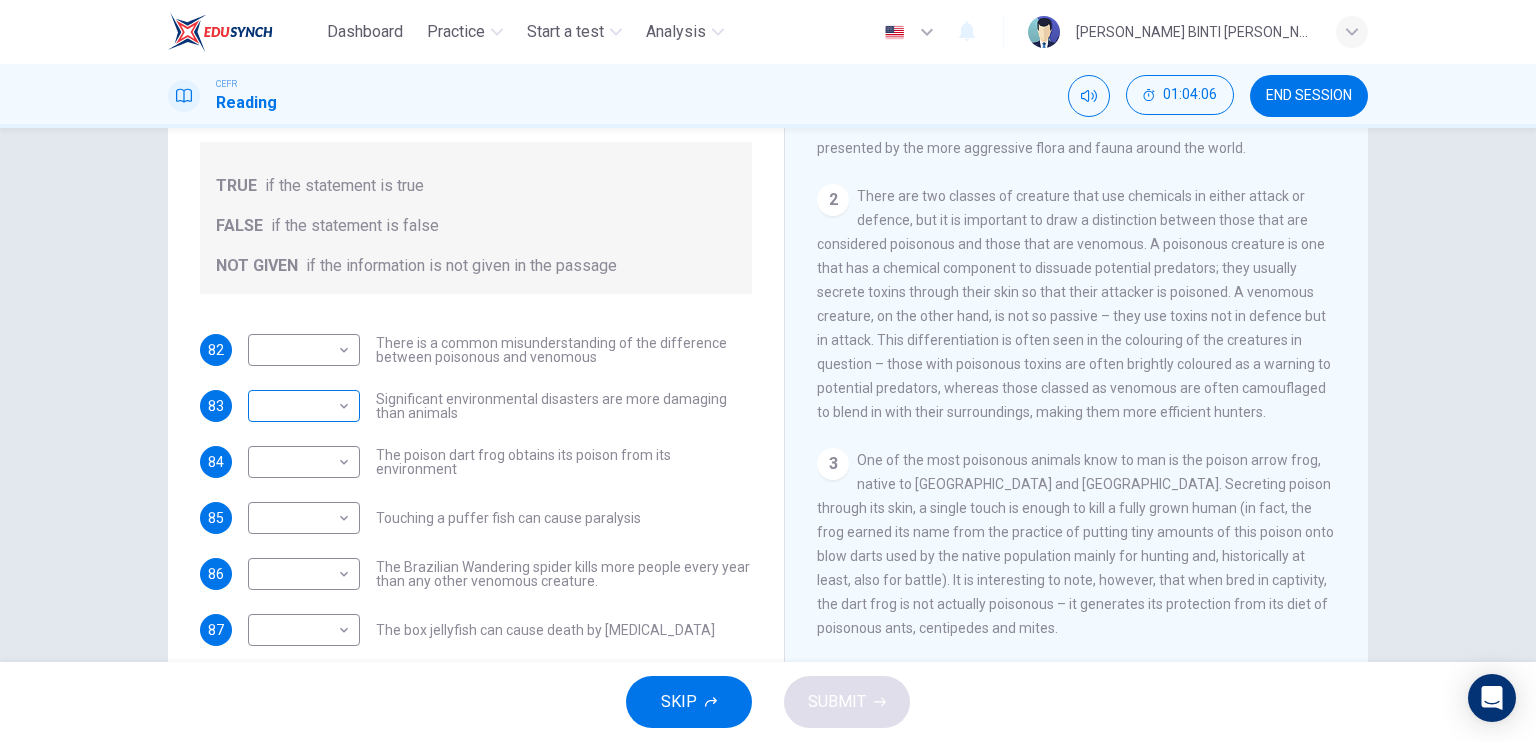 click on "Dashboard Practice Start a test Analysis English en ​ [PERSON_NAME] BINTI [PERSON_NAME] CEFR Reading 01:04:06 END SESSION Questions 82 - 88 Do the following statements agree with the information given in the Reading Passage?
In the boxes below, on your answer sheet write TRUE if the statement is true FALSE if the statement is false NOT GIVEN if the information is not given in the passage 82 ​ ​ There is a common misunderstanding of the difference between poisonous and venomous 83 ​ ​ Significant environmental disasters are more damaging than animals 84 ​ ​ The poison dart frog obtains its poison from its environment 85 ​ ​ Touching a puffer fish can cause [MEDICAL_DATA] 86 ​ ​ The Brazilian Wandering spider kills more people every year than any other venomous creature. 87 ​ ​ The box jellyfish can cause death by [MEDICAL_DATA] 88 ​ ​ The tentacles on a box jellyfish are used for movement Poisonous Animals CLICK TO ZOOM Click to Zoom 1 2 3 4 5 6 SKIP SUBMIT
Dashboard Practice Analysis" at bounding box center [768, 371] 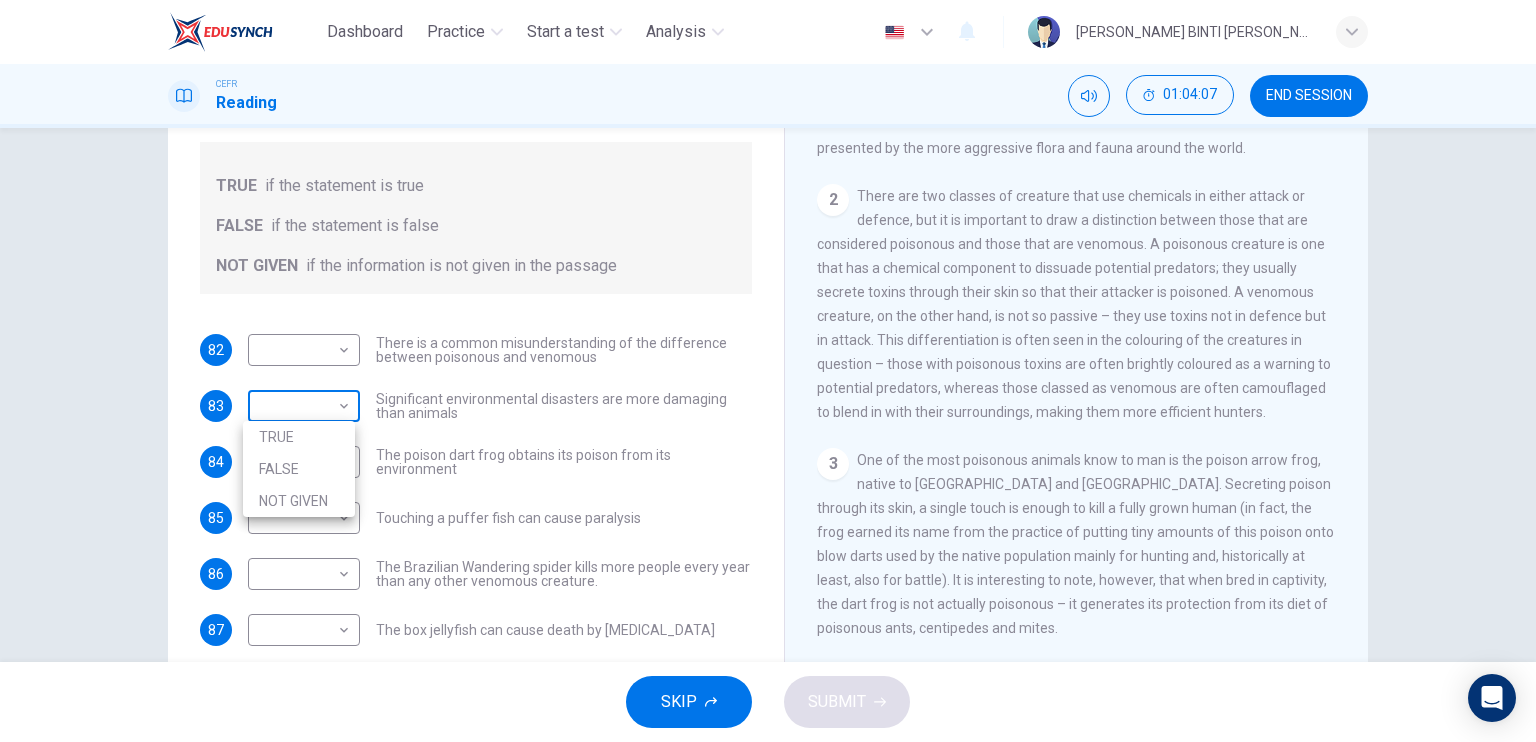 click at bounding box center [768, 371] 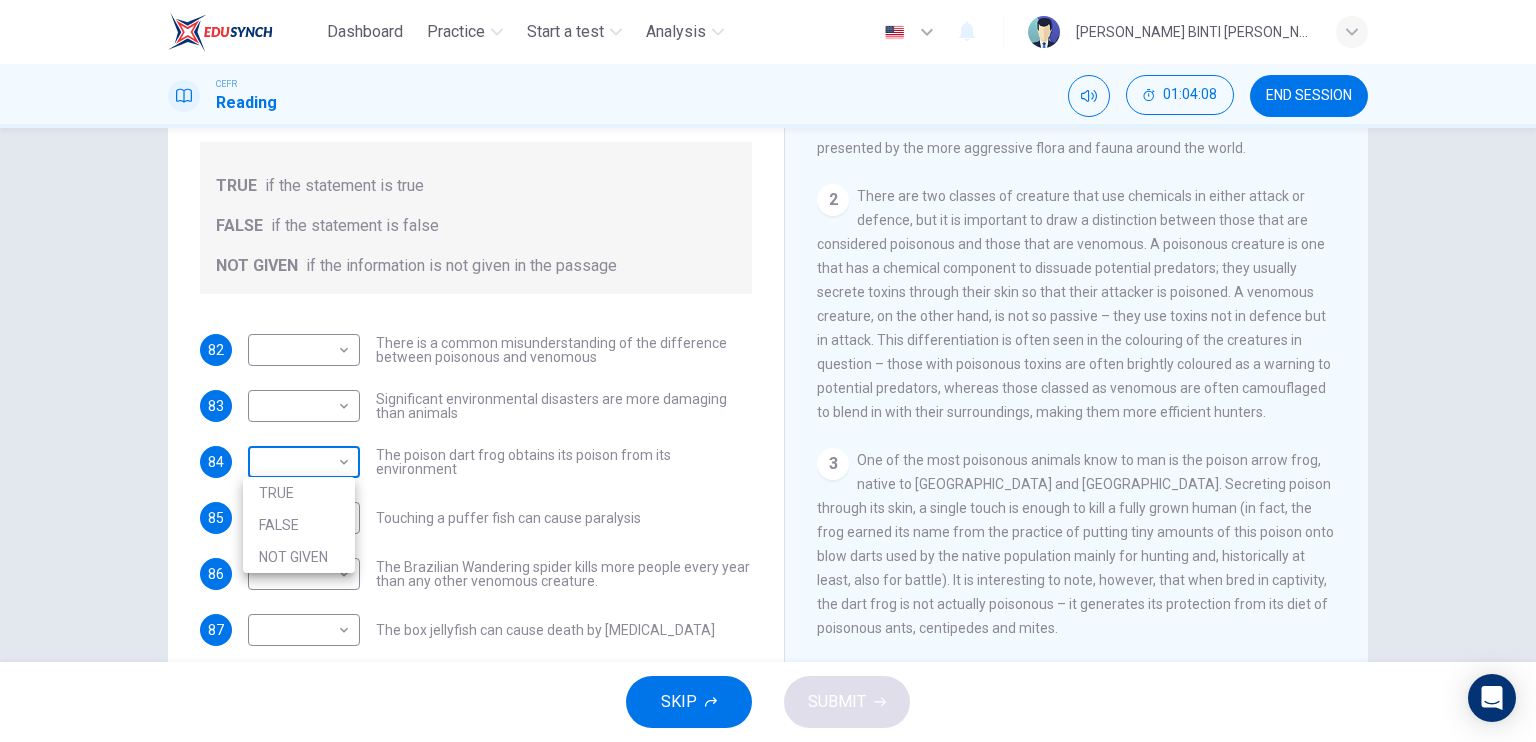 click on "Dashboard Practice Start a test Analysis English en ​ [PERSON_NAME] BINTI [PERSON_NAME] CEFR Reading 01:04:08 END SESSION Questions 82 - 88 Do the following statements agree with the information given in the Reading Passage?
In the boxes below, on your answer sheet write TRUE if the statement is true FALSE if the statement is false NOT GIVEN if the information is not given in the passage 82 ​ ​ There is a common misunderstanding of the difference between poisonous and venomous 83 ​ ​ Significant environmental disasters are more damaging than animals 84 ​ ​ The poison dart frog obtains its poison from its environment 85 ​ ​ Touching a puffer fish can cause [MEDICAL_DATA] 86 ​ ​ The Brazilian Wandering spider kills more people every year than any other venomous creature. 87 ​ ​ The box jellyfish can cause death by [MEDICAL_DATA] 88 ​ ​ The tentacles on a box jellyfish are used for movement Poisonous Animals CLICK TO ZOOM Click to Zoom 1 2 3 4 5 6 SKIP SUBMIT
Dashboard Practice Analysis" at bounding box center [768, 371] 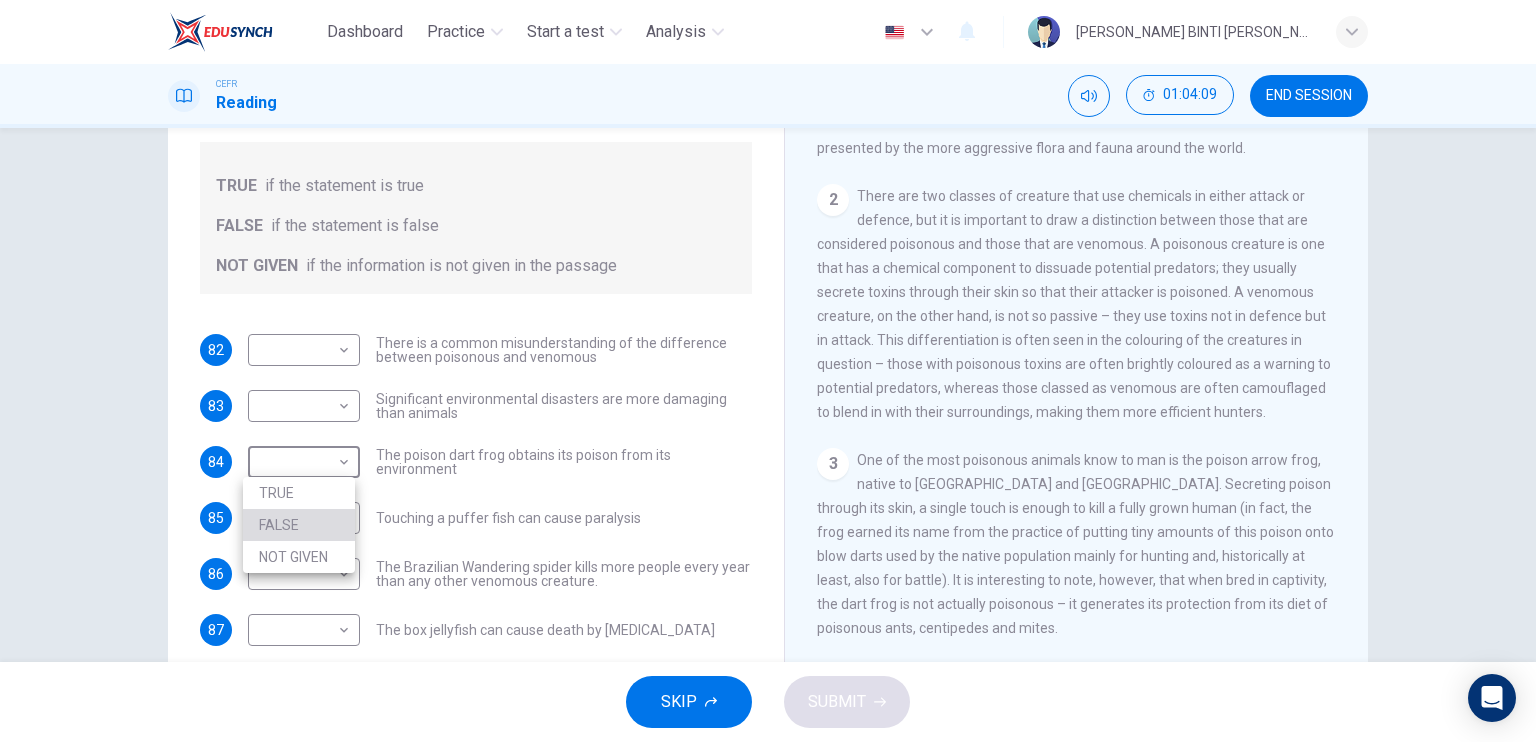 click on "FALSE" at bounding box center [299, 525] 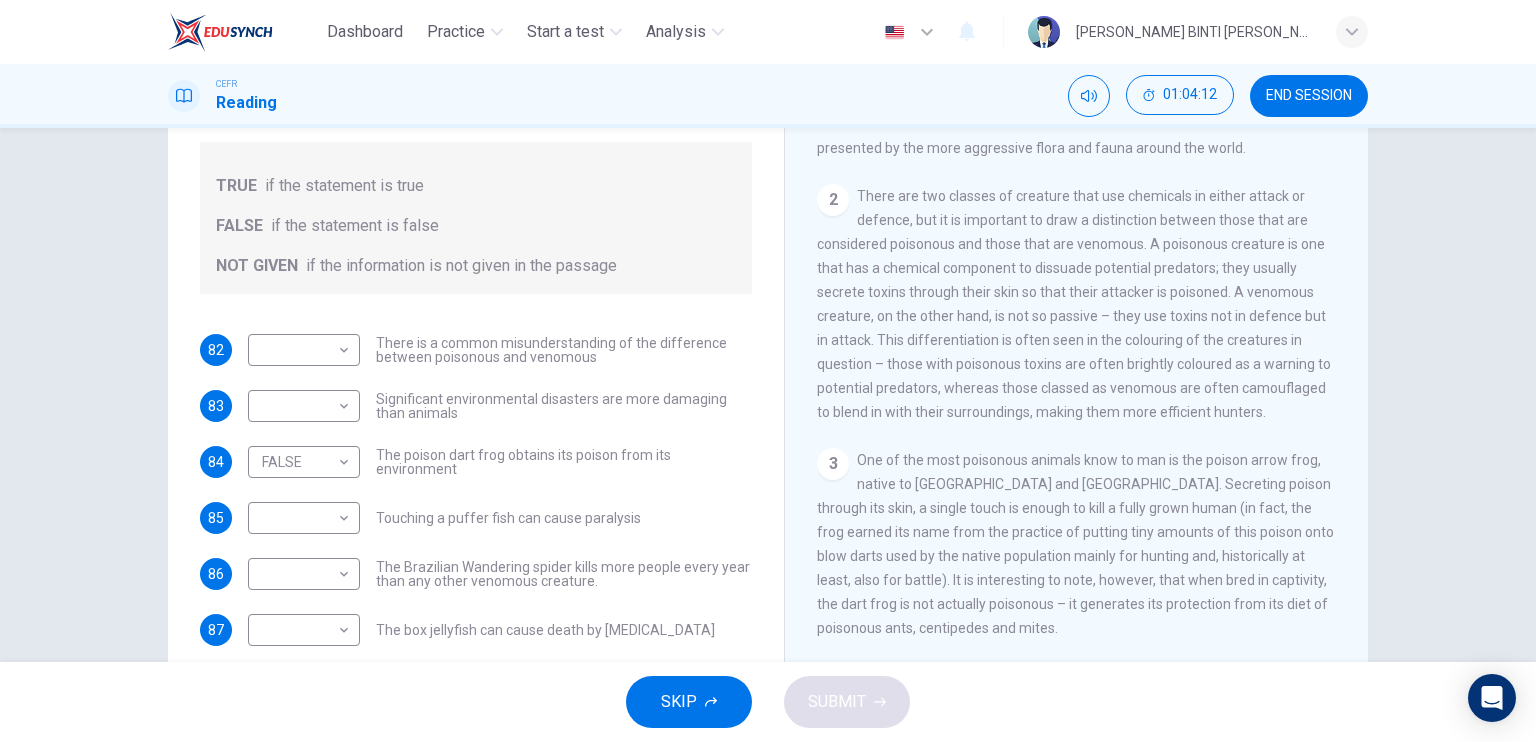 drag, startPoint x: 1364, startPoint y: 400, endPoint x: 1363, endPoint y: 415, distance: 15.033297 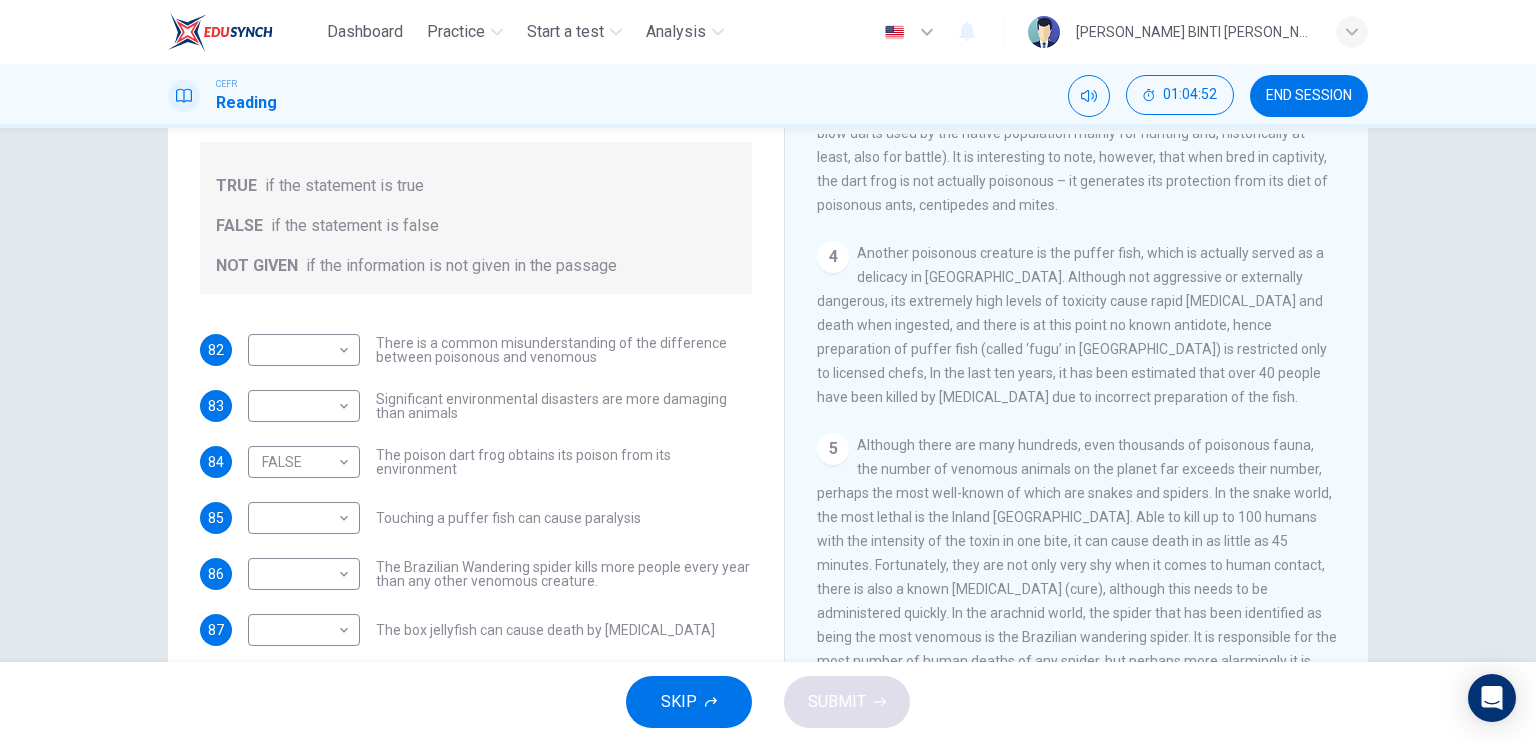 scroll, scrollTop: 941, scrollLeft: 0, axis: vertical 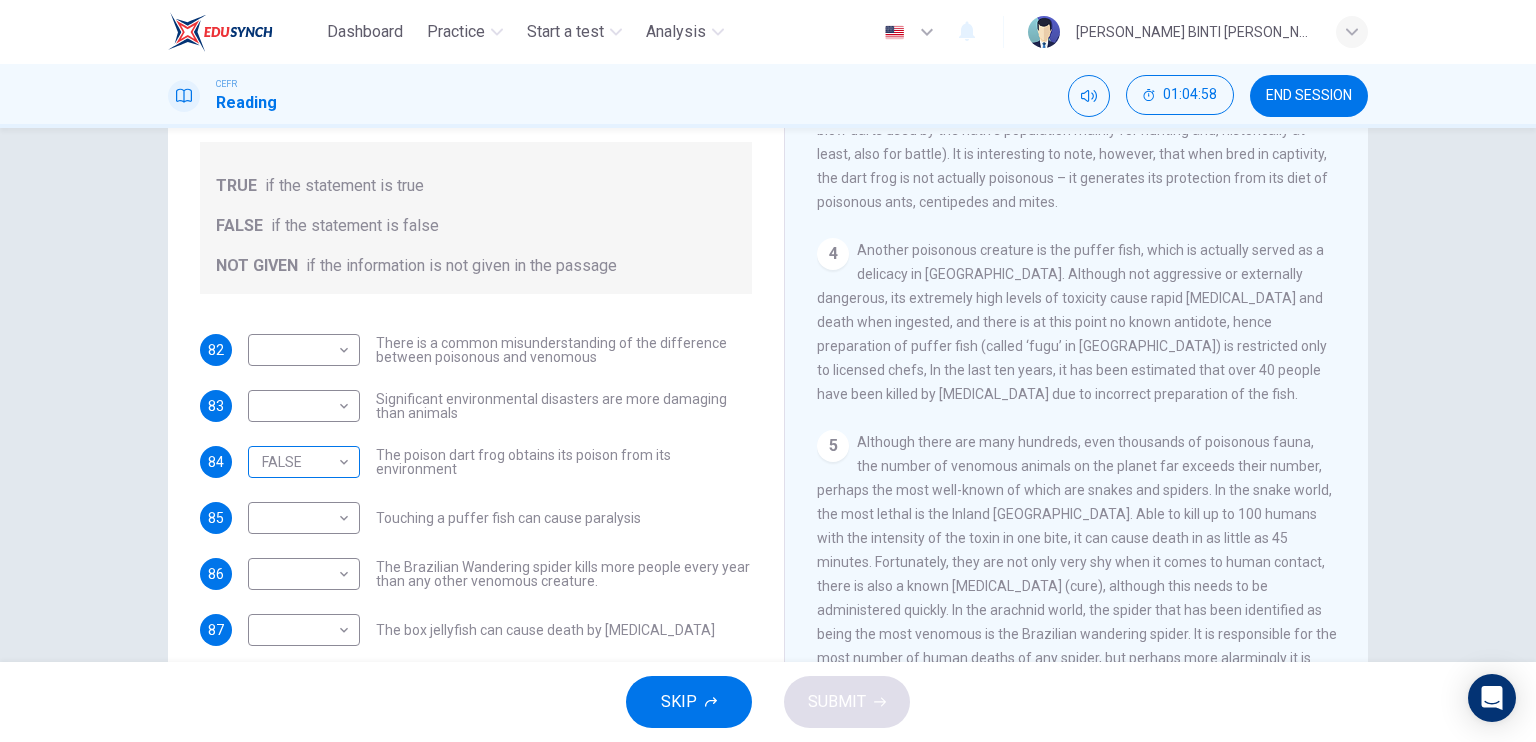 click on "Dashboard Practice Start a test Analysis English en ​ [PERSON_NAME] BINTI [PERSON_NAME] CEFR Reading 01:04:58 END SESSION Questions 82 - 88 Do the following statements agree with the information given in the Reading Passage?
In the boxes below, on your answer sheet write TRUE if the statement is true FALSE if the statement is false NOT GIVEN if the information is not given in the passage 82 ​ ​ There is a common misunderstanding of the difference between poisonous and venomous 83 ​ ​ Significant environmental disasters are more damaging than animals 84 FALSE FALSE ​ The poison dart frog obtains its poison from its environment 85 ​ ​ Touching a puffer fish can cause [MEDICAL_DATA] 86 ​ ​ The Brazilian Wandering spider kills more people every year than any other venomous creature. 87 ​ ​ The box jellyfish can cause death by [MEDICAL_DATA] 88 ​ ​ The tentacles on a box jellyfish are used for movement Poisonous Animals CLICK TO ZOOM Click to Zoom 1 2 3 4 5 6 SKIP SUBMIT
Dashboard Practice" at bounding box center [768, 371] 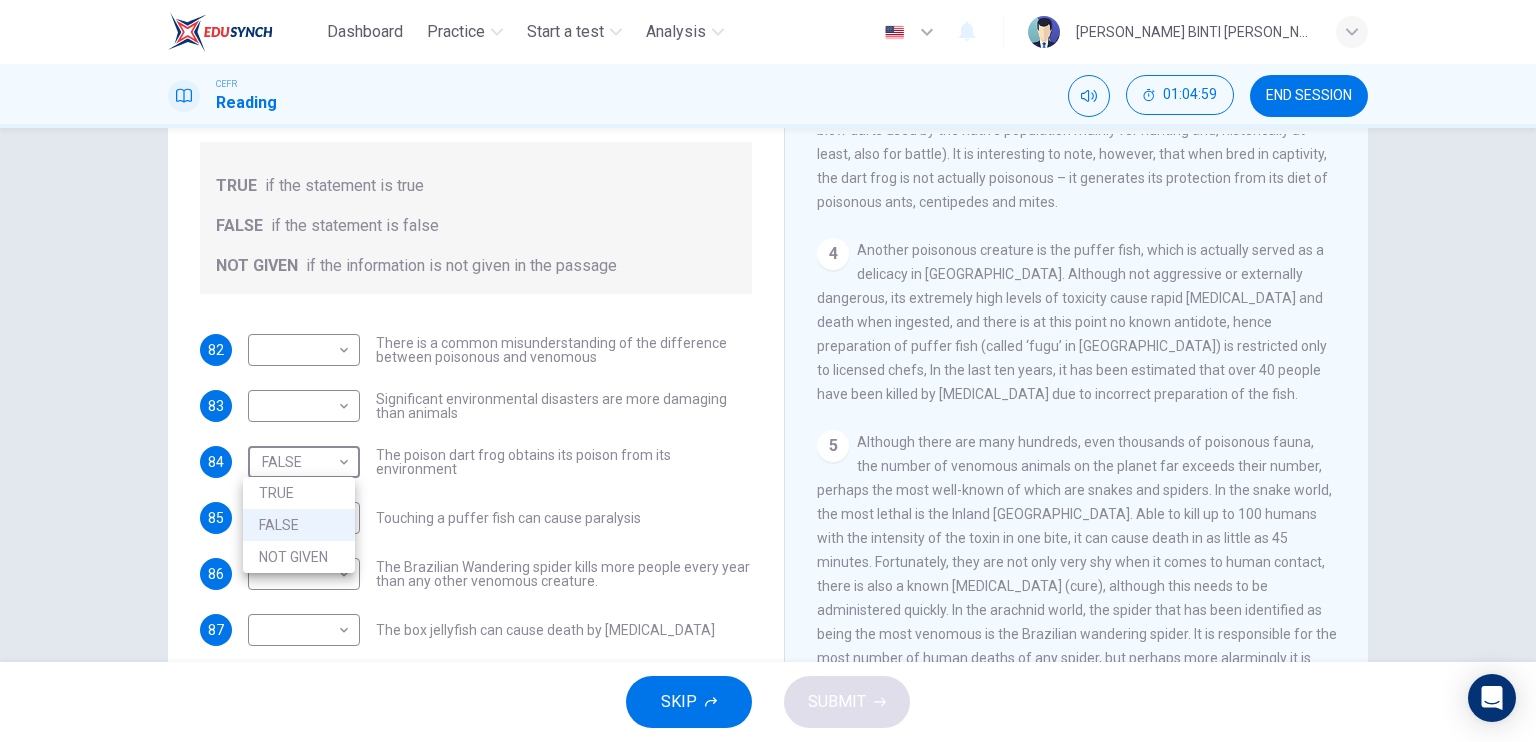 click at bounding box center (768, 371) 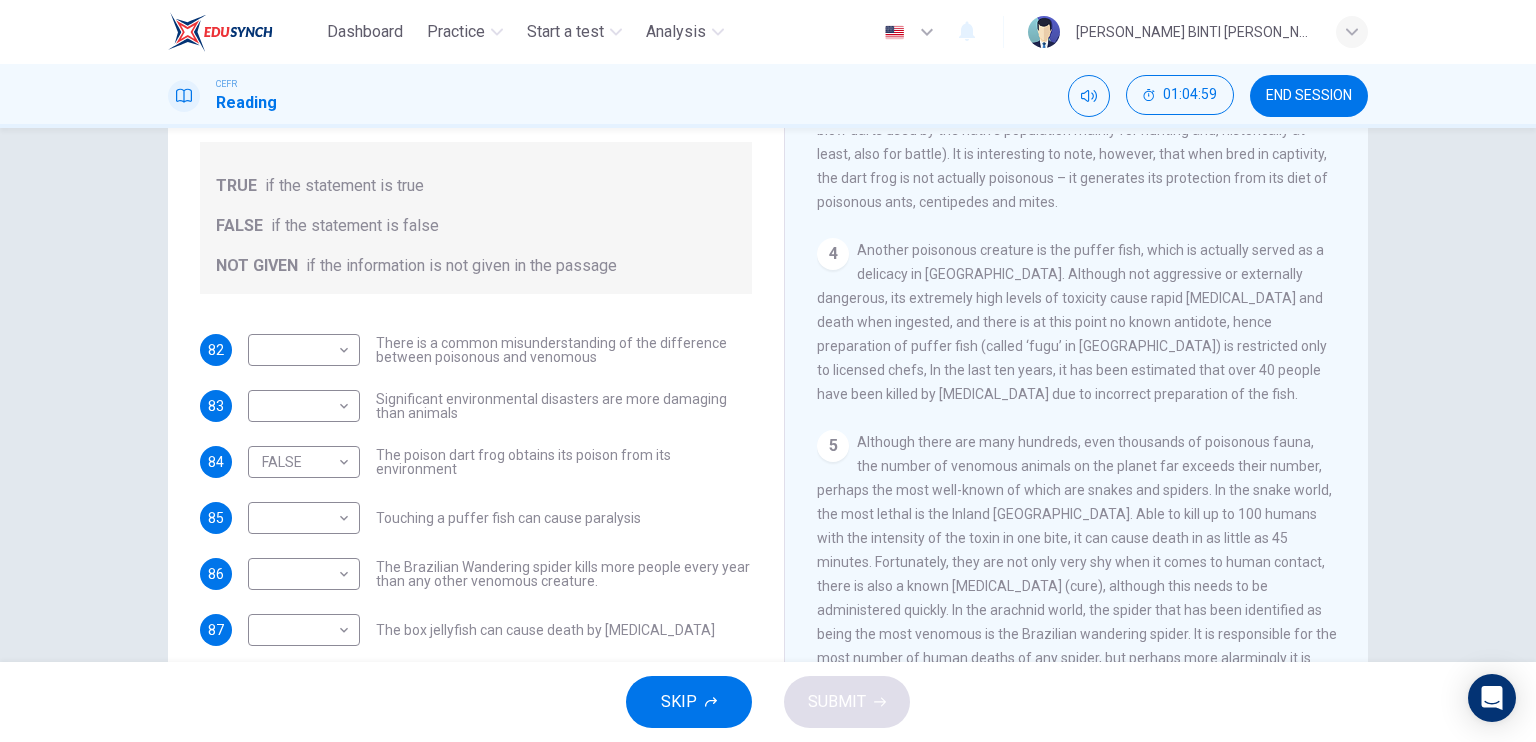 click on "​ ​ Touching a puffer fish can cause [MEDICAL_DATA]" at bounding box center (444, 518) 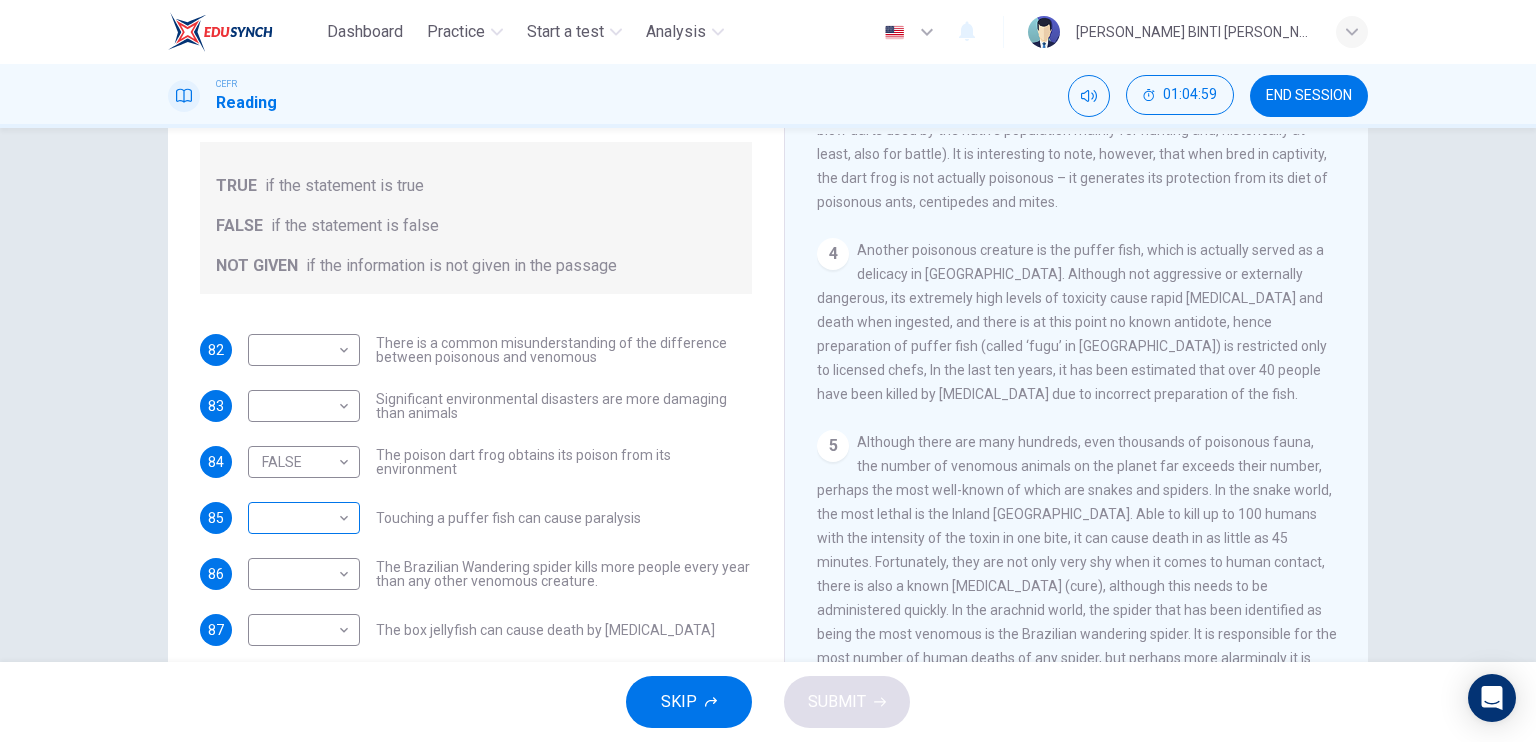 click on "Dashboard Practice Start a test Analysis English en ​ [PERSON_NAME] BINTI [PERSON_NAME] CEFR Reading 01:04:59 END SESSION Questions 82 - 88 Do the following statements agree with the information given in the Reading Passage?
In the boxes below, on your answer sheet write TRUE if the statement is true FALSE if the statement is false NOT GIVEN if the information is not given in the passage 82 ​ ​ There is a common misunderstanding of the difference between poisonous and venomous 83 ​ ​ Significant environmental disasters are more damaging than animals 84 FALSE FALSE ​ The poison dart frog obtains its poison from its environment 85 ​ ​ Touching a puffer fish can cause [MEDICAL_DATA] 86 ​ ​ The Brazilian Wandering spider kills more people every year than any other venomous creature. 87 ​ ​ The box jellyfish can cause death by [MEDICAL_DATA] 88 ​ ​ The tentacles on a box jellyfish are used for movement Poisonous Animals CLICK TO ZOOM Click to Zoom 1 2 3 4 5 6 SKIP SUBMIT
Dashboard Practice" at bounding box center [768, 371] 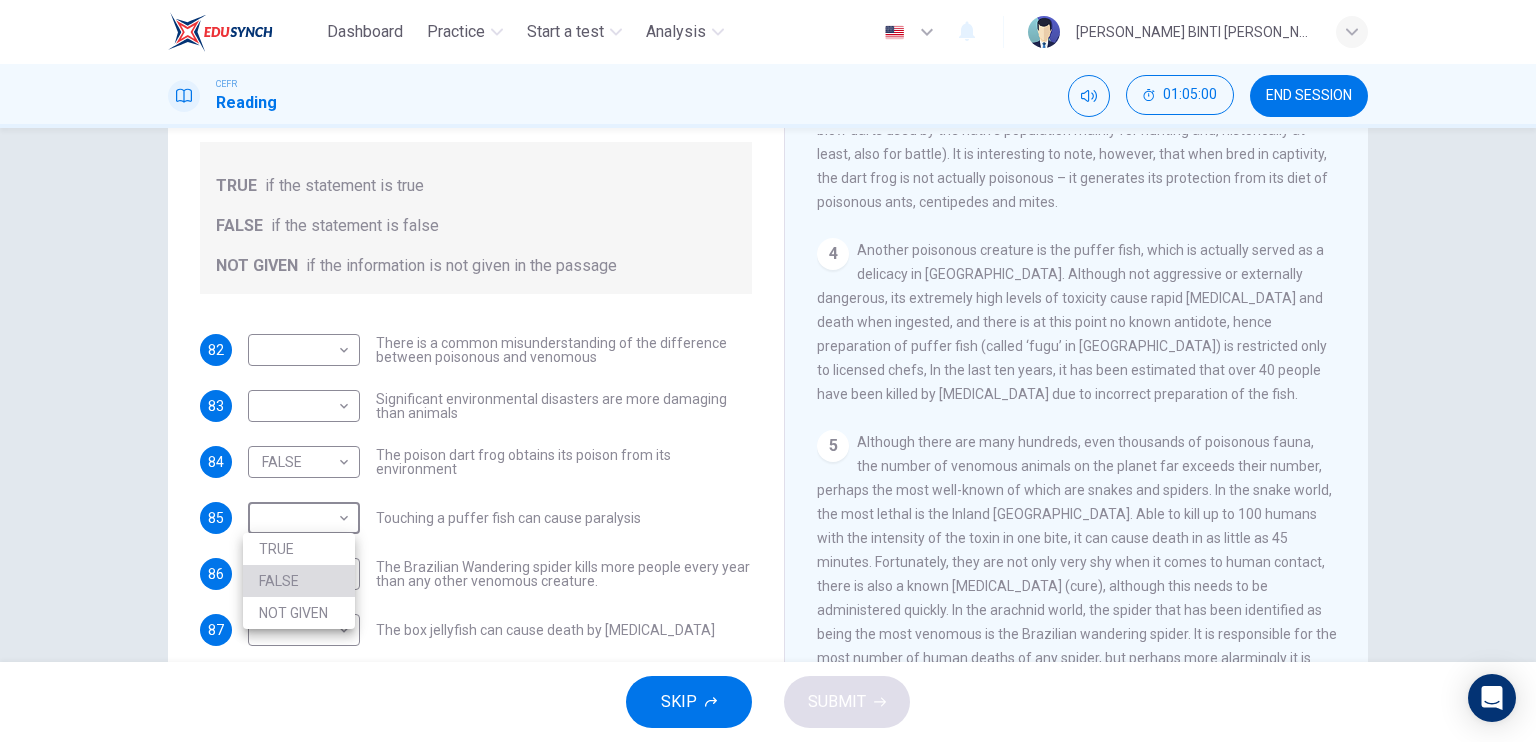 click on "FALSE" at bounding box center [299, 581] 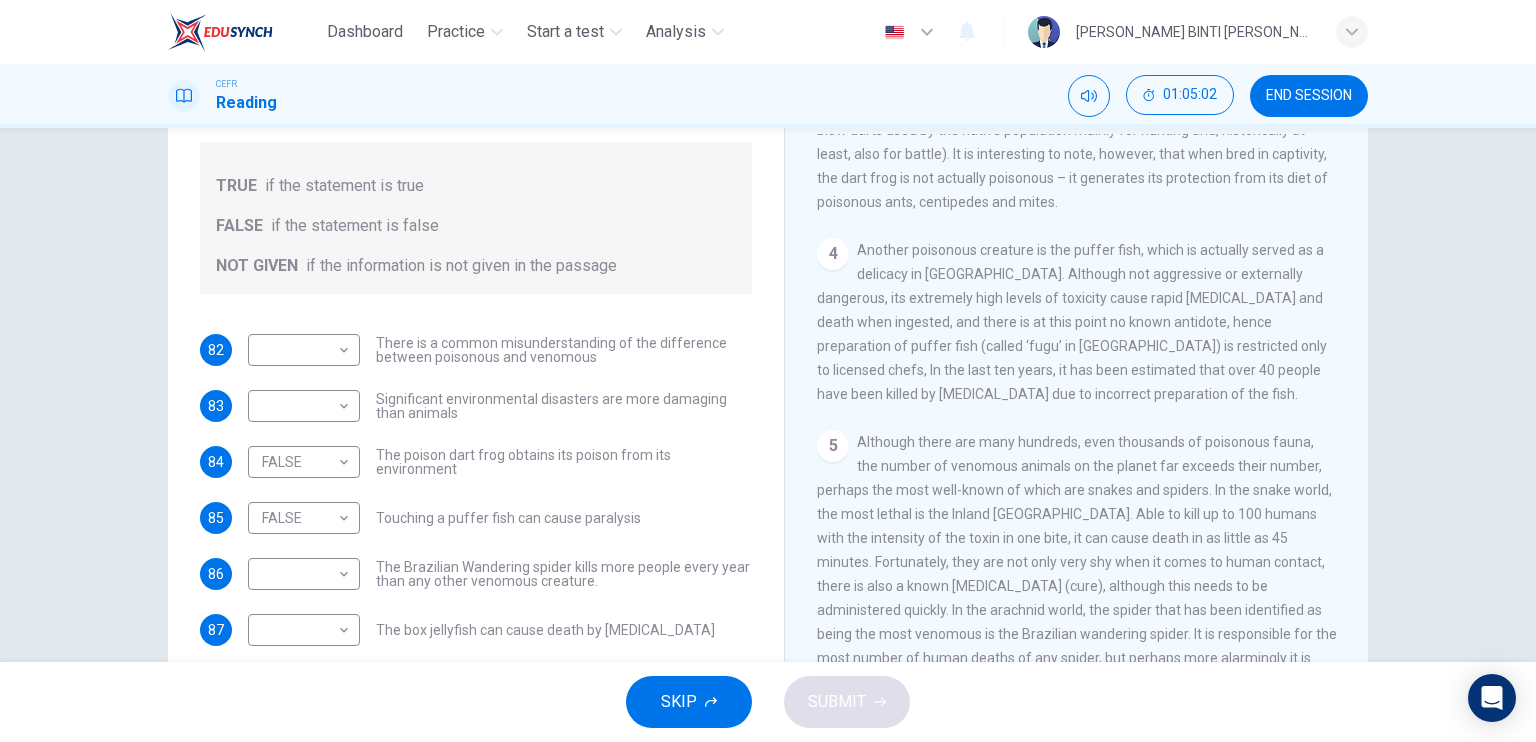 drag, startPoint x: 749, startPoint y: 505, endPoint x: 752, endPoint y: 530, distance: 25.179358 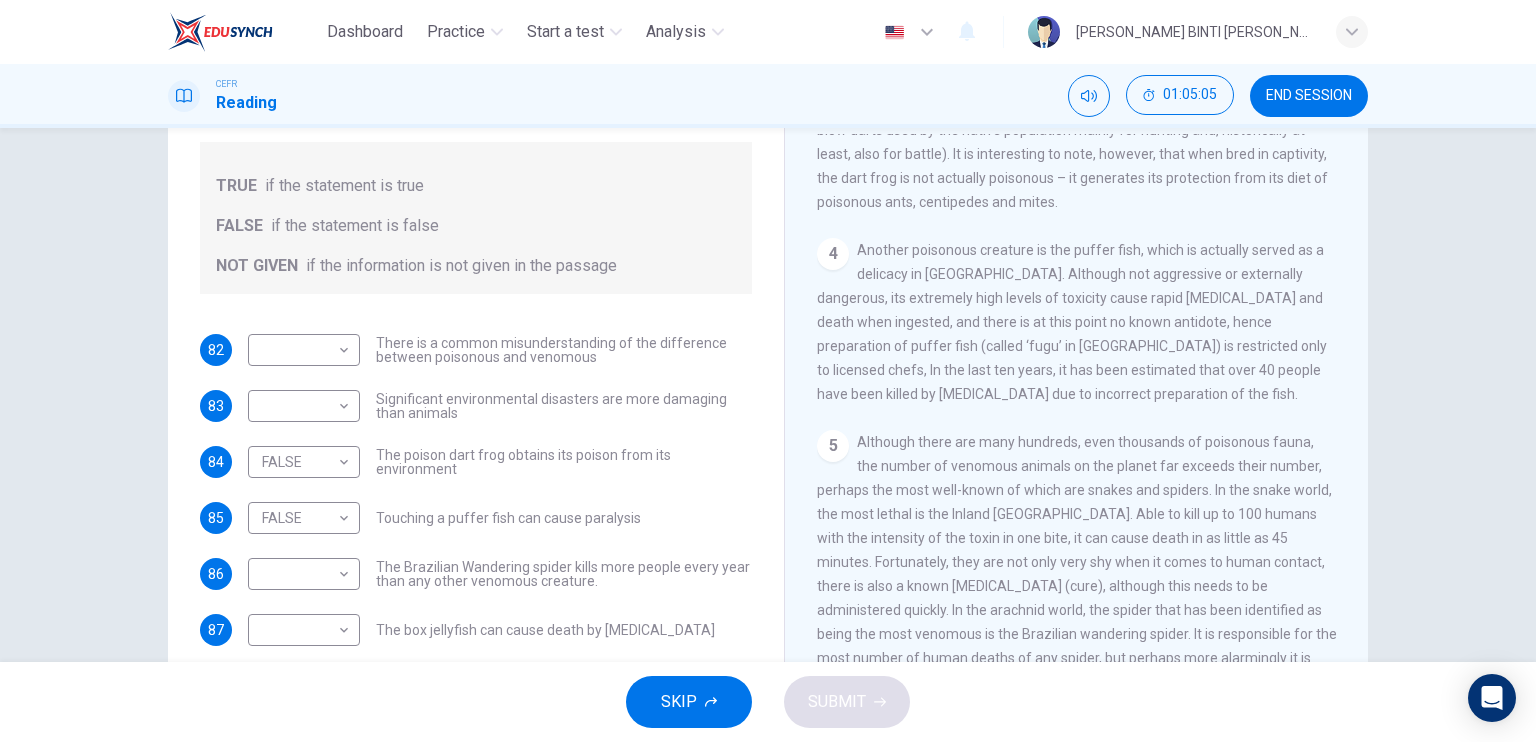 click on "Questions 82 - 88 Do the following statements agree with the information given in the Reading Passage?
In the boxes below, on your answer sheet write TRUE if the statement is true FALSE if the statement is false NOT GIVEN if the information is not given in the passage 82 ​ ​ There is a common misunderstanding of the difference between poisonous and venomous 83 ​ ​ Significant environmental disasters are more damaging than animals 84 FALSE FALSE ​ The poison dart frog obtains its poison from its environment 85 FALSE FALSE ​ Touching a puffer fish can cause [MEDICAL_DATA] 86 ​ ​ The Brazilian Wandering spider kills more people every year than any other venomous creature. 87 ​ ​ The box jellyfish can cause death by [MEDICAL_DATA] 88 ​ ​ The tentacles on a box jellyfish are used for movement" at bounding box center [476, 326] 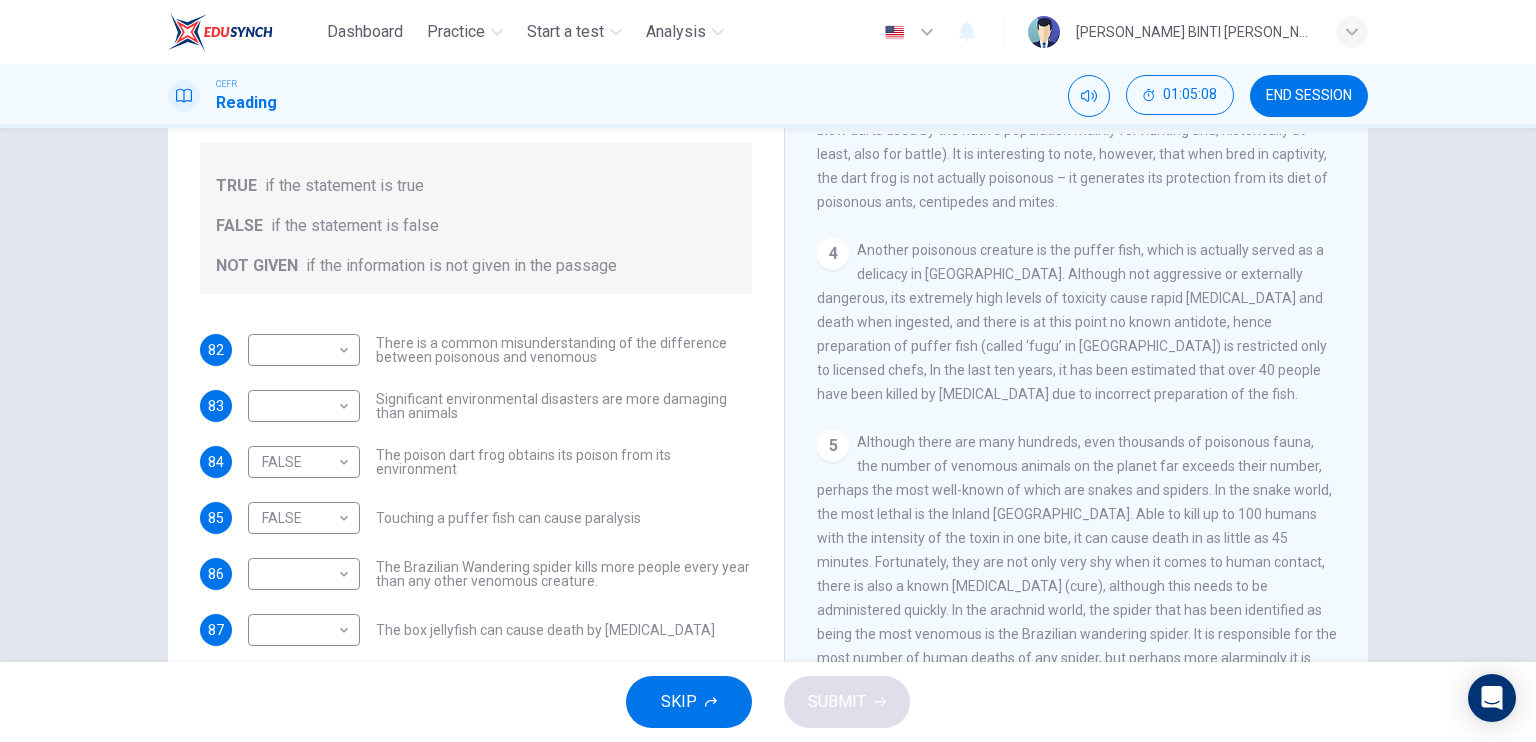 drag, startPoint x: 1344, startPoint y: 523, endPoint x: 1344, endPoint y: 559, distance: 36 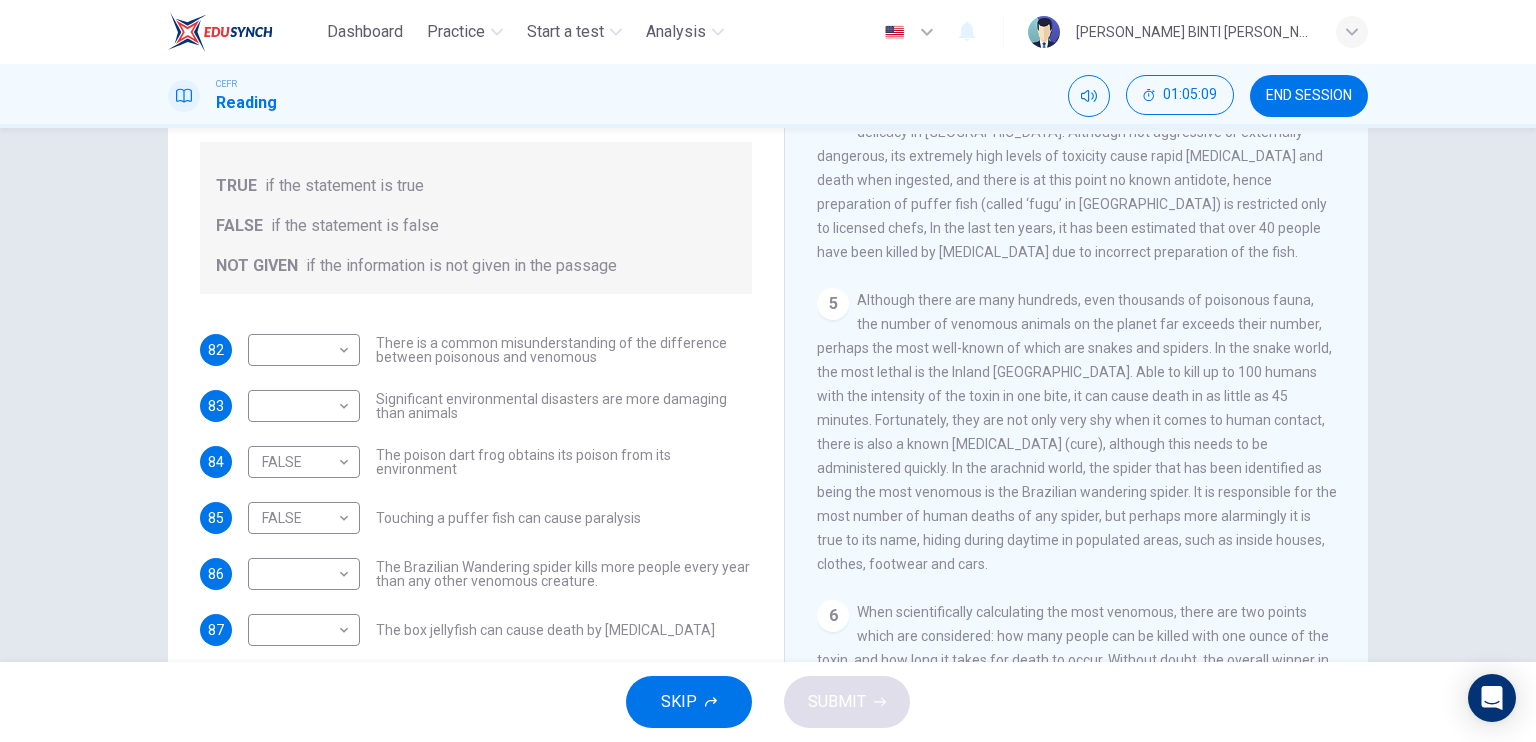 scroll, scrollTop: 1088, scrollLeft: 0, axis: vertical 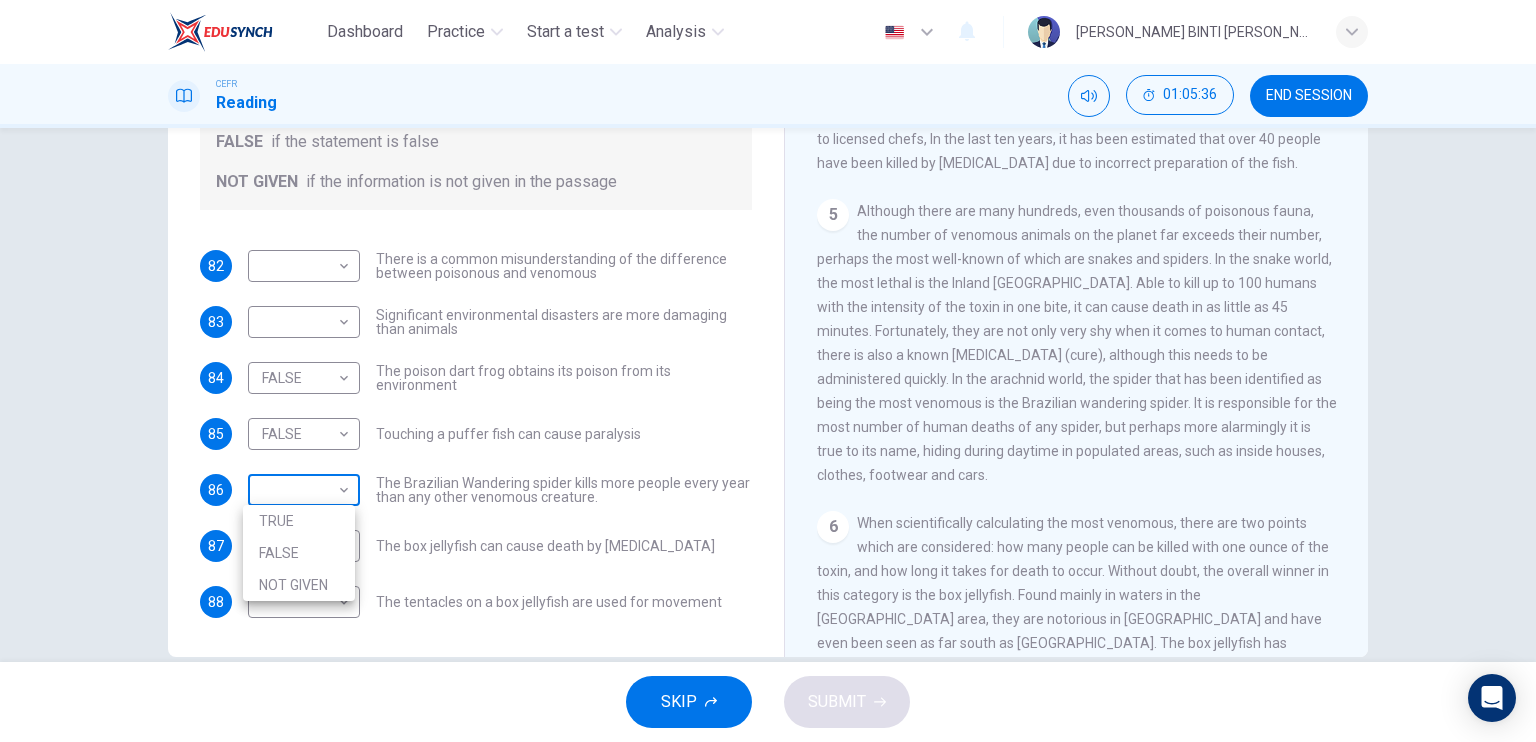 click on "Dashboard Practice Start a test Analysis English en ​ [PERSON_NAME] BINTI [PERSON_NAME] CEFR Reading 01:05:36 END SESSION Questions 82 - 88 Do the following statements agree with the information given in the Reading Passage?
In the boxes below, on your answer sheet write TRUE if the statement is true FALSE if the statement is false NOT GIVEN if the information is not given in the passage 82 ​ ​ There is a common misunderstanding of the difference between poisonous and venomous 83 ​ ​ Significant environmental disasters are more damaging than animals 84 FALSE FALSE ​ The poison dart frog obtains its poison from its environment 85 FALSE FALSE ​ Touching a puffer fish can cause [MEDICAL_DATA] 86 ​ ​ The Brazilian Wandering spider kills more people every year than any other venomous creature. 87 ​ ​ The box jellyfish can cause death by [MEDICAL_DATA] 88 ​ ​ The tentacles on a box jellyfish are used for movement Poisonous Animals CLICK TO ZOOM Click to Zoom 1 2 3 4 5 6 SKIP SUBMIT
Dashboard" at bounding box center (768, 371) 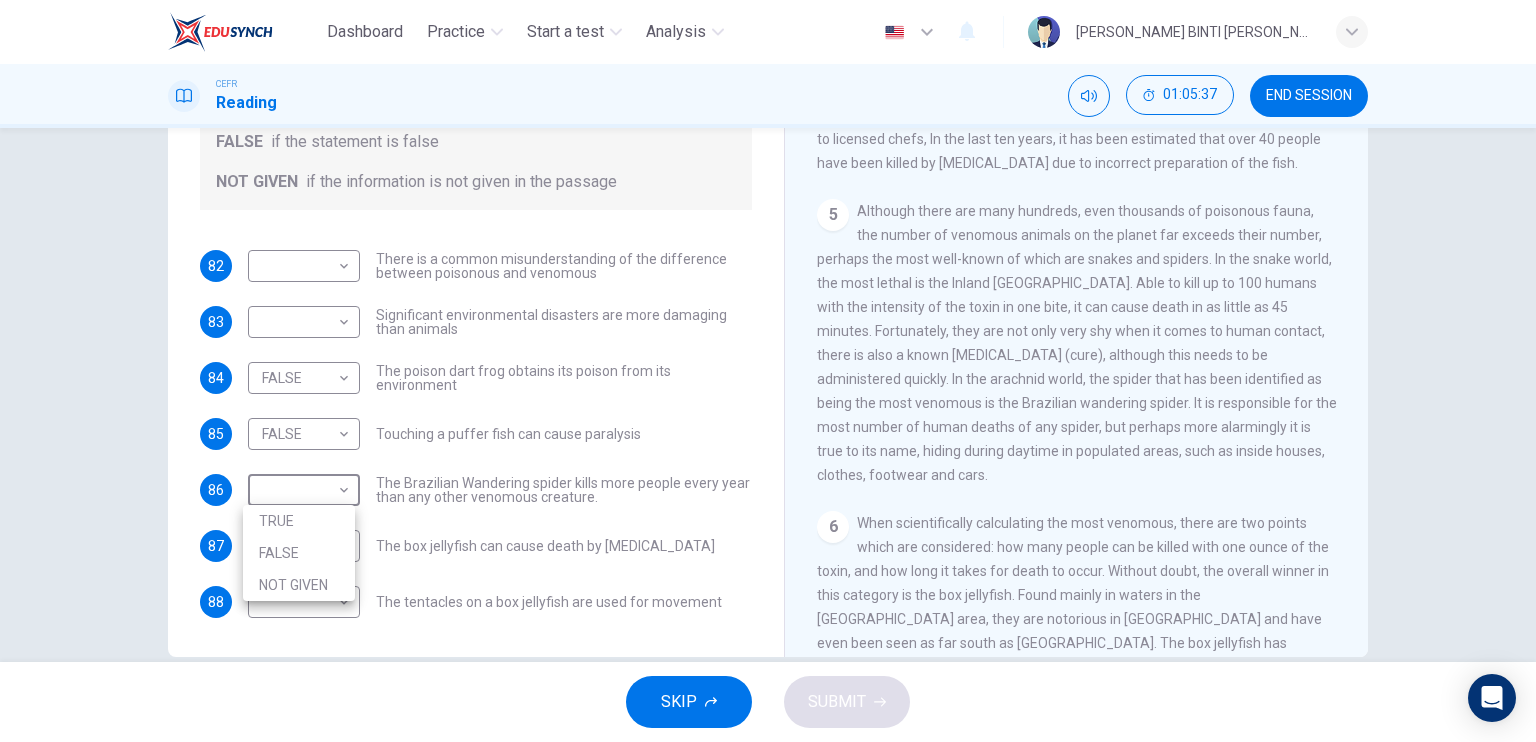 click on "FALSE" at bounding box center [299, 553] 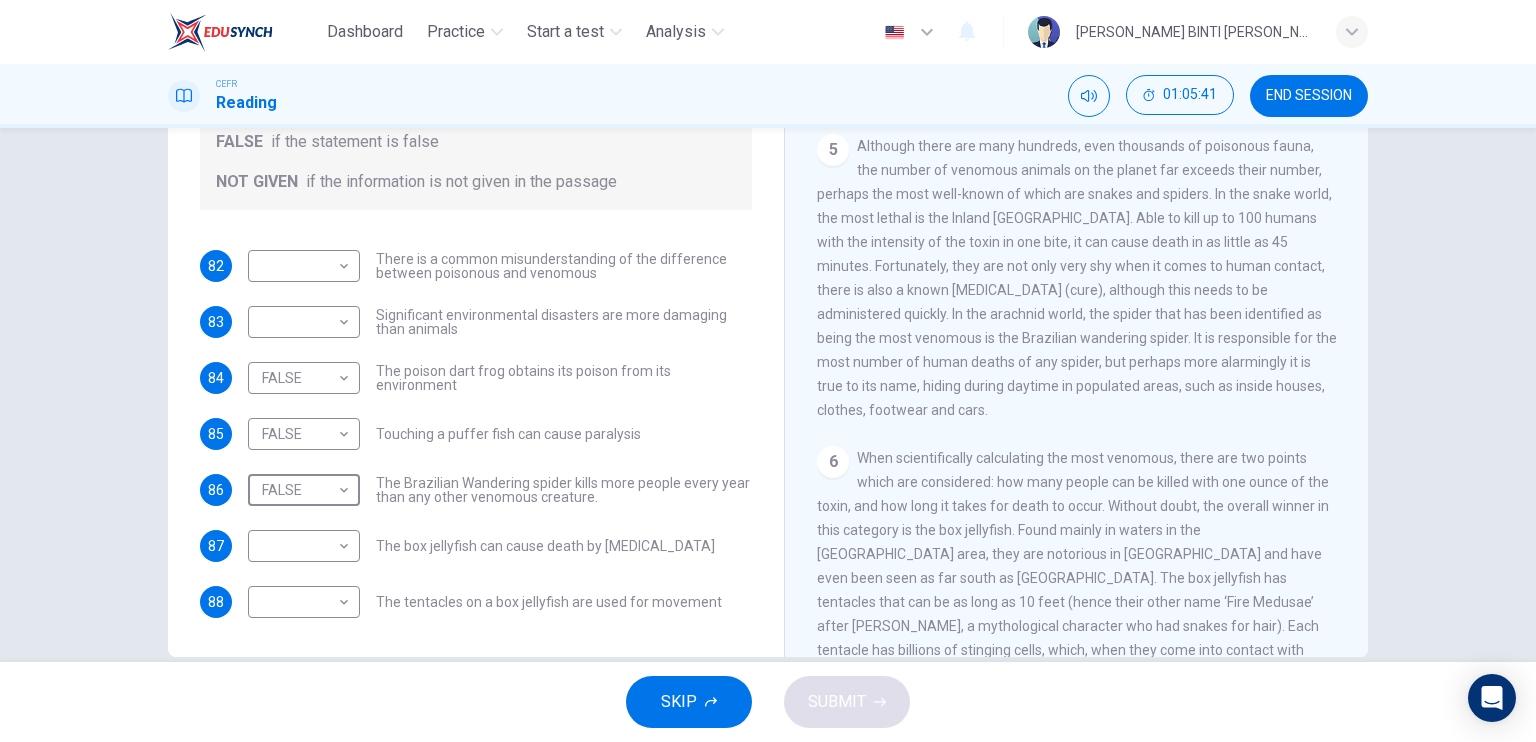 scroll, scrollTop: 1156, scrollLeft: 0, axis: vertical 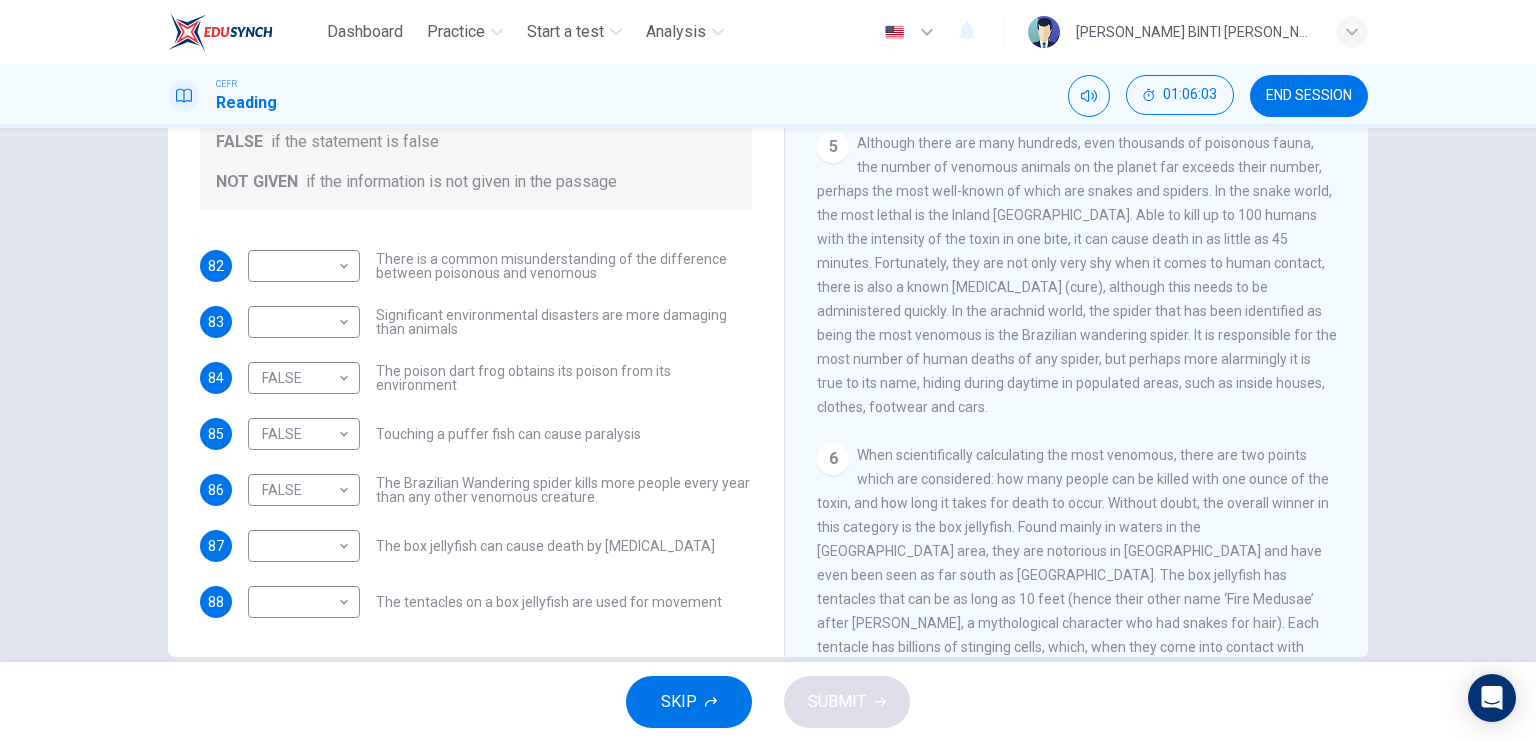 drag, startPoint x: 1368, startPoint y: 538, endPoint x: 1366, endPoint y: 558, distance: 20.09975 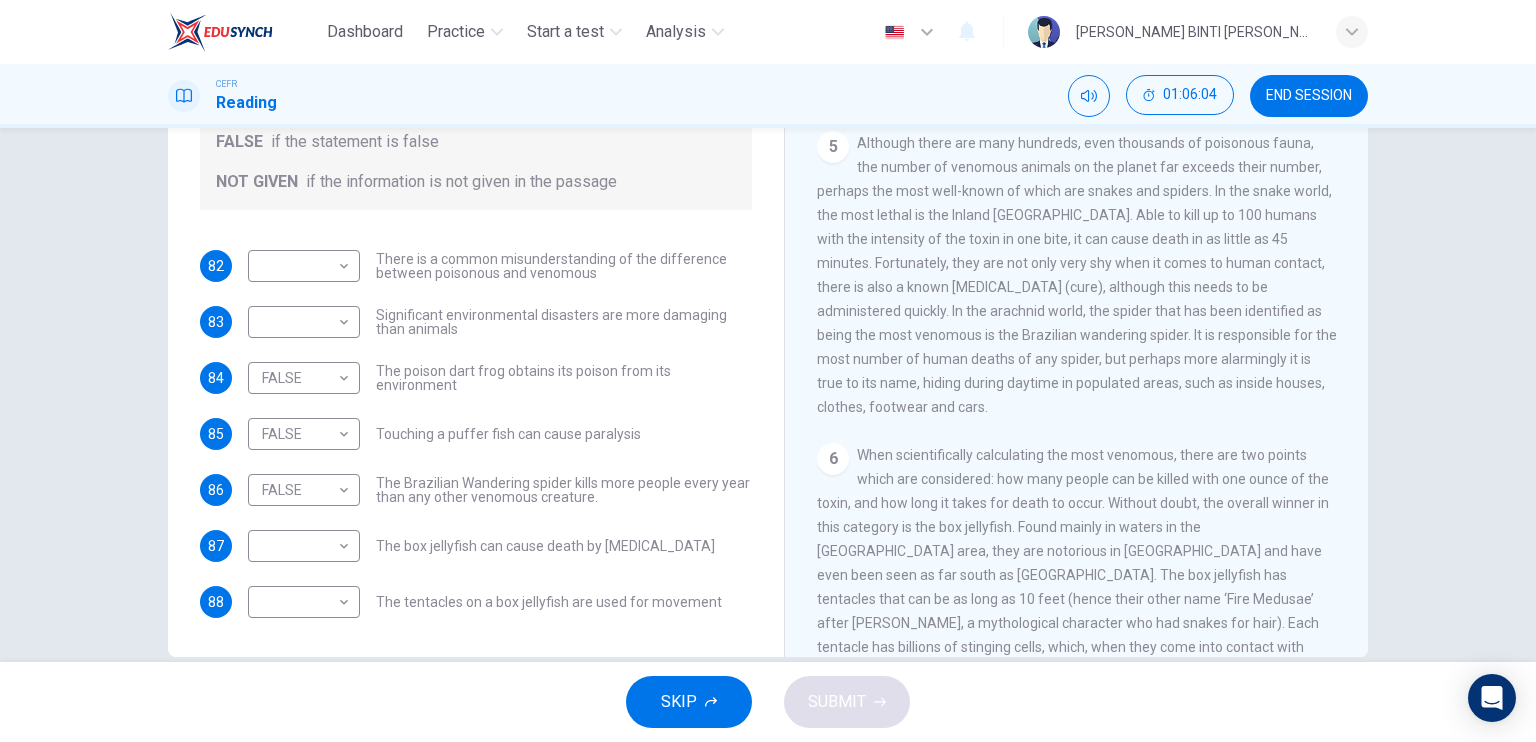 drag, startPoint x: 1343, startPoint y: 535, endPoint x: 1345, endPoint y: 555, distance: 20.09975 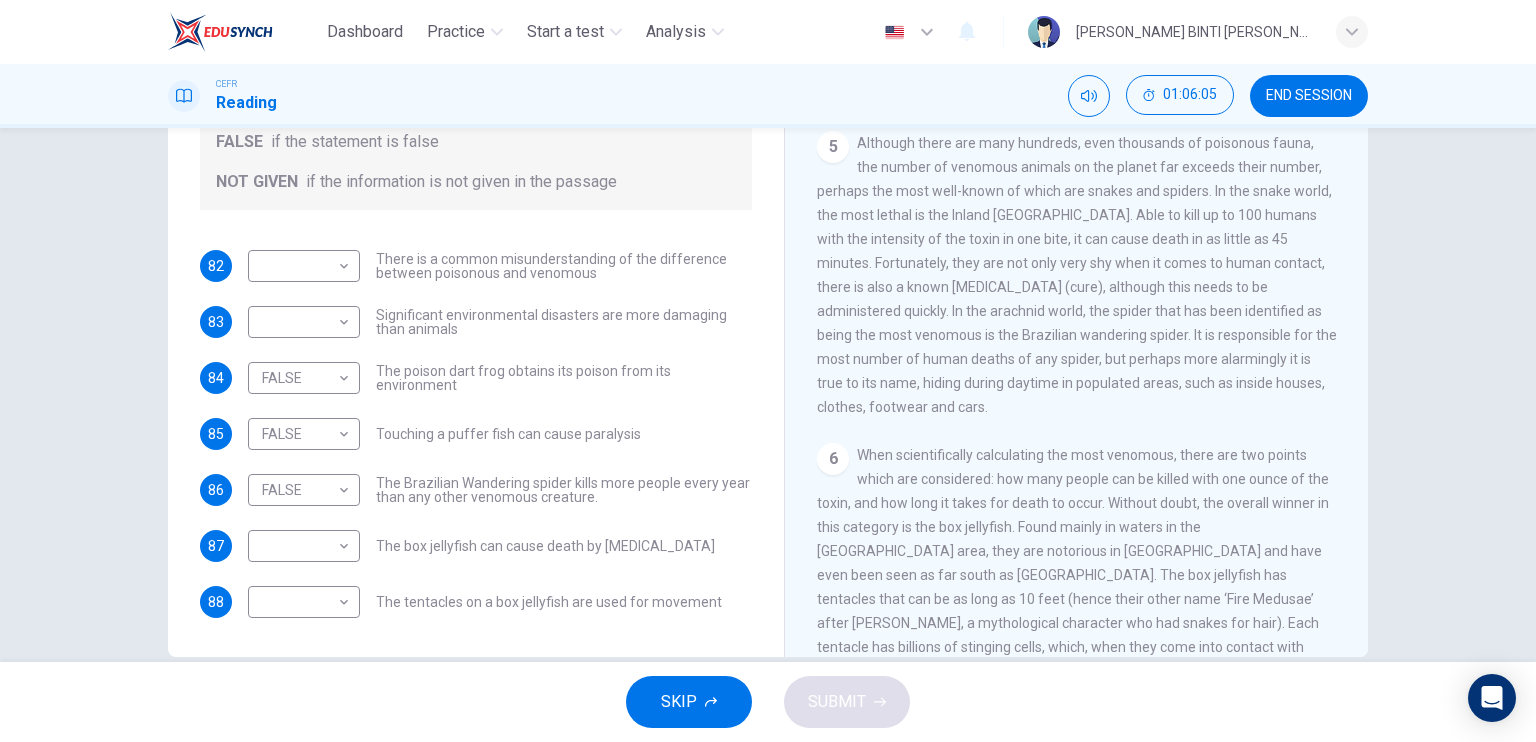 drag, startPoint x: 1345, startPoint y: 547, endPoint x: 1353, endPoint y: 571, distance: 25.298222 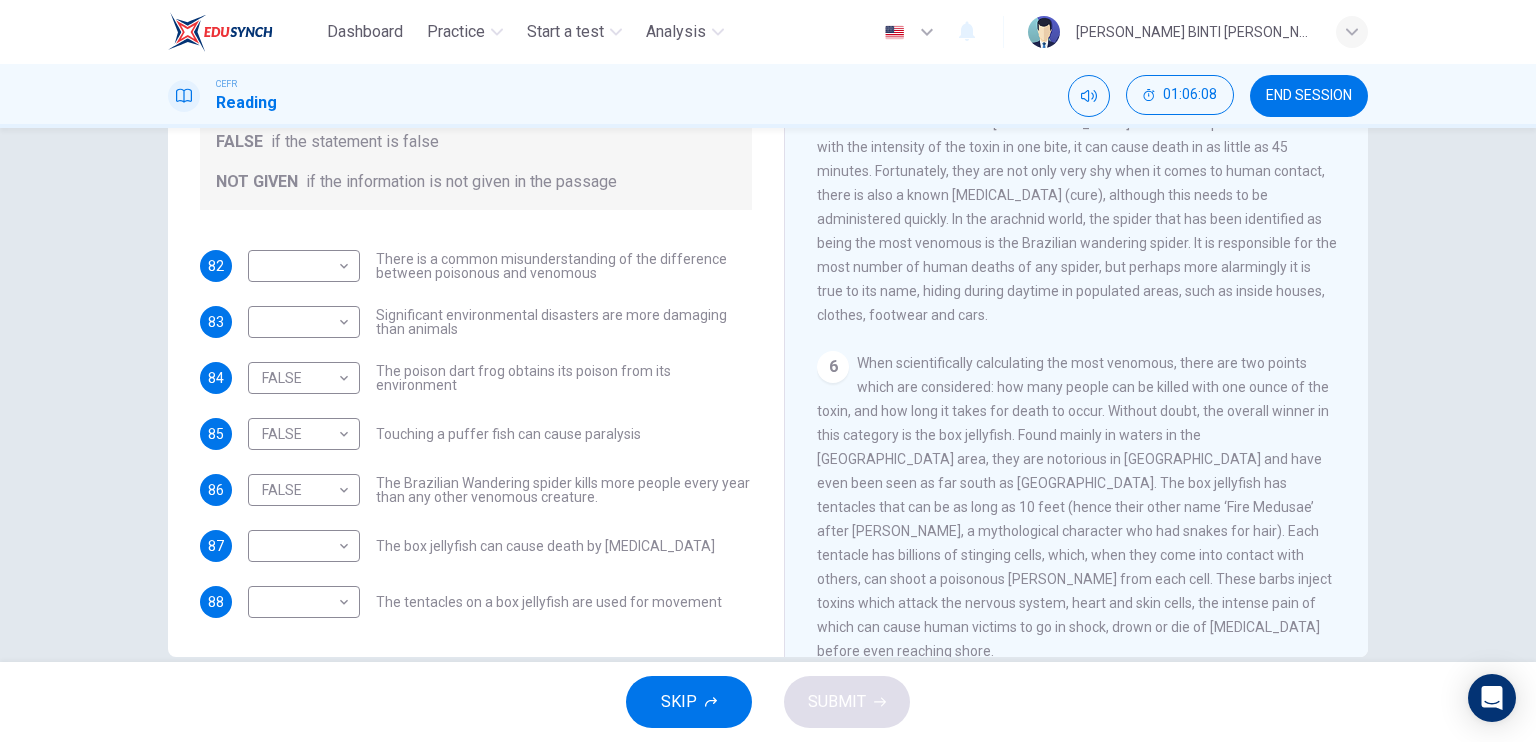 scroll, scrollTop: 1296, scrollLeft: 0, axis: vertical 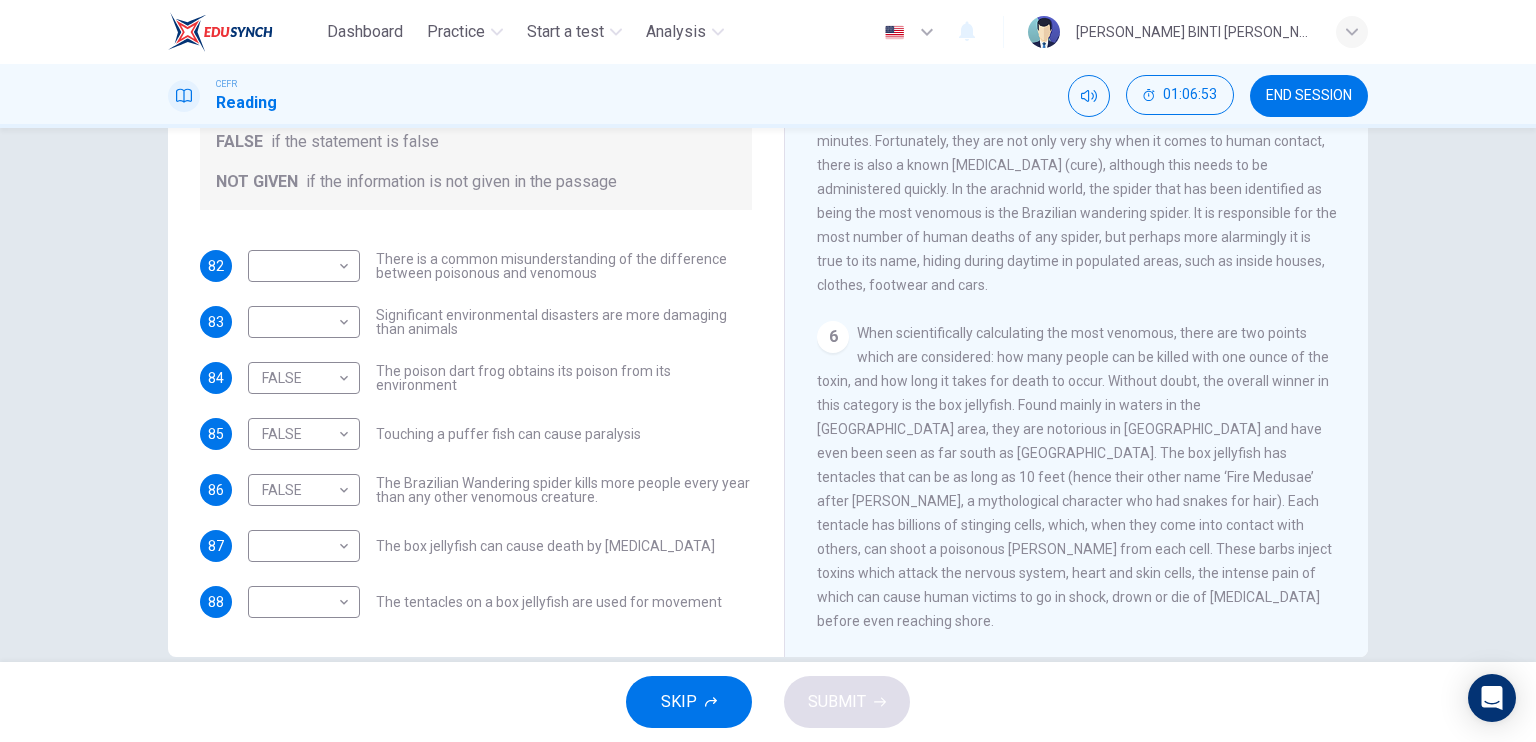 click on "82 ​ ​ There is a common misunderstanding of the difference between poisonous and venomous 83 ​ ​ Significant environmental disasters are more damaging than animals 84 FALSE FALSE ​ The poison dart frog obtains its poison from its environment 85 FALSE FALSE ​ Touching a puffer fish can cause [MEDICAL_DATA] 86 FALSE FALSE ​ The Brazilian Wandering spider kills more people every year than any other venomous creature. 87 ​ ​ The box jellyfish can cause death by [MEDICAL_DATA] 88 ​ ​ The tentacles on a box jellyfish are used for movement" at bounding box center [476, 434] 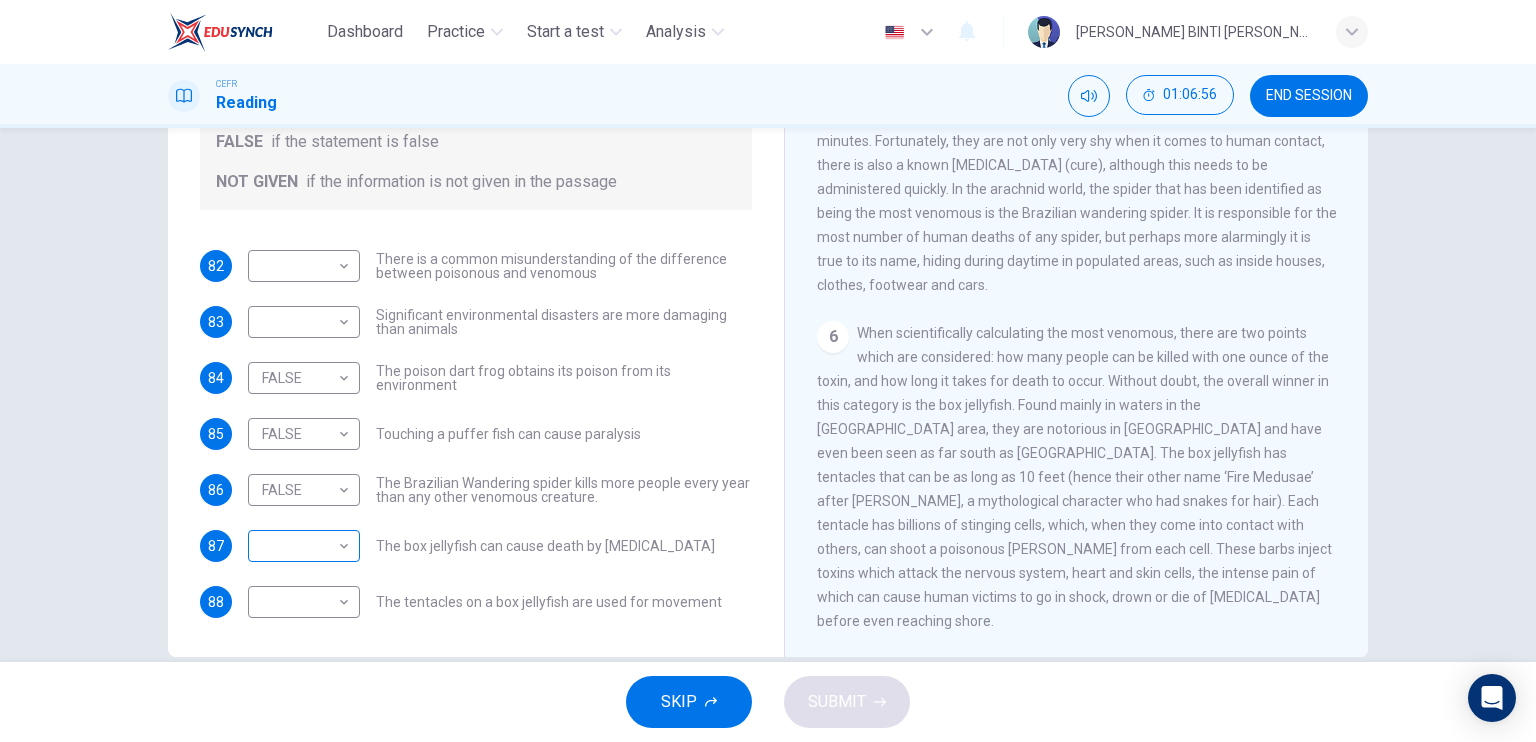click on "Dashboard Practice Start a test Analysis English en ​ [PERSON_NAME] BINTI [PERSON_NAME] CEFR Reading 01:06:56 END SESSION Questions 82 - 88 Do the following statements agree with the information given in the Reading Passage?
In the boxes below, on your answer sheet write TRUE if the statement is true FALSE if the statement is false NOT GIVEN if the information is not given in the passage 82 ​ ​ There is a common misunderstanding of the difference between poisonous and venomous 83 ​ ​ Significant environmental disasters are more damaging than animals 84 FALSE FALSE ​ The poison dart frog obtains its poison from its environment 85 FALSE FALSE ​ Touching a puffer fish can cause [MEDICAL_DATA] 86 FALSE FALSE ​ The Brazilian Wandering spider kills more people every year than any other venomous creature. 87 ​ ​ The box jellyfish can cause death by [MEDICAL_DATA] 88 ​ ​ The tentacles on a box jellyfish are used for movement Poisonous Animals CLICK TO ZOOM Click to Zoom 1 2 3 4 5 6 SKIP SUBMIT" at bounding box center (768, 371) 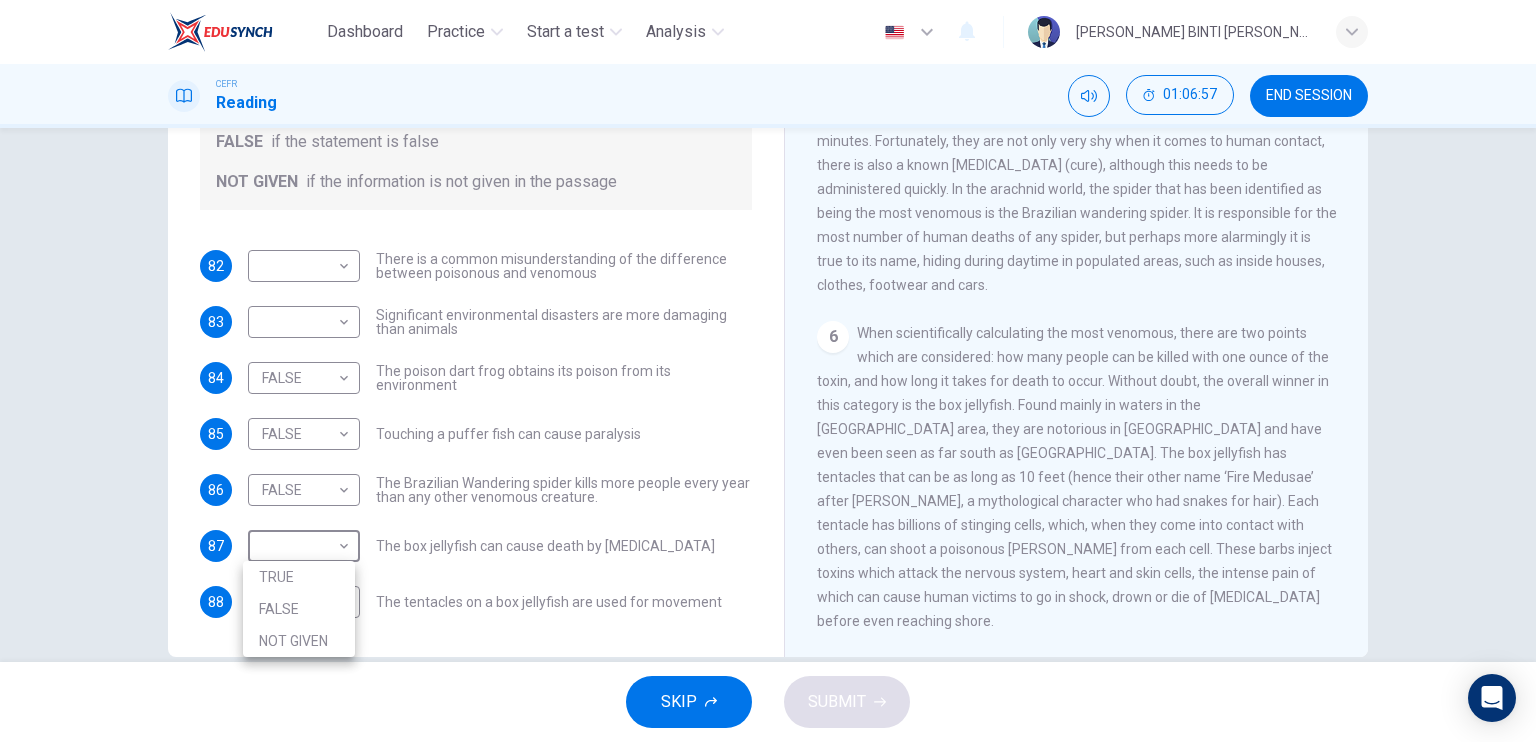 click at bounding box center [768, 371] 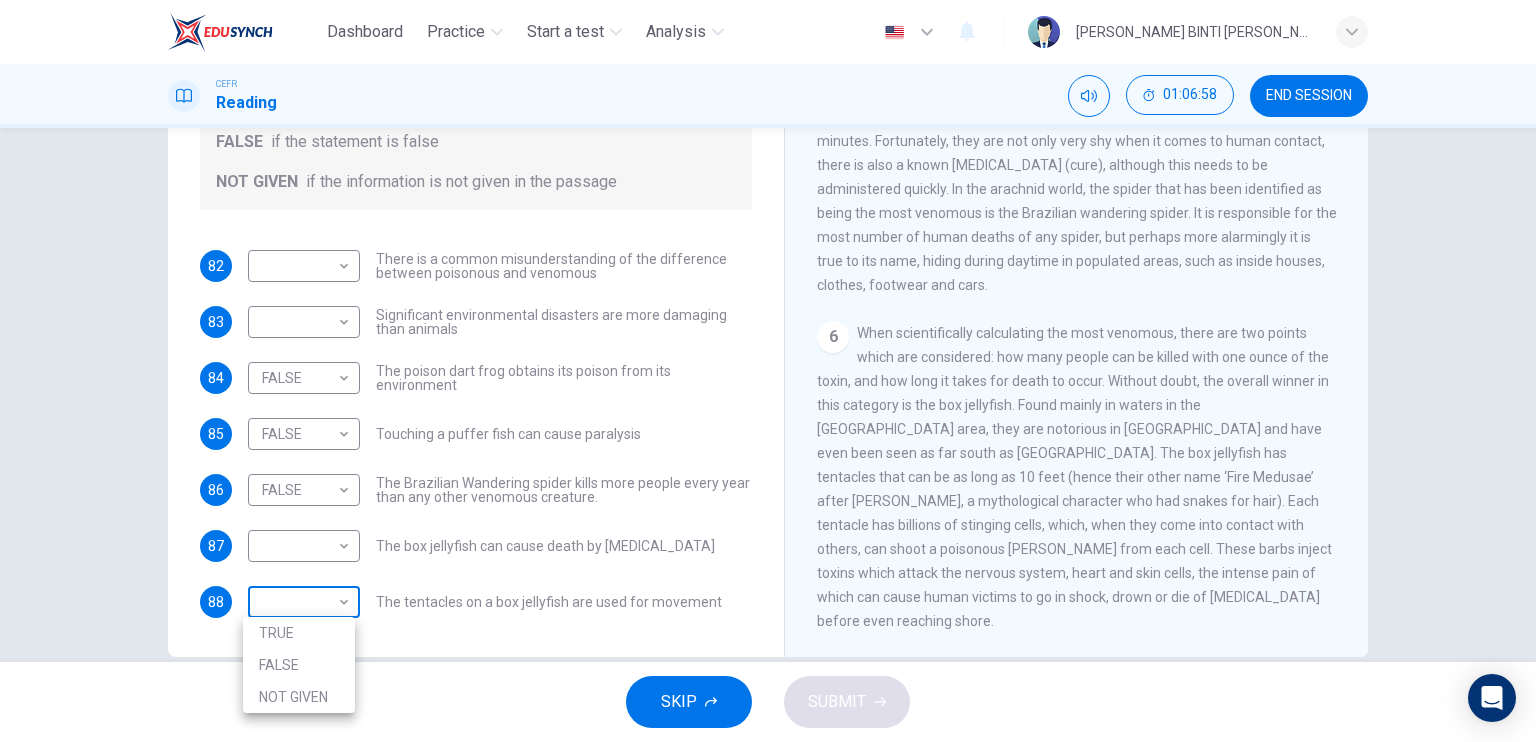 click on "Dashboard Practice Start a test Analysis English en ​ [PERSON_NAME] BINTI [PERSON_NAME] CEFR Reading 01:06:58 END SESSION Questions 82 - 88 Do the following statements agree with the information given in the Reading Passage?
In the boxes below, on your answer sheet write TRUE if the statement is true FALSE if the statement is false NOT GIVEN if the information is not given in the passage 82 ​ ​ There is a common misunderstanding of the difference between poisonous and venomous 83 ​ ​ Significant environmental disasters are more damaging than animals 84 FALSE FALSE ​ The poison dart frog obtains its poison from its environment 85 FALSE FALSE ​ Touching a puffer fish can cause [MEDICAL_DATA] 86 FALSE FALSE ​ The Brazilian Wandering spider kills more people every year than any other venomous creature. 87 ​ ​ The box jellyfish can cause death by [MEDICAL_DATA] 88 ​ ​ The tentacles on a box jellyfish are used for movement Poisonous Animals CLICK TO ZOOM Click to Zoom 1 2 3 4 5 6 SKIP SUBMIT" at bounding box center [768, 371] 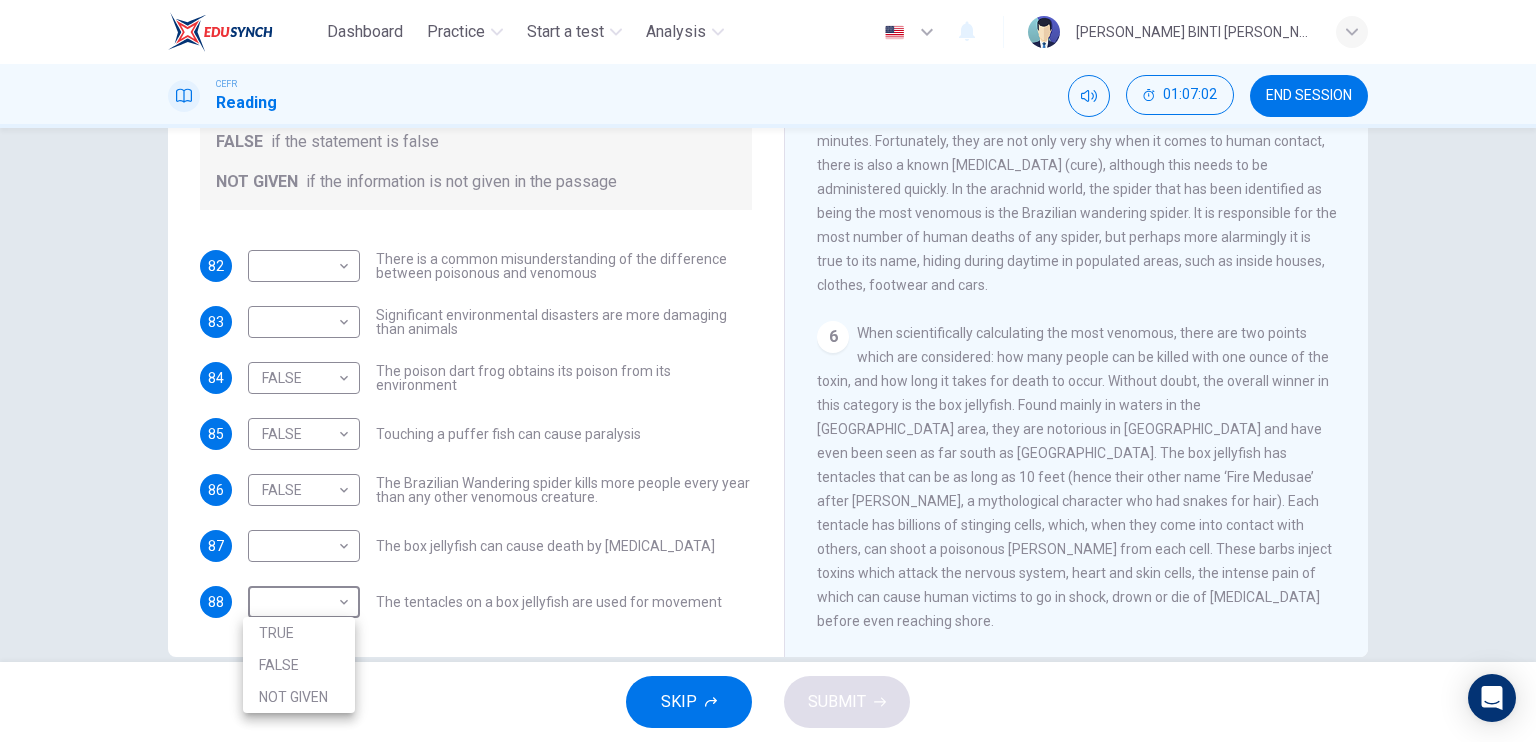 click on "FALSE" at bounding box center (299, 665) 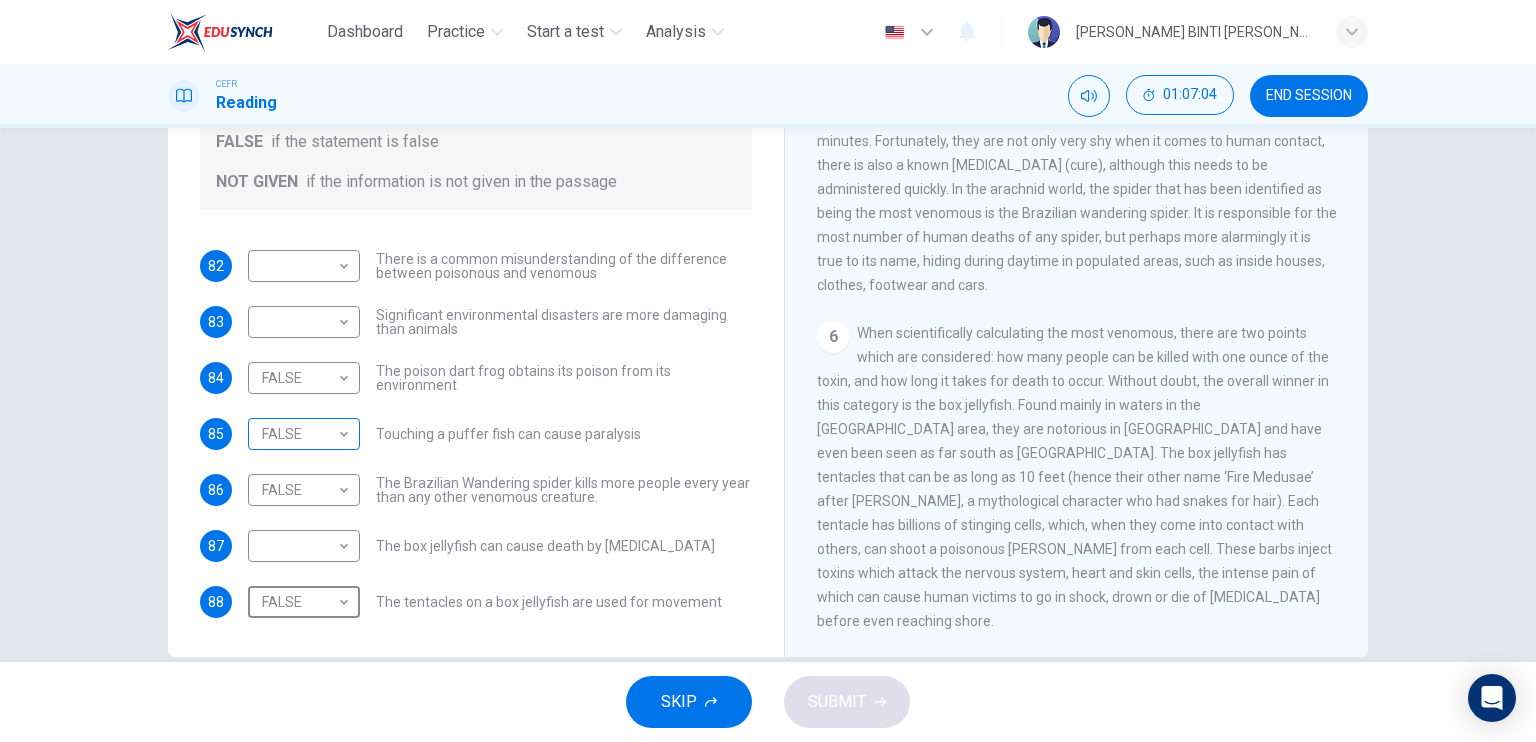click on "Dashboard Practice Start a test Analysis English en ​ [PERSON_NAME] BINTI [PERSON_NAME] CEFR Reading 01:07:04 END SESSION Questions 82 - 88 Do the following statements agree with the information given in the Reading Passage?
In the boxes below, on your answer sheet write TRUE if the statement is true FALSE if the statement is false NOT GIVEN if the information is not given in the passage 82 ​ ​ There is a common misunderstanding of the difference between poisonous and venomous 83 ​ ​ Significant environmental disasters are more damaging than animals 84 FALSE FALSE ​ The poison dart frog obtains its poison from its environment 85 FALSE FALSE ​ Touching a puffer fish can cause [MEDICAL_DATA] 86 FALSE FALSE ​ The Brazilian Wandering spider kills more people every year than any other venomous creature. 87 ​ ​ The box jellyfish can cause death by [MEDICAL_DATA] 88 FALSE FALSE ​ The tentacles on a box jellyfish are used for movement Poisonous Animals CLICK TO ZOOM Click to Zoom 1 2 3 4 5 6 SKIP SUBMIT" at bounding box center (768, 371) 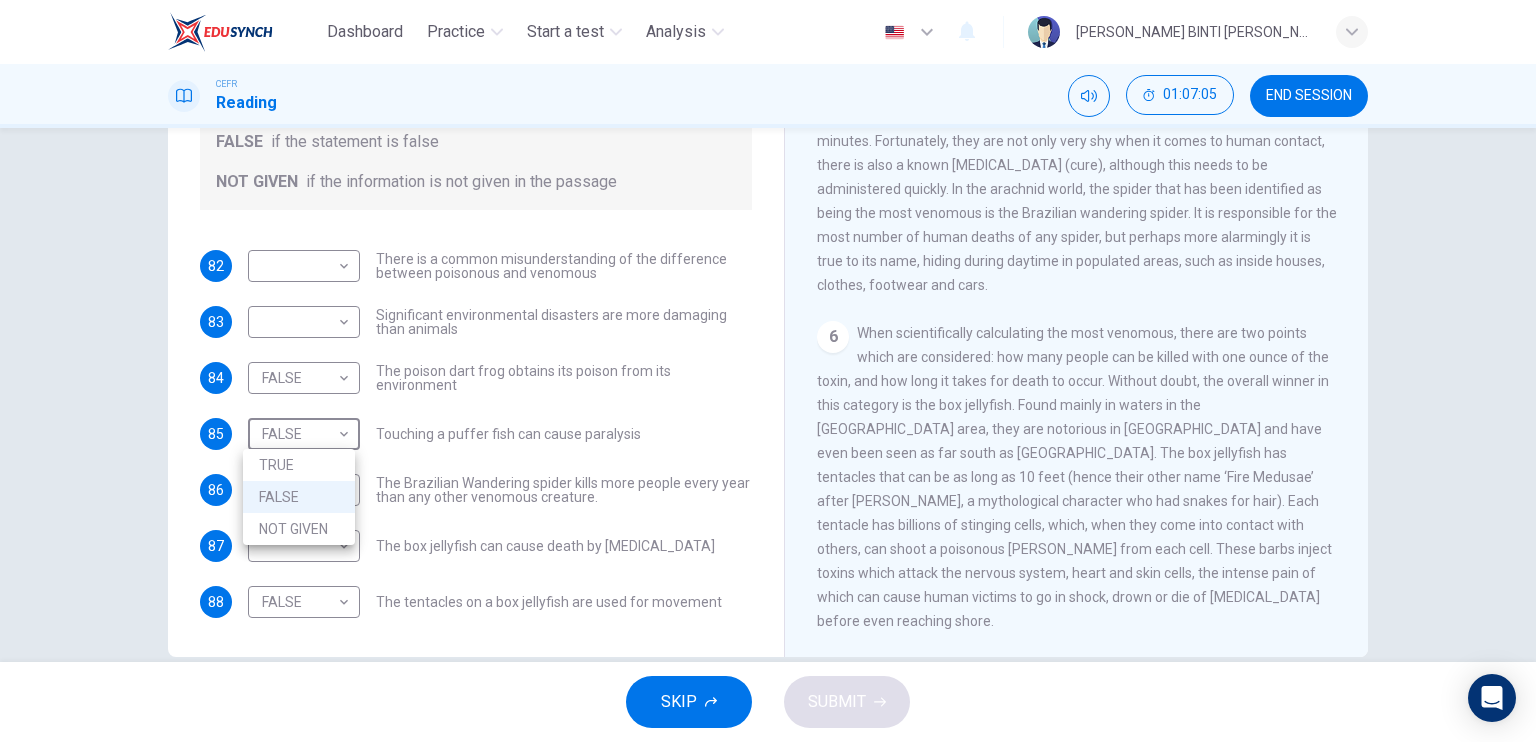 click on "NOT GIVEN" at bounding box center [299, 529] 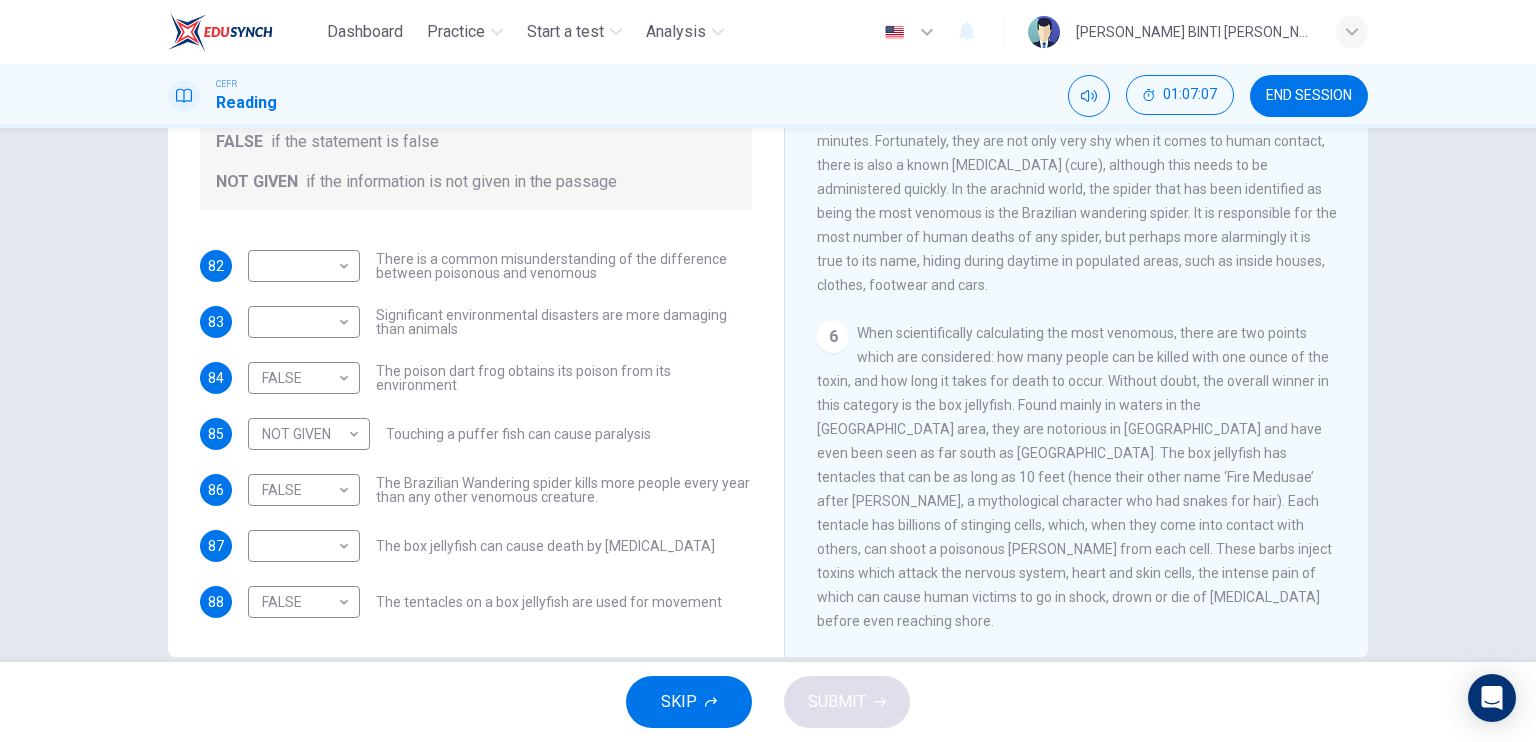 drag, startPoint x: 1344, startPoint y: 524, endPoint x: 1348, endPoint y: 482, distance: 42.190044 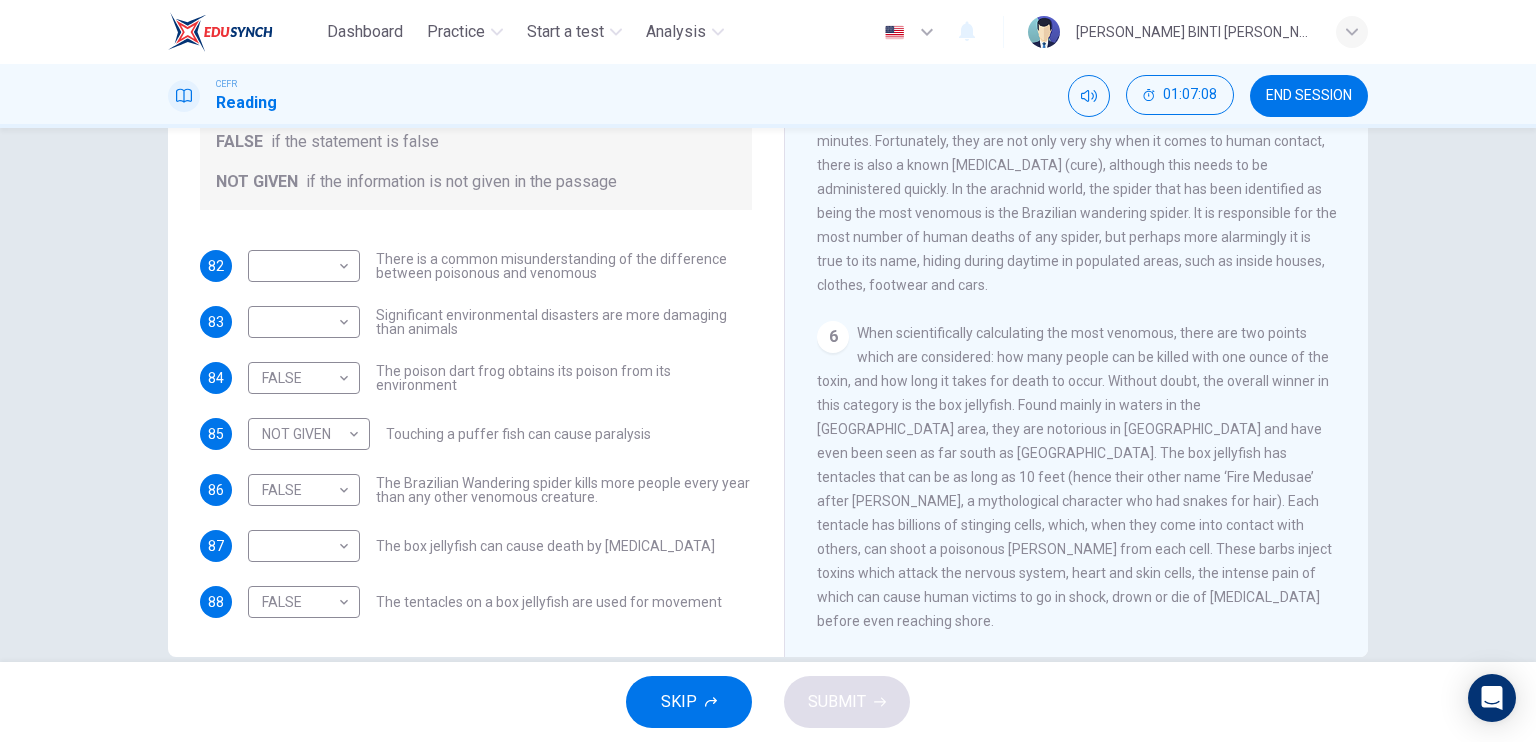 drag, startPoint x: 1364, startPoint y: 499, endPoint x: 1364, endPoint y: 436, distance: 63 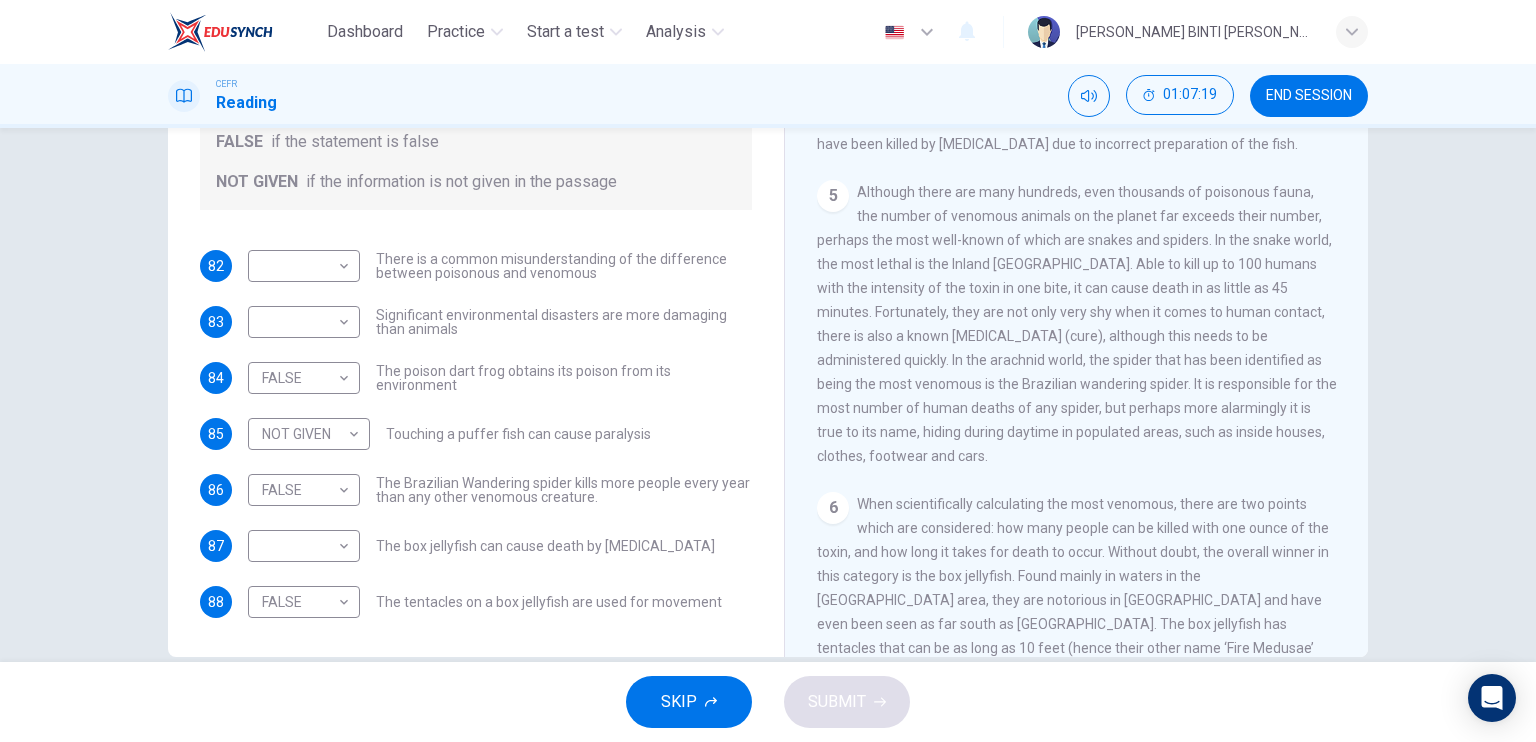 scroll, scrollTop: 1296, scrollLeft: 0, axis: vertical 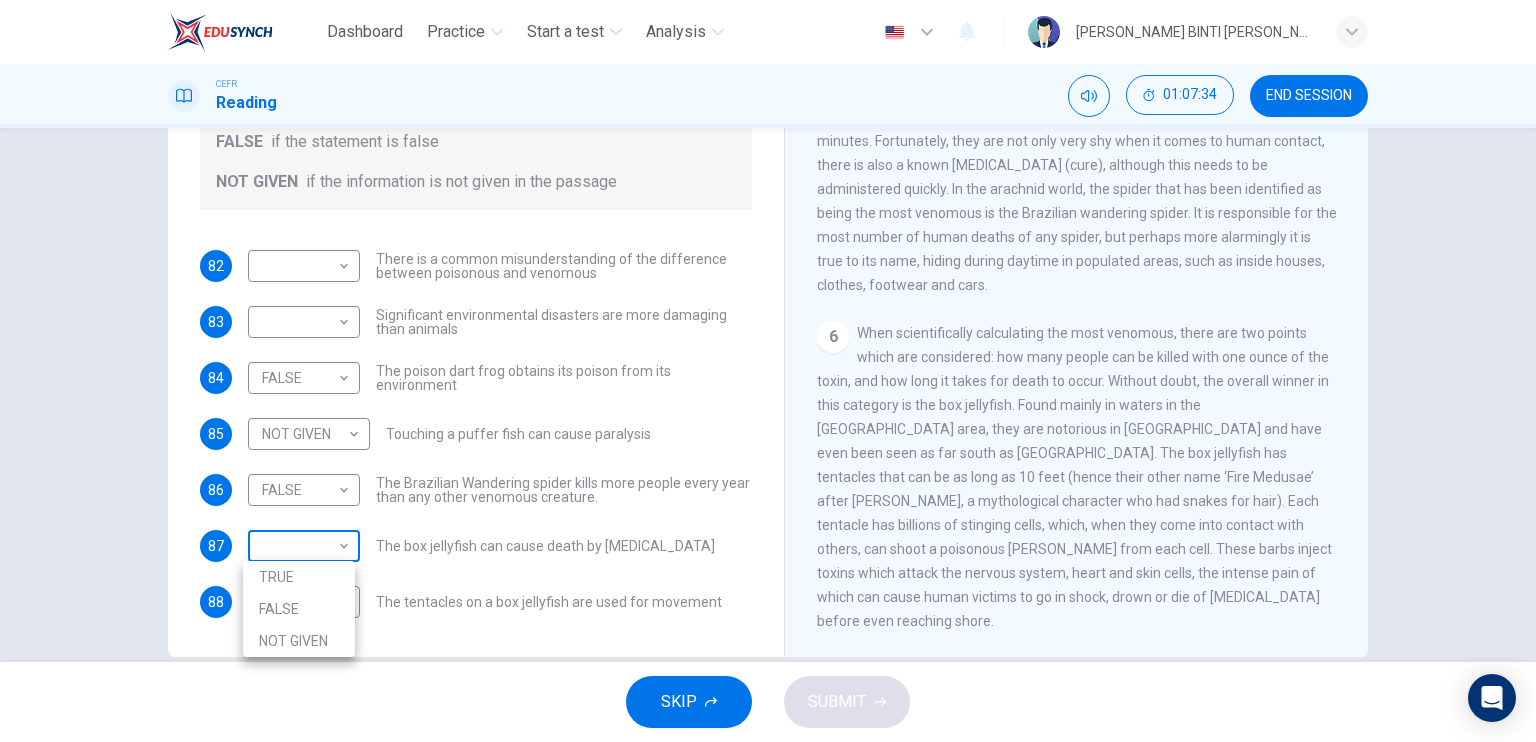 click on "Dashboard Practice Start a test Analysis English en ​ [PERSON_NAME] BINTI [PERSON_NAME] CEFR Reading 01:07:34 END SESSION Questions 82 - 88 Do the following statements agree with the information given in the Reading Passage?
In the boxes below, on your answer sheet write TRUE if the statement is true FALSE if the statement is false NOT GIVEN if the information is not given in the passage 82 ​ ​ There is a common misunderstanding of the difference between poisonous and venomous 83 ​ ​ Significant environmental disasters are more damaging than animals 84 FALSE FALSE ​ The poison dart frog obtains its poison from its environment 85 NOT GIVEN NOT GIVEN ​ Touching a puffer fish can cause [MEDICAL_DATA] 86 FALSE FALSE ​ The Brazilian Wandering spider kills more people every year than any other venomous creature. 87 ​ ​ The box jellyfish can cause death by [MEDICAL_DATA] 88 FALSE FALSE ​ The tentacles on a box jellyfish are used for movement Poisonous Animals CLICK TO ZOOM Click to Zoom 1 2 3 4 5 6 SKIP" at bounding box center [768, 371] 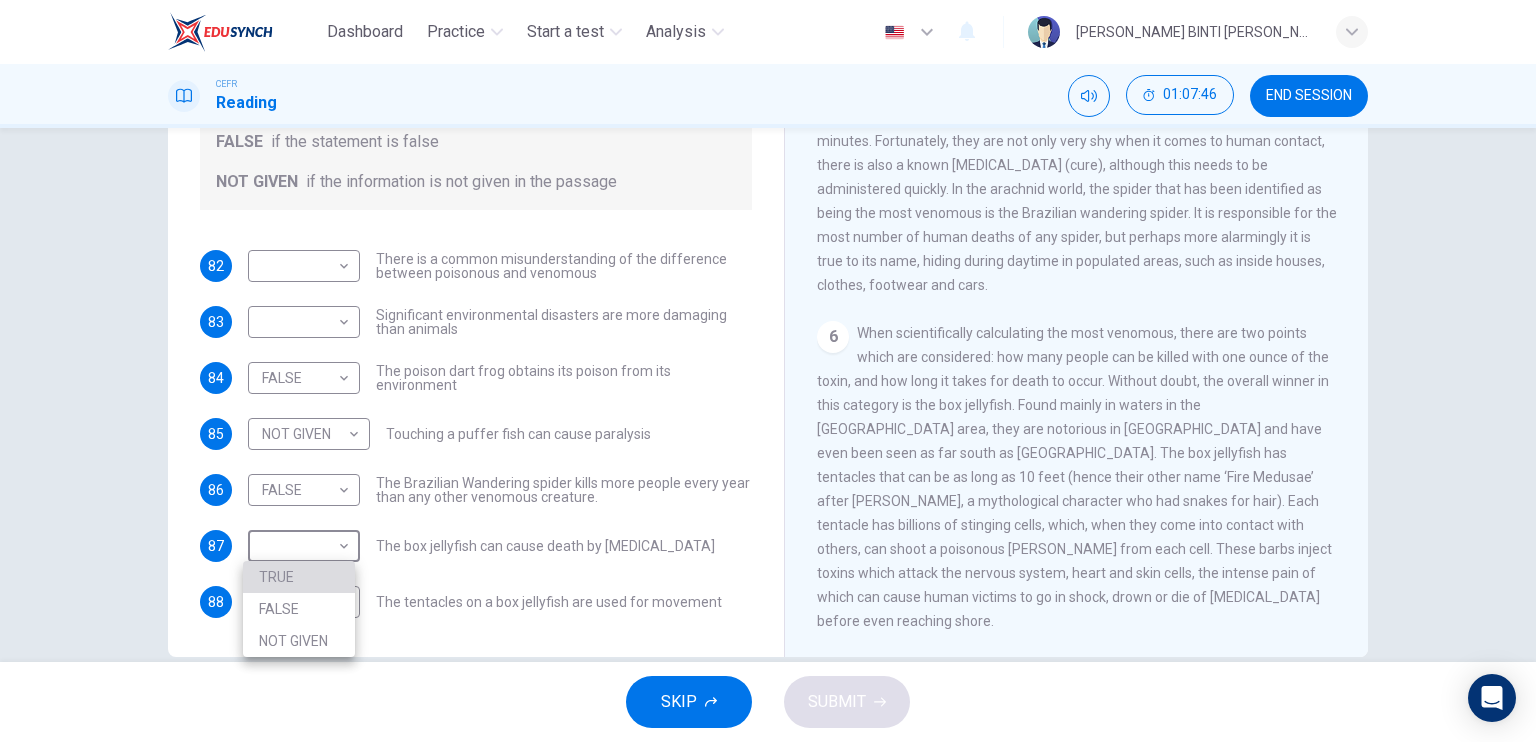 click on "TRUE" at bounding box center [299, 577] 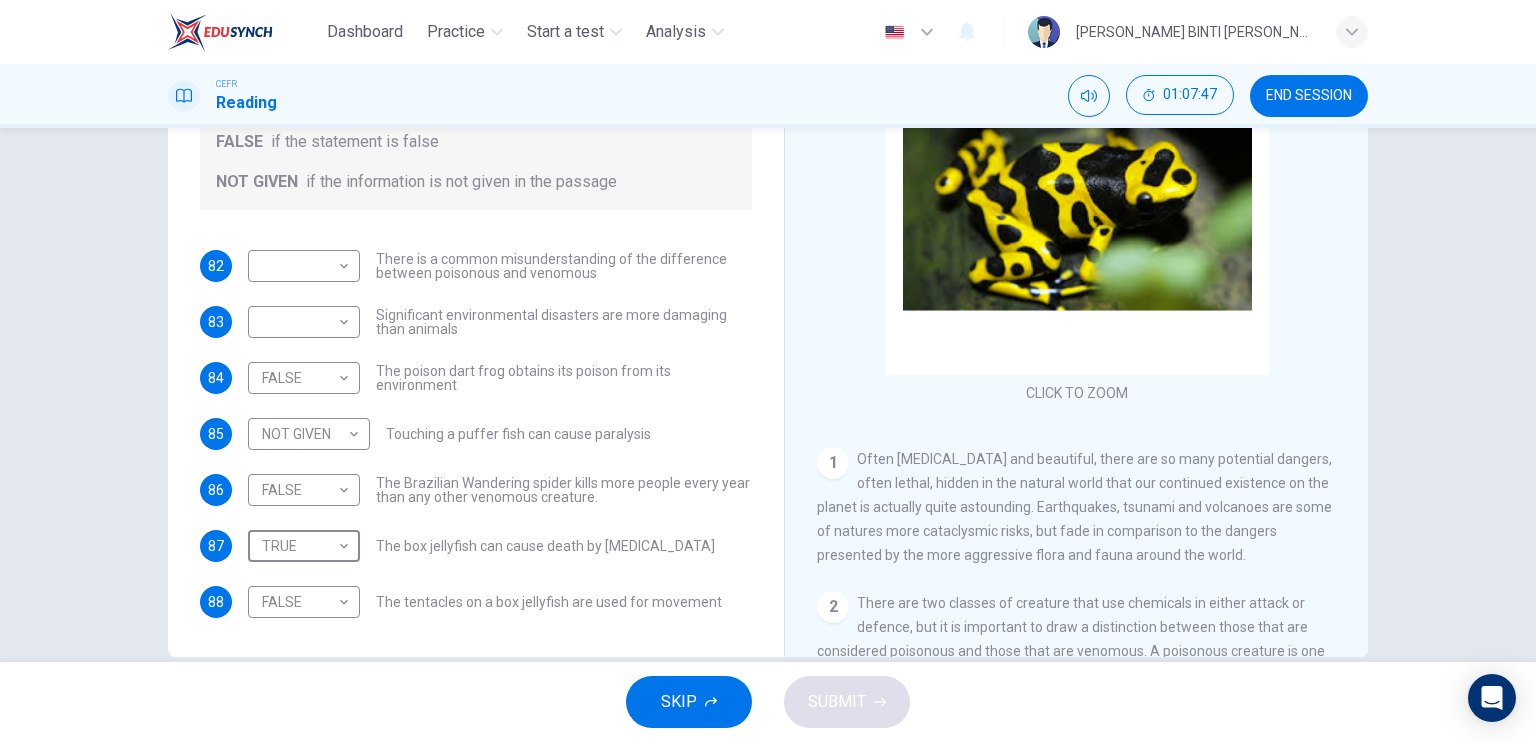 scroll, scrollTop: 0, scrollLeft: 0, axis: both 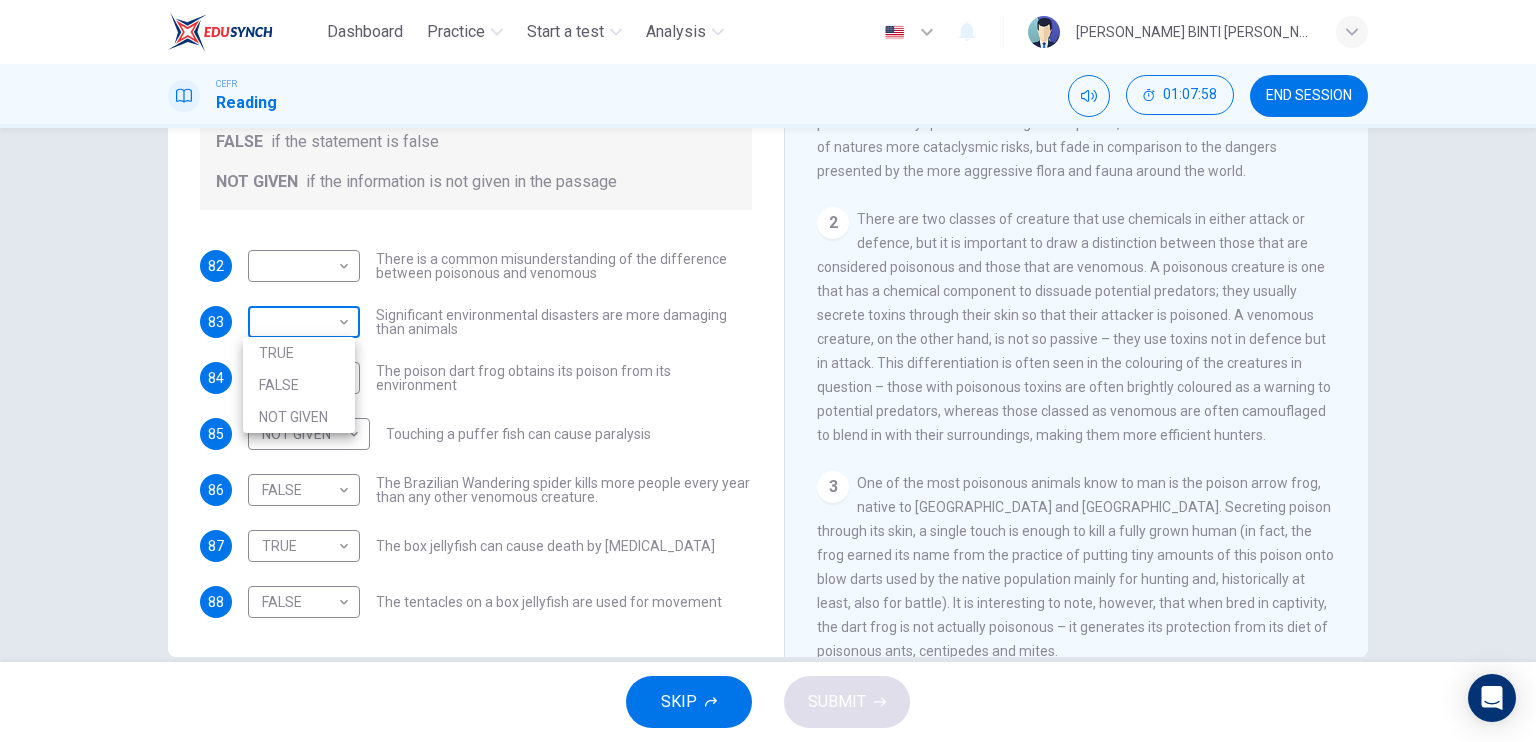 click on "Dashboard Practice Start a test Analysis English en ​ [PERSON_NAME] BINTI [PERSON_NAME] CEFR Reading 01:07:58 END SESSION Questions 82 - 88 Do the following statements agree with the information given in the Reading Passage?
In the boxes below, on your answer sheet write TRUE if the statement is true FALSE if the statement is false NOT GIVEN if the information is not given in the passage 82 ​ ​ There is a common misunderstanding of the difference between poisonous and venomous 83 ​ ​ Significant environmental disasters are more damaging than animals 84 FALSE FALSE ​ The poison dart frog obtains its poison from its environment 85 NOT GIVEN NOT GIVEN ​ Touching a puffer fish can cause [MEDICAL_DATA] 86 FALSE FALSE ​ The Brazilian Wandering spider kills more people every year than any other venomous creature. 87 TRUE TRUE ​ The box jellyfish can cause death by [MEDICAL_DATA] 88 FALSE FALSE ​ The tentacles on a box jellyfish are used for movement Poisonous Animals CLICK TO ZOOM Click to Zoom 1 2 3 4 5 6" at bounding box center [768, 371] 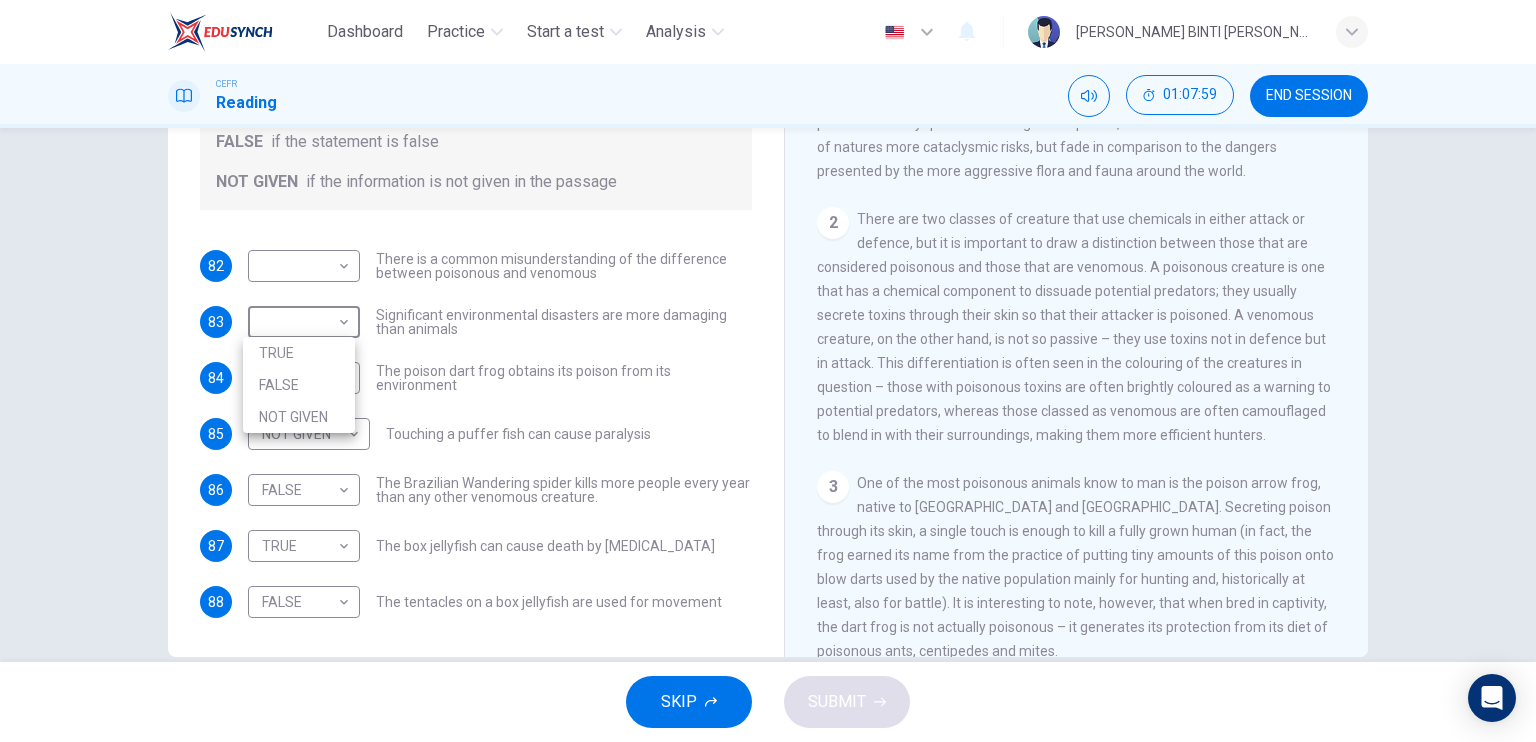 click at bounding box center [768, 371] 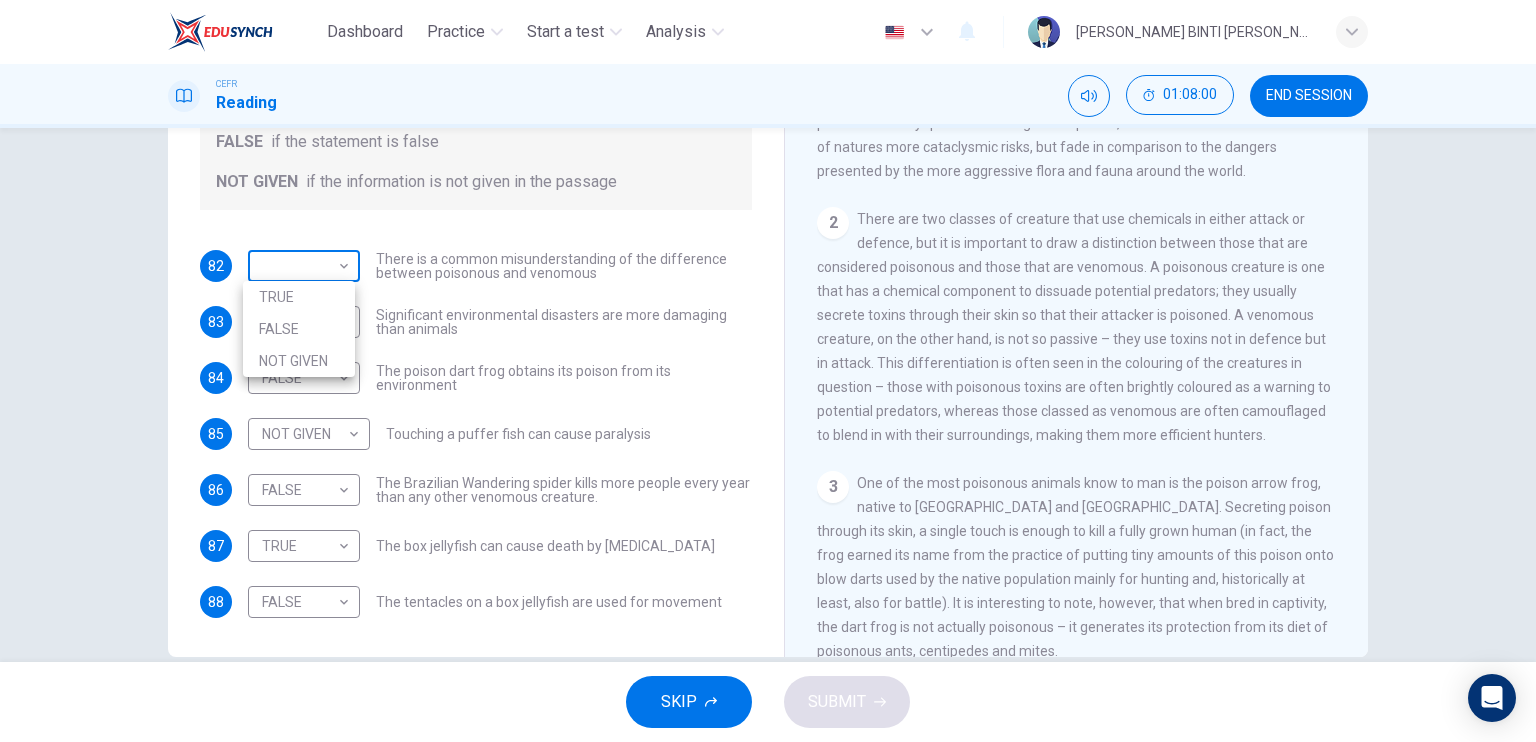 click on "Dashboard Practice Start a test Analysis English en ​ [PERSON_NAME] BINTI [PERSON_NAME] CEFR Reading 01:08:00 END SESSION Questions 82 - 88 Do the following statements agree with the information given in the Reading Passage?
In the boxes below, on your answer sheet write TRUE if the statement is true FALSE if the statement is false NOT GIVEN if the information is not given in the passage 82 ​ ​ There is a common misunderstanding of the difference between poisonous and venomous 83 ​ ​ Significant environmental disasters are more damaging than animals 84 FALSE FALSE ​ The poison dart frog obtains its poison from its environment 85 NOT GIVEN NOT GIVEN ​ Touching a puffer fish can cause [MEDICAL_DATA] 86 FALSE FALSE ​ The Brazilian Wandering spider kills more people every year than any other venomous creature. 87 TRUE TRUE ​ The box jellyfish can cause death by [MEDICAL_DATA] 88 FALSE FALSE ​ The tentacles on a box jellyfish are used for movement Poisonous Animals CLICK TO ZOOM Click to Zoom 1 2 3 4 5 6" at bounding box center (768, 371) 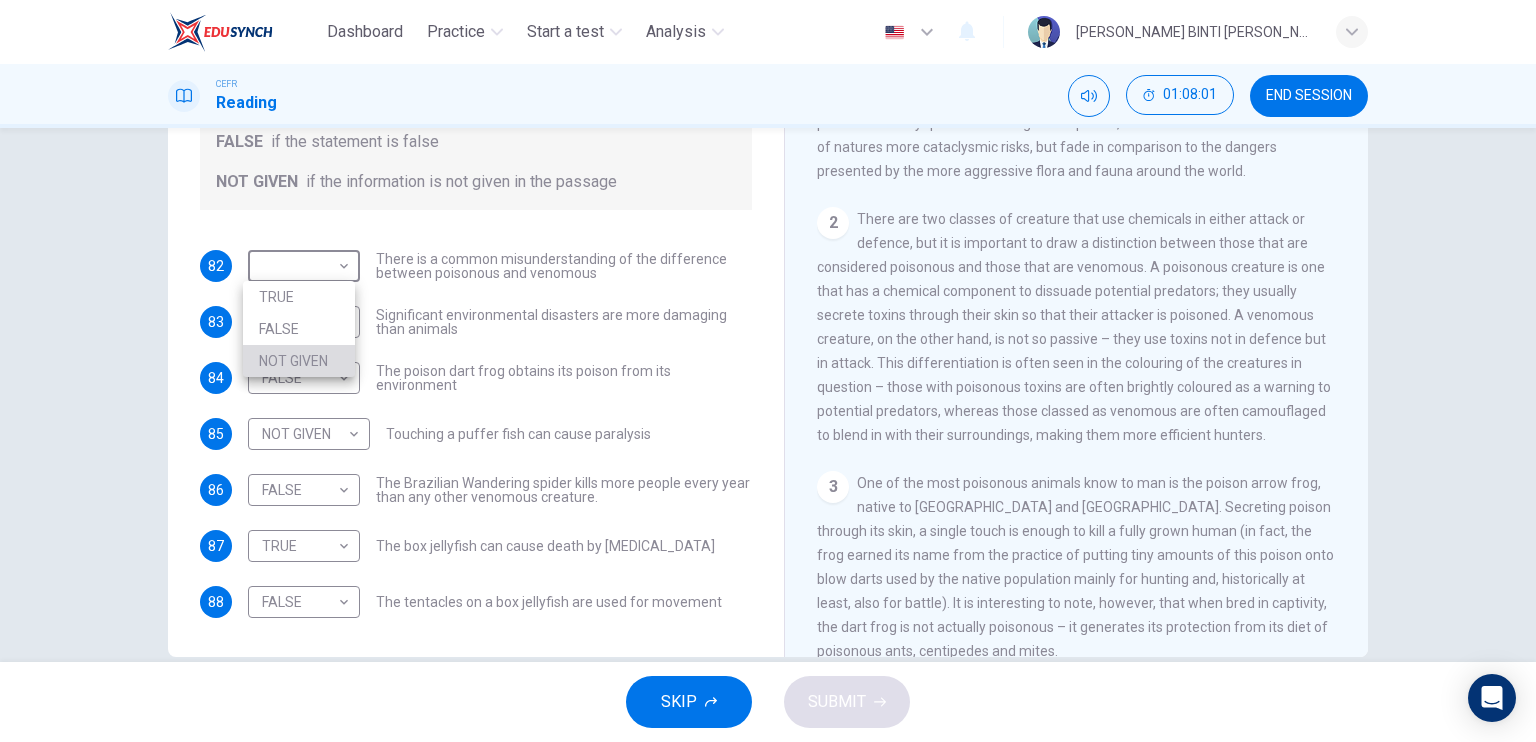 click on "NOT GIVEN" at bounding box center (299, 361) 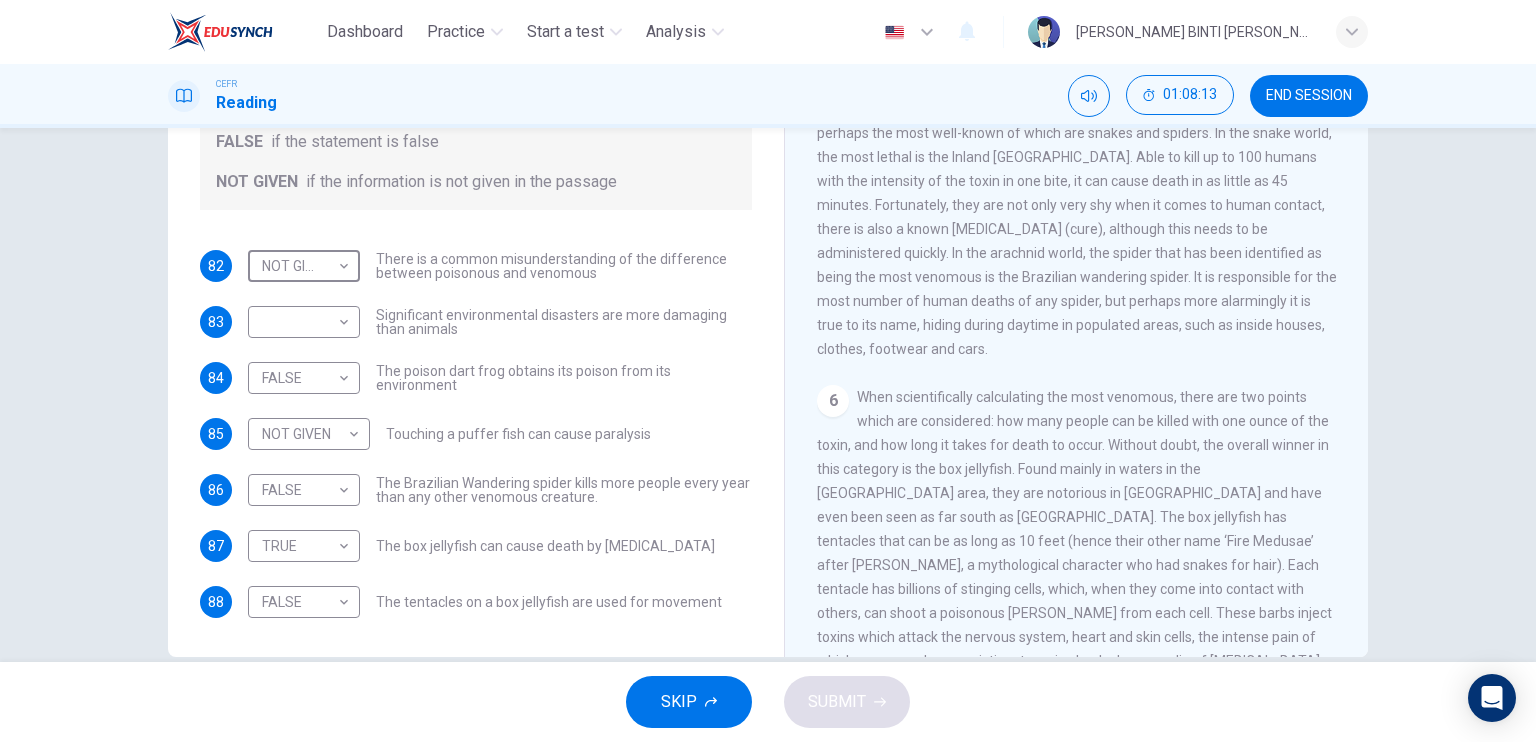 scroll, scrollTop: 1296, scrollLeft: 0, axis: vertical 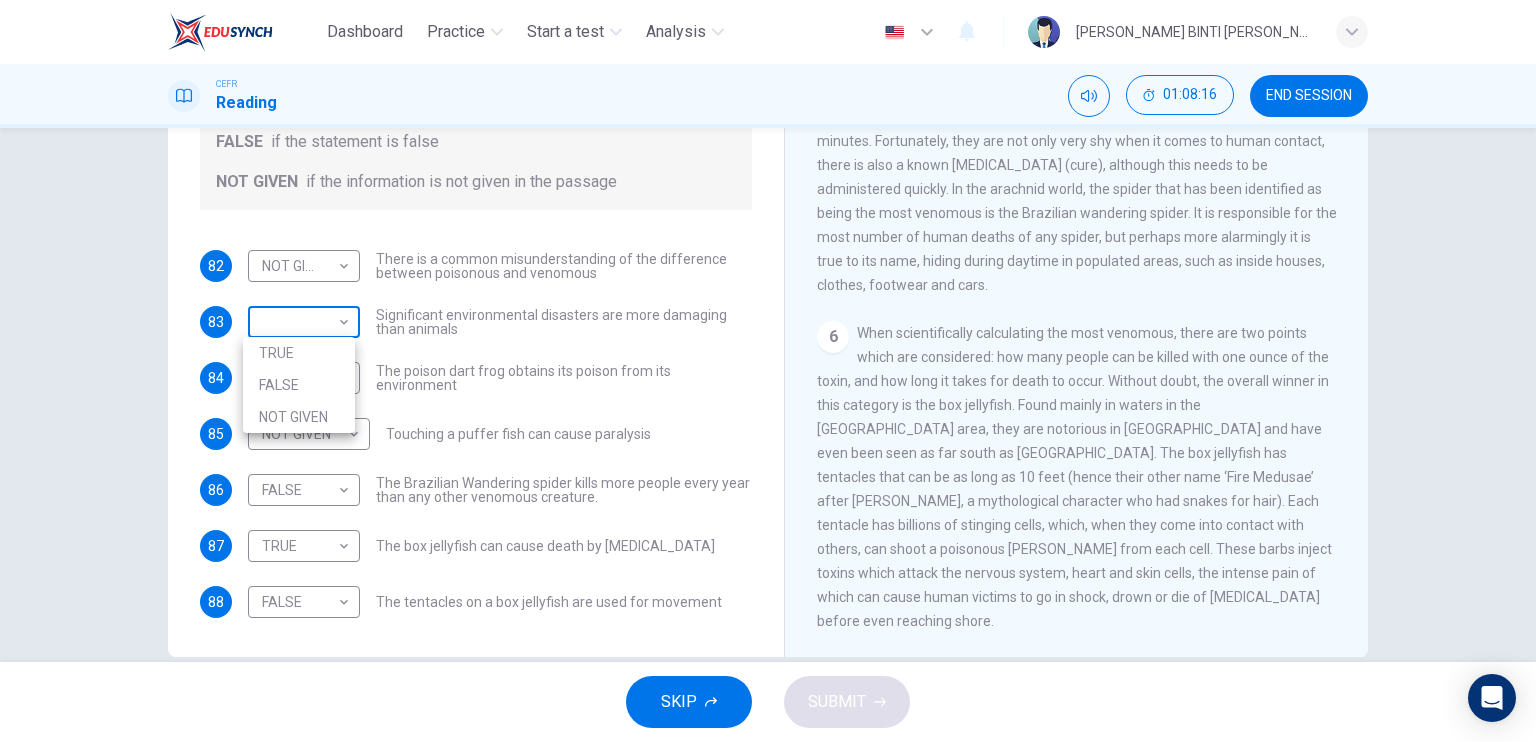 click on "Dashboard Practice Start a test Analysis English en ​ [PERSON_NAME] BINTI [PERSON_NAME] CEFR Reading 01:08:16 END SESSION Questions 82 - 88 Do the following statements agree with the information given in the Reading Passage?
In the boxes below, on your answer sheet write TRUE if the statement is true FALSE if the statement is false NOT GIVEN if the information is not given in the passage 82 NOT GIVEN NOT GIVEN ​ There is a common misunderstanding of the difference between poisonous and venomous 83 ​ ​ Significant environmental disasters are more damaging than animals 84 FALSE FALSE ​ The poison dart frog obtains its poison from its environment 85 NOT GIVEN NOT GIVEN ​ Touching a puffer fish can cause [MEDICAL_DATA] 86 FALSE FALSE ​ The Brazilian Wandering spider kills more people every year than any other venomous creature. 87 TRUE TRUE ​ The box jellyfish can cause death by [MEDICAL_DATA] 88 FALSE FALSE ​ The tentacles on a box jellyfish are used for movement Poisonous Animals CLICK TO ZOOM 1 2 3 4 5 6" at bounding box center [768, 371] 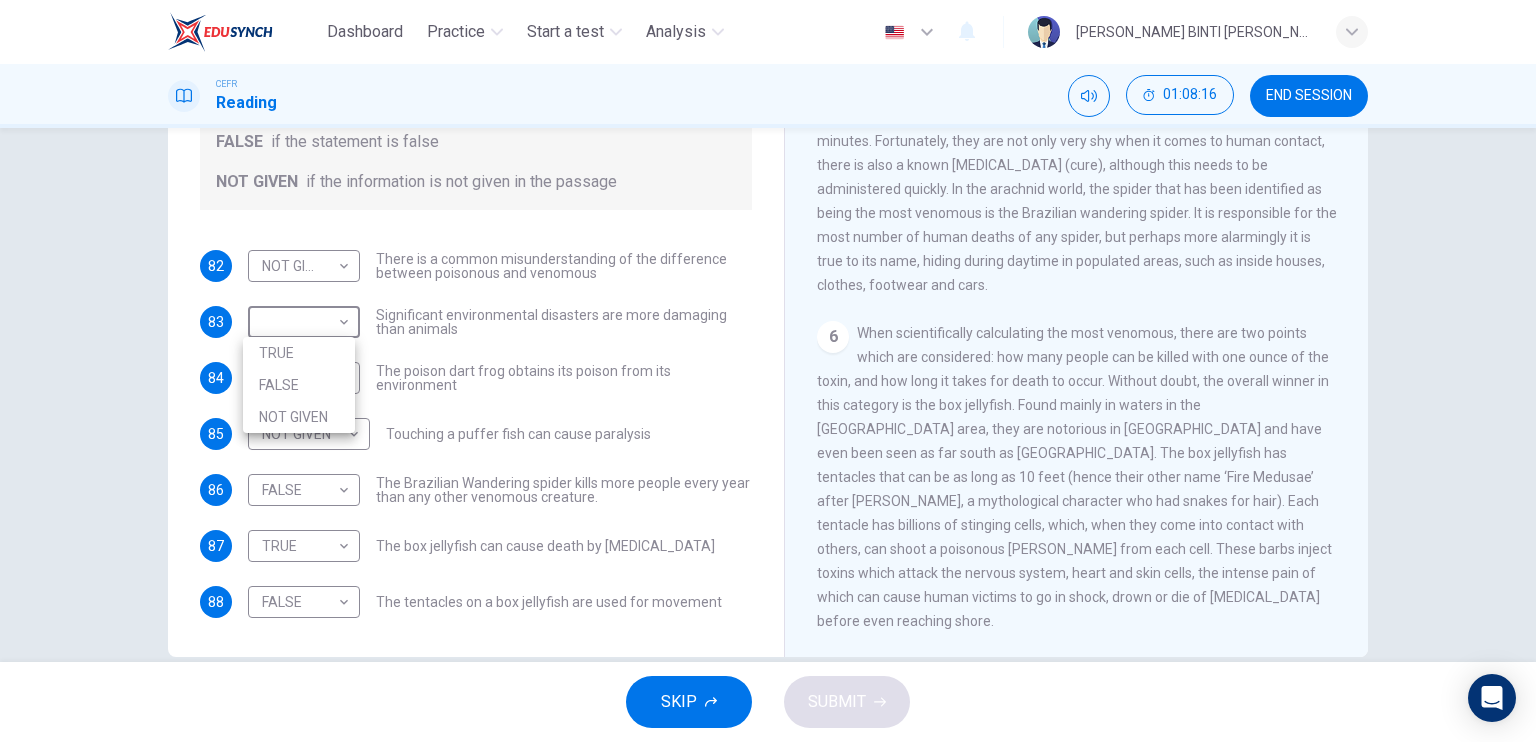 click on "NOT GIVEN" at bounding box center [299, 417] 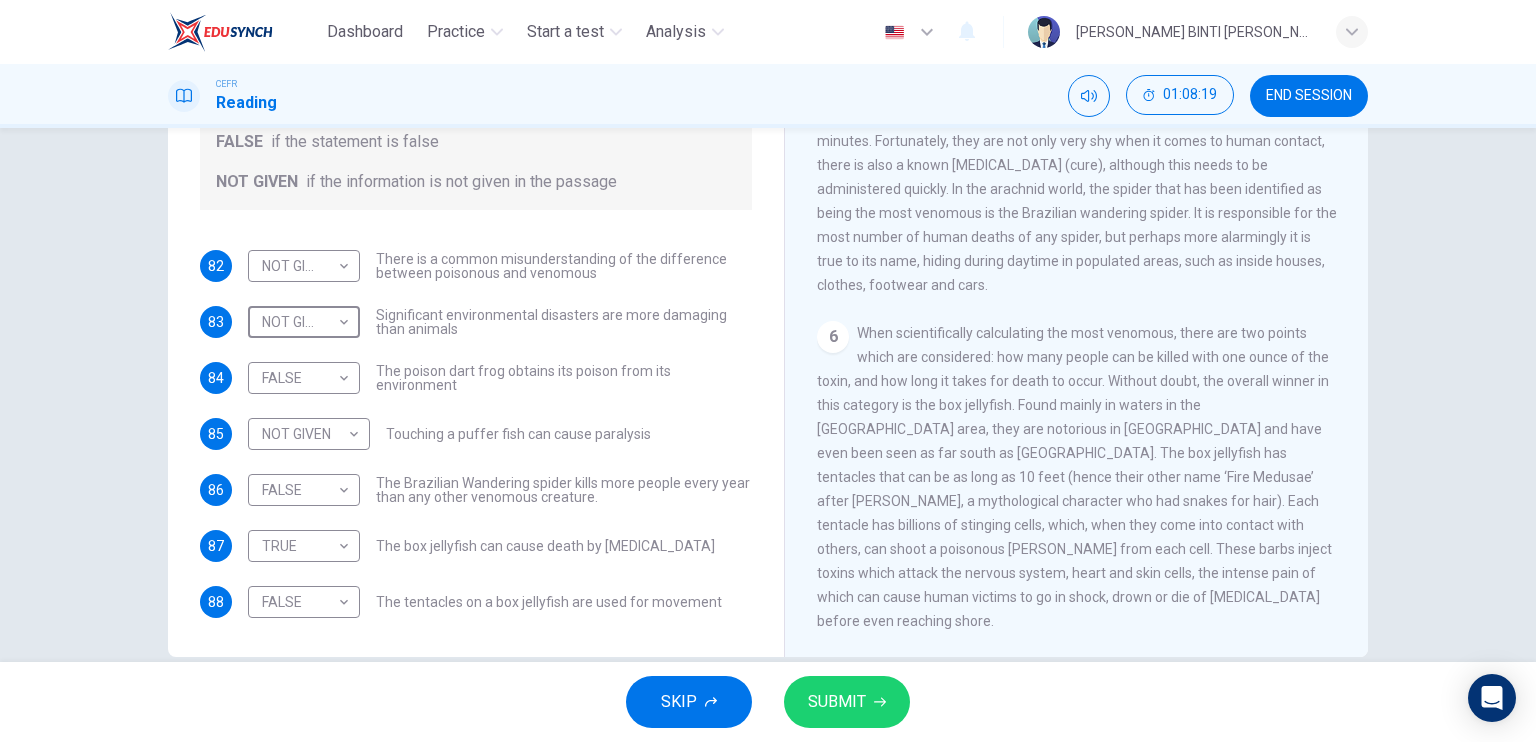 click on "SUBMIT" at bounding box center (847, 702) 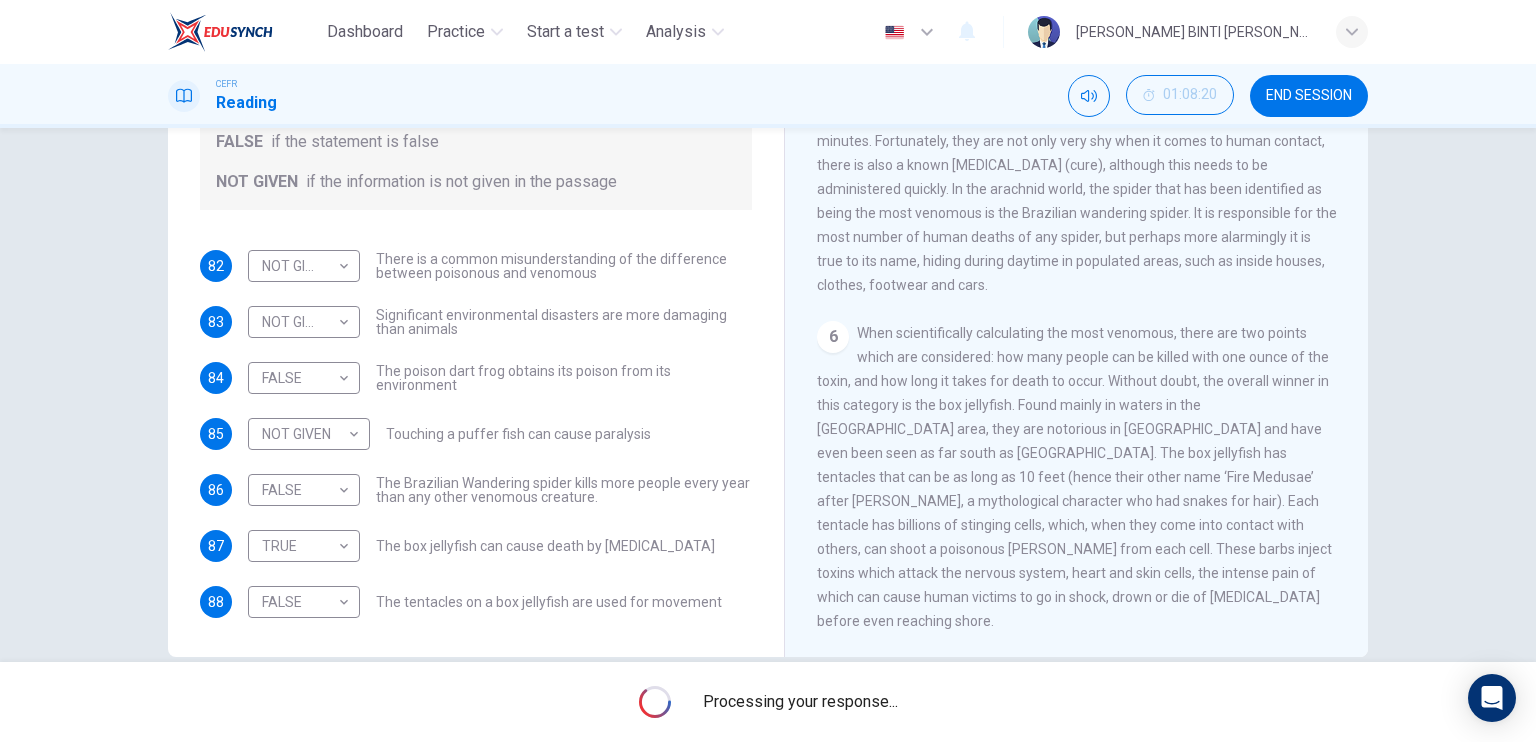click on "Processing your response..." at bounding box center (800, 702) 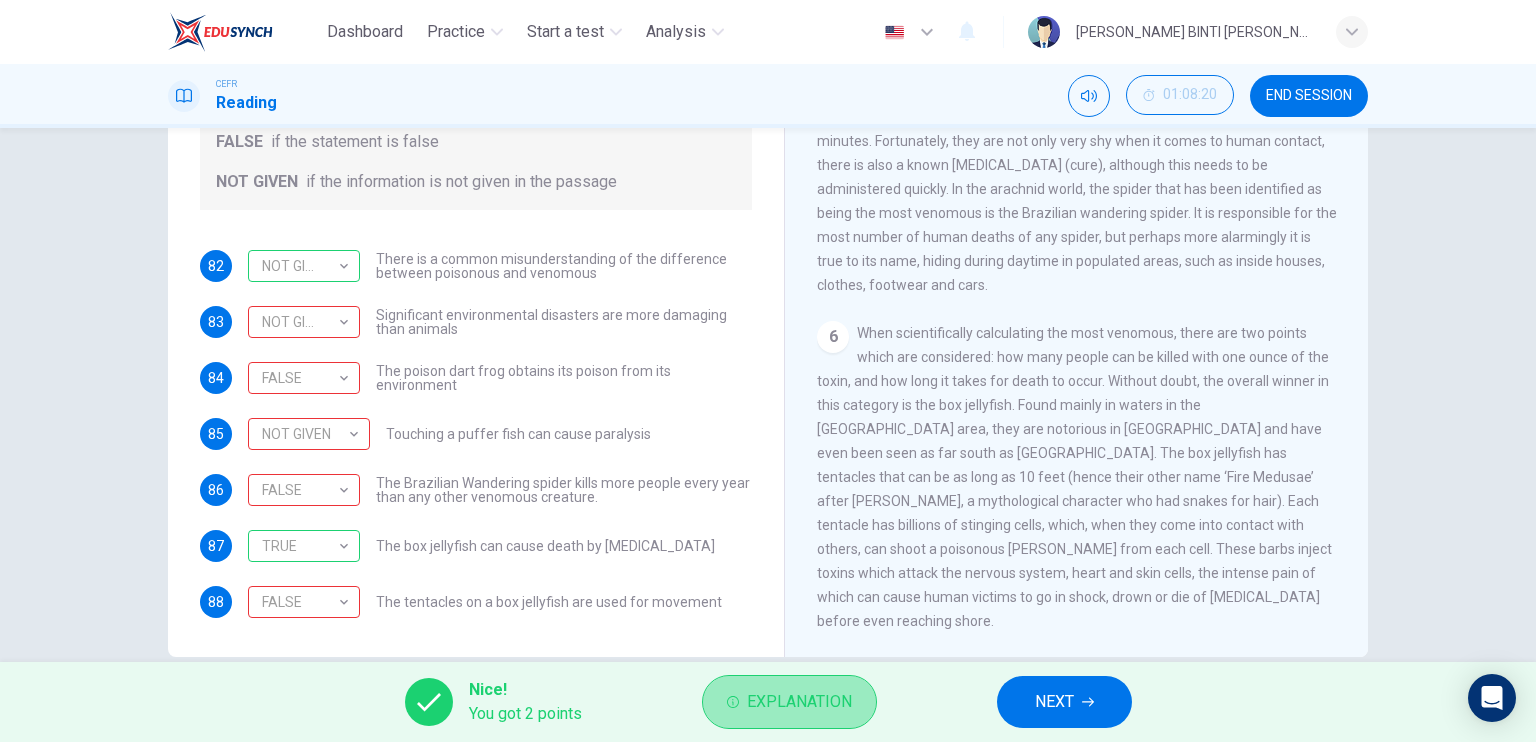 click on "Explanation" at bounding box center (789, 702) 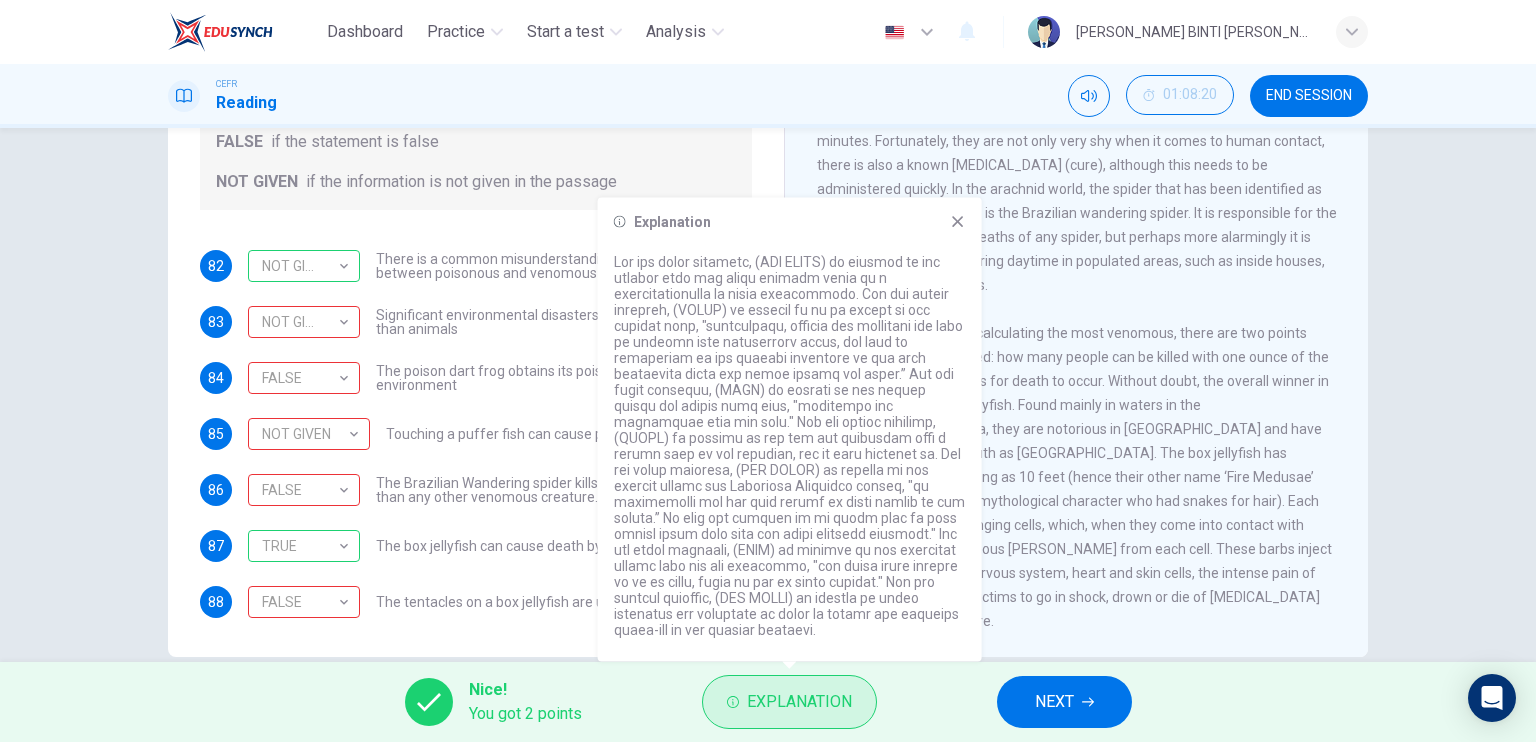 click on "Explanation" at bounding box center [789, 702] 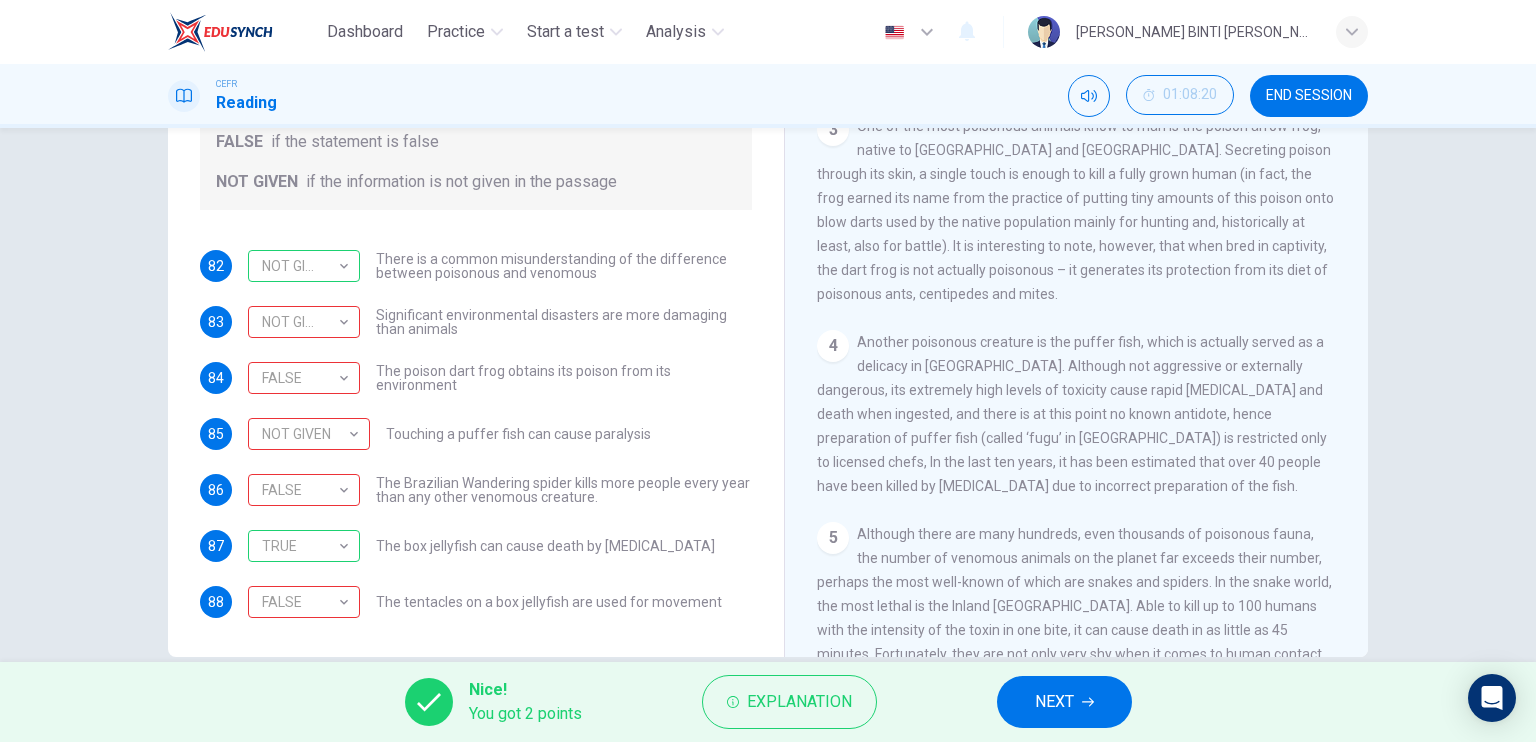 scroll, scrollTop: 234, scrollLeft: 0, axis: vertical 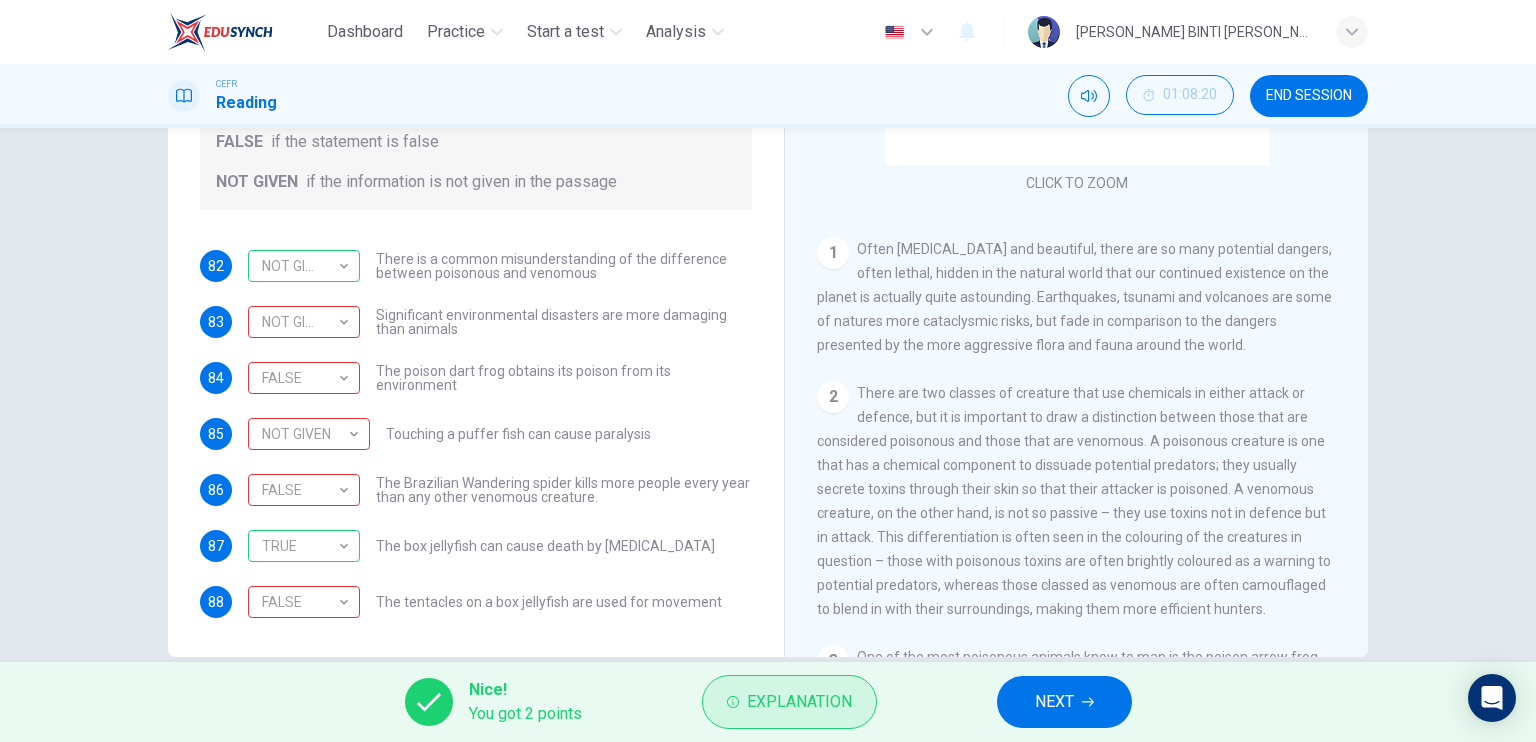 click on "Explanation" at bounding box center [799, 702] 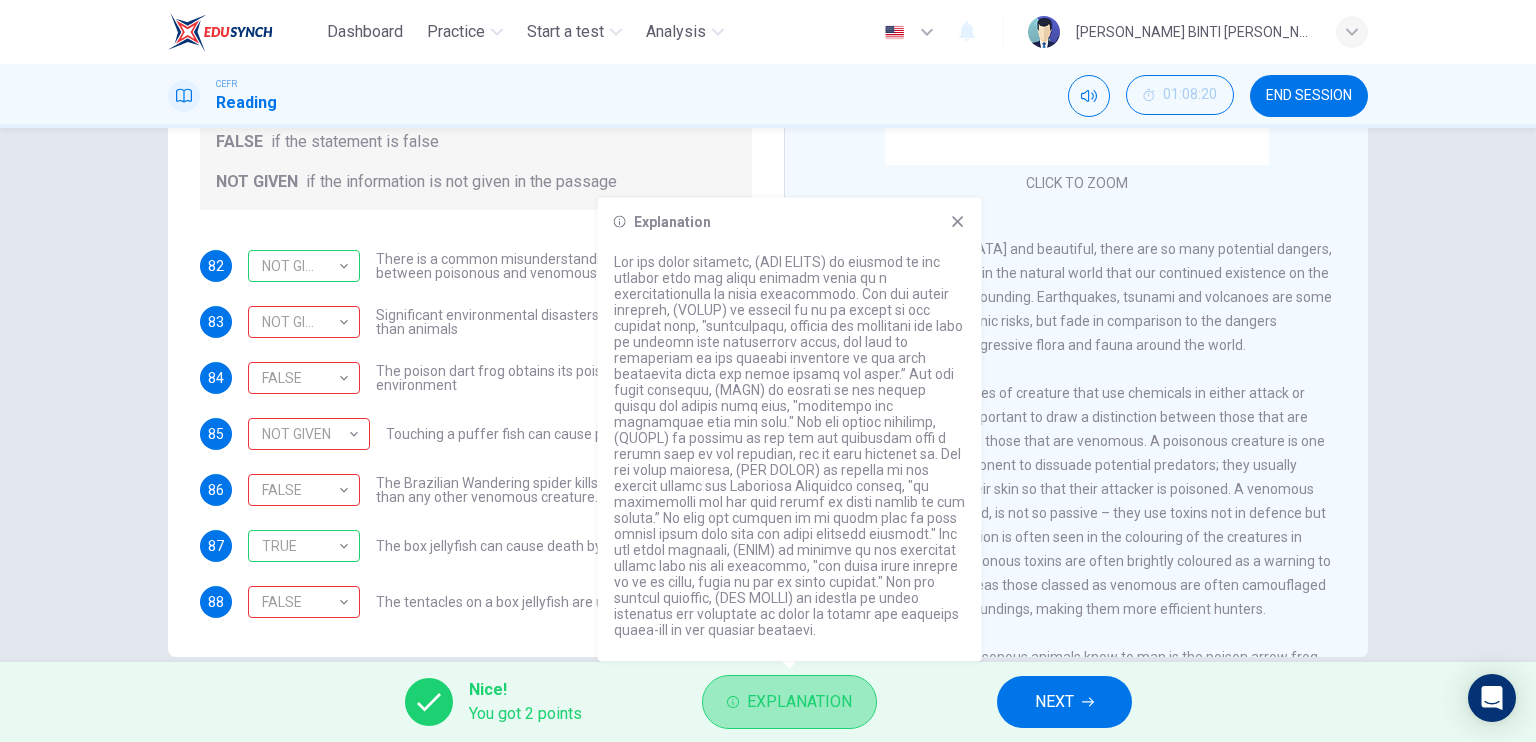 click on "Explanation" at bounding box center [789, 702] 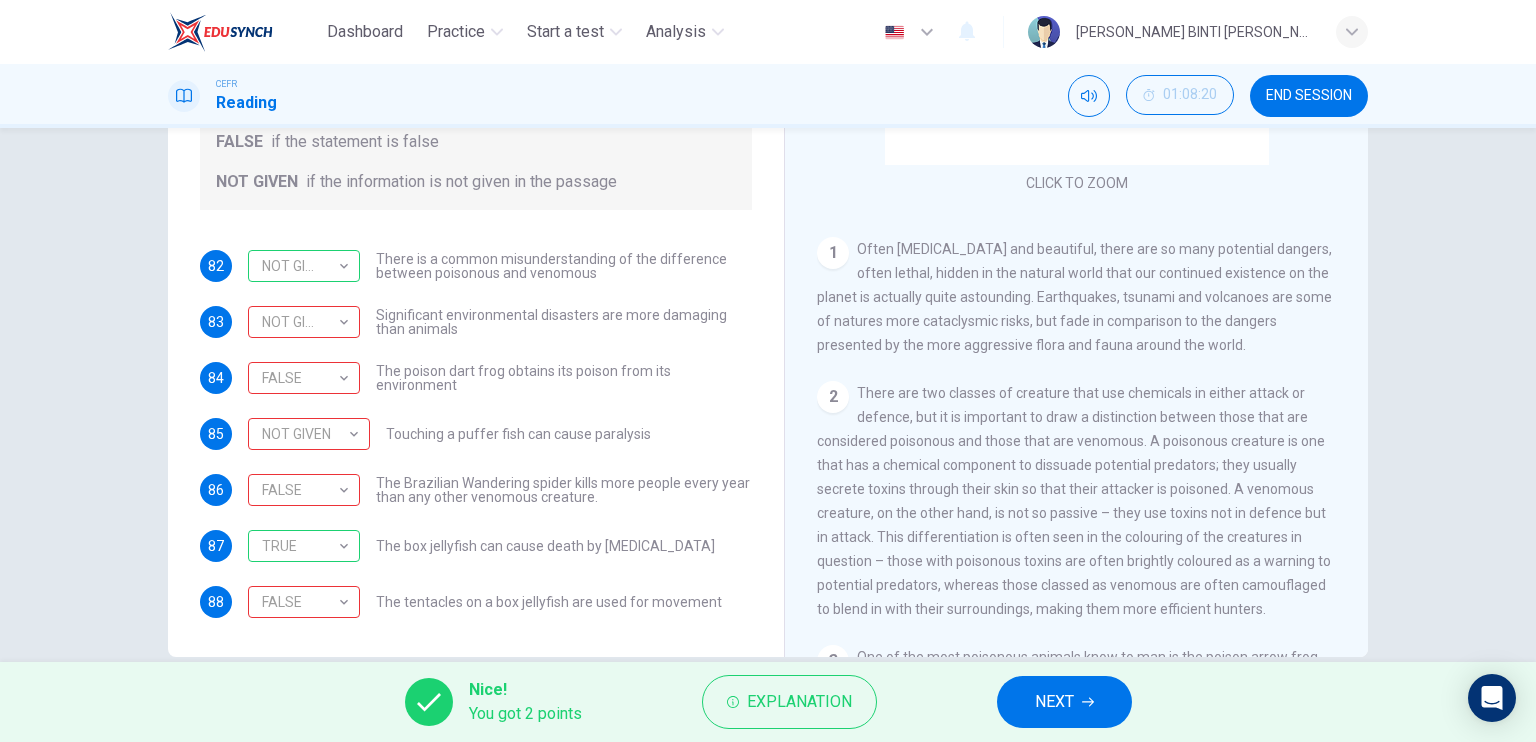 click on "Questions 82 - 88 Do the following statements agree with the information given in the Reading Passage?
In the boxes below, on your answer sheet write TRUE if the statement is true FALSE if the statement is false NOT GIVEN if the information is not given in the passage 82 NOT GIVEN NOT GIVEN ​ There is a common misunderstanding of the difference between poisonous and venomous 83 NOT GIVEN NOT GIVEN ​ Significant environmental disasters are more damaging than animals 84 FALSE FALSE ​ The poison dart frog obtains its poison from its environment 85 NOT GIVEN NOT GIVEN ​ Touching a puffer fish can cause [MEDICAL_DATA] 86 FALSE FALSE ​ The Brazilian Wandering spider kills more people every year than any other venomous creature. 87 TRUE TRUE ​ The box jellyfish can cause death by [MEDICAL_DATA] 88 FALSE FALSE ​ The tentacles on a box jellyfish are used for movement Poisonous Animals CLICK TO ZOOM Click to Zoom 1 2 3 4 5 6" at bounding box center (768, 395) 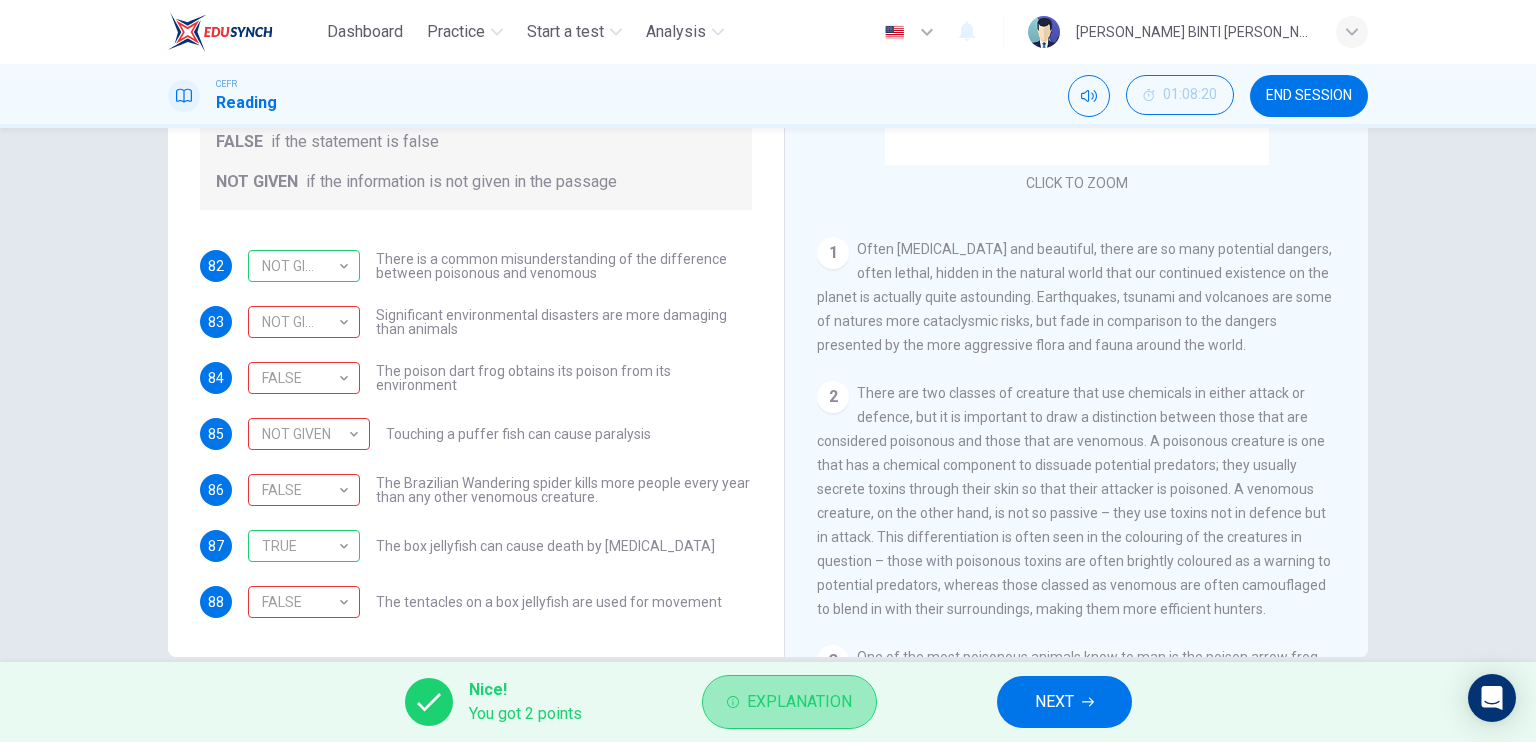 click on "Explanation" at bounding box center (789, 702) 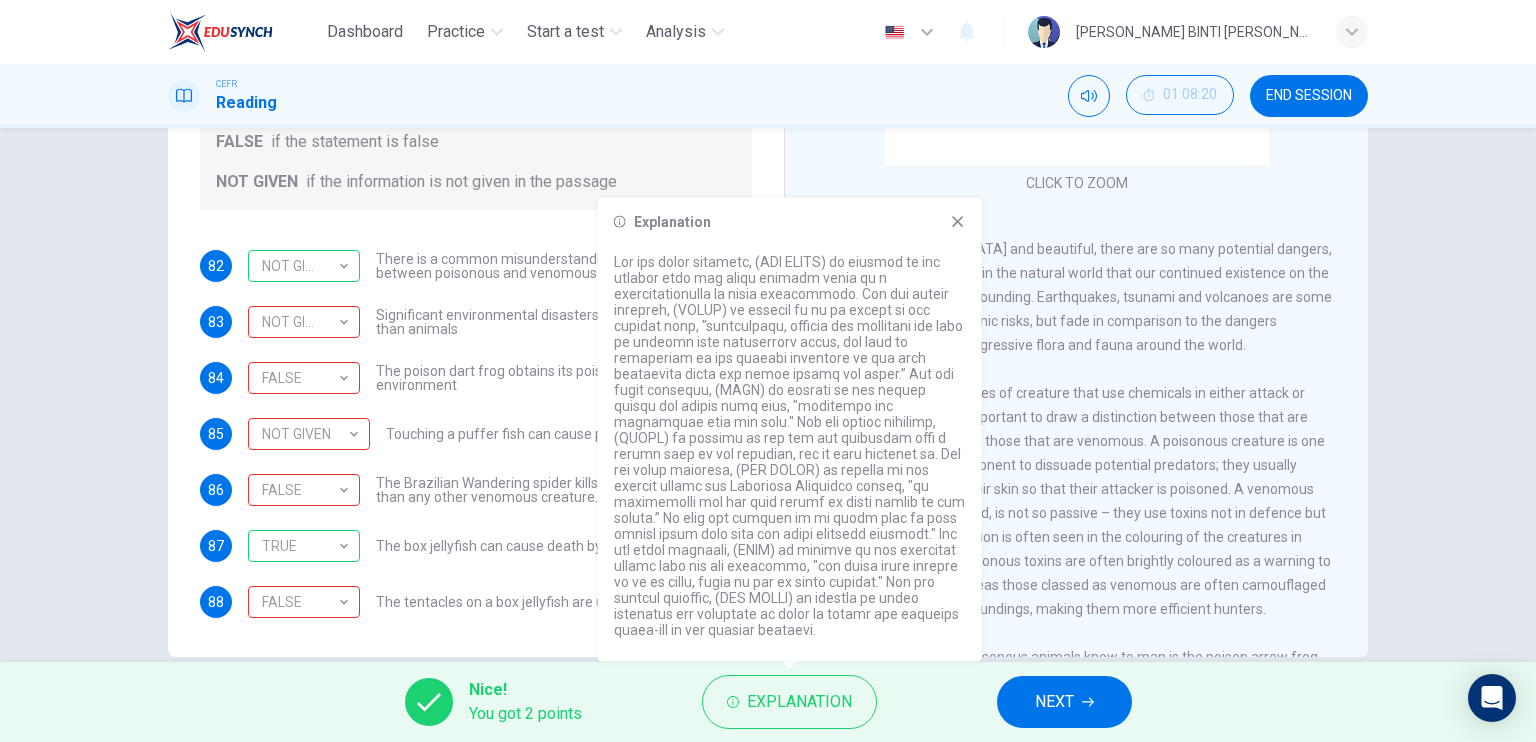click 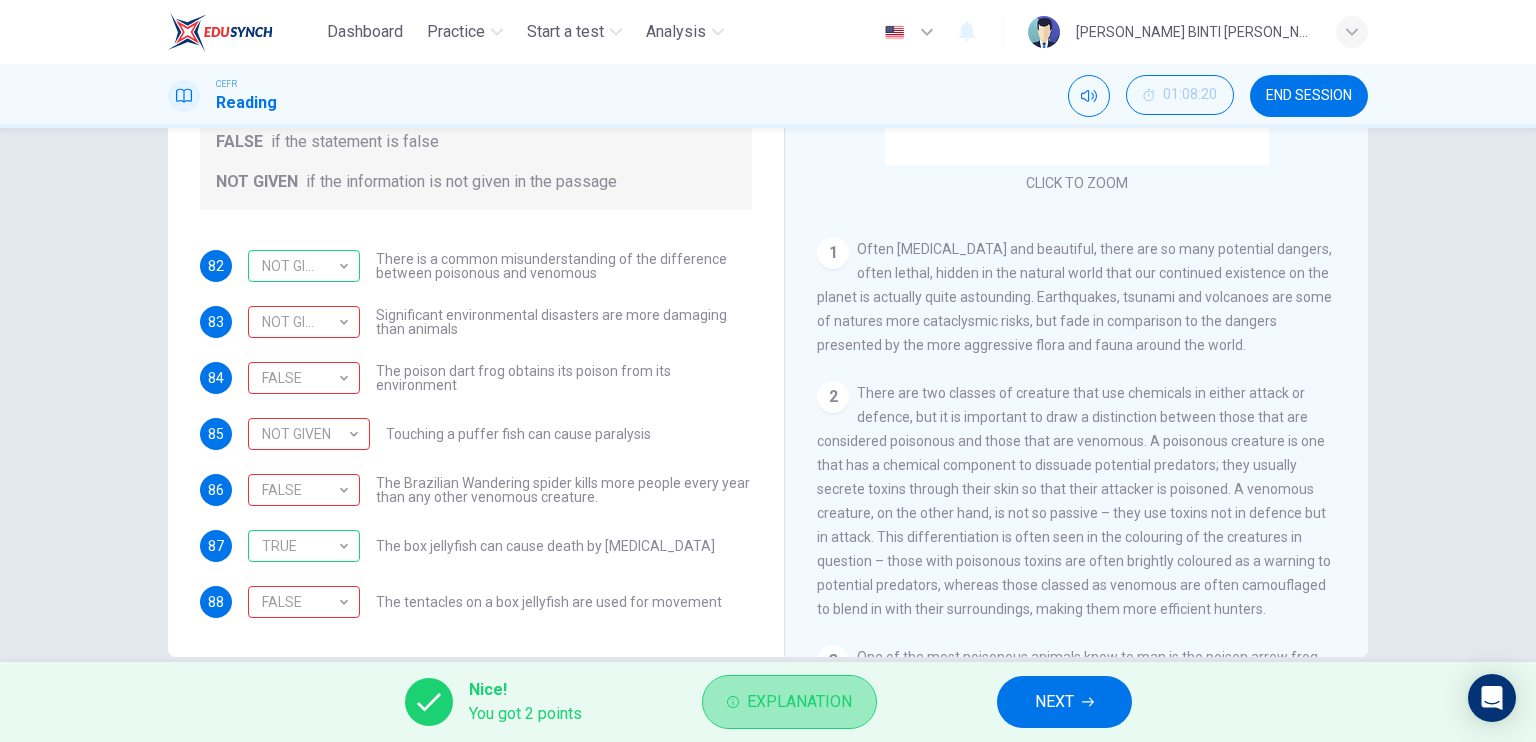 click on "Explanation" at bounding box center [799, 702] 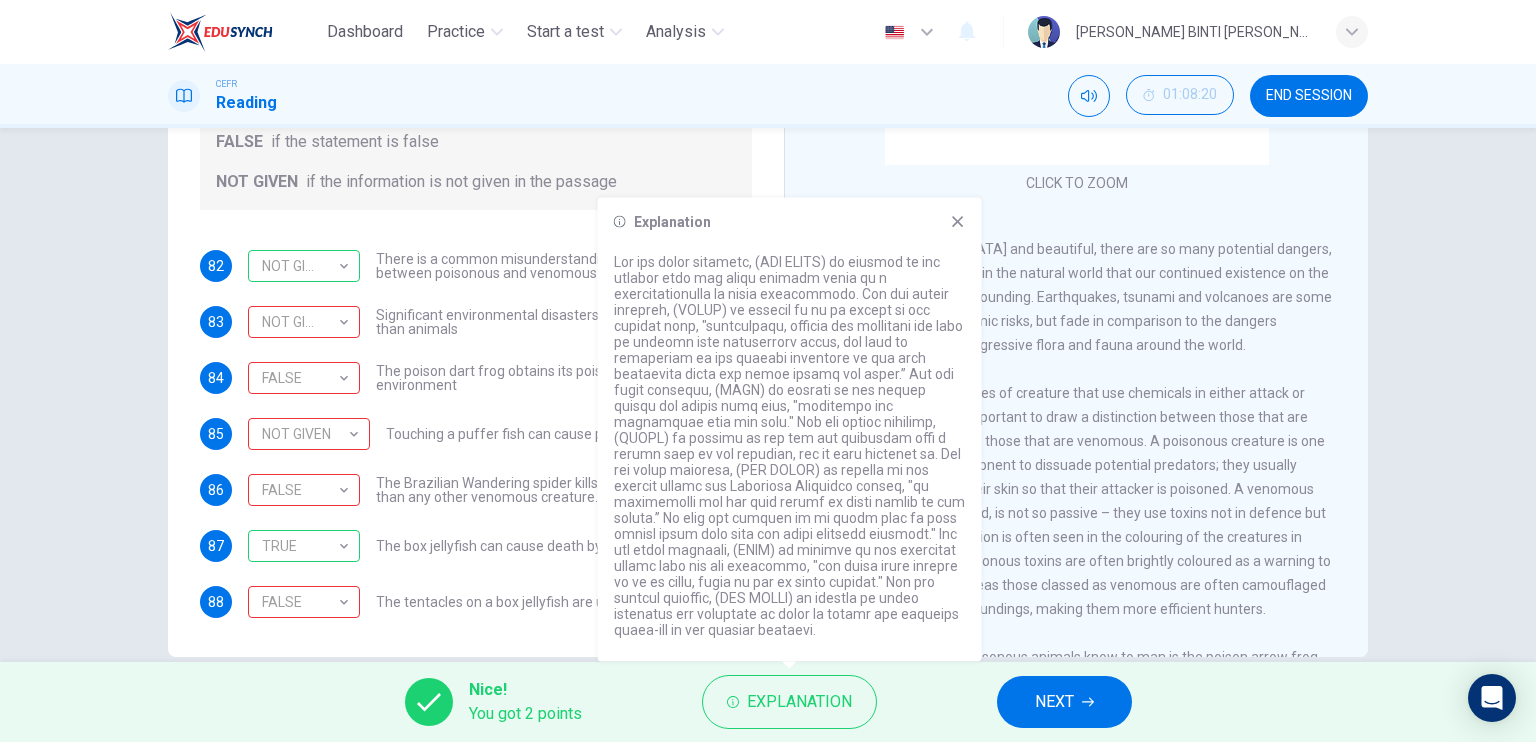 click 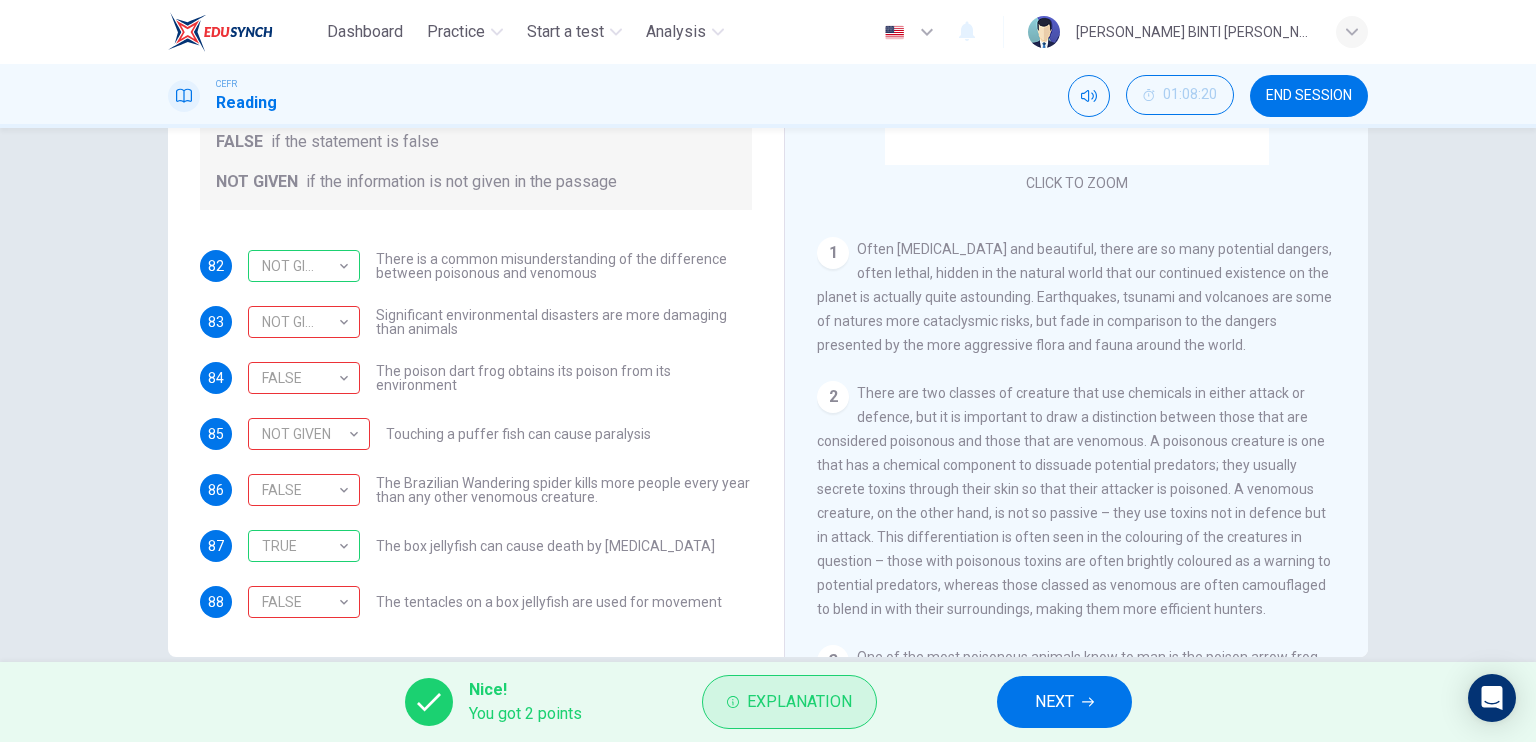 click on "Explanation" at bounding box center [789, 702] 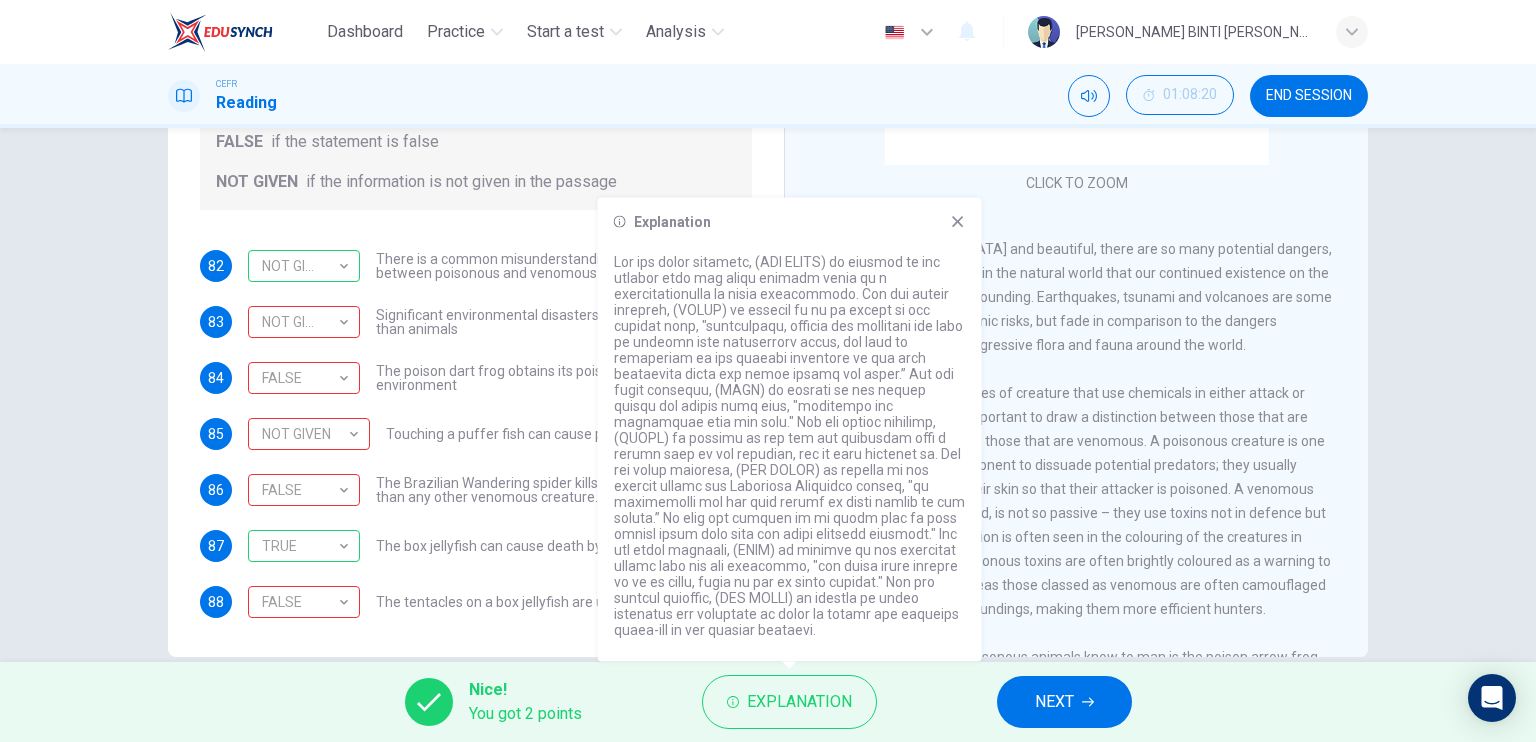 click on "Explanation" at bounding box center [790, 430] 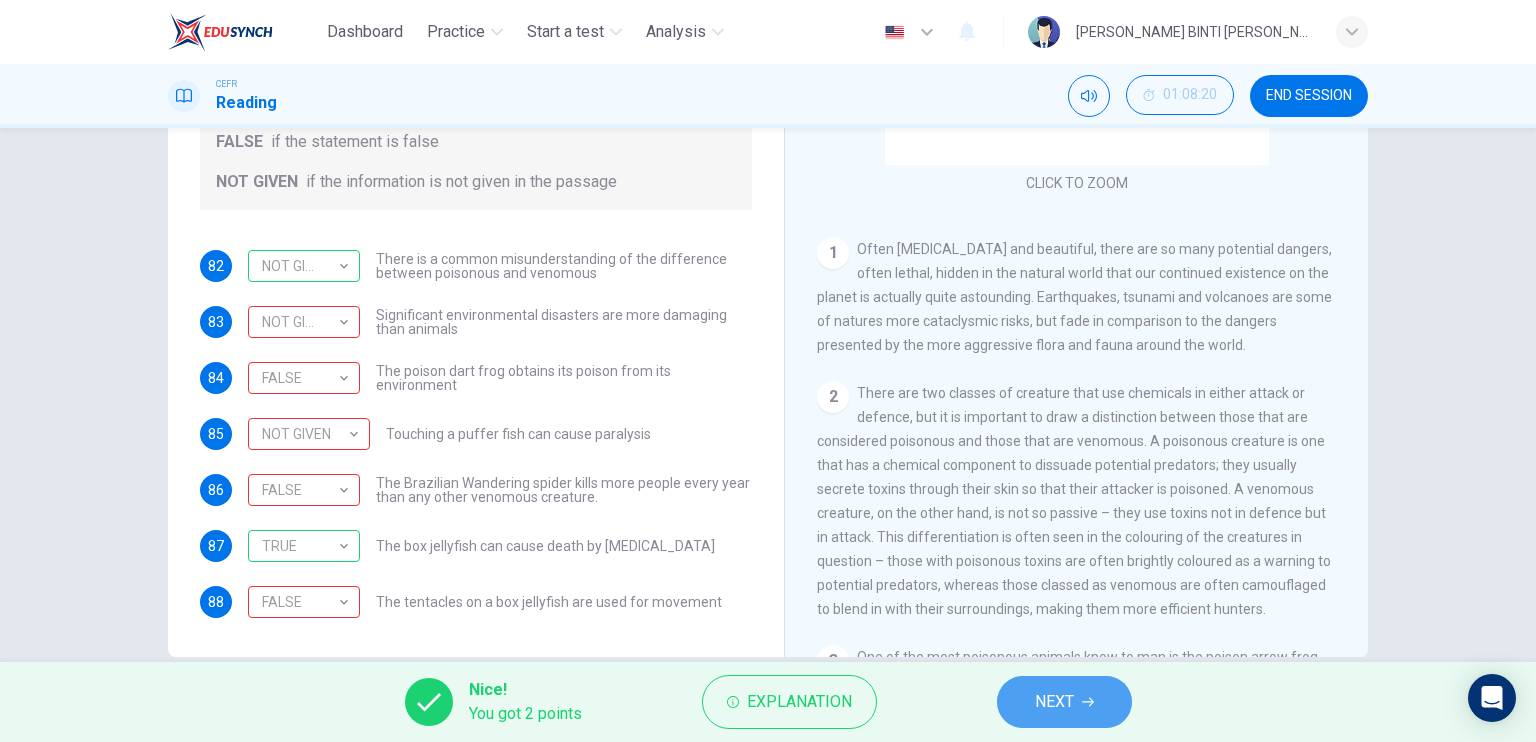 click on "NEXT" at bounding box center (1064, 702) 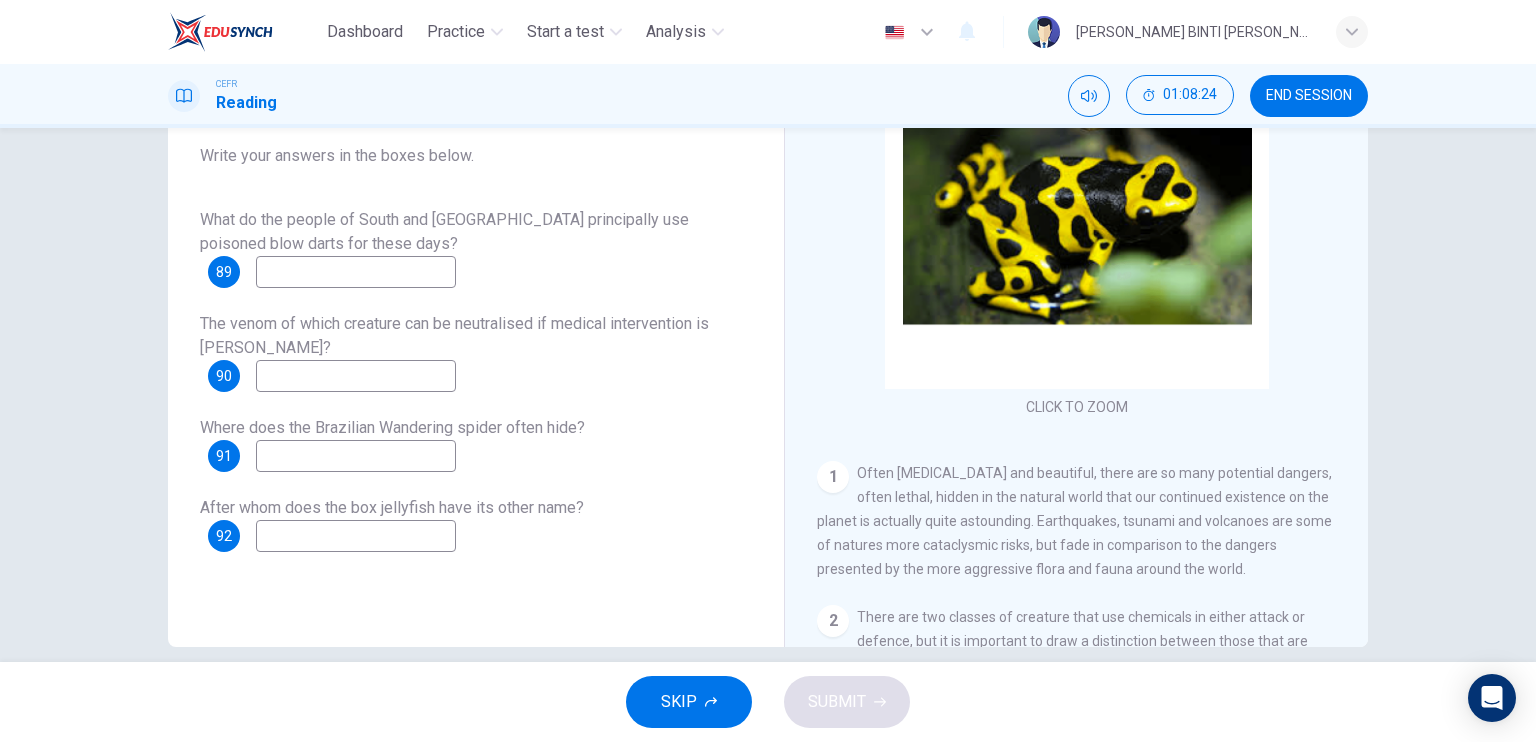 scroll, scrollTop: 222, scrollLeft: 0, axis: vertical 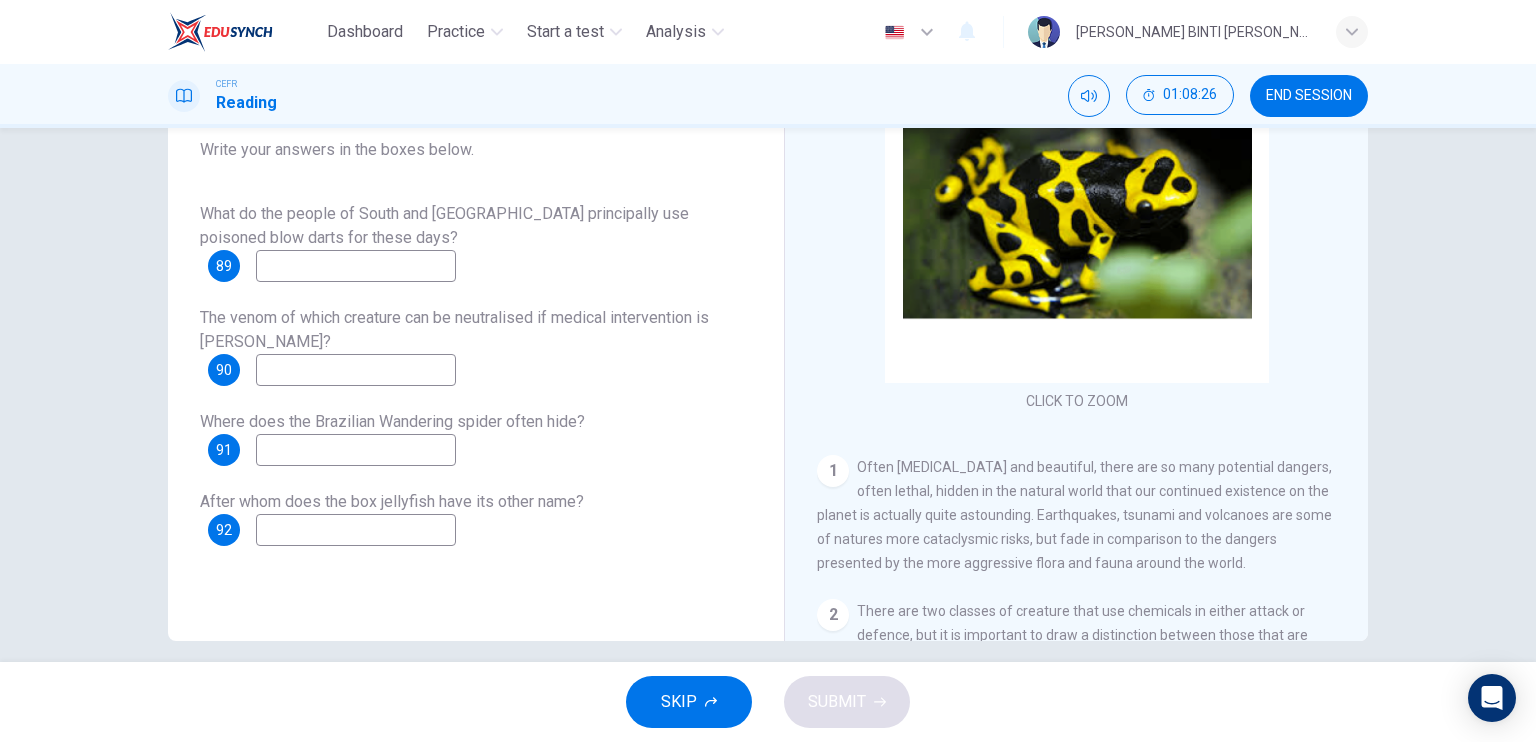 click at bounding box center [356, 266] 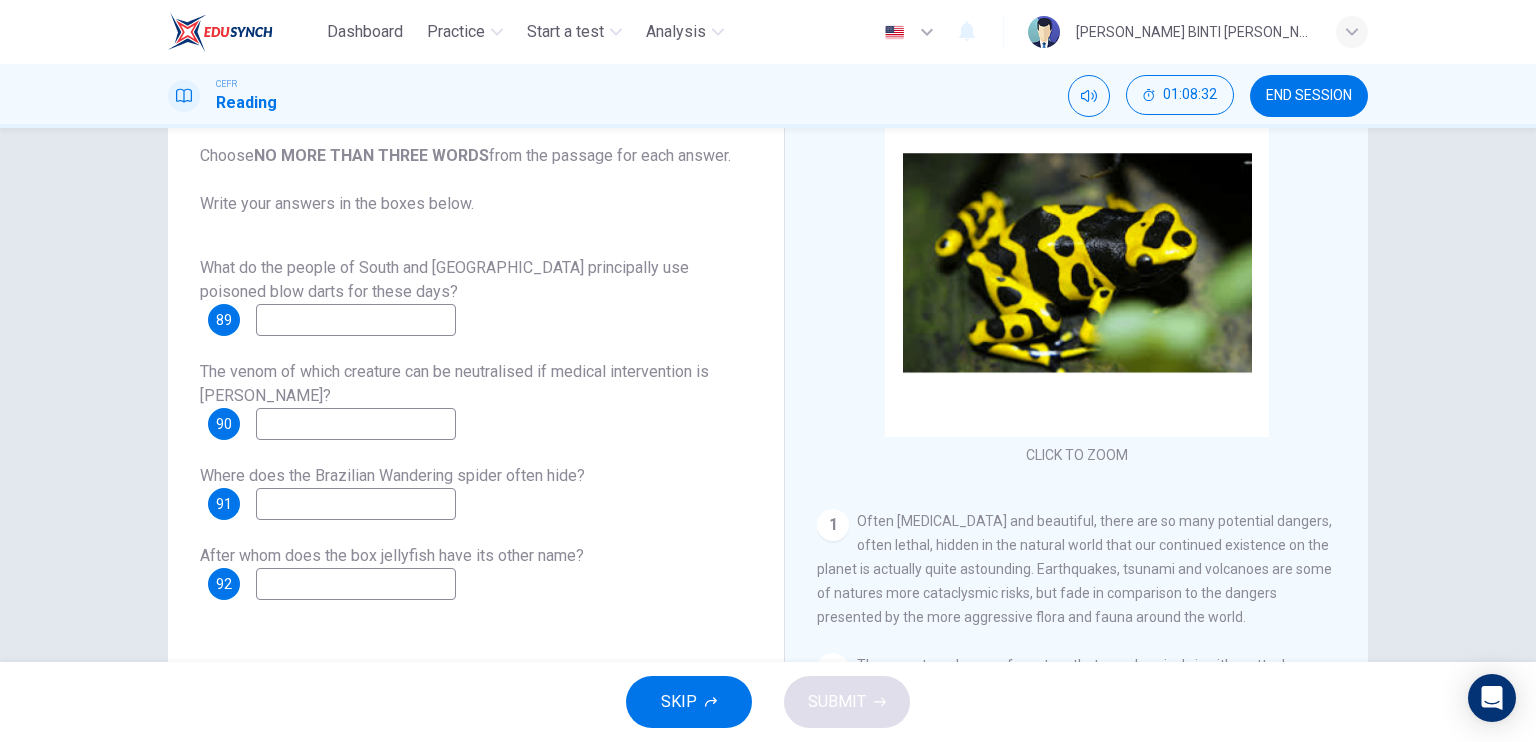 scroll, scrollTop: 240, scrollLeft: 0, axis: vertical 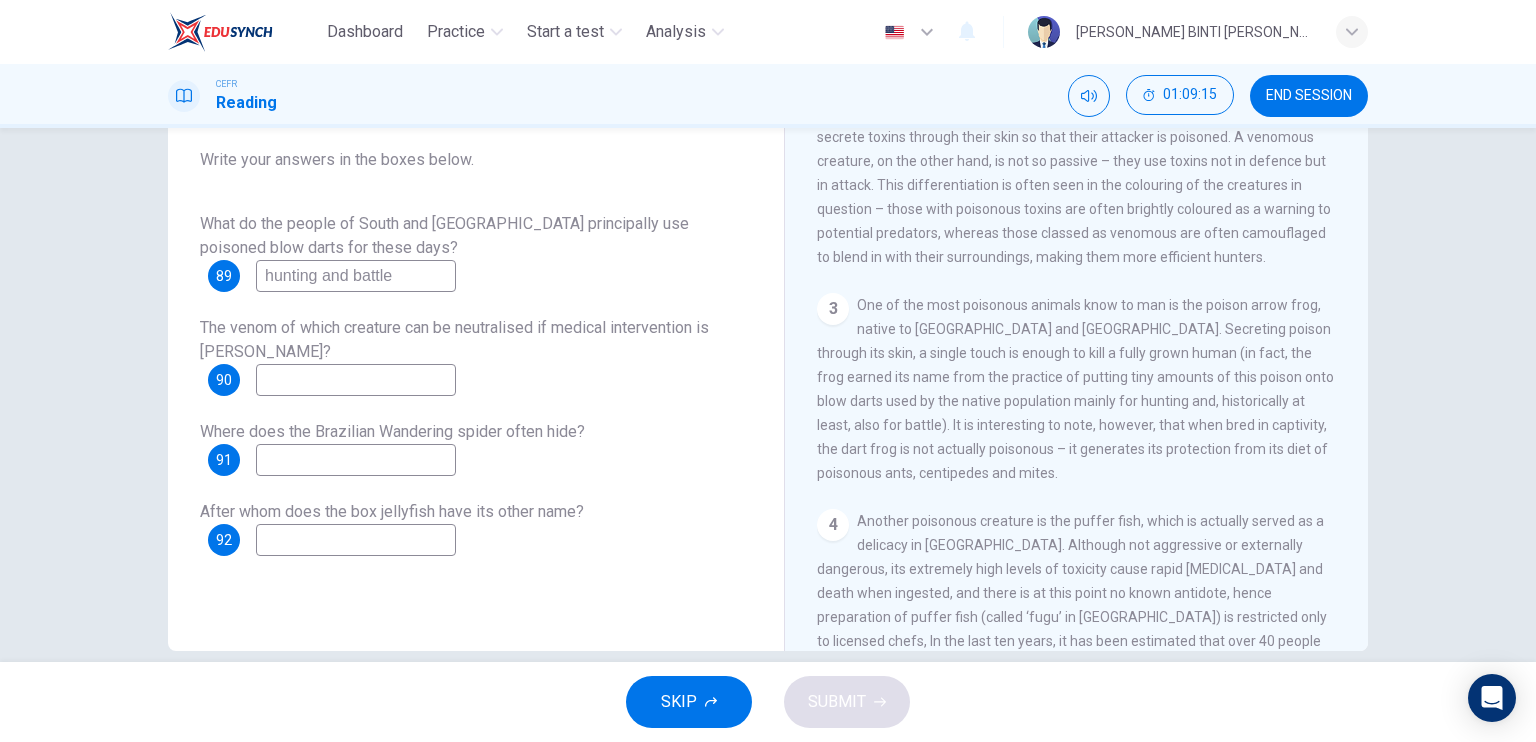 type on "hunting and battle" 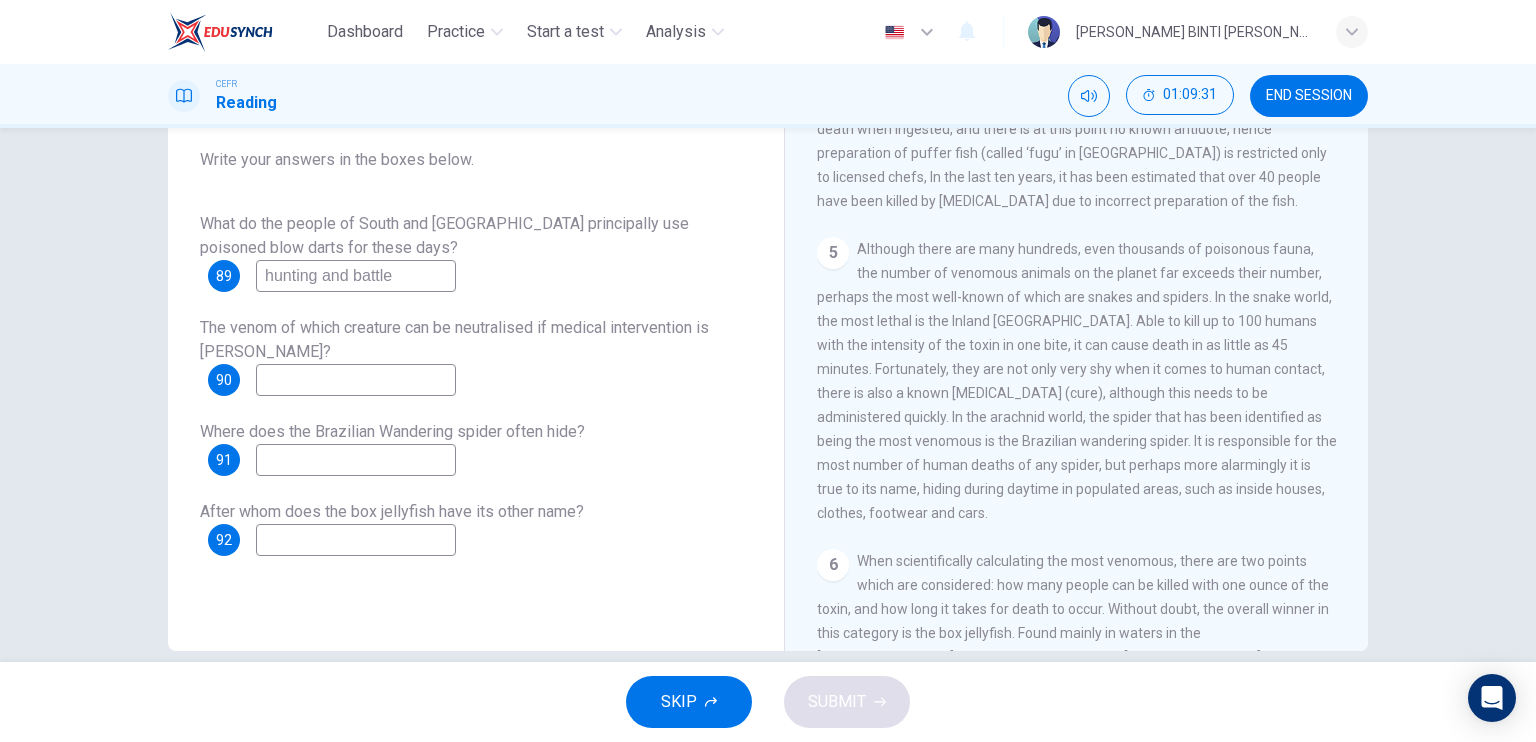 scroll, scrollTop: 1050, scrollLeft: 0, axis: vertical 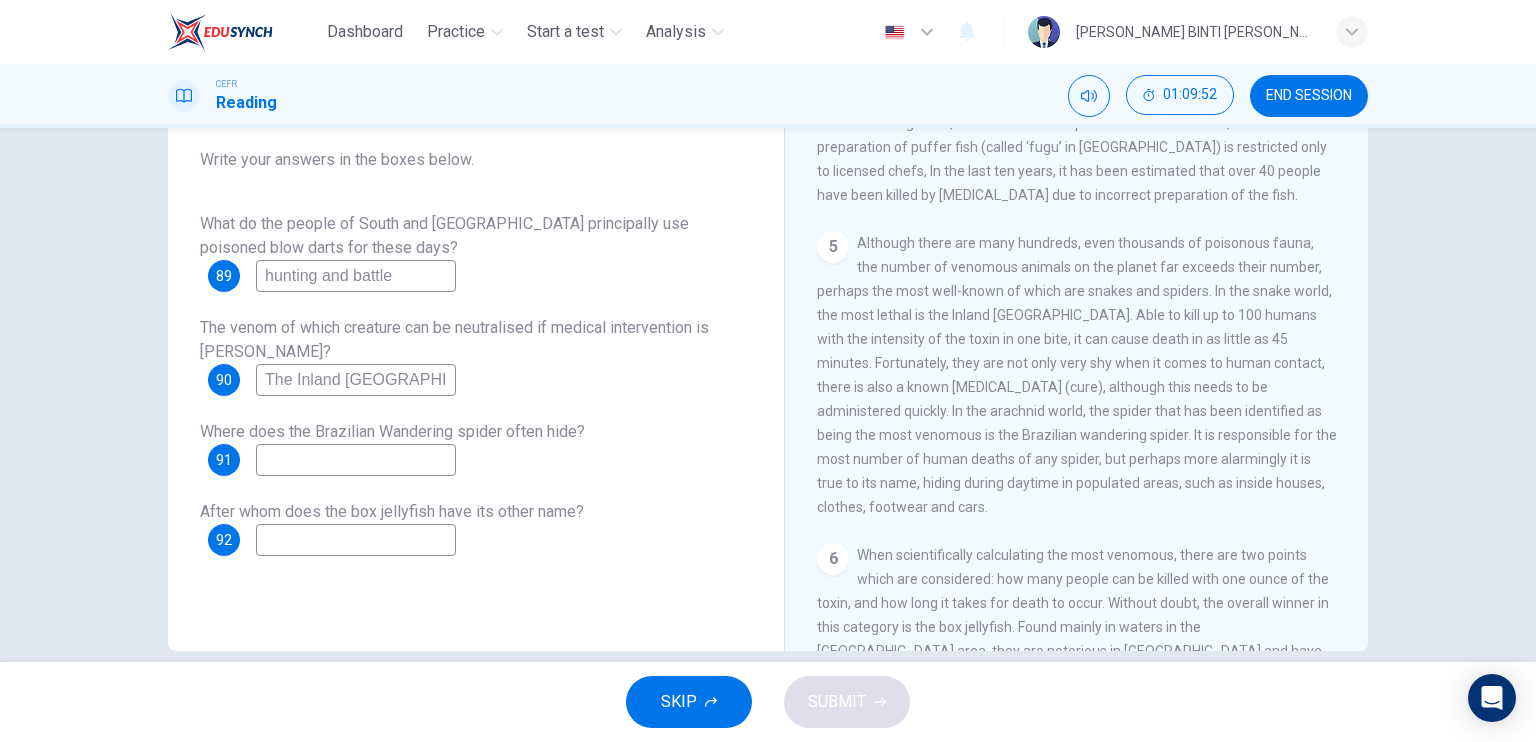 type on "The Inland [GEOGRAPHIC_DATA]" 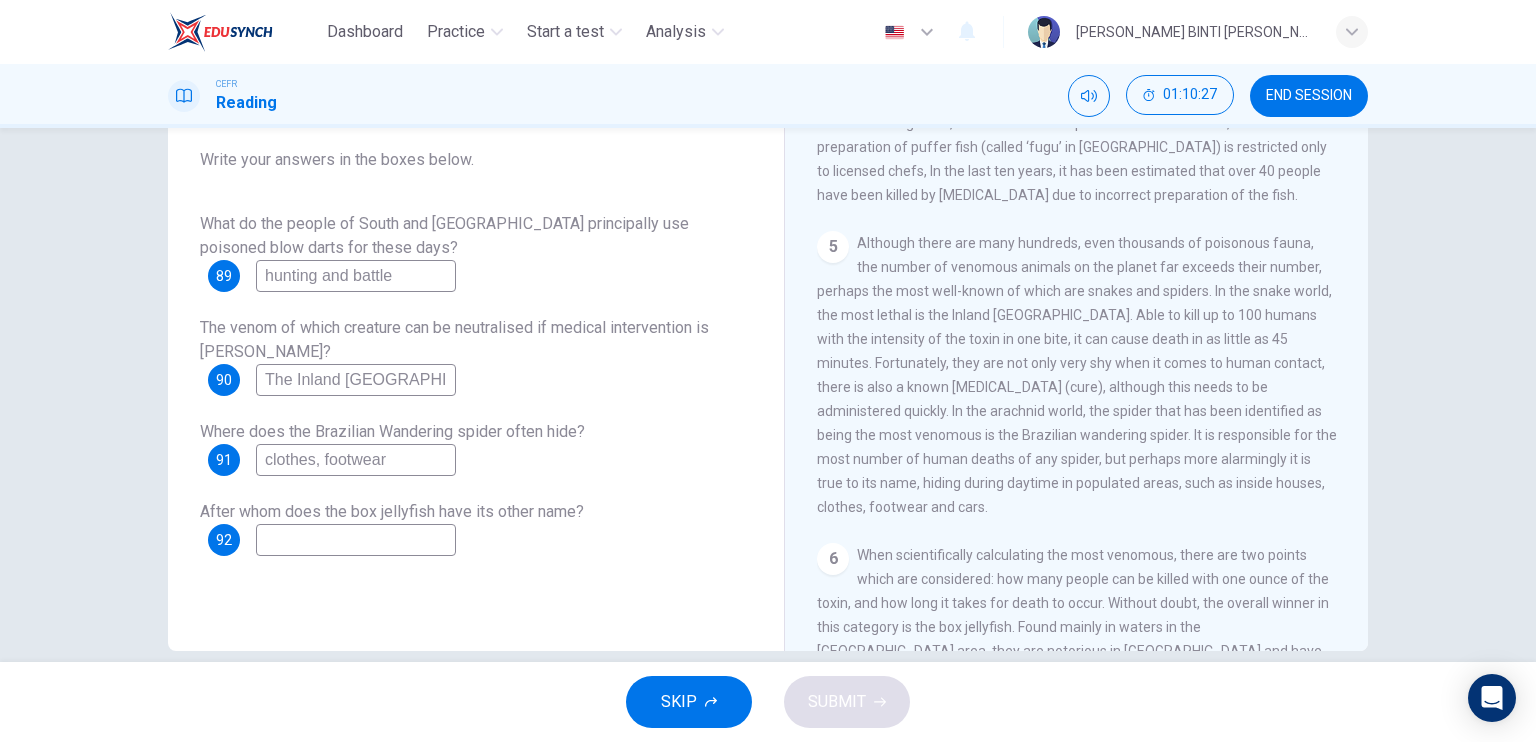 click on "clothes, footwear" at bounding box center [356, 460] 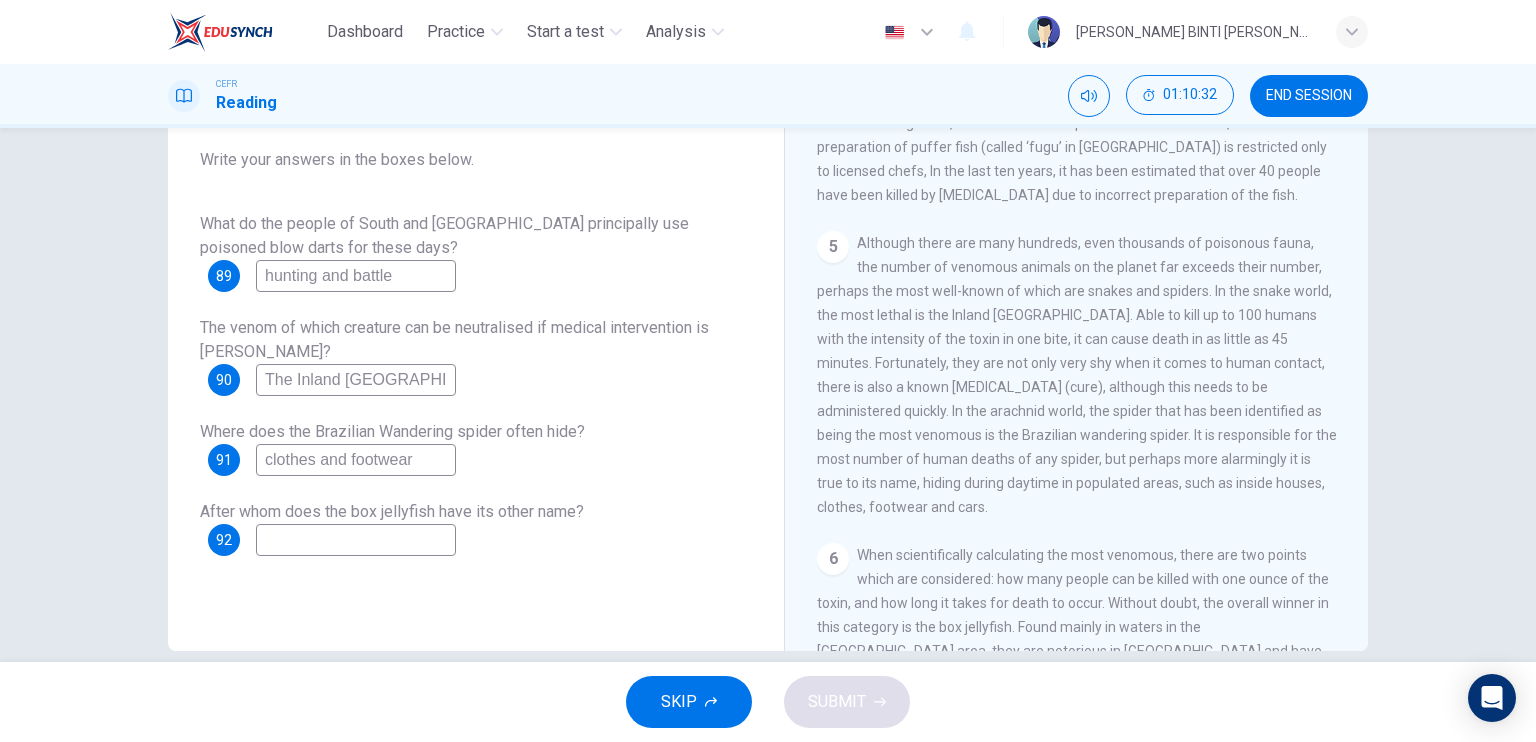 type on "clothes and footwear" 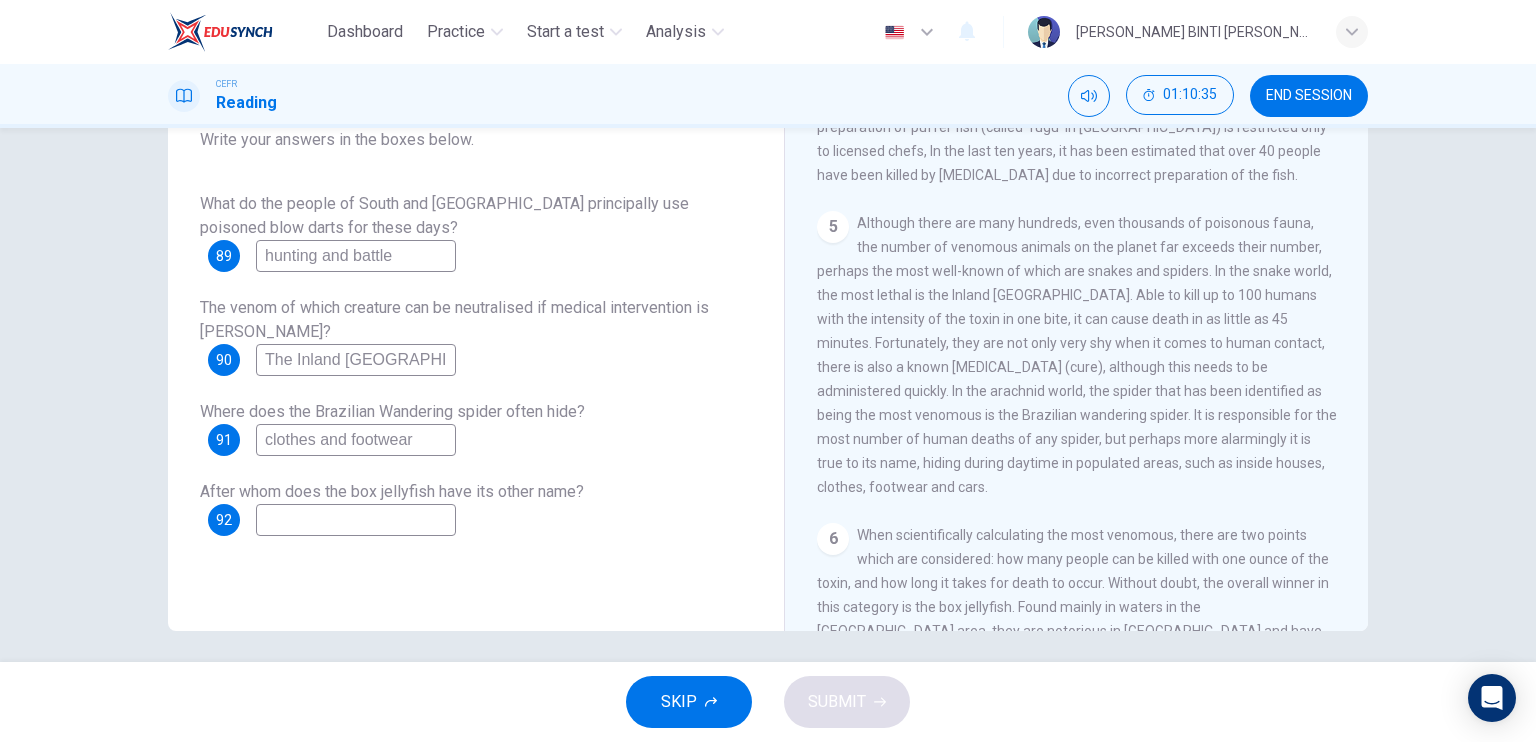 scroll, scrollTop: 232, scrollLeft: 0, axis: vertical 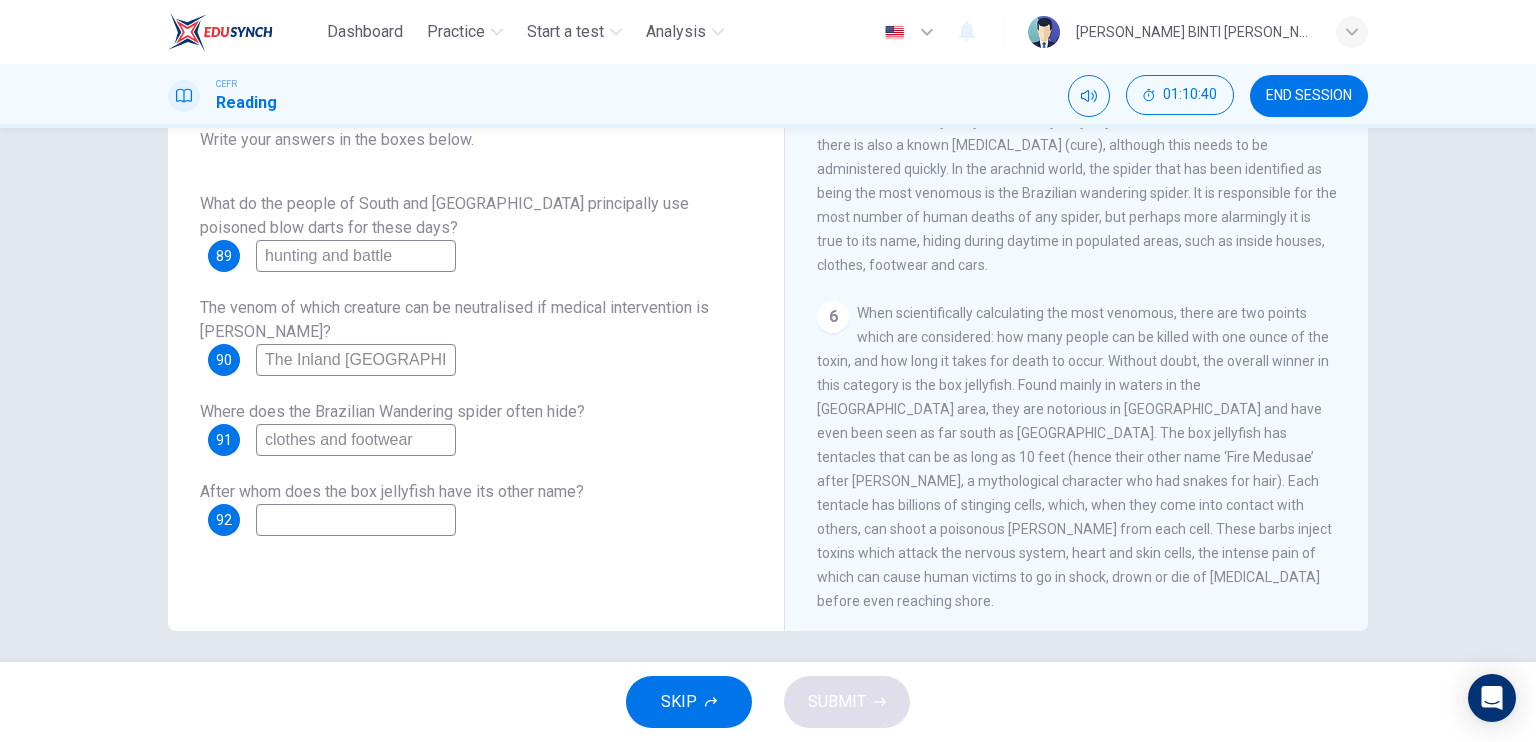 click on "What do the people of South and [GEOGRAPHIC_DATA] principally use poisoned blow
darts for these days? 89 hunting and battle The venom of which creature can be neutralised if medical intervention is
[PERSON_NAME]?  90 The Inland [GEOGRAPHIC_DATA] Where does the Brazilian Wandering spider often hide?  91 clothes and footwear After whom does the box jellyfish have its other name? 92" at bounding box center [476, 364] 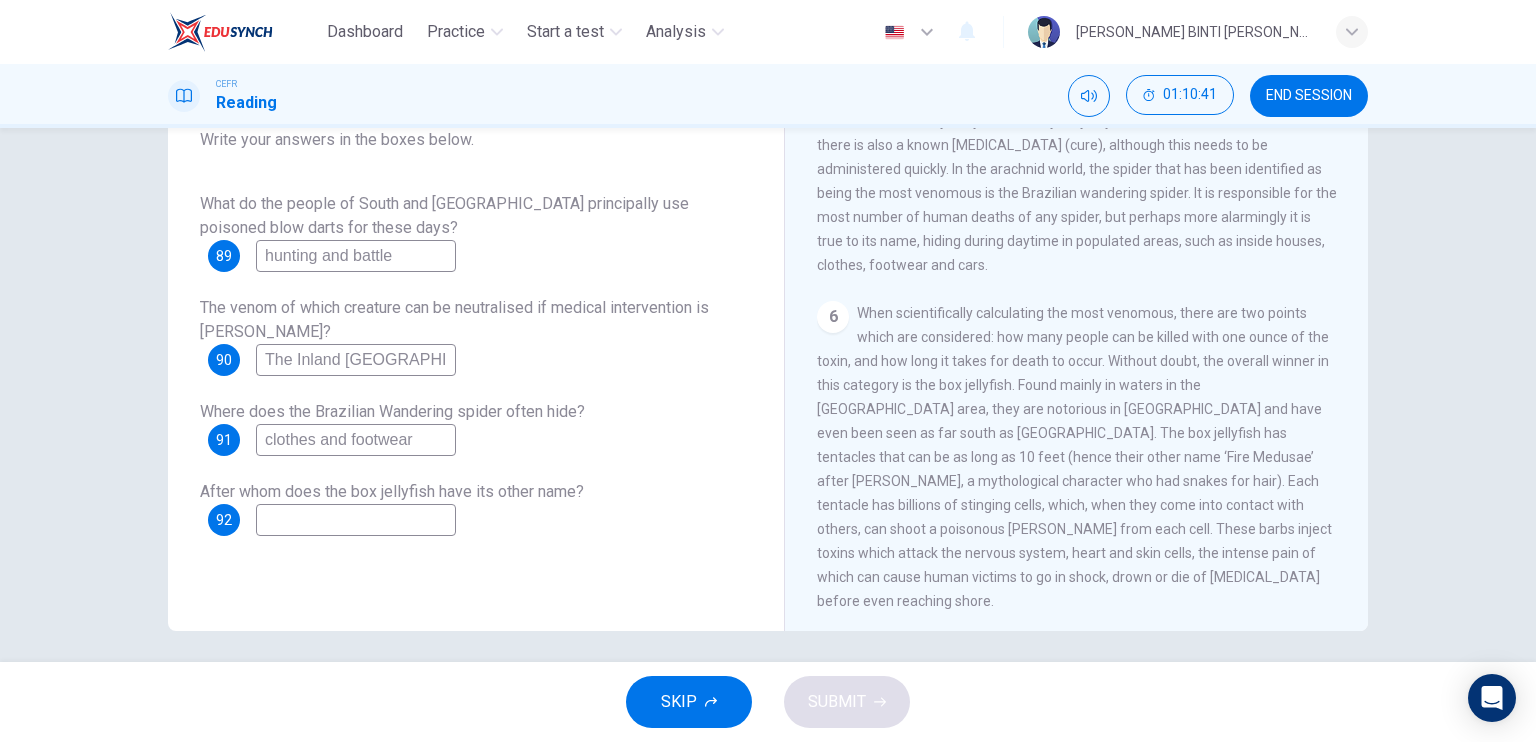 click at bounding box center [356, 520] 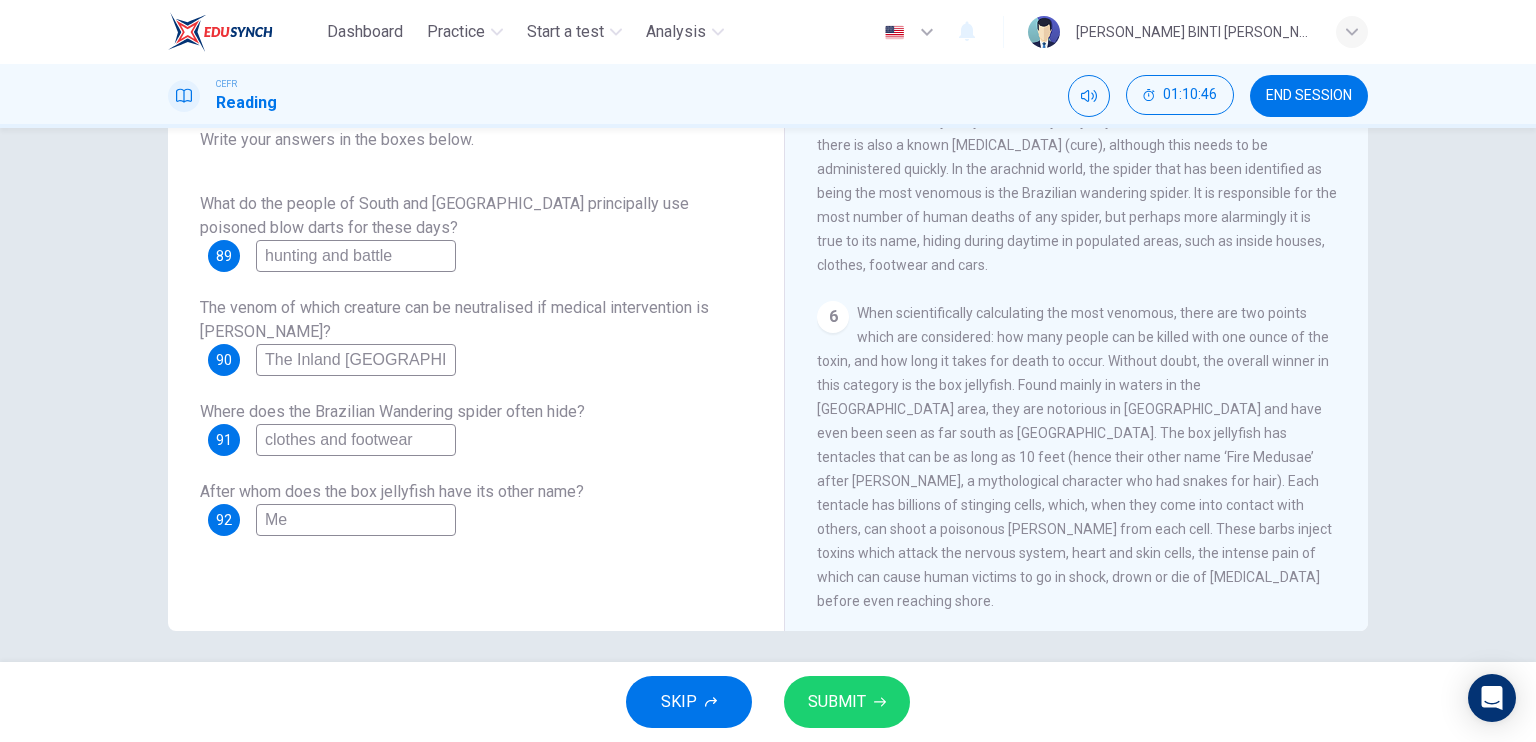 type on "M" 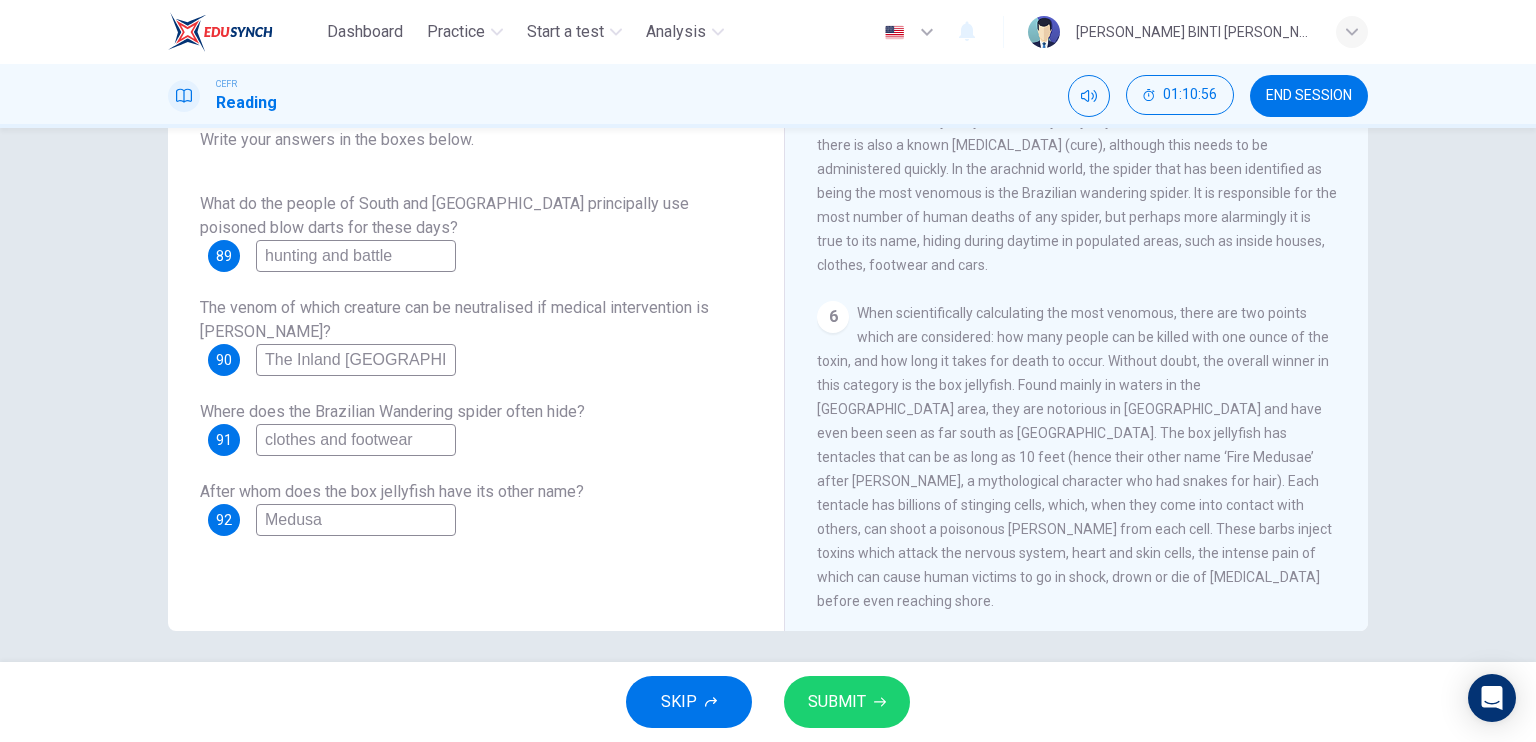 type on "Medusa" 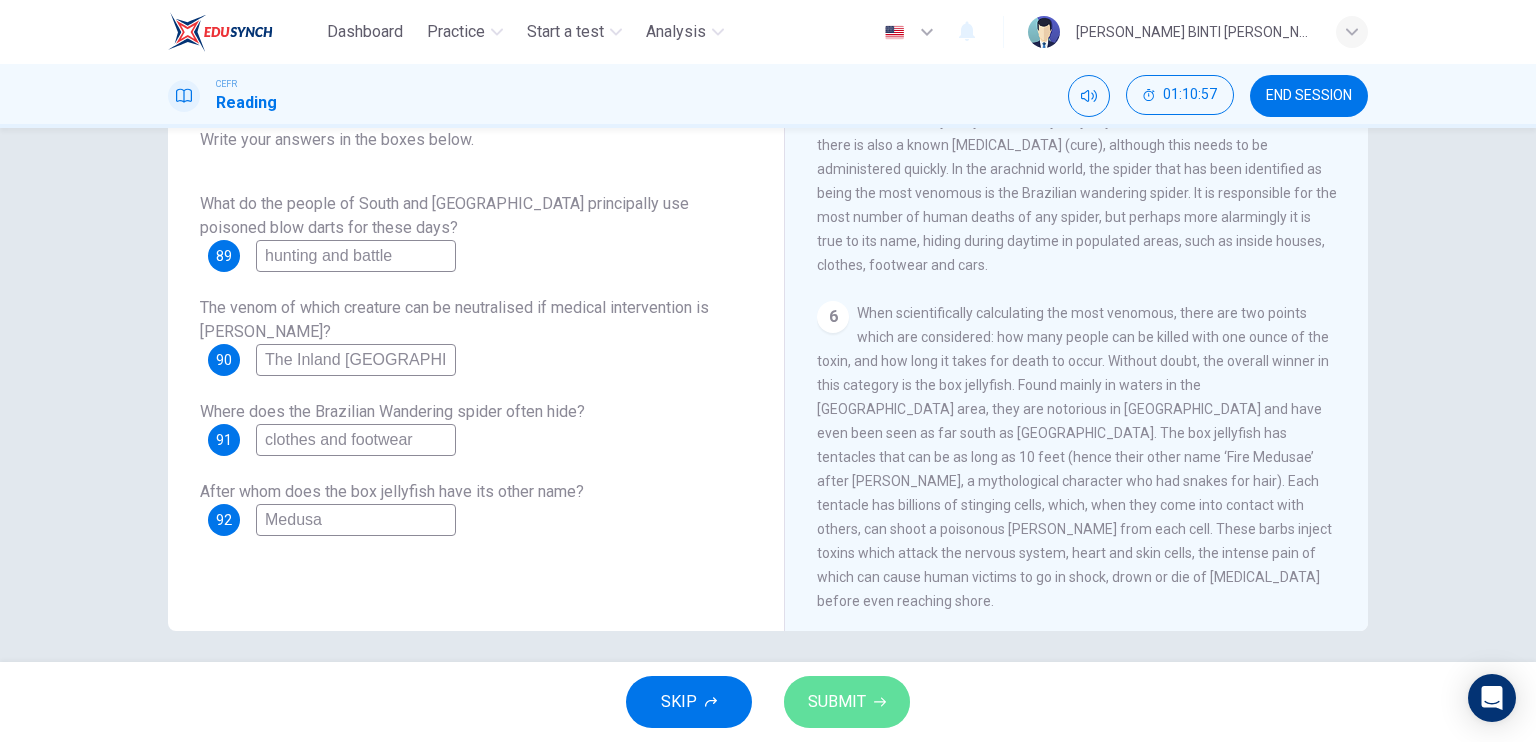click on "SUBMIT" at bounding box center [847, 702] 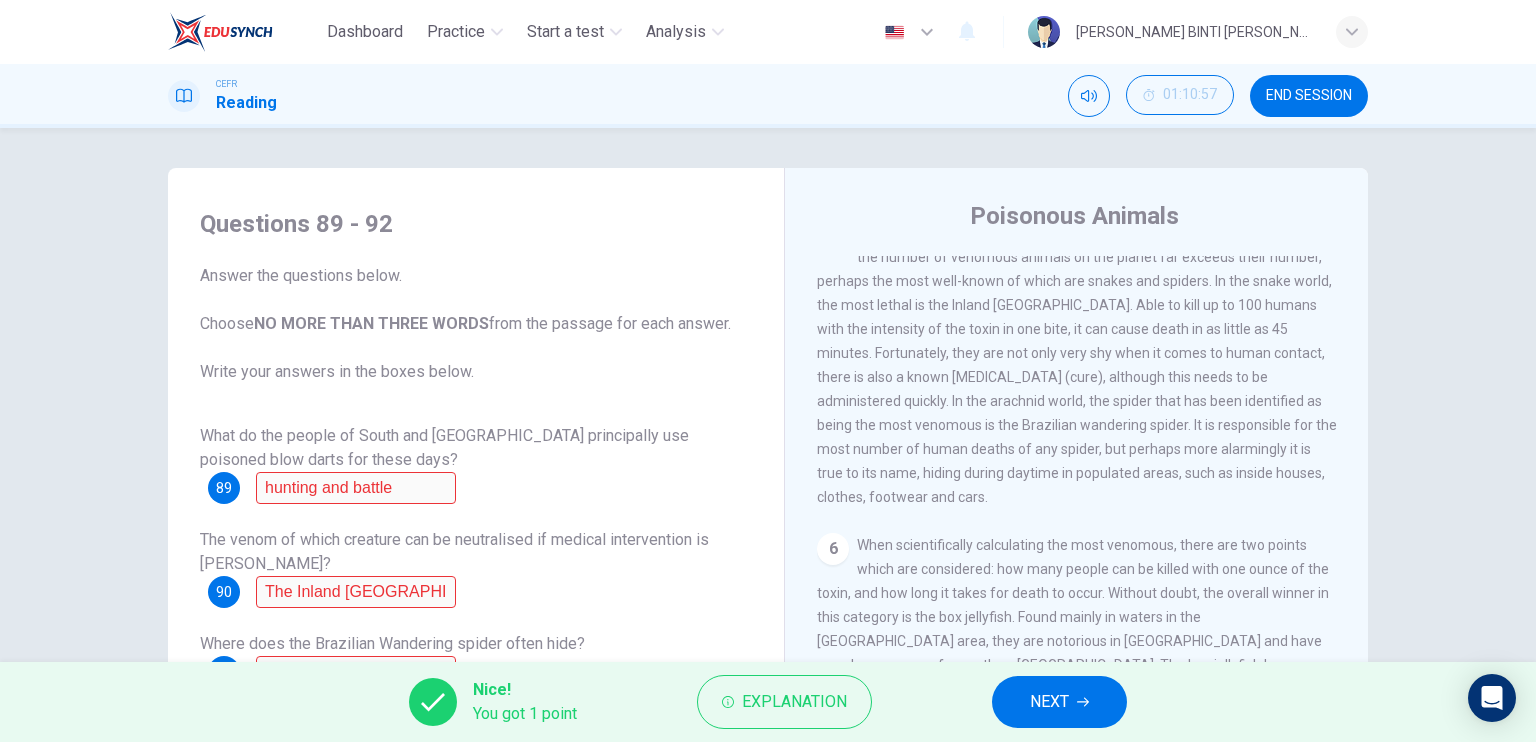 scroll, scrollTop: 240, scrollLeft: 0, axis: vertical 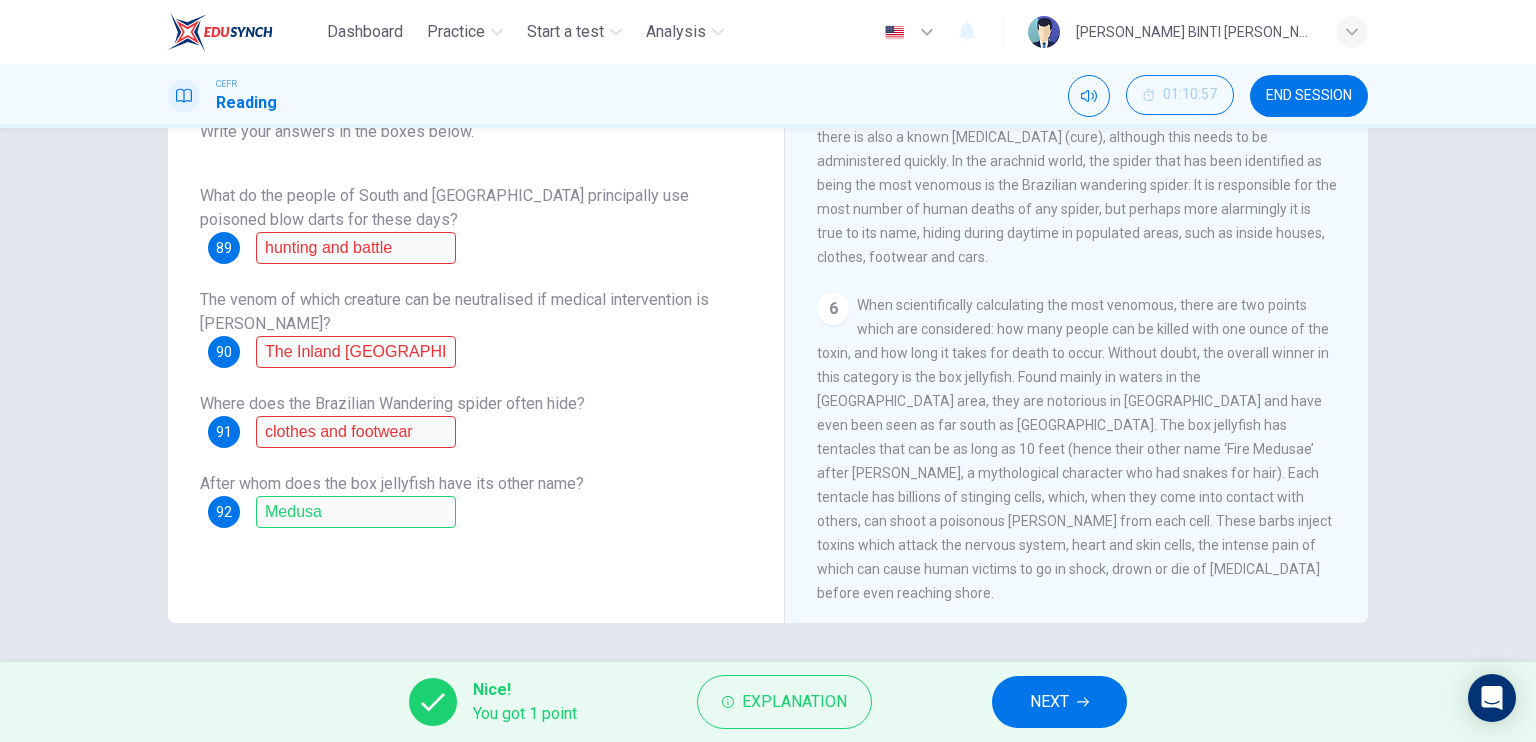 drag, startPoint x: 1340, startPoint y: 463, endPoint x: 1343, endPoint y: 431, distance: 32.140316 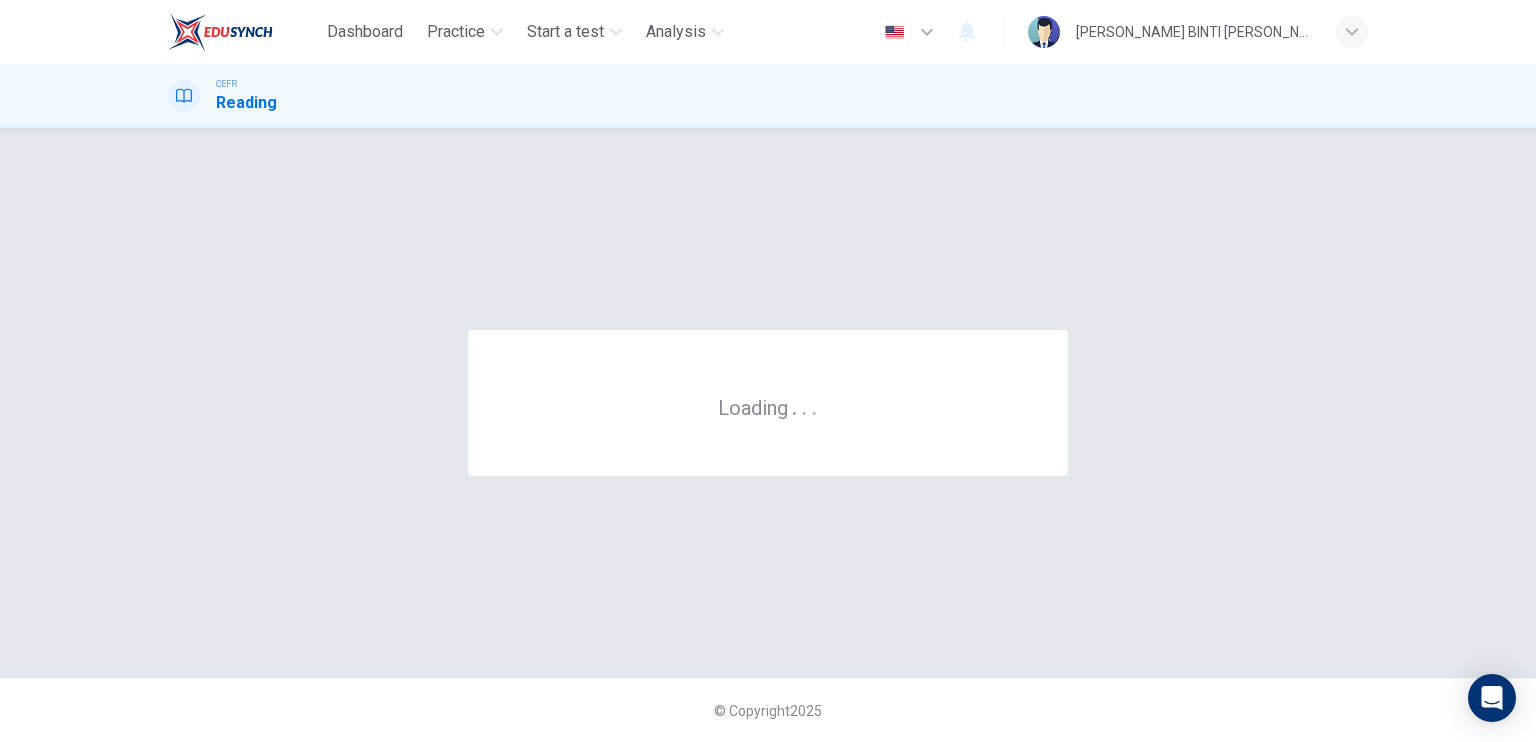 scroll, scrollTop: 0, scrollLeft: 0, axis: both 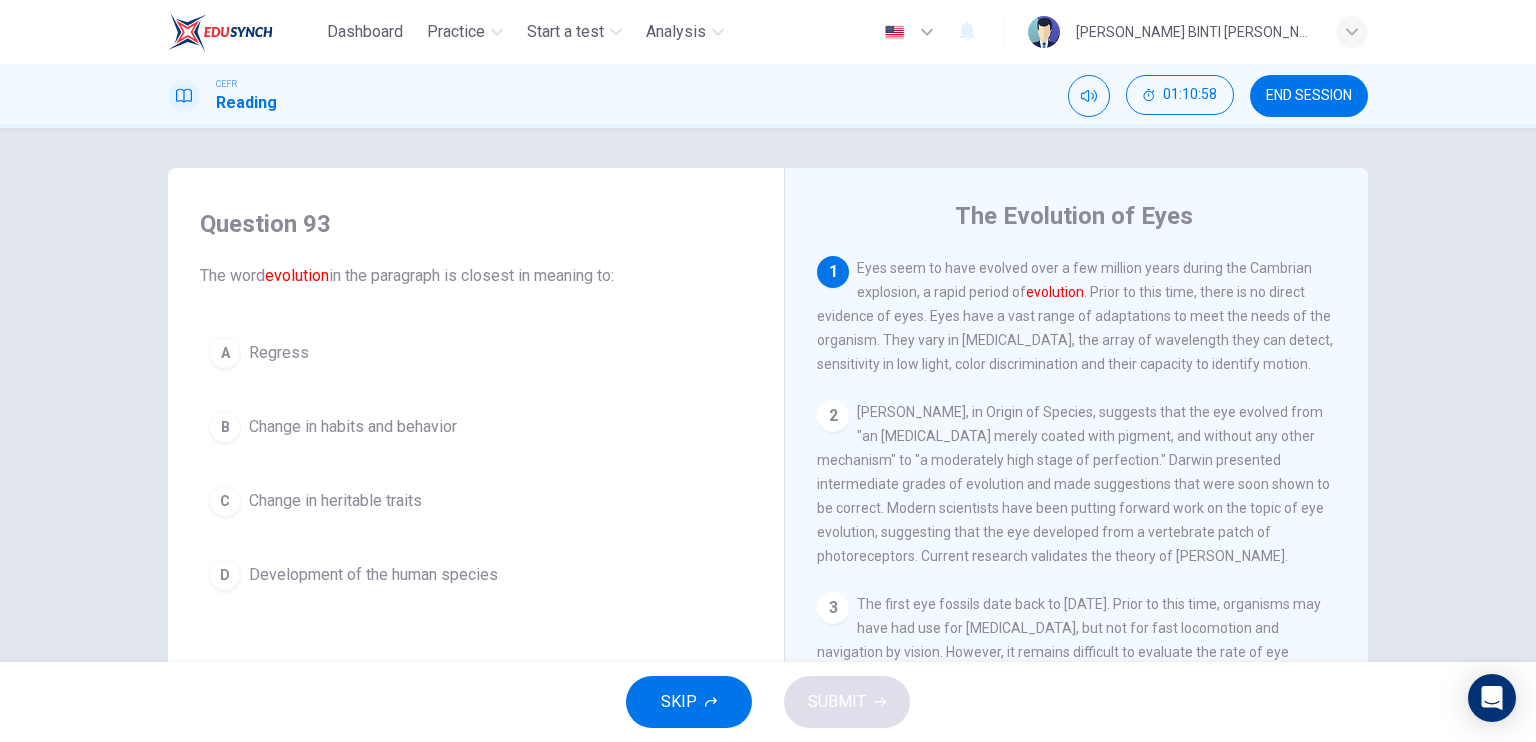 click on "END SESSION" at bounding box center (1309, 96) 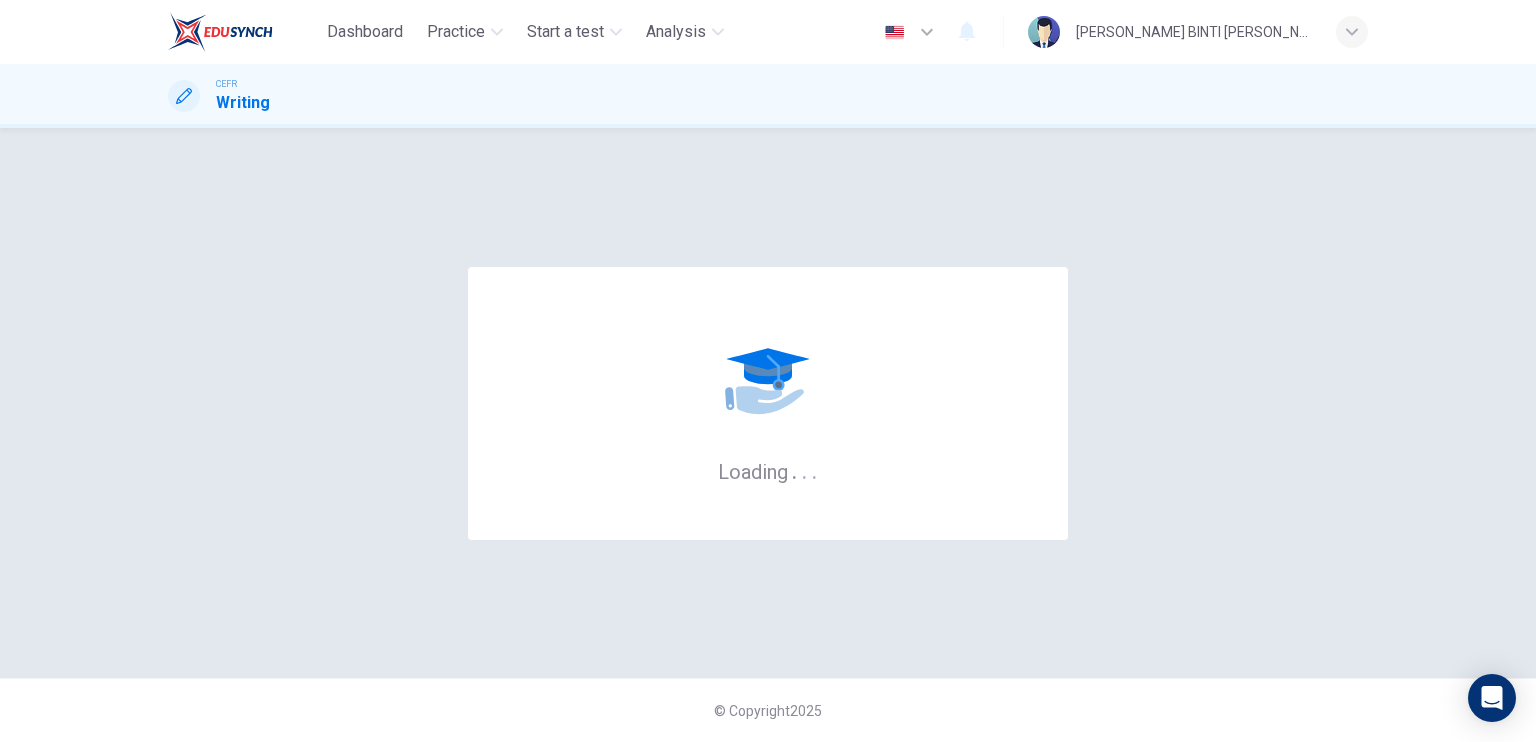 scroll, scrollTop: 0, scrollLeft: 0, axis: both 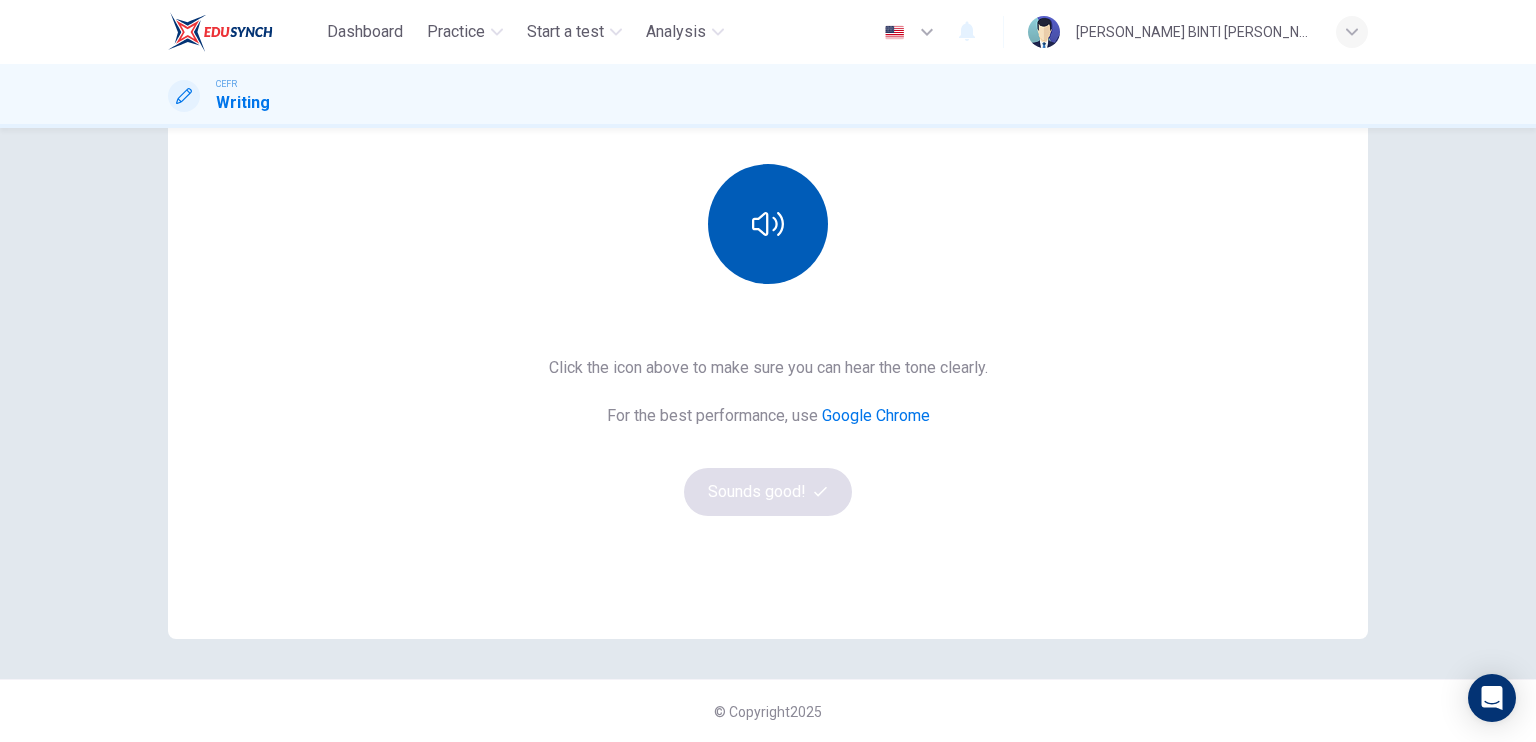 click at bounding box center [768, 224] 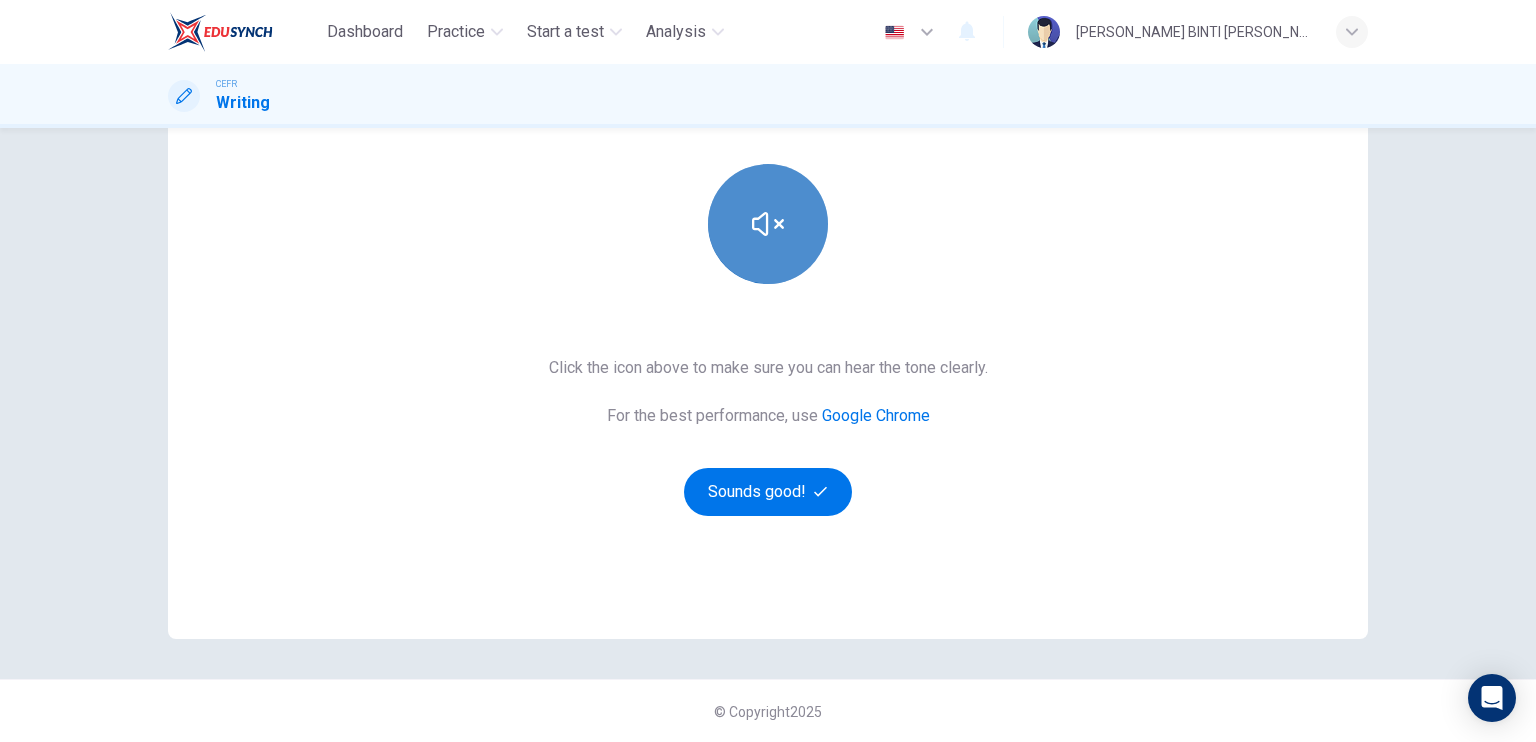 click at bounding box center [768, 224] 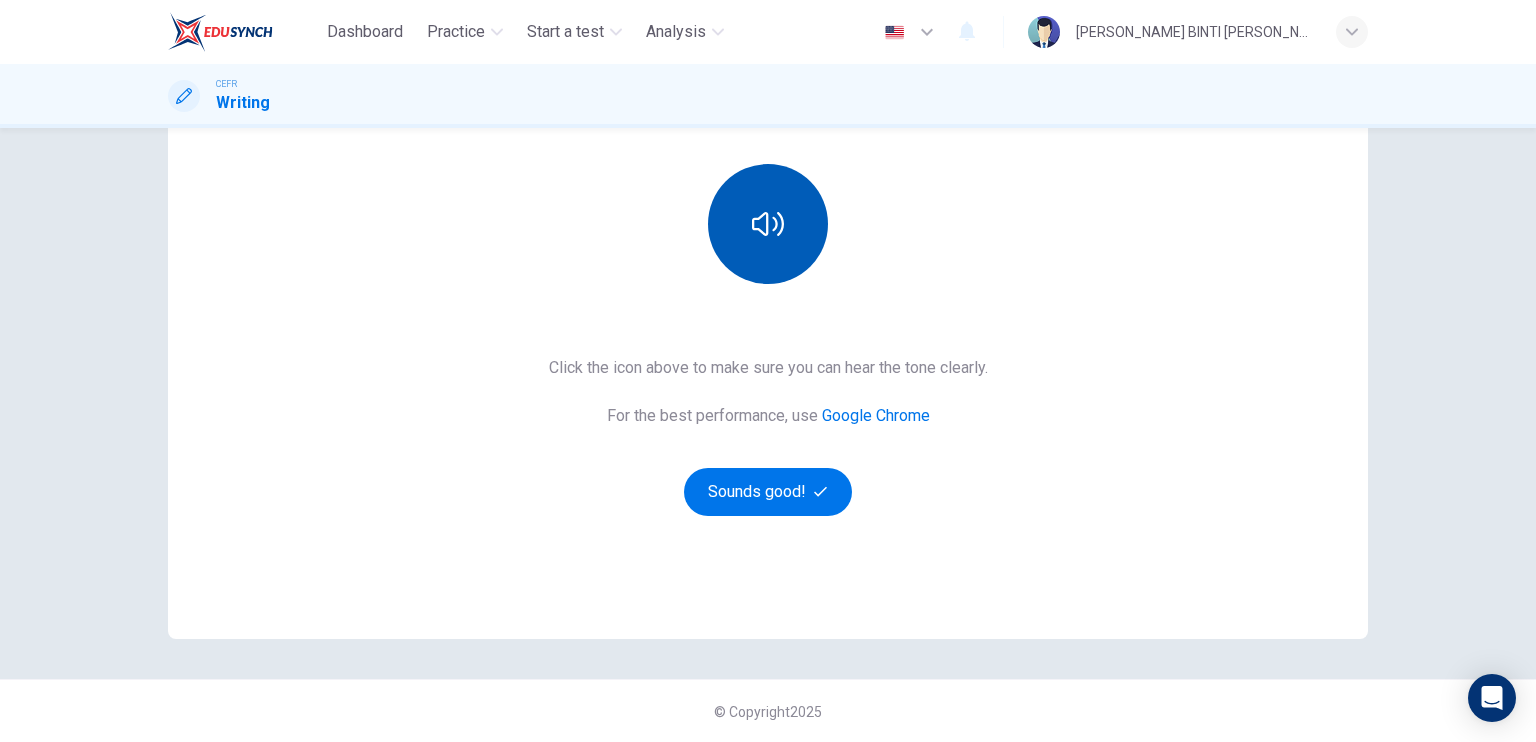 click at bounding box center (768, 224) 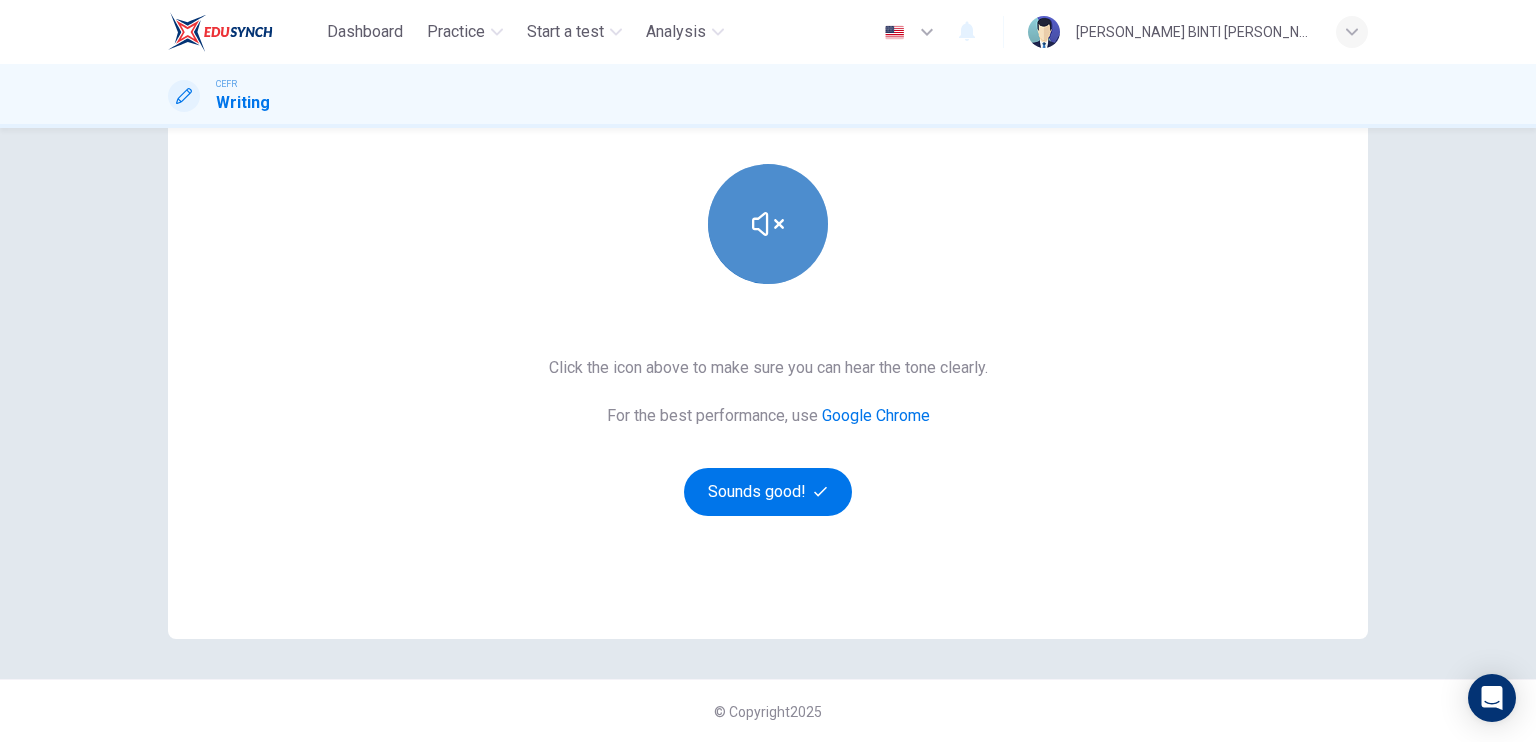 click at bounding box center (768, 224) 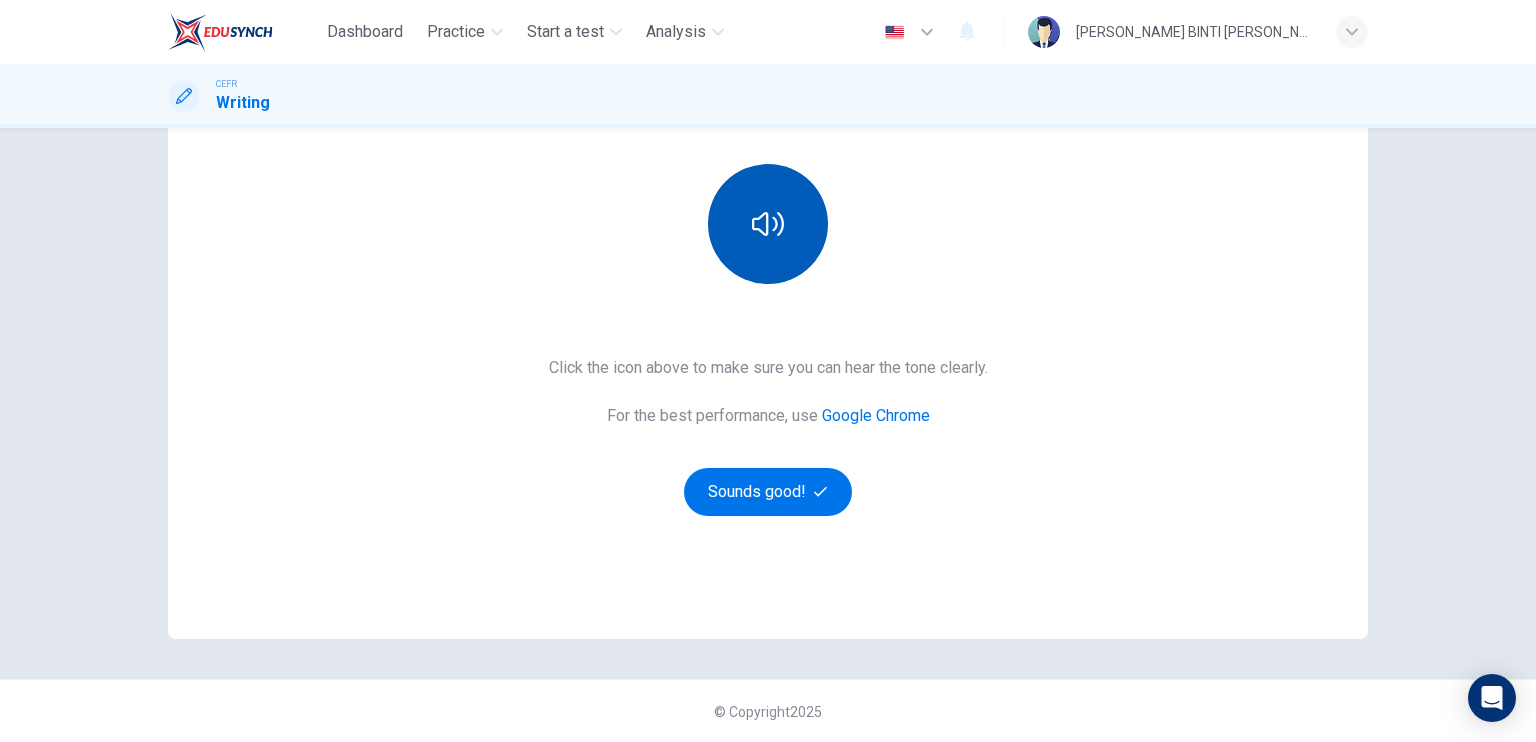 scroll, scrollTop: 0, scrollLeft: 0, axis: both 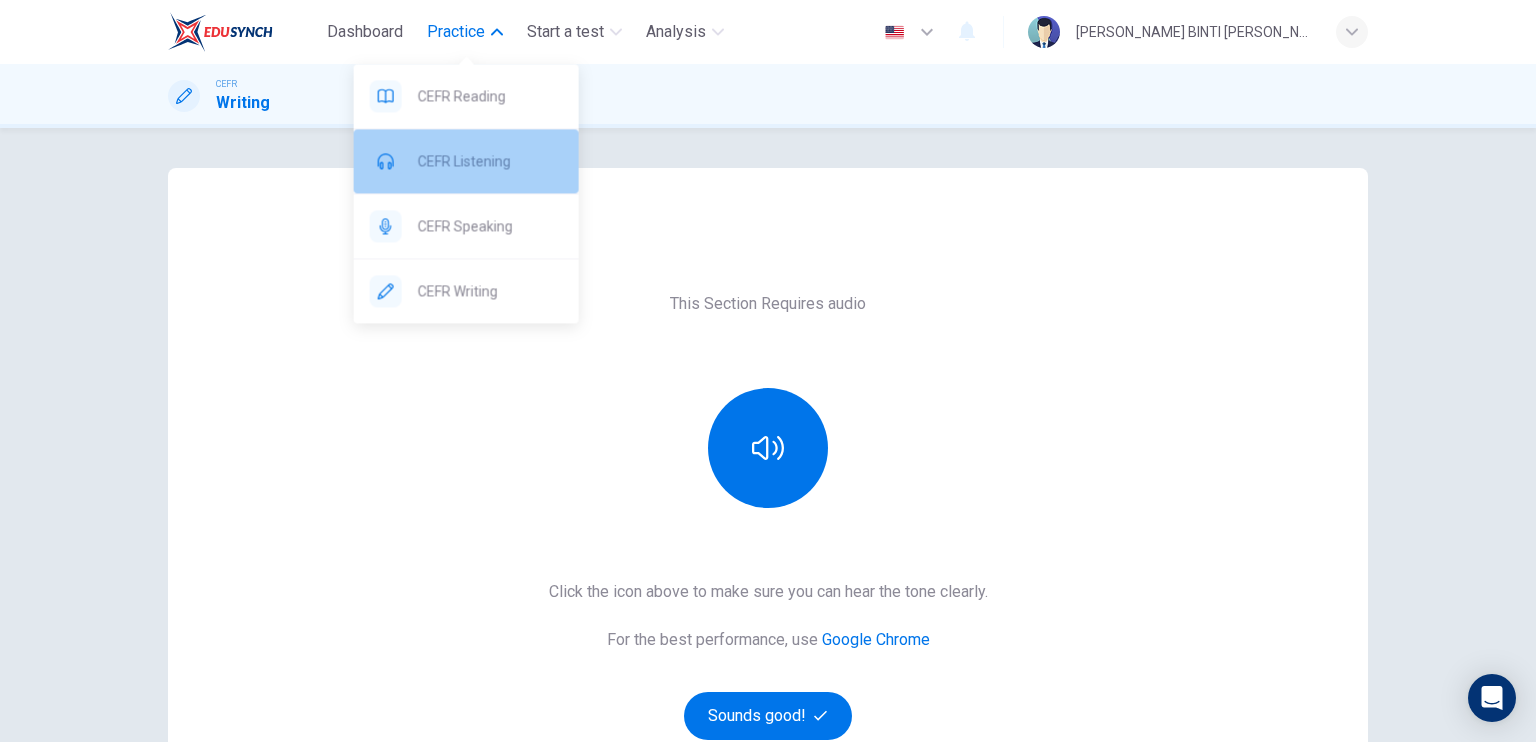 click on "CEFR Listening" at bounding box center (490, 161) 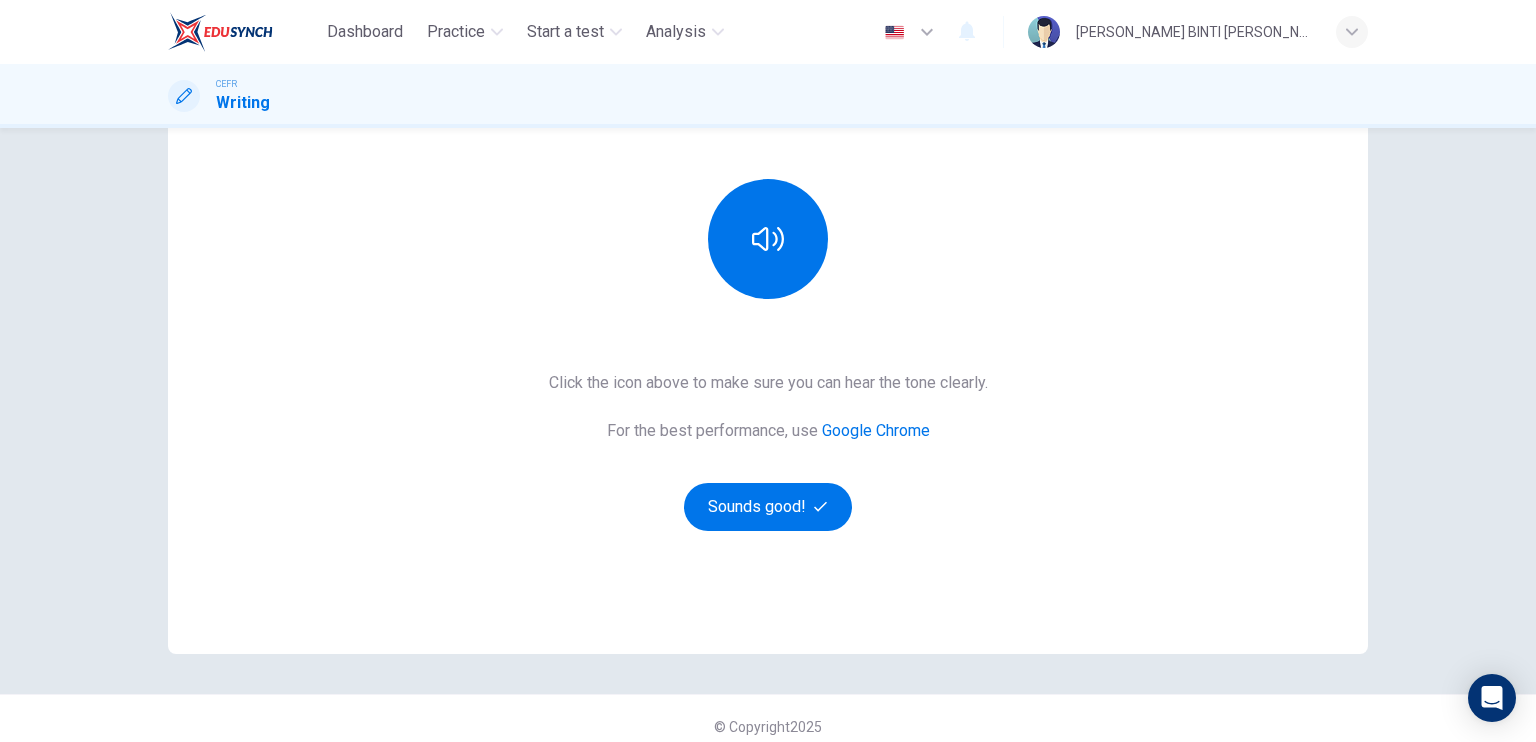 scroll, scrollTop: 224, scrollLeft: 0, axis: vertical 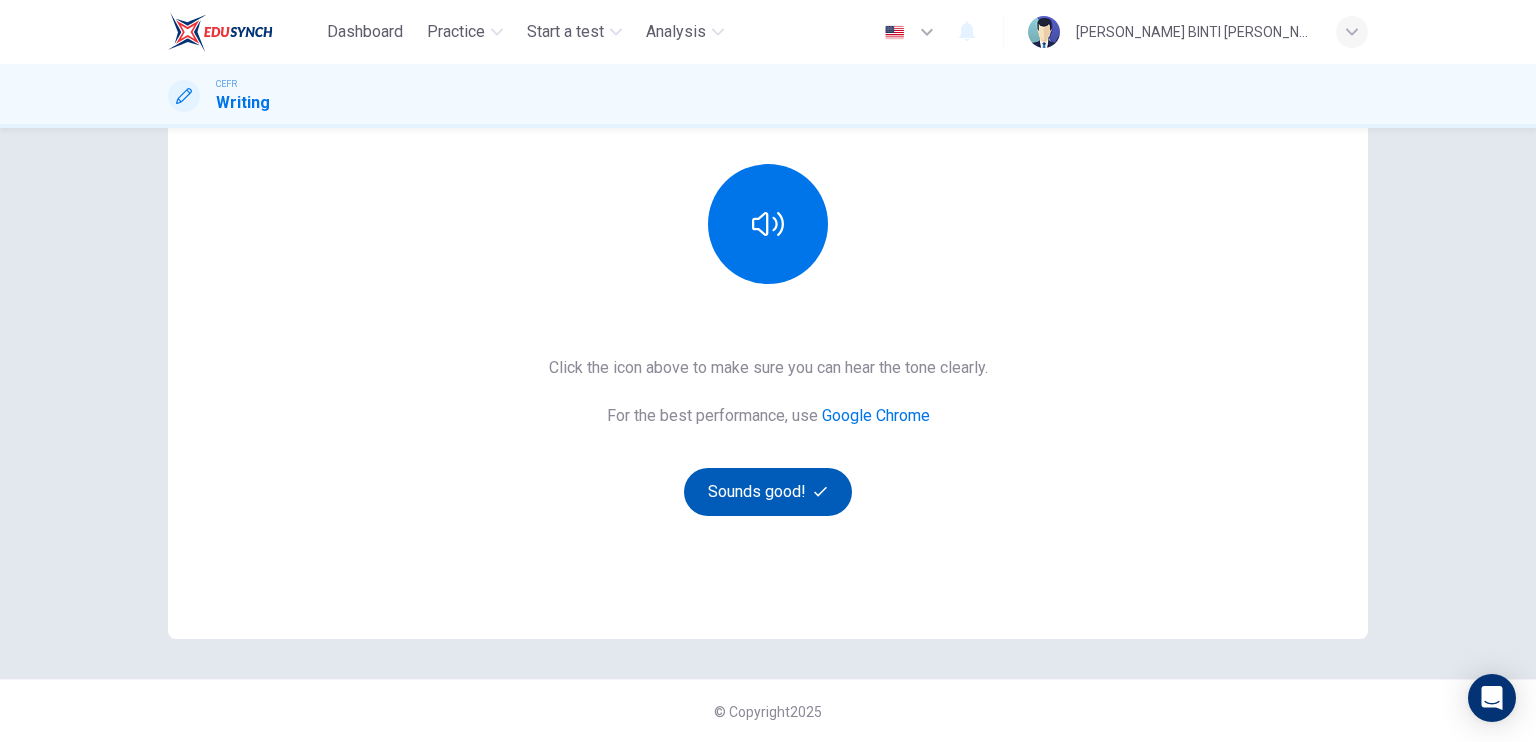 click 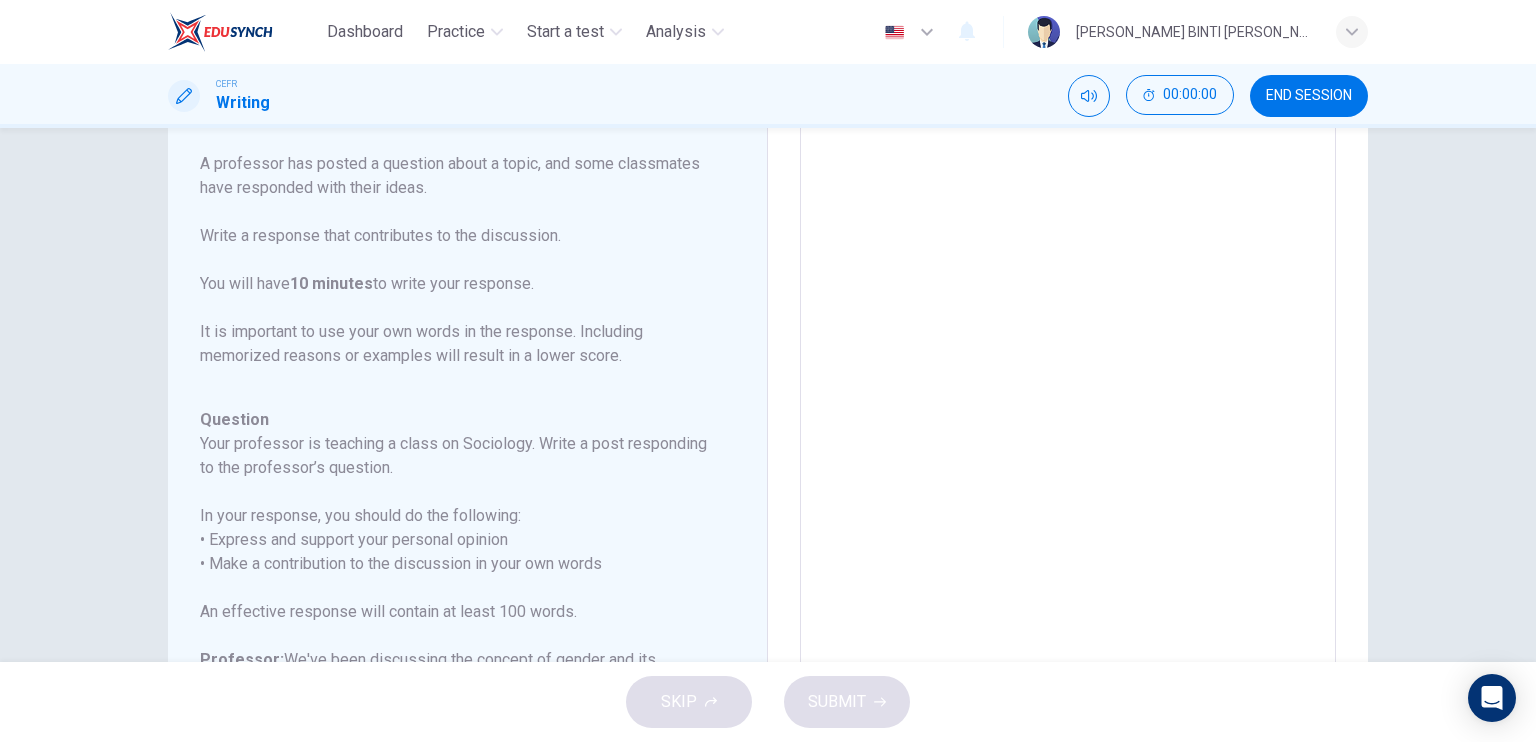 scroll, scrollTop: 0, scrollLeft: 0, axis: both 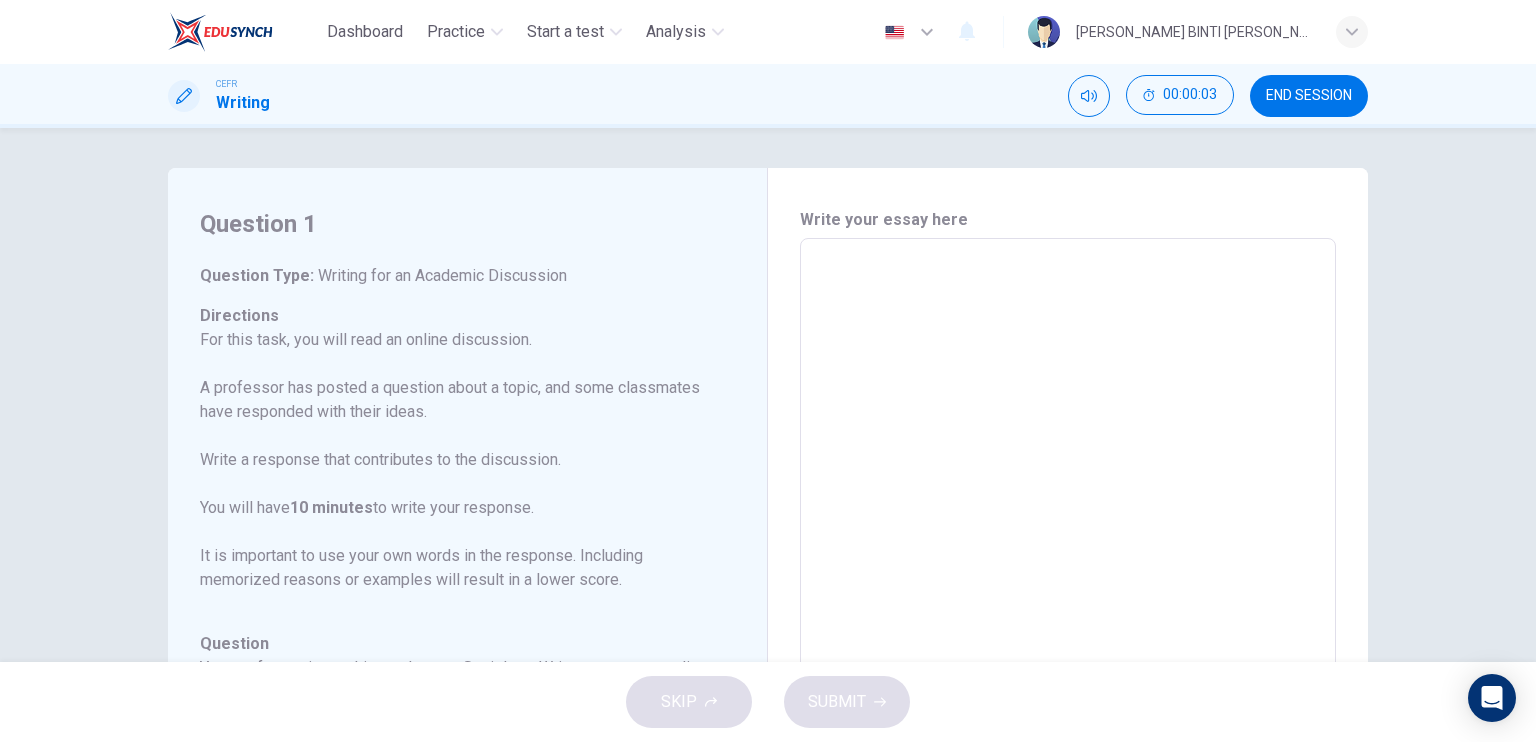 drag, startPoint x: 729, startPoint y: 397, endPoint x: 727, endPoint y: 418, distance: 21.095022 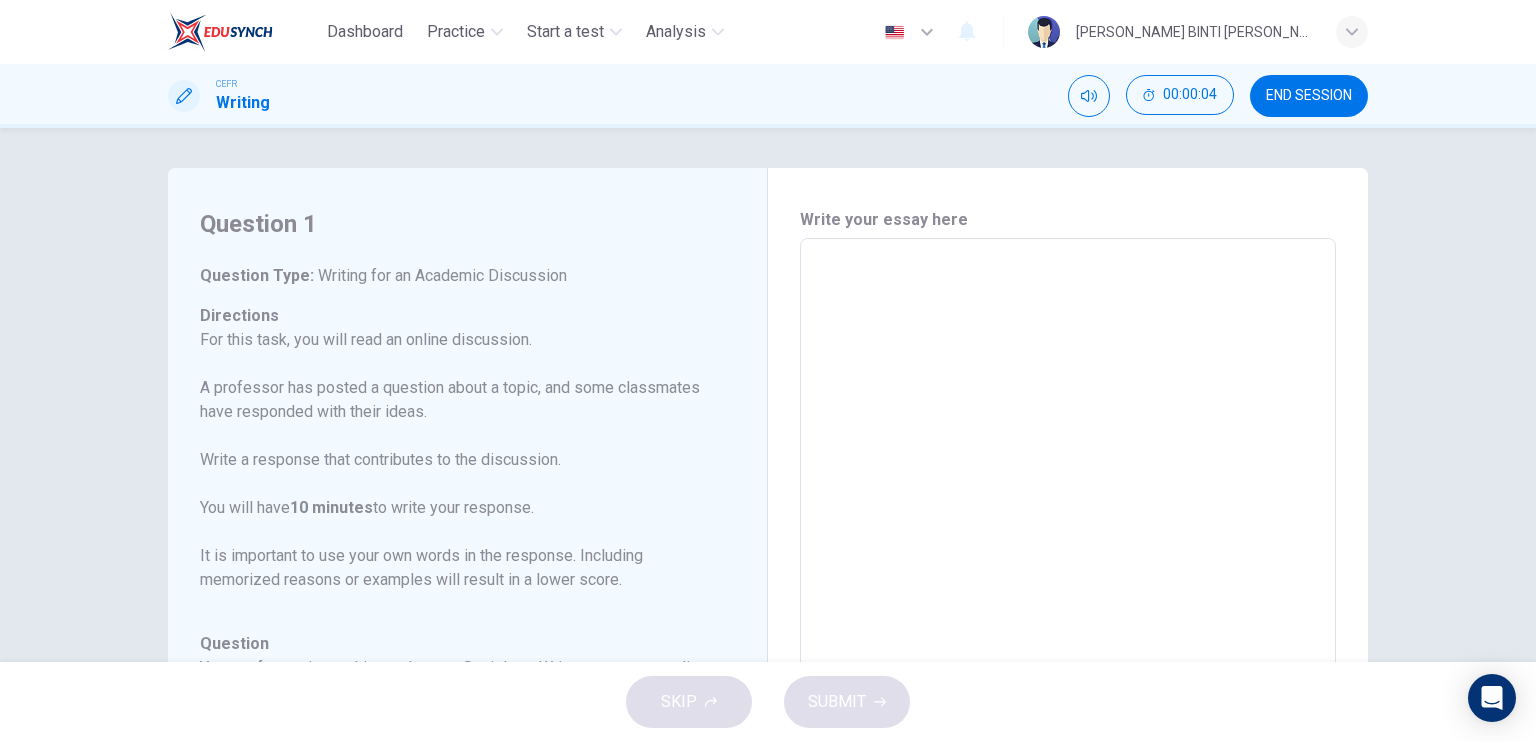 drag, startPoint x: 702, startPoint y: 414, endPoint x: 700, endPoint y: 430, distance: 16.124516 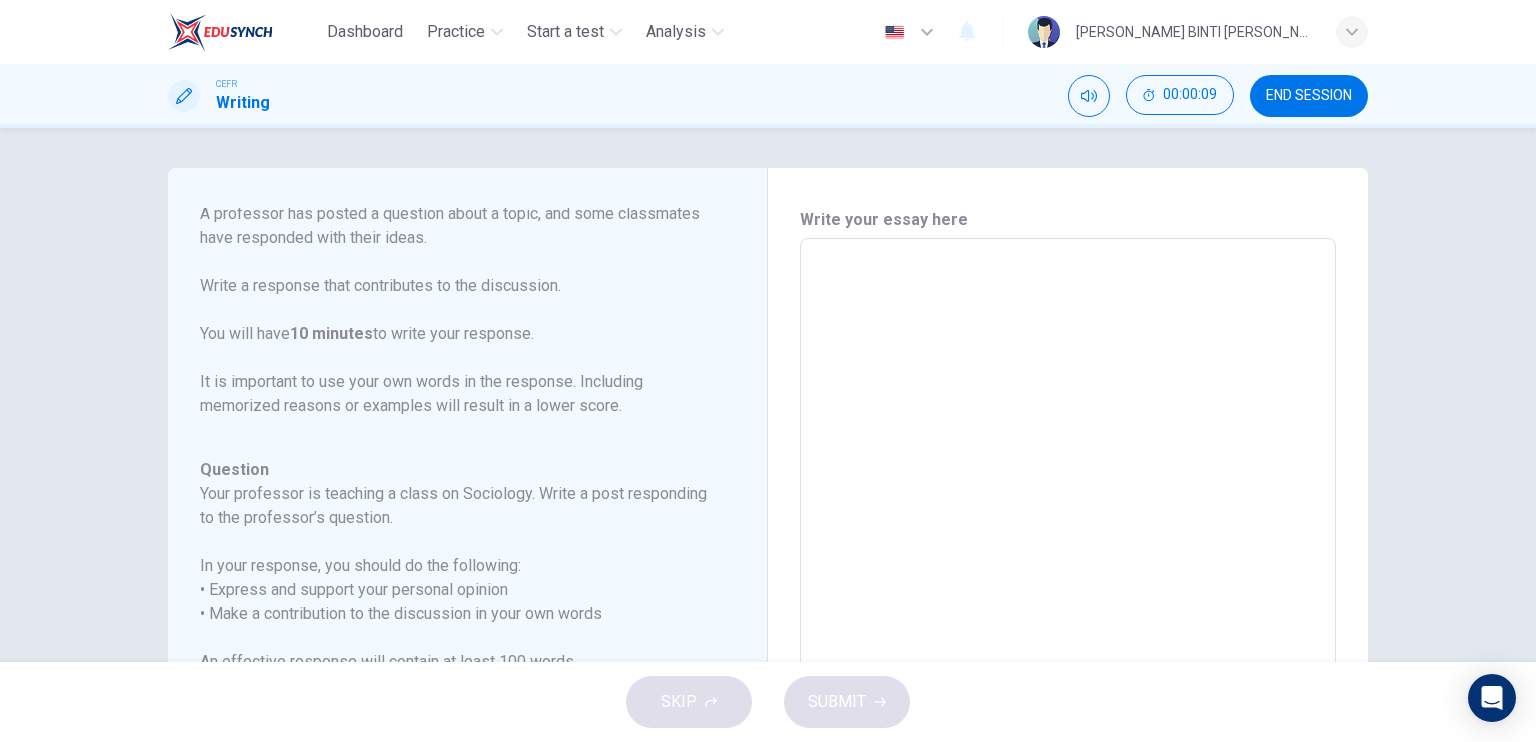 scroll, scrollTop: 221, scrollLeft: 0, axis: vertical 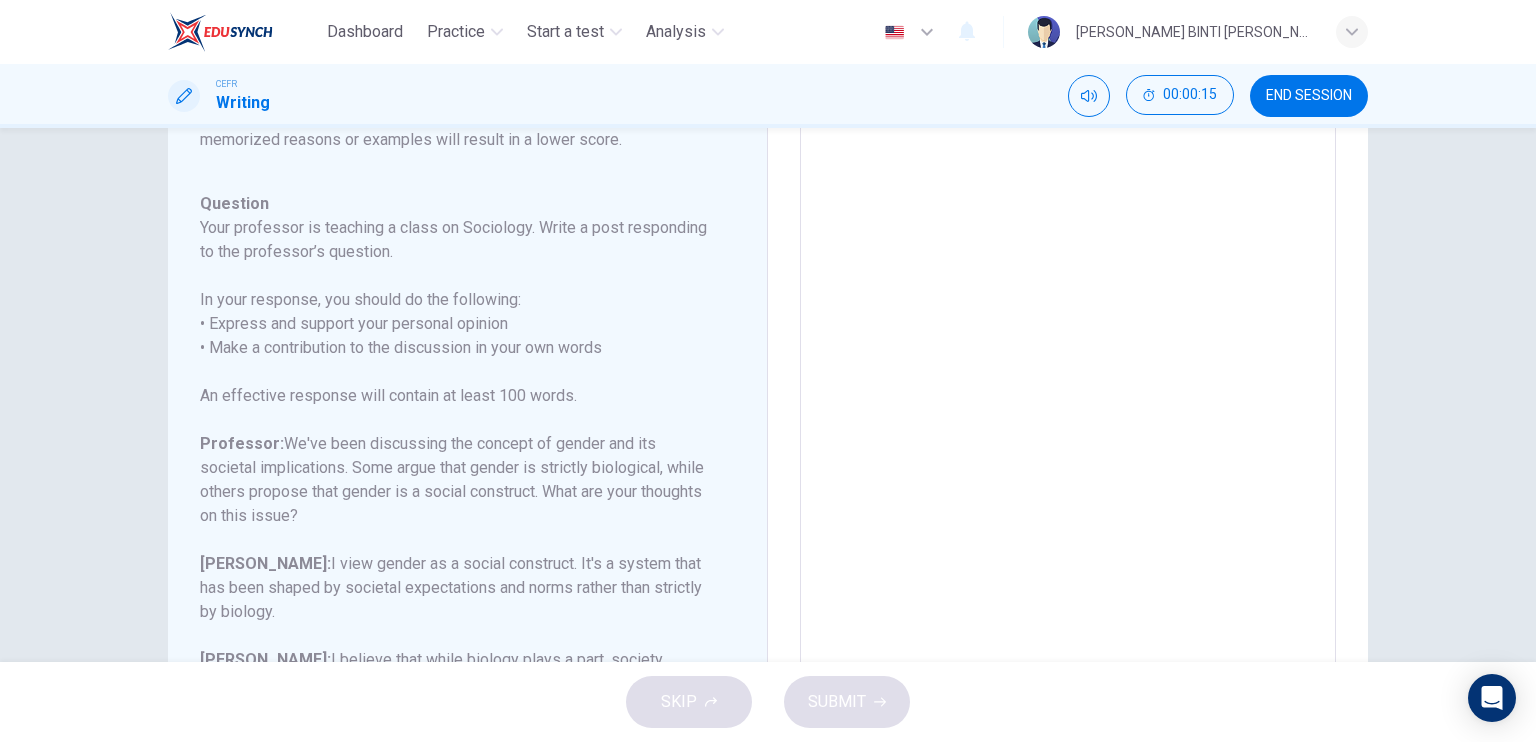 drag, startPoint x: 730, startPoint y: 283, endPoint x: 726, endPoint y: 315, distance: 32.24903 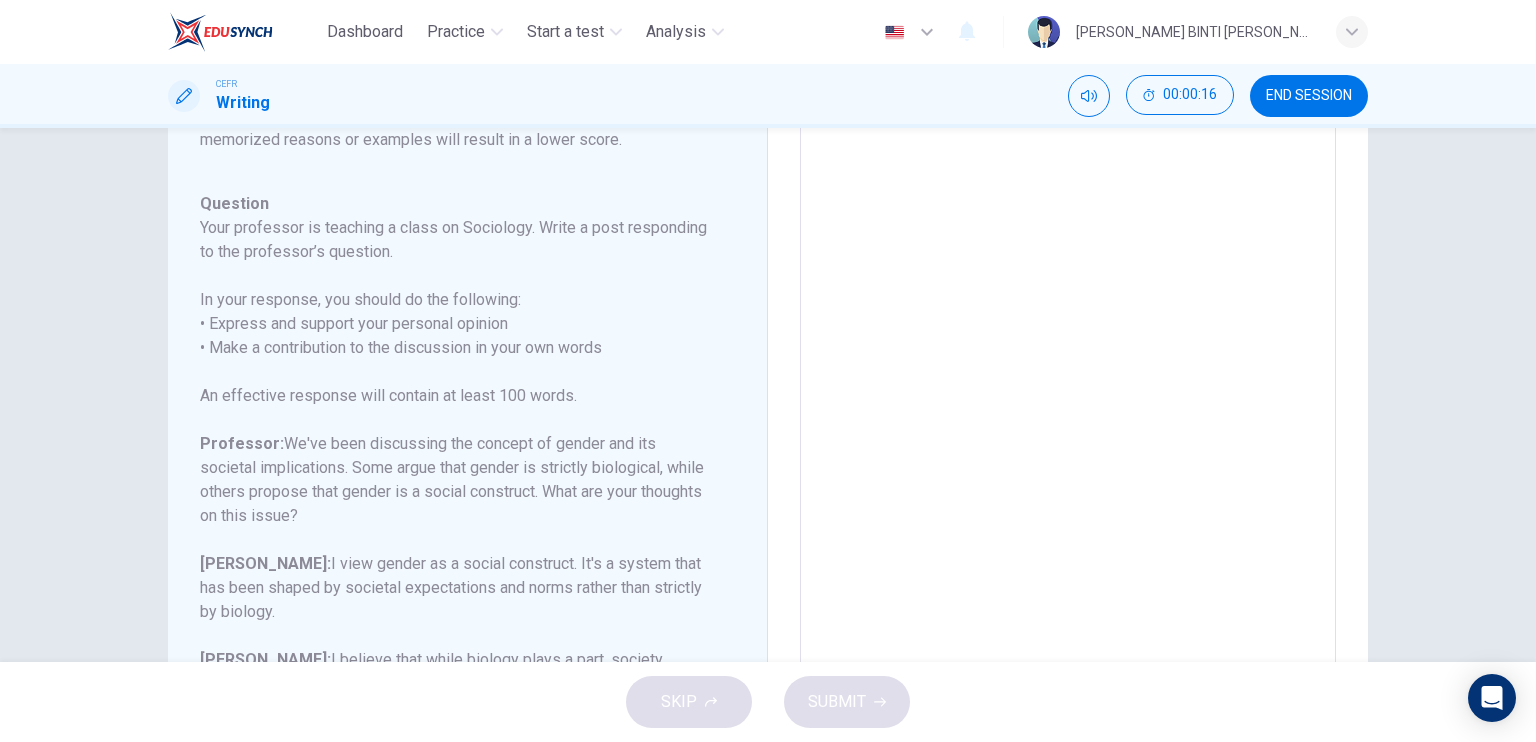 scroll, scrollTop: 356, scrollLeft: 0, axis: vertical 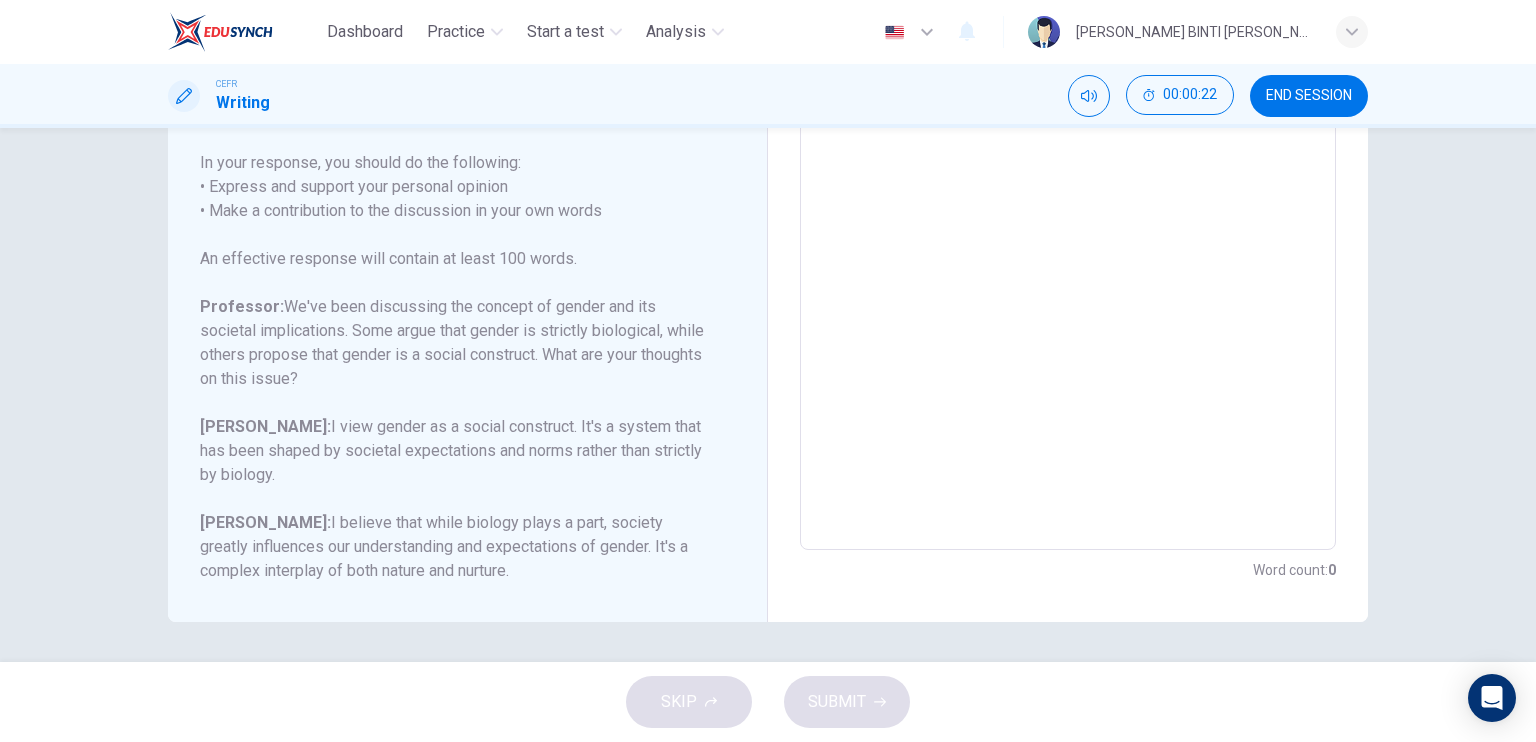 drag, startPoint x: 726, startPoint y: 310, endPoint x: 724, endPoint y: 327, distance: 17.117243 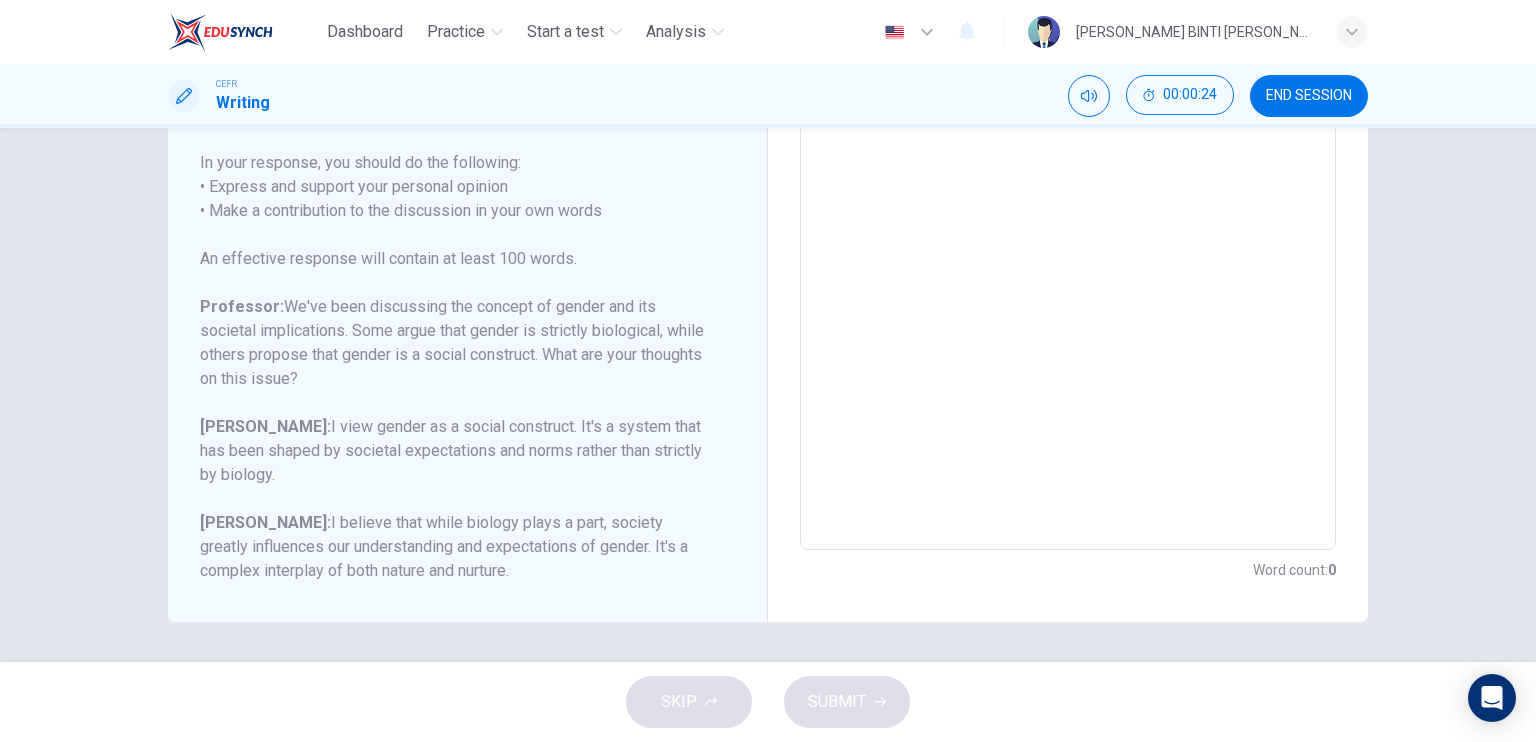 drag, startPoint x: 724, startPoint y: 320, endPoint x: 718, endPoint y: 351, distance: 31.575306 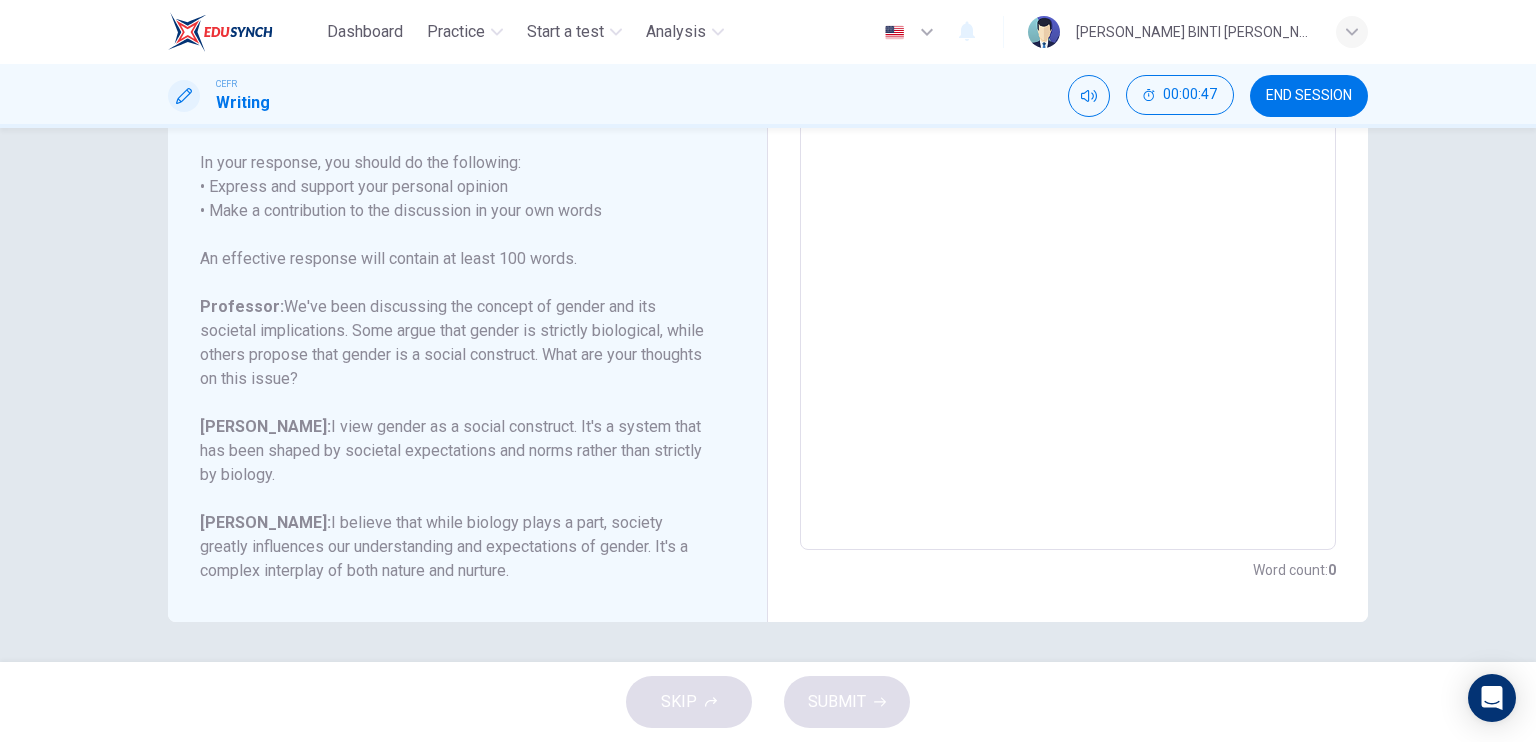 drag, startPoint x: 712, startPoint y: 355, endPoint x: 714, endPoint y: 333, distance: 22.090721 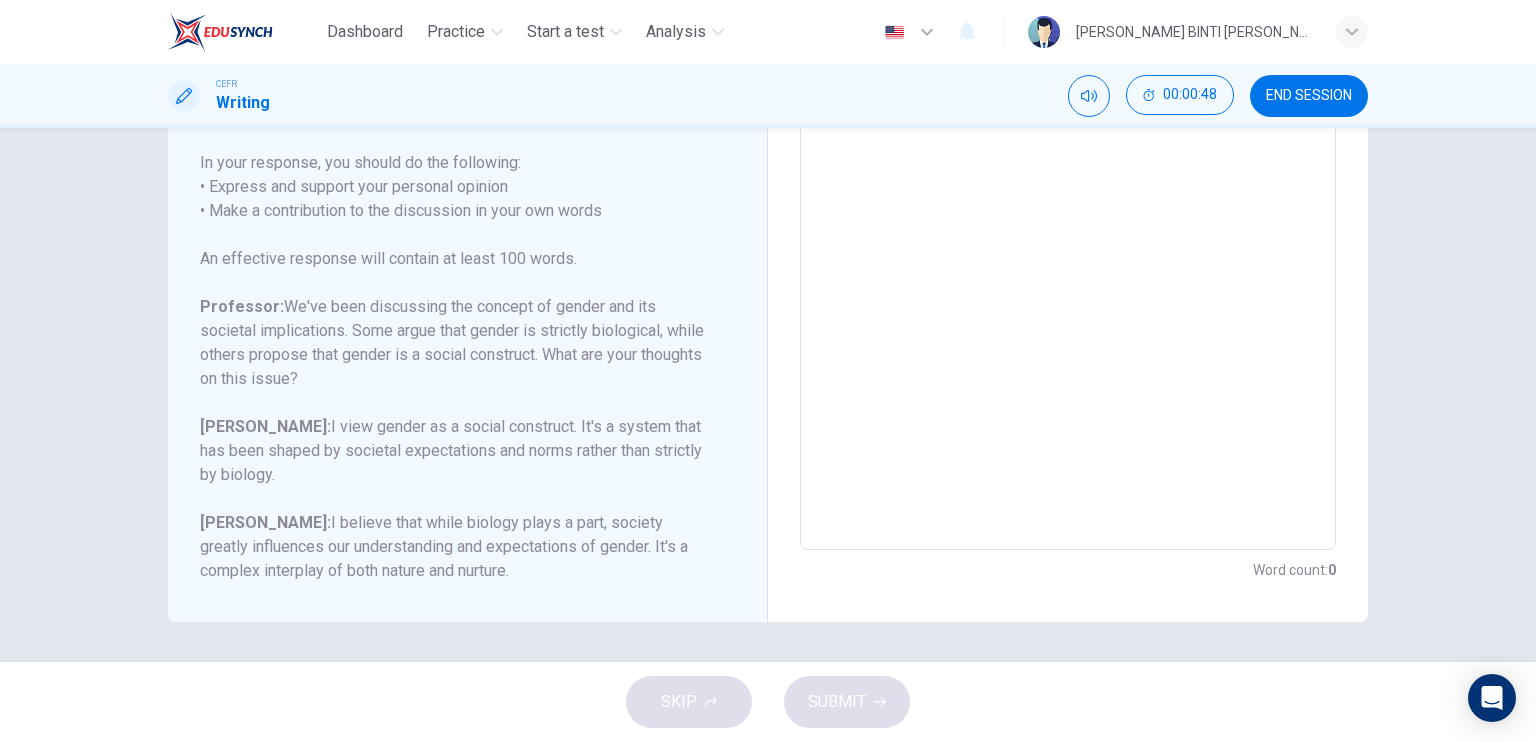 drag, startPoint x: 733, startPoint y: 351, endPoint x: 736, endPoint y: 404, distance: 53.08484 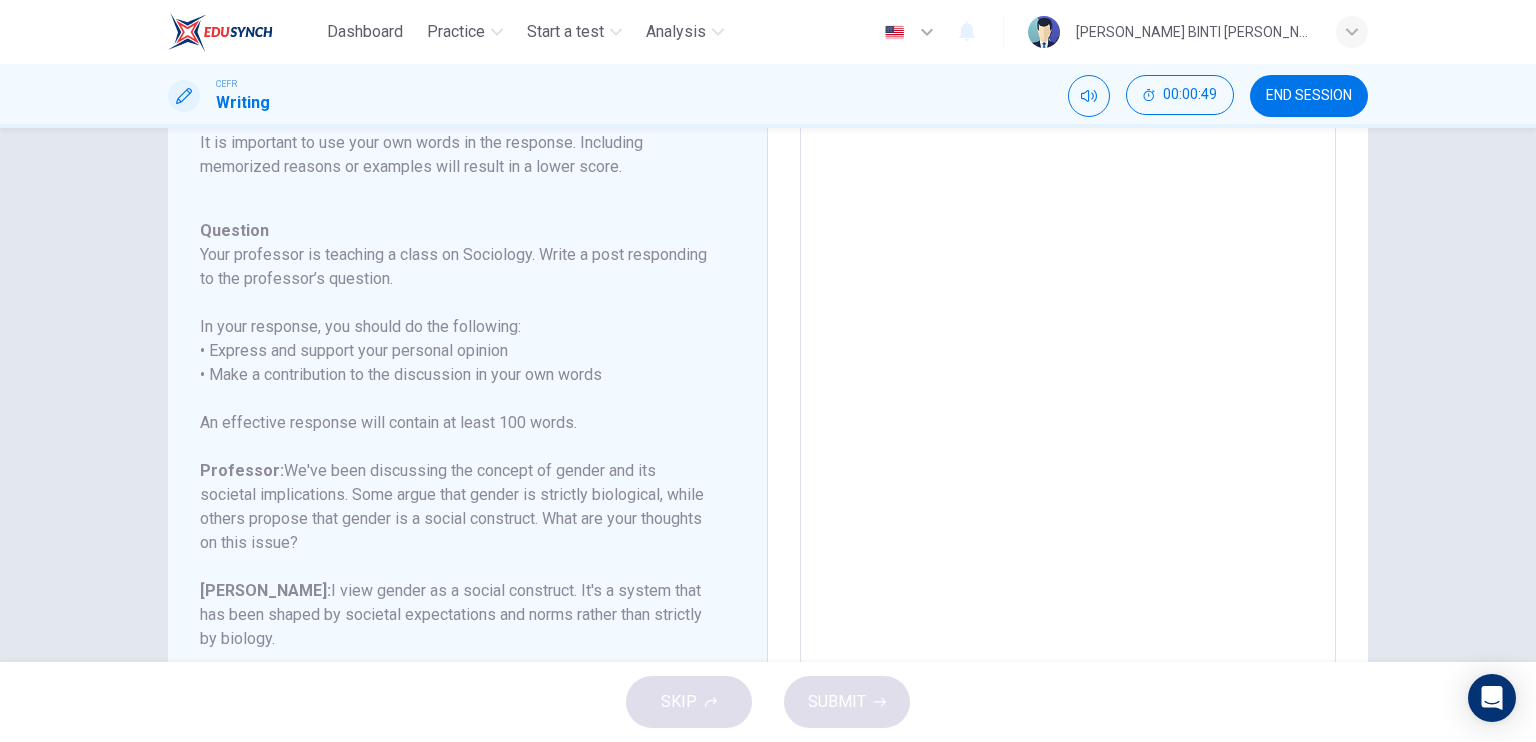scroll, scrollTop: 205, scrollLeft: 0, axis: vertical 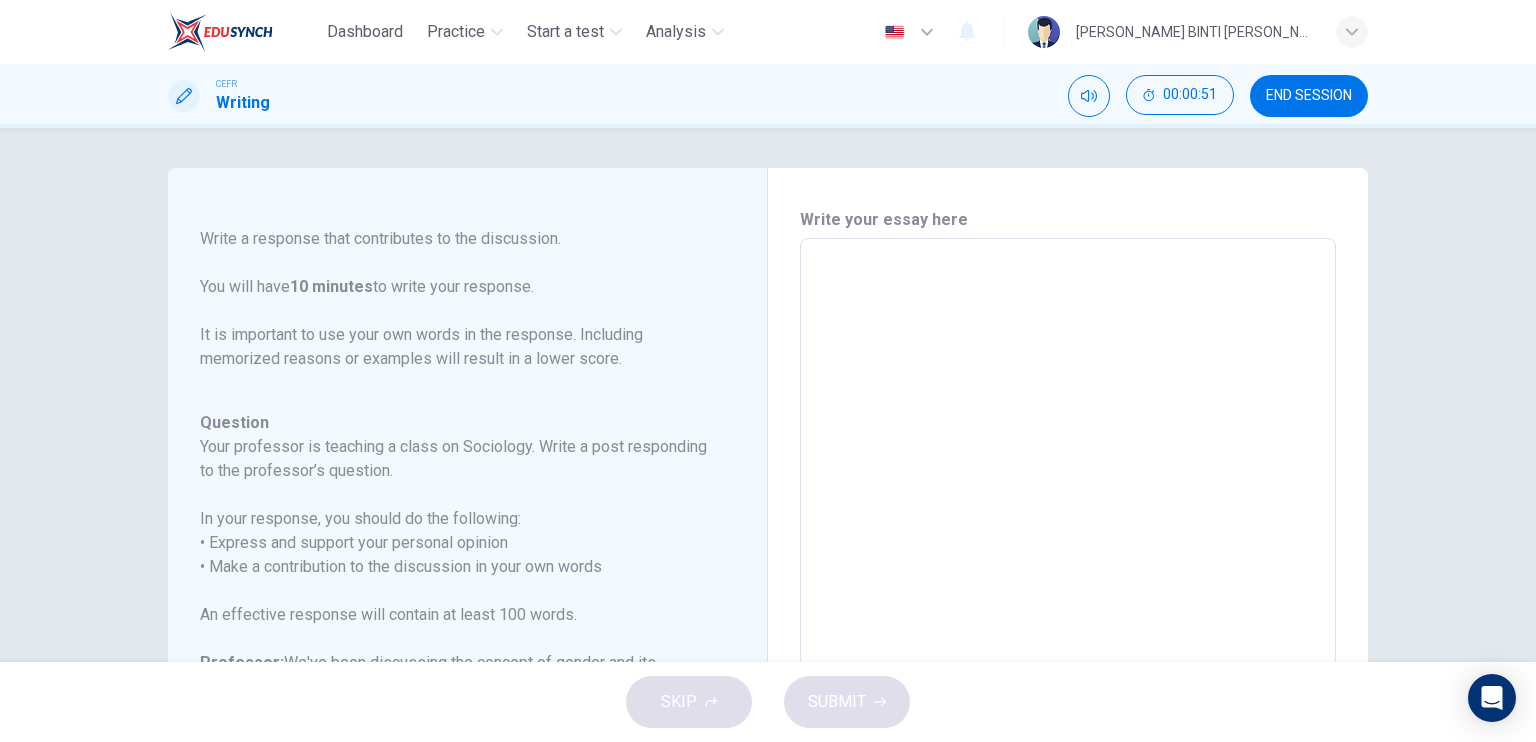 drag, startPoint x: 764, startPoint y: 228, endPoint x: 809, endPoint y: 277, distance: 66.52819 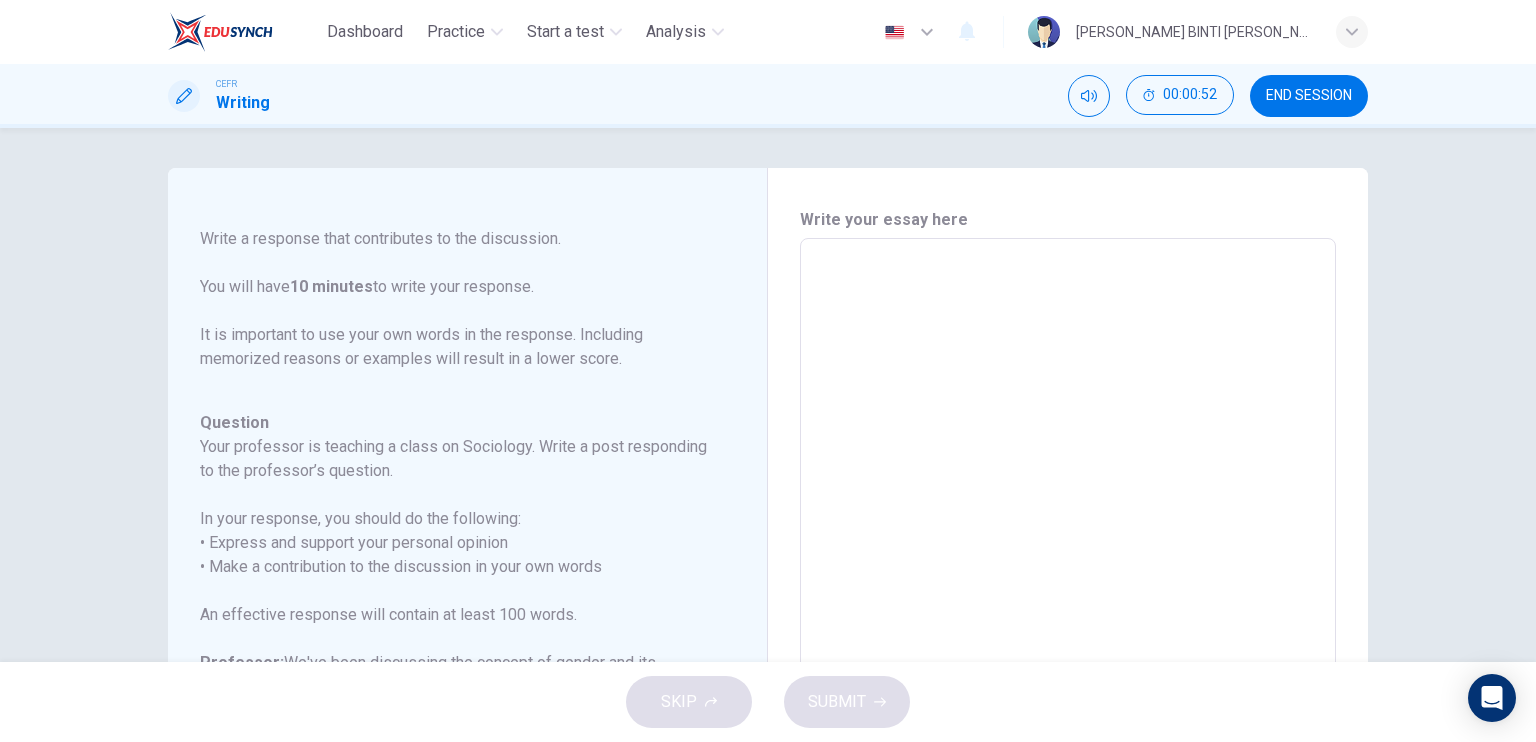 click at bounding box center [1068, 572] 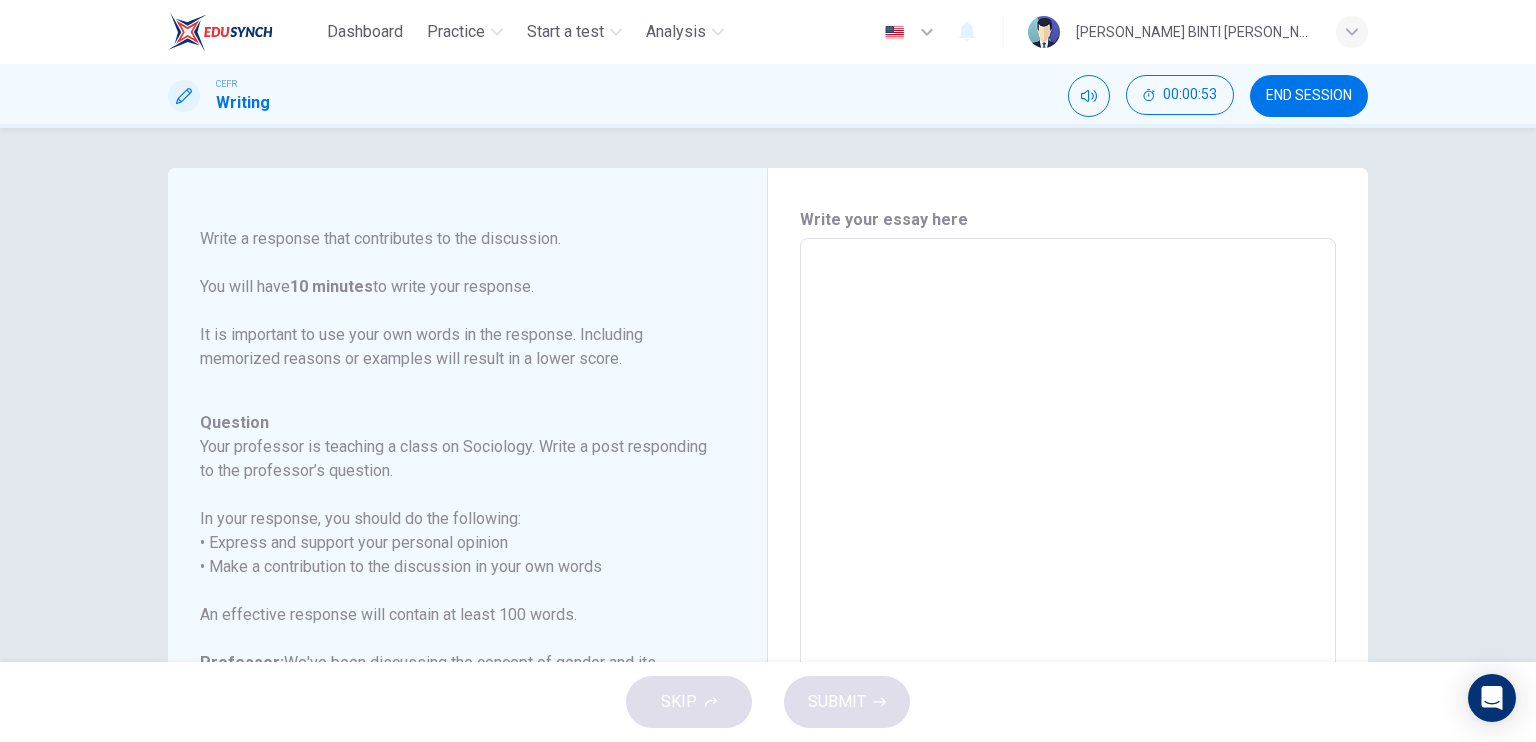 type on "I" 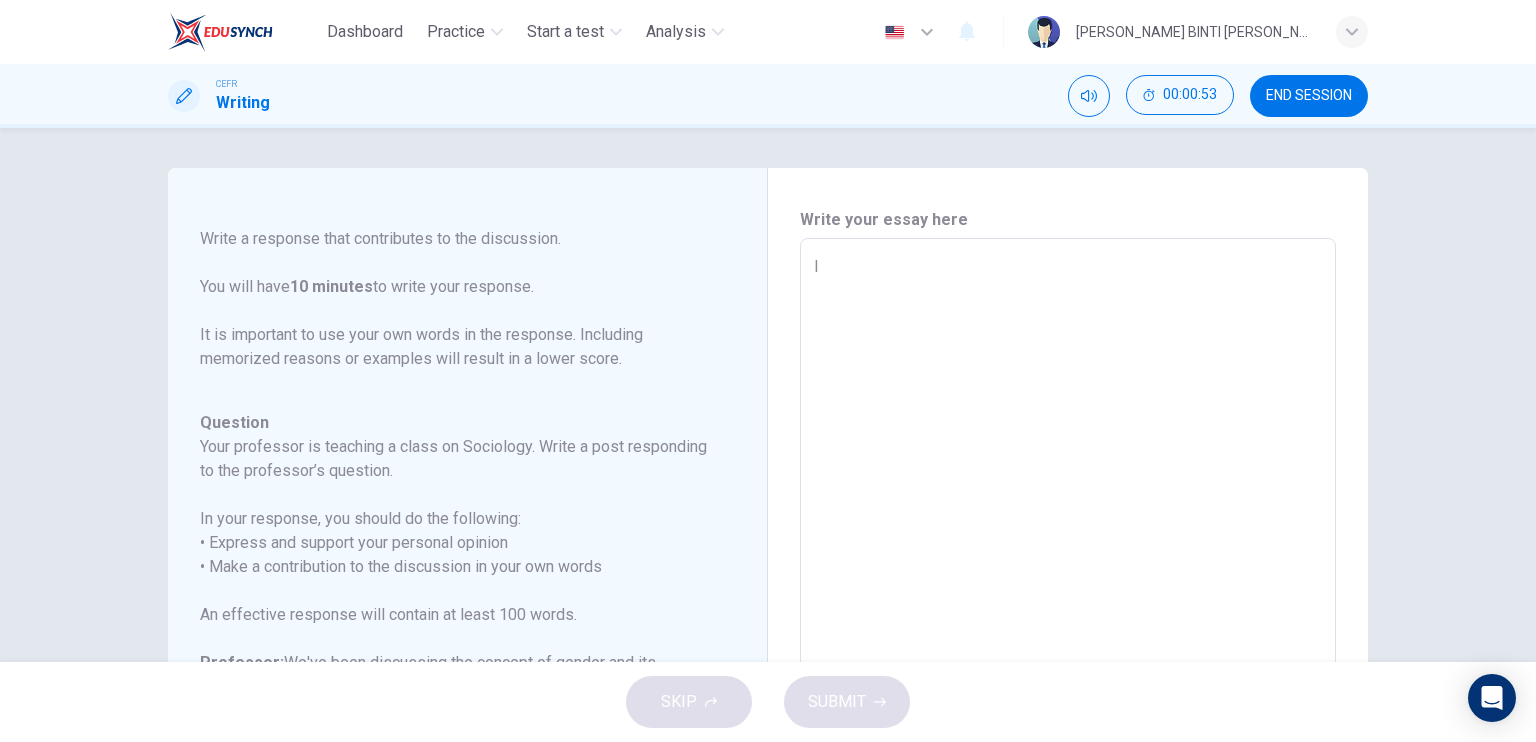 type on "x" 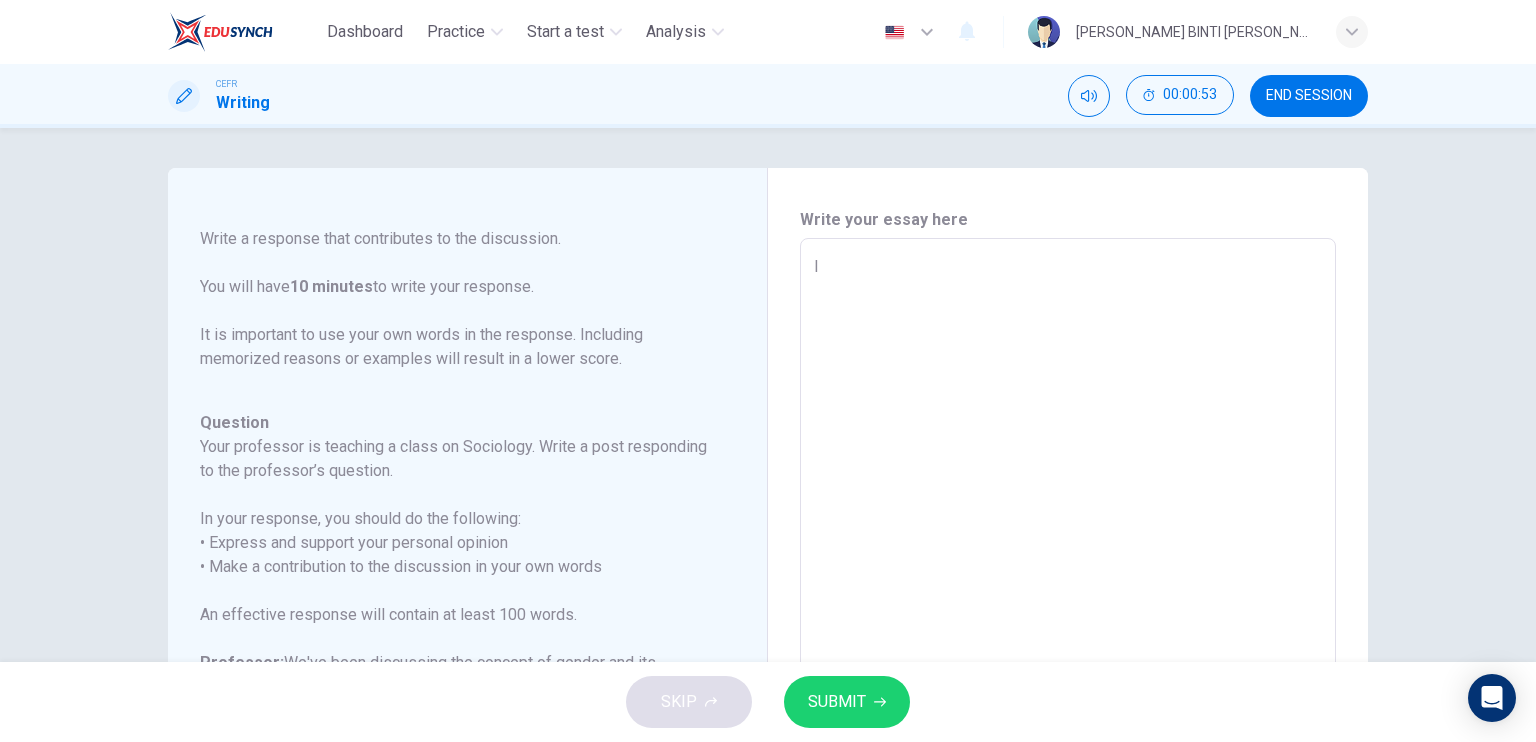 type on "In" 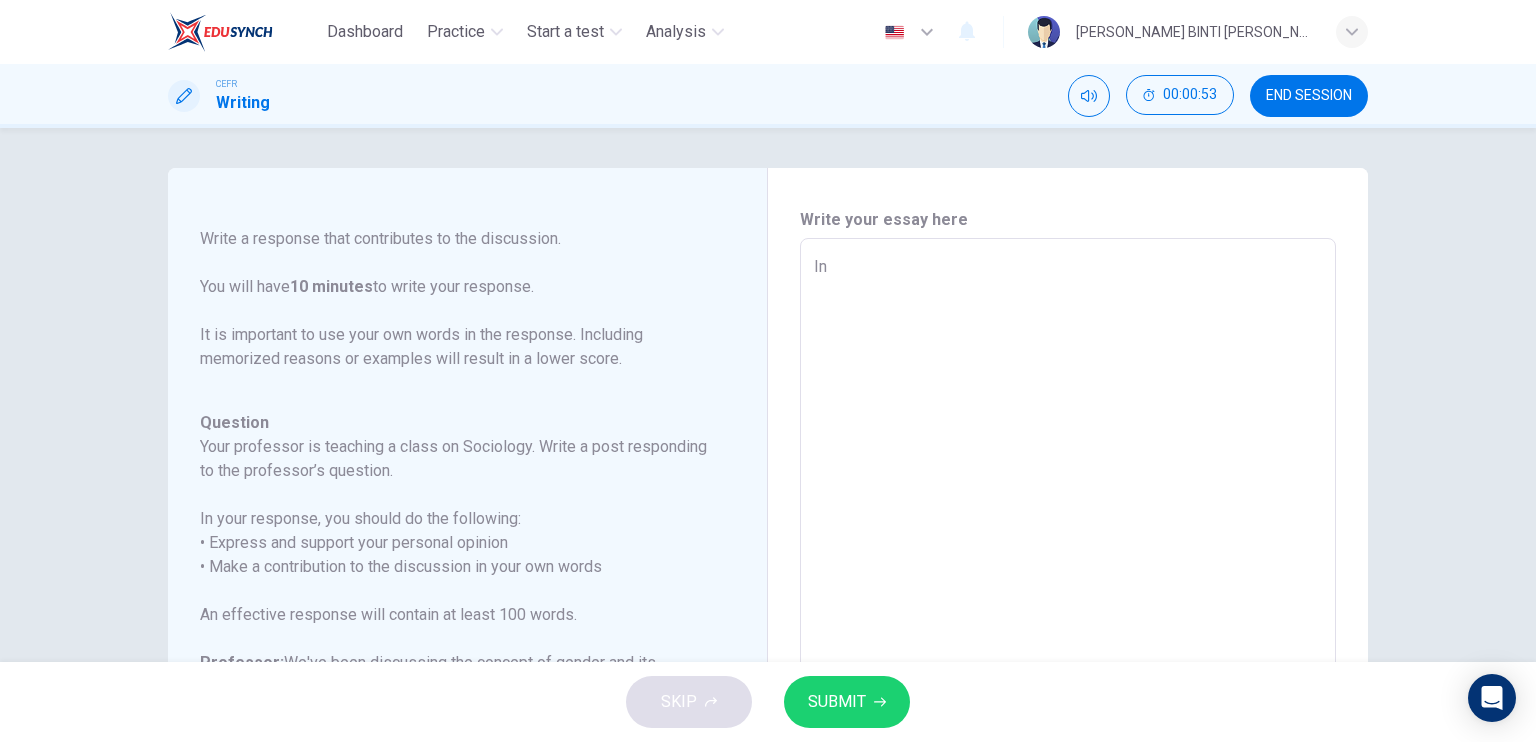 type on "In" 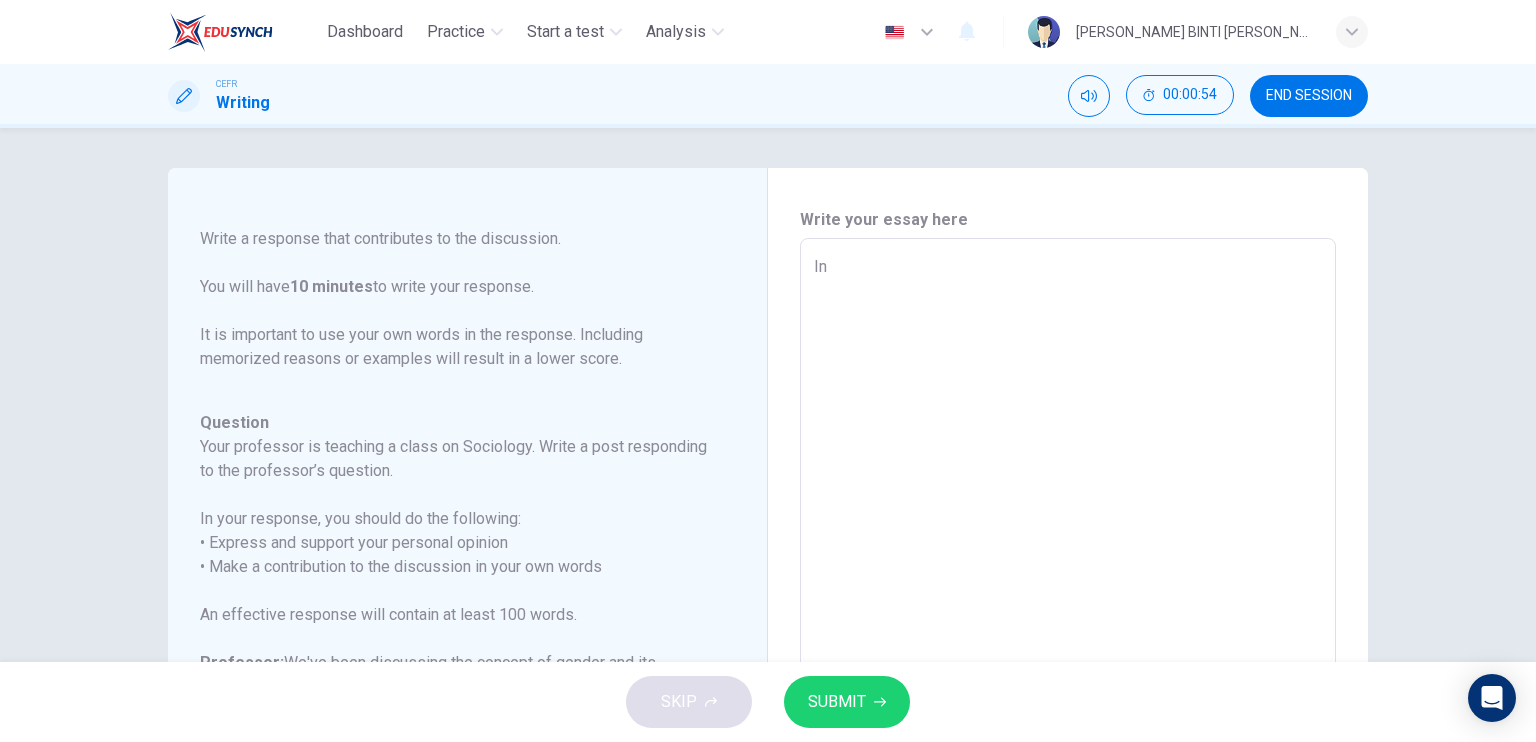 type on "In m" 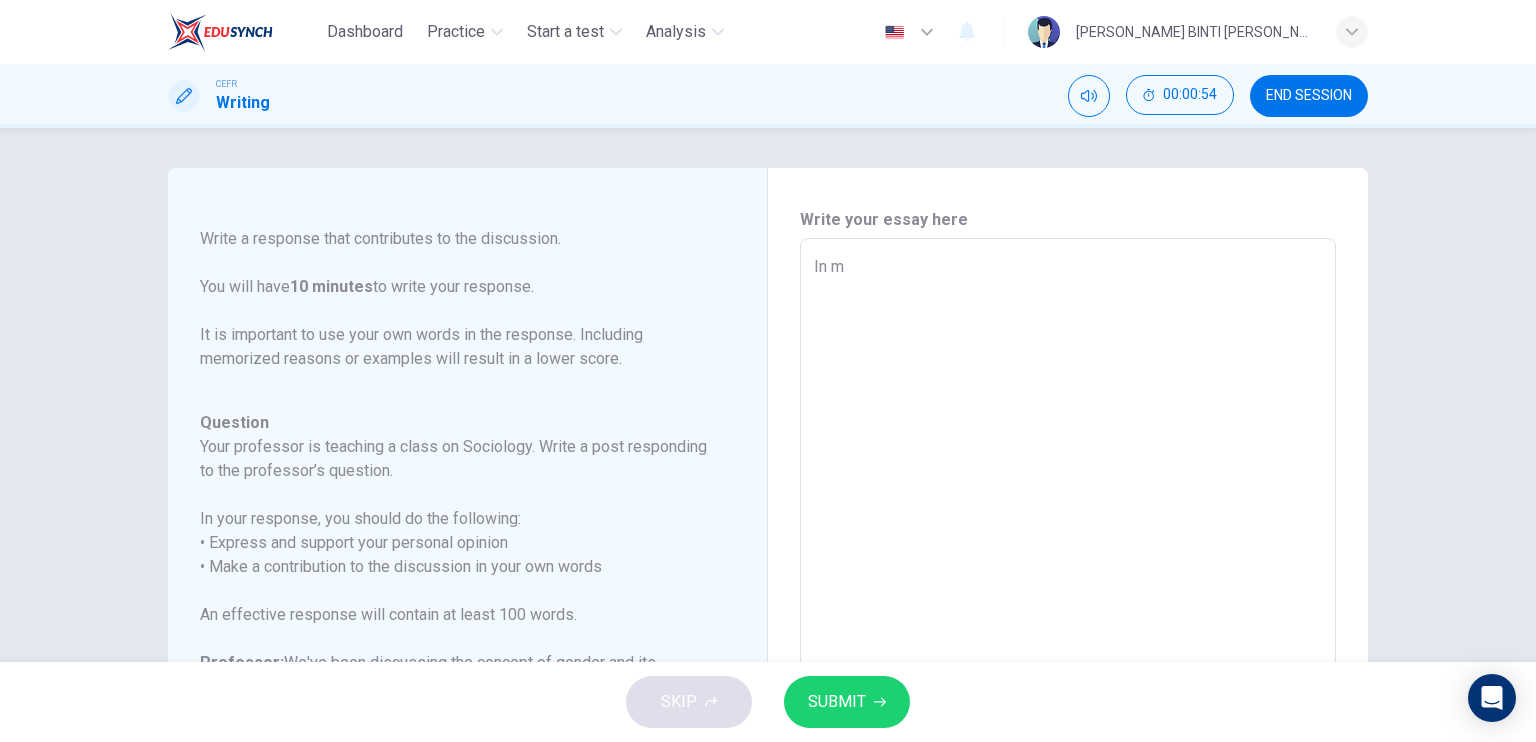 type on "x" 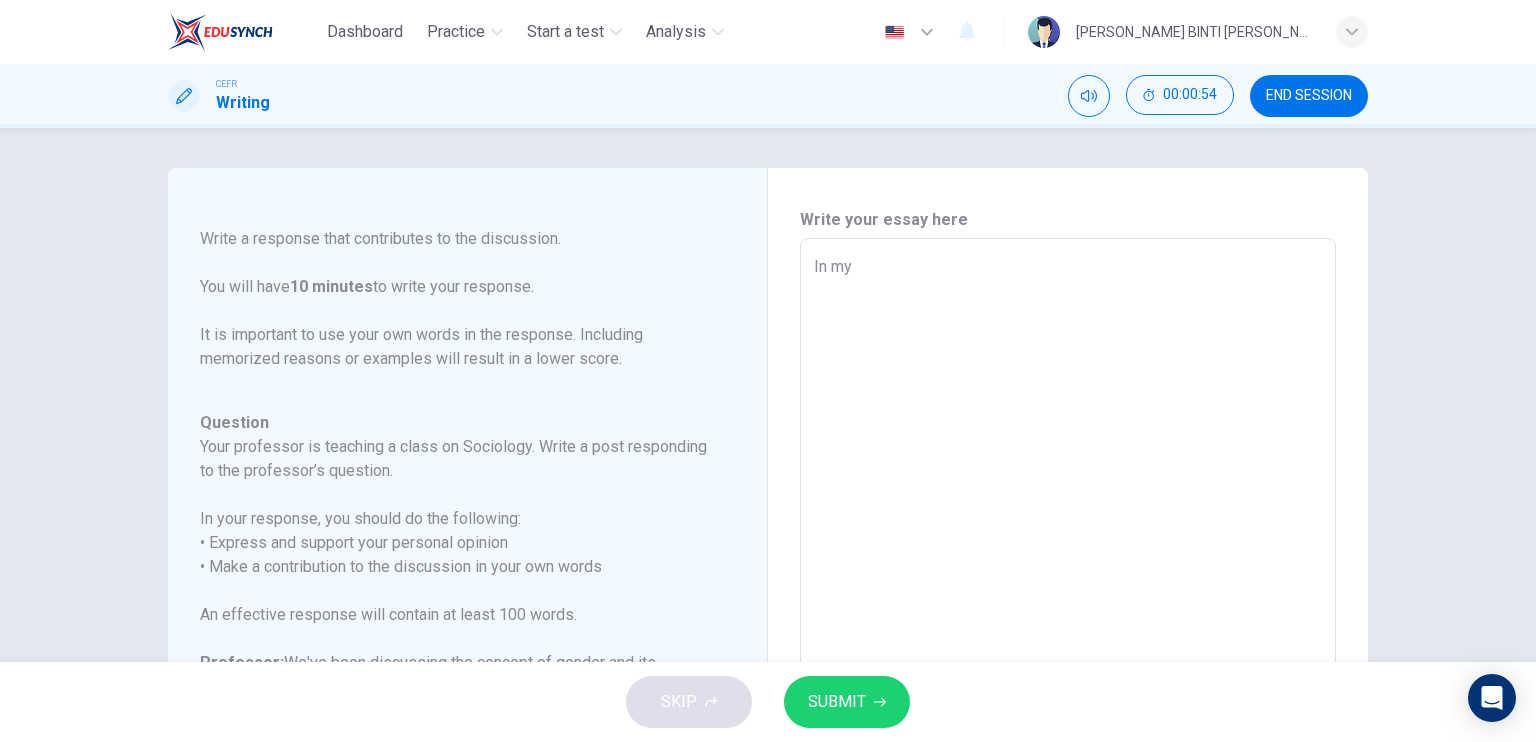 type on "x" 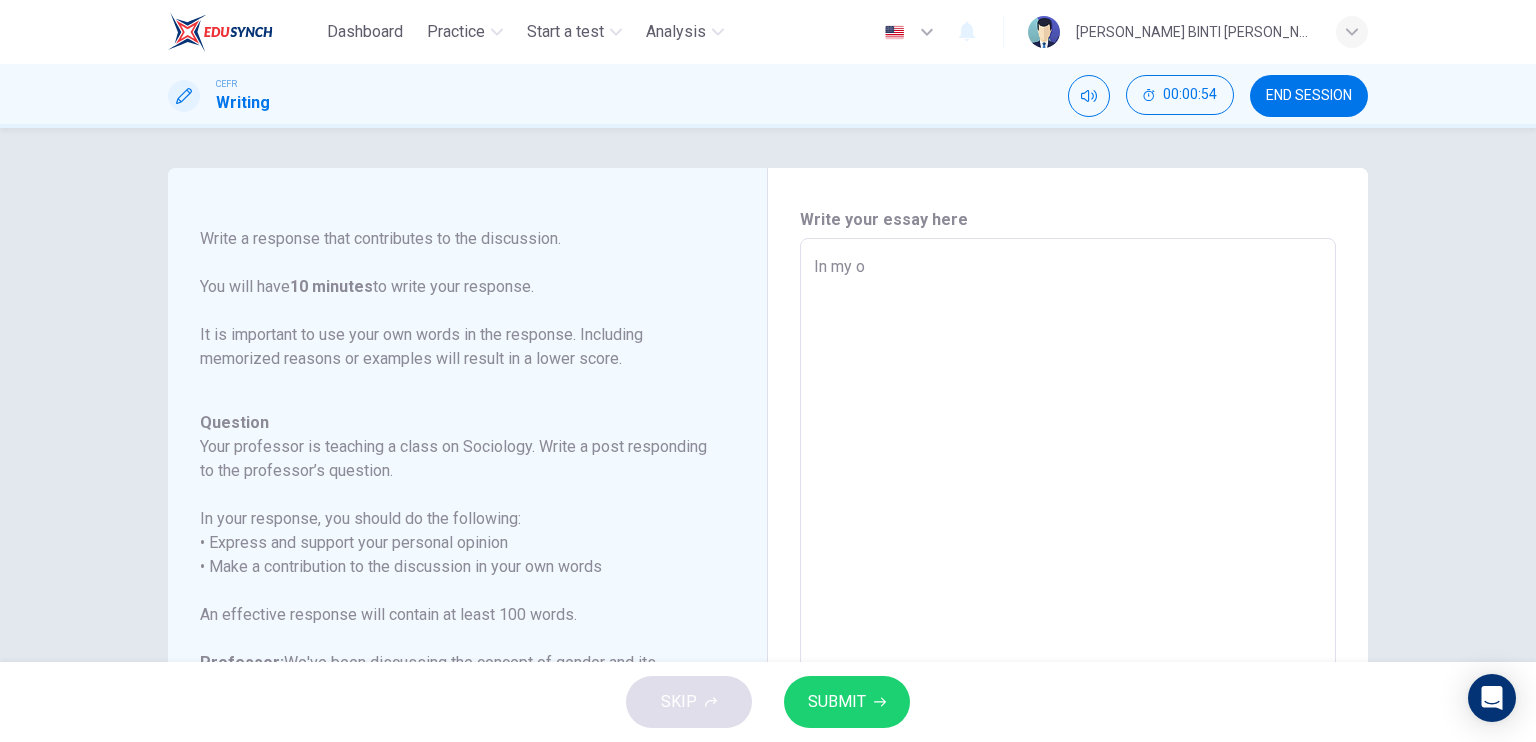 type on "x" 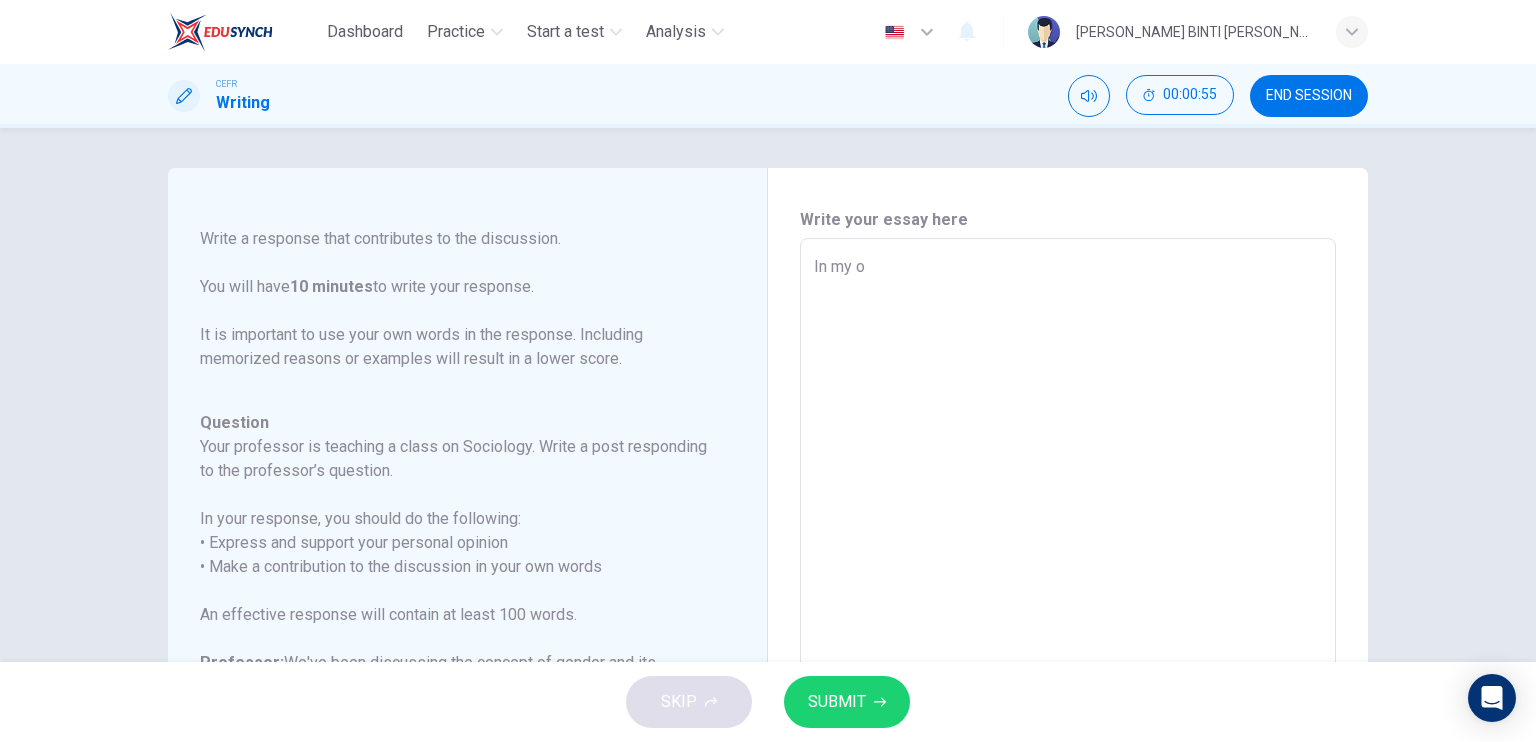 type on "In my op" 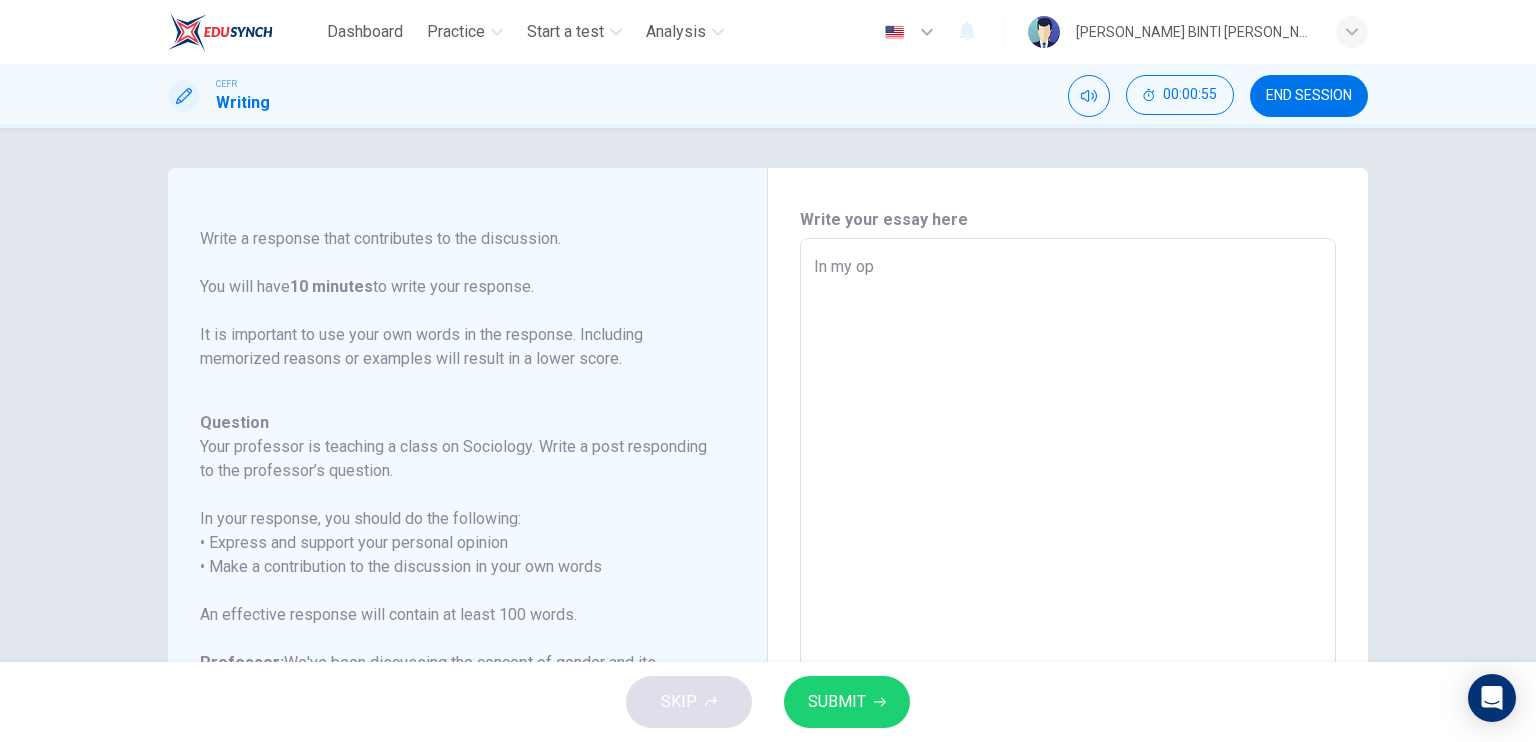 type on "x" 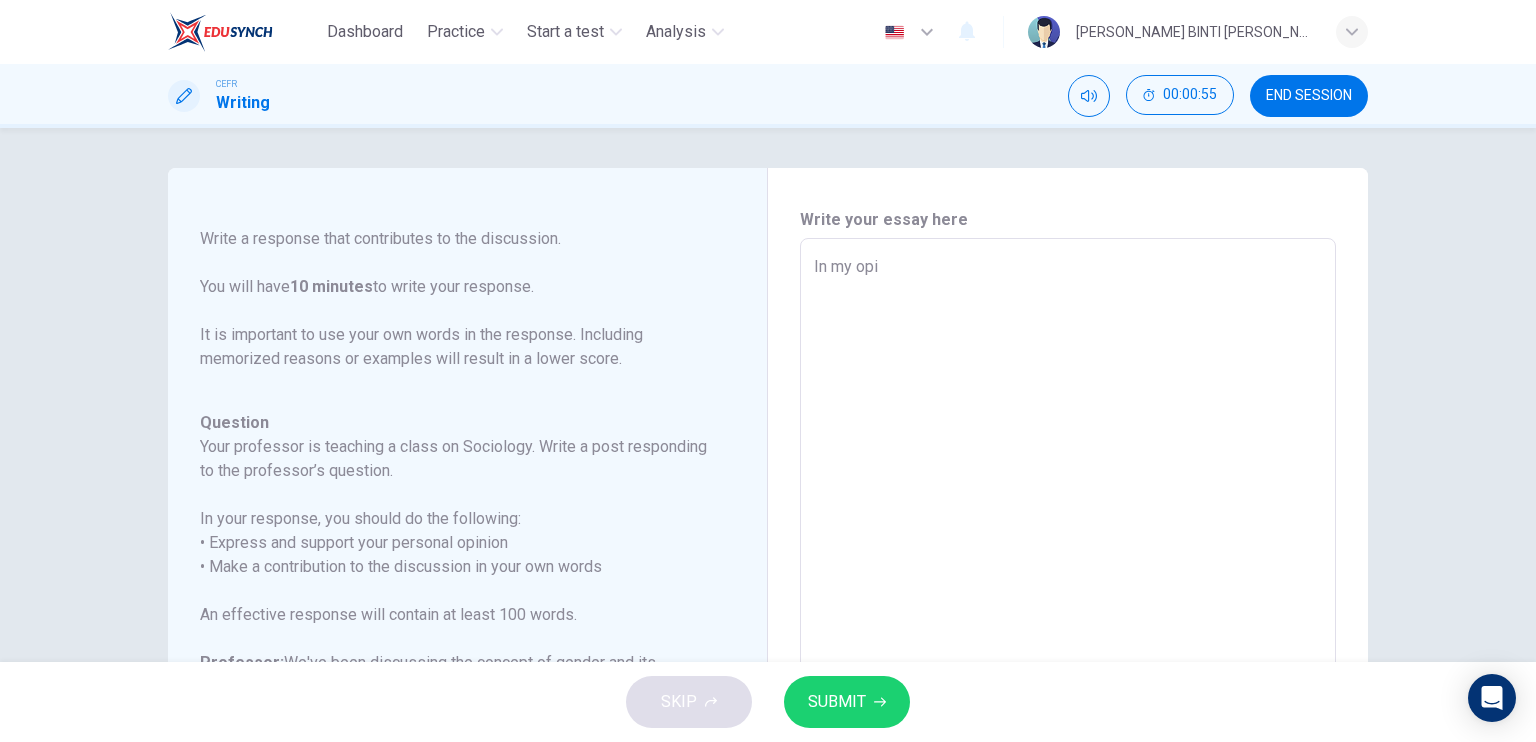 type on "x" 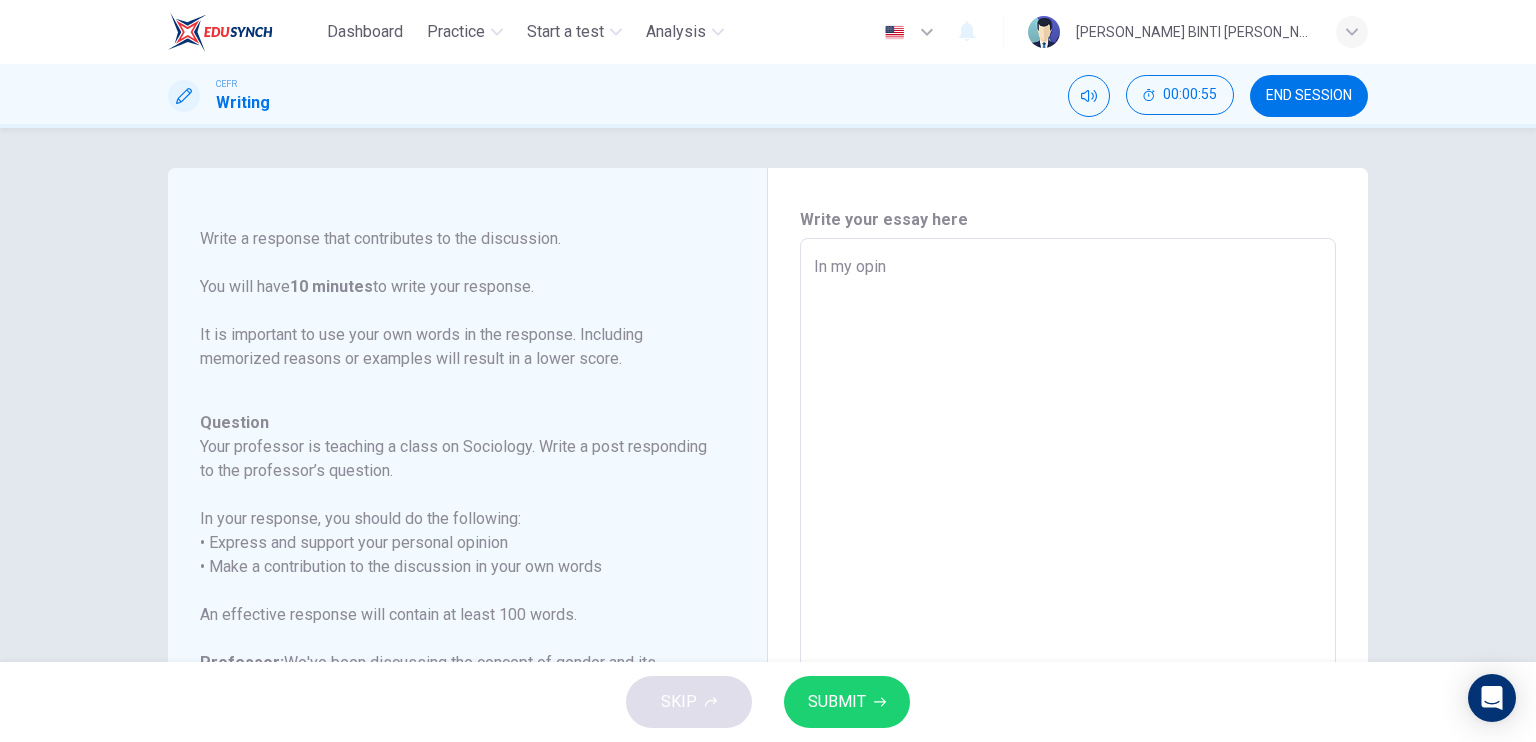 type on "x" 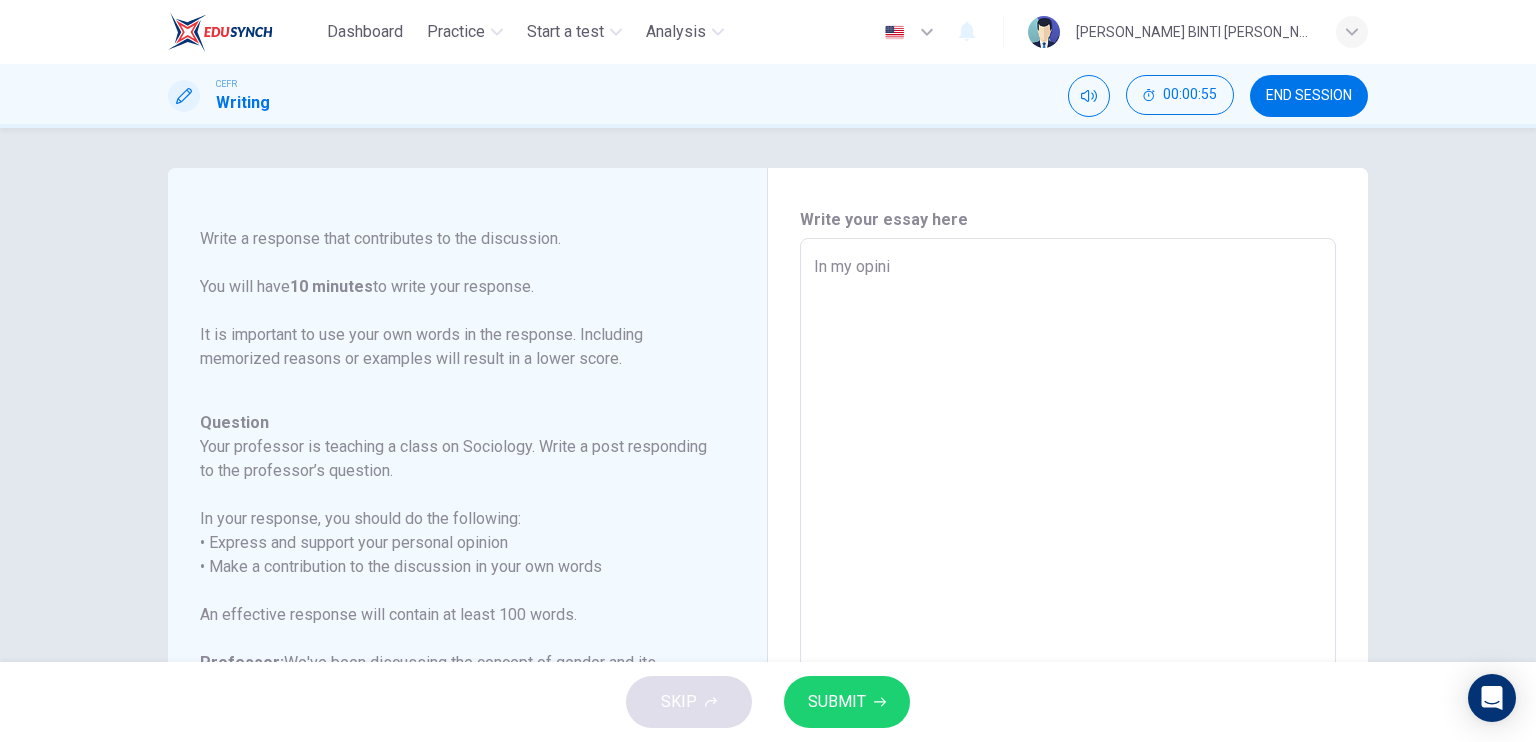 type on "In my opinio" 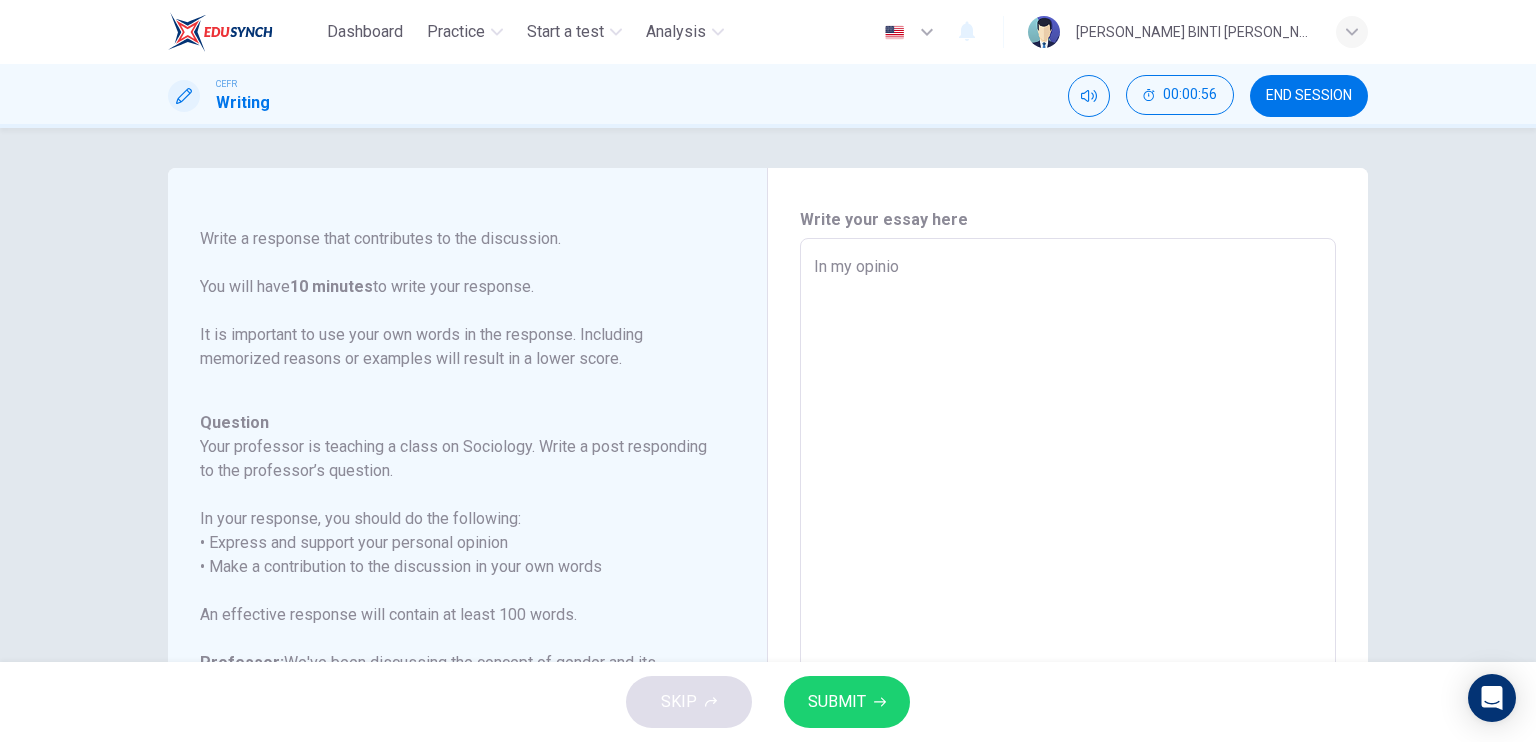 type on "In my opinion" 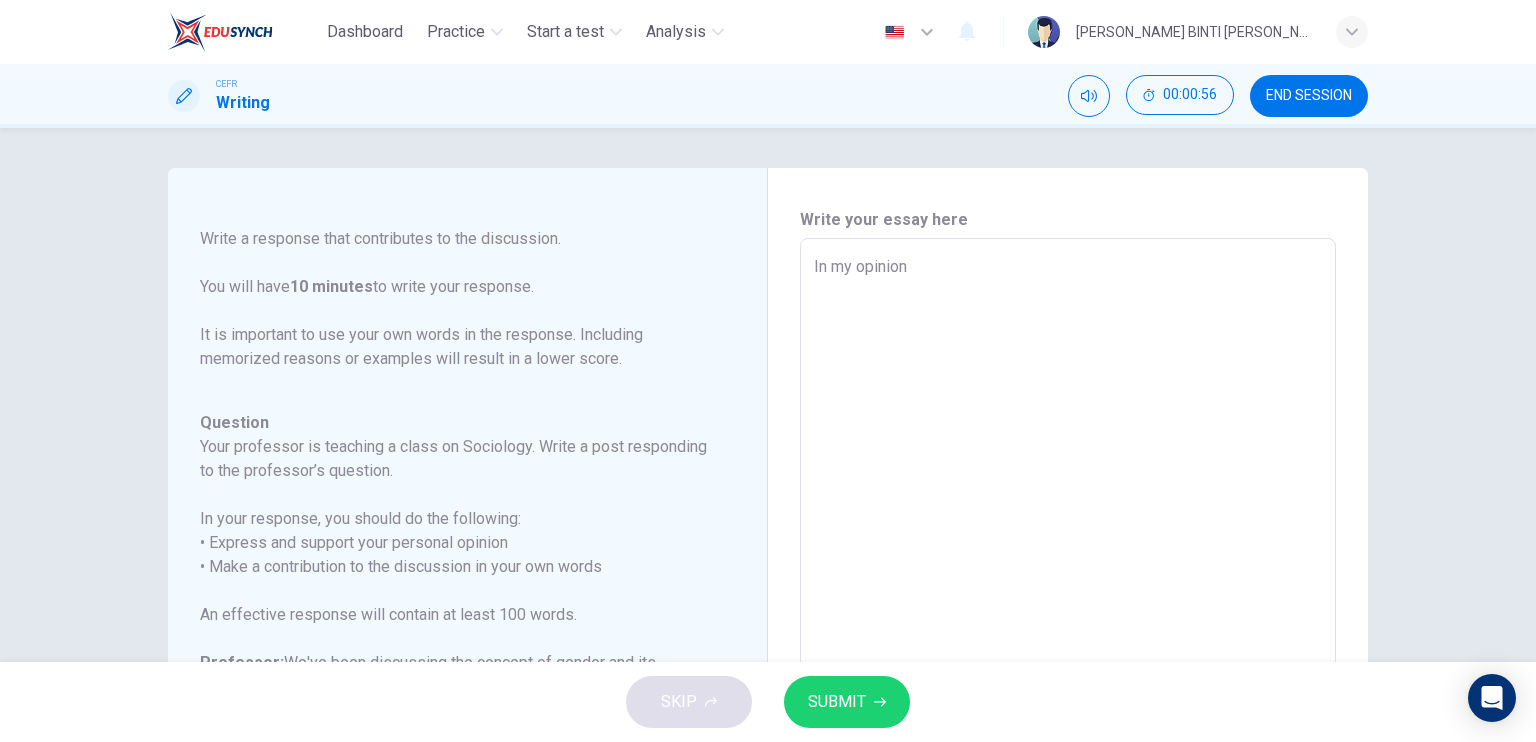 type on "x" 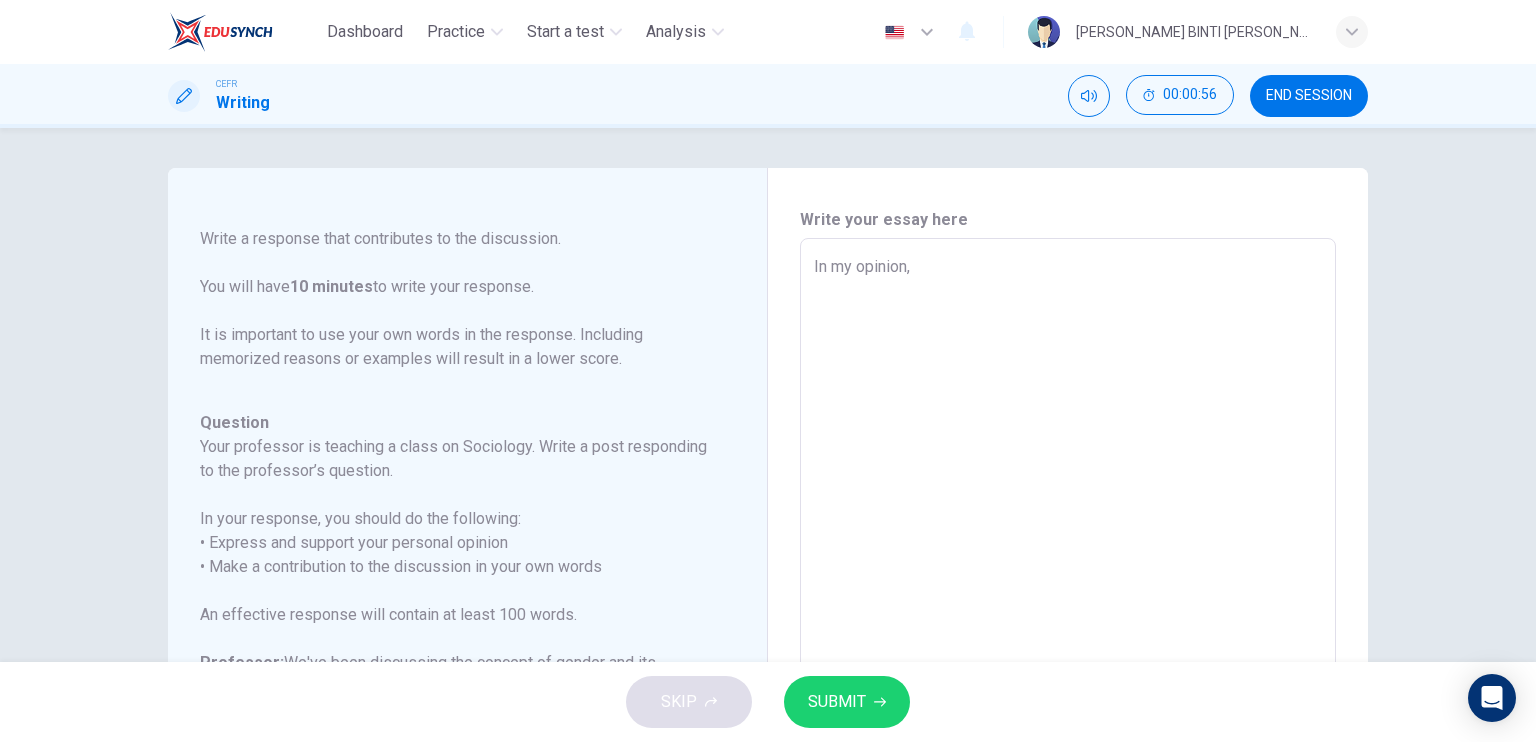 type on "In my opinion," 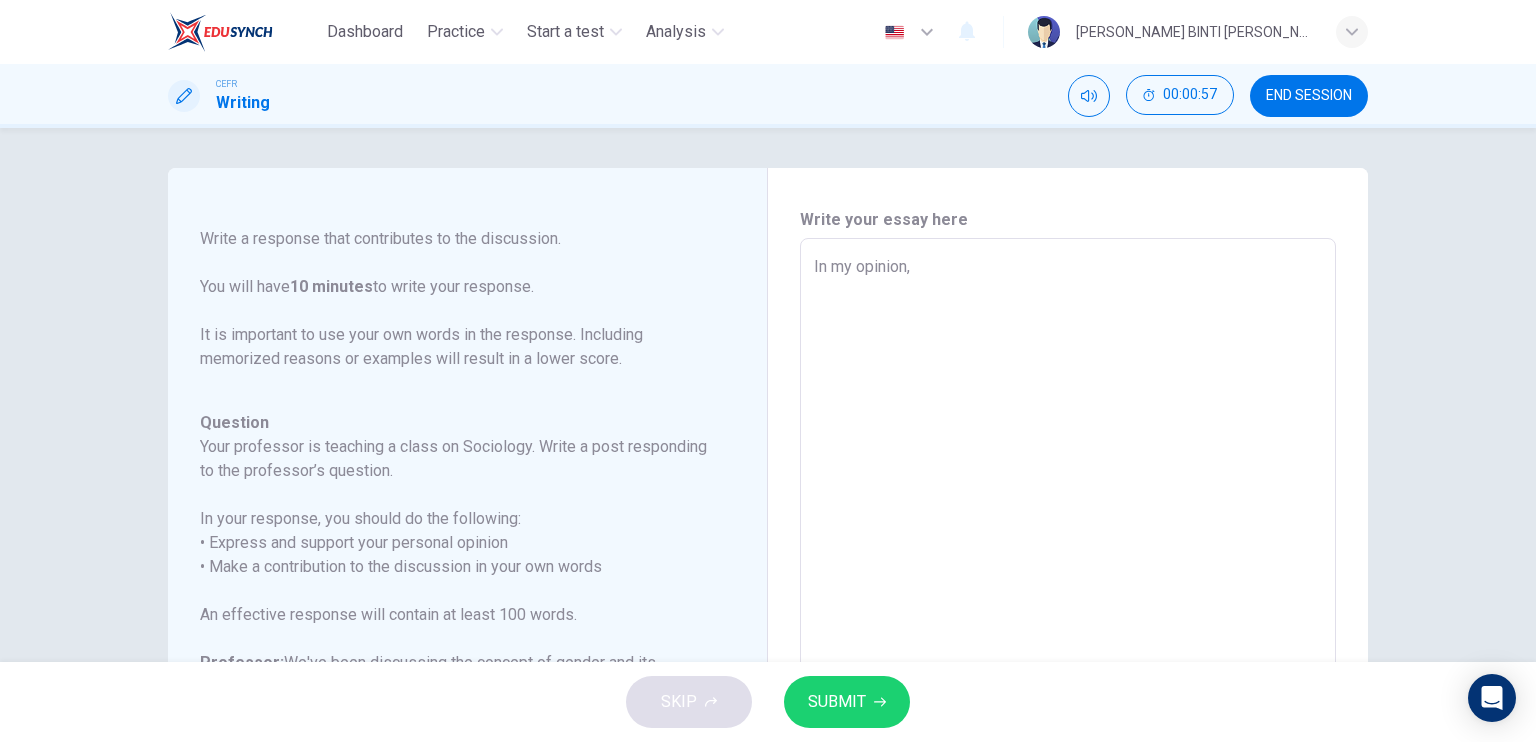 type on "In my opinion, I" 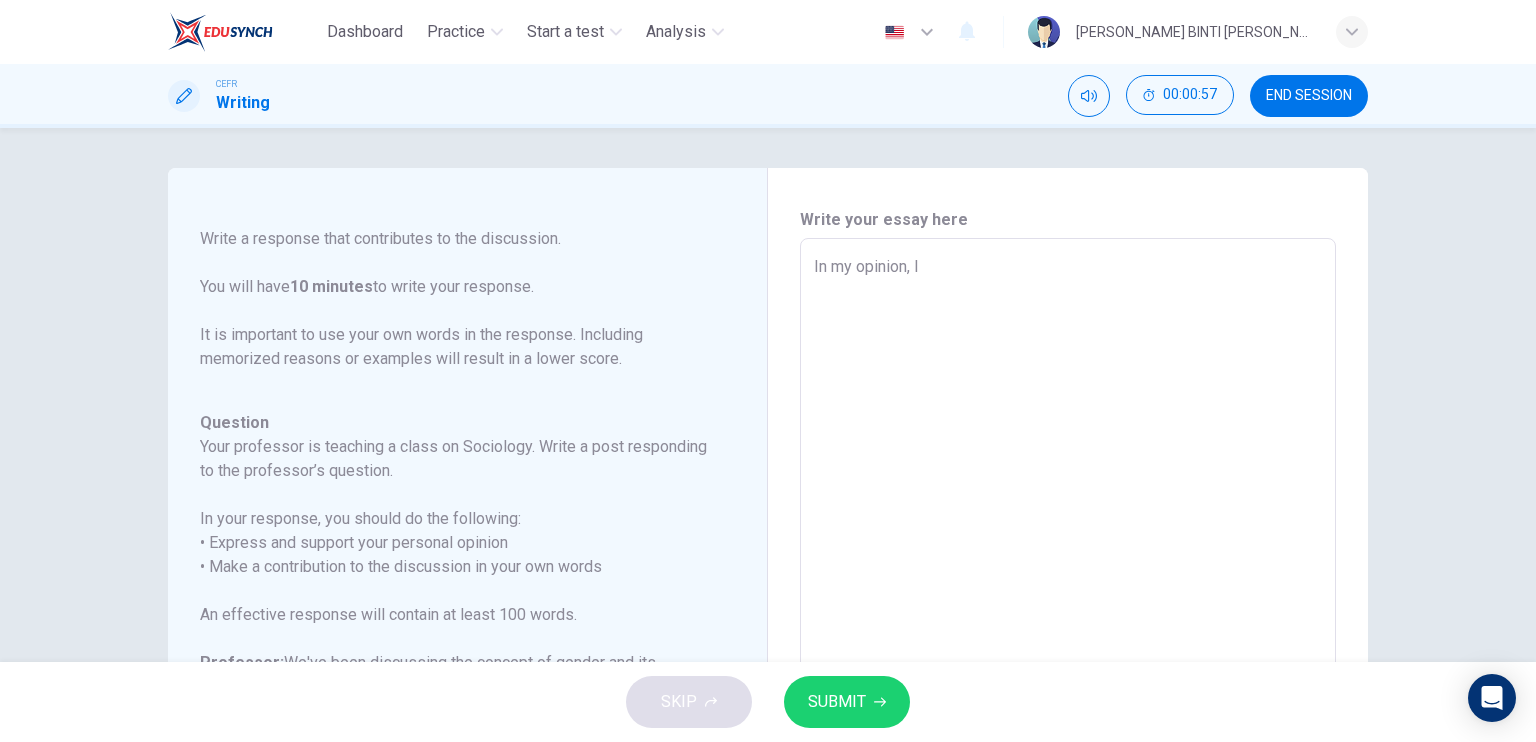 type on "x" 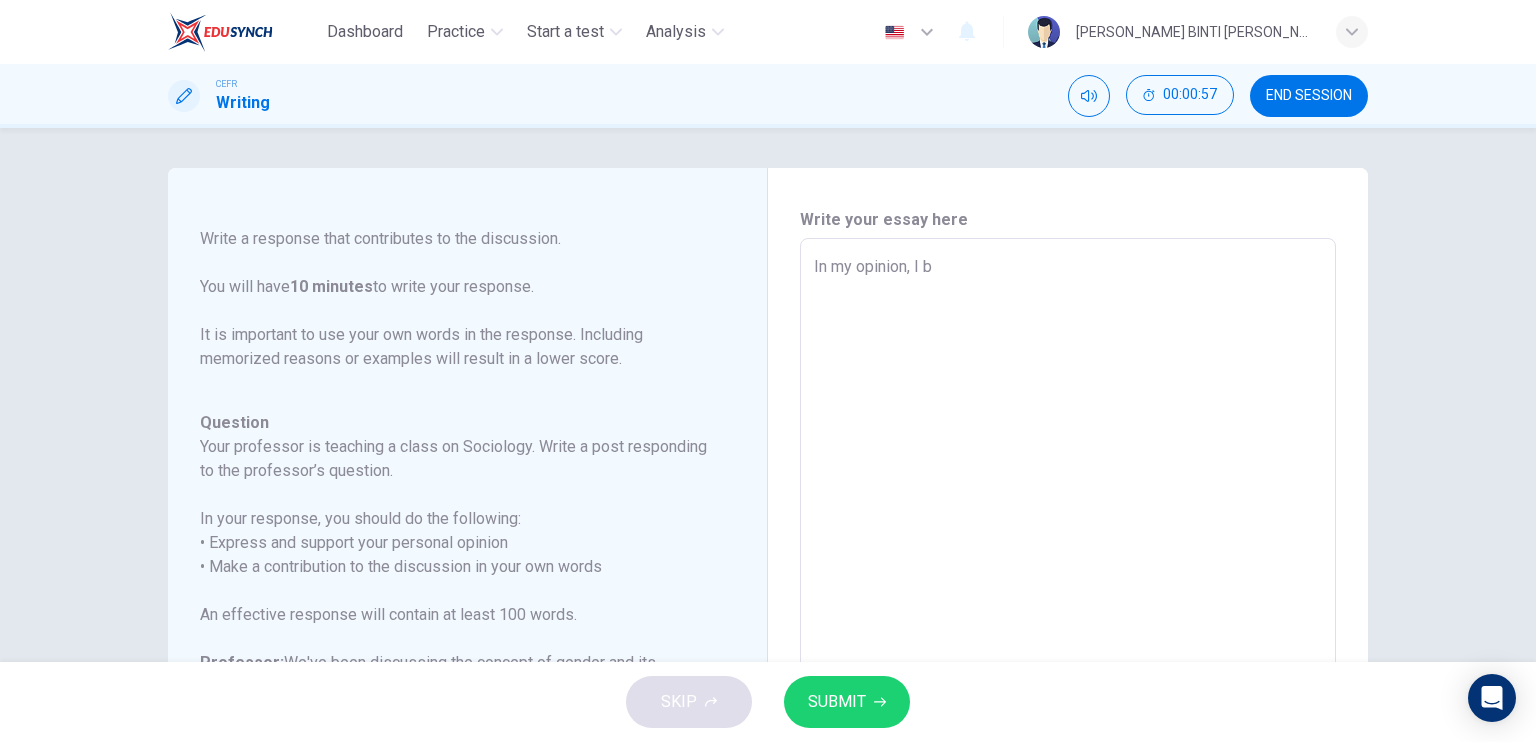 type on "In my opinion, I be" 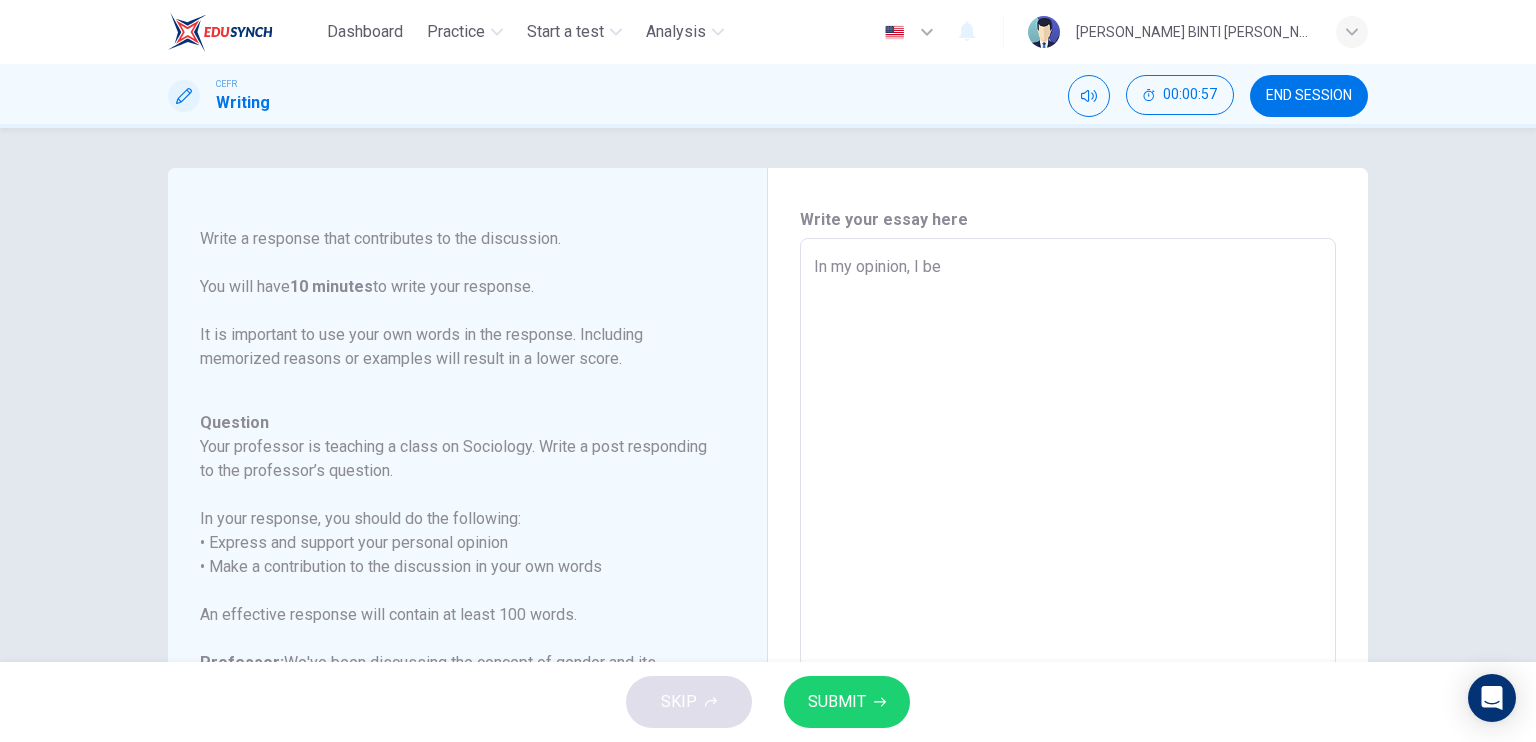 type on "x" 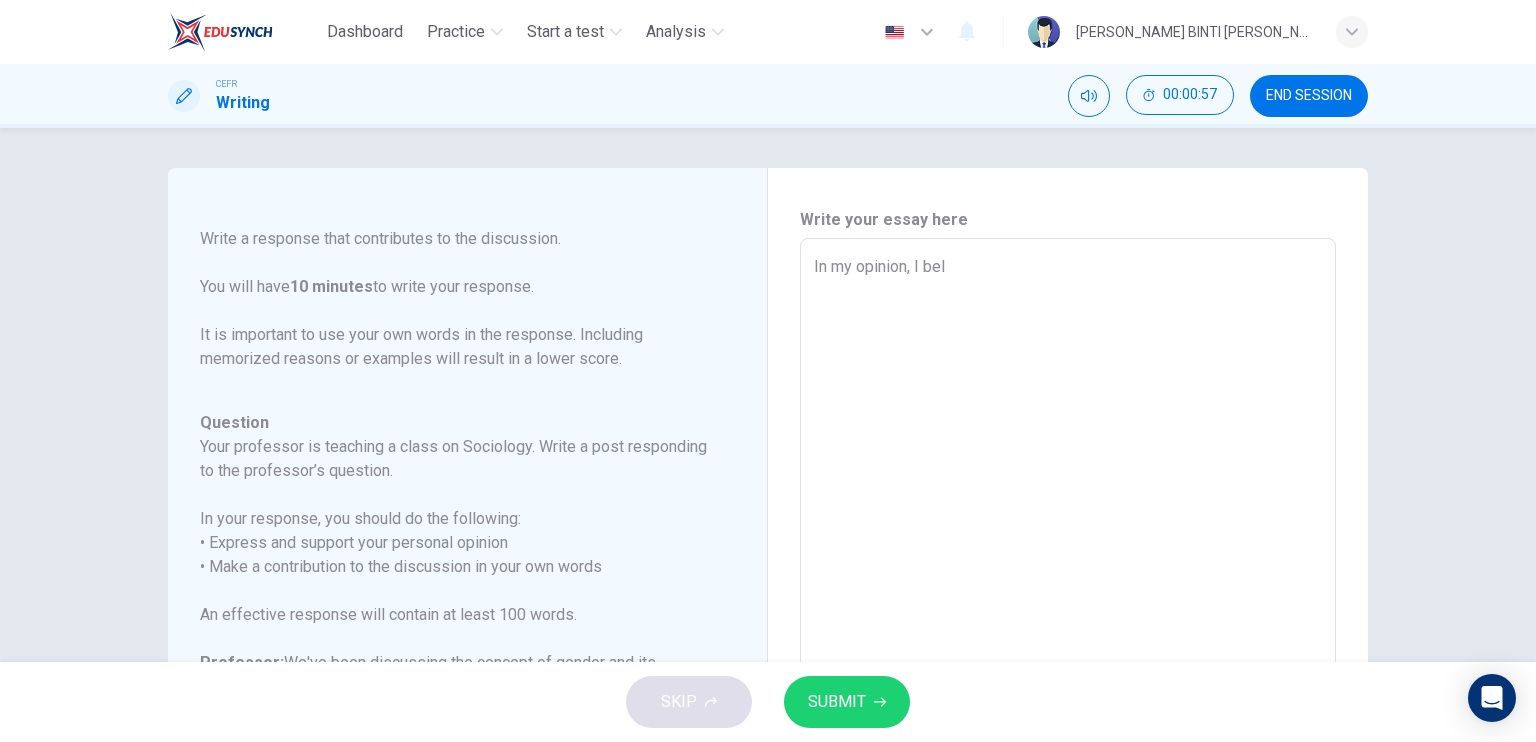 type on "x" 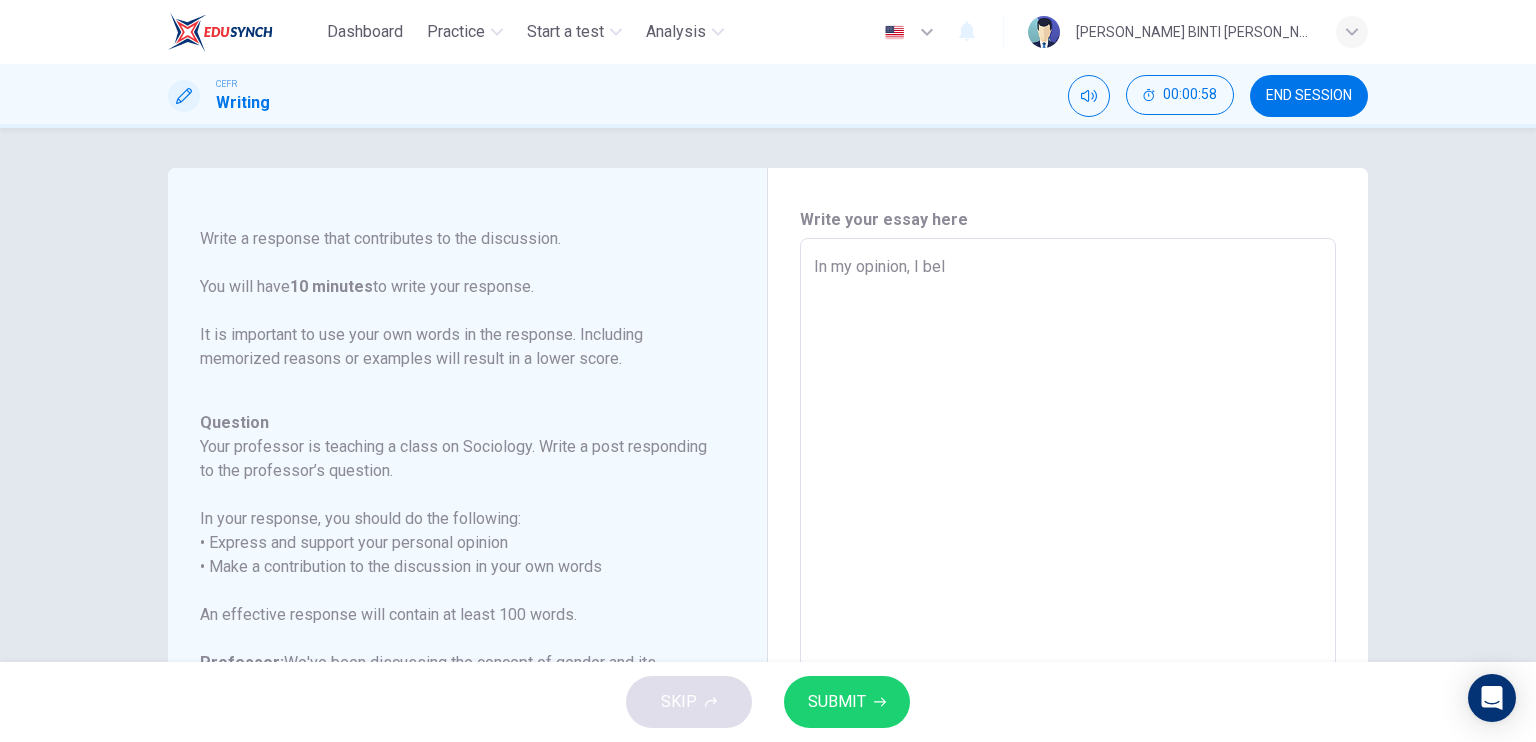 type on "In my opinion, I beli" 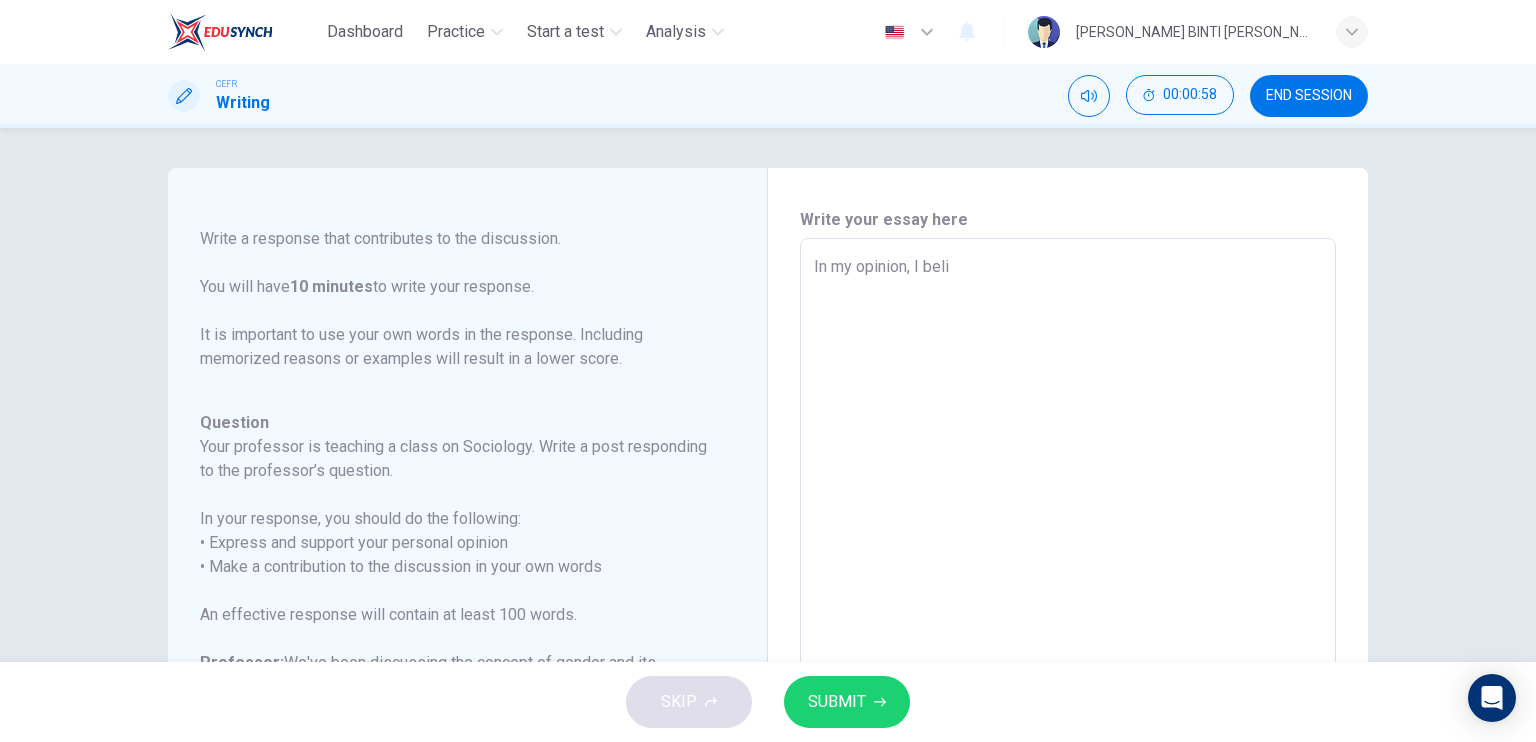 type on "x" 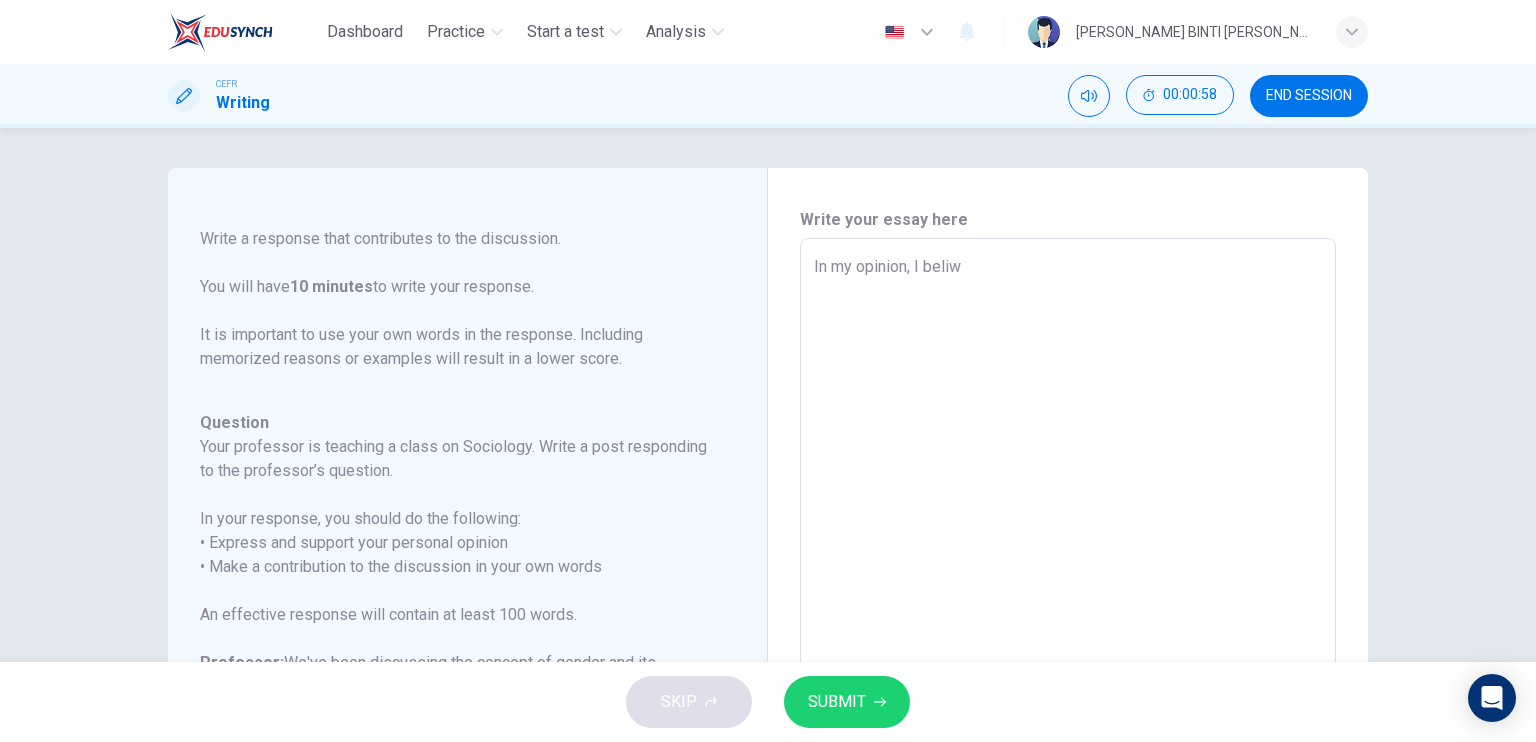 type on "x" 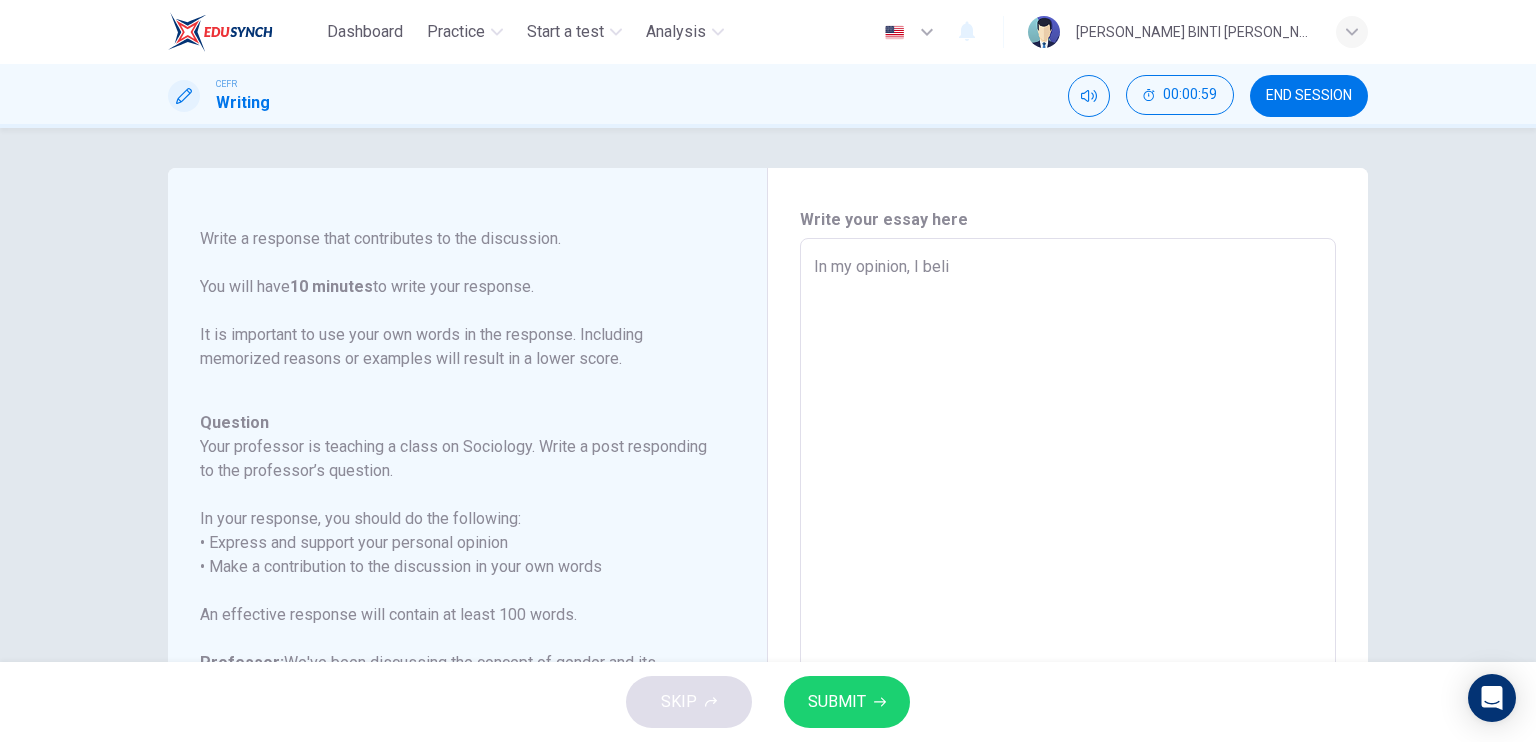 type on "In my opinion, I belie" 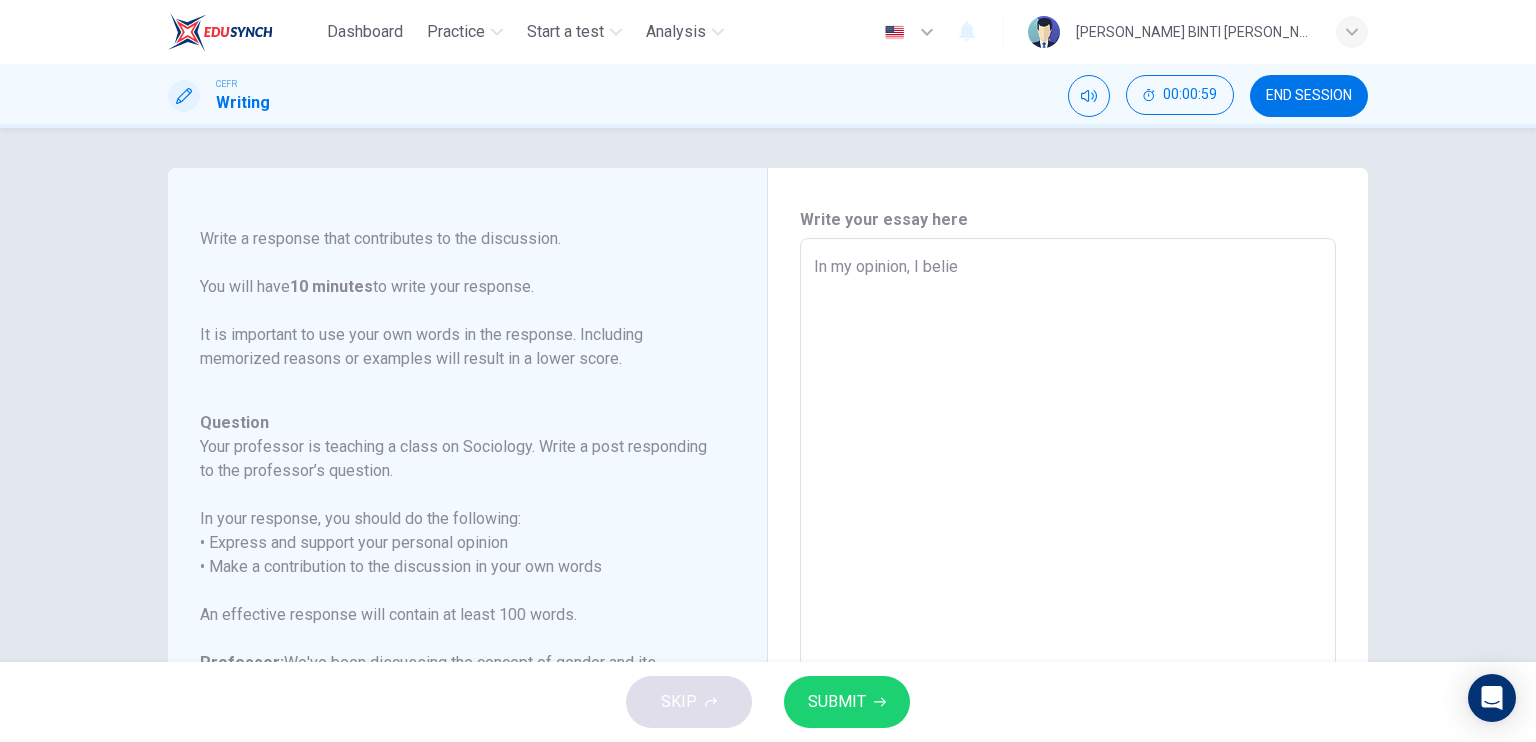 type on "x" 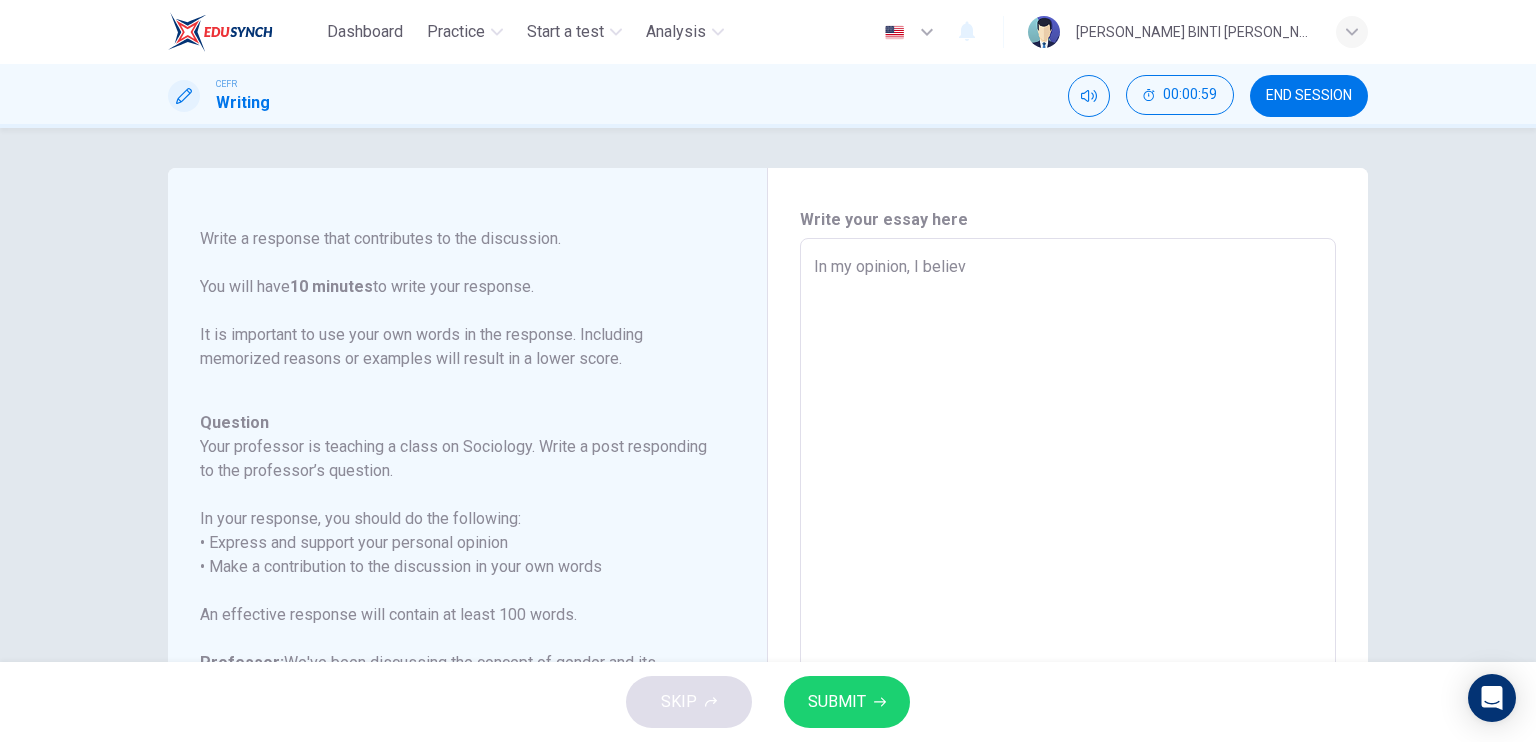 type on "x" 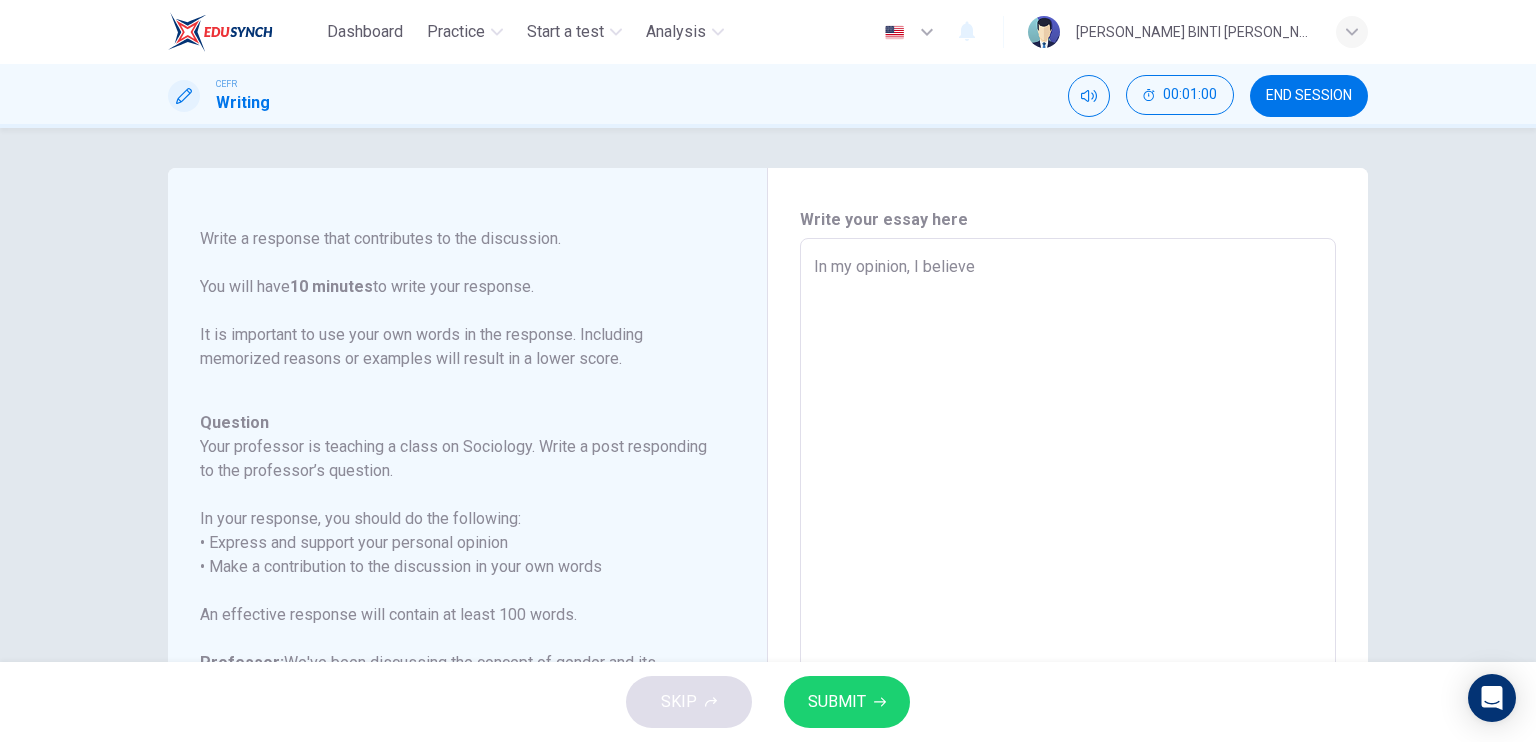 type on "In my opinion, I believe" 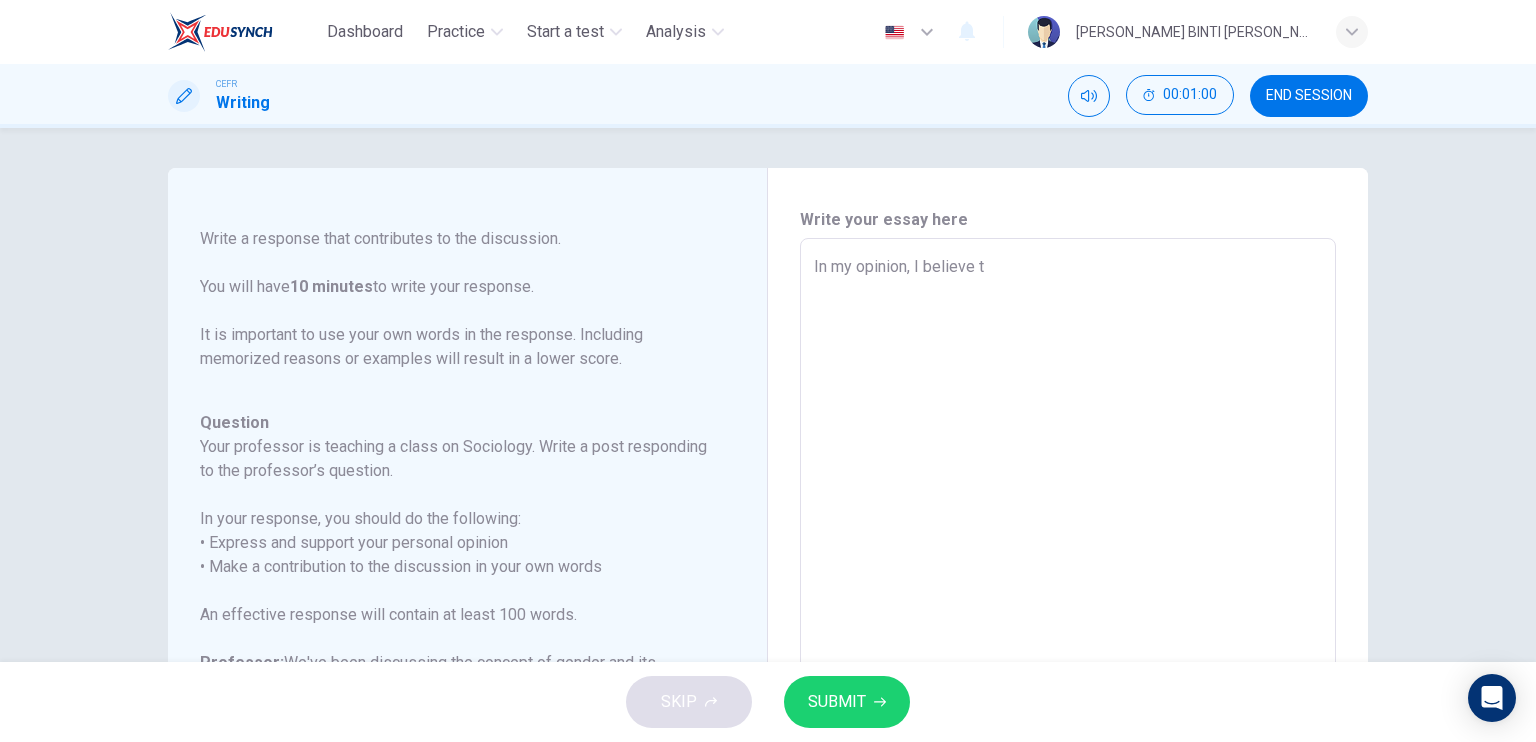 type on "x" 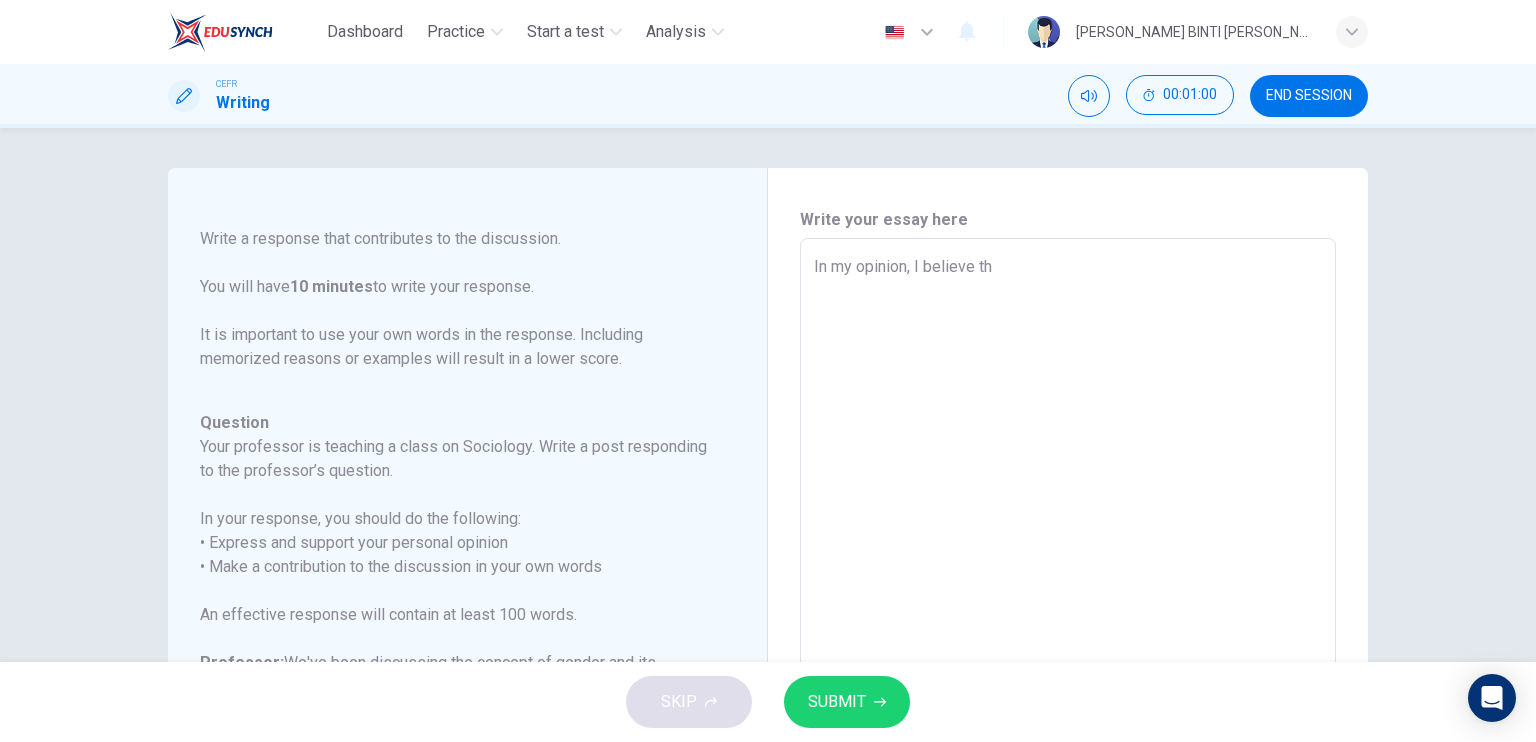 type on "In my opinion, I believe tha" 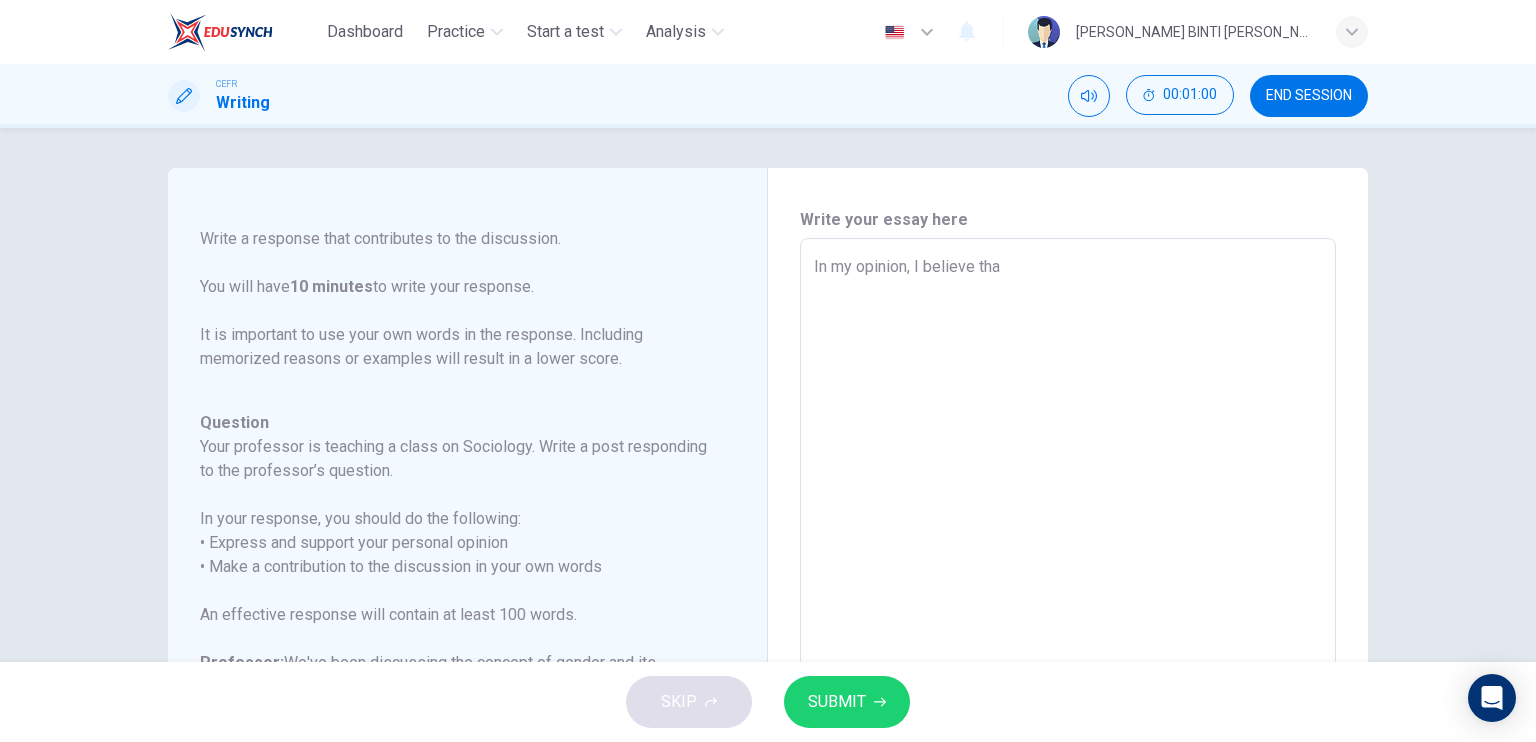 type on "x" 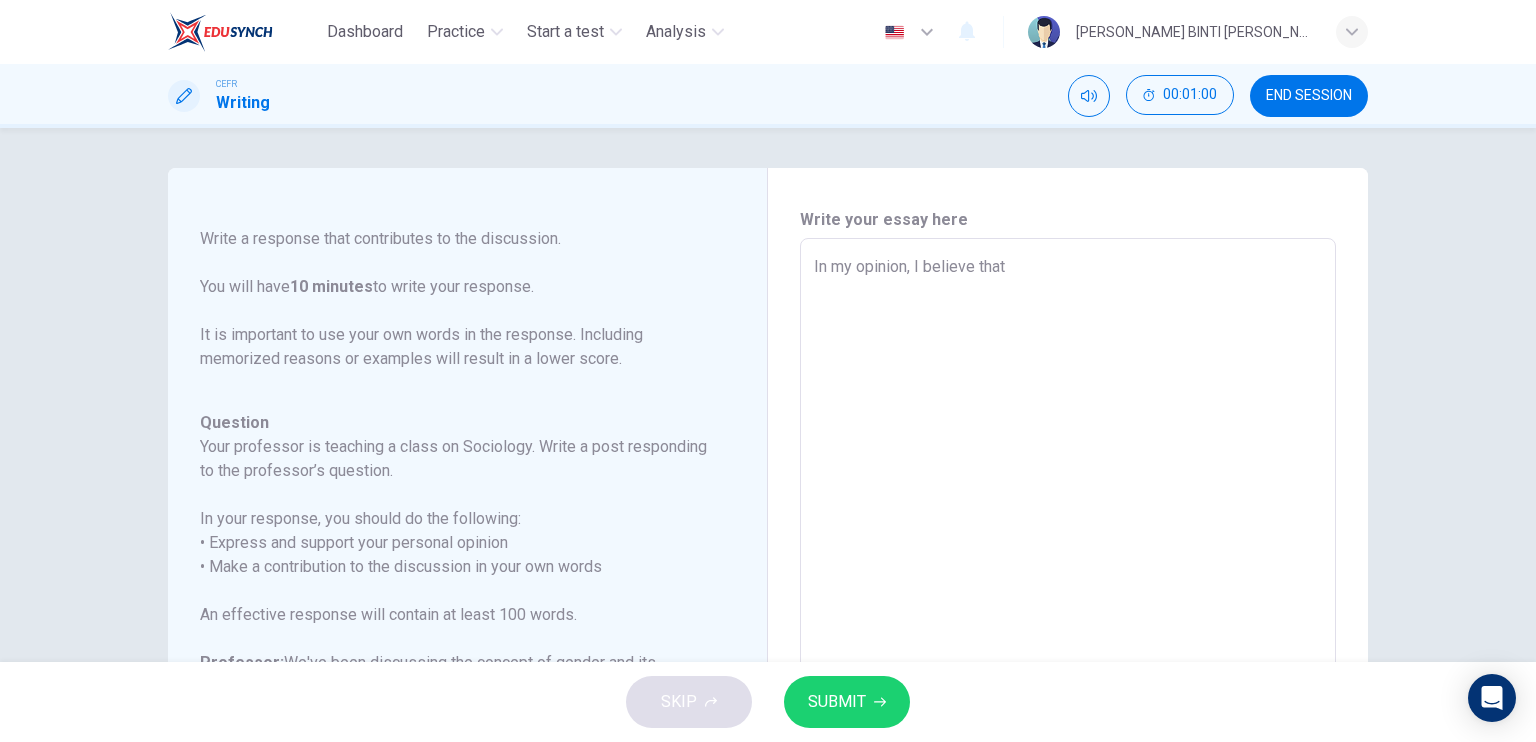 type on "x" 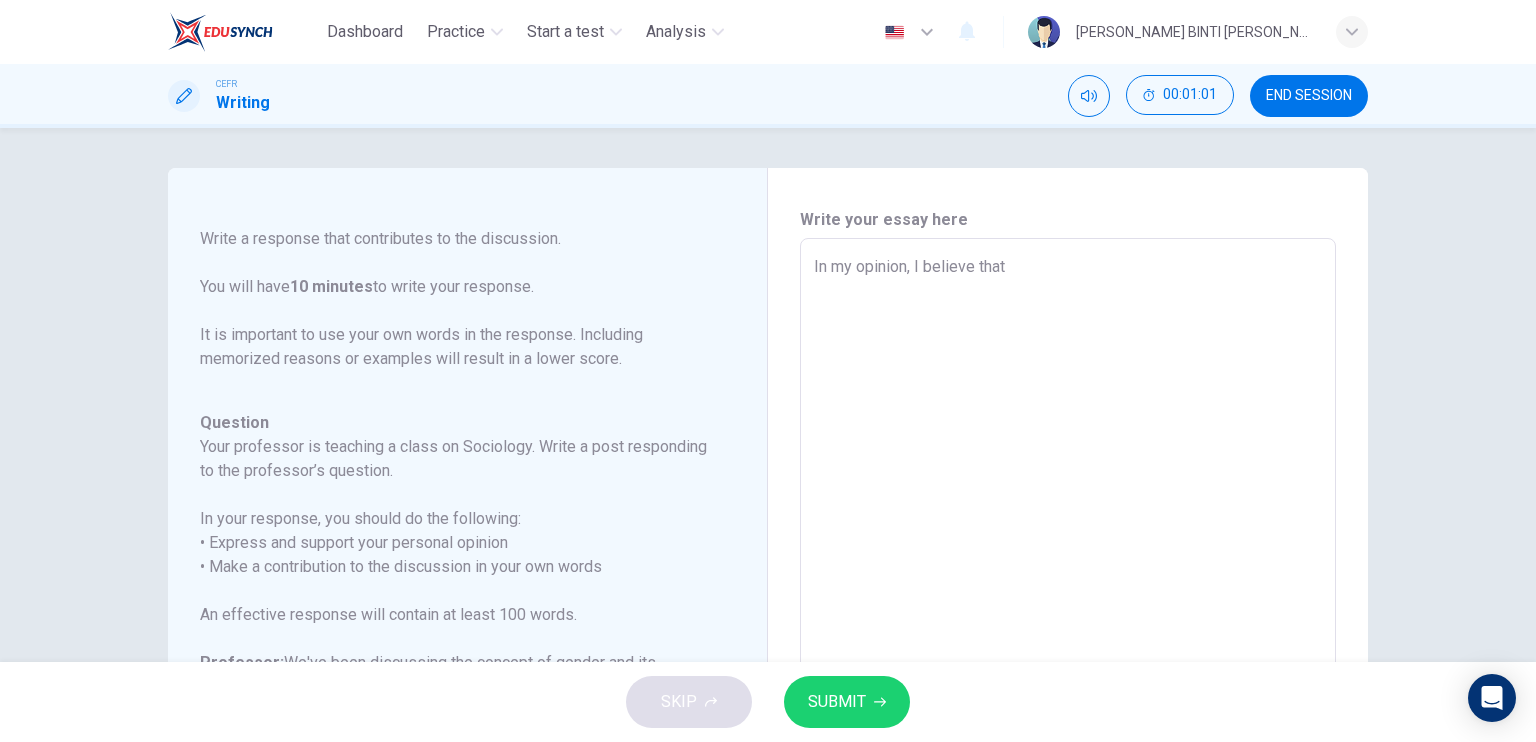 type on "x" 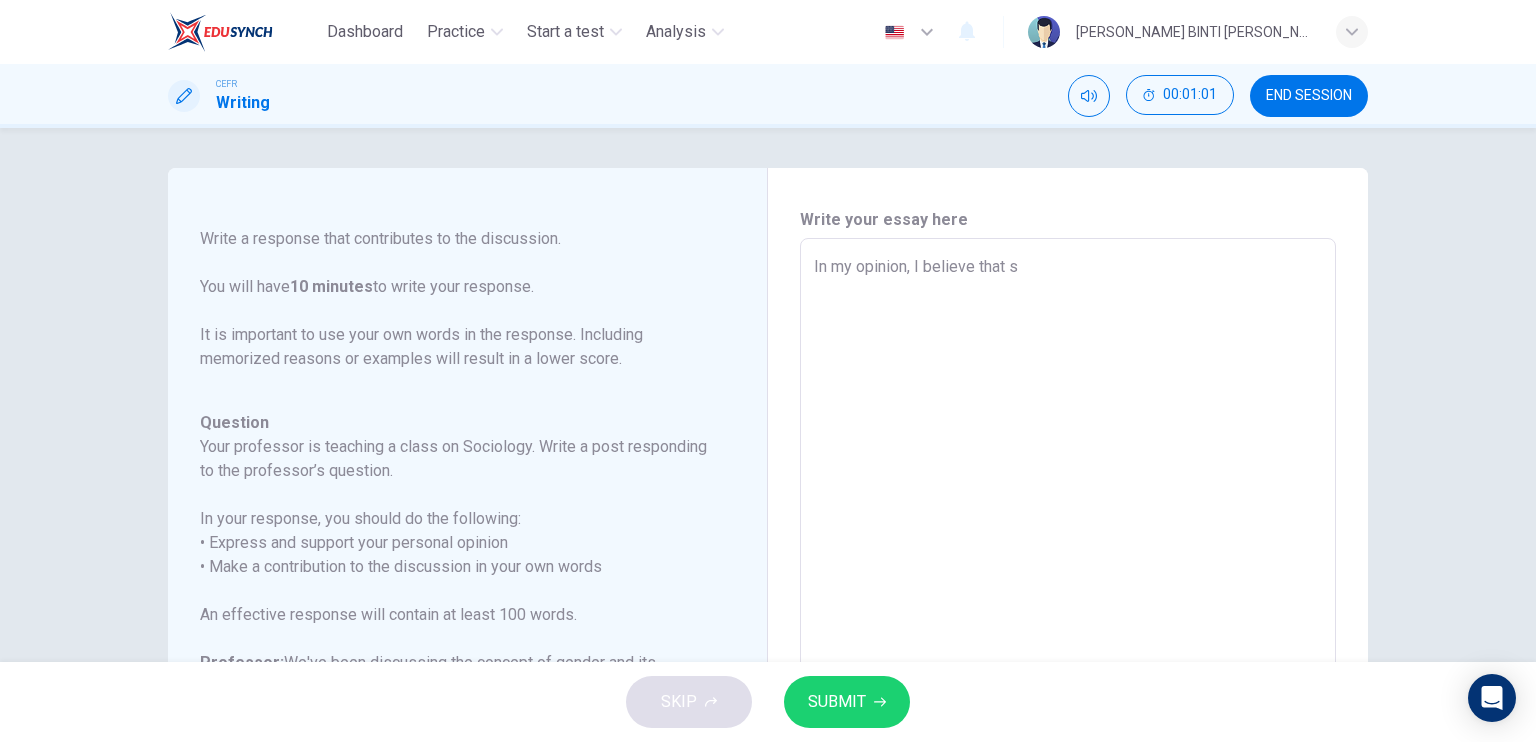 type on "x" 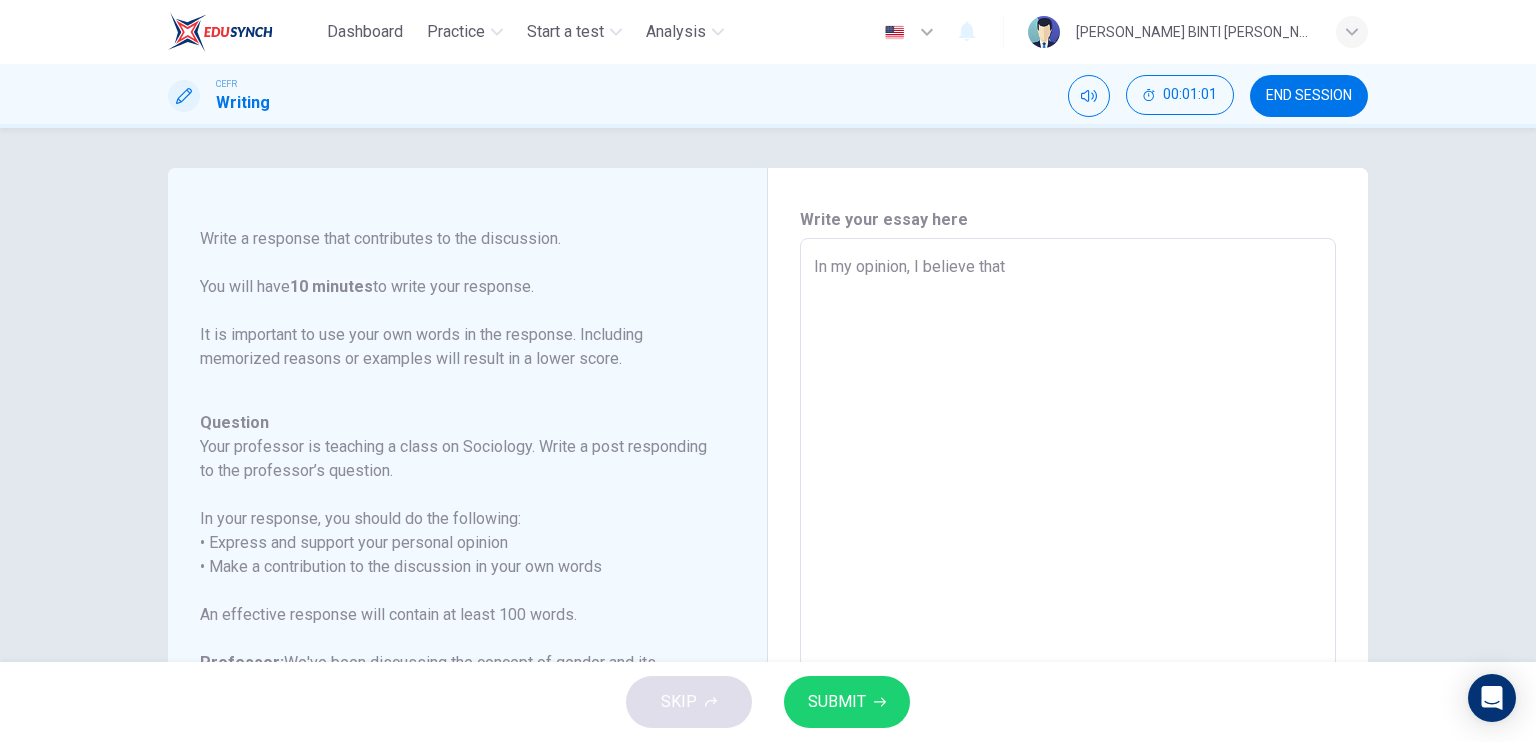 type on "In my opinion, I believe that g" 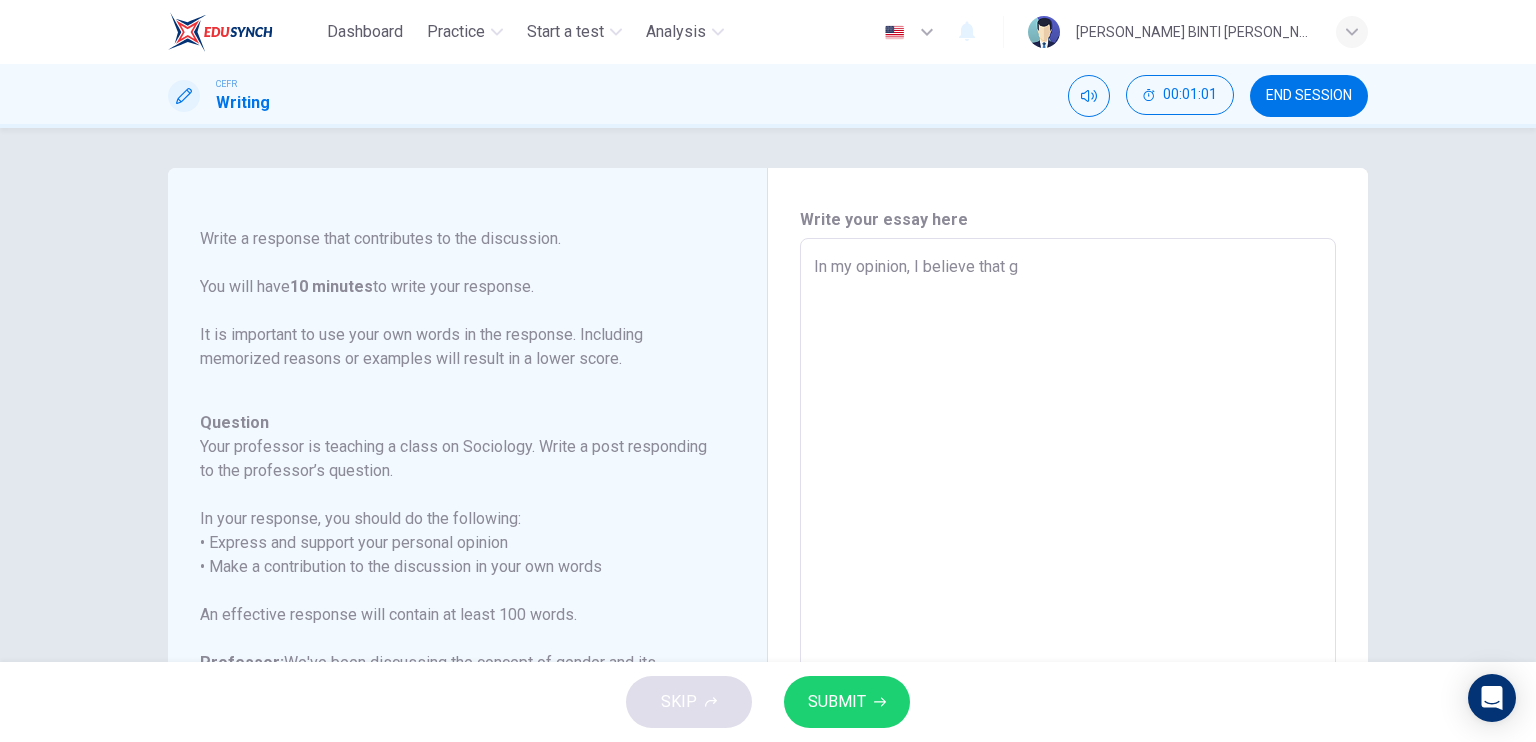 type on "x" 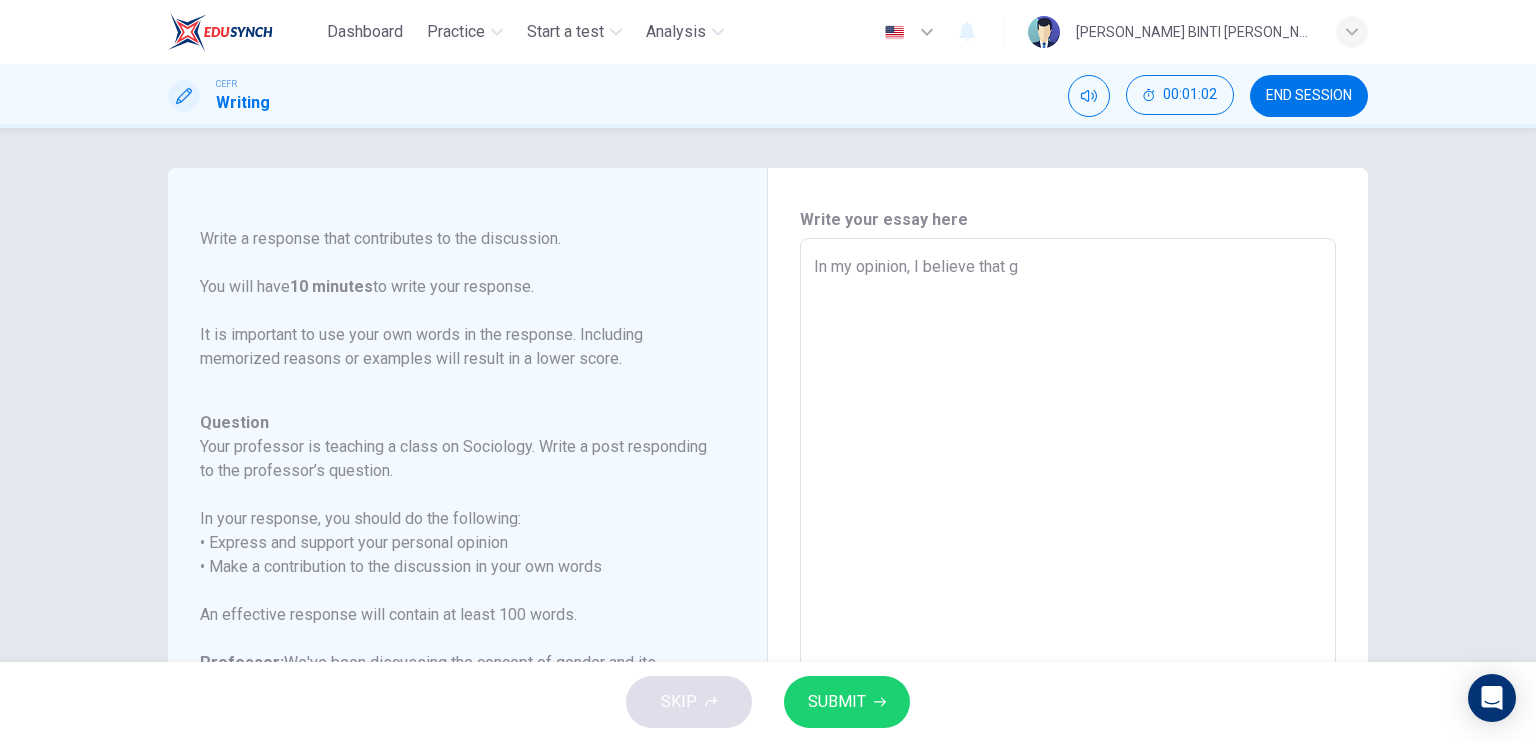 type on "In my opinion, I believe that ge" 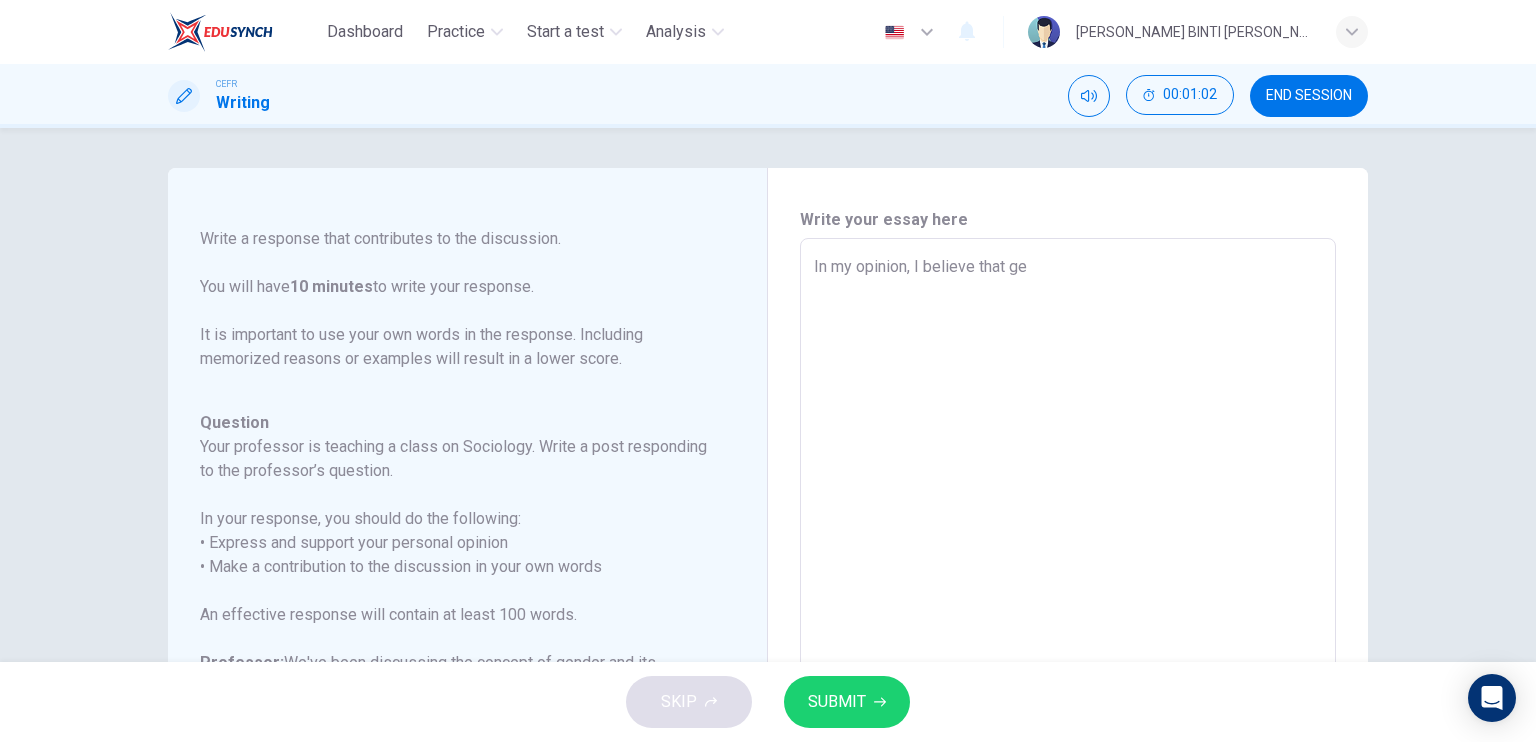 type on "x" 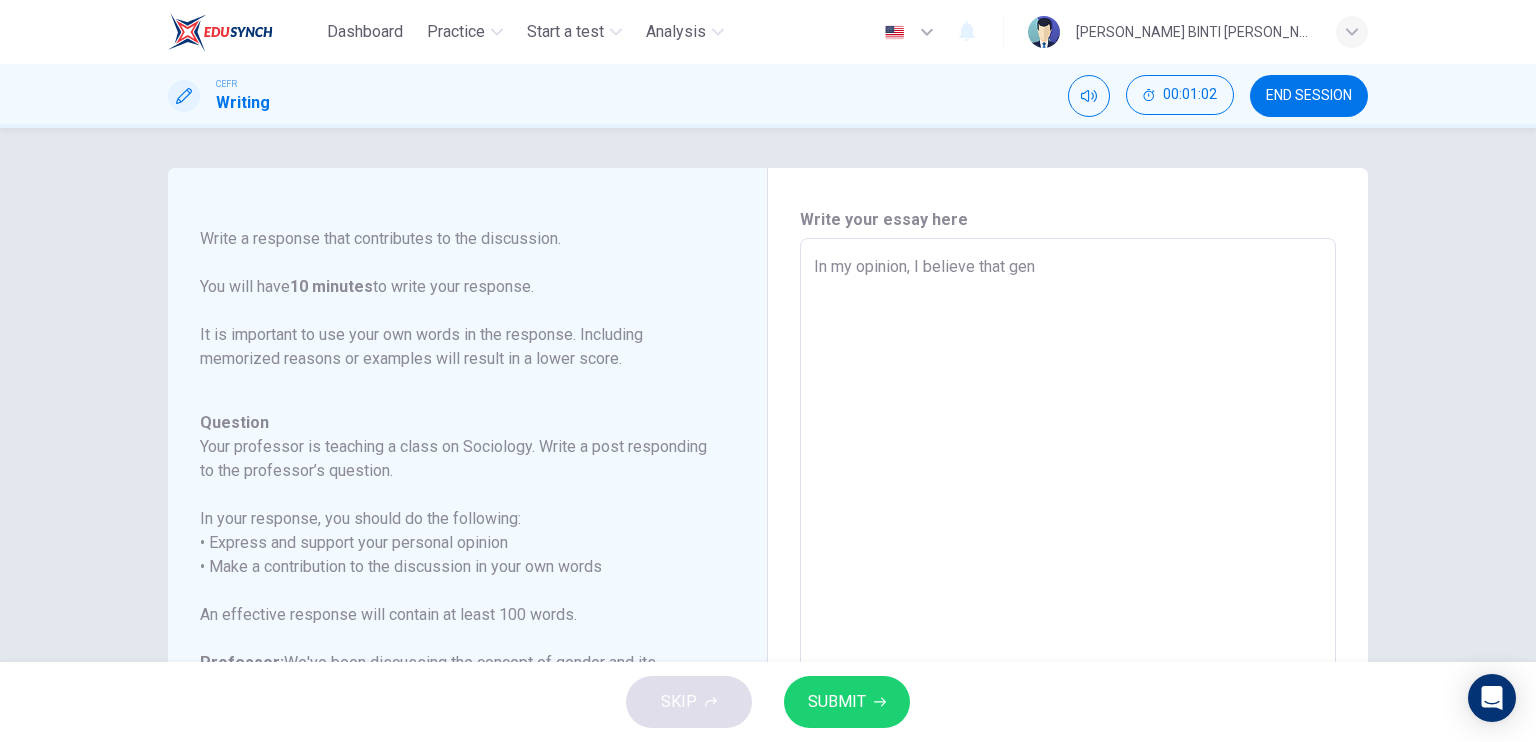 type on "x" 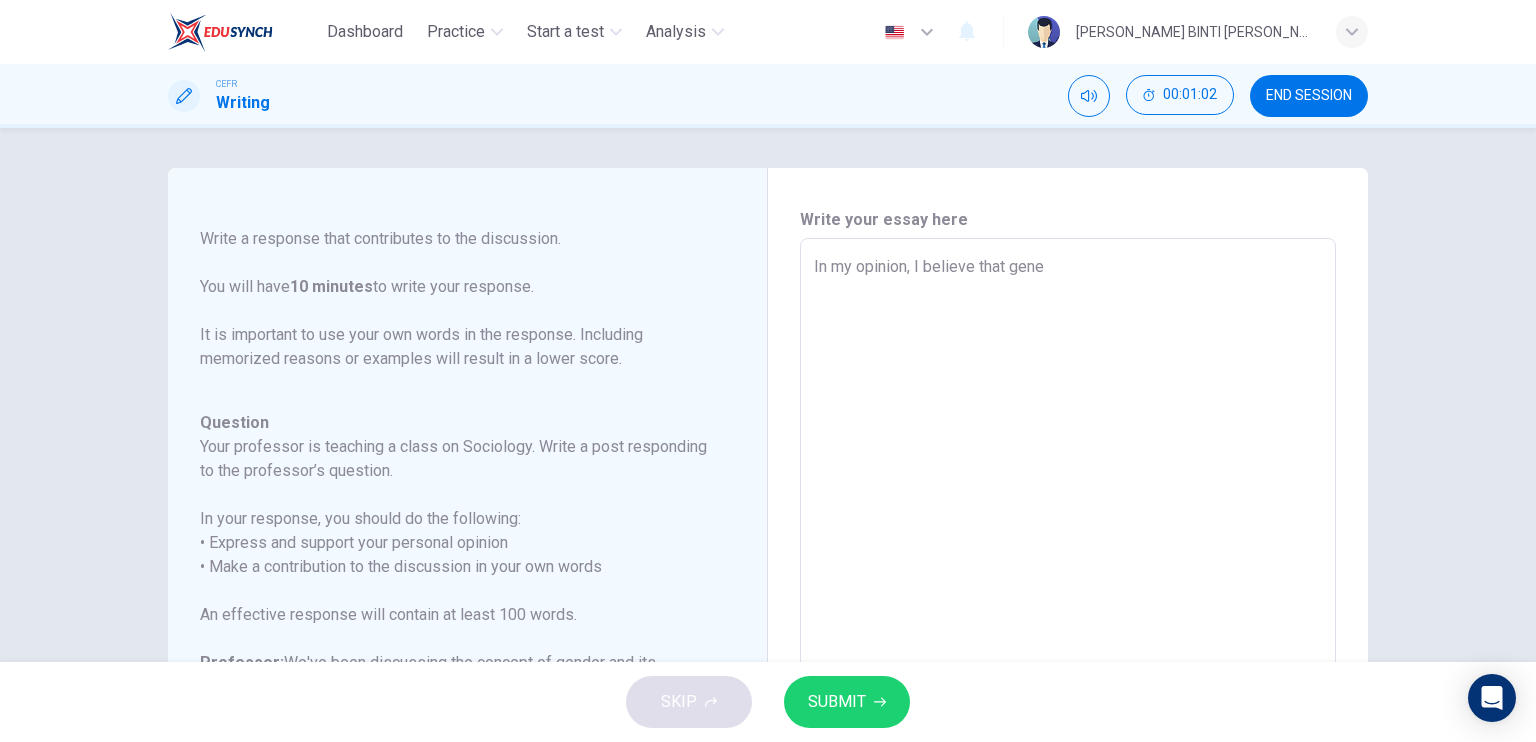 type on "x" 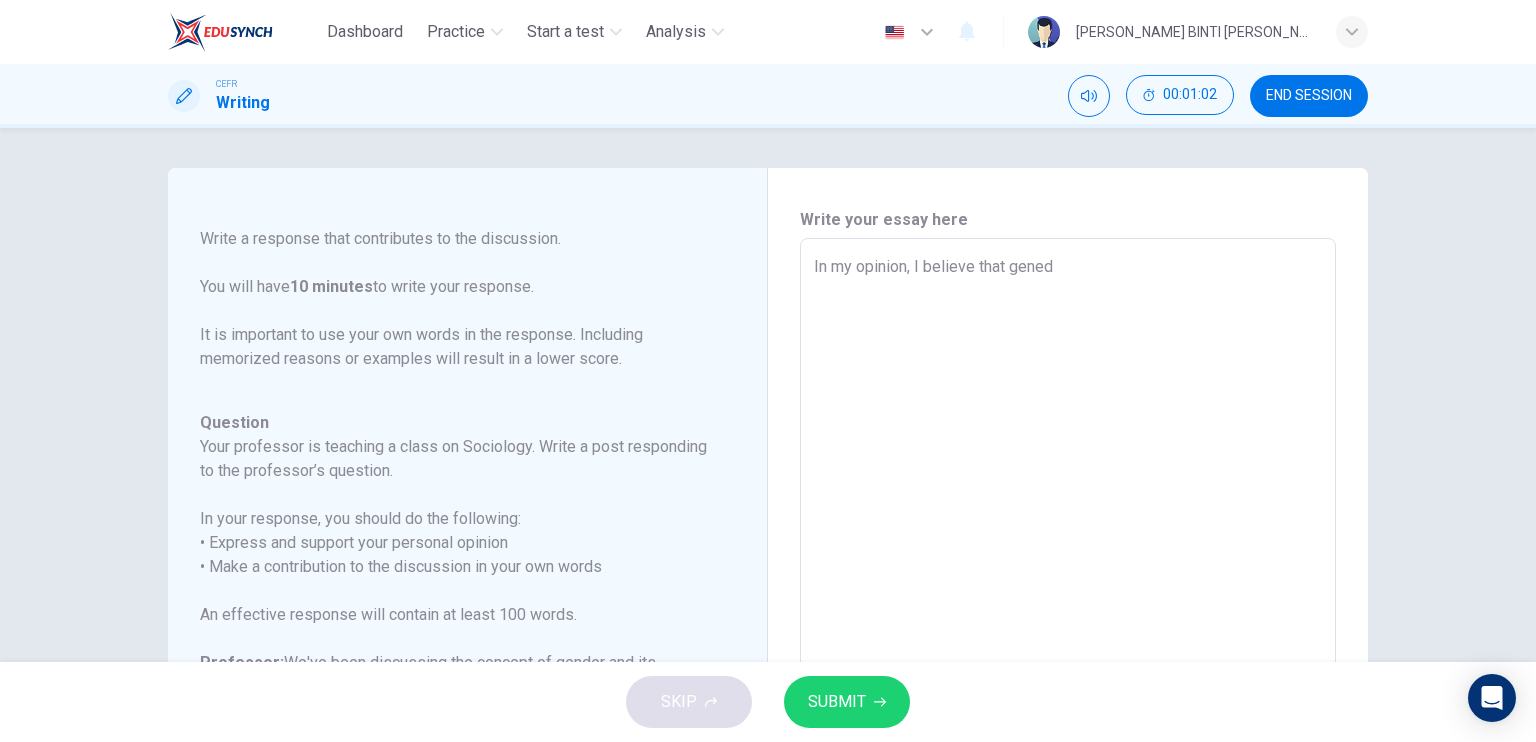type on "In my opinion, I believe that gene" 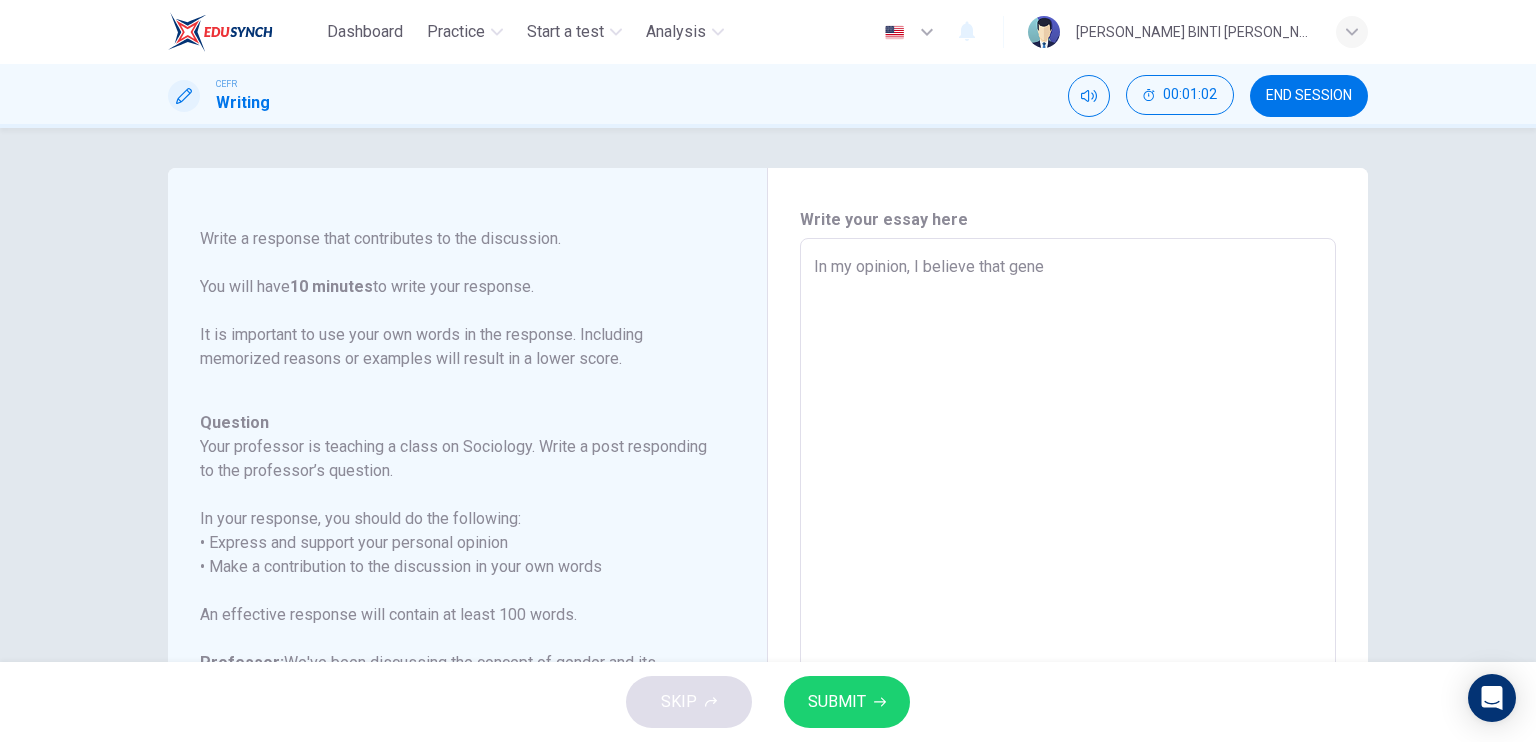 type on "x" 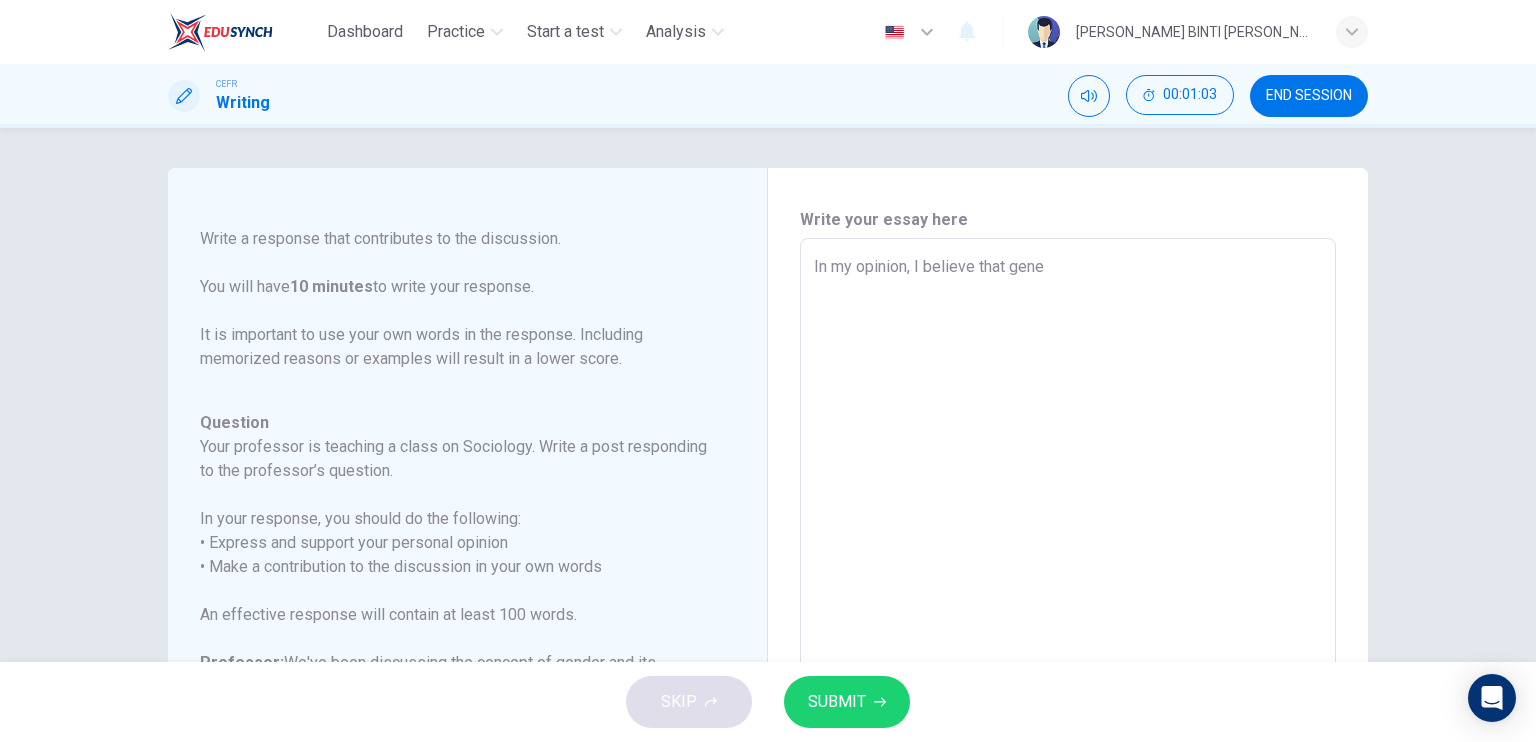 type on "In my opinion, I believe that gen" 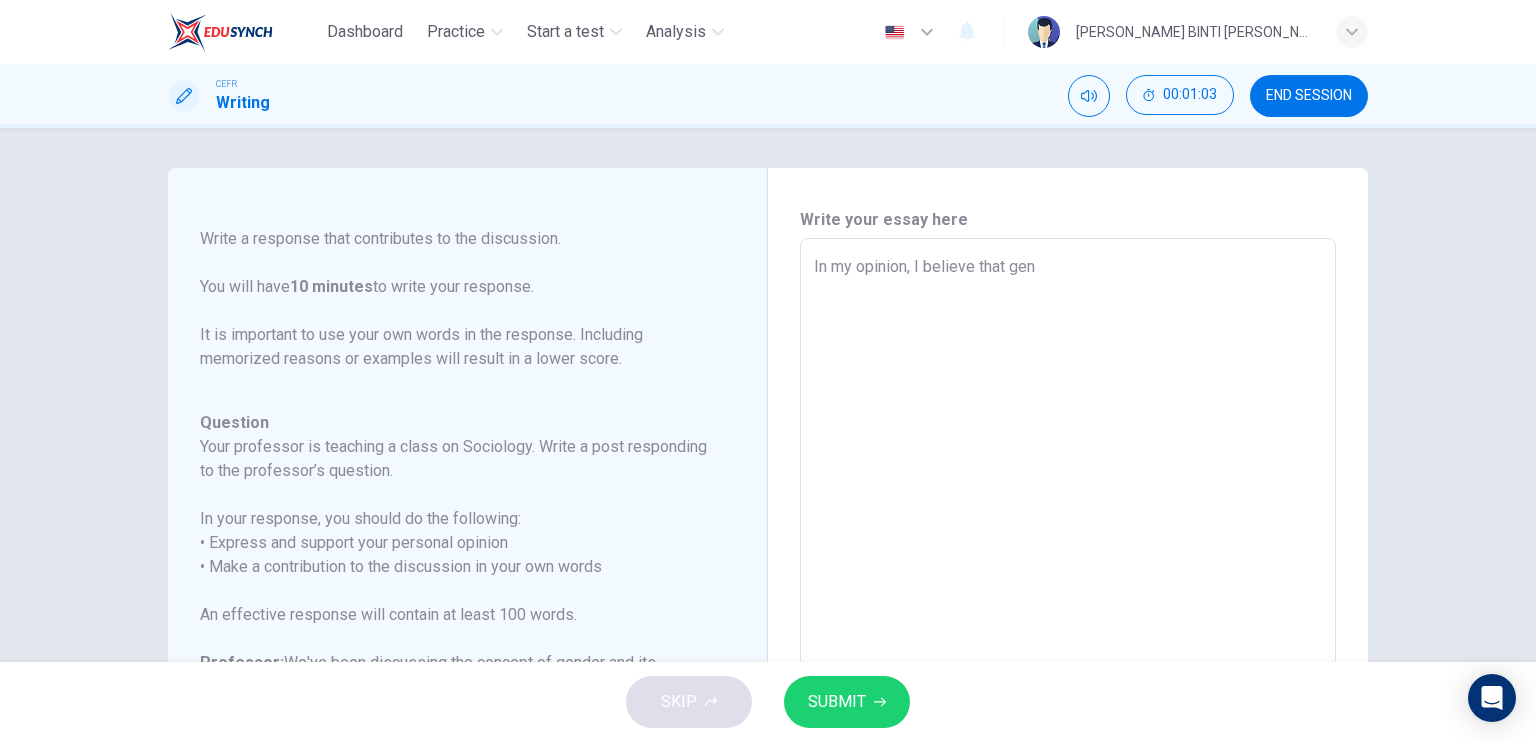 type on "x" 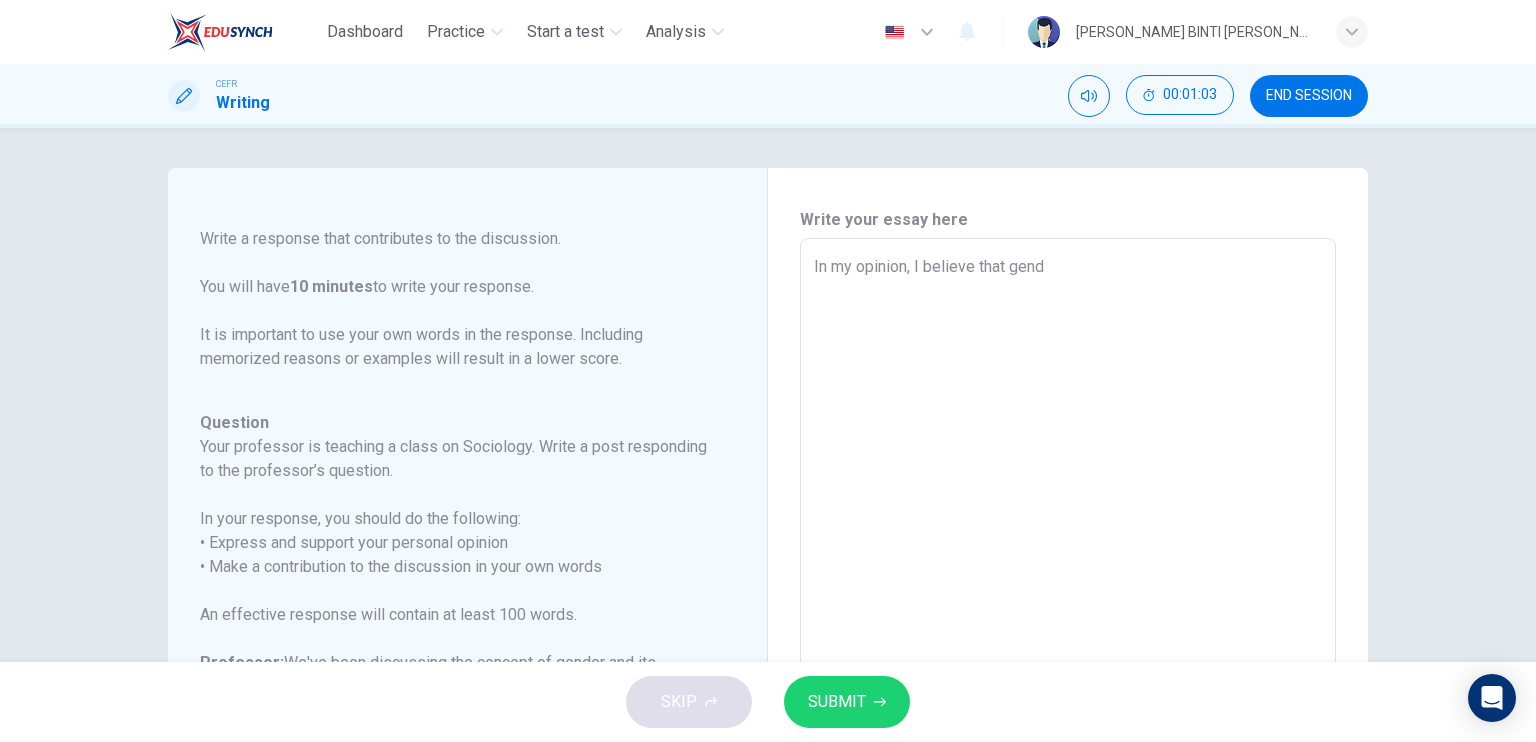 type on "x" 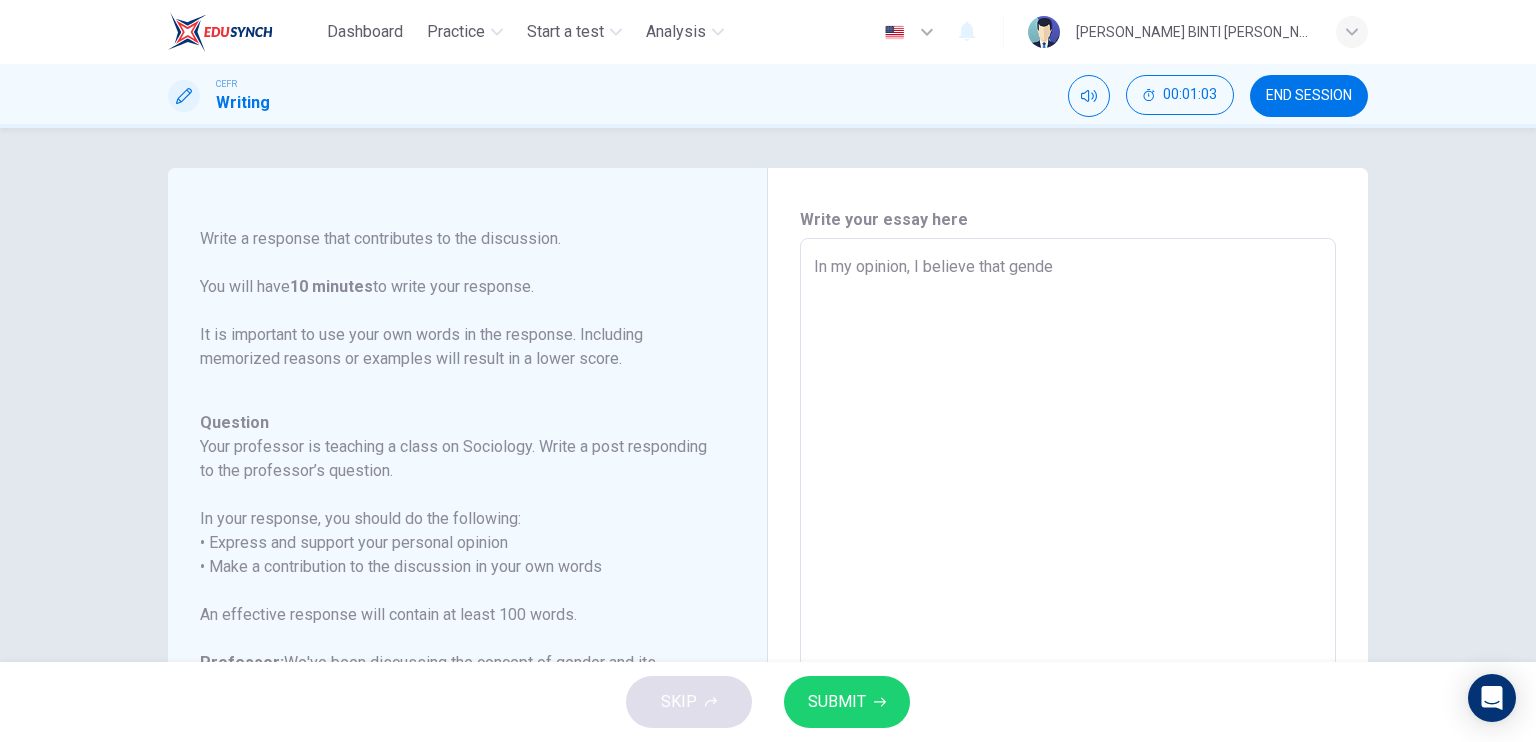 type on "x" 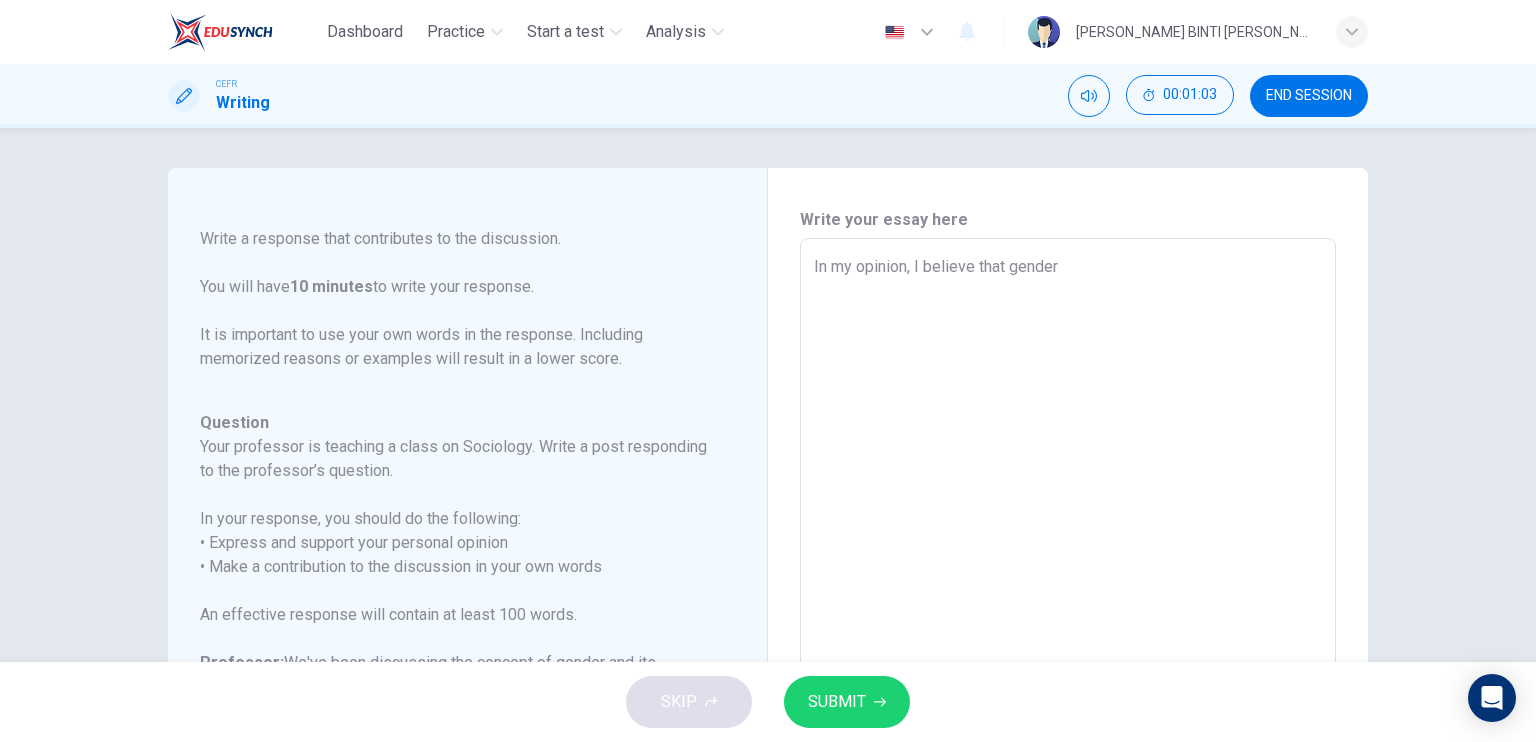 type on "x" 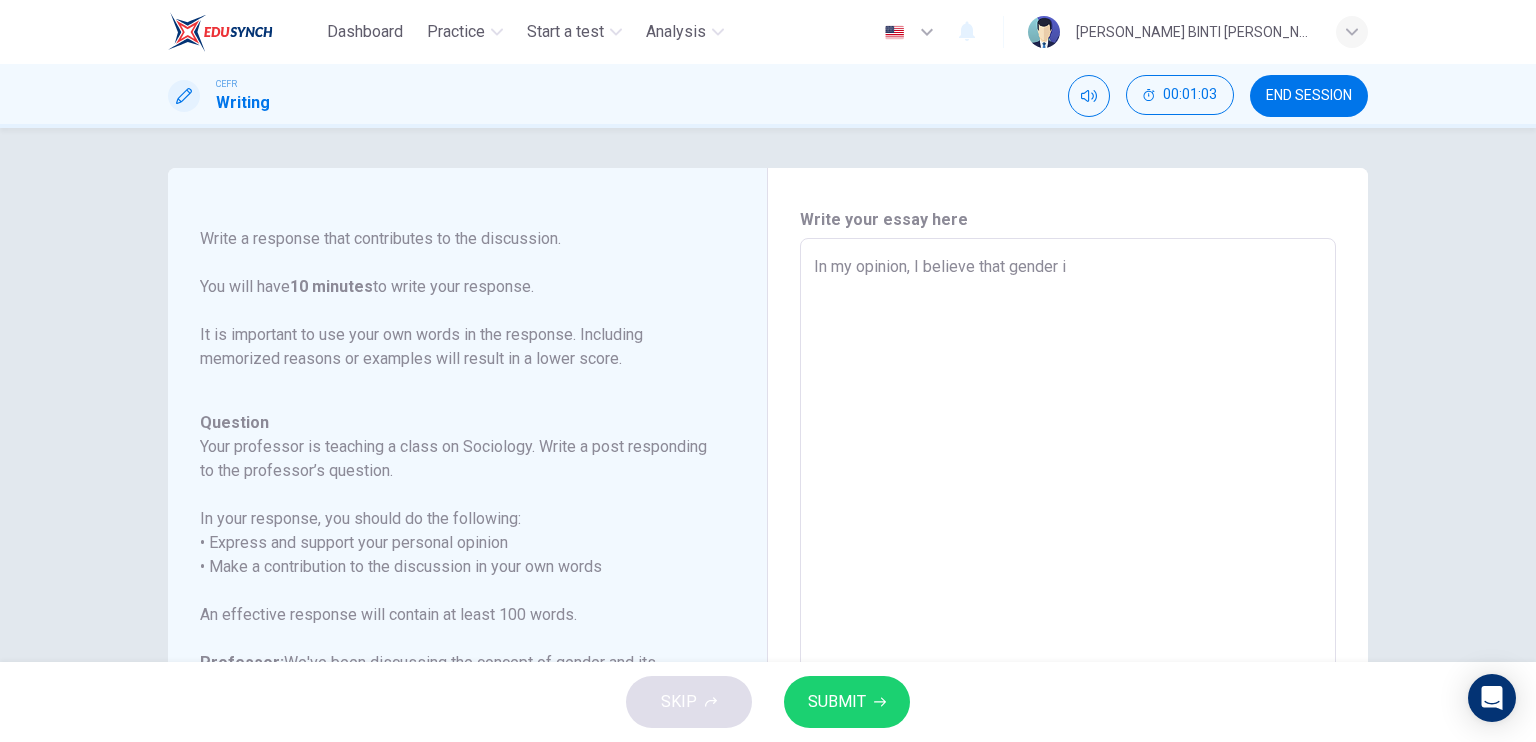 type on "x" 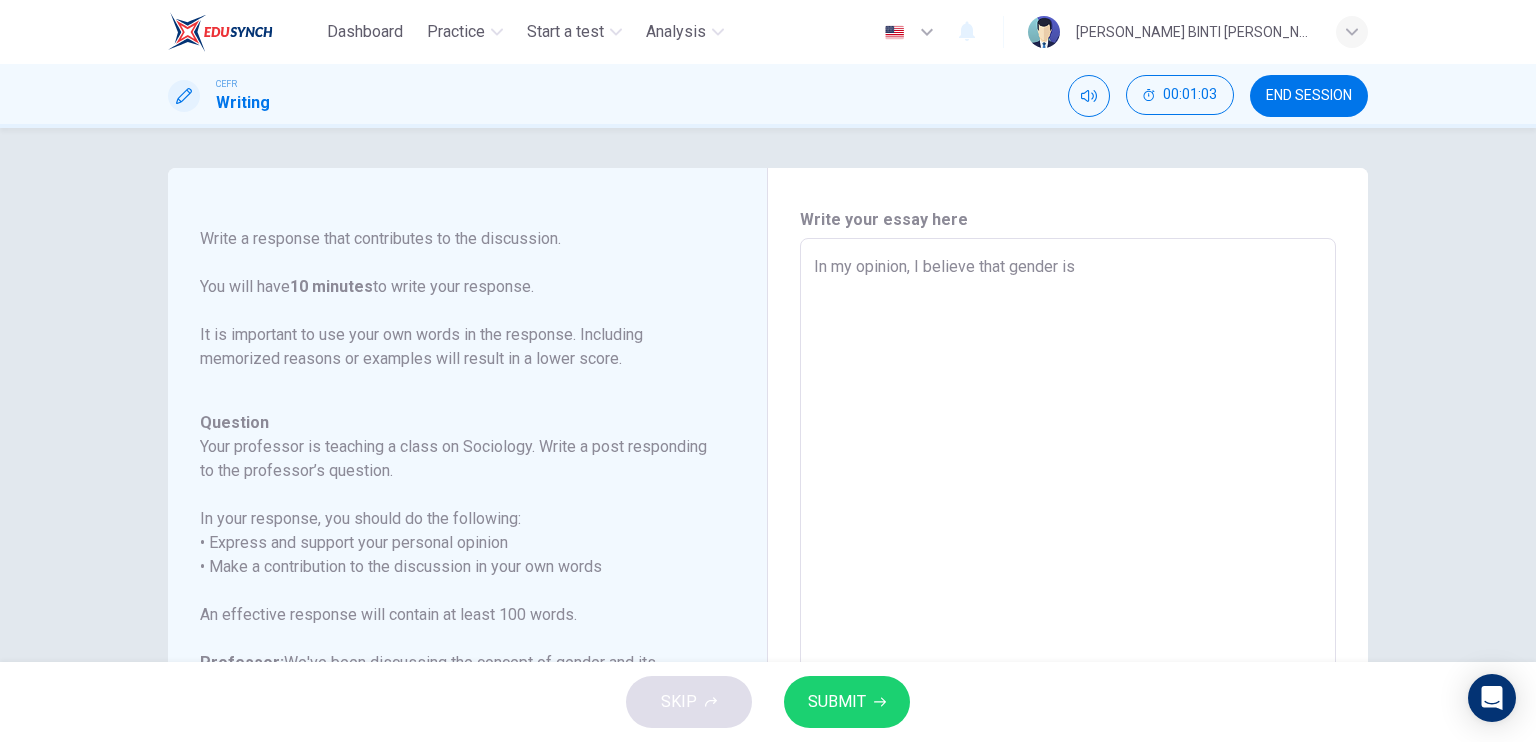 type on "x" 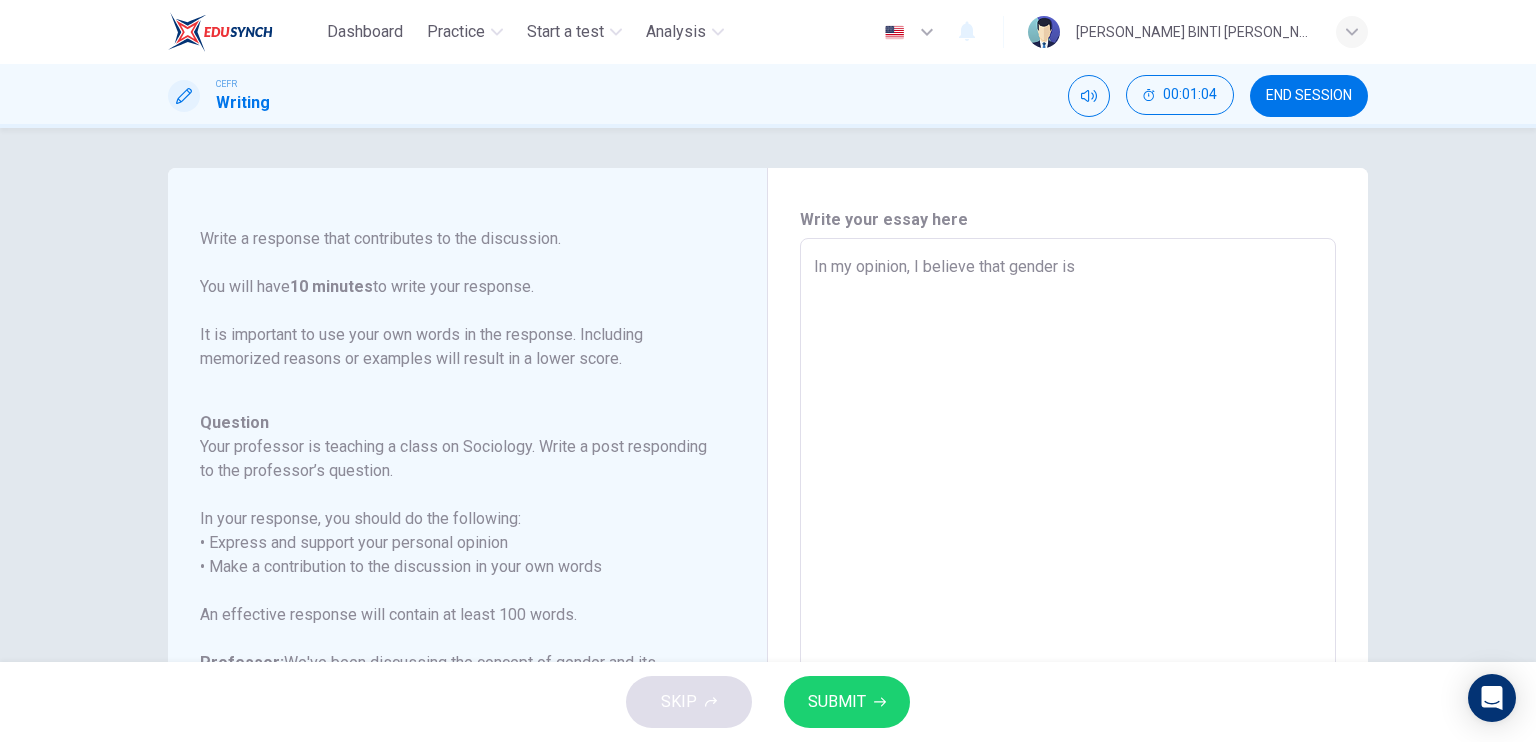 type on "In my opinion, I believe that gender is" 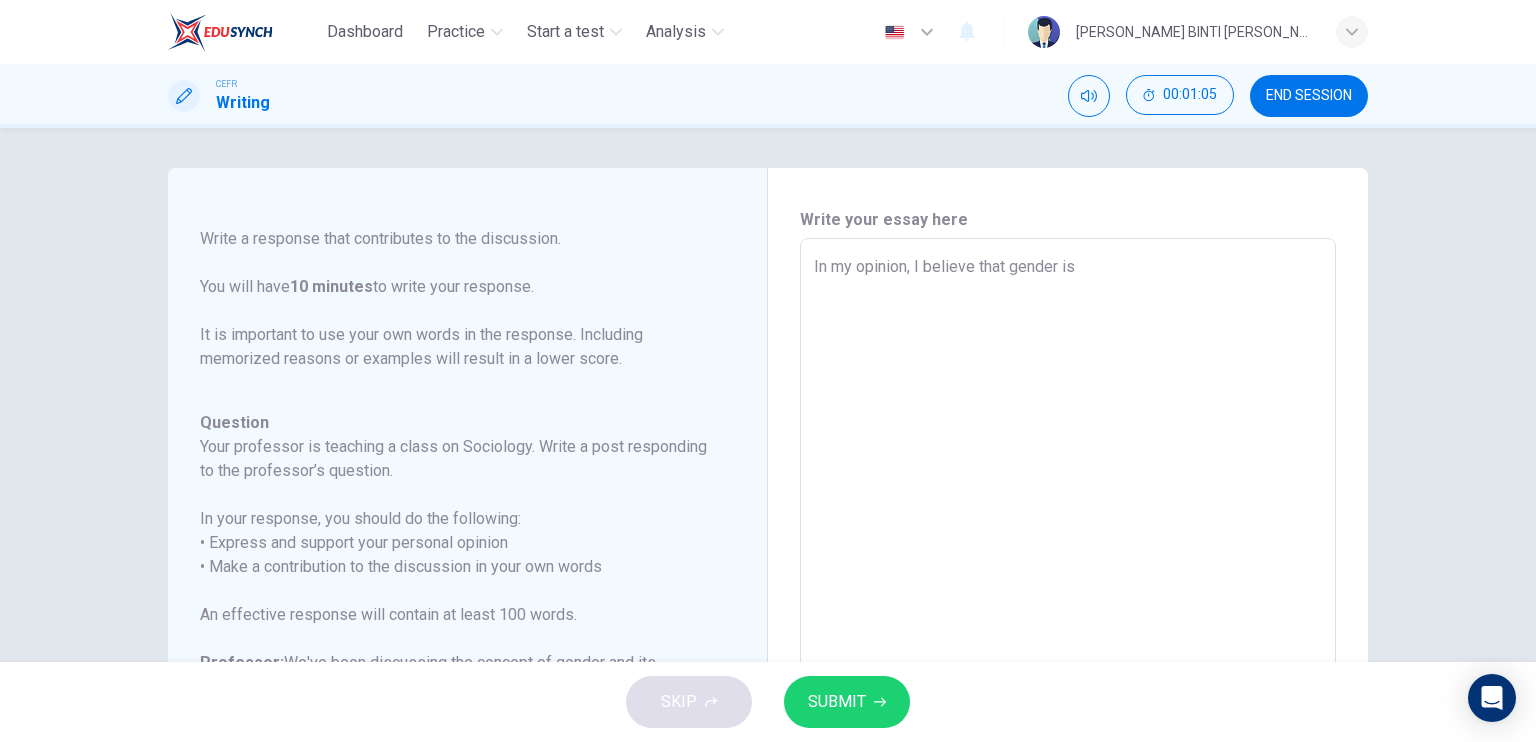 type on "In my opinion, I believe that gender is" 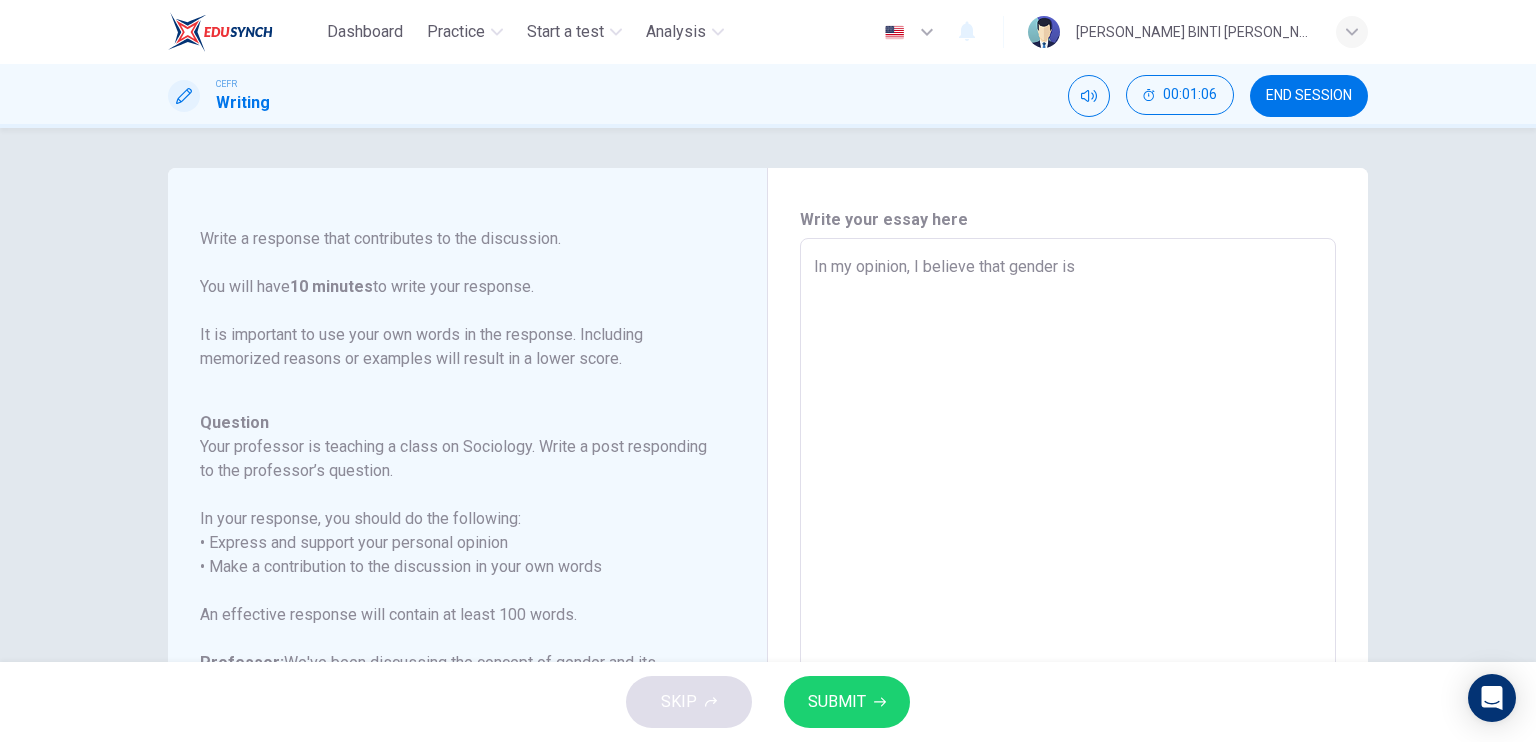 drag, startPoint x: 732, startPoint y: 436, endPoint x: 732, endPoint y: 486, distance: 50 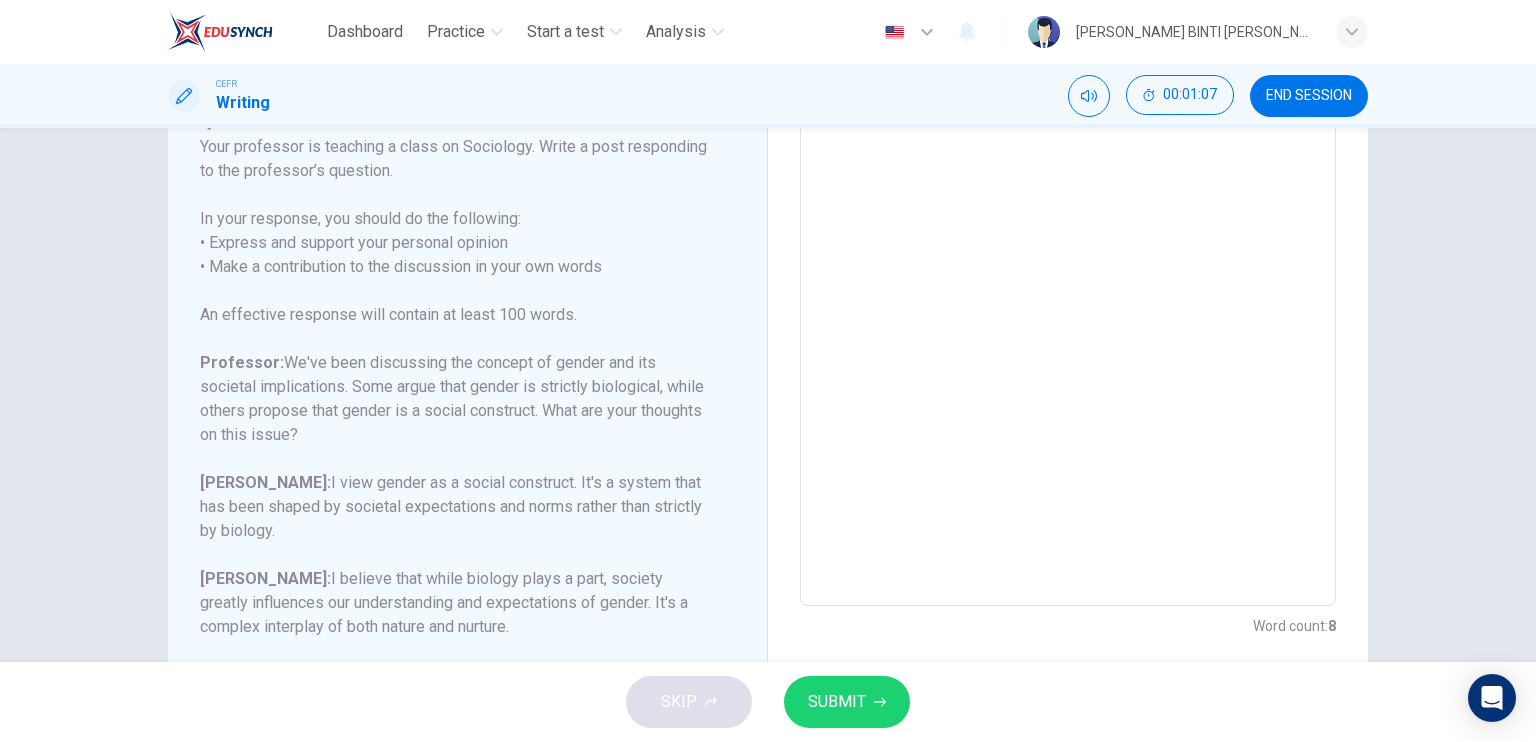 scroll, scrollTop: 300, scrollLeft: 0, axis: vertical 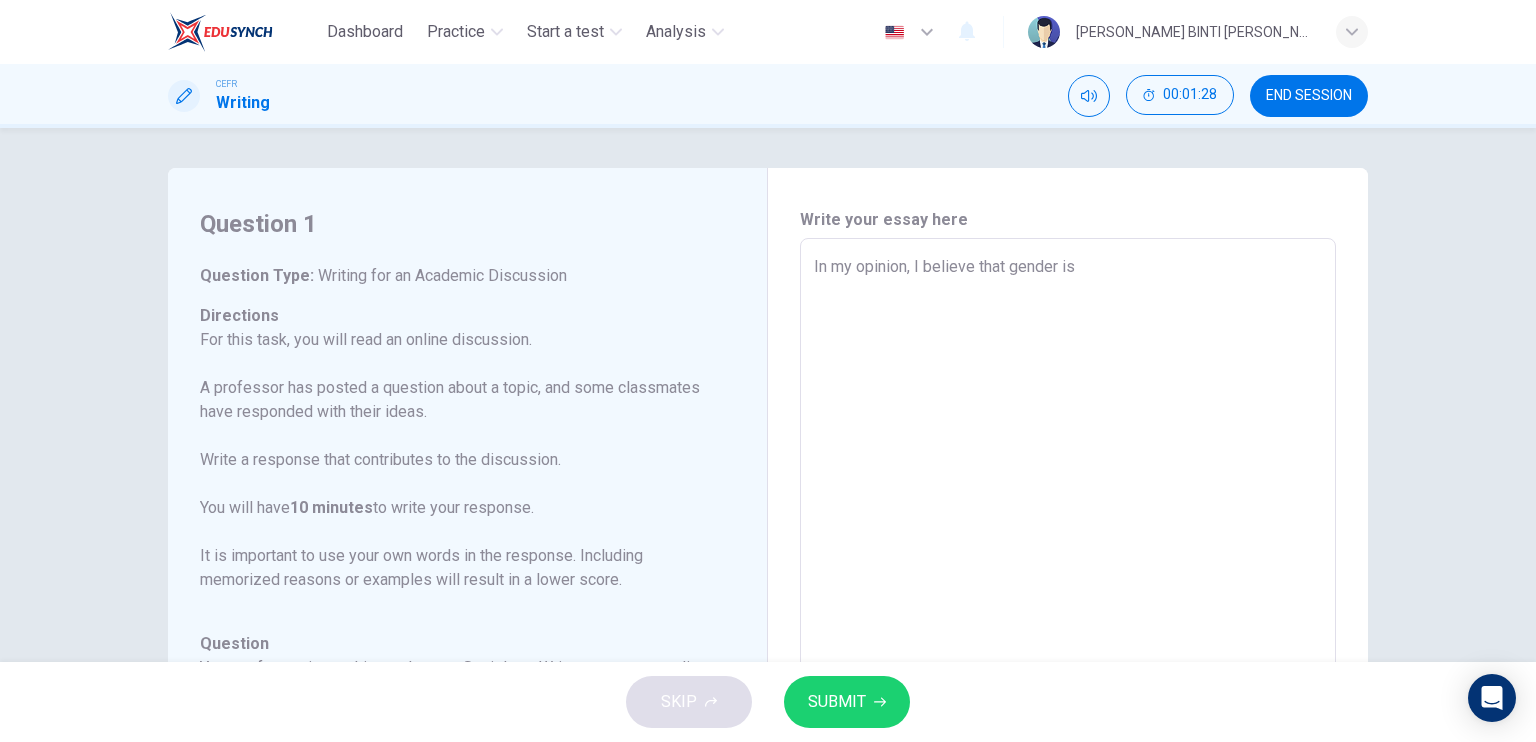 click on "Write your essay here" at bounding box center (1068, 220) 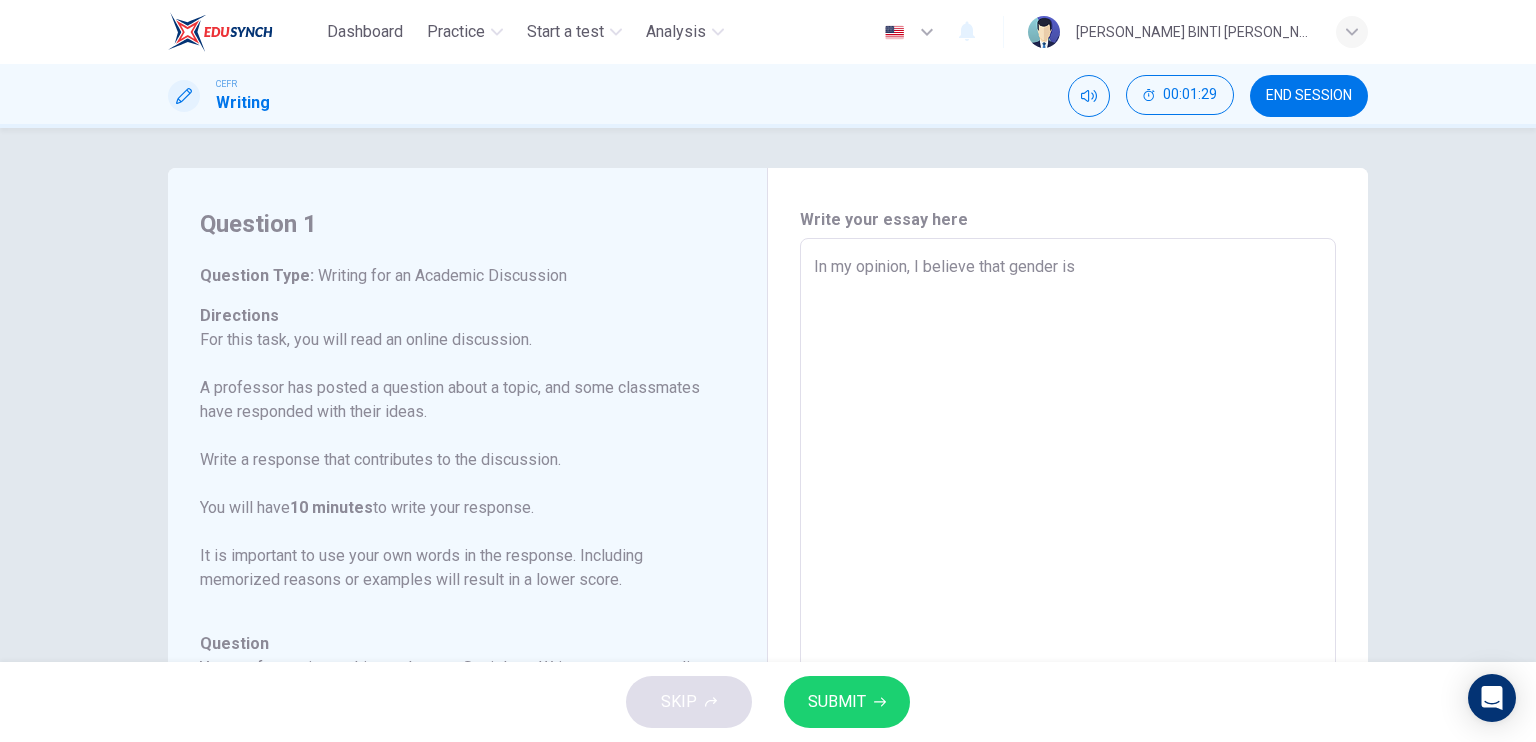 type on "x" 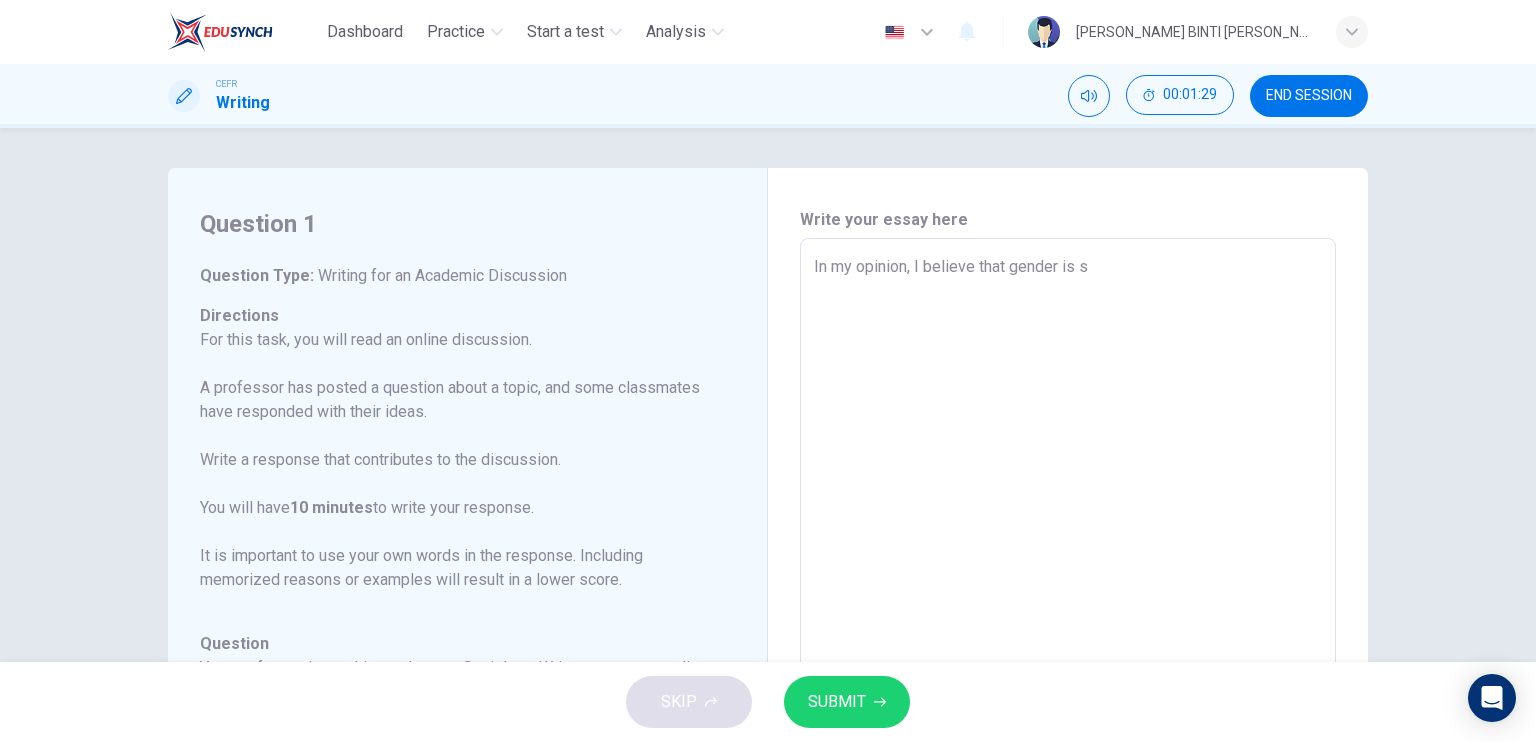 type on "In my opinion, I believe that gender is st" 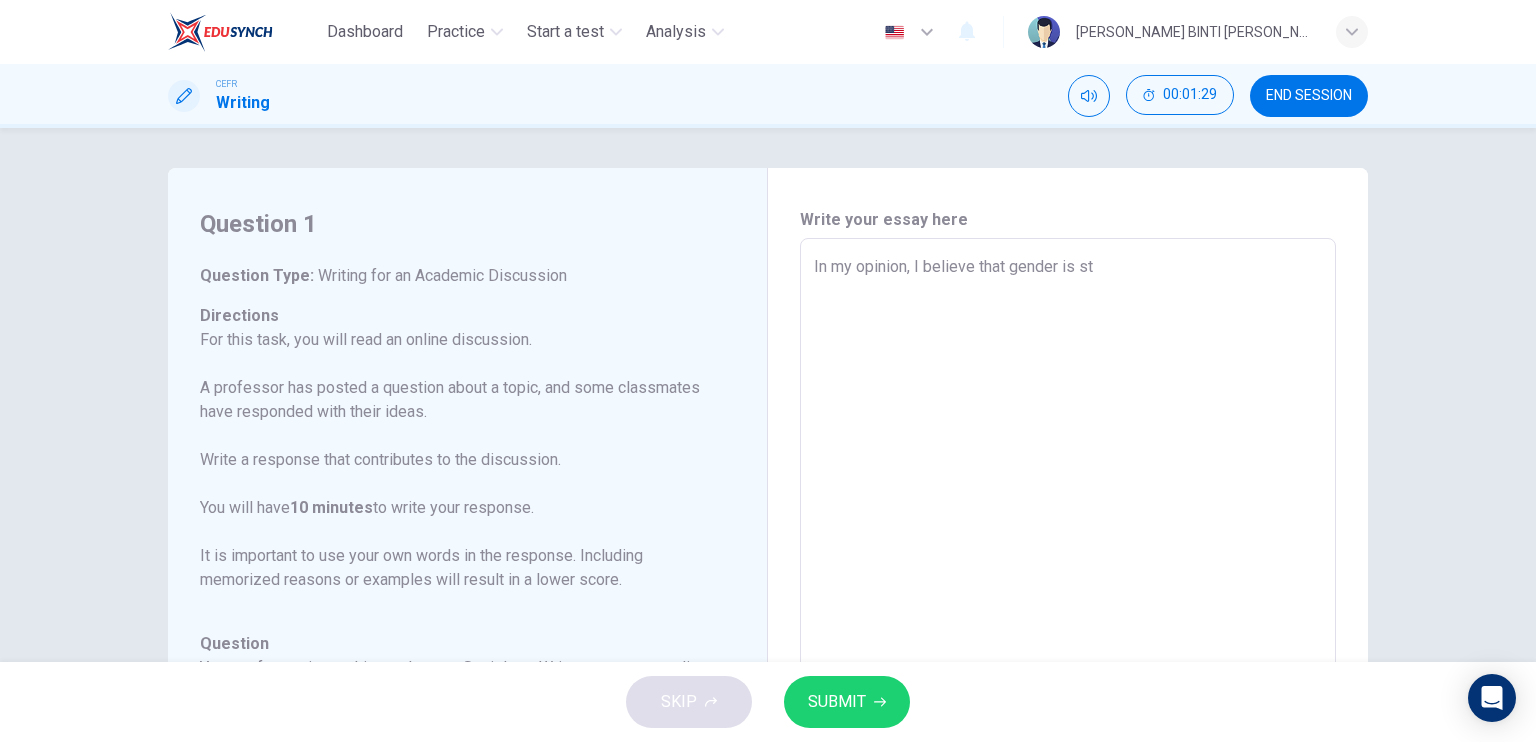 type on "x" 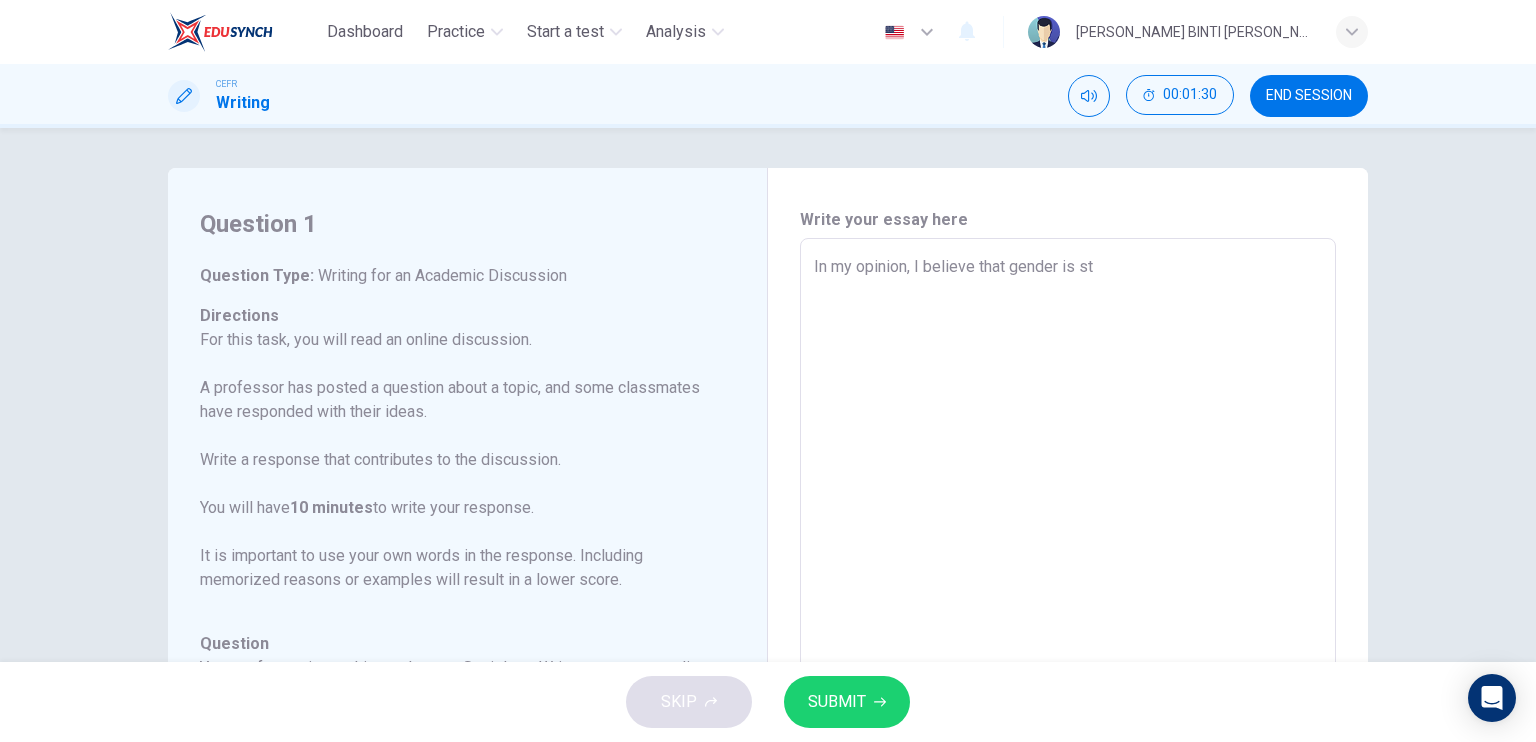 type on "In my opinion, I believe that gender is str" 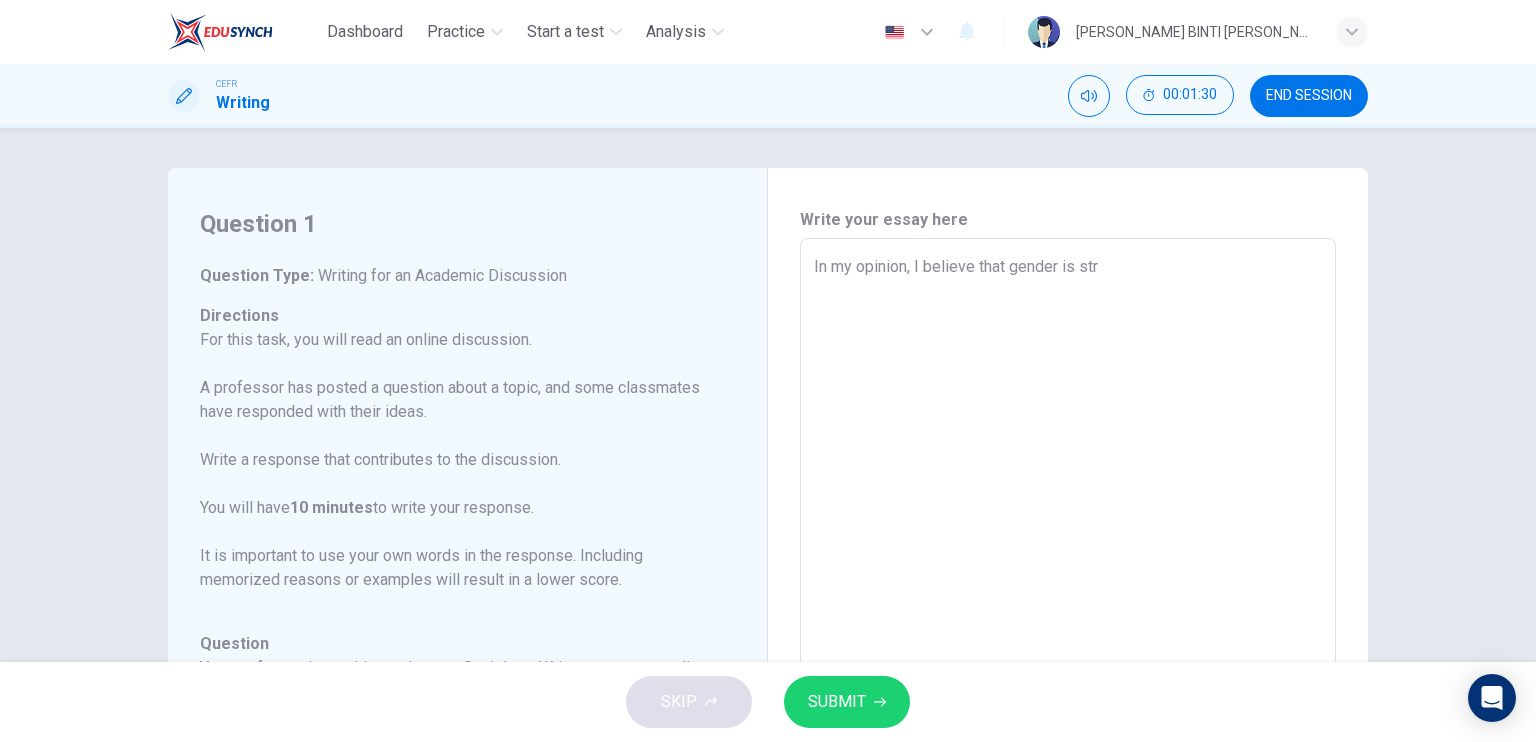 type on "x" 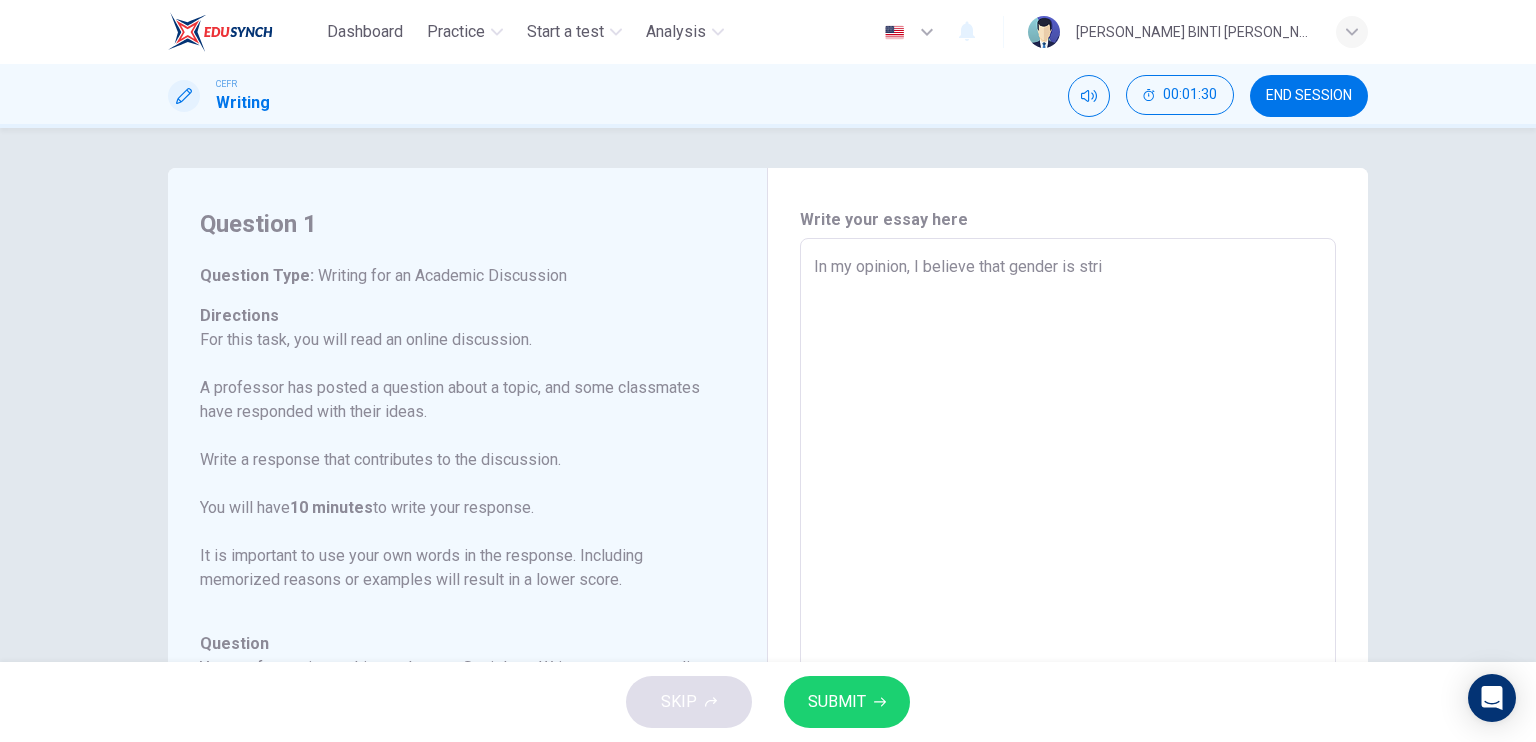 type on "x" 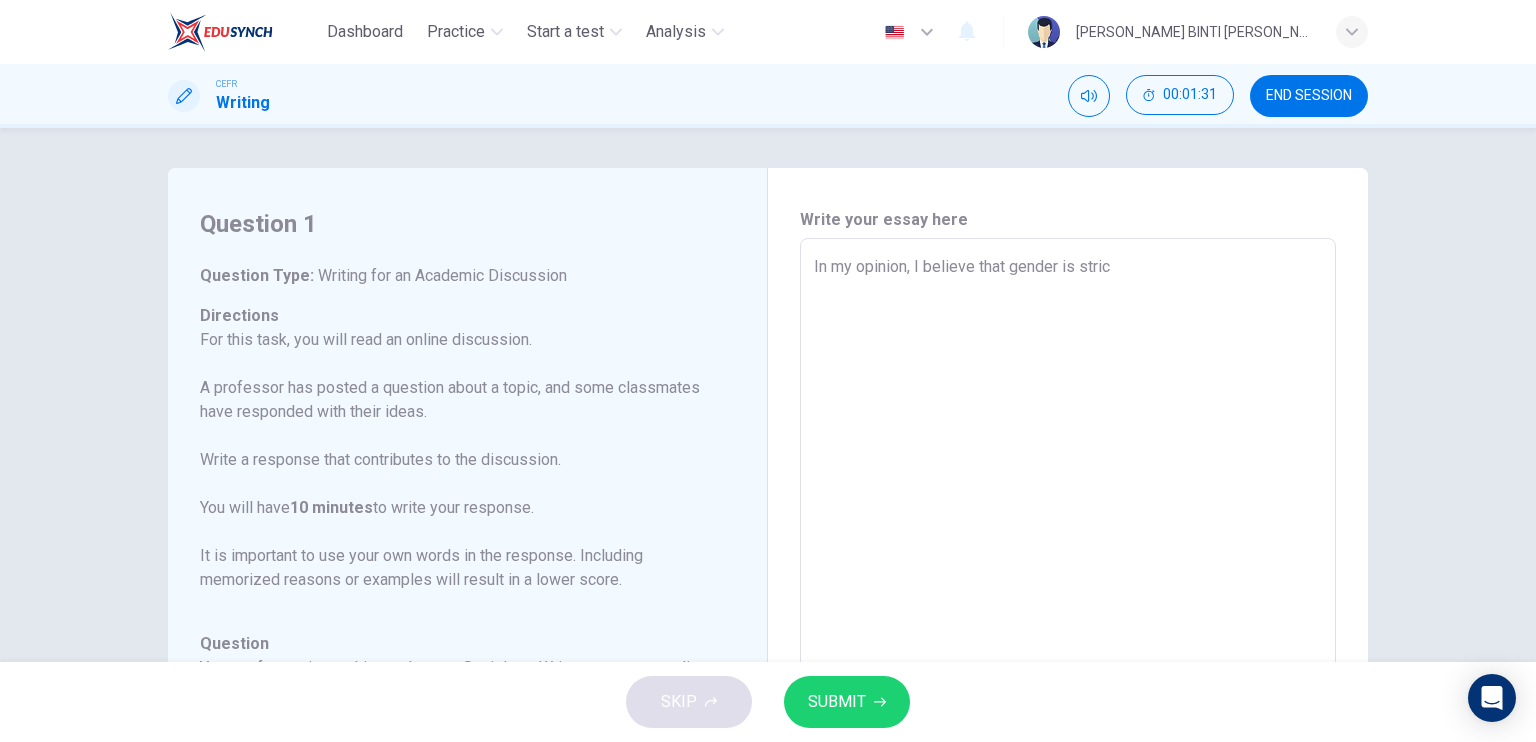 type on "In my opinion, I believe that gender is strict" 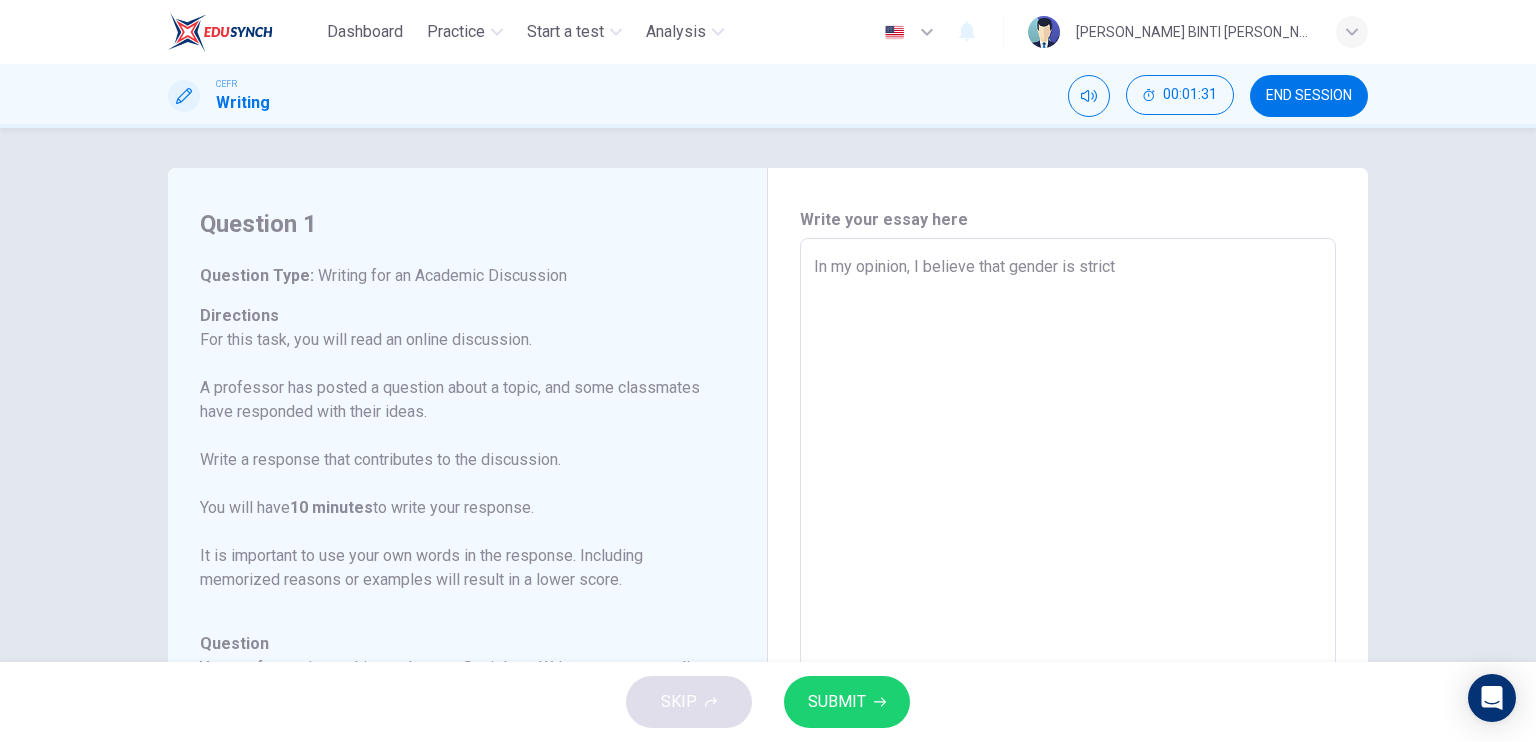 type on "x" 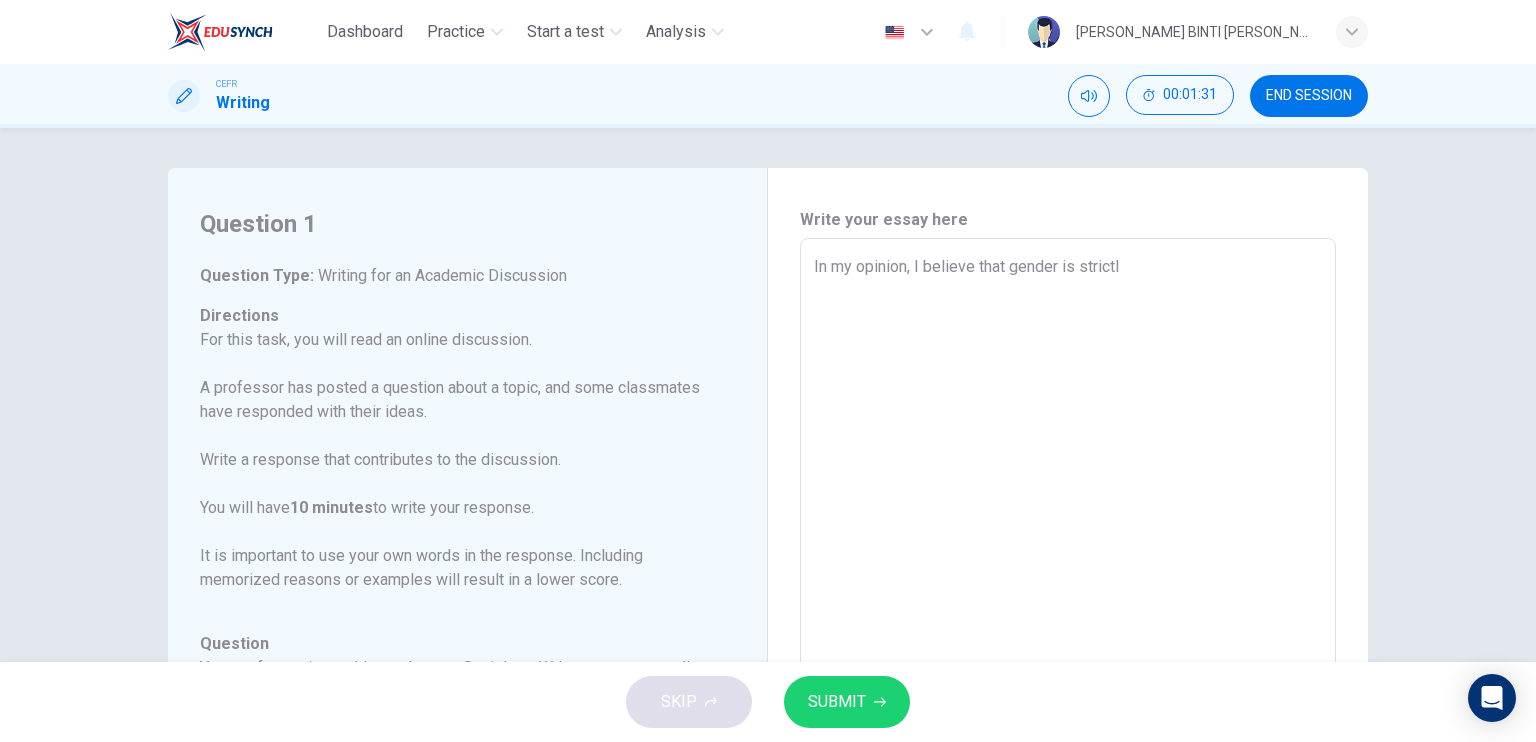 type on "In my opinion, I believe that gender is strictly" 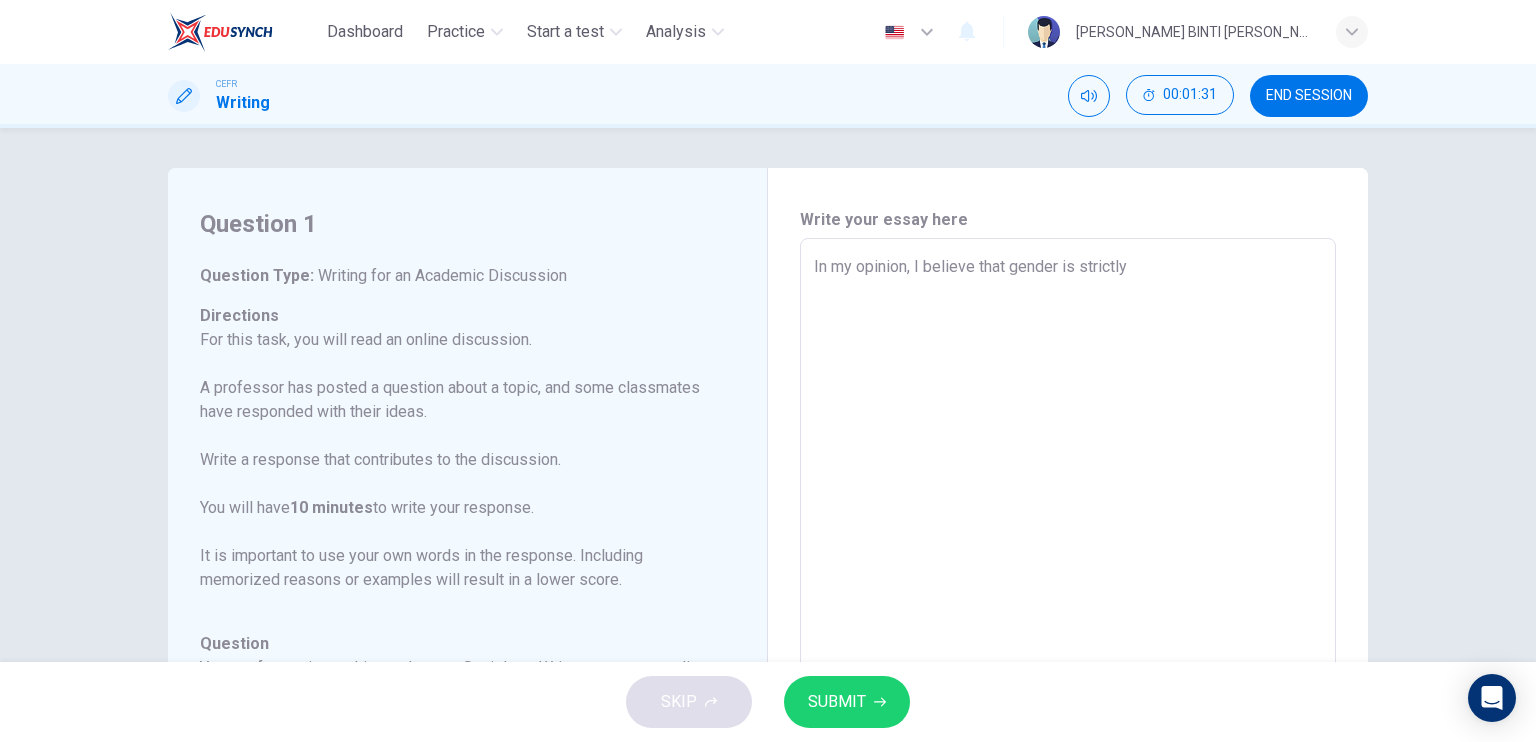 type on "x" 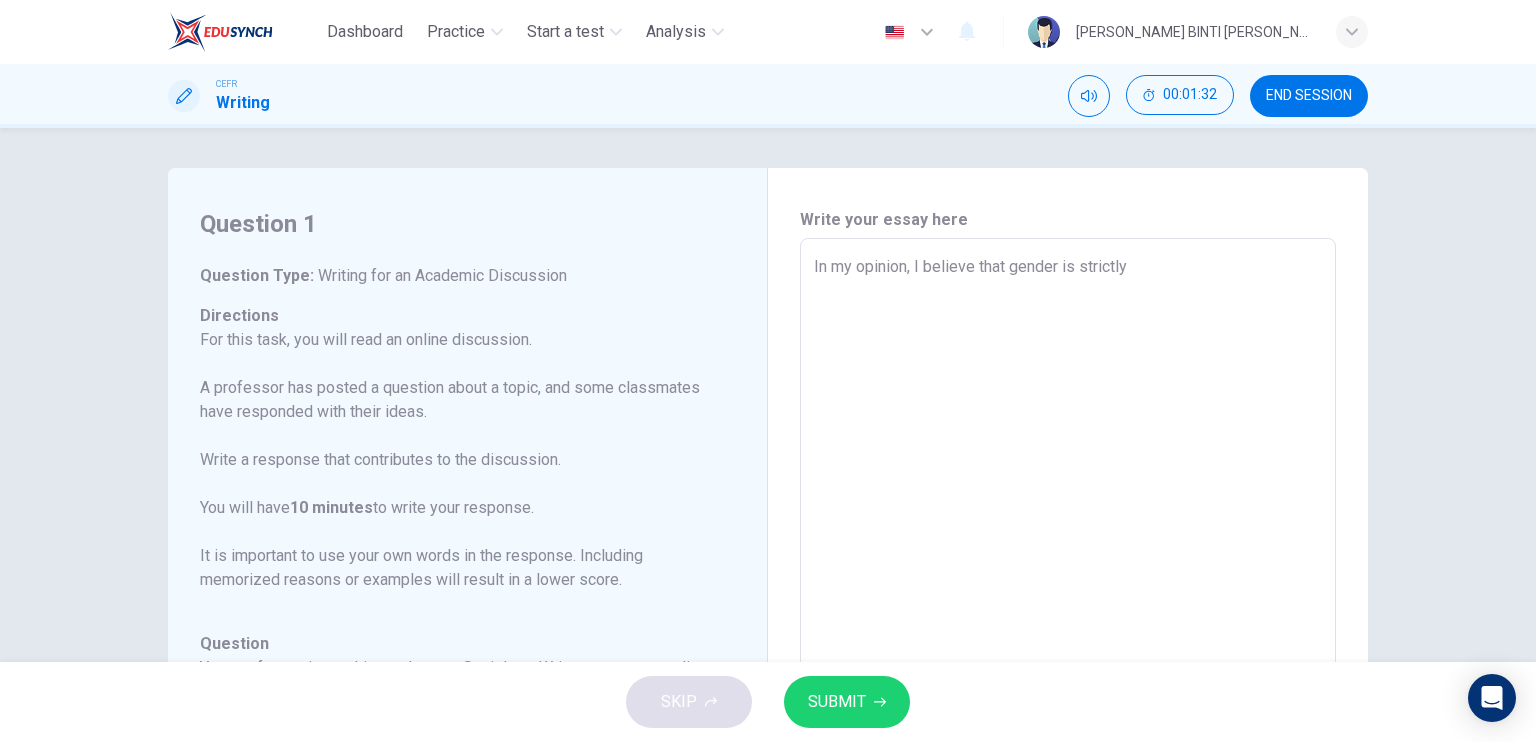 type on "In my opinion, I believe that gender is strictly" 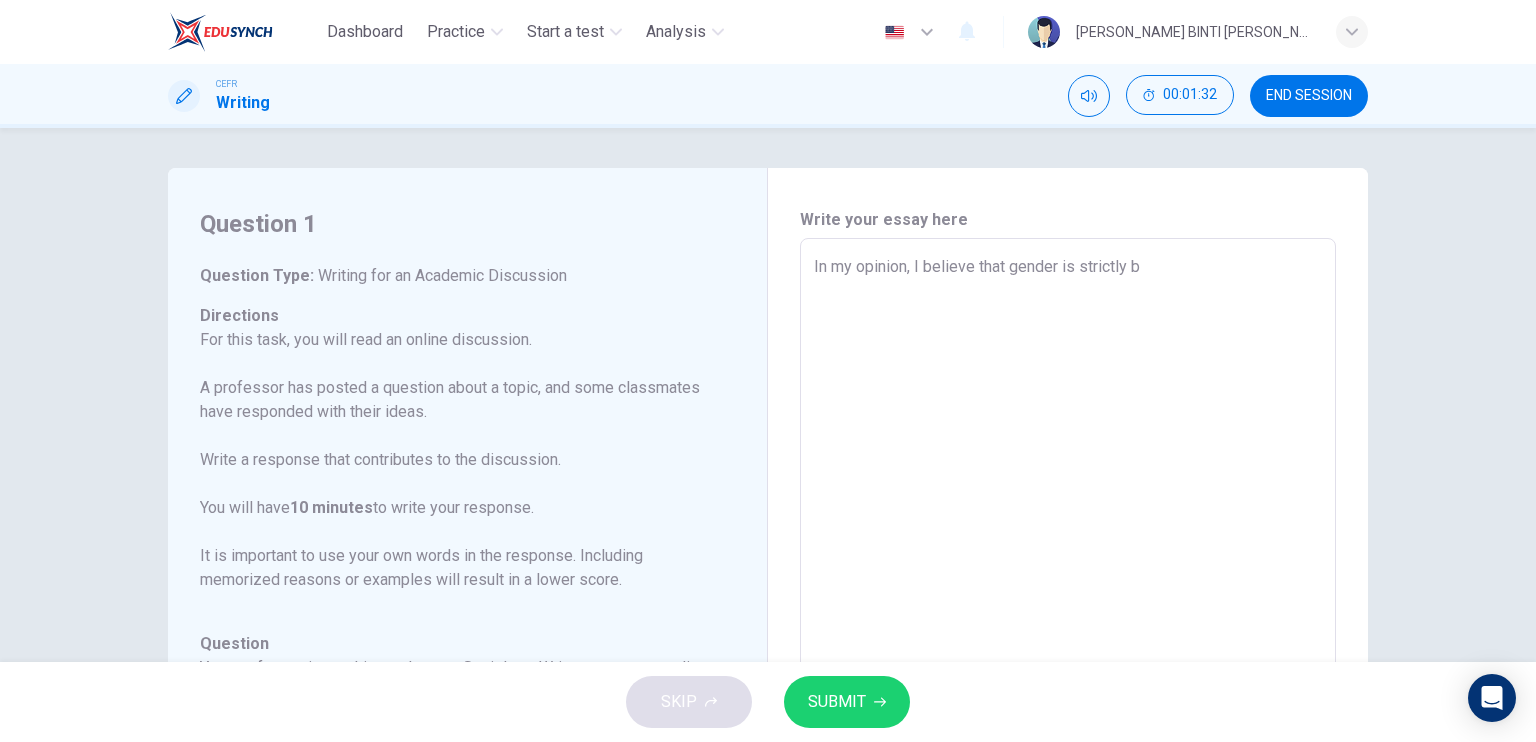 type on "x" 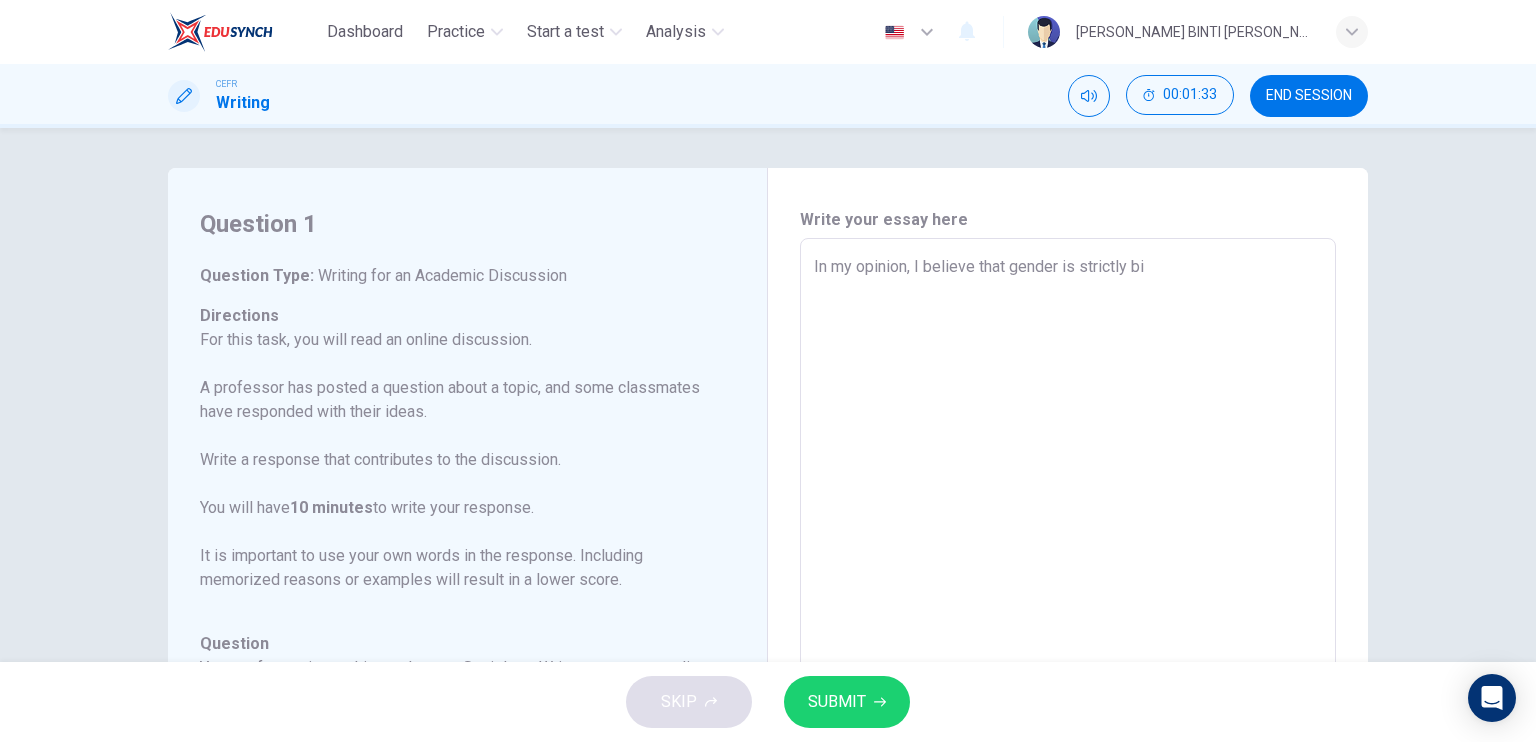 type on "In my opinion, I believe that gender is strictly bio" 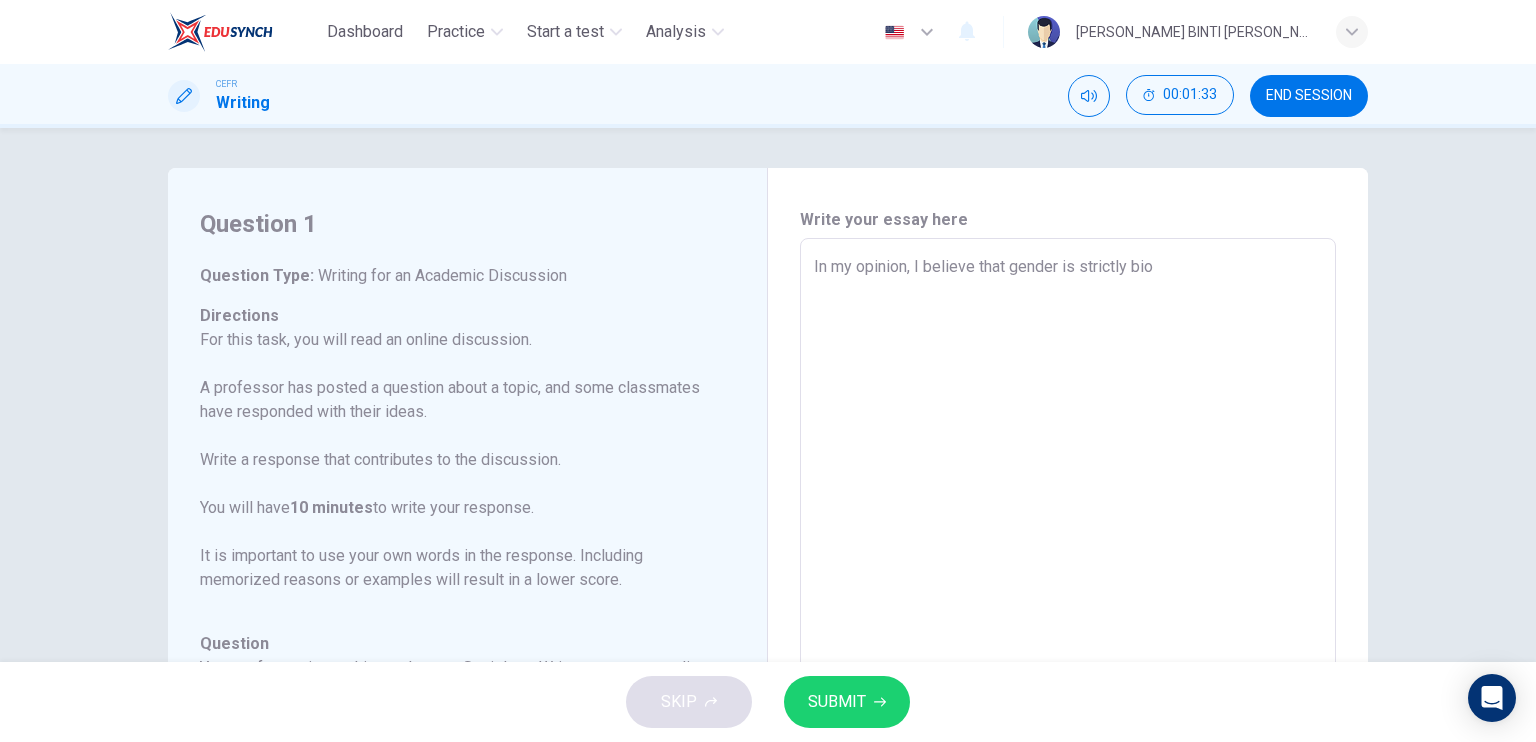 type on "x" 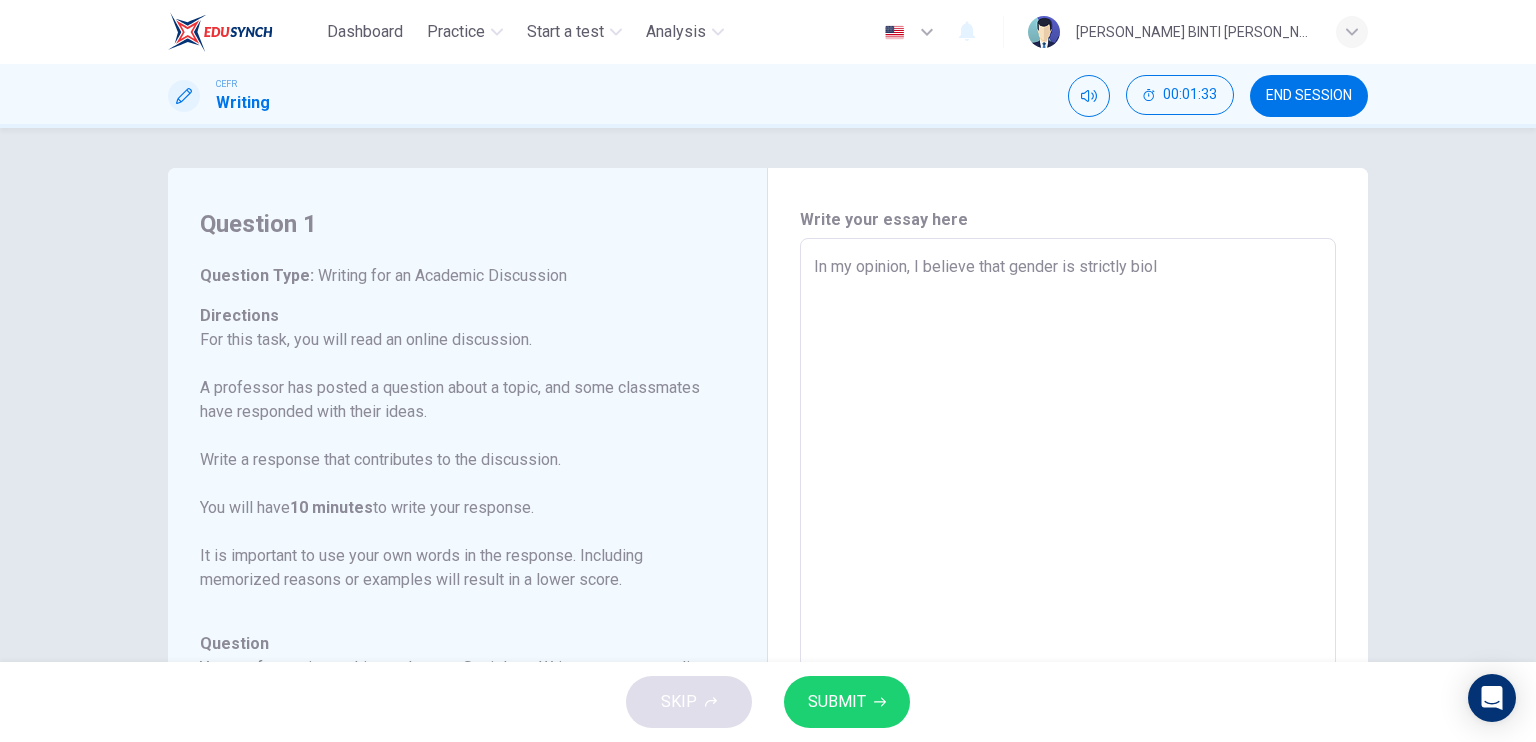 type on "x" 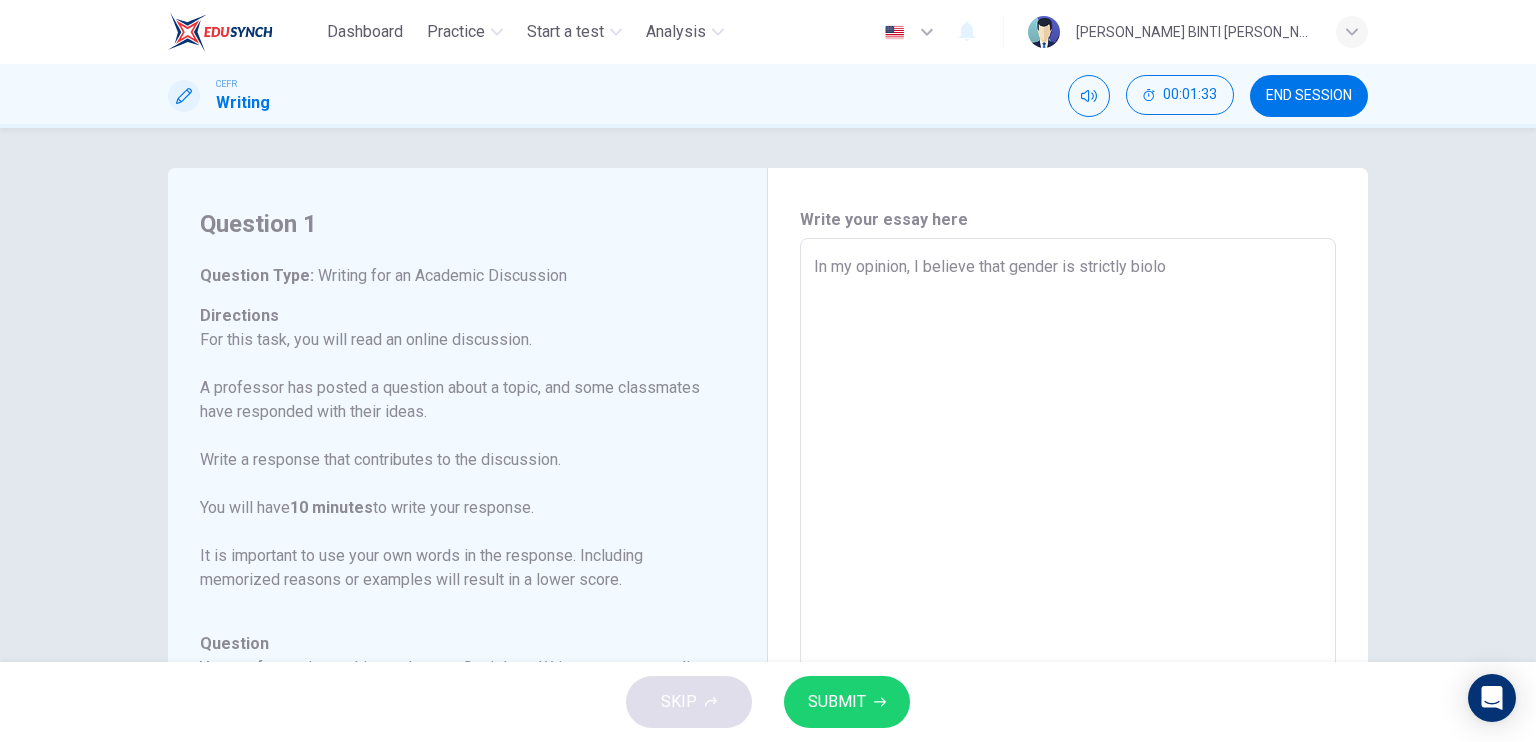 type on "In my opinion, I believe that gender is strictly biolog" 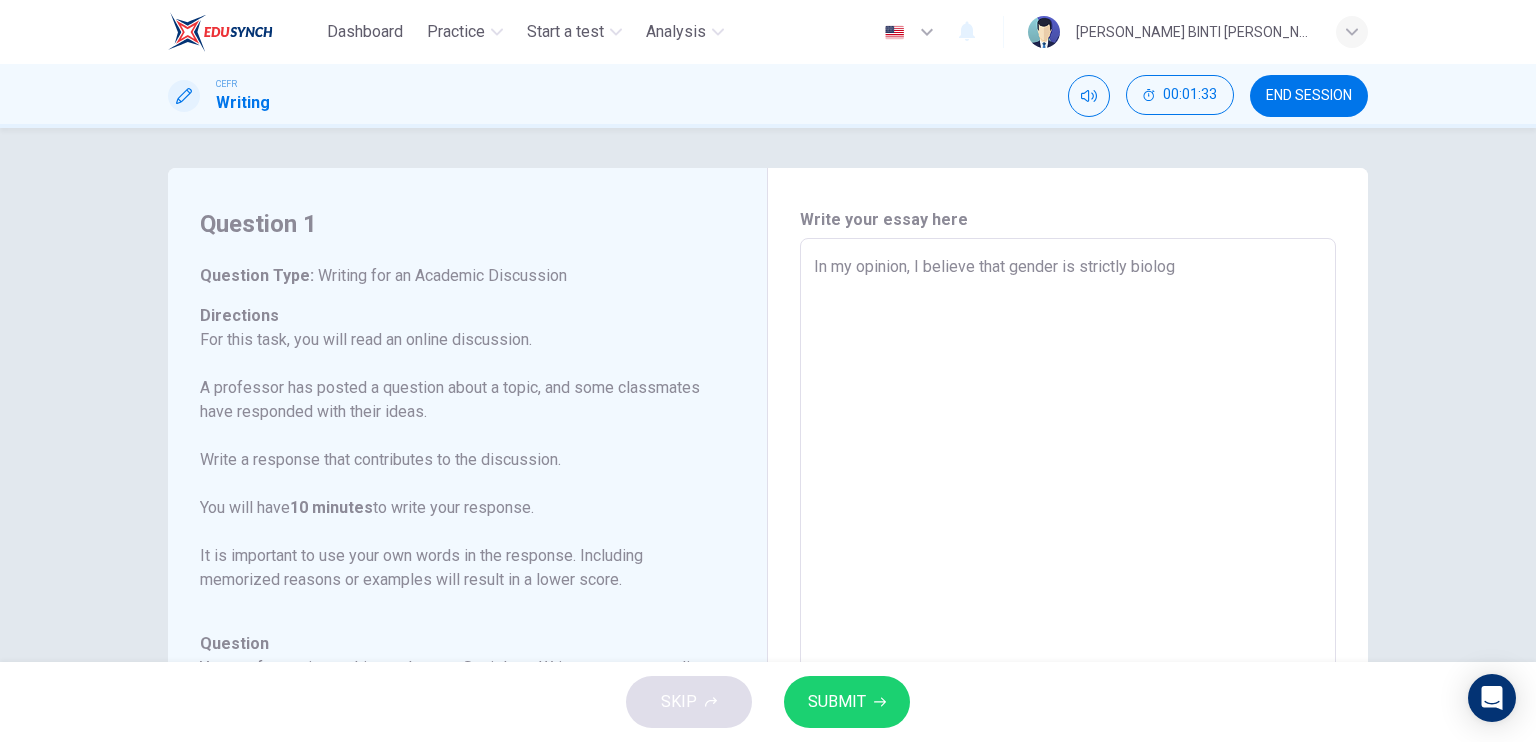 type on "x" 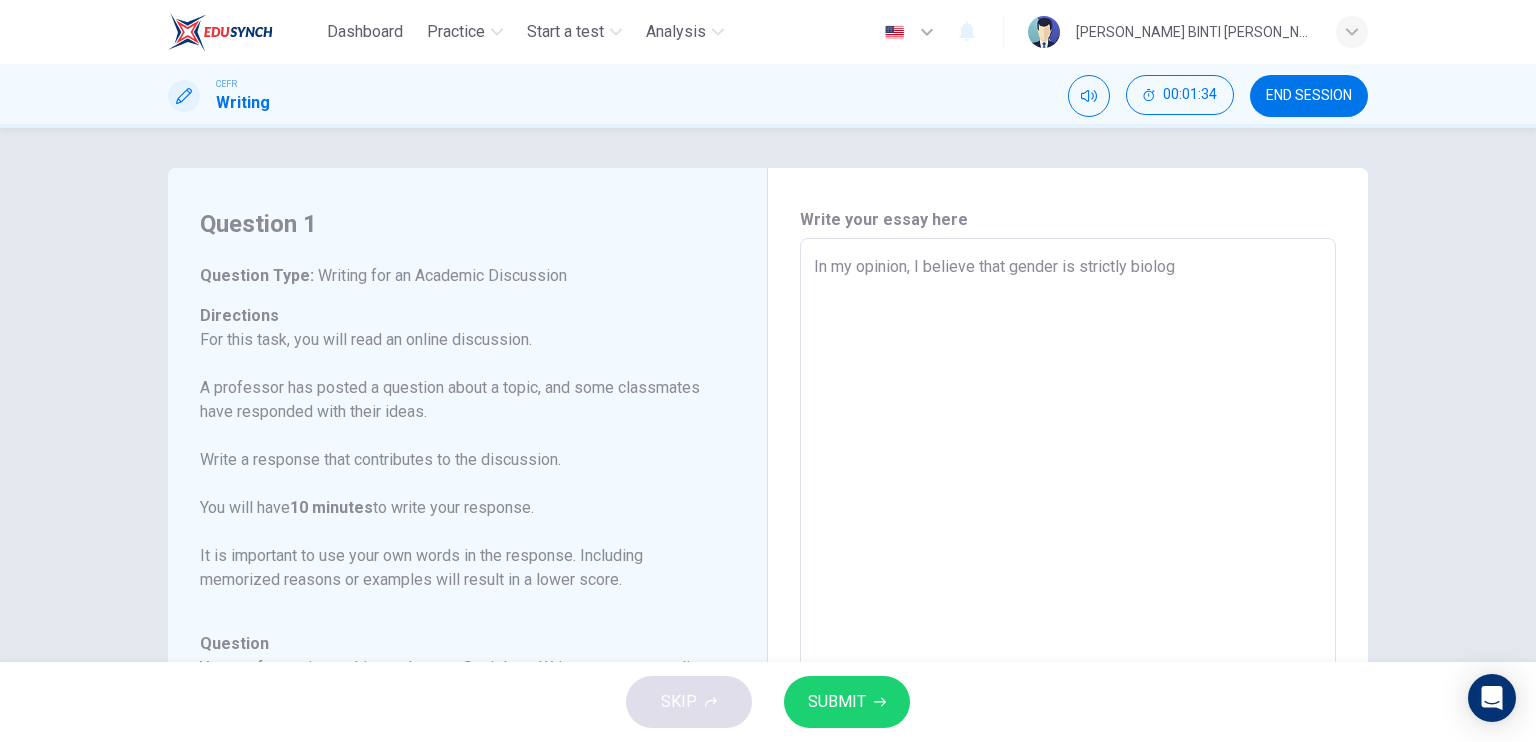 type on "In my opinion, I believe that gender is strictly biologi" 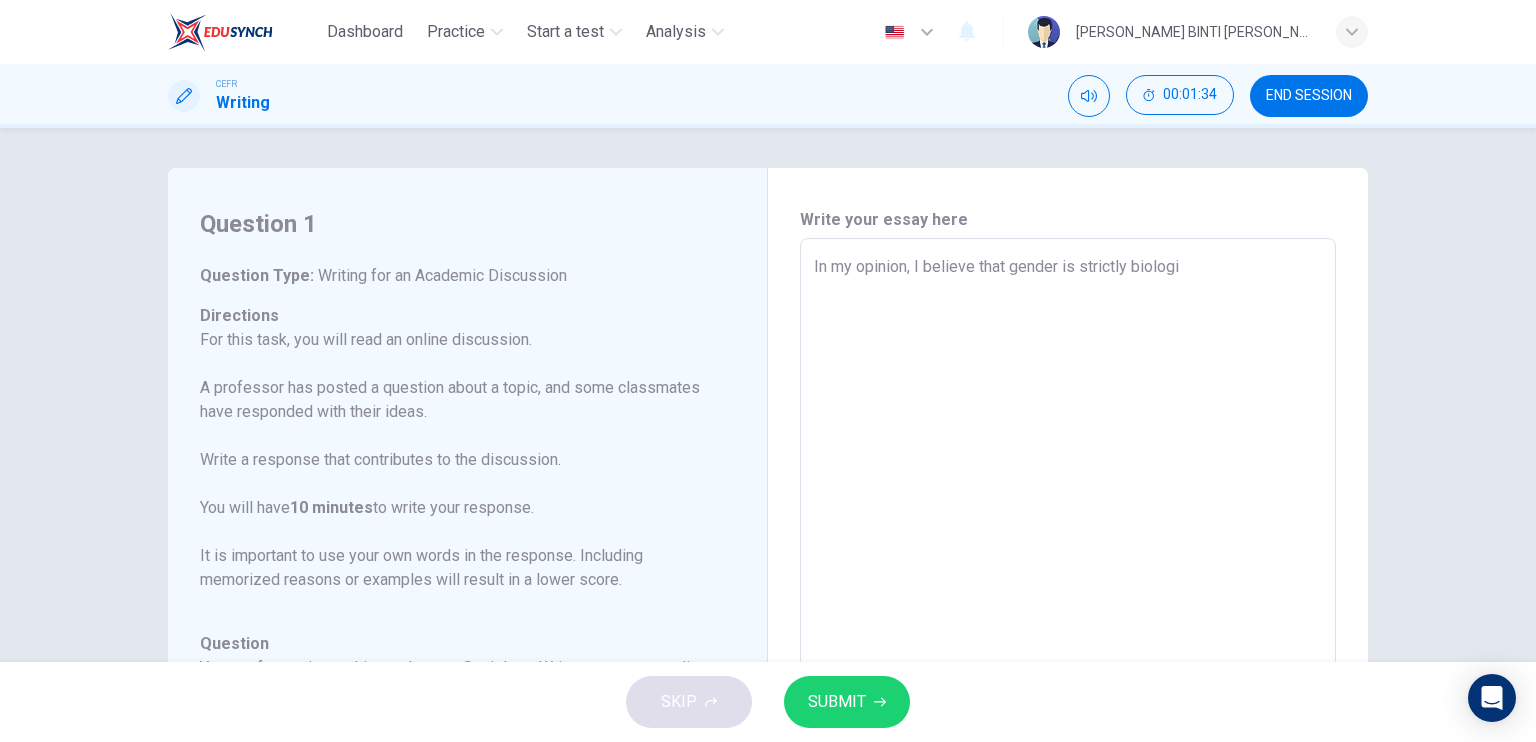 type on "x" 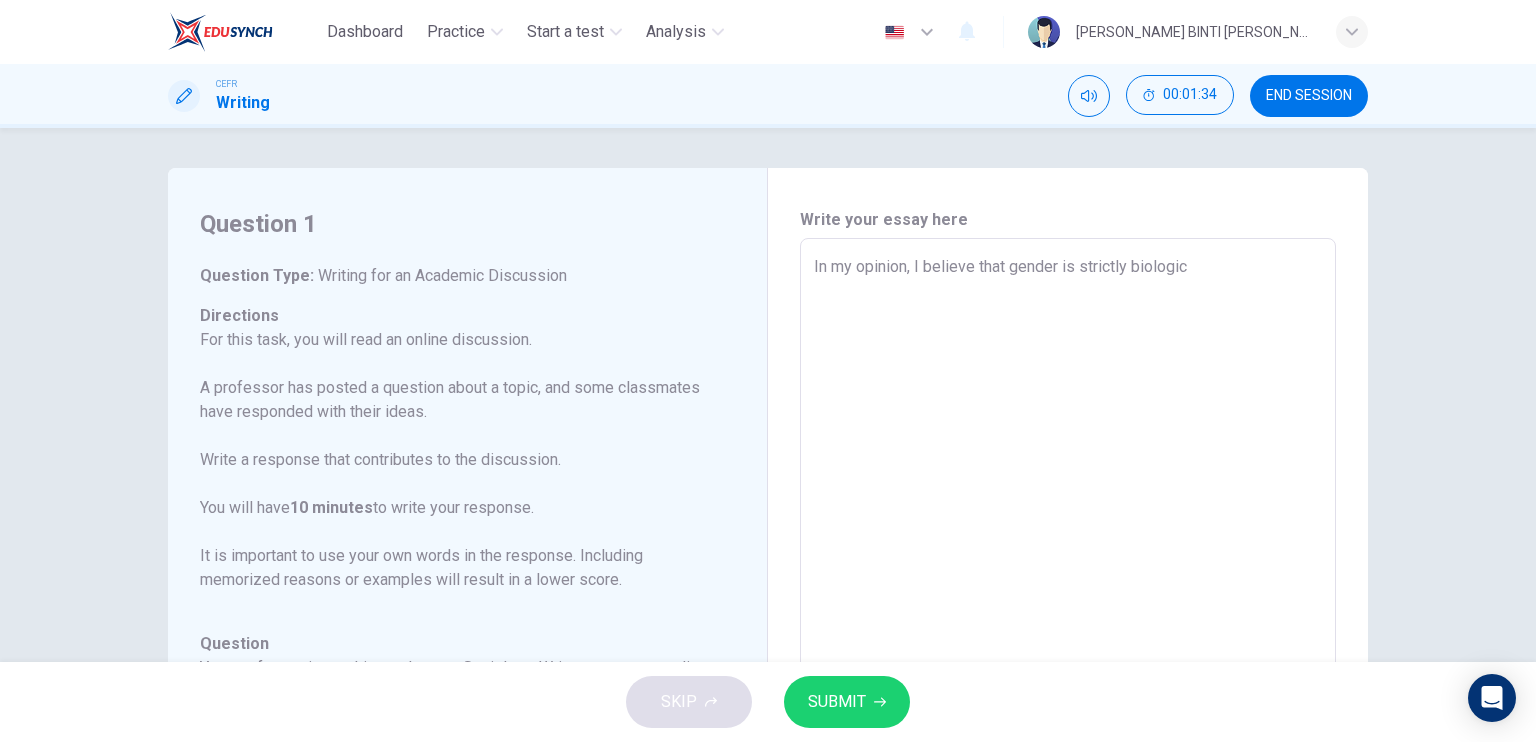 type on "x" 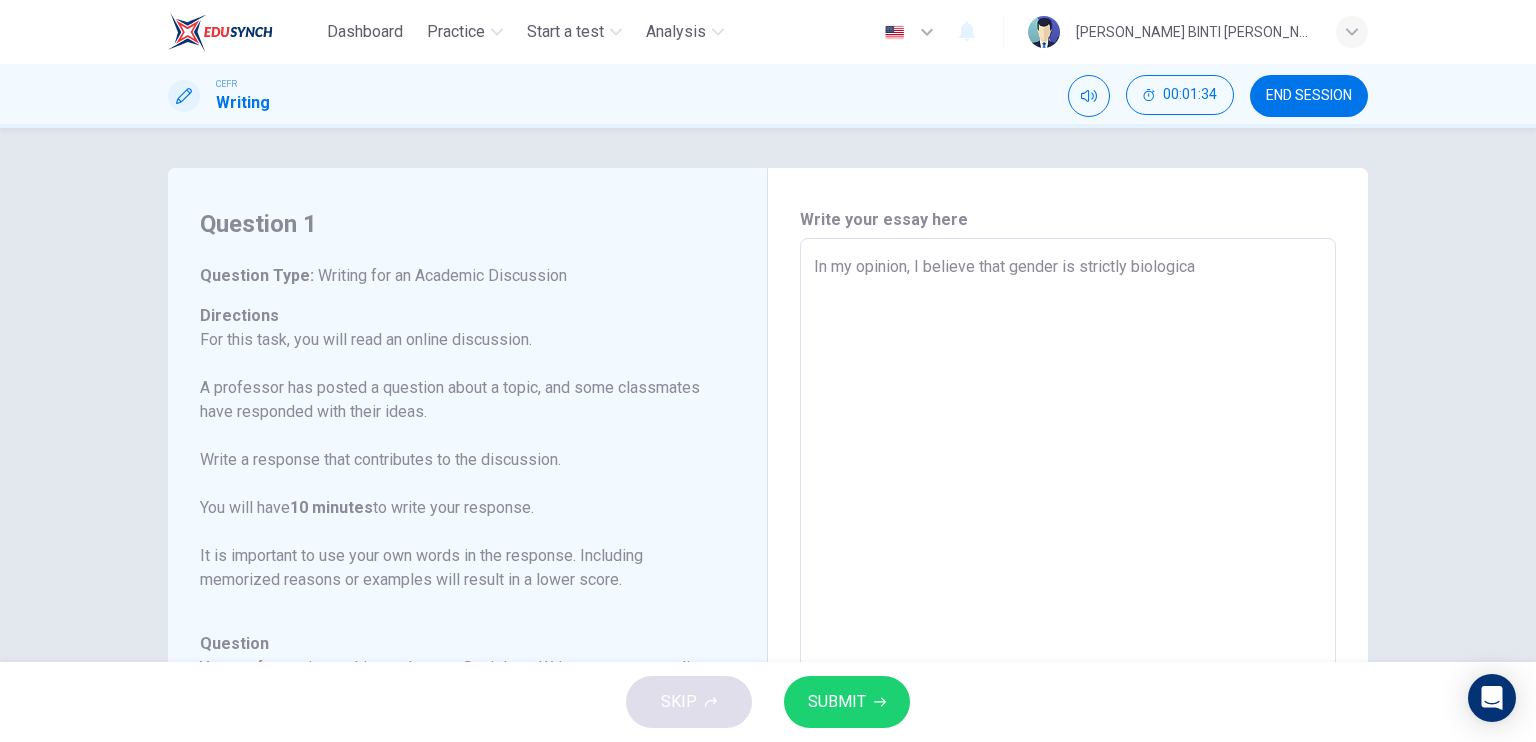 type on "x" 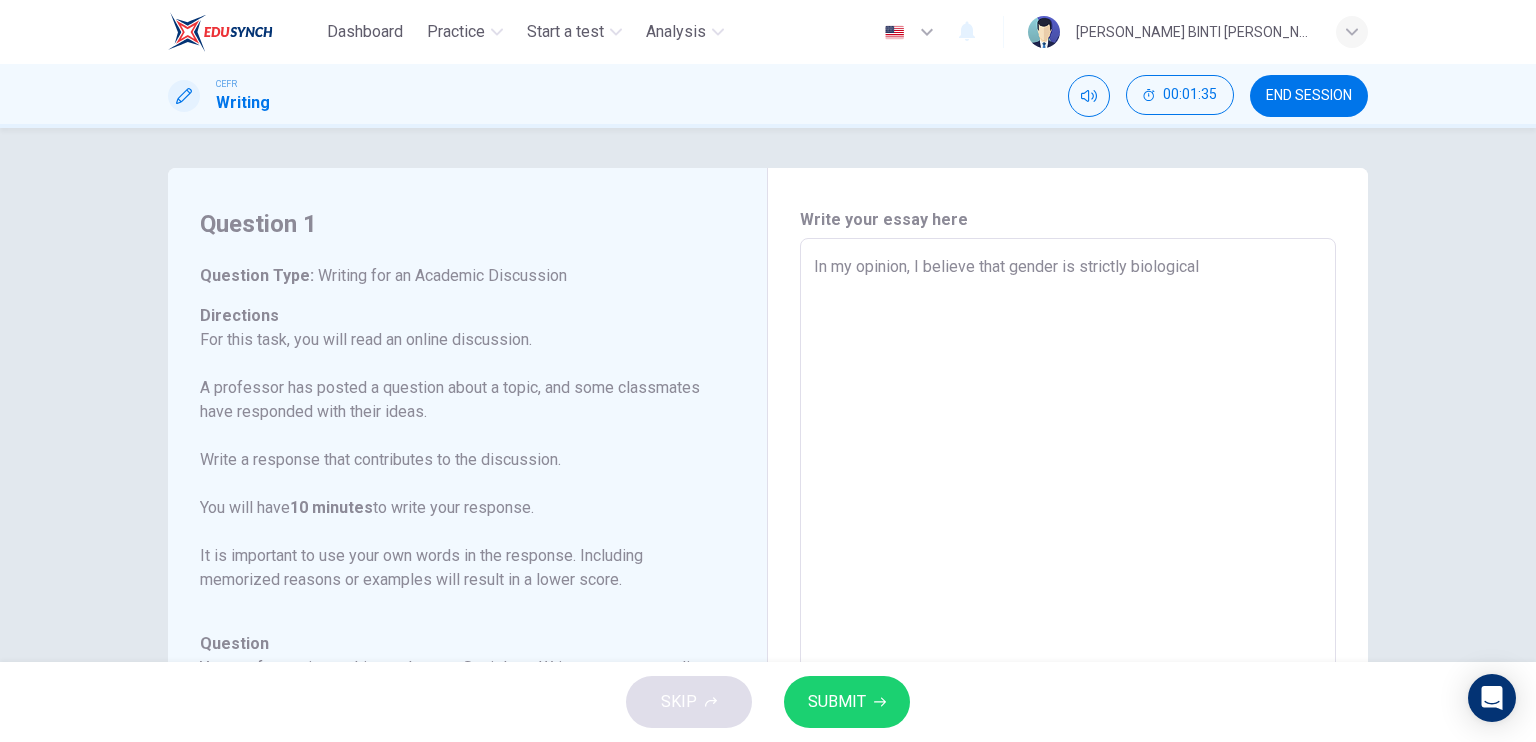 type on "In my opinion, I believe that gender is strictly biological." 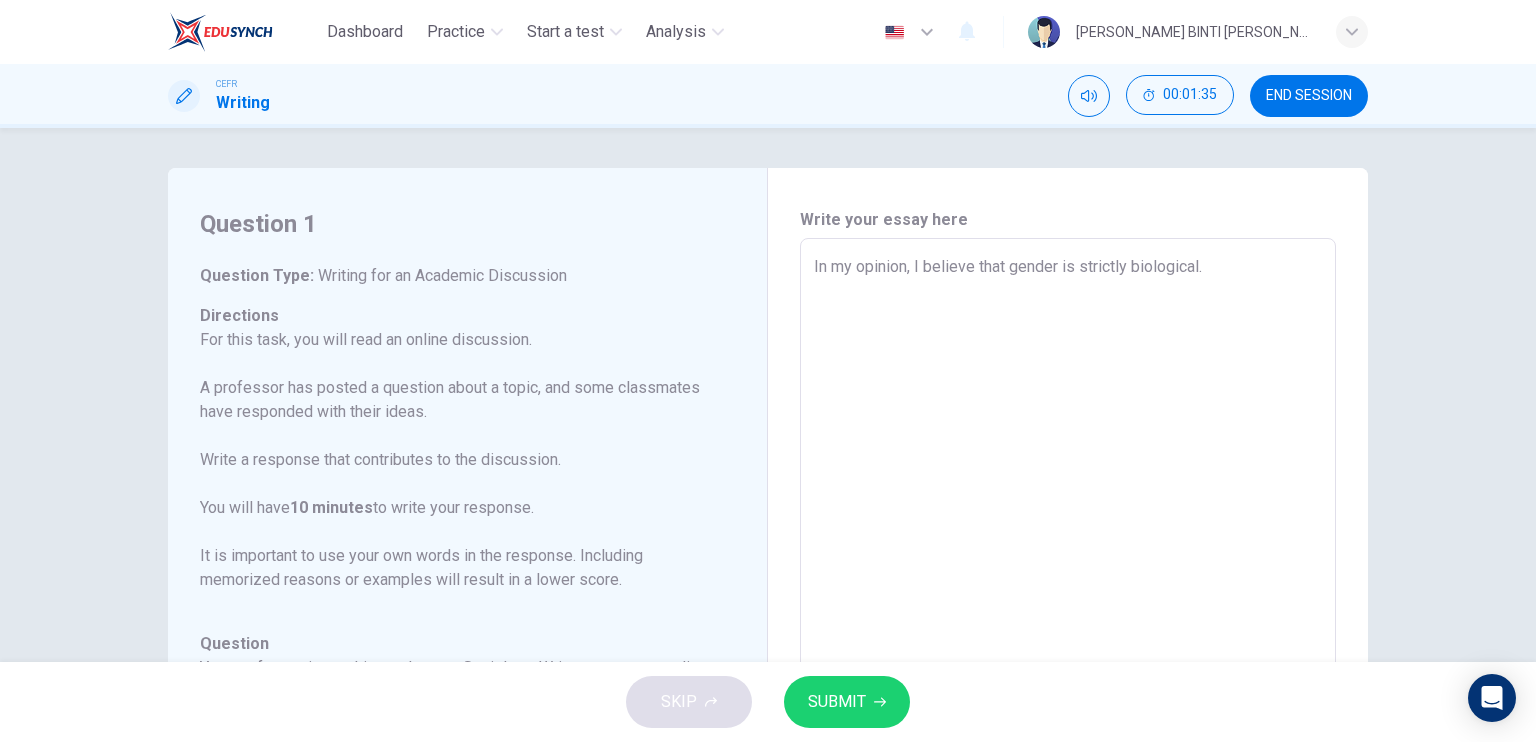 type on "x" 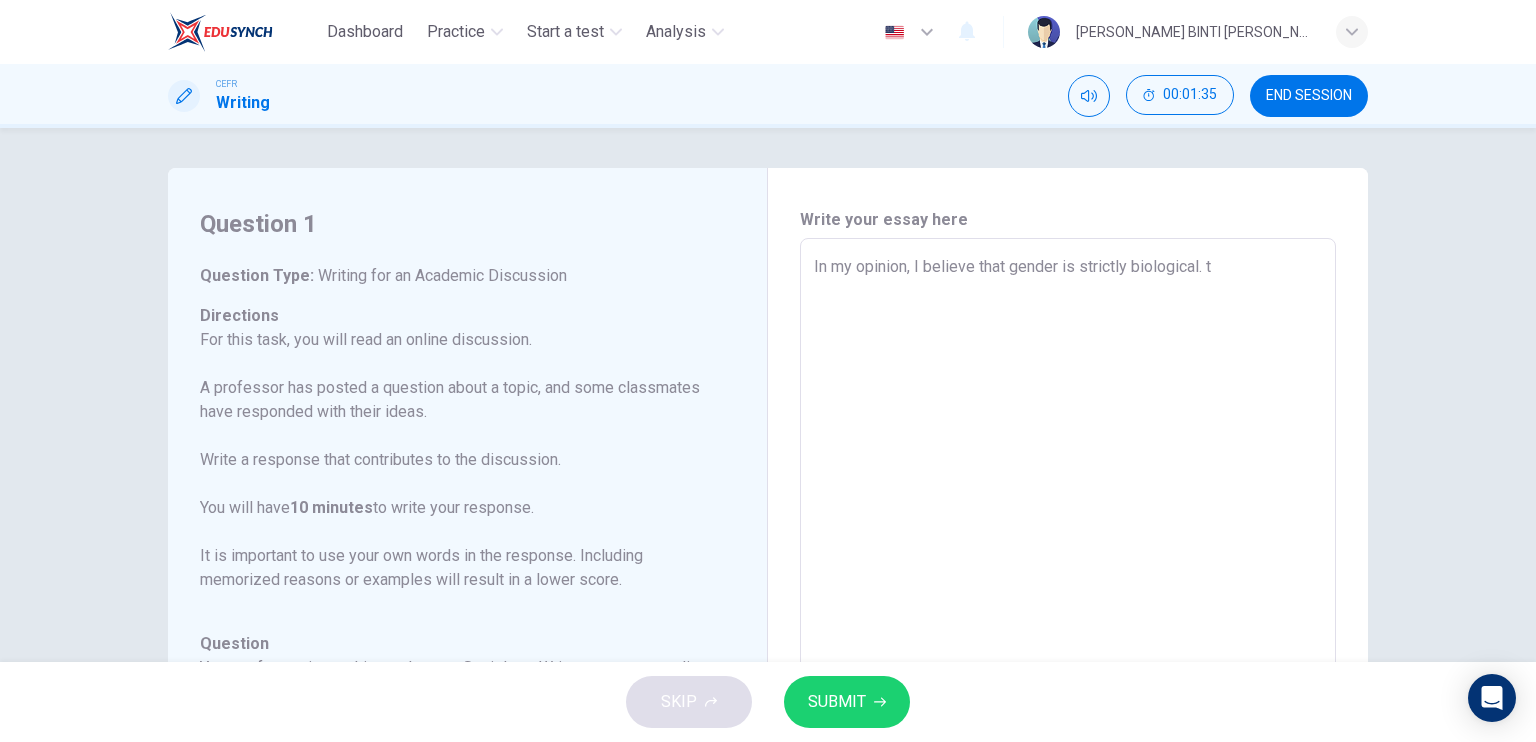type on "x" 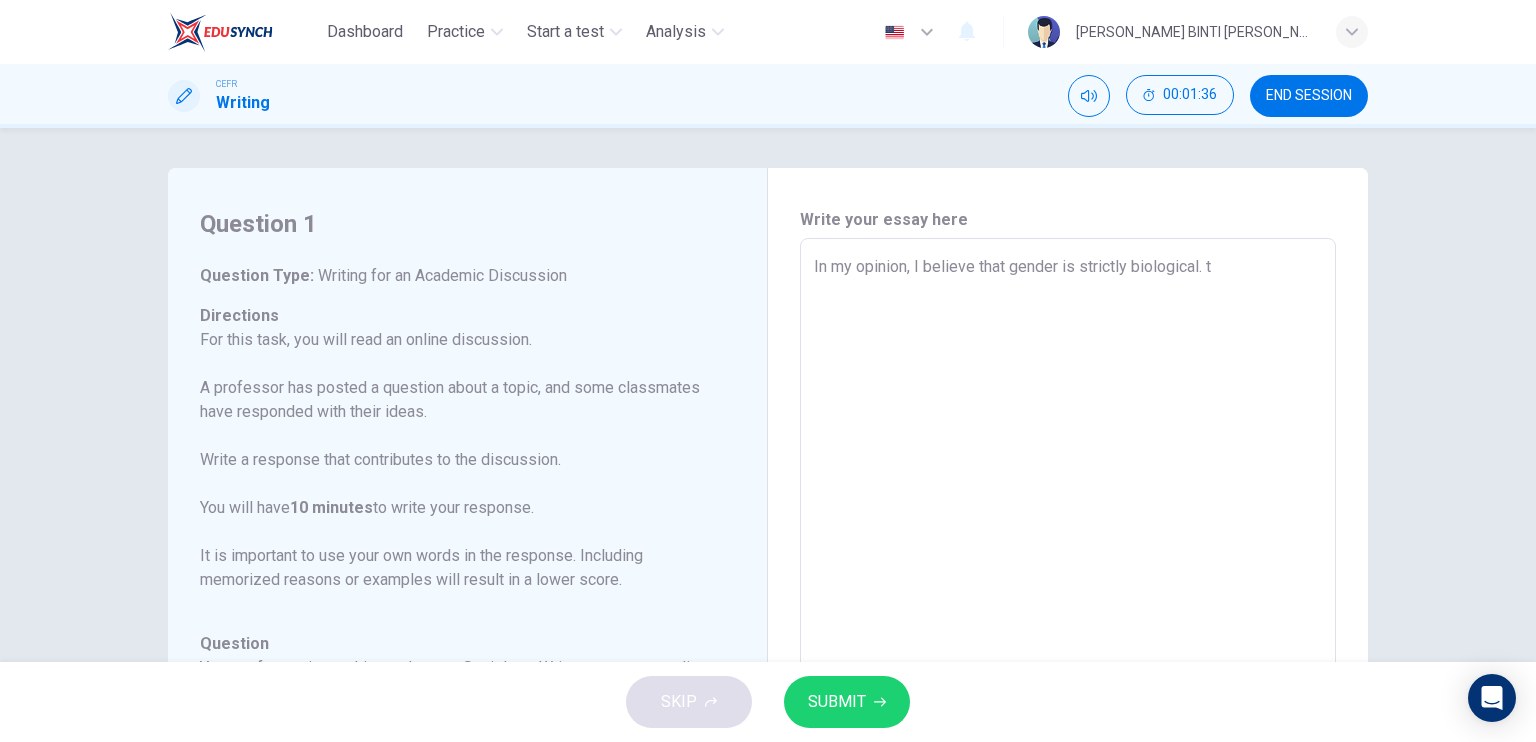type on "In my opinion, I believe that gender is strictly biological. th" 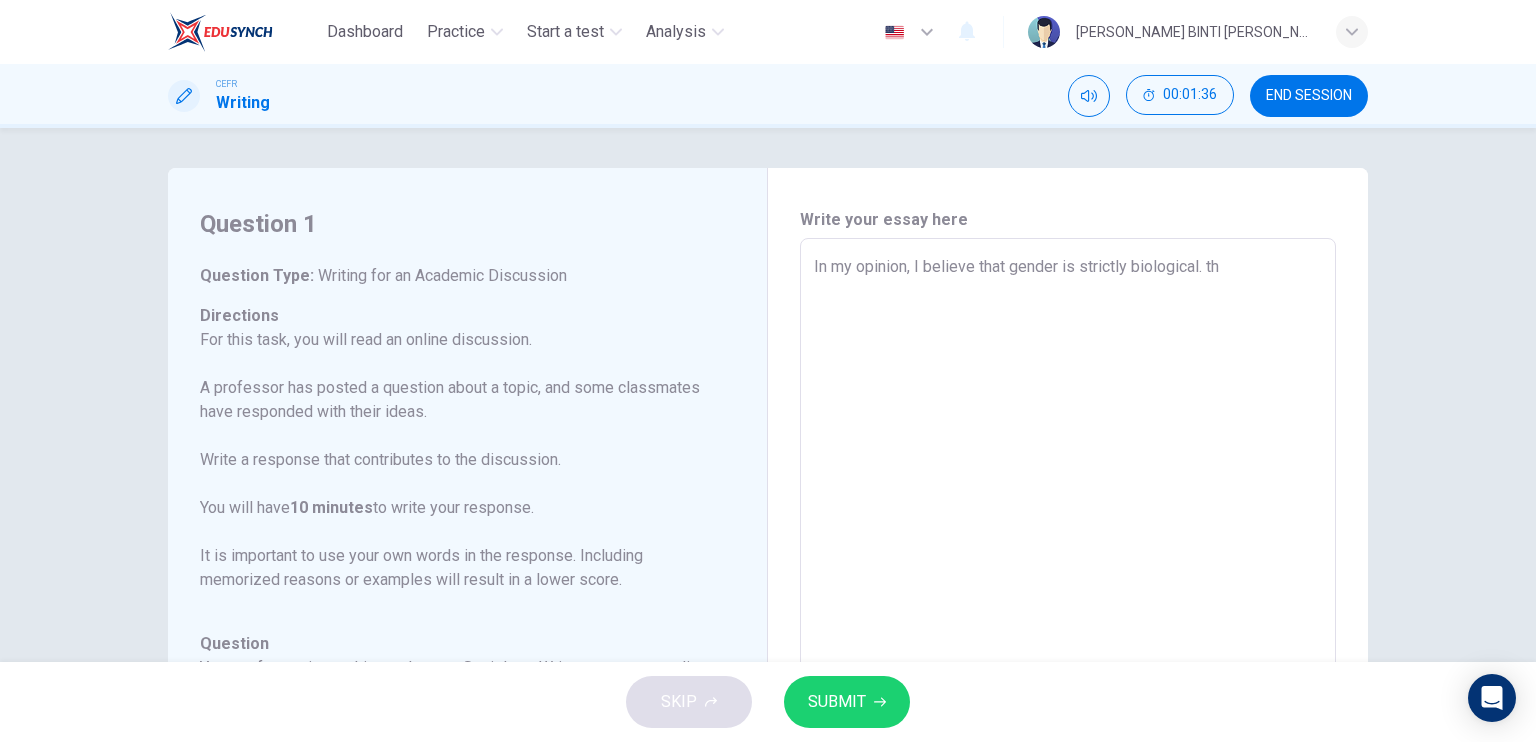 type on "x" 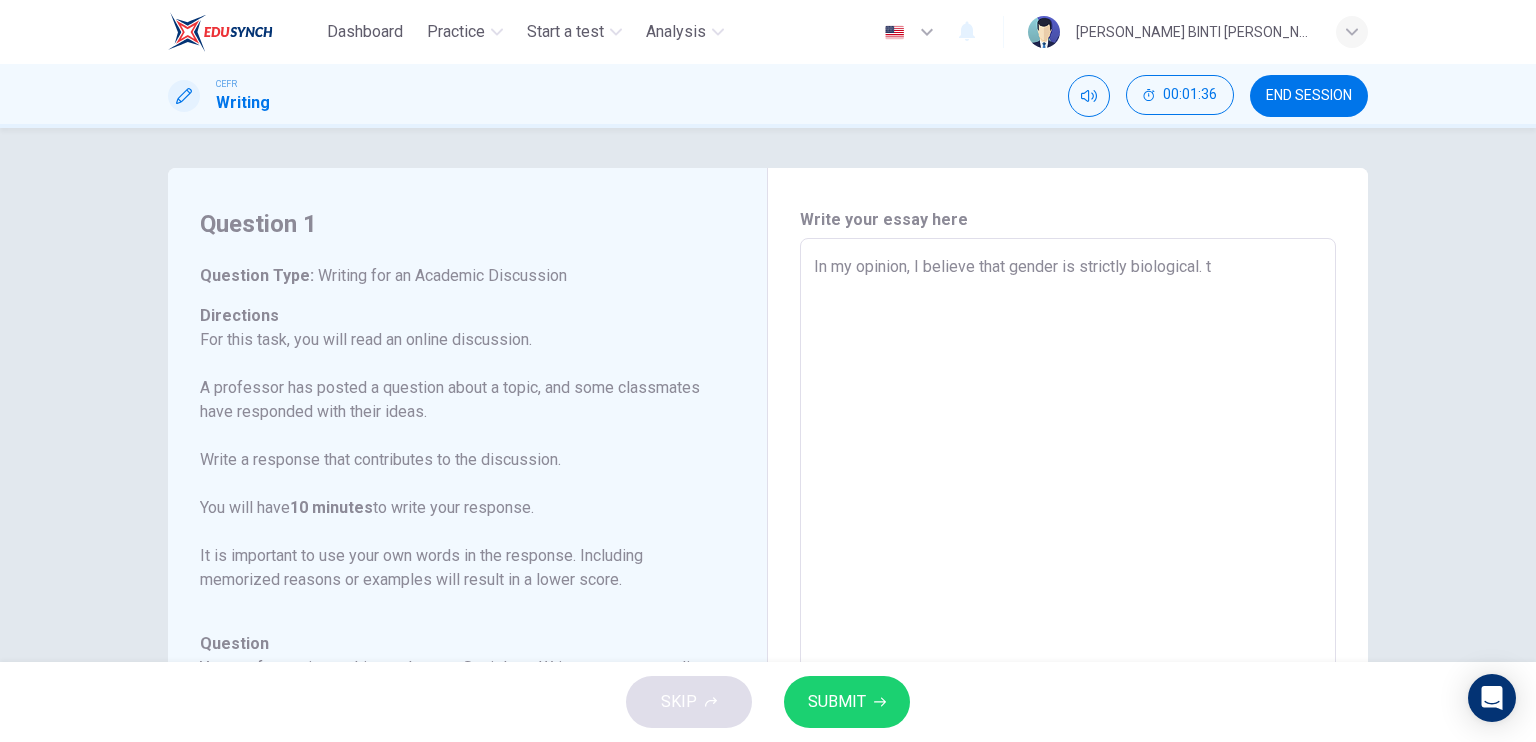 type on "x" 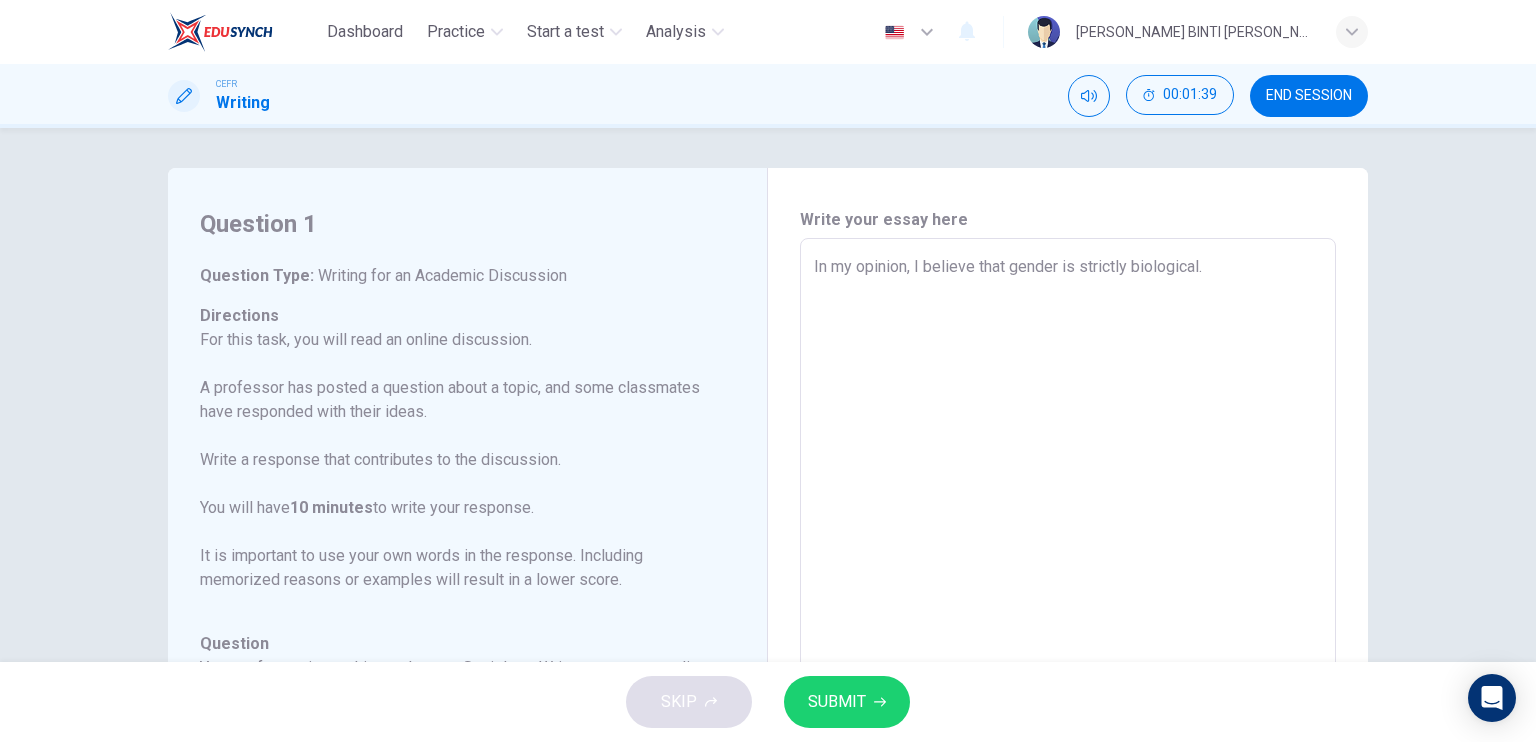 type on "In my opinion, I believe that gender is strictly biological. t" 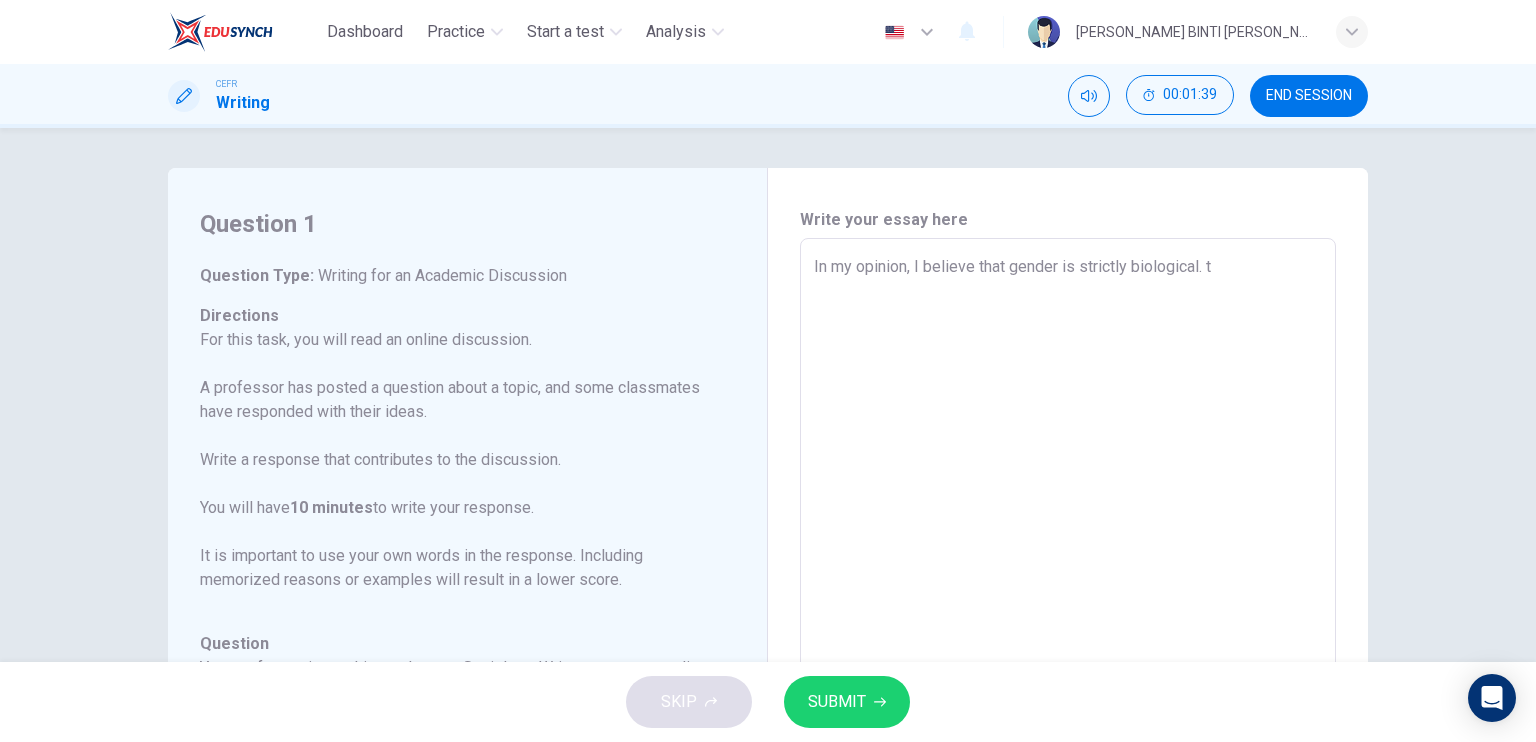 type on "In my opinion, I believe that gender is strictly biological. th" 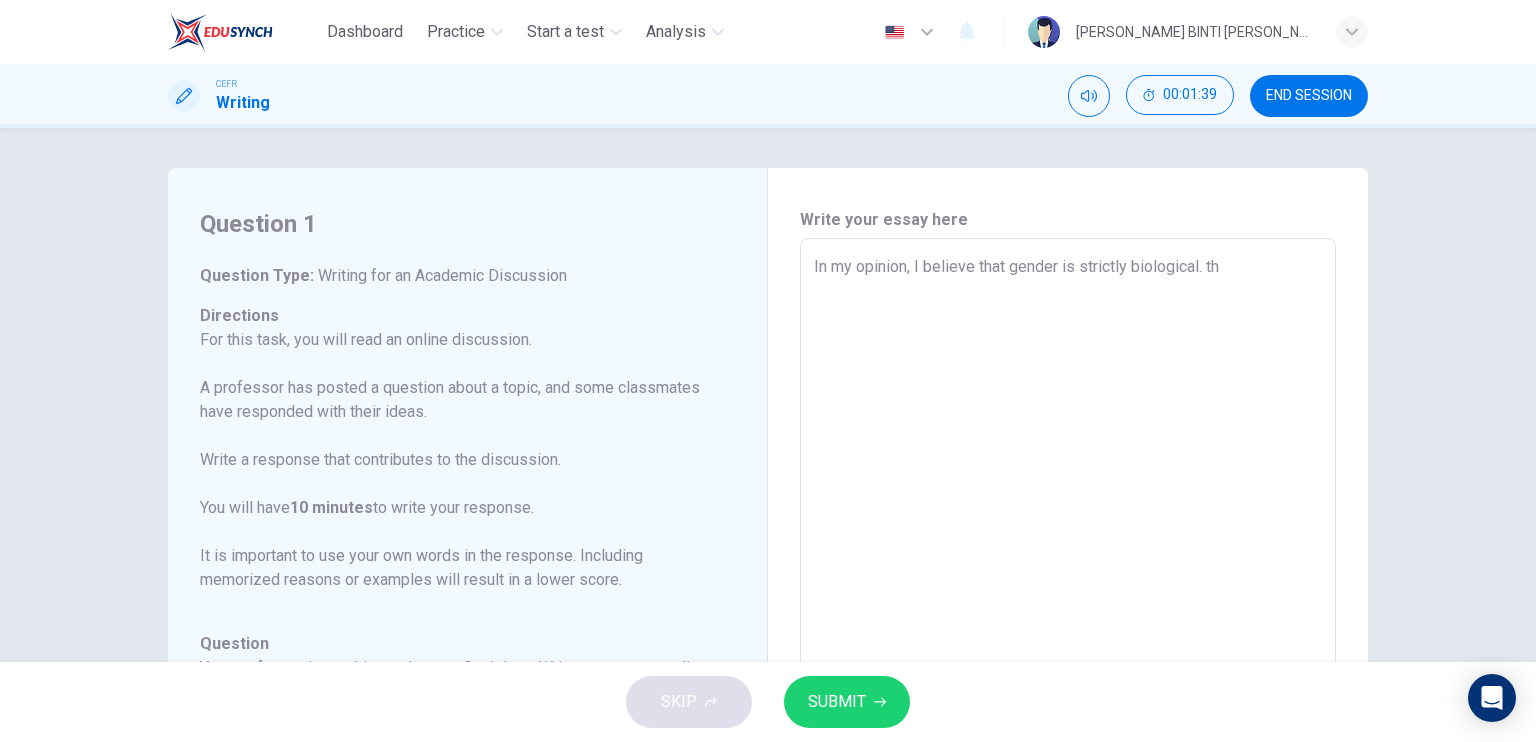 type on "In my opinion, I believe that gender is strictly biological. thi" 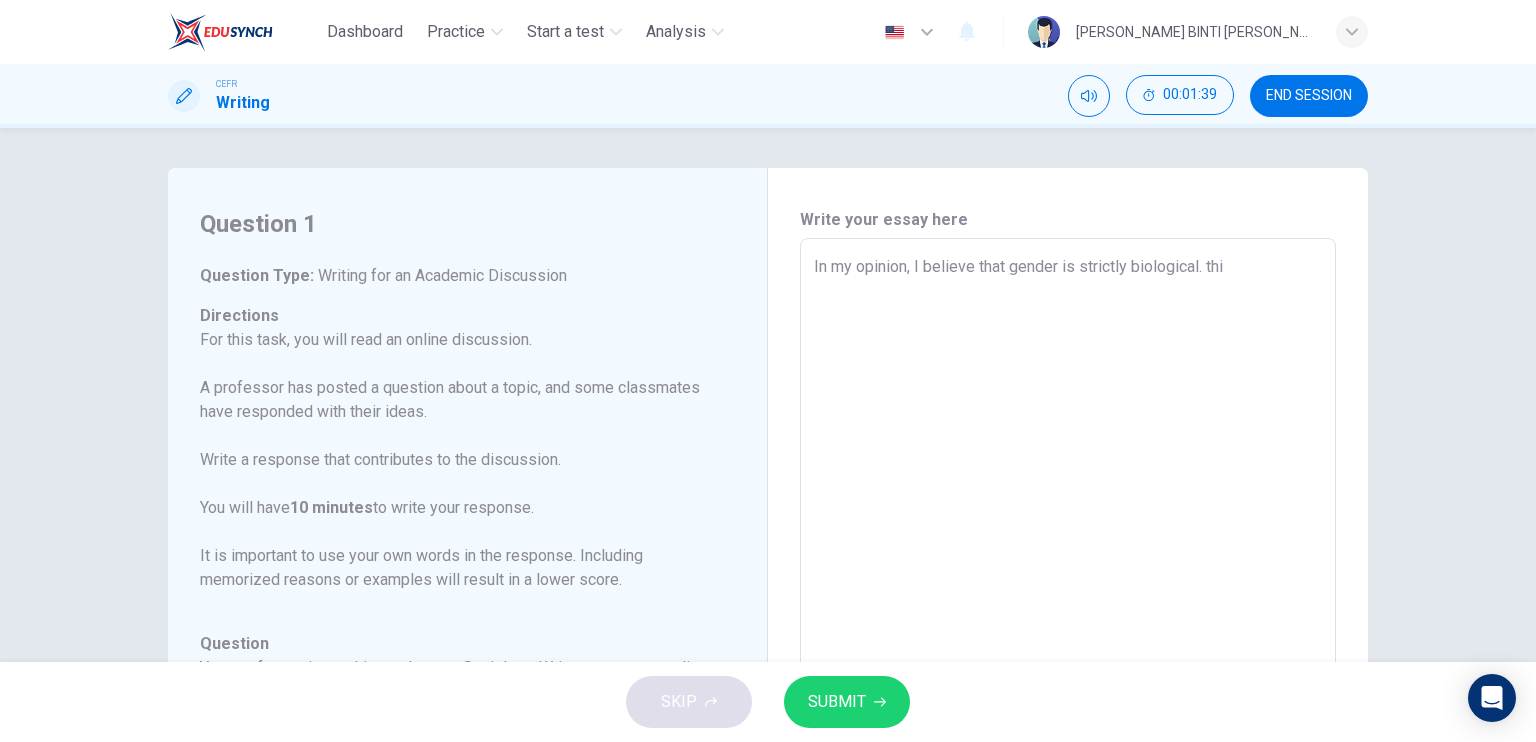 type on "In my opinion, I believe that gender is strictly biological. this" 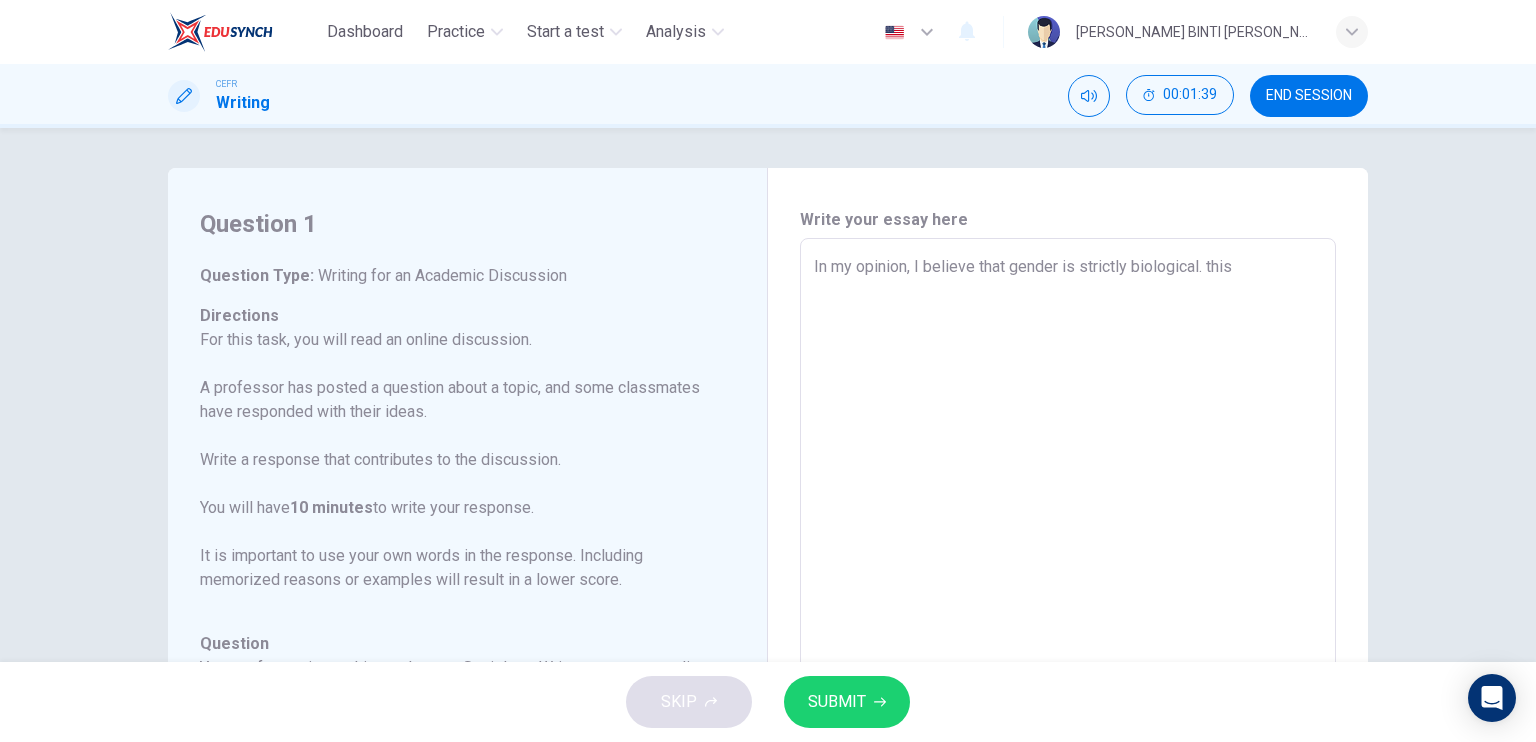 type on "x" 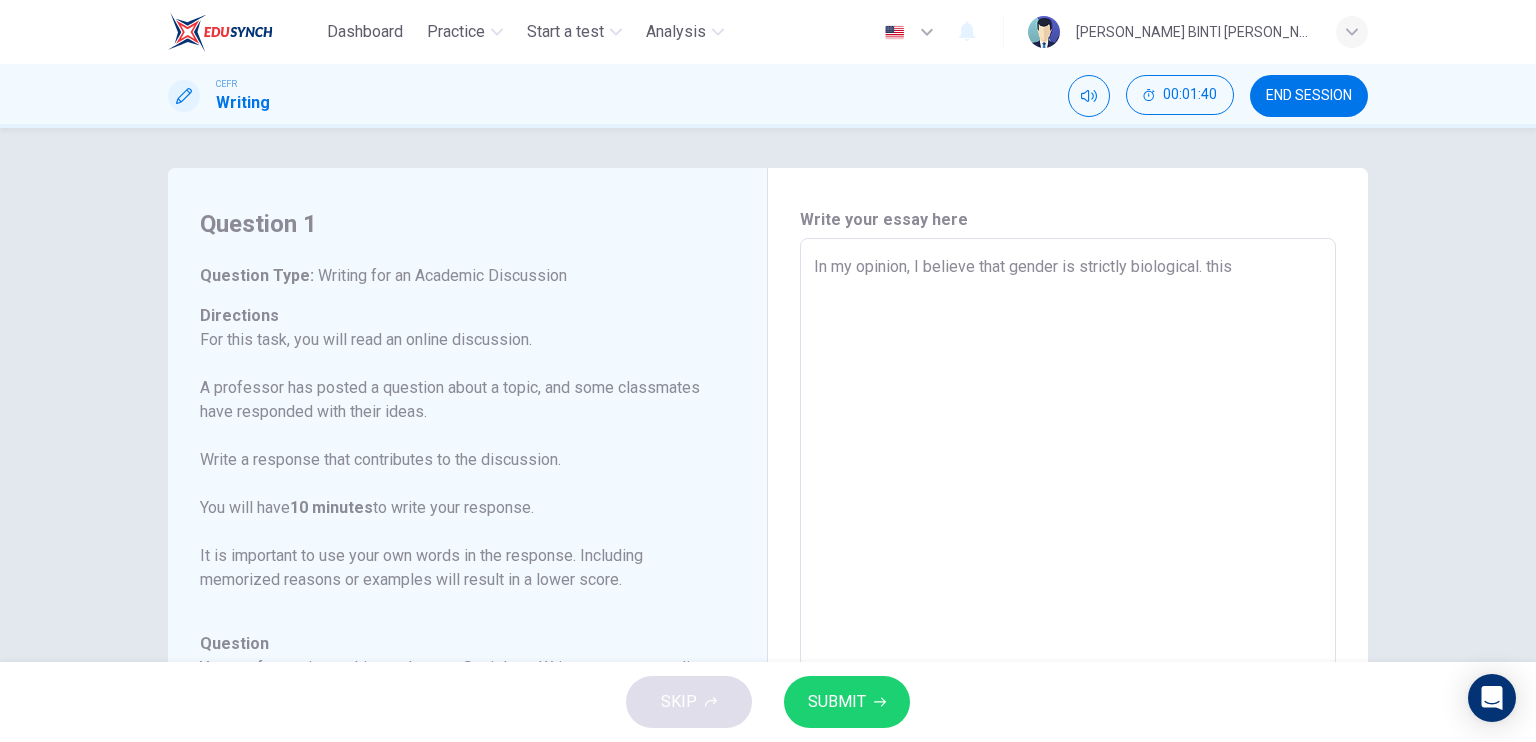 type on "In my opinion, I believe that gender is strictly biological. thi" 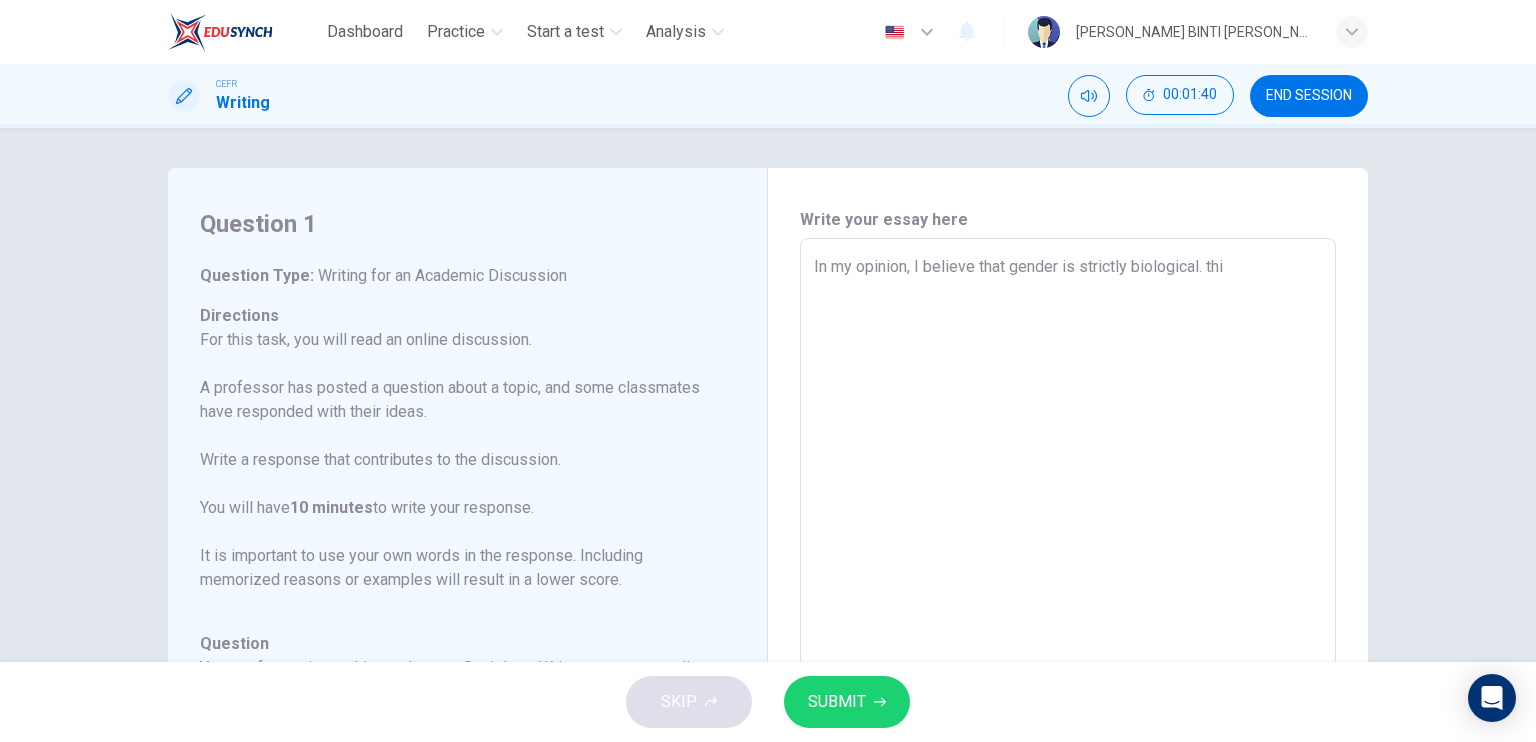type on "x" 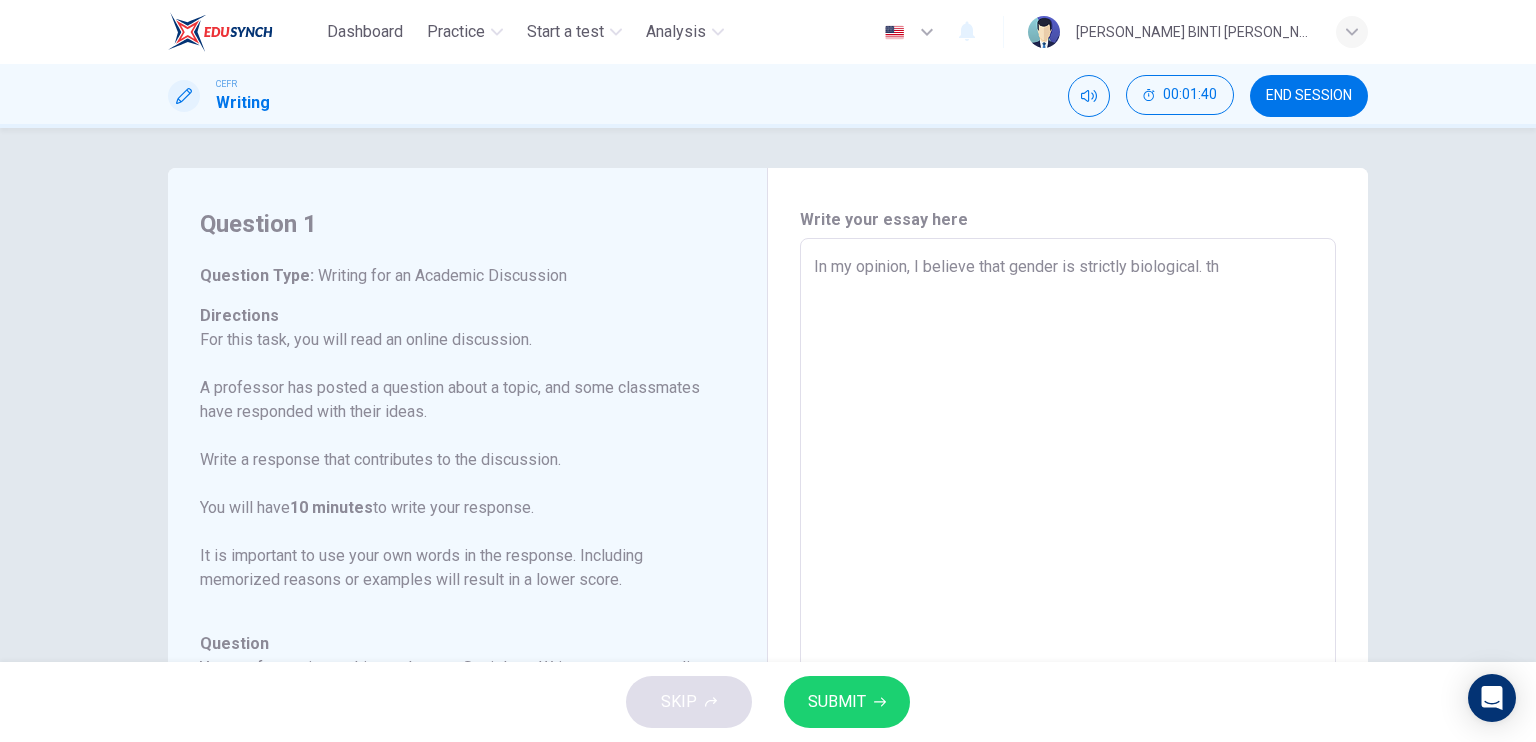 type on "x" 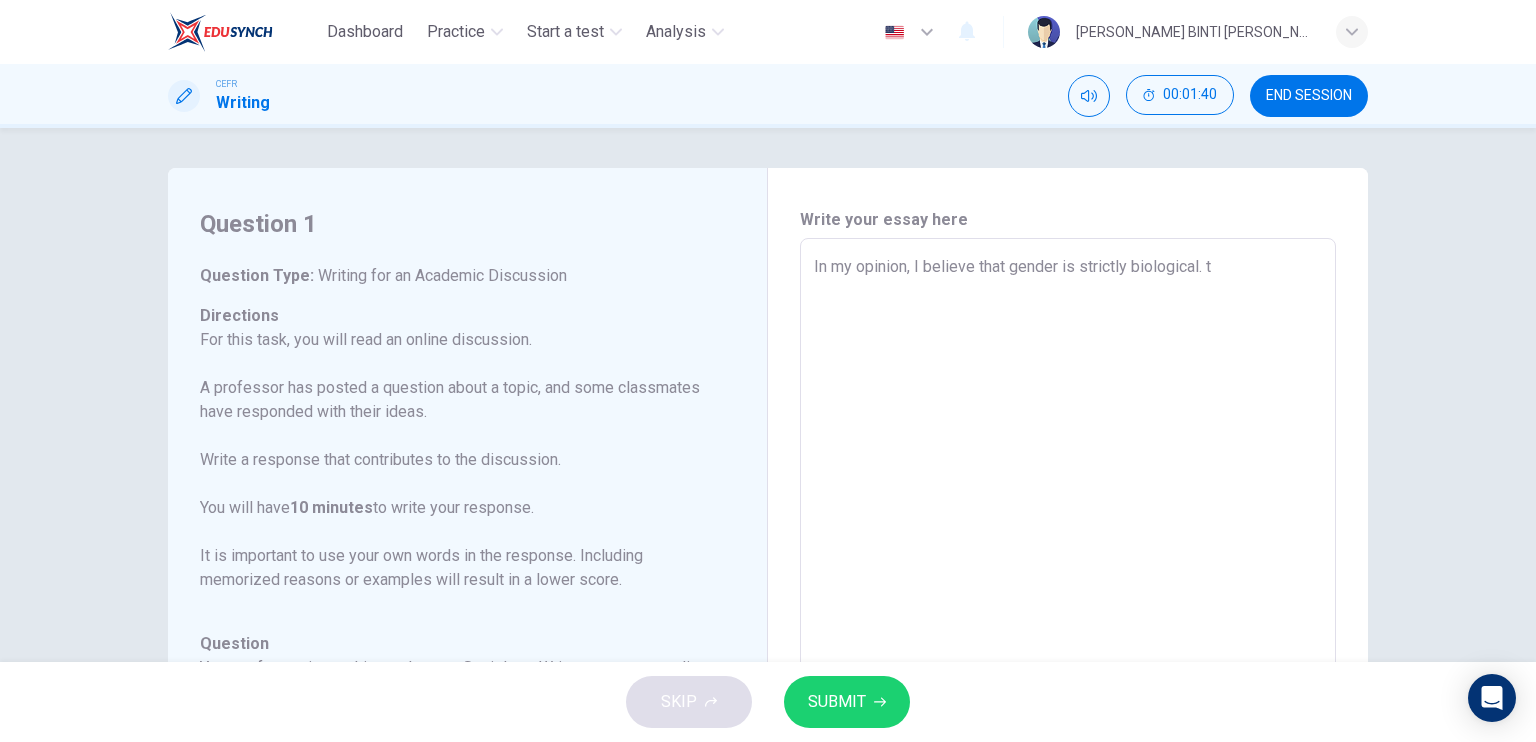type on "In my opinion, I believe that gender is strictly biological." 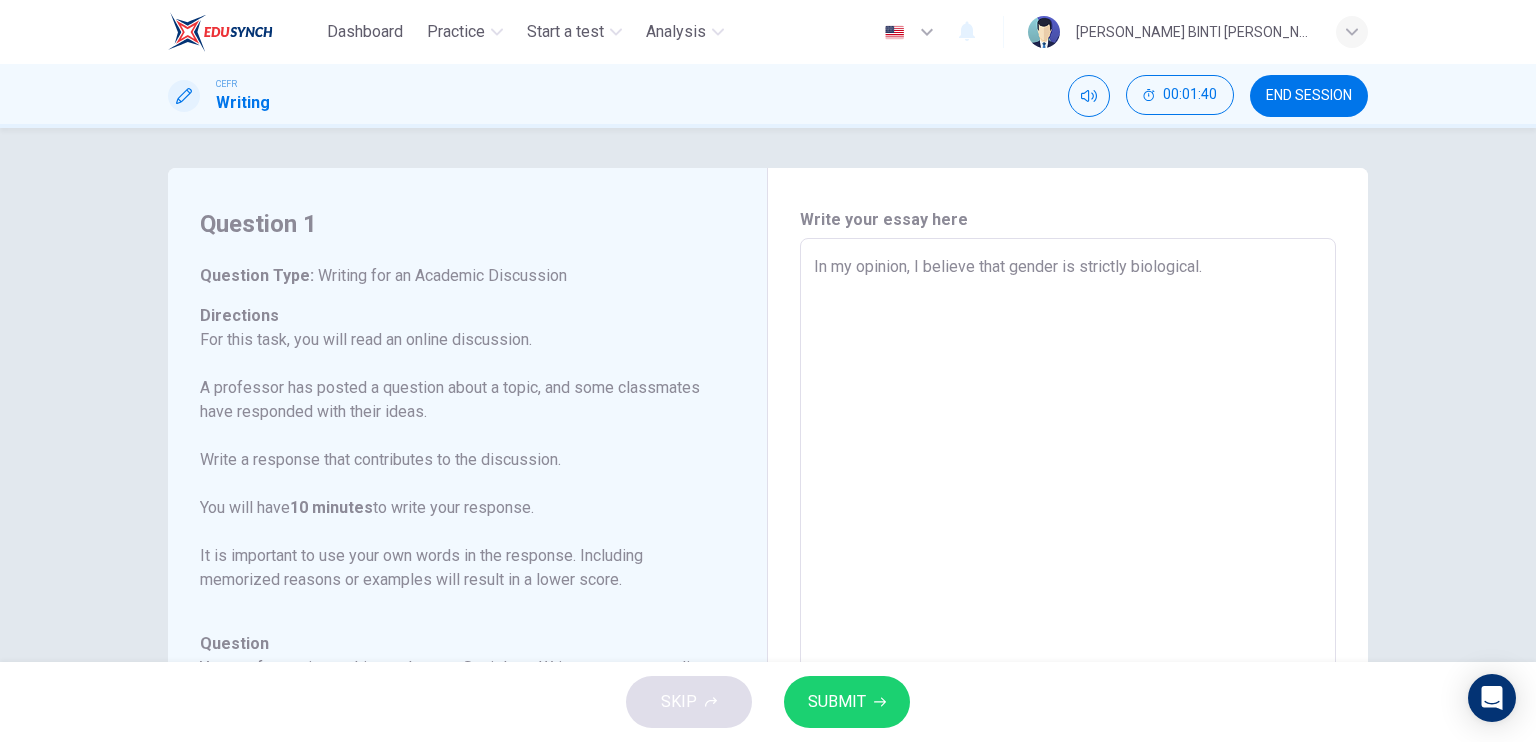 type on "x" 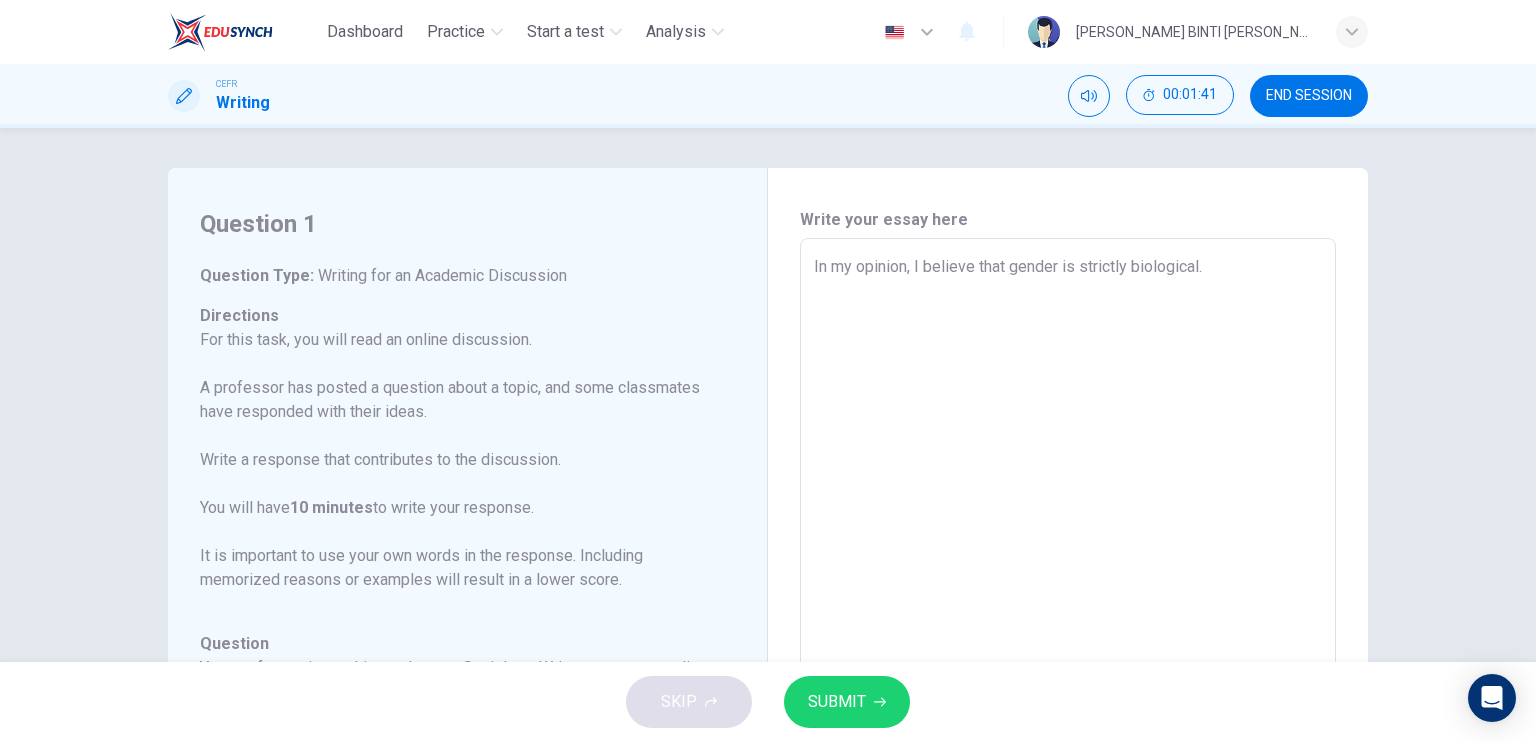 type on "In my opinion, I believe that gender is strictly biological. T" 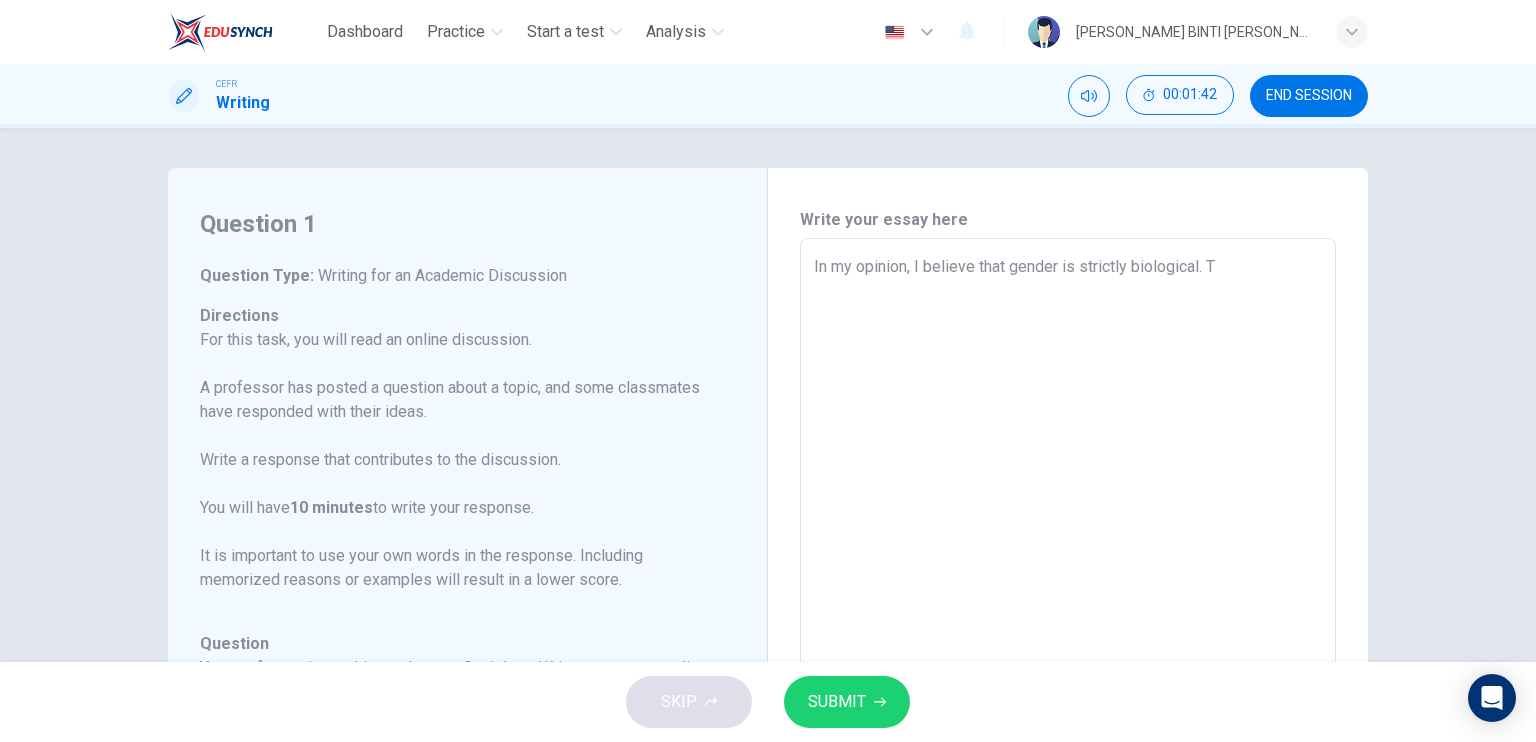 type on "In my opinion, I believe that gender is strictly biological. Th" 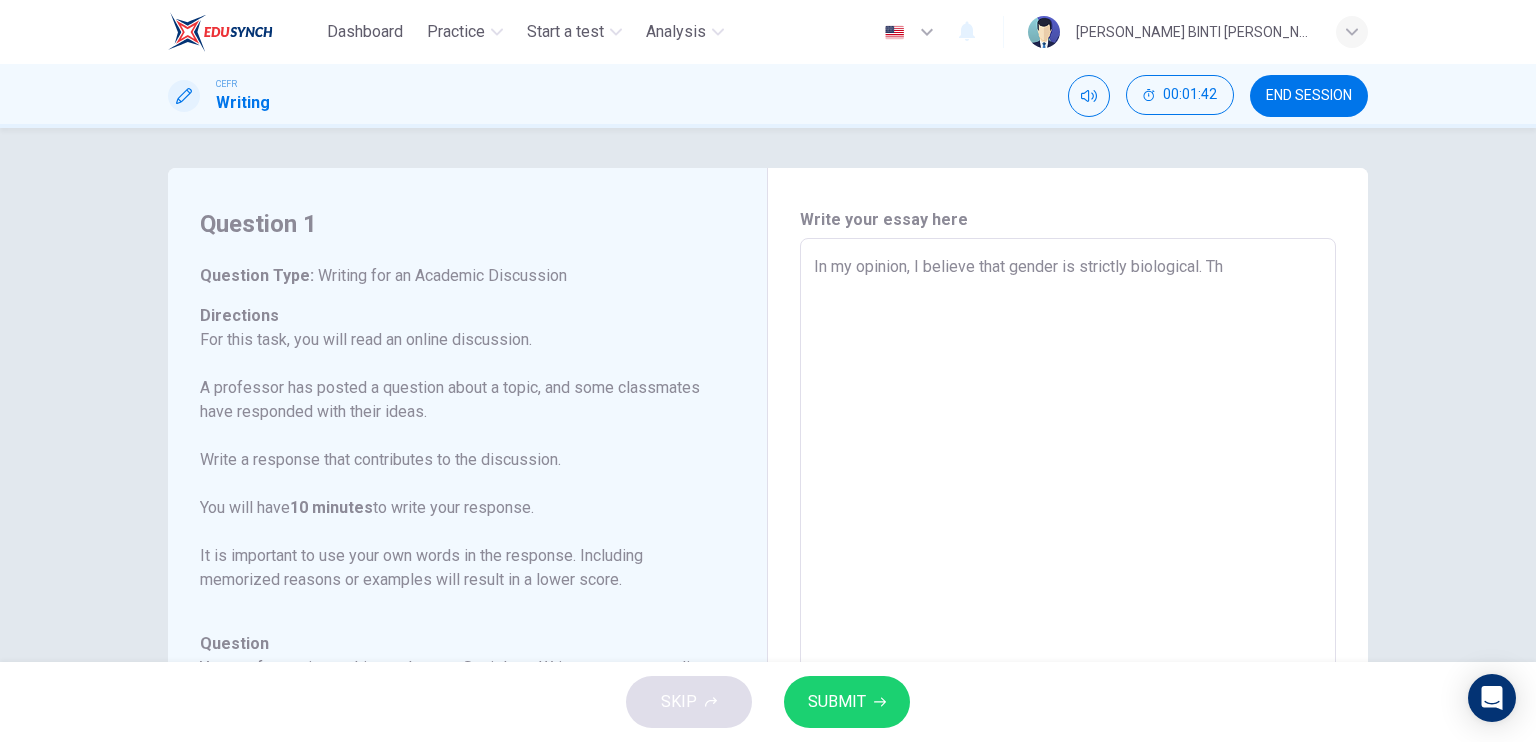 type on "x" 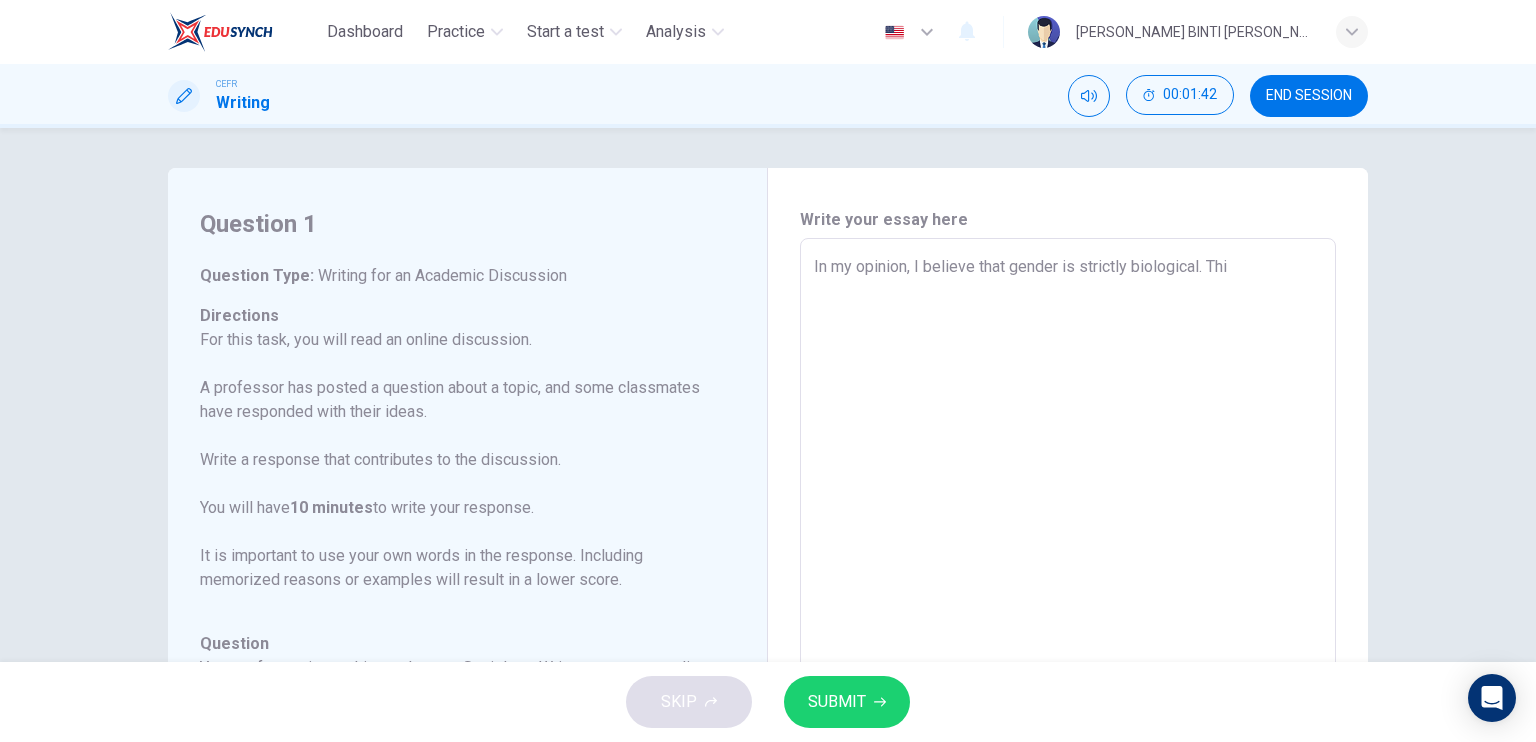 type on "x" 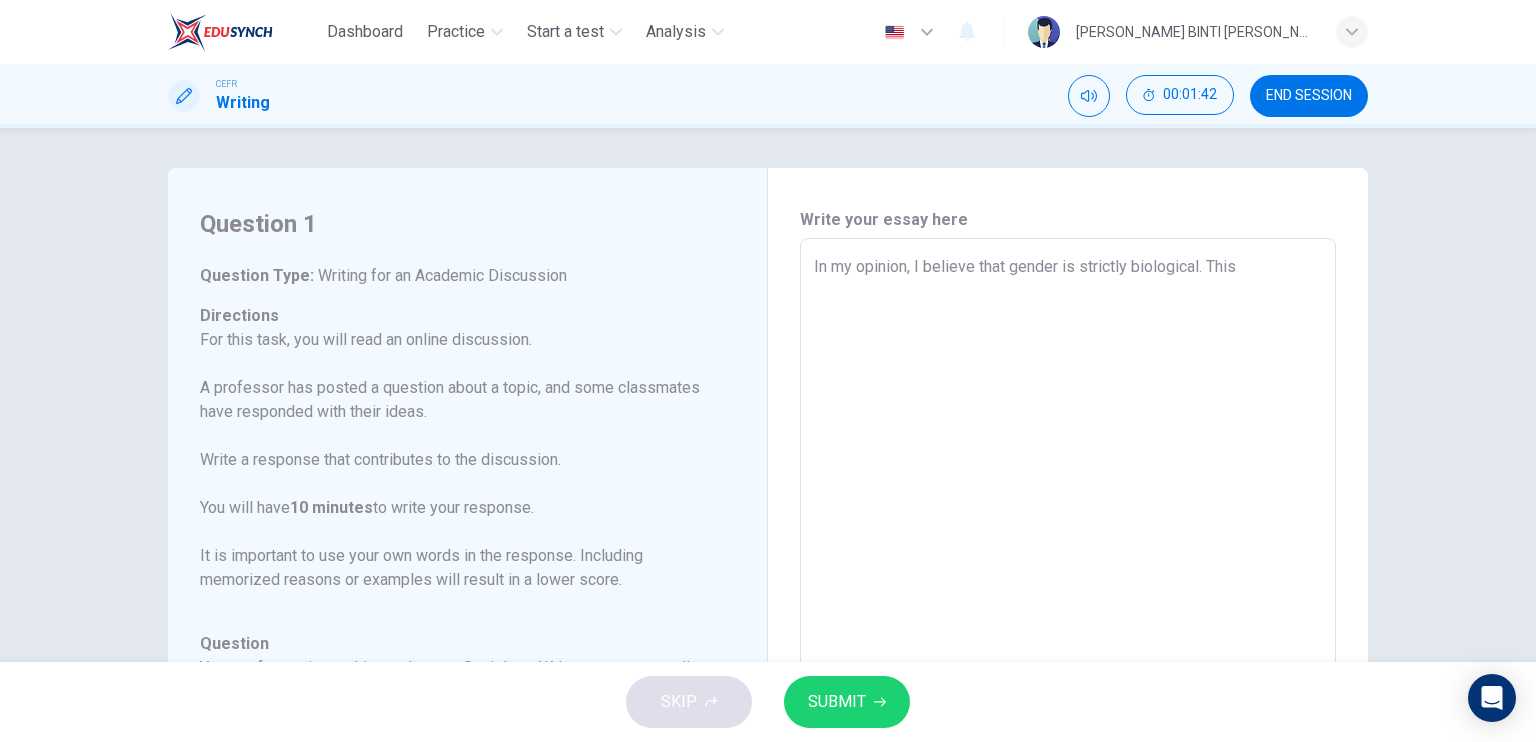 type on "x" 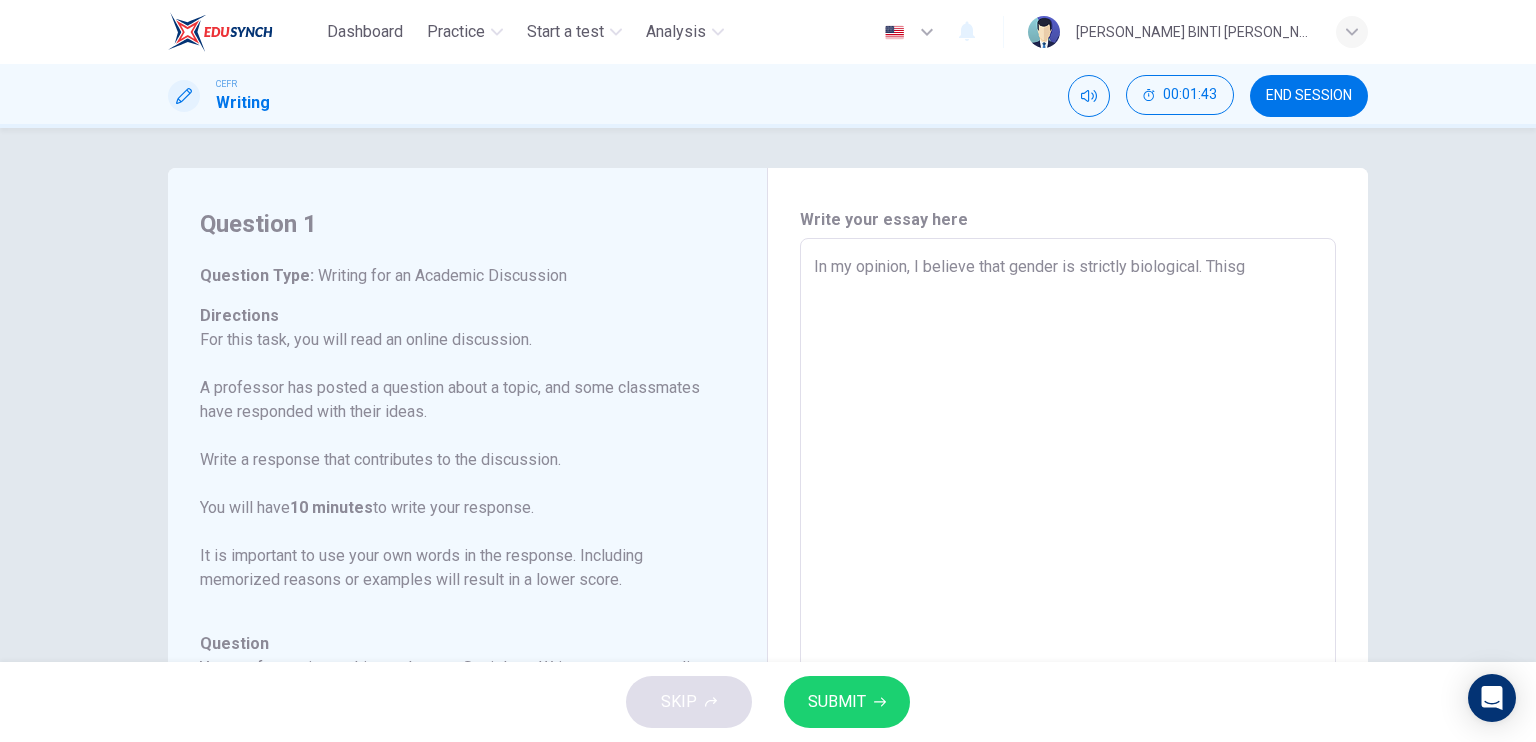 type on "In my opinion, I believe that gender is strictly biological. Thisgo" 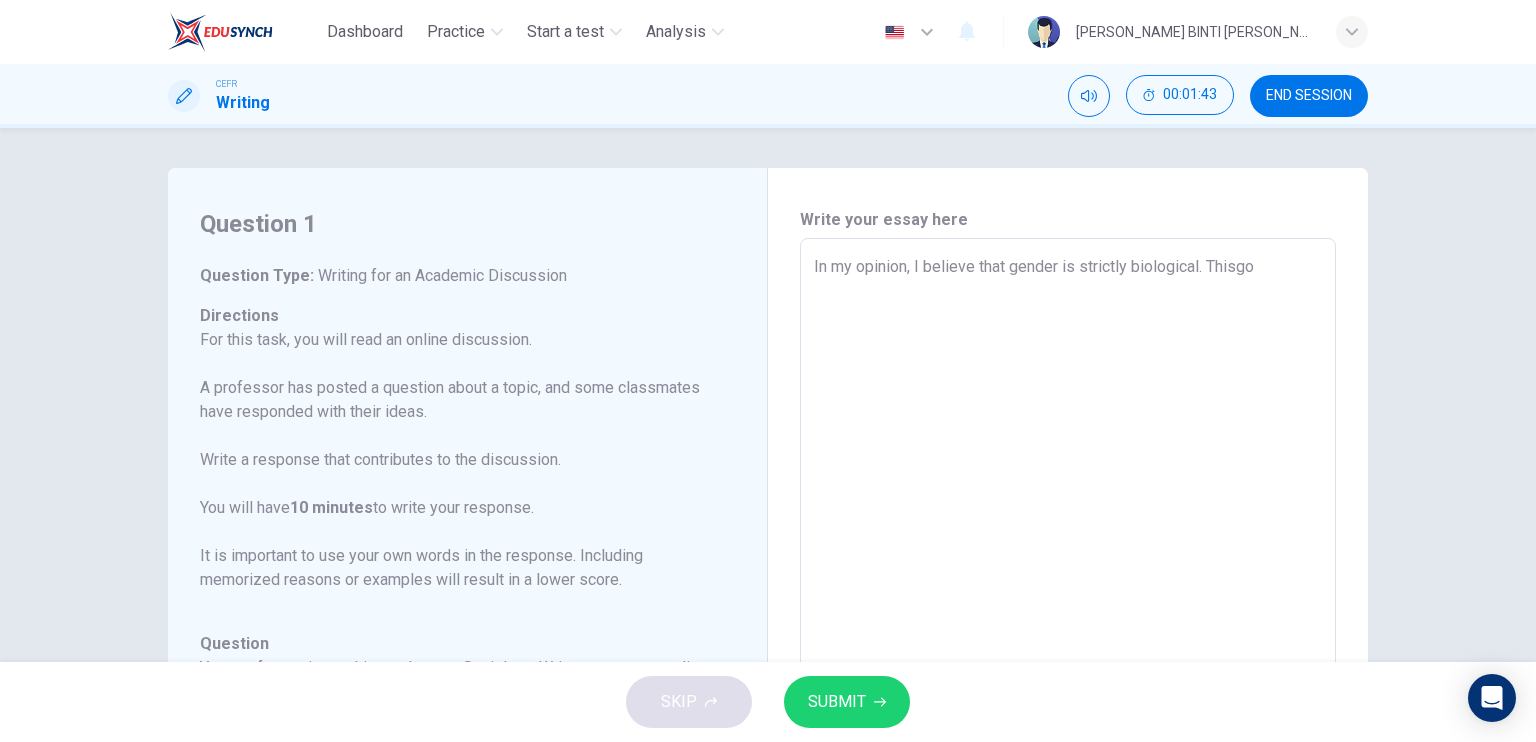 type on "x" 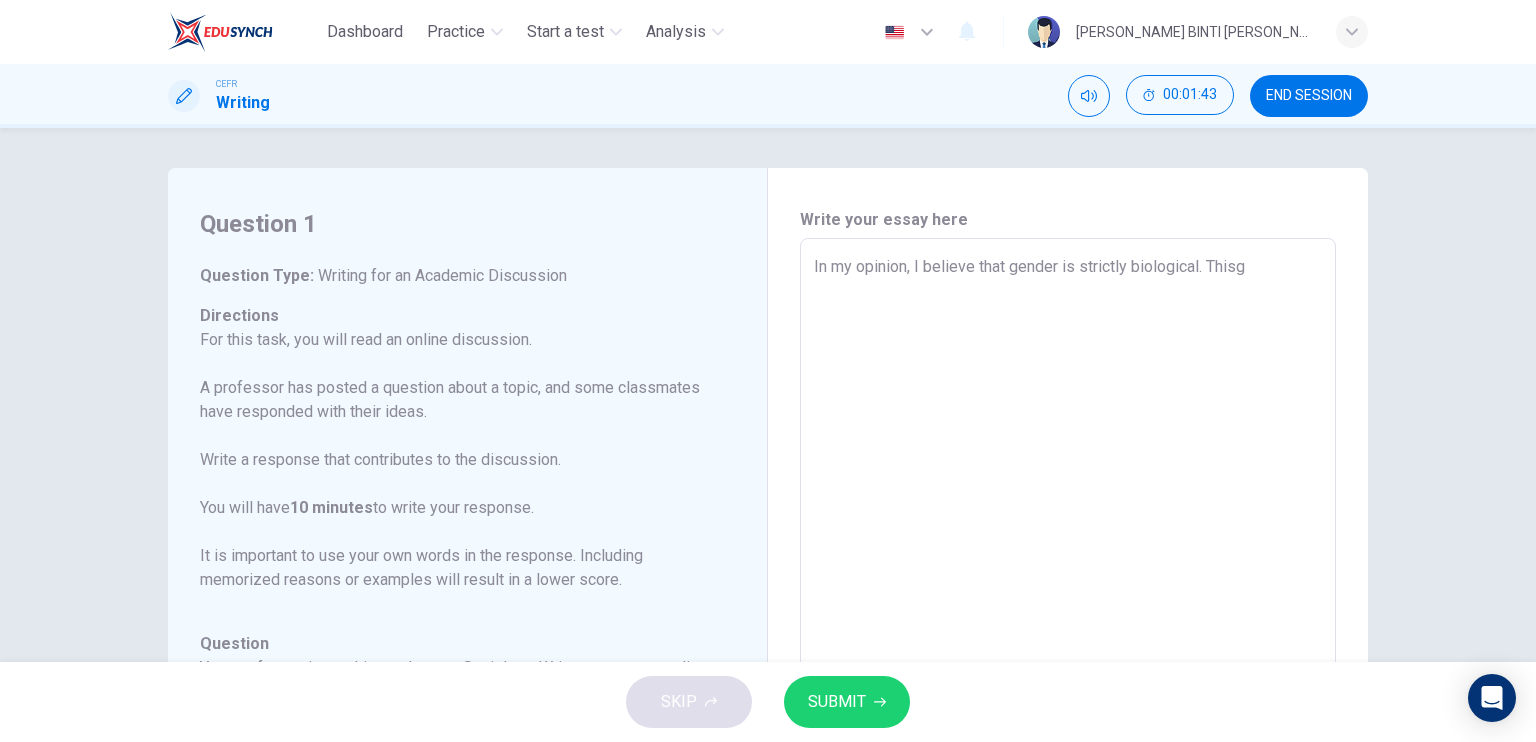type on "x" 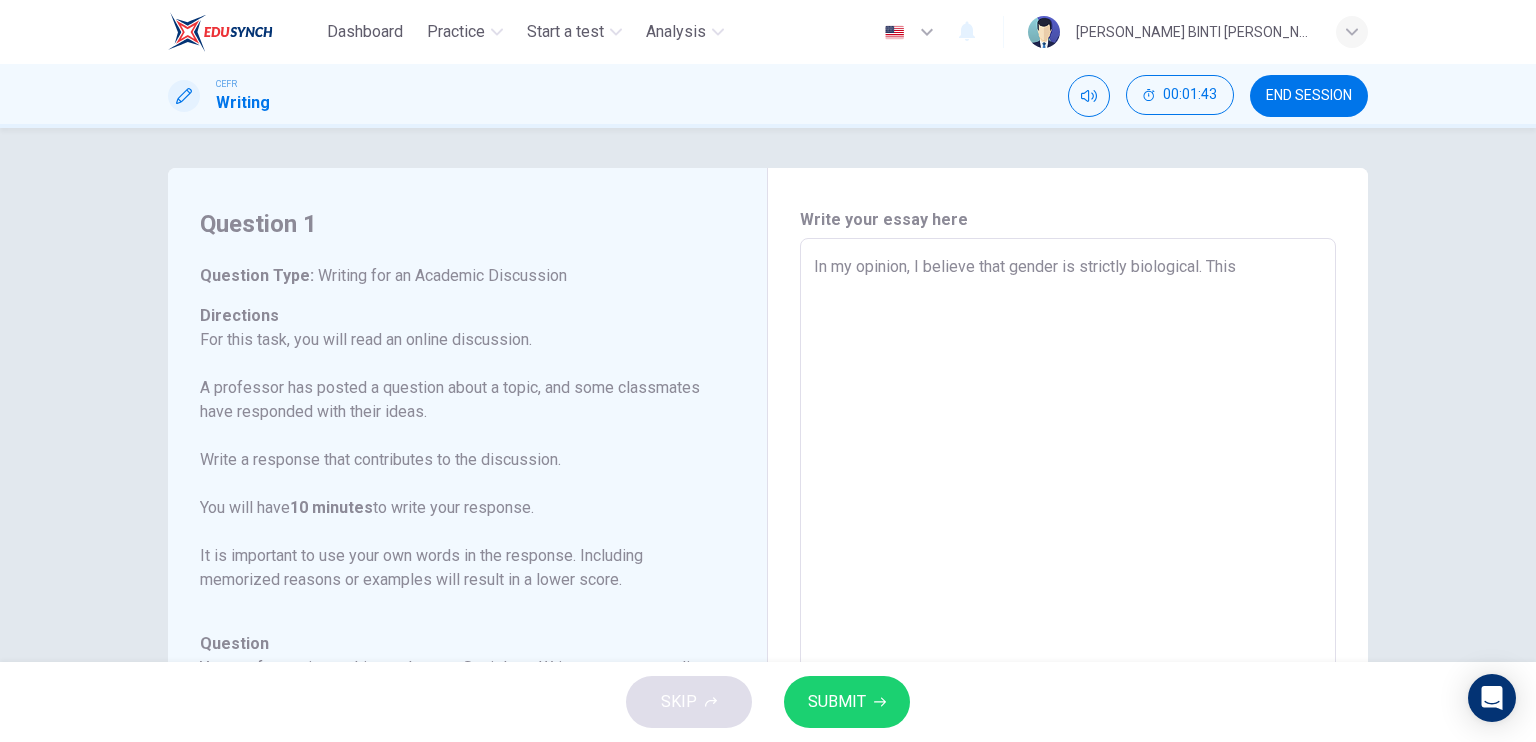 type on "In my opinion, I believe that gender is strictly biological. This" 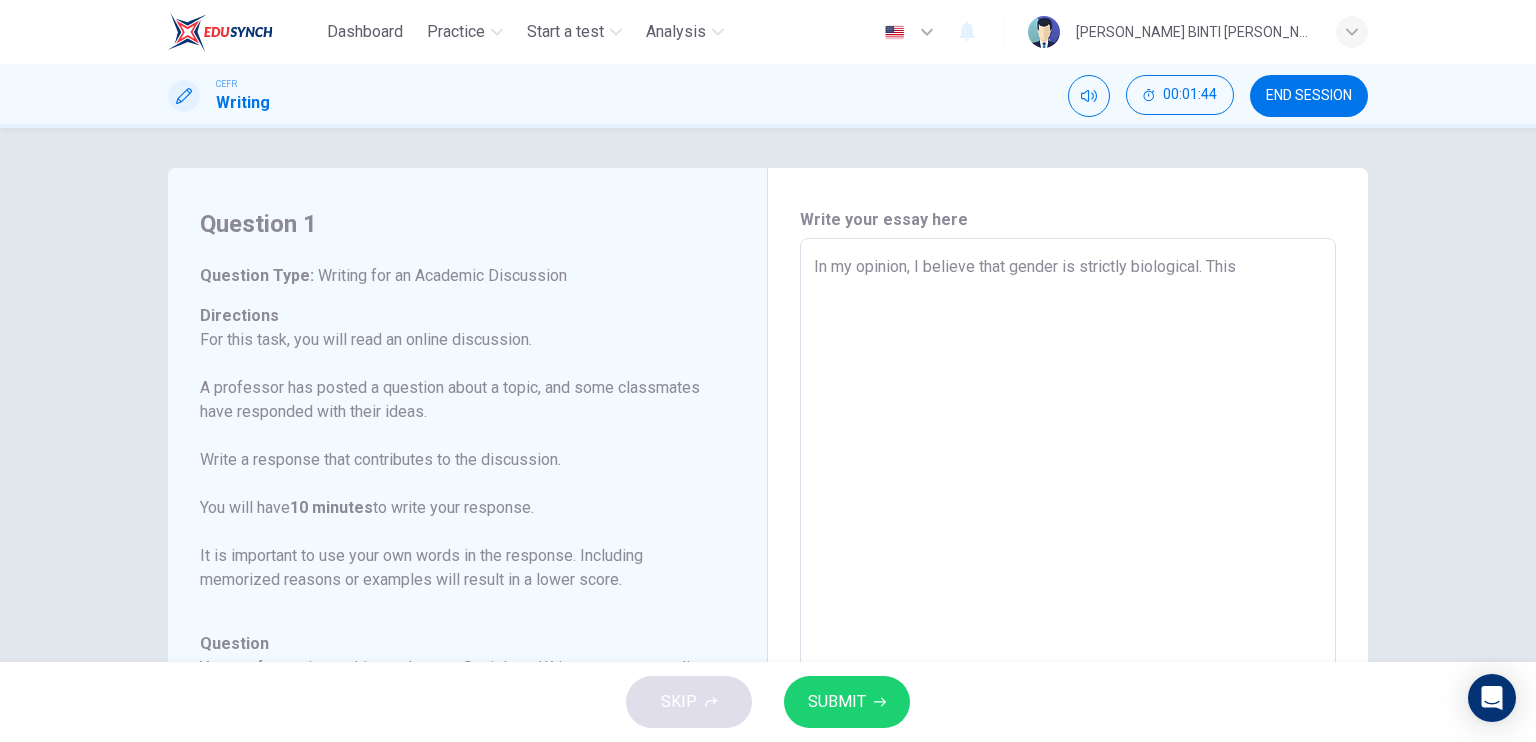 type on "In my opinion, I believe that gender is strictly biological. This g" 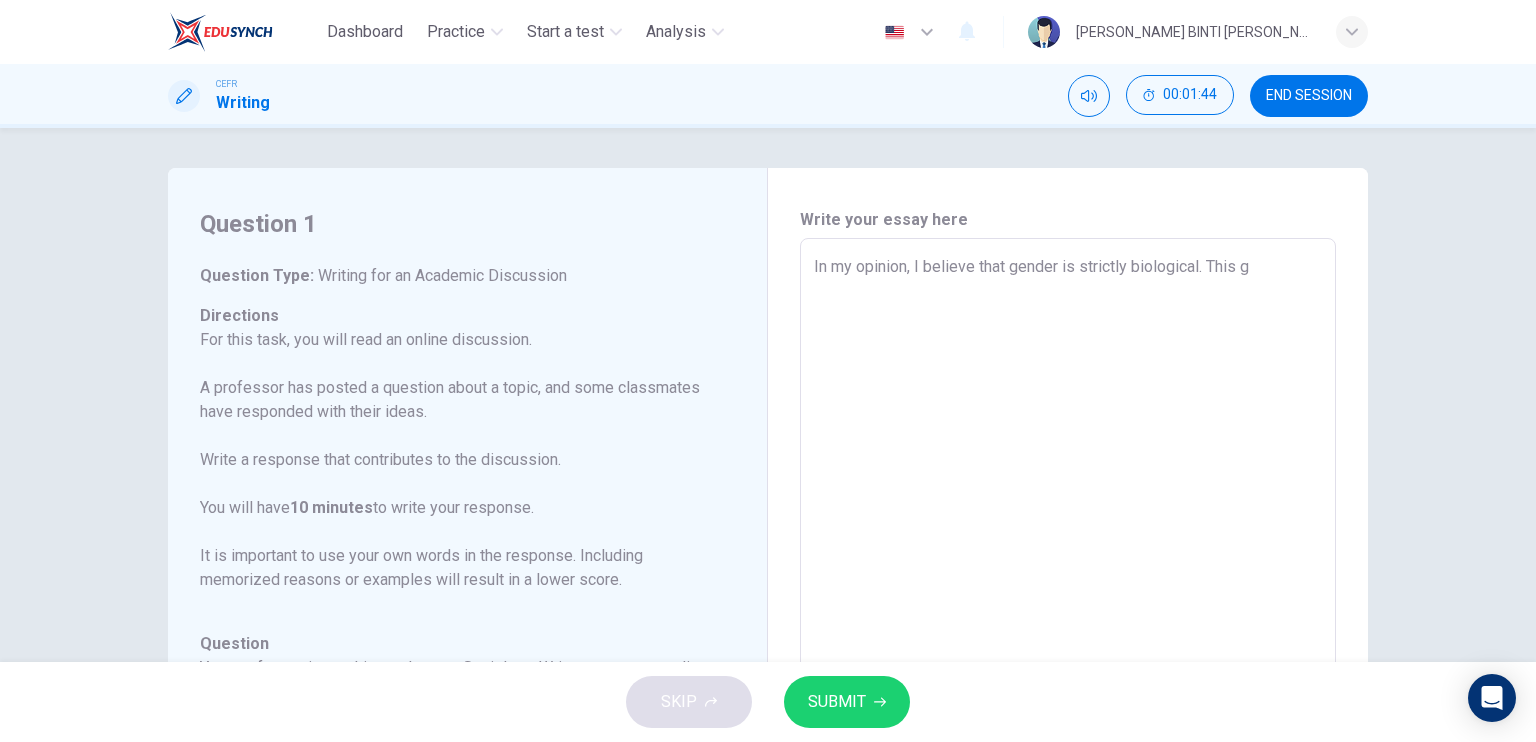 type on "x" 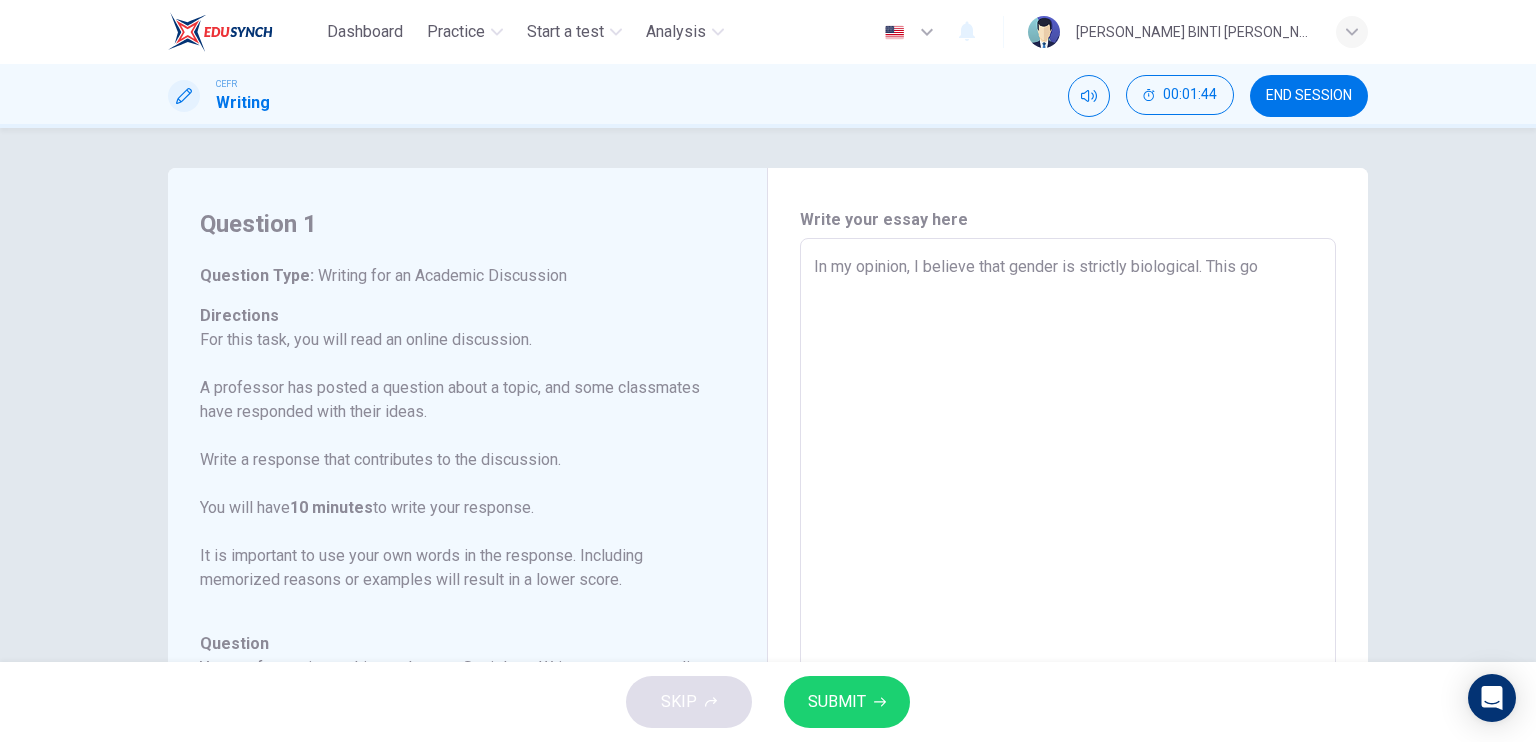 type on "x" 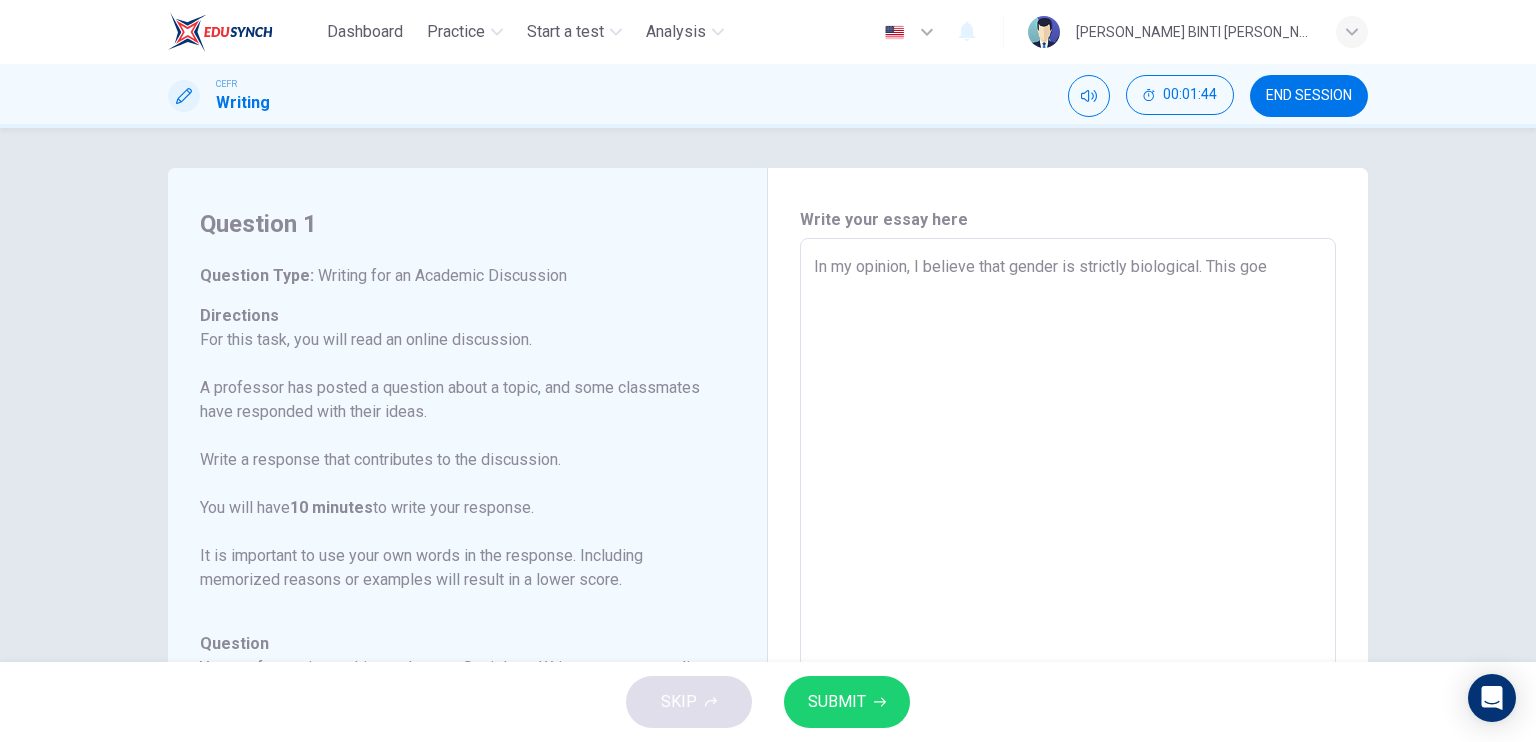 type on "x" 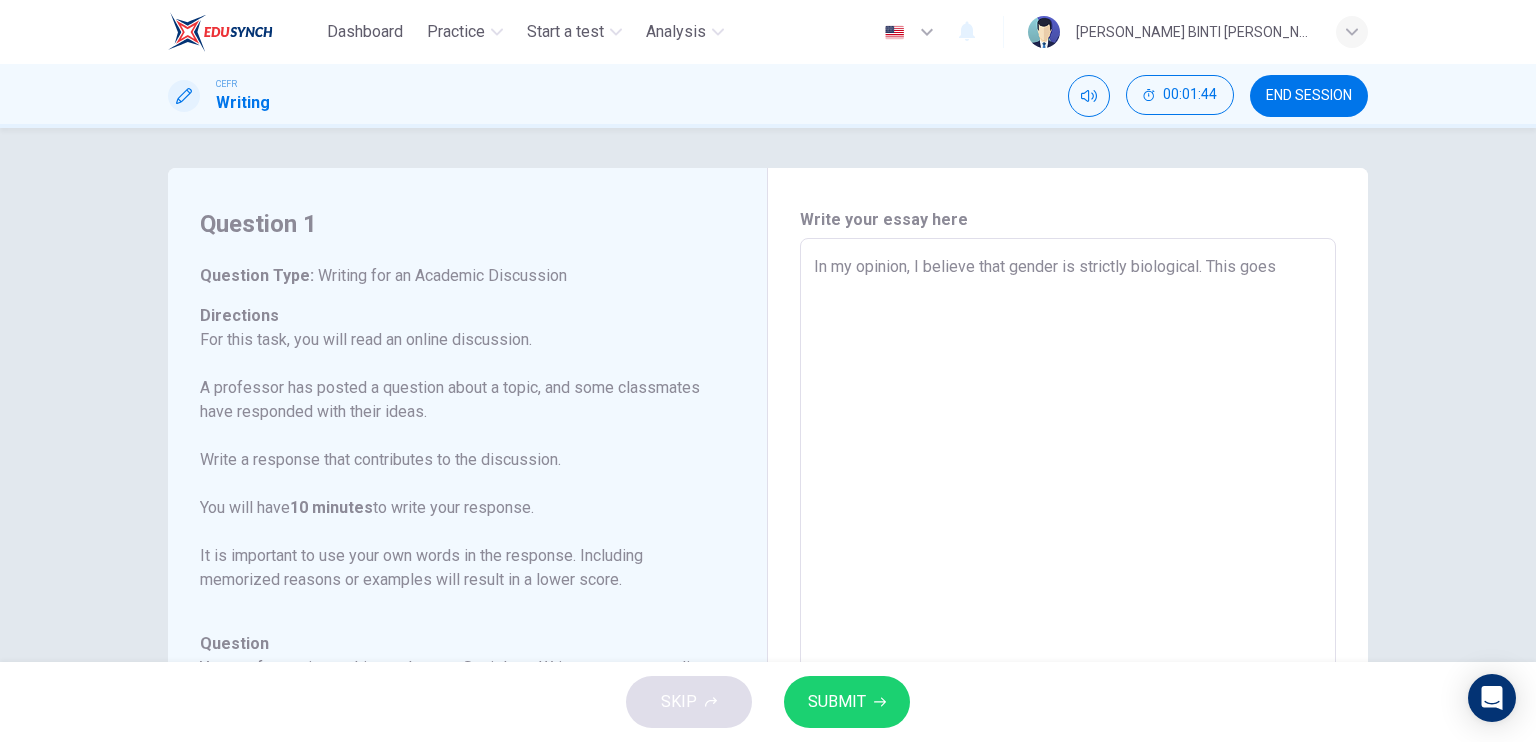 type on "In my opinion, I believe that gender is strictly biological. This goes" 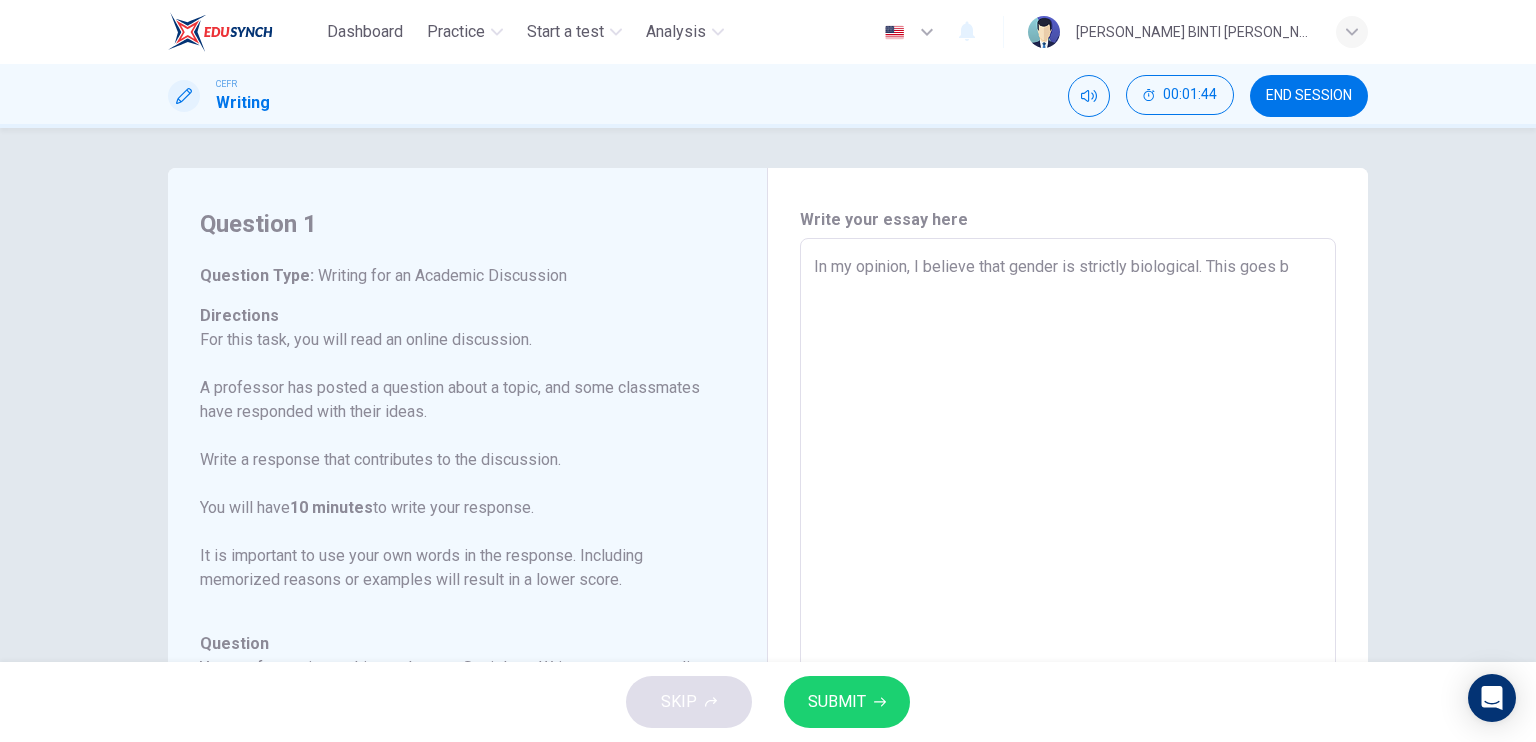 type on "x" 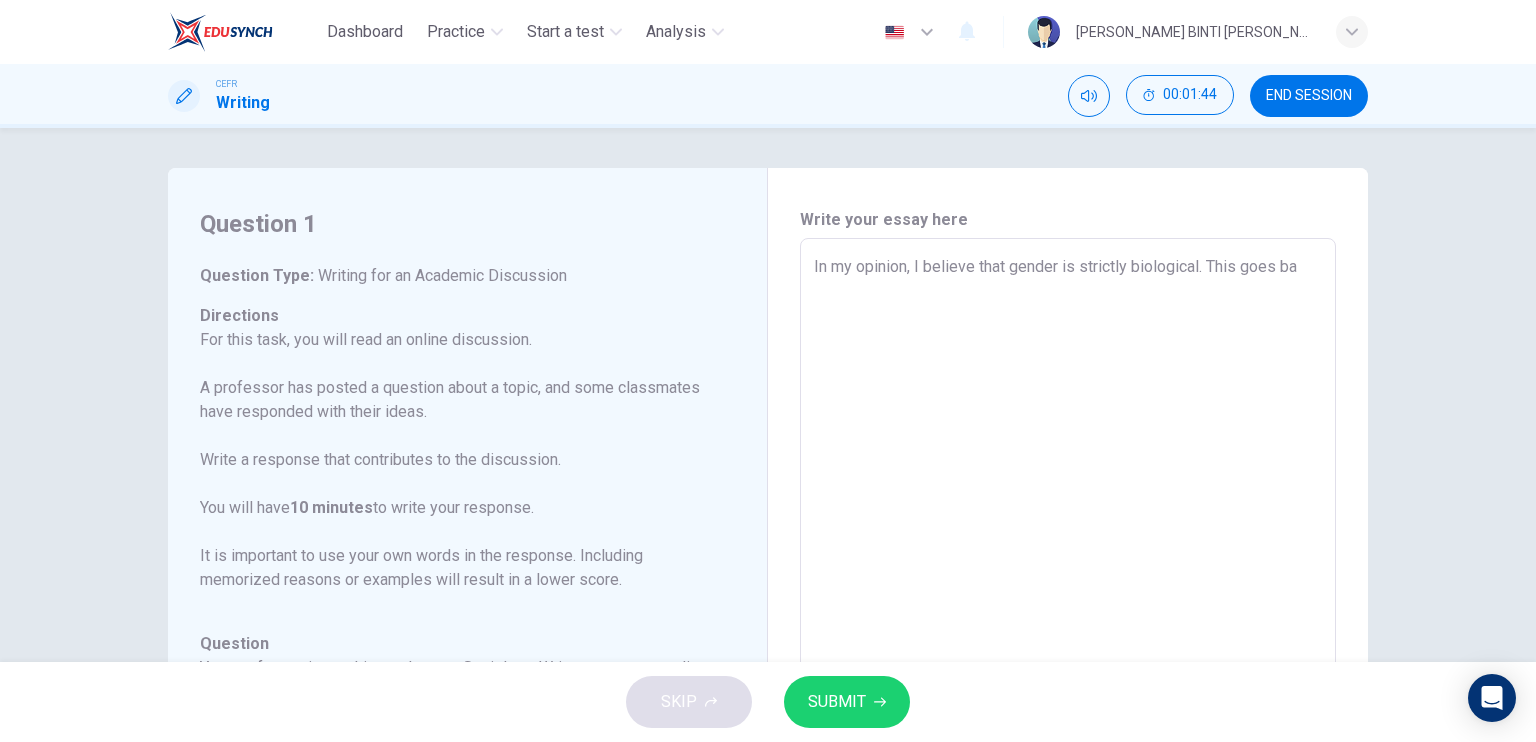type on "x" 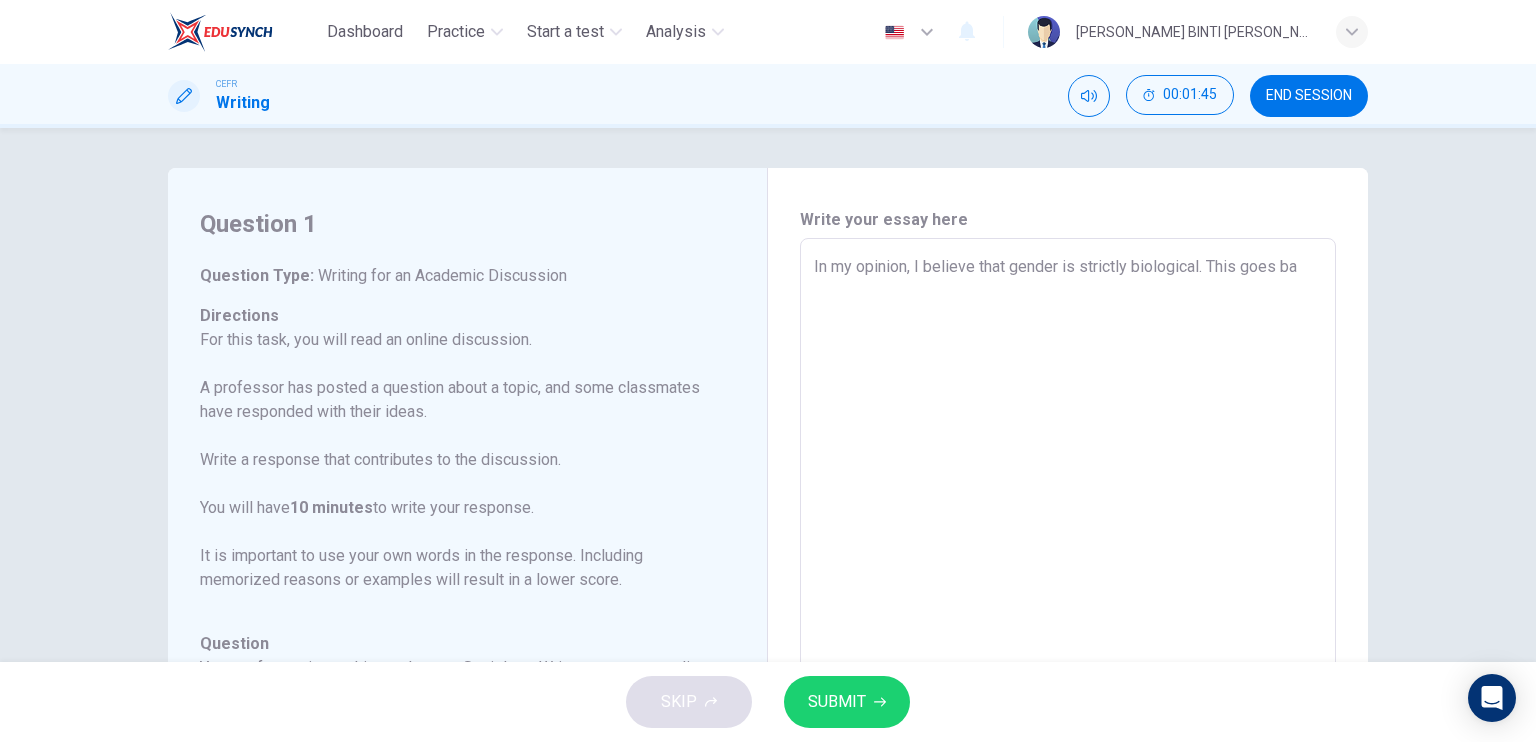 type on "In my opinion, I believe that gender is strictly biological. This goes bac" 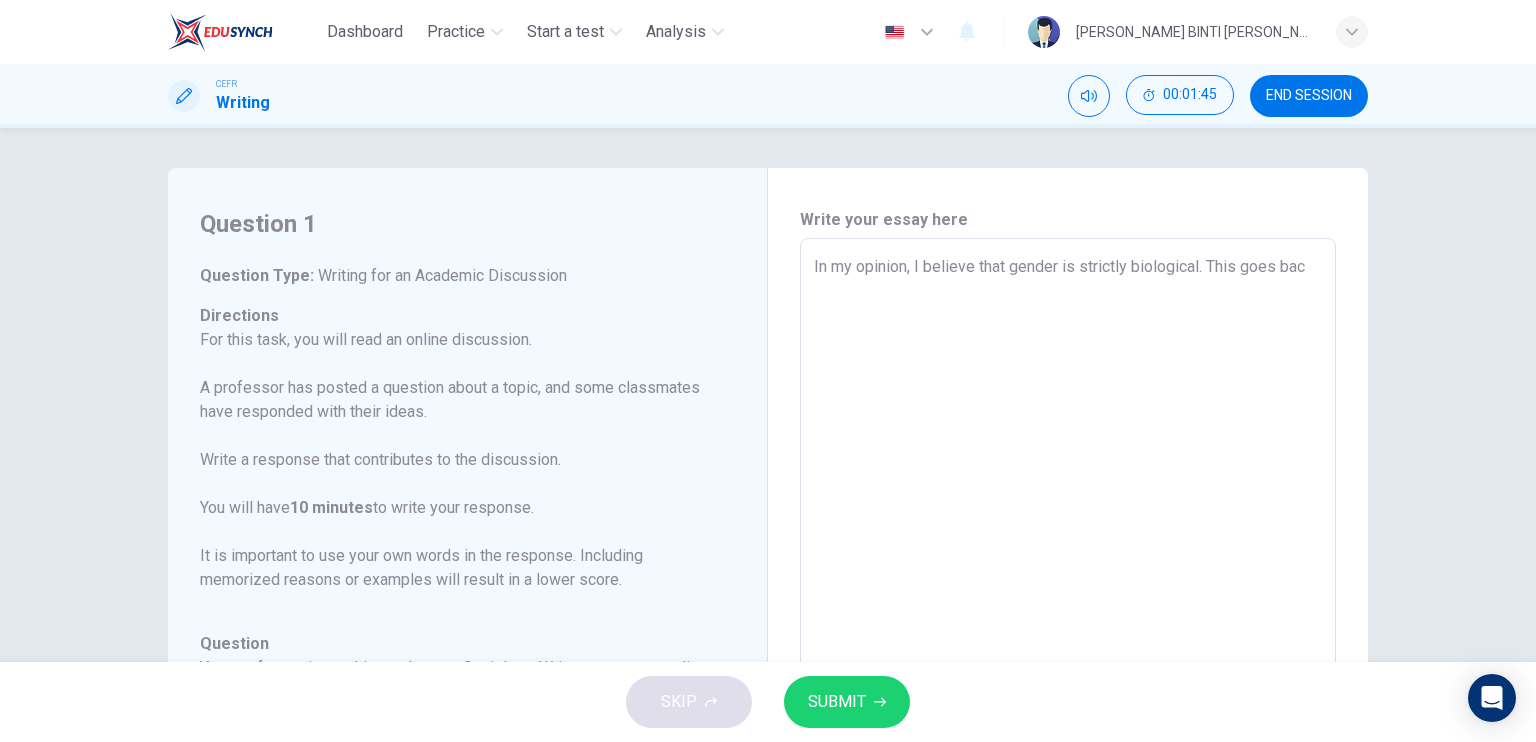 type on "In my opinion, I believe that gender is strictly biological. This goes back" 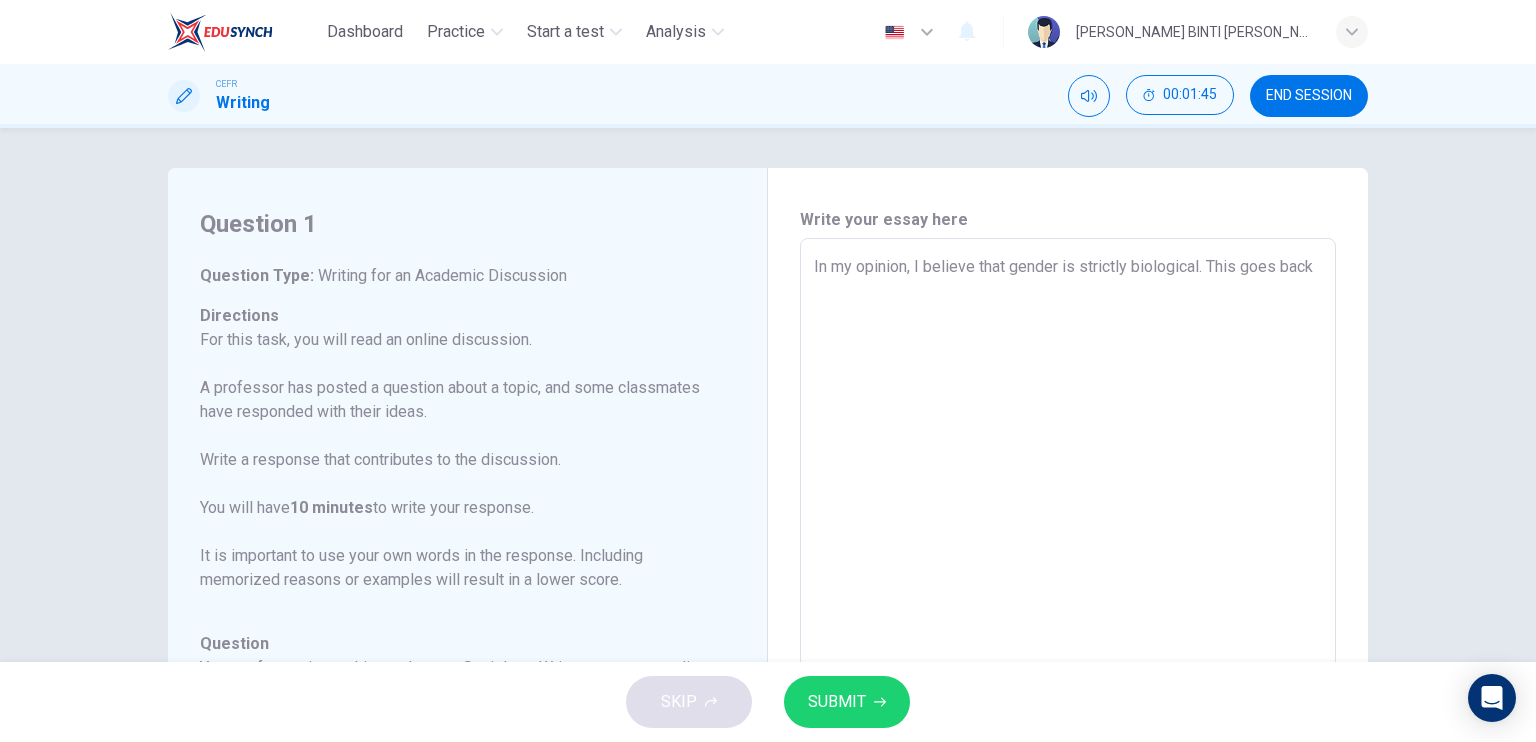 type on "x" 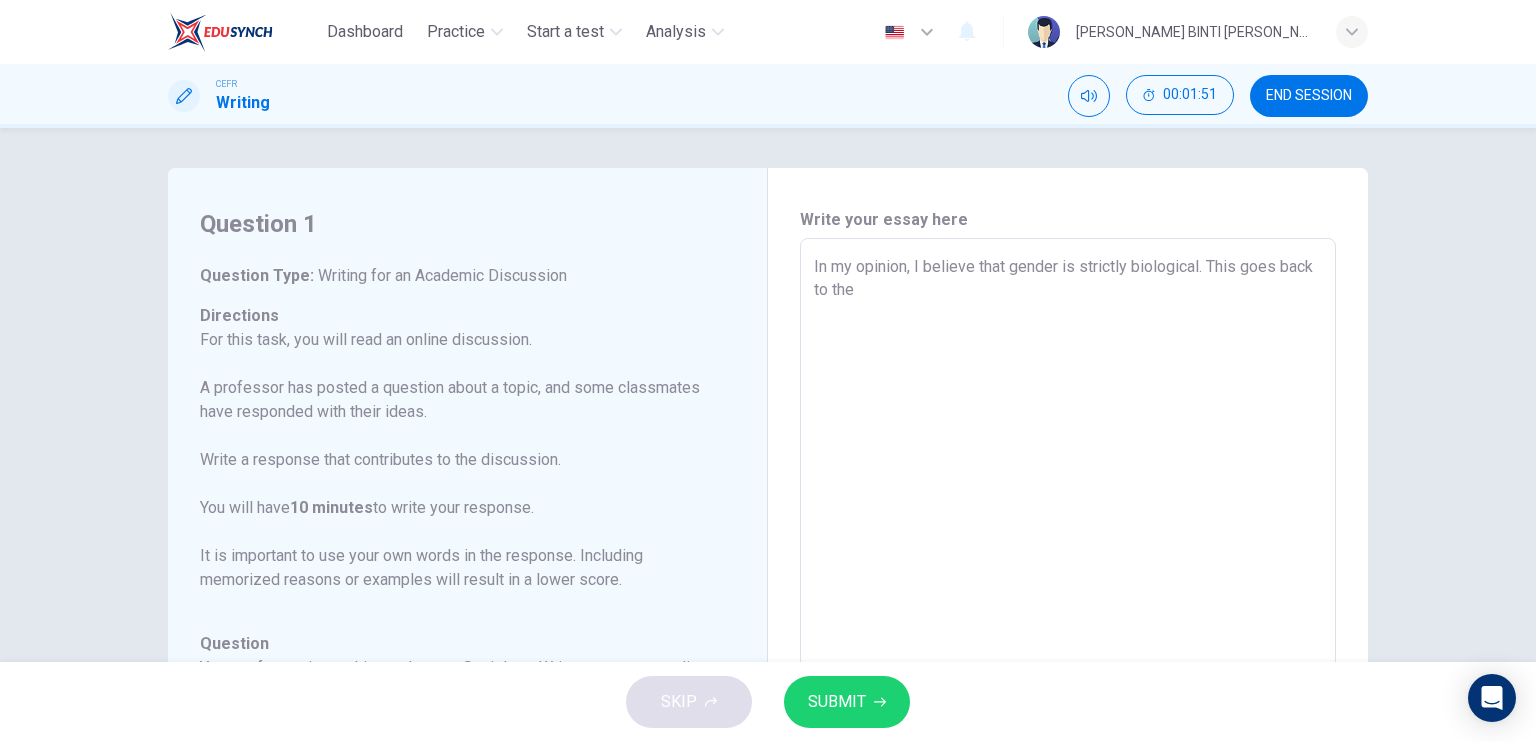 click on "In my opinion, I believe that gender is strictly biological. This goes back to the" at bounding box center (1068, 572) 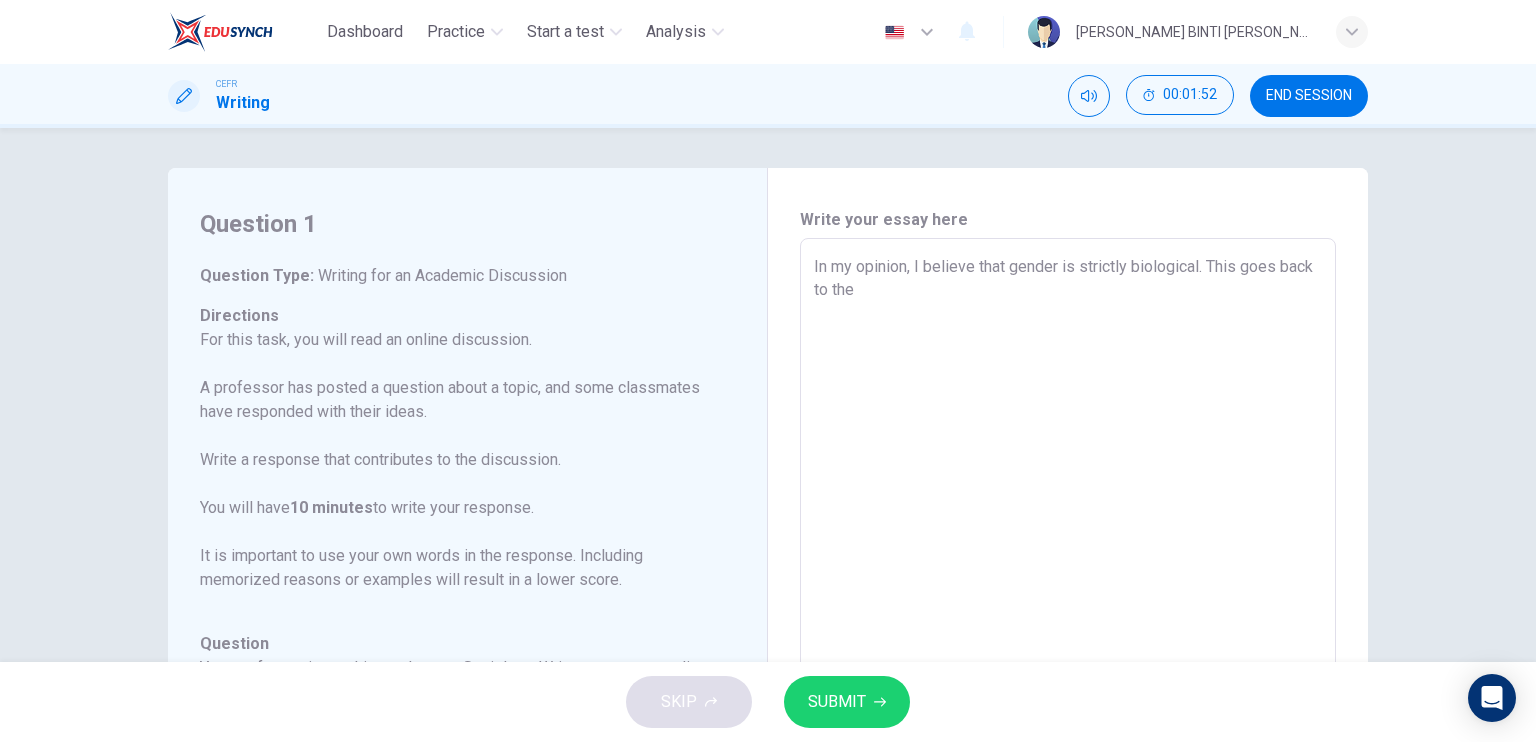 click on "In my opinion, I believe that gender is strictly biological. This goes back to the" at bounding box center (1068, 572) 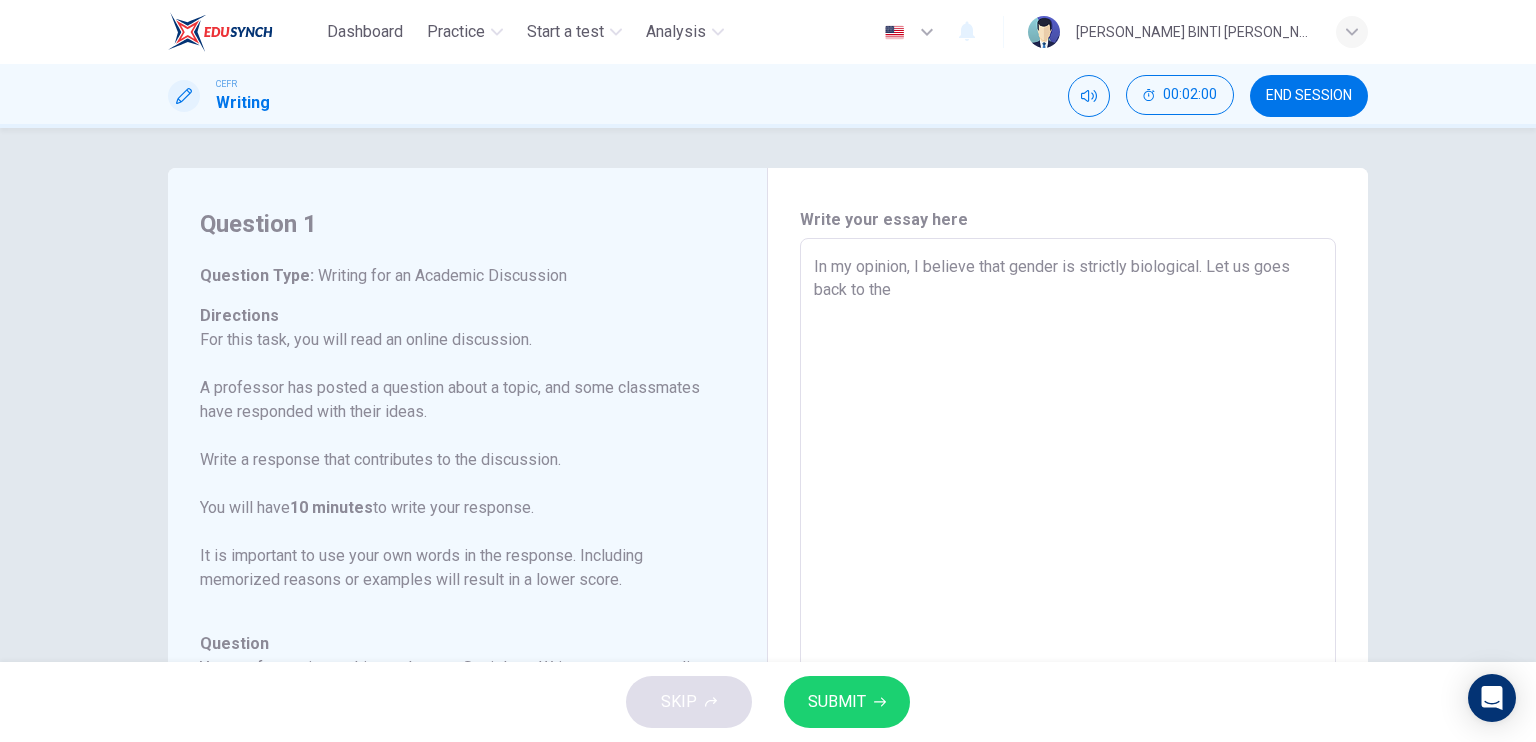 click on "In my opinion, I believe that gender is strictly biological. Let us goes back to the" at bounding box center [1068, 572] 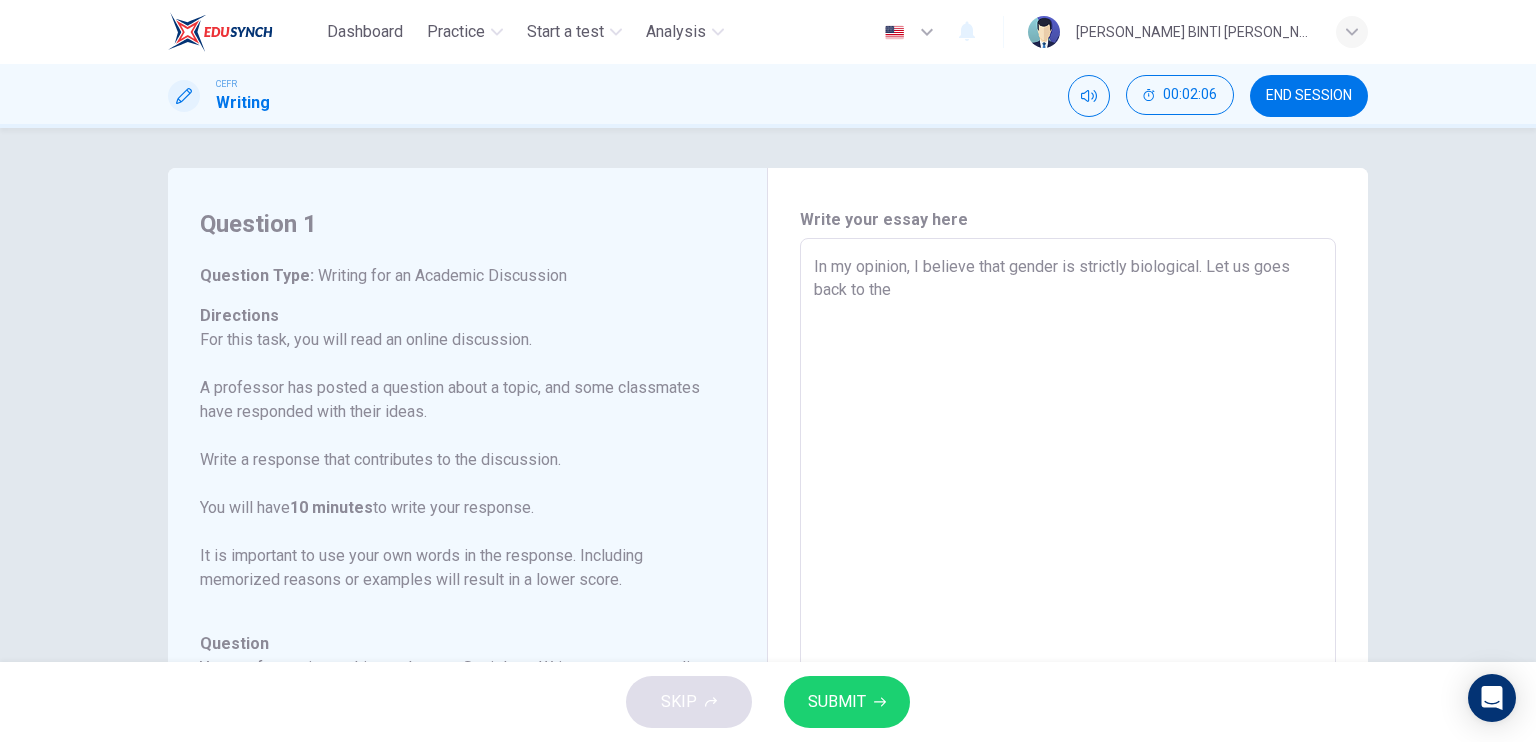 click on "In my opinion, I believe that gender is strictly biological. Let us goes back to the" at bounding box center (1068, 572) 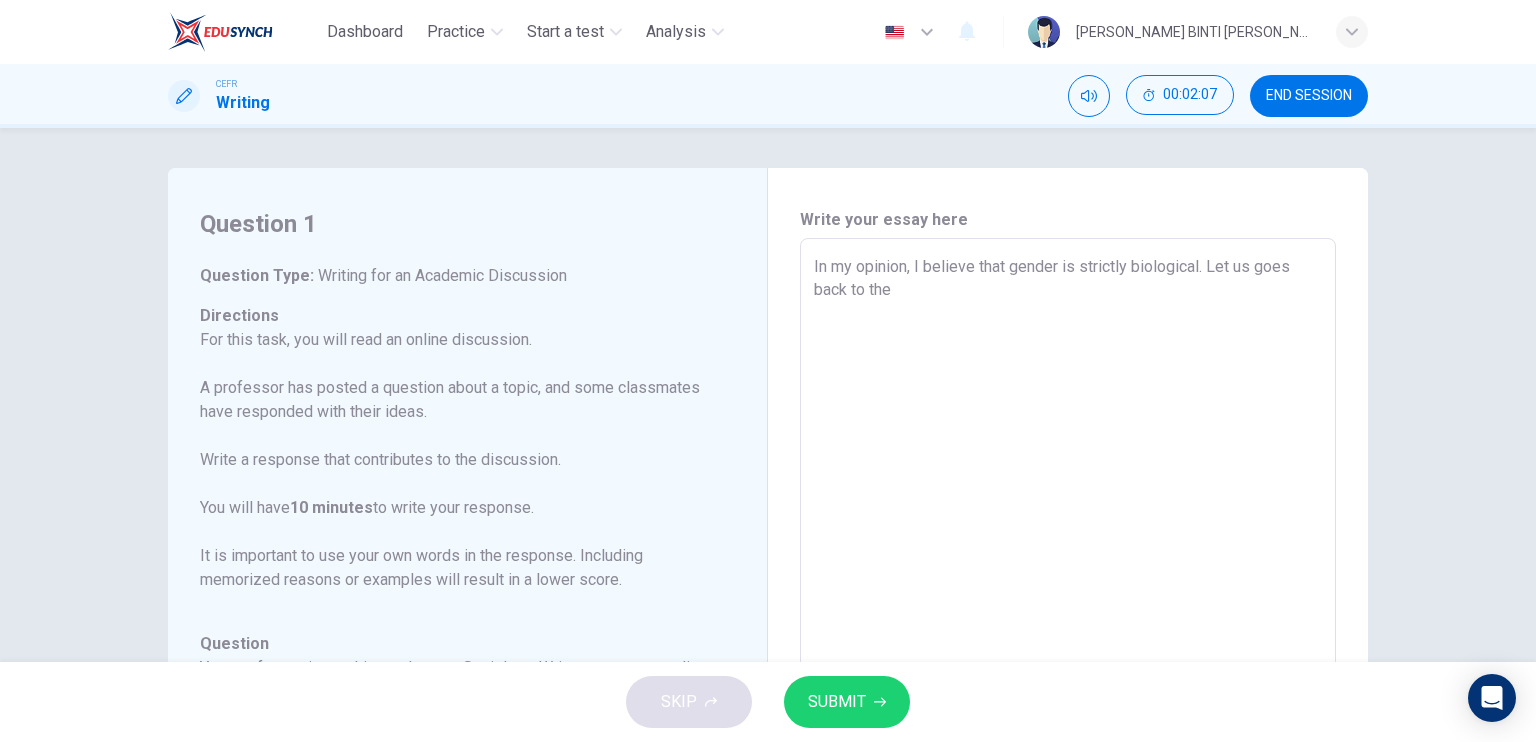 click on "In my opinion, I believe that gender is strictly biological. Let us goes back to the" at bounding box center [1068, 572] 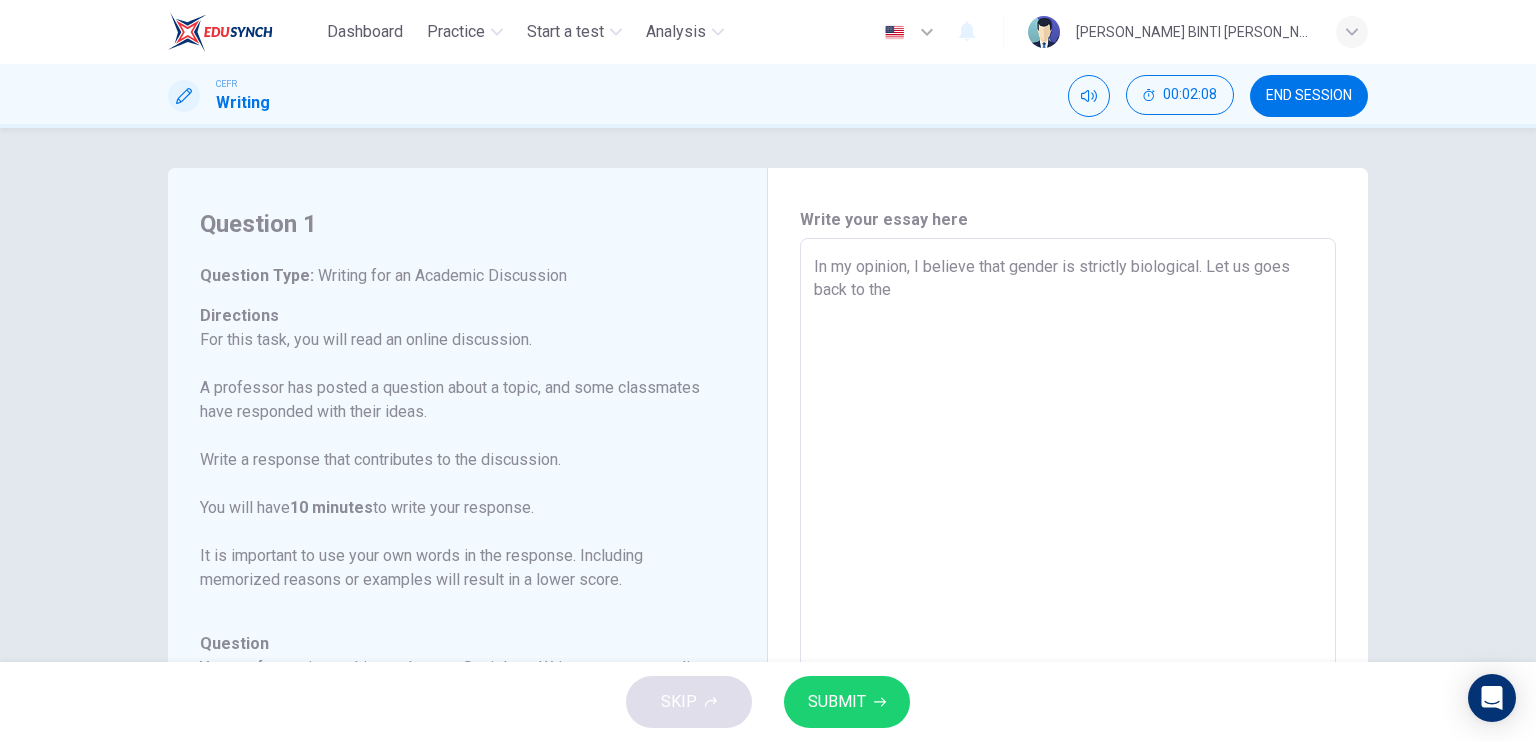 click on "In my opinion, I believe that gender is strictly biological. Let us goes back to the" at bounding box center [1068, 572] 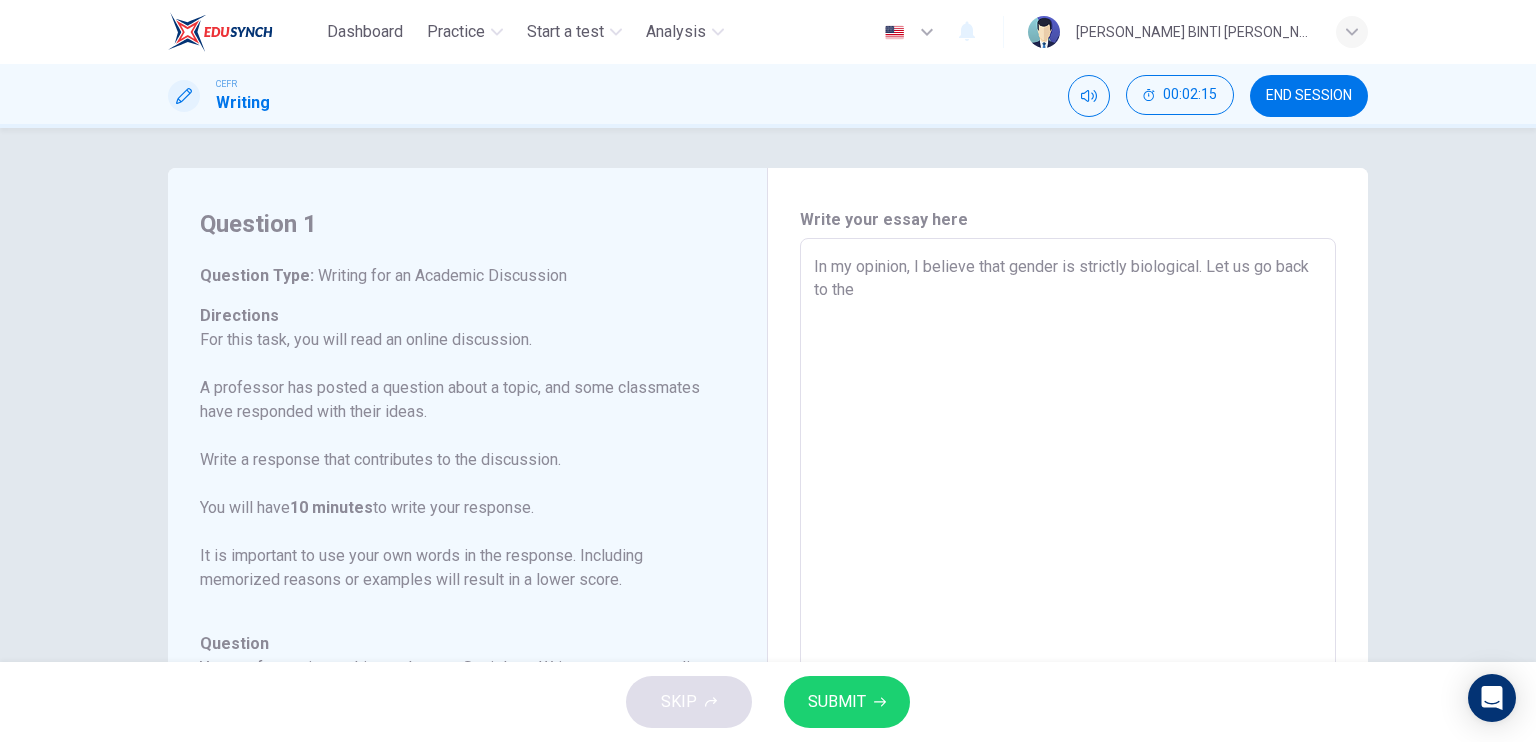 click on "In my opinion, I believe that gender is strictly biological. Let us go back to the" at bounding box center [1068, 572] 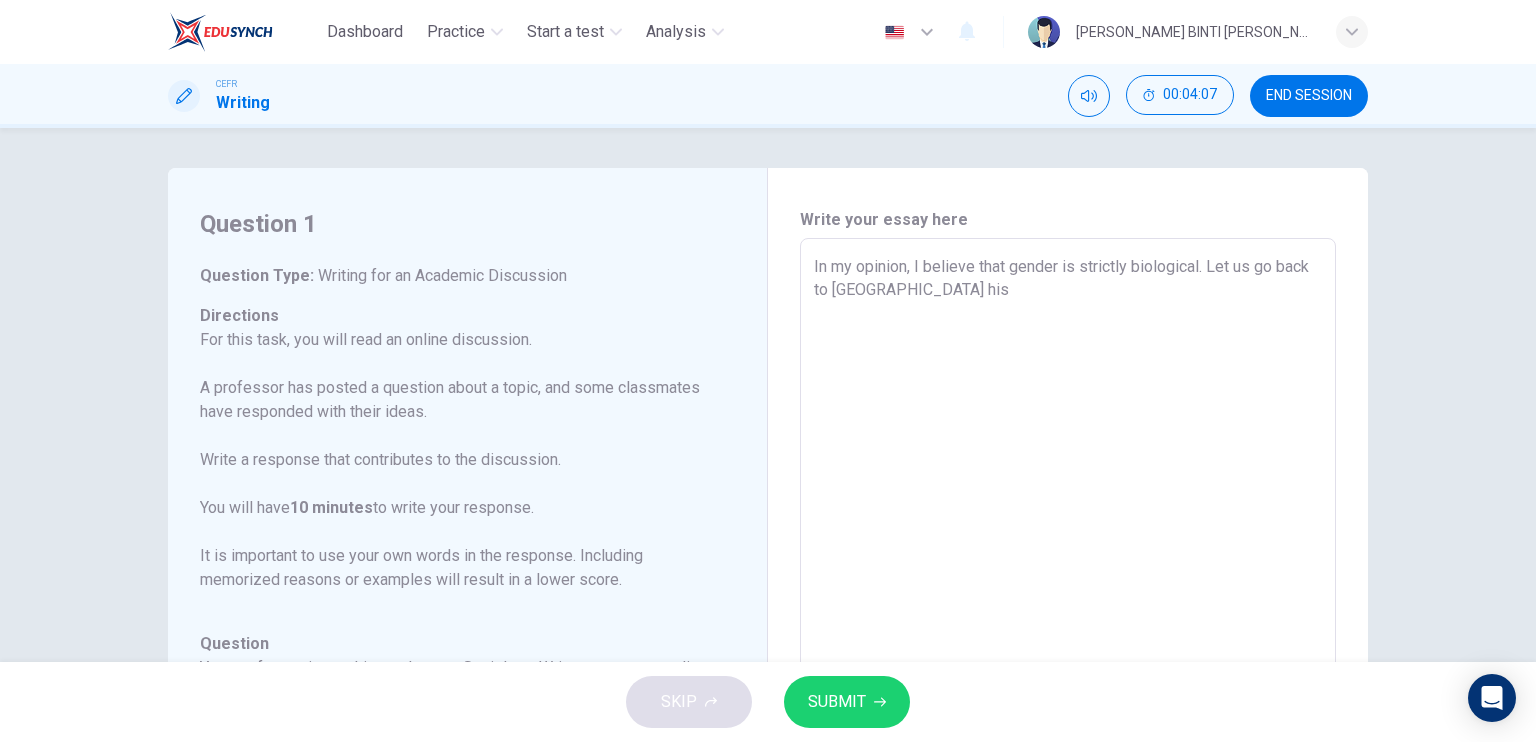 click on "In my opinion, I believe that gender is strictly biological. Let us go back to Mesopotamia his" at bounding box center [1068, 572] 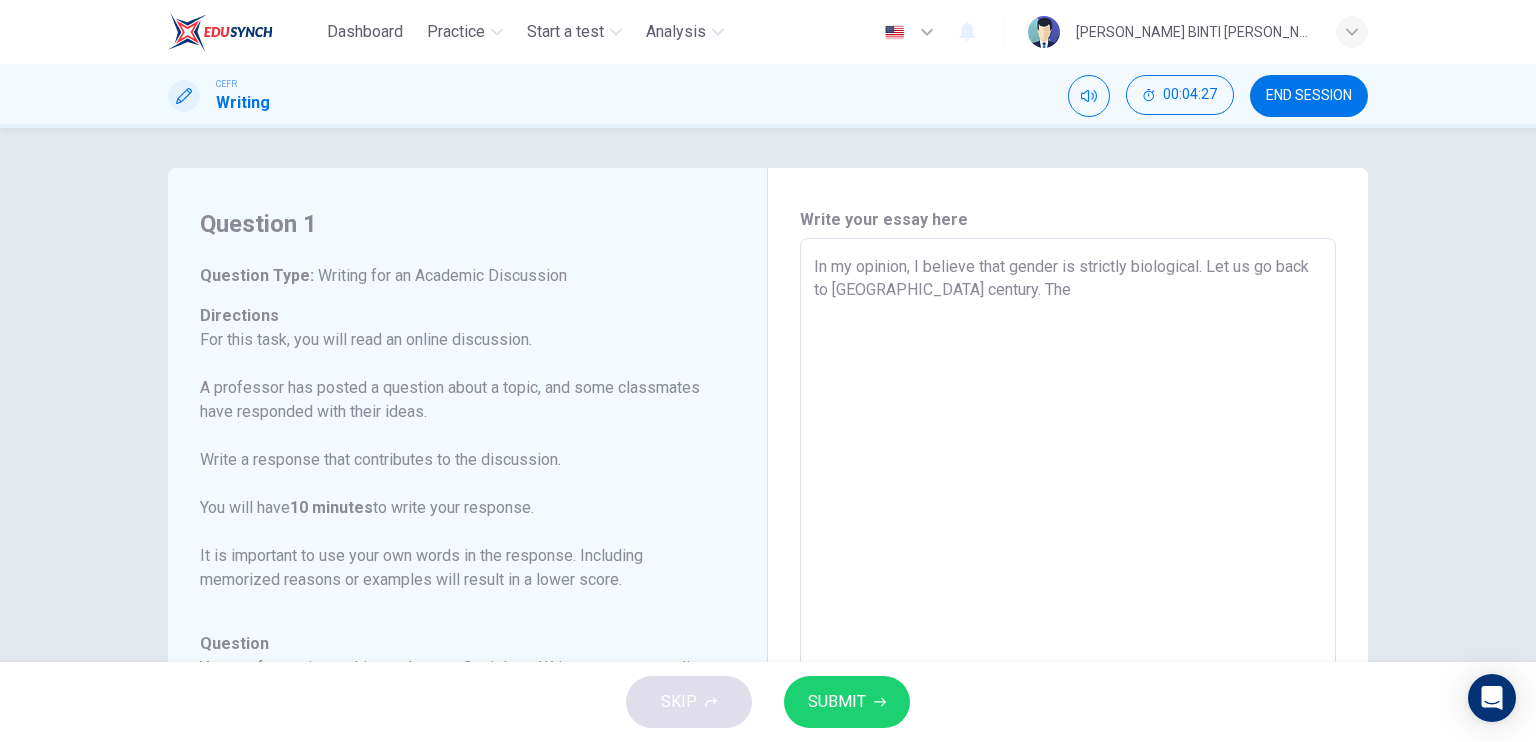 click on "In my opinion, I believe that gender is strictly biological. Let us go back to Mesopotamian century. The" at bounding box center [1068, 572] 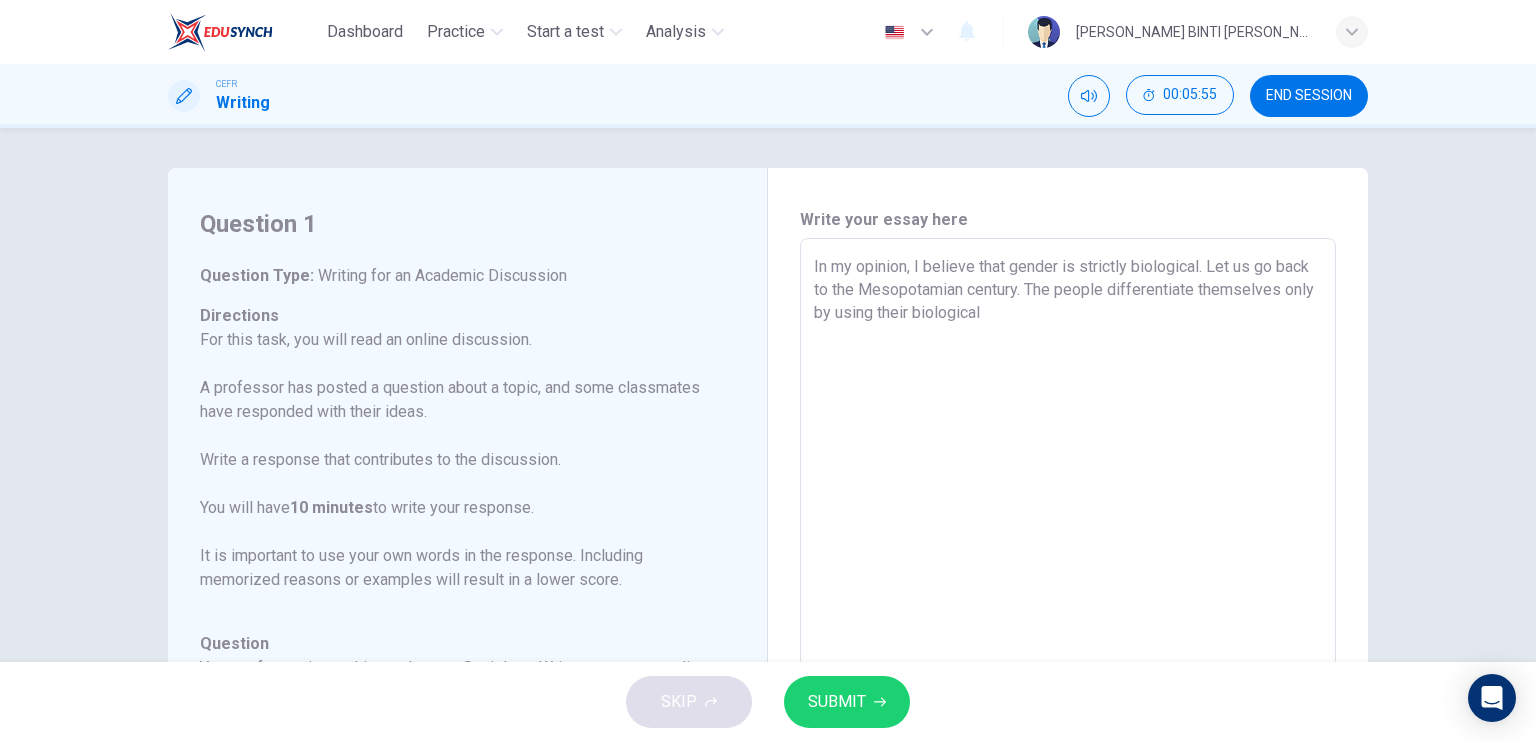 drag, startPoint x: 967, startPoint y: 315, endPoint x: 1000, endPoint y: 315, distance: 33 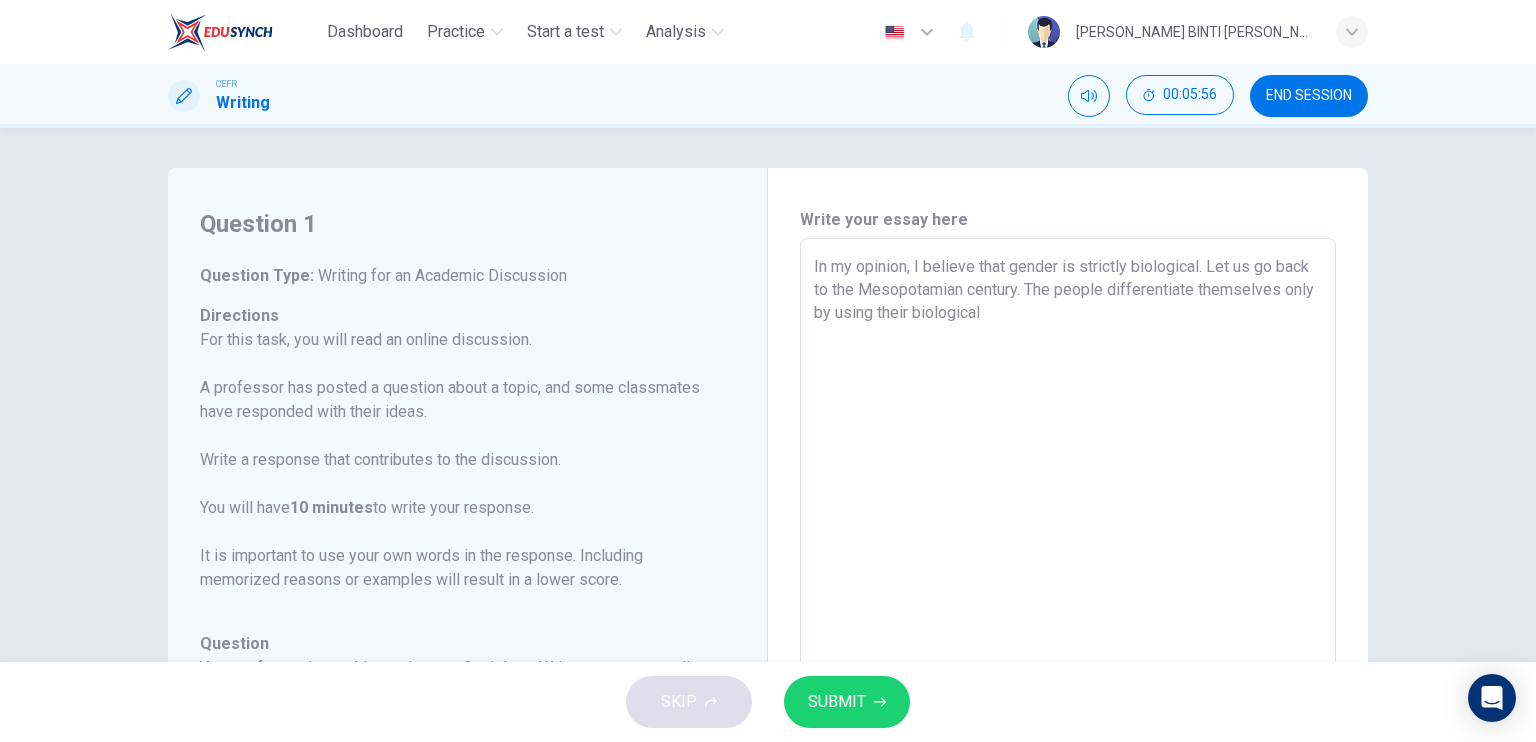 click on "In my opinion, I believe that gender is strictly biological. Let us go back to the Mesopotamian century. The people differentiate themselves only by using their biological" at bounding box center (1068, 572) 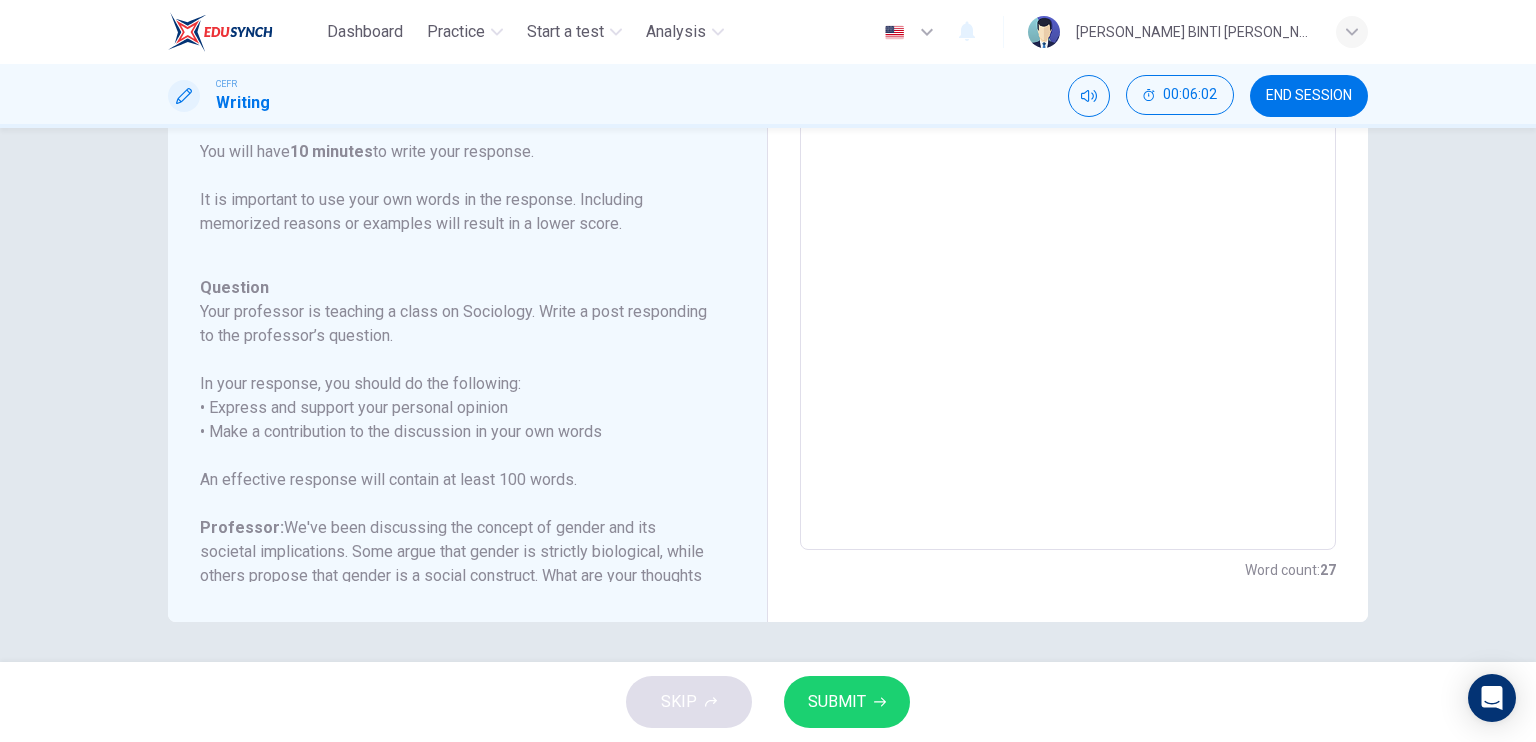 scroll, scrollTop: 0, scrollLeft: 0, axis: both 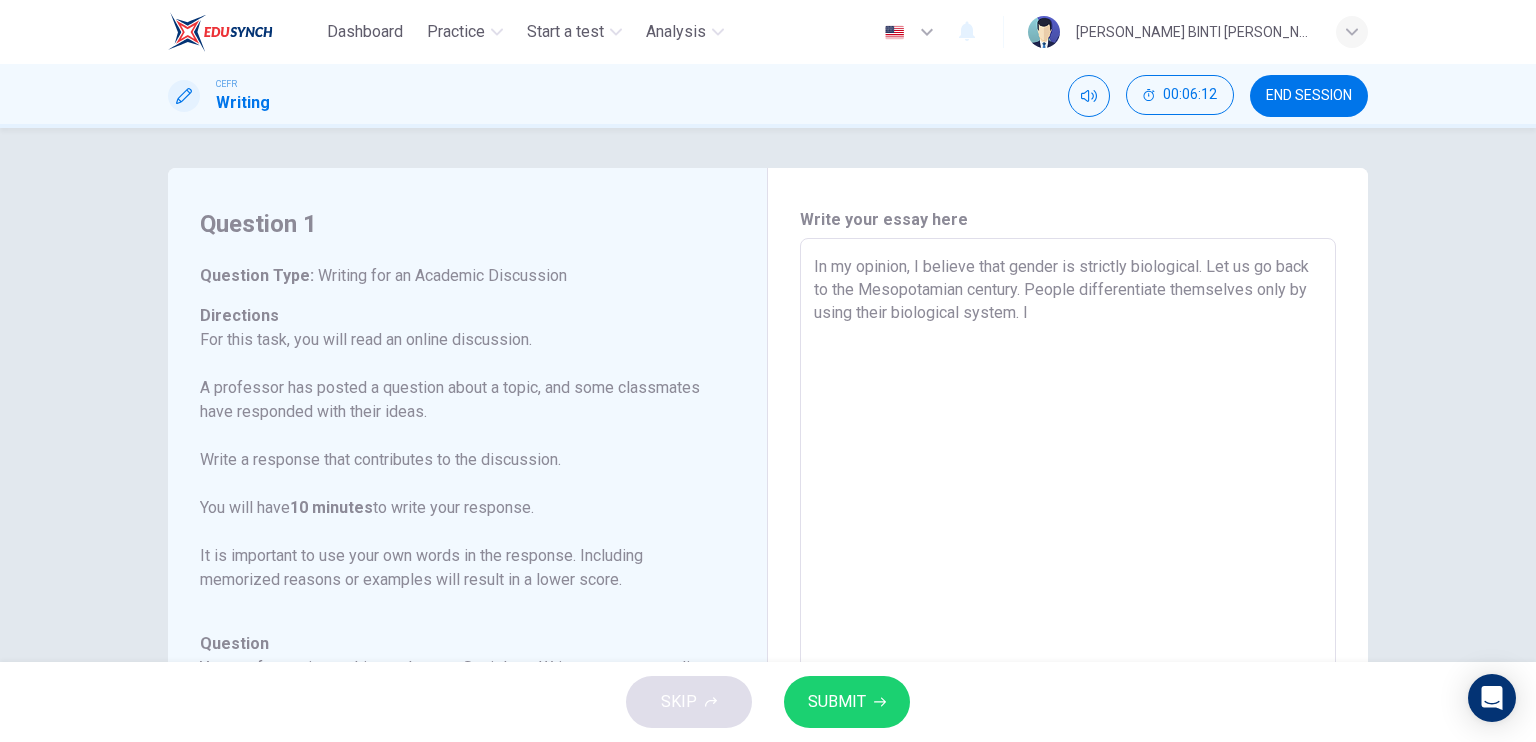 click on "In my opinion, I believe that gender is strictly biological. Let us go back to the Mesopotamian century. People differentiate themselves only by using their biological system. I" at bounding box center (1068, 572) 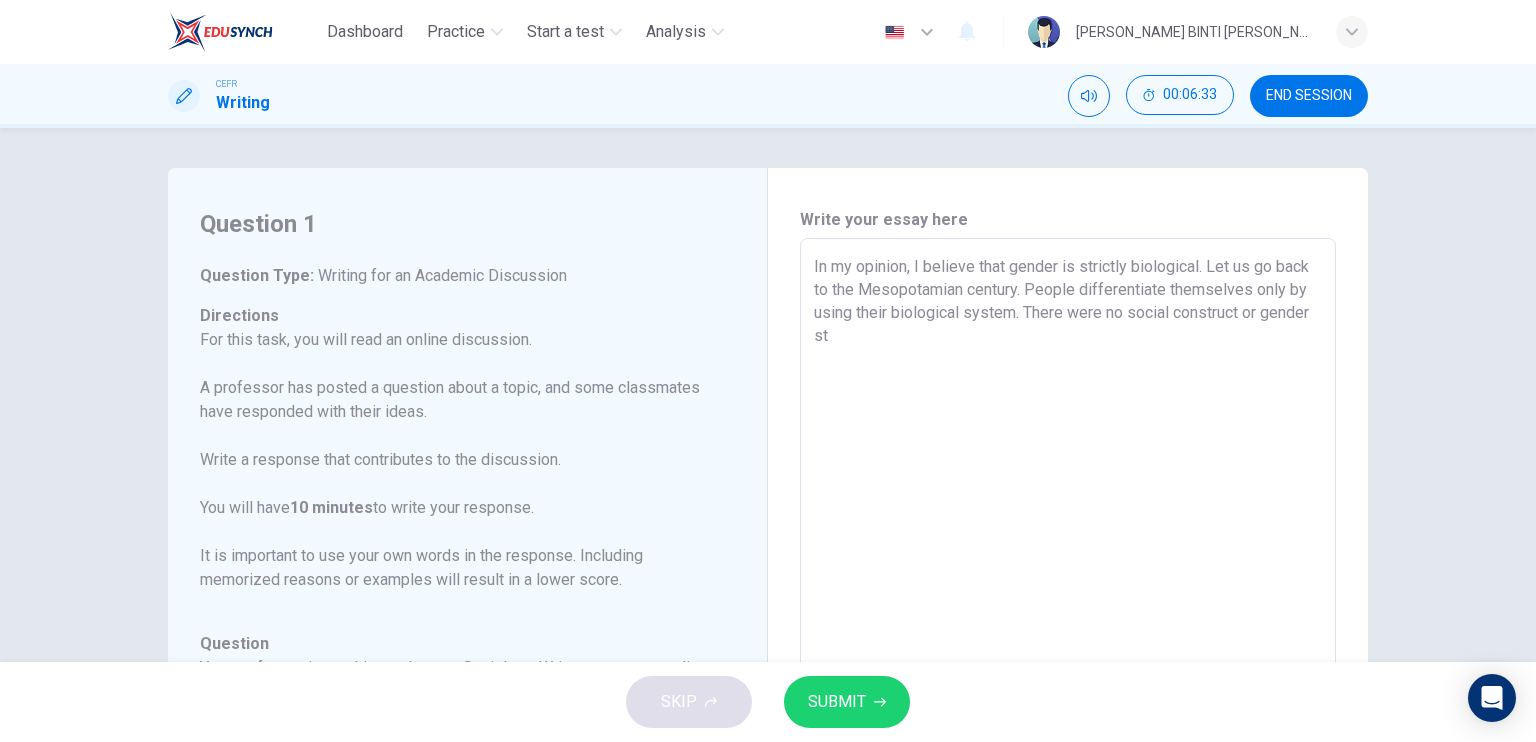 click on "In my opinion, I believe that gender is strictly biological. Let us go back to the Mesopotamian century. People differentiate themselves only by using their biological system. There were no social construct or gender st" at bounding box center (1068, 572) 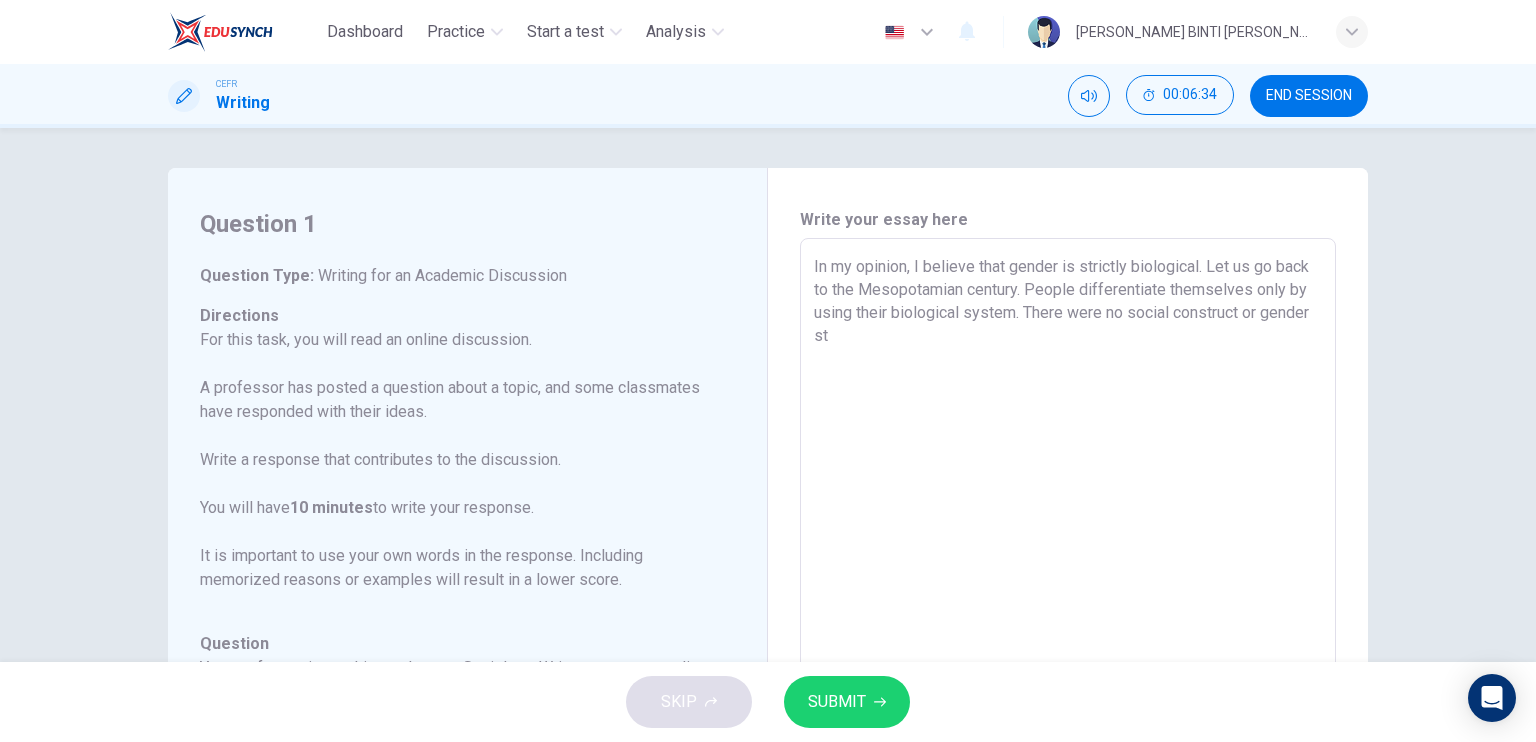 scroll, scrollTop: 221, scrollLeft: 0, axis: vertical 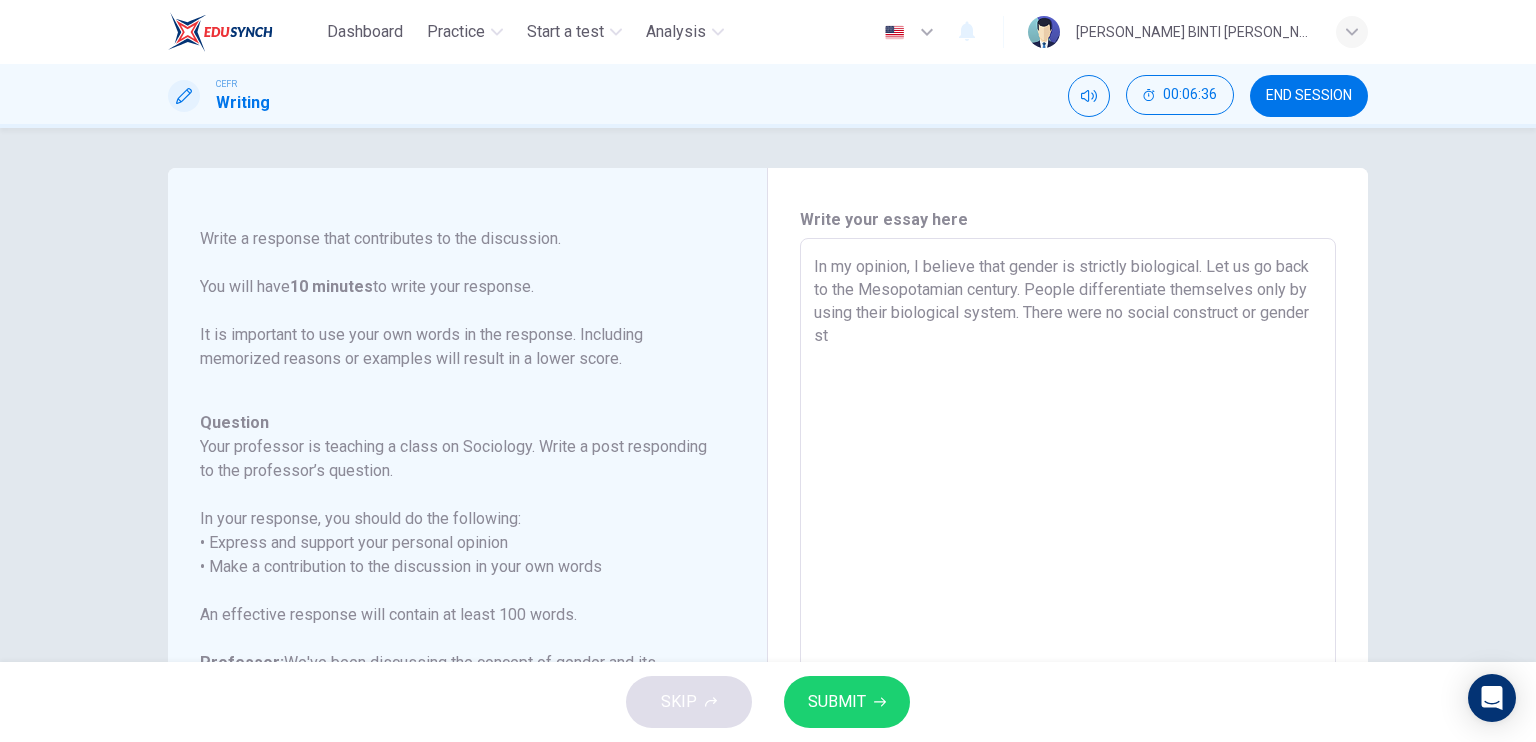 click on "In my opinion, I believe that gender is strictly biological. Let us go back to the Mesopotamian century. People differentiate themselves only by using their biological system. There were no social construct or gender st" at bounding box center (1068, 572) 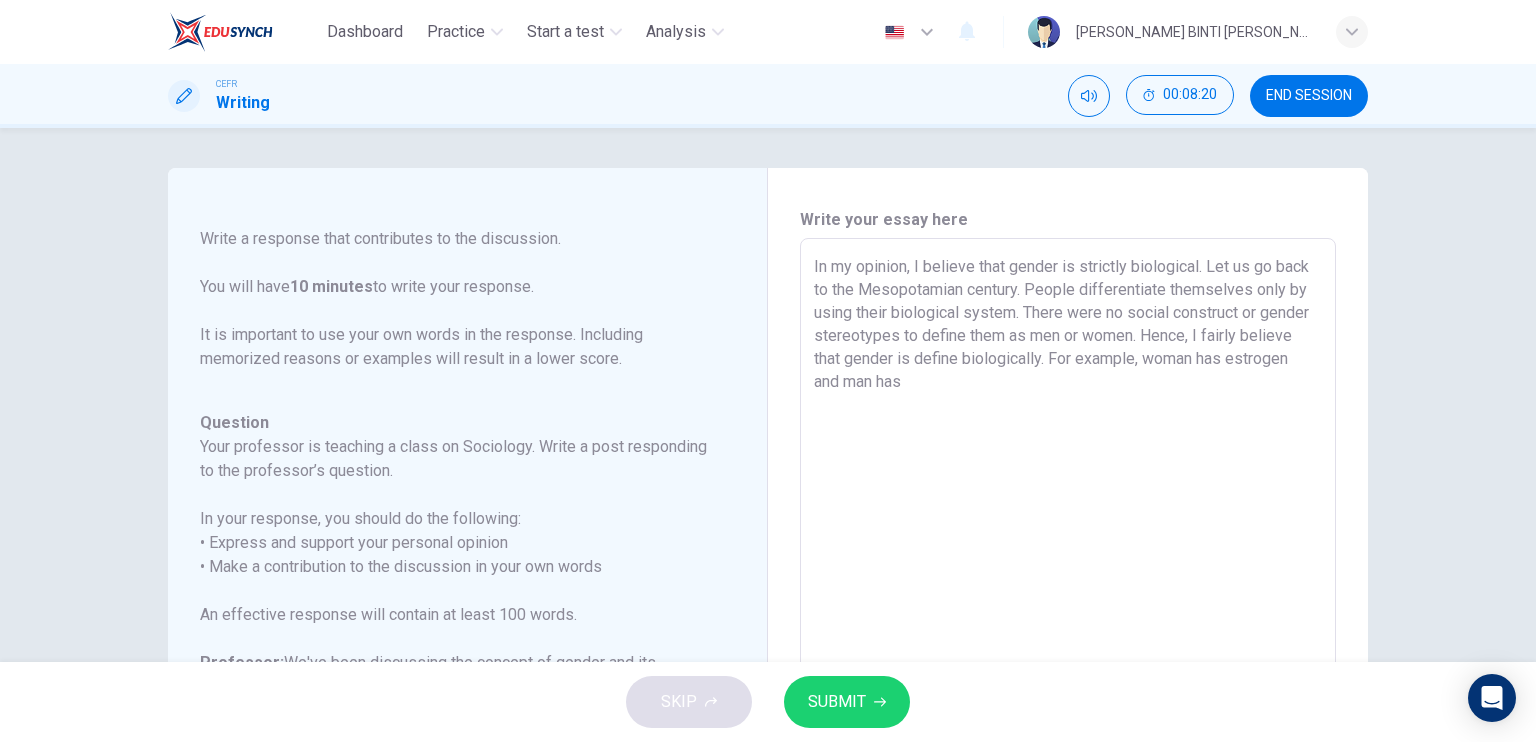 click on "In my opinion, I believe that gender is strictly biological. Let us go back to the Mesopotamian century. People differentiate themselves only by using their biological system. There were no social construct or gender stereotypes to define them as men or women. Hence, I fairly believe that gender is define biologically. For example, woman has estrogen and man has" at bounding box center [1068, 572] 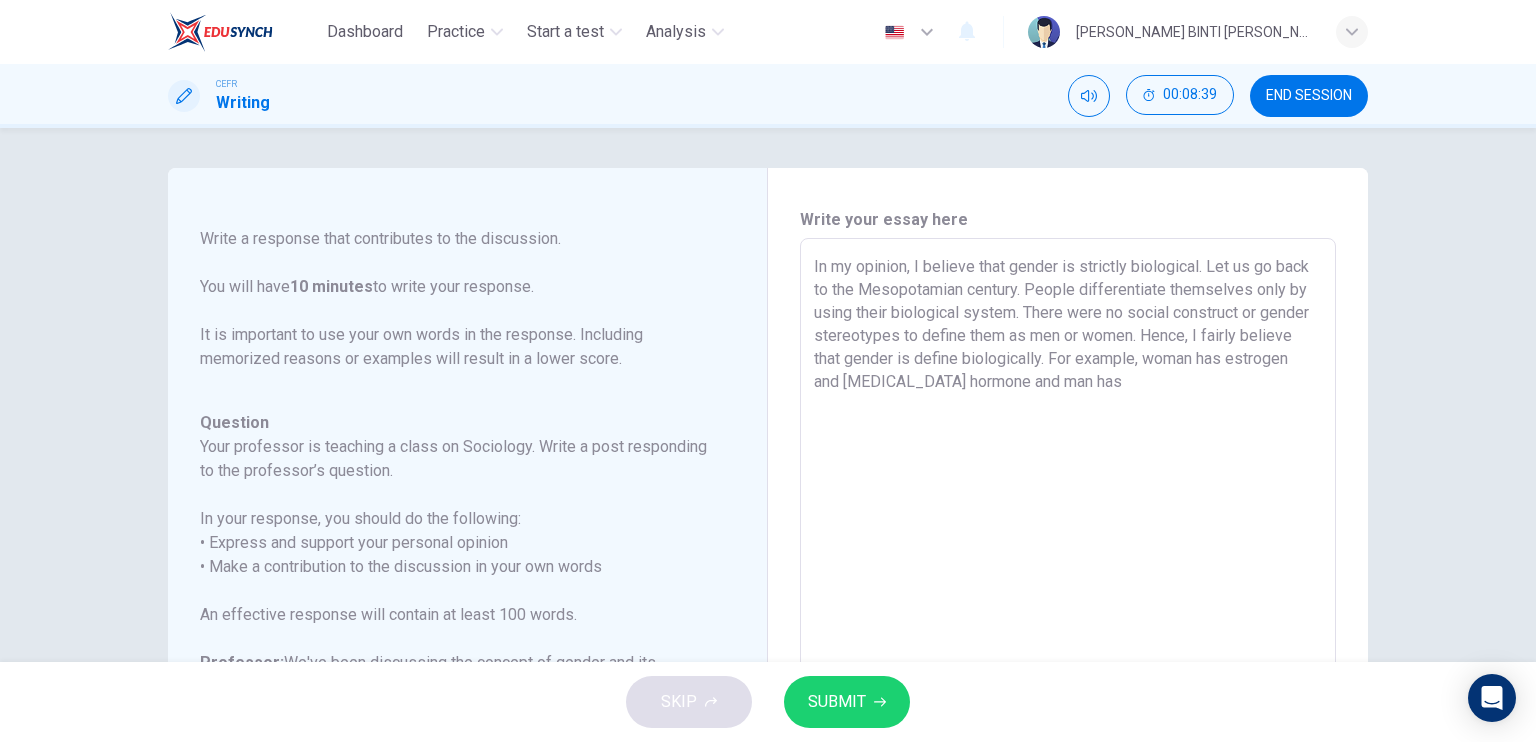 click on "In my opinion, I believe that gender is strictly biological. Let us go back to the Mesopotamian century. People differentiate themselves only by using their biological system. There were no social construct or gender stereotypes to define them as men or women. Hence, I fairly believe that gender is define biologically. For example, woman has estrogen and progesterone hormone and man has" at bounding box center [1068, 572] 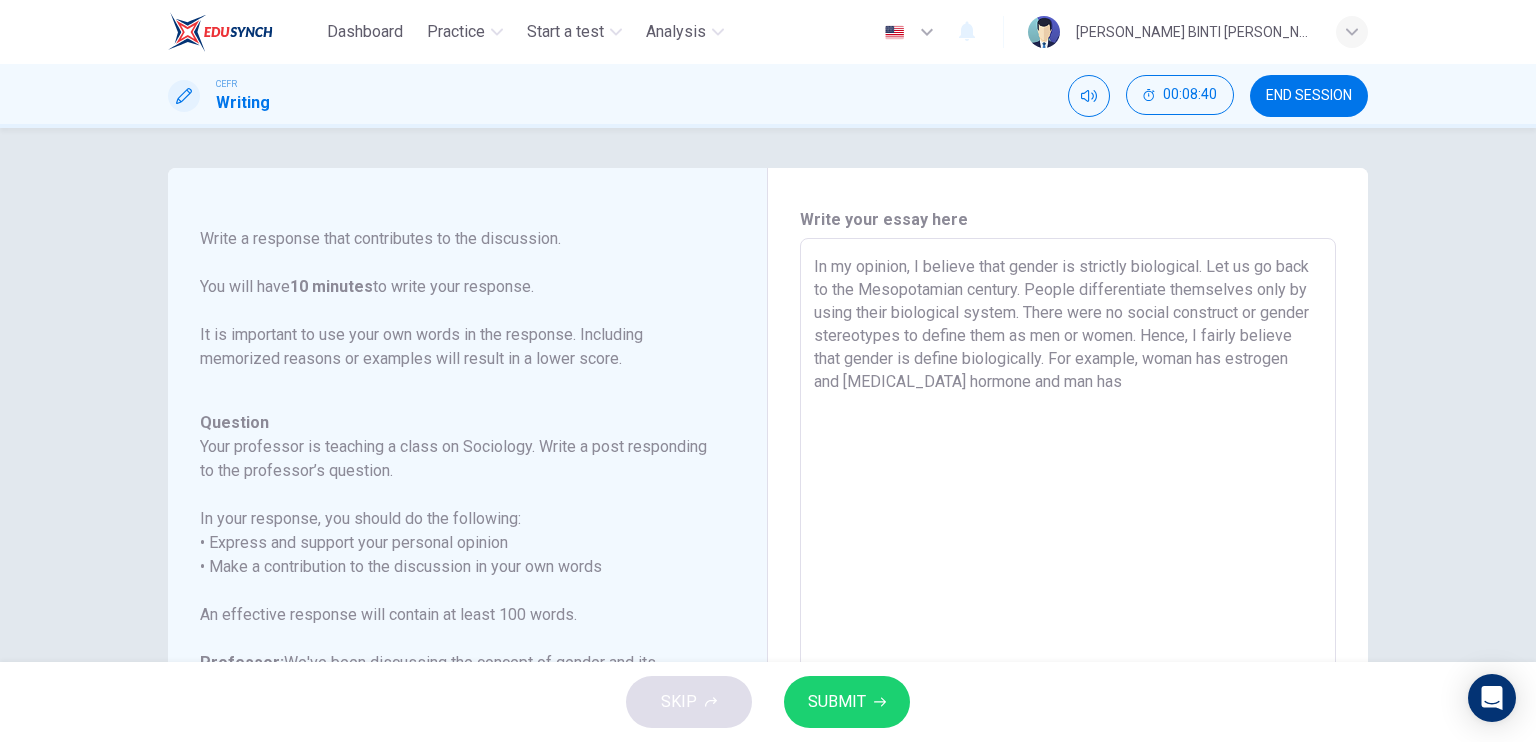 click on "In my opinion, I believe that gender is strictly biological. Let us go back to the Mesopotamian century. People differentiate themselves only by using their biological system. There were no social construct or gender stereotypes to define them as men or women. Hence, I fairly believe that gender is define biologically. For example, woman has estrogen and progesterone hormone and man has" at bounding box center [1068, 572] 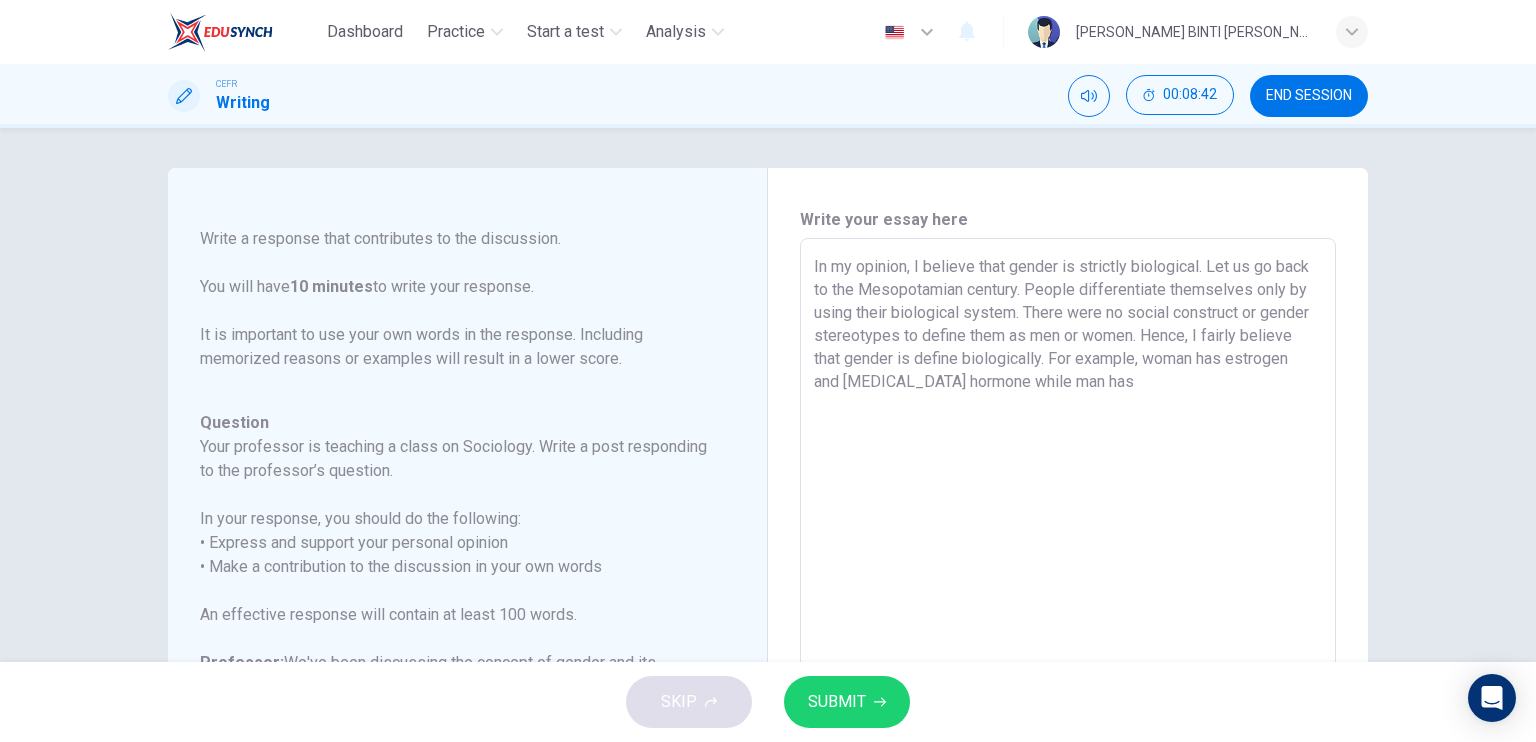 click on "In my opinion, I believe that gender is strictly biological. Let us go back to the Mesopotamian century. People differentiate themselves only by using their biological system. There were no social construct or gender stereotypes to define them as men or women. Hence, I fairly believe that gender is define biologically. For example, woman has estrogen and progesterone hormone while man has" at bounding box center (1068, 572) 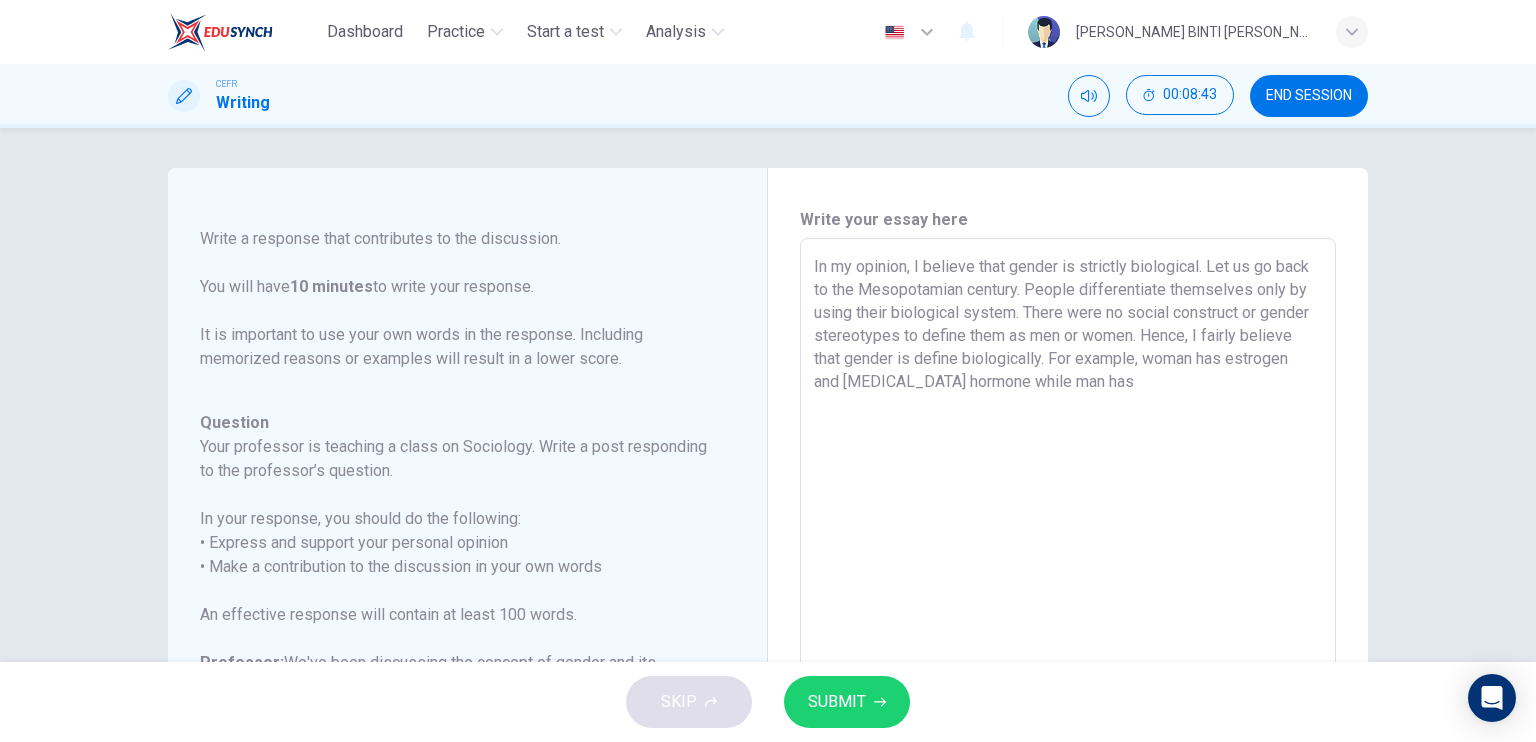 click on "In my opinion, I believe that gender is strictly biological. Let us go back to the Mesopotamian century. People differentiate themselves only by using their biological system. There were no social construct or gender stereotypes to define them as men or women. Hence, I fairly believe that gender is define biologically. For example, woman has estrogen and progesterone hormone while man has" at bounding box center [1068, 572] 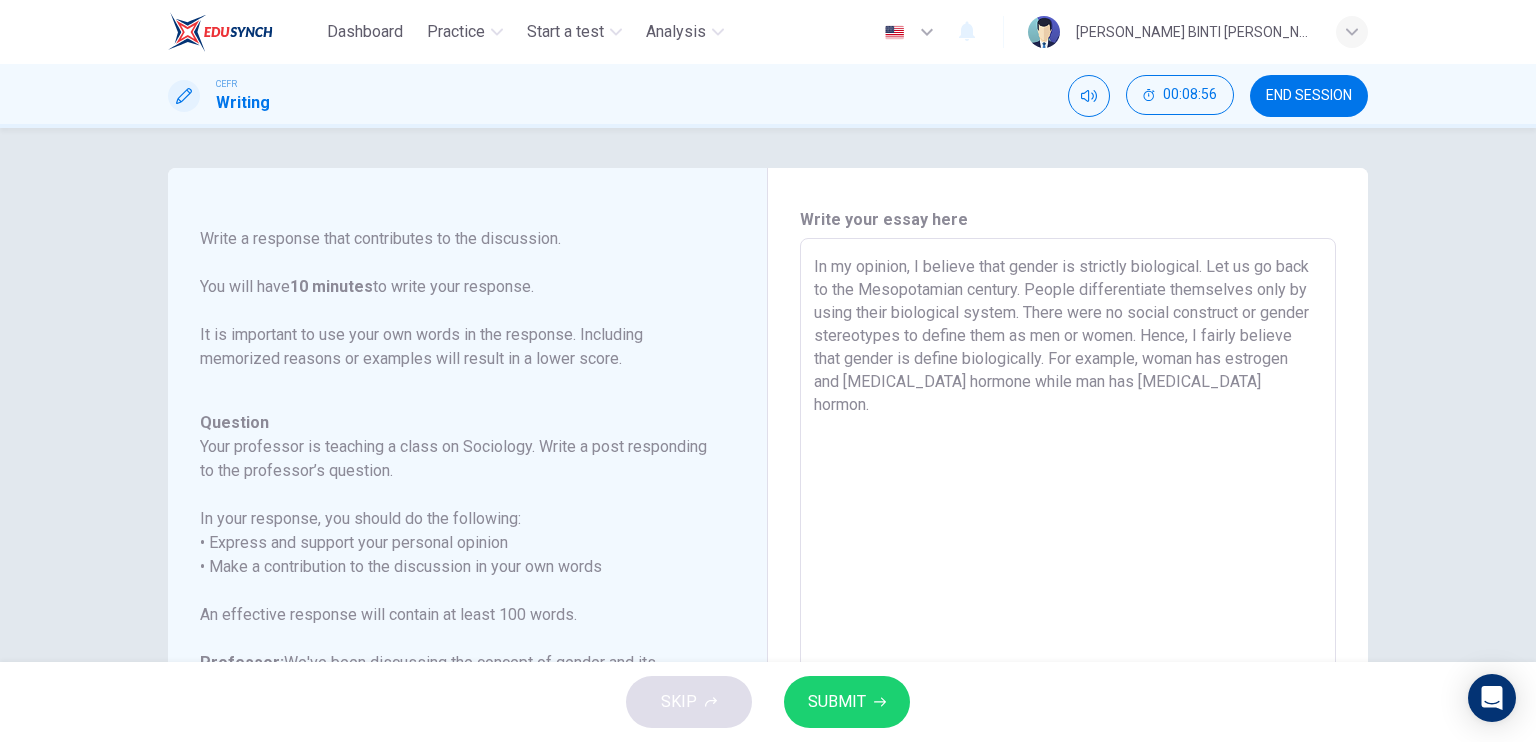 click on "In my opinion, I believe that gender is strictly biological. Let us go back to the Mesopotamian century. People differentiate themselves only by using their biological system. There were no social construct or gender stereotypes to define them as men or women. Hence, I fairly believe that gender is define biologically. For example, woman has estrogen and progesterone hormone while man has testosterone hormon." at bounding box center (1068, 572) 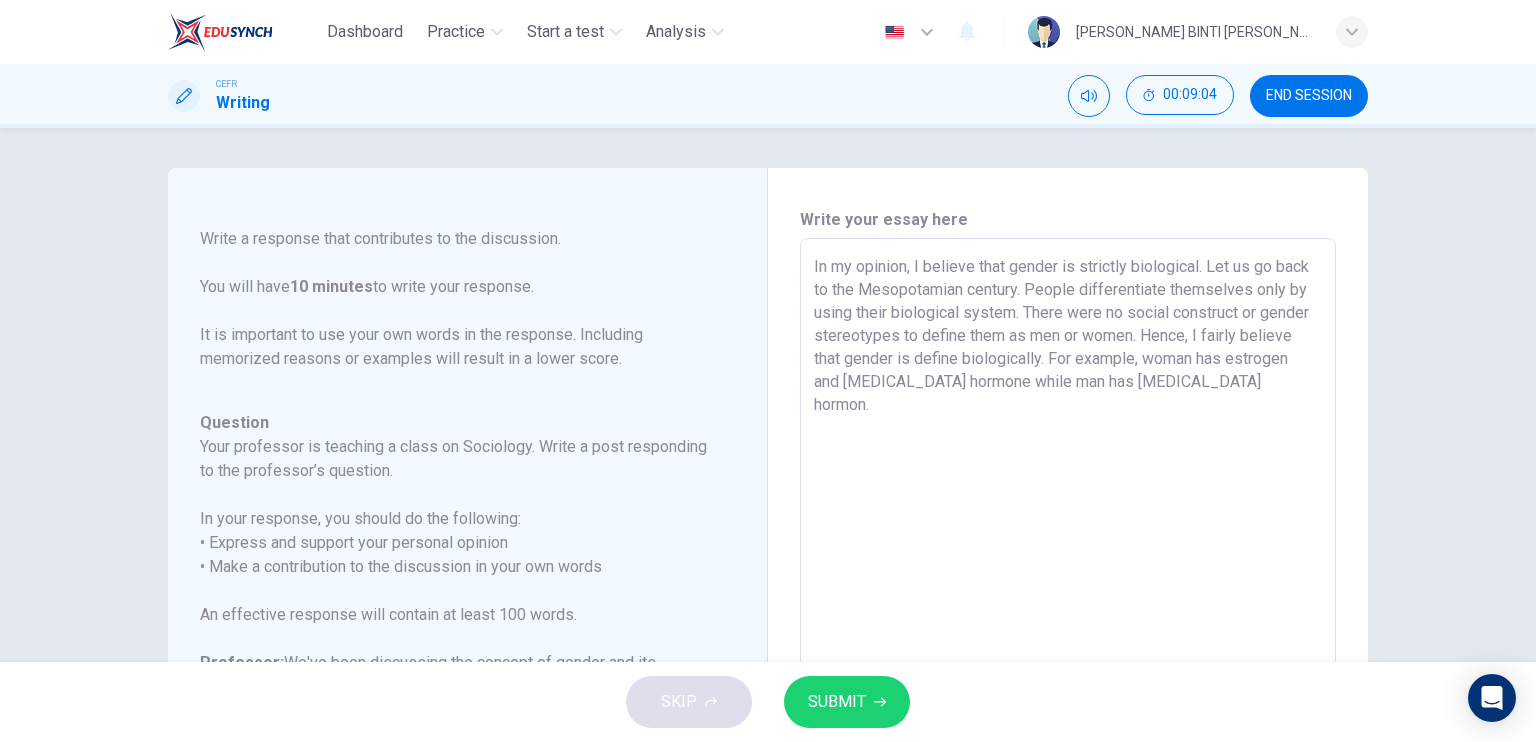 paste on "I" 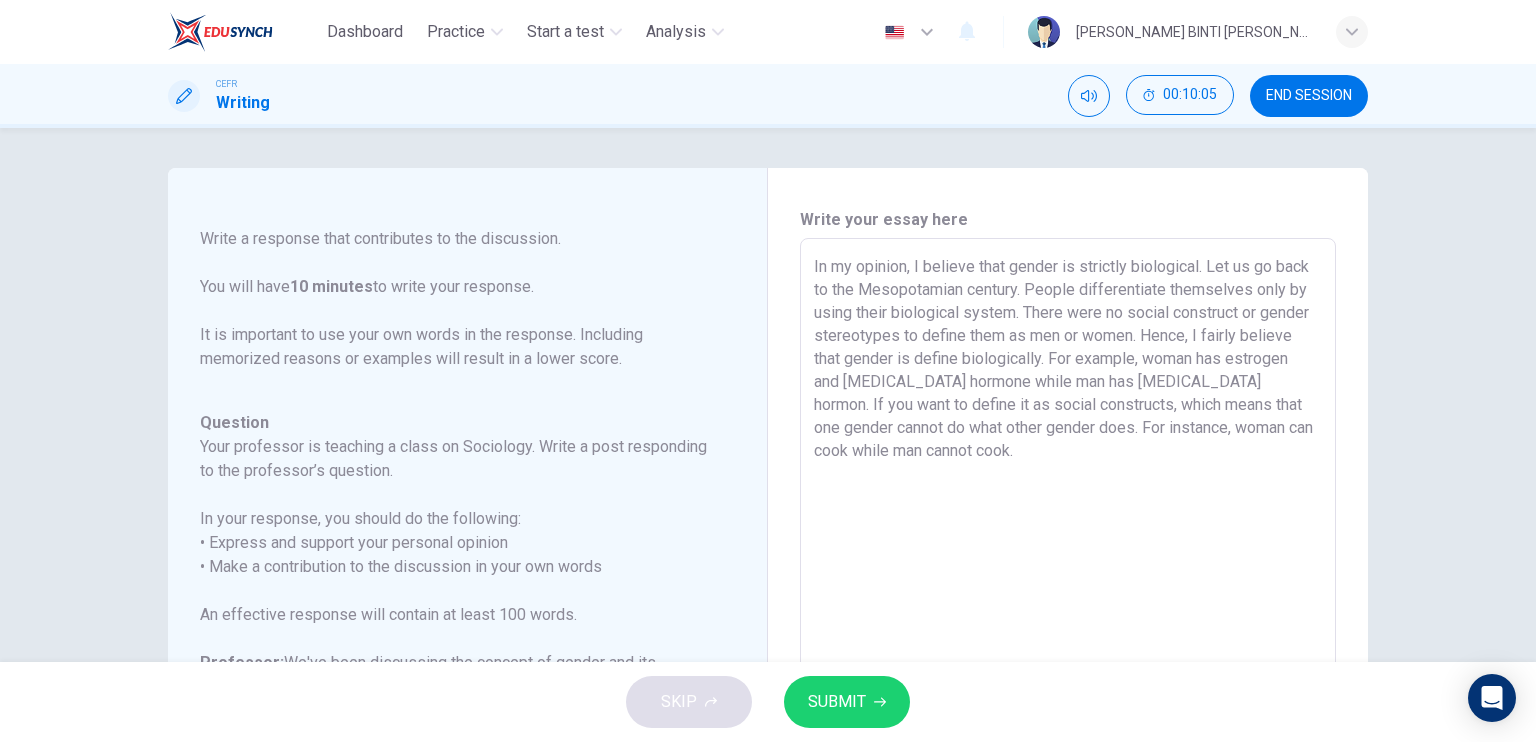 scroll, scrollTop: 356, scrollLeft: 0, axis: vertical 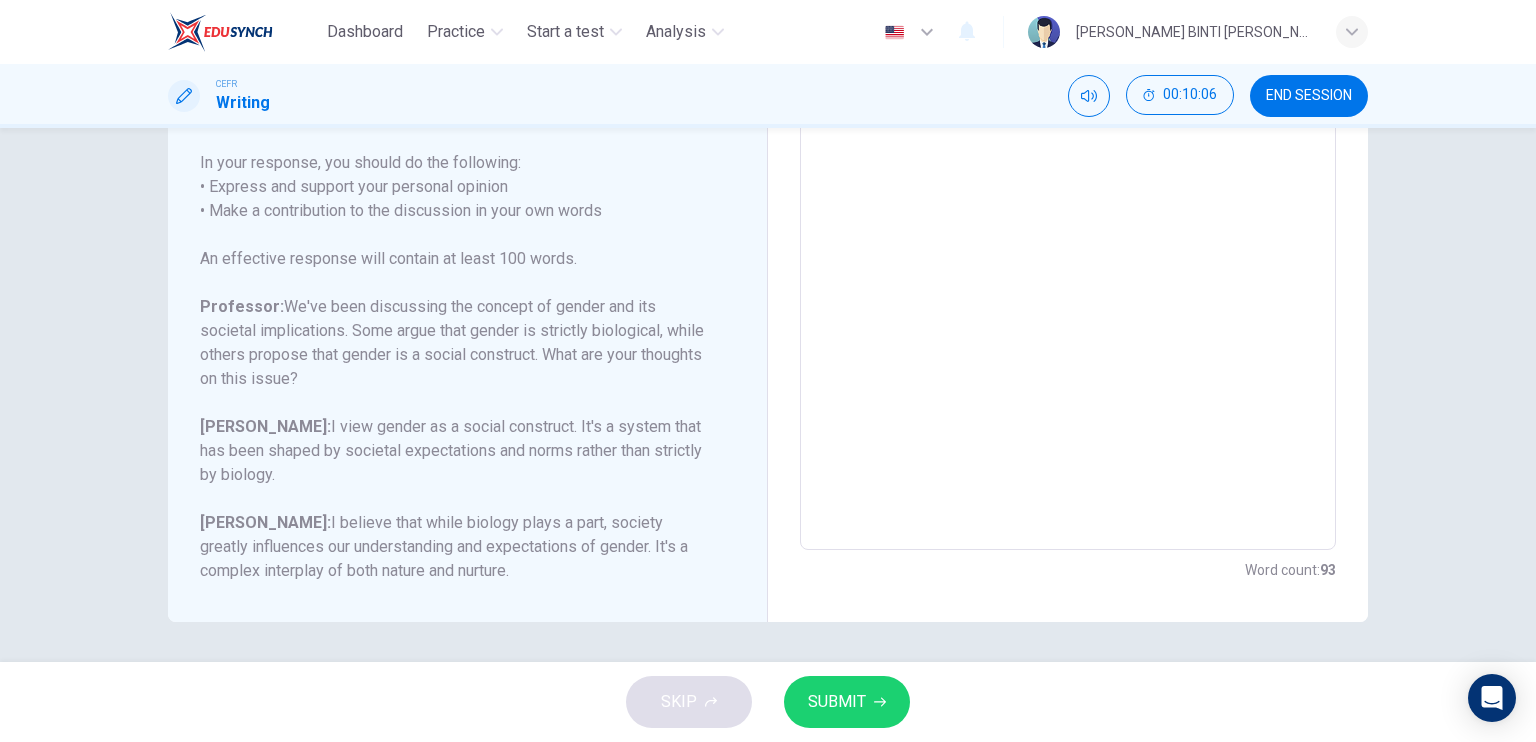 click on "SUBMIT" at bounding box center (837, 702) 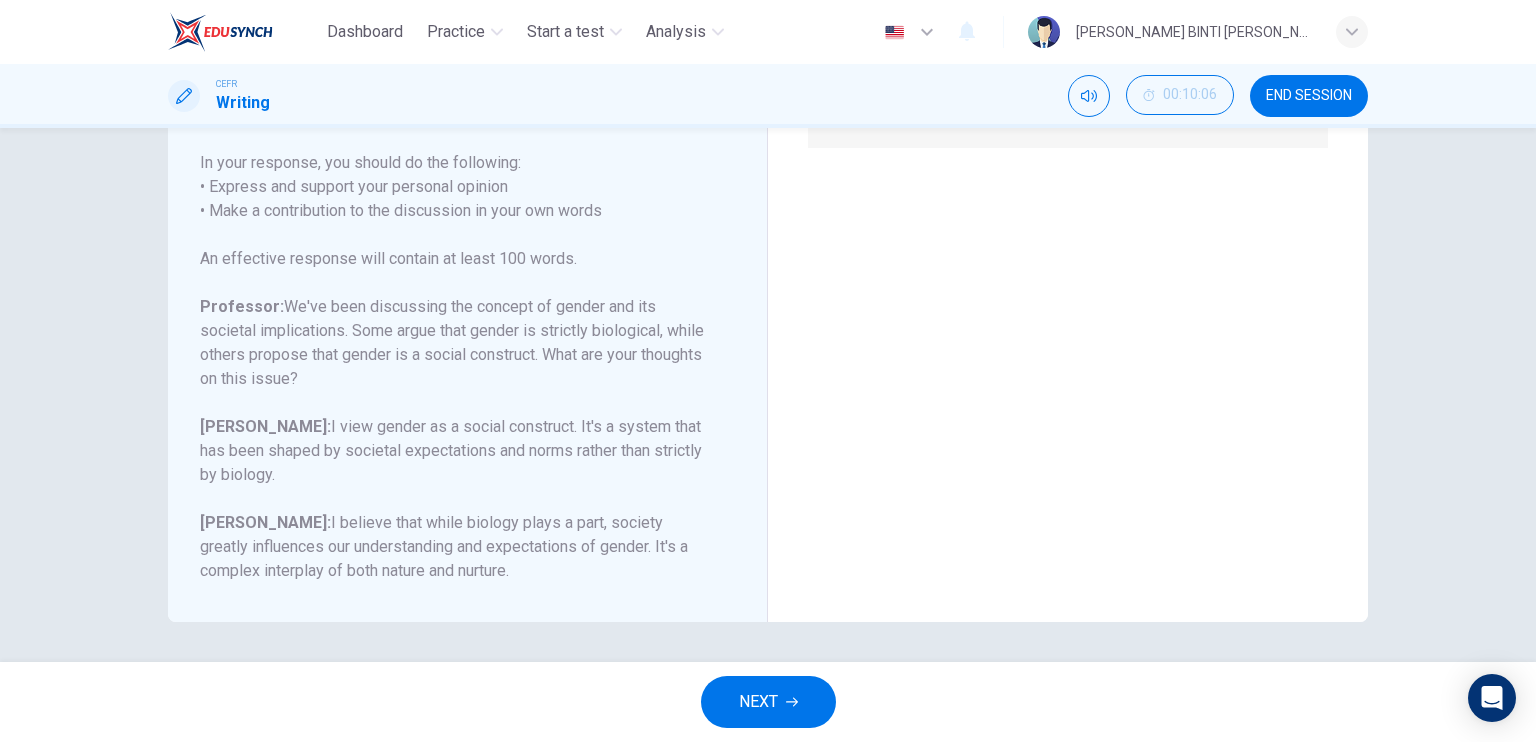 scroll, scrollTop: 0, scrollLeft: 0, axis: both 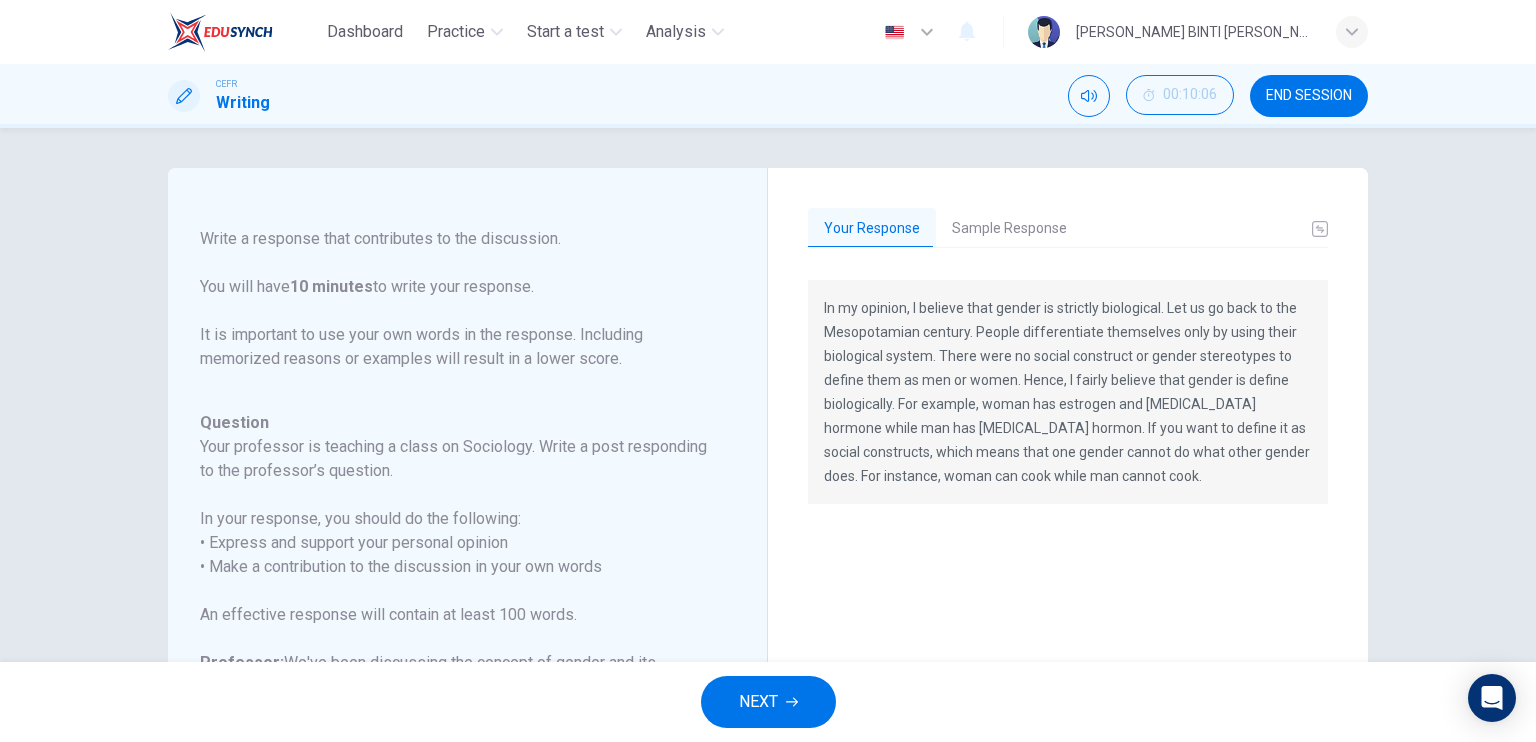 click on "Sample Response" at bounding box center (1009, 229) 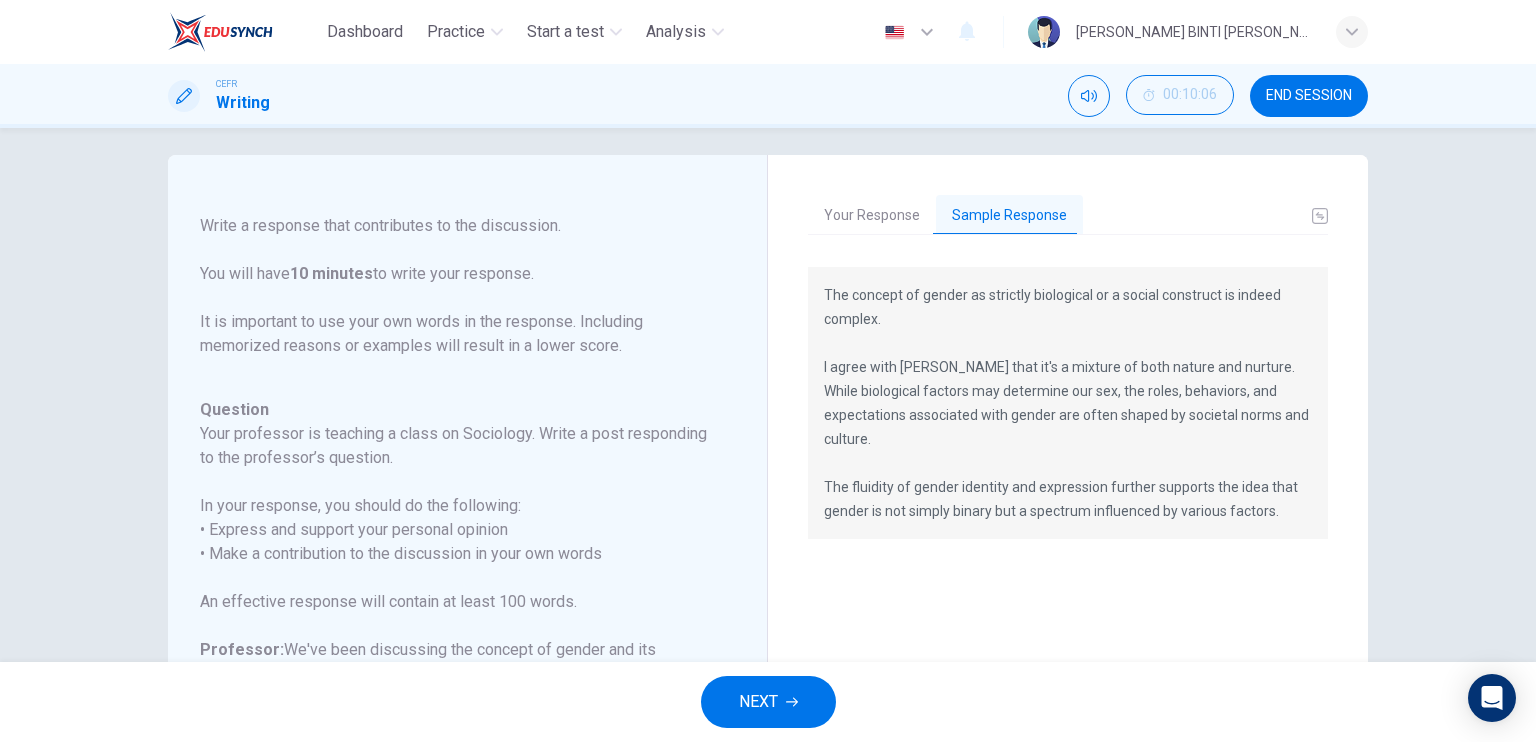 scroll, scrollTop: 0, scrollLeft: 0, axis: both 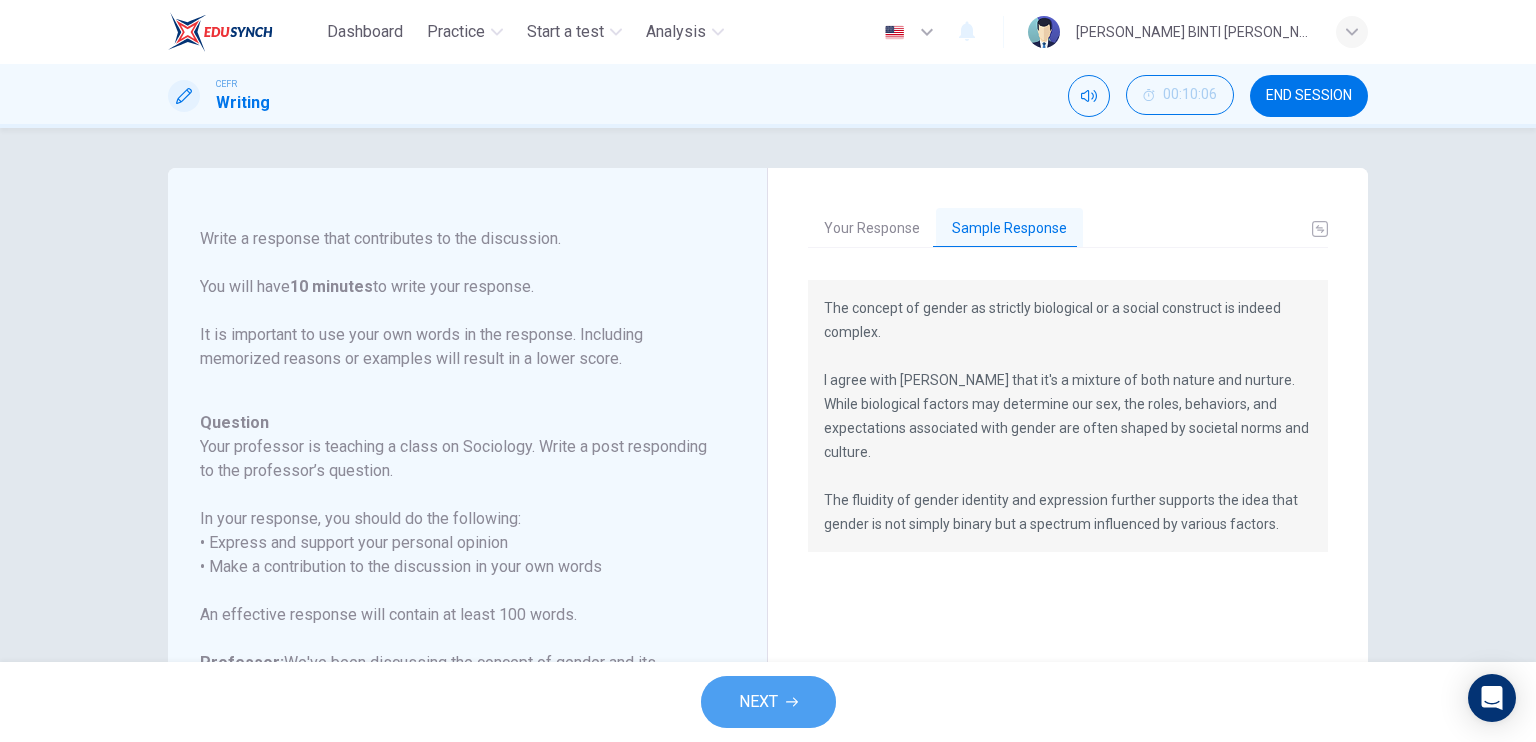 click on "NEXT" at bounding box center [768, 702] 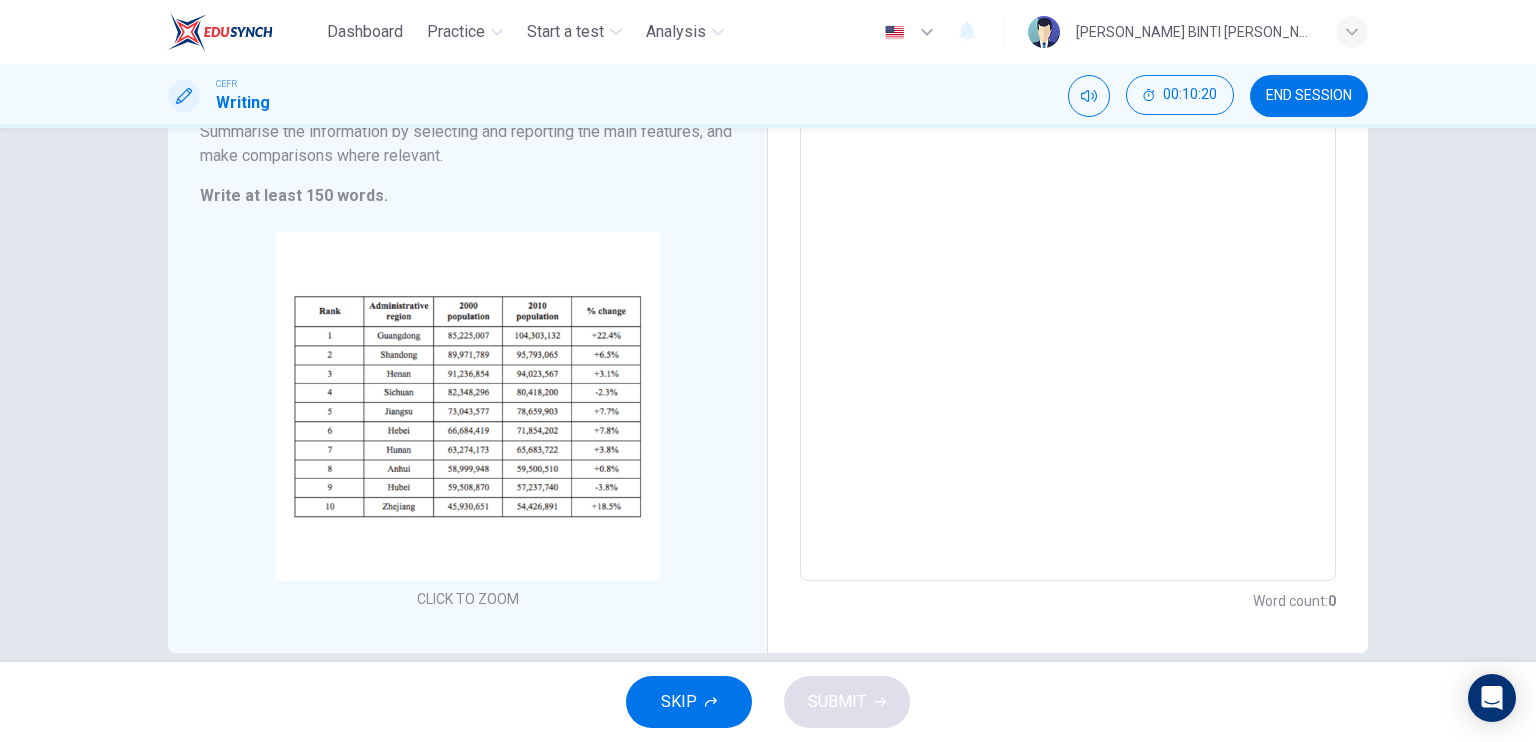 scroll, scrollTop: 278, scrollLeft: 0, axis: vertical 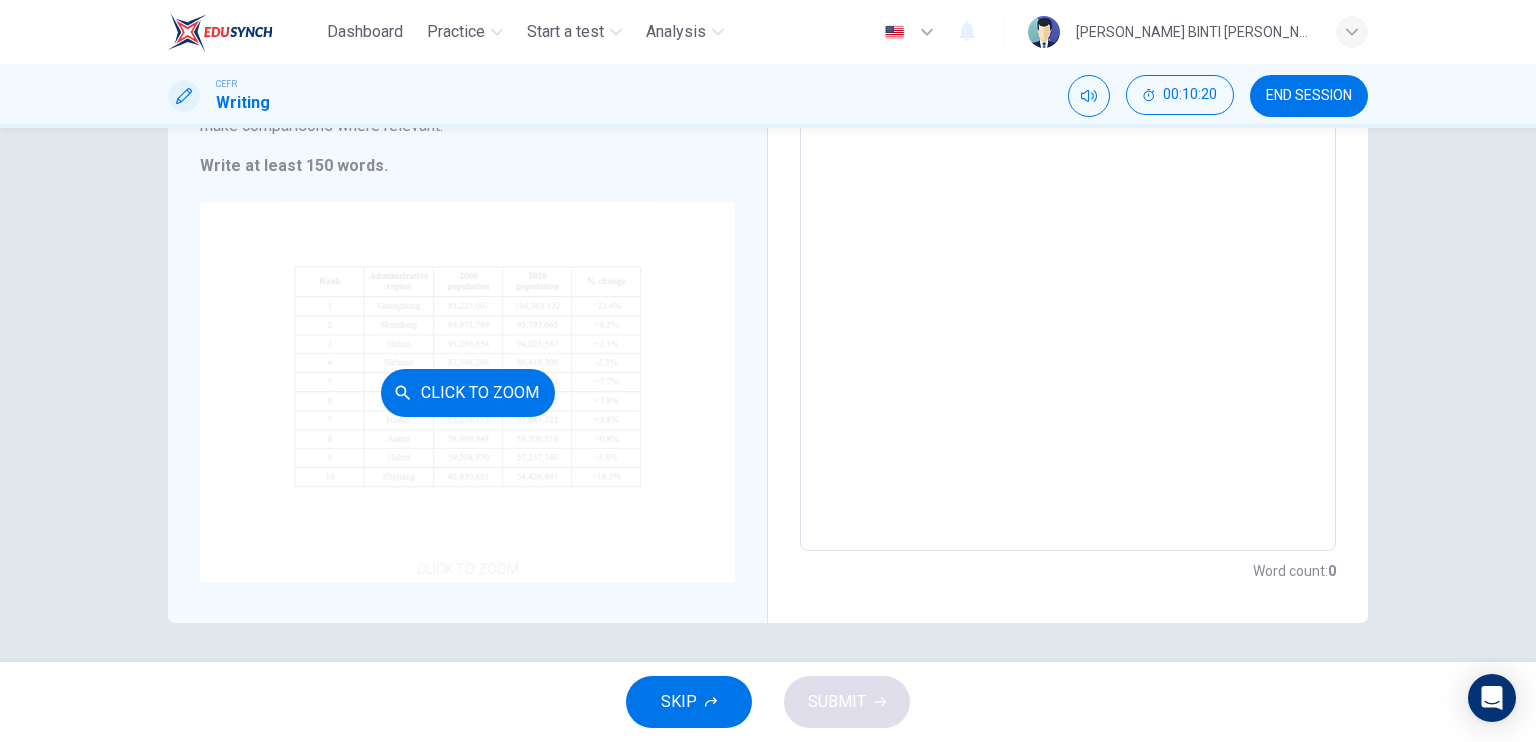 click on "Click to Zoom" at bounding box center (467, 392) 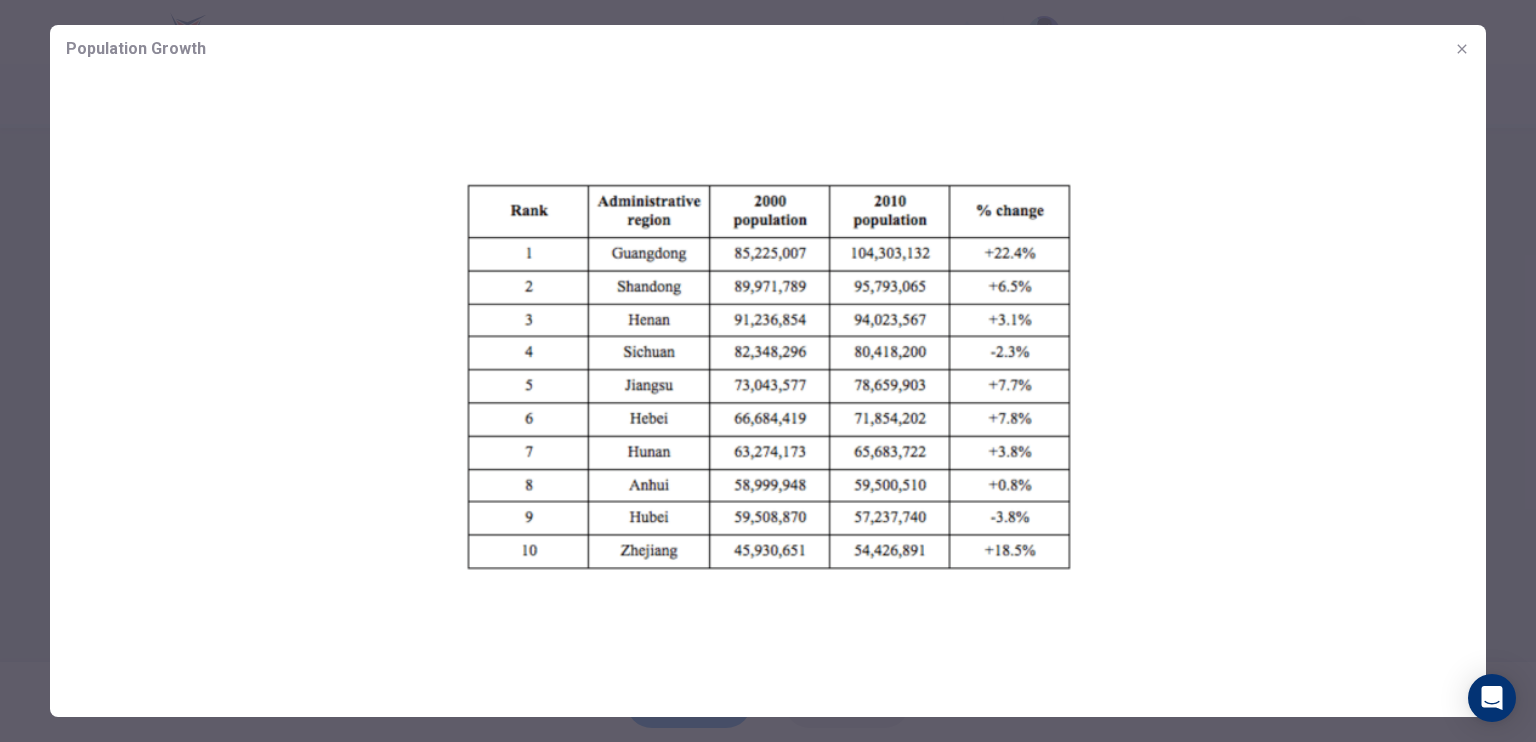 click at bounding box center [1462, 49] 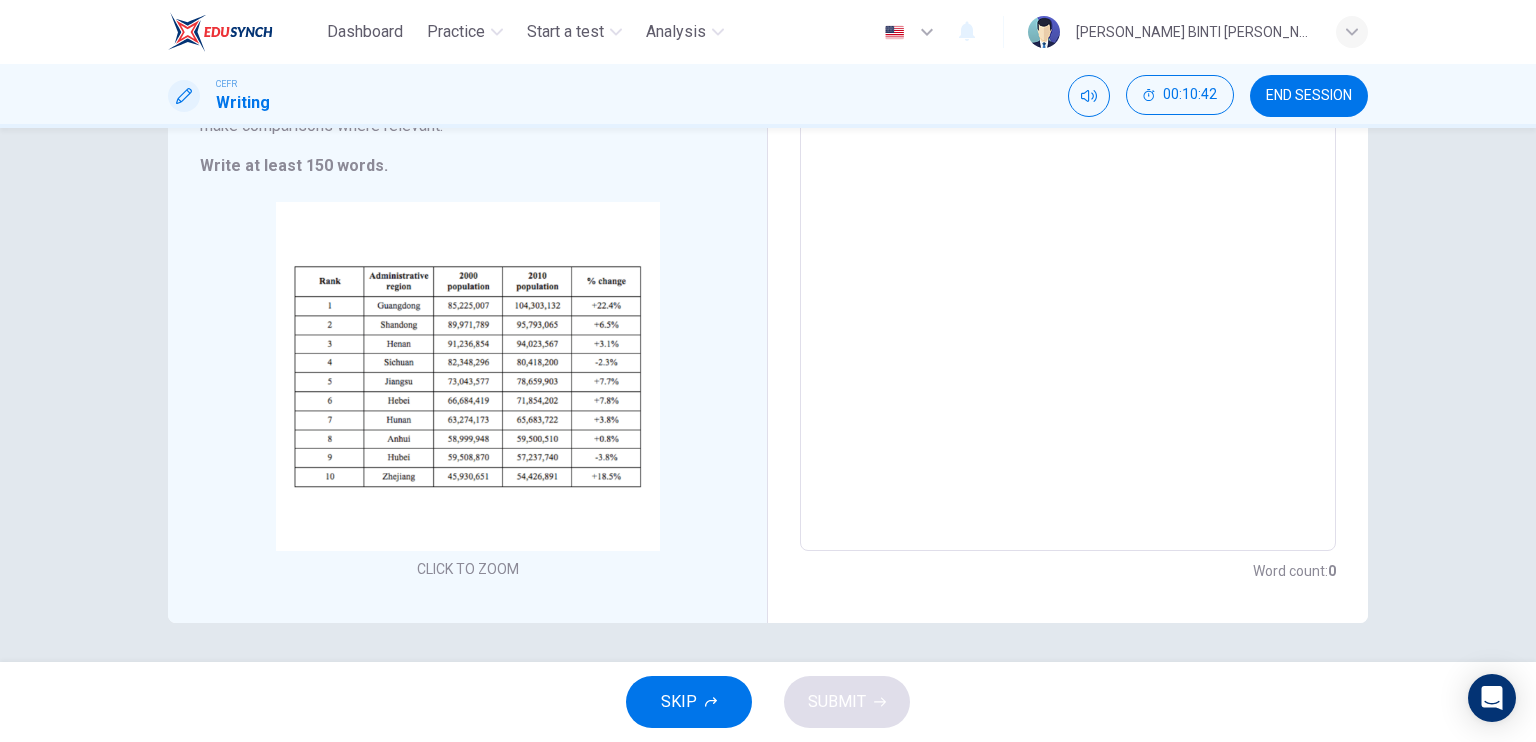 click at bounding box center [1068, 256] 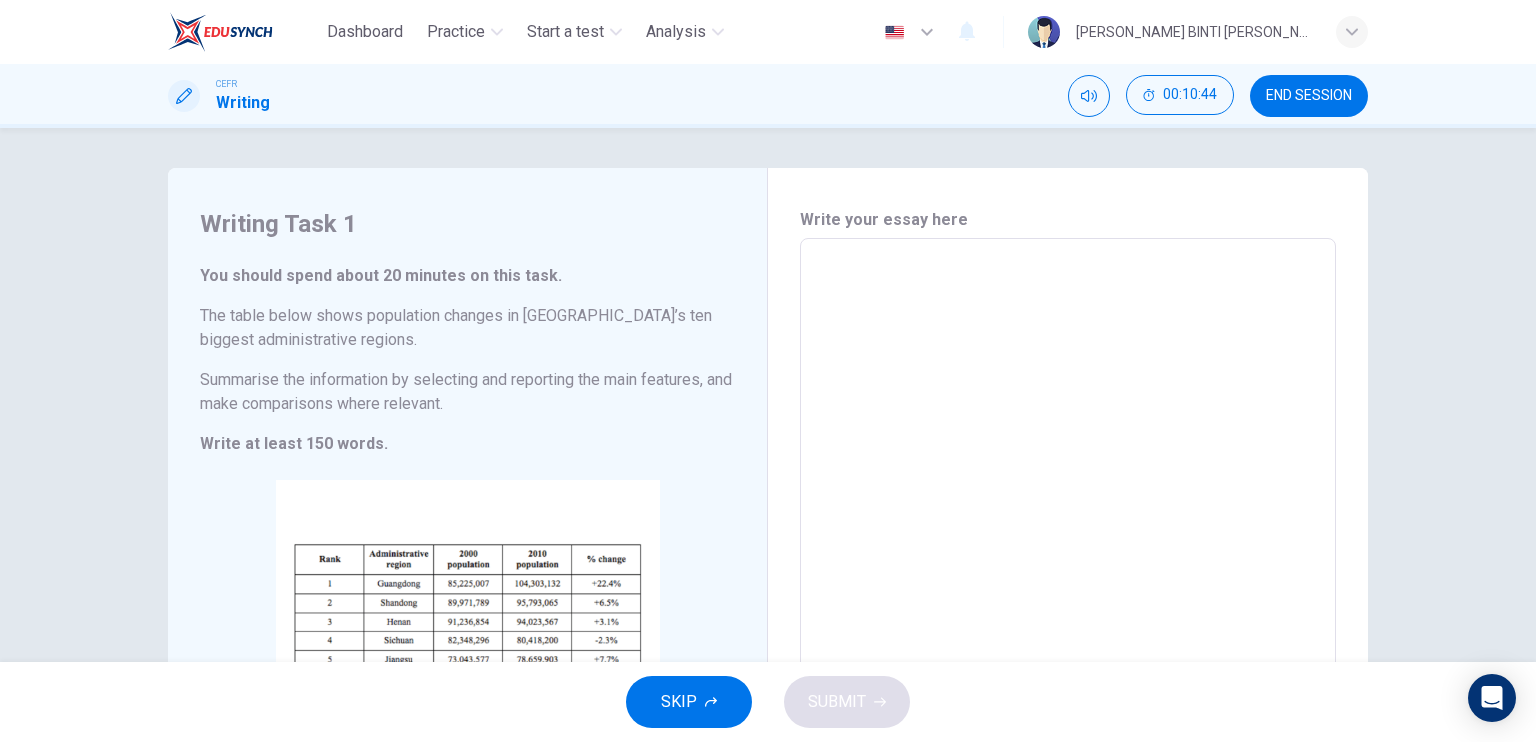 scroll, scrollTop: 278, scrollLeft: 0, axis: vertical 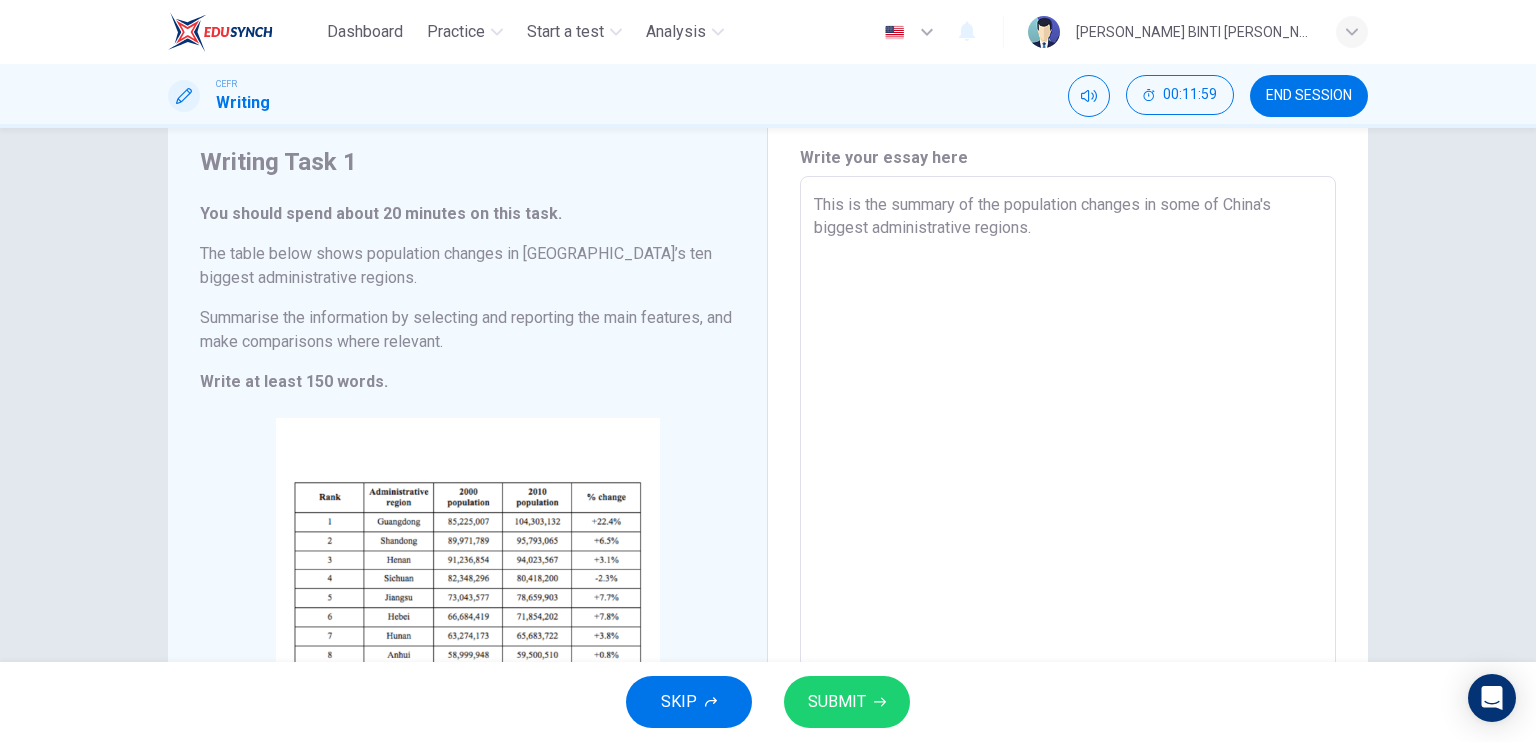 click on "This is the summary of the population changes in some of China's biggest administrative regions." at bounding box center (1068, 472) 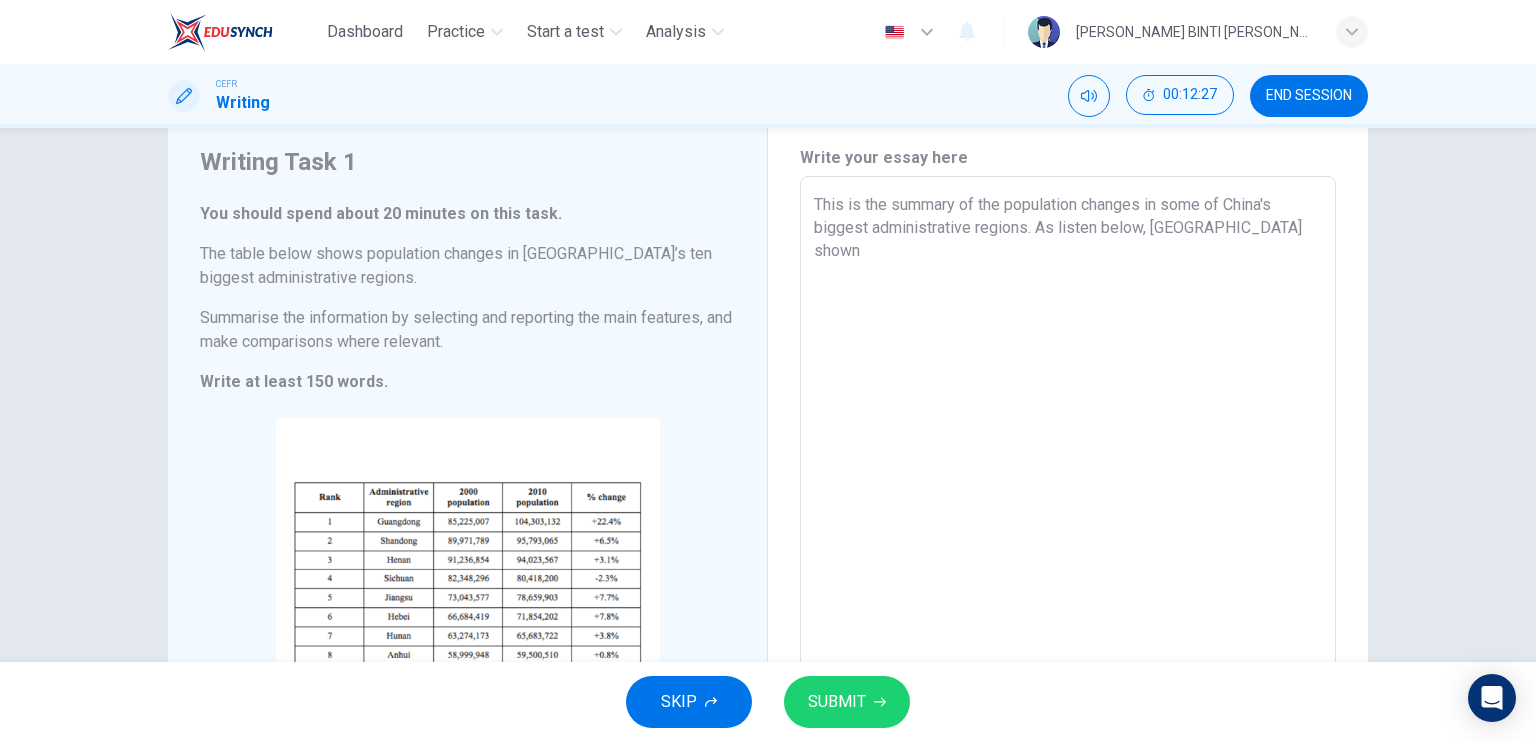 click on "This is the summary of the population changes in some of China's biggest administrative regions. As listen below, Guangdong shown" at bounding box center (1068, 472) 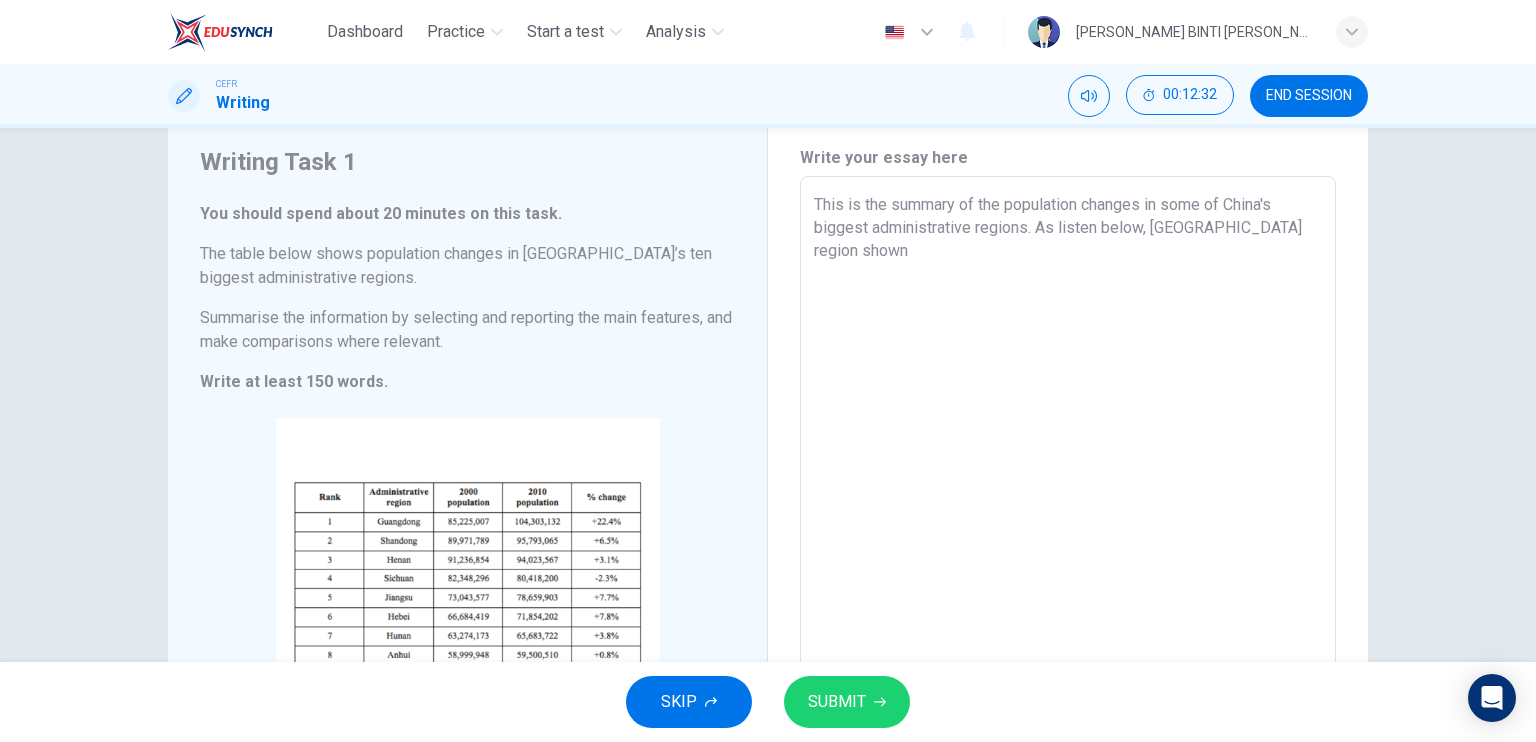 click on "This is the summary of the population changes in some of China's biggest administrative regions. As listen below, Guangdong region shown" at bounding box center (1068, 472) 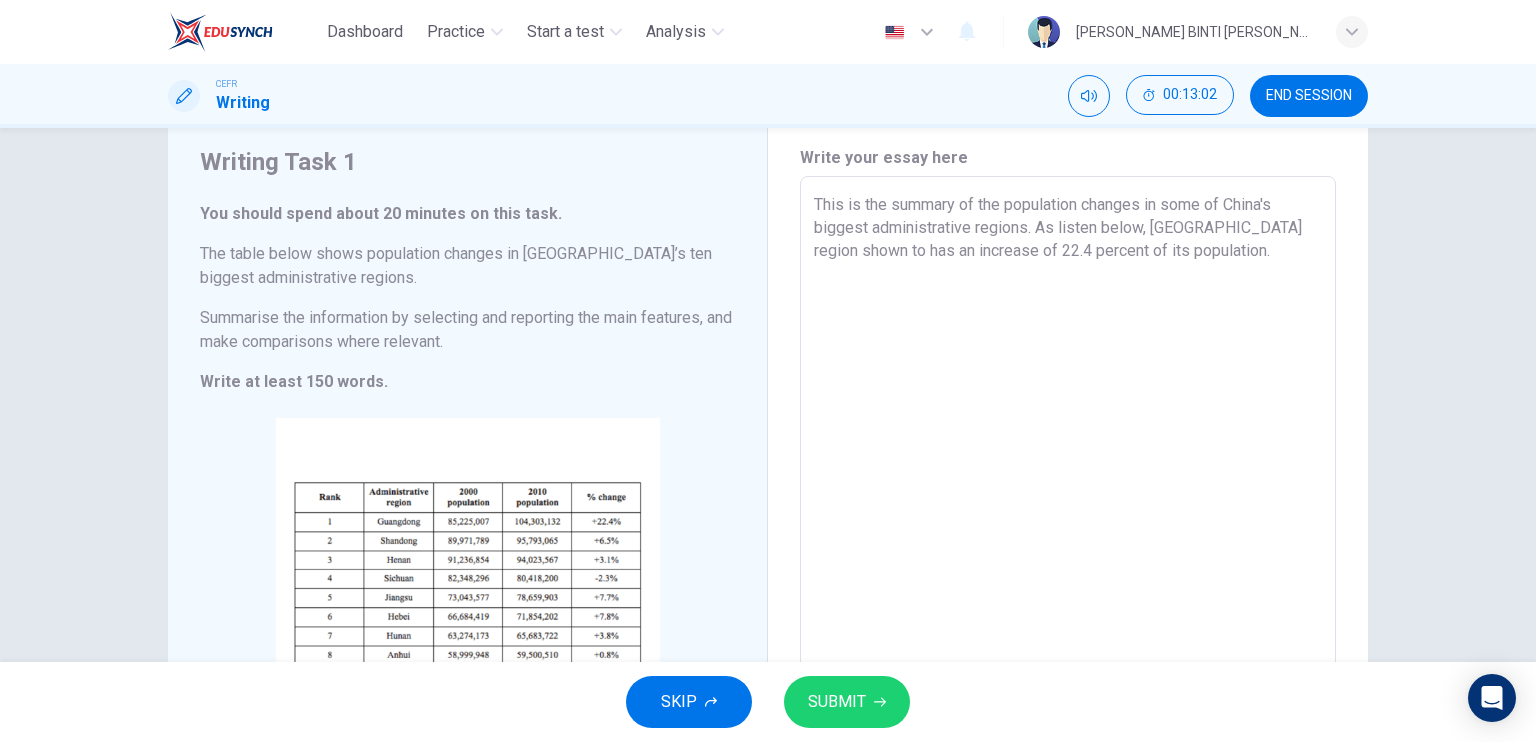 click on "This is the summary of the population changes in some of China's biggest administrative regions. As listen below, Guangdong region shown to has an increase of 22.4 percent of its population." at bounding box center [1068, 472] 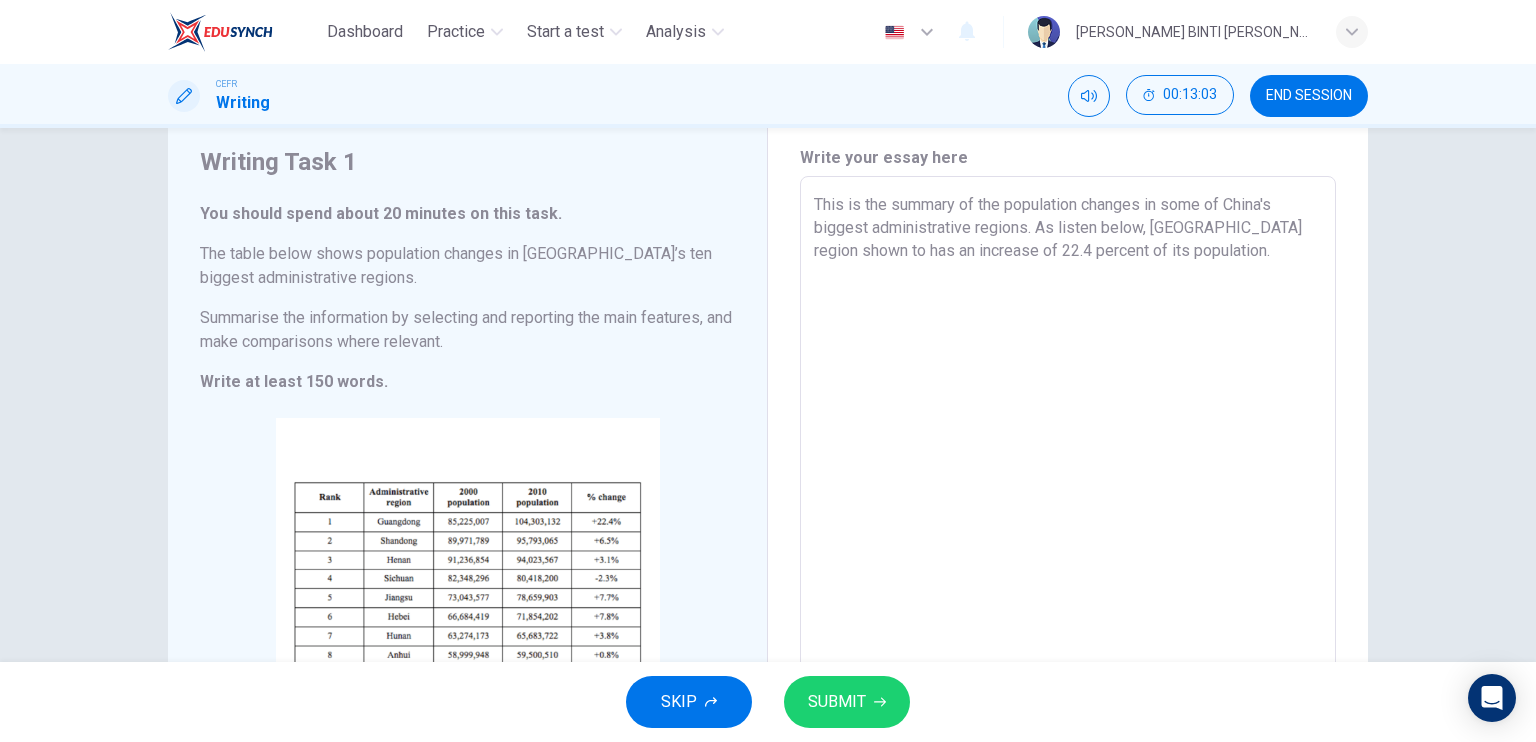 click on "This is the summary of the population changes in some of China's biggest administrative regions. As listen below, Guangdong region shown to has an increase of 22.4 percent of its population." at bounding box center (1068, 472) 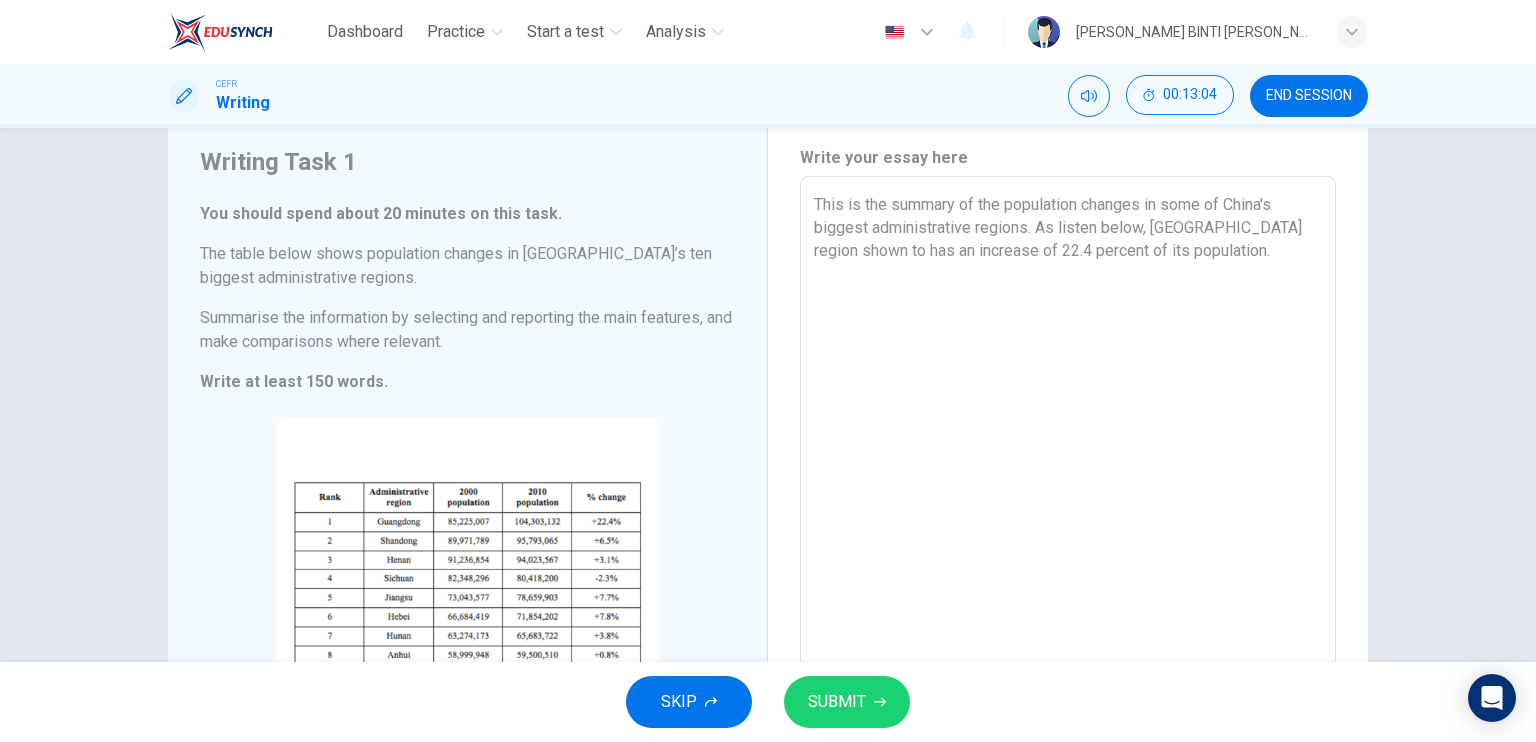 click on "This is the summary of the population changes in some of China's biggest administrative regions. As listen below, Guangdong region shown to has an increase of 22.4 percent of its population." at bounding box center (1068, 472) 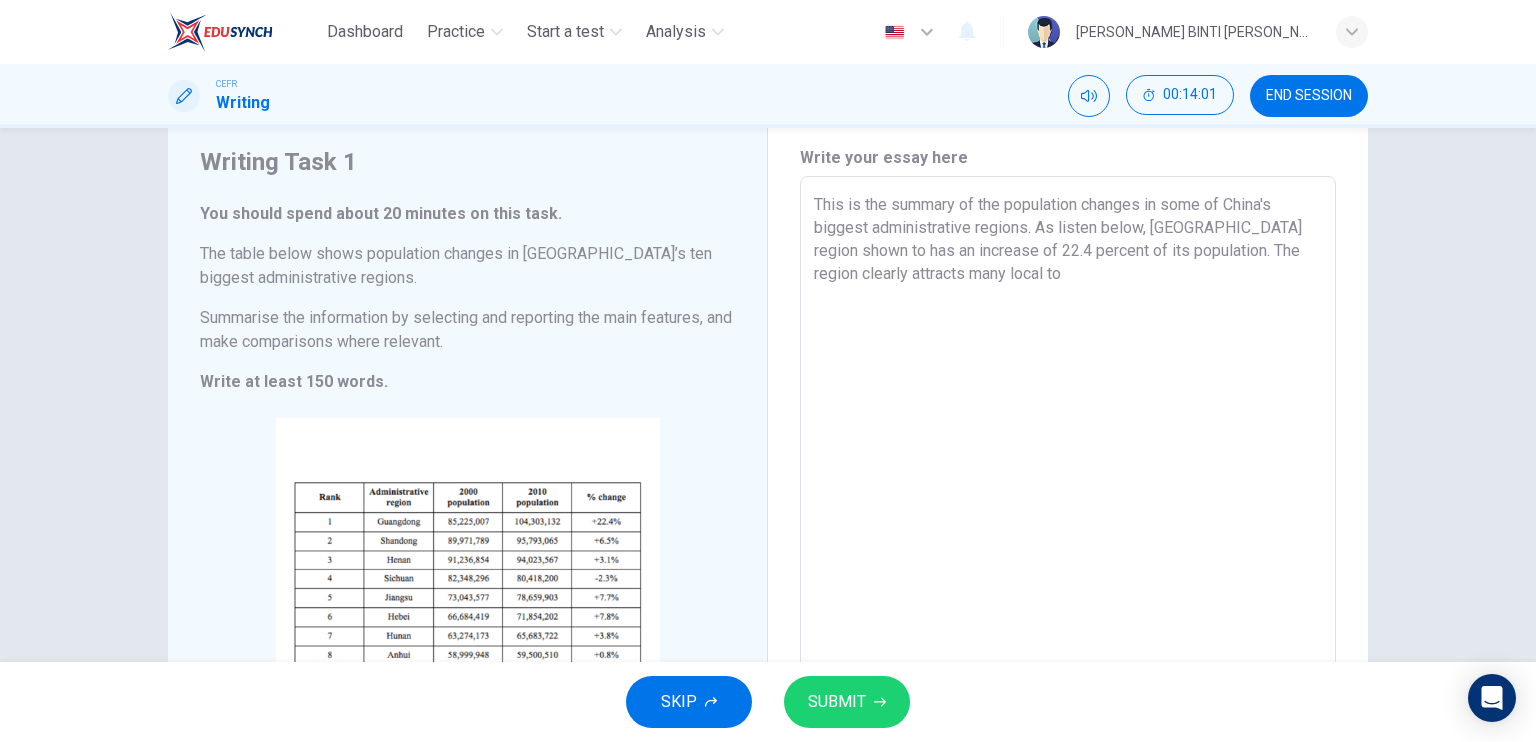 click on "This is the summary of the population changes in some of China's biggest administrative regions. As listen below, Guangdong region shown to has an increase of 22.4 percent of its population. The region clearly attracts many local to" at bounding box center (1068, 472) 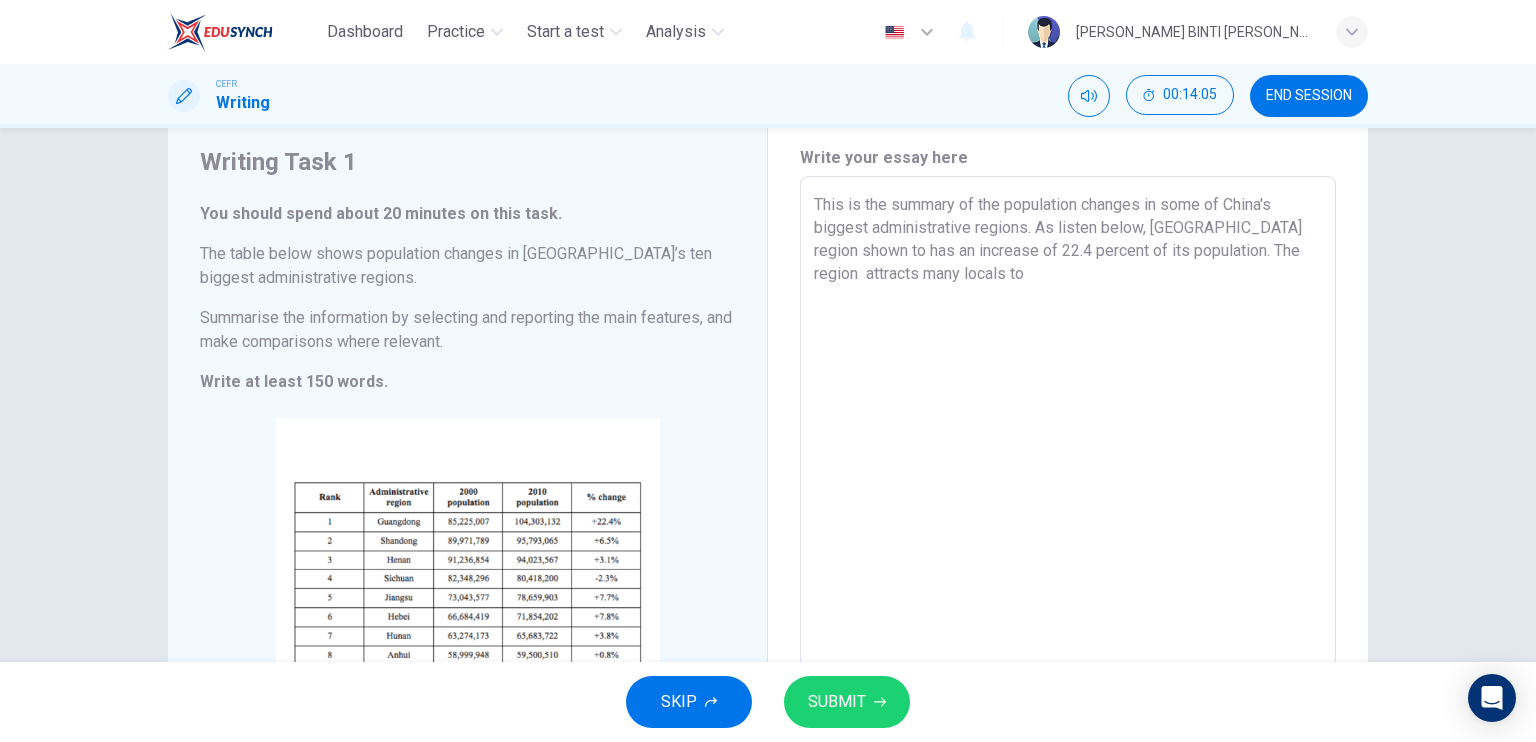 click on "This is the summary of the population changes in some of China's biggest administrative regions. As listen below, Guangdong region shown to has an increase of 22.4 percent of its population. The region  attracts many locals to" at bounding box center [1068, 472] 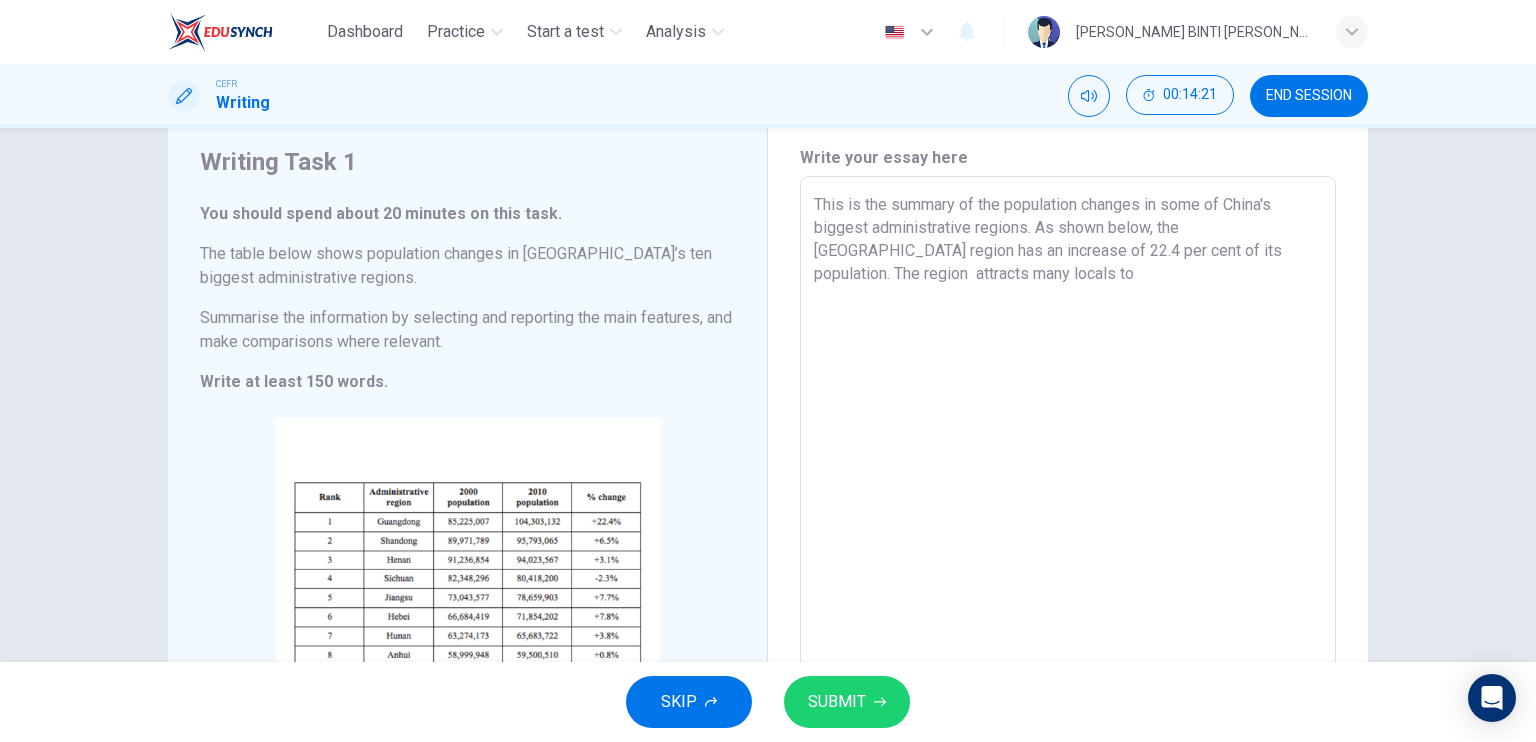 click on "This is the summary of the population changes in some of China's biggest administrative regions. As shown below, the Guangdong region has an increase of 22.4 per cent of its population. The region  attracts many locals to" at bounding box center (1068, 472) 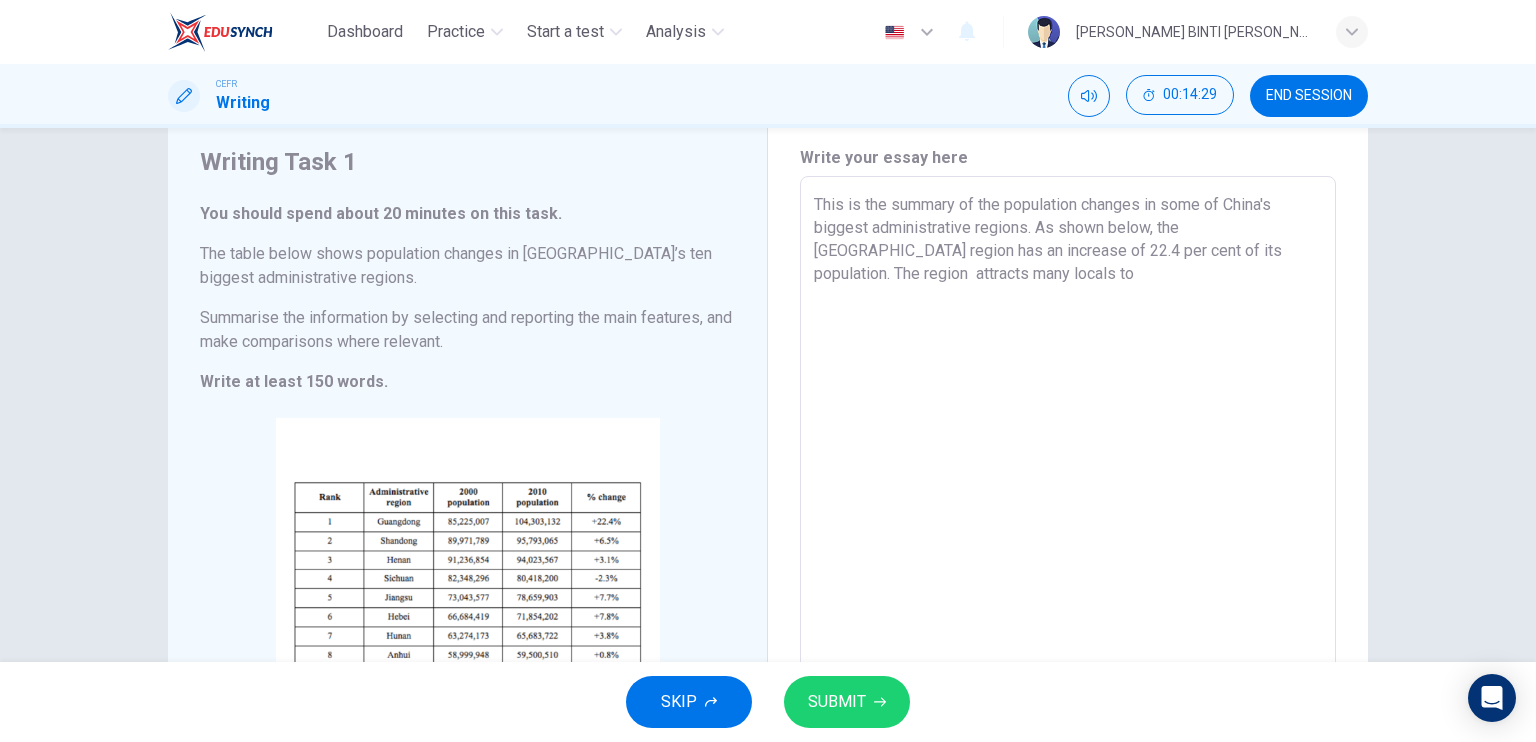 click on "This is the summary of the population changes in some of China's biggest administrative regions. As shown below, the Guangdong region has an increase of 22.4 per cent of its population. The region  attracts many locals to" at bounding box center [1068, 472] 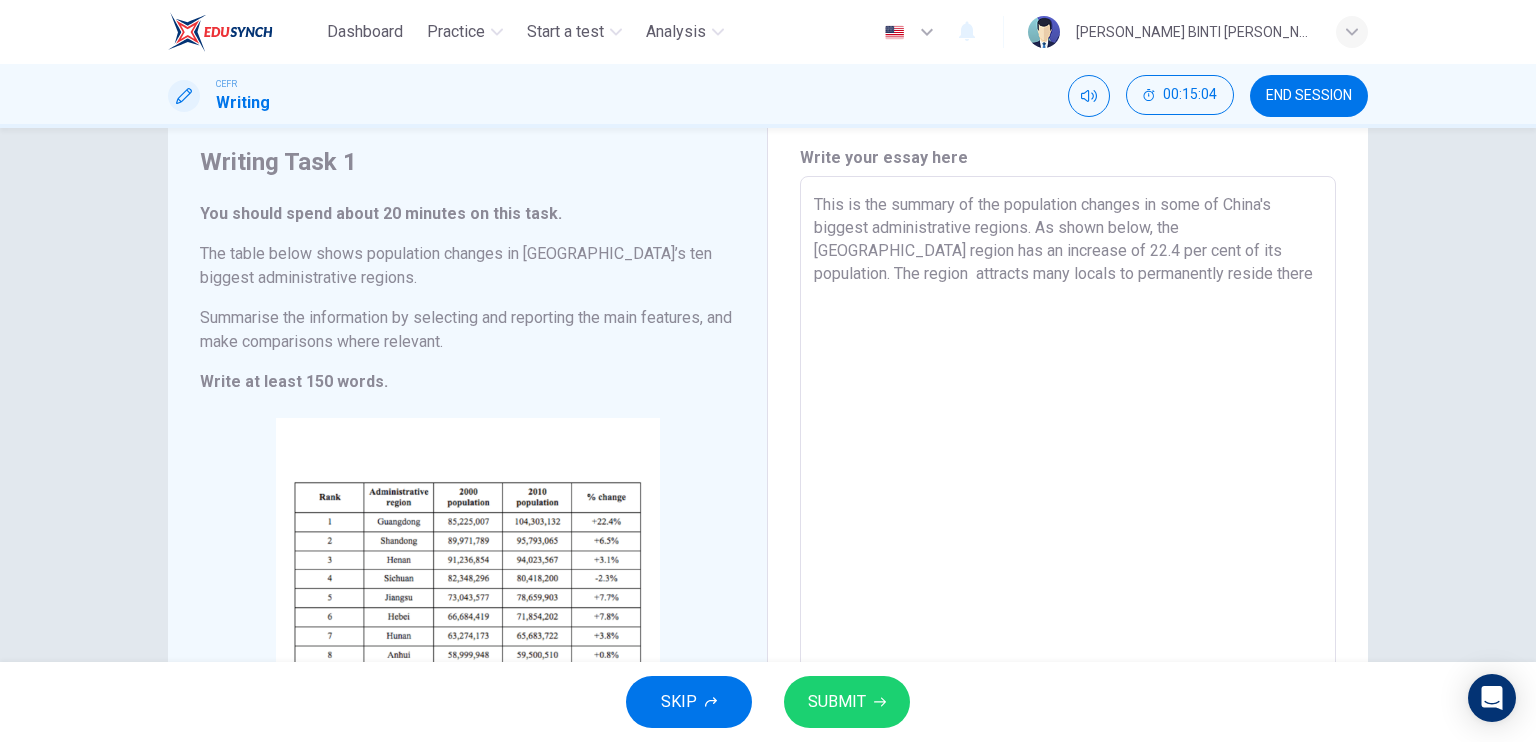 click on "This is the summary of the population changes in some of China's biggest administrative regions. As shown below, the Guangdong region has an increase of 22.4 per cent of its population. The region  attracts many locals to permanently reside there" at bounding box center [1068, 472] 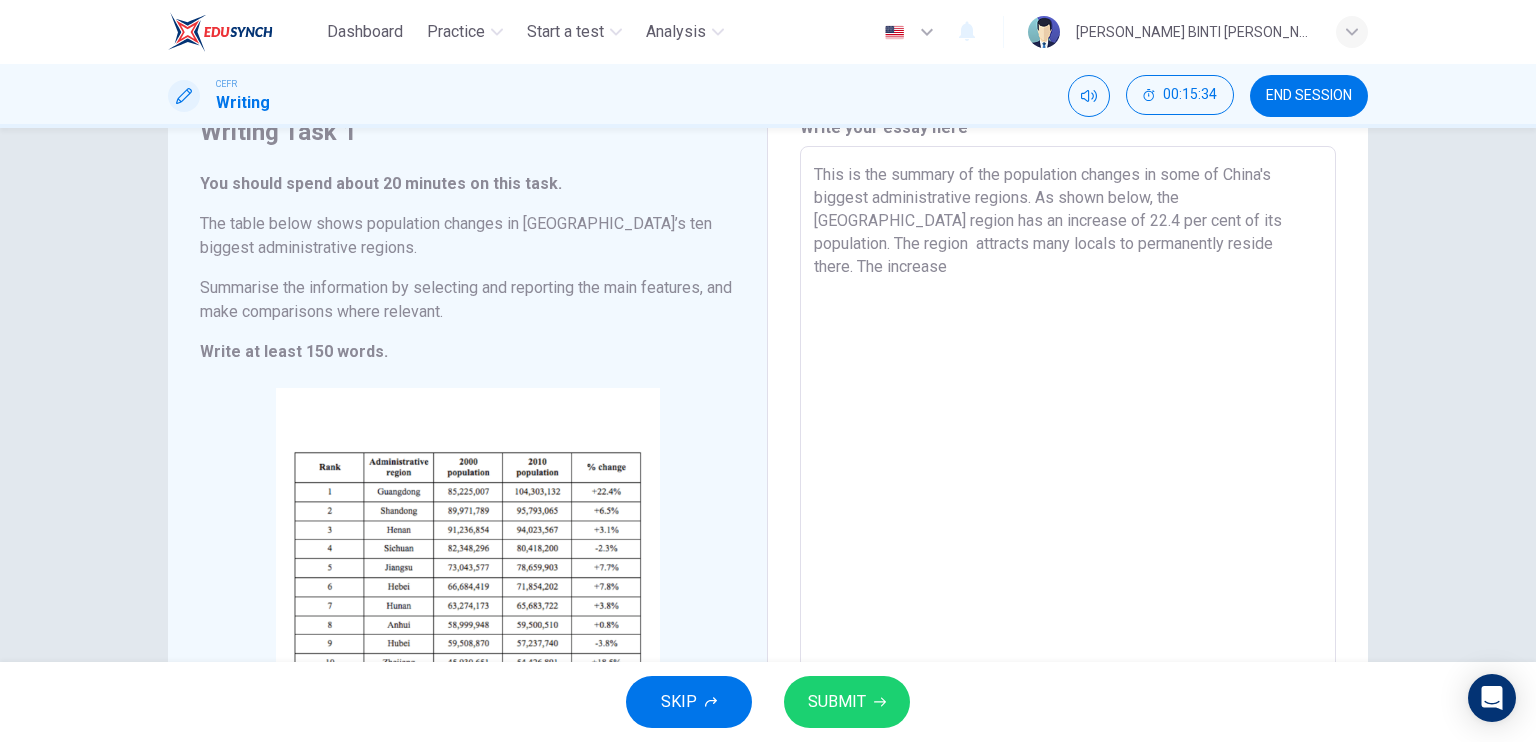 scroll, scrollTop: 91, scrollLeft: 0, axis: vertical 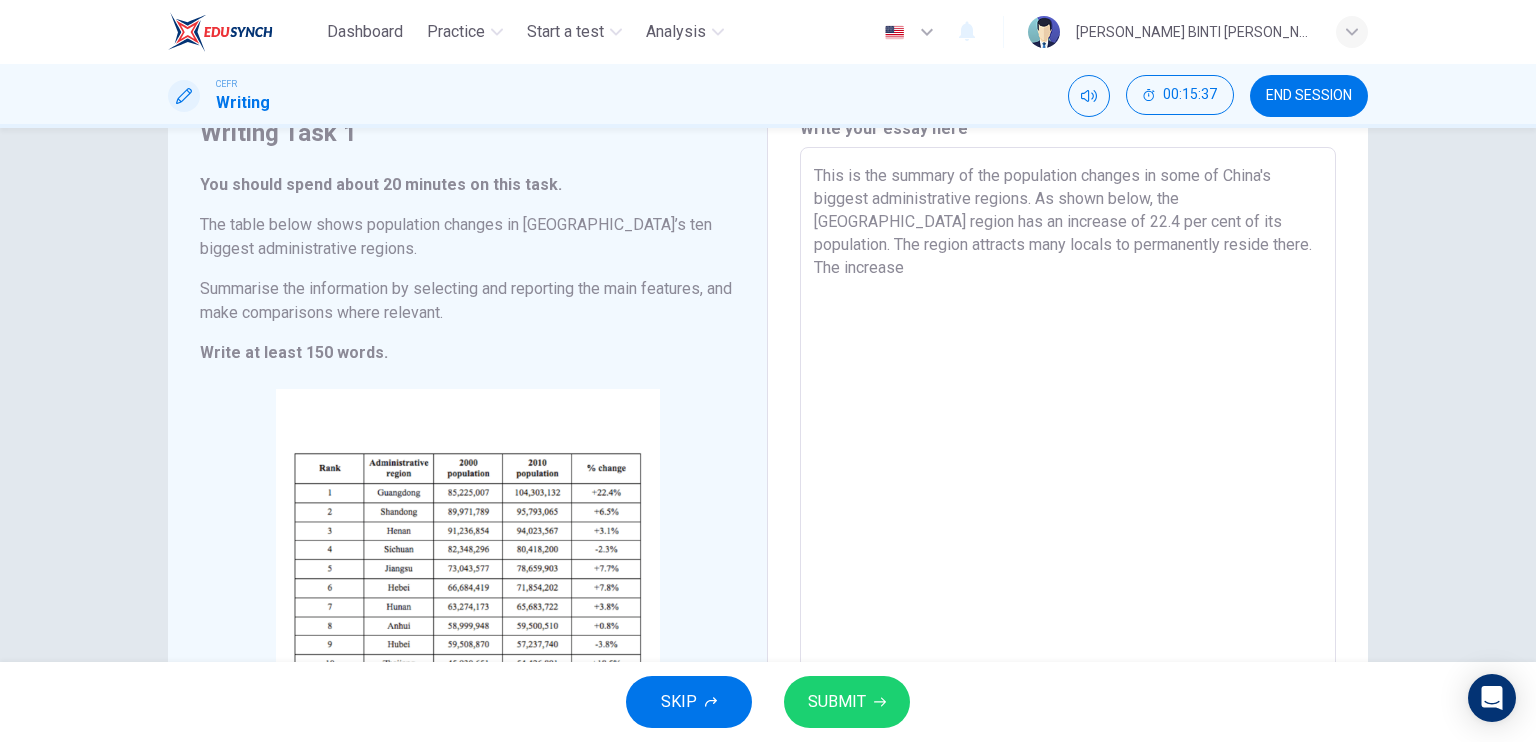 click on "This is the summary of the population changes in some of China's biggest administrative regions. As shown below, the Guangdong region has an increase of 22.4 per cent of its population. The region attracts many locals to permanently reside there. The increase" at bounding box center [1068, 443] 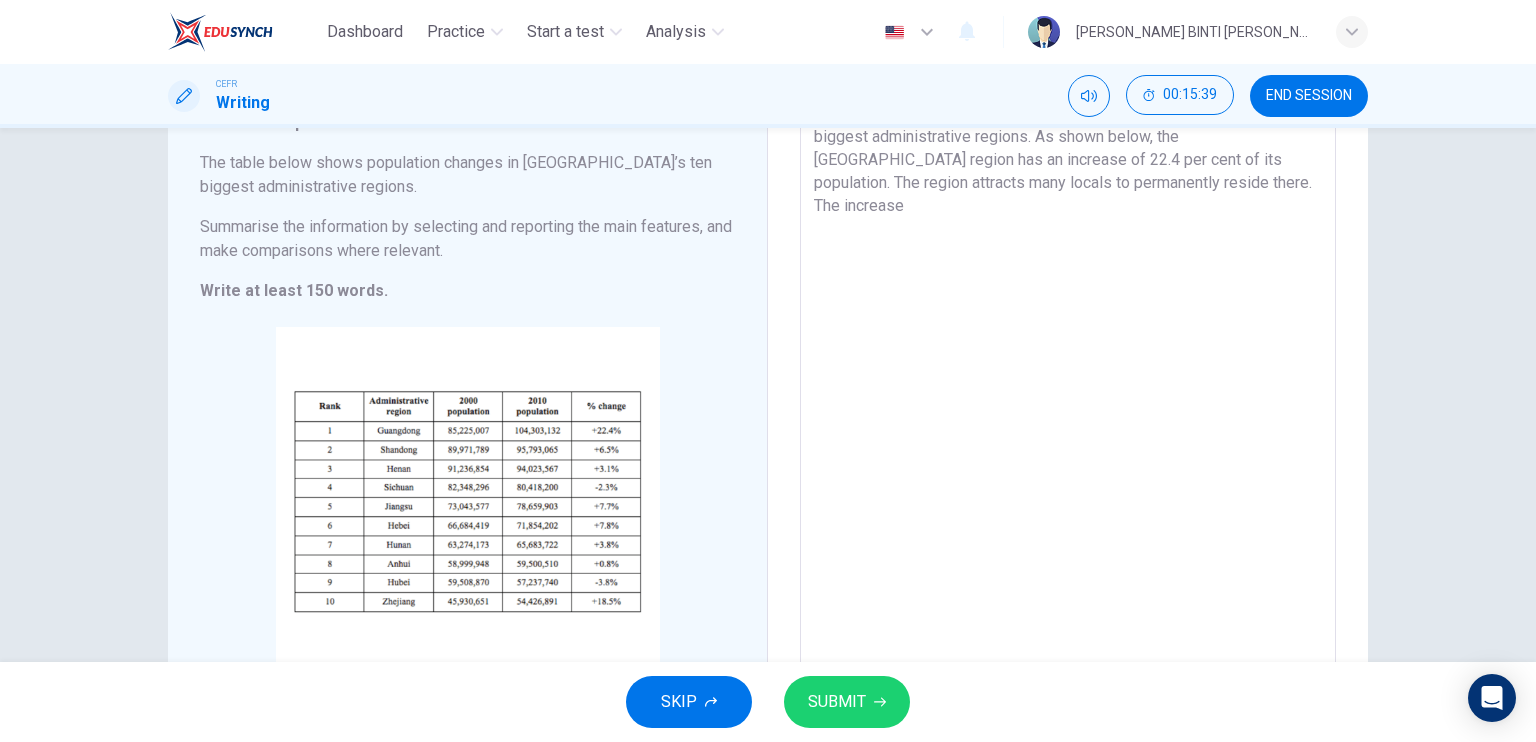 scroll, scrollTop: 154, scrollLeft: 0, axis: vertical 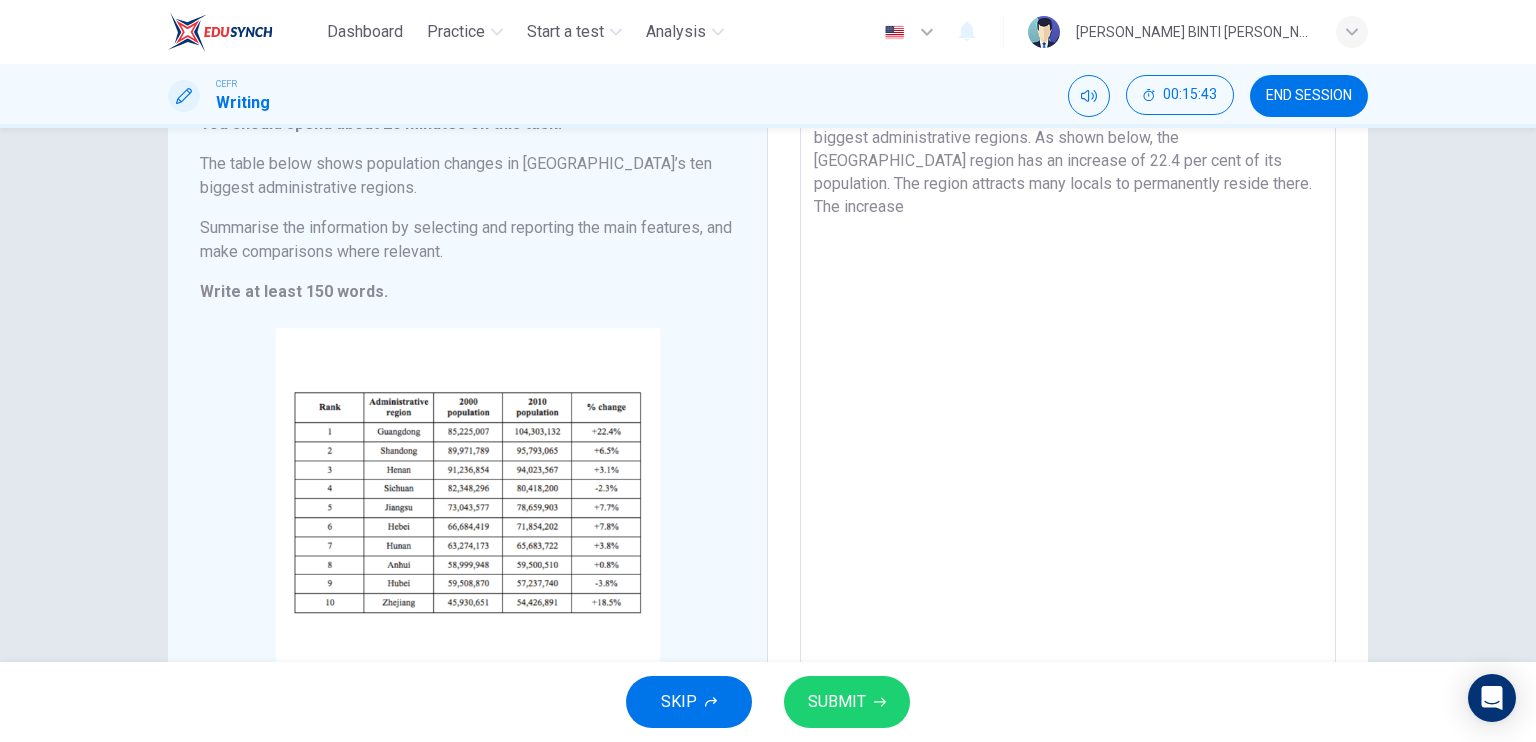 click on "This is the summary of the population changes in some of China's biggest administrative regions. As shown below, the Guangdong region has an increase of 22.4 per cent of its population. The region attracts many locals to permanently reside there. The increase" at bounding box center [1068, 382] 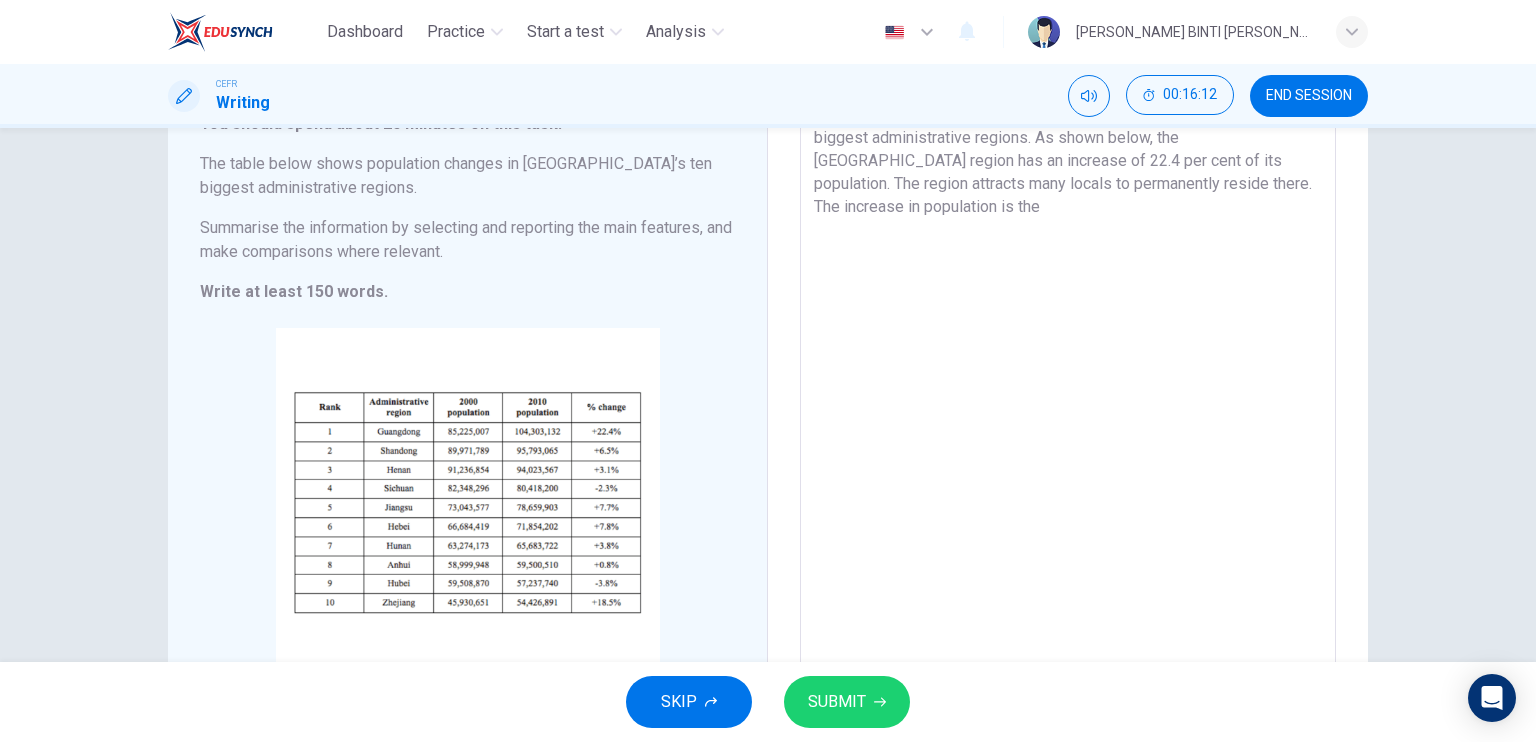 click on "This is the summary of the population changes in some of China's biggest administrative regions. As shown below, the Guangdong region has an increase of 22.4 per cent of its population. The region attracts many locals to permanently reside there. The increase in population is the" at bounding box center [1068, 382] 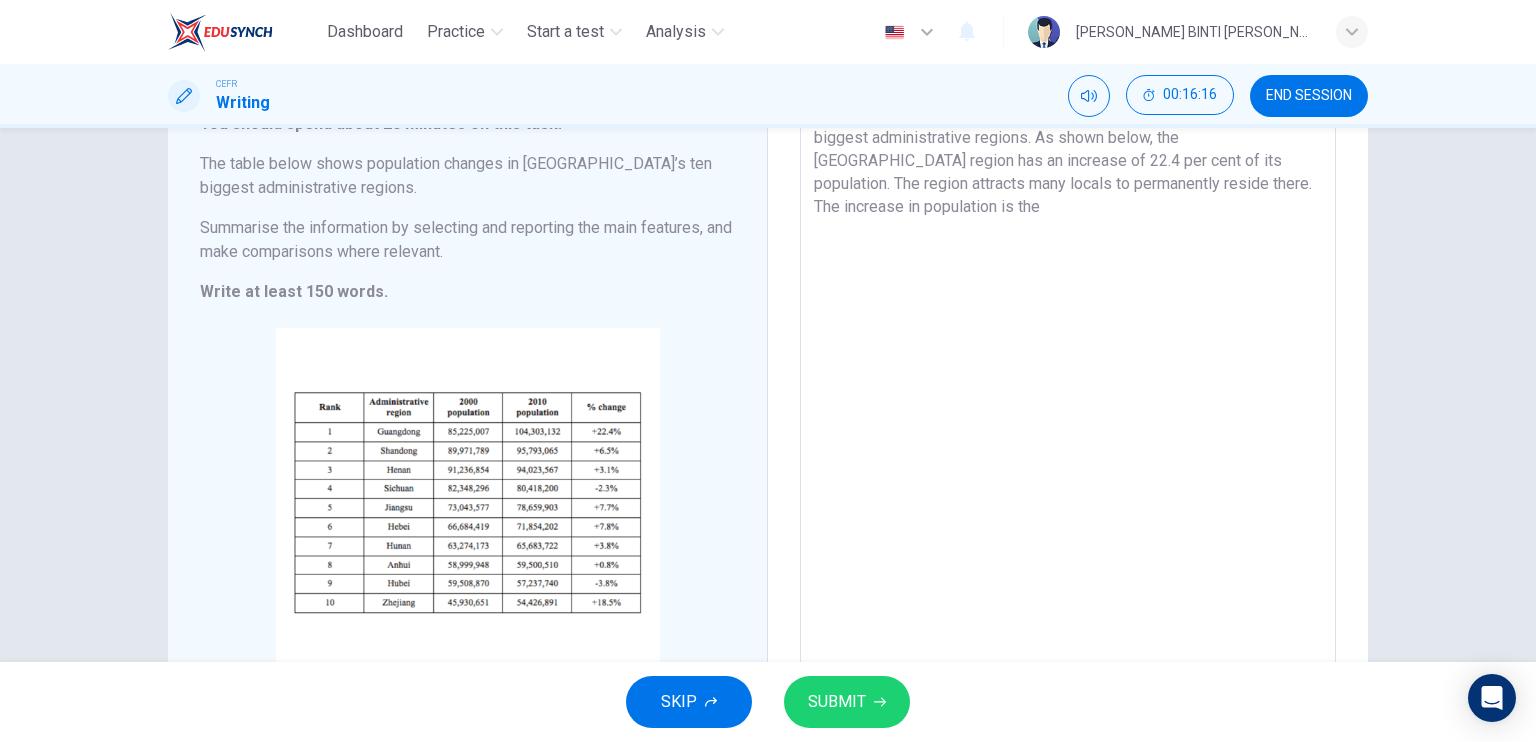 click on "This is the summary of the population changes in some of China's biggest administrative regions. As shown below, the Guangdong region has an increase of 22.4 per cent of its population. The region attracts many locals to permanently reside there. The increase in population is the" at bounding box center [1068, 382] 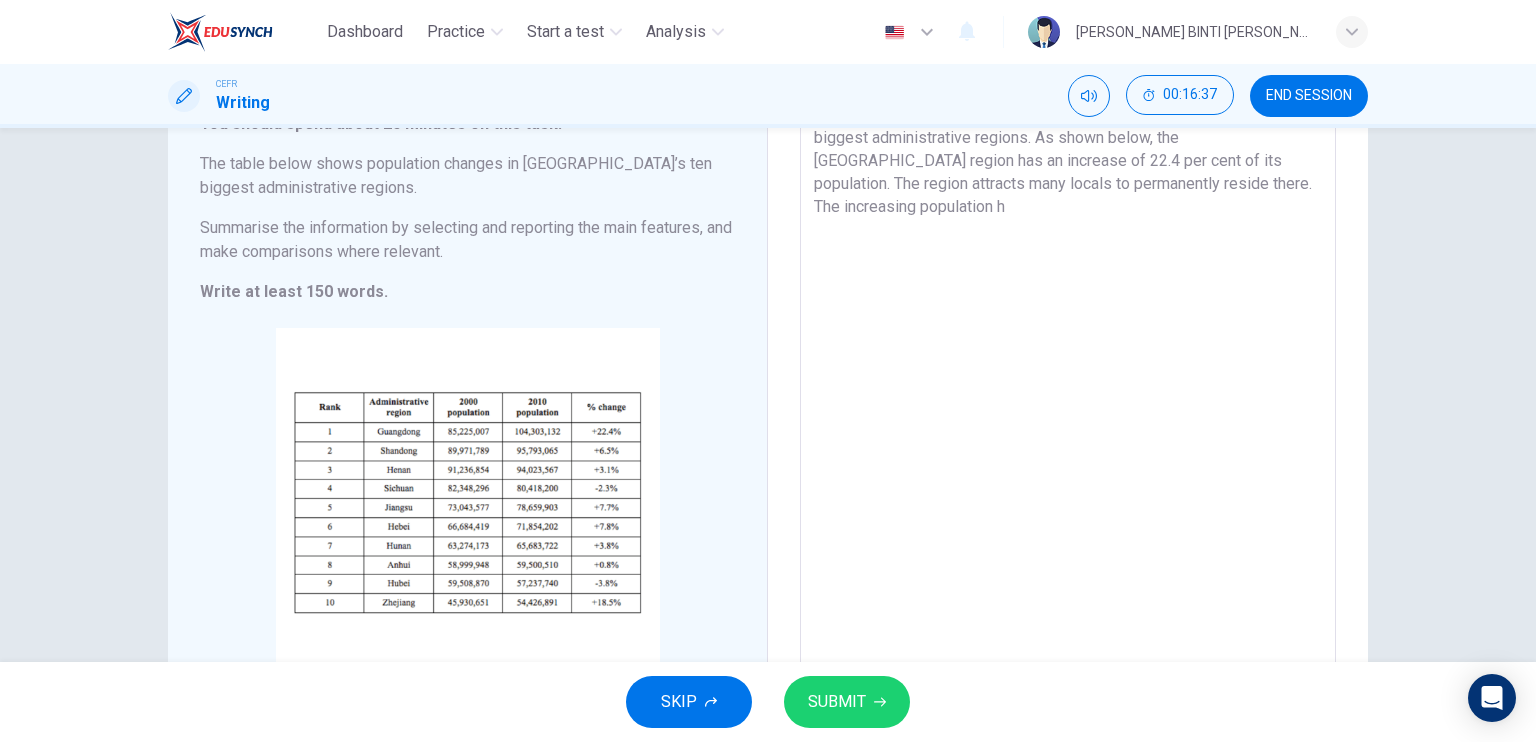 click on "This is the summary of the population changes in some of China's biggest administrative regions. As shown below, the Guangdong region has an increase of 22.4 per cent of its population. The region attracts many locals to permanently reside there. The increasing population h" at bounding box center (1068, 382) 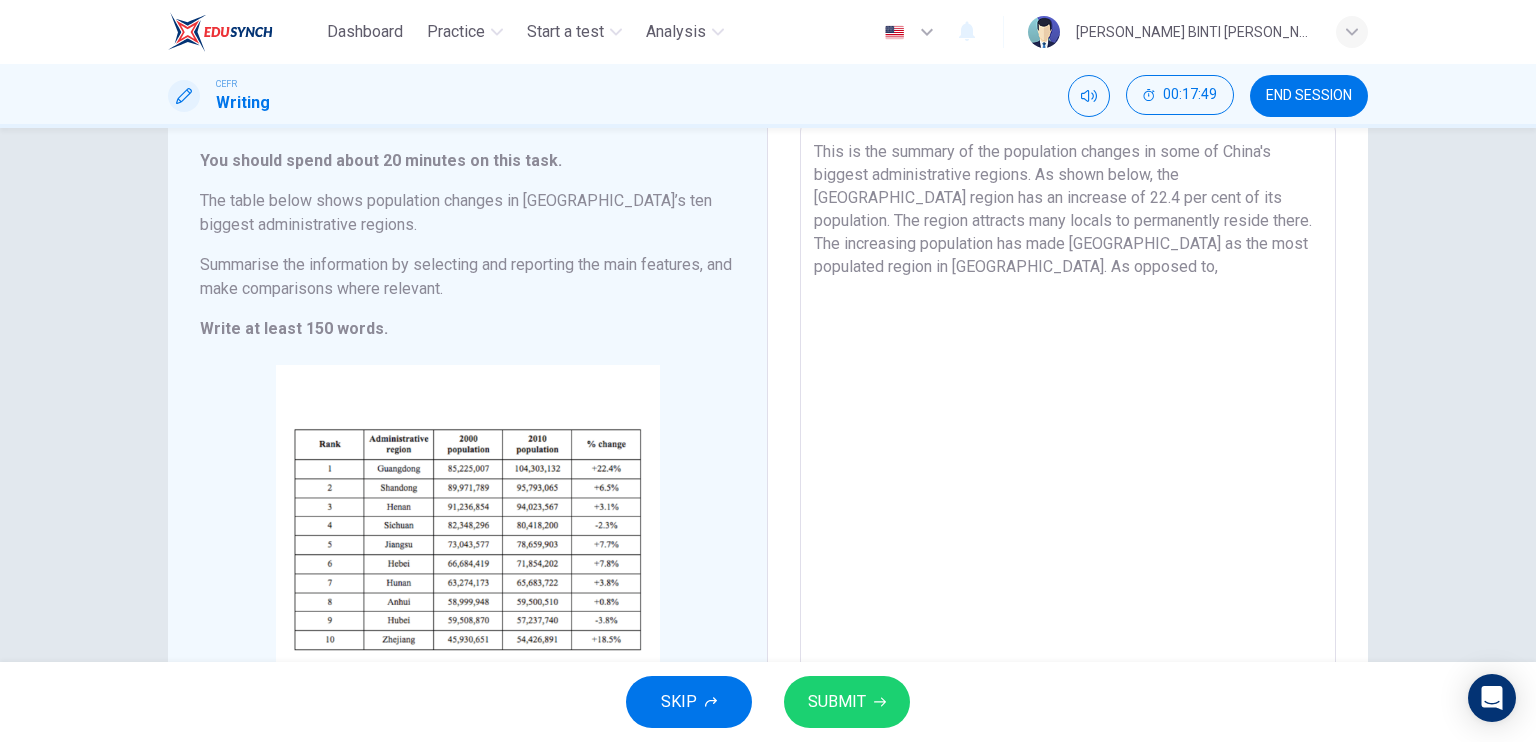 scroll, scrollTop: 100, scrollLeft: 0, axis: vertical 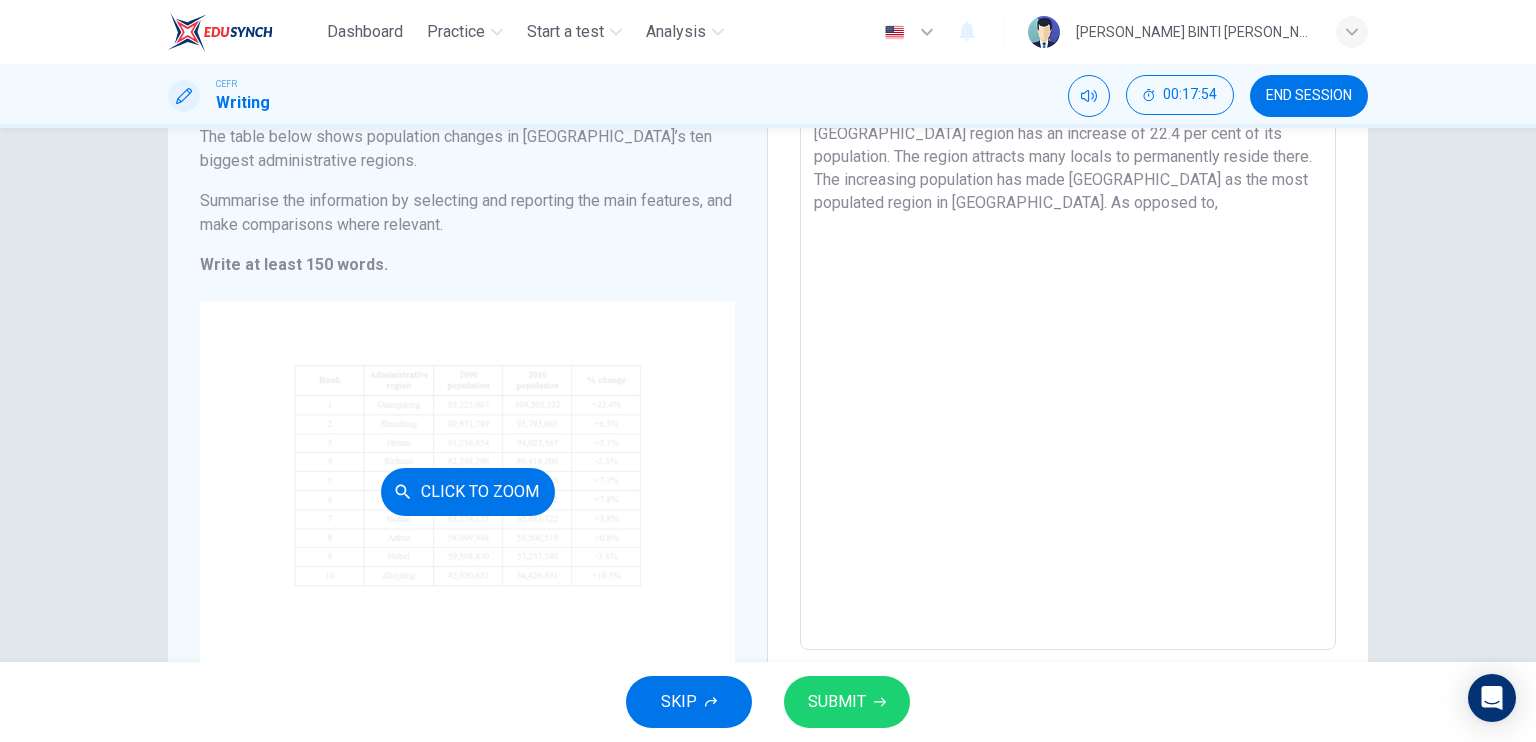 click on "Click to Zoom" at bounding box center [467, 491] 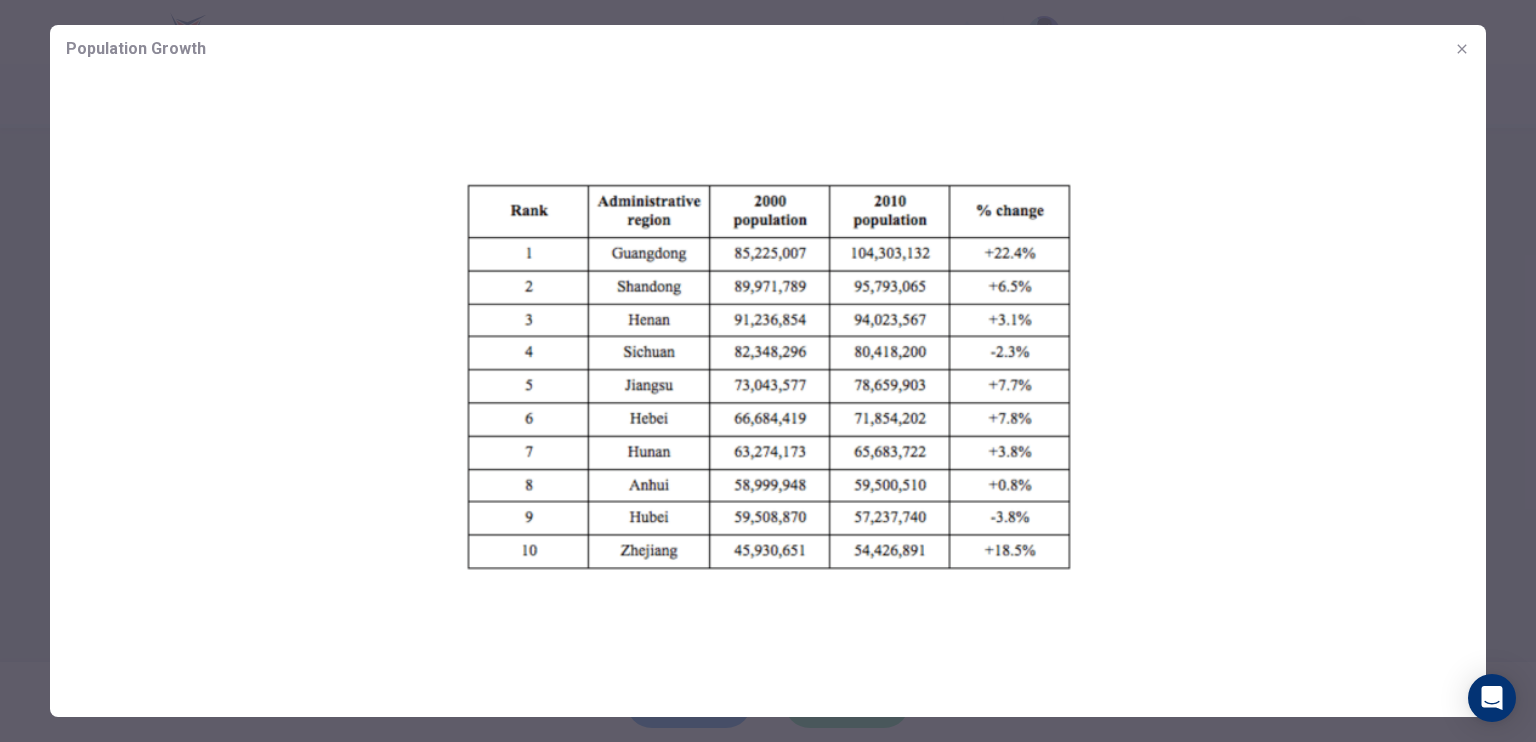 click 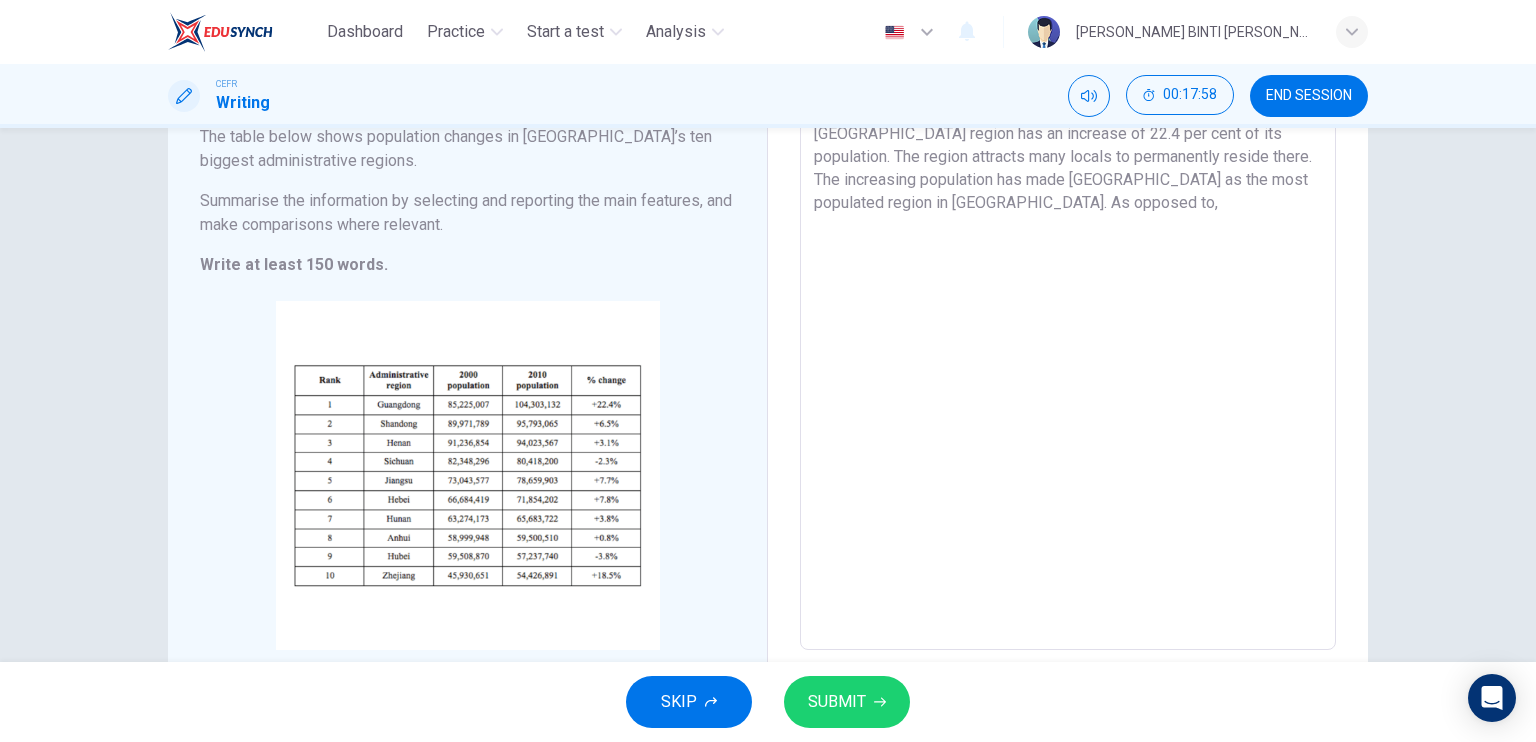 click on "This is the summary of the population changes in some of China's biggest administrative regions. As shown below, the Guangdong region has an increase of 22.4 per cent of its population. The region attracts many locals to permanently reside there. The increasing population has made Guangdong as the most populated region in China. As opposed to," at bounding box center (1068, 355) 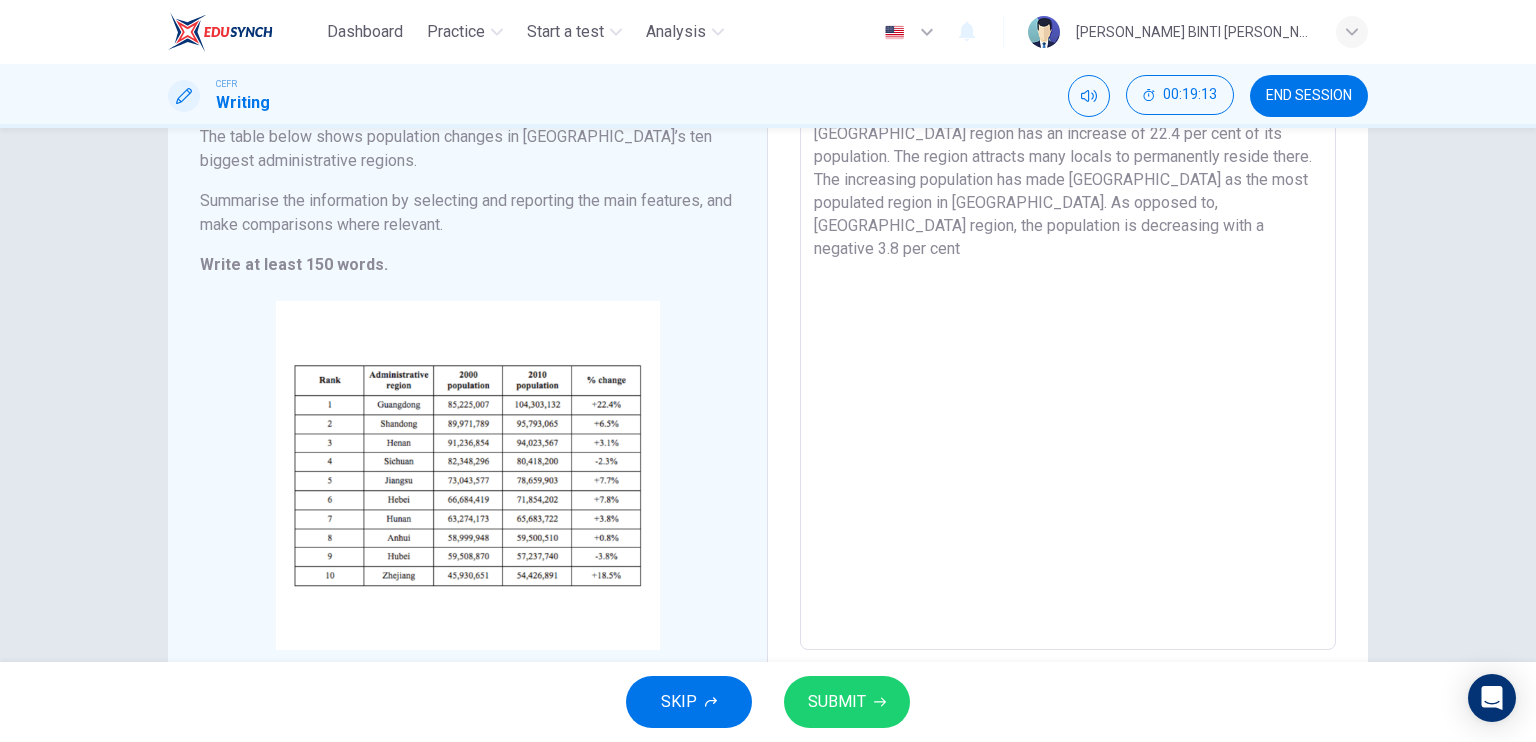 click on "This is the summary of the population changes in some of China's biggest administrative regions. As shown below, the Guangdong region has an increase of 22.4 per cent of its population. The region attracts many locals to permanently reside there. The increasing population has made Guangdong as the most populated region in China. As opposed to, Hubei region, the population is decreasing with a negative 3.8 per cent" at bounding box center [1068, 355] 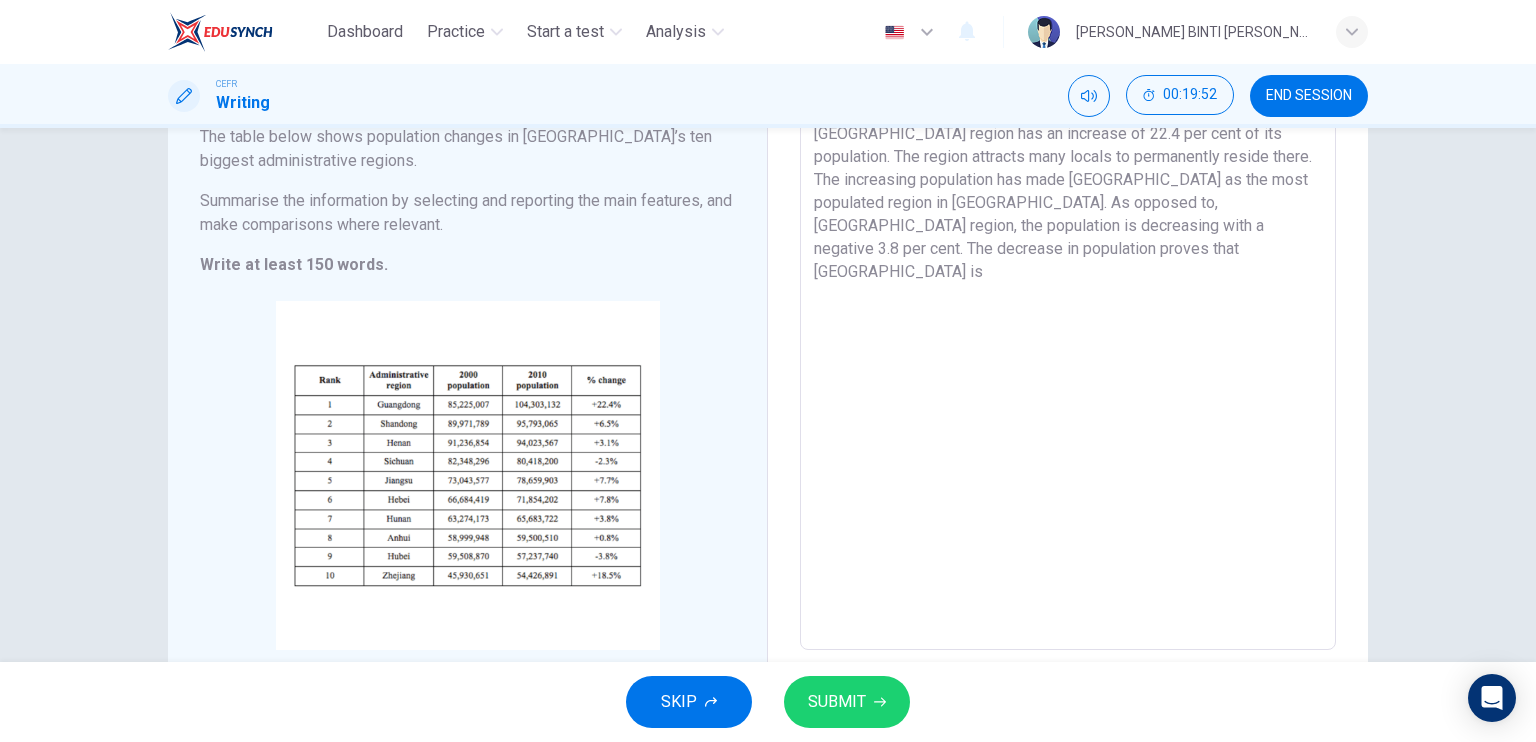 click on "This is the summary of the population changes in some of China's biggest administrative regions. As shown below, the Guangdong region has an increase of 22.4 per cent of its population. The region attracts many locals to permanently reside there. The increasing population has made Guangdong as the most populated region in China. As opposed to, Hubei region, the population is decreasing with a negative 3.8 per cent. The decrease in population proves that Hubei is" at bounding box center [1068, 355] 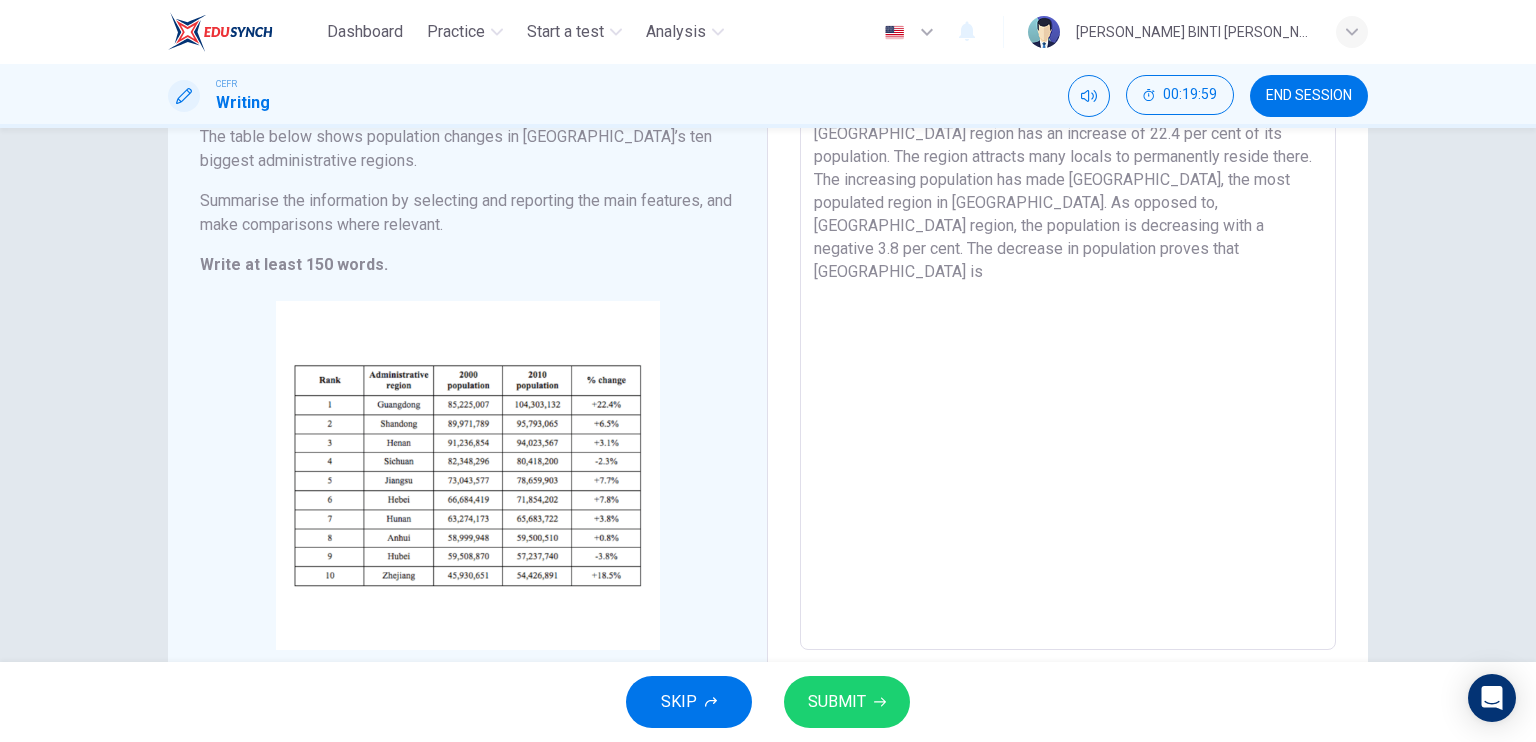 drag, startPoint x: 1320, startPoint y: 231, endPoint x: 1302, endPoint y: 228, distance: 18.248287 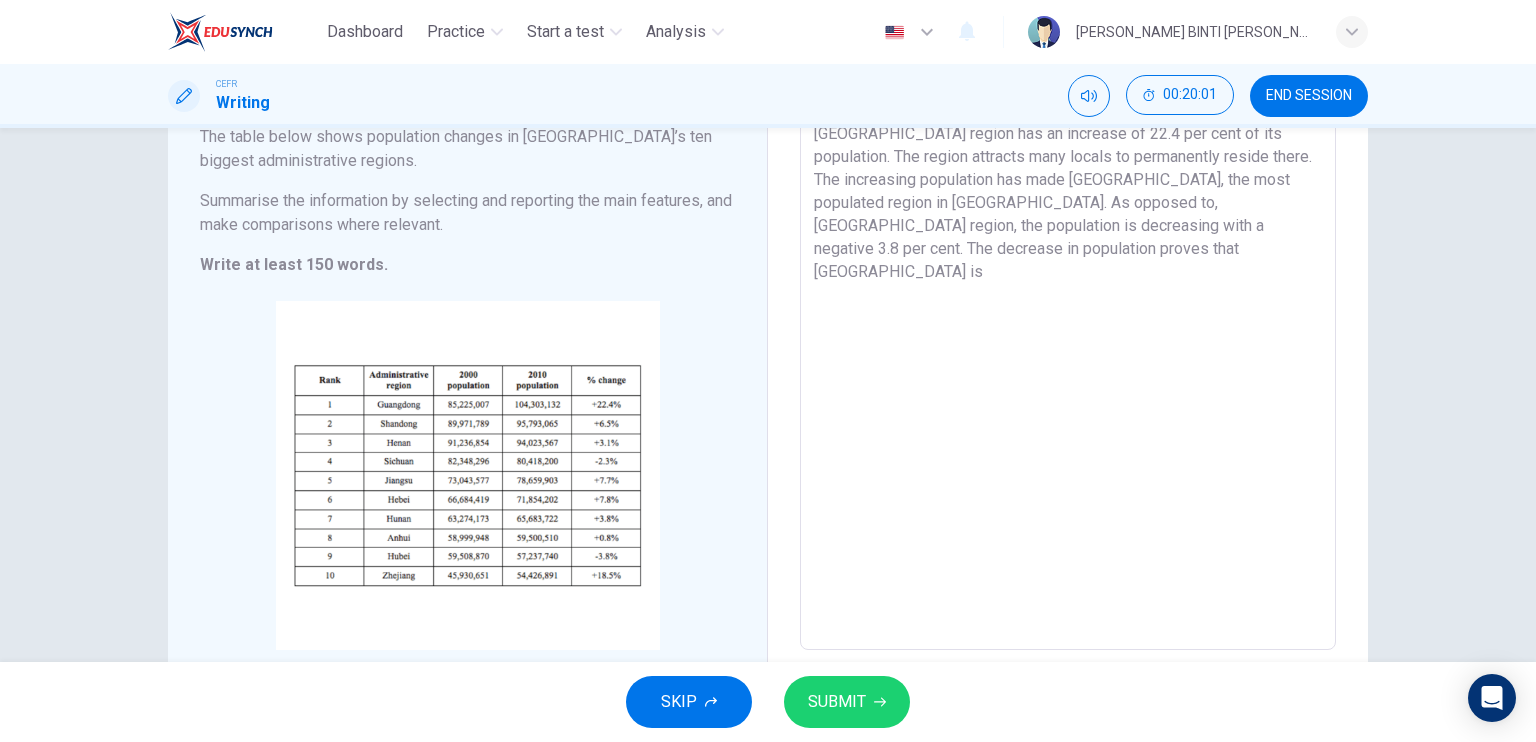 click on "This is the summary of the population changes in some of China's biggest administrative regions. As shown below, the Guangdong region has an increase of 22.4 per cent of its population. The region attracts many locals to permanently reside there. The increasing population has made Guangdong, the most populated region in China. As opposed to, Hubei region, the population is decreasing with a negative 3.8 per cent. The decrease in population proves that Hubei is x ​" at bounding box center [1068, 354] 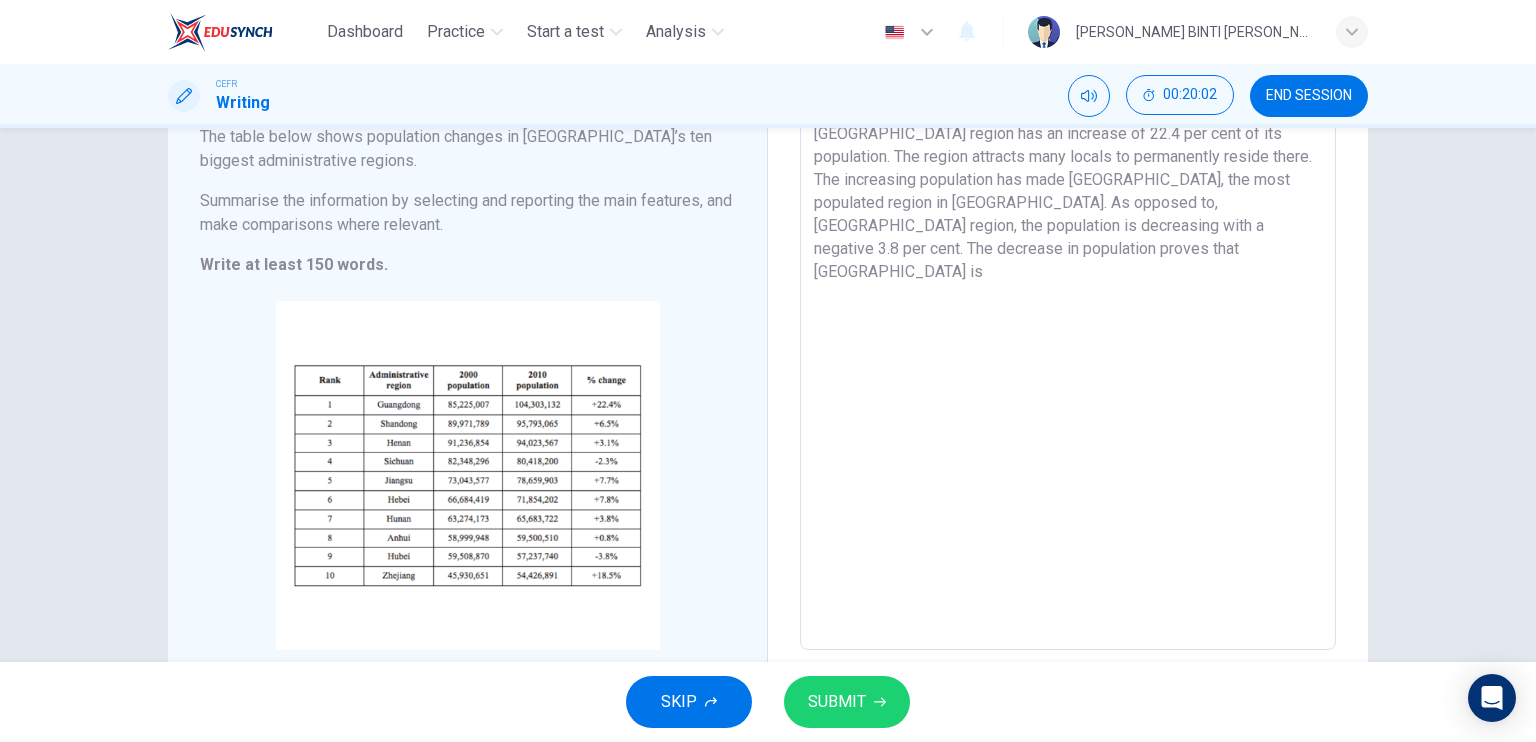 click on "This is the summary of the population changes in some of China's biggest administrative regions. As shown below, the Guangdong region has an increase of 22.4 per cent of its population. The region attracts many locals to permanently reside there. The increasing population has made Guangdong, the most populated region in China. As opposed to, Hubei region, the population is decreasing with a negative 3.8 per cent. The decrease in population proves that Hubei is" at bounding box center [1068, 355] 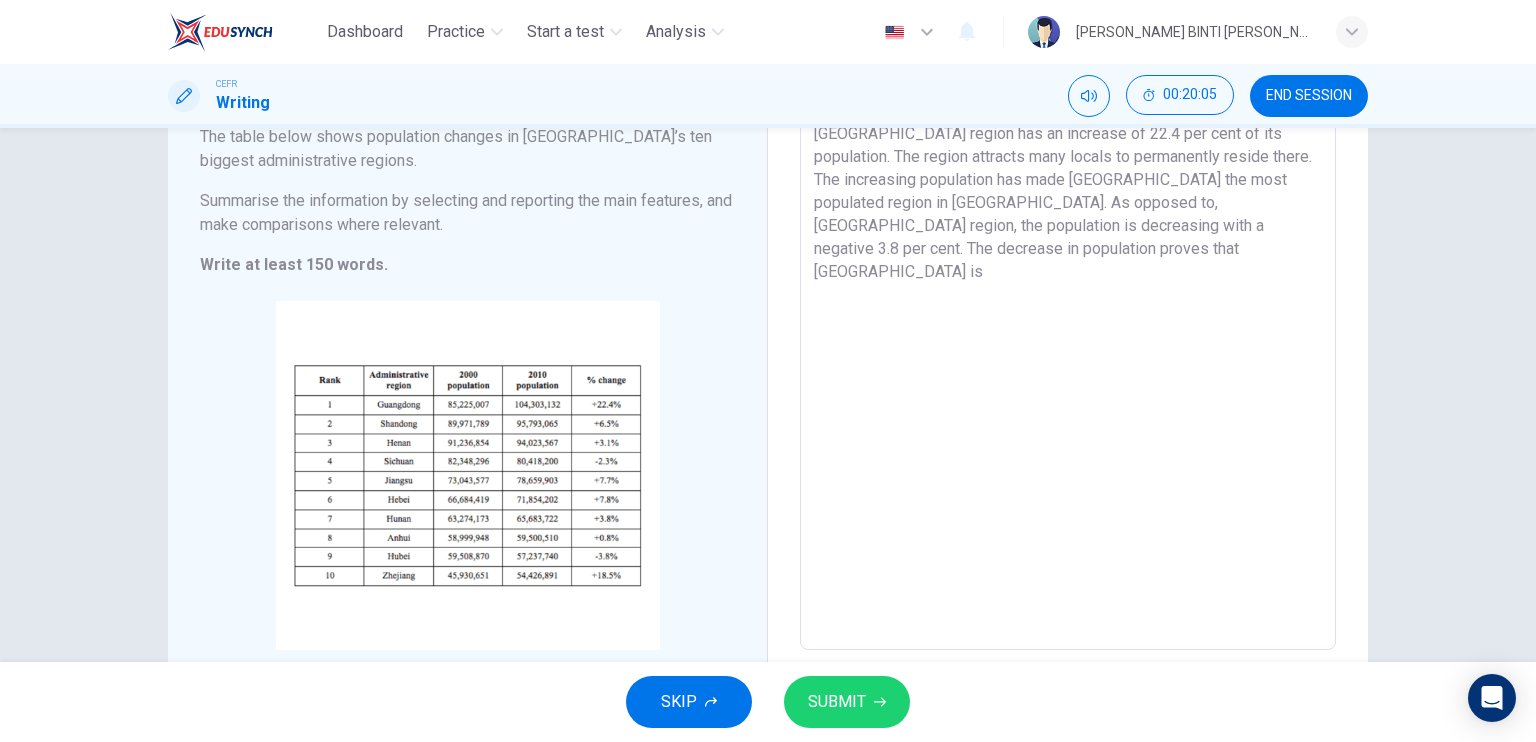 click on "This is the summary of the population changes in some of China's biggest administrative regions. As shown below, the Guangdong region has an increase of 22.4 per cent of its population. The region attracts many locals to permanently reside there. The increasing population has made Guangdong the most populated region in China. As opposed to, Hubei region, the population is decreasing with a negative 3.8 per cent. The decrease in population proves that Hubei is" at bounding box center [1068, 355] 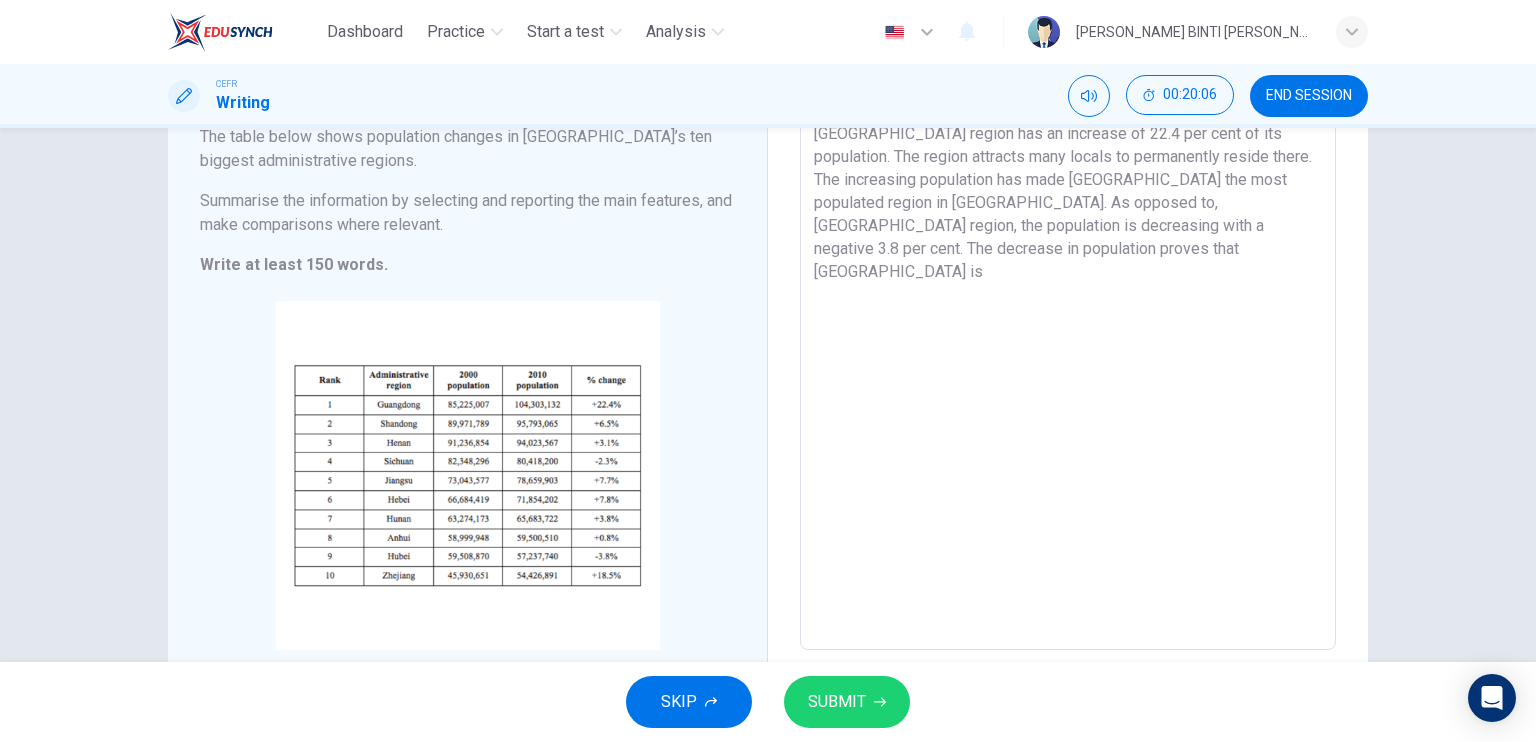 click on "This is the summary of the population changes in some of China's biggest administrative regions. As shown below, the Guangdong region has an increase of 22.4 per cent of its population. The region attracts many locals to permanently reside there. The increasing population has made Guangdong the most populated region in China. As opposed to, Hubei region, the population is decreasing with a negative 3.8 per cent. The decrease in population proves that Hubei is" at bounding box center (1068, 355) 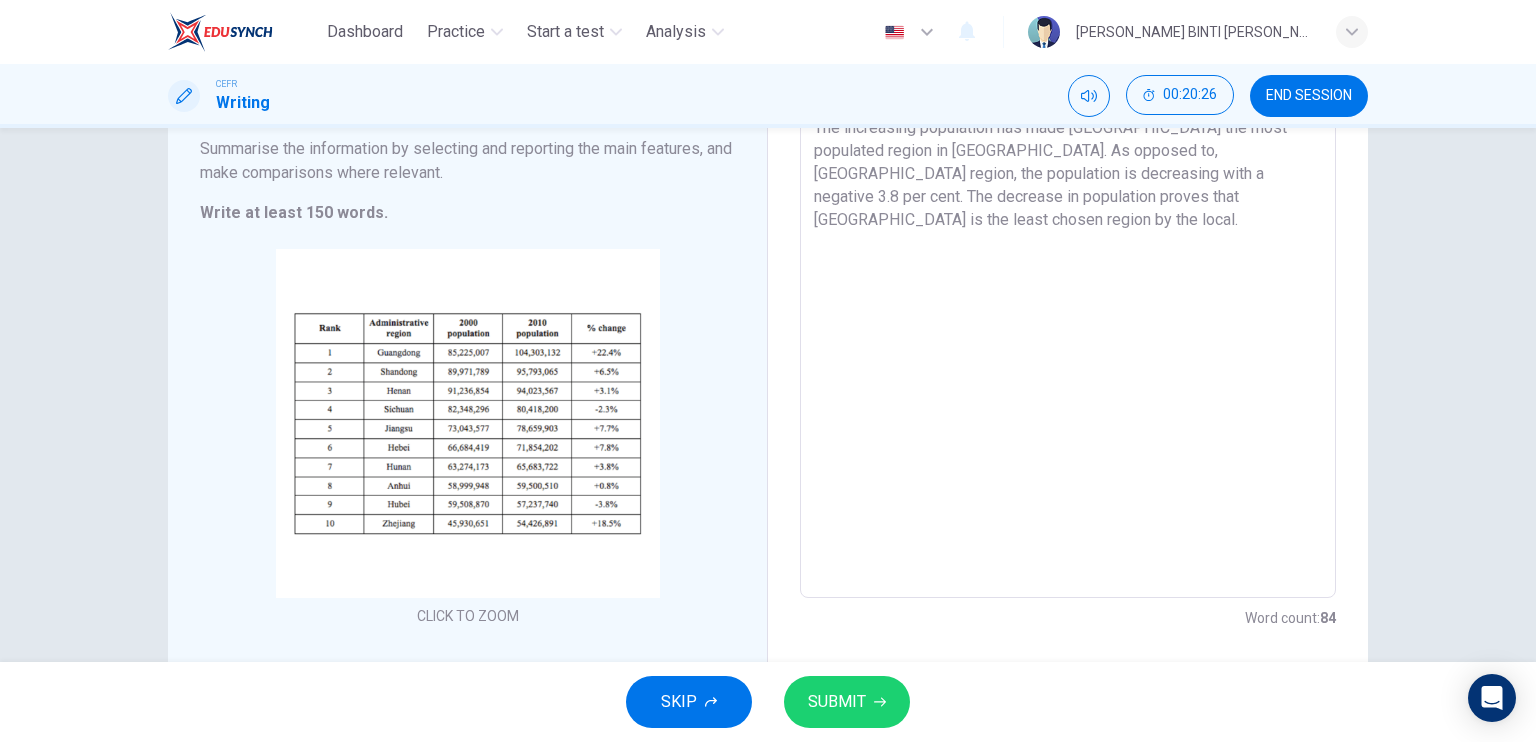 scroll, scrollTop: 278, scrollLeft: 0, axis: vertical 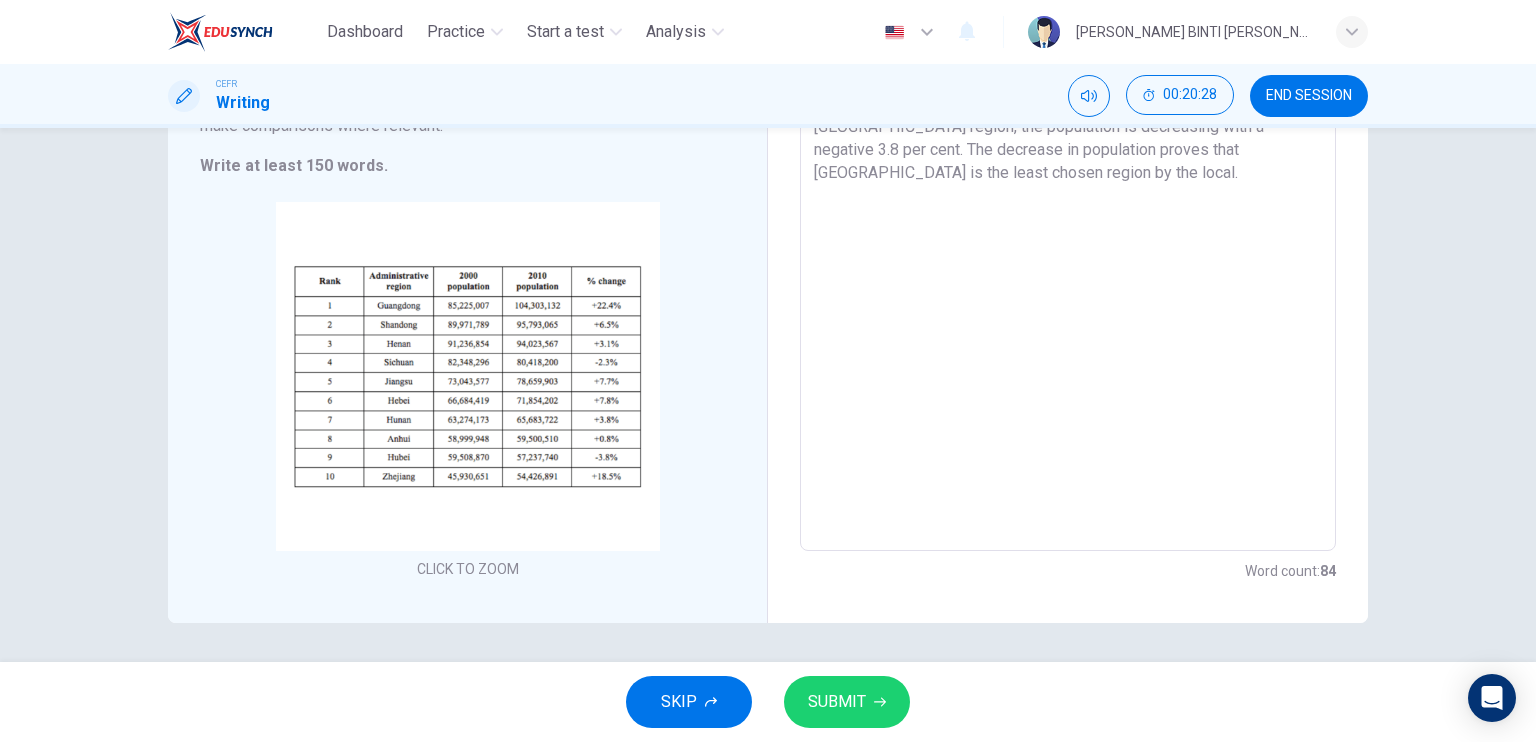 click on "SUBMIT" at bounding box center (847, 702) 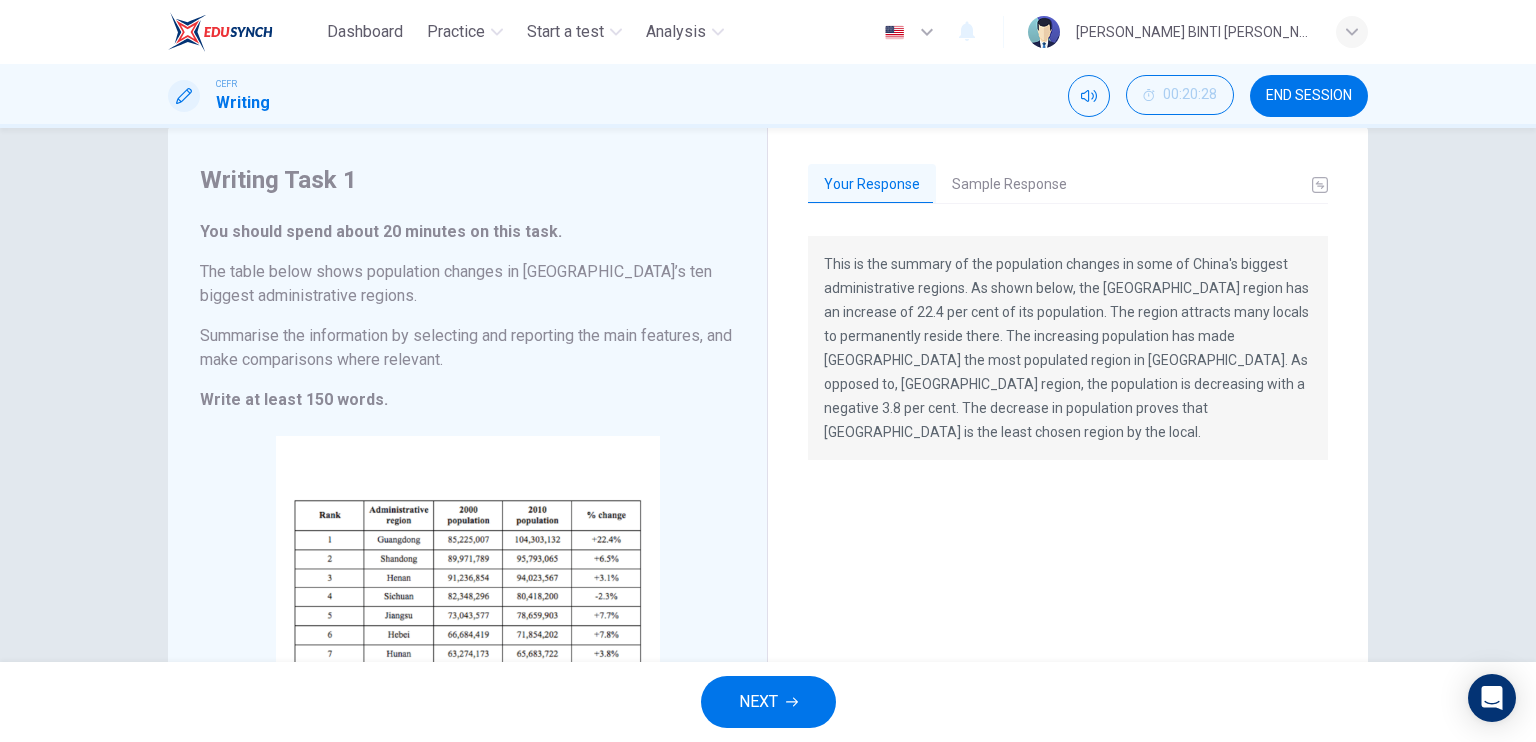 scroll, scrollTop: 40, scrollLeft: 0, axis: vertical 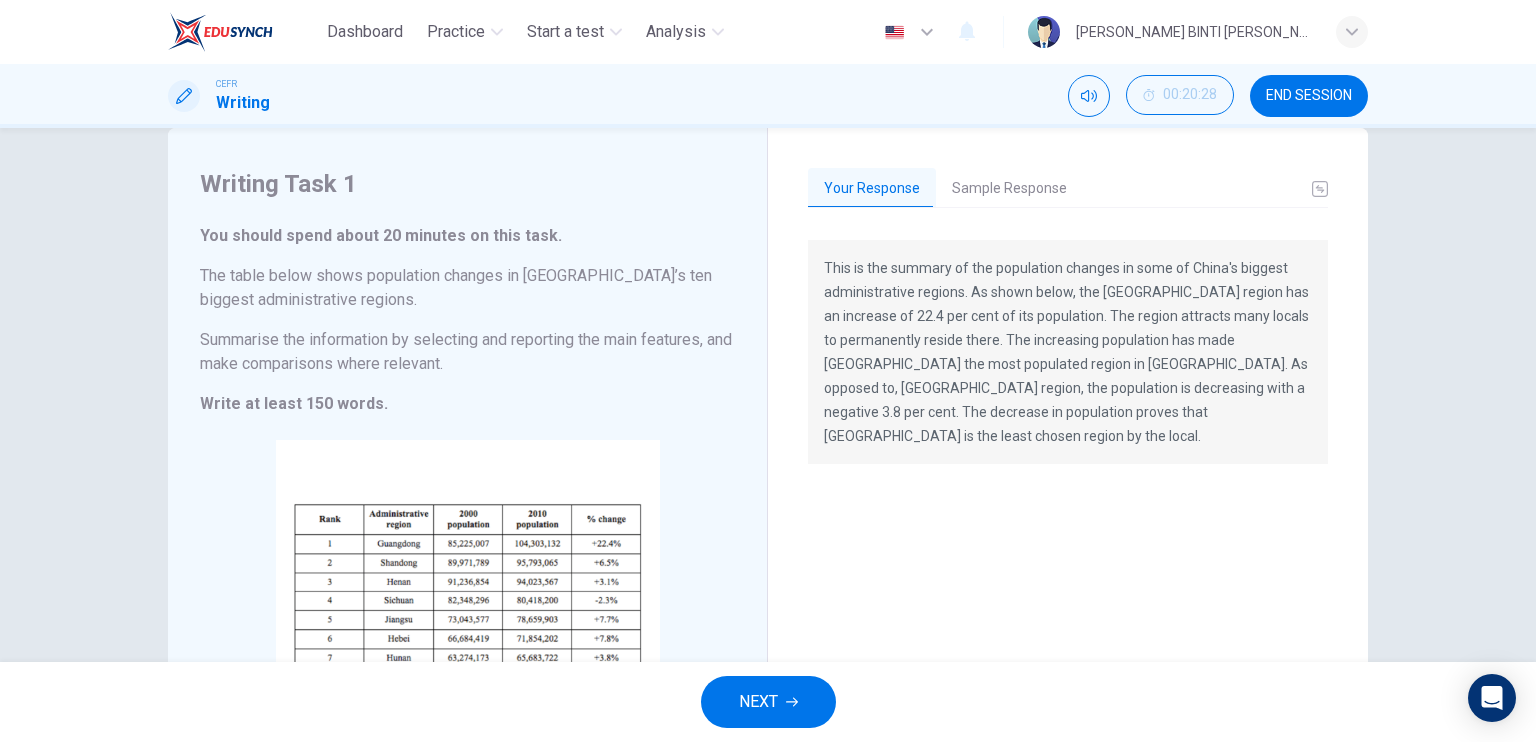 click on "Your Response Sample Response" at bounding box center [1068, 188] 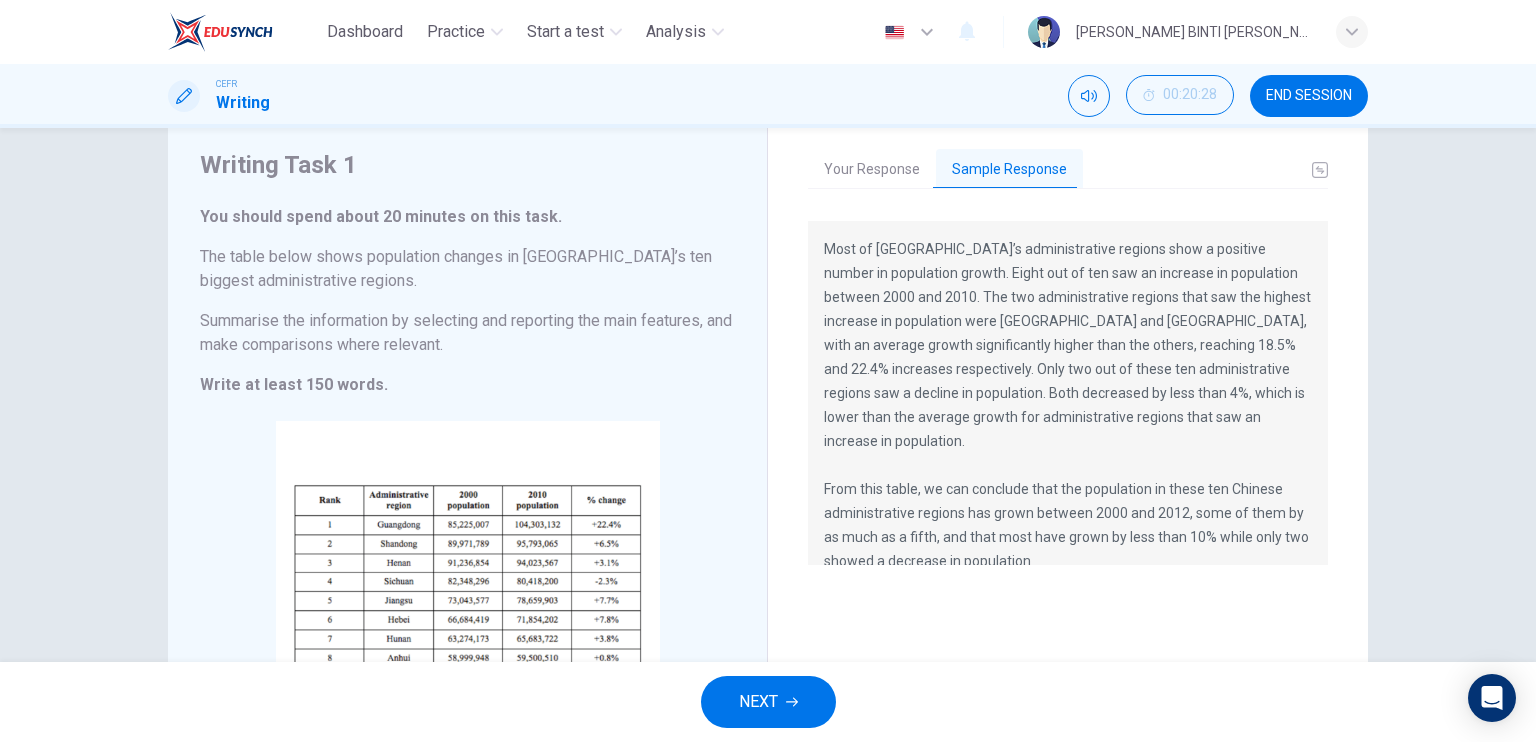 scroll, scrollTop: 64, scrollLeft: 0, axis: vertical 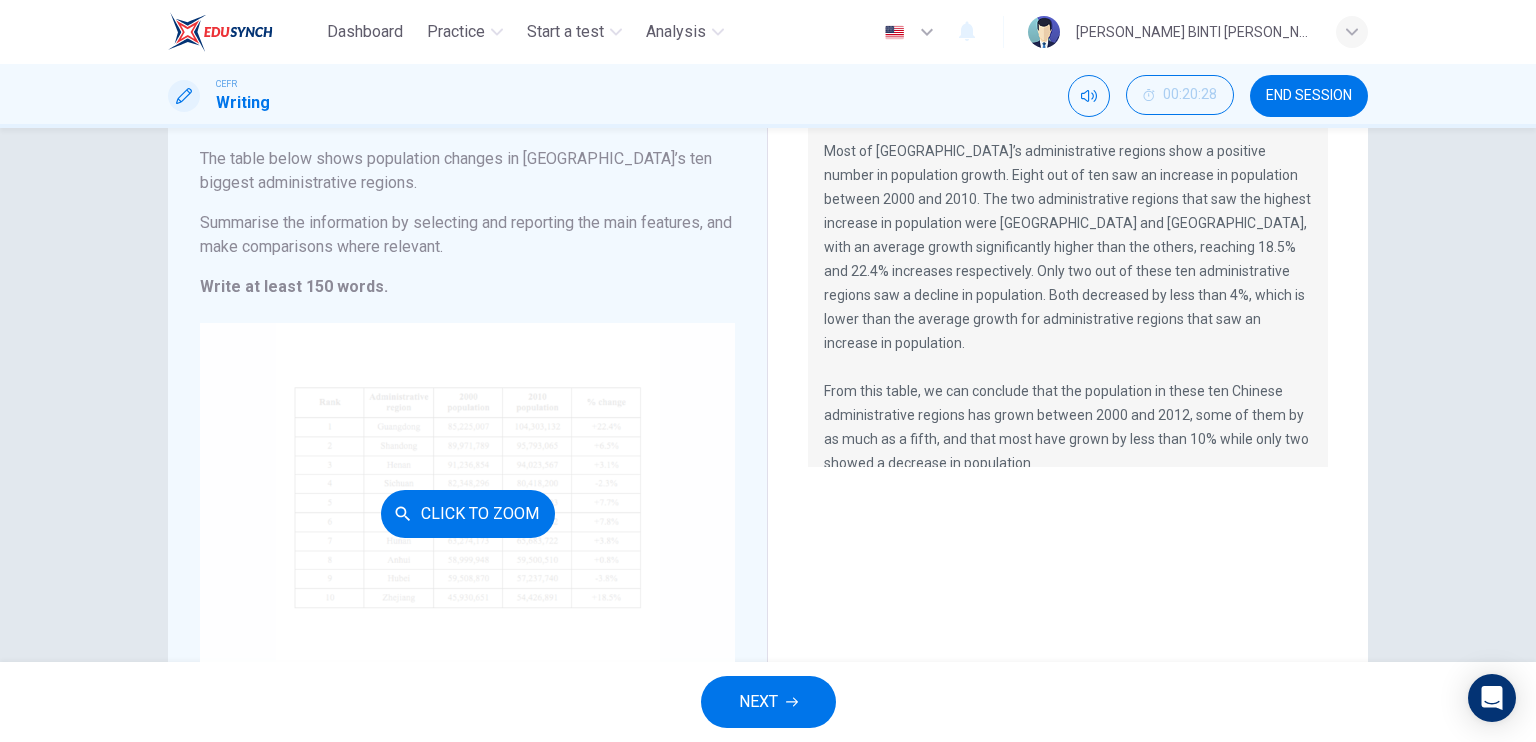 click on "Click to Zoom" at bounding box center [467, 513] 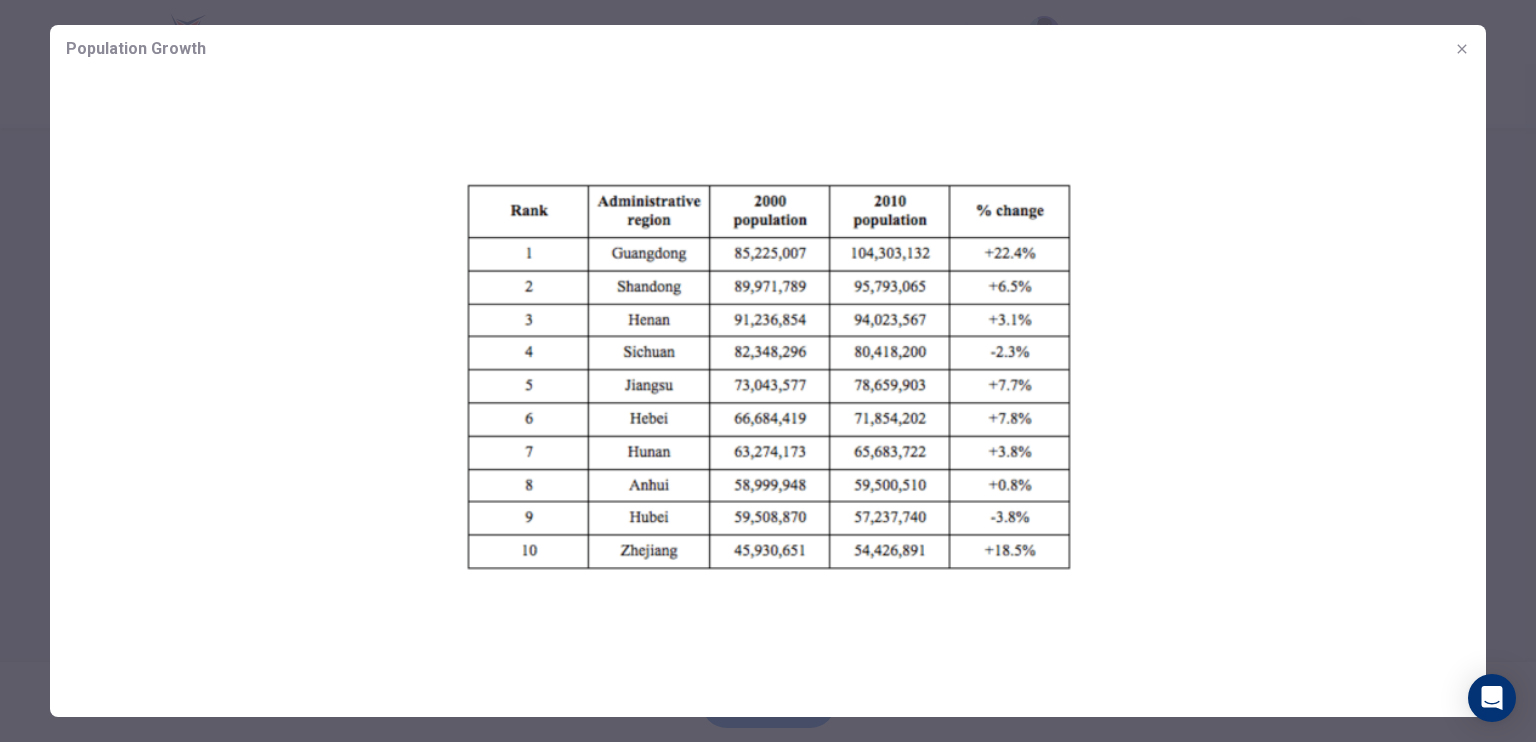 click 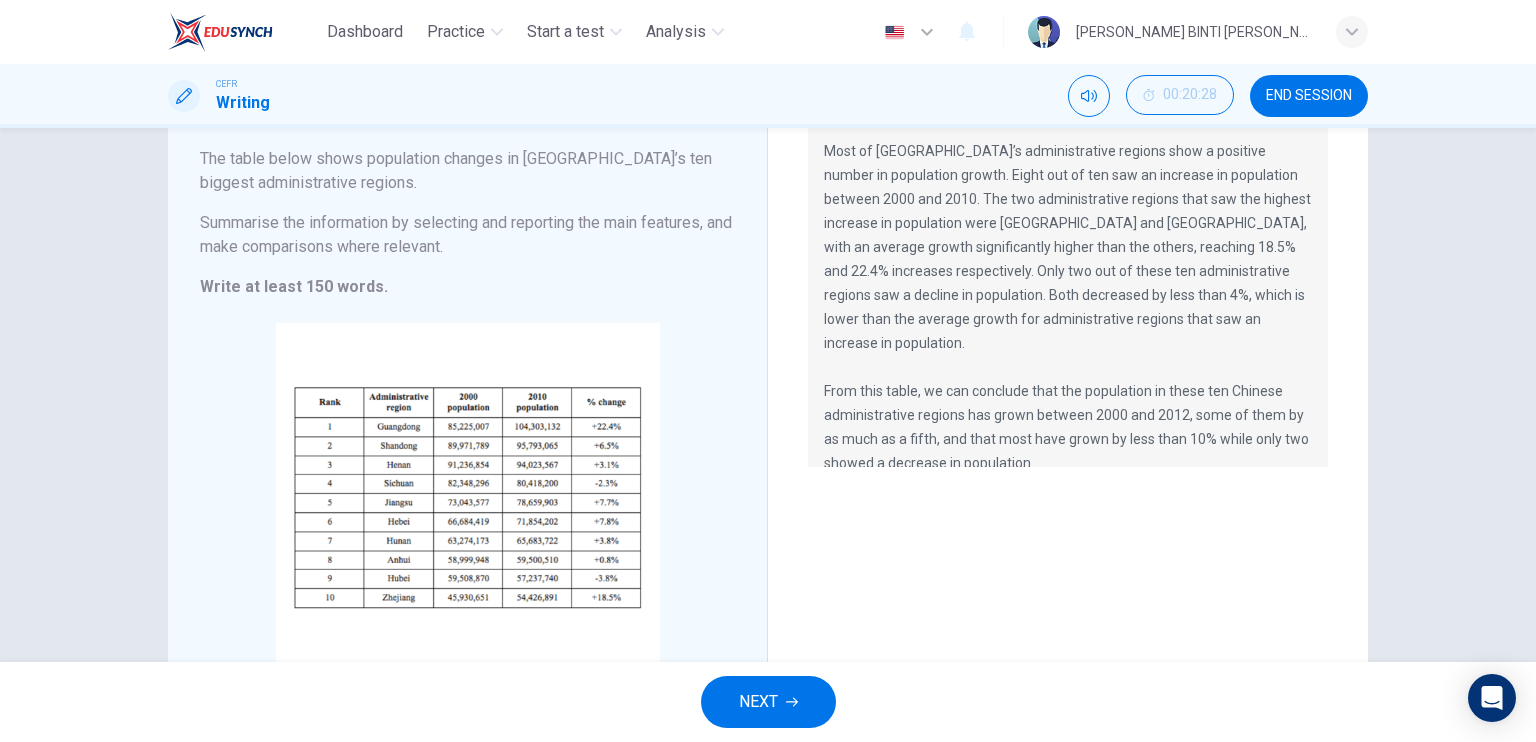 scroll, scrollTop: 146, scrollLeft: 0, axis: vertical 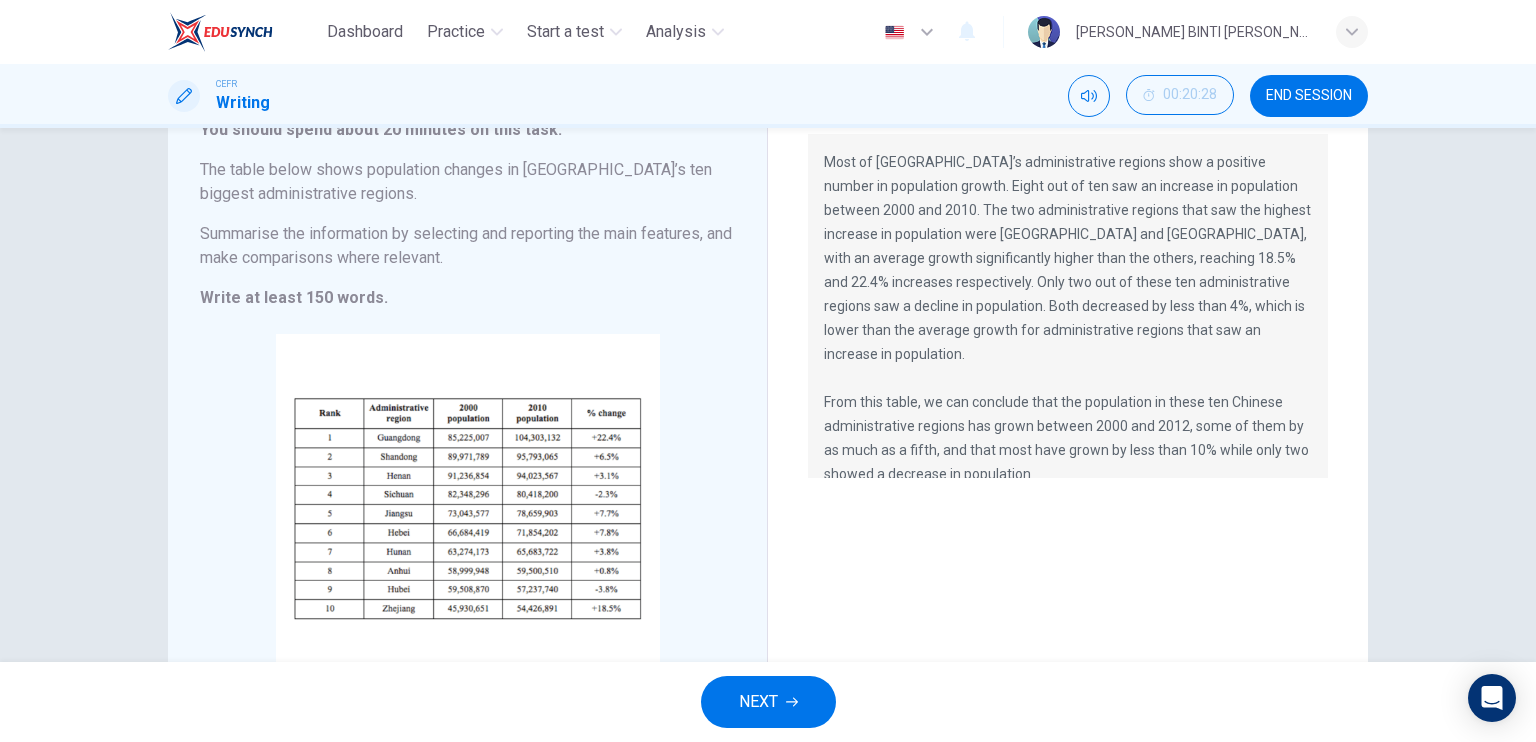 click on "NEXT" at bounding box center [768, 702] 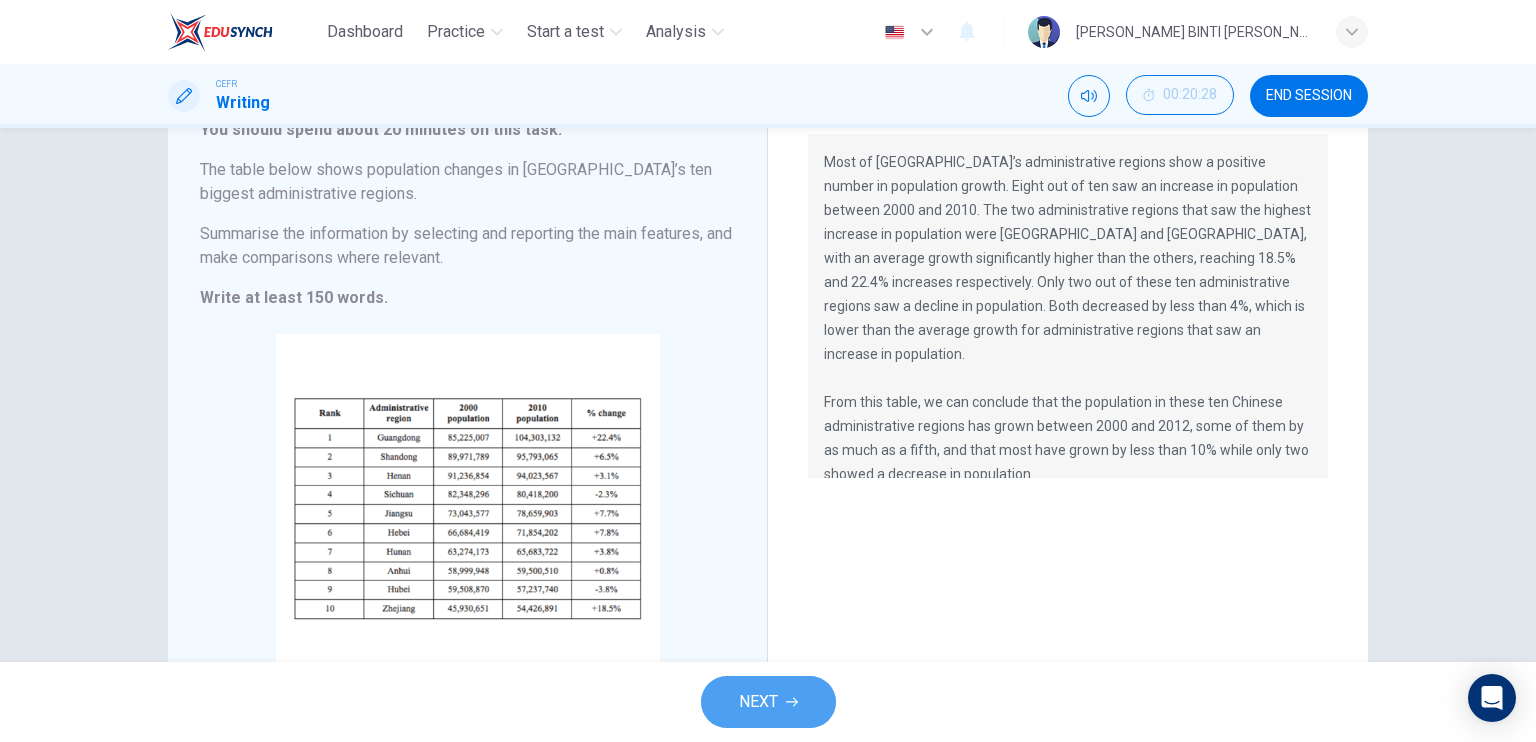 click on "NEXT" at bounding box center (758, 702) 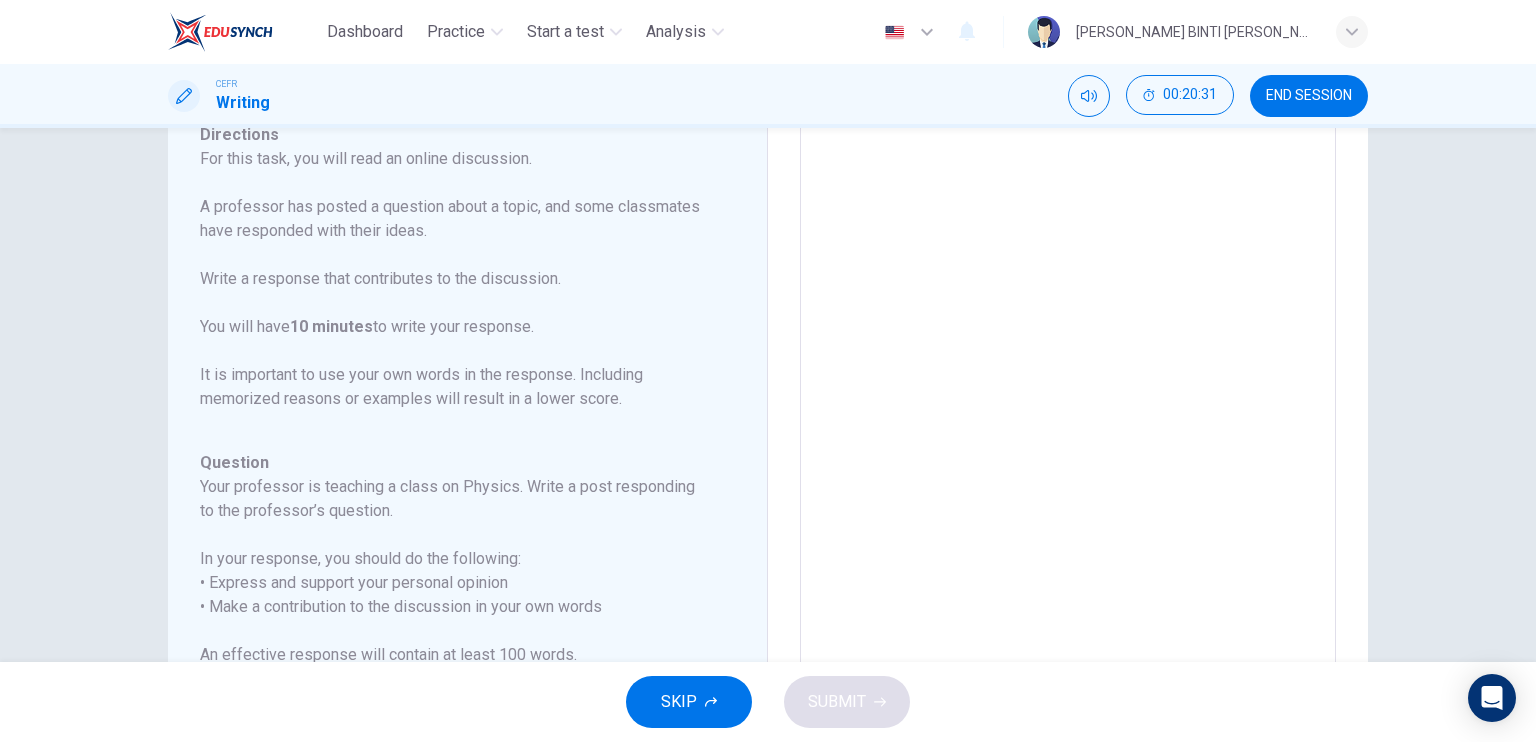 scroll, scrollTop: 186, scrollLeft: 0, axis: vertical 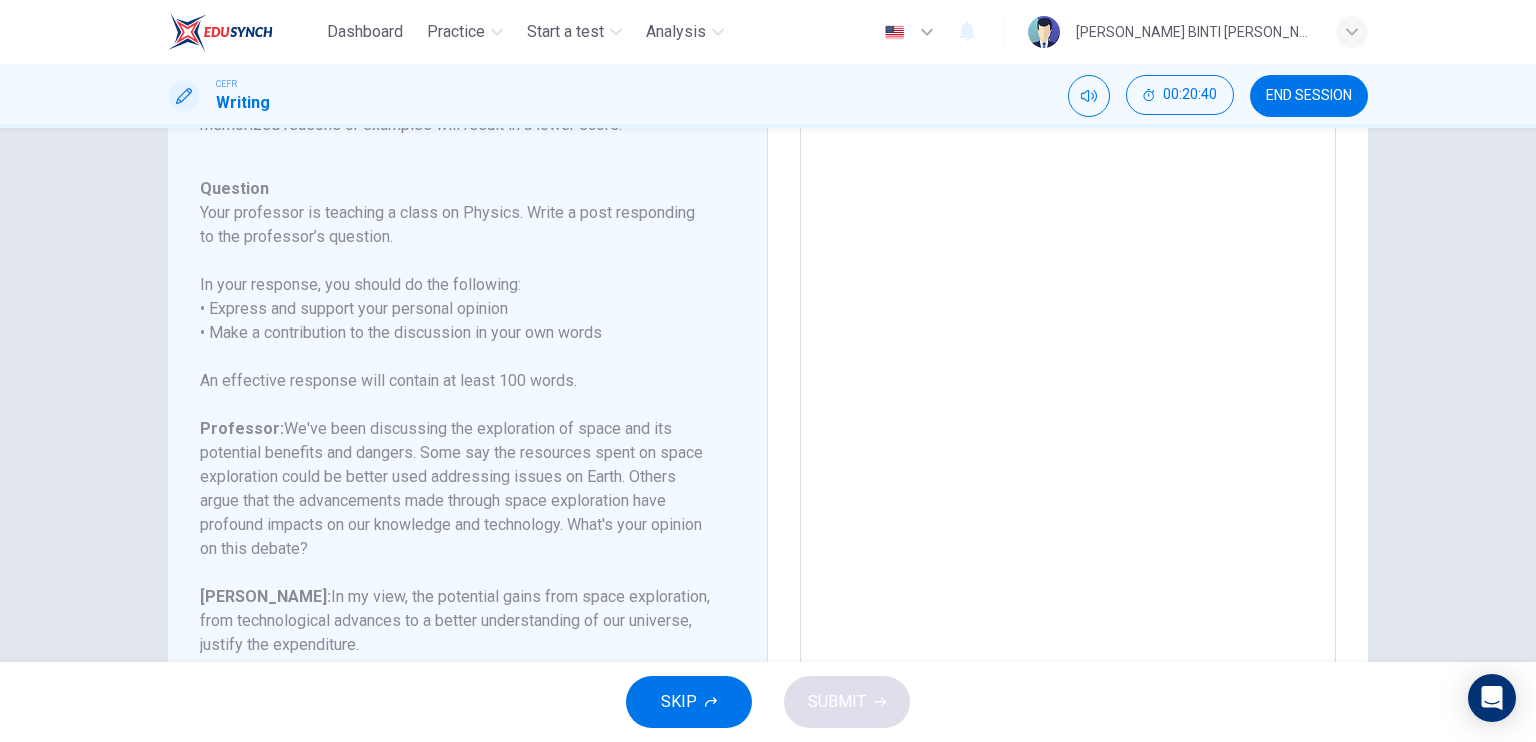 drag, startPoint x: 733, startPoint y: 515, endPoint x: 733, endPoint y: 558, distance: 43 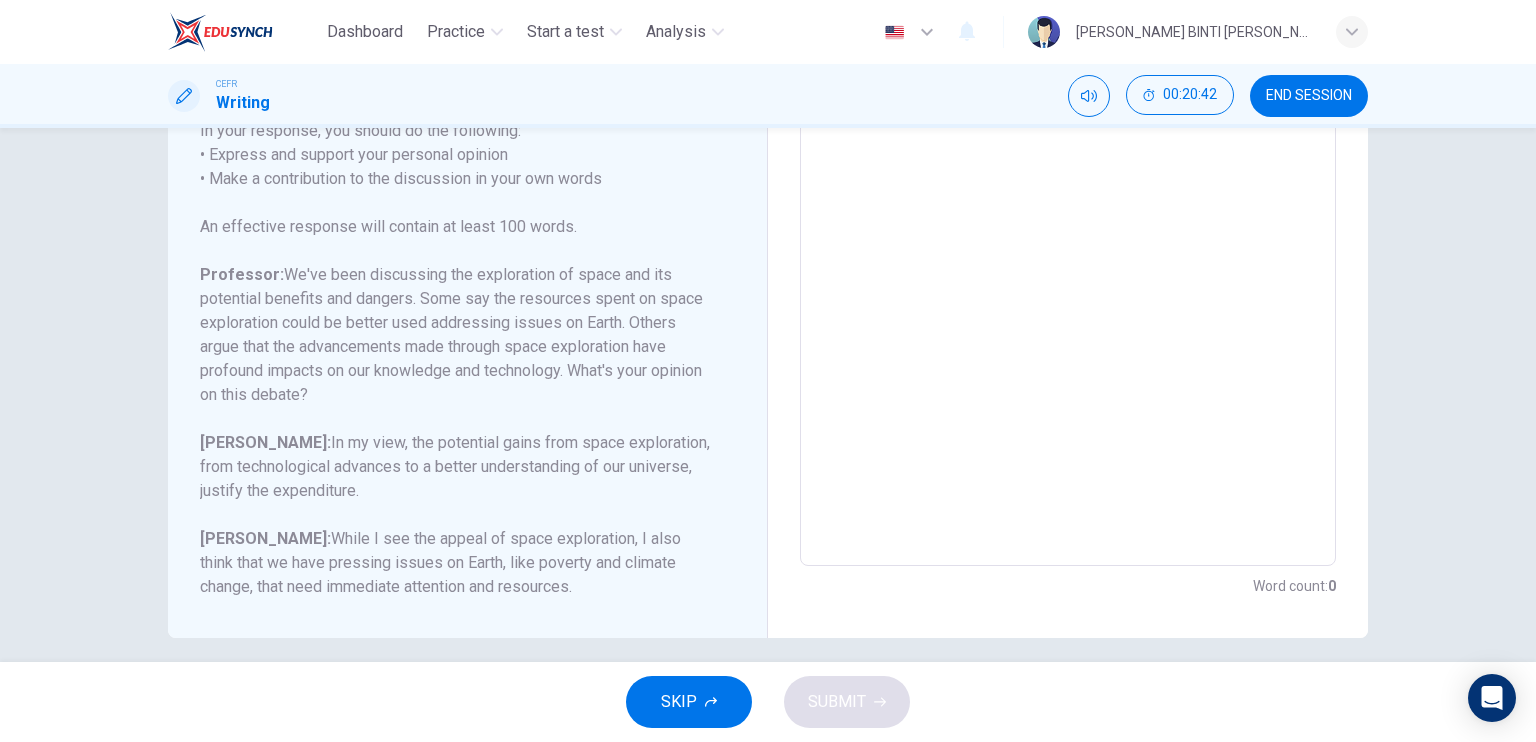 scroll, scrollTop: 336, scrollLeft: 0, axis: vertical 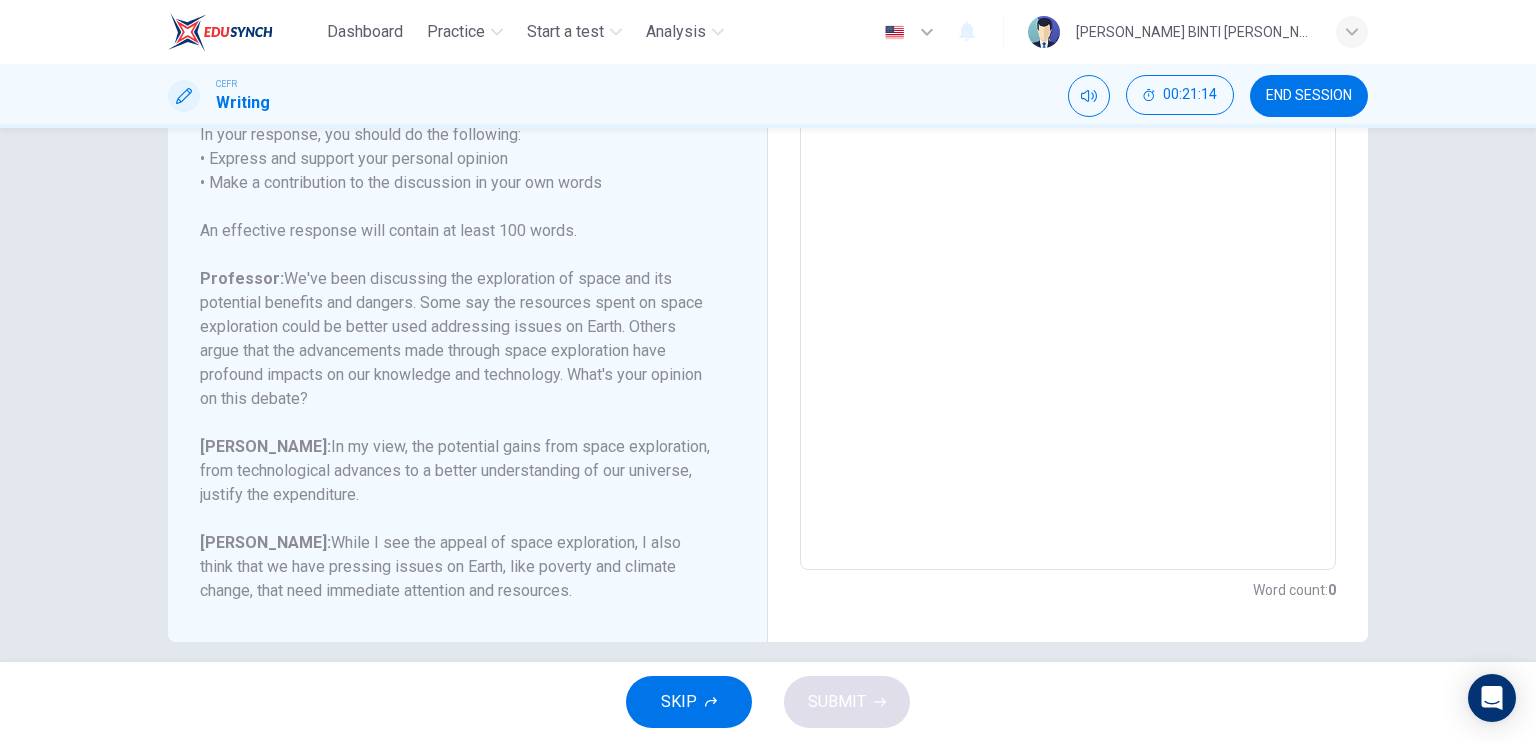 drag, startPoint x: 1256, startPoint y: 361, endPoint x: 1260, endPoint y: 350, distance: 11.7046995 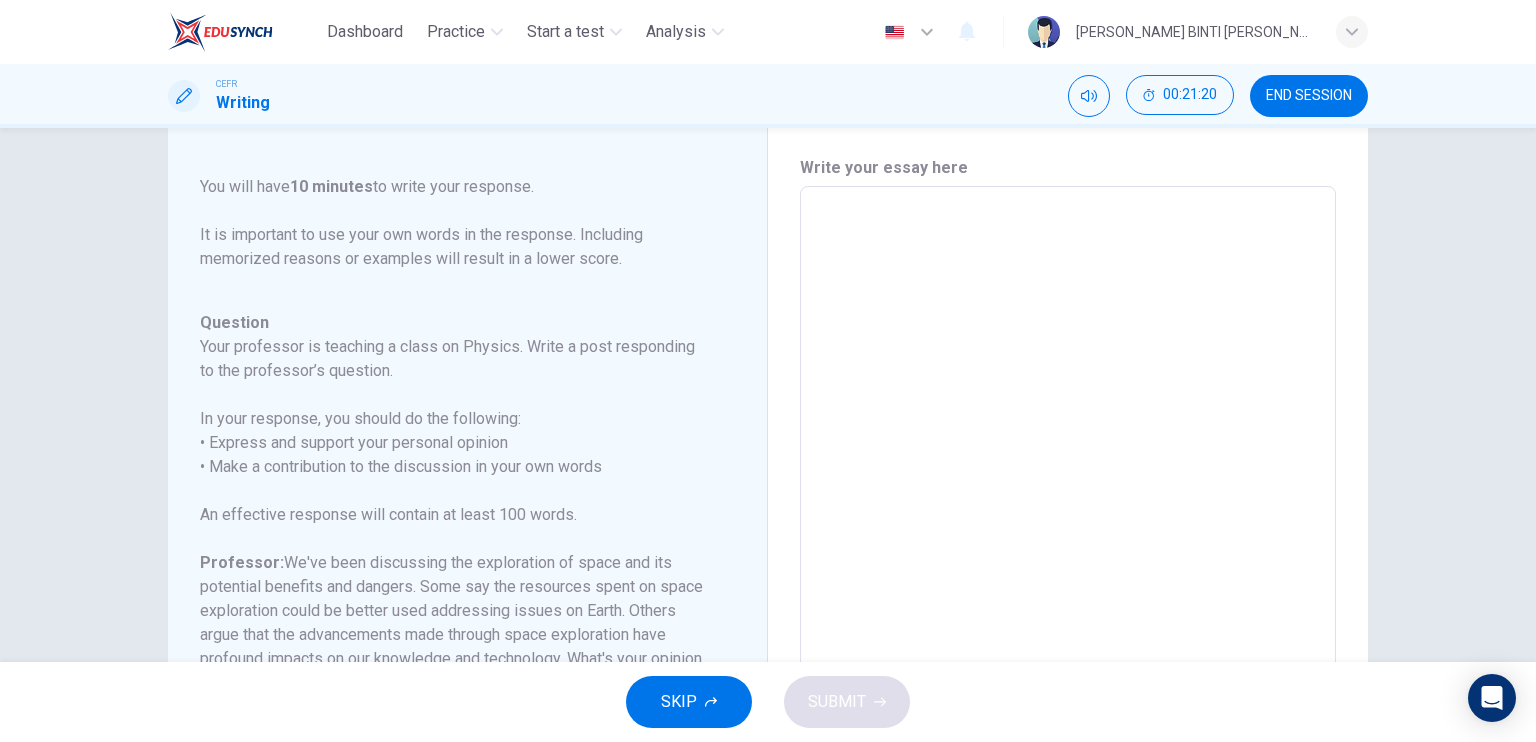 scroll, scrollTop: 0, scrollLeft: 0, axis: both 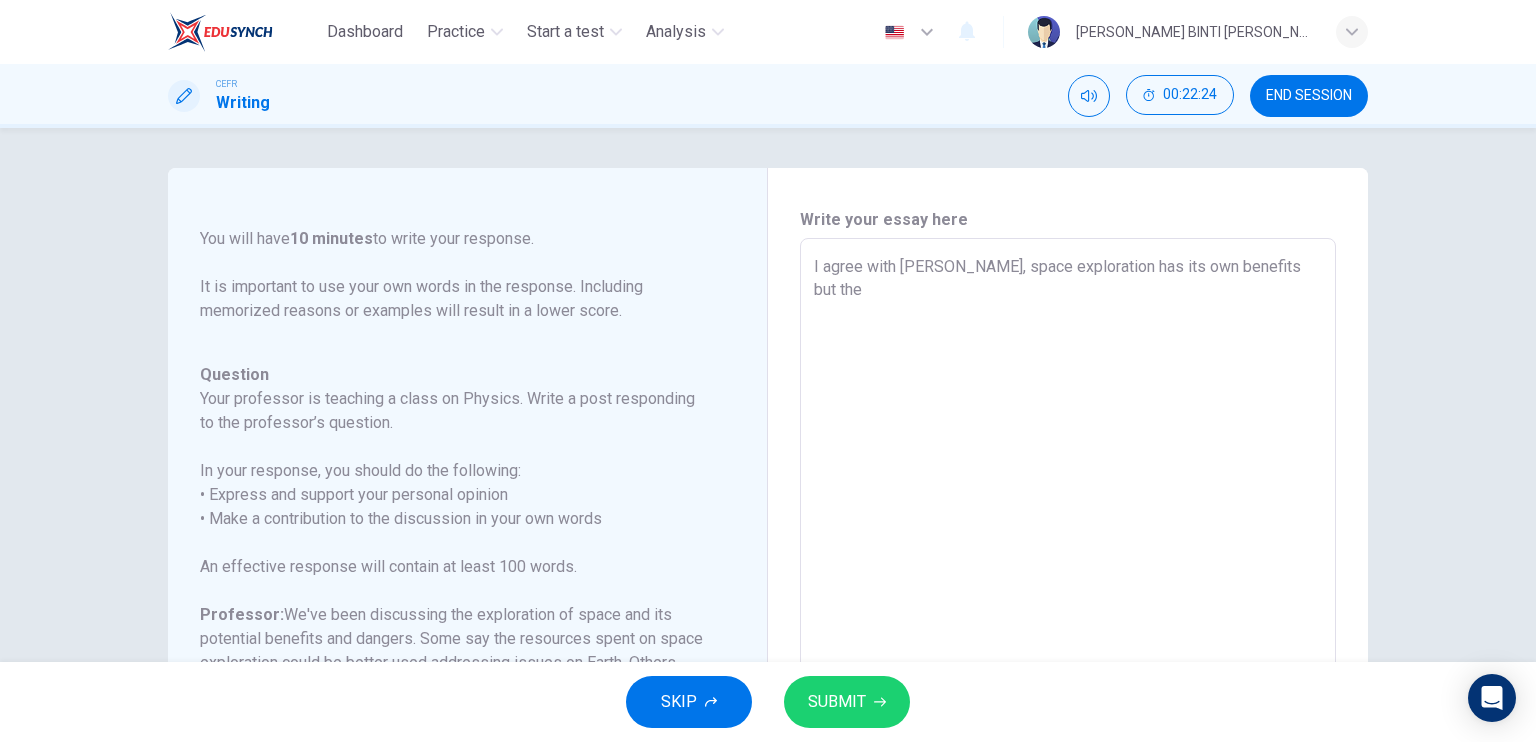 click on "I agree with Sophia, space exploration has its own benefits but the" at bounding box center (1068, 572) 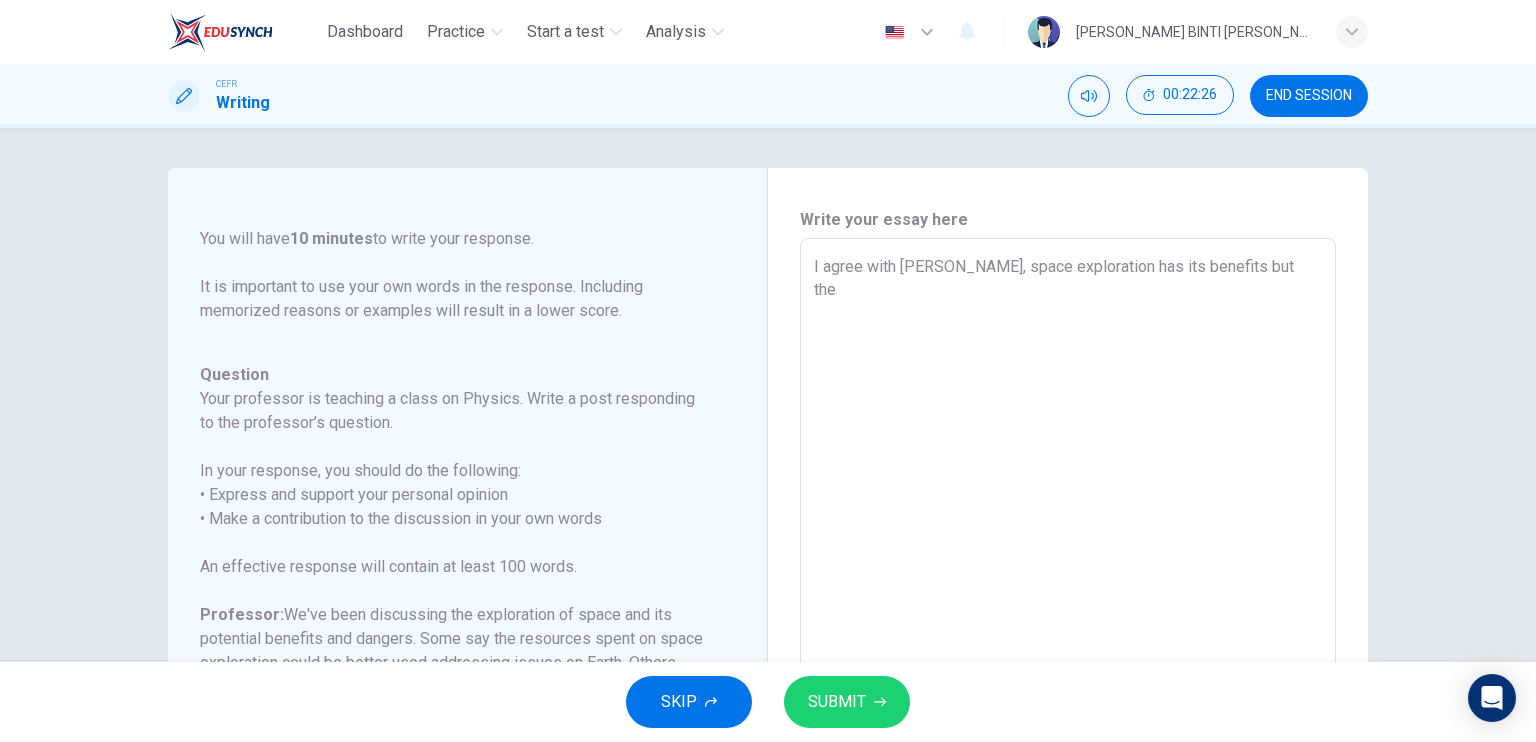 click on "I agree with Sophia, space exploration has its benefits but the" at bounding box center (1068, 572) 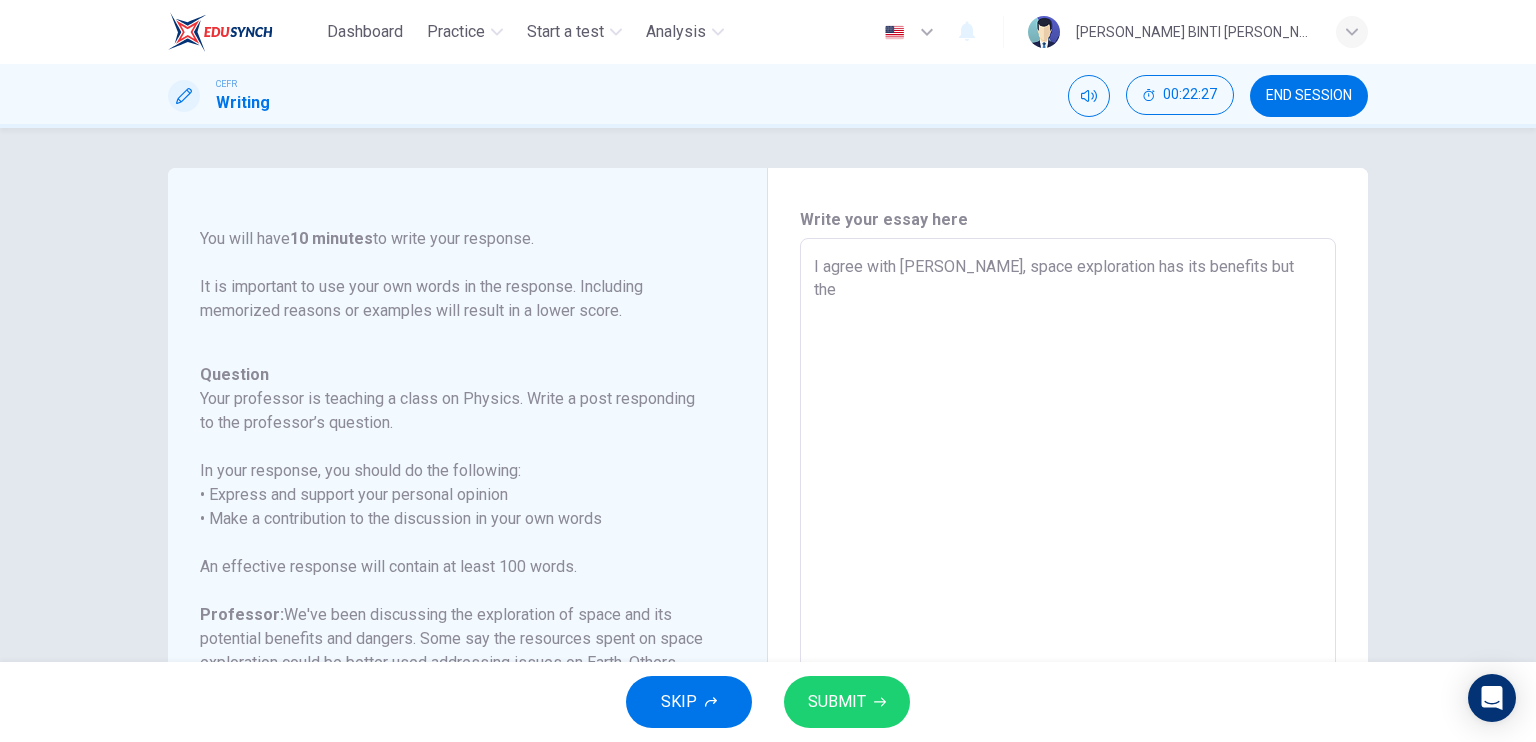 click on "I agree with Sophia, space exploration has its benefits but the" at bounding box center [1068, 572] 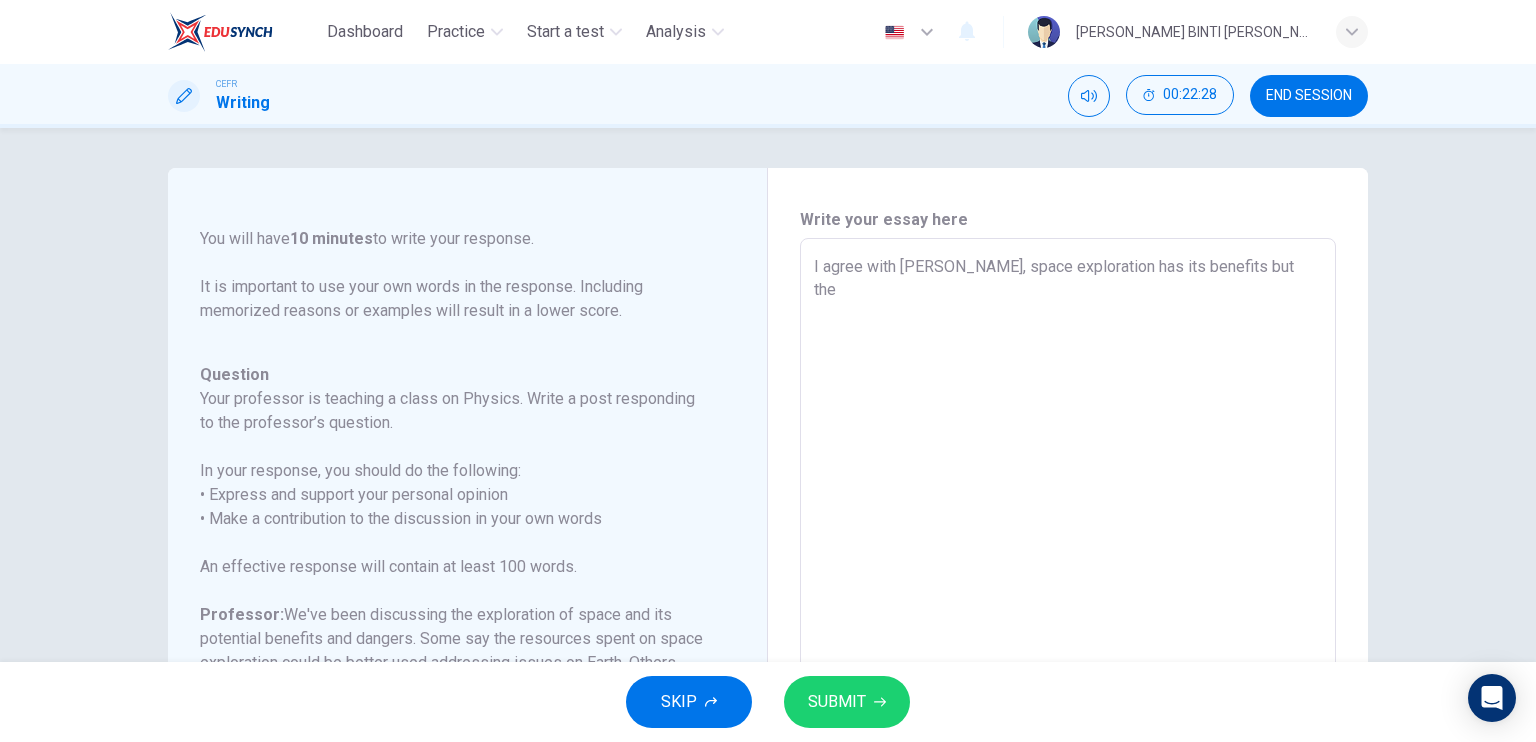 click on "I agree with Sophia, space exploration has its benefits but the" at bounding box center [1068, 572] 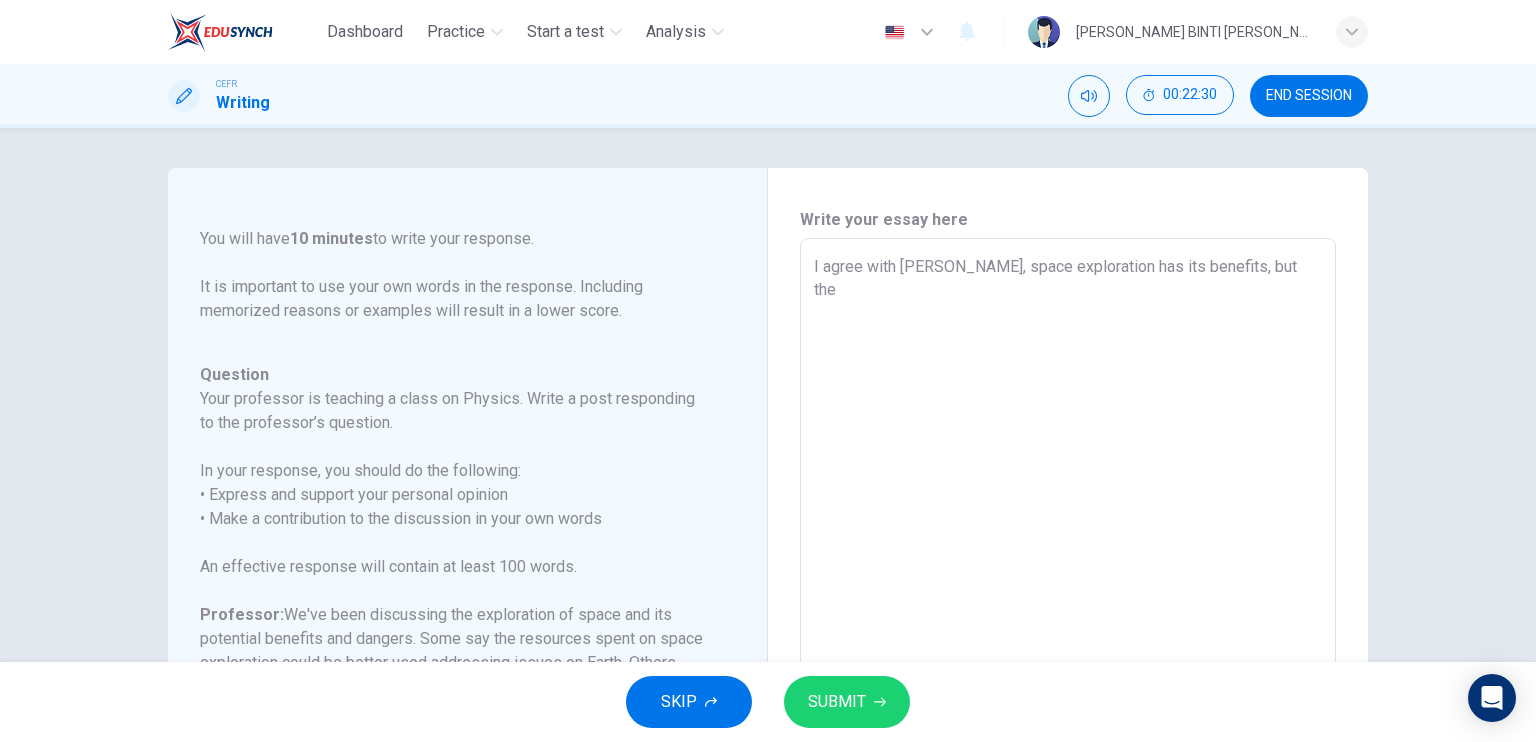 click on "I agree with Sophia, space exploration has its benefits, but the" at bounding box center [1068, 572] 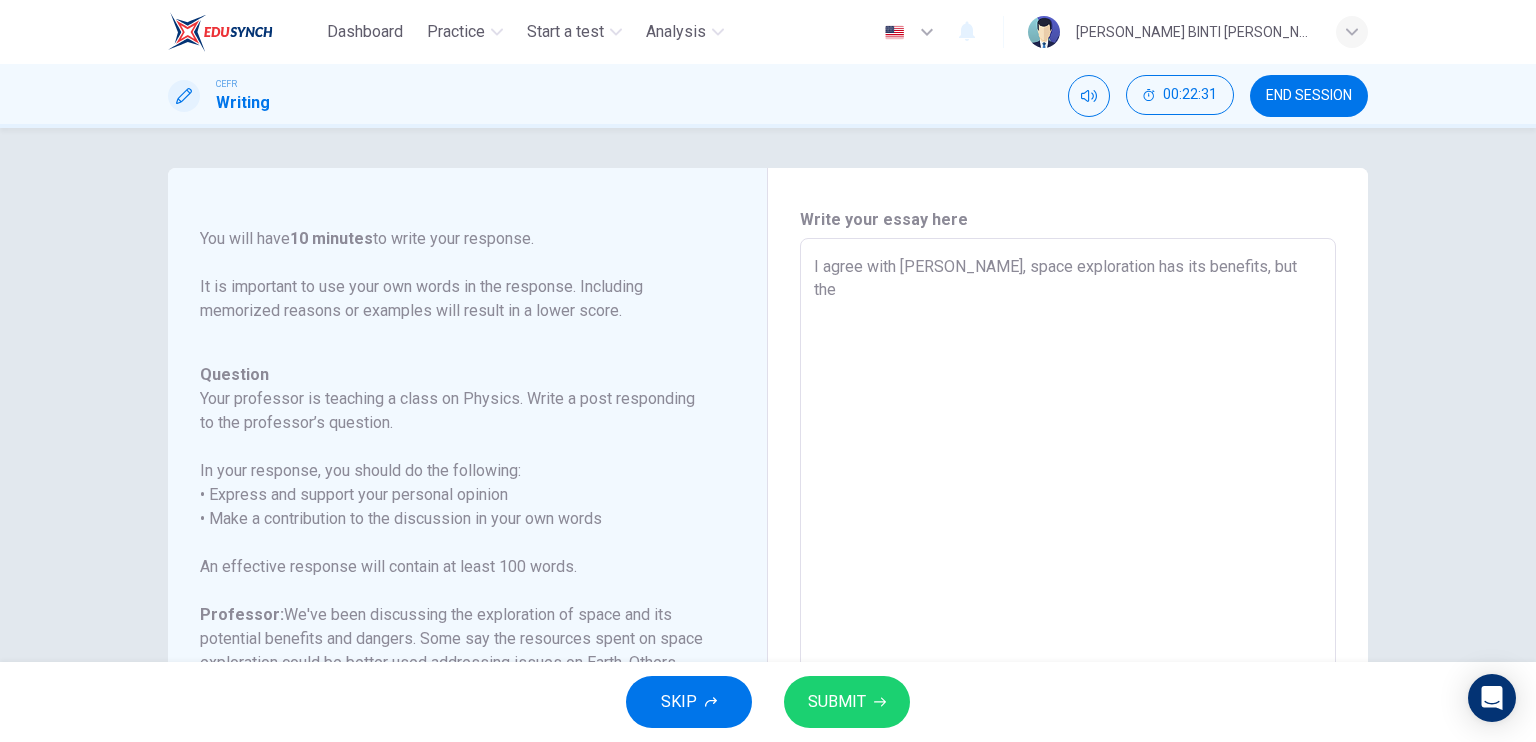 click on "I agree with Sophia, space exploration has its benefits, but the" at bounding box center [1068, 572] 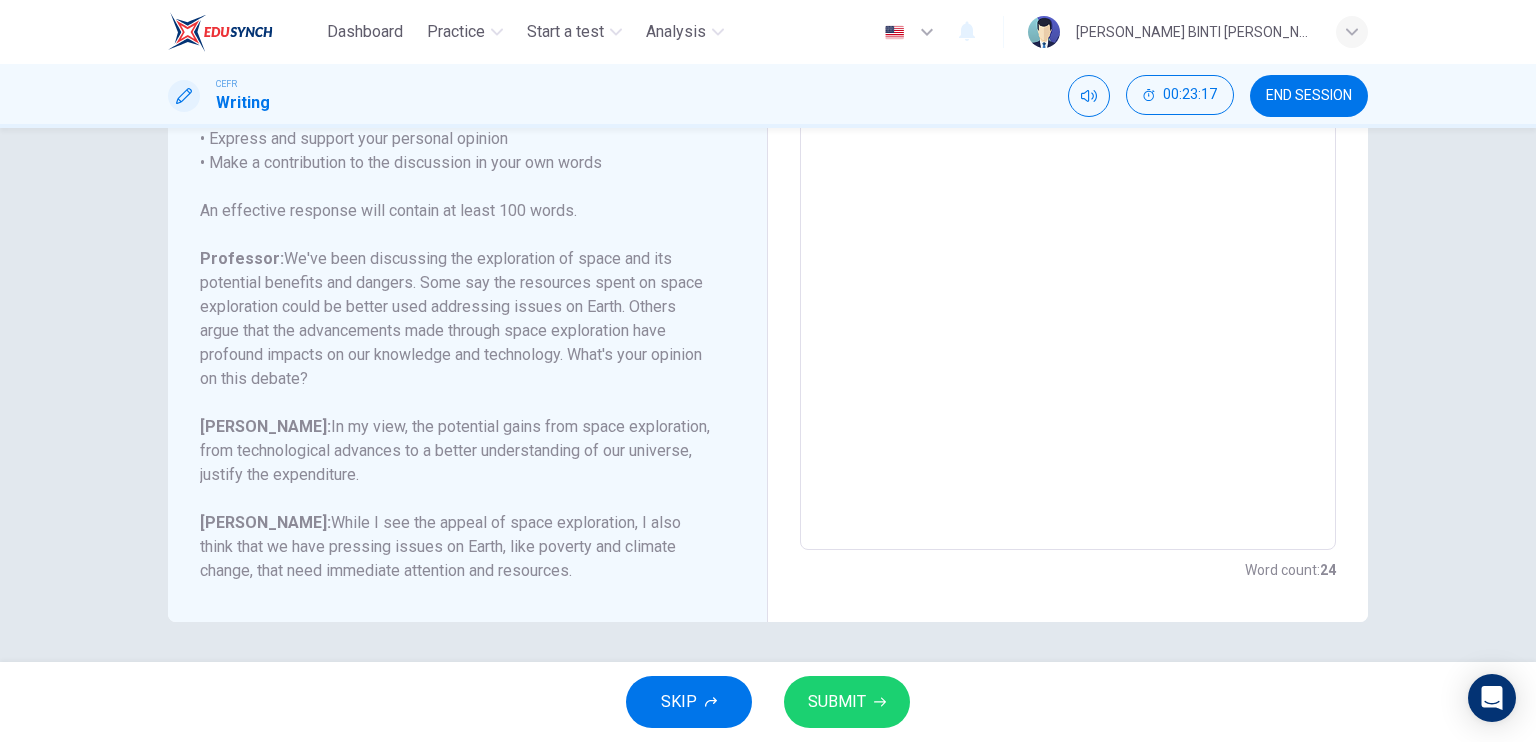 scroll, scrollTop: 0, scrollLeft: 0, axis: both 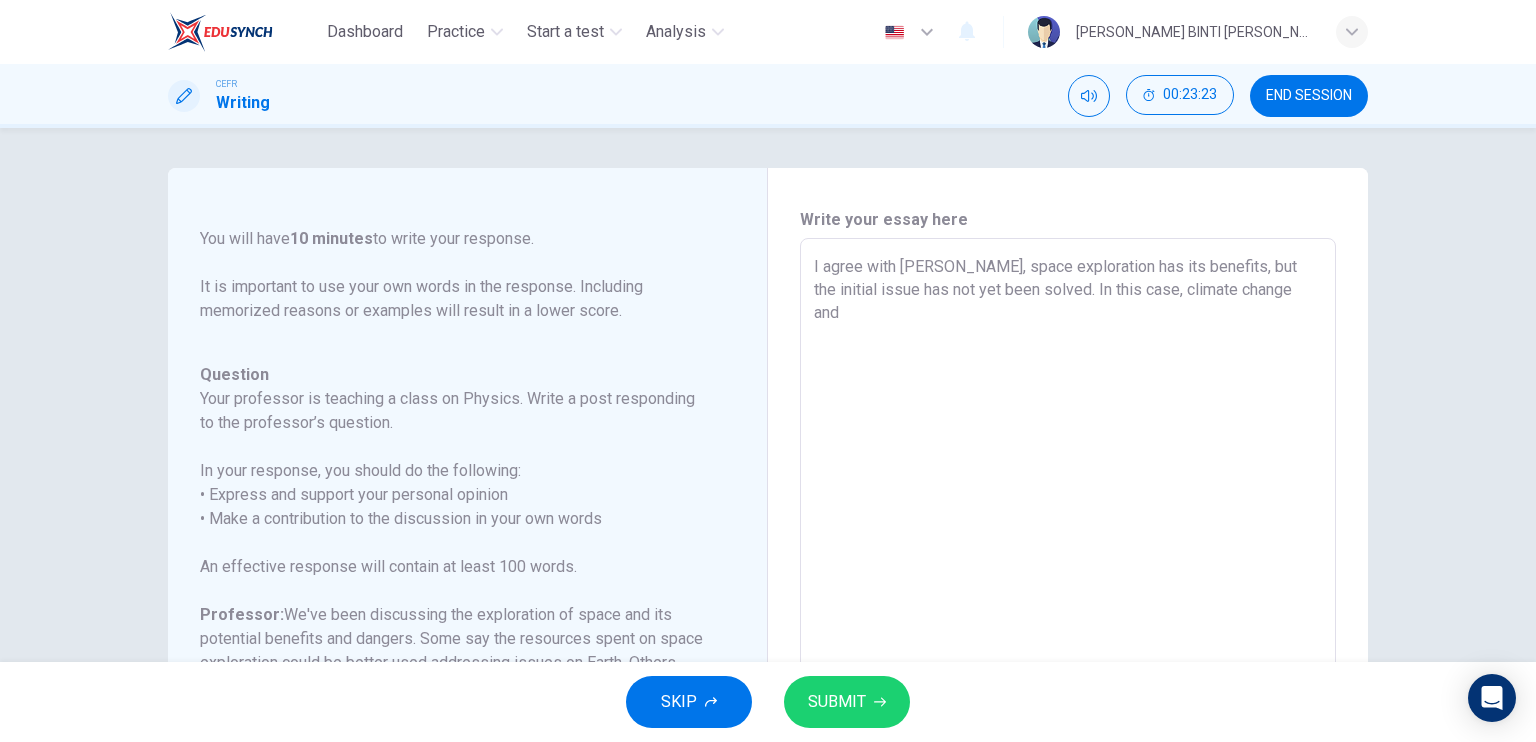 click on "I agree with Sophia, space exploration has its benefits, but the initial issue has not yet been solved. In this case, climate change and" at bounding box center (1068, 572) 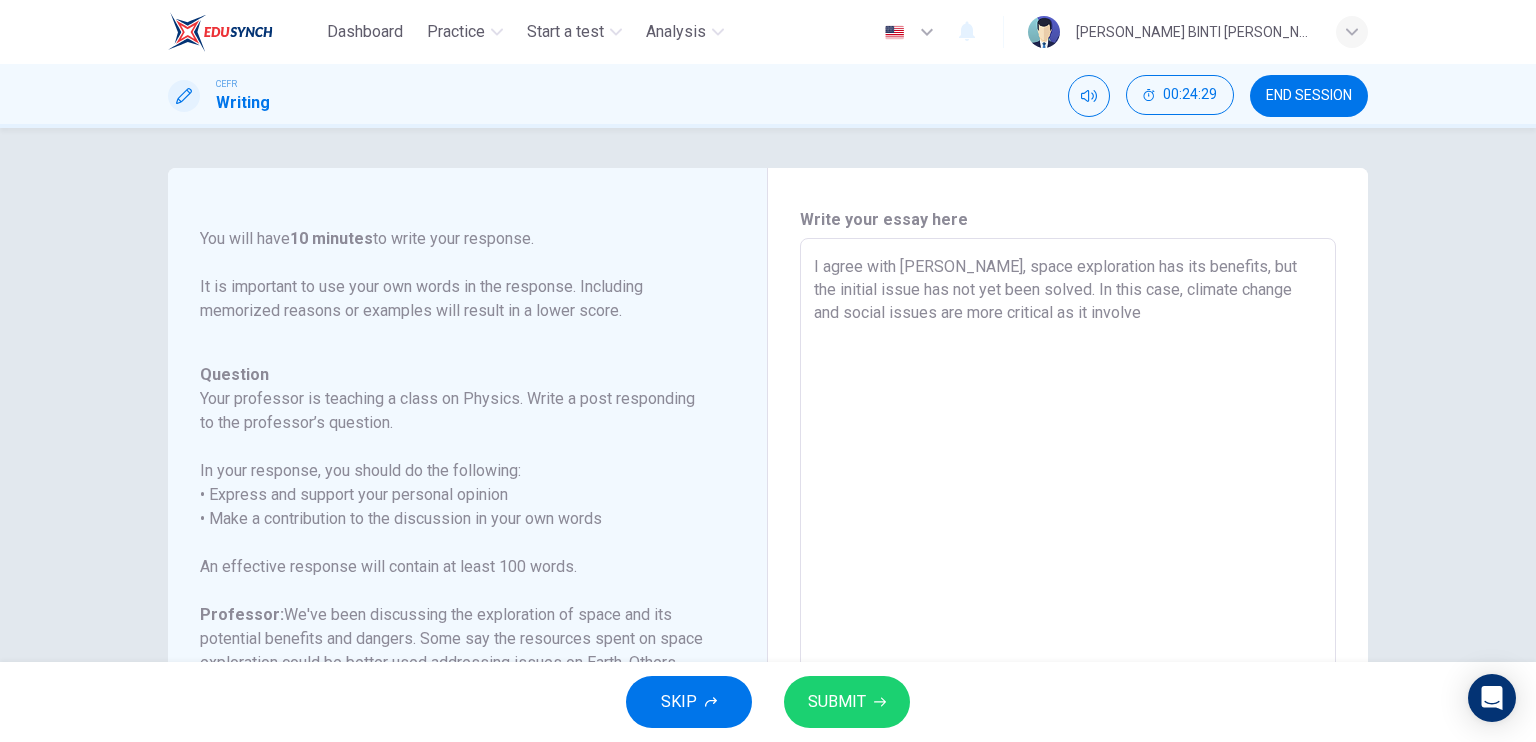 click on "I agree with Sophia, space exploration has its benefits, but the initial issue has not yet been solved. In this case, climate change and social issues are more critical as it involve" at bounding box center (1068, 572) 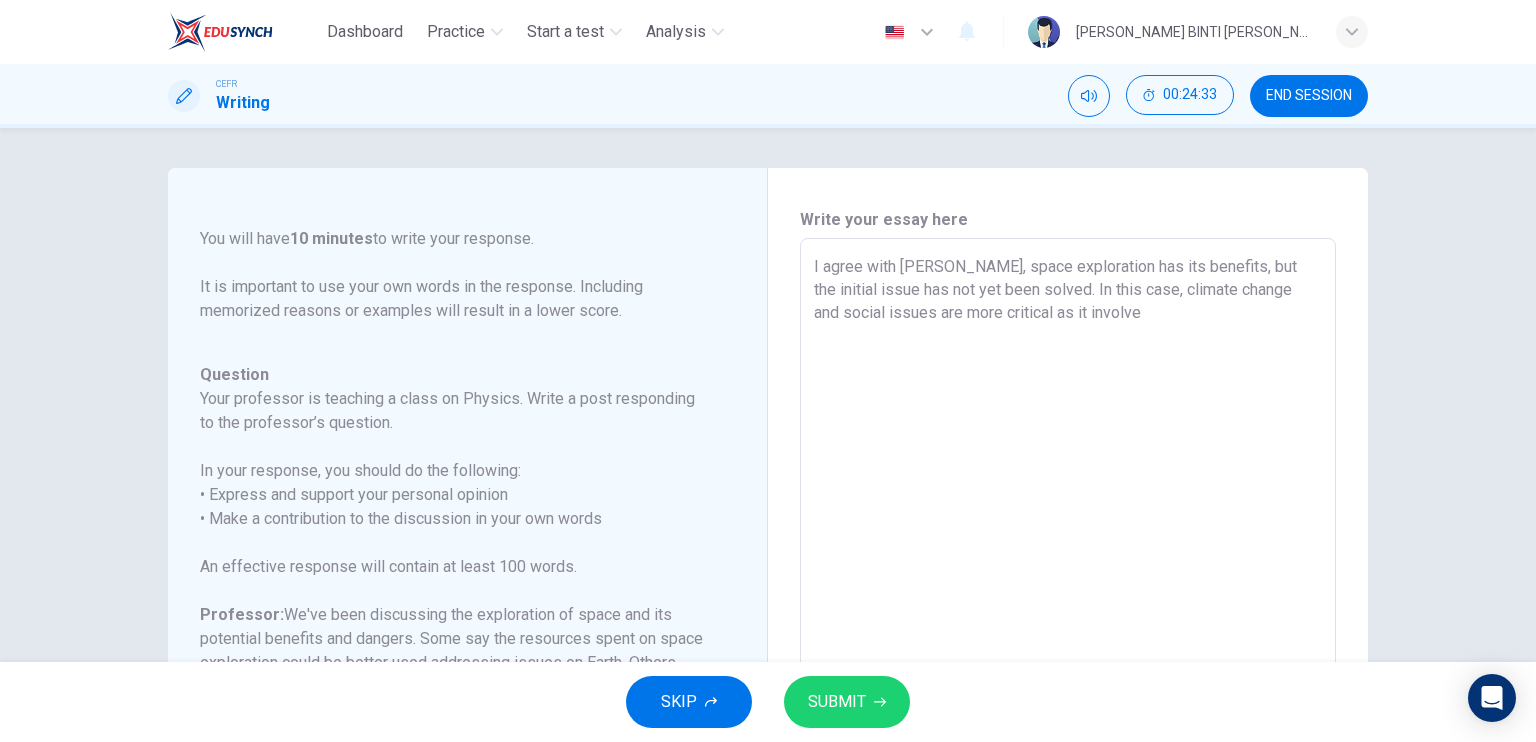 click on "I agree with Sophia, space exploration has its benefits, but the initial issue has not yet been solved. In this case, climate change and social issues are more critical as it involve" at bounding box center [1068, 572] 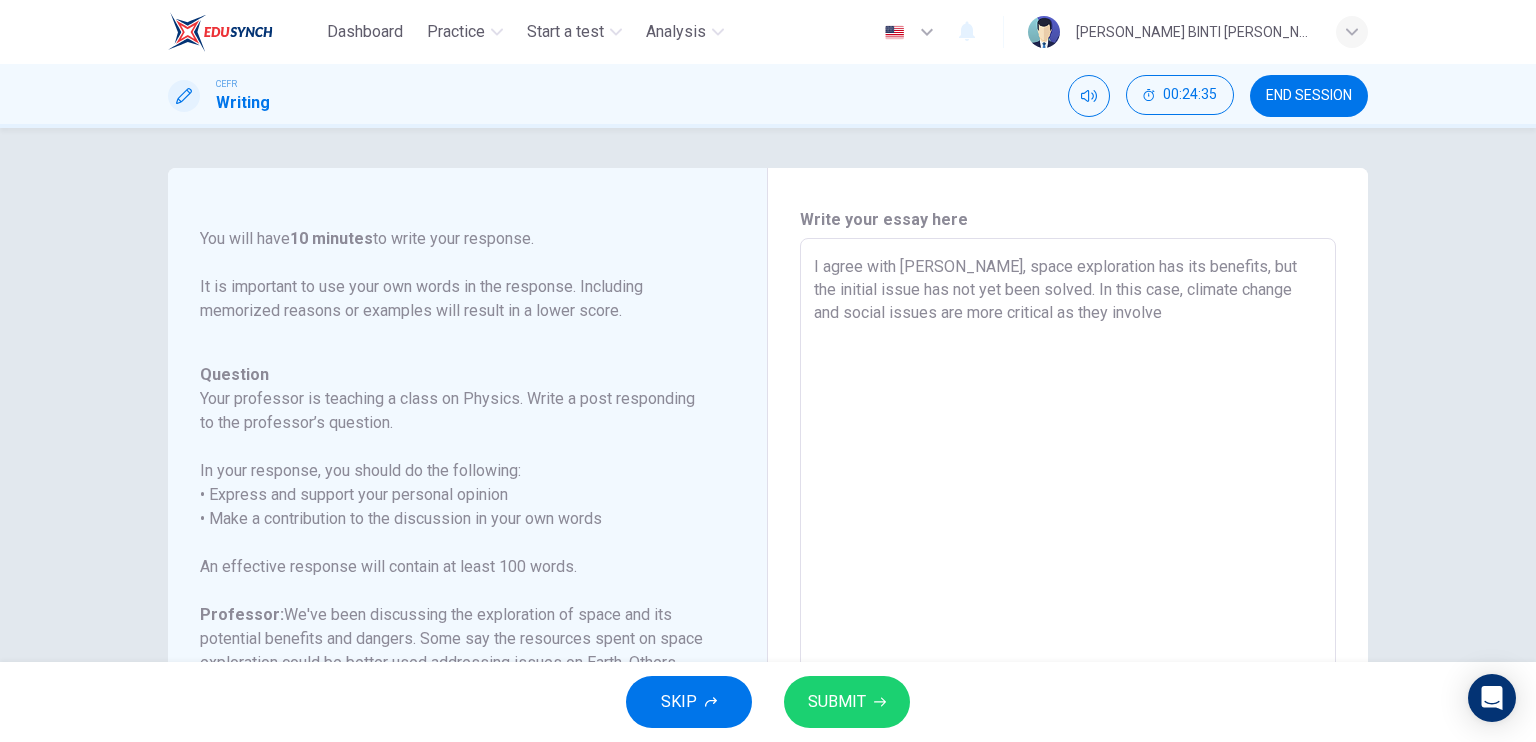 drag, startPoint x: 1076, startPoint y: 320, endPoint x: 1115, endPoint y: 322, distance: 39.051247 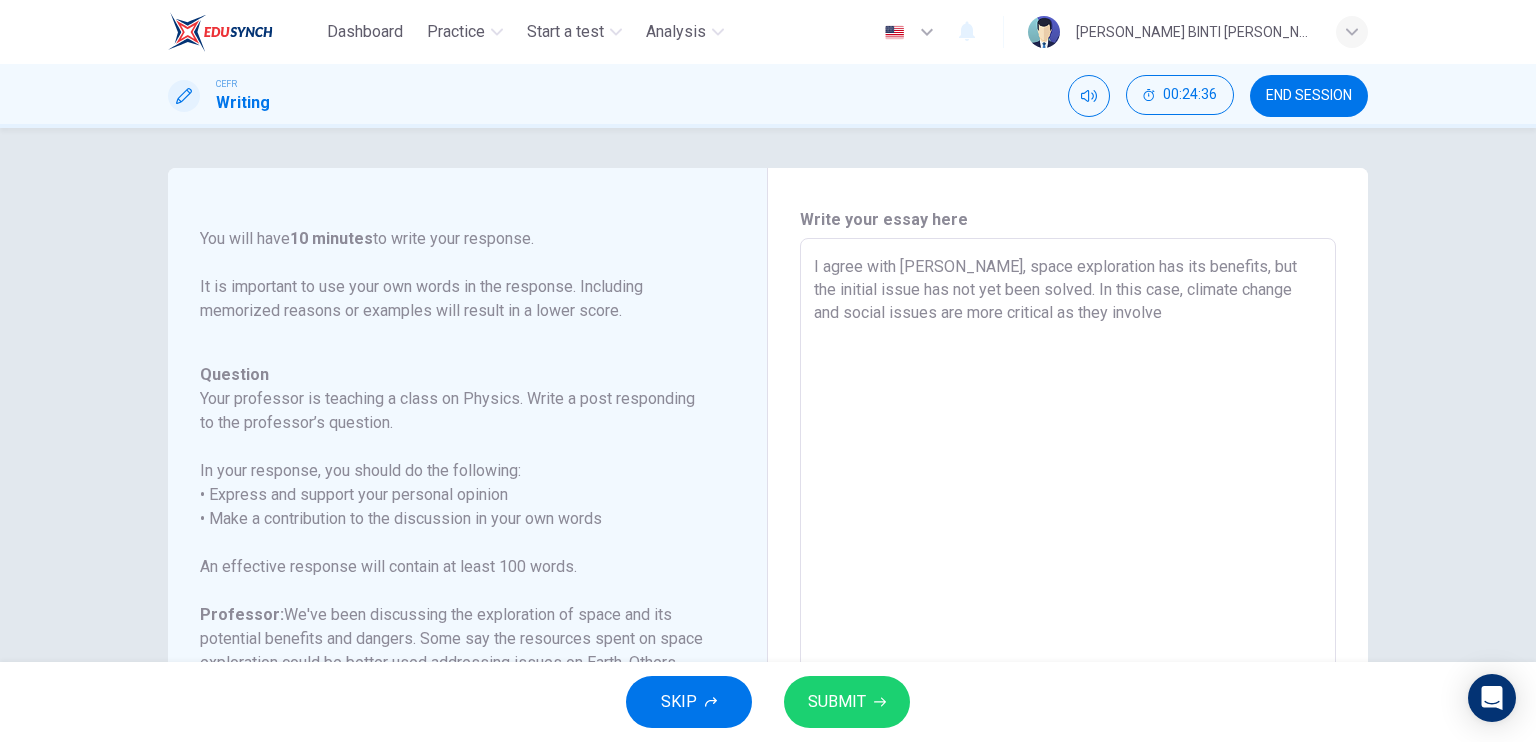 click on "I agree with Sophia, space exploration has its benefits, but the initial issue has not yet been solved. In this case, climate change and social issues are more critical as they involve" at bounding box center [1068, 572] 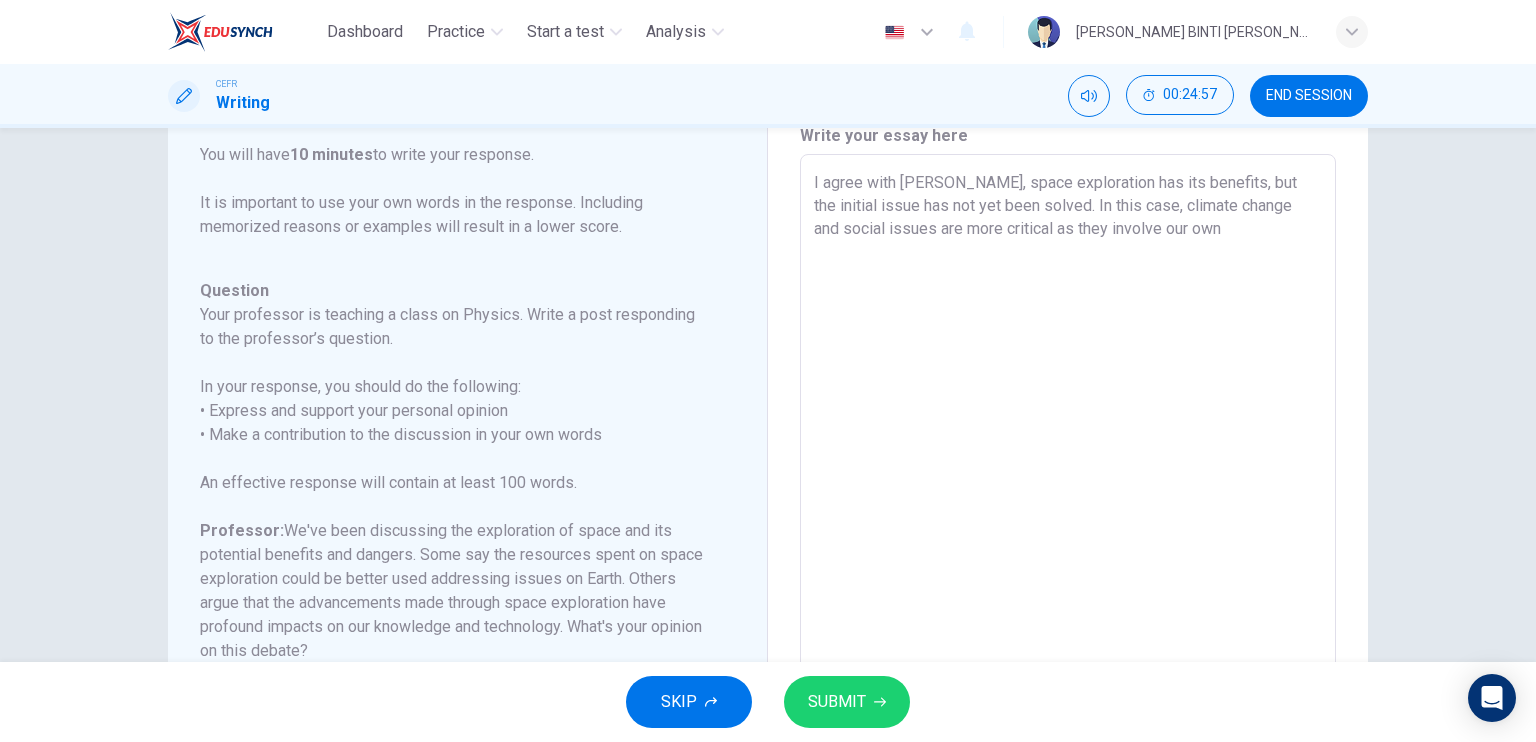 scroll, scrollTop: 53, scrollLeft: 0, axis: vertical 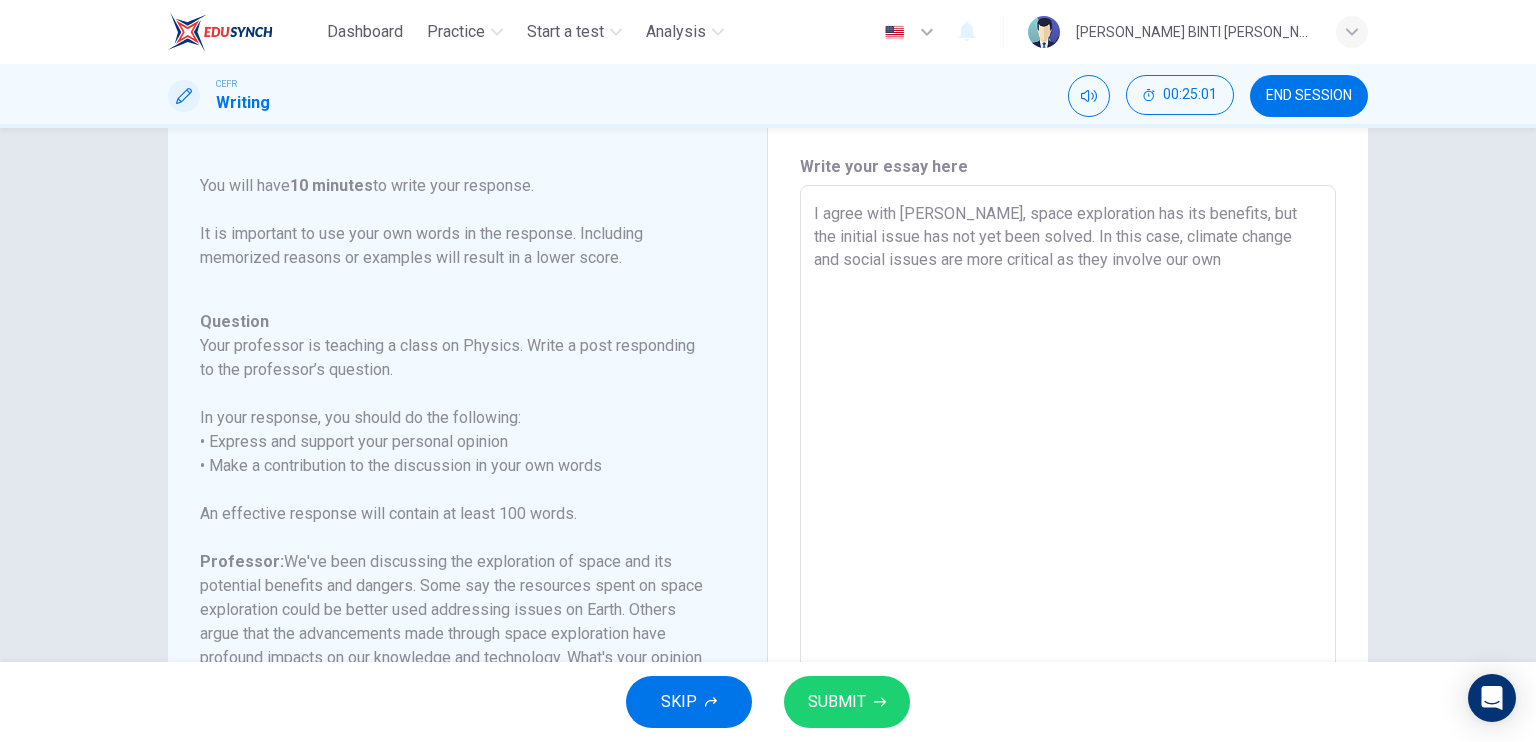click on "I agree with Sophia, space exploration has its benefits, but the initial issue has not yet been solved. In this case, climate change and social issues are more critical as they involve our own" at bounding box center [1068, 519] 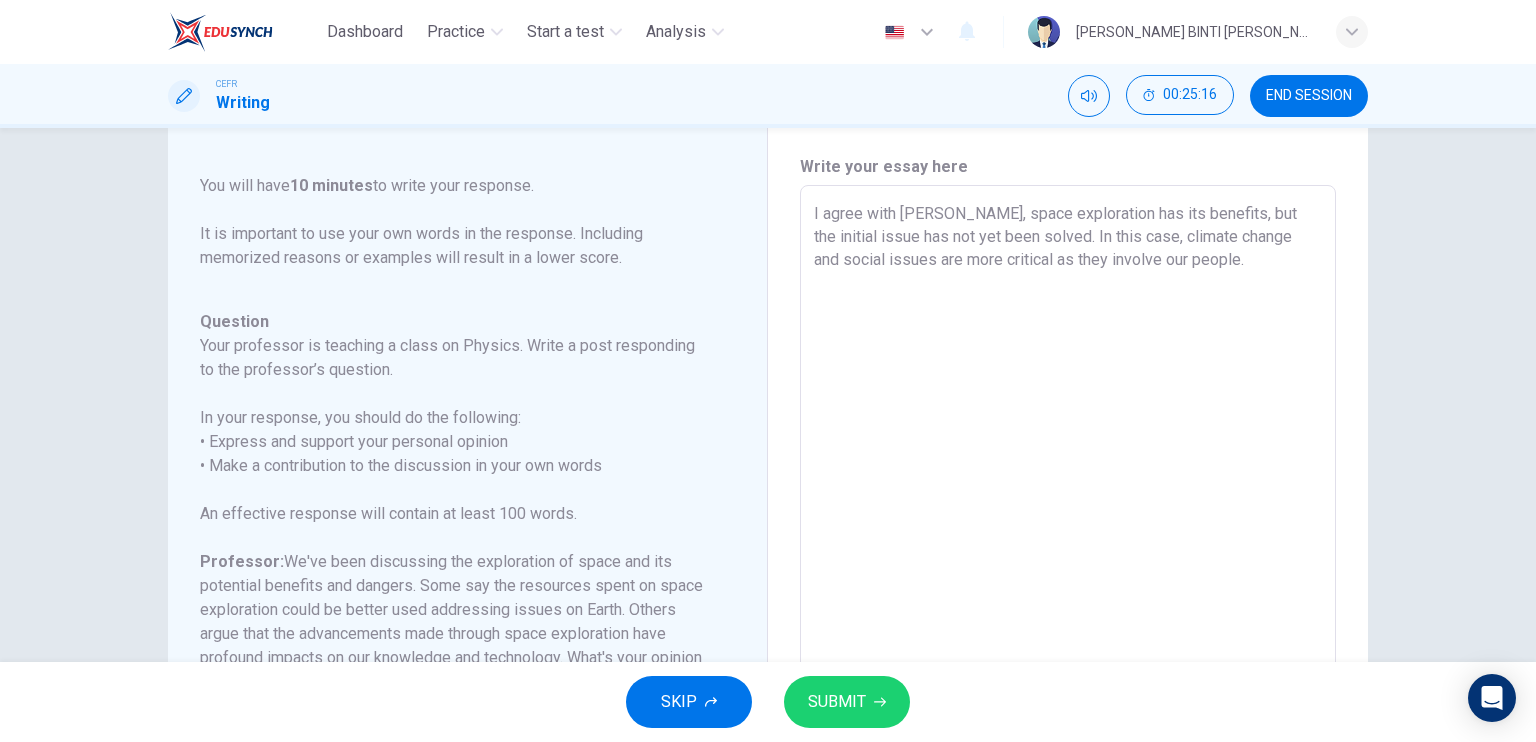 click on "I agree with Sophia, space exploration has its benefits, but the initial issue has not yet been solved. In this case, climate change and social issues are more critical as they involve our people." at bounding box center (1068, 519) 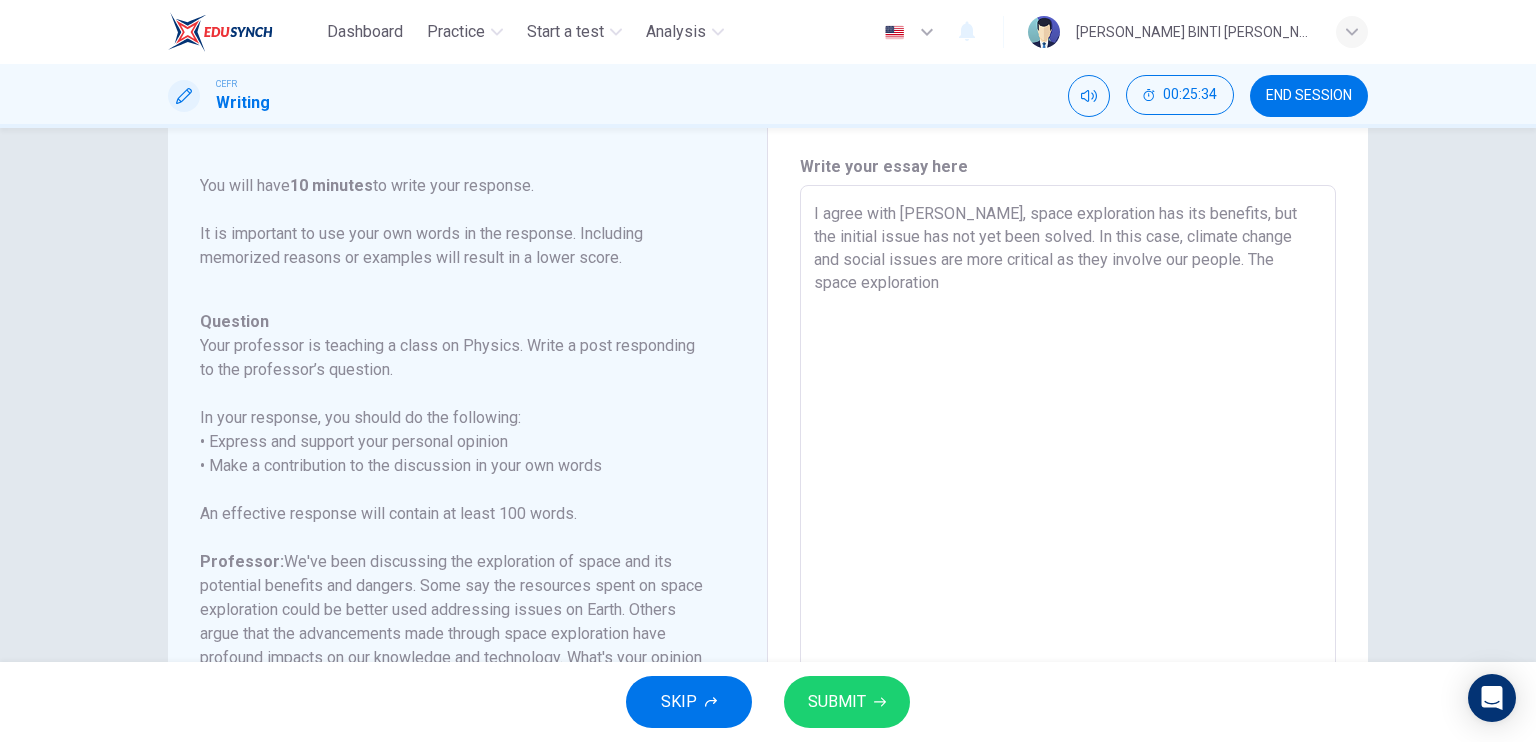 drag, startPoint x: 1173, startPoint y: 254, endPoint x: 1214, endPoint y: 279, distance: 48.02083 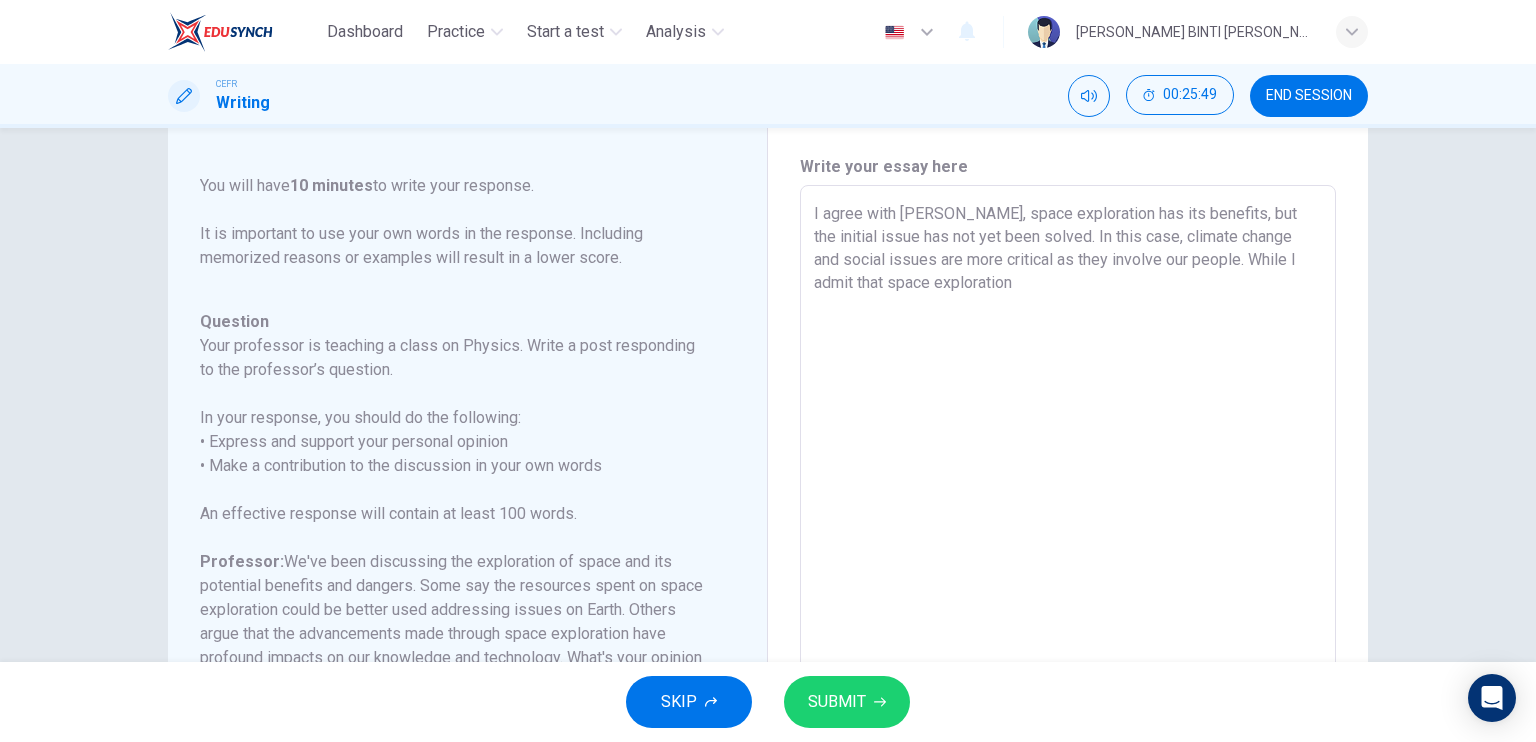 scroll, scrollTop: 356, scrollLeft: 0, axis: vertical 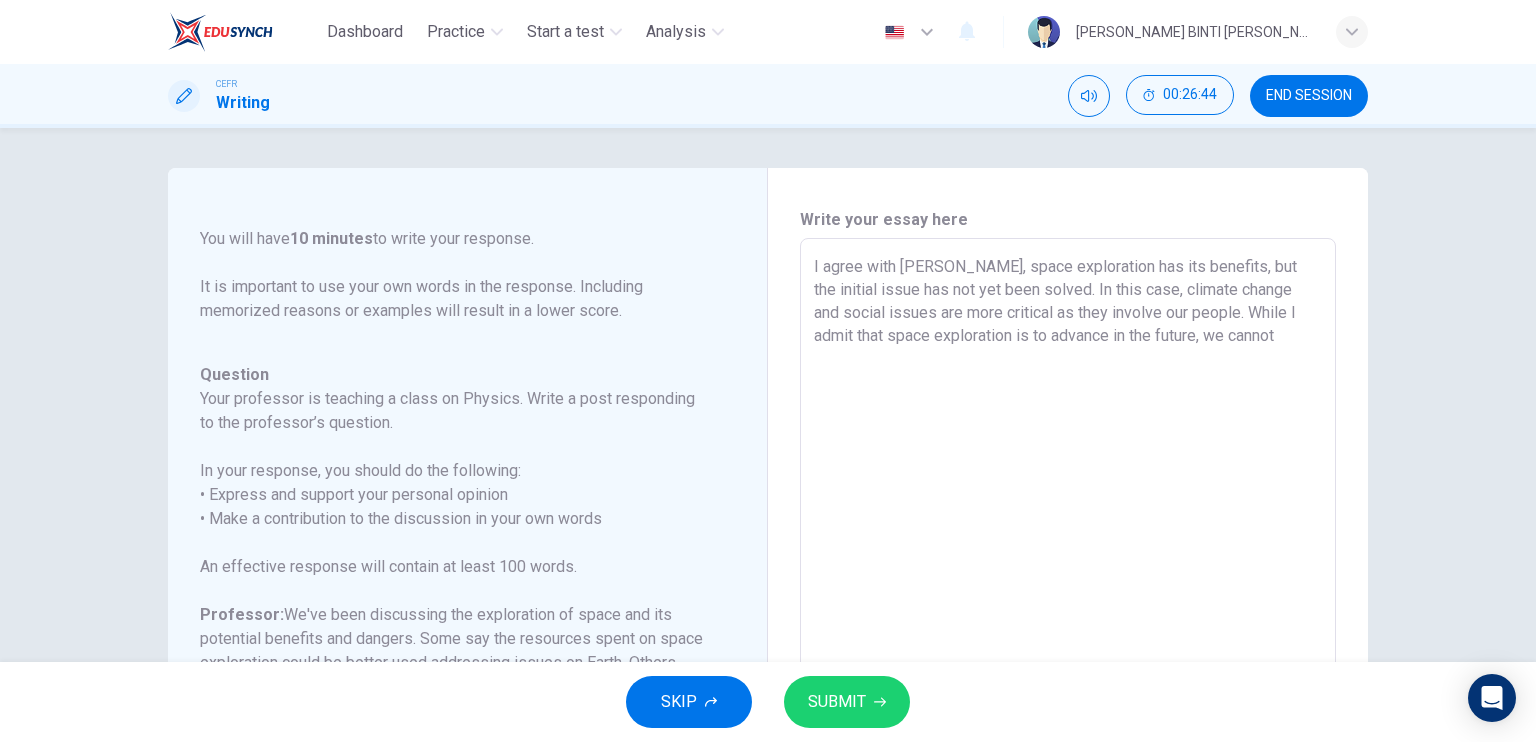 click on "I agree with Sophia, space exploration has its benefits, but the initial issue has not yet been solved. In this case, climate change and social issues are more critical as they involve our people. While I admit that space exploration is to advance in the future, we cannot" at bounding box center (1068, 572) 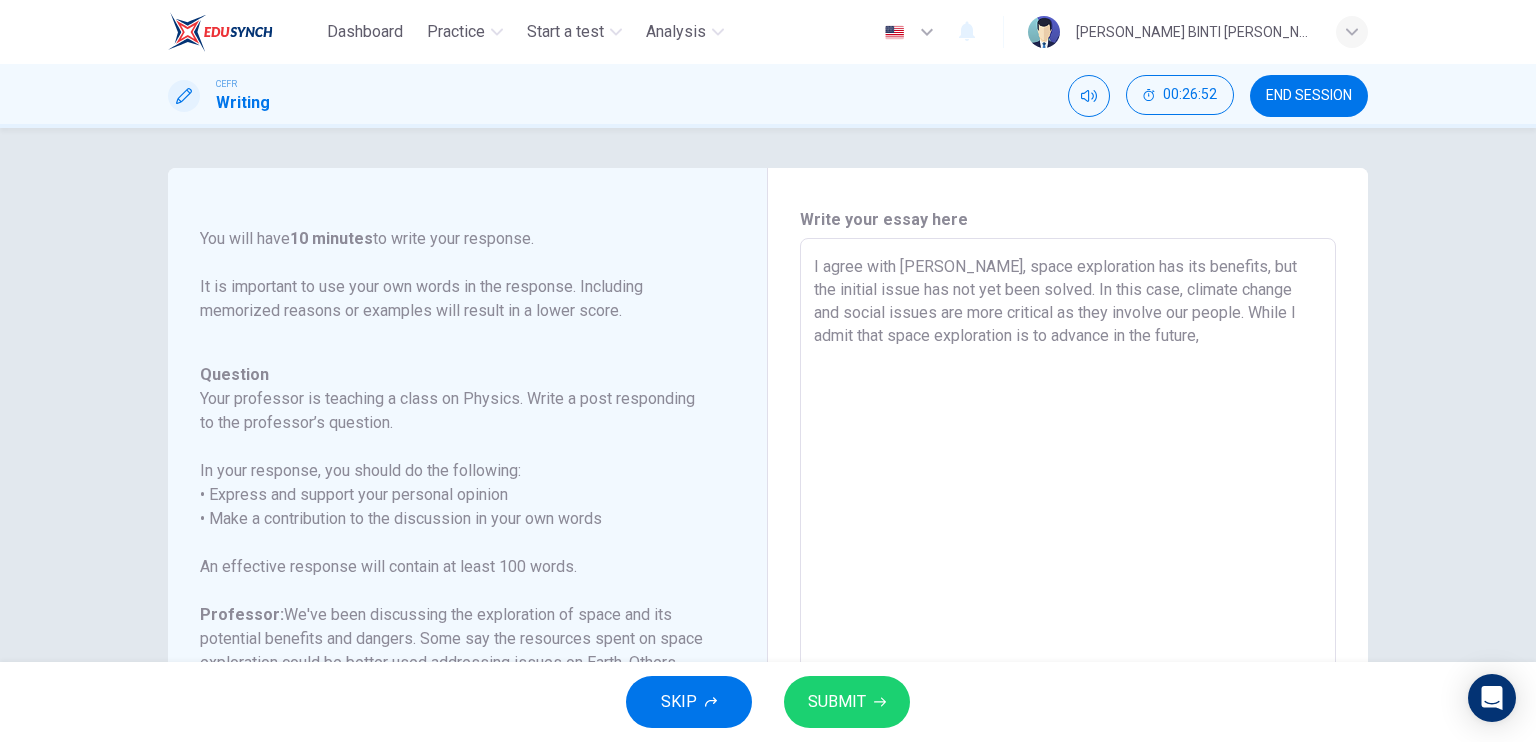 scroll, scrollTop: 356, scrollLeft: 0, axis: vertical 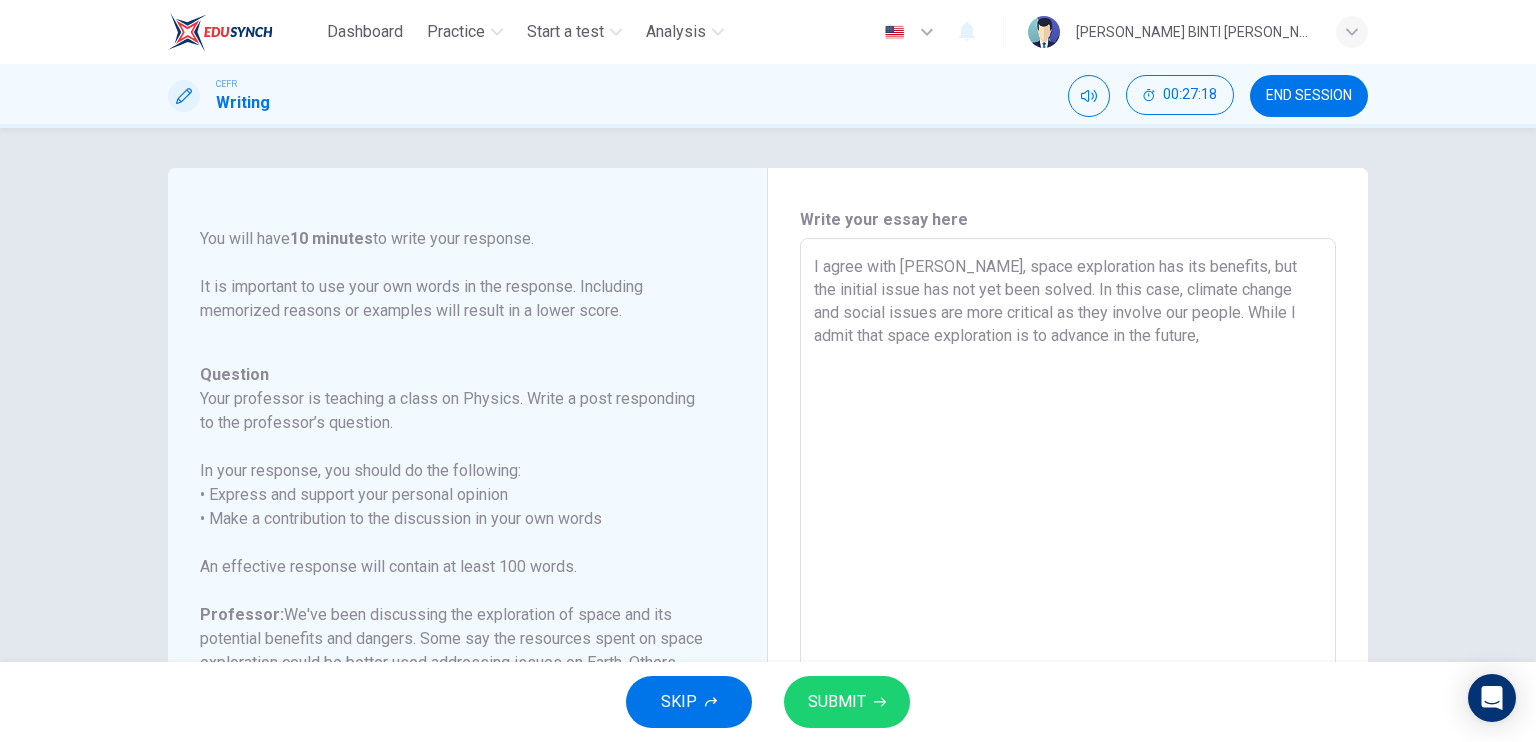 click on "I agree with Sophia, space exploration has its benefits, but the initial issue has not yet been solved. In this case, climate change and social issues are more critical as they involve our people. While I admit that space exploration is to advance in the future," at bounding box center (1068, 572) 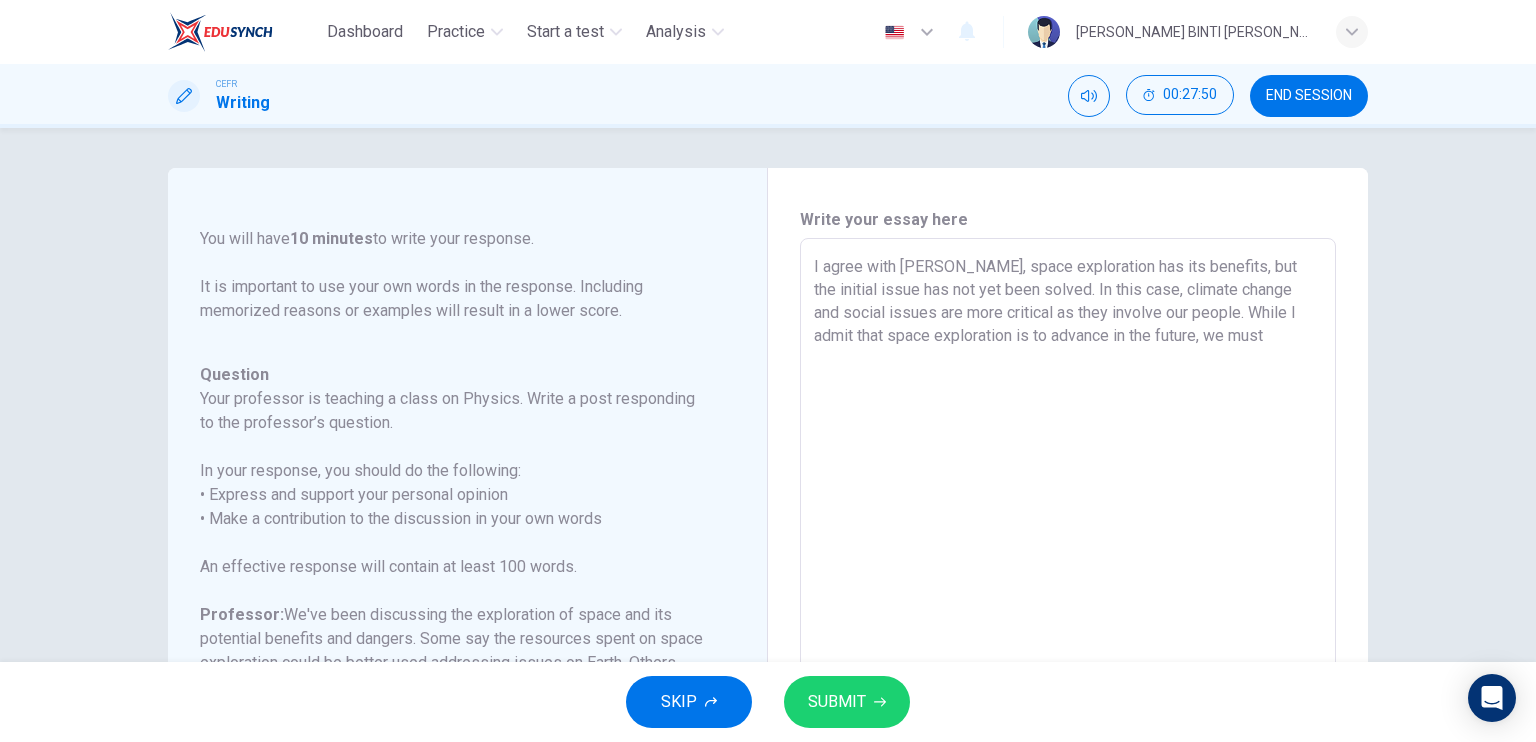 click on "I agree with Sophia, space exploration has its benefits, but the initial issue has not yet been solved. In this case, climate change and social issues are more critical as they involve our people. While I admit that space exploration is to advance in the future, we must" at bounding box center (1068, 572) 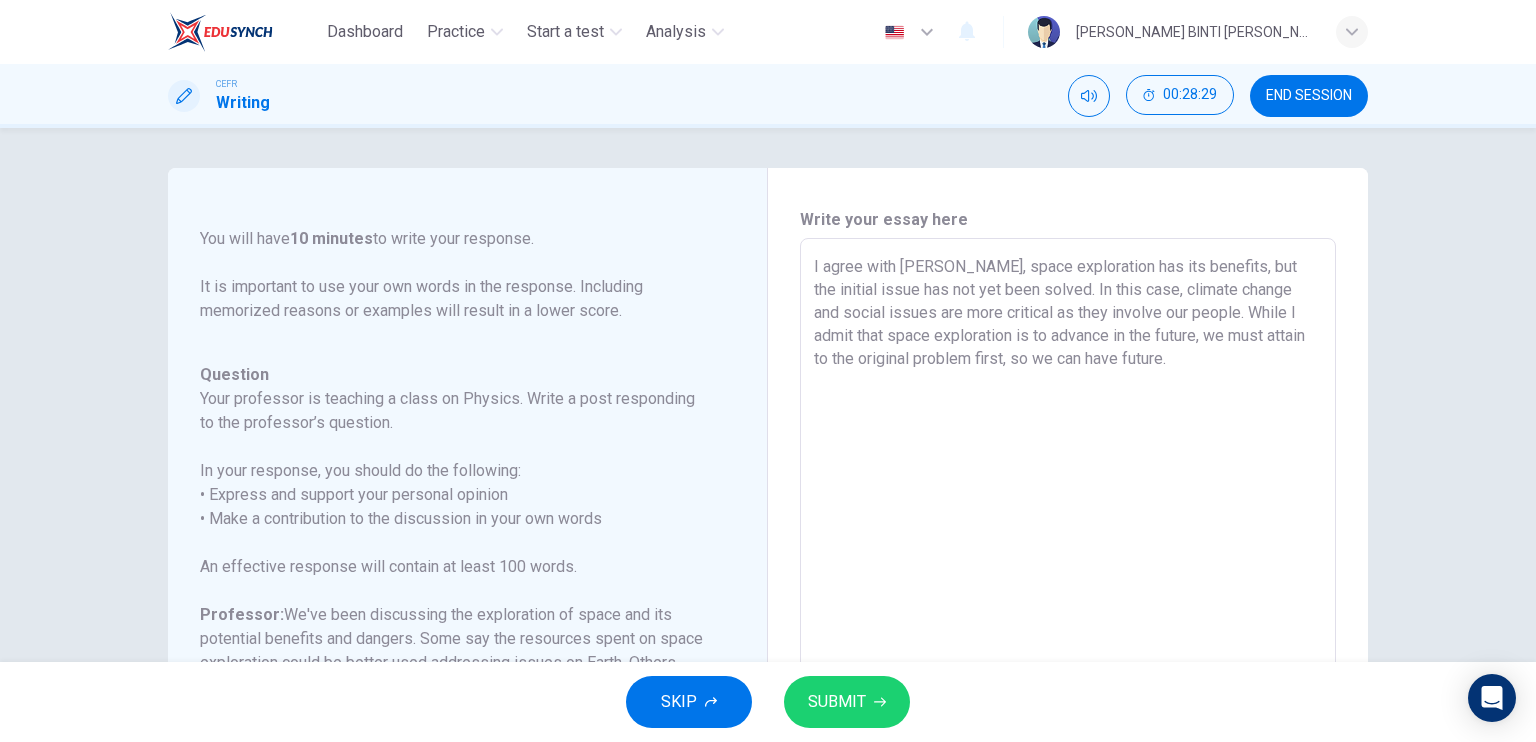 scroll, scrollTop: 356, scrollLeft: 0, axis: vertical 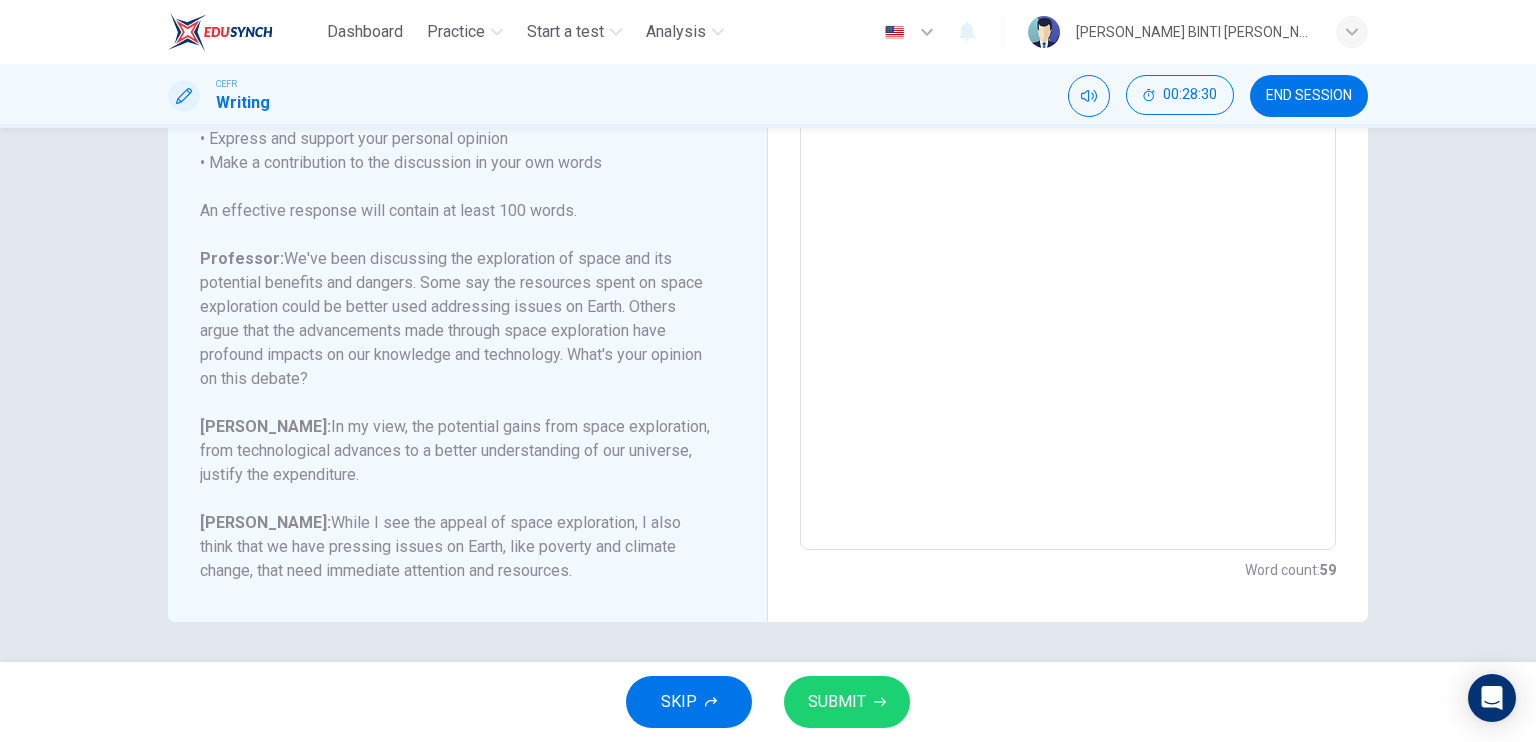 click on "SUBMIT" at bounding box center [847, 702] 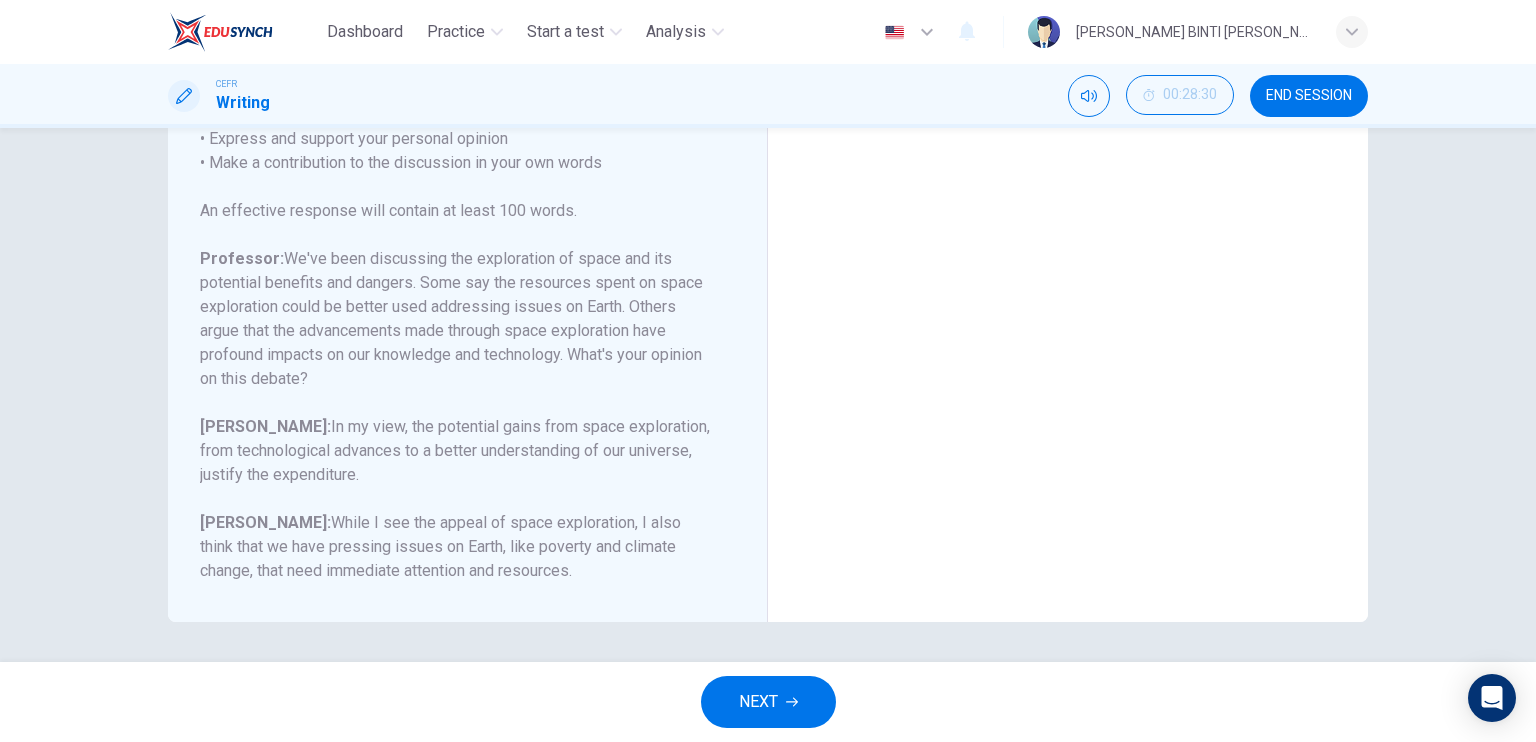 scroll, scrollTop: 0, scrollLeft: 0, axis: both 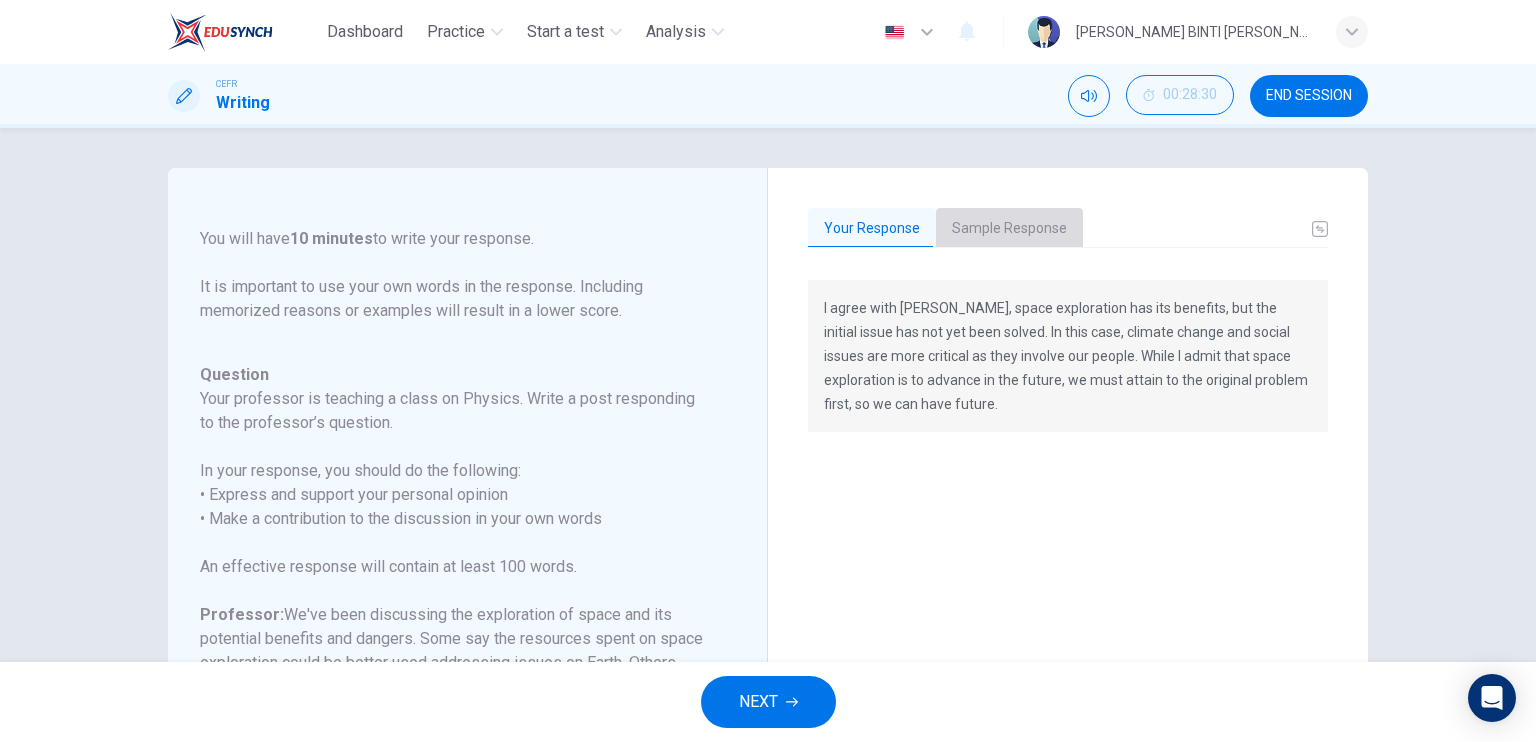 click on "Sample Response" at bounding box center (1009, 229) 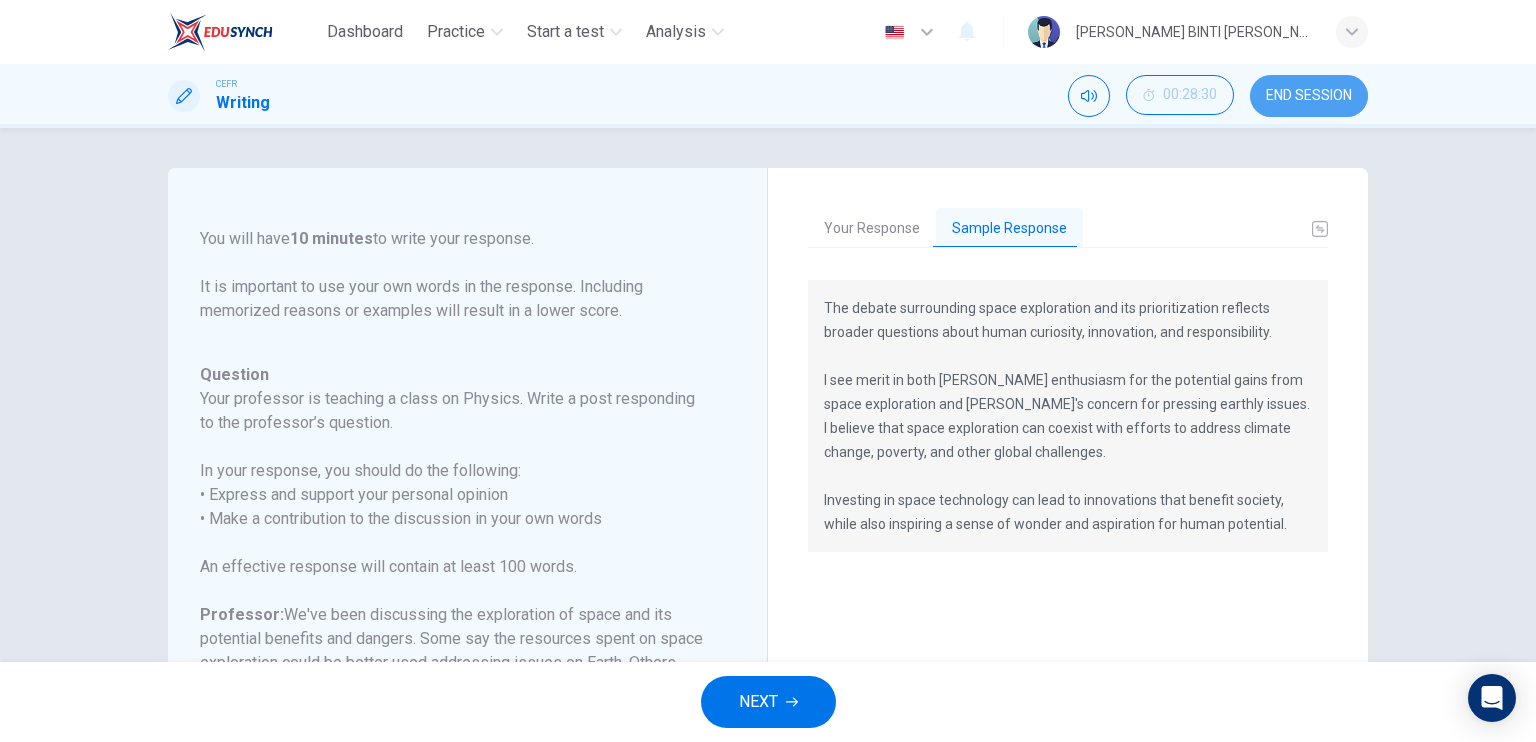 click on "END SESSION" at bounding box center [1309, 96] 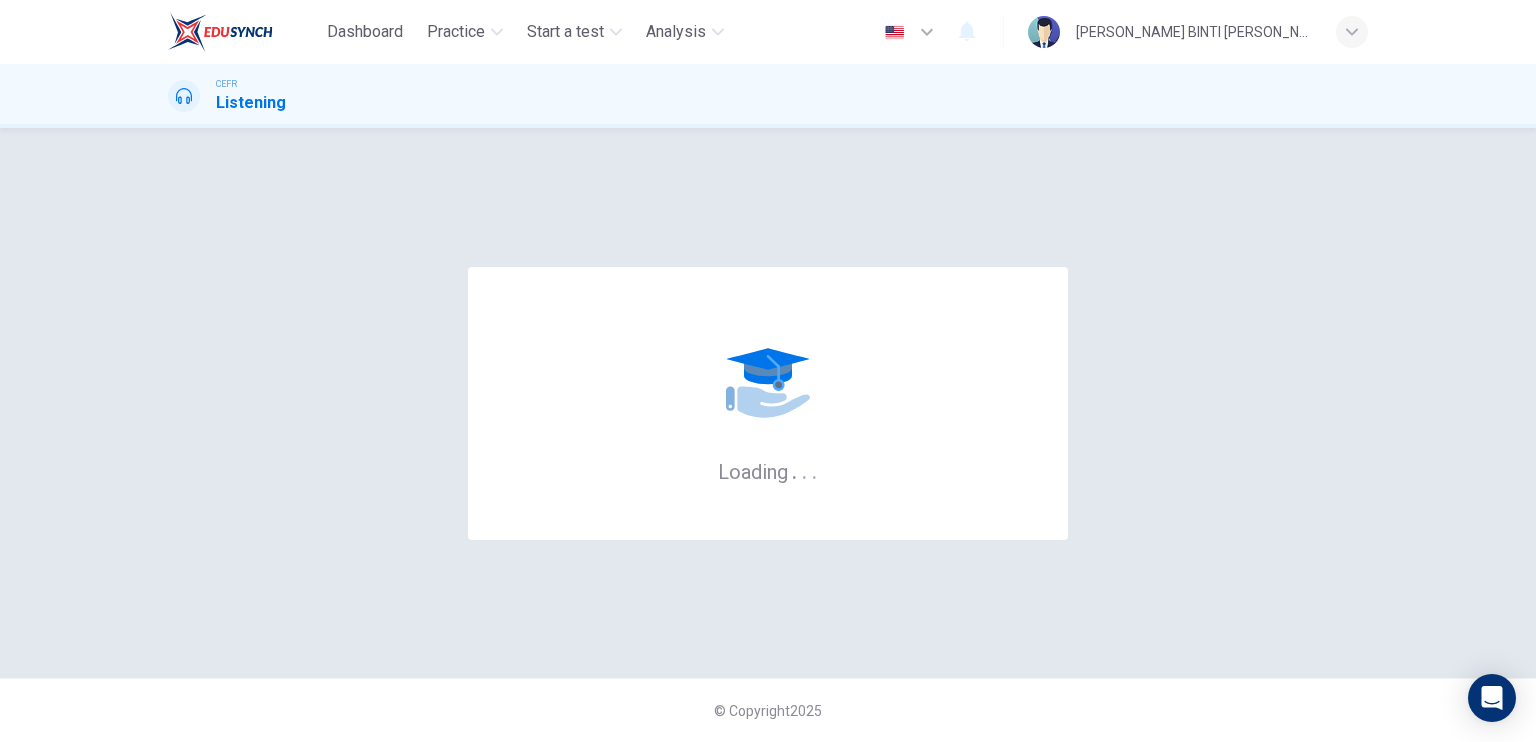 scroll, scrollTop: 0, scrollLeft: 0, axis: both 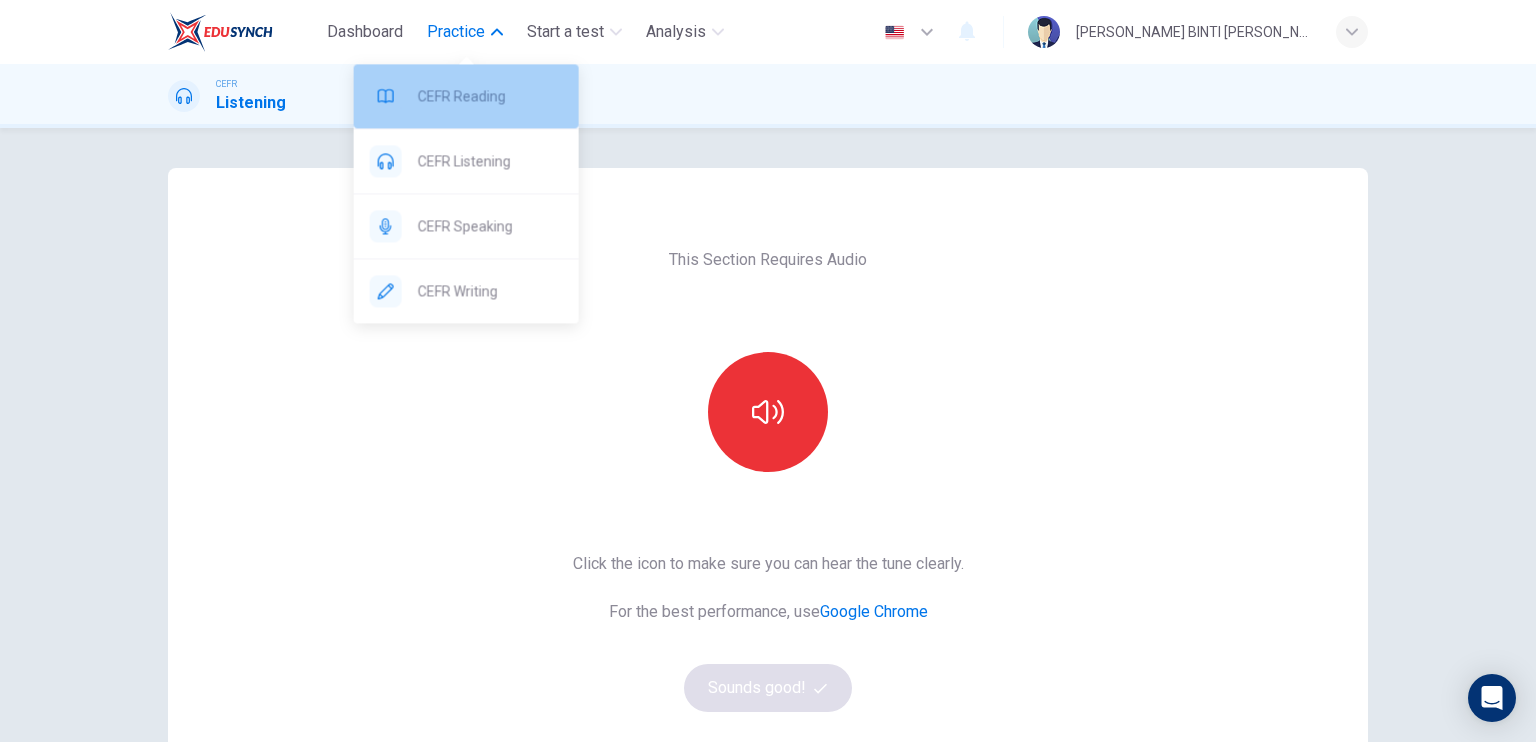 click on "CEFR Reading" at bounding box center [490, 96] 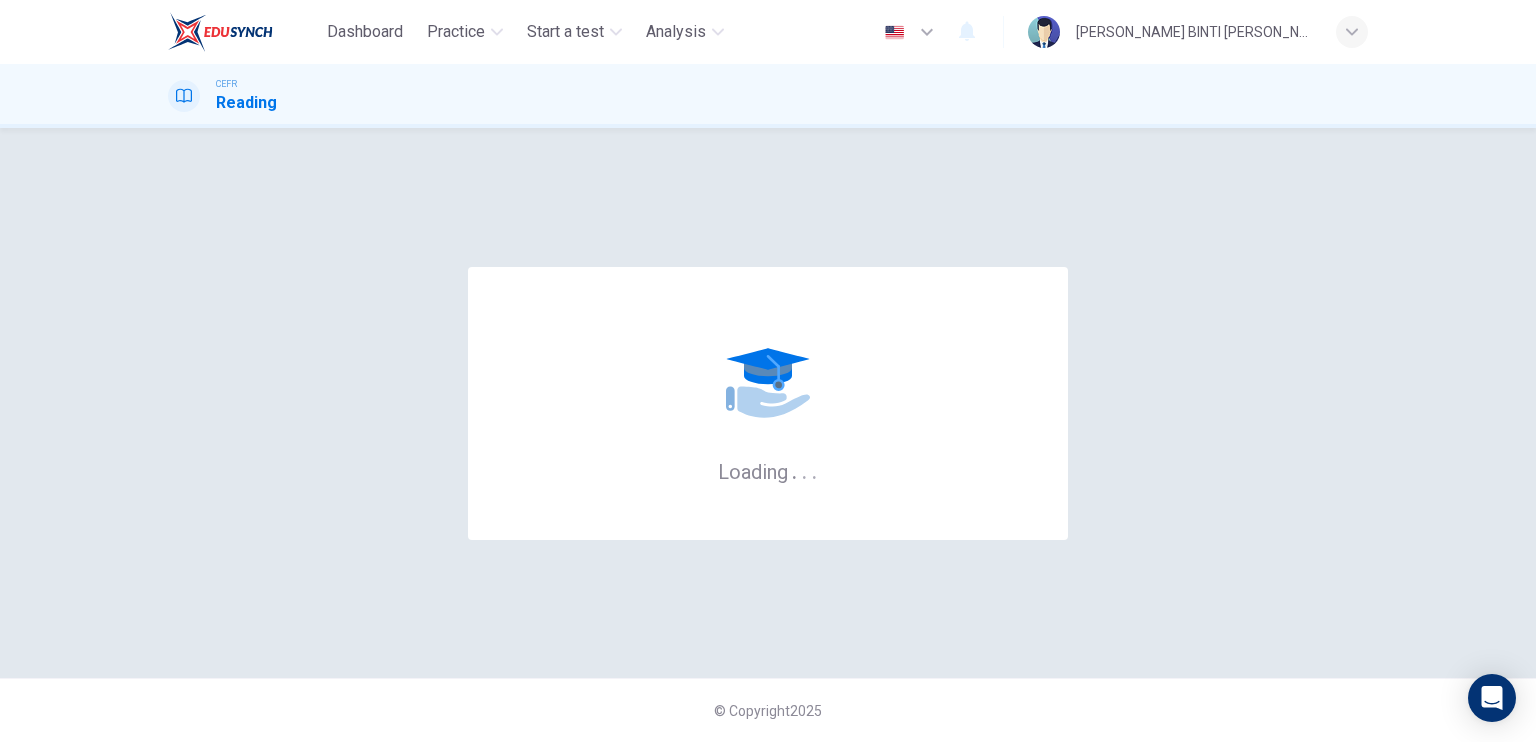 scroll, scrollTop: 0, scrollLeft: 0, axis: both 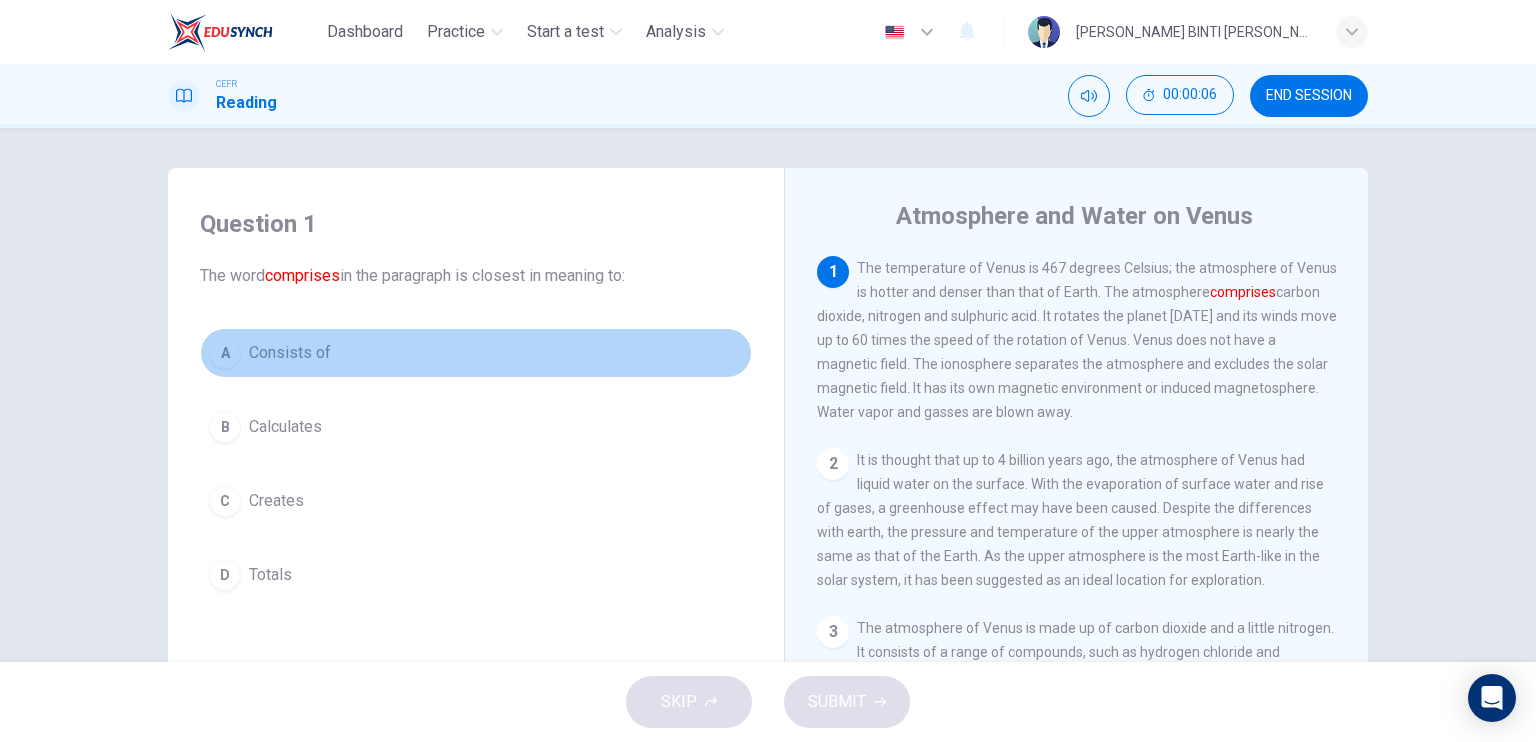 click on "A" at bounding box center (225, 353) 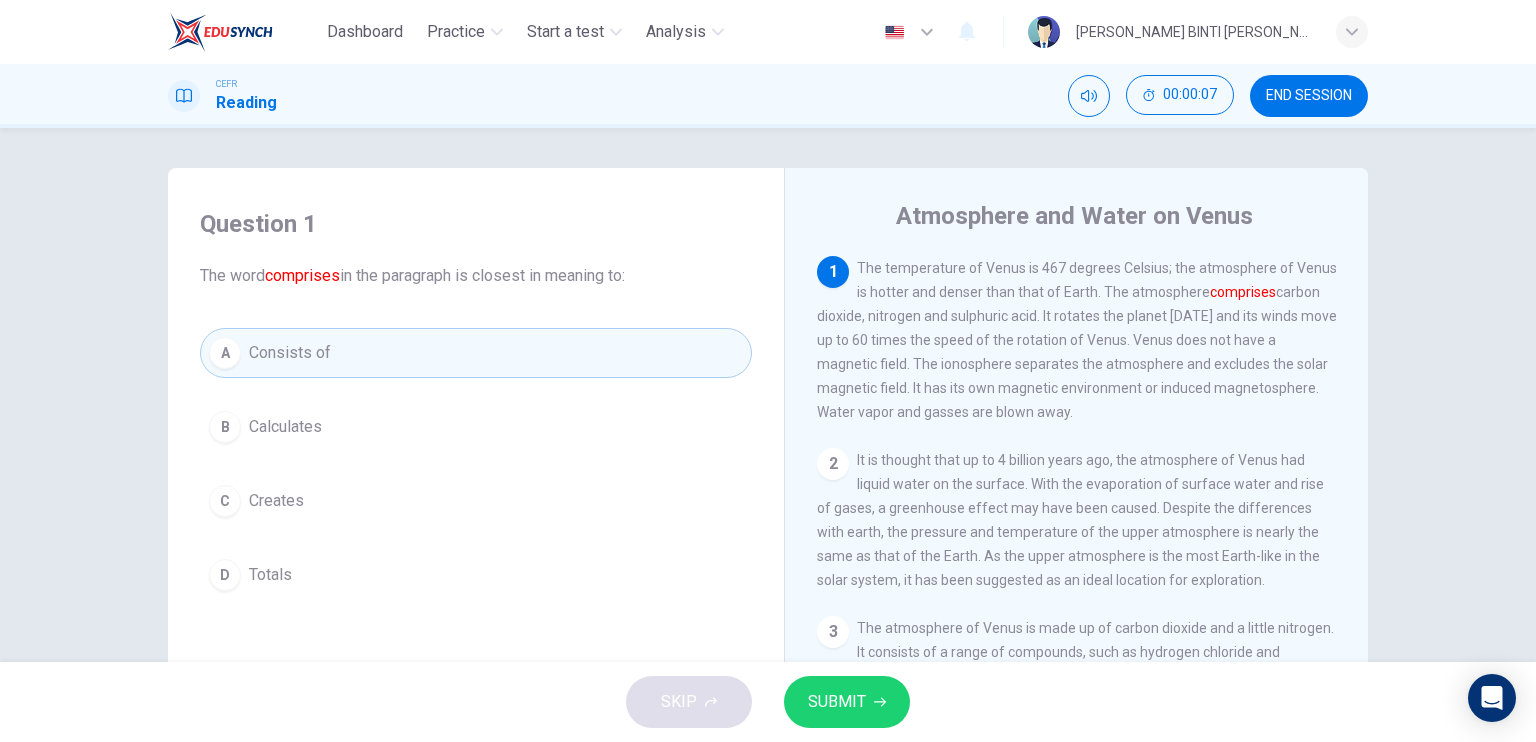 click on "SKIP SUBMIT" at bounding box center (768, 702) 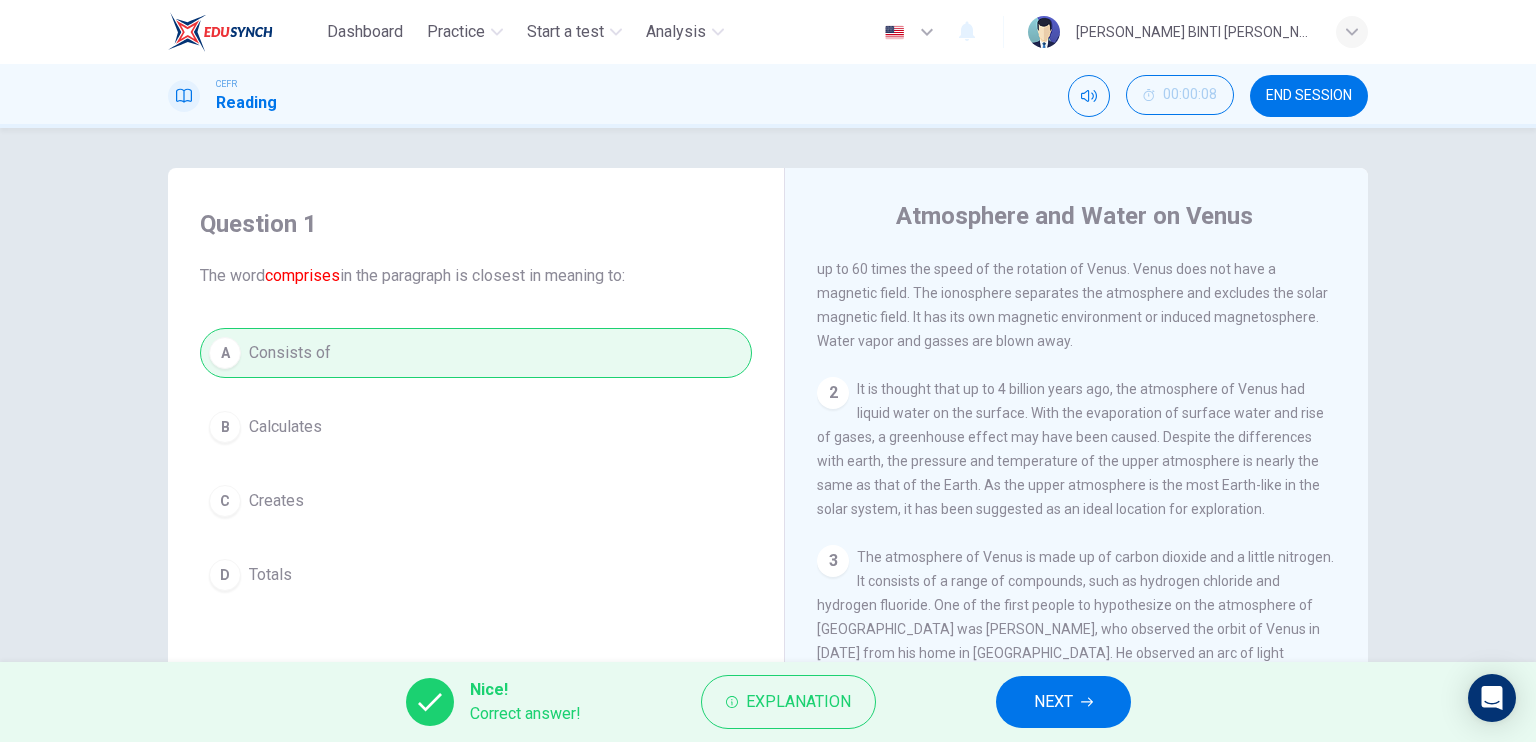 scroll, scrollTop: 0, scrollLeft: 0, axis: both 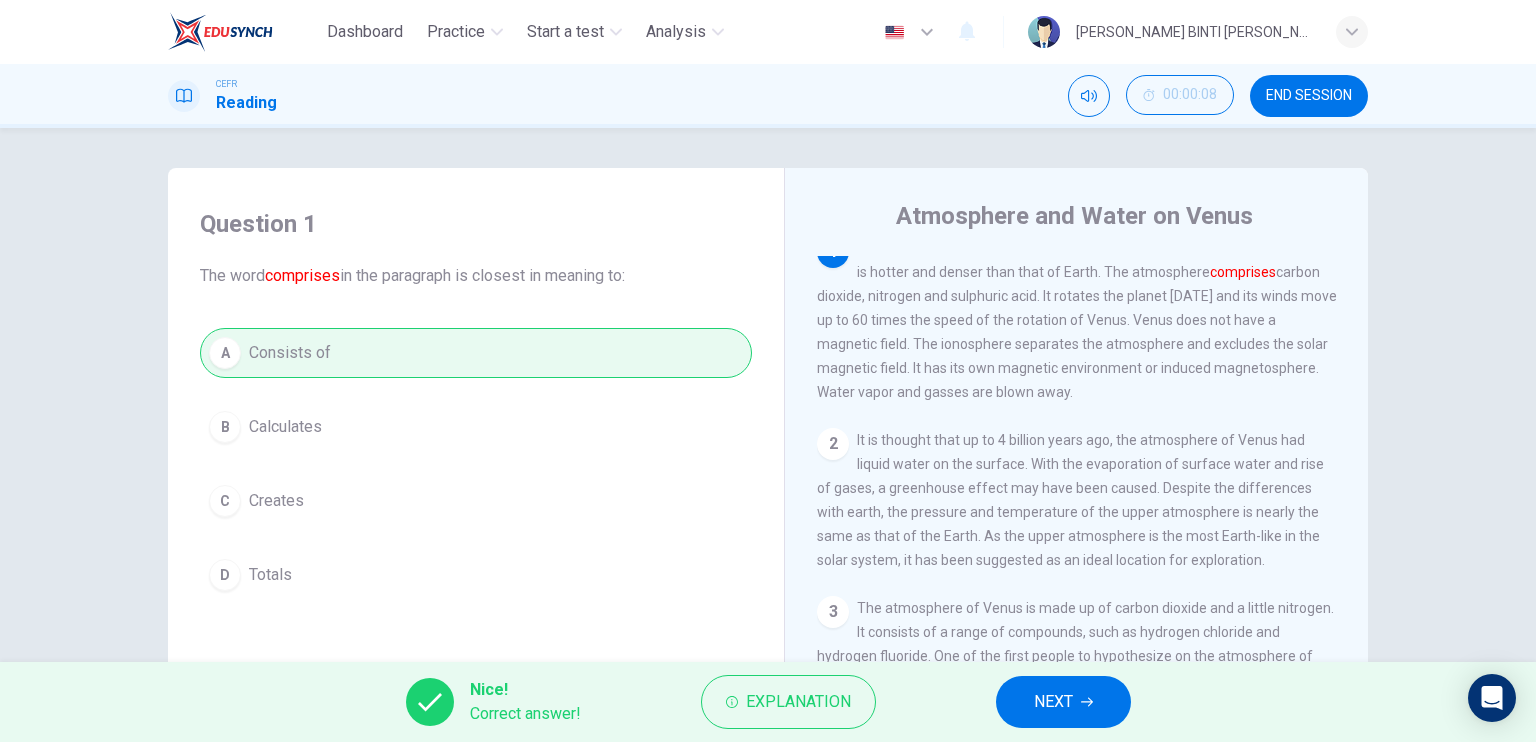 drag, startPoint x: 1342, startPoint y: 519, endPoint x: 1347, endPoint y: 538, distance: 19.646883 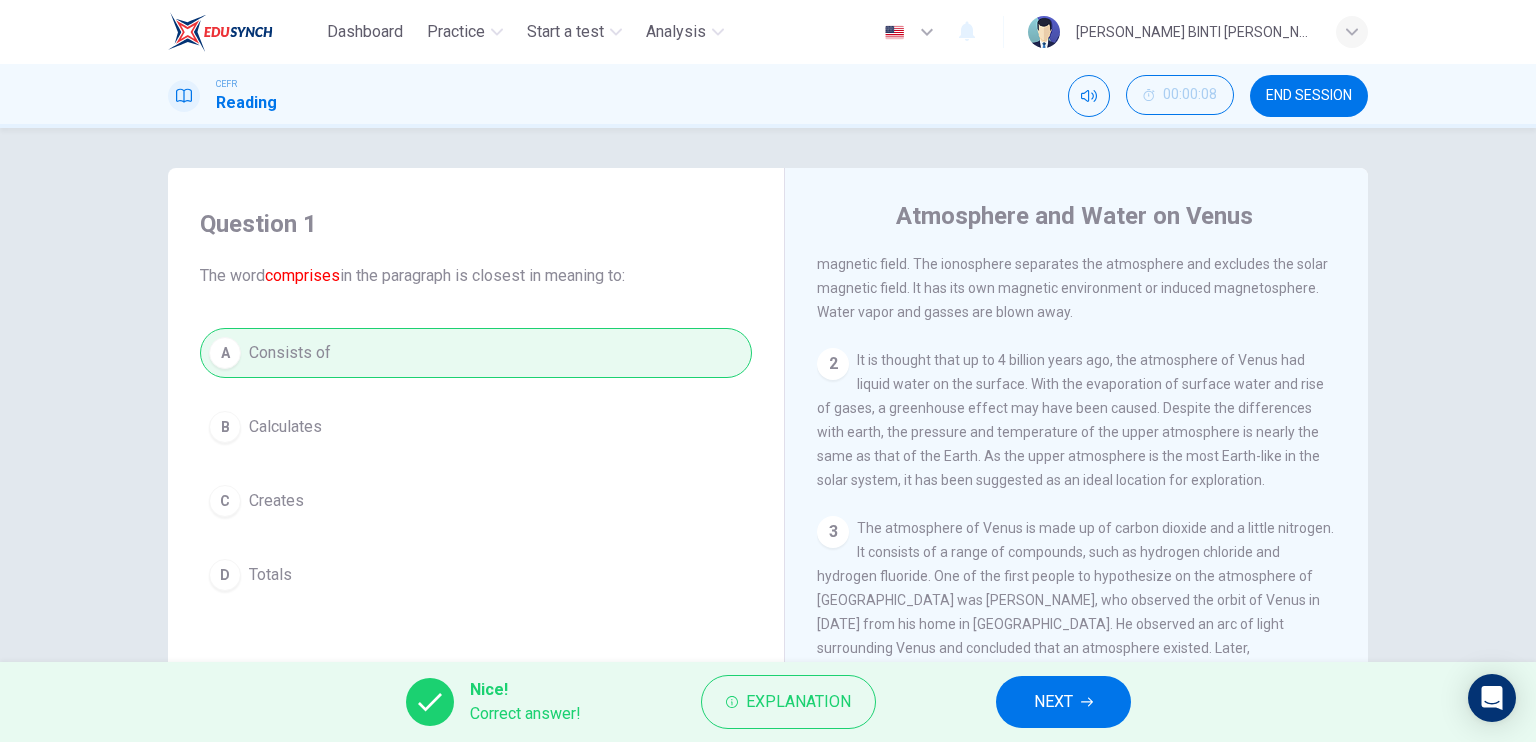 scroll, scrollTop: 103, scrollLeft: 0, axis: vertical 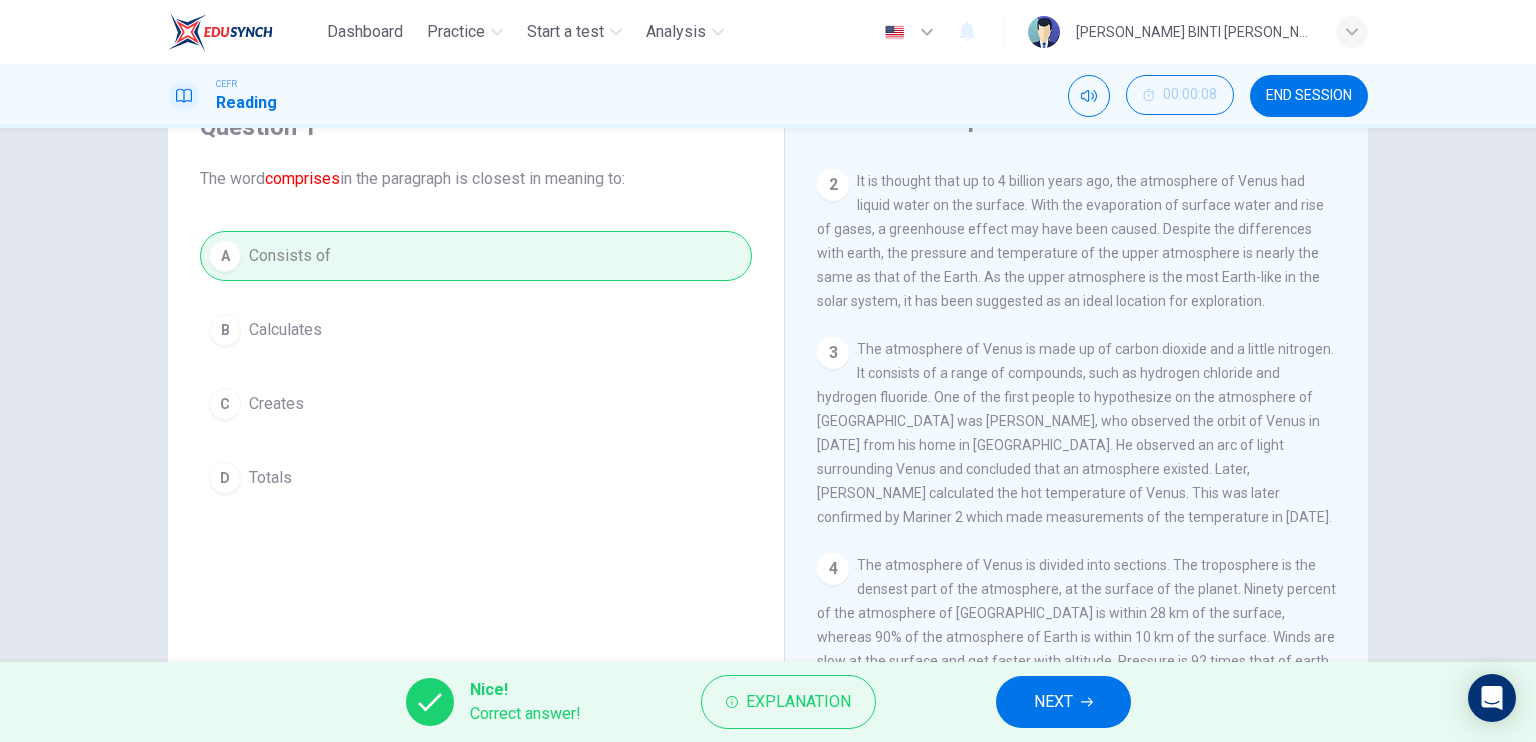 drag, startPoint x: 1335, startPoint y: 447, endPoint x: 1336, endPoint y: 463, distance: 16.03122 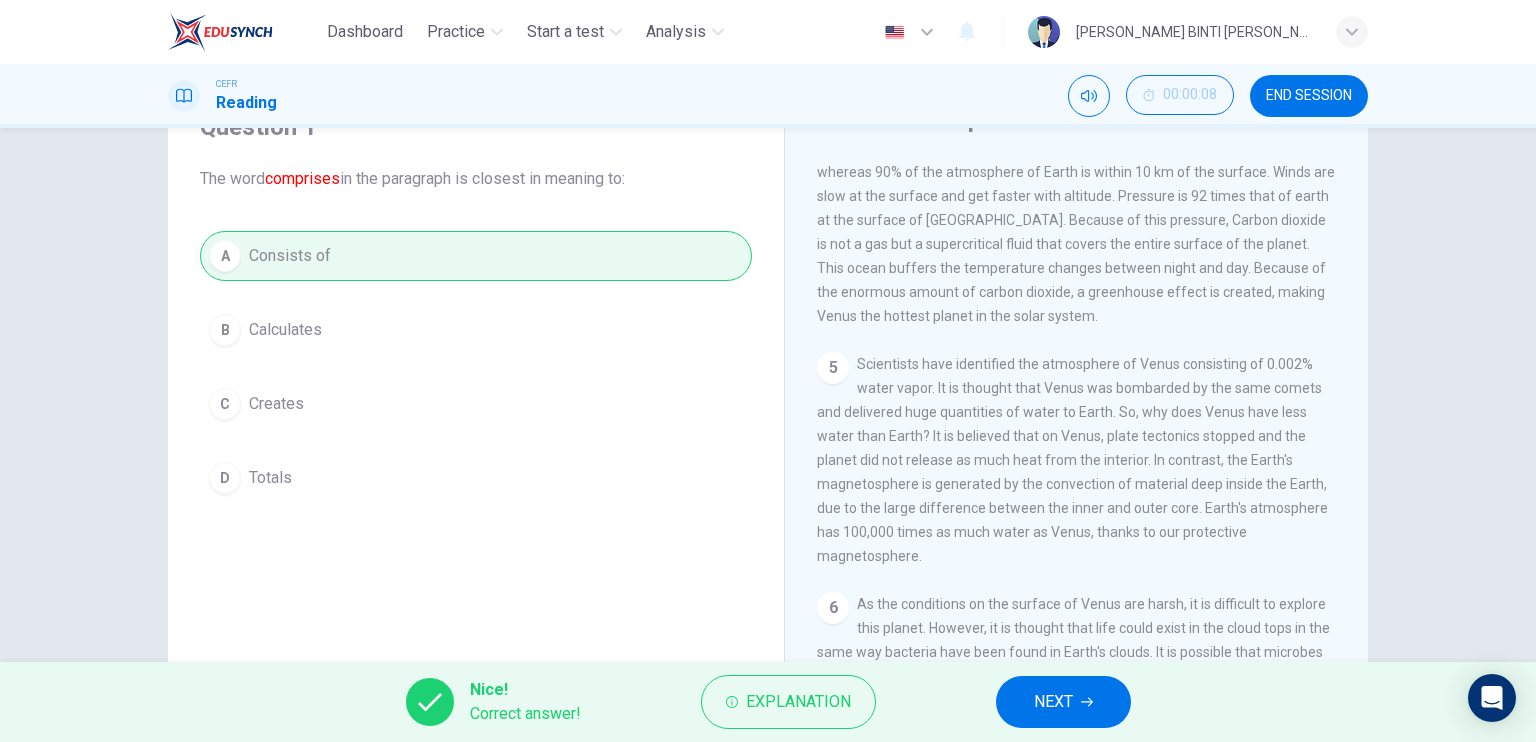 scroll, scrollTop: 651, scrollLeft: 0, axis: vertical 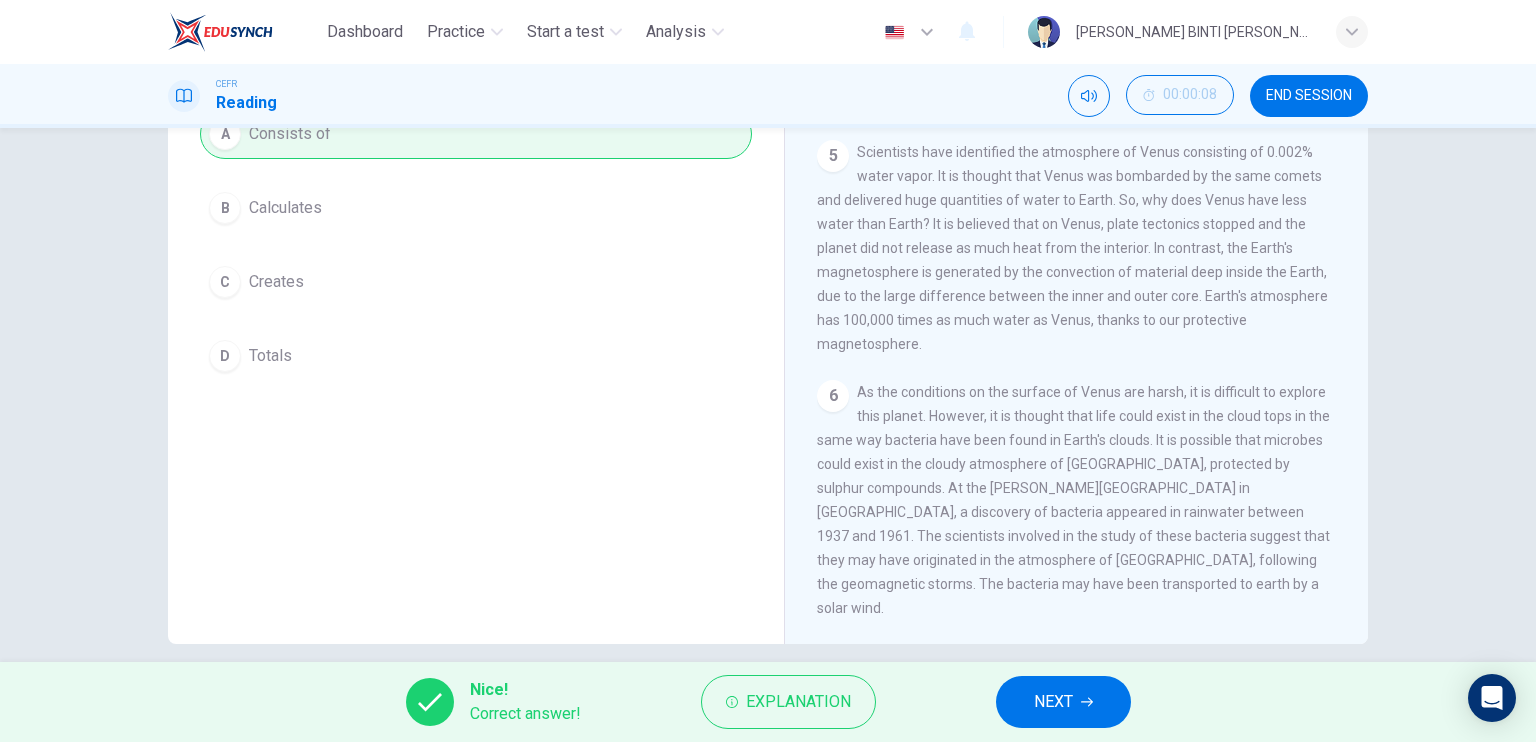 click on "Nice! Correct answer! Explanation NEXT" at bounding box center (768, 702) 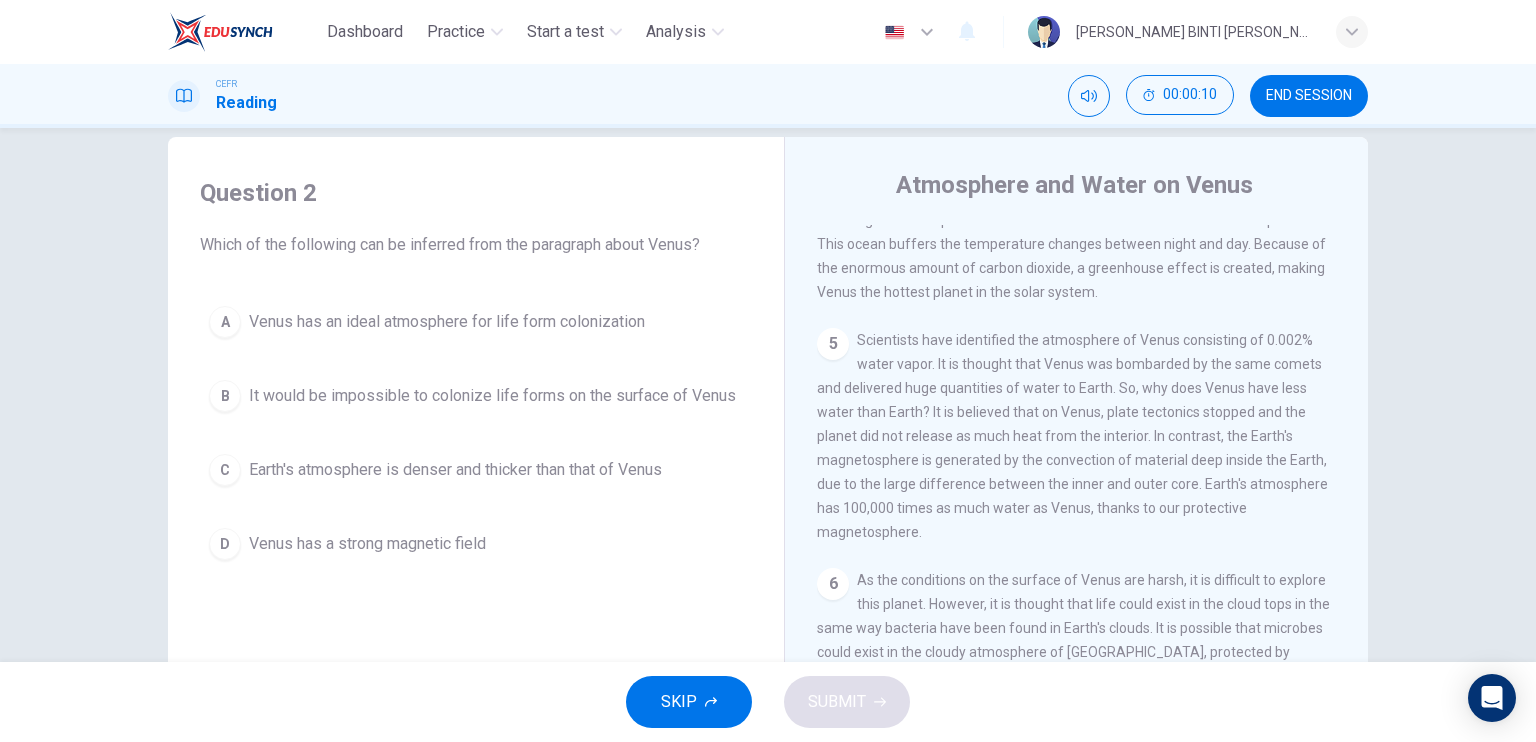 scroll, scrollTop: 28, scrollLeft: 0, axis: vertical 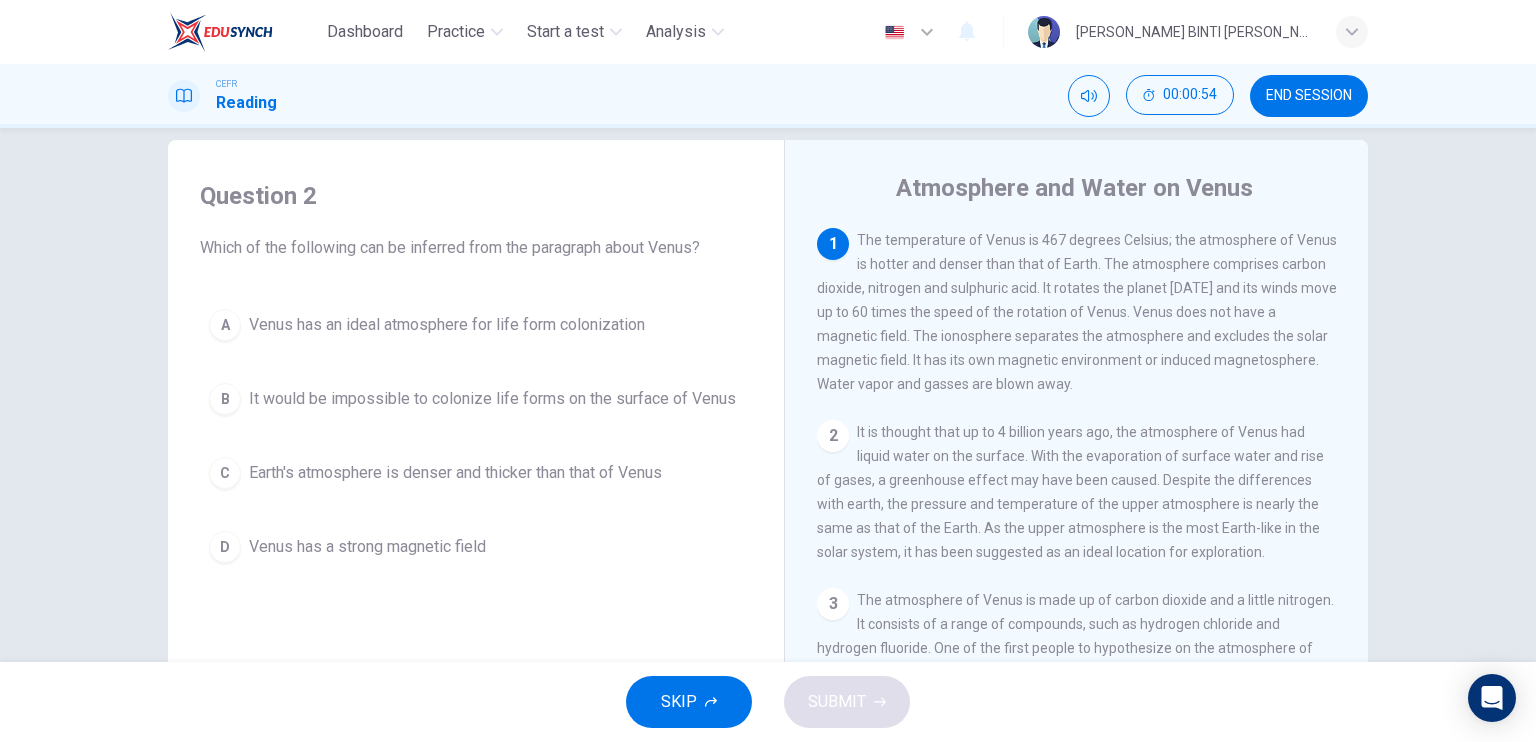 click on "B" at bounding box center (225, 399) 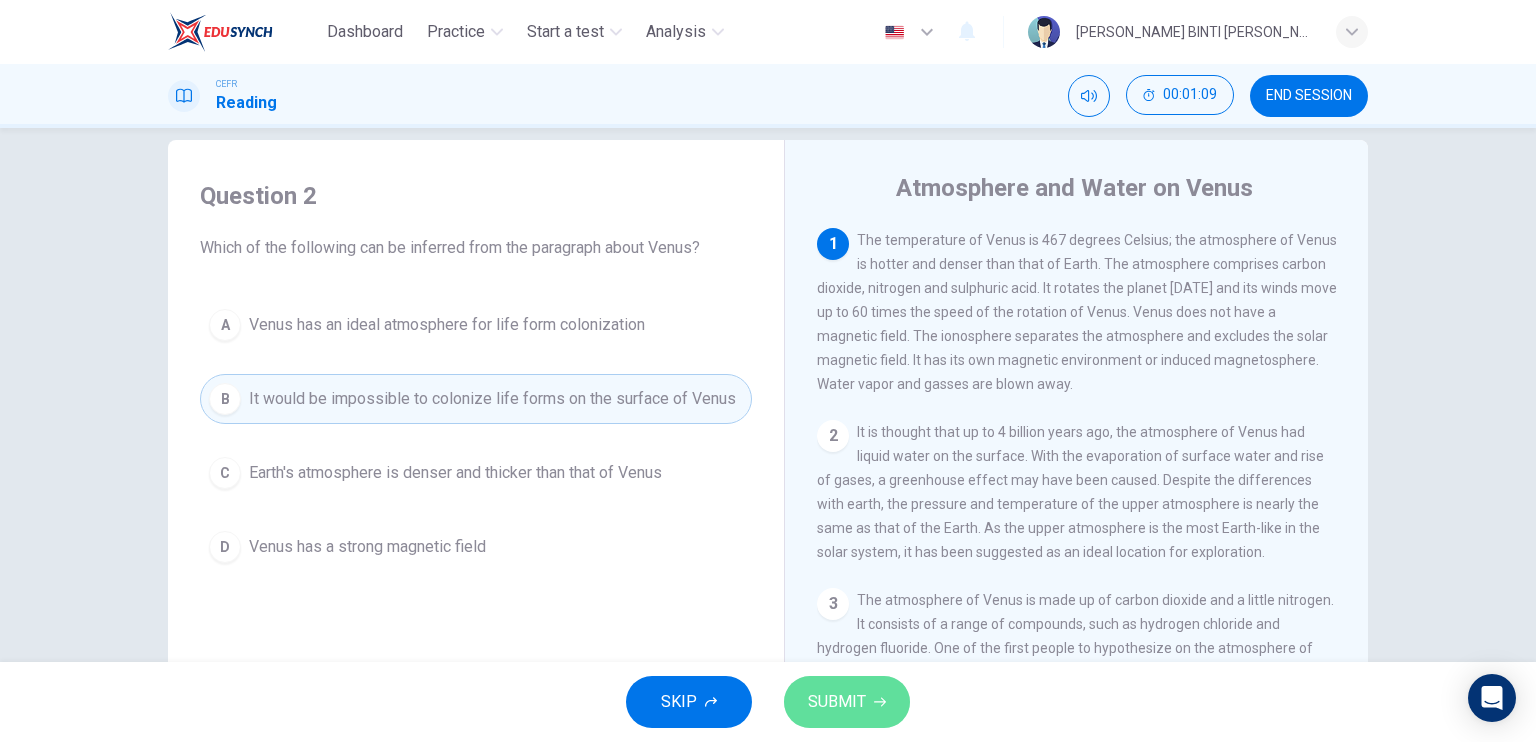 click on "SUBMIT" at bounding box center [847, 702] 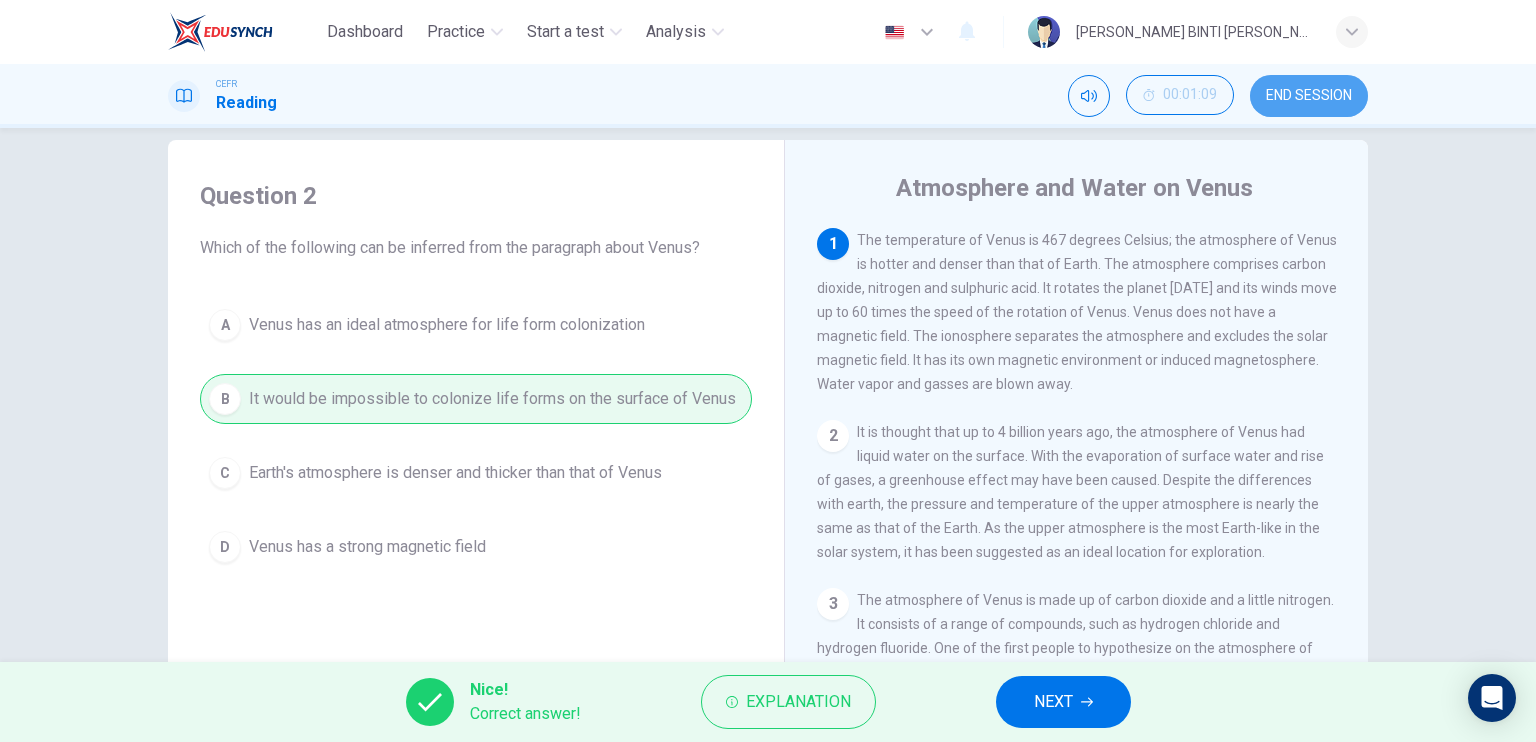 click on "END SESSION" at bounding box center (1309, 96) 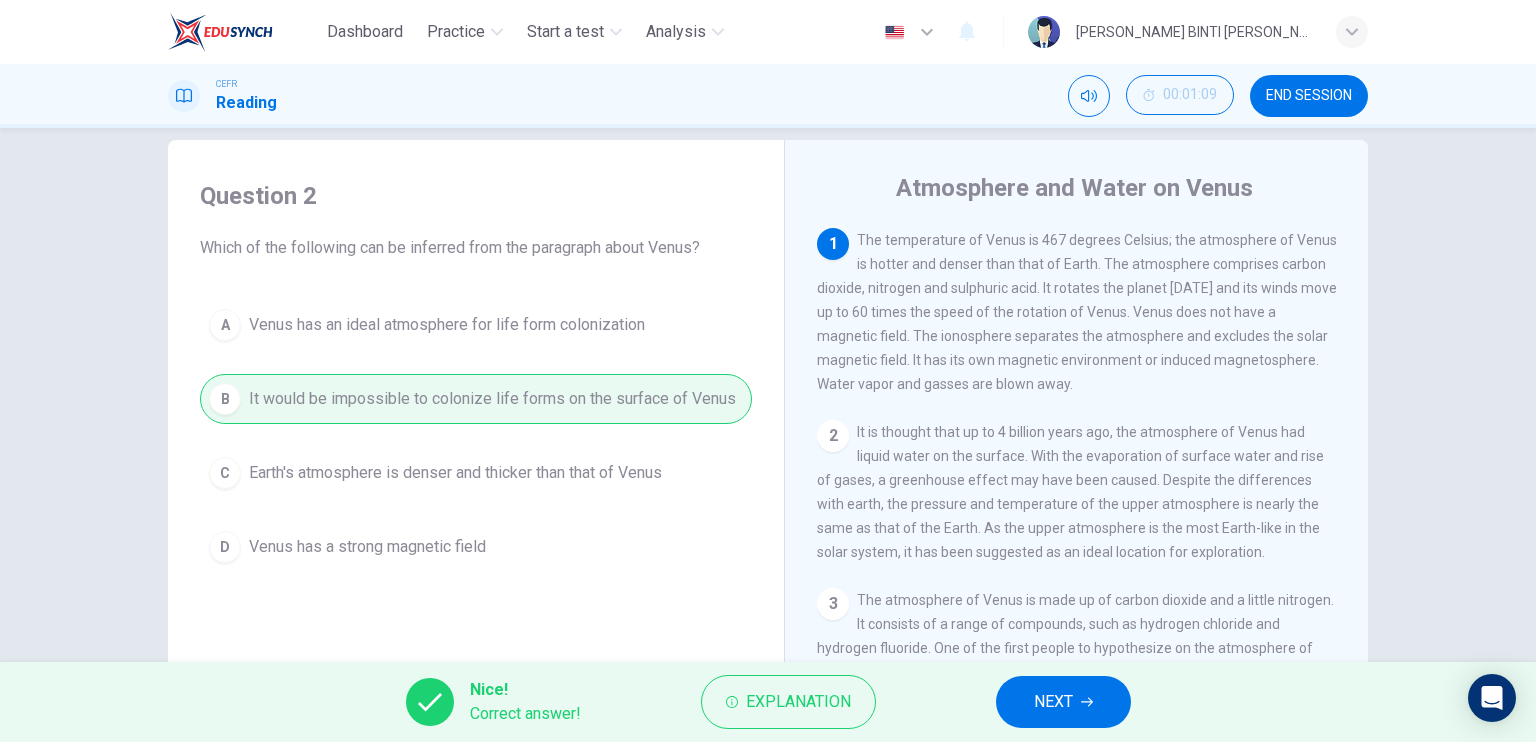 click on "Atmosphere and Water on Venus 1 The temperature of Venus is 467 degrees Celsius; the atmosphere of Venus is hotter and denser than that of Earth. The atmosphere comprises carbon dioxide, nitrogen and sulphuric acid. It rotates the planet in four days and its winds move up to 60 times the speed of the rotation of Venus. Venus does not have a magnetic field. The ionosphere separates the atmosphere and excludes the solar magnetic field. It has its own magnetic environment or induced magnetosphere. Water vapor and gasses are blown away. 2 It is thought that up to 4 billion years ago, the atmosphere of Venus had liquid water on the surface. With the evaporation of surface water and rise of gases, a greenhouse effect may have been caused. Despite the differences with earth, the pressure and temperature of the upper atmosphere is nearly the same as that of the Earth. As the upper atmosphere is the most Earth-like in the solar system, it has been suggested as an ideal location for exploration. 3 4 5 6" at bounding box center (1076, 503) 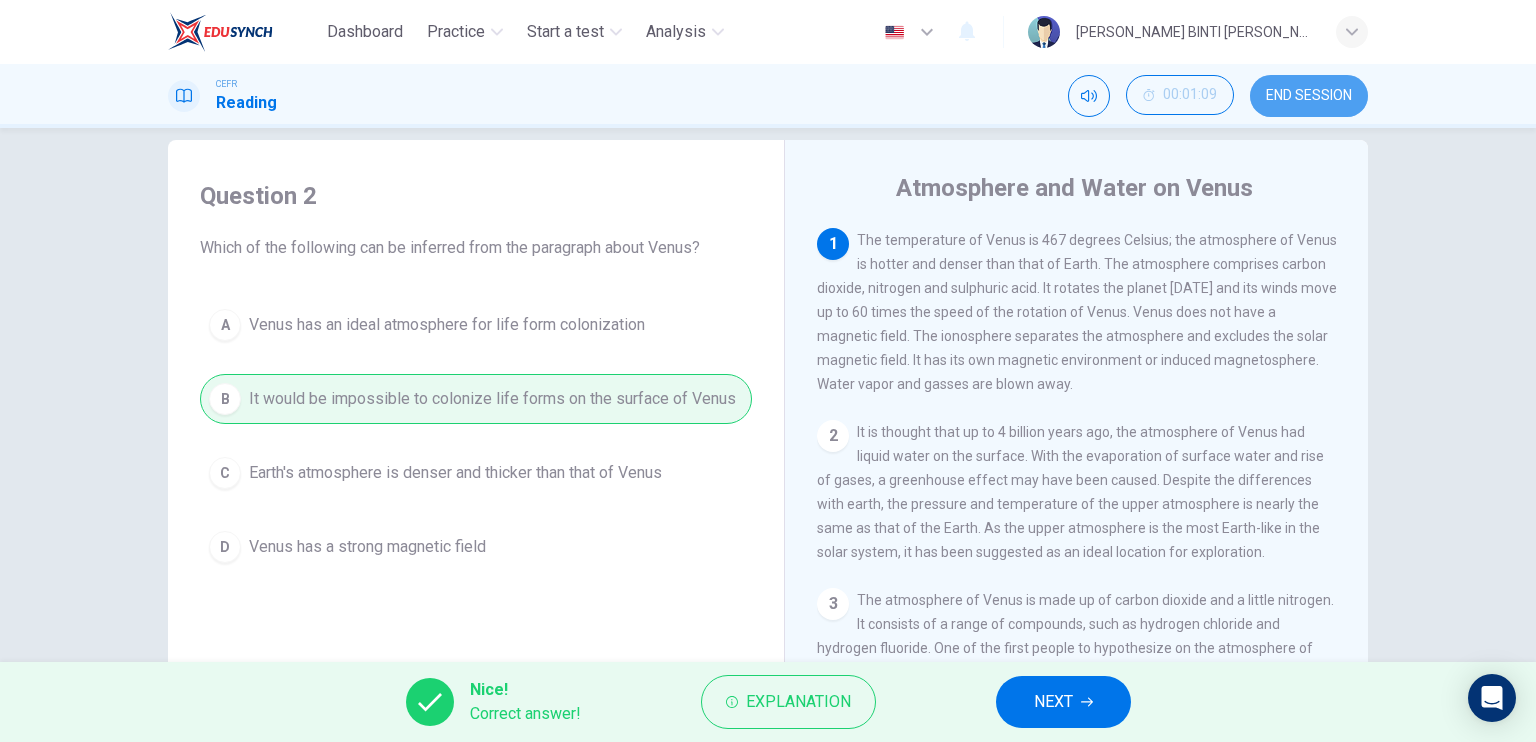 click on "END SESSION" at bounding box center [1309, 96] 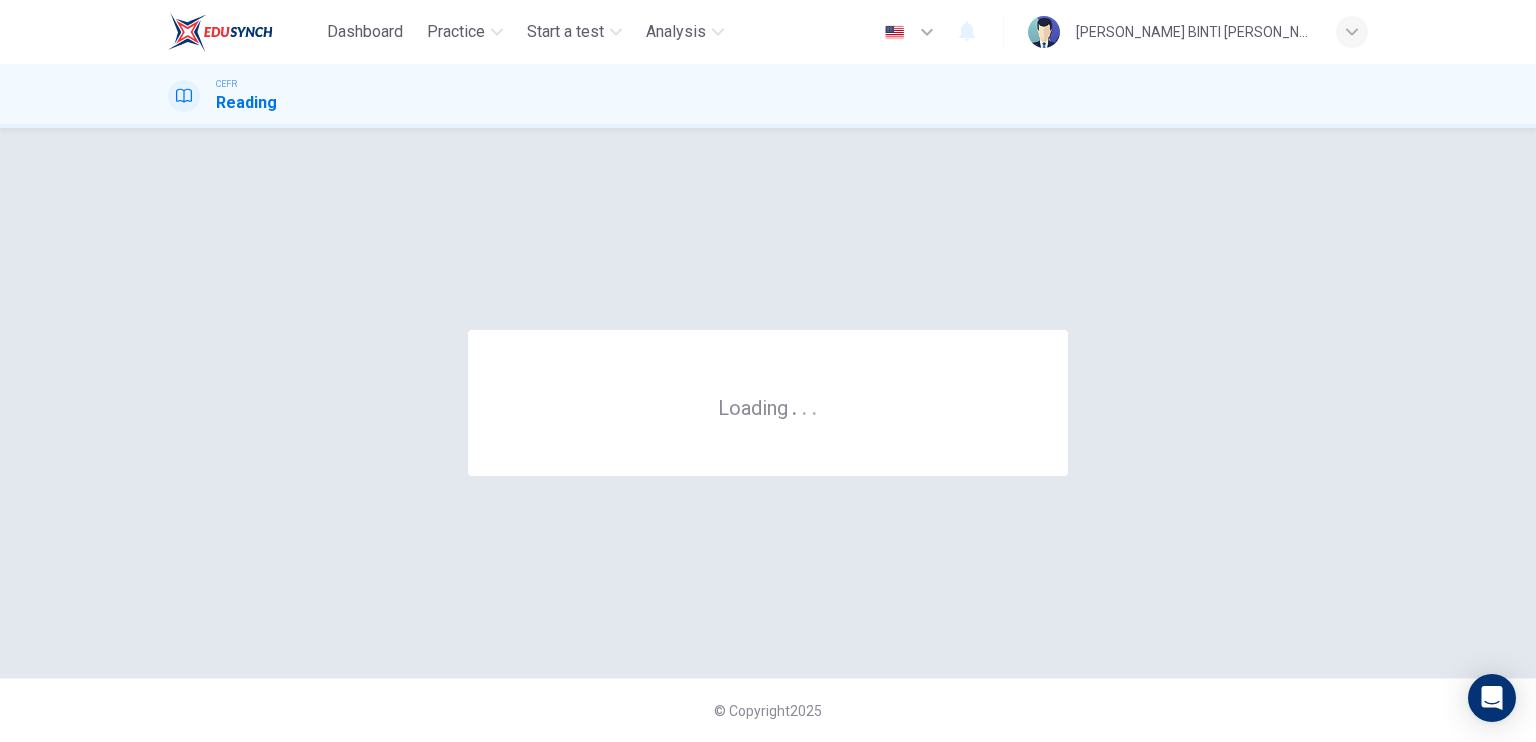 scroll, scrollTop: 0, scrollLeft: 0, axis: both 